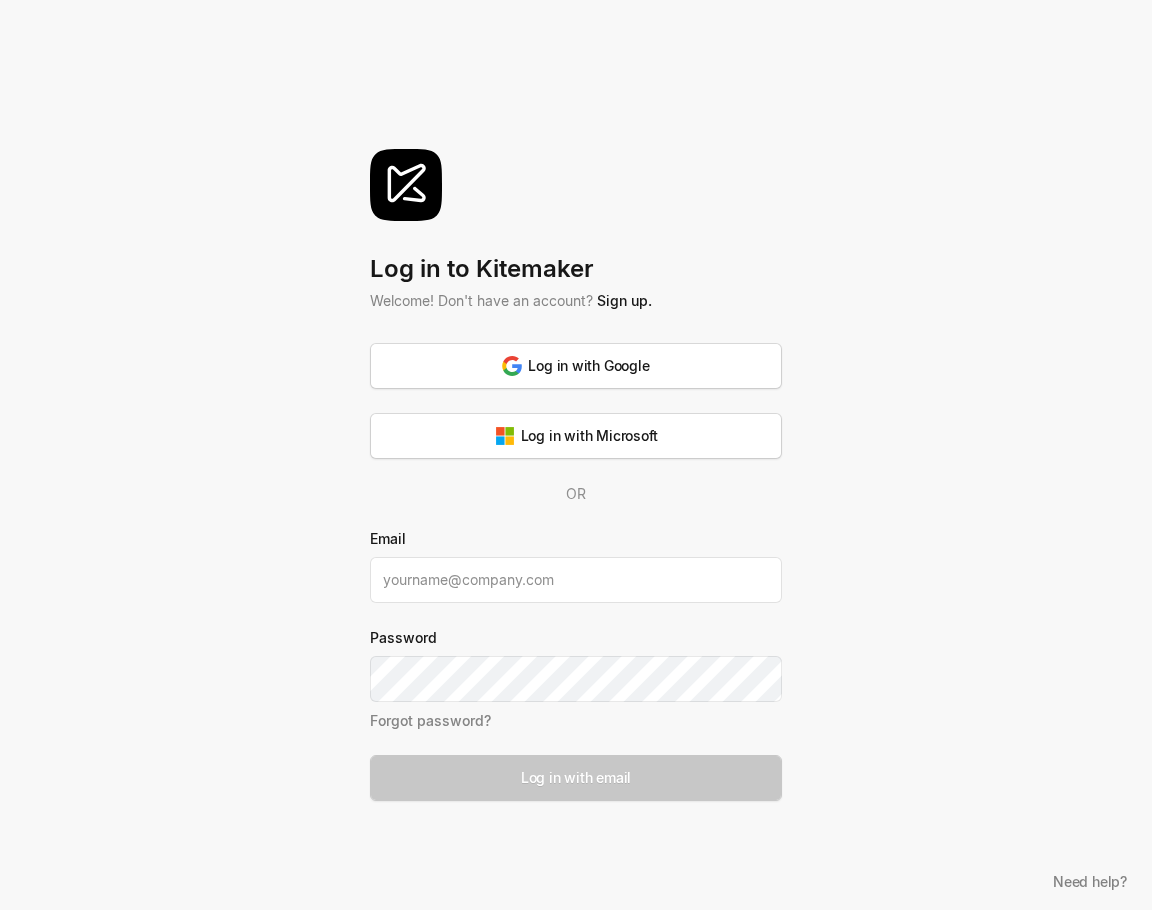 scroll, scrollTop: 0, scrollLeft: 0, axis: both 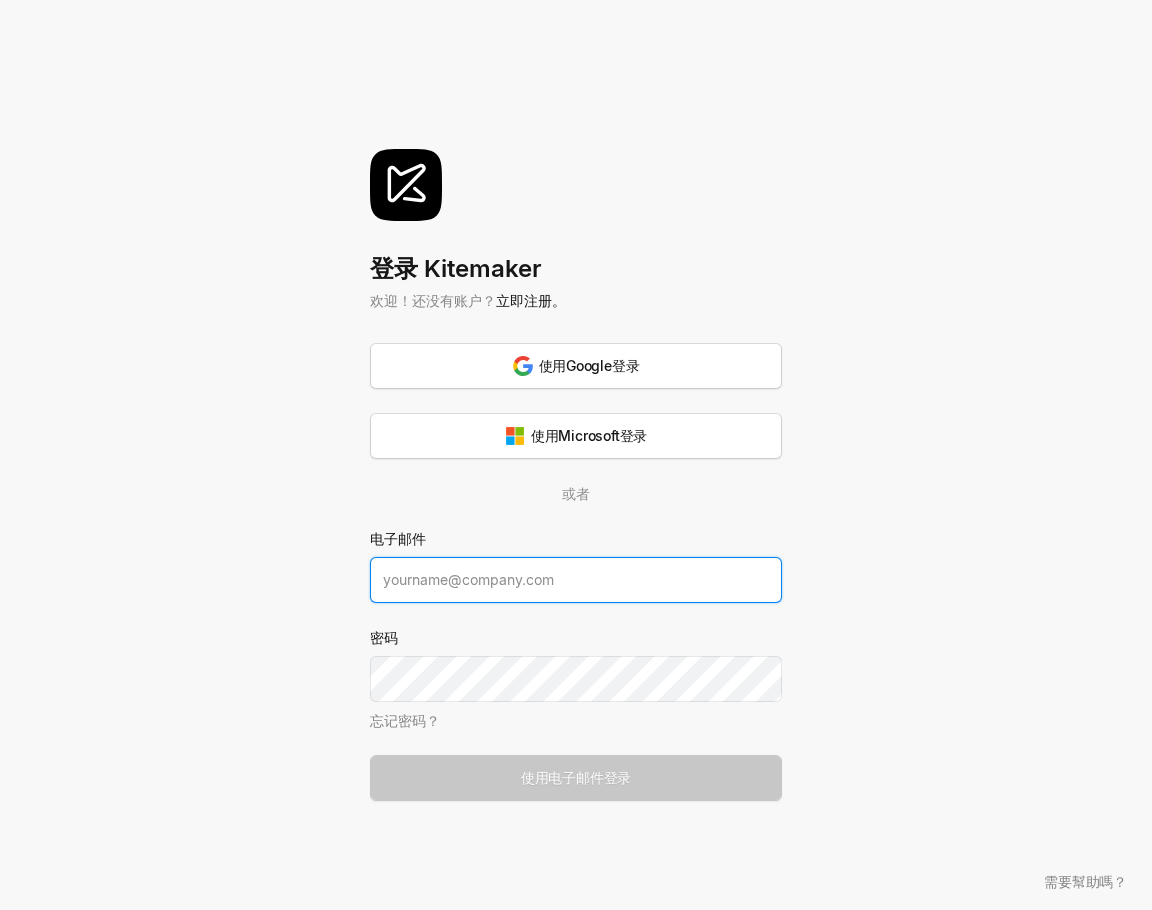 click at bounding box center [576, 580] 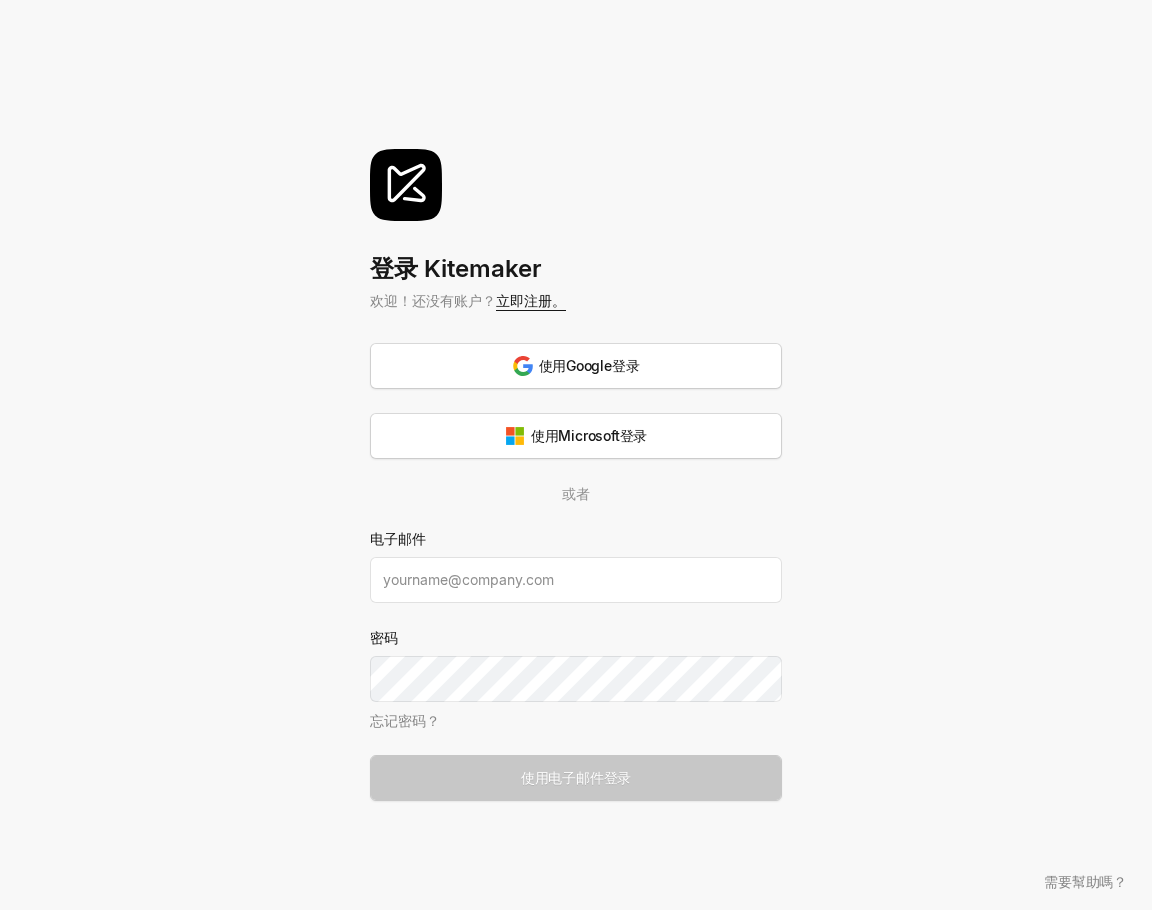 click on "立即注册。" at bounding box center (531, 300) 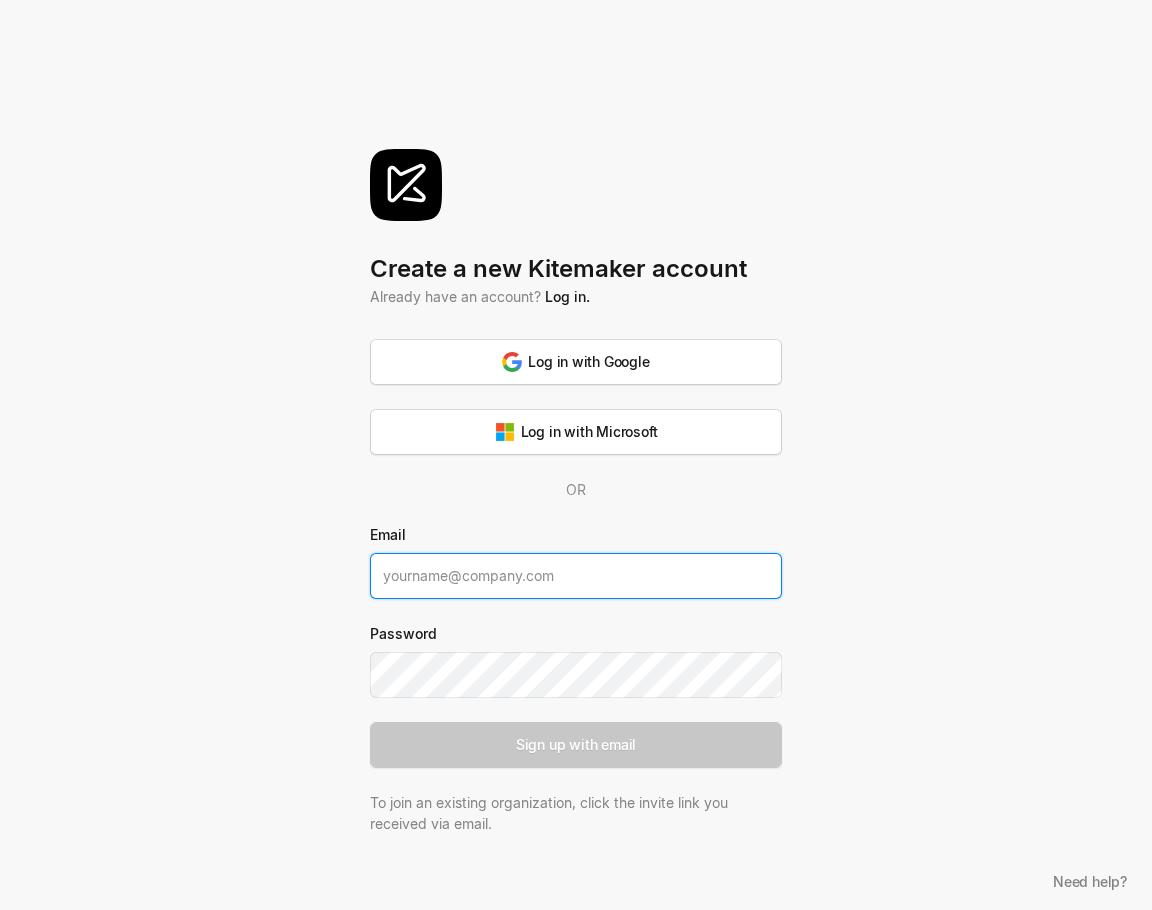 scroll, scrollTop: 0, scrollLeft: 0, axis: both 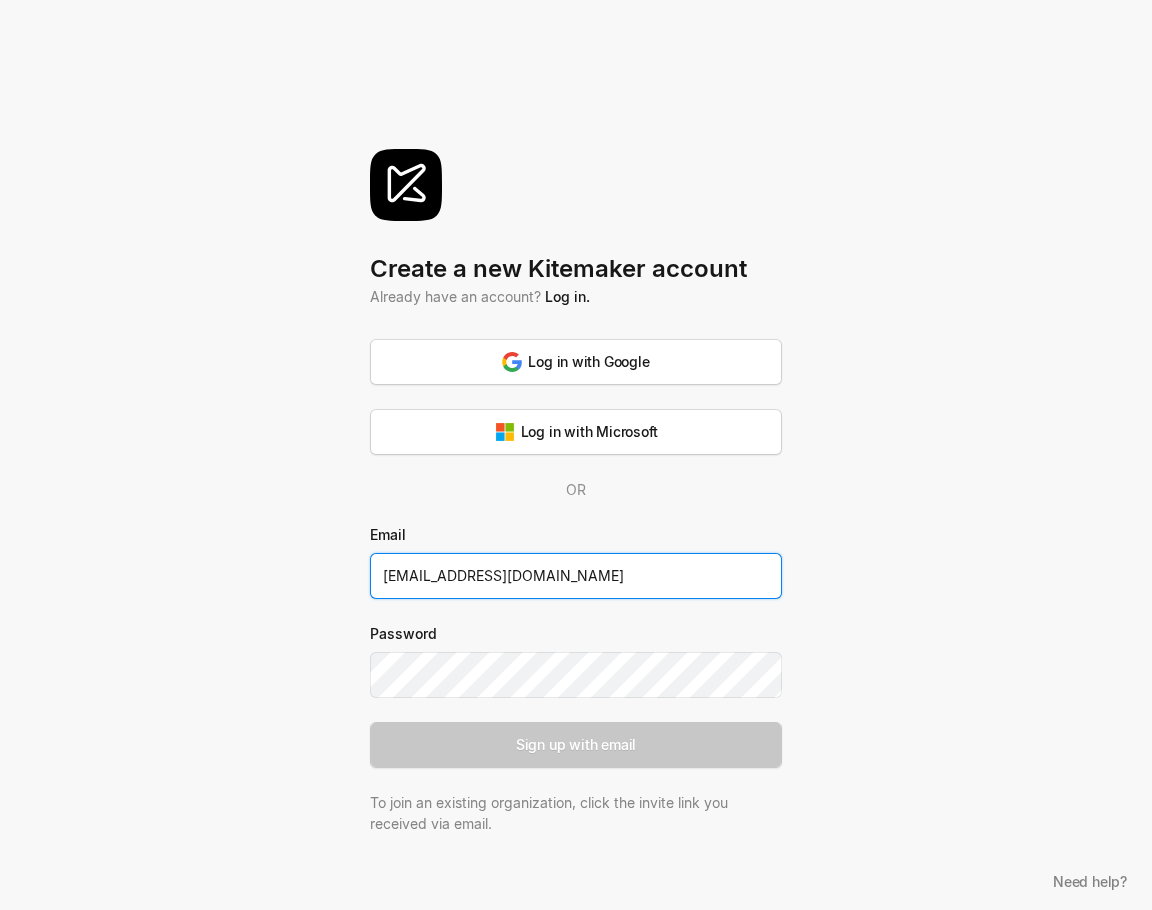 type on "[EMAIL_ADDRESS][DOMAIN_NAME]" 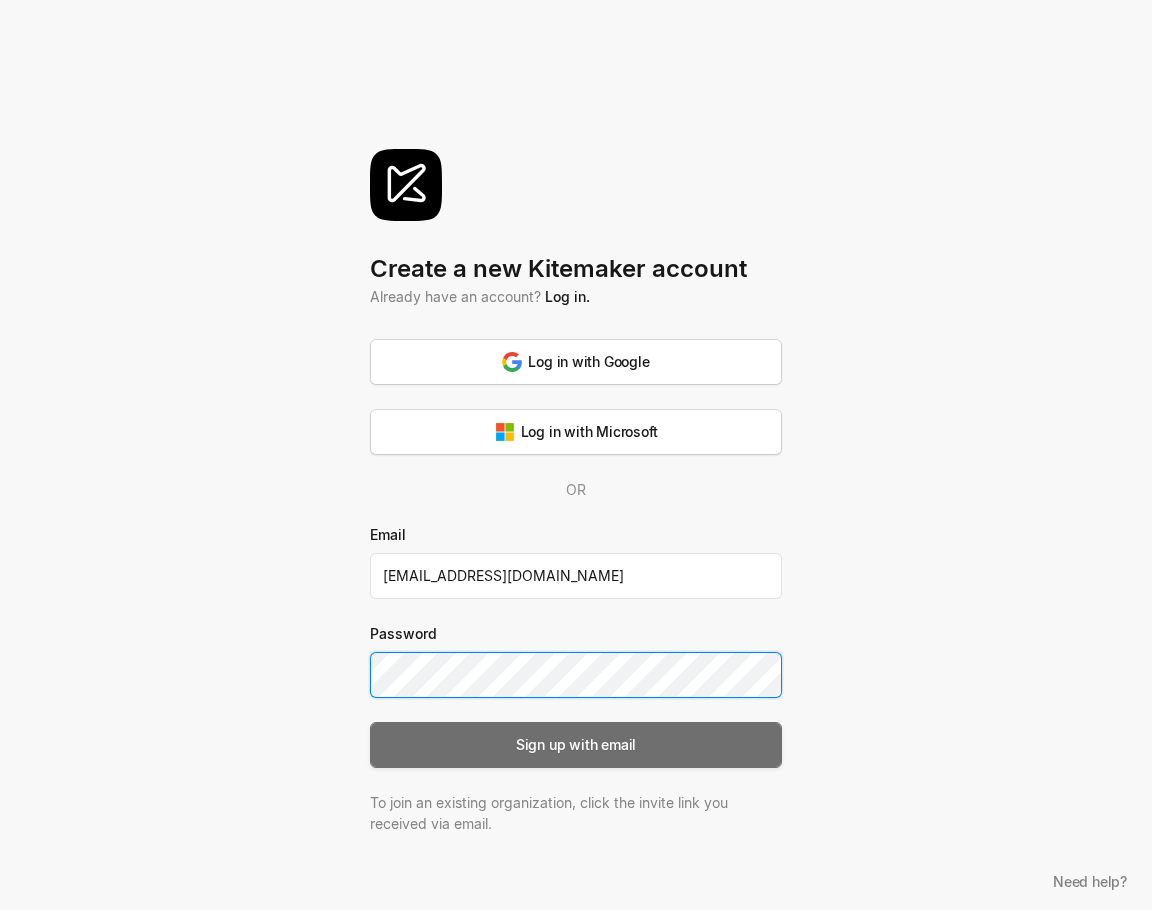click on "Sign up with email" at bounding box center [576, 745] 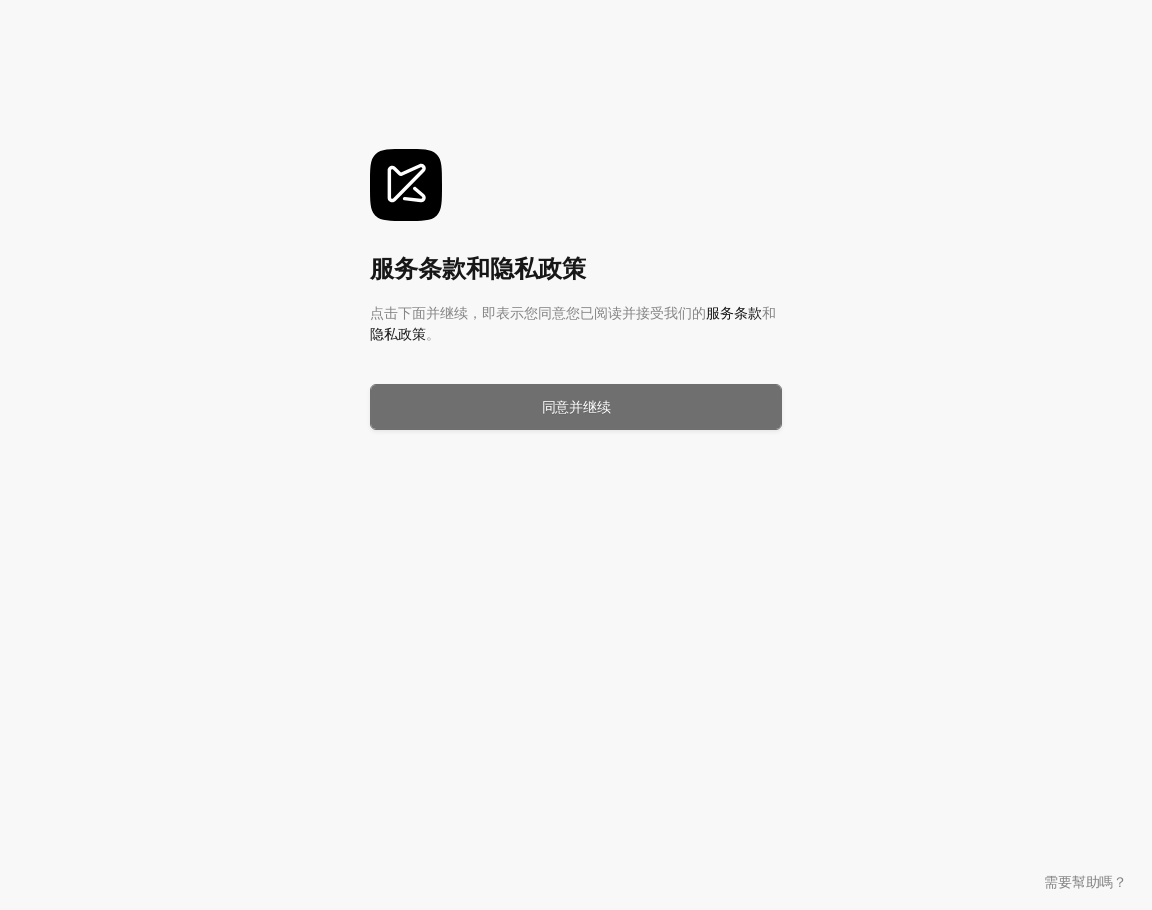 click on "同意并继续" at bounding box center (576, 407) 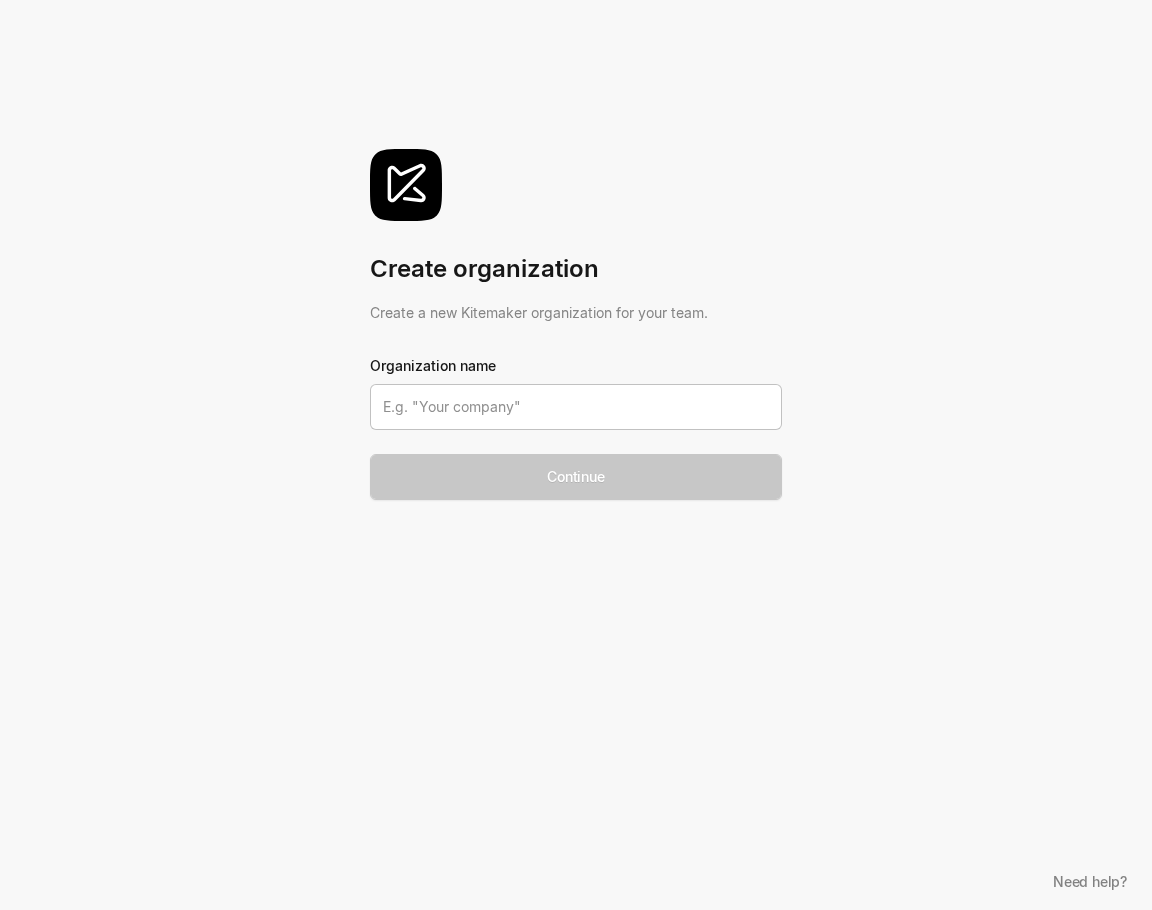click at bounding box center (576, 407) 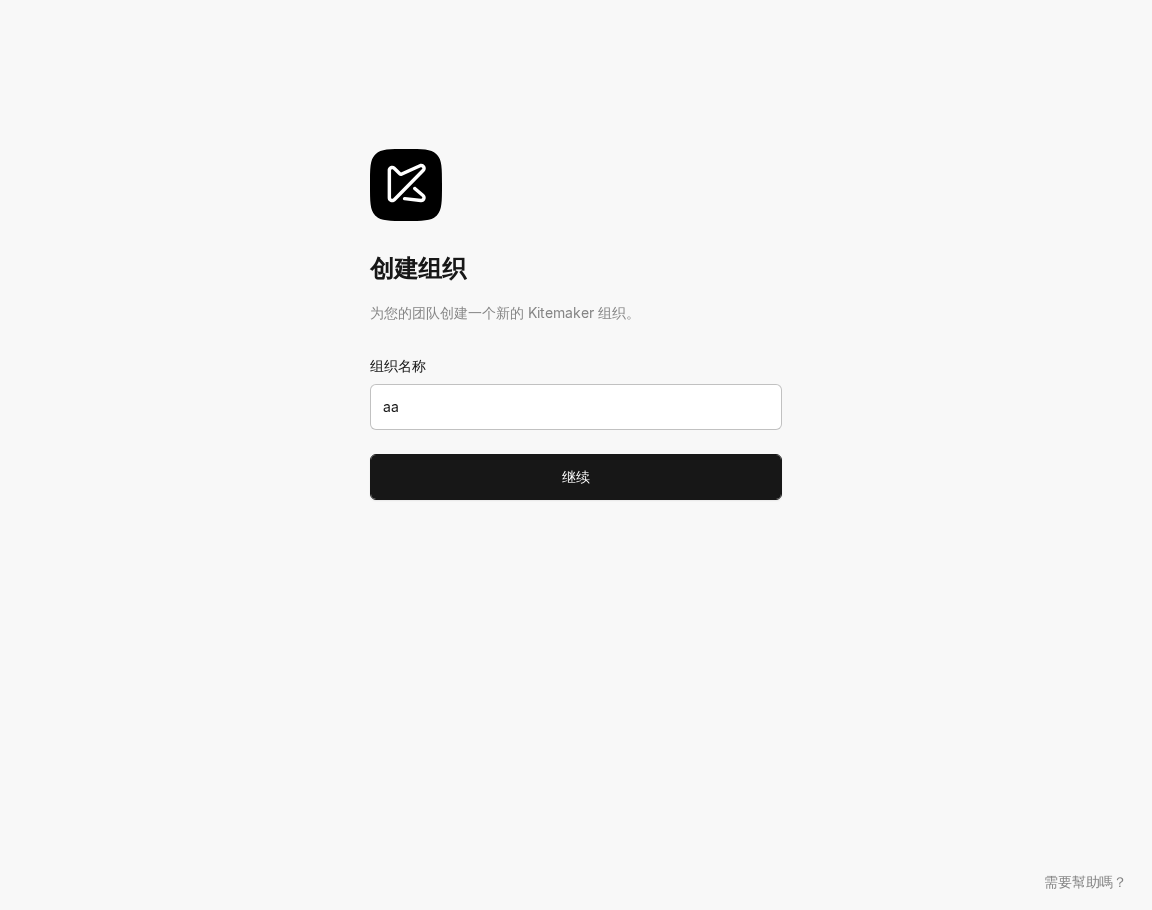 type on "六月♥茶ヵo邮件代发279986588娜大裙子" 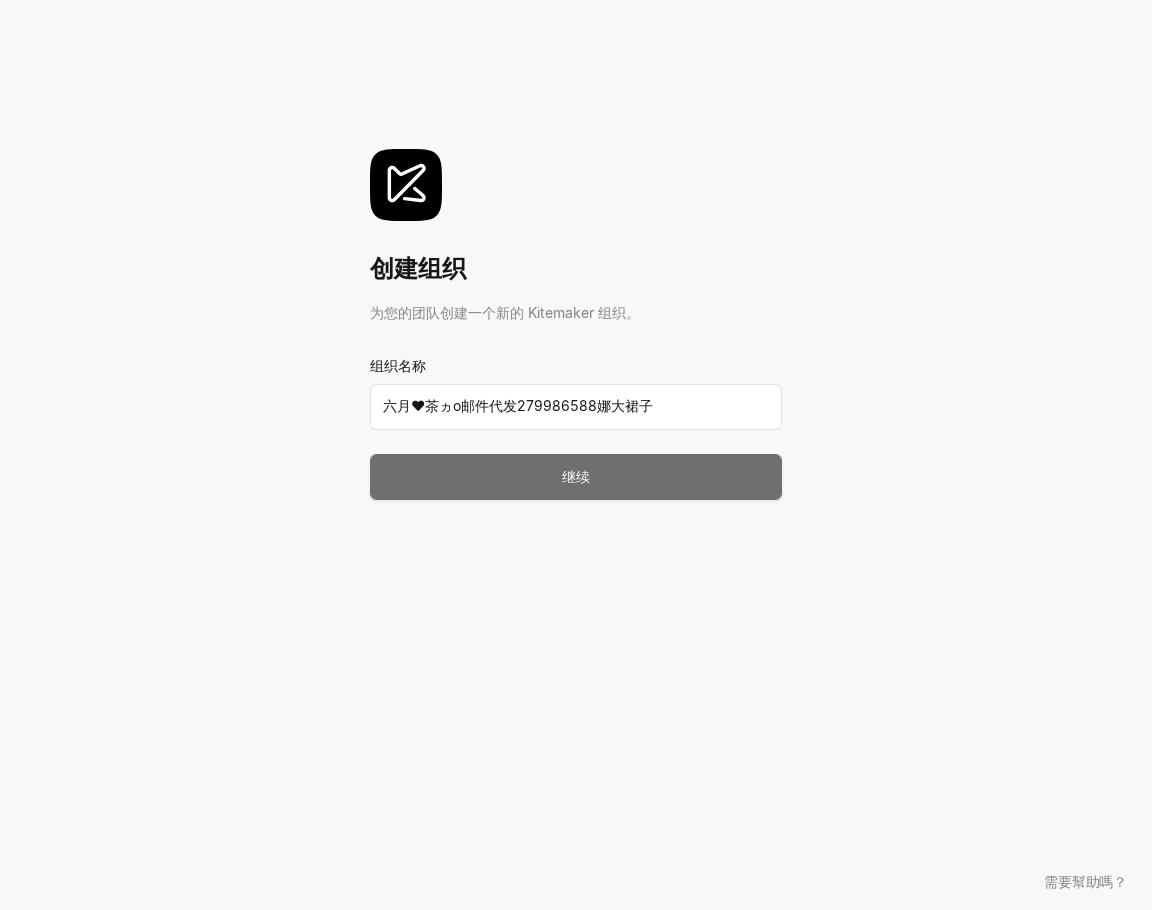 click on "继续" at bounding box center [576, 477] 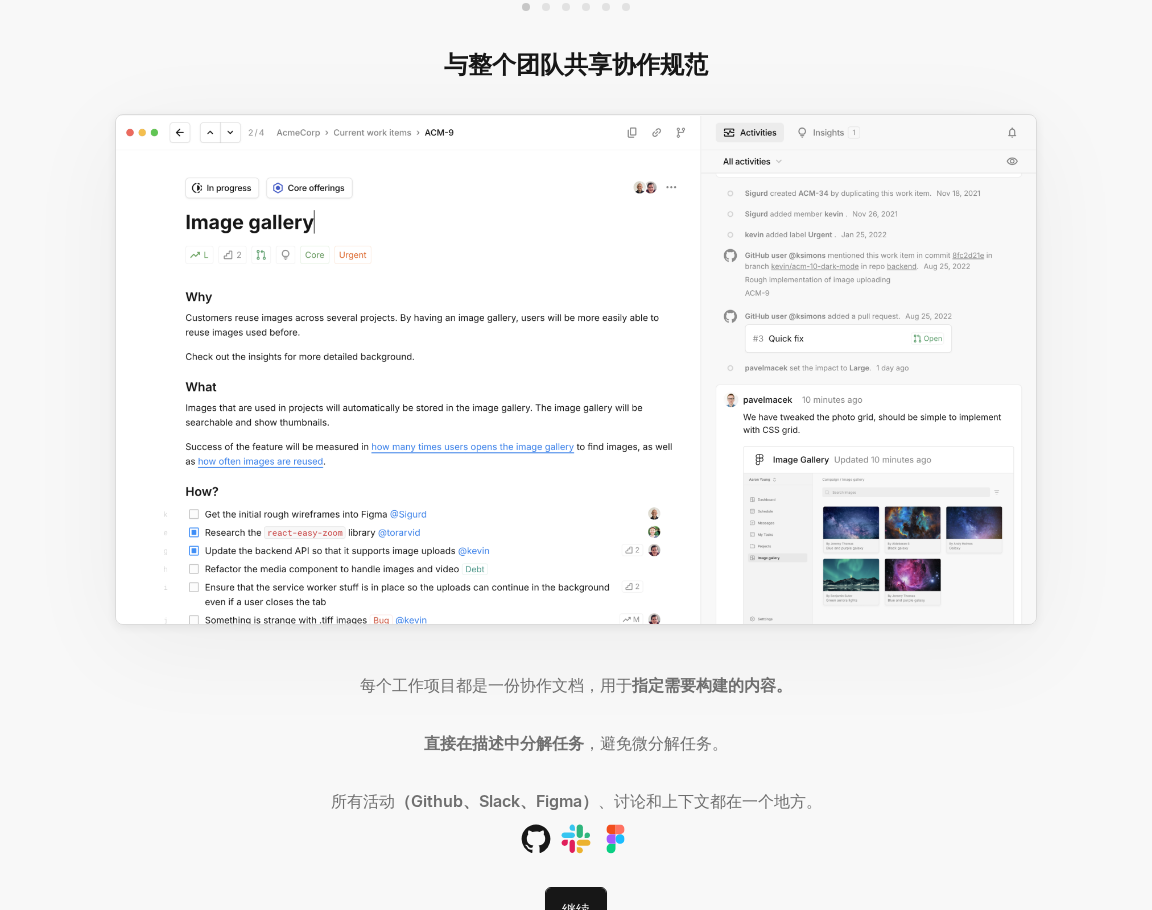 scroll, scrollTop: 0, scrollLeft: 0, axis: both 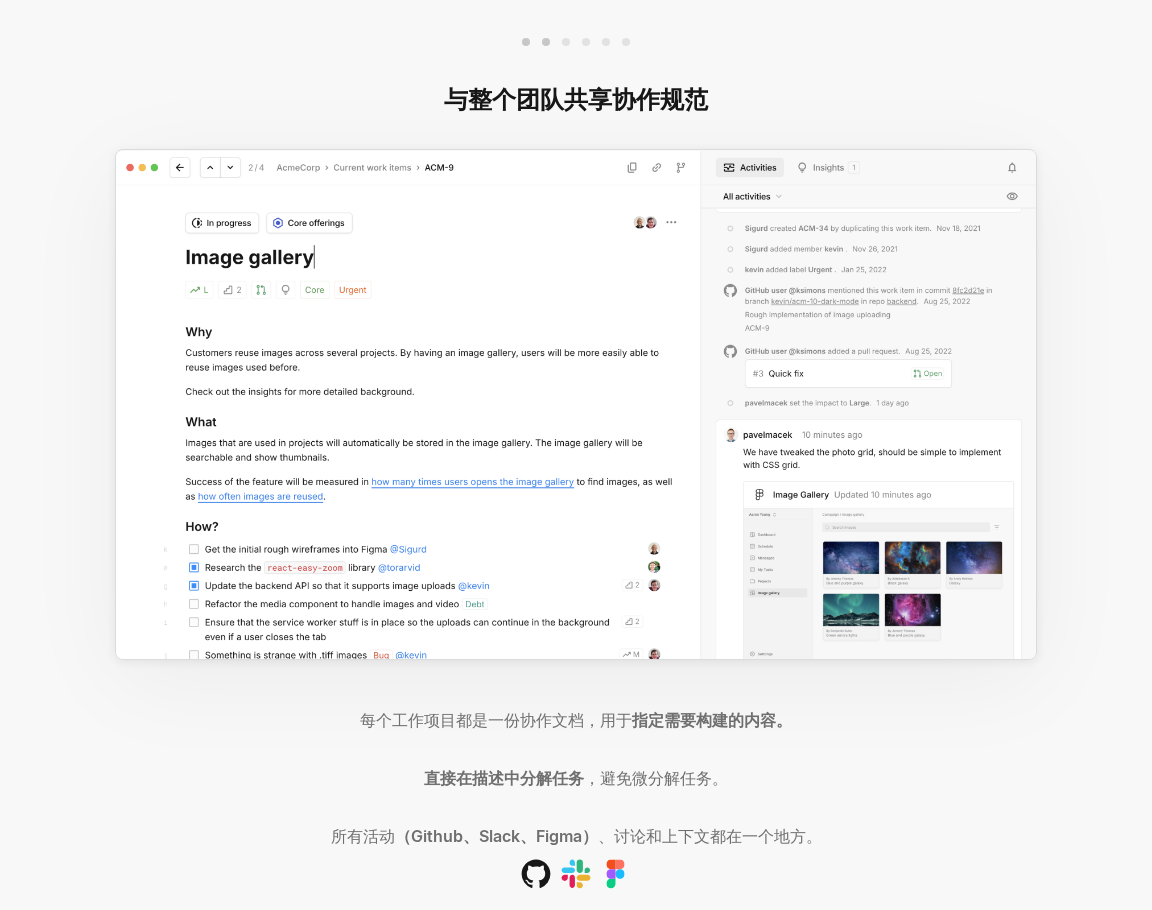 click at bounding box center [546, 42] 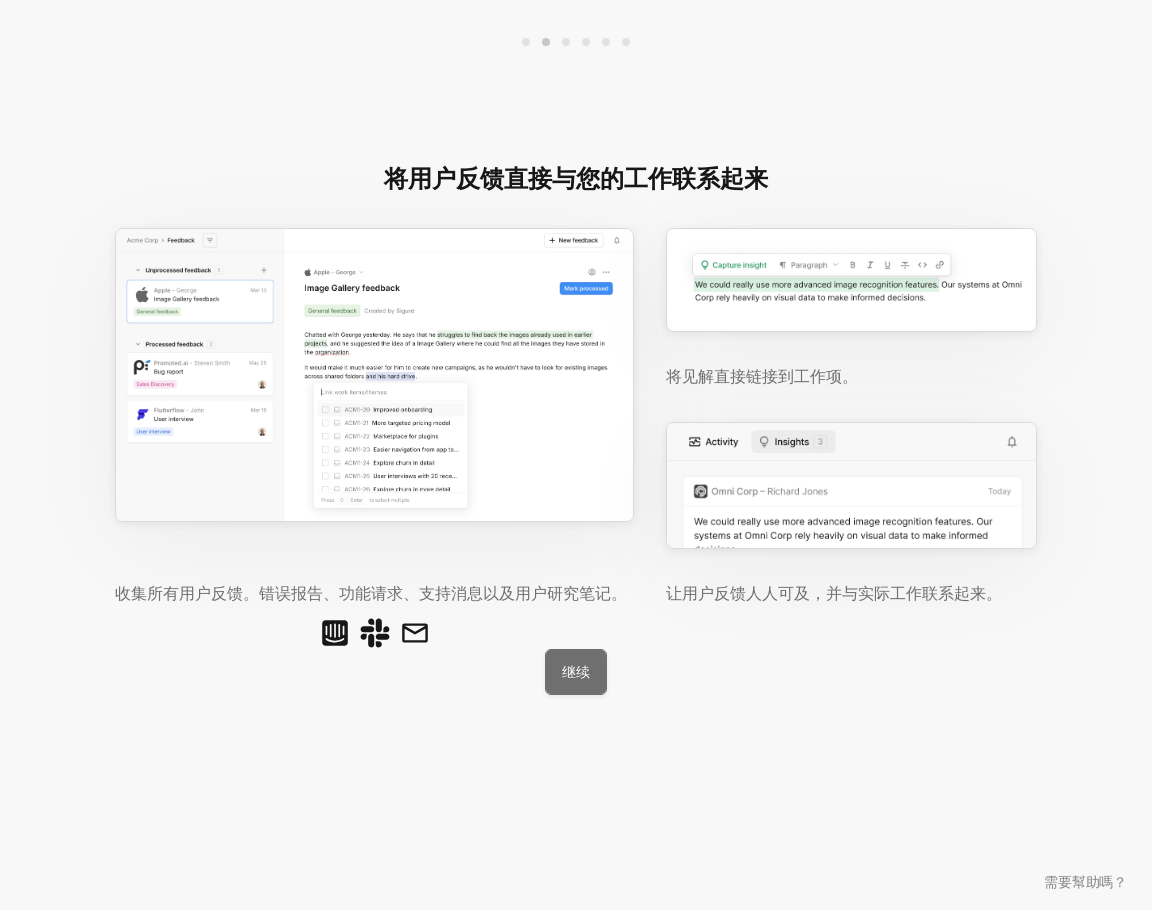 click on "继续" at bounding box center (576, 672) 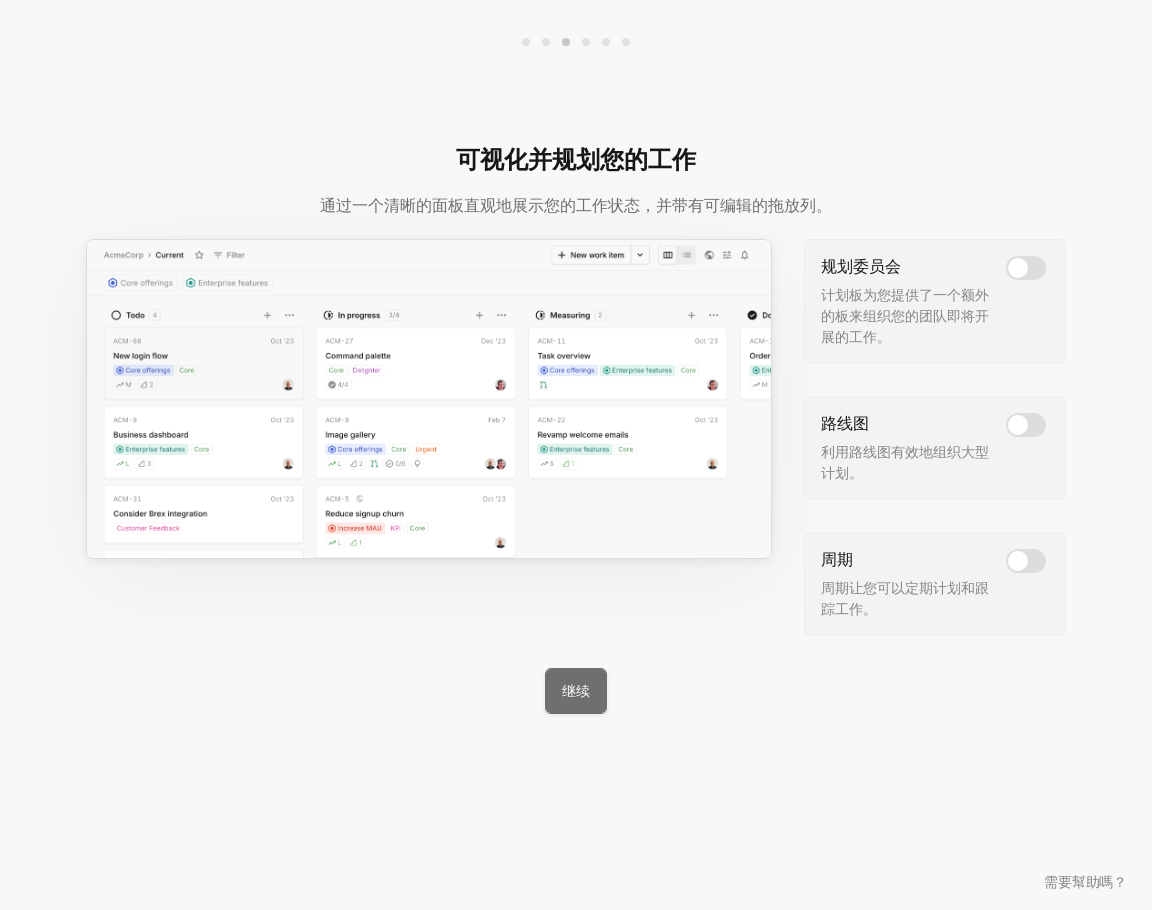 click on "继续" at bounding box center [576, 691] 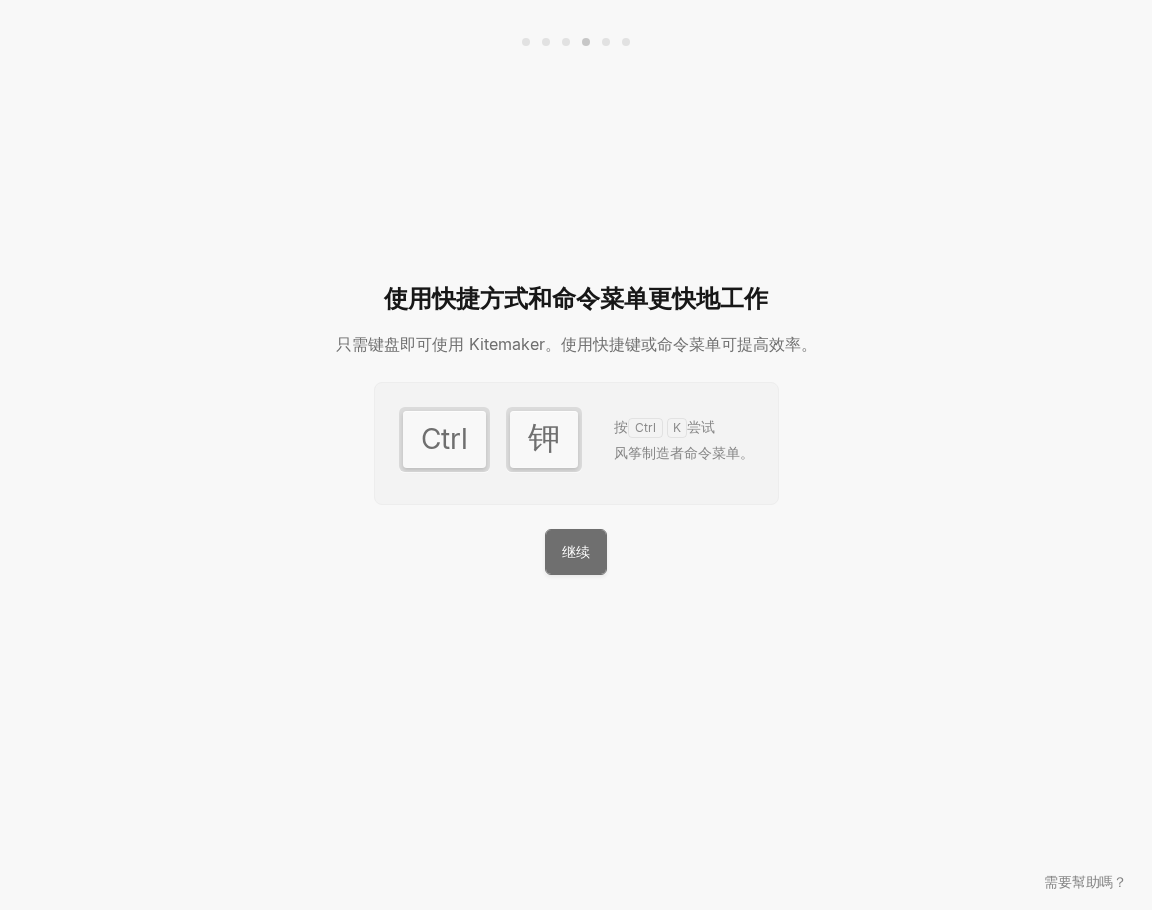 click on "继续" at bounding box center (576, 551) 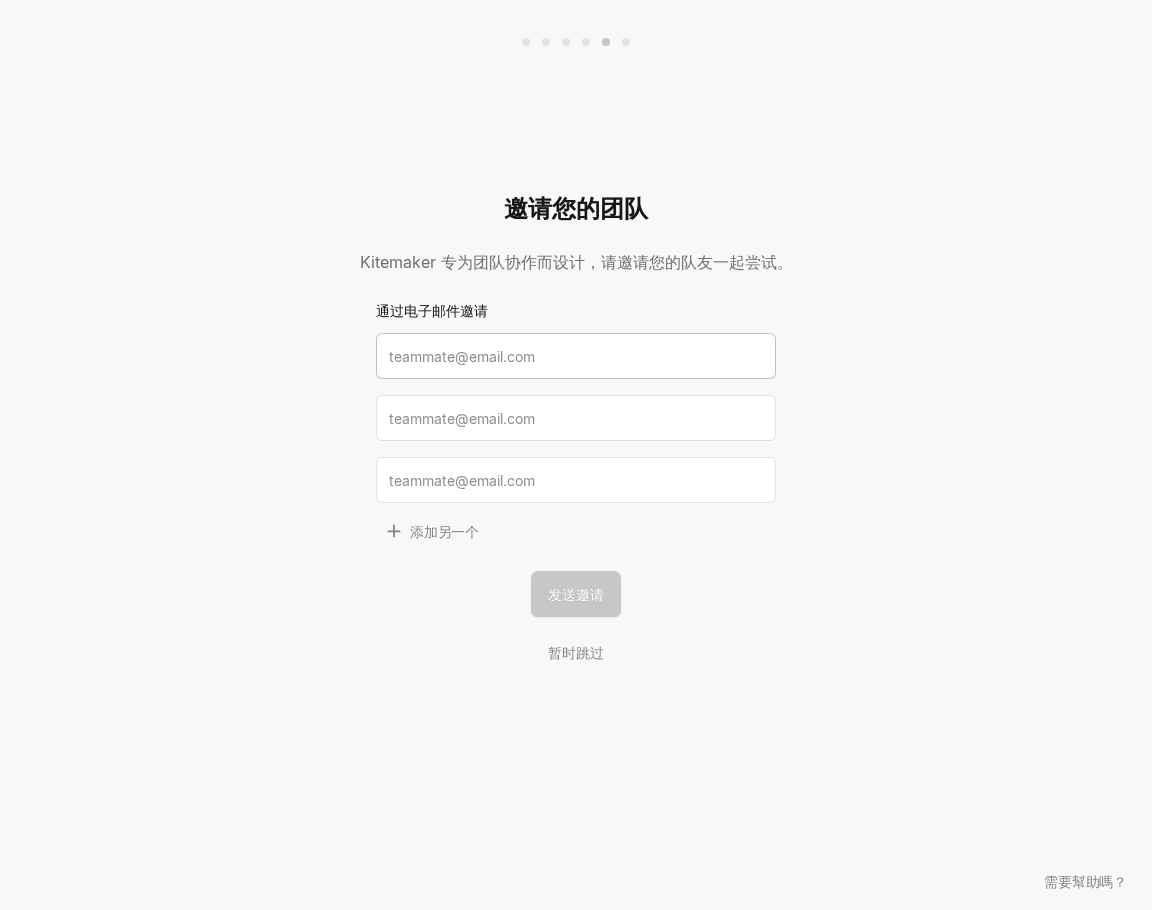click at bounding box center [576, 356] 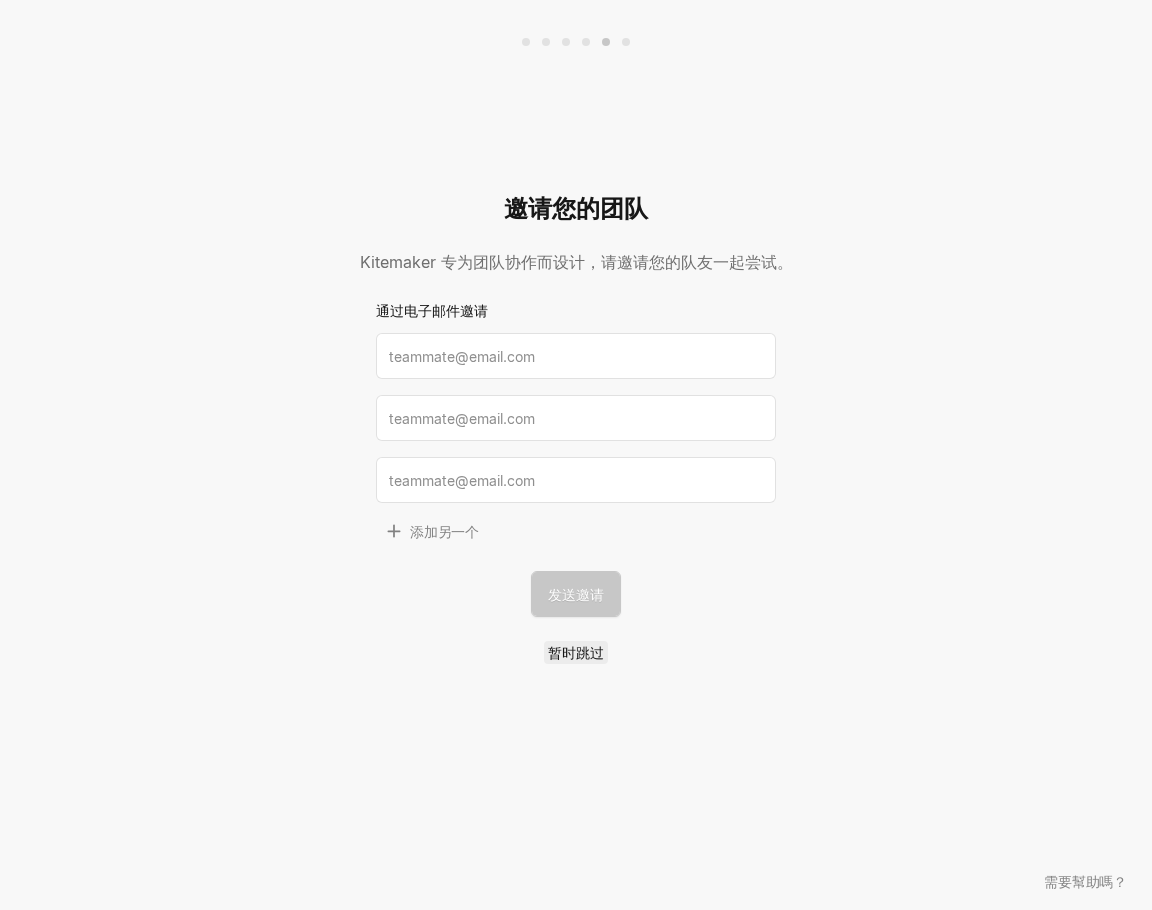click on "暂时跳过" at bounding box center (576, 652) 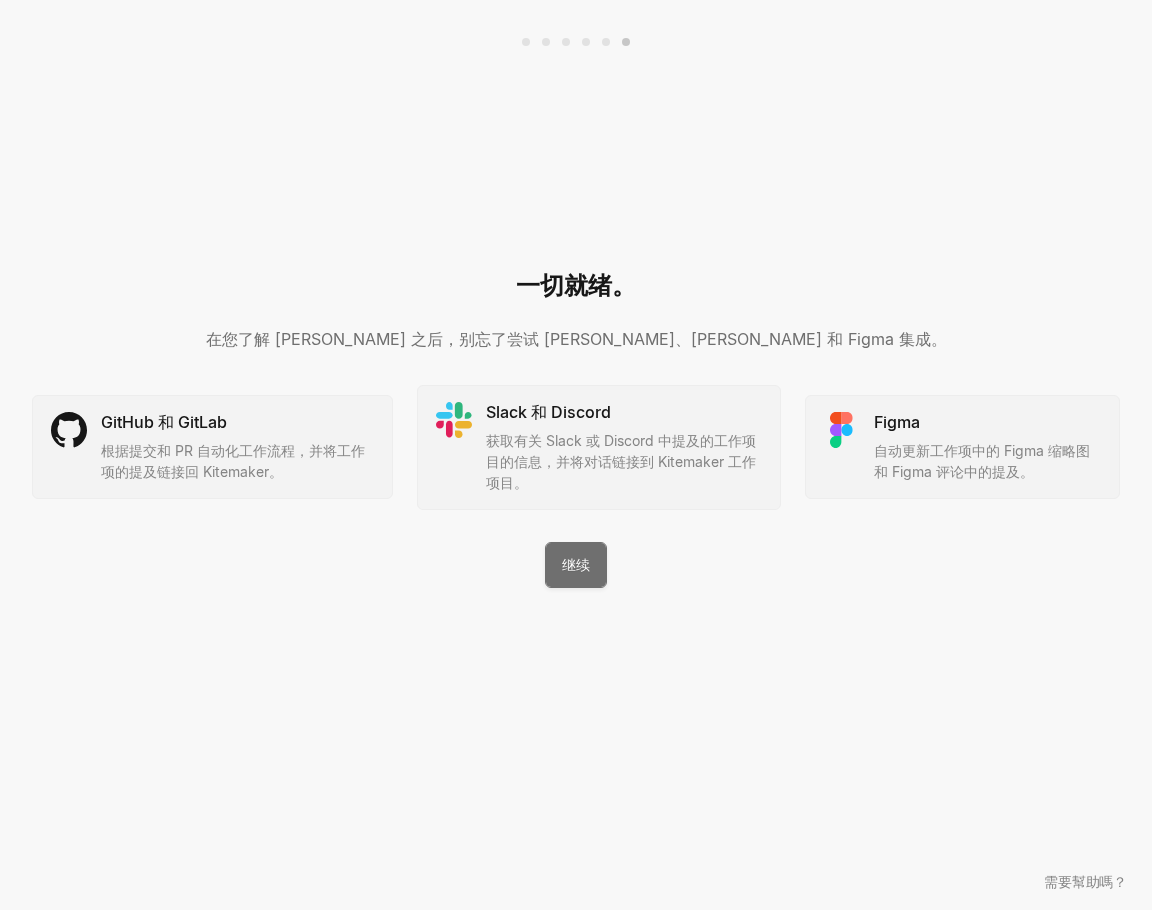 click on "继续" at bounding box center (576, 564) 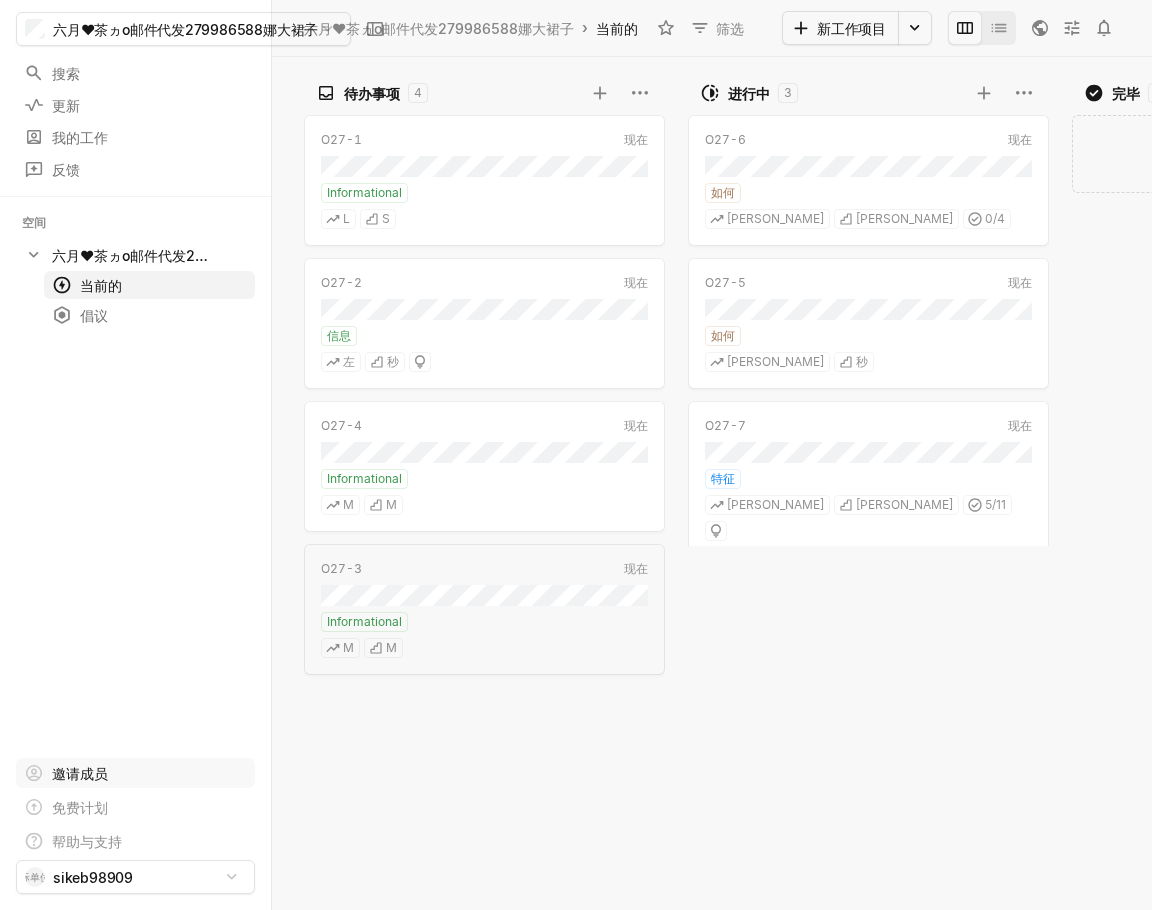 click on "邀请成员" at bounding box center (135, 773) 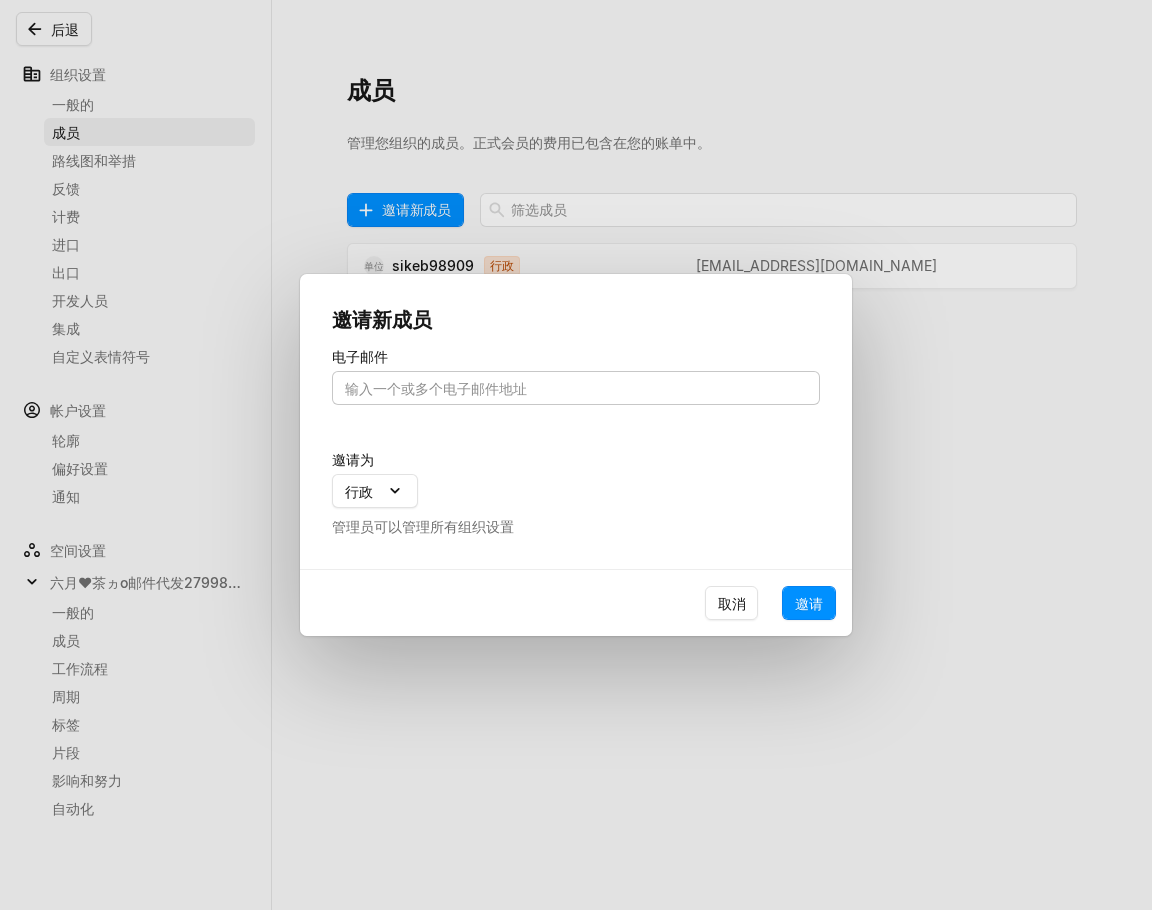 click on "电子邮件" at bounding box center (576, 389) 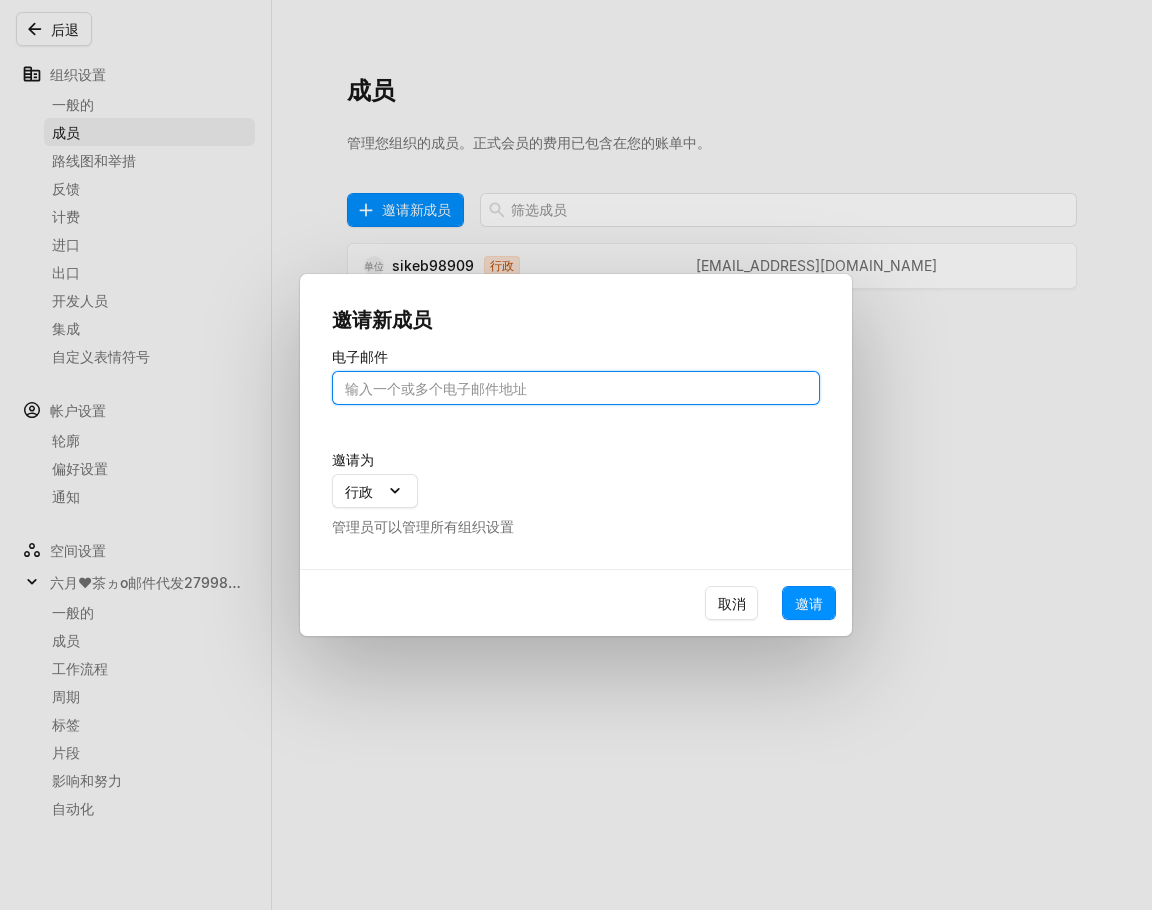 drag, startPoint x: 379, startPoint y: 387, endPoint x: 342, endPoint y: 378, distance: 38.078865 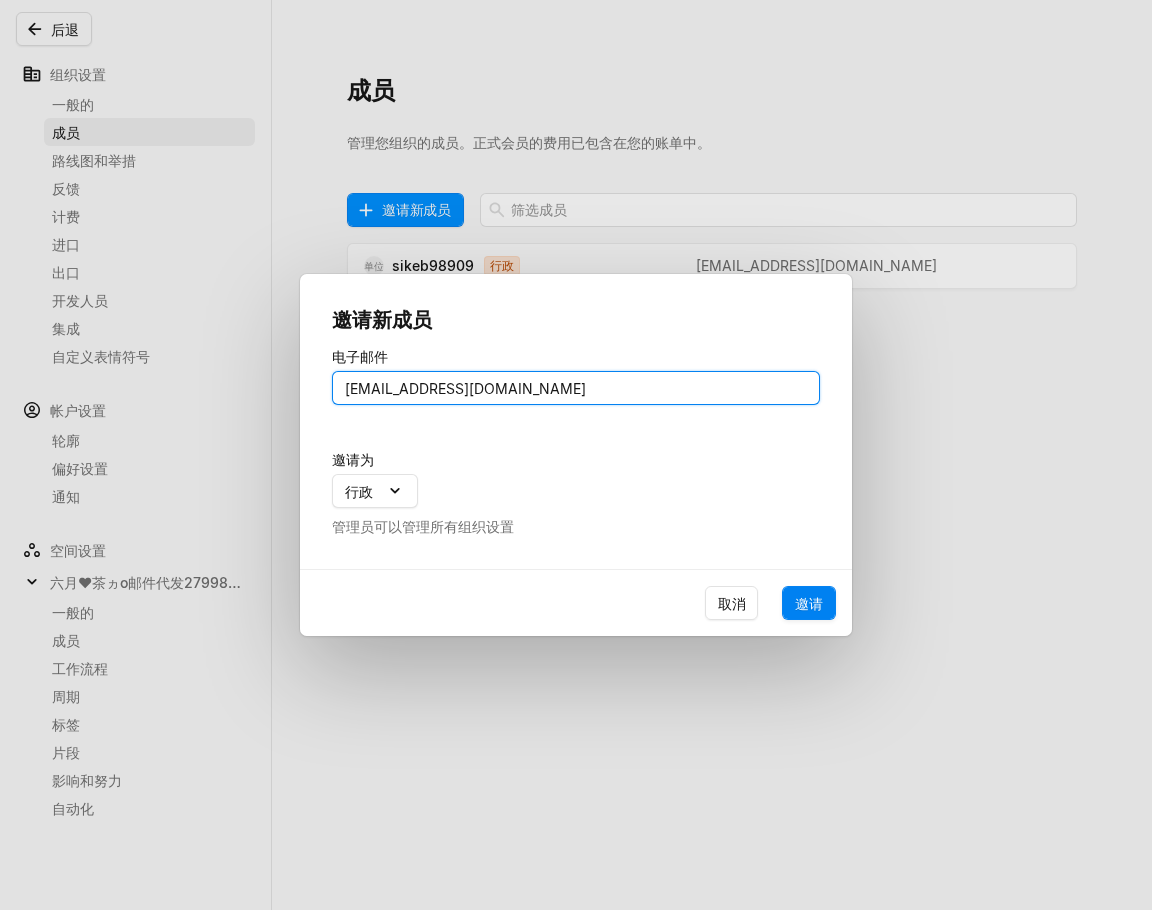 click on "邀请" at bounding box center (809, 603) 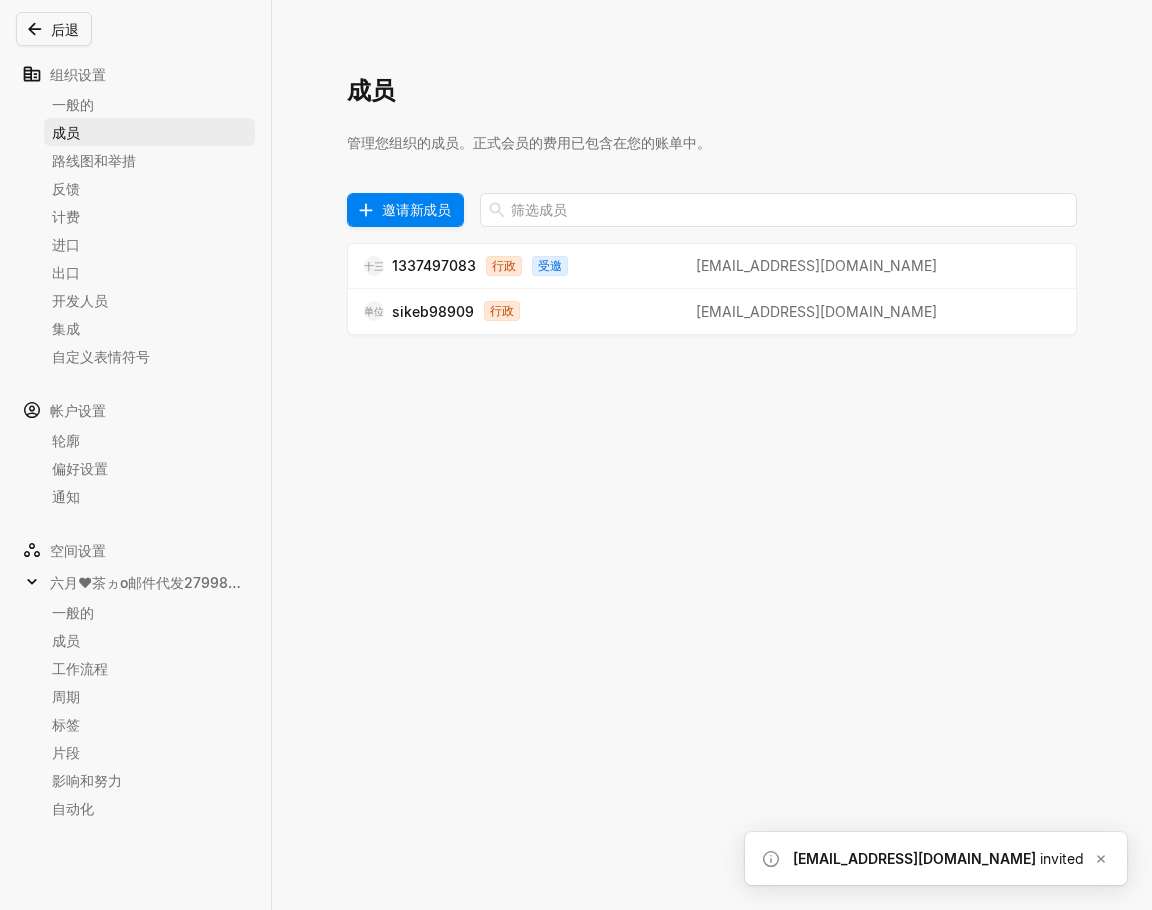 click on "邀请新成员" at bounding box center (416, 209) 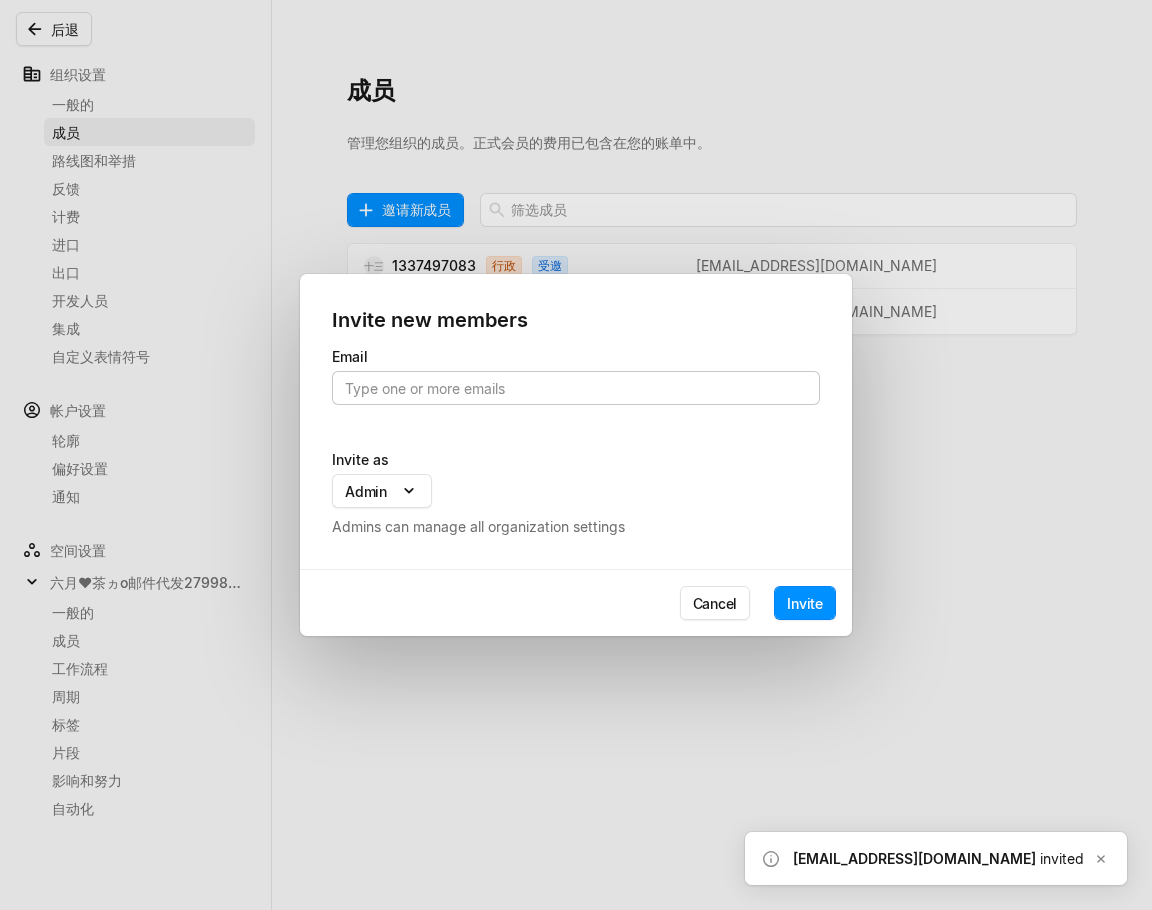 drag, startPoint x: 421, startPoint y: 403, endPoint x: 423, endPoint y: 386, distance: 17.117243 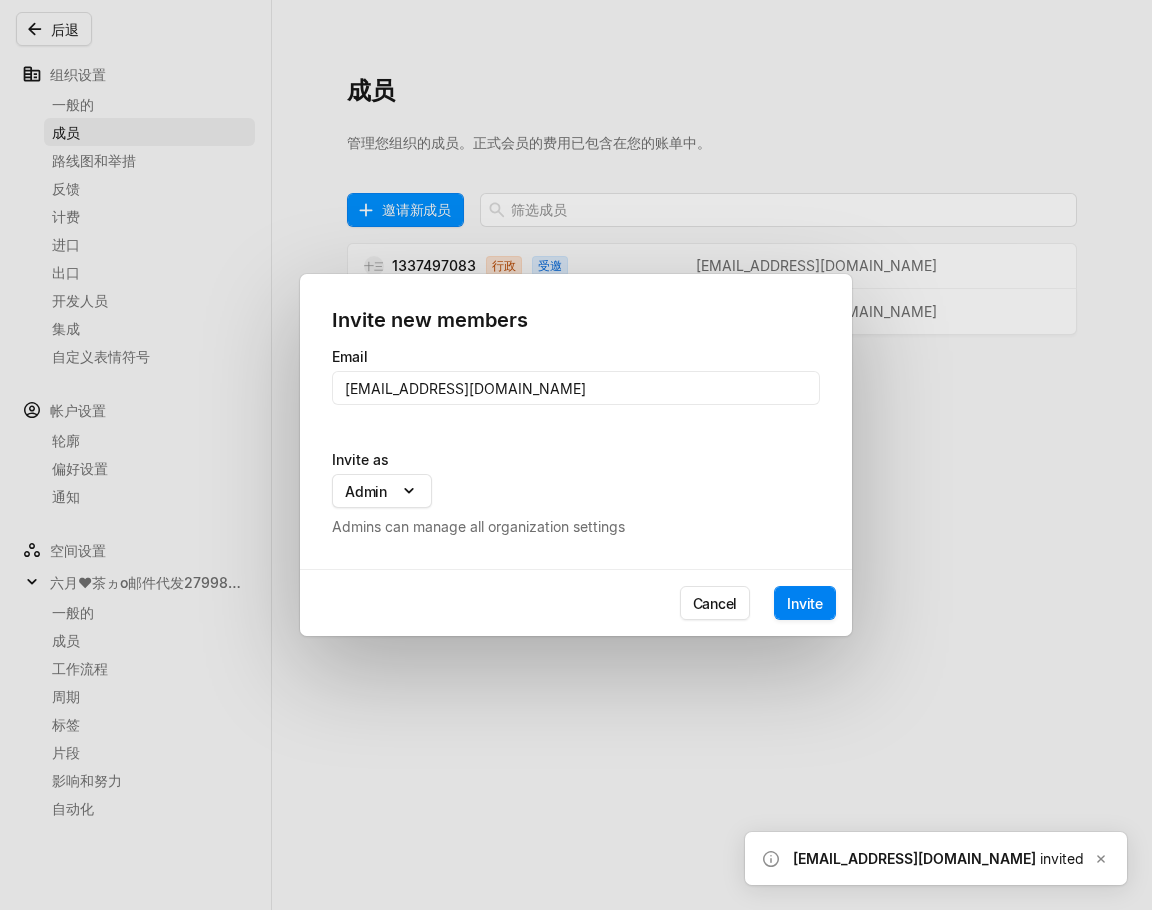 click on "Invite" at bounding box center (805, 603) 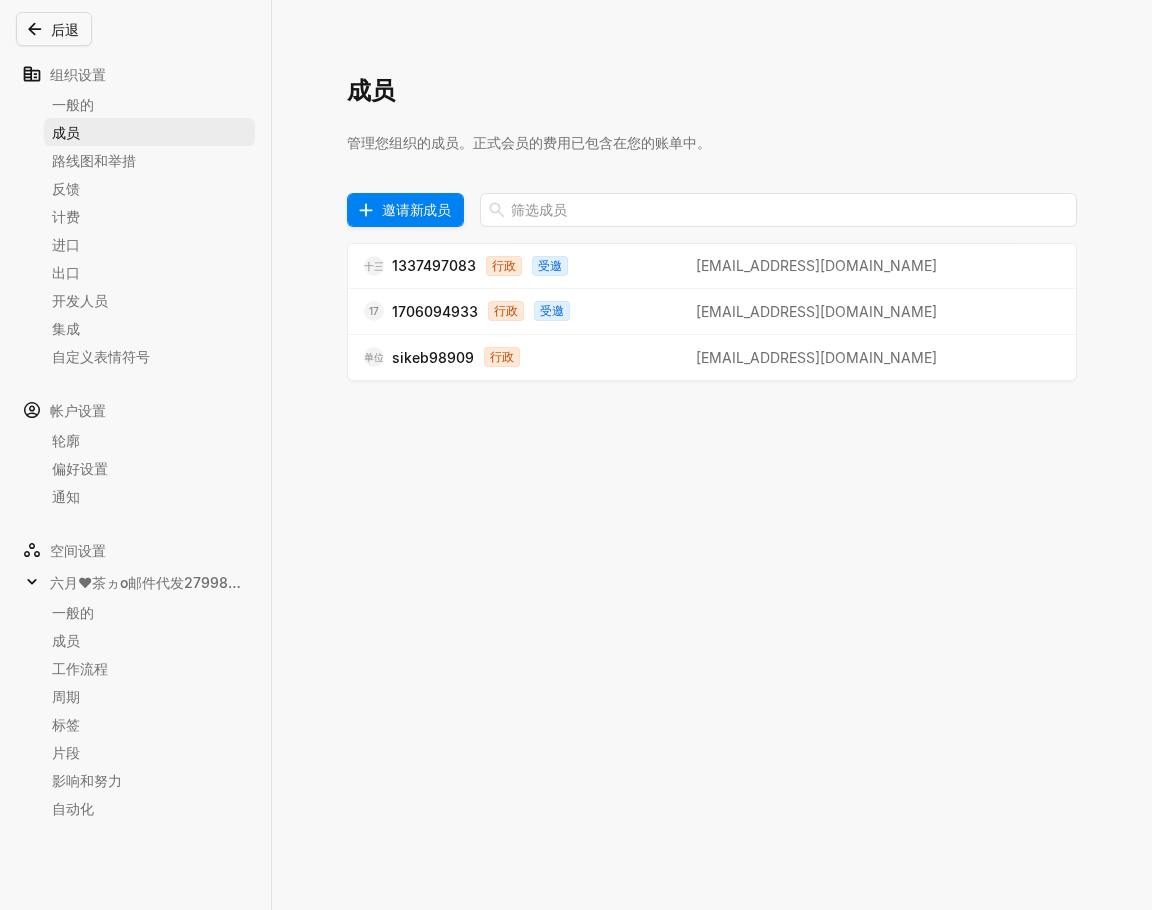 click on "邀请新成员" at bounding box center [416, 209] 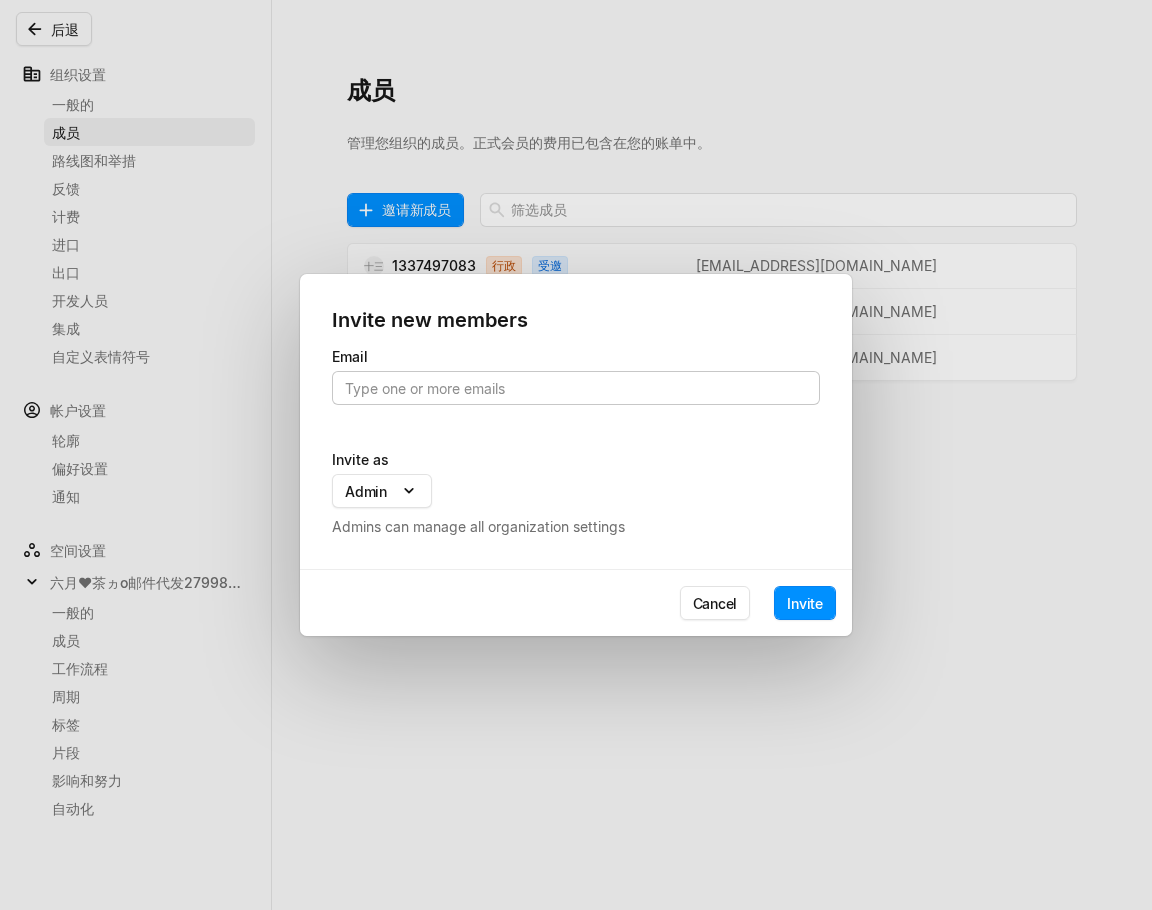 click at bounding box center (576, 388) 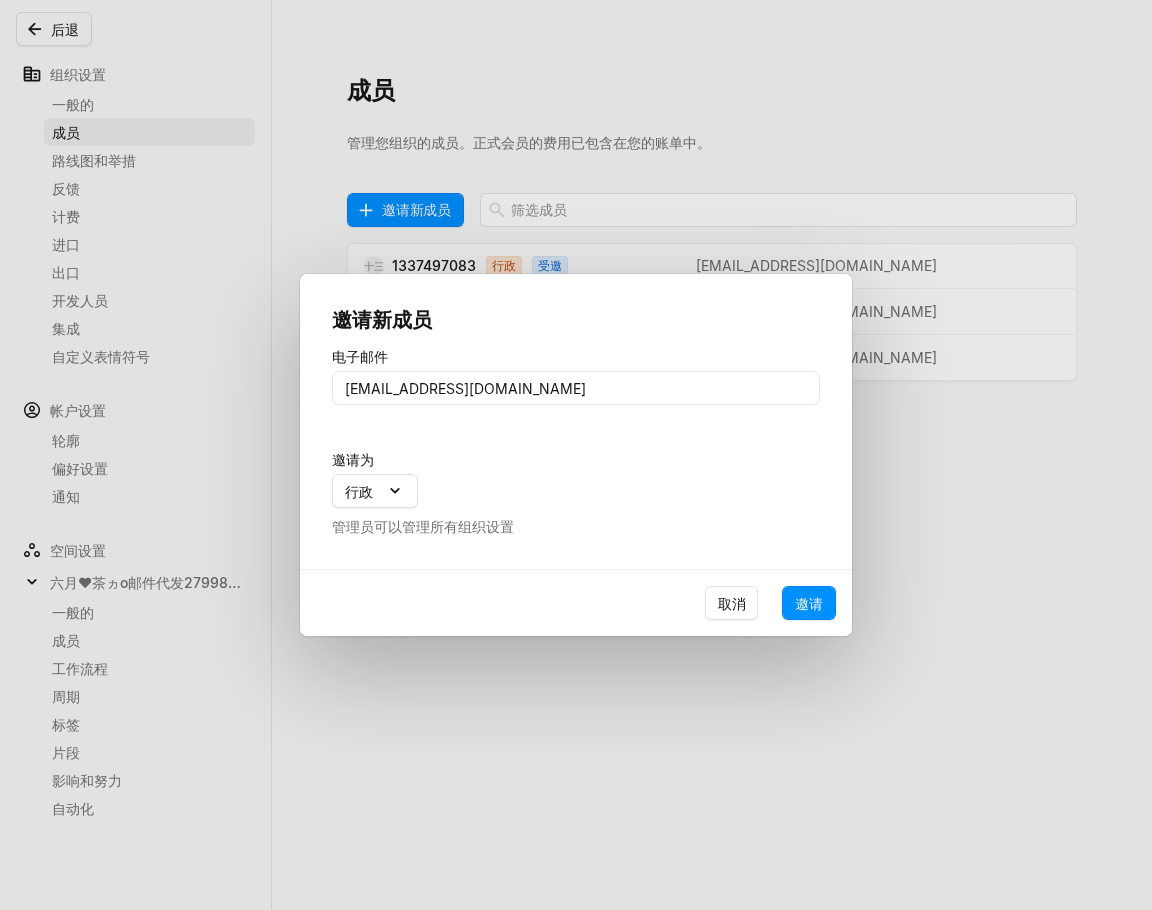type on "[EMAIL_ADDRESS][DOMAIN_NAME]" 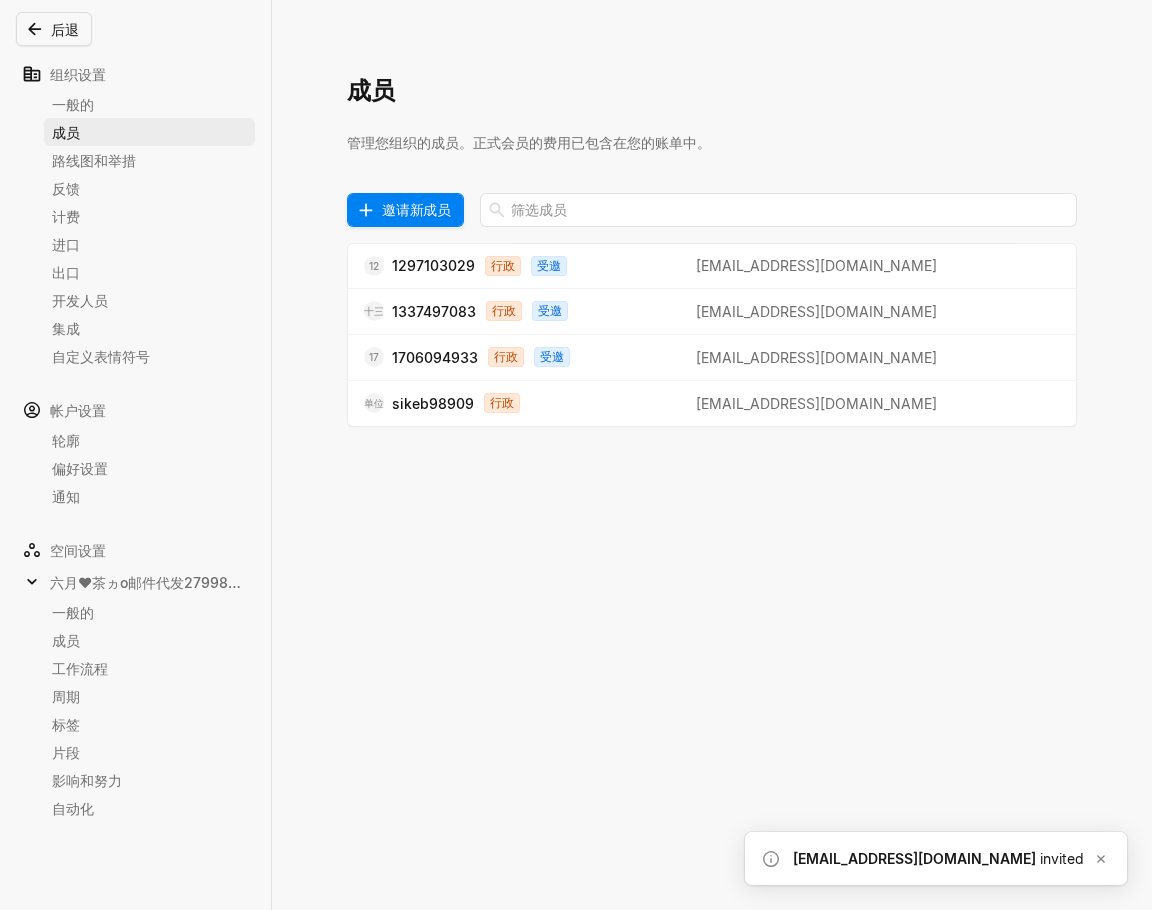 click on "邀请新成员" at bounding box center (416, 209) 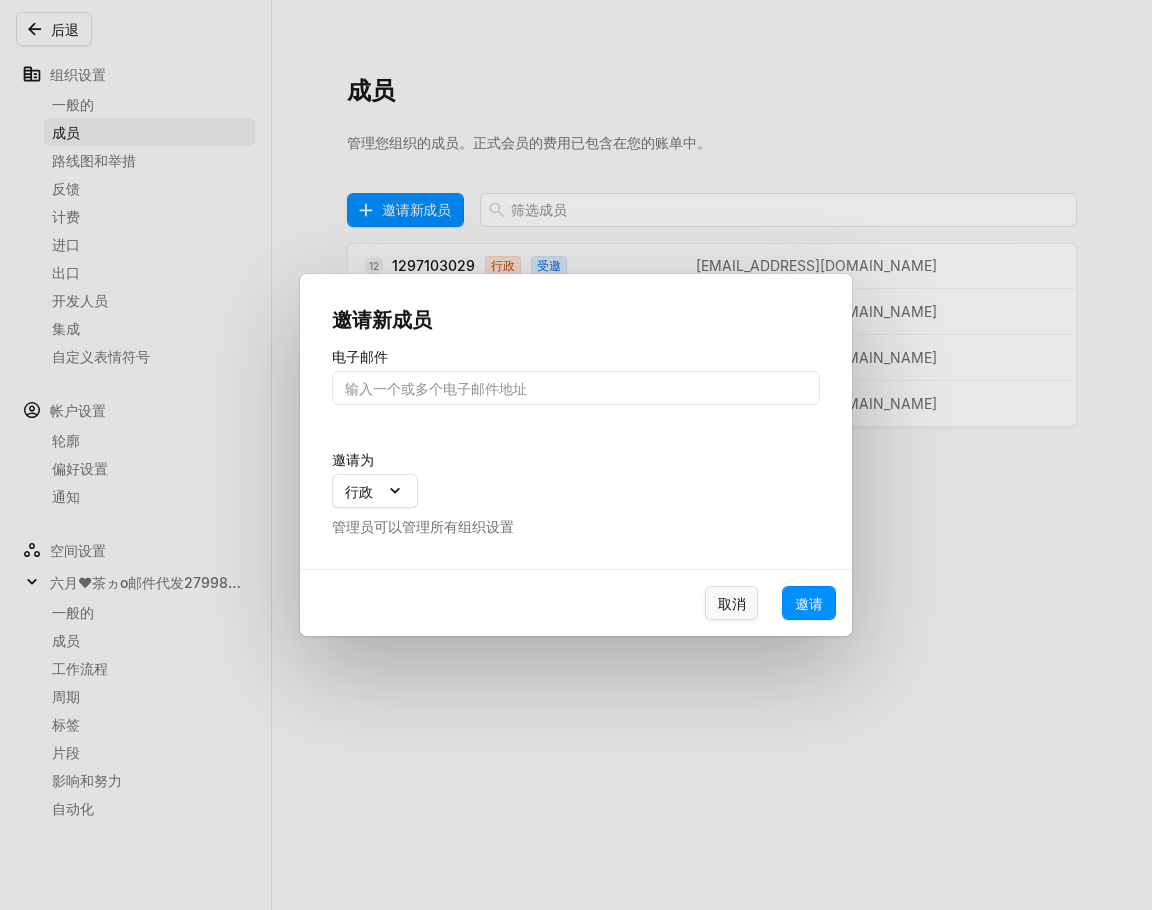 click on "取消" at bounding box center [732, 603] 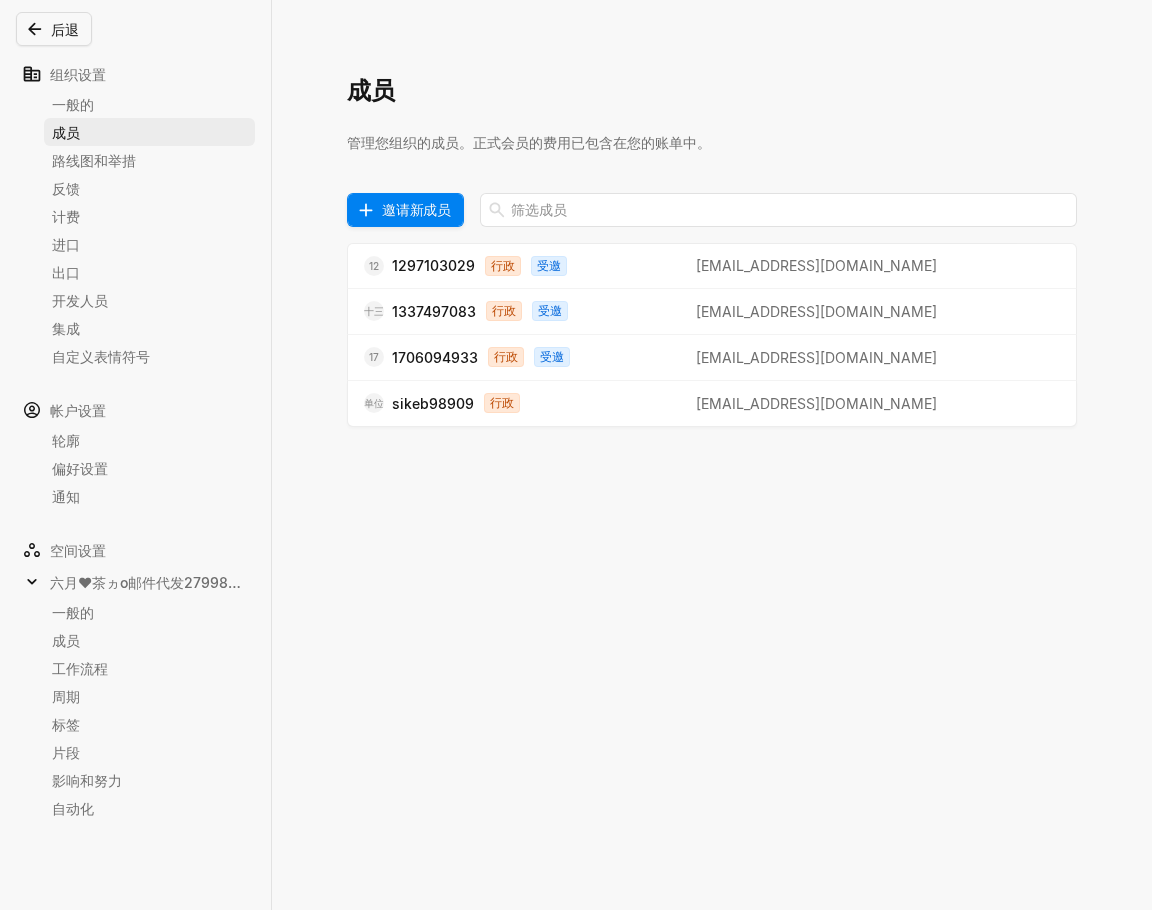 click on "邀请新成员" at bounding box center [416, 209] 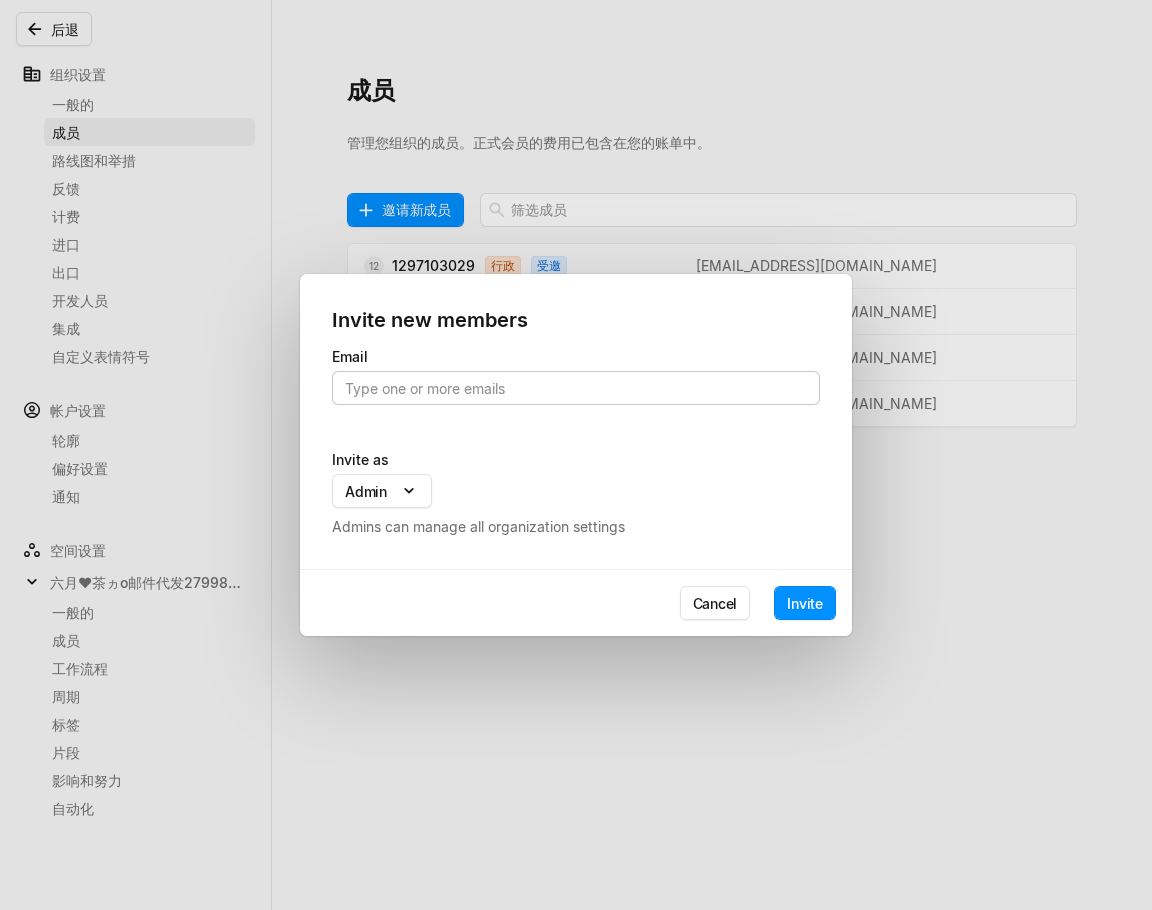 click at bounding box center [576, 388] 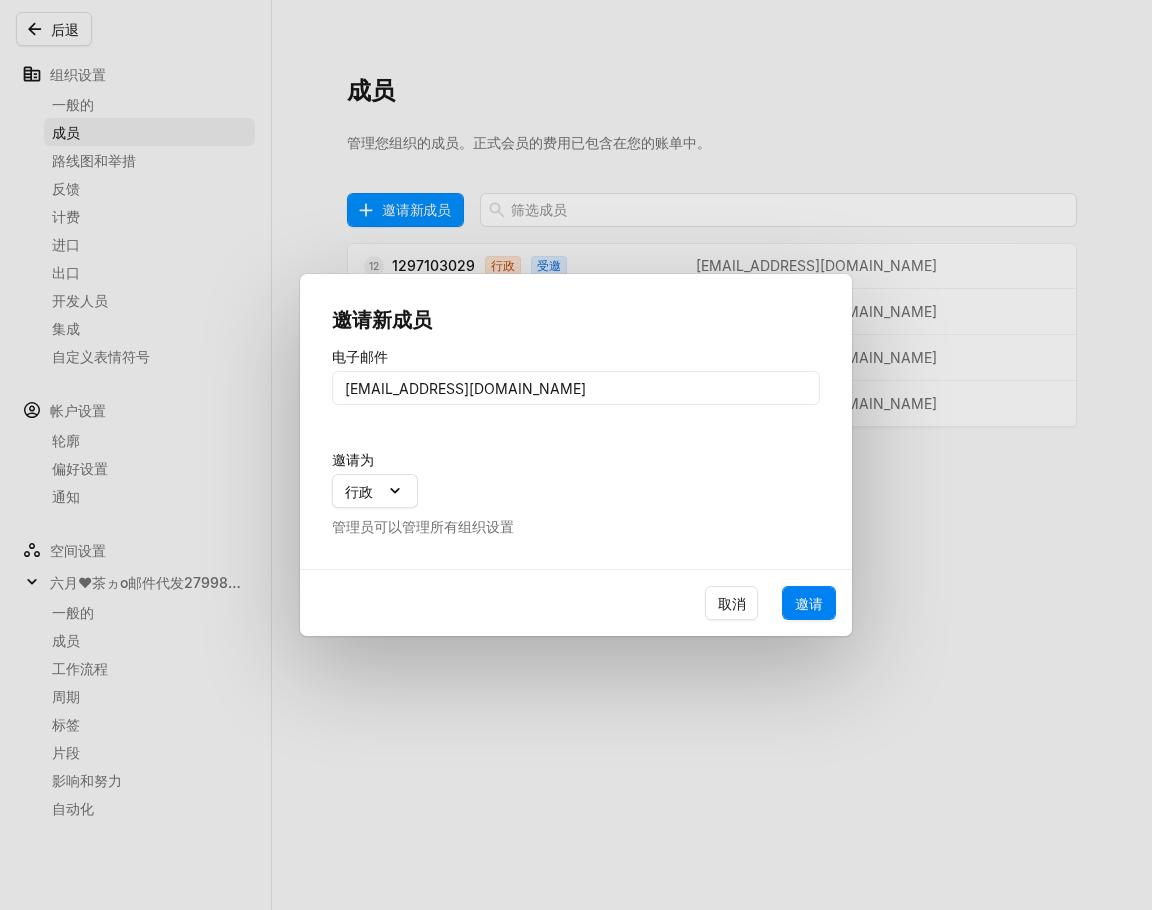 click on "邀请" at bounding box center [809, 603] 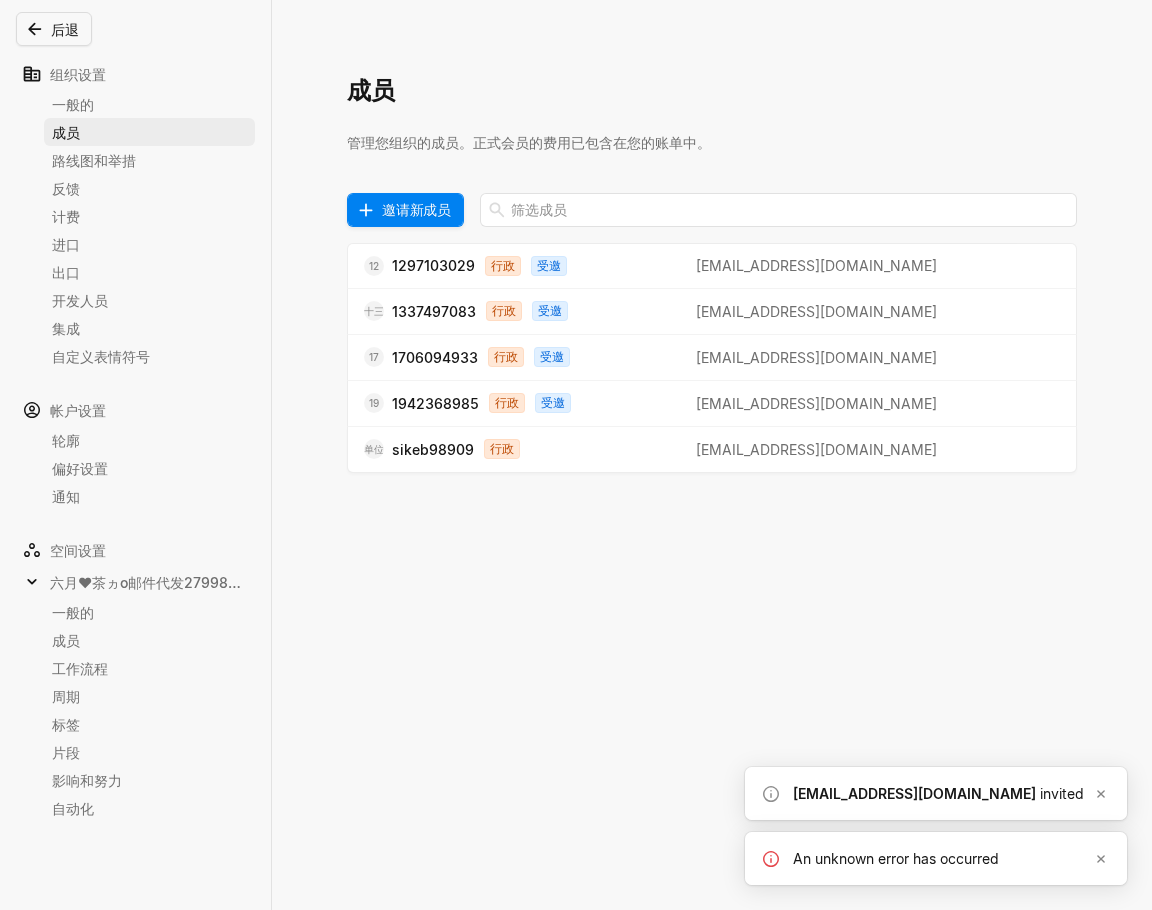click on "邀请新成员" at bounding box center [416, 209] 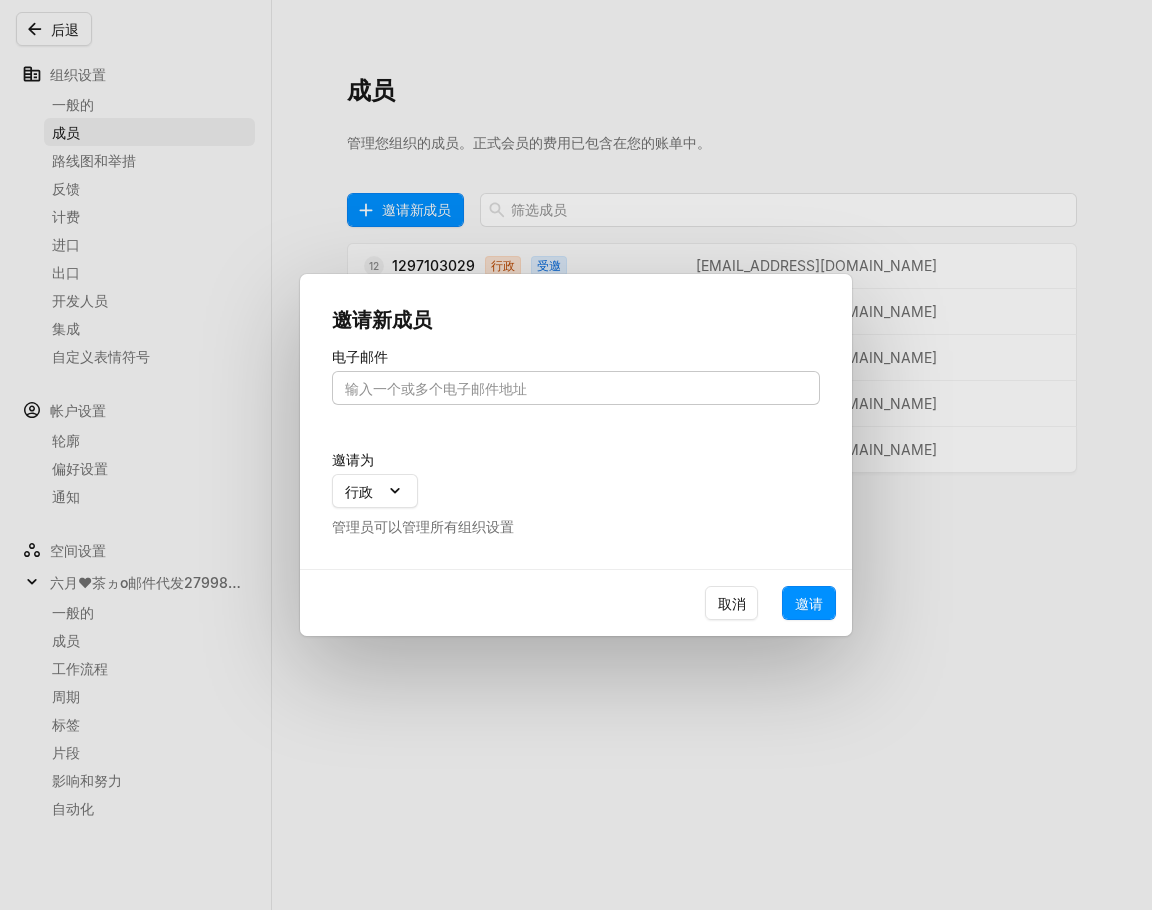 click at bounding box center [576, 388] 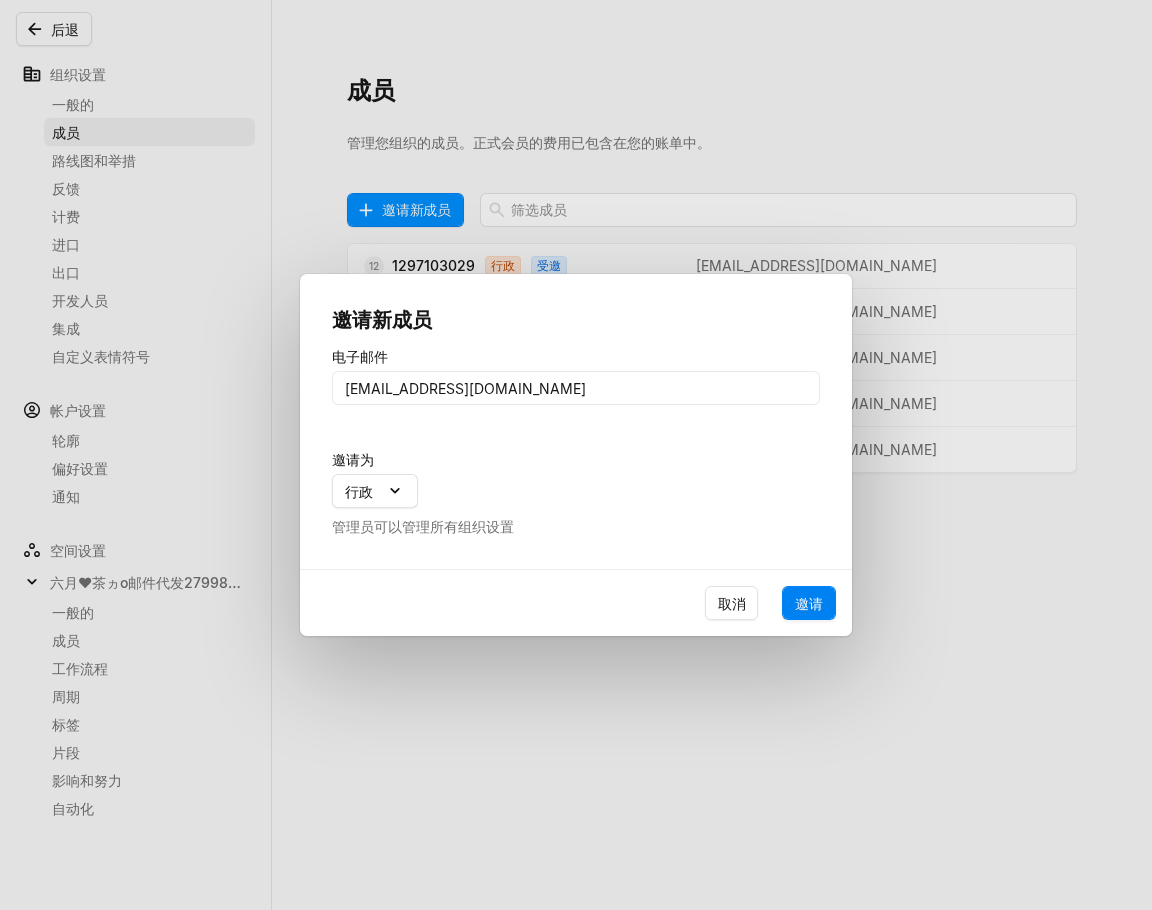 click on "邀请" at bounding box center [809, 603] 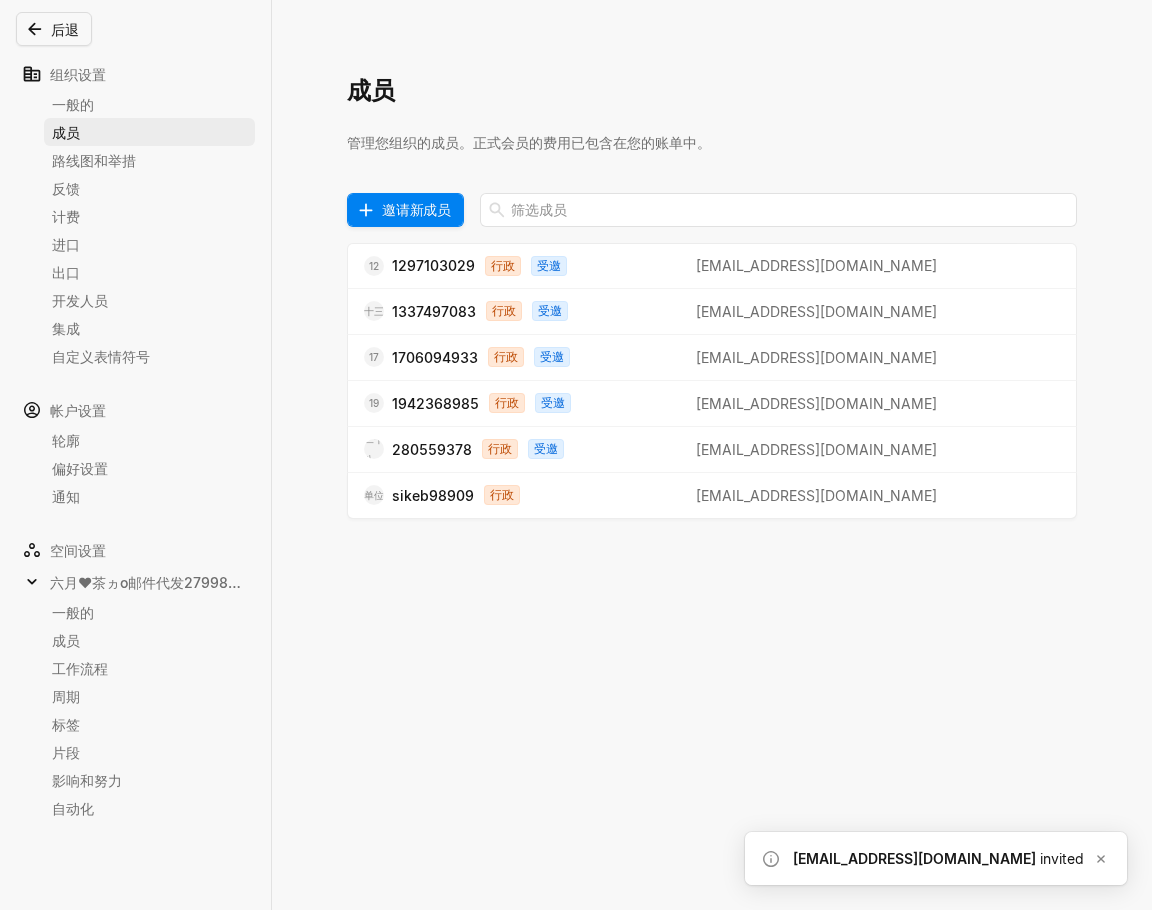 click on "邀请新成员" at bounding box center (416, 209) 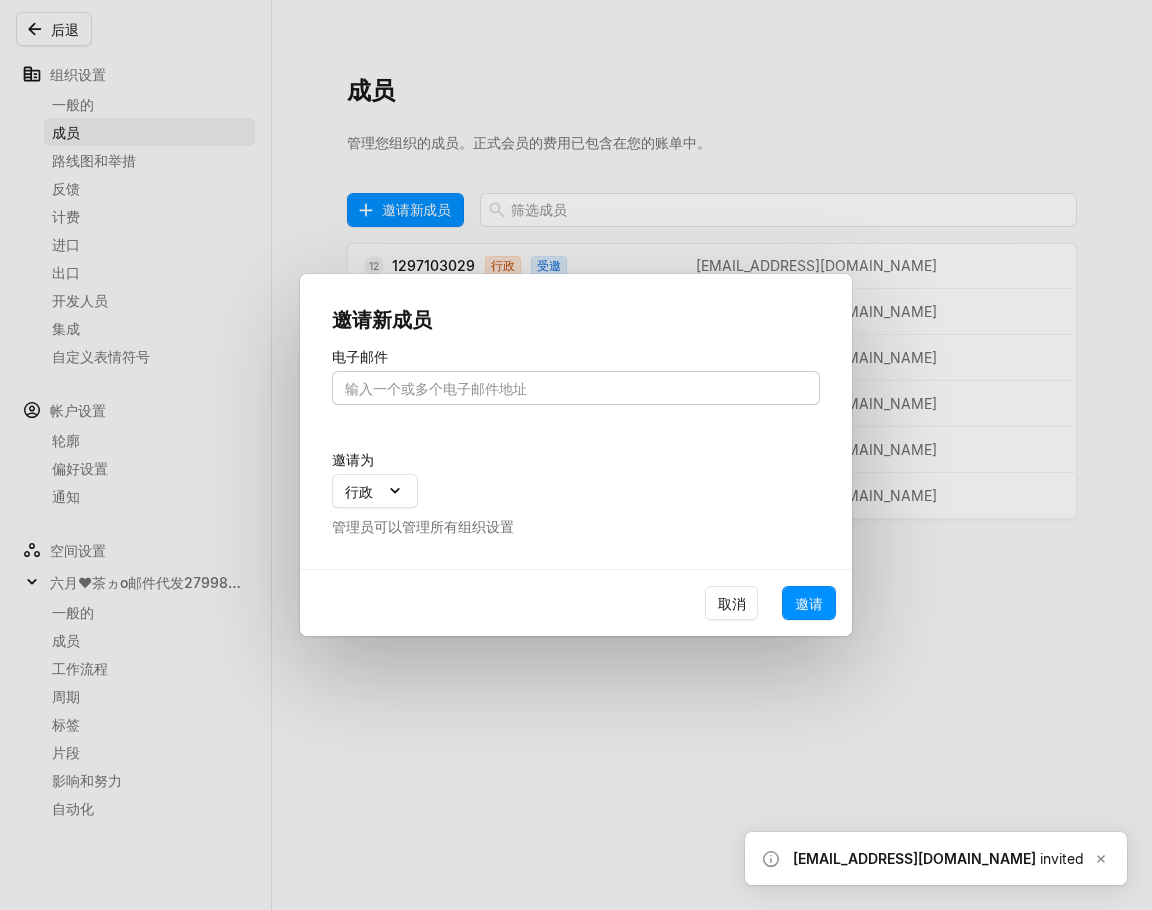 click at bounding box center [576, 388] 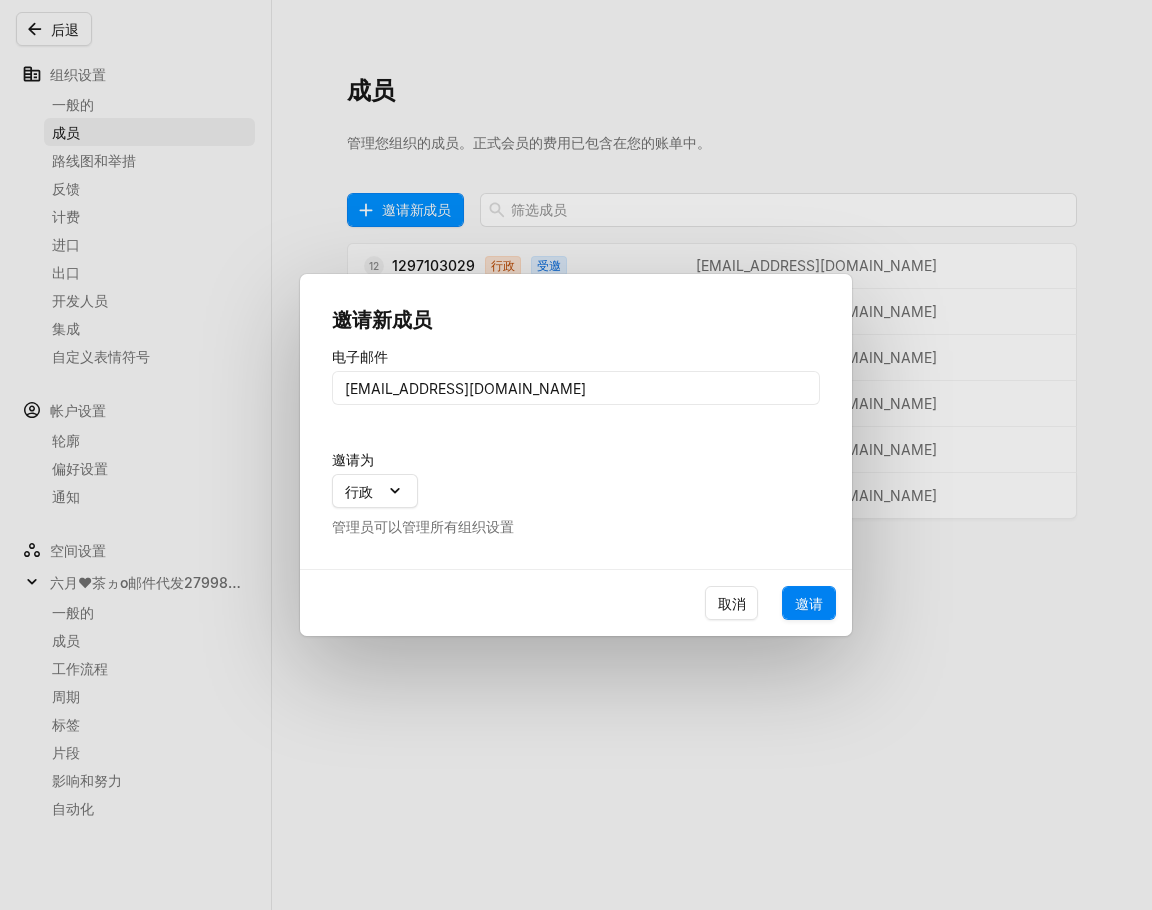 click on "邀请" at bounding box center [809, 603] 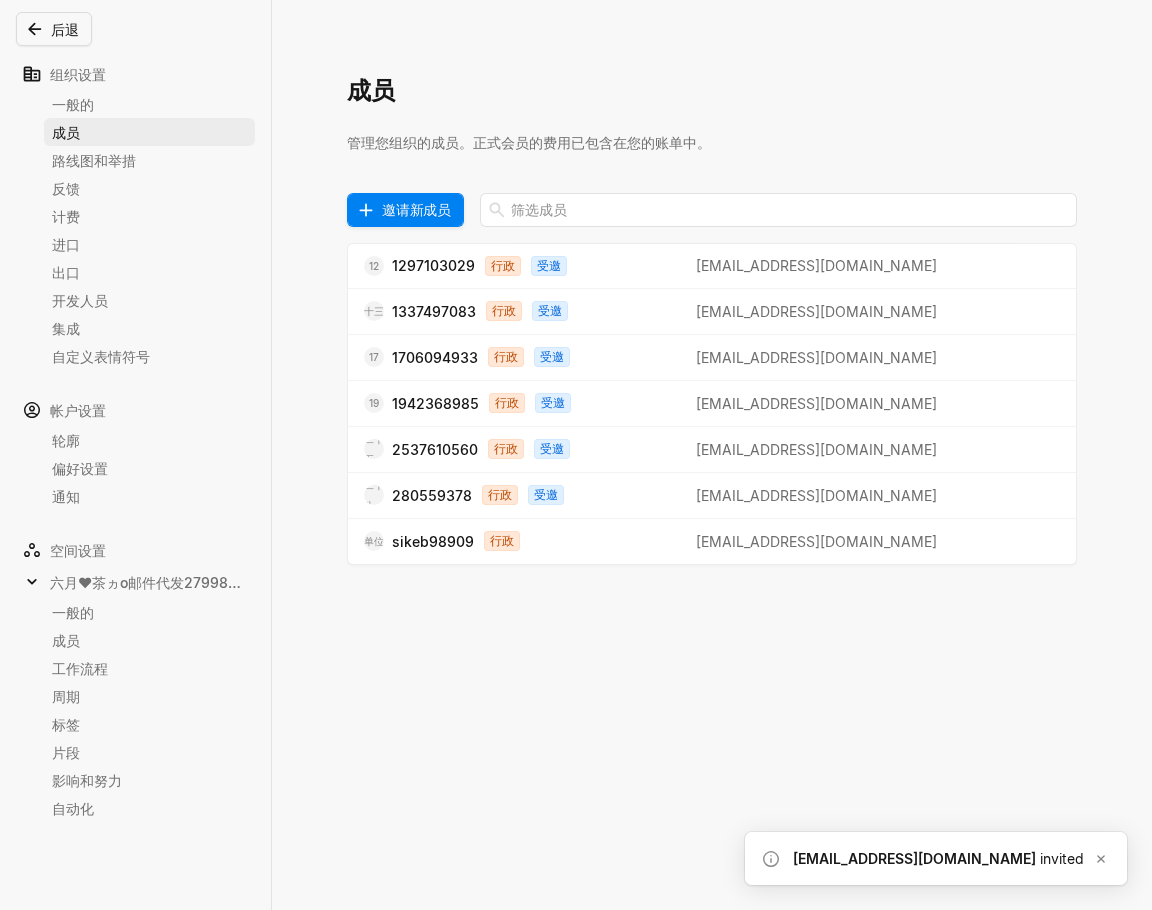 click on "邀请新成员" at bounding box center [416, 209] 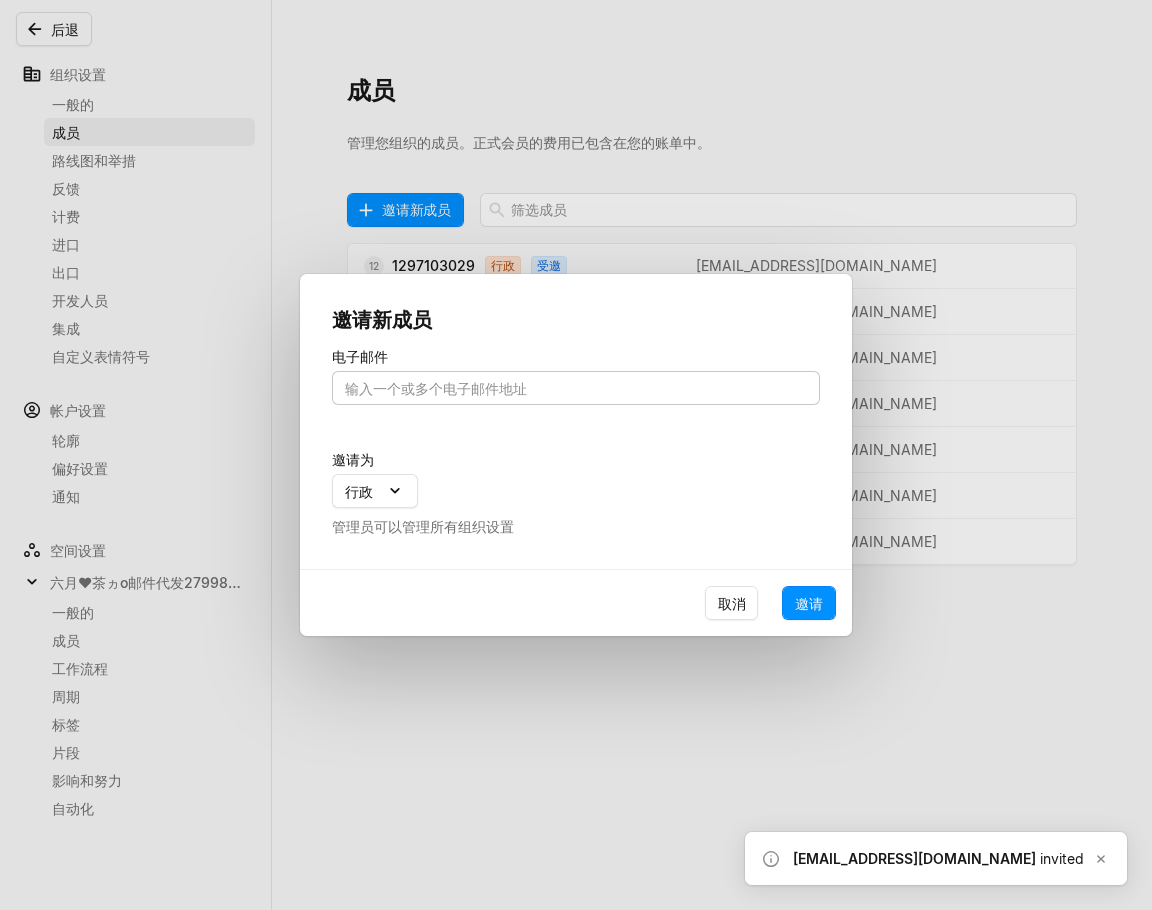 click at bounding box center (576, 388) 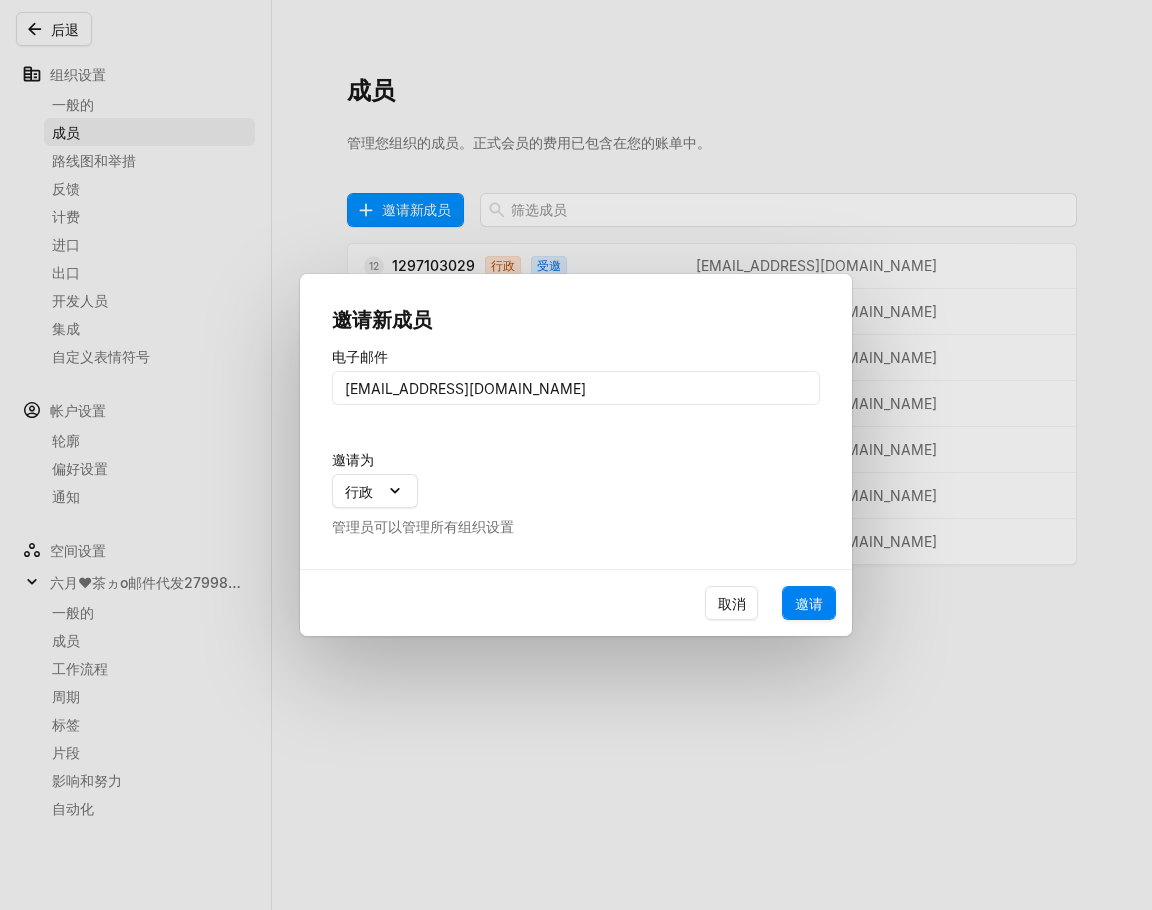 click on "邀请" at bounding box center (809, 603) 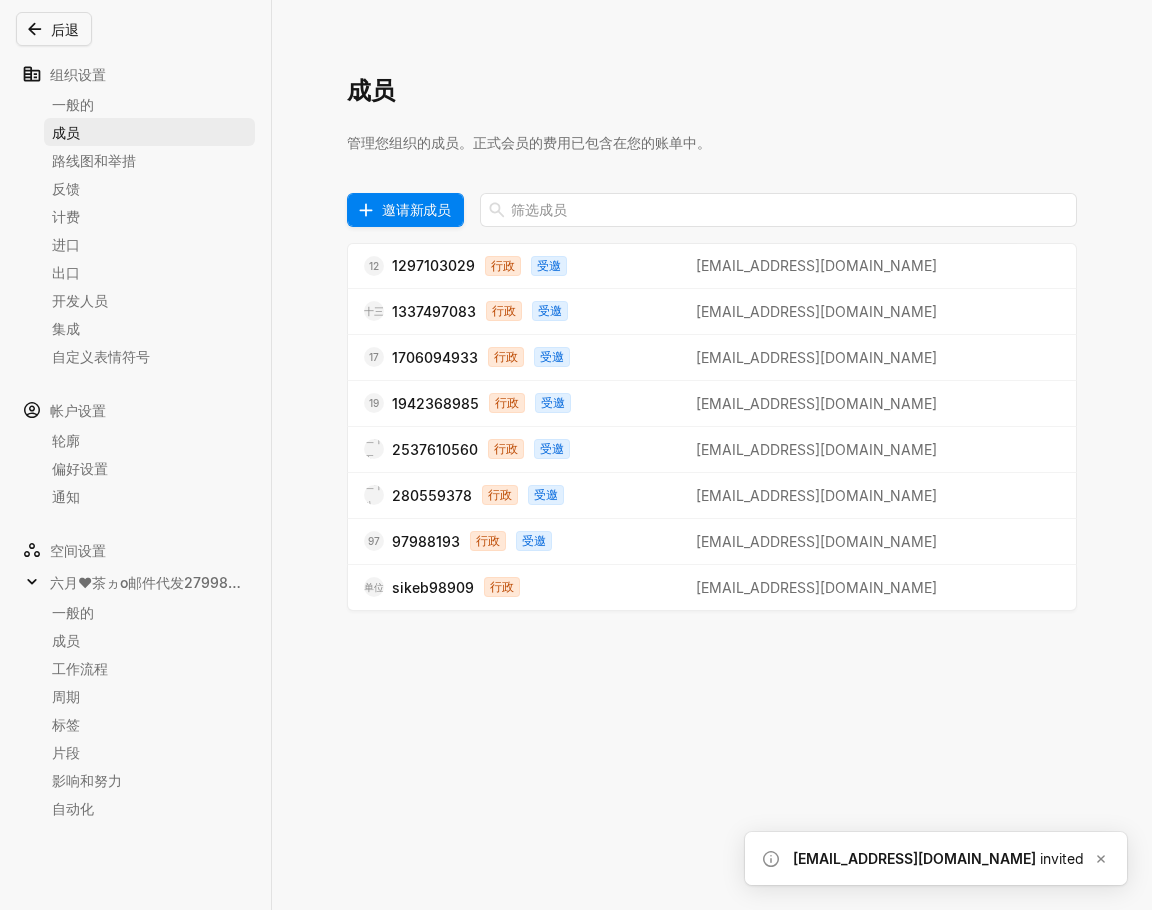 click on "邀请新成员" at bounding box center (416, 209) 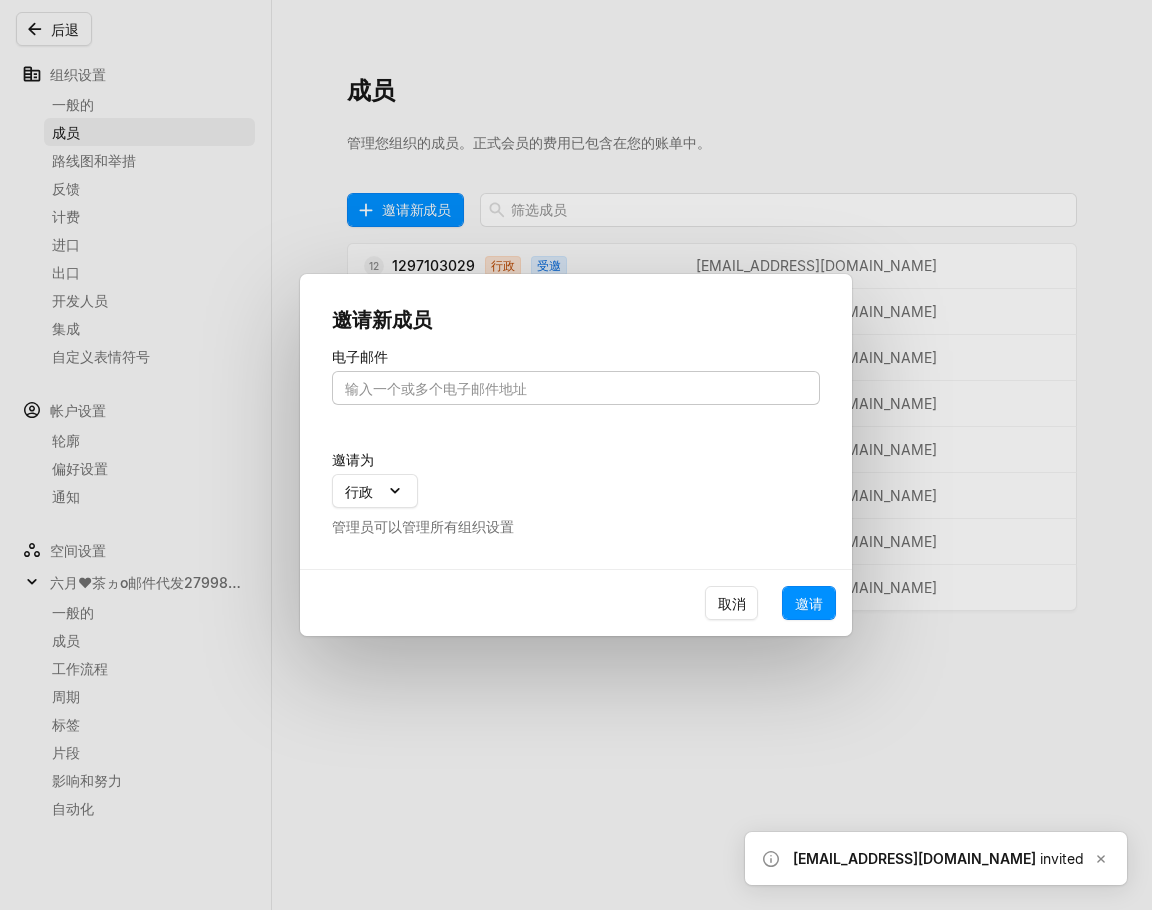click at bounding box center (576, 388) 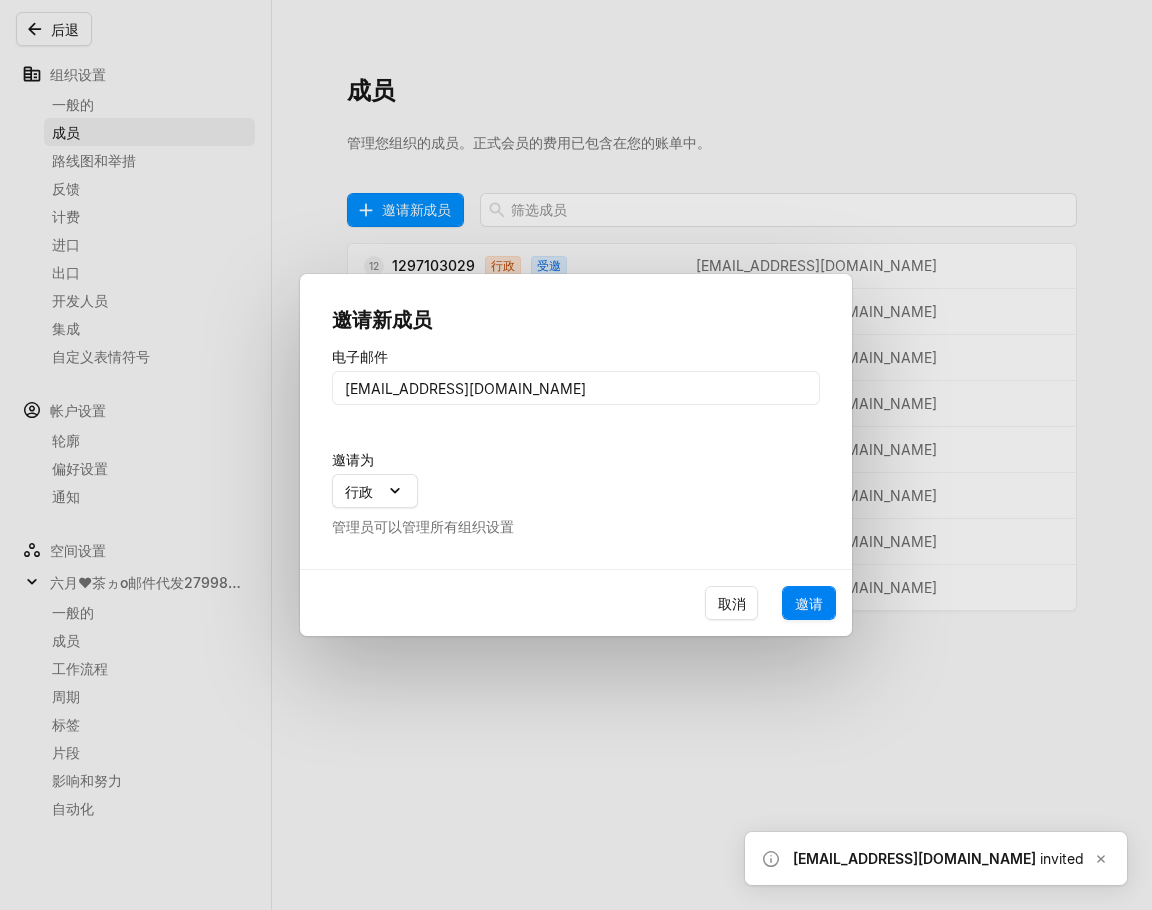 click on "邀请" at bounding box center [809, 603] 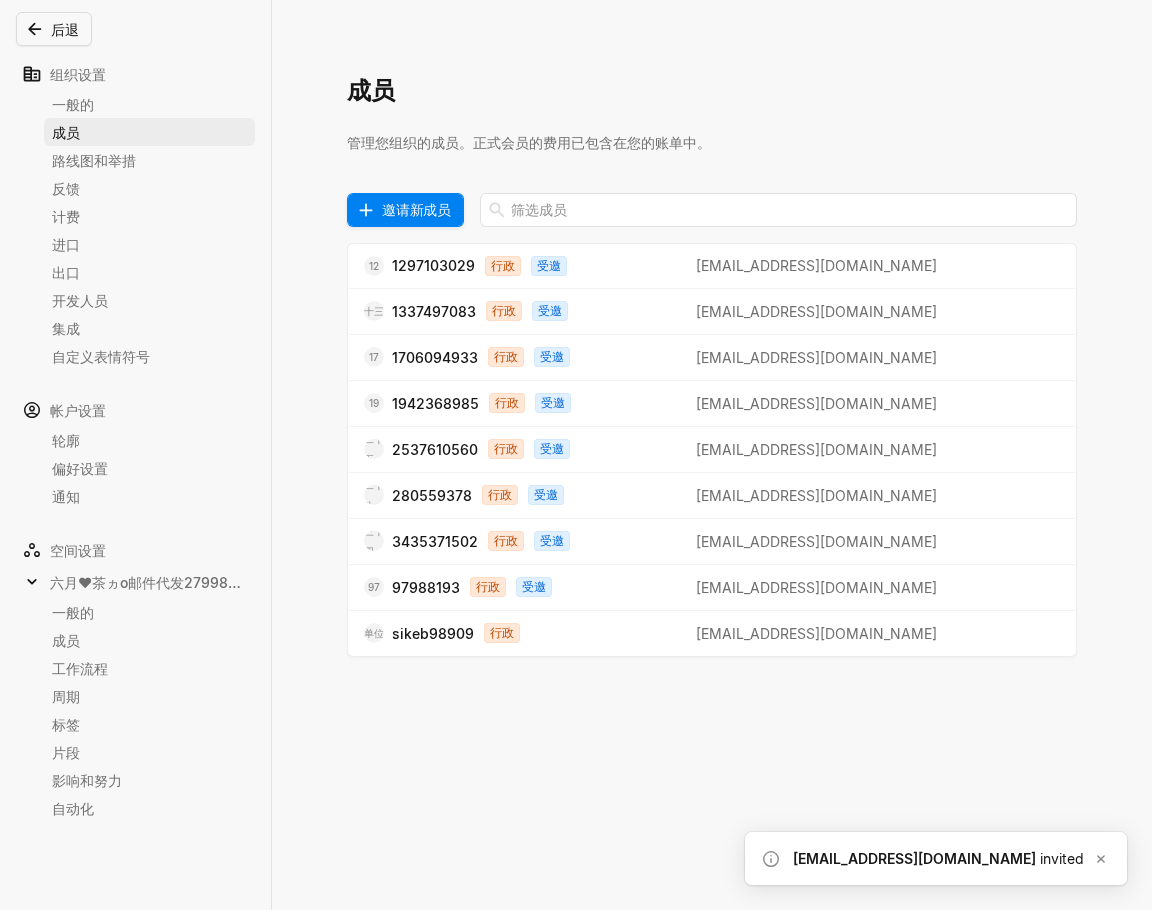 click on "邀请新成员" at bounding box center (416, 209) 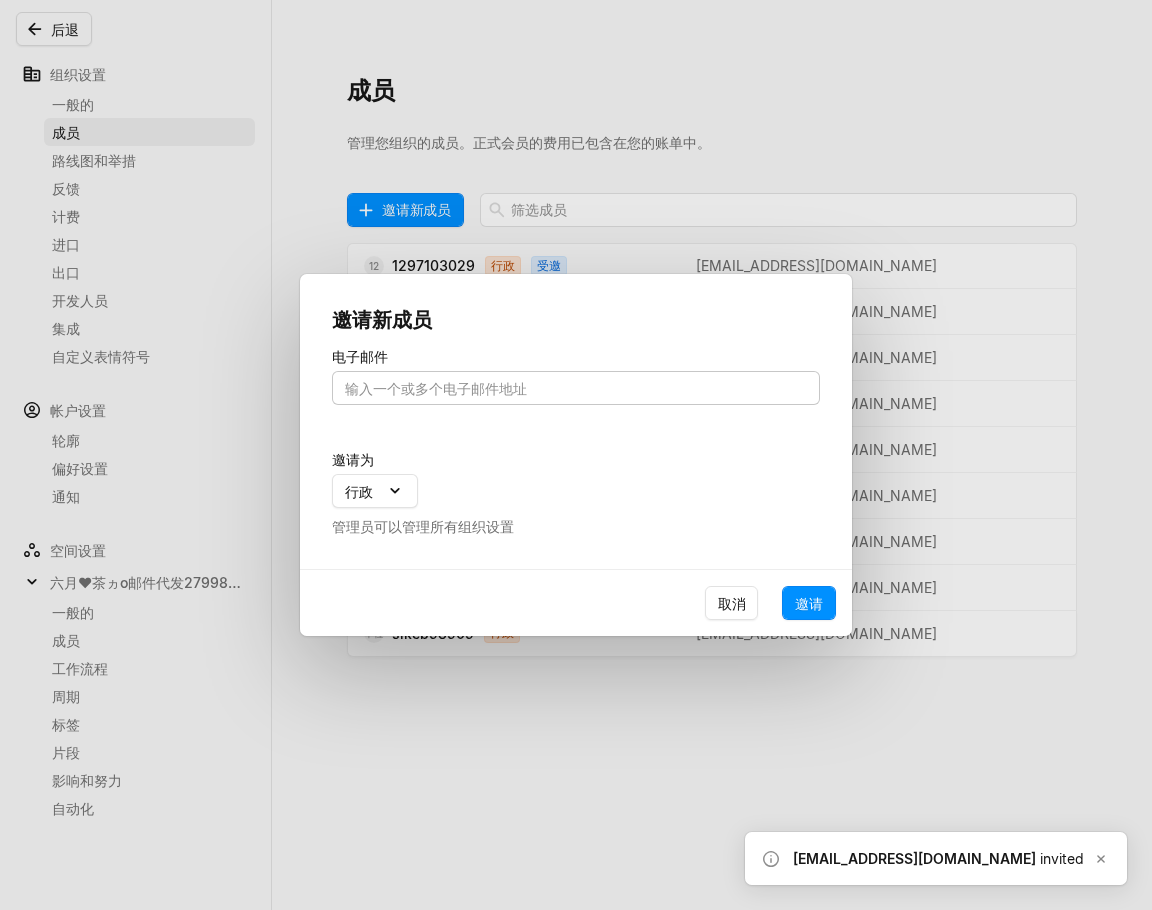 click at bounding box center [576, 388] 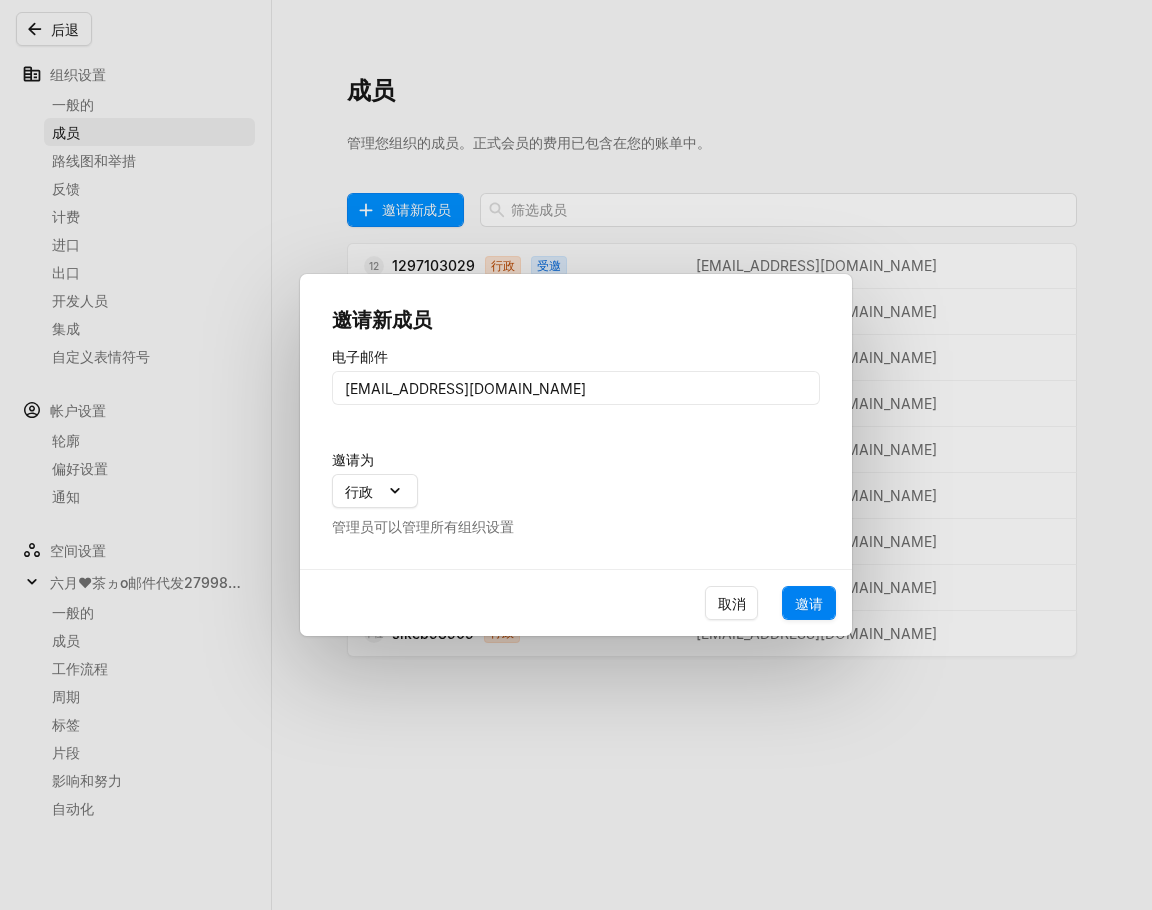 click on "邀请" at bounding box center [809, 603] 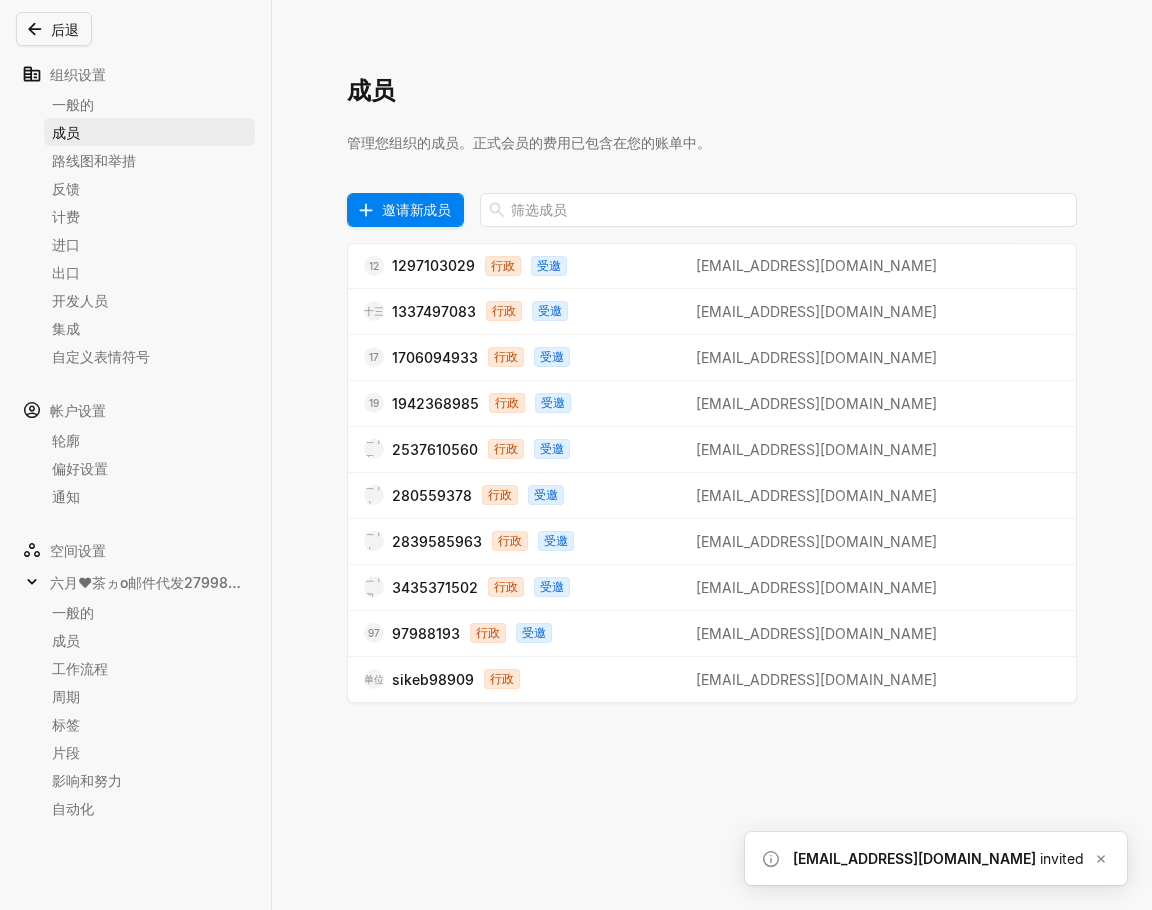 click on "邀请新成员" at bounding box center [416, 209] 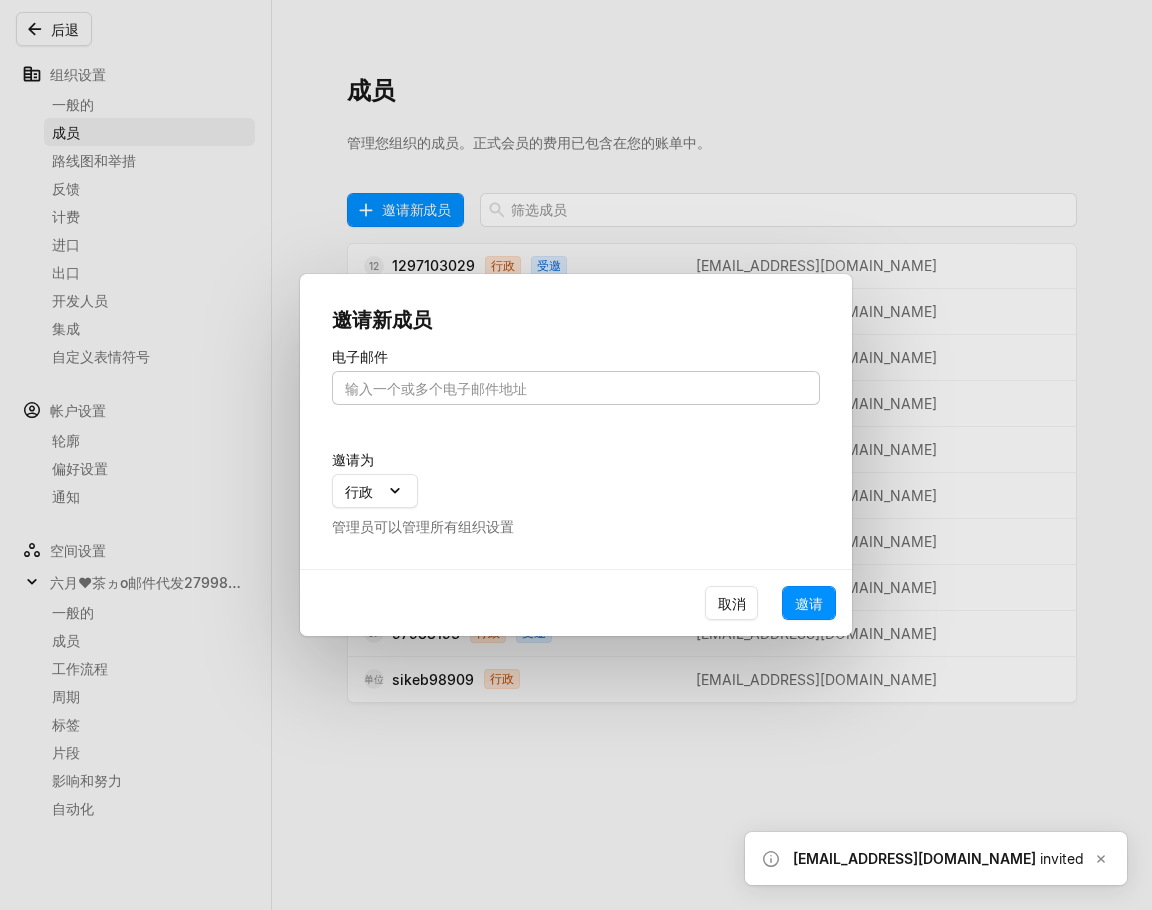 click at bounding box center [576, 388] 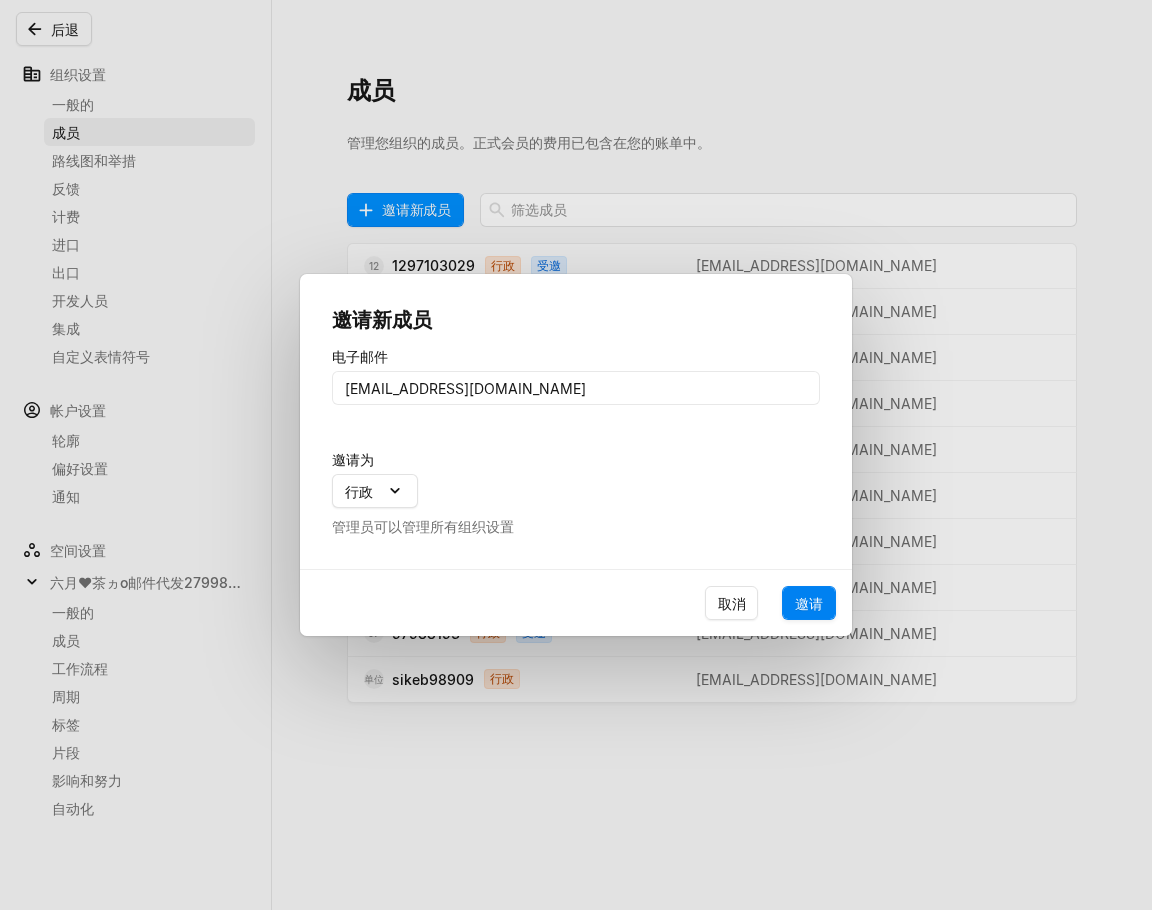 click on "邀请" at bounding box center [809, 603] 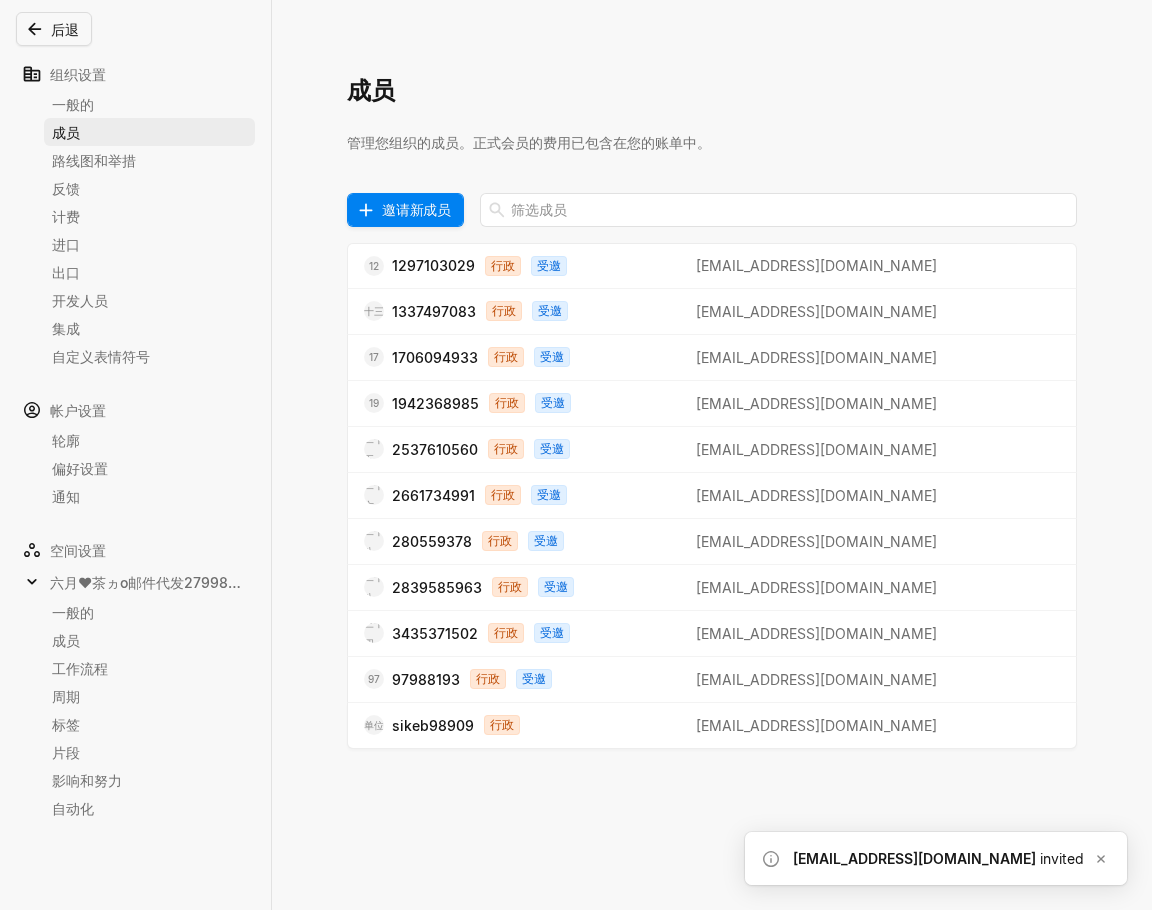 click on "邀请新成员" at bounding box center (416, 209) 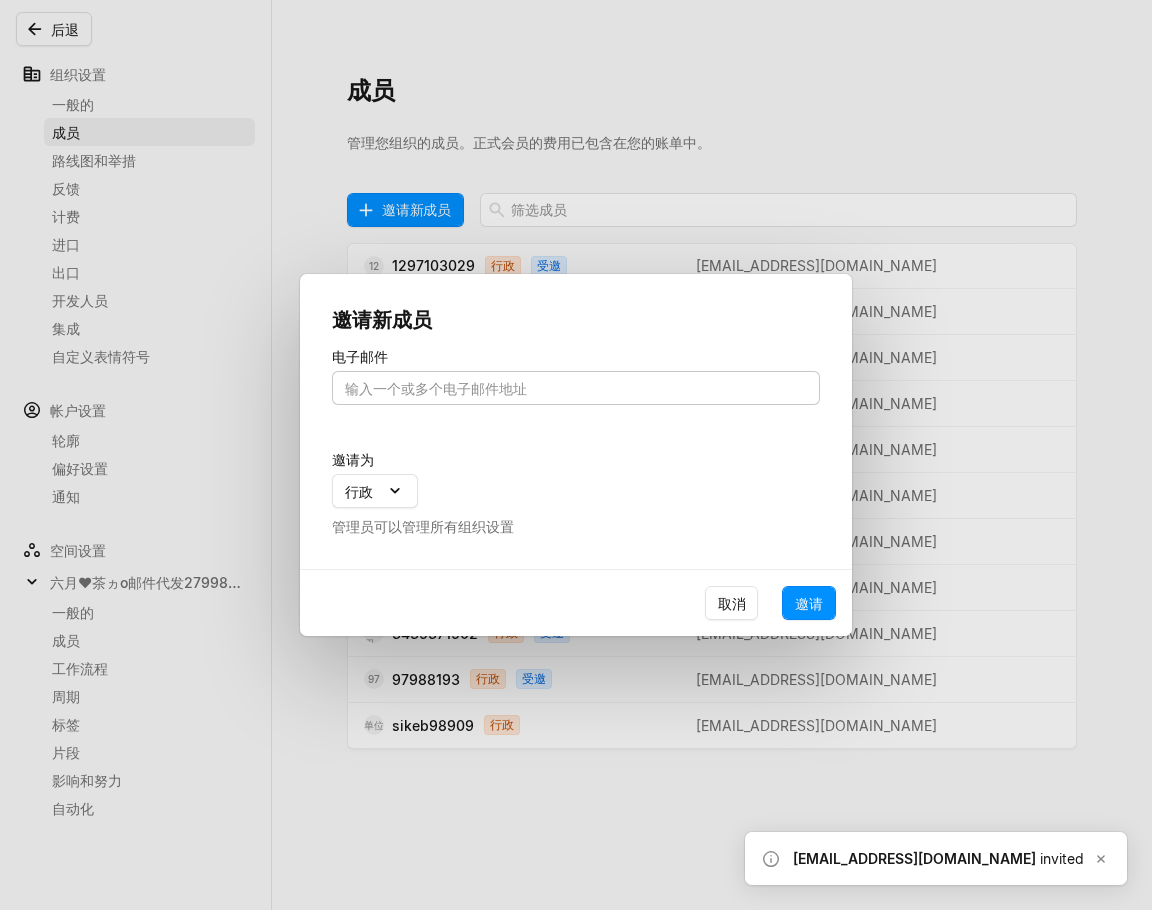 click at bounding box center [576, 388] 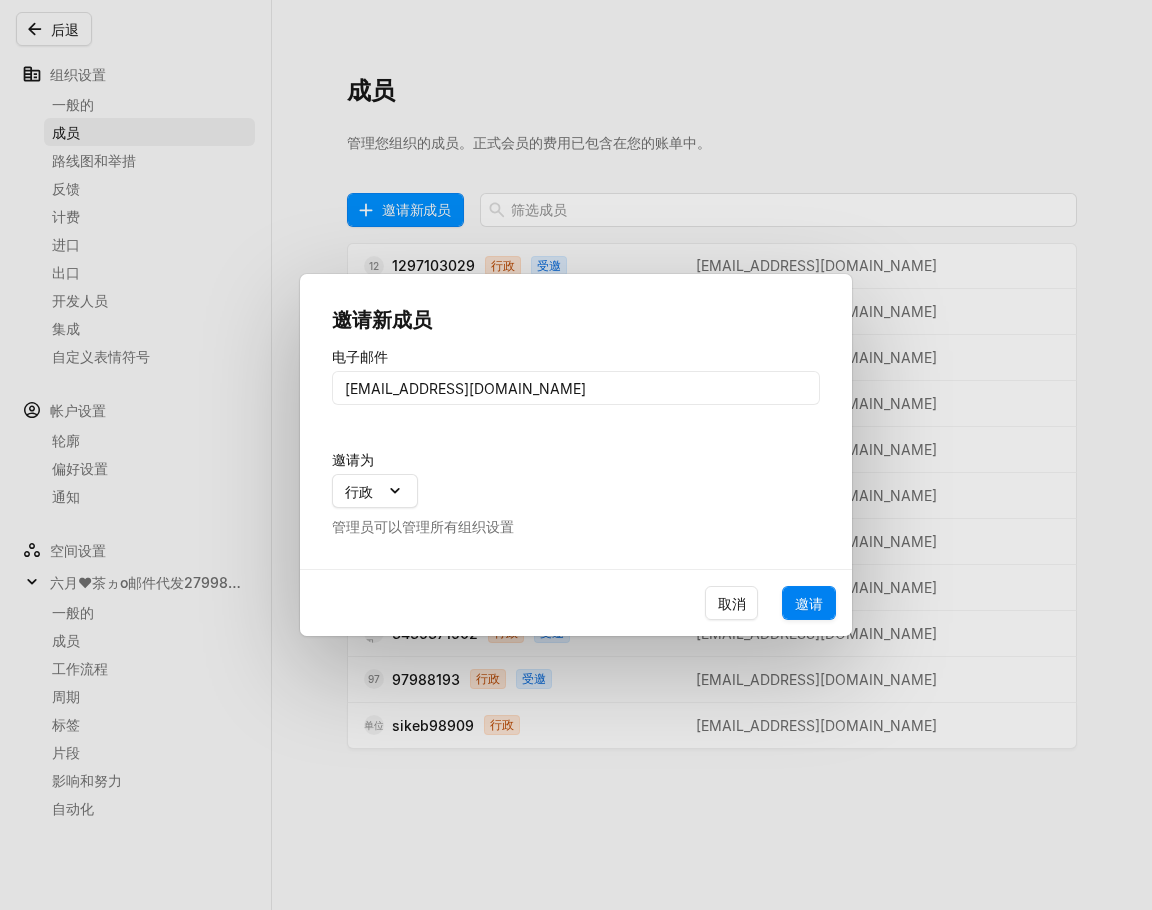 click on "邀请" at bounding box center (809, 603) 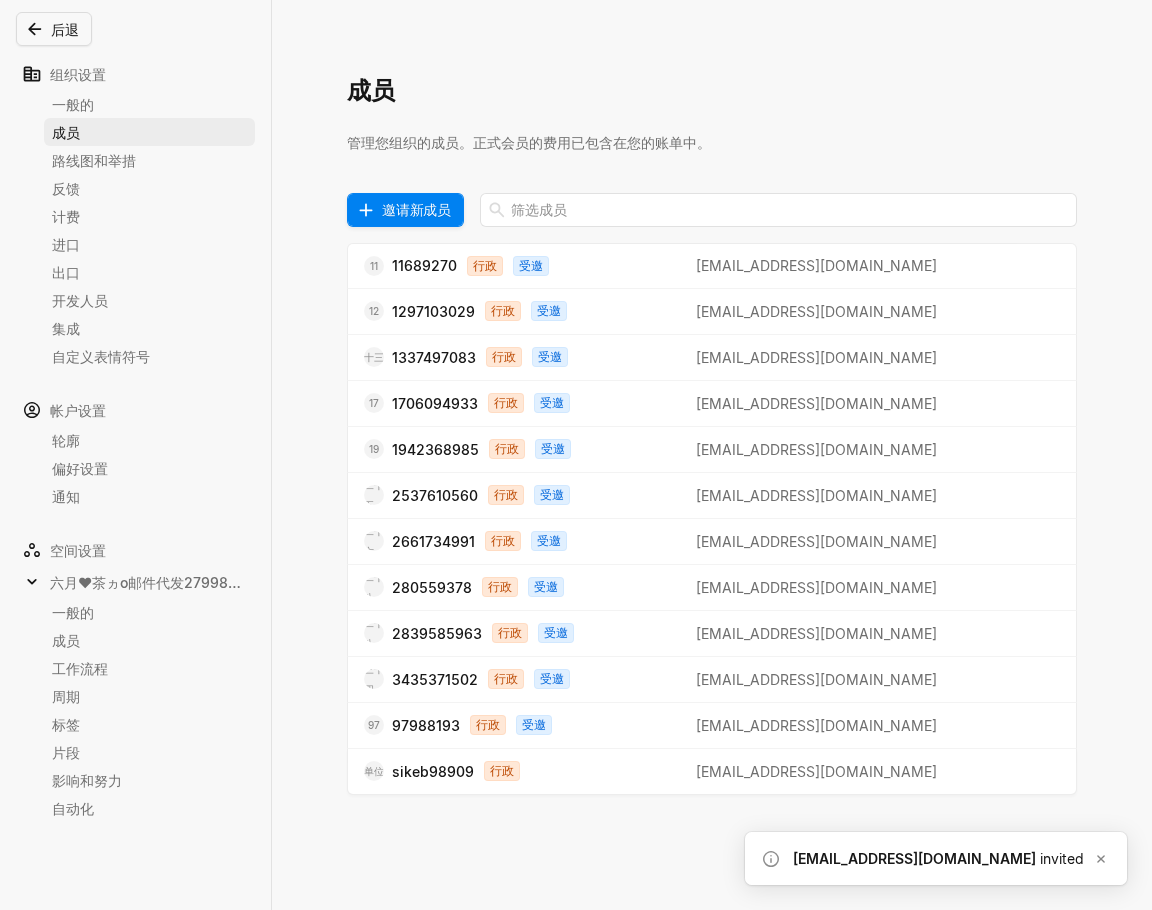 click on "邀请新成员" at bounding box center (416, 209) 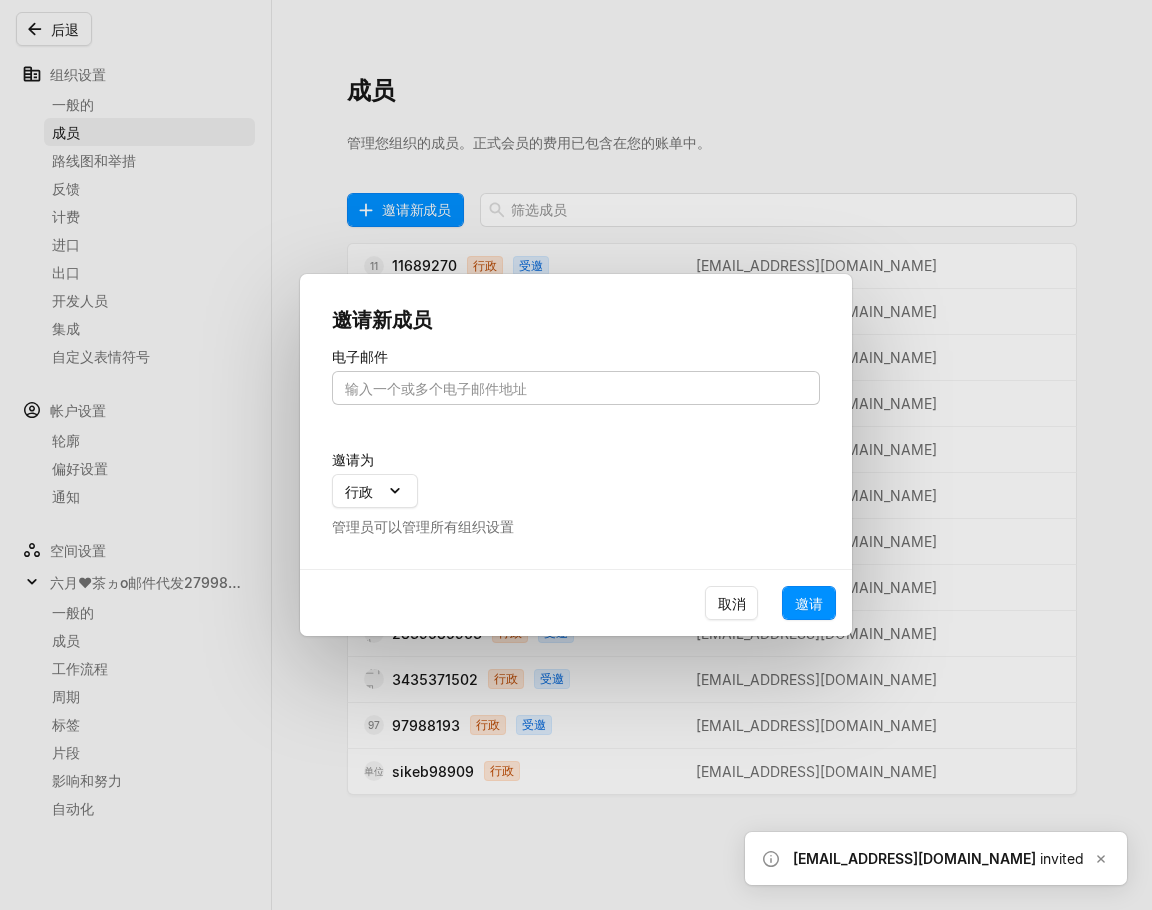 click at bounding box center [576, 388] 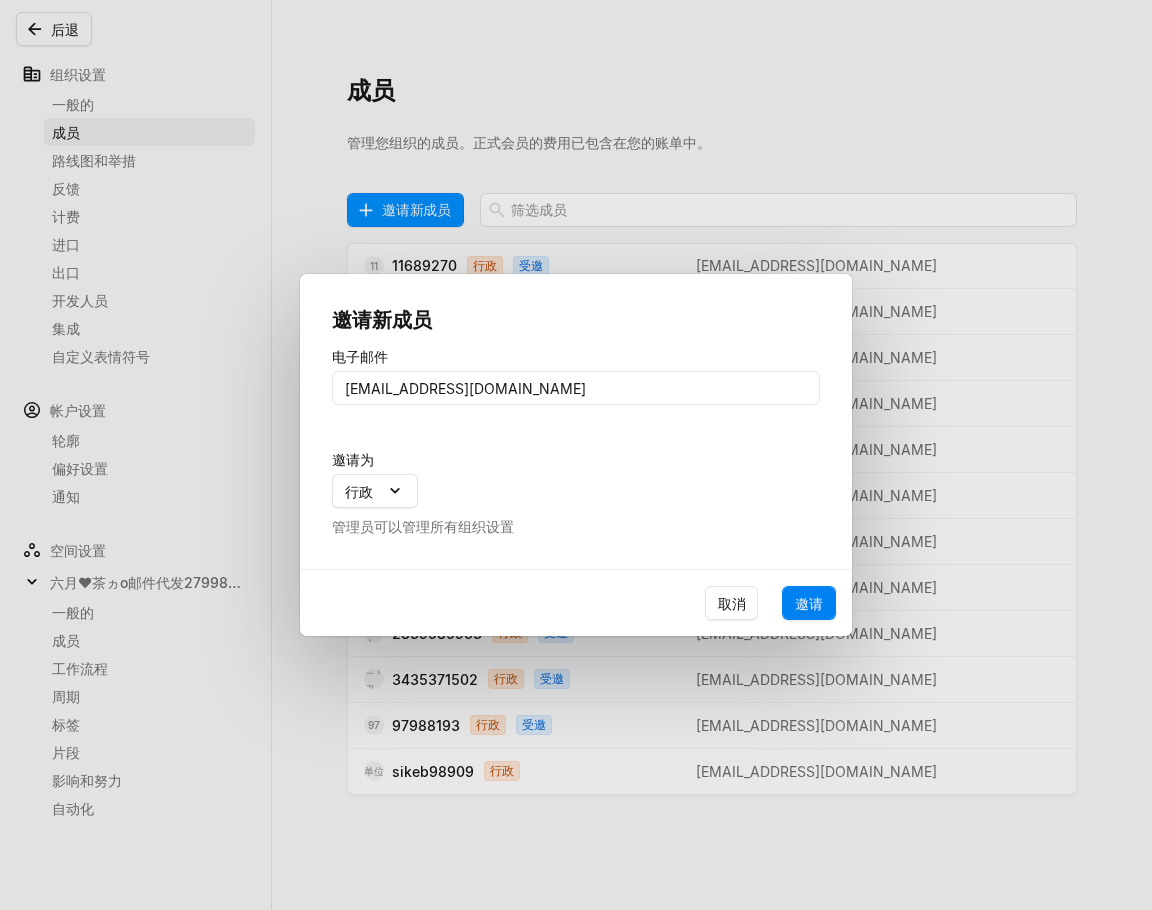 click on "邀请" at bounding box center [809, 603] 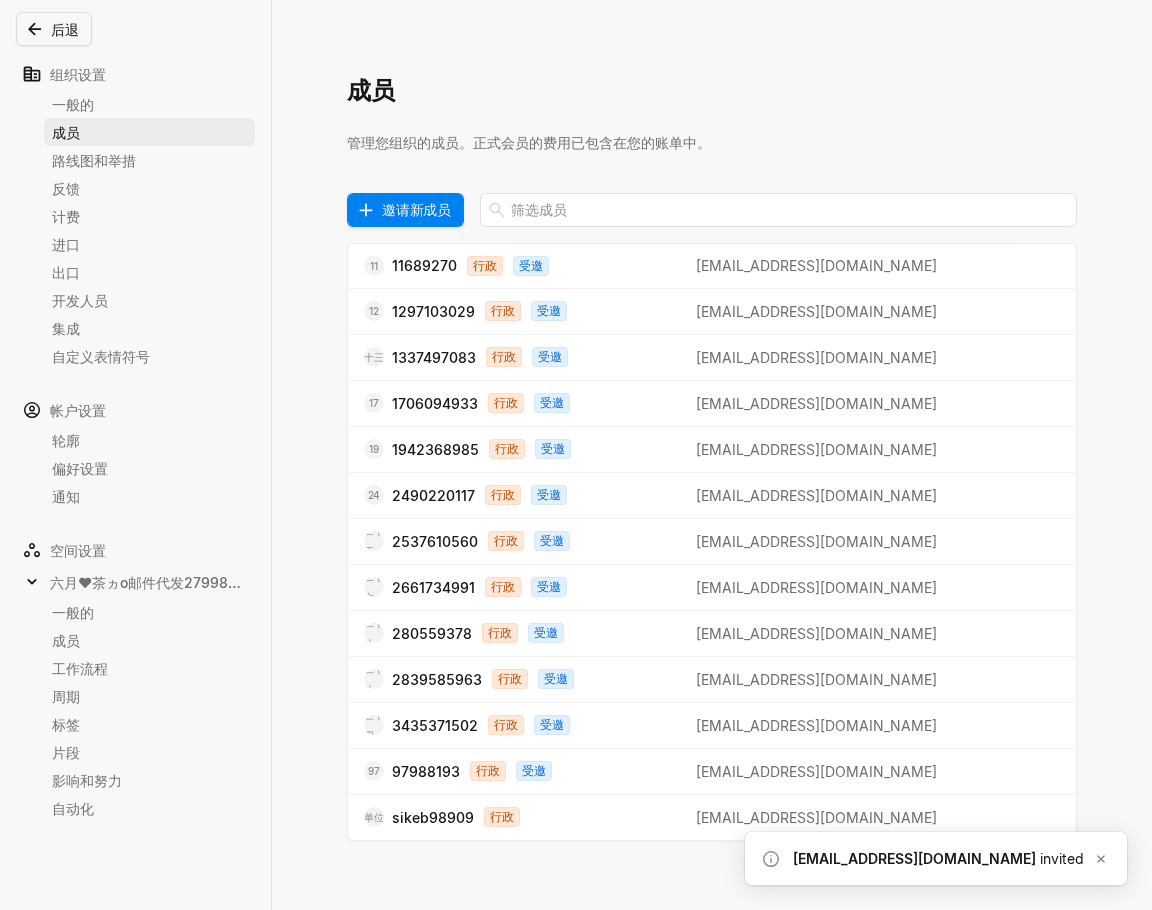 click on "邀请新成员" at bounding box center (416, 209) 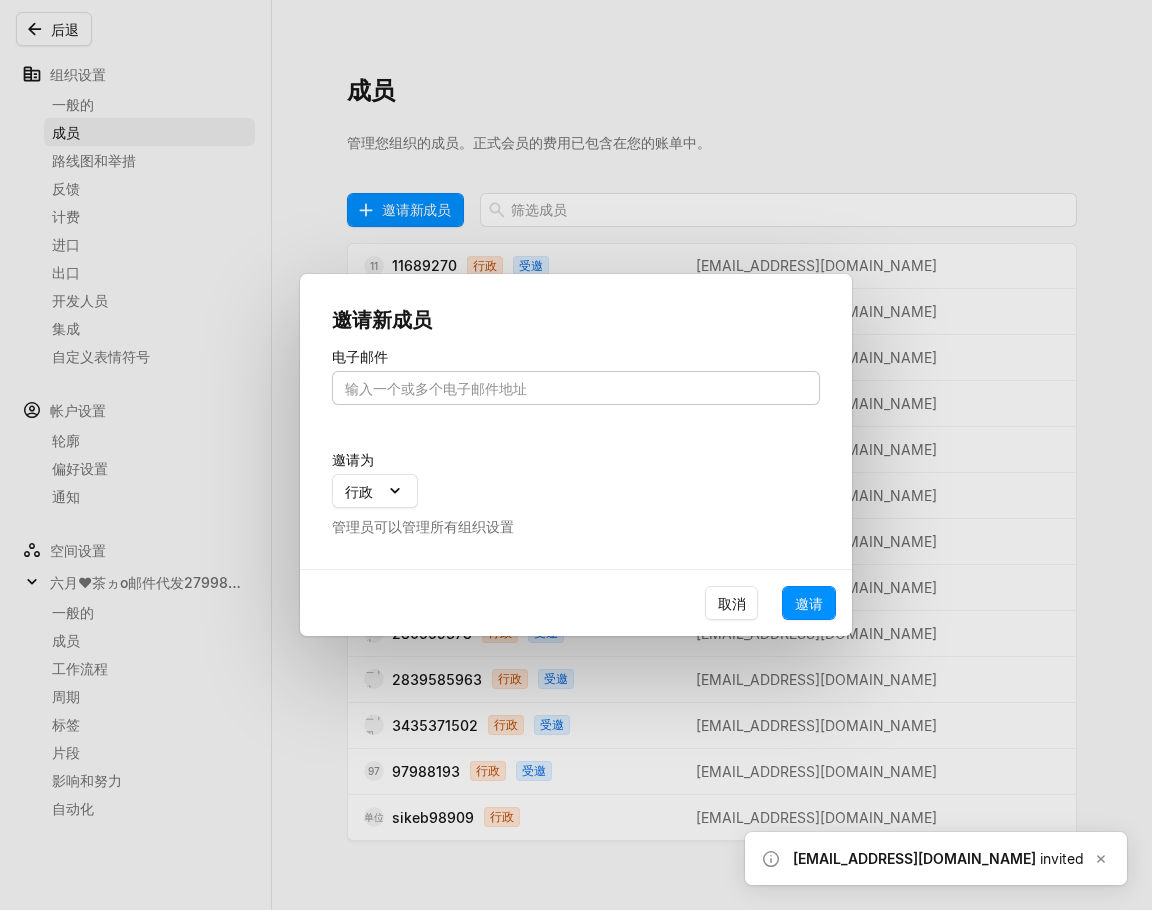 click at bounding box center (576, 388) 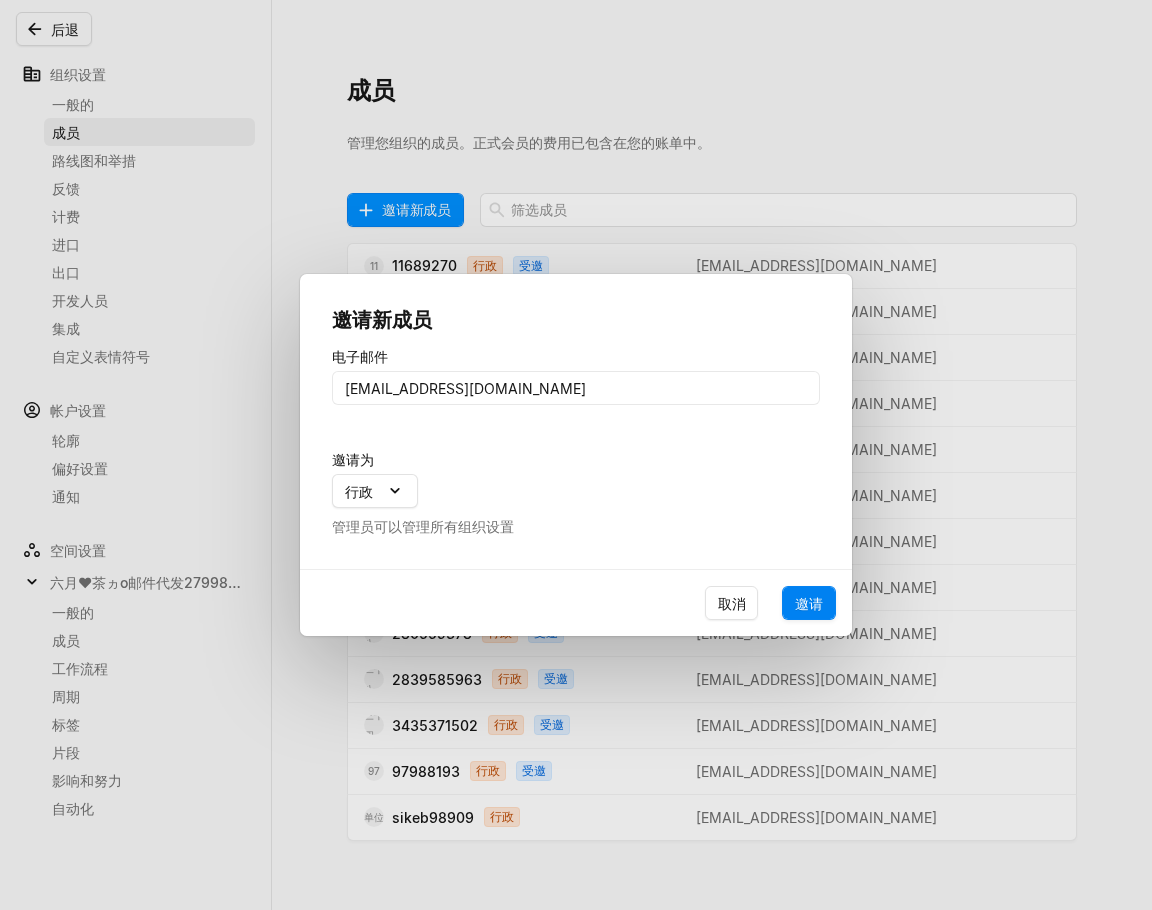 click on "邀请" at bounding box center [809, 603] 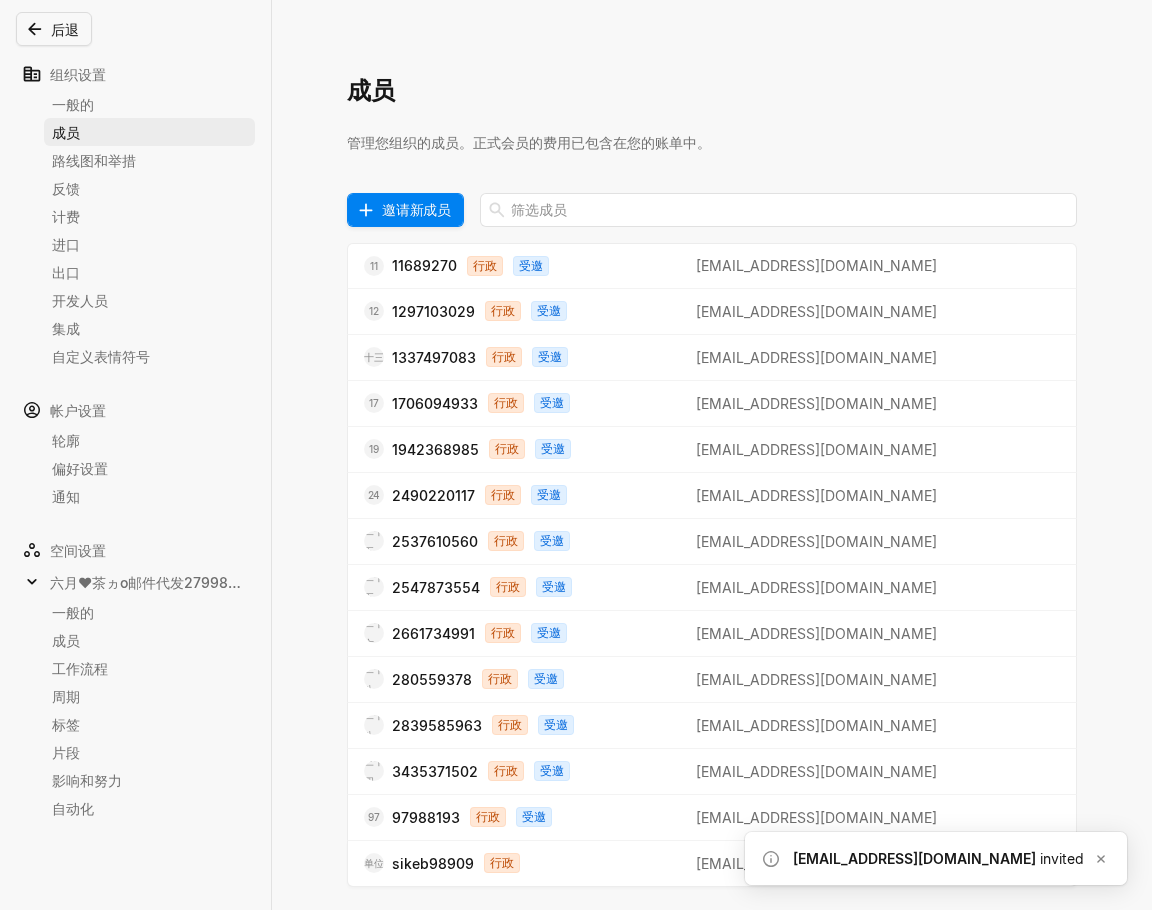 click on "邀请新成员" at bounding box center (416, 209) 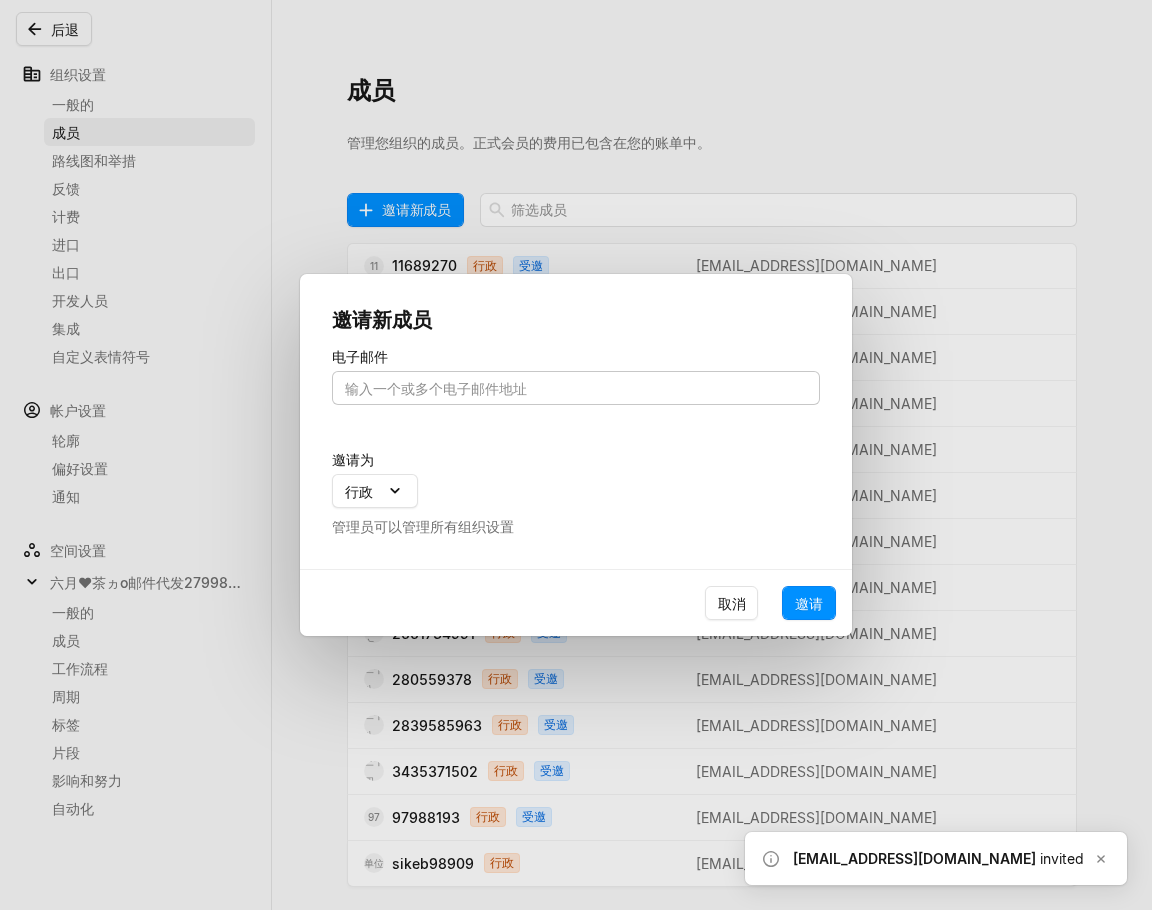 click at bounding box center [576, 388] 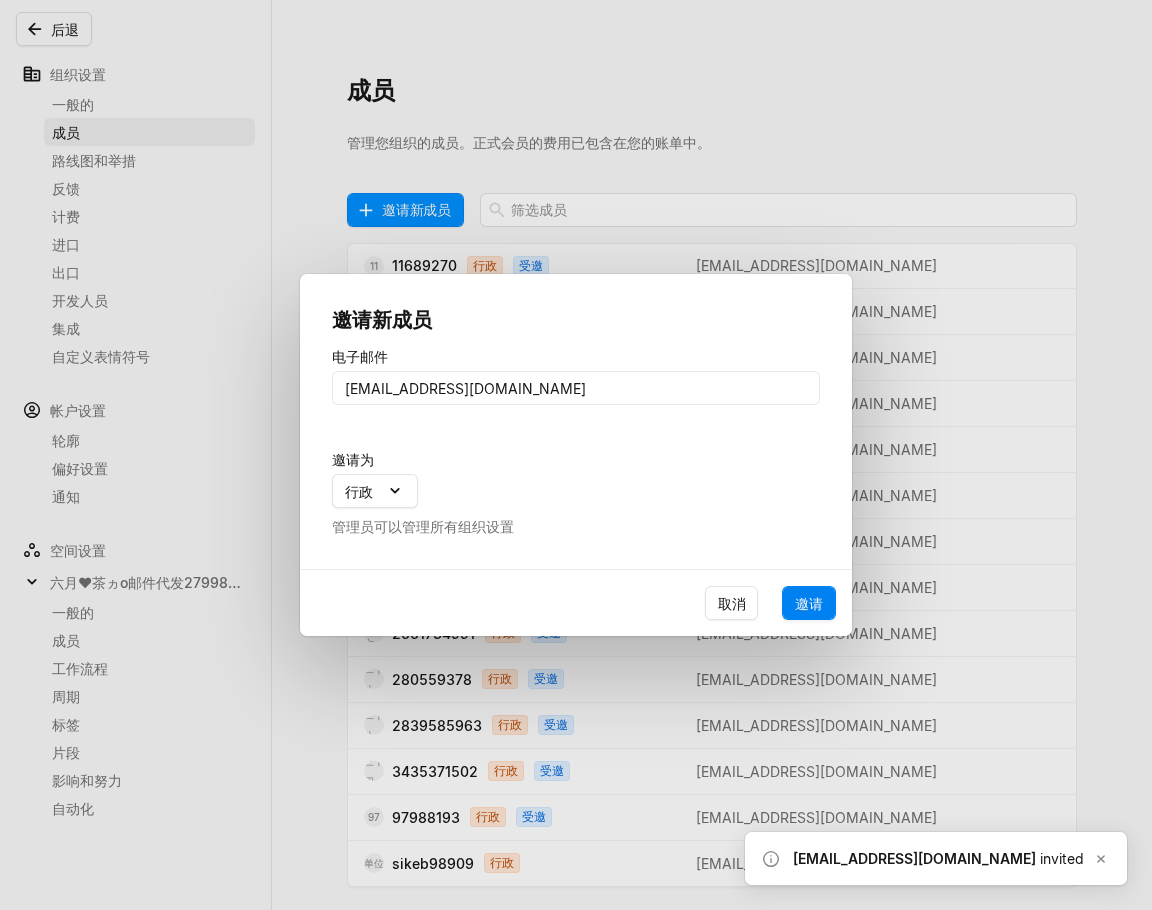 click on "邀请" at bounding box center (809, 603) 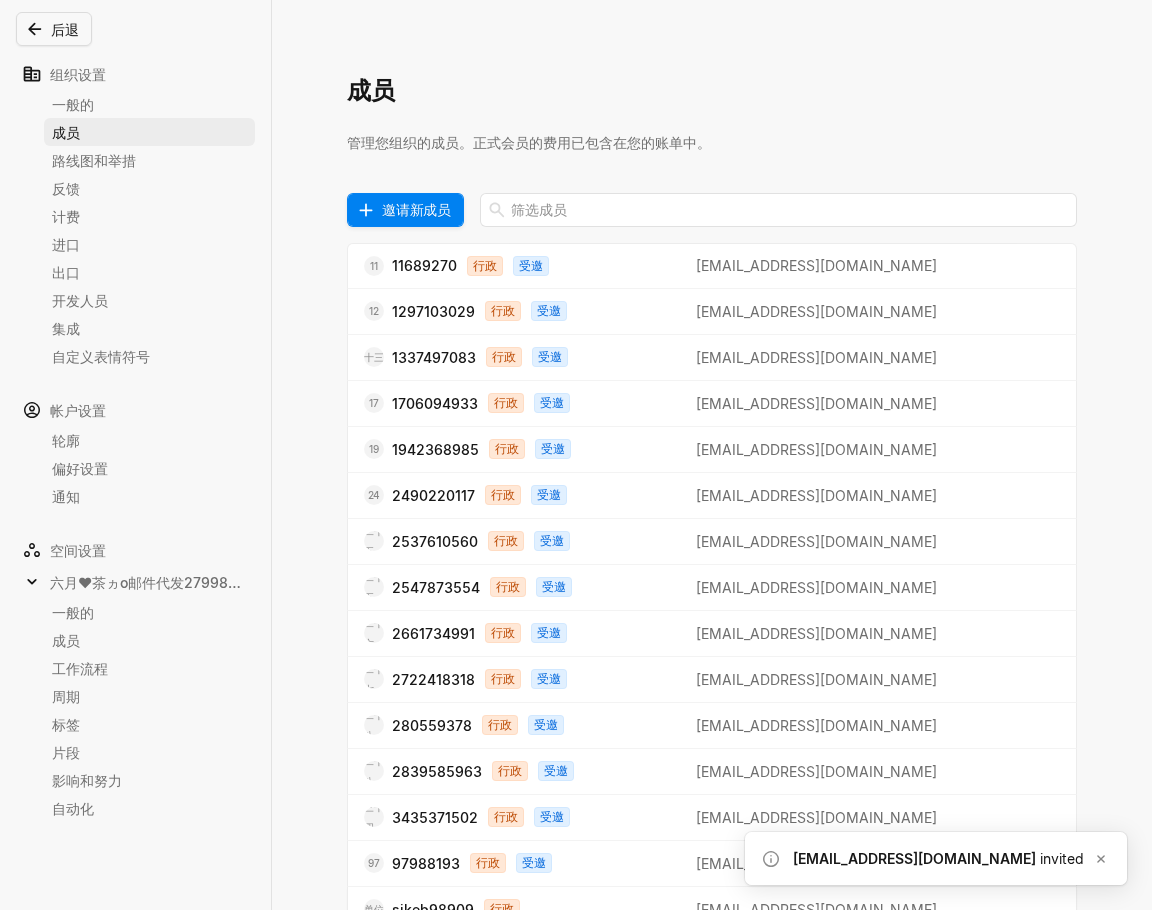 click on "邀请新成员" at bounding box center [416, 209] 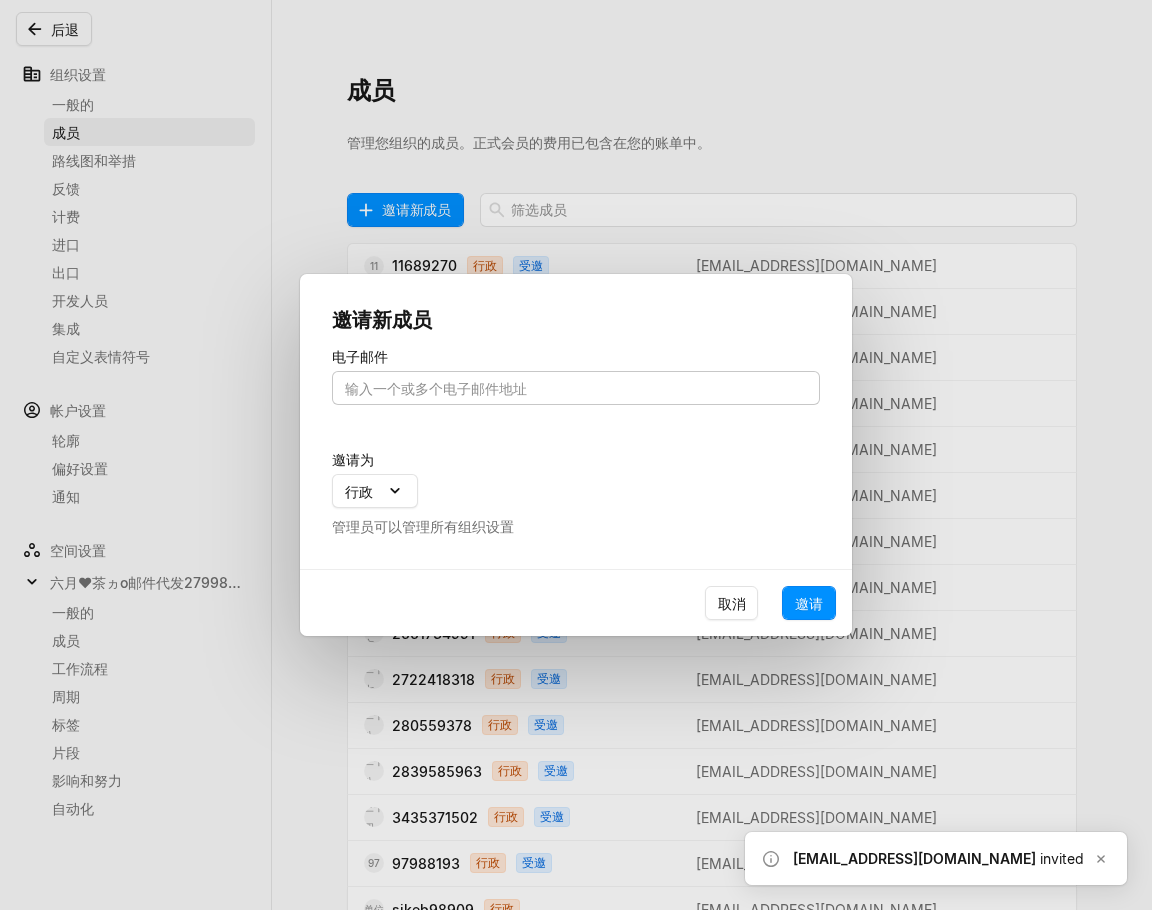 click at bounding box center (576, 388) 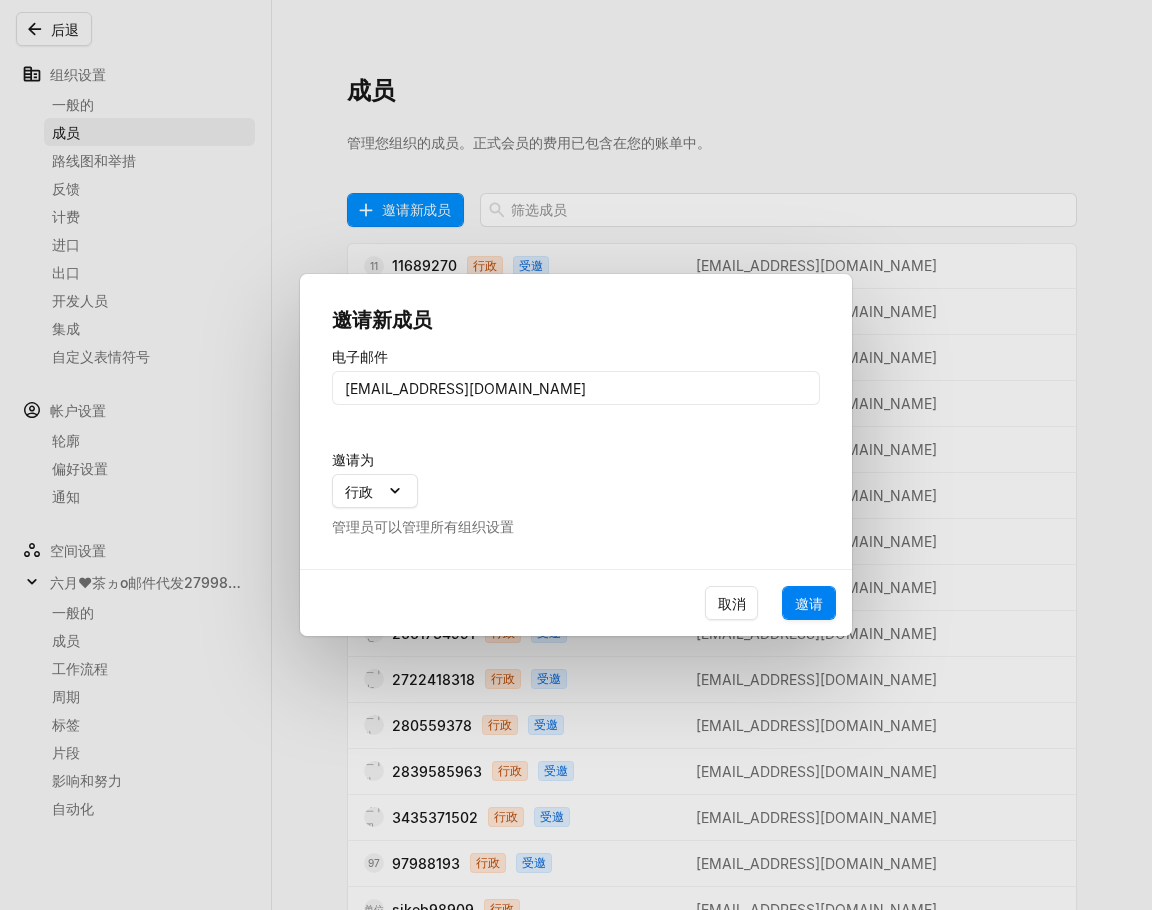 click on "邀请" at bounding box center [809, 603] 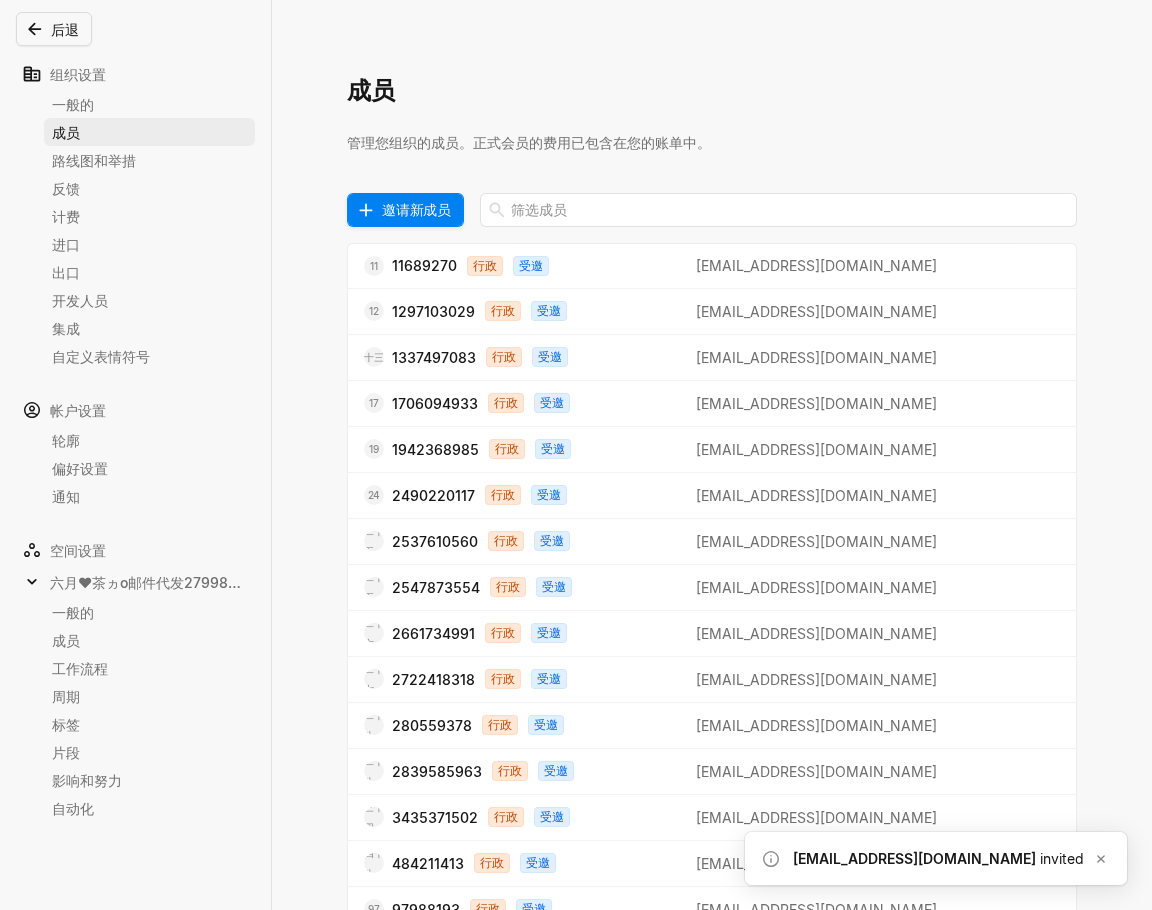 click on "邀请新成员" at bounding box center (416, 209) 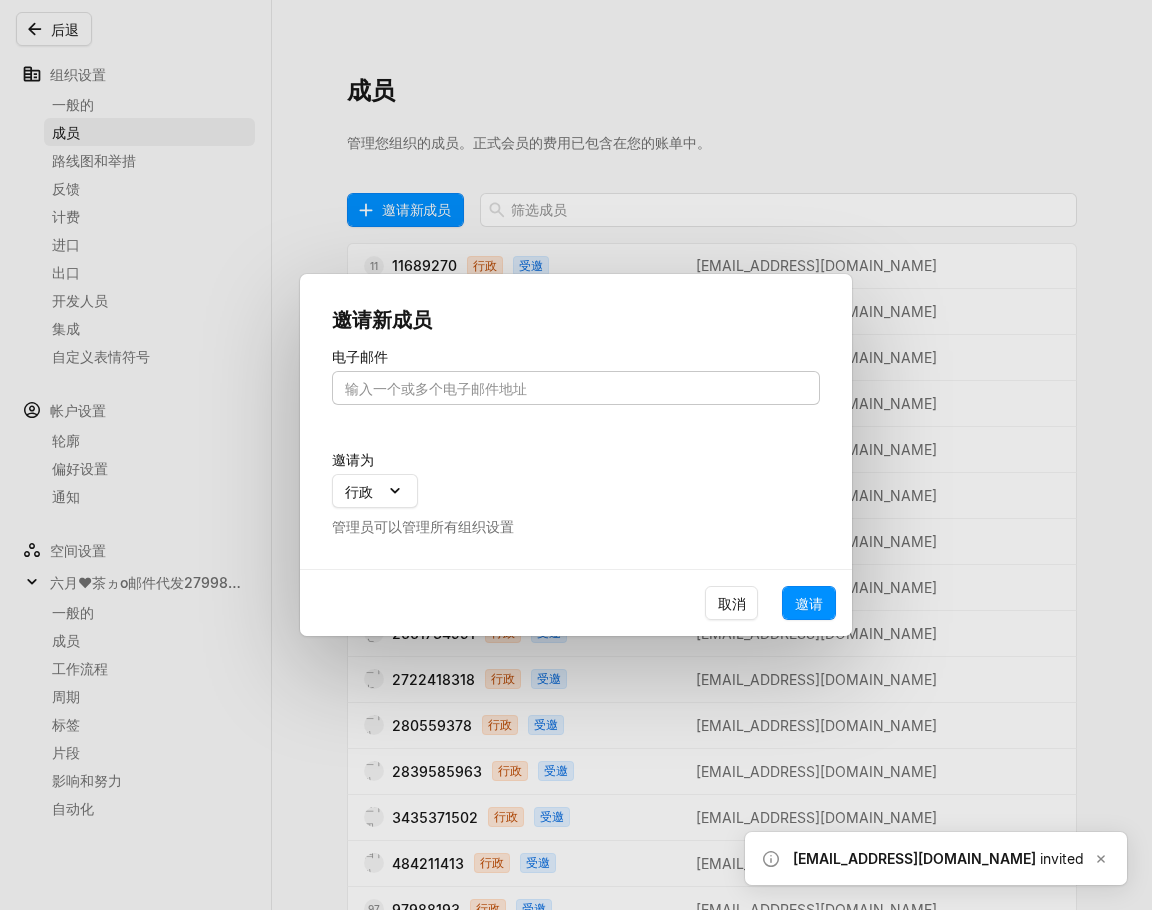 click at bounding box center [576, 388] 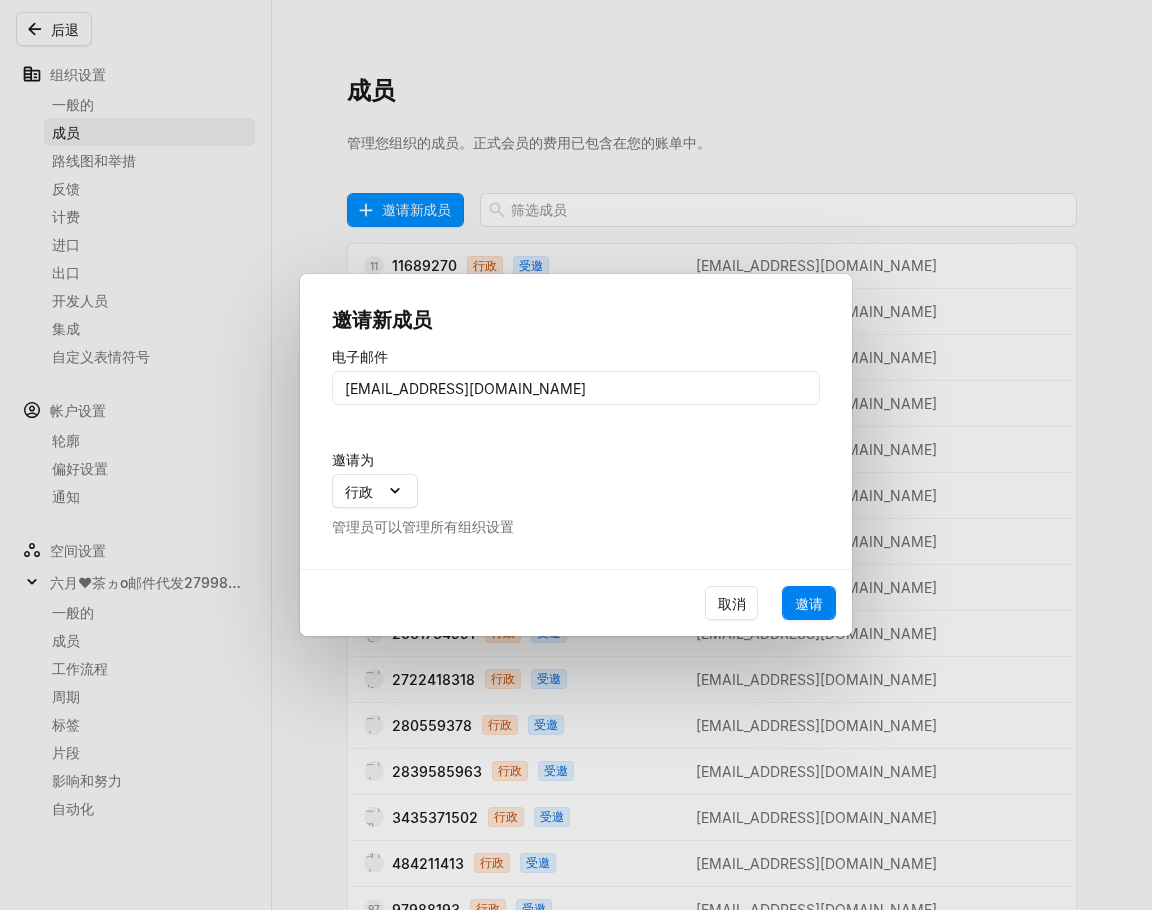 click on "邀请" at bounding box center (809, 603) 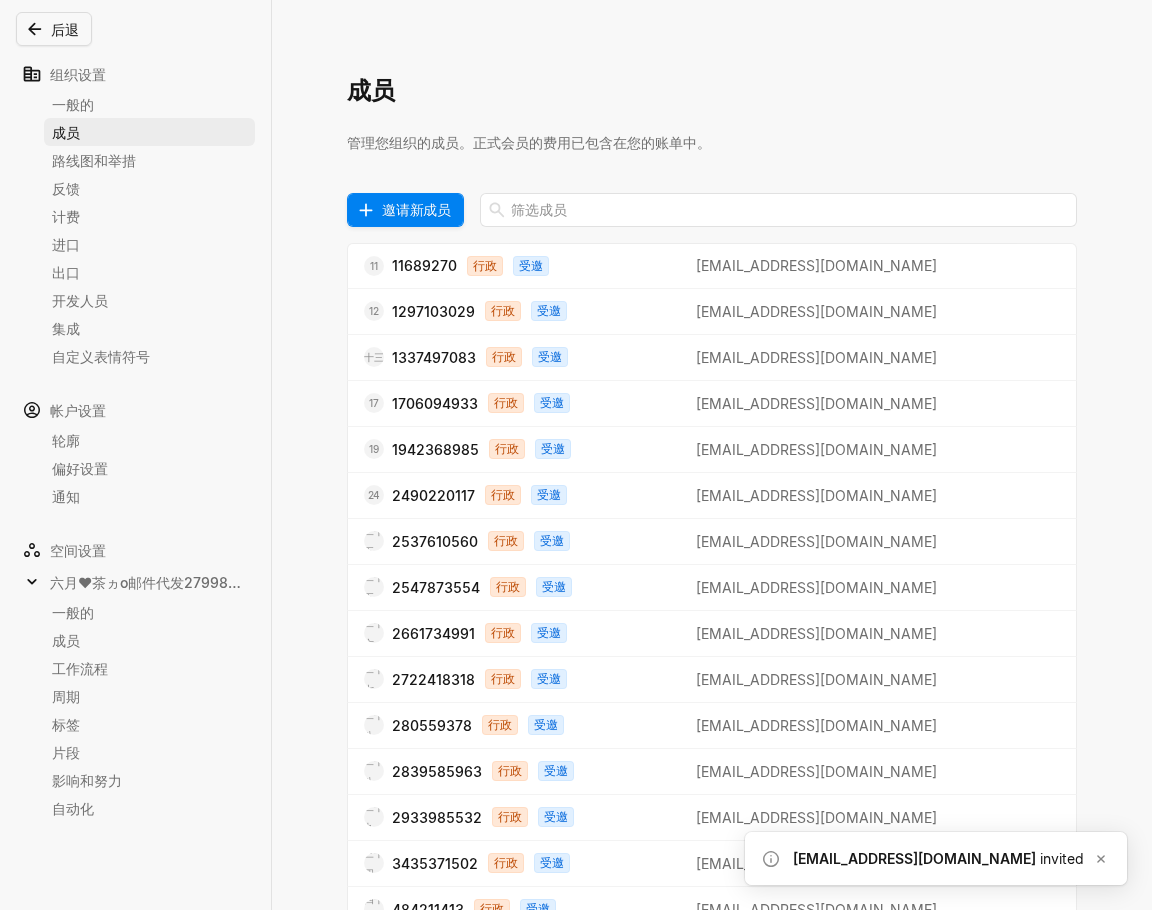 click on "邀请新成员" at bounding box center (416, 209) 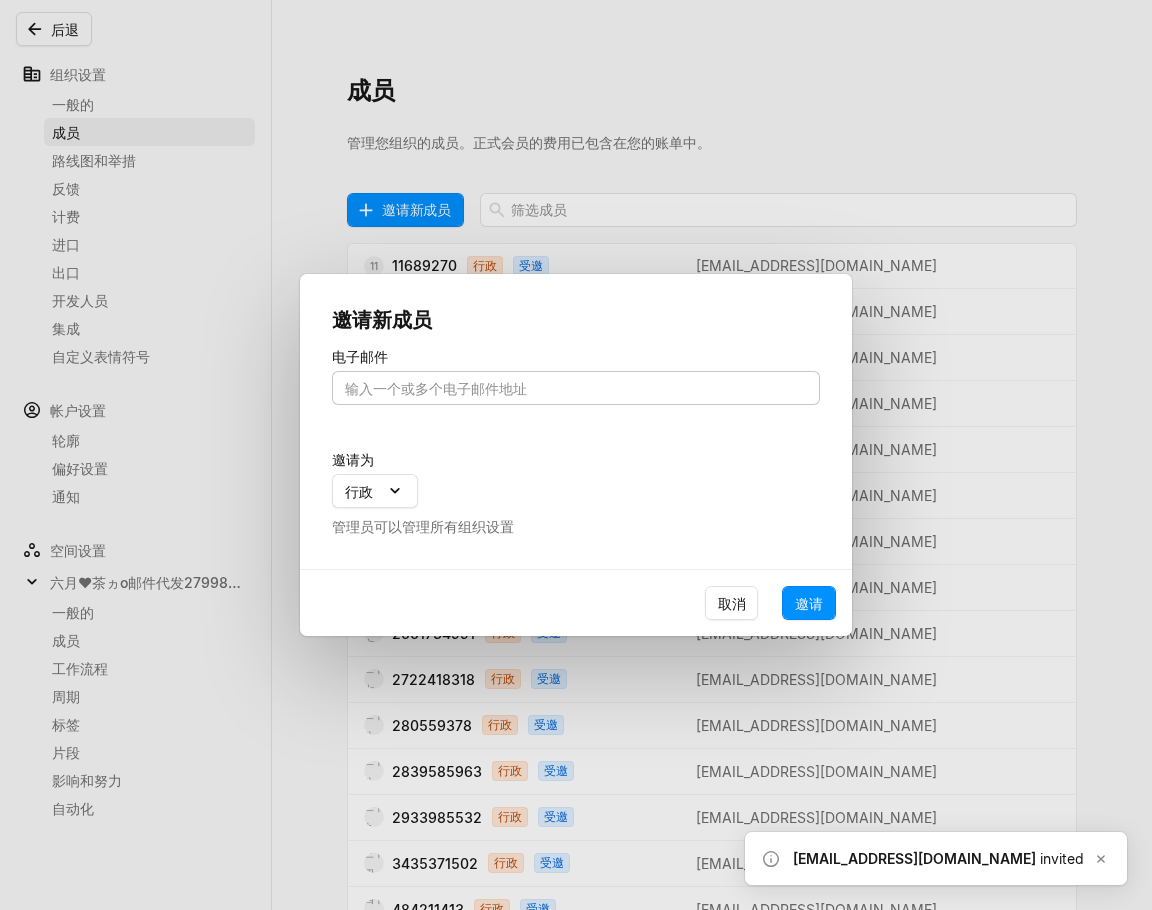 click at bounding box center [576, 388] 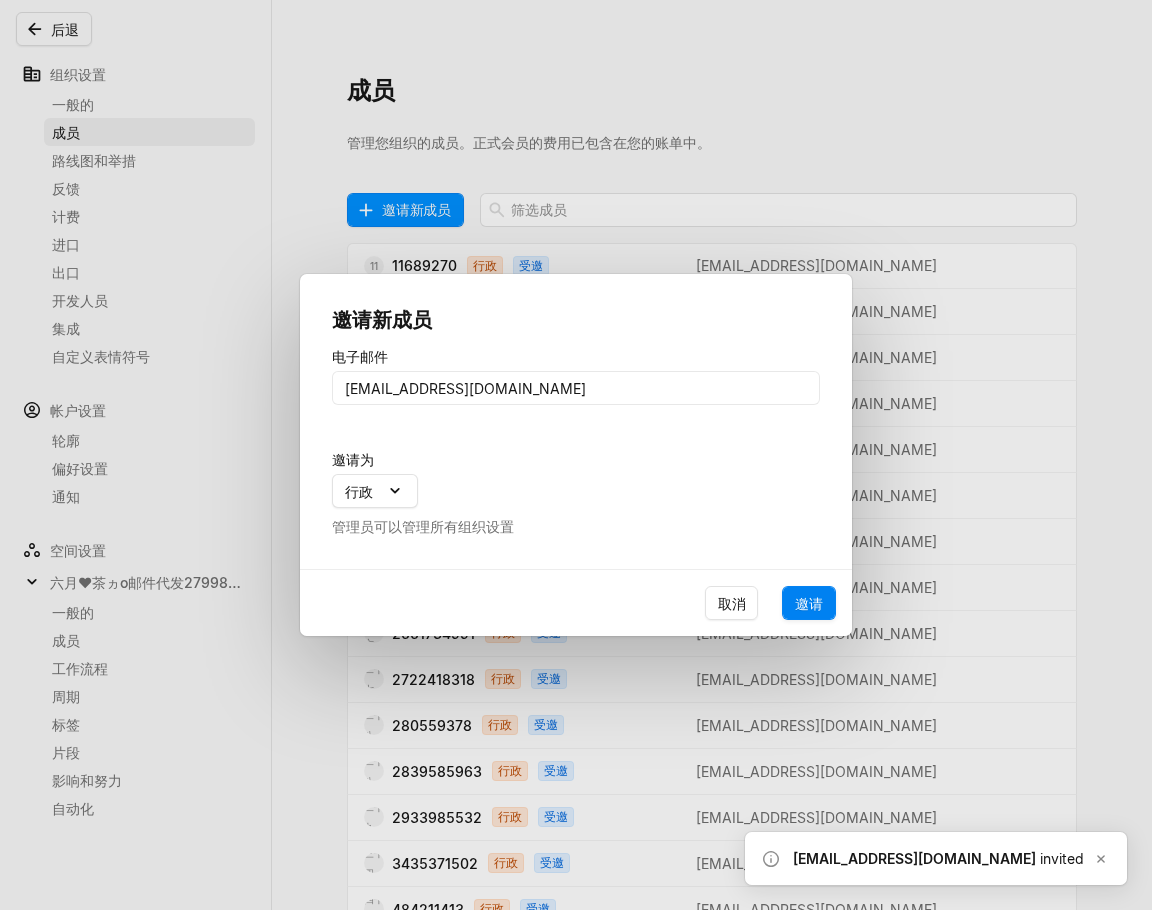 click on "邀请" at bounding box center (809, 603) 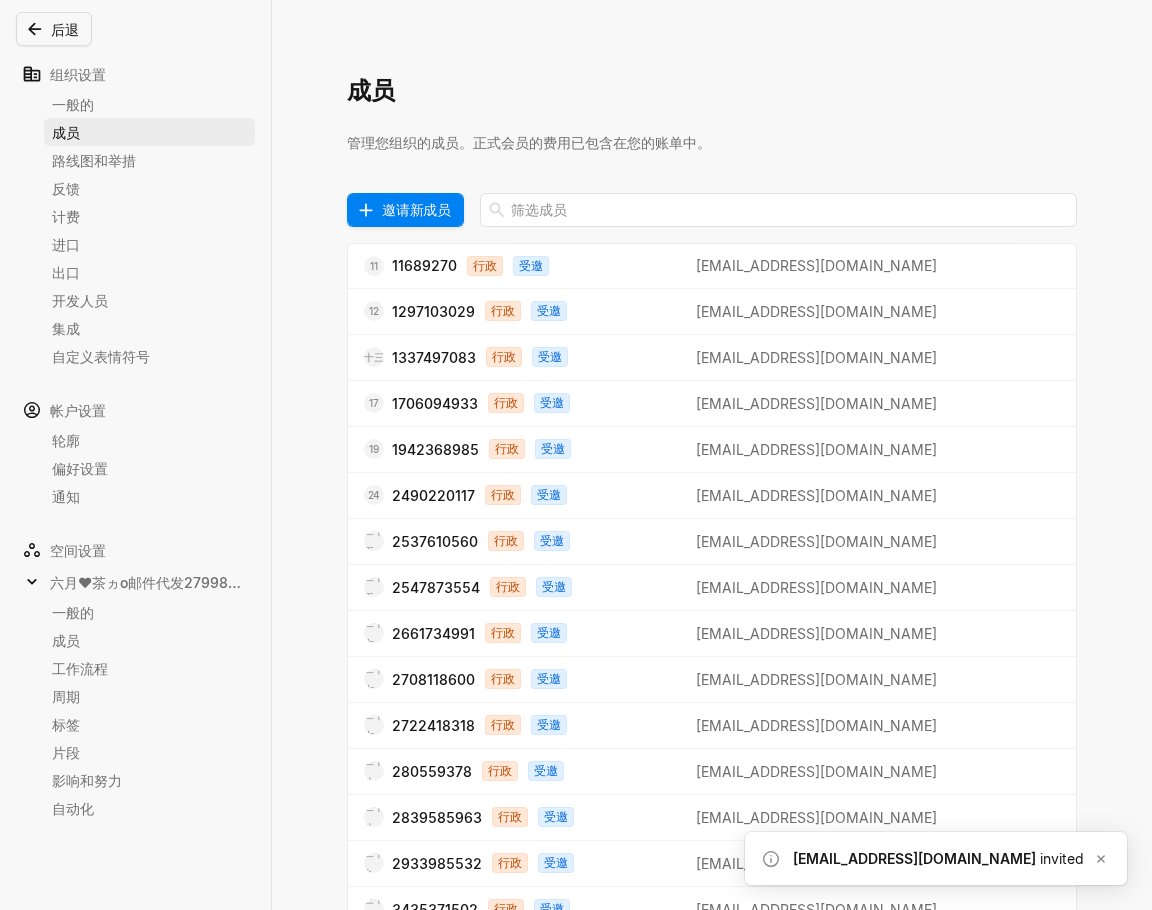 click on "邀请新成员" at bounding box center (416, 209) 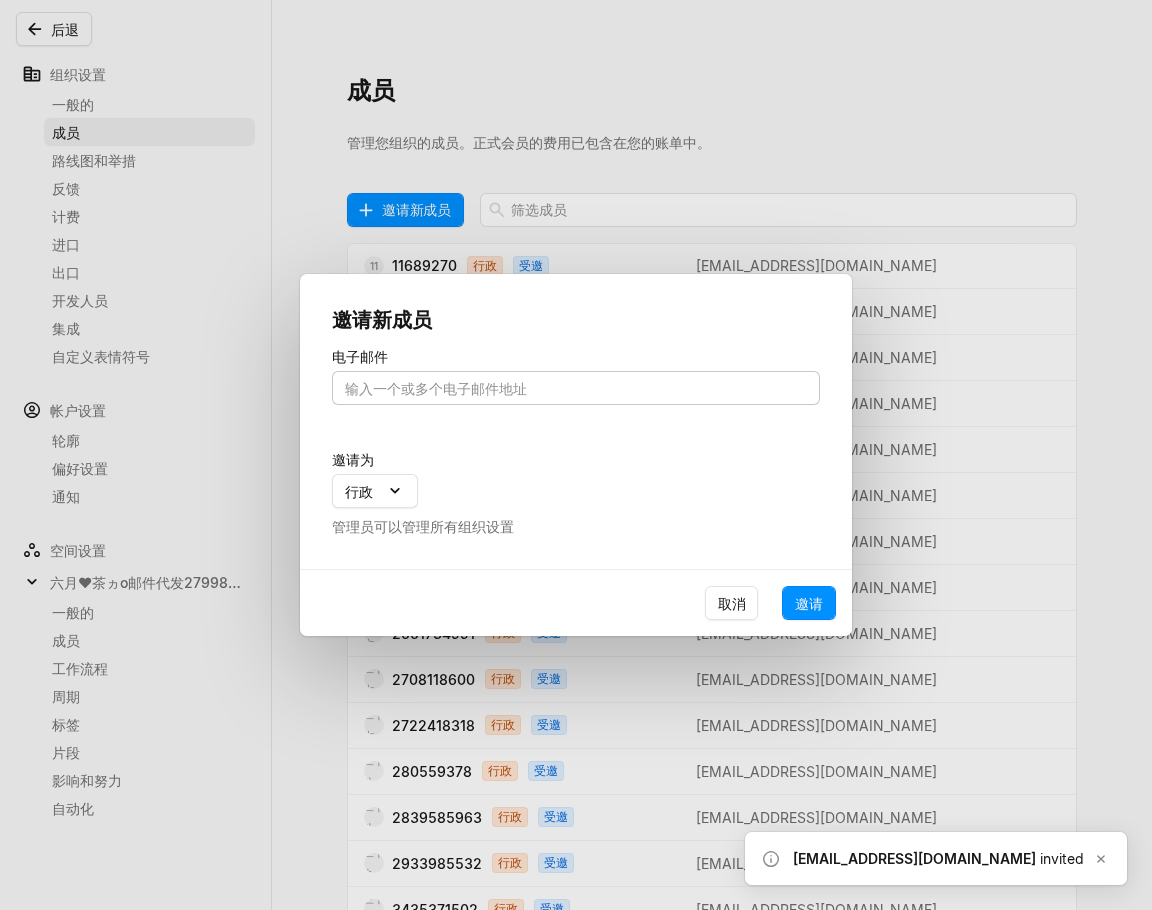 click at bounding box center [576, 388] 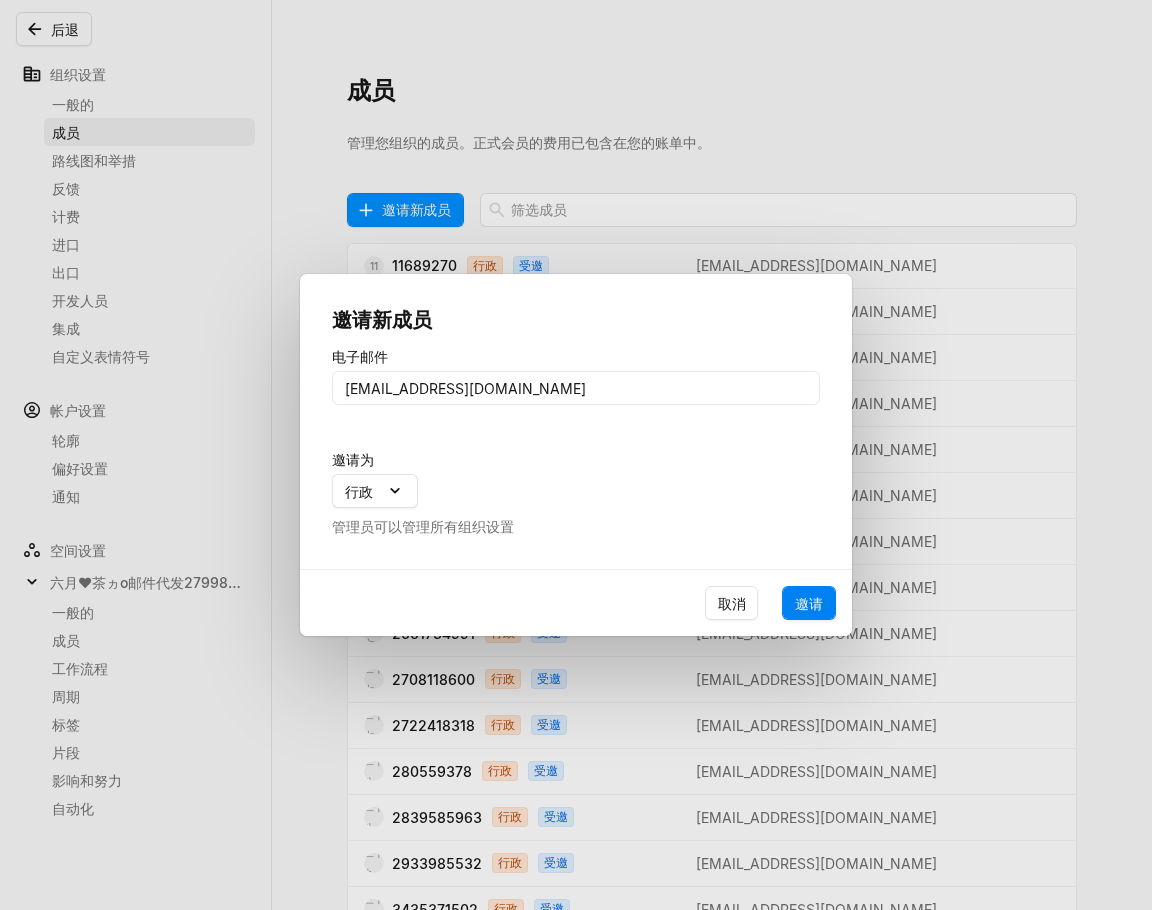 click on "邀请" at bounding box center (809, 603) 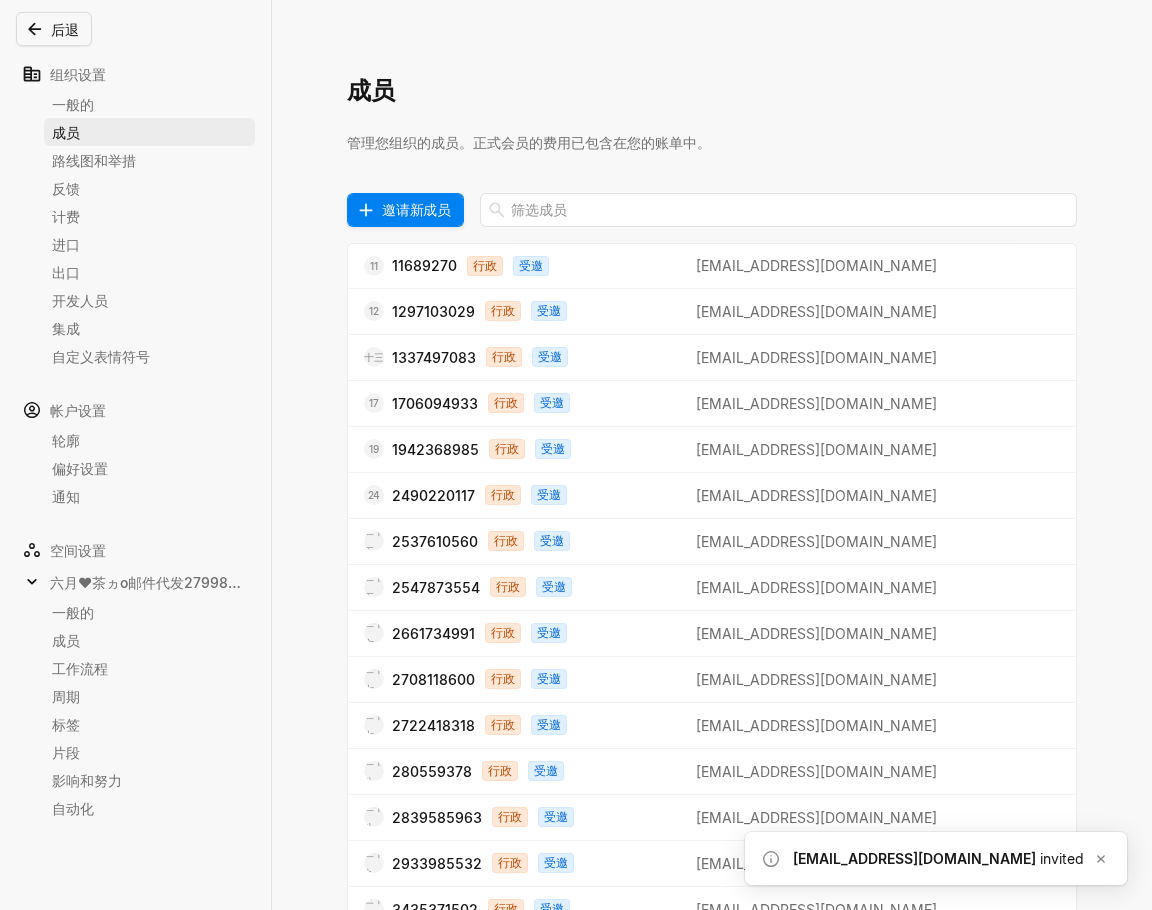 click on "邀请新成员" at bounding box center [416, 209] 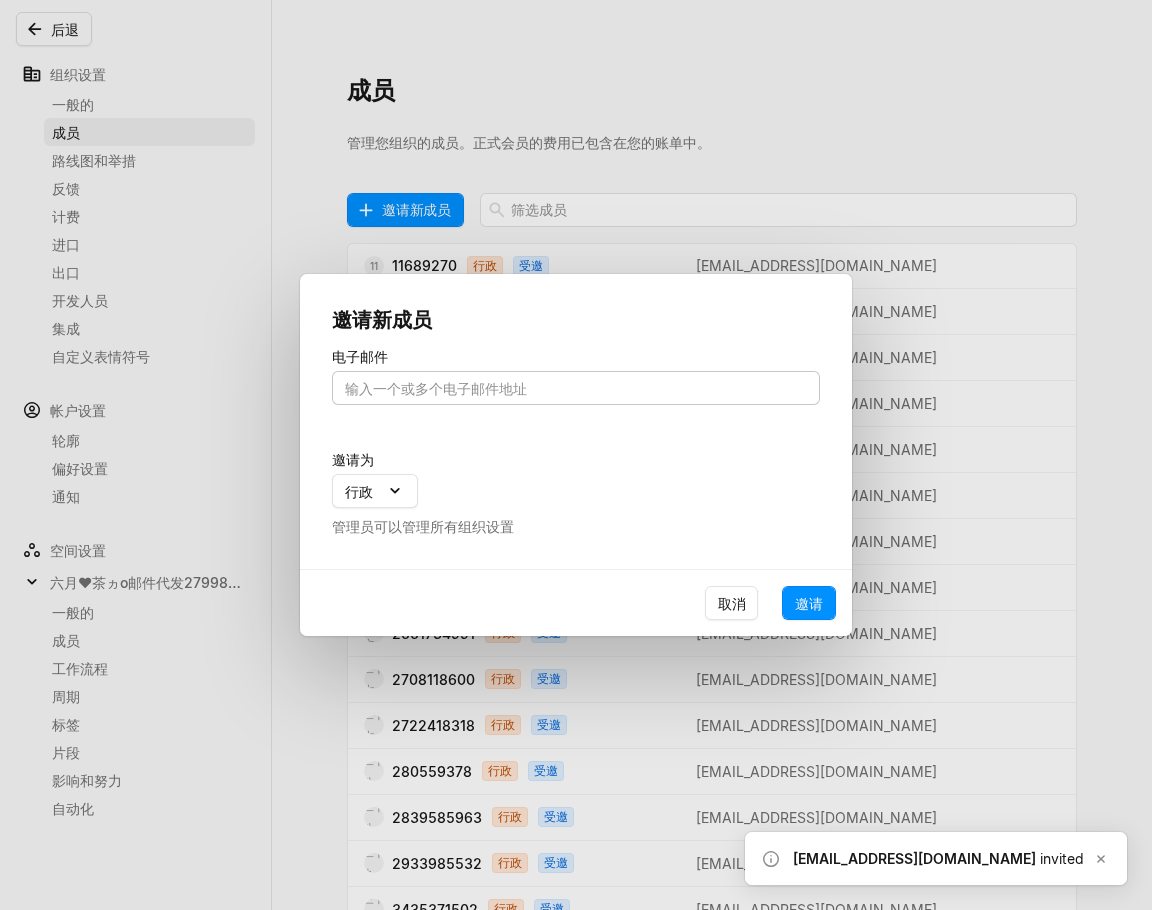 click at bounding box center (576, 388) 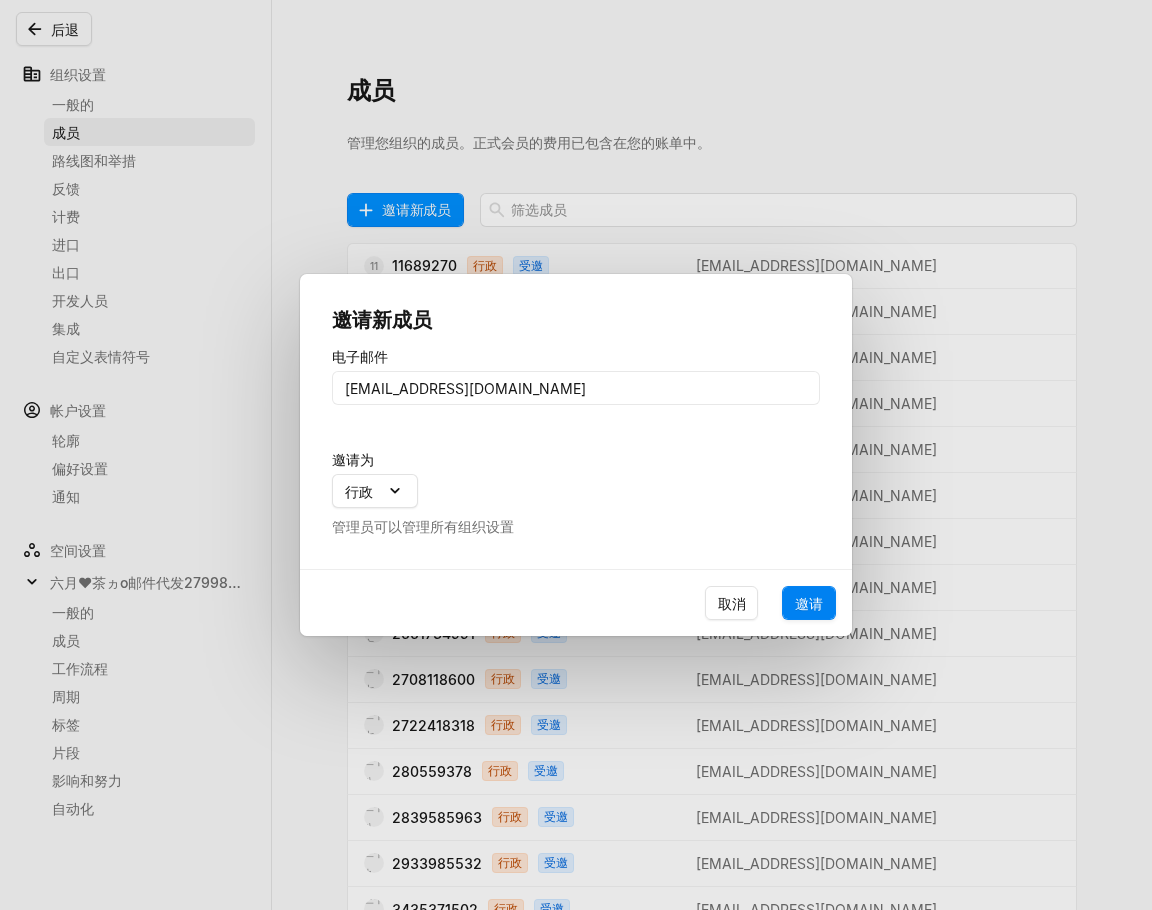 click on "邀请" at bounding box center (809, 603) 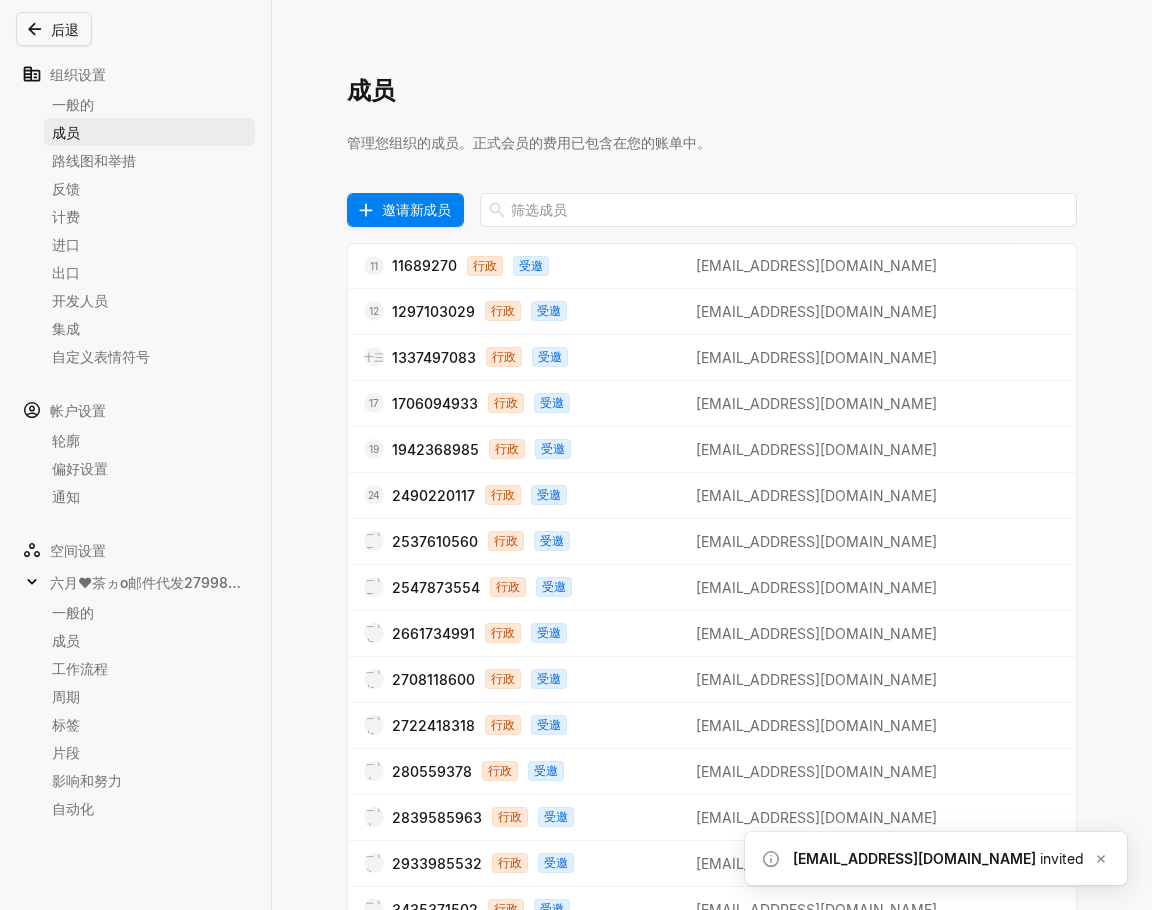 click on "邀请新成员" at bounding box center [416, 209] 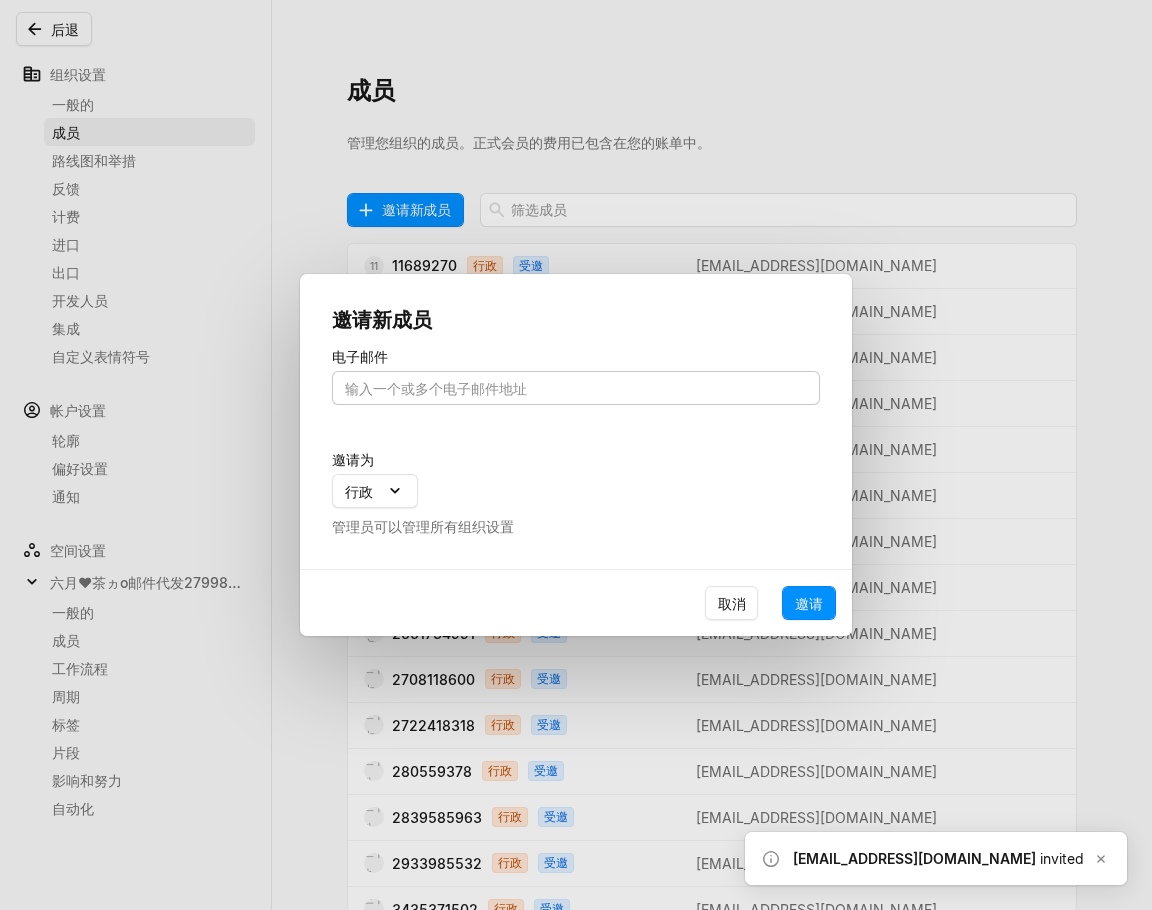 click at bounding box center (576, 388) 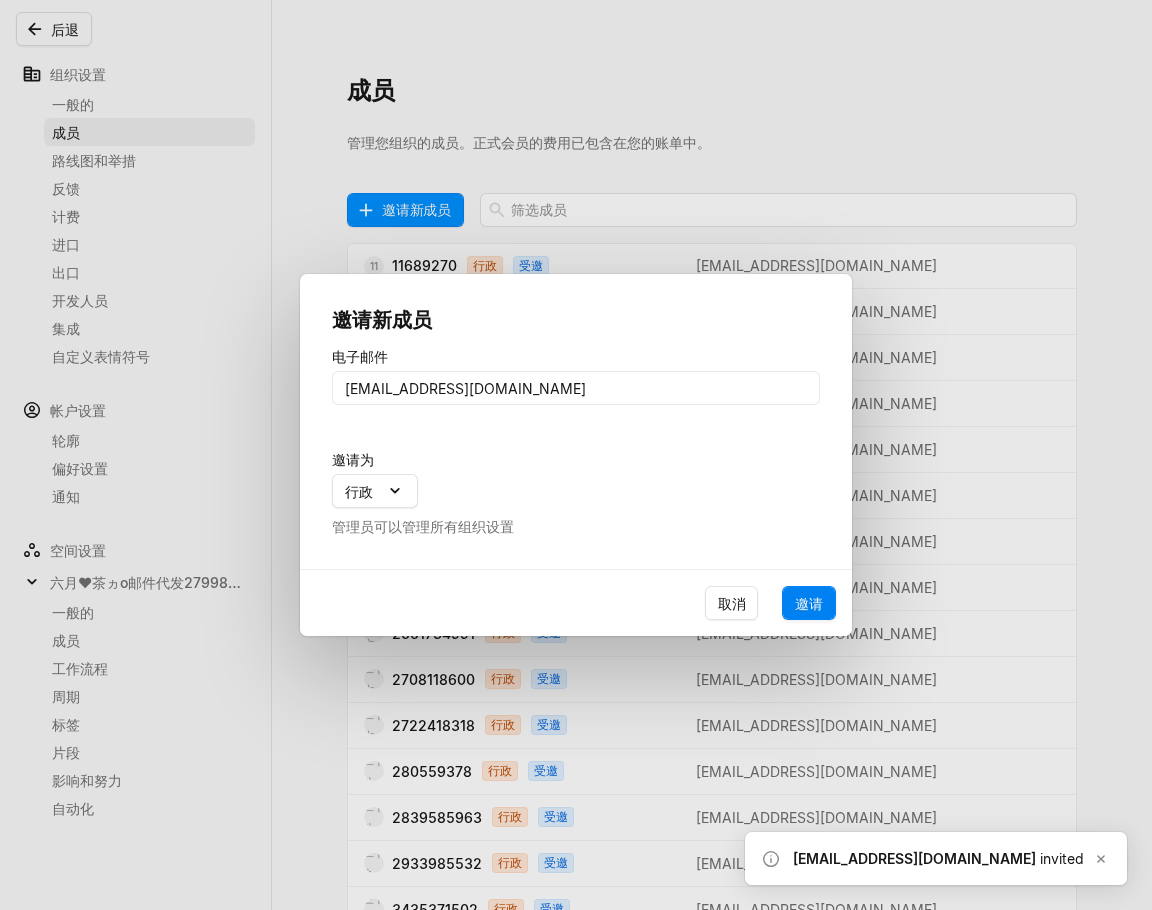 click on "邀请" at bounding box center [809, 603] 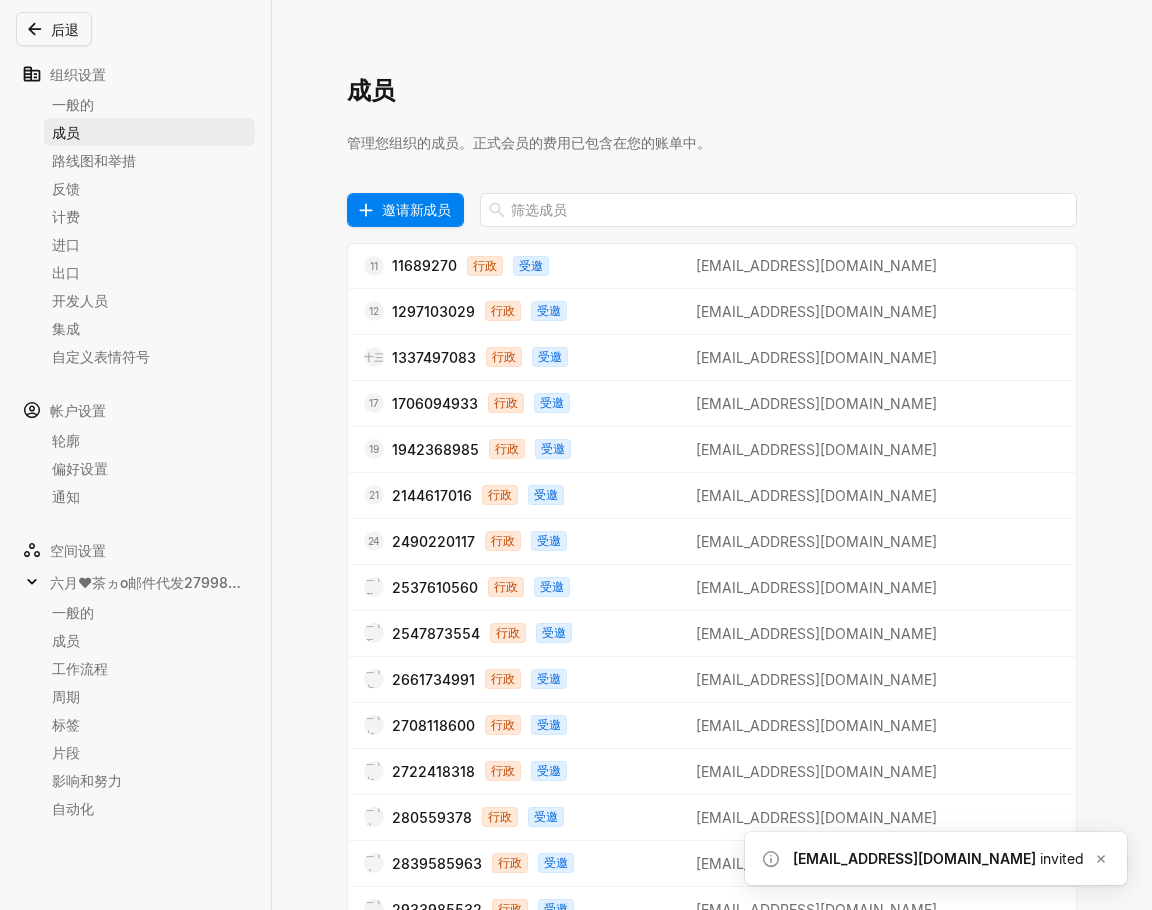 click on "邀请新成员" at bounding box center (416, 209) 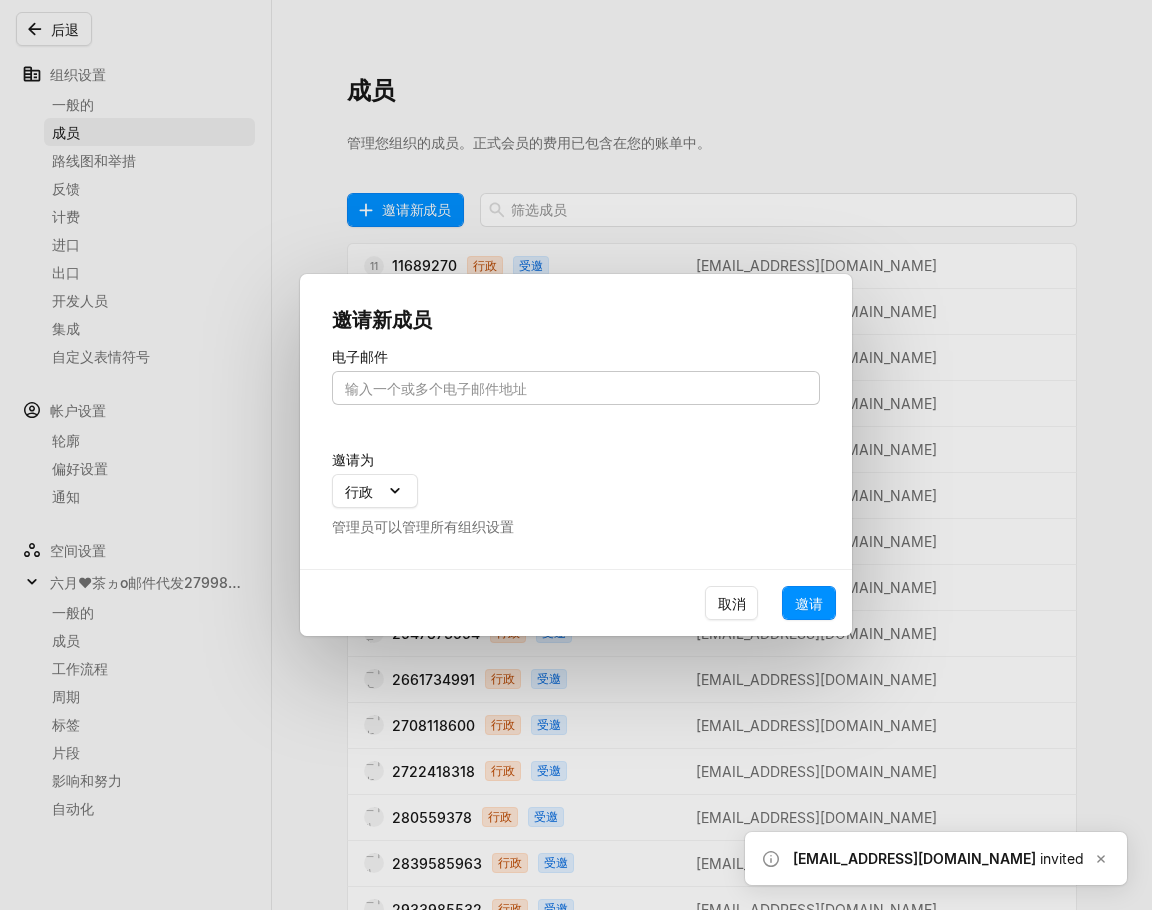 click at bounding box center (576, 388) 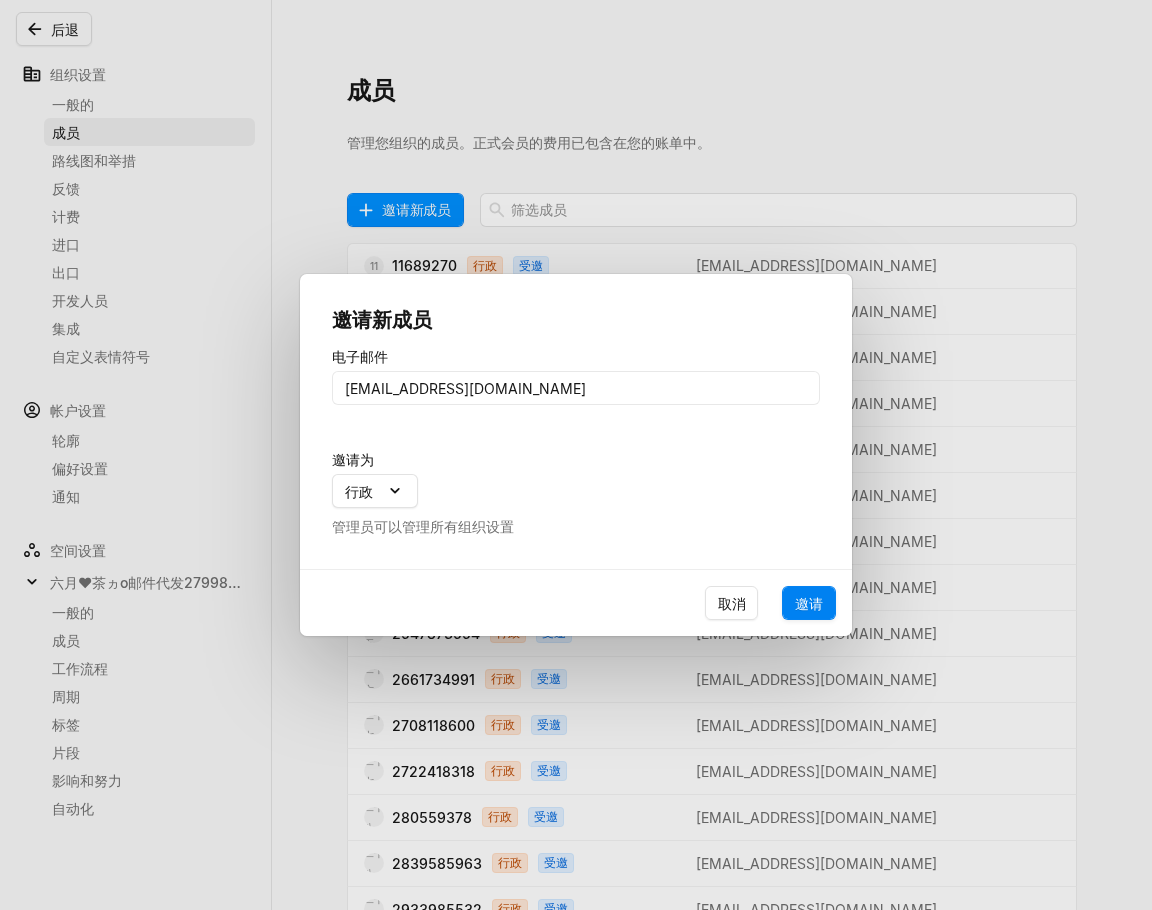 click on "邀请" at bounding box center (809, 603) 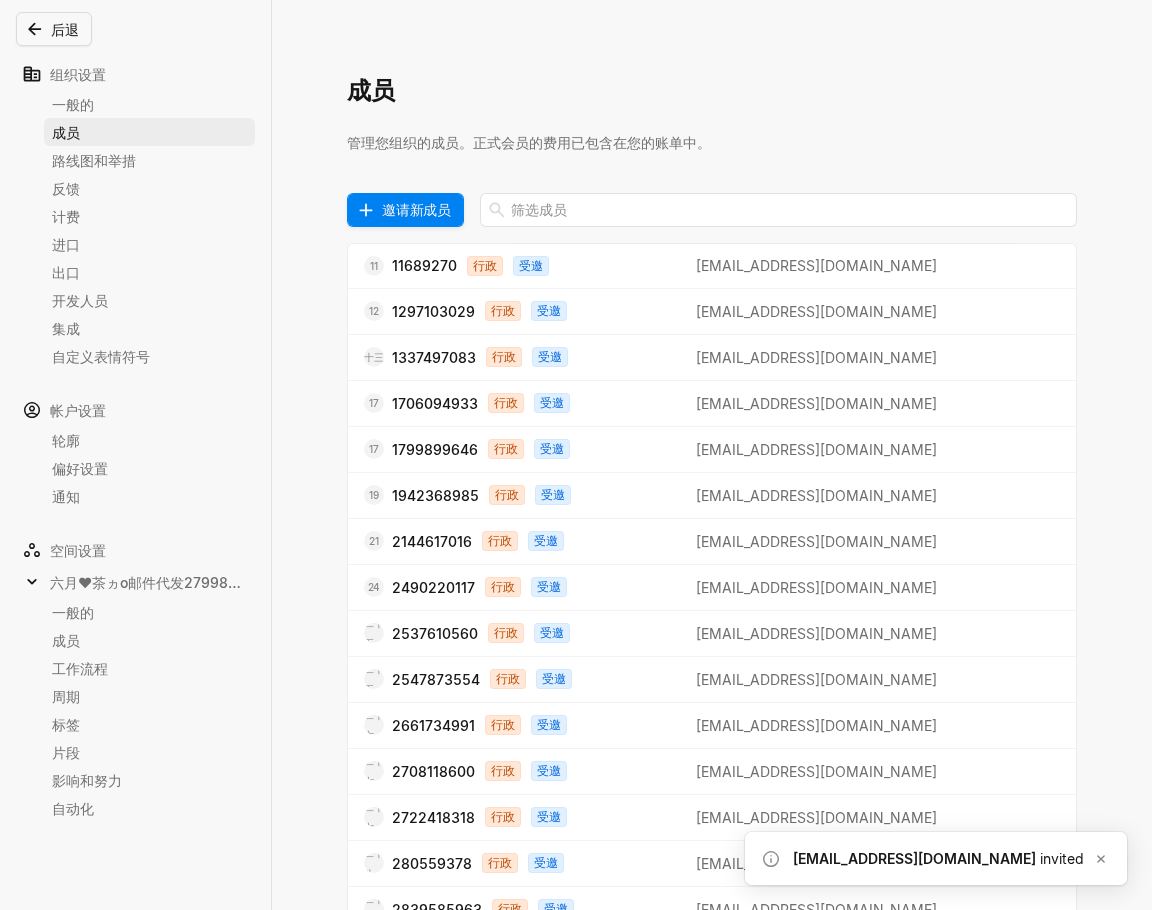 click on "邀请新成员" at bounding box center [416, 209] 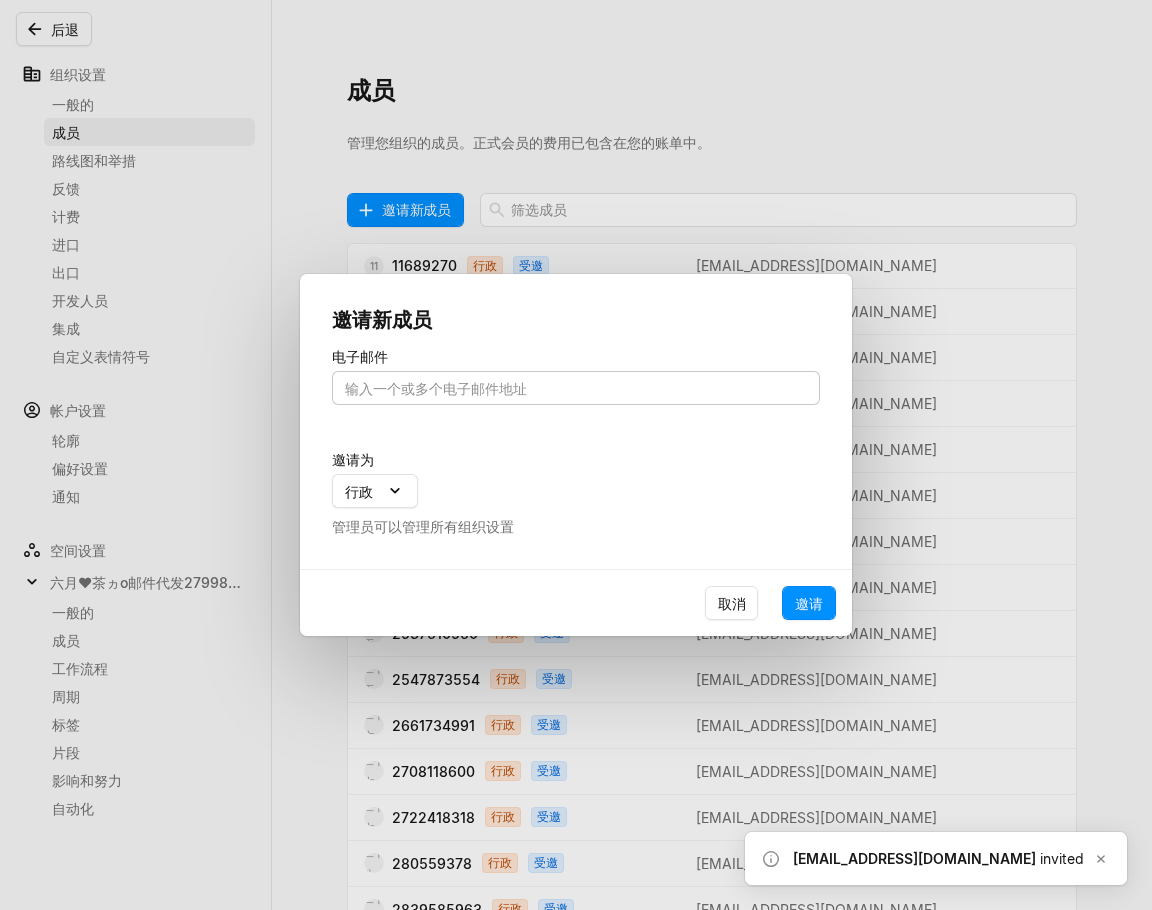 click at bounding box center [576, 388] 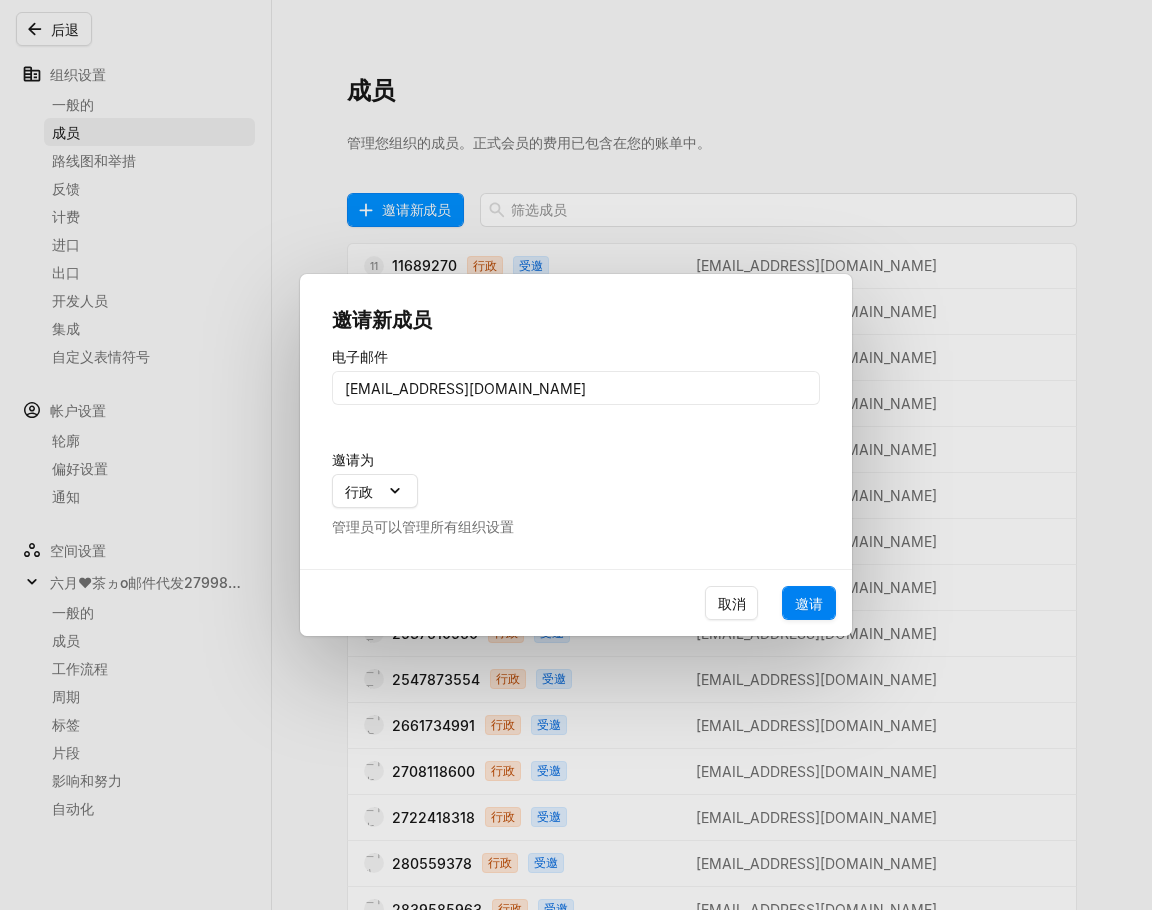 click on "邀请" at bounding box center (809, 603) 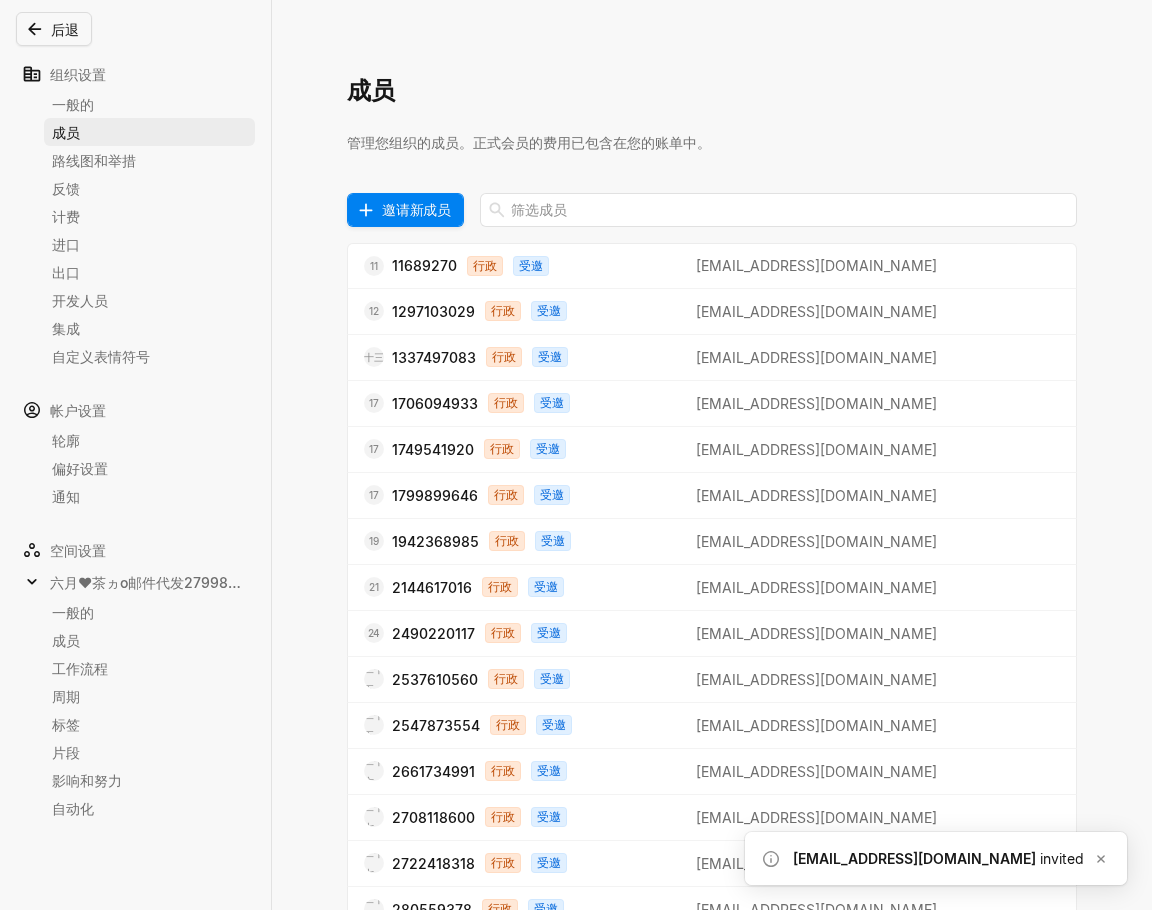 click on "邀请新成员" at bounding box center (416, 209) 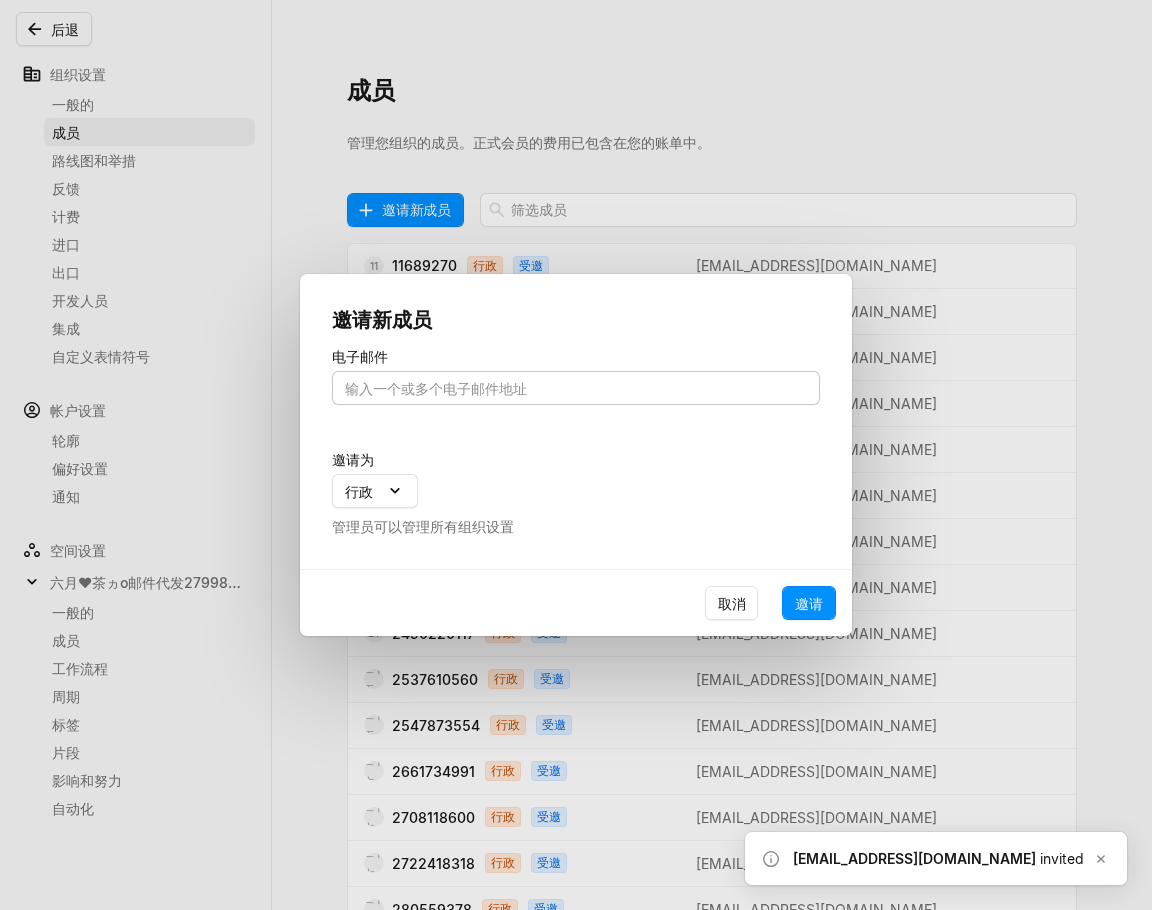click at bounding box center [576, 388] 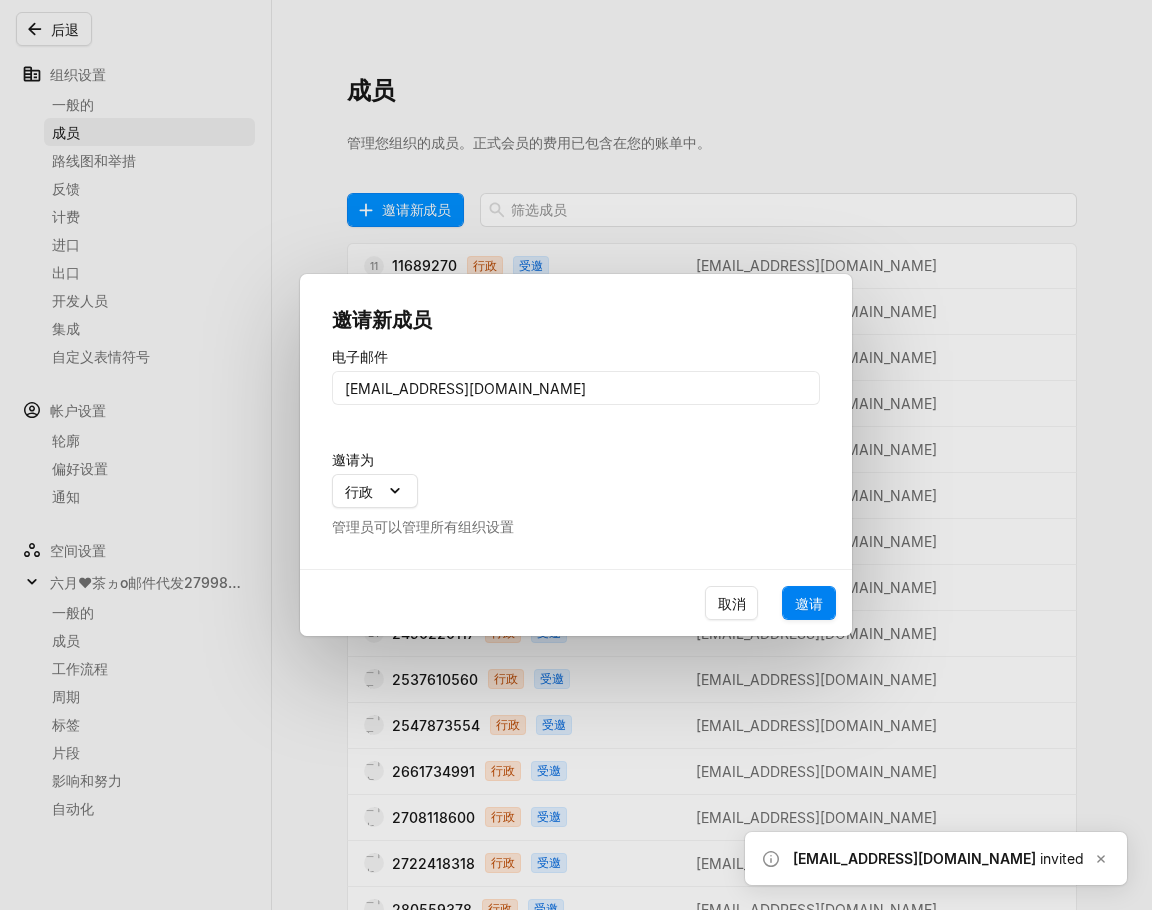click on "邀请" at bounding box center (809, 603) 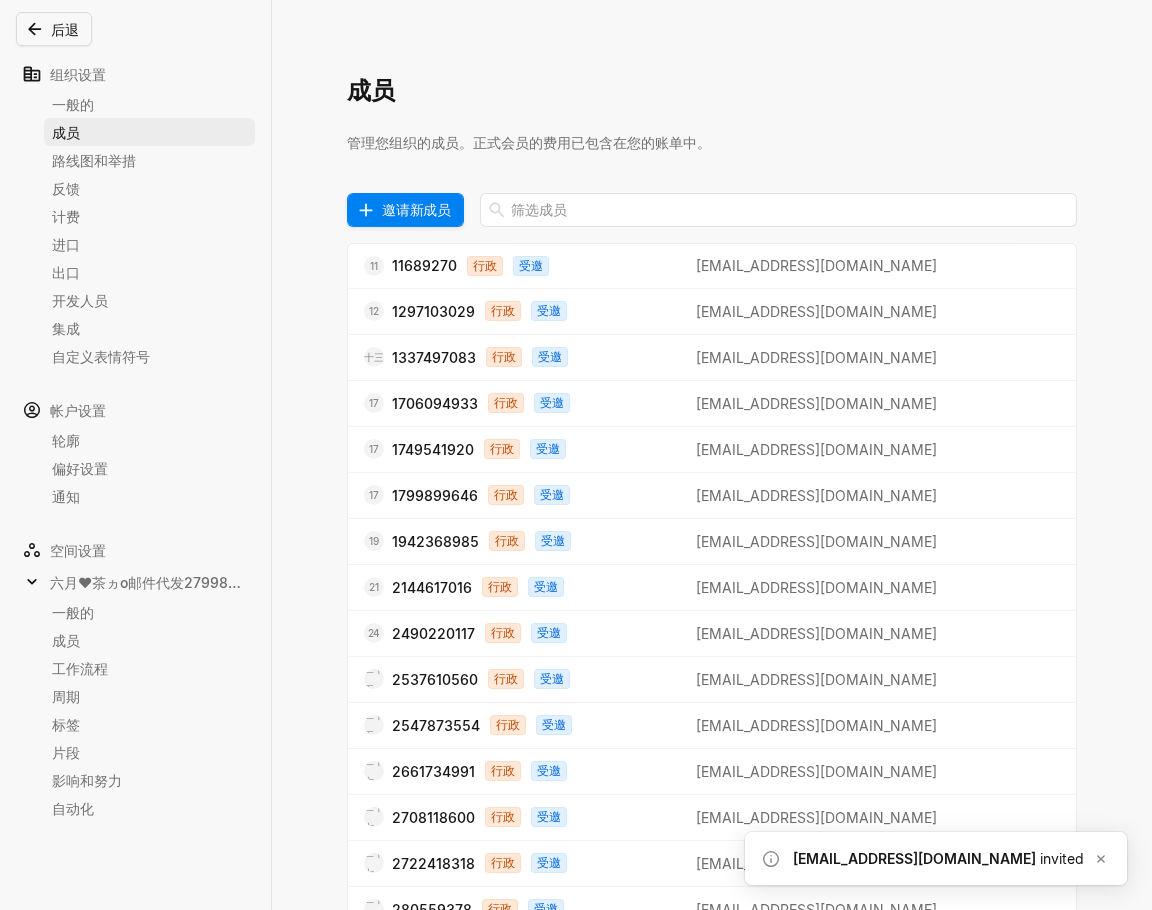 click on "邀请新成员" at bounding box center (416, 209) 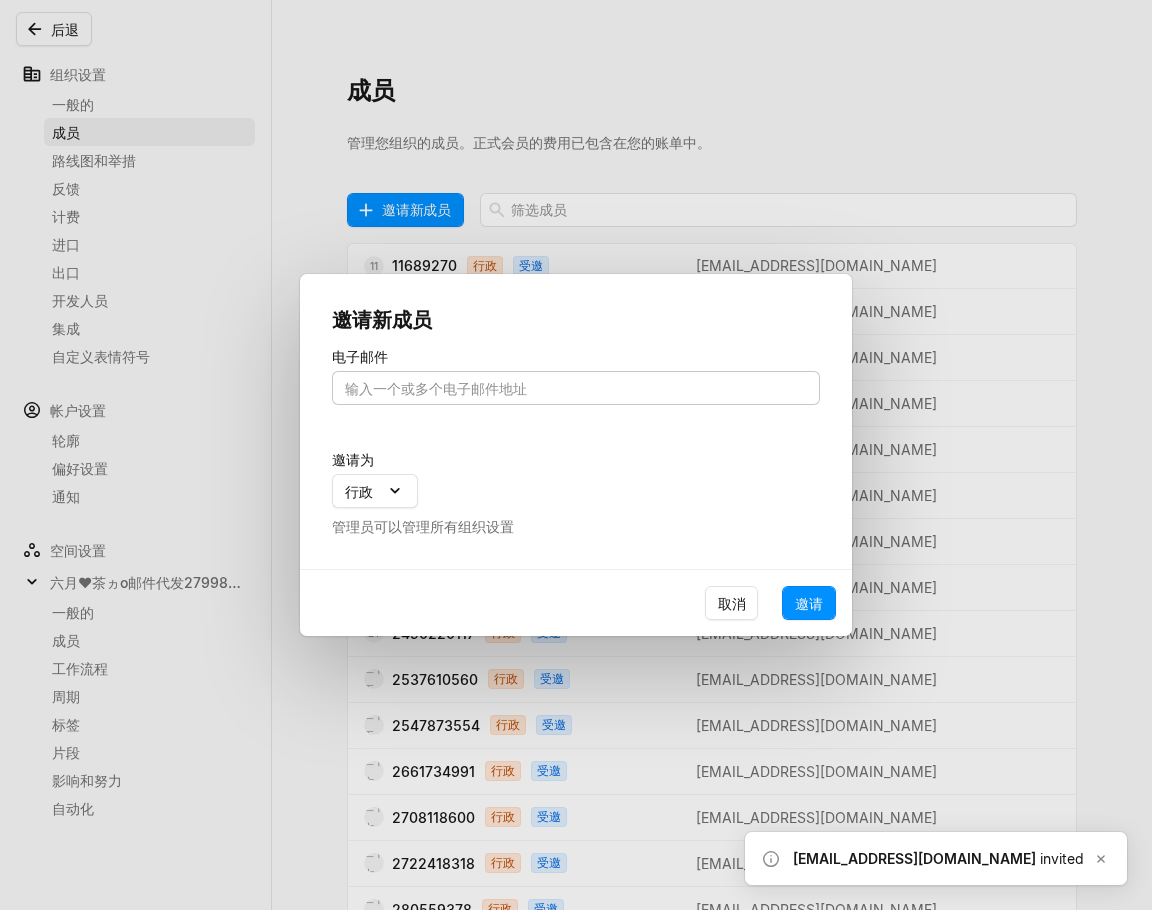 click at bounding box center [576, 388] 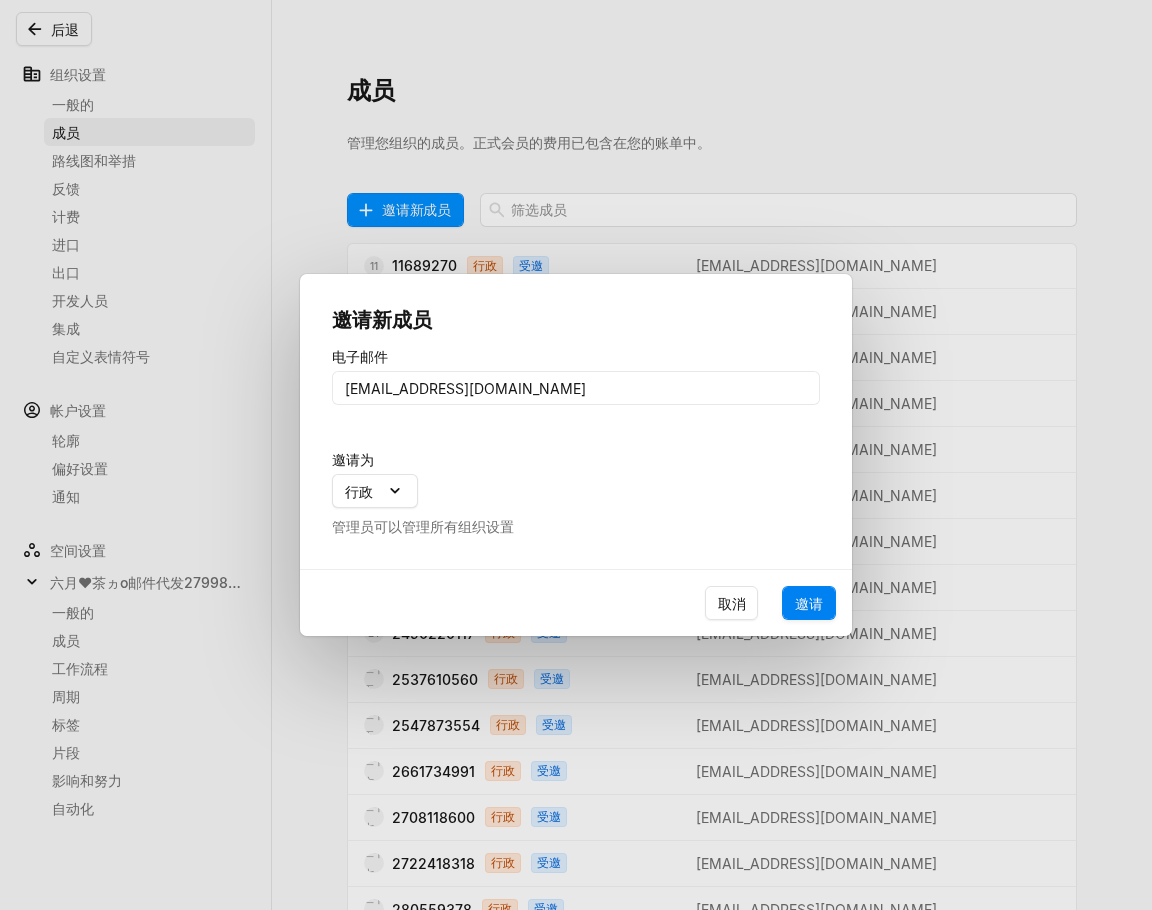click on "邀请" at bounding box center (809, 603) 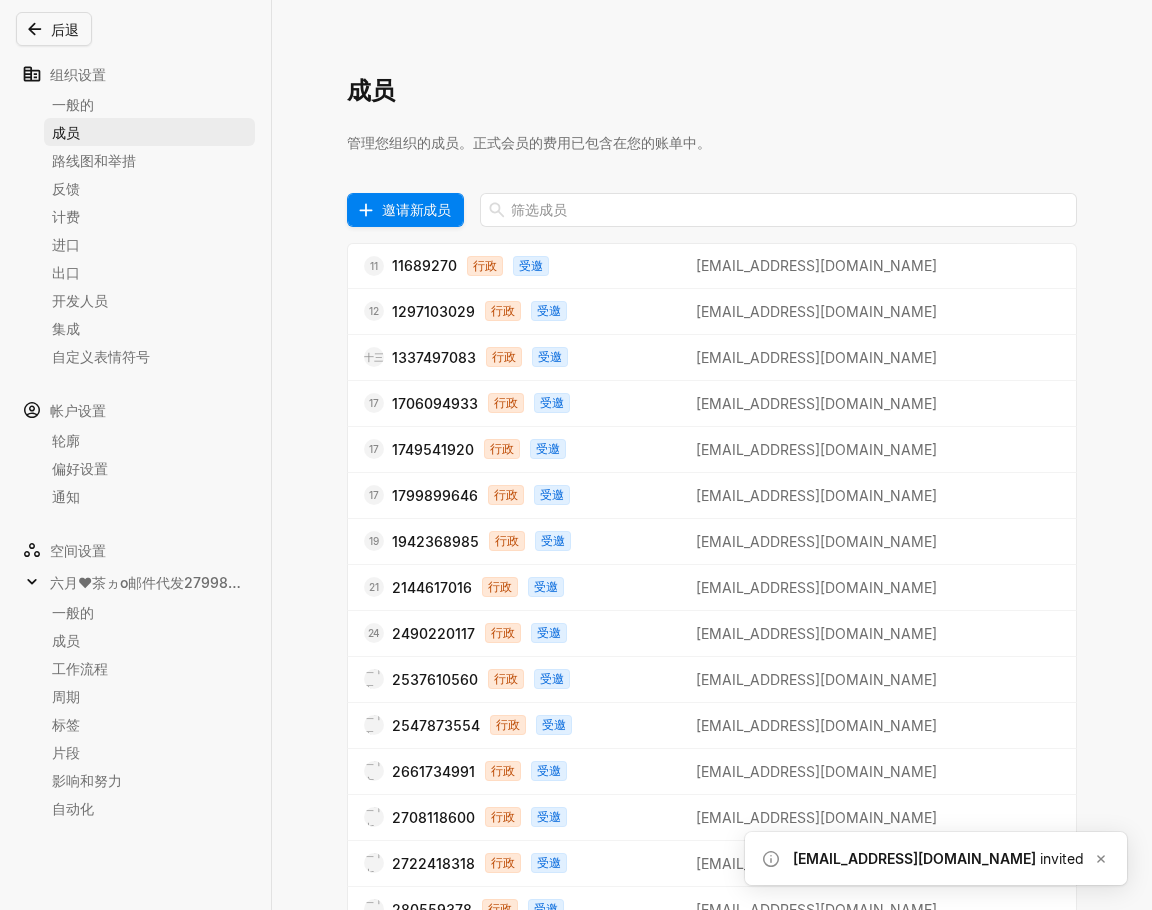 click on "邀请新成员" at bounding box center (416, 209) 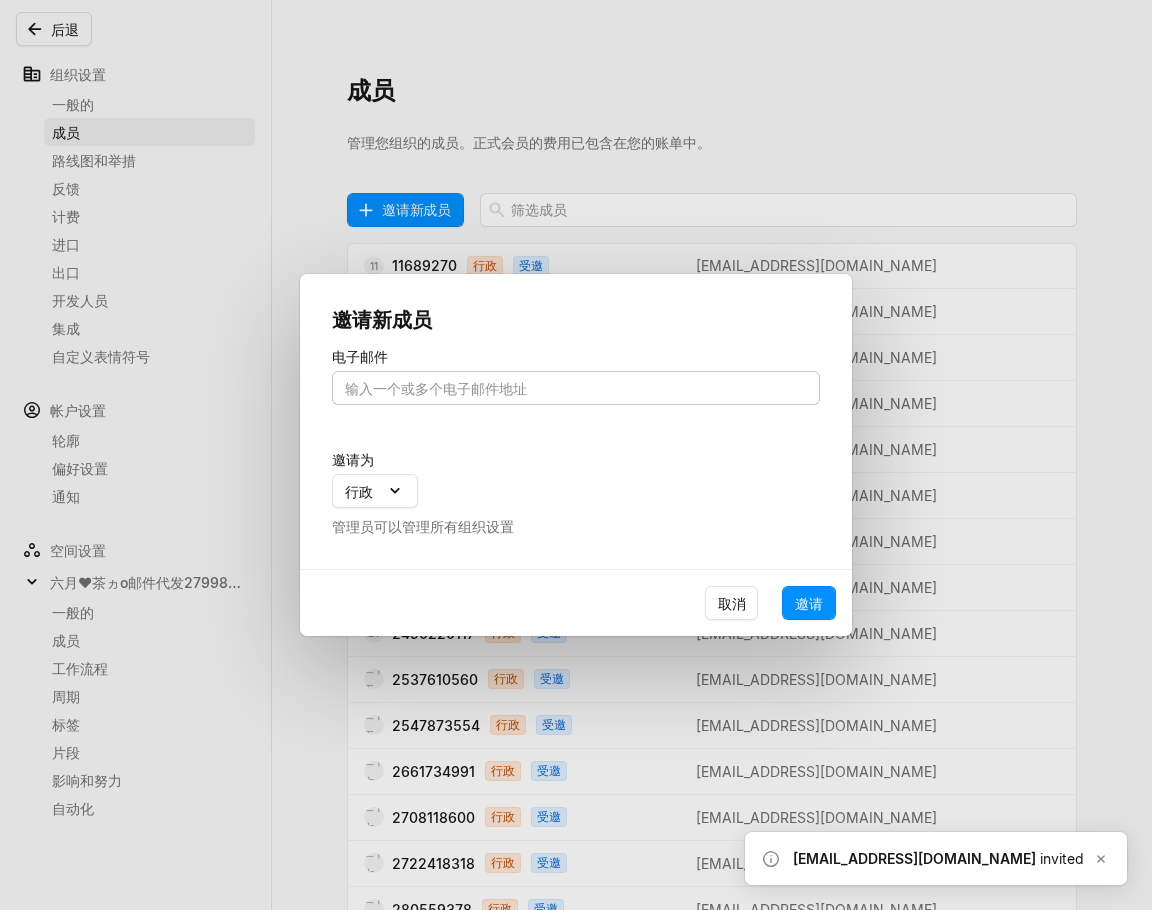 click at bounding box center (576, 388) 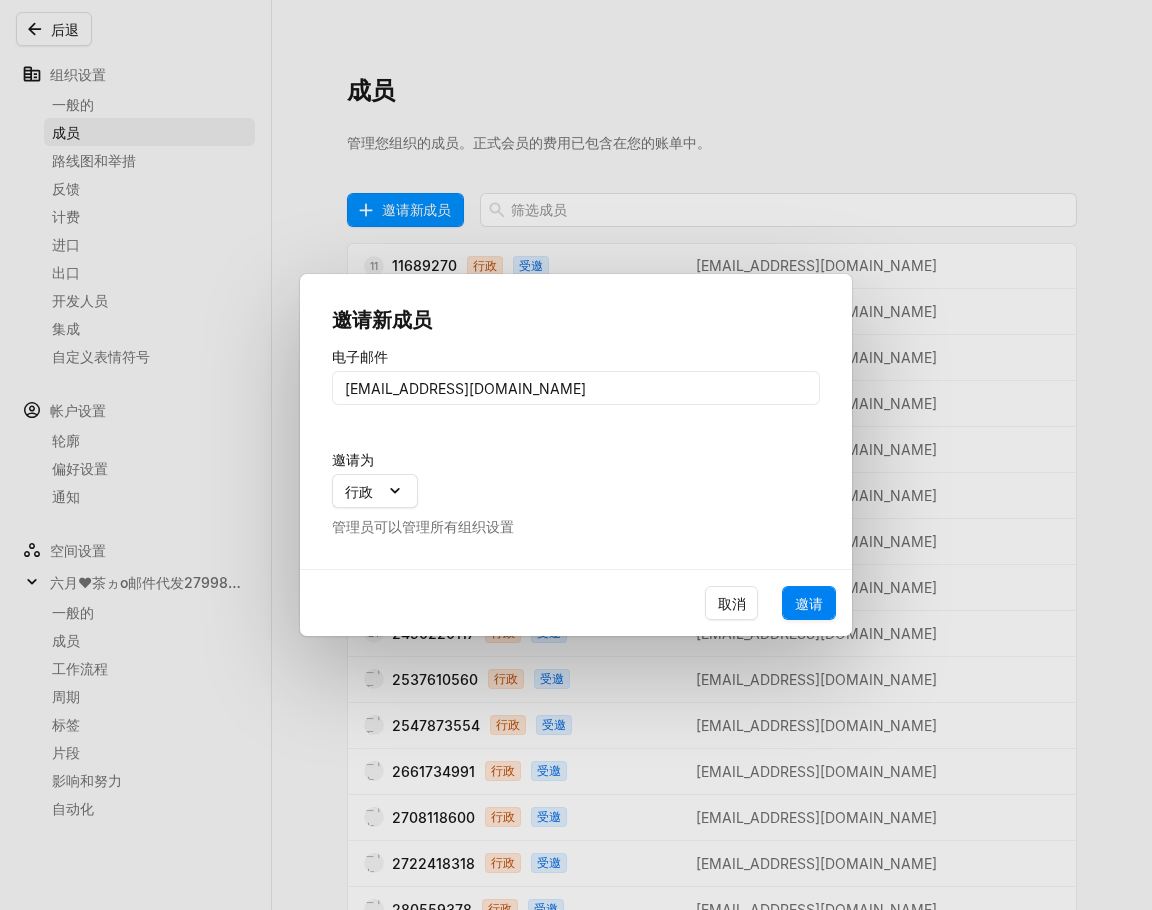 click on "邀请" at bounding box center [809, 603] 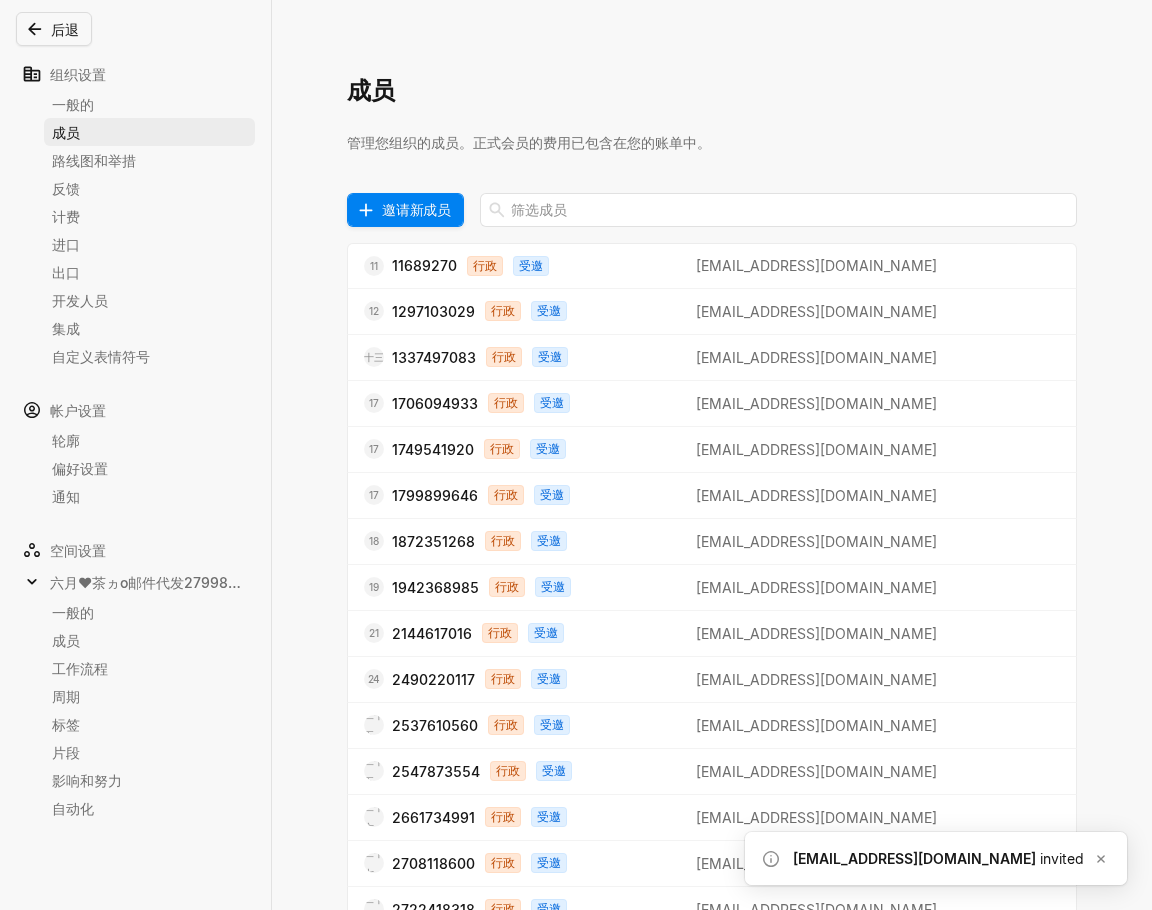 click on "邀请新成员" at bounding box center (416, 209) 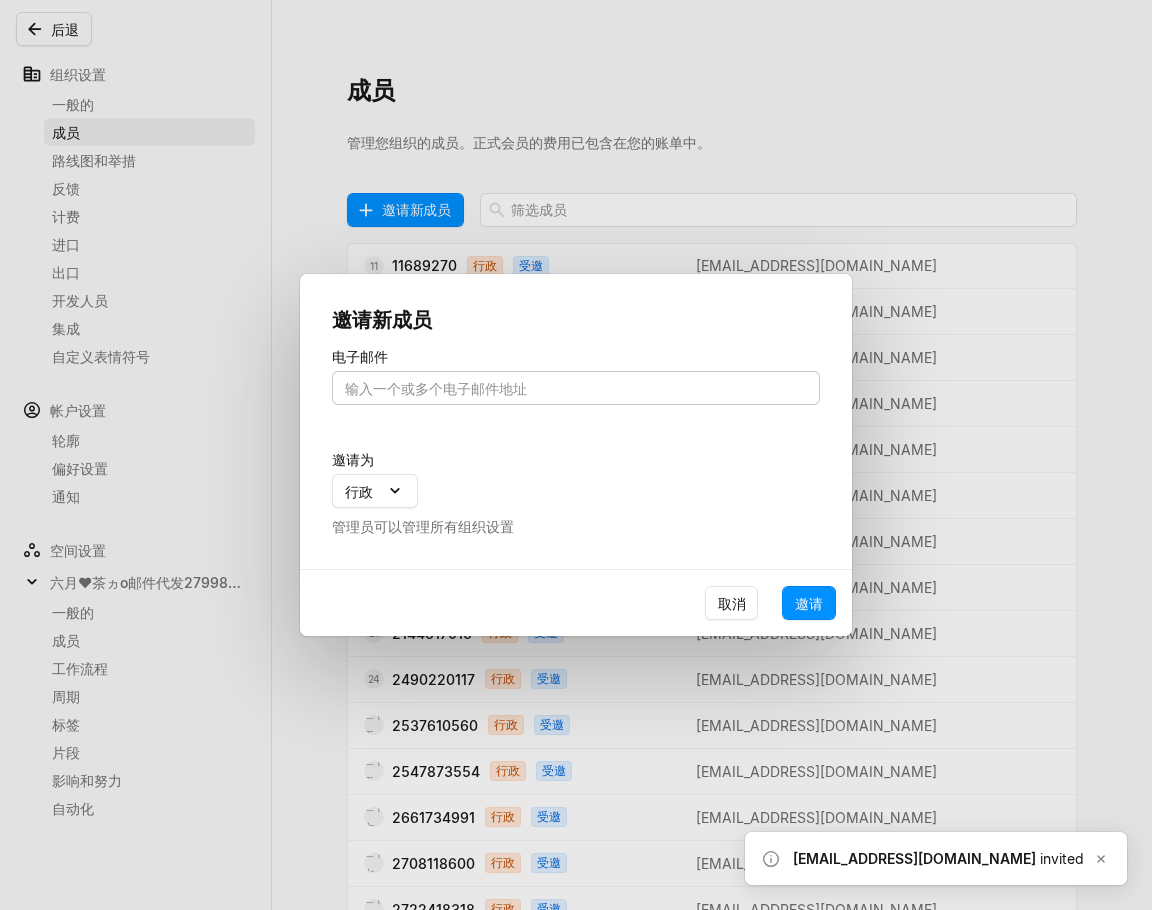 click at bounding box center [576, 388] 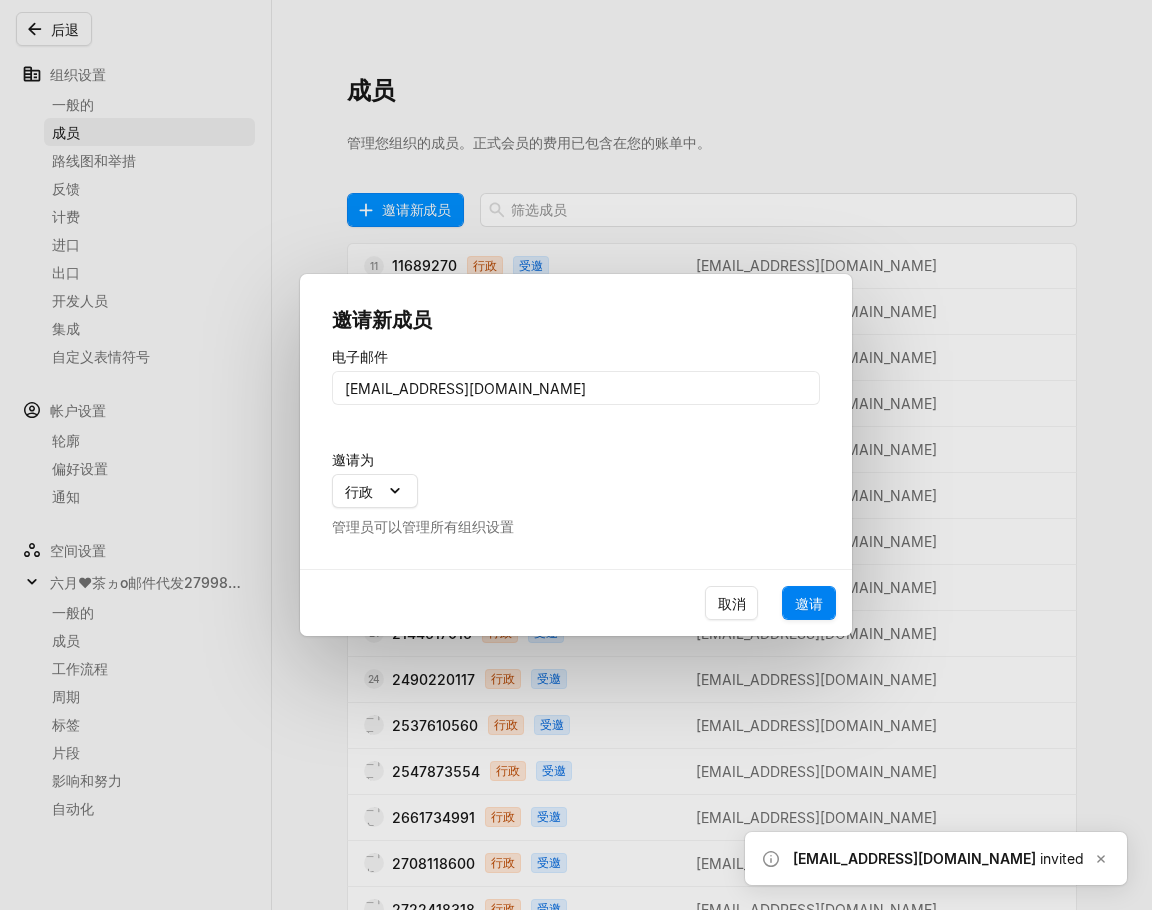click on "邀请" at bounding box center [809, 603] 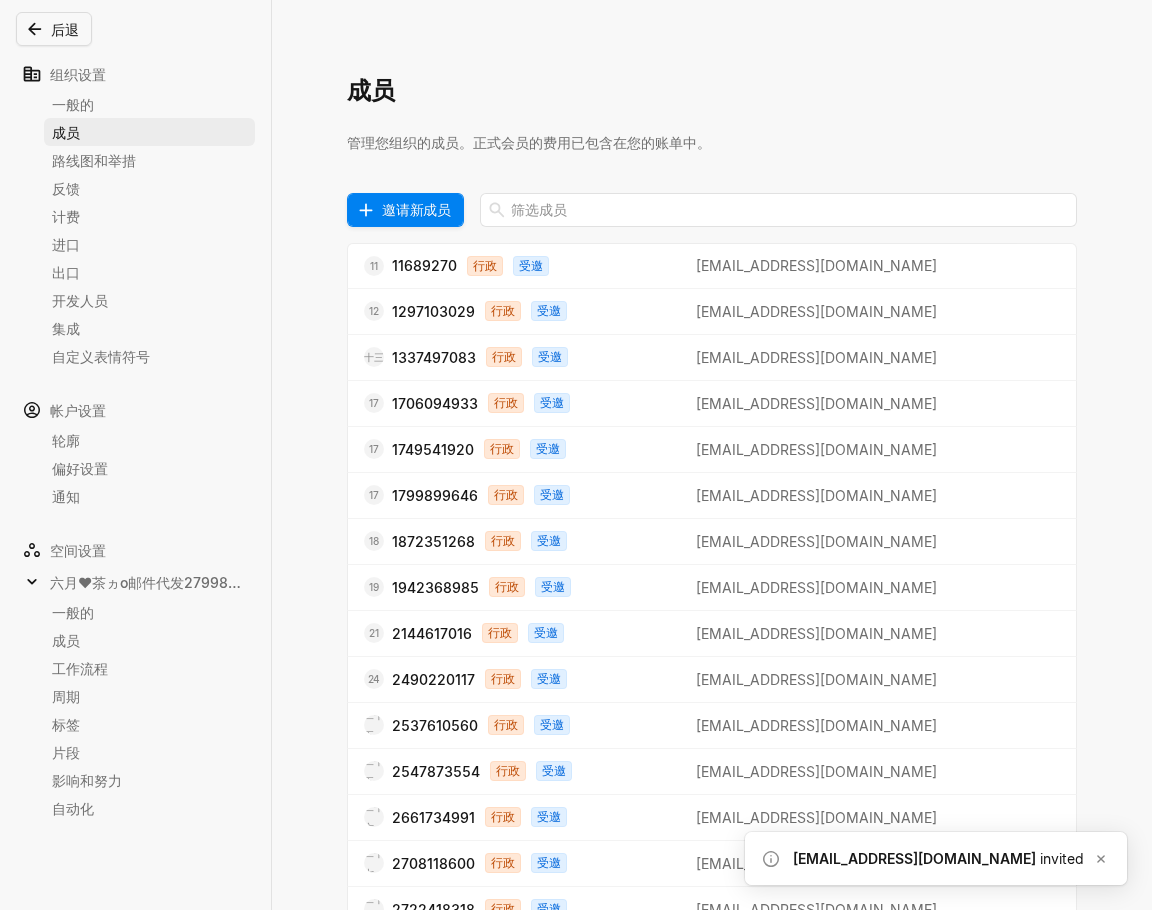 click on "邀请新成员" at bounding box center [416, 209] 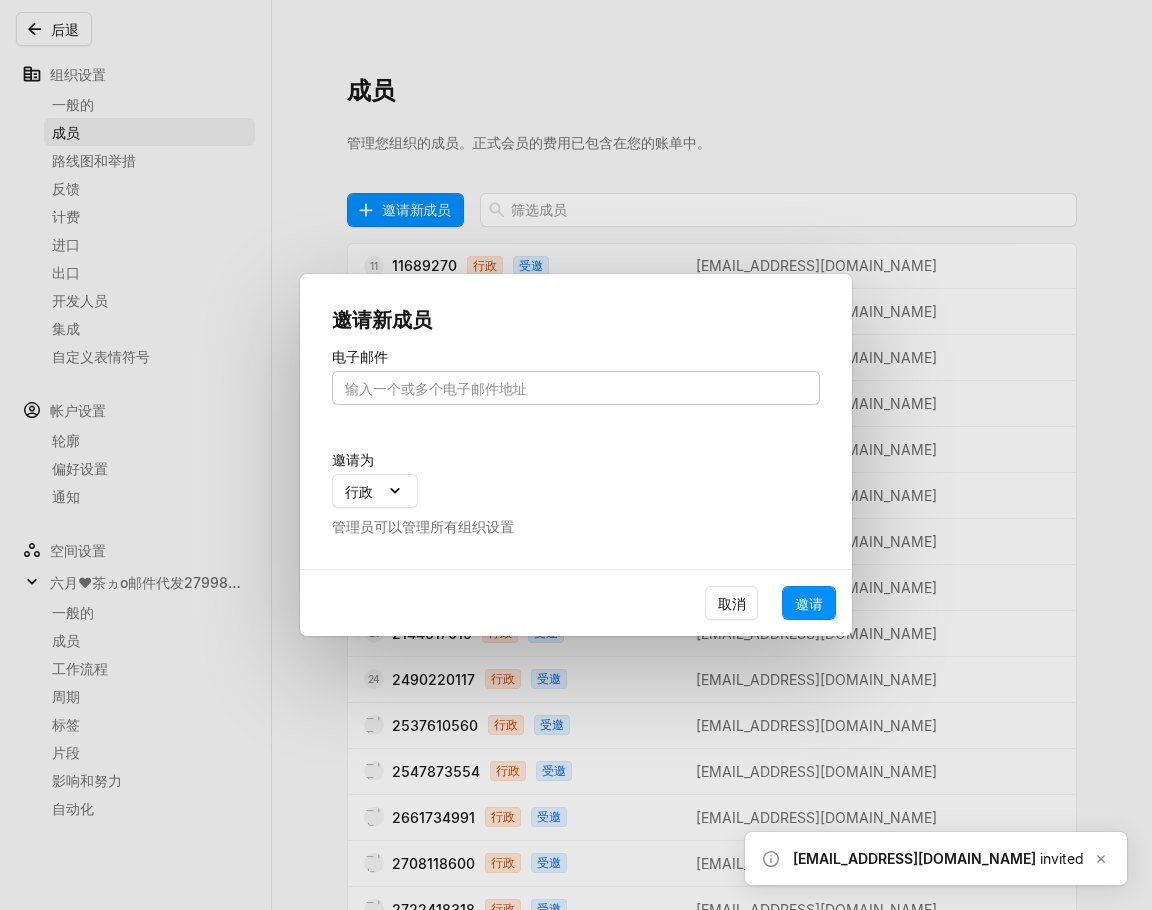 click at bounding box center (576, 388) 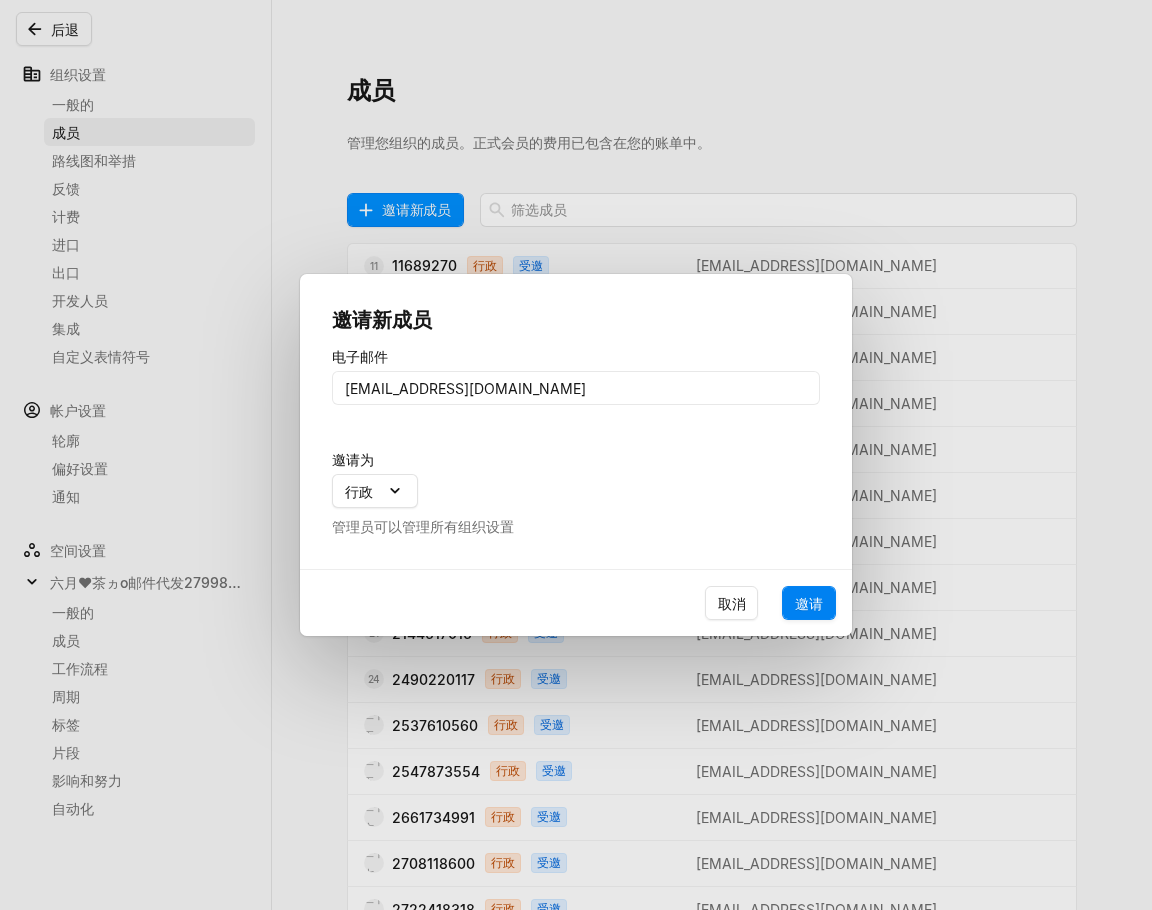 click on "邀请" at bounding box center (809, 603) 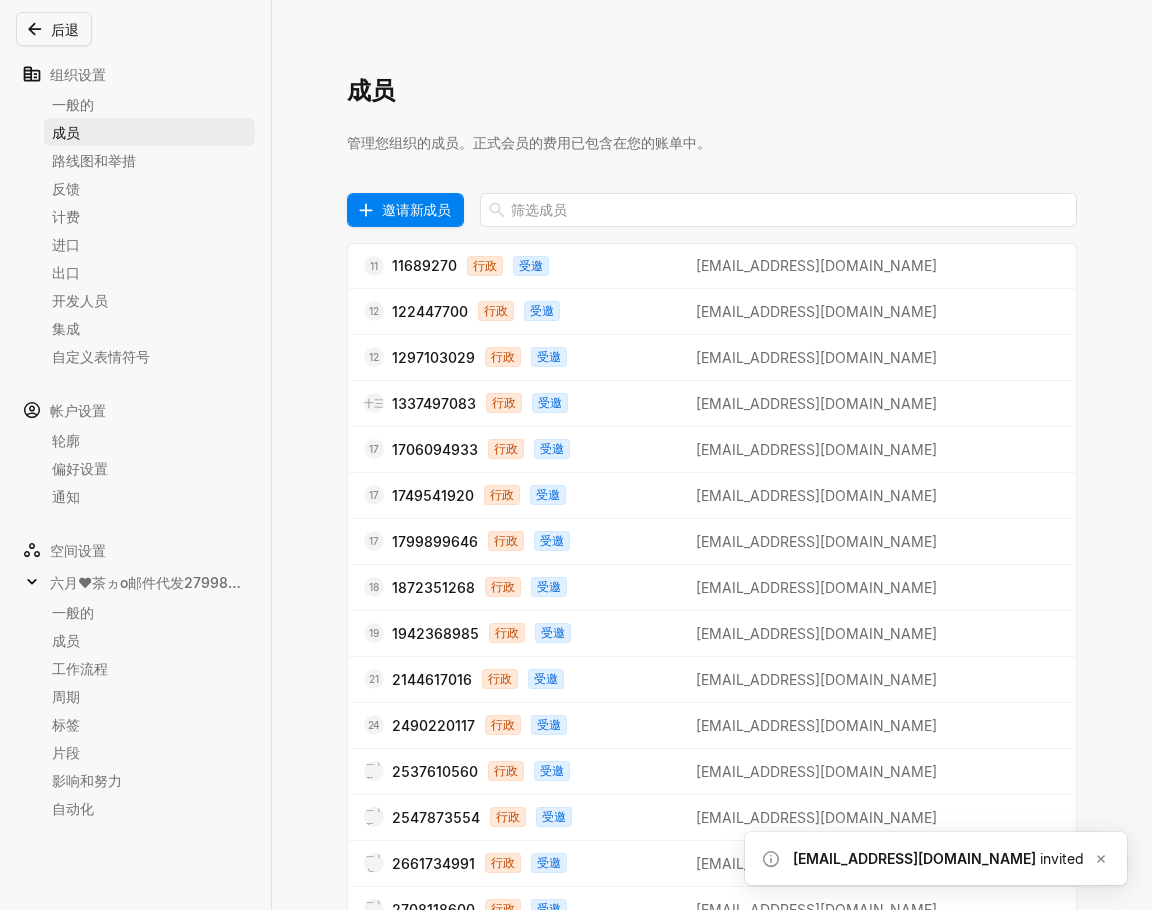 click on "邀请新成员" at bounding box center [416, 209] 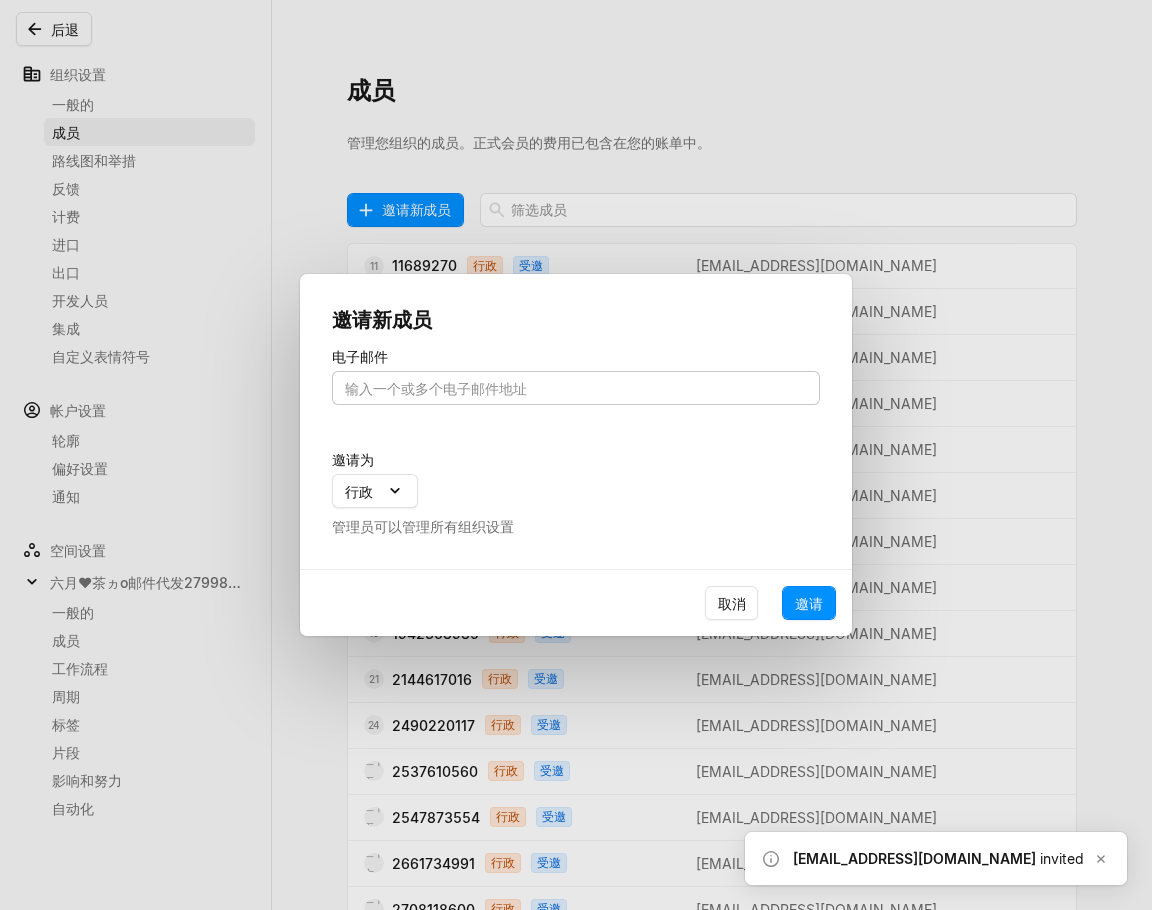 click at bounding box center (576, 388) 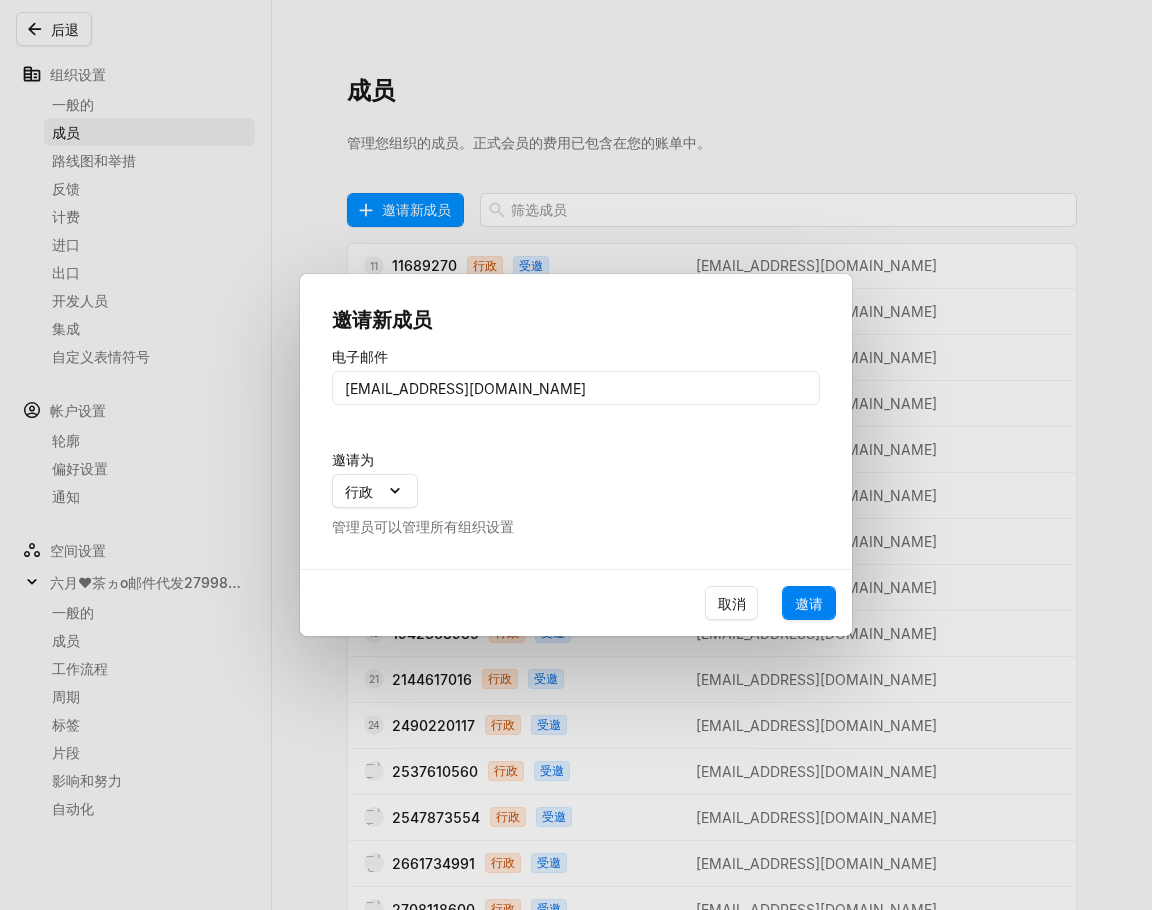 click on "邀请" at bounding box center (809, 603) 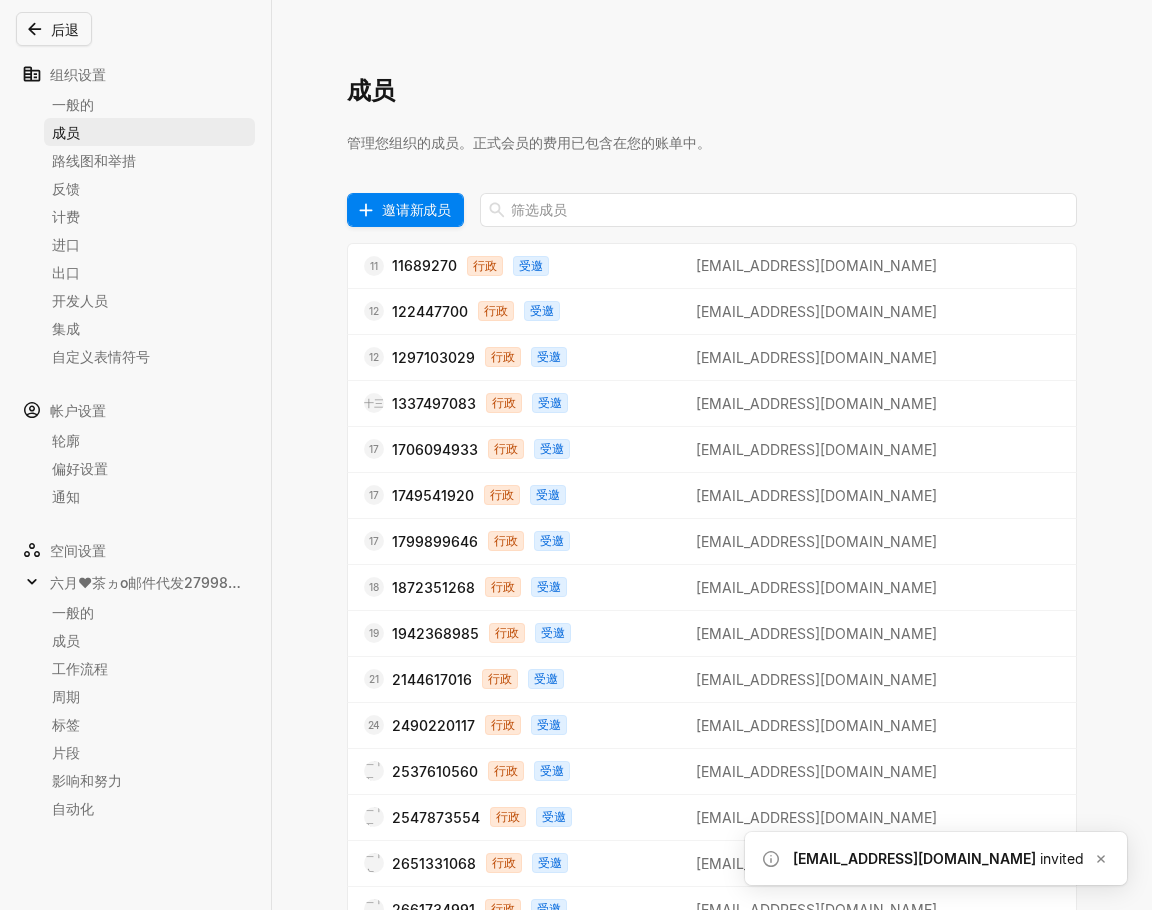 click on "邀请新成员" at bounding box center [416, 209] 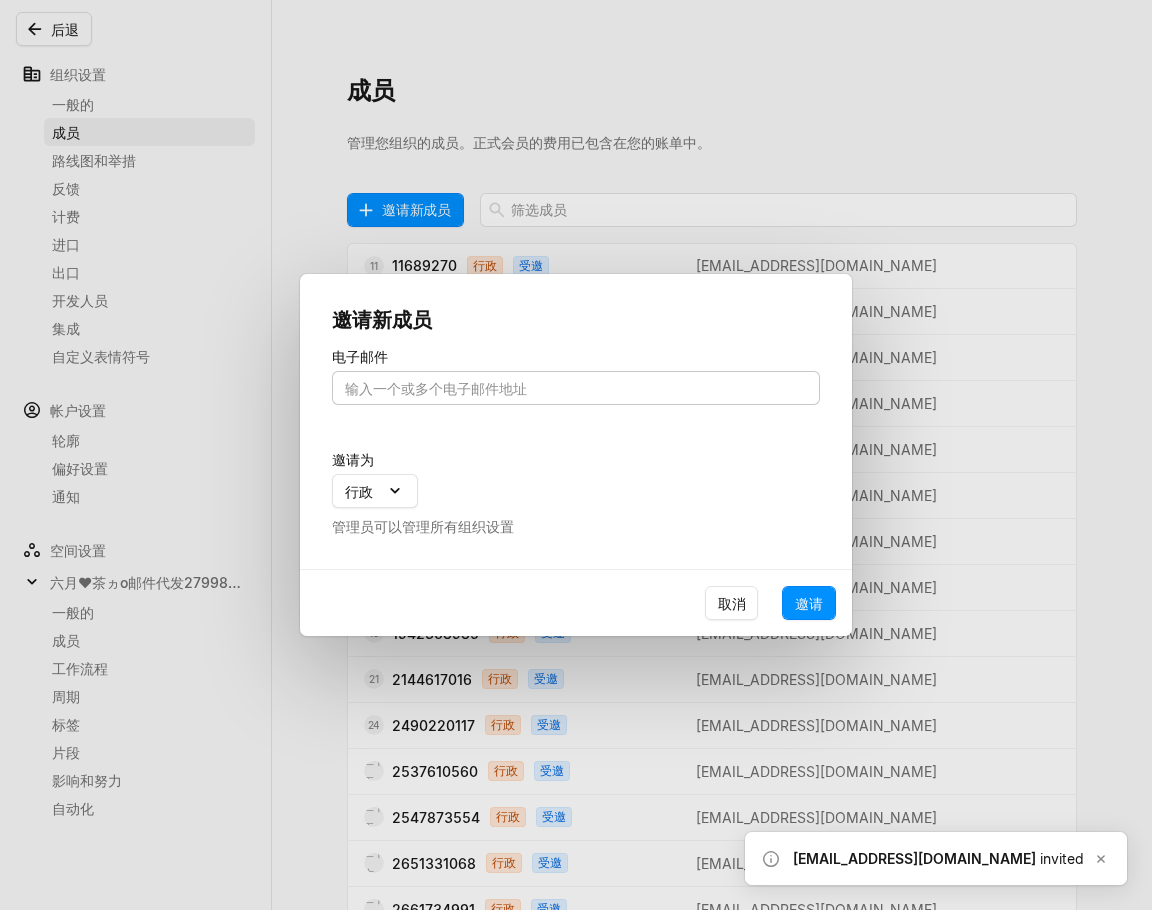 click at bounding box center (576, 388) 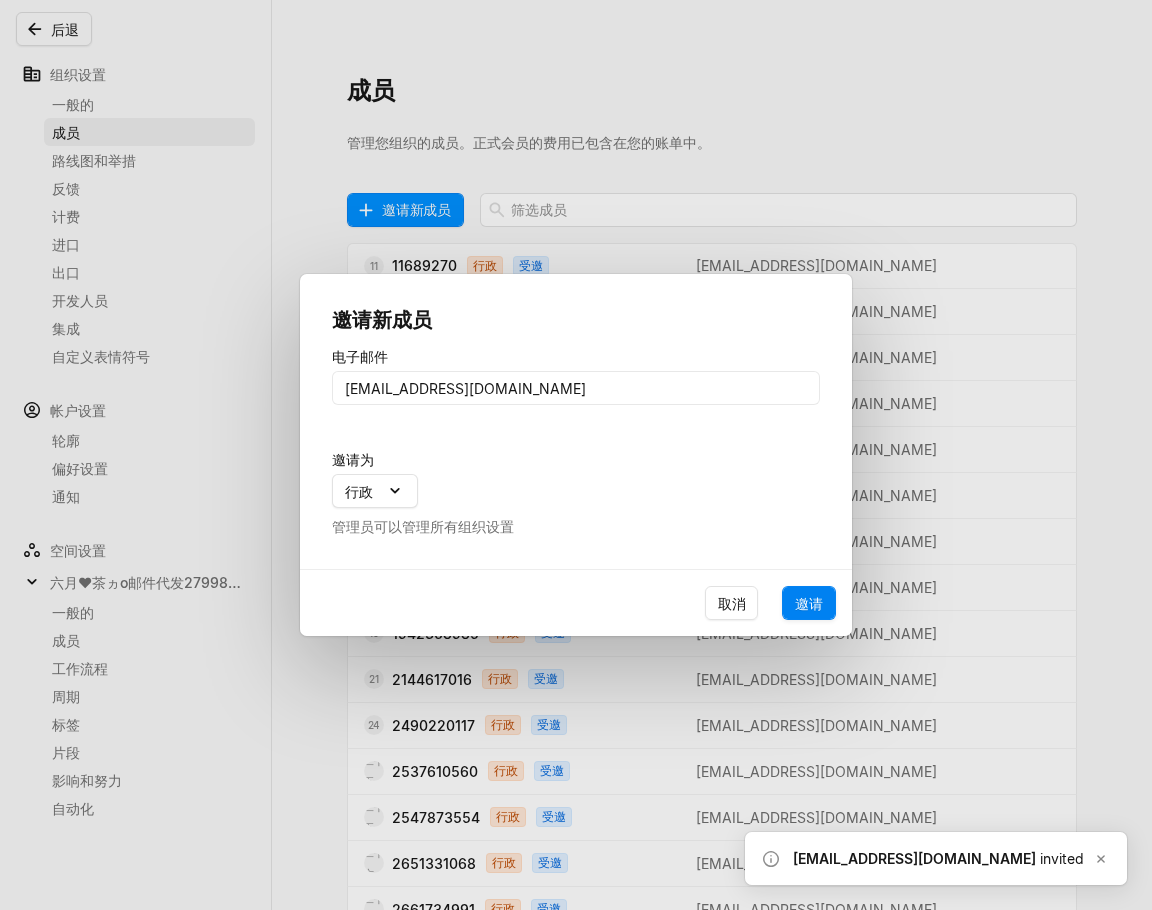 click on "邀请" at bounding box center [809, 603] 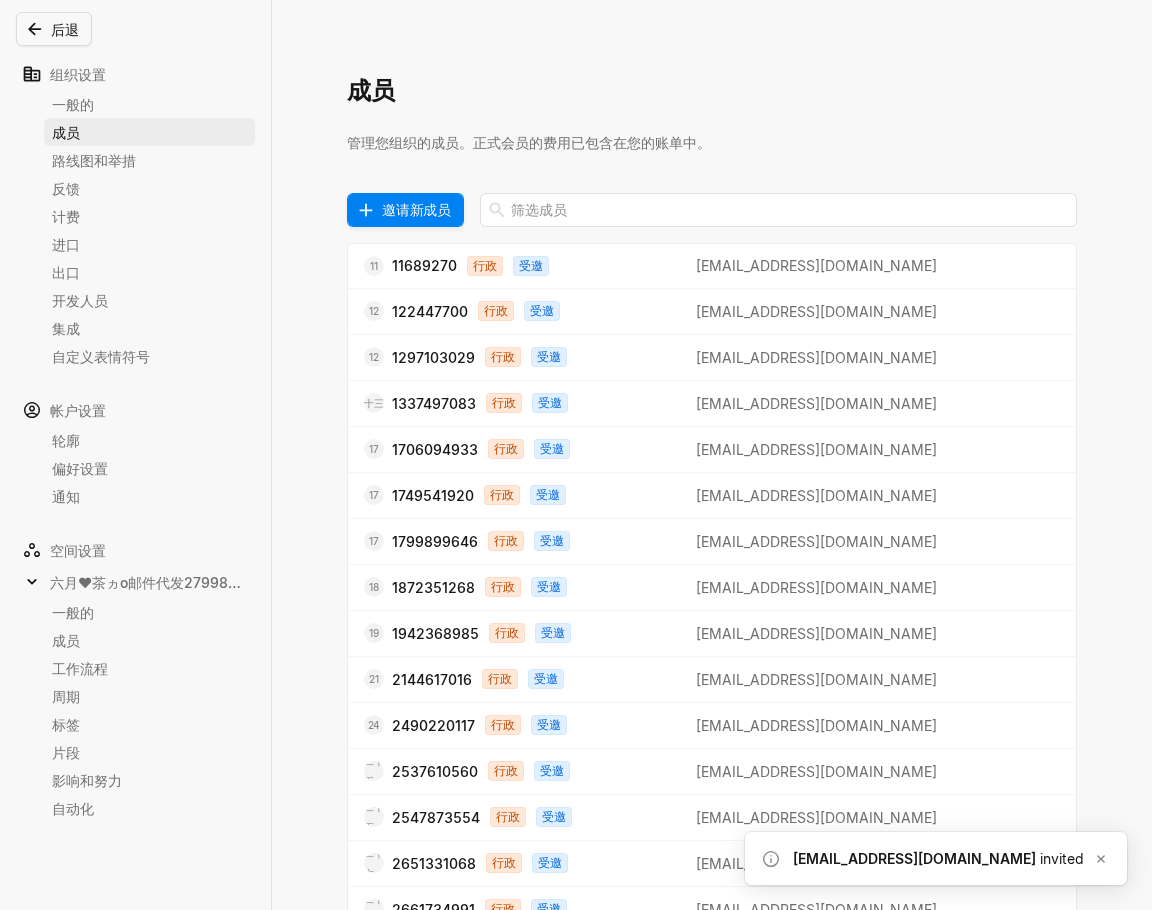 click on "邀请新成员" at bounding box center [416, 209] 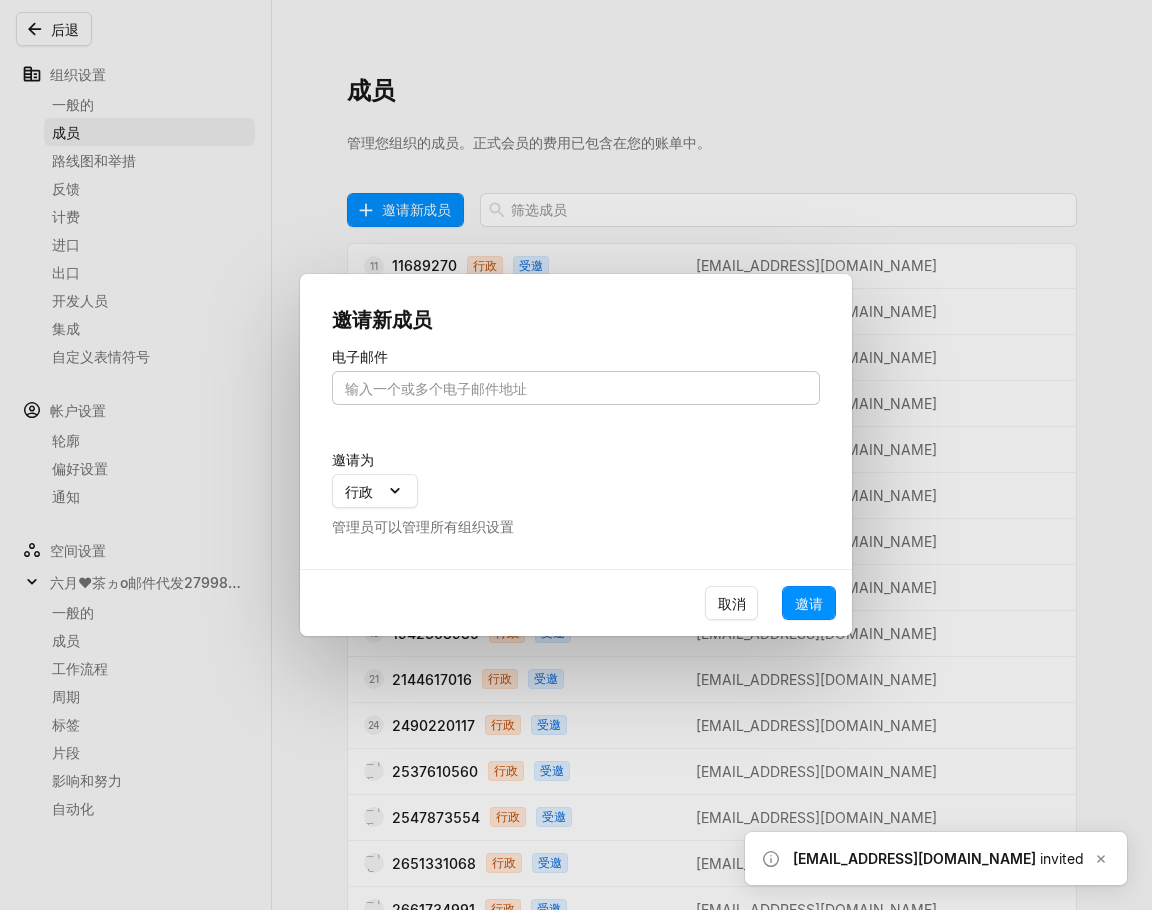 click at bounding box center [576, 388] 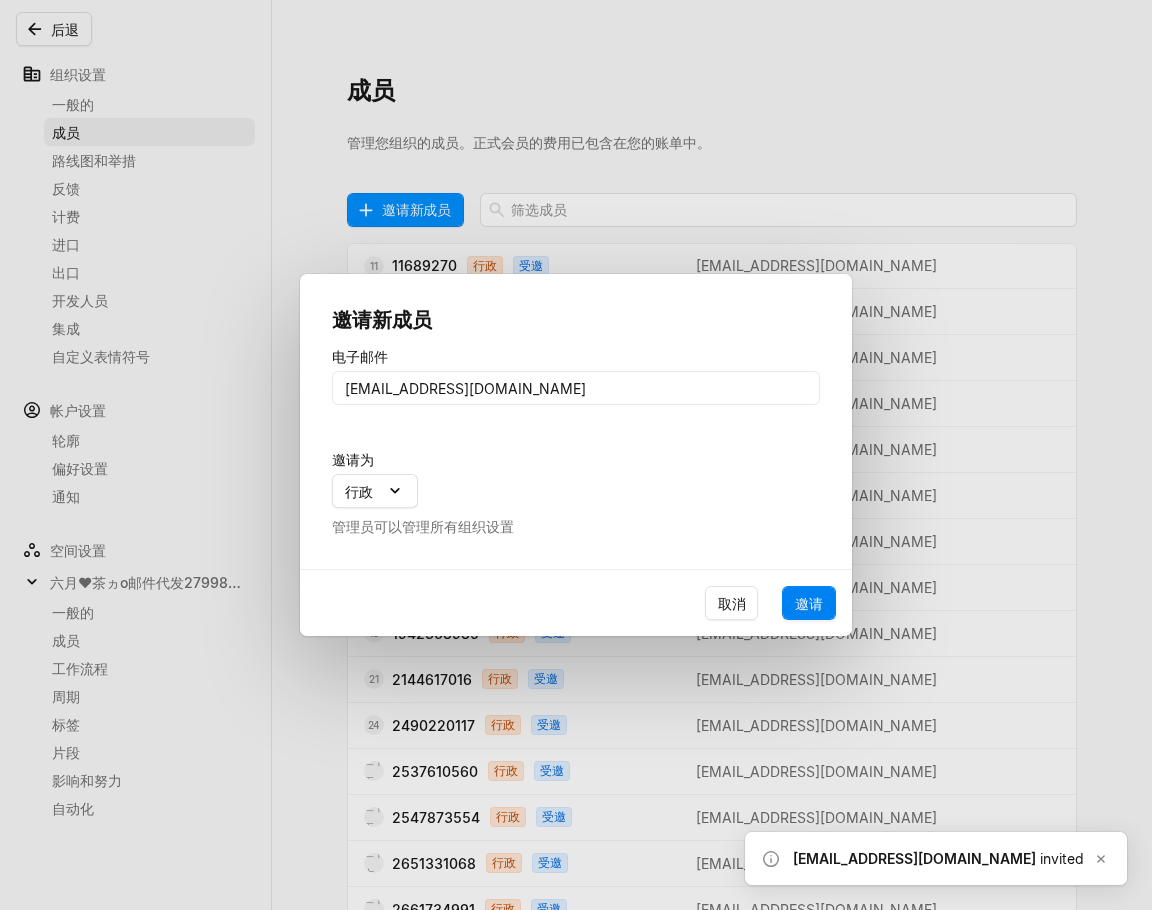 click on "邀请" at bounding box center [809, 603] 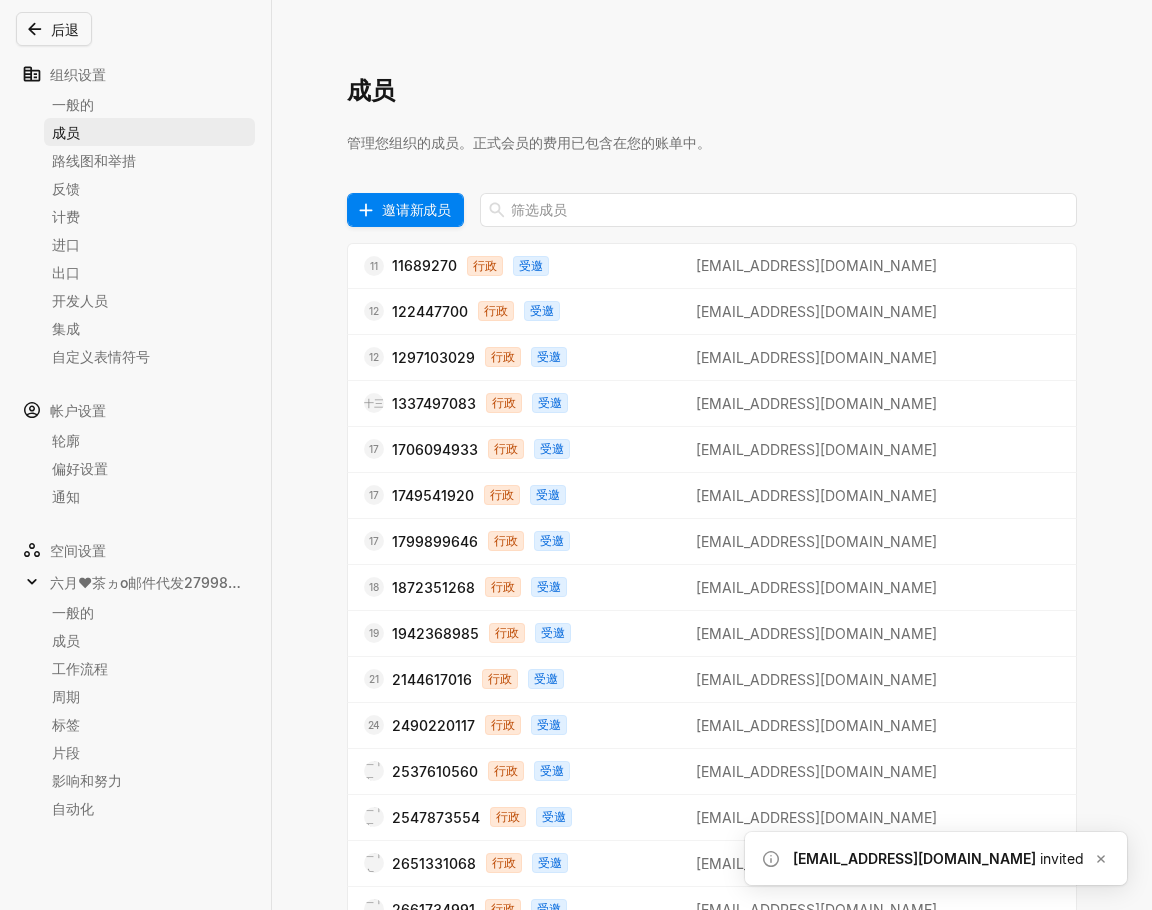 click on "邀请新成员" at bounding box center (416, 209) 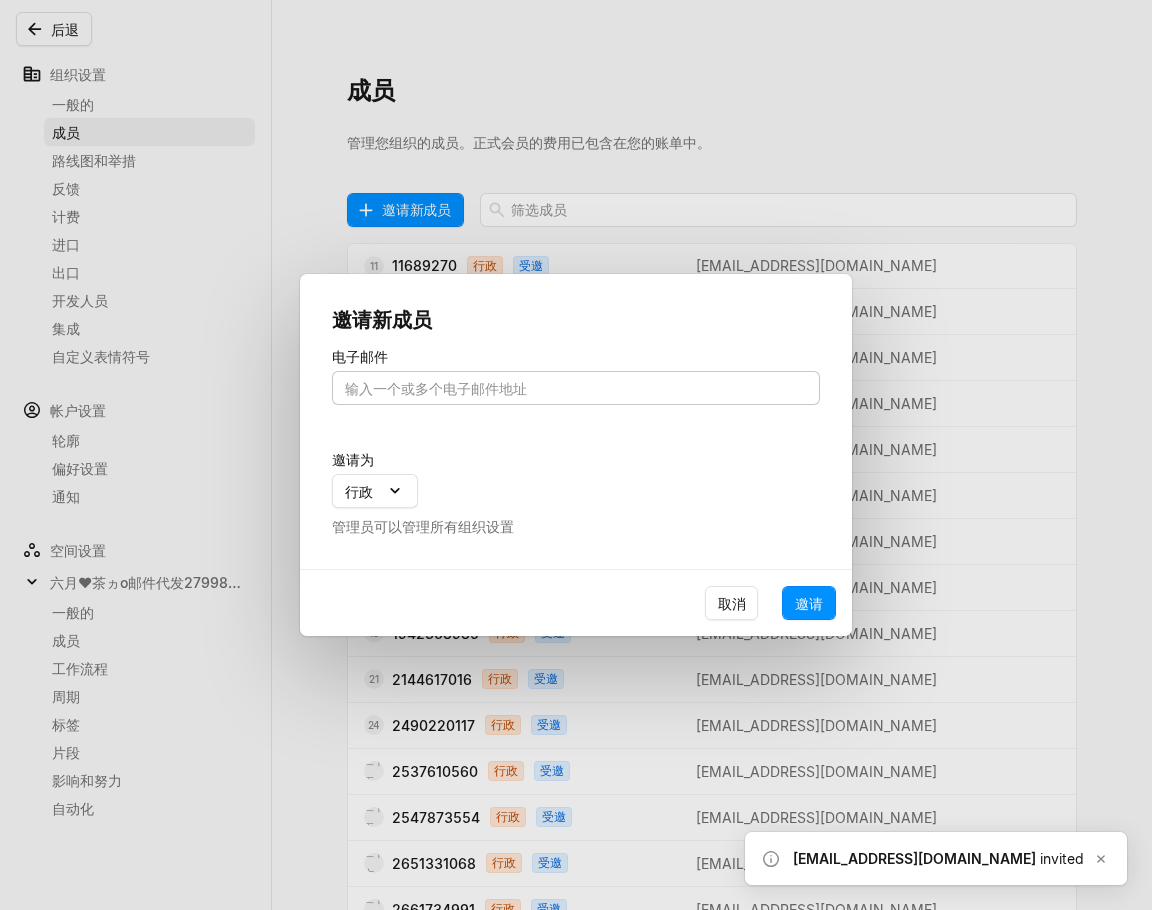 click at bounding box center (576, 388) 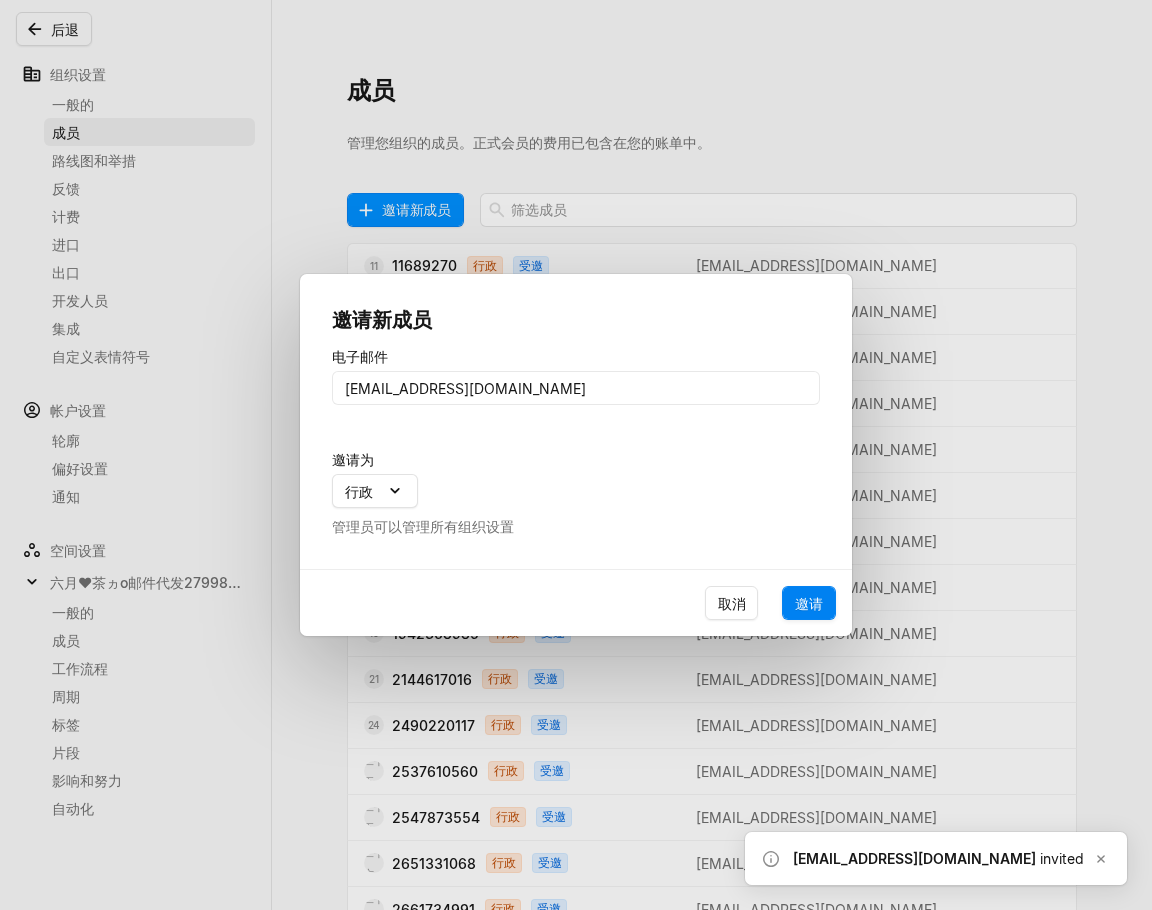 click on "邀请" at bounding box center [809, 603] 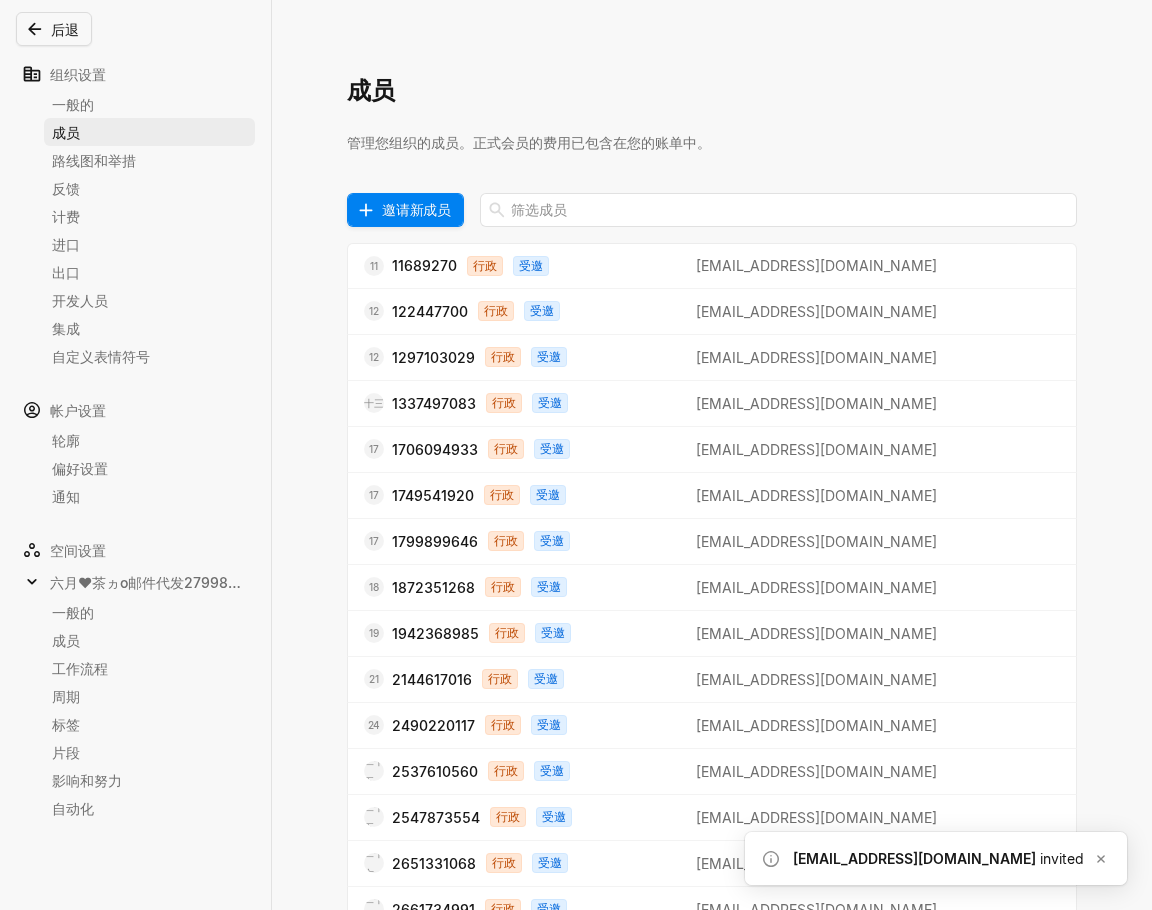 click on "邀请新成员" at bounding box center [416, 209] 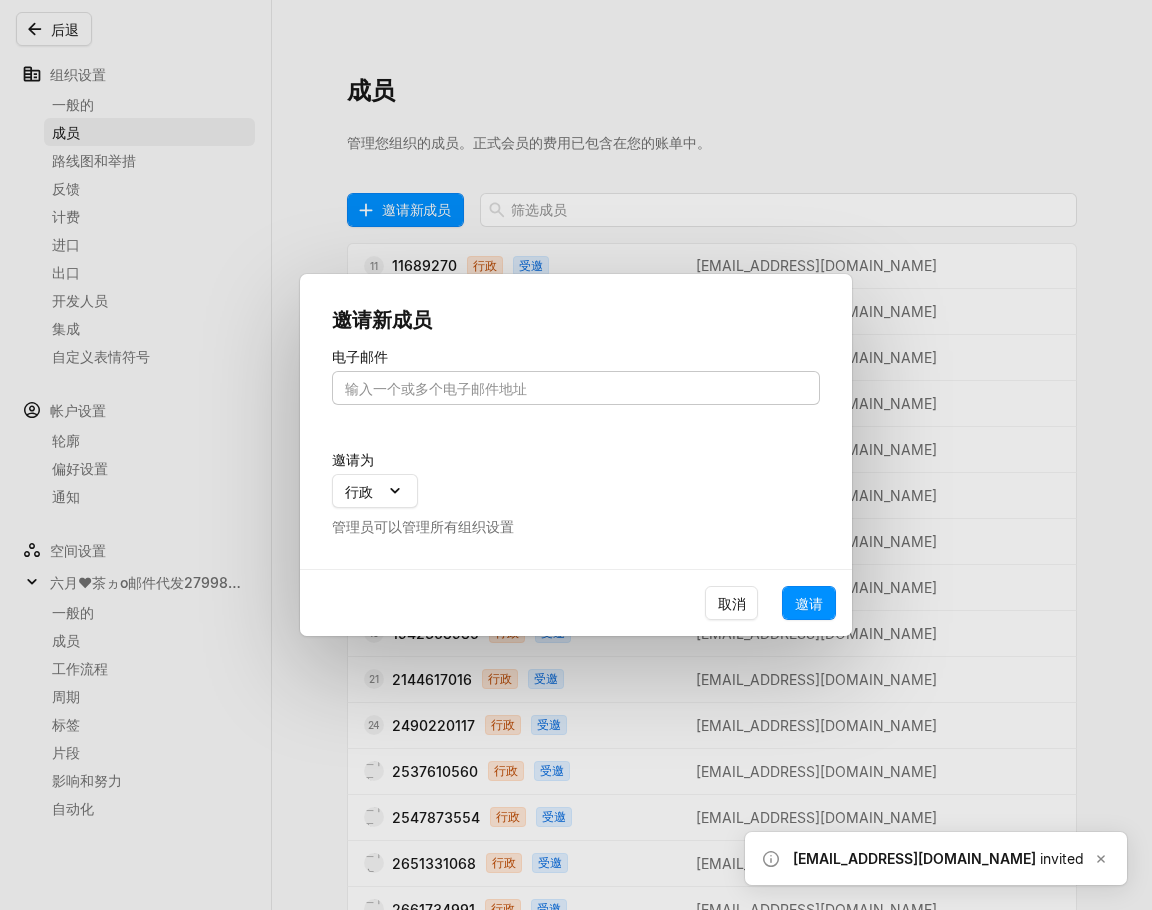 click at bounding box center (576, 388) 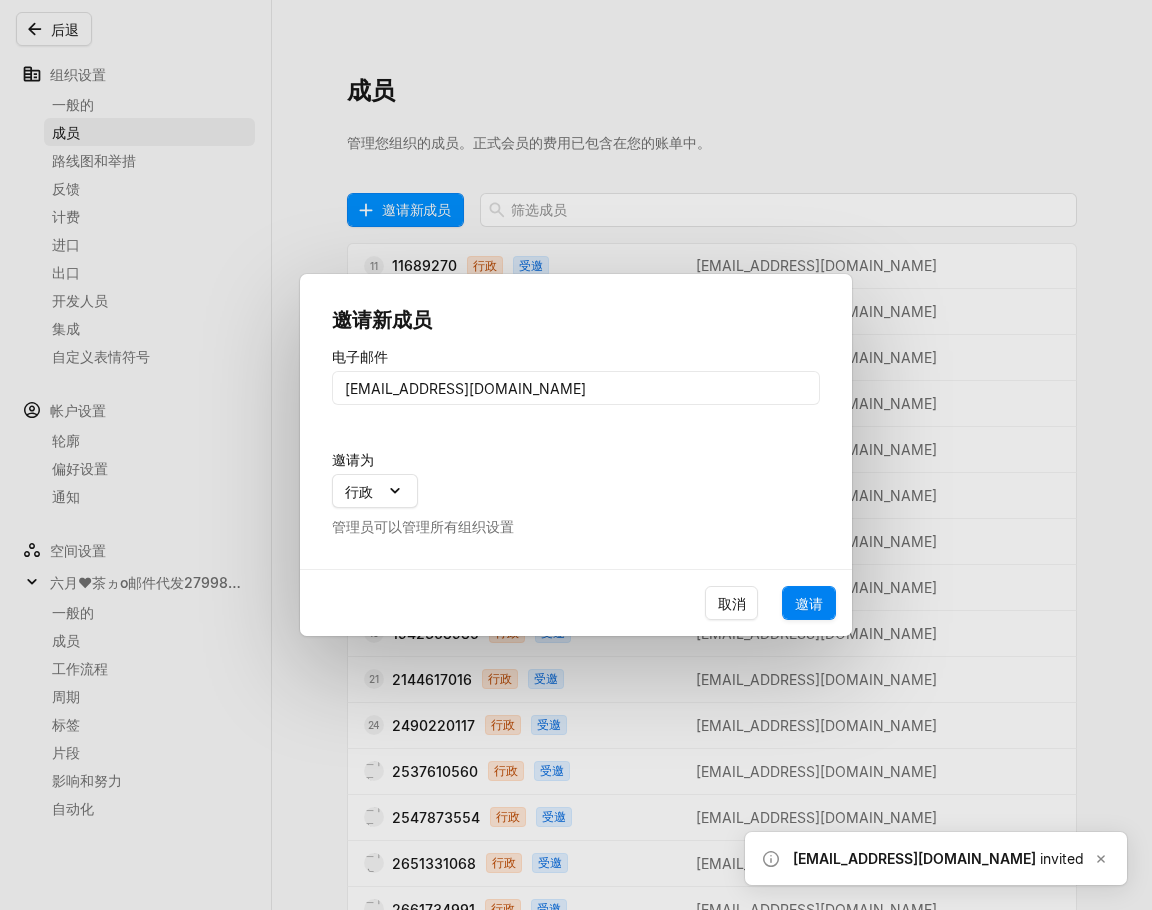 click on "邀请" at bounding box center [809, 603] 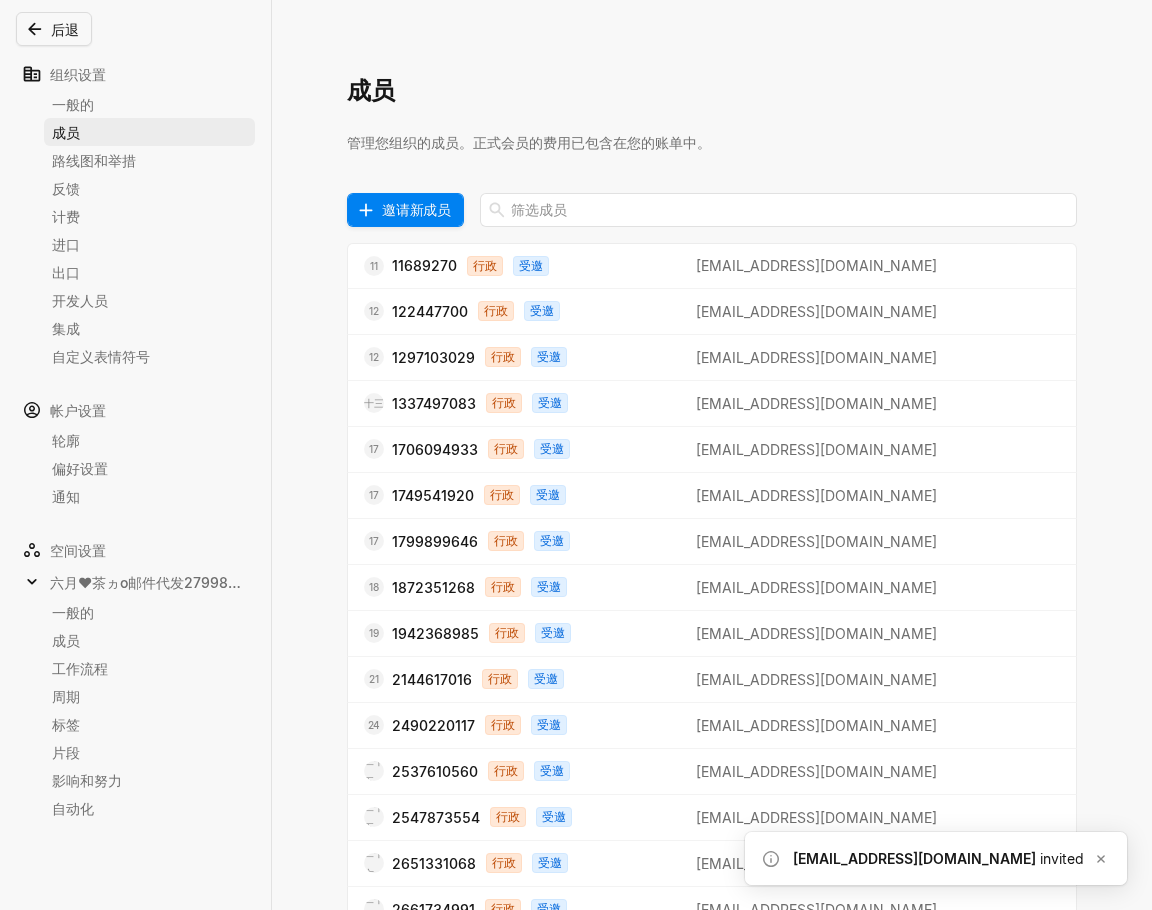click on "邀请新成员" at bounding box center [416, 209] 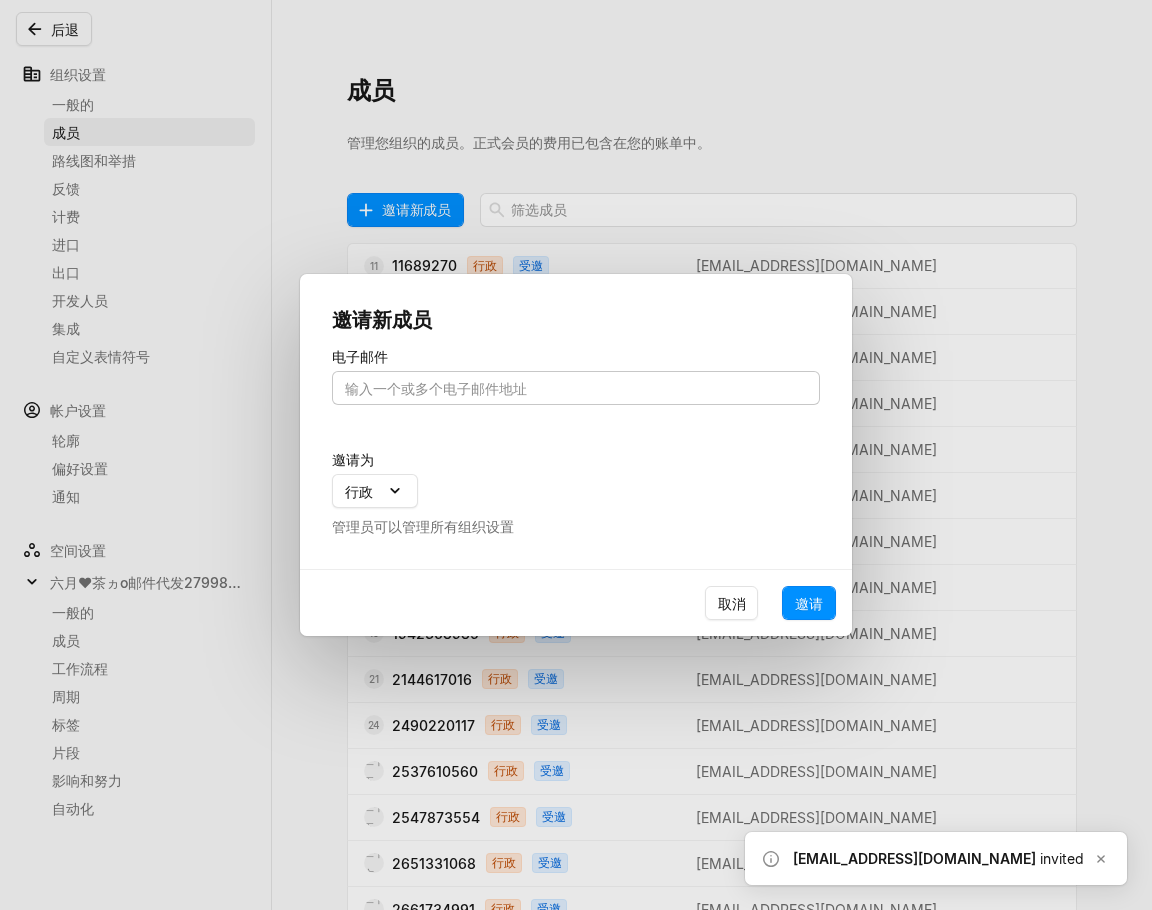 click at bounding box center [576, 388] 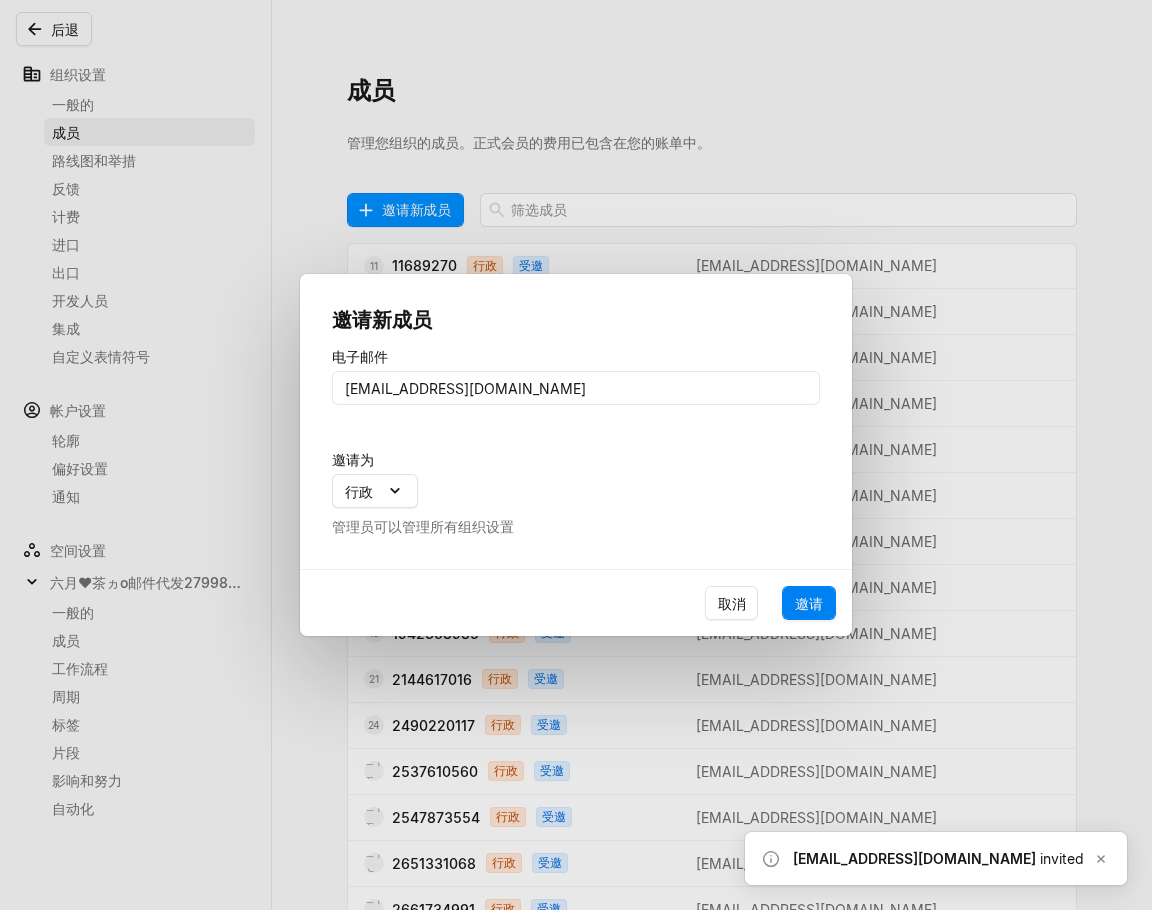 click on "邀请" at bounding box center [809, 603] 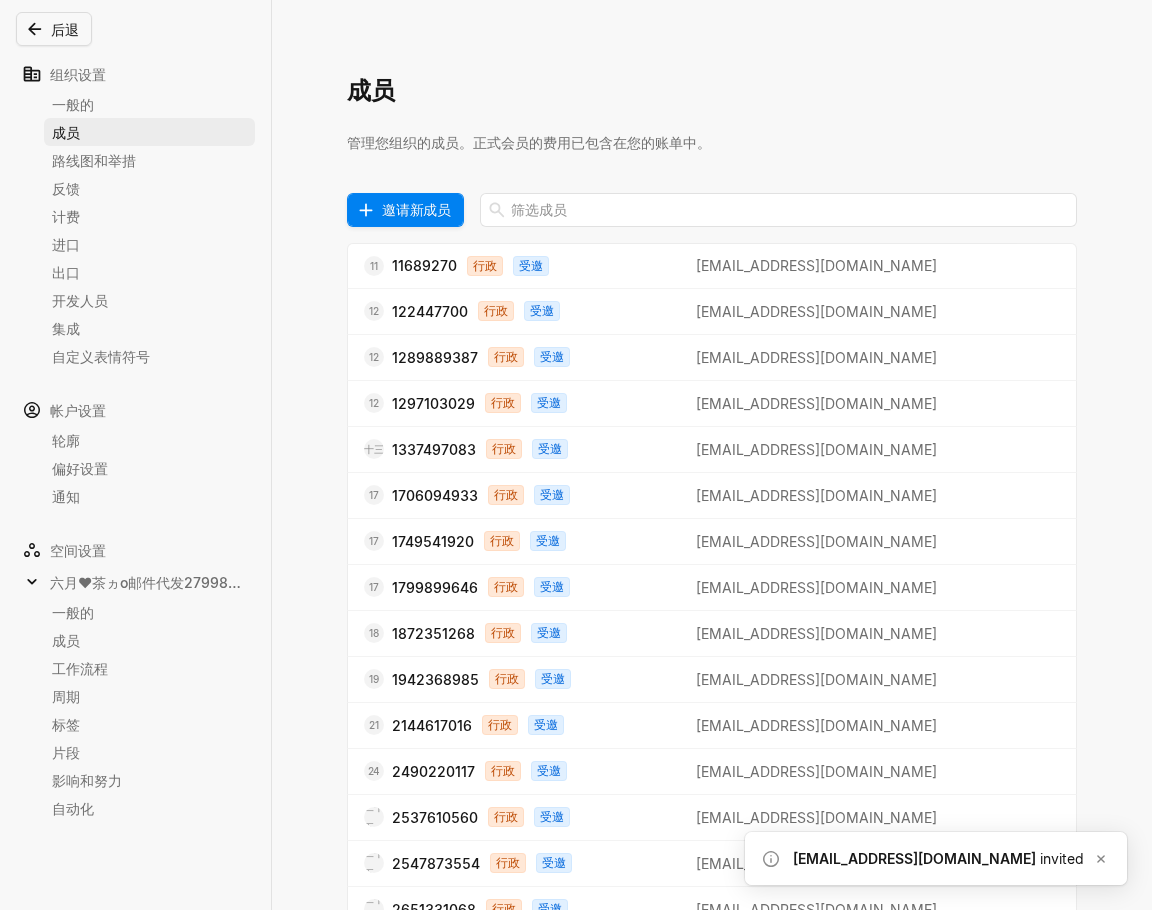 click on "邀请新成员" at bounding box center (416, 209) 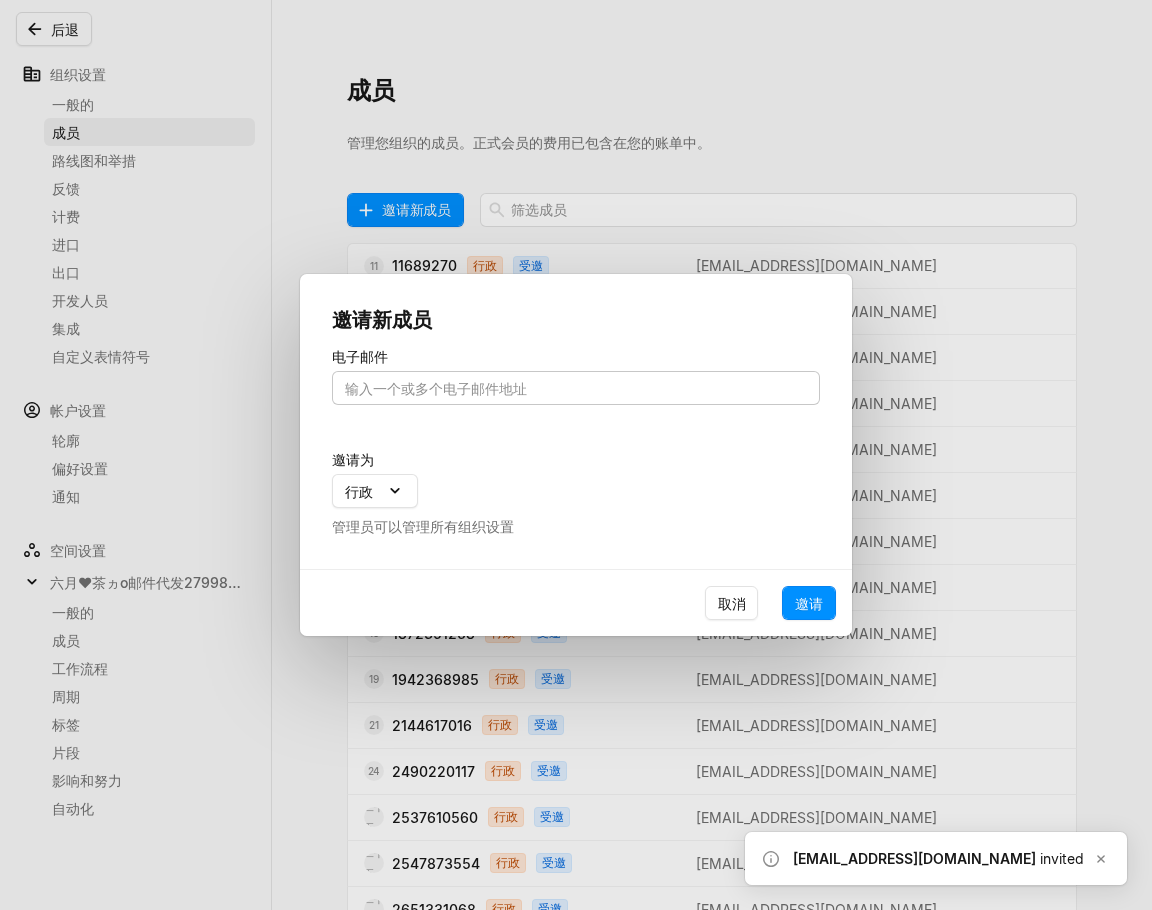click at bounding box center [576, 388] 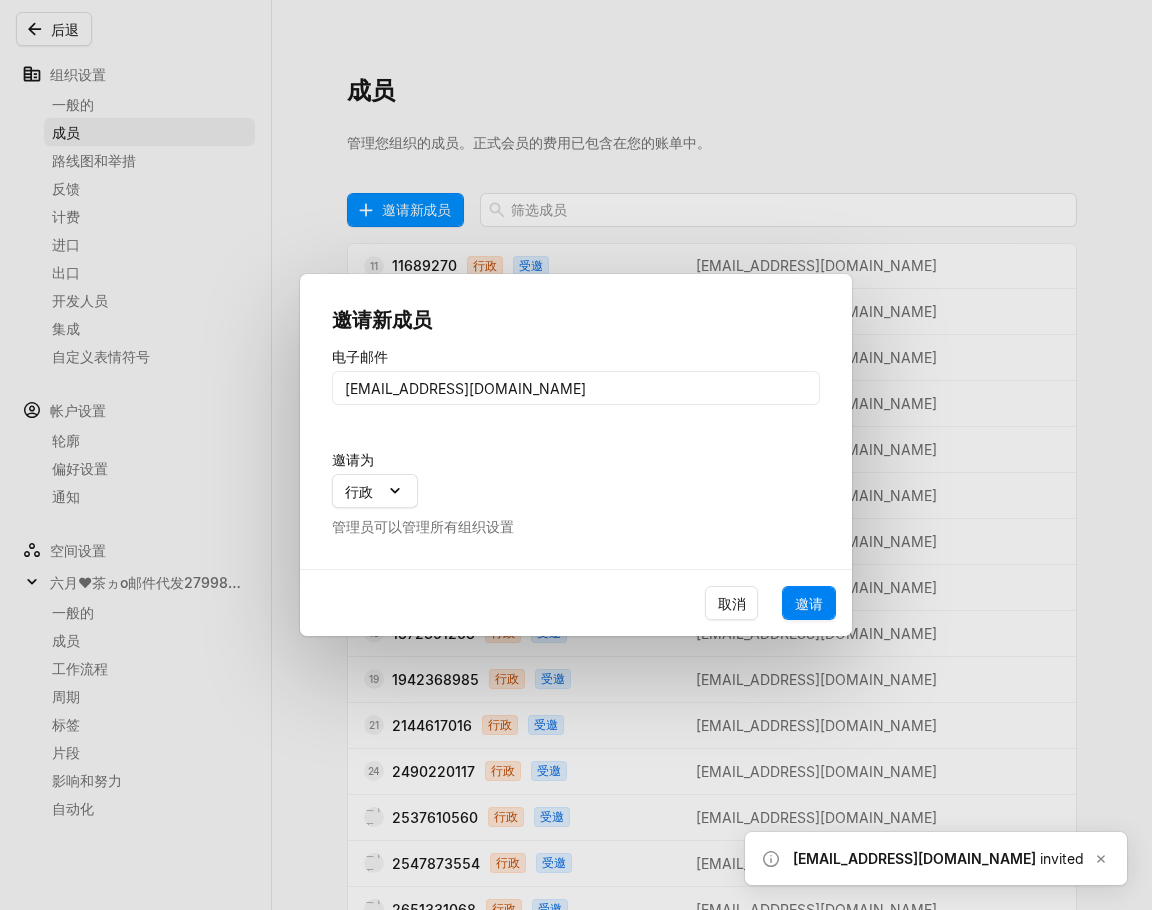 click on "邀请" at bounding box center [809, 603] 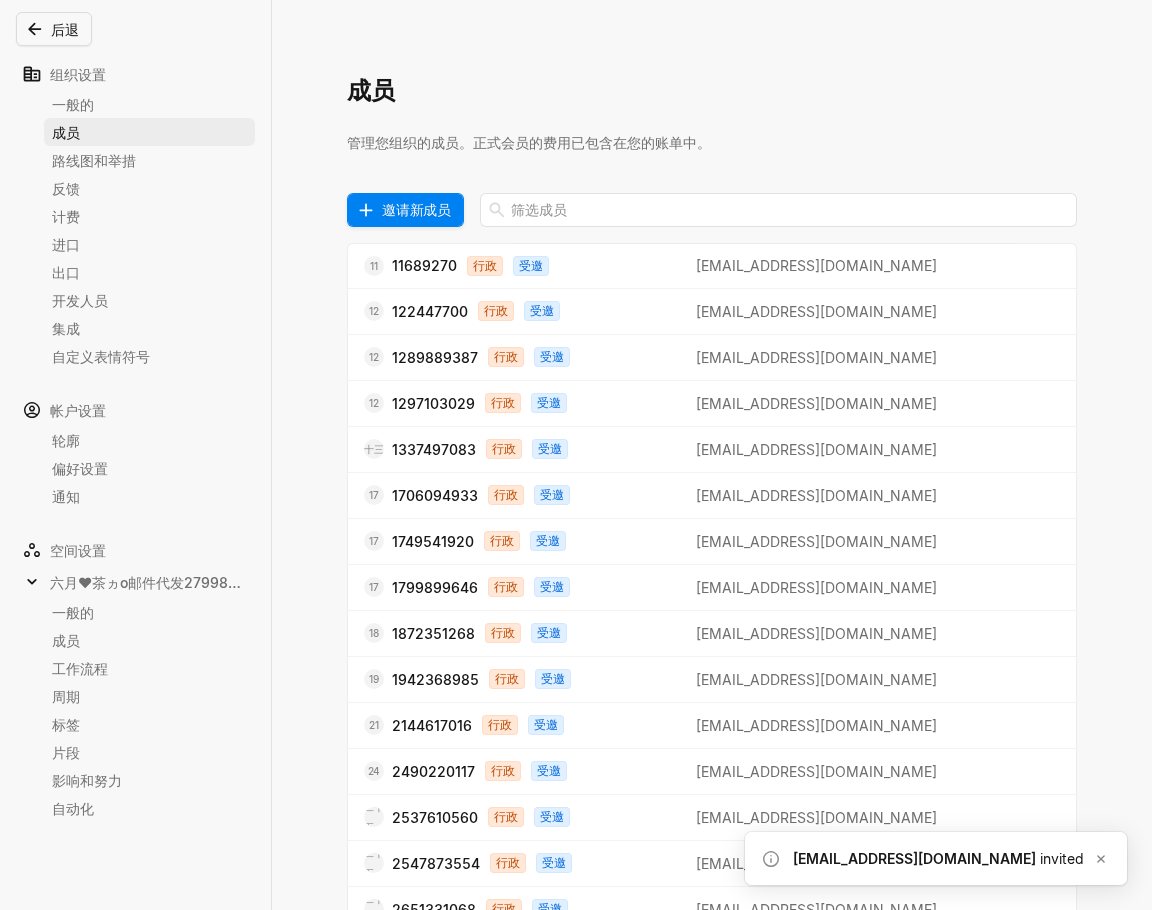 click on "邀请新成员" at bounding box center (416, 209) 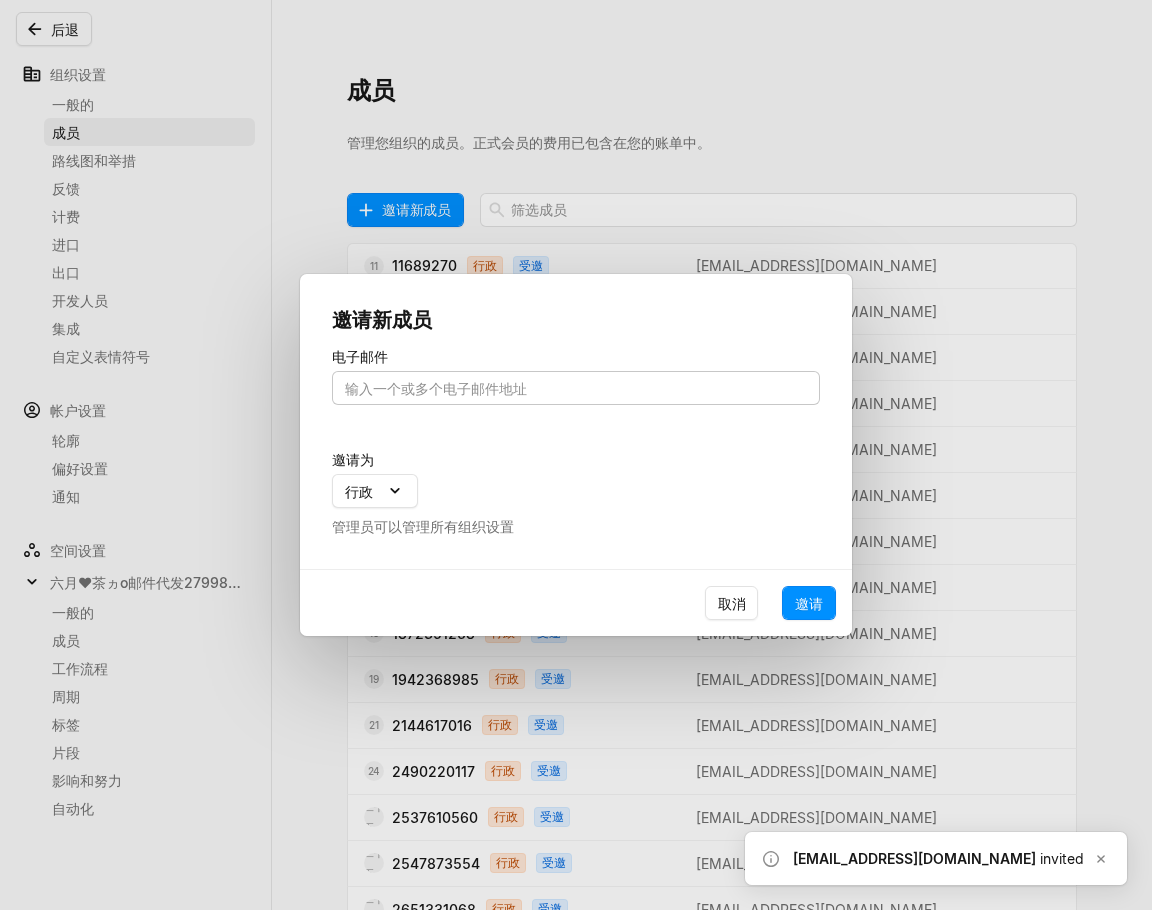 click at bounding box center (576, 388) 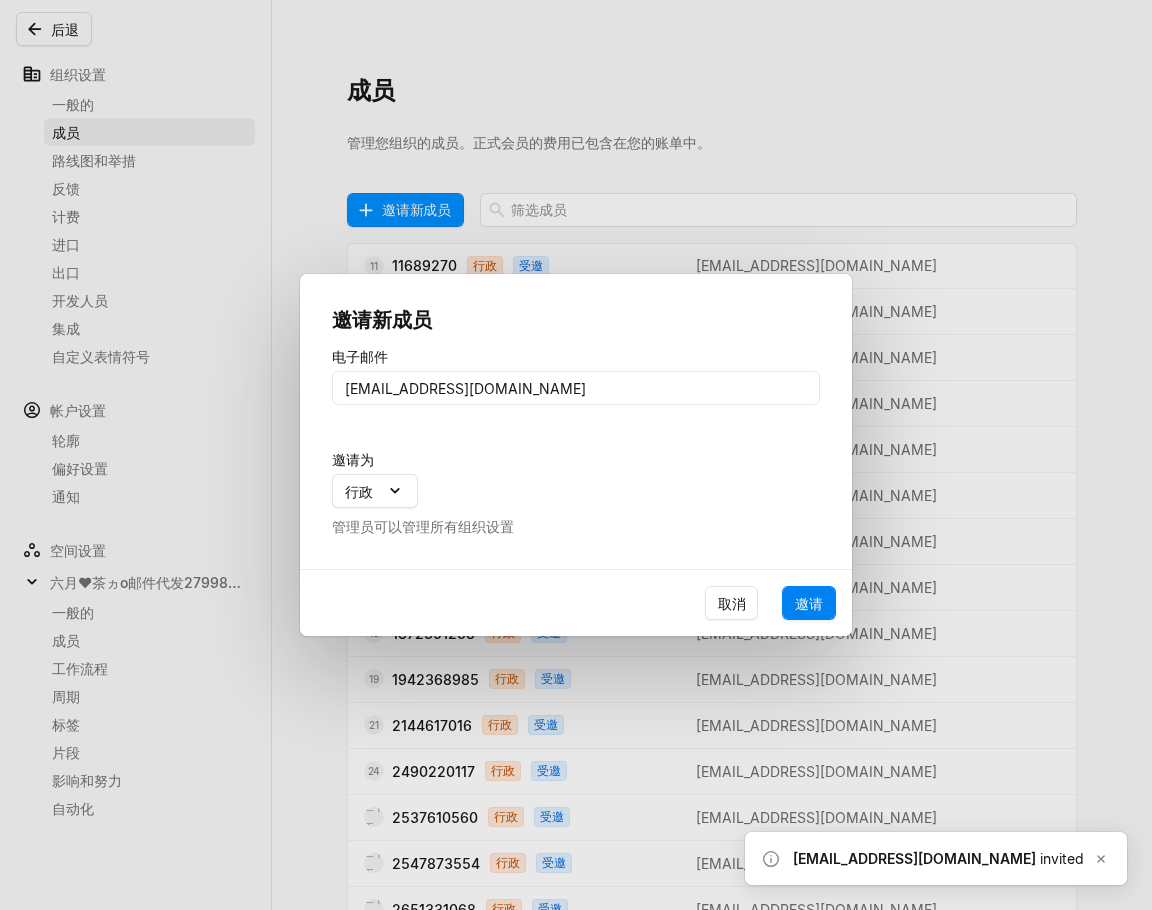 click on "邀请" at bounding box center (809, 603) 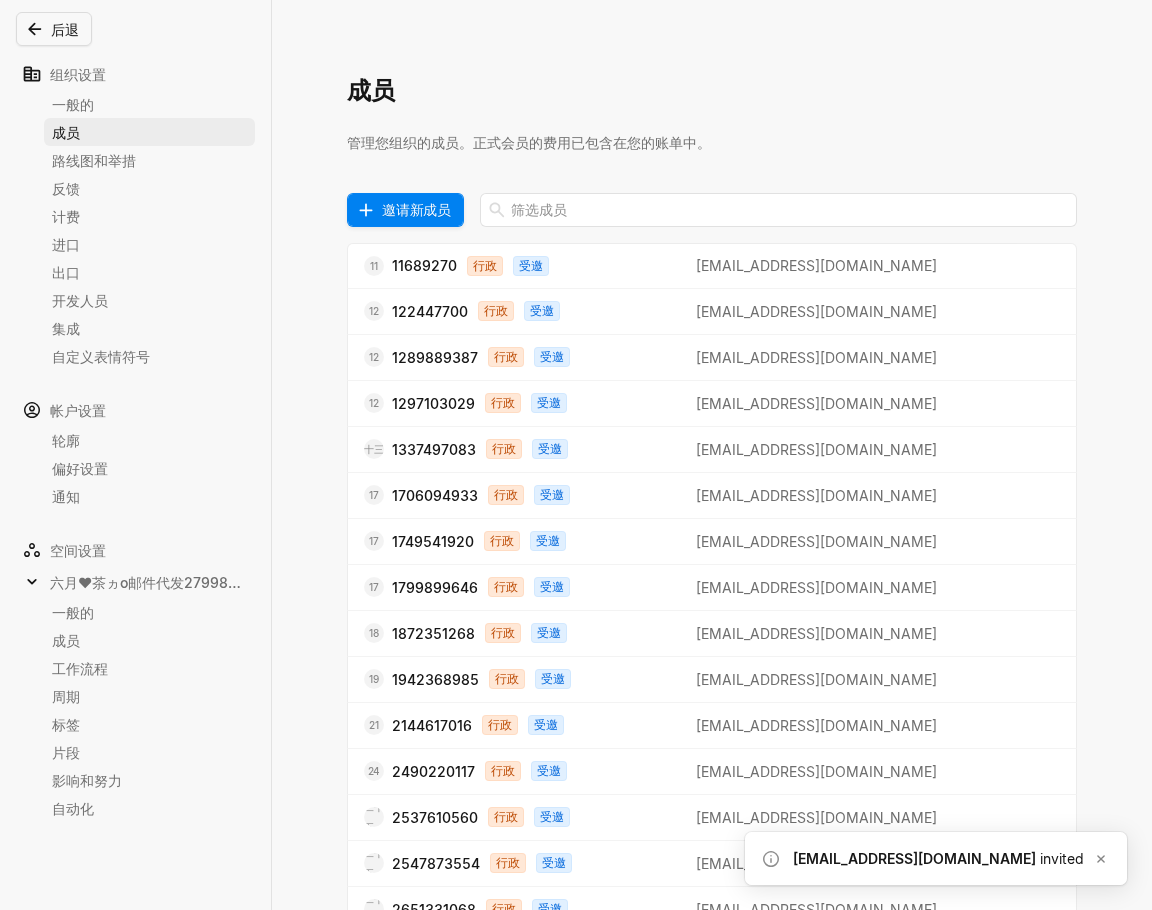 click on "邀请新成员" at bounding box center [416, 209] 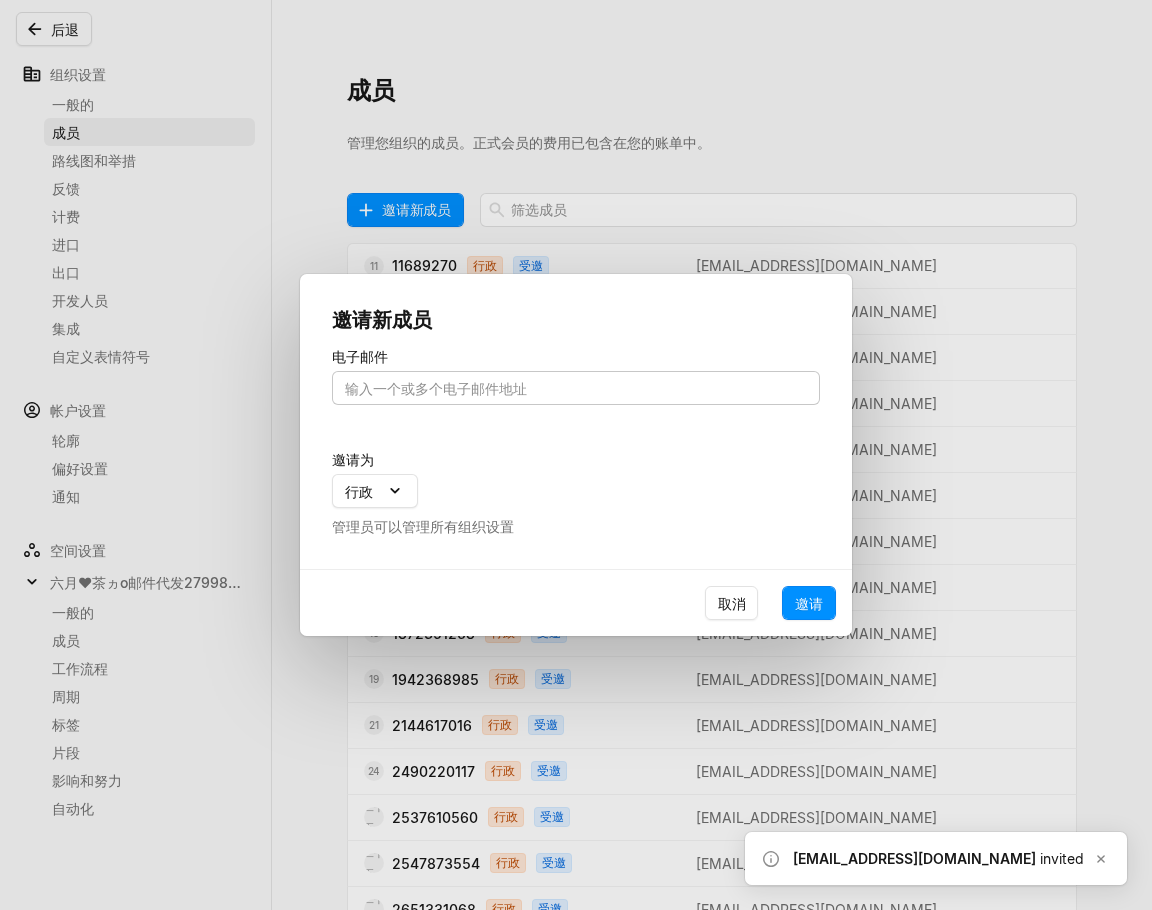 click at bounding box center [576, 388] 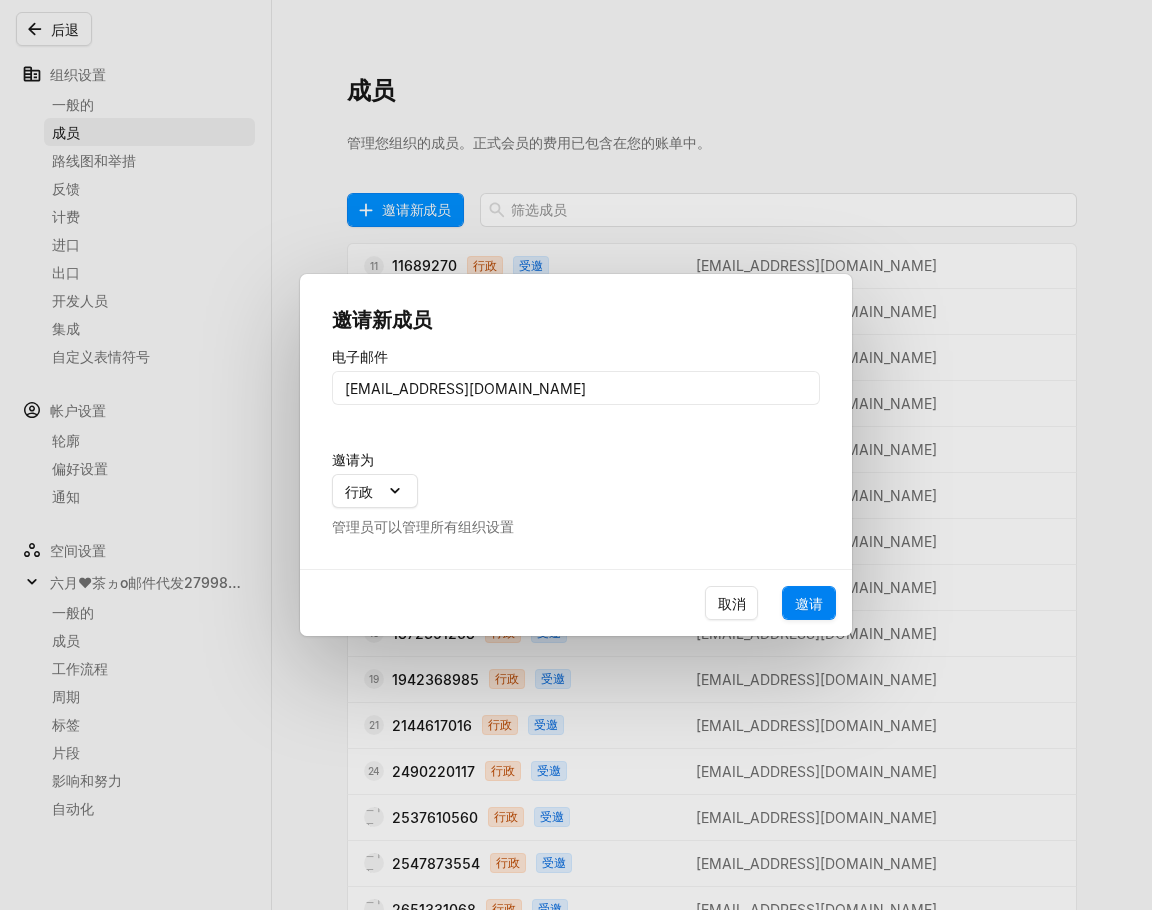 click on "邀请" at bounding box center (809, 603) 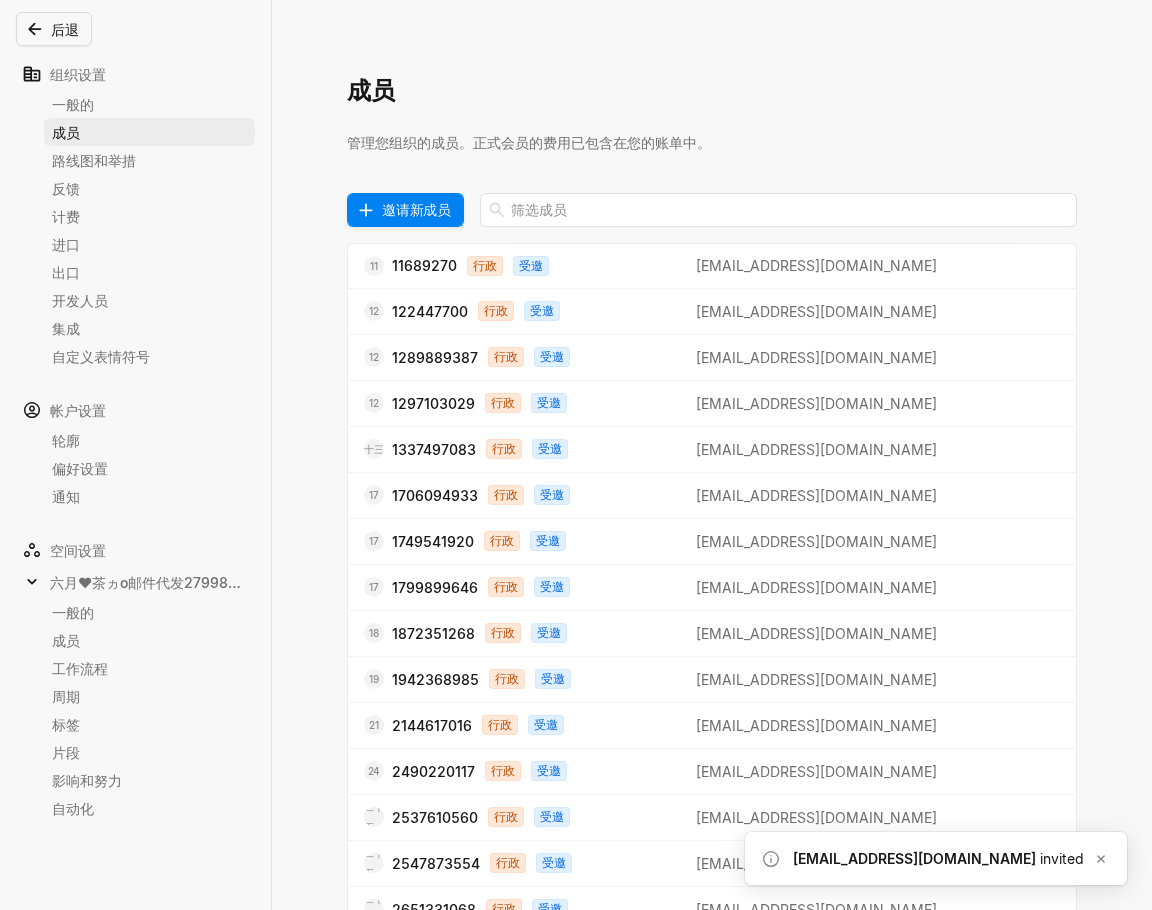 click on "邀请新成员" at bounding box center [416, 209] 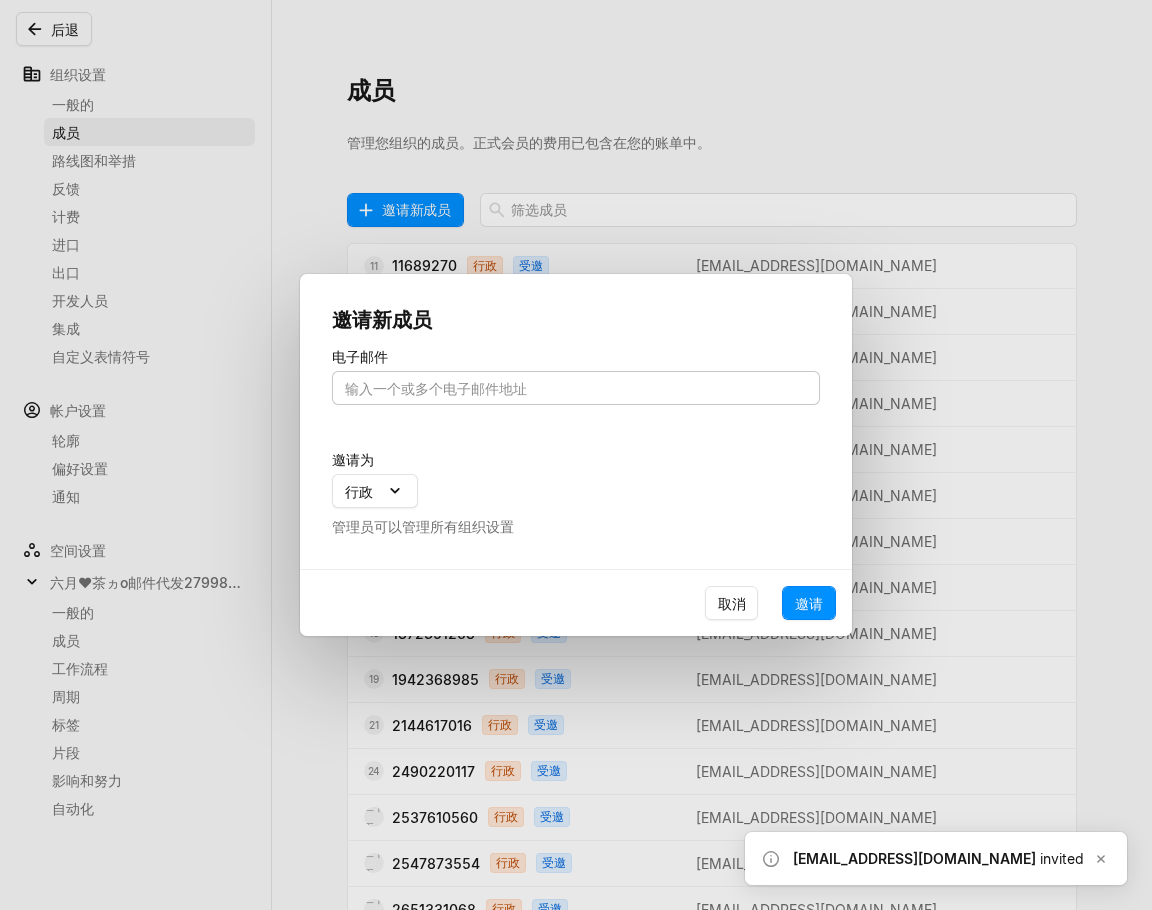 click at bounding box center (576, 388) 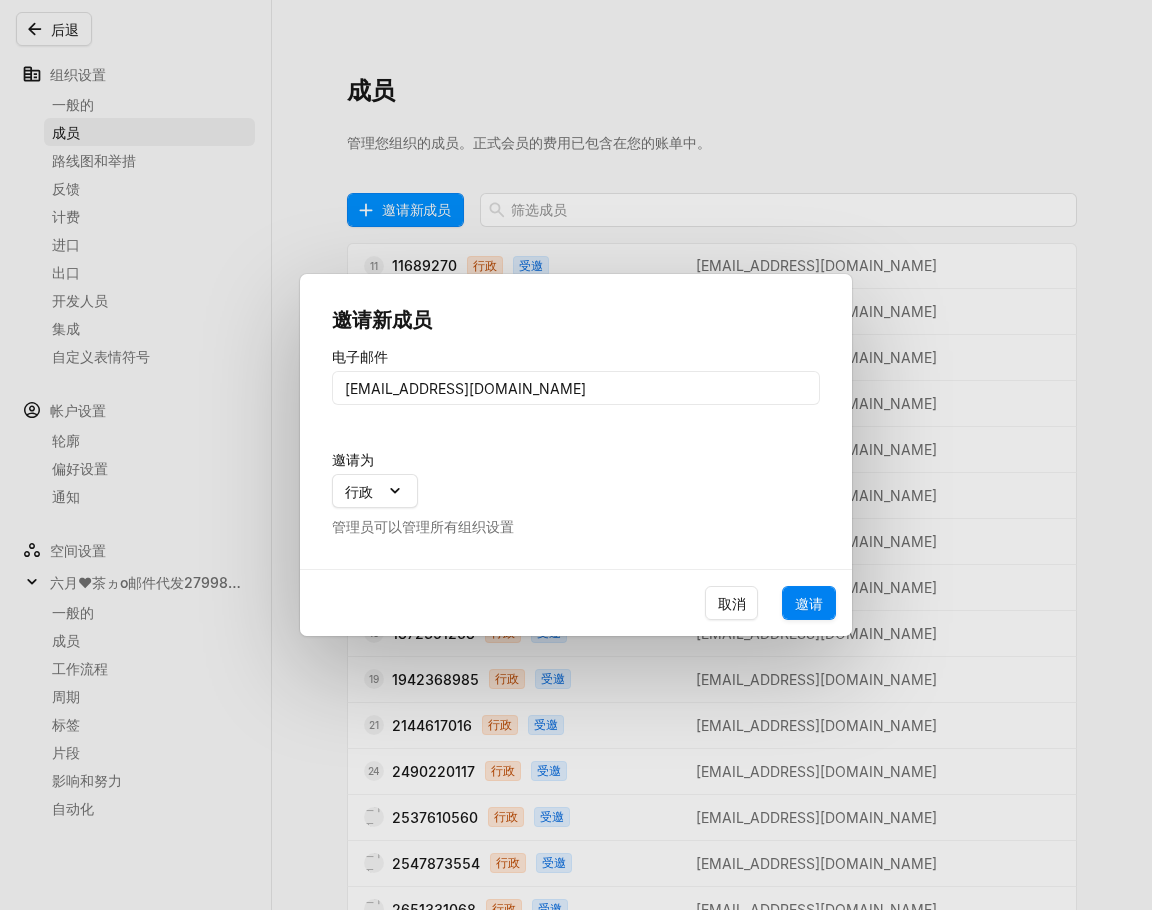click on "邀请" at bounding box center (809, 603) 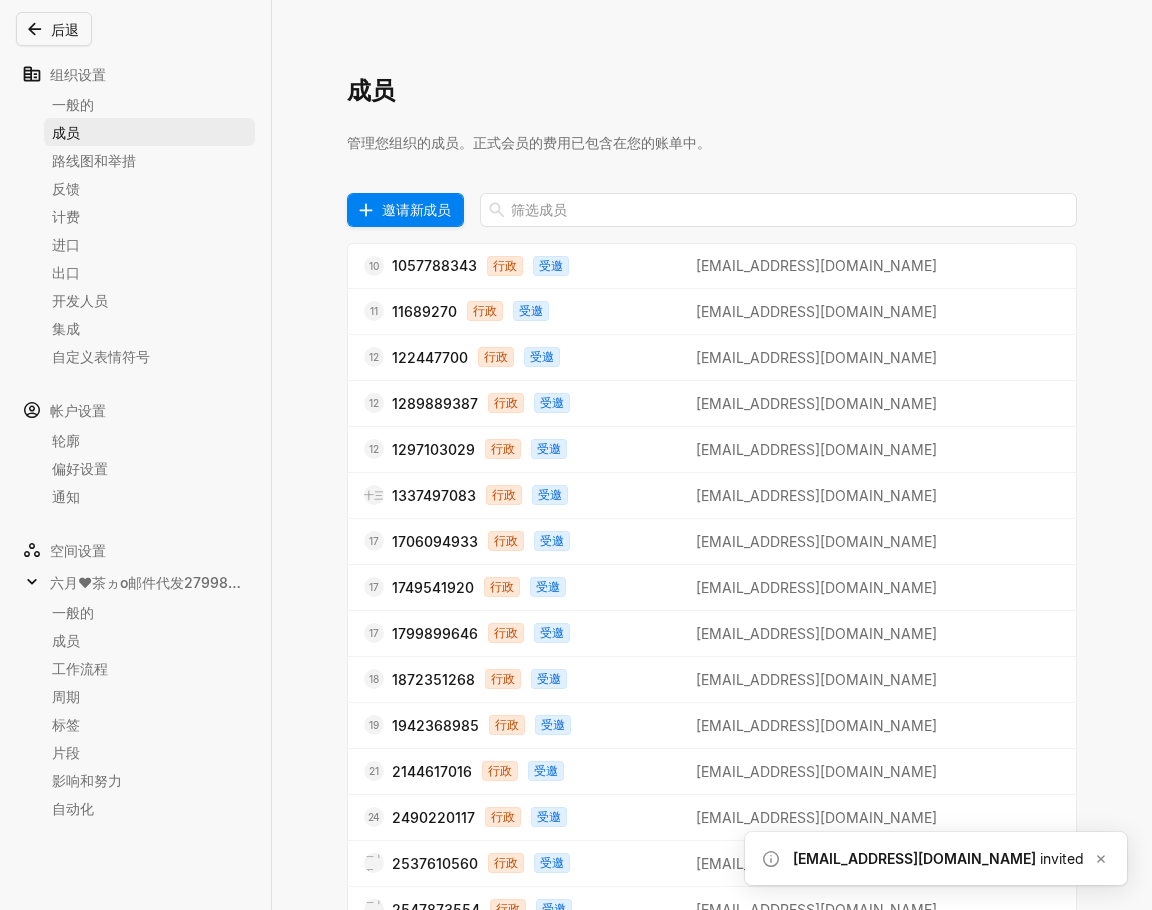 click on "邀请新成员" at bounding box center [416, 209] 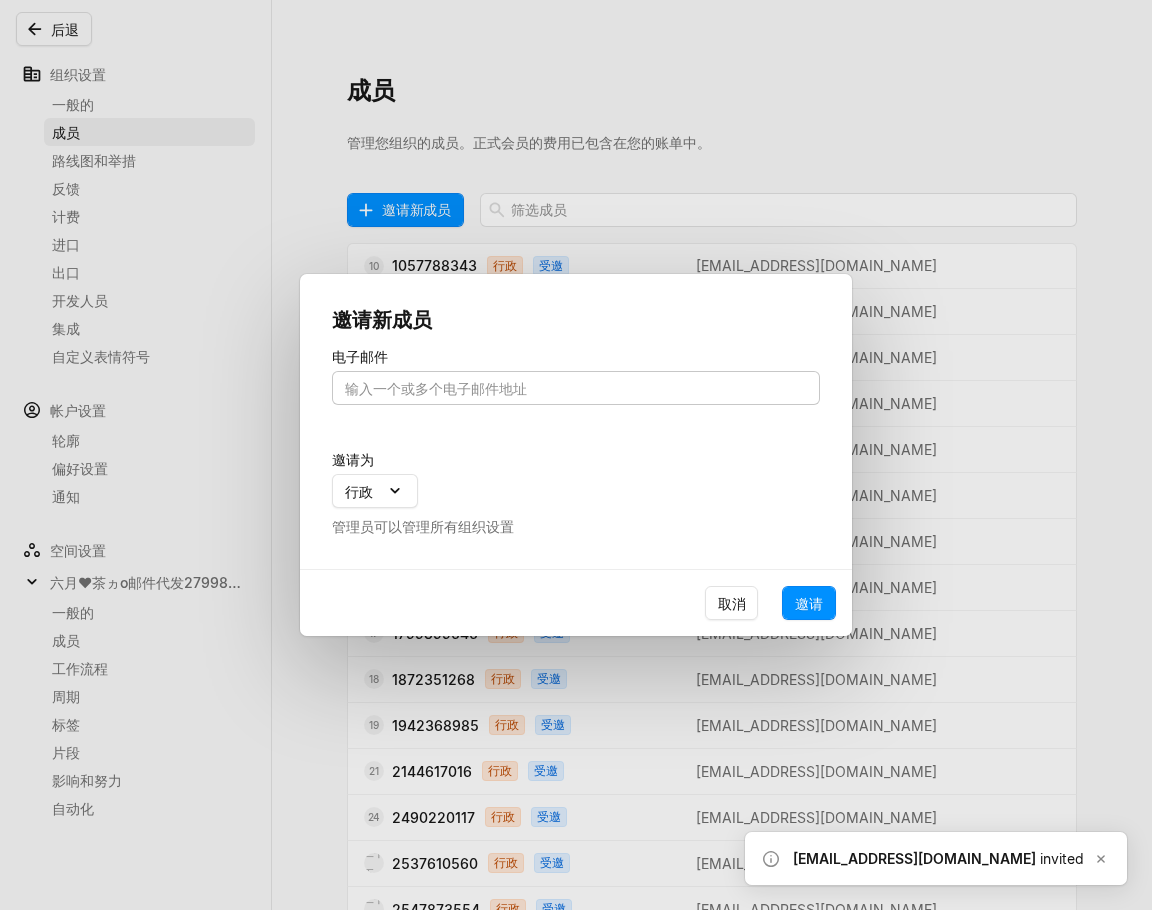 click at bounding box center (576, 388) 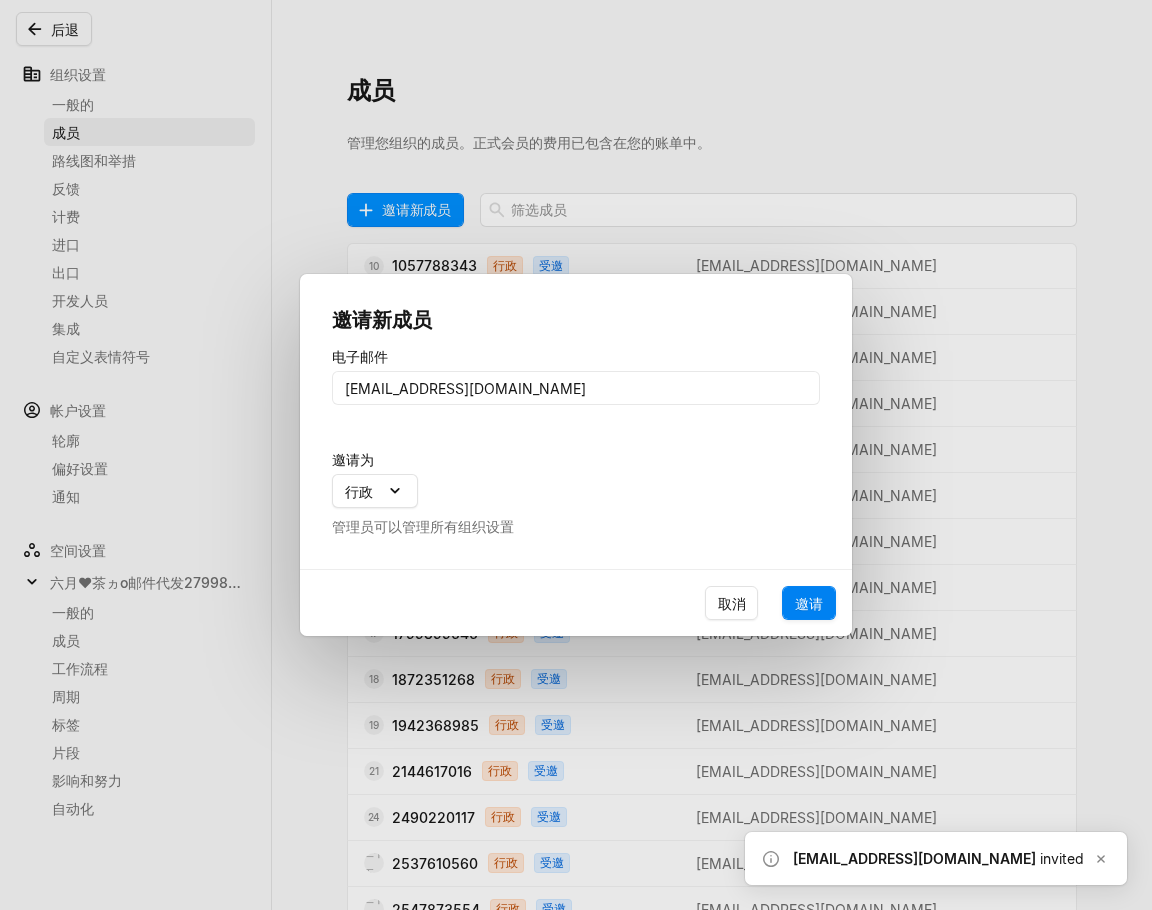 click on "邀请" at bounding box center (809, 603) 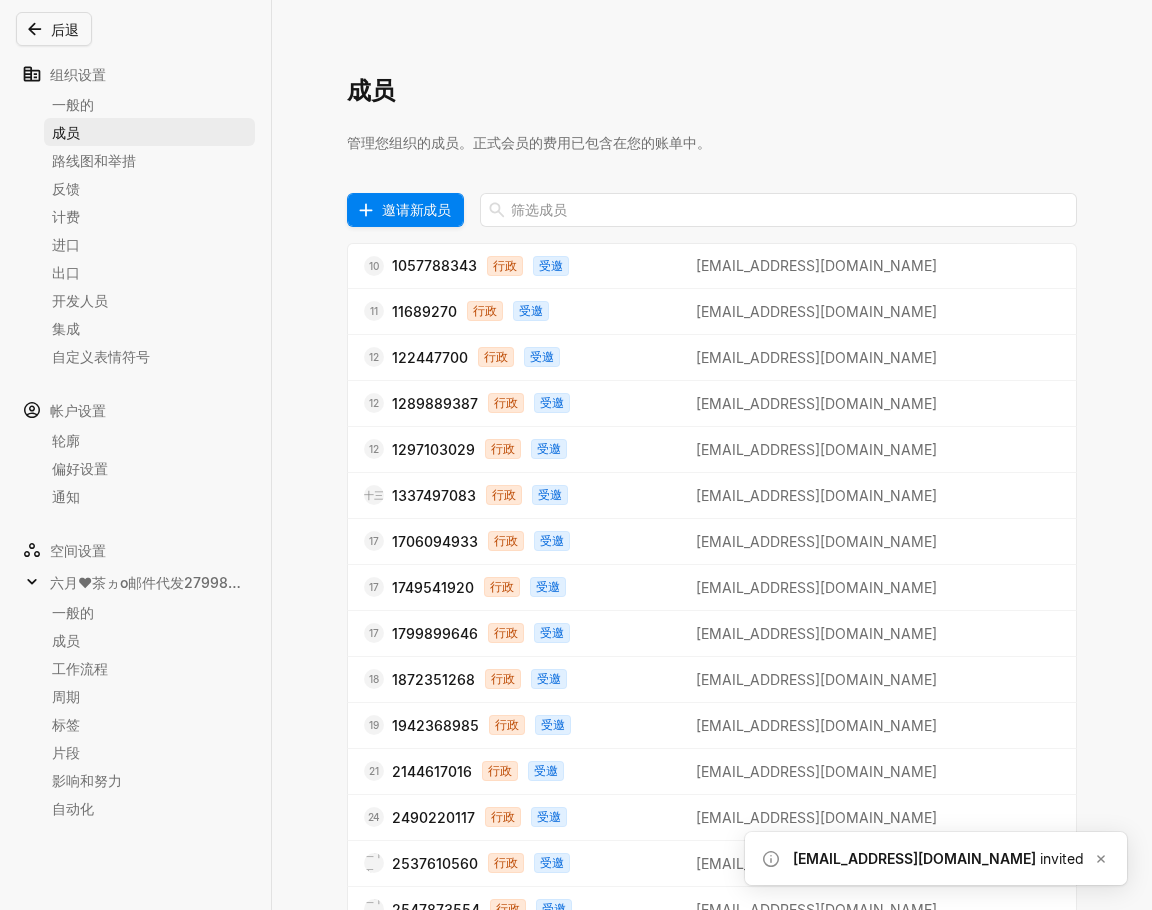 click on "邀请新成员" at bounding box center [416, 209] 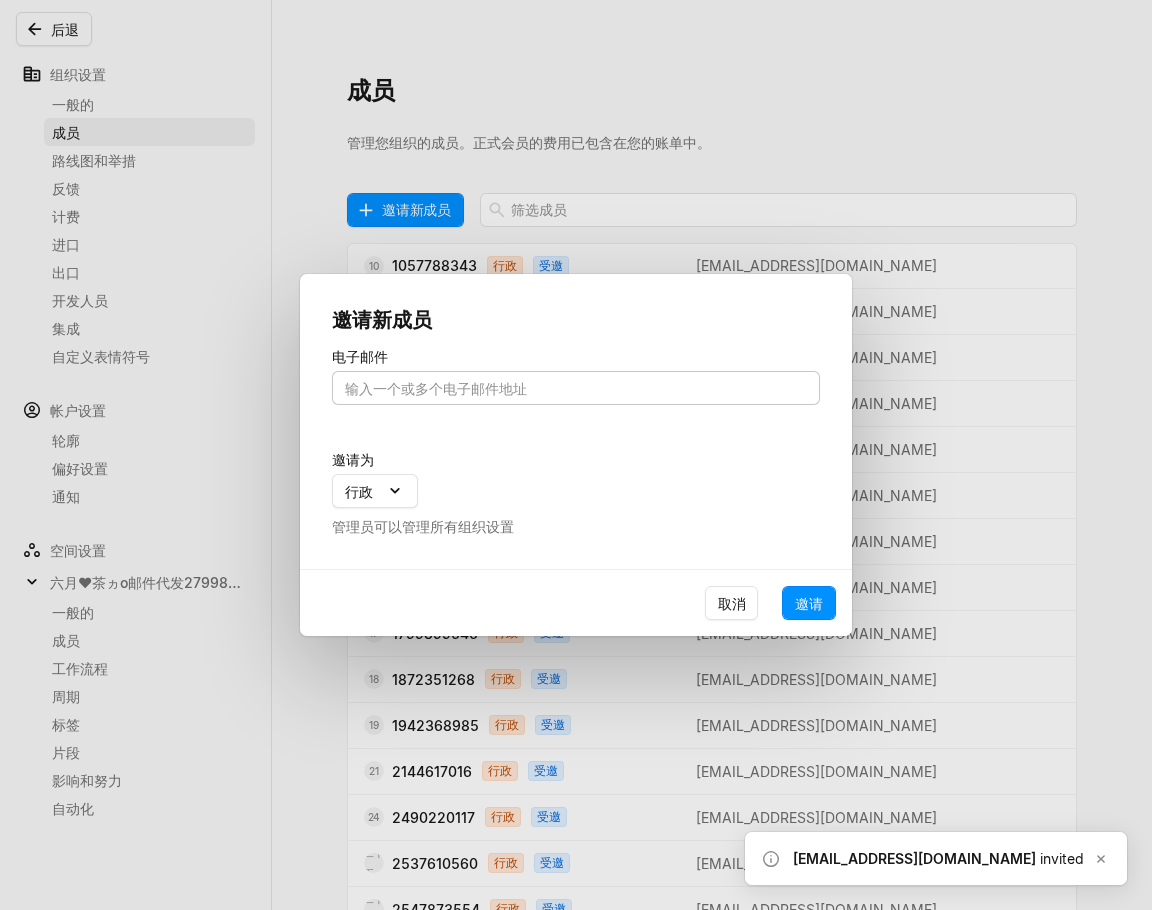 click at bounding box center [576, 388] 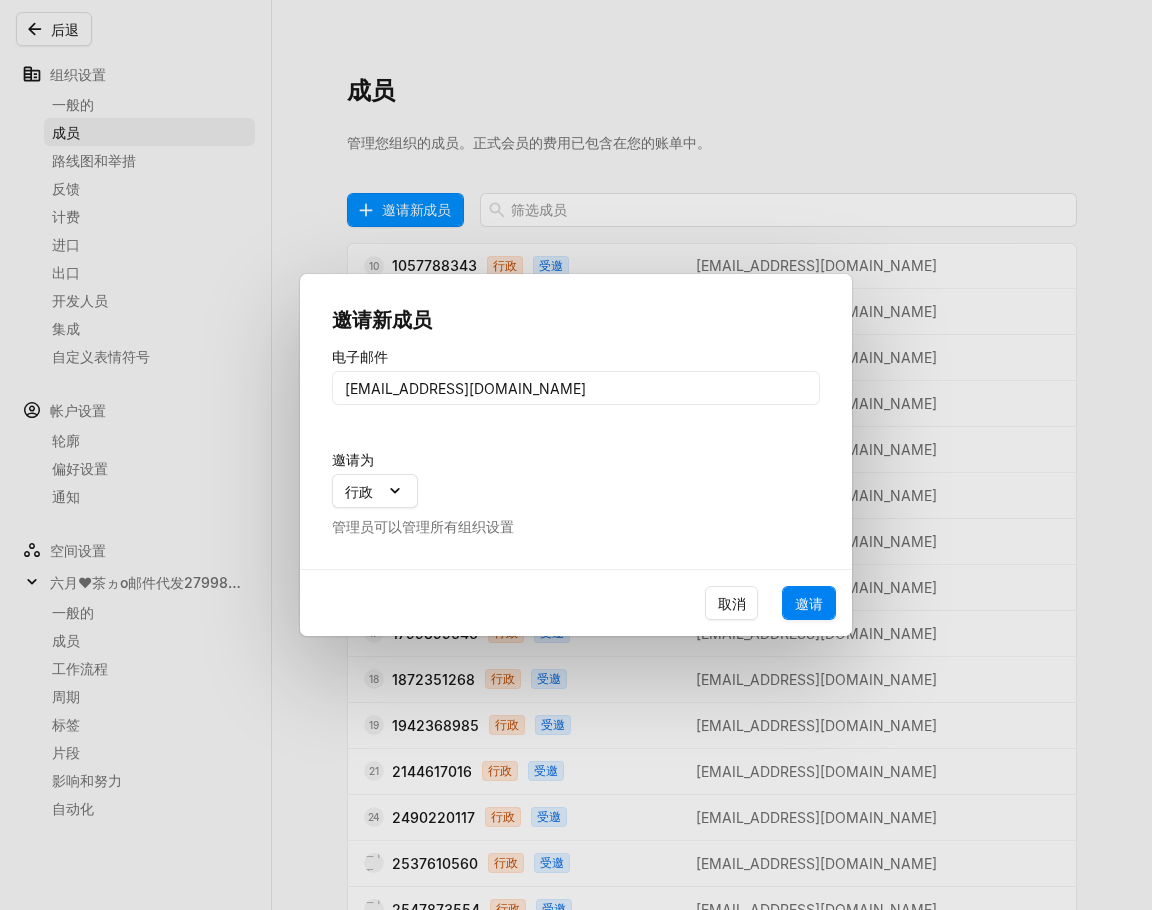 click on "邀请" at bounding box center (809, 603) 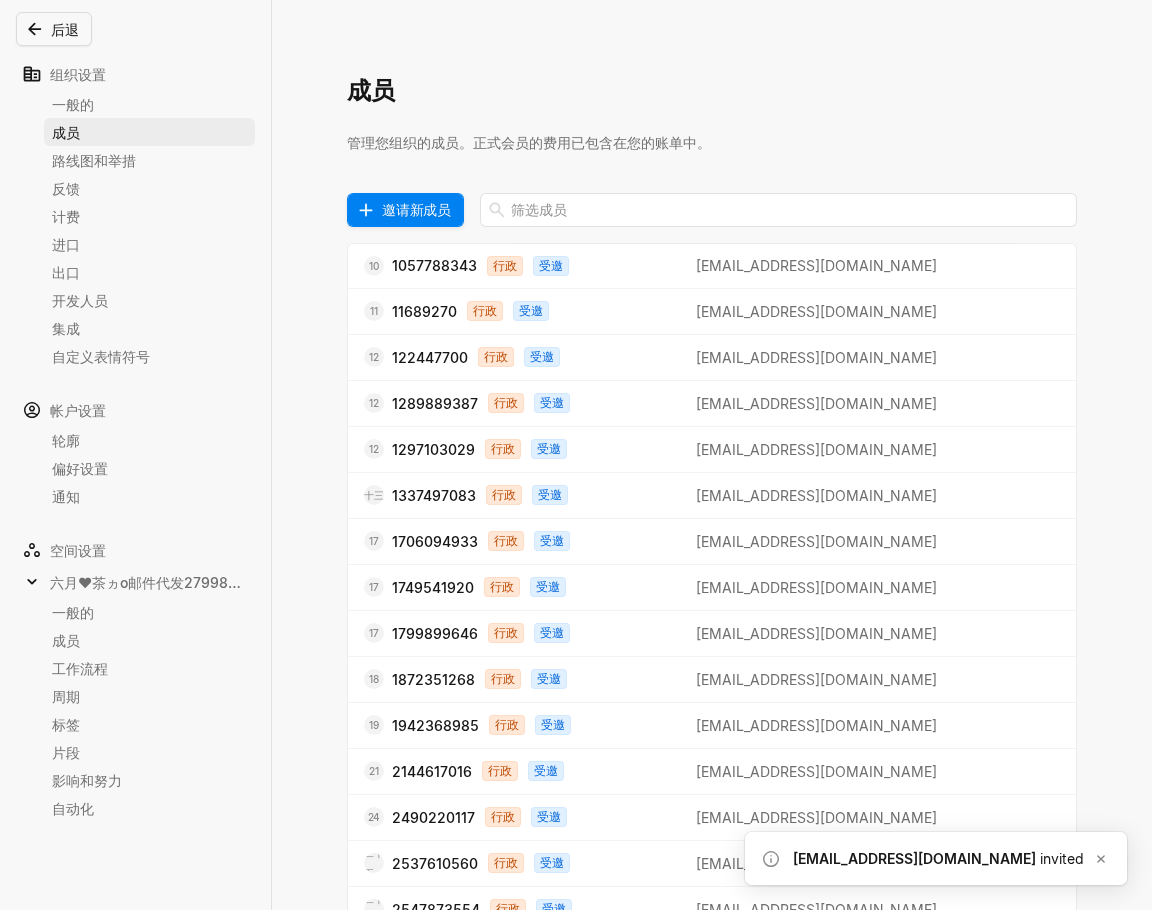 click on "邀请新成员" at bounding box center (416, 209) 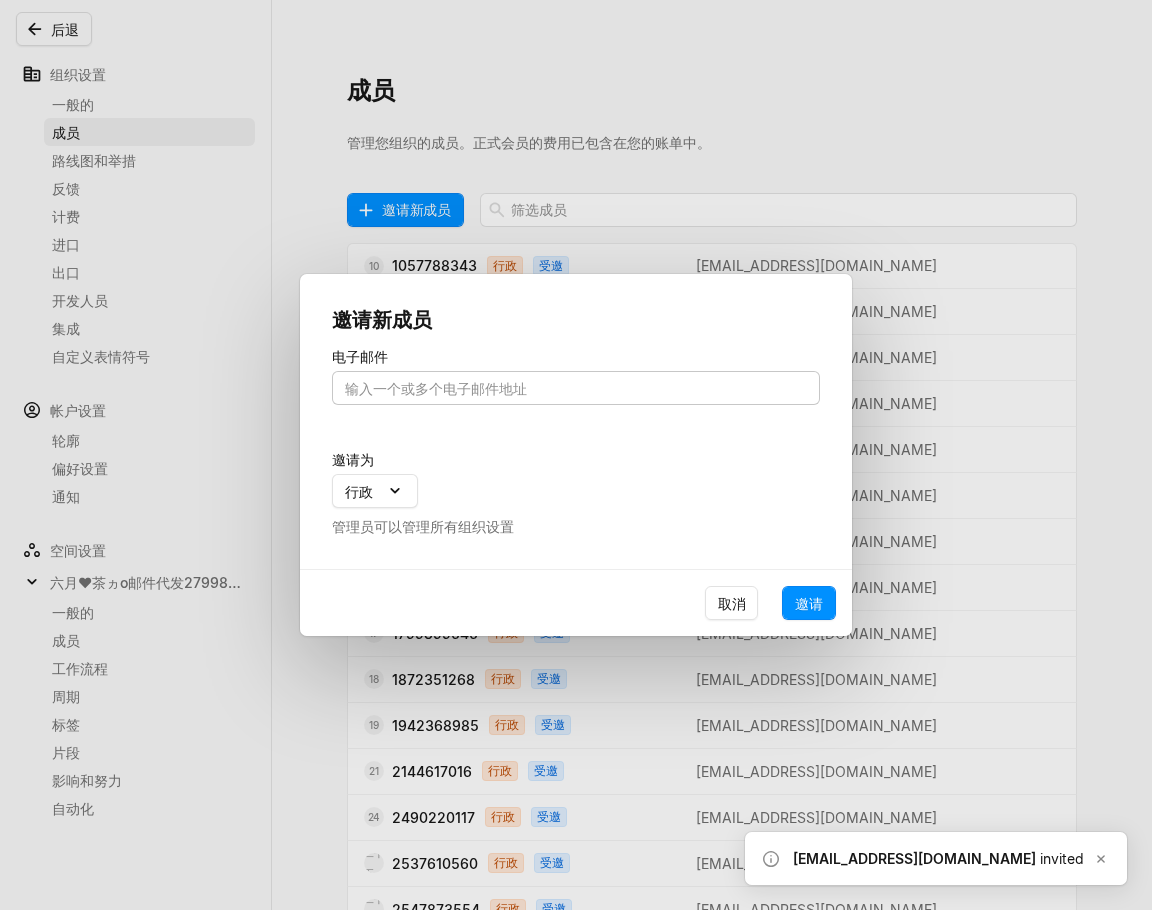 click at bounding box center [576, 388] 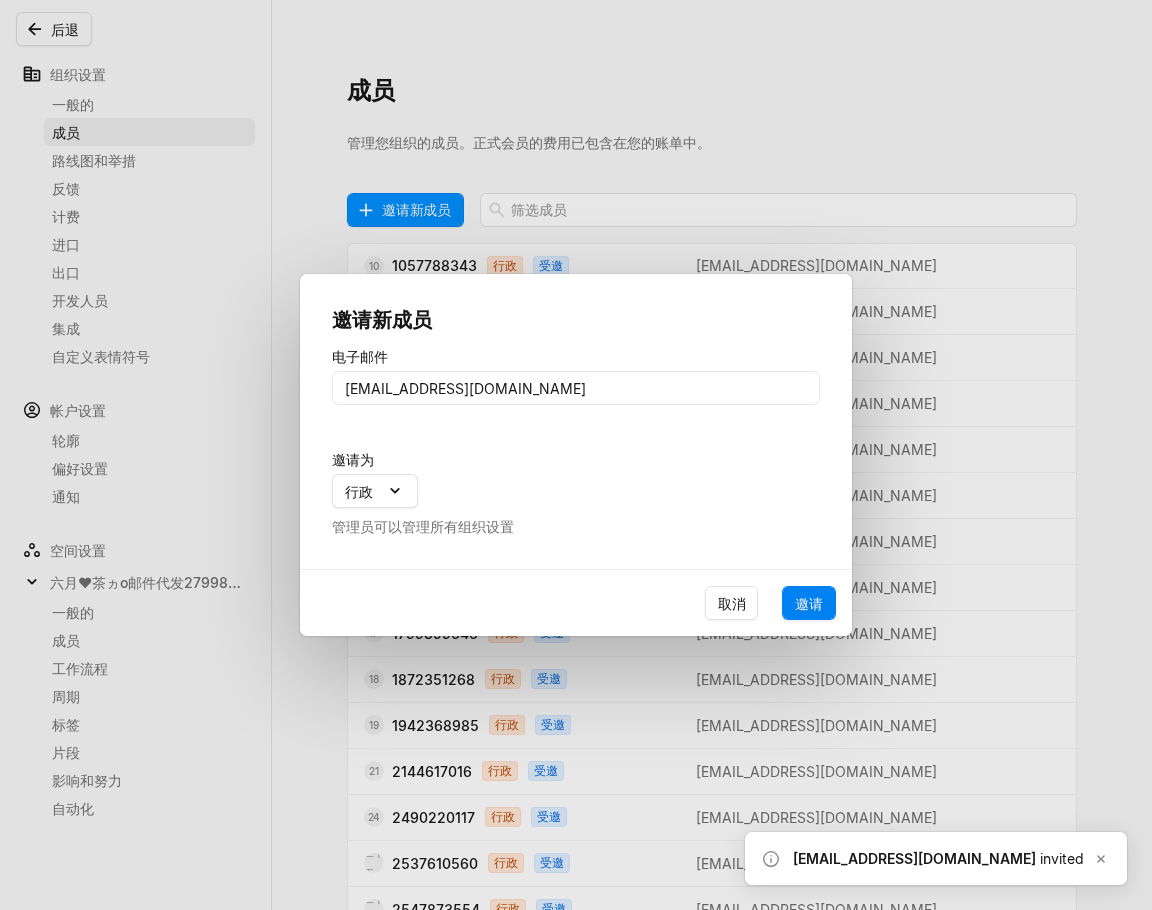 click on "邀请" at bounding box center [809, 603] 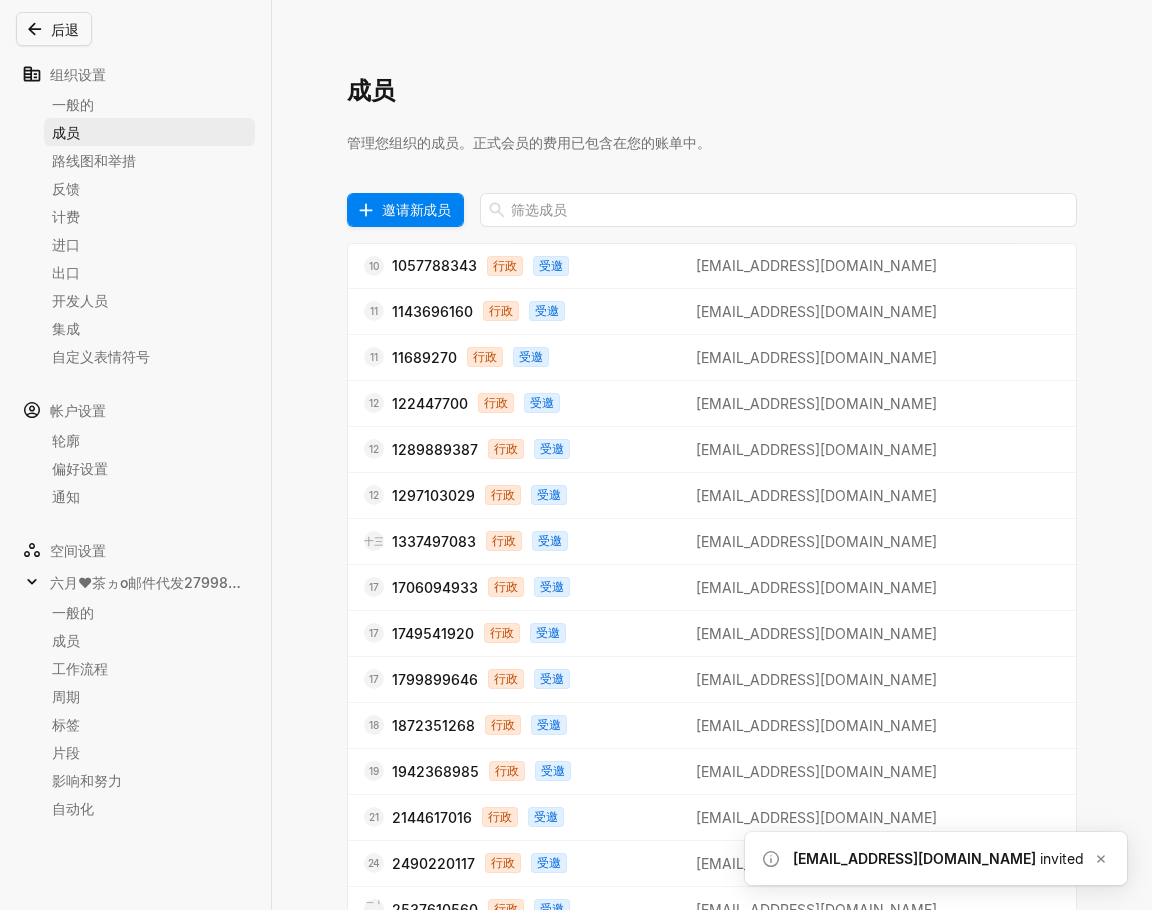 click on "邀请新成员" at bounding box center [416, 209] 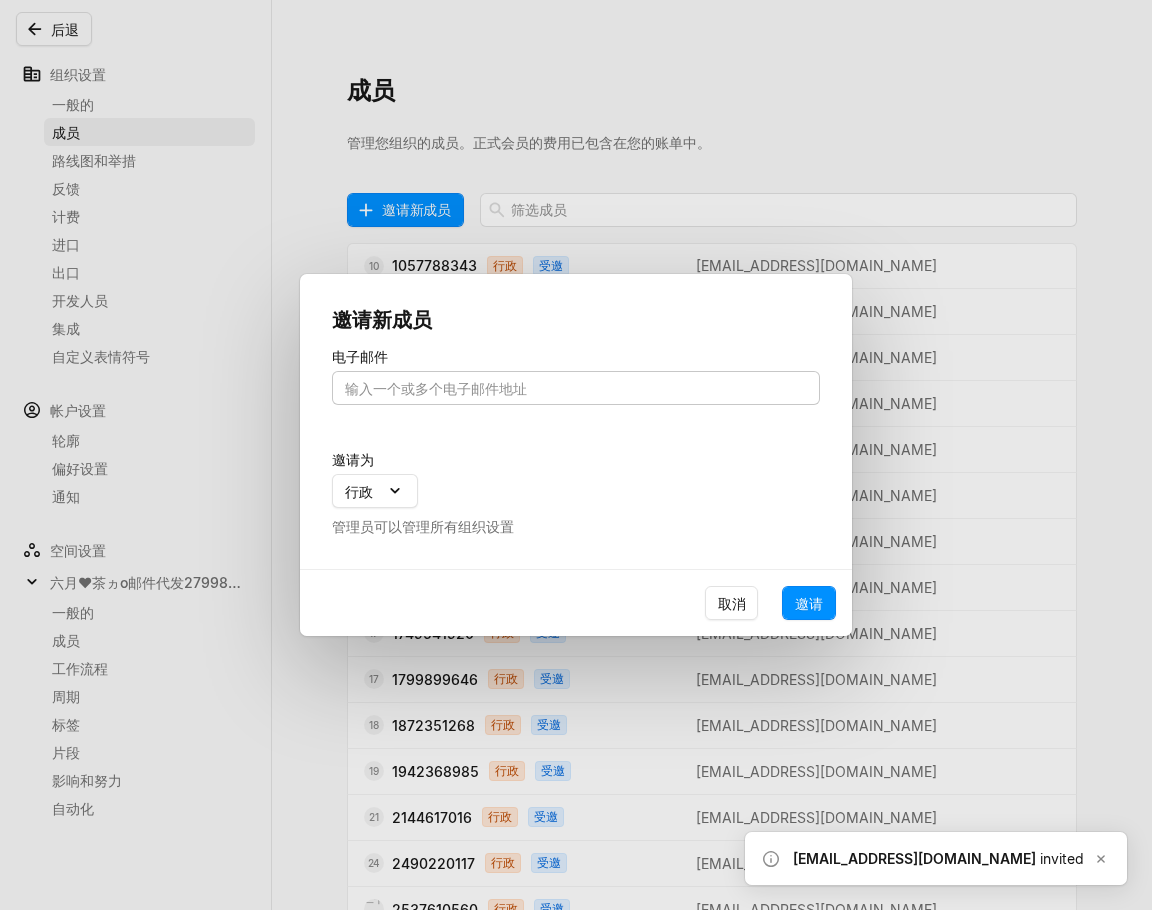 click at bounding box center [576, 388] 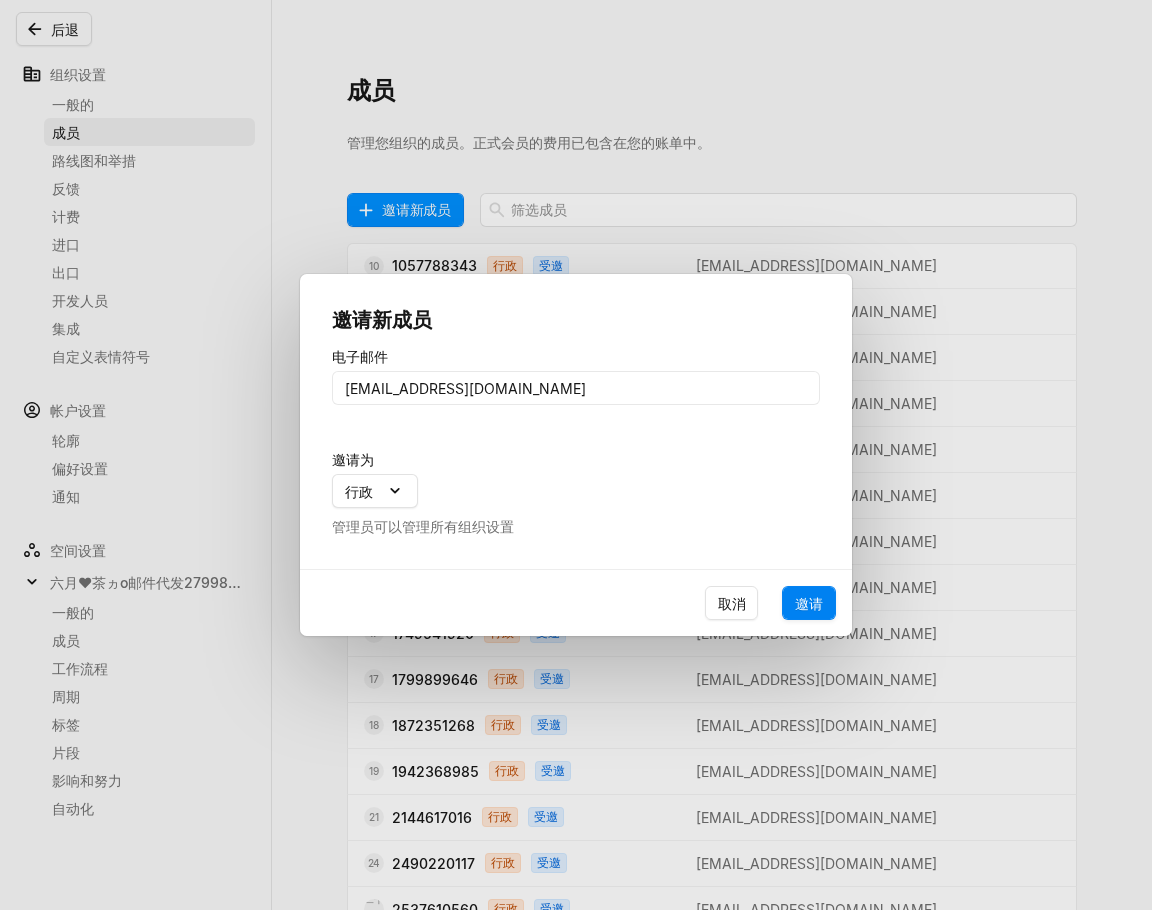 click on "邀请" at bounding box center (809, 603) 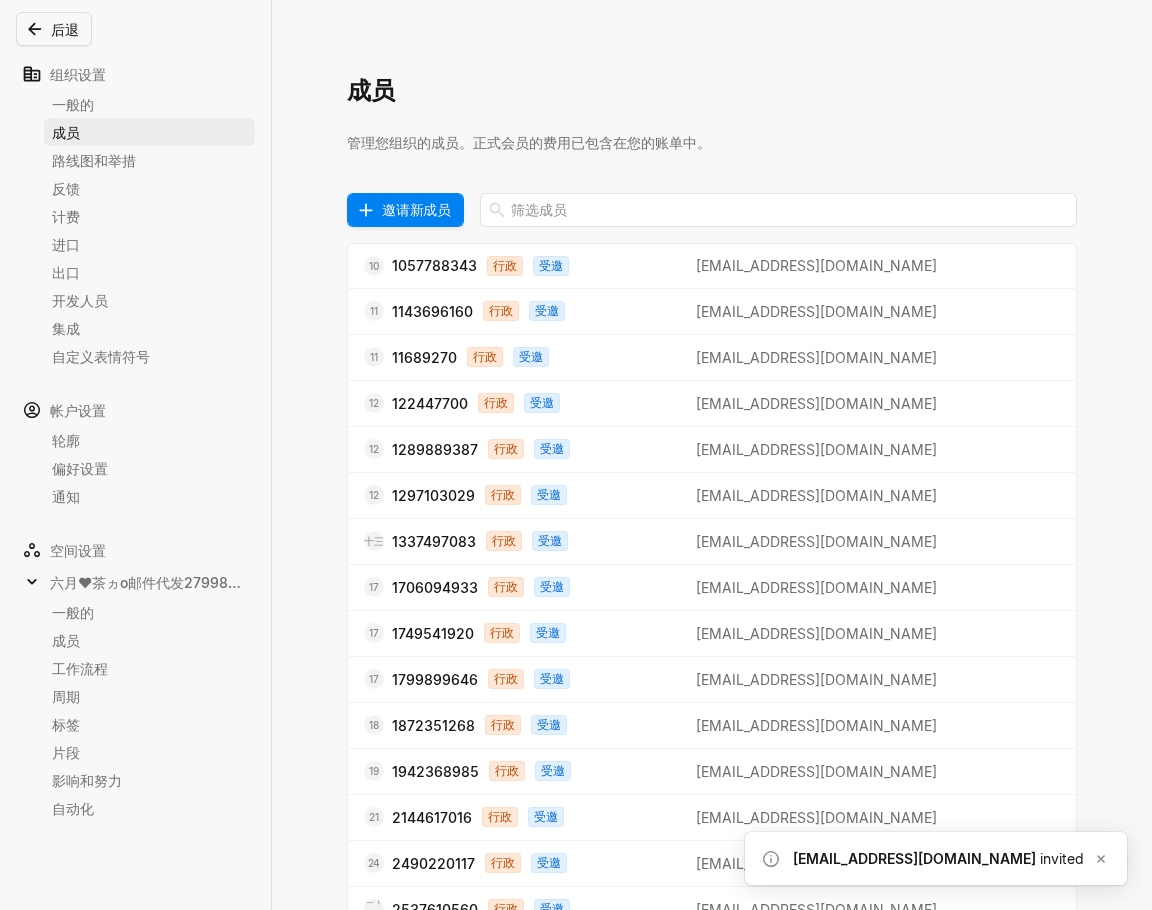 click on "邀请新成员" at bounding box center [416, 209] 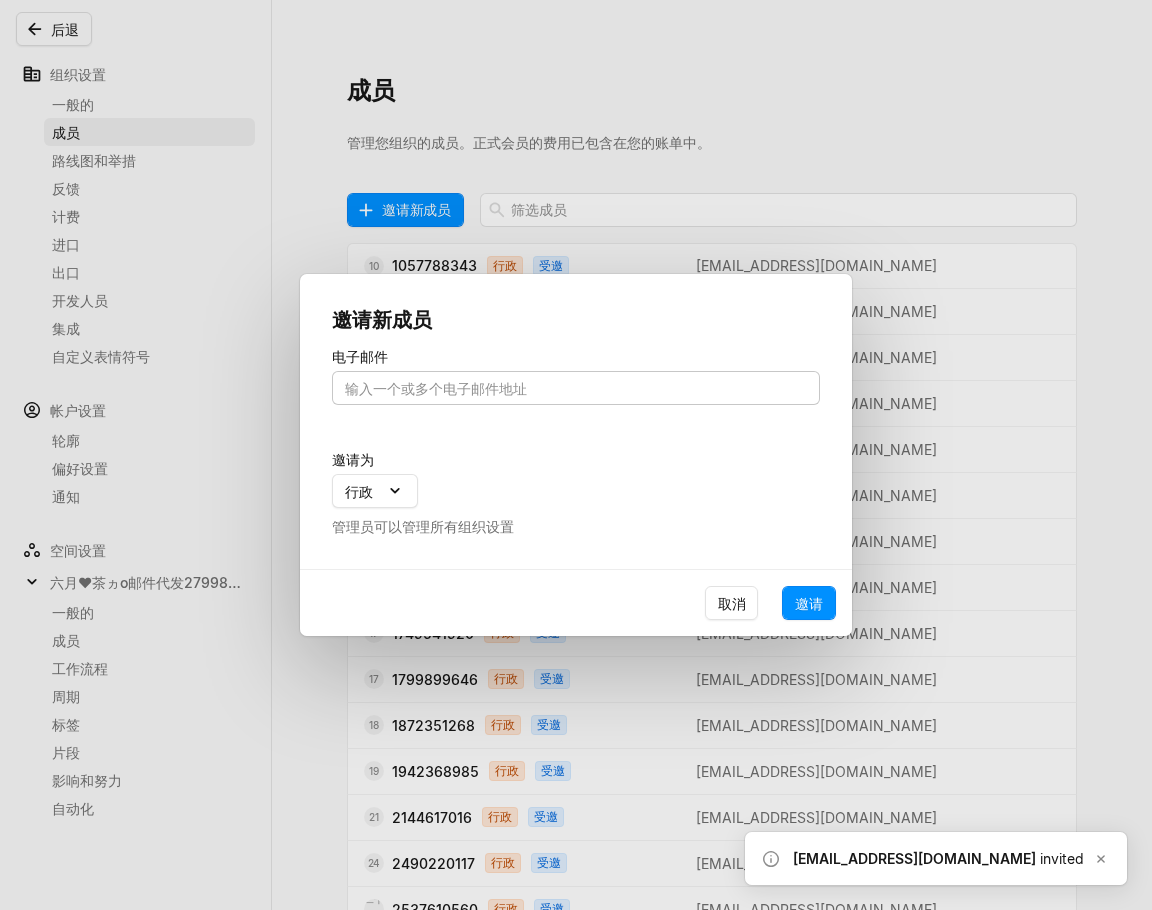 click at bounding box center (576, 388) 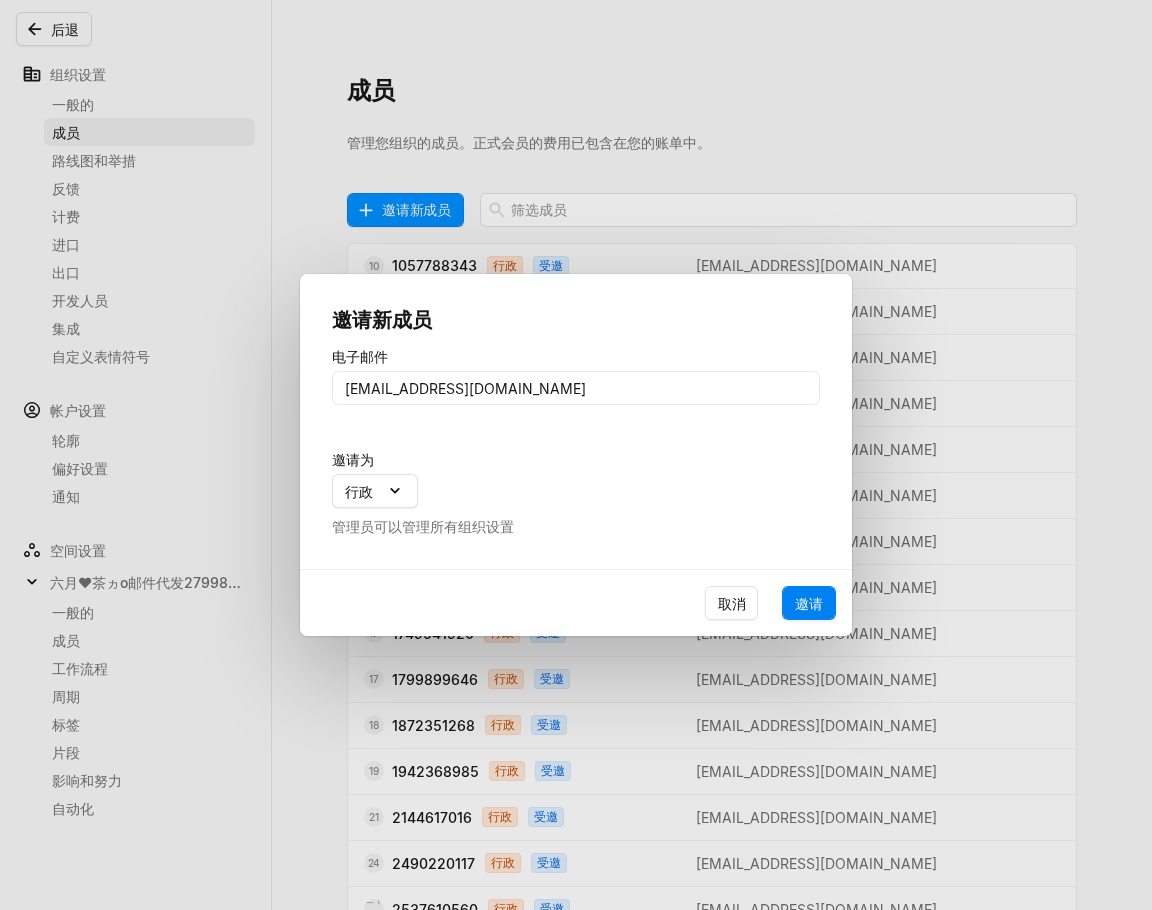 click on "邀请" at bounding box center (809, 603) 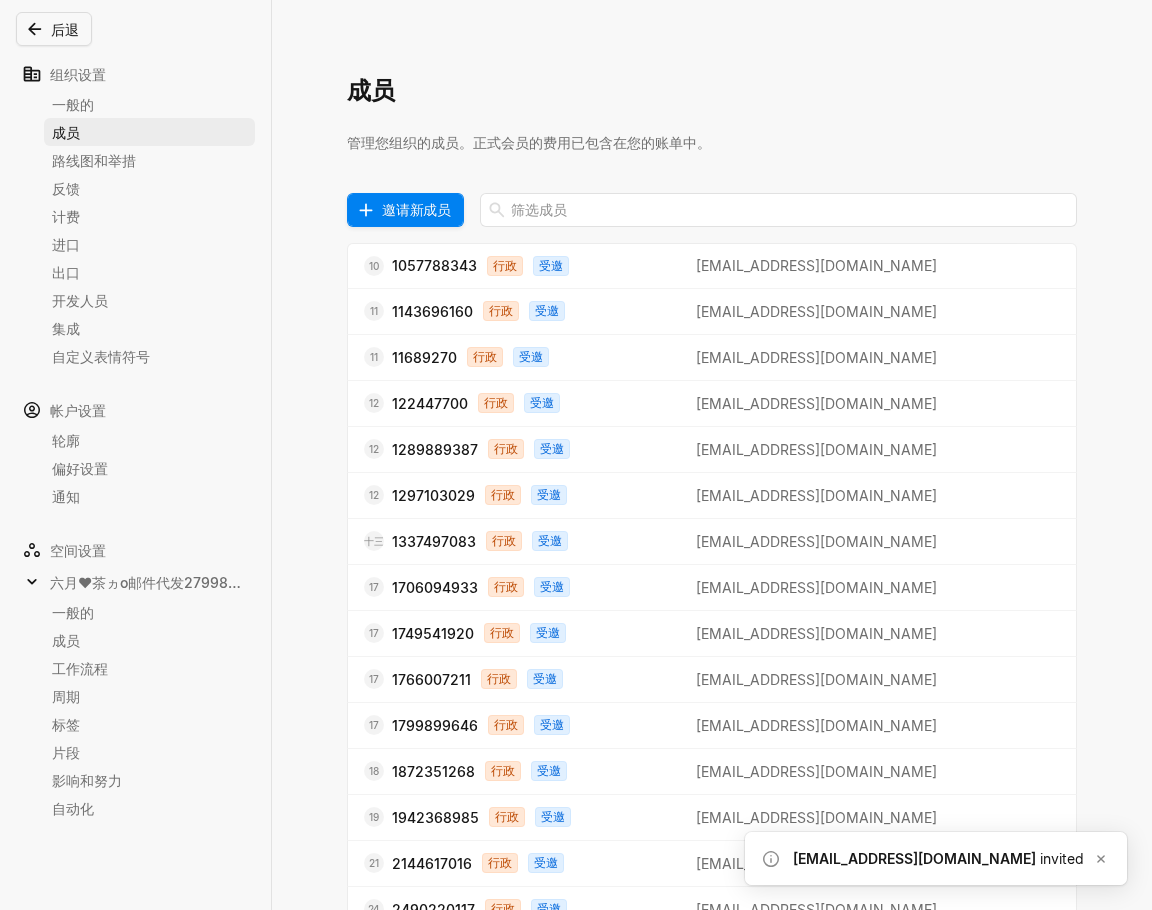 click on "邀请新成员" at bounding box center [416, 209] 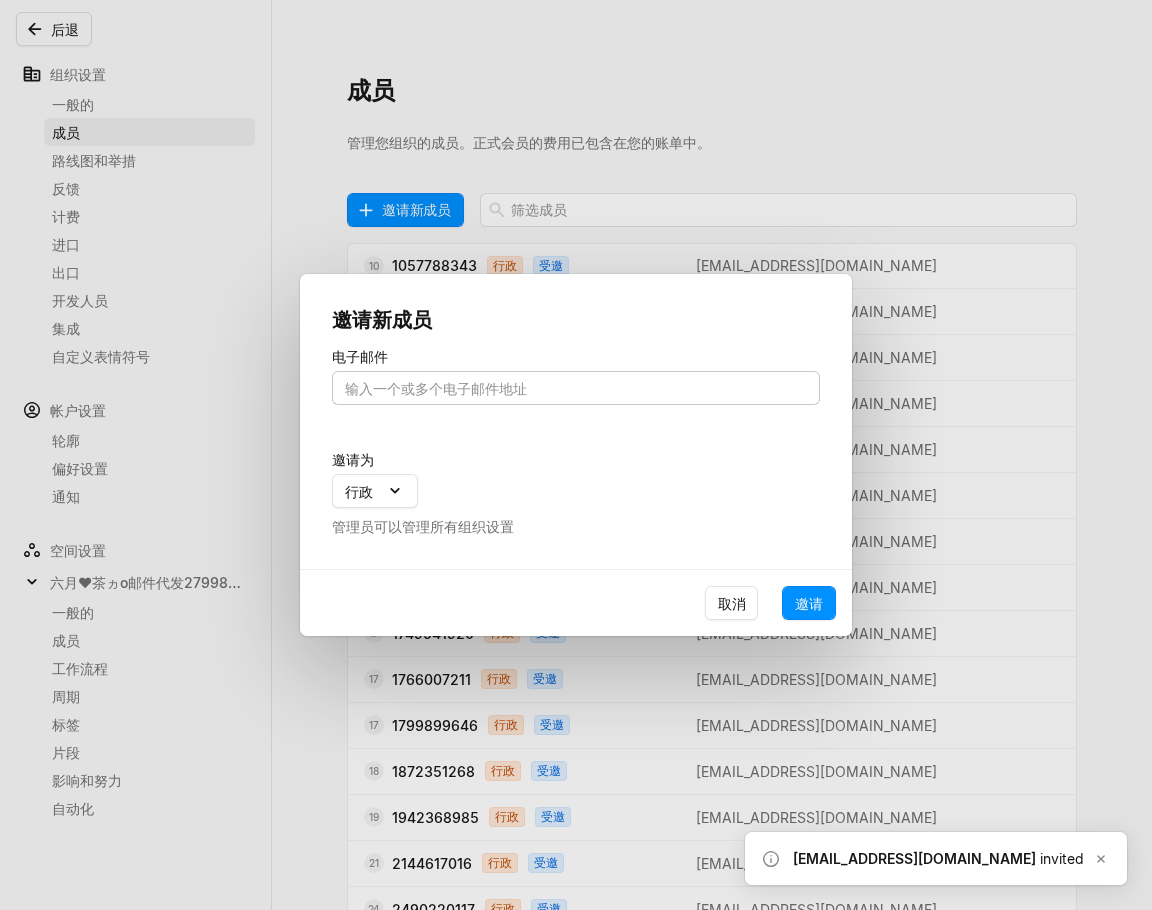 click at bounding box center (576, 388) 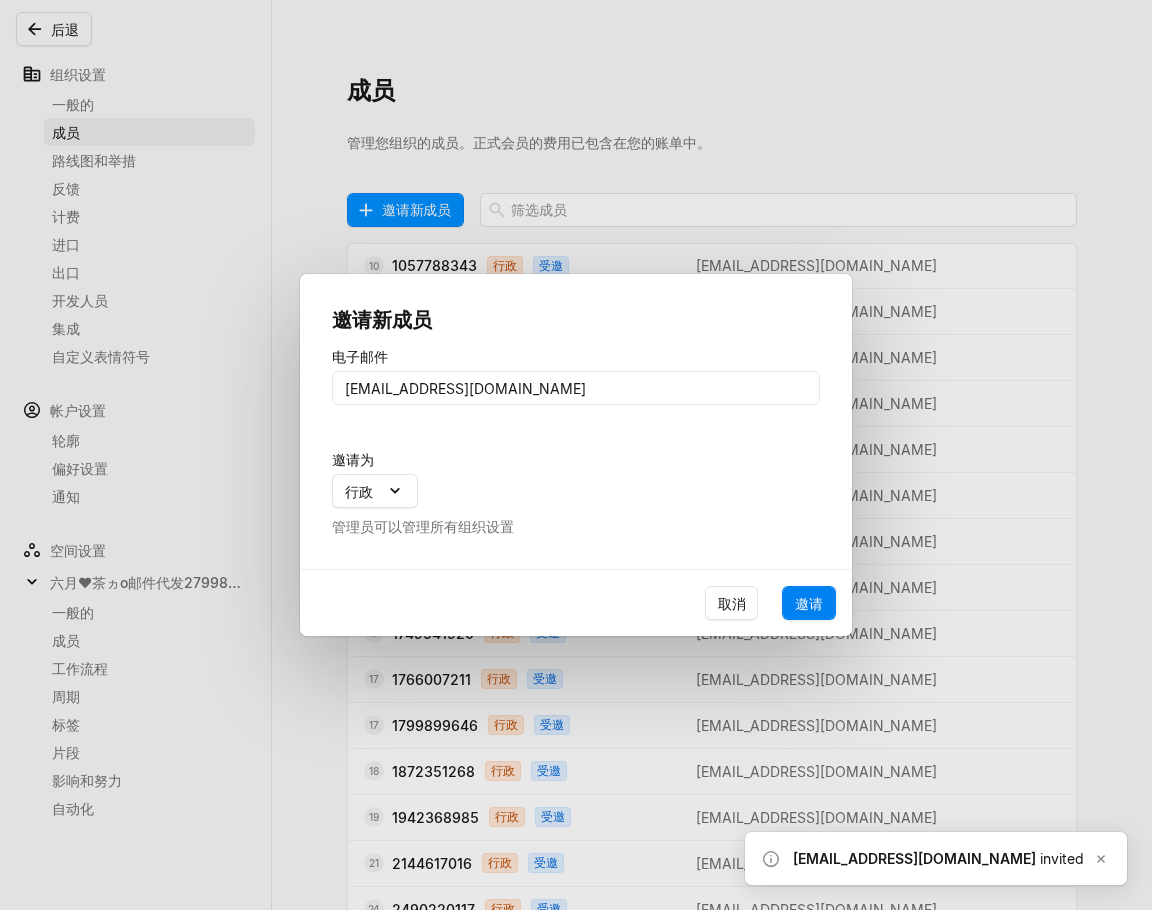 click on "邀请" at bounding box center (809, 603) 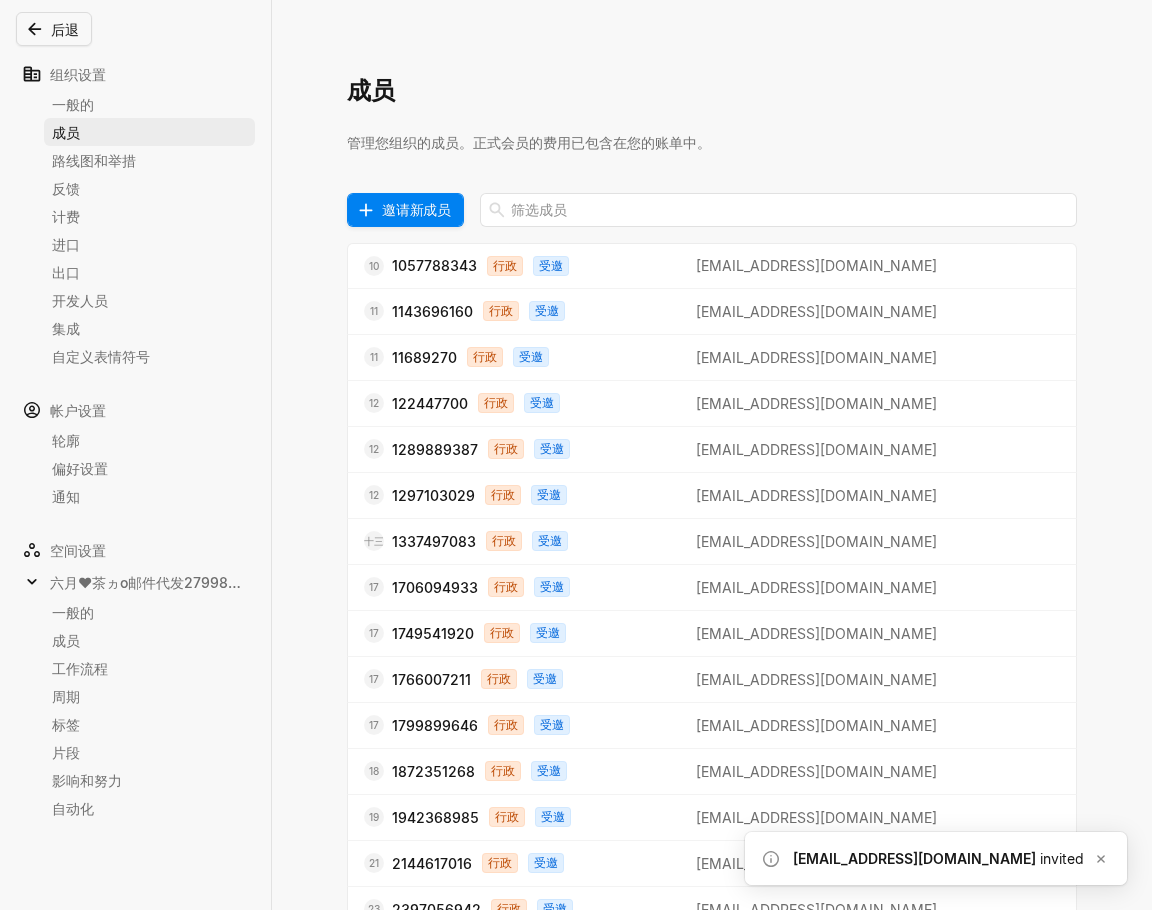 click on "邀请新成员" at bounding box center [416, 209] 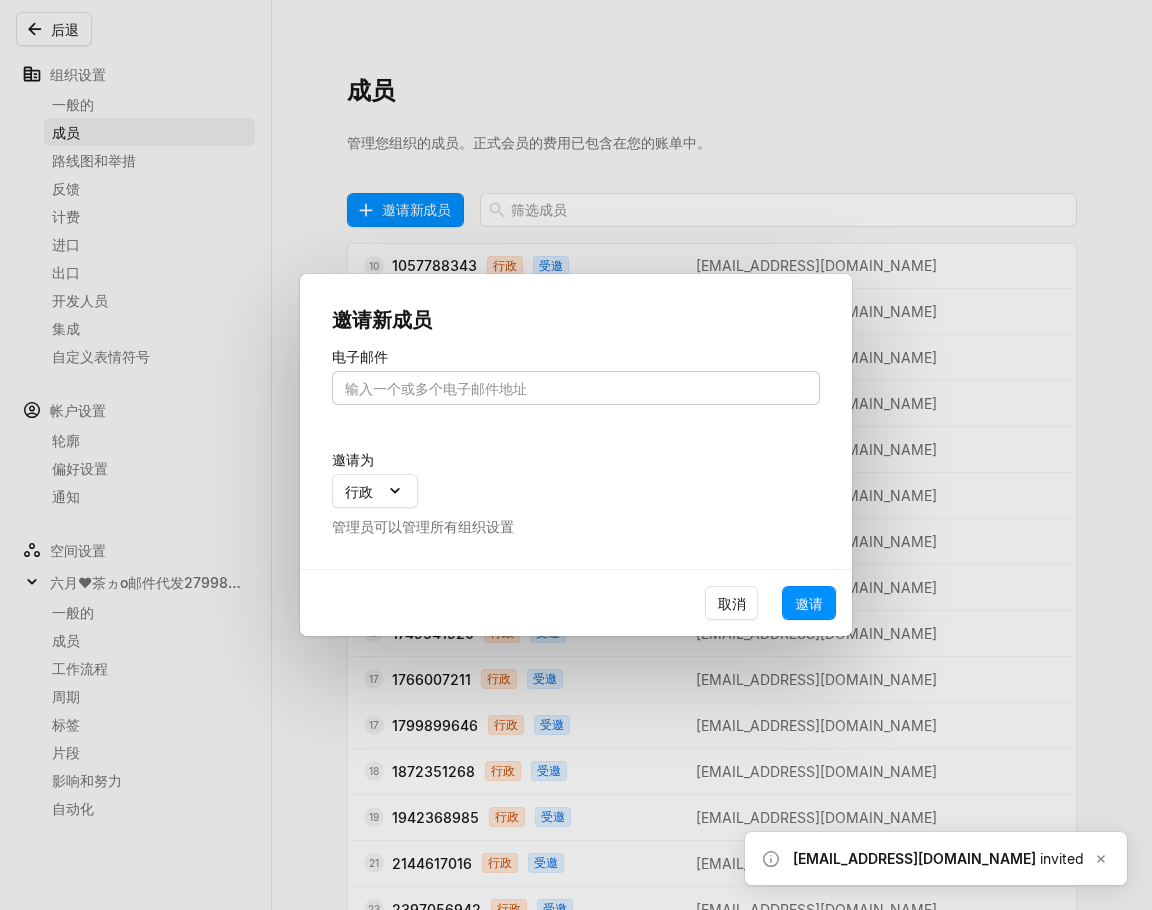 click at bounding box center [576, 388] 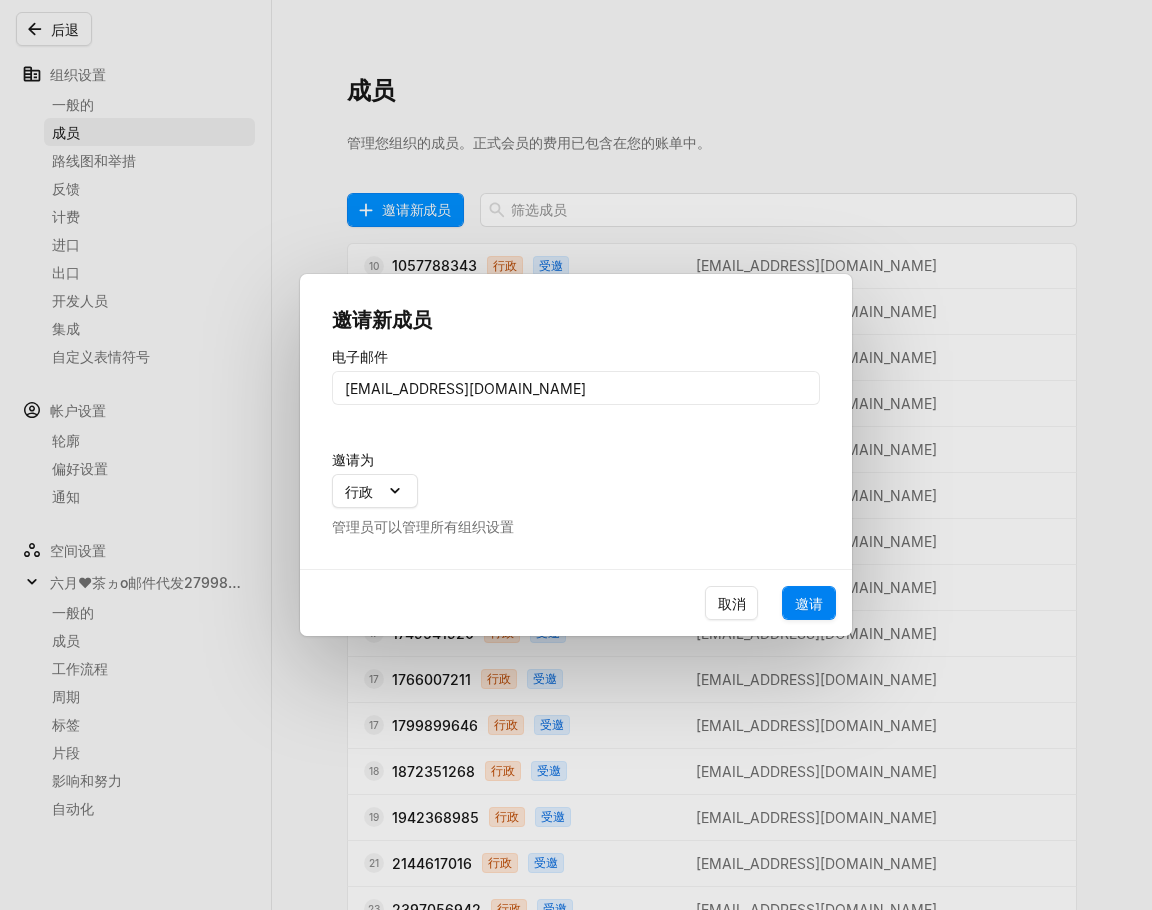 click on "邀请" at bounding box center (809, 603) 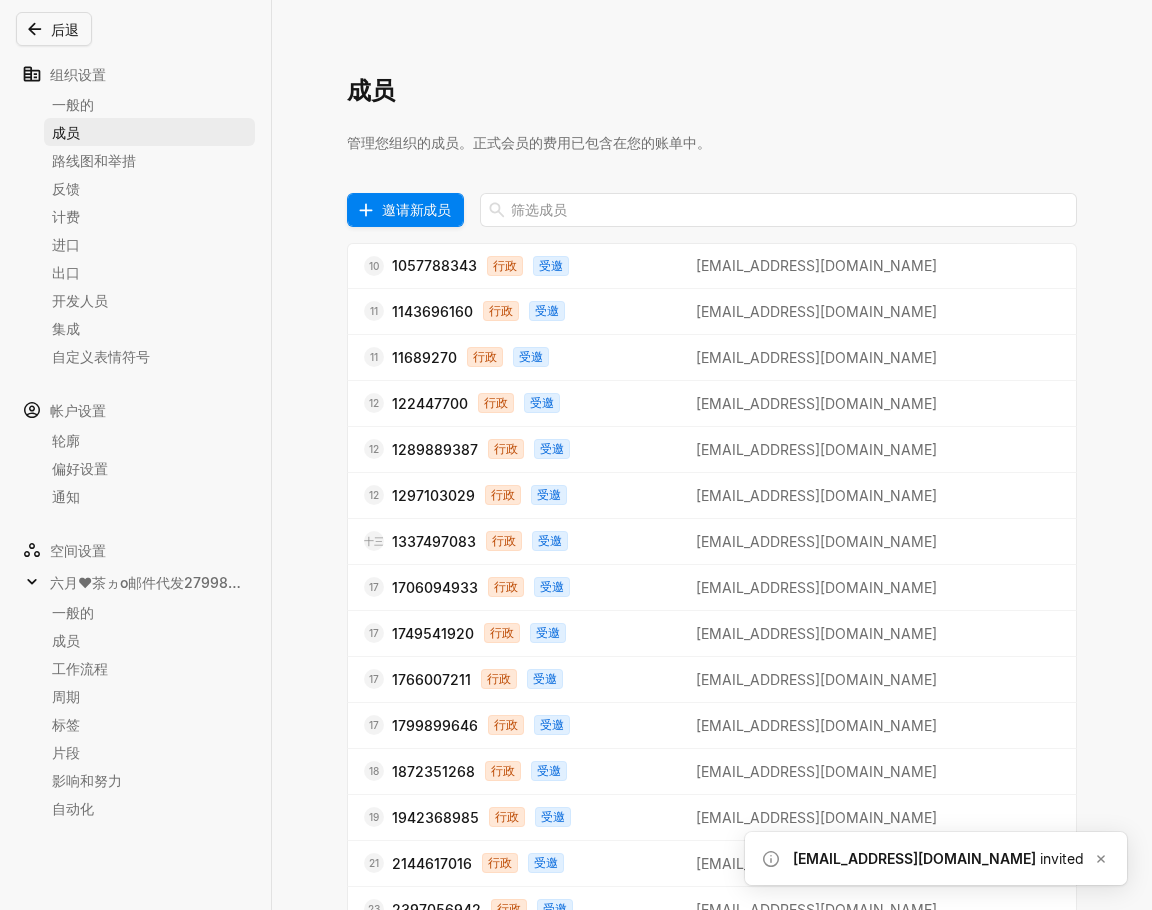 click on "邀请新成员" at bounding box center (416, 209) 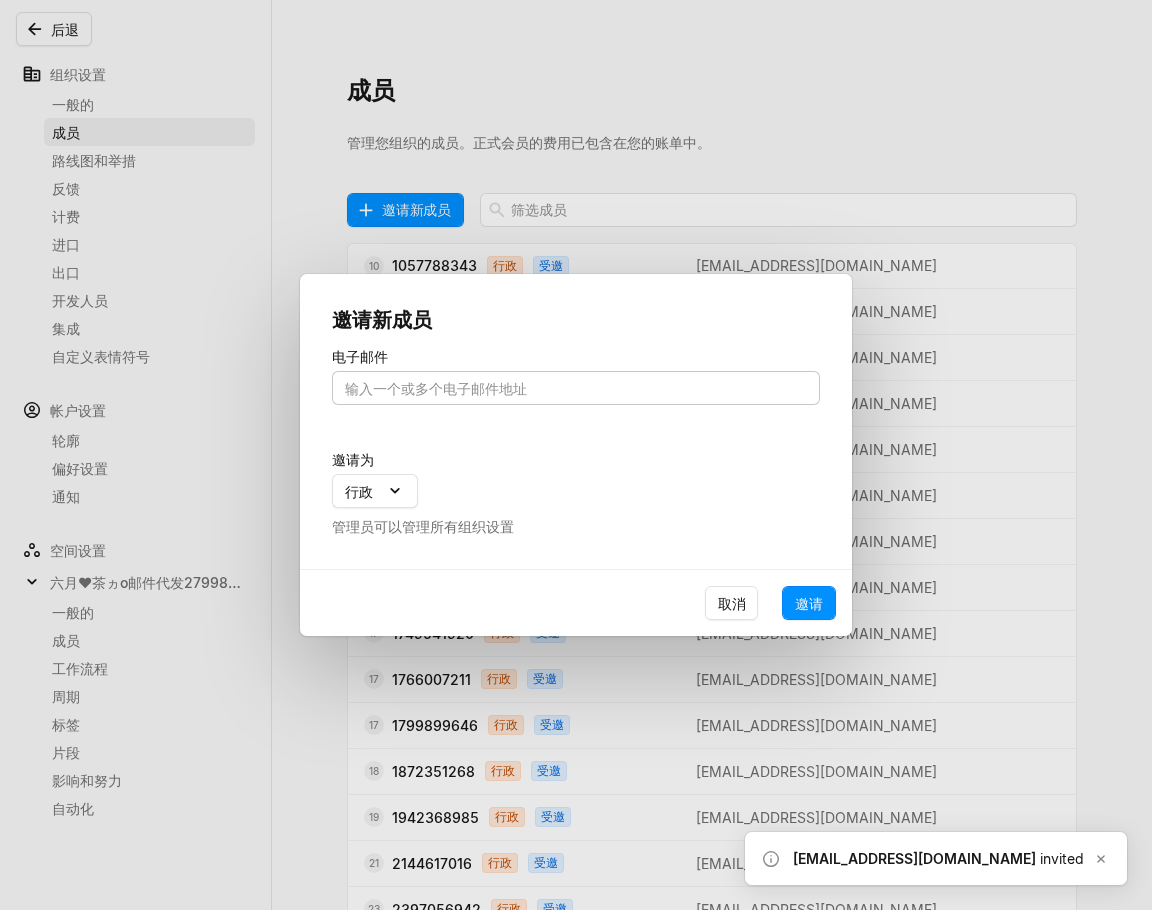 click at bounding box center (576, 388) 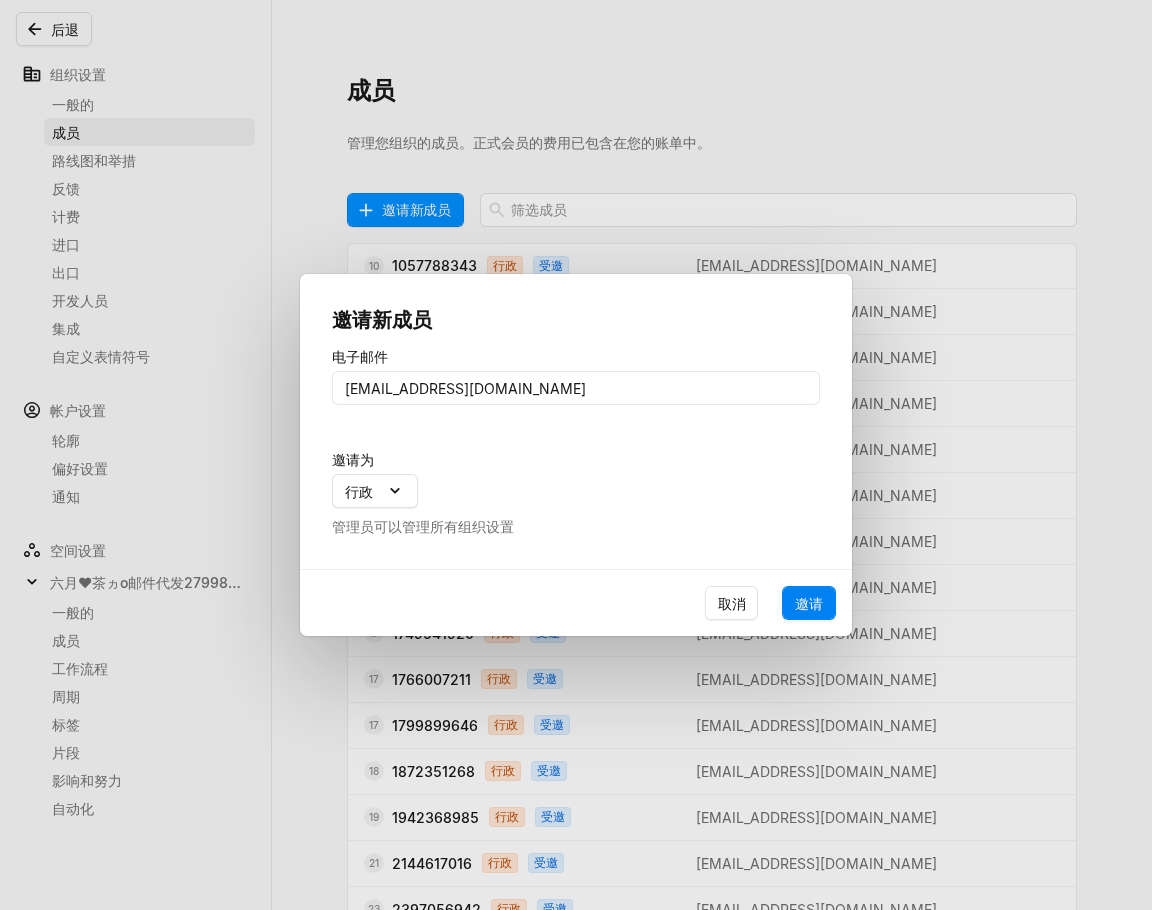 click on "邀请" at bounding box center (809, 603) 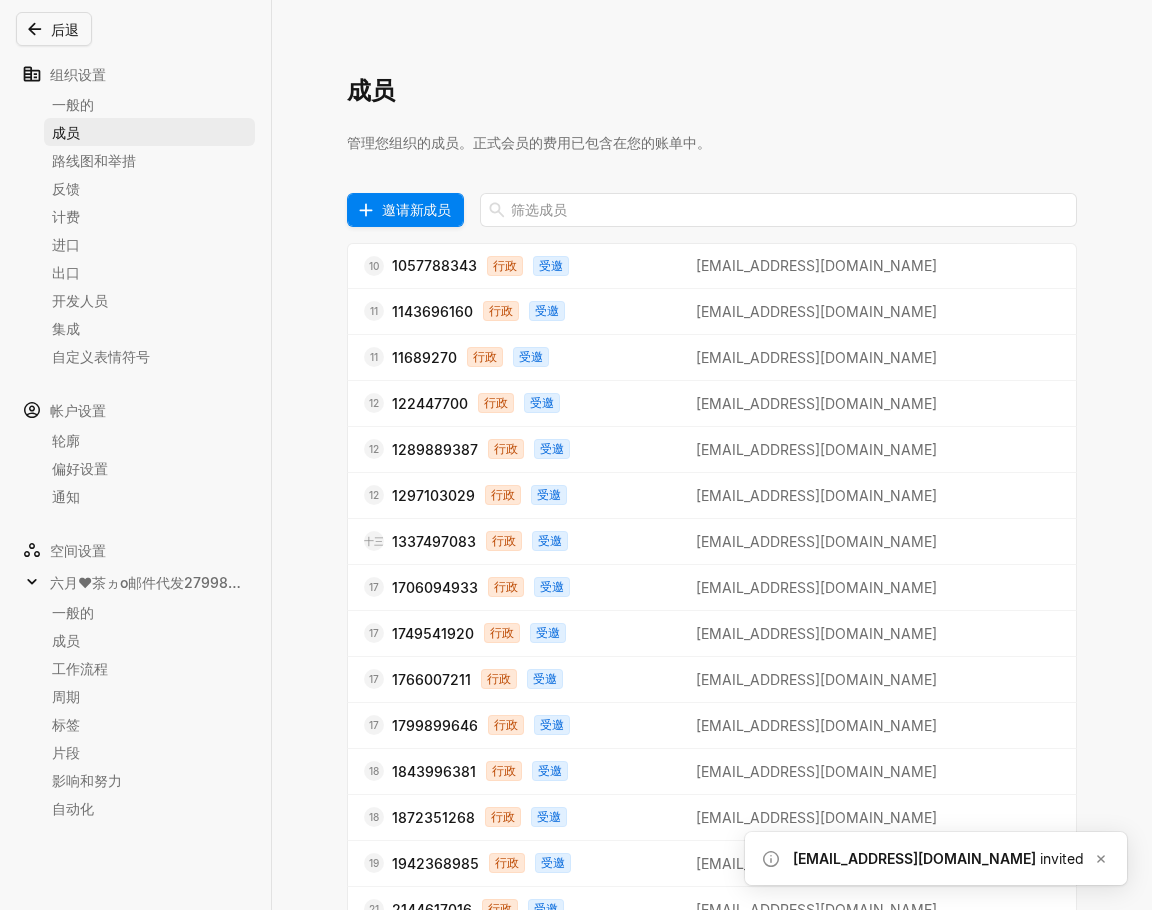 click on "邀请新成员" at bounding box center [416, 209] 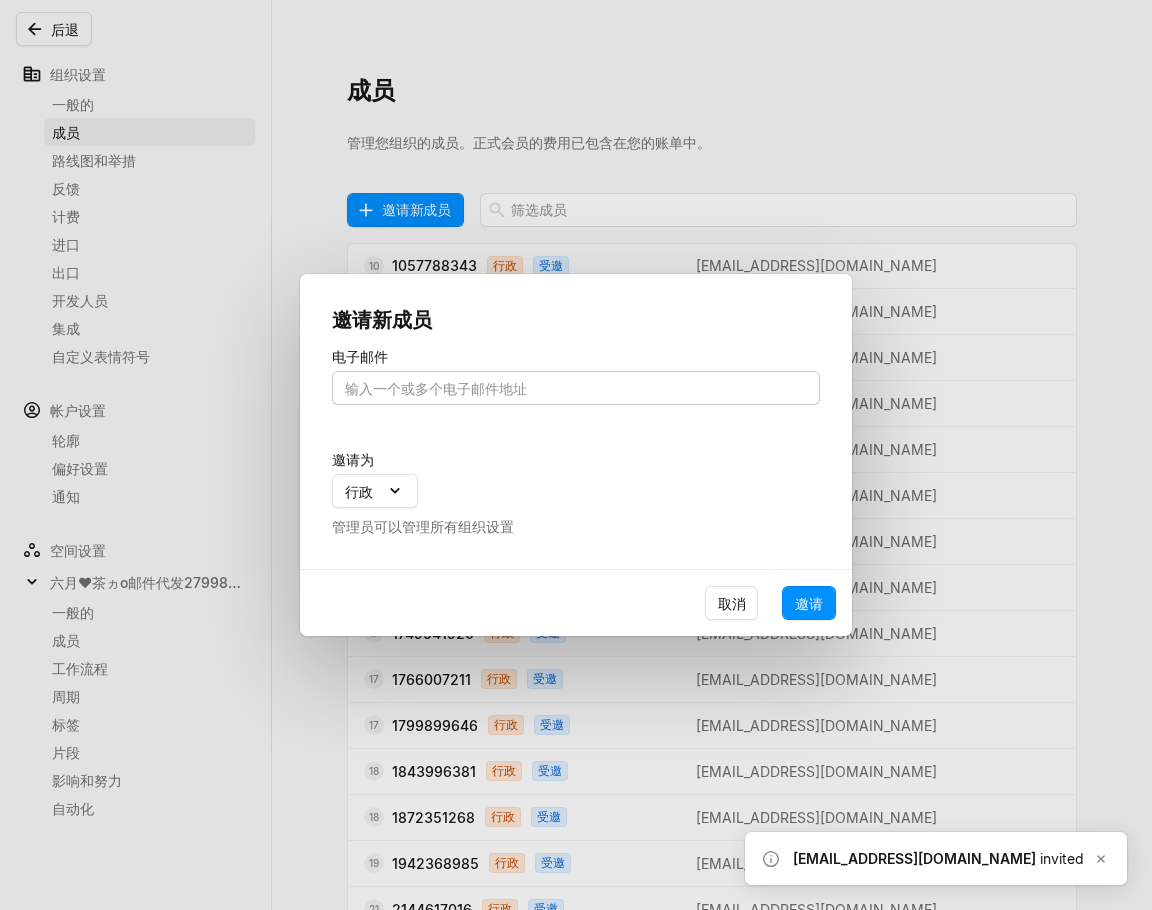 click at bounding box center [576, 388] 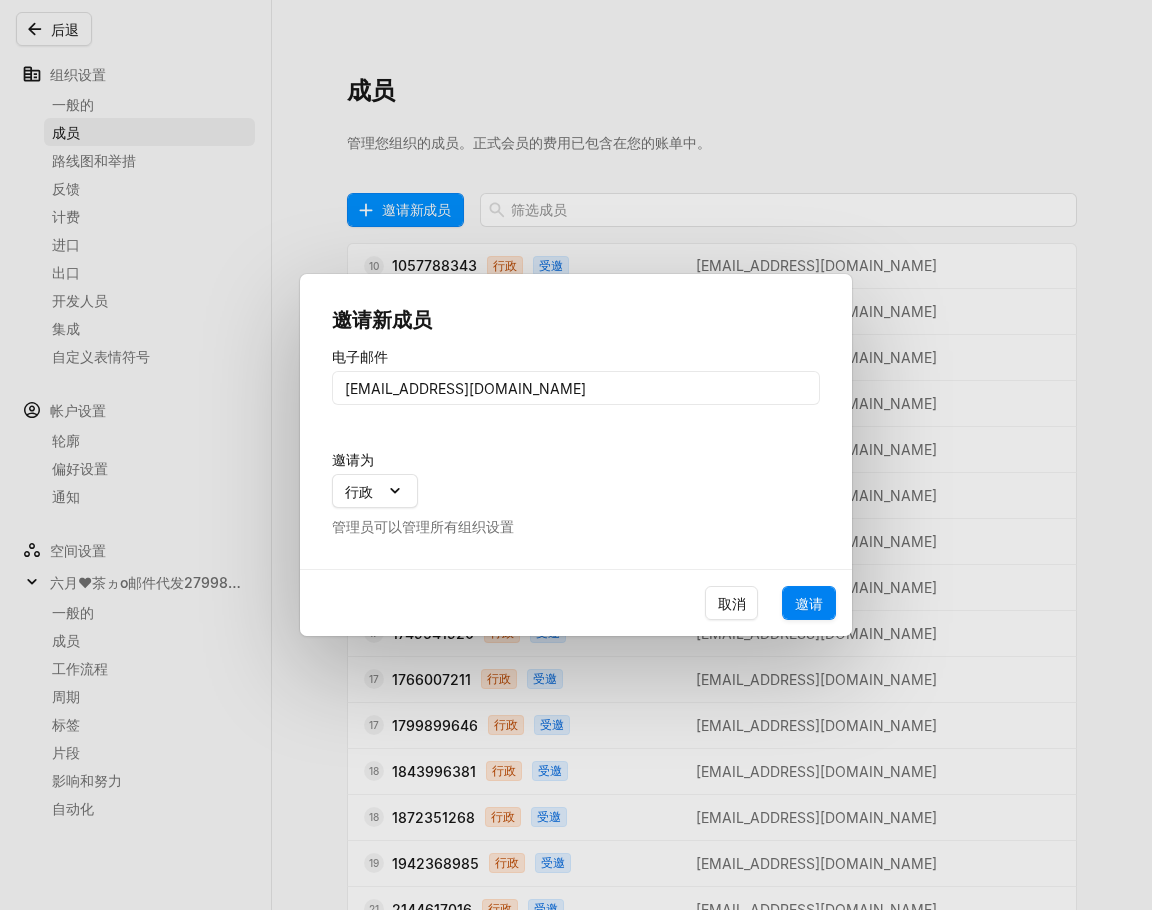 click on "邀请" at bounding box center [809, 603] 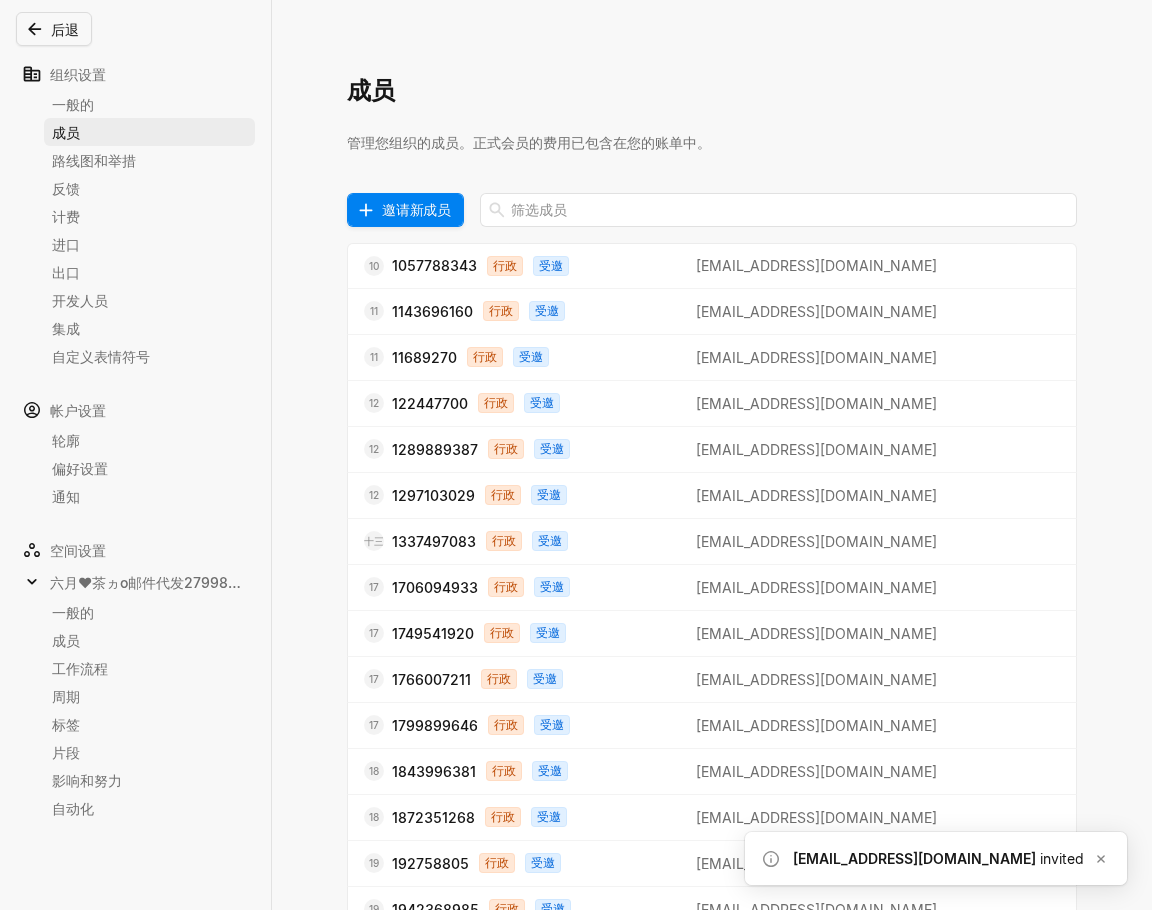 click on "邀请新成员" at bounding box center [416, 209] 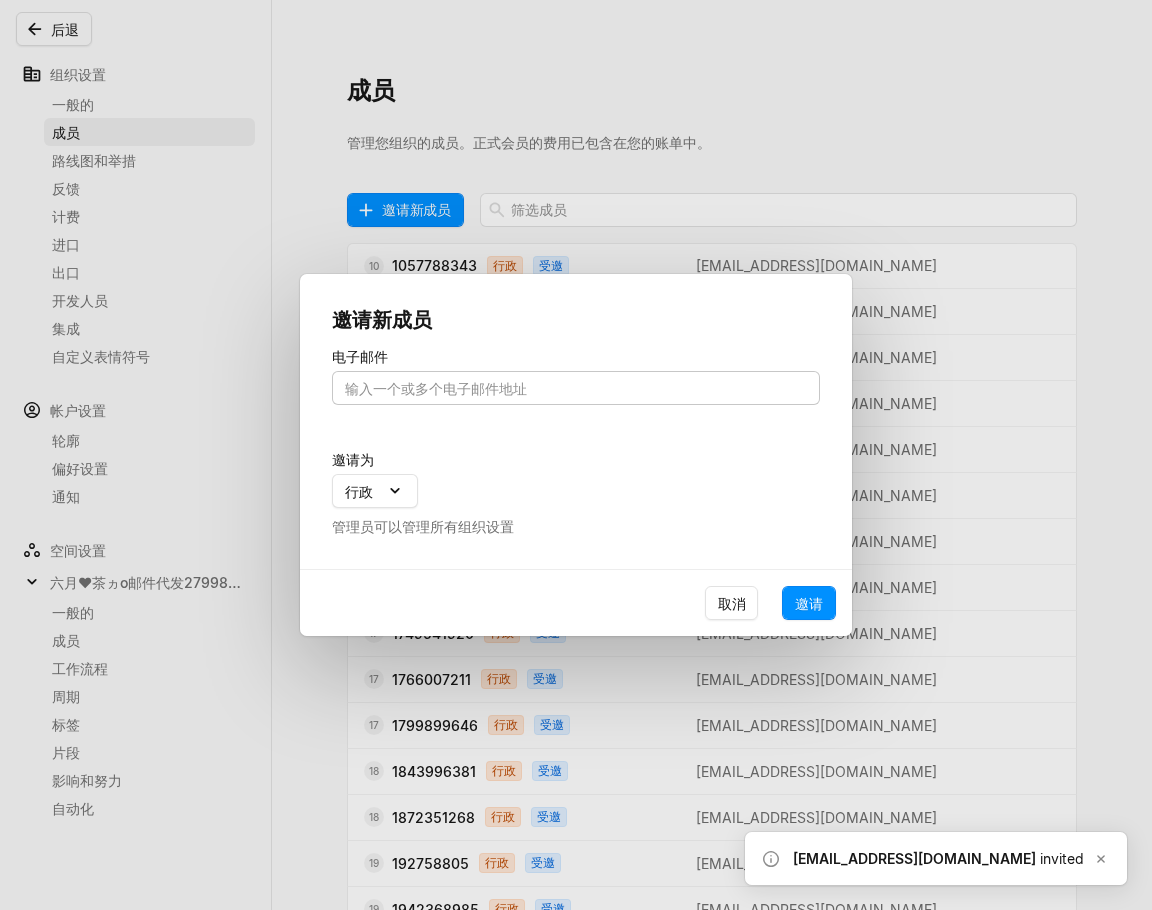 click at bounding box center (576, 388) 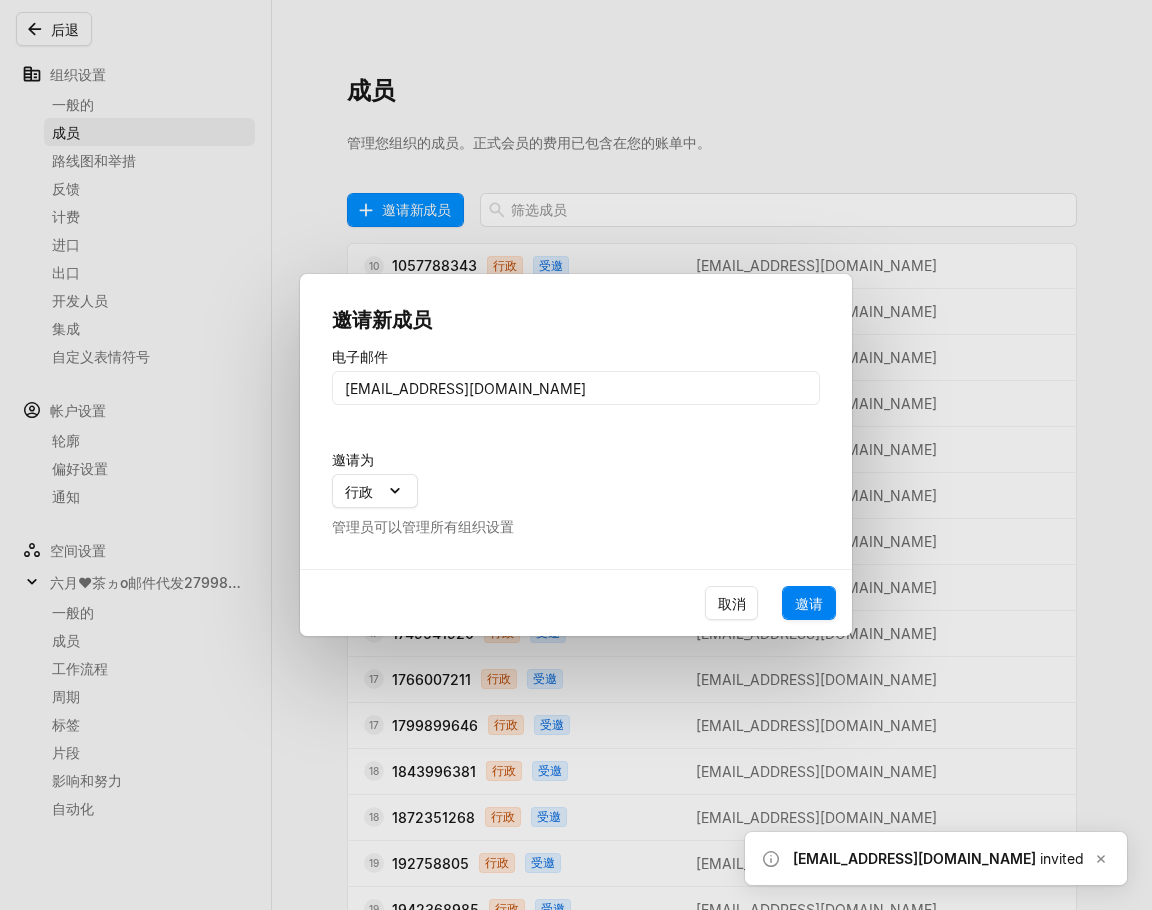 click on "邀请" at bounding box center [809, 603] 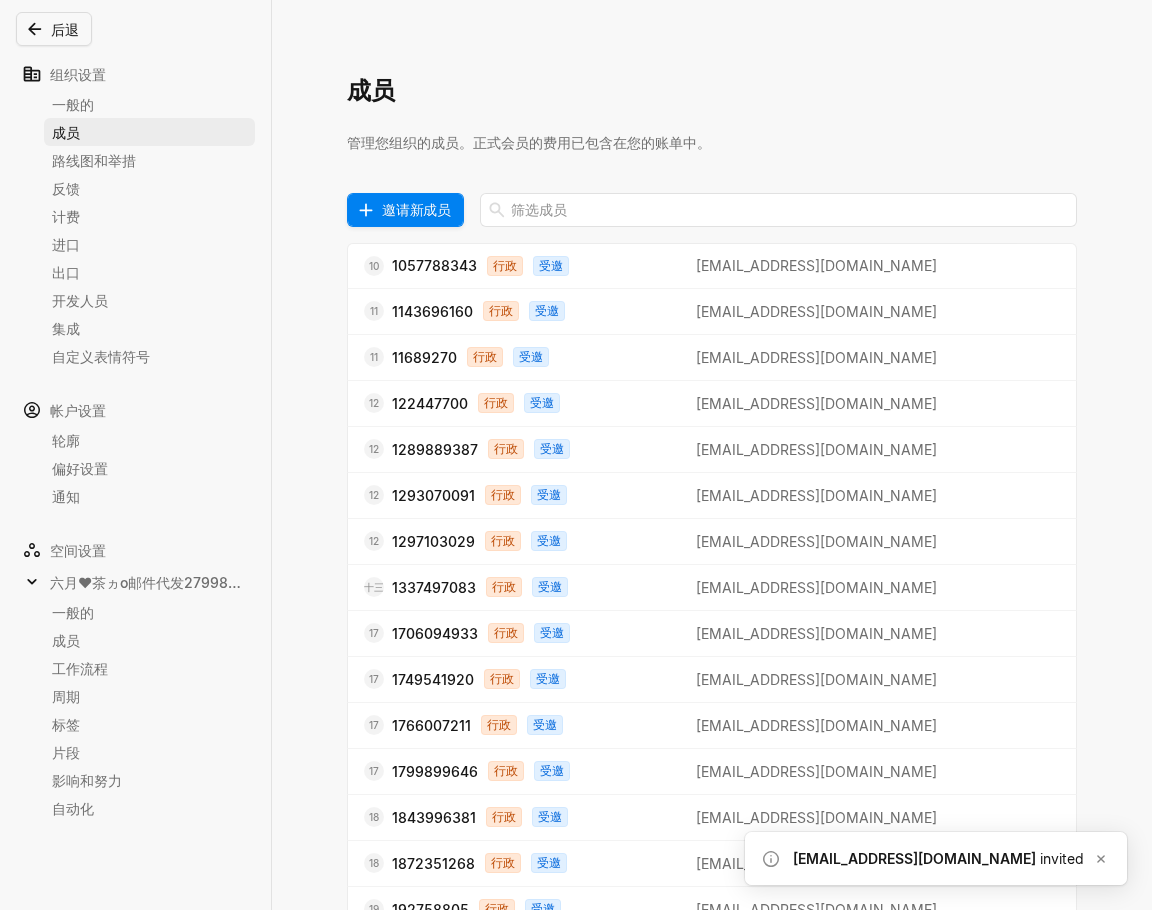 click on "邀请新成员" at bounding box center [416, 209] 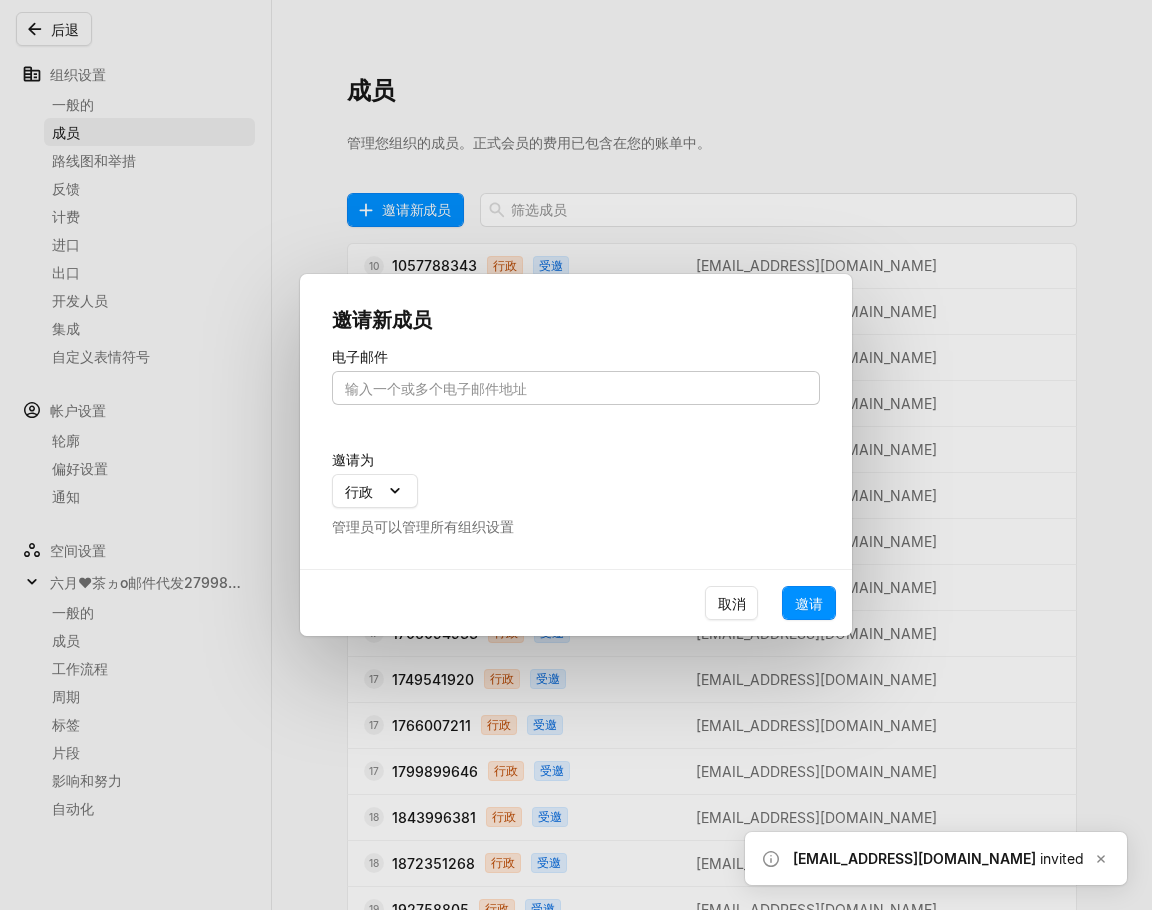 click at bounding box center (576, 388) 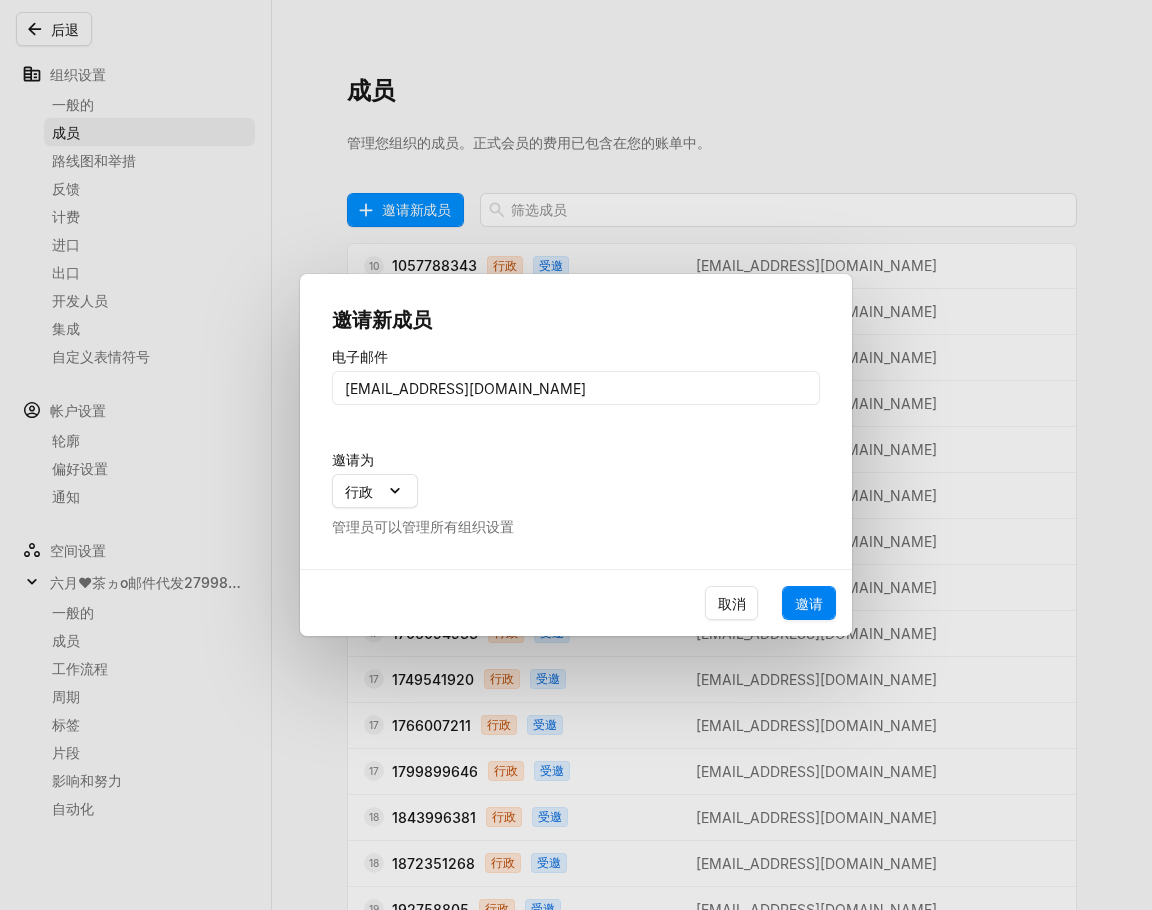 click on "邀请" at bounding box center [809, 603] 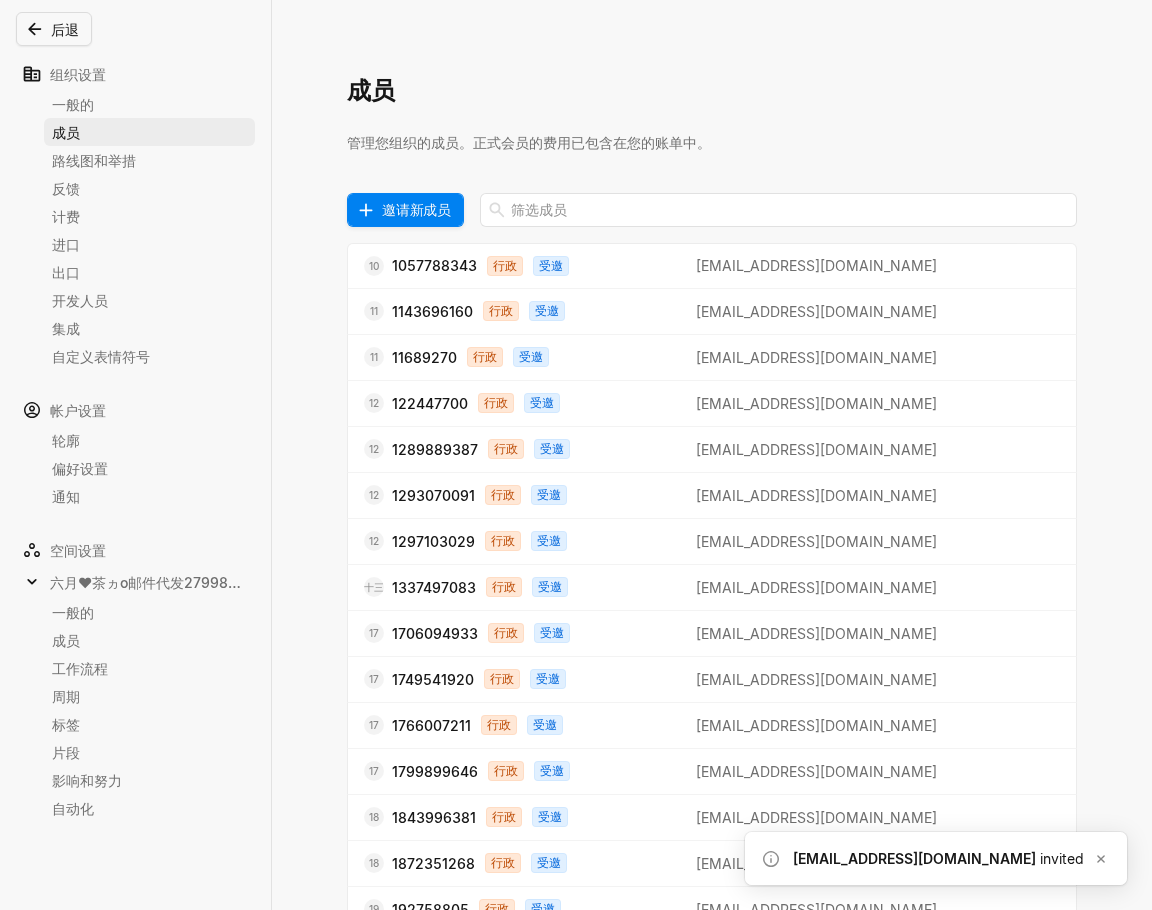 click on "邀请新成员" at bounding box center (416, 209) 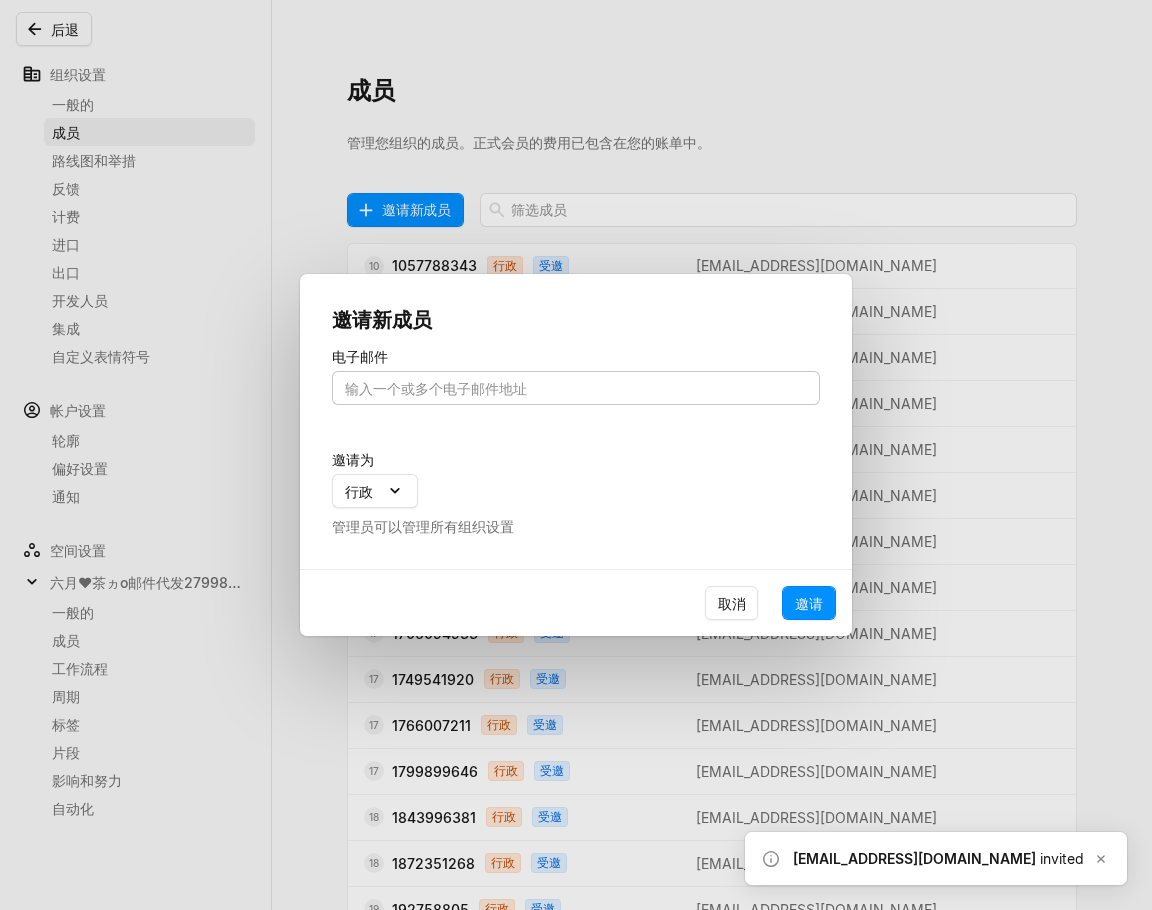 click at bounding box center [576, 388] 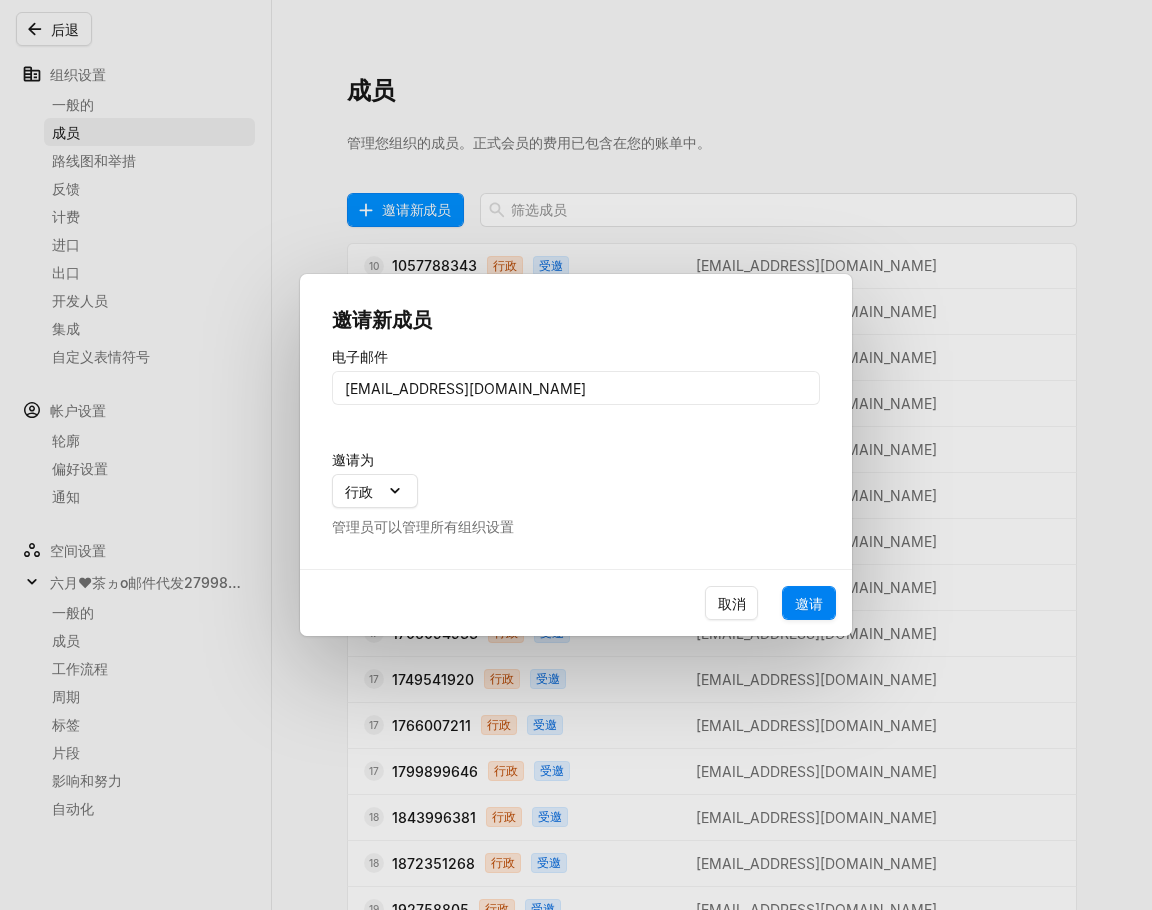 click on "邀请" at bounding box center (809, 603) 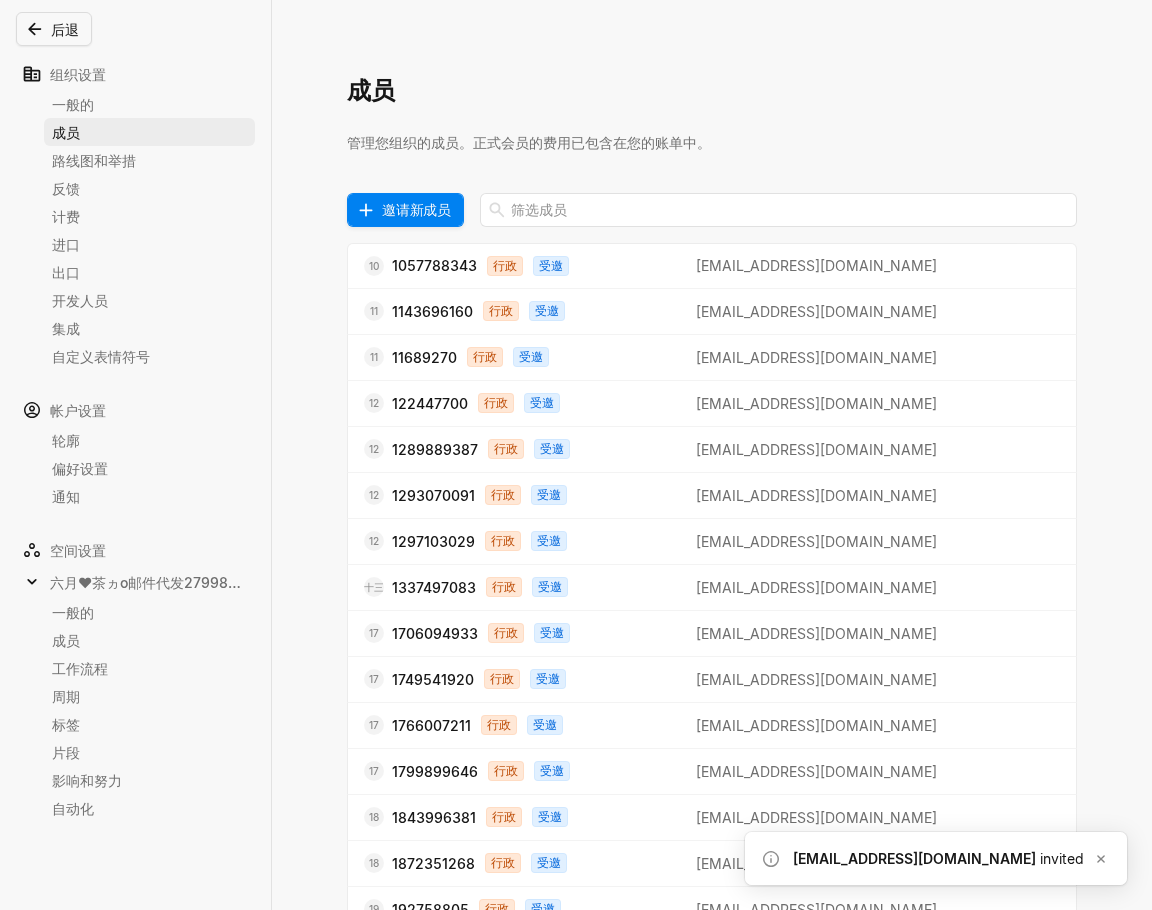 click on "邀请新成员" at bounding box center [416, 209] 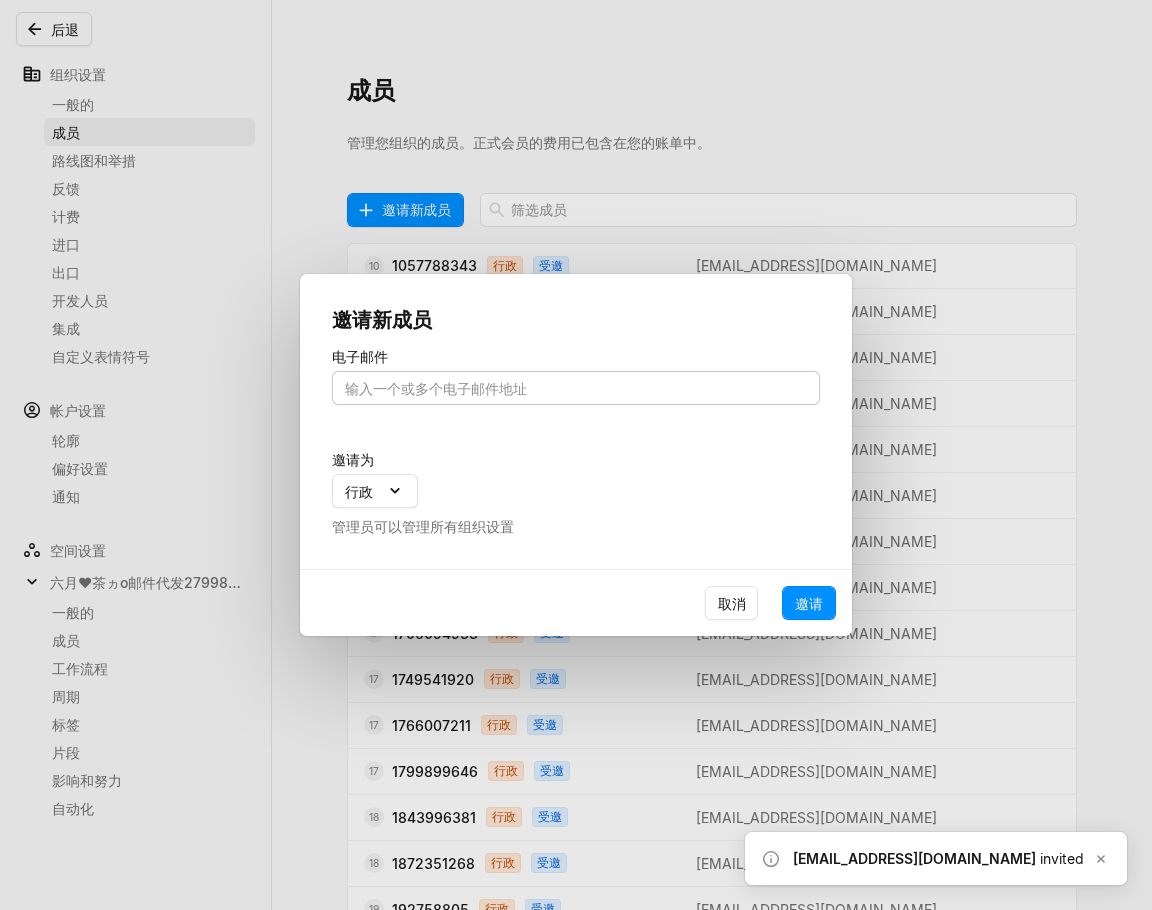 click at bounding box center [576, 388] 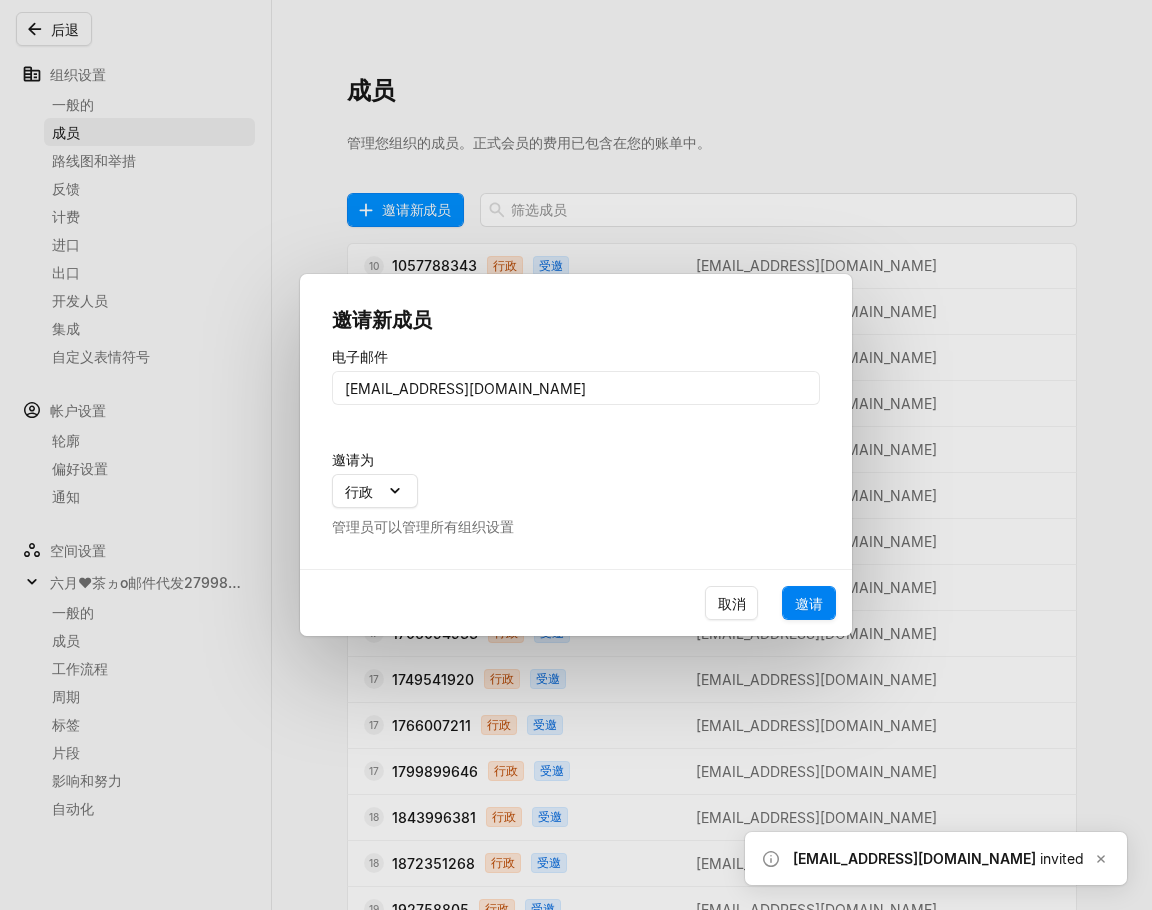 click on "邀请" at bounding box center [809, 603] 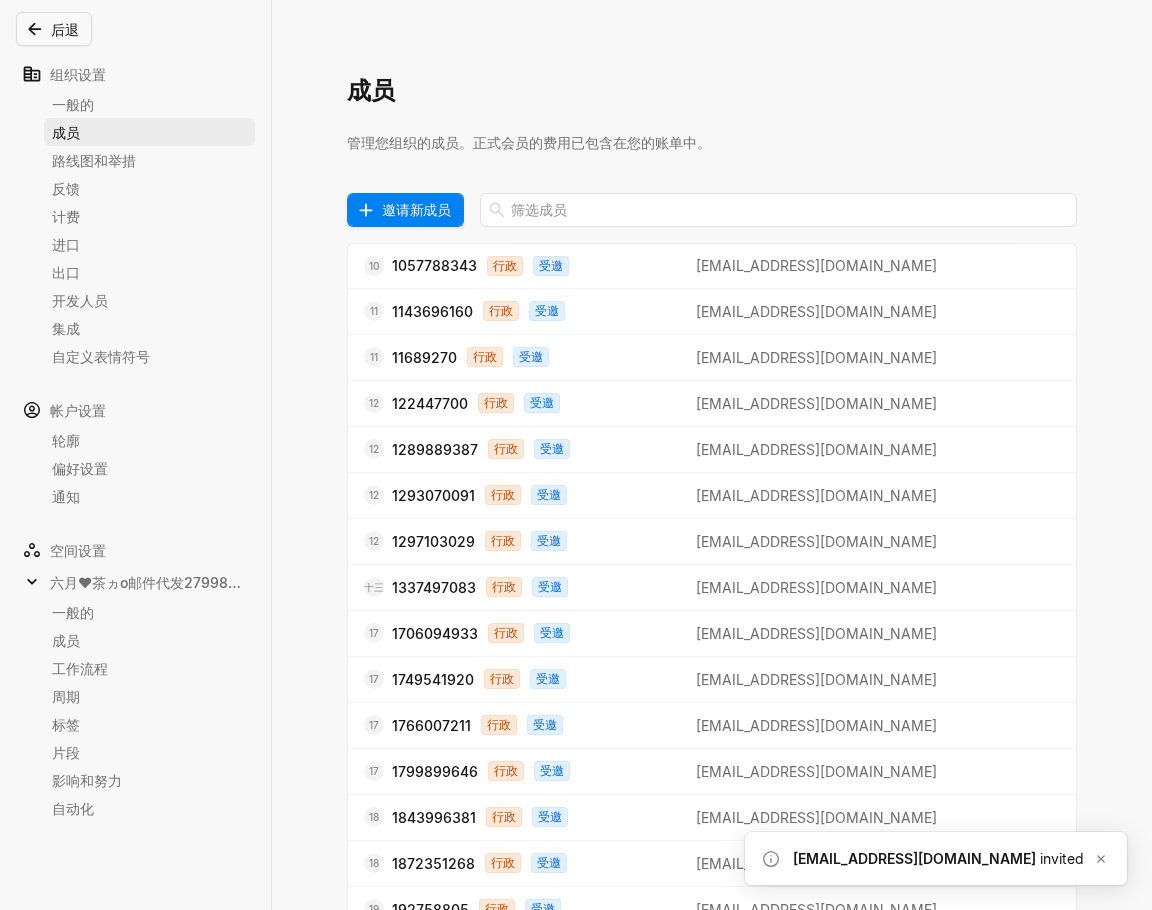 click on "邀请新成员" at bounding box center [416, 209] 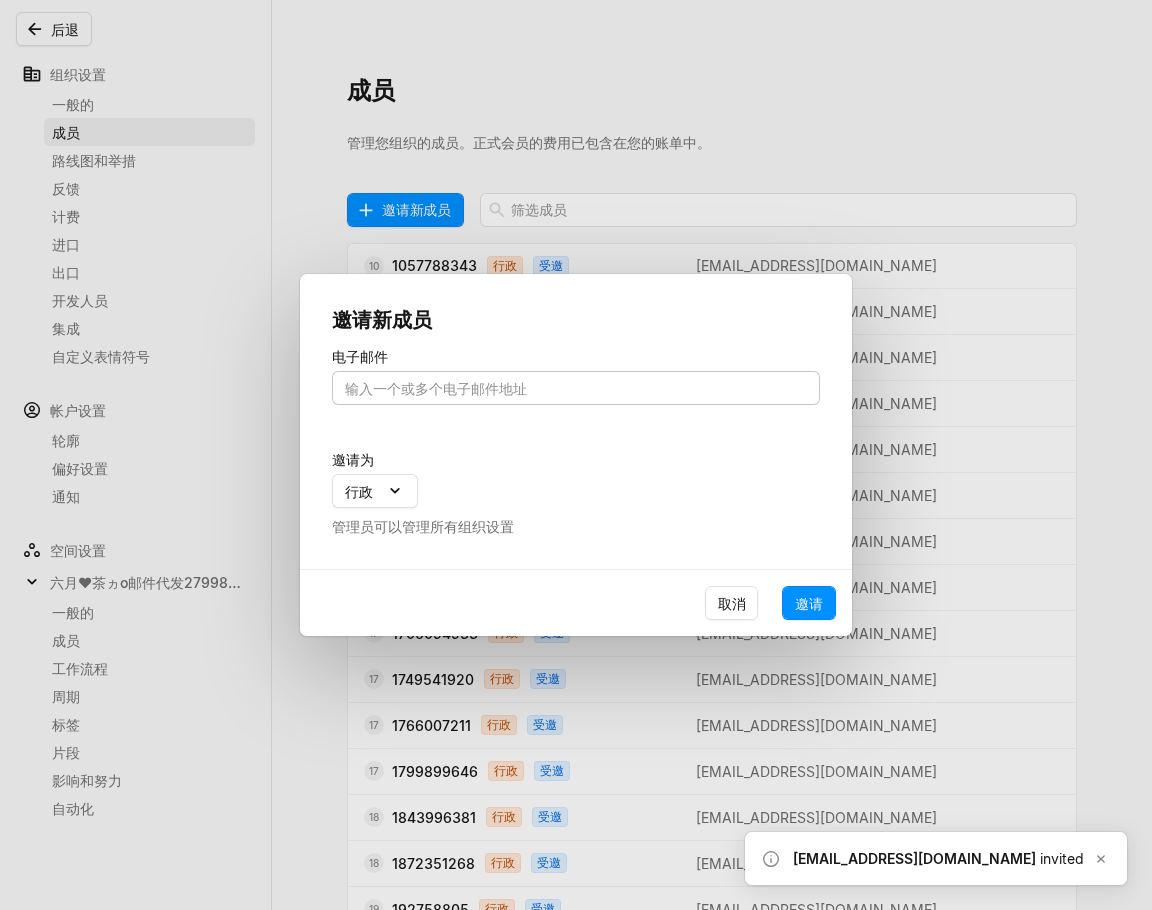click at bounding box center [576, 388] 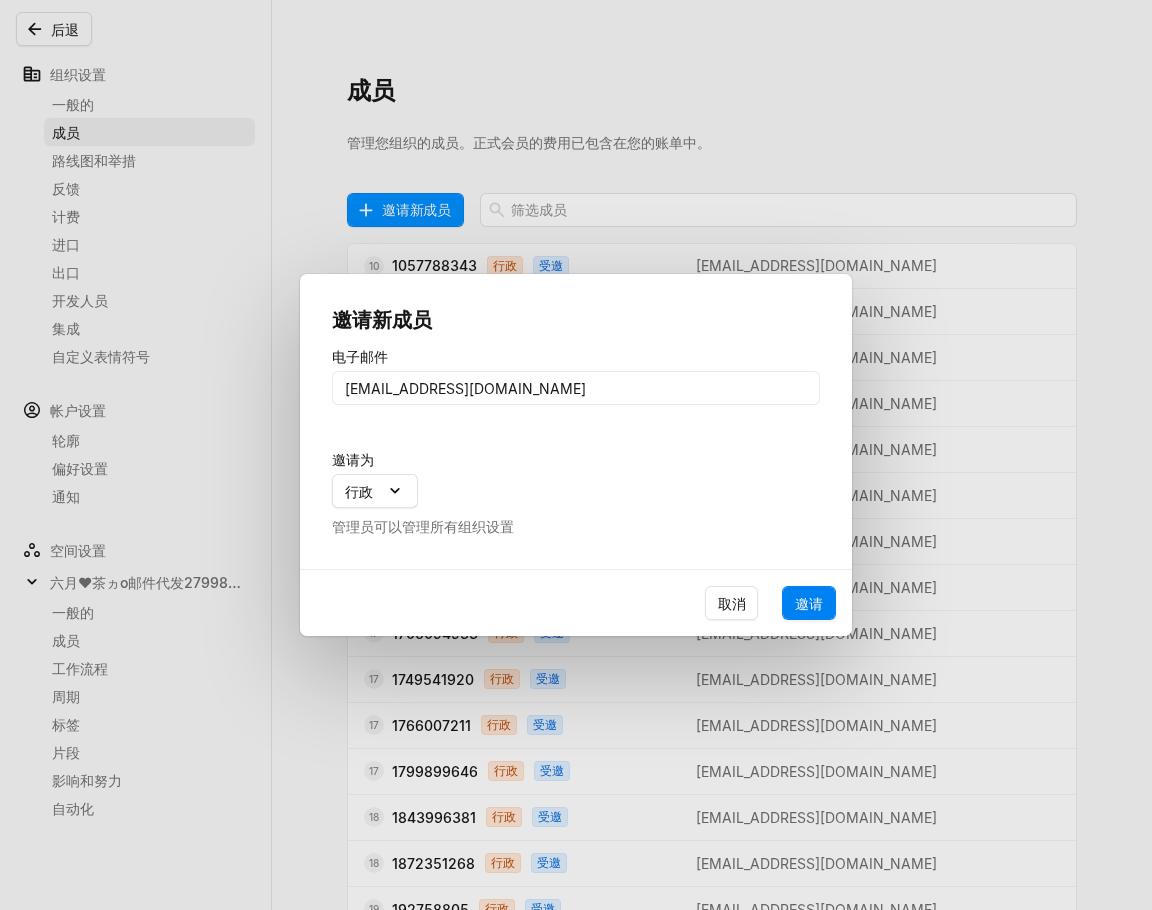 click on "邀请" at bounding box center (809, 603) 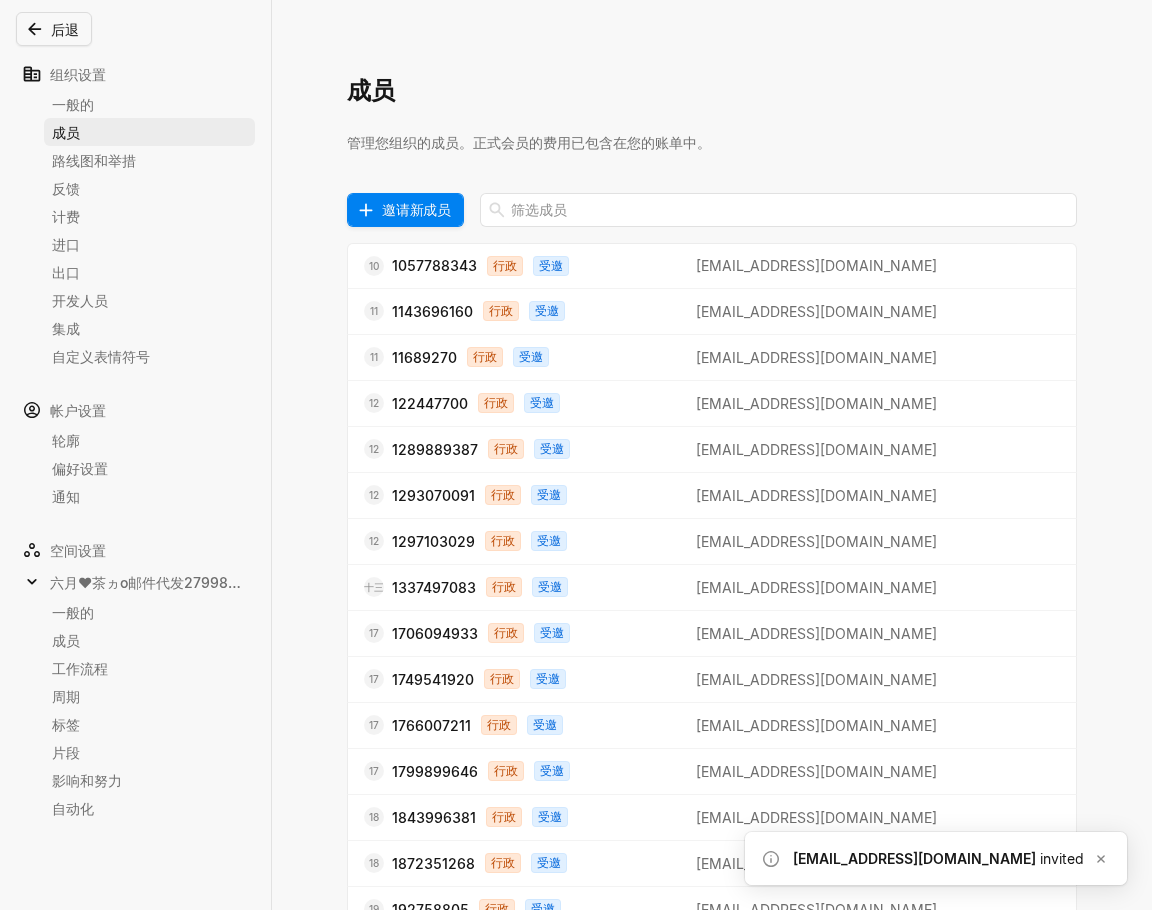 click on "邀请新成员" at bounding box center (416, 209) 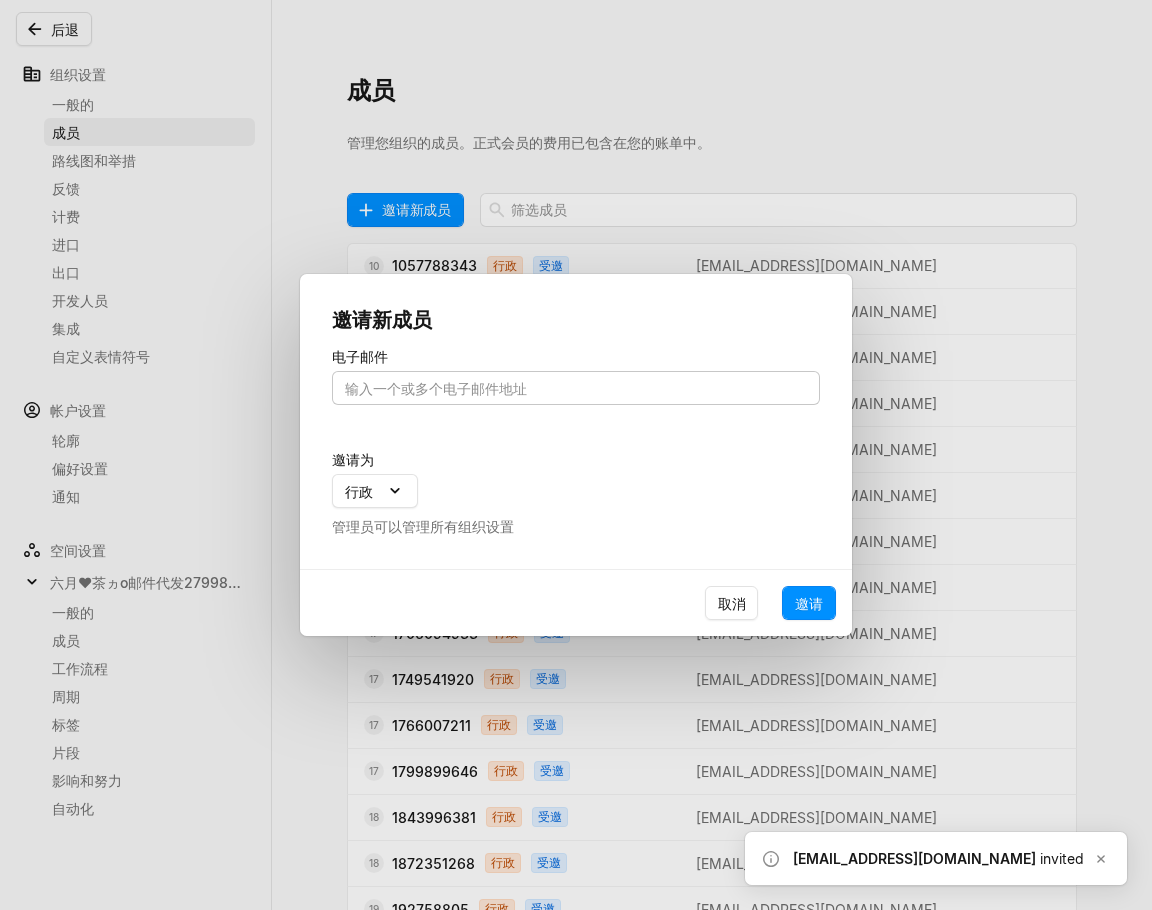 click at bounding box center [576, 388] 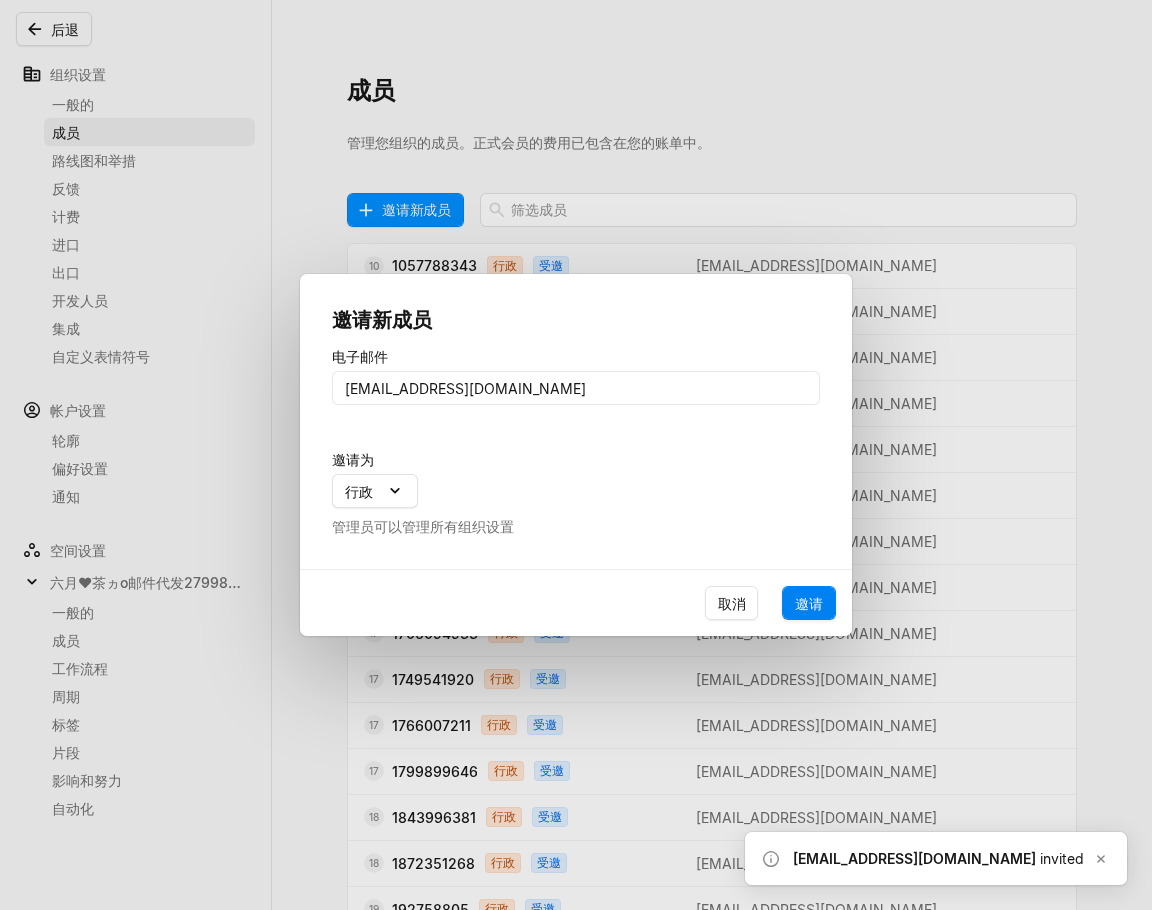 click on "邀请" at bounding box center (809, 603) 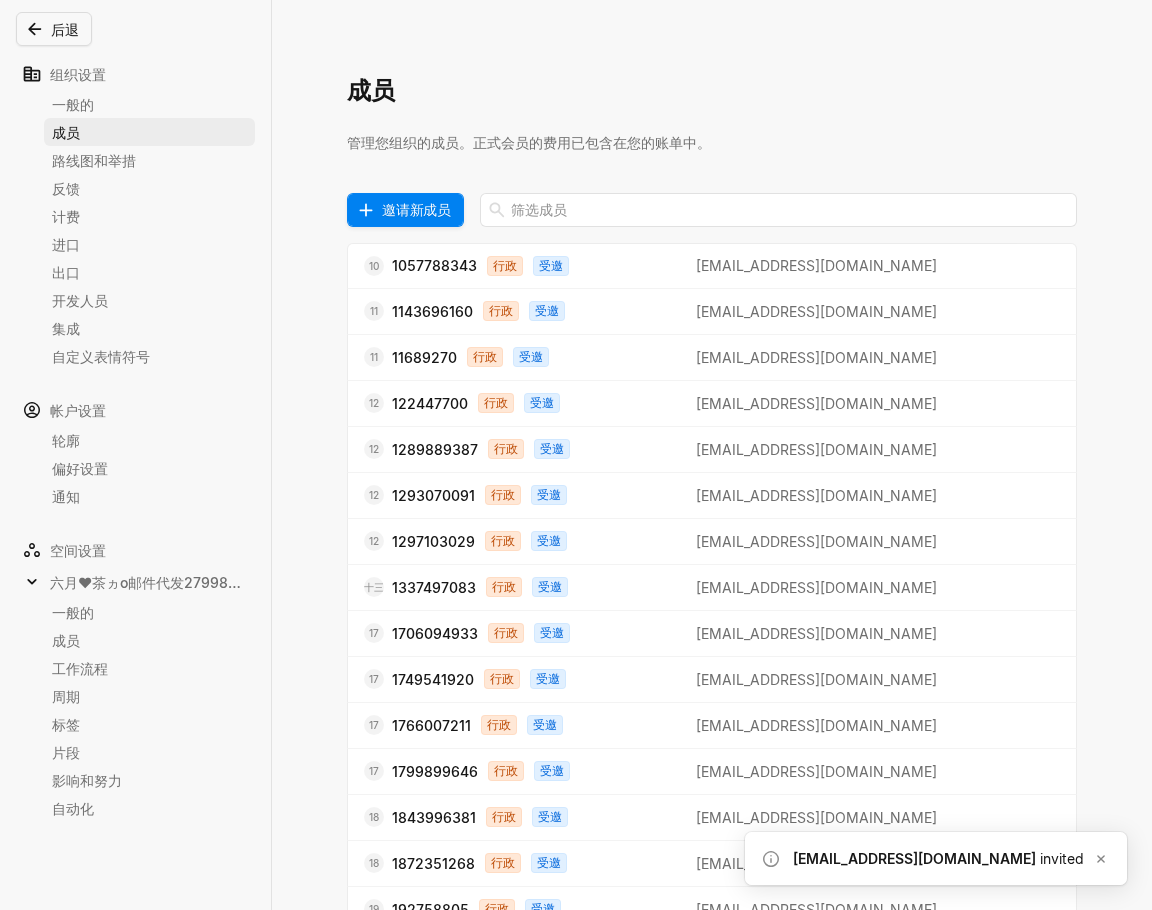 click on "邀请新成员" at bounding box center [416, 209] 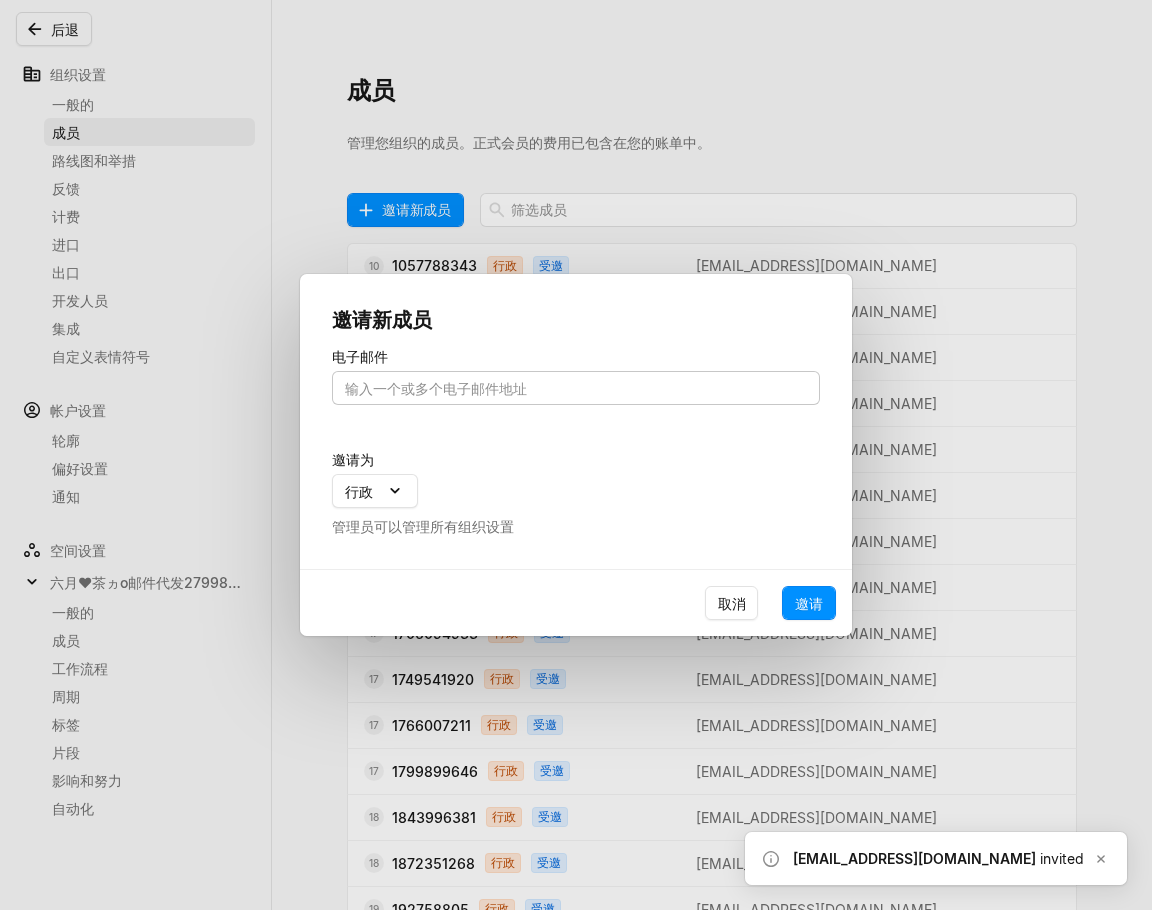 click at bounding box center (576, 388) 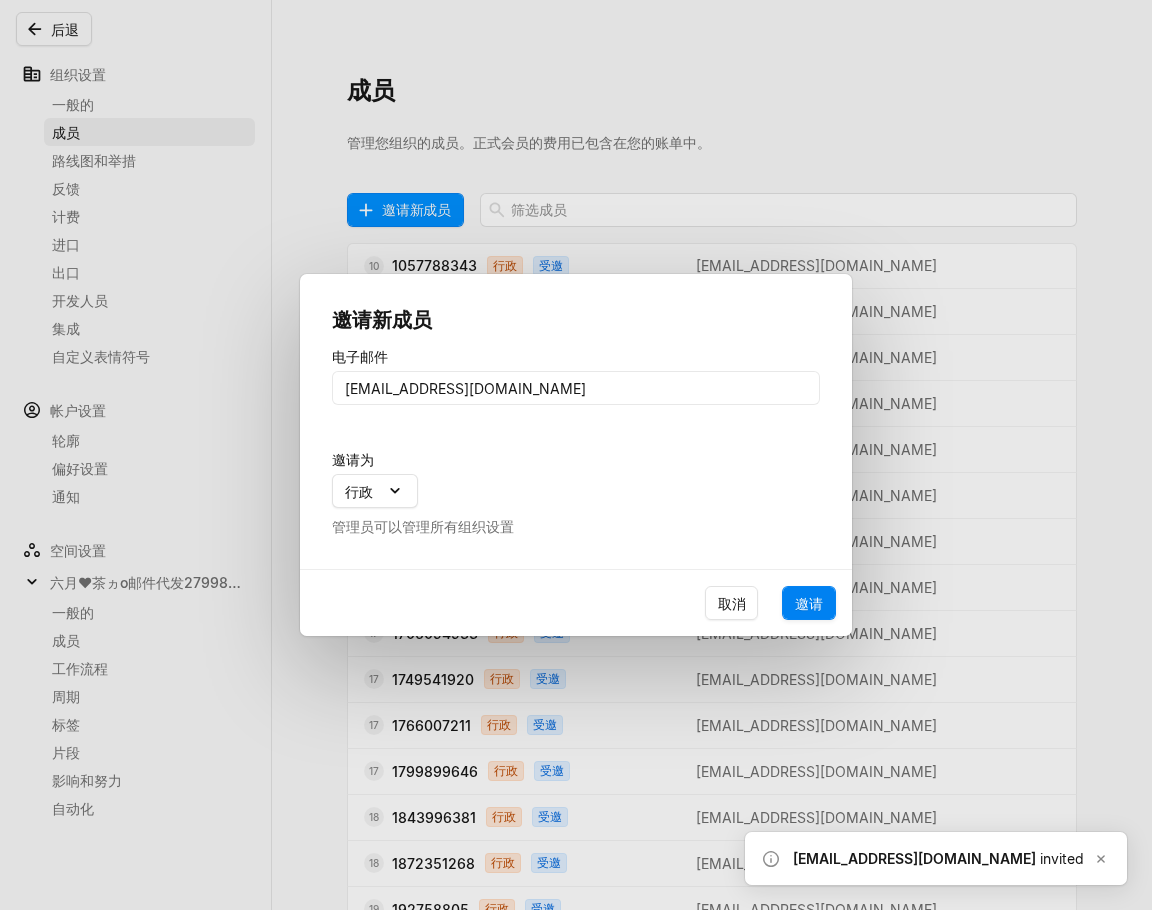 click on "邀请" at bounding box center (809, 603) 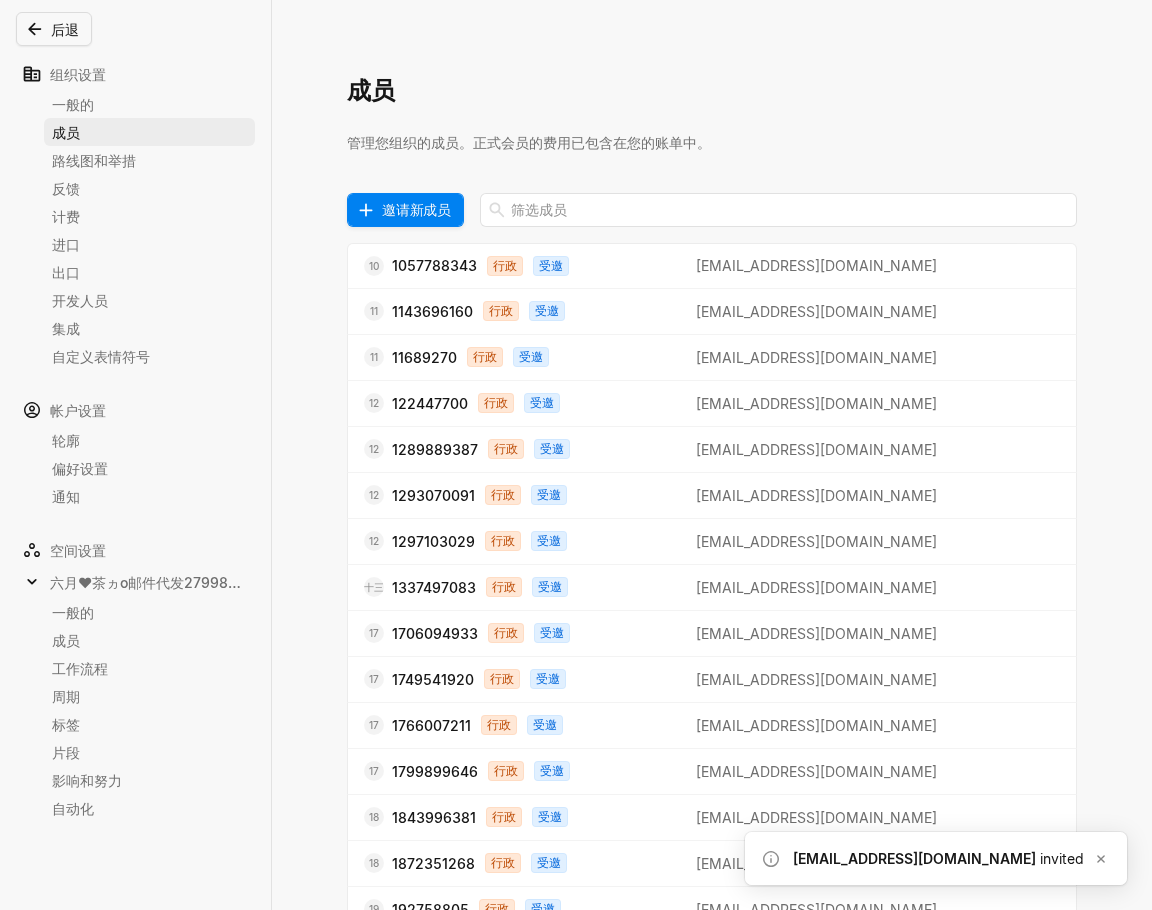 click on "邀请新成员" at bounding box center (416, 209) 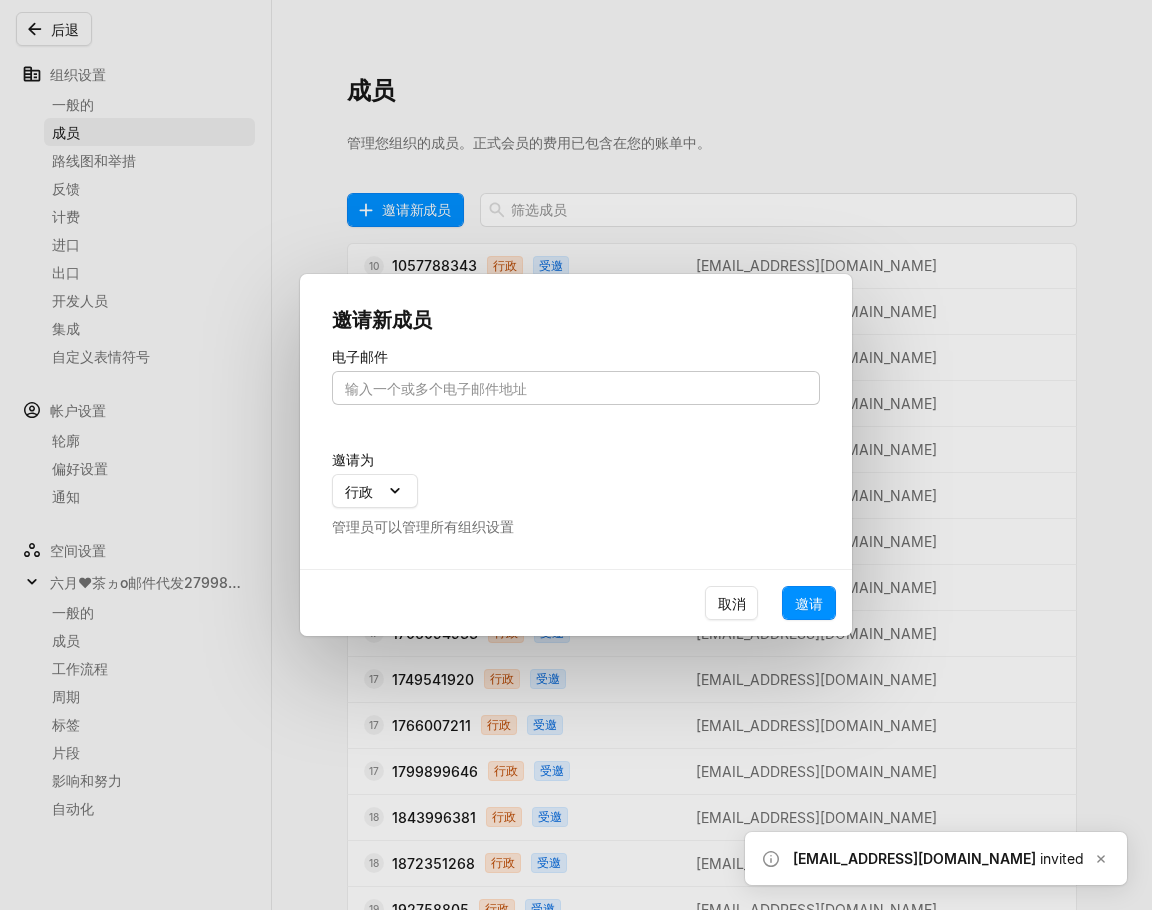 click at bounding box center [576, 388] 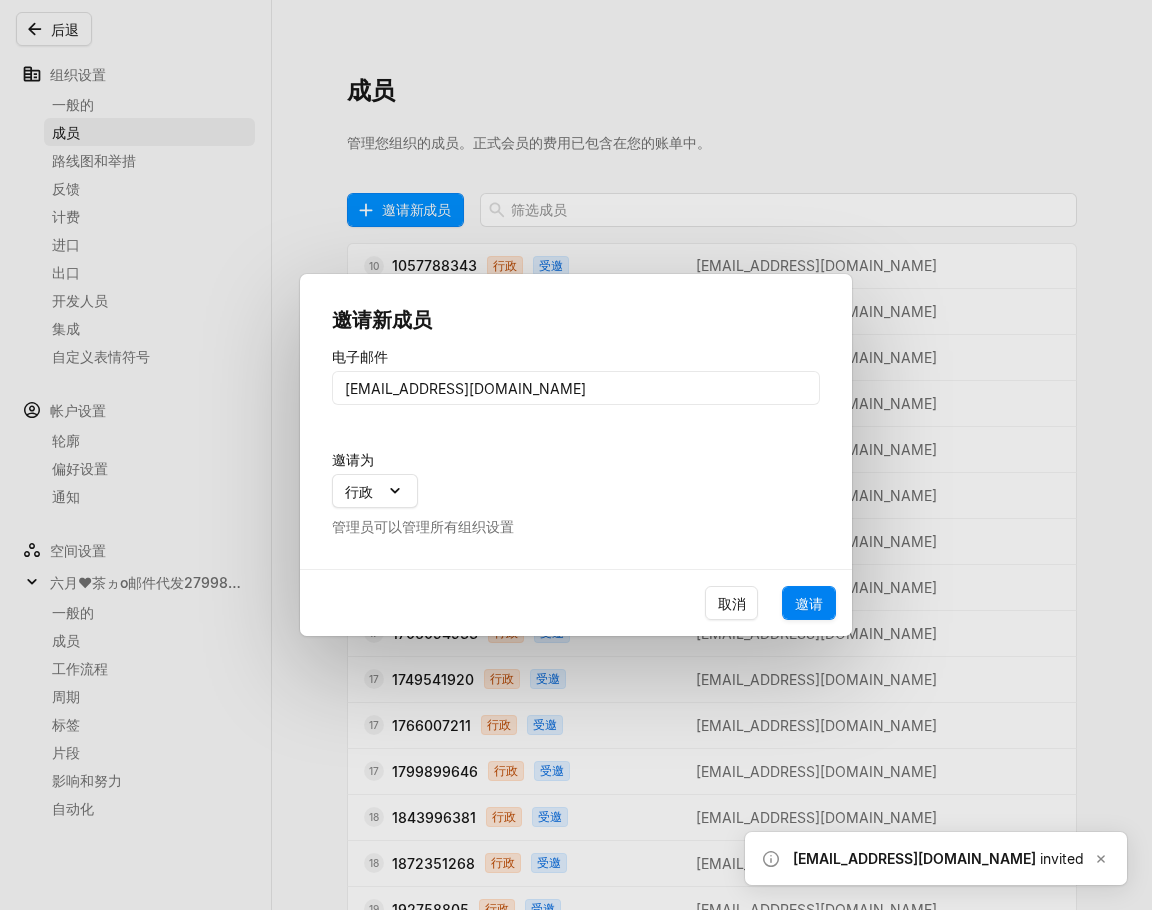 click on "邀请" at bounding box center (809, 603) 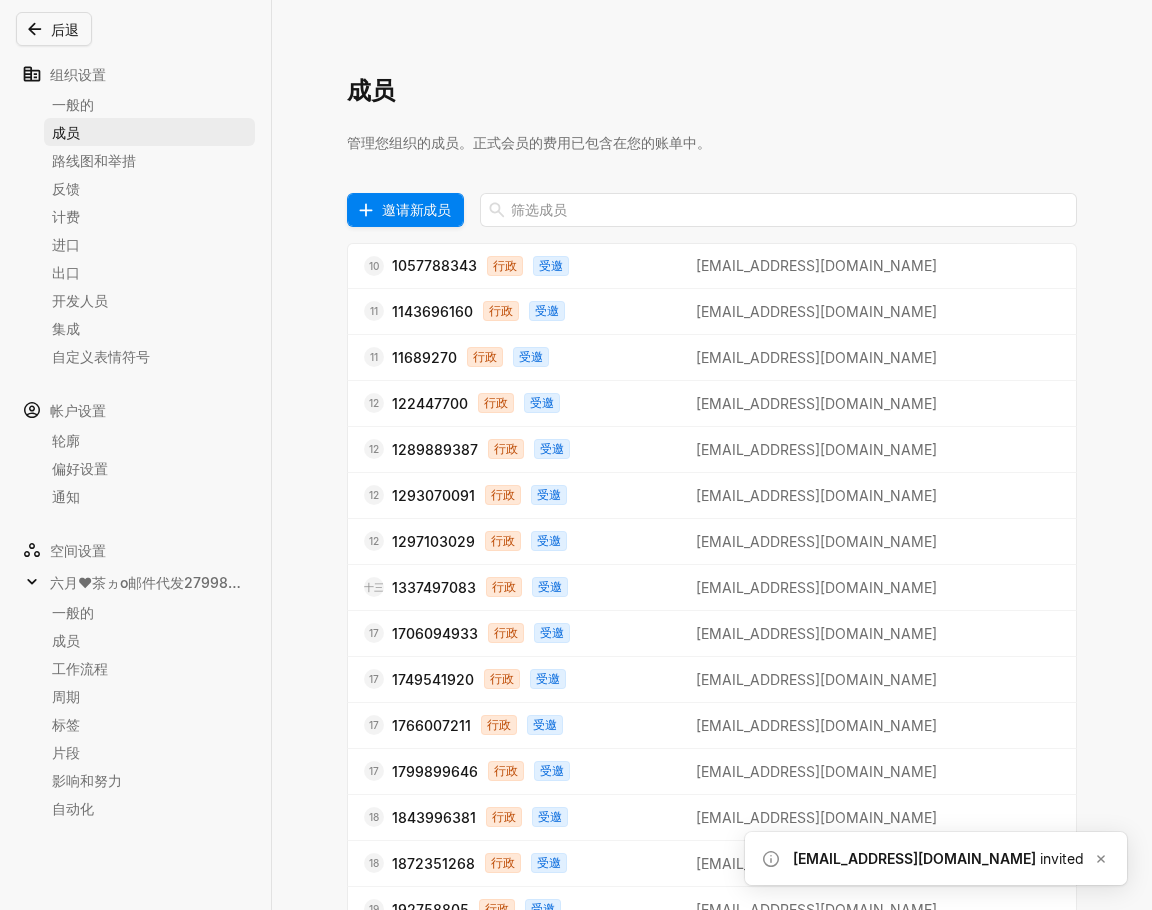 click on "邀请新成员" at bounding box center (416, 209) 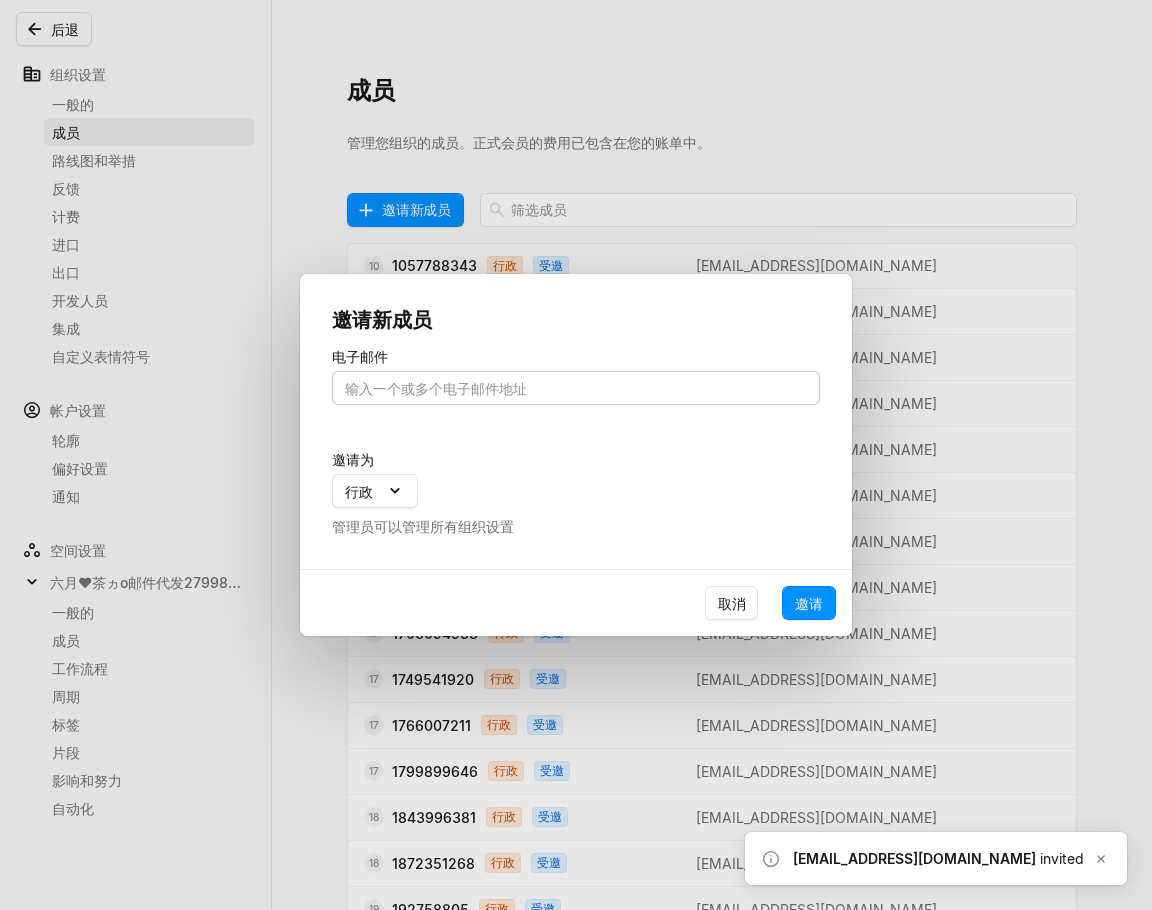 click at bounding box center [576, 388] 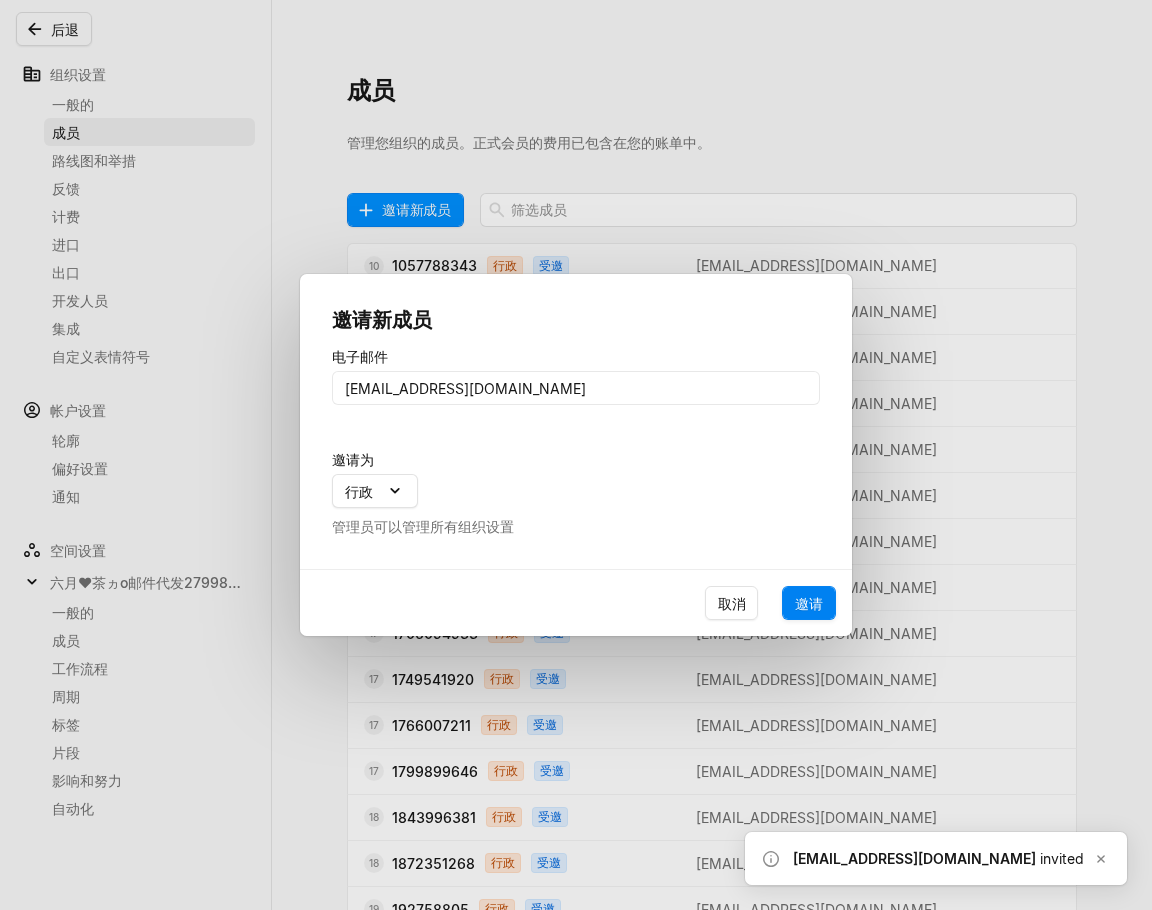 click on "邀请" at bounding box center [809, 603] 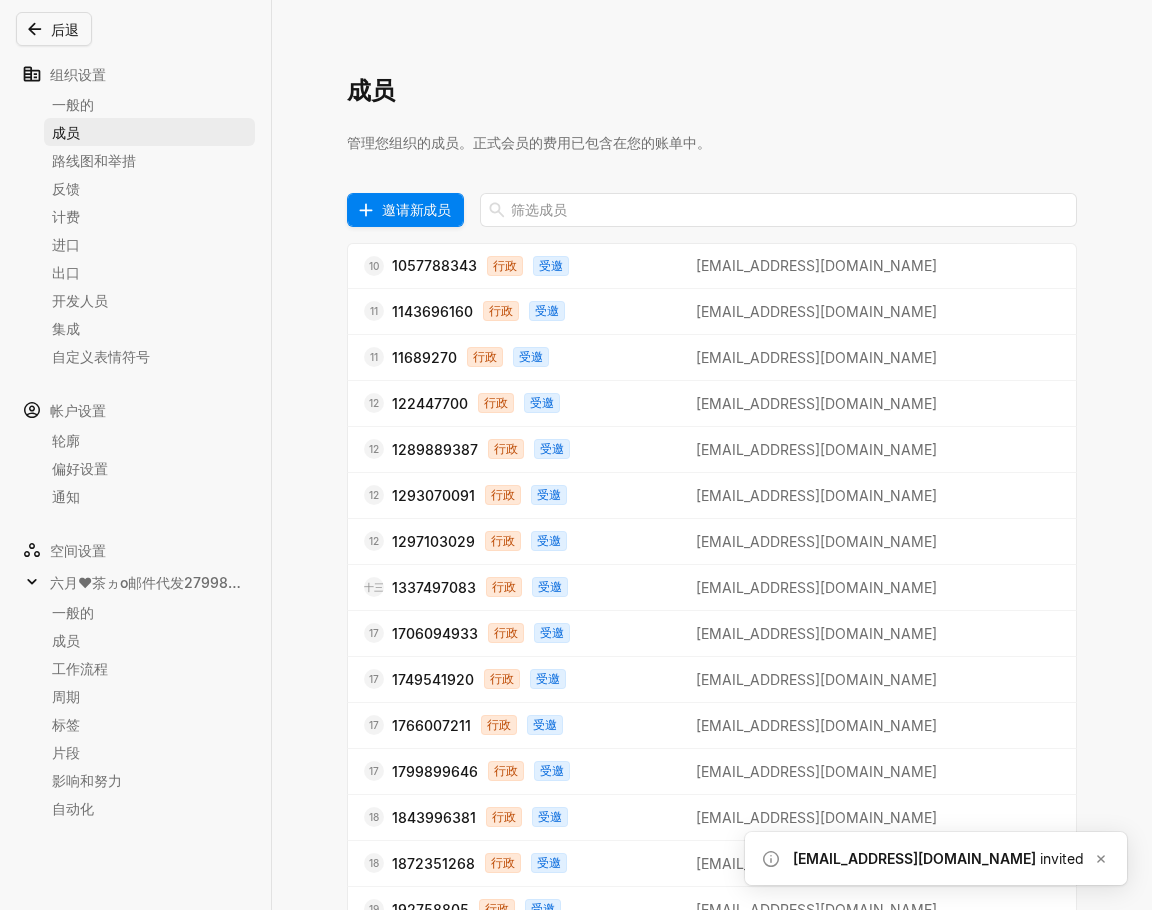 click on "邀请新成员" at bounding box center [416, 209] 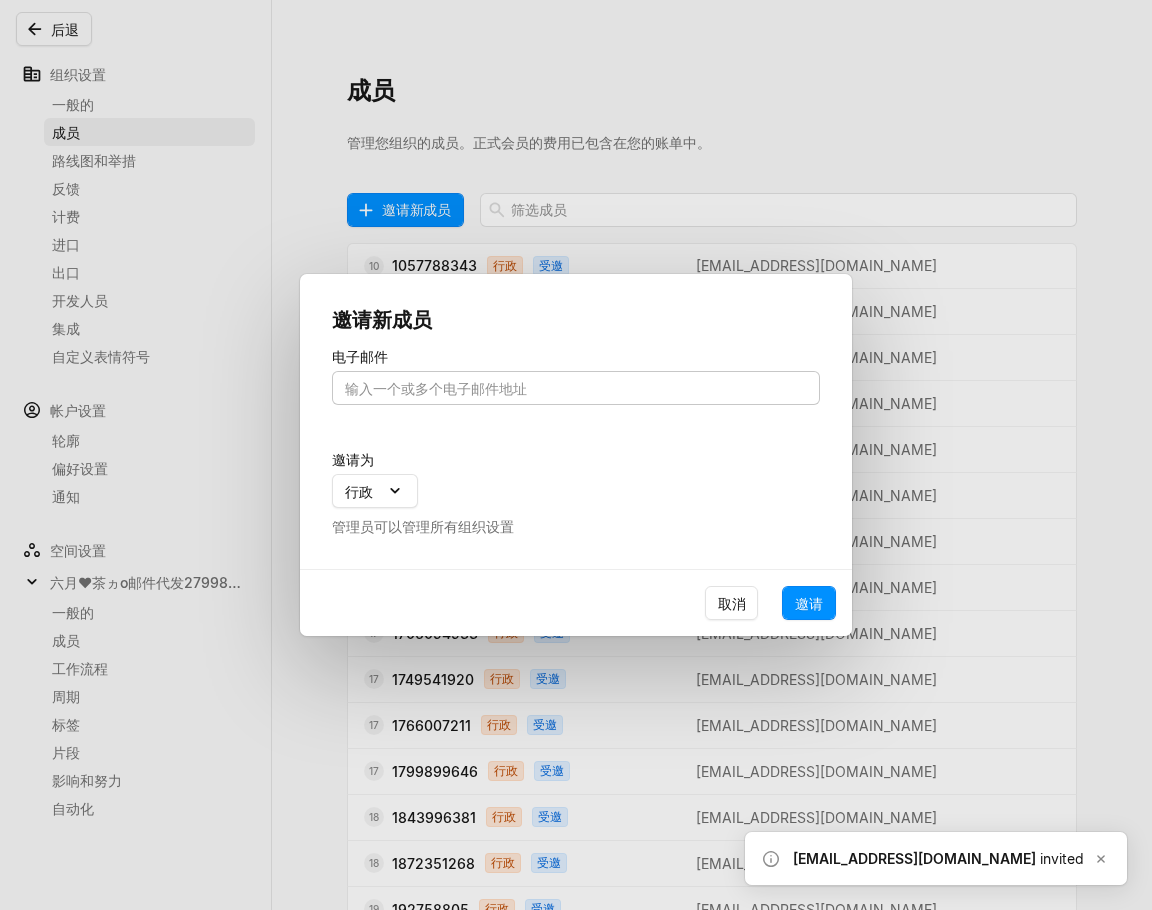 click at bounding box center [576, 388] 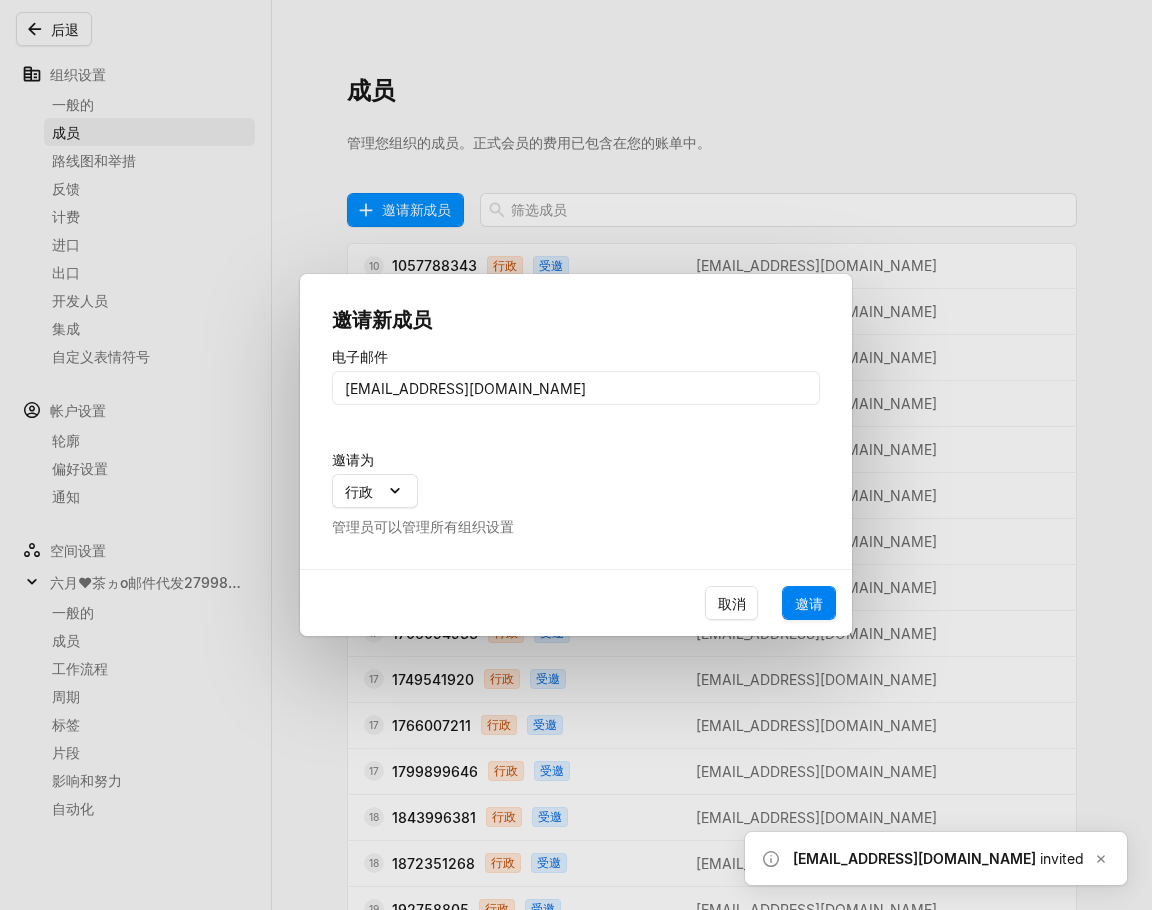 click on "邀请" at bounding box center [809, 603] 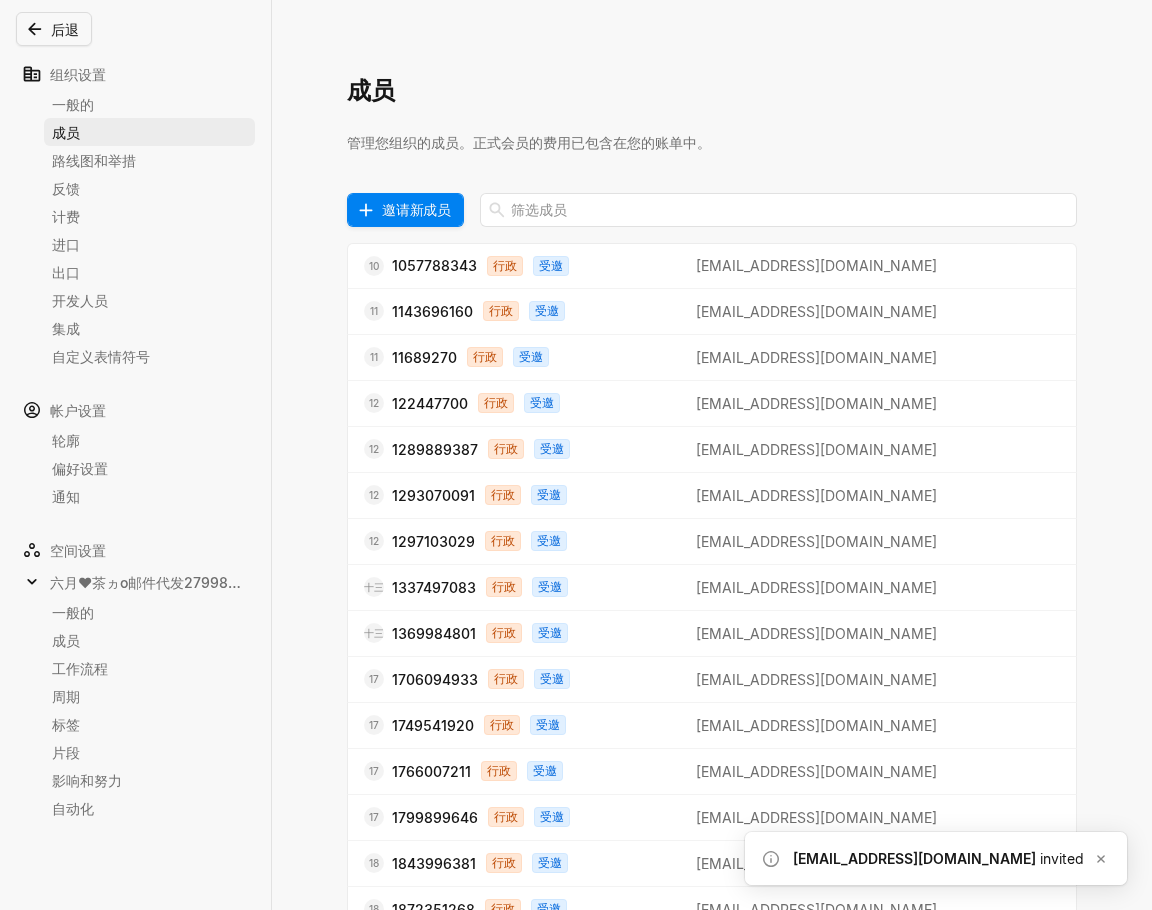 click on "邀请新成员" at bounding box center (416, 209) 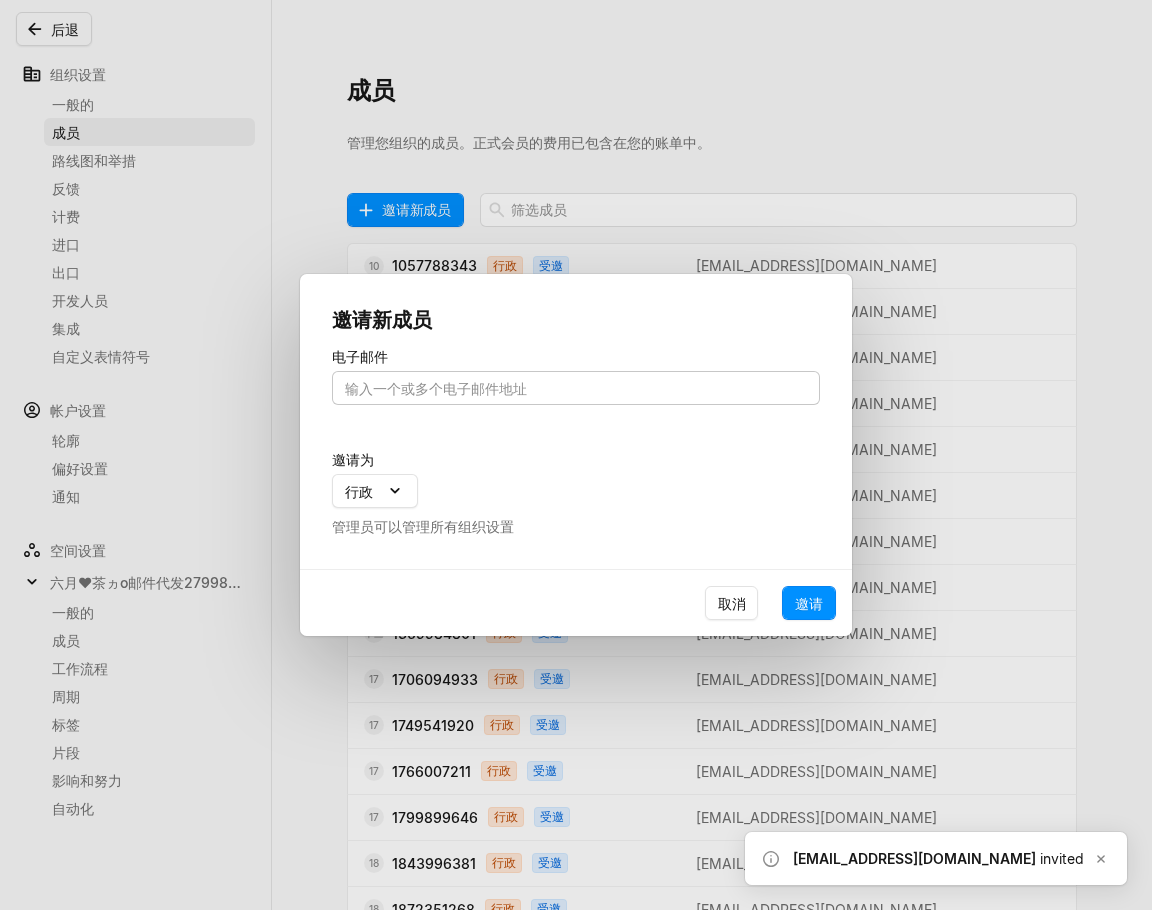 click at bounding box center [576, 388] 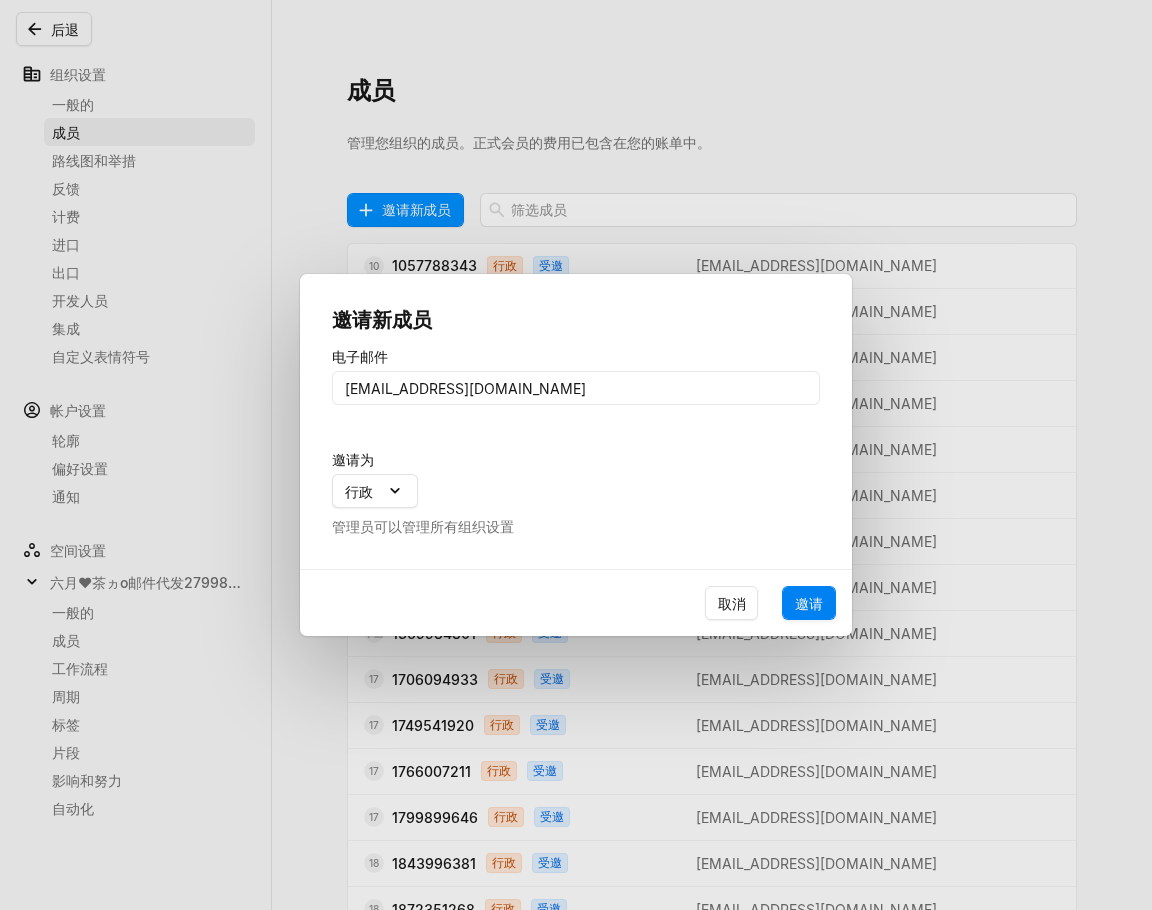 click on "邀请" at bounding box center [809, 603] 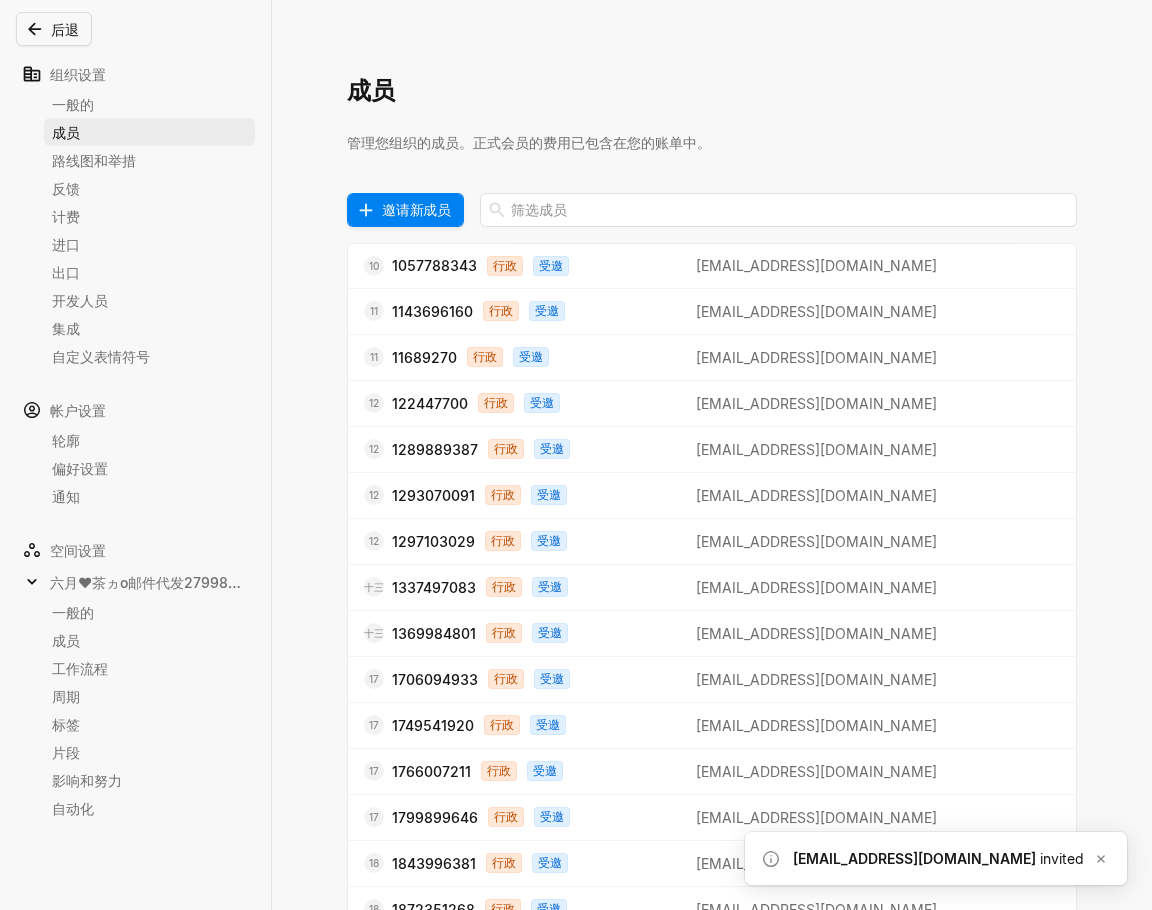 click on "邀请新成员" at bounding box center [416, 209] 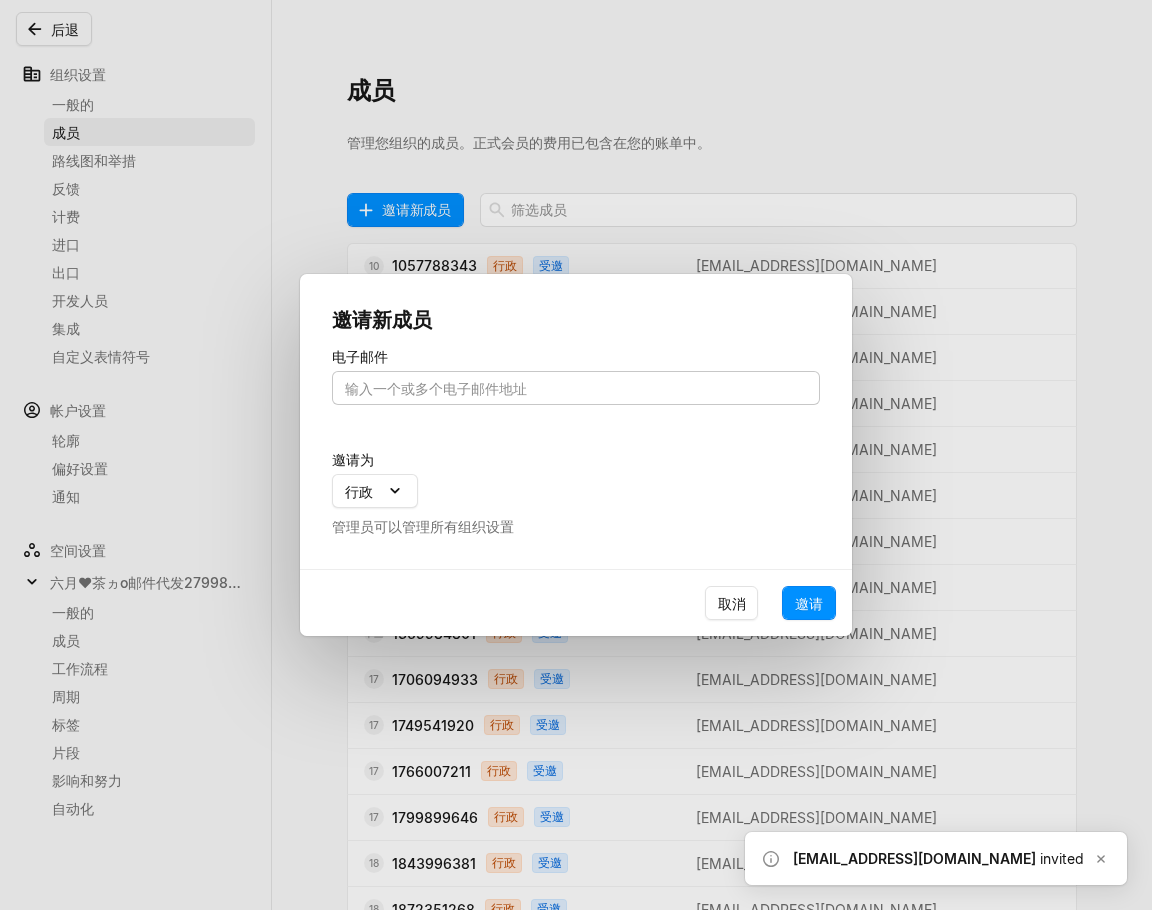 click at bounding box center (576, 388) 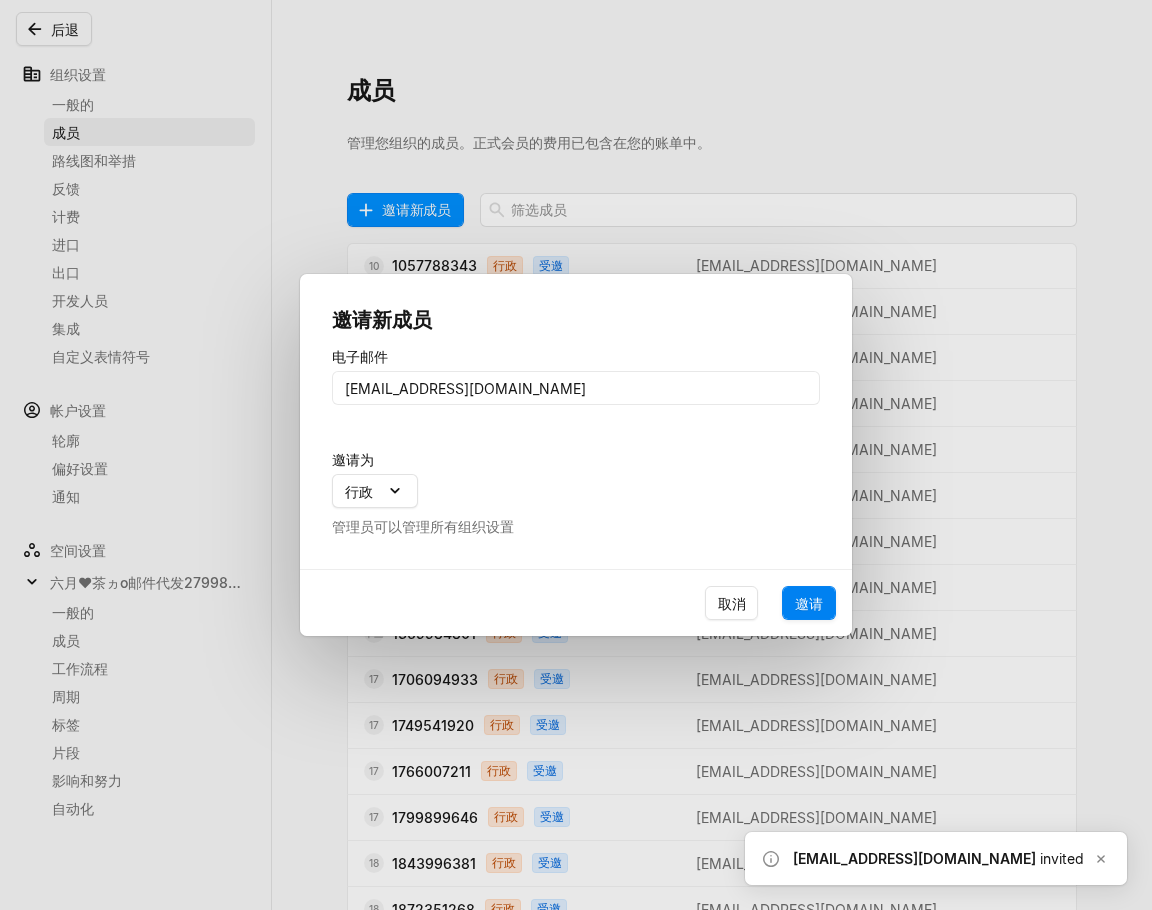 click on "邀请" at bounding box center (809, 603) 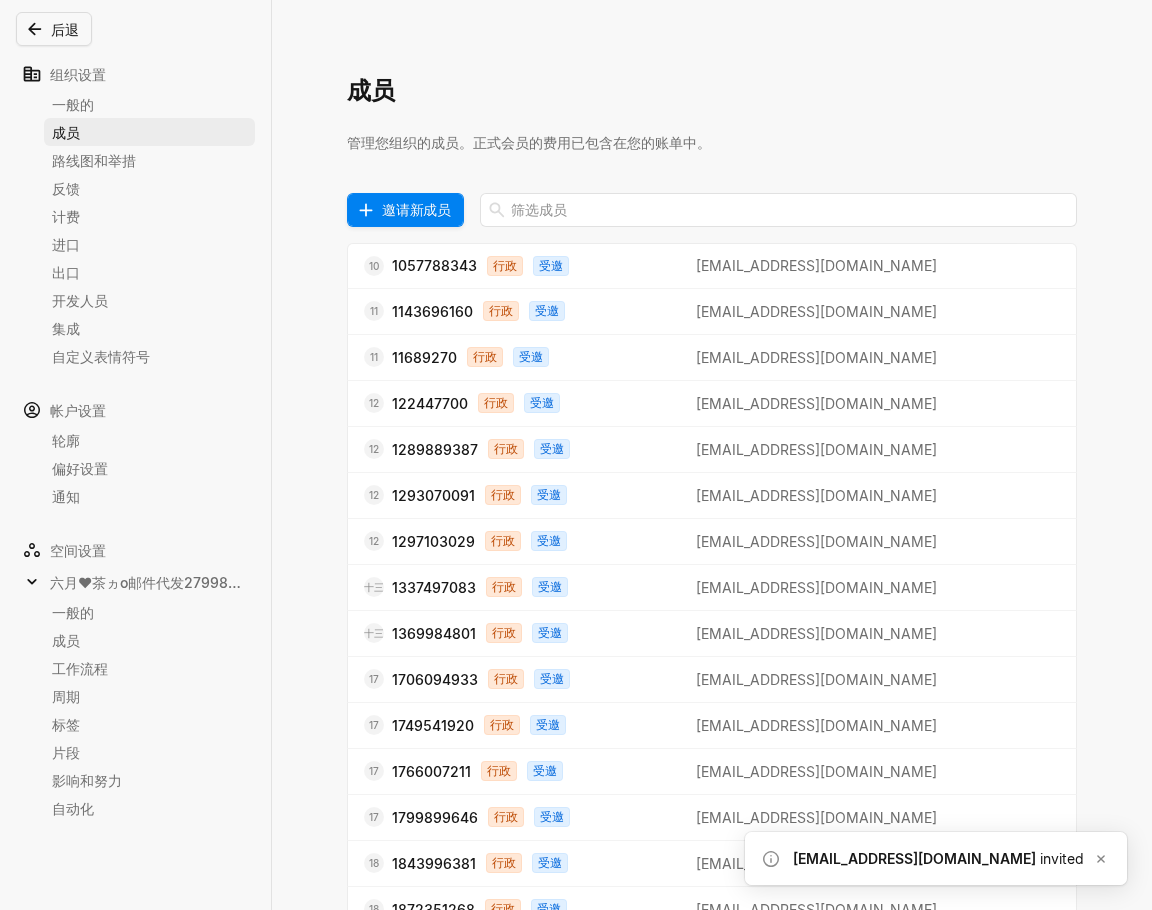 click on "邀请新成员" at bounding box center [416, 209] 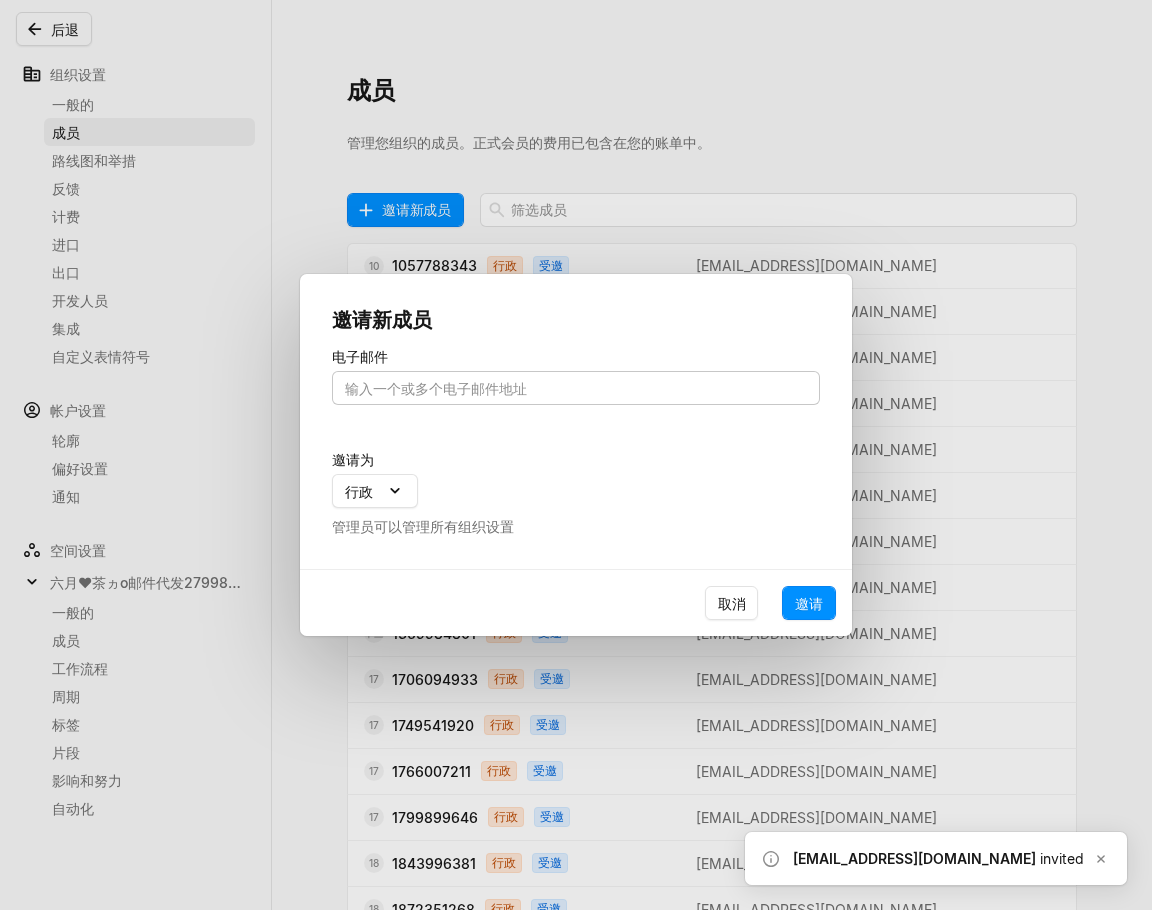 click at bounding box center (576, 388) 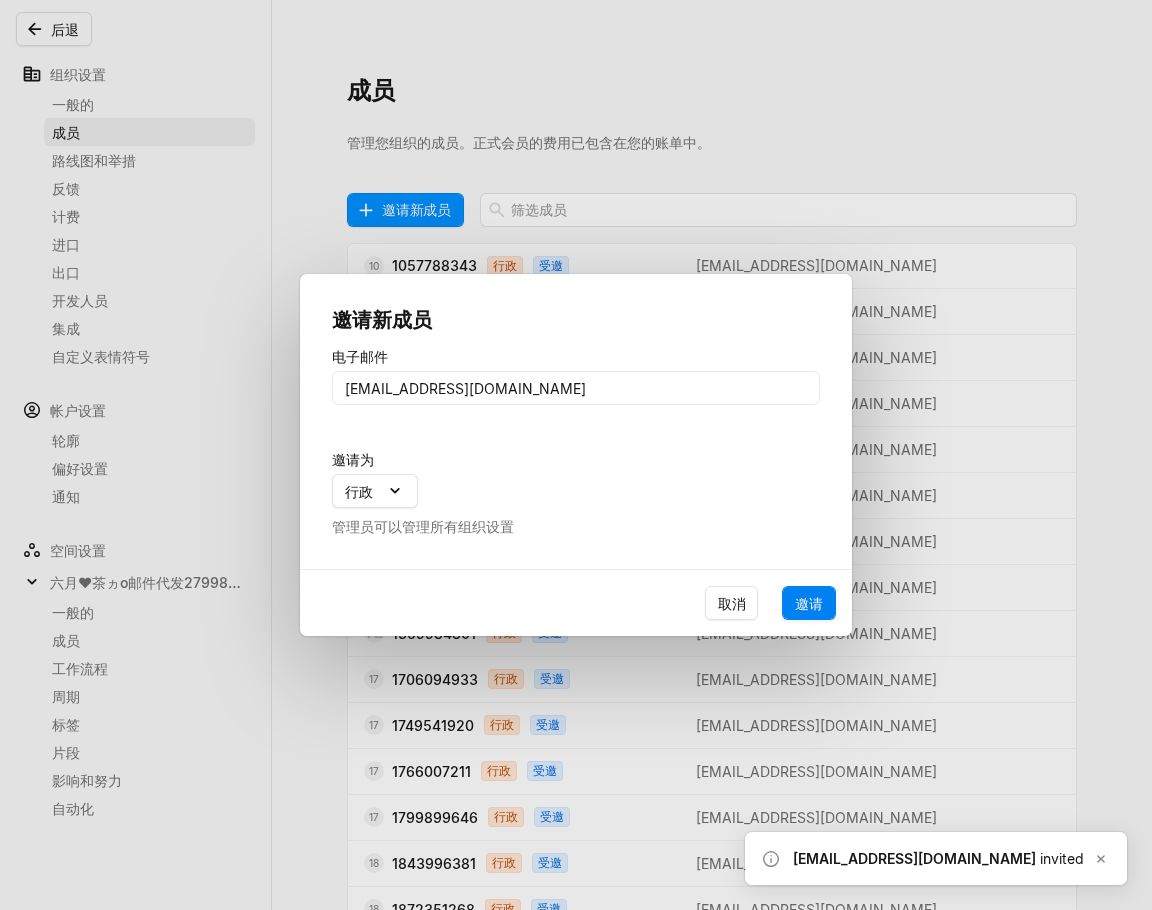 click on "邀请" at bounding box center (809, 603) 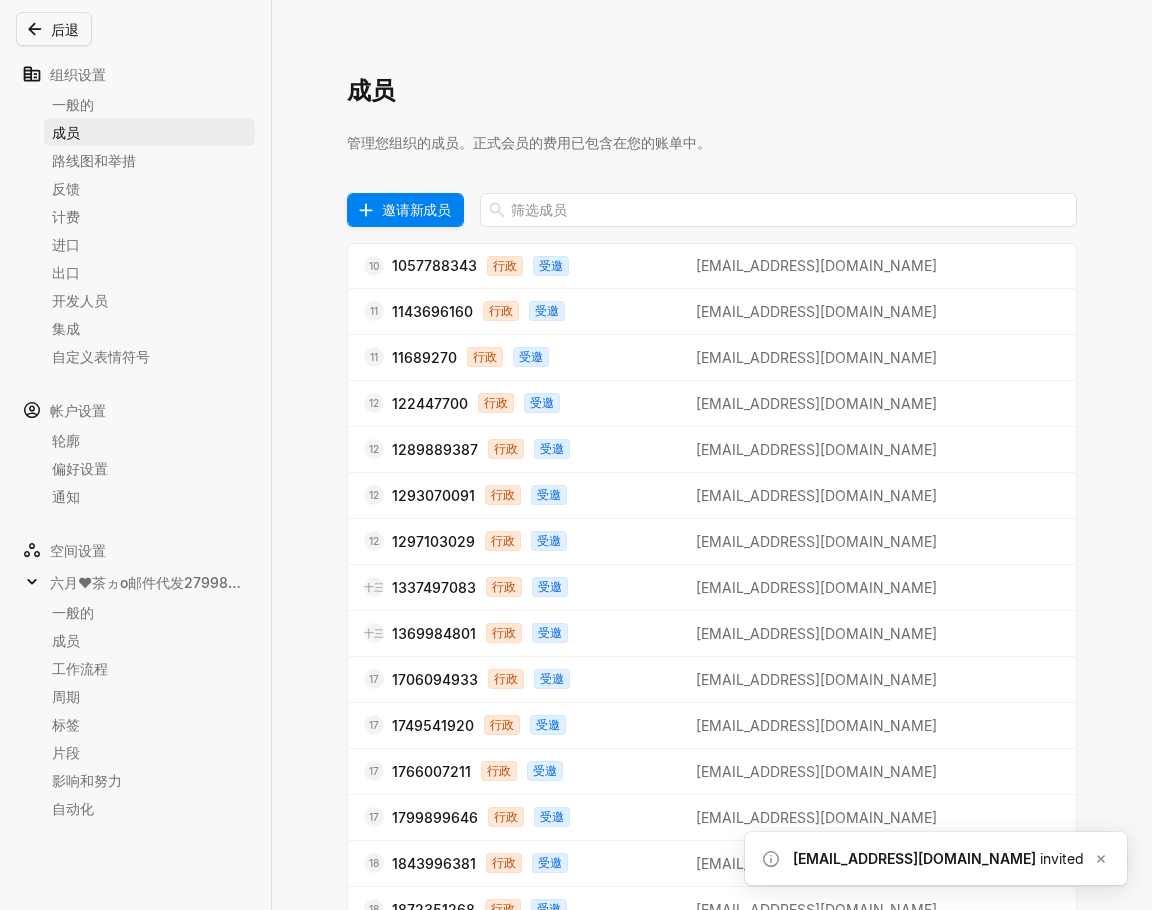 click on "邀请新成员" at bounding box center [416, 209] 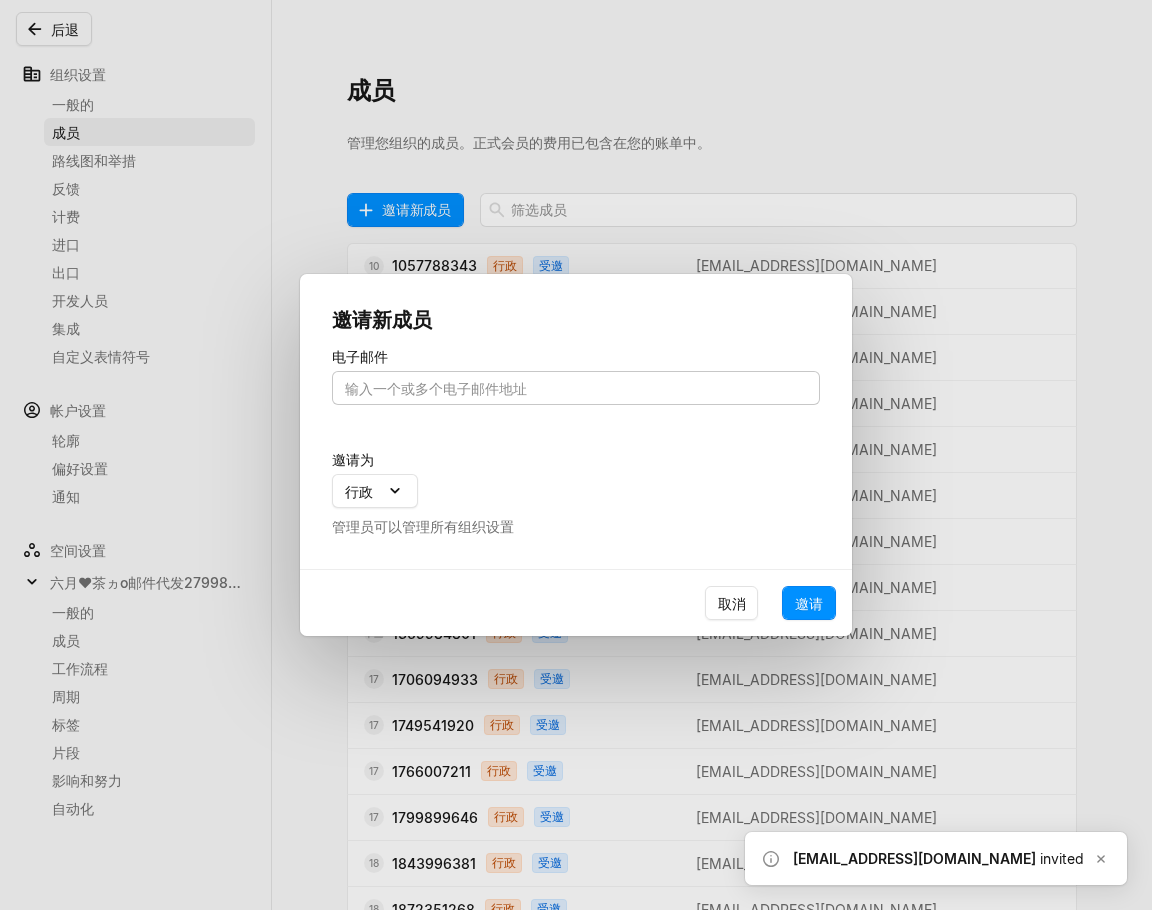 click at bounding box center [576, 388] 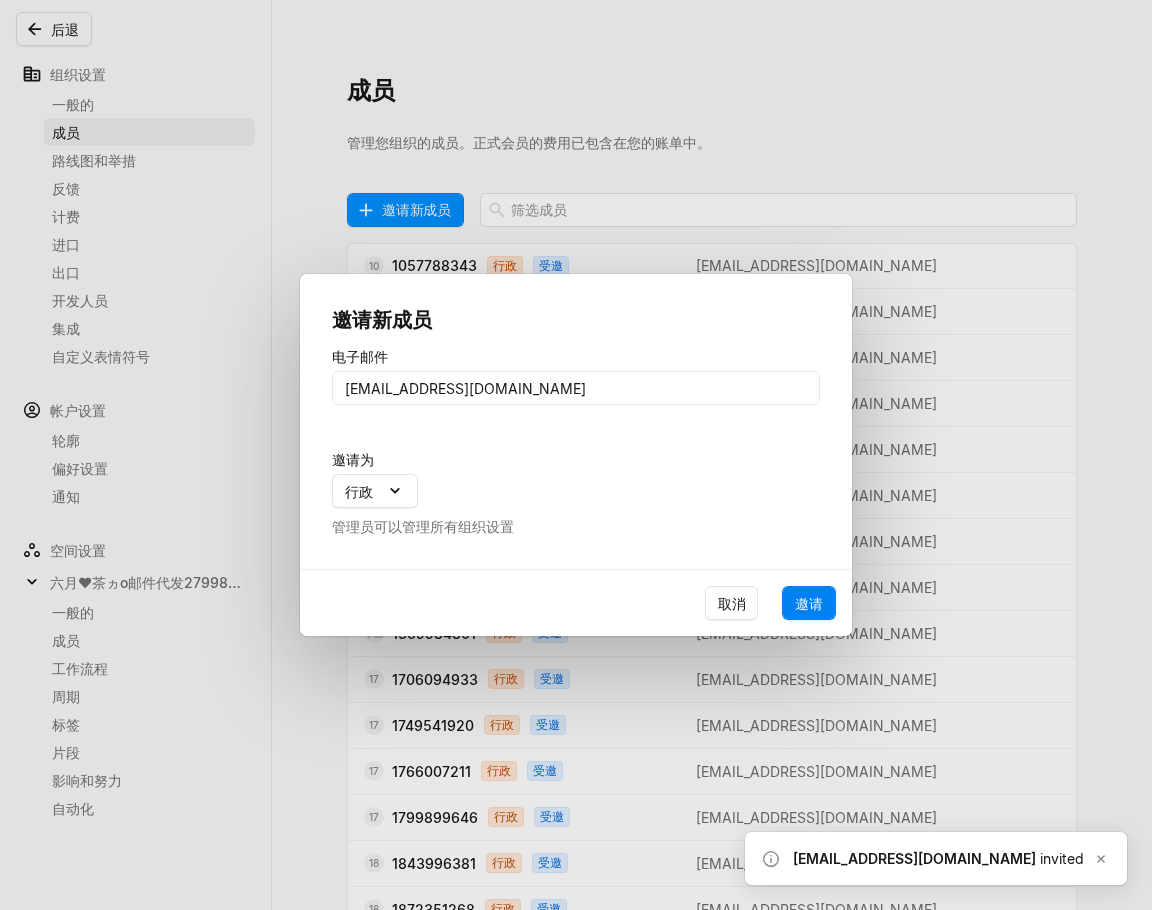 click on "邀请" at bounding box center [809, 603] 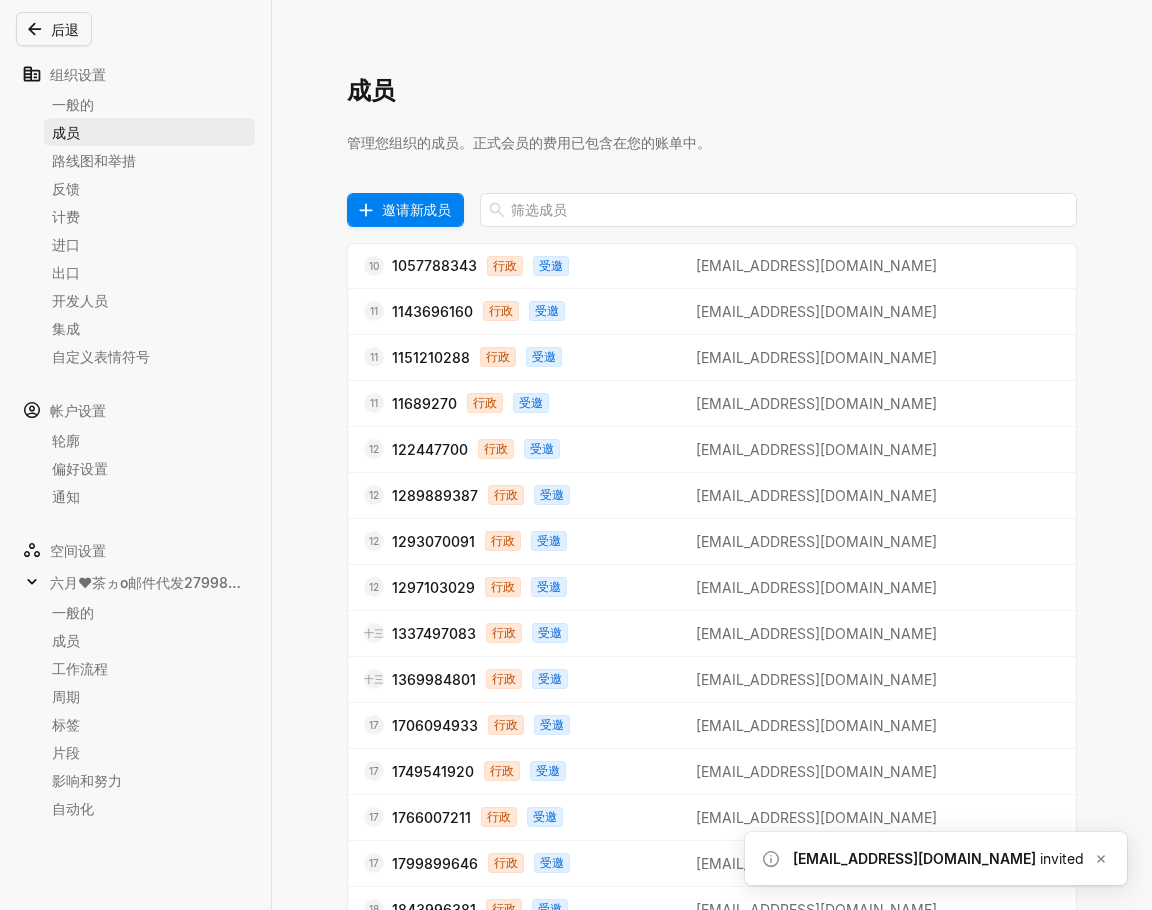 click on "邀请新成员" at bounding box center [416, 209] 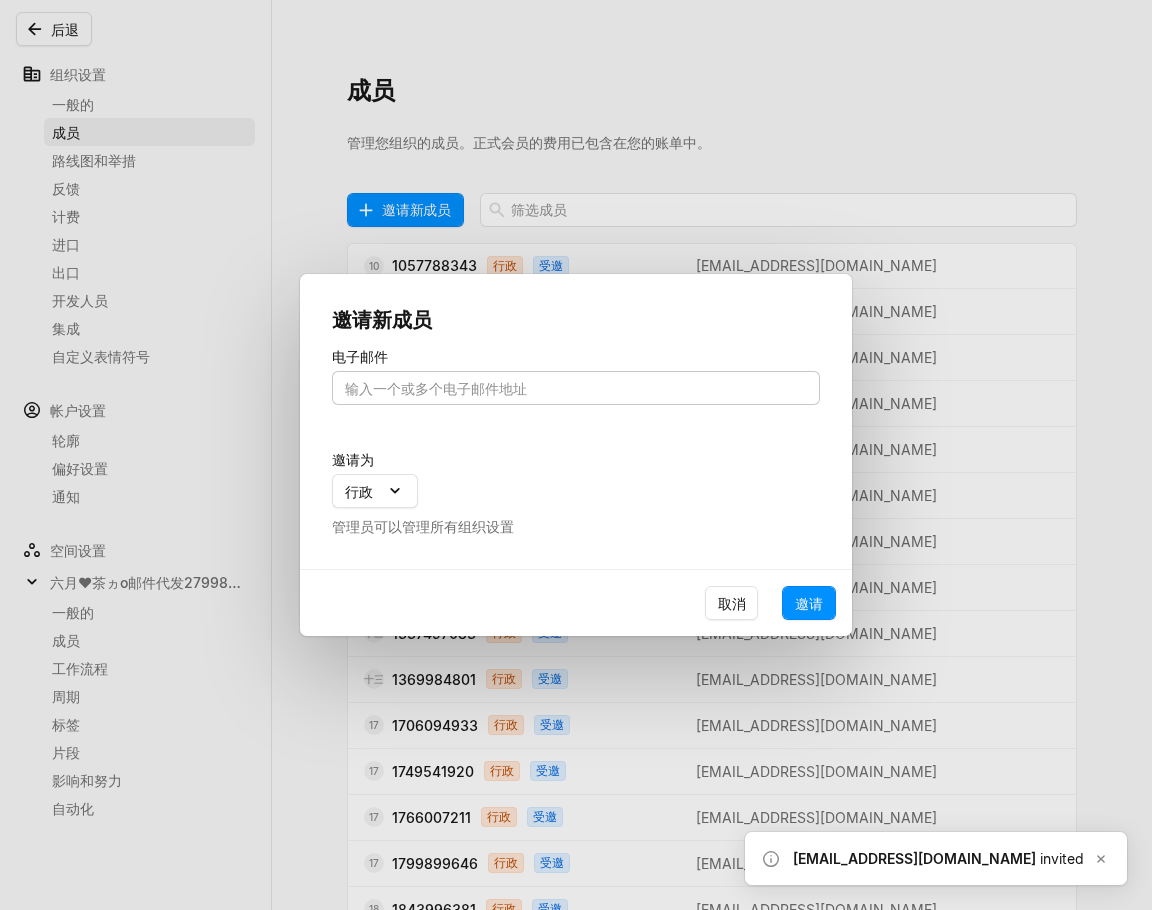 click at bounding box center [576, 388] 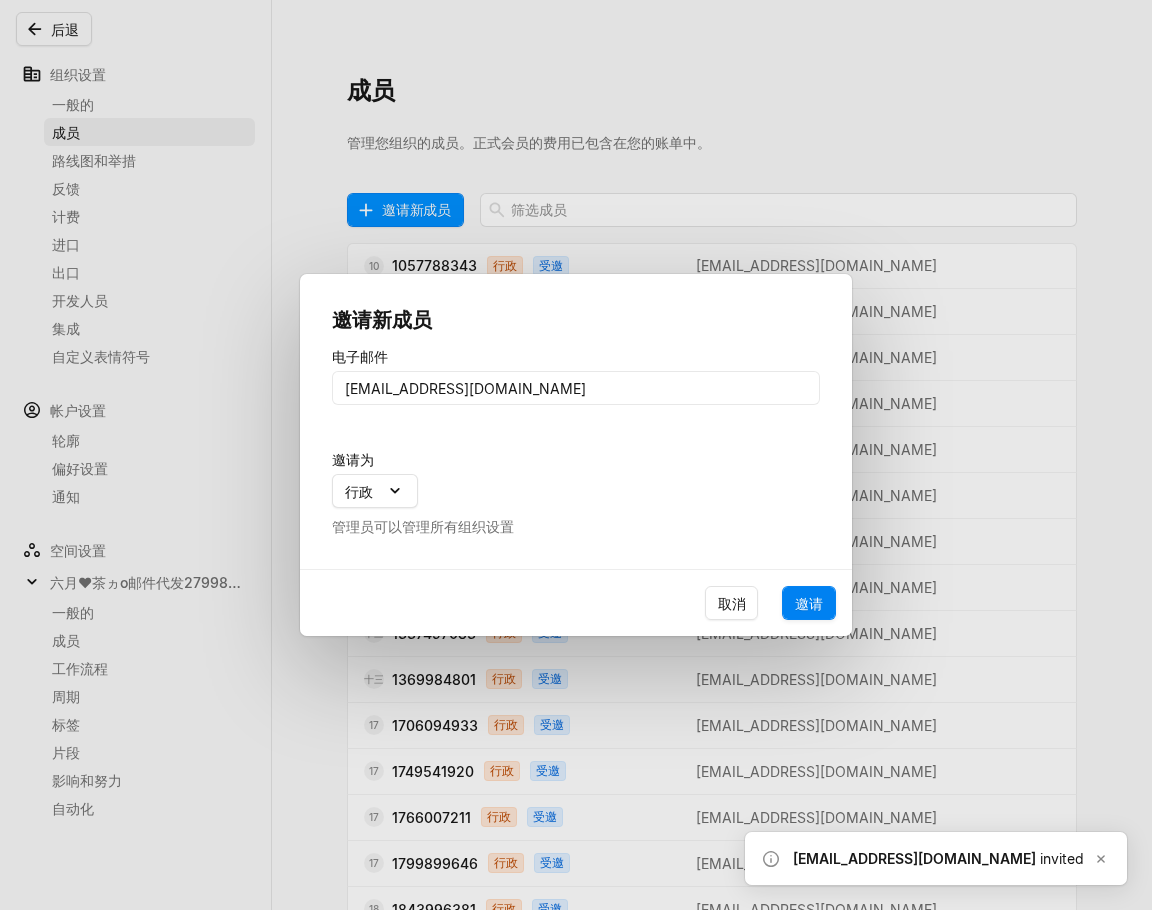 click on "邀请" at bounding box center (809, 603) 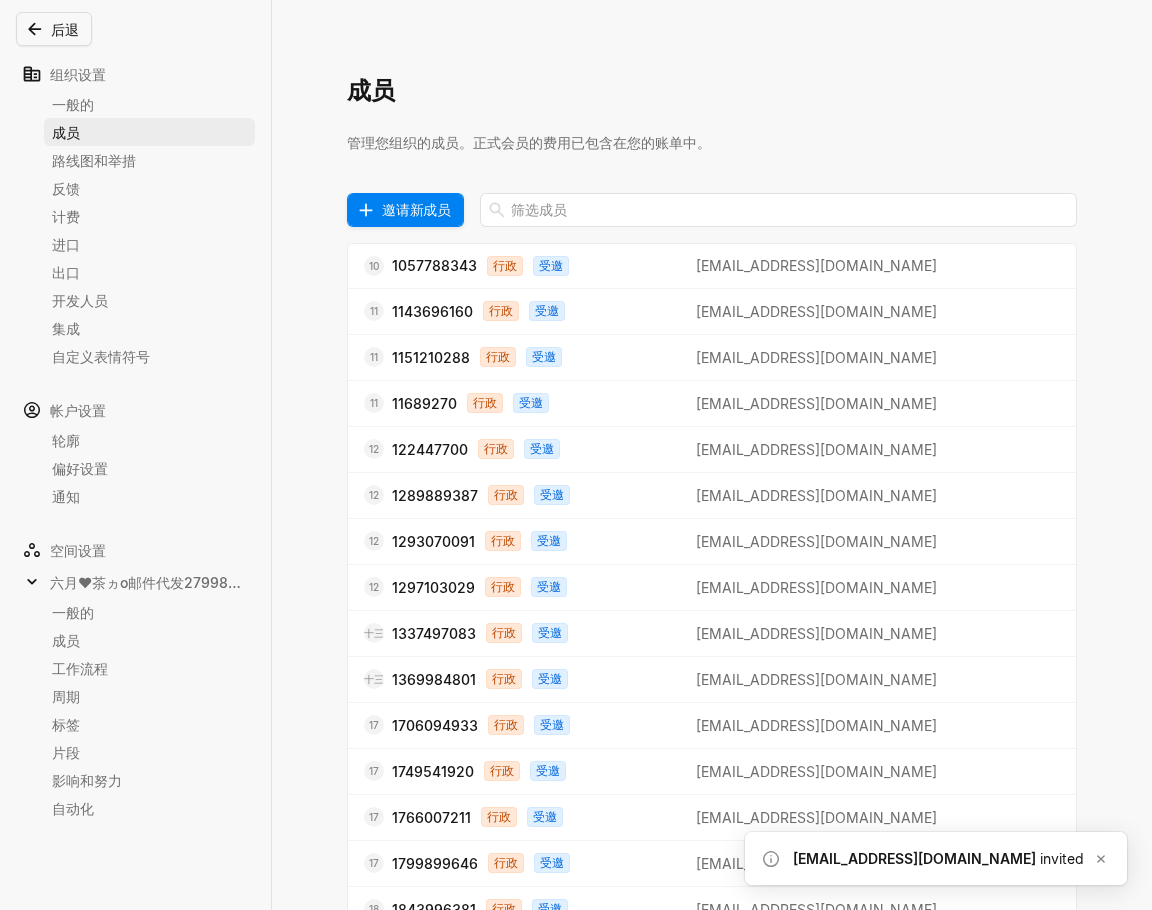 click on "邀请新成员" at bounding box center [416, 209] 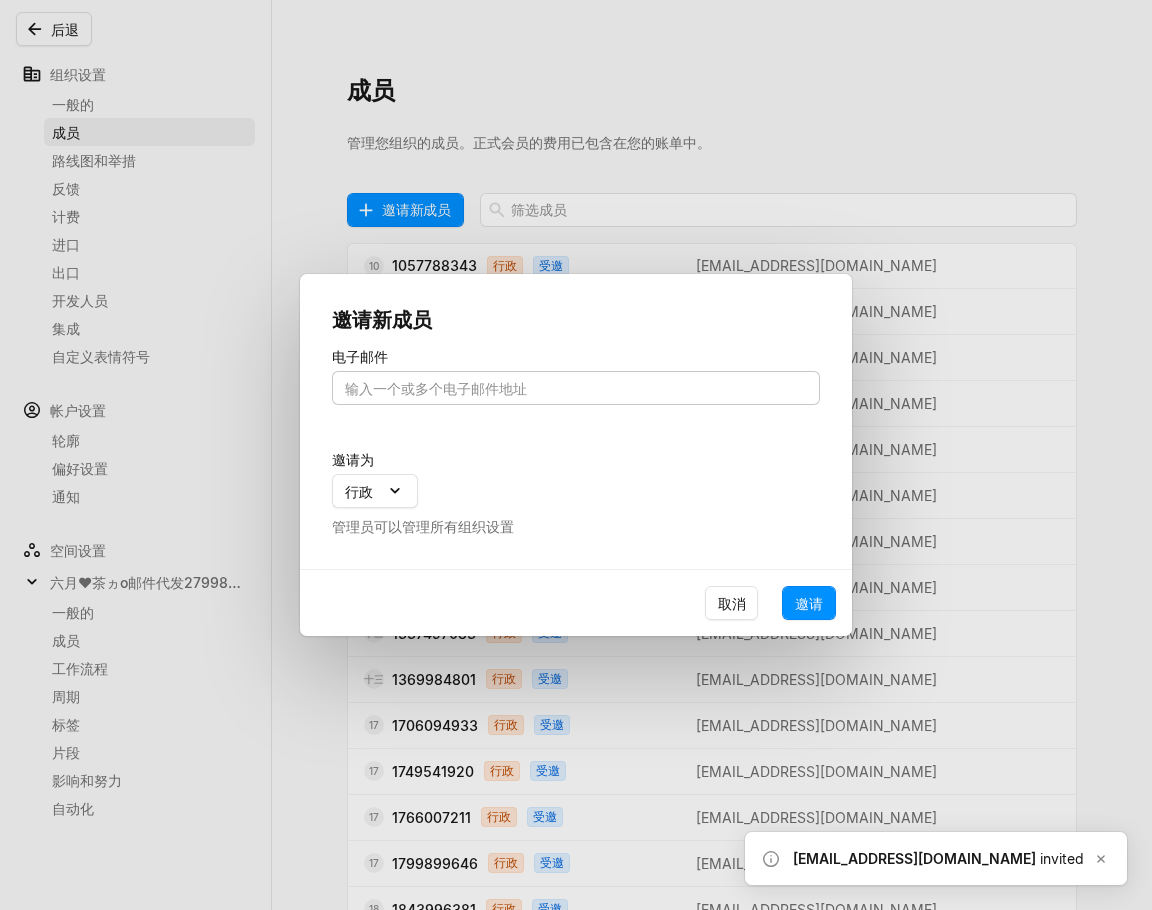 click at bounding box center [576, 388] 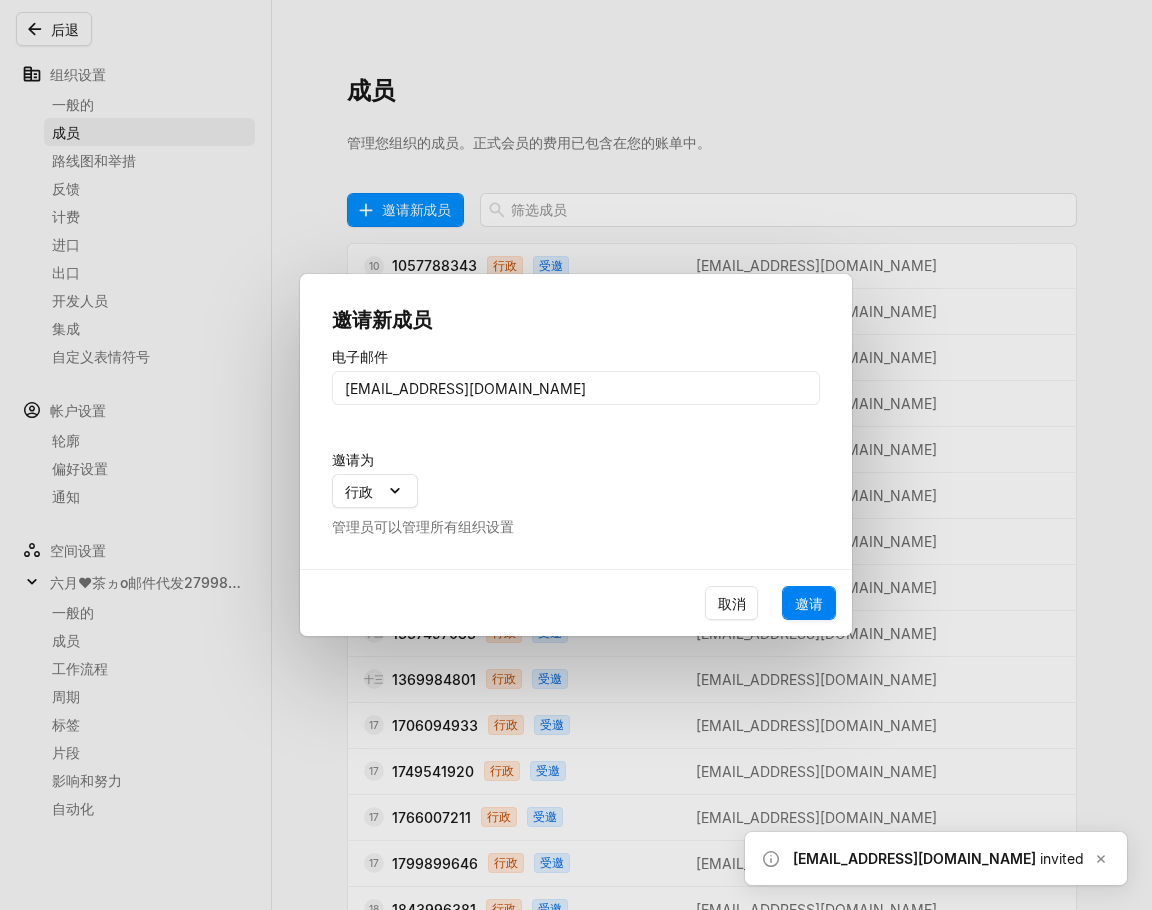 click on "邀请" at bounding box center (809, 603) 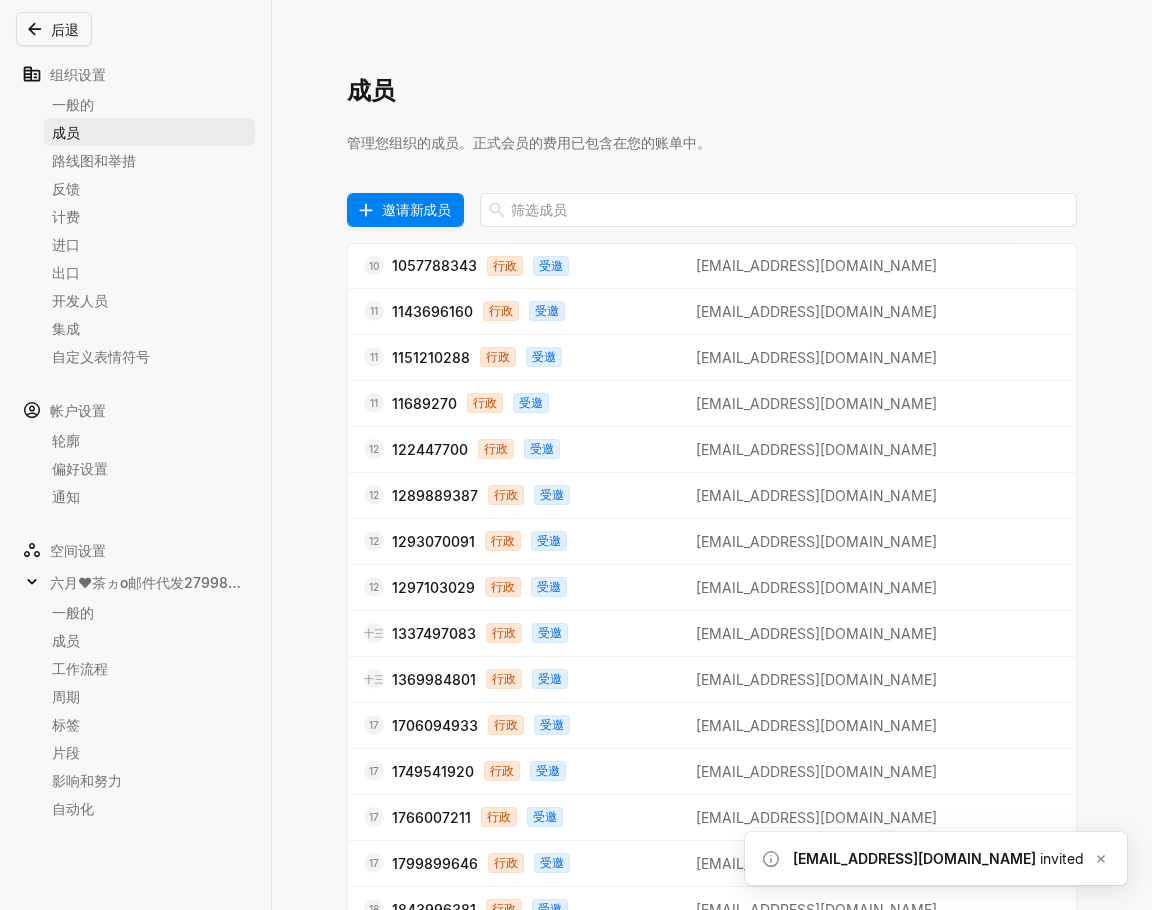 click on "邀请新成员" at bounding box center [416, 209] 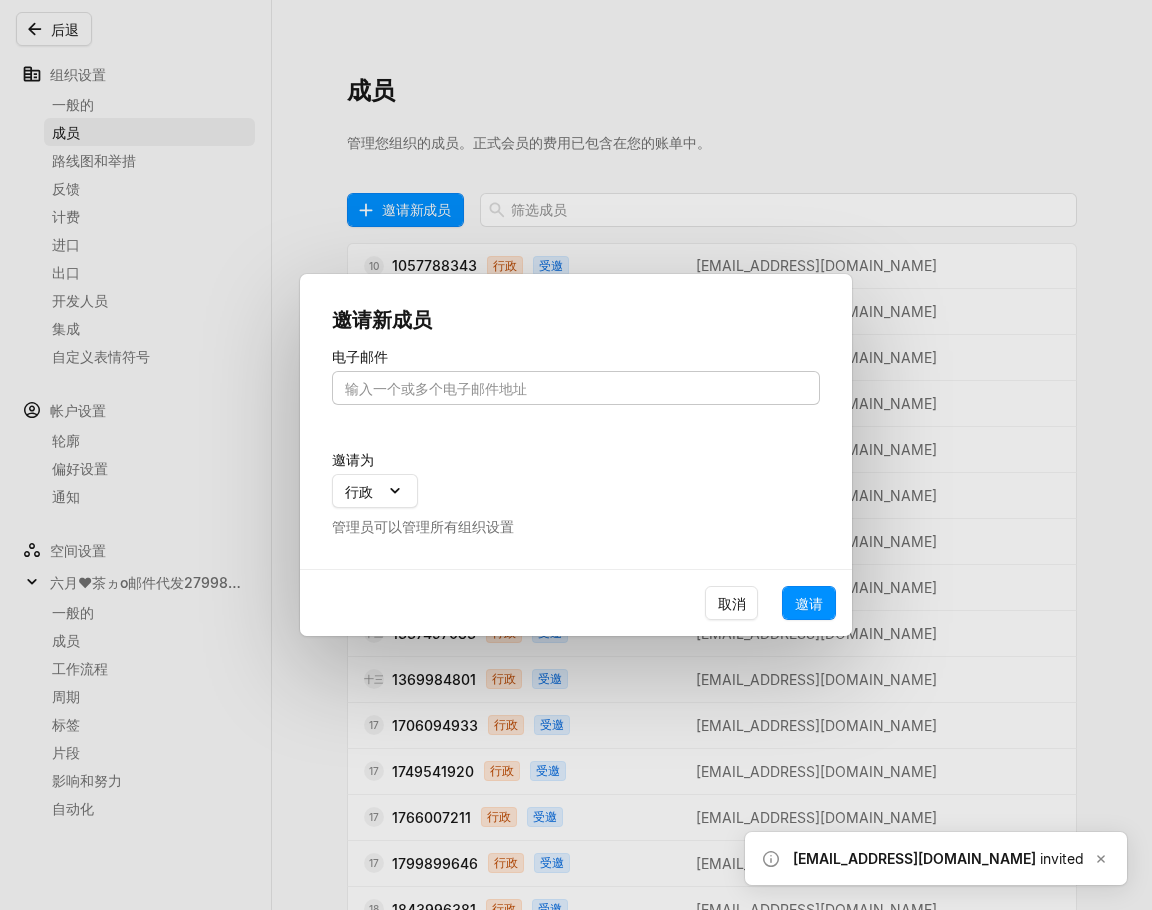 click at bounding box center (576, 388) 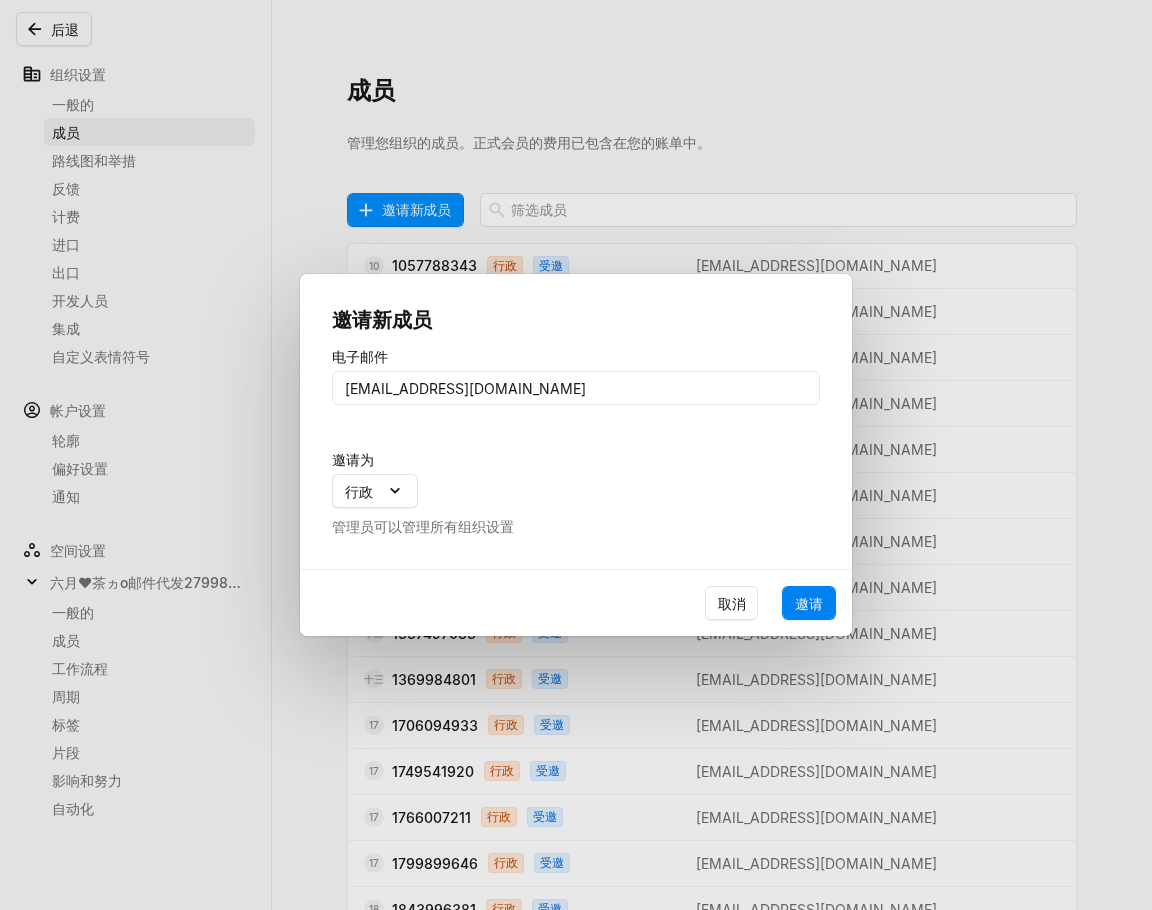 click on "邀请" at bounding box center (809, 603) 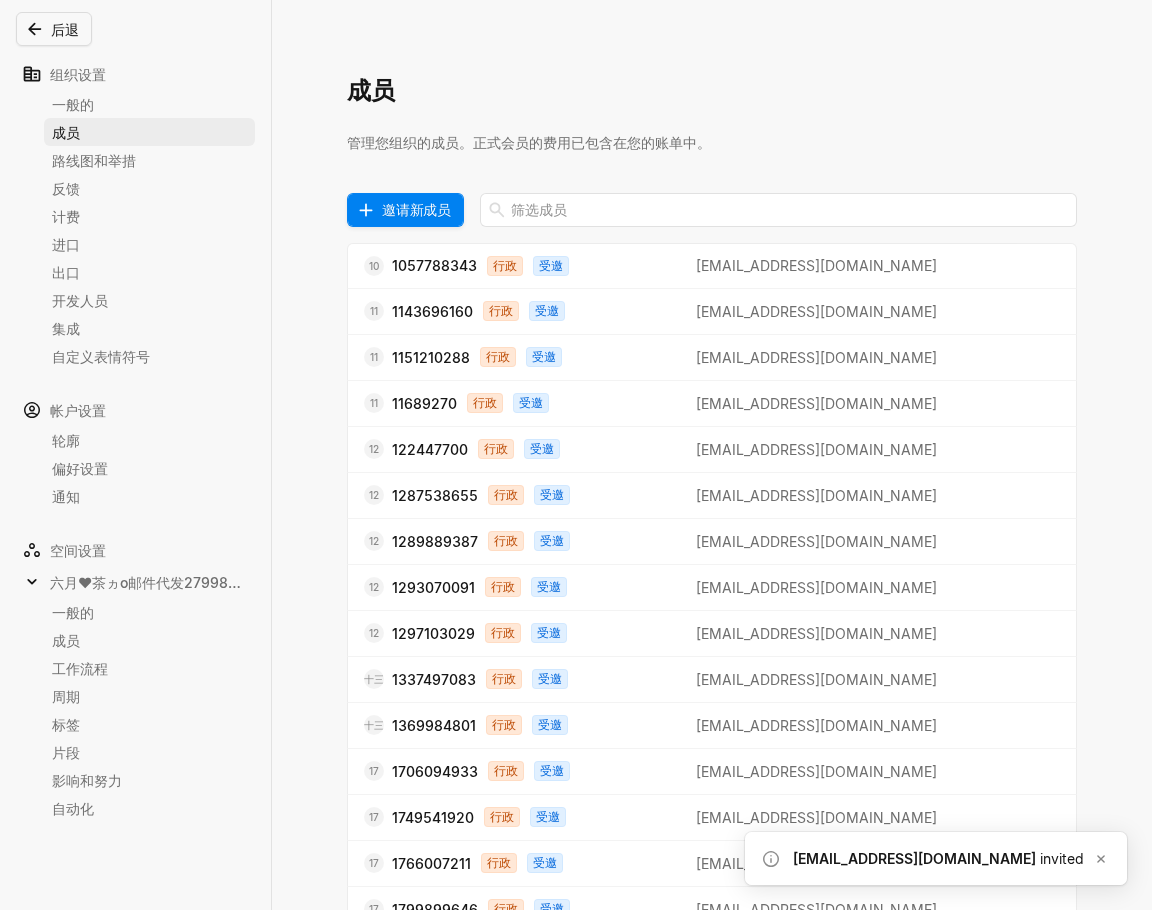 click on "邀请新成员" at bounding box center (416, 209) 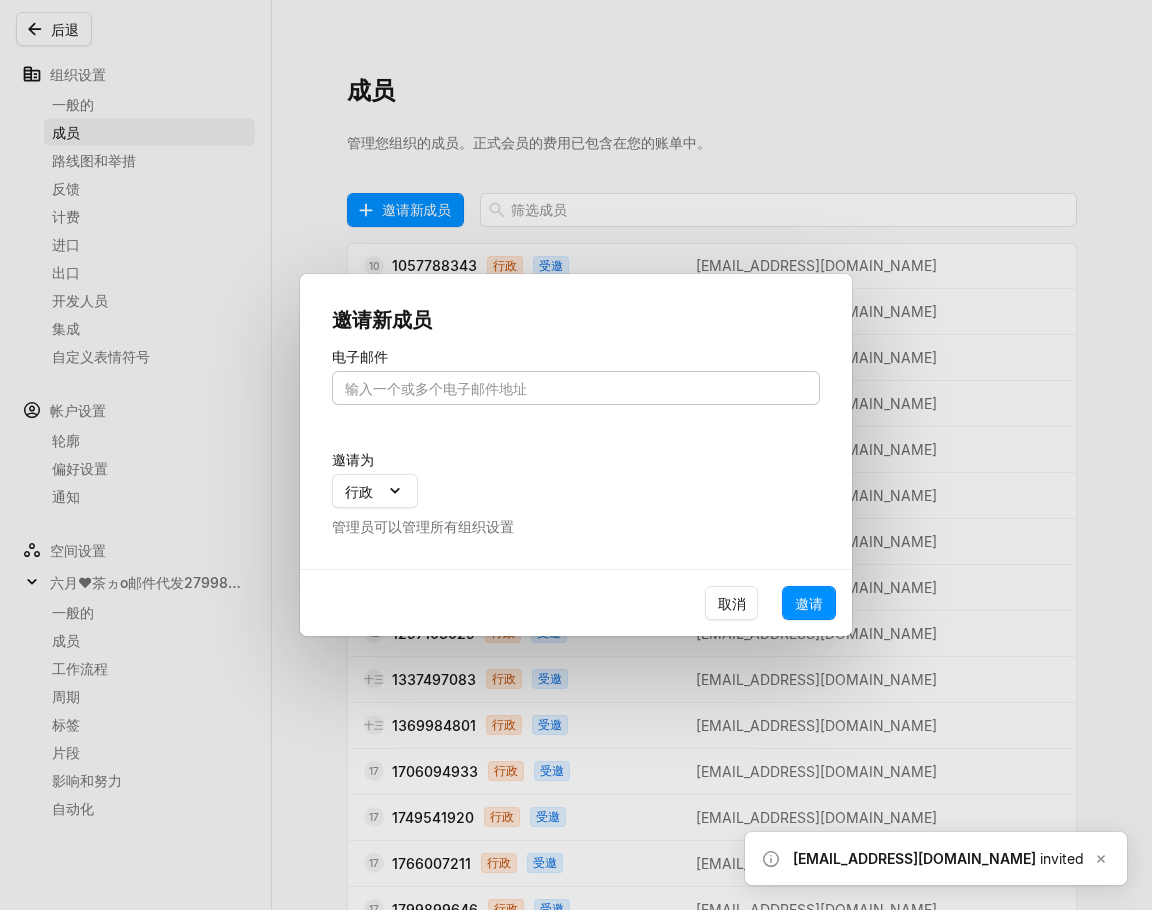 click at bounding box center [576, 388] 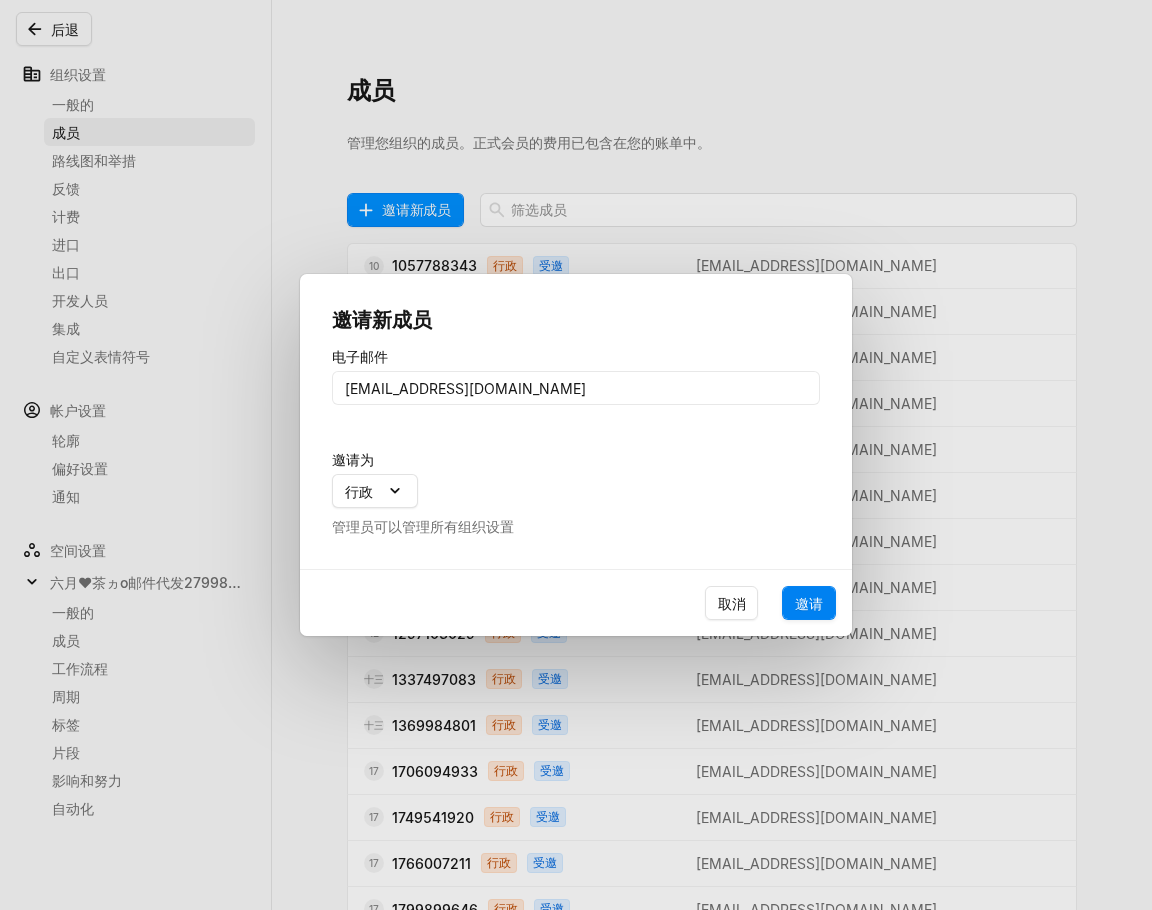 click on "邀请" at bounding box center (809, 603) 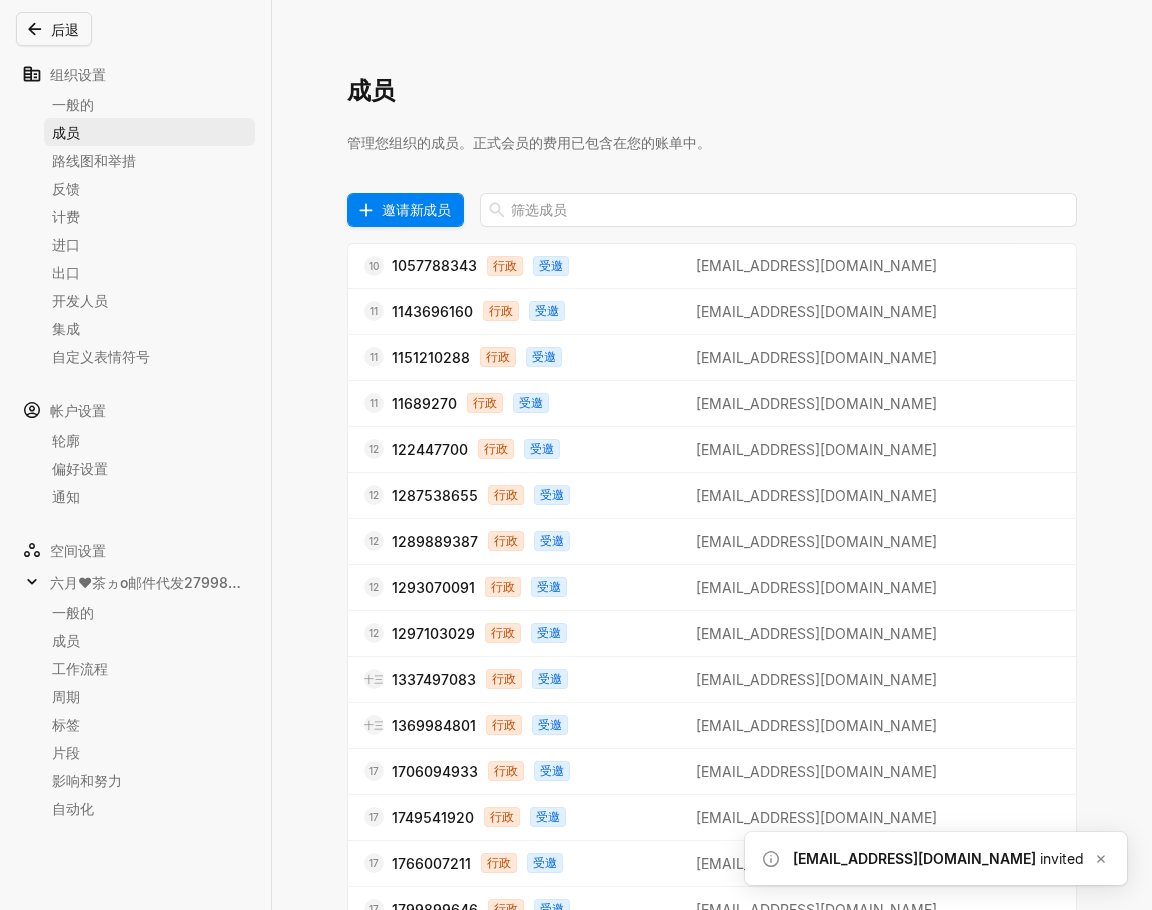 click on "邀请新成员" at bounding box center [416, 209] 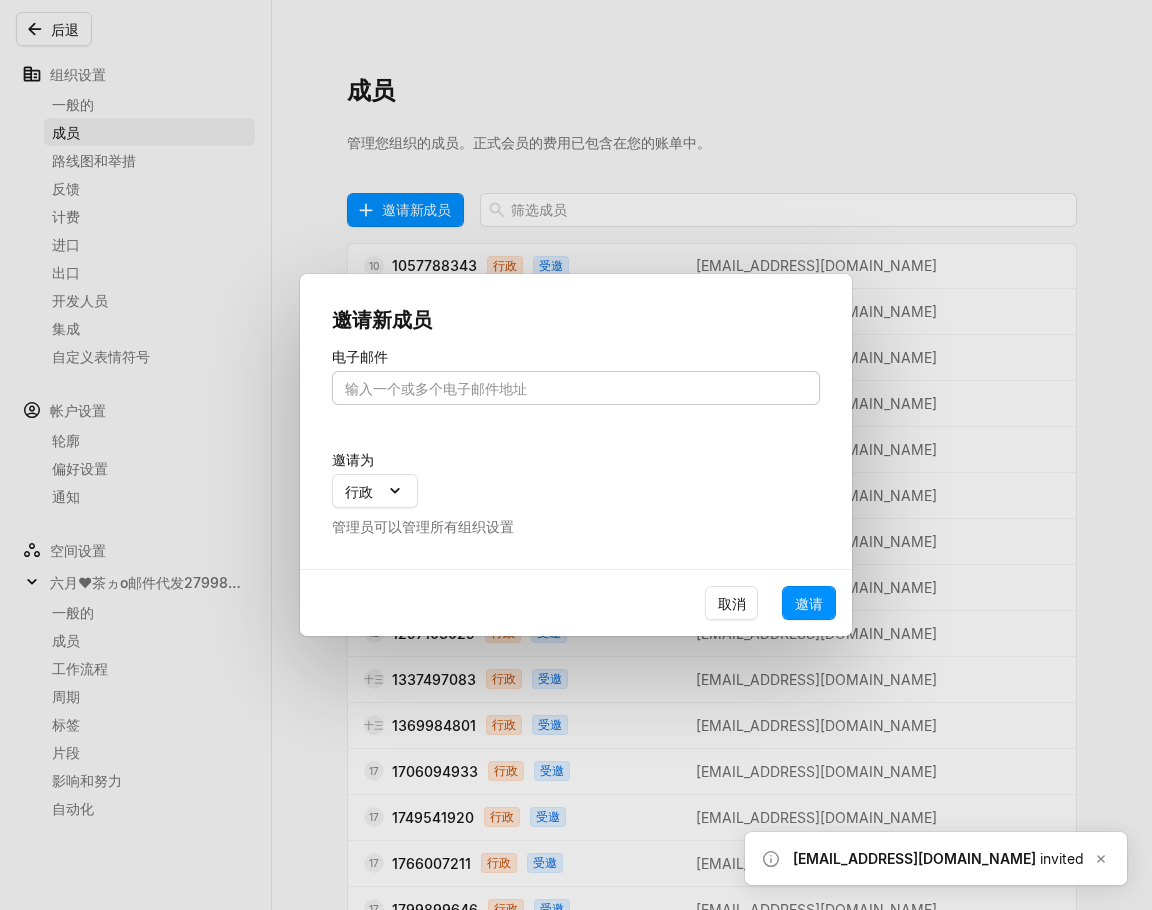 click at bounding box center [576, 388] 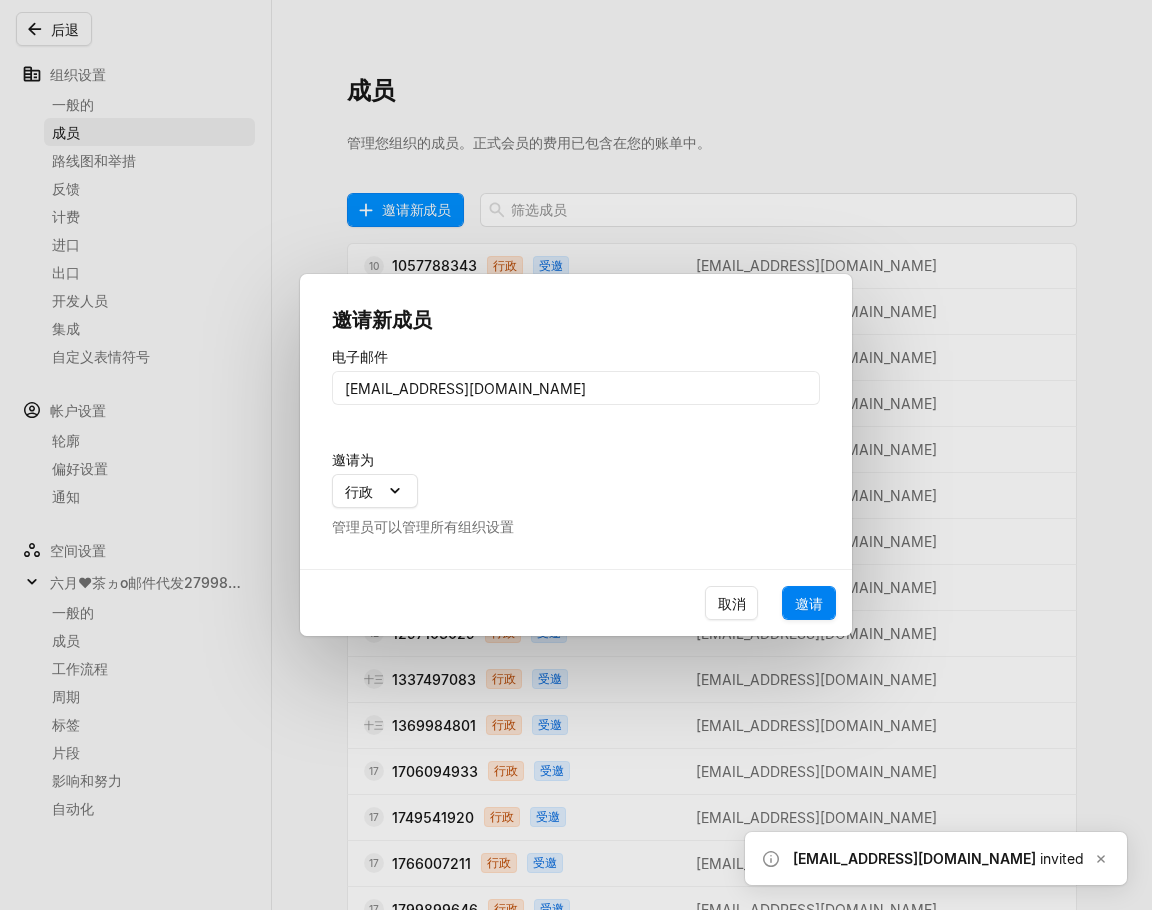 click on "邀请" at bounding box center [809, 603] 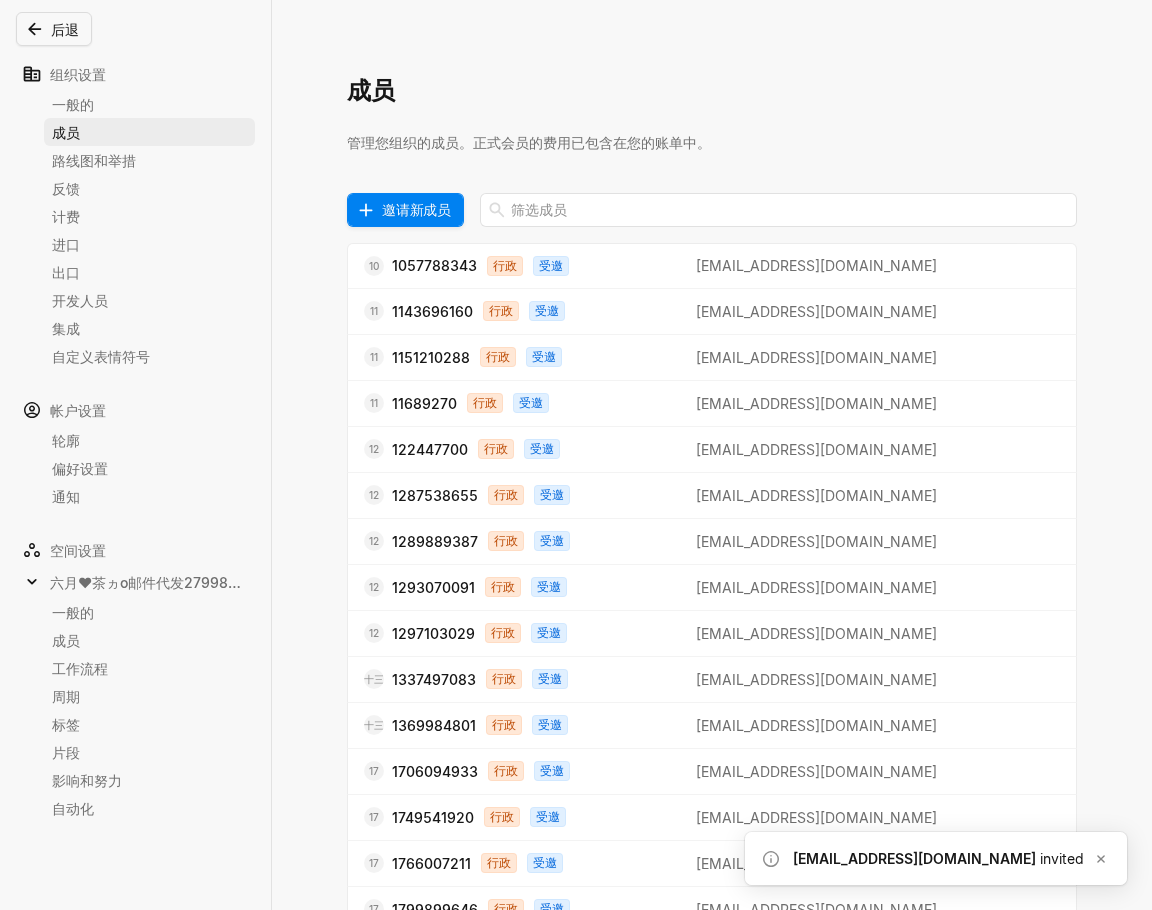 click on "邀请新成员" at bounding box center [416, 209] 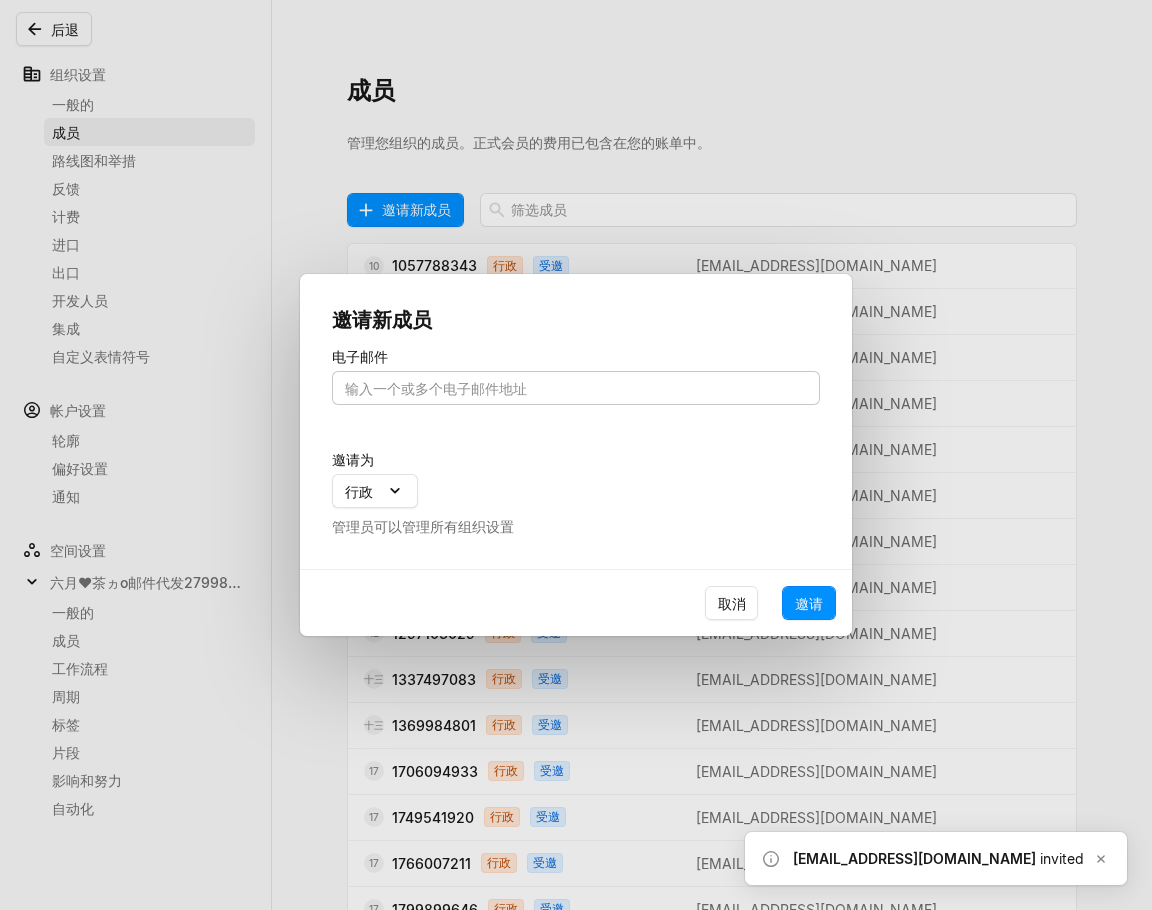 click at bounding box center (576, 388) 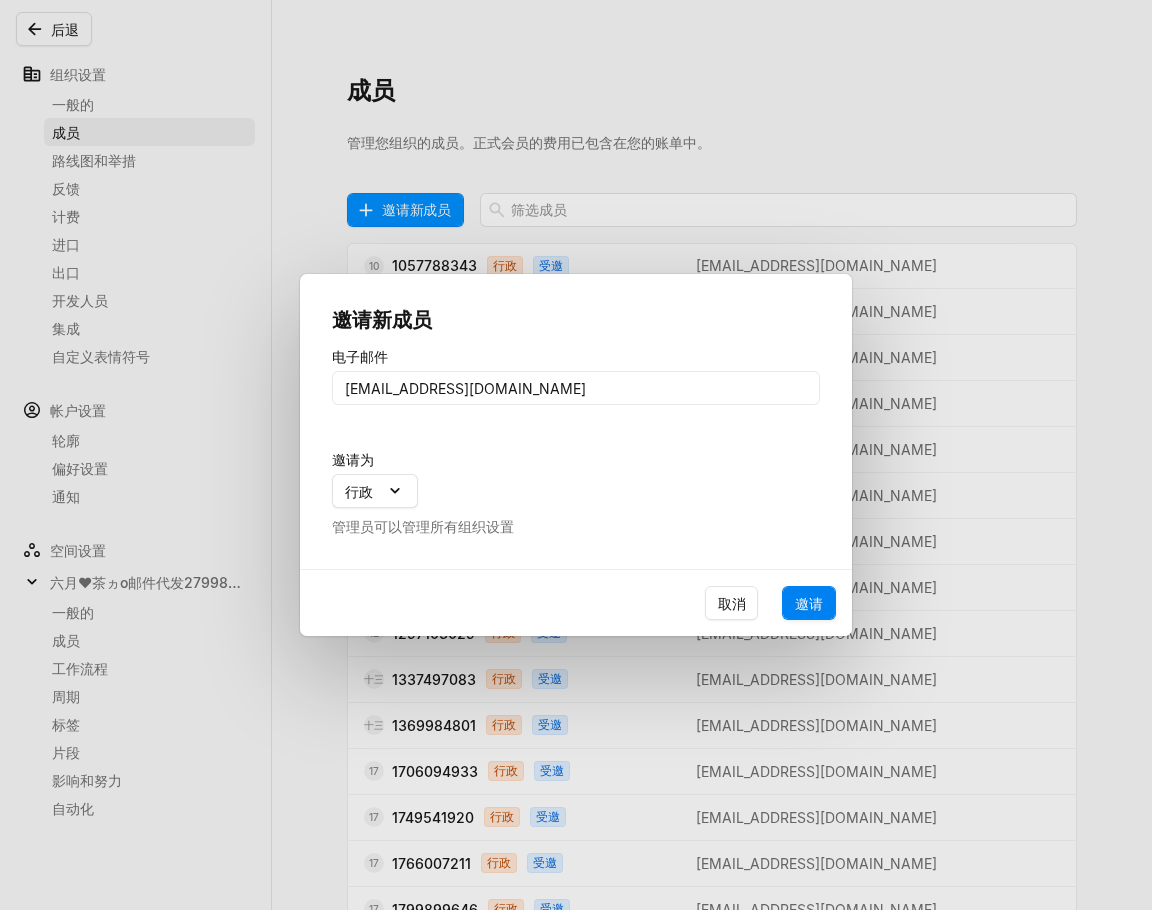 click on "邀请" at bounding box center (809, 603) 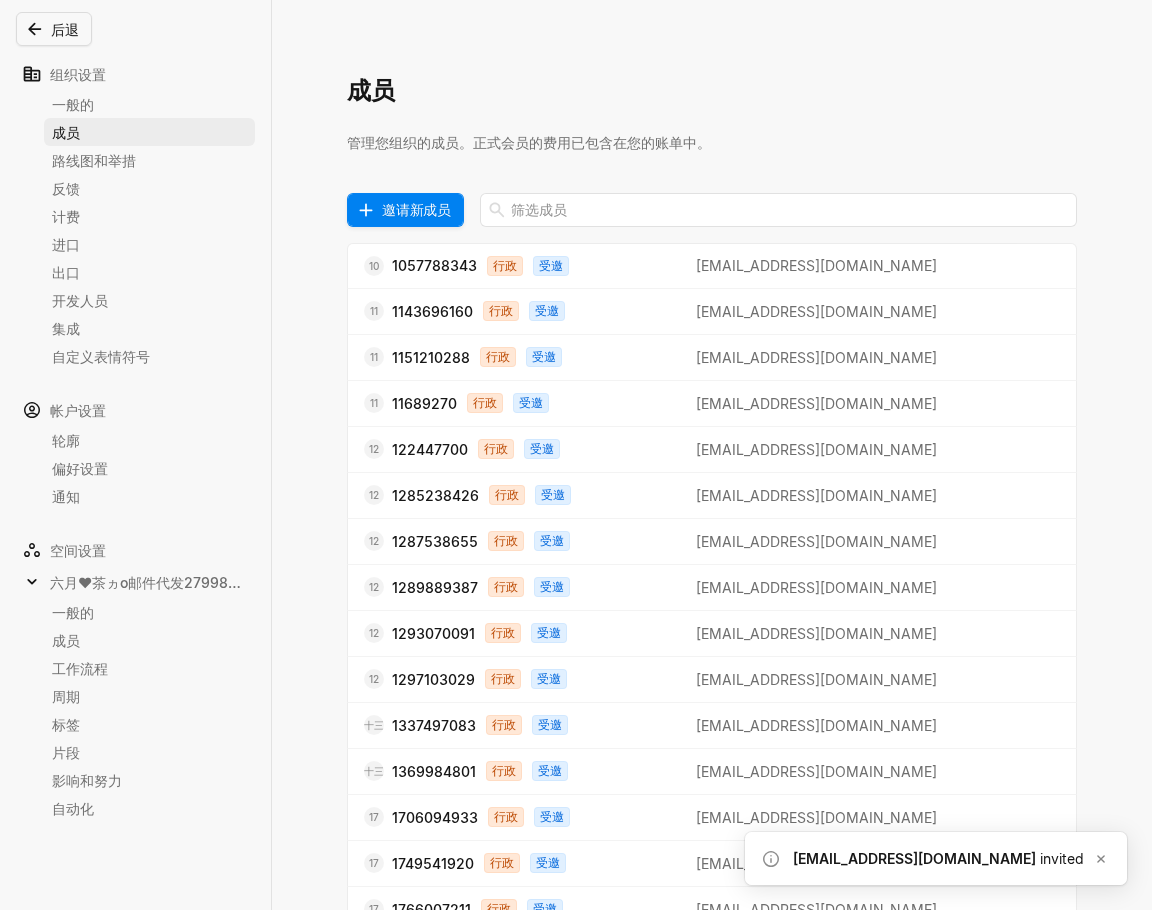 click on "邀请新成员" at bounding box center [416, 209] 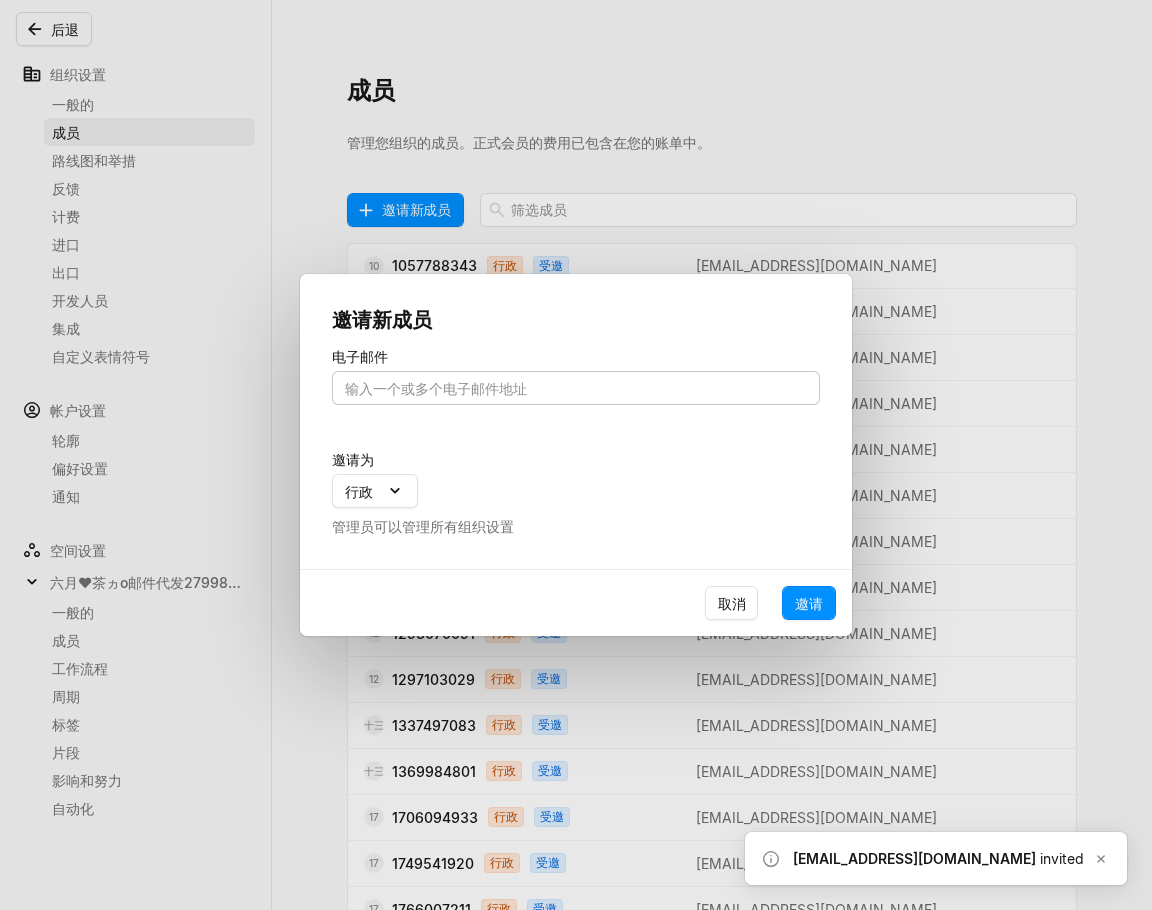 click at bounding box center [576, 388] 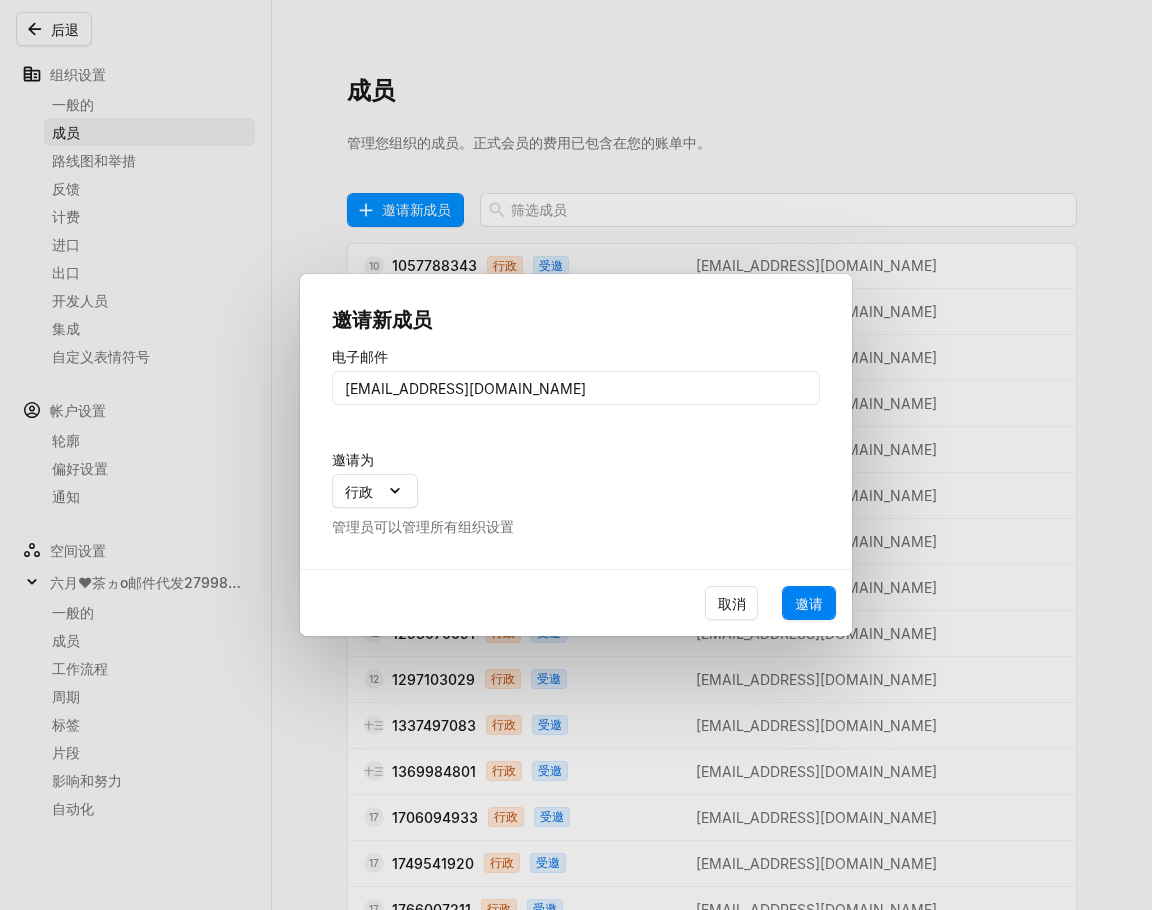 click on "邀请" at bounding box center (809, 603) 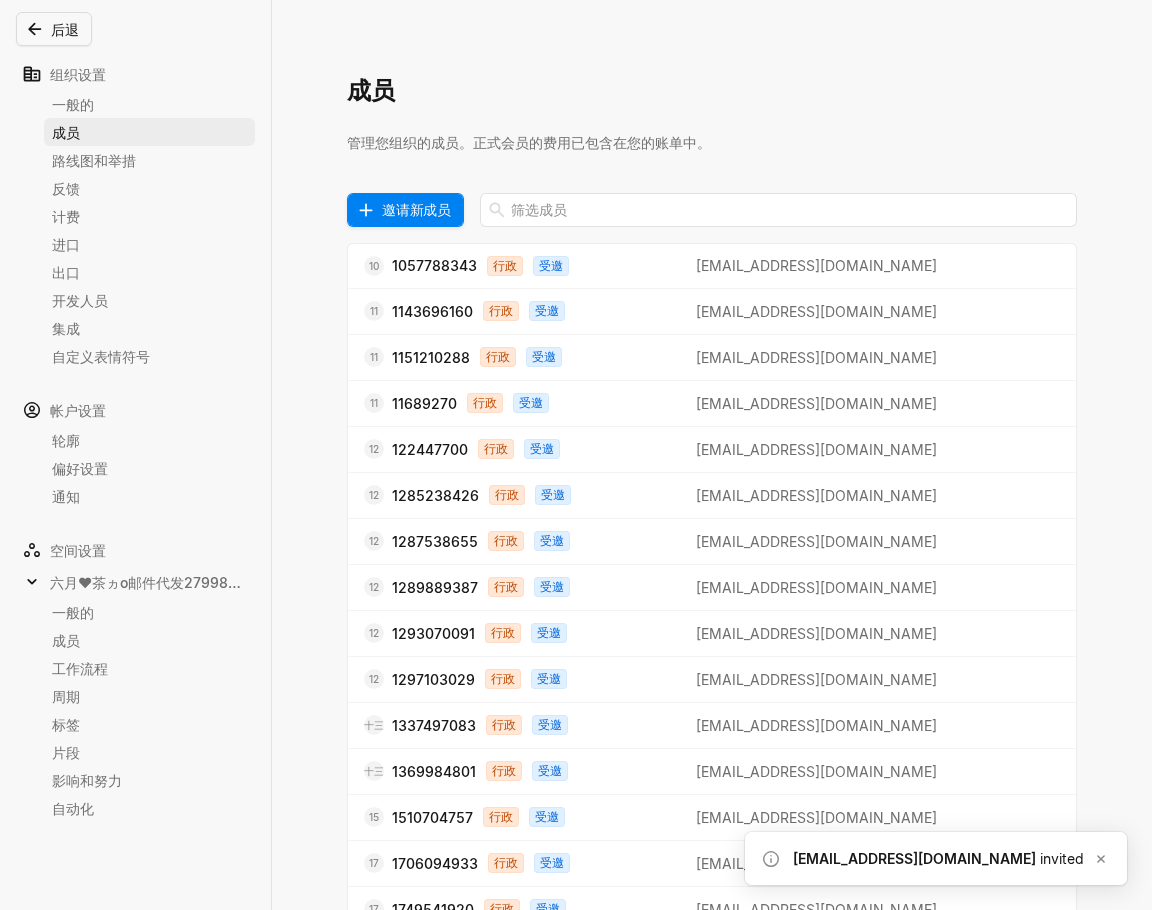 click on "邀请新成员" at bounding box center (416, 209) 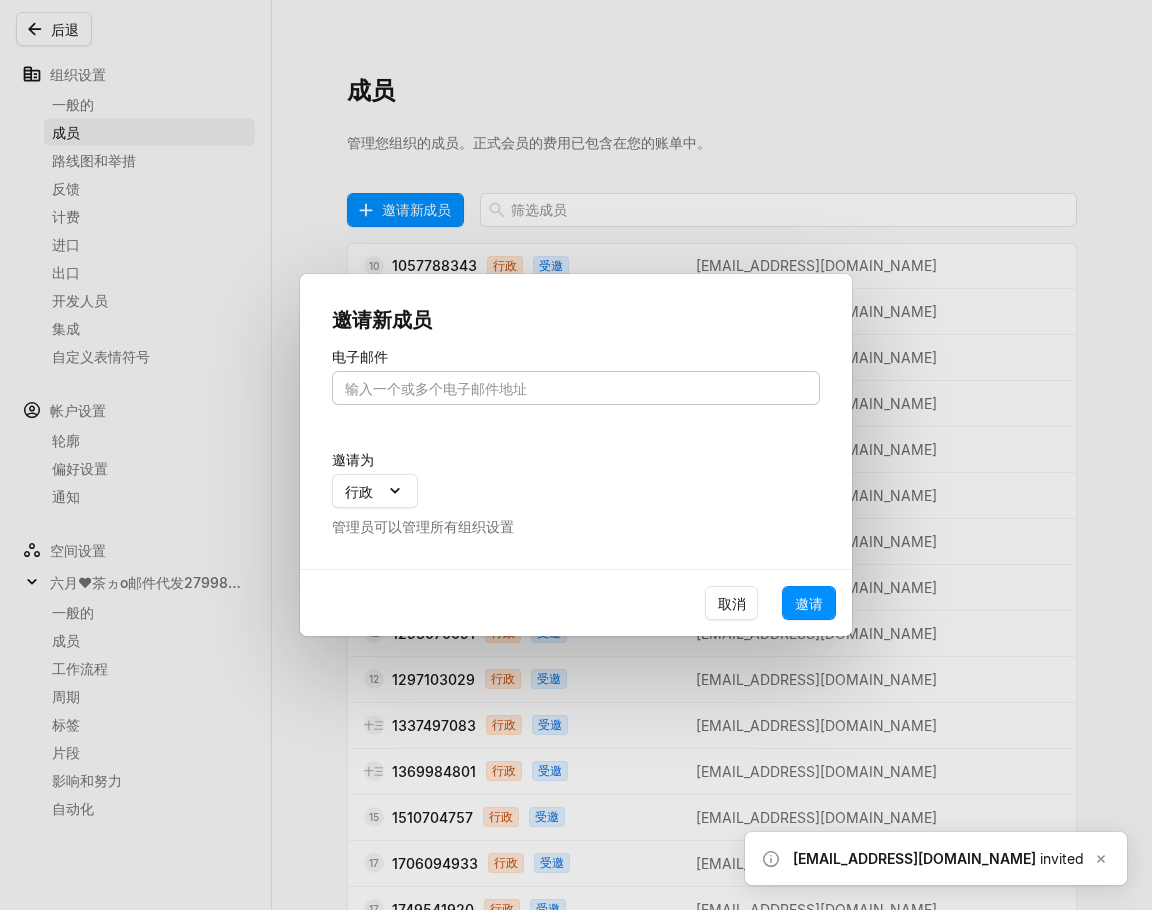 click at bounding box center [576, 388] 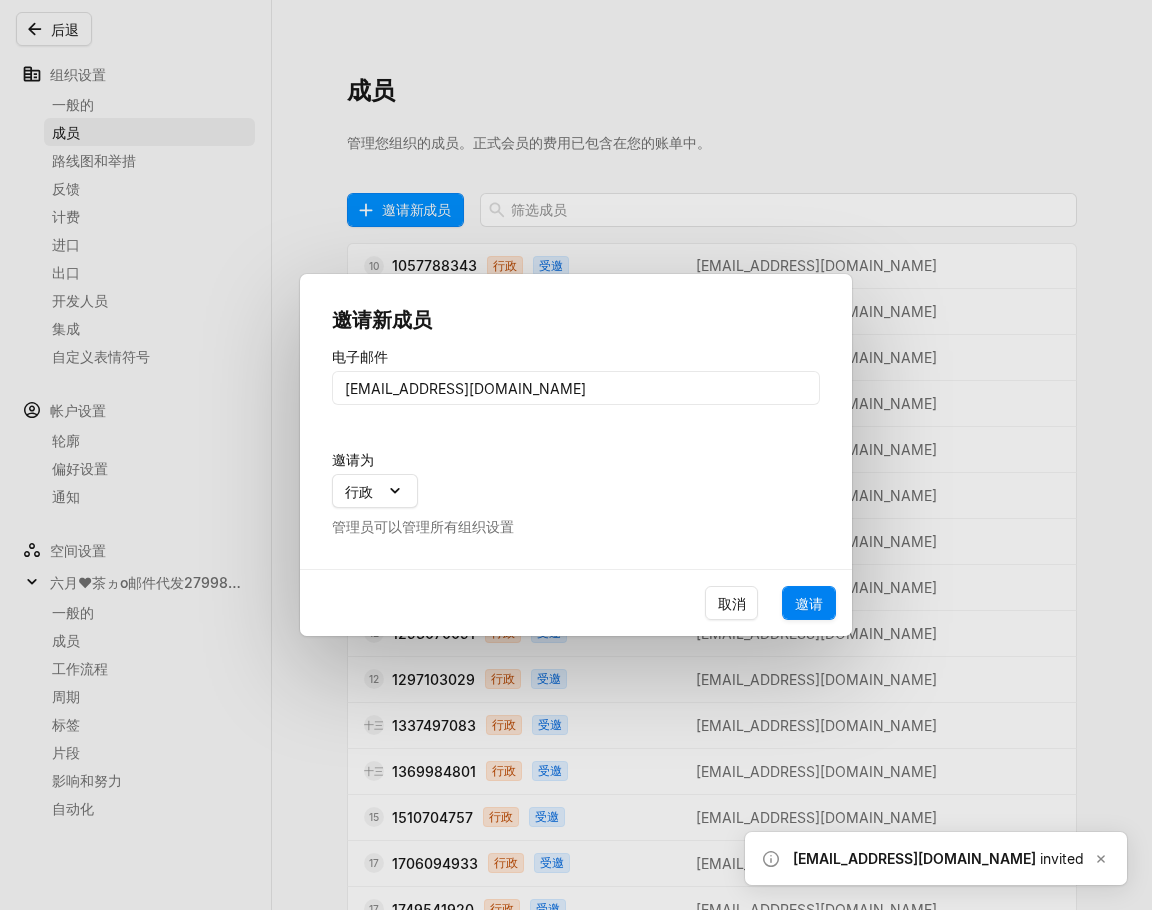 click on "邀请" at bounding box center (809, 603) 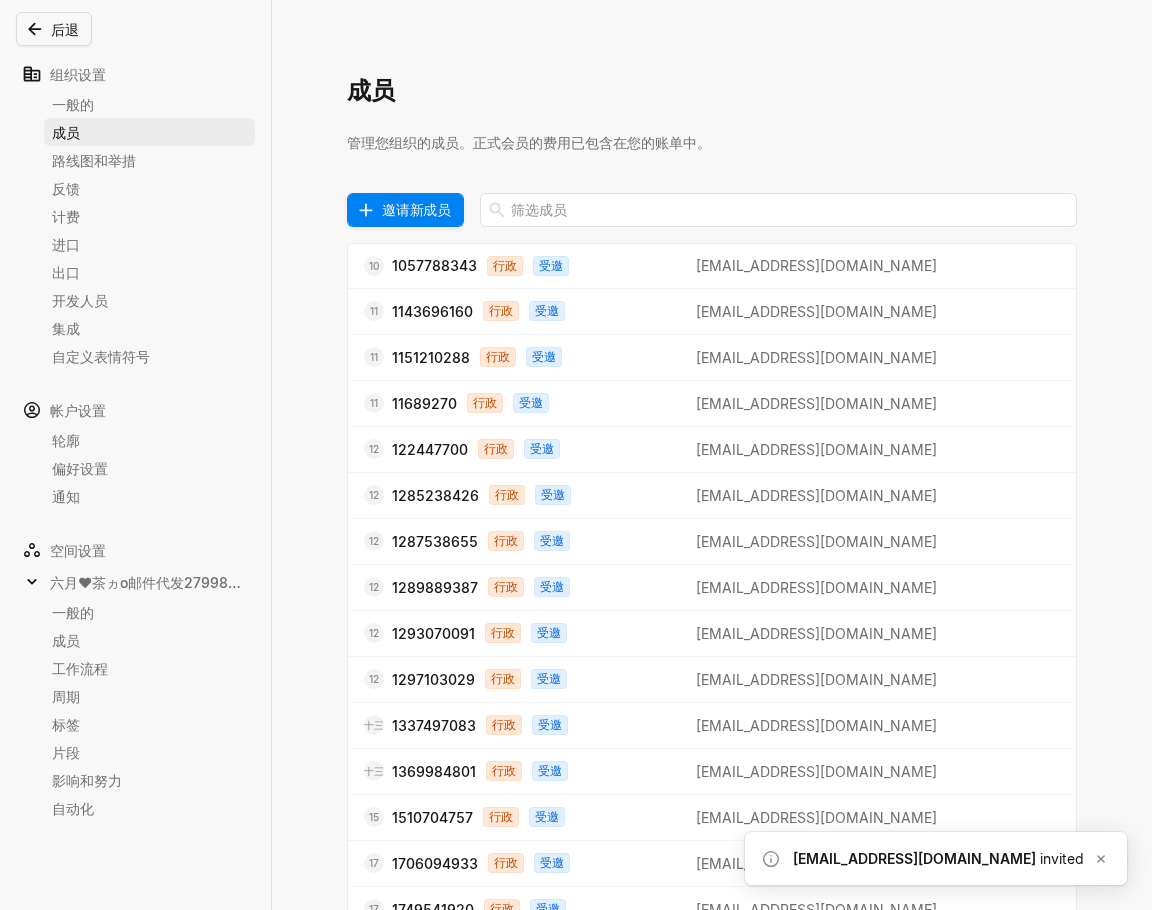 click on "邀请新成员" at bounding box center (416, 209) 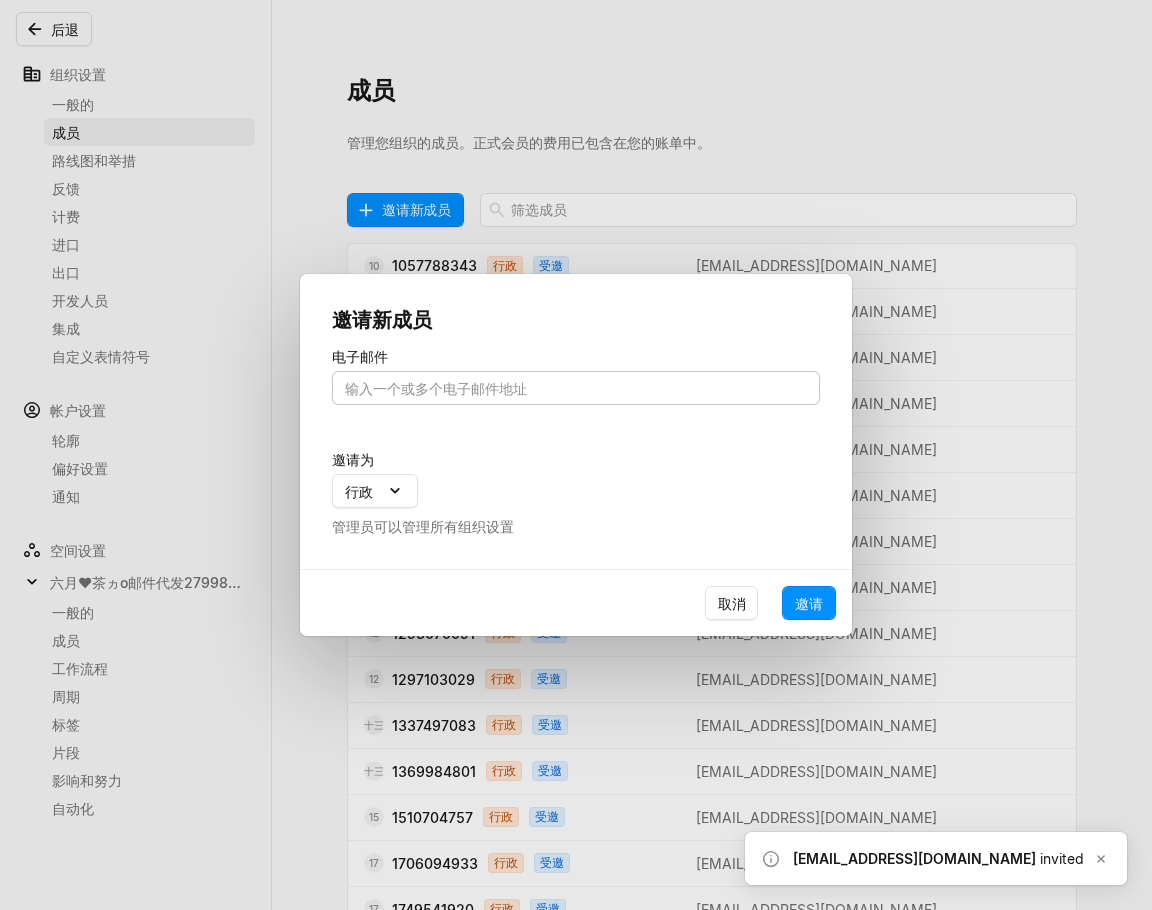 click at bounding box center (576, 388) 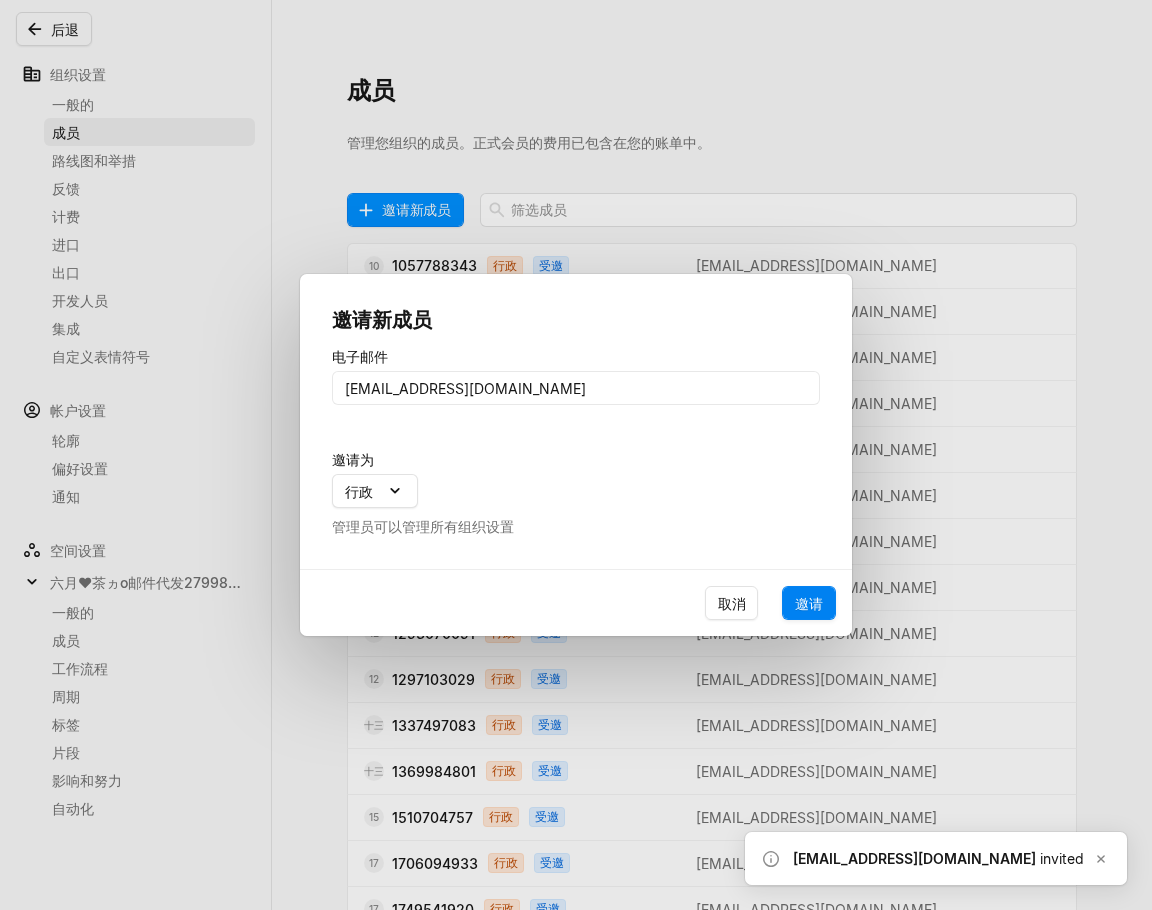 click on "邀请" at bounding box center (809, 603) 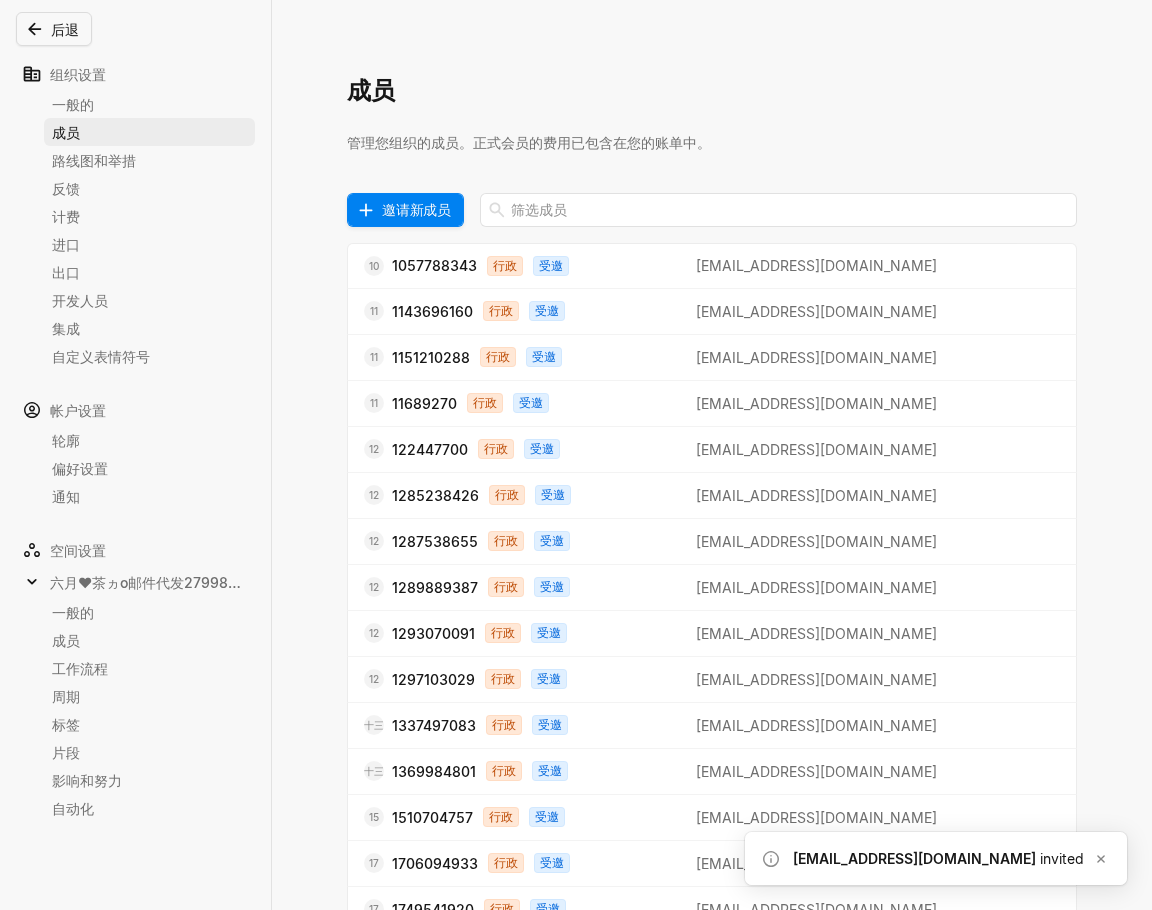click on "邀请新成员" at bounding box center (416, 209) 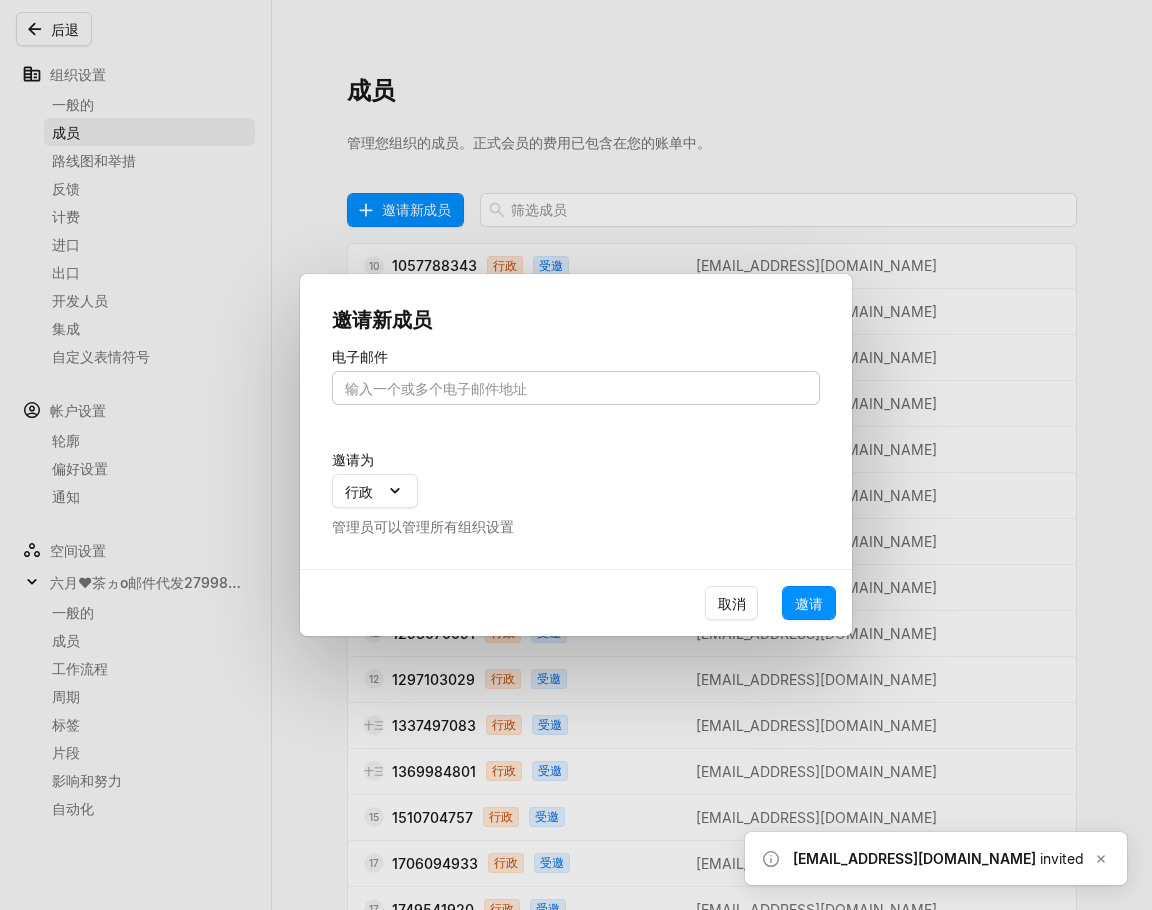 click at bounding box center [576, 388] 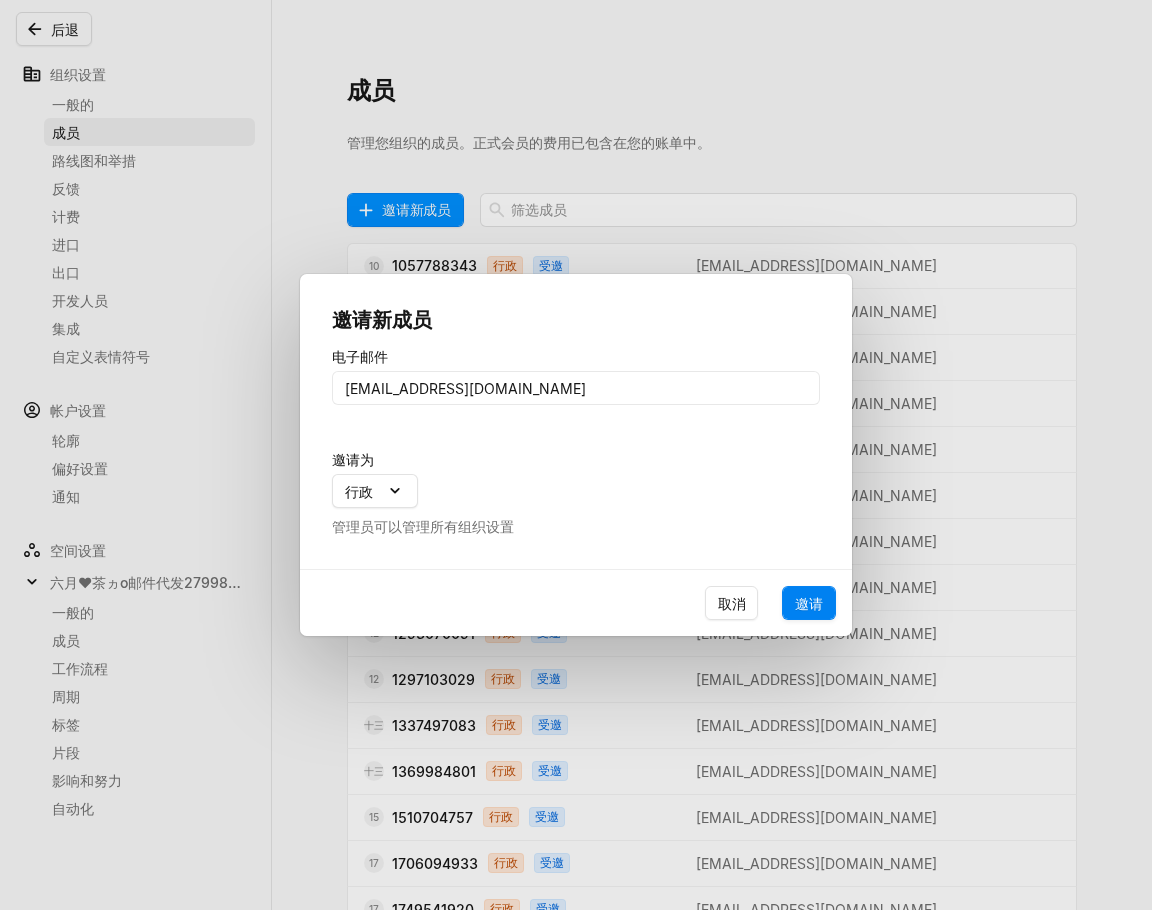 click on "邀请" at bounding box center [809, 603] 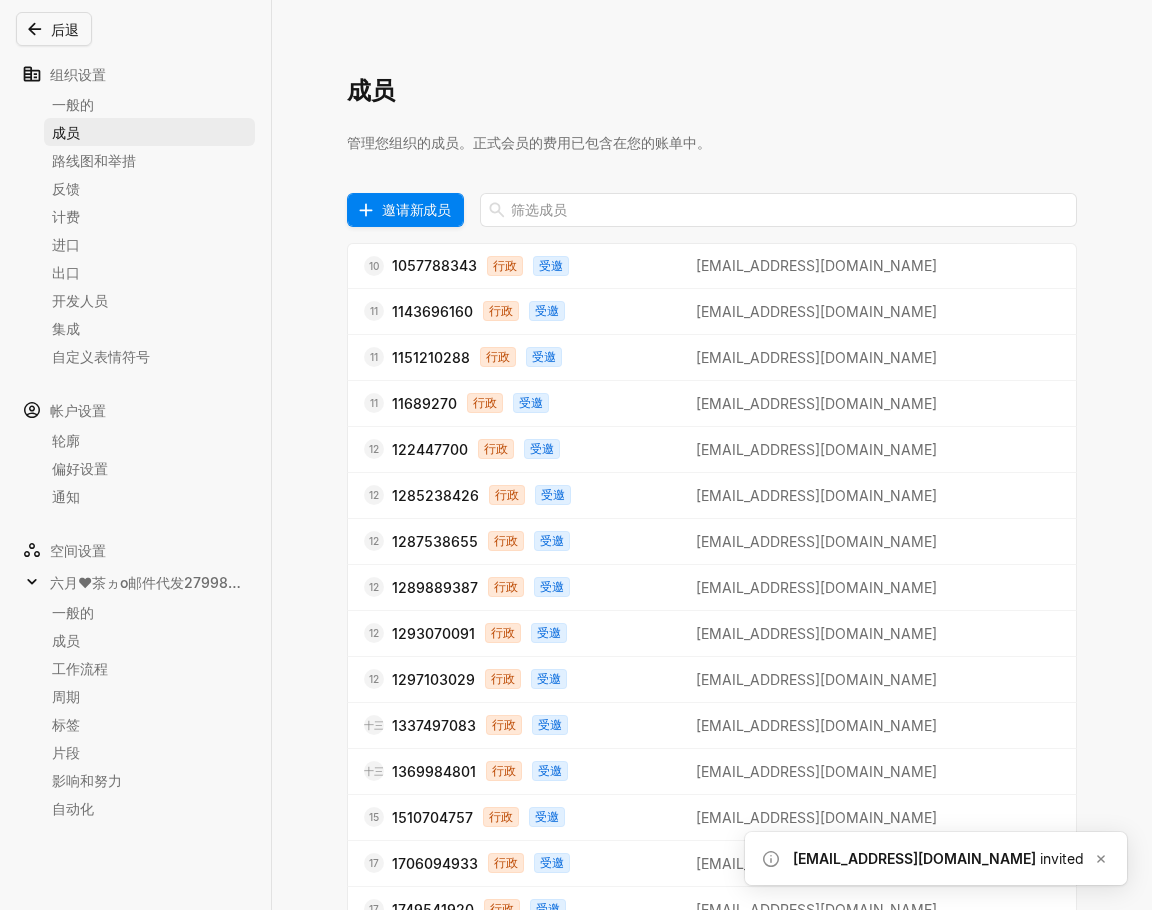 click on "邀请新成员" at bounding box center (416, 209) 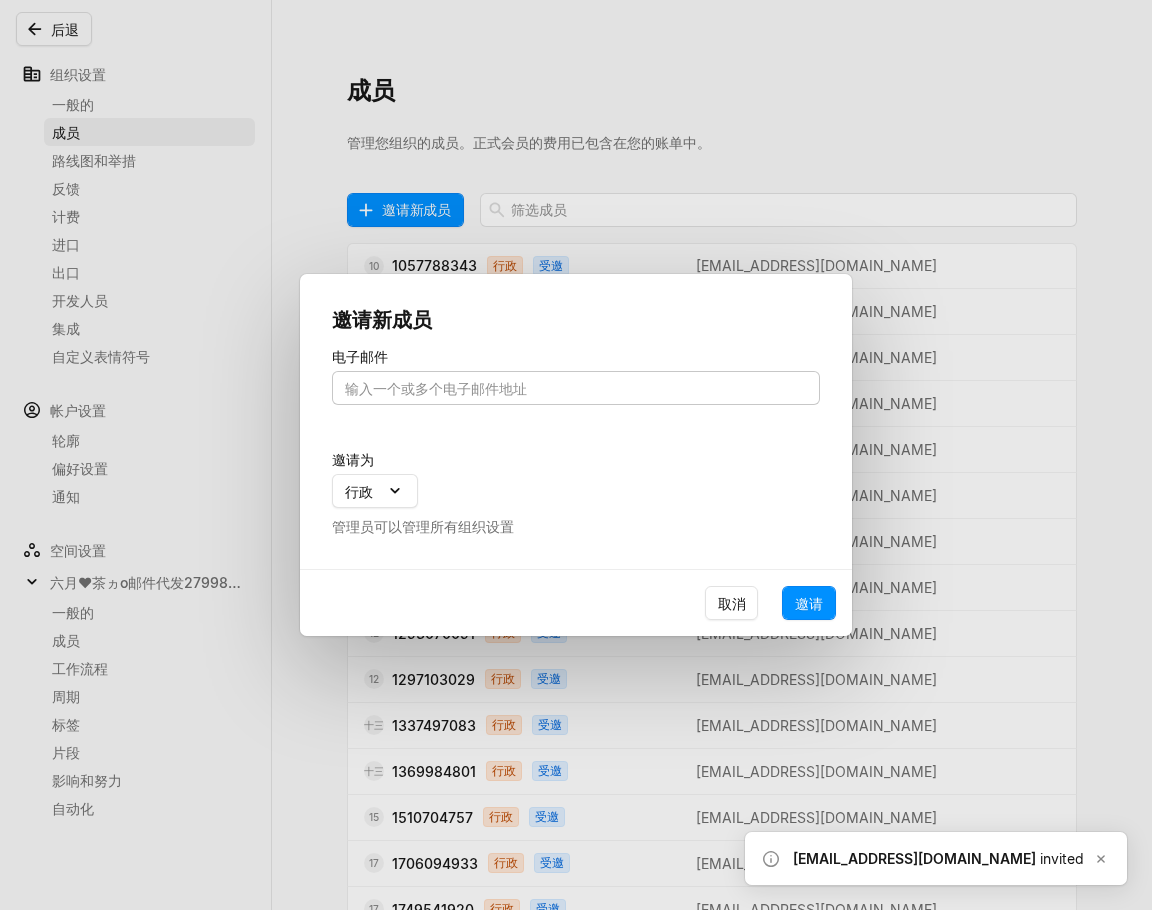 click at bounding box center [576, 388] 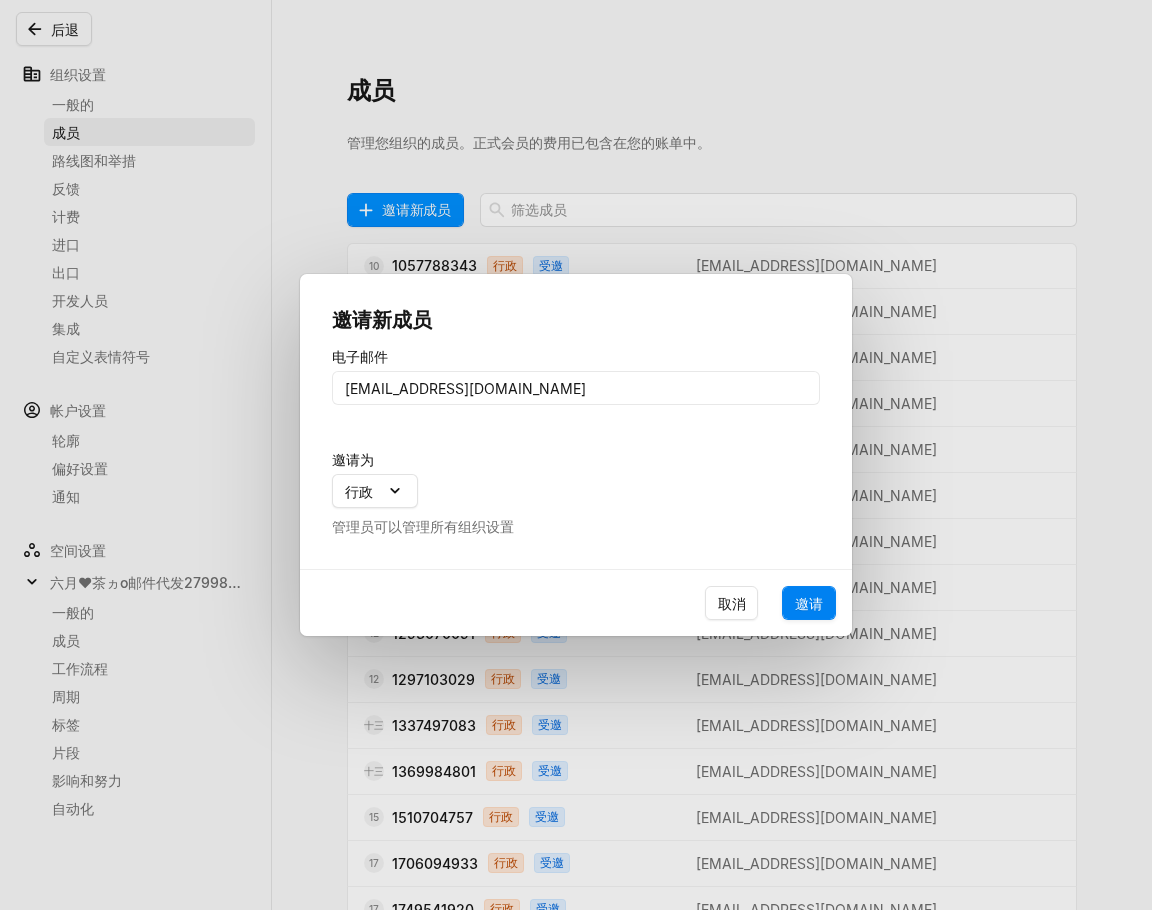 click on "邀请" at bounding box center (809, 603) 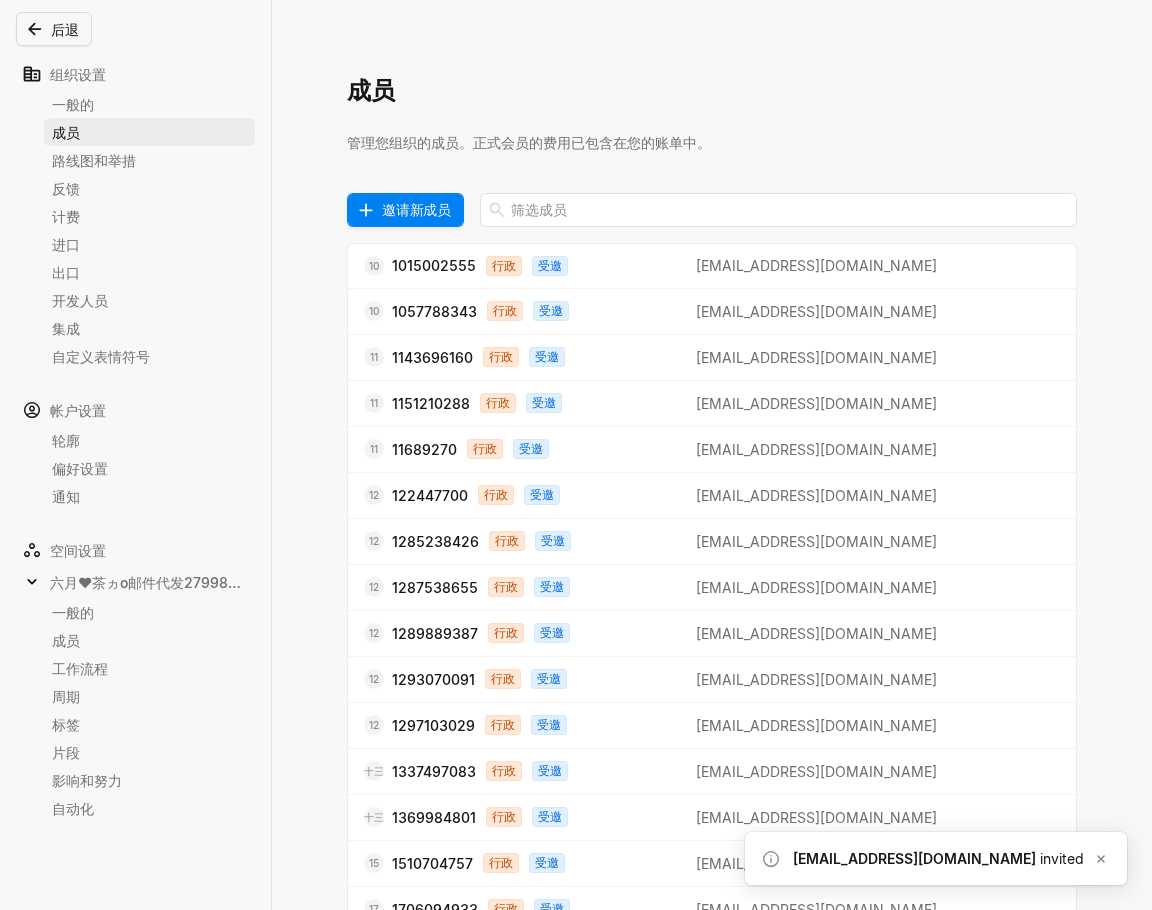click on "邀请新成员" at bounding box center (416, 209) 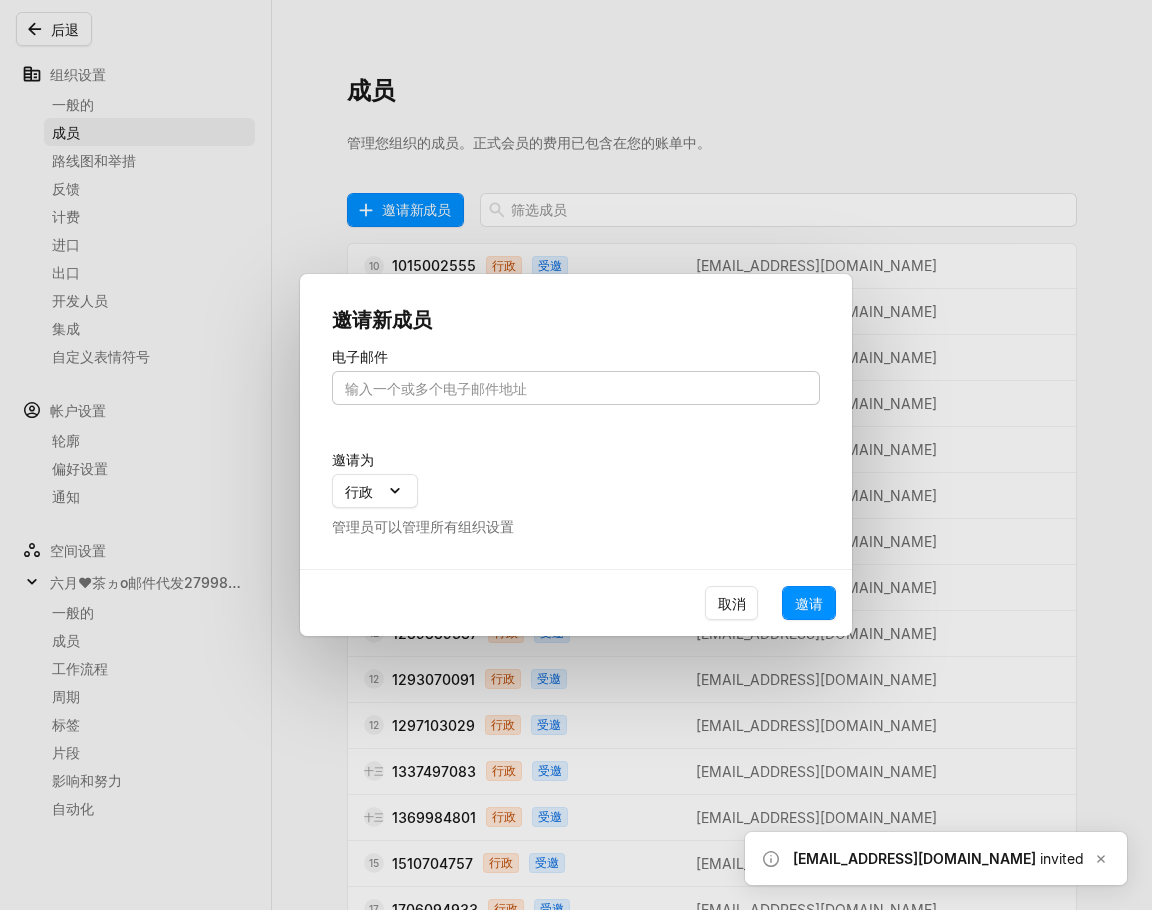click at bounding box center [576, 388] 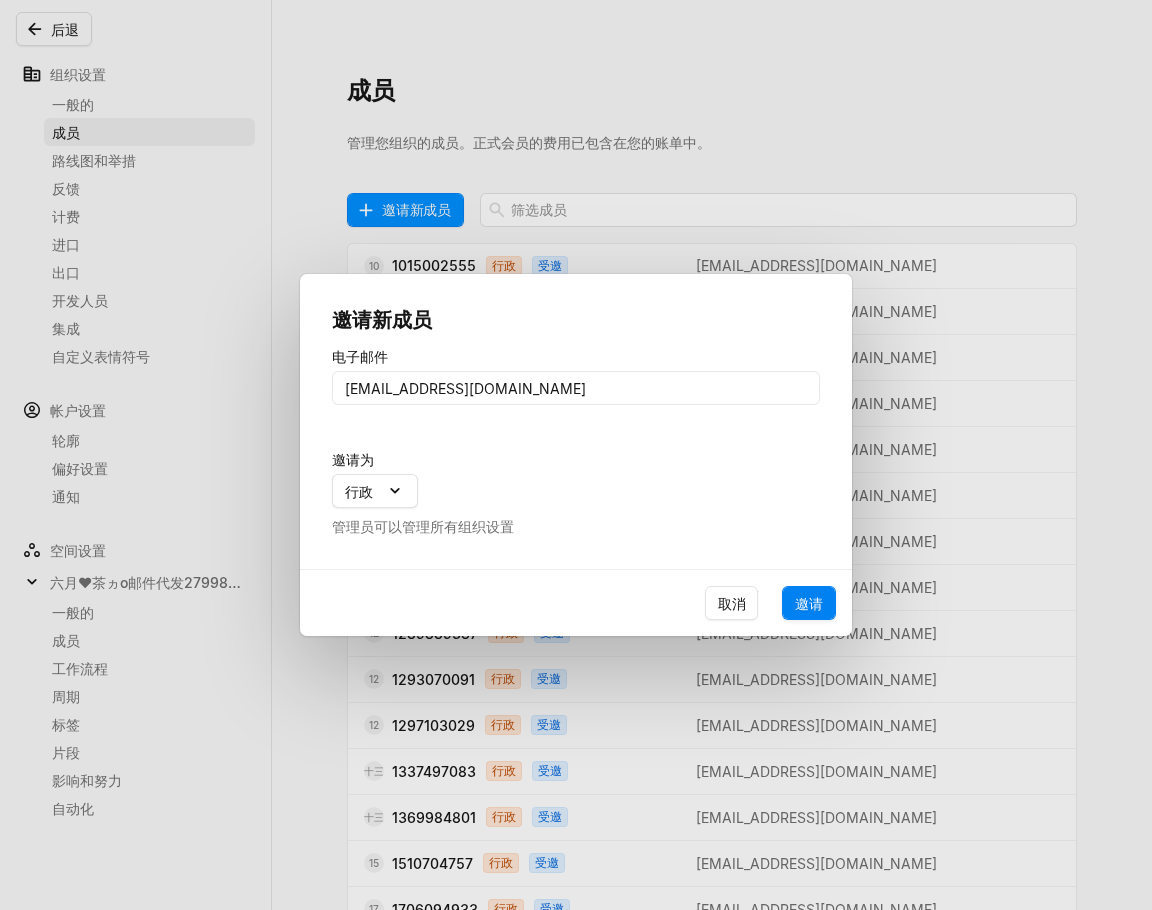 click on "邀请" at bounding box center [809, 603] 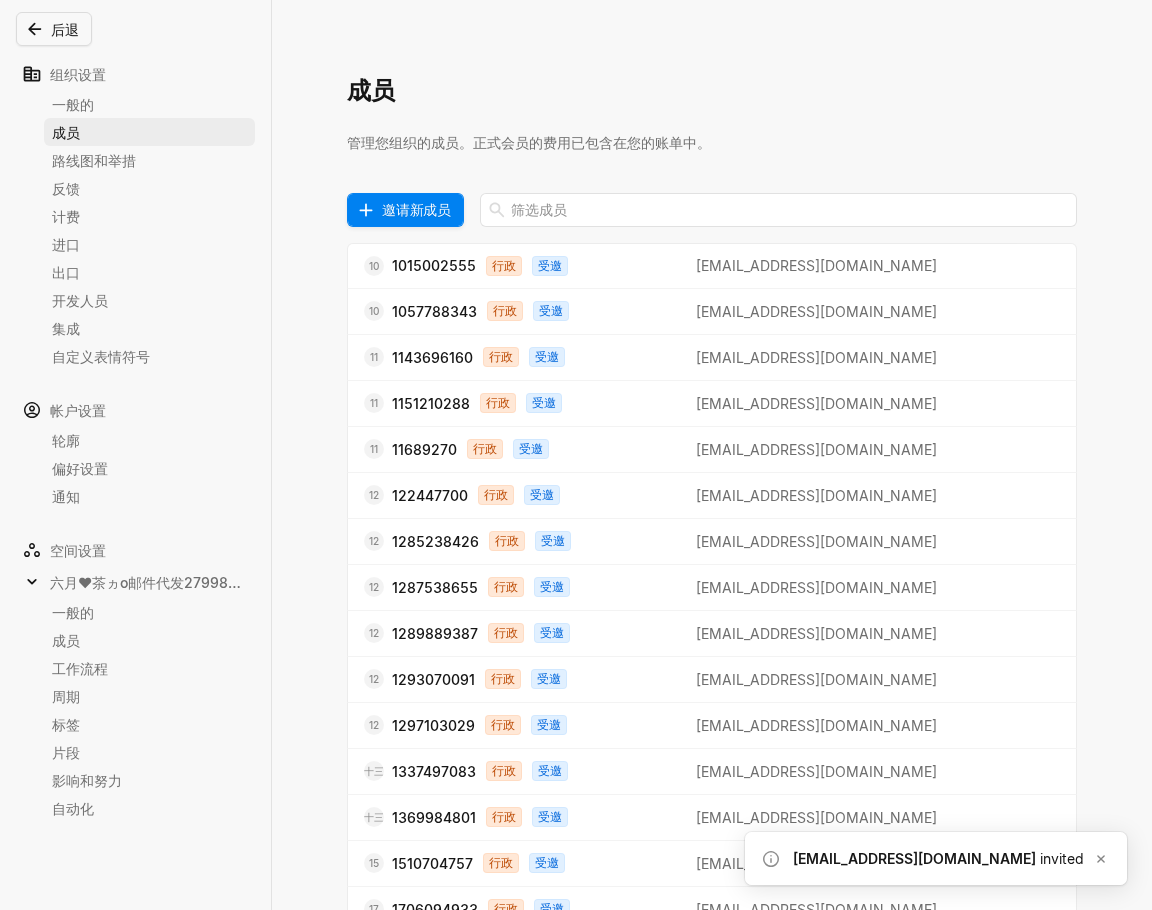 click on "邀请新成员" at bounding box center [416, 209] 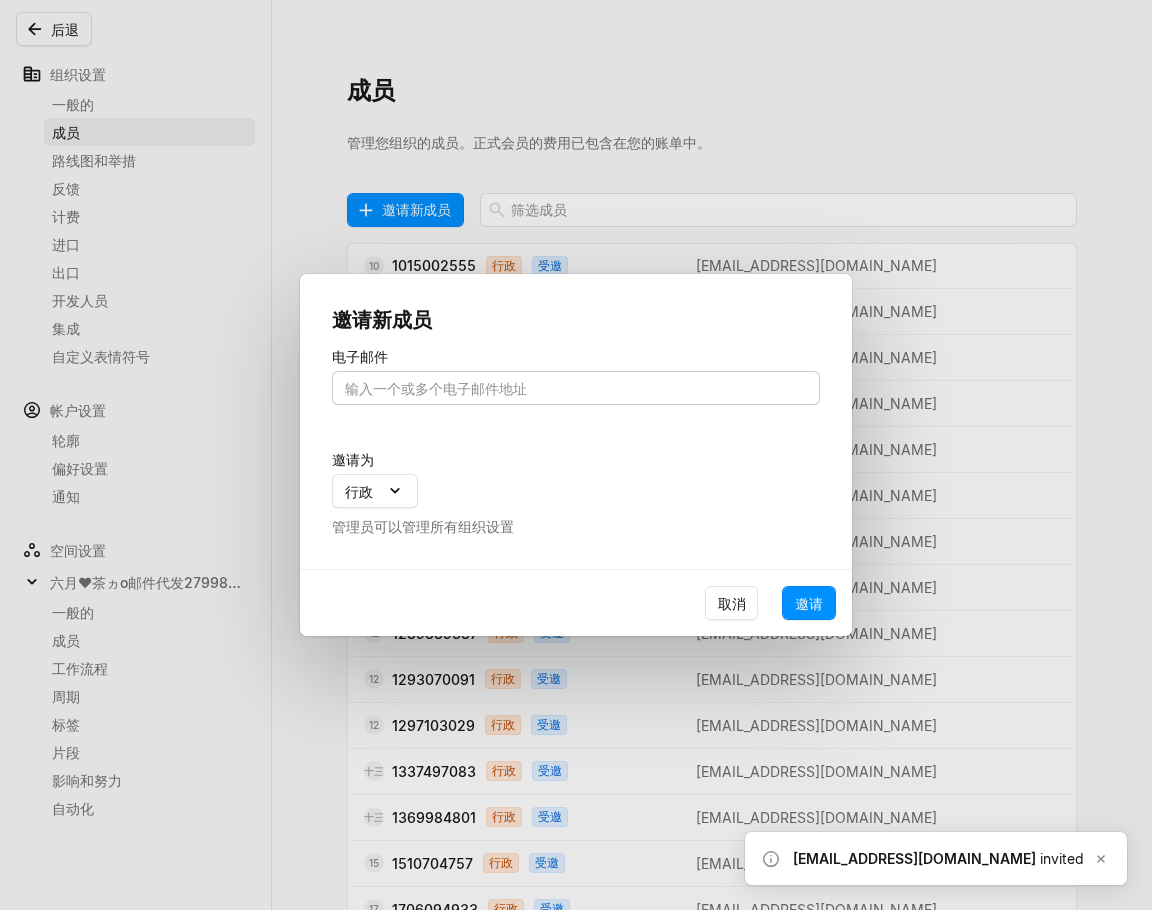 click at bounding box center [576, 388] 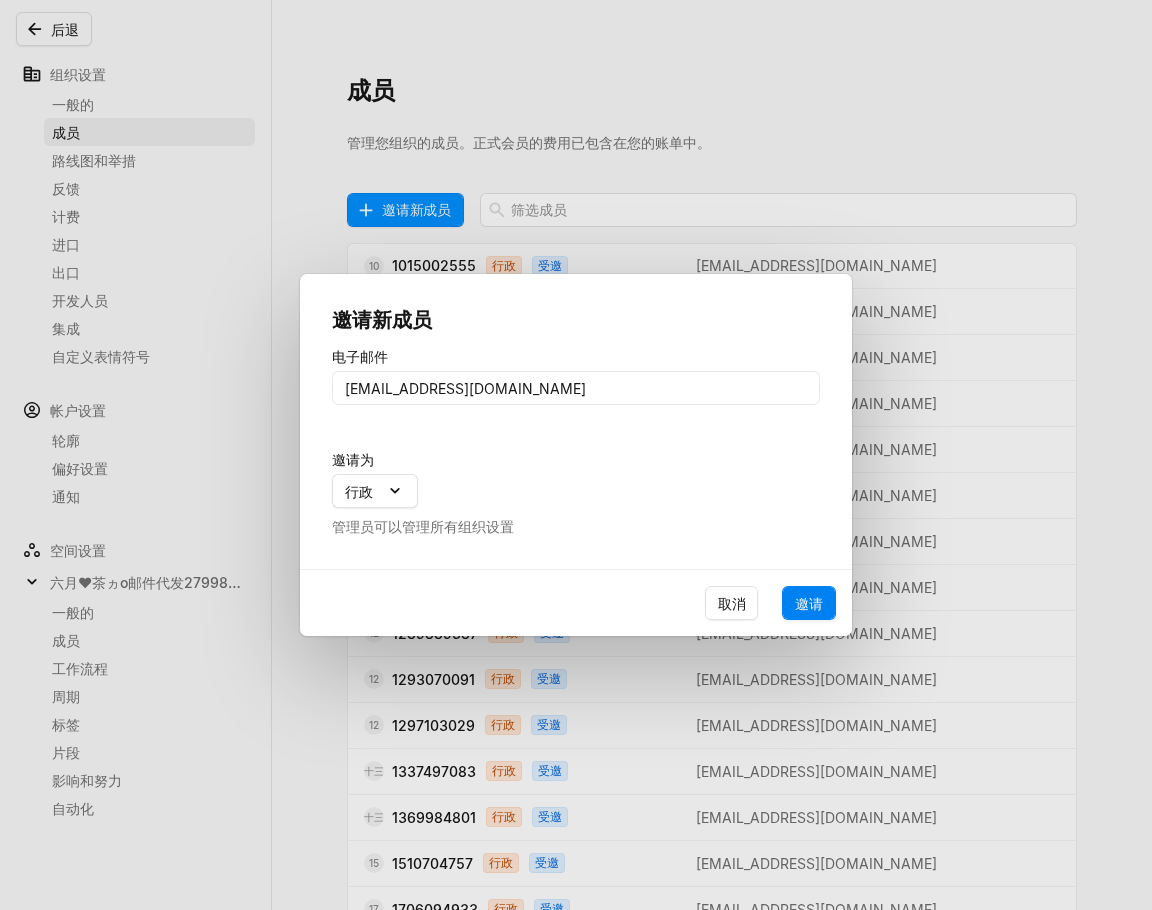 click on "邀请" at bounding box center (809, 603) 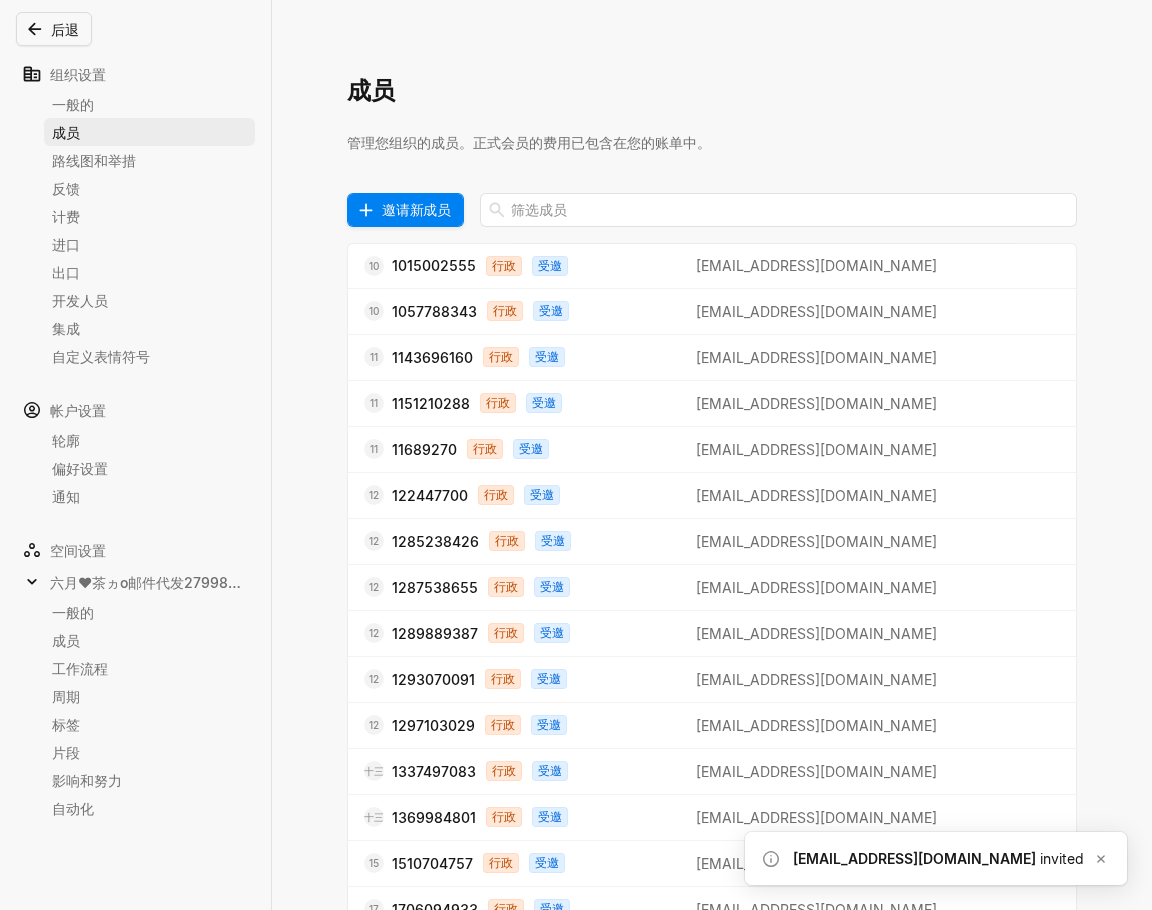 click on "邀请新成员" at bounding box center (416, 209) 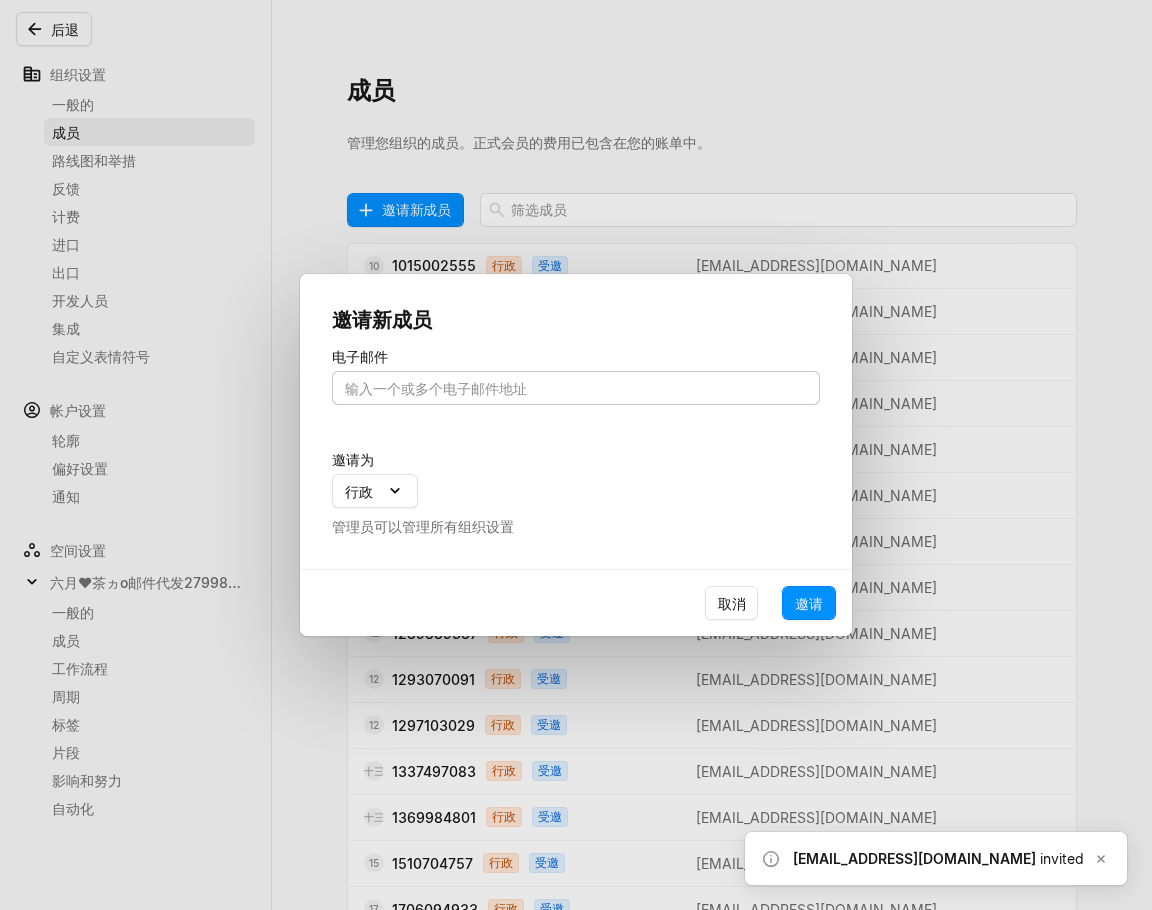 click at bounding box center (576, 388) 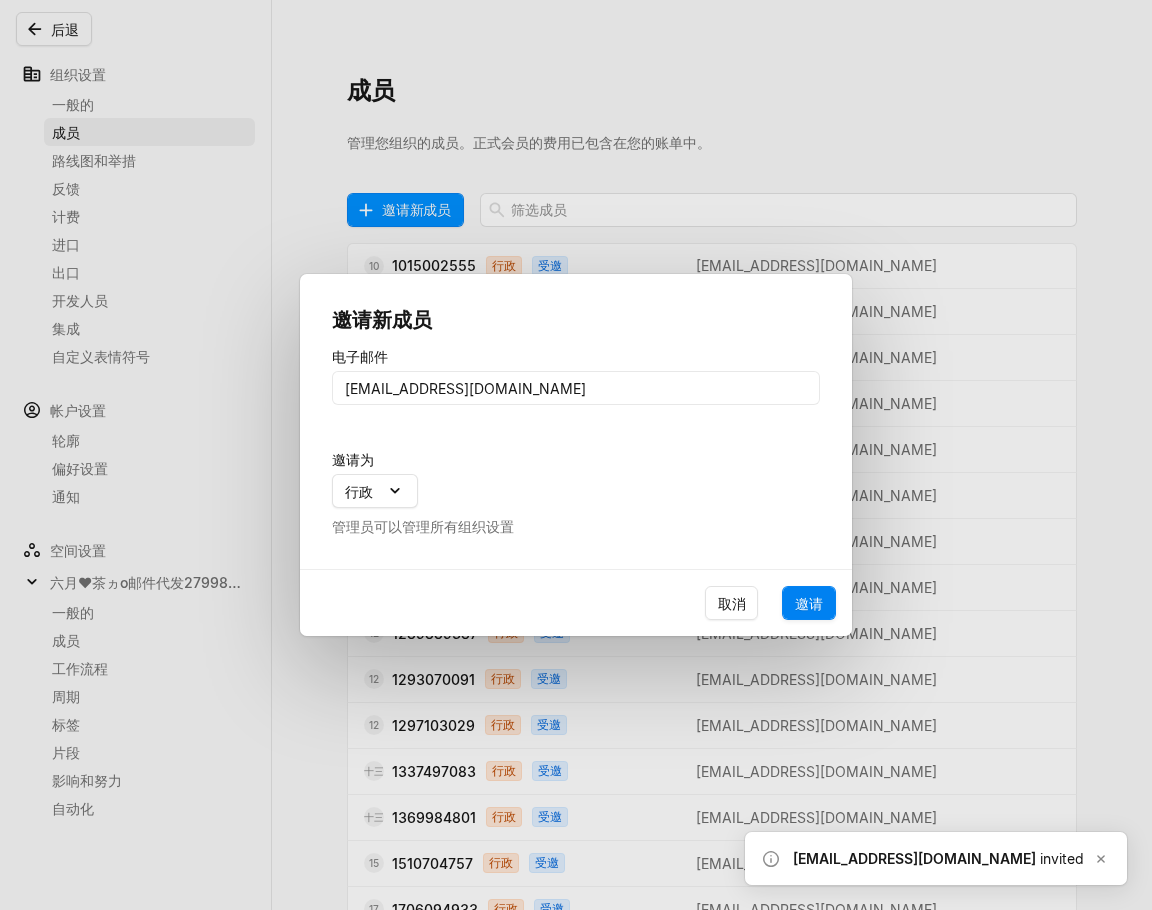 click on "邀请" at bounding box center (809, 603) 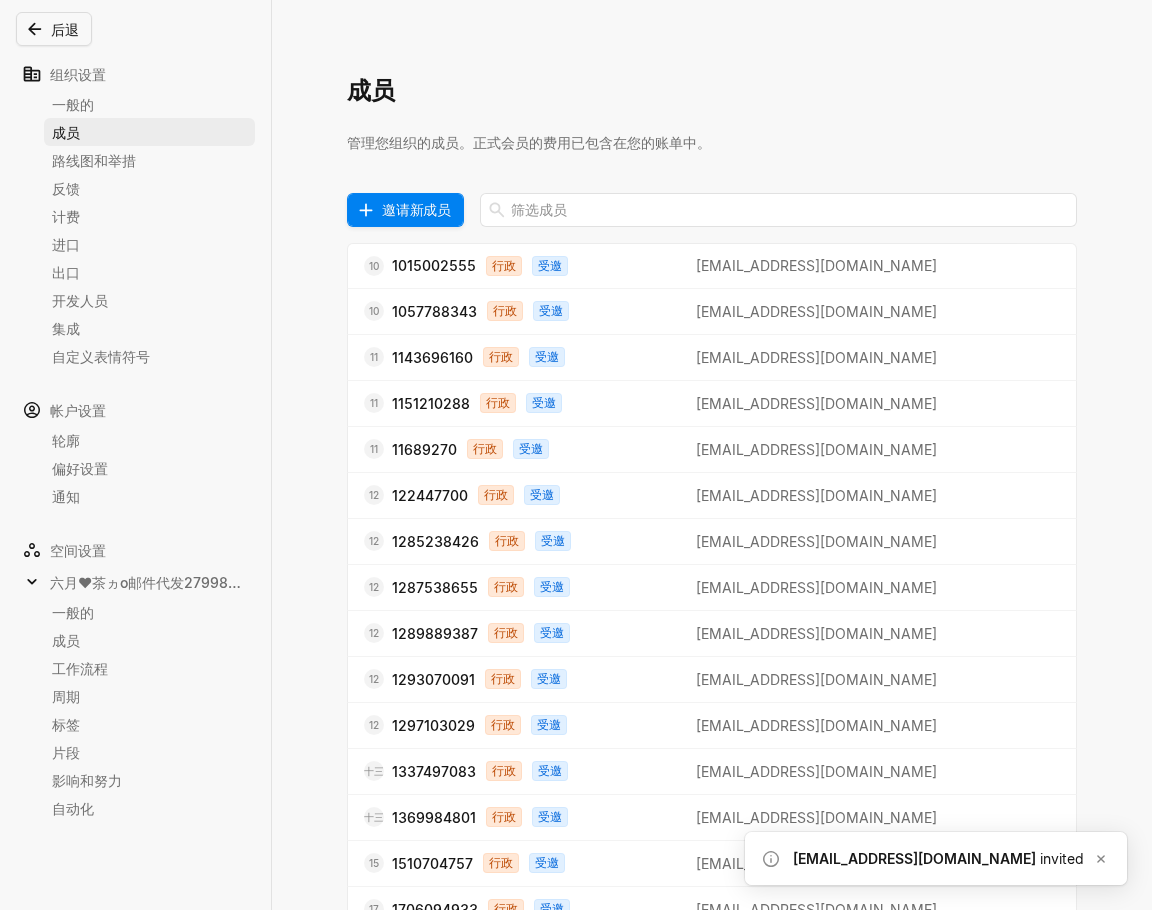 click on "邀请新成员" at bounding box center [416, 209] 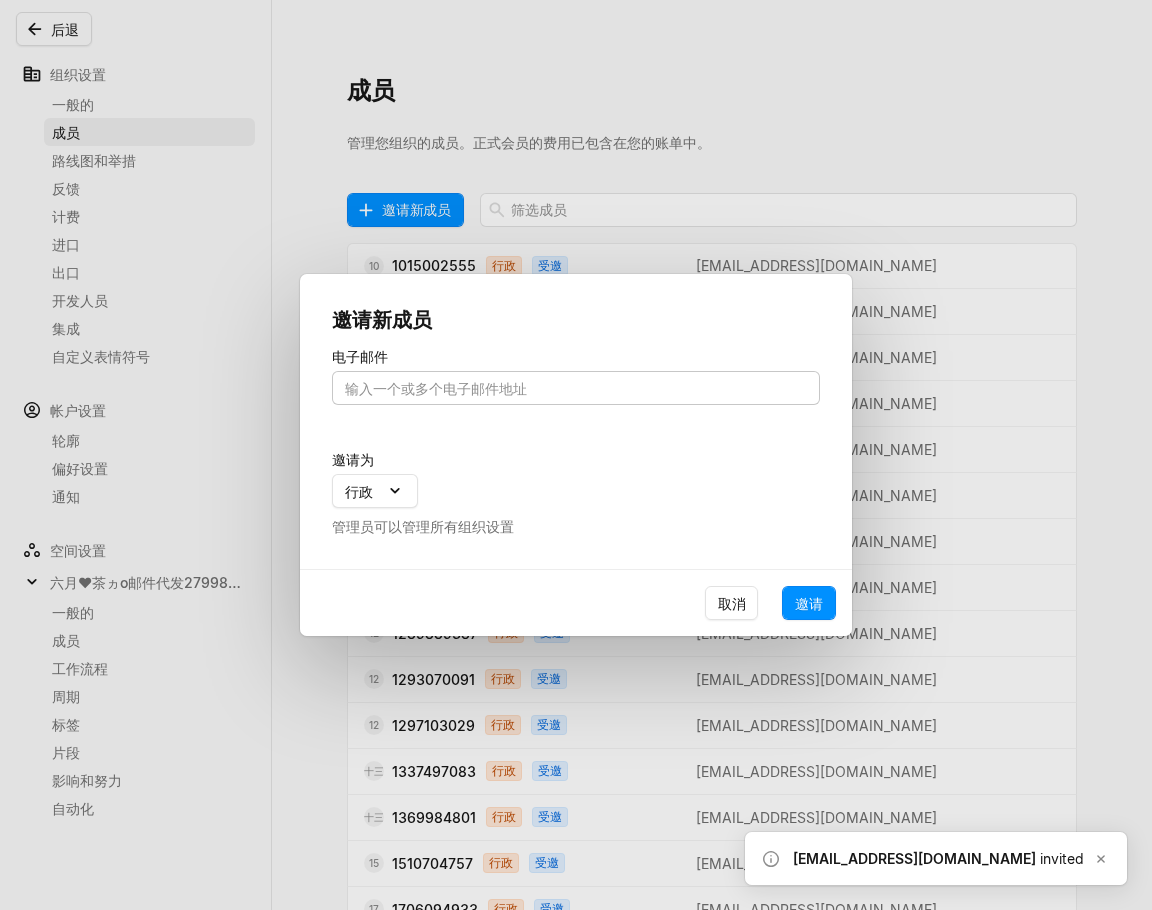 click at bounding box center (576, 388) 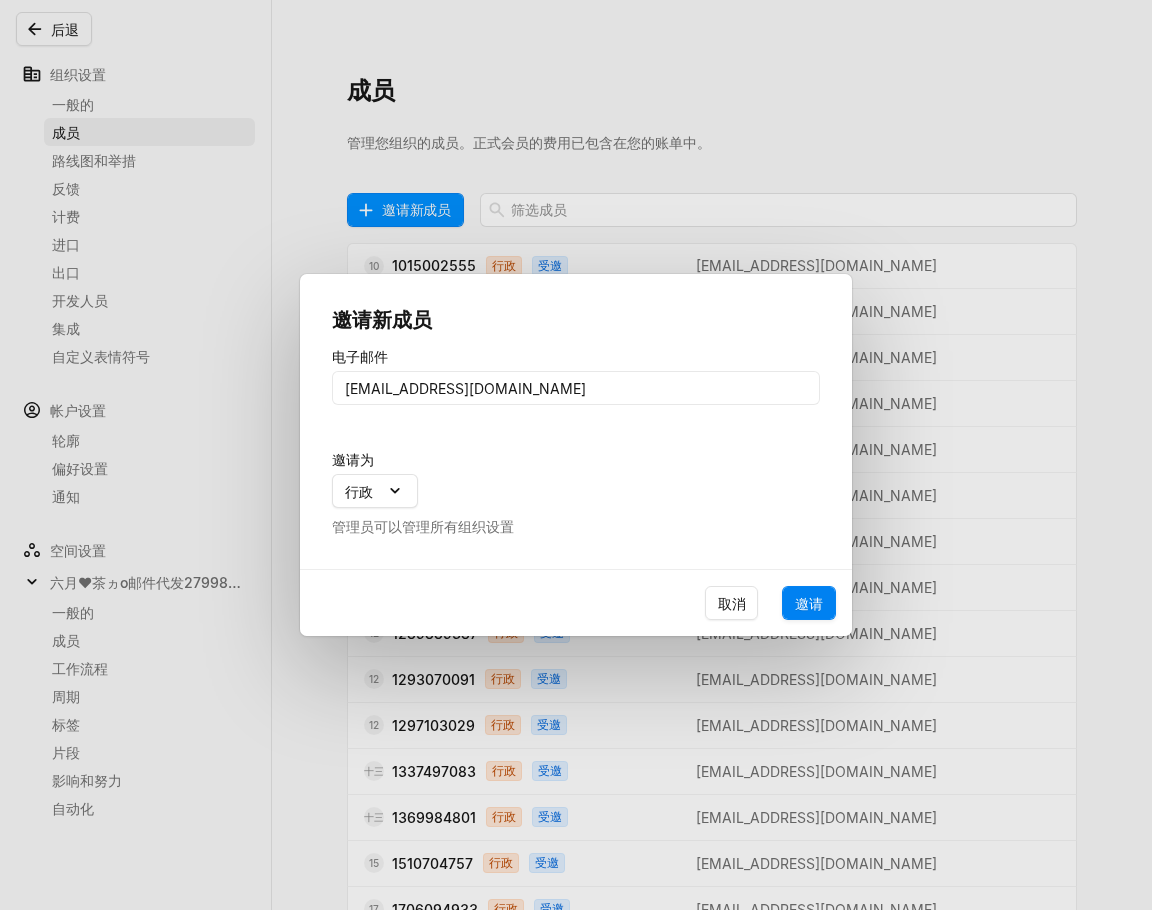 click on "邀请" at bounding box center (809, 603) 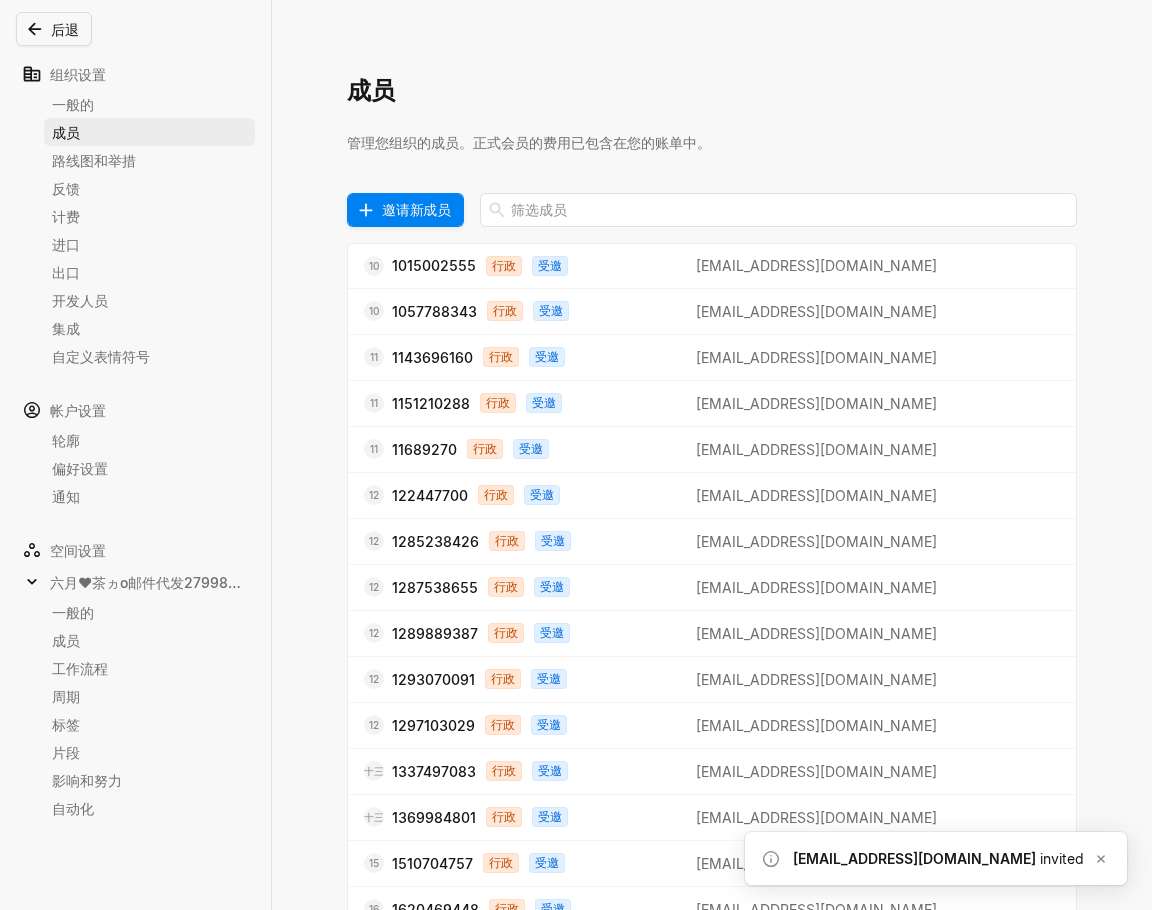 click on "邀请新成员" at bounding box center (416, 209) 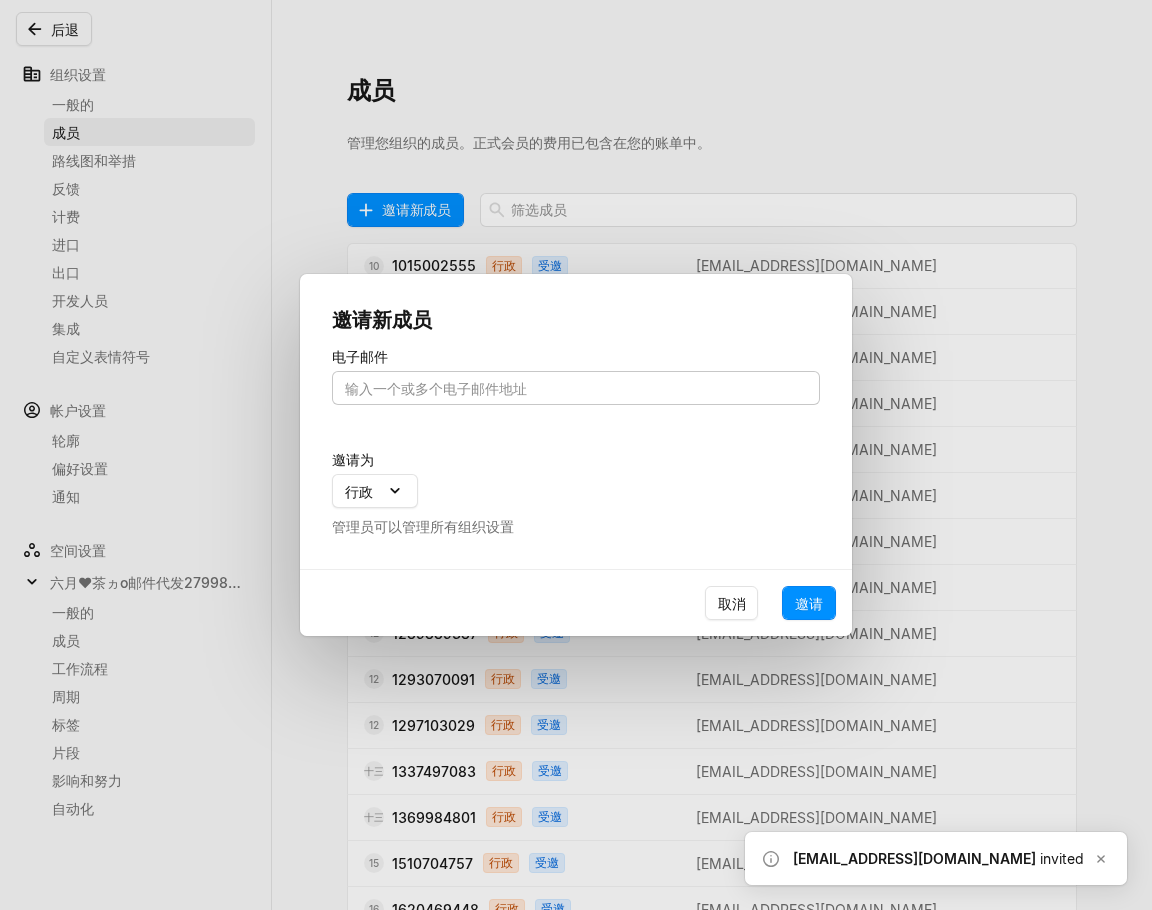 click at bounding box center [576, 388] 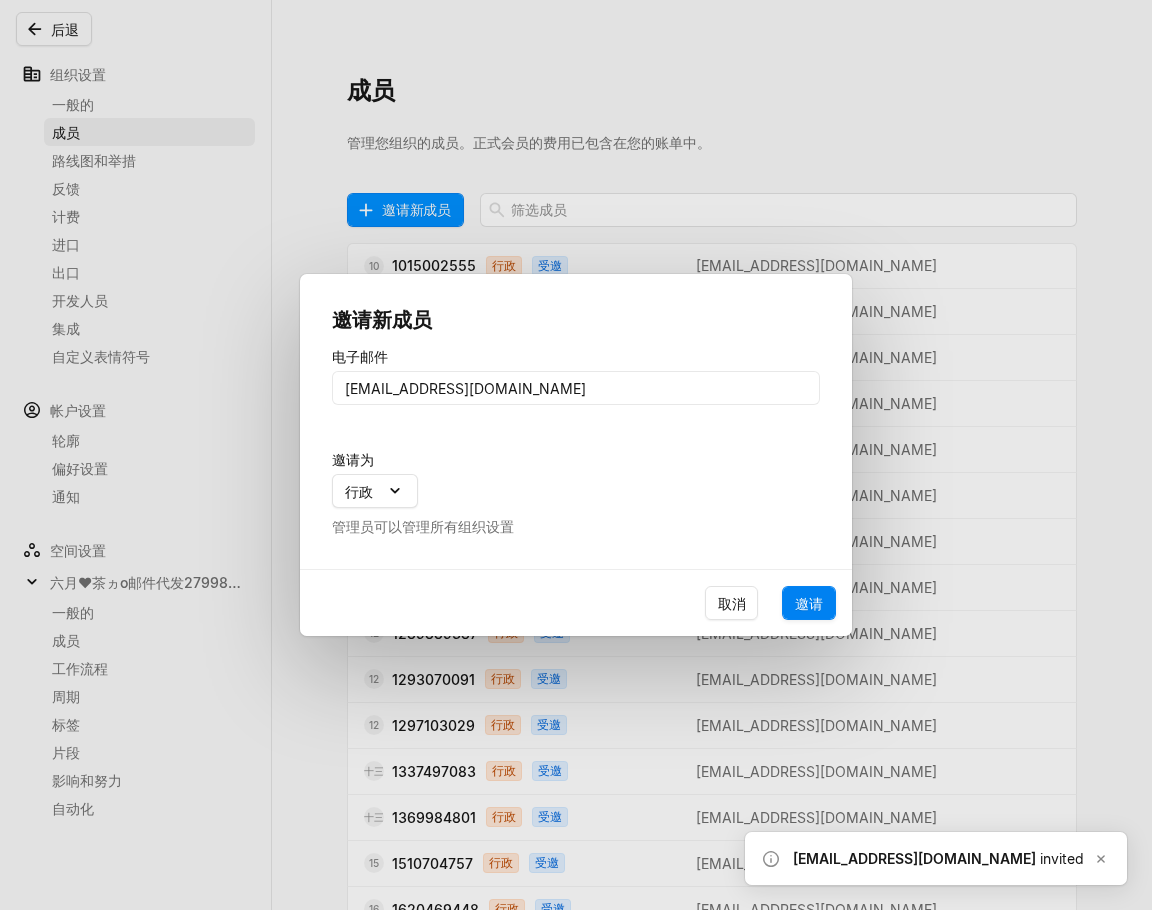 click on "邀请" at bounding box center (809, 603) 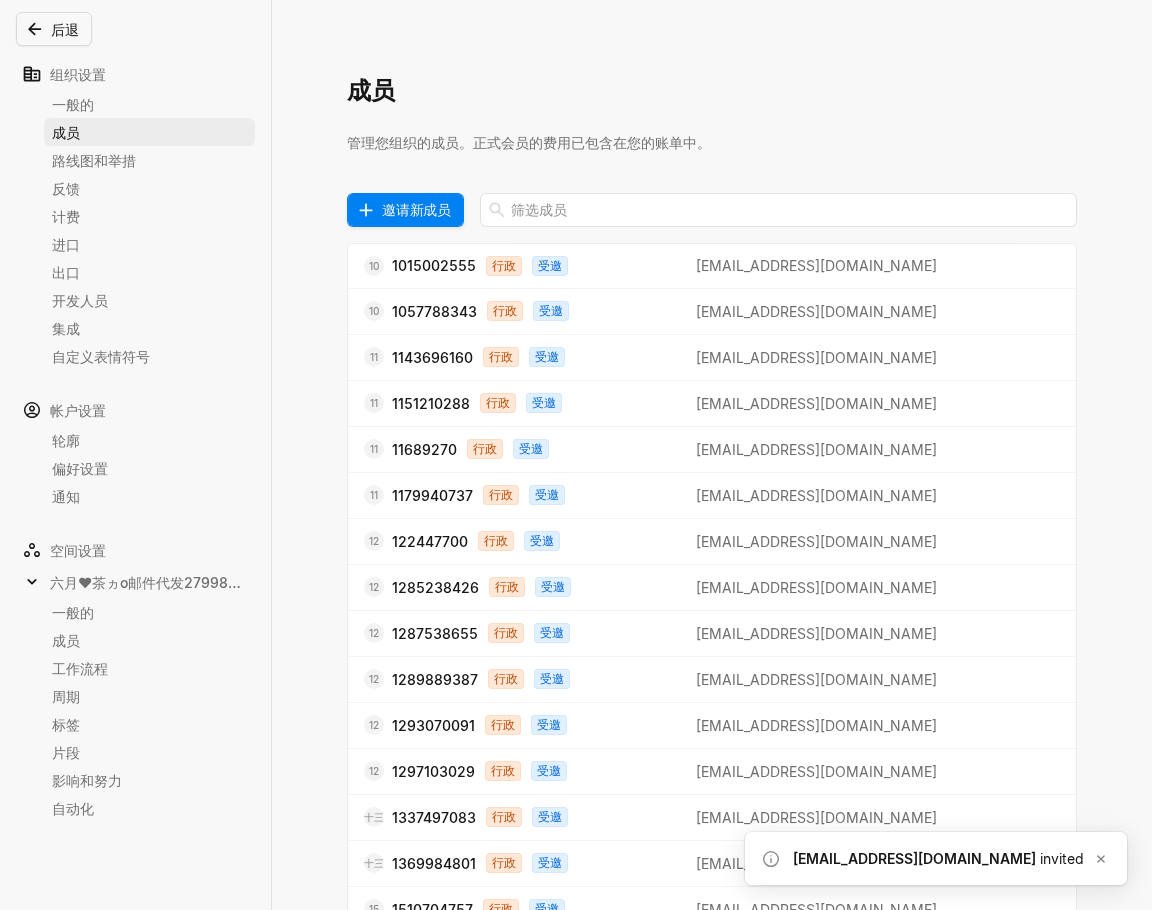 click on "邀请新成员" at bounding box center [416, 209] 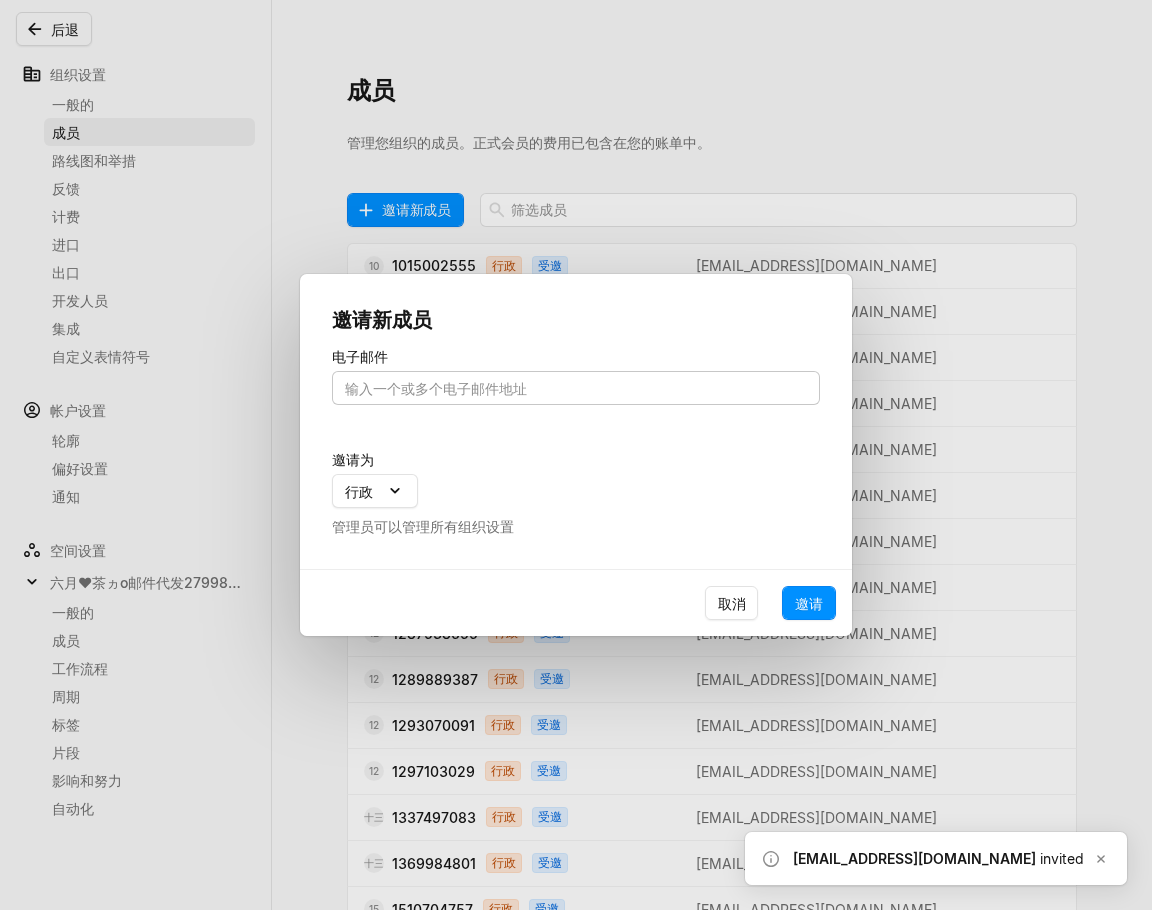click at bounding box center [576, 388] 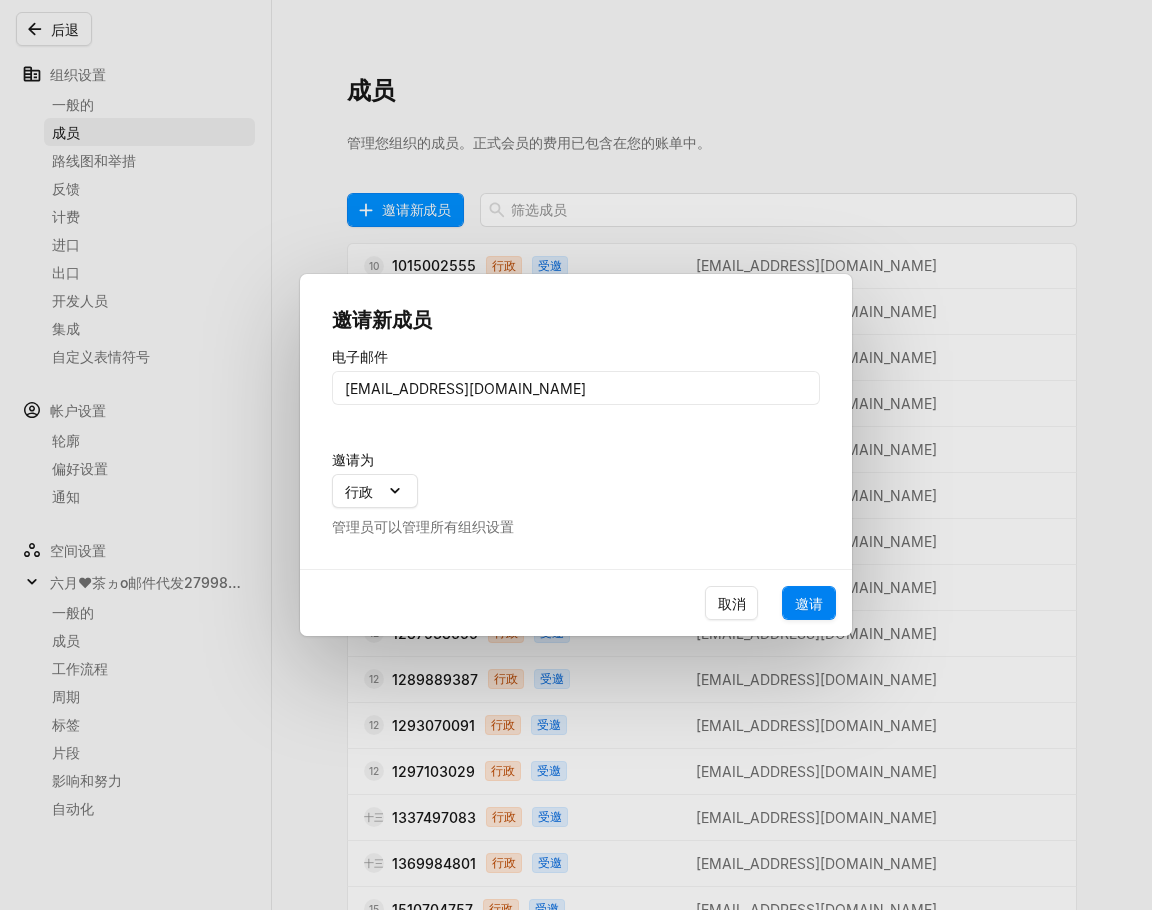 click on "邀请" at bounding box center (809, 603) 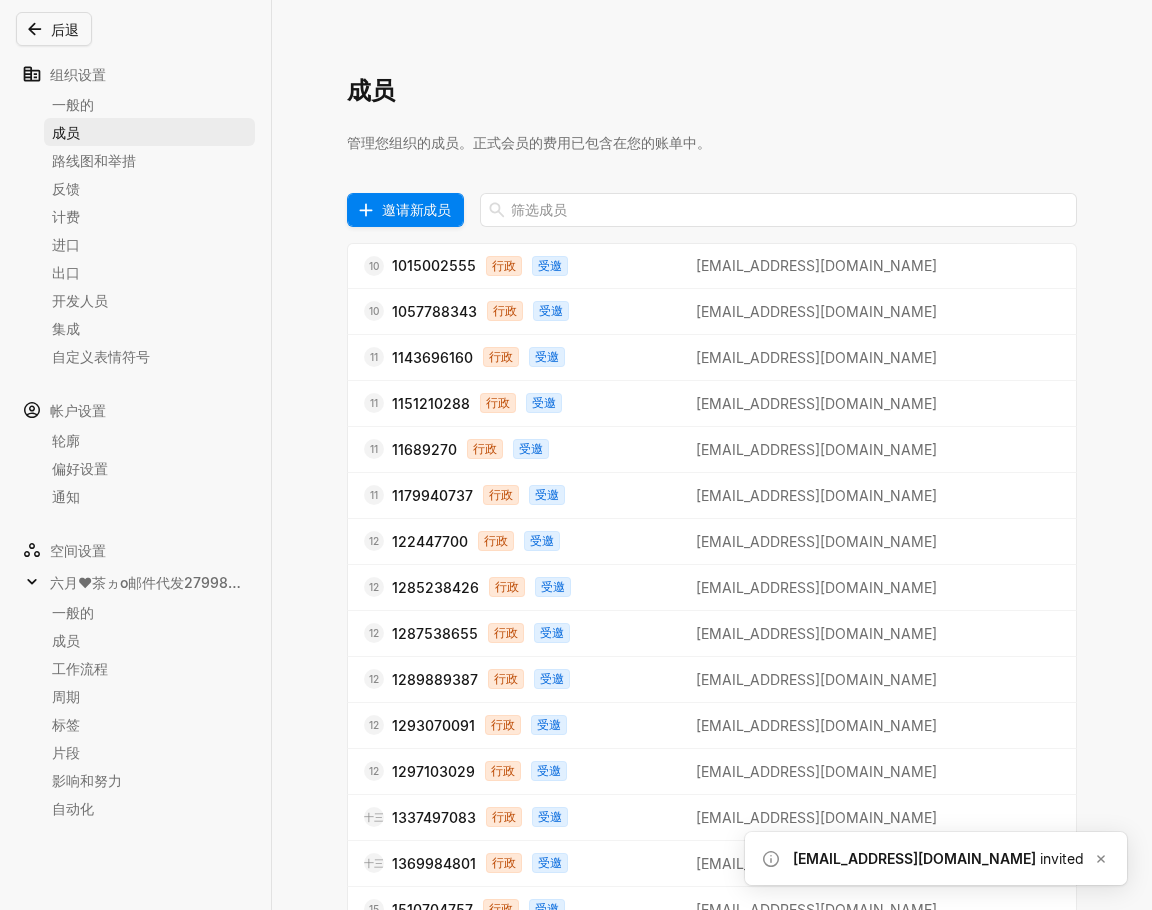 click on "邀请新成员" at bounding box center [416, 209] 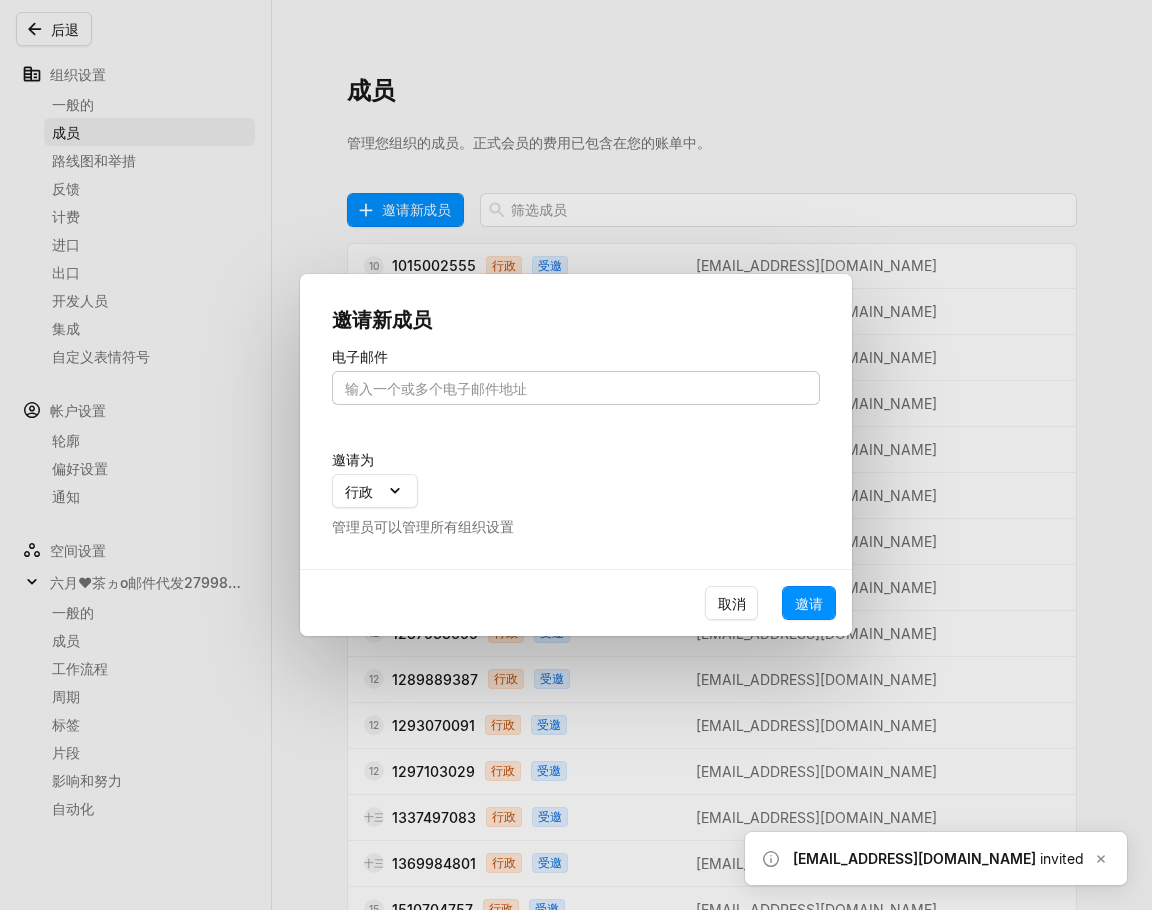 click at bounding box center [576, 388] 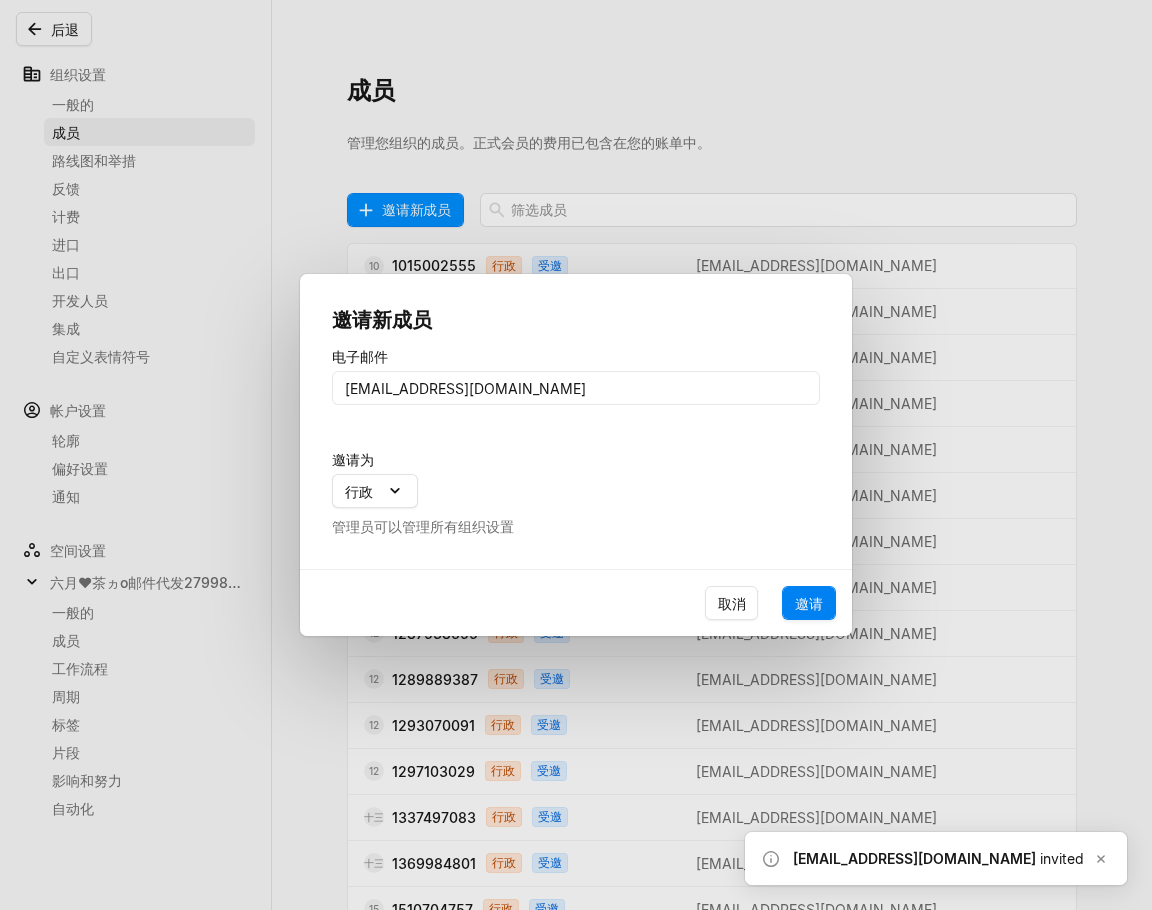 click on "邀请" at bounding box center (809, 603) 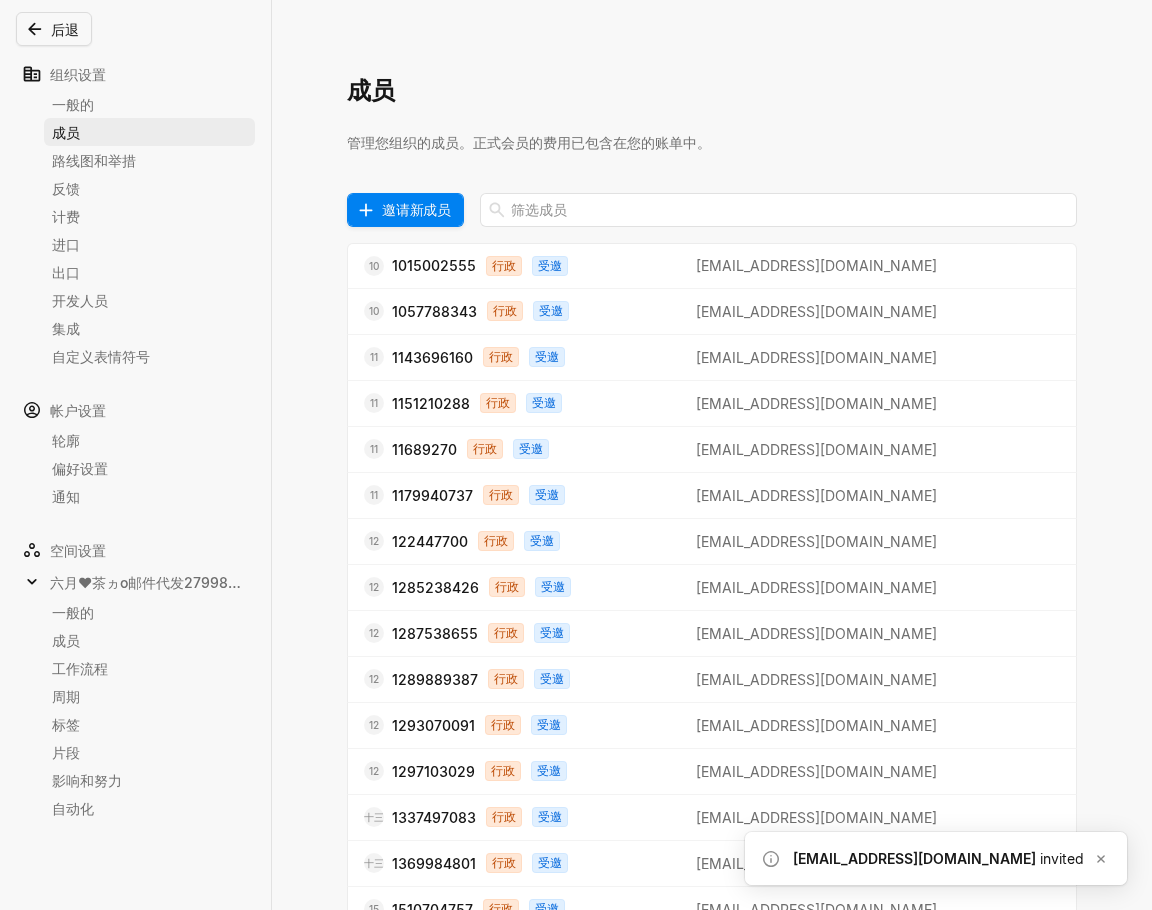 click on "邀请新成员" at bounding box center (416, 209) 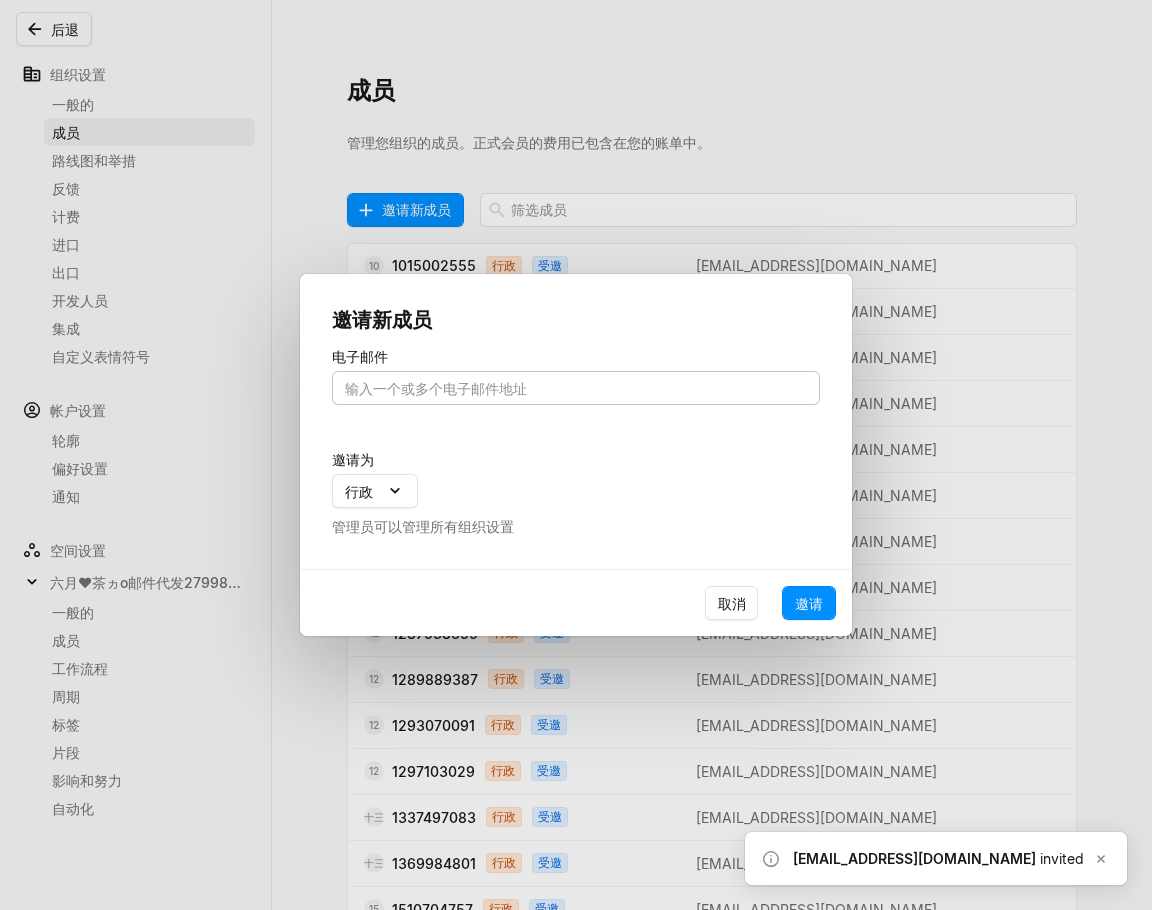 click at bounding box center [576, 388] 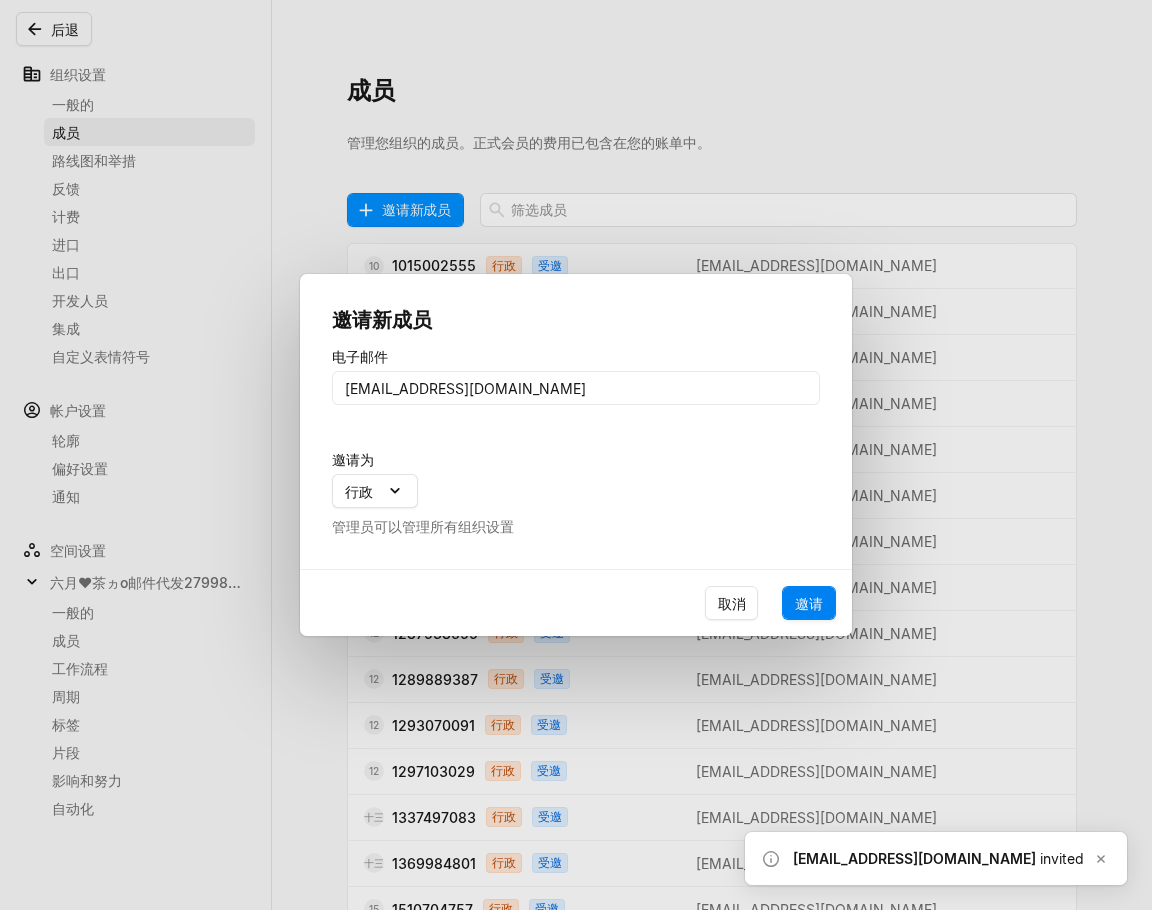 click on "邀请" at bounding box center (809, 603) 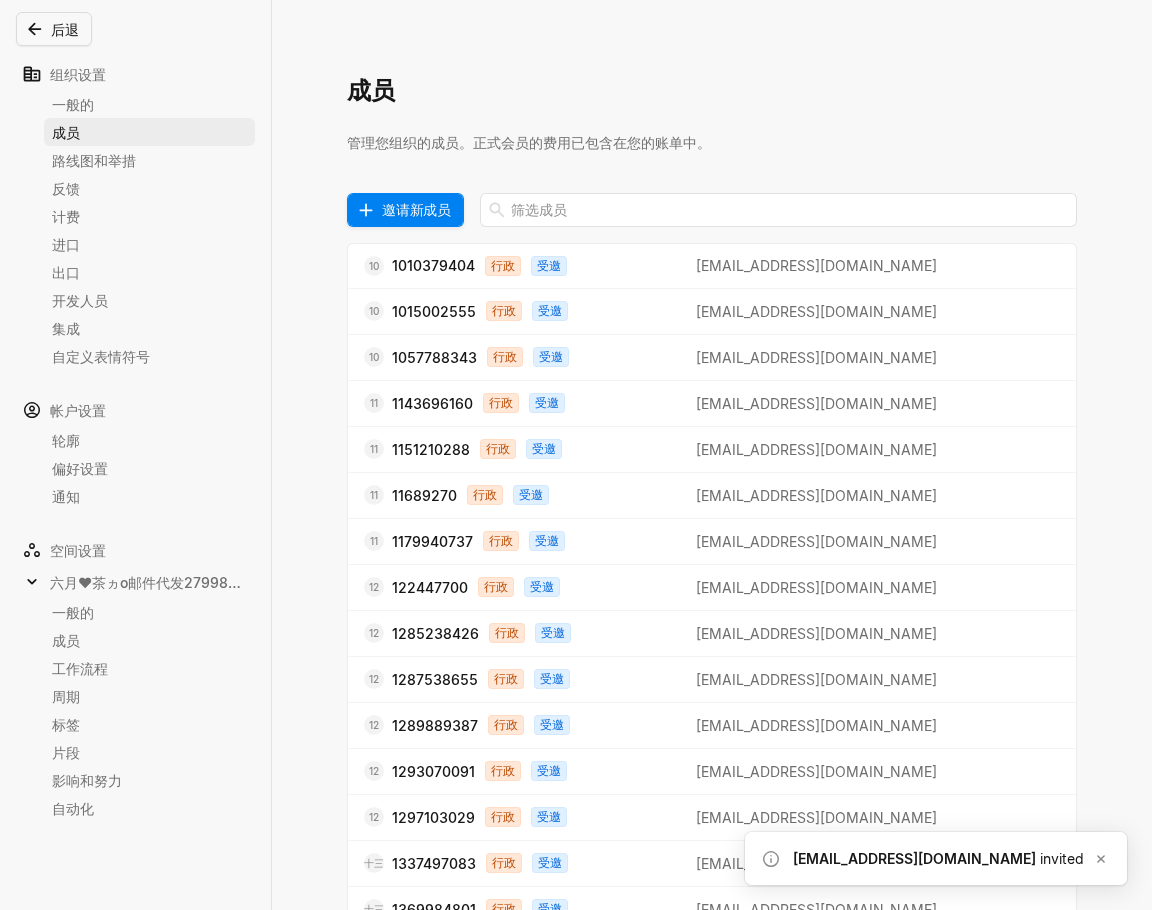 click on "邀请新成员" at bounding box center (416, 209) 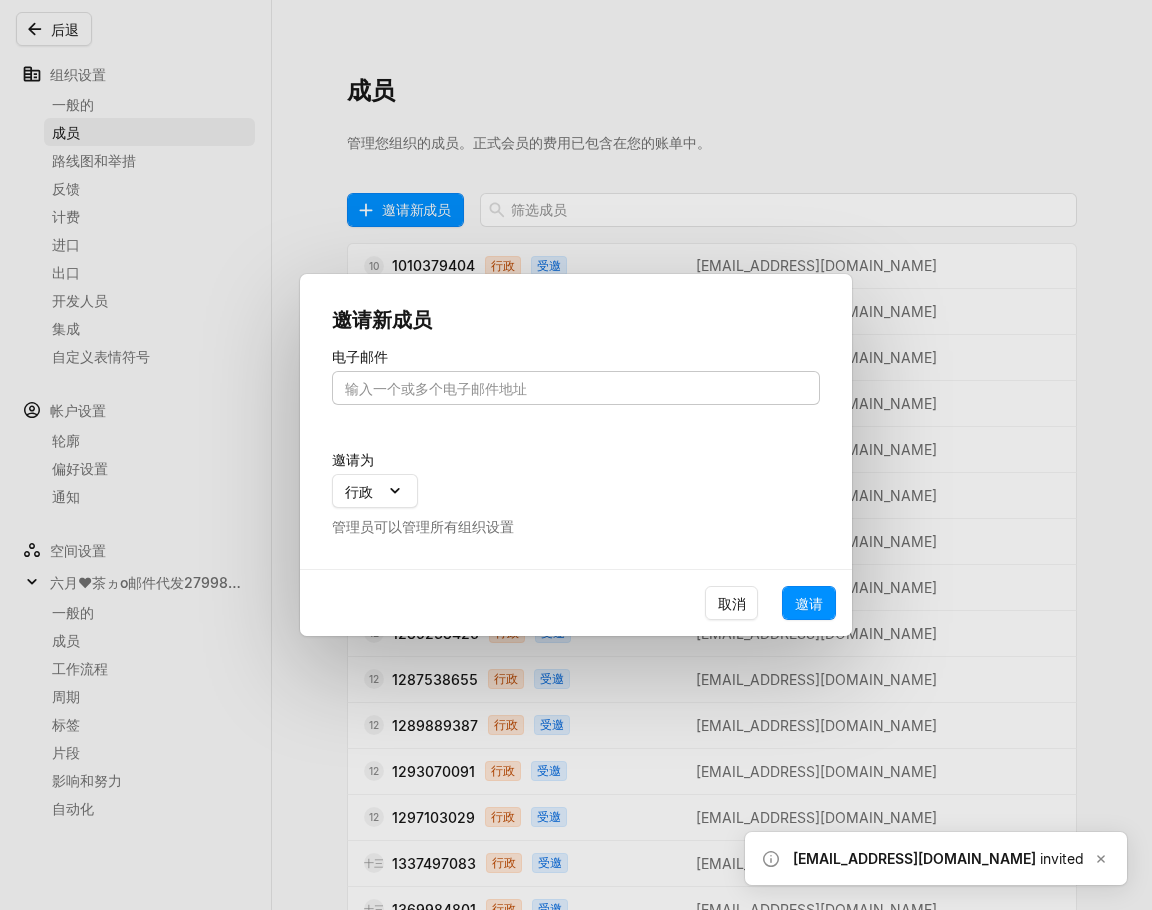 click at bounding box center (576, 388) 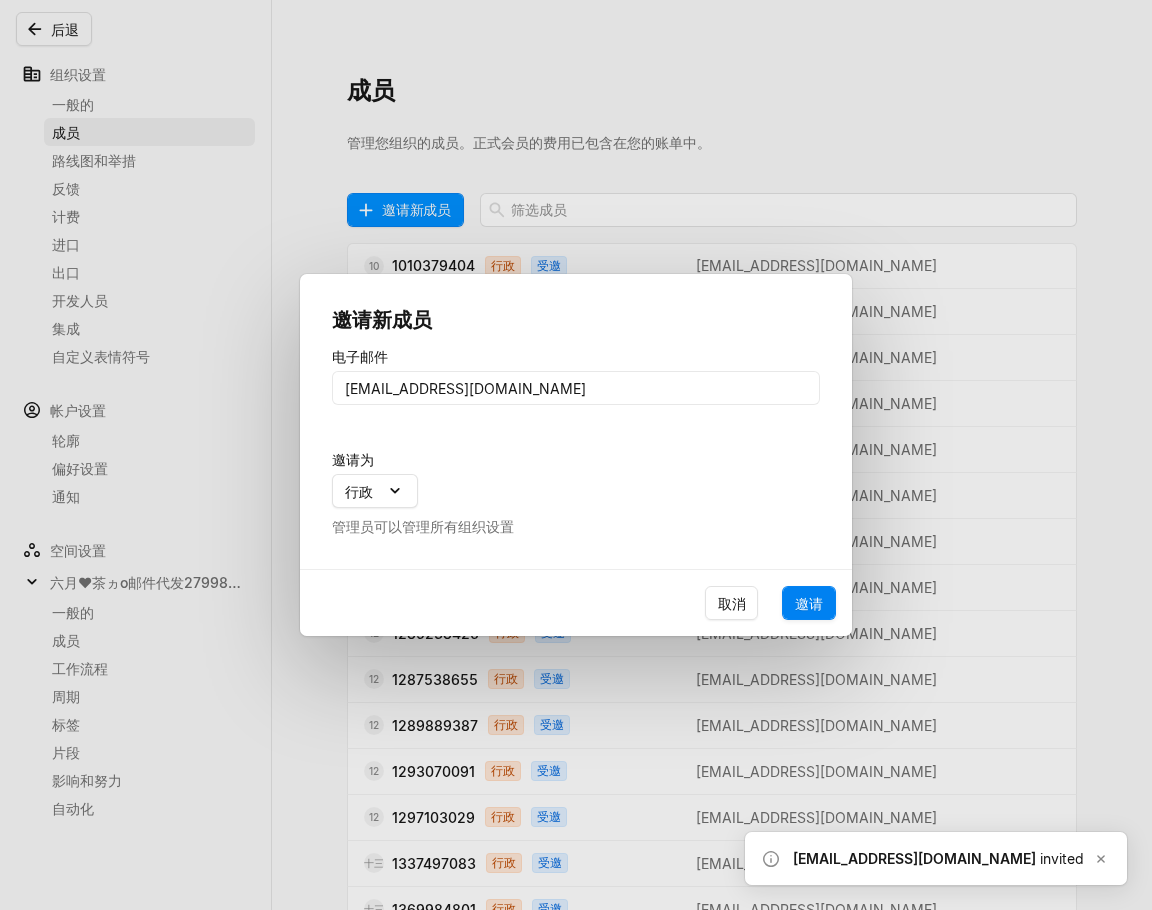 click on "邀请" at bounding box center (809, 603) 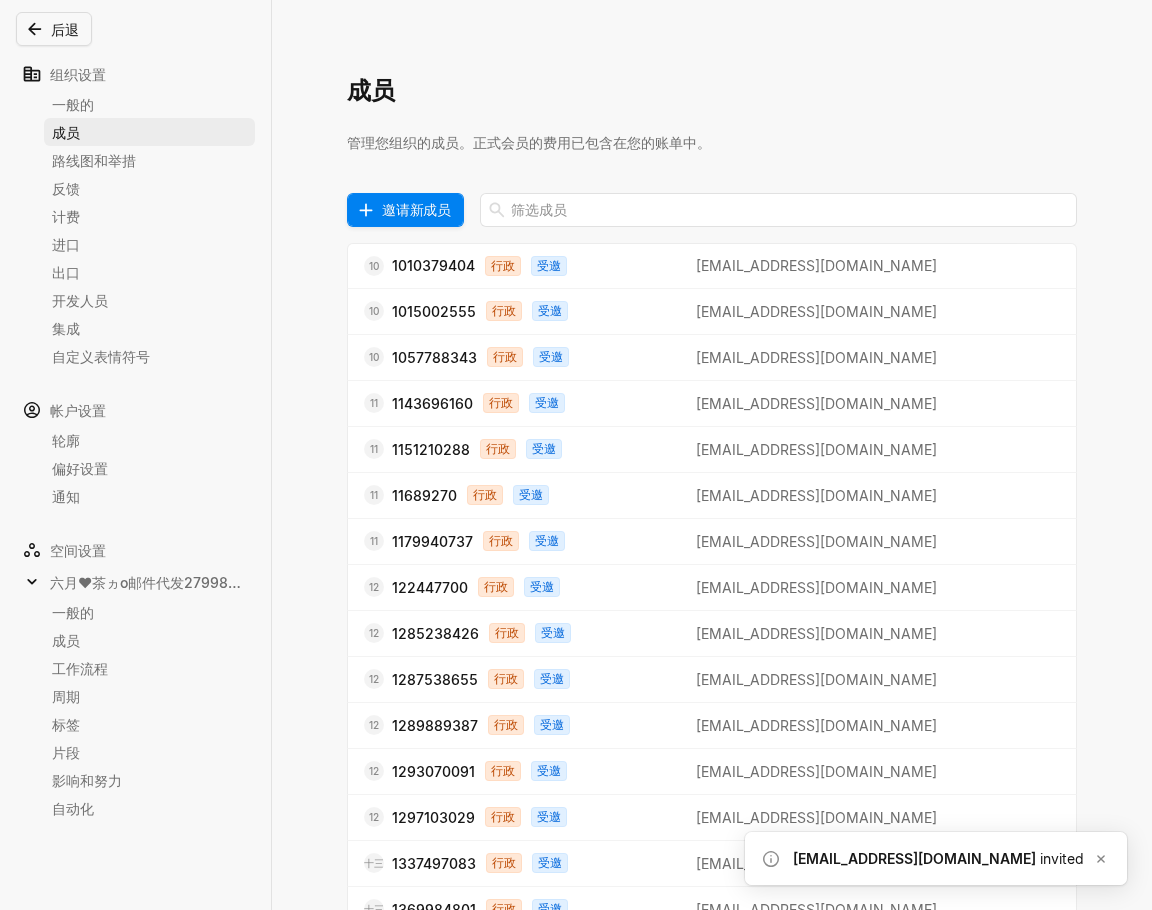 click on "邀请新成员" at bounding box center [416, 209] 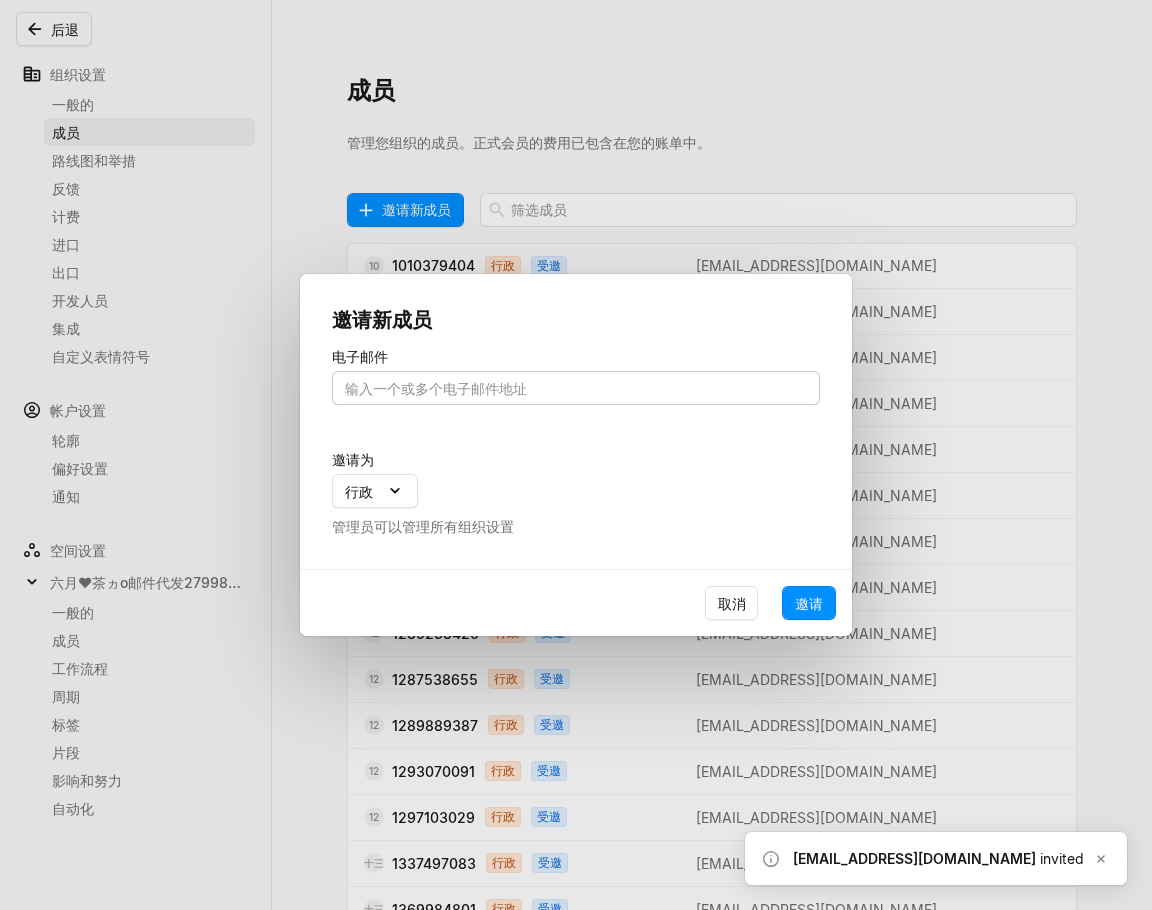 click at bounding box center (576, 388) 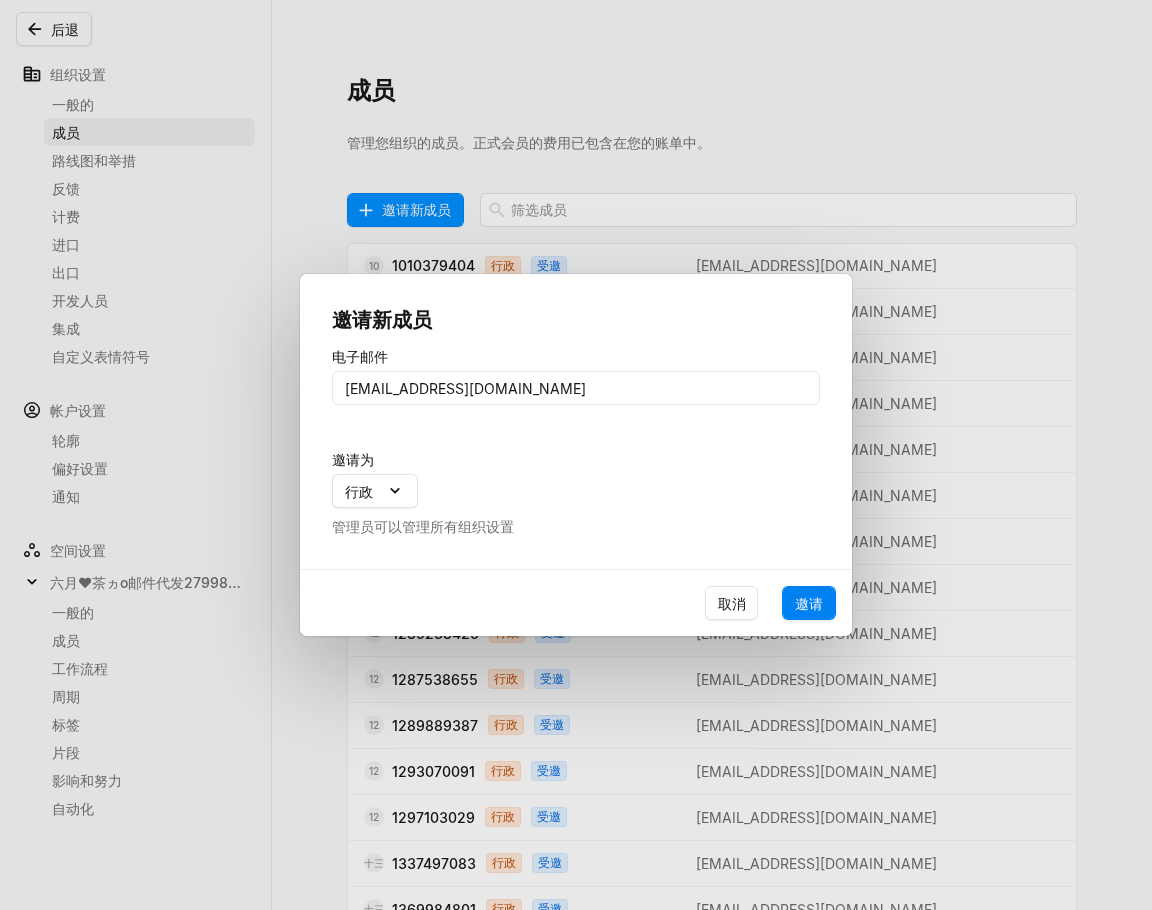 click on "邀请" at bounding box center [809, 603] 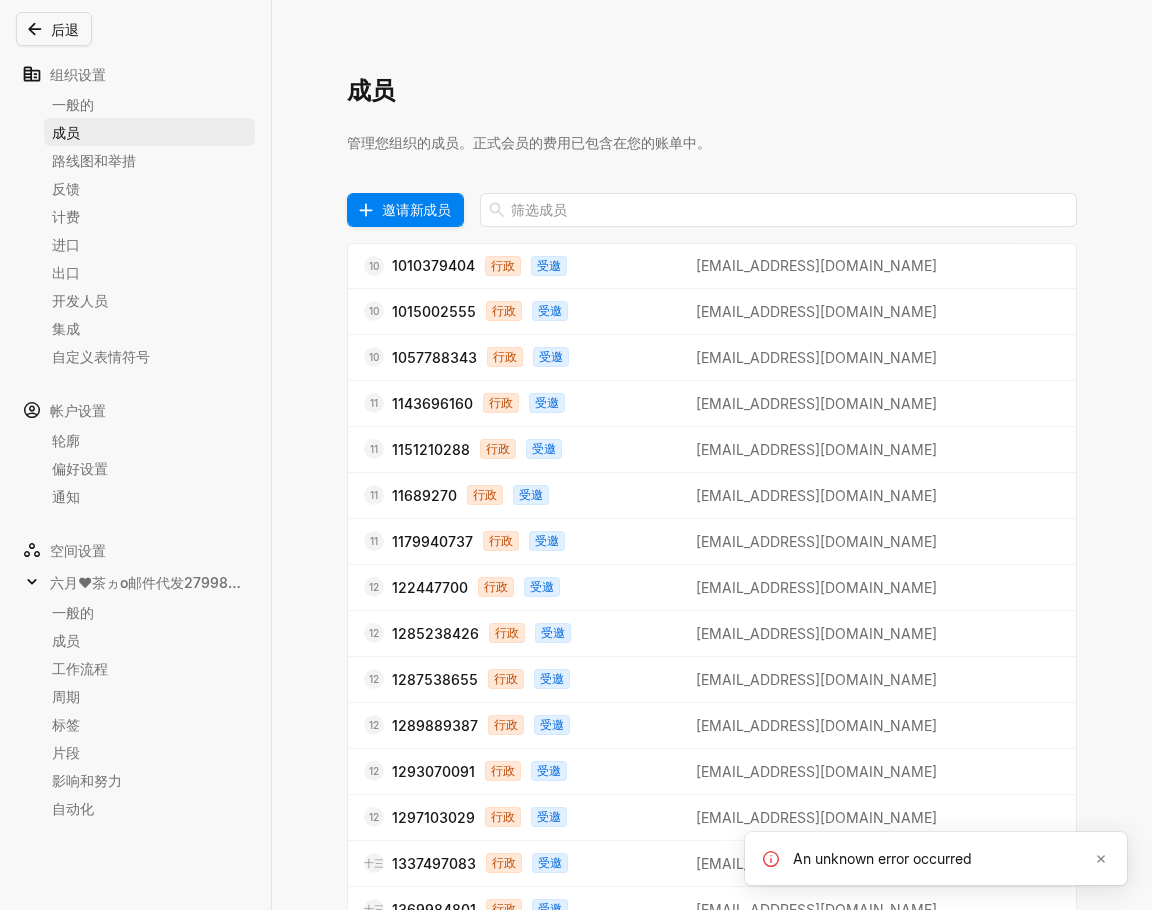 click on "邀请新成员" at bounding box center [416, 209] 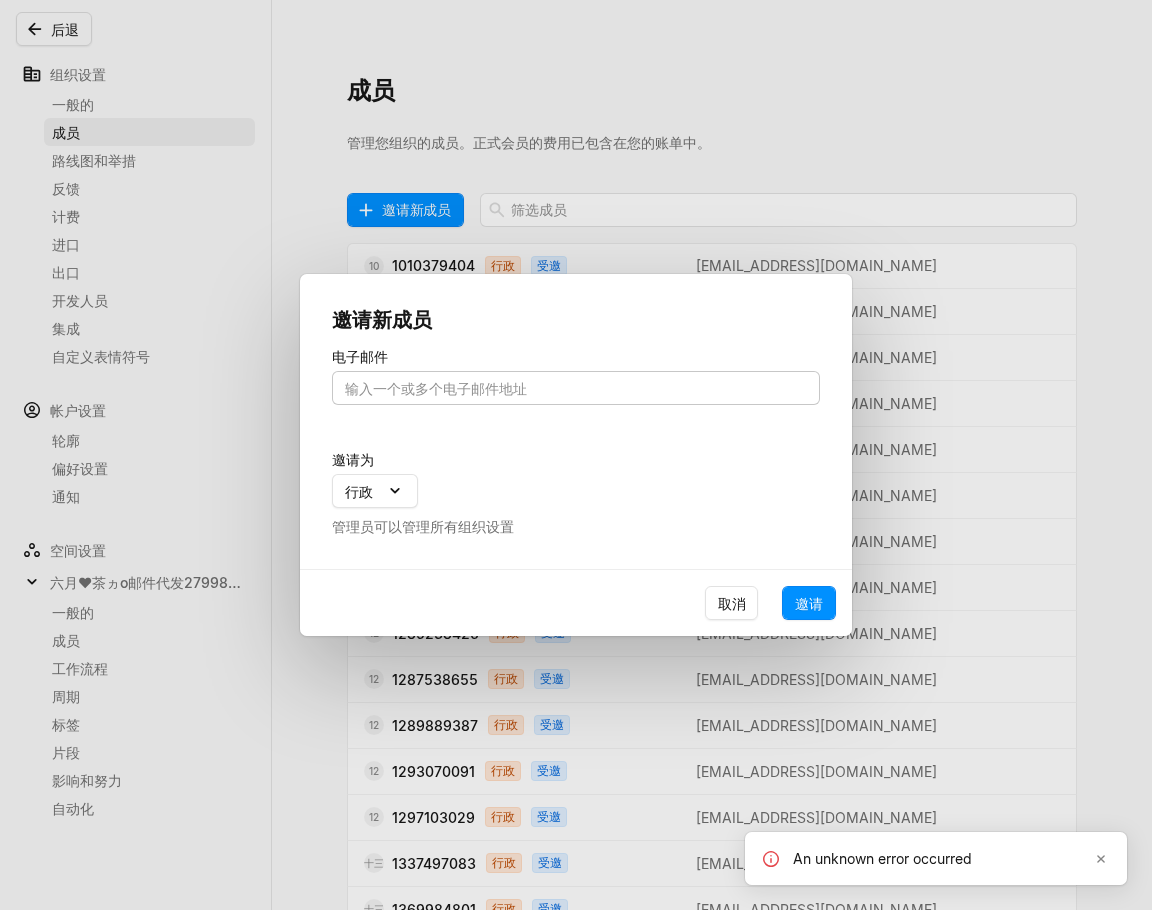 click at bounding box center [576, 388] 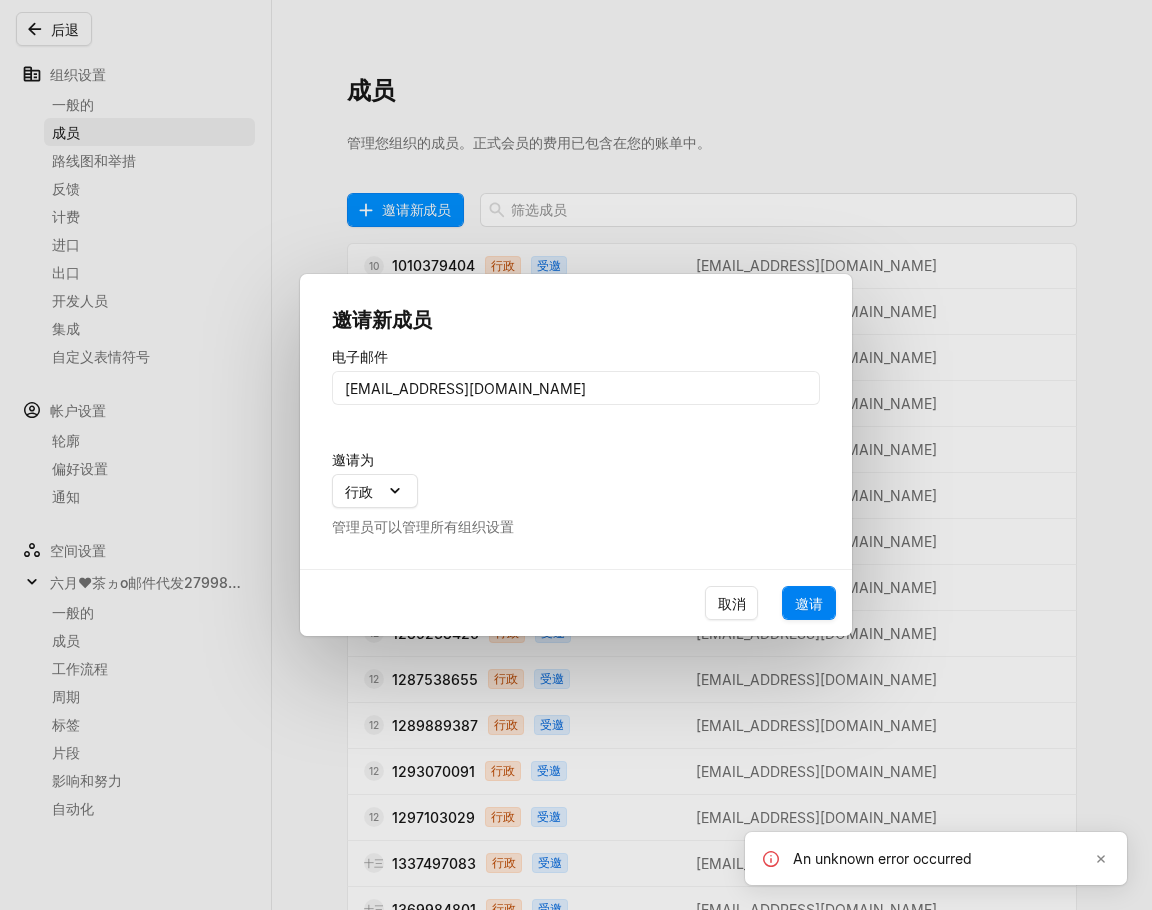 click on "邀请" at bounding box center [809, 603] 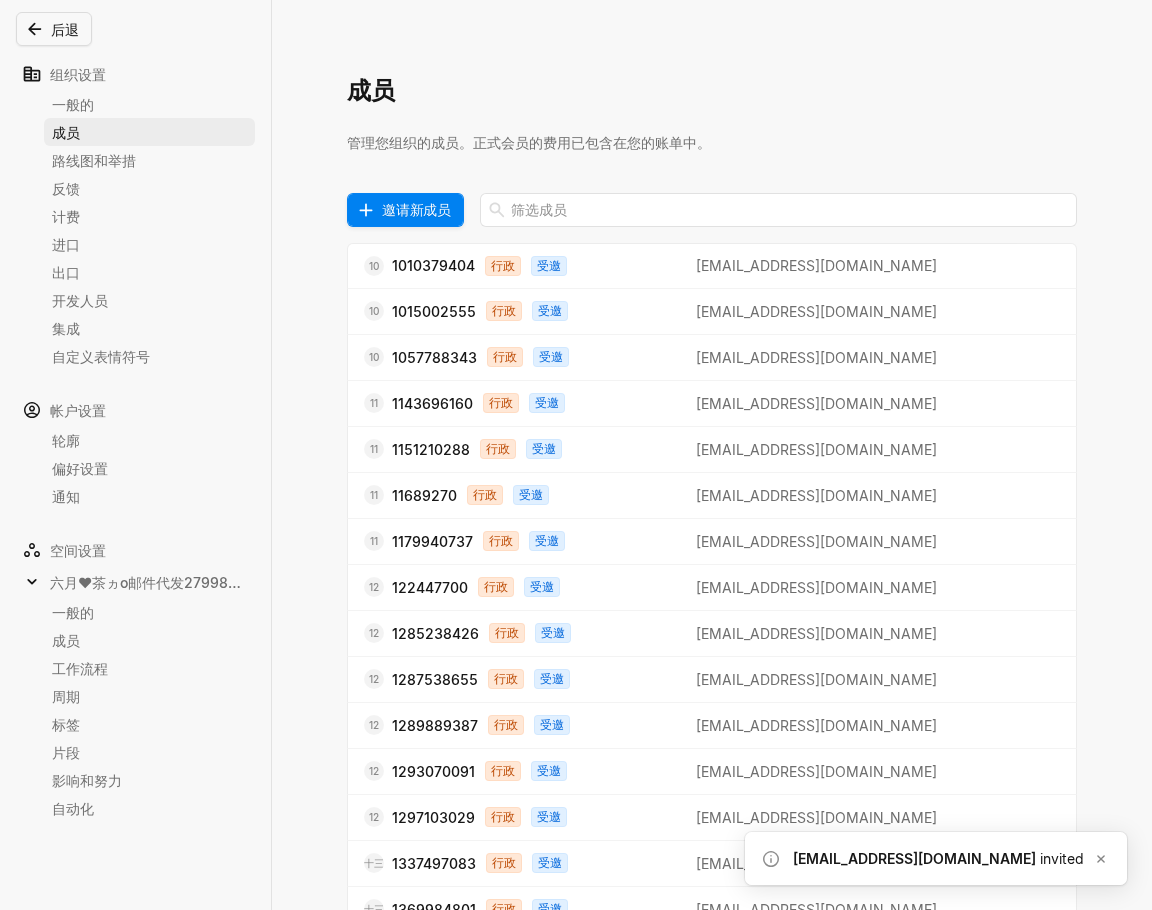 click on "邀请新成员" at bounding box center (416, 209) 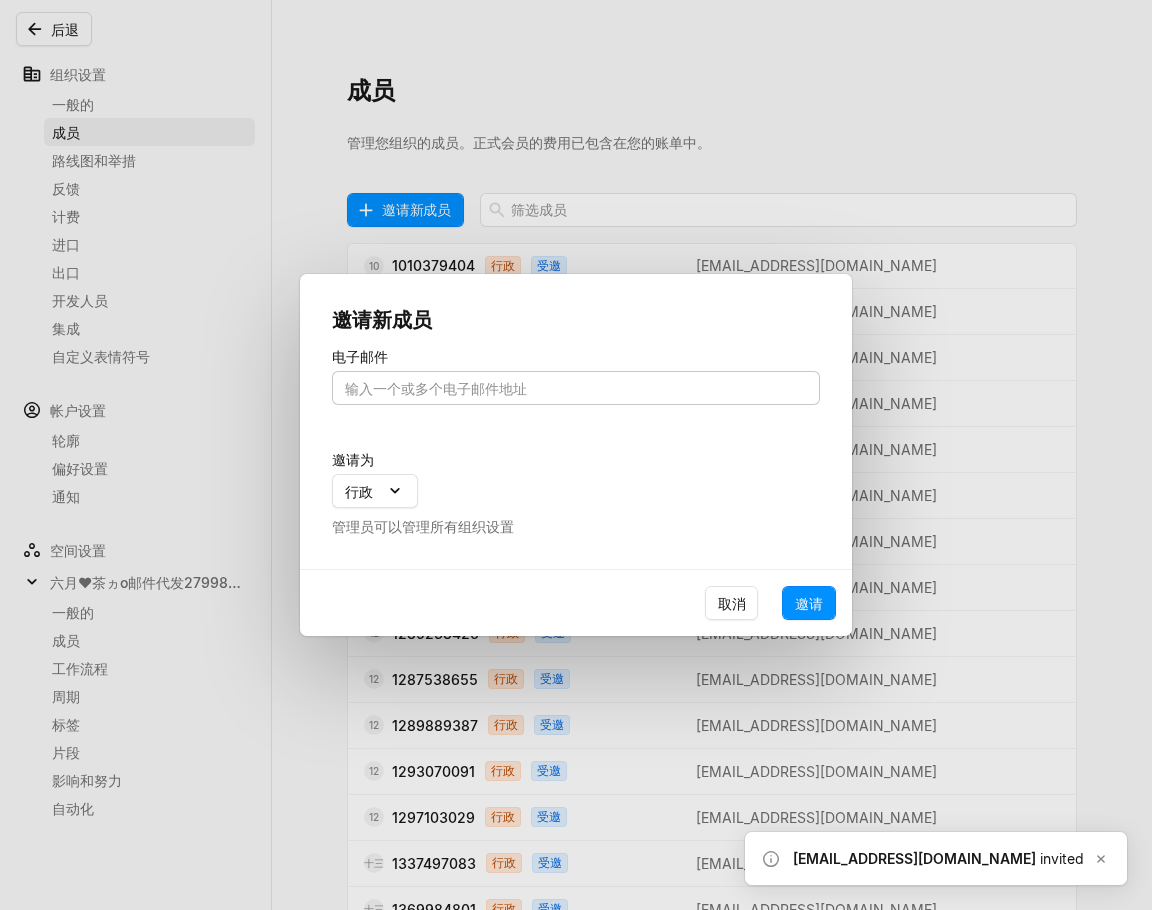 click at bounding box center (576, 388) 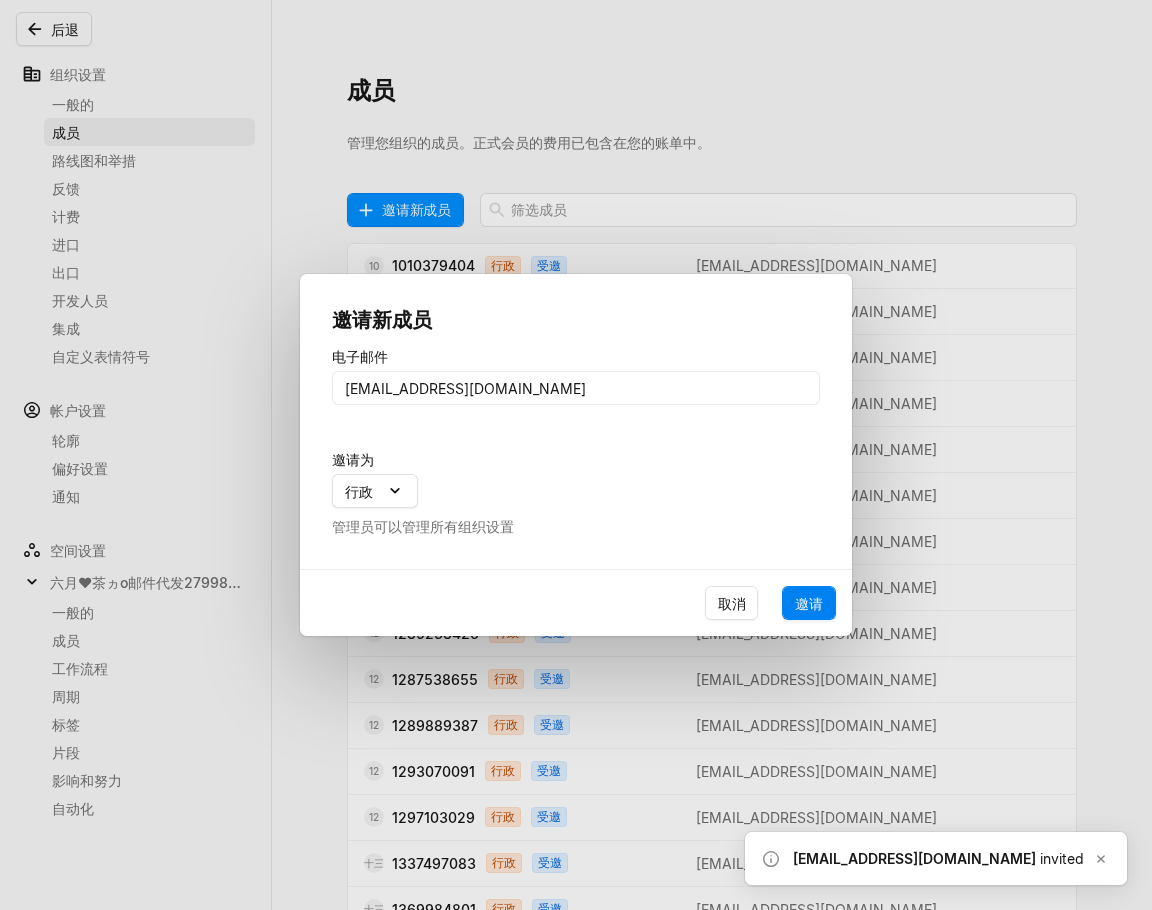 click on "邀请" at bounding box center [809, 603] 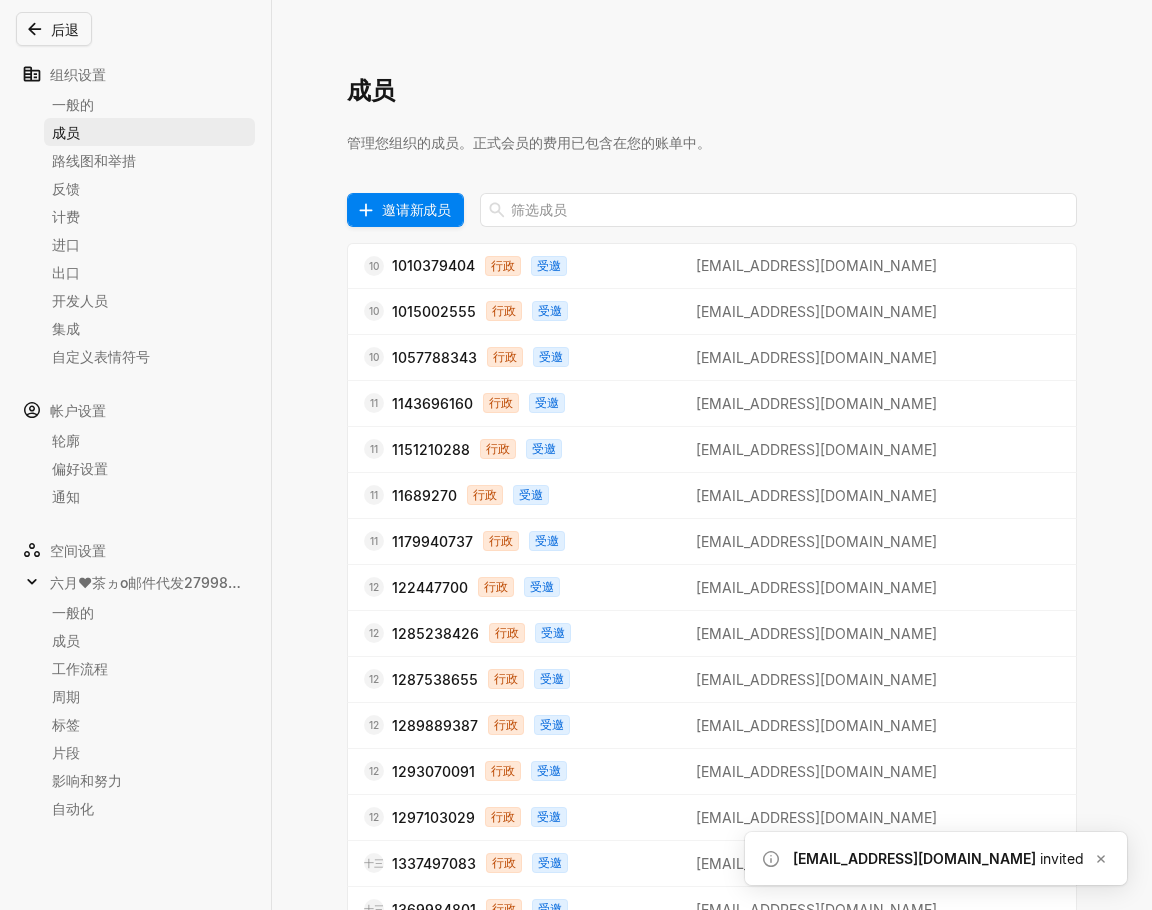 click on "邀请新成员" at bounding box center (416, 209) 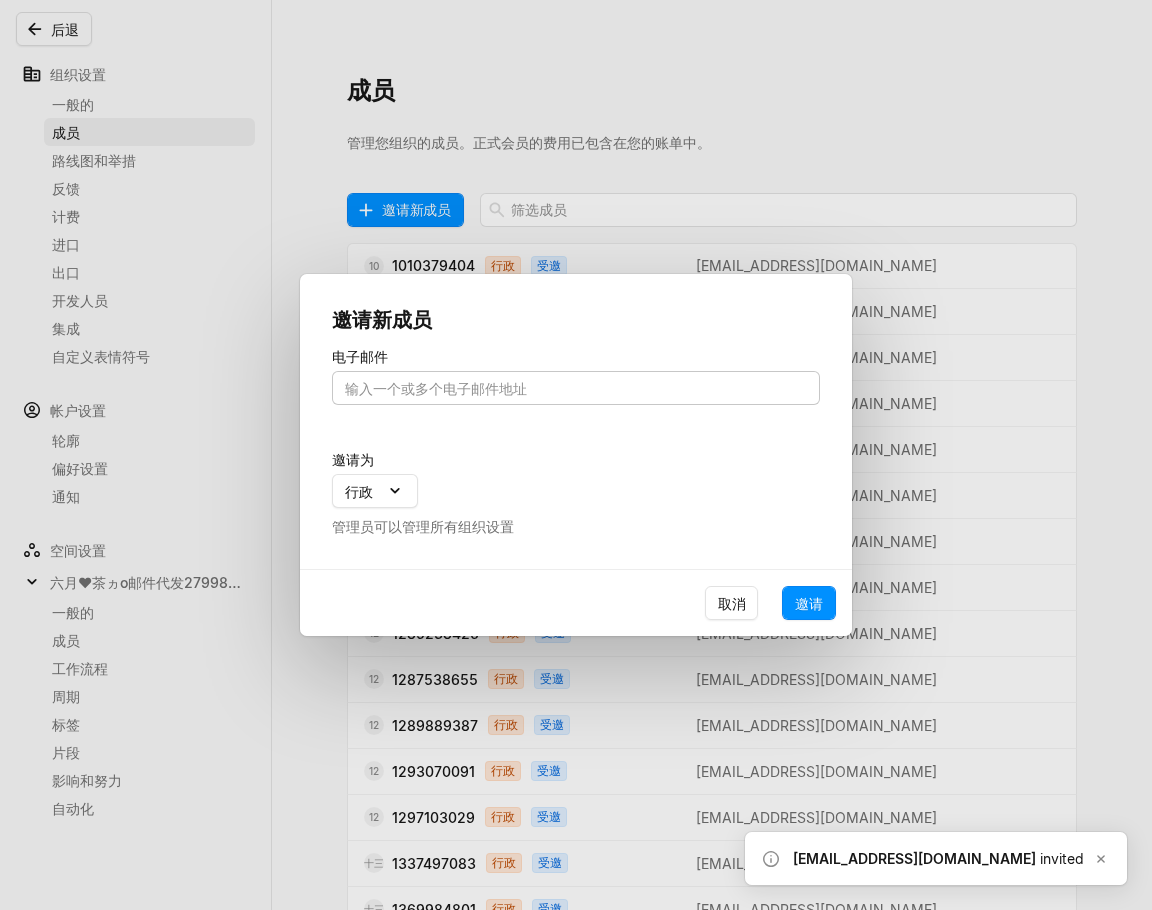 click at bounding box center (576, 388) 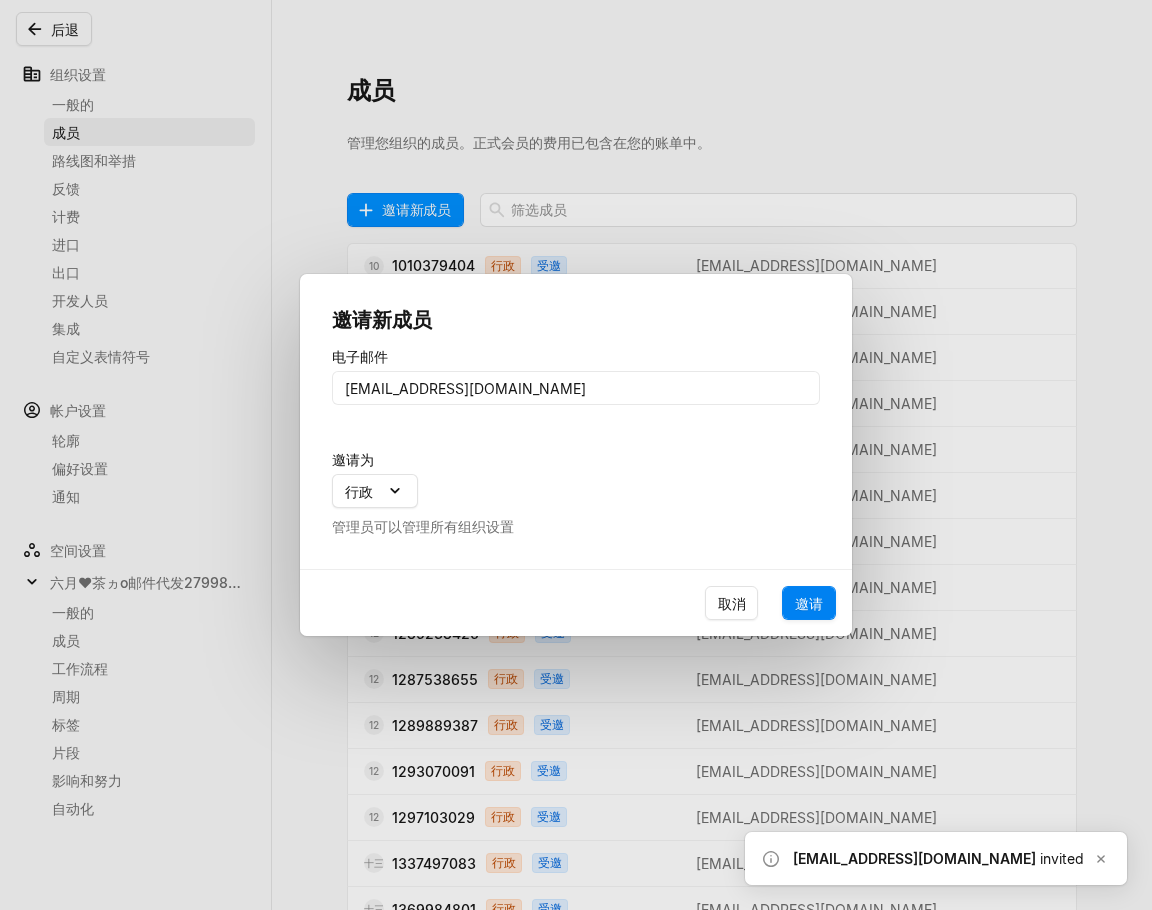 click on "邀请" at bounding box center (809, 603) 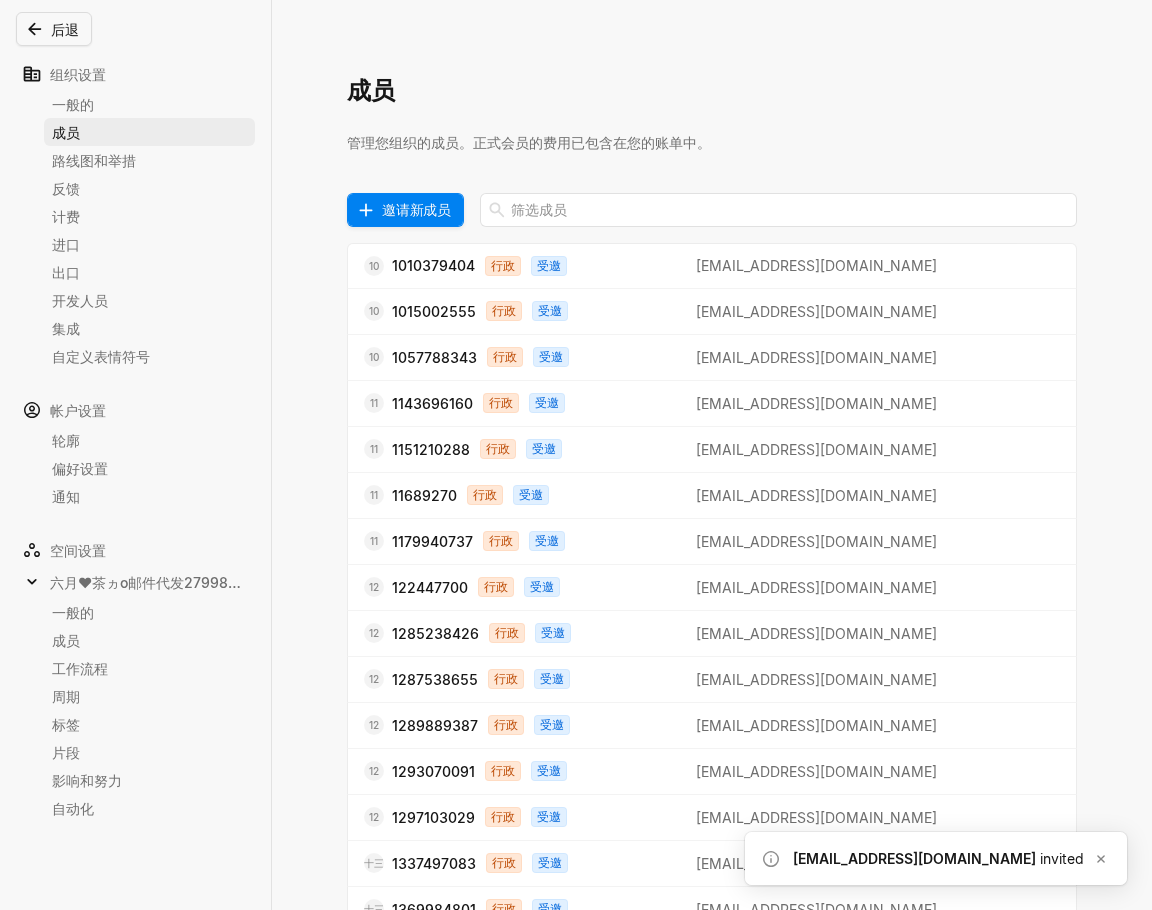 click on "邀请新成员" at bounding box center (416, 209) 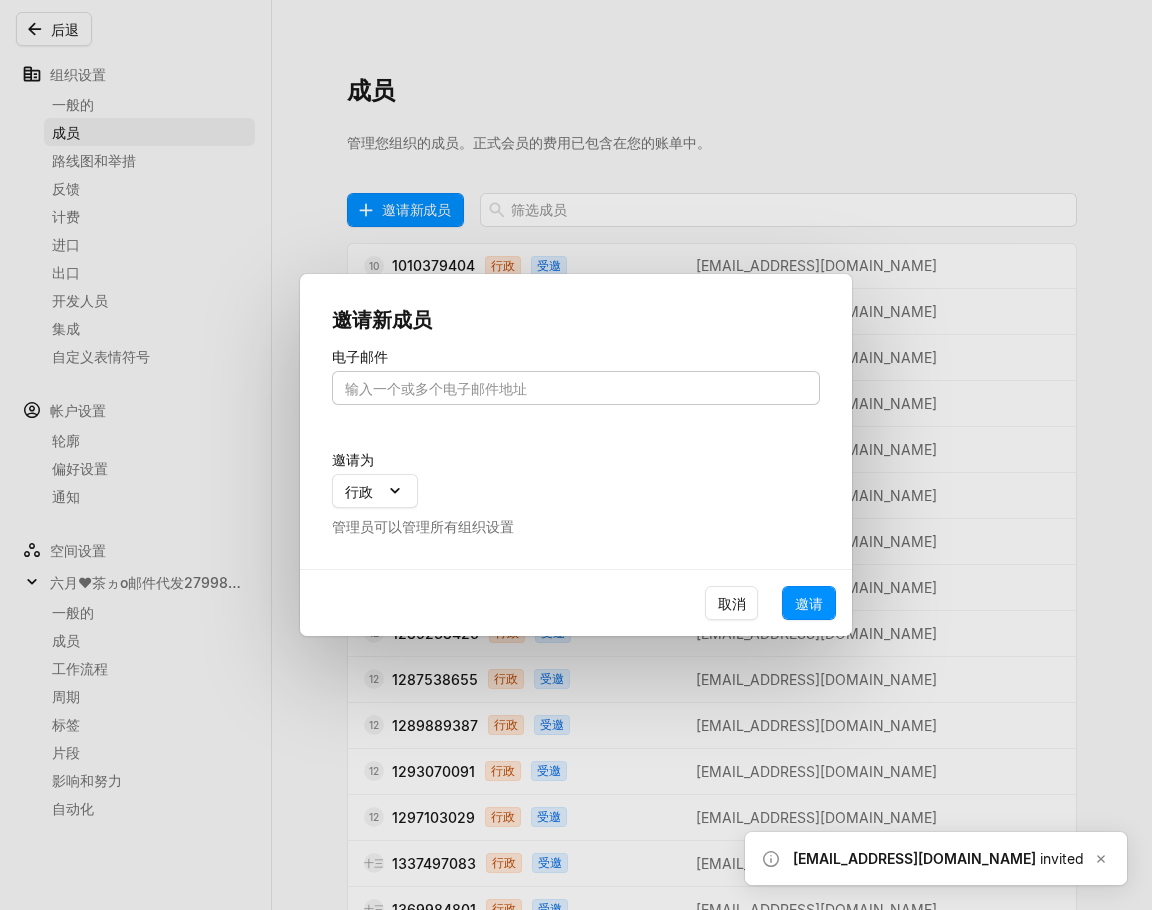 click at bounding box center [576, 388] 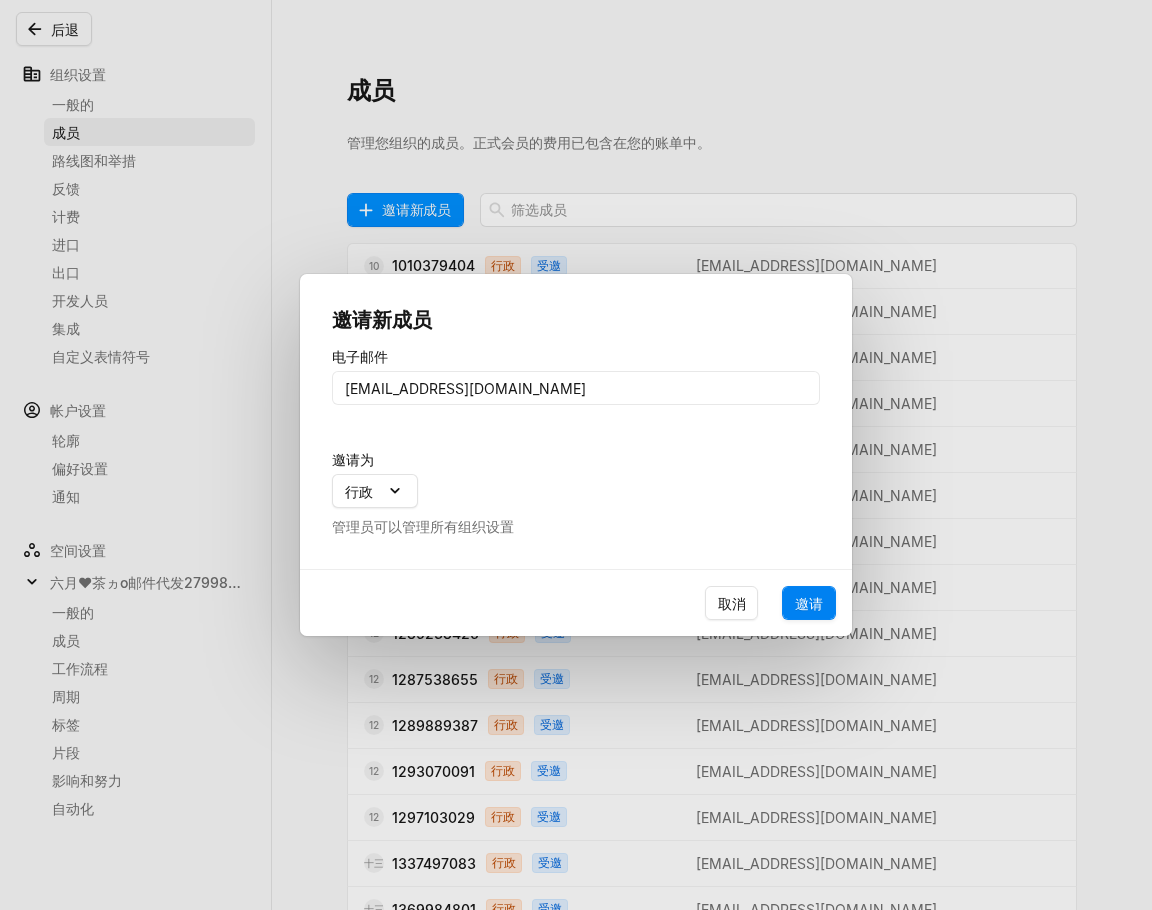 click on "邀请" at bounding box center (809, 603) 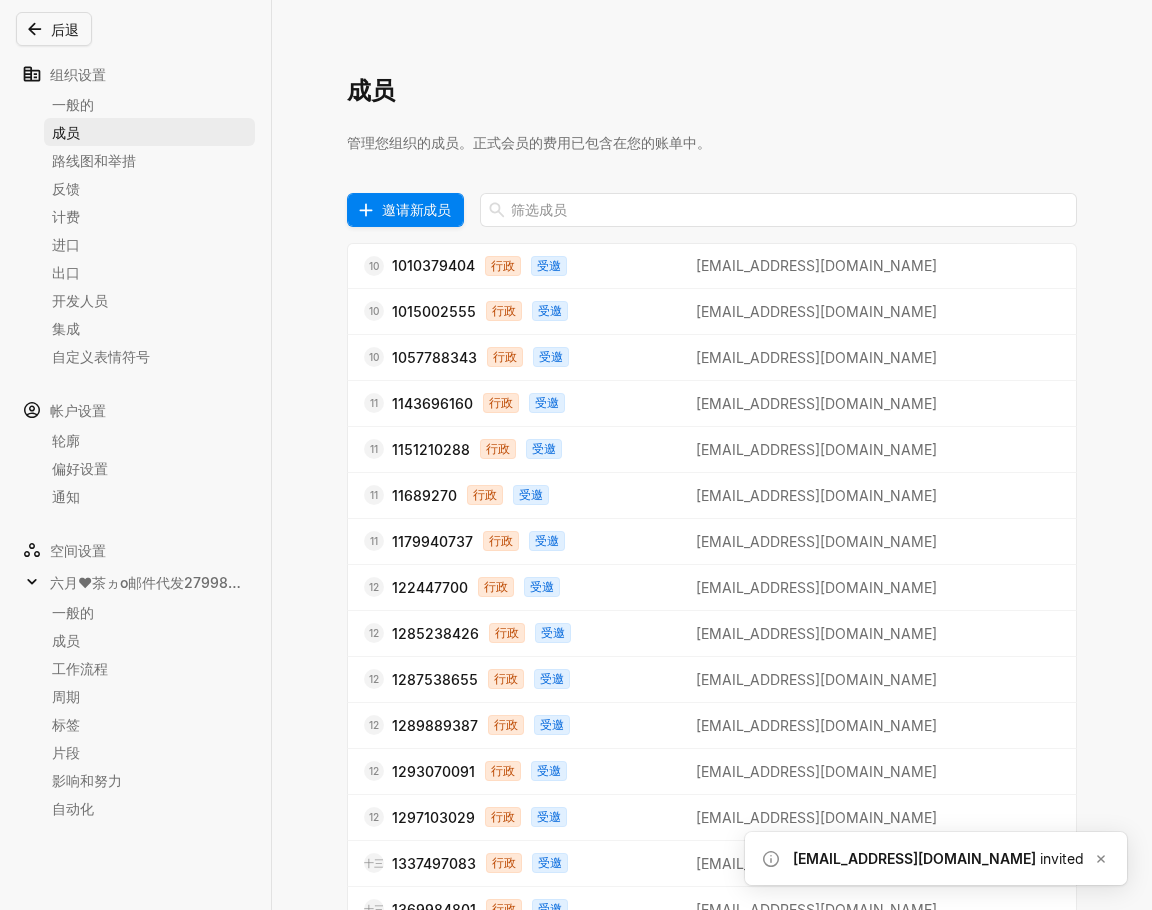 click on "邀请新成员" at bounding box center [416, 209] 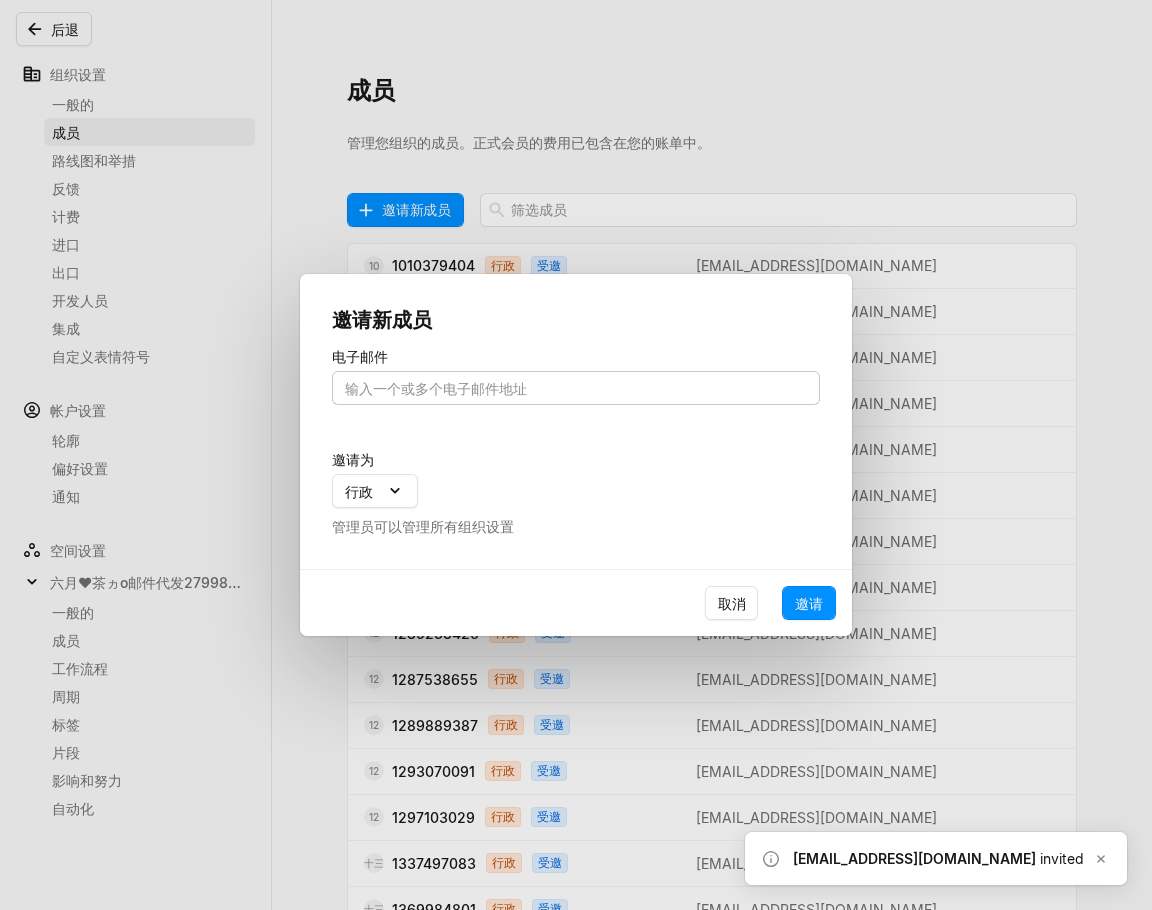 click at bounding box center [576, 388] 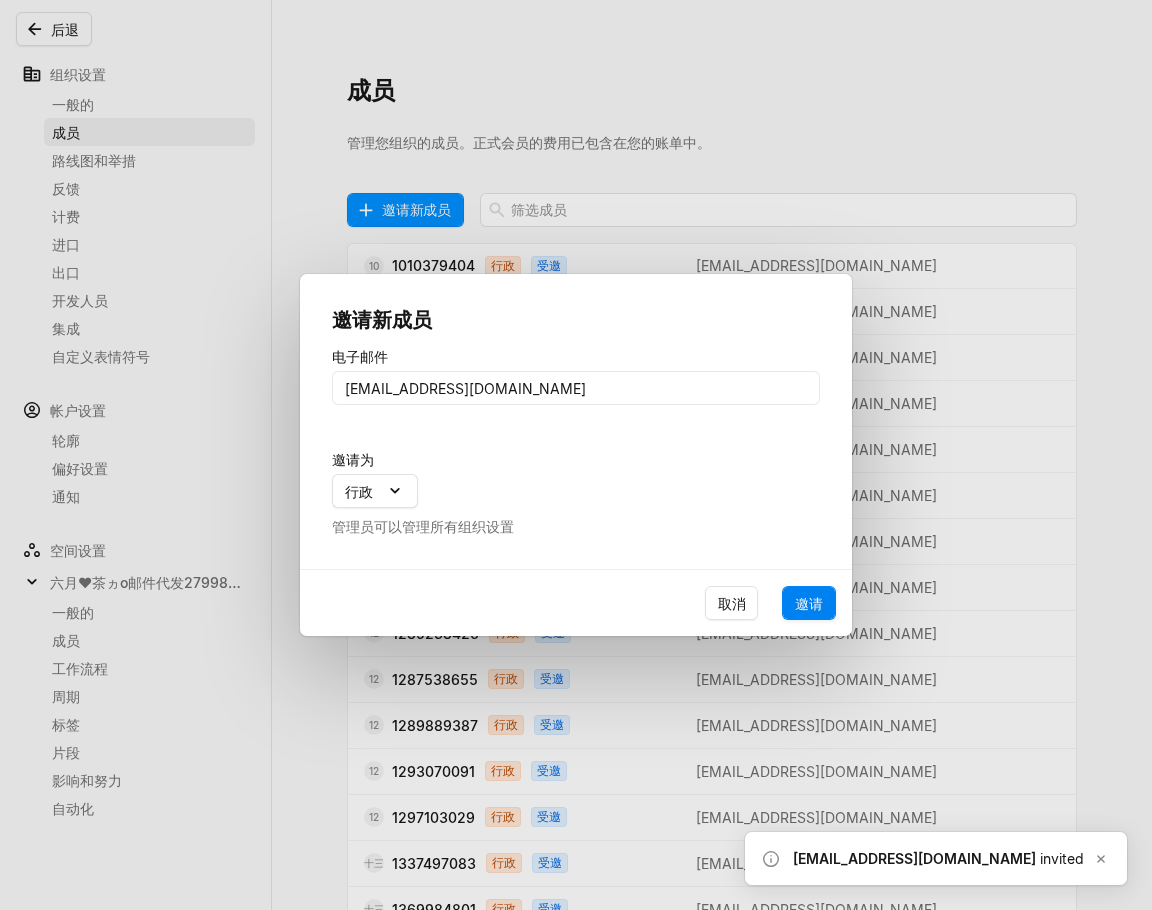 click on "邀请" at bounding box center [809, 603] 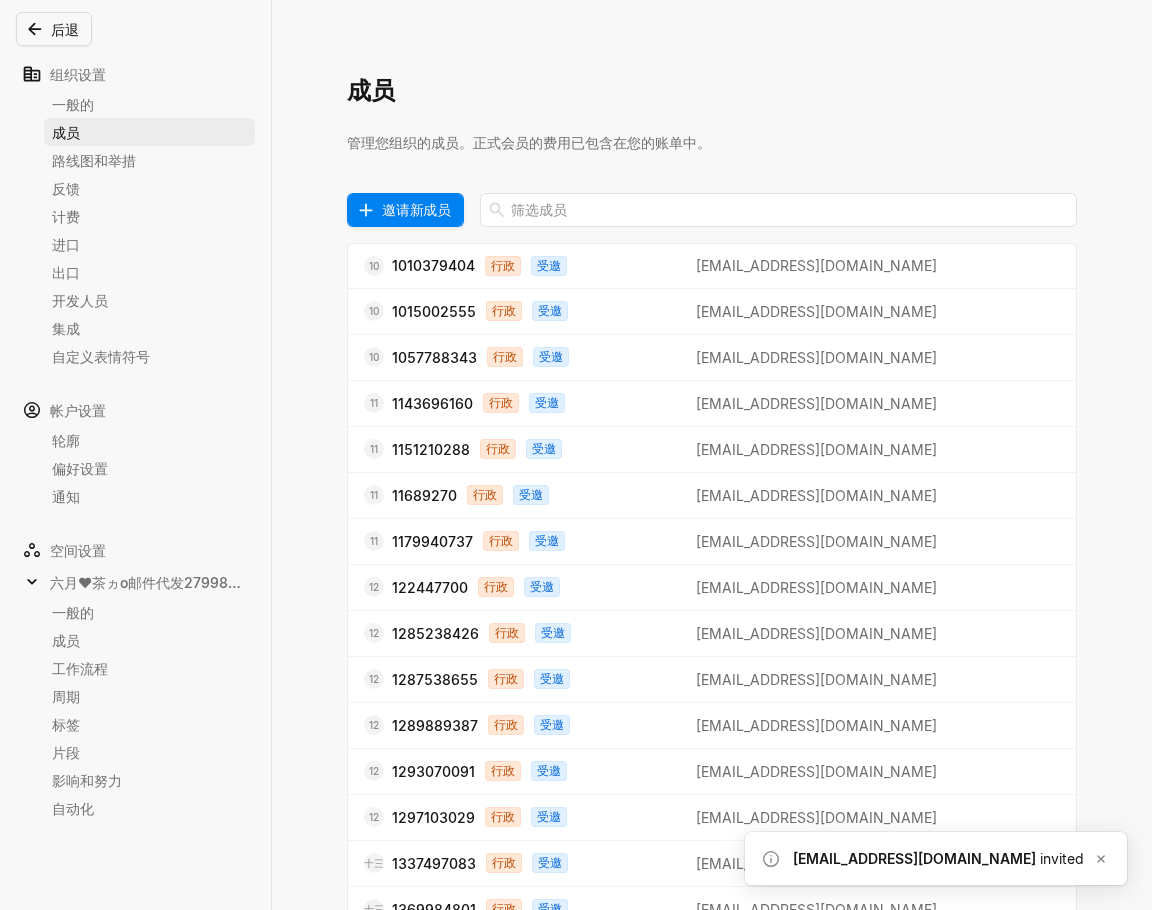click on "邀请新成员" at bounding box center (416, 209) 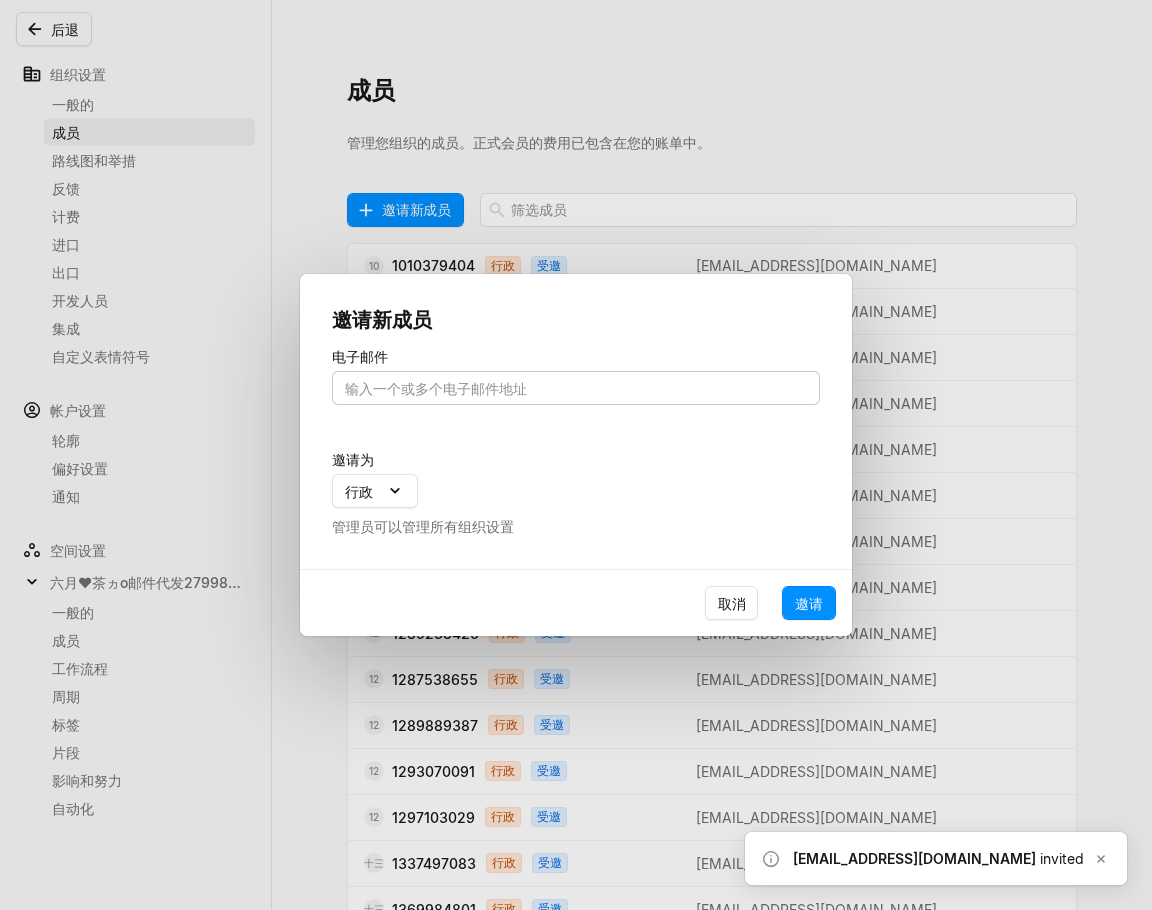 click at bounding box center (576, 388) 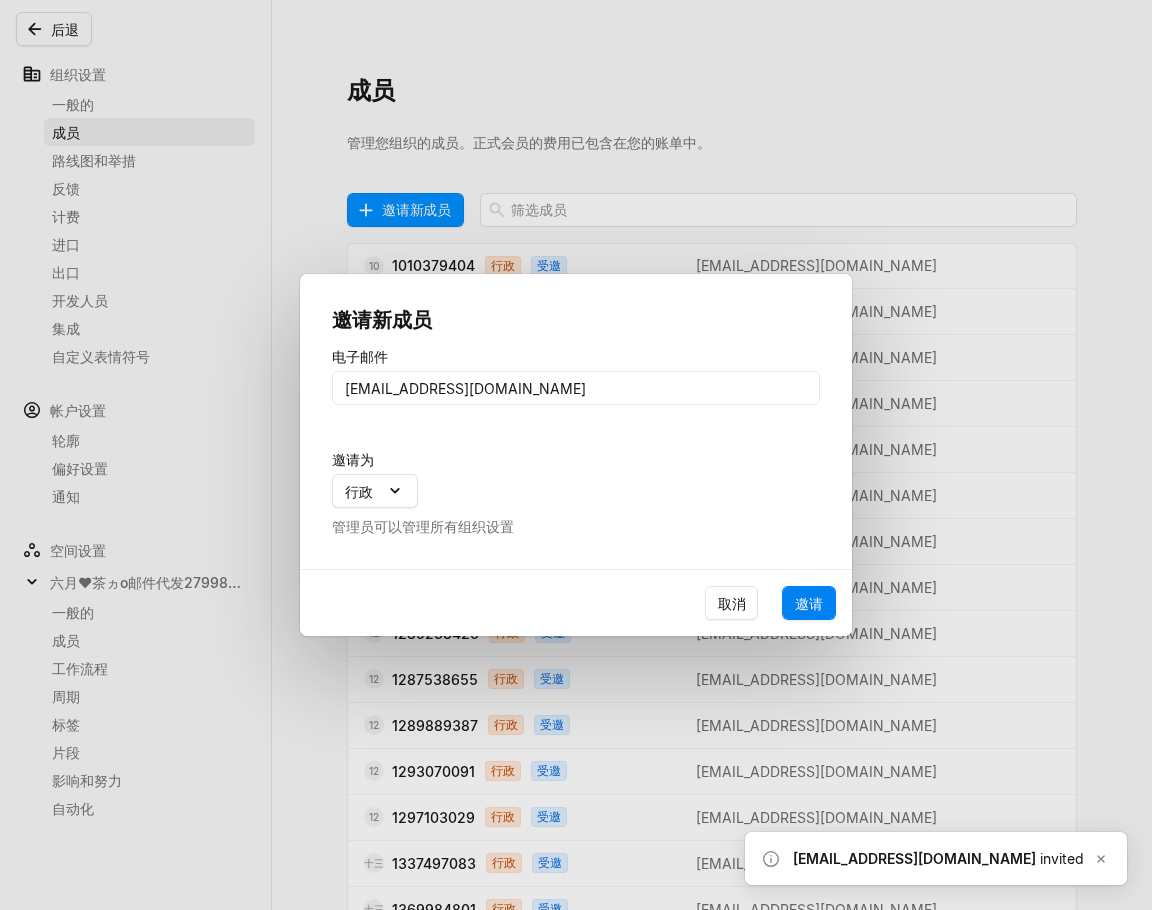 click on "邀请" at bounding box center (809, 603) 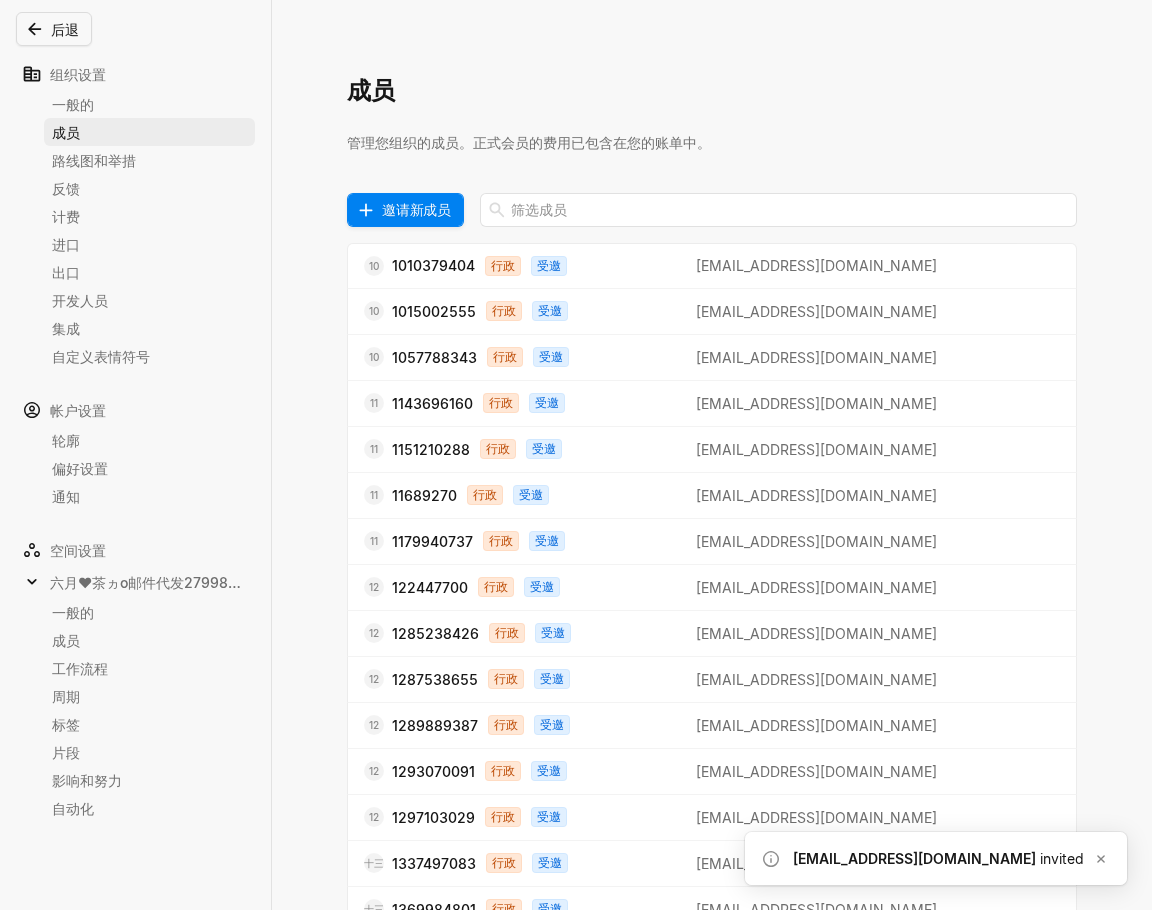 click on "邀请新成员" at bounding box center [416, 209] 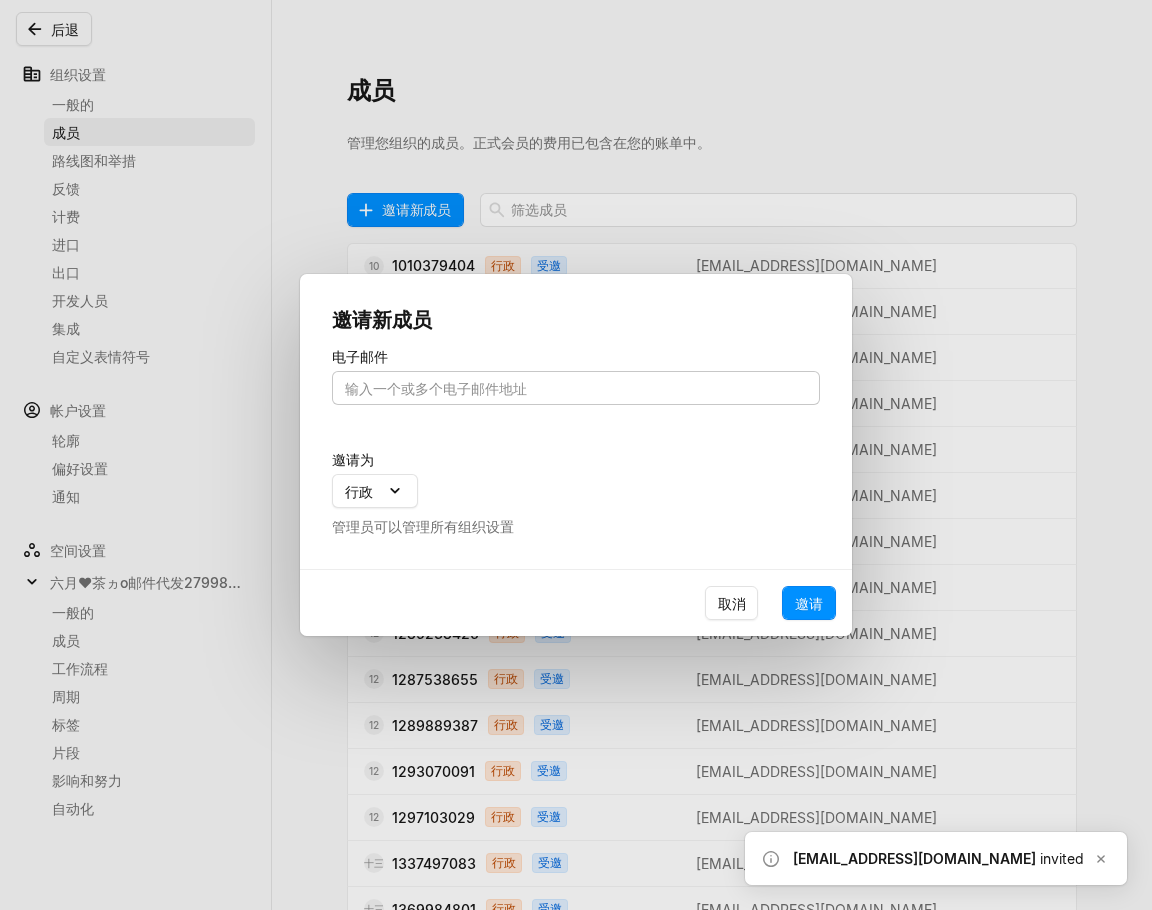 click at bounding box center [576, 388] 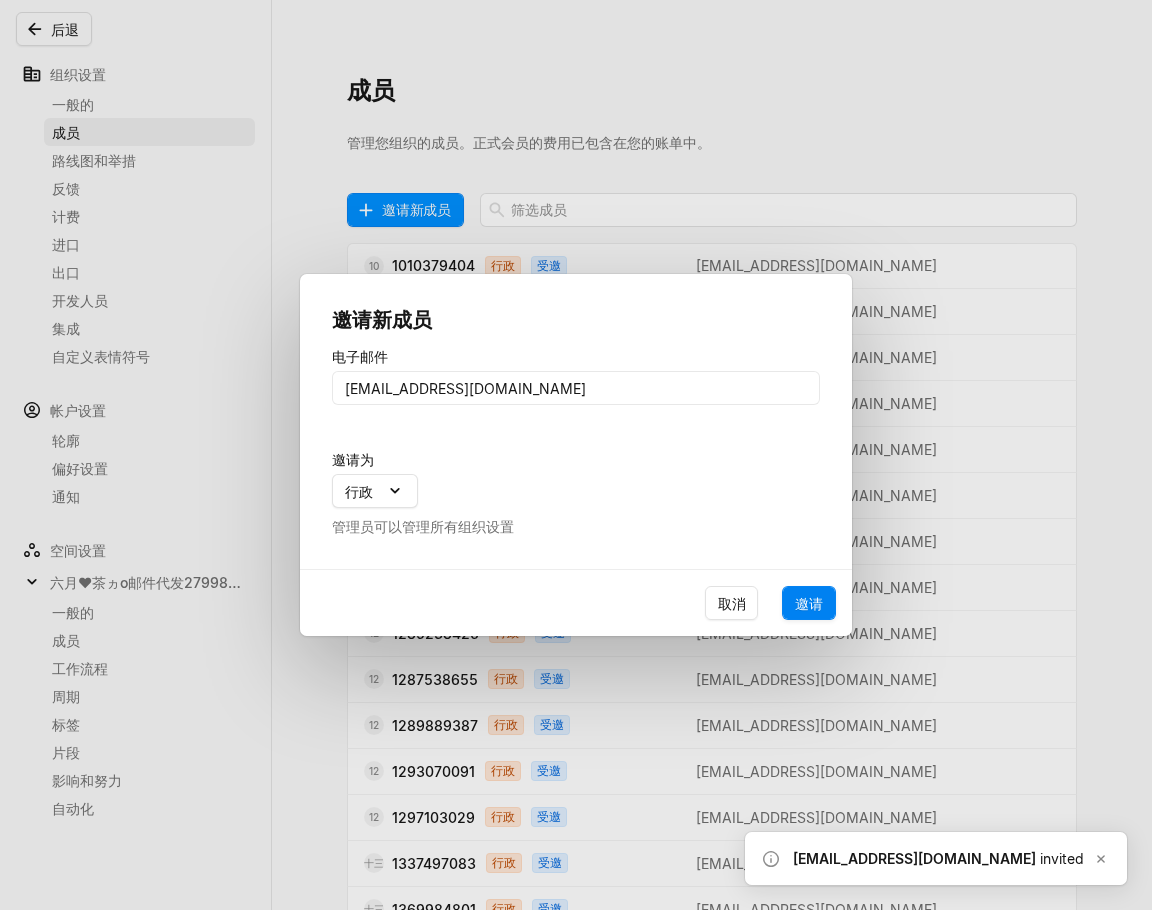 click on "邀请" at bounding box center (809, 603) 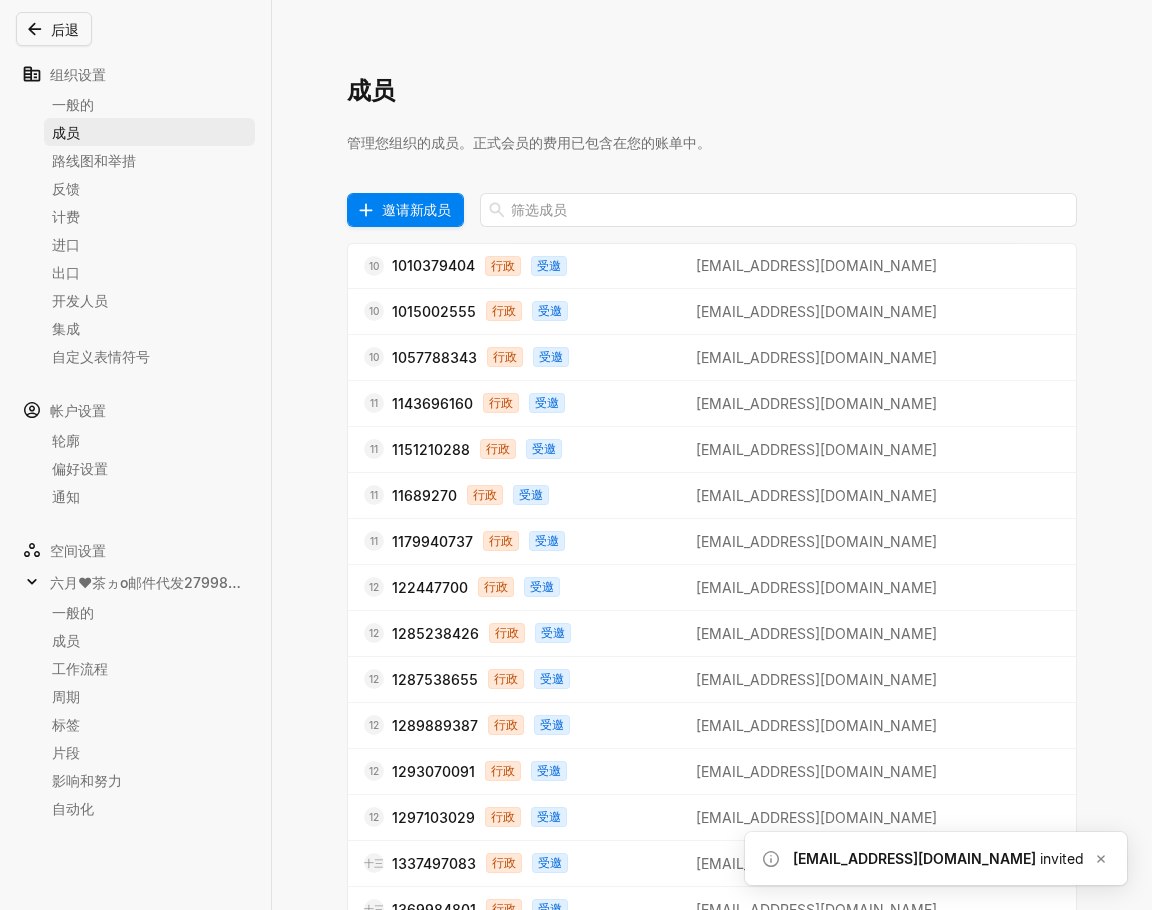 click on "邀请新成员" at bounding box center (416, 209) 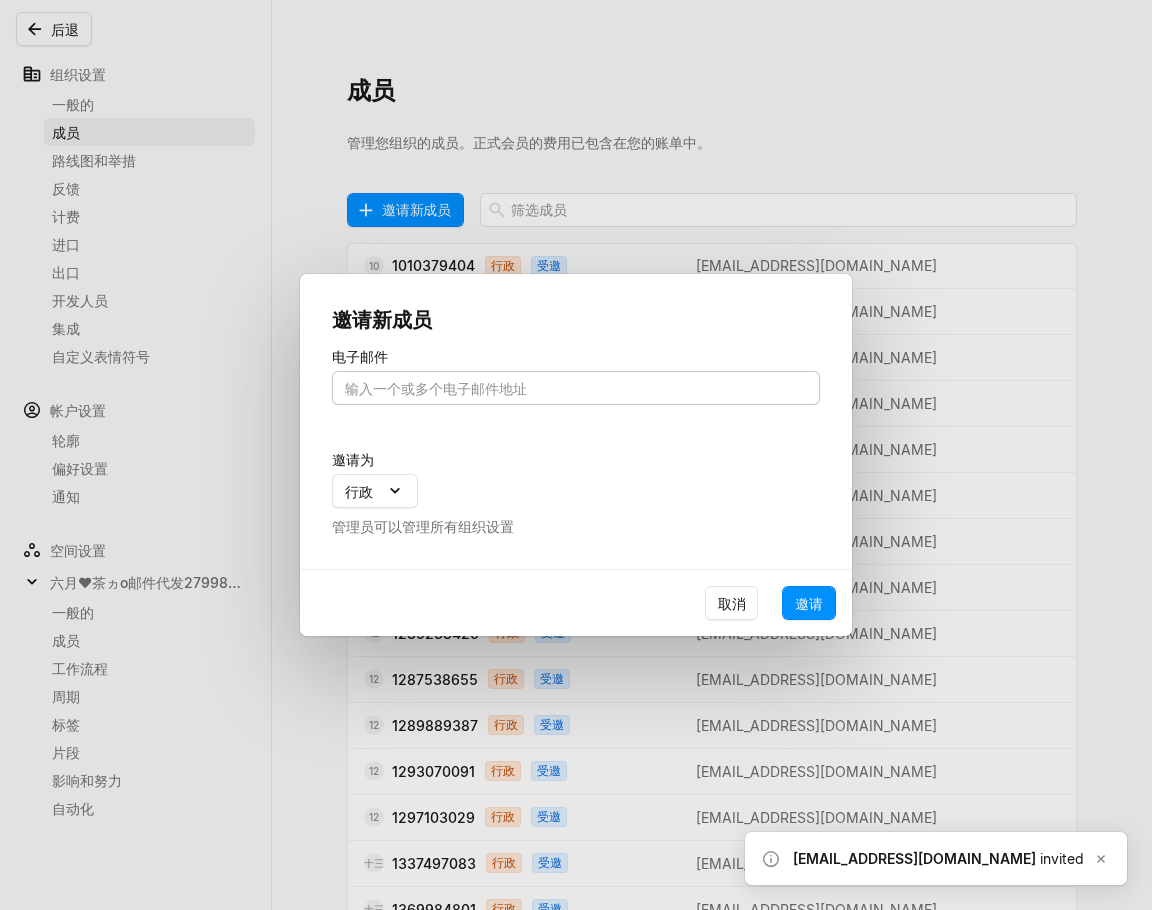 click at bounding box center (576, 388) 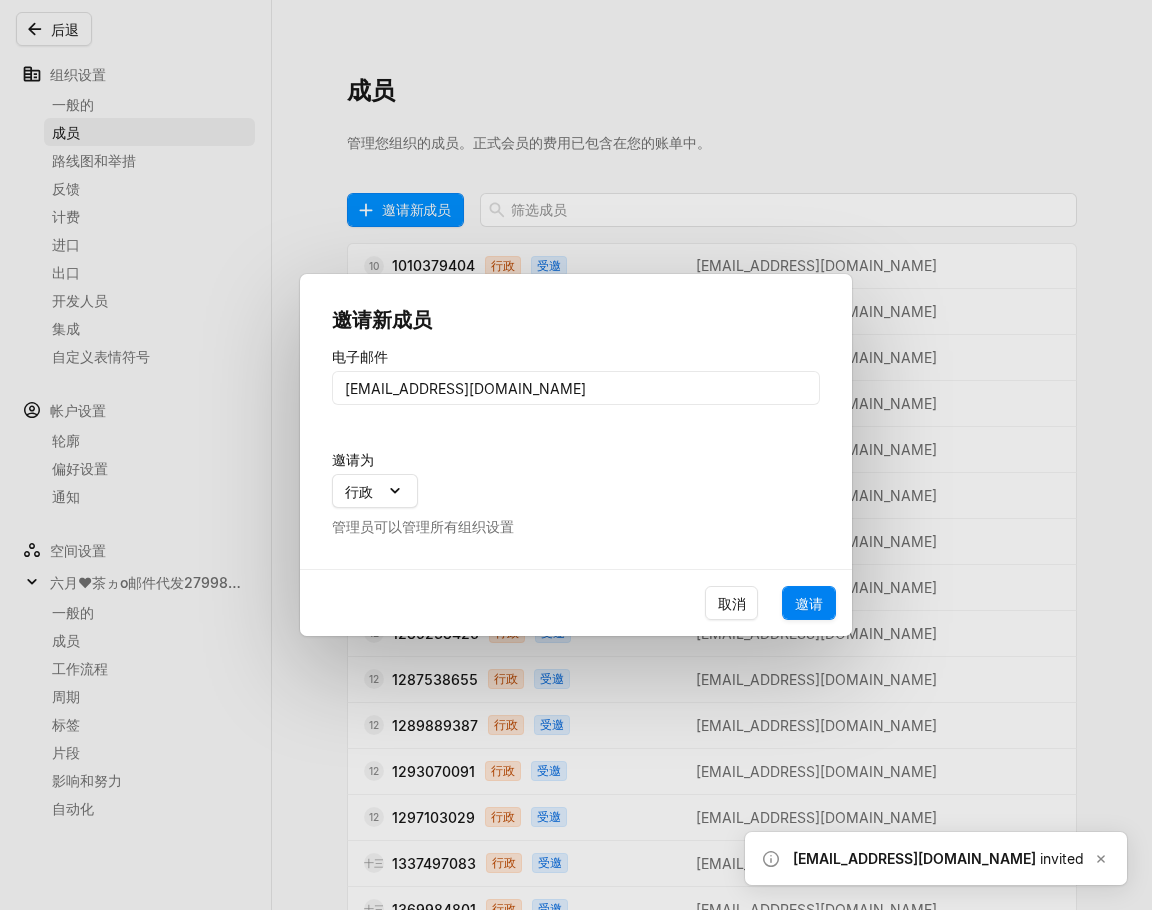 click on "邀请" at bounding box center [809, 603] 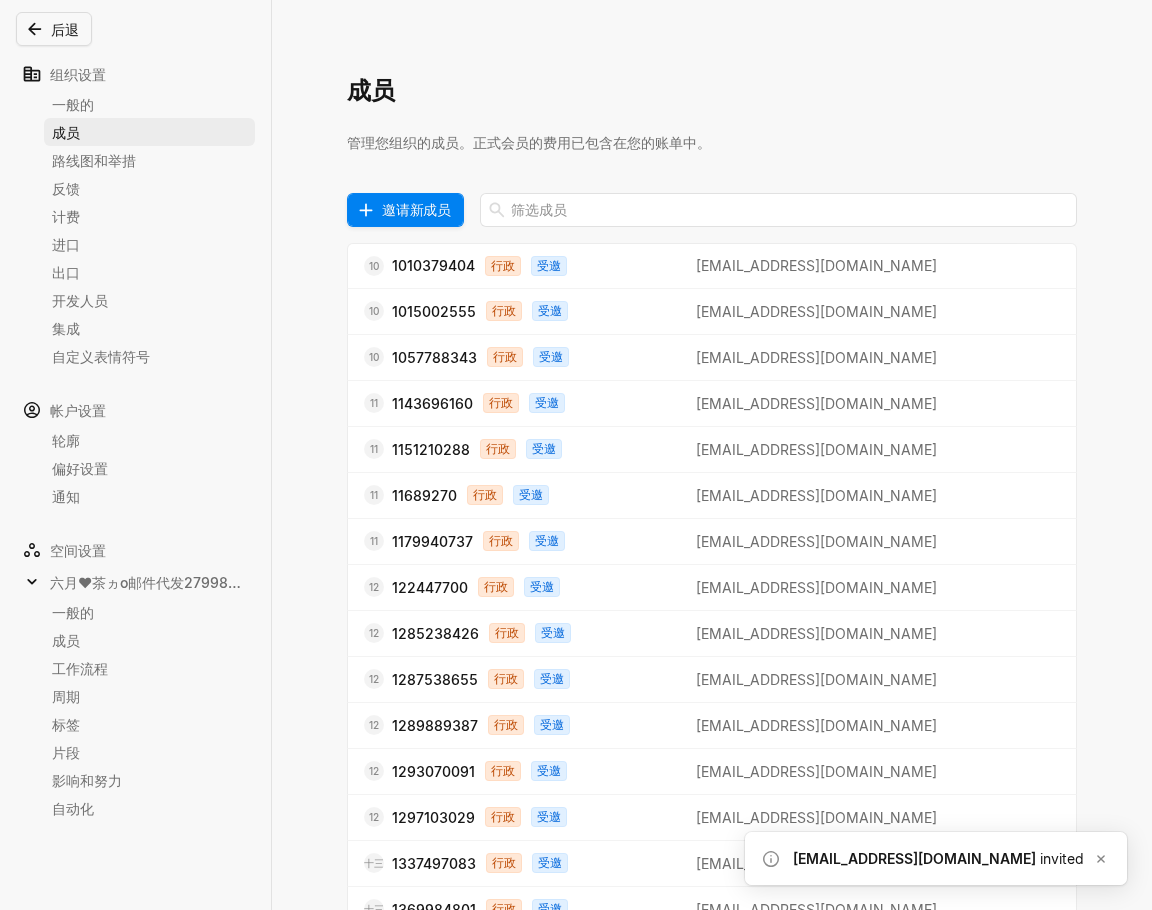 click on "邀请新成员" at bounding box center (416, 209) 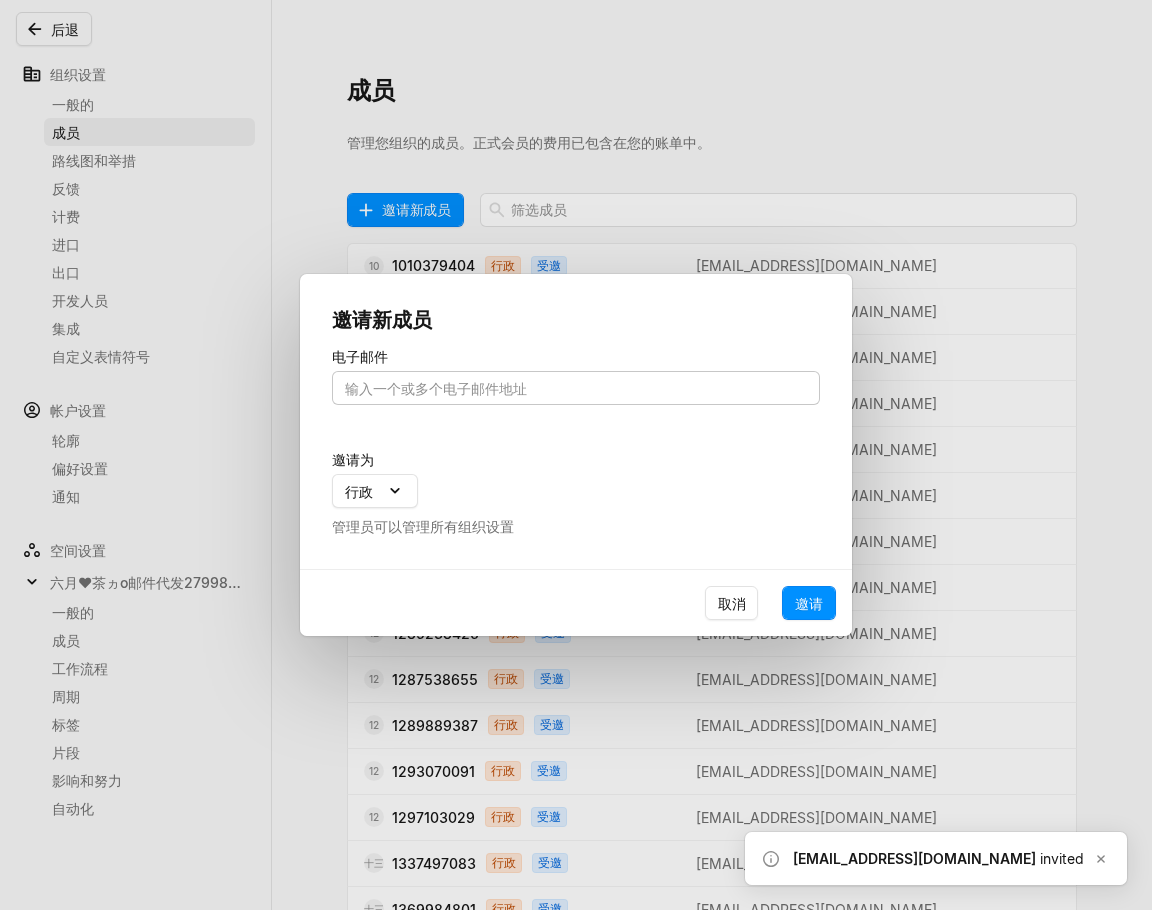 click at bounding box center [576, 388] 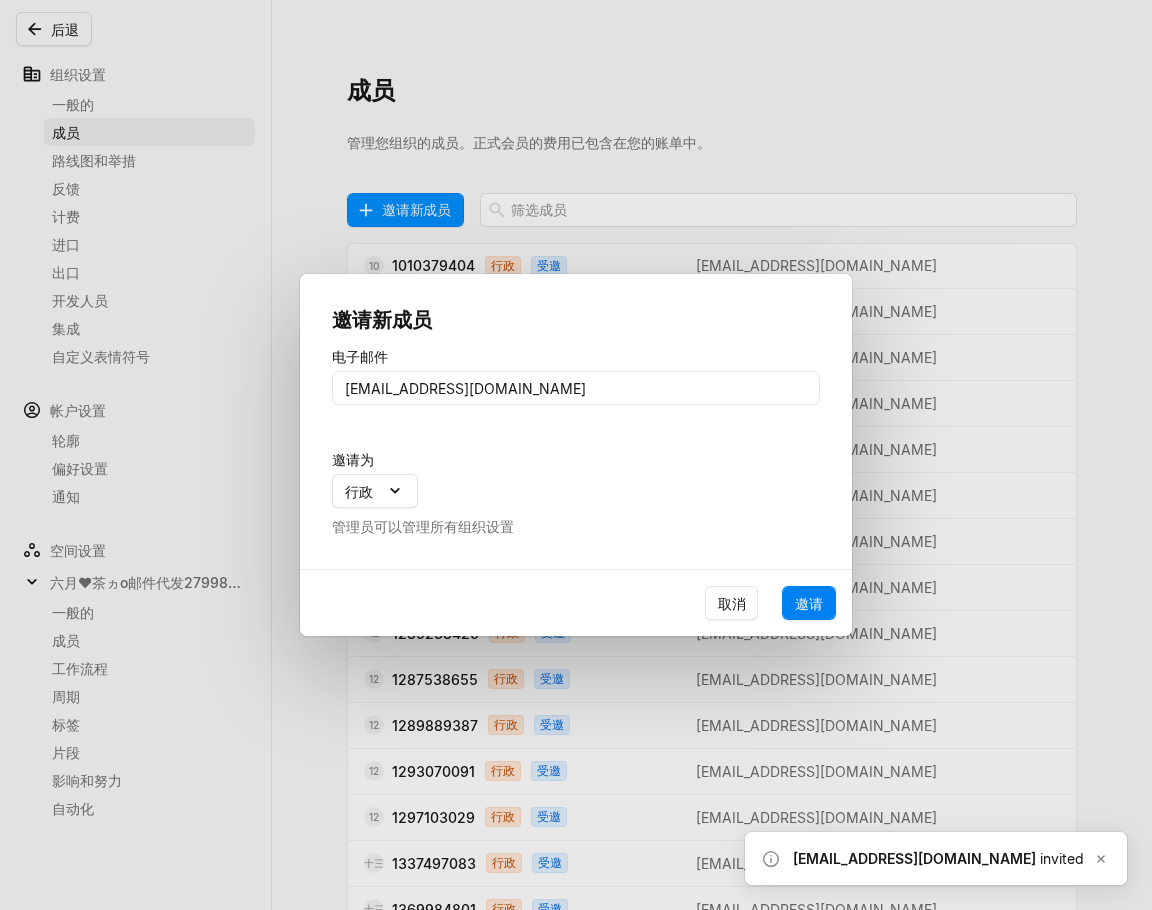 click on "邀请" at bounding box center [809, 603] 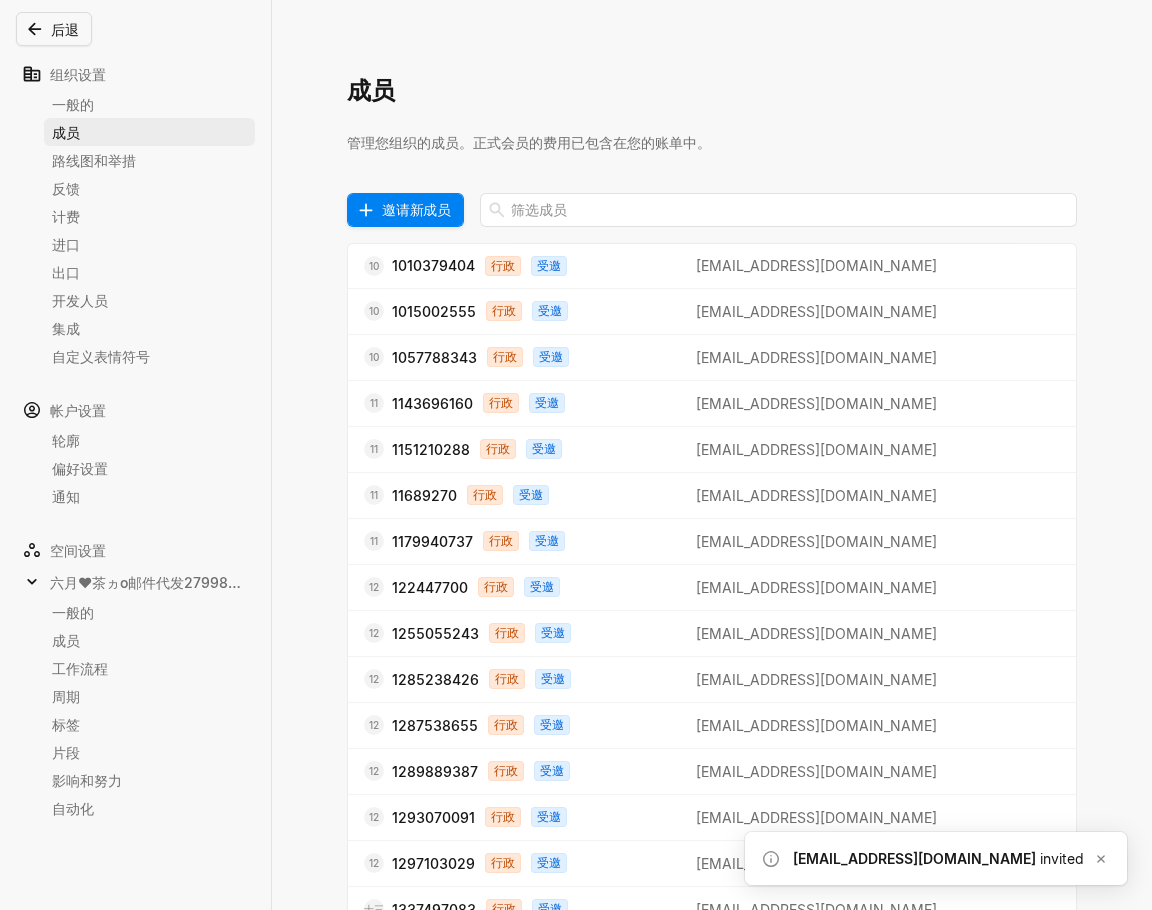 click on "邀请新成员" at bounding box center (416, 209) 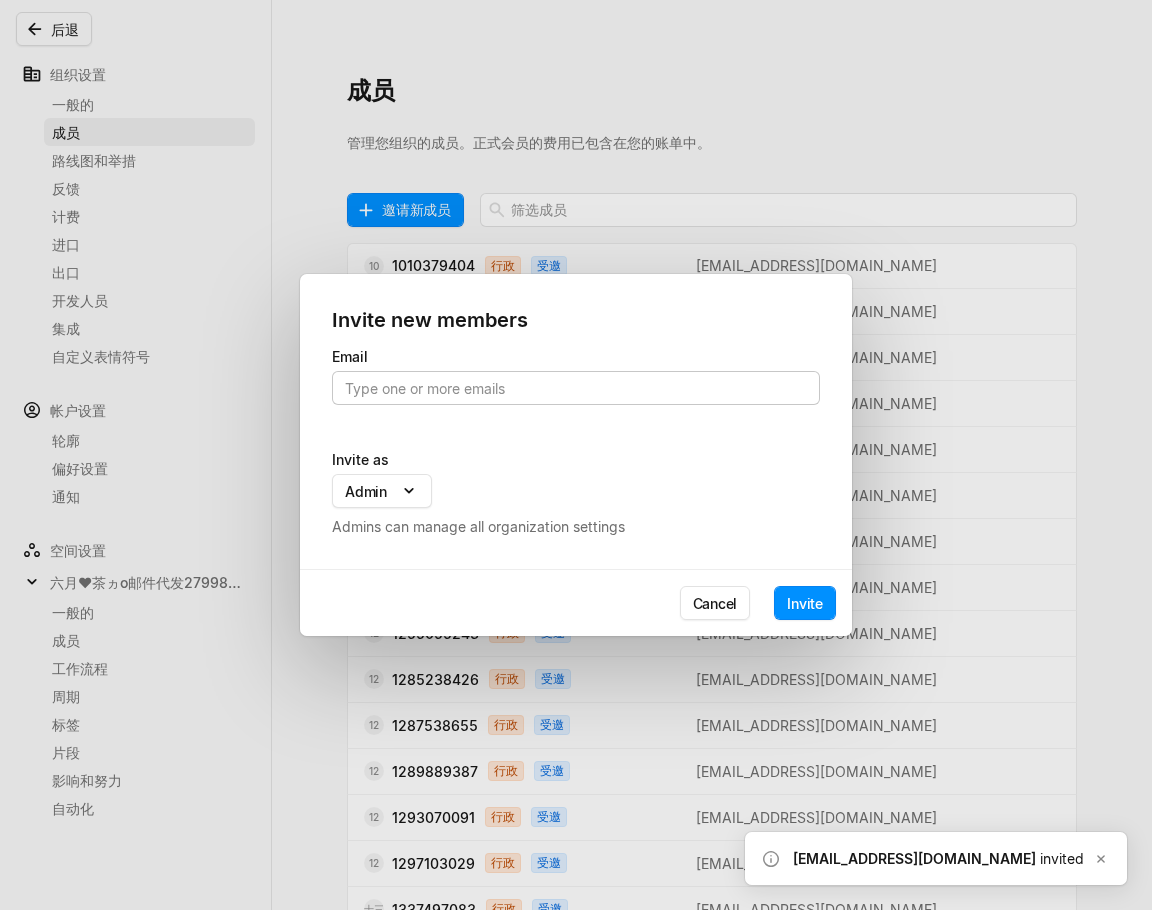 click at bounding box center (576, 388) 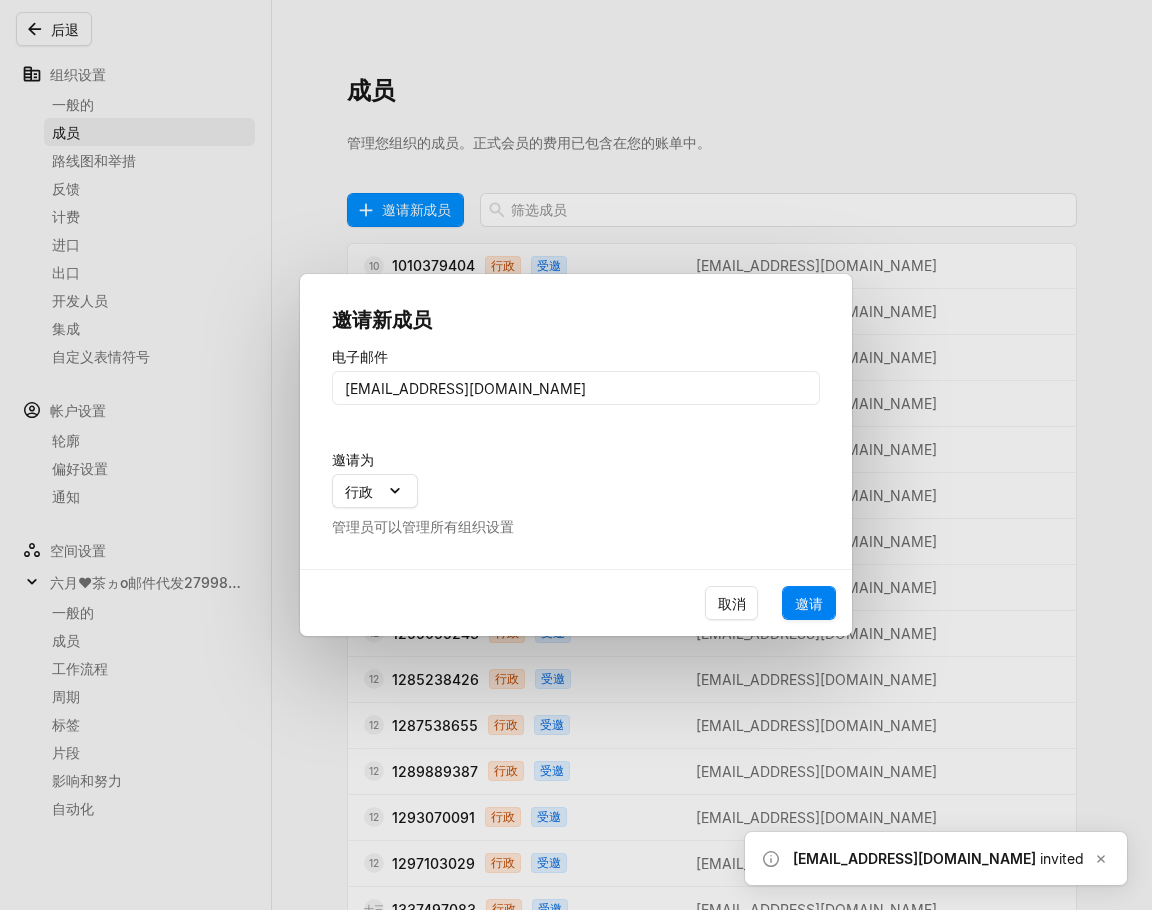 click on "邀请" at bounding box center [809, 603] 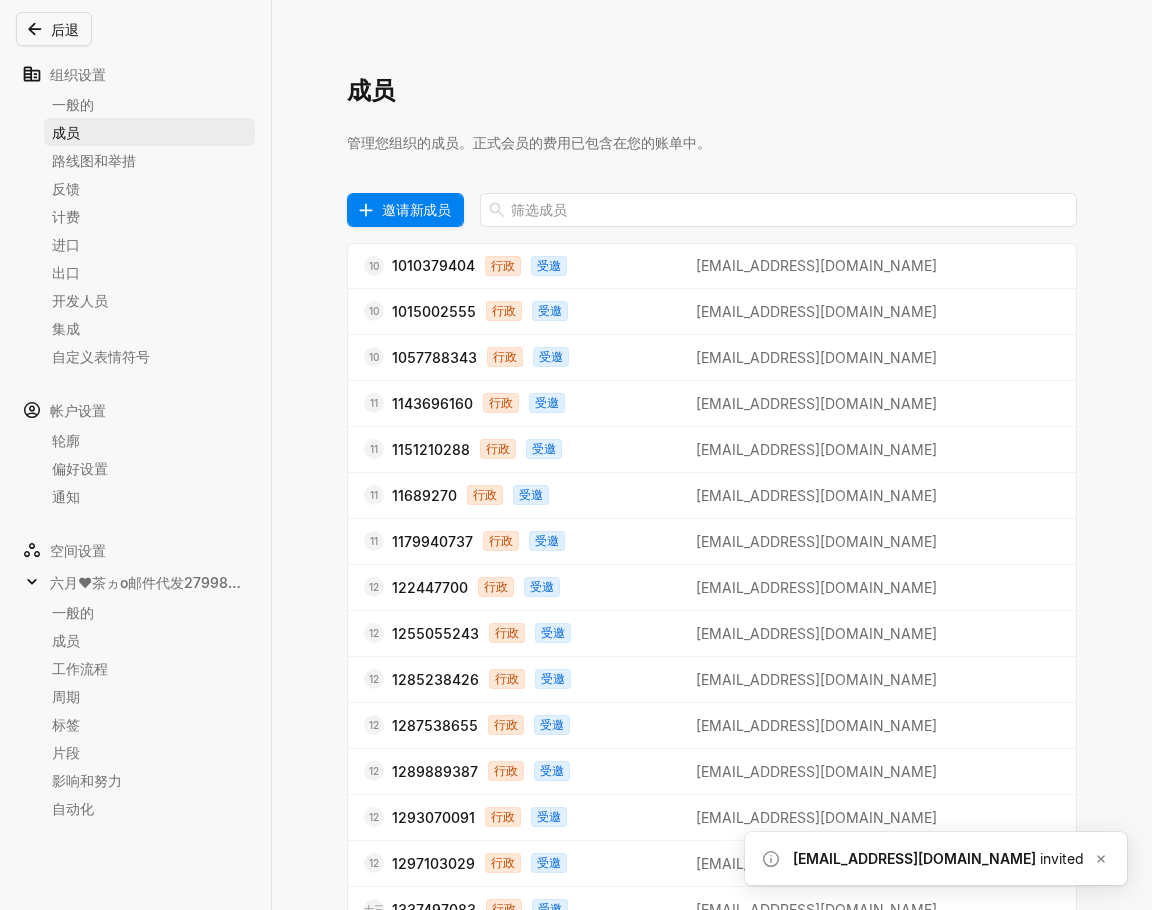 click on "邀请新成员" at bounding box center [416, 209] 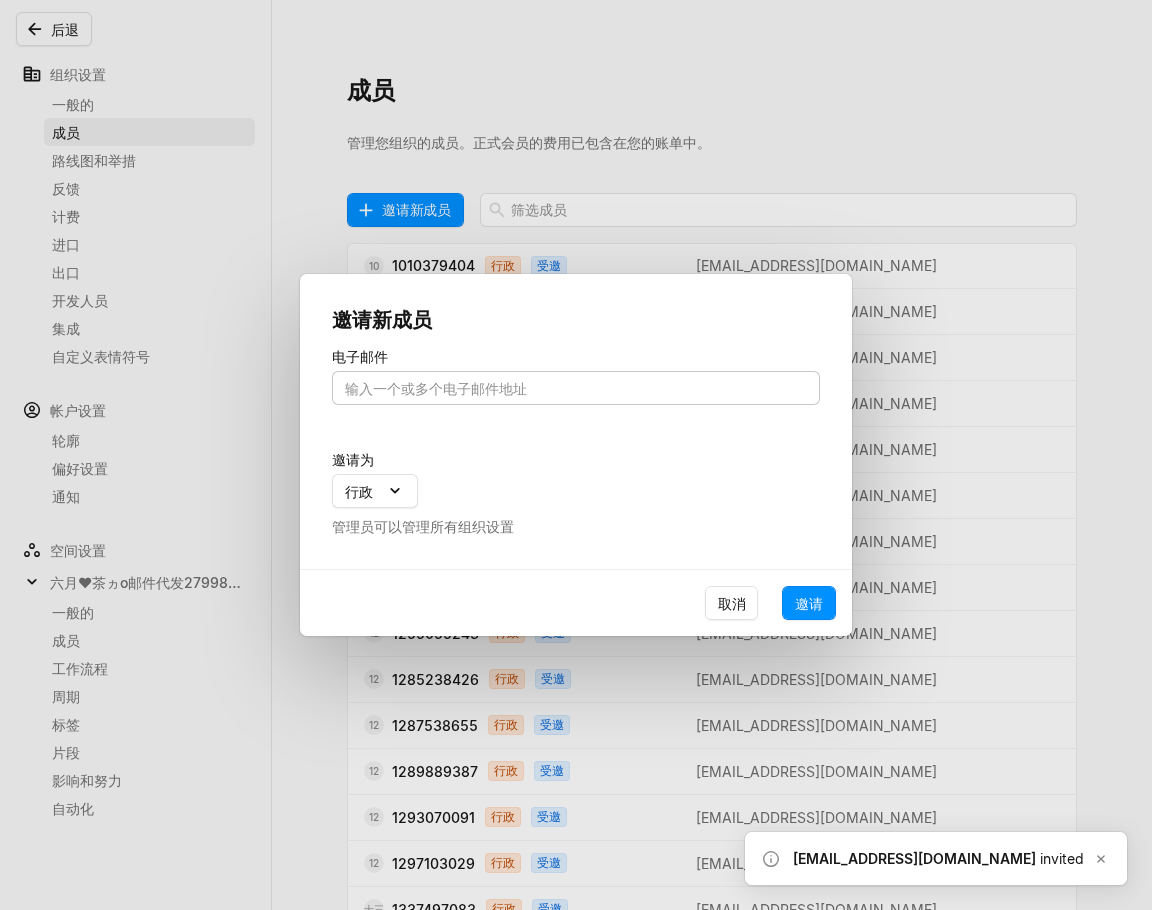 click at bounding box center (576, 388) 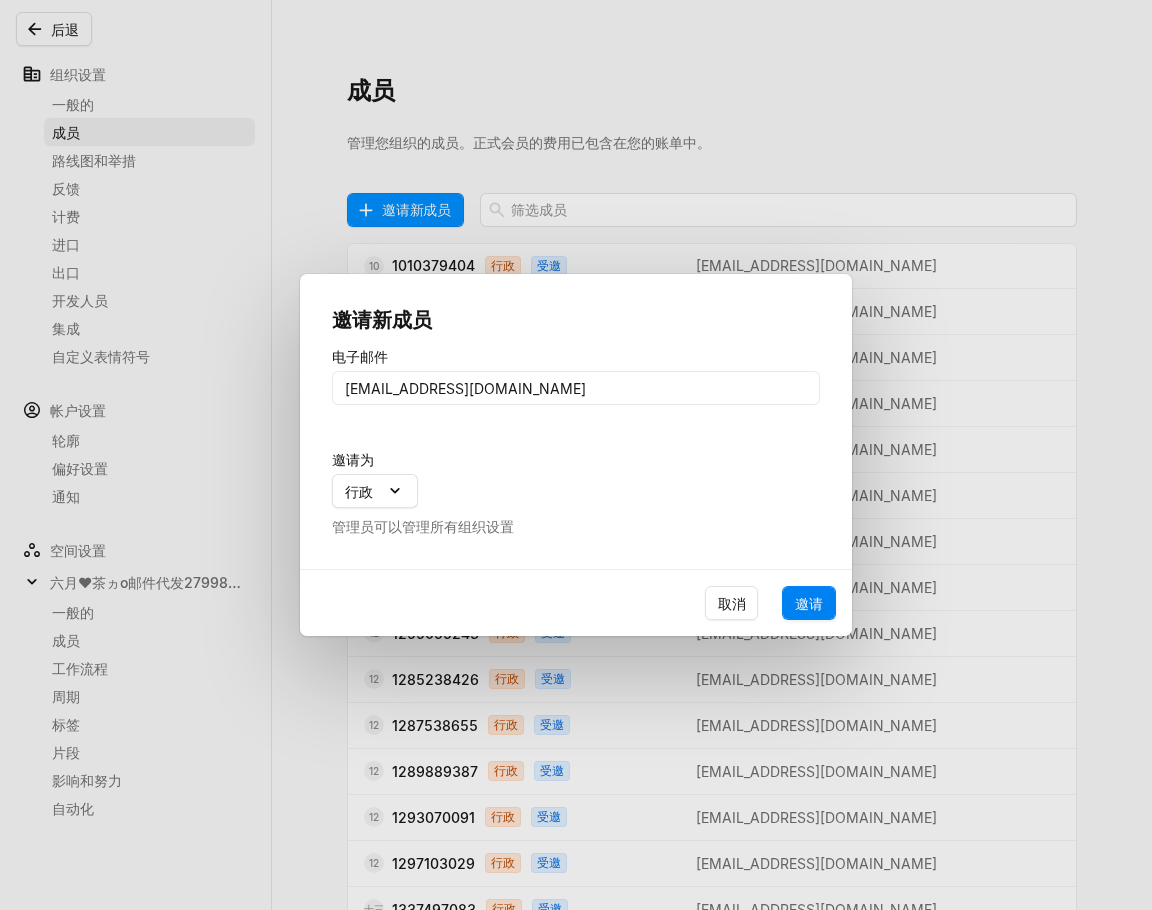 click on "邀请" at bounding box center (809, 603) 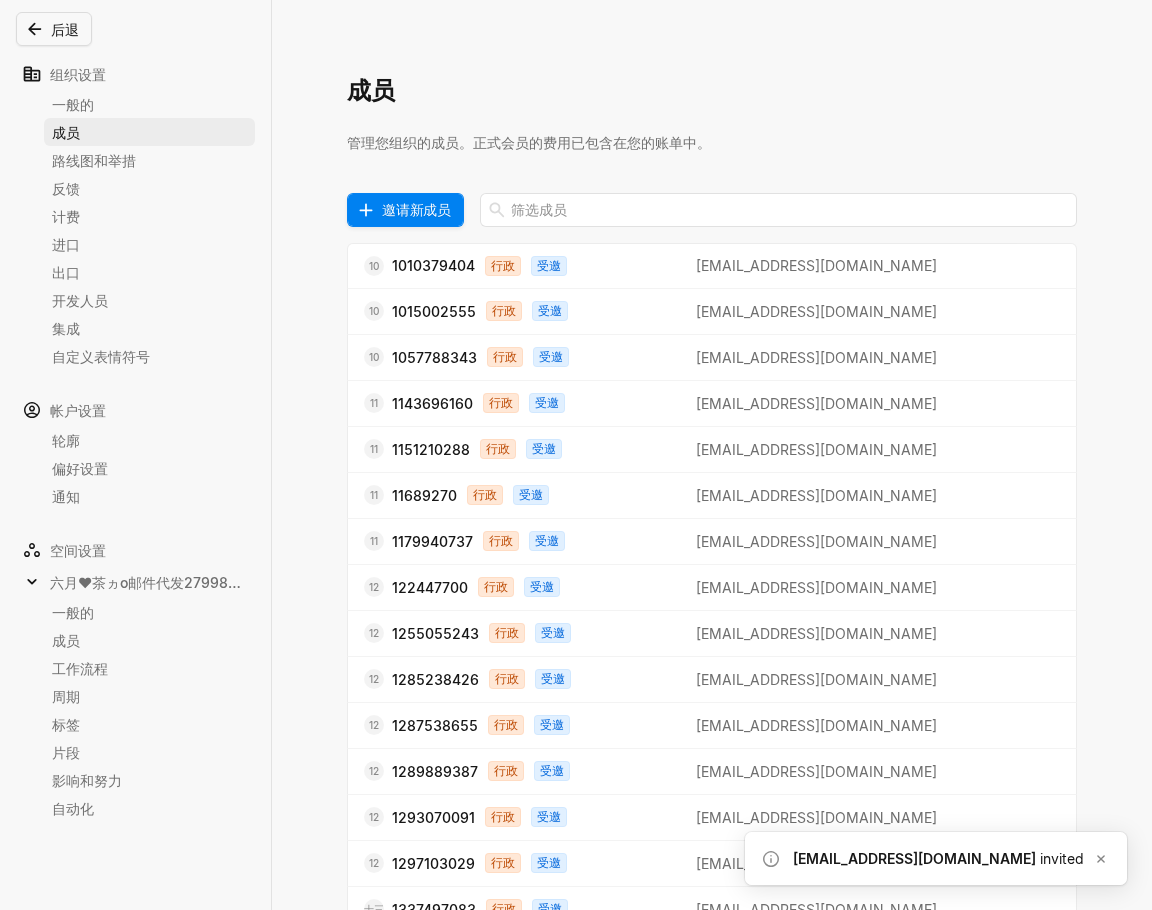 click on "邀请新成员" at bounding box center [416, 209] 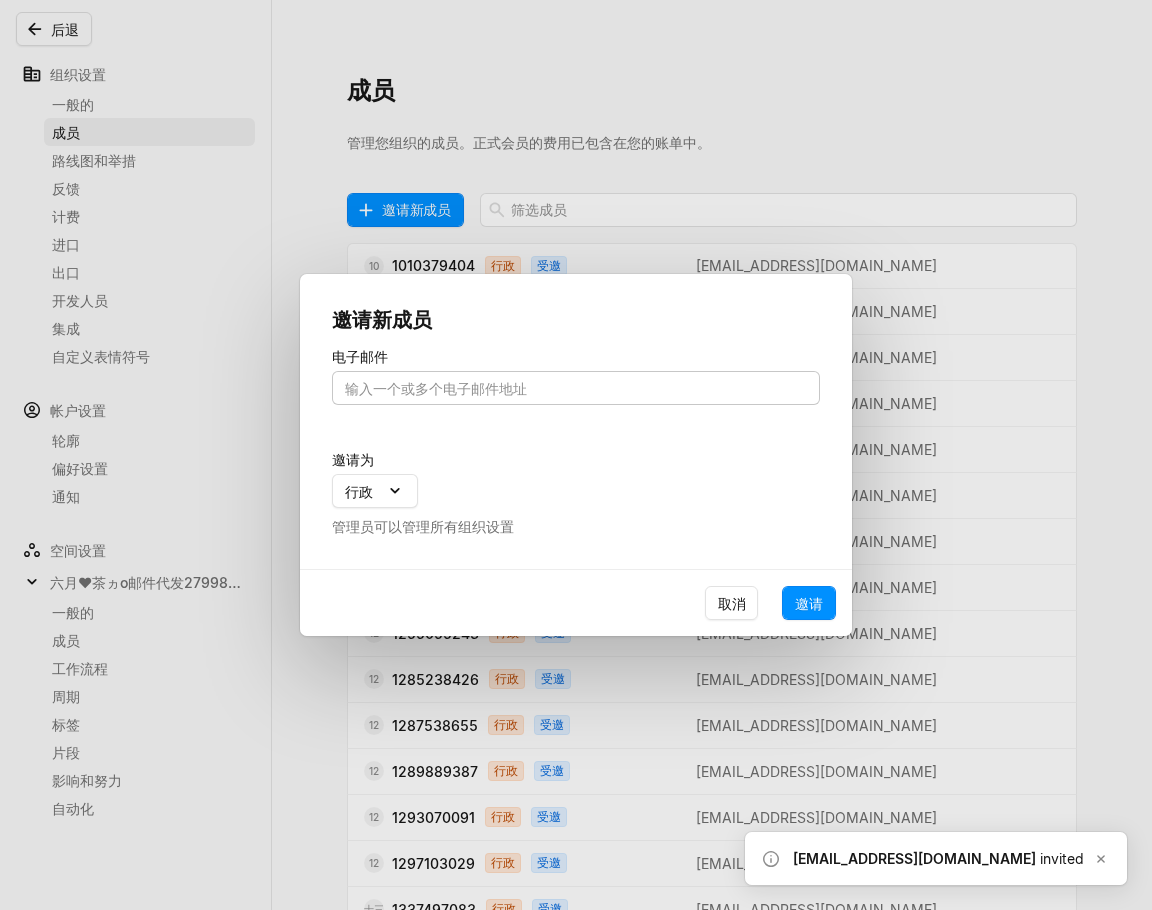 click at bounding box center (576, 388) 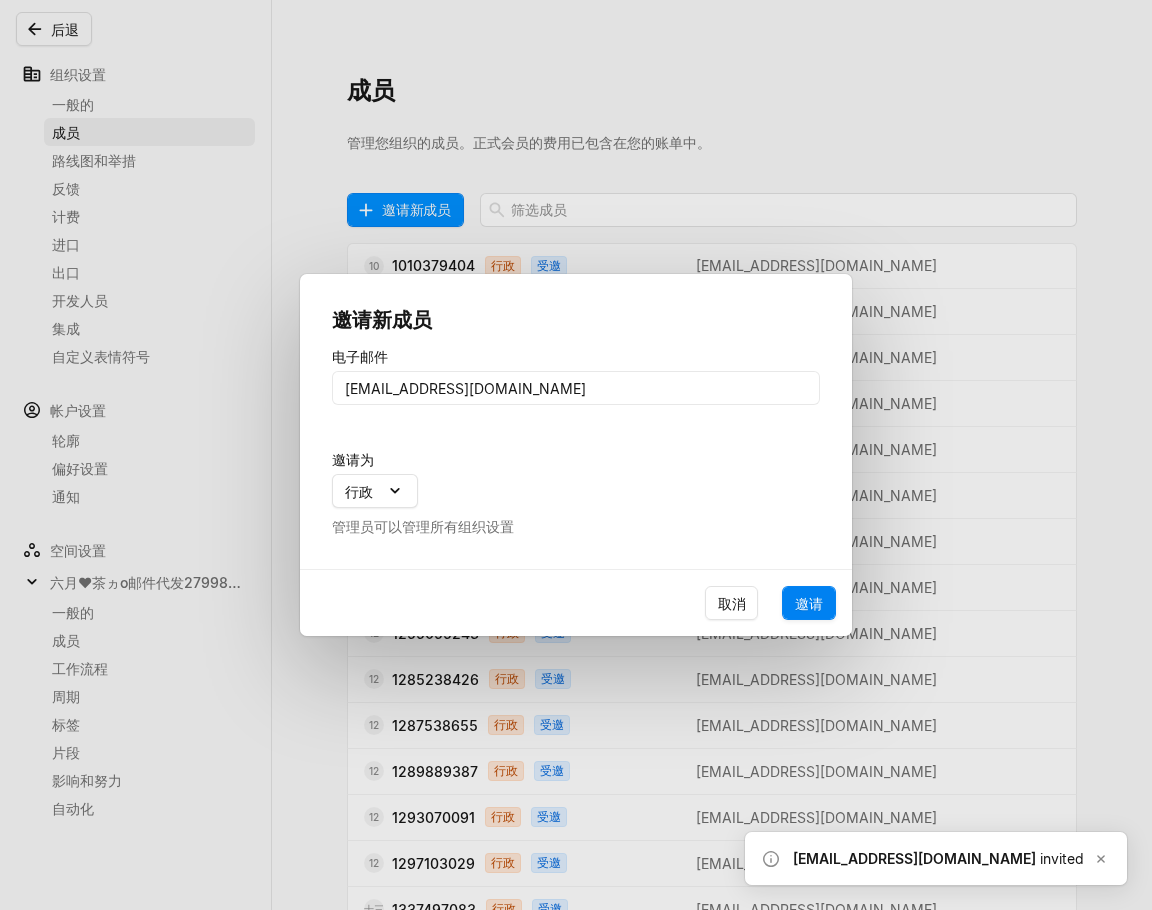 click on "邀请" at bounding box center (809, 603) 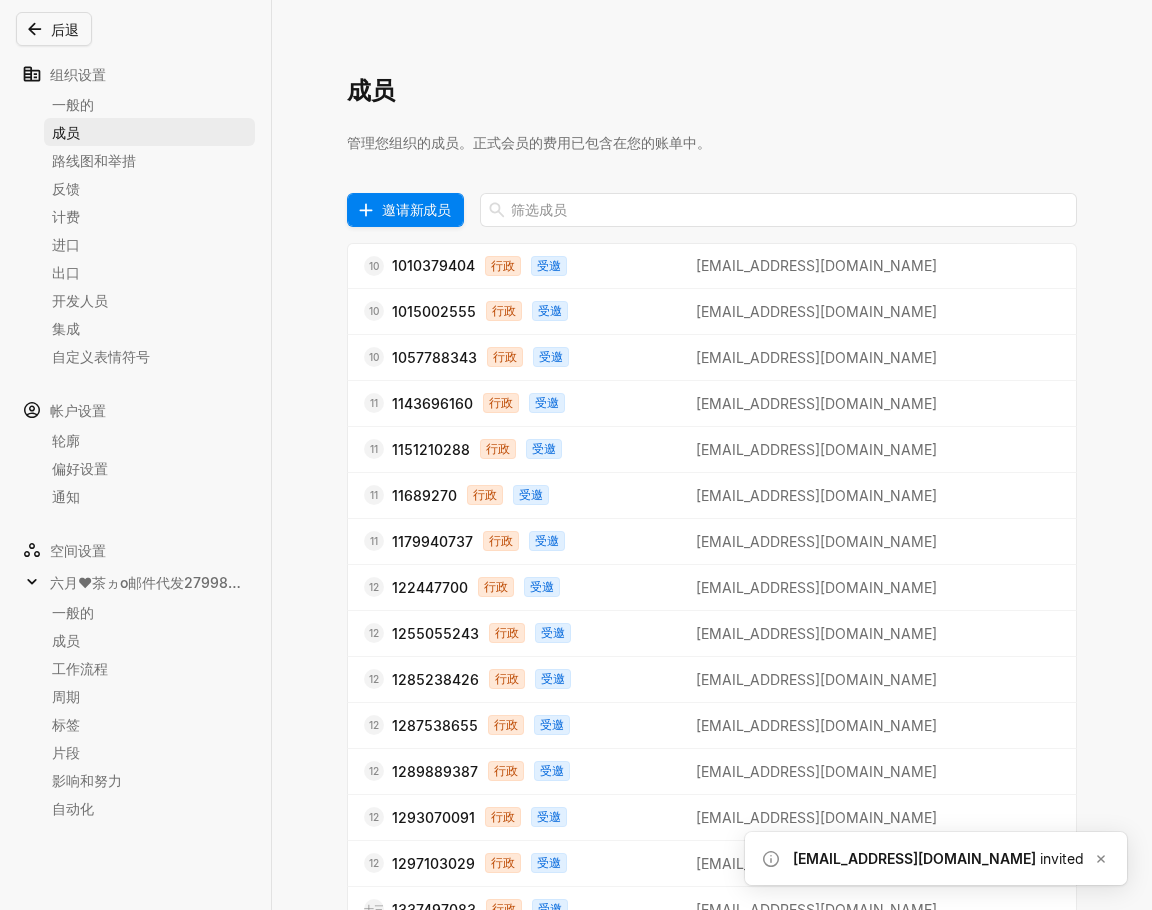 click on "邀请新成员" at bounding box center (416, 209) 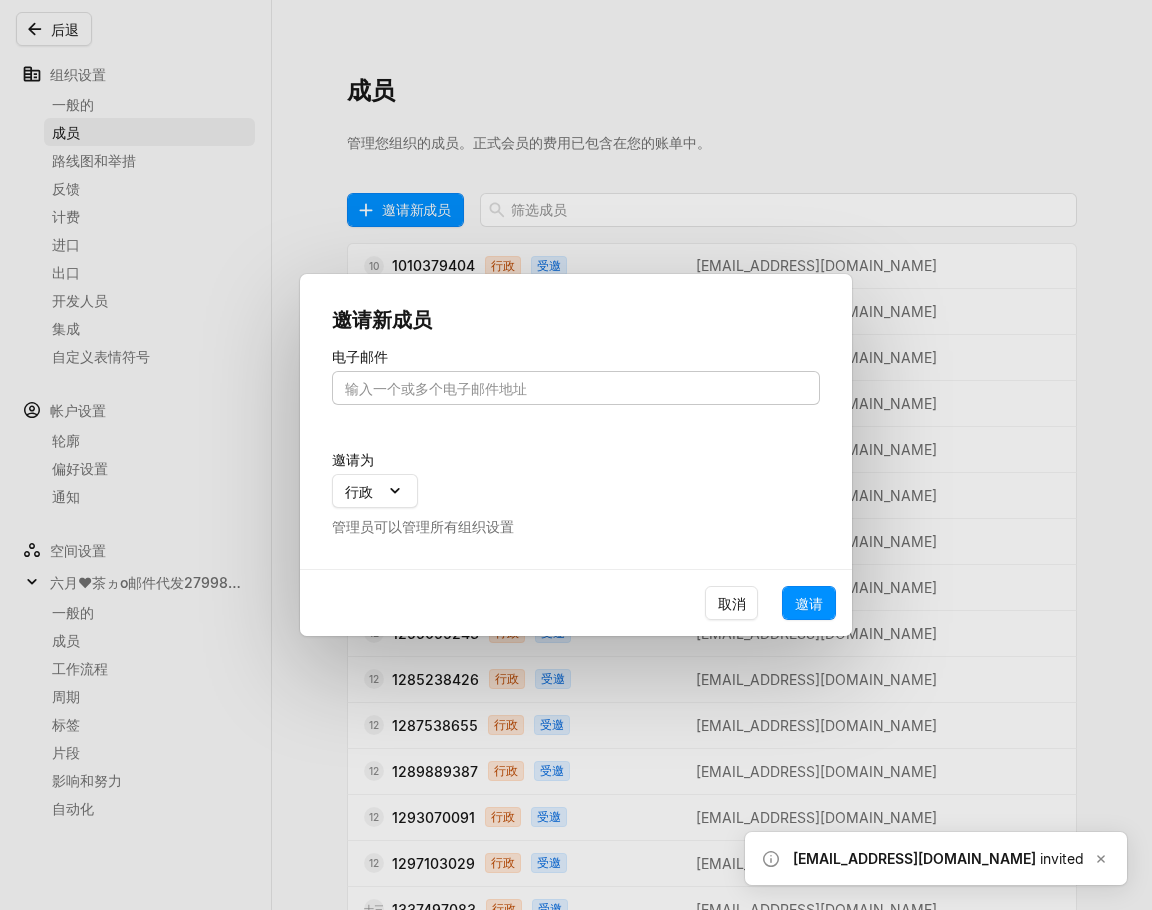 click at bounding box center (576, 388) 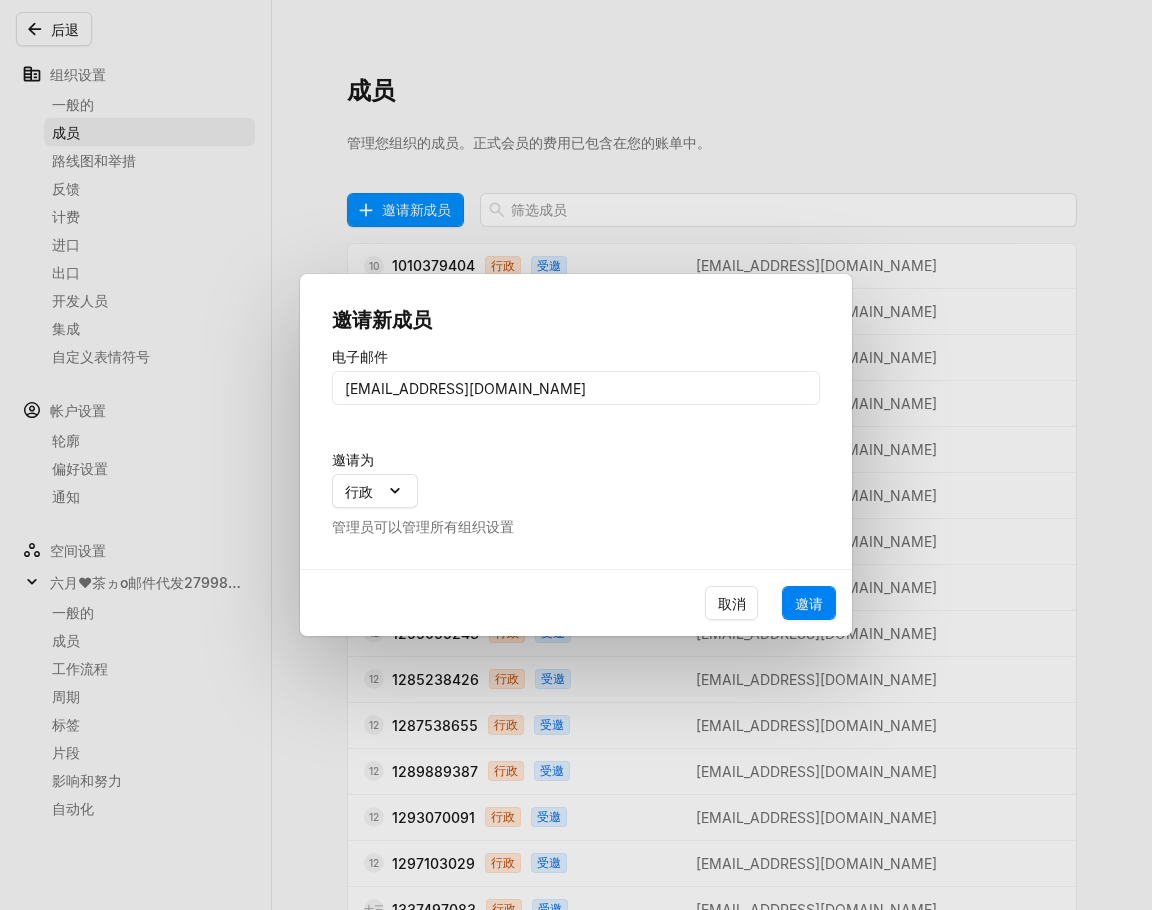 click on "邀请" at bounding box center (809, 603) 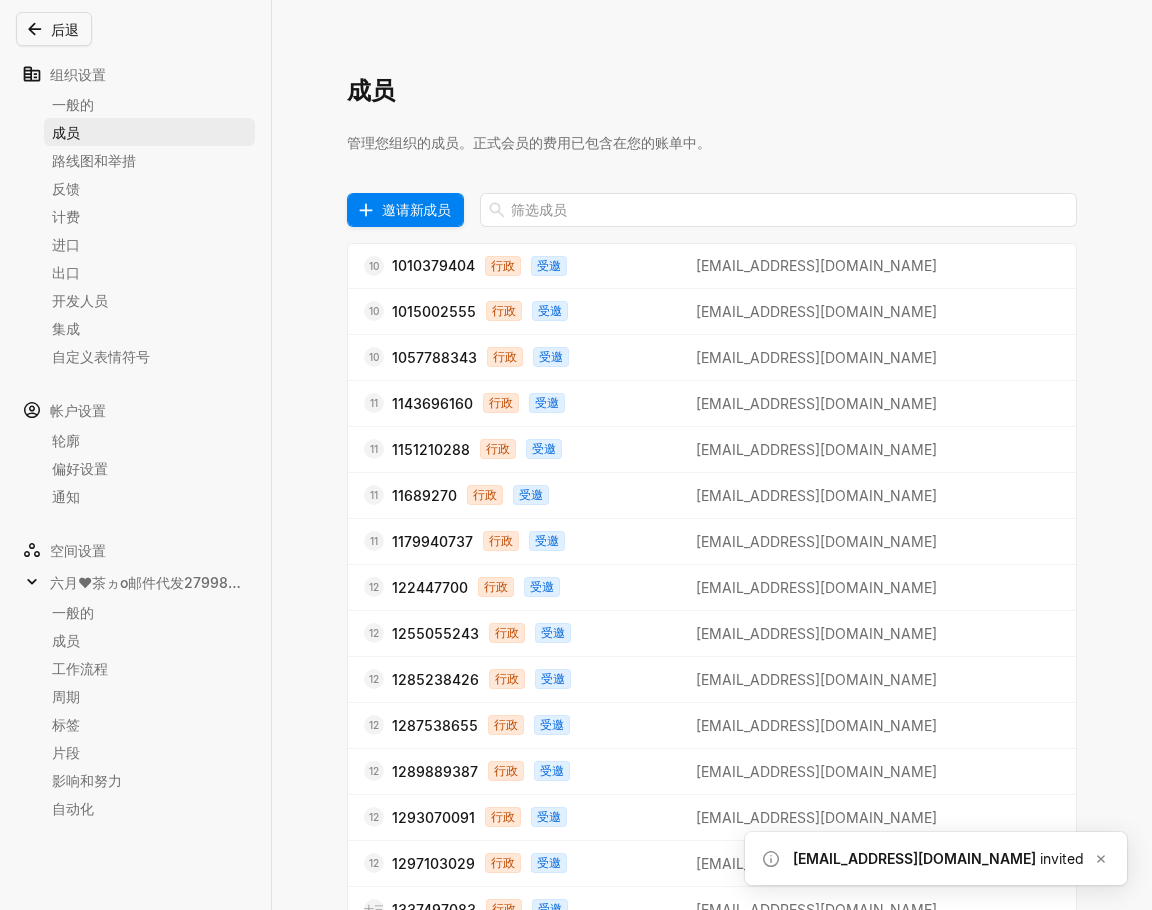 click on "邀请新成员" at bounding box center (416, 209) 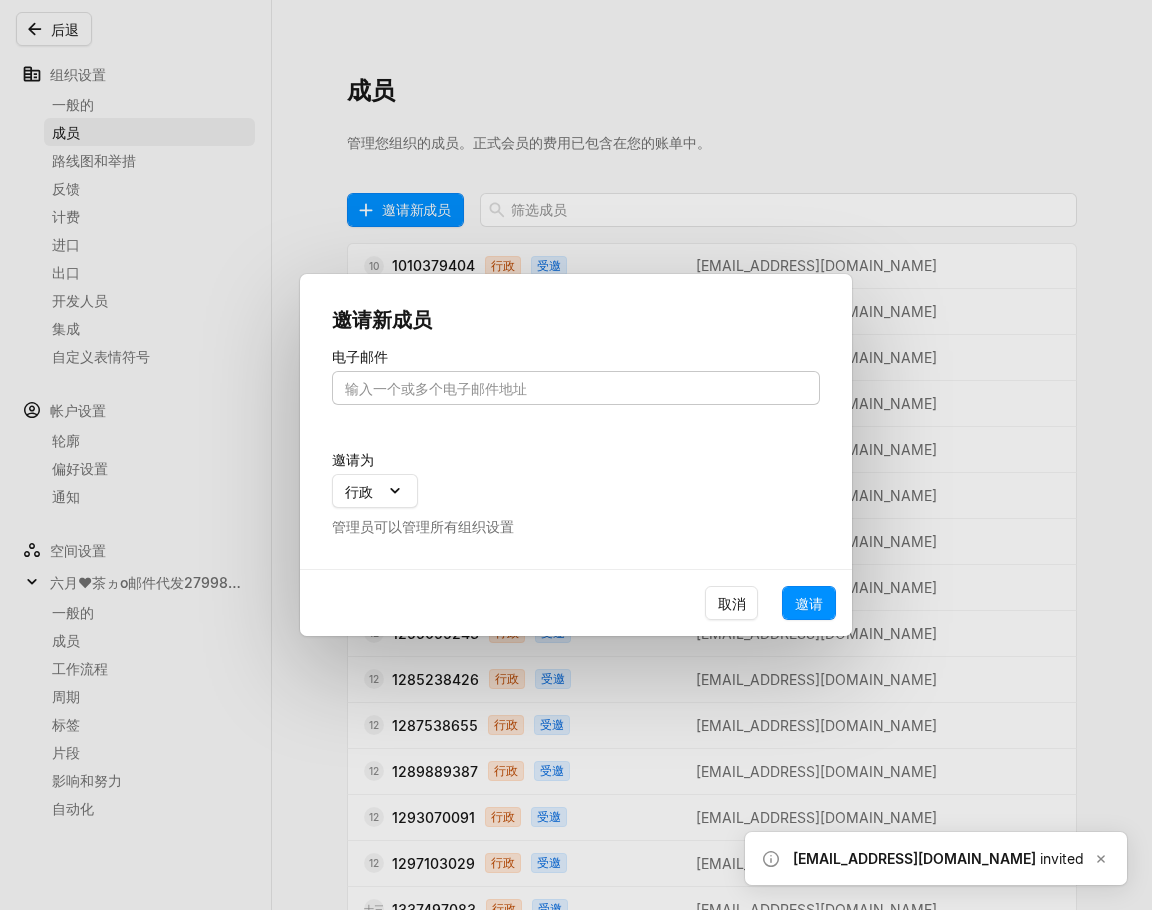 click at bounding box center (576, 388) 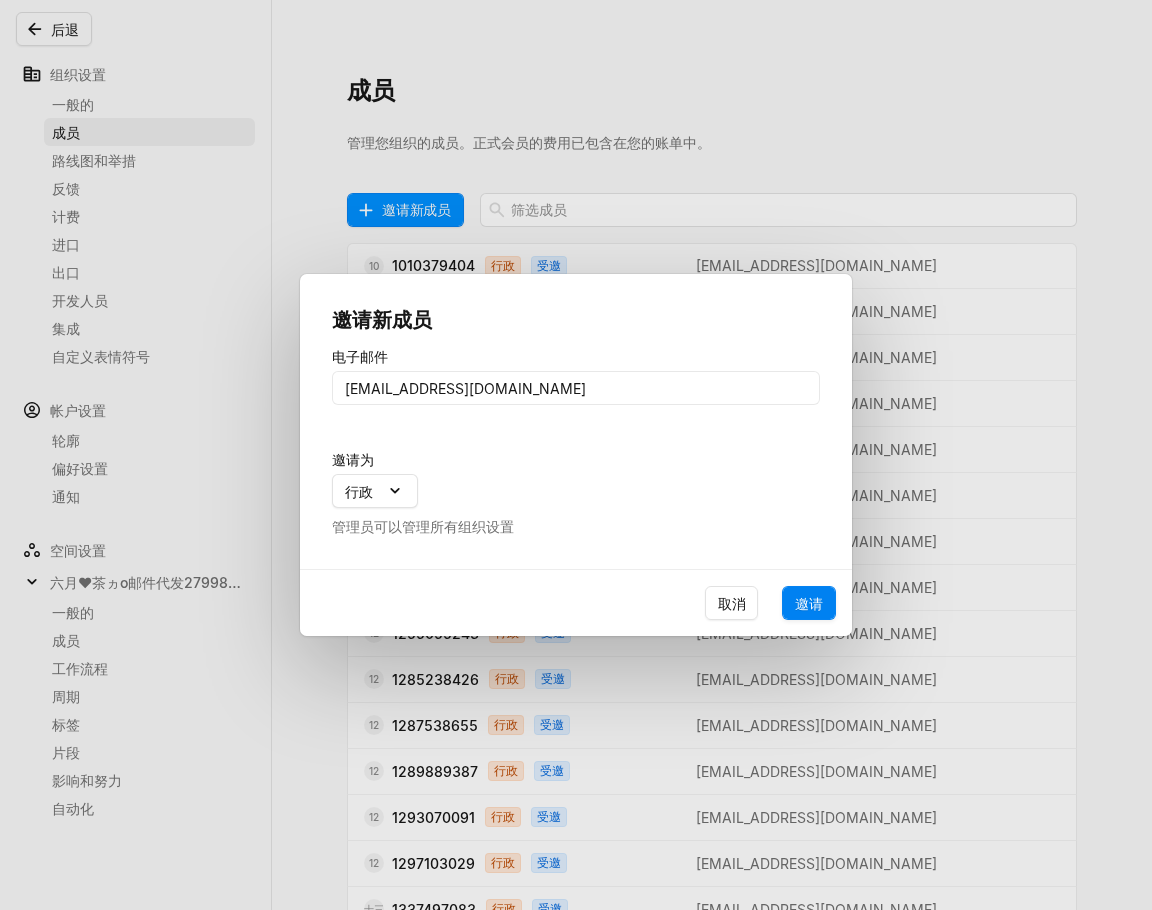 click on "邀请" at bounding box center (809, 603) 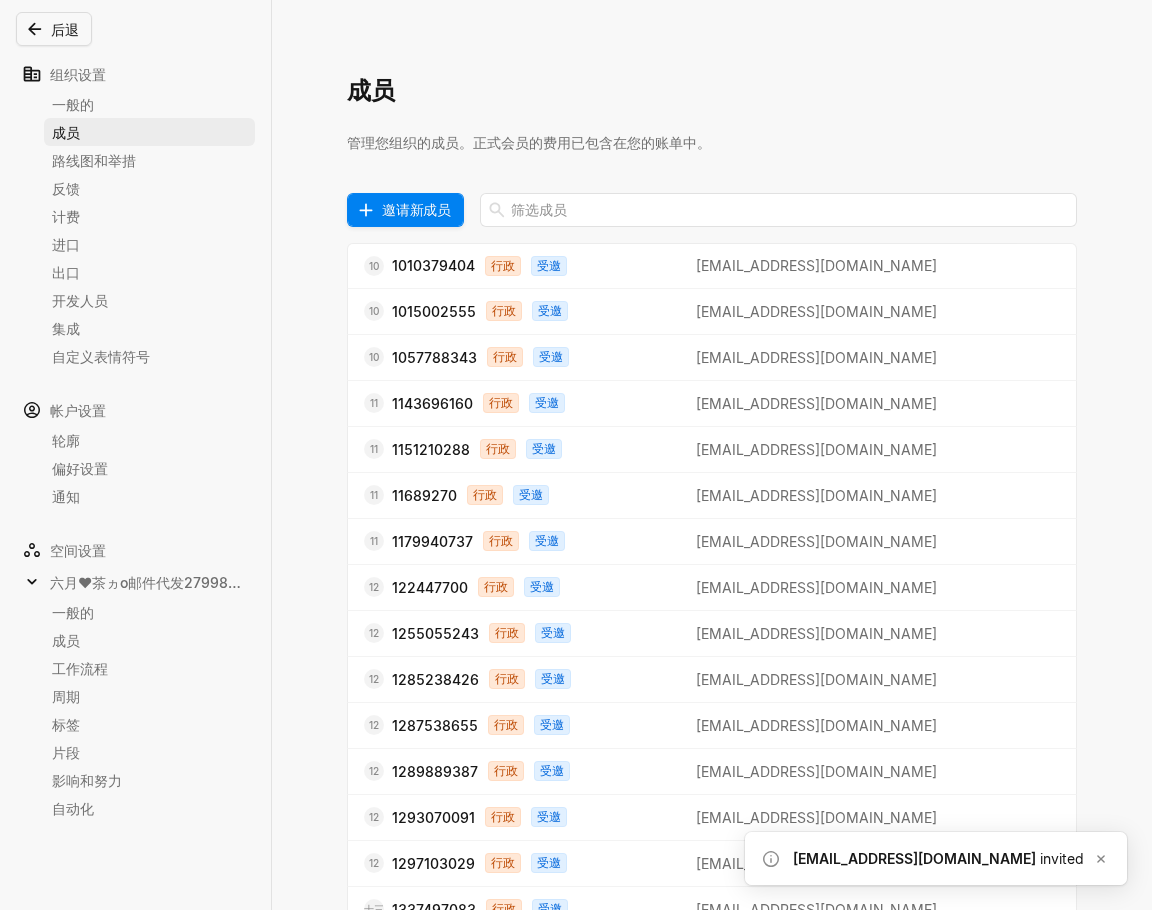 click on "邀请新成员" at bounding box center [416, 209] 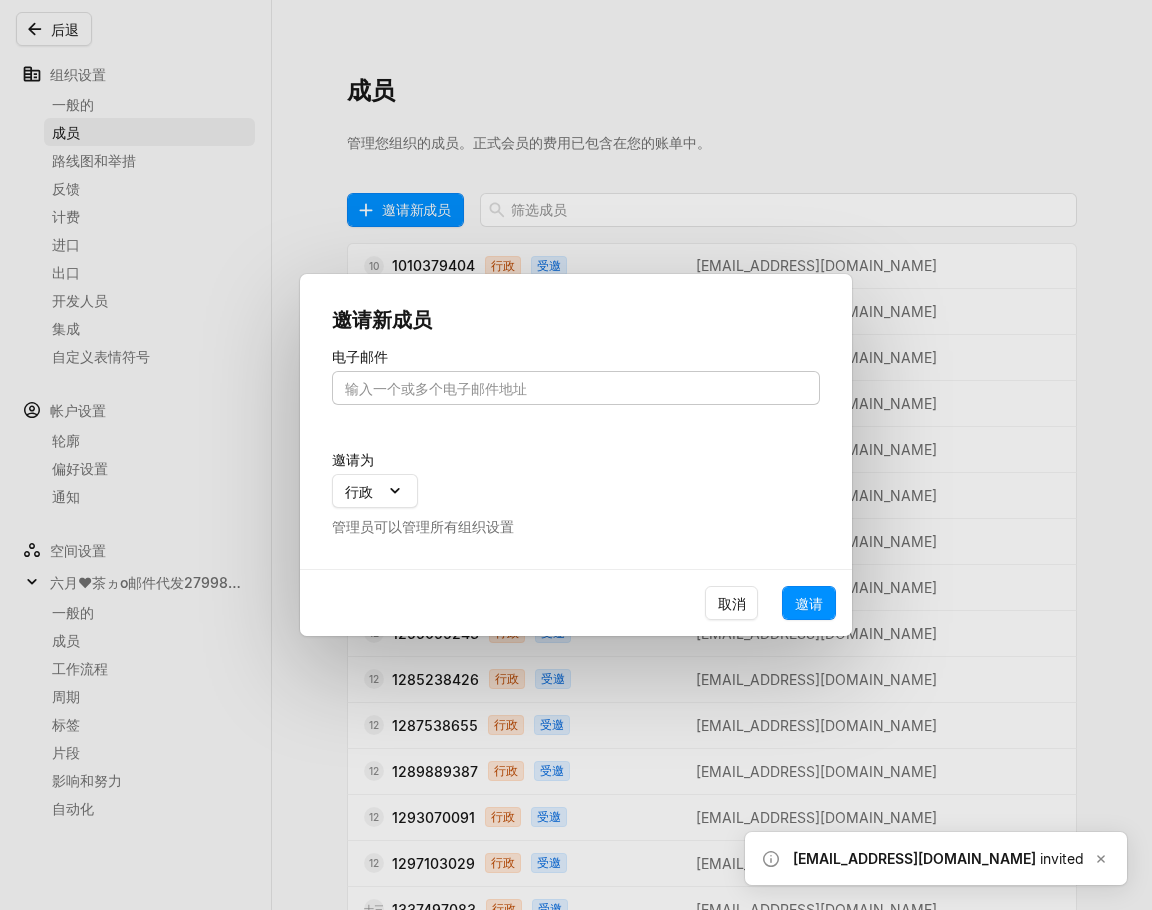 click at bounding box center (576, 388) 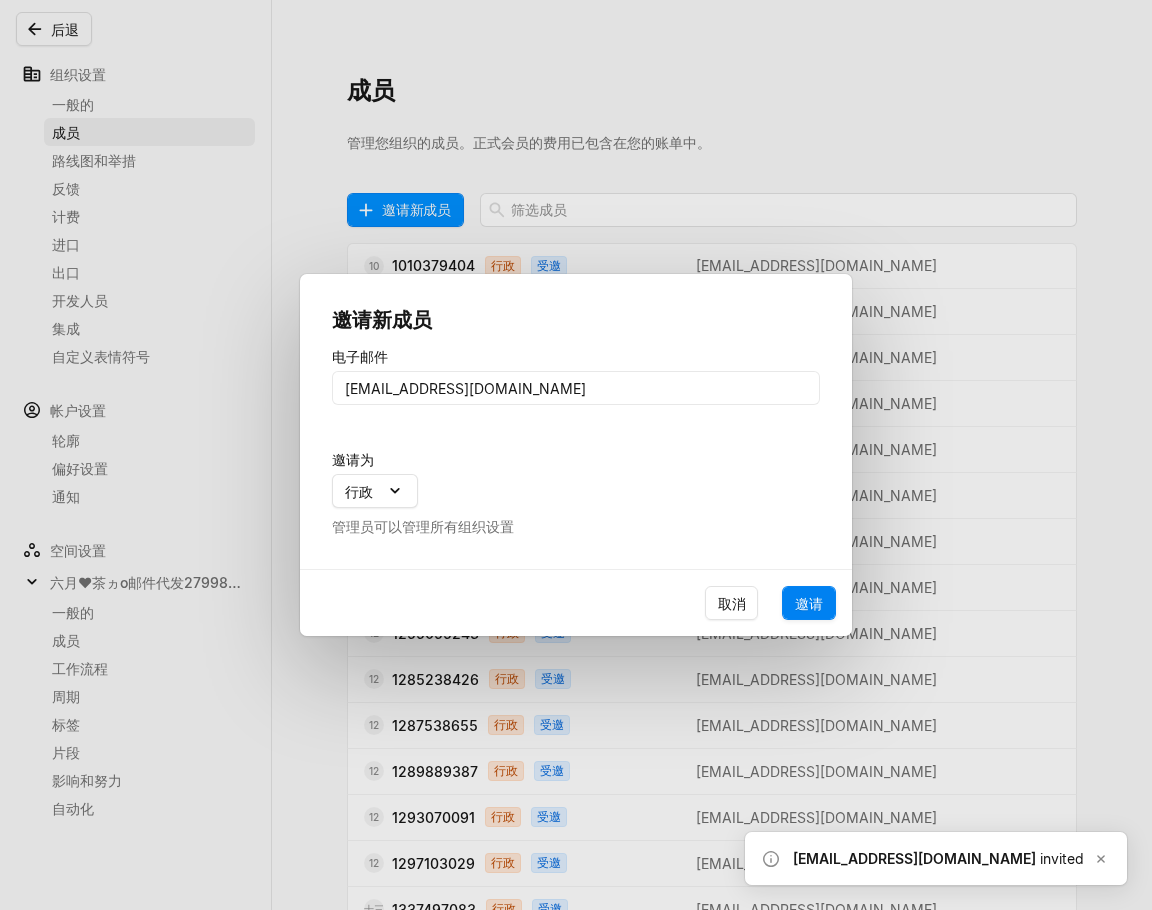click on "邀请" at bounding box center [809, 603] 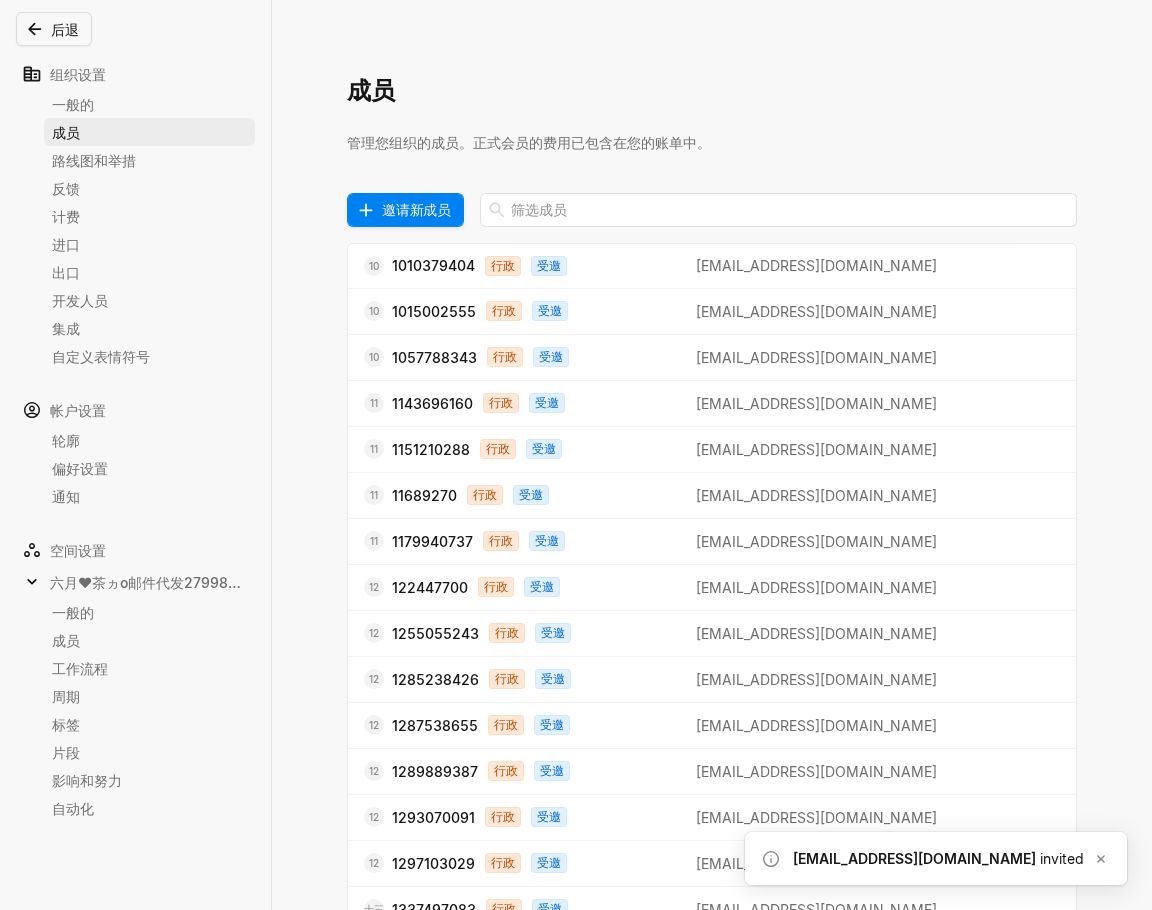 click on "邀请新成员" at bounding box center [416, 209] 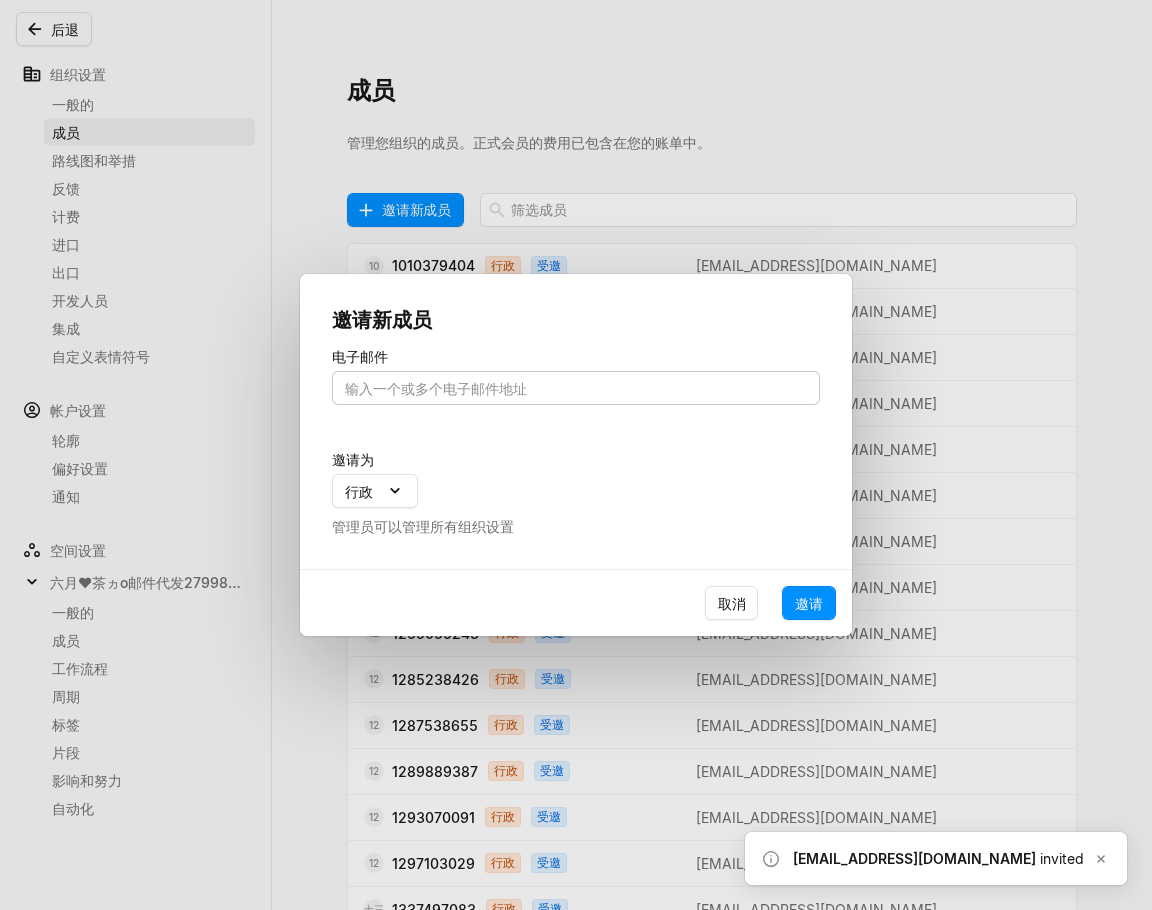 click at bounding box center [576, 388] 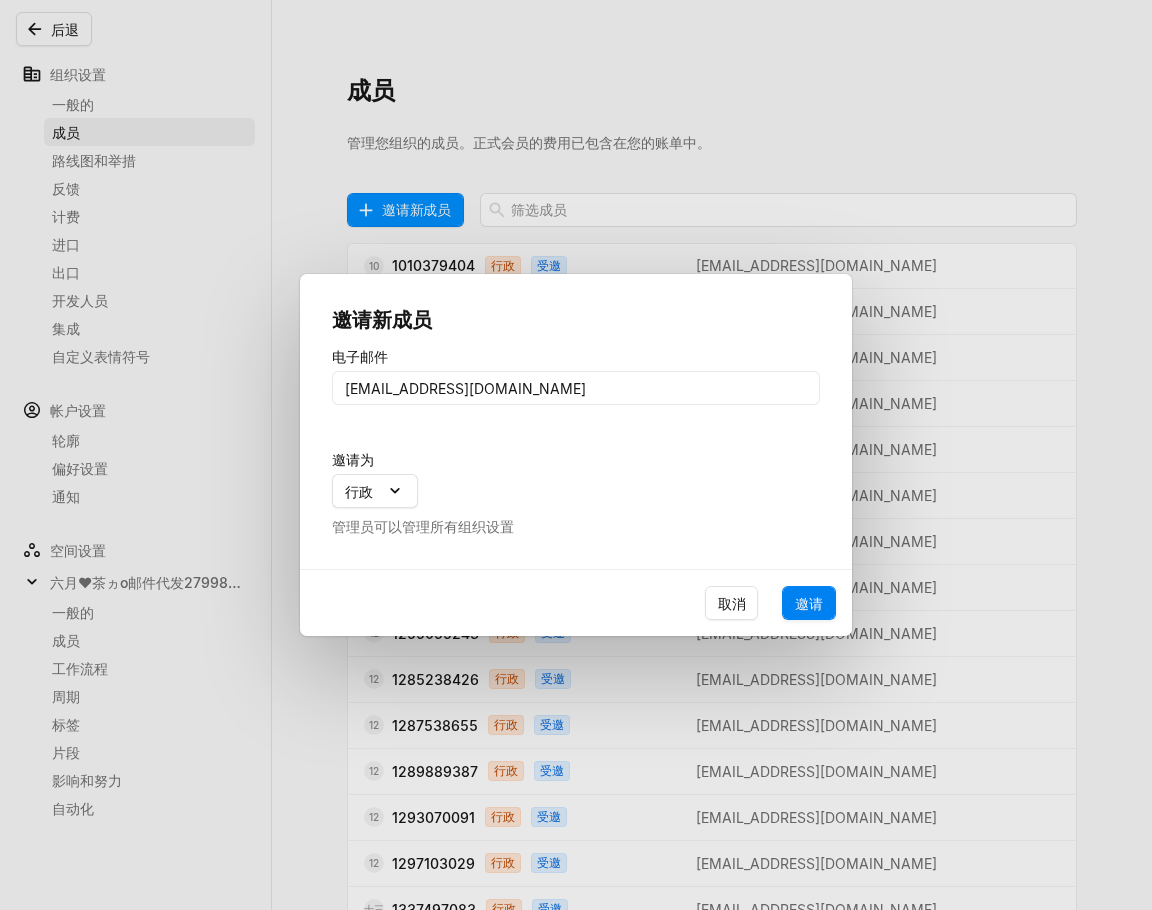 click on "邀请" at bounding box center [809, 603] 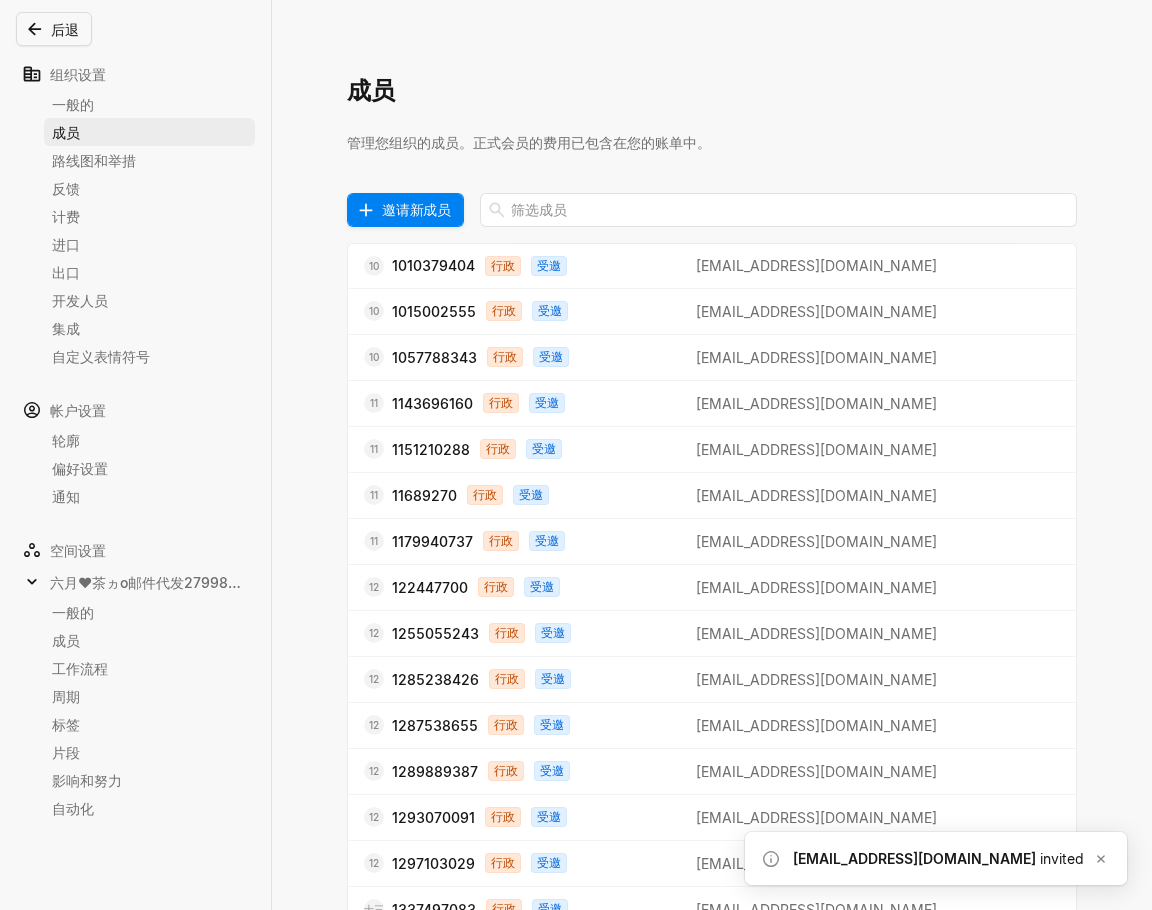 click on "邀请新成员" at bounding box center (416, 209) 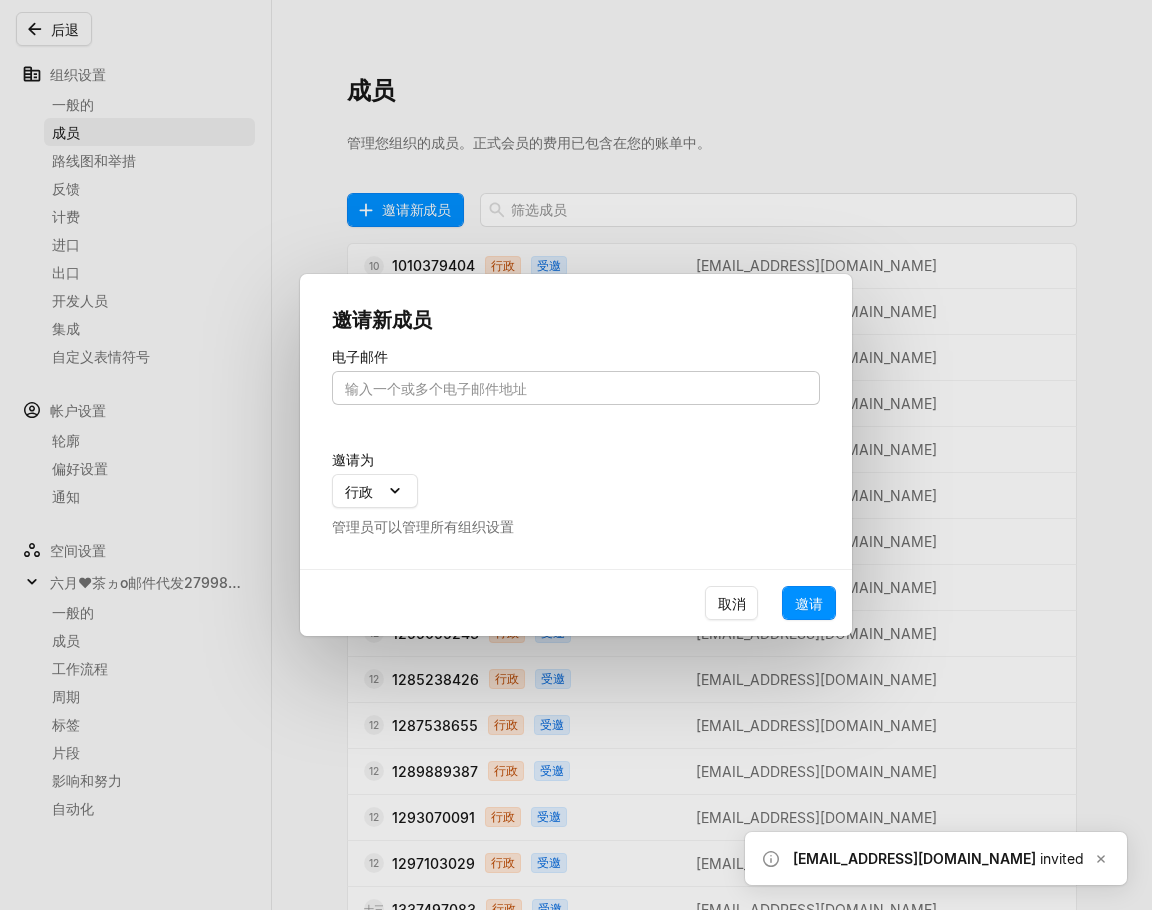 click at bounding box center (576, 388) 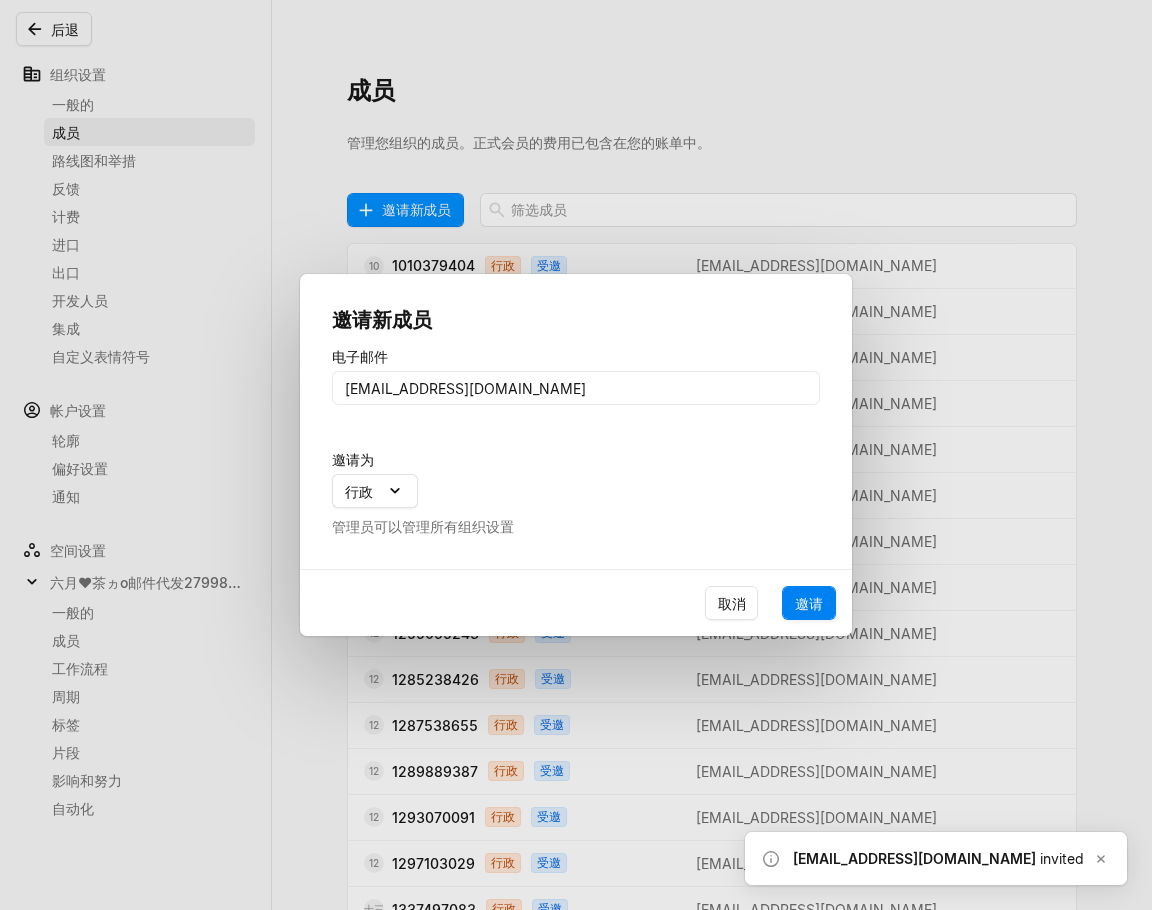 click on "邀请" at bounding box center (809, 603) 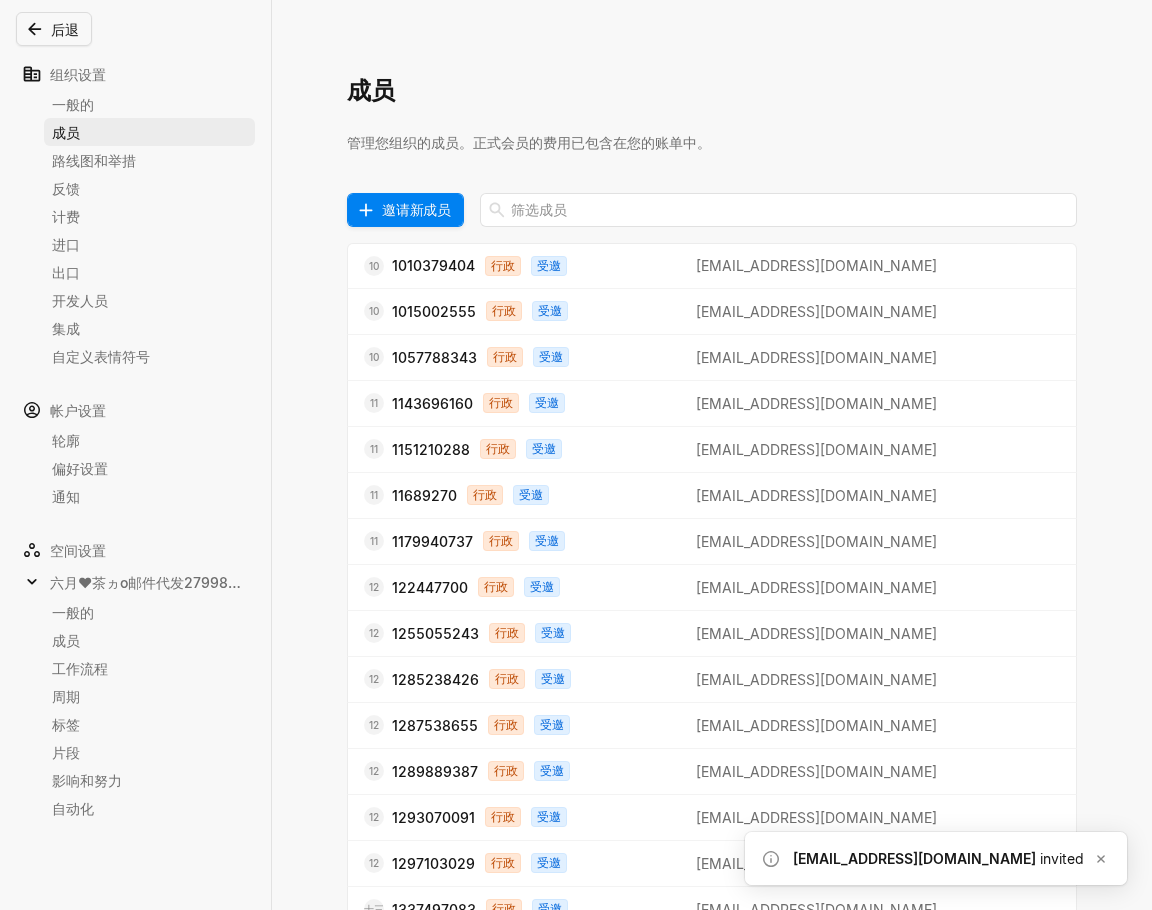 click on "邀请新成员" at bounding box center [416, 209] 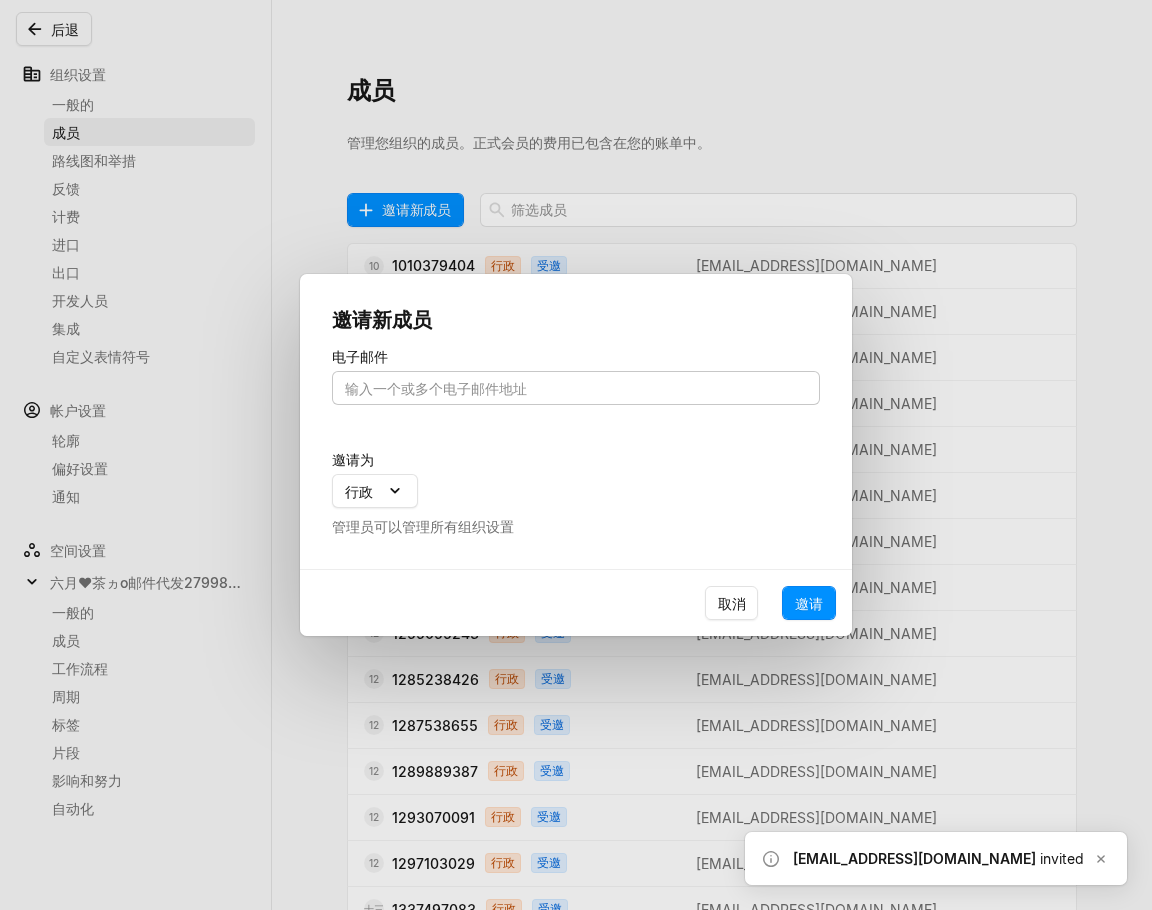 click at bounding box center (576, 388) 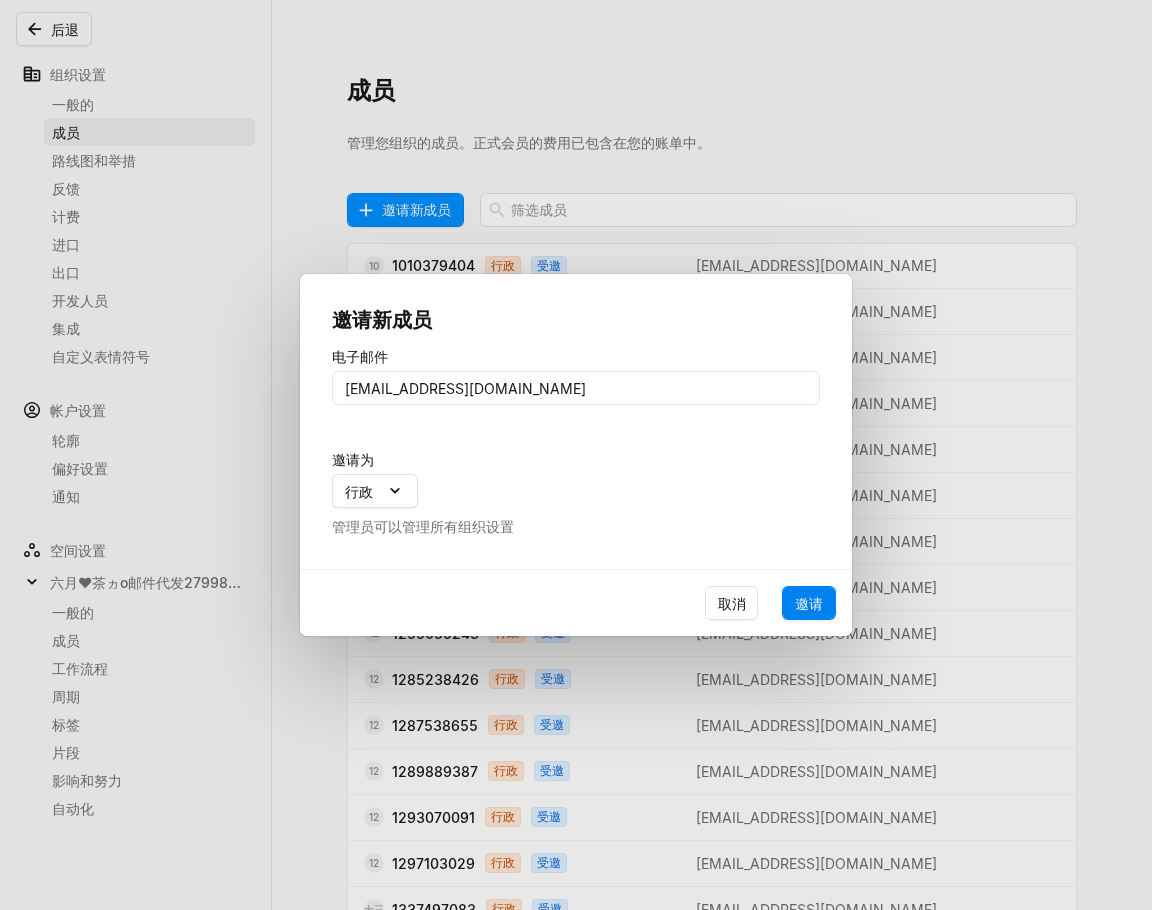 click on "邀请" at bounding box center (809, 603) 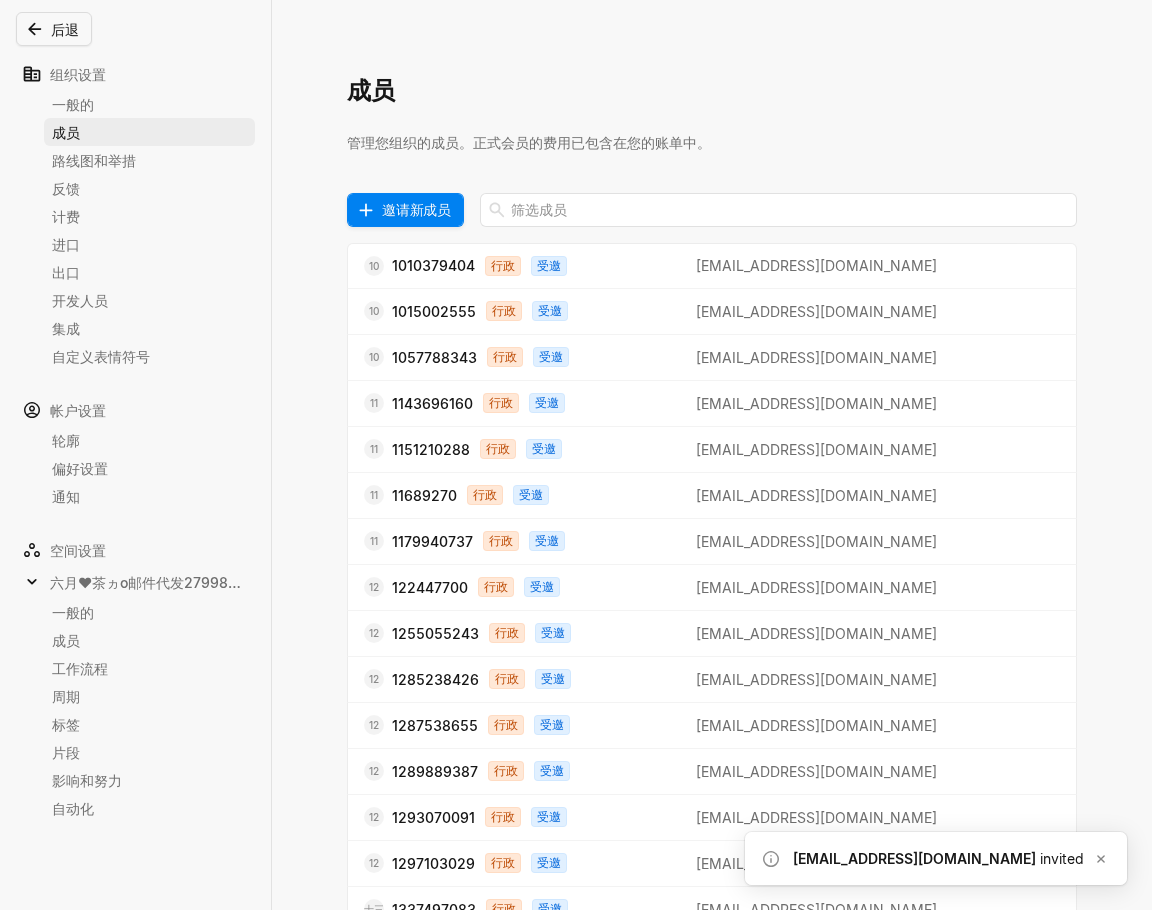 click on "邀请新成员" at bounding box center [416, 209] 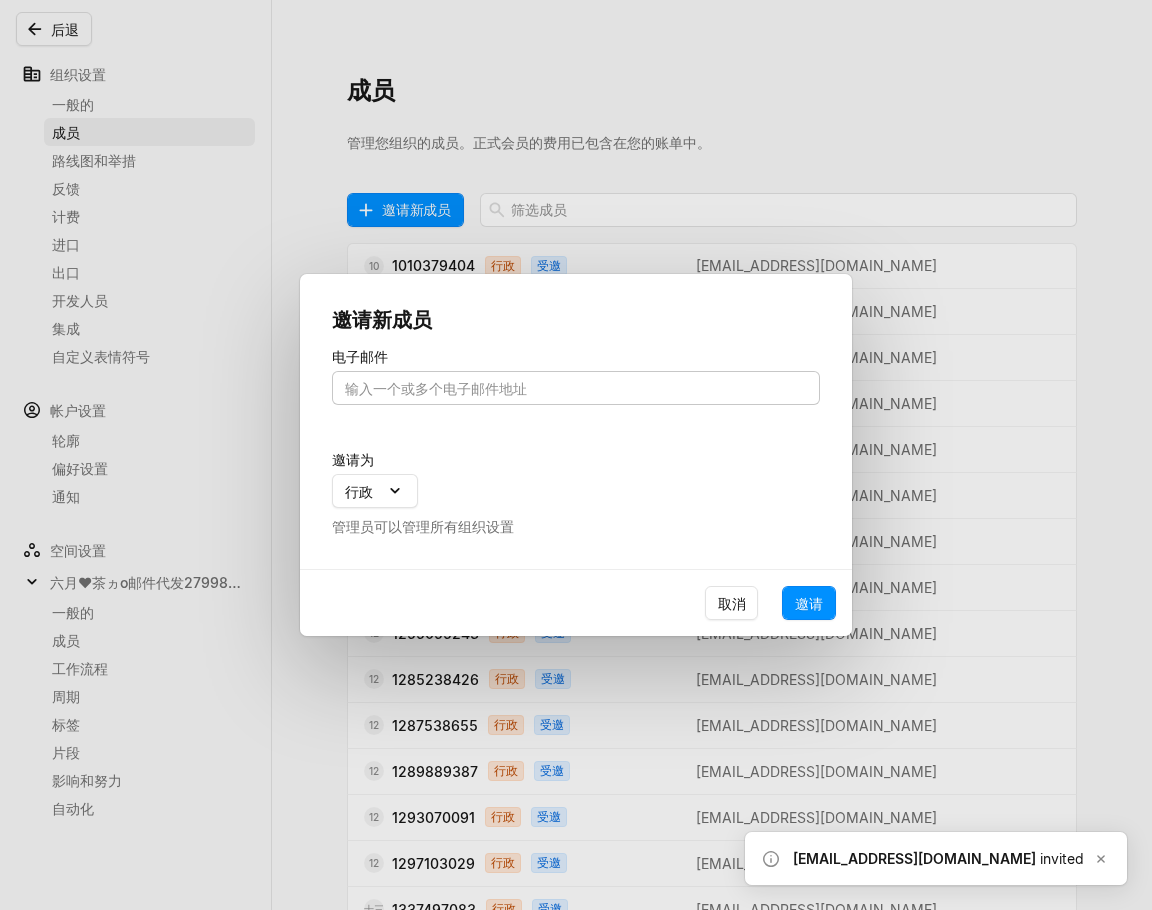 click at bounding box center (576, 388) 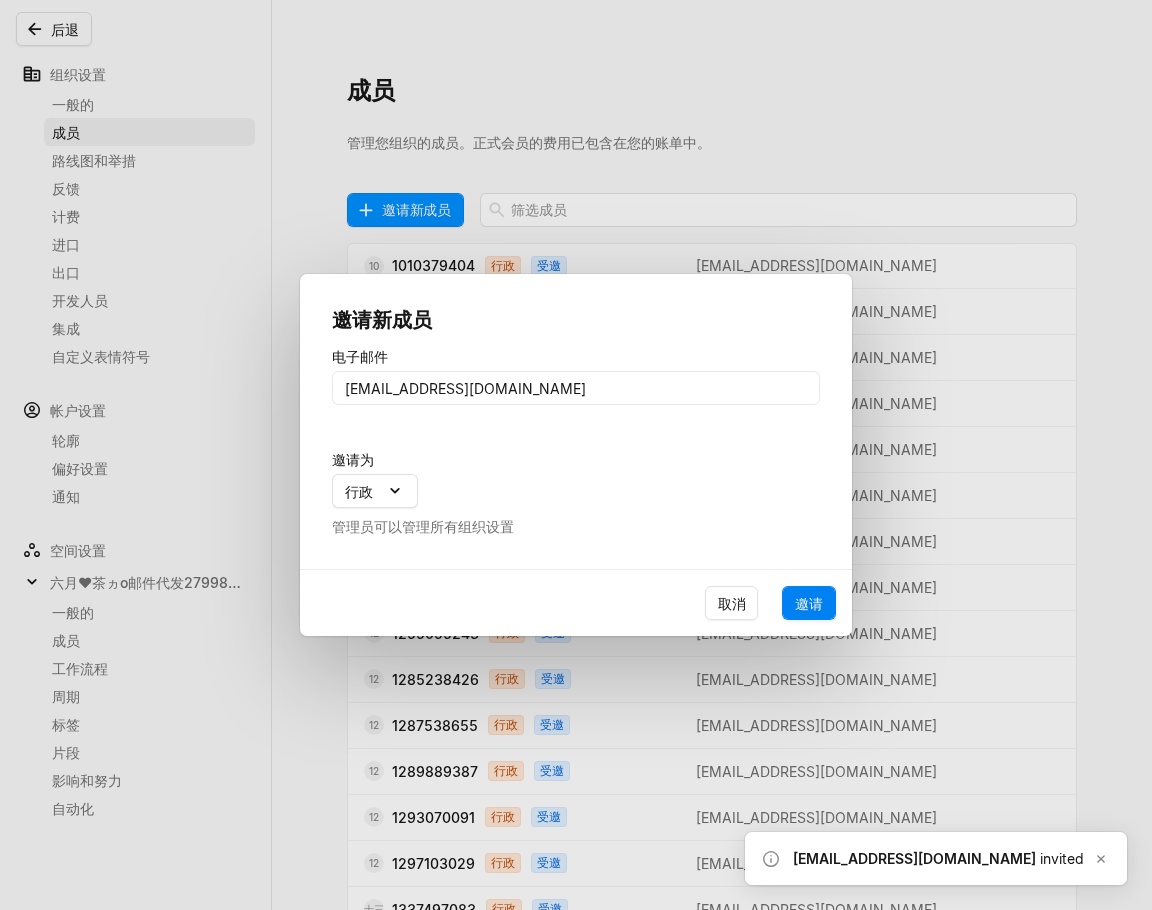 click on "邀请" at bounding box center [809, 603] 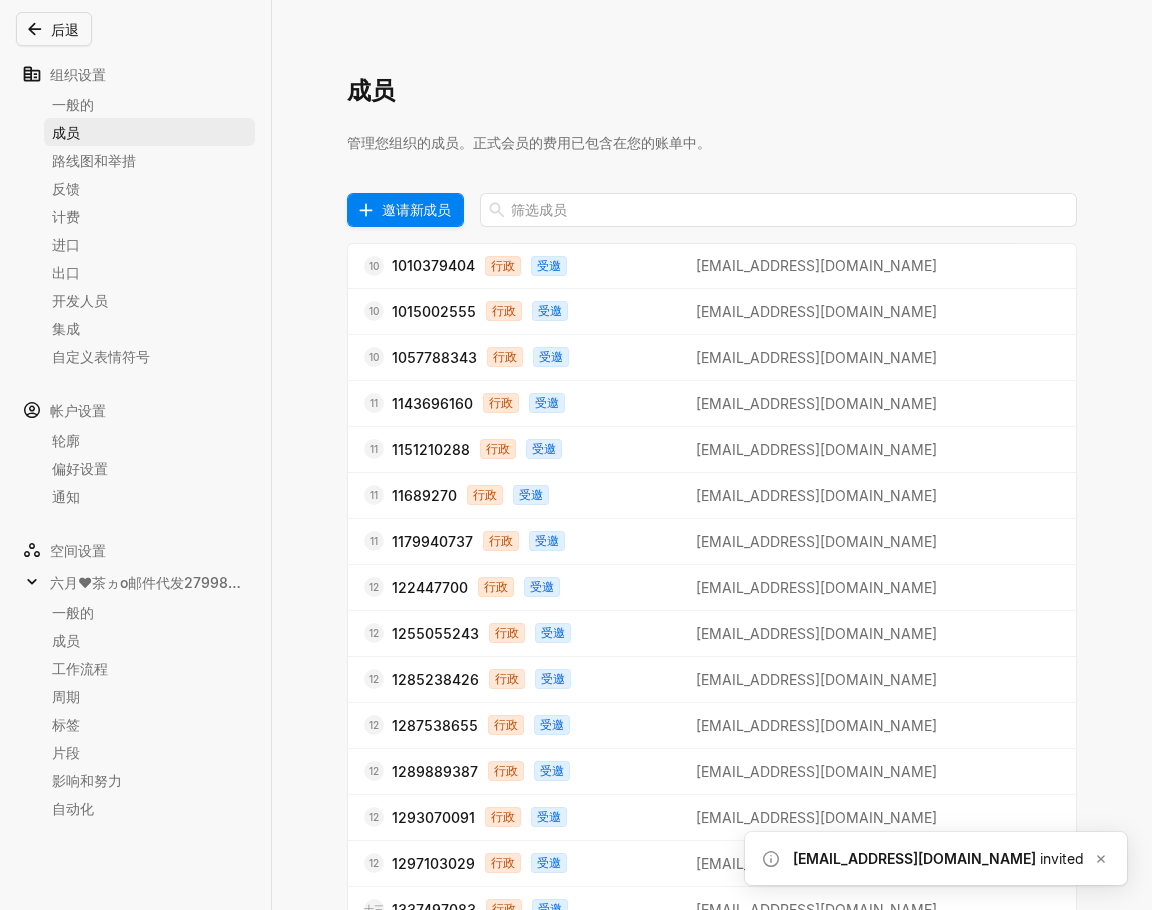 click on "邀请新成员" at bounding box center [416, 209] 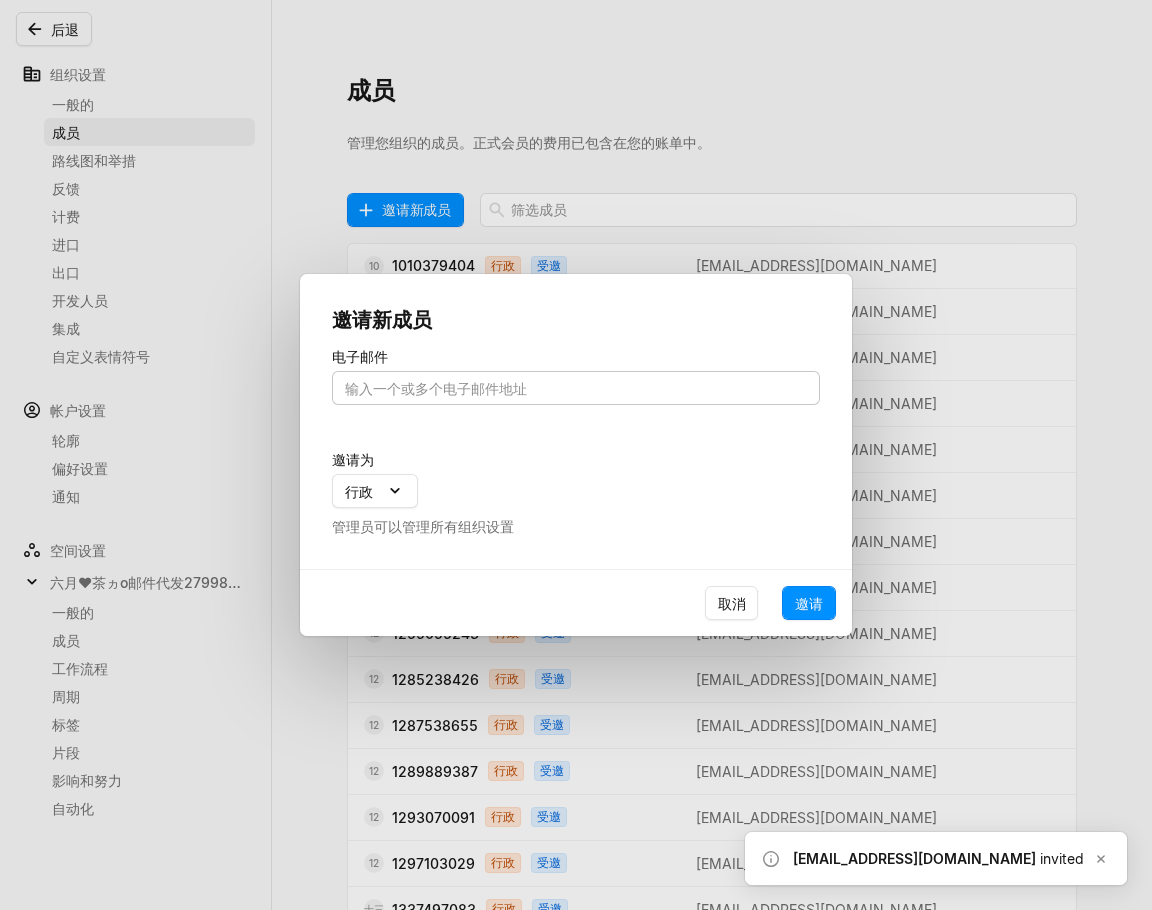 click at bounding box center (576, 388) 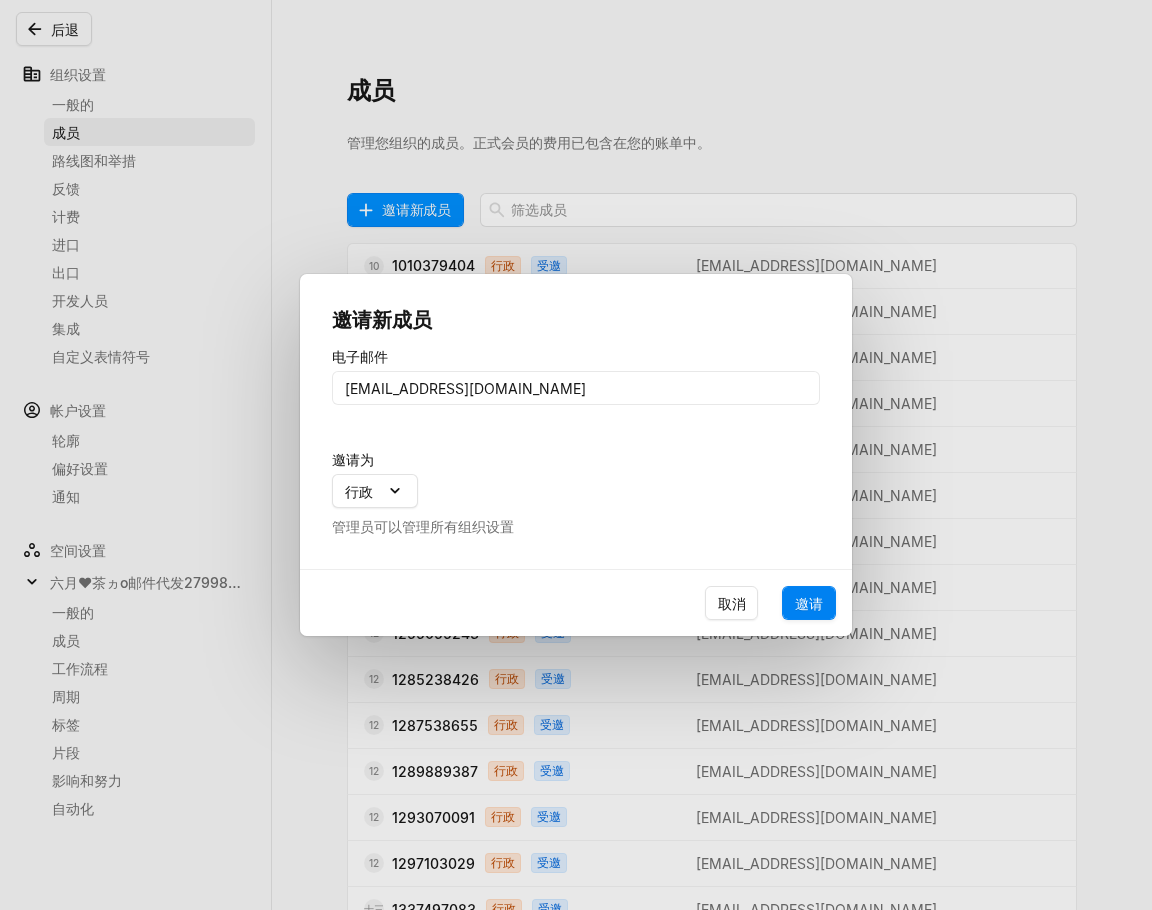 click on "邀请" at bounding box center (809, 603) 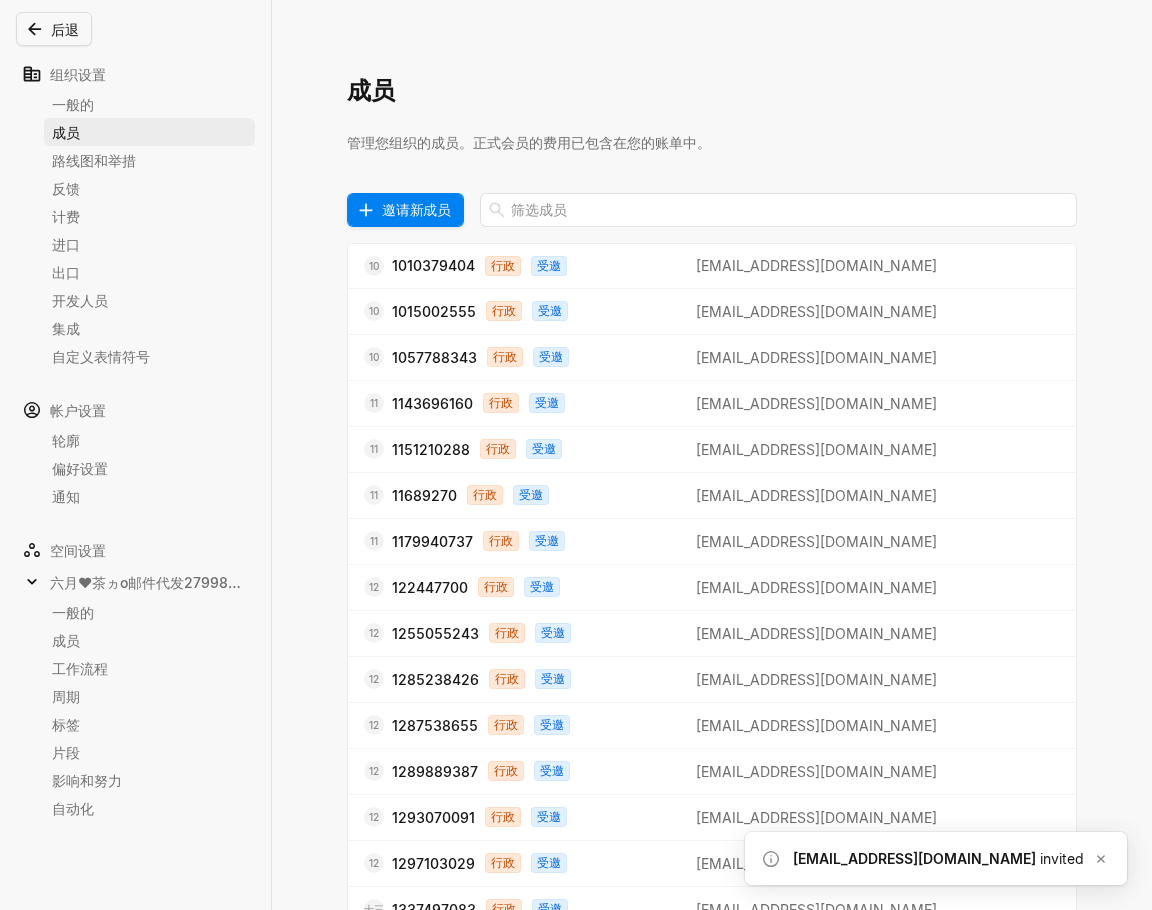 click on "邀请新成员" at bounding box center [416, 209] 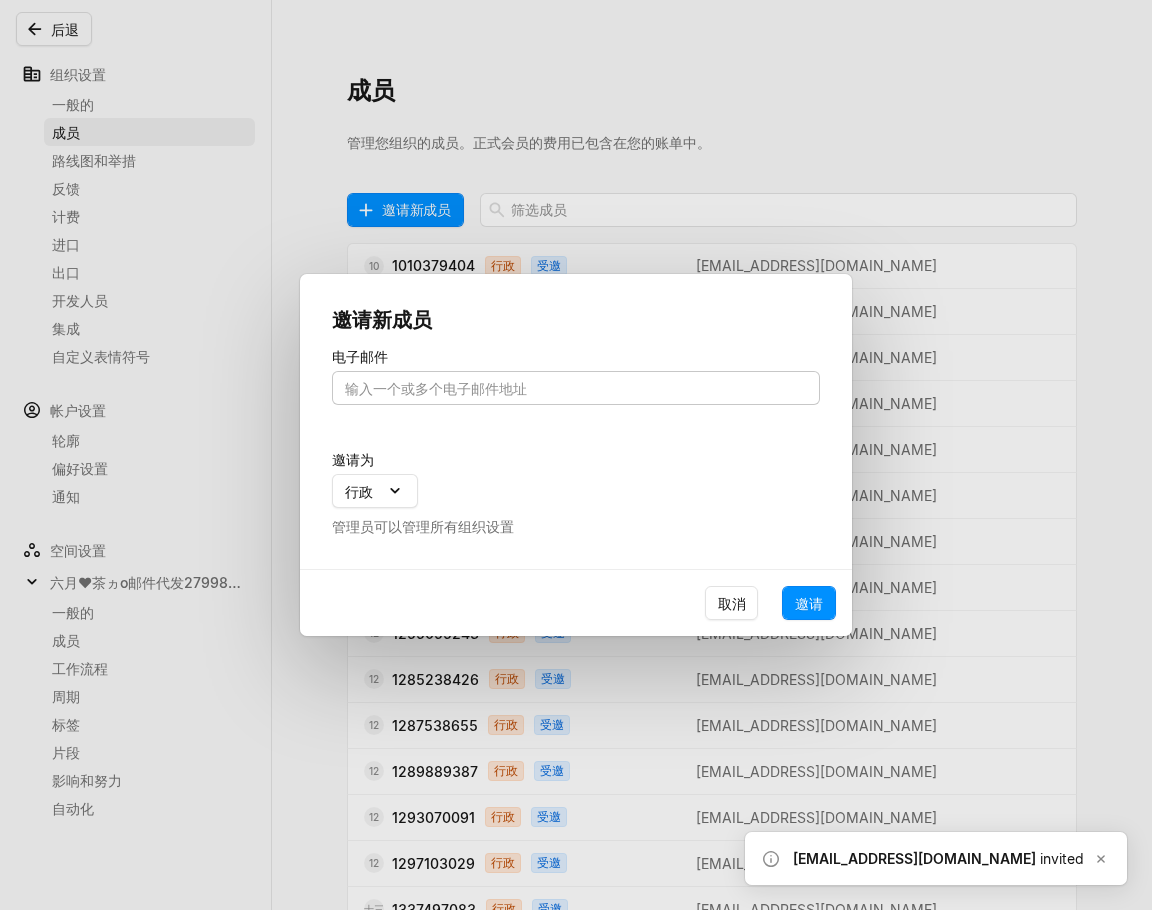 click at bounding box center [576, 388] 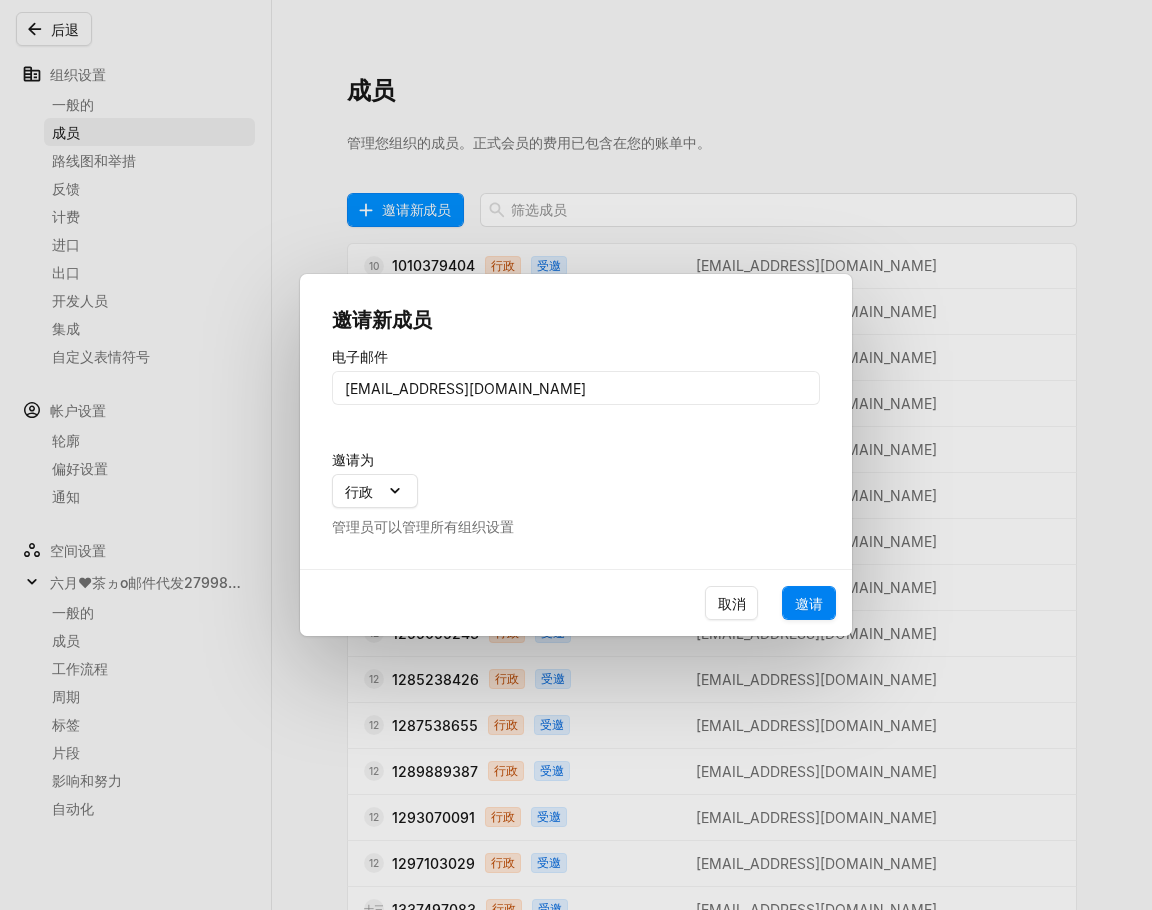 click on "邀请" at bounding box center (809, 603) 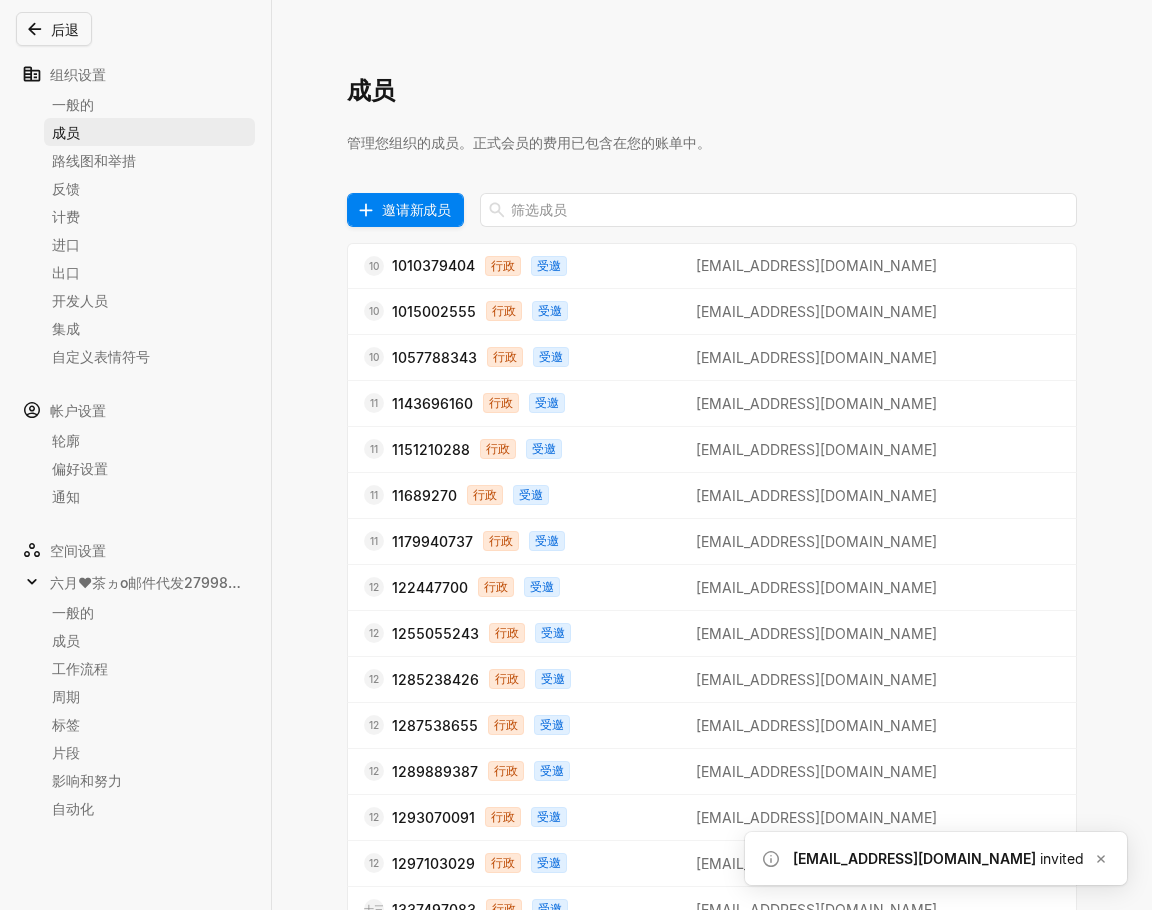 click on "邀请新成员" at bounding box center [416, 209] 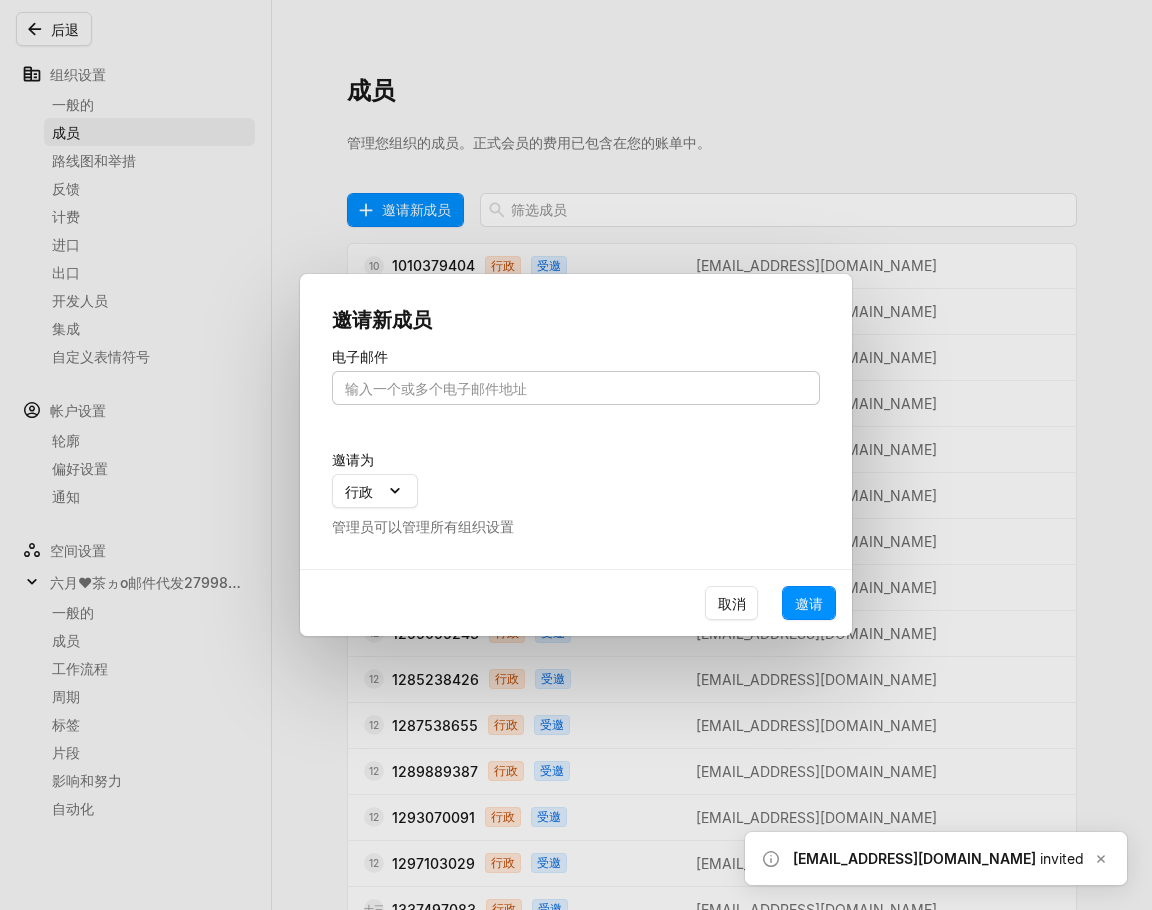 click at bounding box center [576, 388] 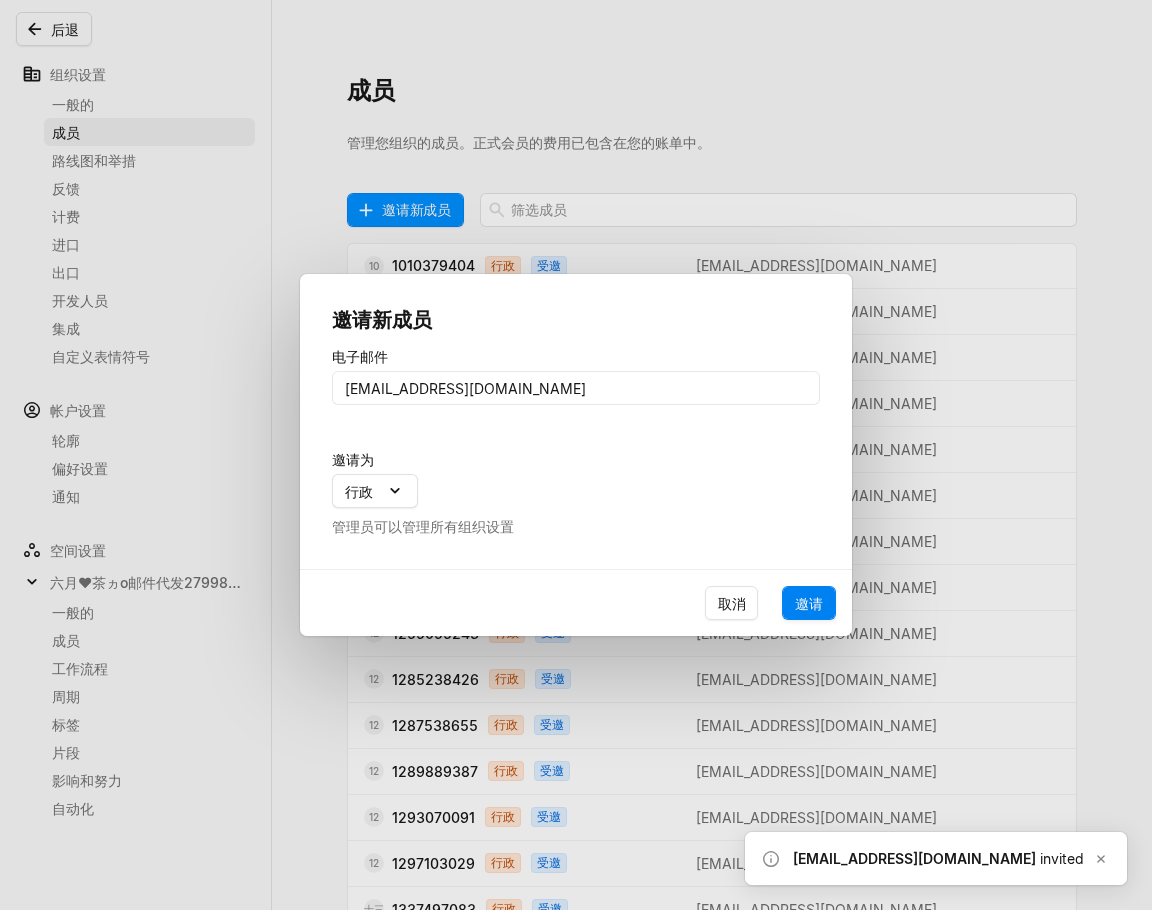 click on "邀请" at bounding box center (809, 603) 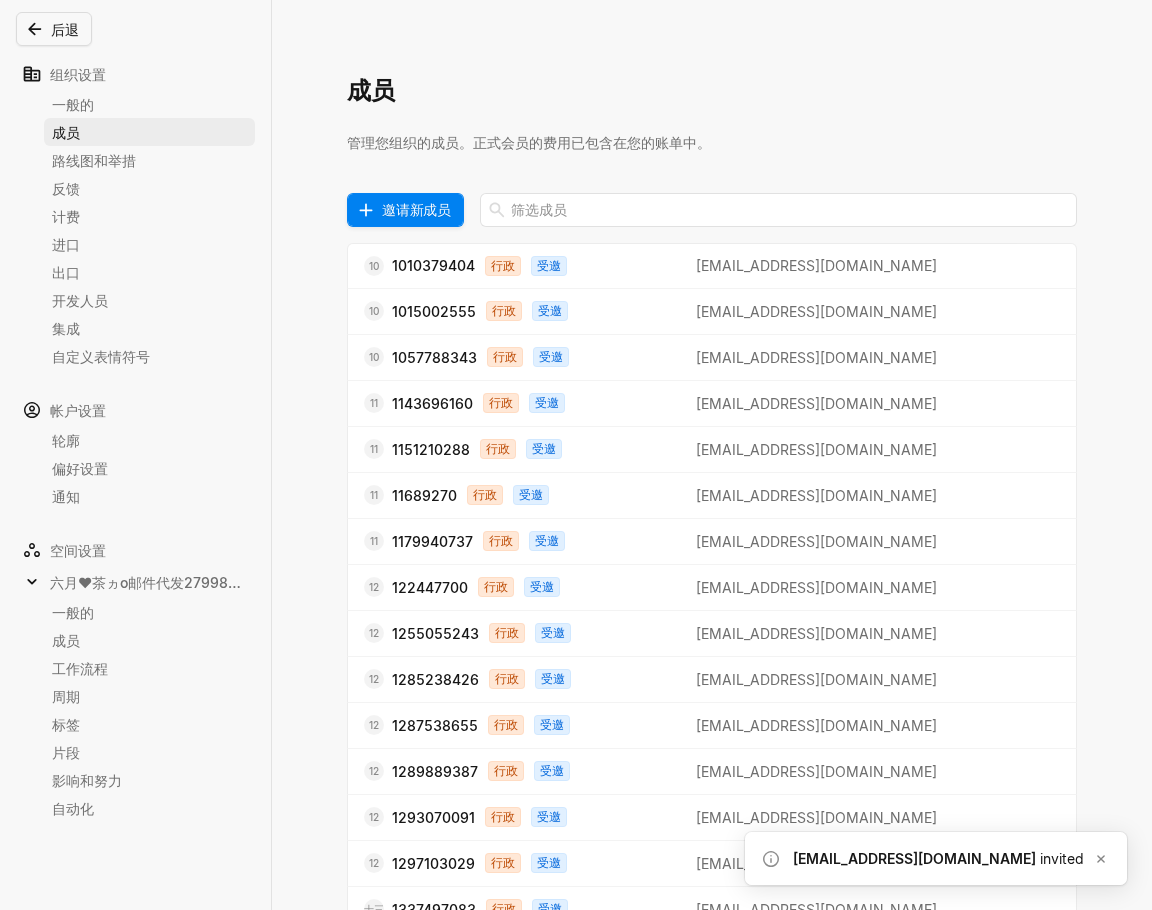 click on "邀请新成员" at bounding box center (416, 209) 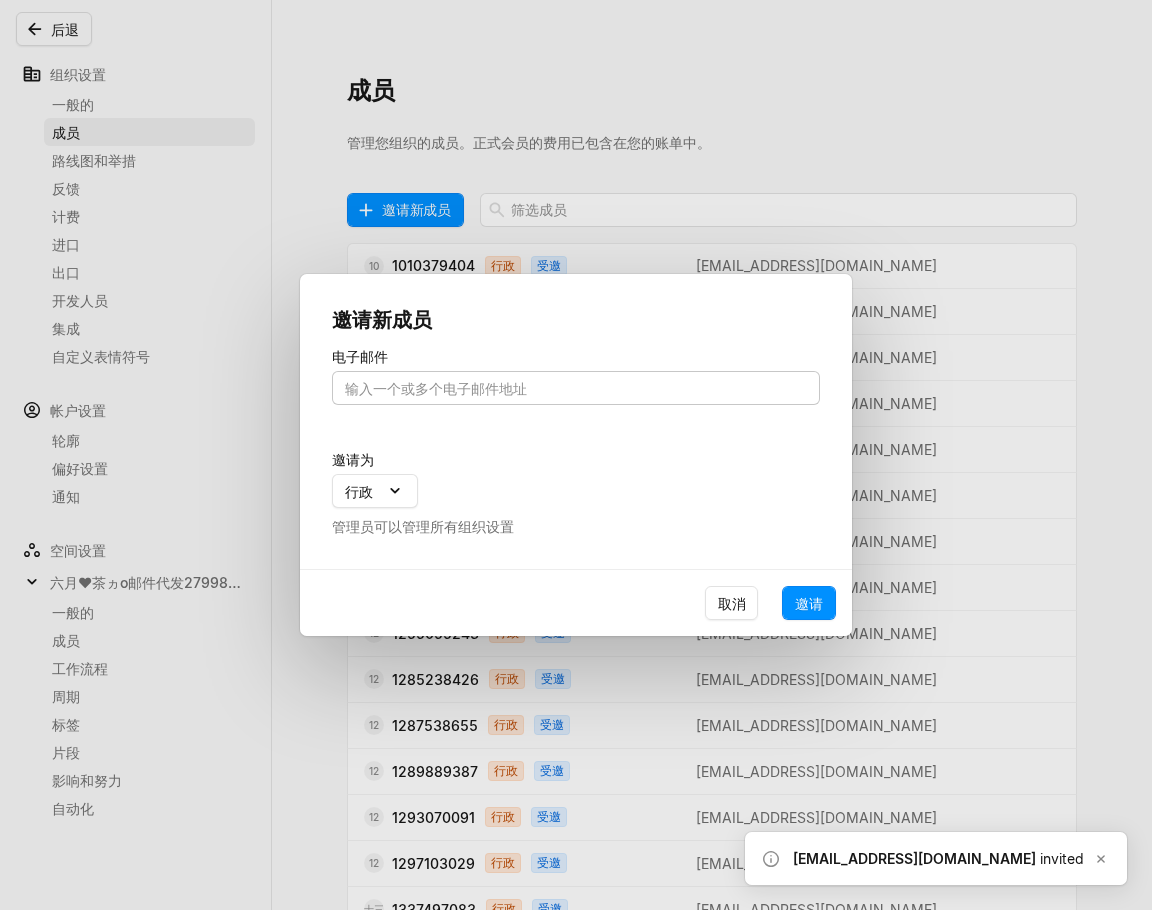 click at bounding box center [576, 388] 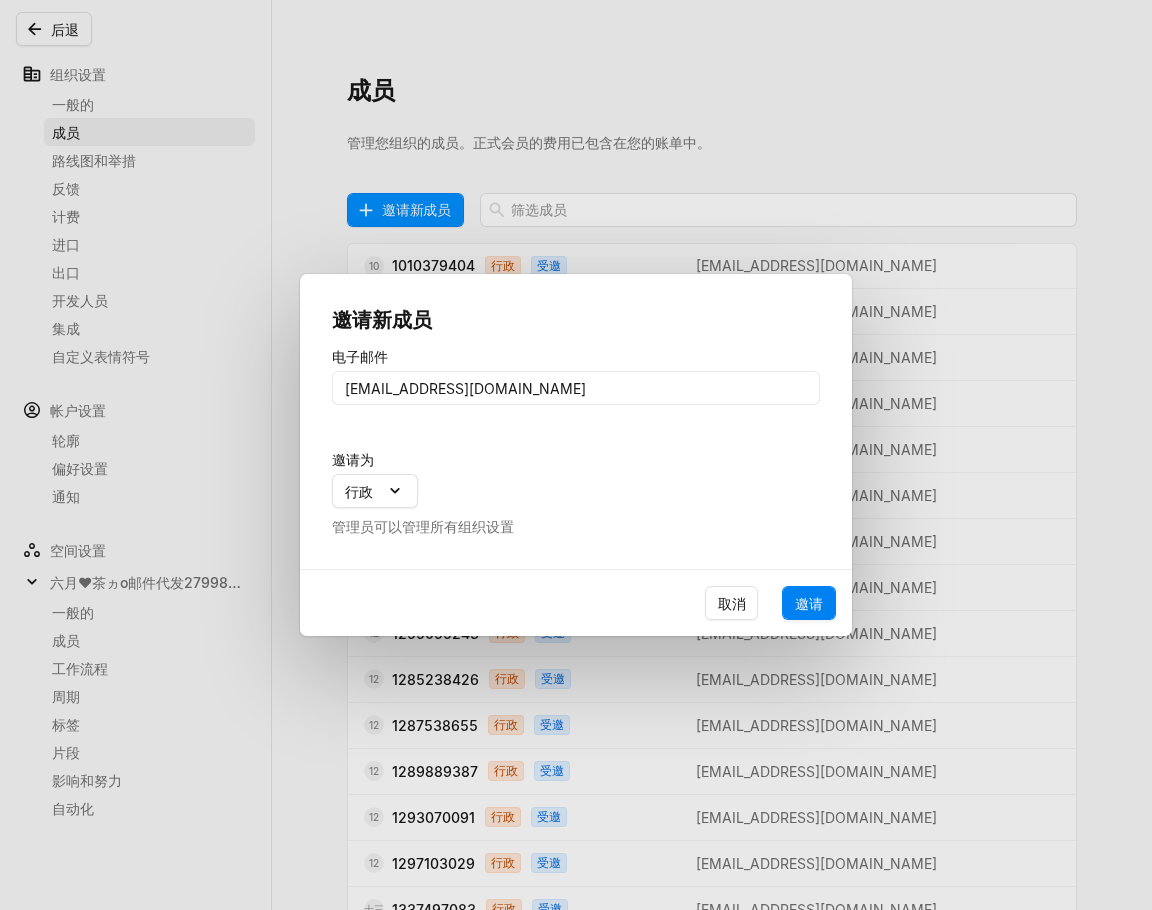 click on "邀请" at bounding box center [809, 603] 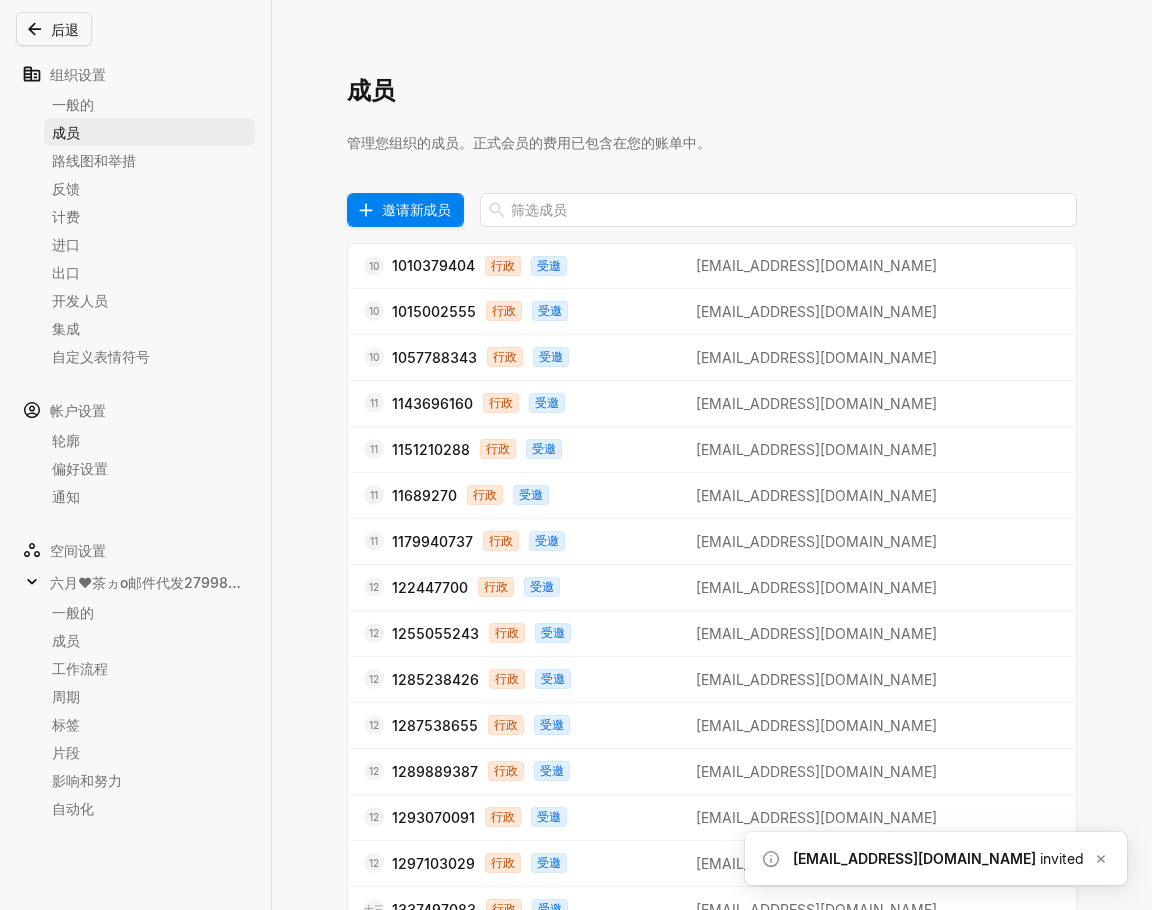 click on "邀请新成员" at bounding box center (416, 209) 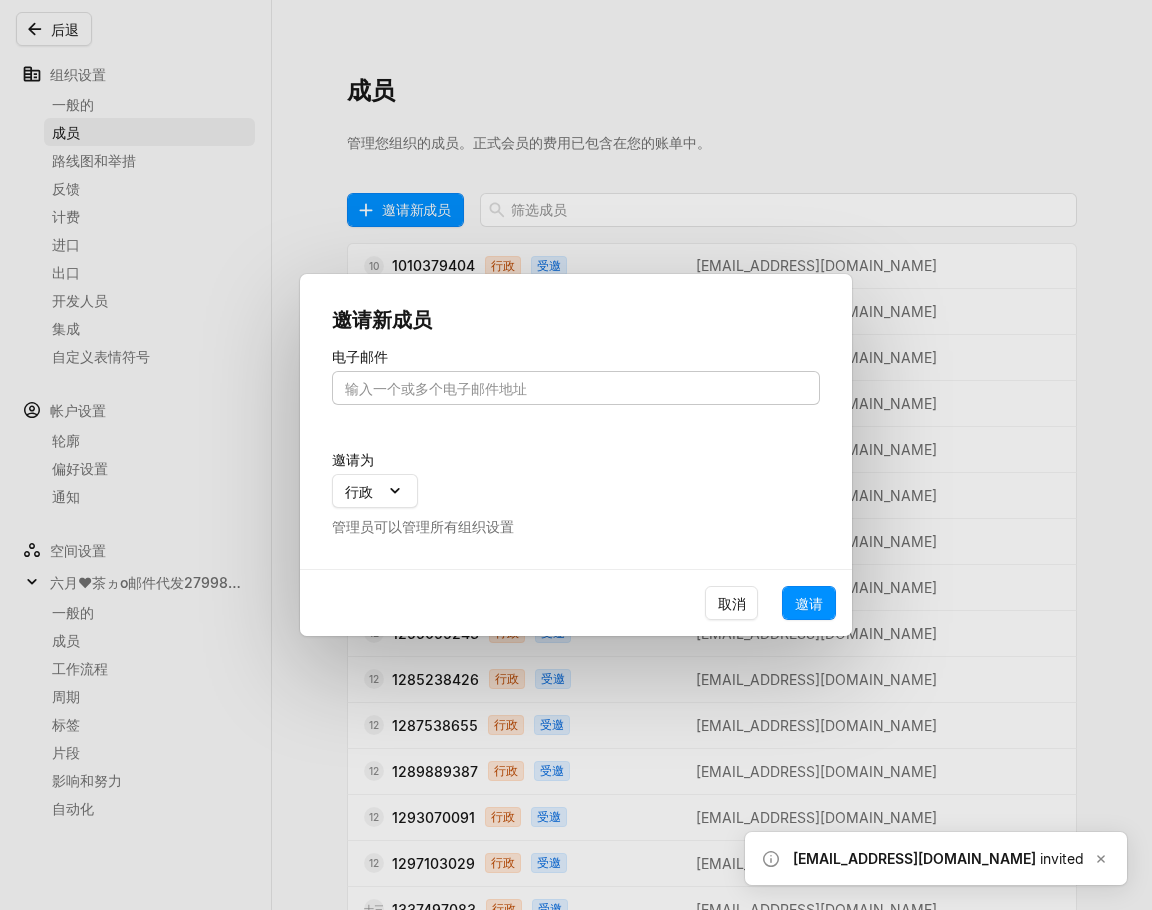 click at bounding box center (576, 388) 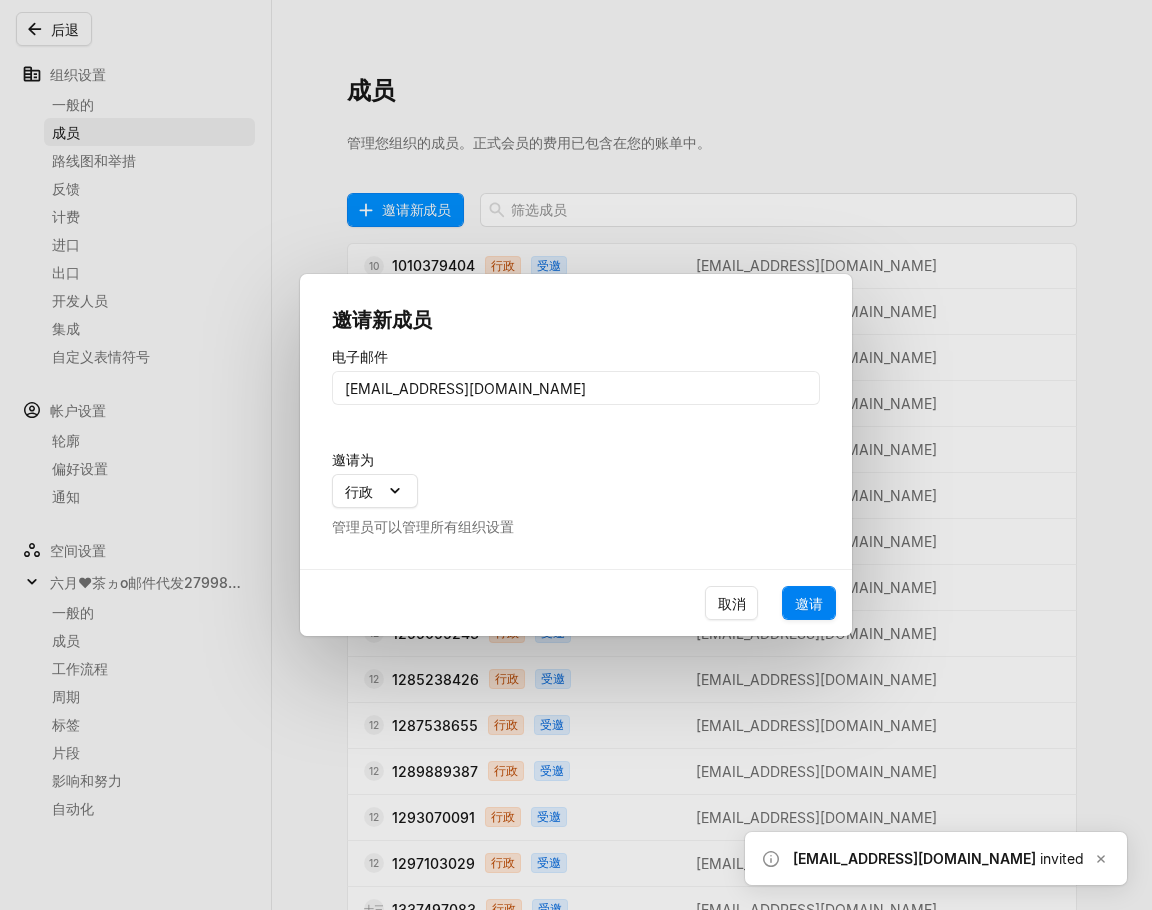 click on "邀请" at bounding box center [809, 603] 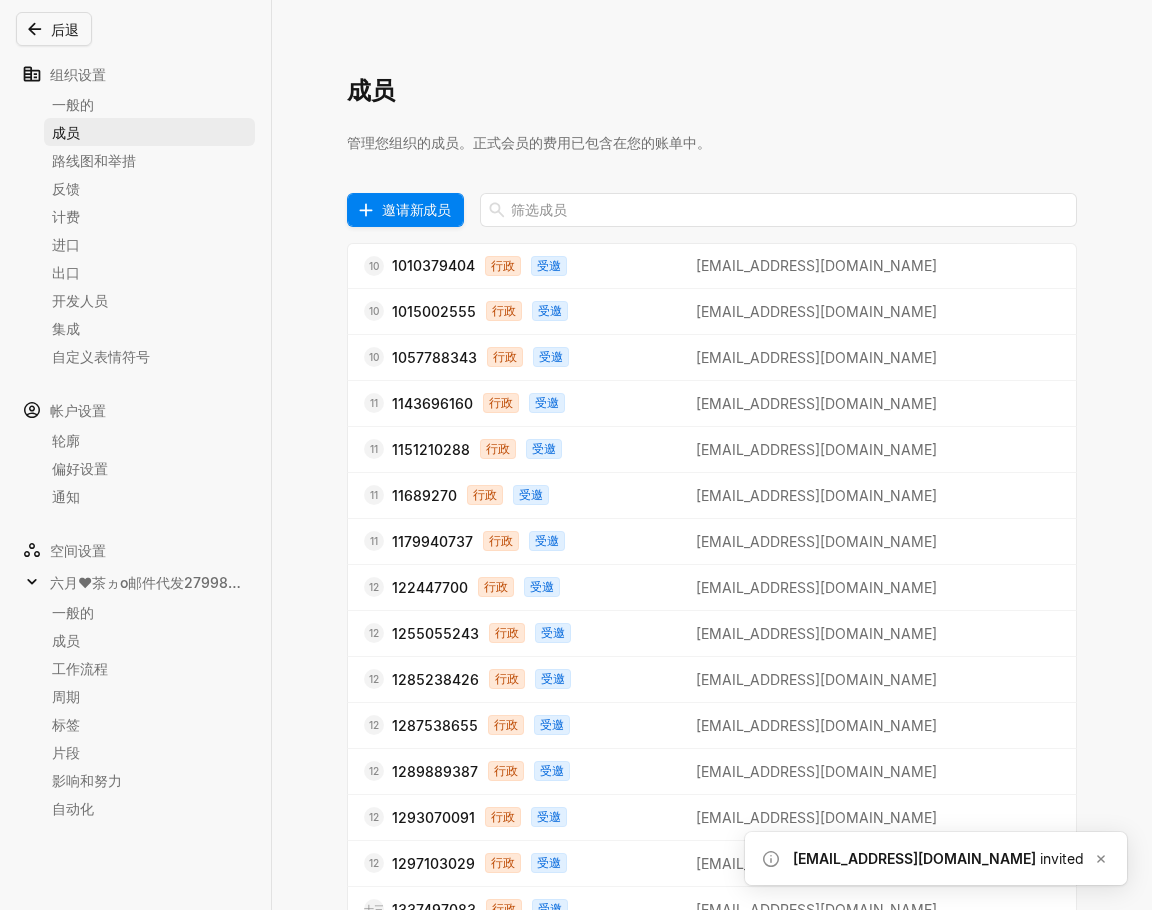 click on "邀请新成员" at bounding box center [416, 209] 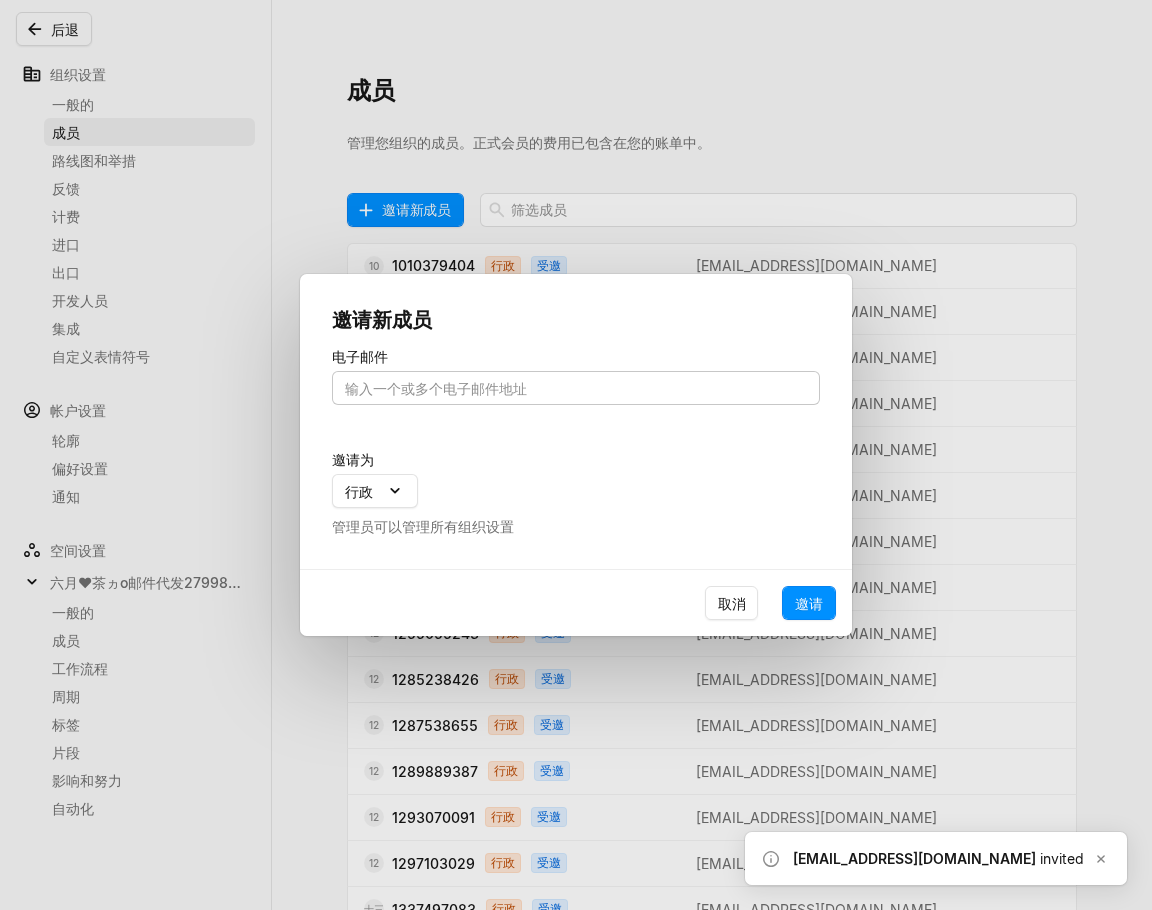 click at bounding box center [576, 388] 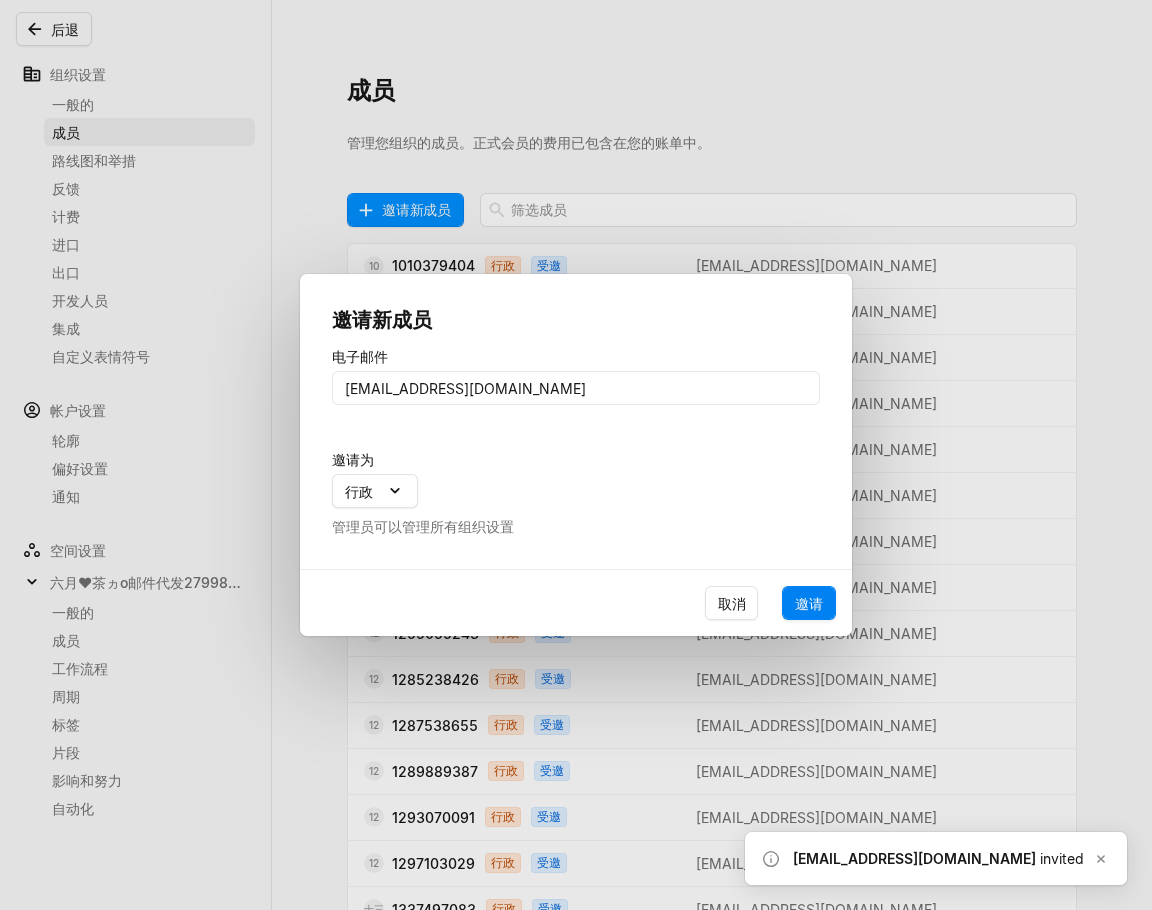 click on "邀请" at bounding box center (809, 603) 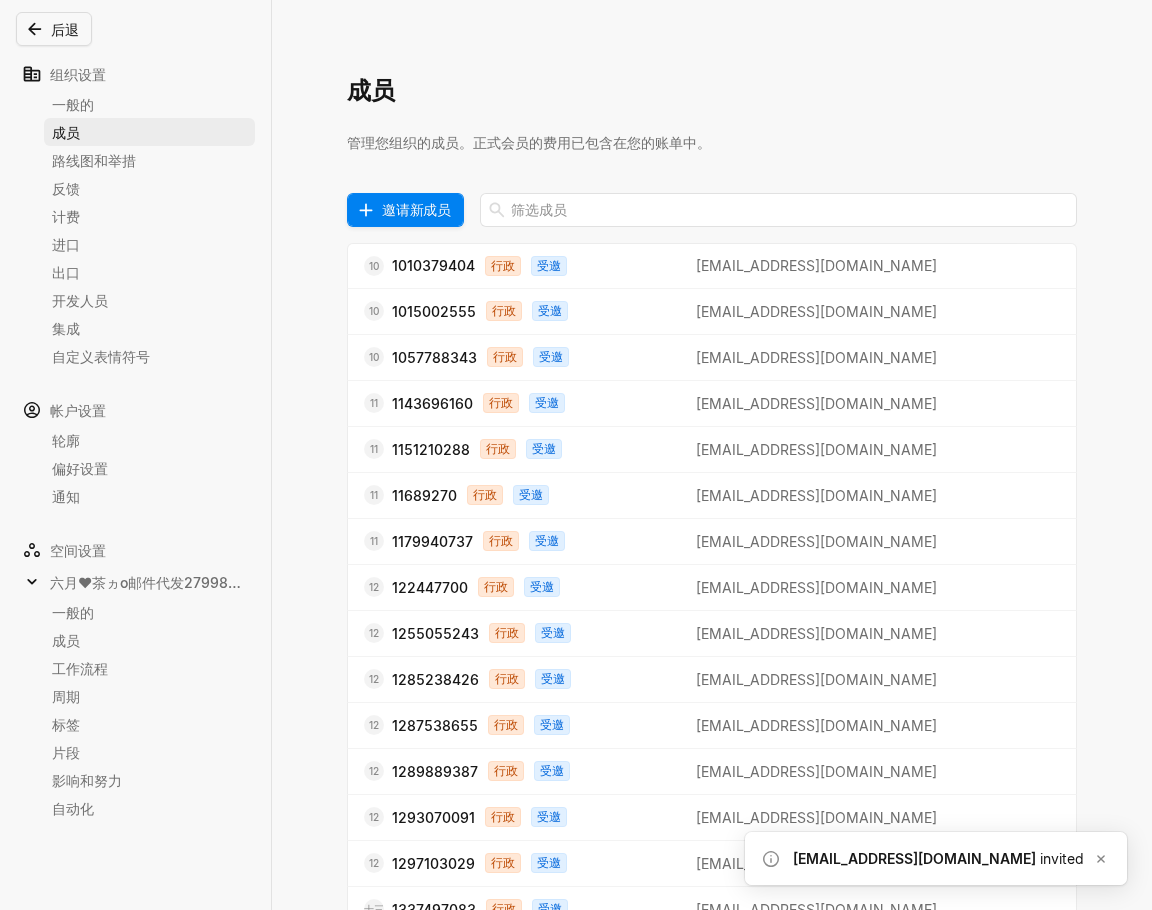 click on "邀请新成员" at bounding box center [416, 209] 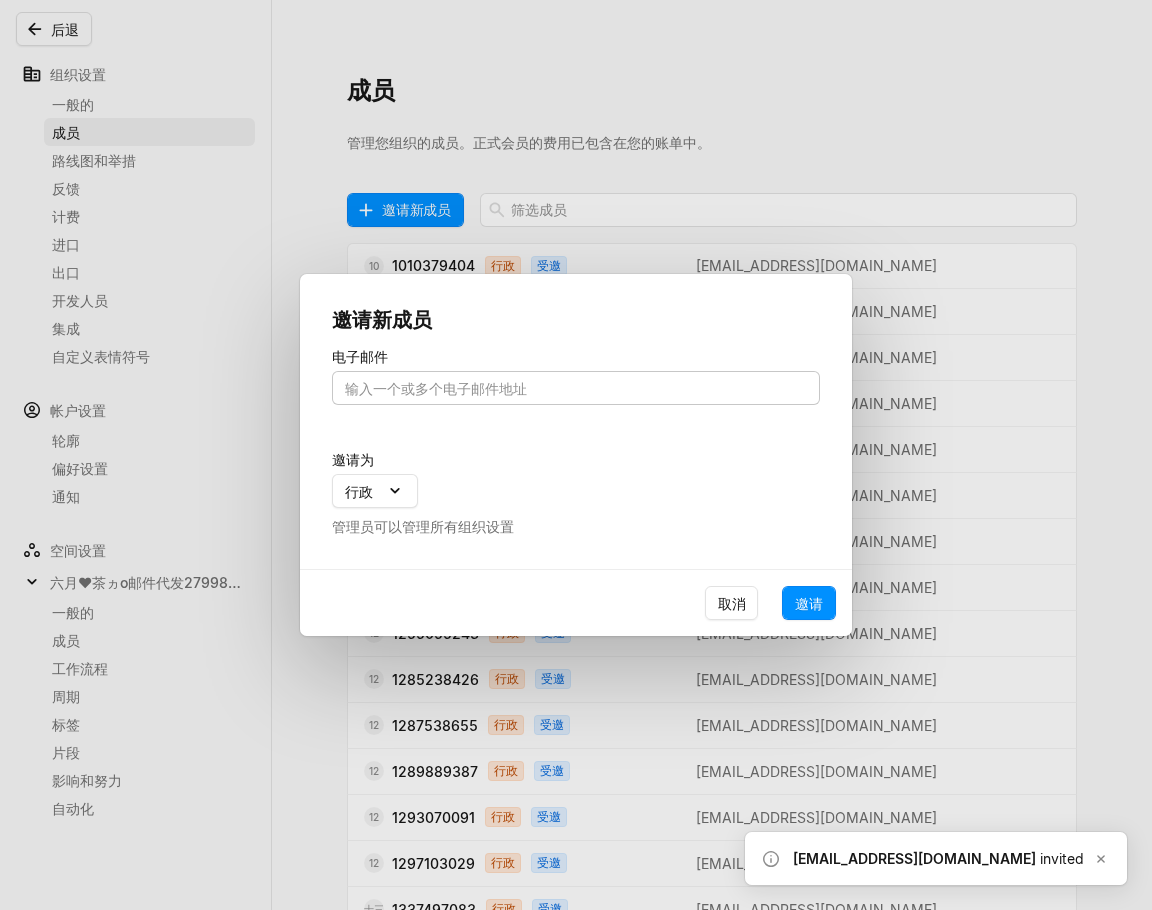 click at bounding box center [576, 388] 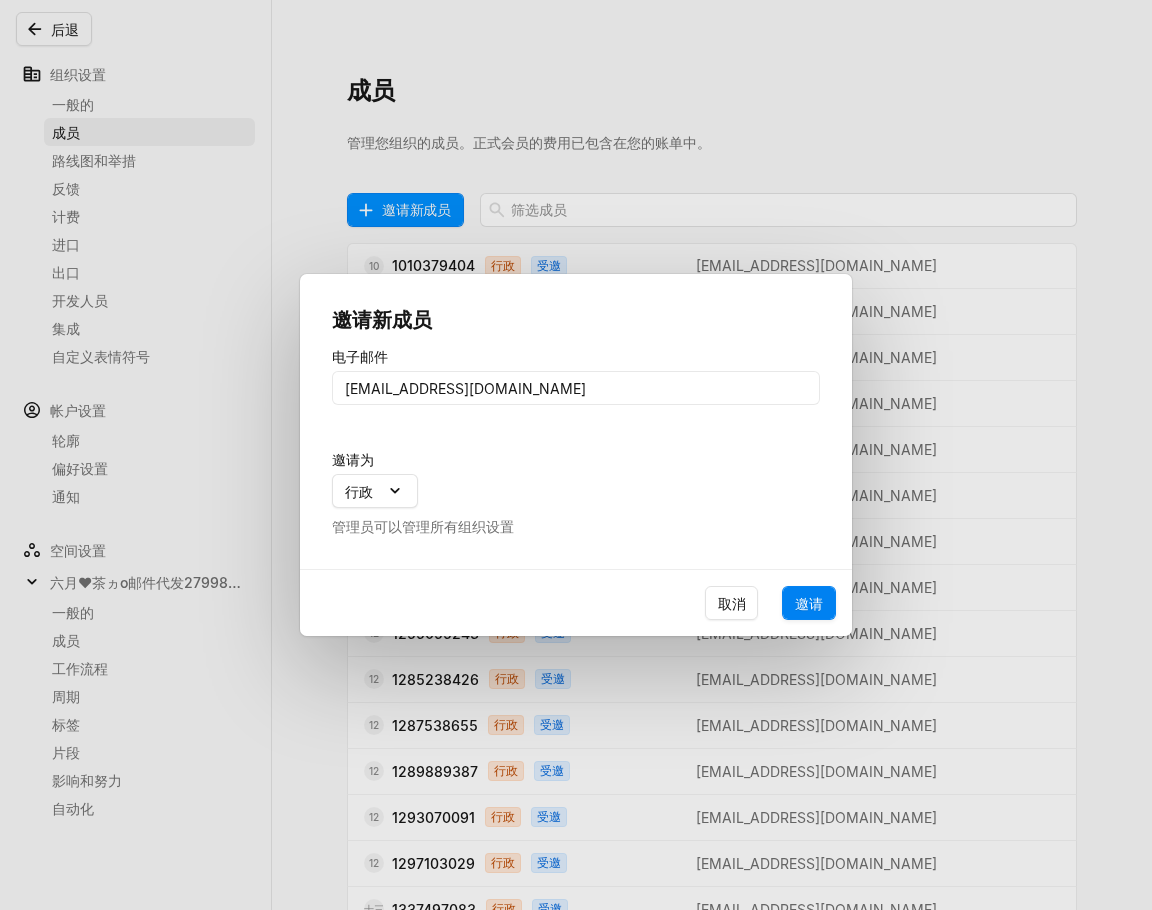 click on "邀请" at bounding box center [809, 603] 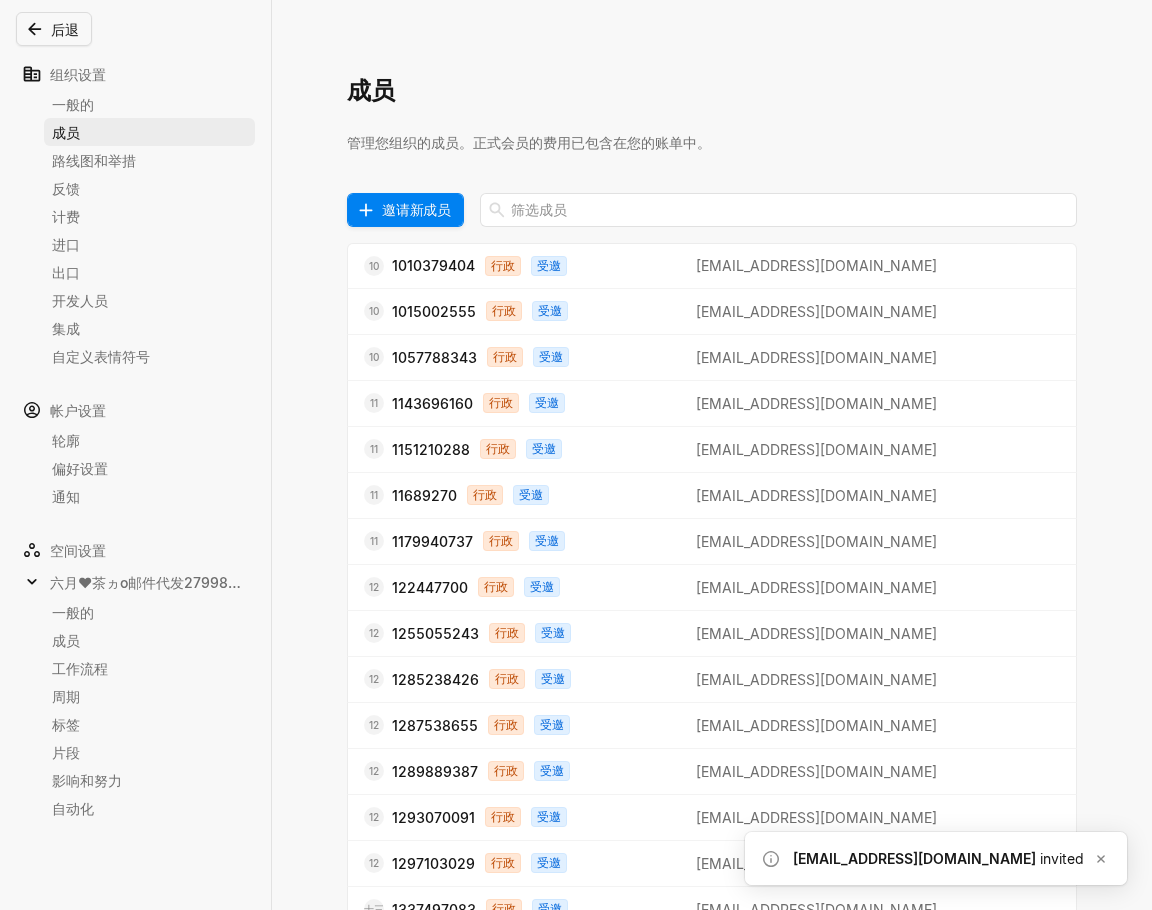 click on "邀请新成员" at bounding box center [416, 209] 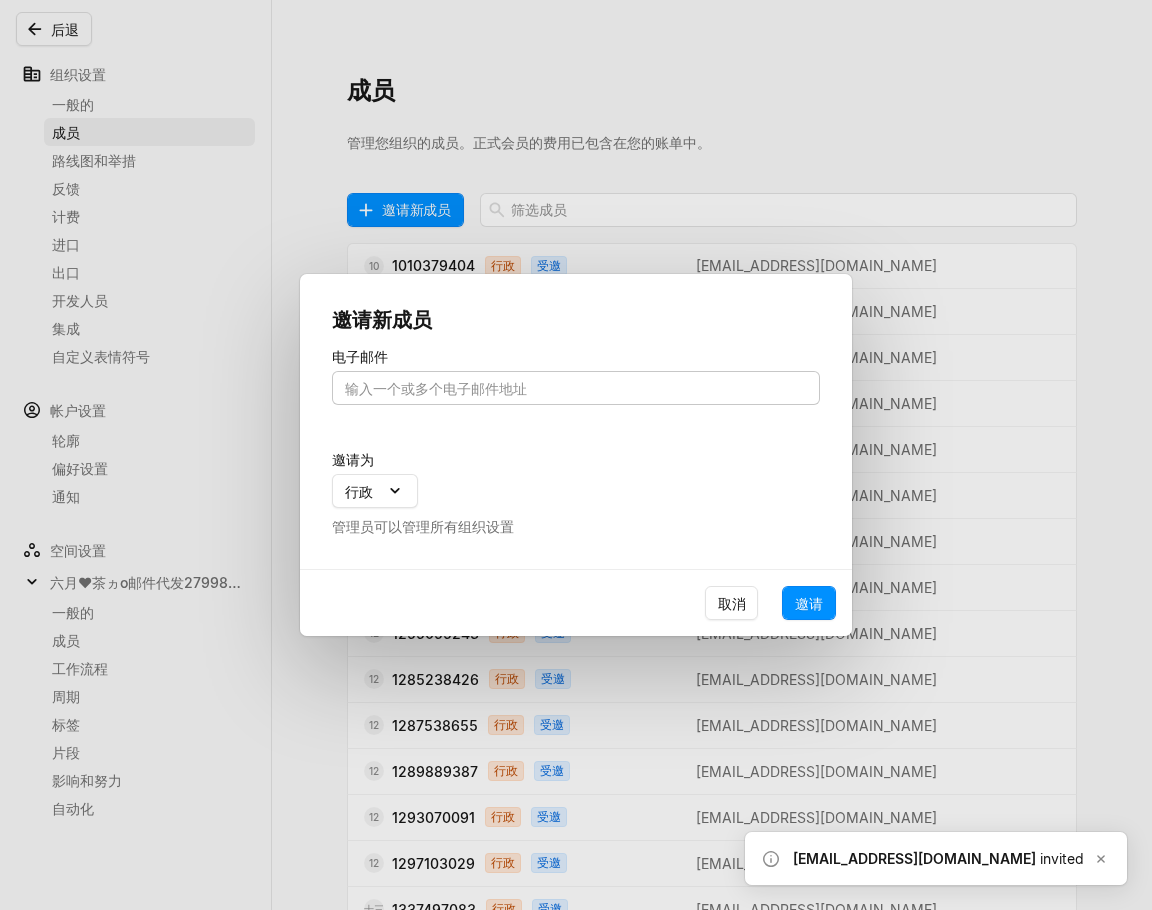 click at bounding box center [576, 388] 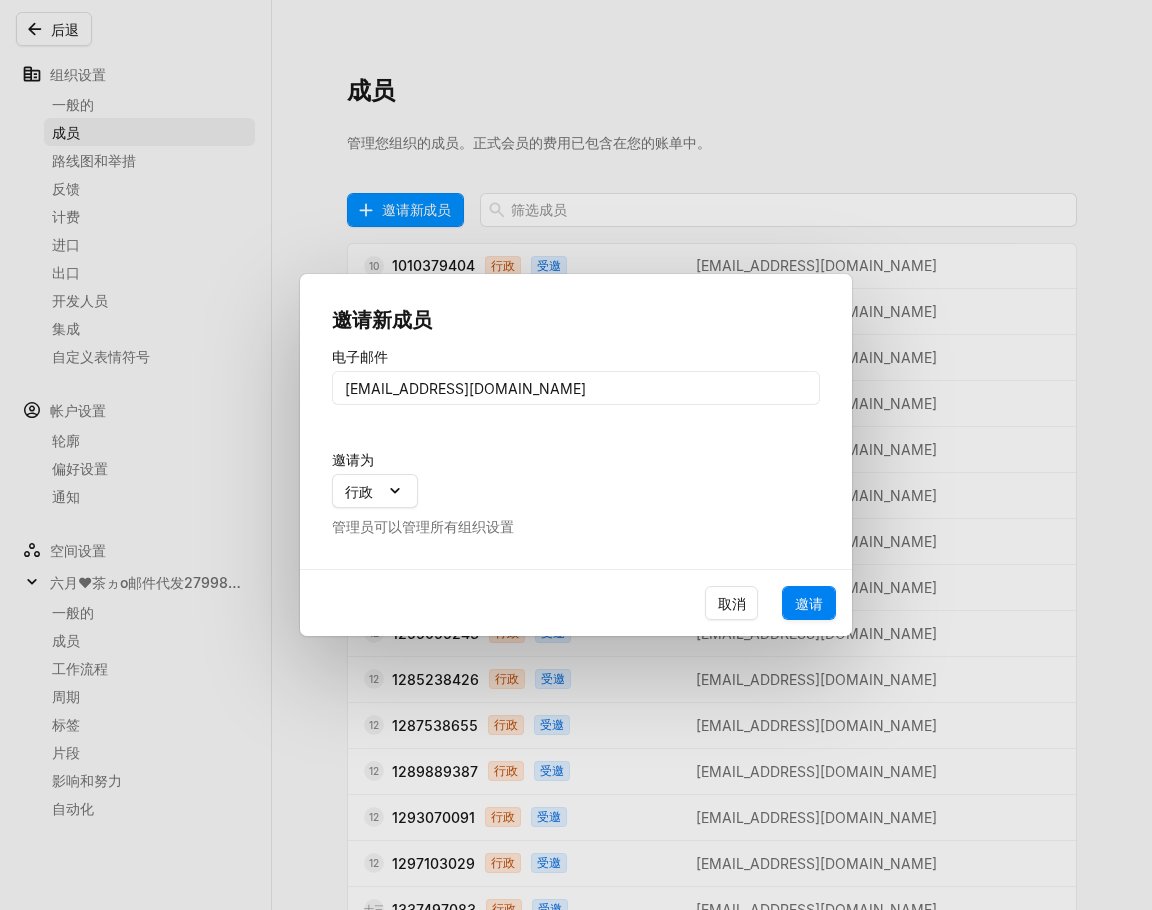 click on "邀请" at bounding box center (809, 603) 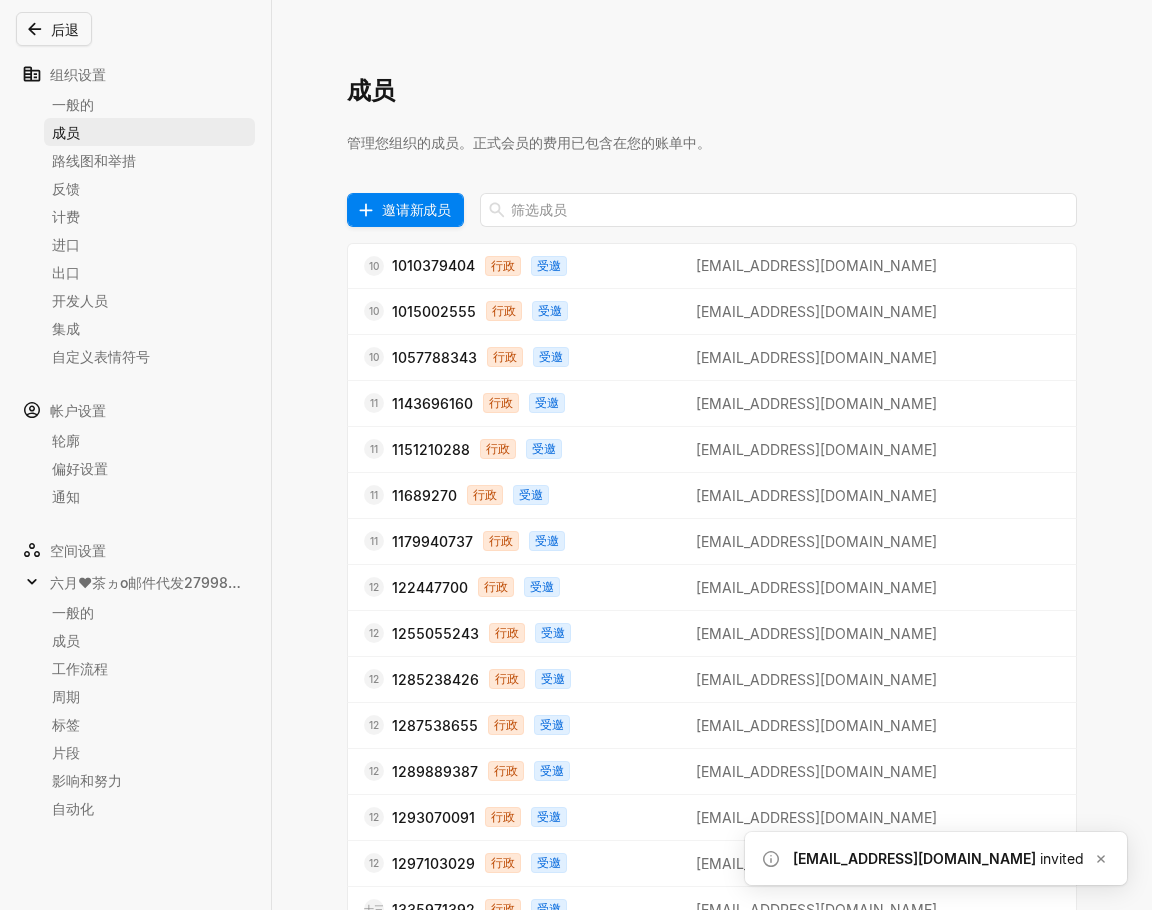 click on "邀请新成员" at bounding box center [416, 209] 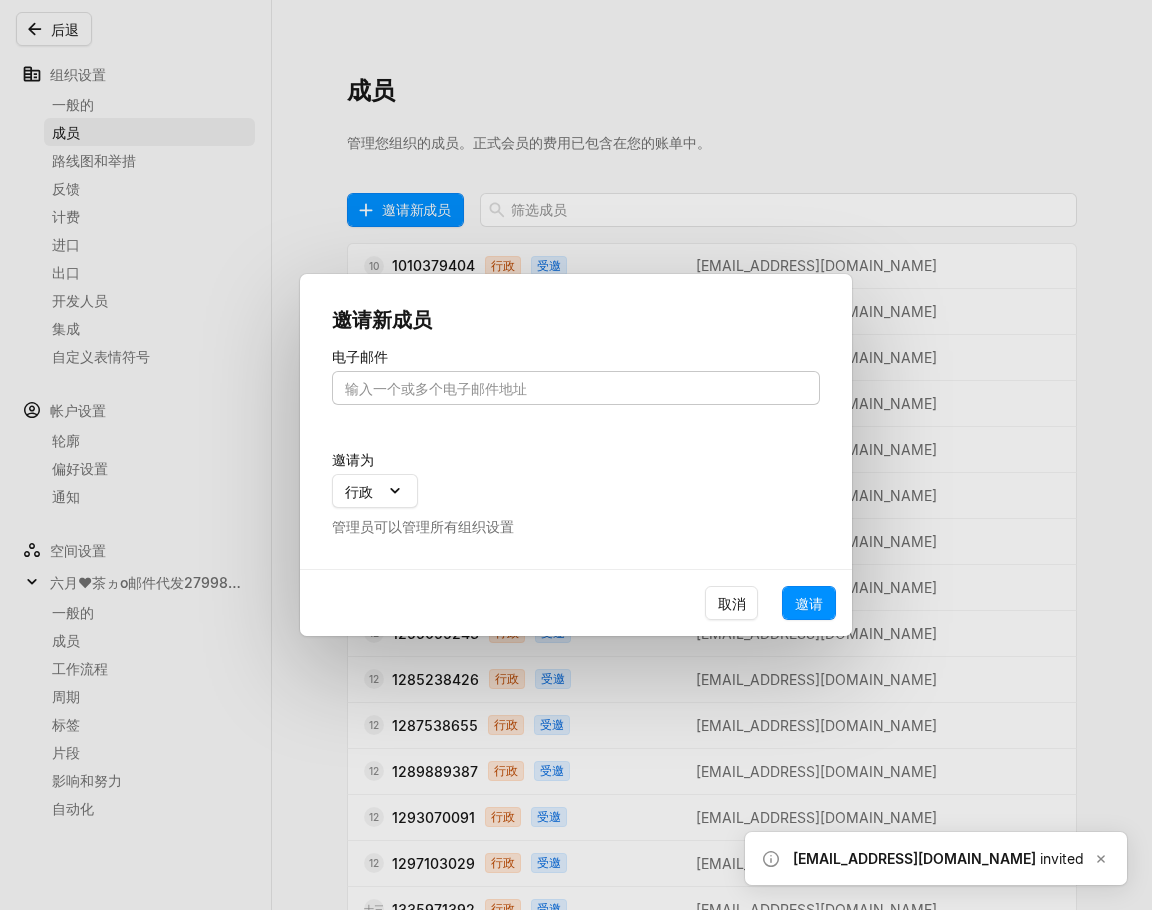 click at bounding box center [576, 388] 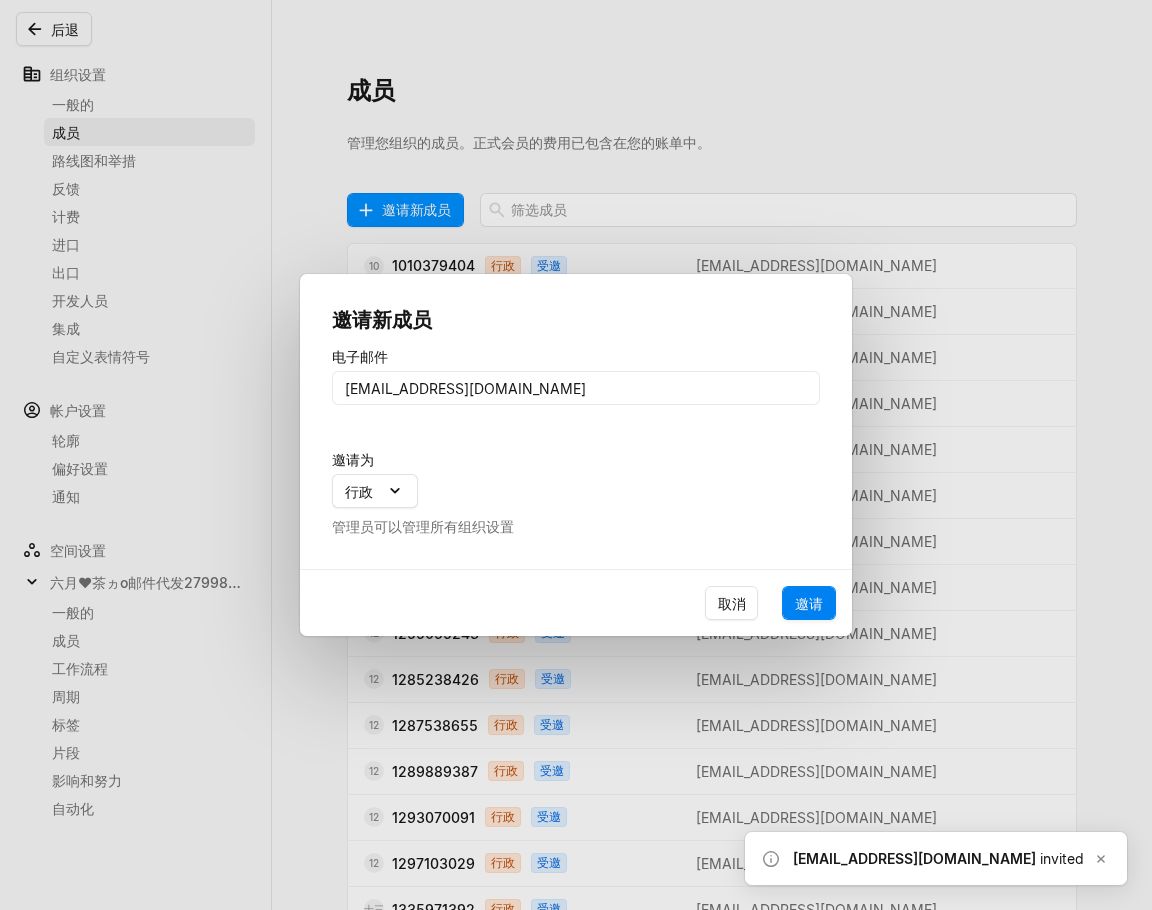 click on "邀请" at bounding box center [809, 603] 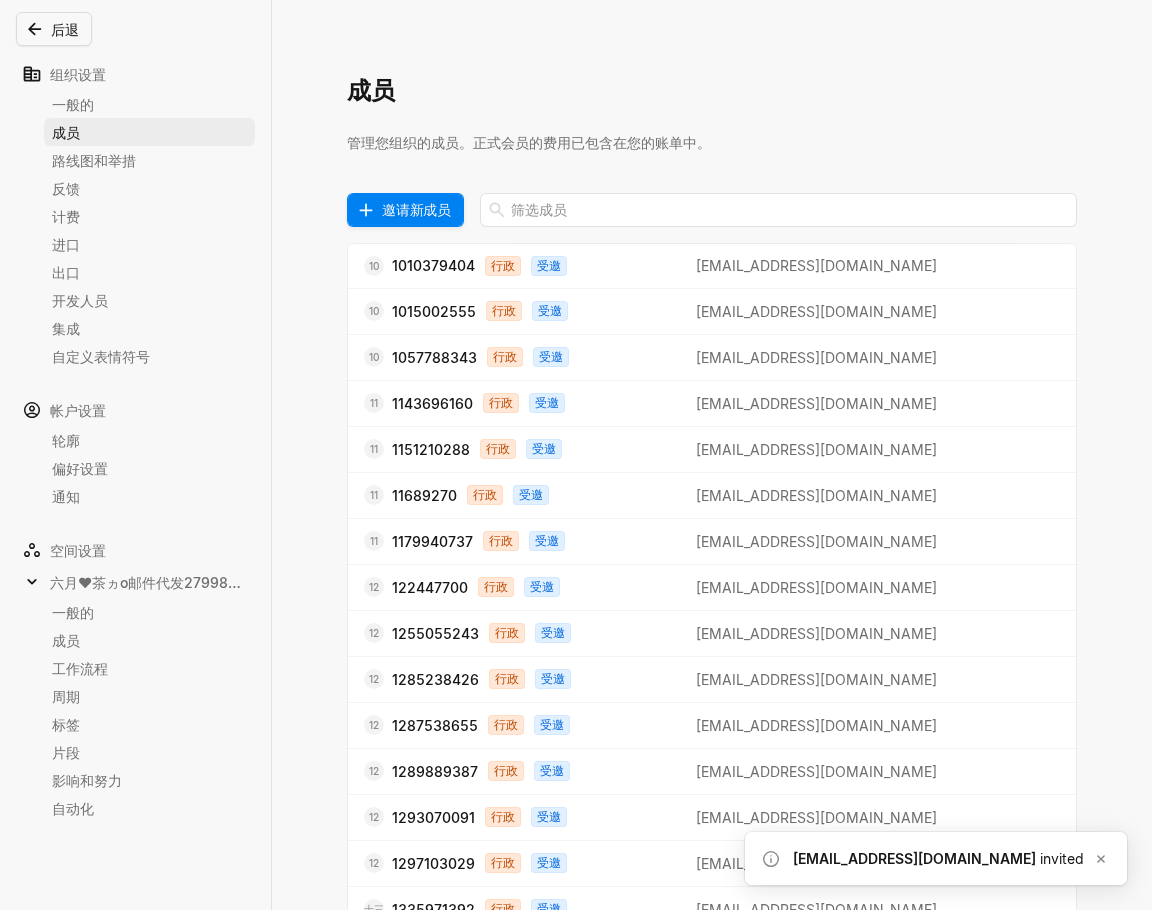 click on "邀请新成员" at bounding box center [416, 209] 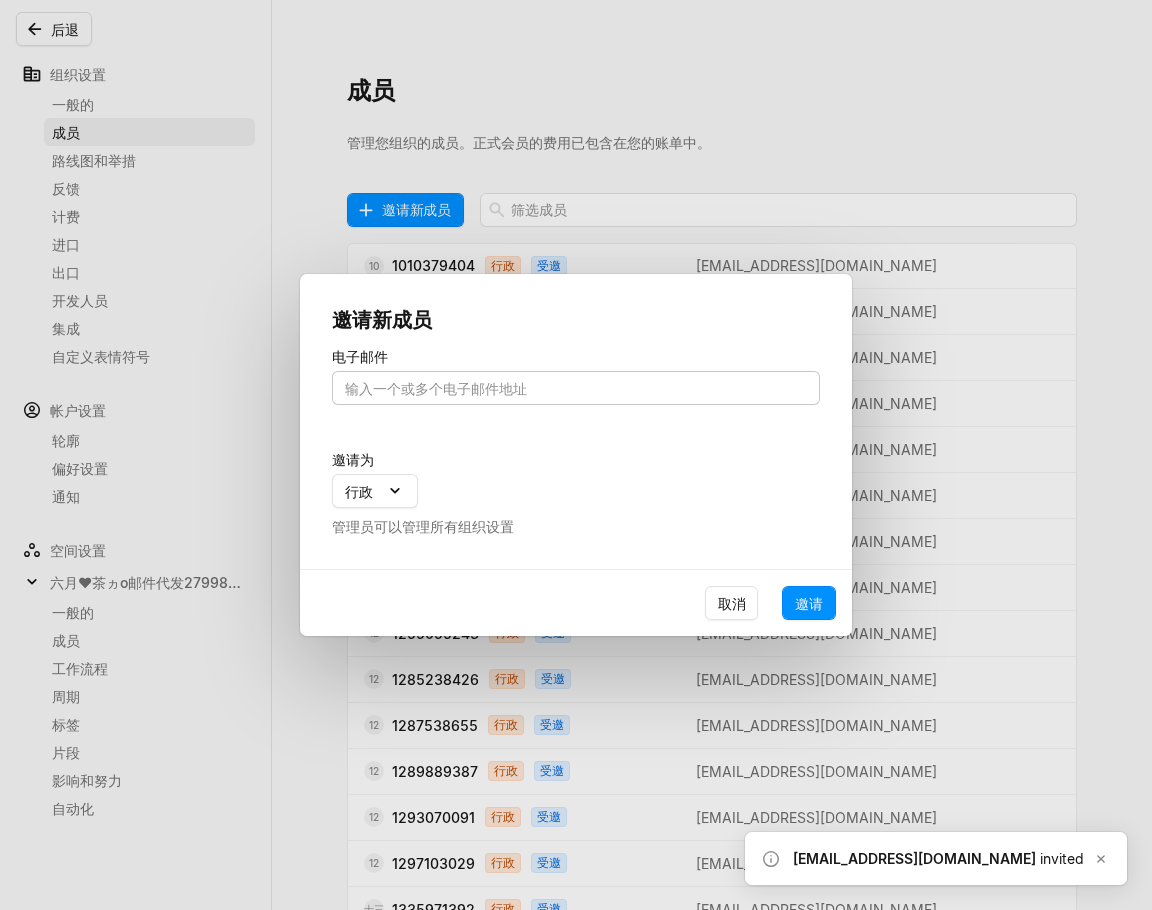 click at bounding box center [576, 388] 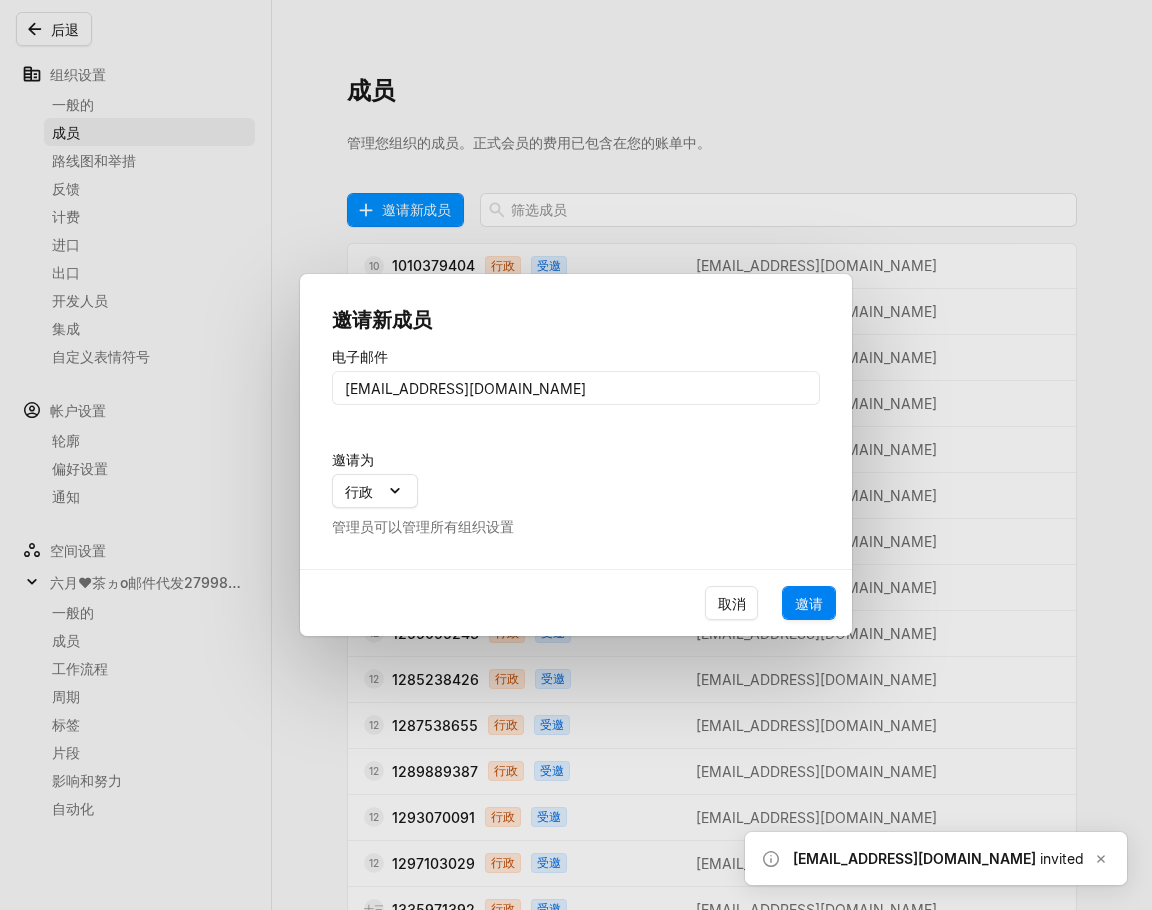 click on "邀请" at bounding box center (809, 603) 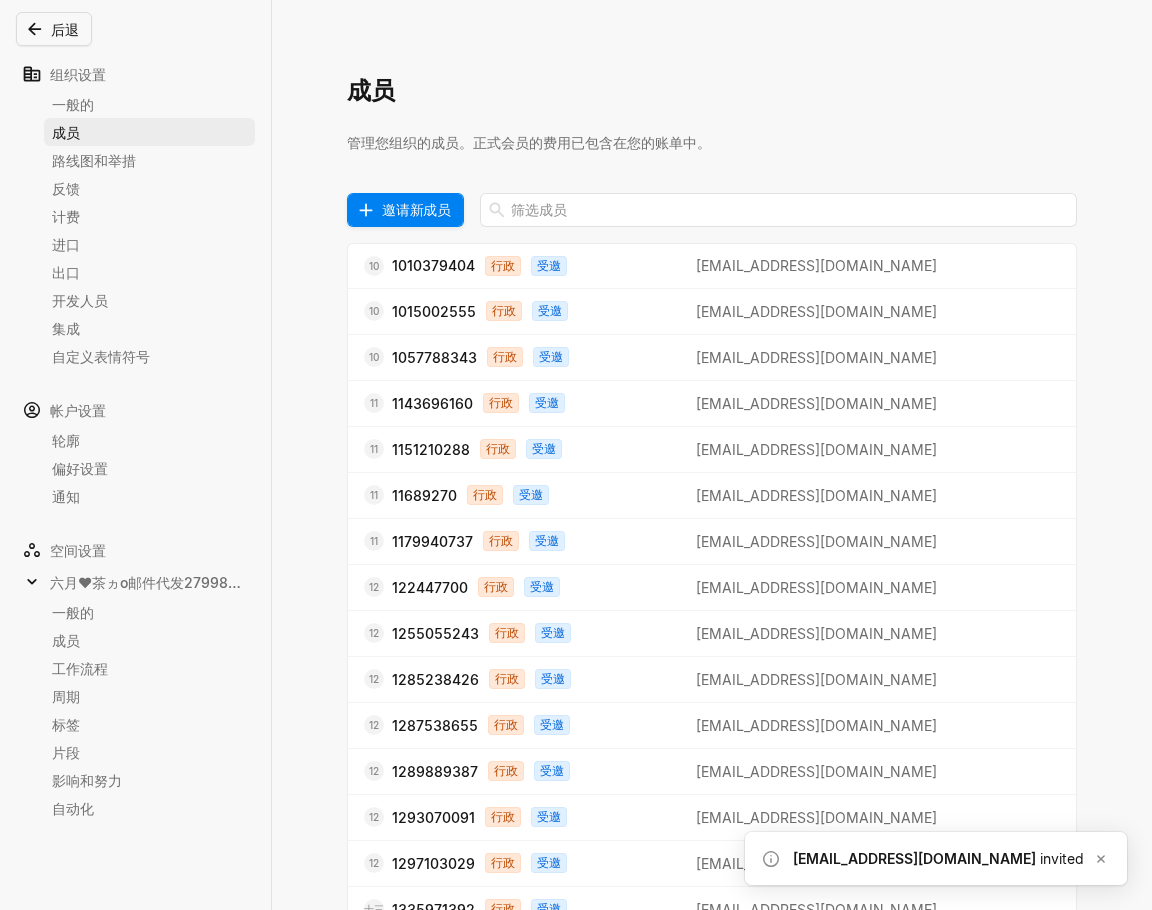 click on "邀请新成员" at bounding box center [416, 209] 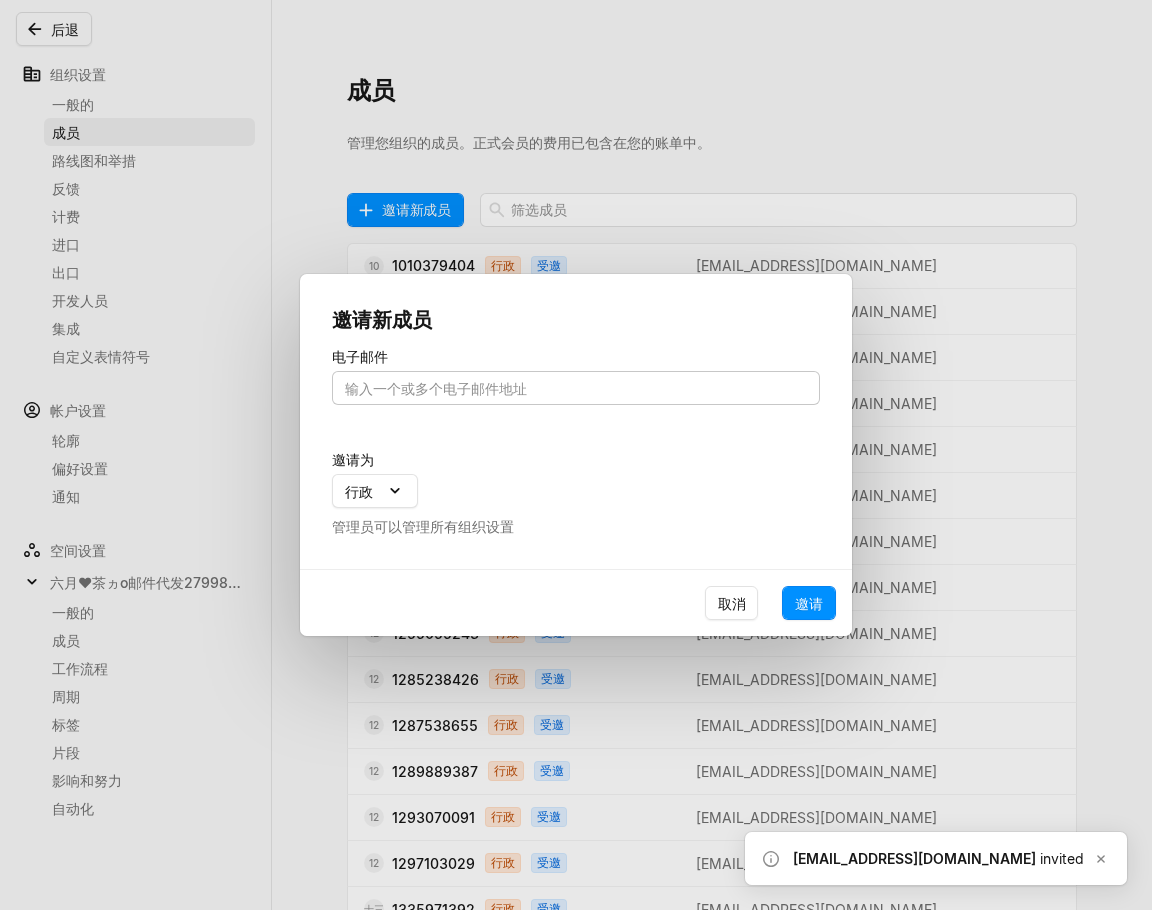 click at bounding box center [576, 388] 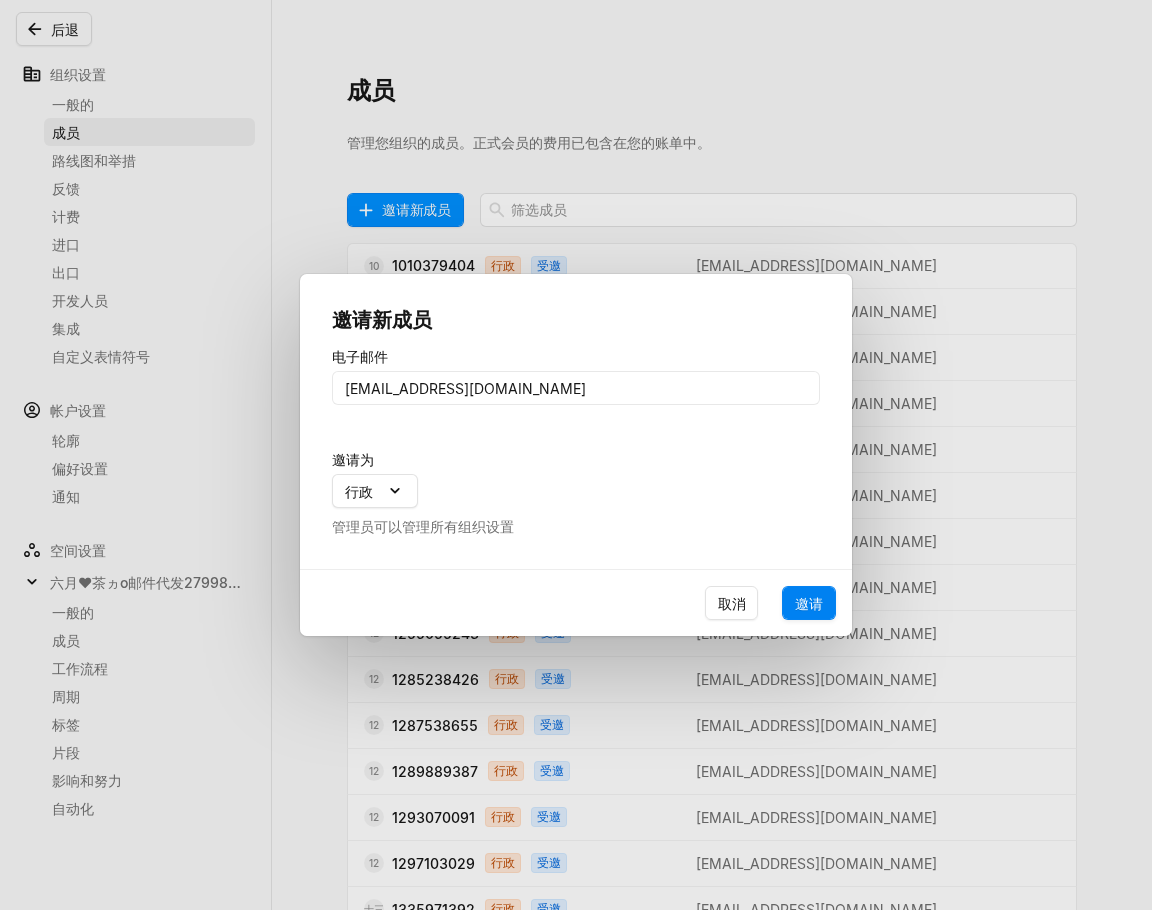 click on "邀请" at bounding box center (809, 603) 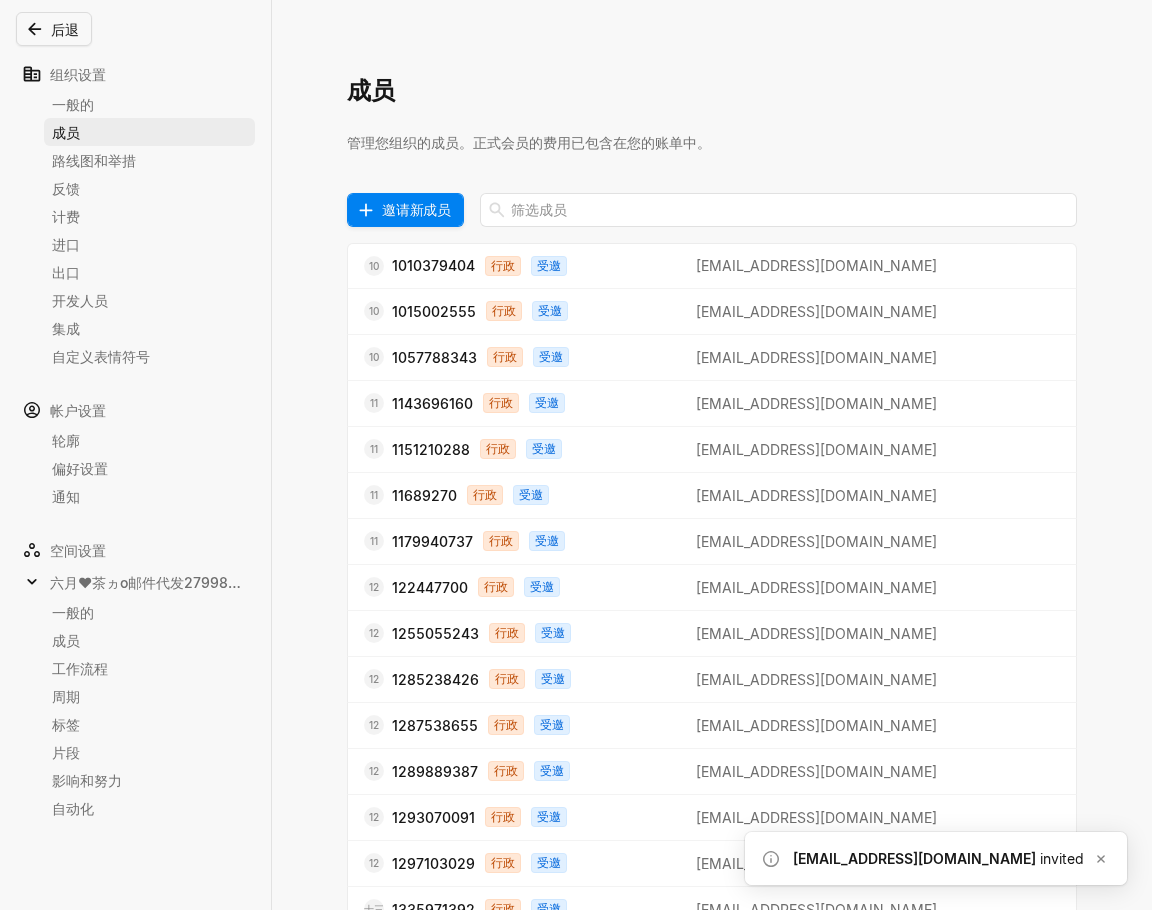 click on "邀请新成员" at bounding box center (416, 209) 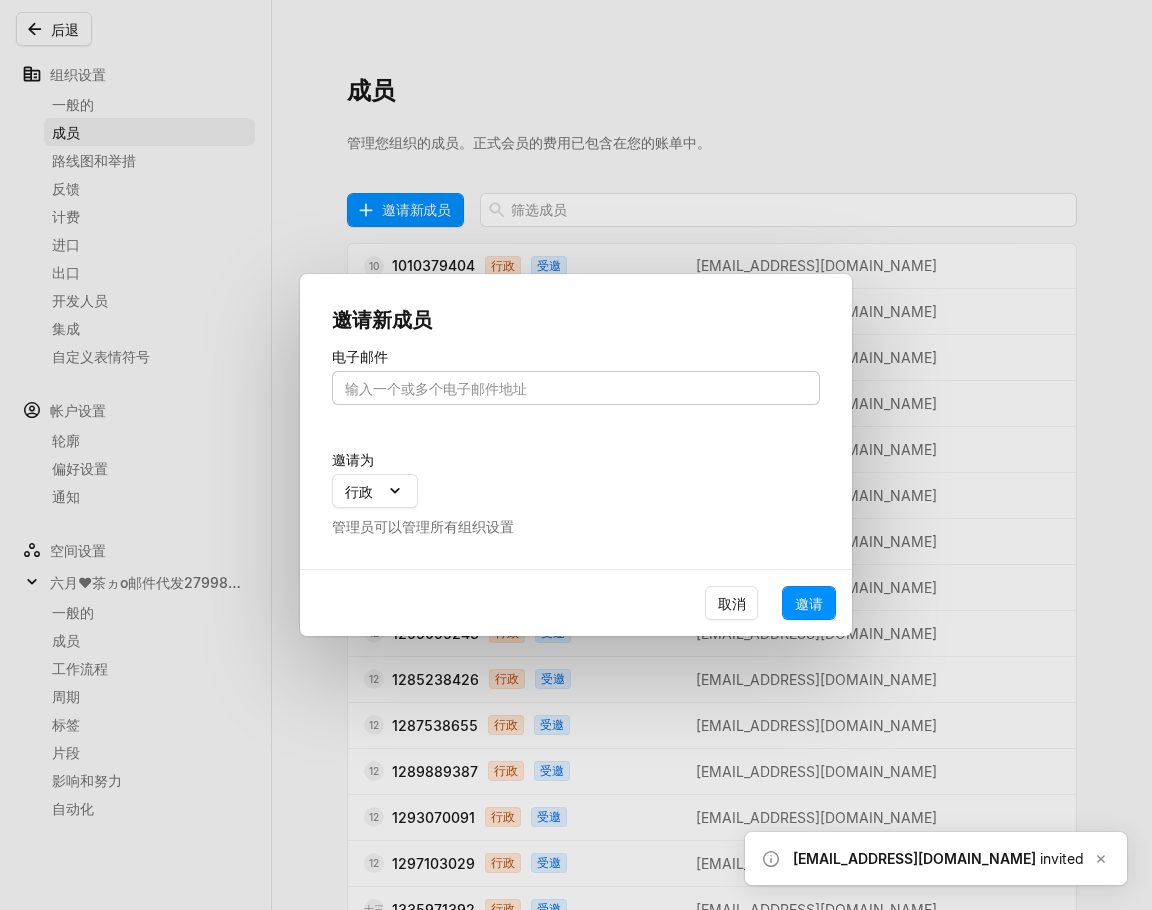 click at bounding box center (576, 388) 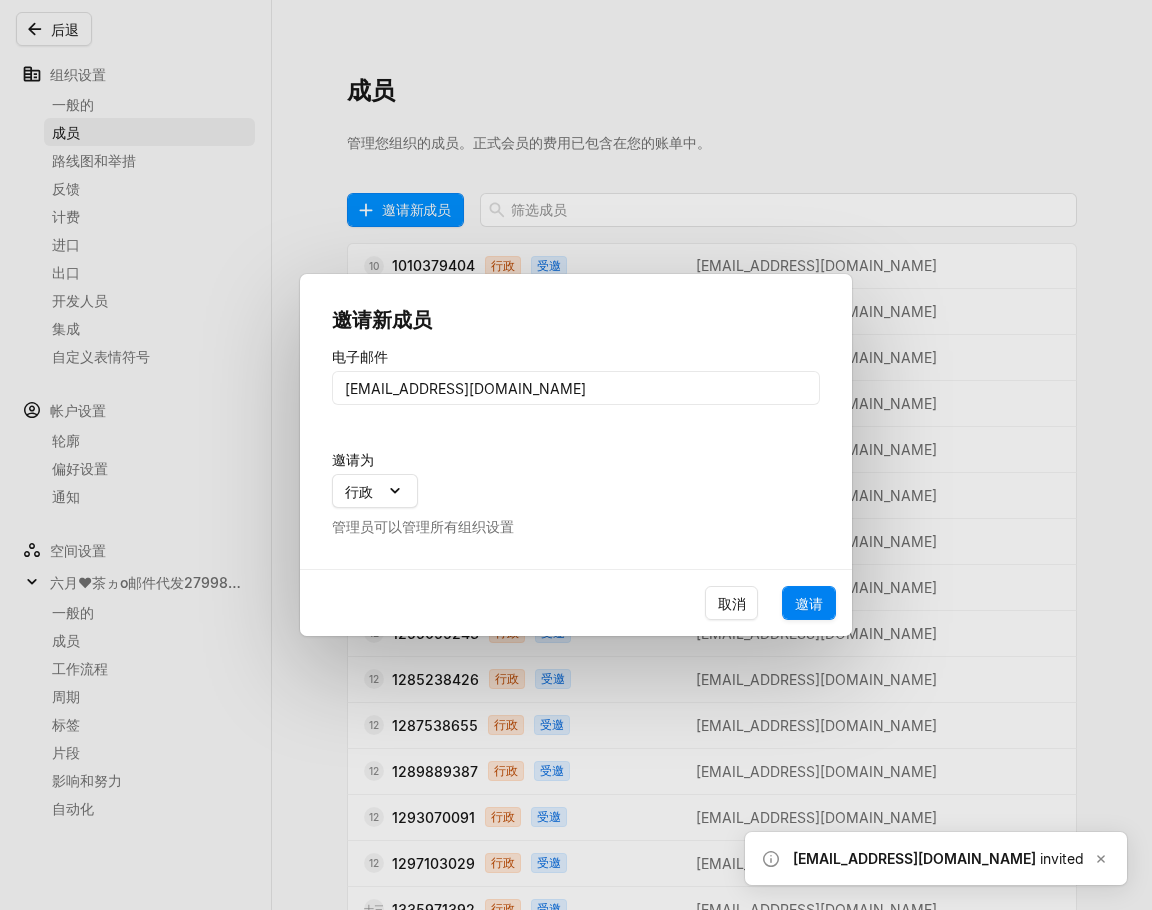 click on "邀请" at bounding box center [809, 603] 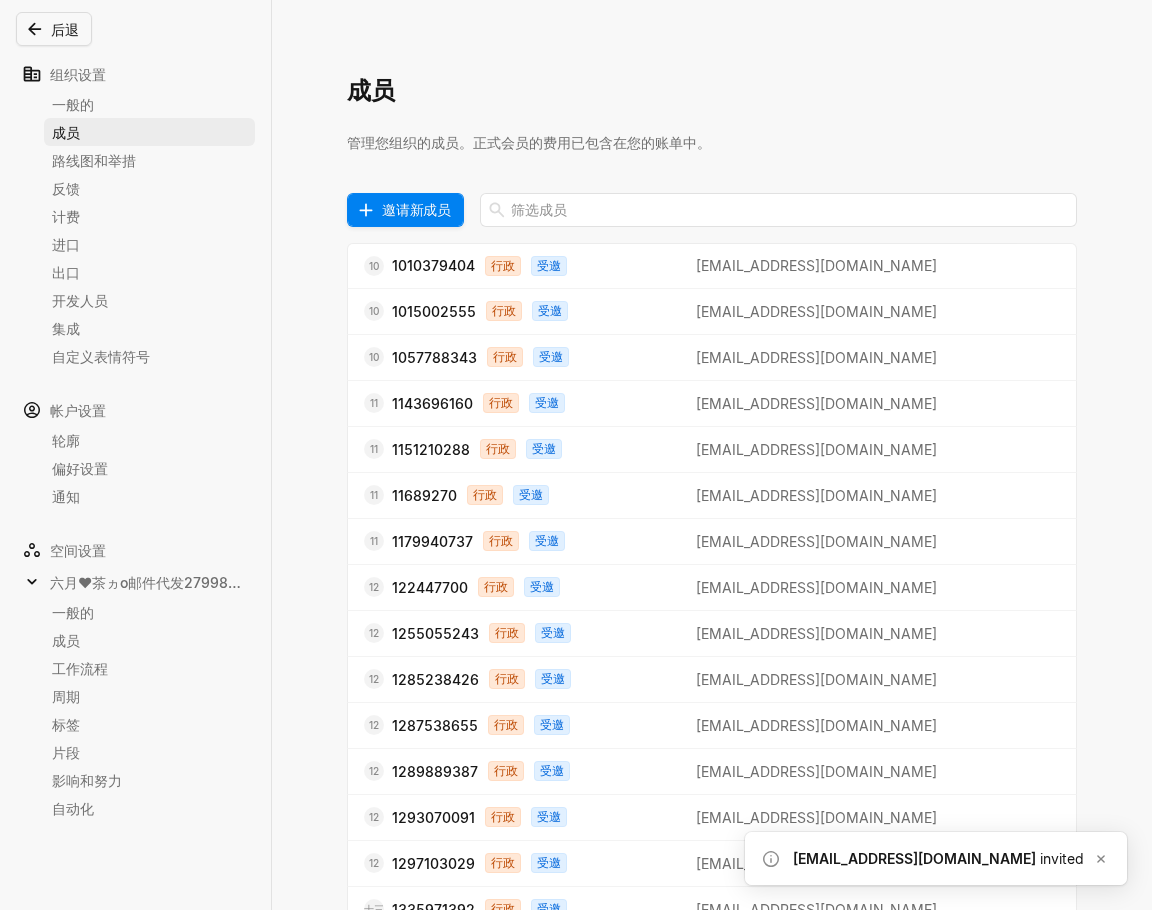 click on "邀请新成员" at bounding box center [416, 209] 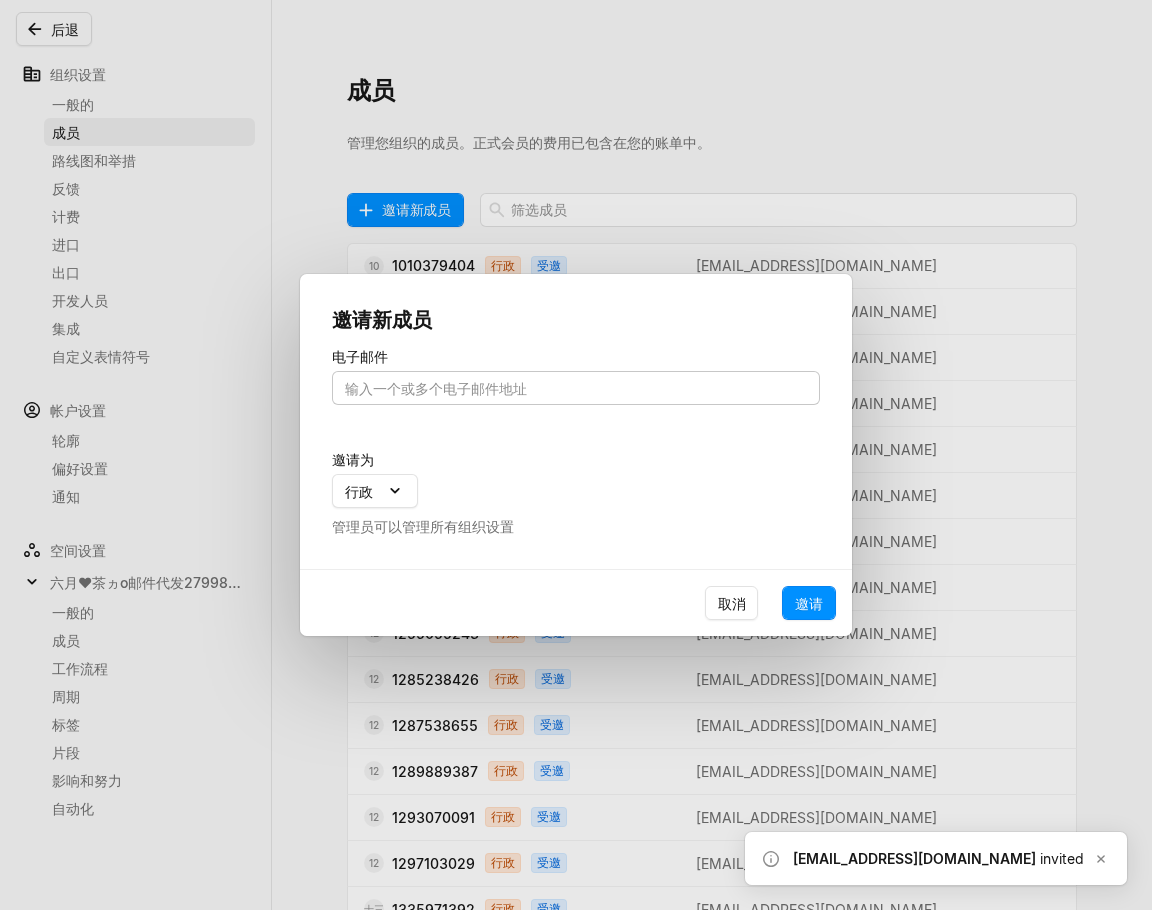click at bounding box center (576, 388) 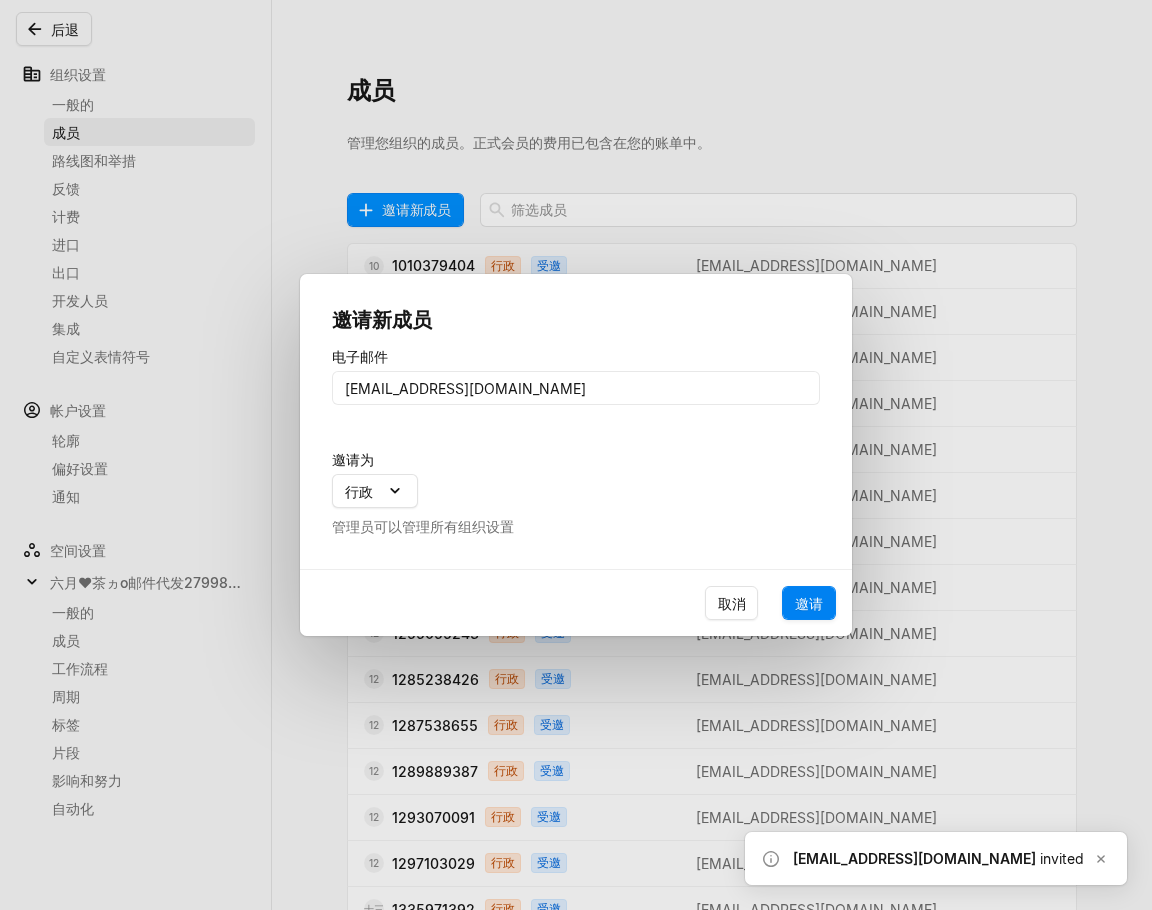click on "邀请" at bounding box center (809, 603) 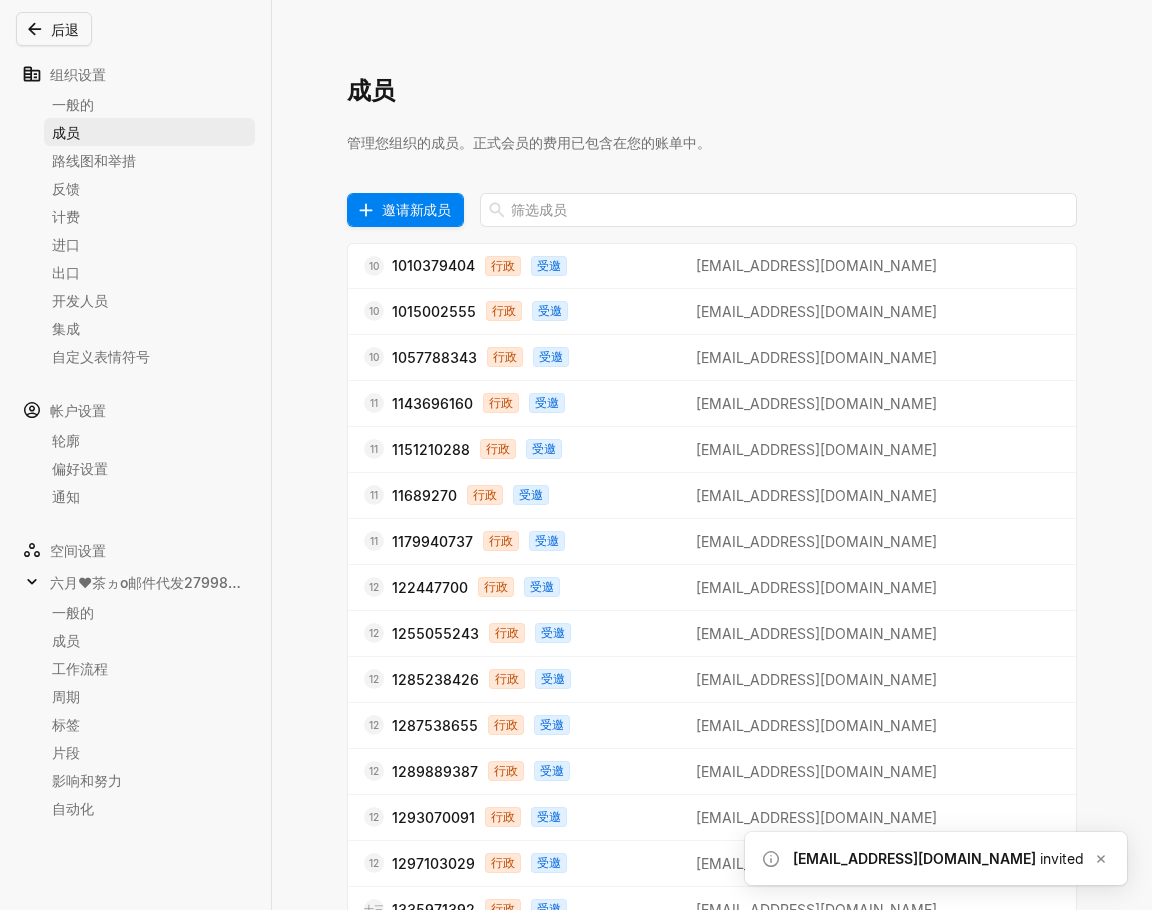 click on "邀请新成员" at bounding box center [416, 209] 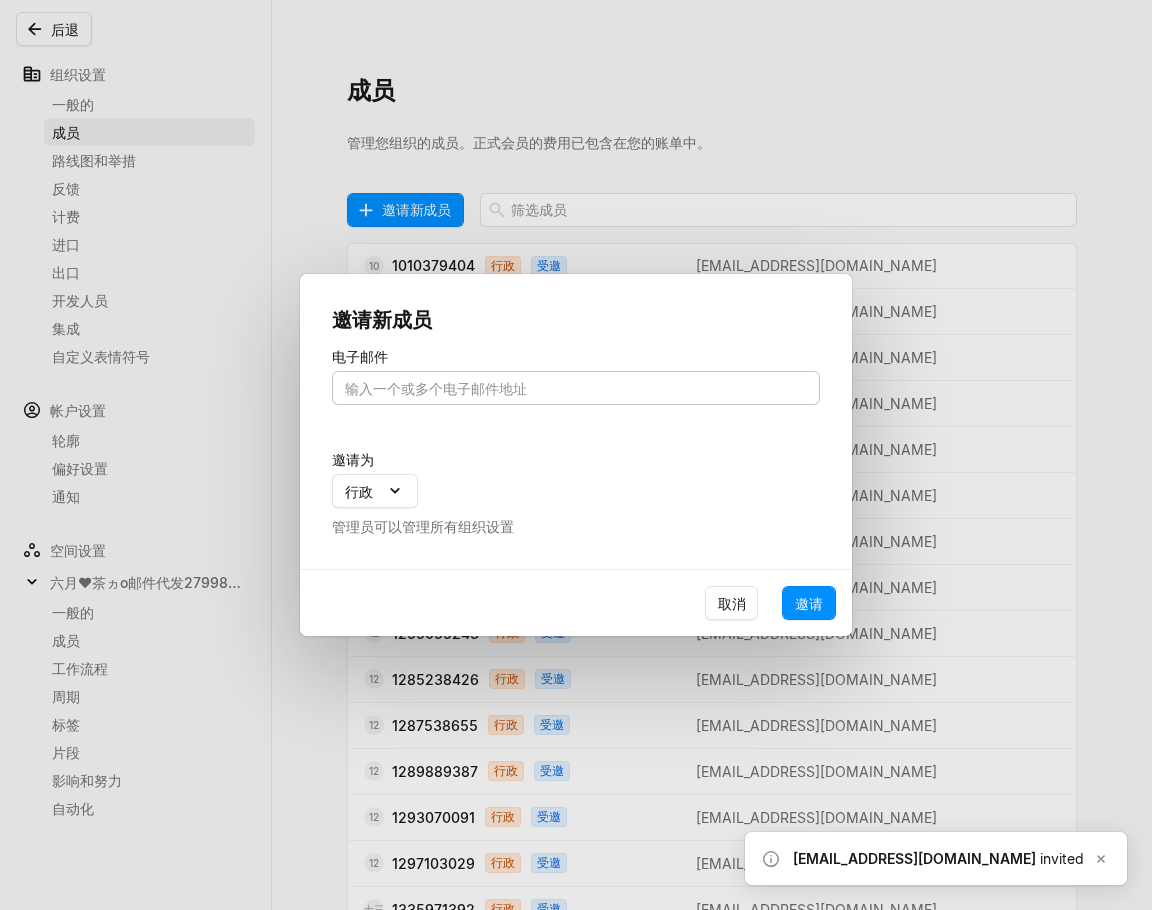 click at bounding box center (576, 388) 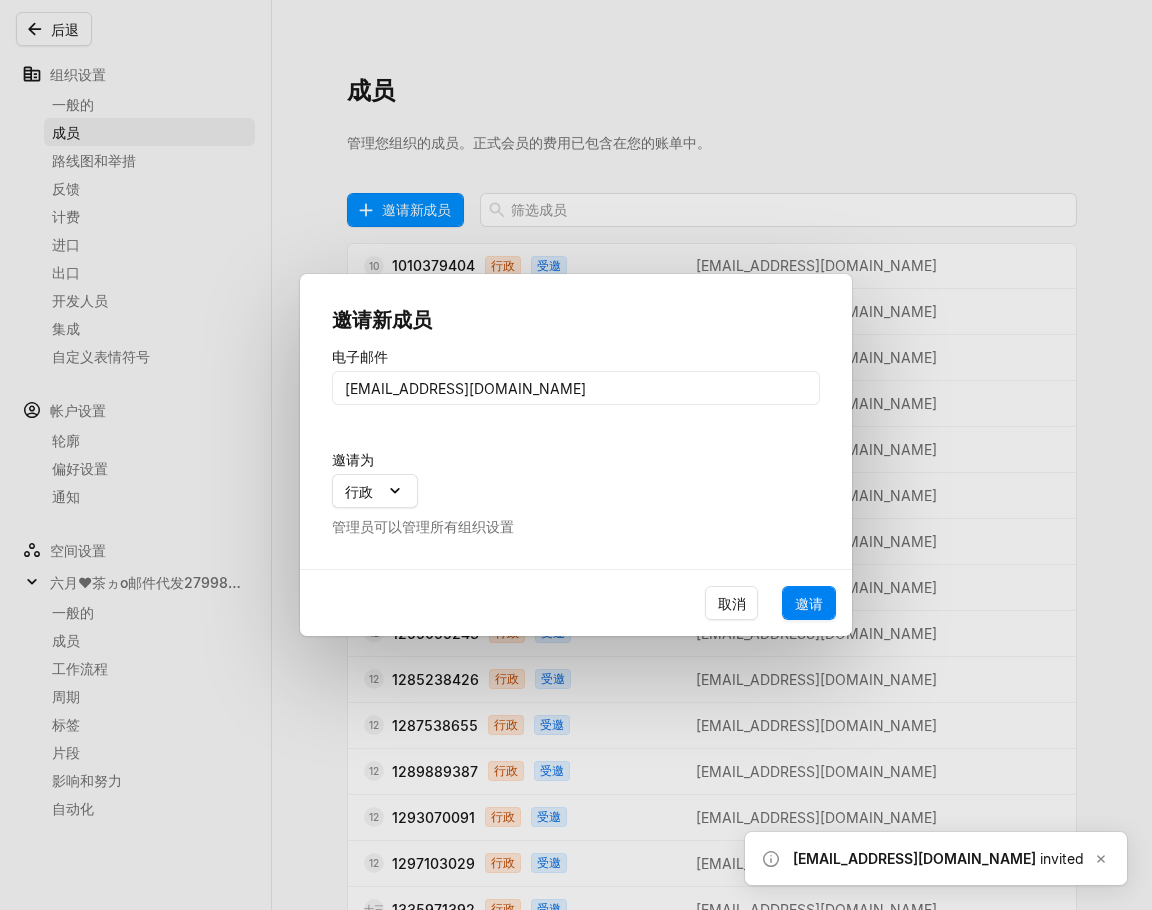 click on "邀请" at bounding box center [809, 603] 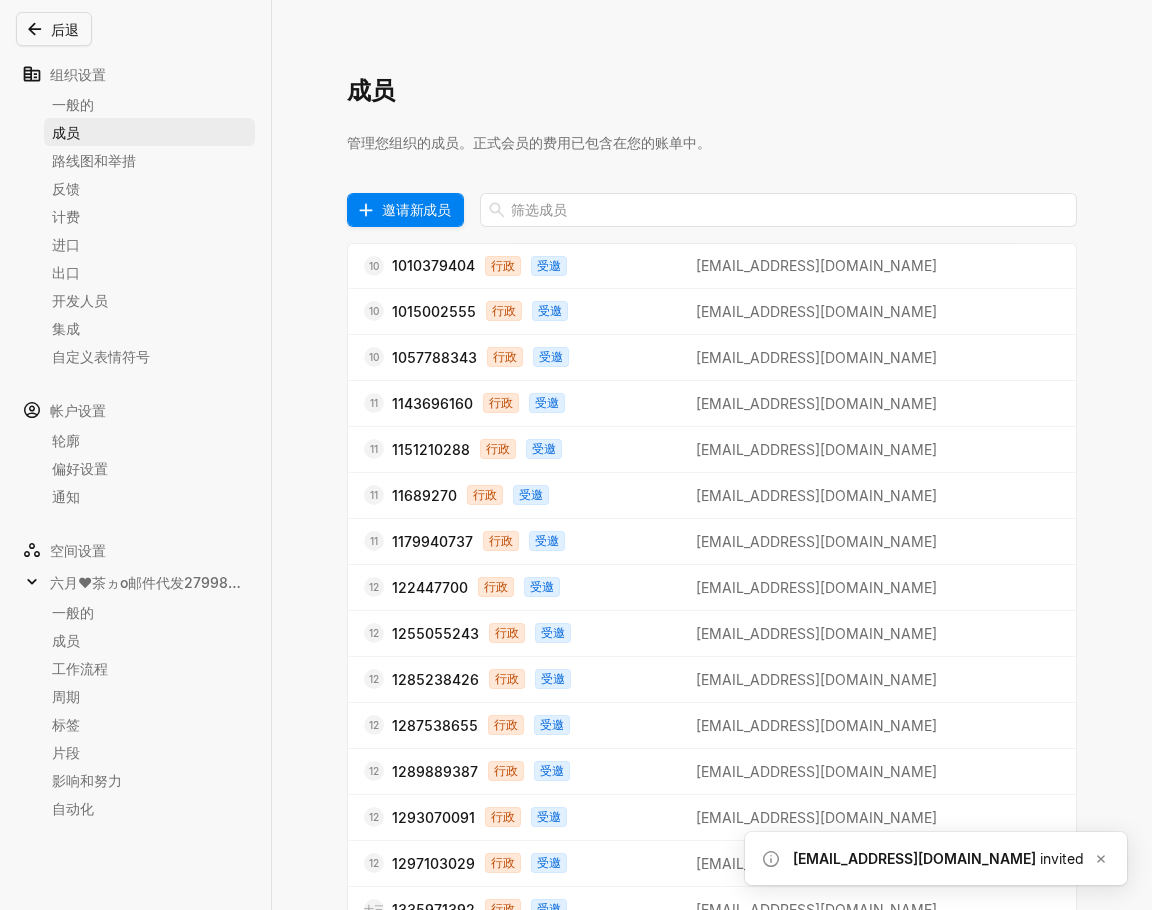 click on "邀请新成员" at bounding box center (416, 209) 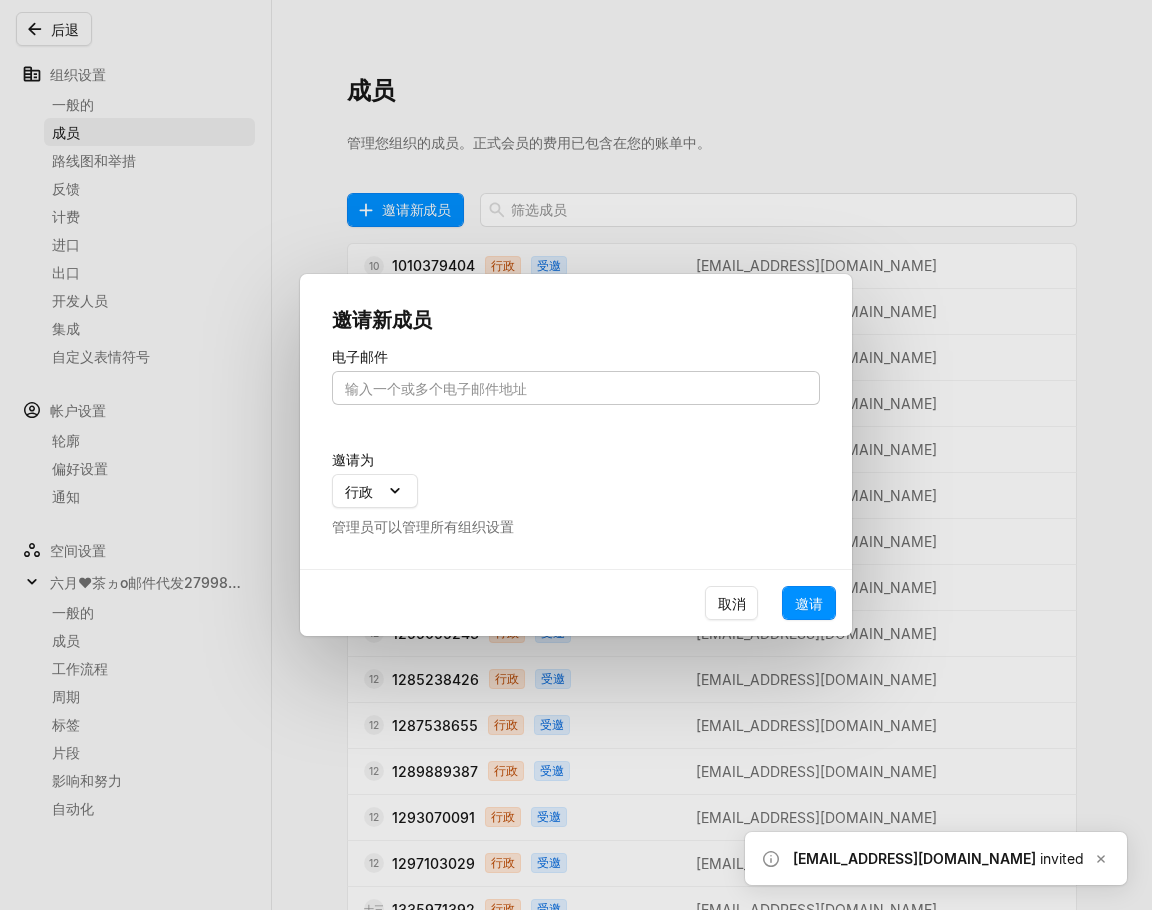 click at bounding box center [576, 388] 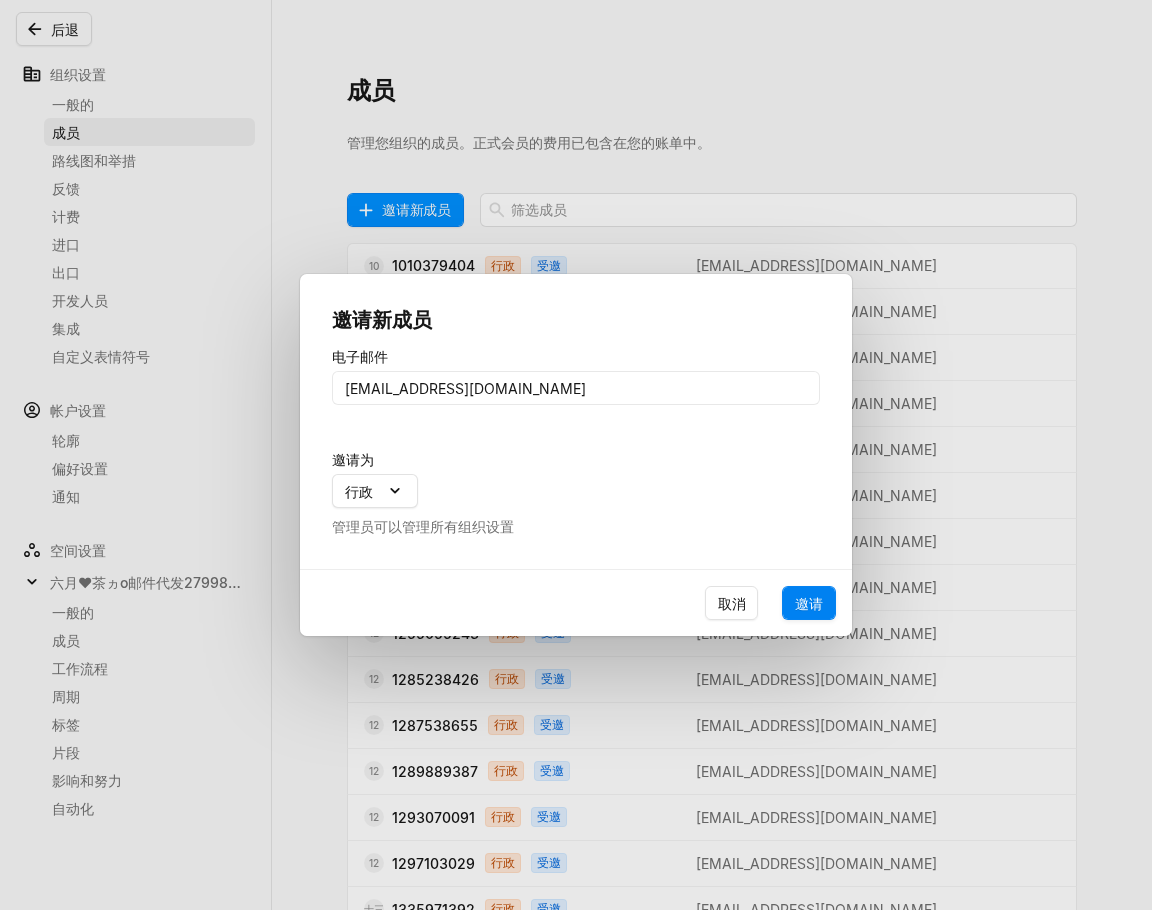 click on "邀请" at bounding box center [809, 603] 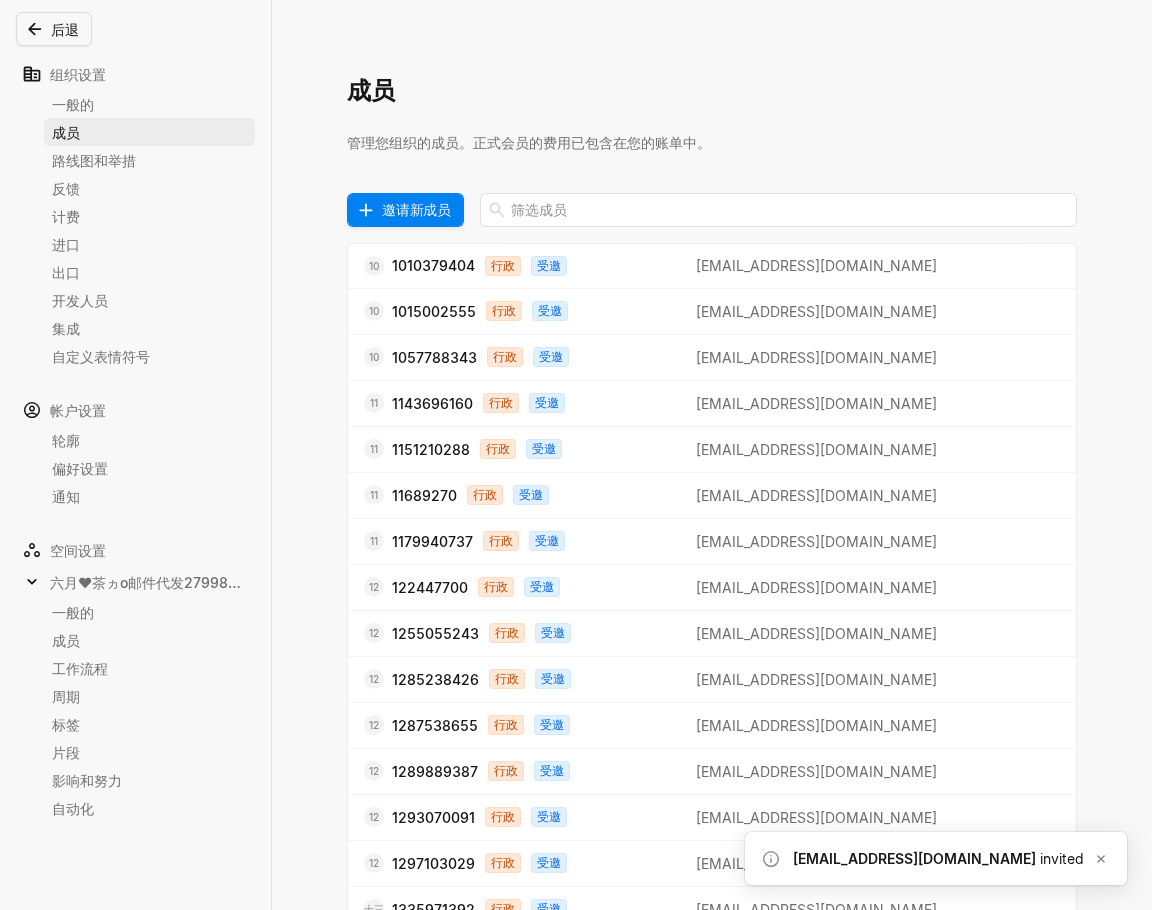 click on "邀请新成员" at bounding box center (416, 209) 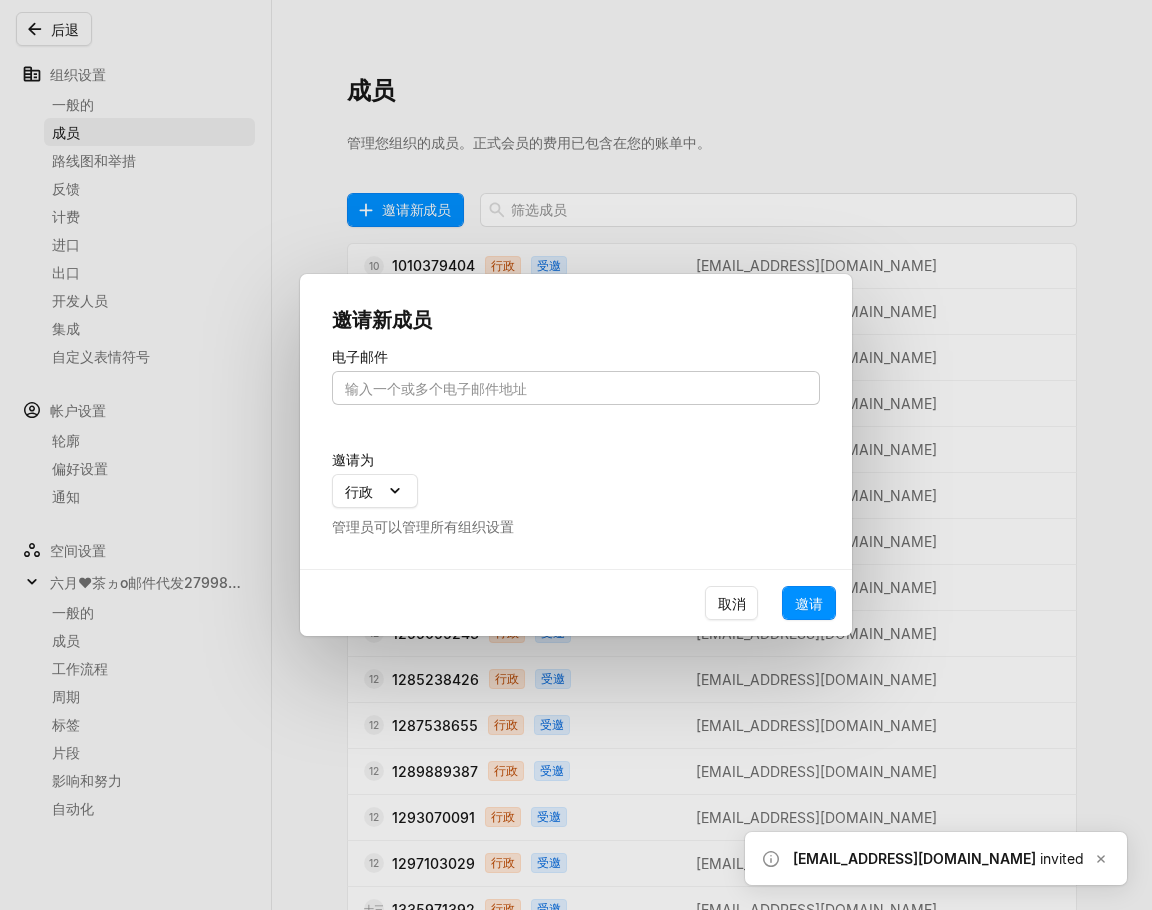 click at bounding box center [576, 388] 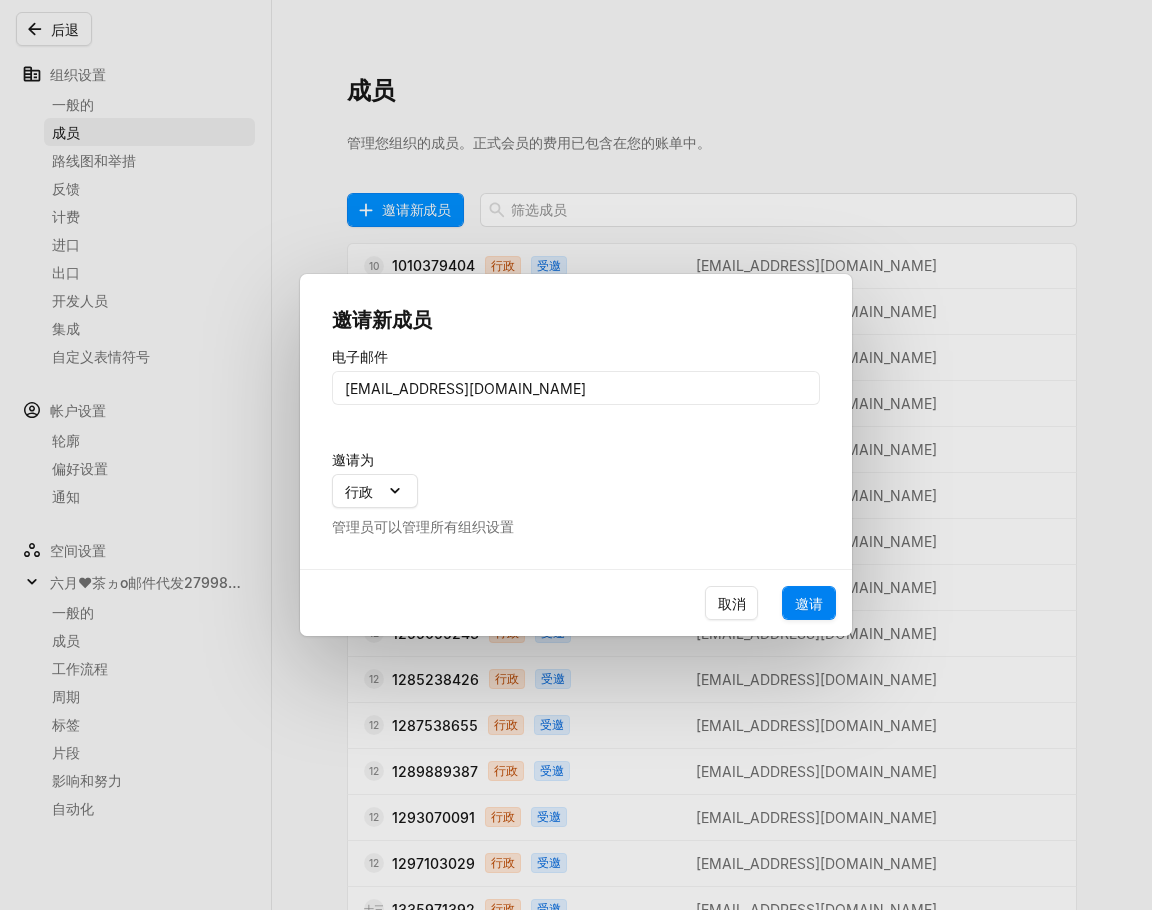 click on "邀请" at bounding box center (809, 603) 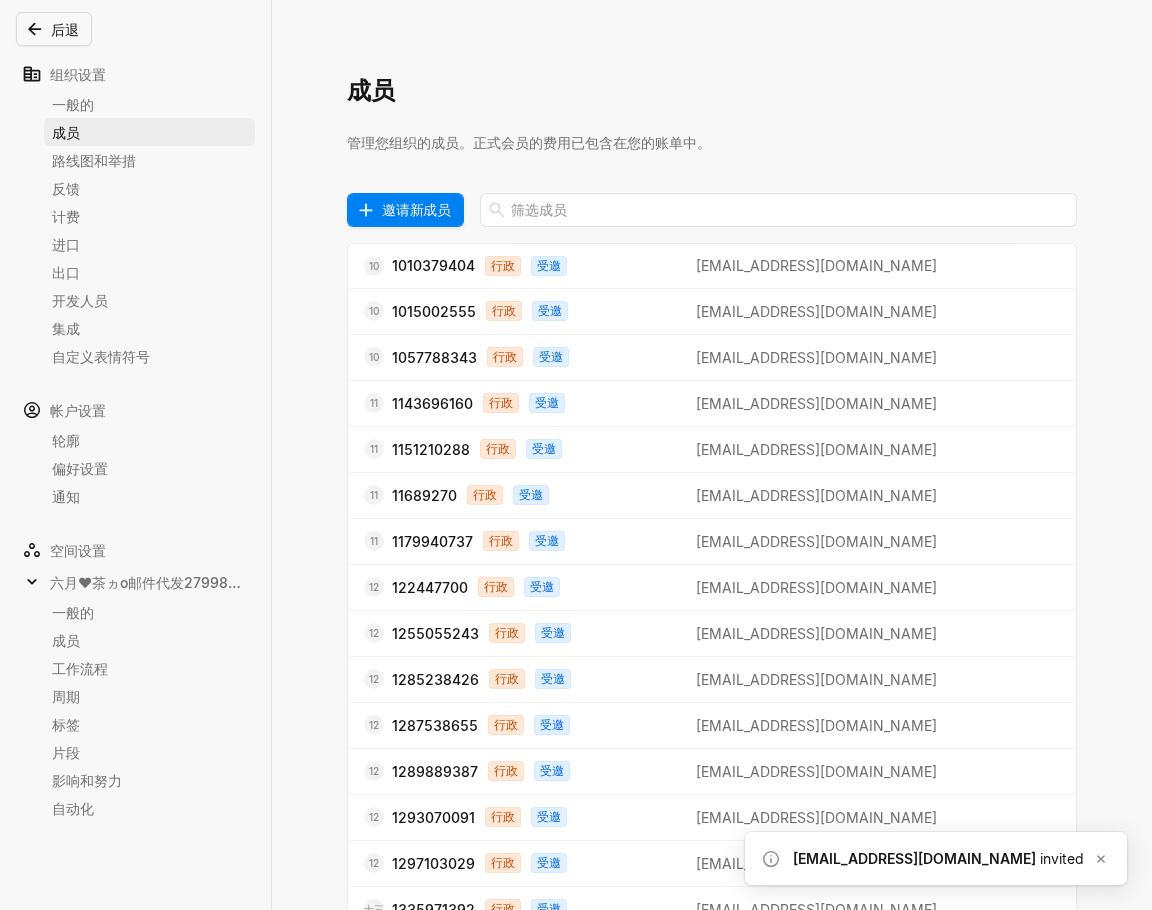 click on "邀请新成员" at bounding box center [416, 209] 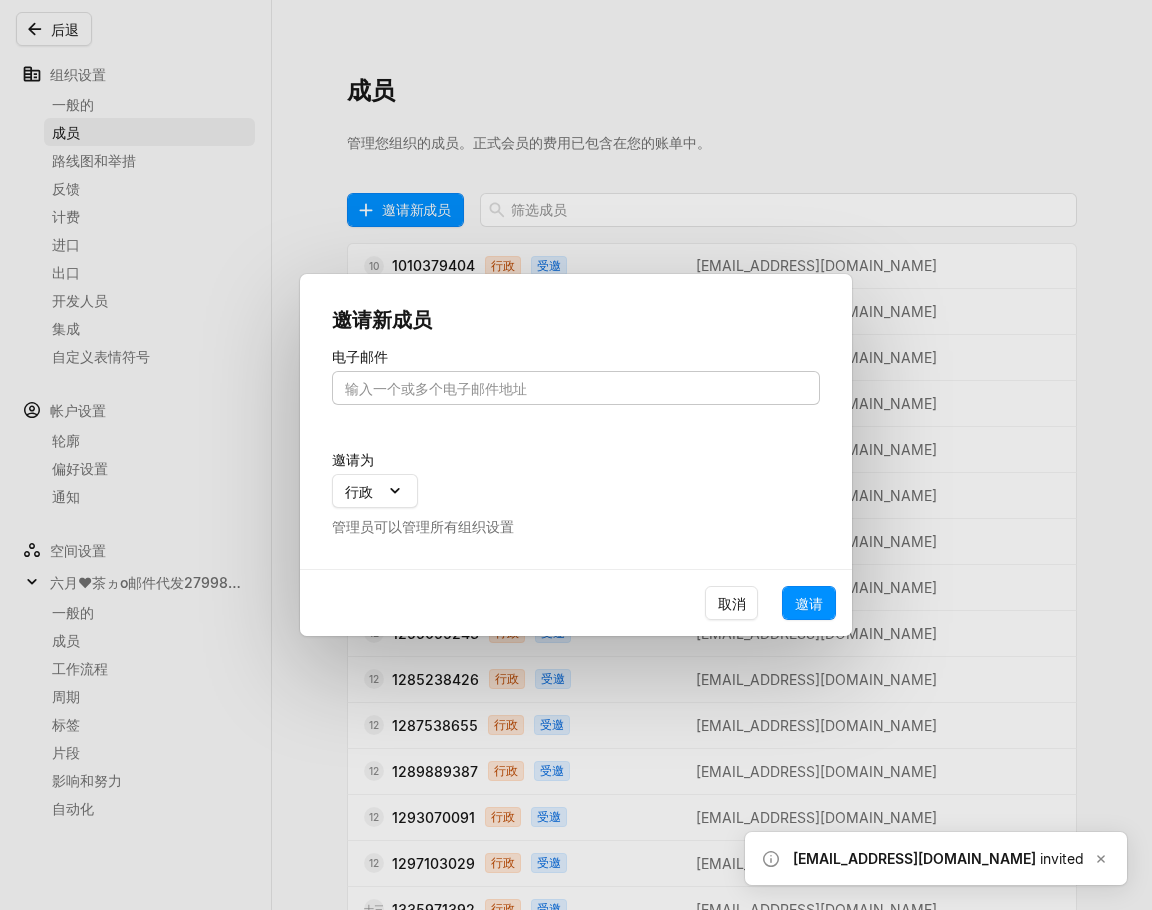 click at bounding box center [576, 388] 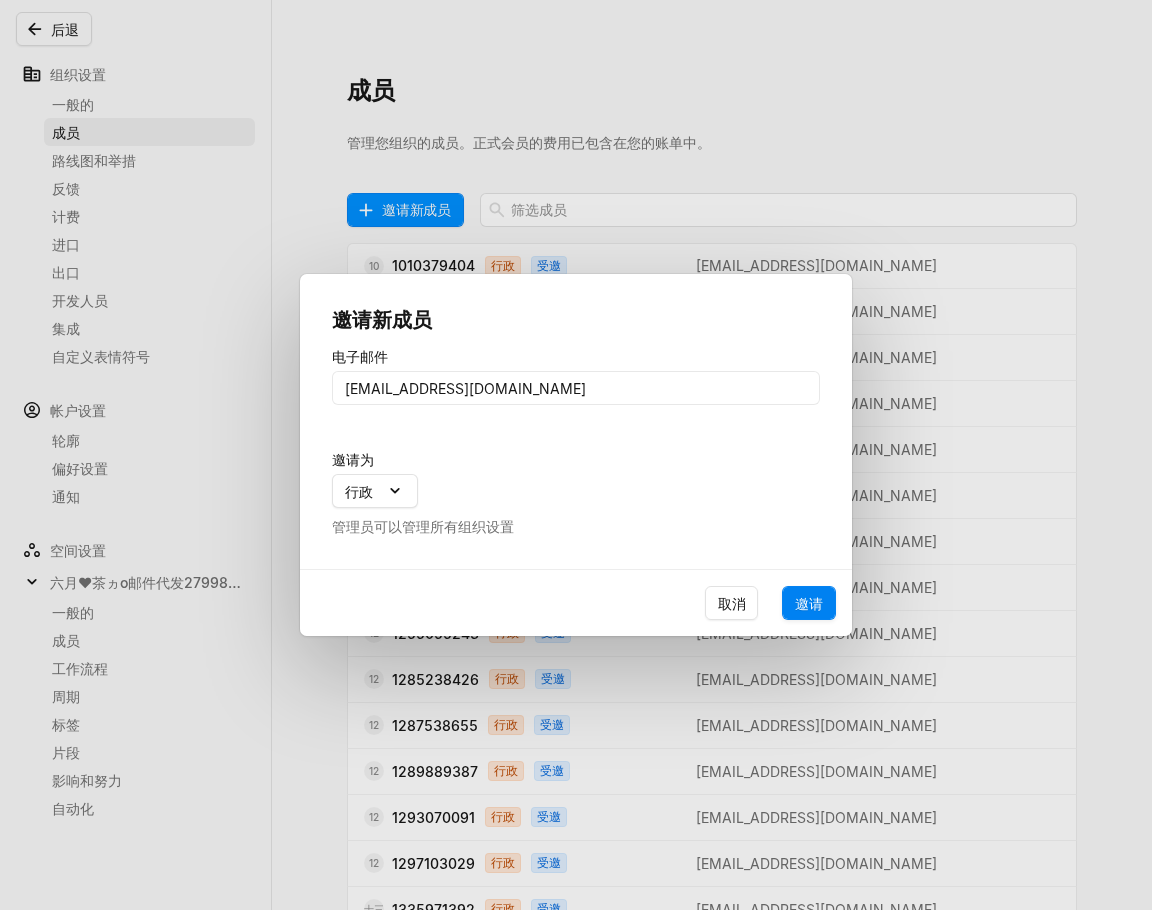 click on "邀请" at bounding box center (809, 603) 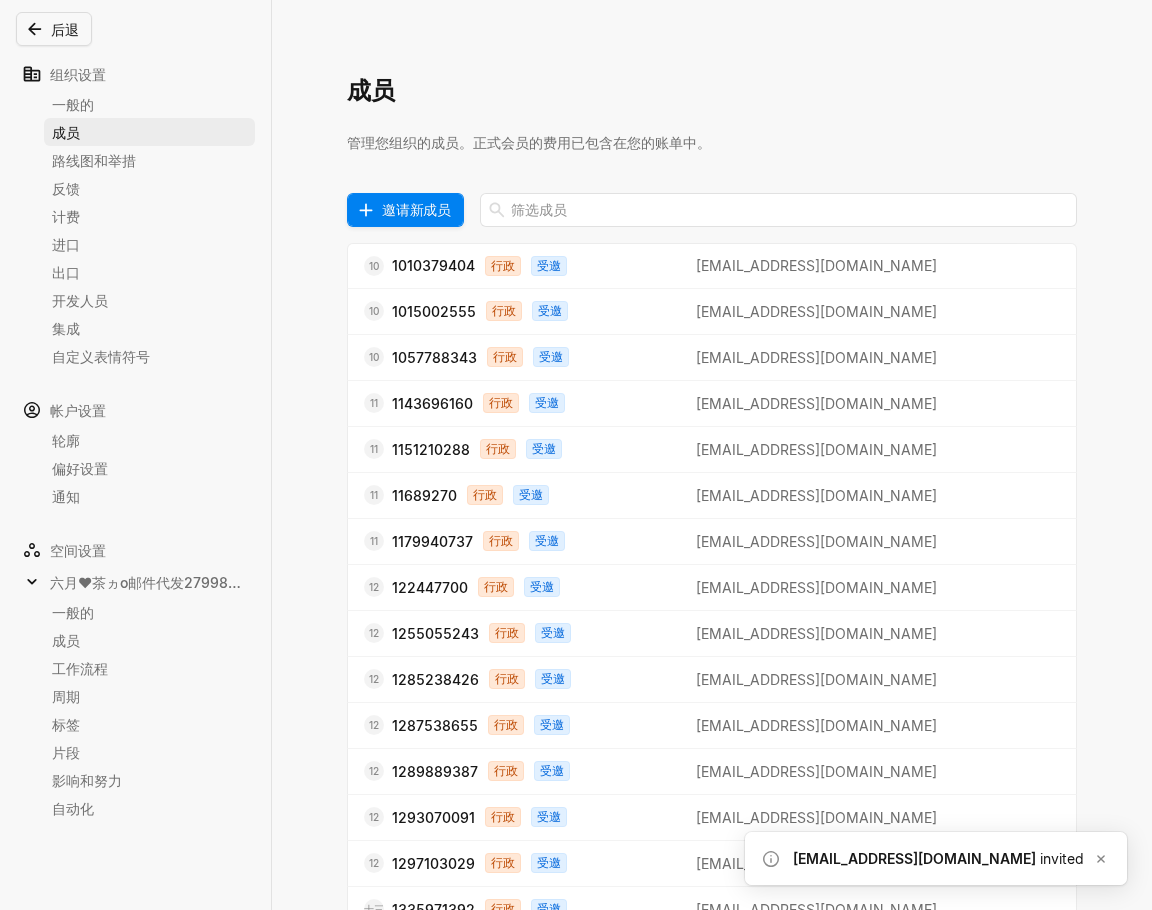 click on "邀请新成员" at bounding box center (416, 209) 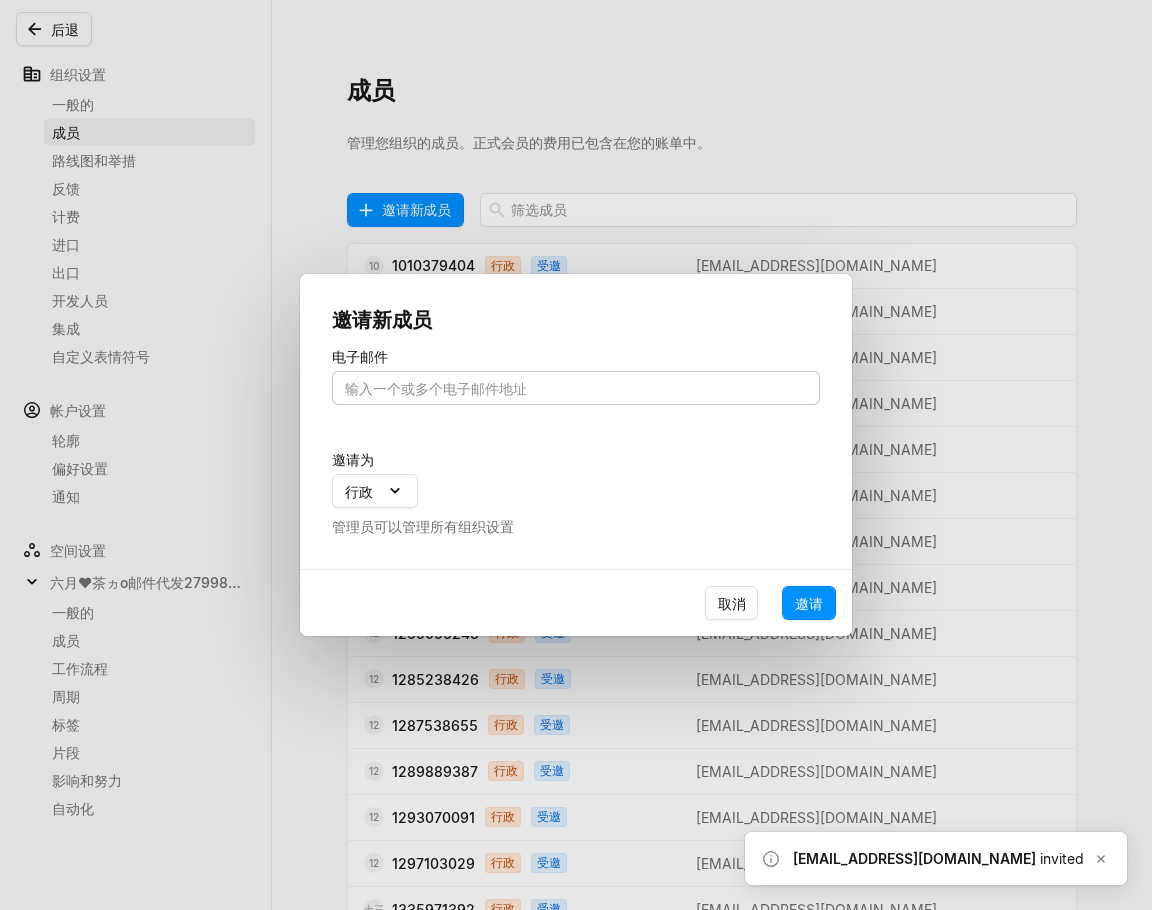 click at bounding box center (576, 388) 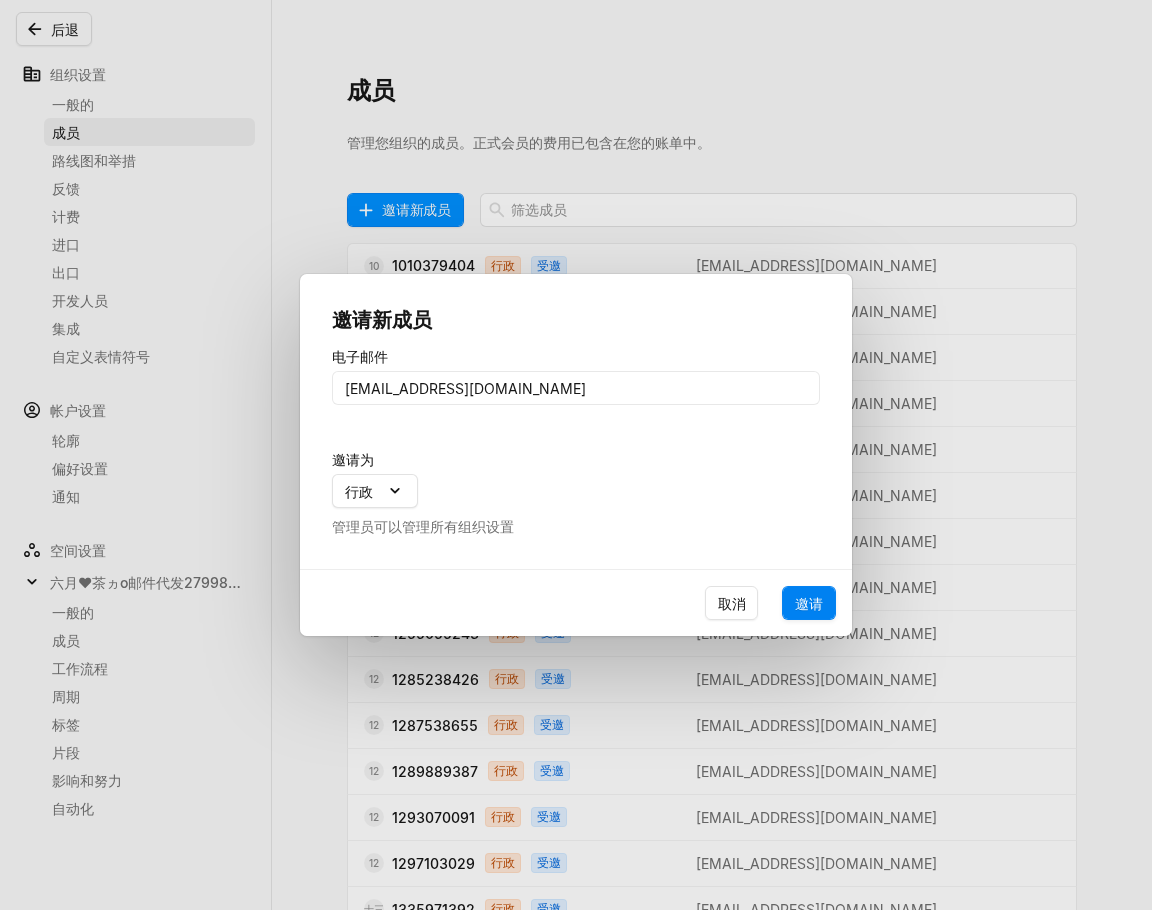 click on "邀请" at bounding box center (809, 603) 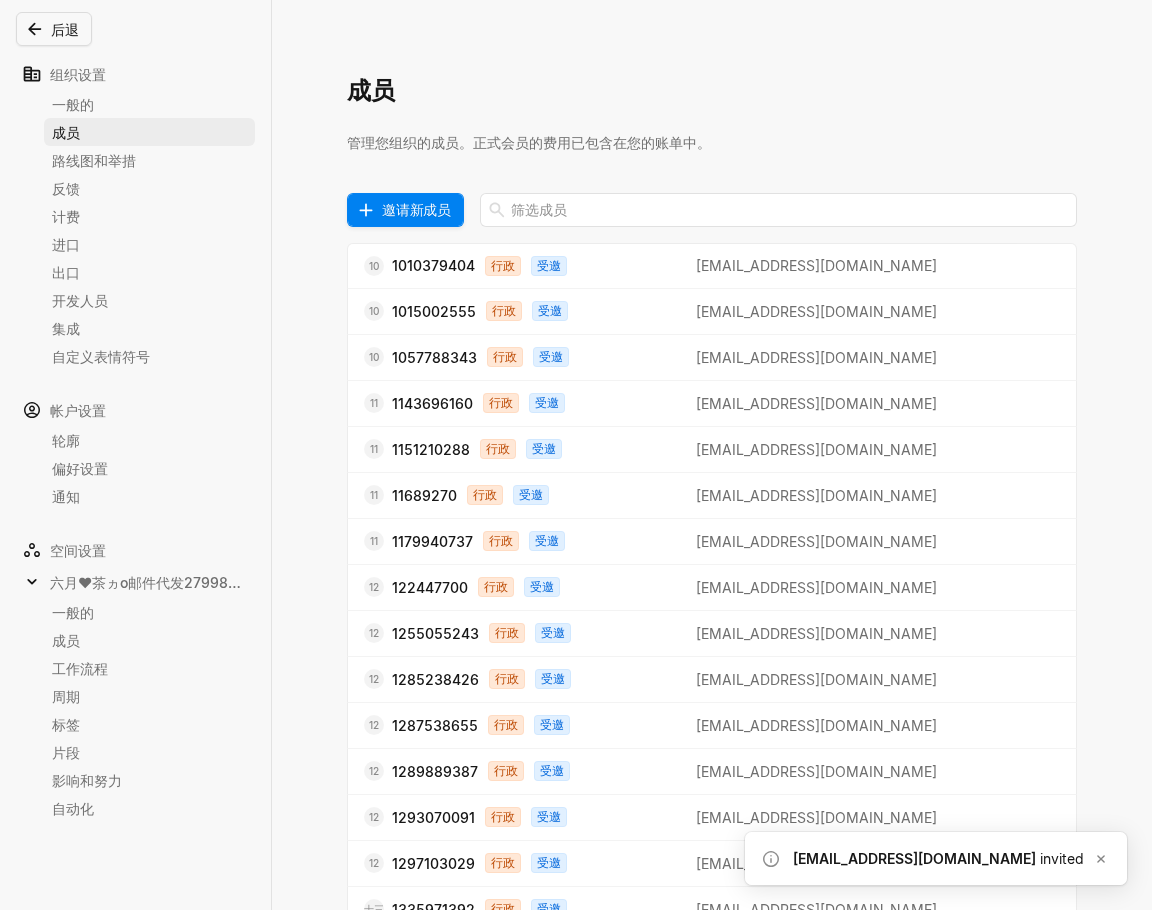 click on "邀请新成员" at bounding box center [416, 209] 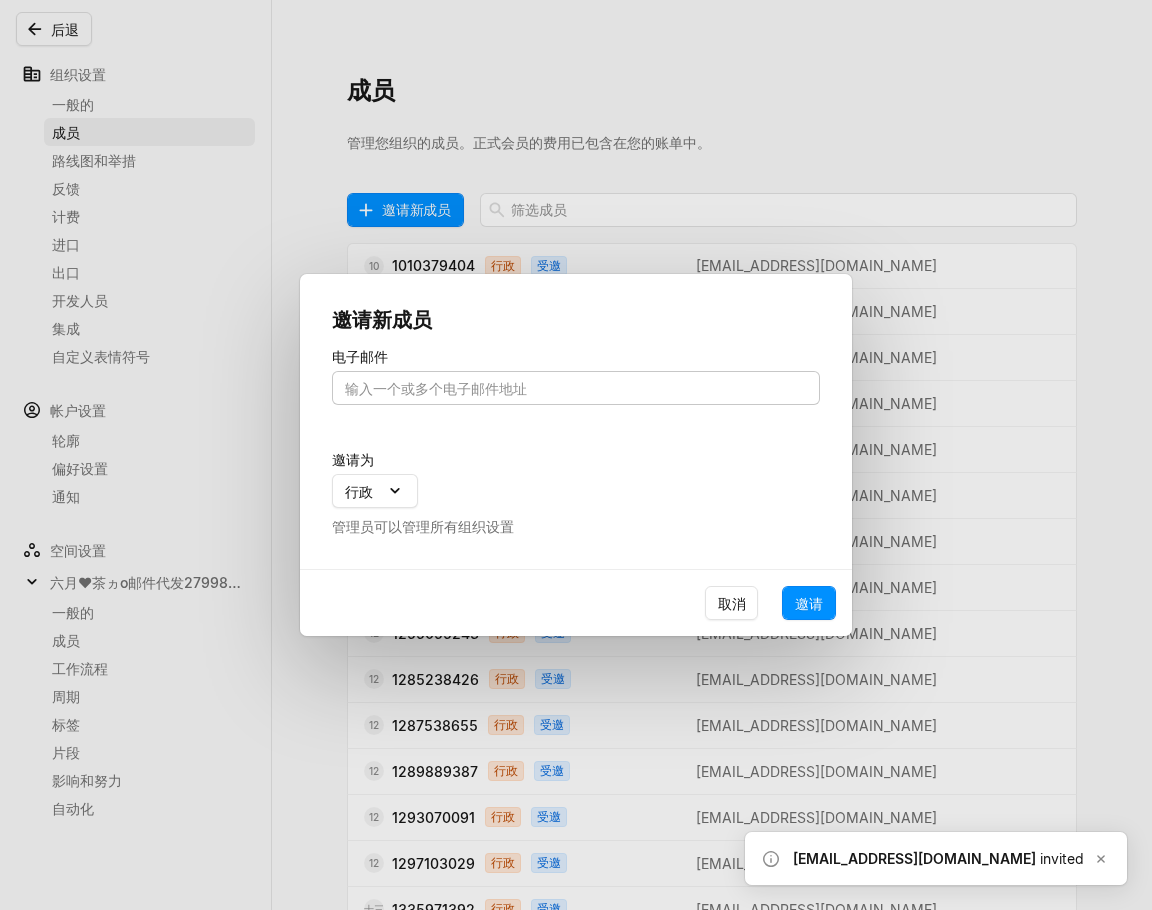 click at bounding box center [576, 388] 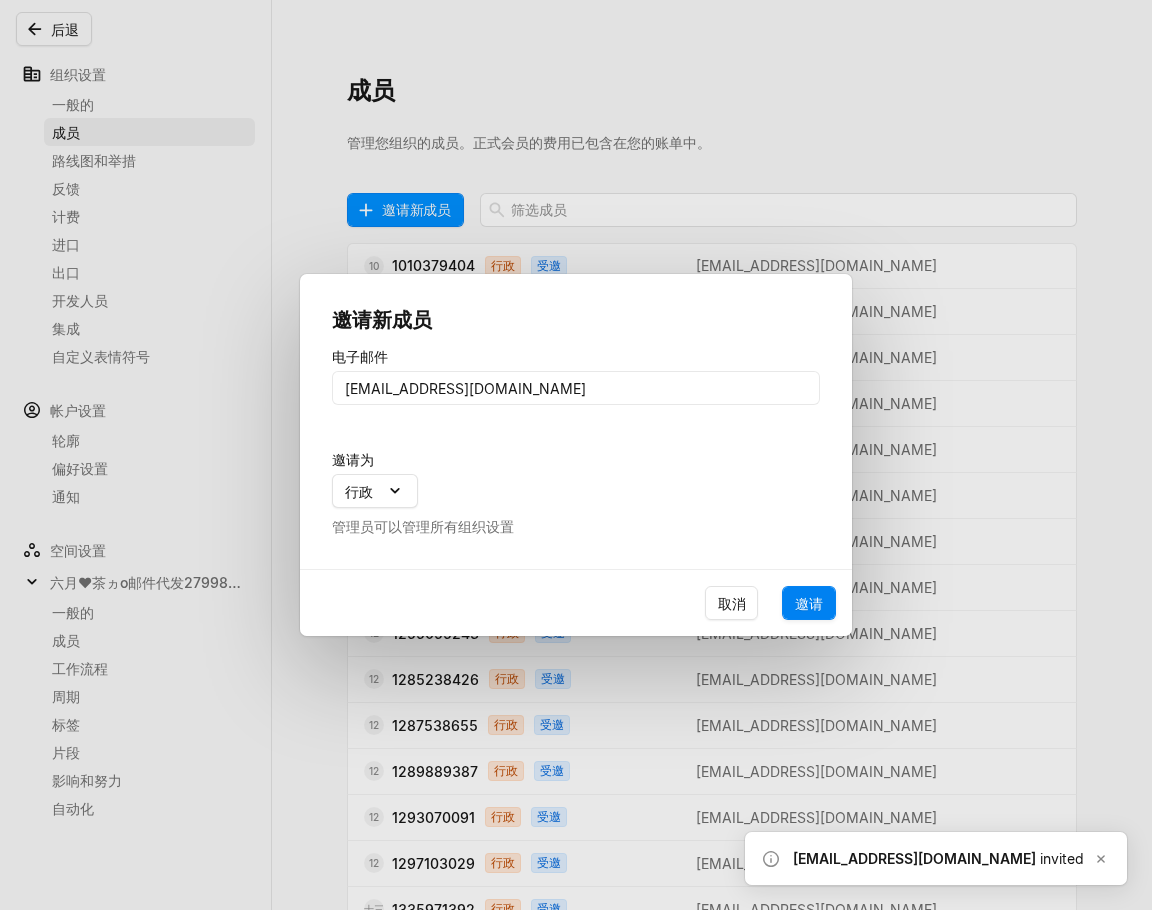 click on "邀请" at bounding box center [809, 603] 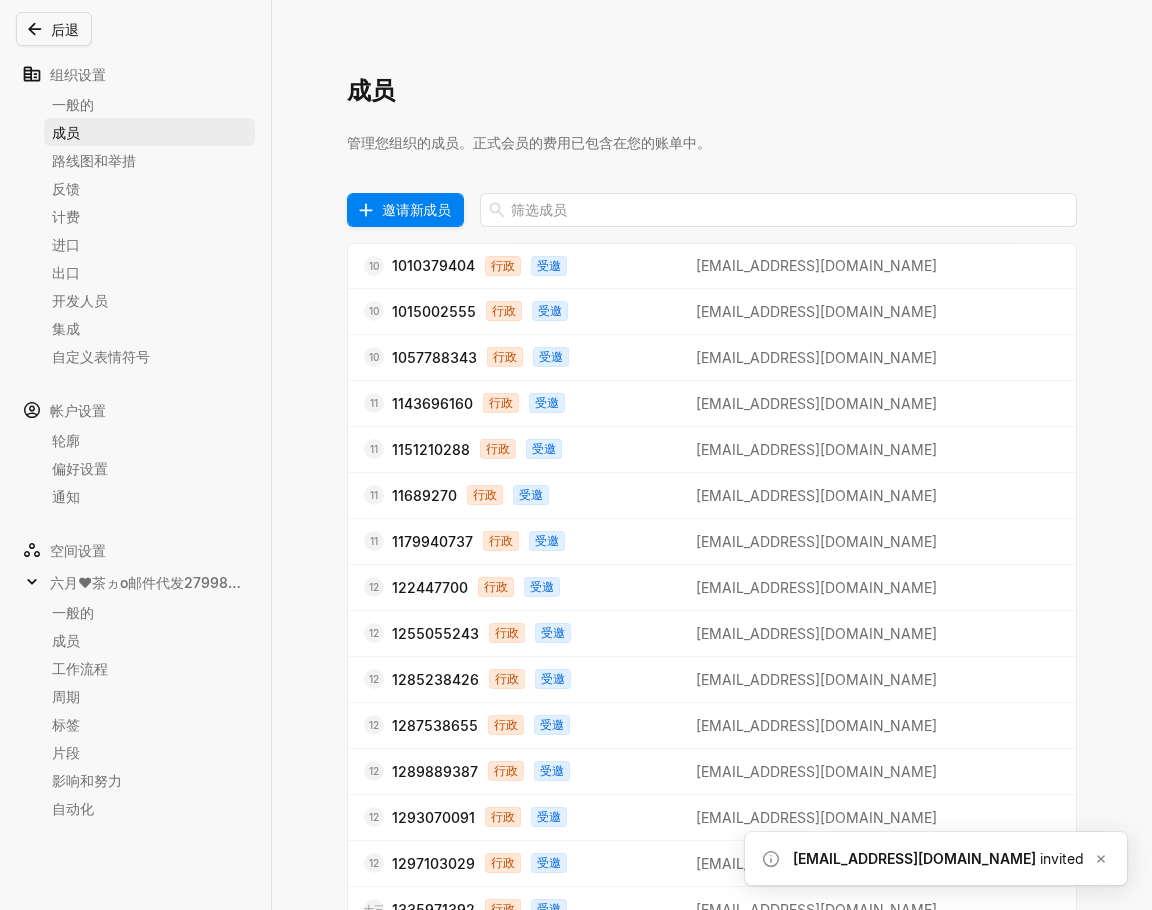 click on "邀请新成员" at bounding box center [416, 209] 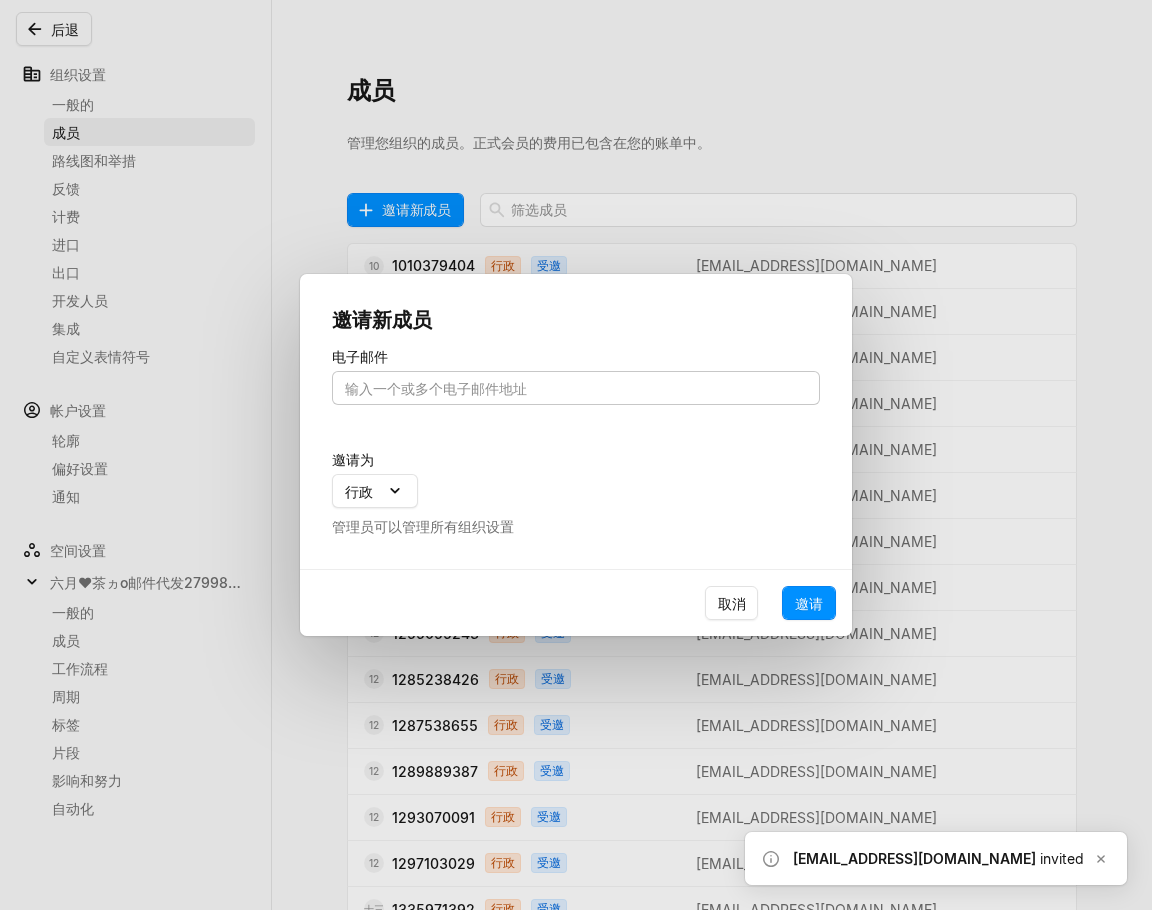 click at bounding box center (576, 388) 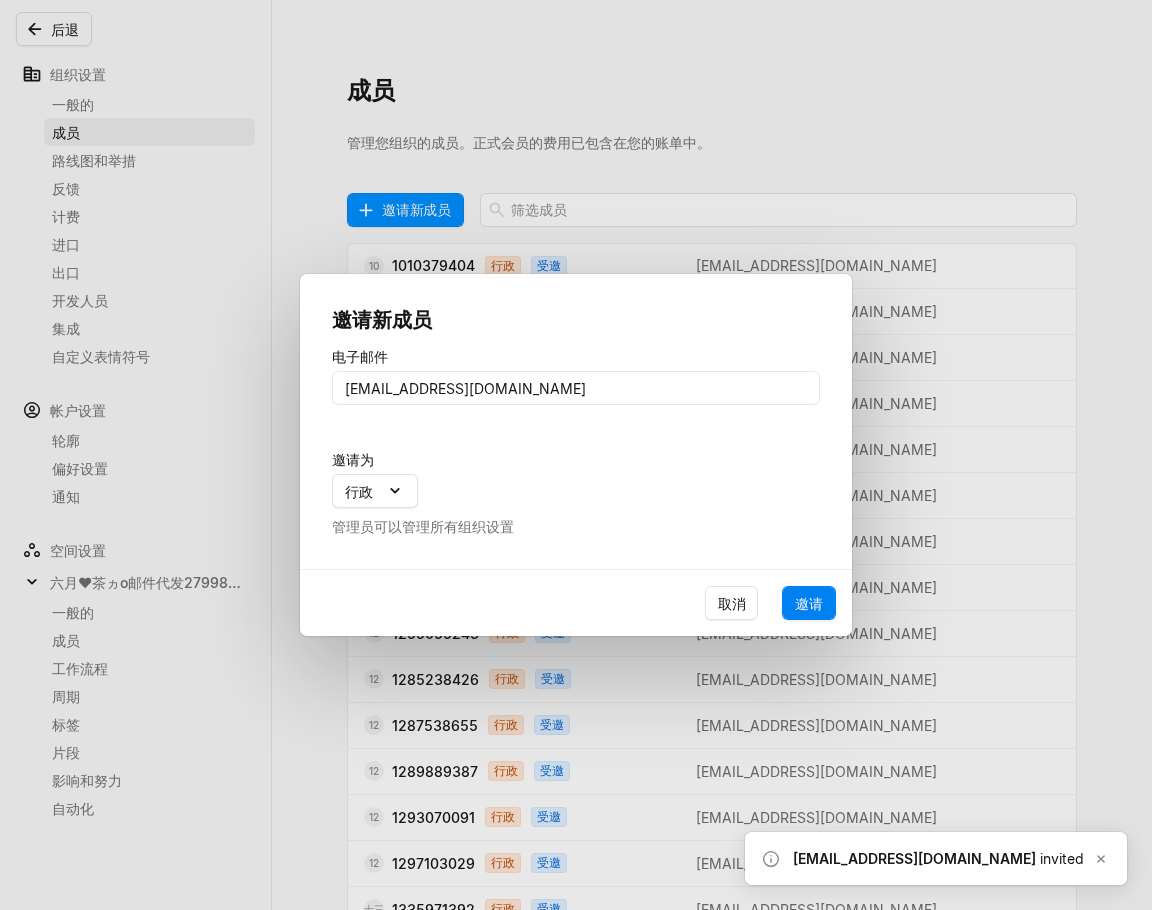 click on "邀请" at bounding box center [809, 603] 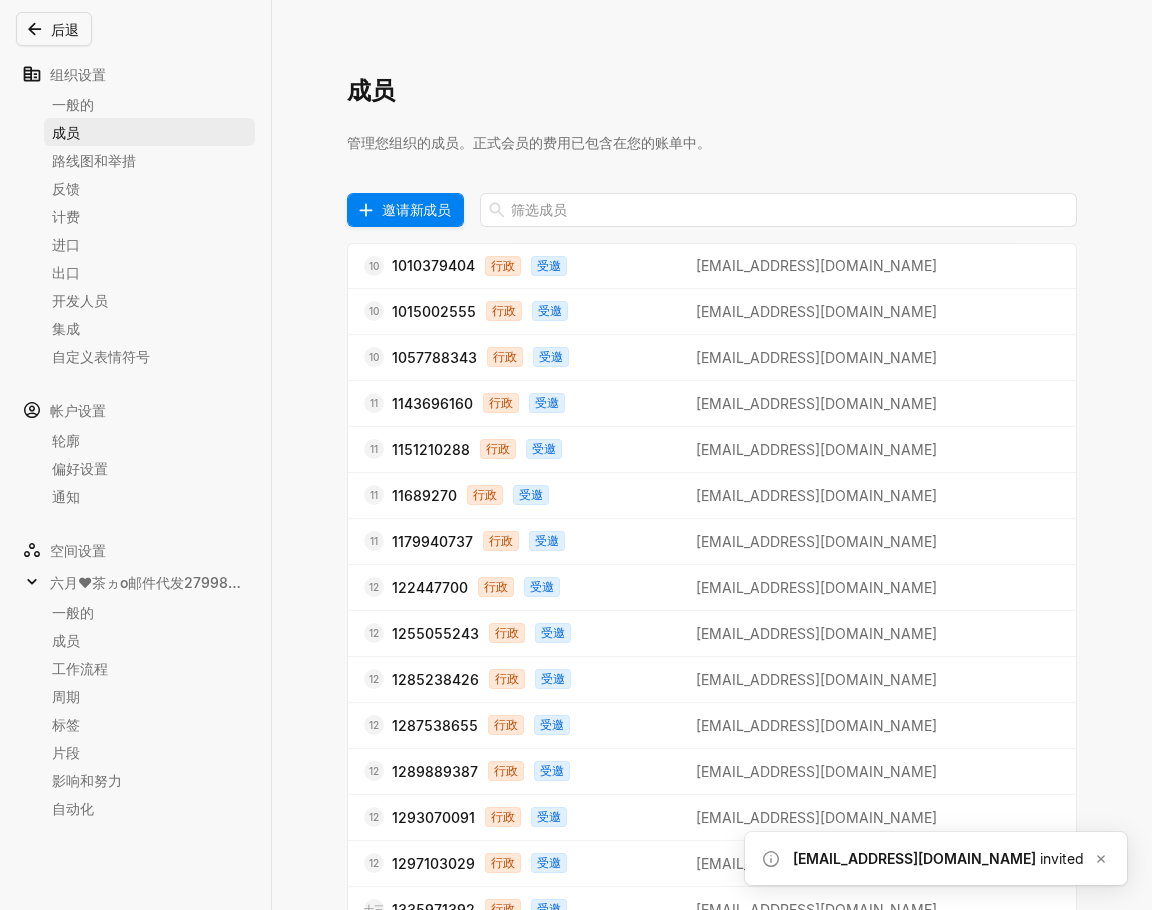 click on "邀请新成员" at bounding box center (416, 209) 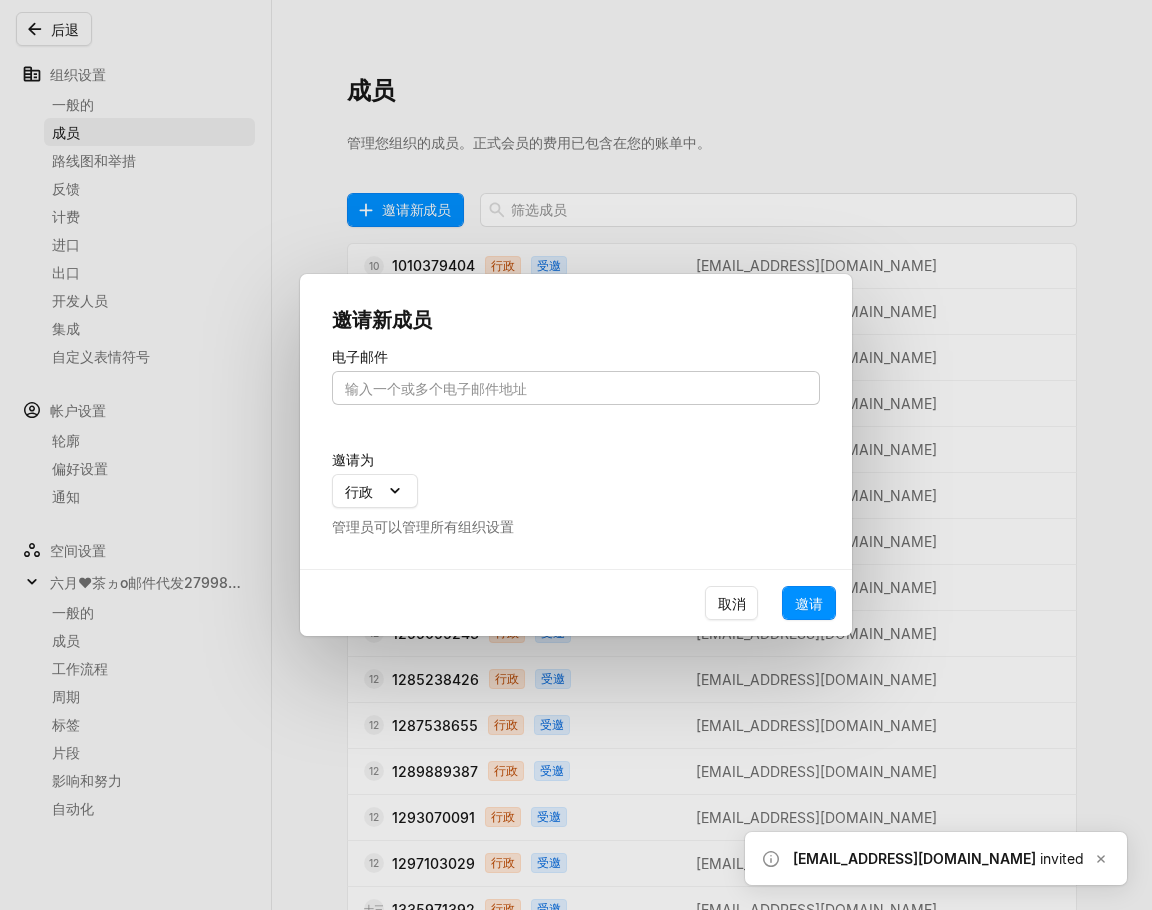 click at bounding box center [576, 388] 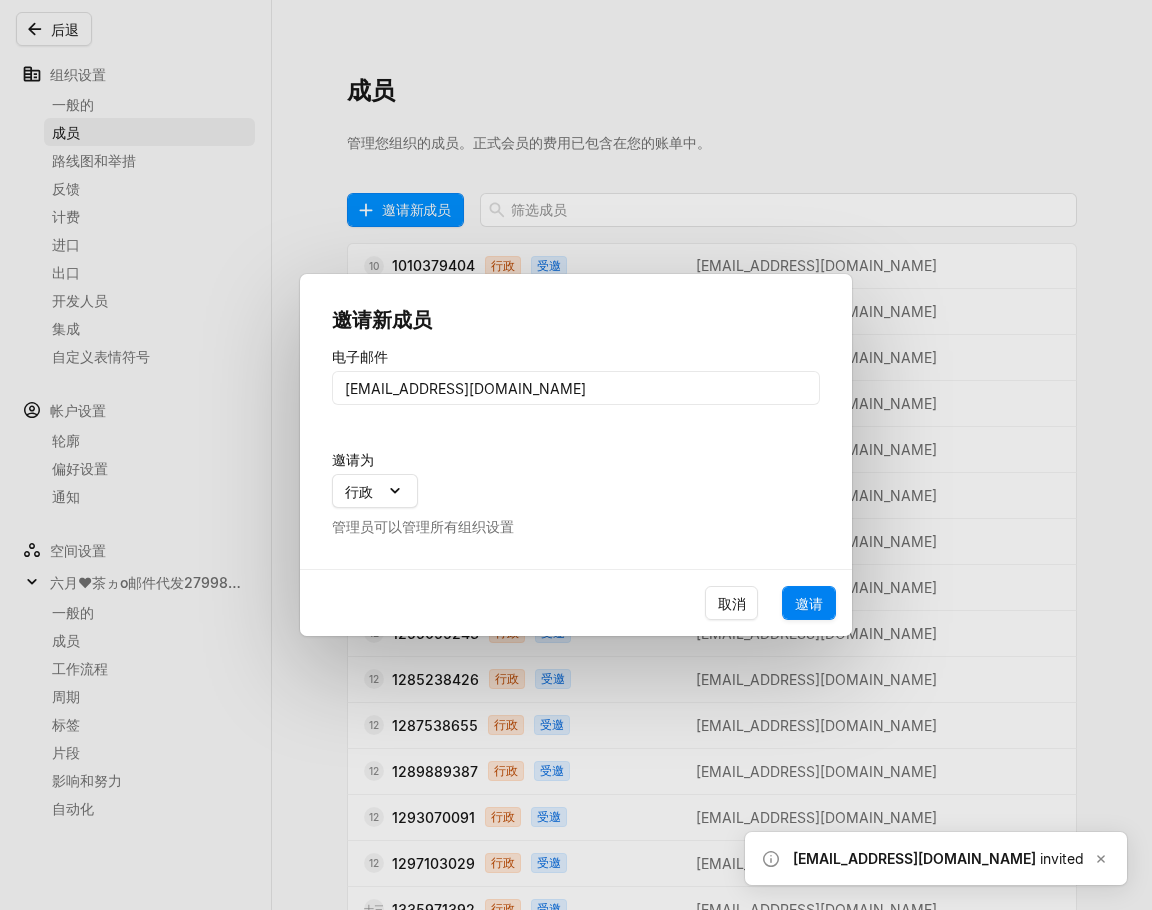 click on "邀请" at bounding box center (809, 603) 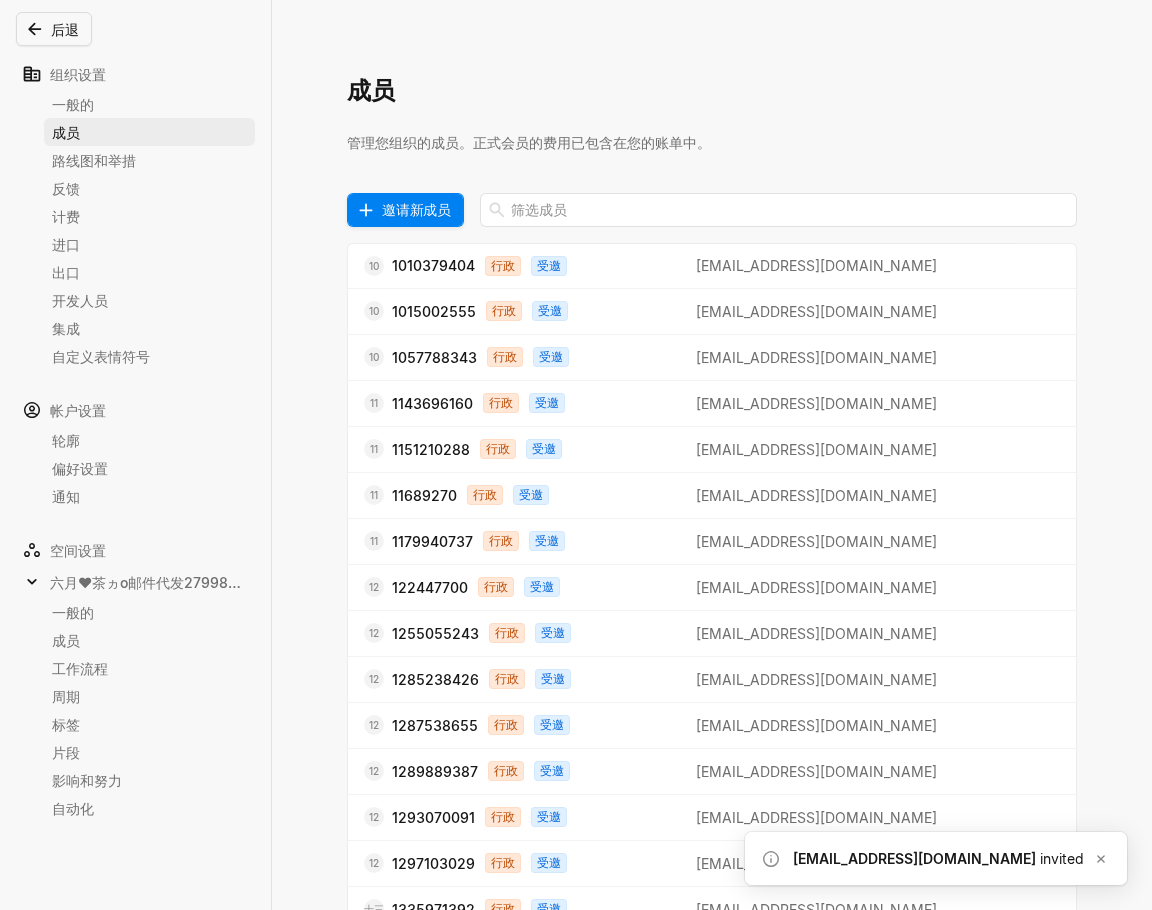 click on "邀请新成员" at bounding box center (416, 209) 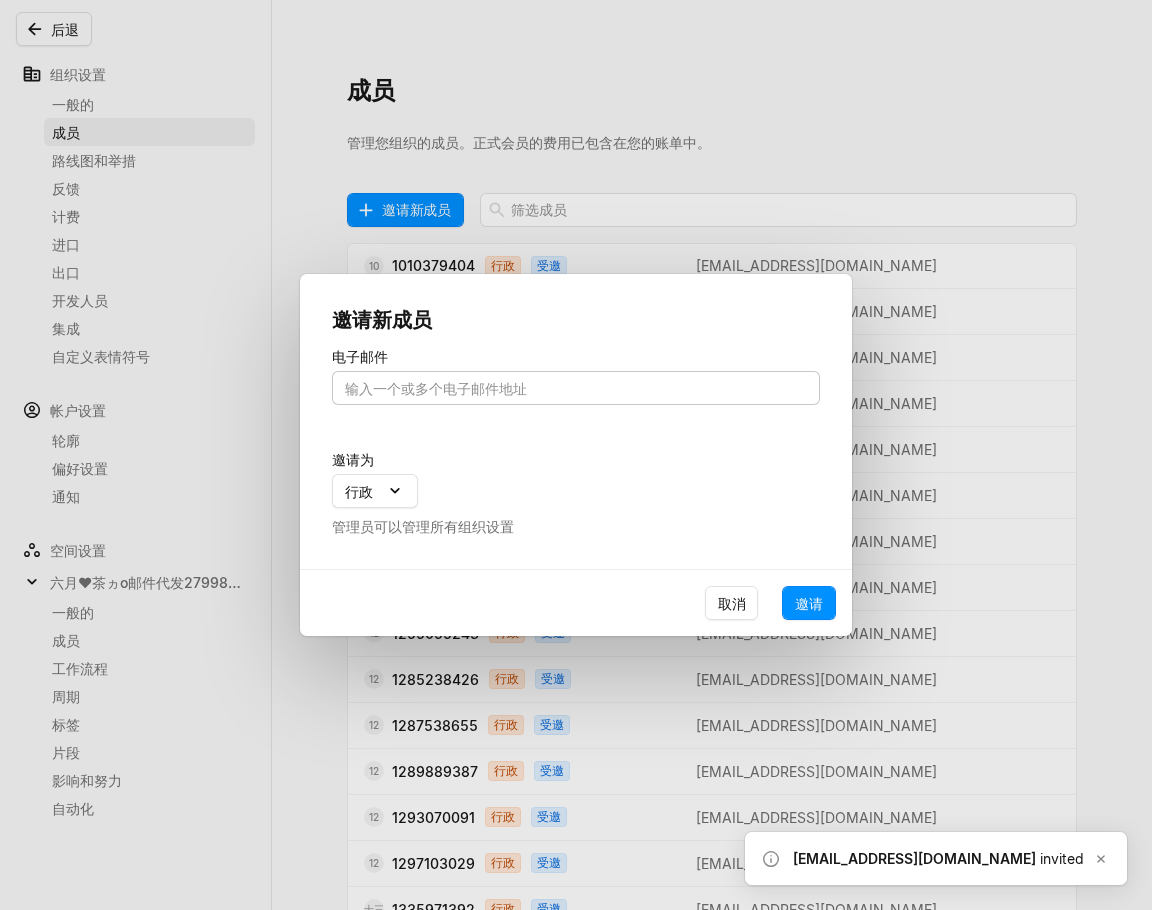 click at bounding box center [576, 388] 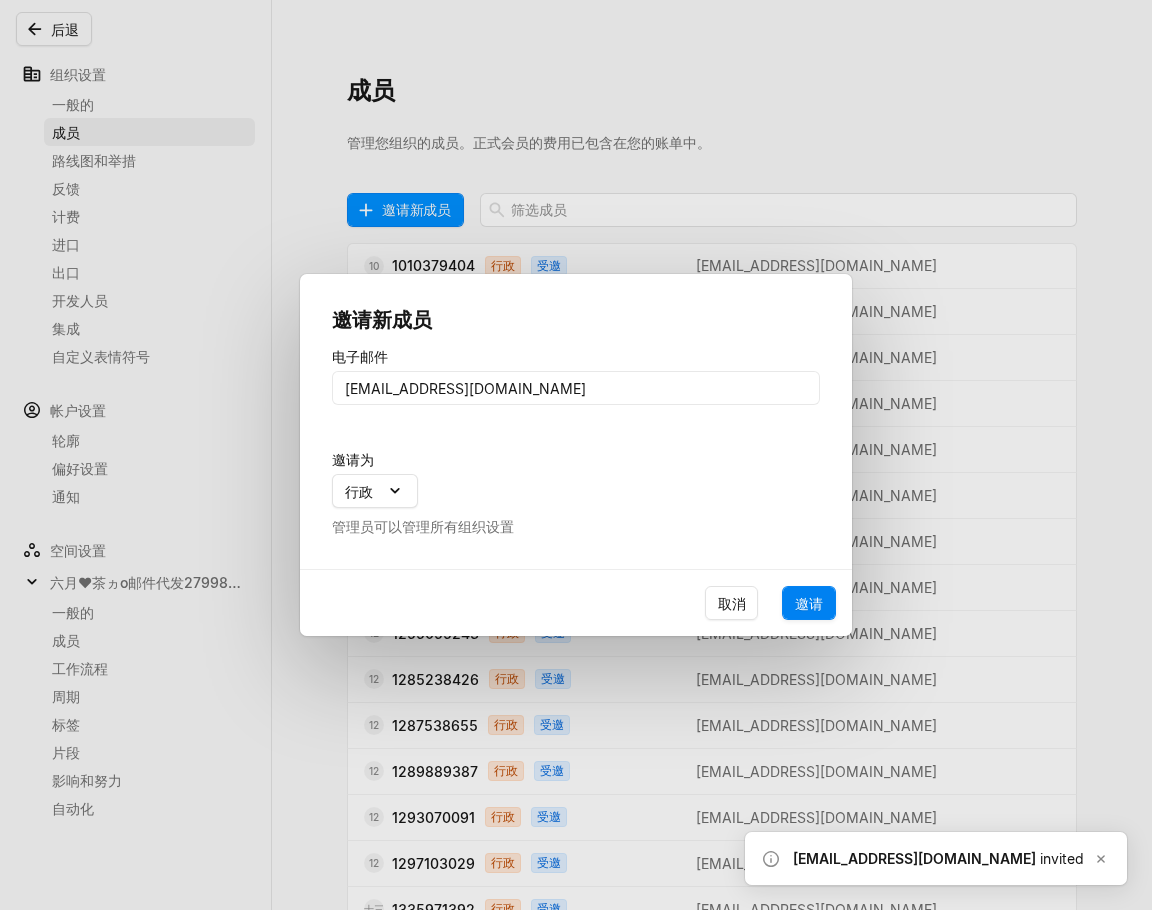click on "邀请" at bounding box center [809, 603] 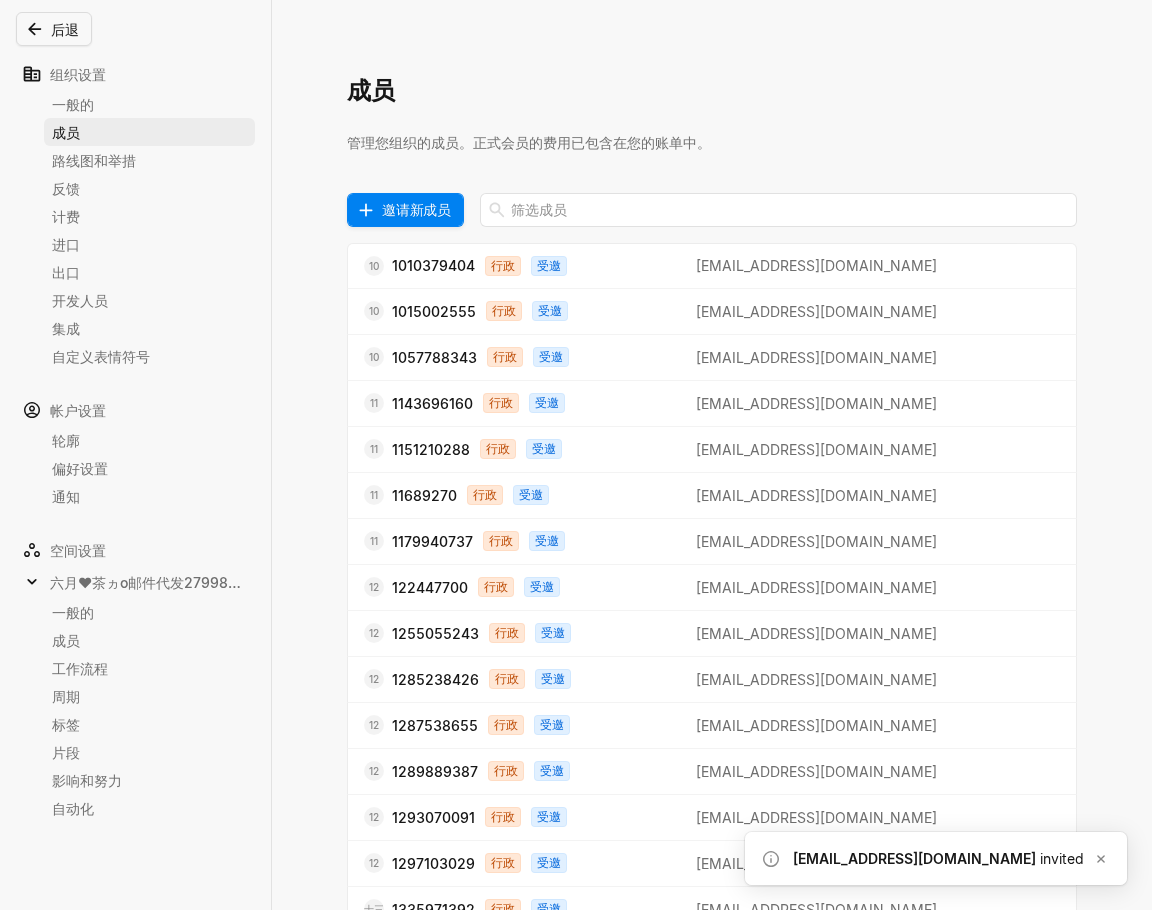 click on "邀请新成员" at bounding box center (416, 209) 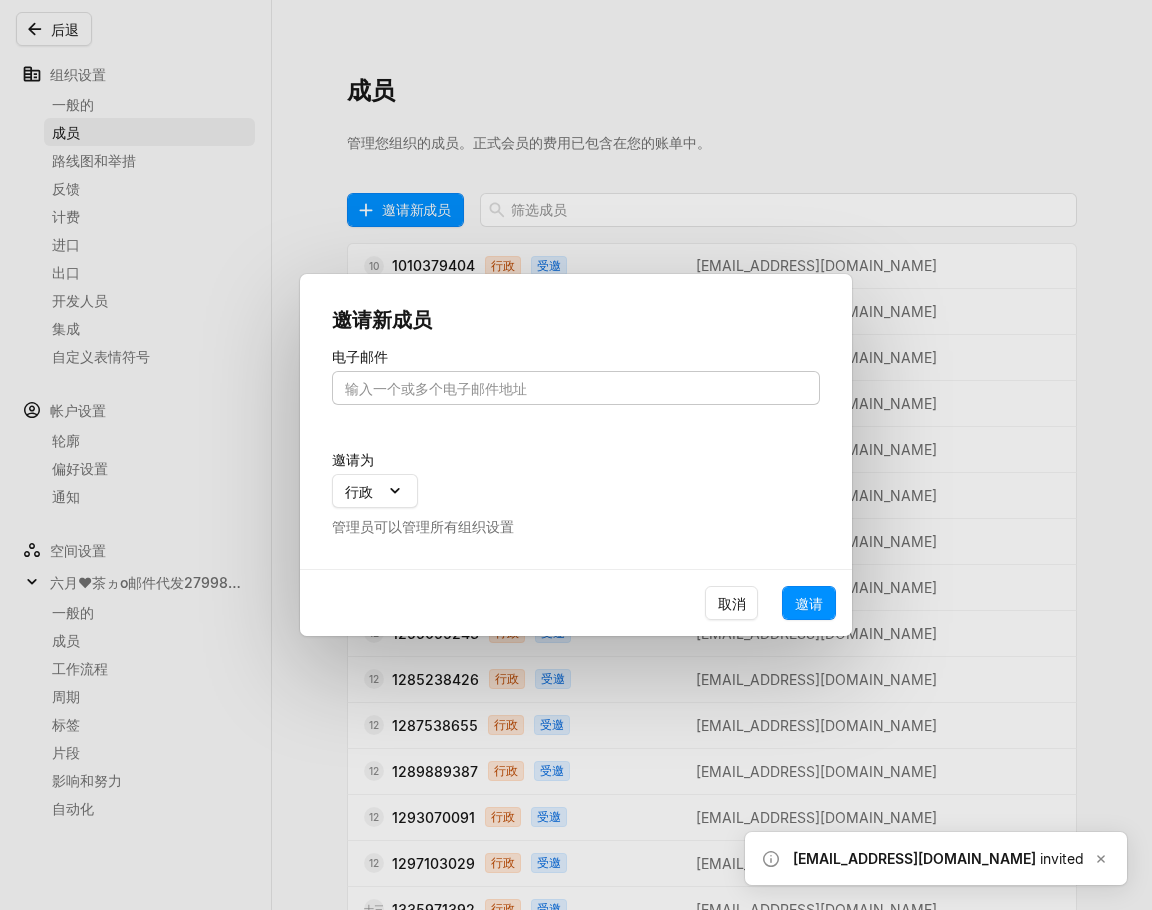 click at bounding box center (576, 388) 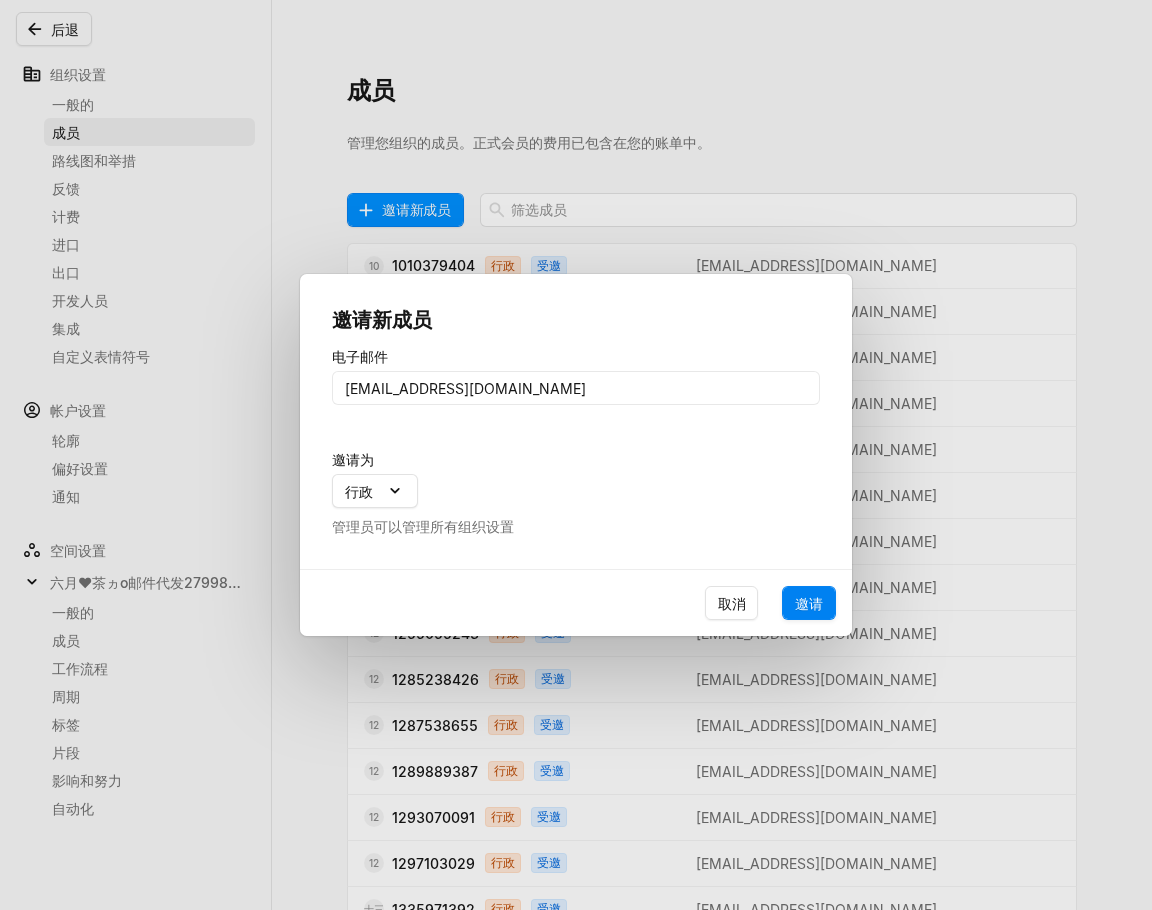 click on "邀请" at bounding box center [809, 603] 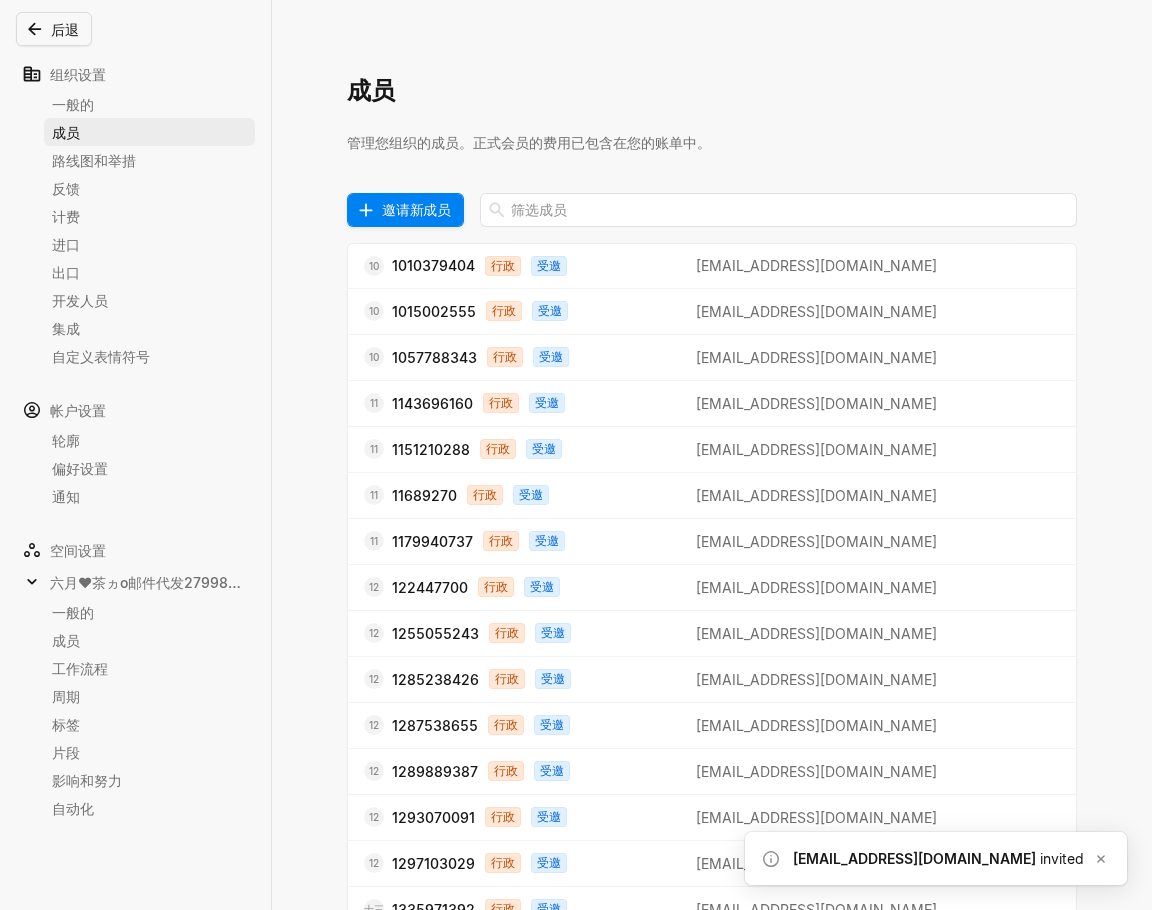 click on "邀请新成员" at bounding box center [416, 209] 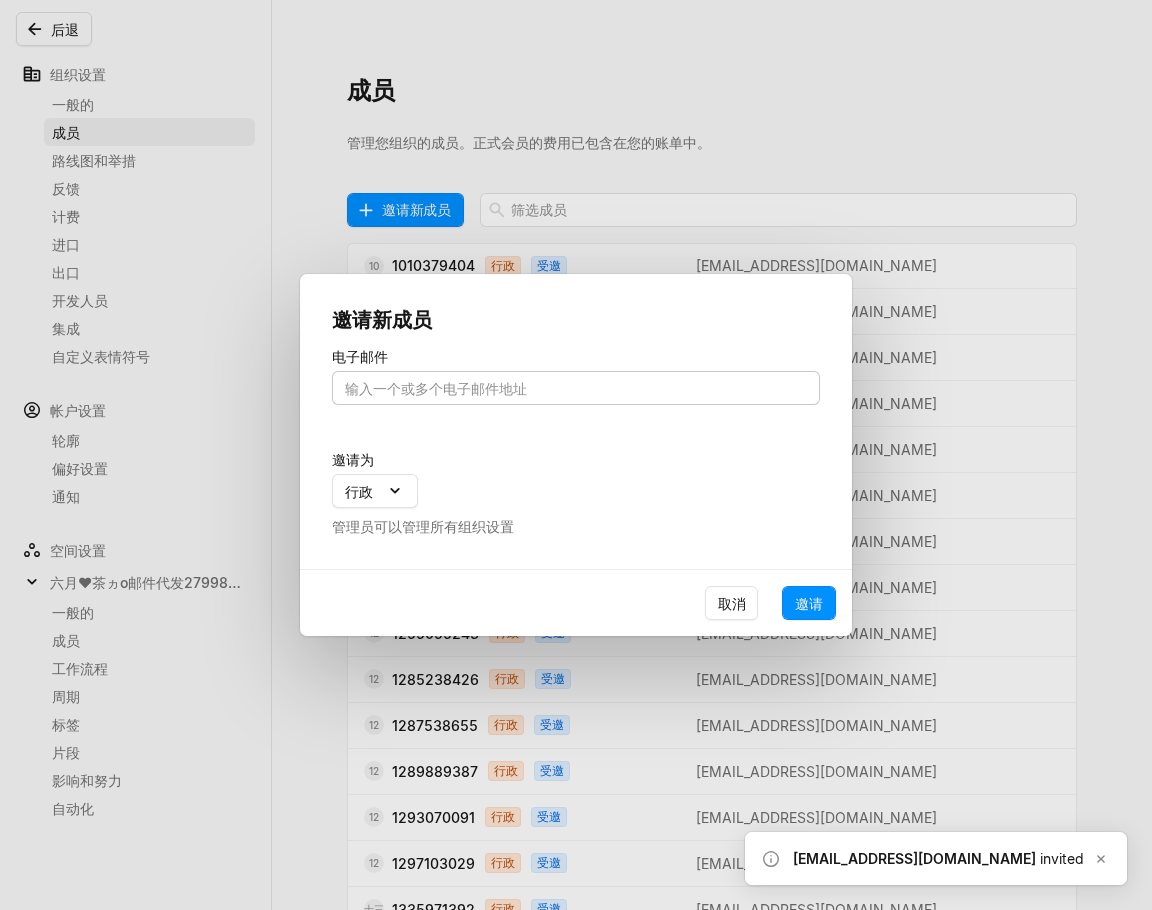 click at bounding box center [576, 388] 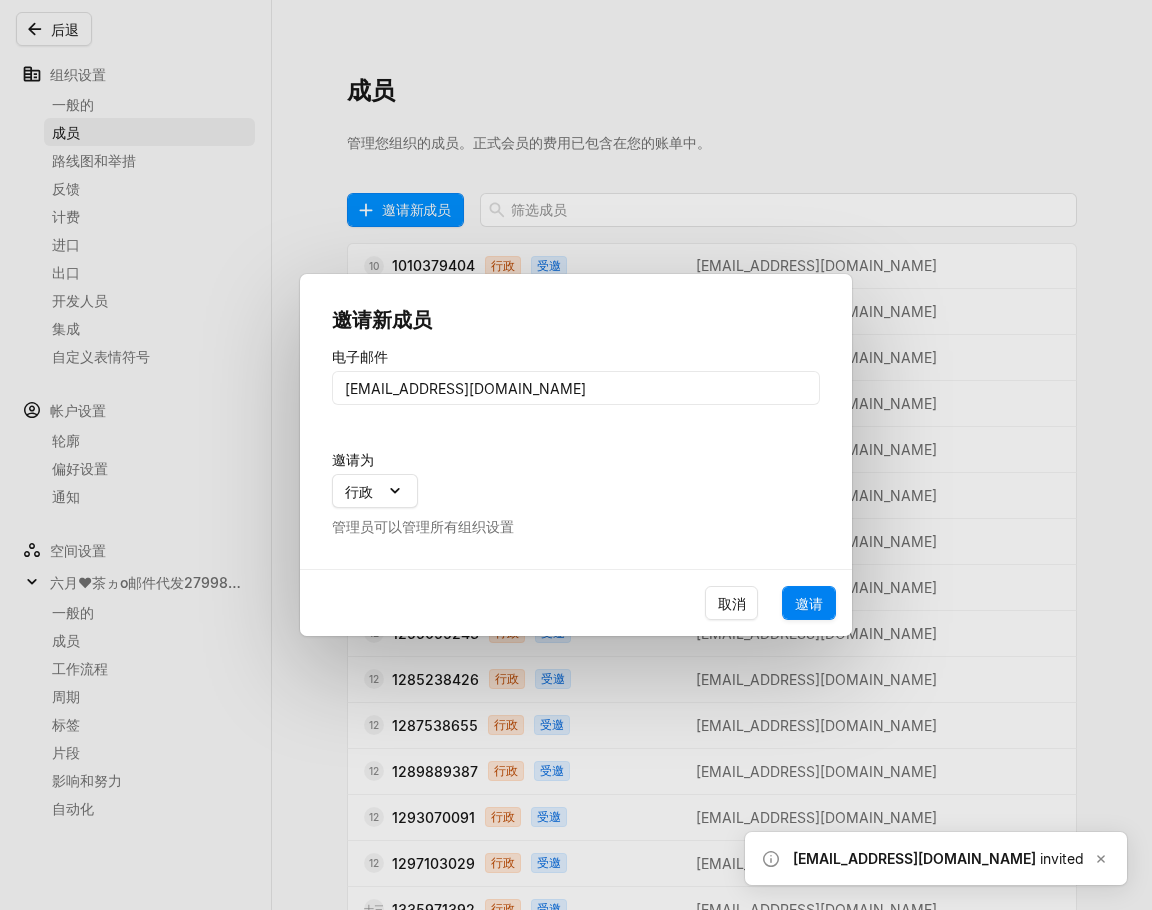 click on "邀请" at bounding box center [809, 603] 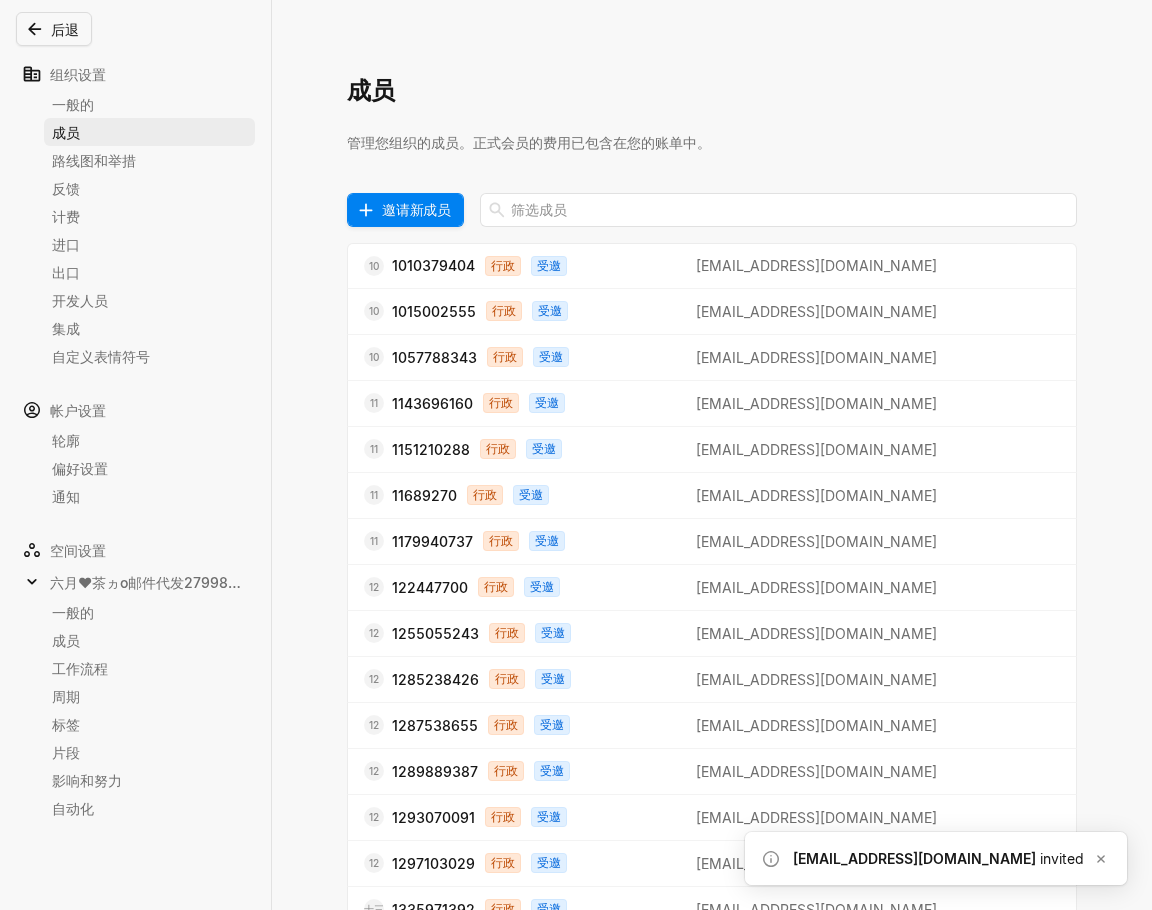 click on "邀请新成员" at bounding box center (416, 209) 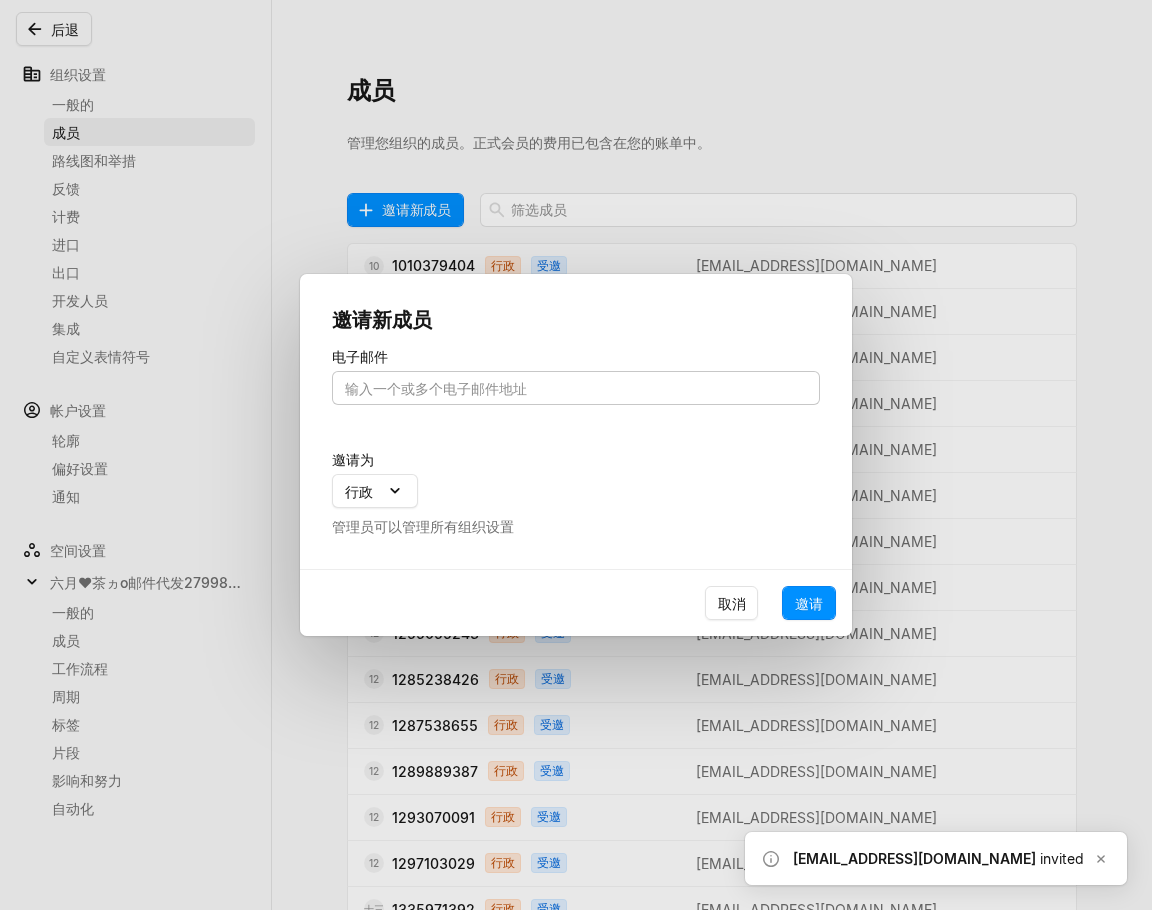 click at bounding box center (576, 388) 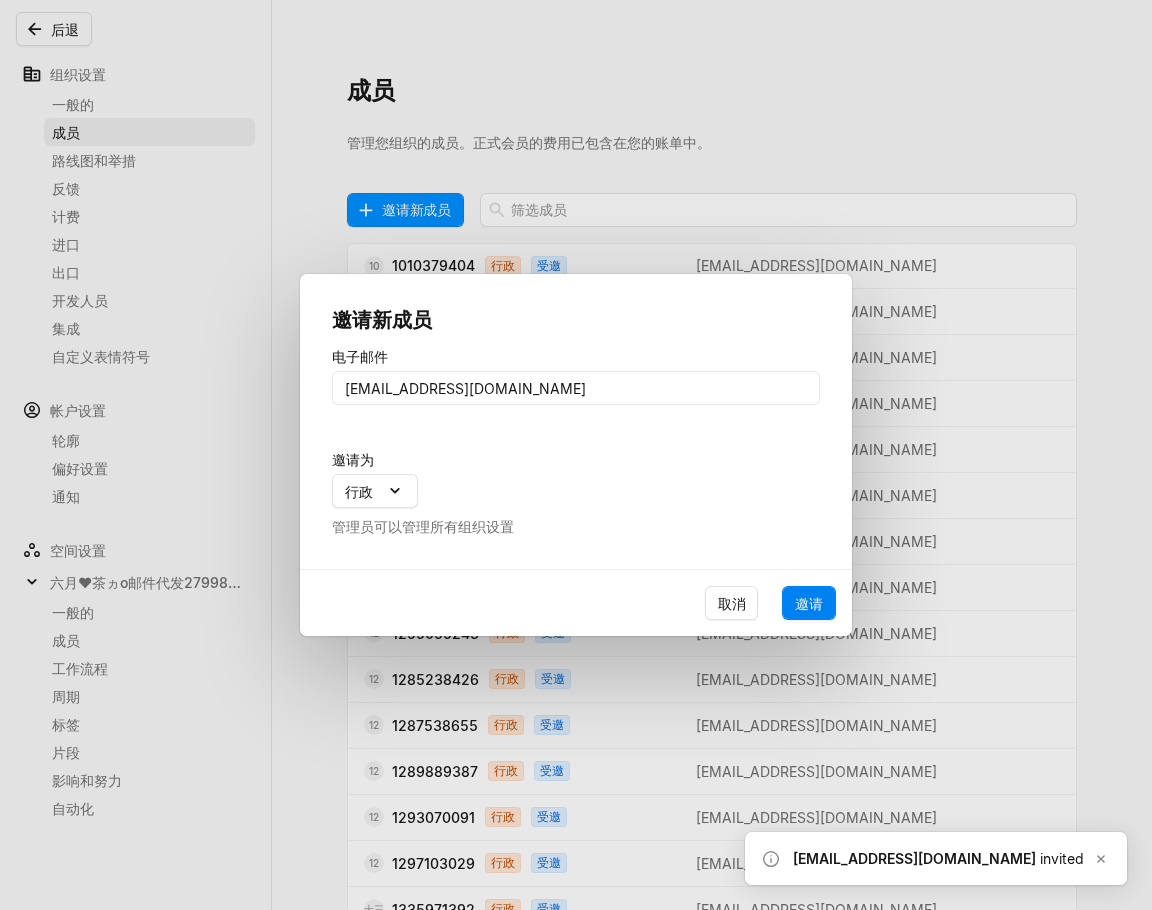 click on "邀请" at bounding box center [809, 603] 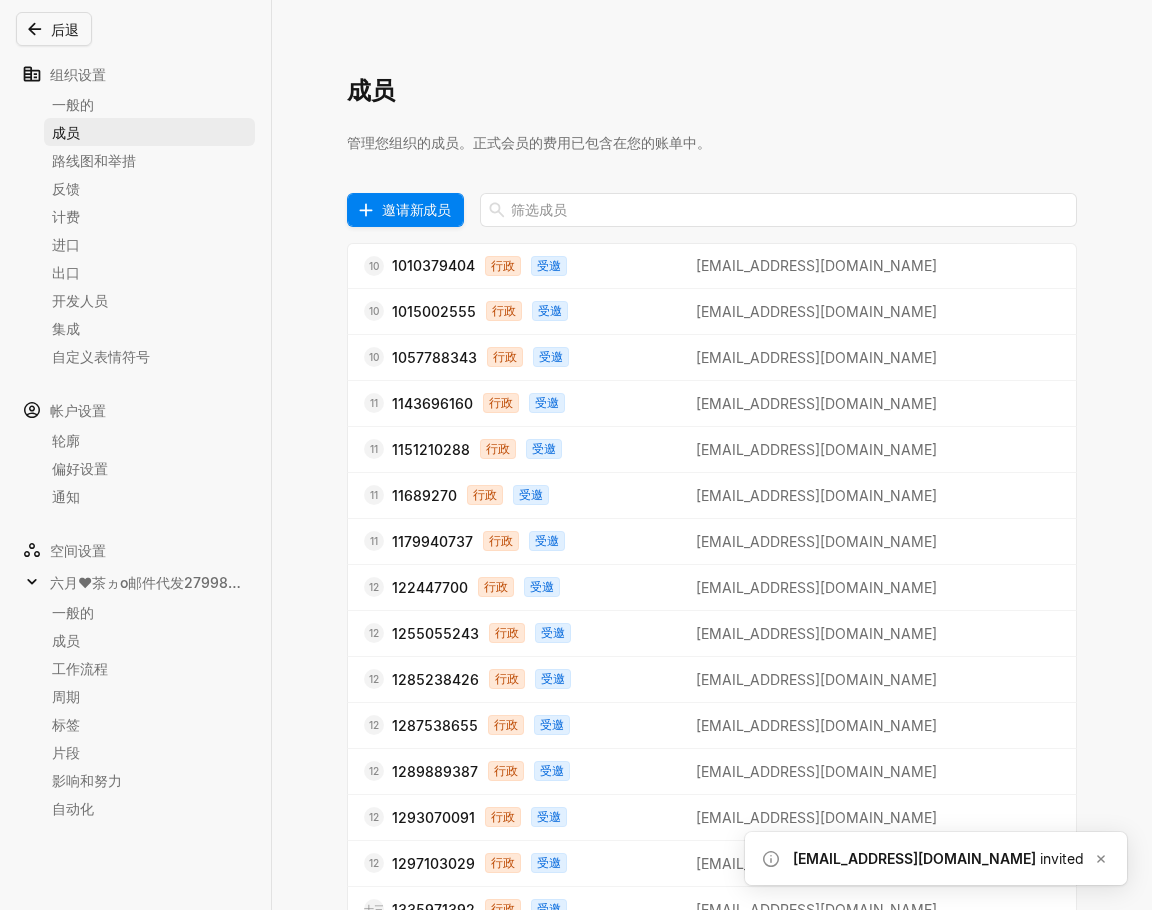 click on "邀请新成员" at bounding box center (416, 209) 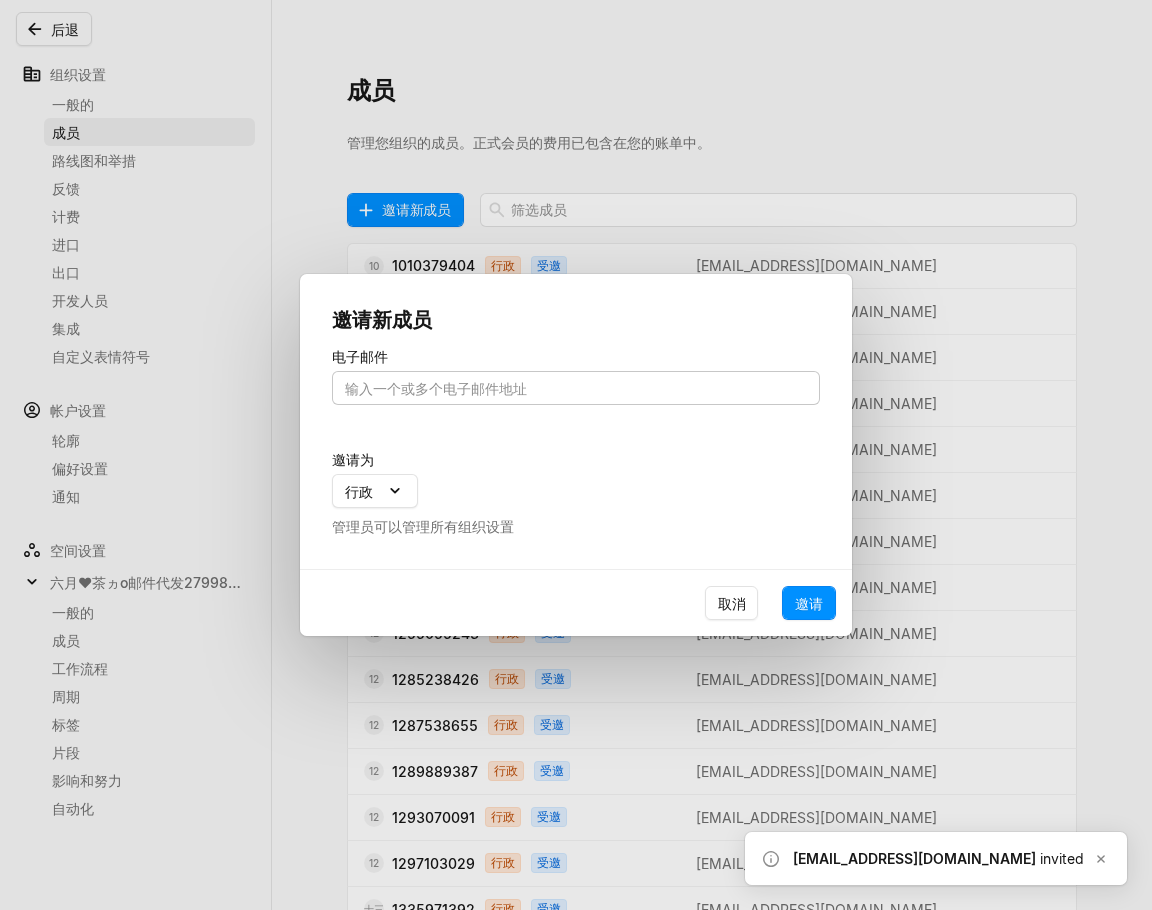 click at bounding box center (576, 388) 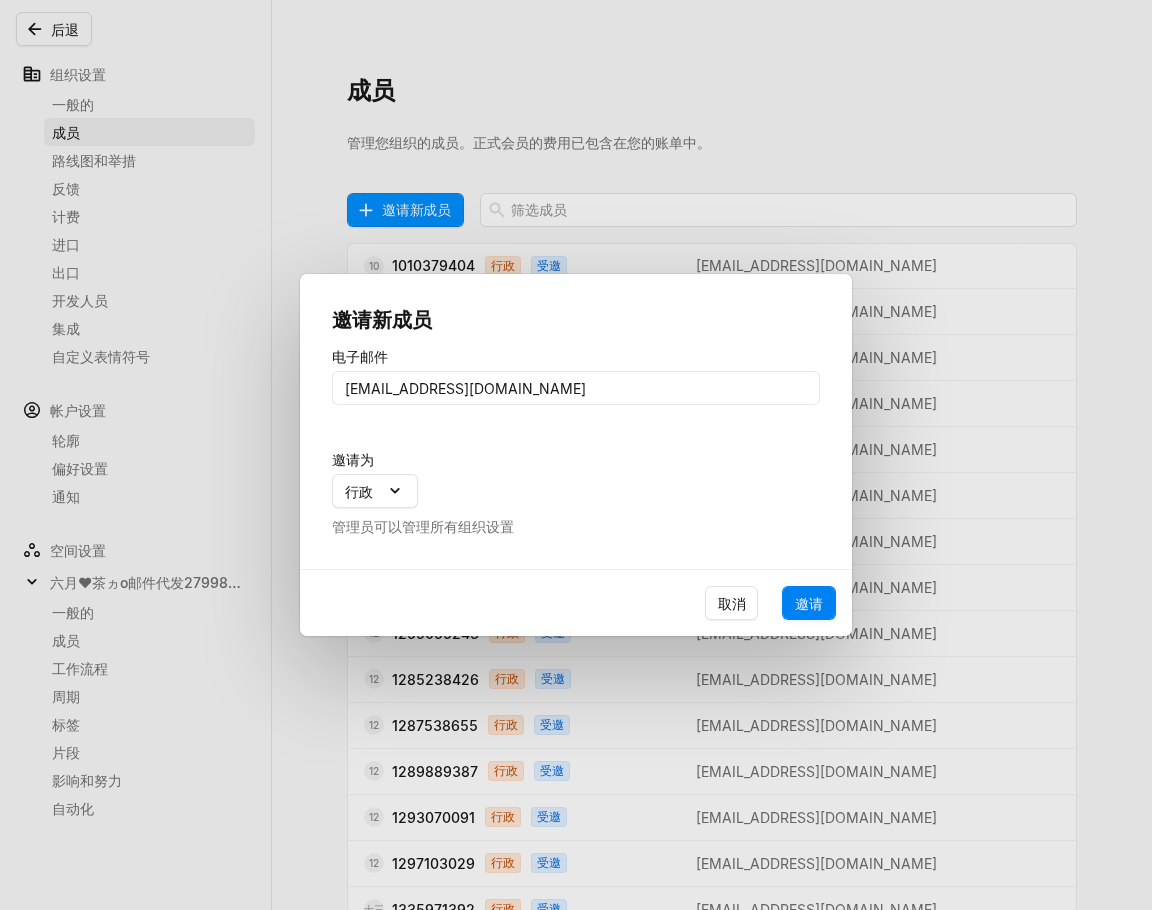 click on "邀请" at bounding box center [809, 603] 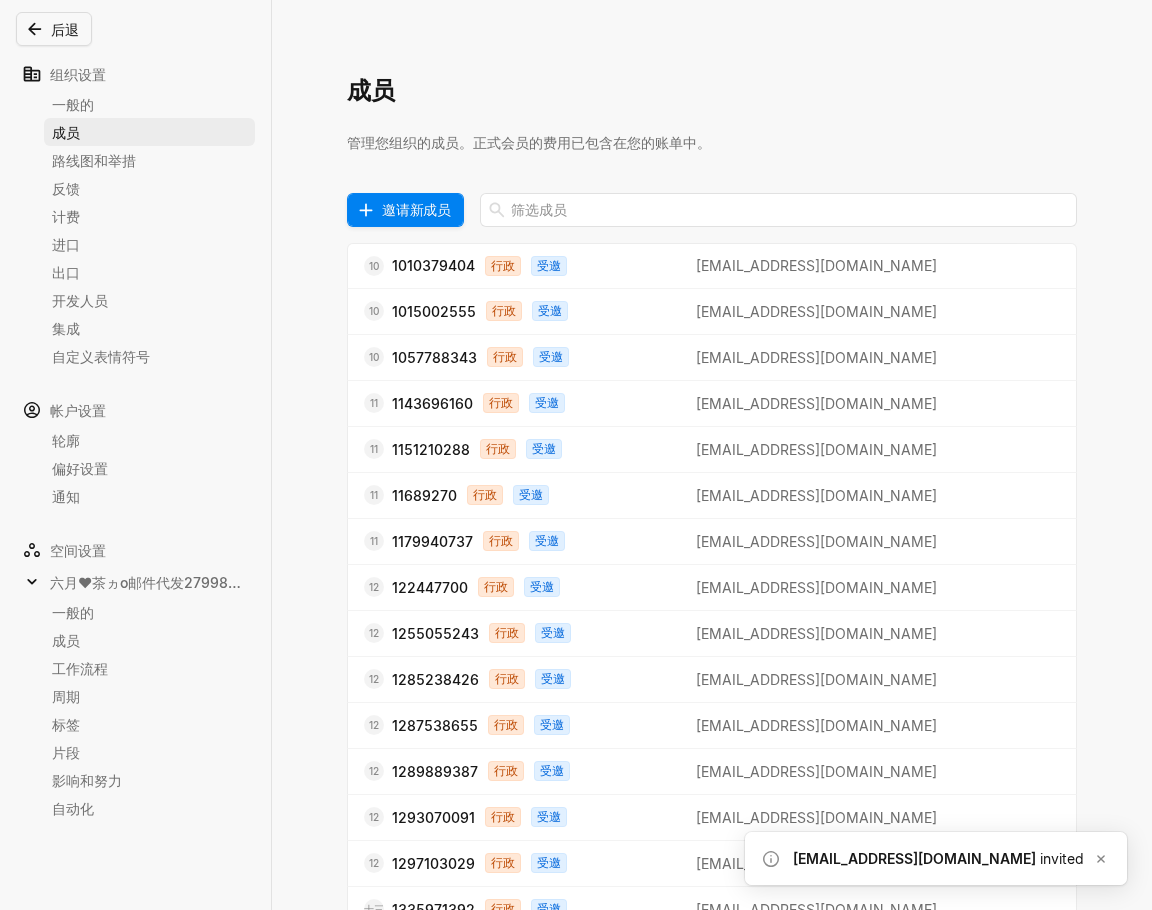click on "邀请新成员" at bounding box center (416, 209) 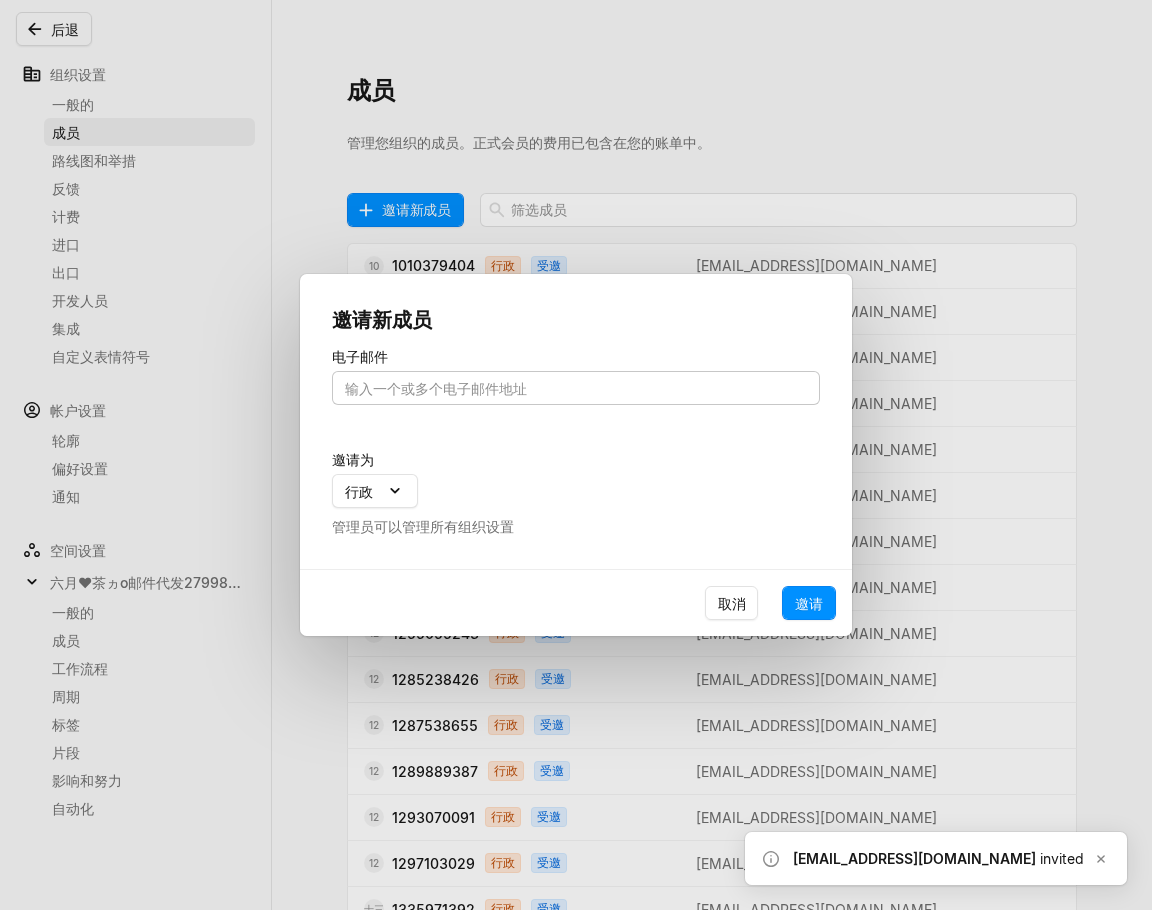 click at bounding box center [576, 388] 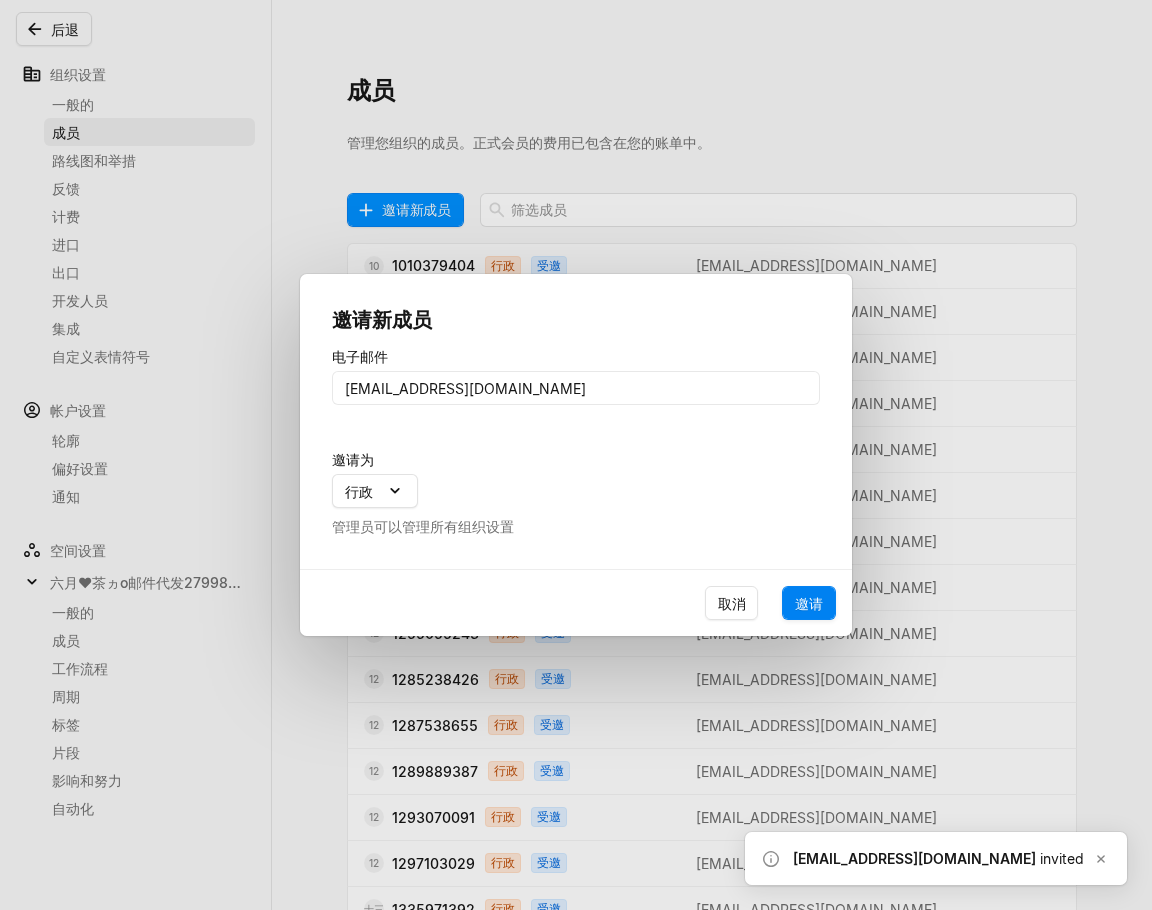 click on "邀请" at bounding box center (809, 603) 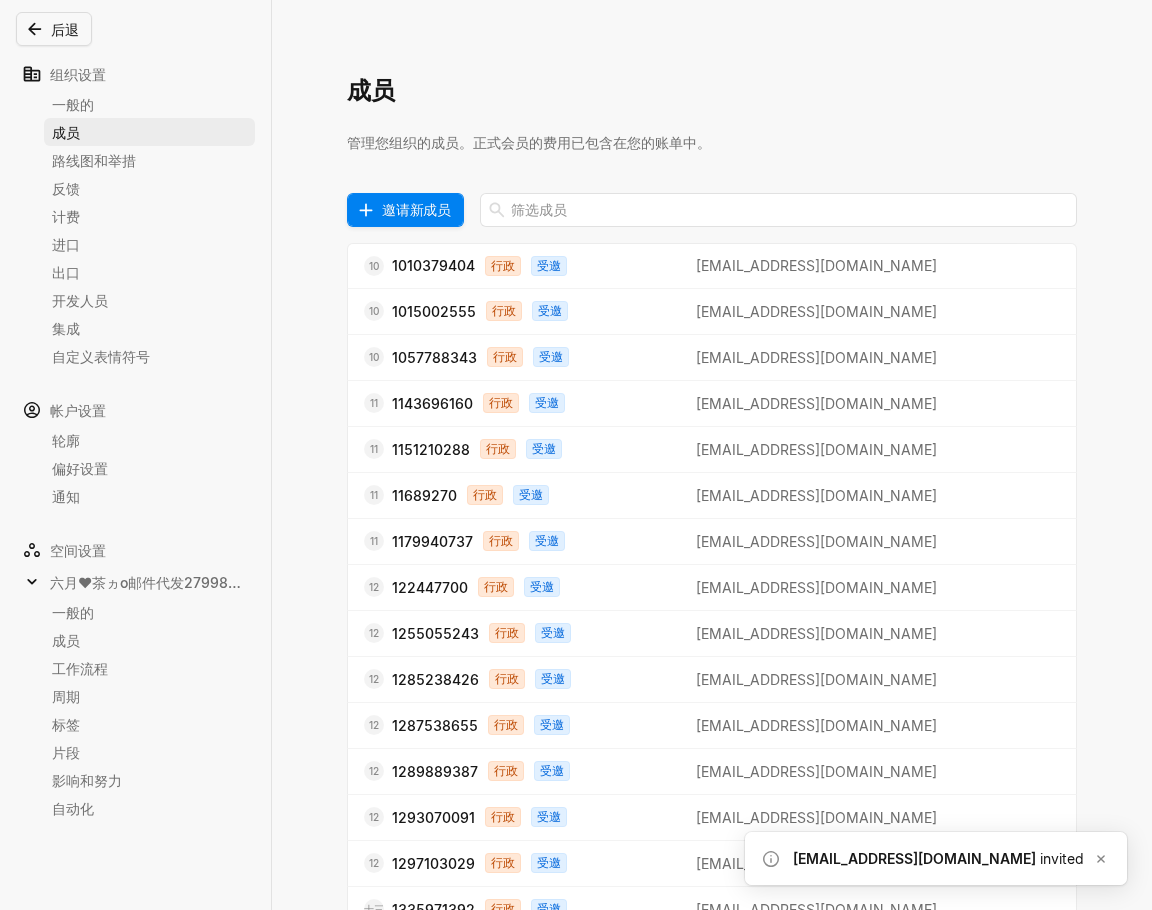 click on "邀请新成员" at bounding box center (416, 209) 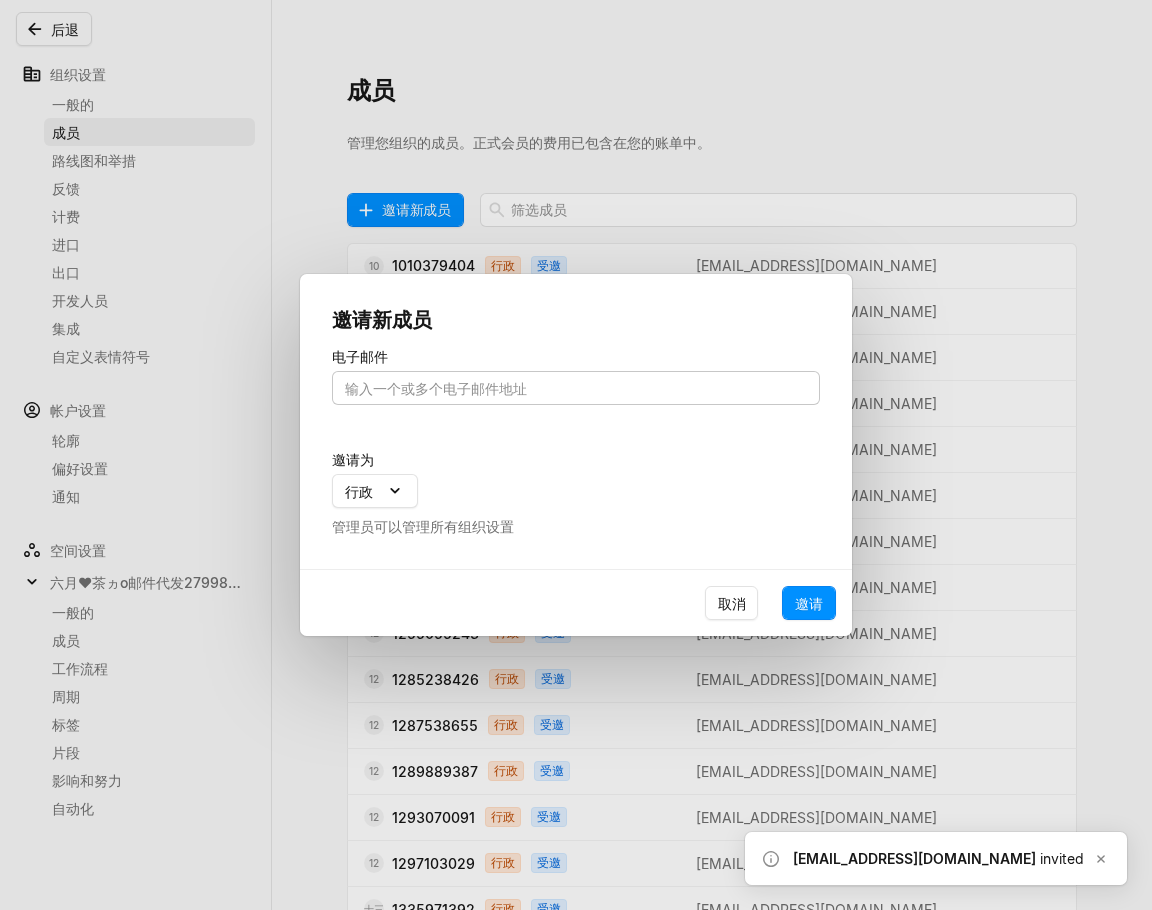 click at bounding box center [576, 388] 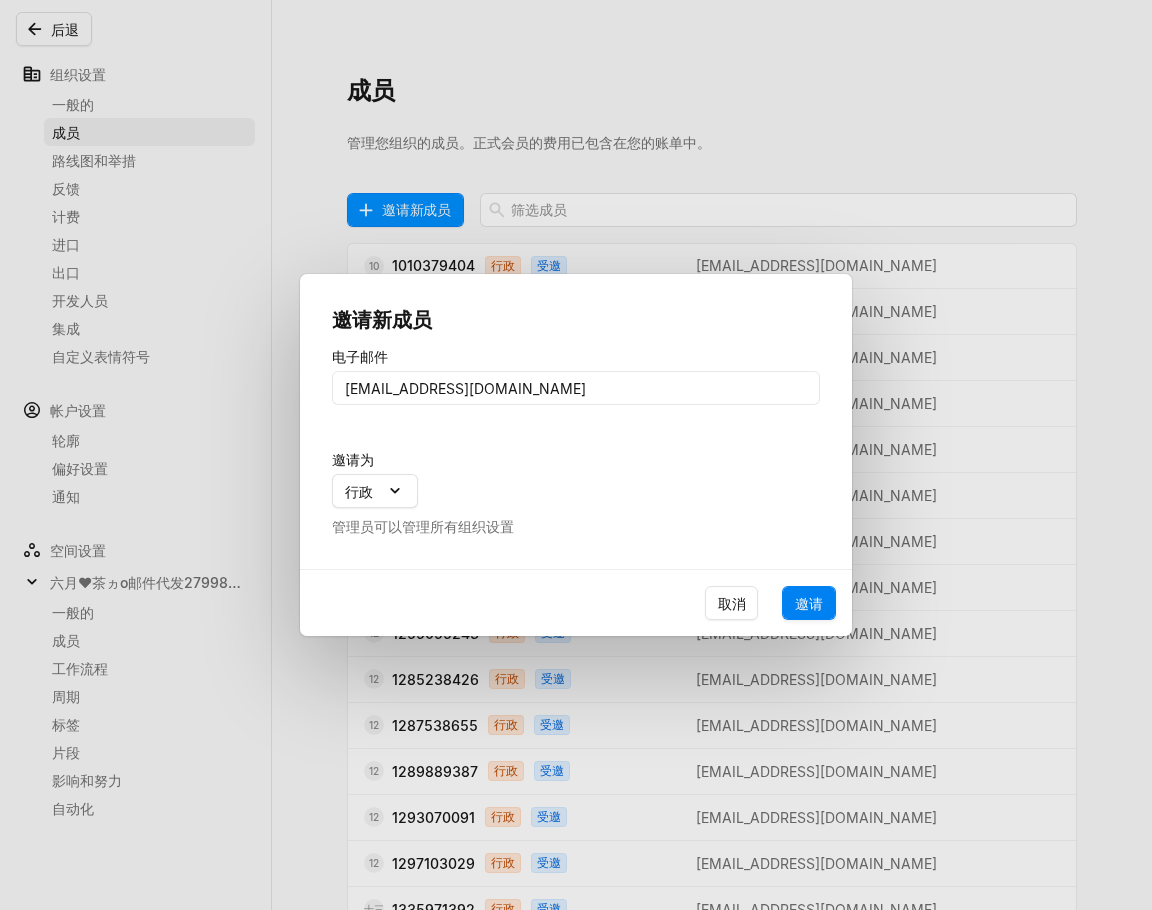click on "邀请" at bounding box center (809, 603) 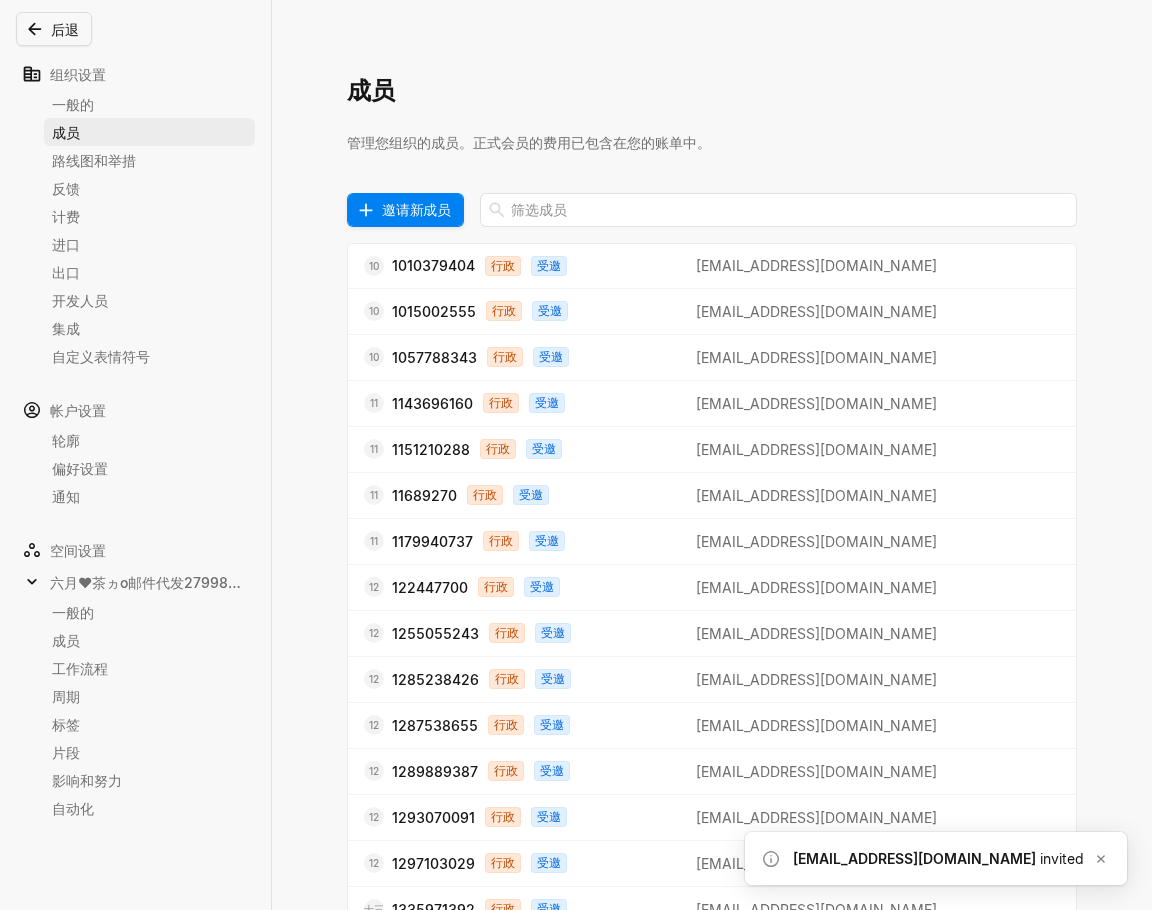 click on "邀请新成员" at bounding box center [416, 209] 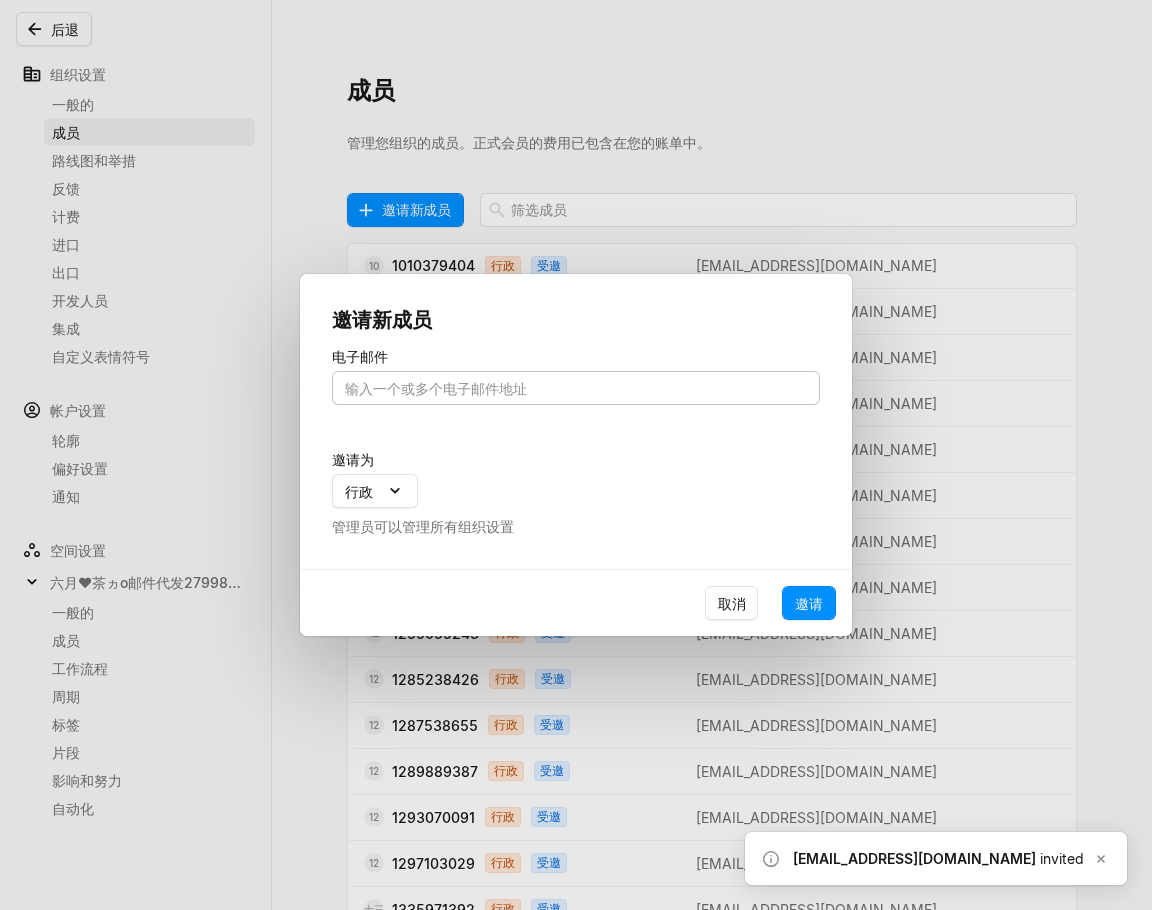 click at bounding box center [576, 388] 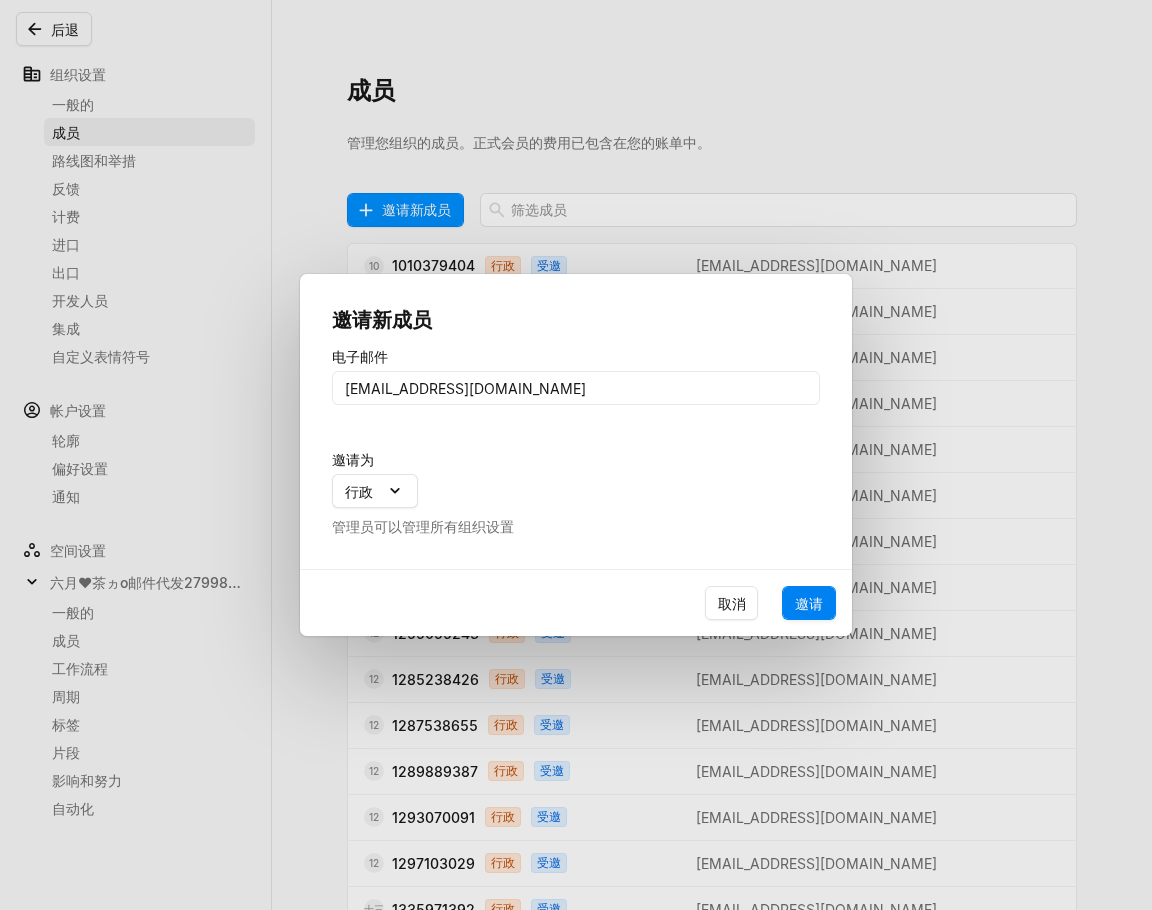 click on "邀请" at bounding box center [809, 603] 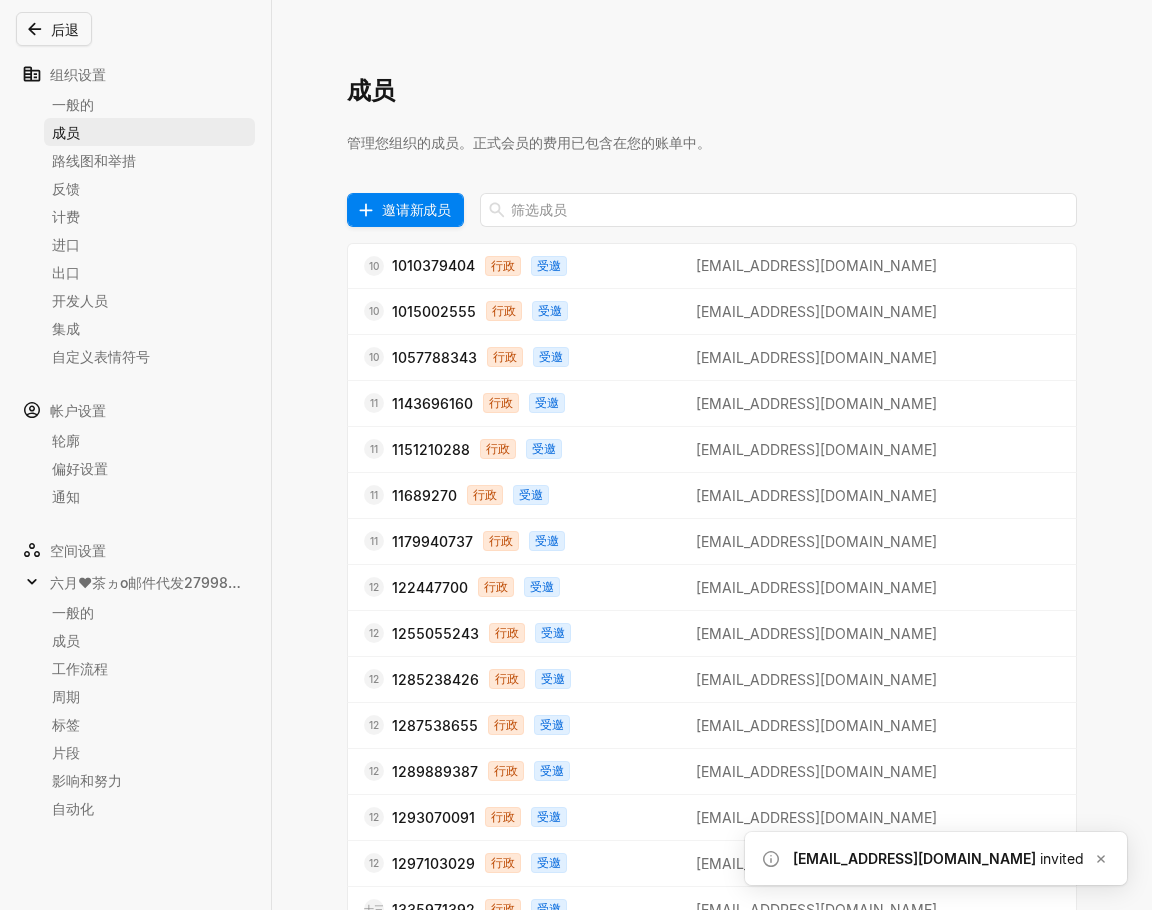 click on "邀请新成员" at bounding box center (416, 209) 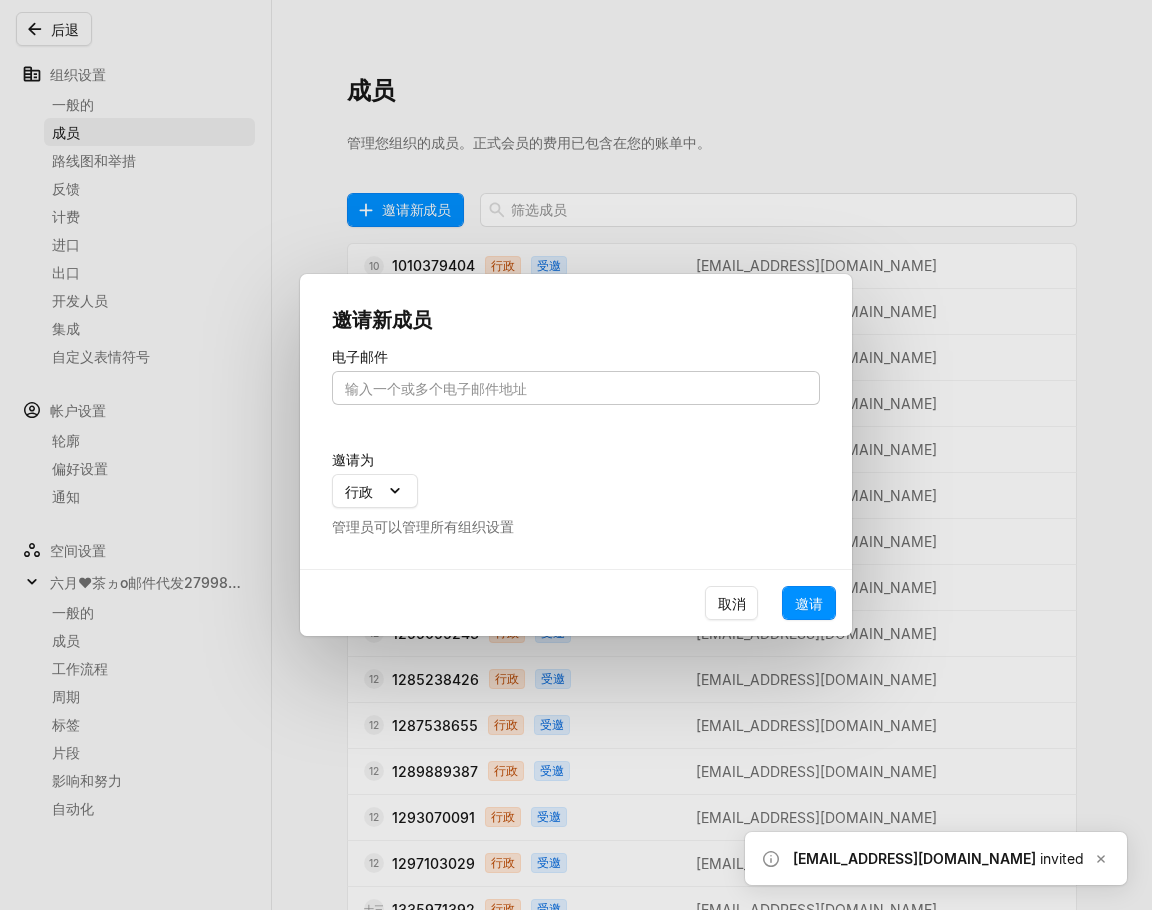click at bounding box center [576, 388] 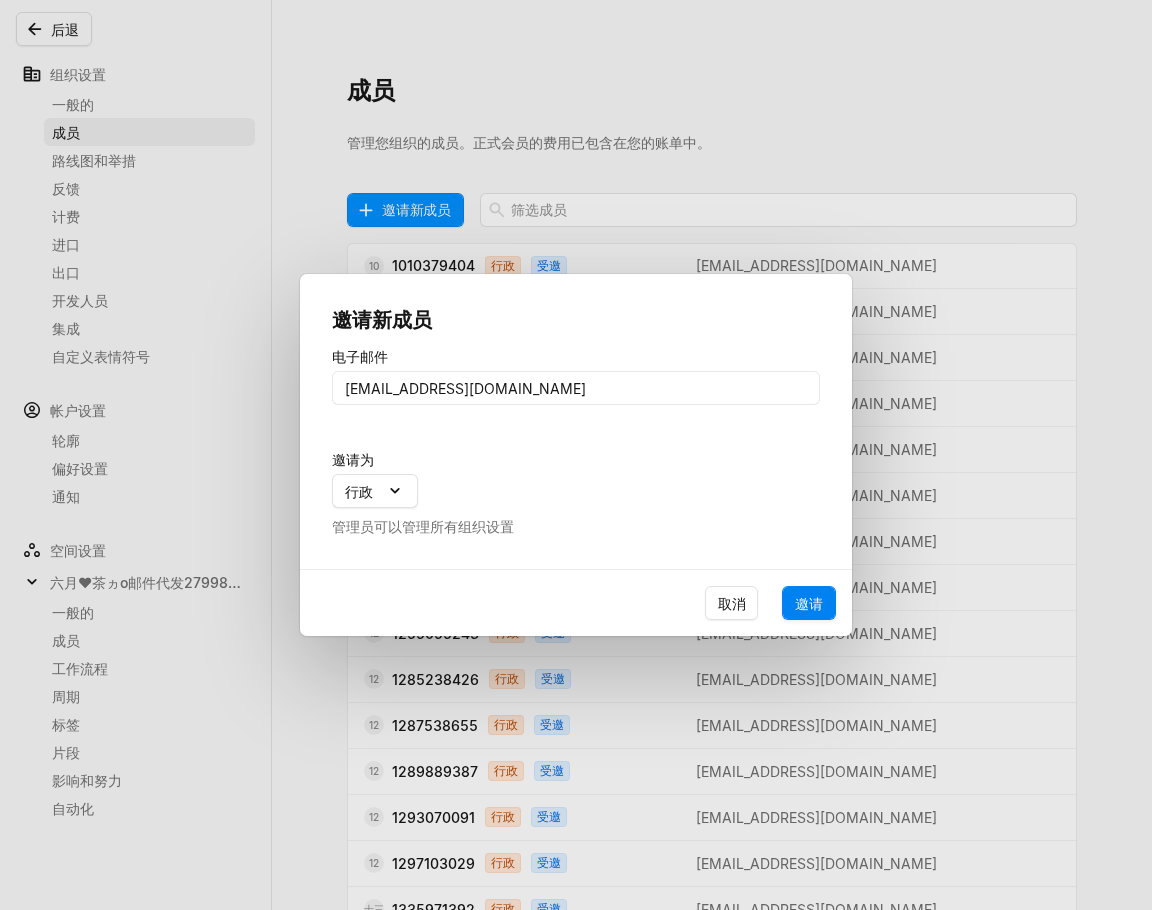 click on "邀请" at bounding box center [809, 603] 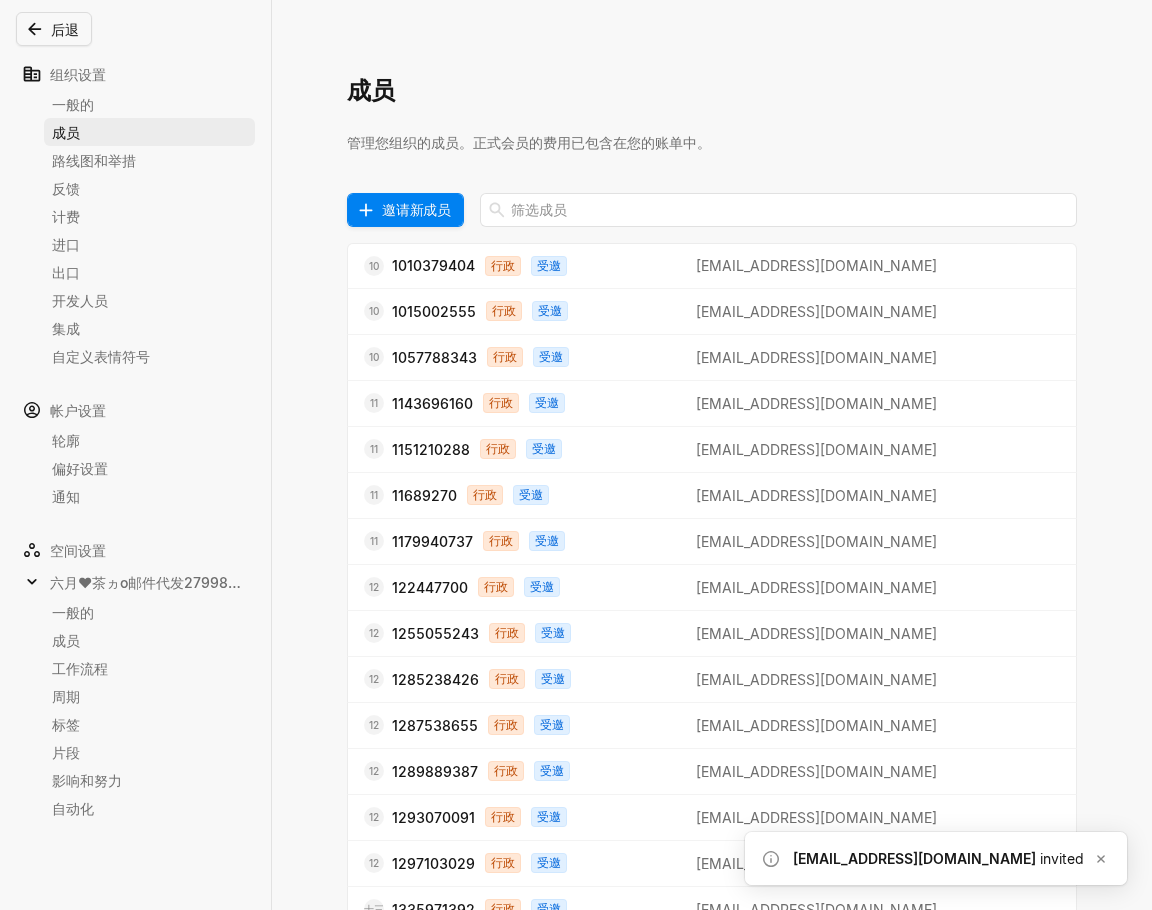 click on "邀请新成员" at bounding box center [416, 209] 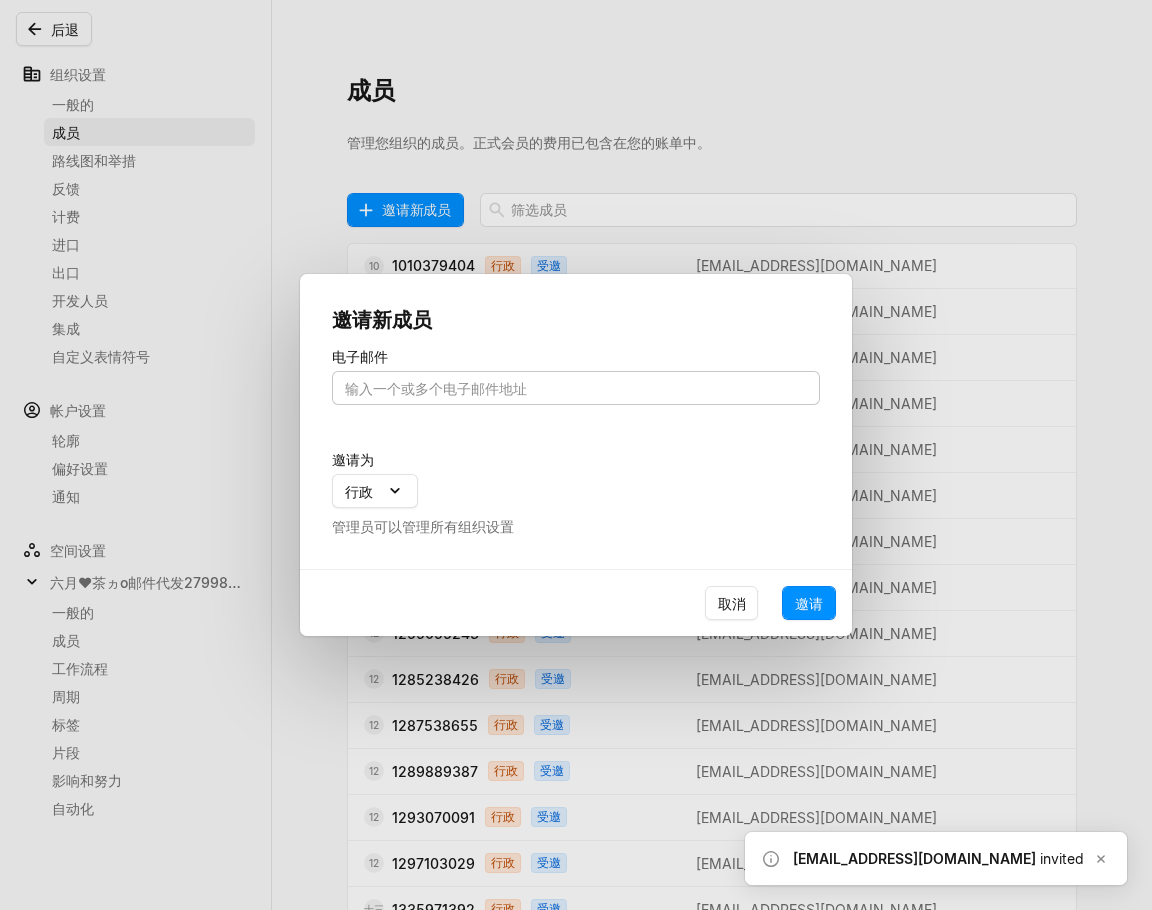 click at bounding box center [576, 388] 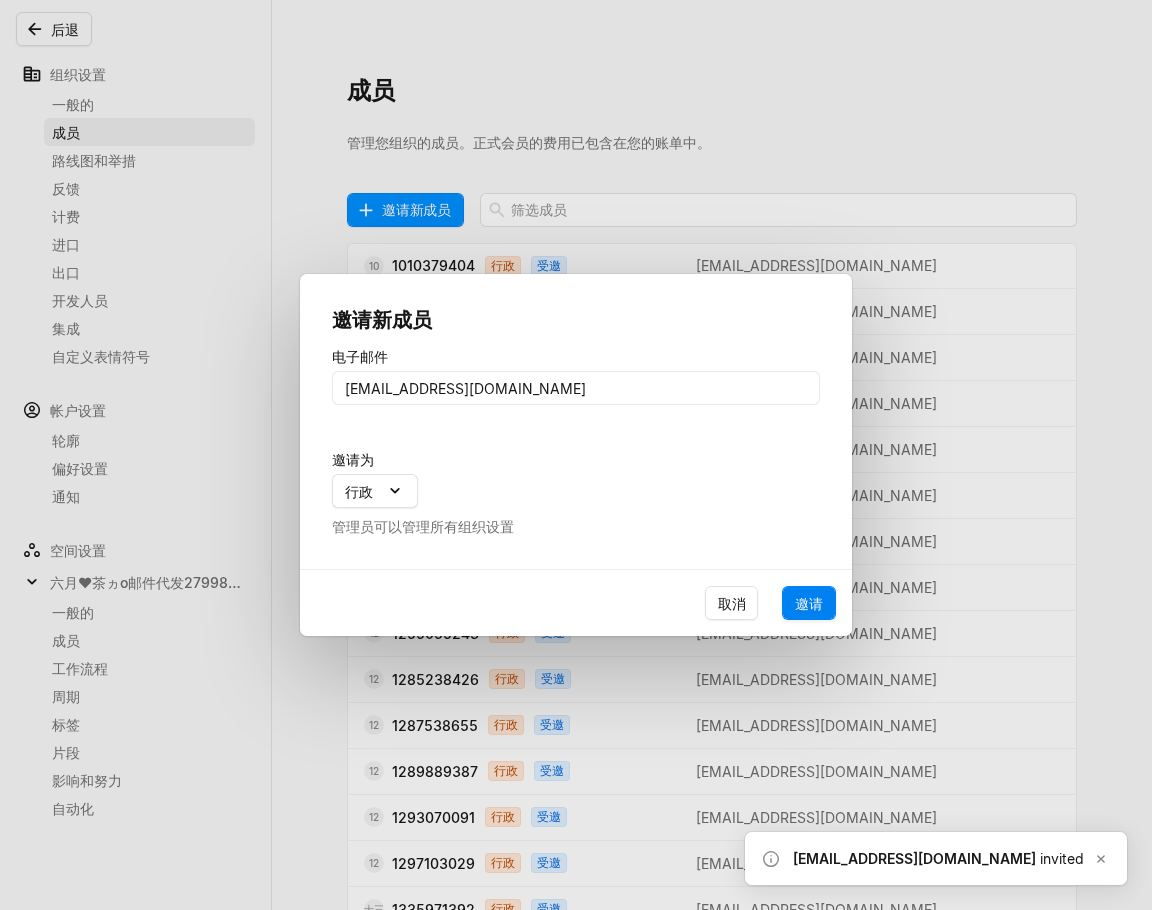 click on "邀请" at bounding box center (809, 603) 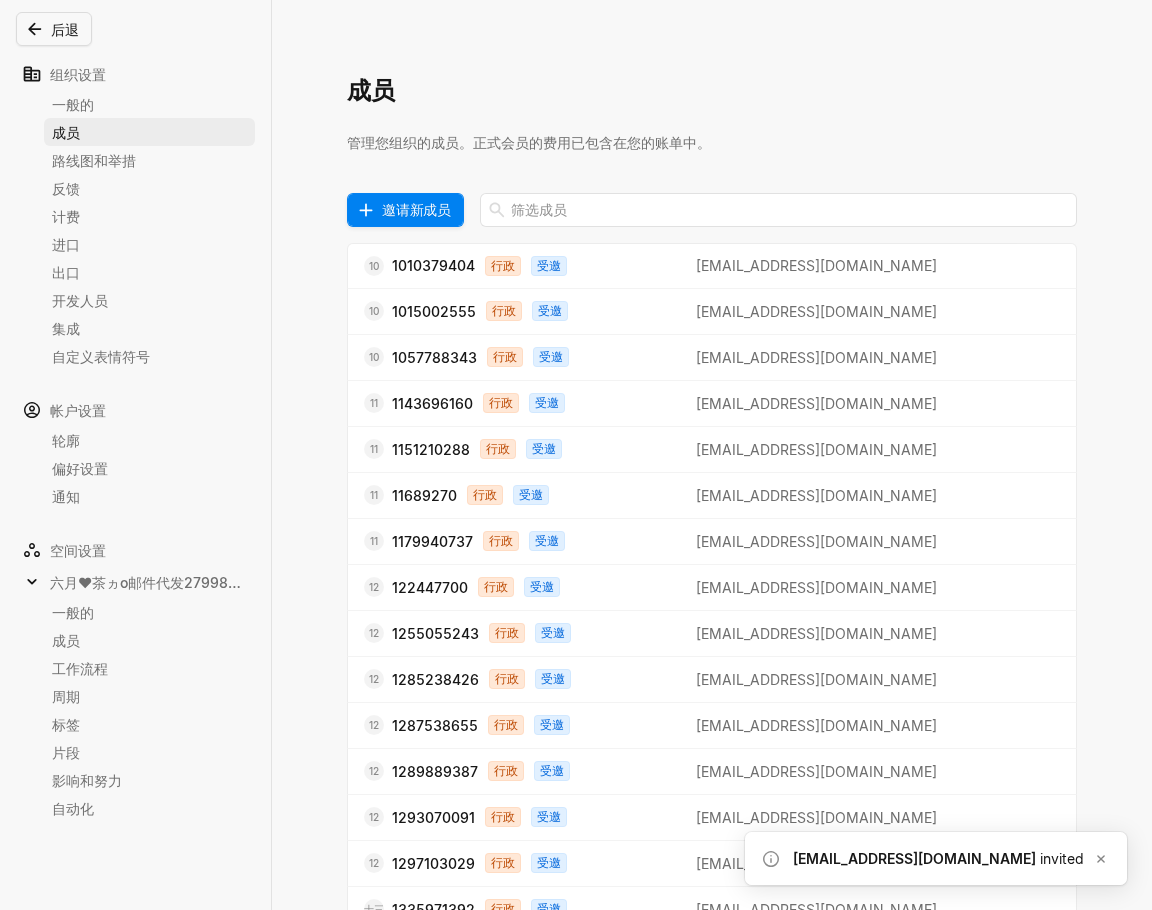 click on "邀请新成员" at bounding box center [416, 209] 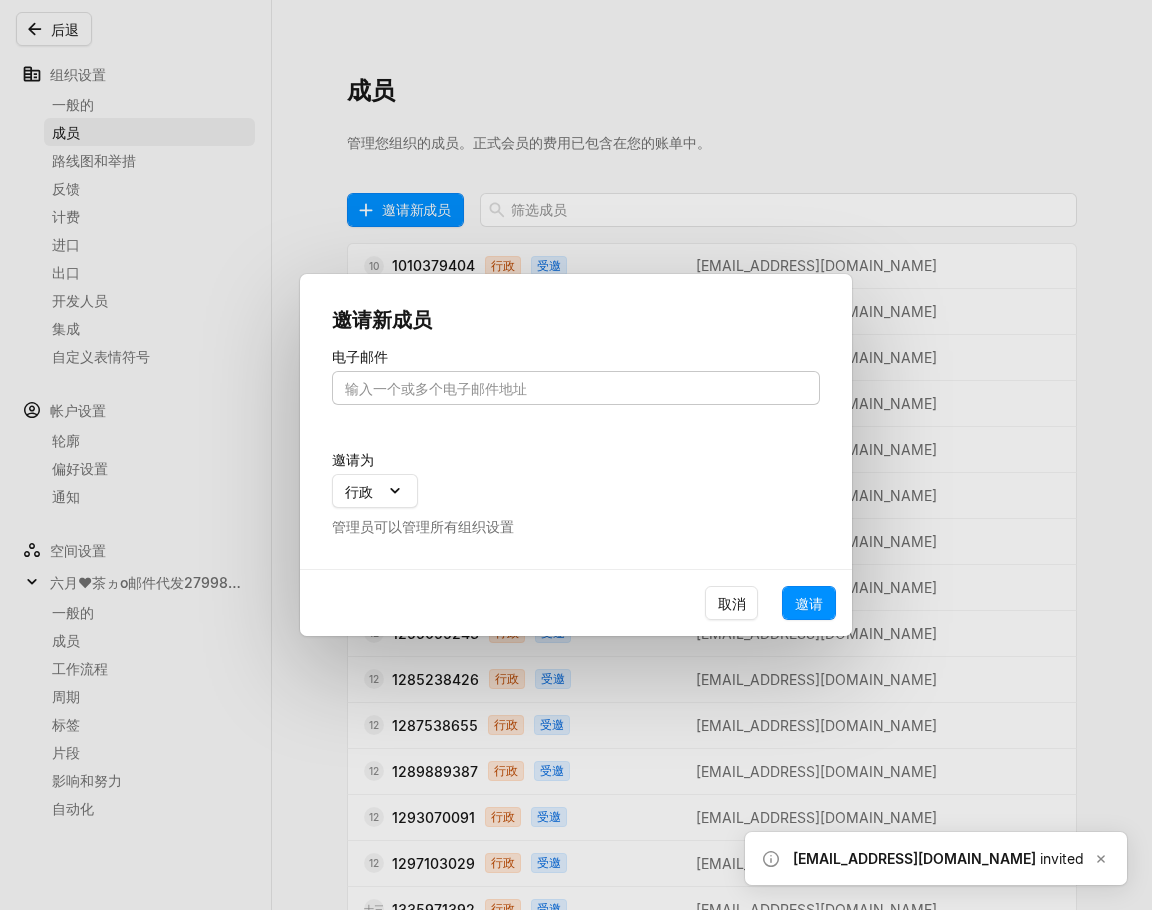 click at bounding box center [576, 388] 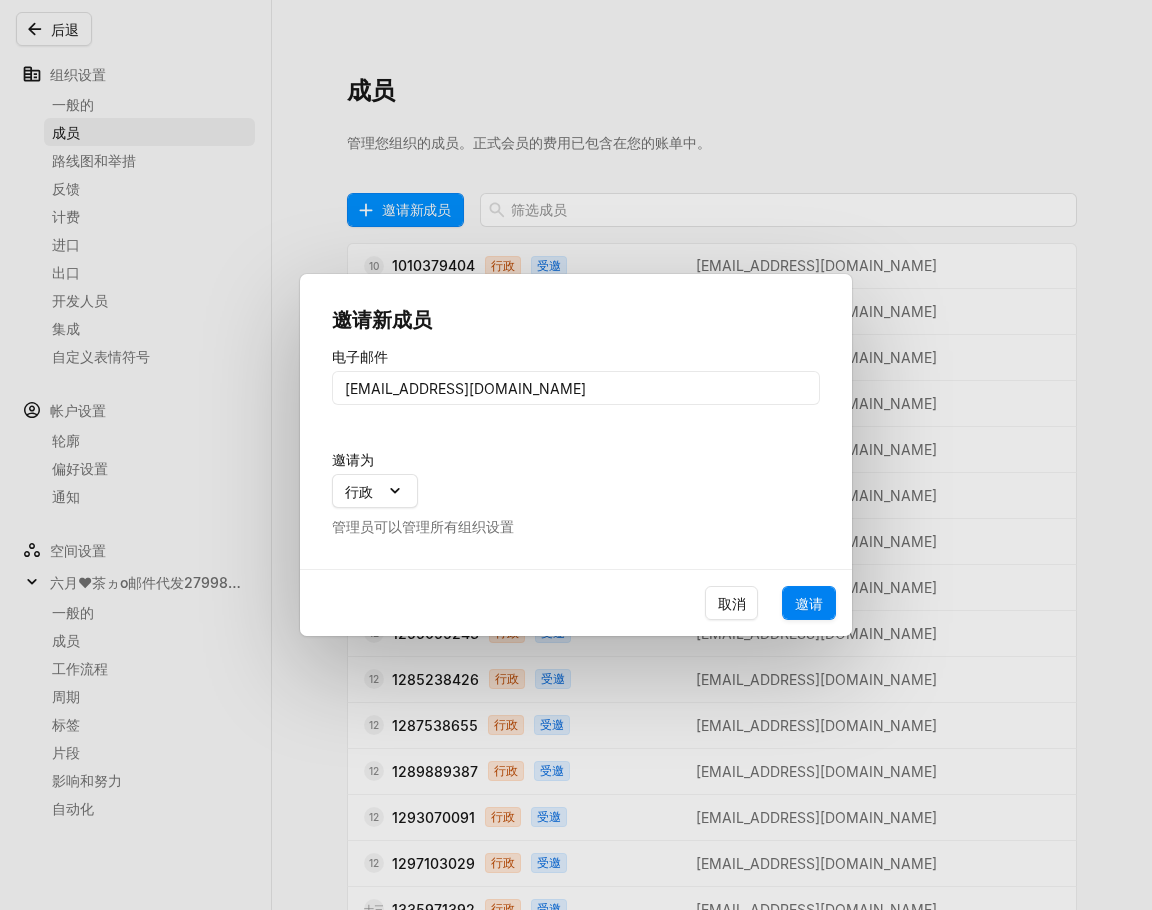 click on "邀请" at bounding box center (809, 603) 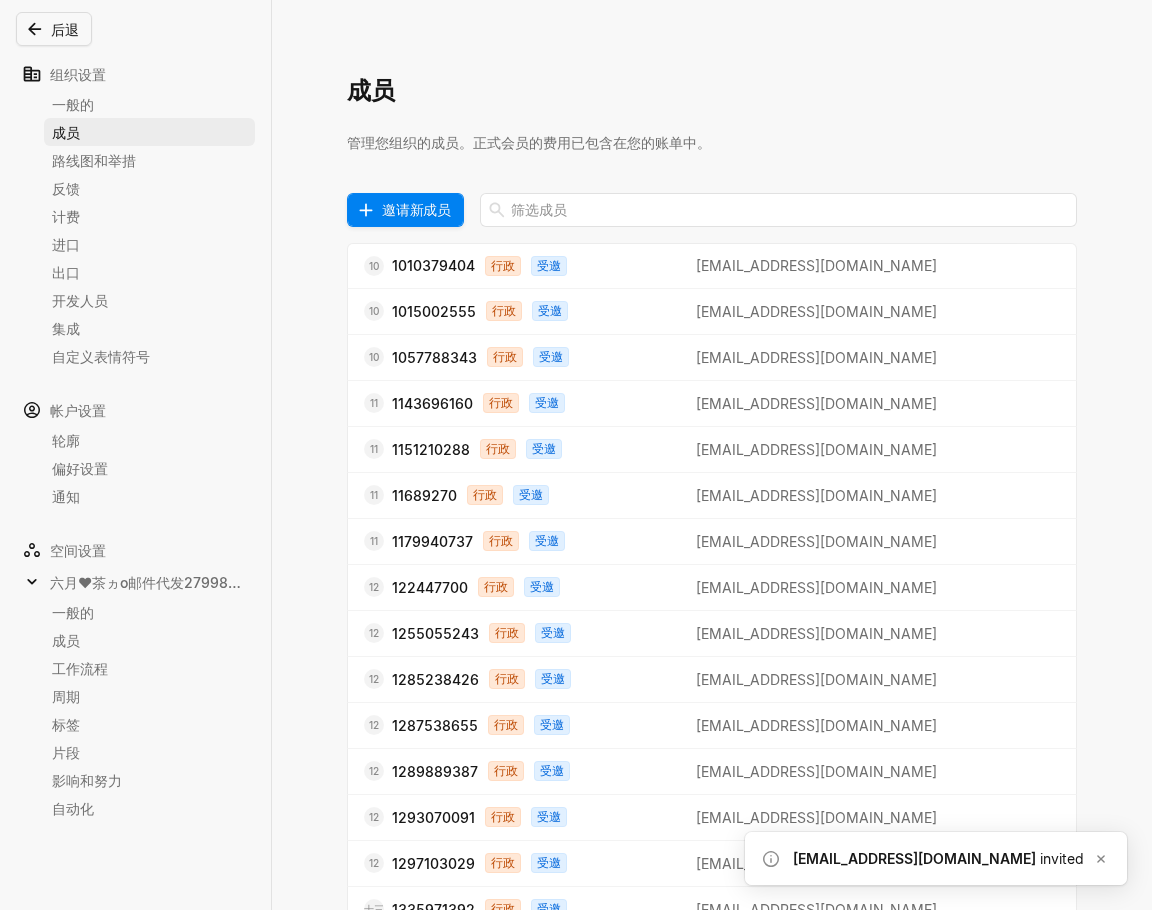 click on "邀请新成员" at bounding box center (416, 209) 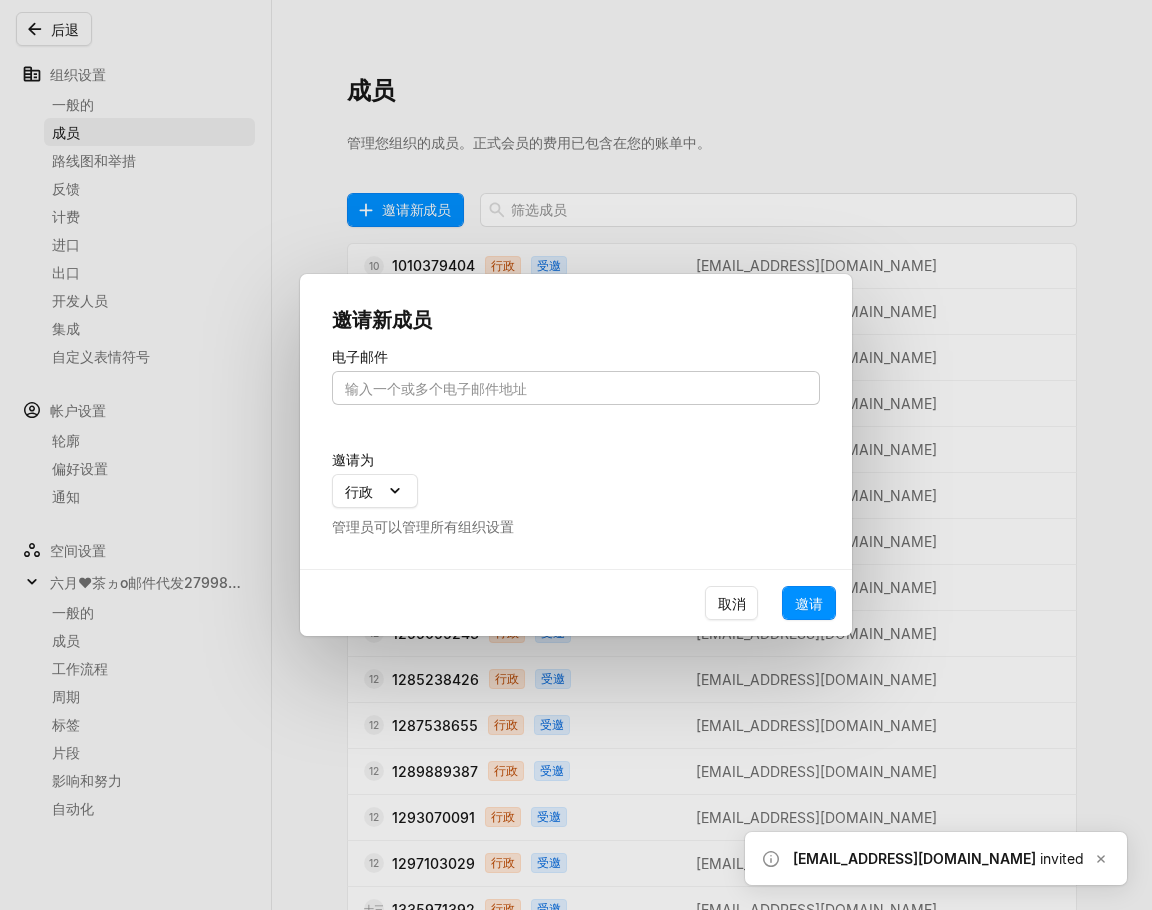 click at bounding box center [576, 388] 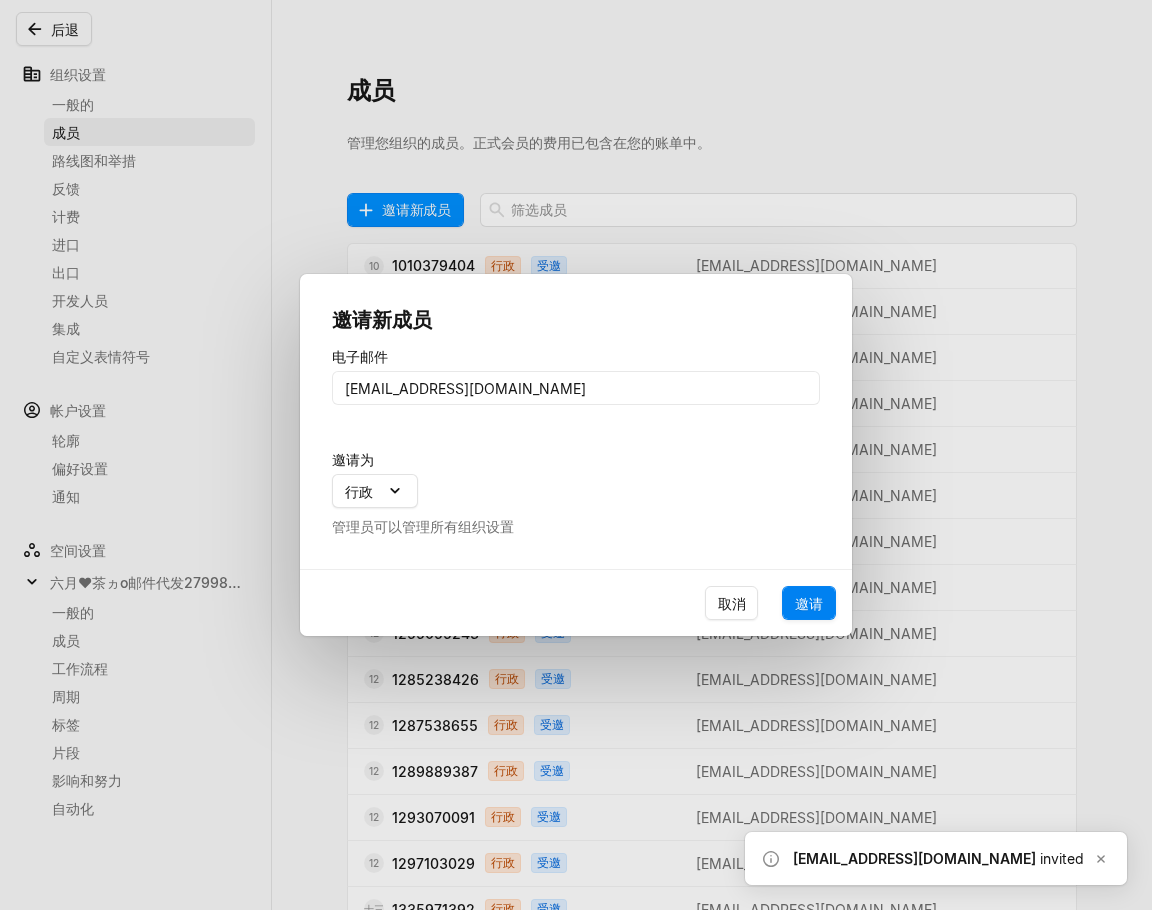 click on "邀请" at bounding box center (809, 603) 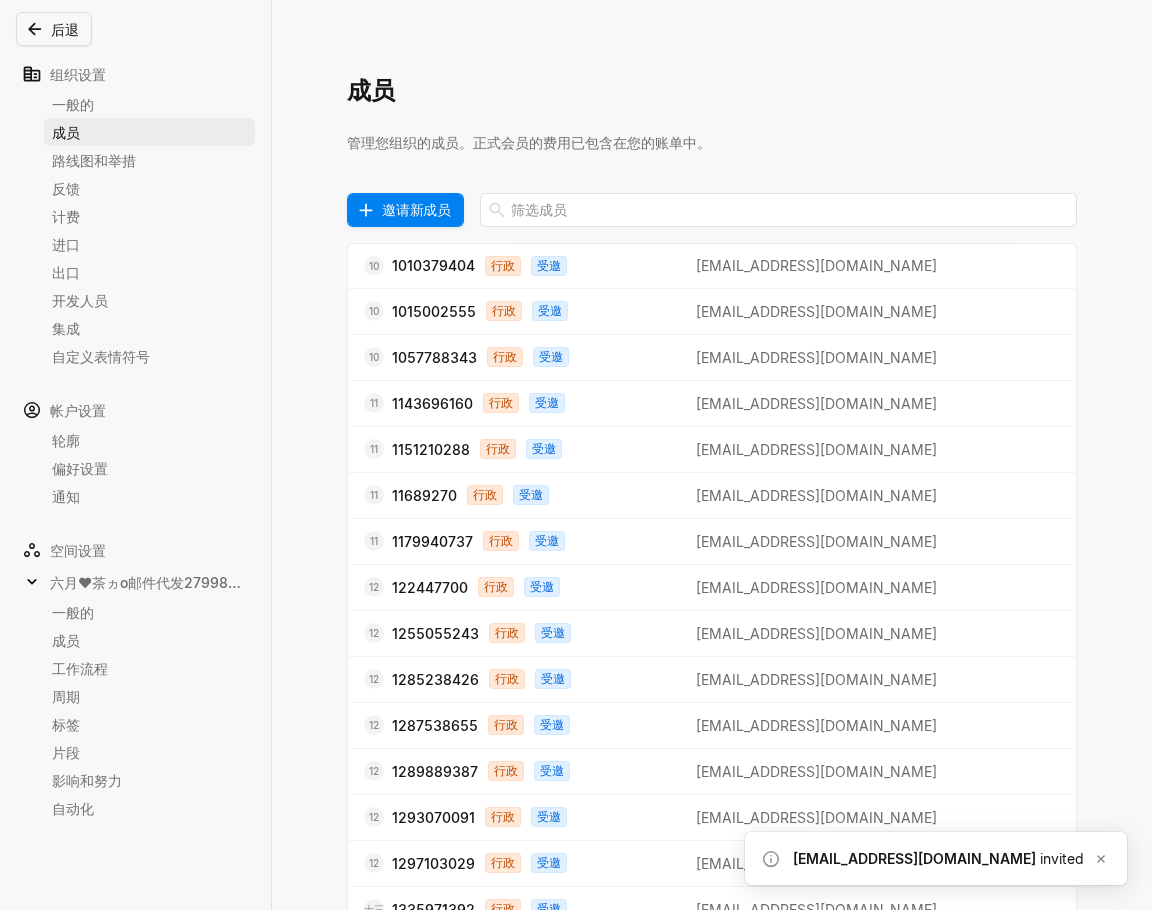 click on "邀请新成员" at bounding box center [416, 209] 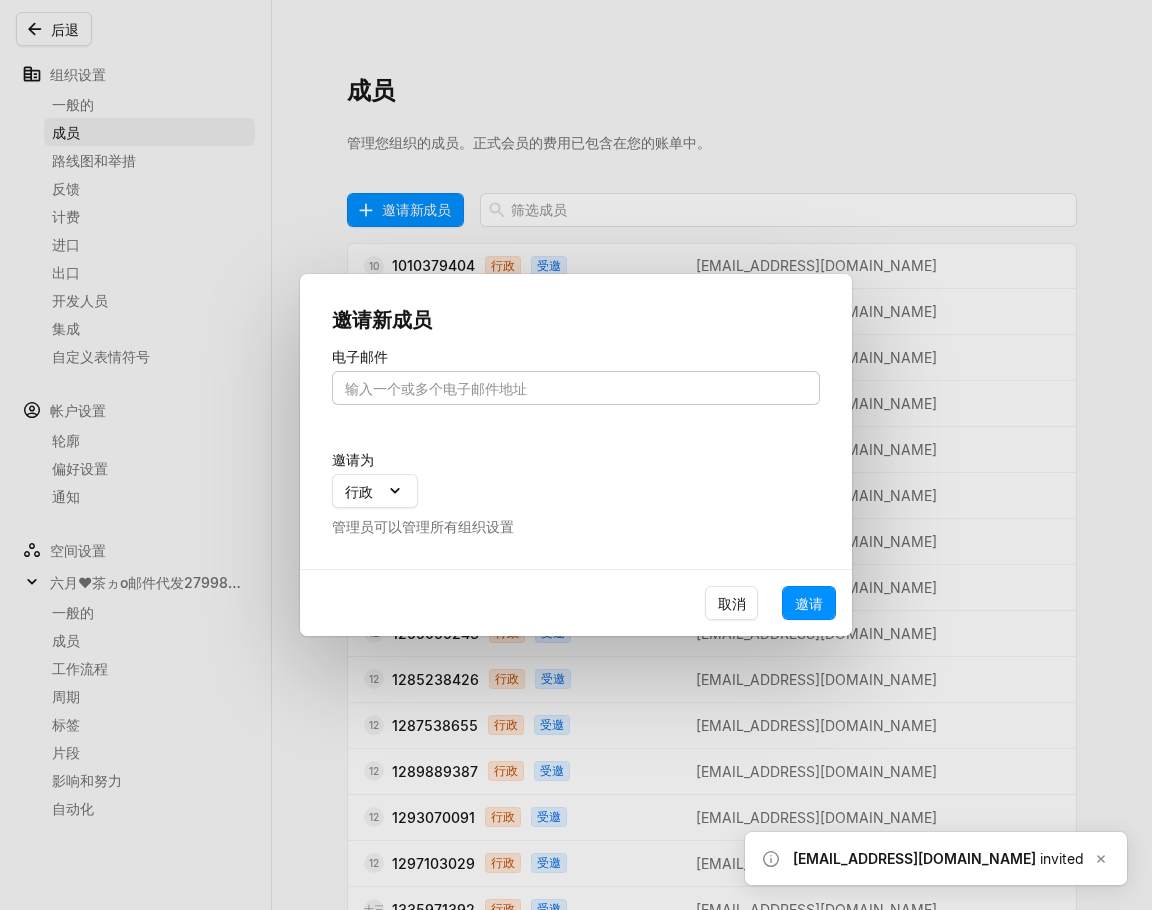 click at bounding box center (576, 388) 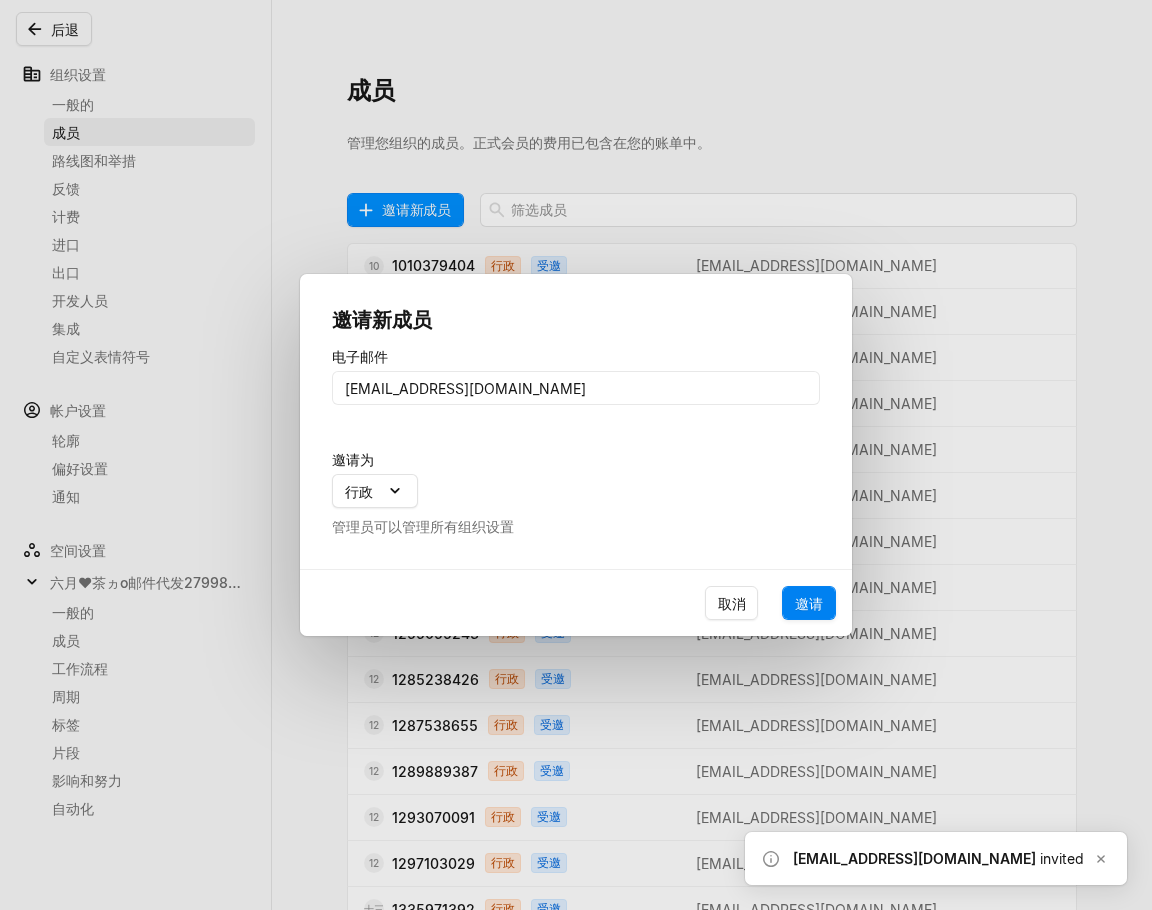click on "邀请" at bounding box center [809, 603] 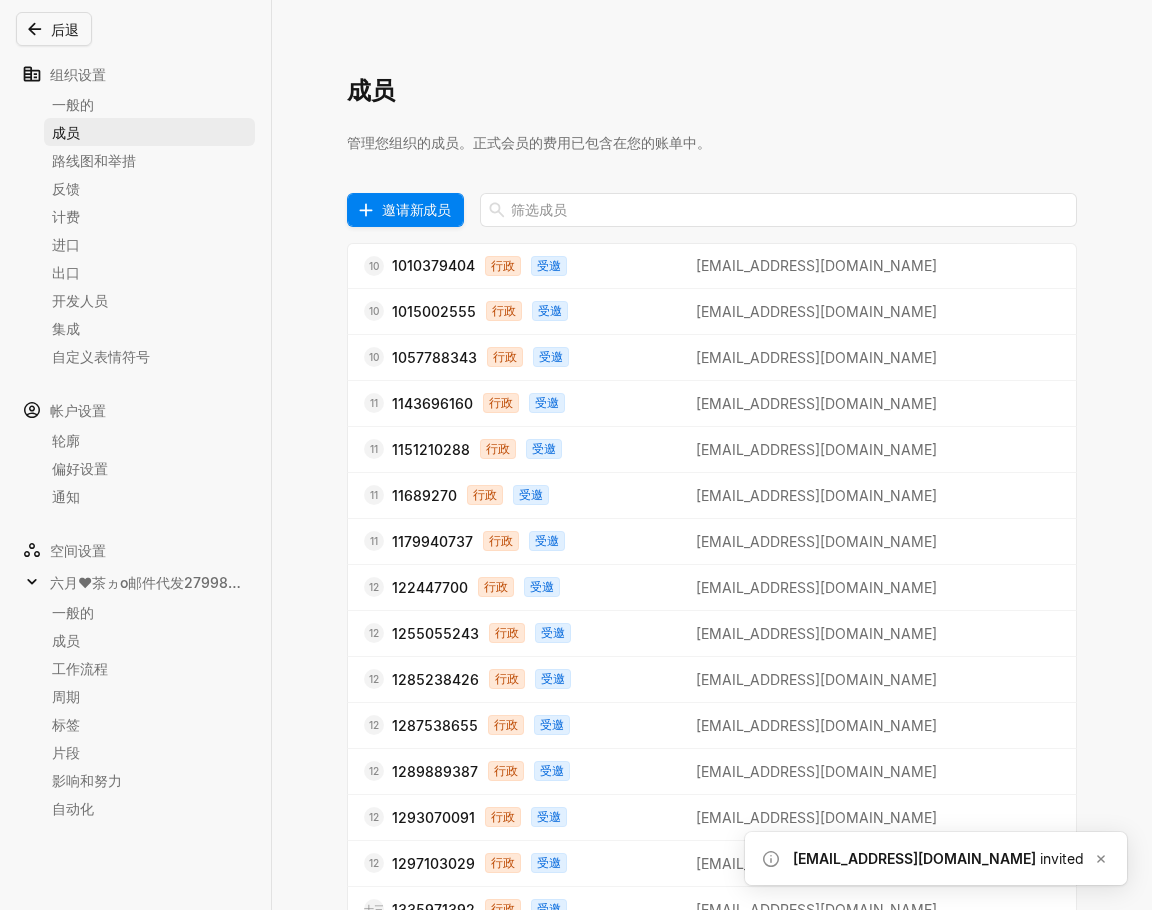 click on "邀请新成员" at bounding box center (416, 209) 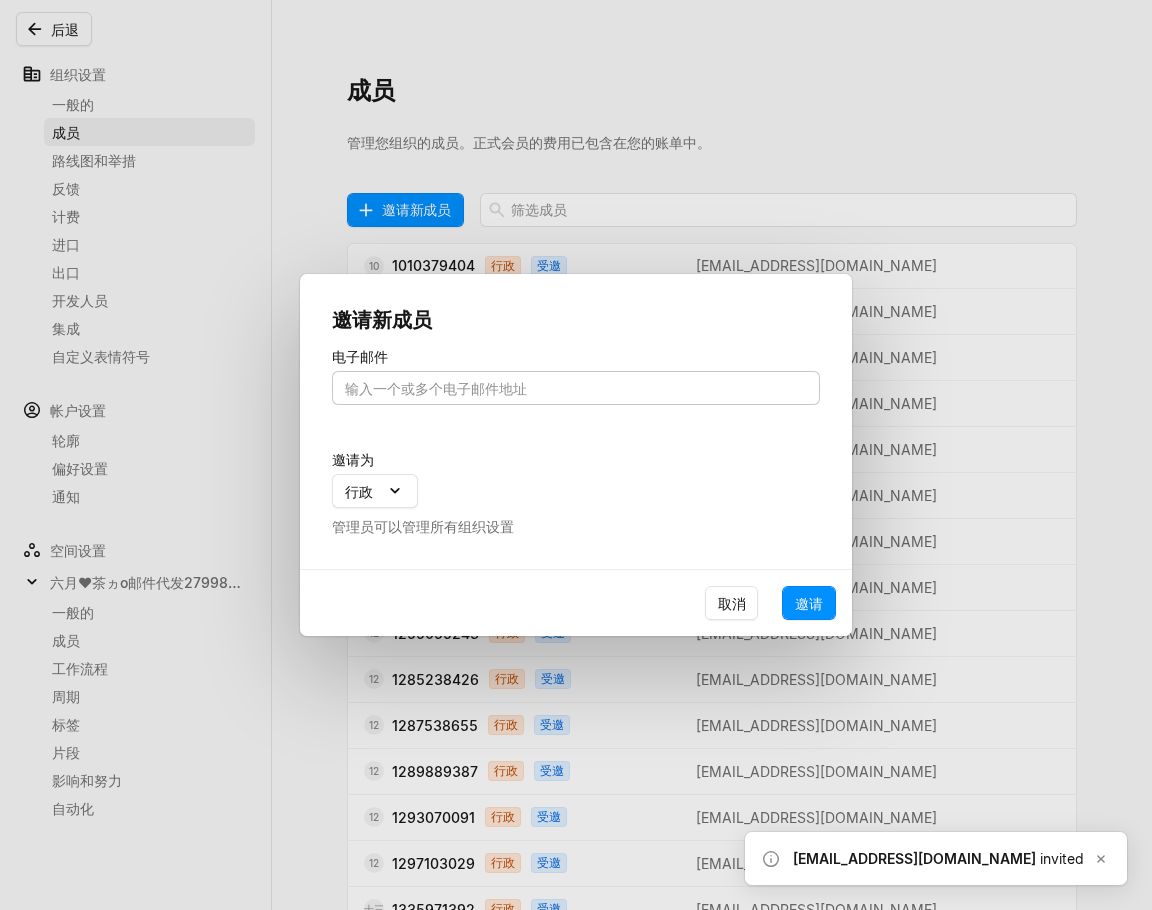 click at bounding box center [576, 388] 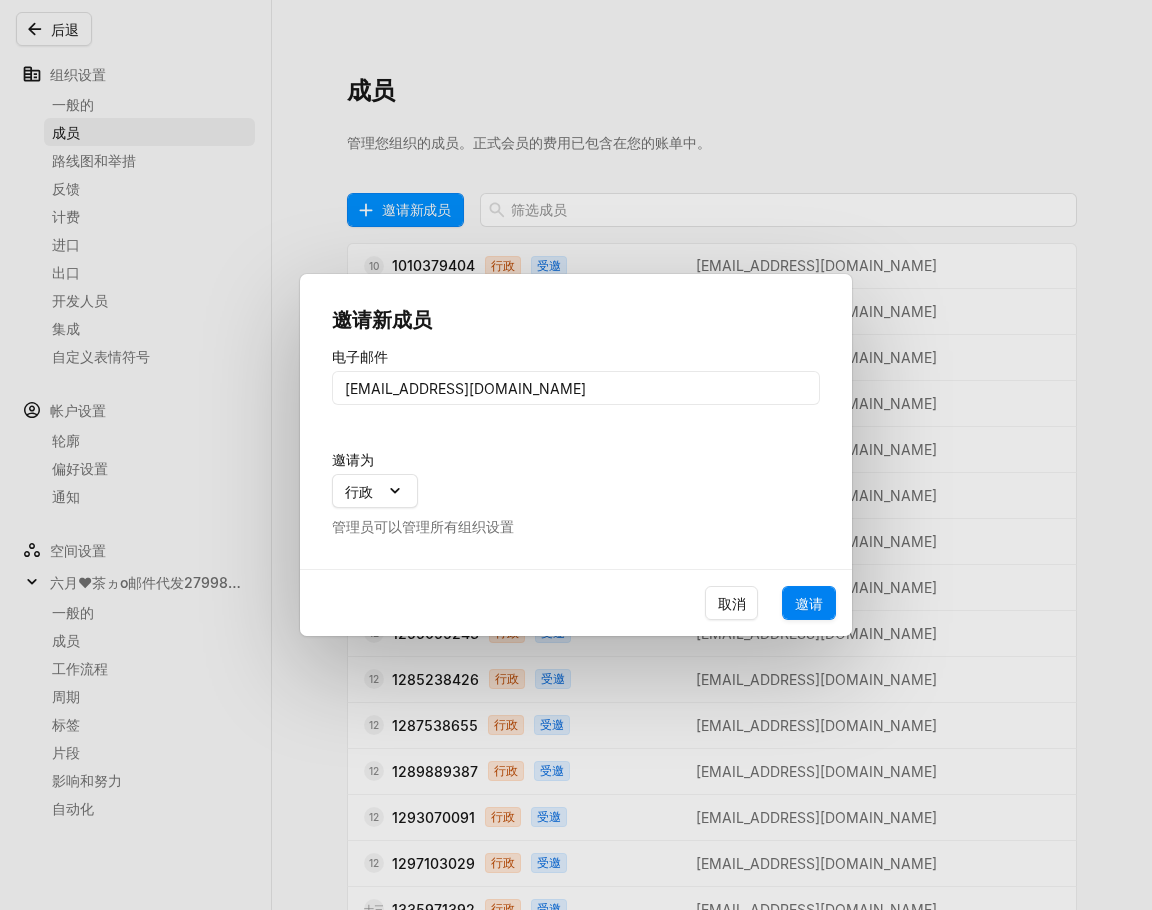 click on "邀请" at bounding box center [809, 603] 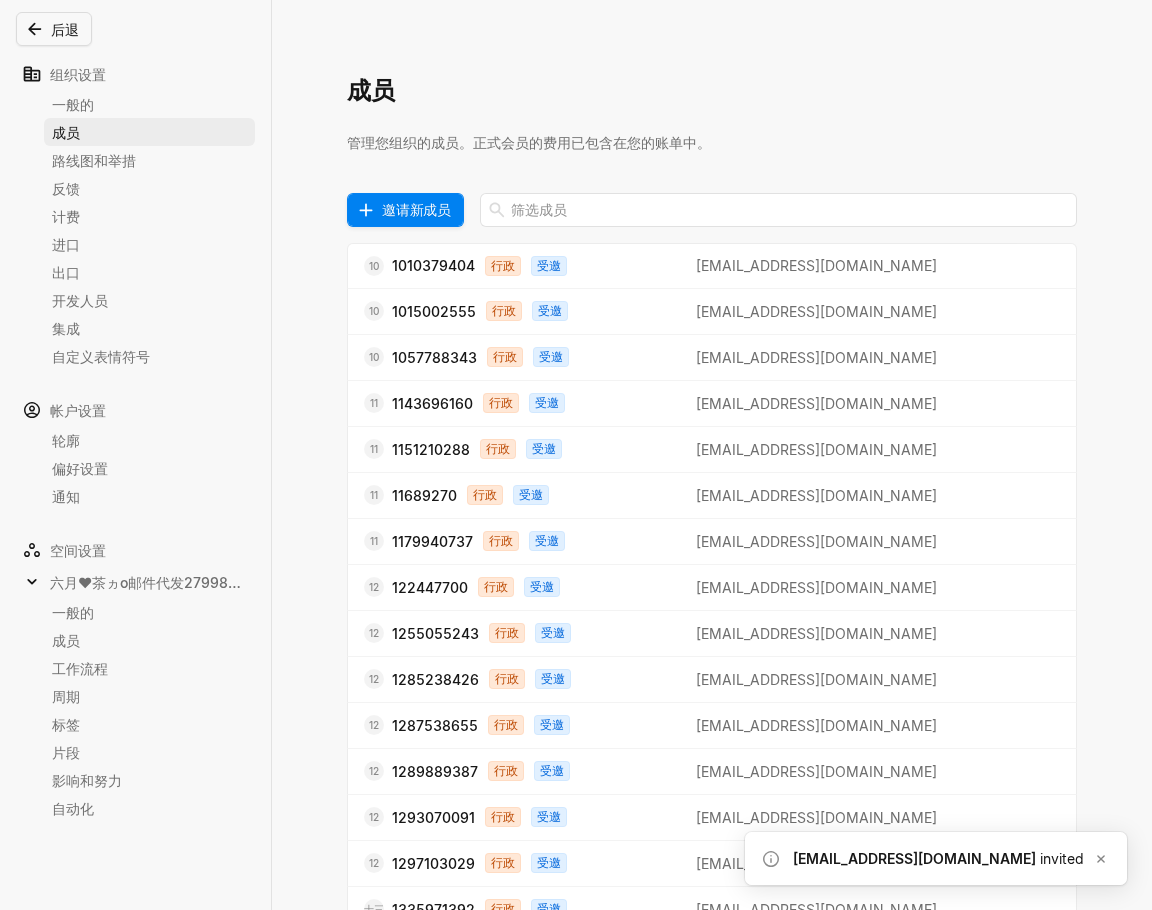 click on "邀请新成员" at bounding box center (416, 209) 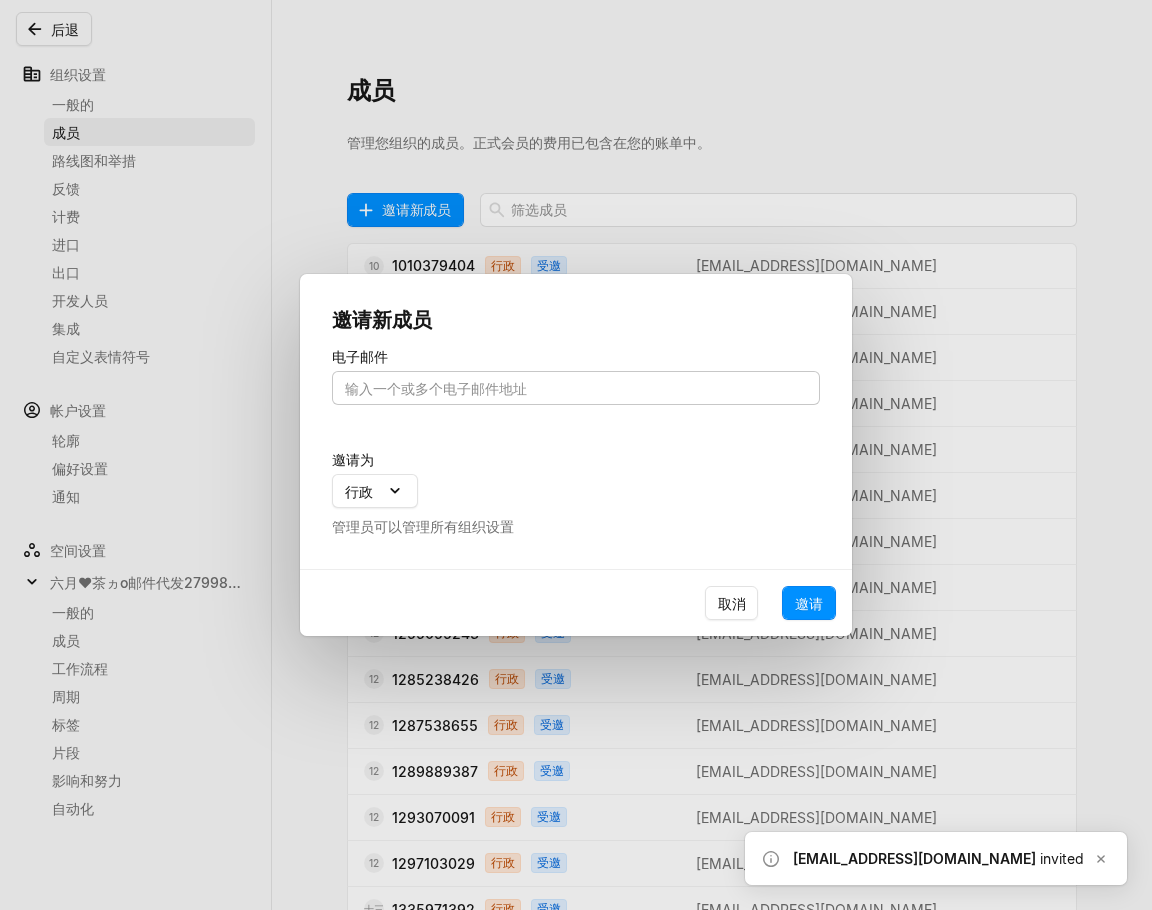 click at bounding box center [576, 388] 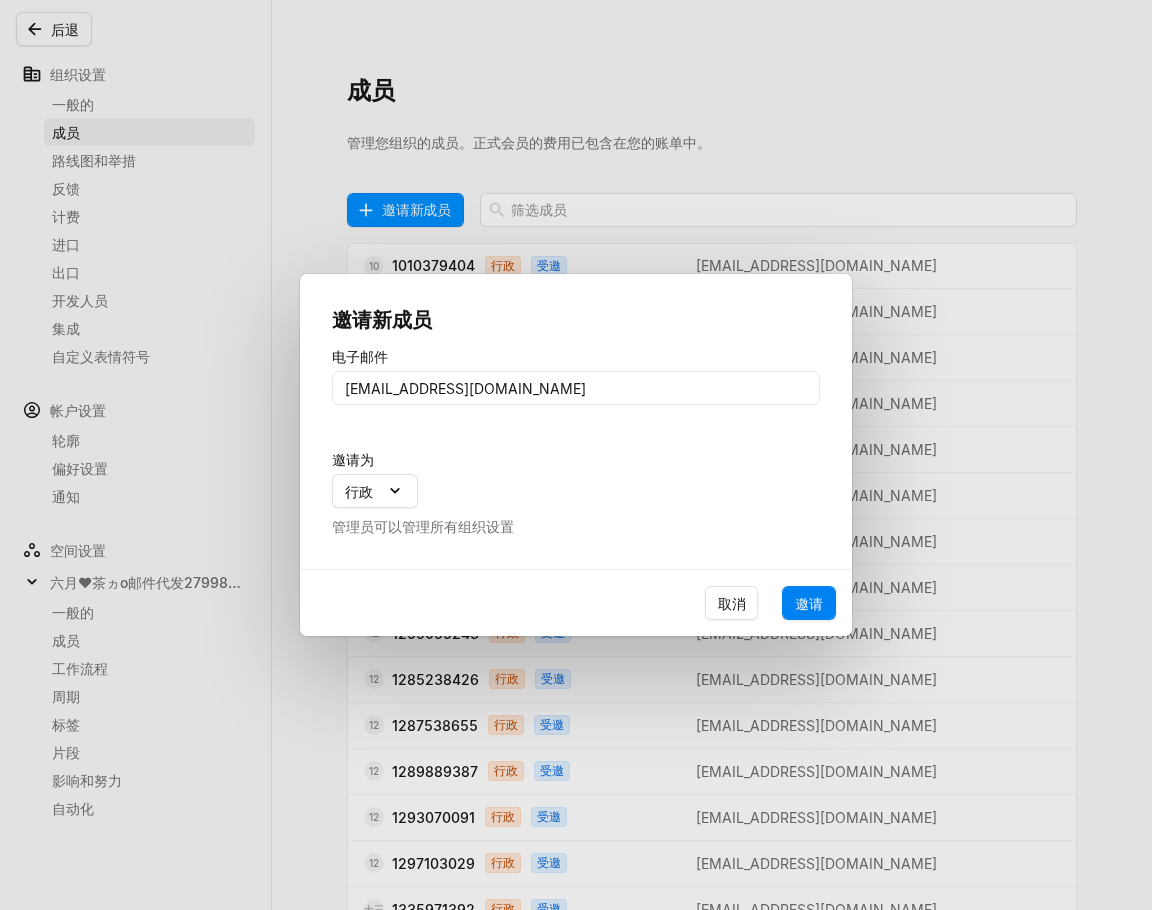click on "邀请" at bounding box center (809, 603) 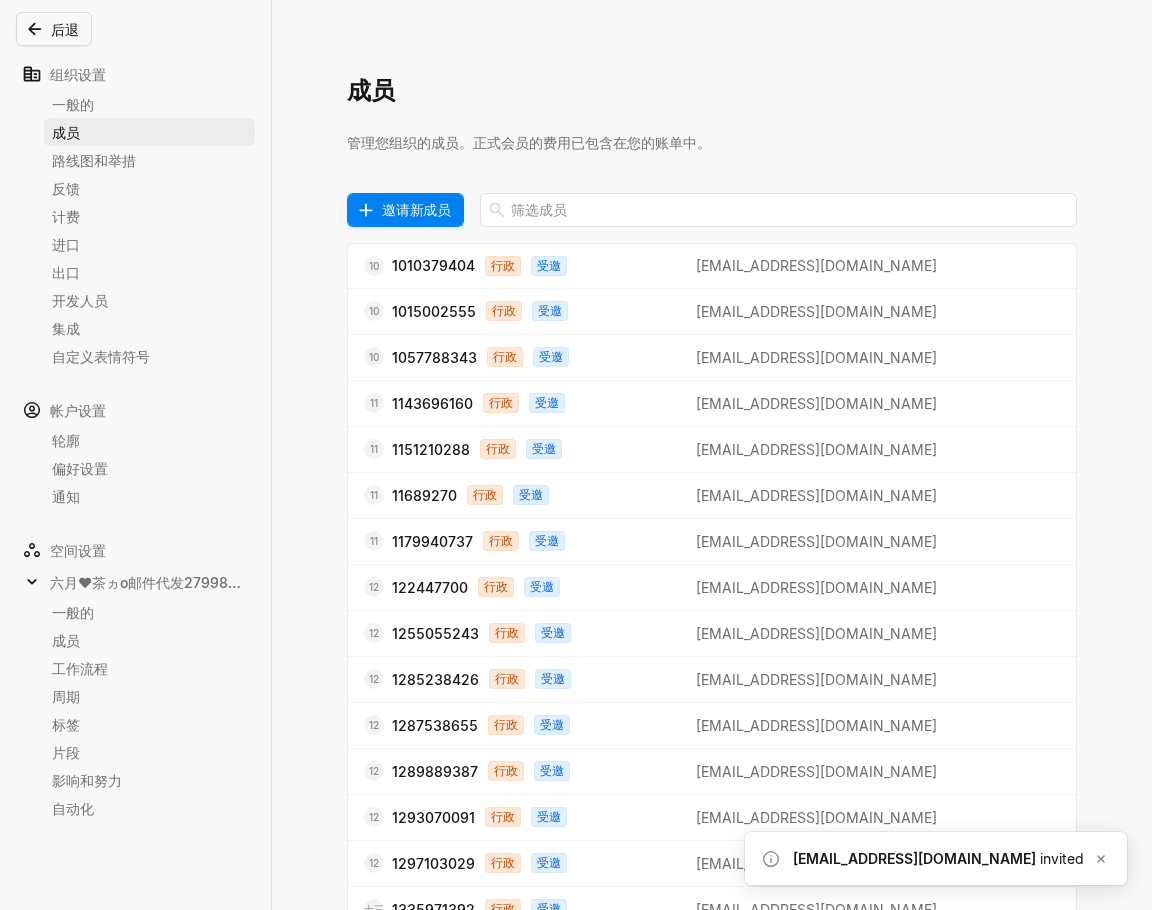 click on "邀请新成员" at bounding box center [416, 209] 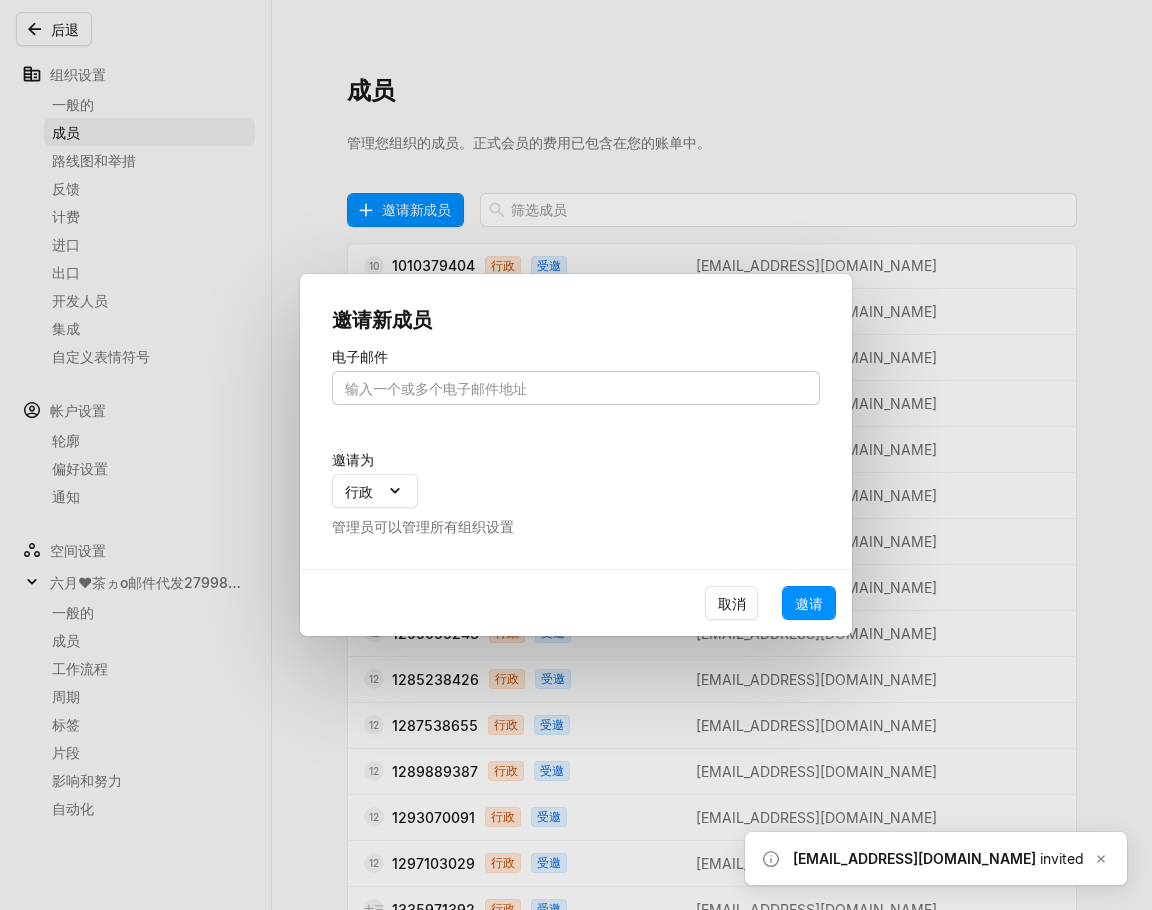 click at bounding box center (576, 388) 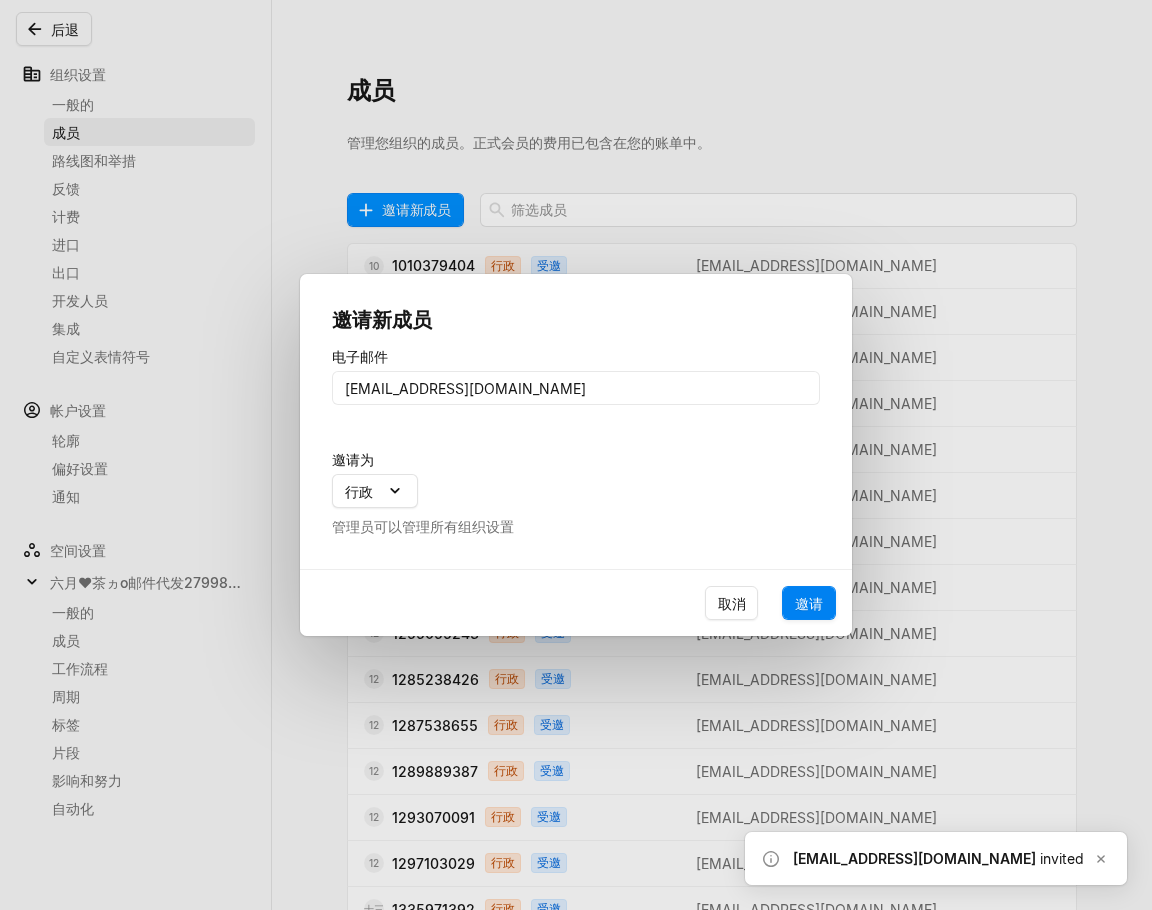 click on "邀请" at bounding box center (809, 603) 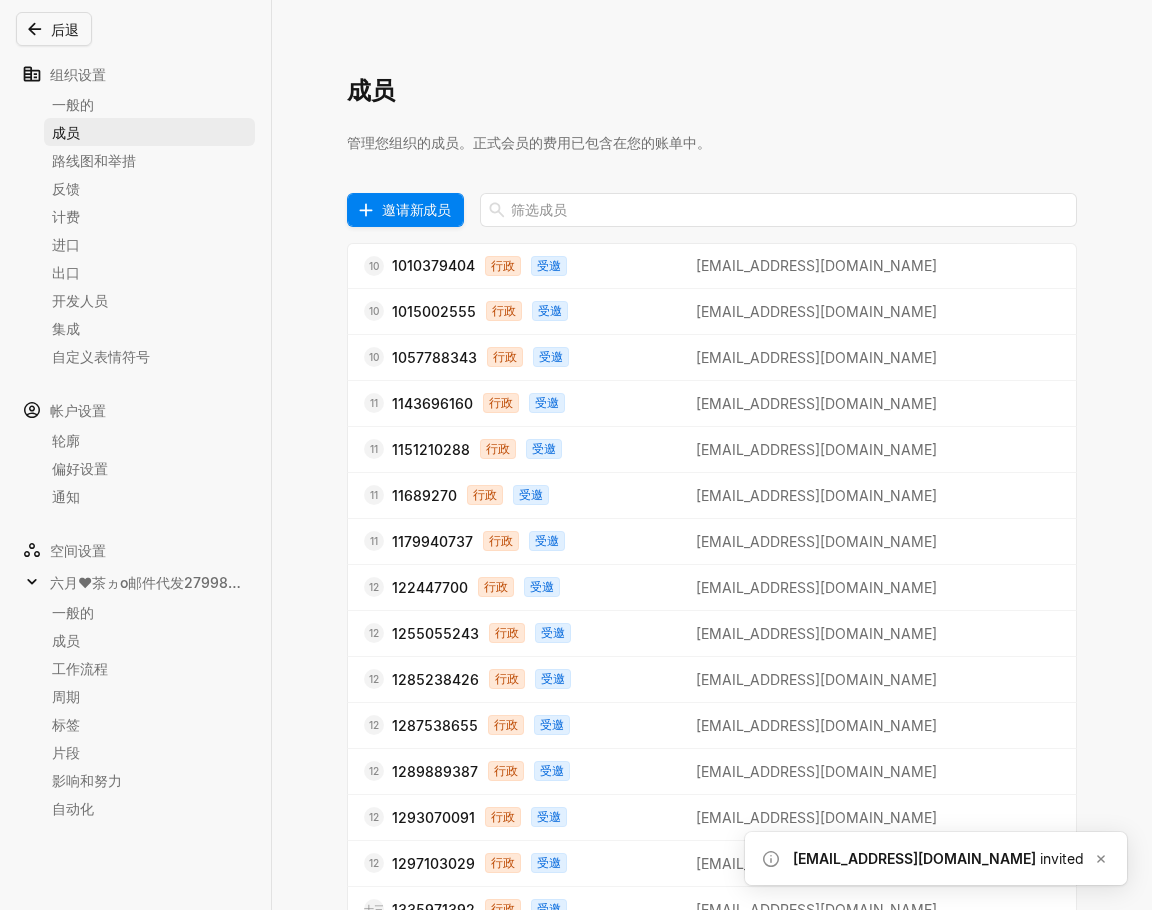 click on "邀请新成员" at bounding box center (416, 209) 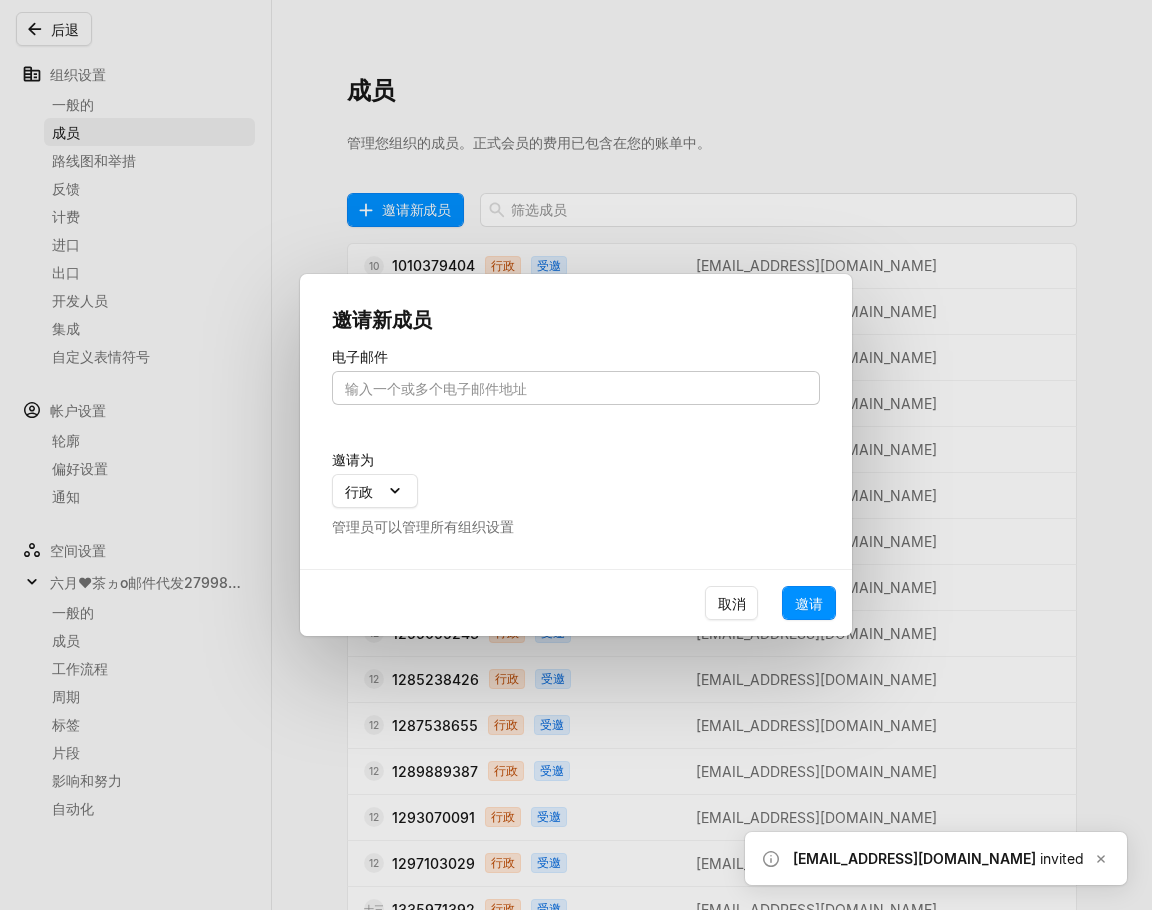 click at bounding box center [576, 388] 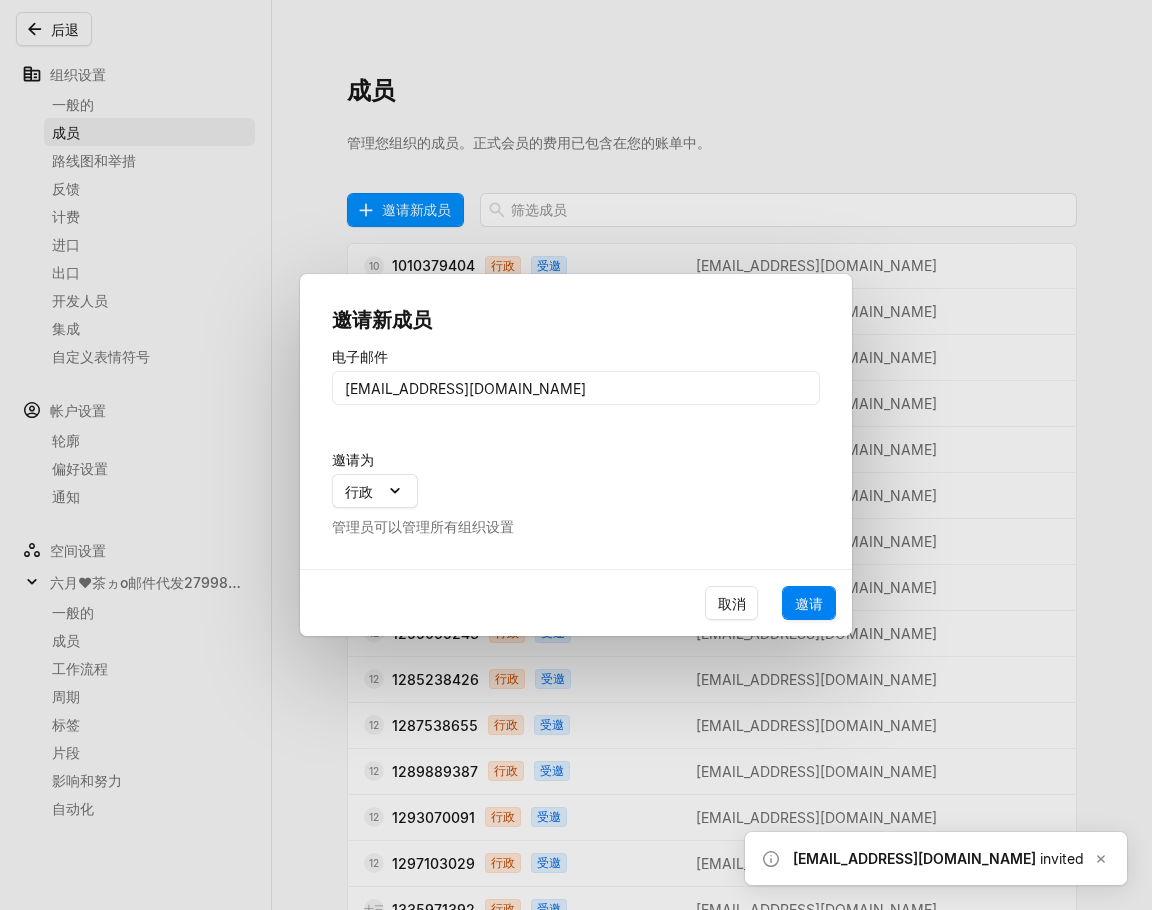 click on "邀请" at bounding box center [809, 603] 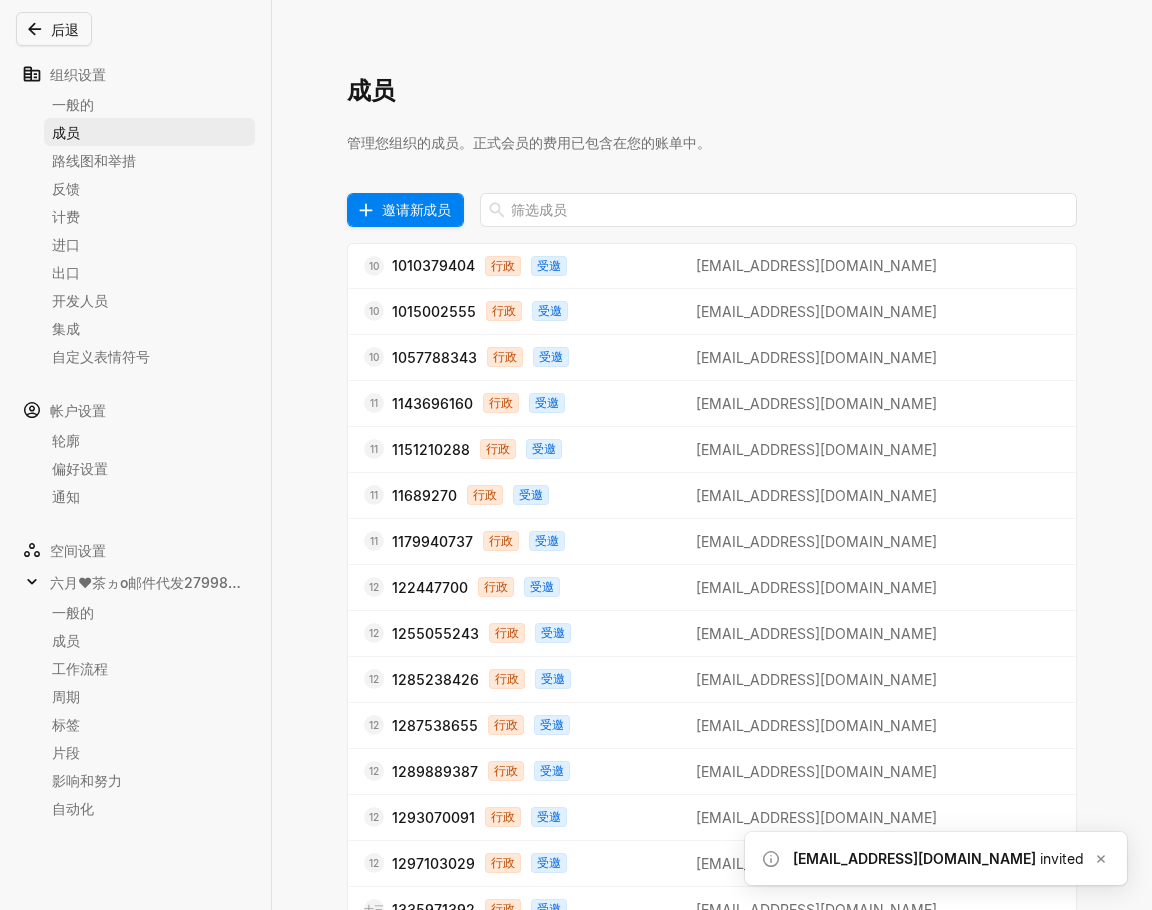 click on "邀请新成员" at bounding box center [416, 209] 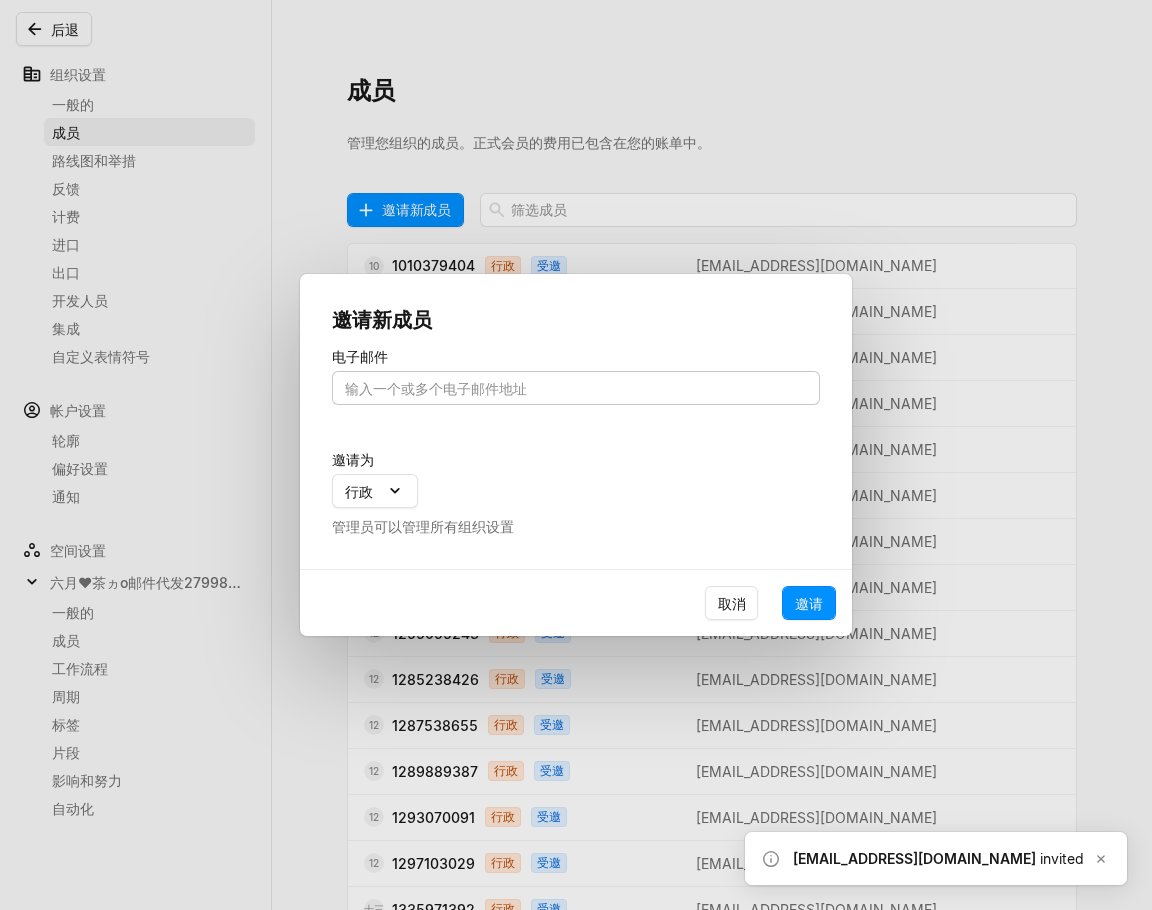 click at bounding box center (576, 388) 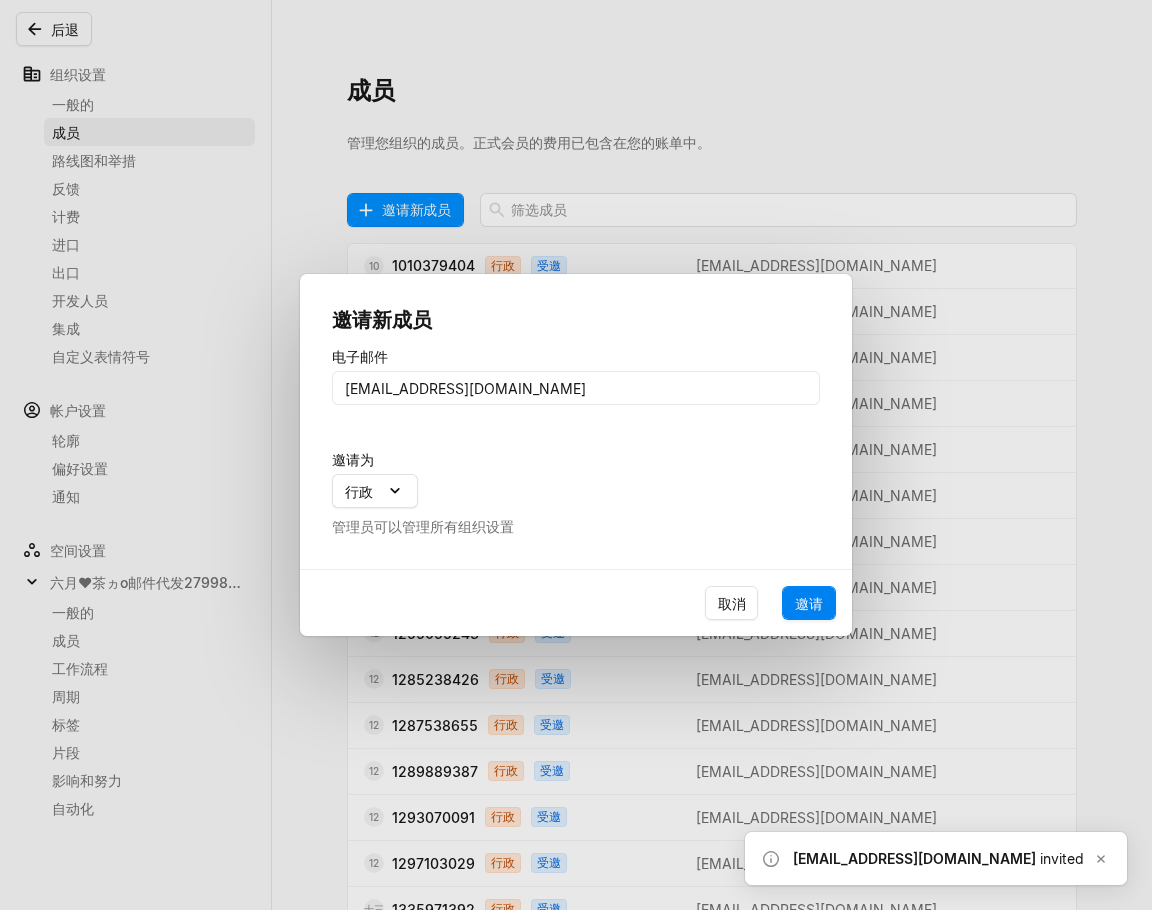 click on "邀请" at bounding box center (809, 603) 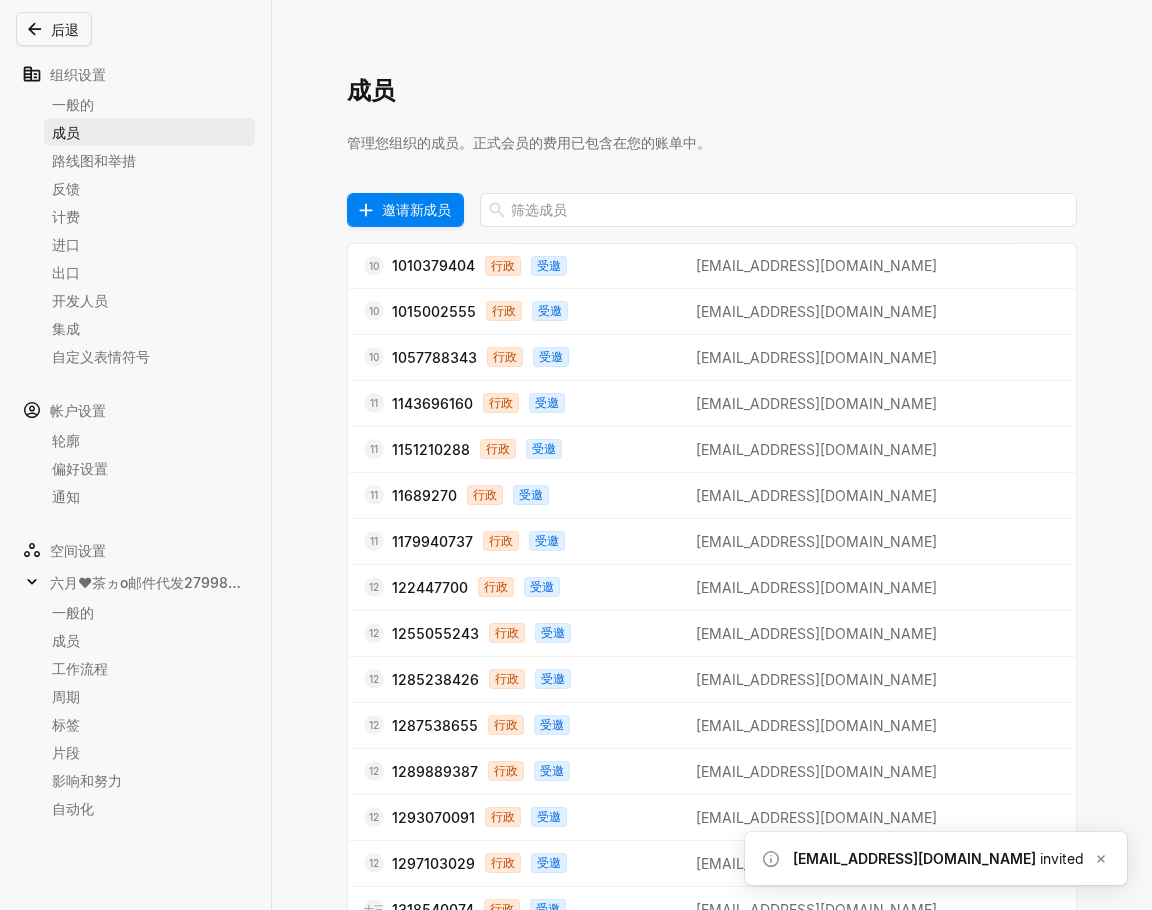 click on "邀请新成员" at bounding box center [416, 209] 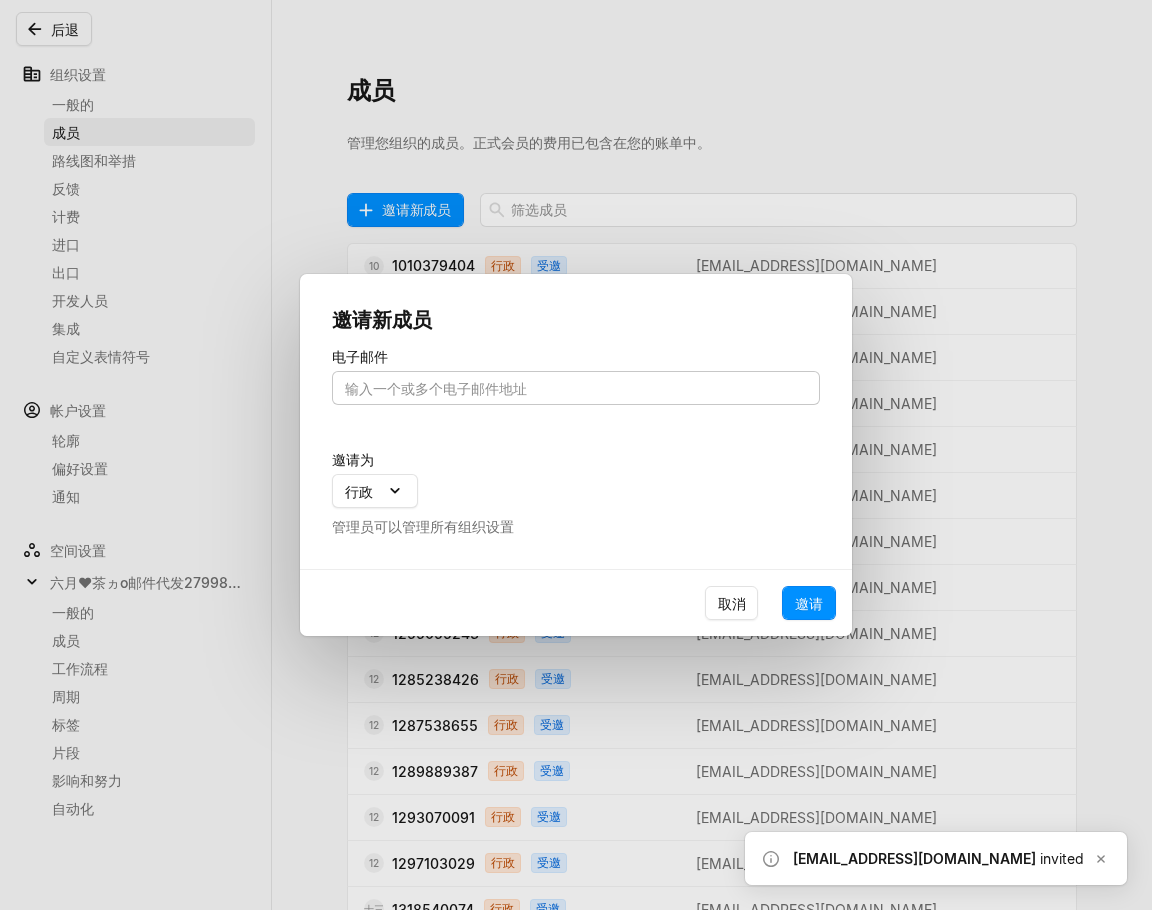 click at bounding box center [576, 388] 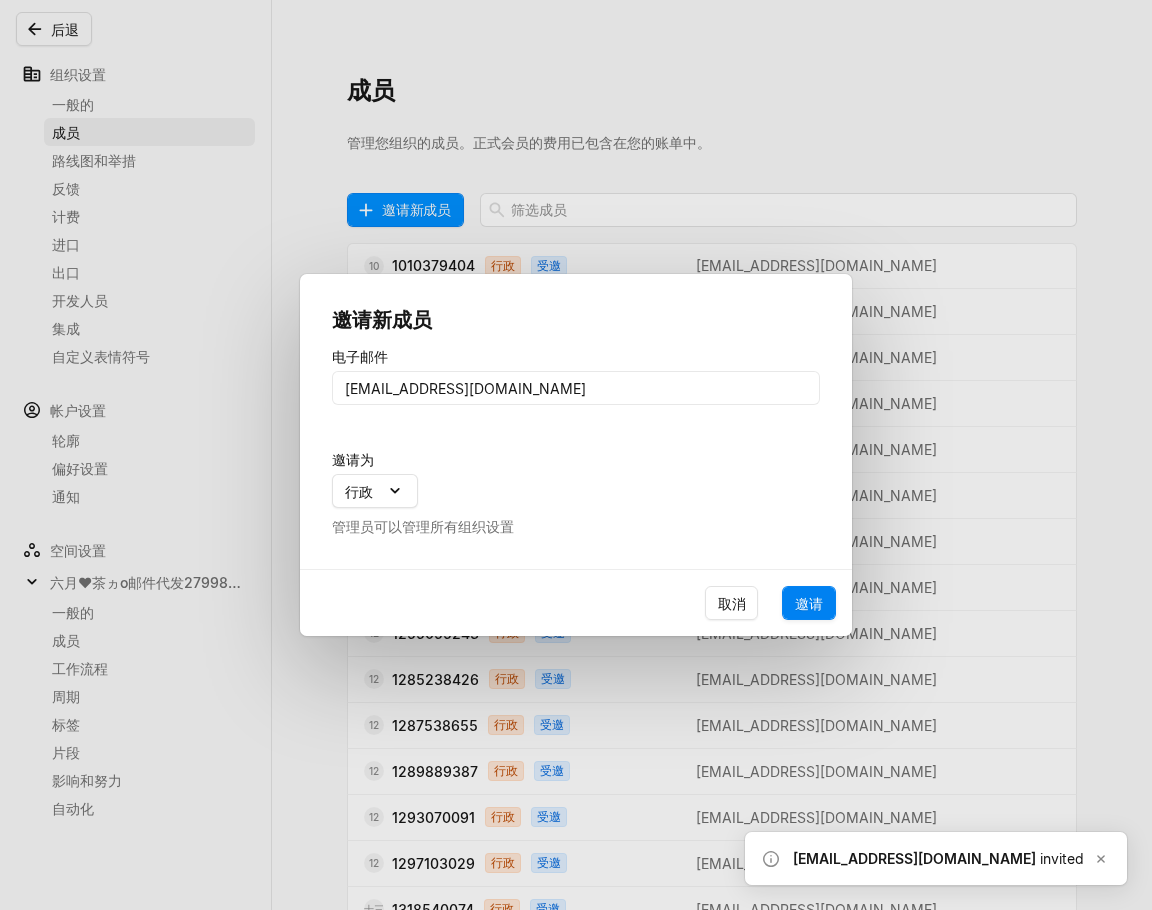 click on "邀请" at bounding box center (809, 603) 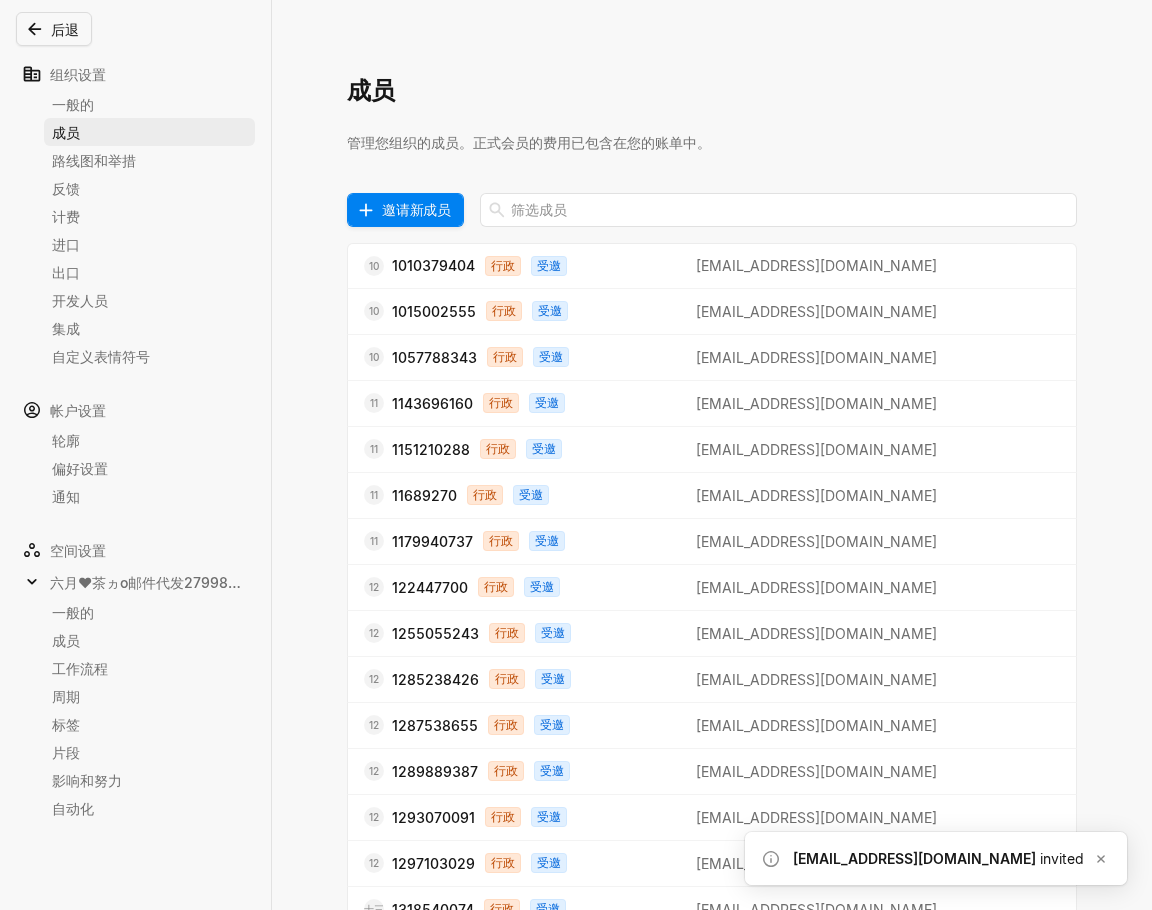 click on "邀请新成员" at bounding box center (416, 209) 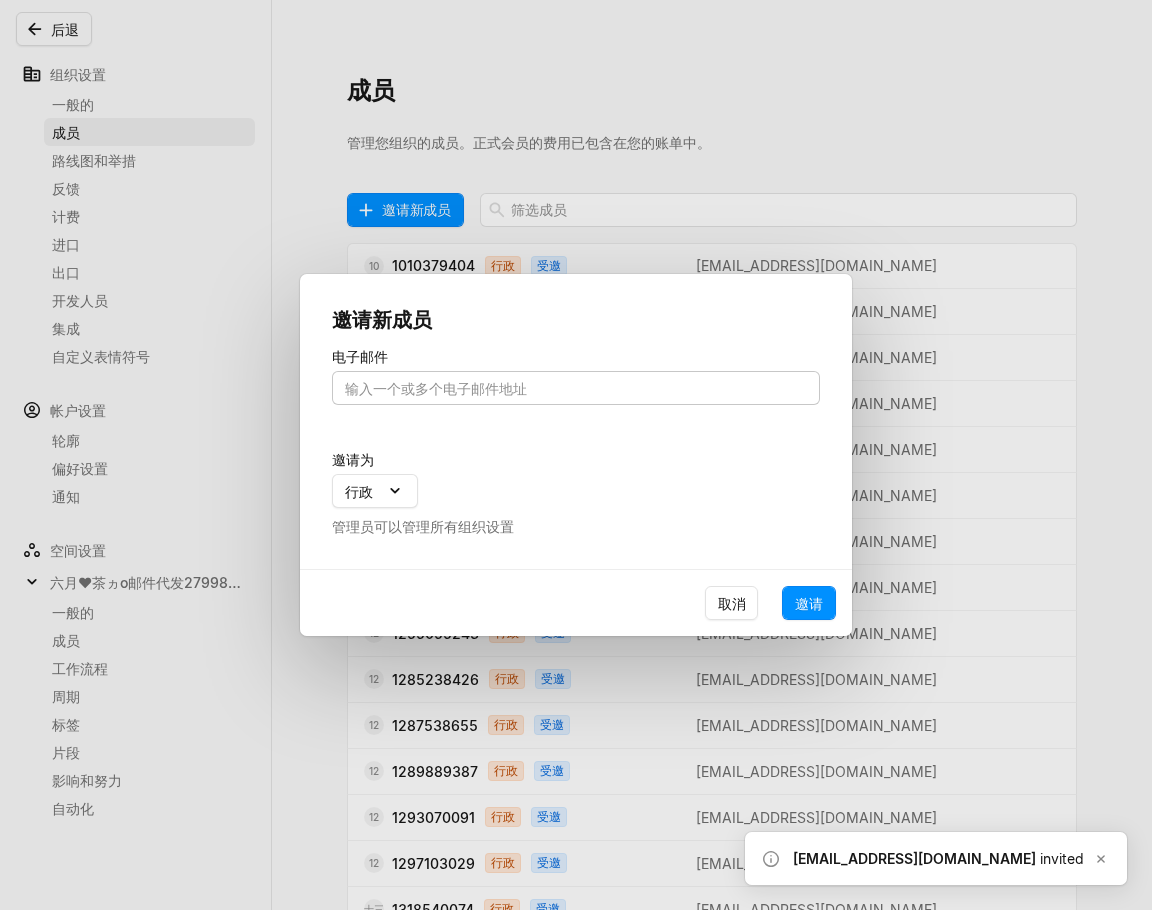 click at bounding box center [576, 388] 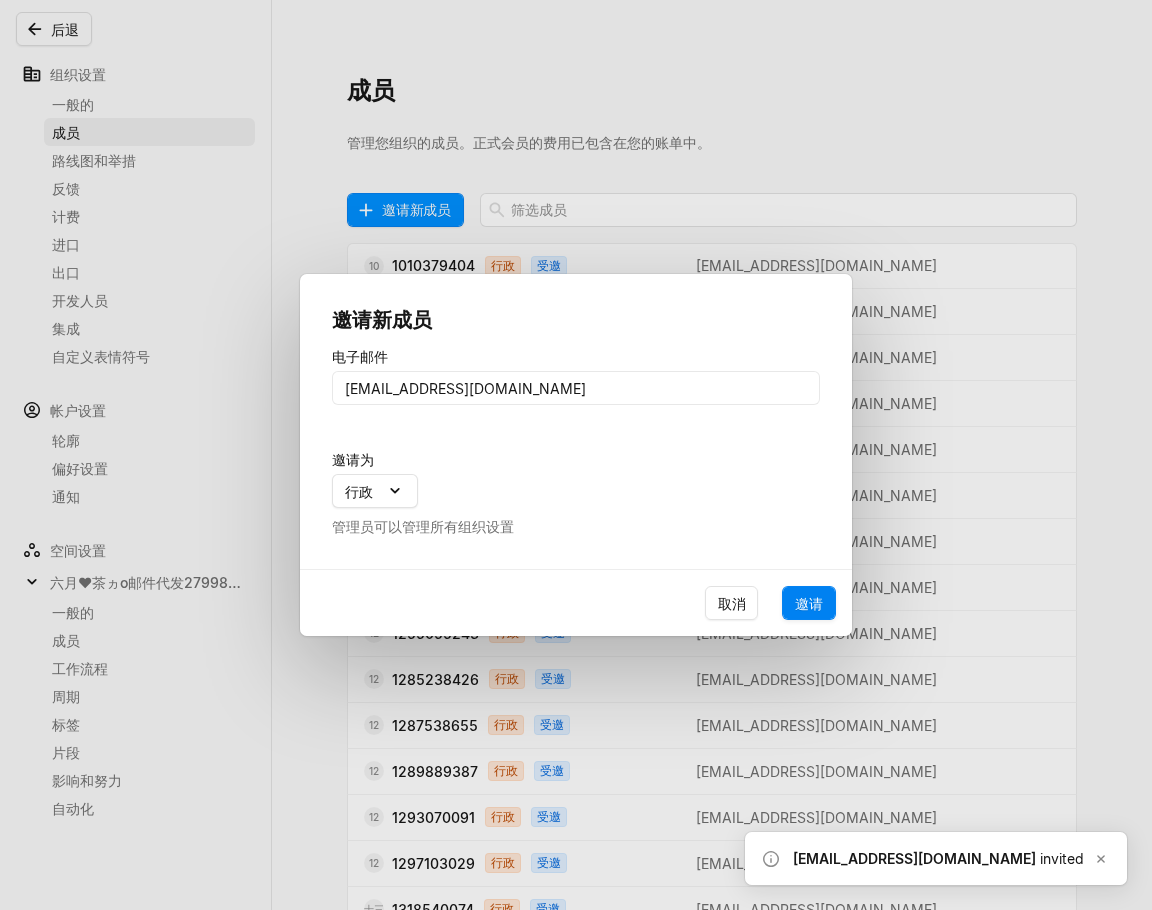click on "邀请" at bounding box center [809, 603] 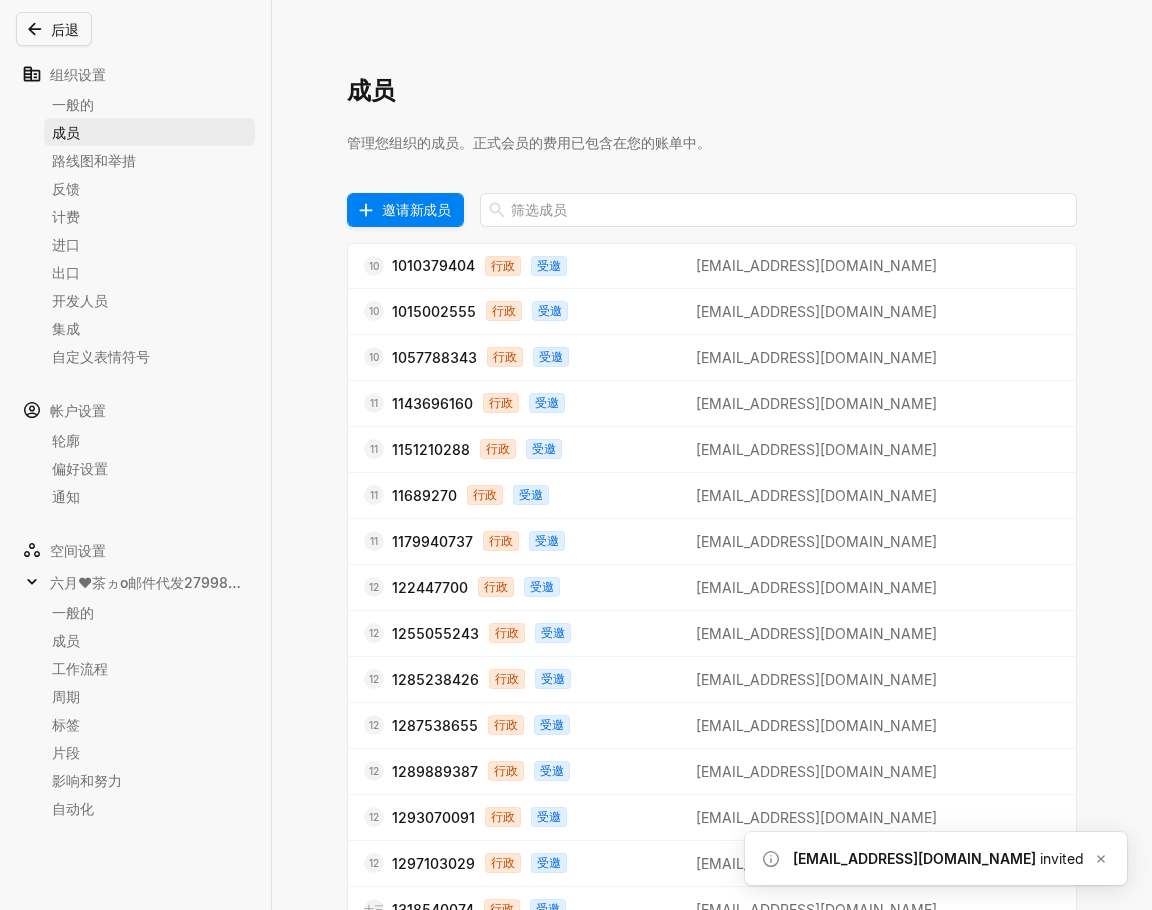 click on "邀请新成员" at bounding box center [416, 209] 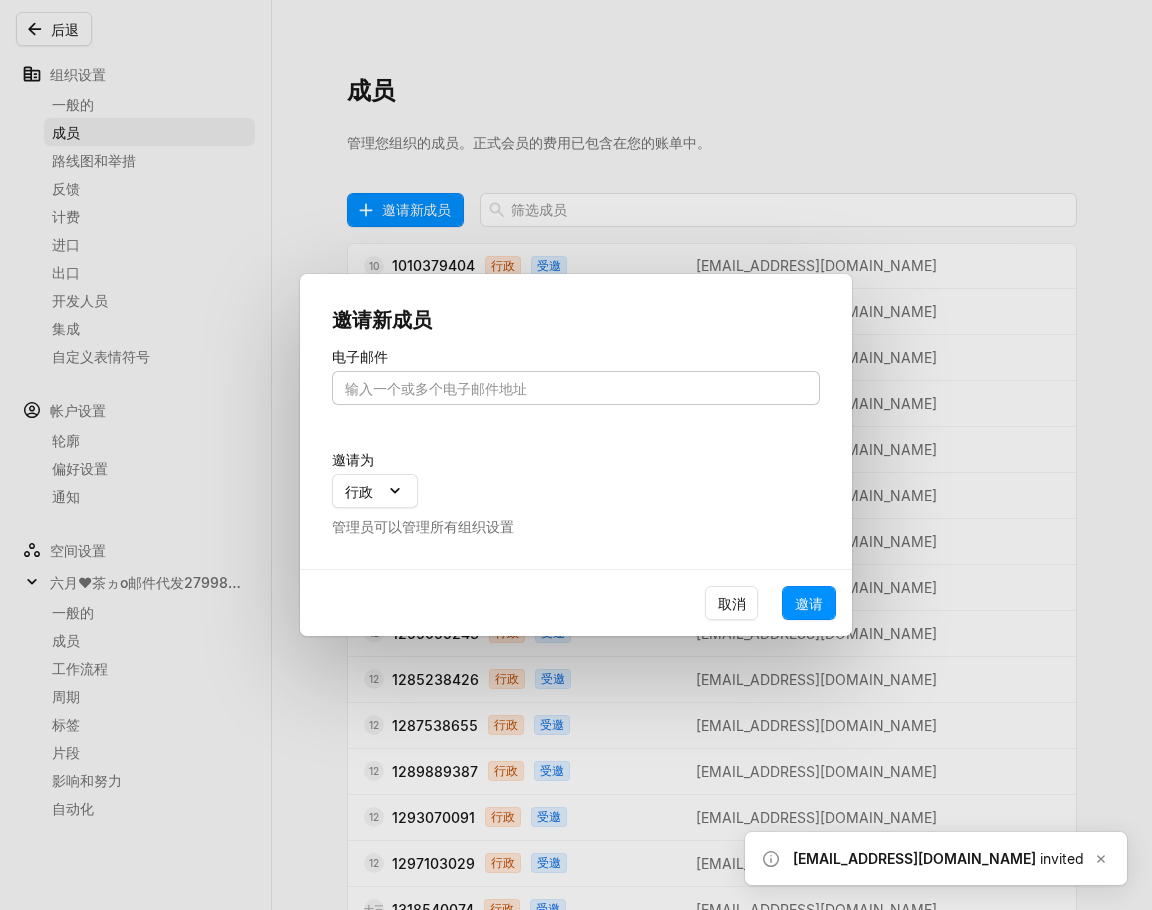 click at bounding box center [576, 388] 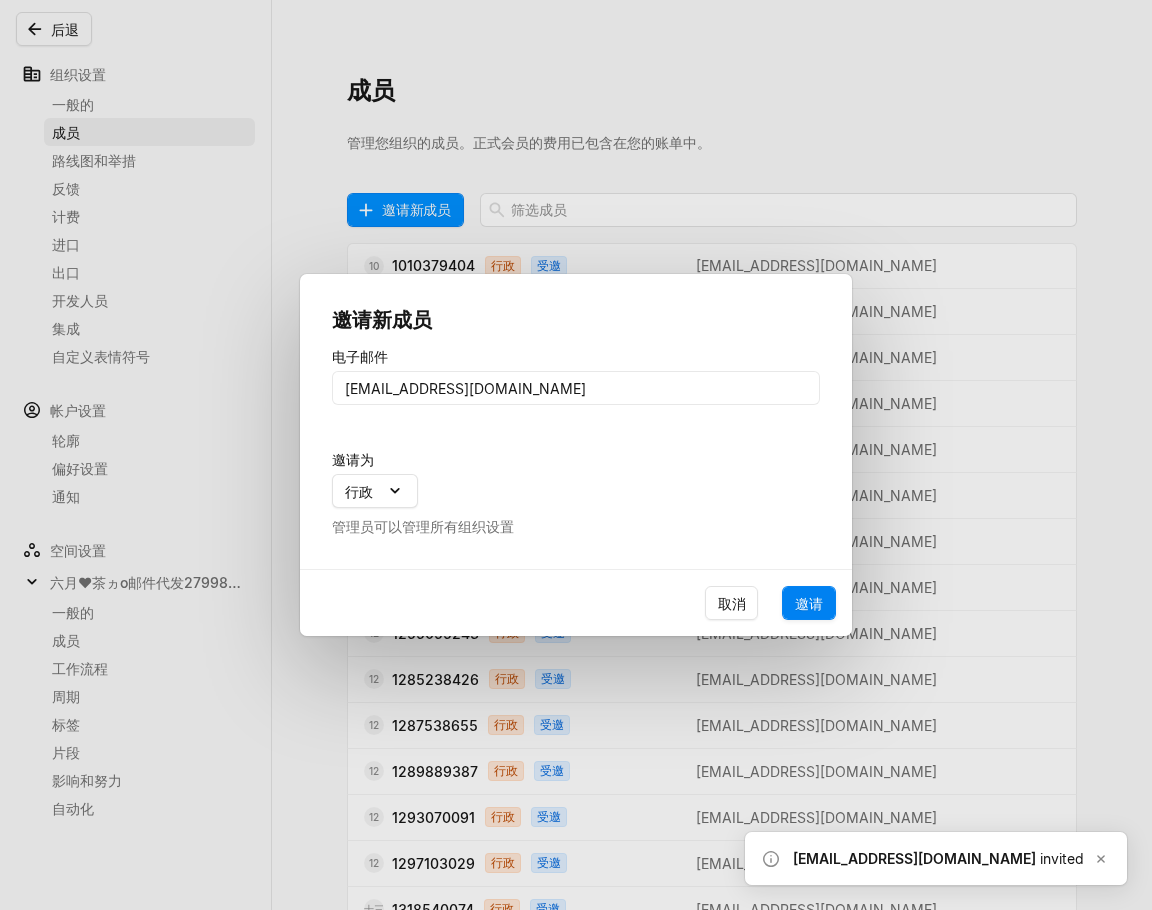 click on "邀请" at bounding box center (809, 603) 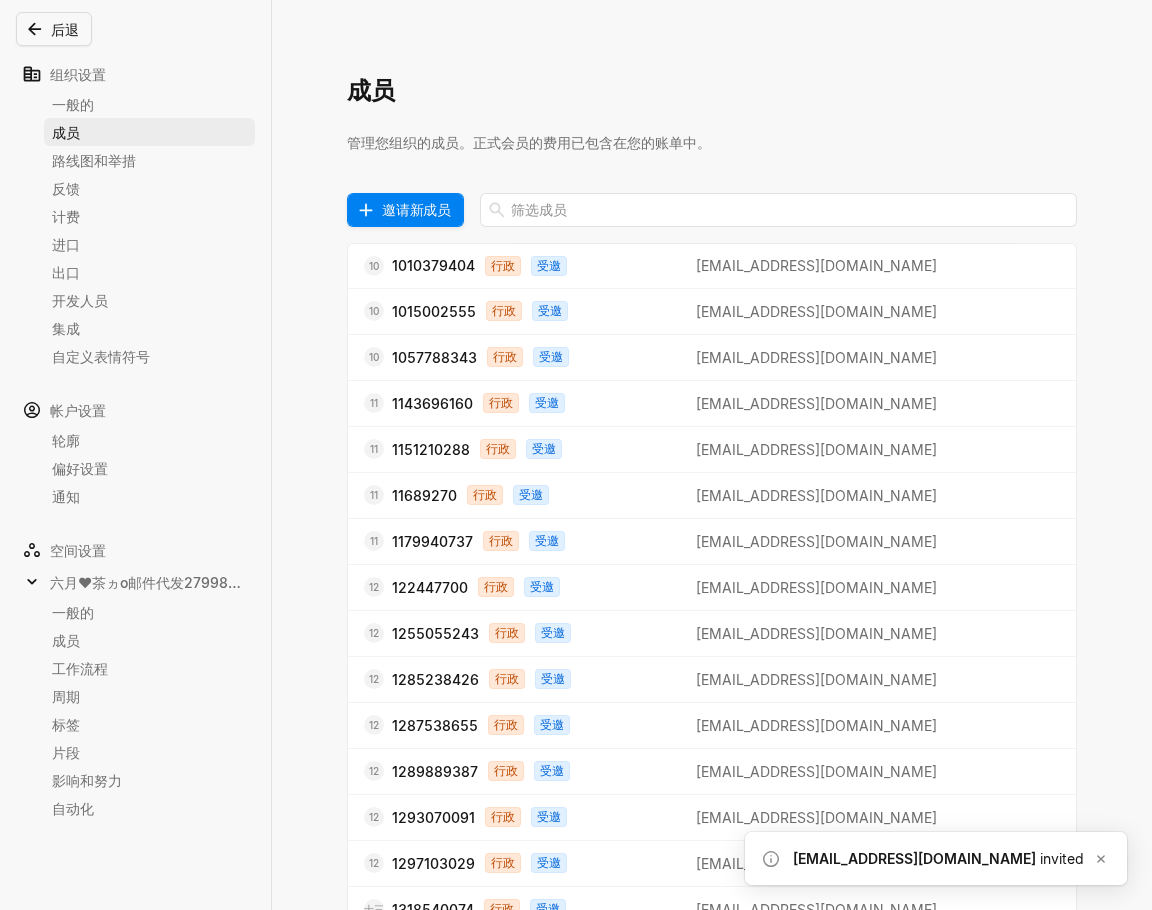 click on "邀请新成员" at bounding box center [416, 209] 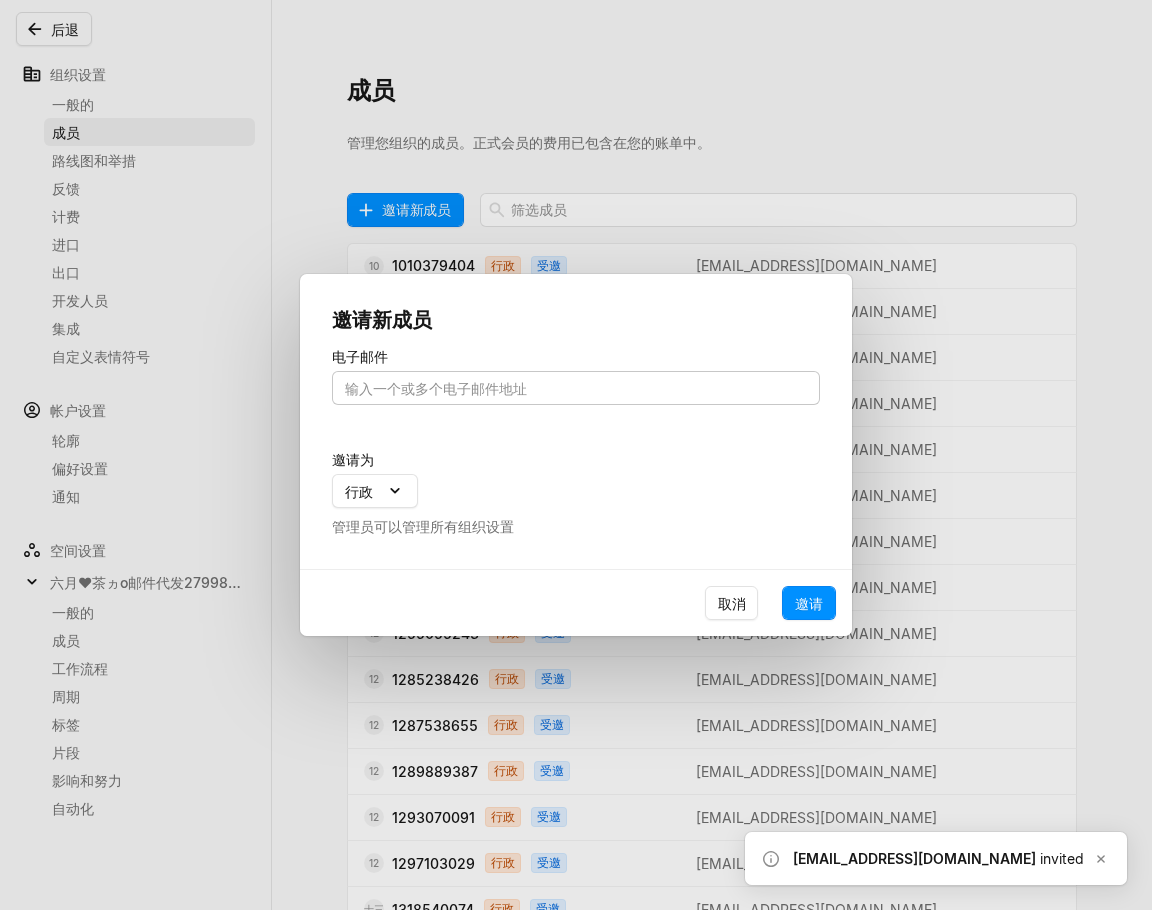 click at bounding box center [576, 388] 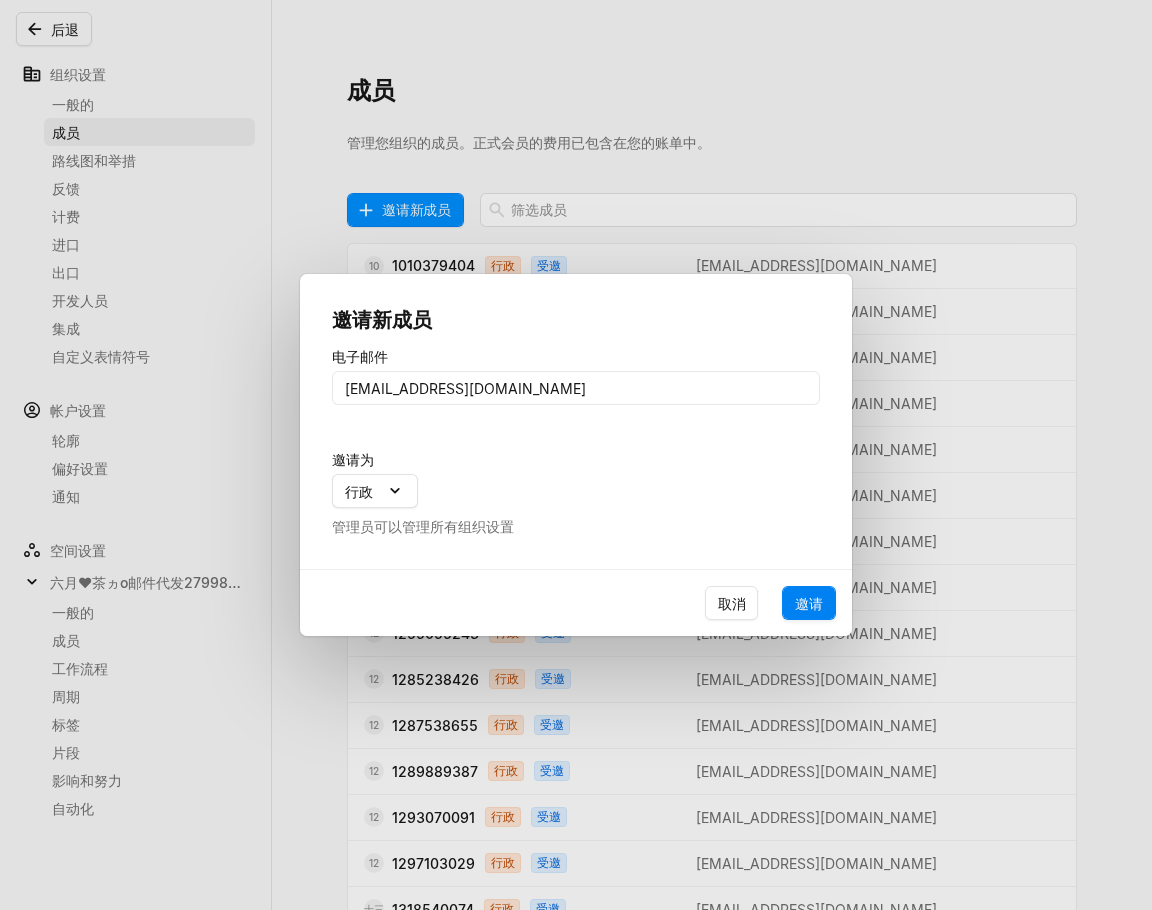 click on "邀请" at bounding box center (809, 603) 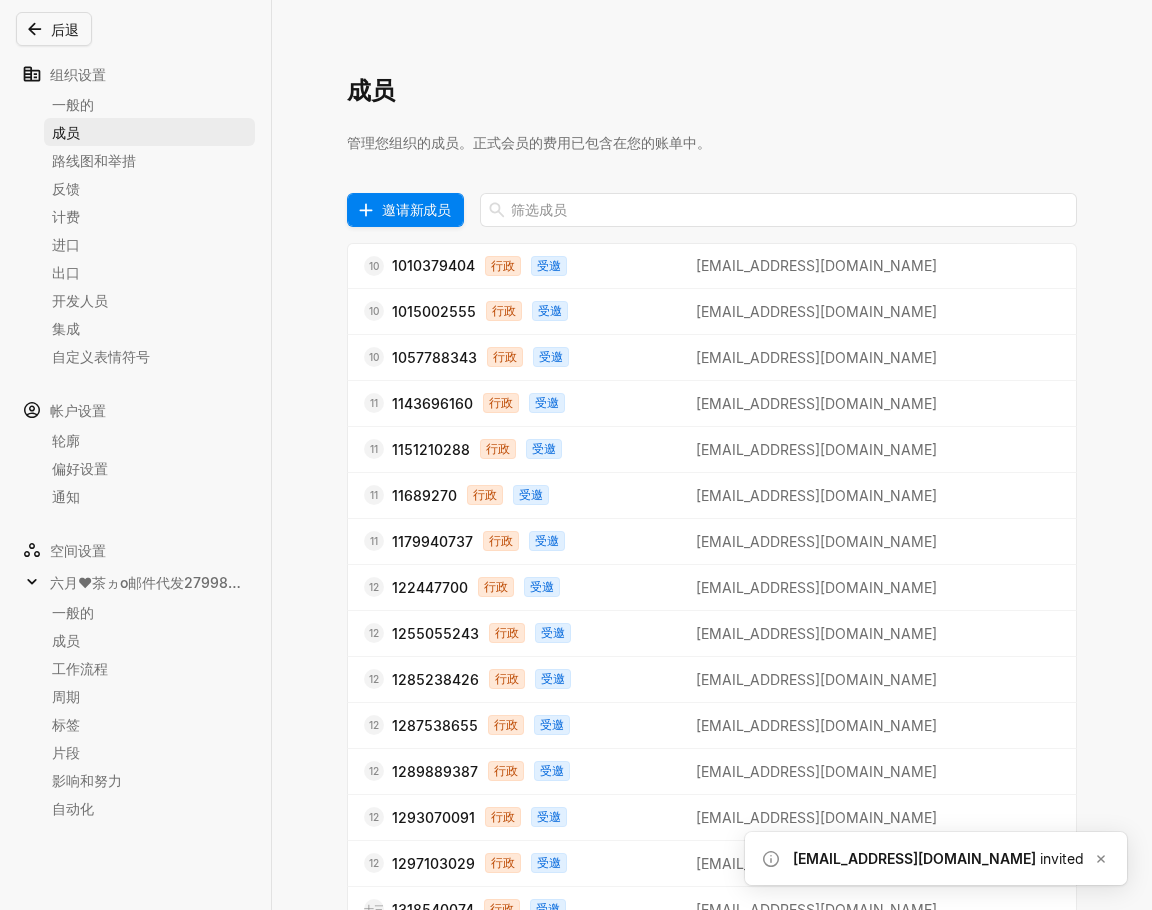 click on "邀请新成员" at bounding box center [416, 209] 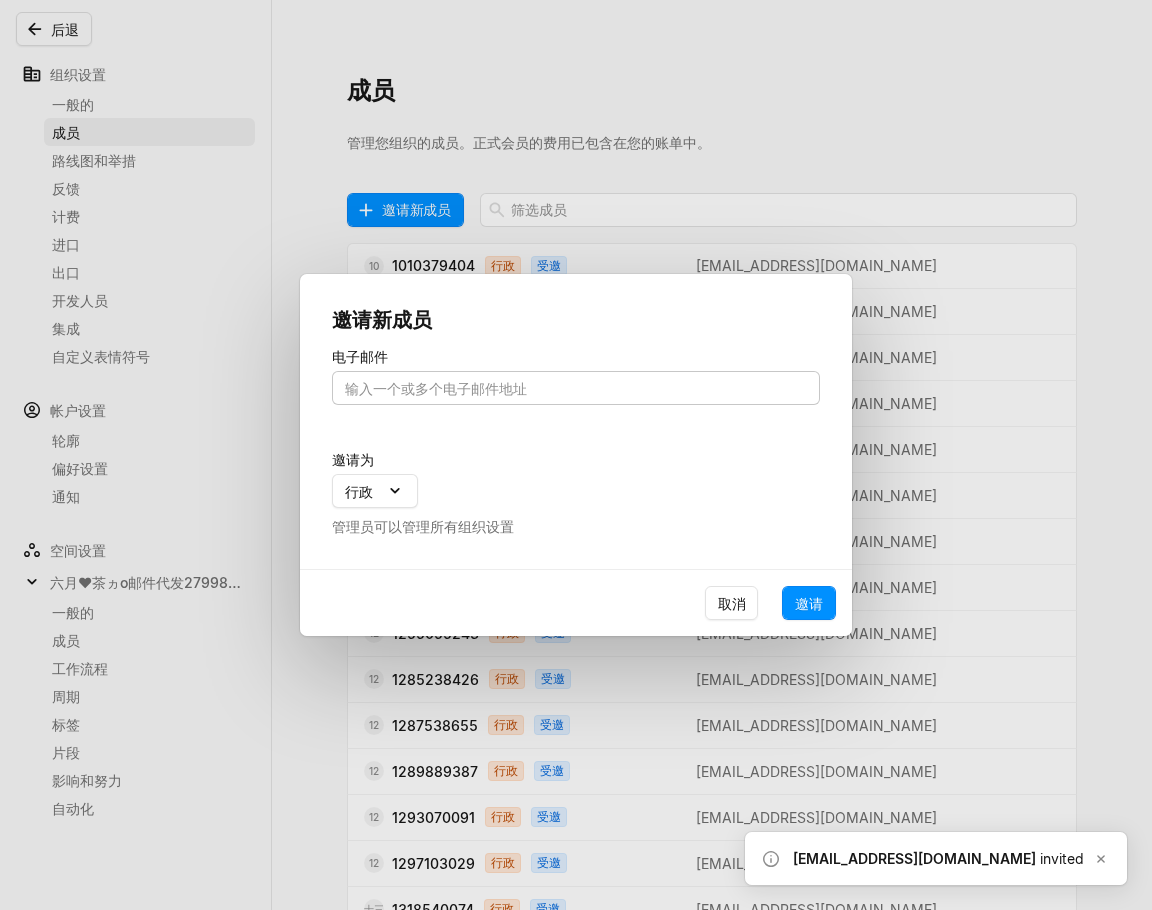 click at bounding box center (576, 388) 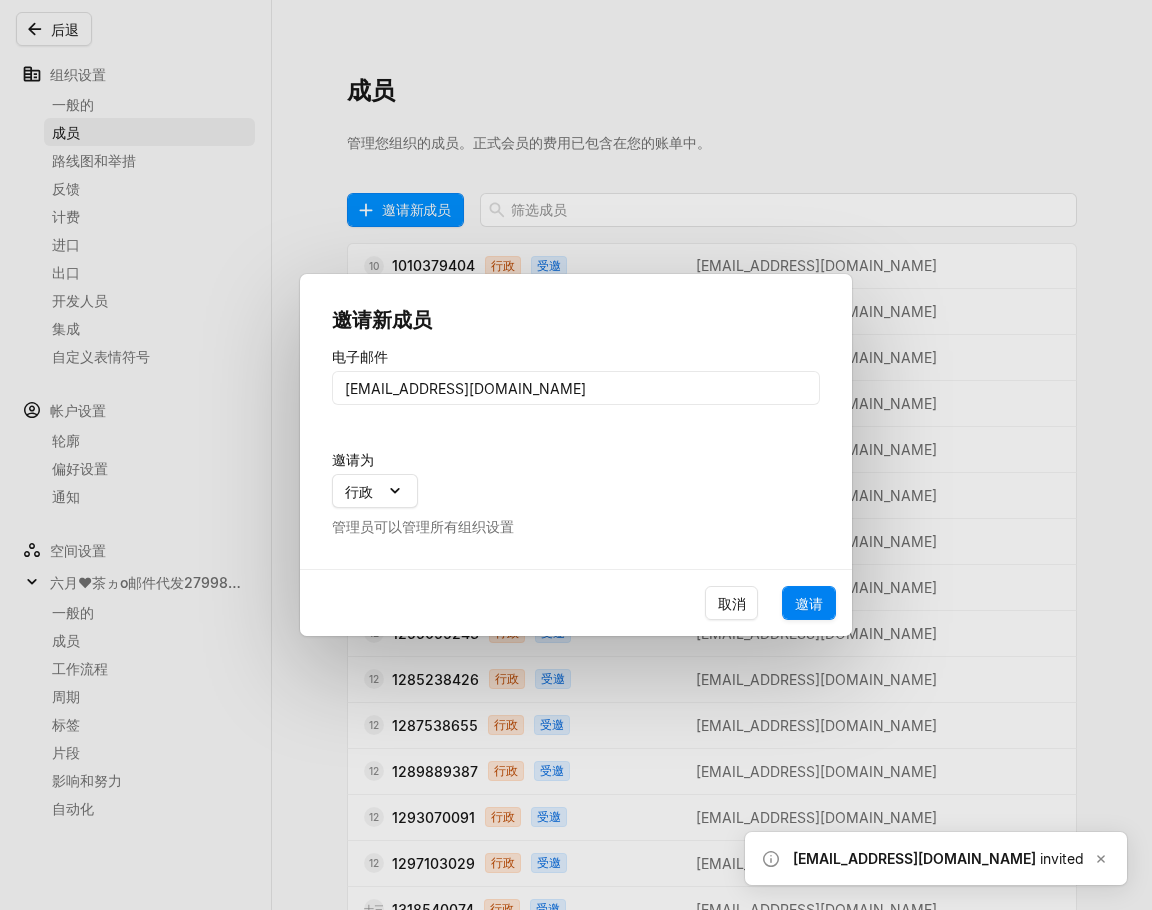 click on "邀请" at bounding box center [809, 603] 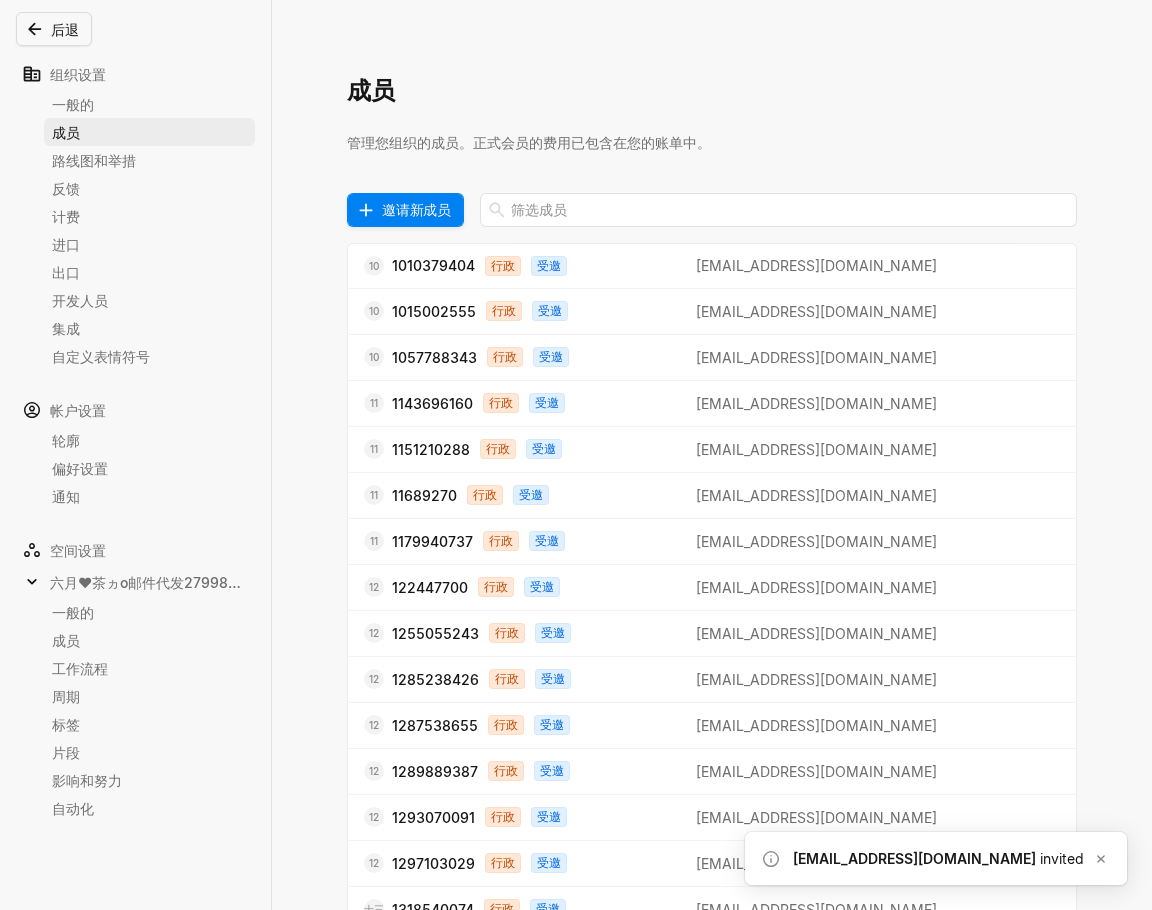 click on "邀请新成员" at bounding box center [416, 209] 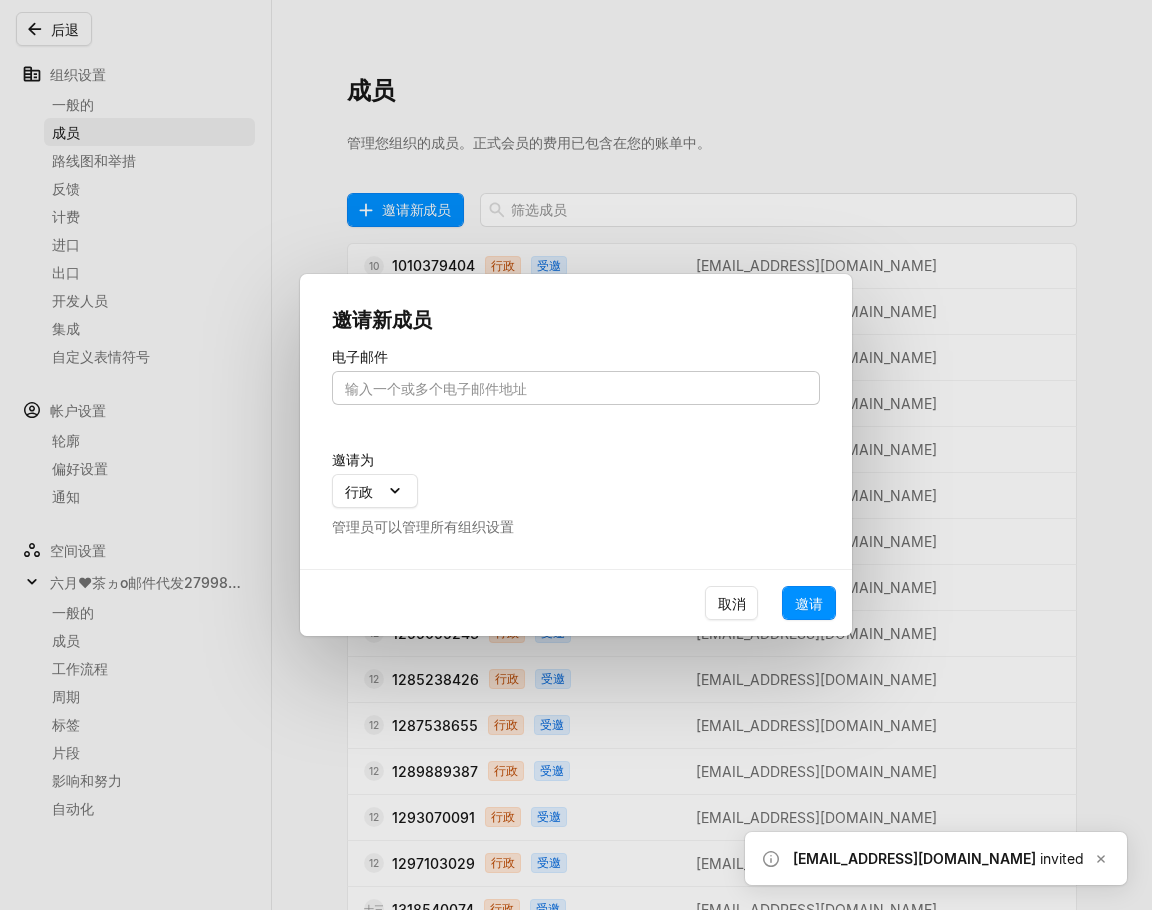 click at bounding box center (576, 388) 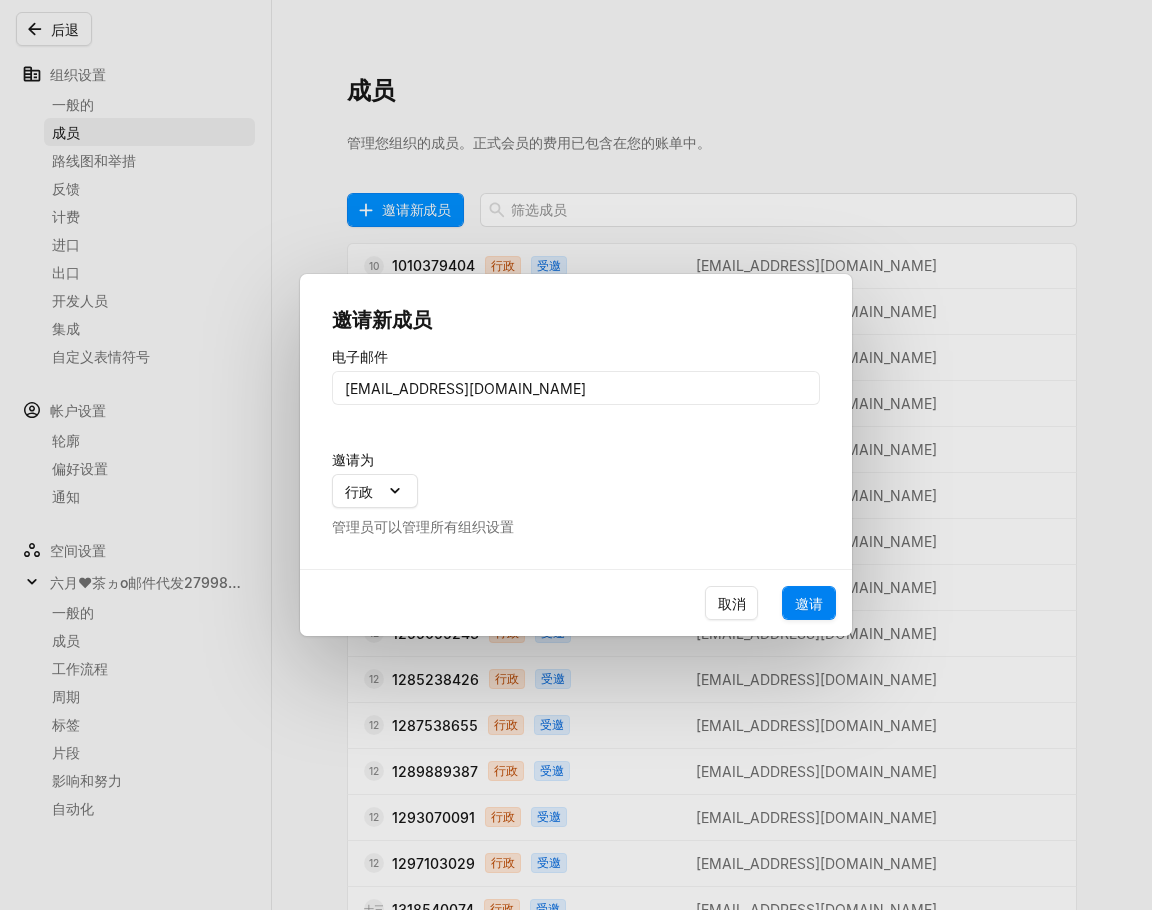 click on "邀请" at bounding box center [809, 603] 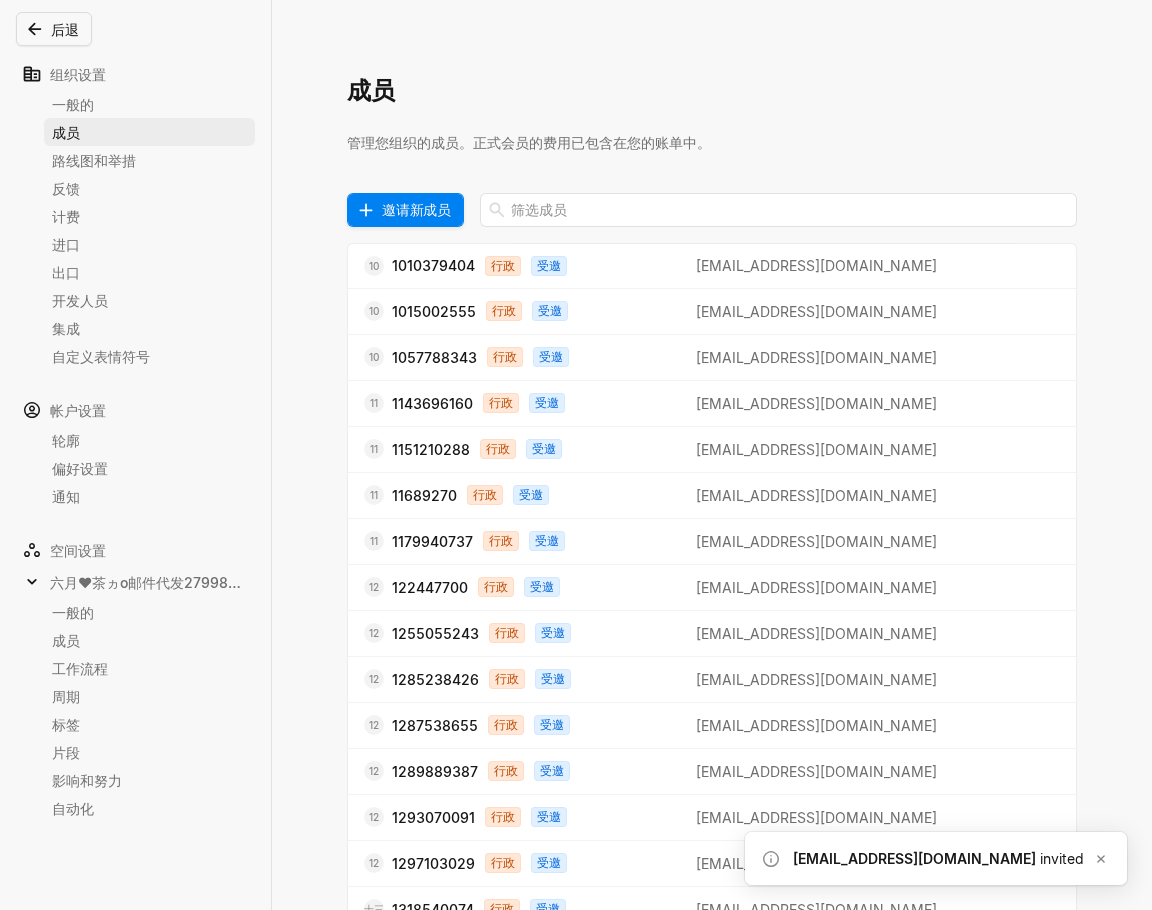 click on "邀请新成员" at bounding box center [416, 209] 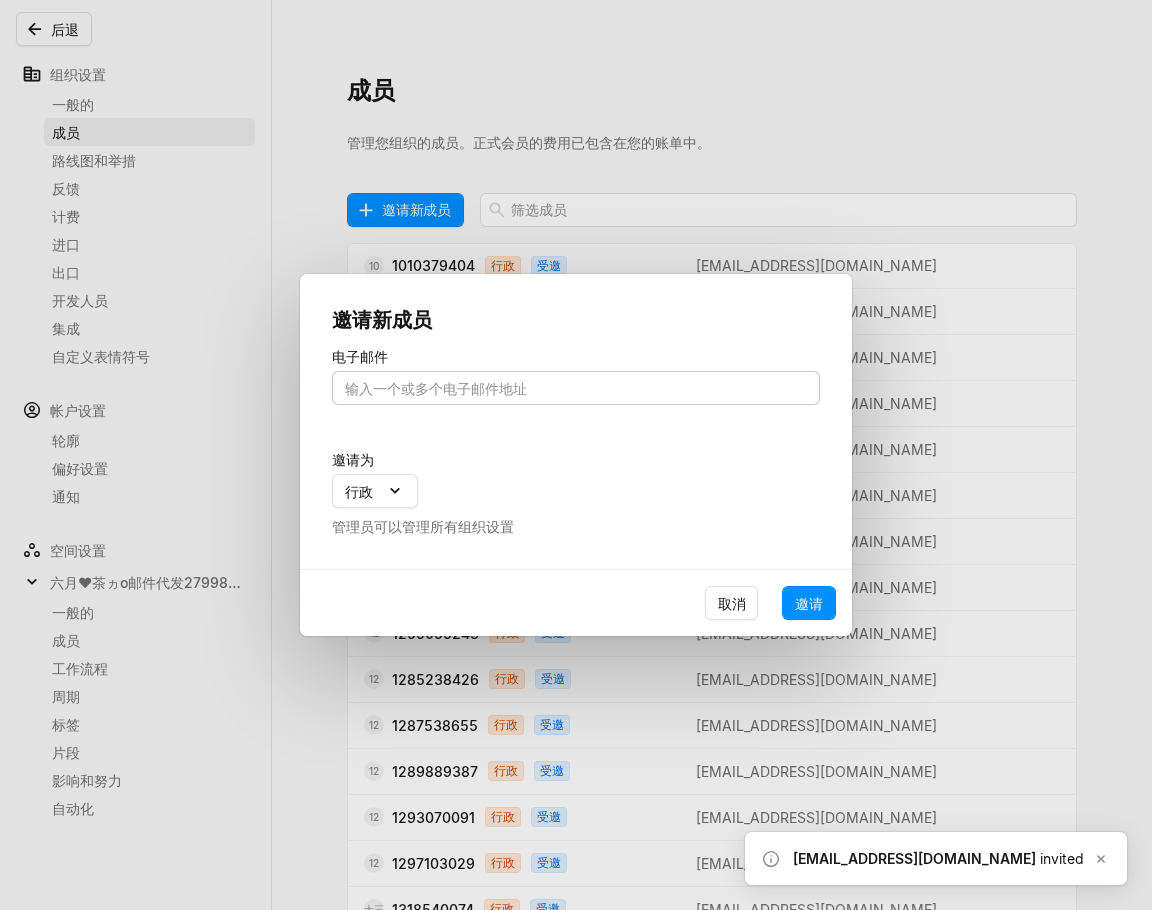 click at bounding box center (576, 388) 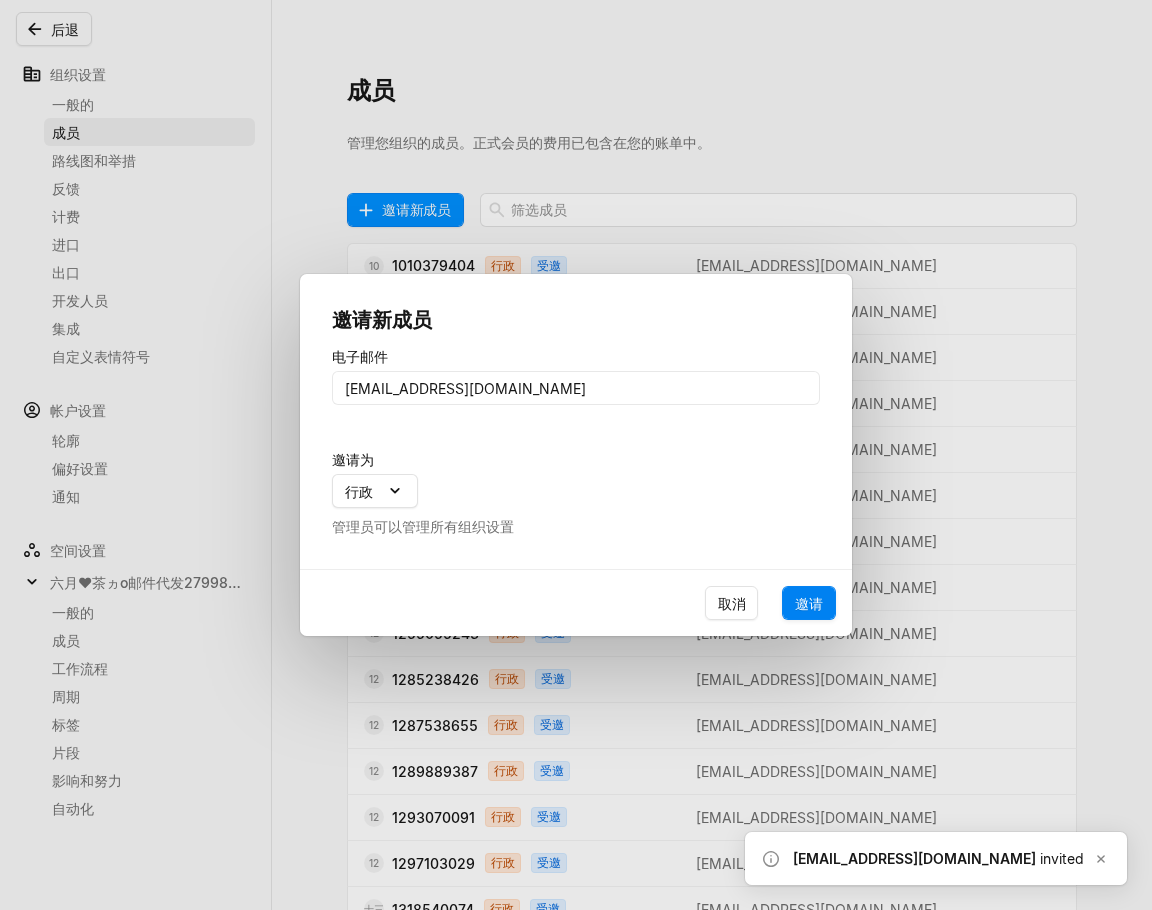 click on "邀请" at bounding box center [809, 603] 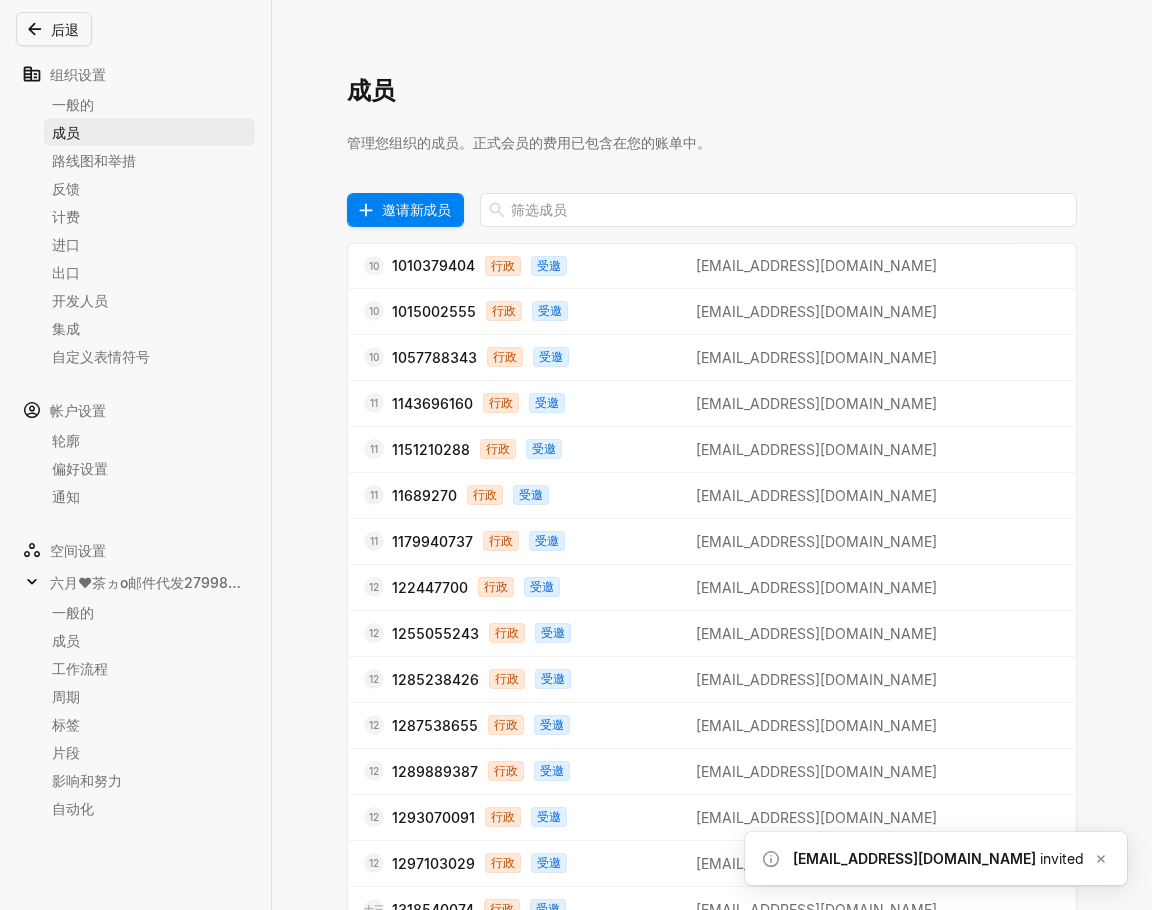 click on "邀请新成员" at bounding box center [416, 209] 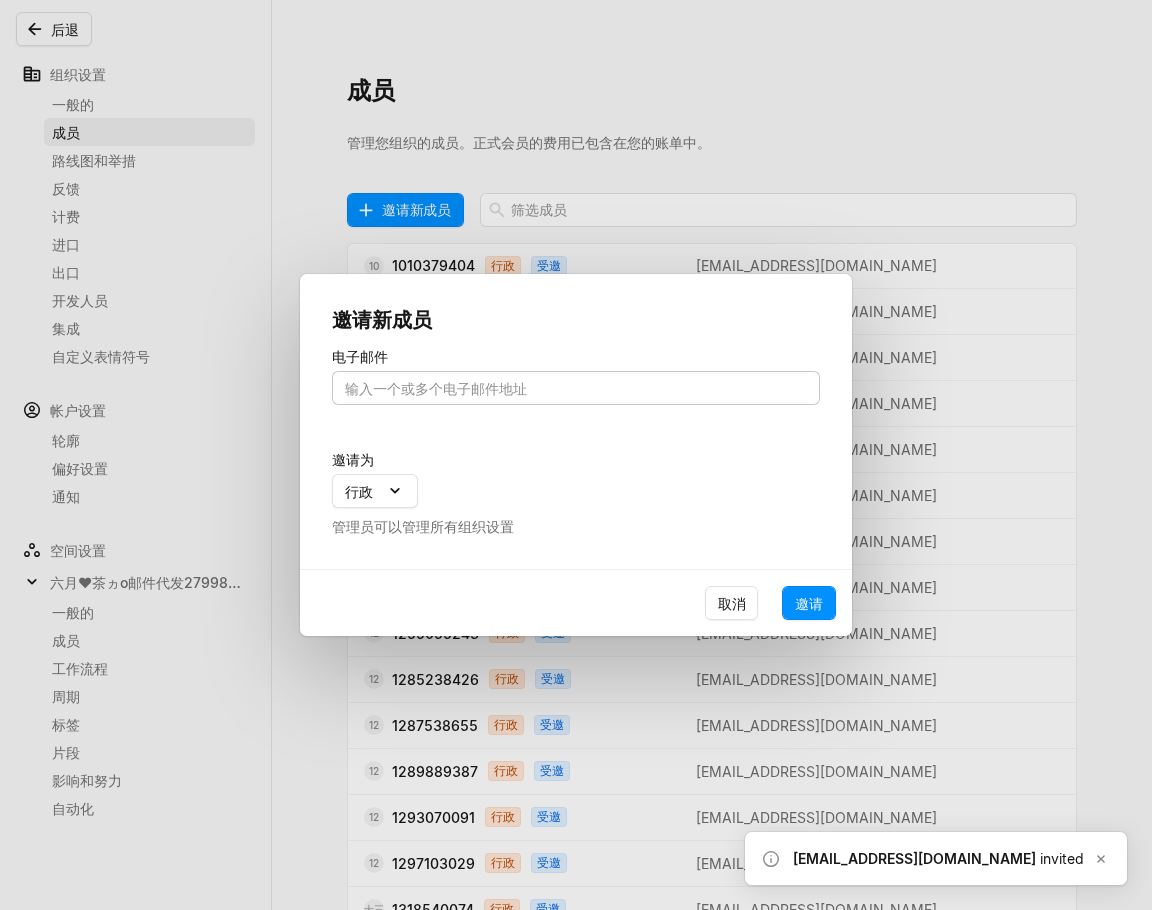 click at bounding box center (576, 388) 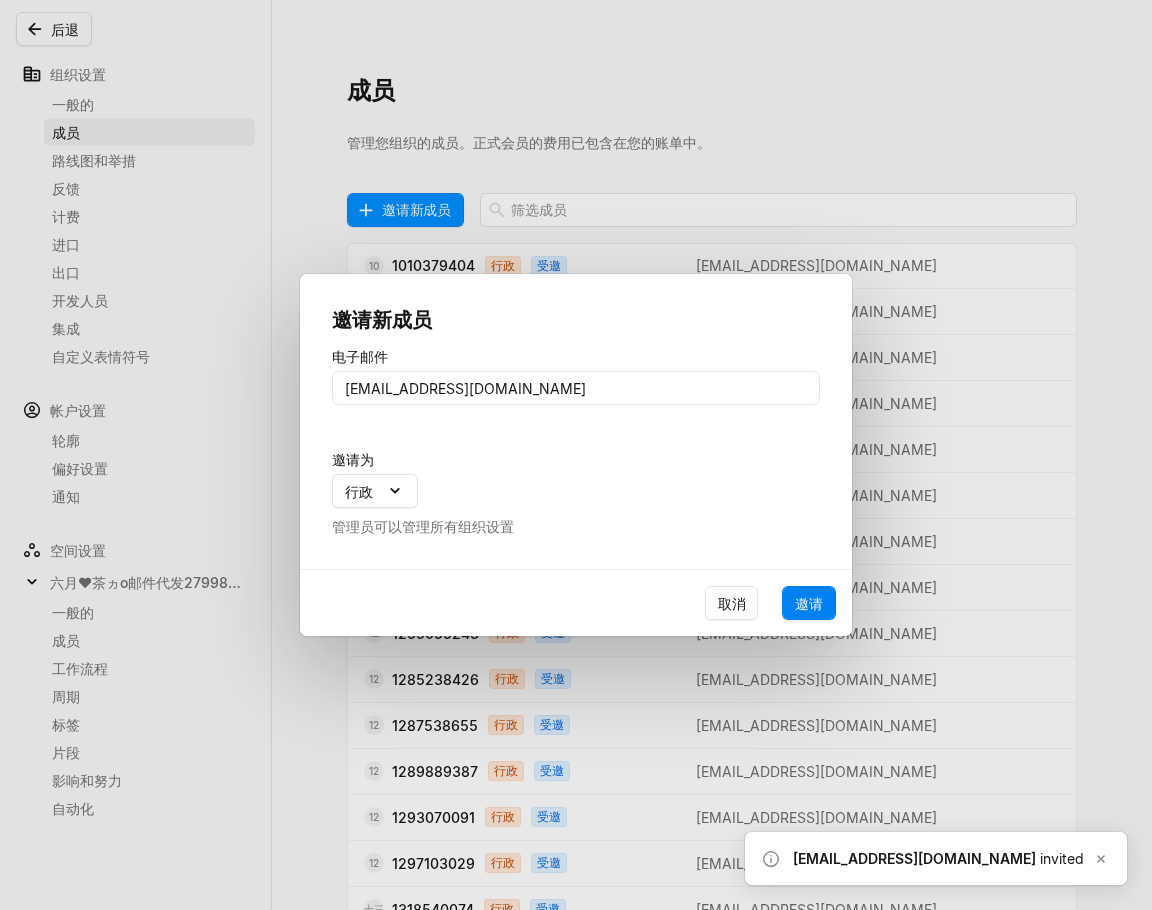 click on "邀请" at bounding box center (809, 603) 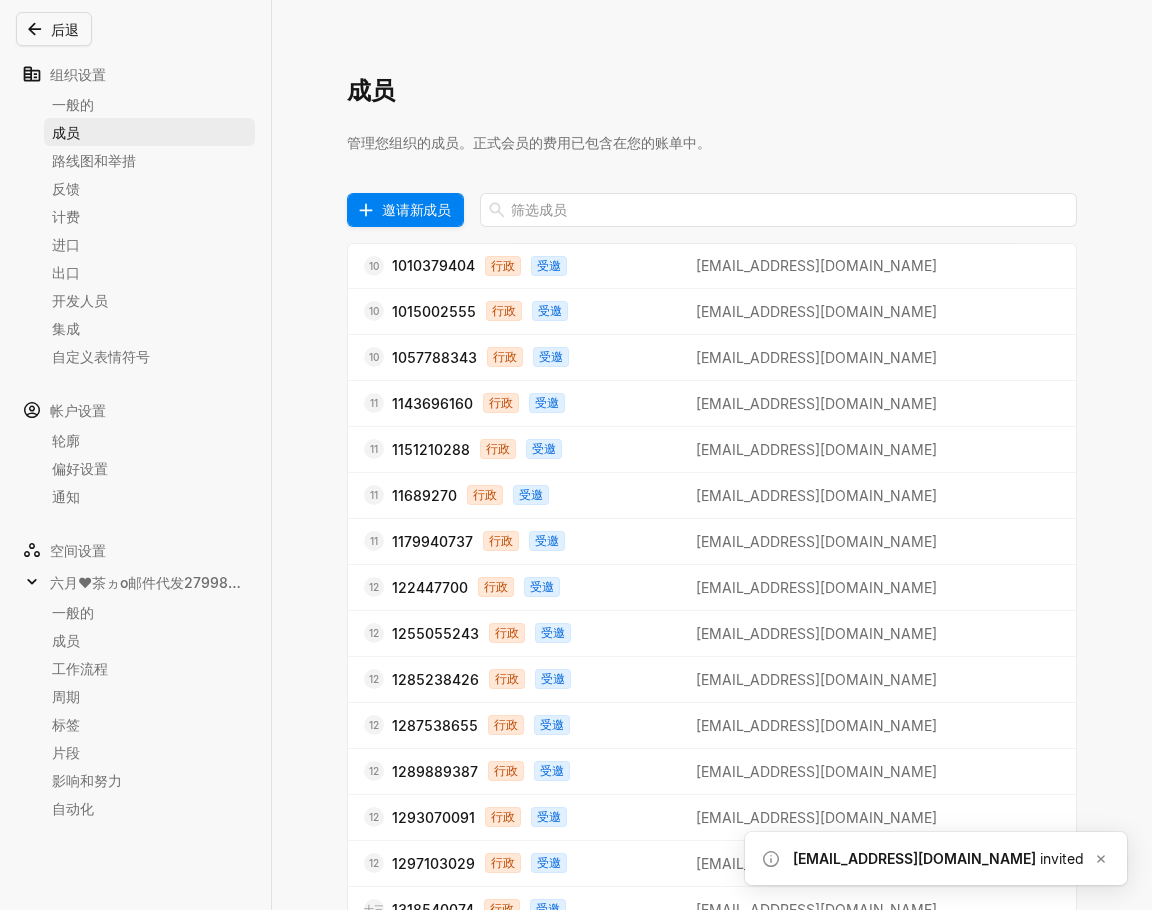 click on "邀请新成员" at bounding box center (416, 209) 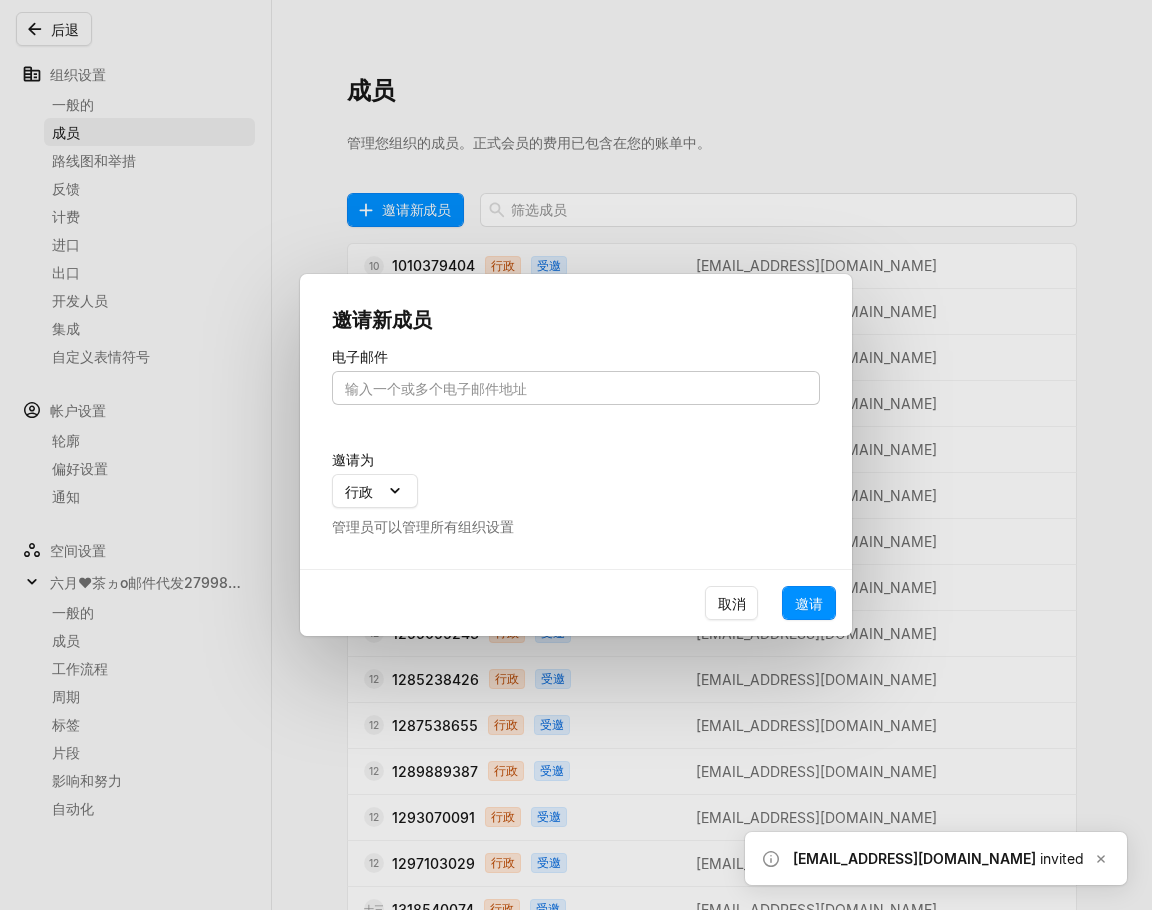 click at bounding box center [576, 388] 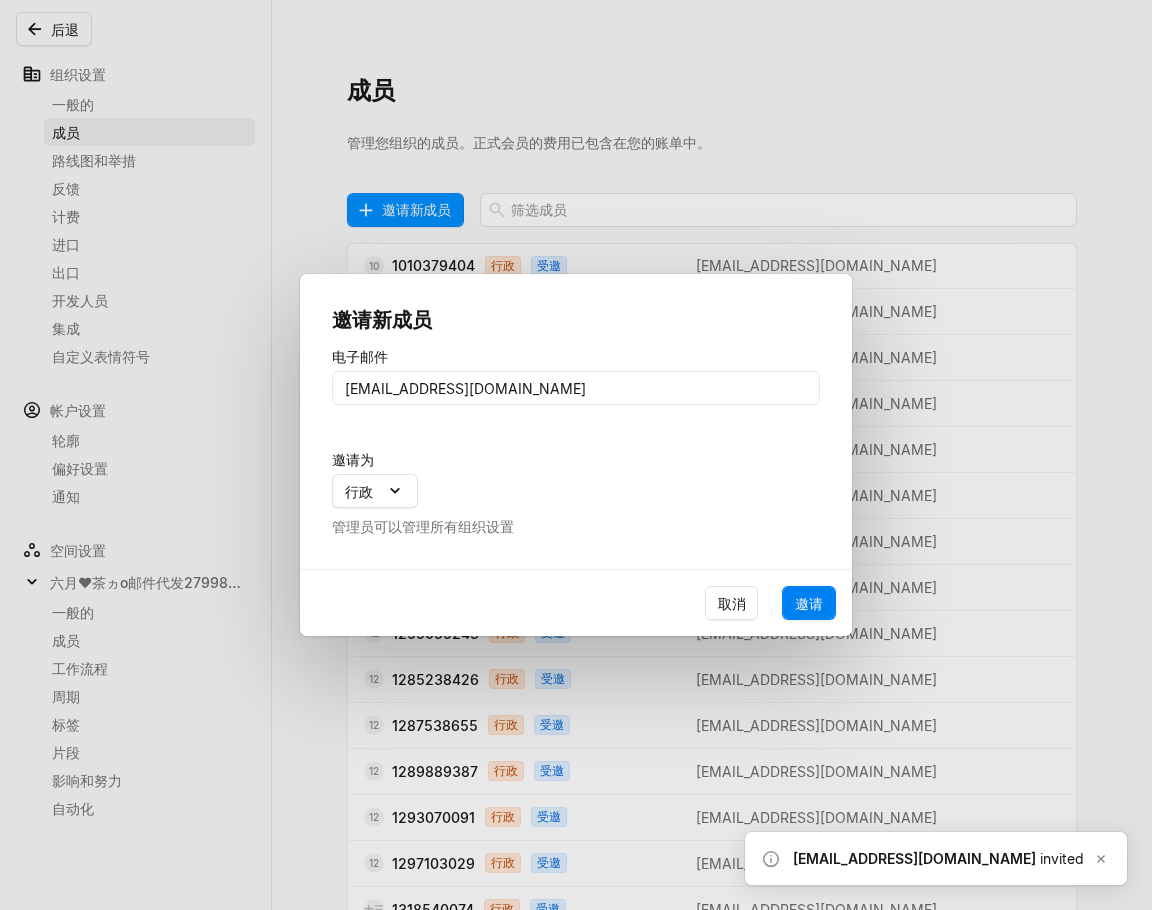 click on "邀请" at bounding box center [809, 603] 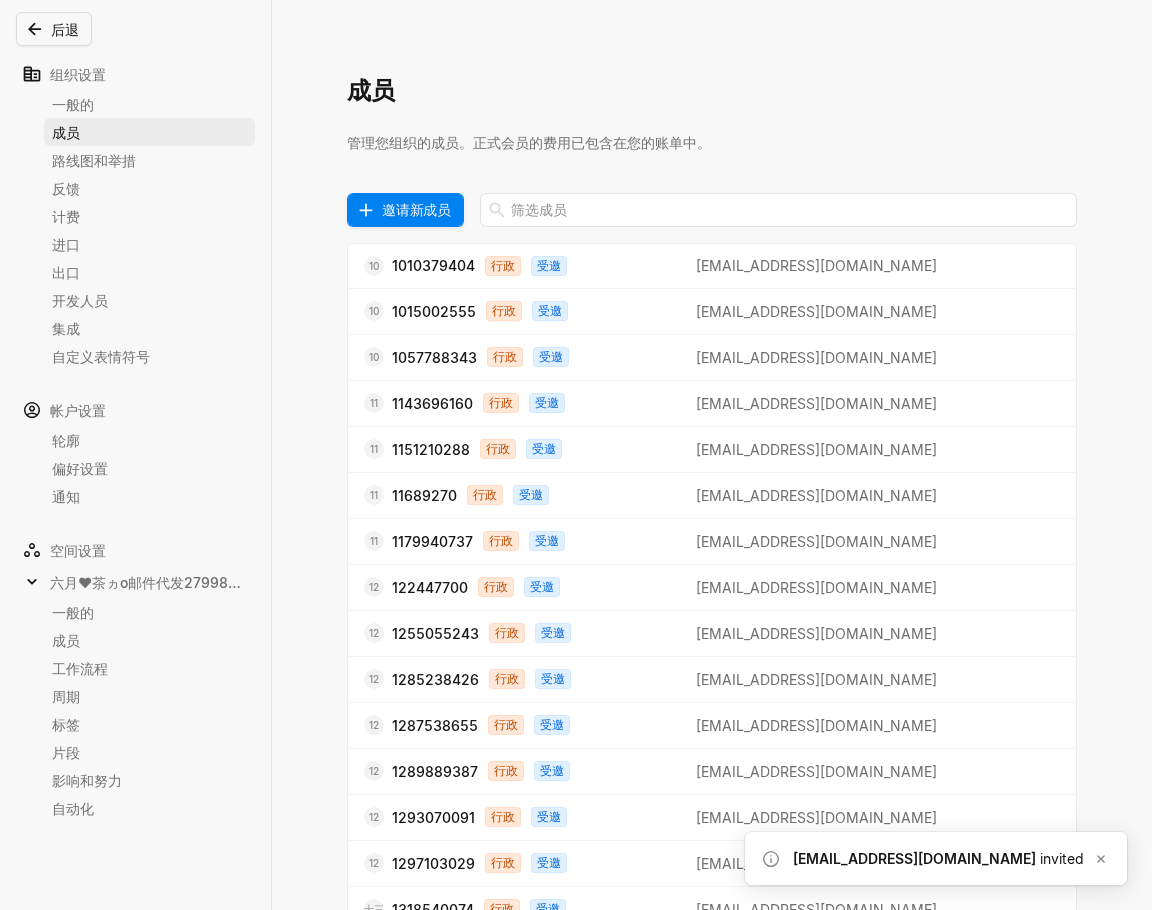 click on "邀请新成员" at bounding box center [416, 209] 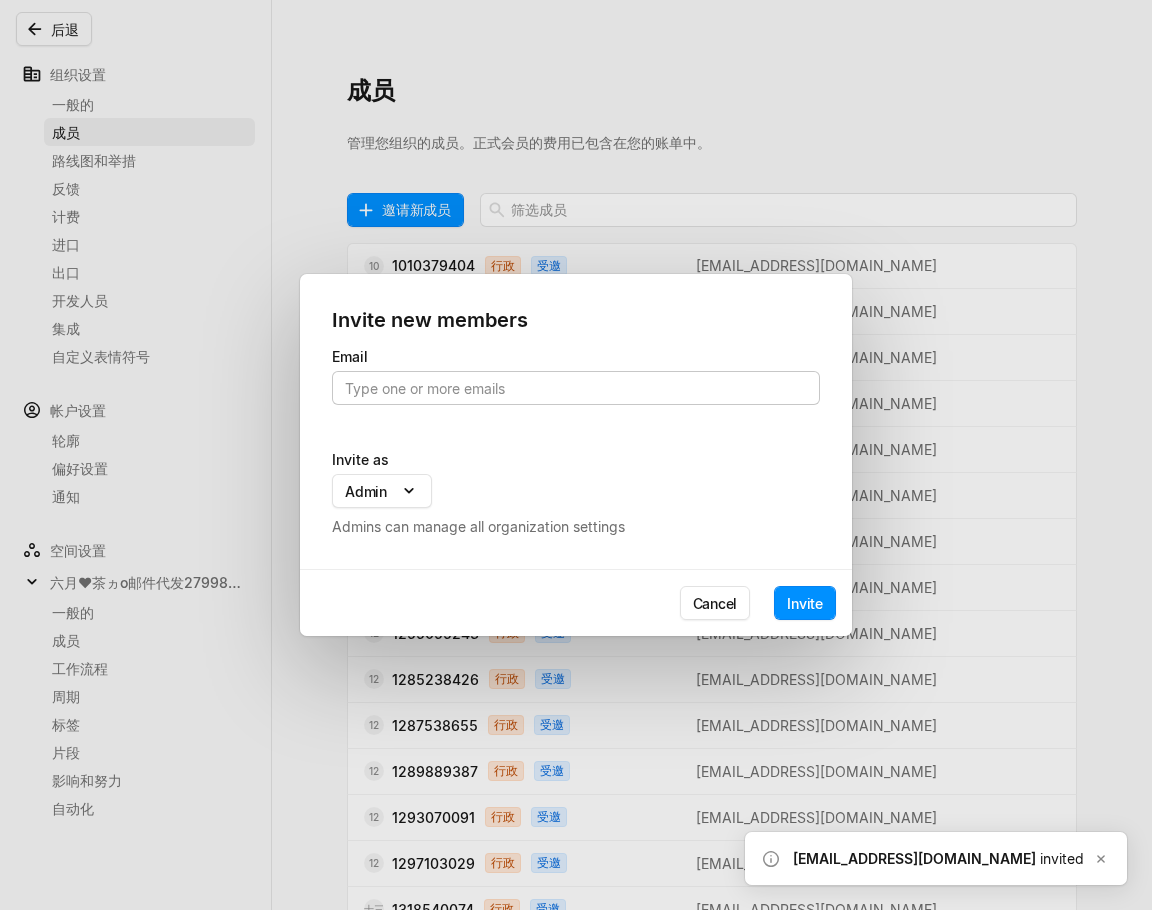 click at bounding box center (576, 388) 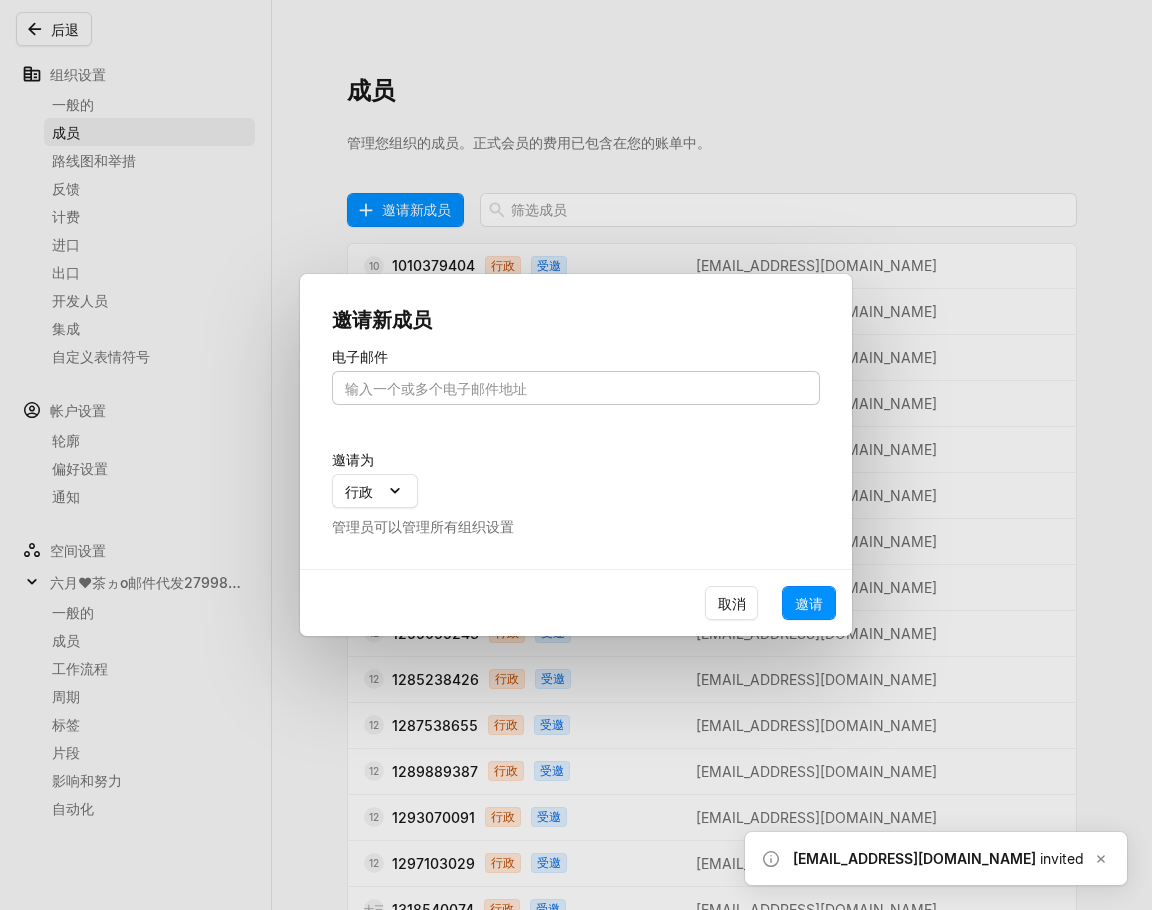type on "[EMAIL_ADDRESS][DOMAIN_NAME]" 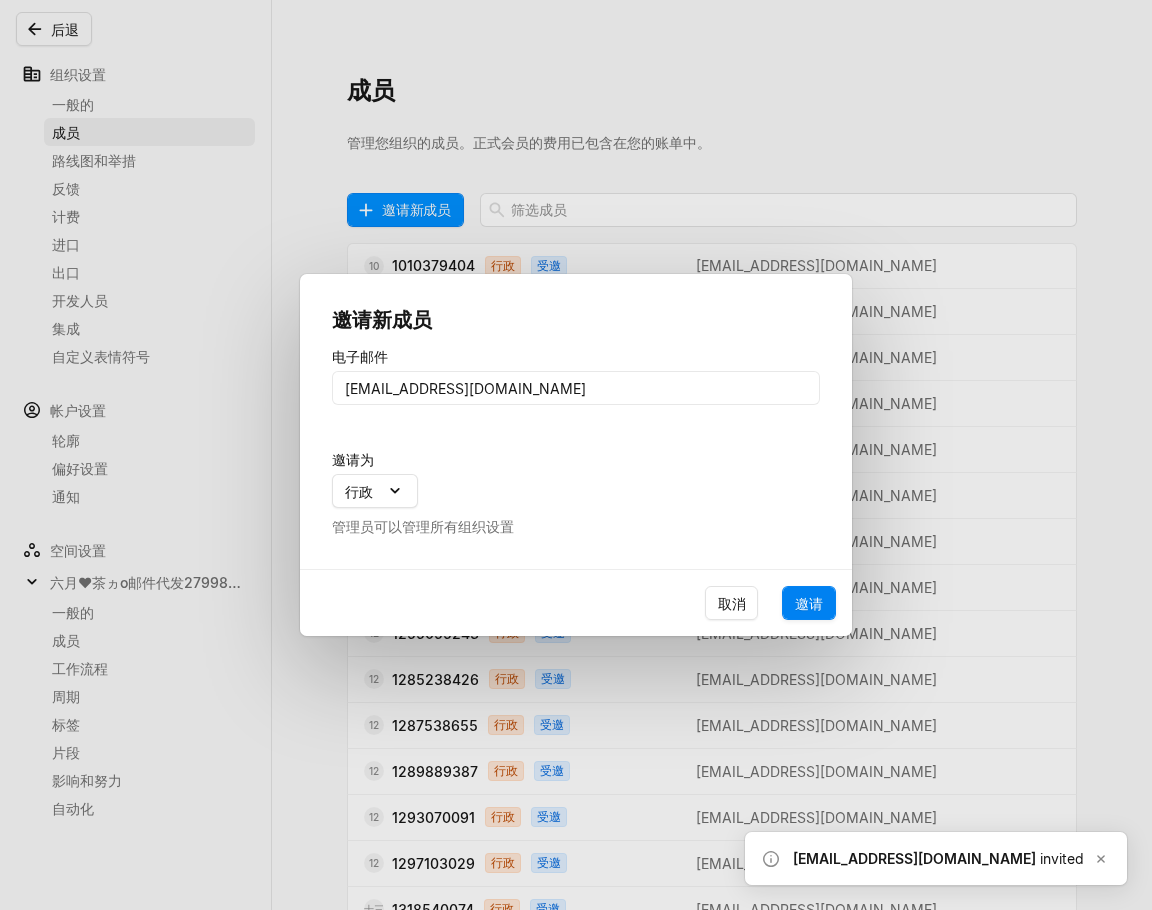 click on "邀请" at bounding box center (809, 603) 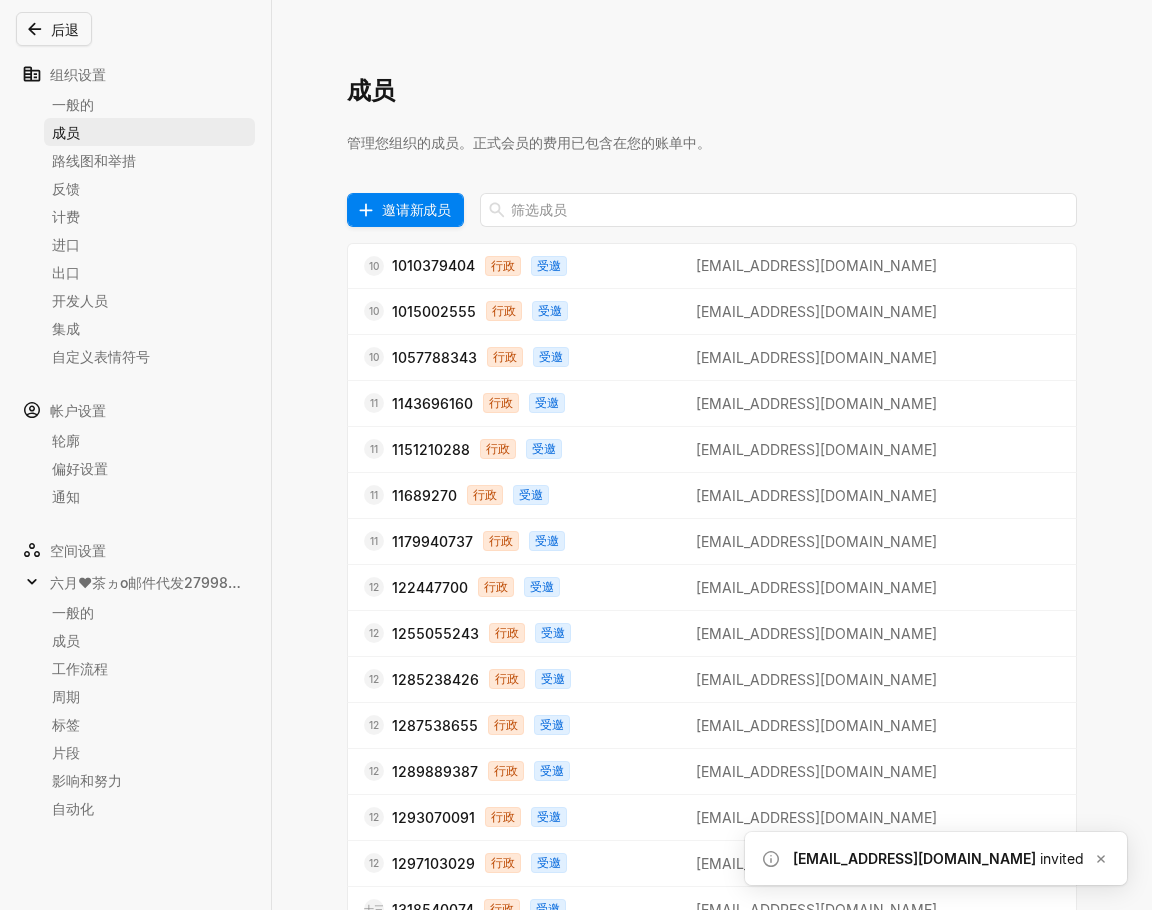 click on "邀请新成员" at bounding box center [416, 209] 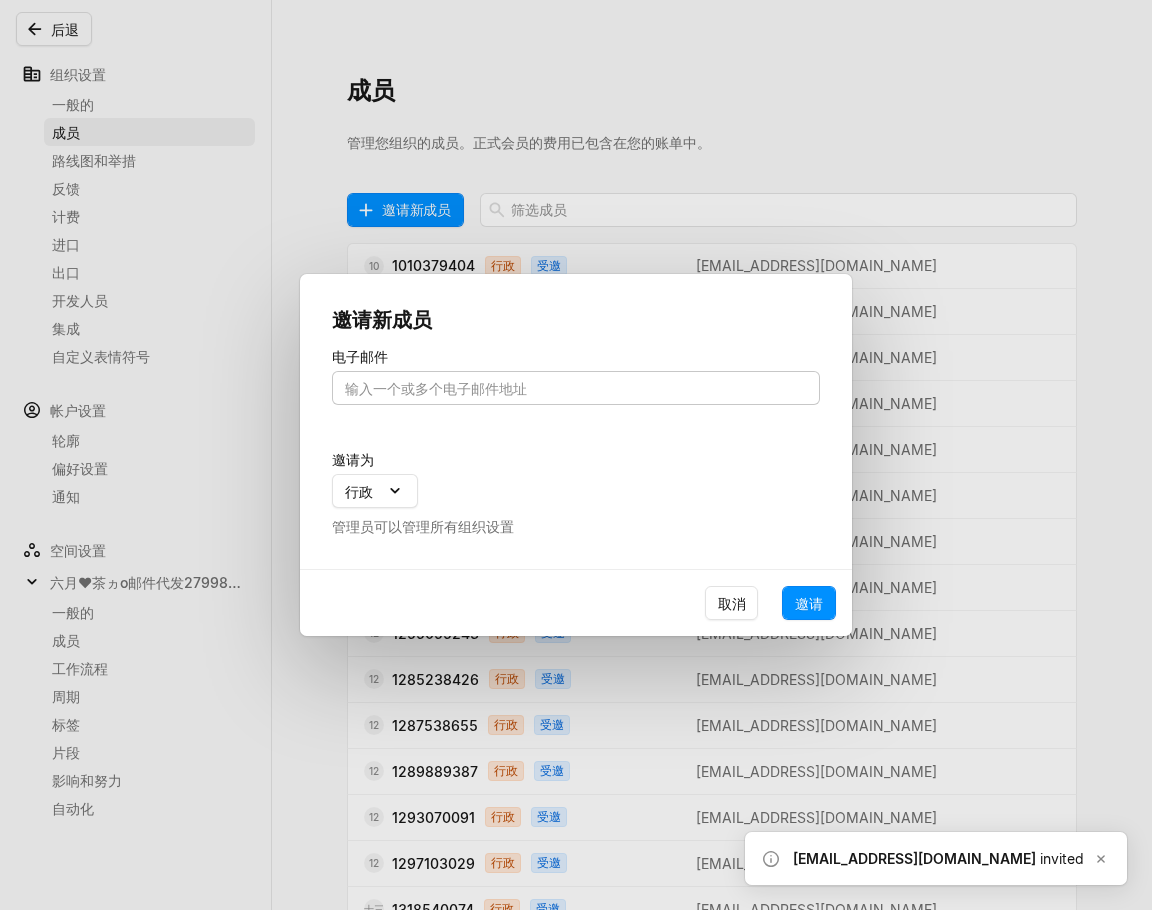click at bounding box center (576, 388) 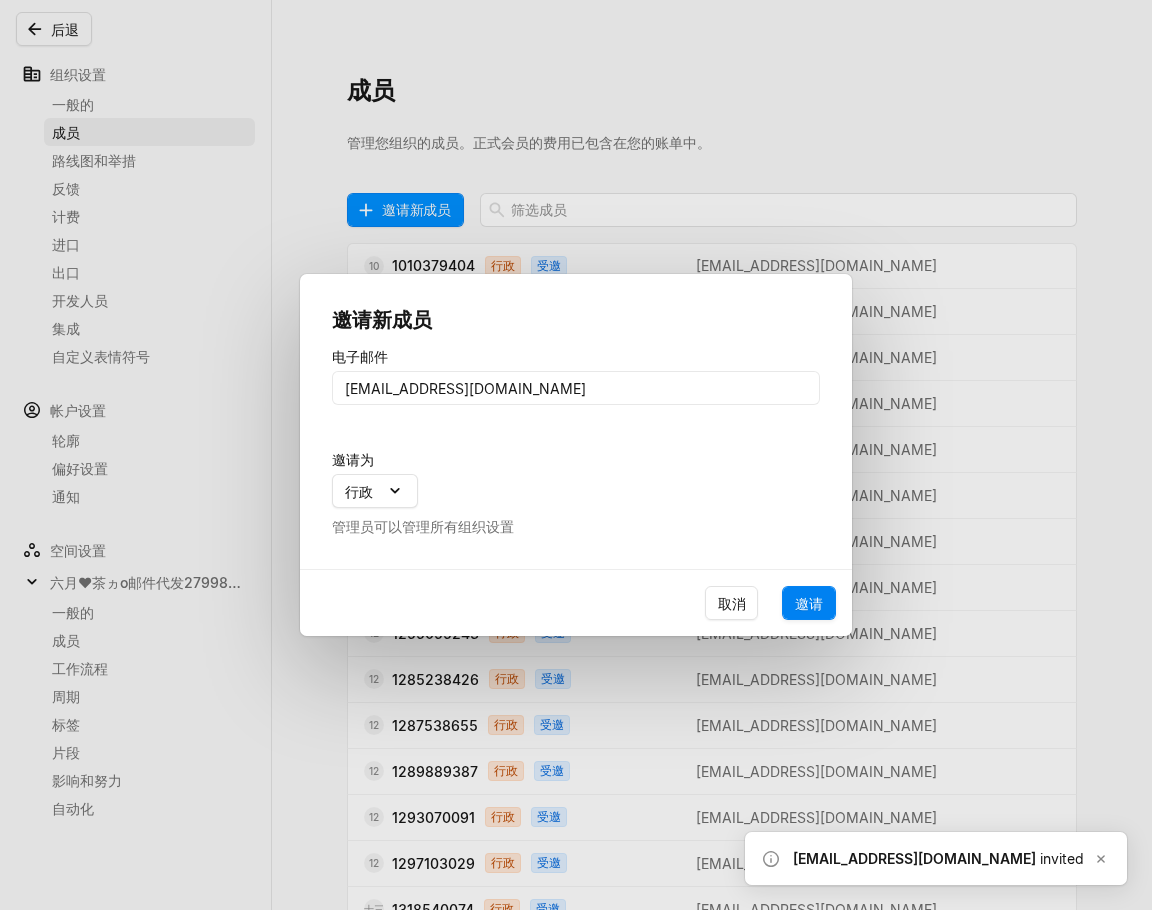 click on "邀请" at bounding box center [809, 603] 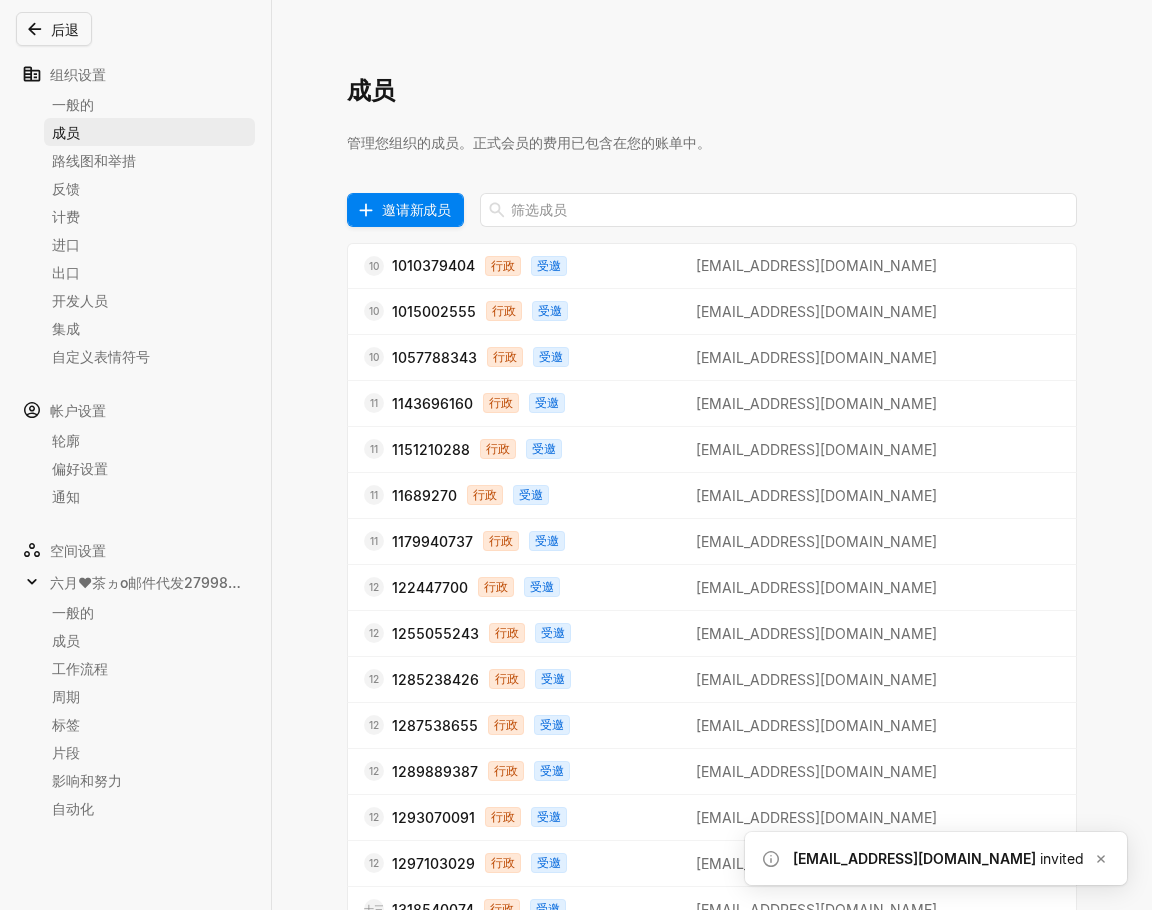 click on "邀请新成员" at bounding box center [416, 209] 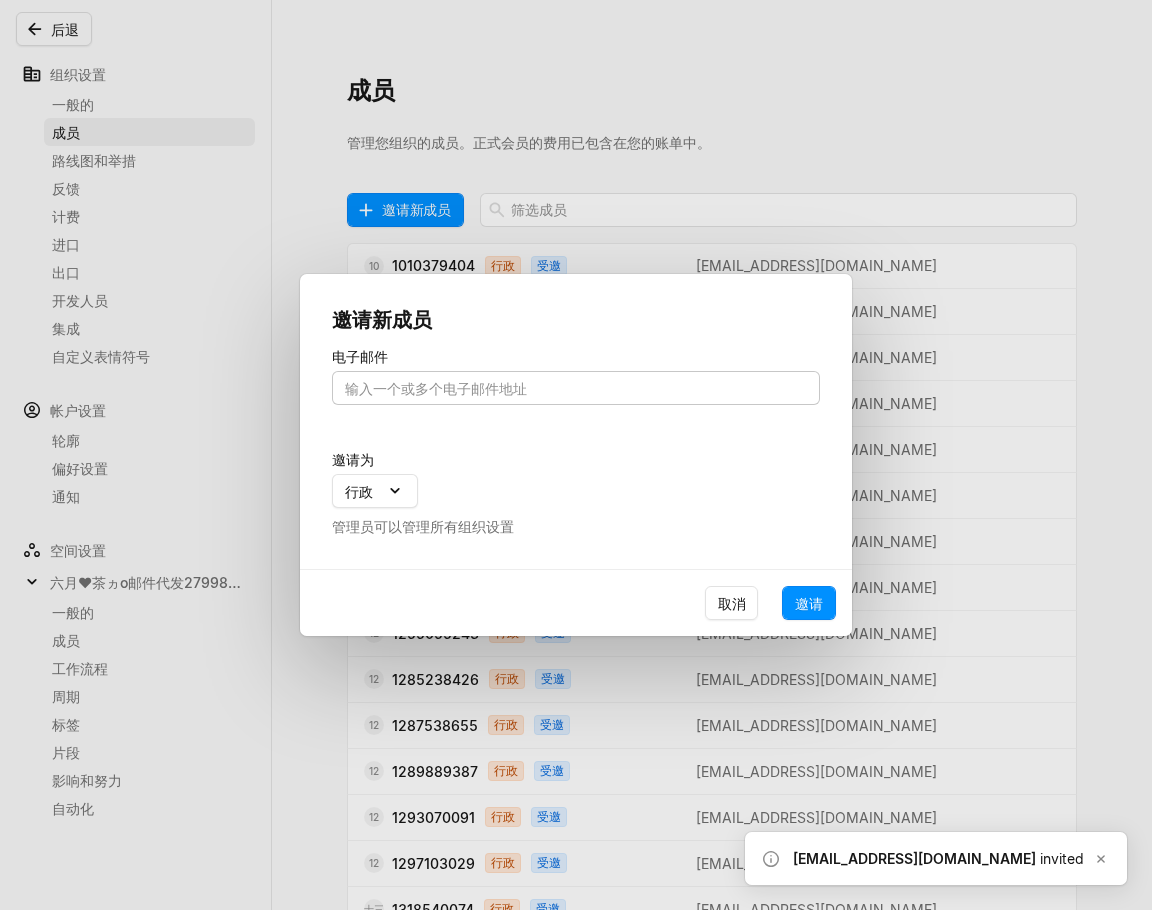 click at bounding box center [576, 388] 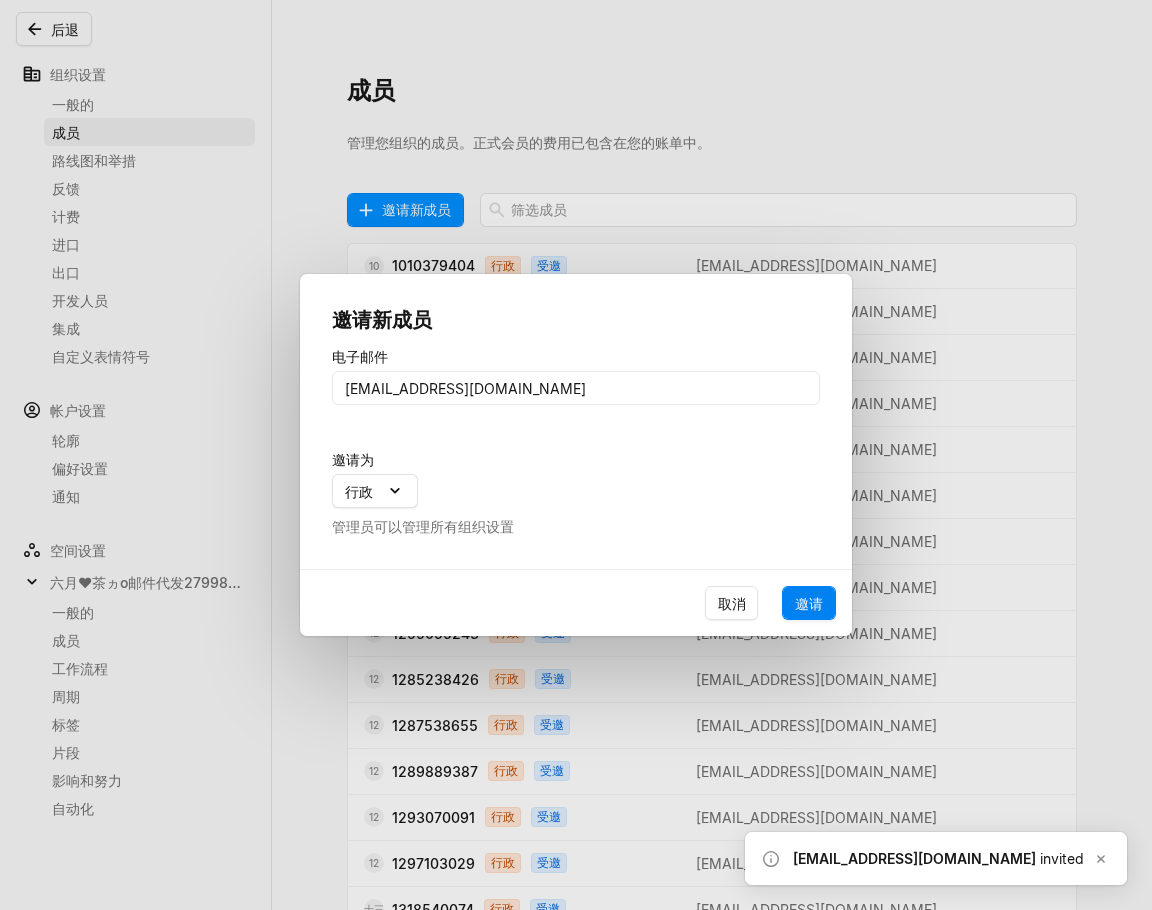 click on "邀请" at bounding box center (809, 603) 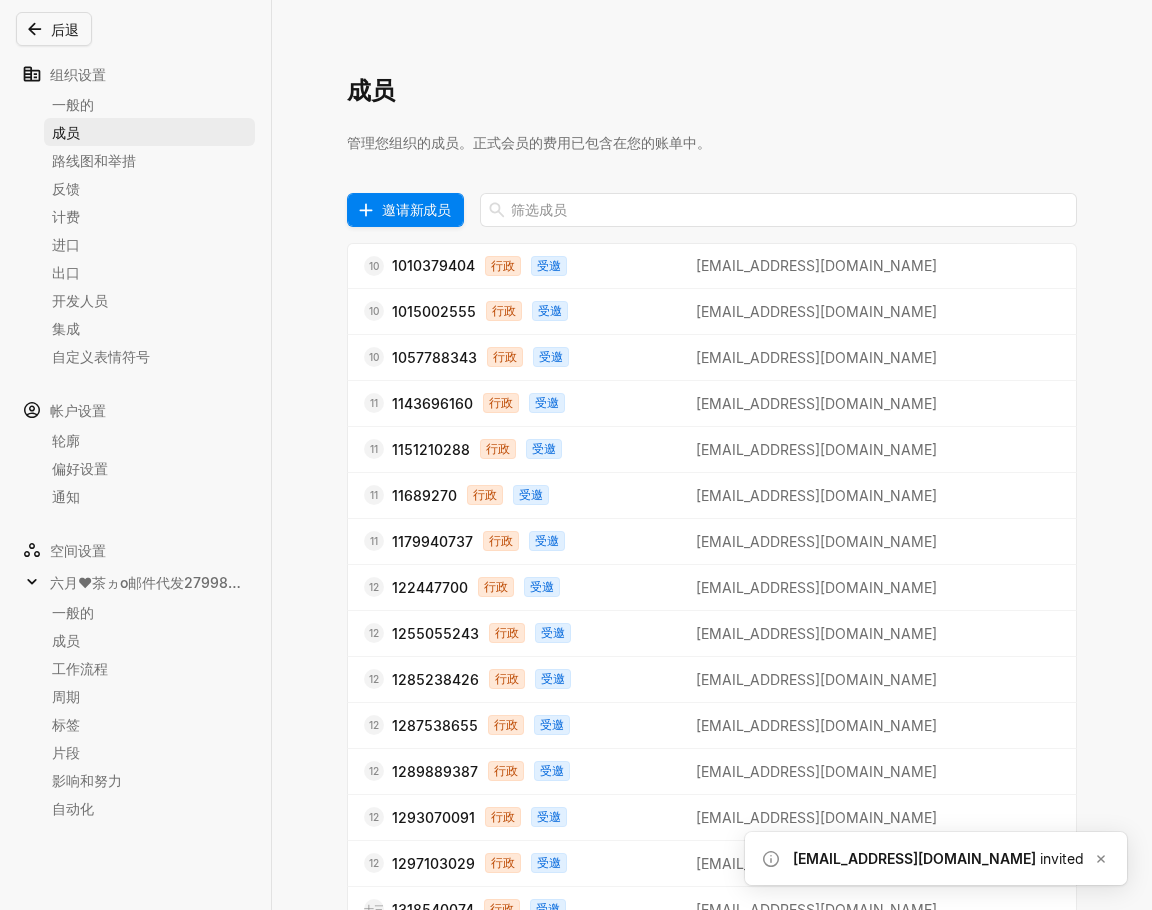click on "邀请新成员" at bounding box center [416, 209] 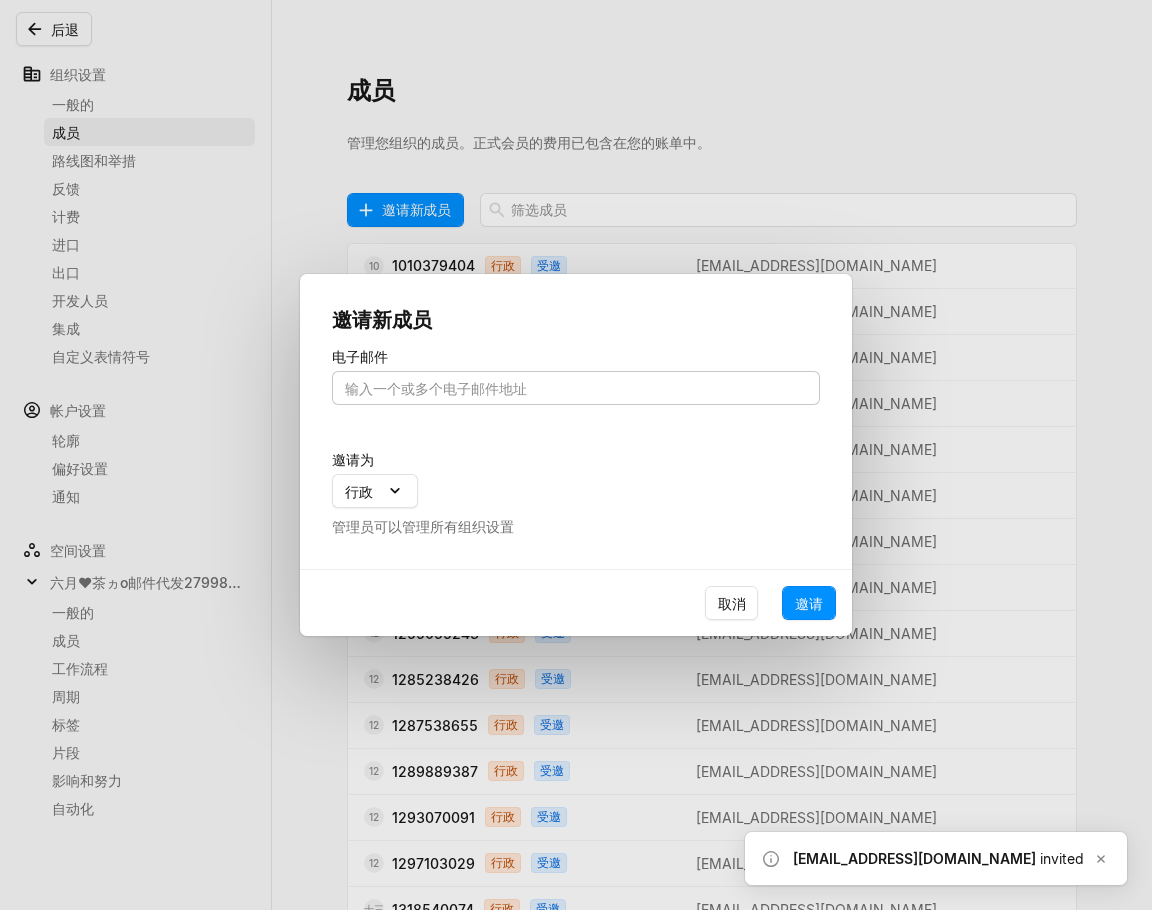 click at bounding box center (576, 388) 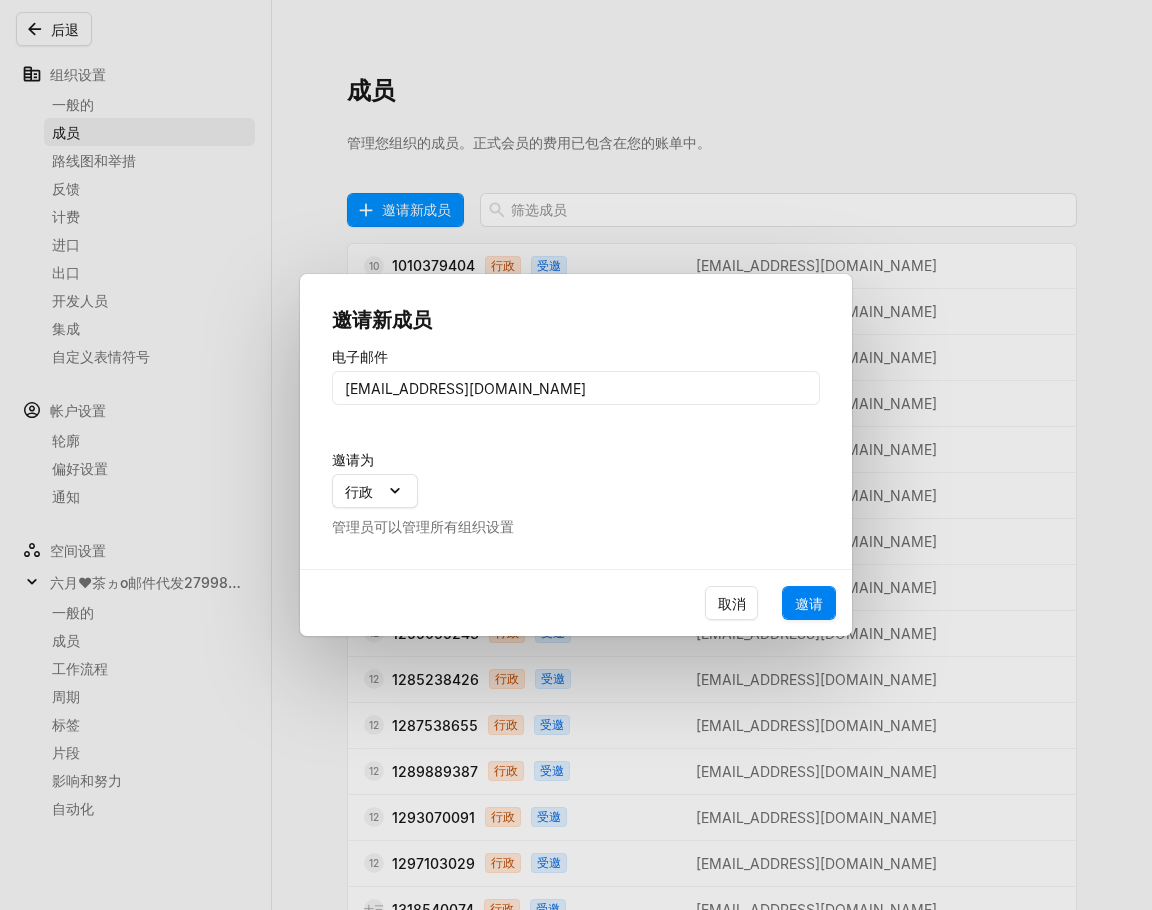 click on "邀请" at bounding box center (809, 603) 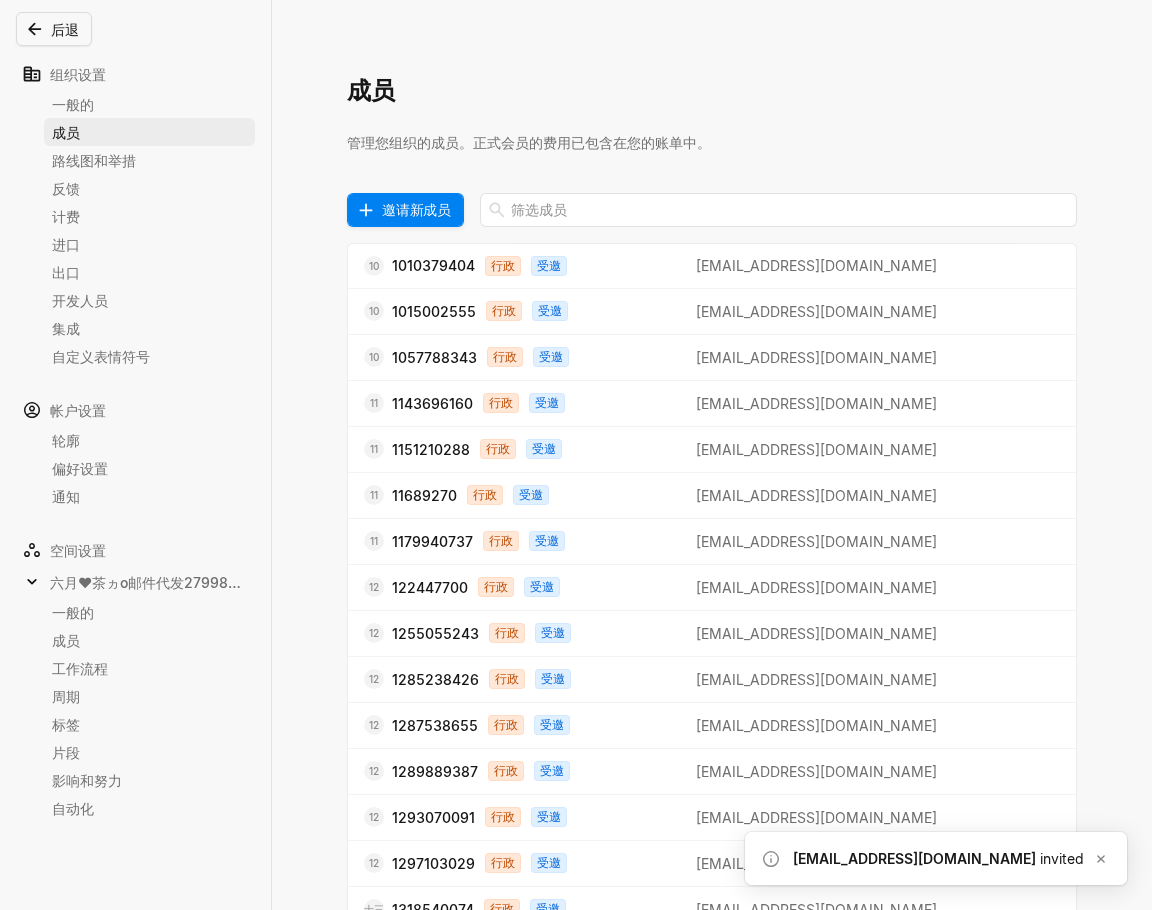 click on "邀请新成员" at bounding box center (416, 209) 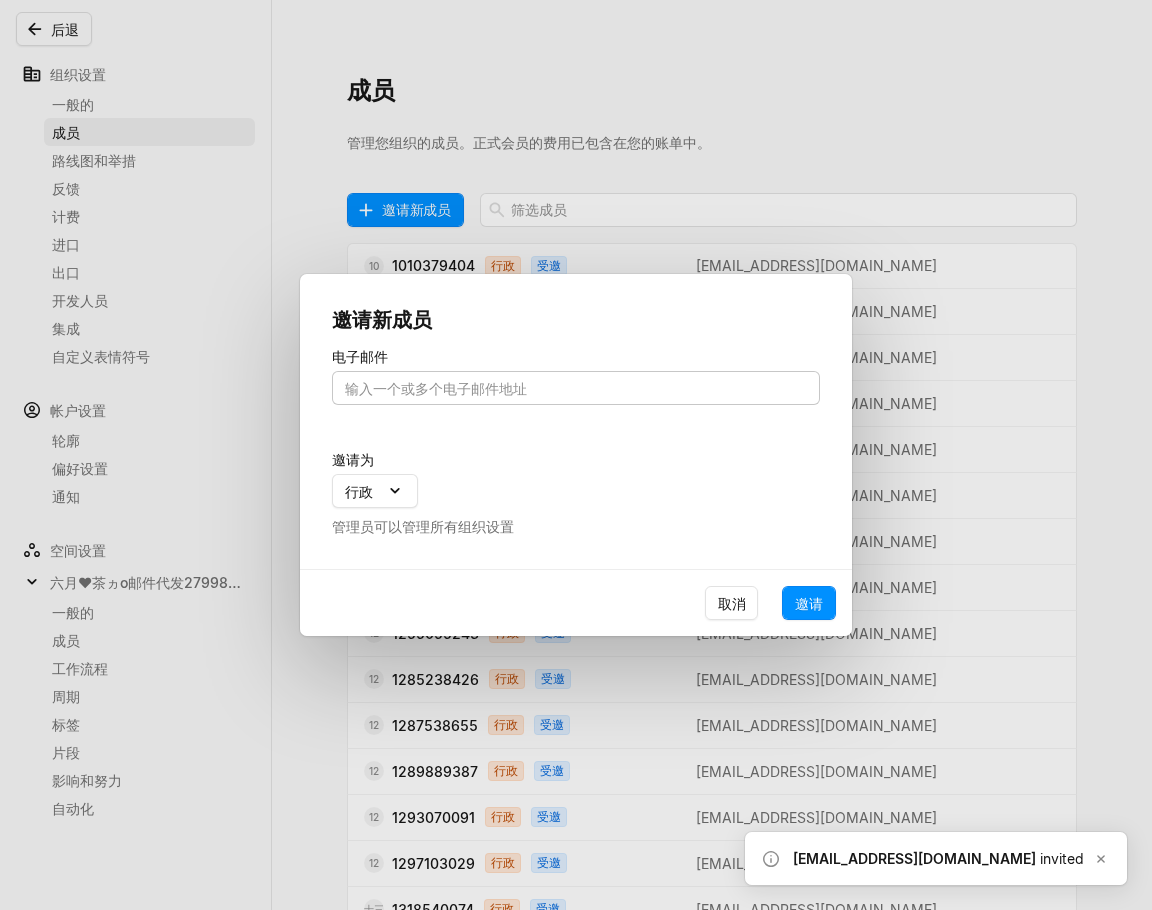 click at bounding box center [576, 388] 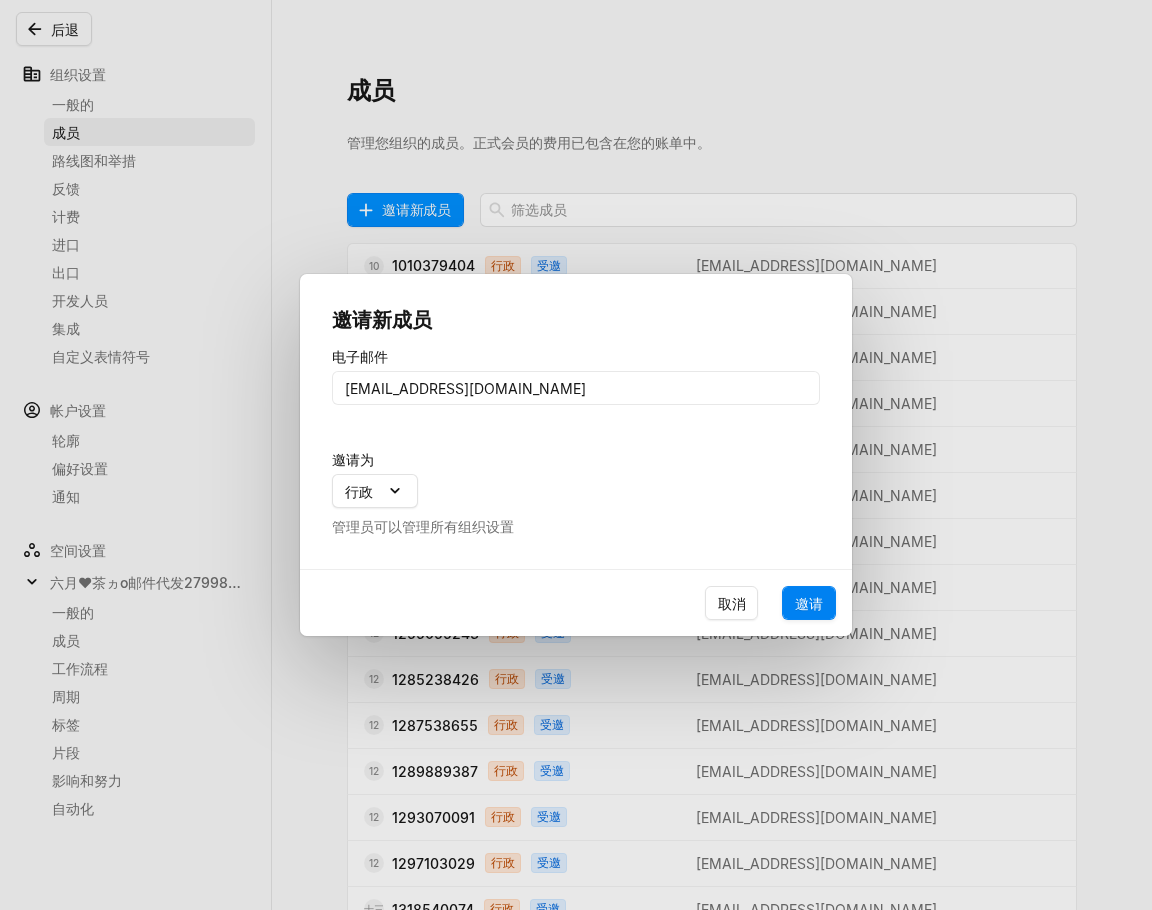 click on "邀请" at bounding box center [809, 603] 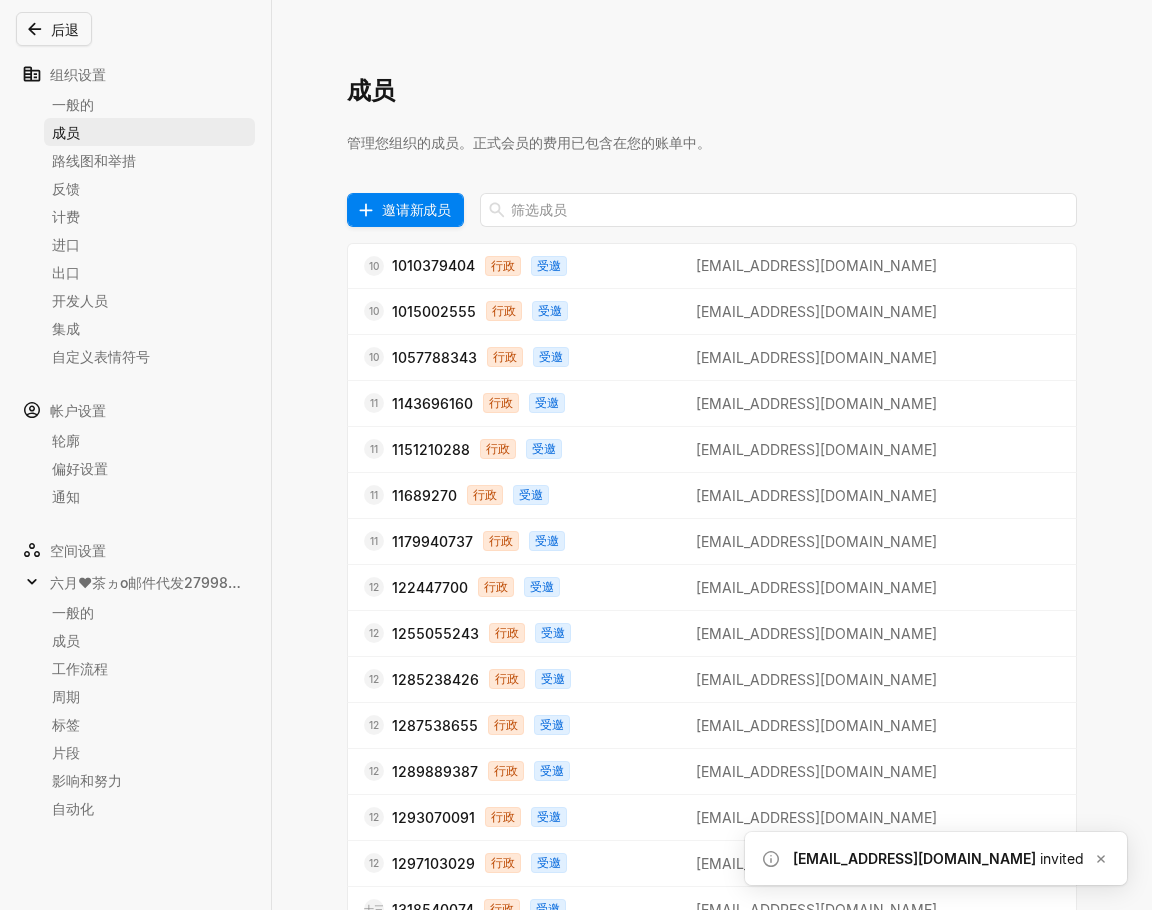 click on "邀请新成员" at bounding box center (416, 209) 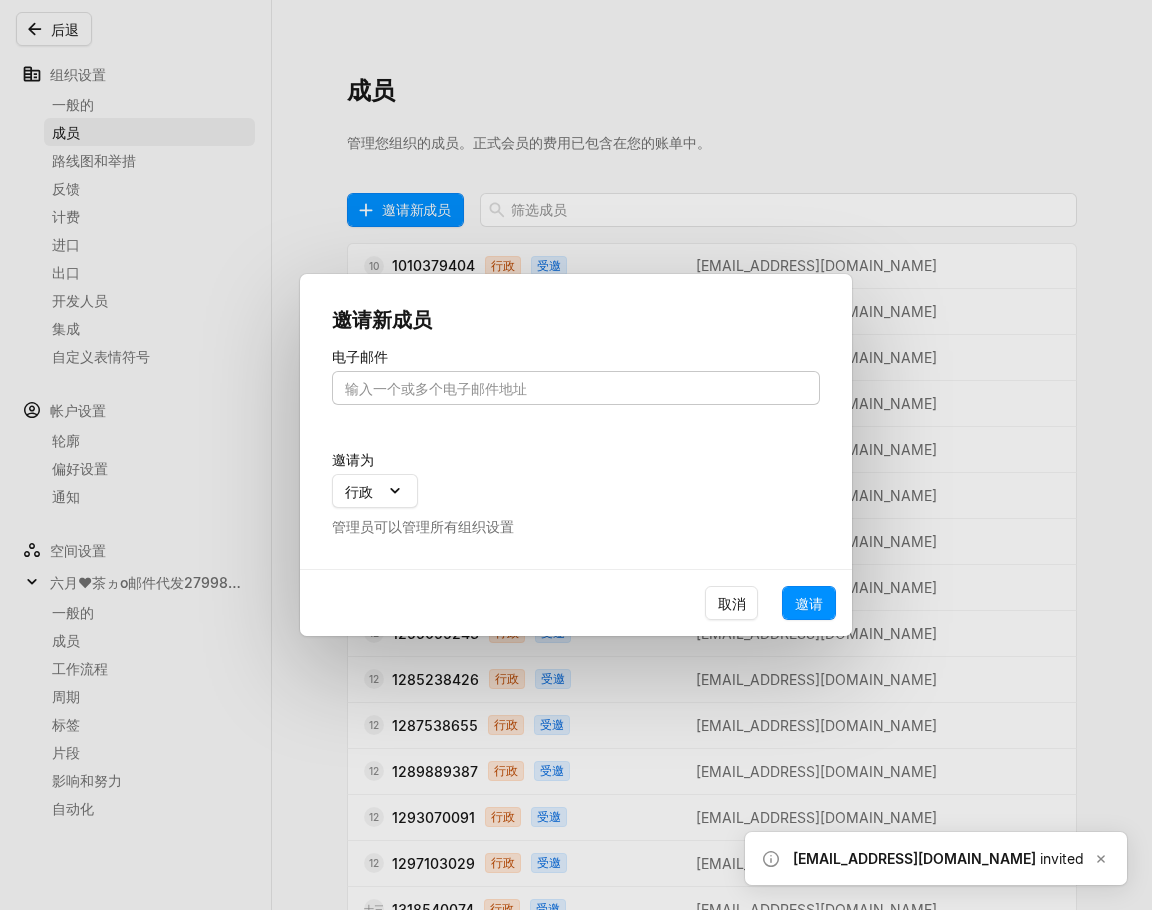 click at bounding box center (576, 388) 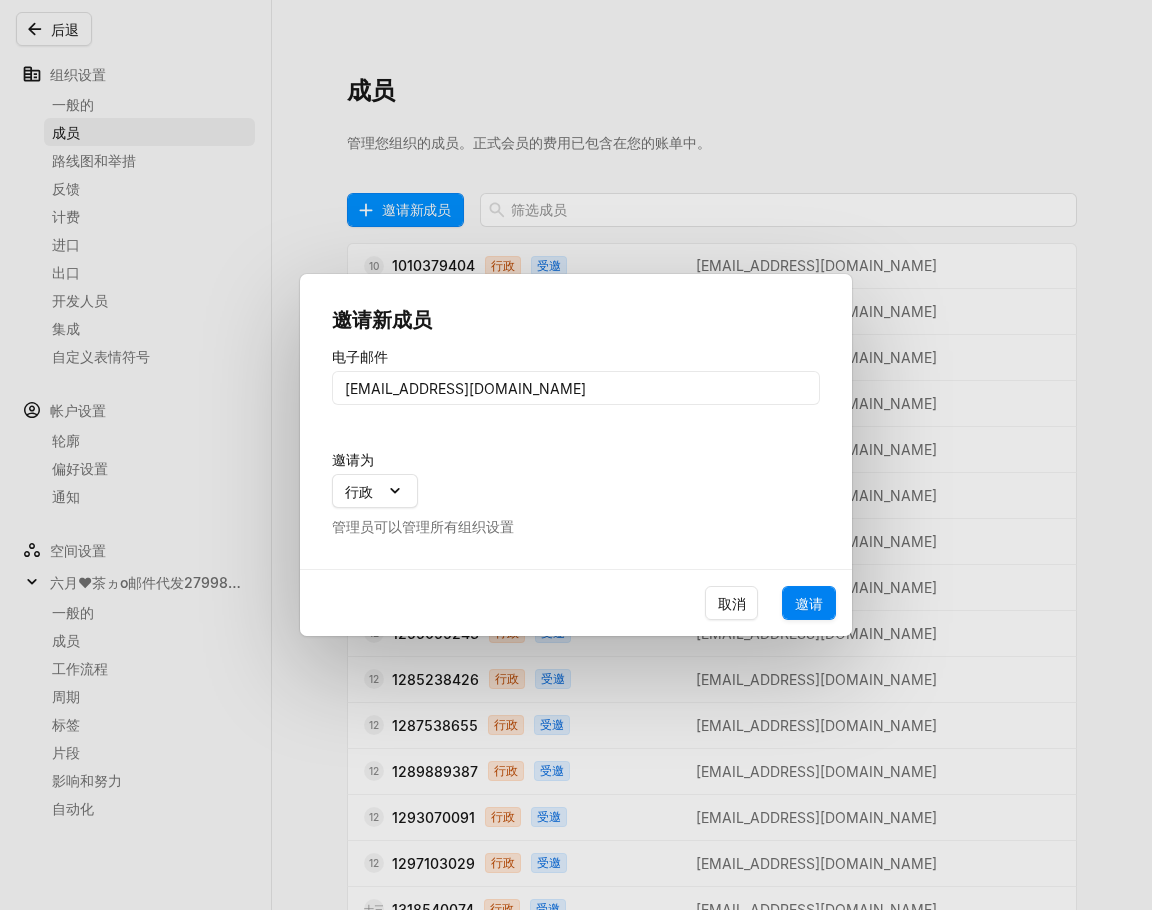 click on "邀请" at bounding box center (809, 603) 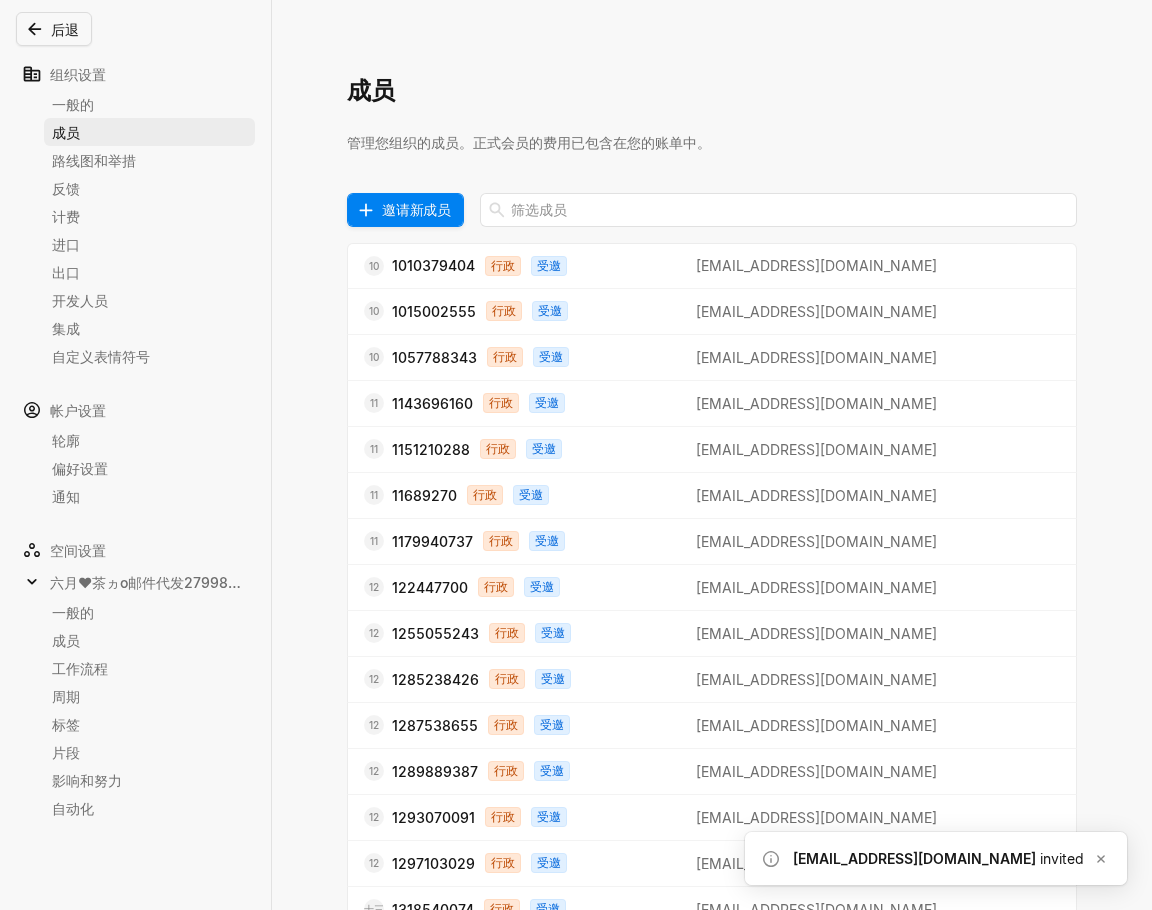 click on "邀请新成员" at bounding box center (416, 209) 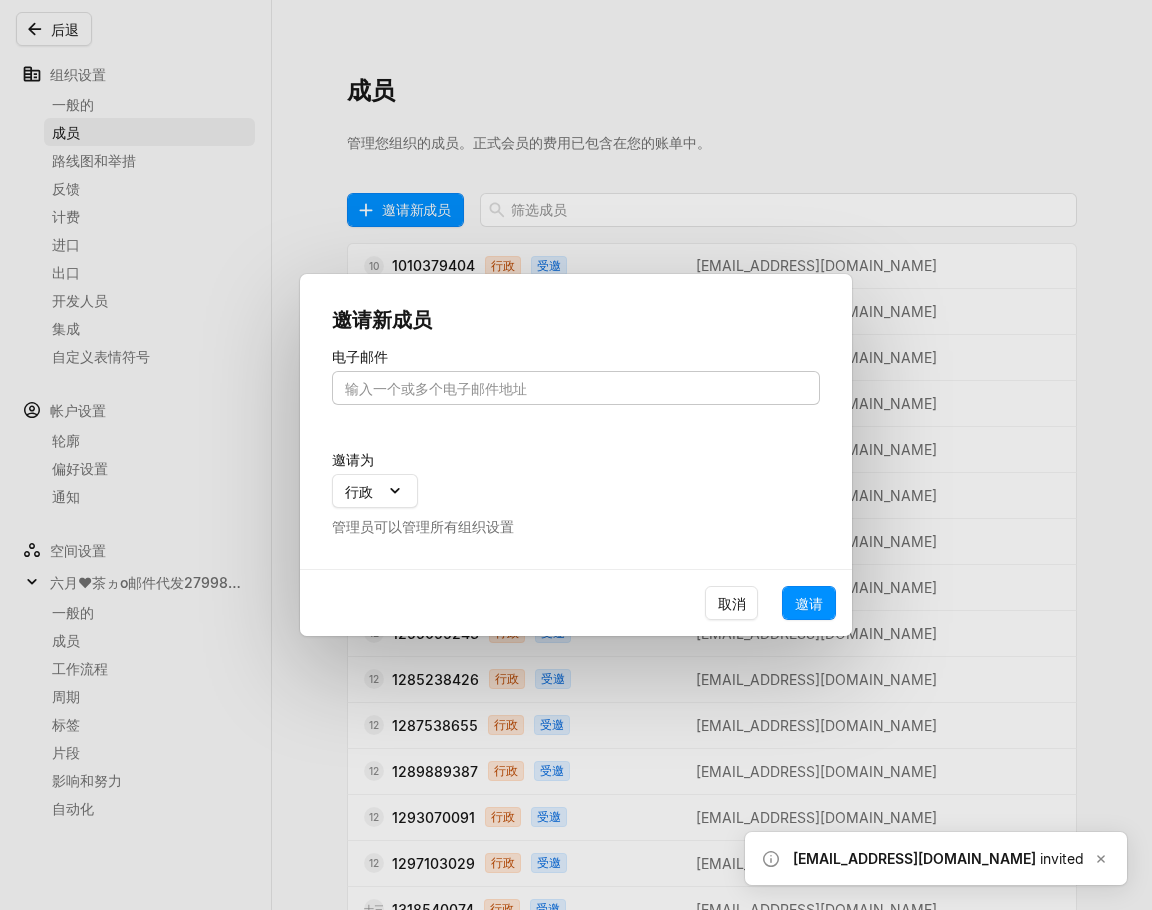 click at bounding box center (576, 388) 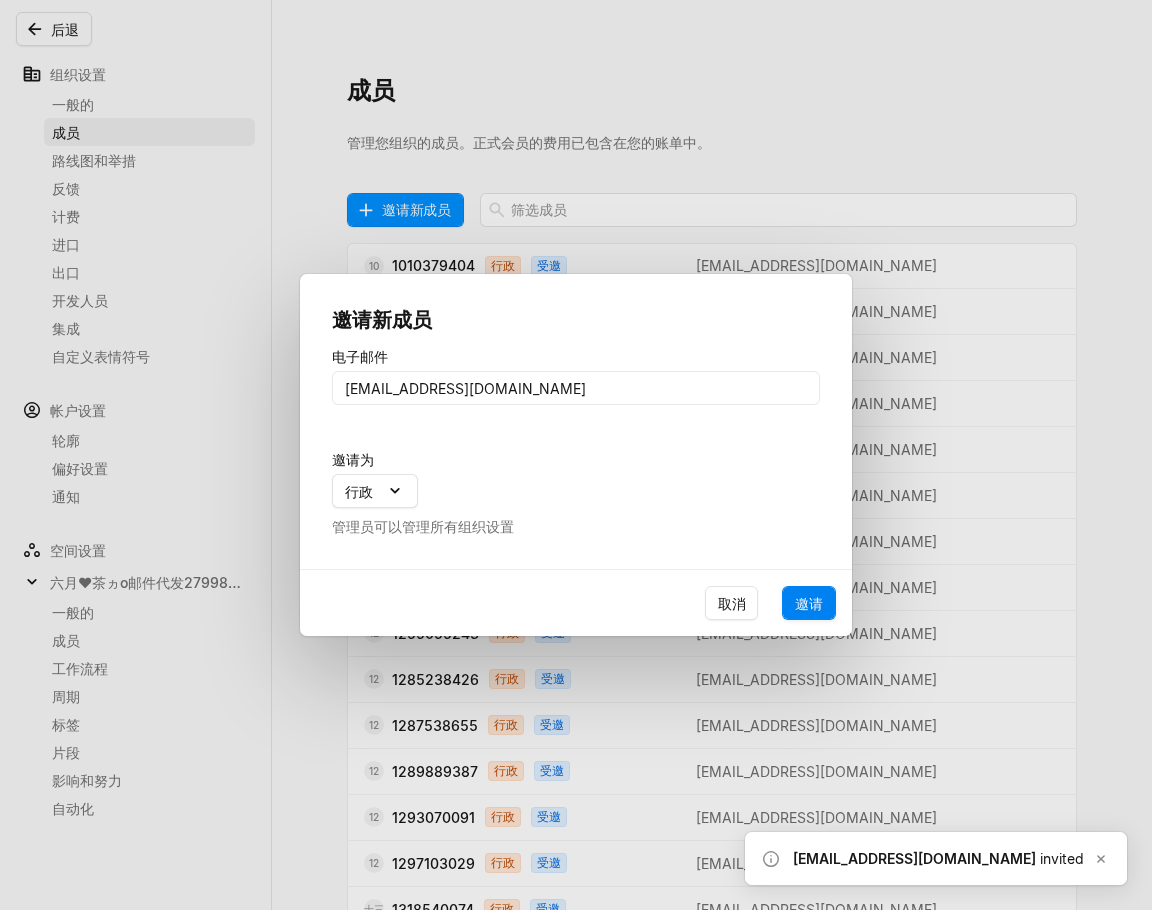 click on "邀请" at bounding box center (809, 603) 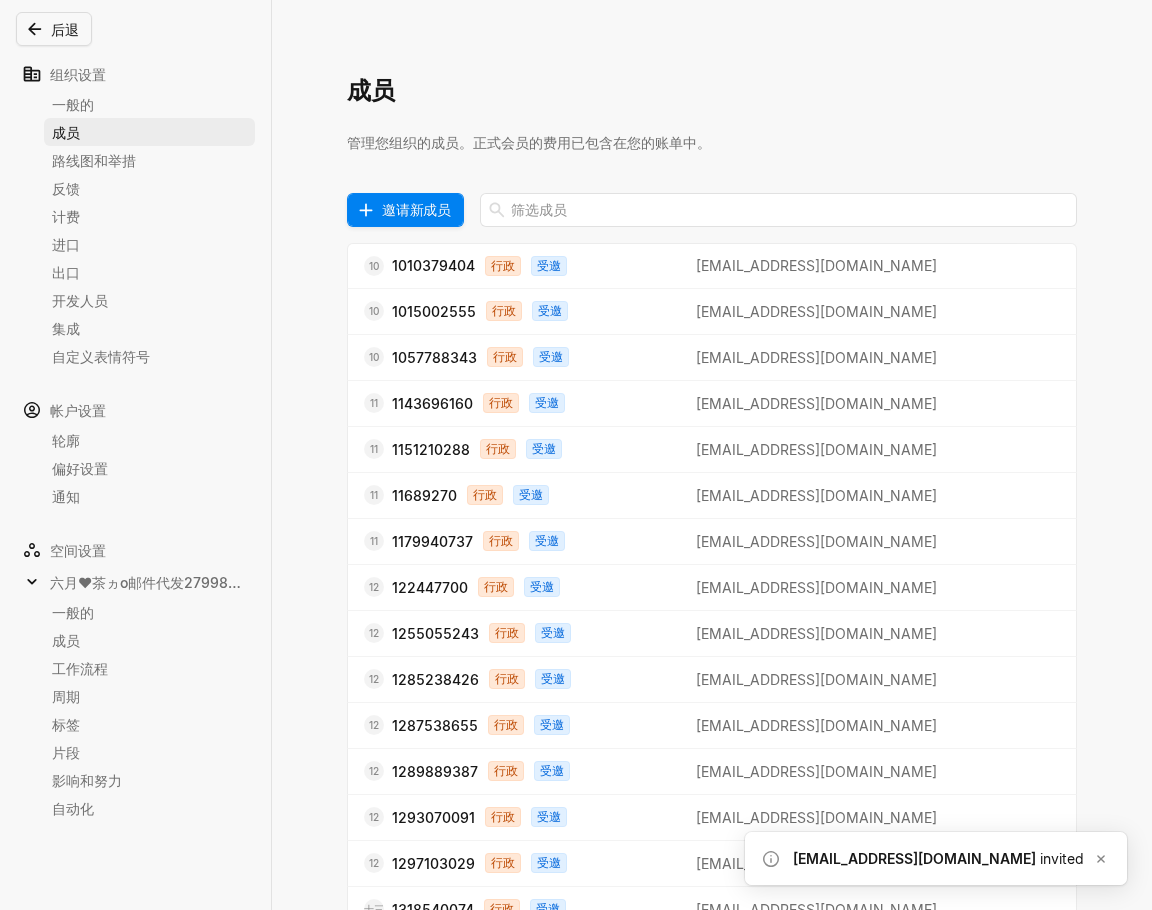 click on "邀请新成员" at bounding box center (416, 209) 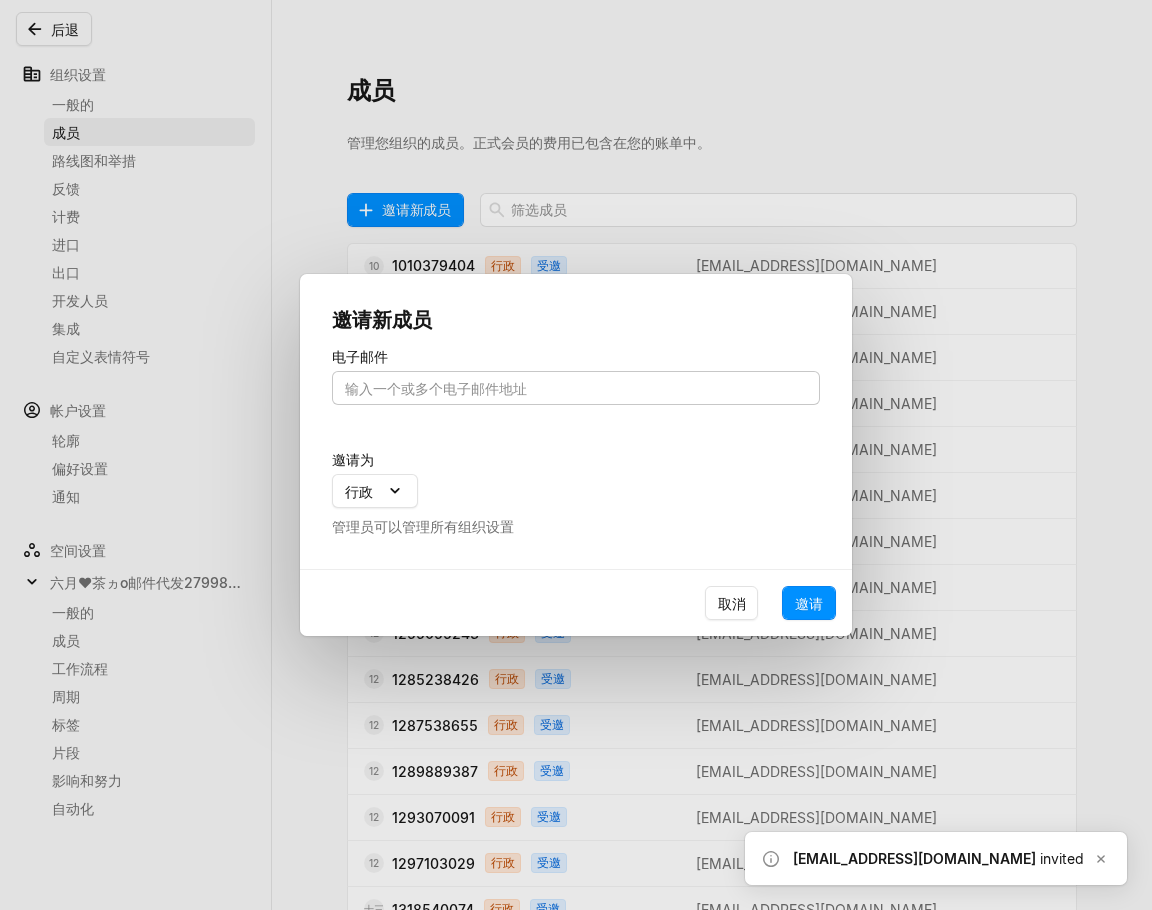 click at bounding box center (576, 388) 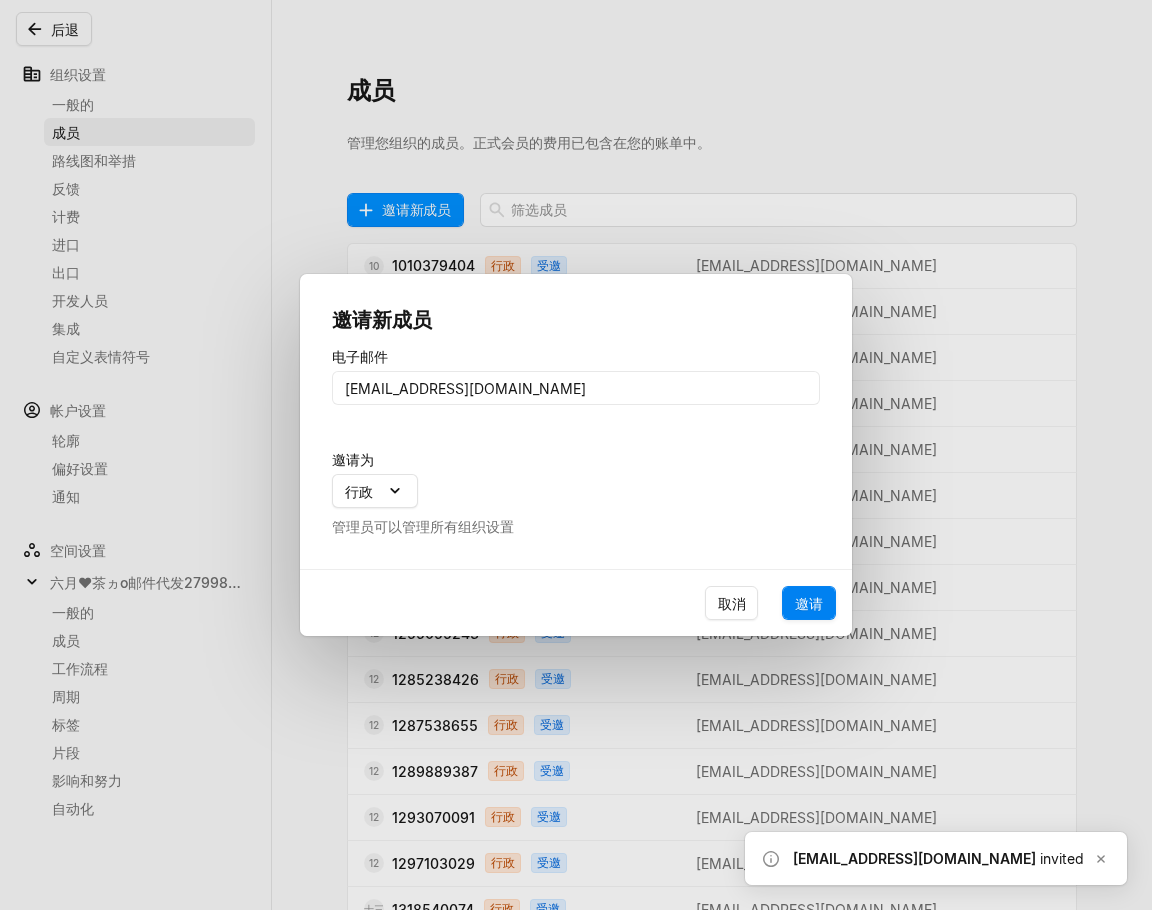 click on "邀请" at bounding box center [809, 603] 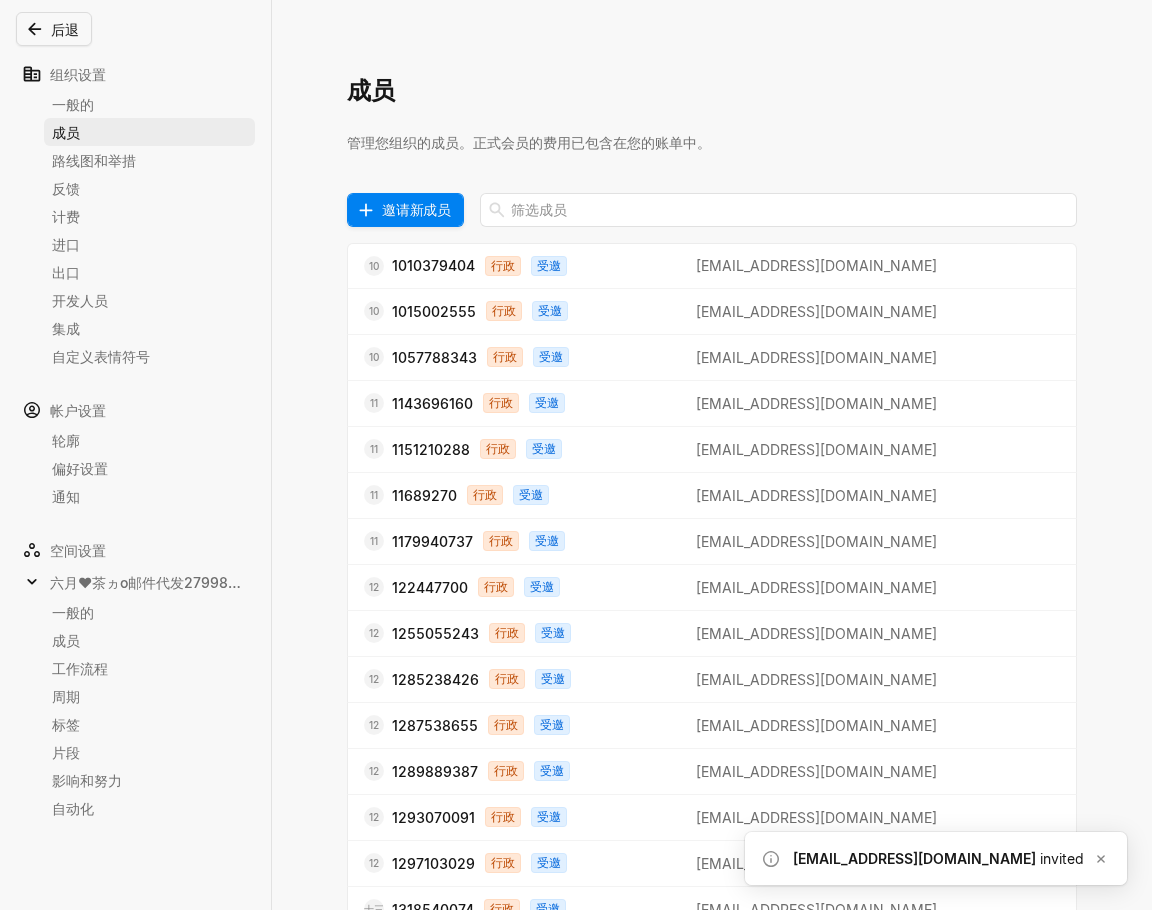 click on "邀请新成员" at bounding box center (416, 209) 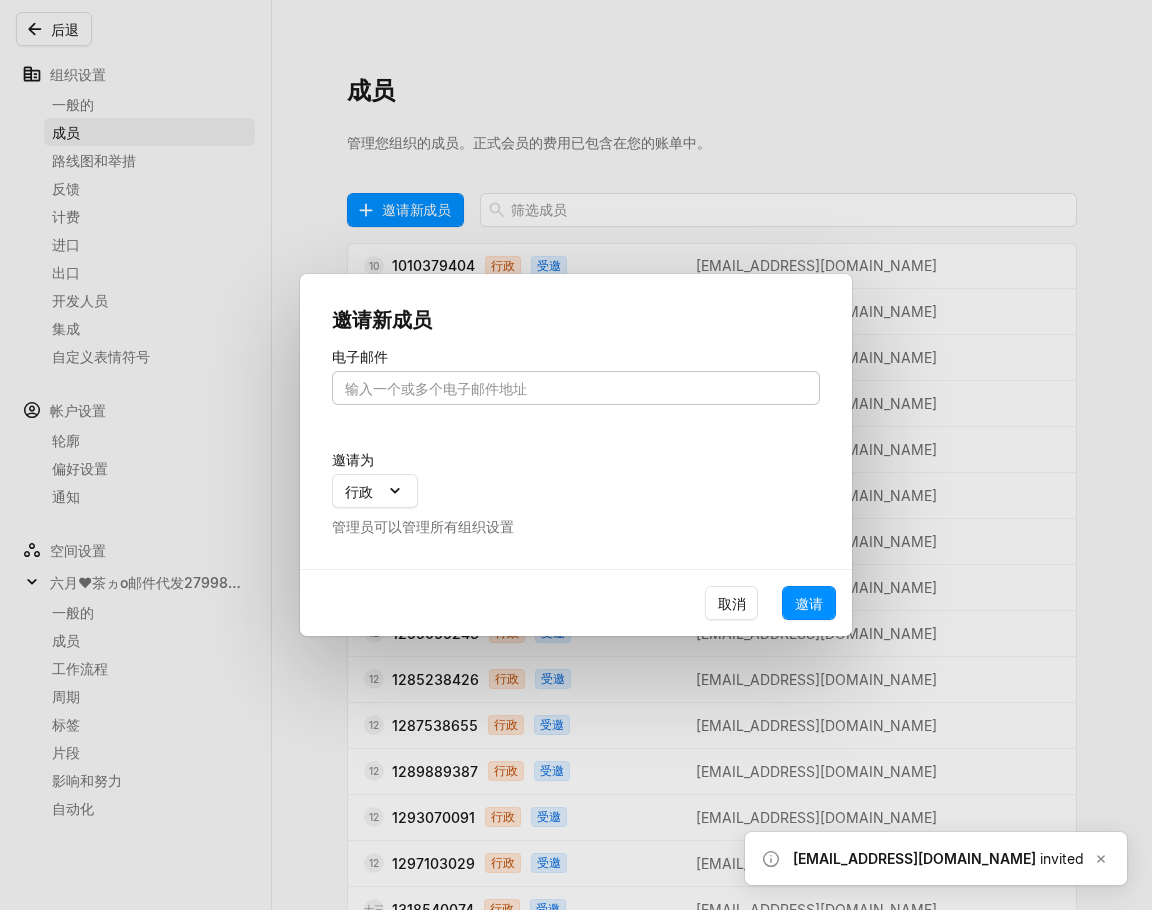 click at bounding box center [576, 388] 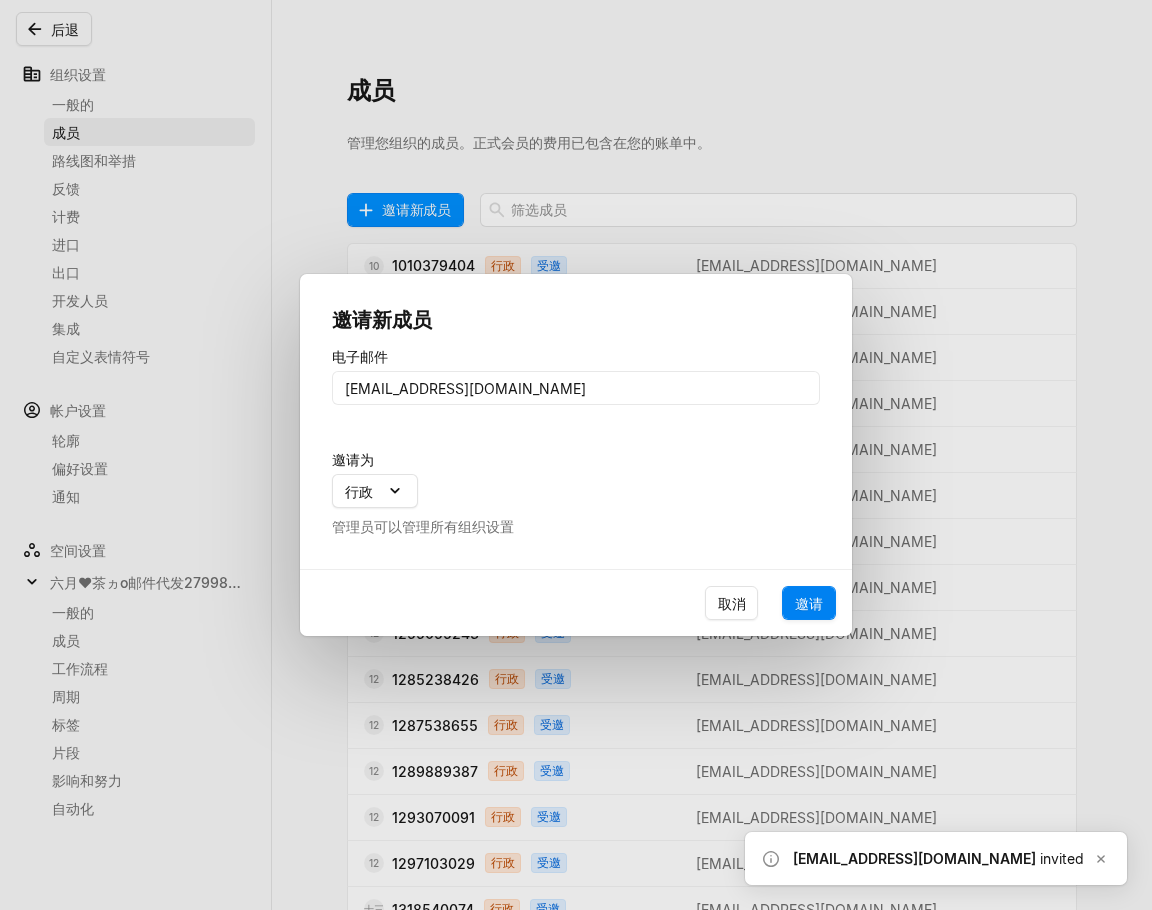click on "邀请" at bounding box center (809, 603) 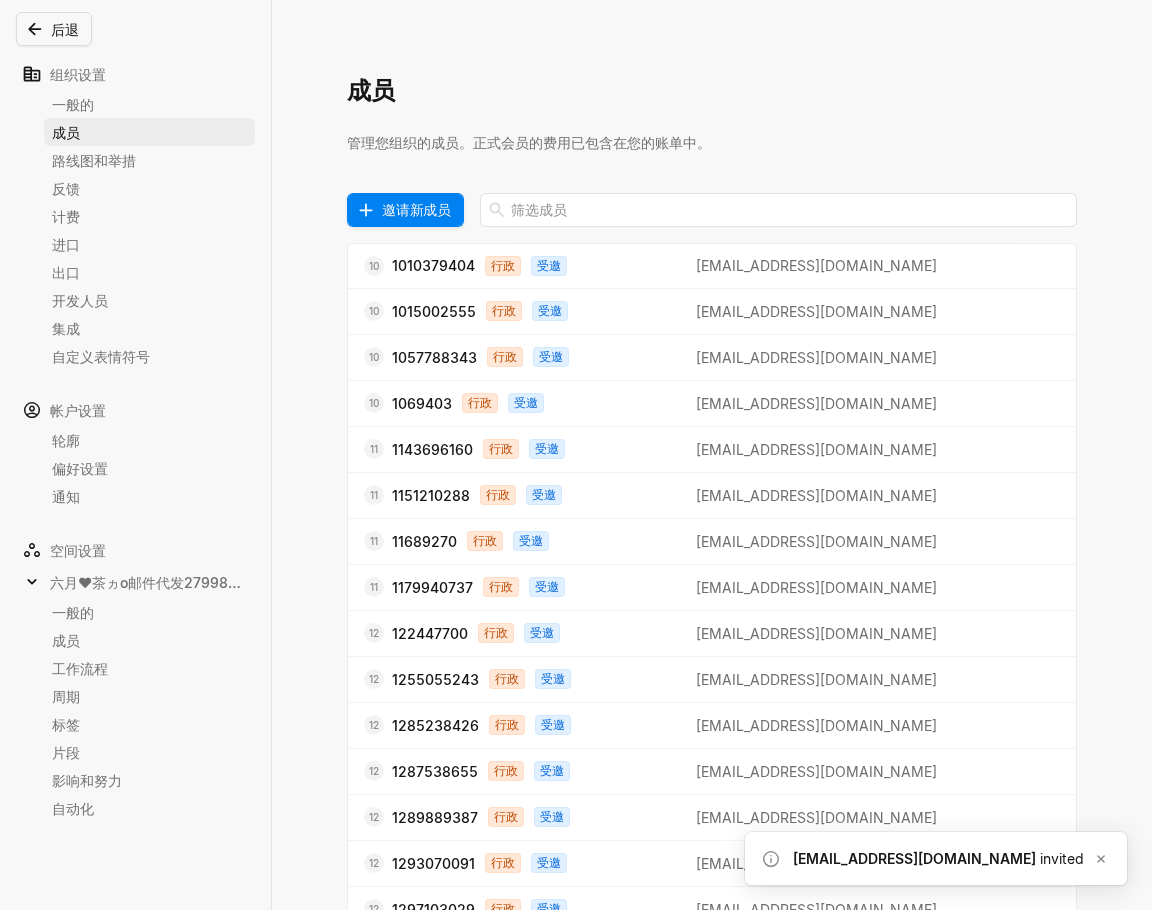 click on "邀请新成员" at bounding box center (416, 209) 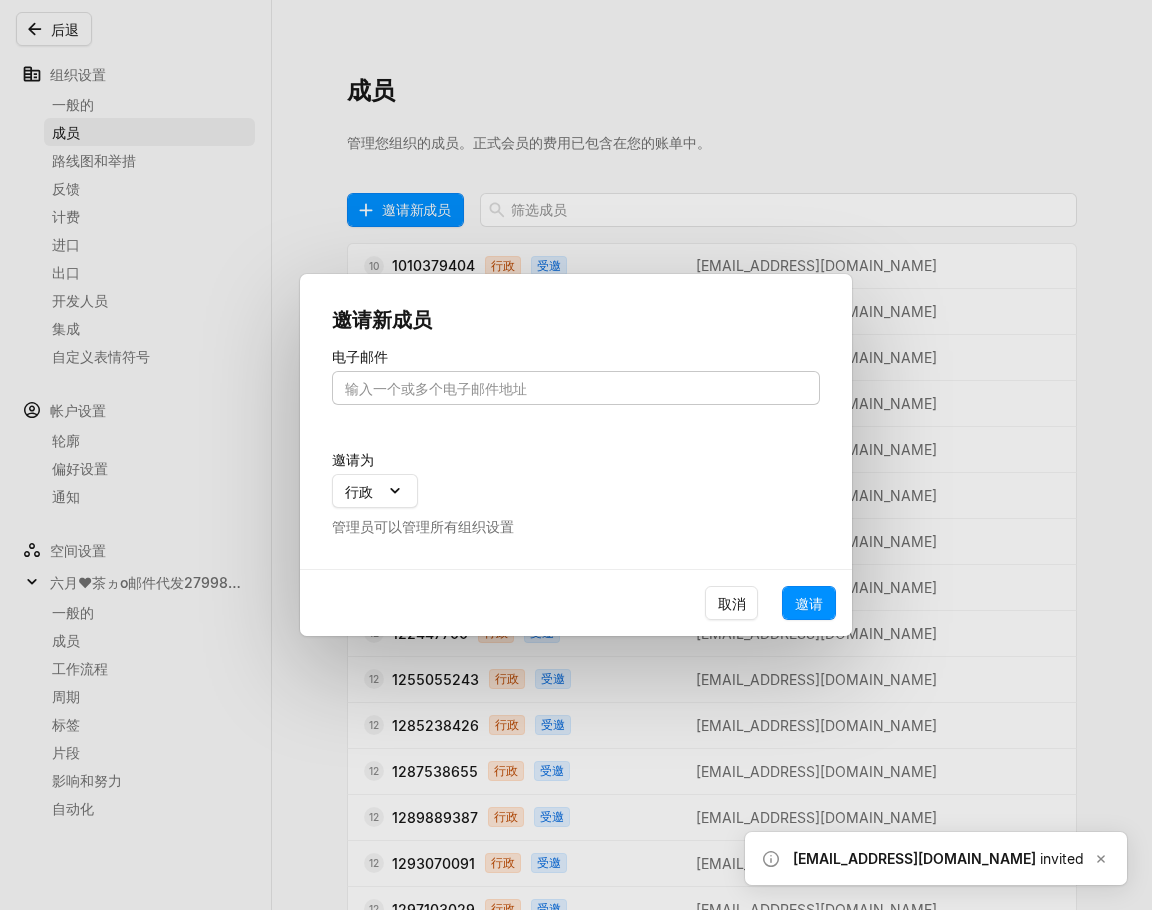 click at bounding box center (576, 388) 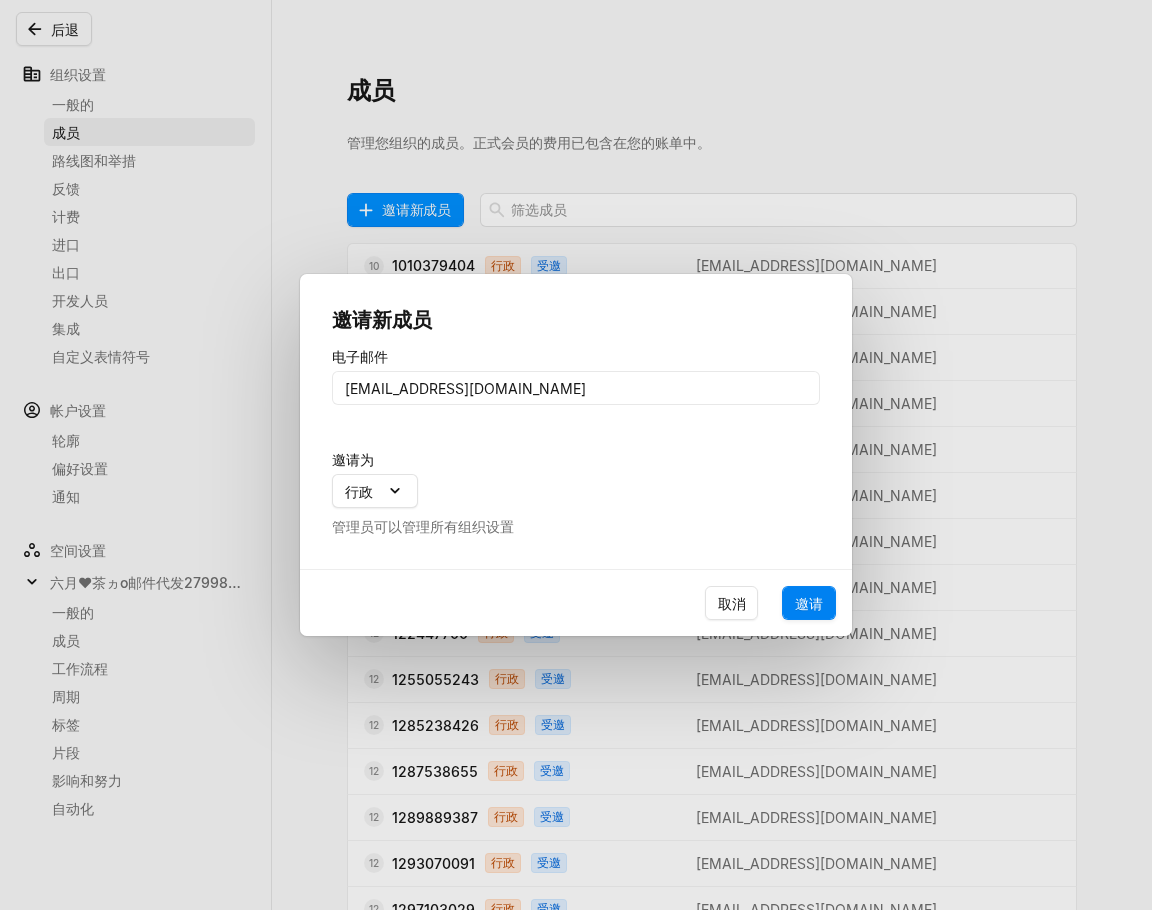 click on "邀请" at bounding box center [809, 603] 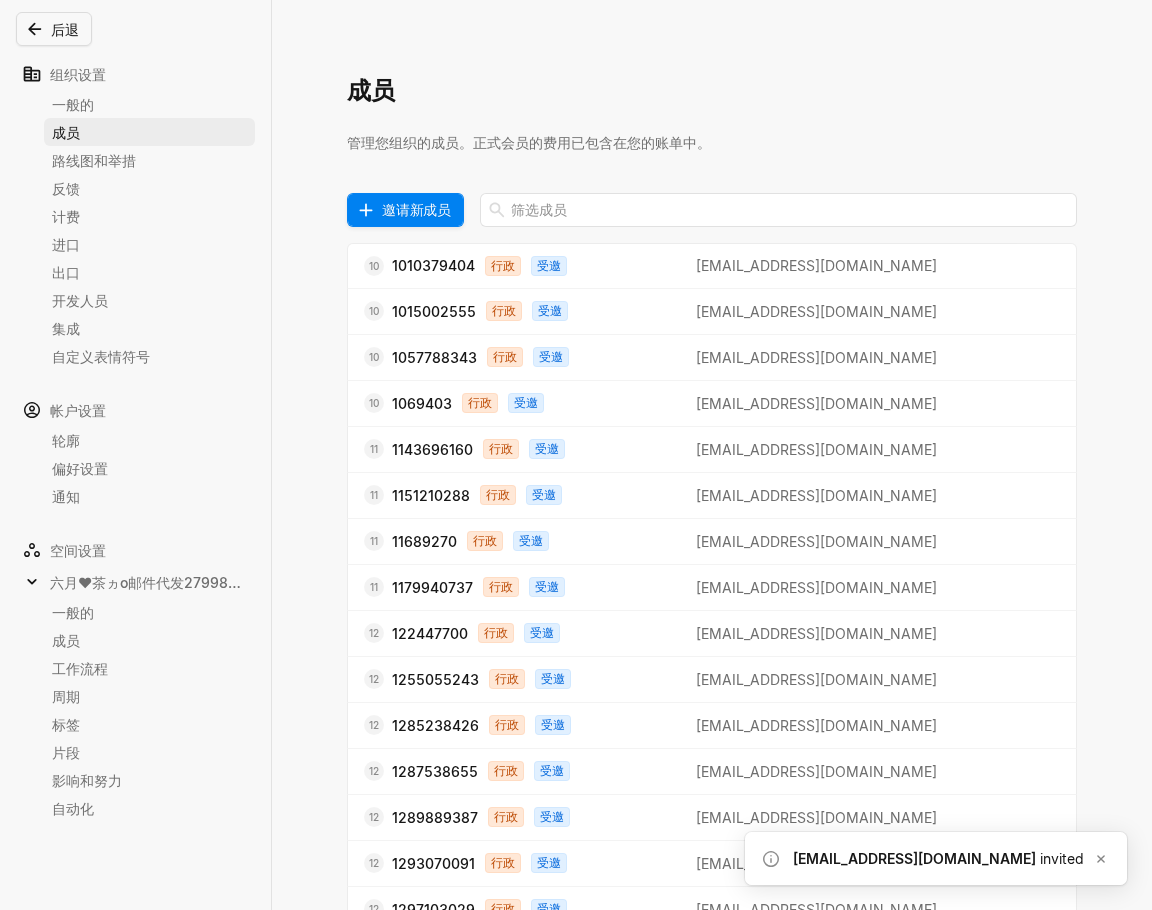 click on "邀请新成员" at bounding box center [416, 209] 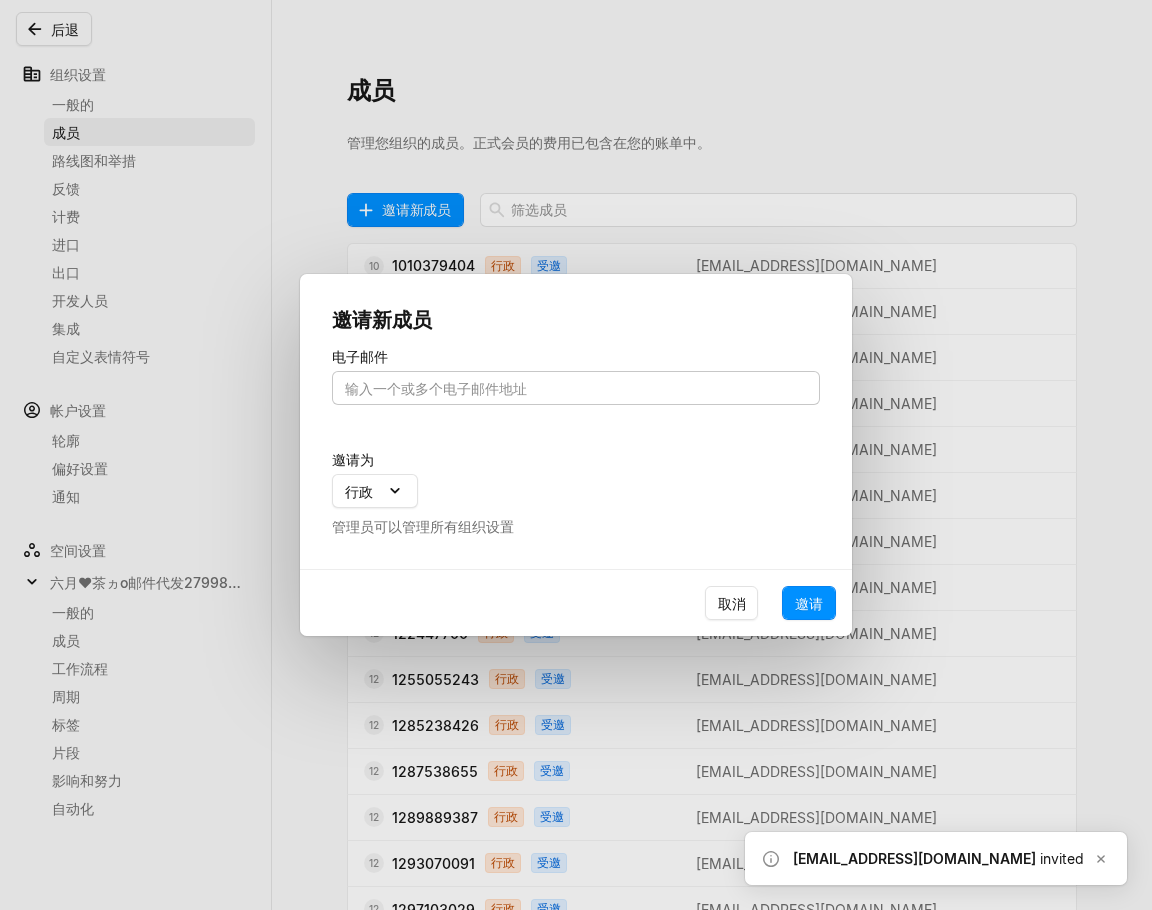 click at bounding box center (576, 388) 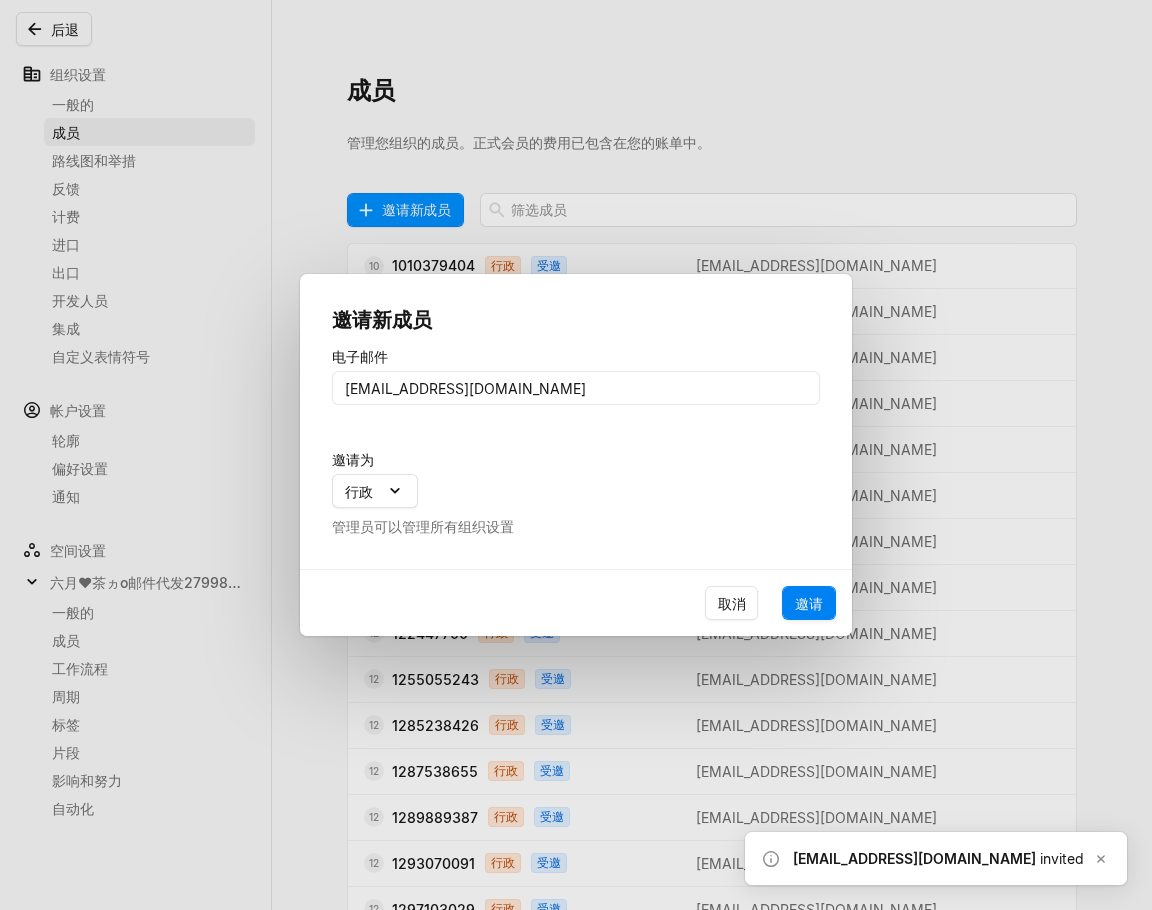click on "邀请" at bounding box center (809, 603) 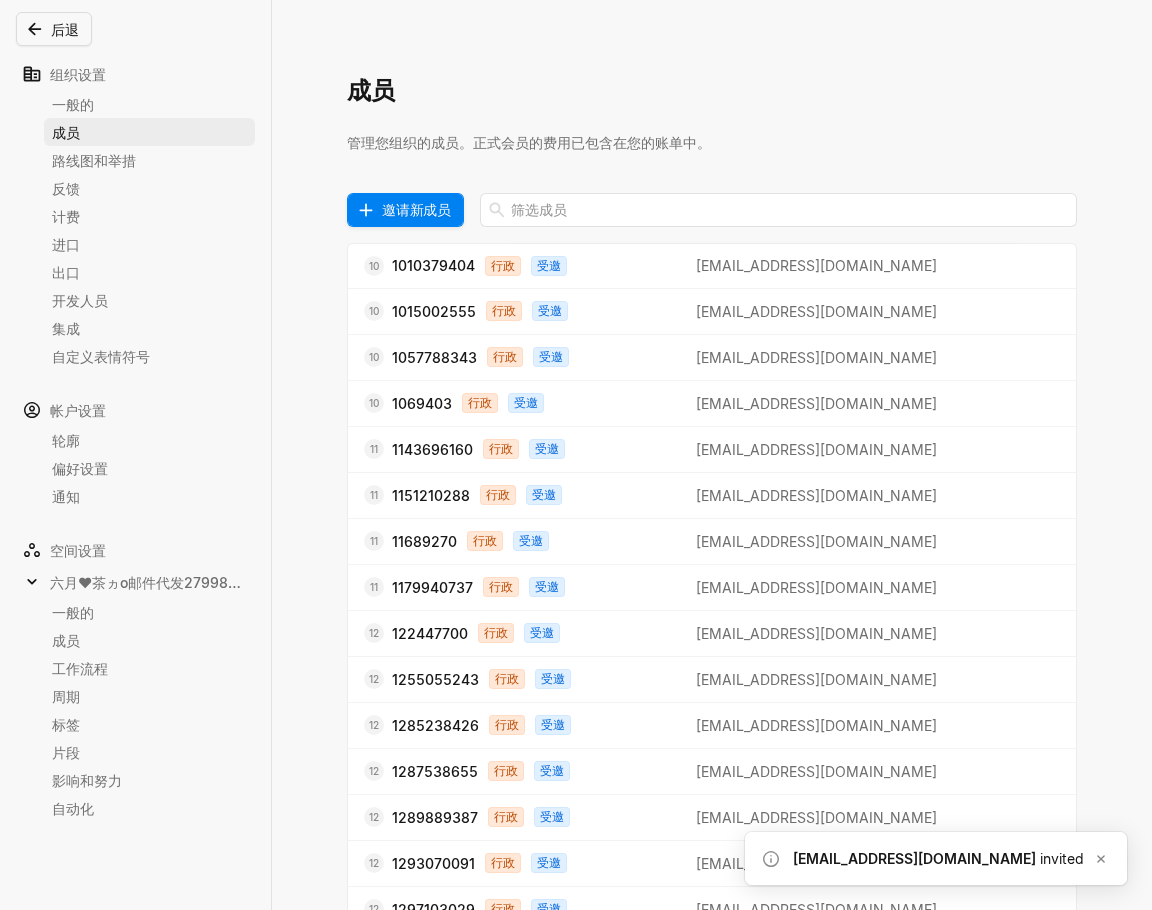 click on "邀请新成员" at bounding box center [416, 209] 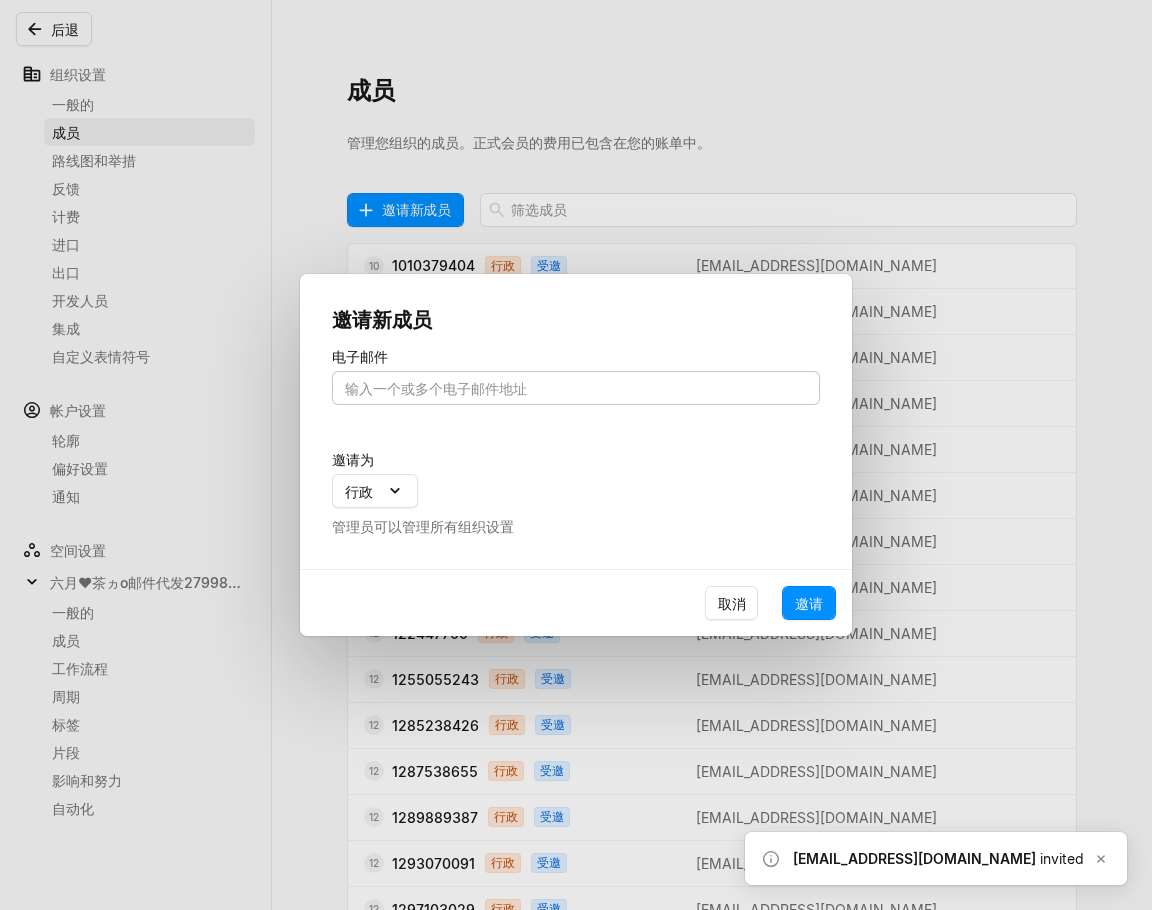 click at bounding box center (576, 388) 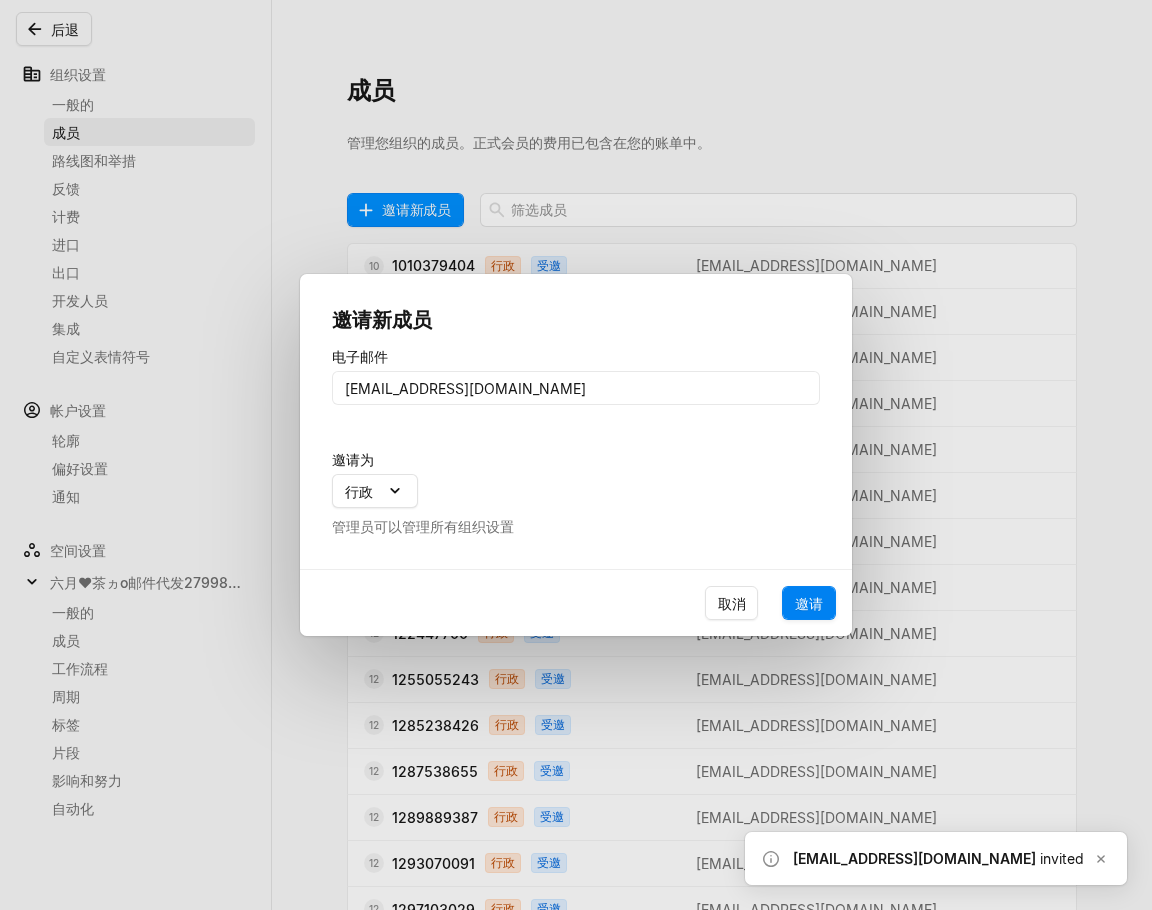 click on "邀请" at bounding box center [809, 603] 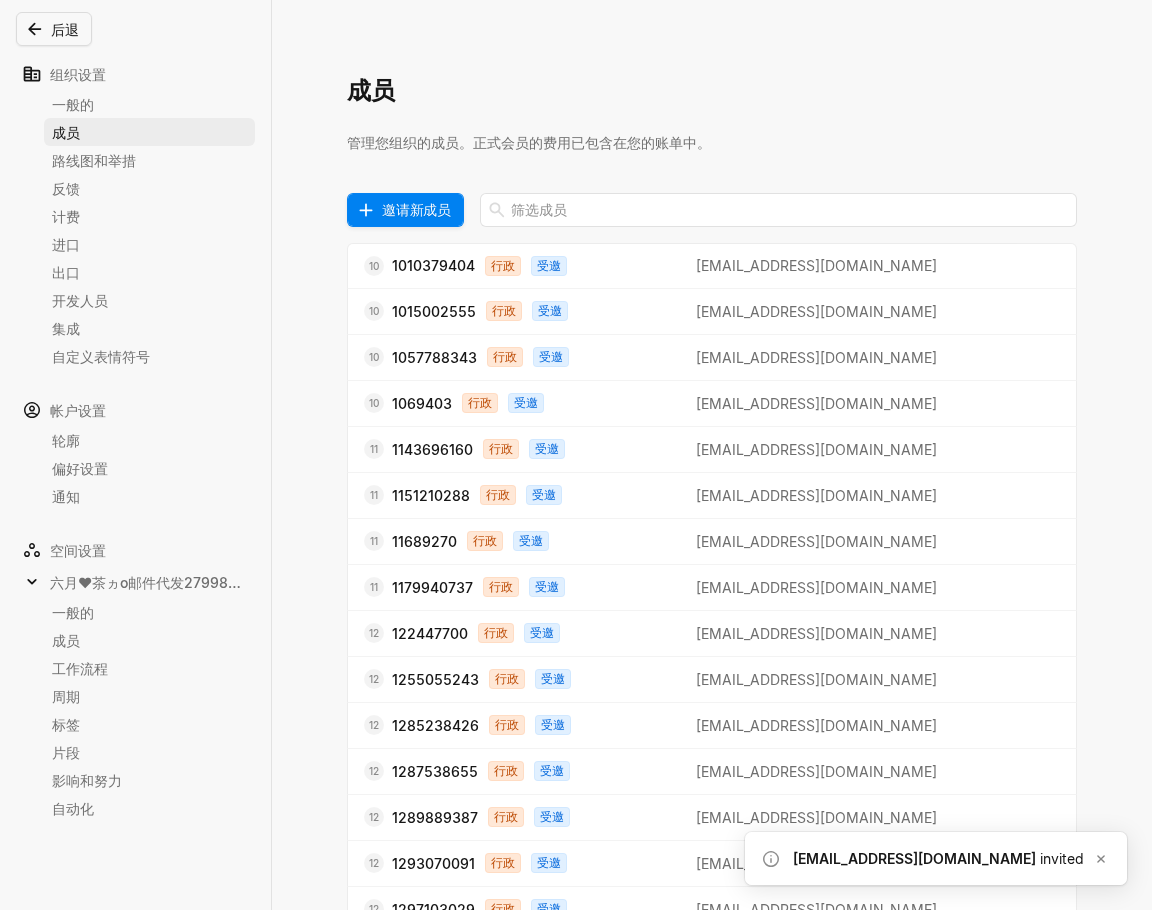 click on "邀请新成员" at bounding box center (416, 209) 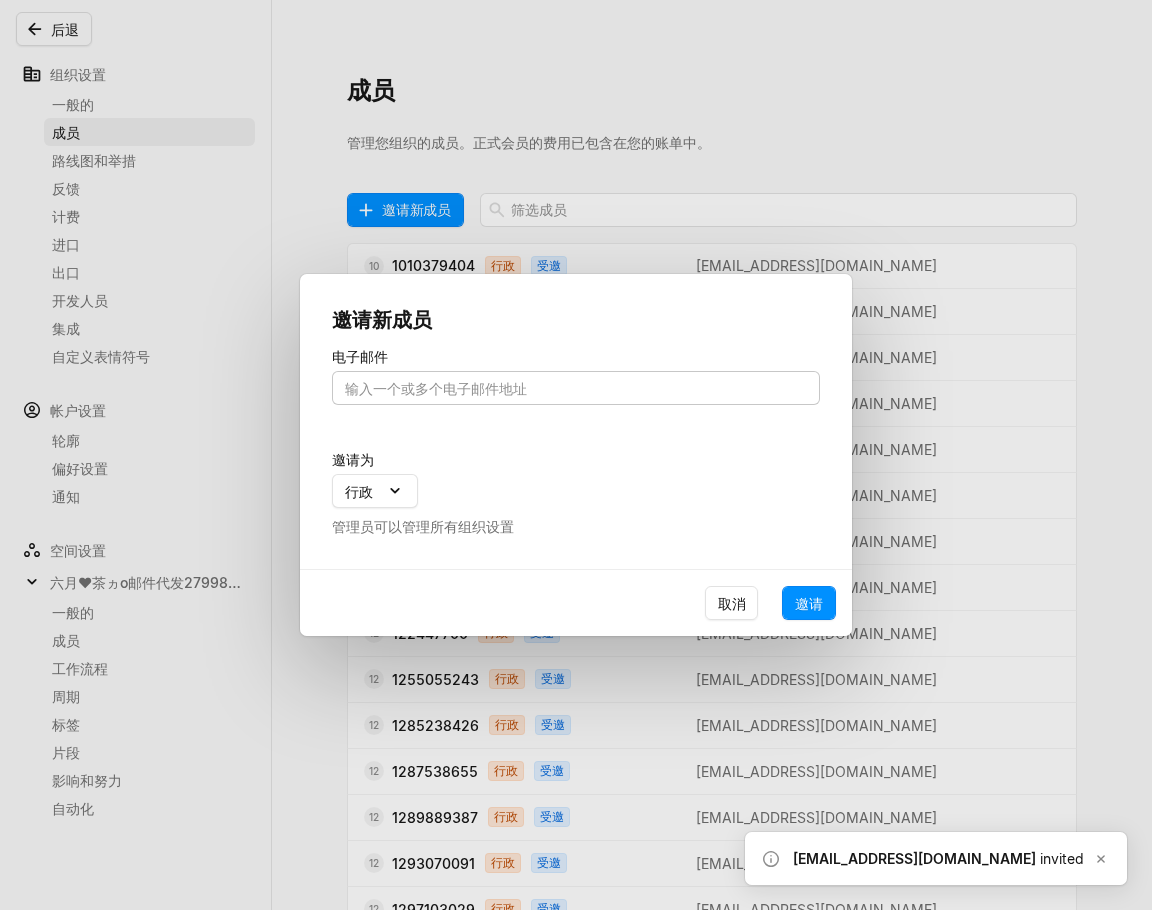 click at bounding box center (576, 388) 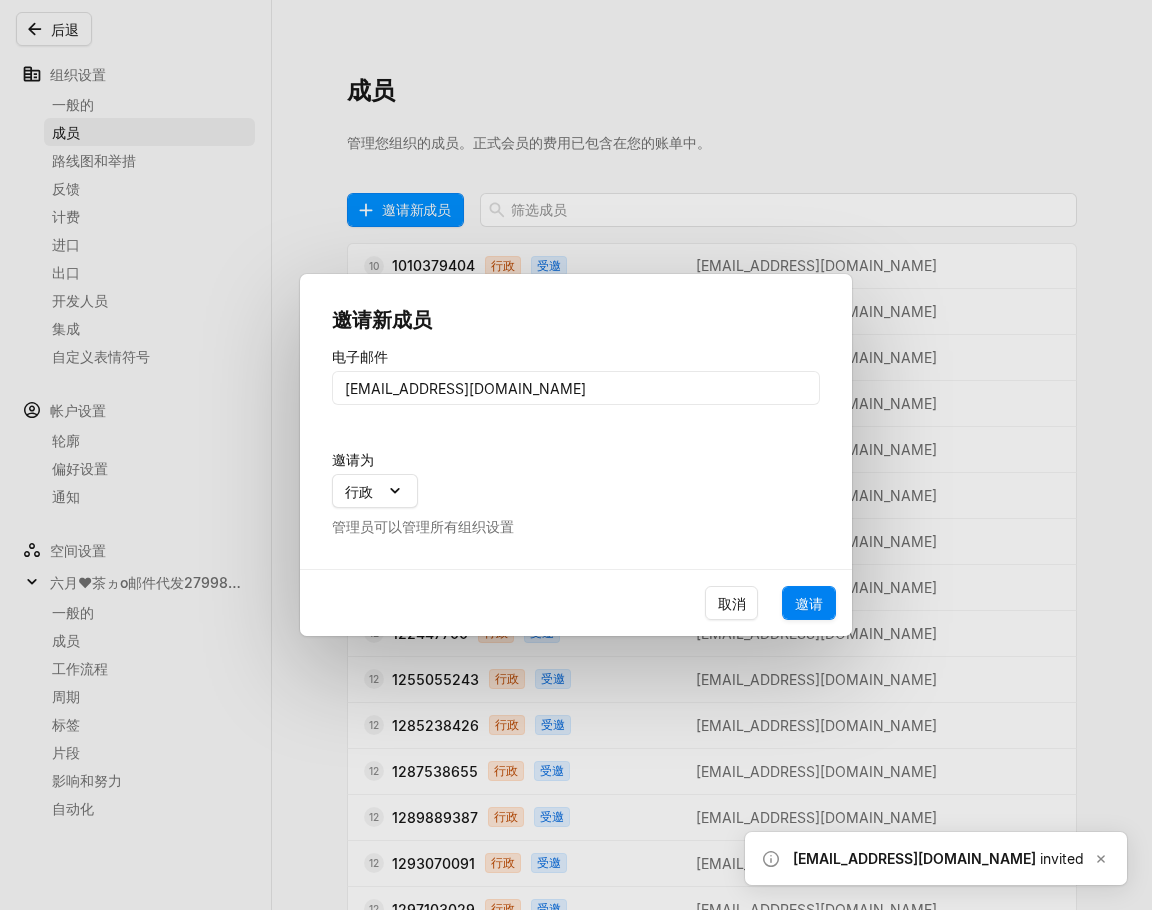 click on "邀请" at bounding box center (809, 603) 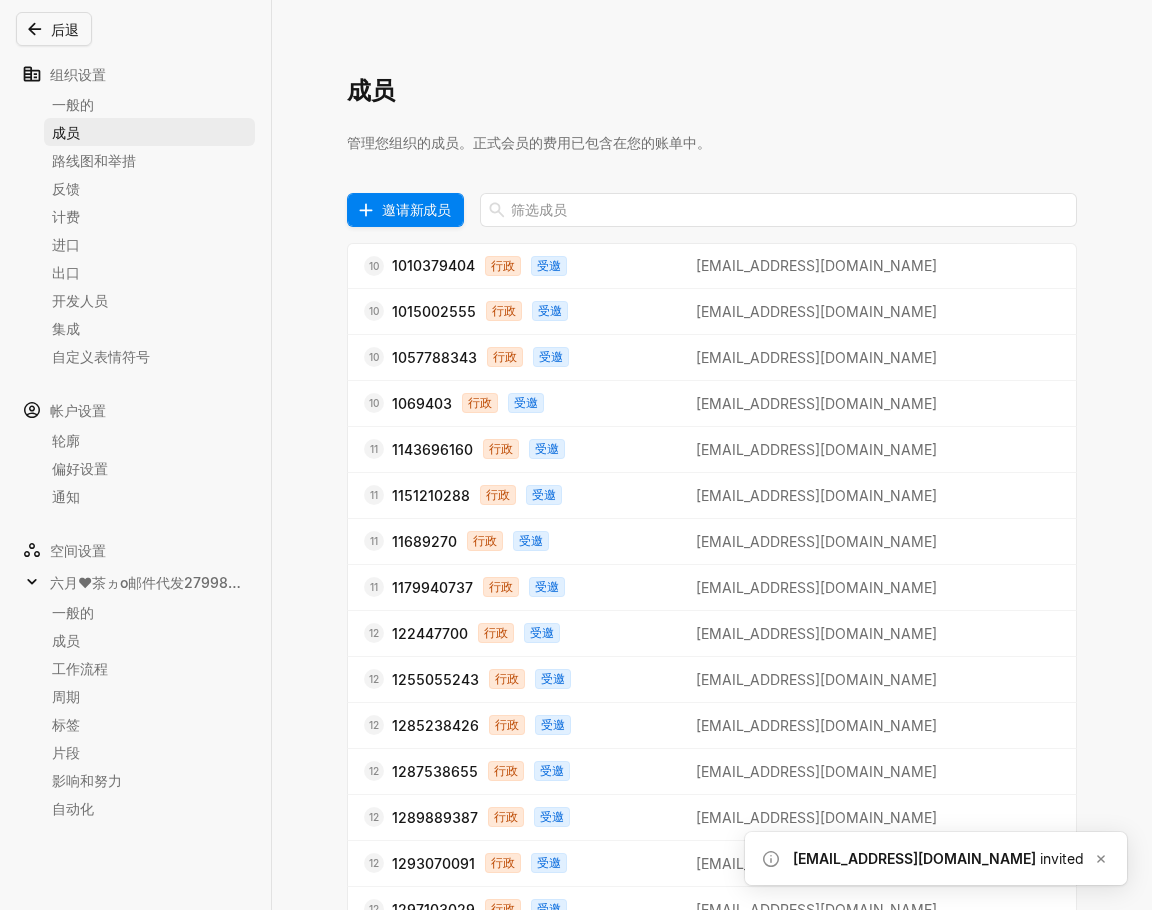 click on "邀请新成员" at bounding box center [416, 209] 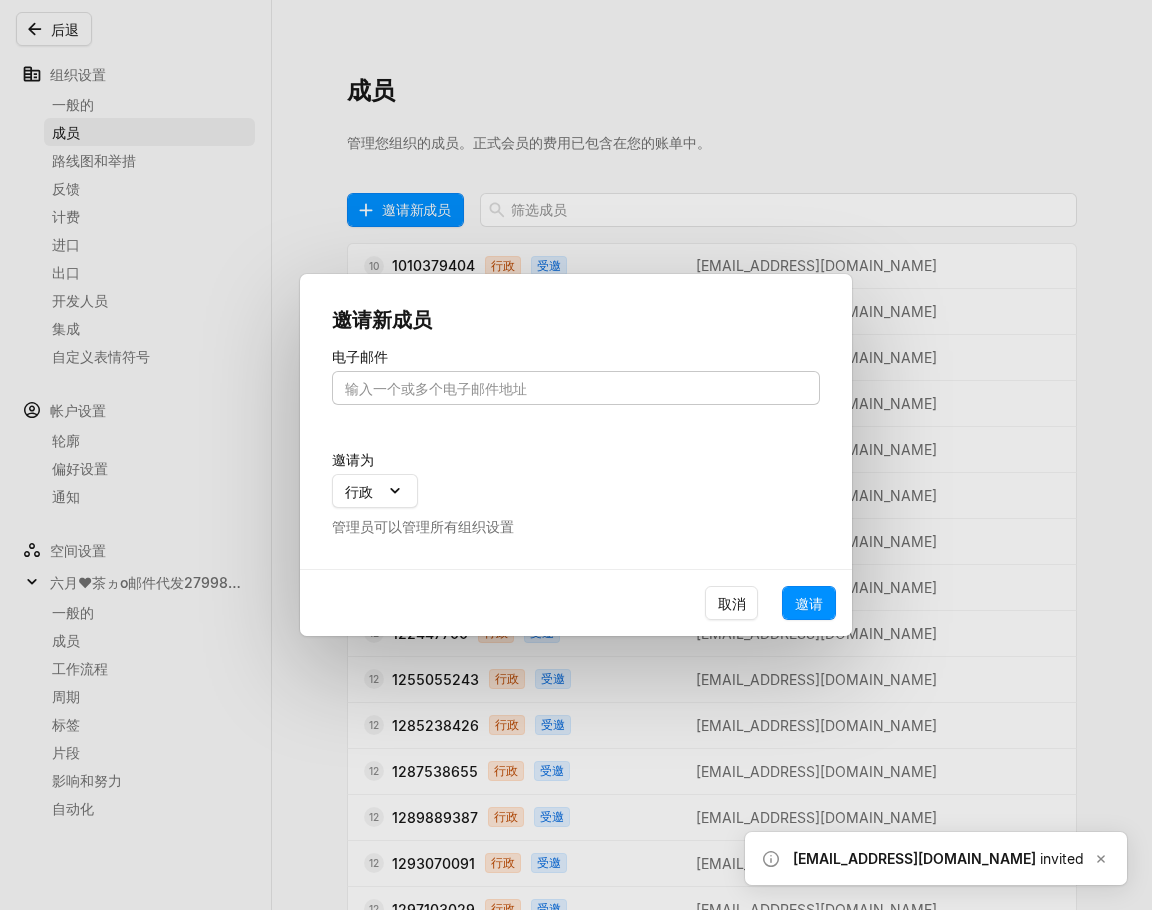 click at bounding box center [576, 388] 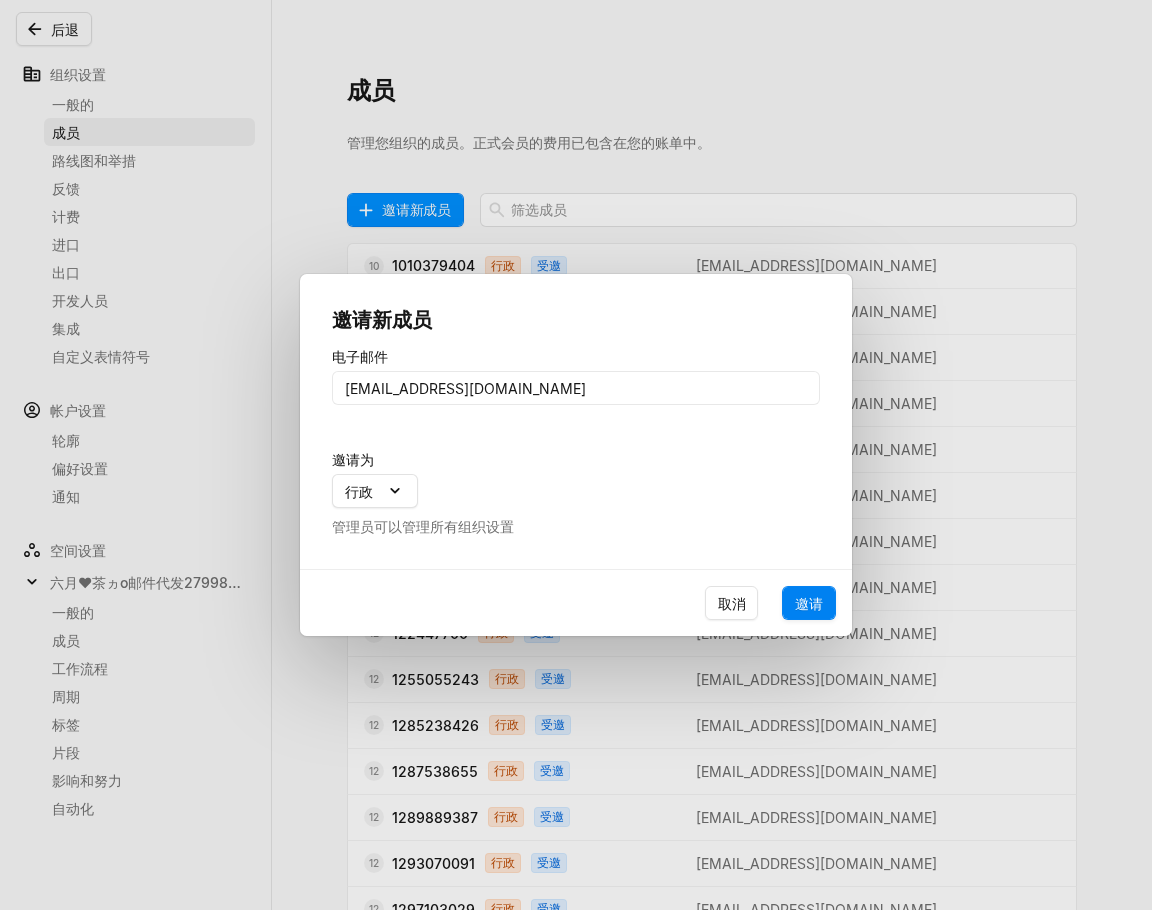 click on "邀请" at bounding box center (809, 603) 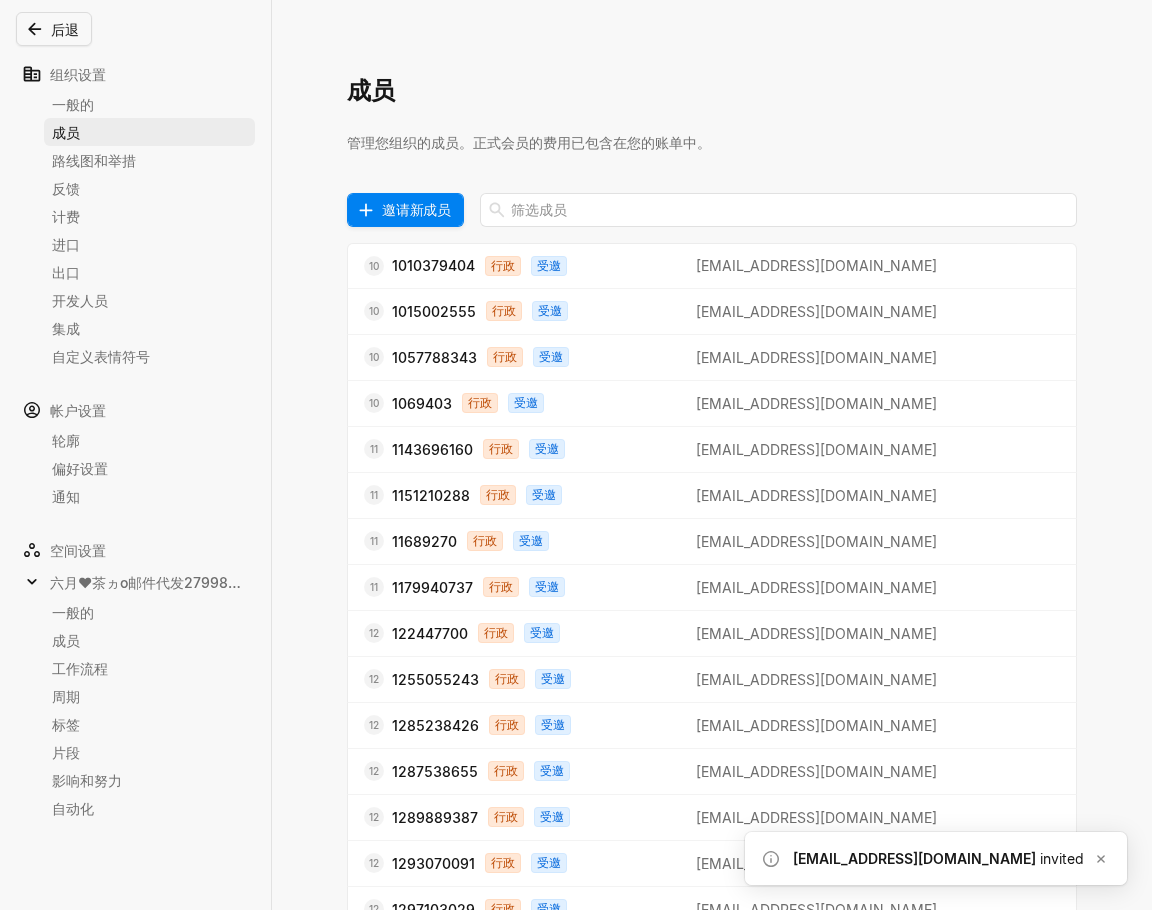 click on "邀请新成员" at bounding box center [416, 209] 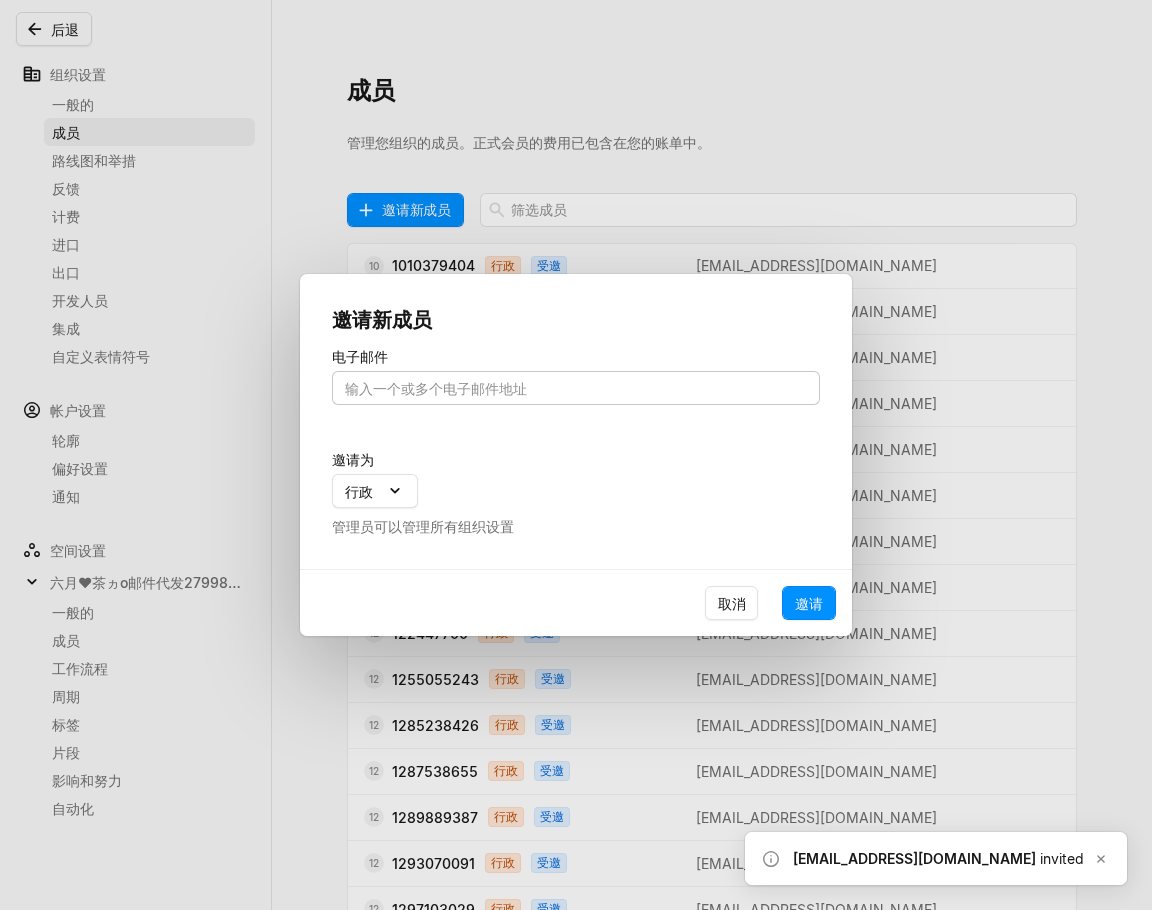 click at bounding box center [576, 388] 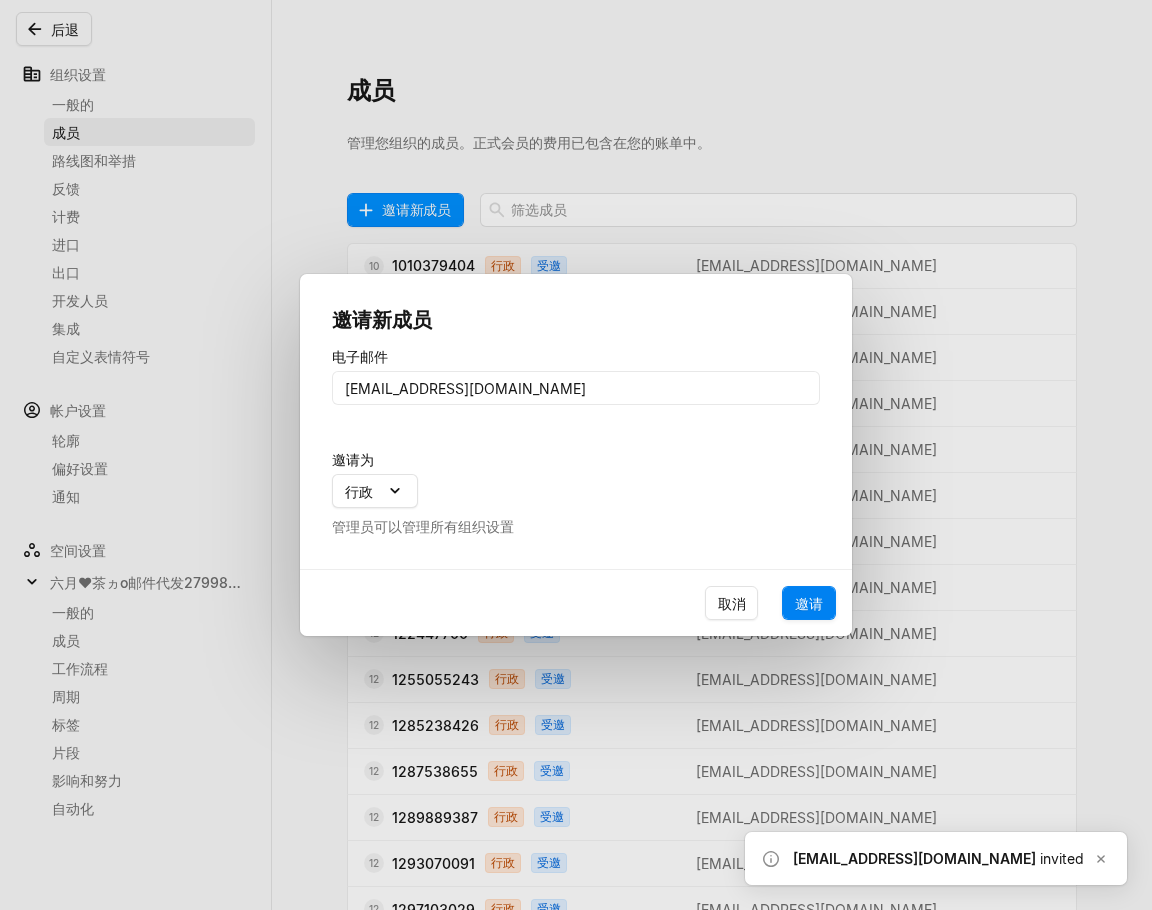 click on "邀请" at bounding box center [809, 603] 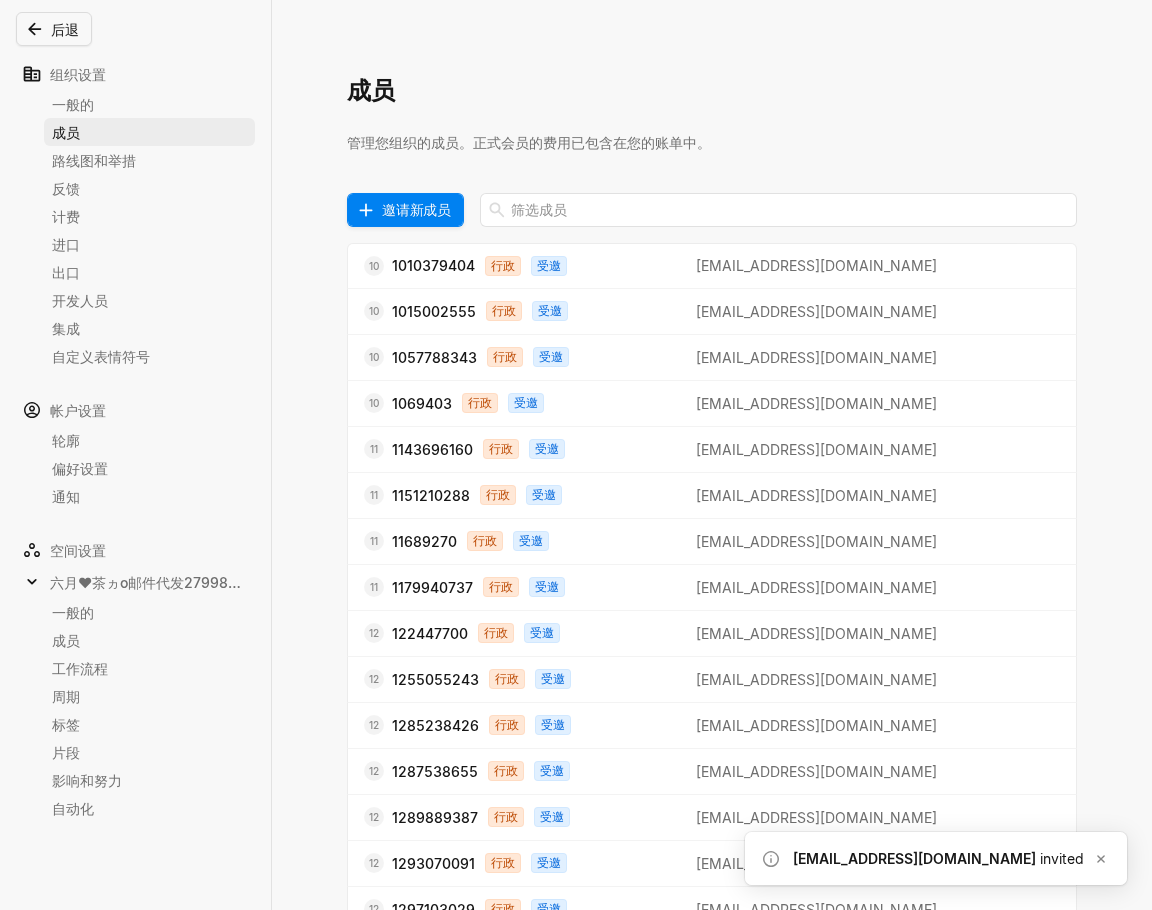 click on "邀请新成员" at bounding box center [416, 209] 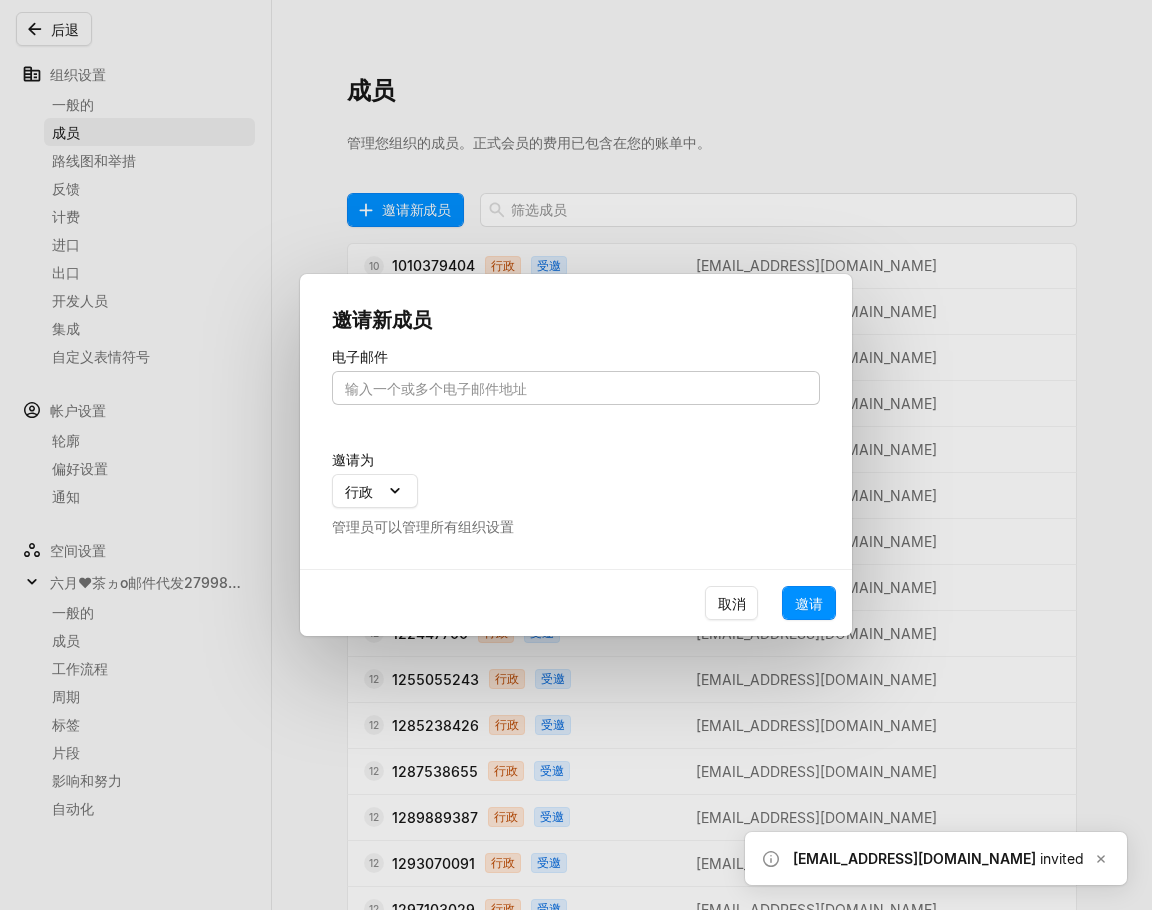 click at bounding box center [576, 388] 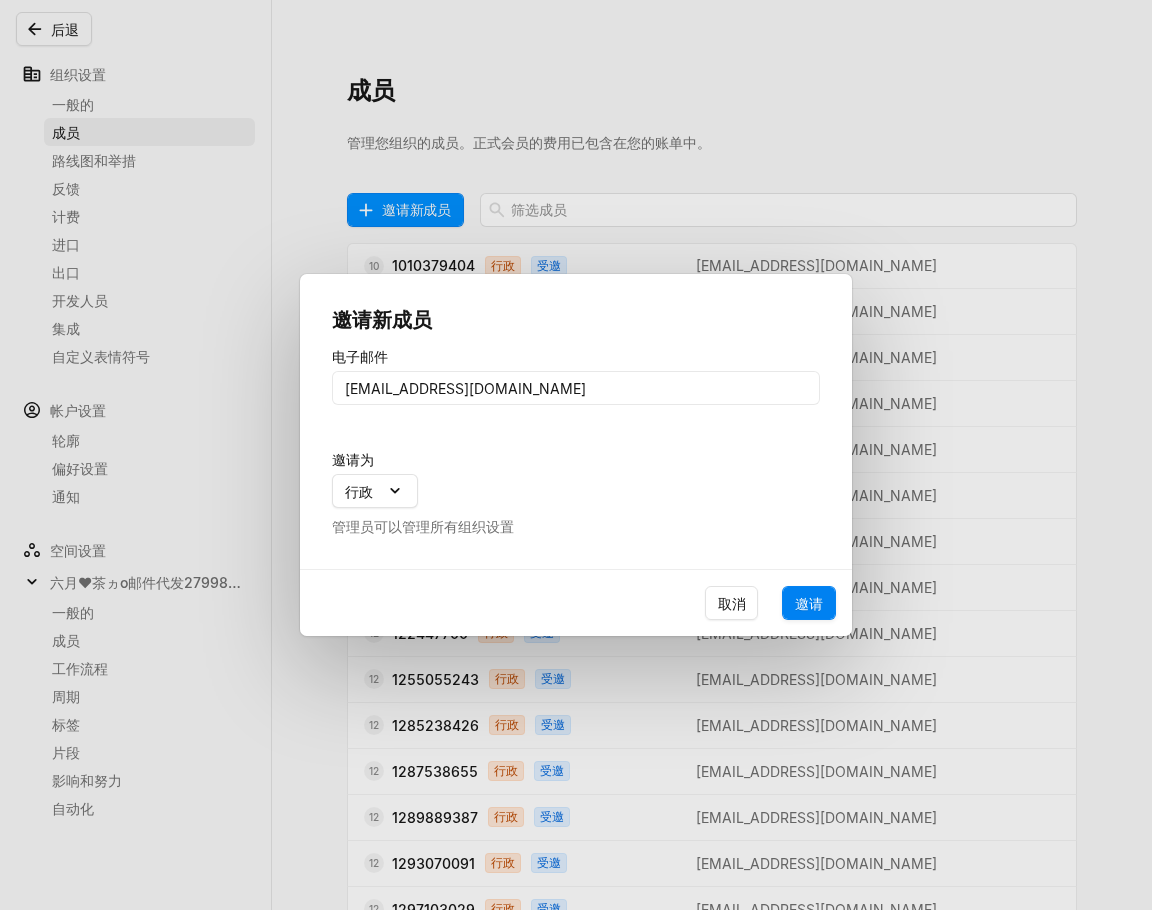 click on "邀请" at bounding box center [809, 603] 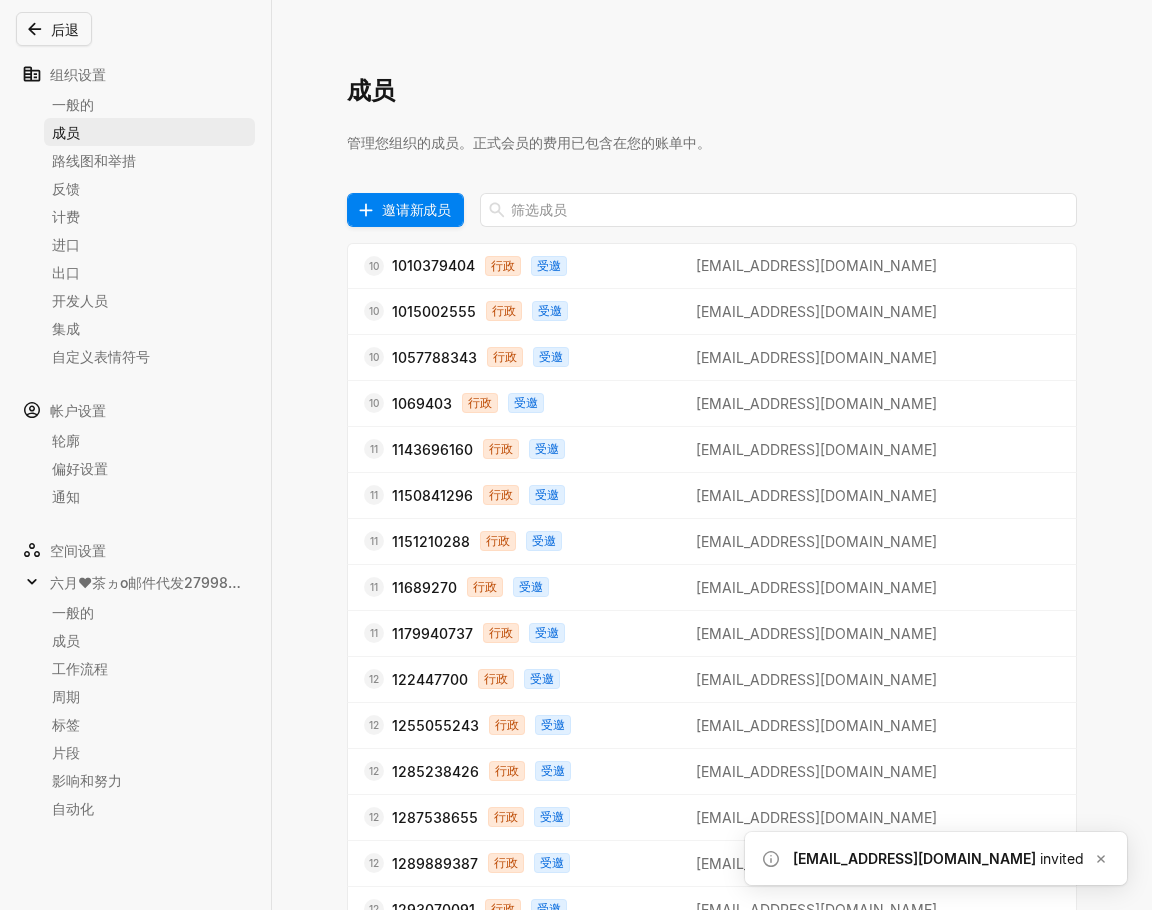 click on "邀请新成员" at bounding box center (416, 209) 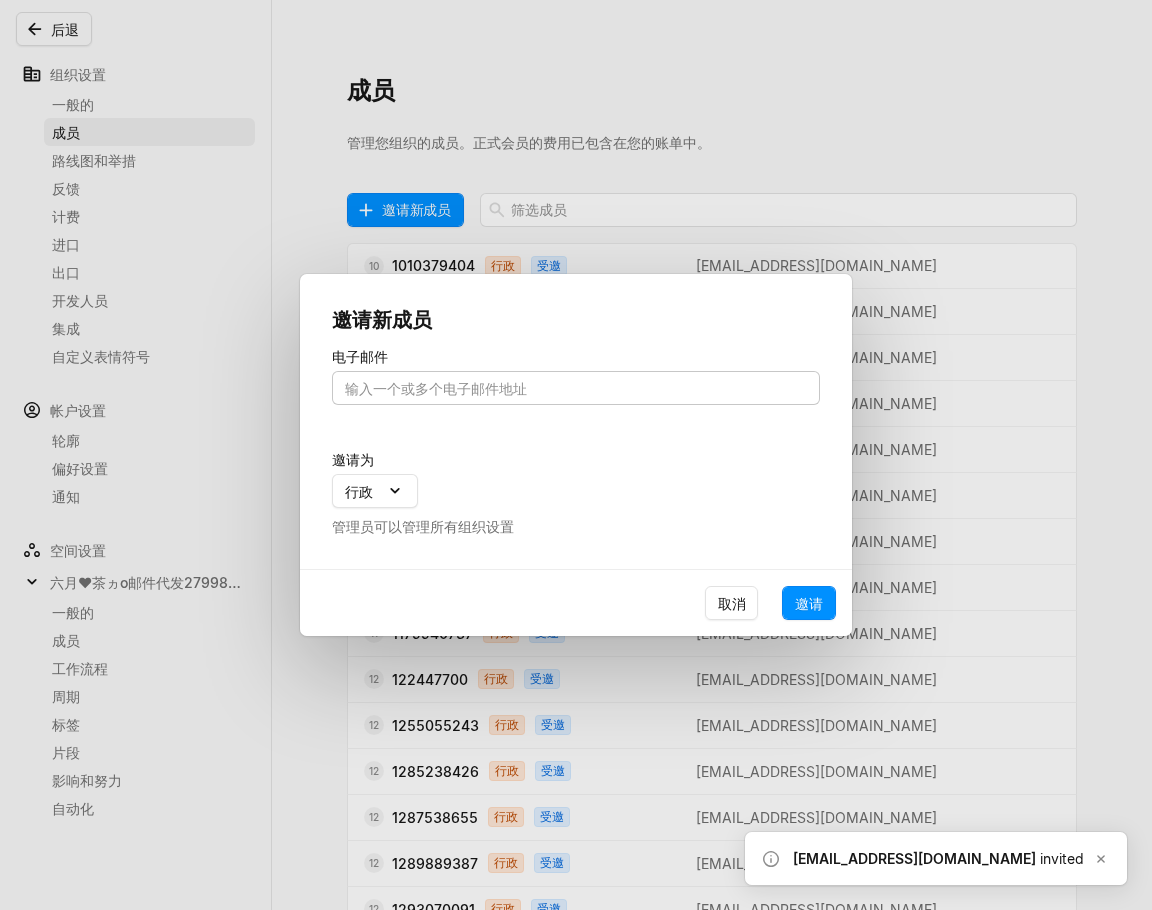 click at bounding box center [576, 388] 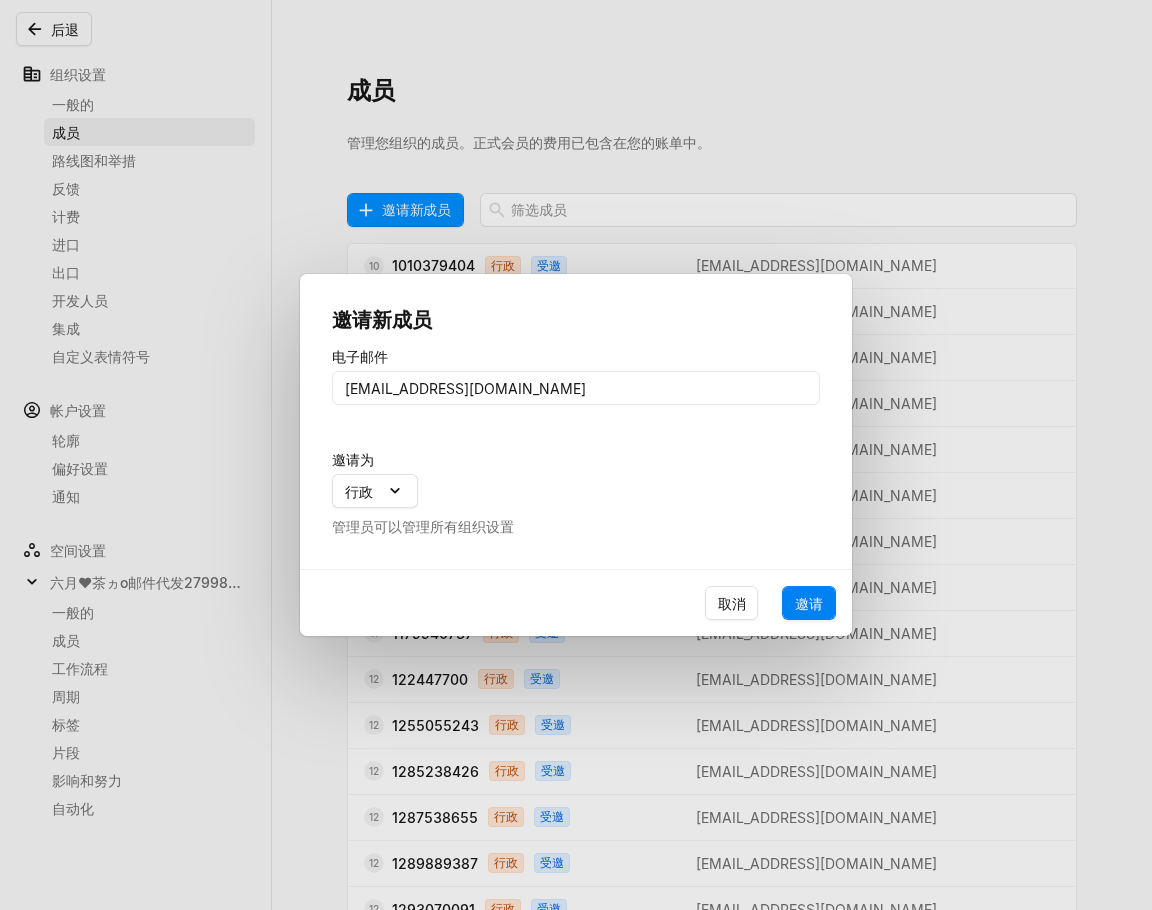 click on "邀请" at bounding box center (809, 603) 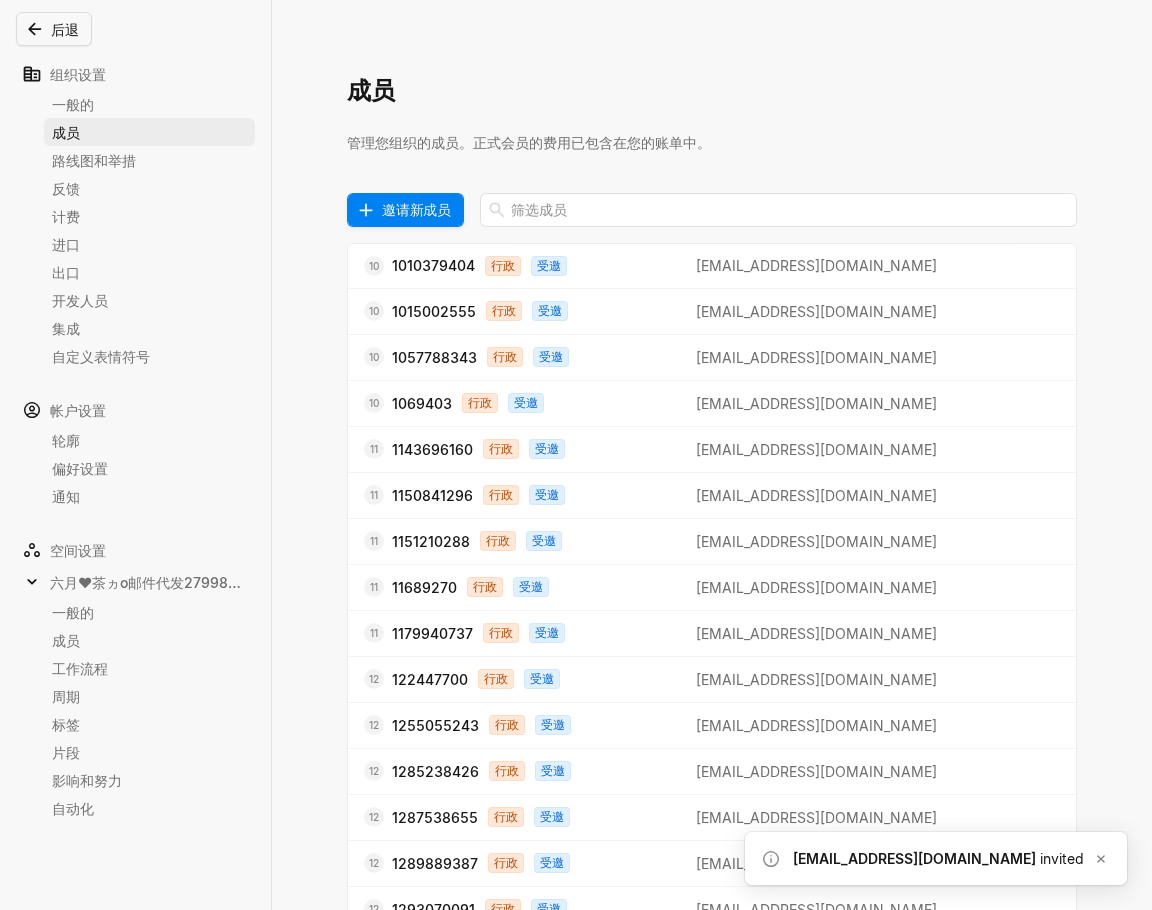 click on "邀请新成员" at bounding box center [416, 209] 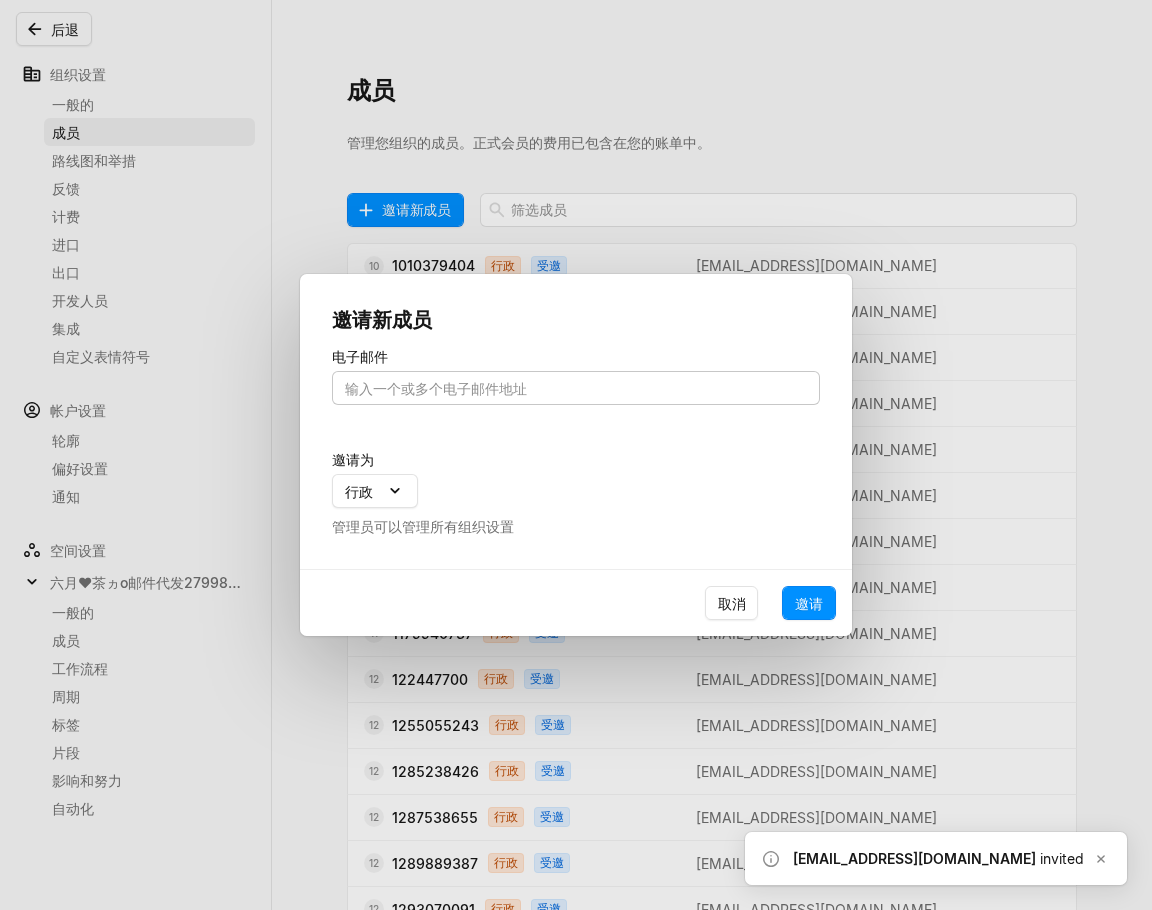 click at bounding box center (576, 388) 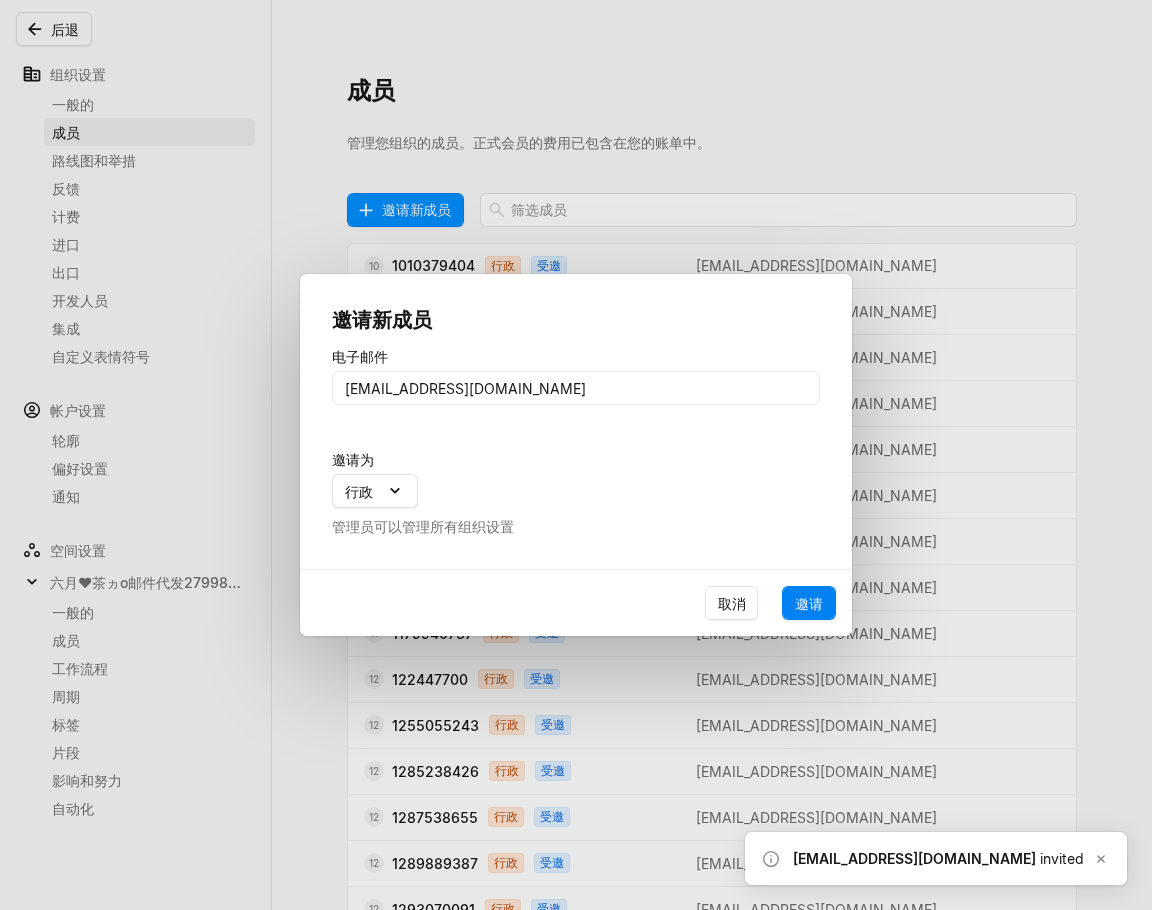 click on "邀请" at bounding box center (809, 603) 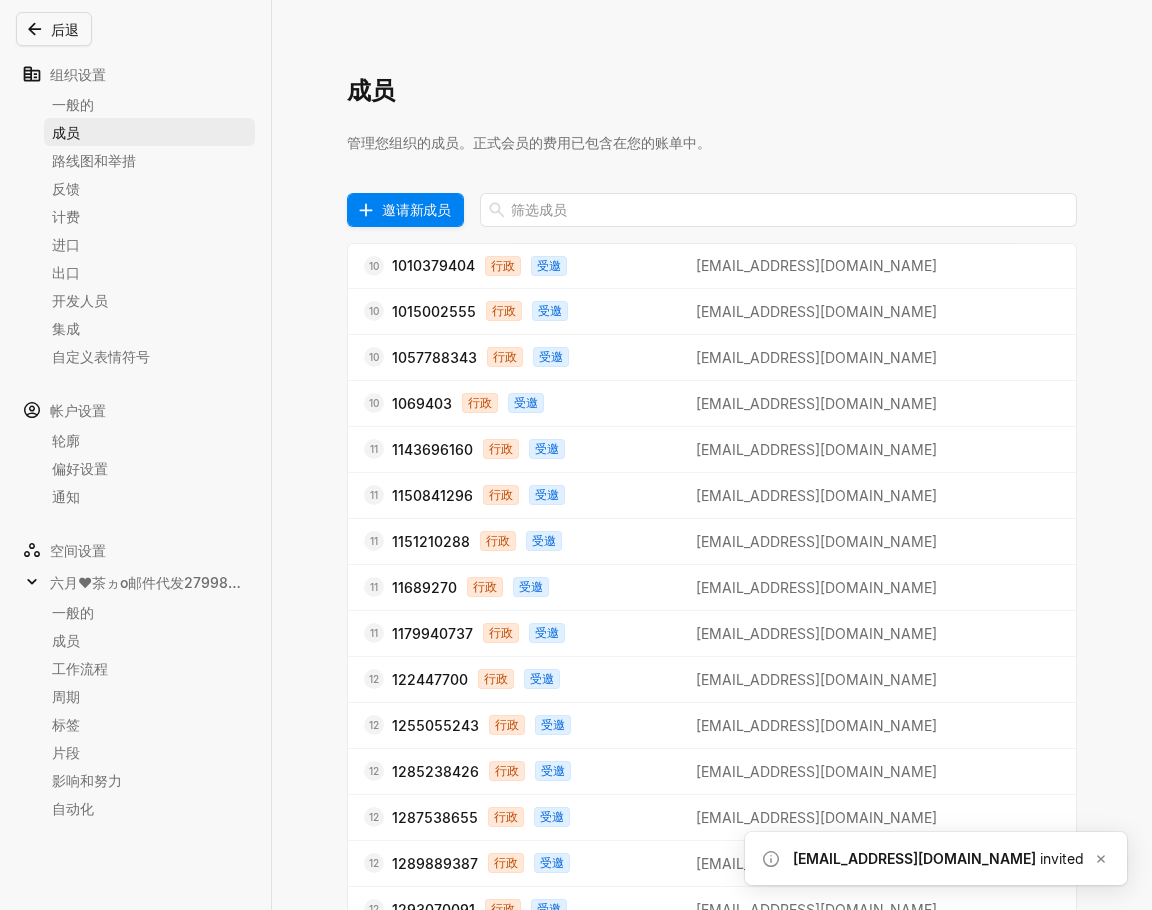 click on "邀请新成员" at bounding box center [416, 209] 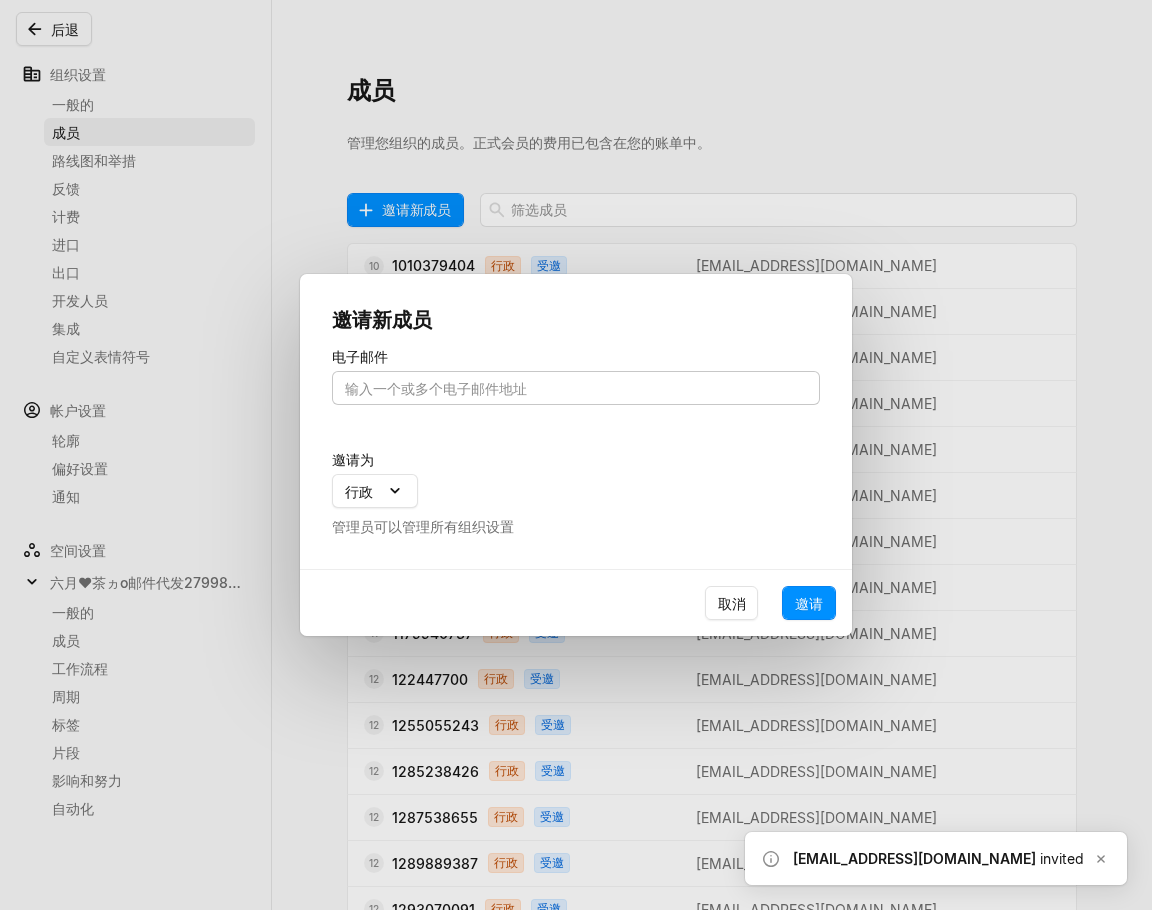 click at bounding box center [576, 388] 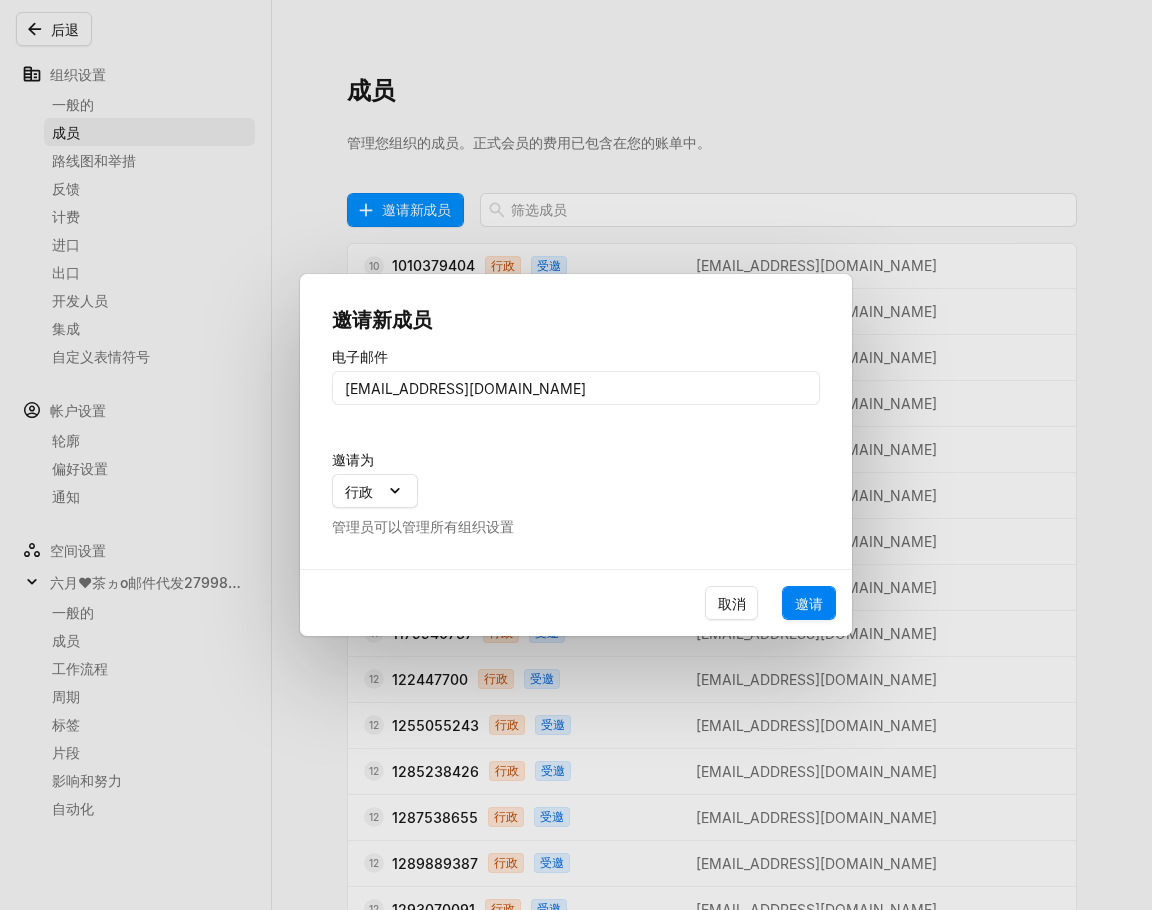 click on "邀请" at bounding box center (809, 603) 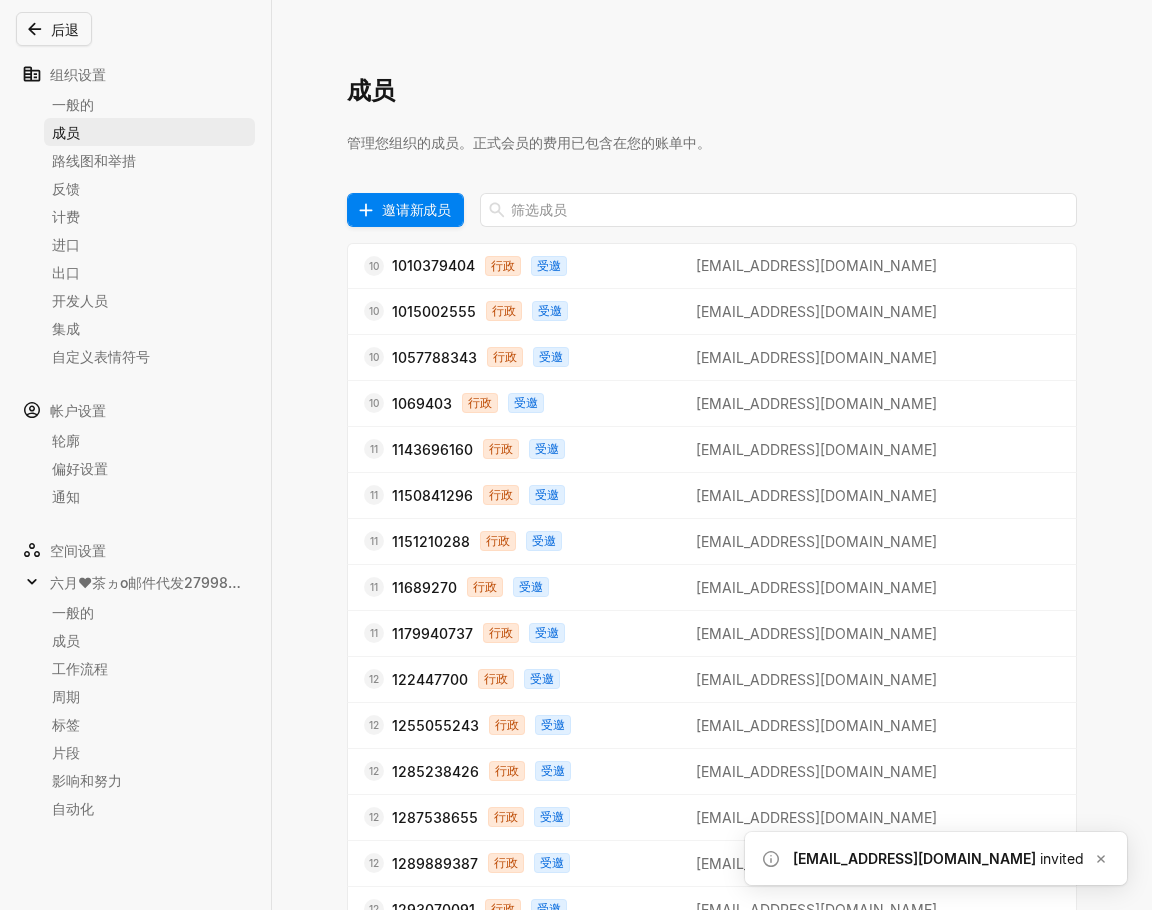 click on "邀请新成员" at bounding box center [416, 209] 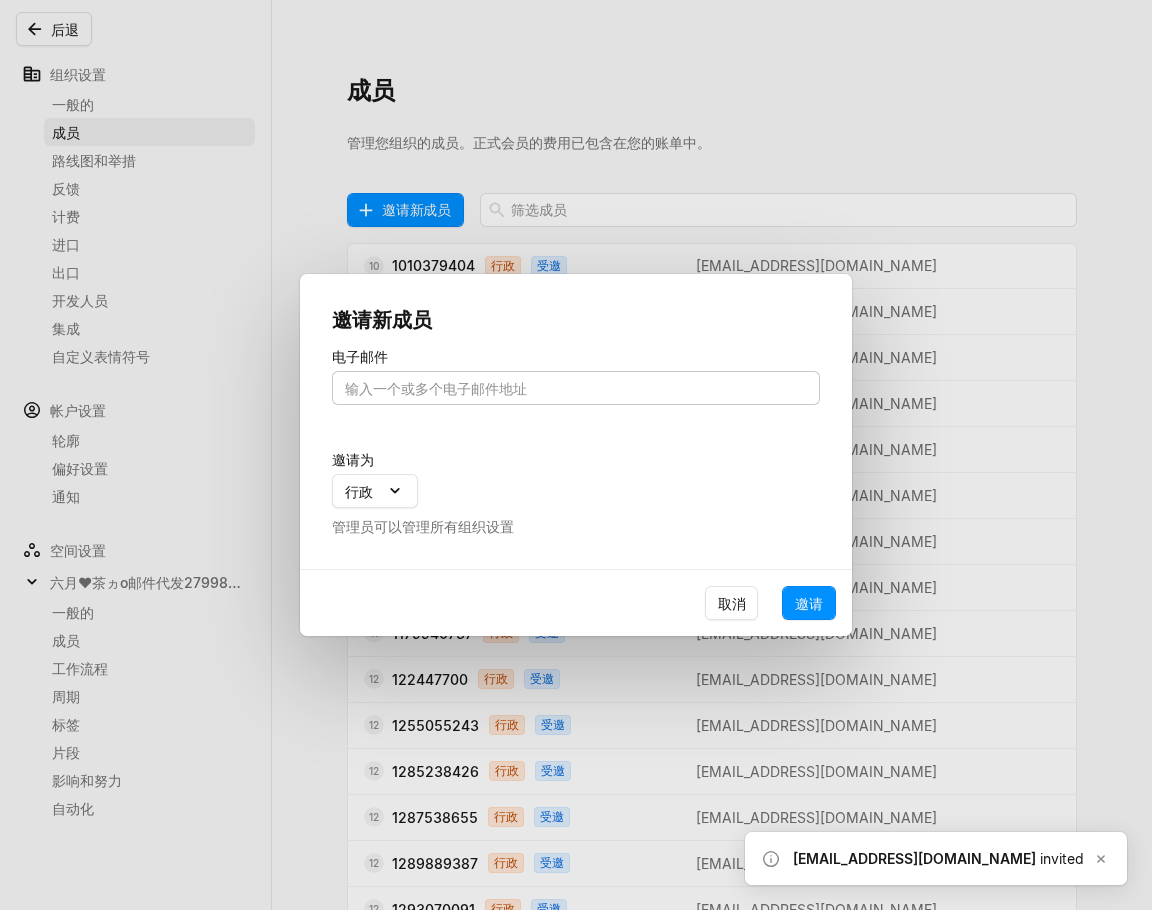 click at bounding box center [576, 388] 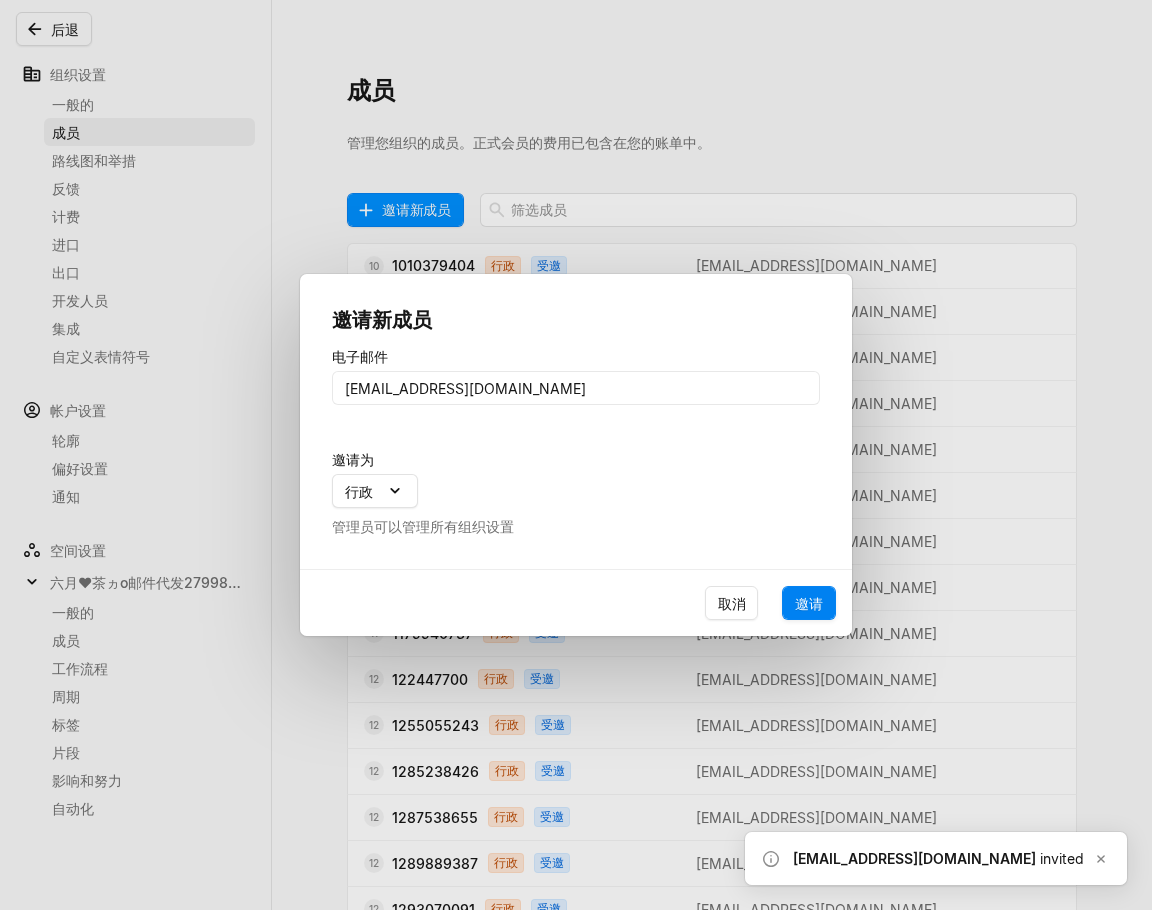 click on "邀请" at bounding box center (809, 603) 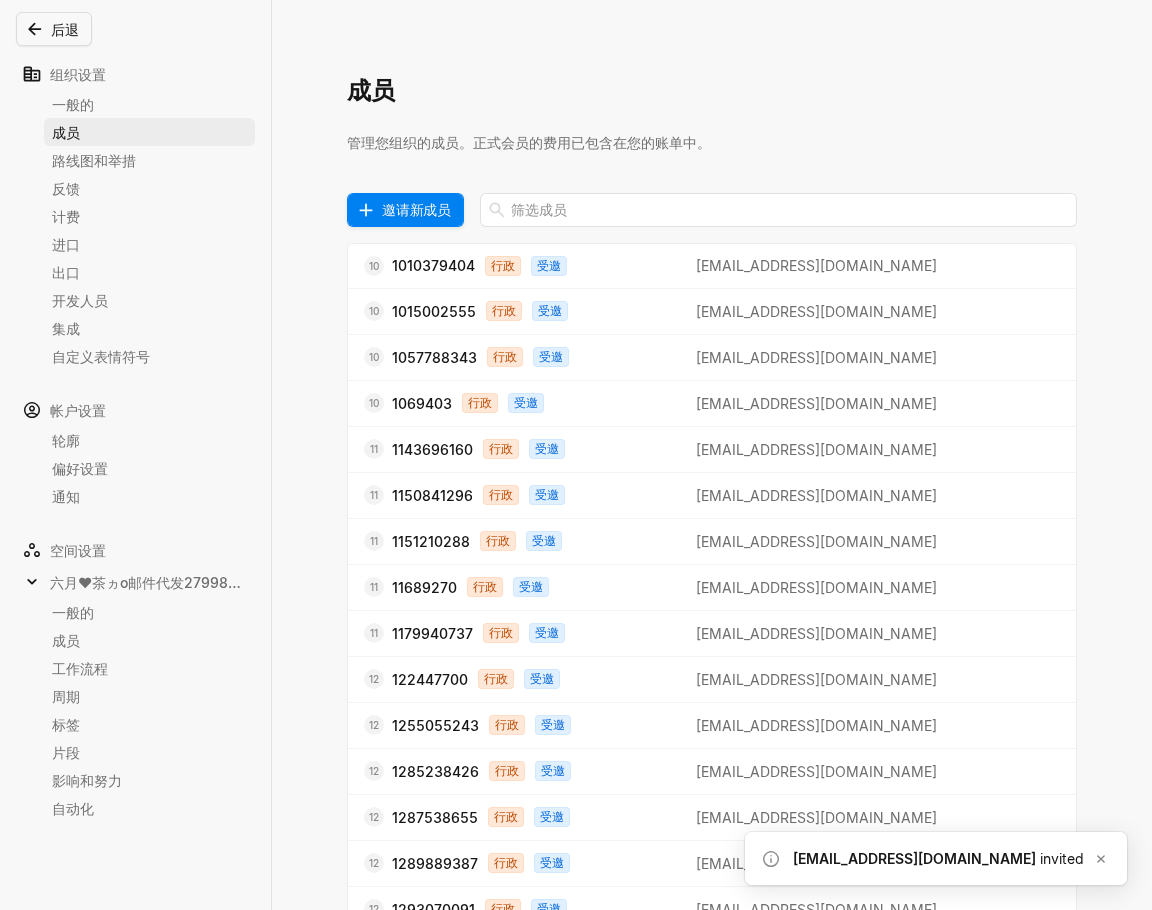 click on "邀请新成员" at bounding box center (416, 209) 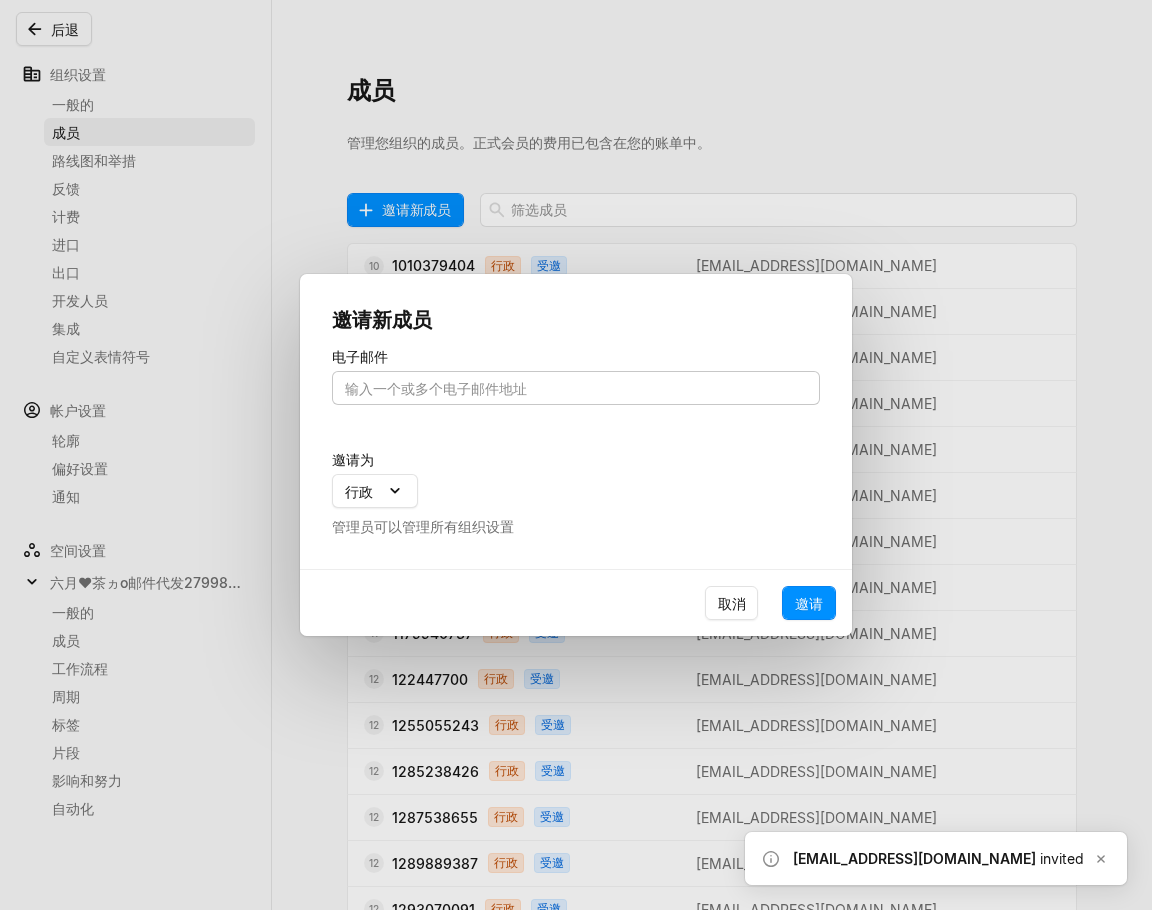 click at bounding box center (576, 388) 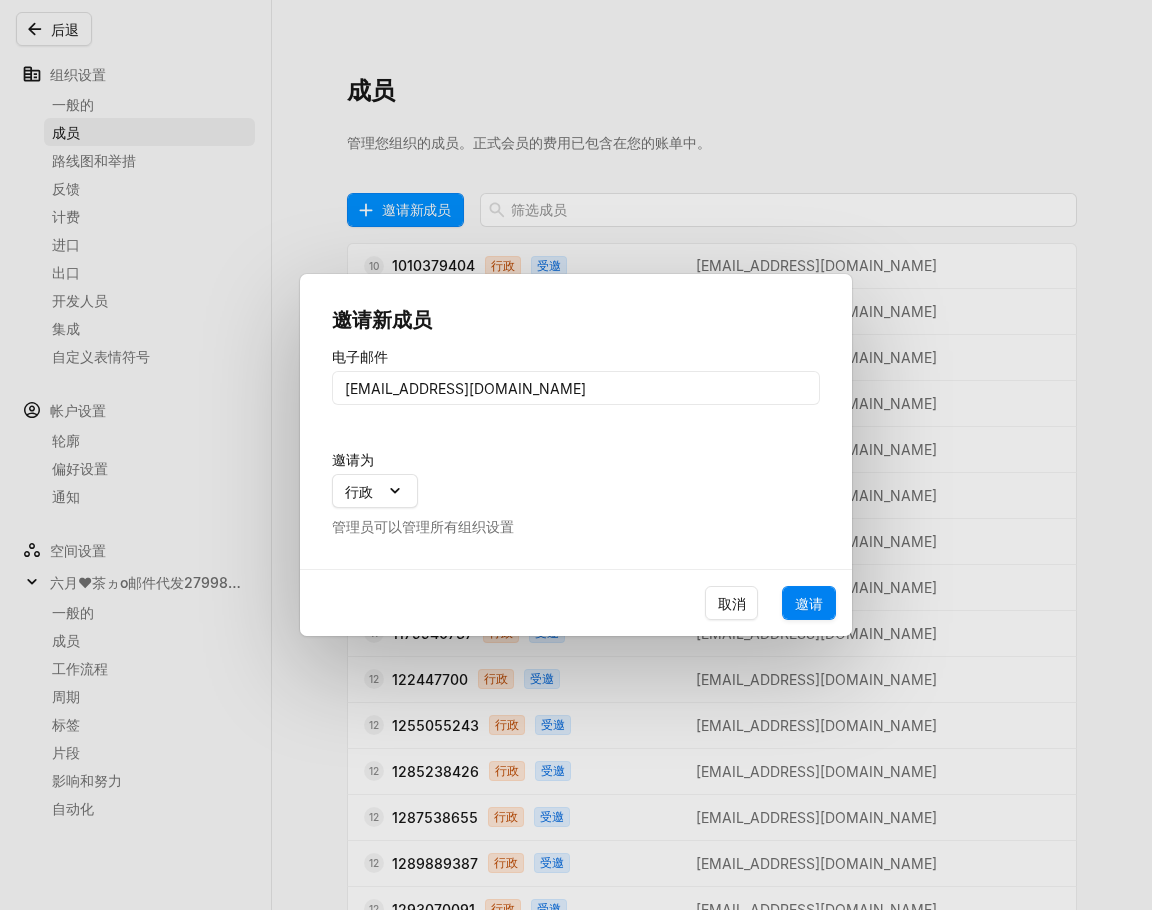 click on "邀请" at bounding box center [809, 603] 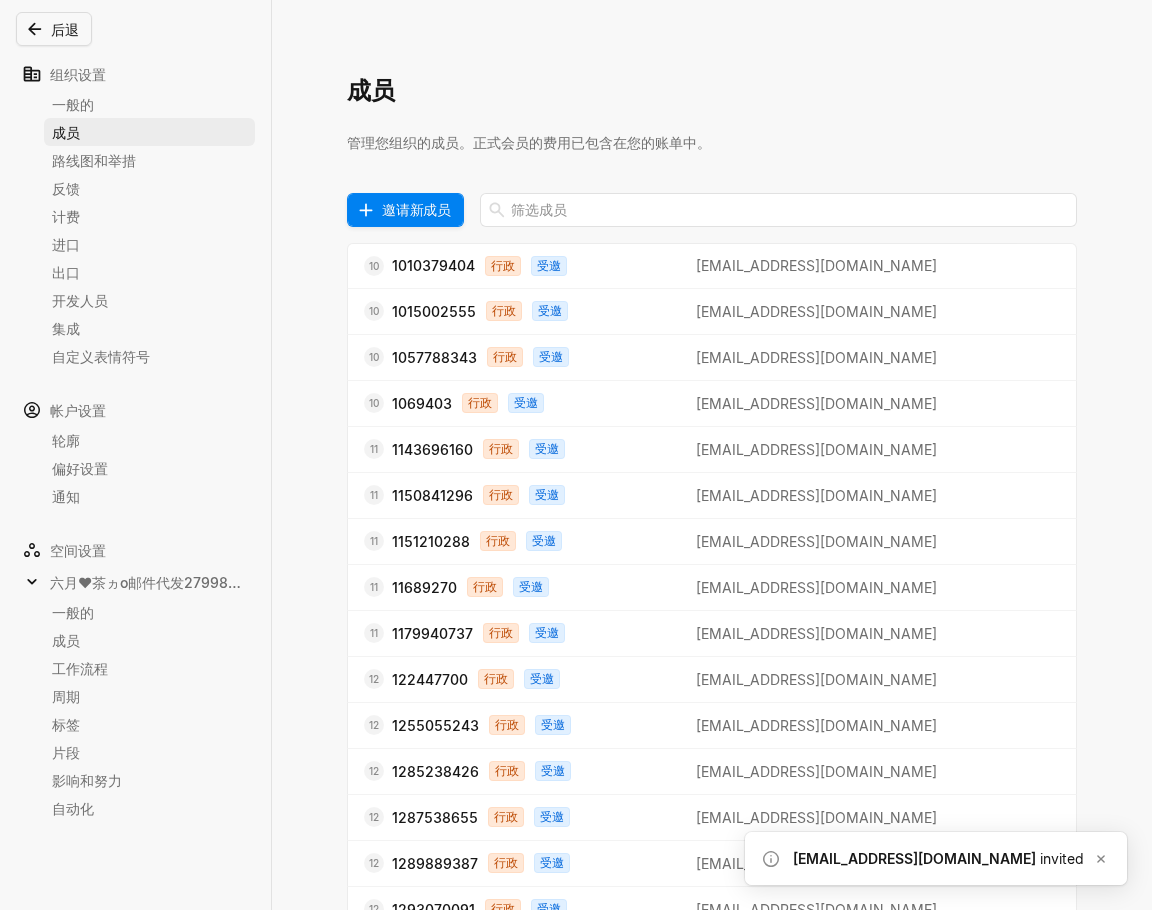 click on "邀请新成员" at bounding box center (416, 209) 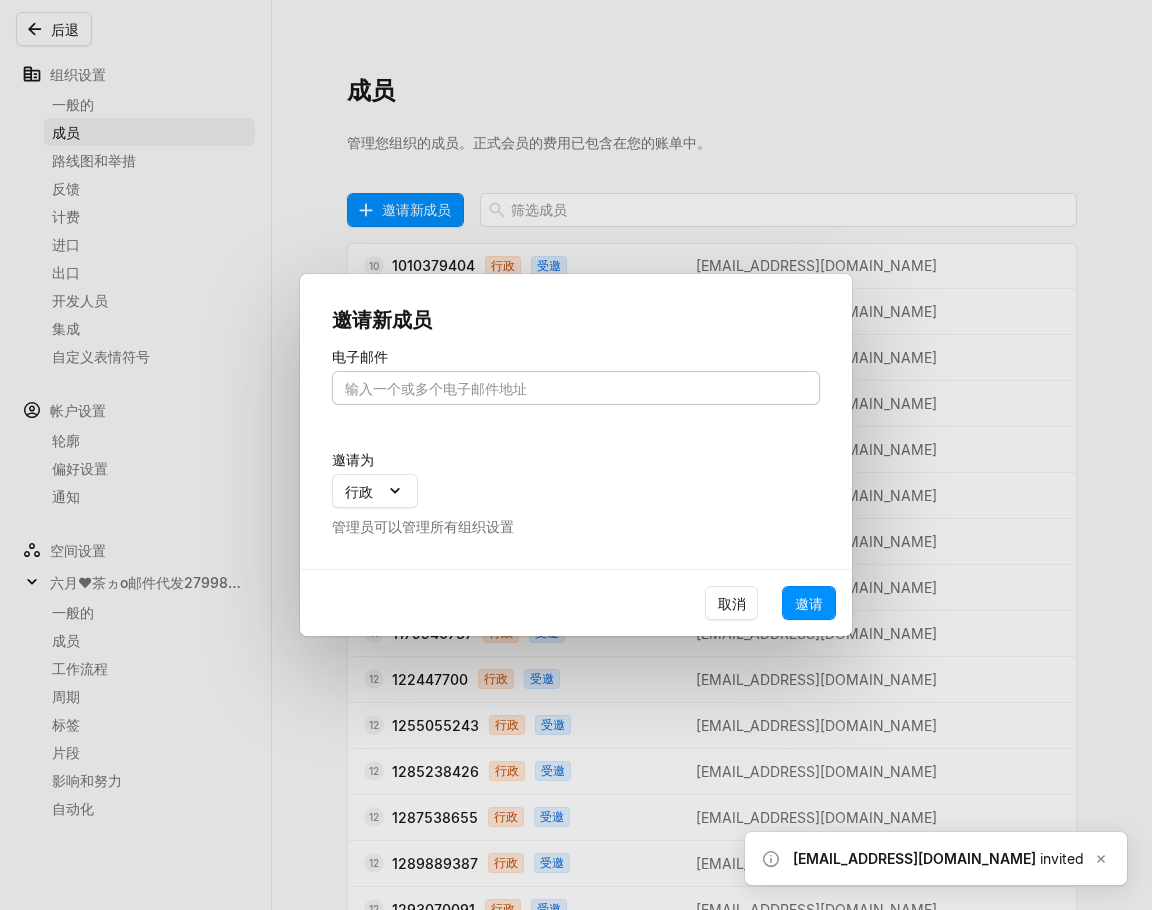 click at bounding box center [576, 388] 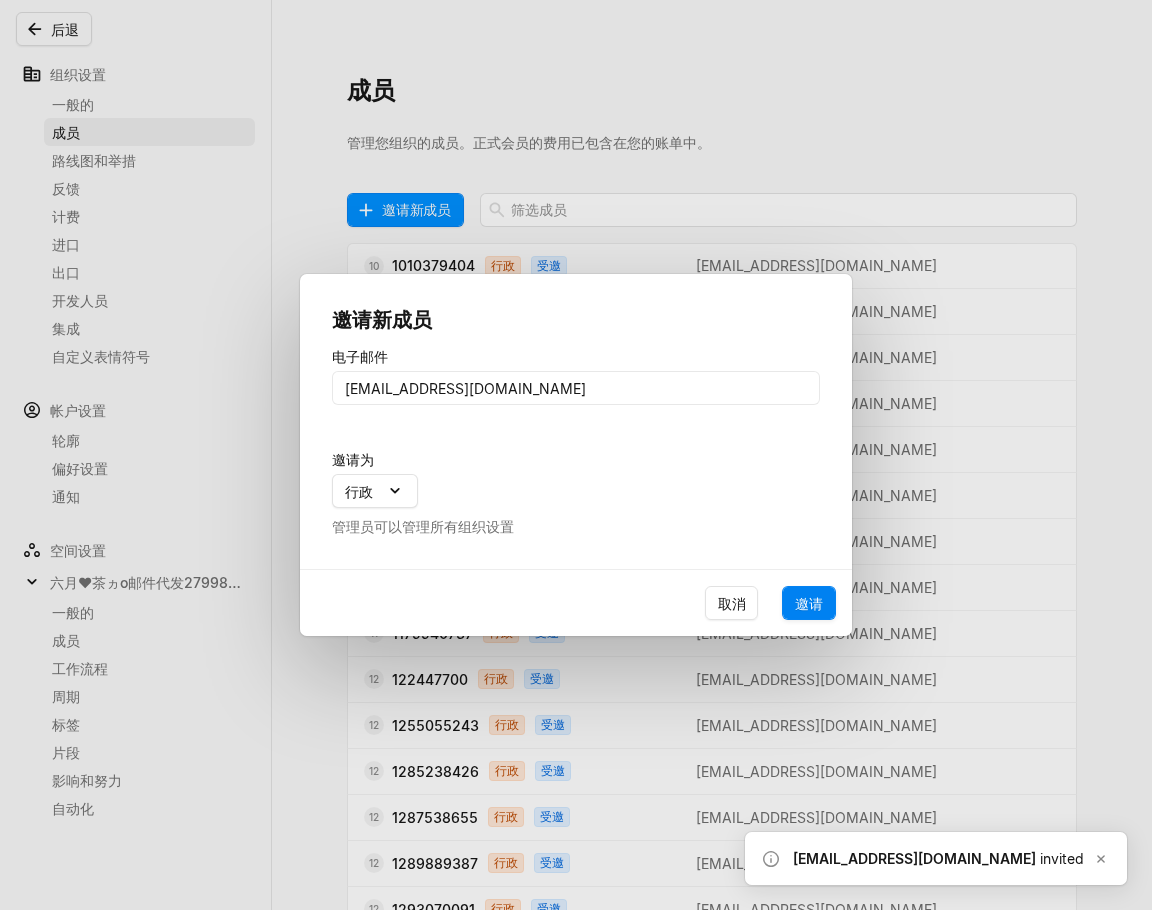 click on "邀请" at bounding box center (809, 603) 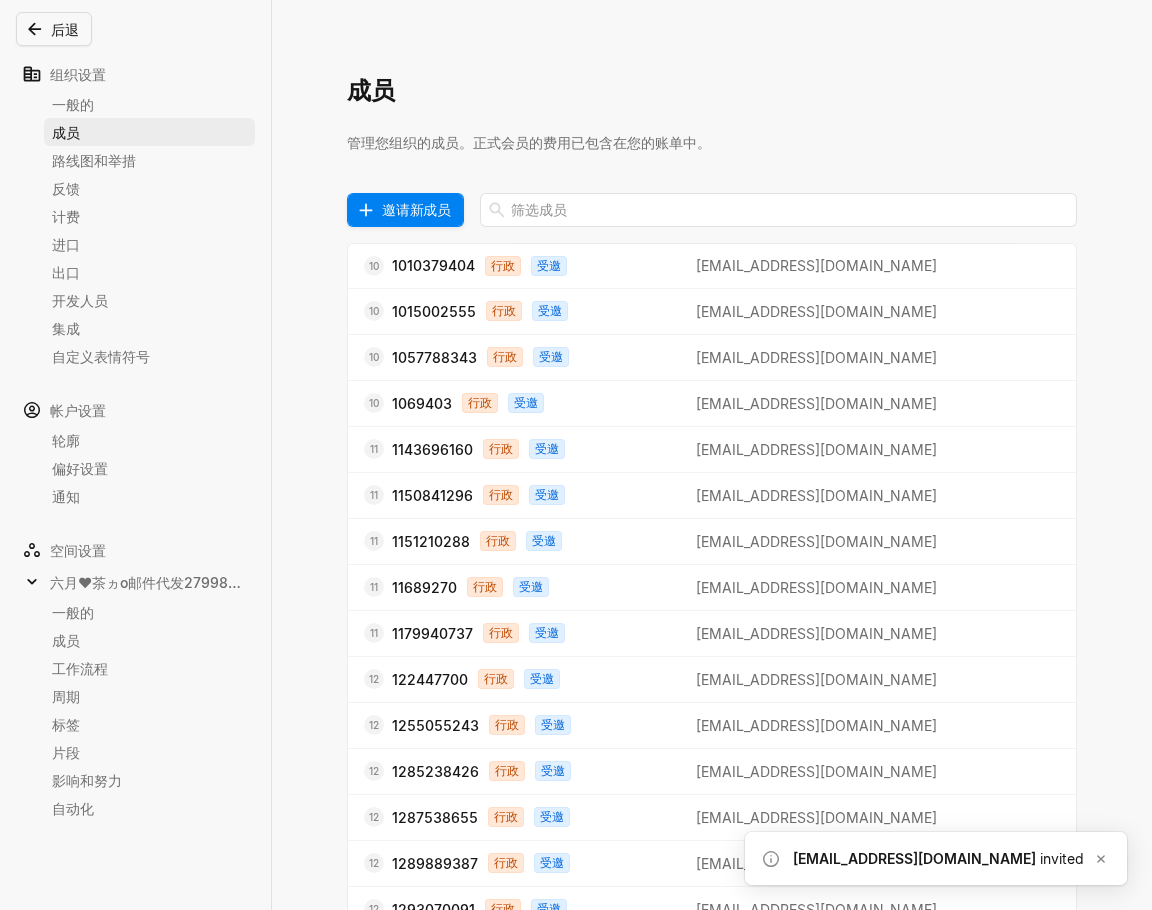 click on "邀请新成员" at bounding box center [416, 209] 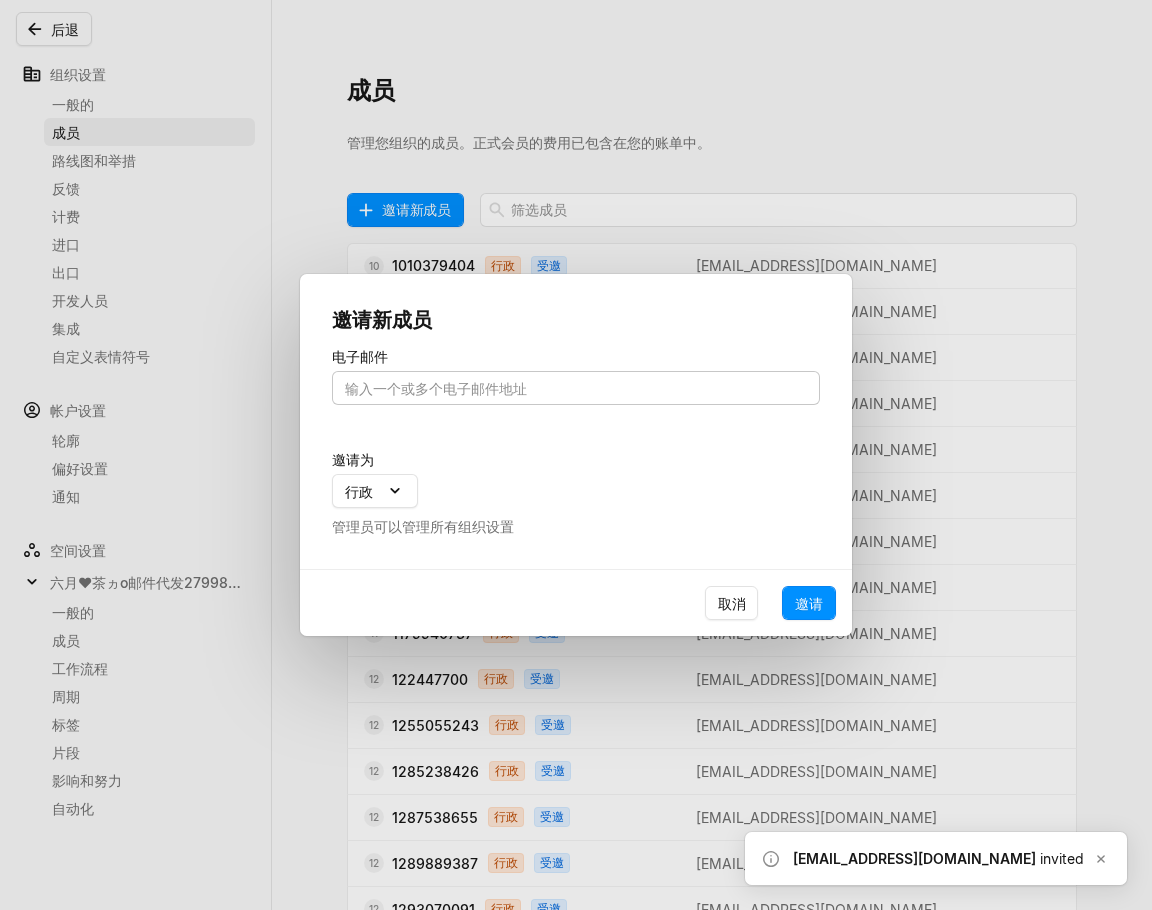 click at bounding box center [576, 388] 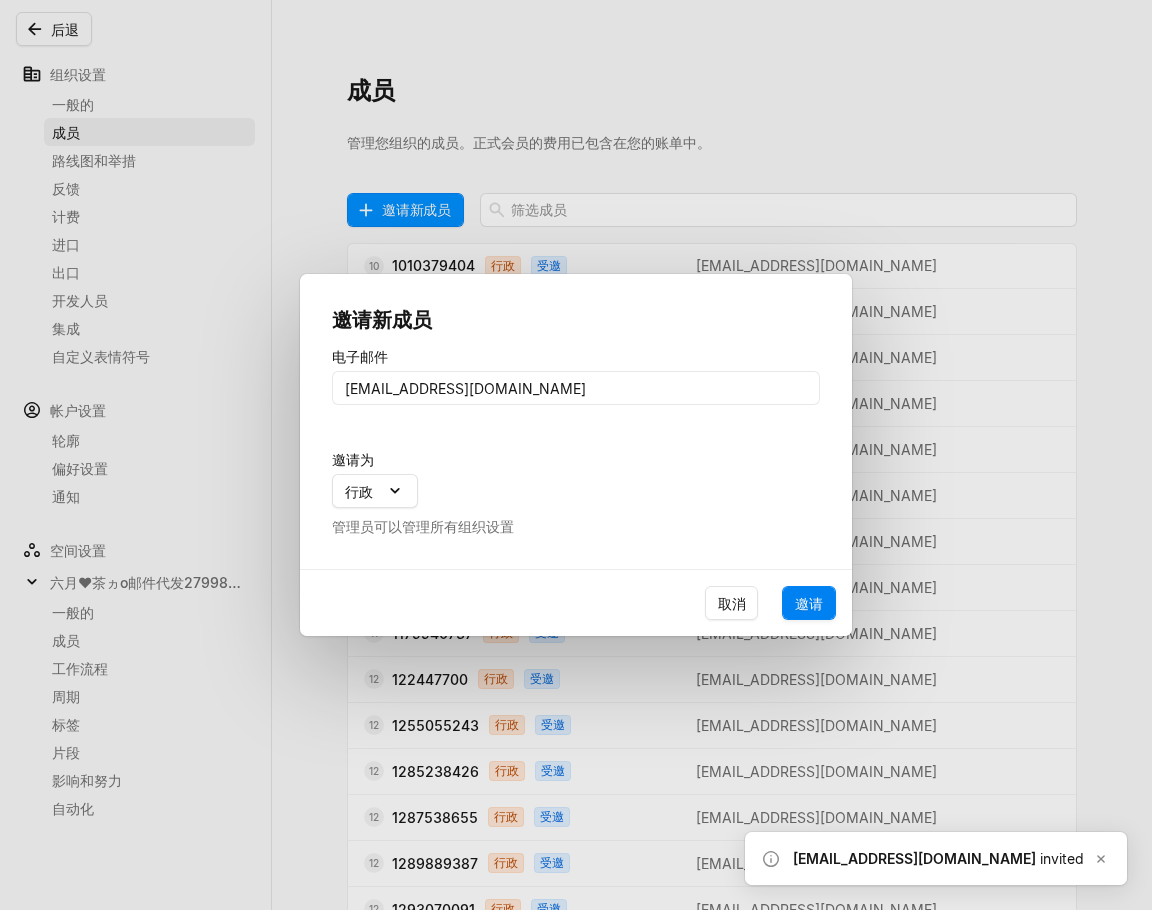 click on "邀请" at bounding box center [809, 603] 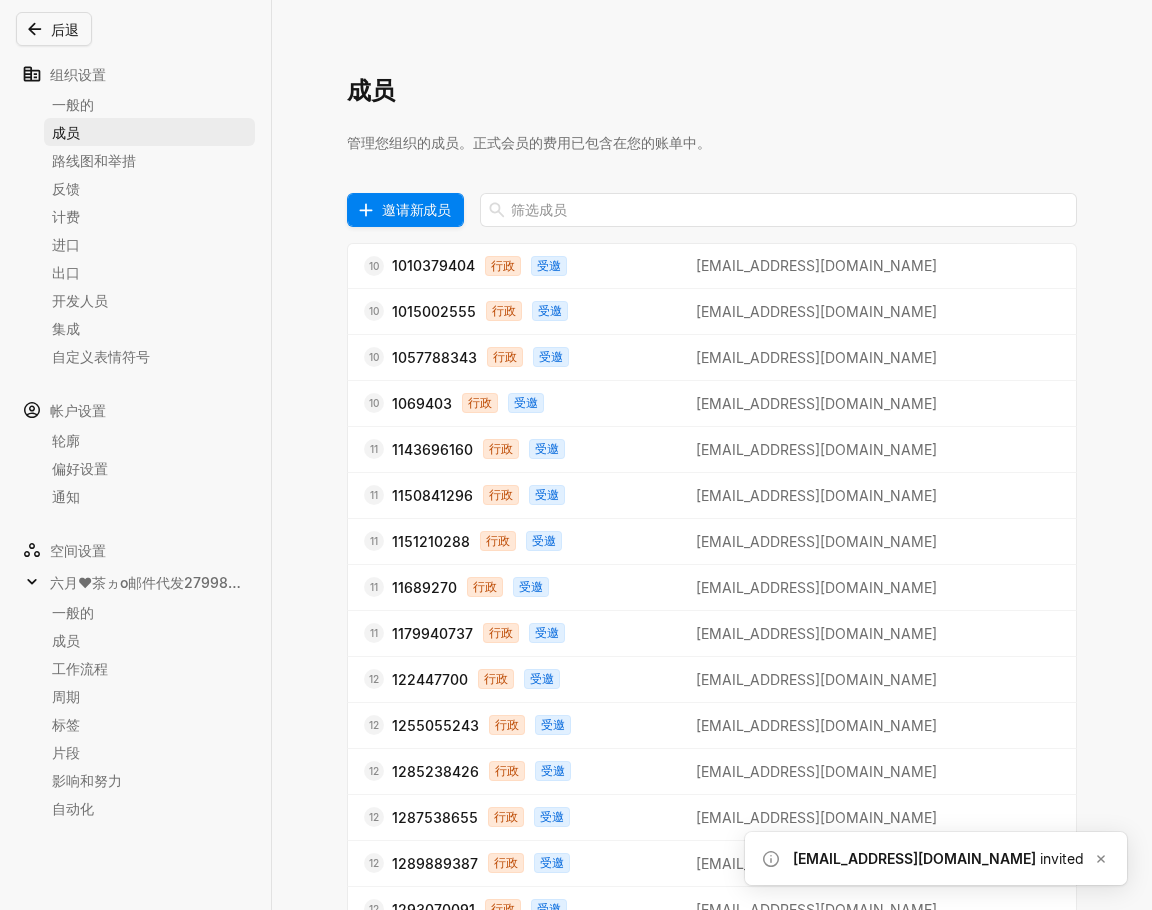 click on "邀请新成员" at bounding box center [416, 209] 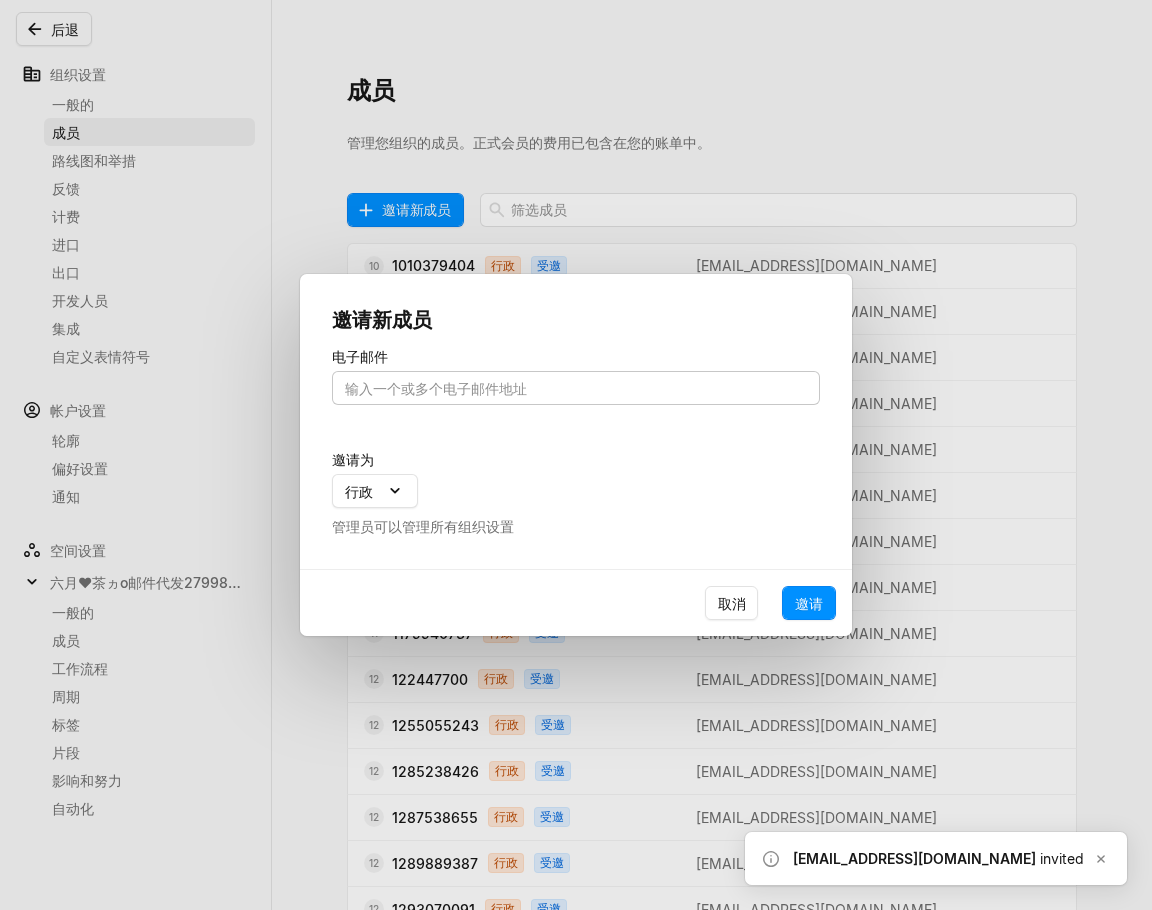 click at bounding box center (576, 388) 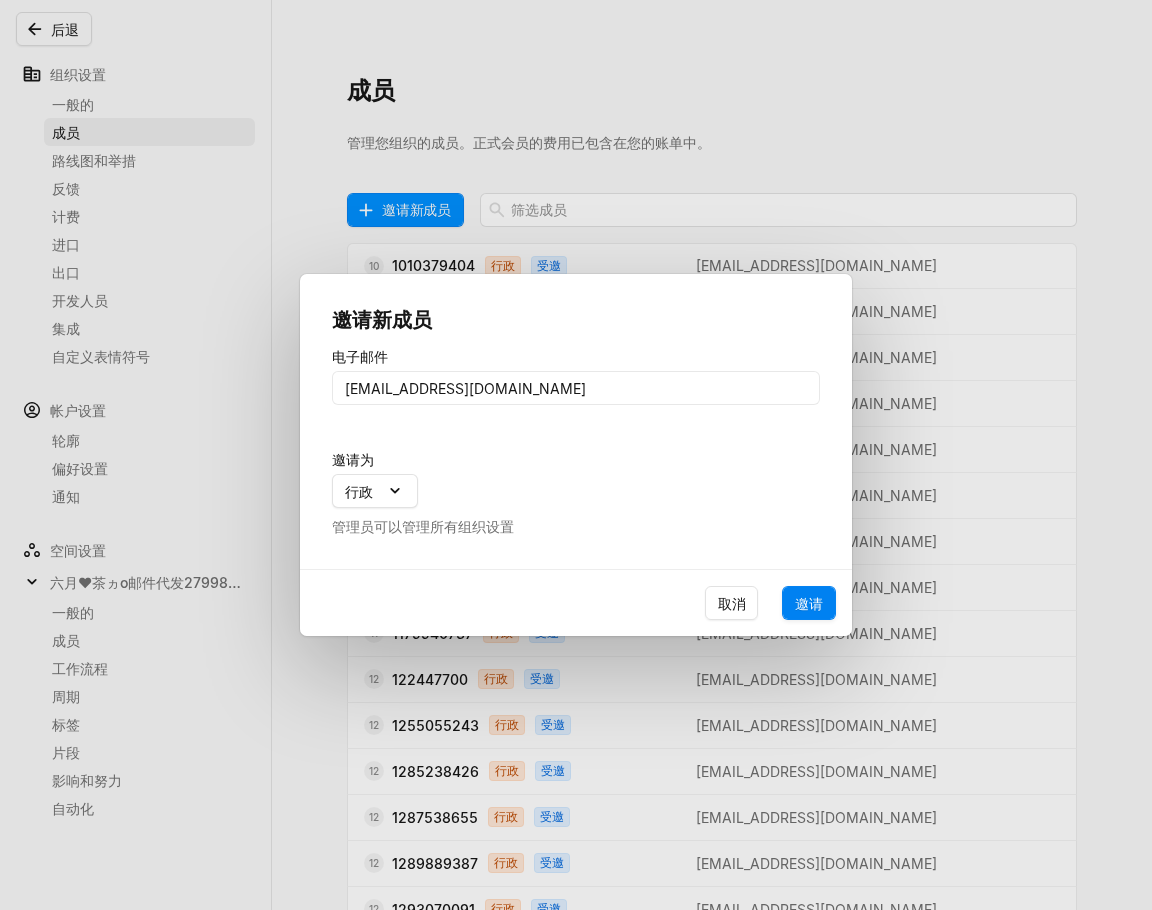 click on "邀请" at bounding box center (809, 603) 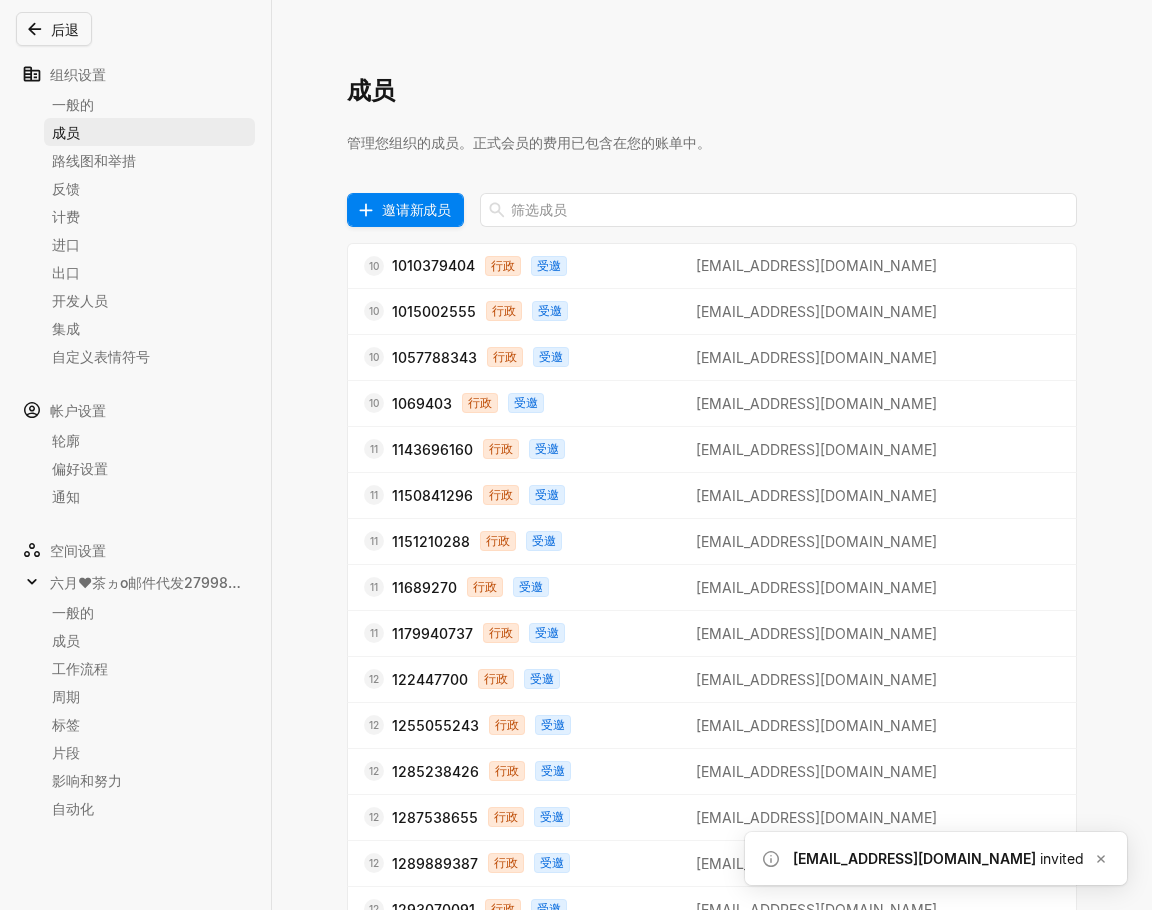 click on "邀请新成员" at bounding box center (416, 209) 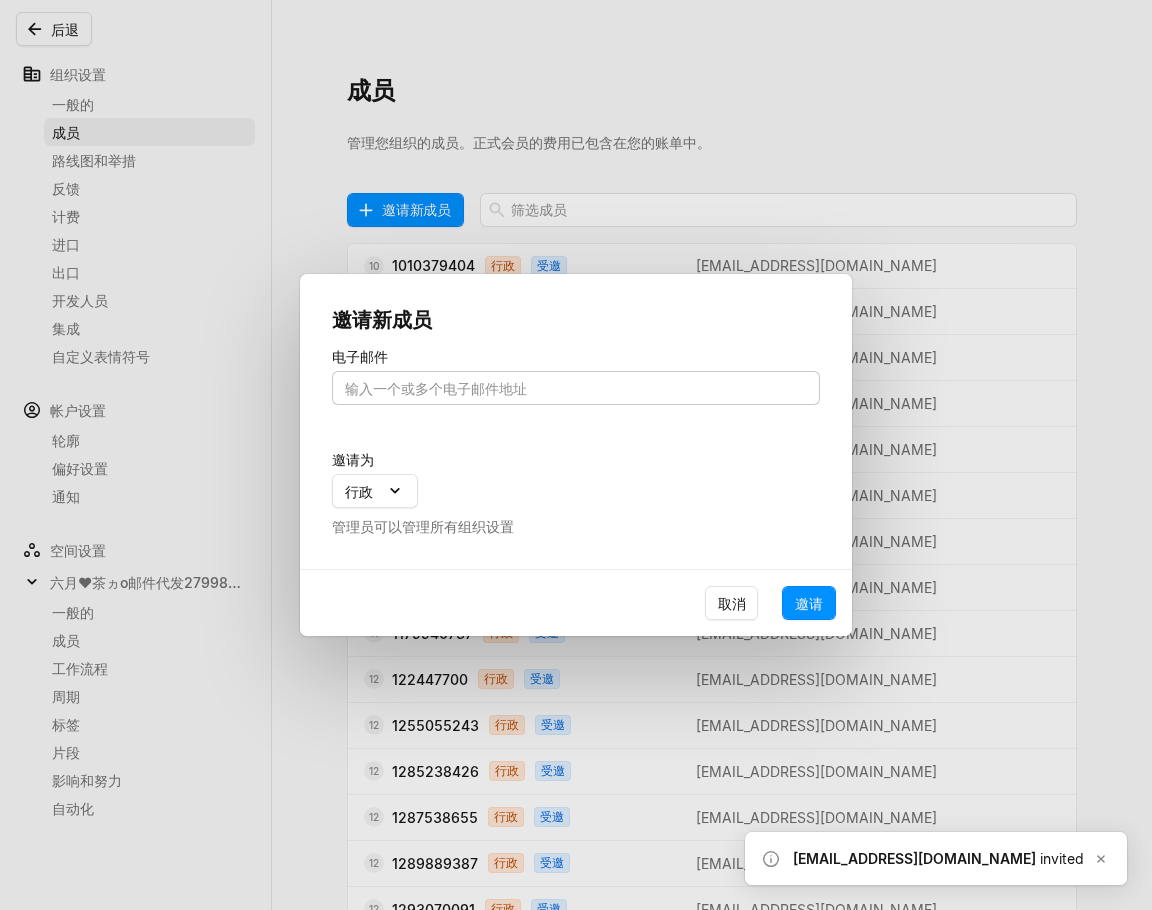 click at bounding box center [576, 388] 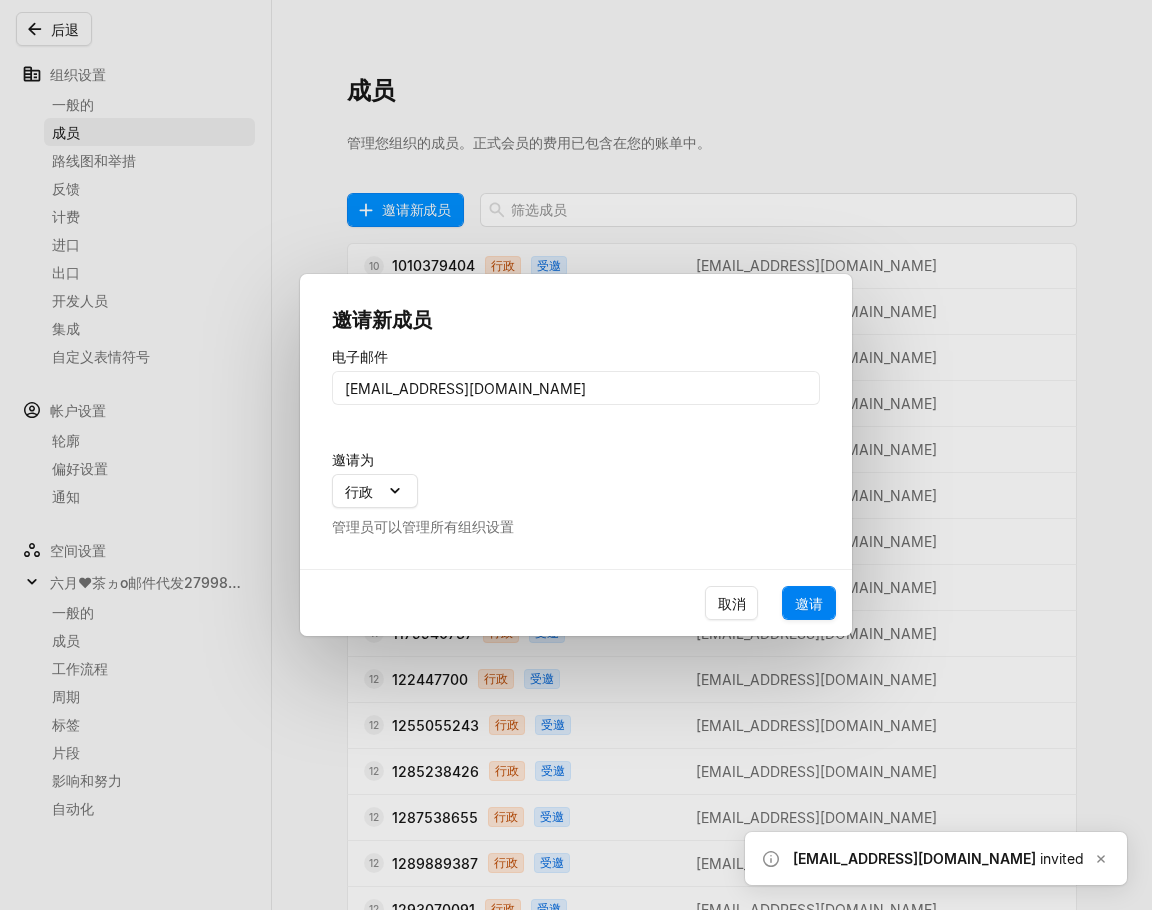 click on "邀请" at bounding box center (809, 603) 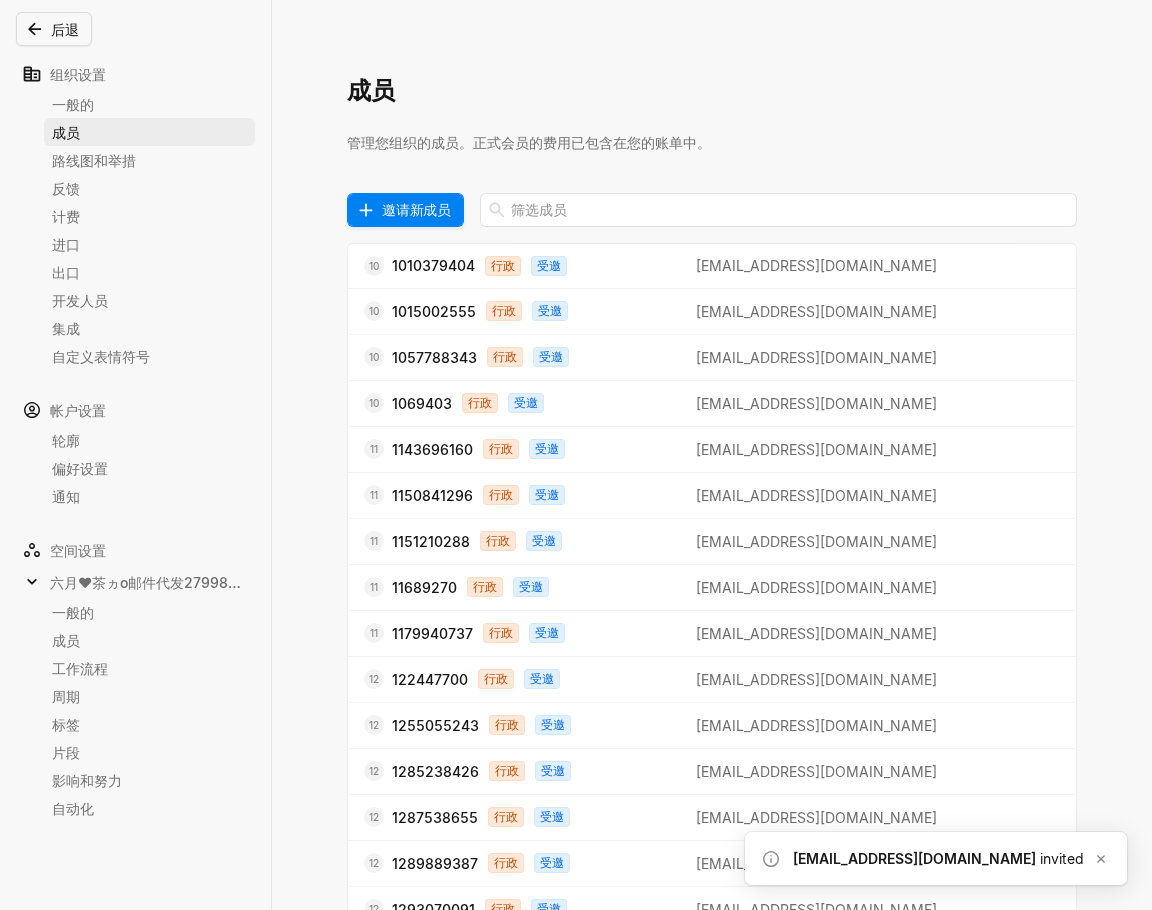 click on "邀请新成员" at bounding box center [416, 209] 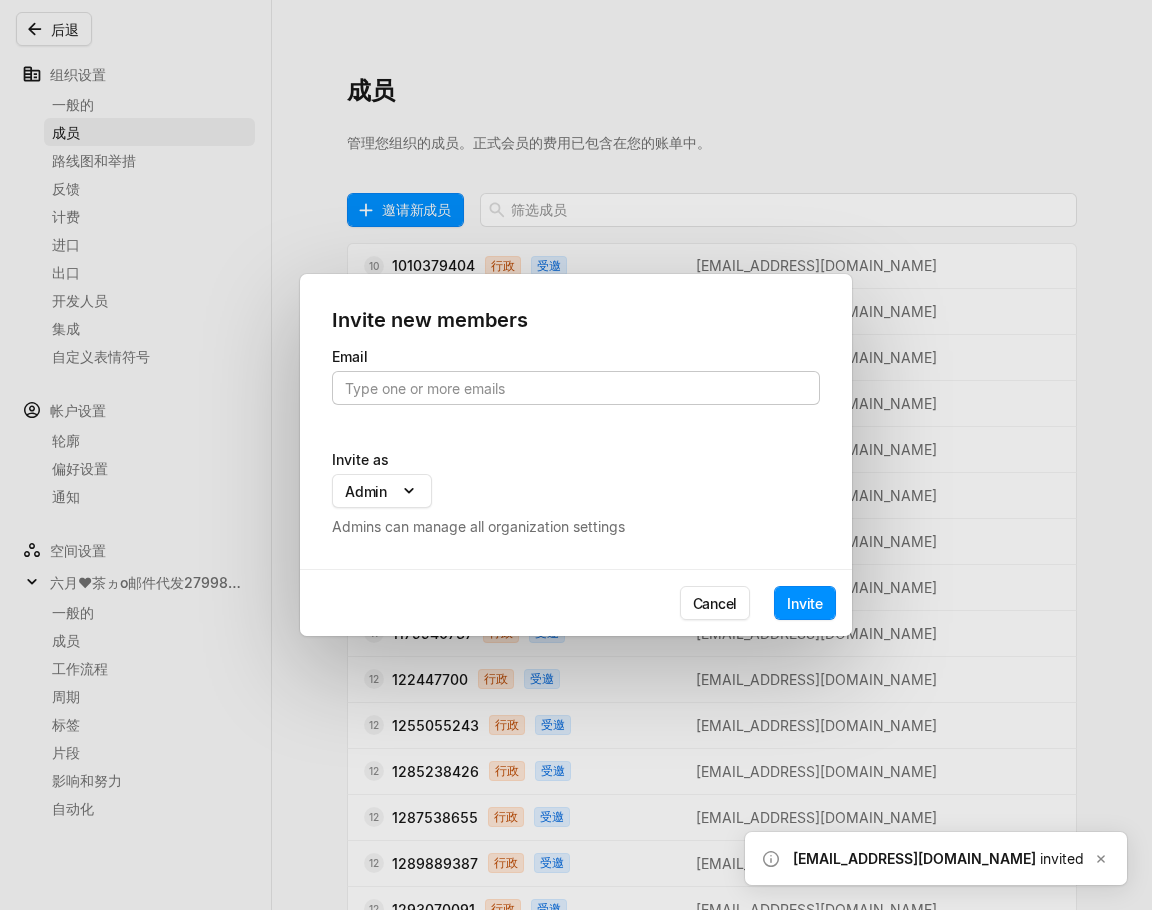 click at bounding box center (576, 388) 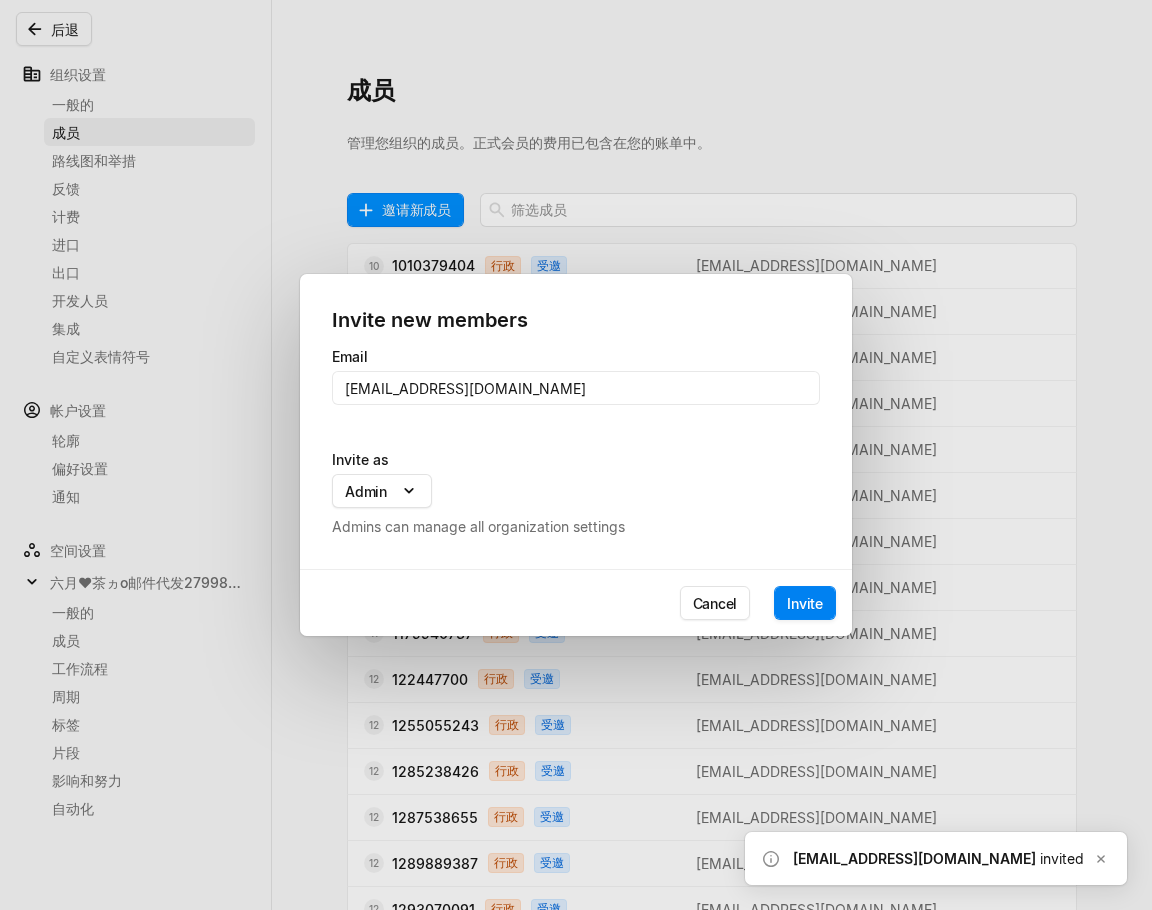 click on "Invite" at bounding box center (805, 603) 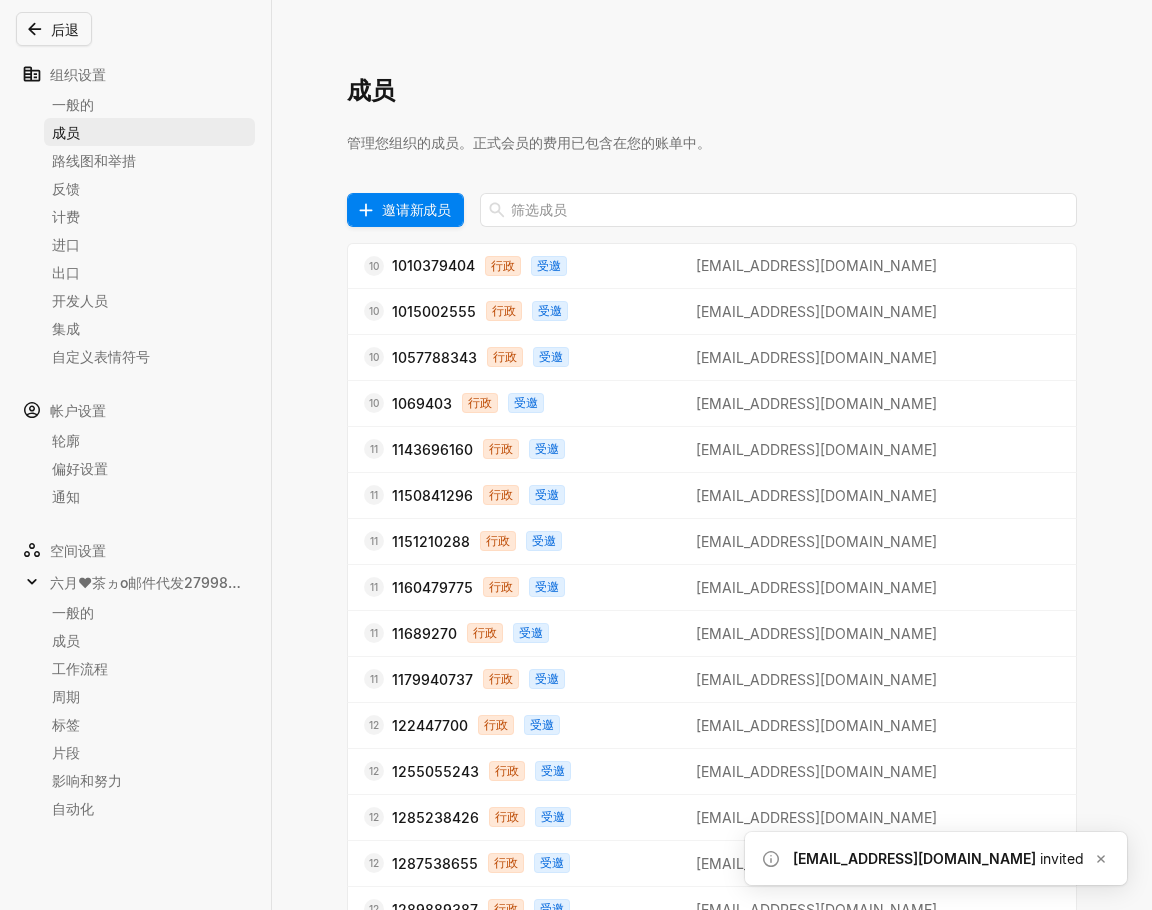 click on "邀请新成员" at bounding box center (416, 209) 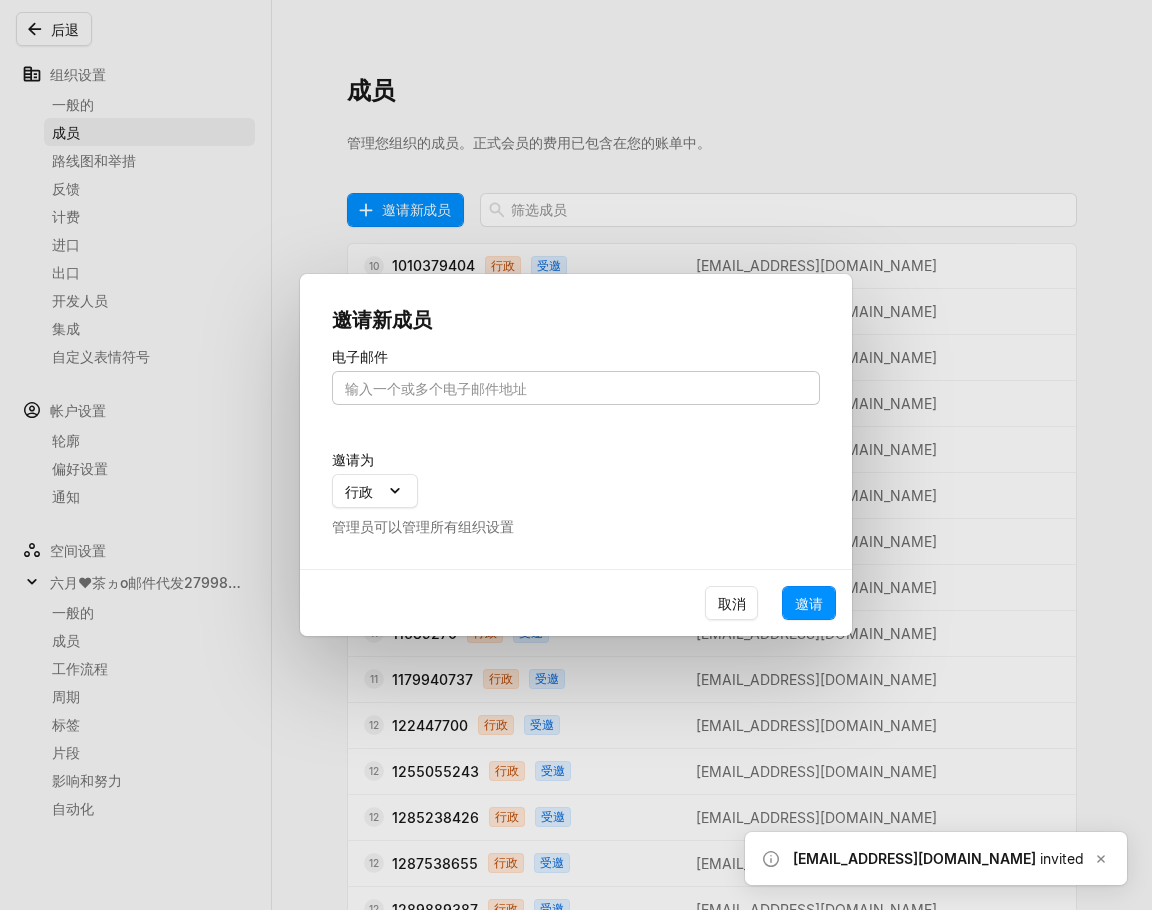 click at bounding box center [576, 388] 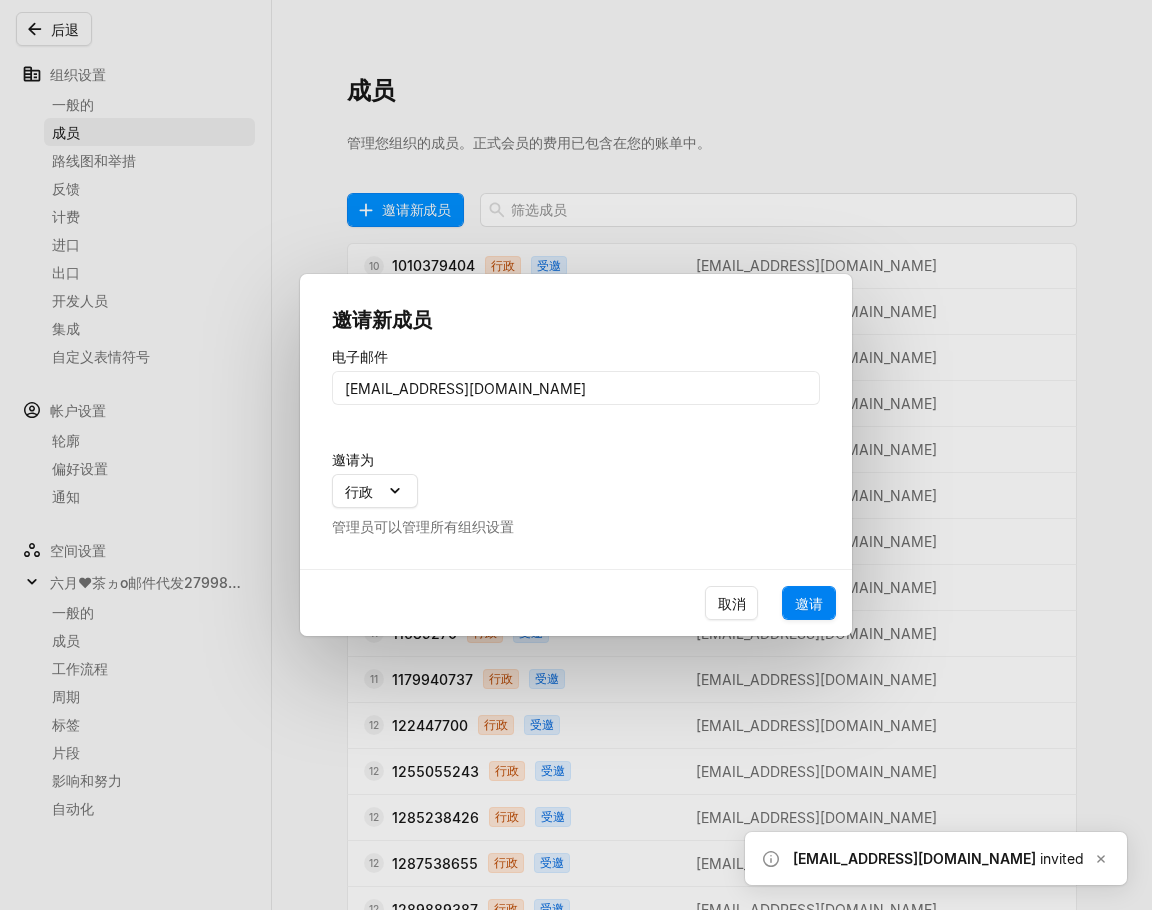 click on "邀请" at bounding box center [809, 603] 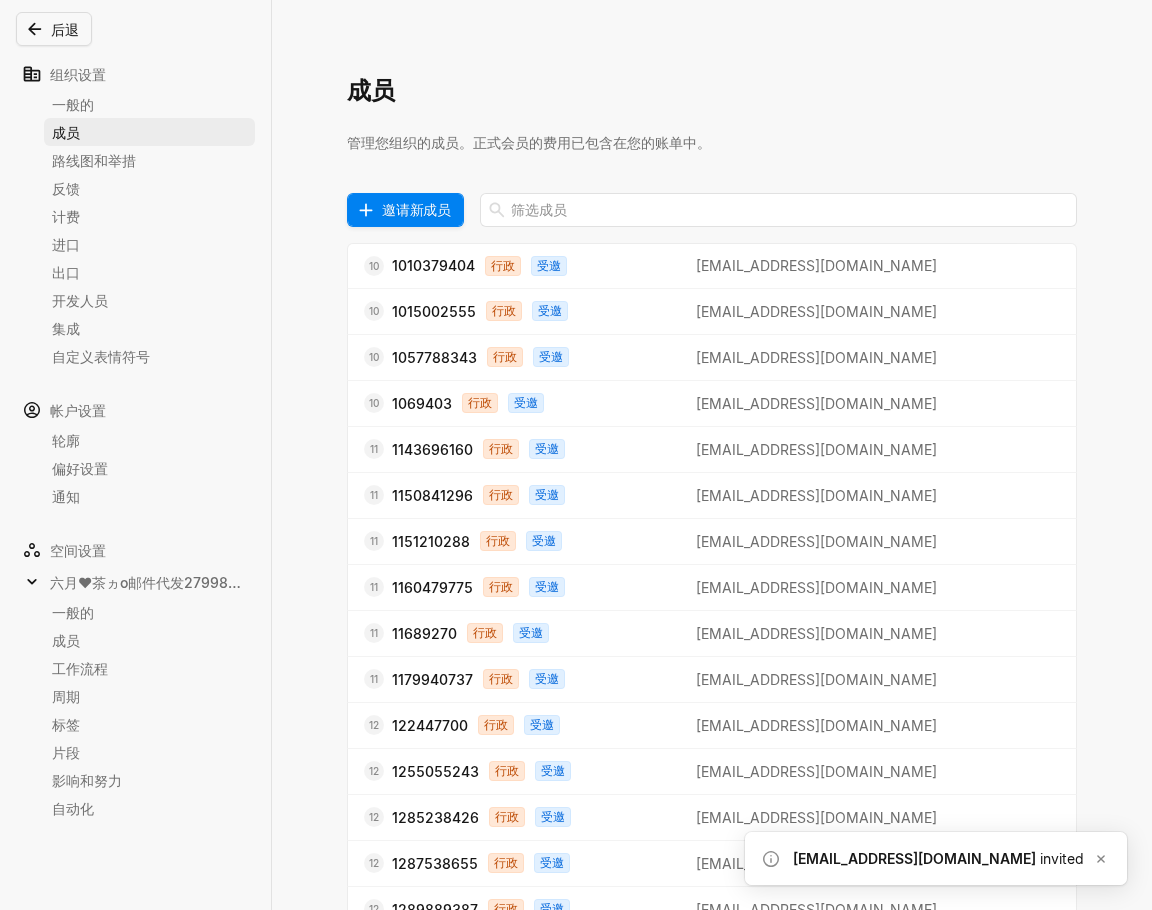 click on "邀请新成员" at bounding box center [416, 209] 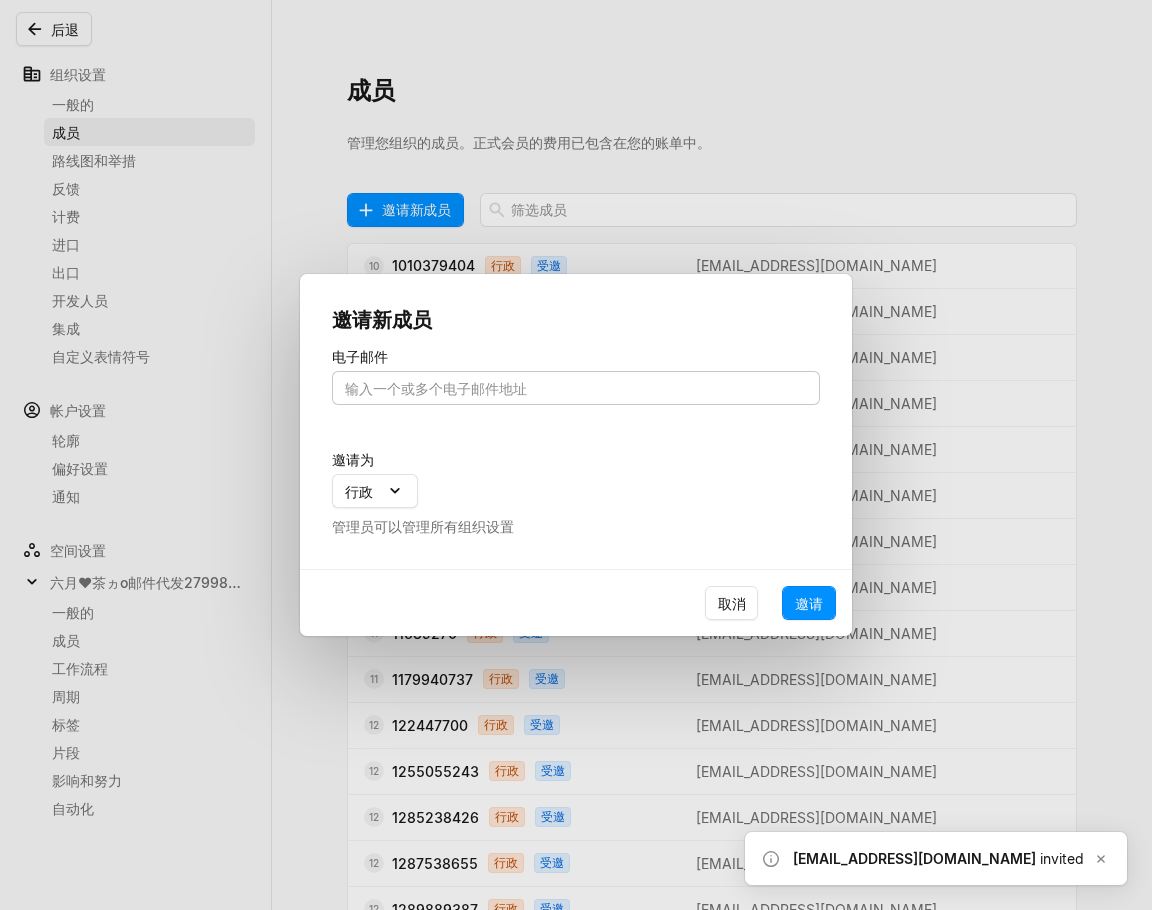 click at bounding box center [576, 388] 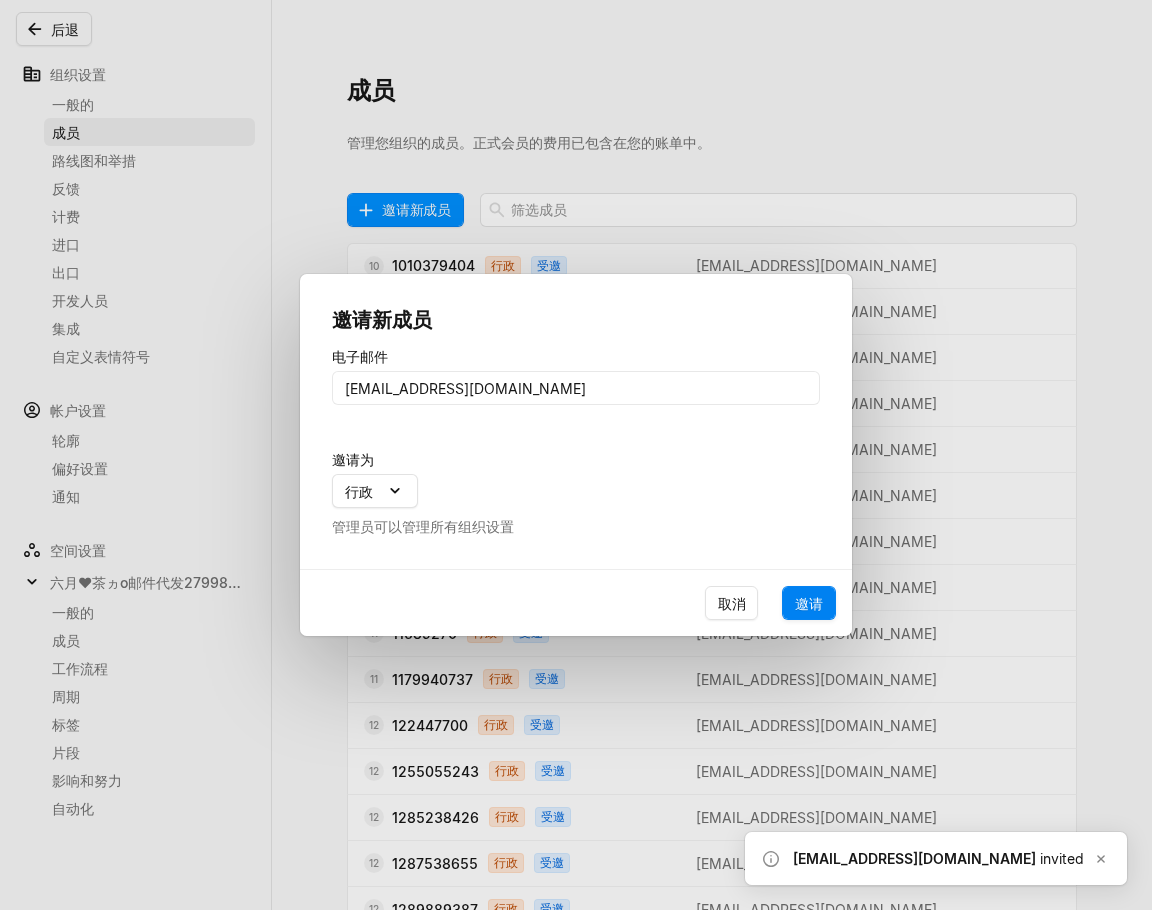 click on "邀请" at bounding box center [809, 603] 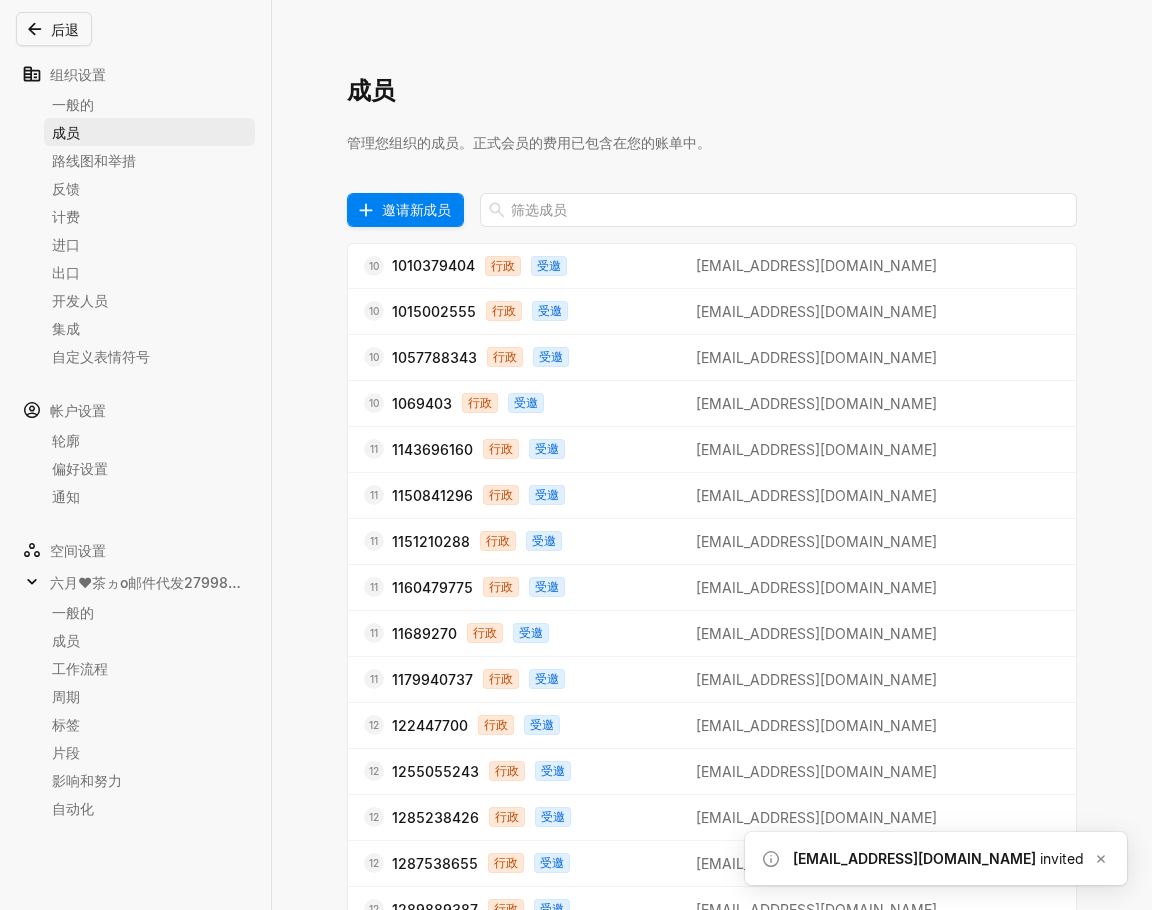 click on "邀请新成员" at bounding box center [416, 209] 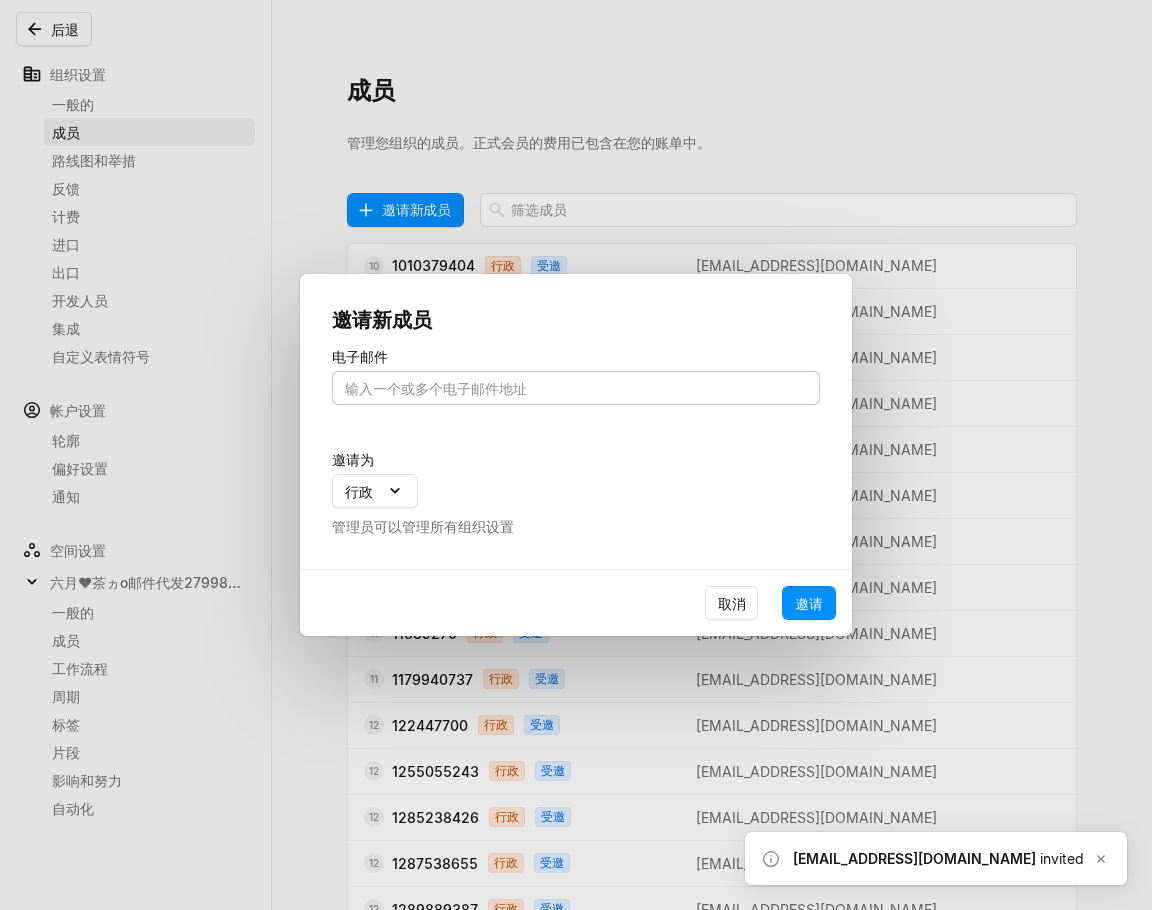 click at bounding box center (576, 388) 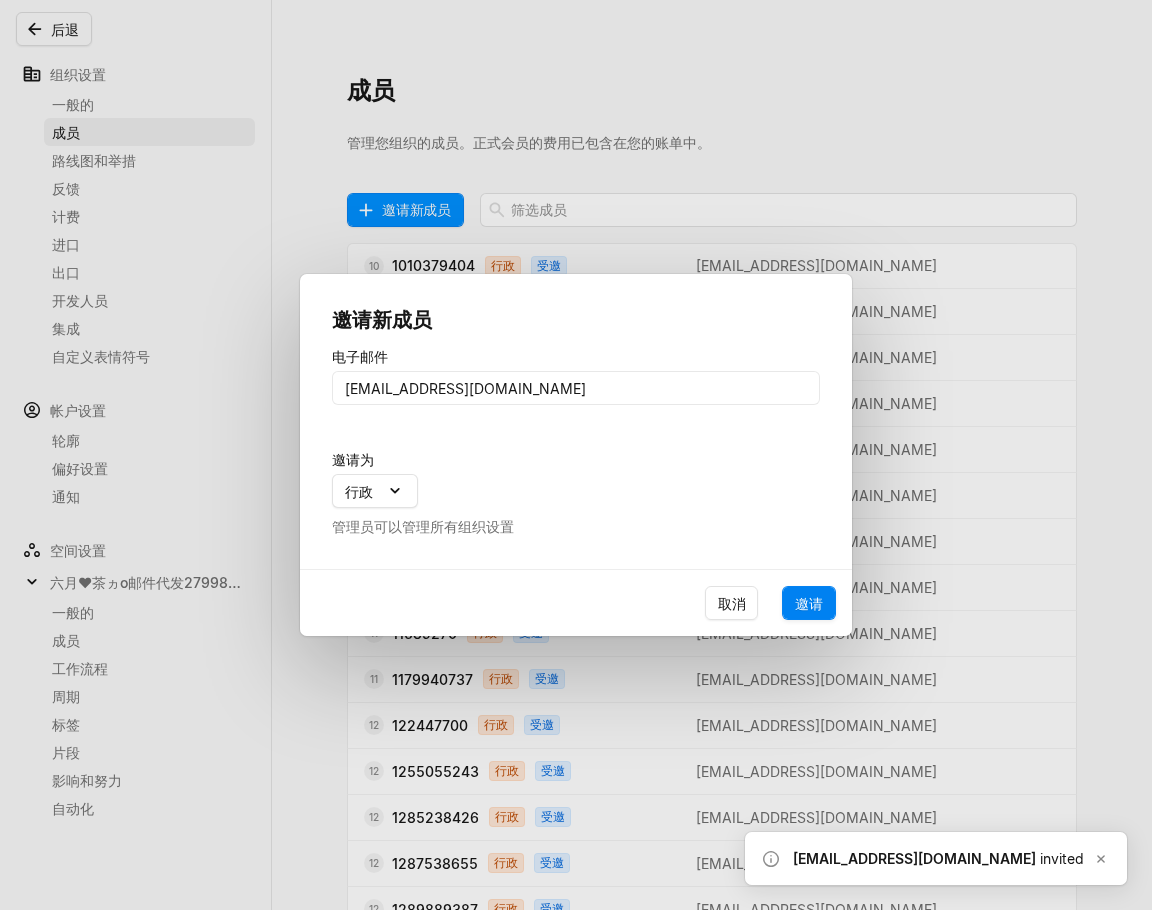 click on "邀请" at bounding box center (809, 603) 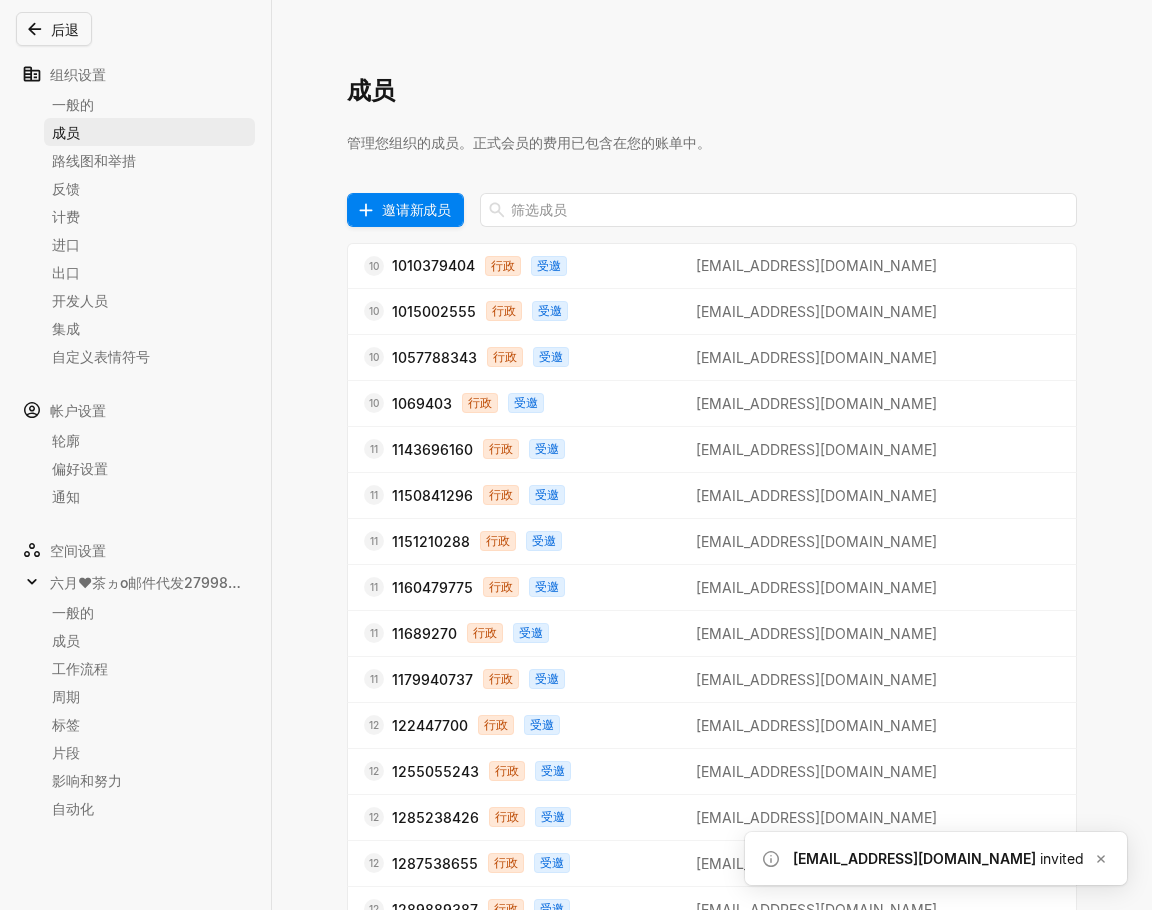 click on "邀请新成员" at bounding box center (416, 209) 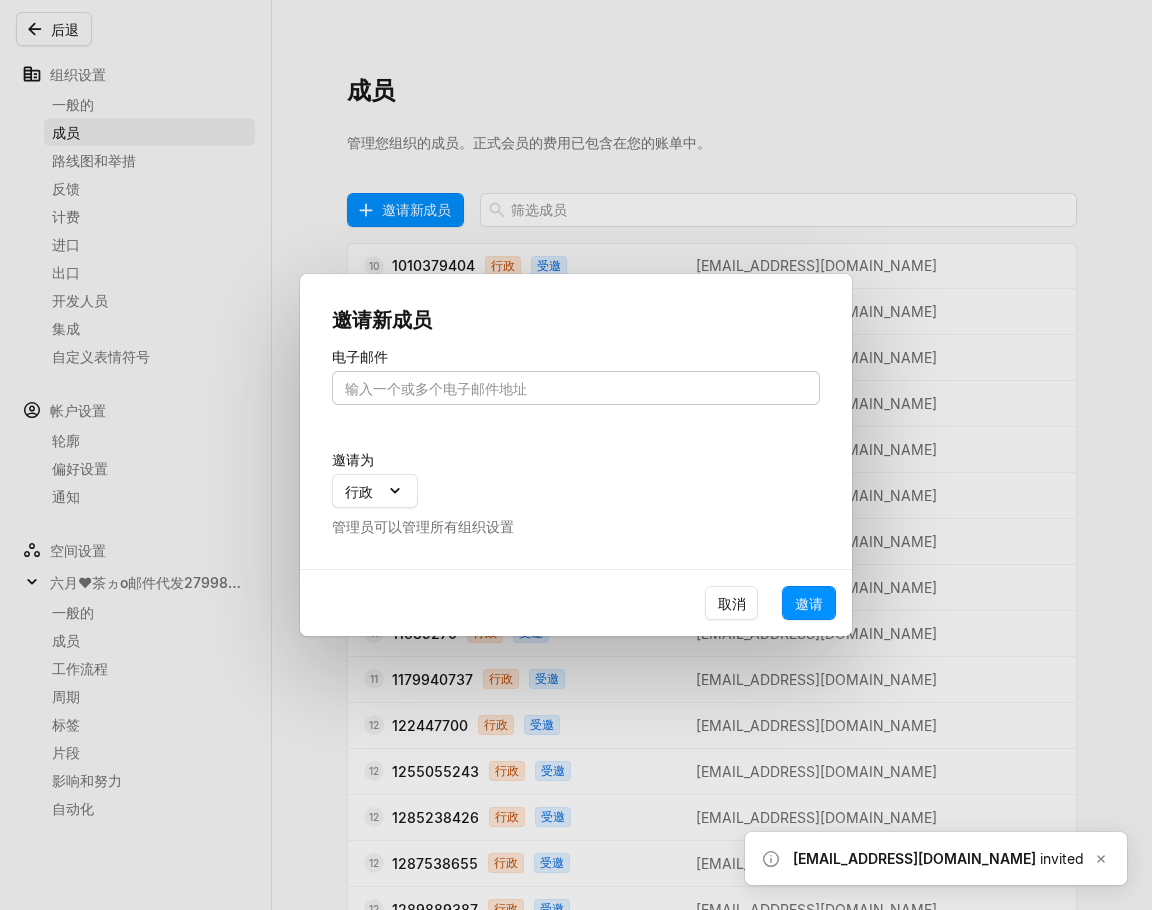 click at bounding box center [576, 388] 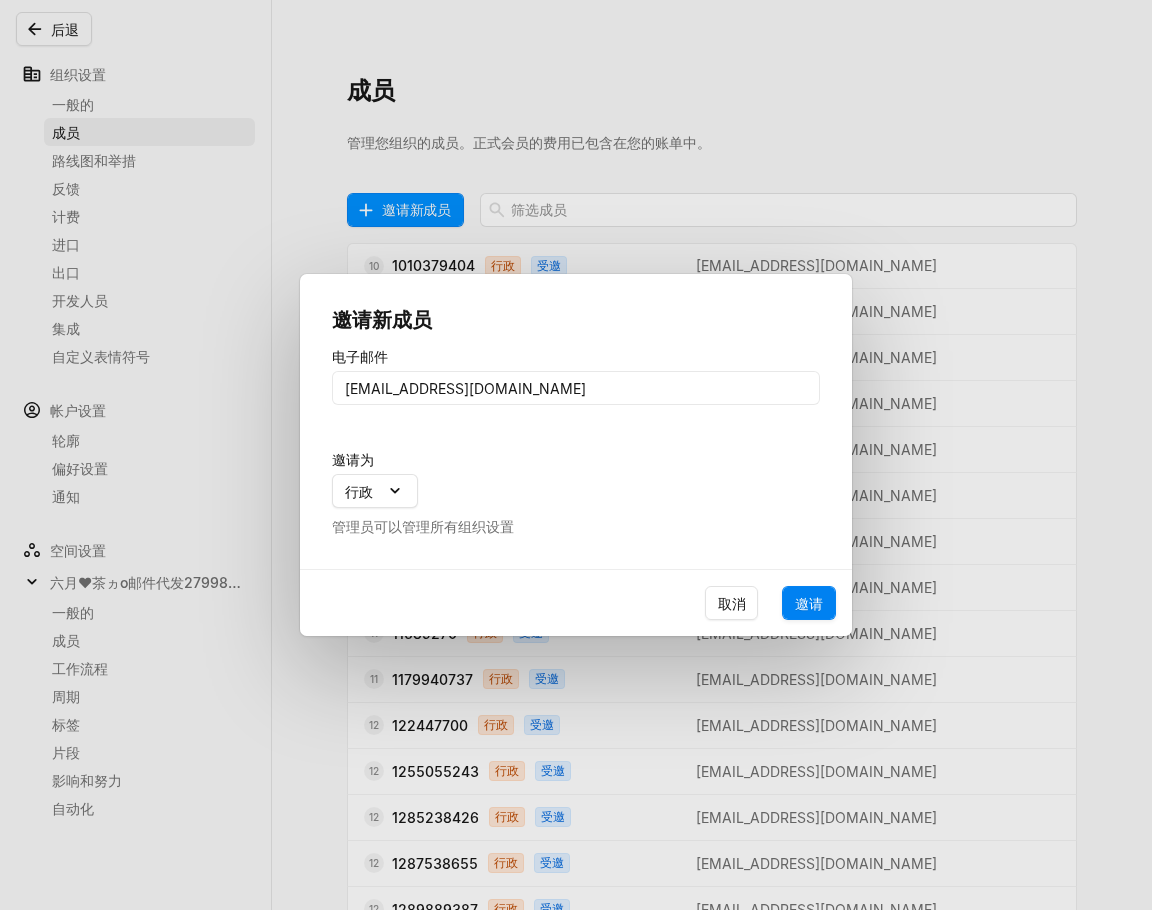 click on "邀请" at bounding box center [809, 603] 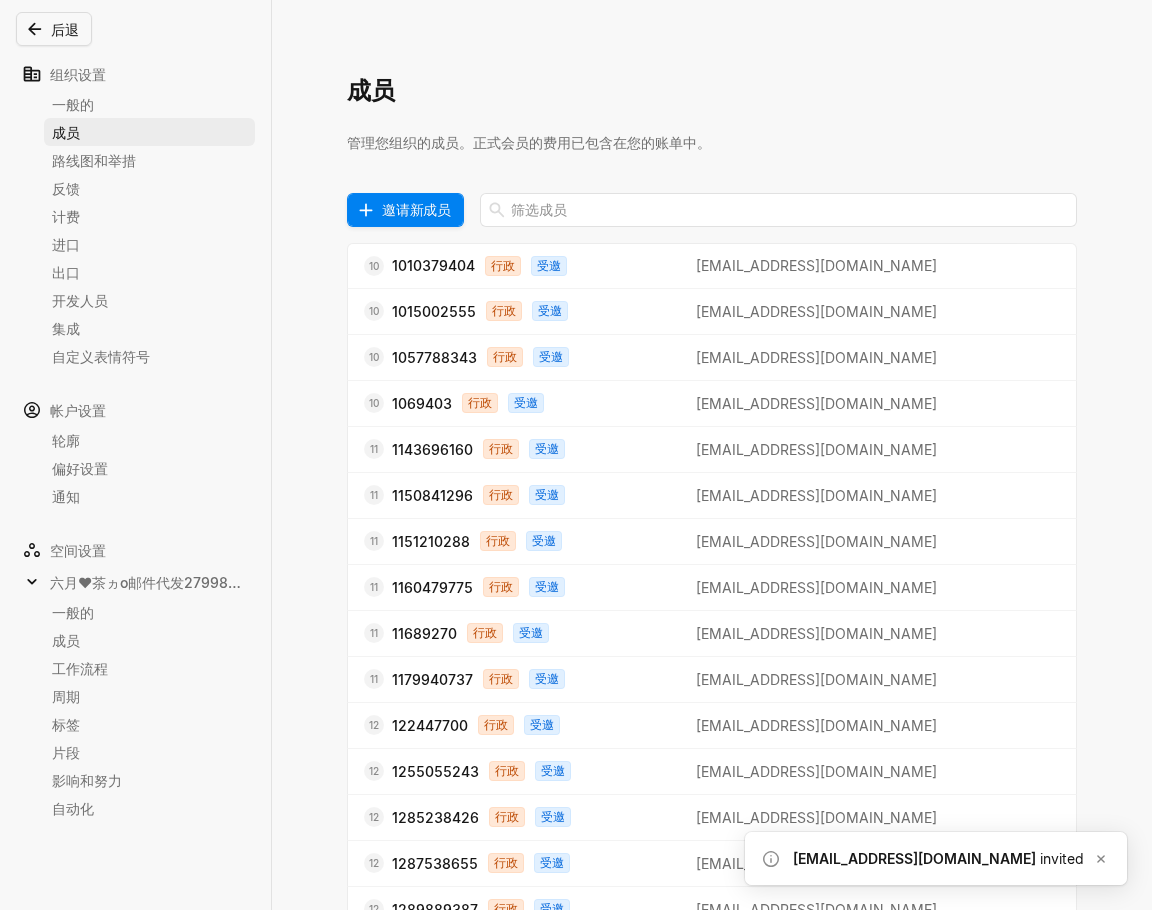 click on "邀请新成员" at bounding box center [416, 209] 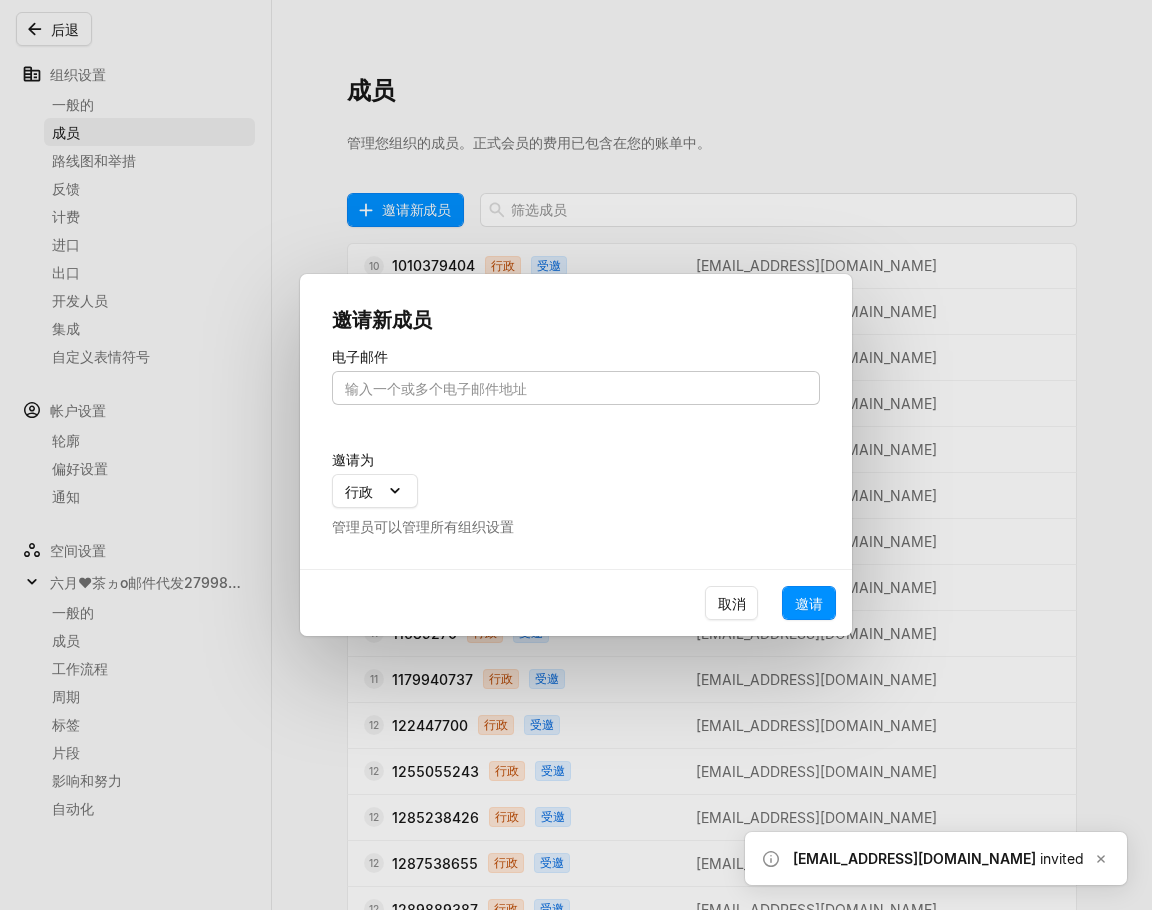 click at bounding box center (576, 388) 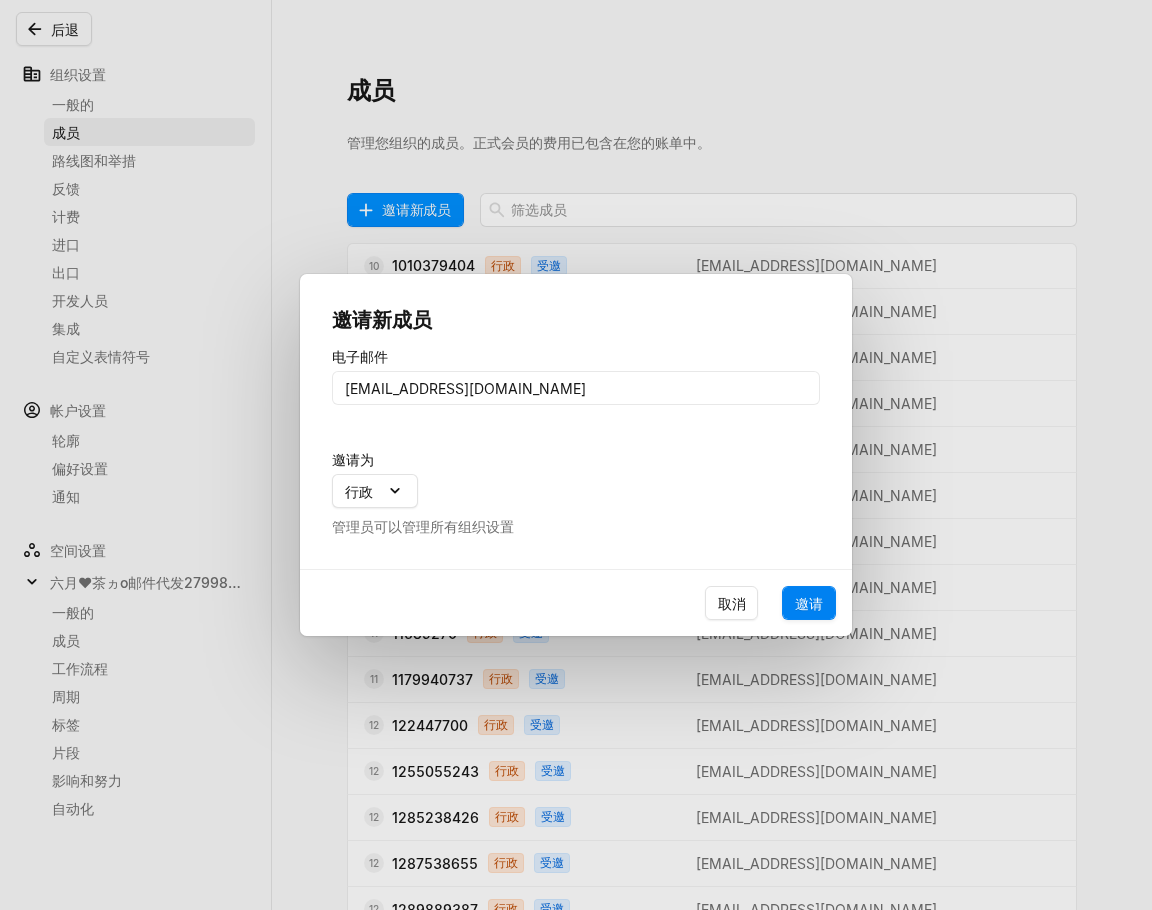 click on "邀请" at bounding box center [809, 603] 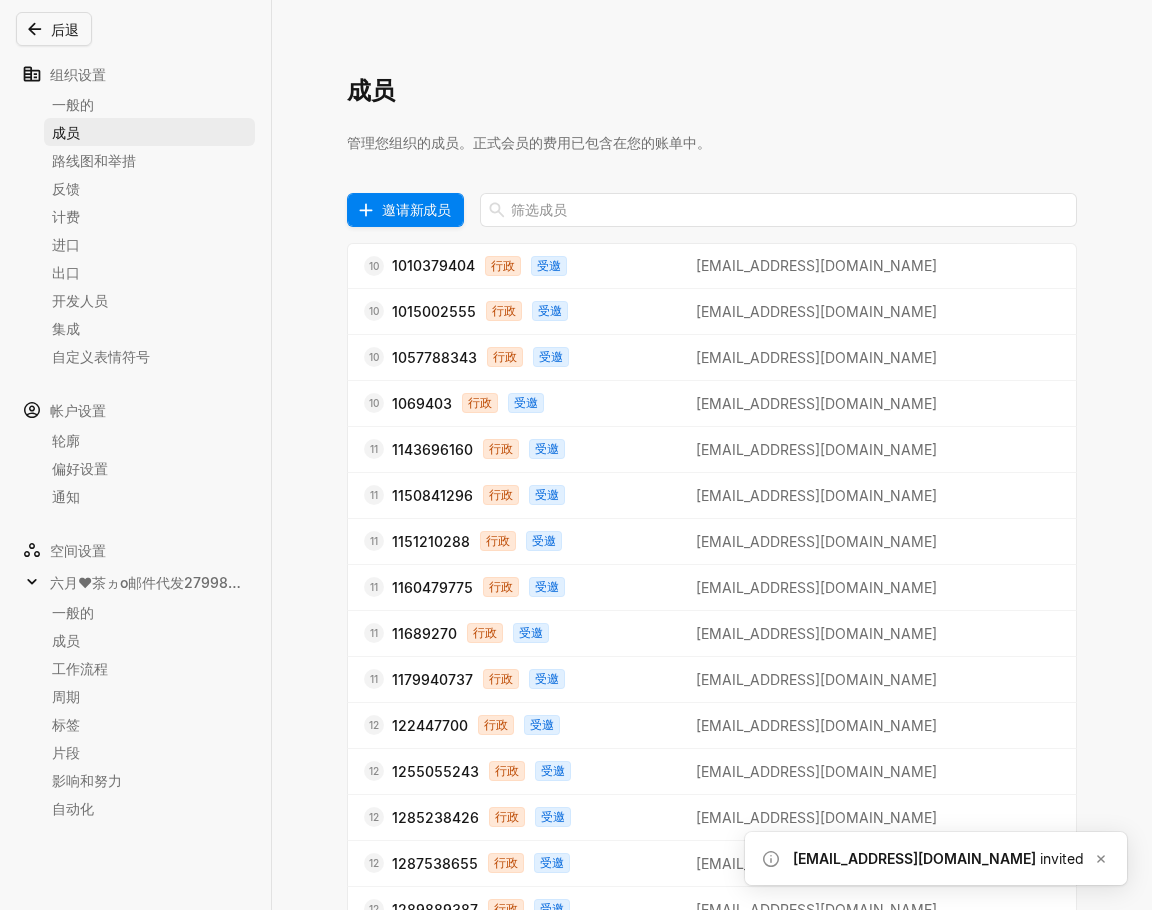 click on "邀请新成员" at bounding box center [416, 209] 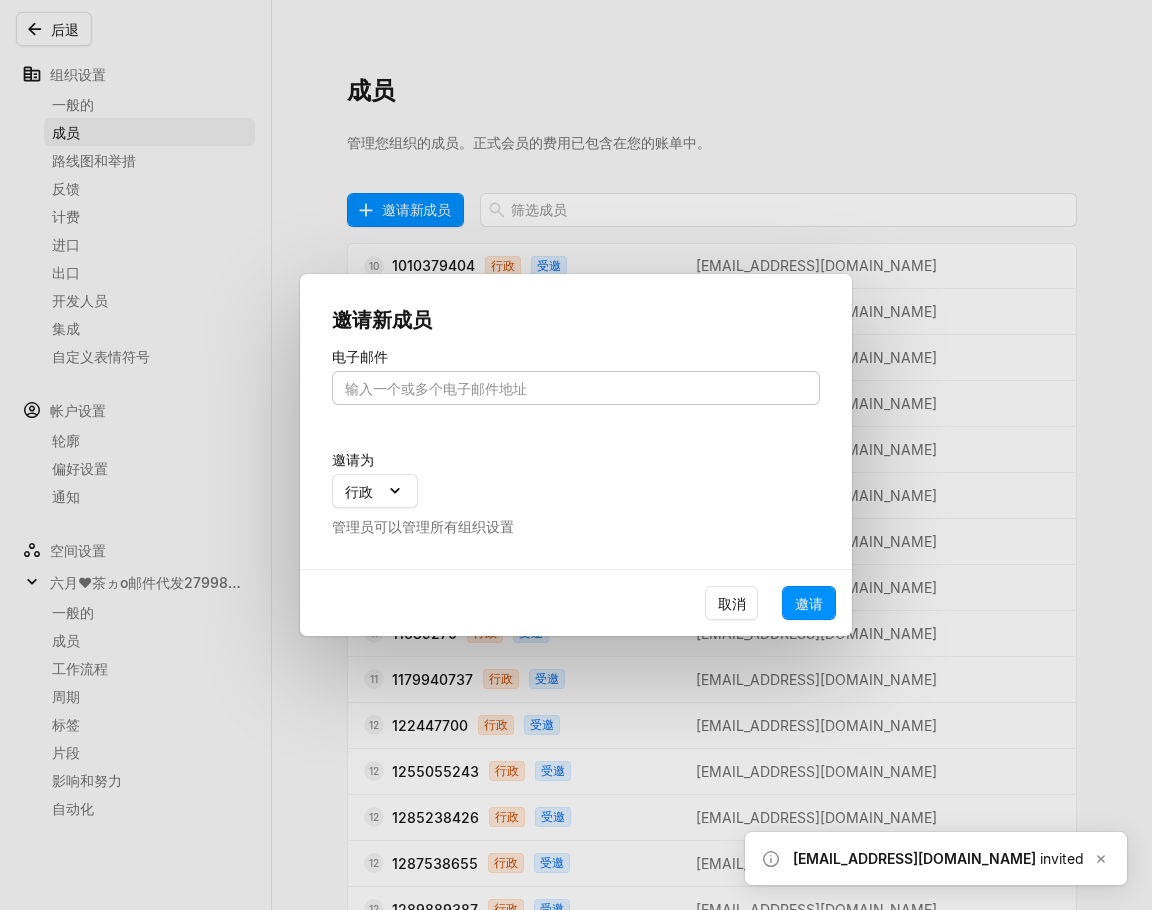 click at bounding box center (576, 388) 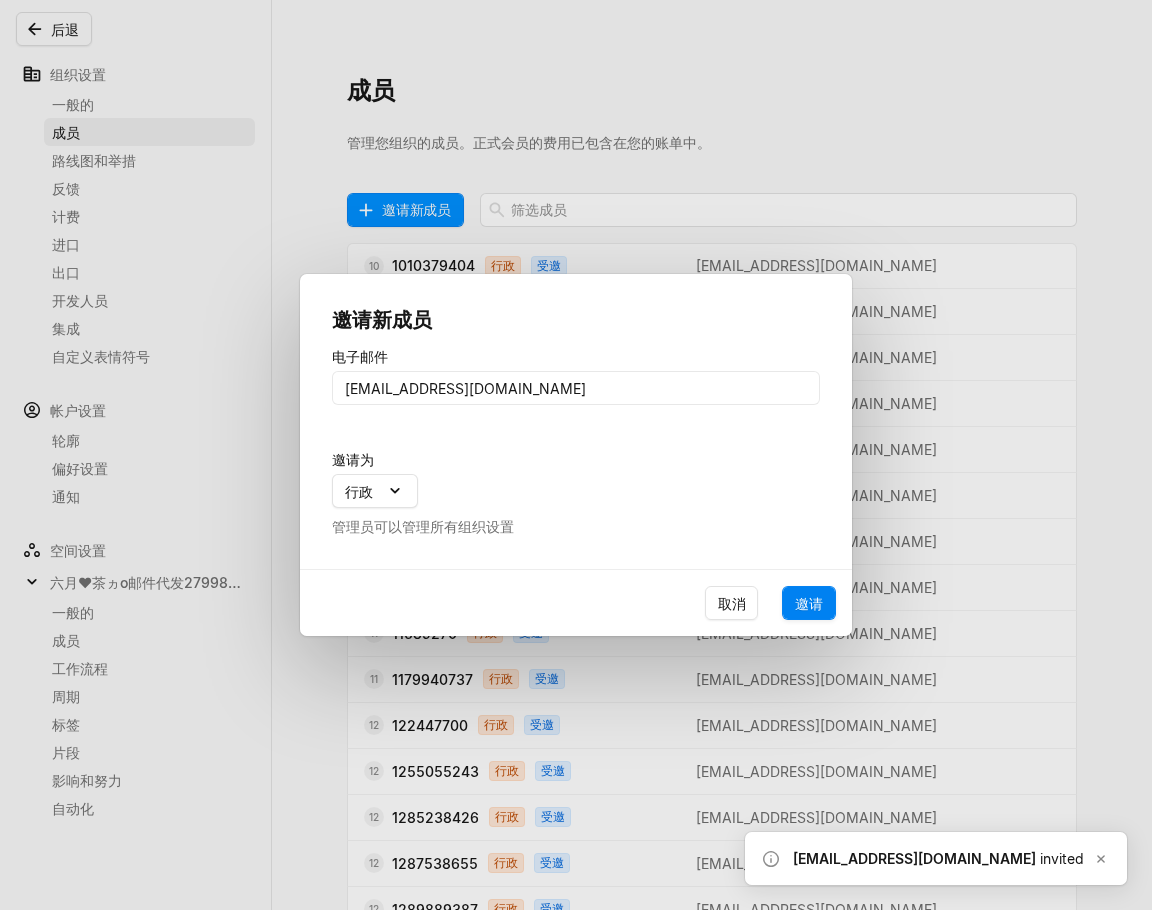click on "邀请" at bounding box center [809, 603] 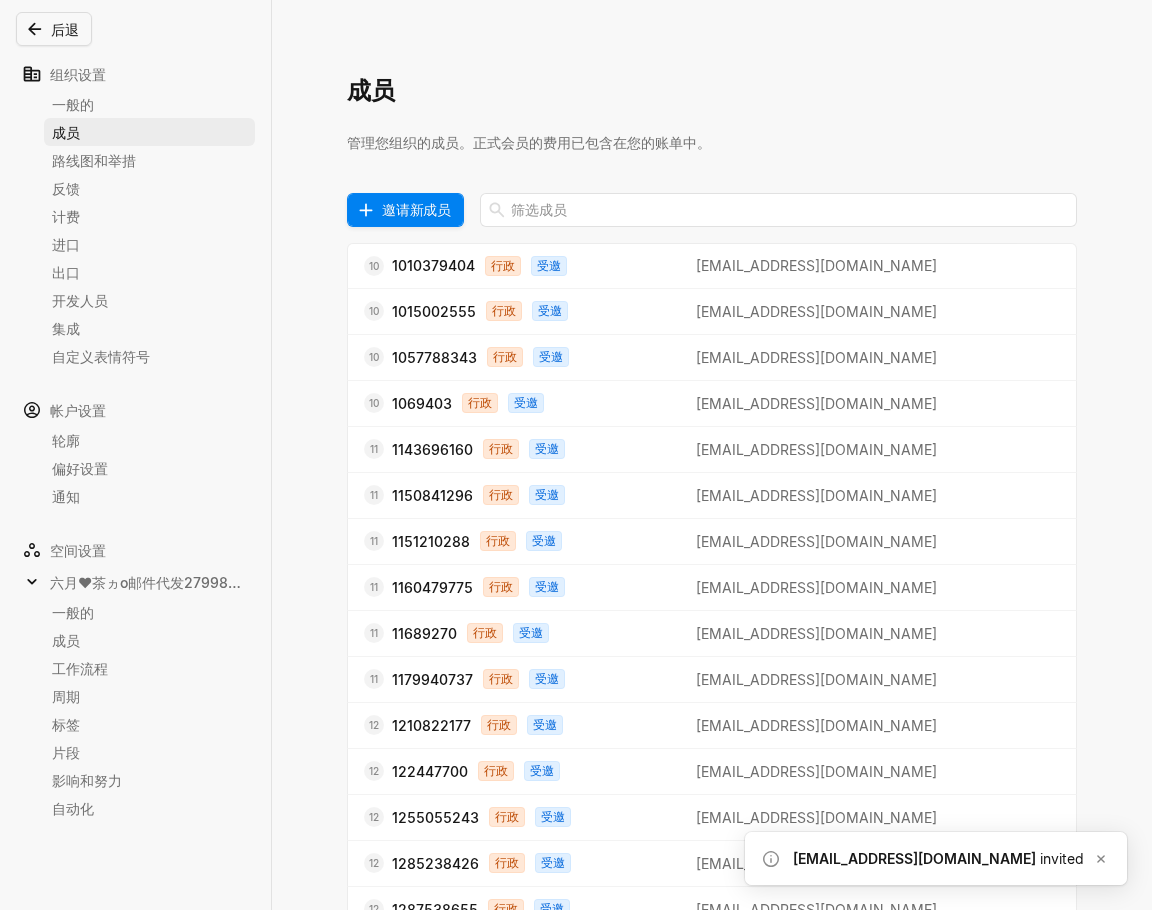 click on "邀请新成员" at bounding box center [416, 209] 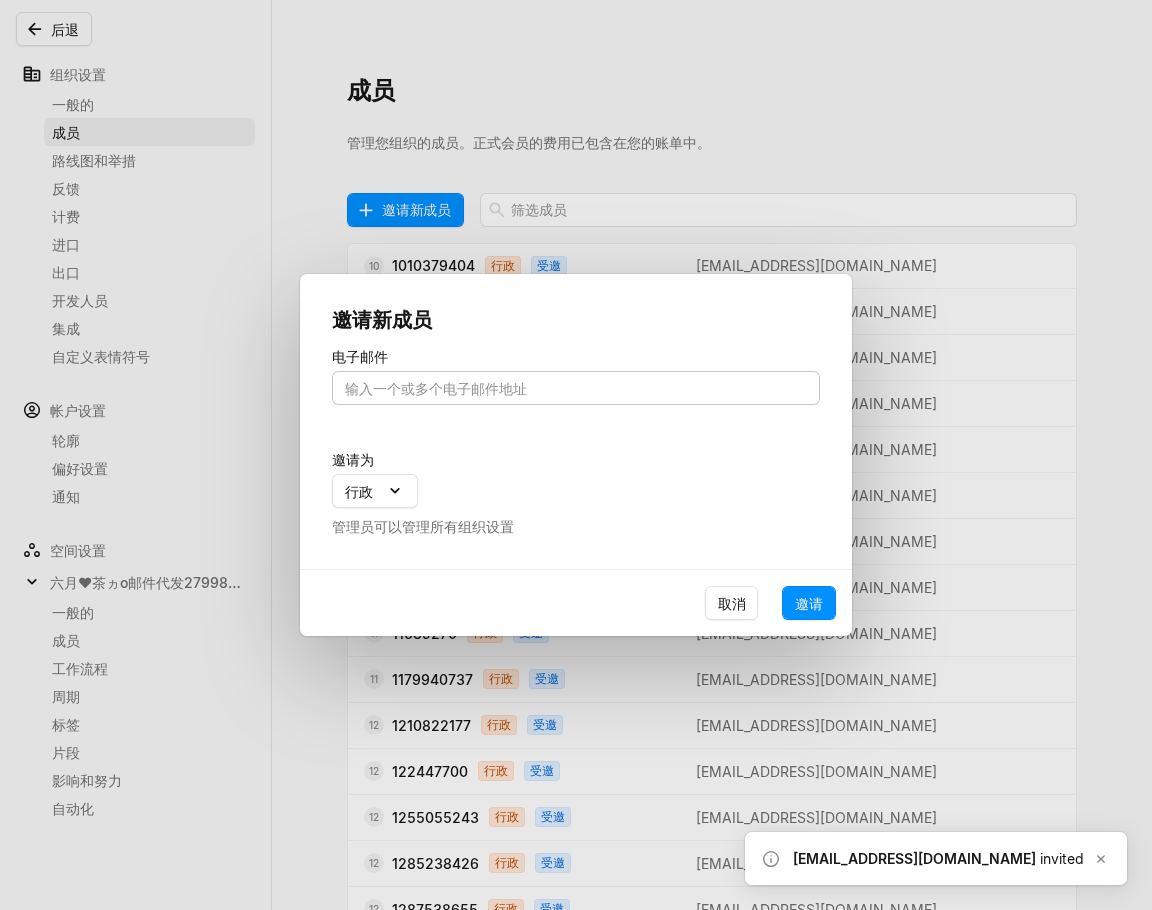 click at bounding box center [576, 388] 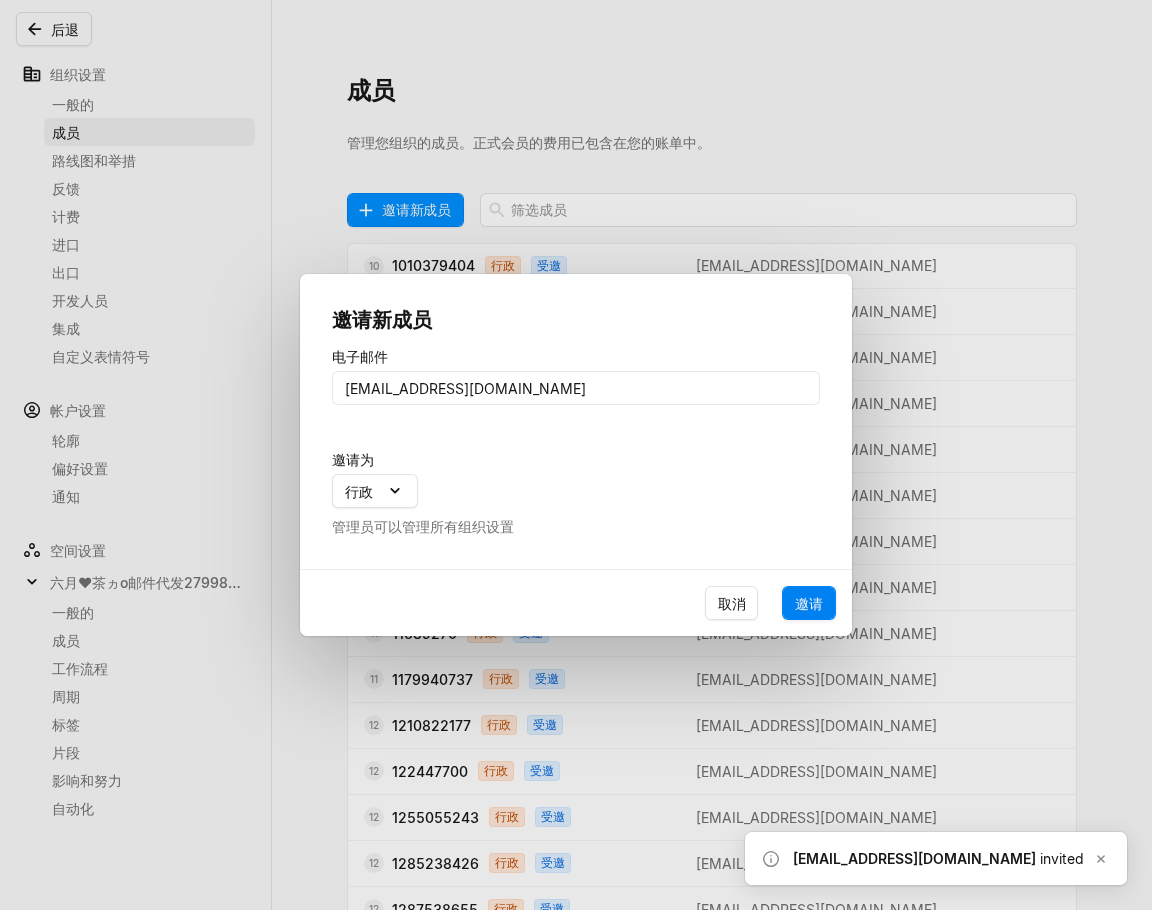 click on "邀请" at bounding box center (809, 603) 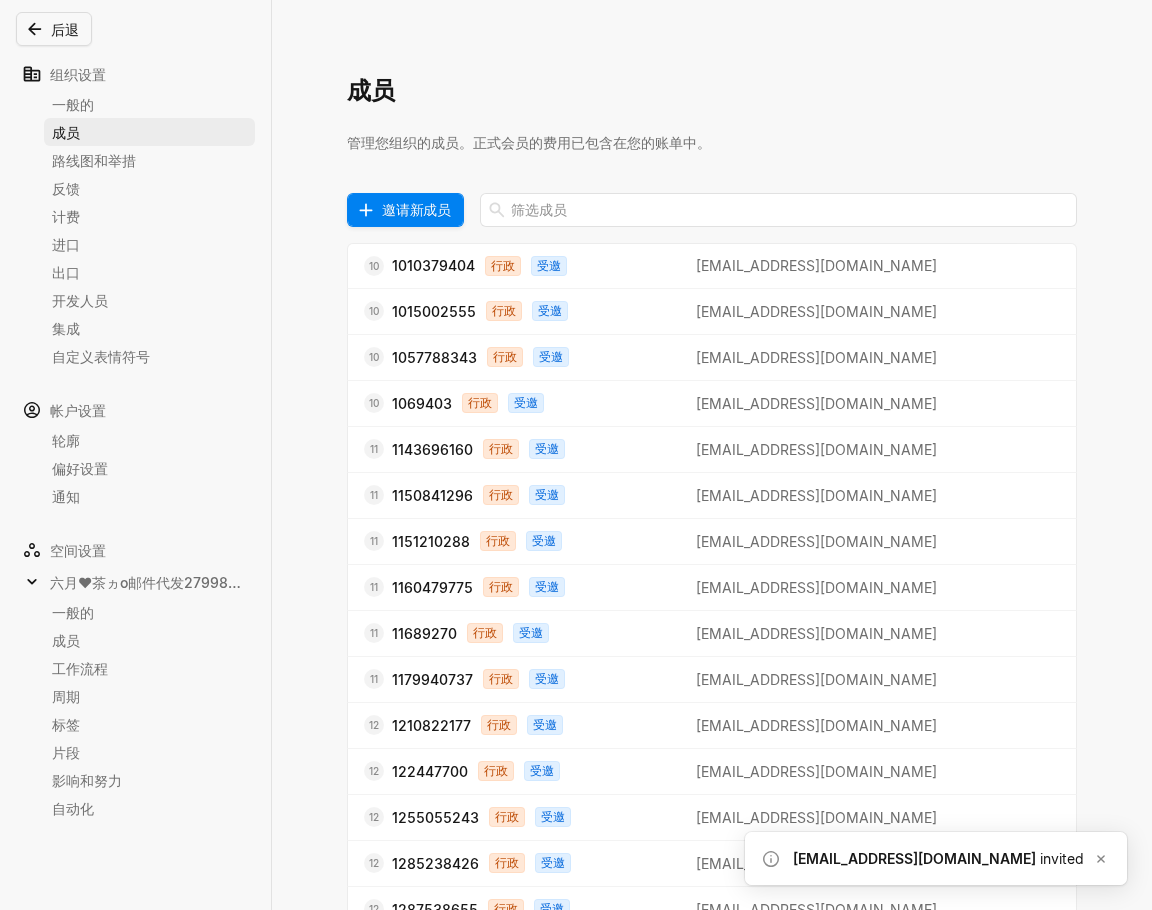 click on "邀请新成员" at bounding box center (416, 209) 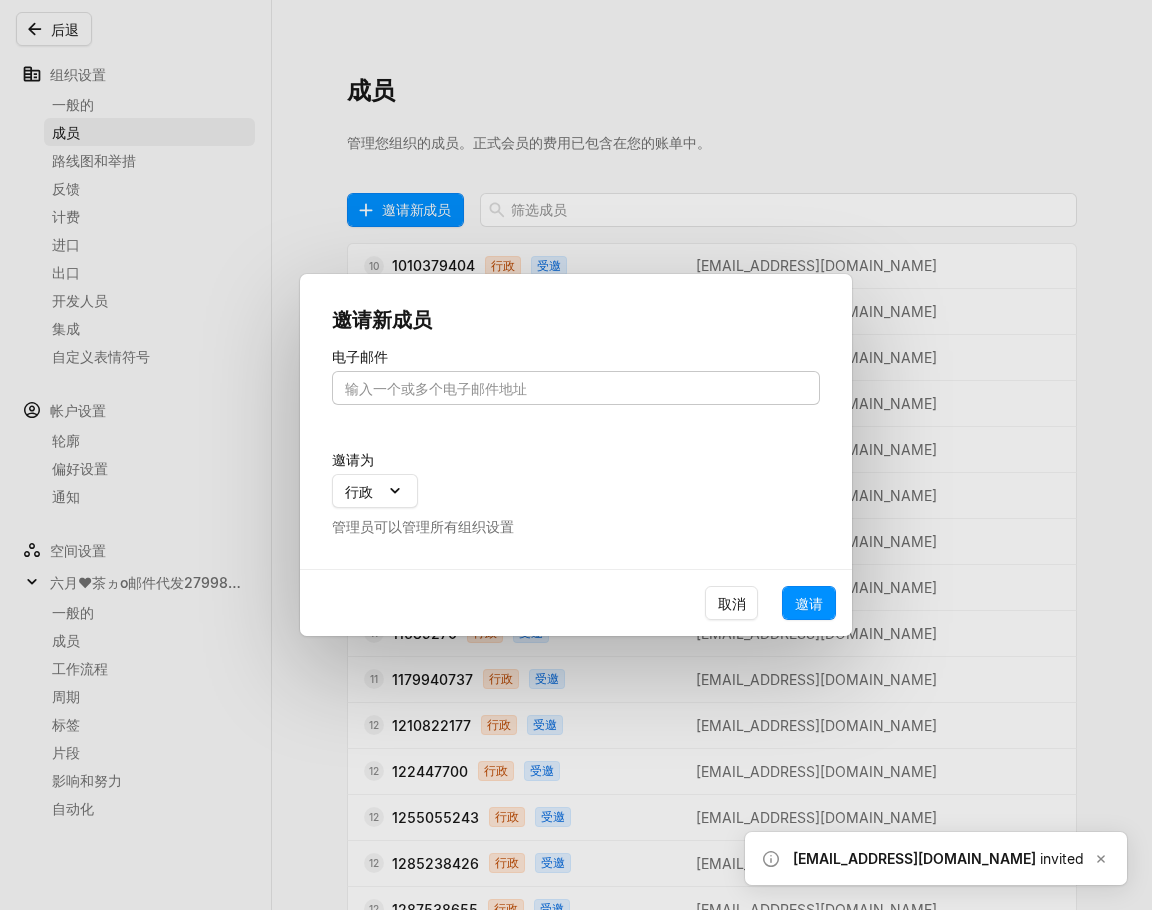 click at bounding box center [576, 388] 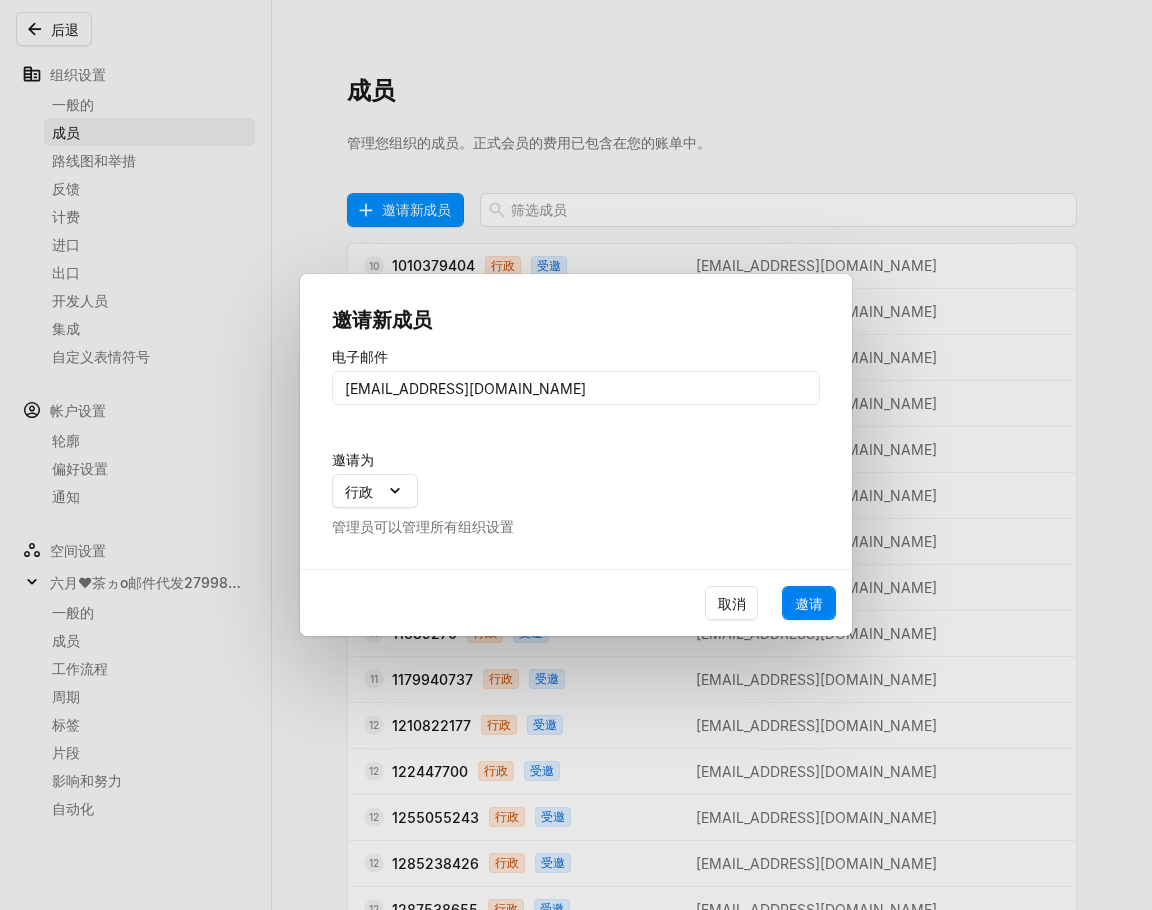 click on "邀请" at bounding box center (809, 603) 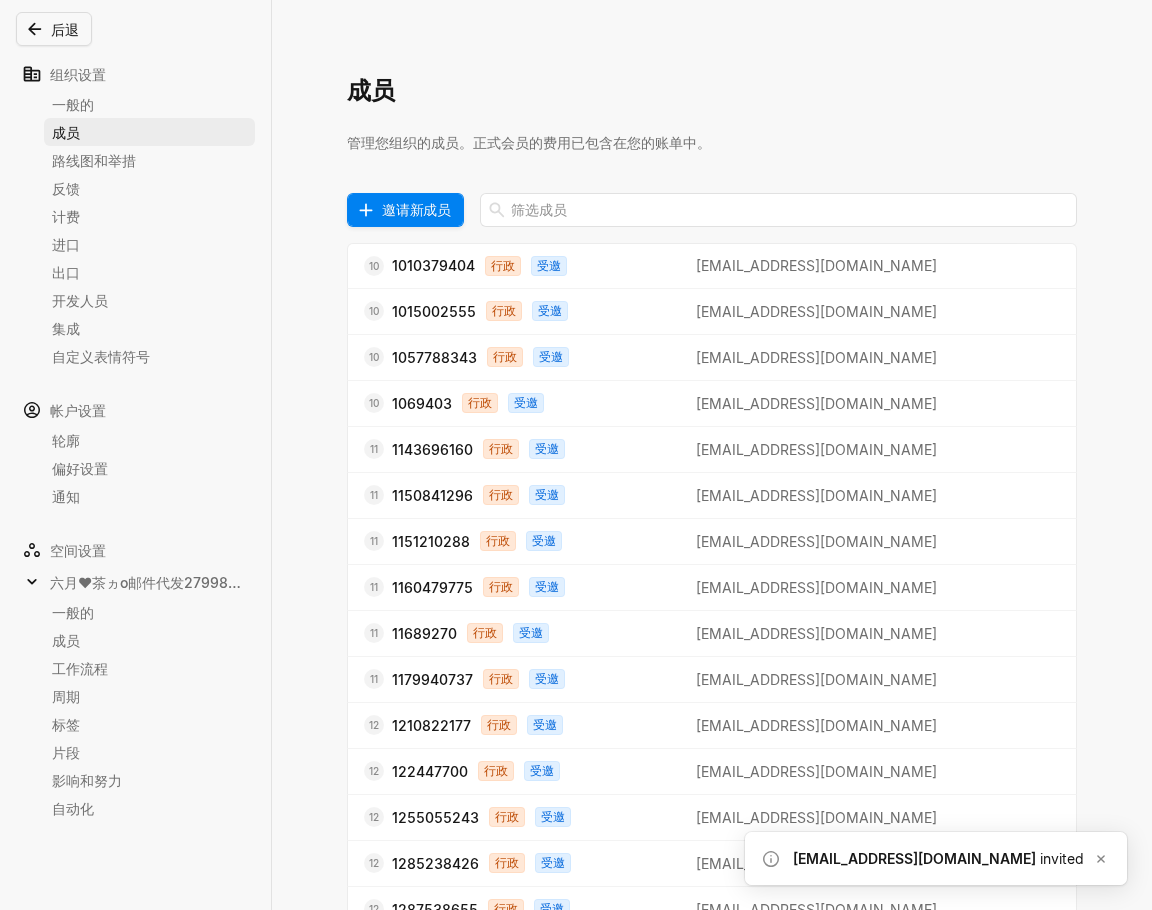 click on "邀请新成员" at bounding box center [416, 209] 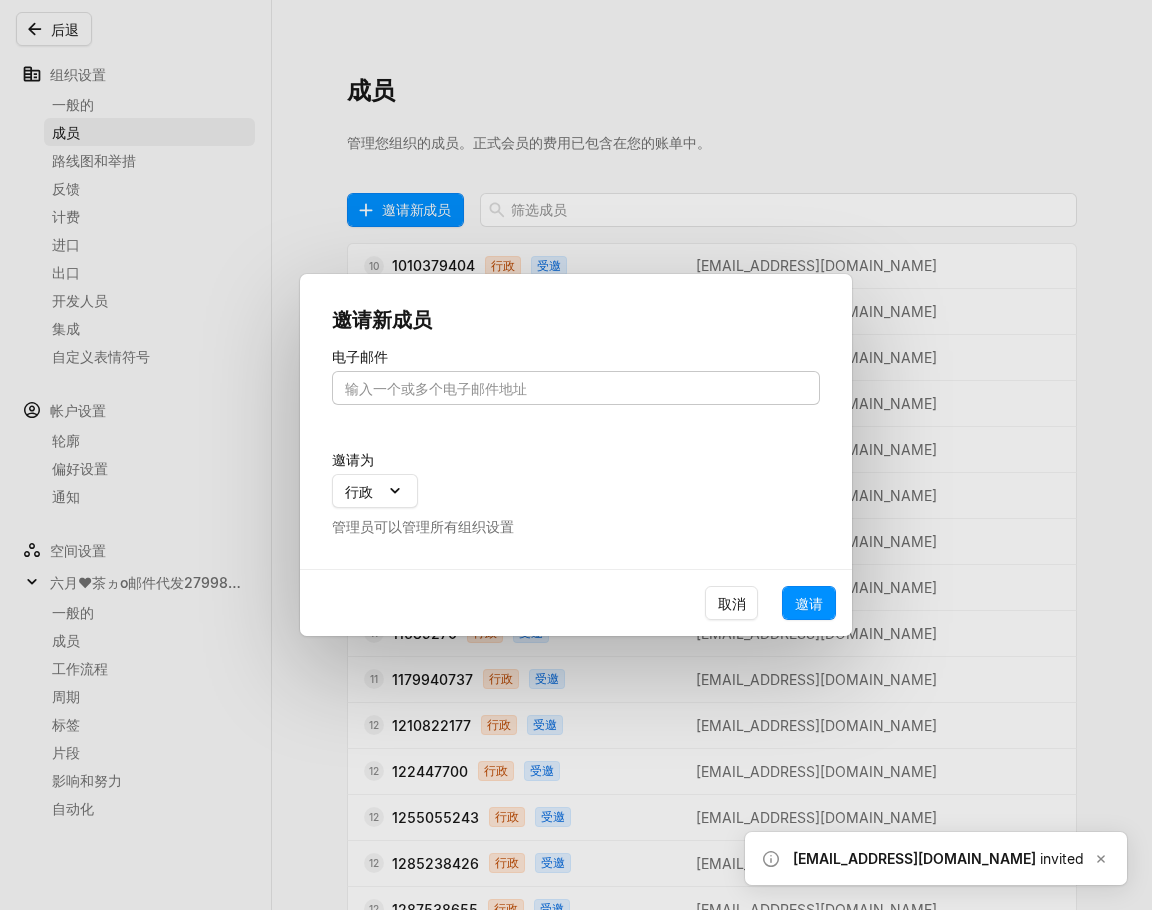 click at bounding box center [576, 388] 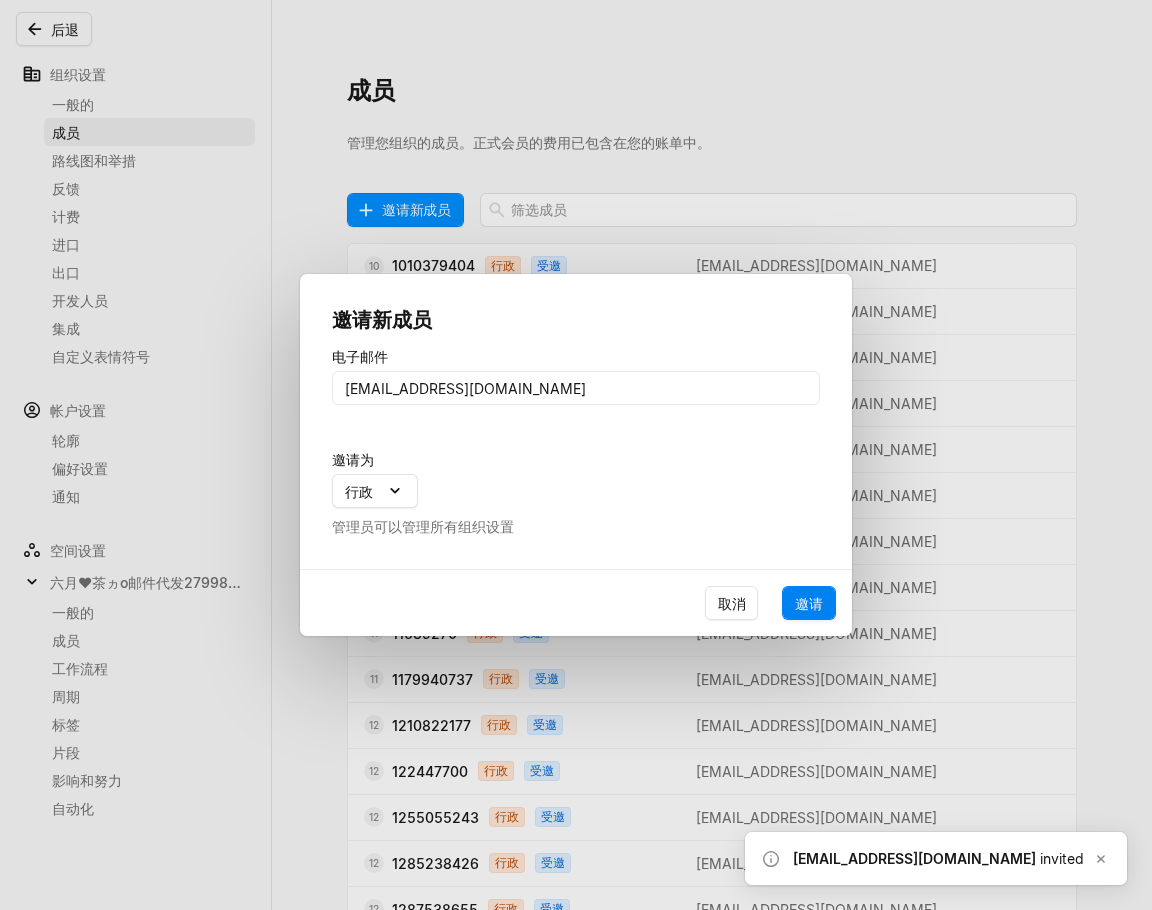 click on "邀请" at bounding box center [809, 603] 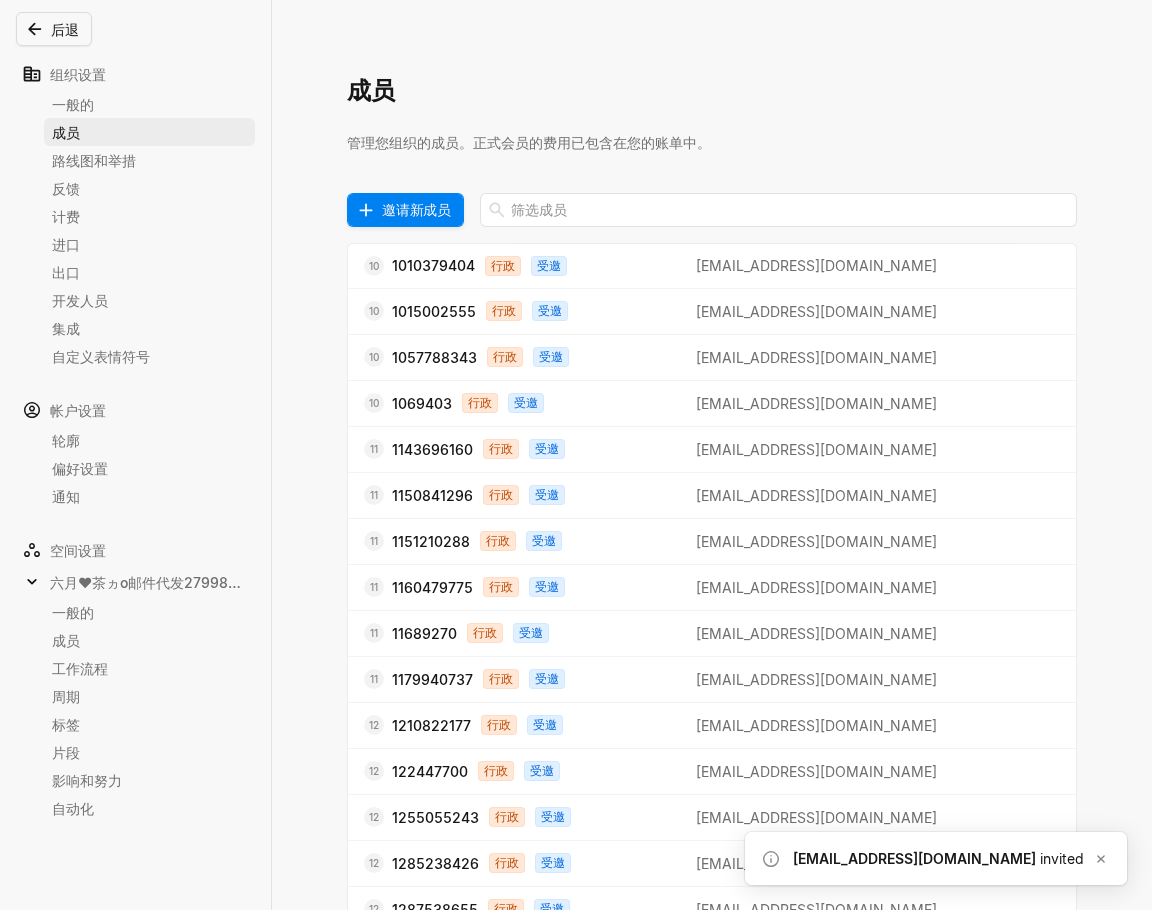 click on "邀请新成员" at bounding box center [416, 209] 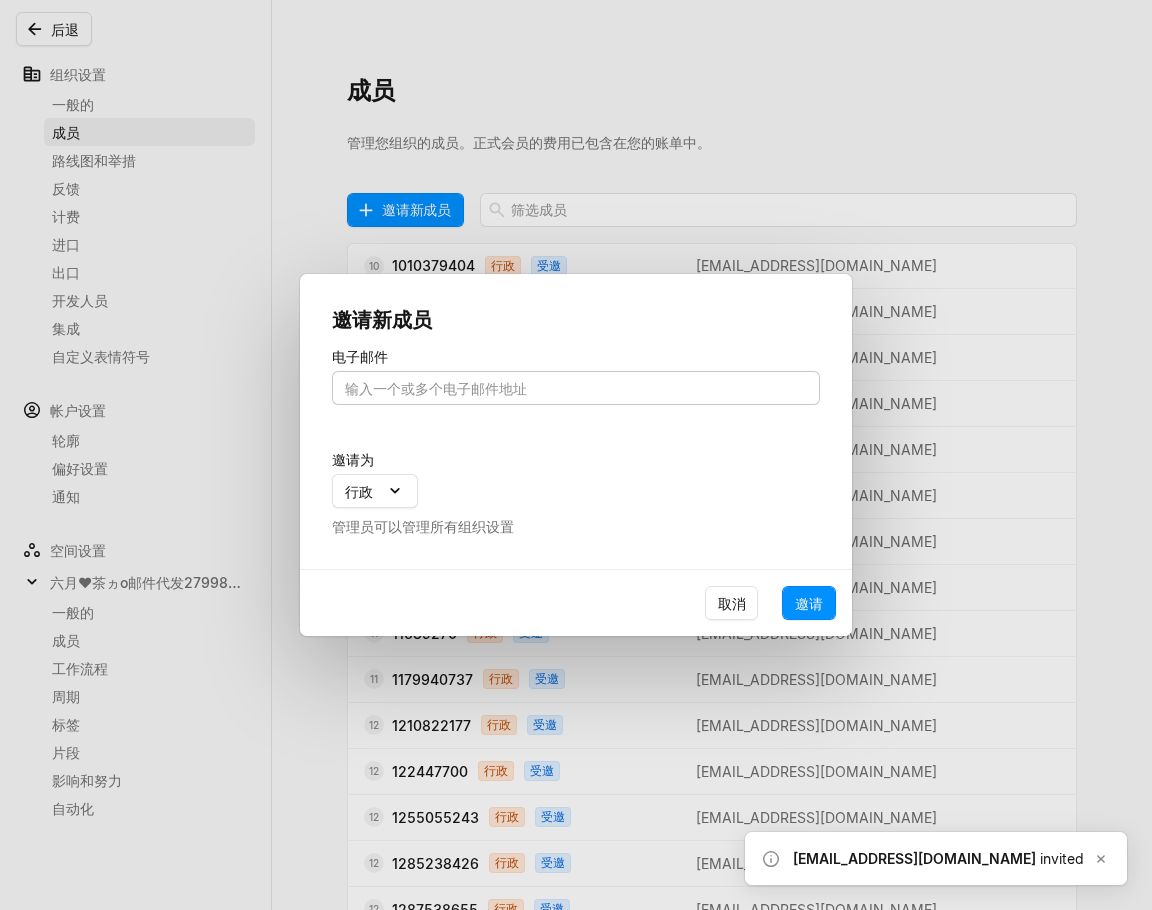 click at bounding box center (576, 388) 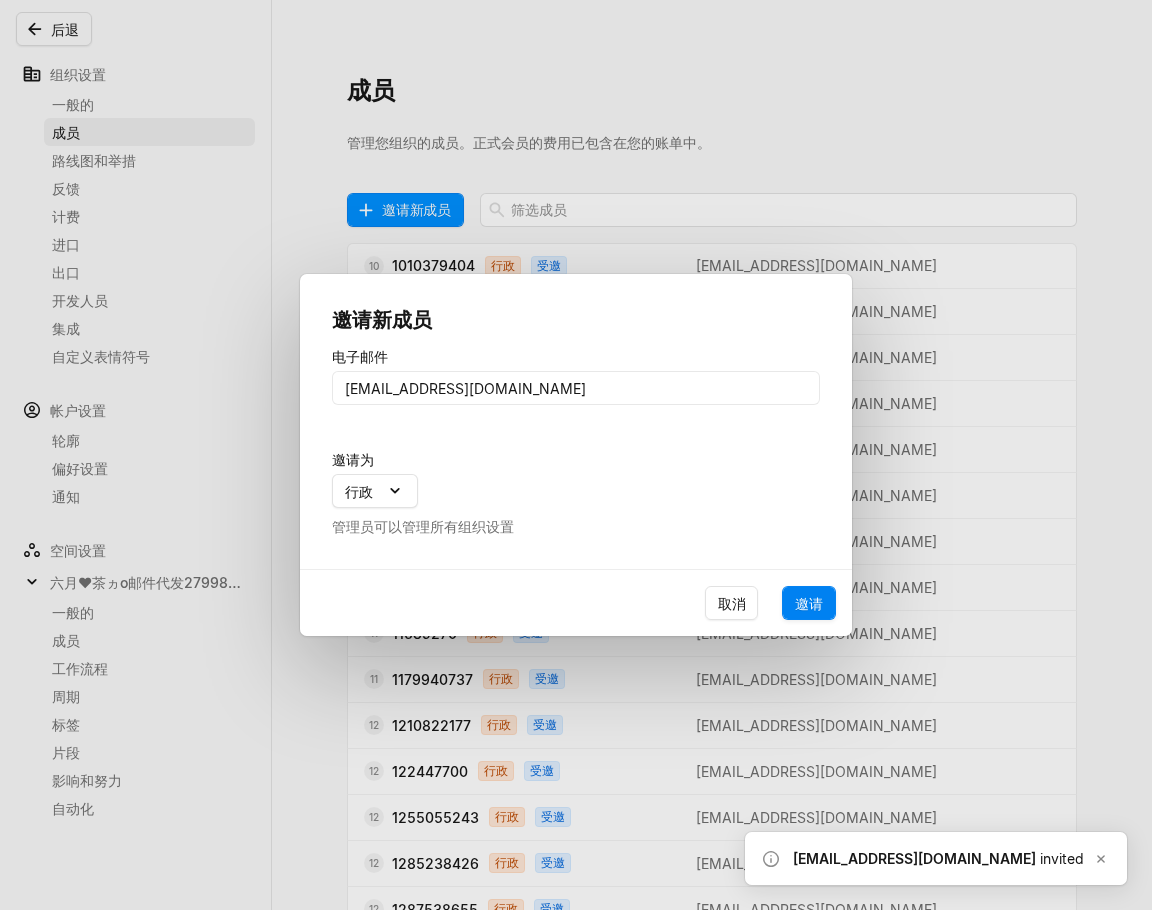 click on "邀请" at bounding box center (809, 603) 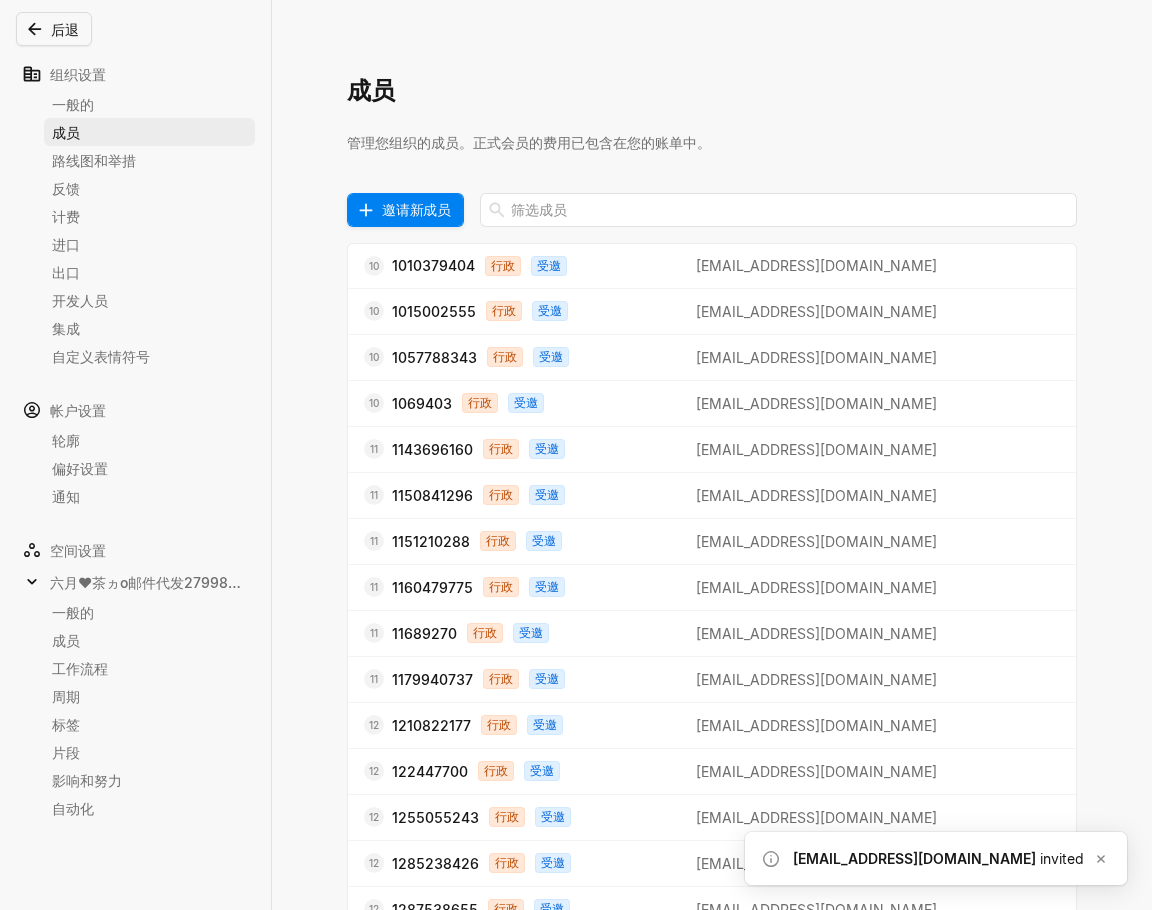 click on "邀请新成员" at bounding box center (416, 209) 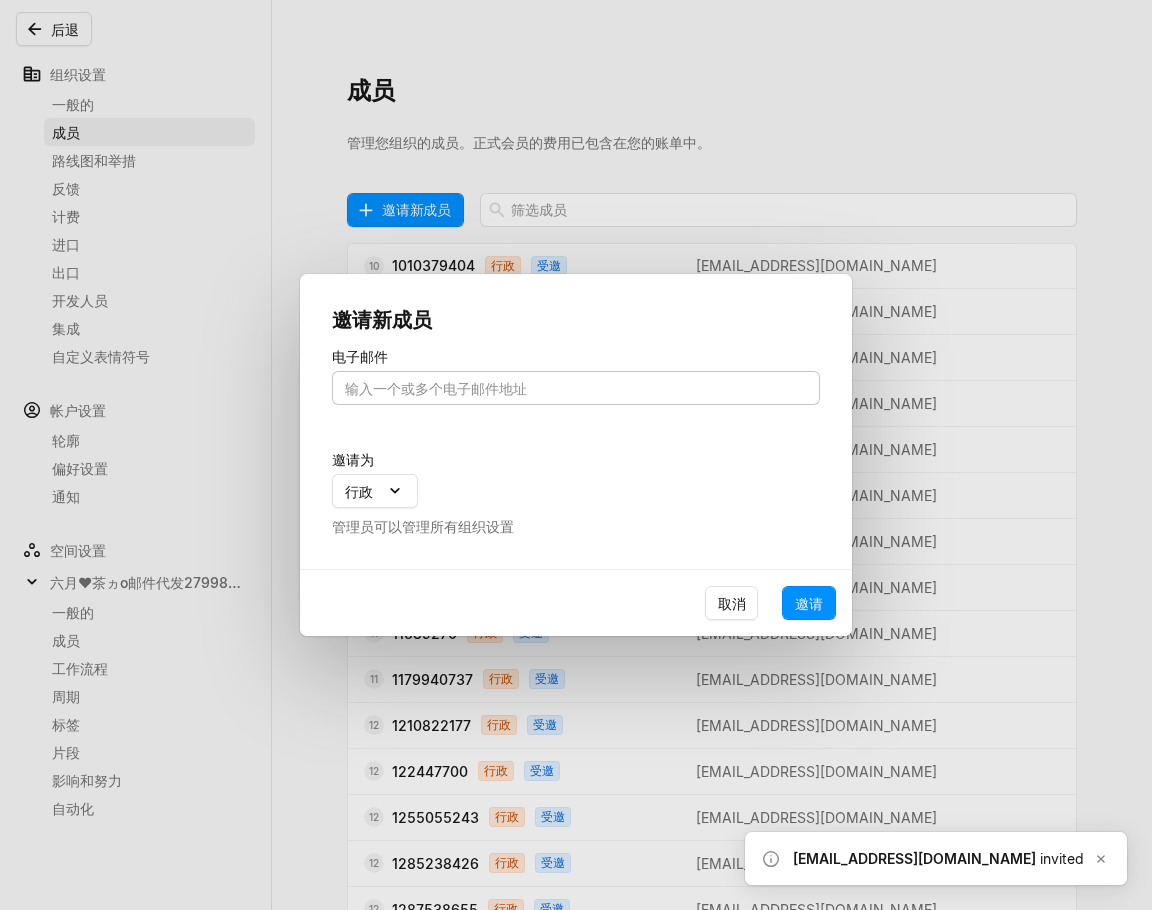 click at bounding box center [576, 388] 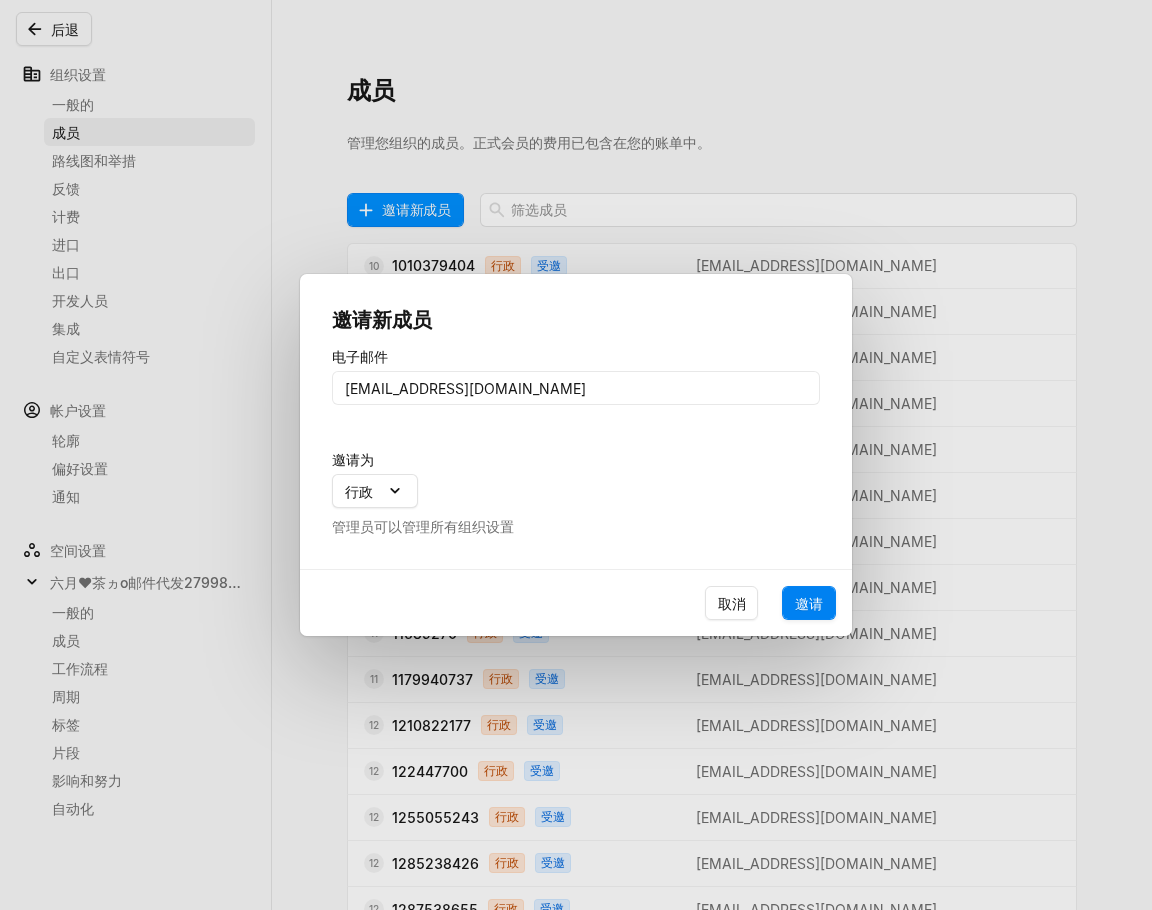 click on "邀请" at bounding box center (809, 603) 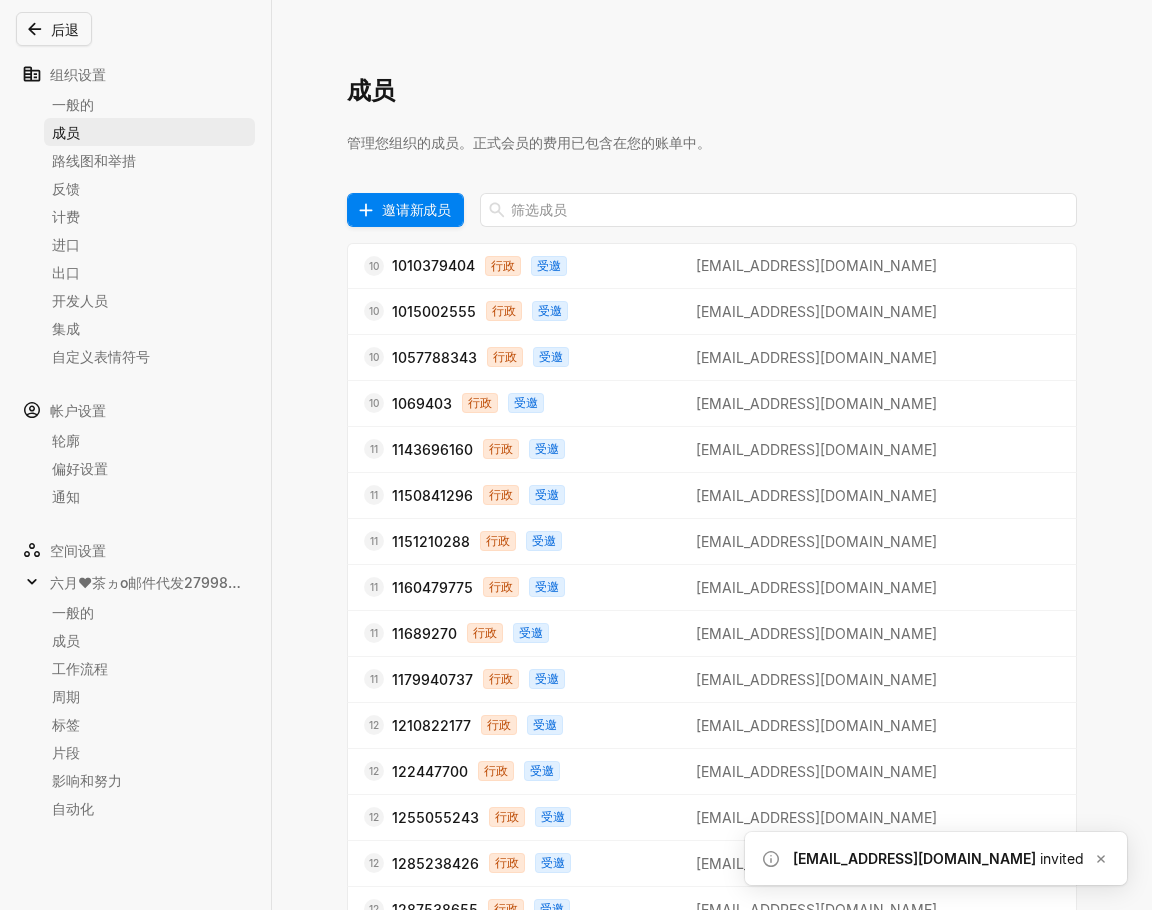 click on "邀请新成员" at bounding box center (416, 209) 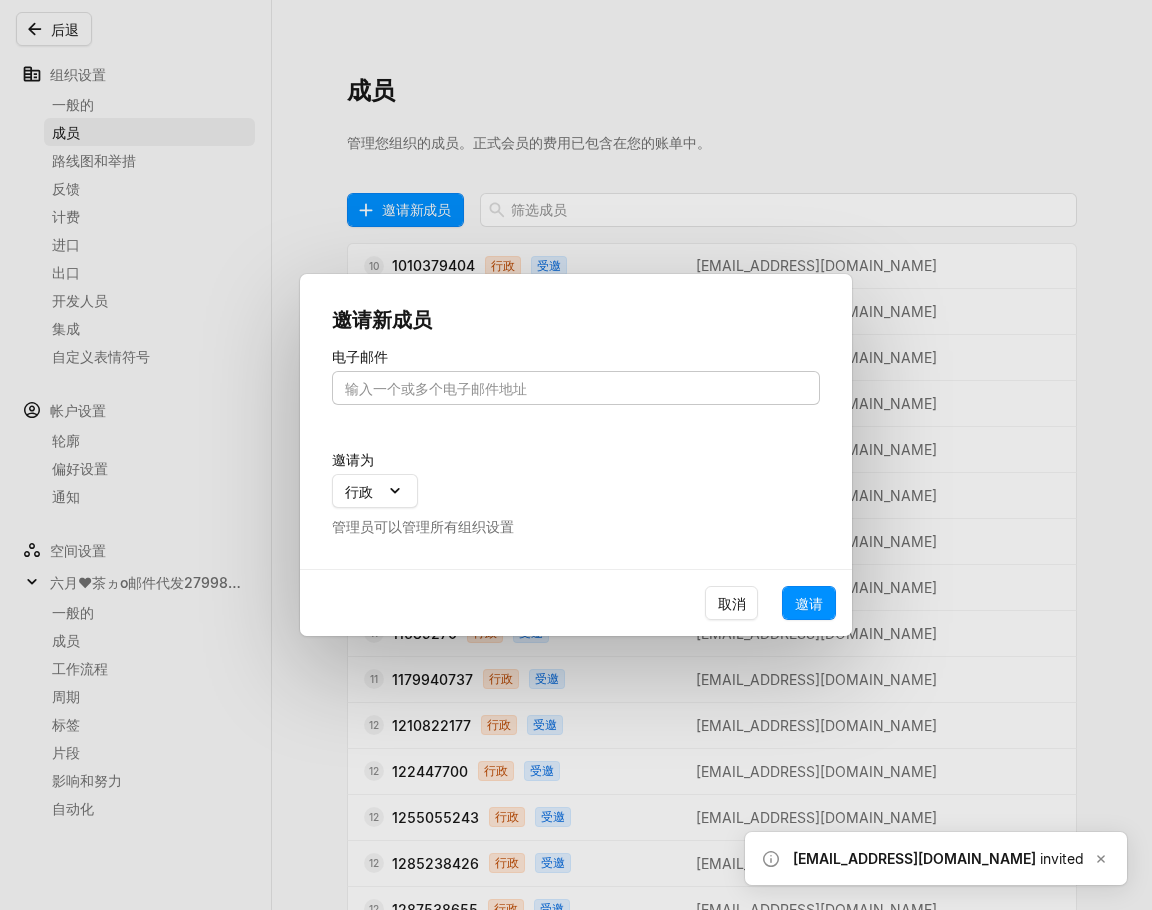 click at bounding box center (576, 388) 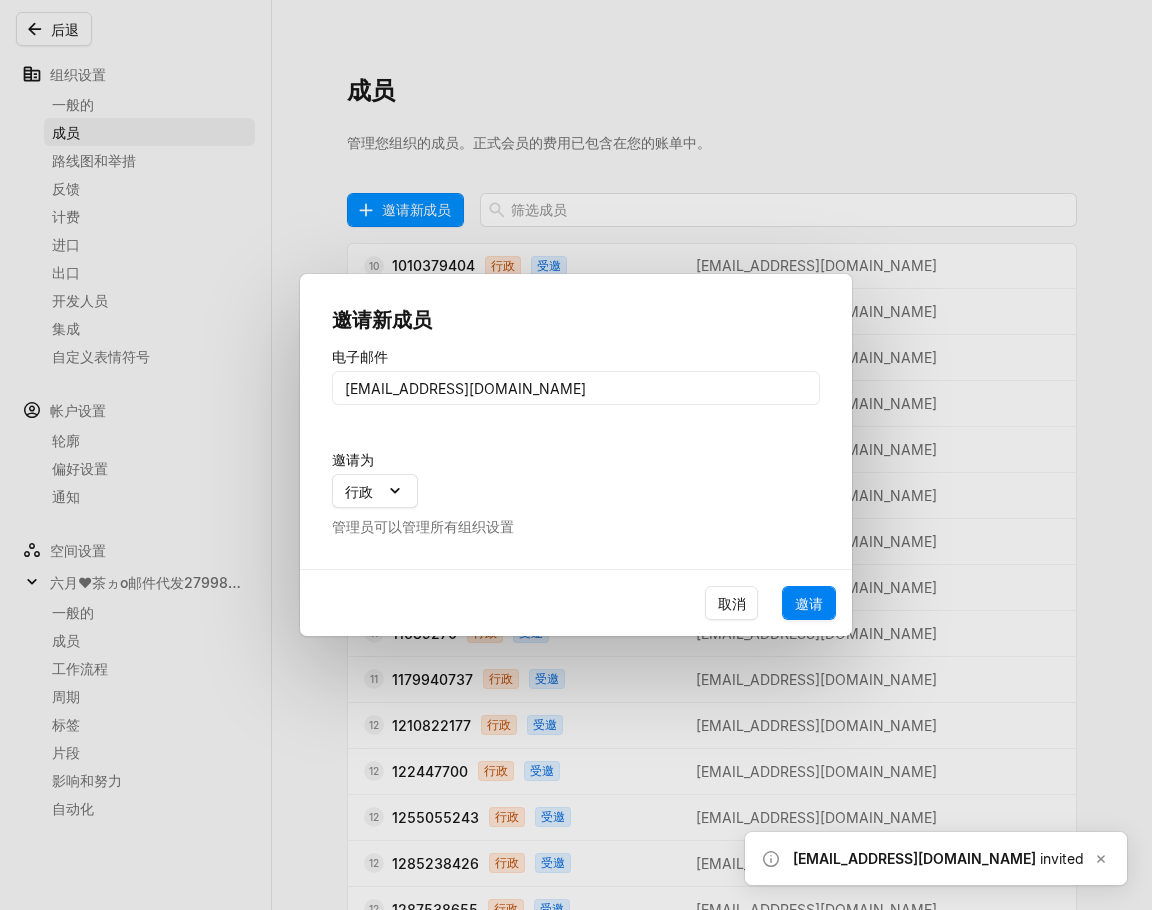 click on "邀请" at bounding box center (809, 603) 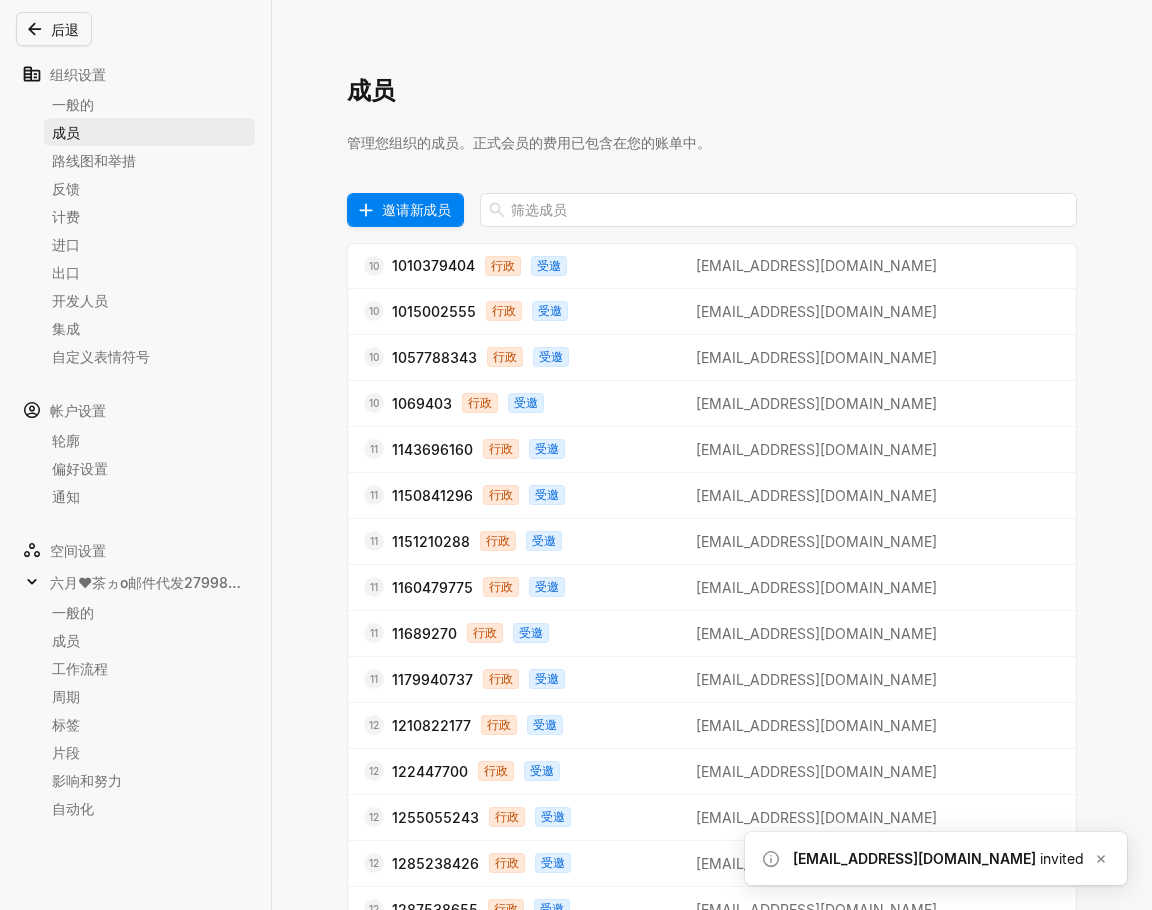click on "邀请新成员" at bounding box center [416, 209] 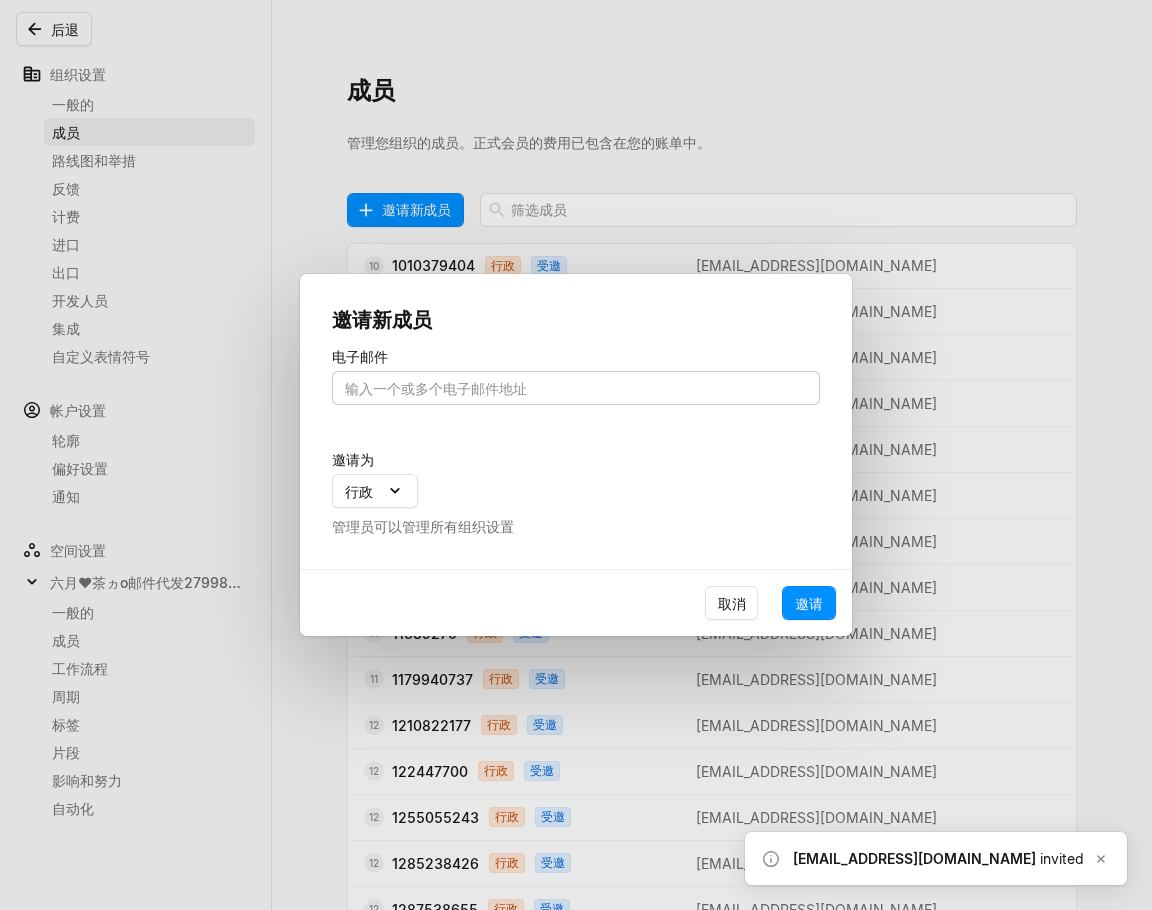 click at bounding box center (576, 388) 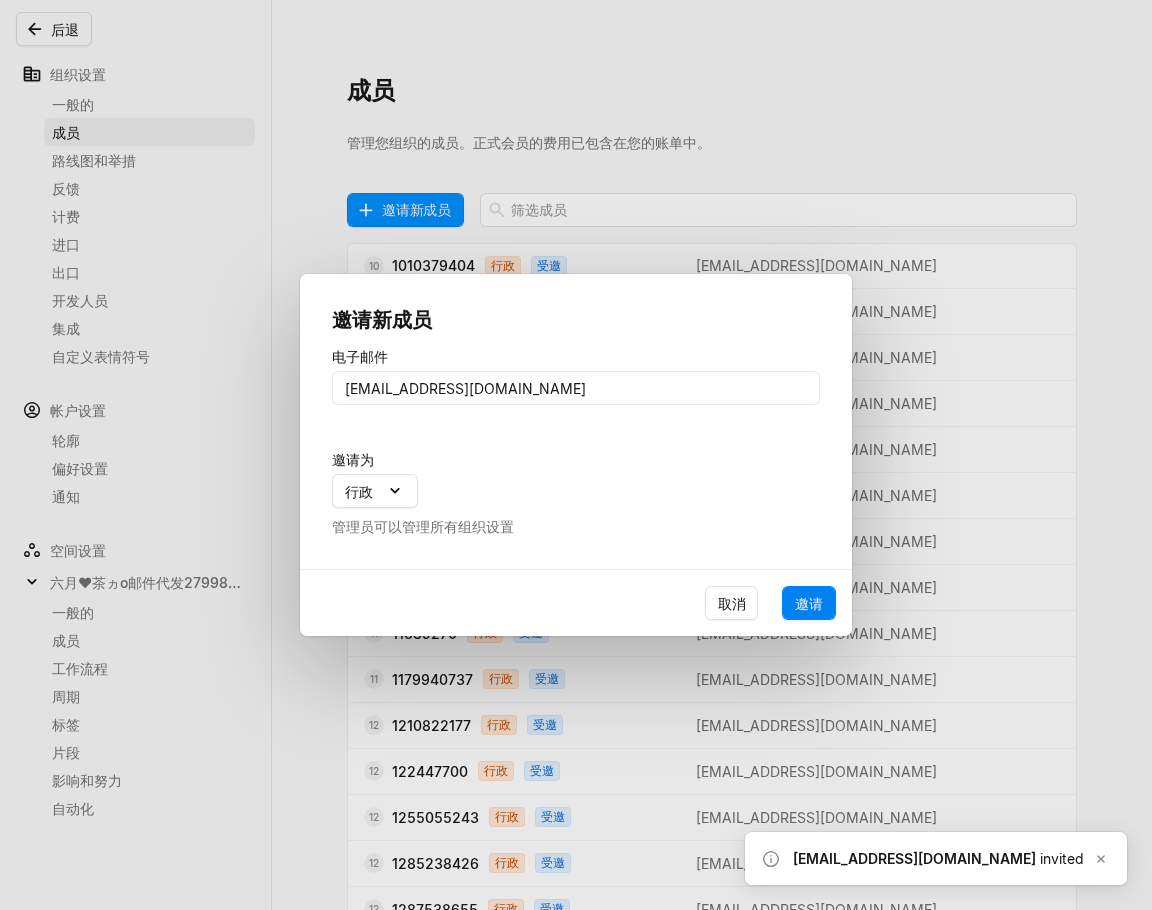 click on "邀请" at bounding box center (809, 603) 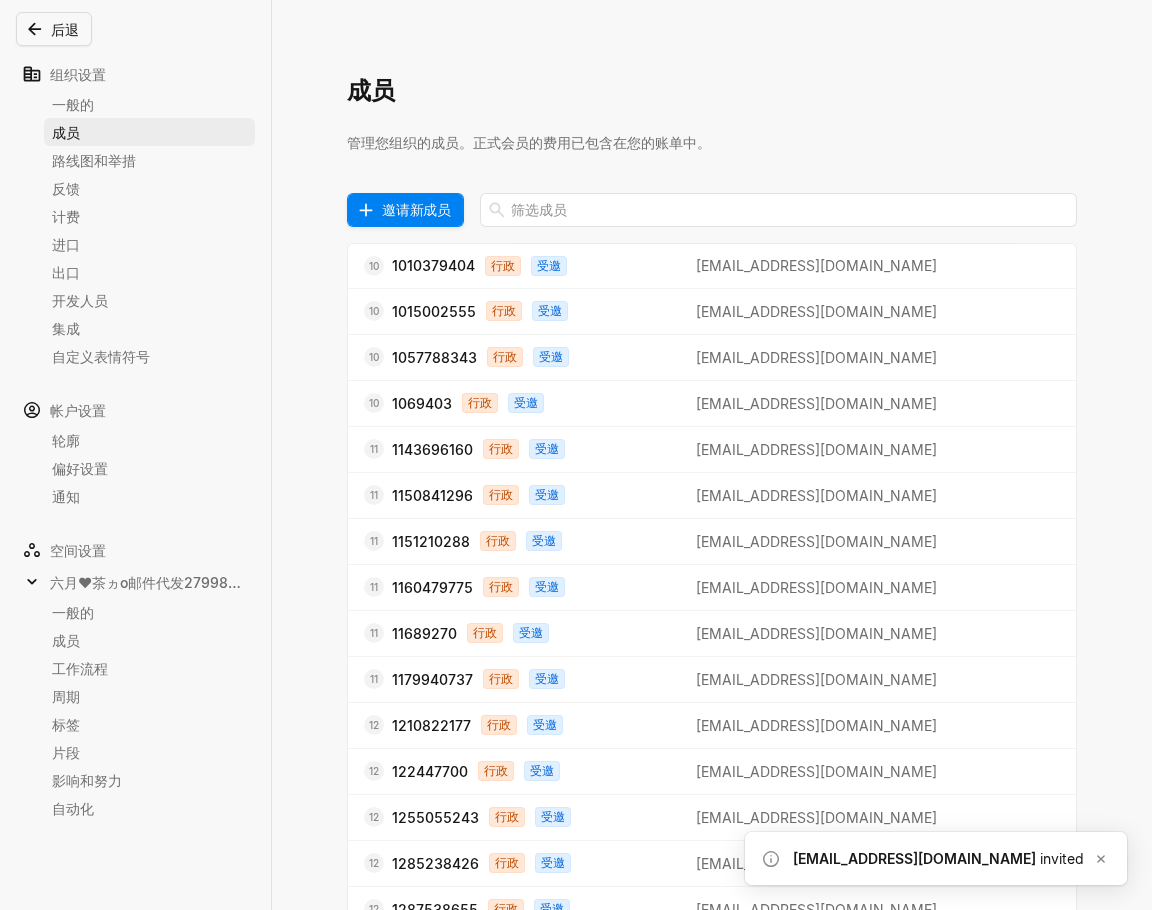 click on "邀请新成员" at bounding box center [416, 209] 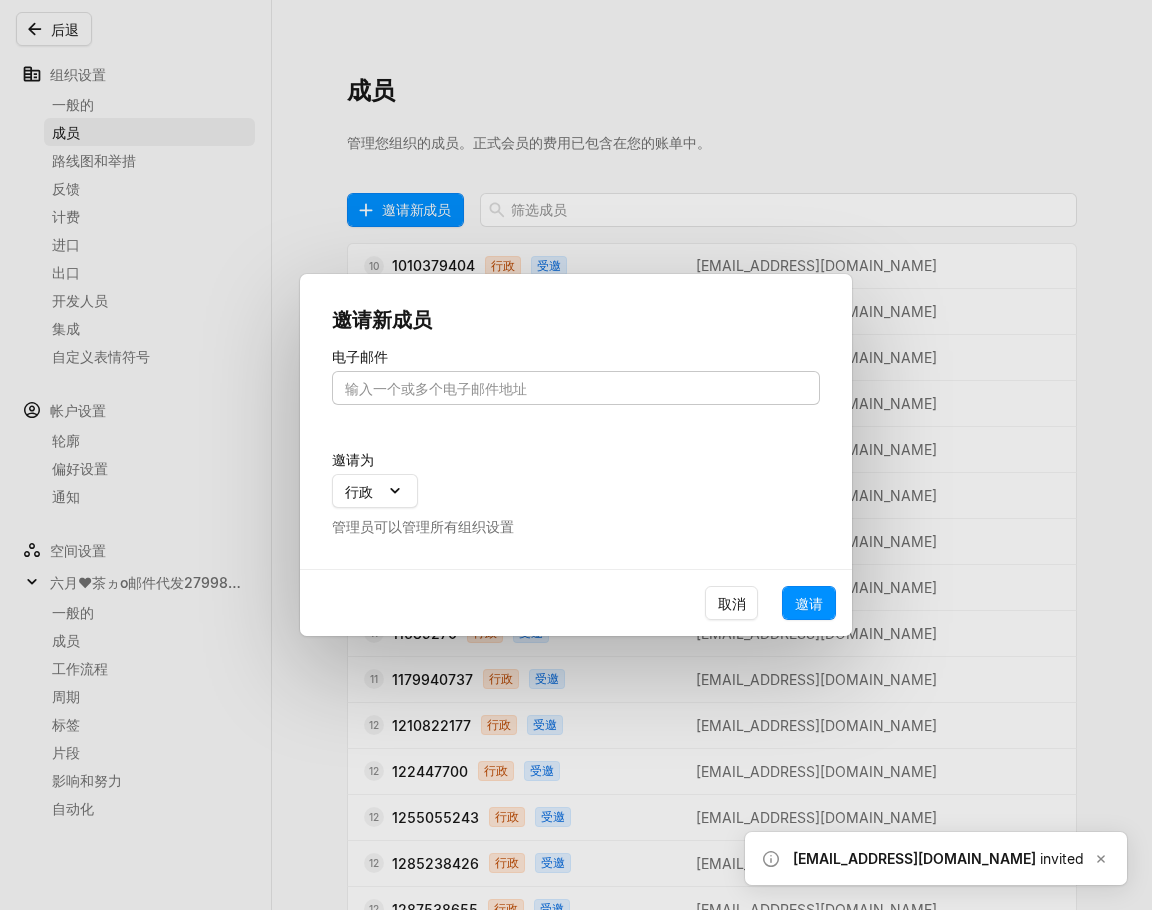 click at bounding box center [576, 388] 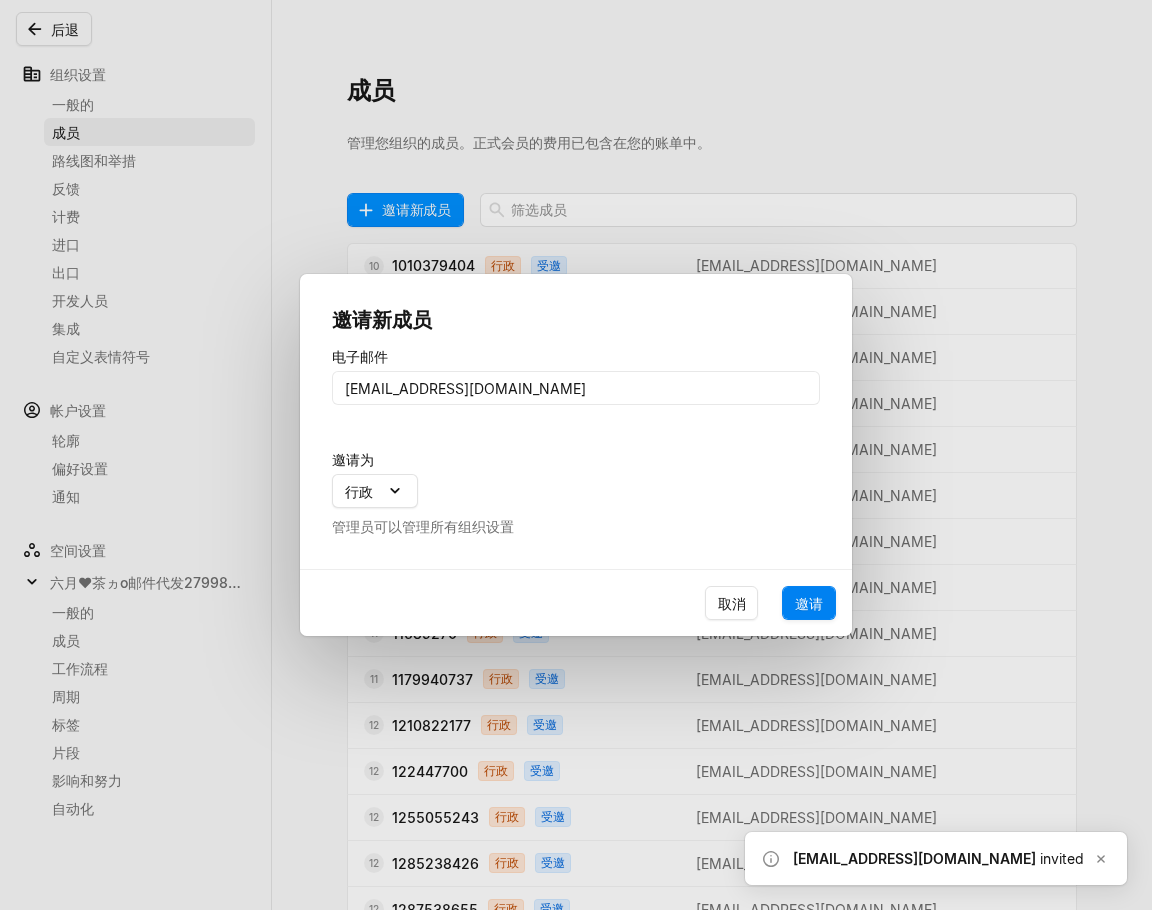 click on "邀请" at bounding box center (809, 603) 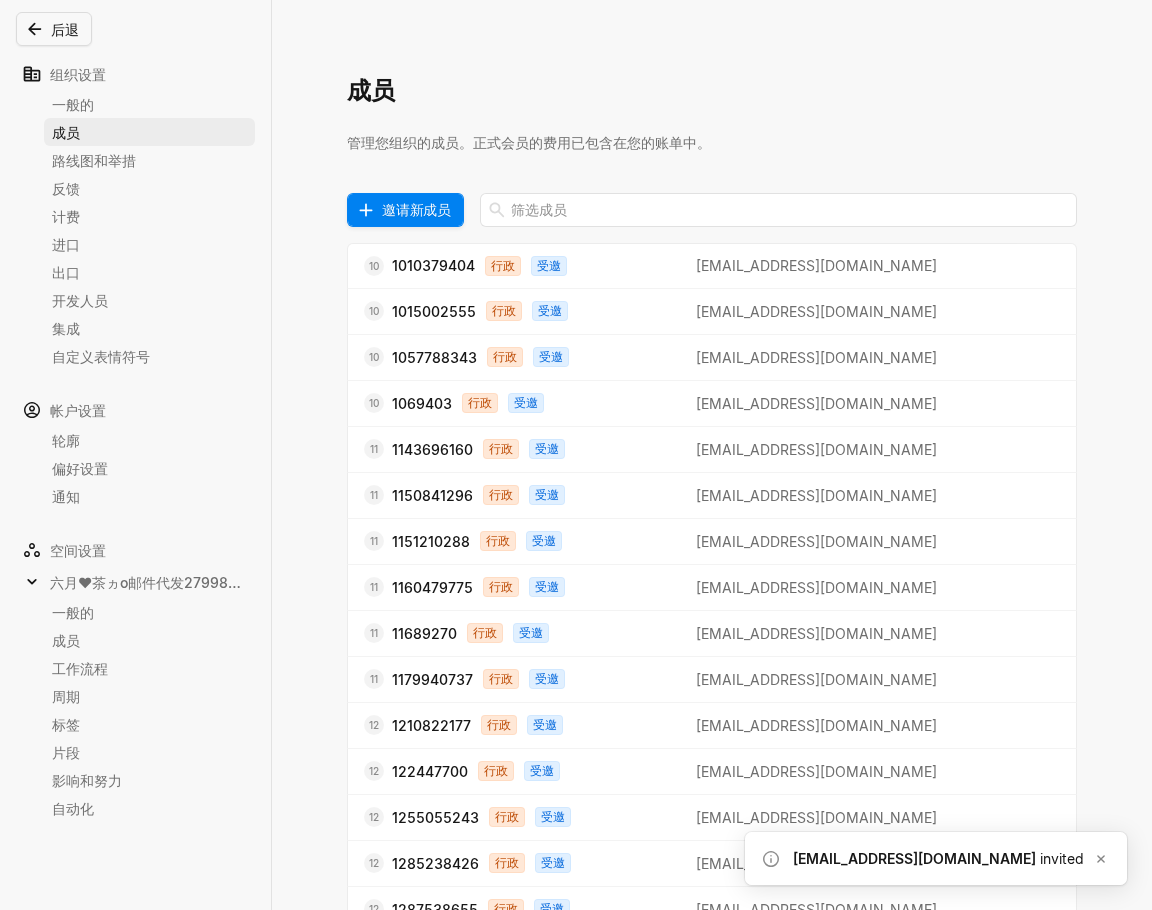 click on "邀请新成员" at bounding box center (416, 209) 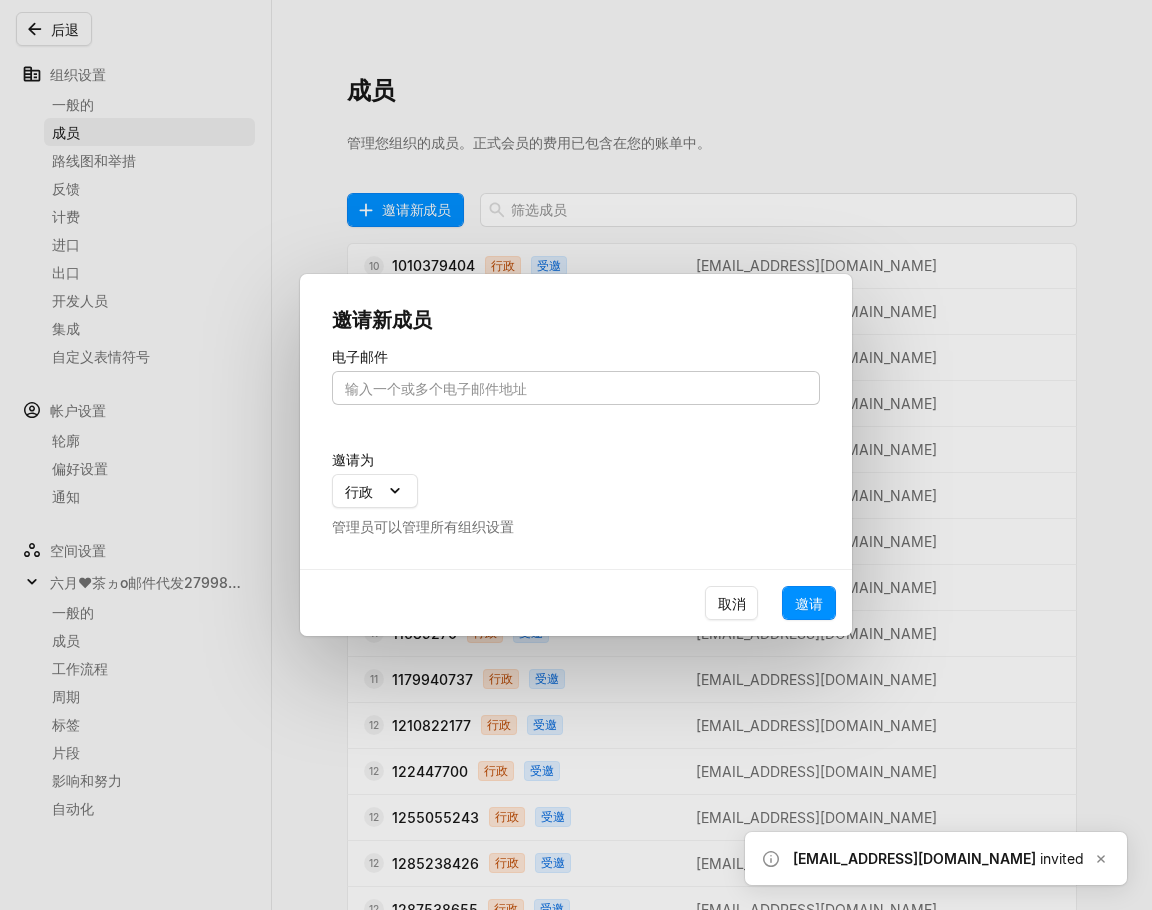 click at bounding box center (576, 388) 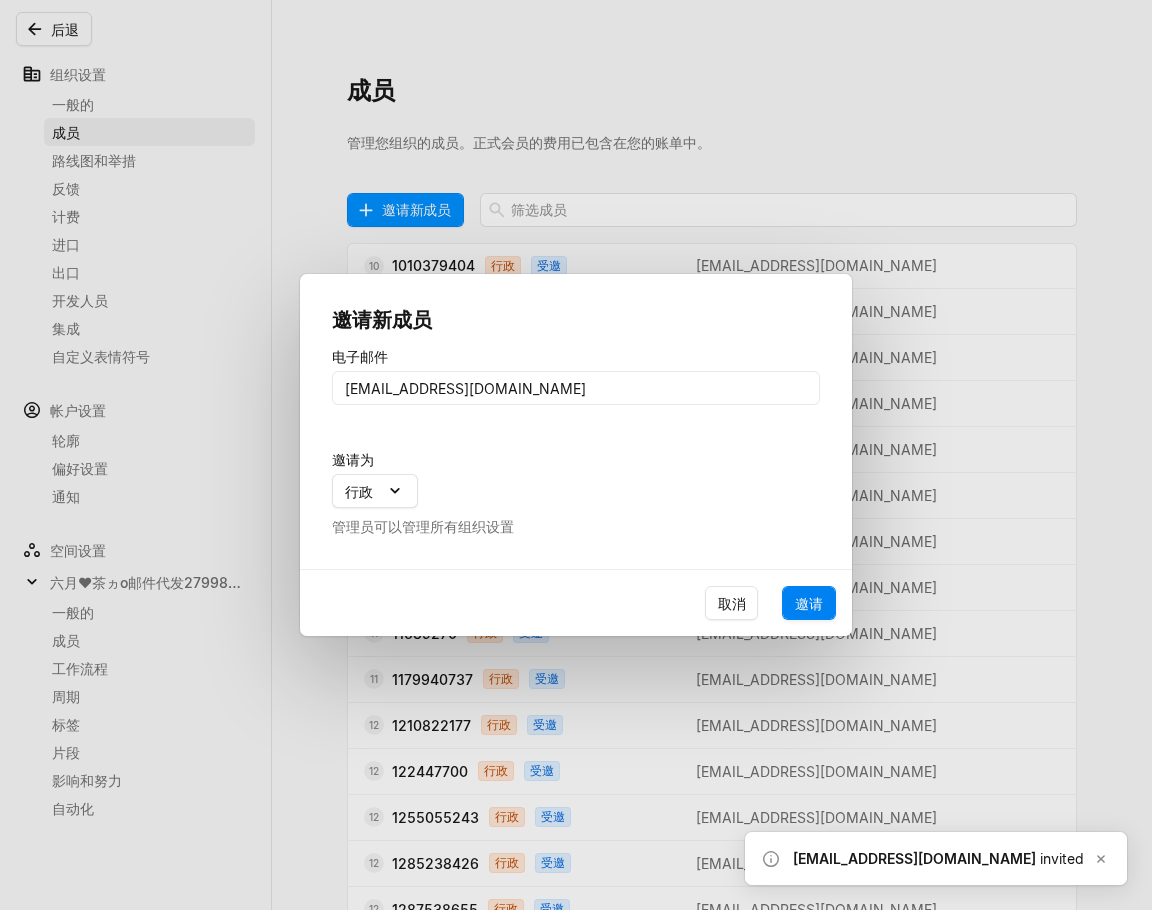 click on "邀请" at bounding box center (809, 603) 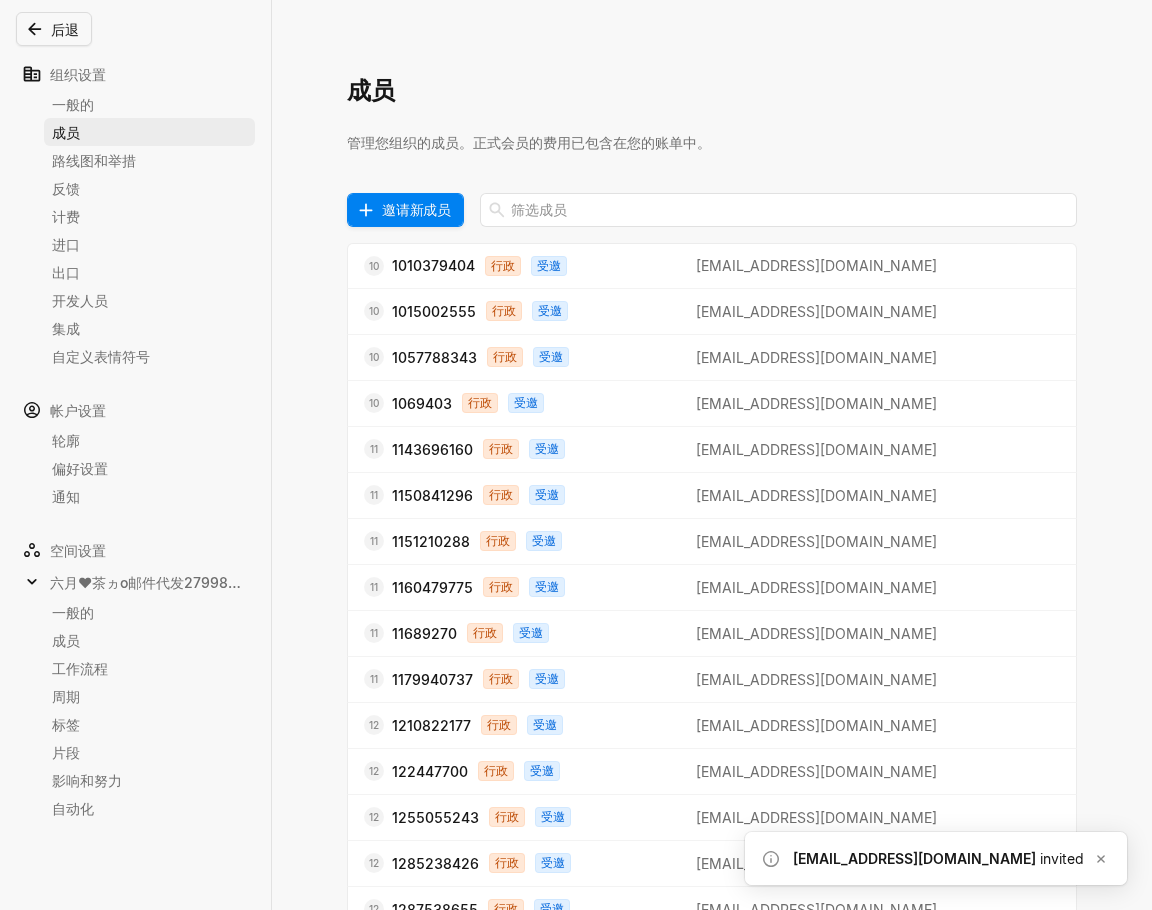 click on "邀请新成员" at bounding box center [416, 209] 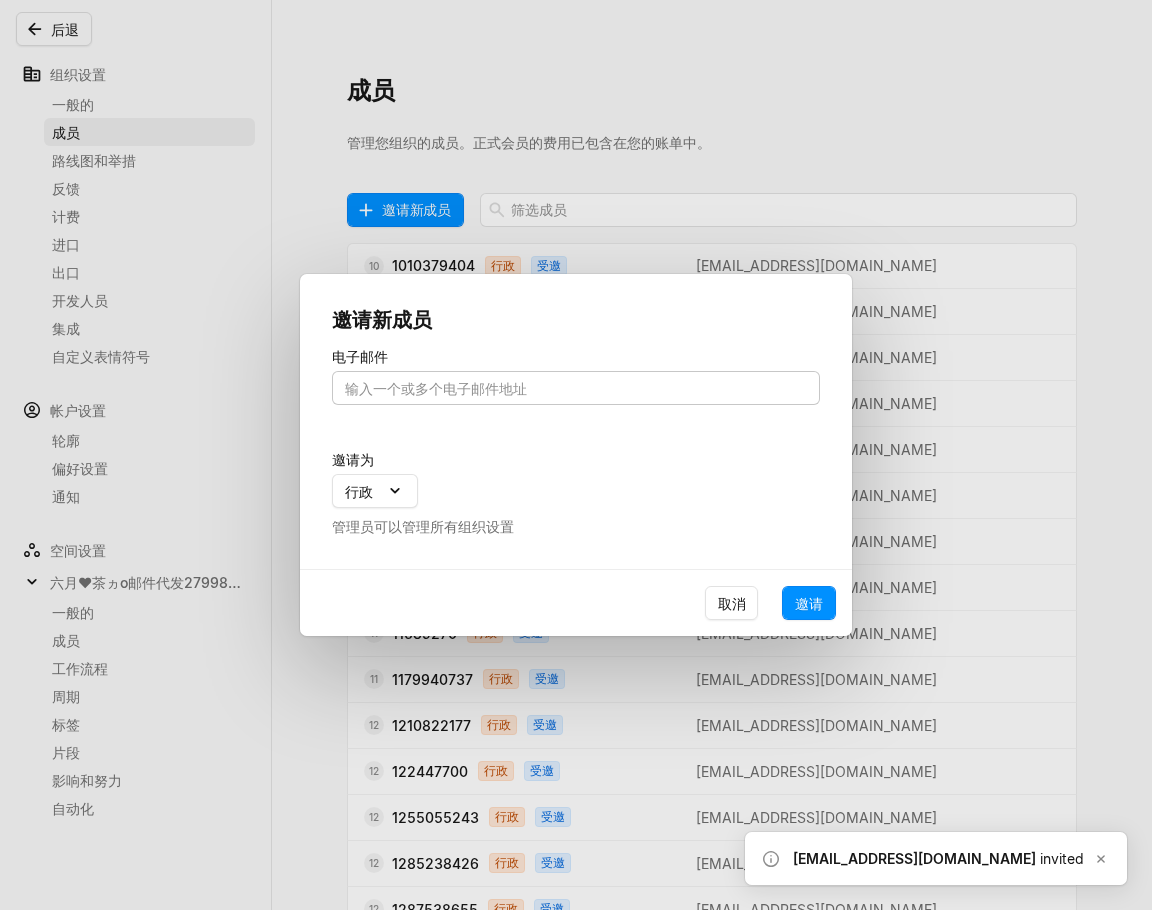 click at bounding box center (576, 388) 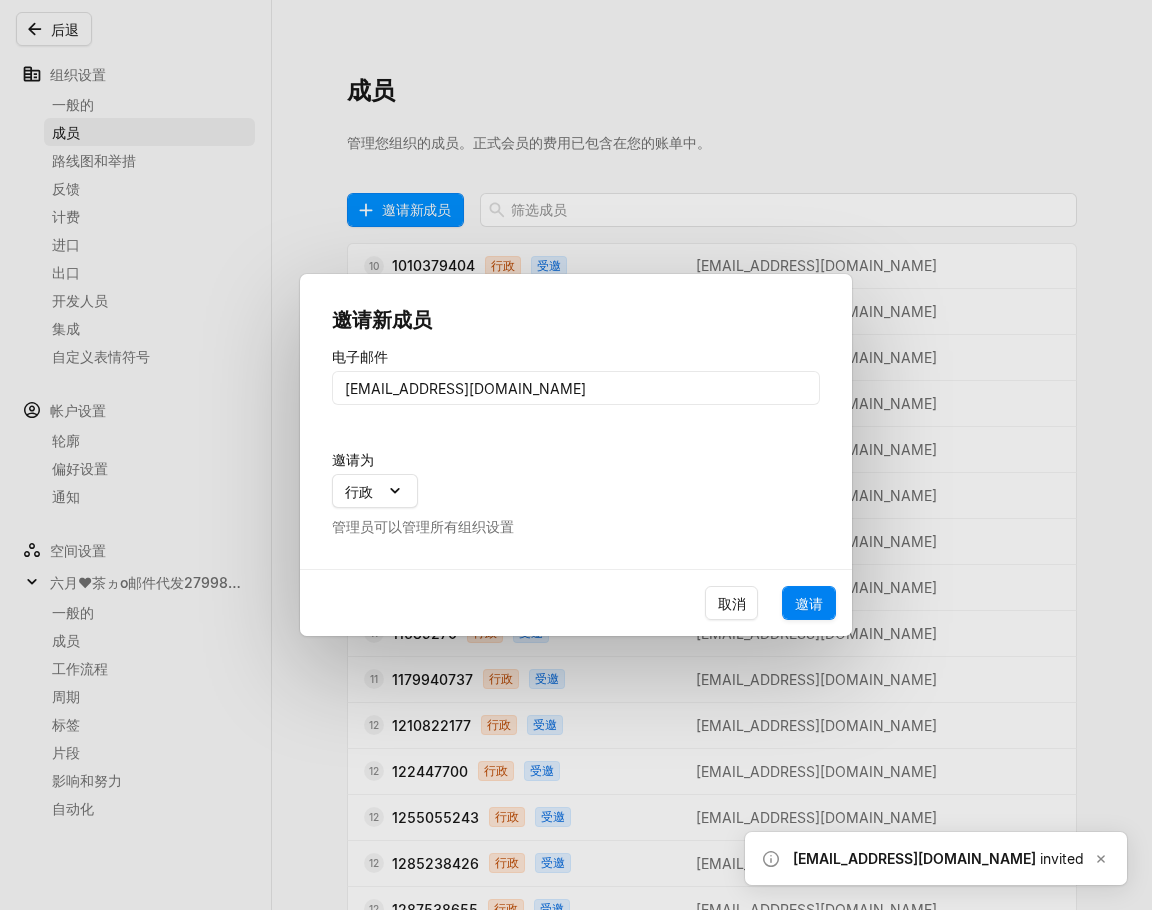 click on "邀请" at bounding box center (809, 603) 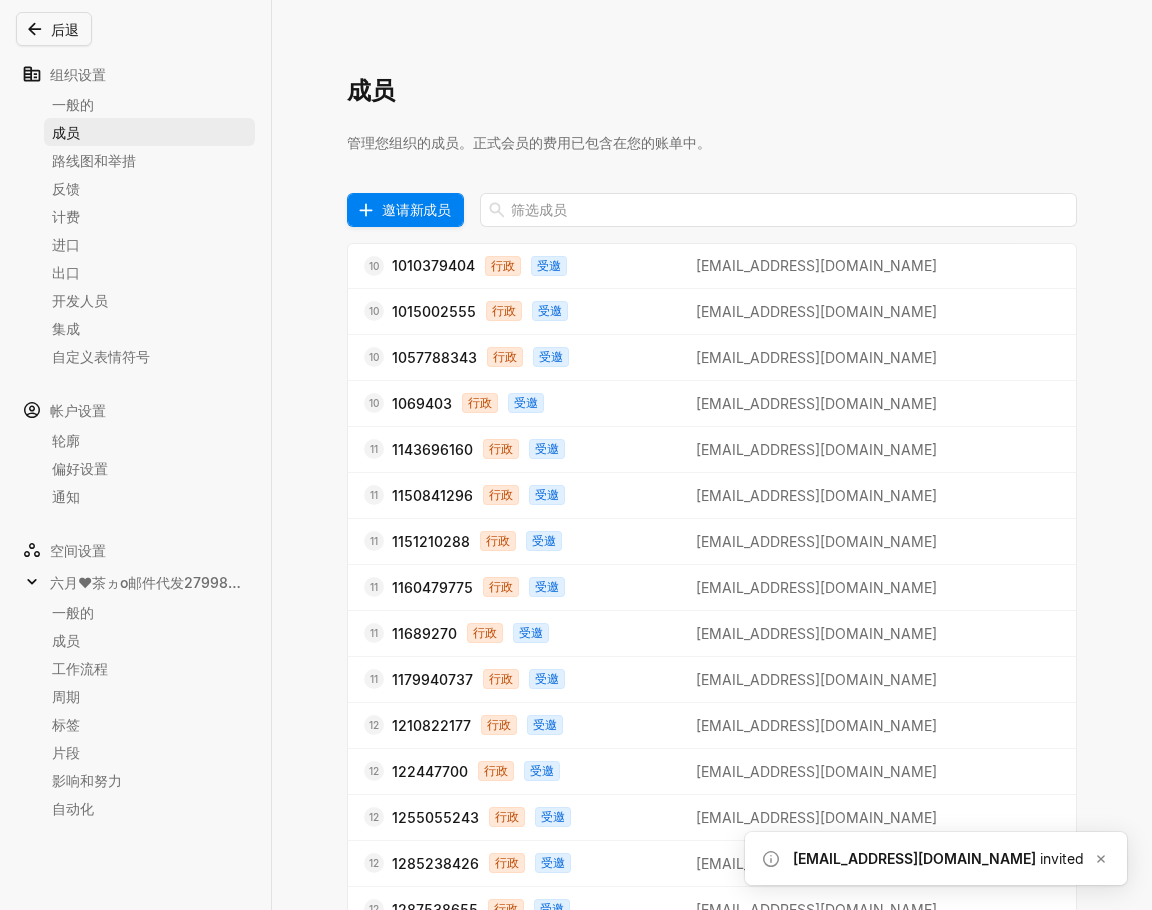 click on "邀请新成员" at bounding box center [416, 209] 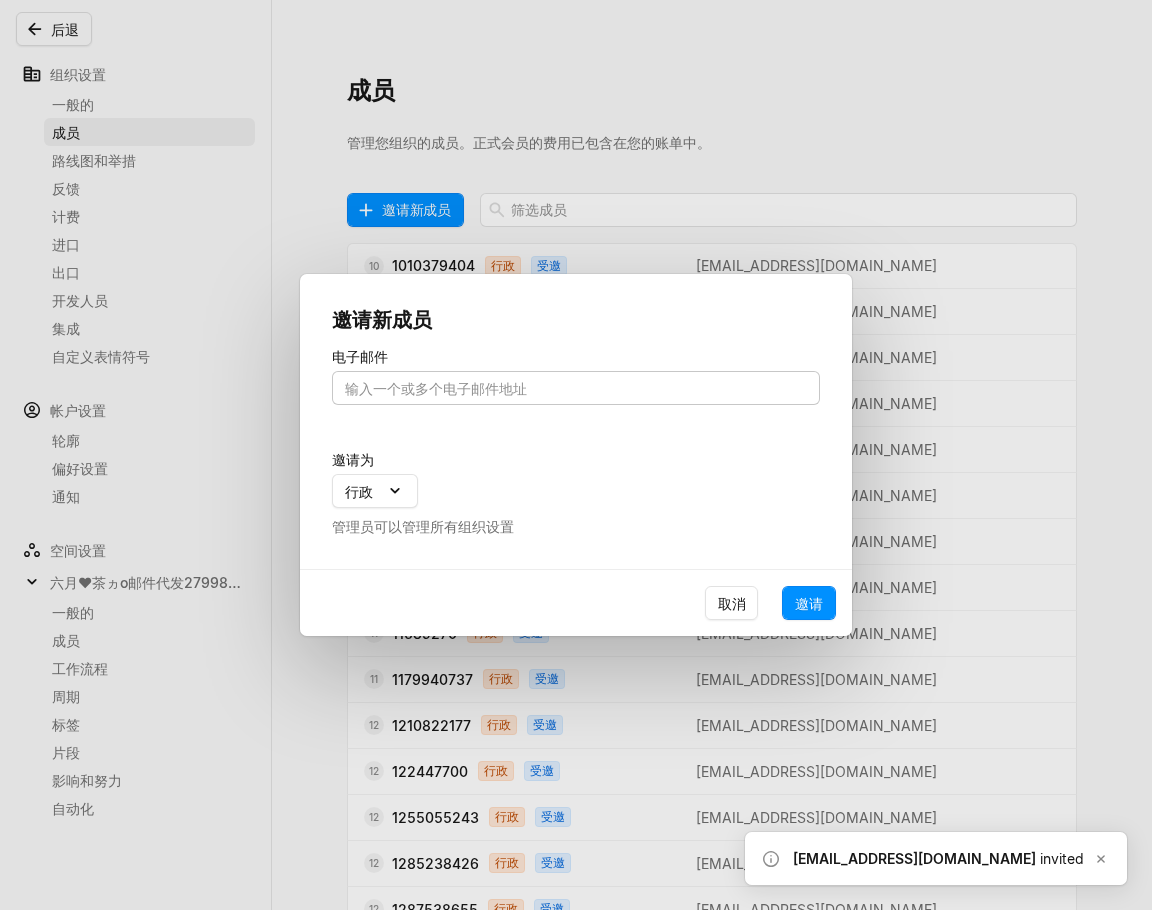 click at bounding box center [576, 388] 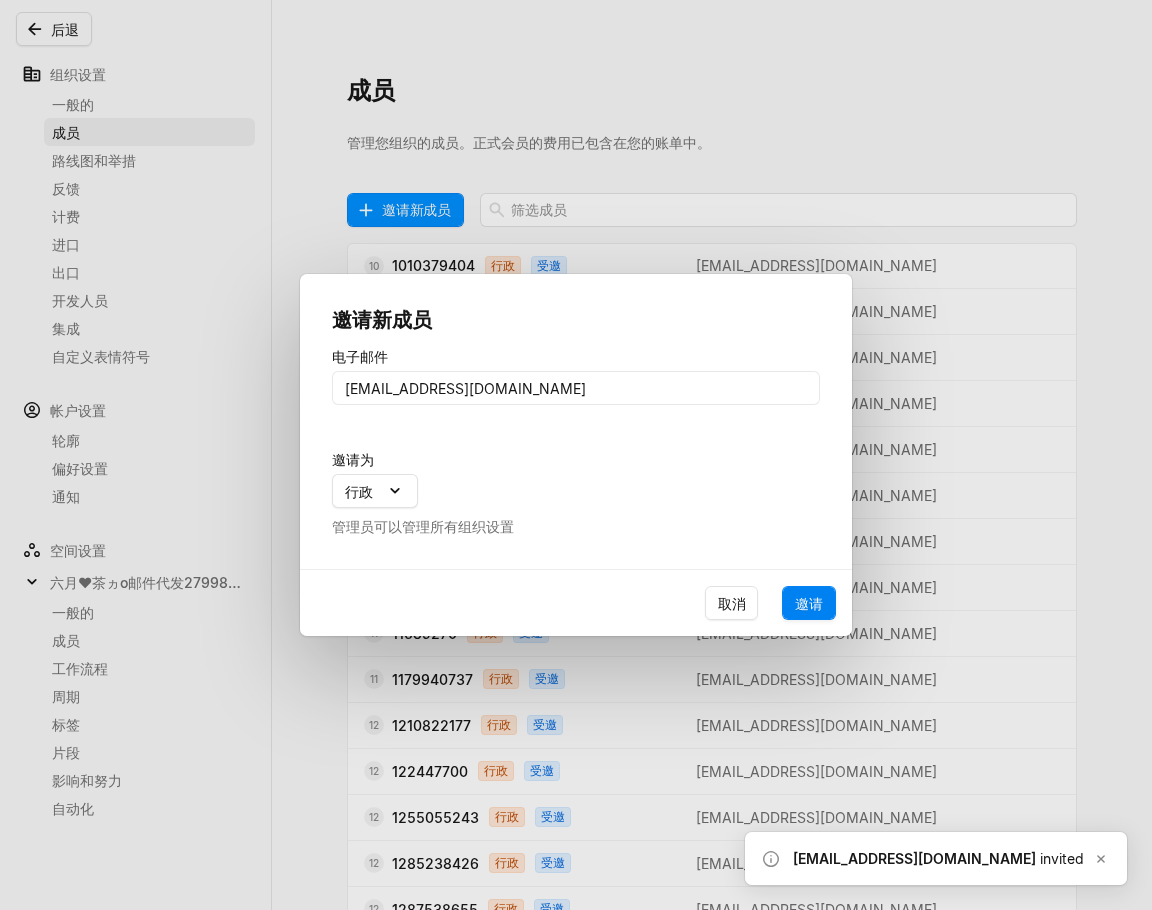 click on "邀请" at bounding box center (809, 603) 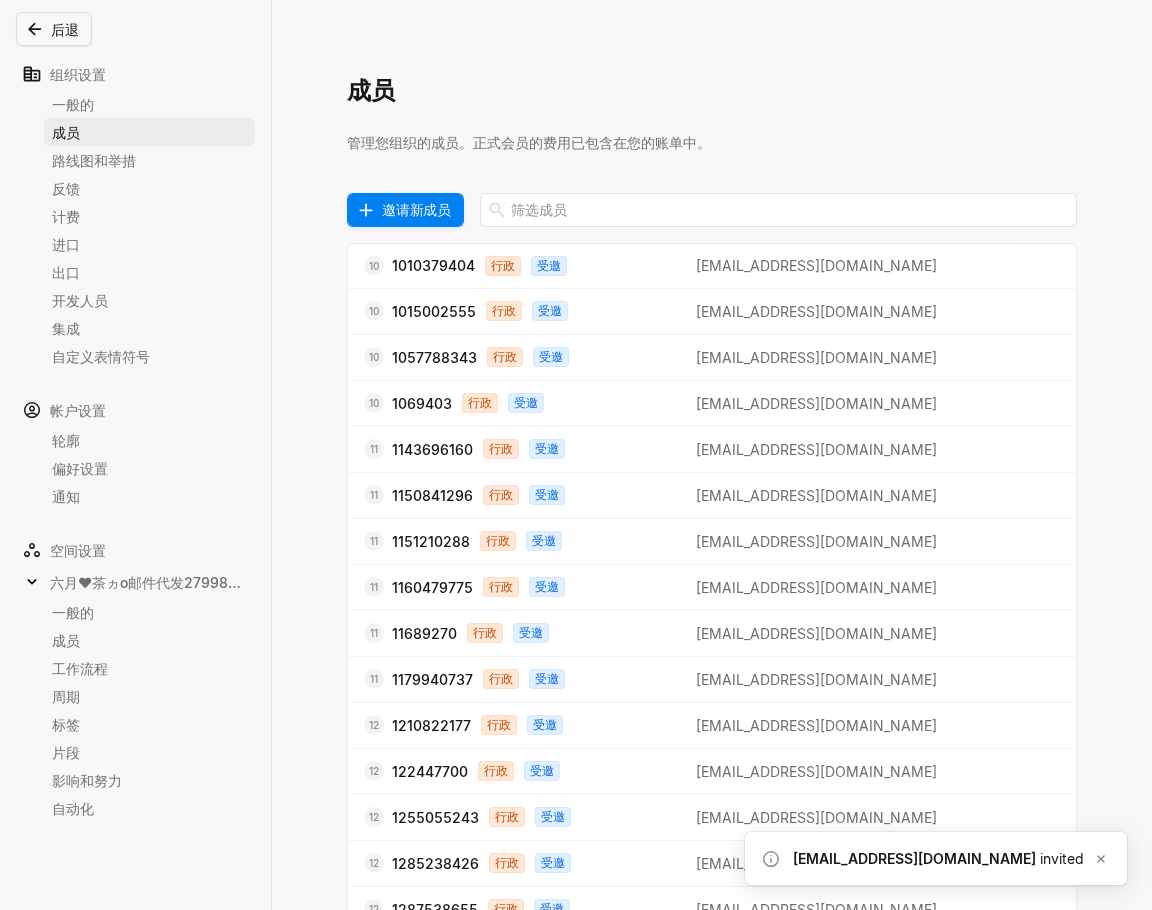 click on "邀请新成员" at bounding box center [416, 209] 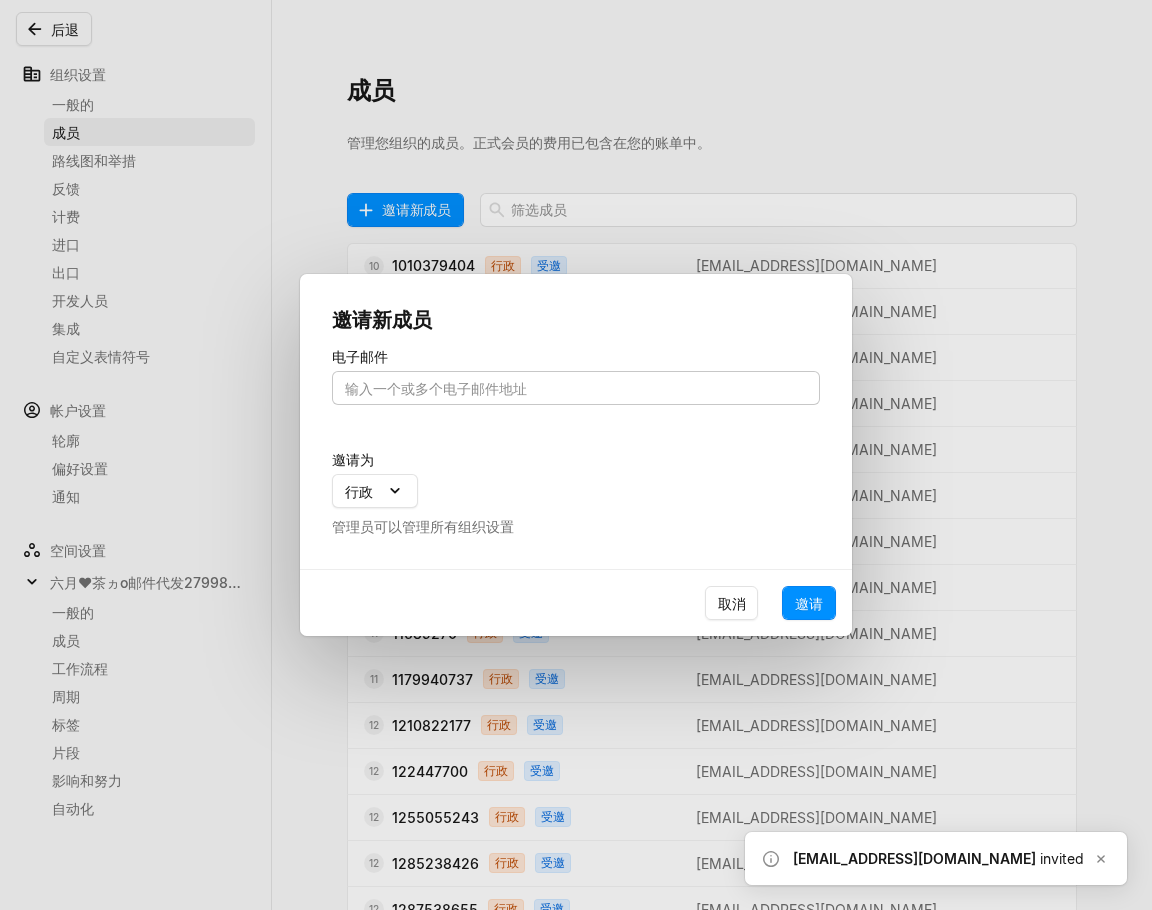 click at bounding box center (576, 388) 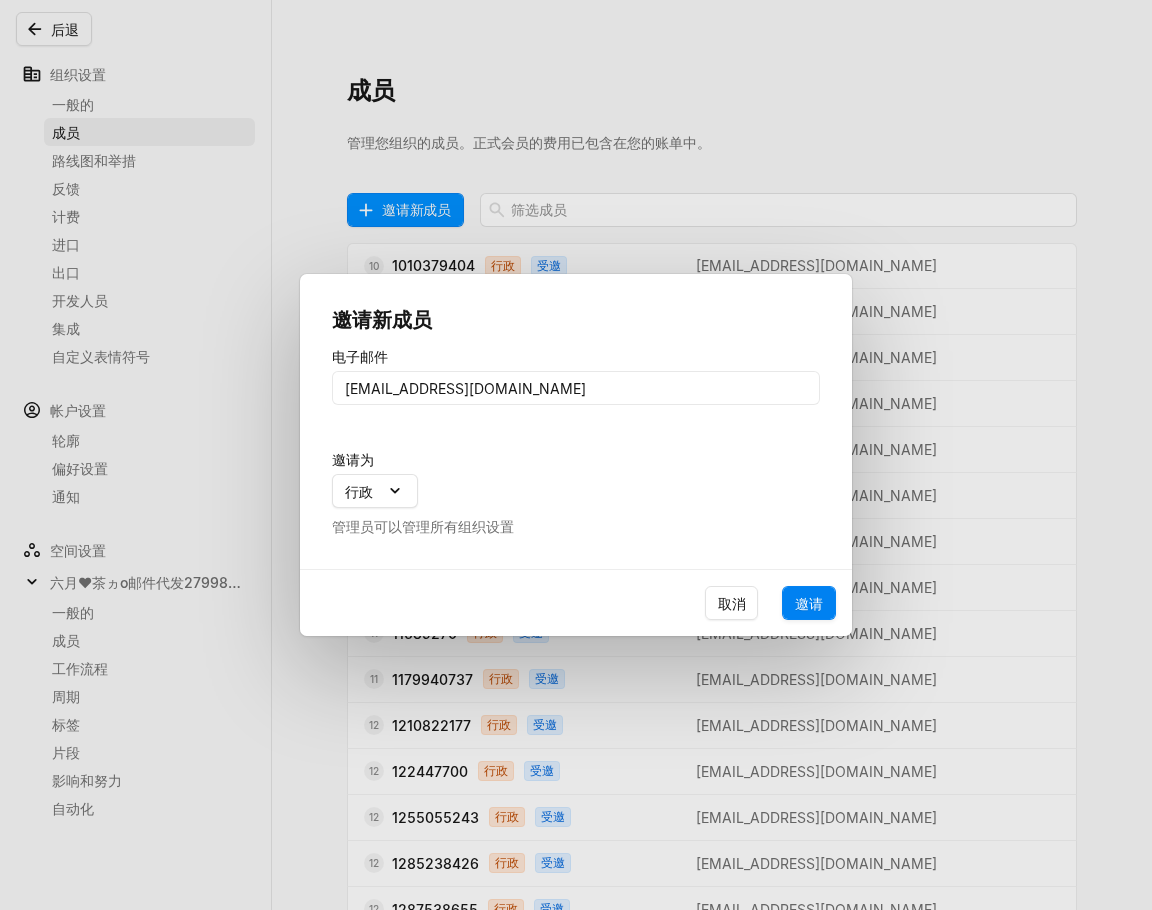 click on "邀请" at bounding box center [809, 603] 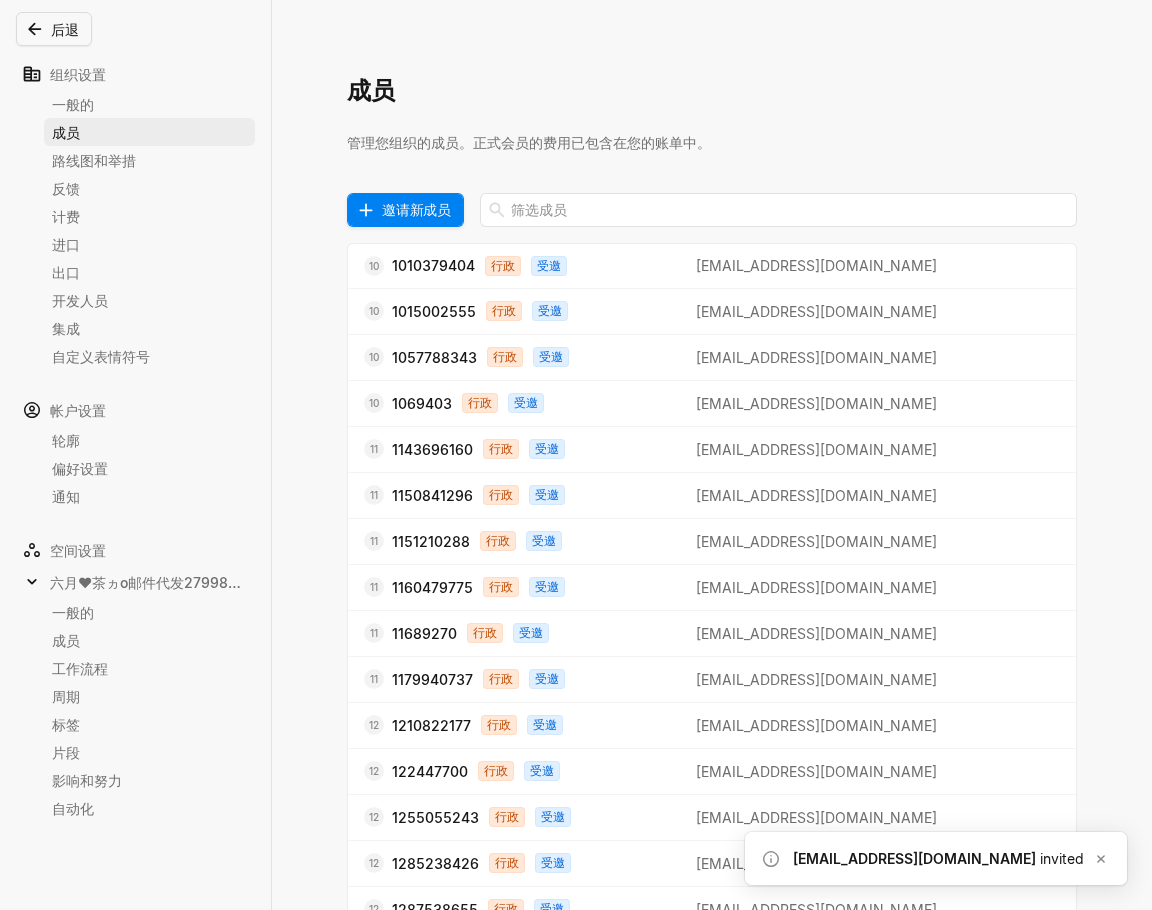 click on "邀请新成员" at bounding box center [416, 209] 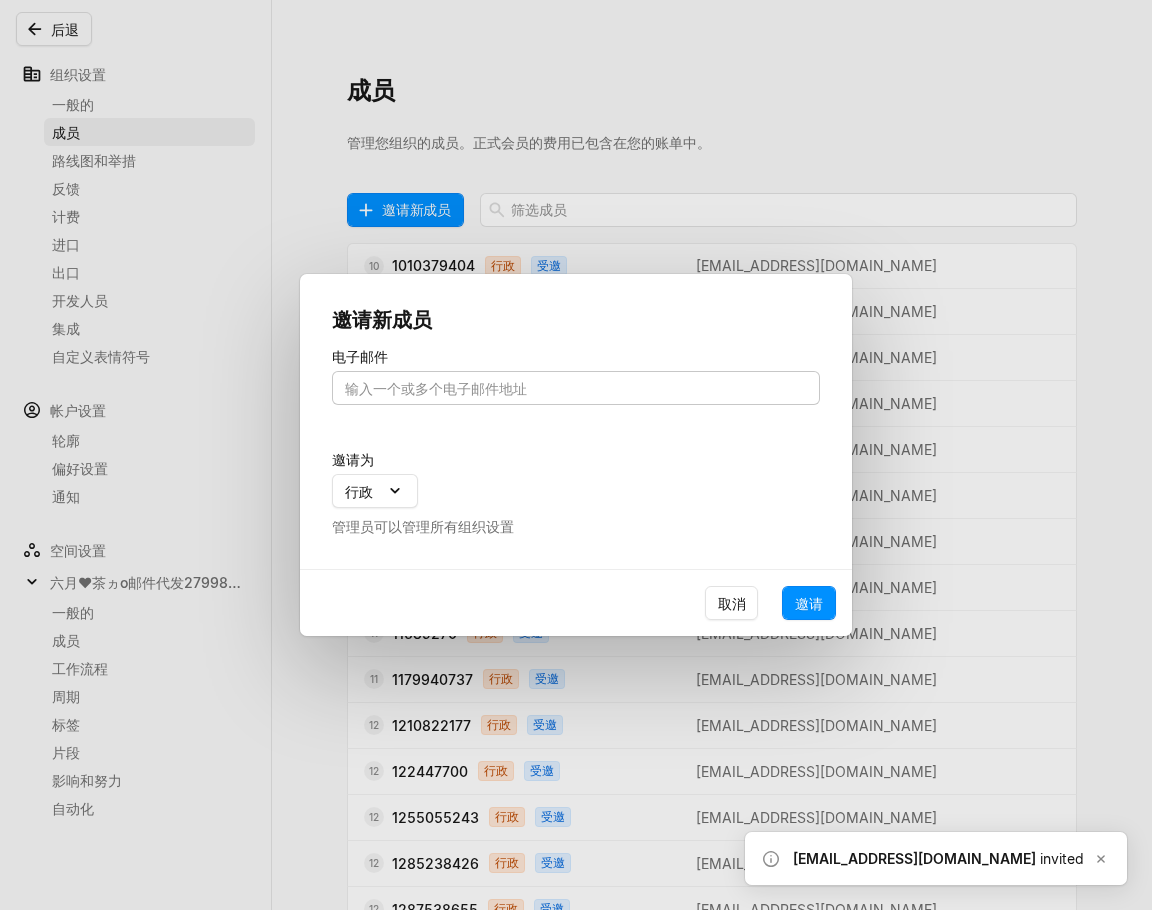 click at bounding box center [576, 388] 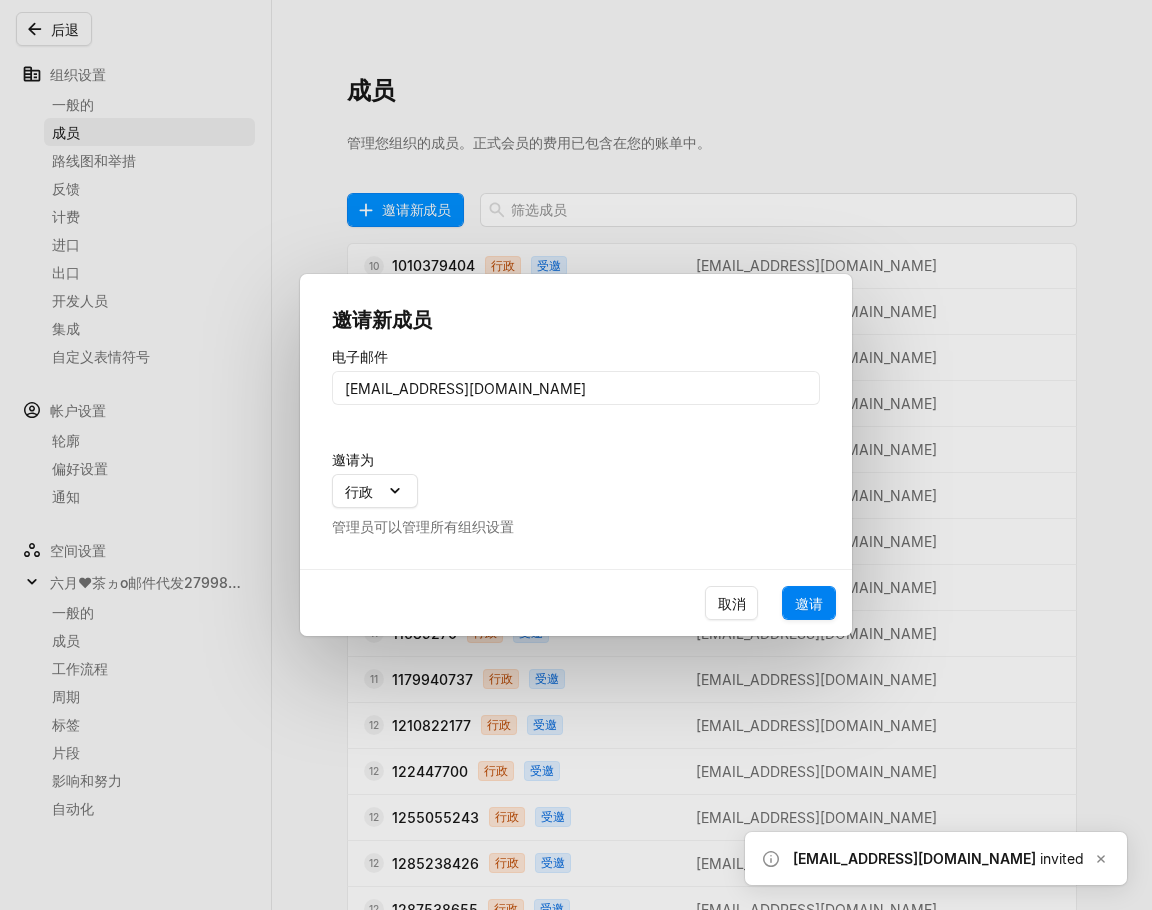click on "邀请" at bounding box center [809, 603] 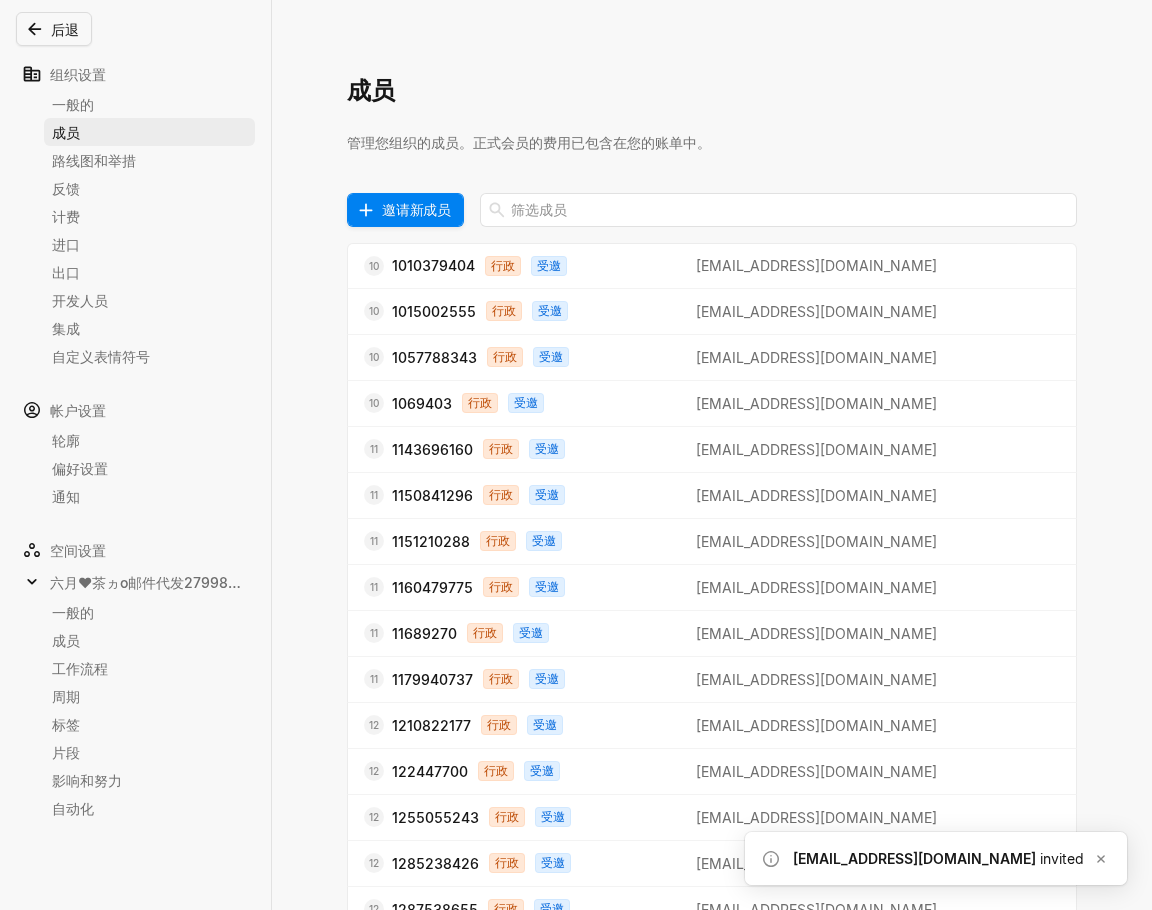 click on "邀请新成员" at bounding box center (416, 209) 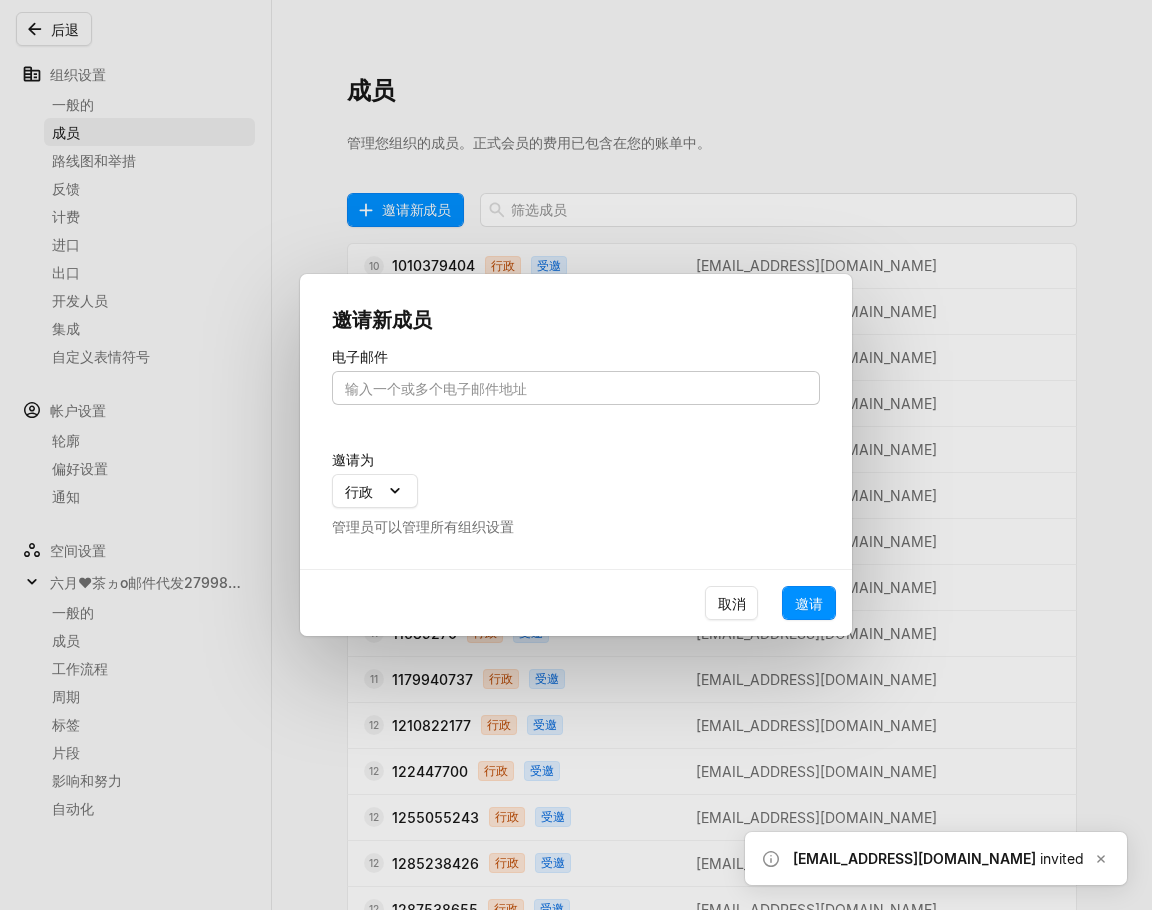 click at bounding box center [576, 388] 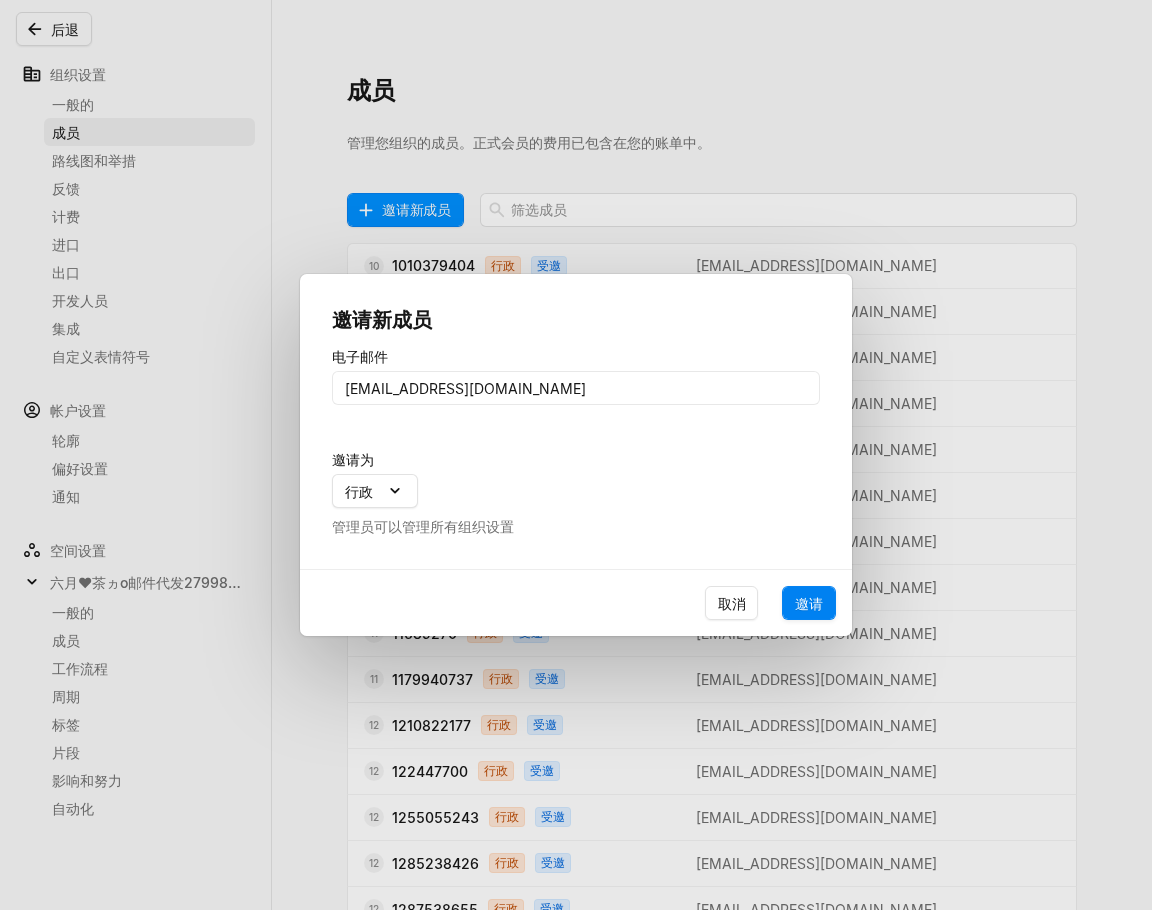 click on "邀请" at bounding box center (809, 603) 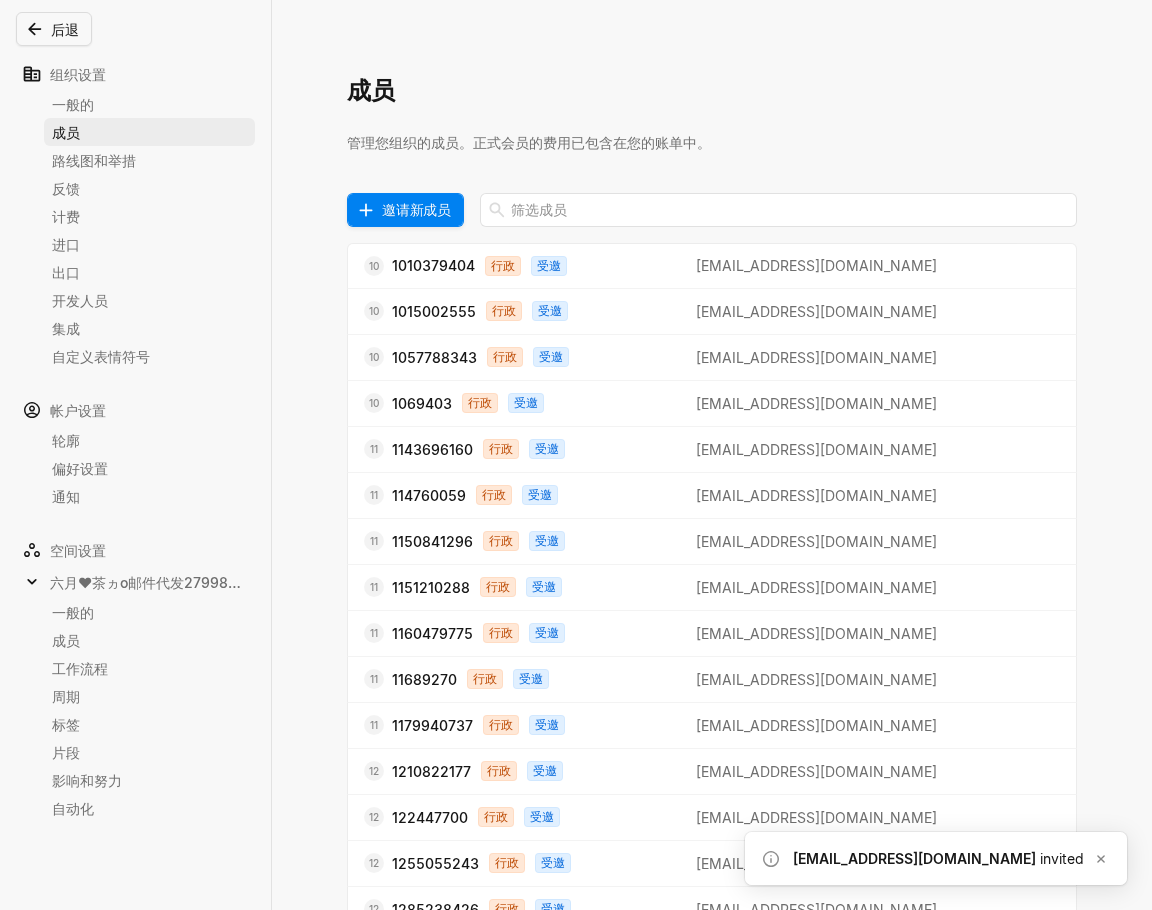 click on "邀请新成员" at bounding box center (416, 209) 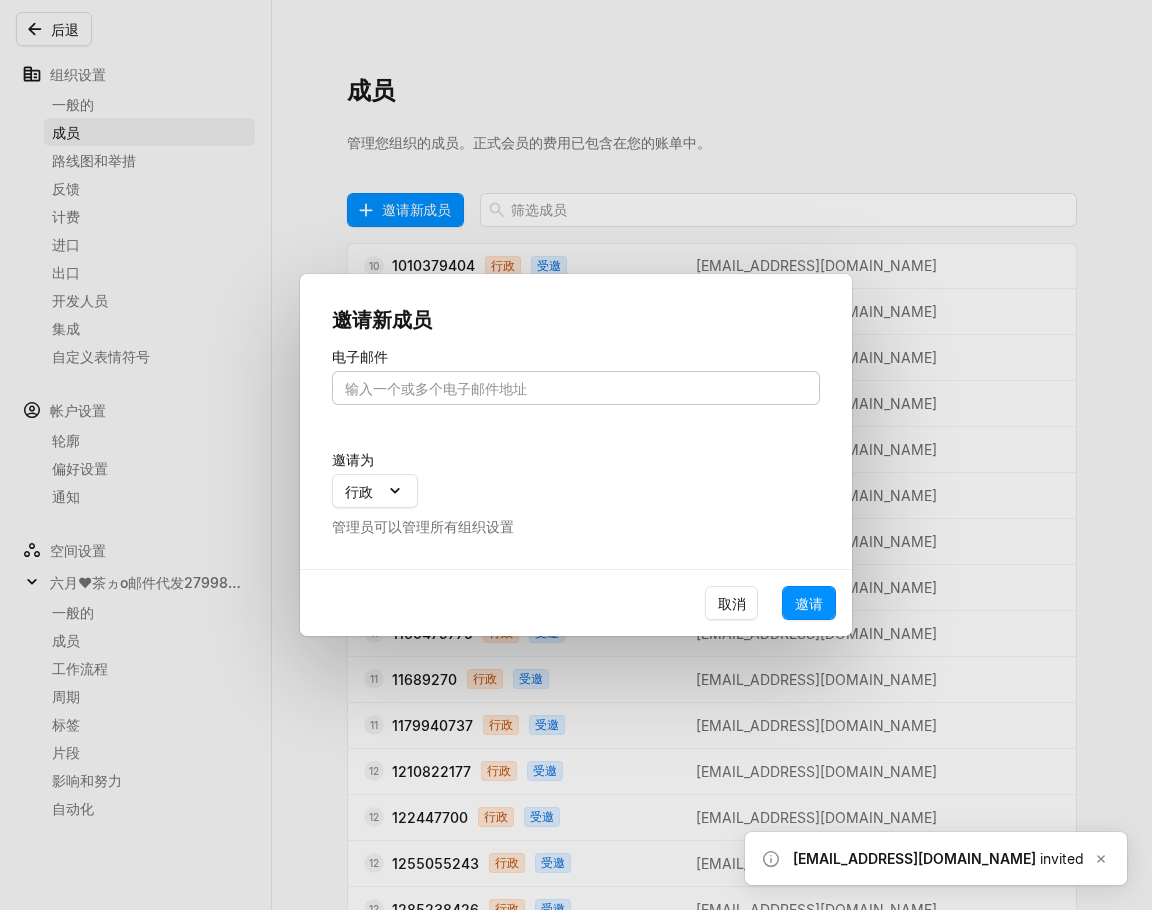 click at bounding box center [576, 388] 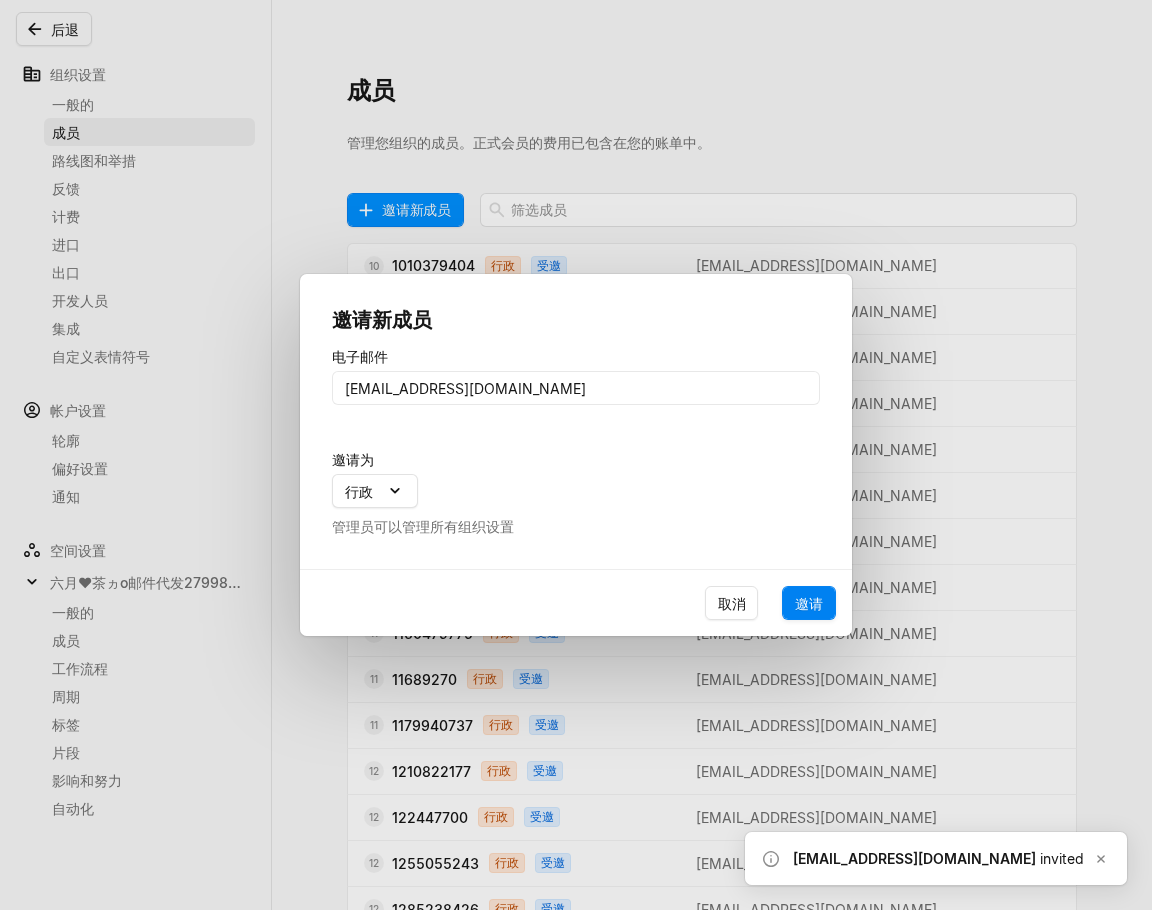 click on "邀请" at bounding box center (809, 603) 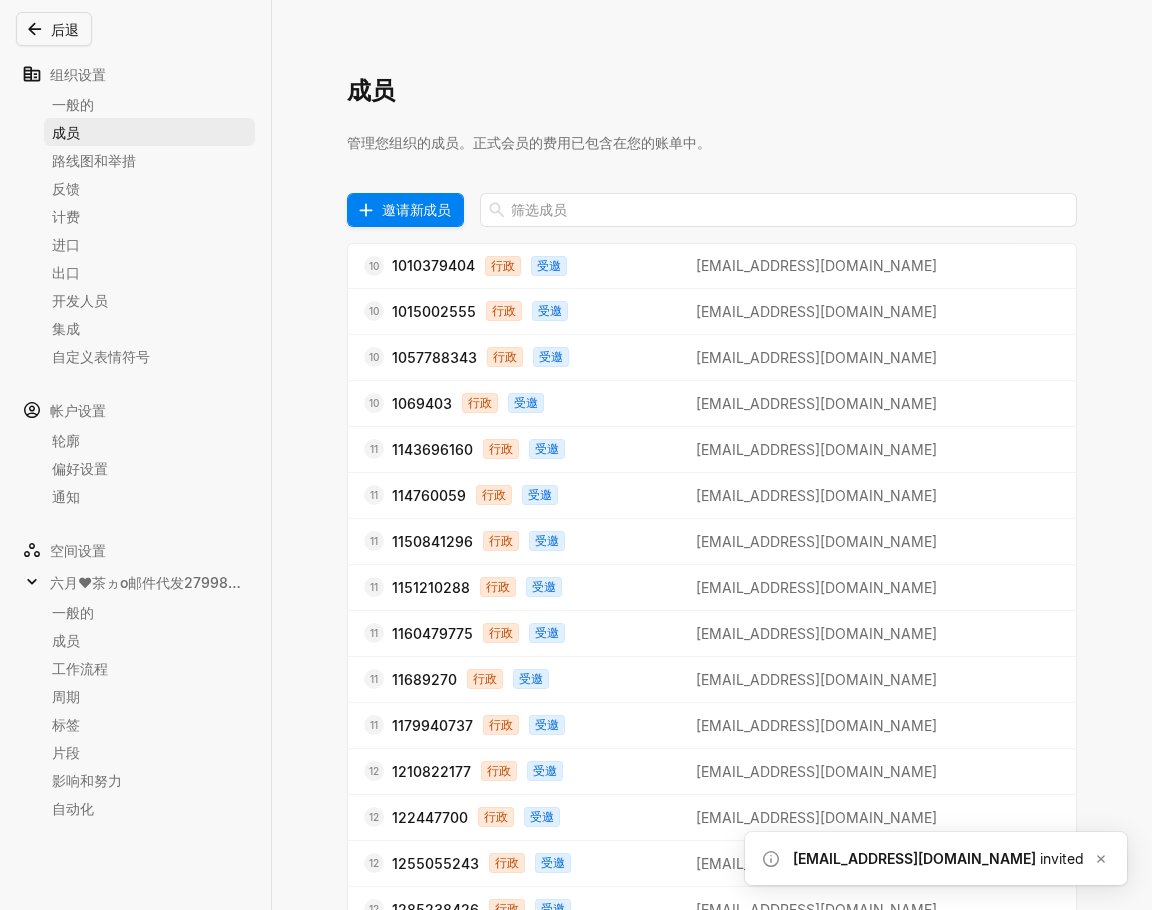 click on "邀请新成员" at bounding box center [416, 209] 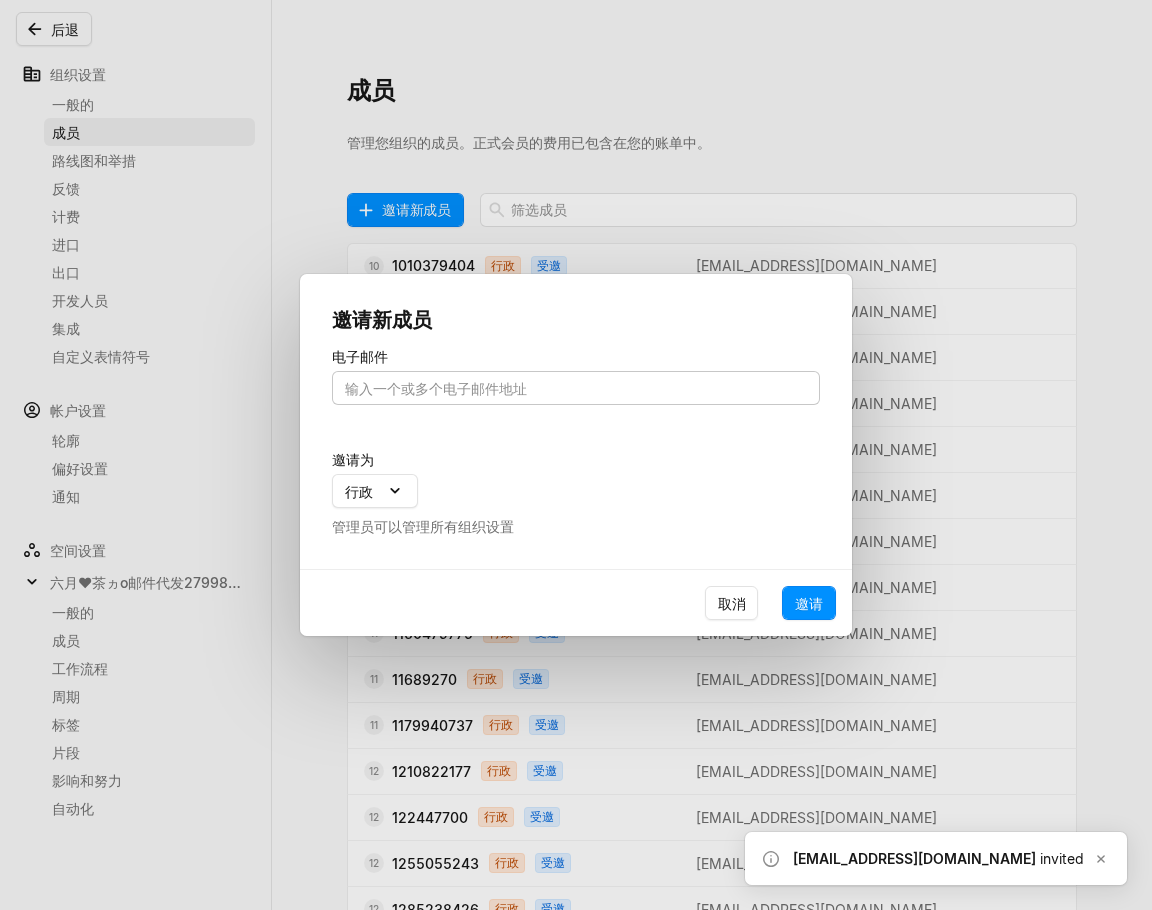 click at bounding box center (576, 388) 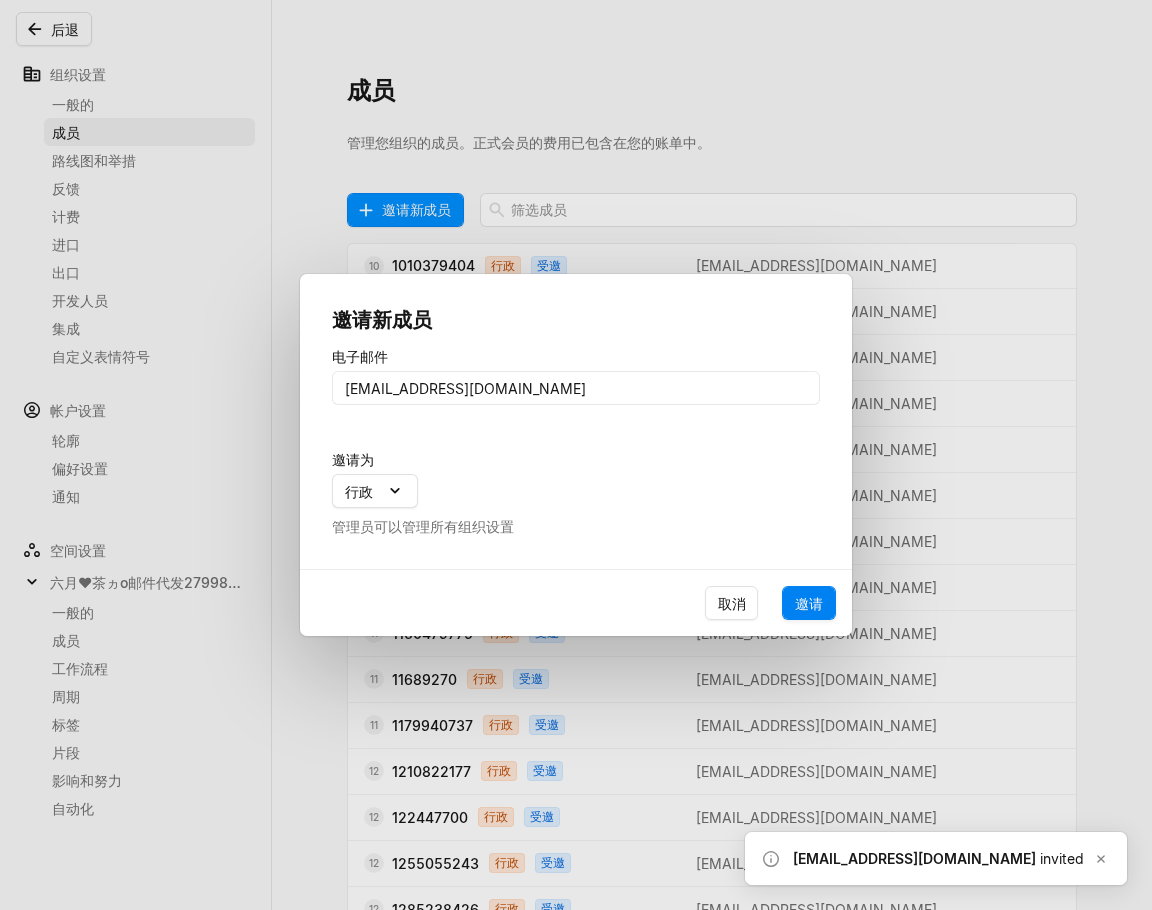 click on "邀请" at bounding box center (809, 603) 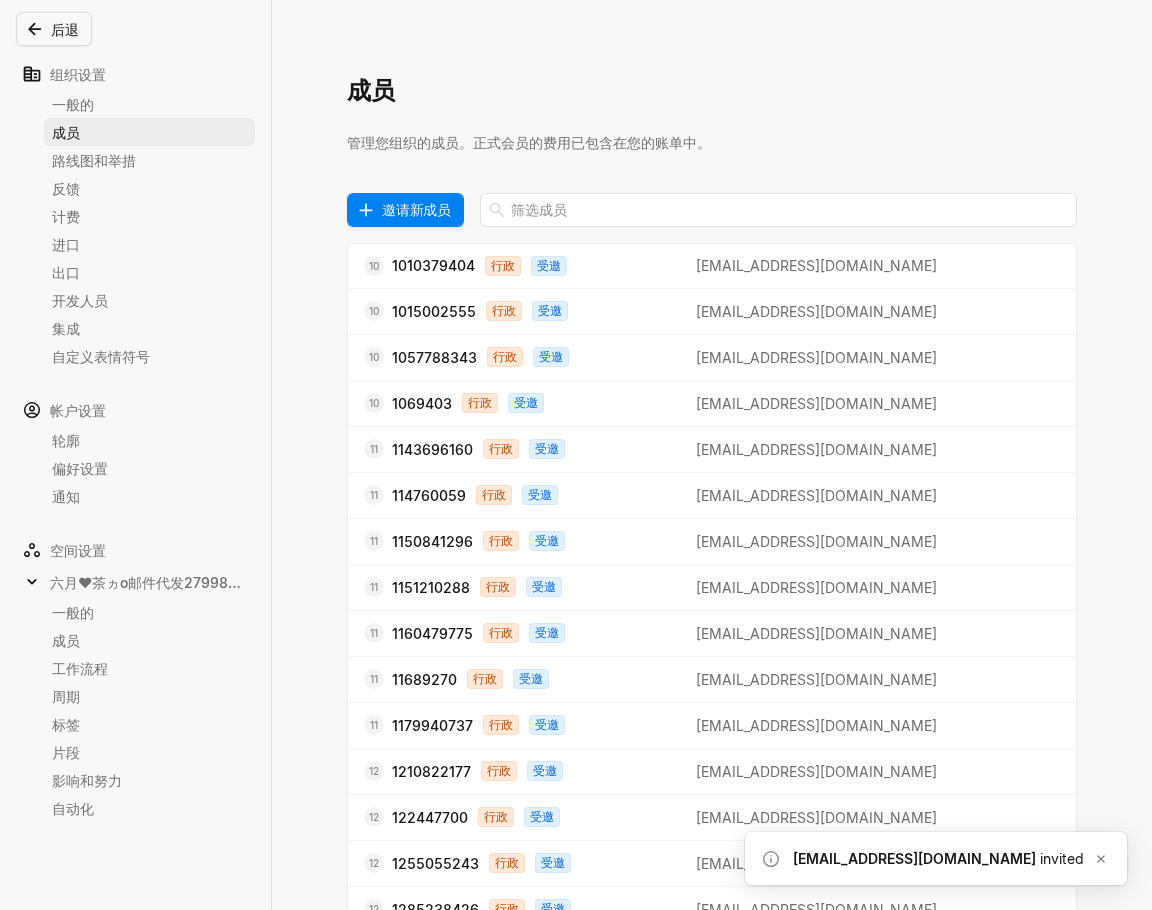 click on "邀请新成员" at bounding box center (416, 209) 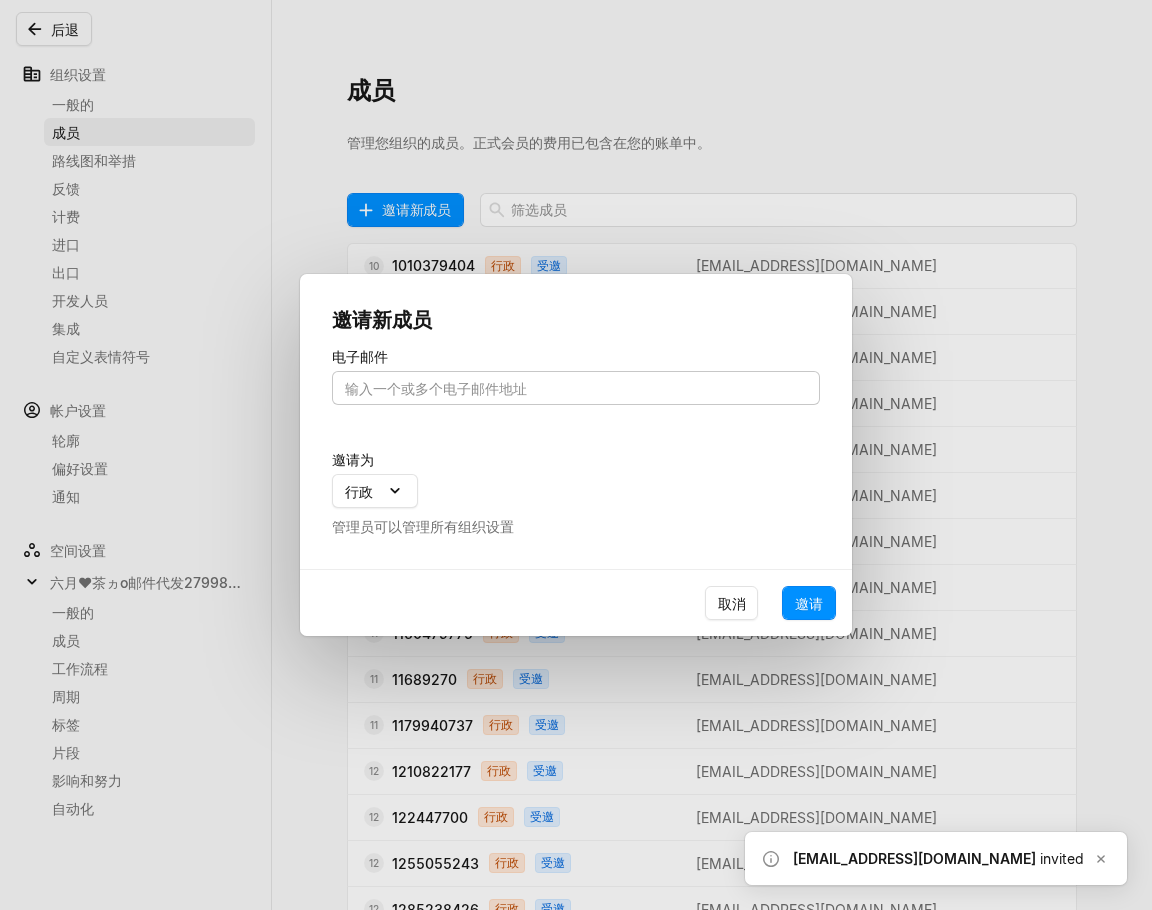 click at bounding box center (576, 388) 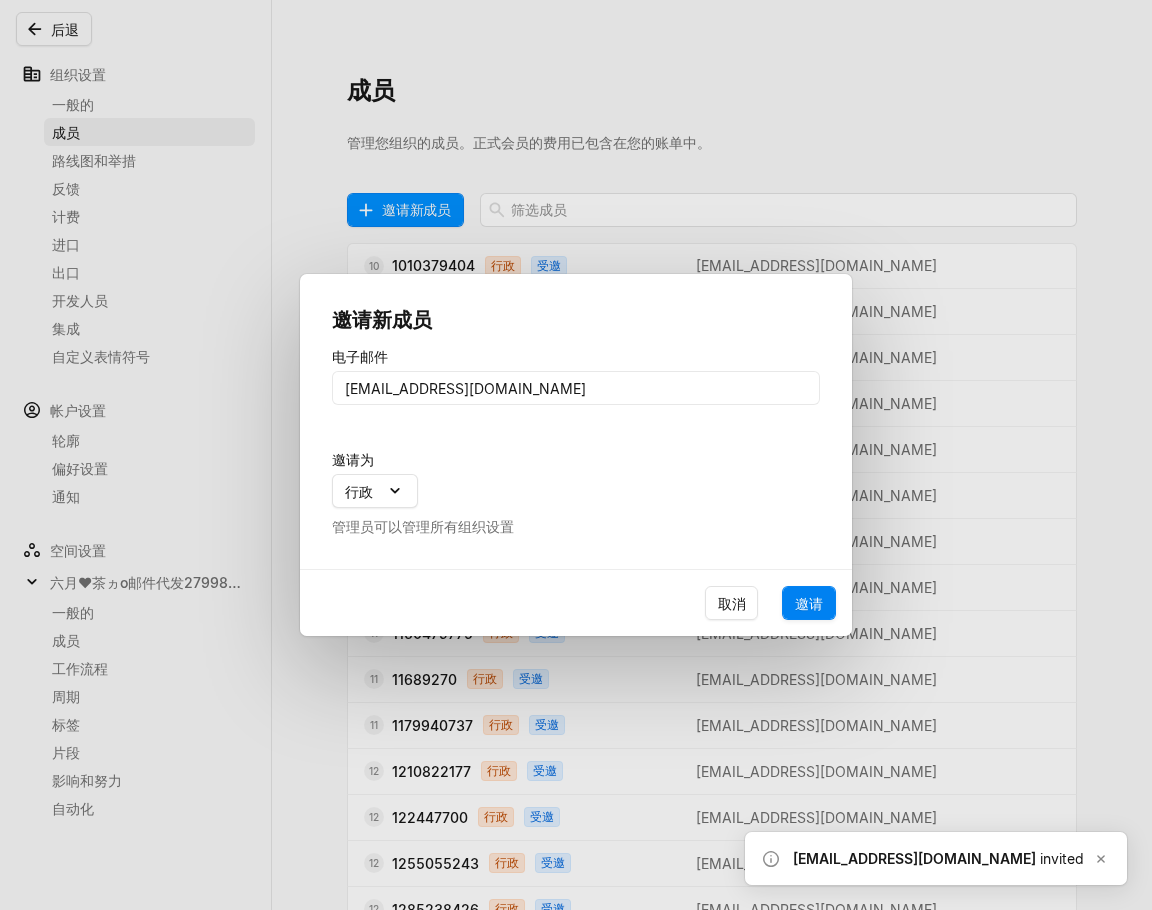 click on "邀请" at bounding box center [809, 603] 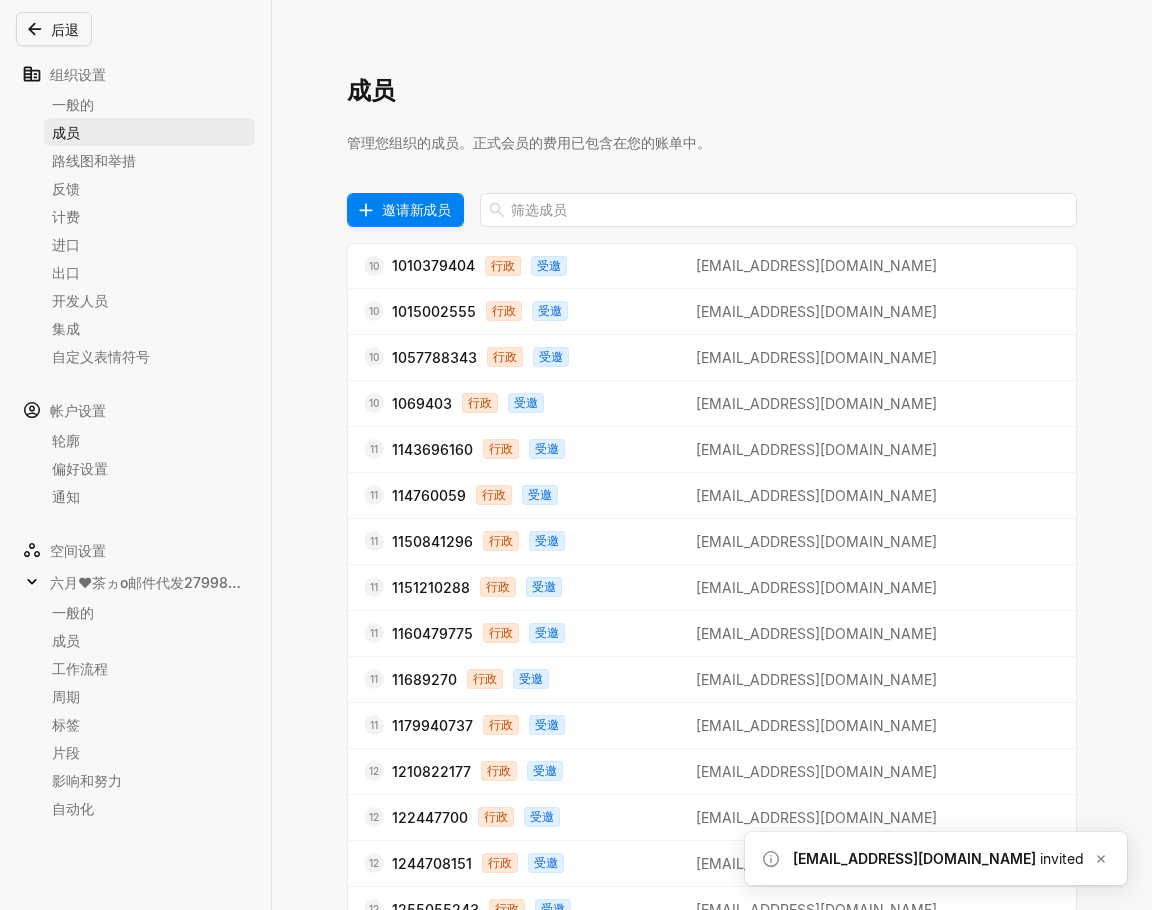 click on "邀请新成员" at bounding box center (416, 209) 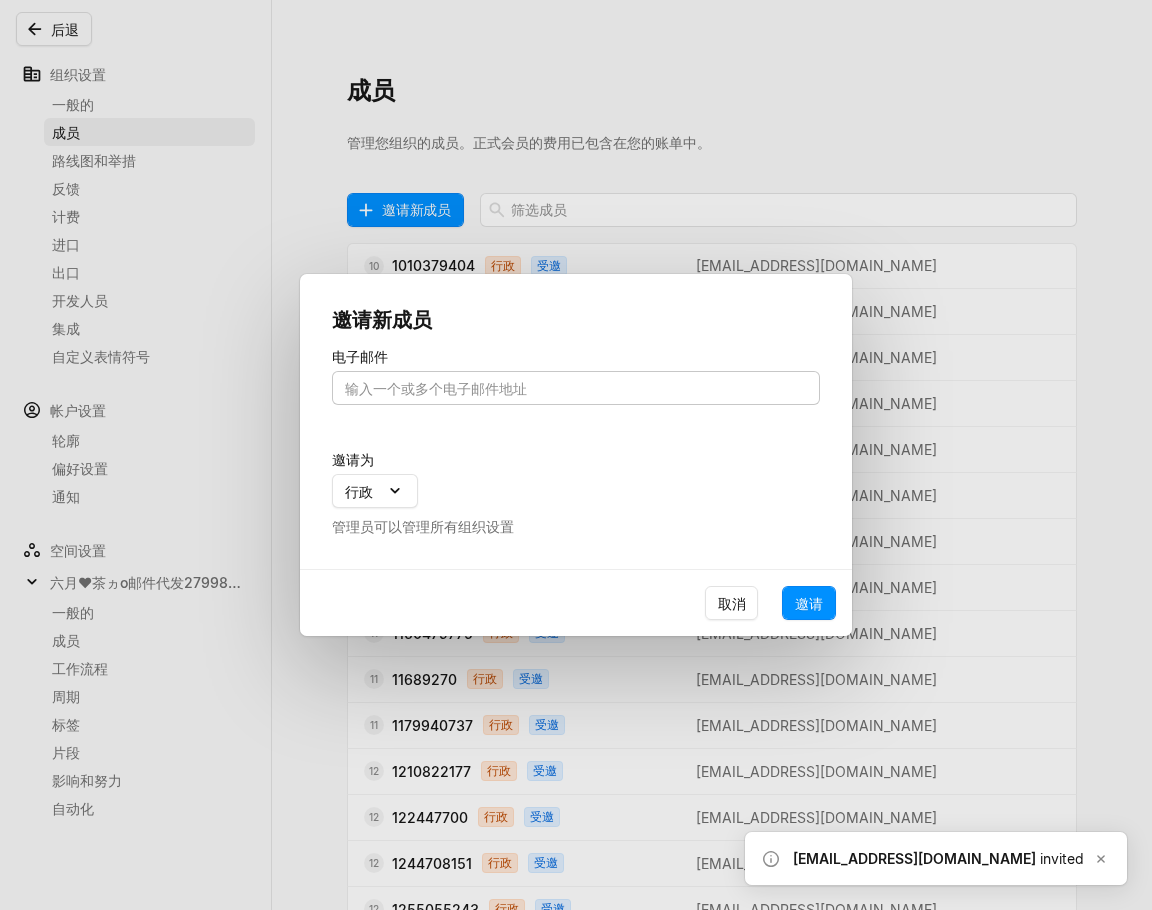 click at bounding box center (576, 388) 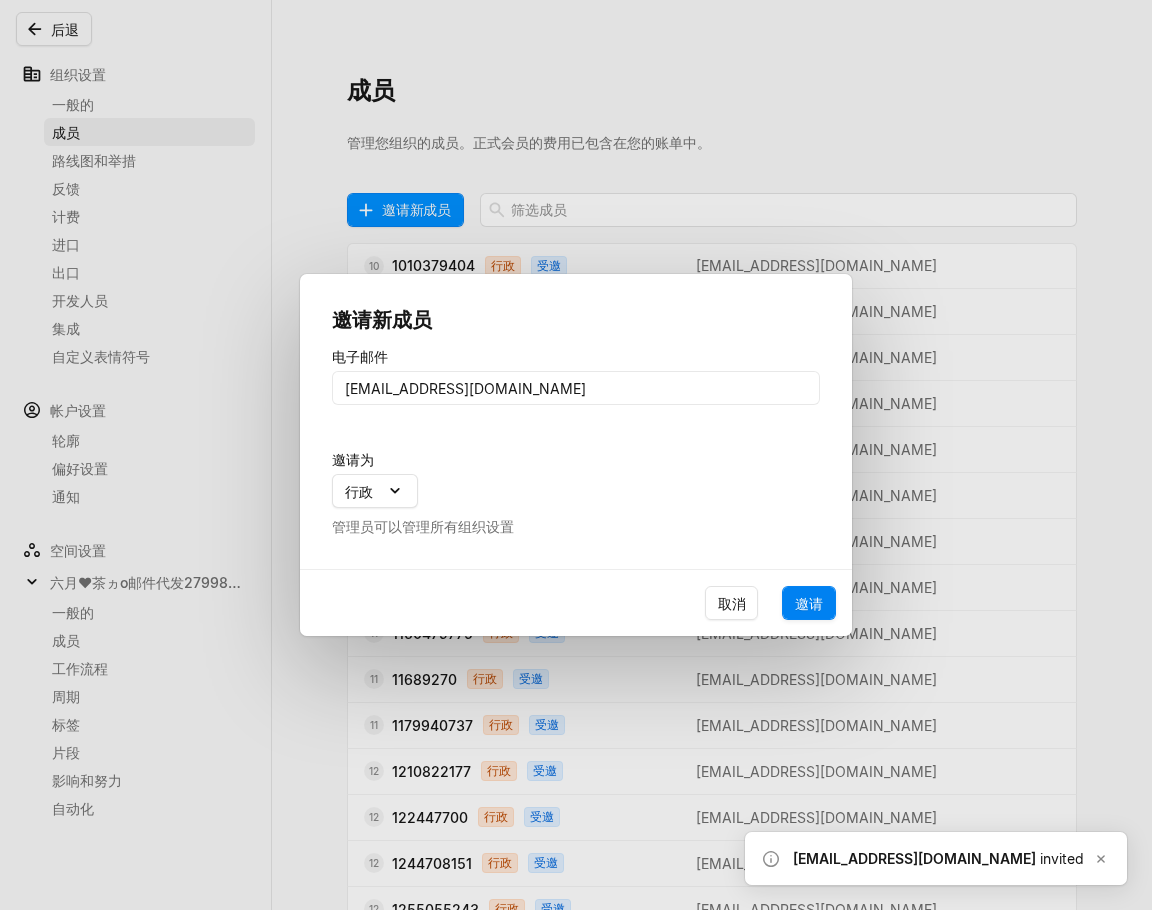 click on "邀请" at bounding box center (809, 603) 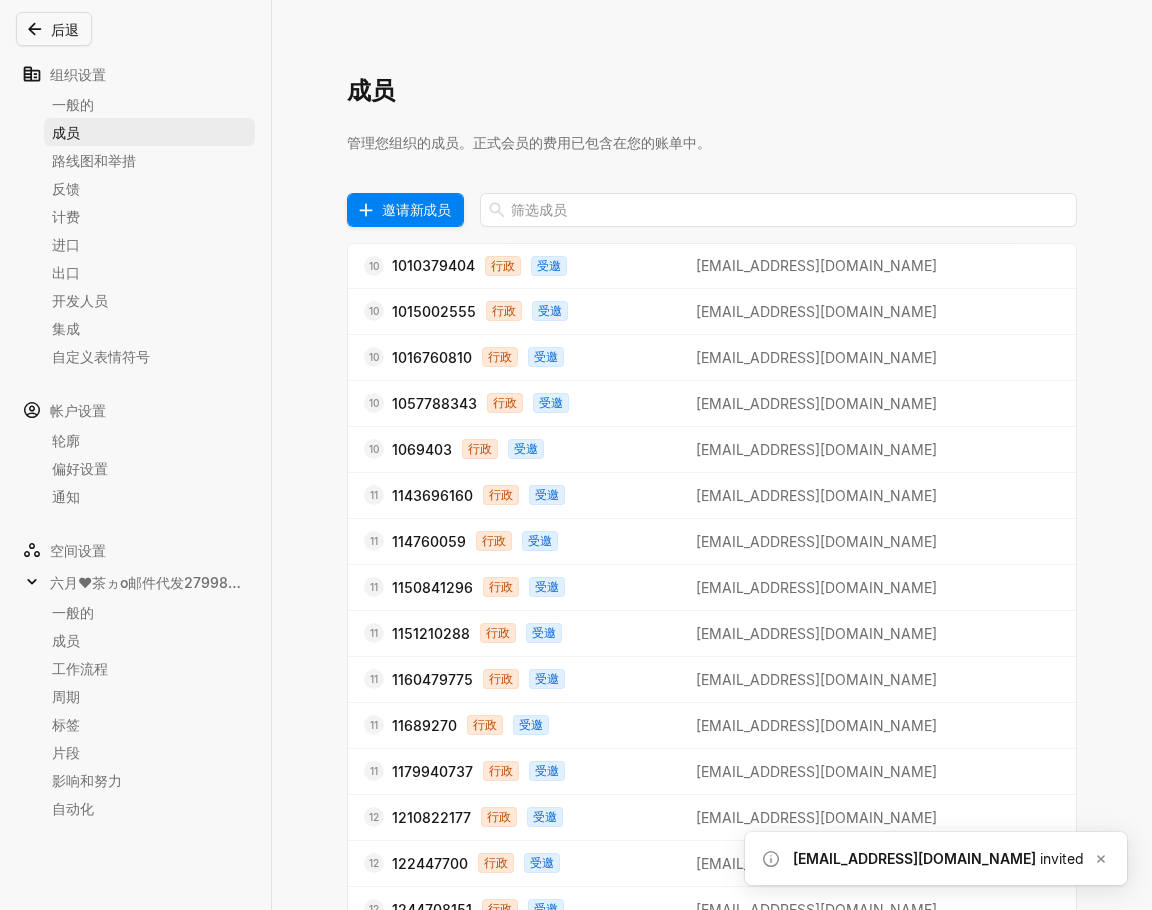 click on "邀请新成员" at bounding box center [416, 209] 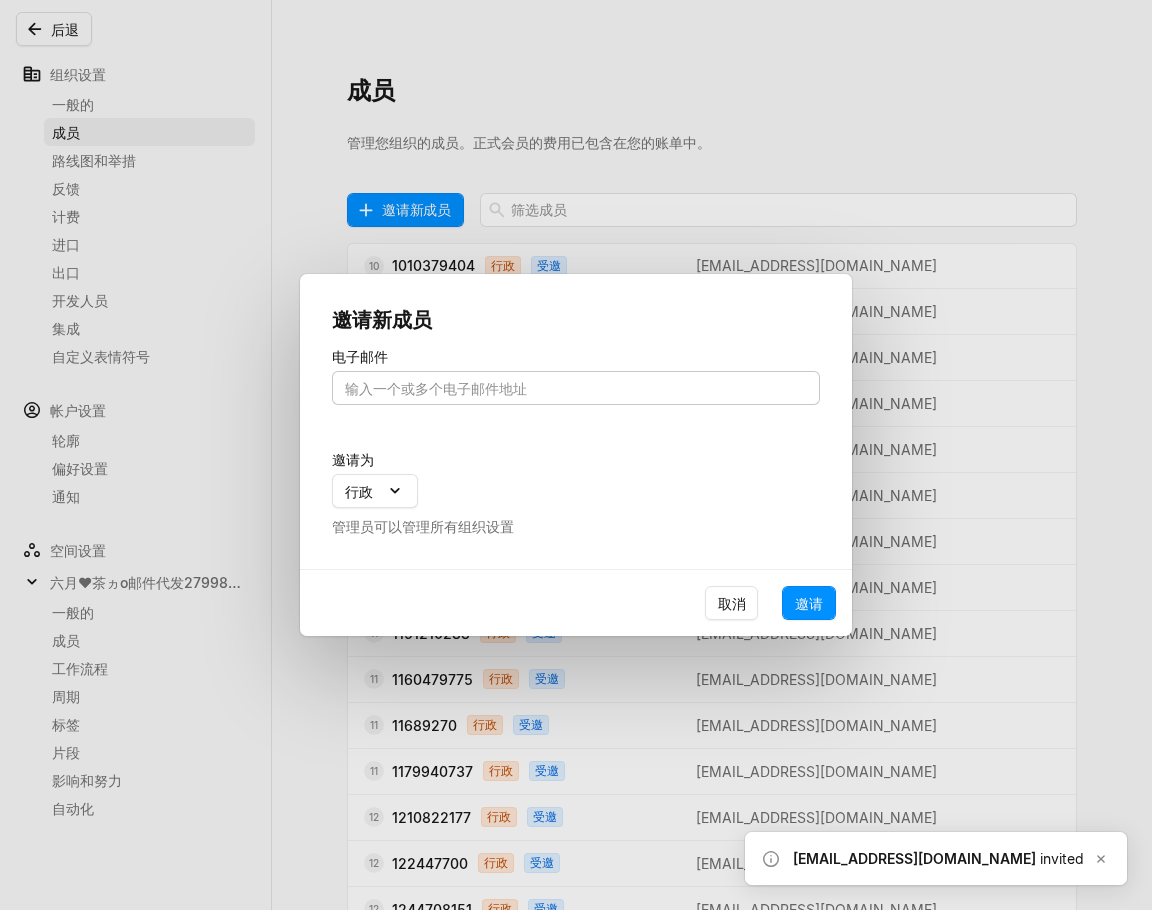 click at bounding box center [576, 388] 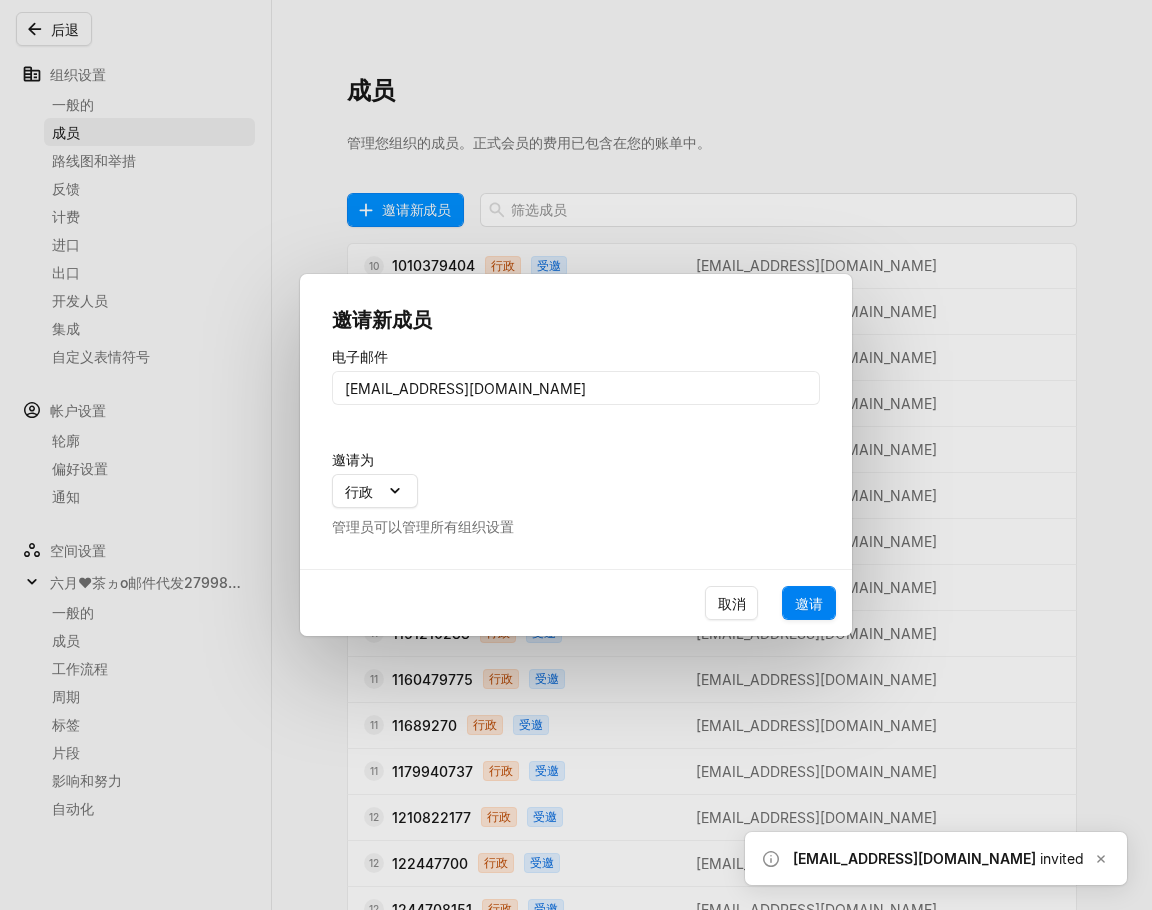 click on "邀请" at bounding box center (809, 603) 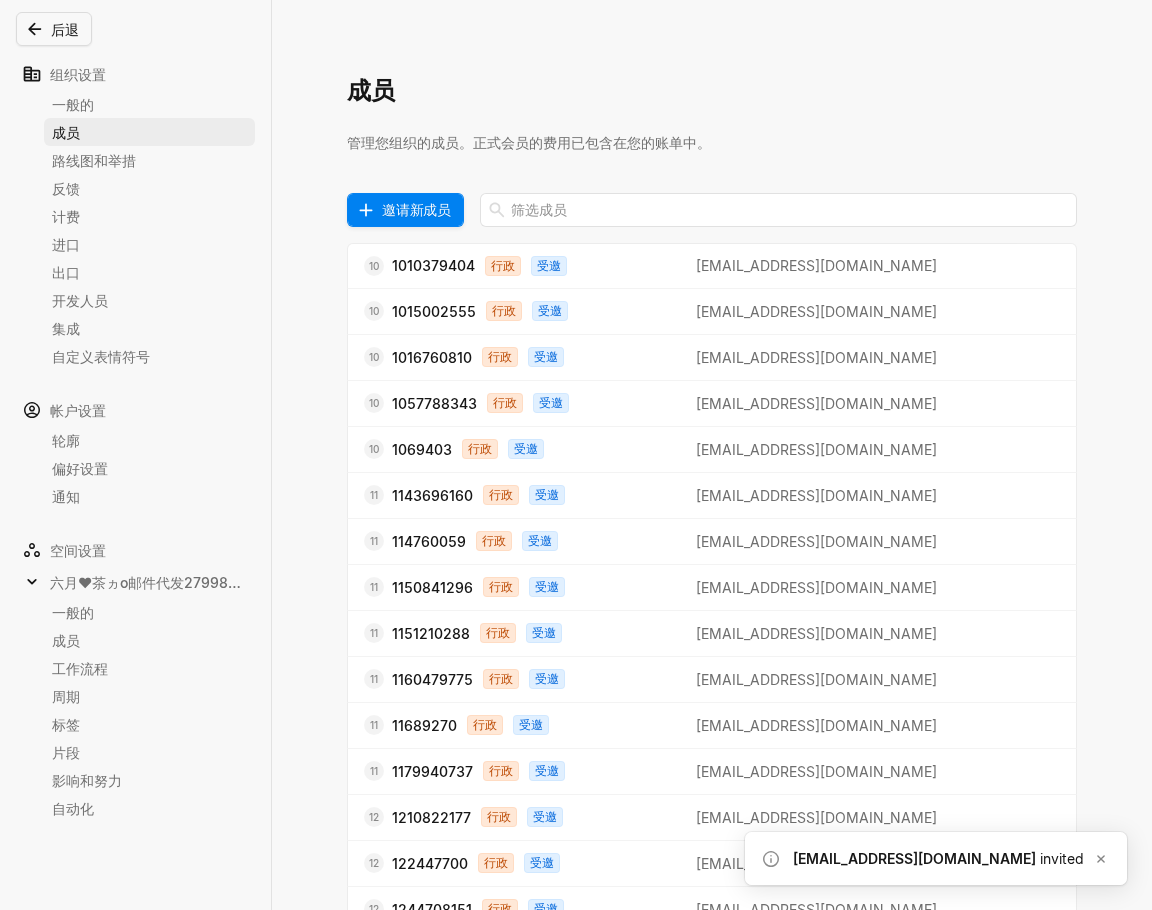 click on "邀请新成员" at bounding box center (416, 209) 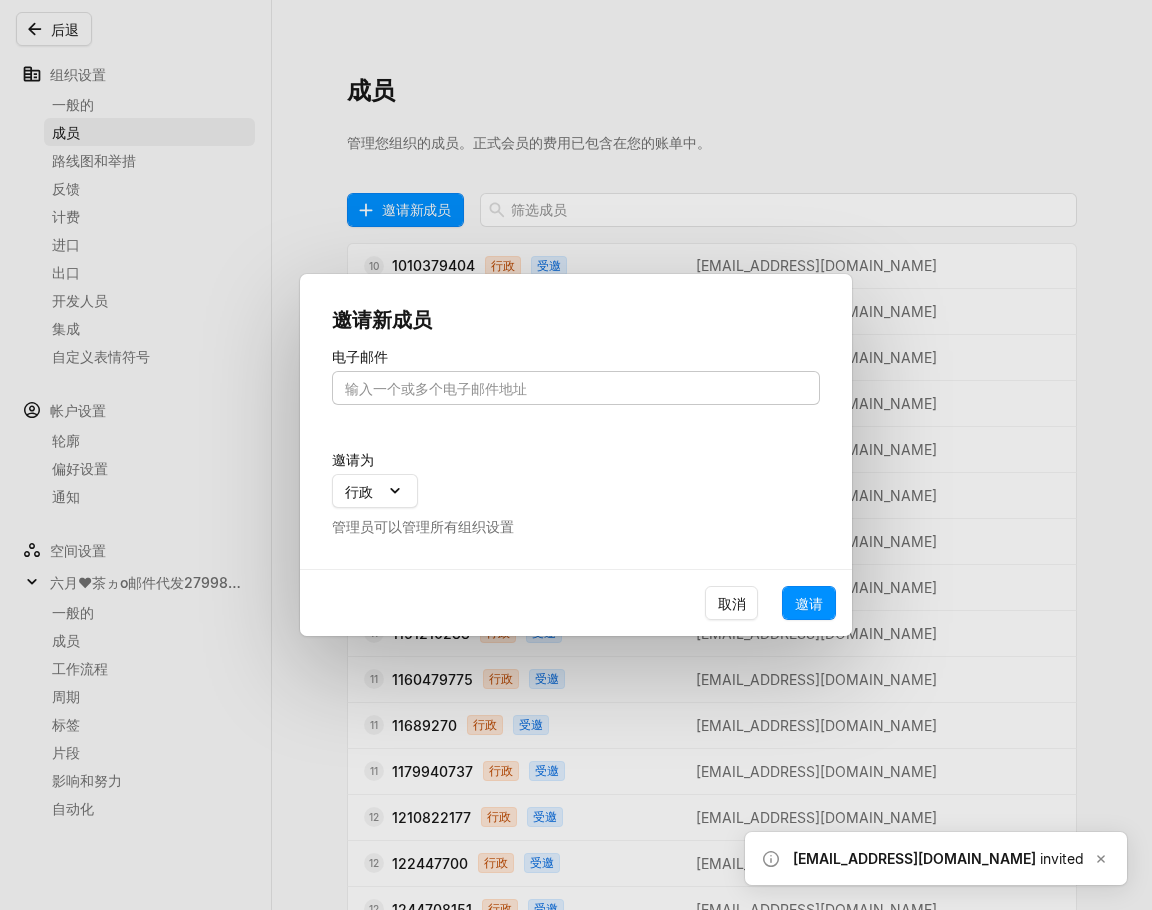 click at bounding box center (576, 388) 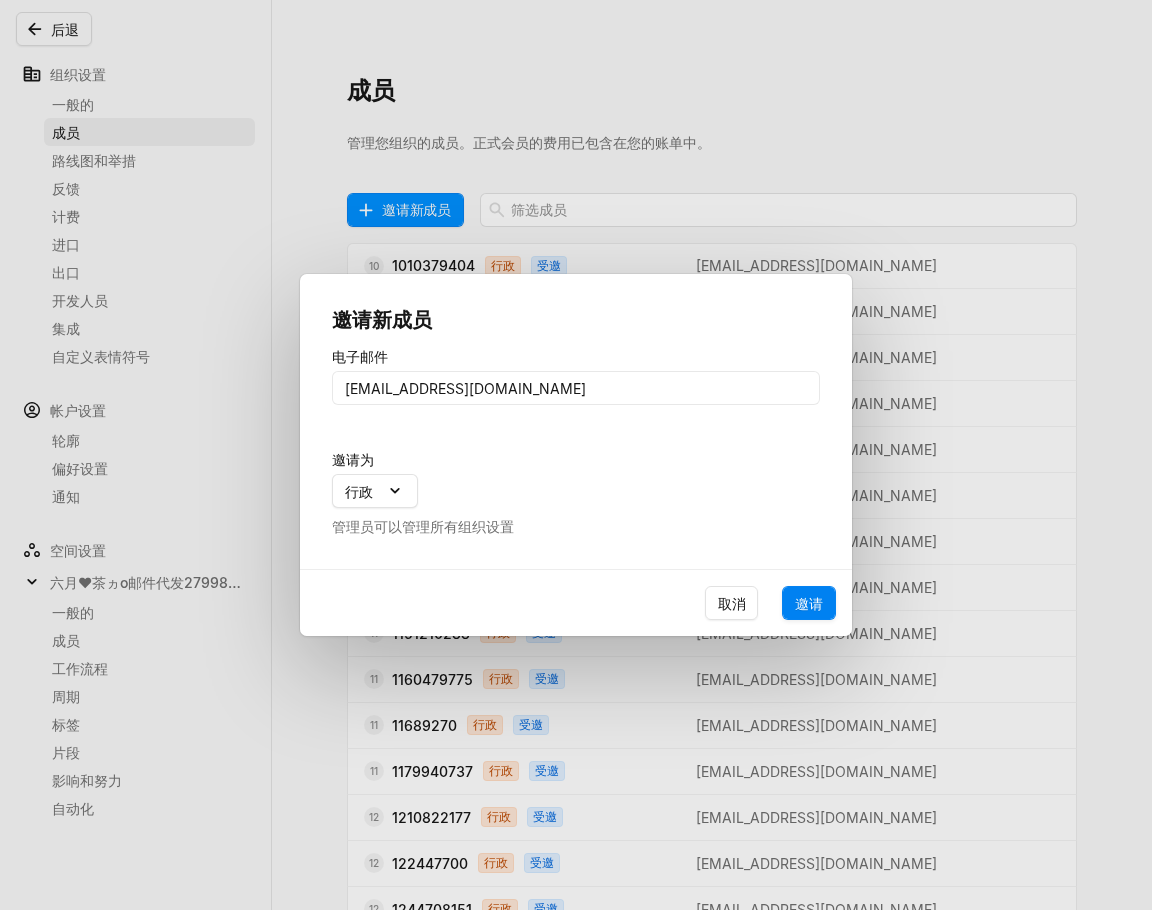 click on "邀请" at bounding box center [809, 603] 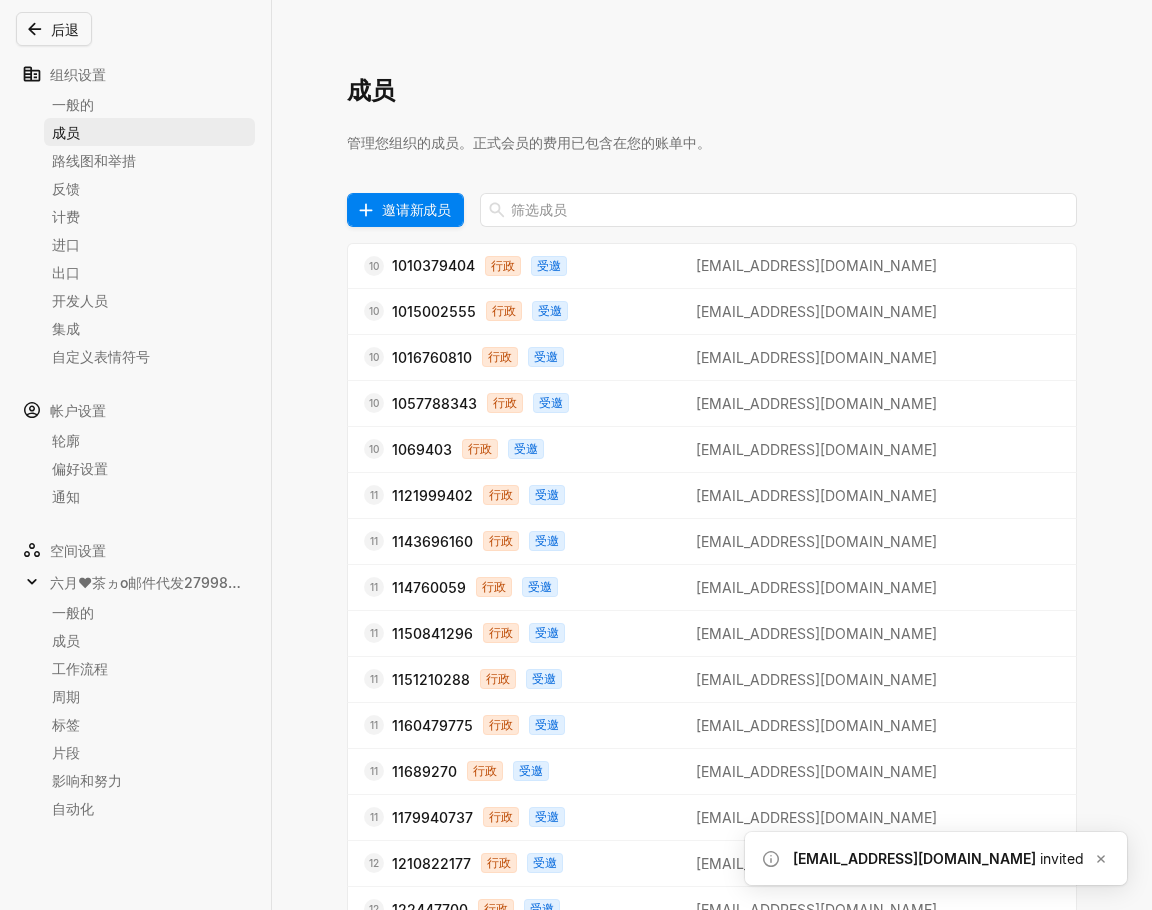 click on "邀请新成员" at bounding box center (416, 209) 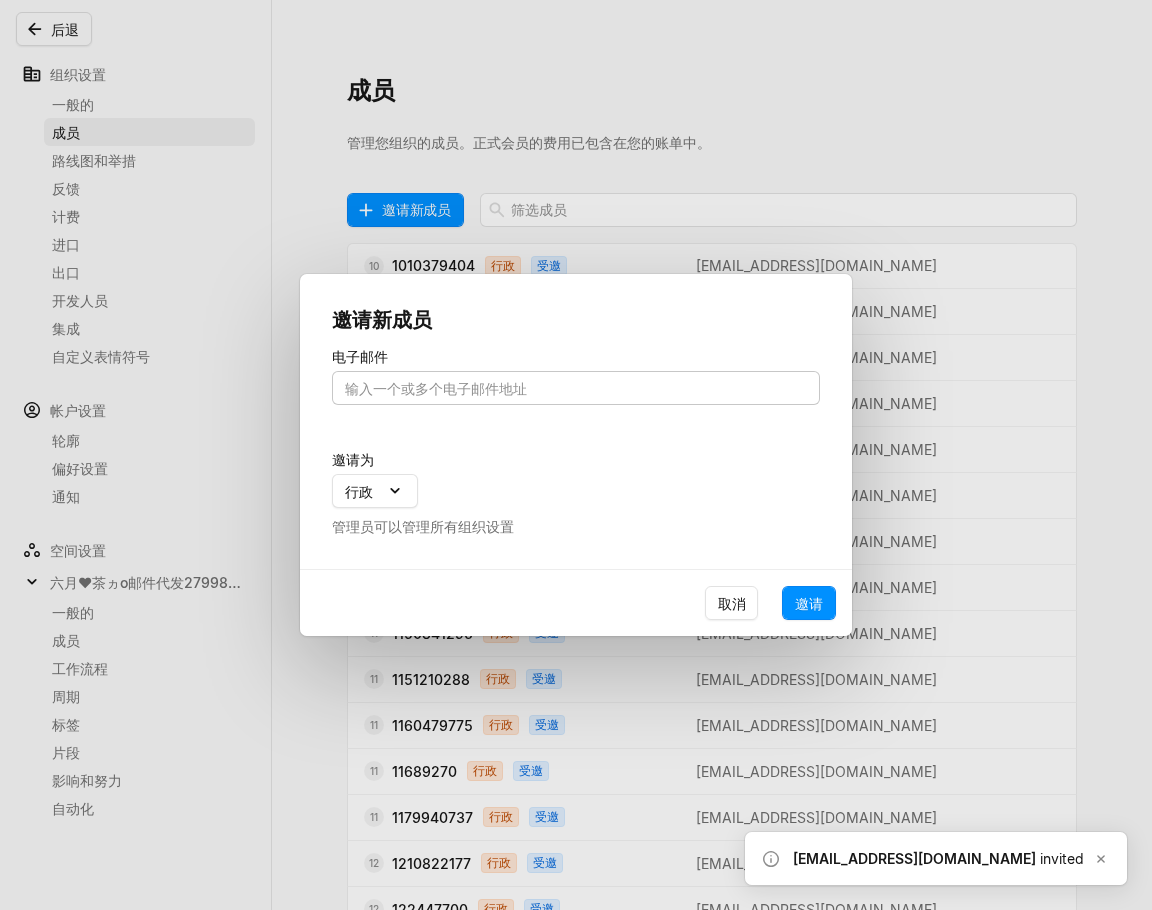 click at bounding box center (576, 388) 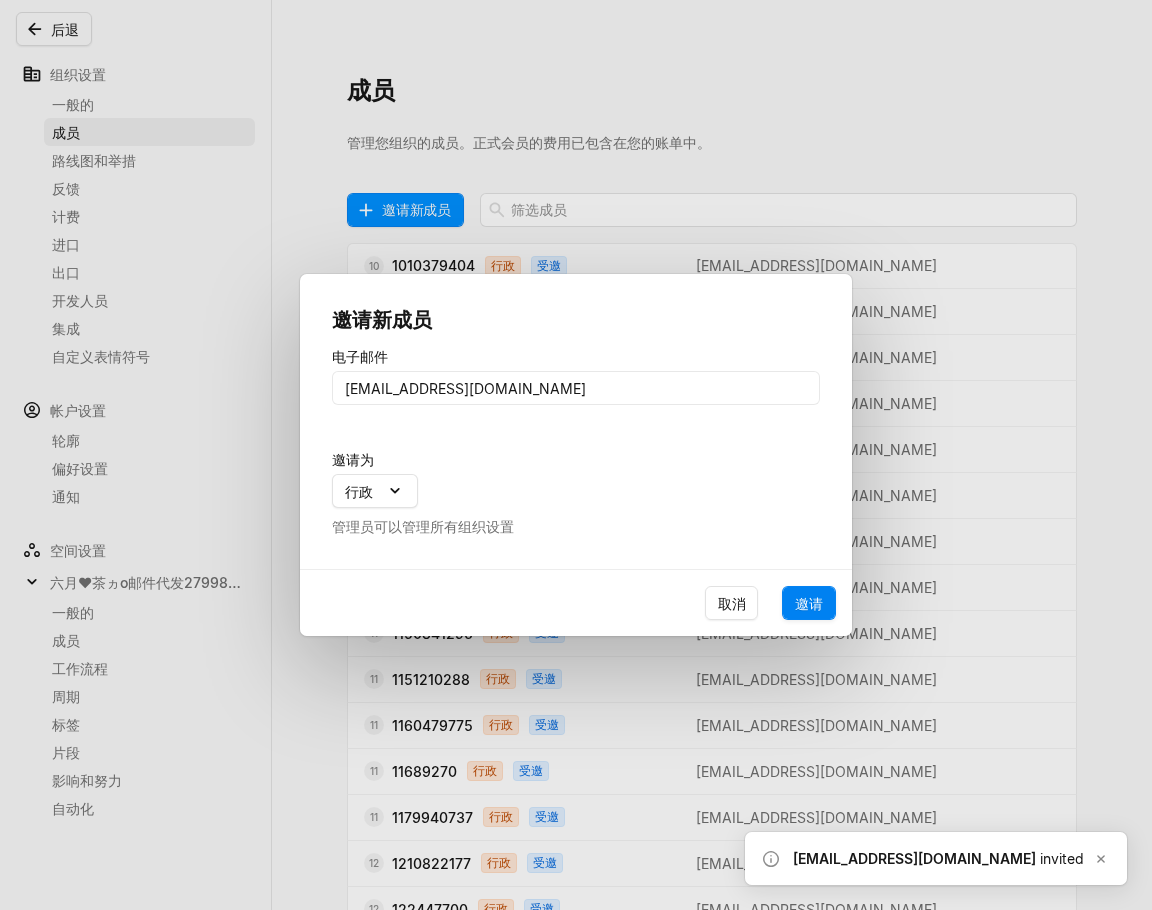 click on "邀请" at bounding box center (809, 603) 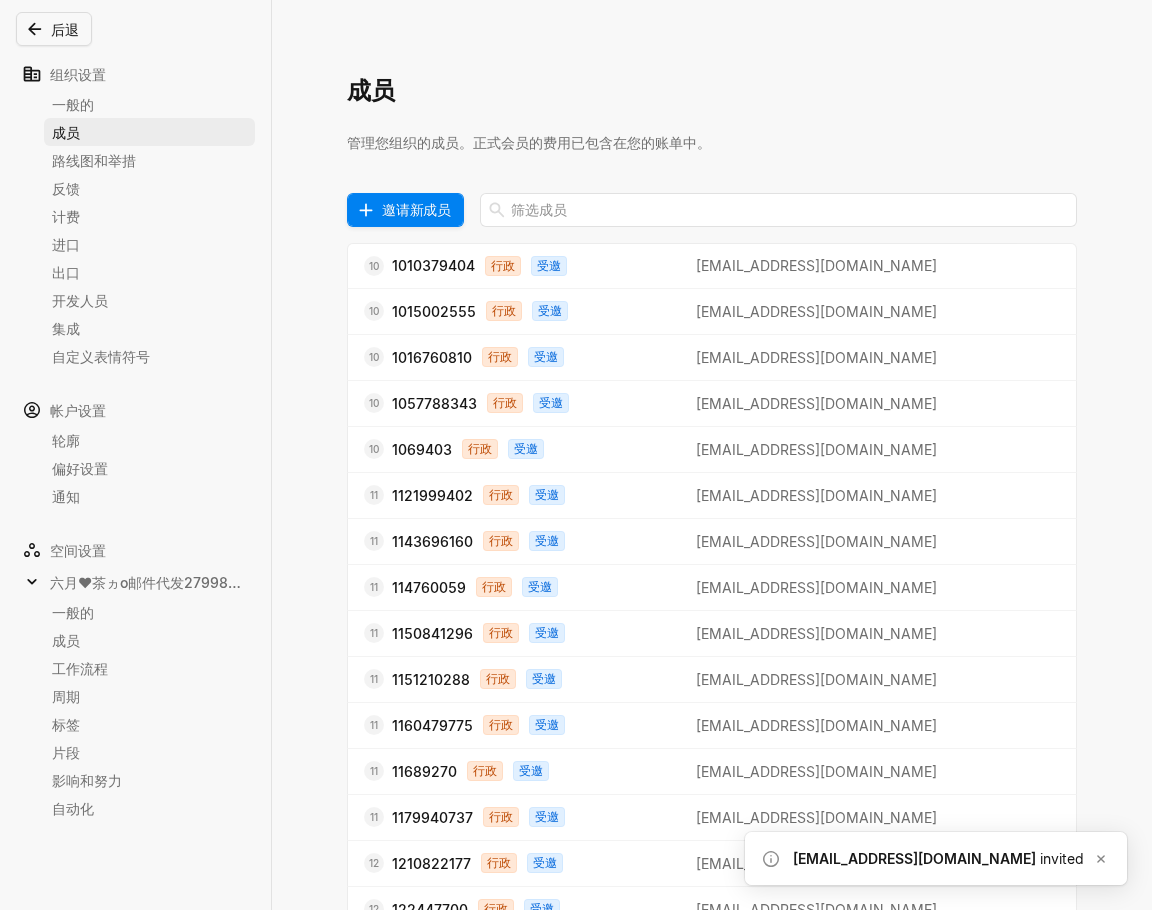 click on "邀请新成员" at bounding box center [416, 209] 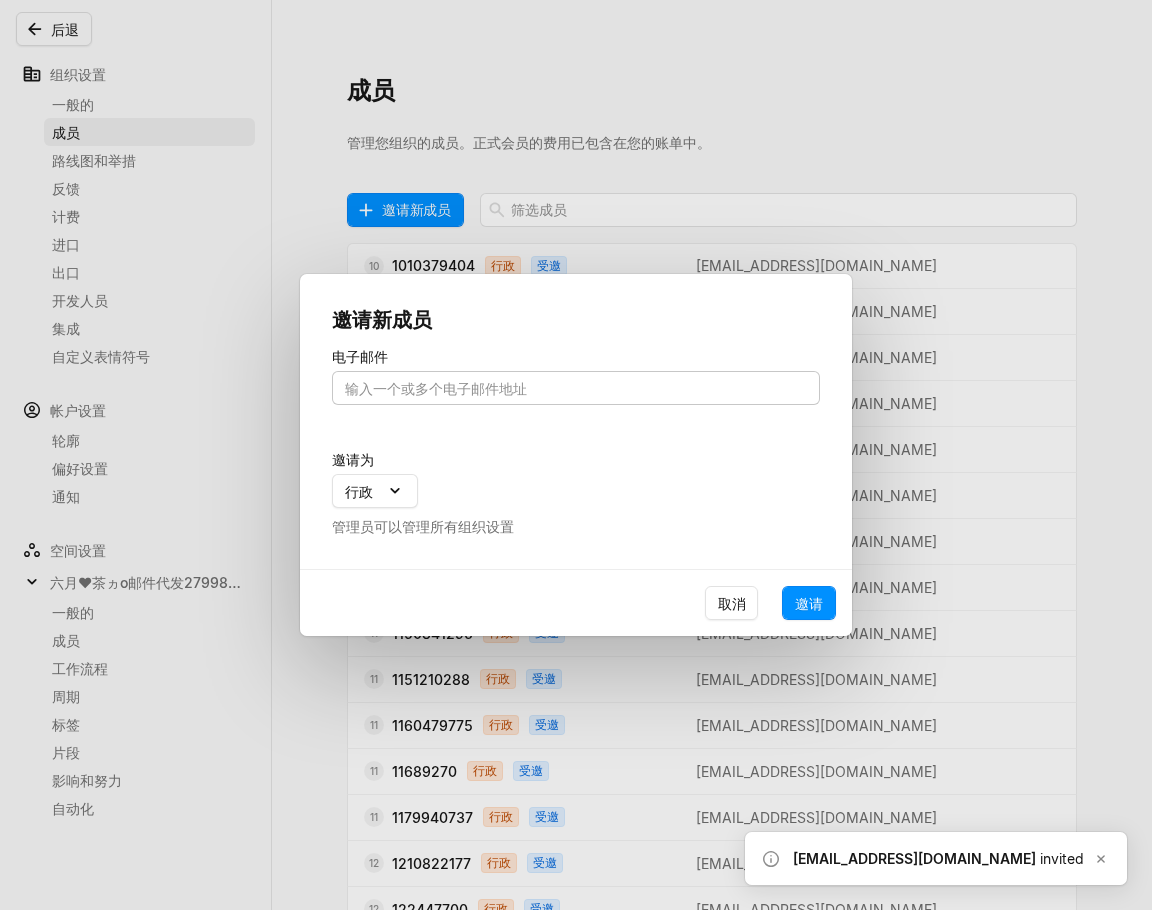 click at bounding box center [576, 388] 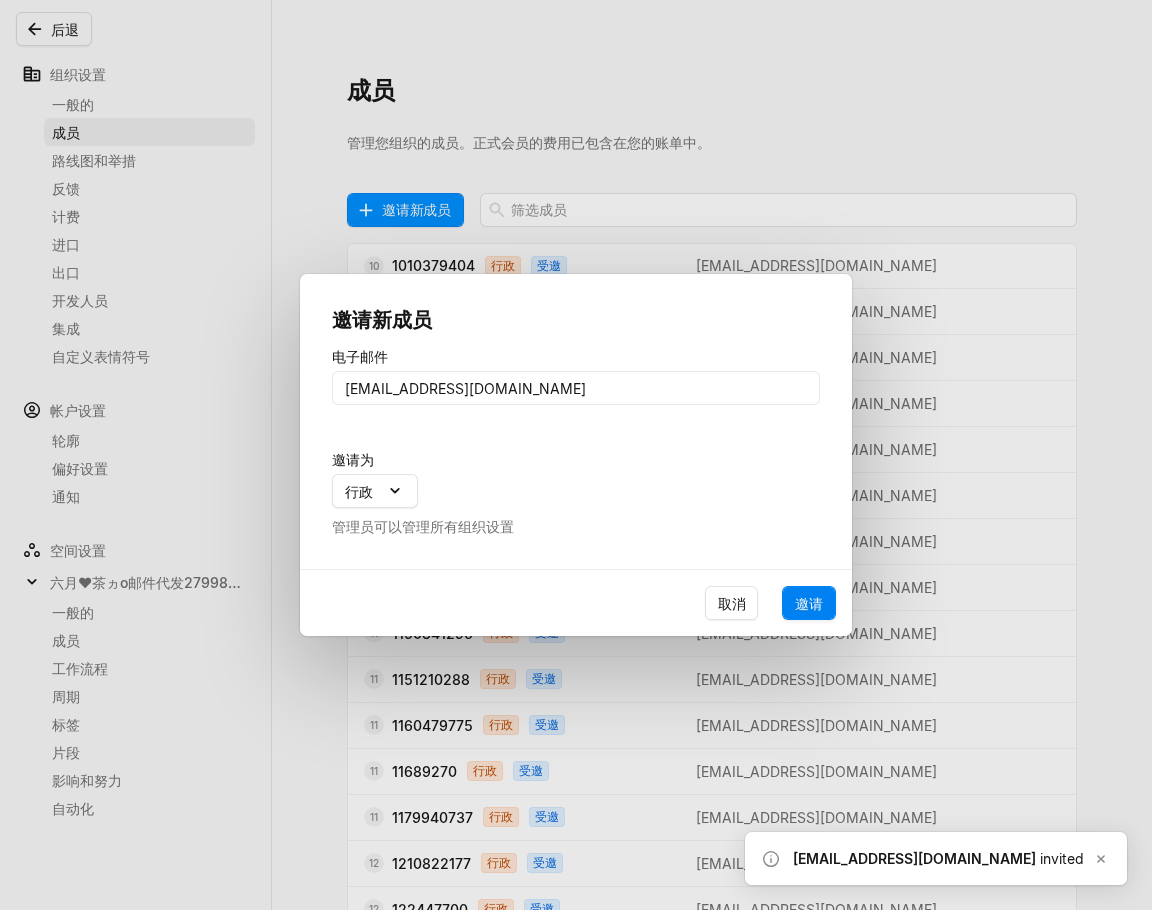 click on "邀请" at bounding box center [809, 603] 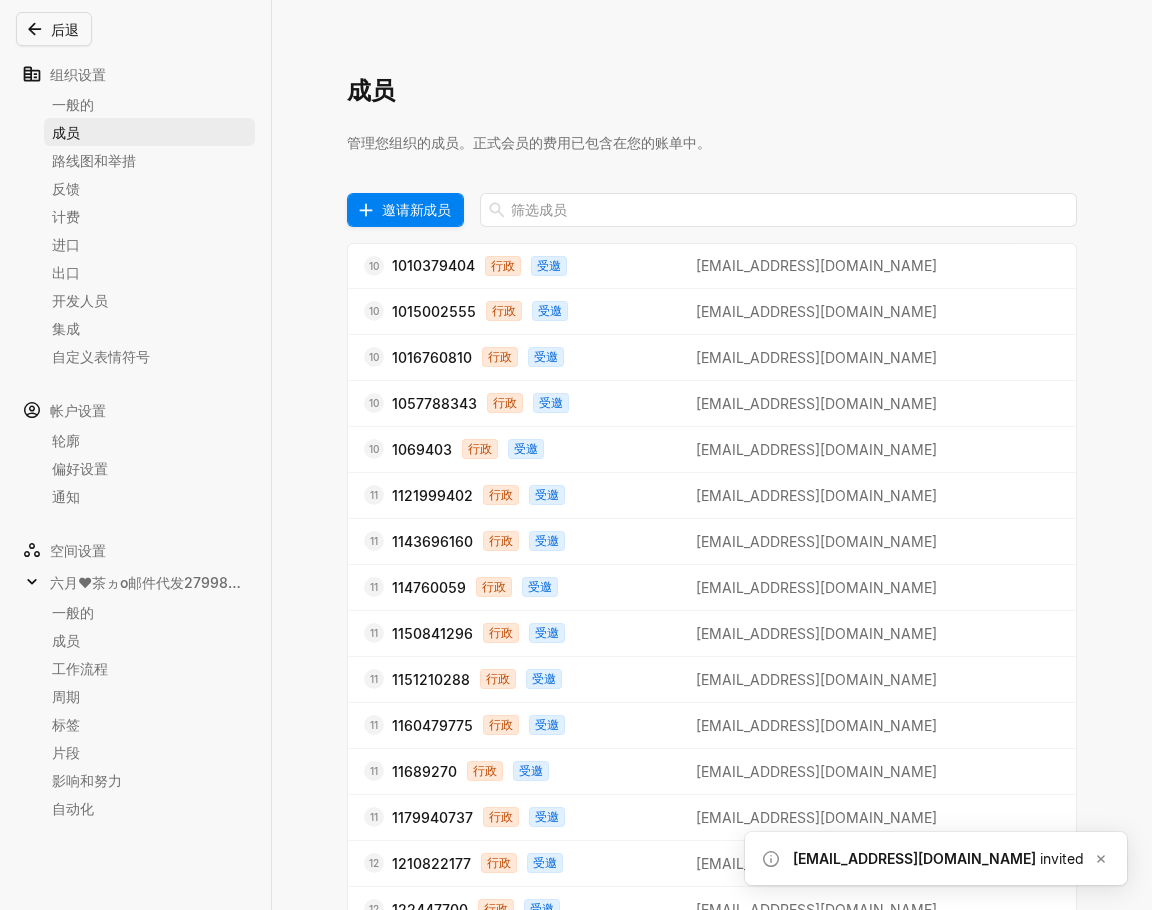 click on "邀请新成员" at bounding box center (416, 209) 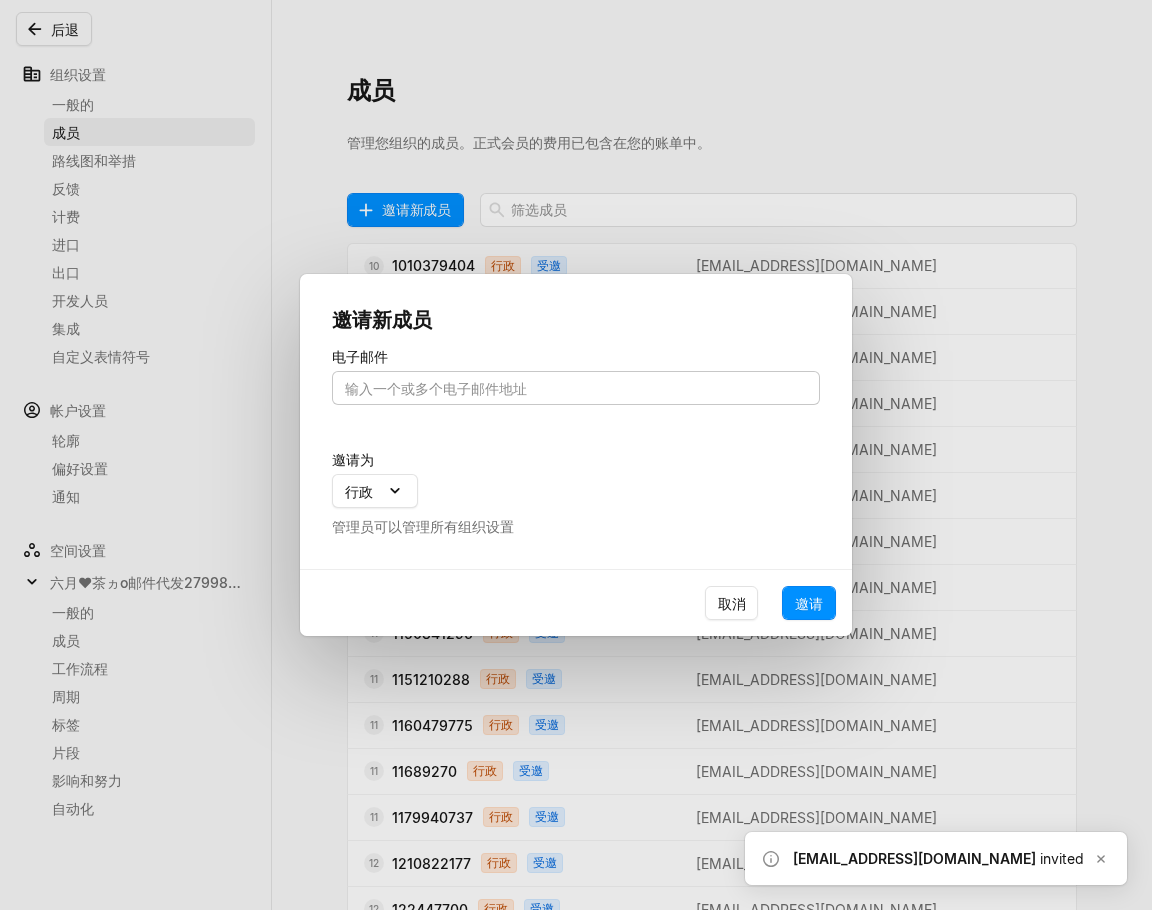 click at bounding box center [576, 388] 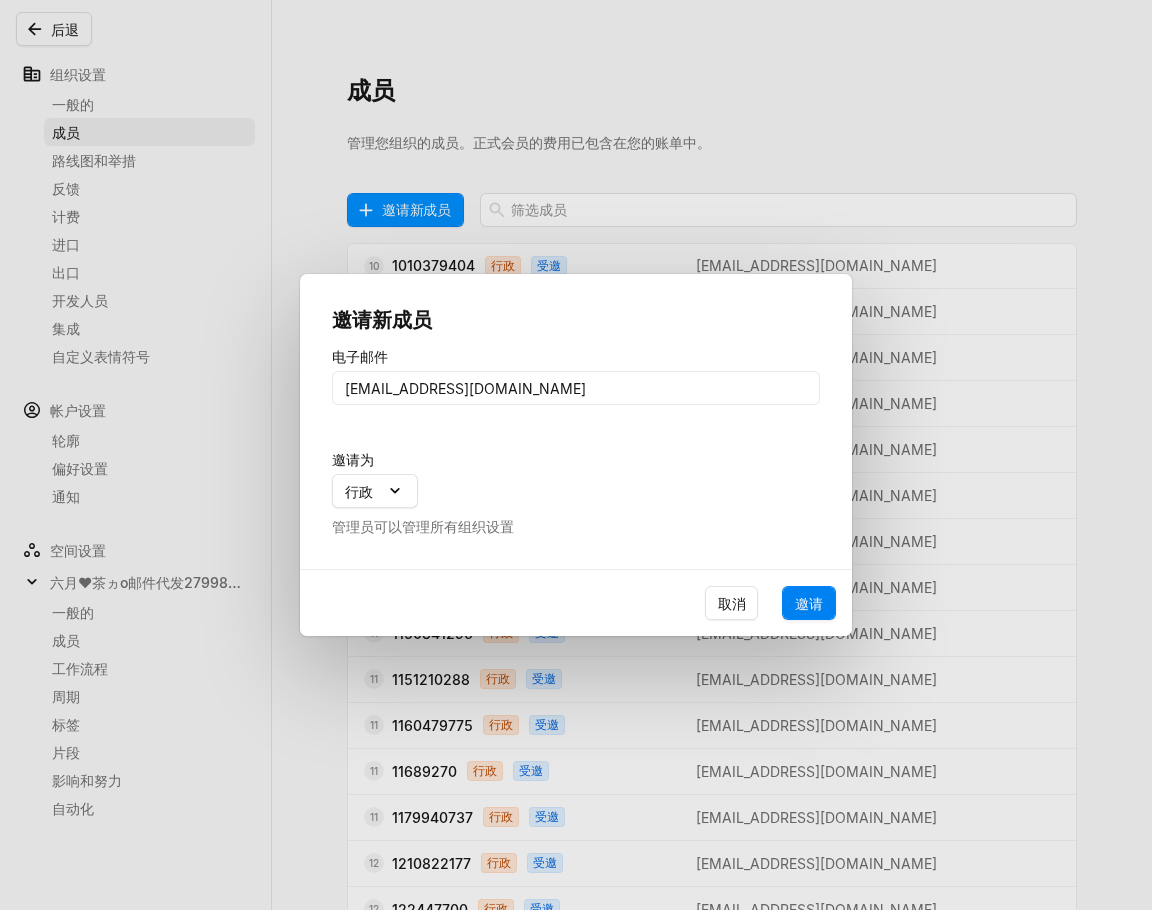 click on "邀请" at bounding box center [809, 603] 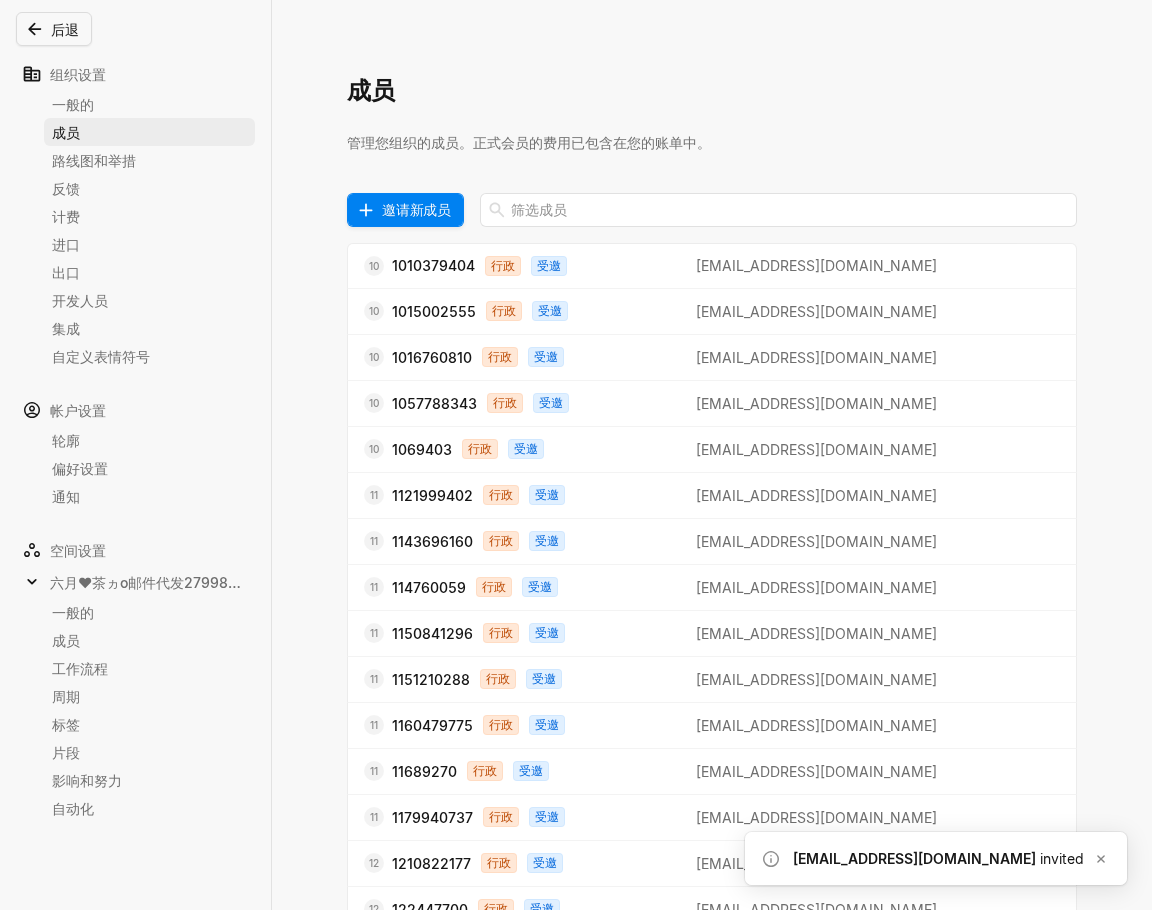 click on "邀请新成员" at bounding box center [416, 209] 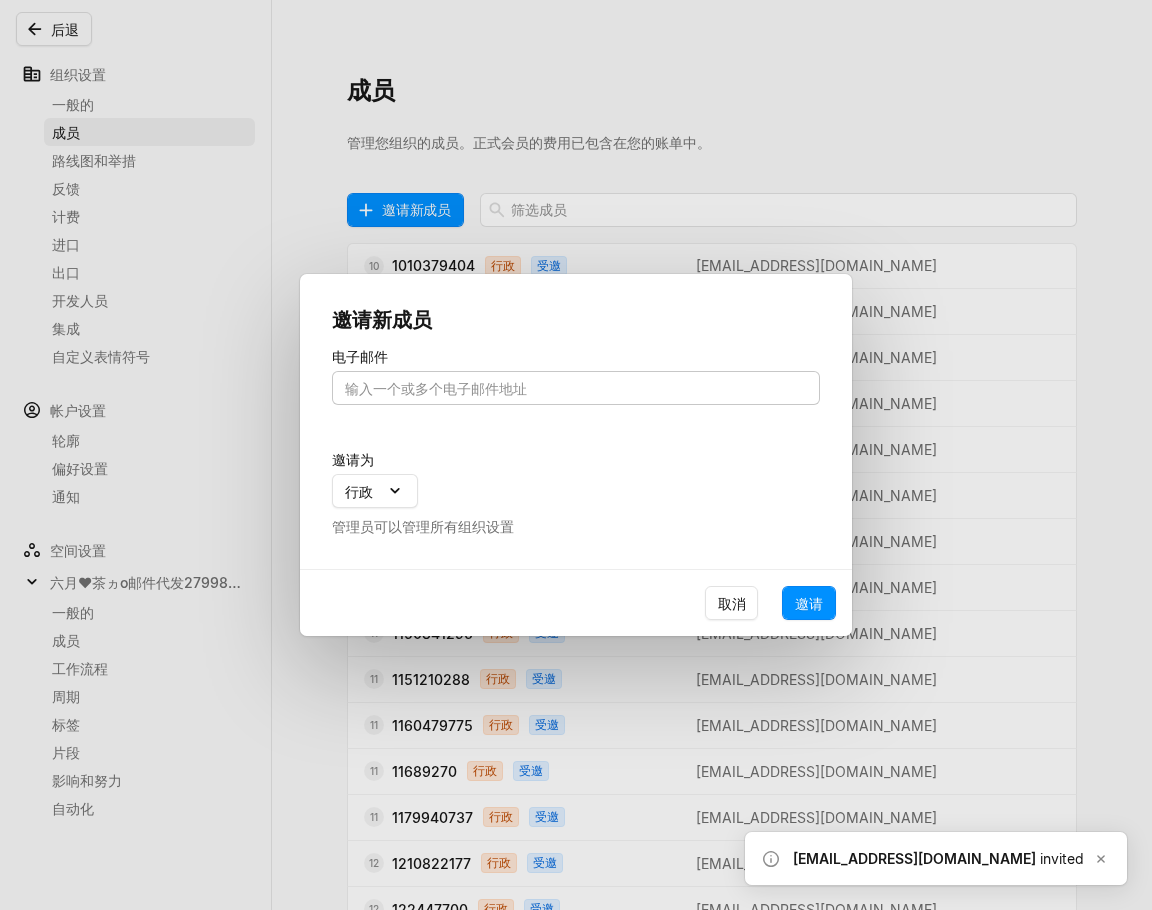 click at bounding box center (576, 388) 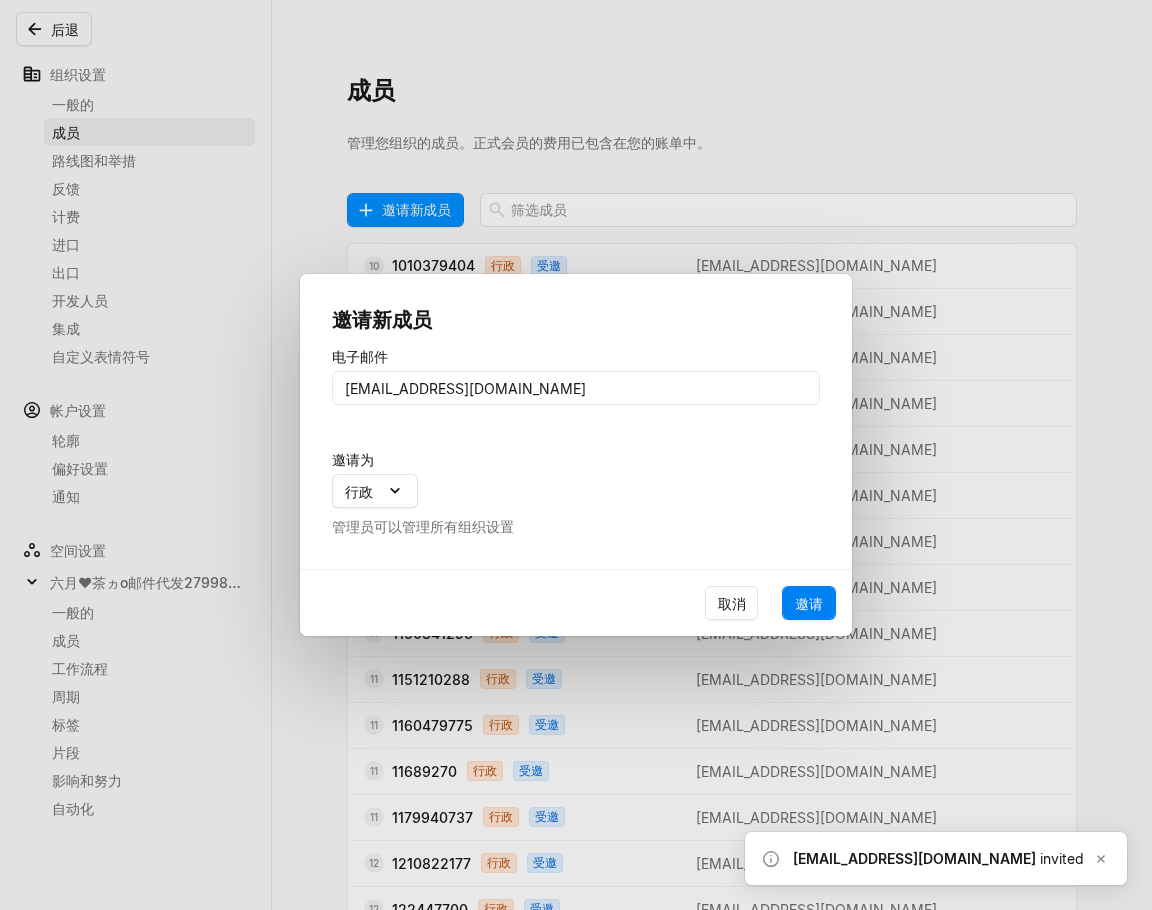 click on "邀请" at bounding box center [809, 603] 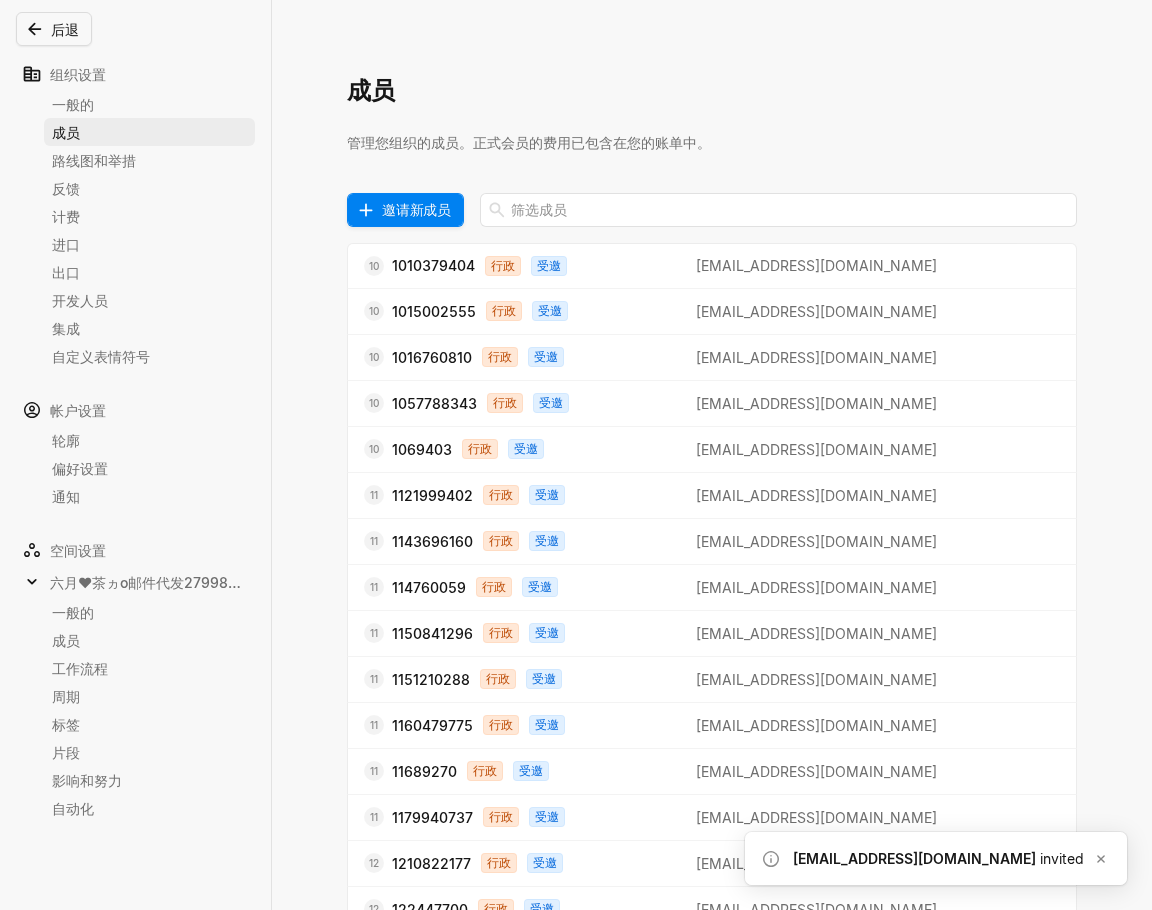 click on "邀请新成员" at bounding box center [416, 209] 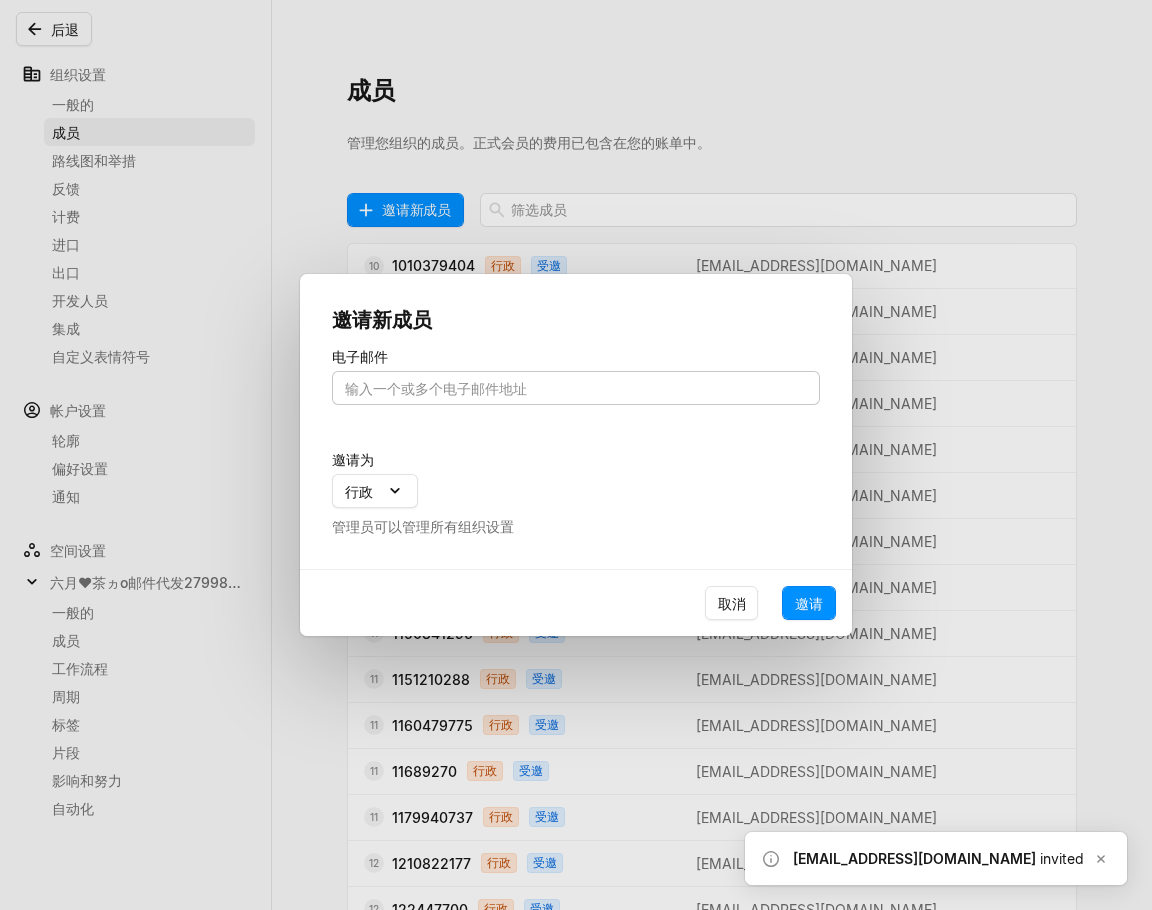 click at bounding box center (576, 388) 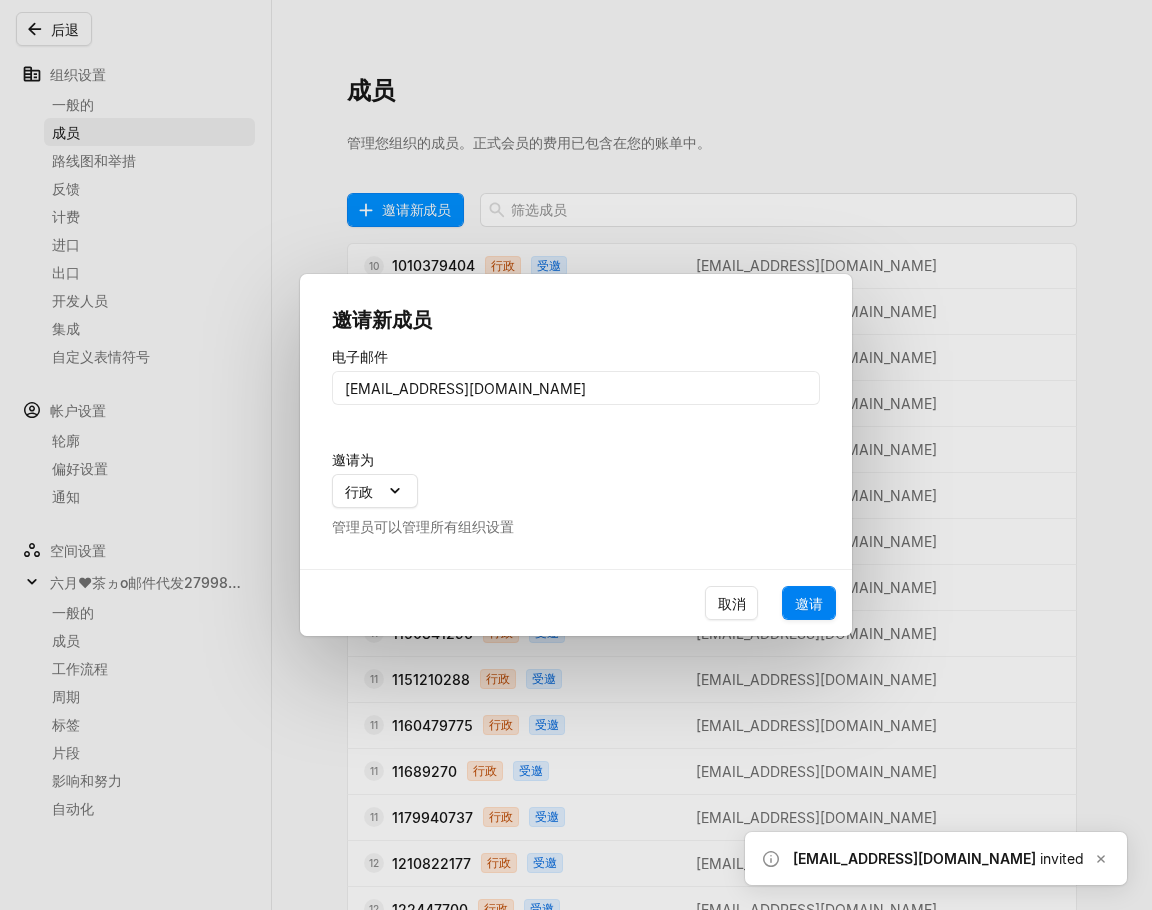 click on "邀请" at bounding box center (809, 603) 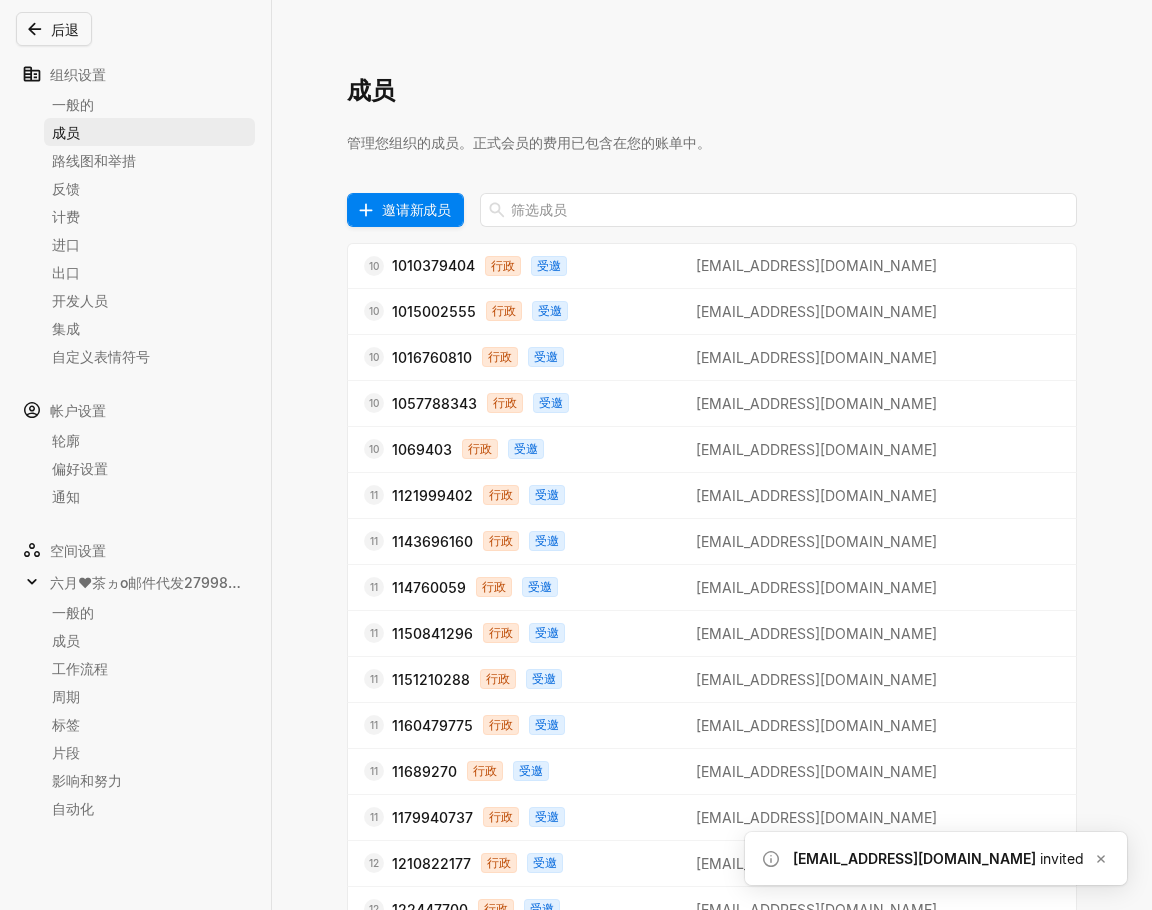 click on "邀请新成员" at bounding box center [416, 209] 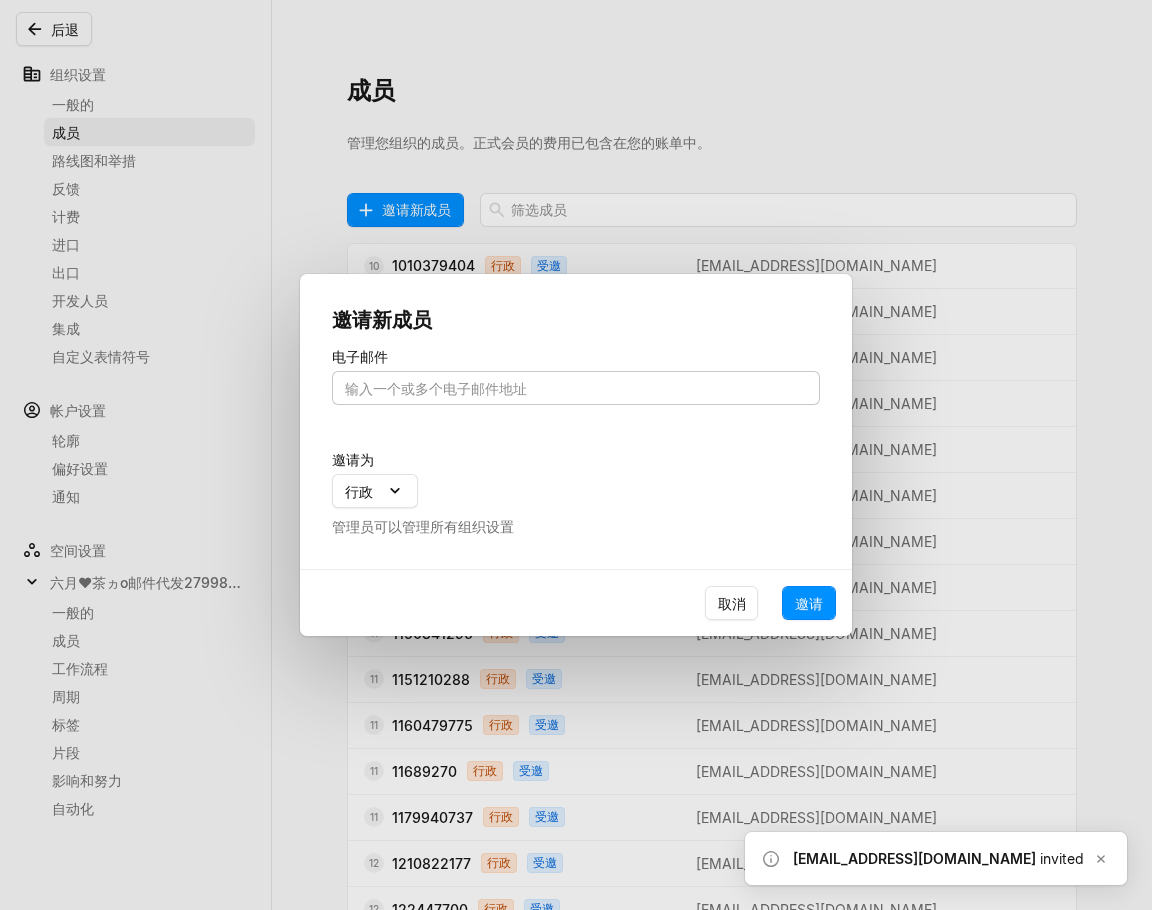 click at bounding box center [576, 388] 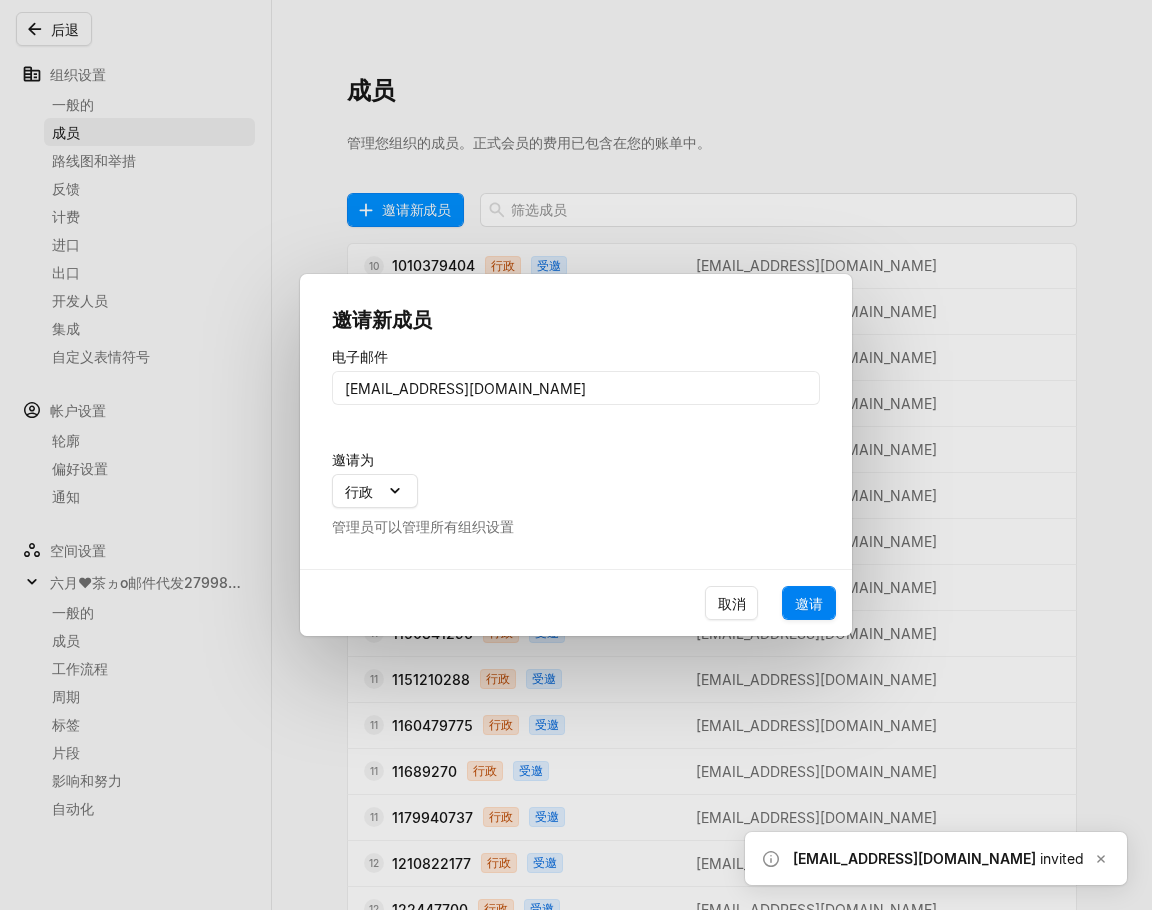 click on "邀请" at bounding box center [809, 603] 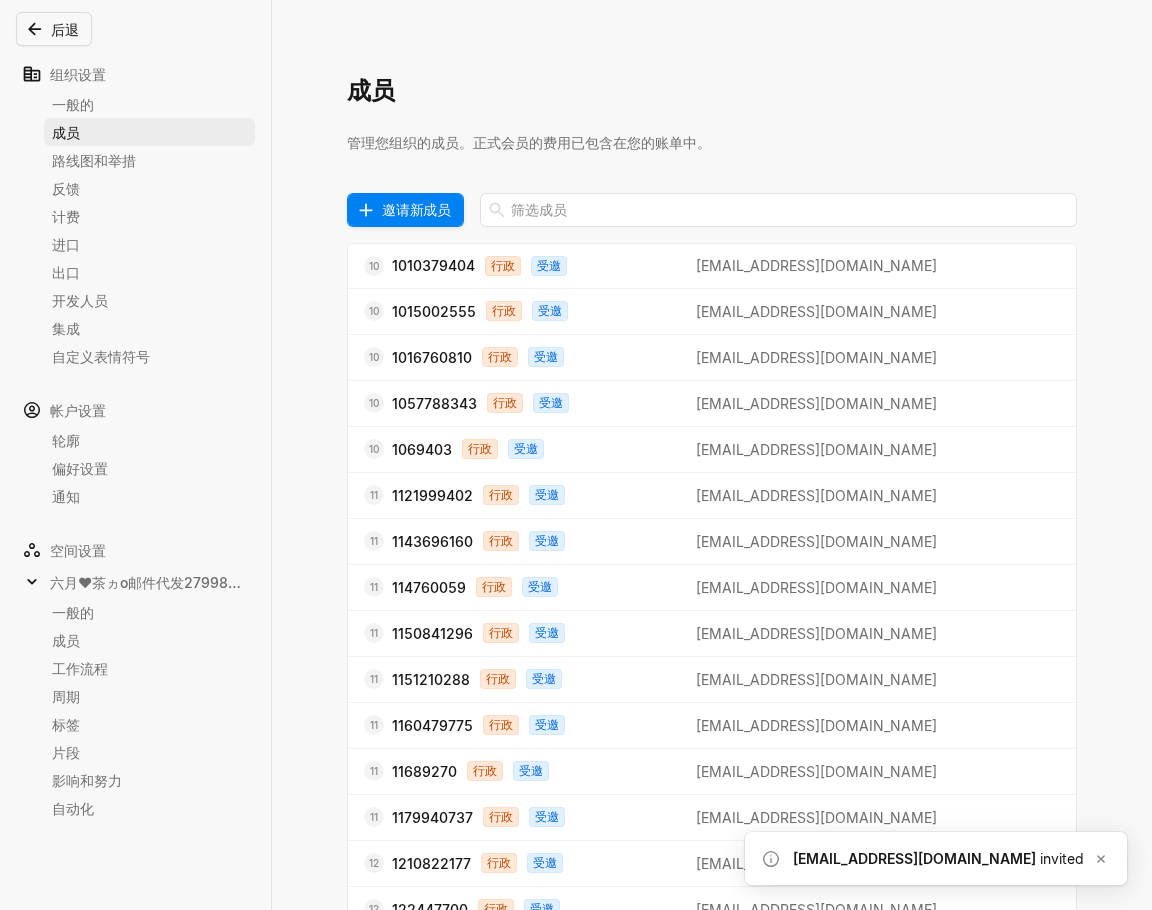 click on "邀请新成员" at bounding box center [416, 209] 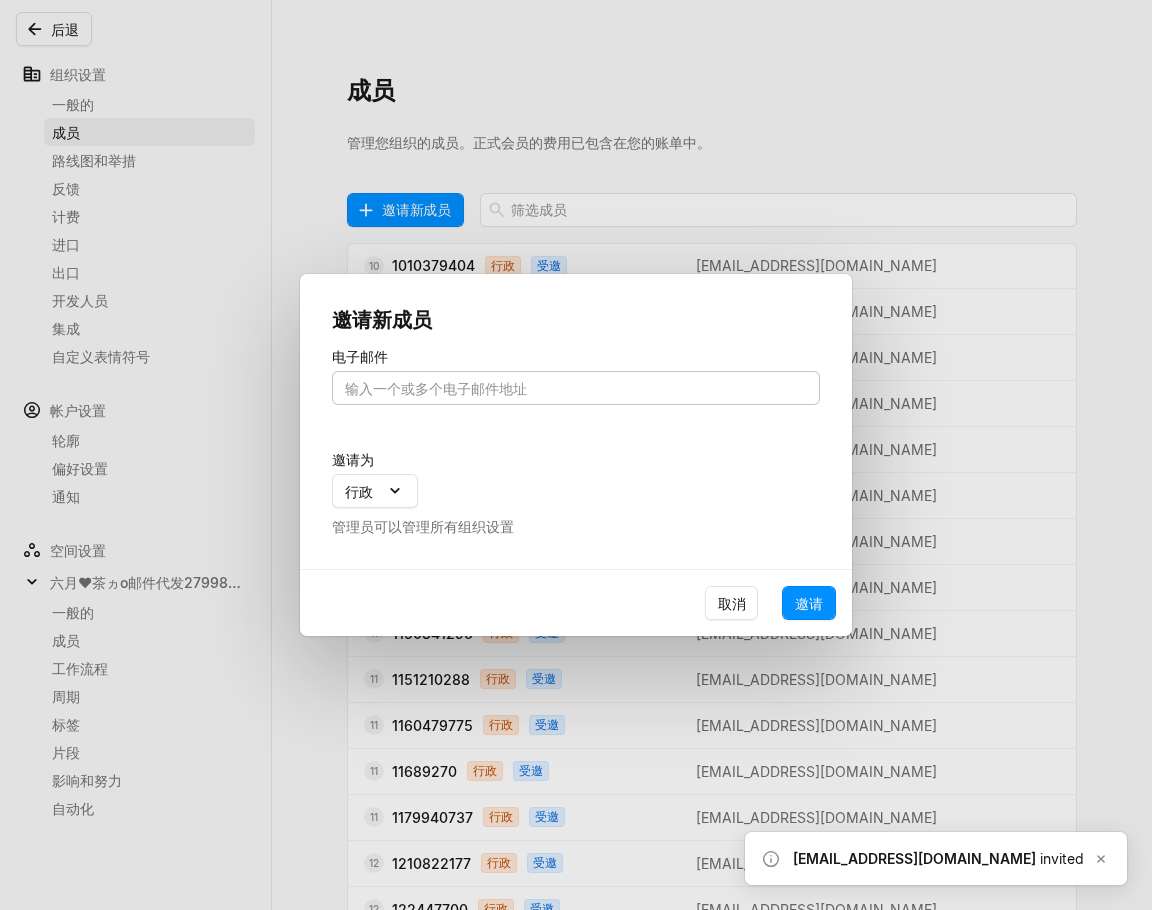 click at bounding box center [576, 388] 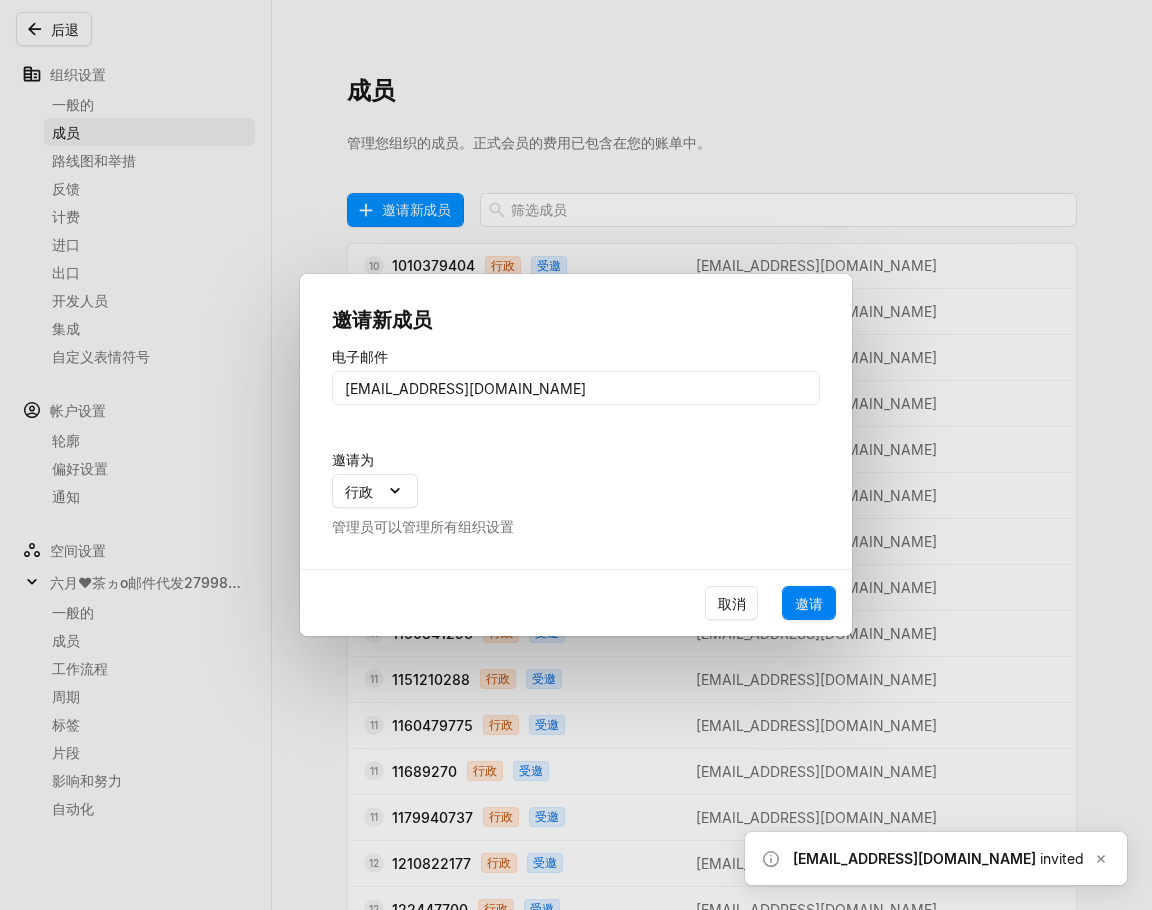 click on "邀请" at bounding box center (809, 603) 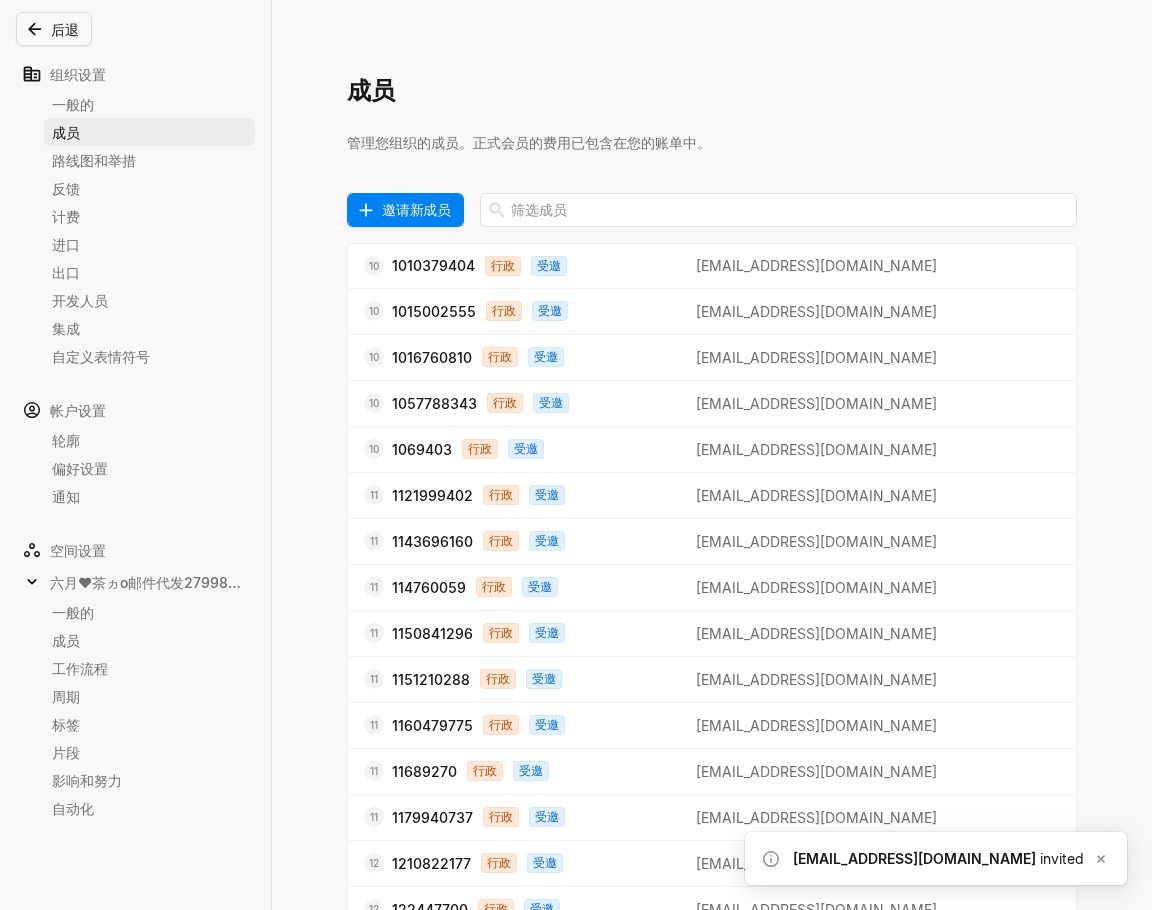 click on "邀请新成员" at bounding box center (416, 209) 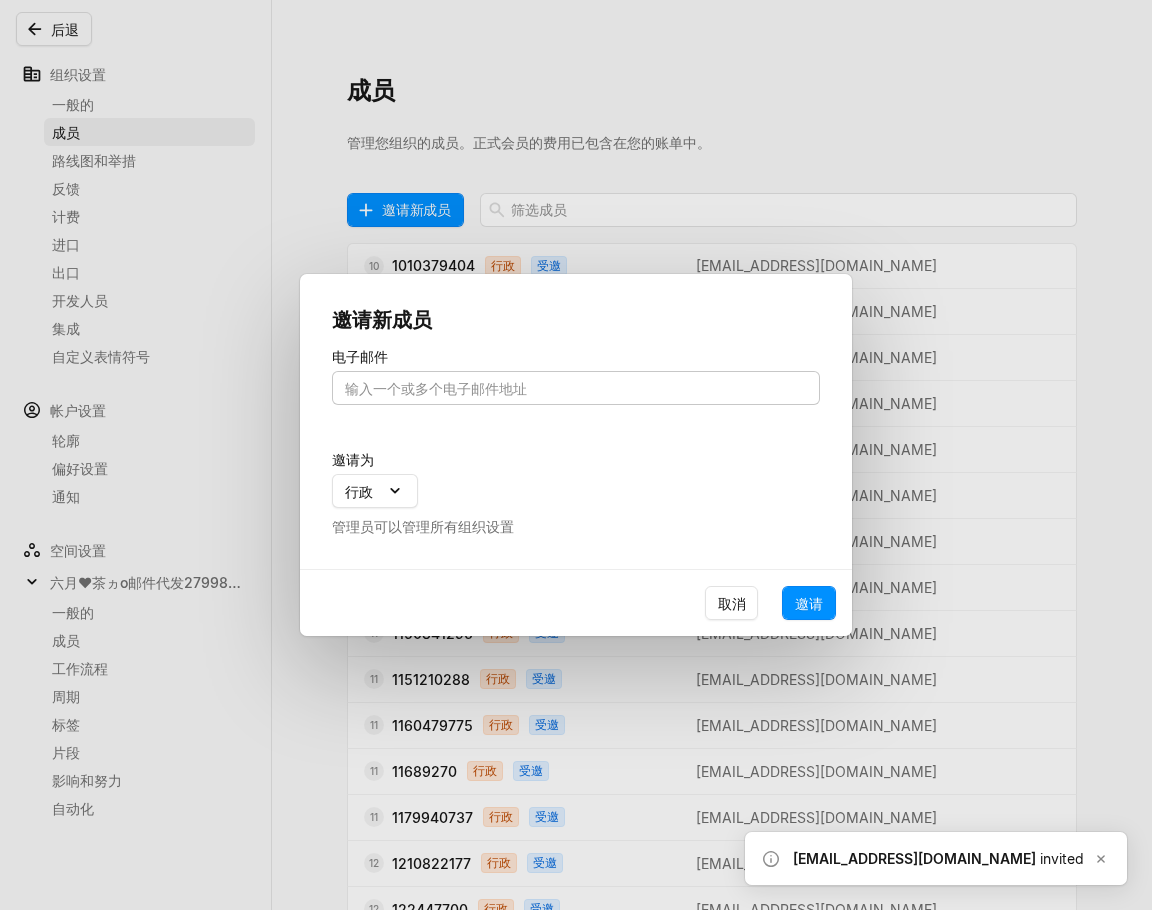 click at bounding box center [576, 388] 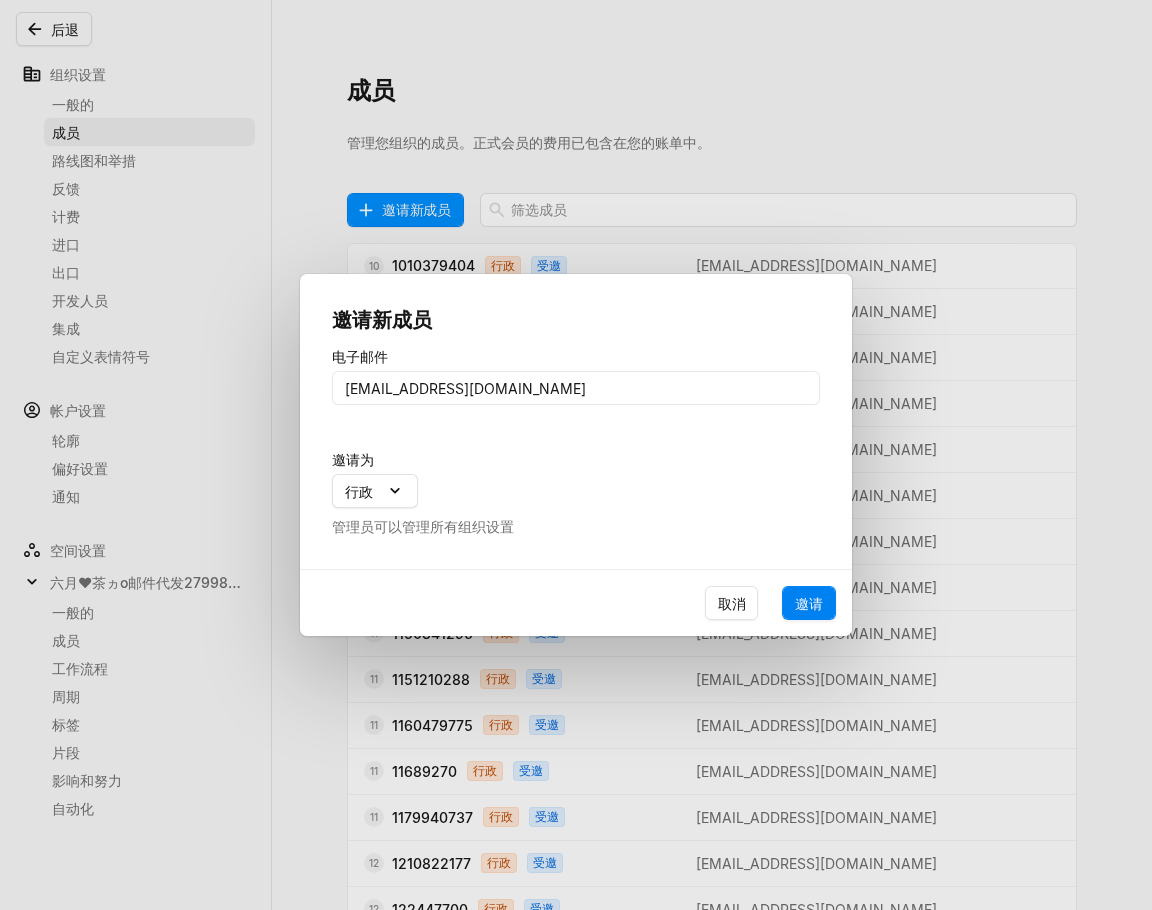 click on "邀请" at bounding box center [809, 603] 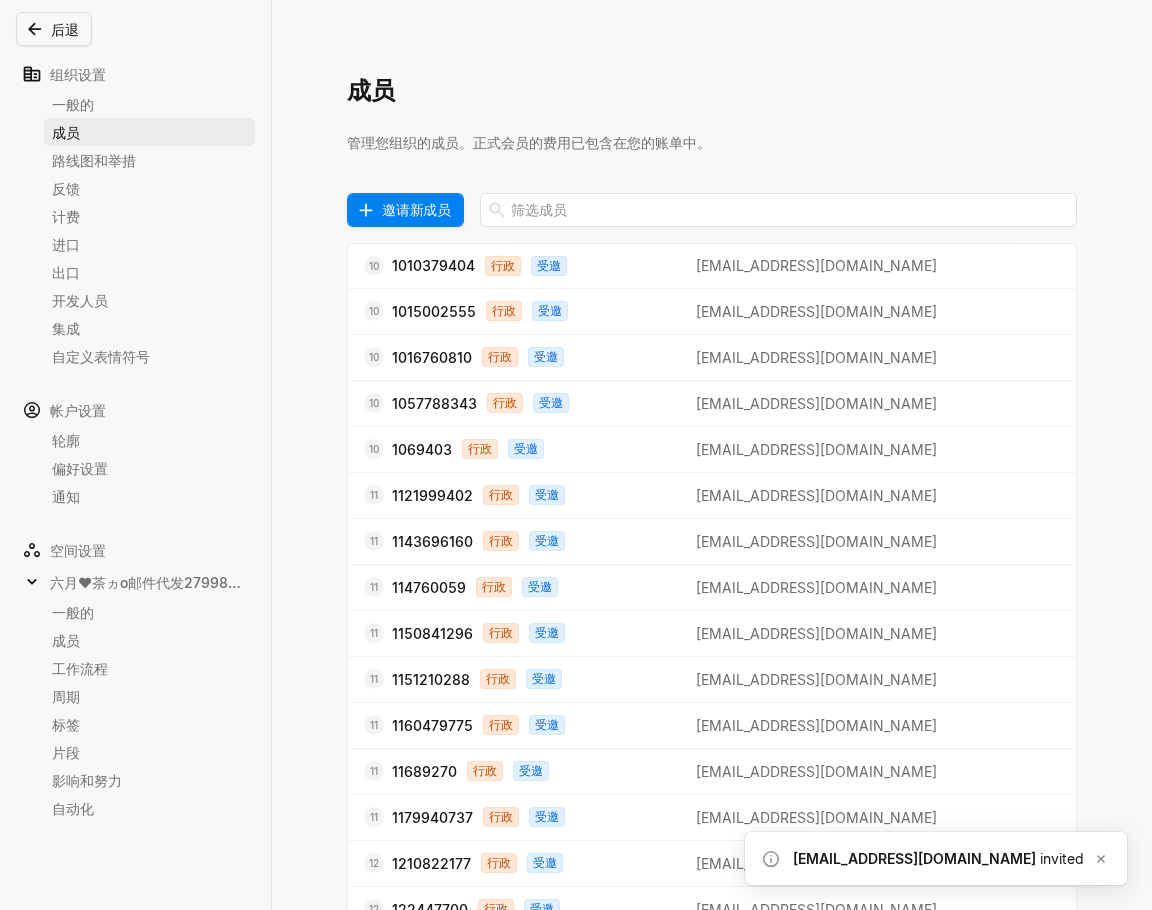 click on "邀请新成员" at bounding box center [416, 209] 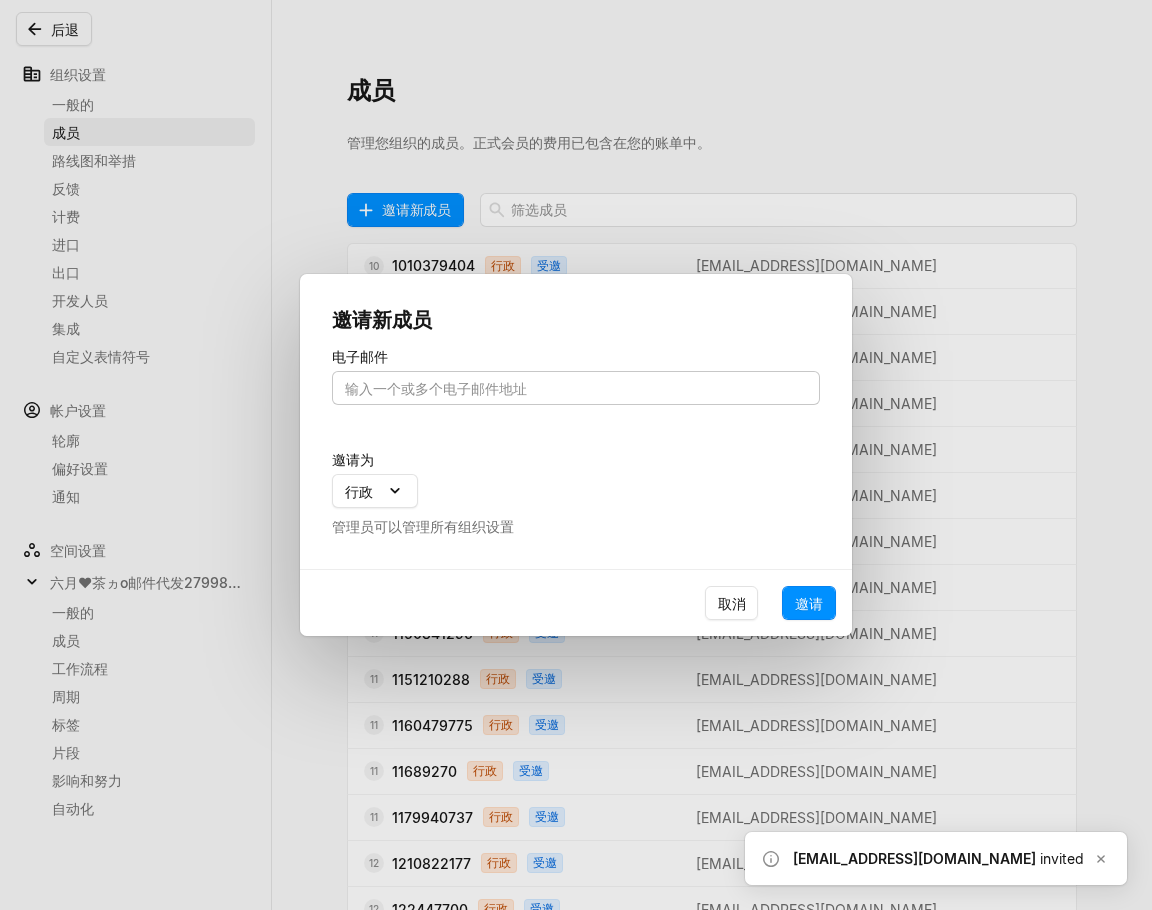 click at bounding box center [576, 388] 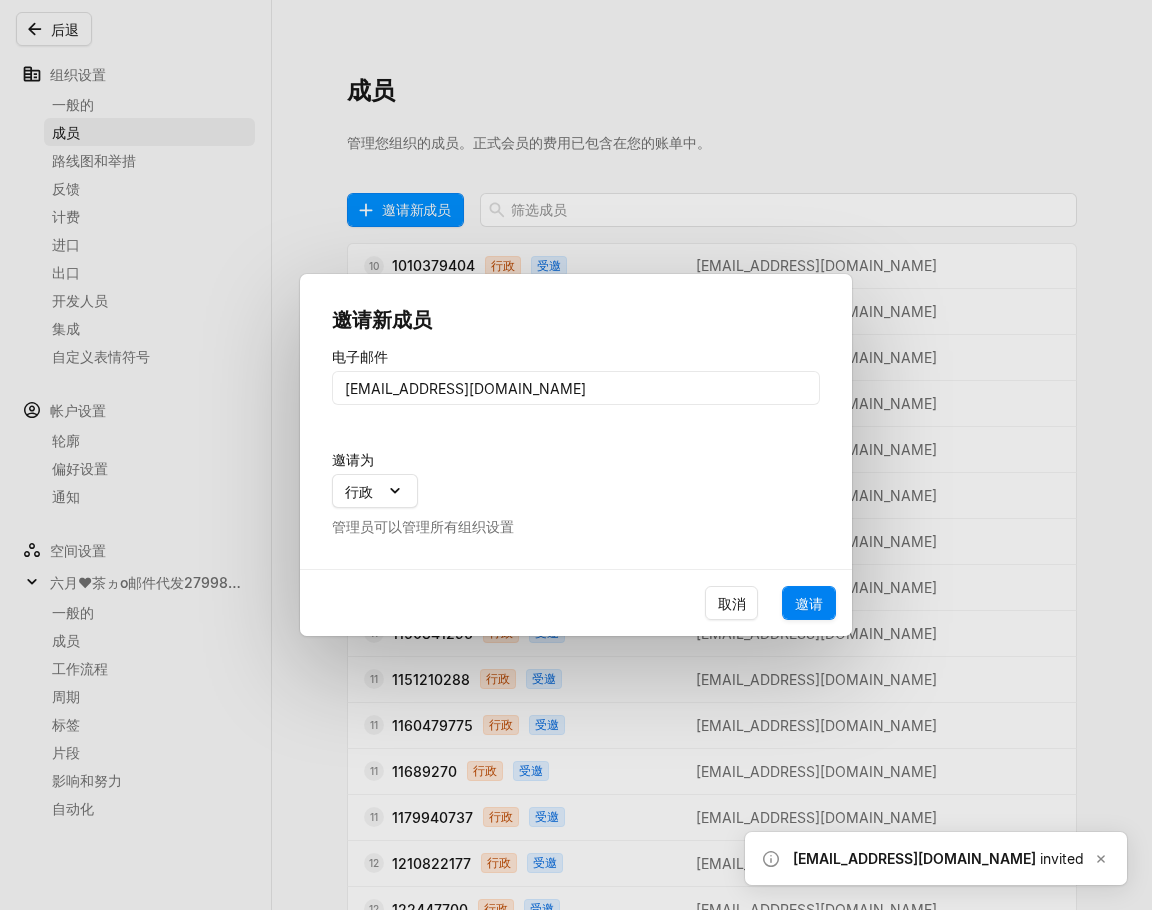 click on "邀请" at bounding box center [809, 603] 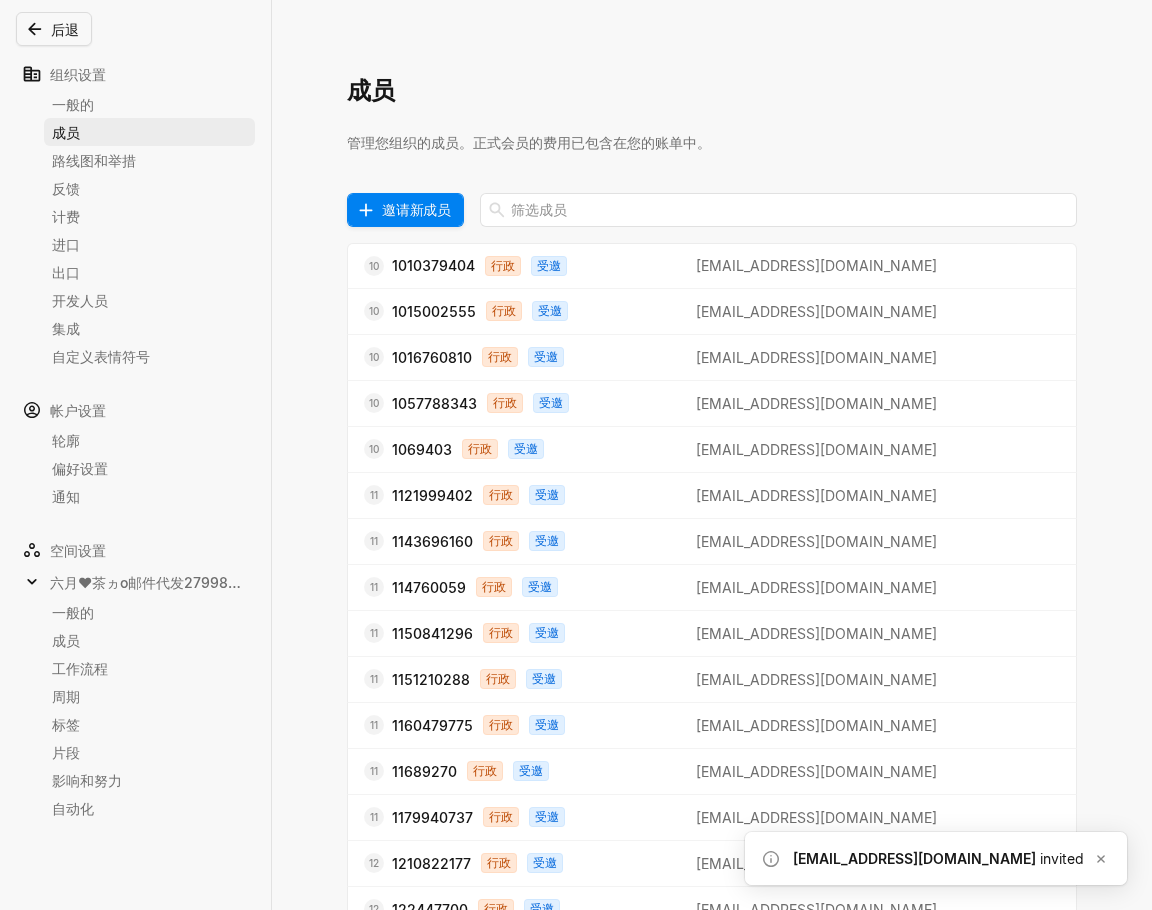 click on "邀请新成员" at bounding box center [416, 209] 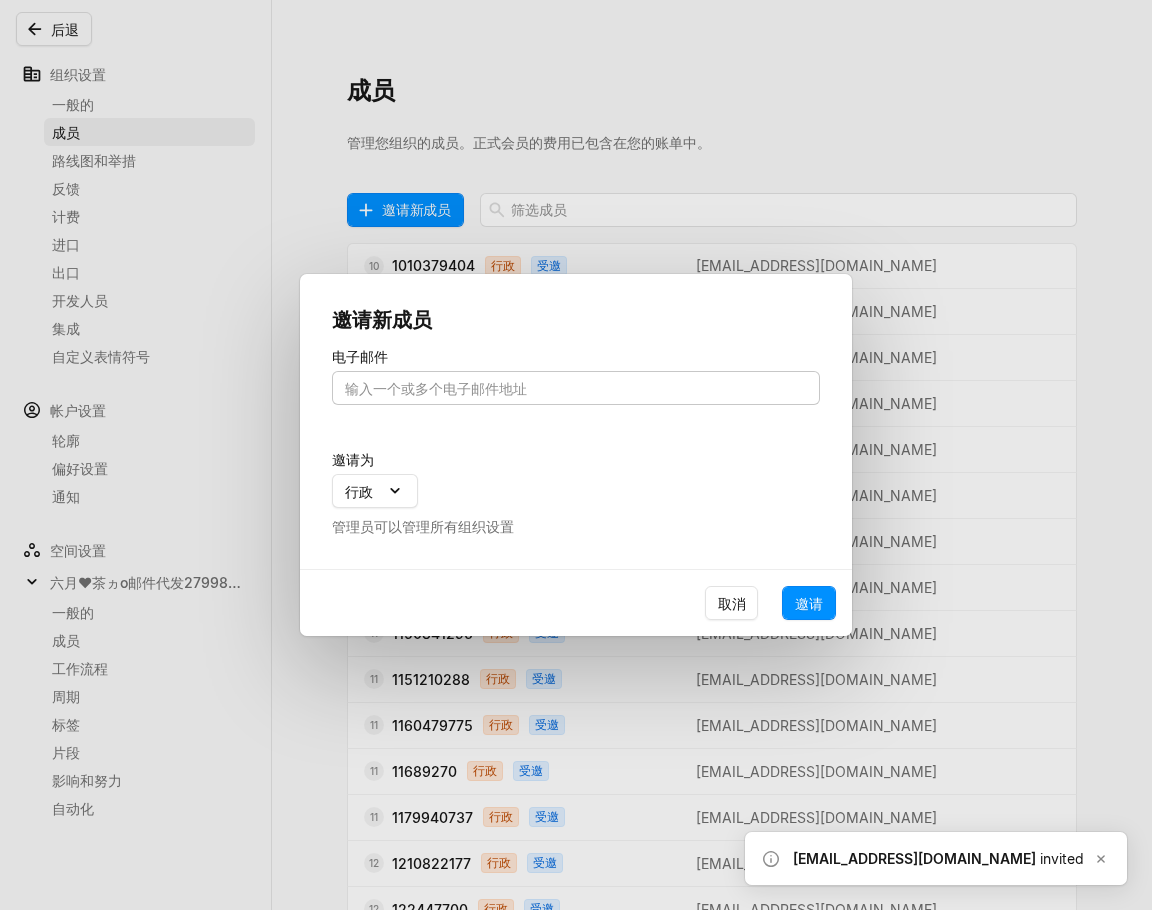 click at bounding box center (576, 388) 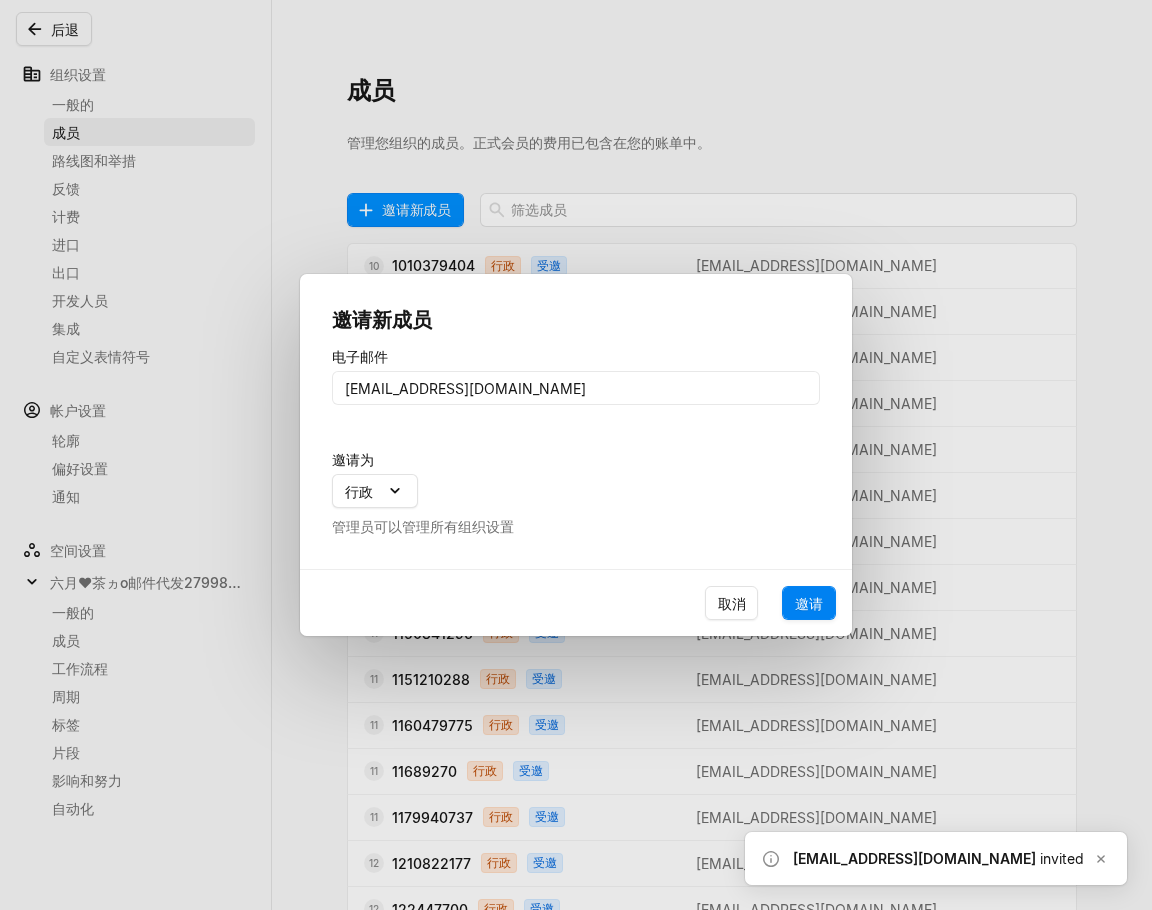 click on "邀请" at bounding box center (809, 603) 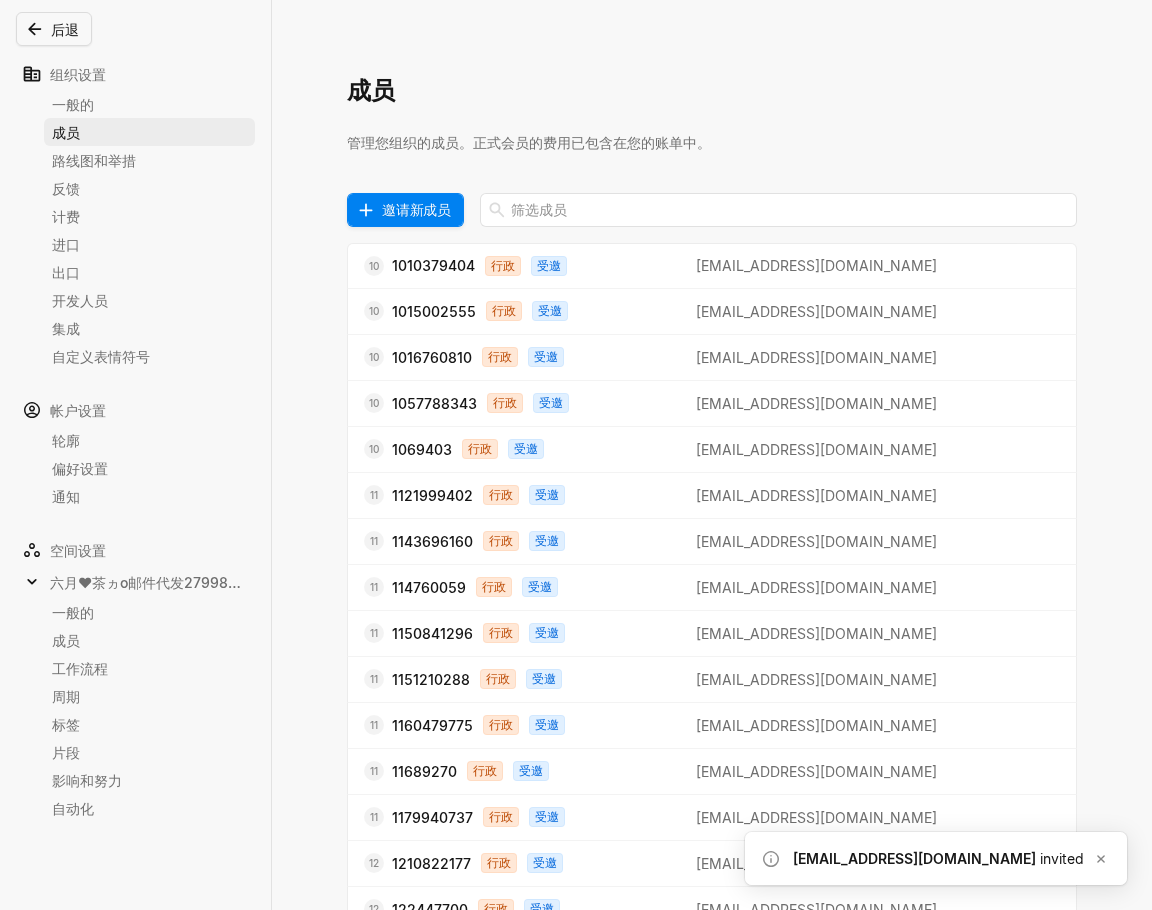 click on "邀请新成员" at bounding box center [416, 209] 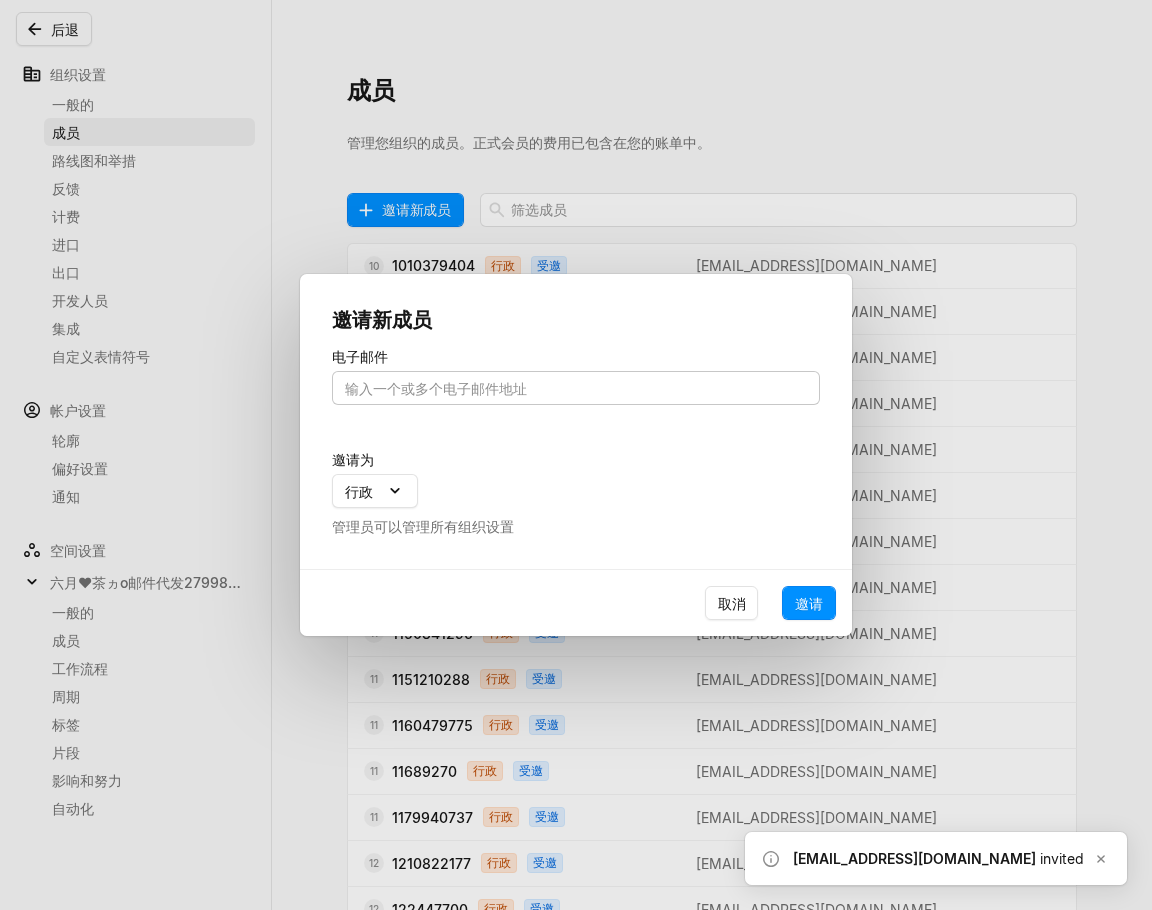 click at bounding box center (576, 388) 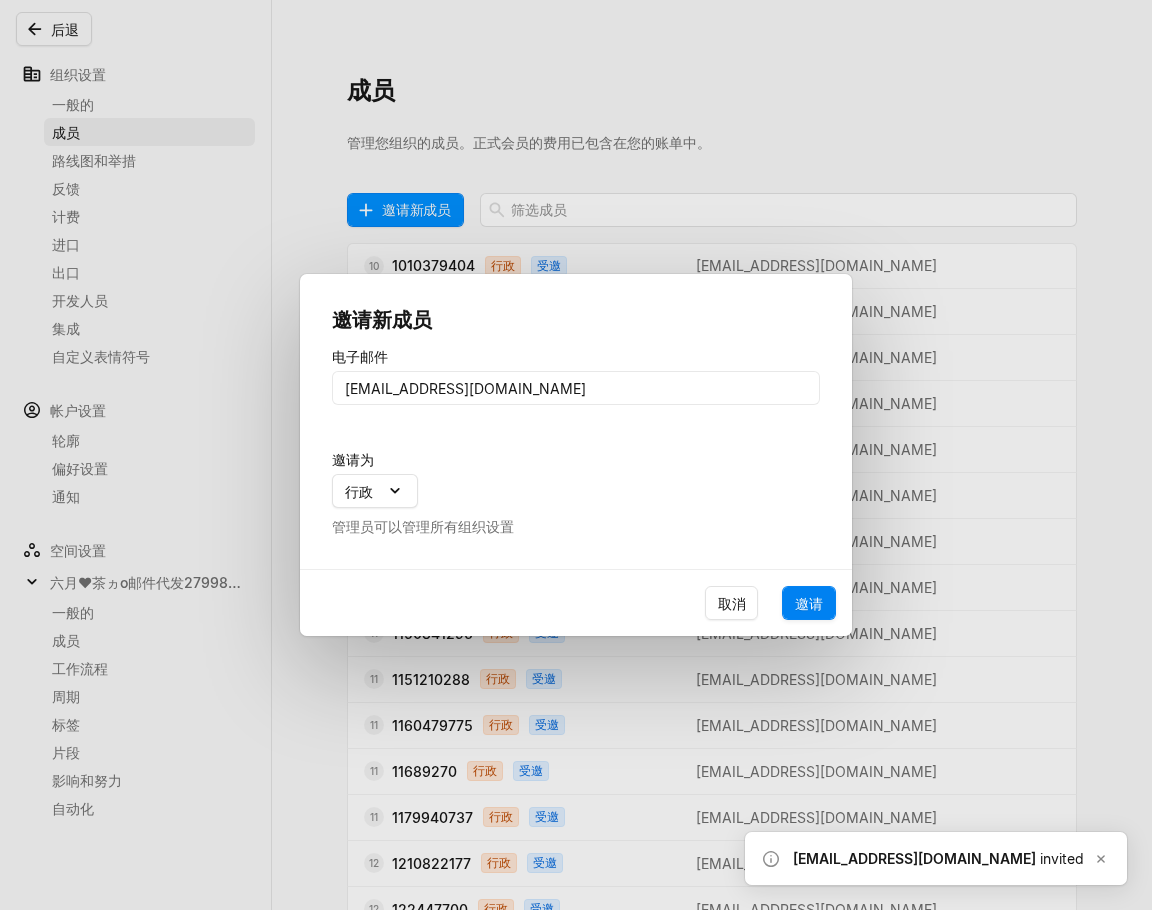 click on "邀请" at bounding box center (809, 603) 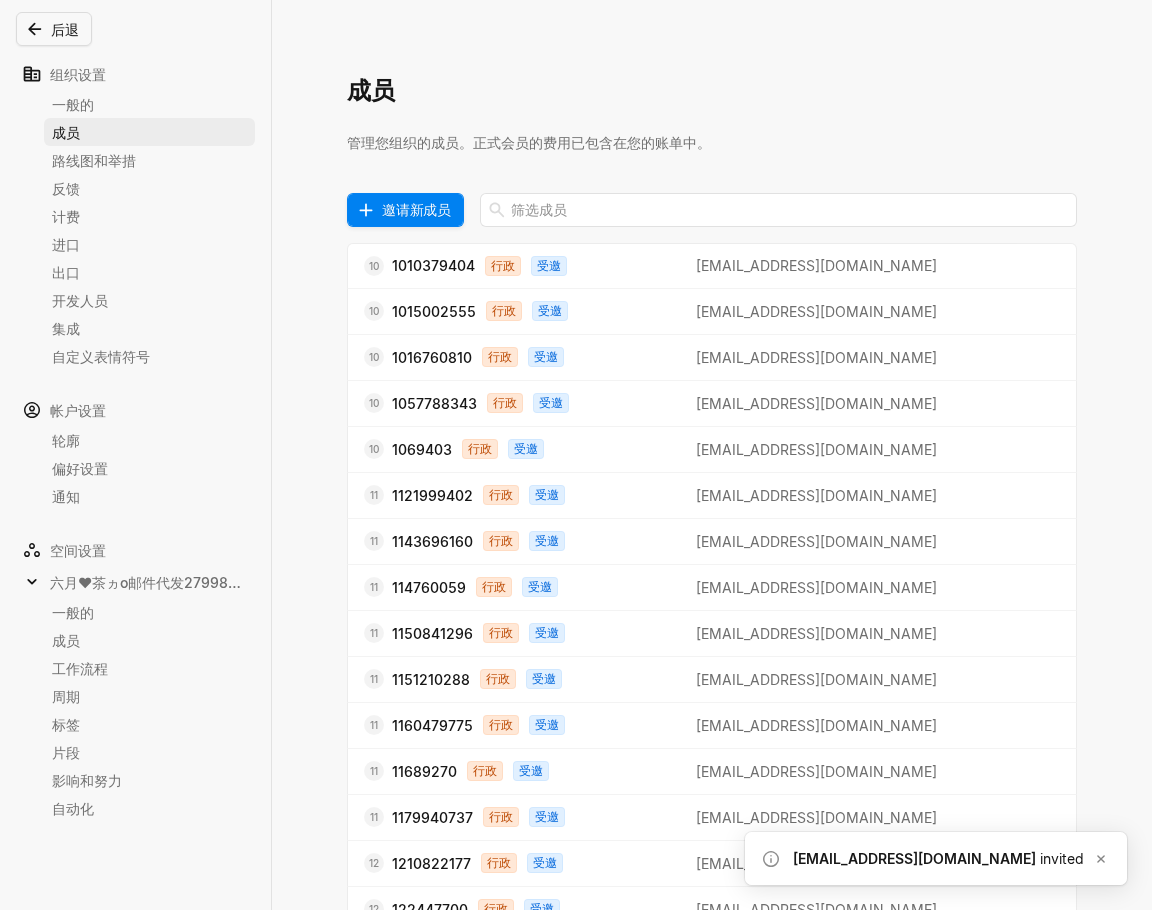 click on "邀请新成员" at bounding box center [416, 209] 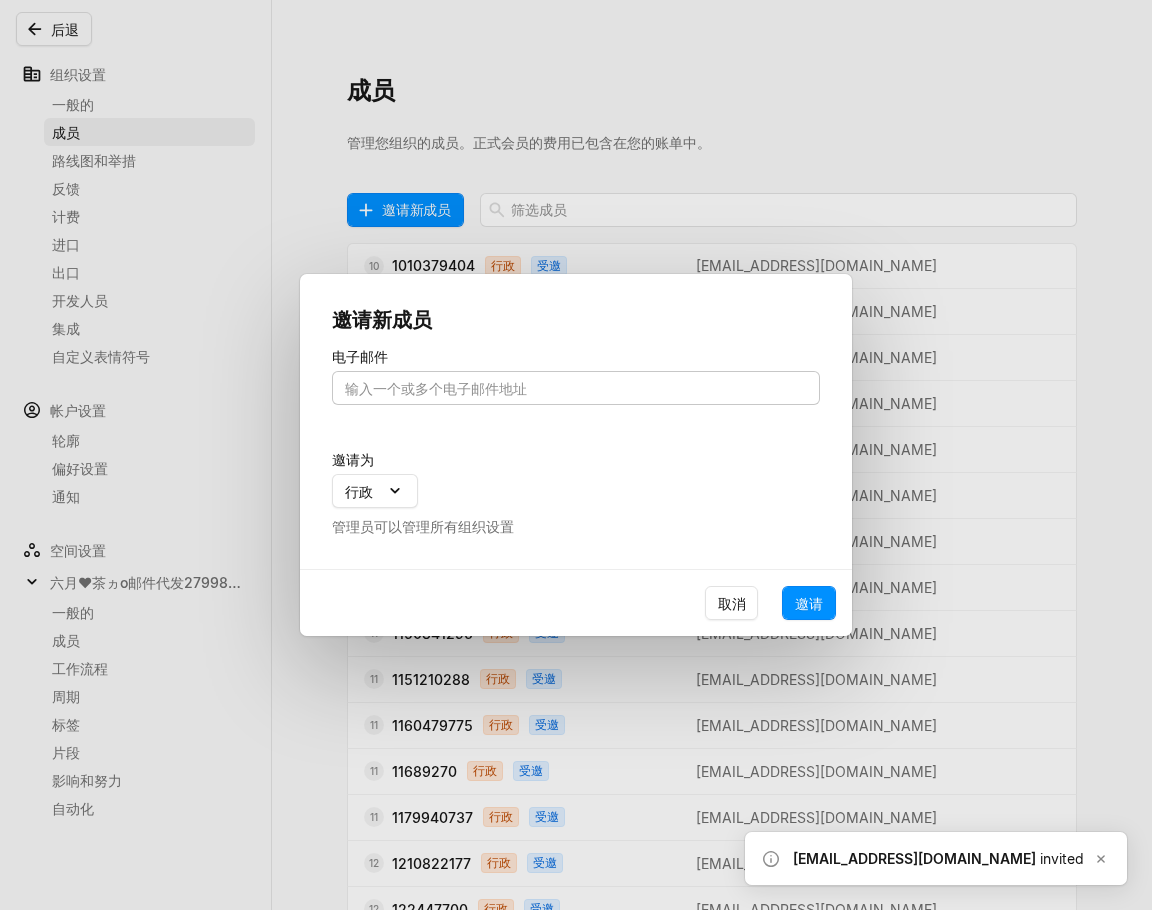 click at bounding box center [576, 388] 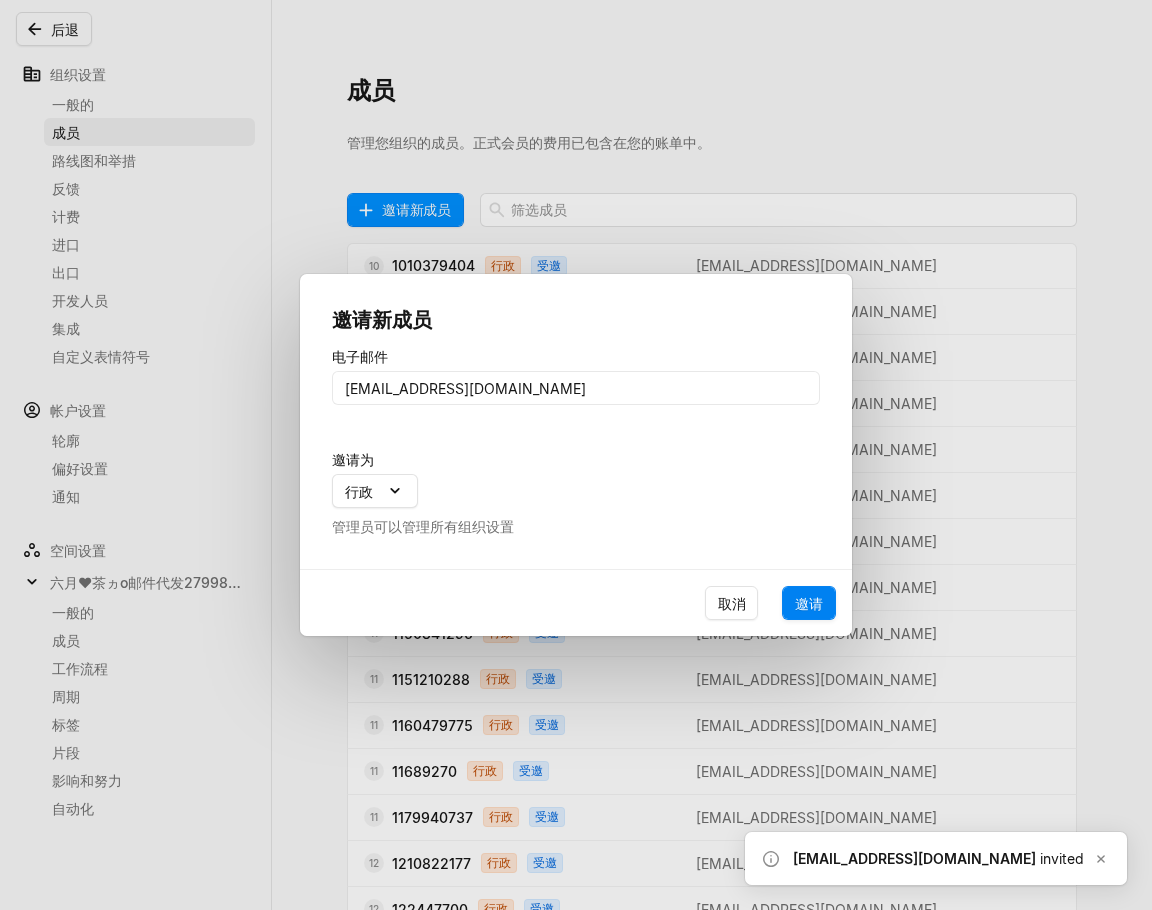 click on "邀请" at bounding box center (809, 603) 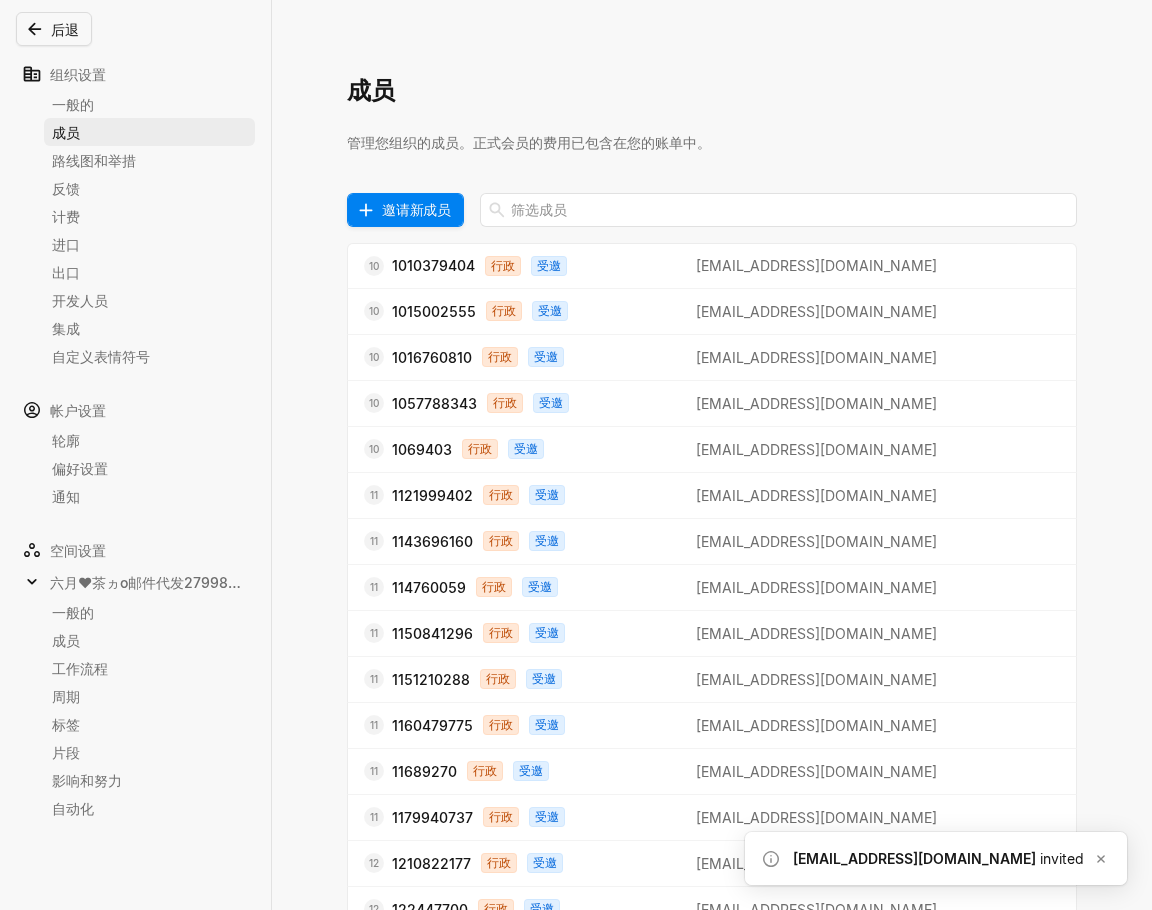 click on "邀请新成员" at bounding box center (416, 209) 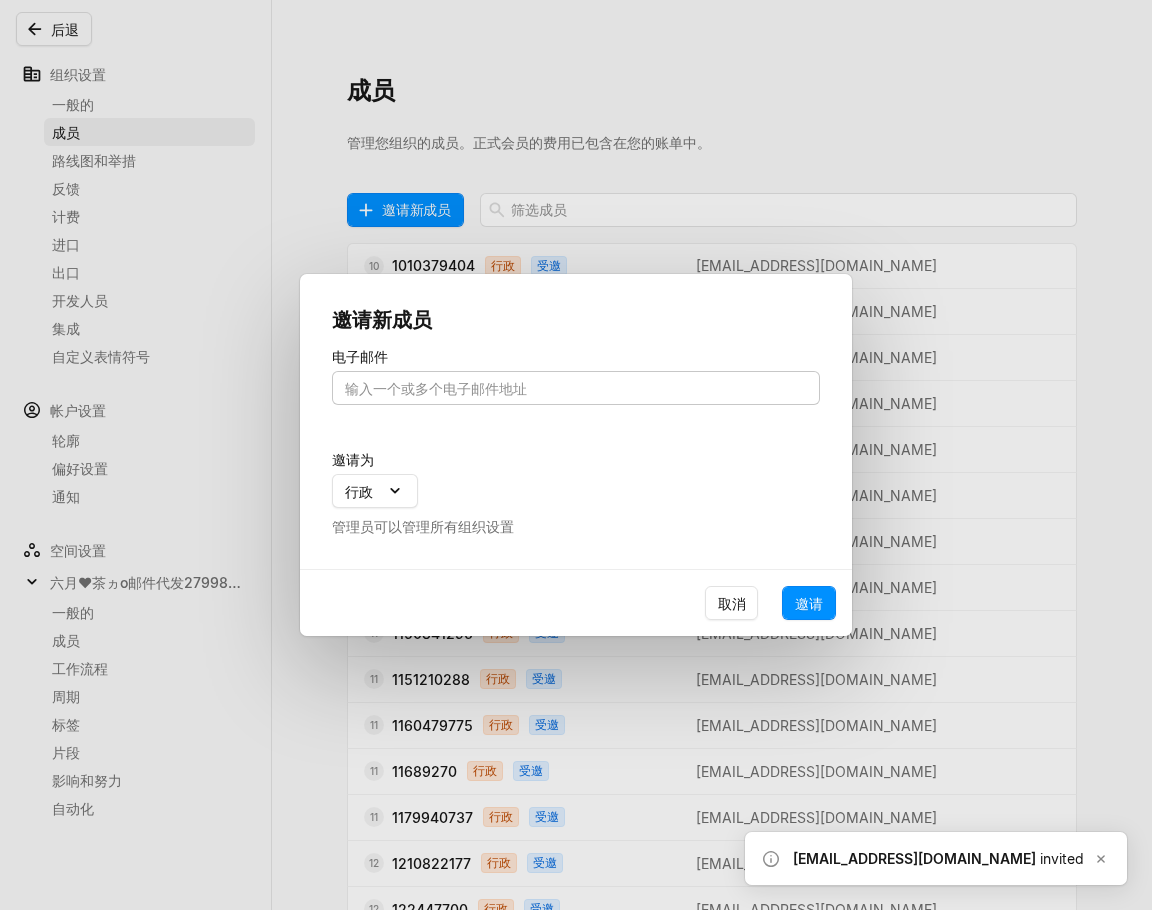 click at bounding box center (576, 388) 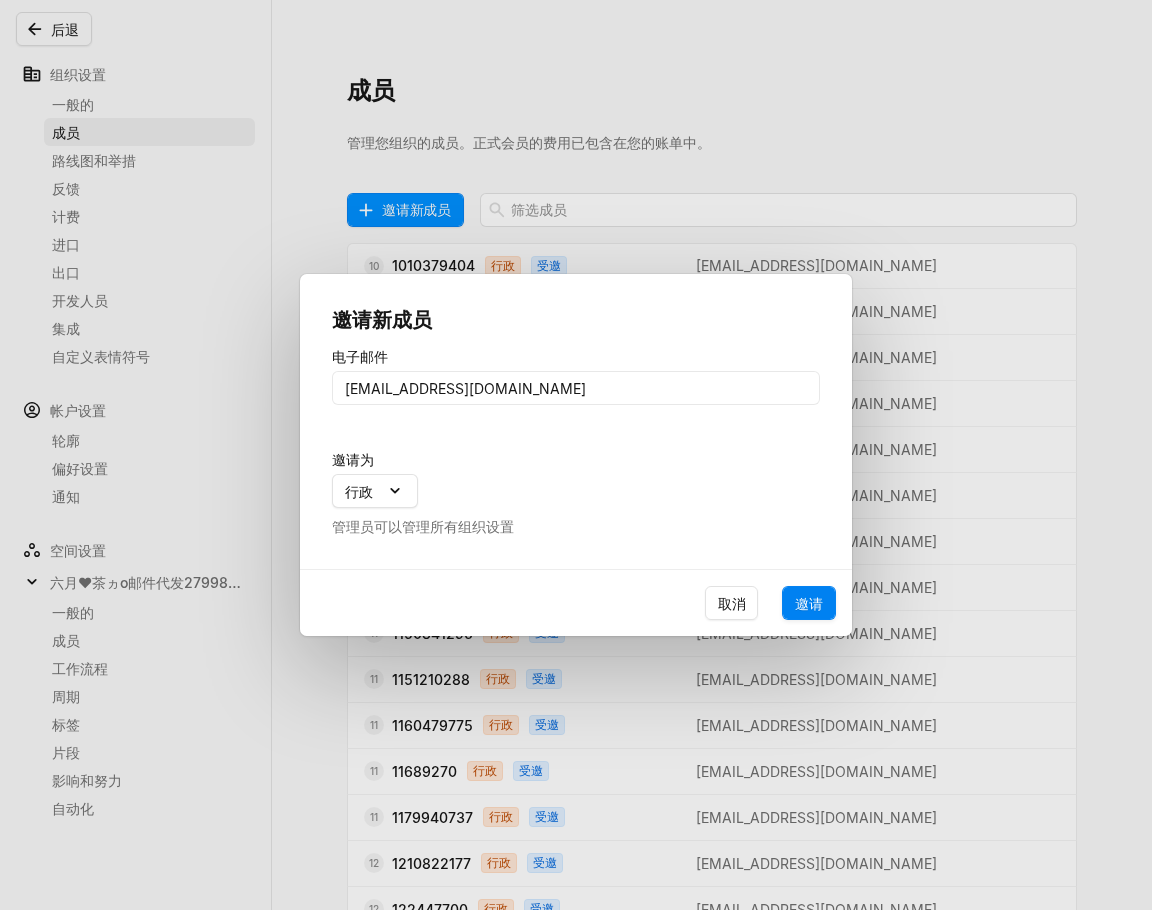 click on "邀请" at bounding box center [809, 603] 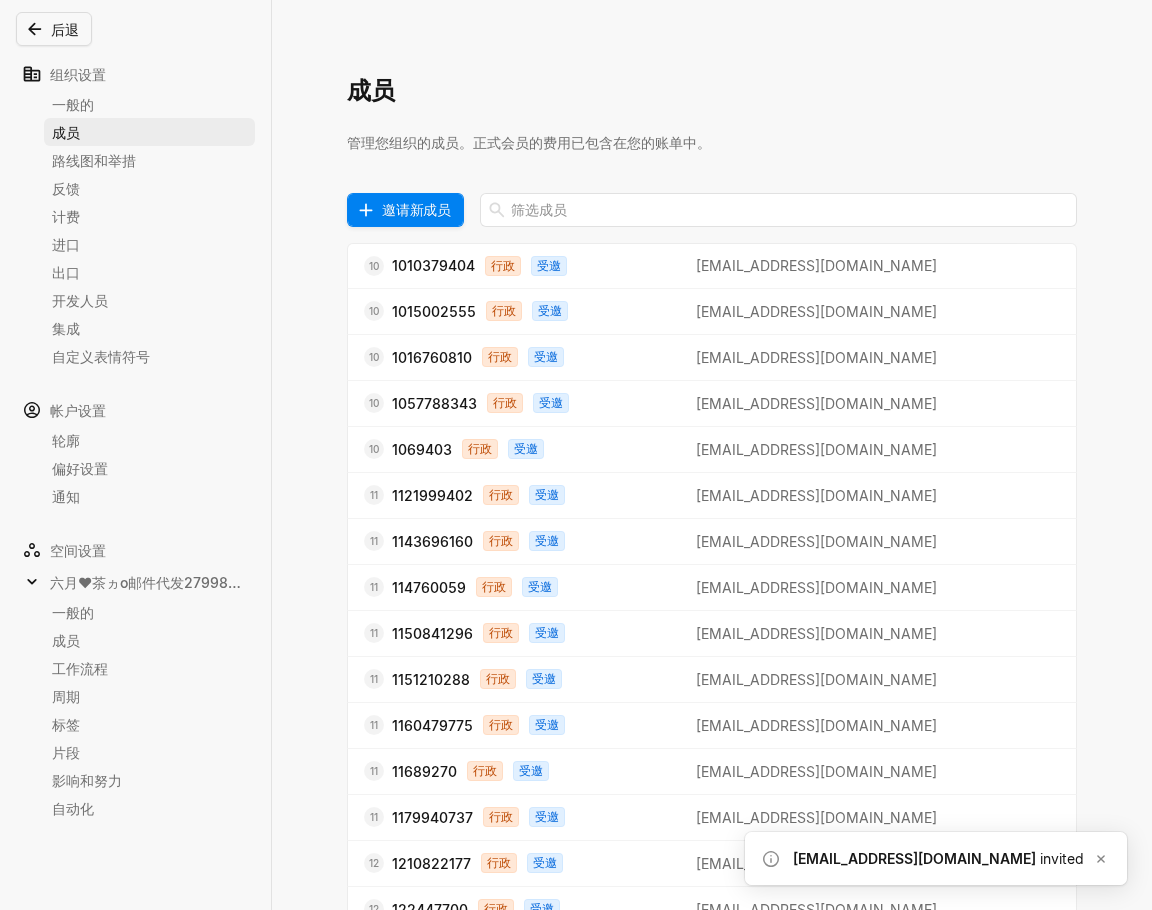 click on "邀请新成员" at bounding box center (416, 209) 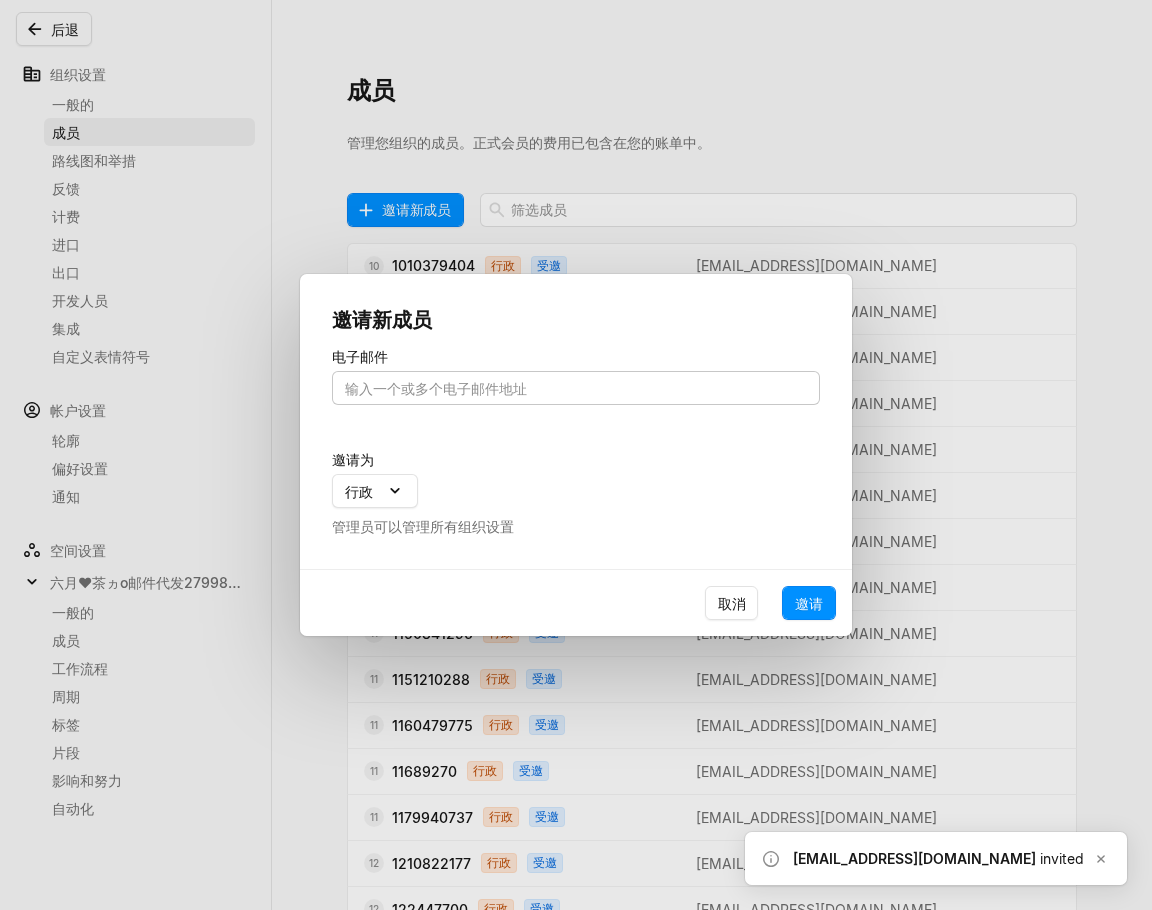 click at bounding box center (576, 388) 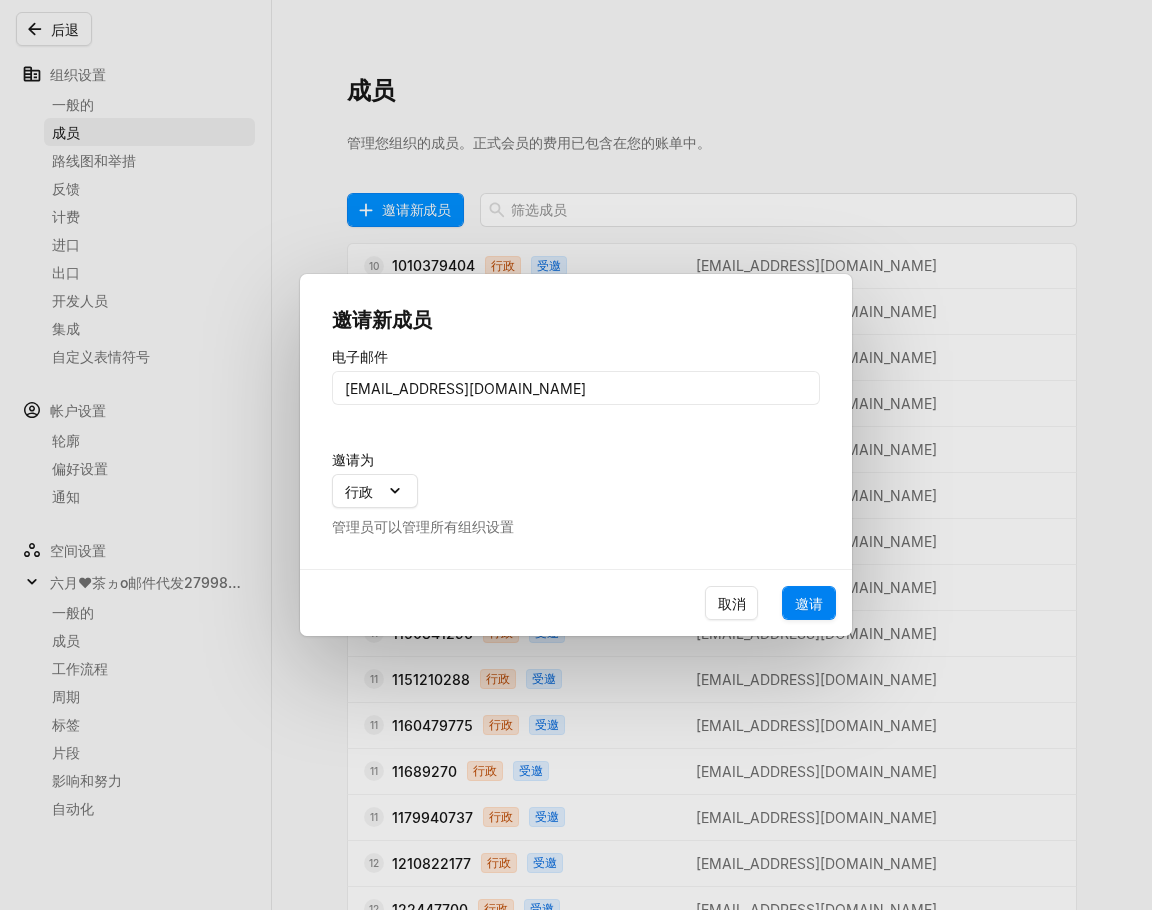 click on "邀请" at bounding box center (809, 603) 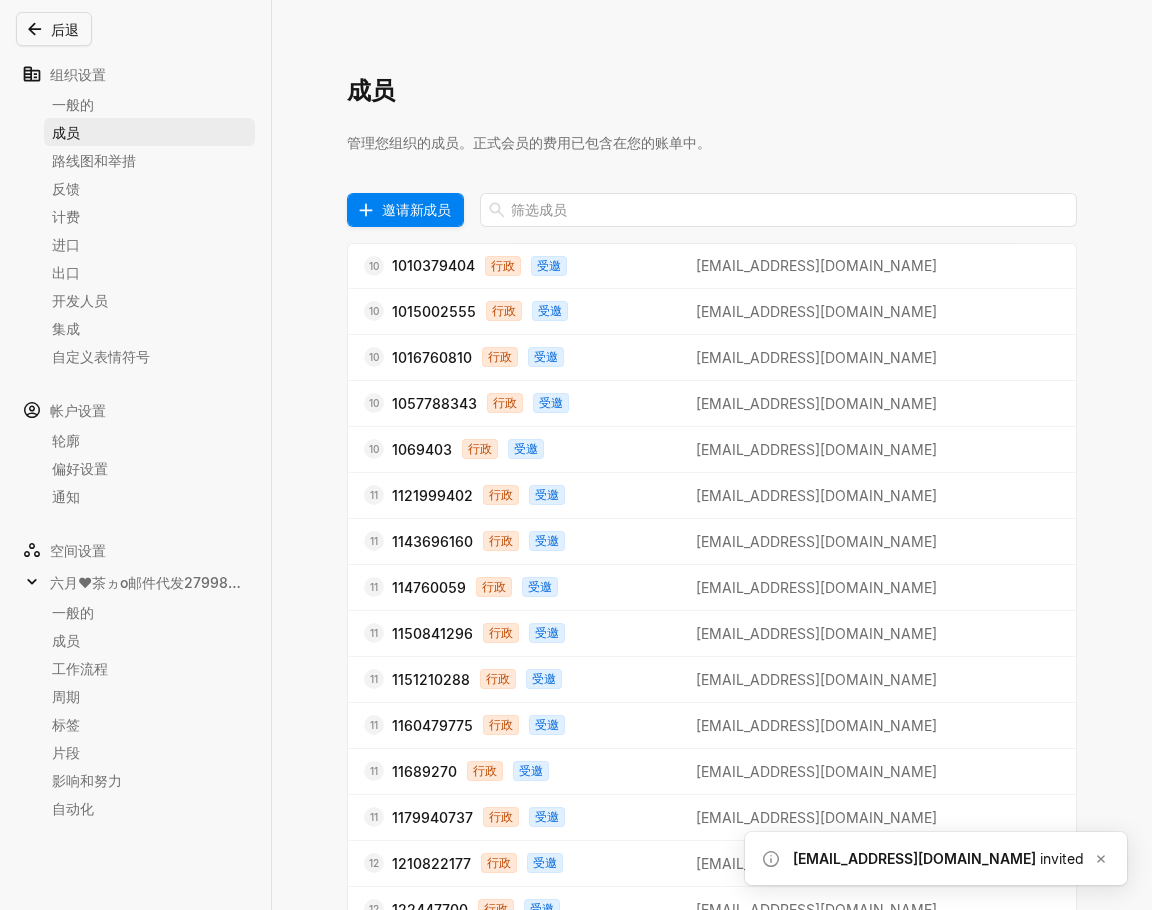 click on "邀请新成员" at bounding box center [416, 209] 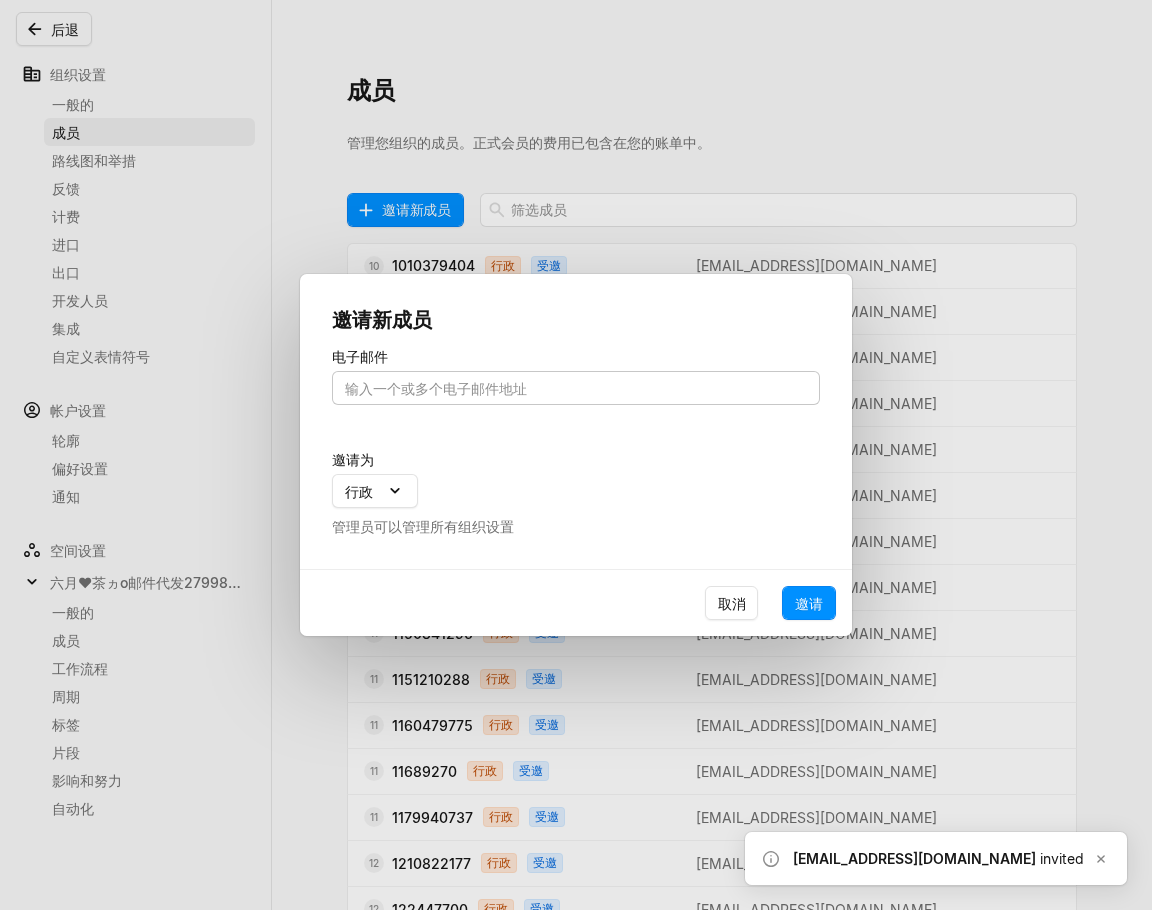 click at bounding box center [576, 388] 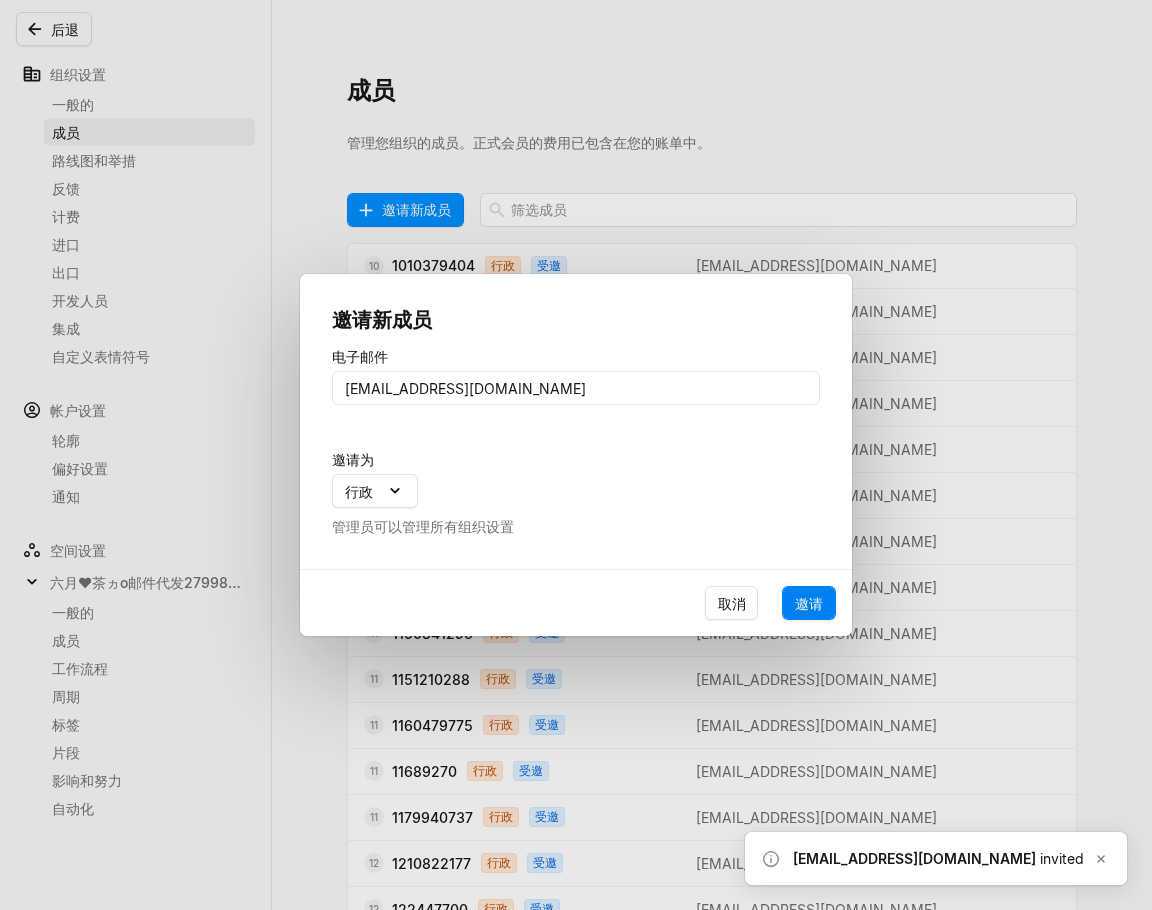 click on "邀请" at bounding box center [809, 603] 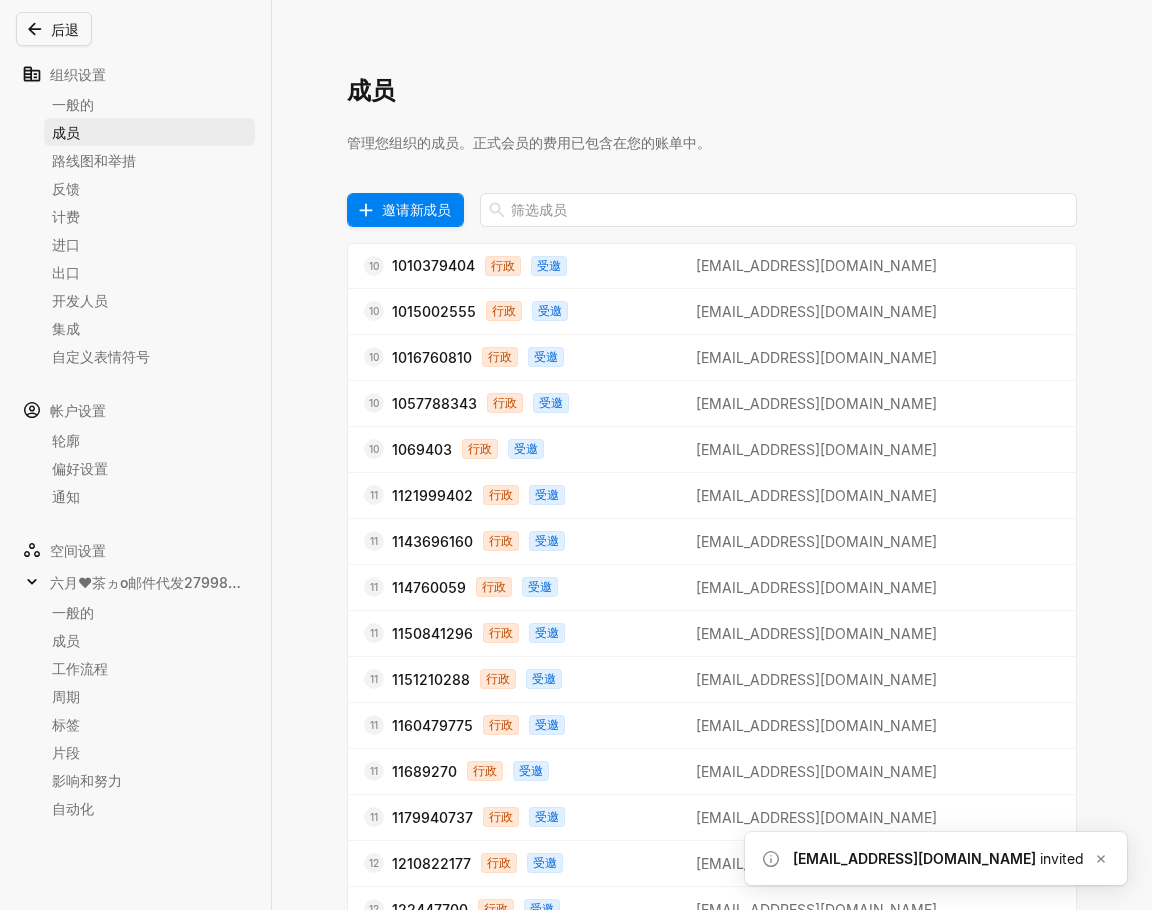 click on "邀请新成员" at bounding box center (416, 209) 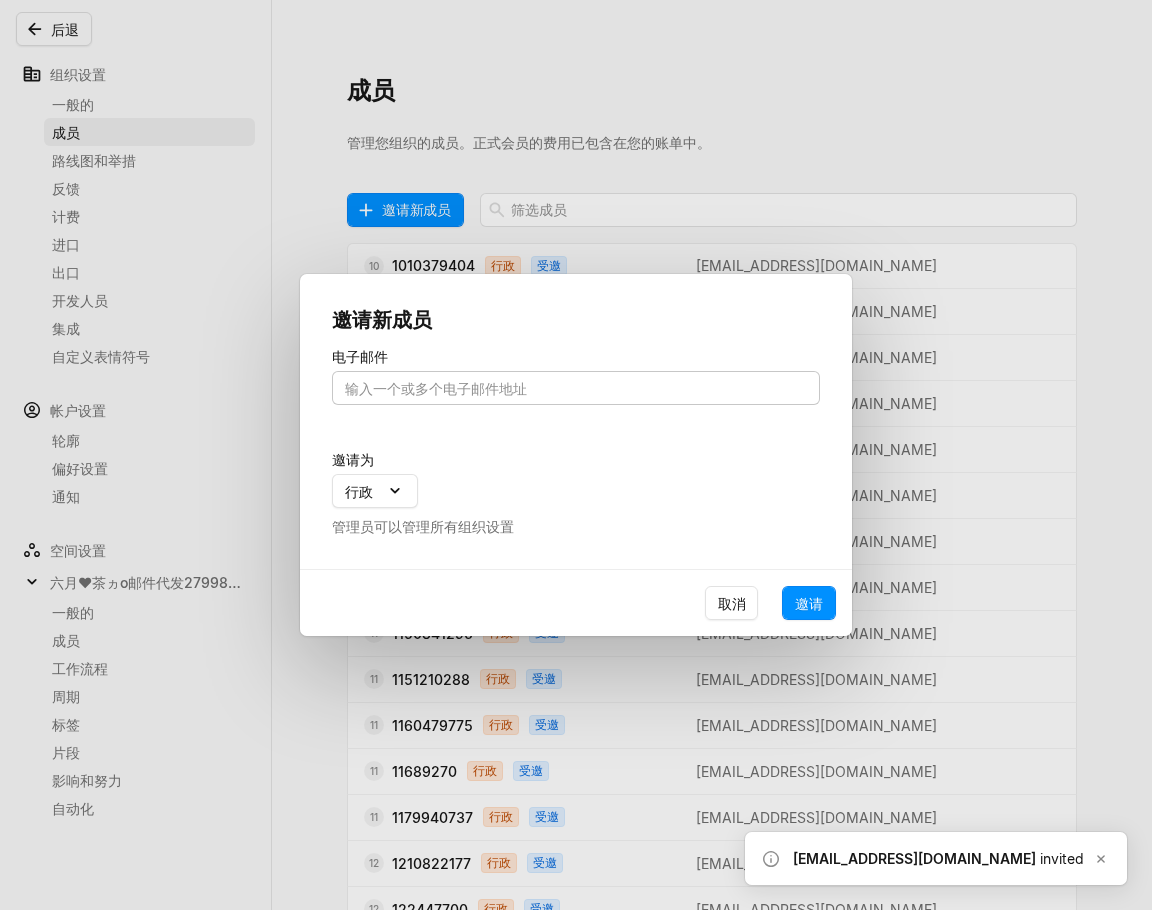 click at bounding box center (576, 388) 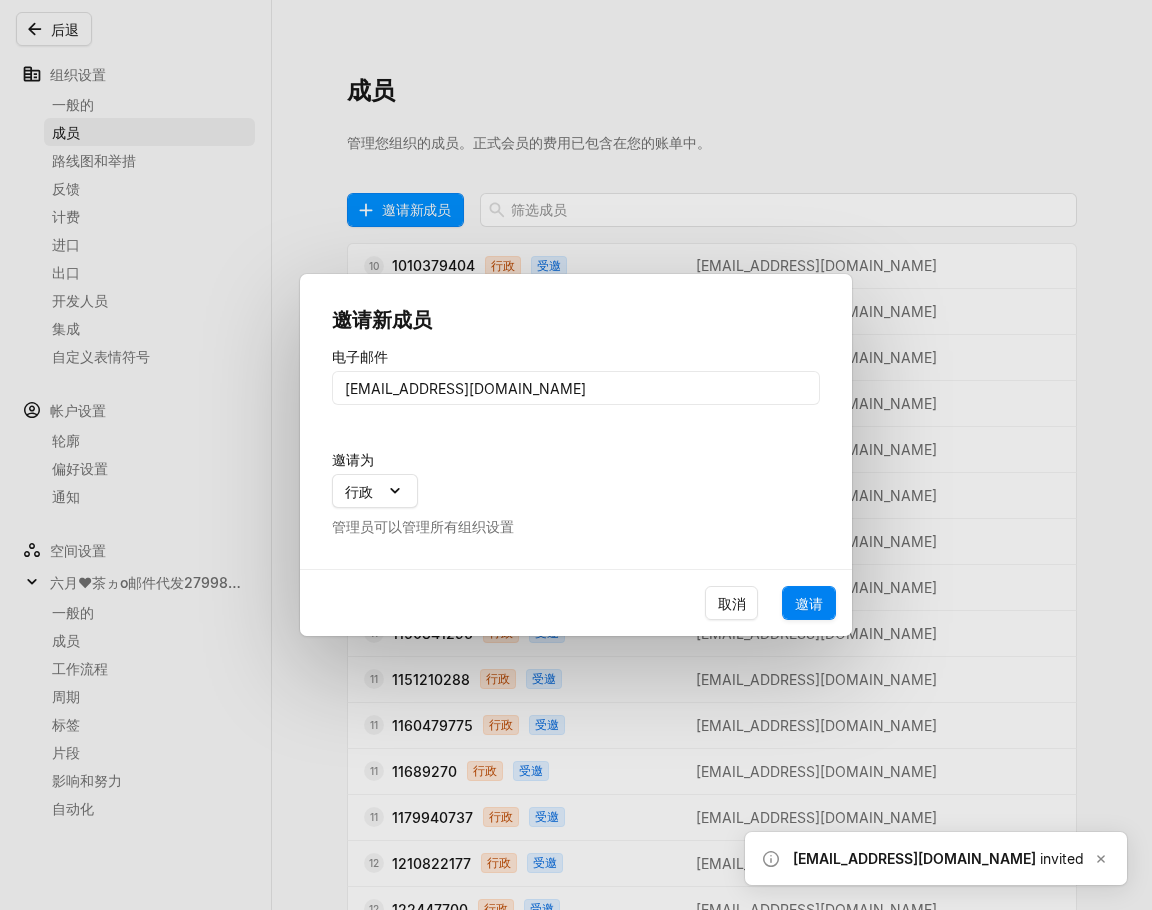 click on "邀请" at bounding box center (809, 603) 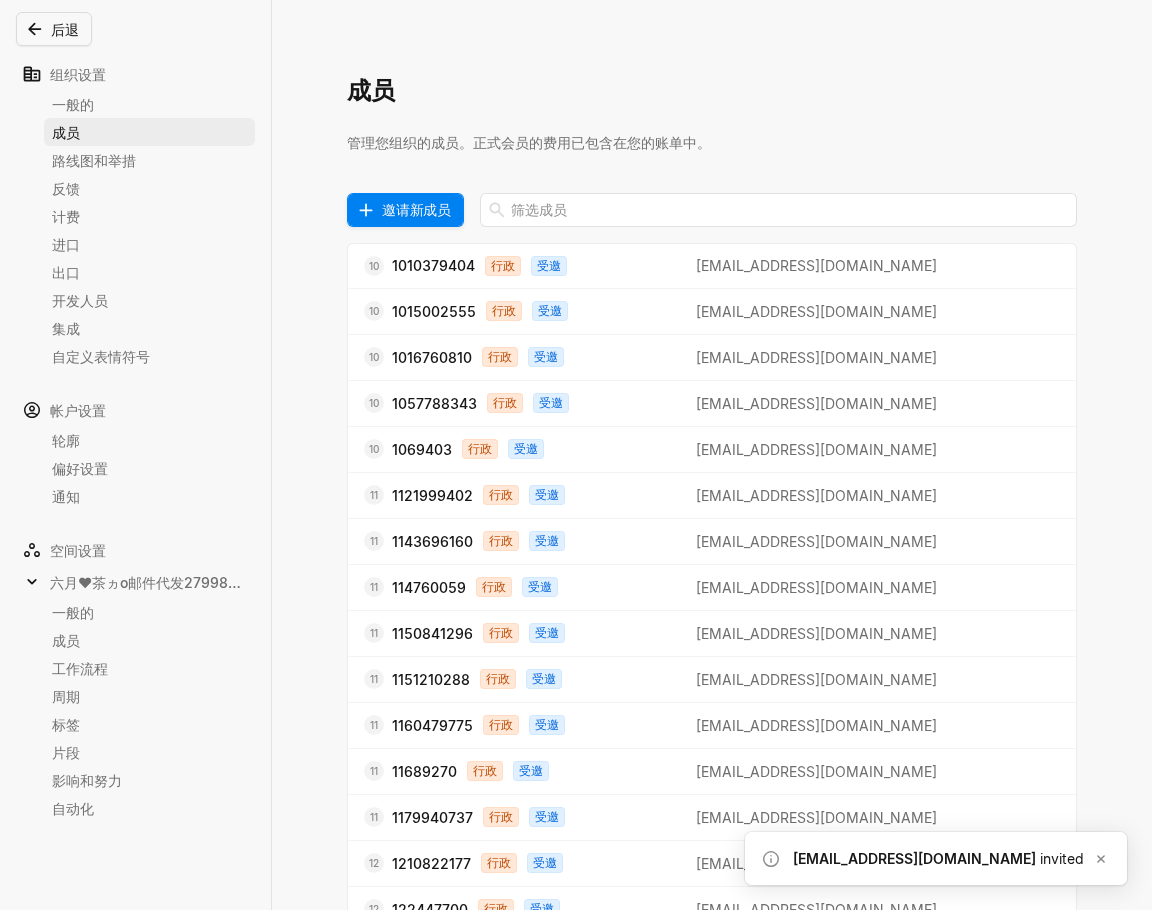 click on "邀请新成员" at bounding box center [416, 209] 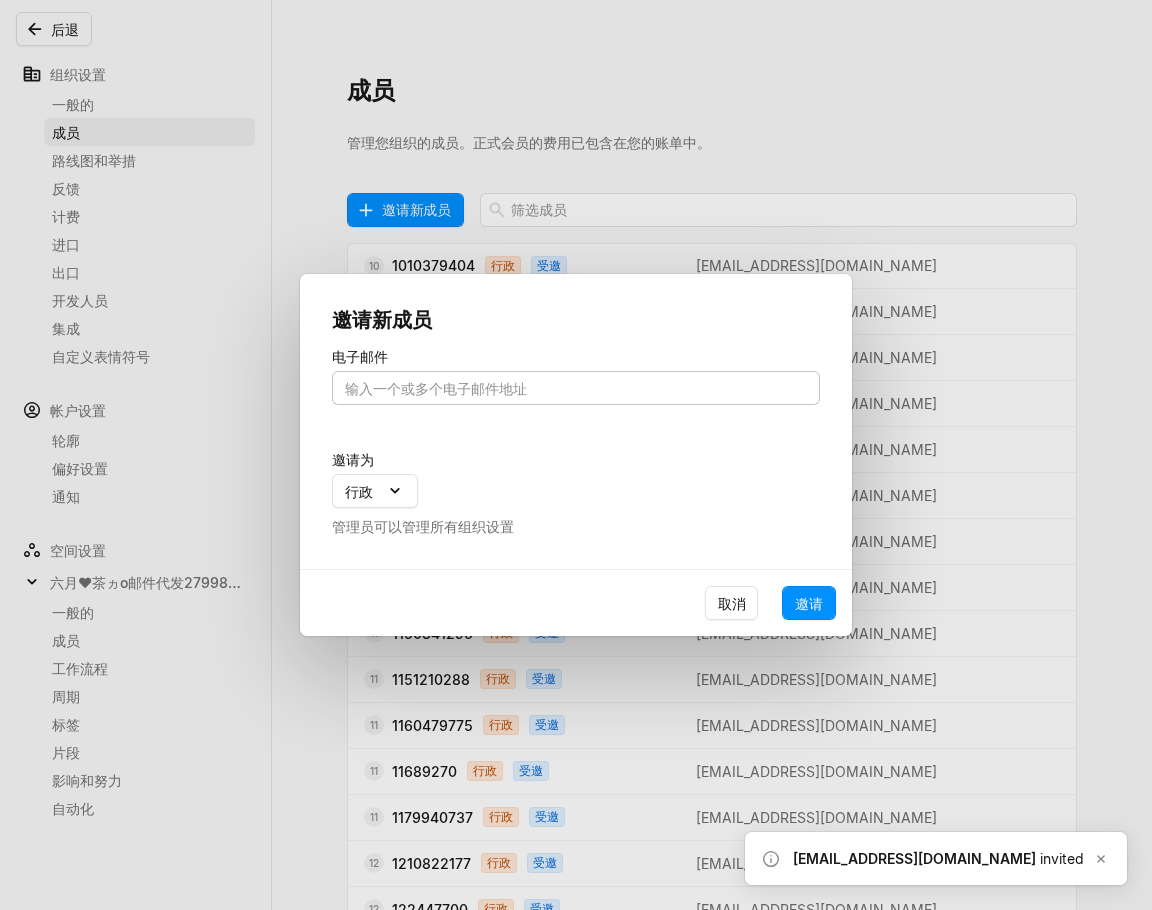 click at bounding box center (576, 388) 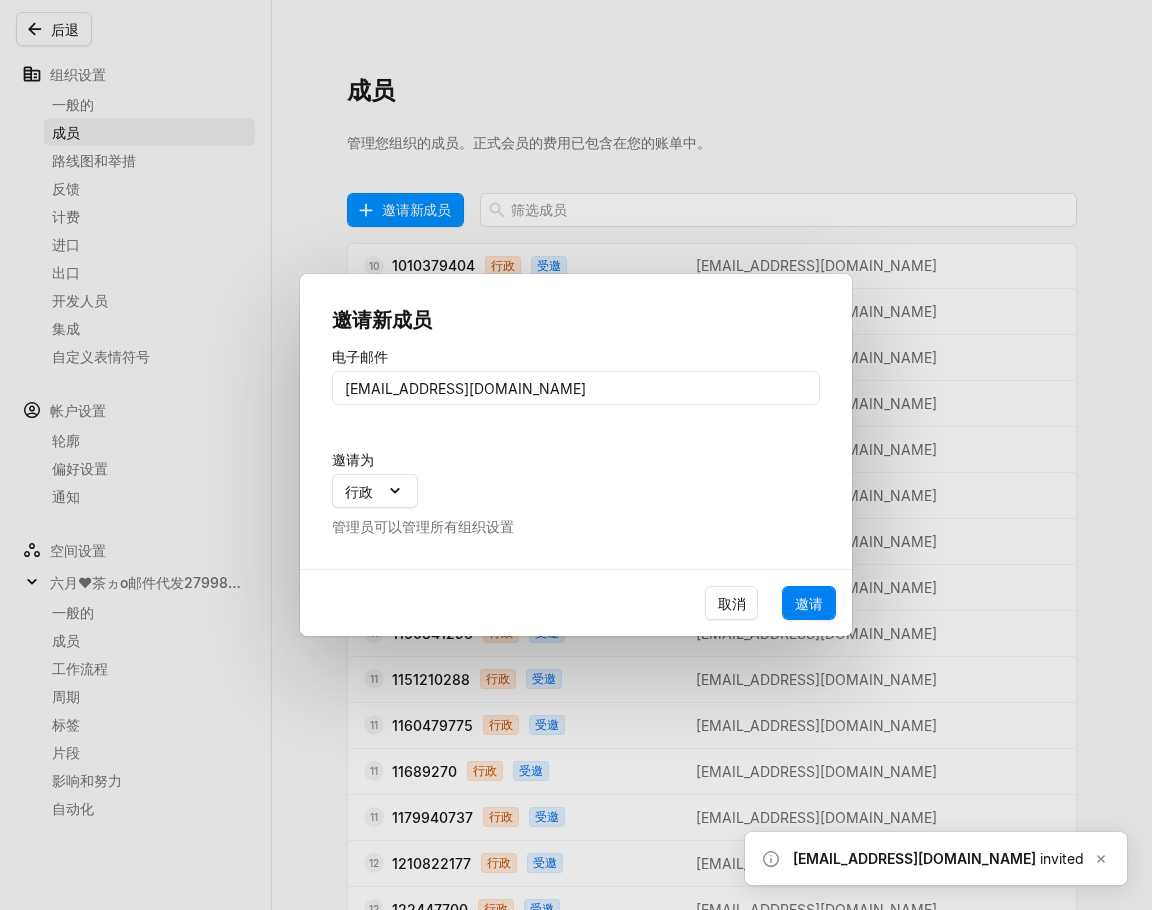 click on "邀请" at bounding box center (809, 603) 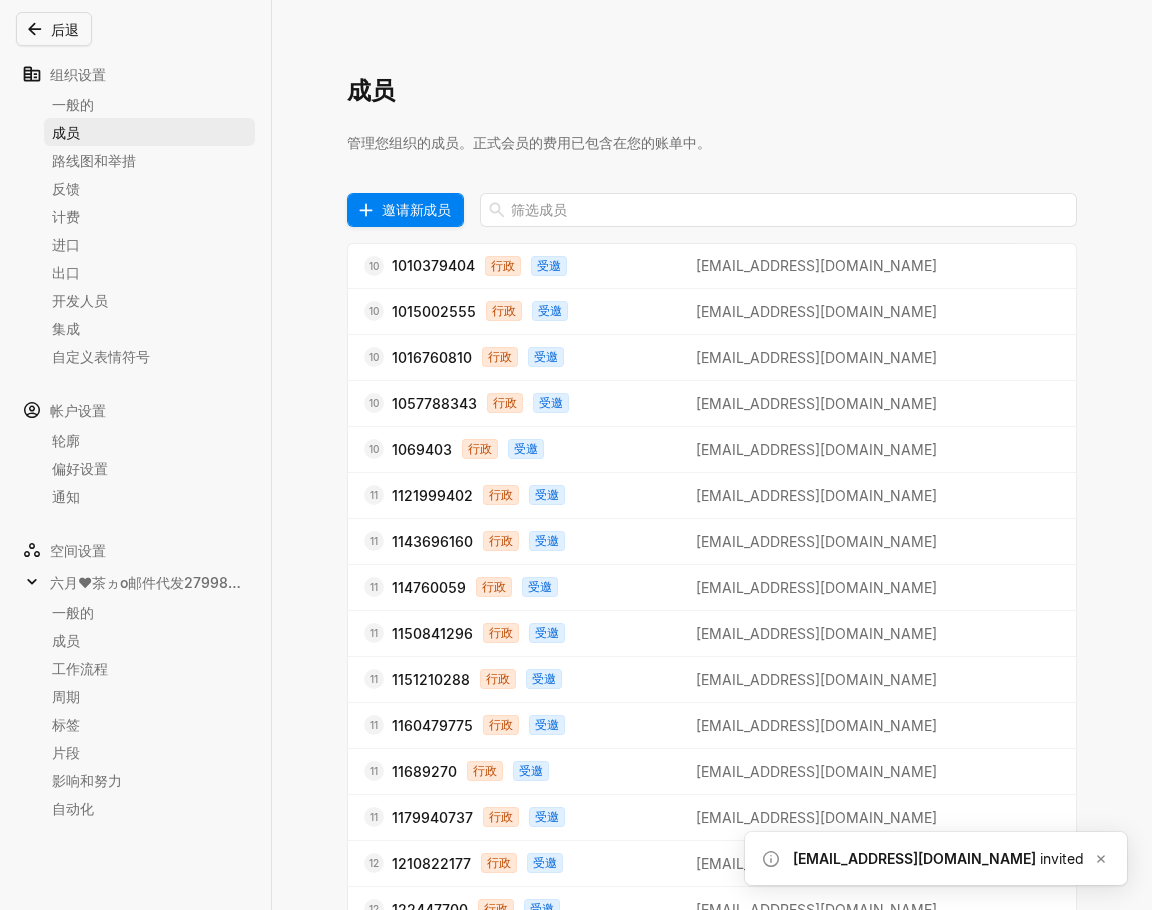 click on "邀请新成员" at bounding box center [416, 209] 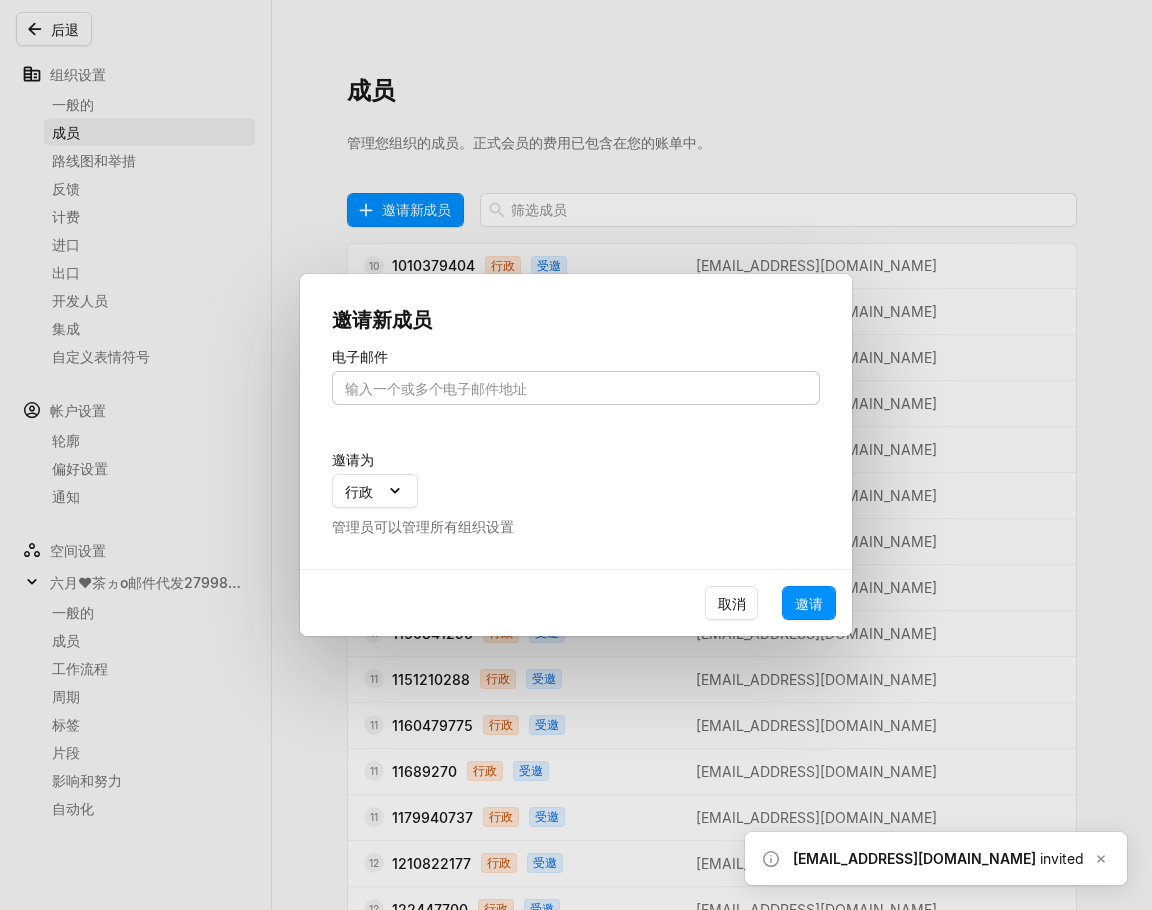 click at bounding box center (576, 388) 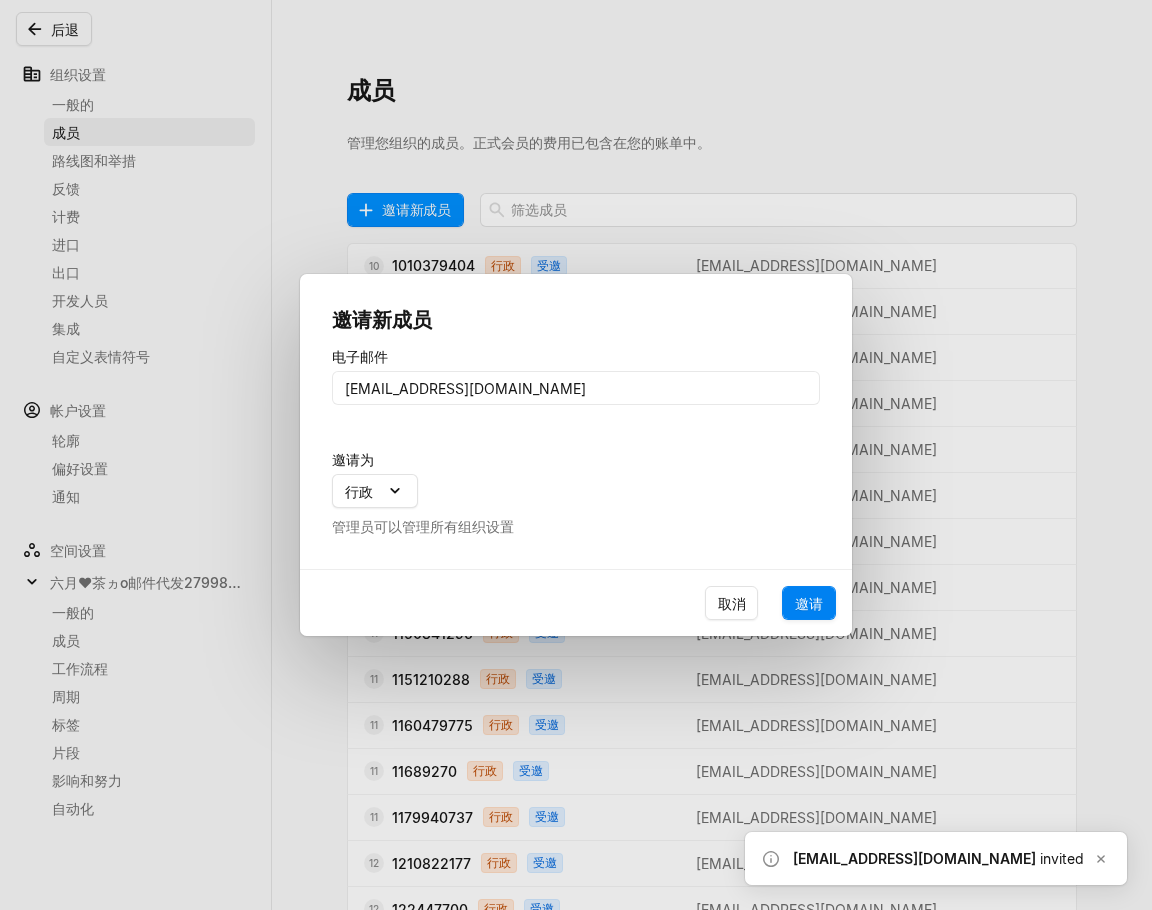 click on "邀请" at bounding box center [809, 603] 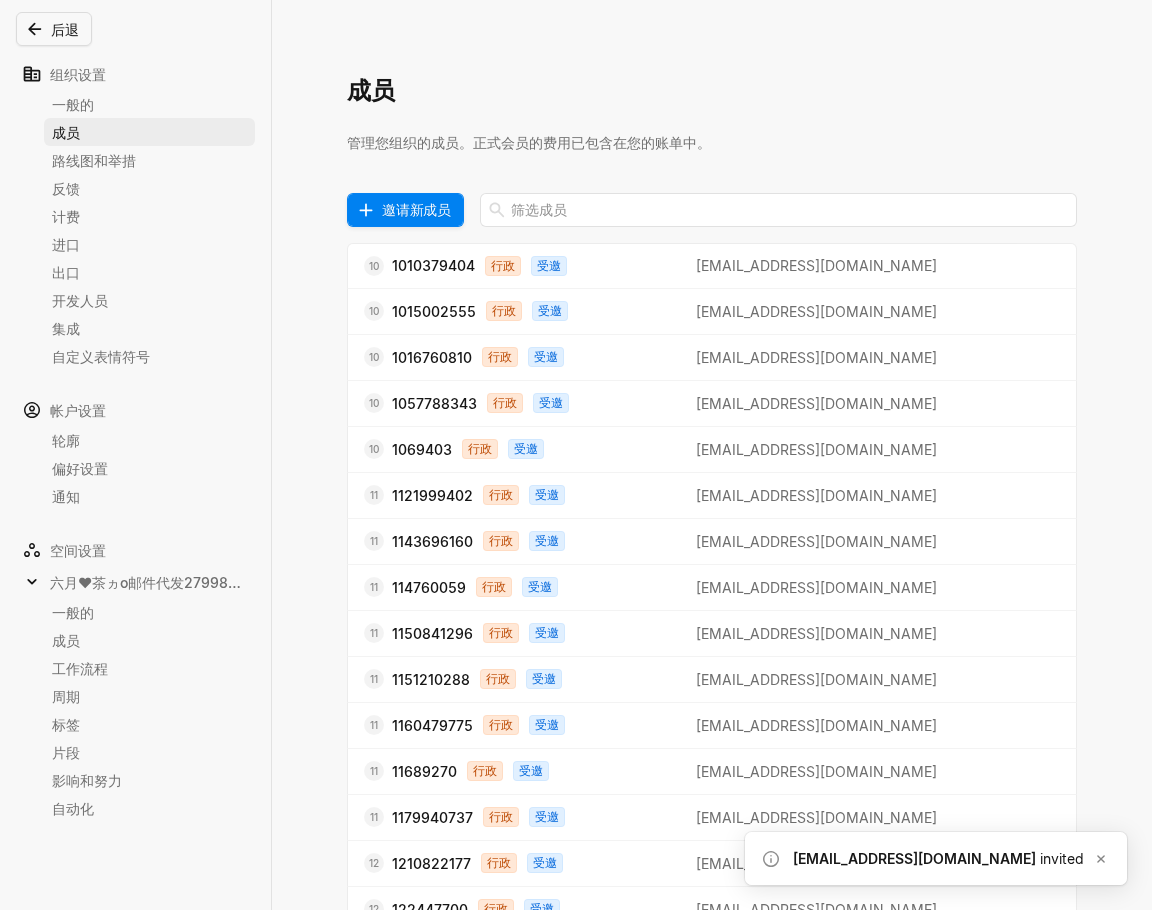click on "邀请新成员" at bounding box center [416, 209] 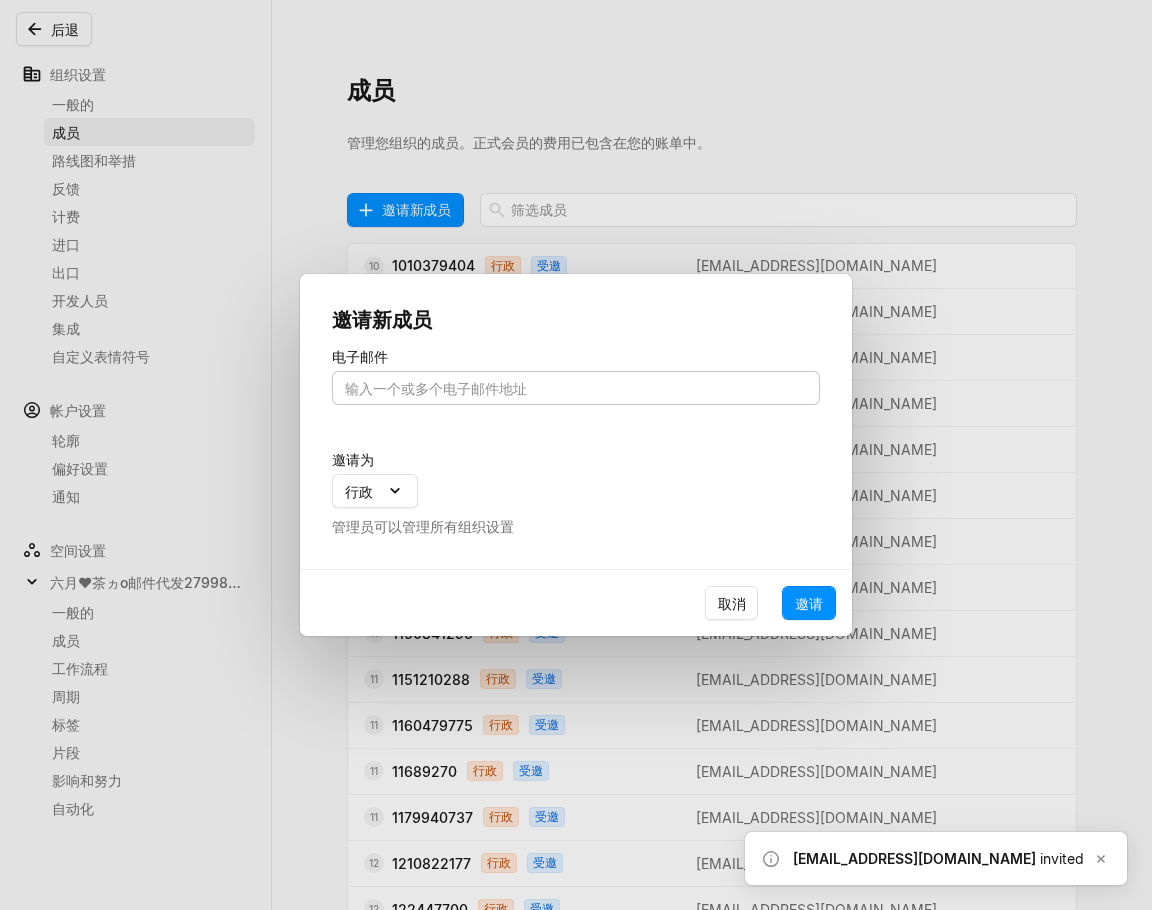 click at bounding box center (576, 388) 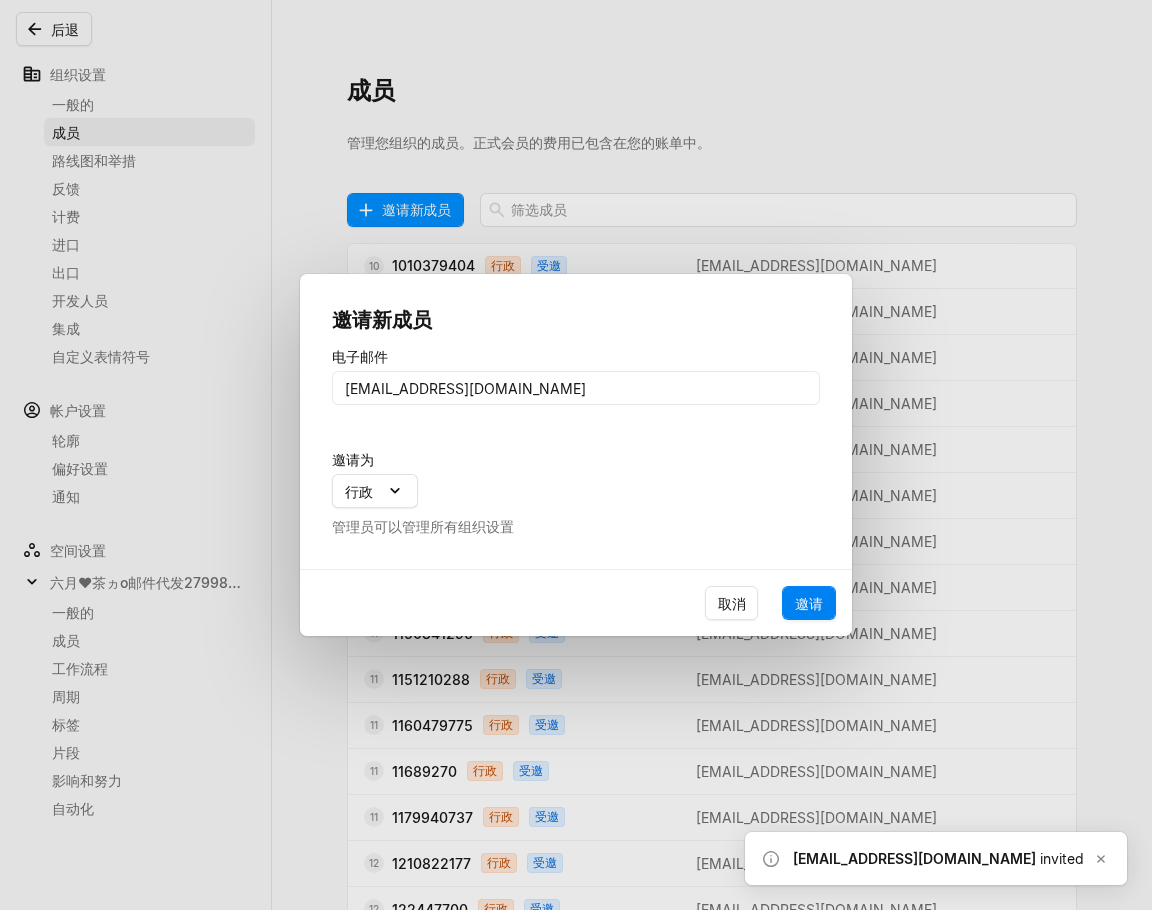 click on "邀请" at bounding box center (809, 603) 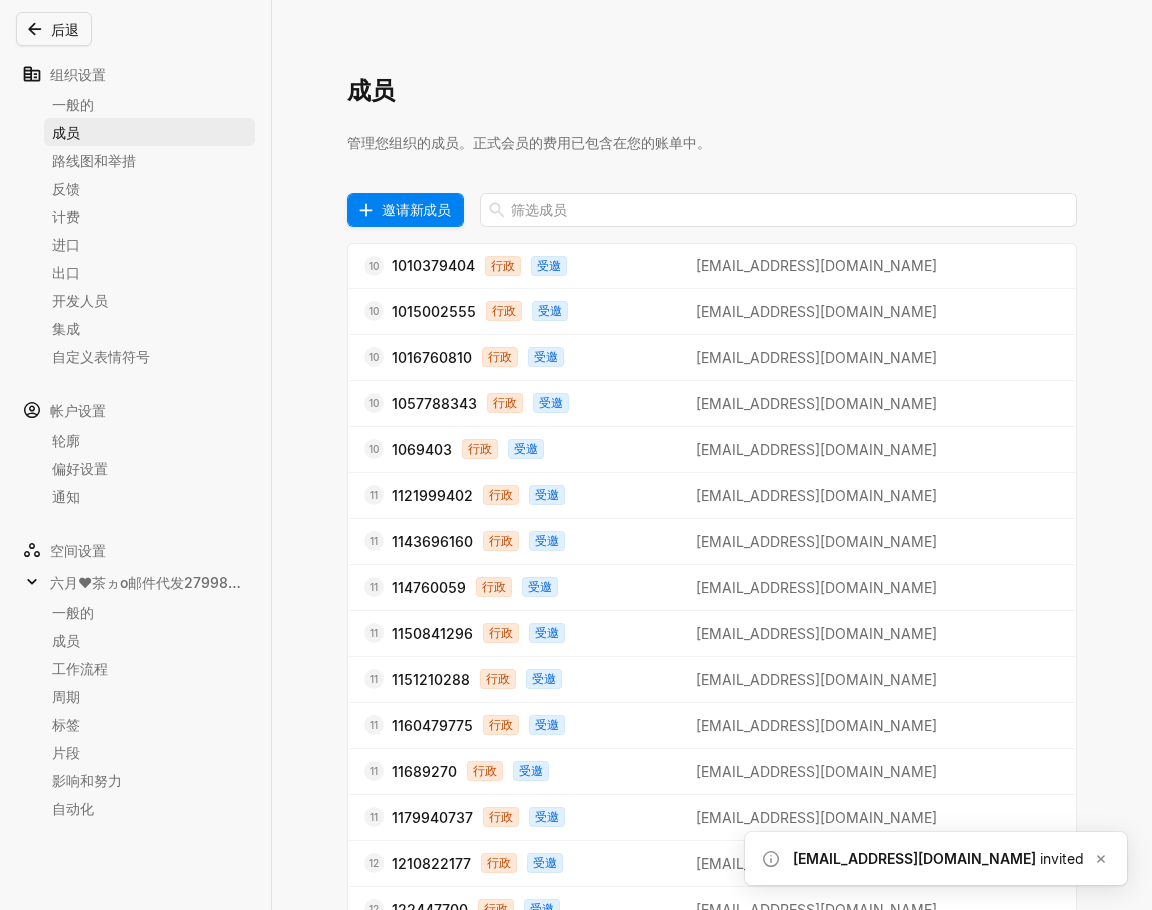 click on "邀请新成员" at bounding box center (416, 209) 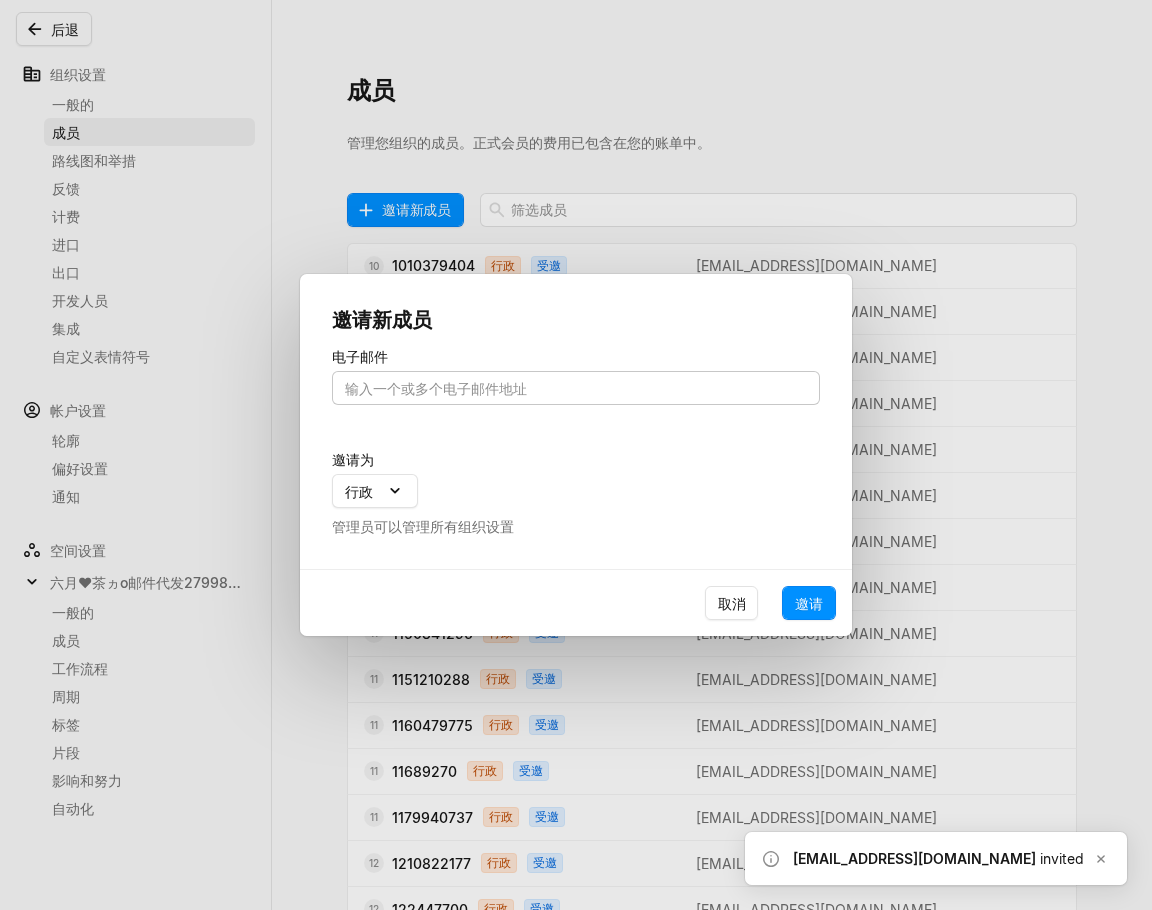 click at bounding box center (576, 388) 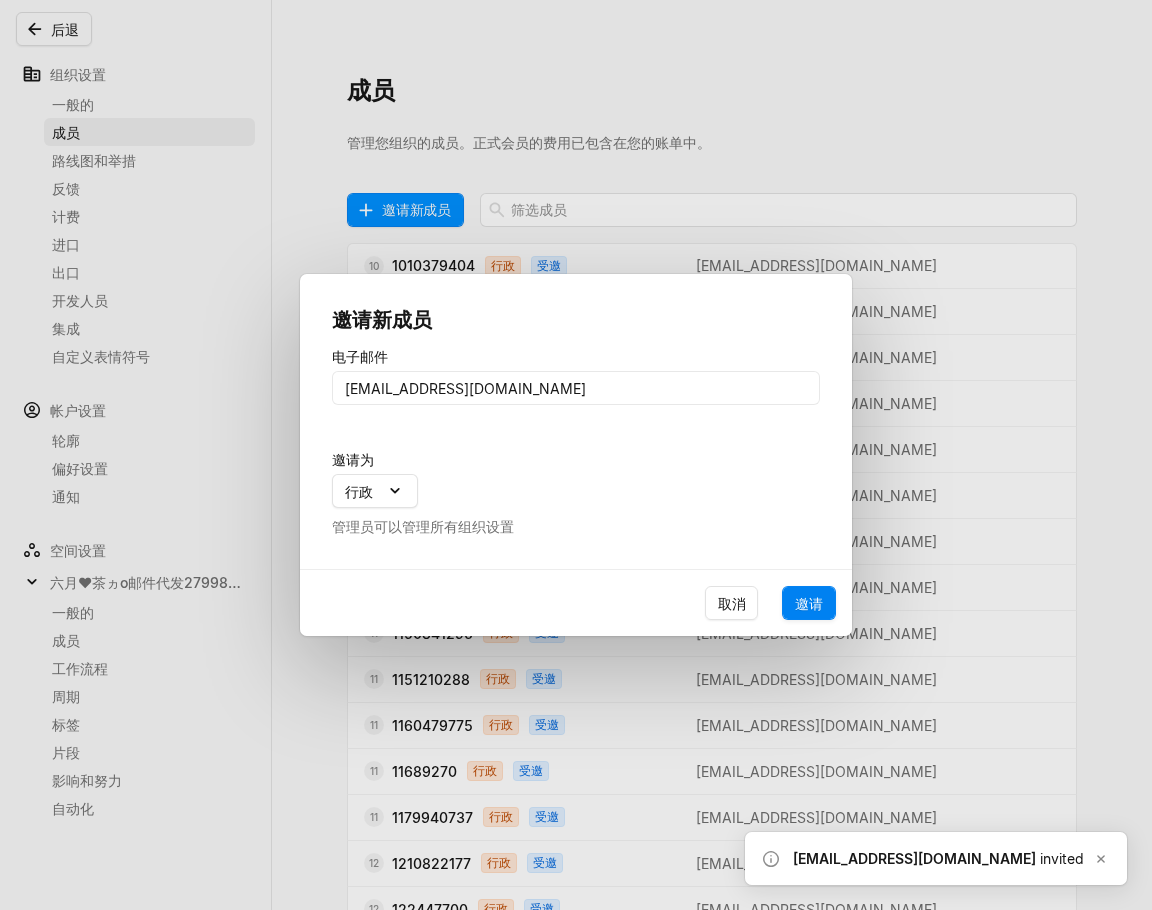 click on "邀请" at bounding box center [809, 603] 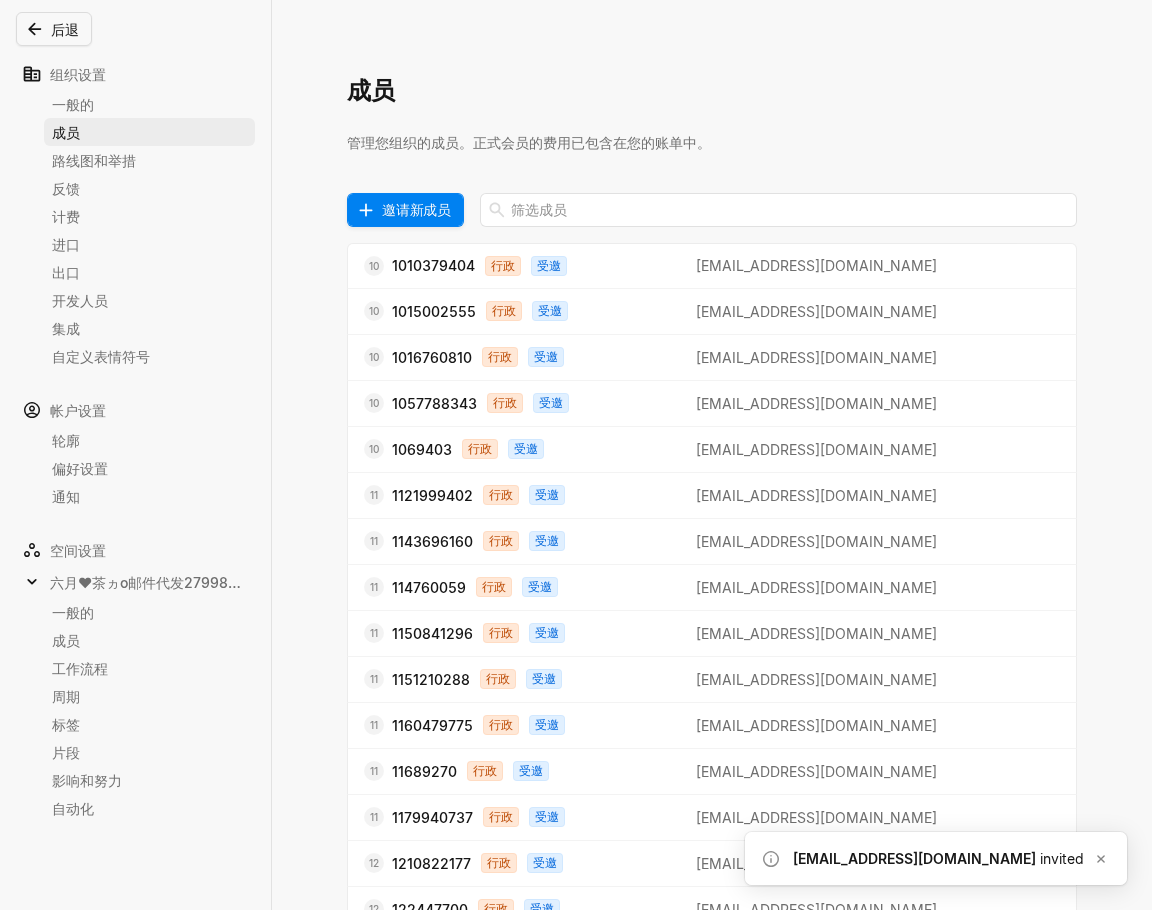 click on "邀请新成员" at bounding box center (416, 209) 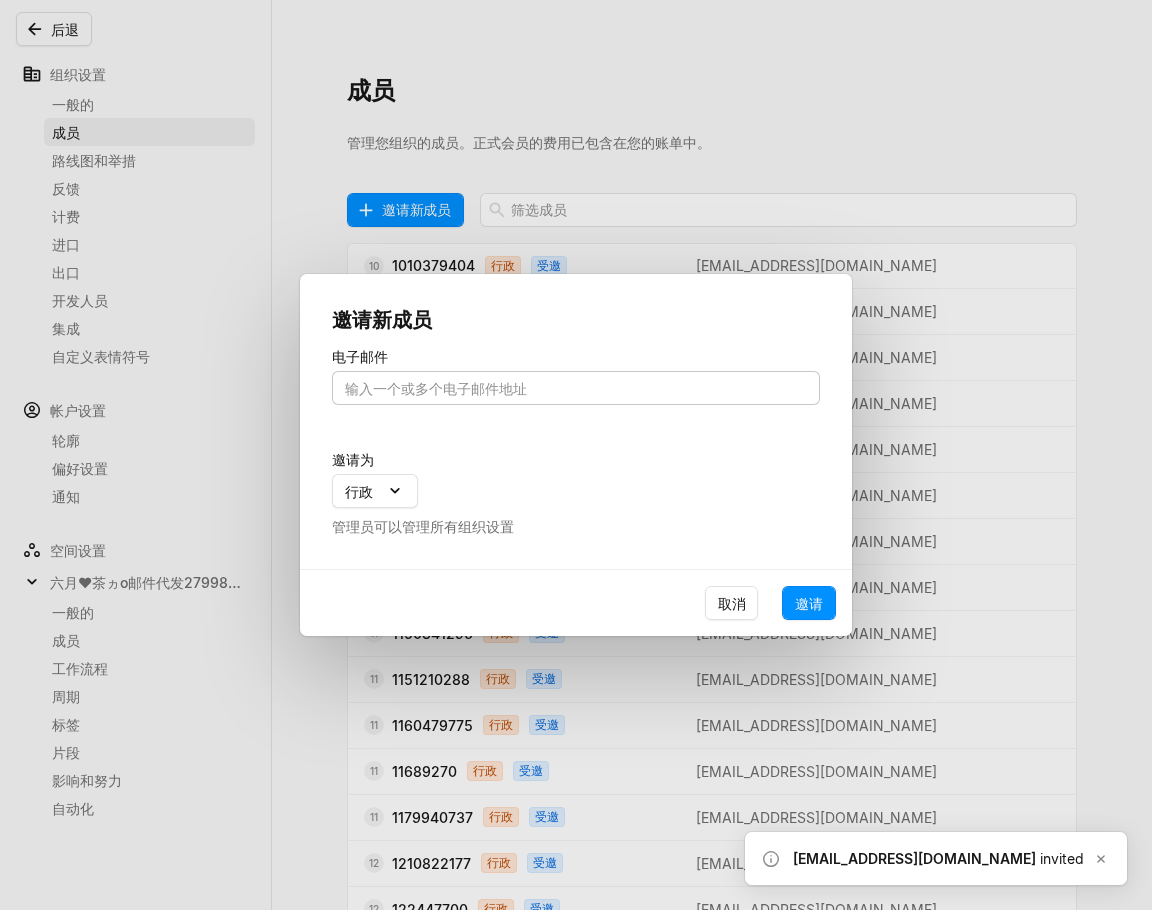 click at bounding box center (576, 388) 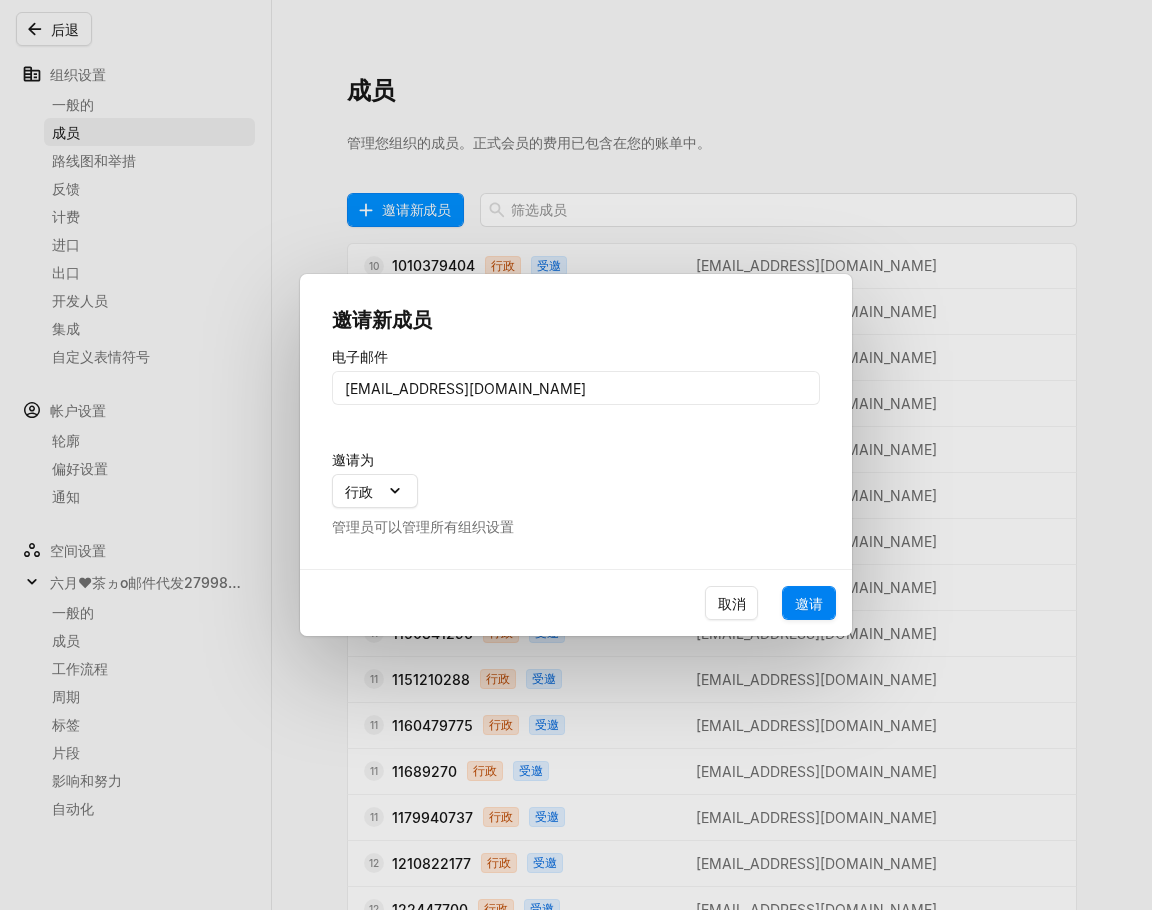 click on "邀请" at bounding box center (809, 603) 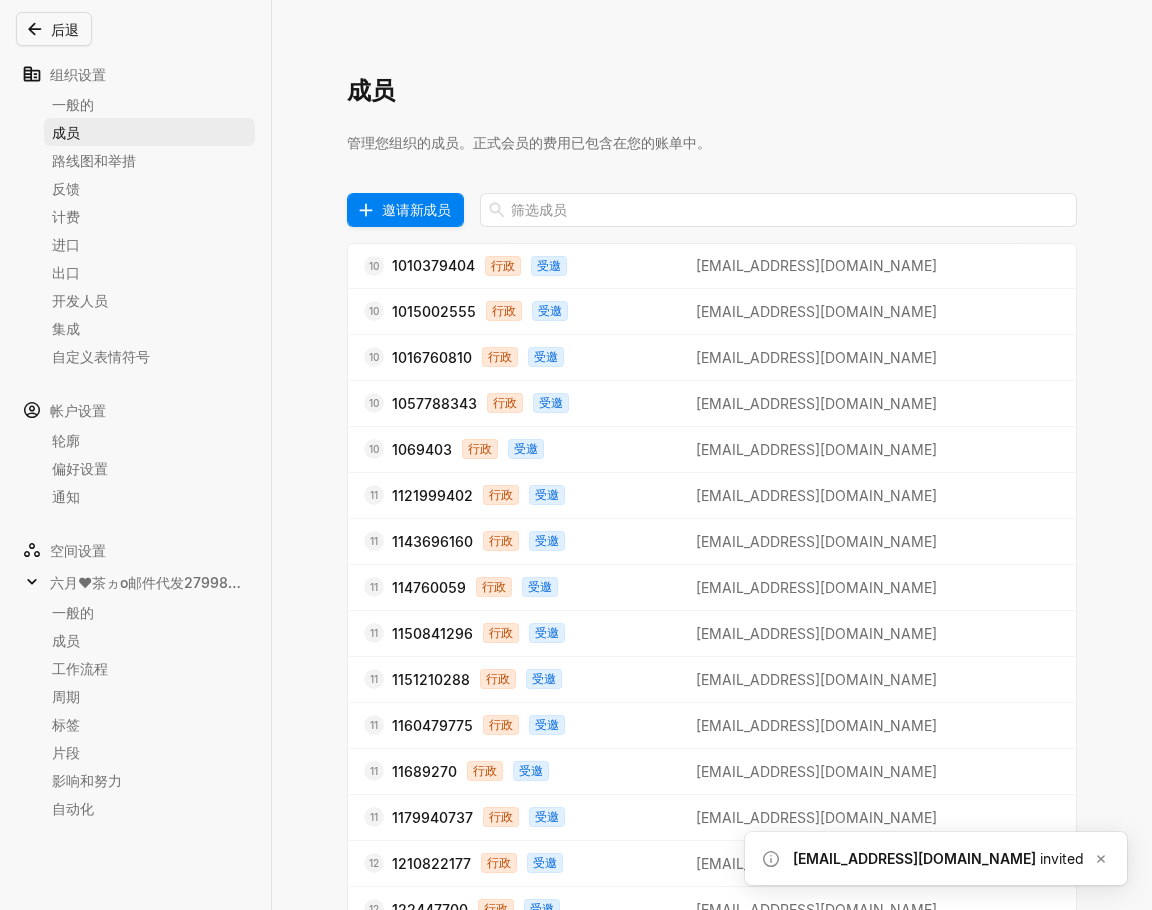 click on "邀请新成员" at bounding box center (416, 209) 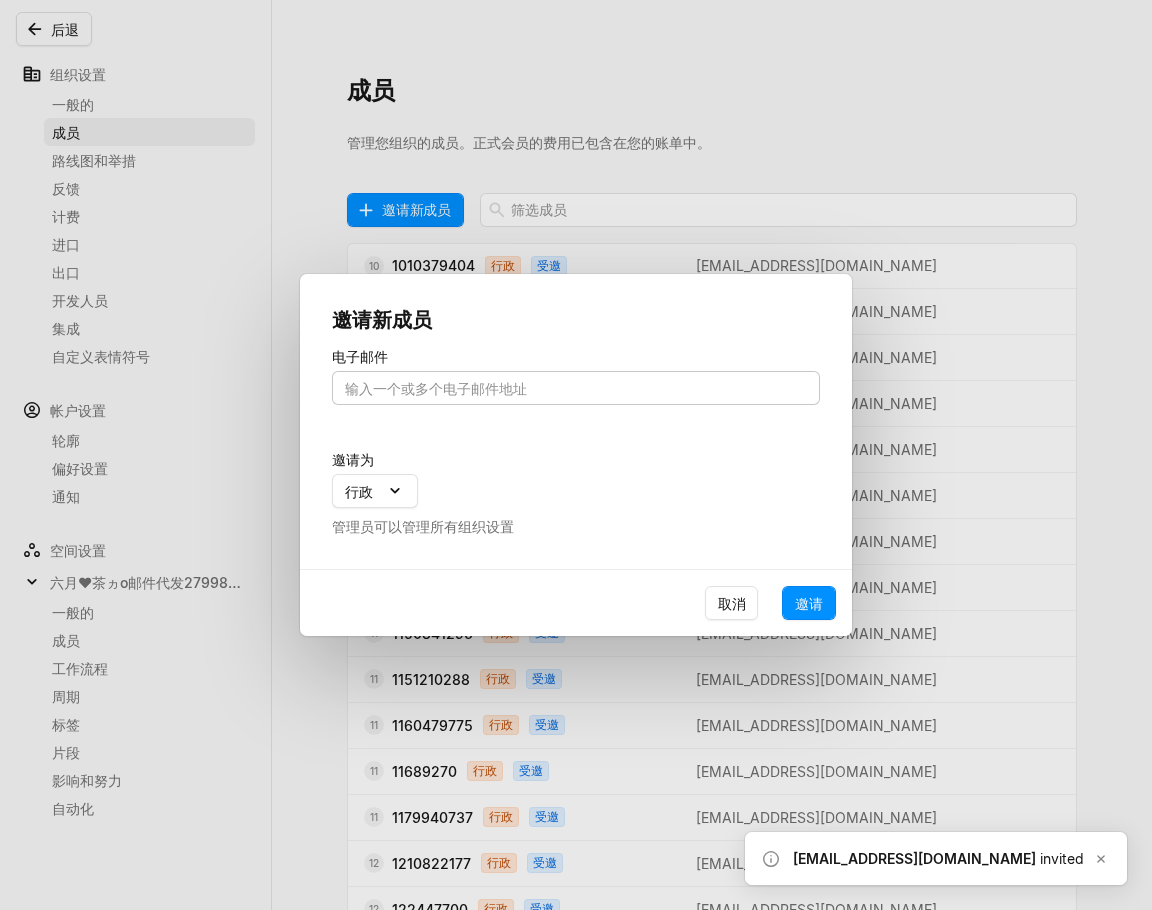click at bounding box center (576, 388) 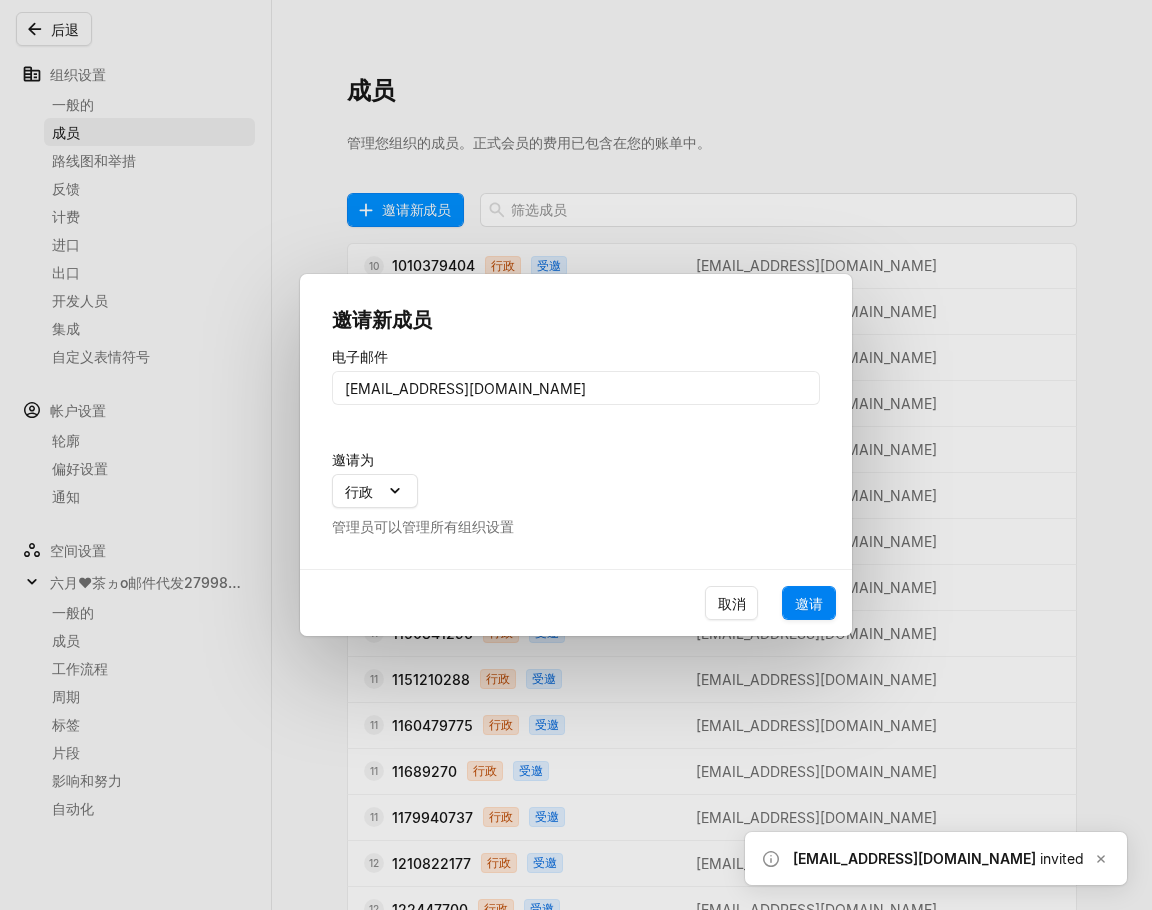 click on "邀请" at bounding box center (809, 603) 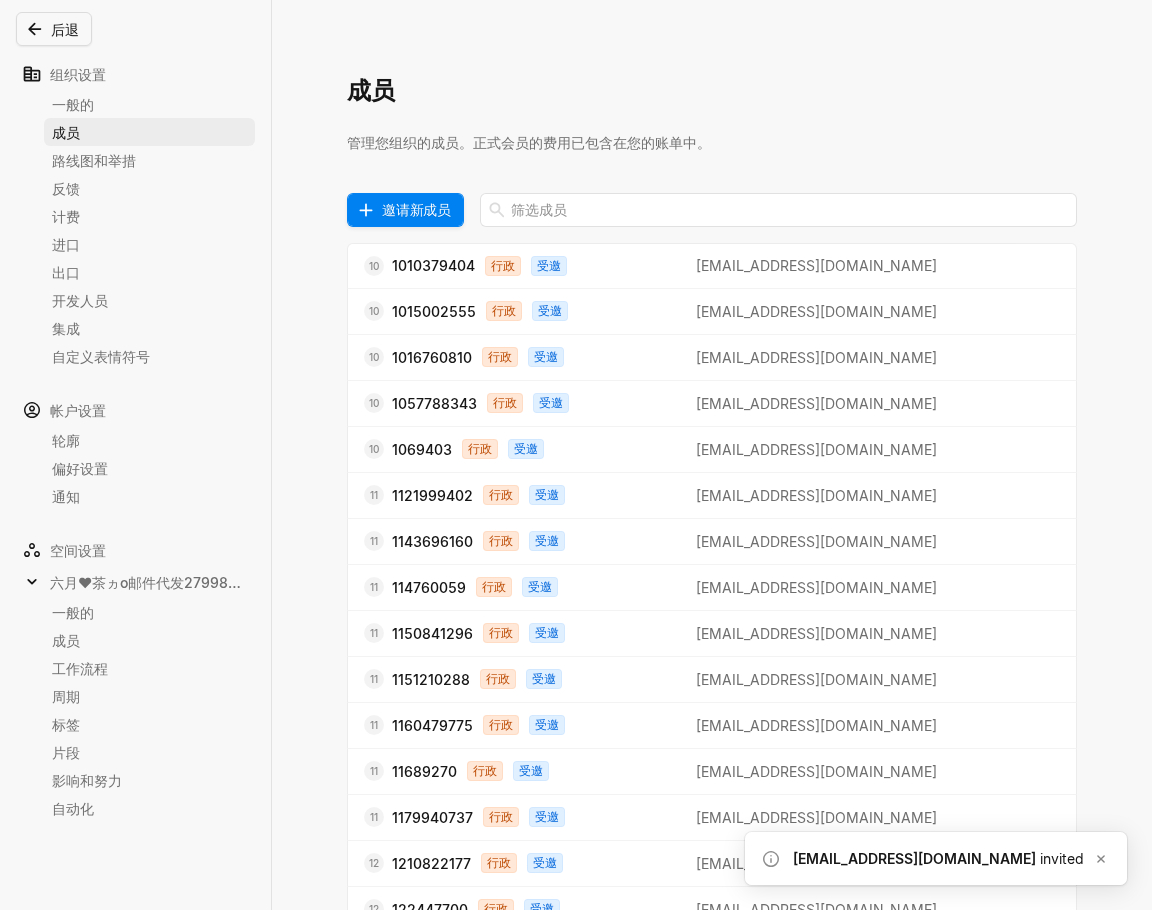 click on "邀请新成员" at bounding box center [416, 209] 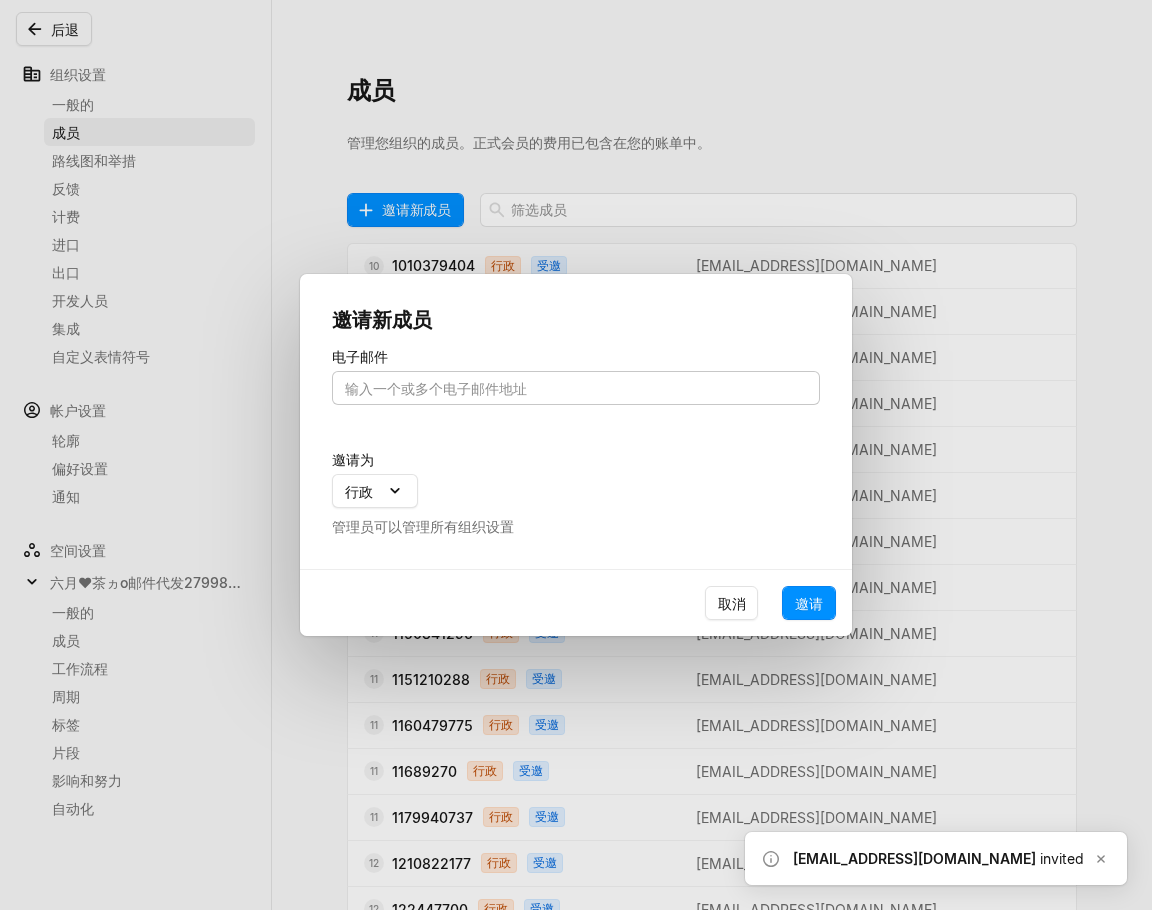 click at bounding box center (576, 388) 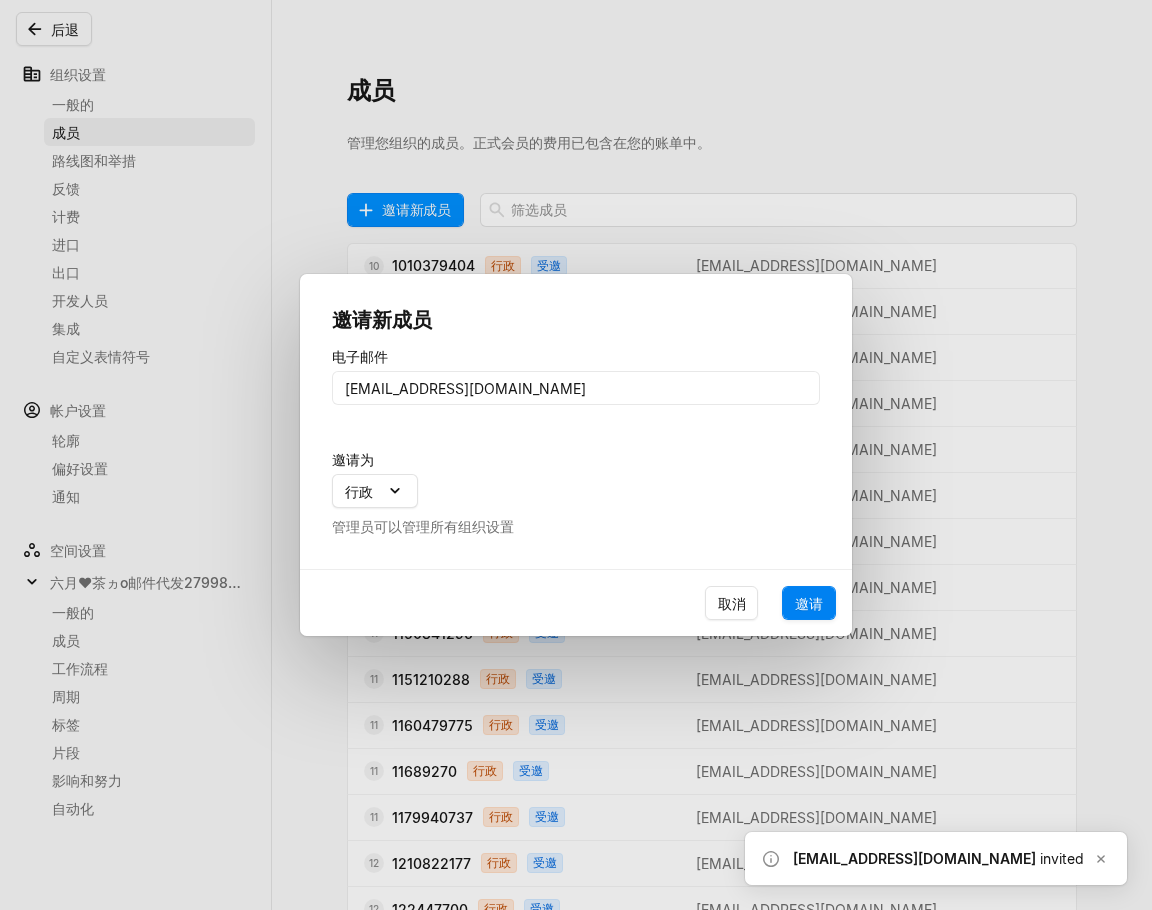 click on "邀请" at bounding box center (809, 603) 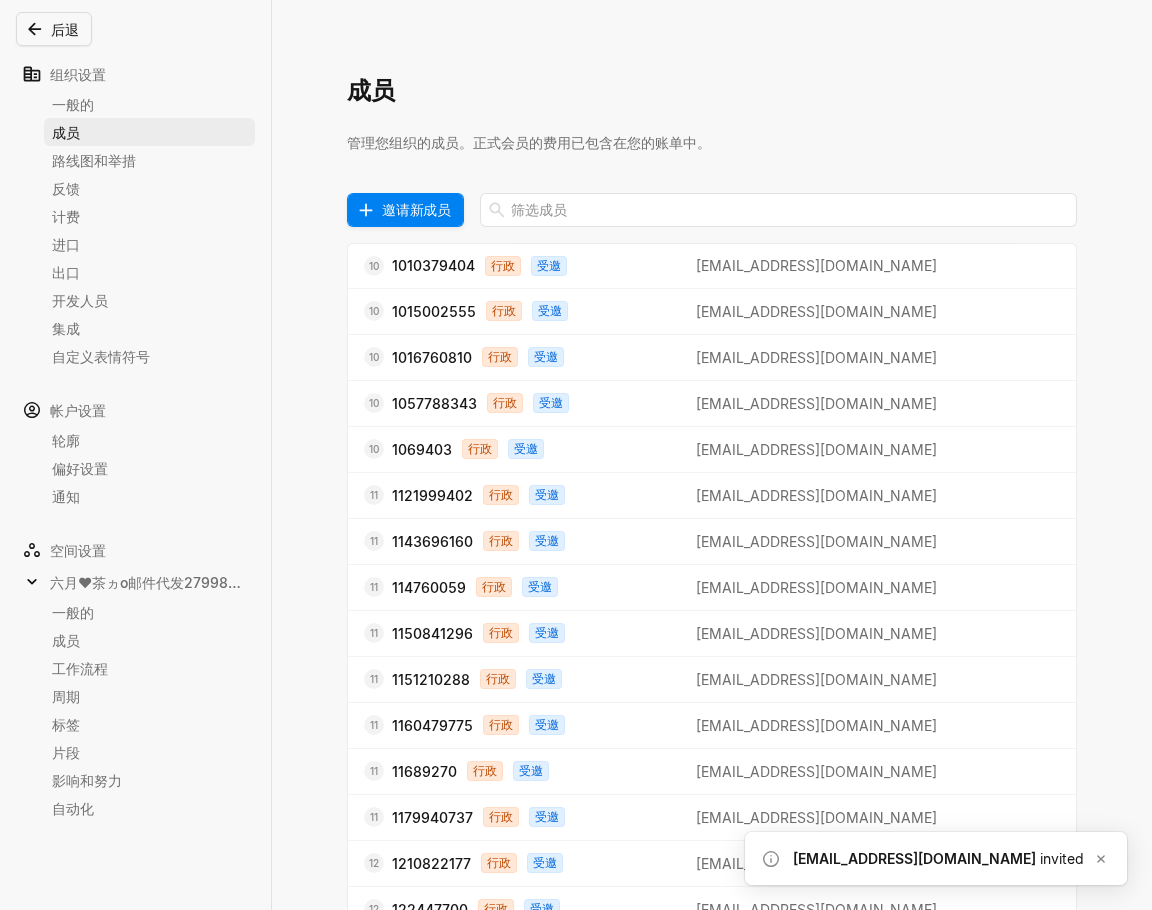 click on "邀请新成员" at bounding box center [416, 209] 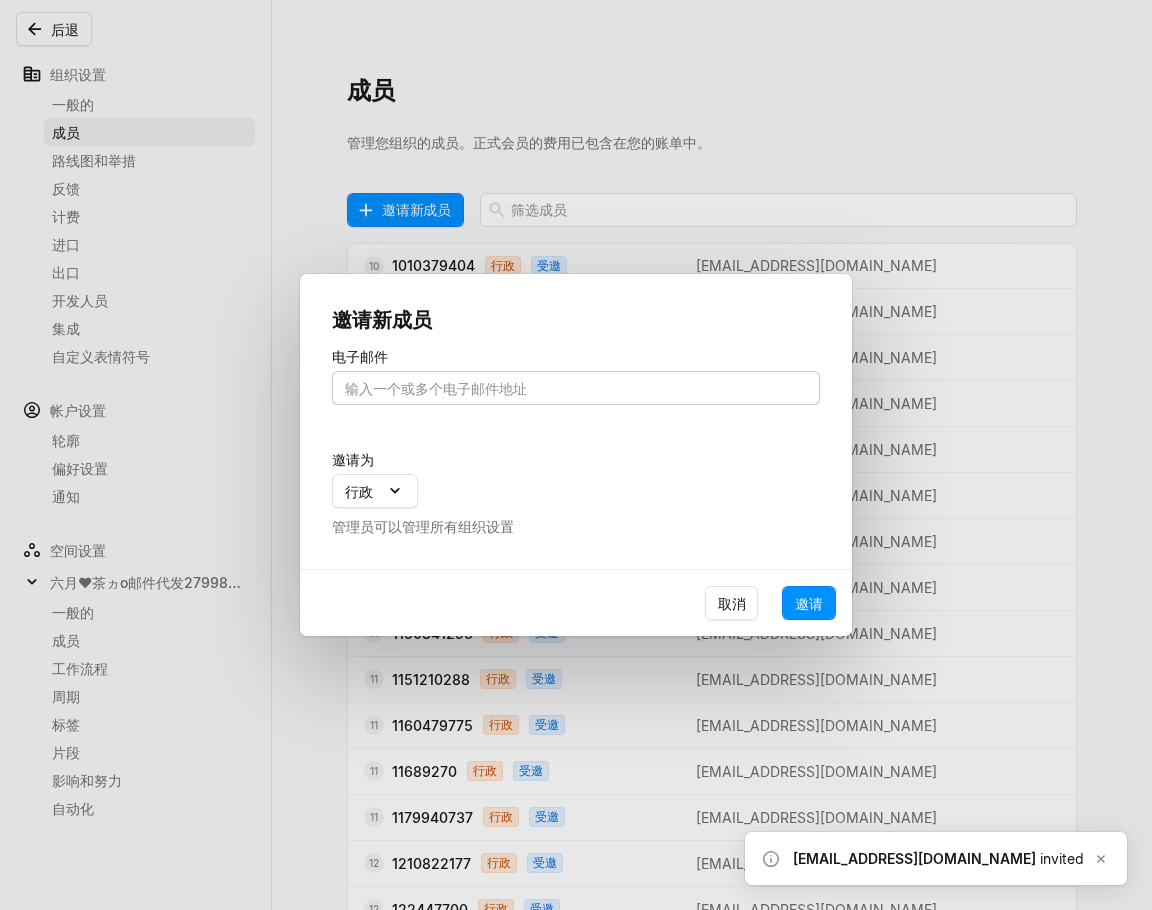 click at bounding box center (576, 388) 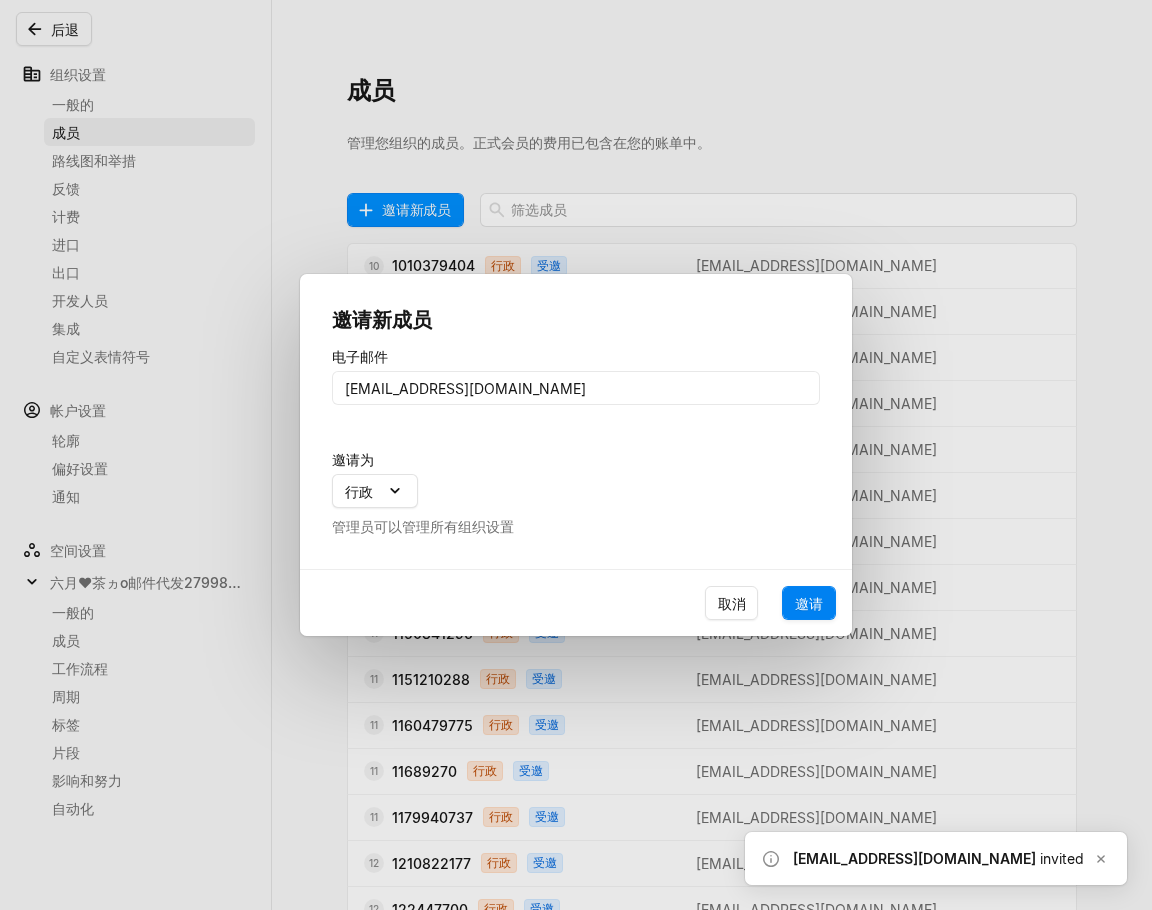 click on "邀请" at bounding box center [809, 603] 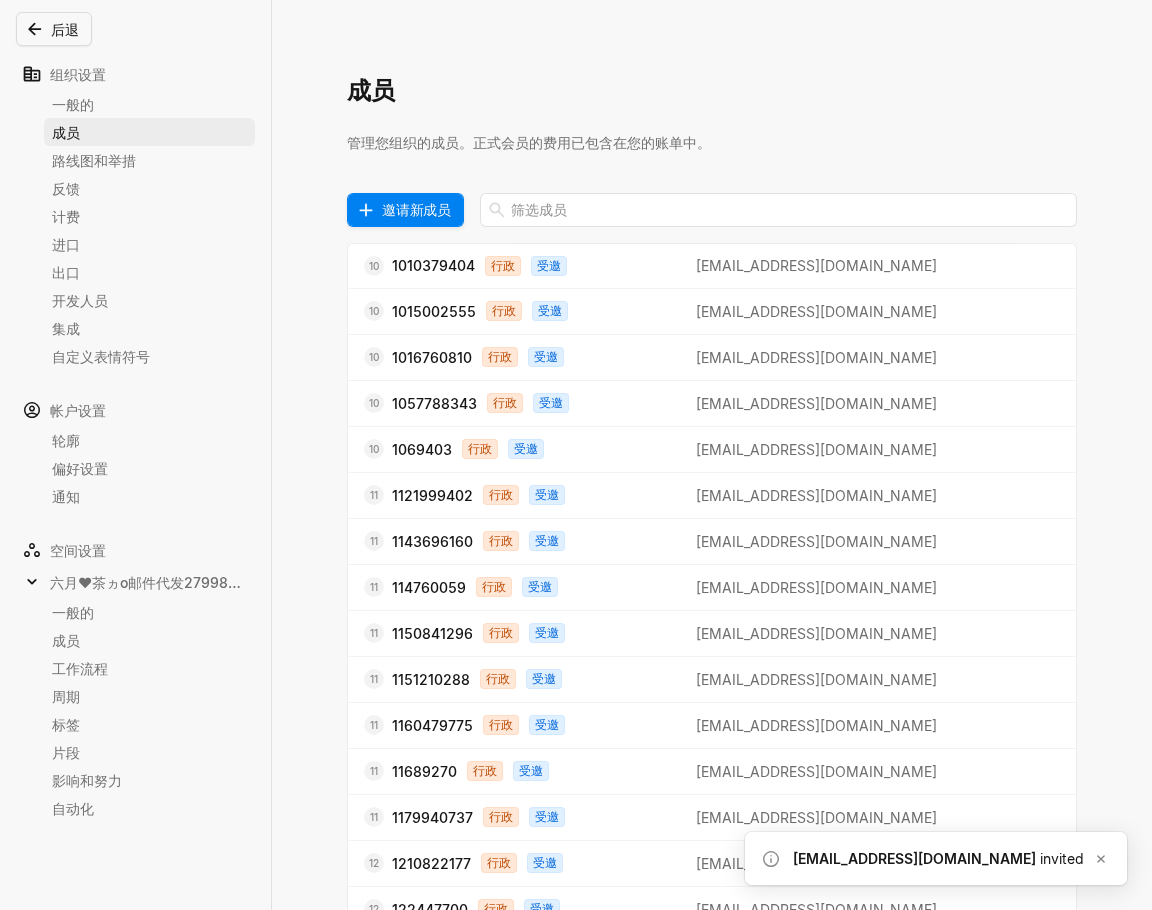 click on "邀请新成员" at bounding box center [416, 209] 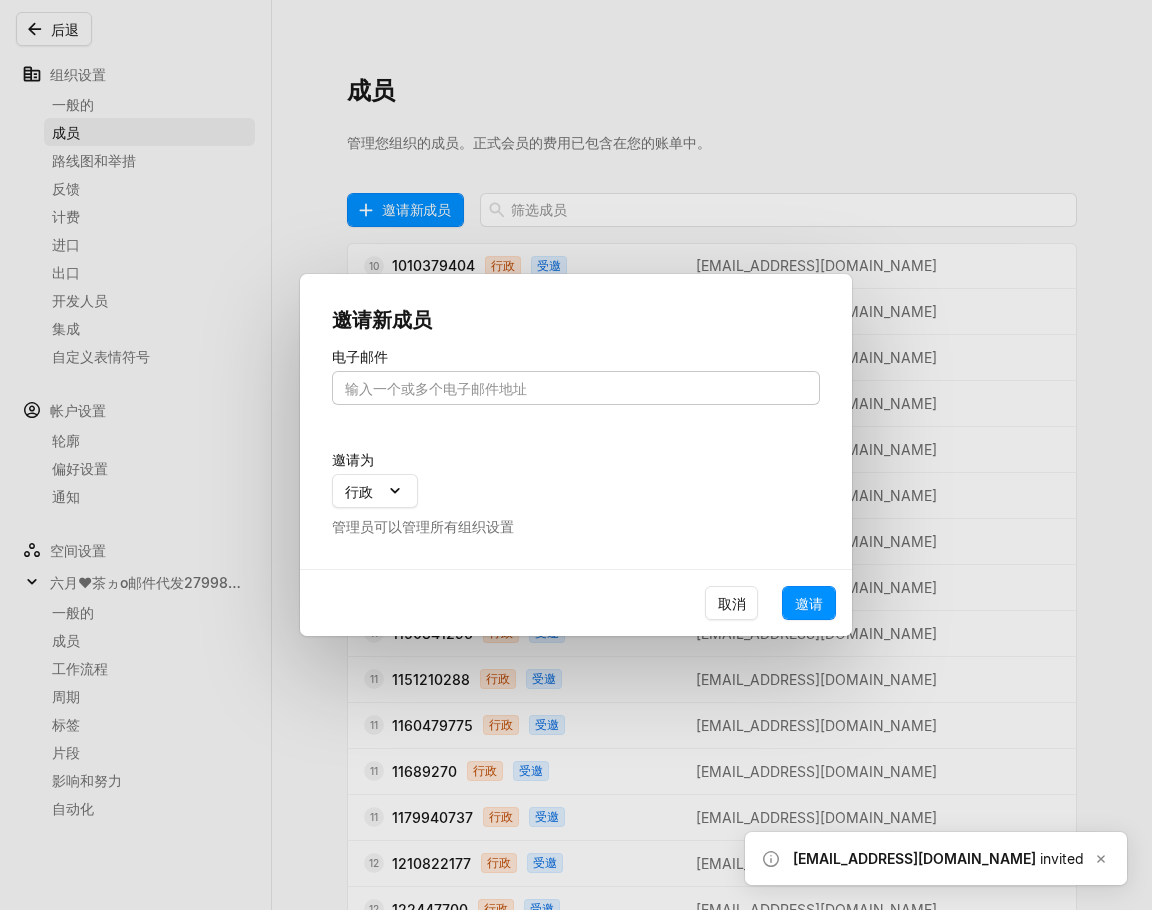 click at bounding box center (576, 388) 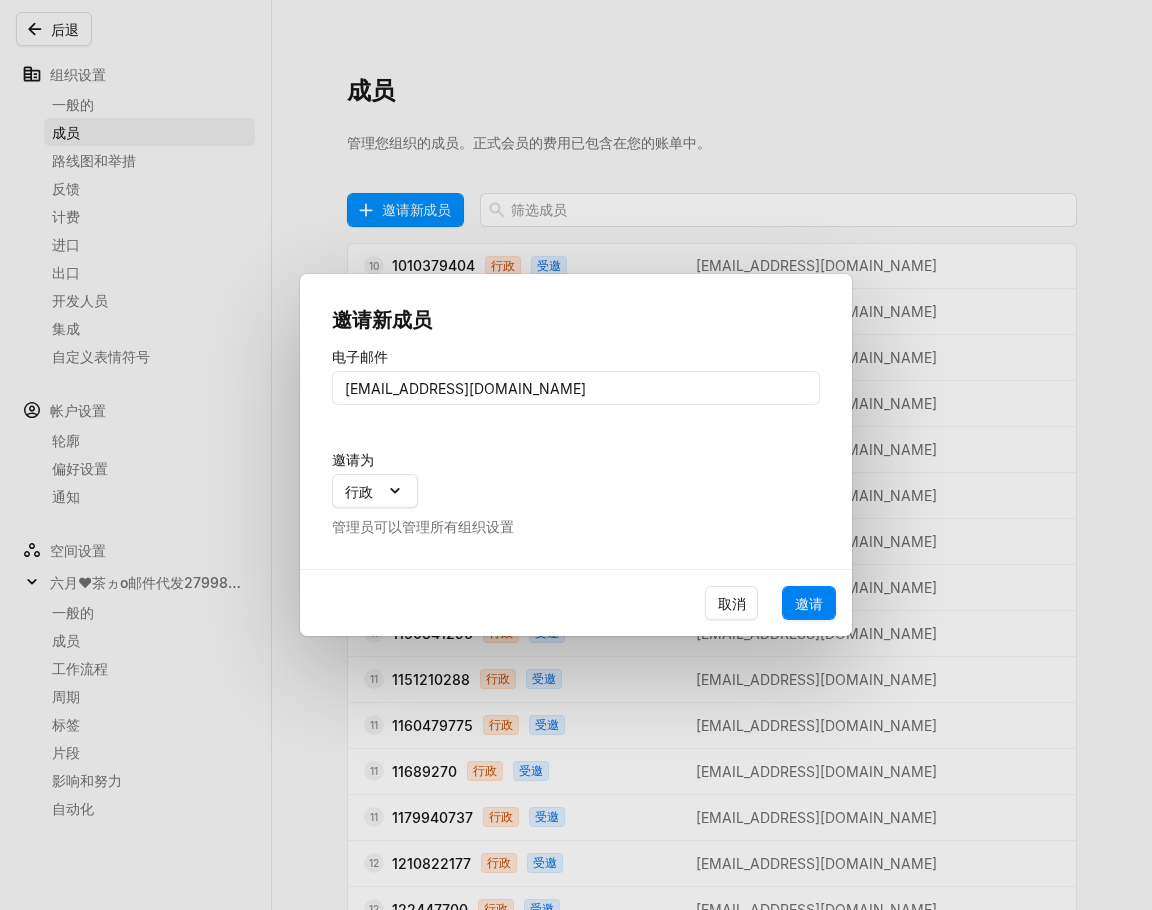 click on "邀请" at bounding box center [809, 603] 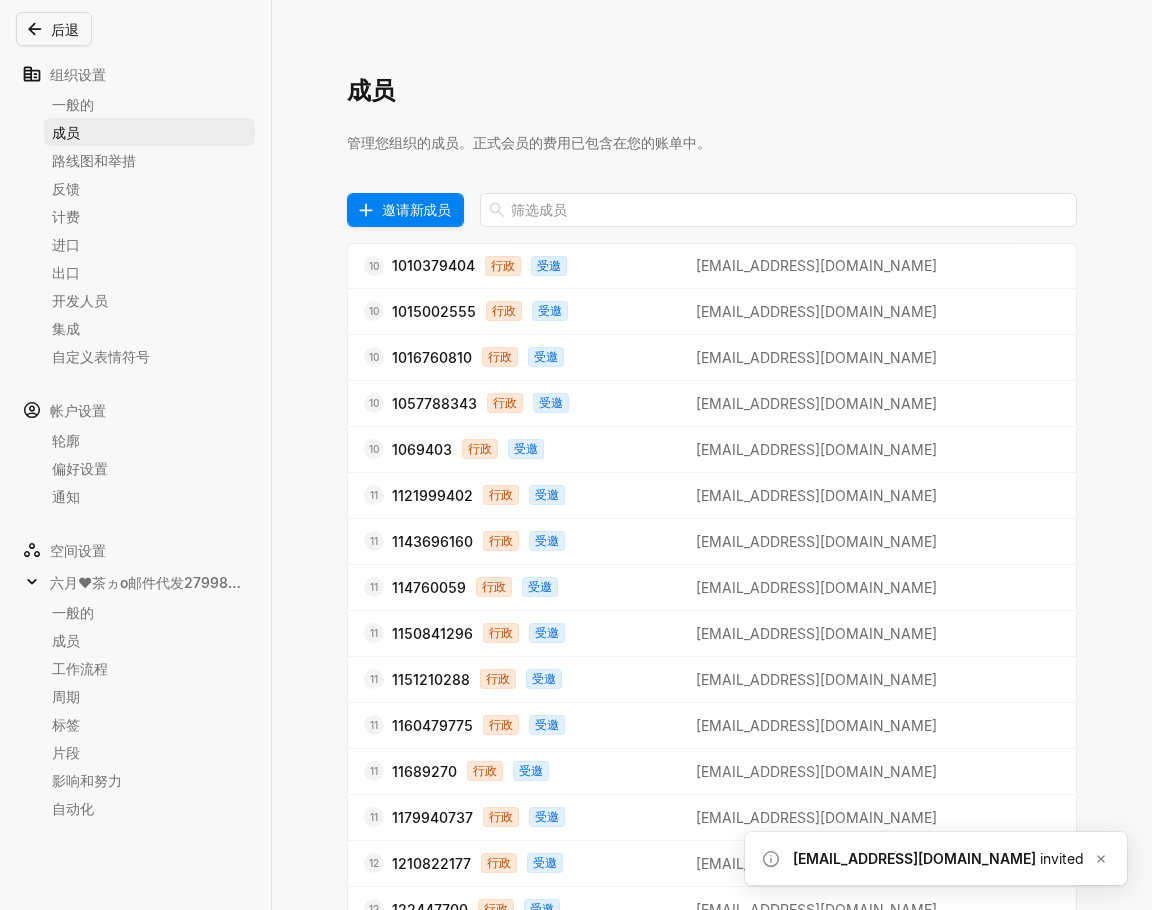 click on "邀请新成员" at bounding box center [416, 209] 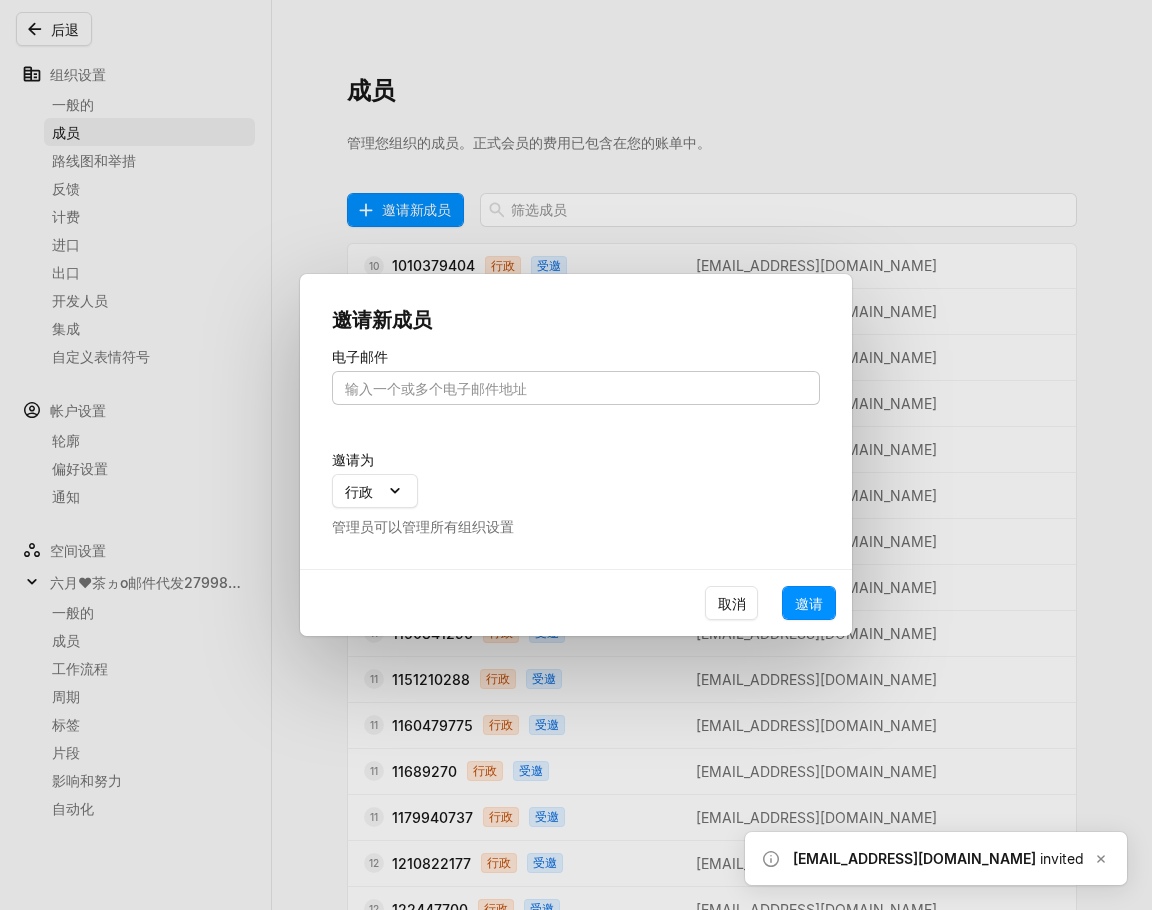 click at bounding box center (576, 388) 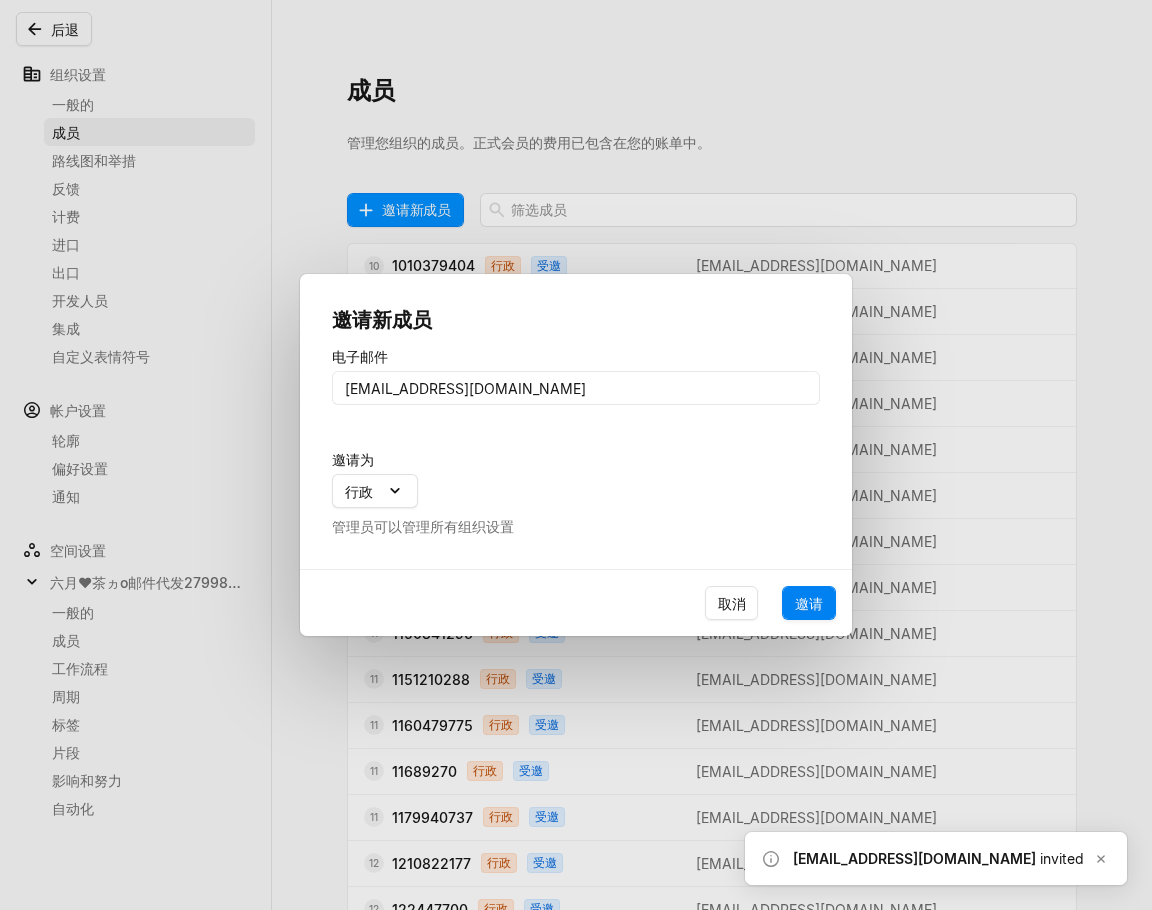 click on "邀请" at bounding box center [809, 603] 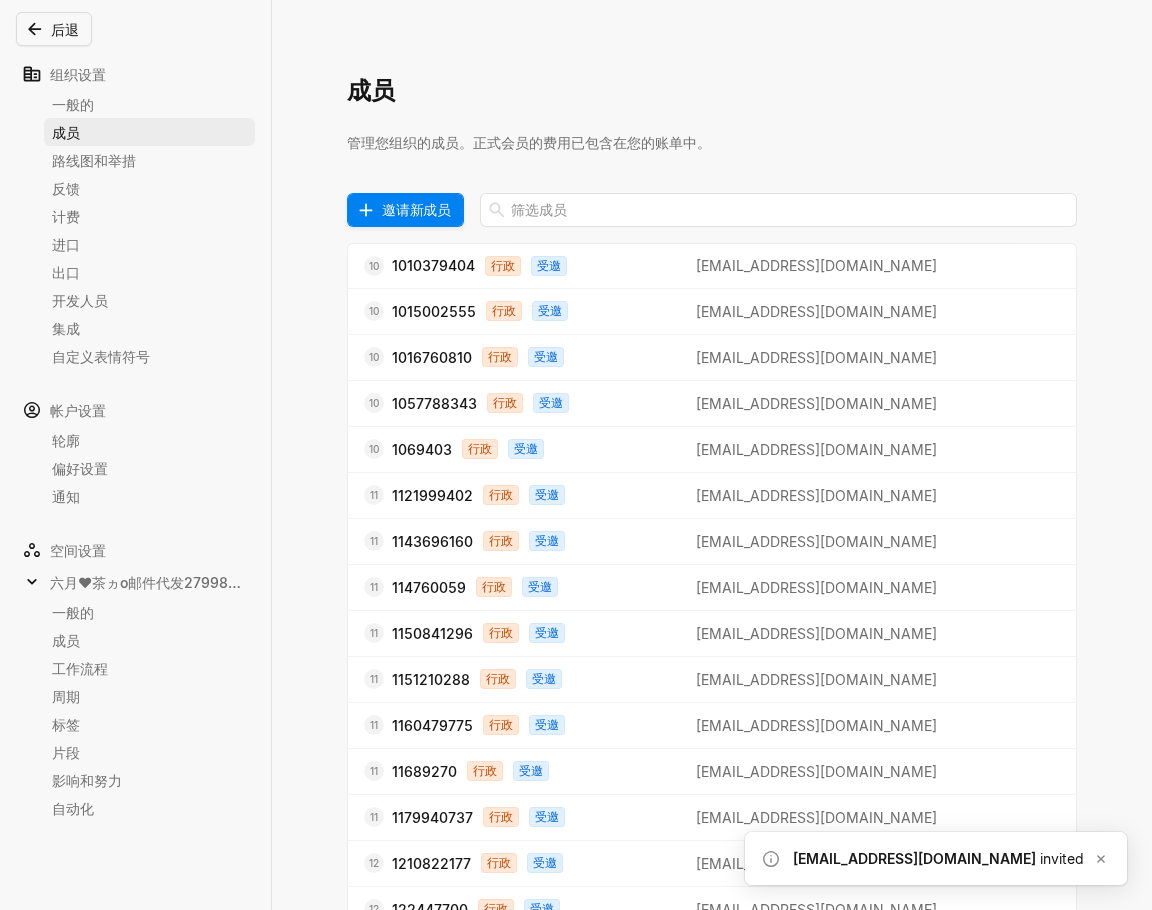 click on "邀请新成员" at bounding box center (416, 209) 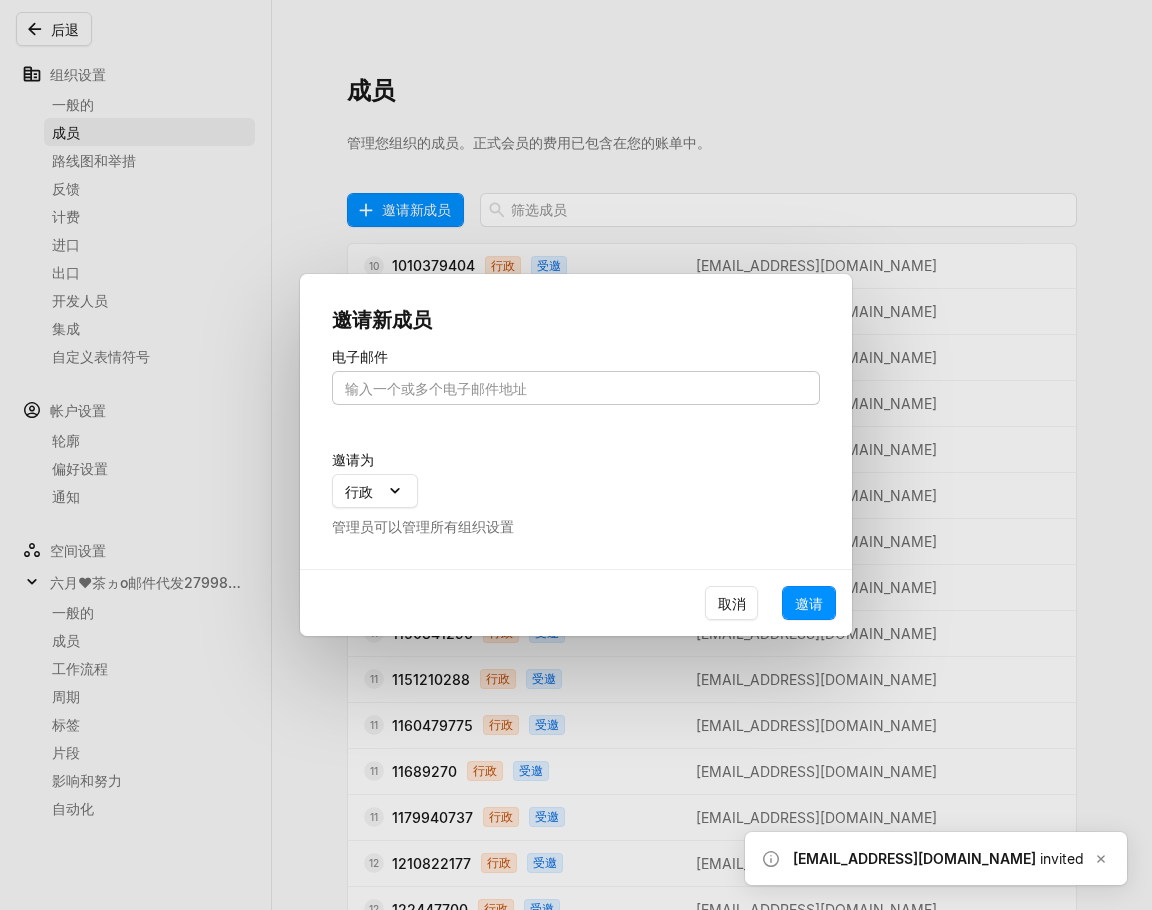 click at bounding box center [576, 388] 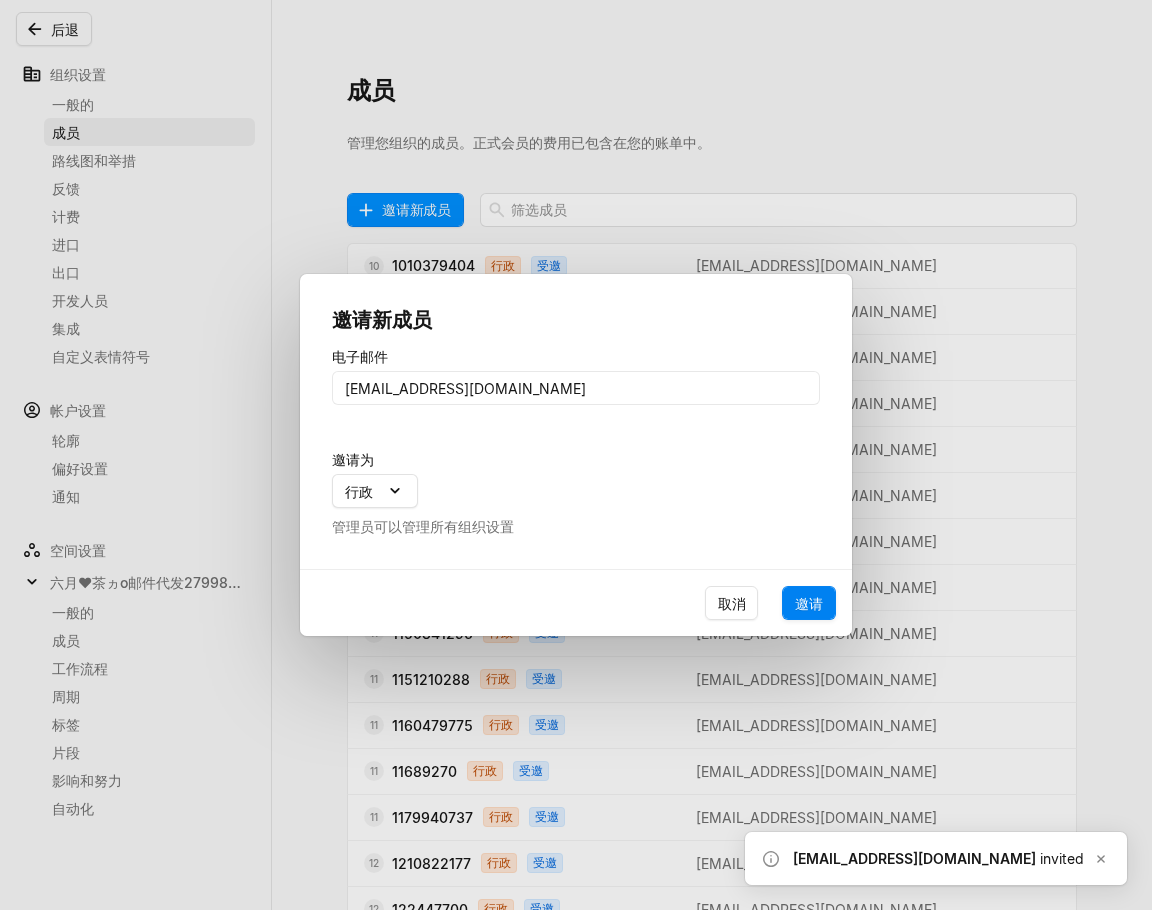 click on "邀请" at bounding box center [809, 603] 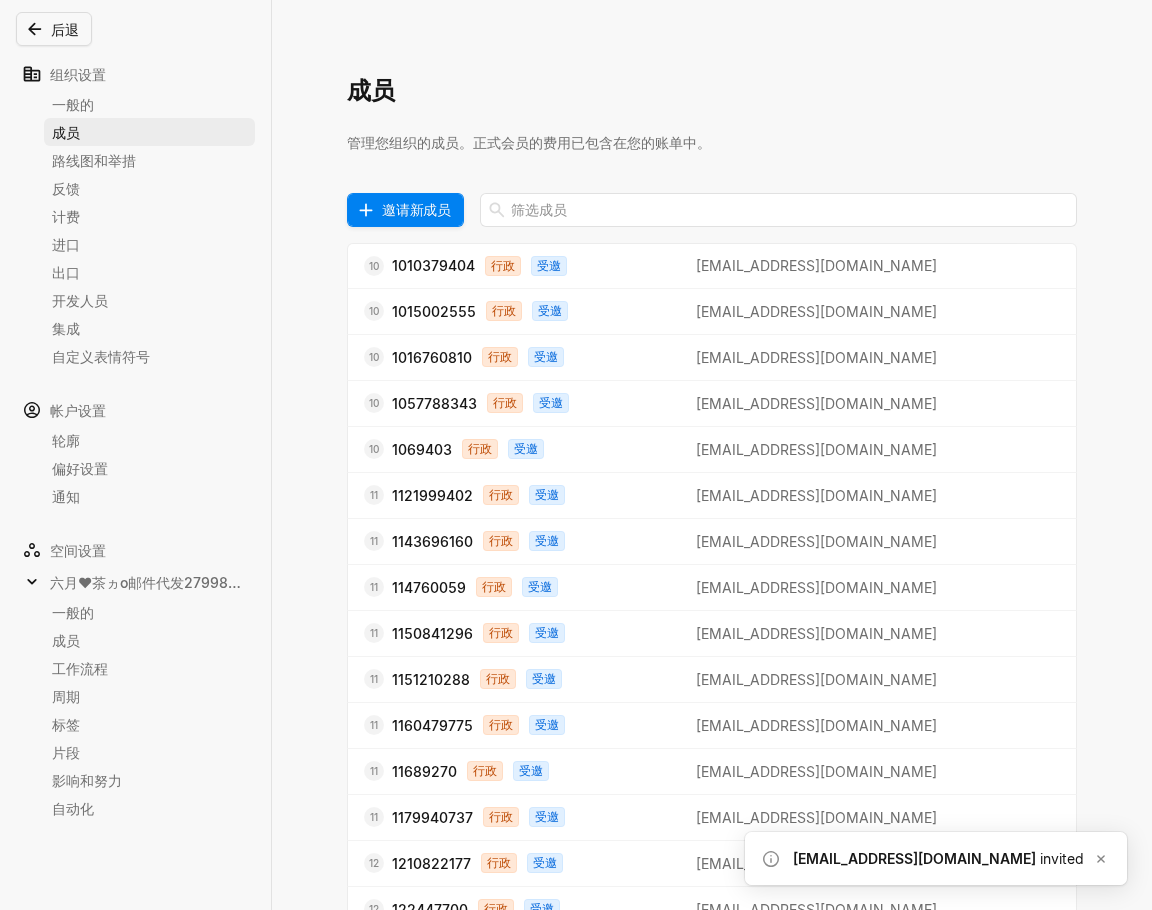 click on "邀请新成员" at bounding box center [416, 209] 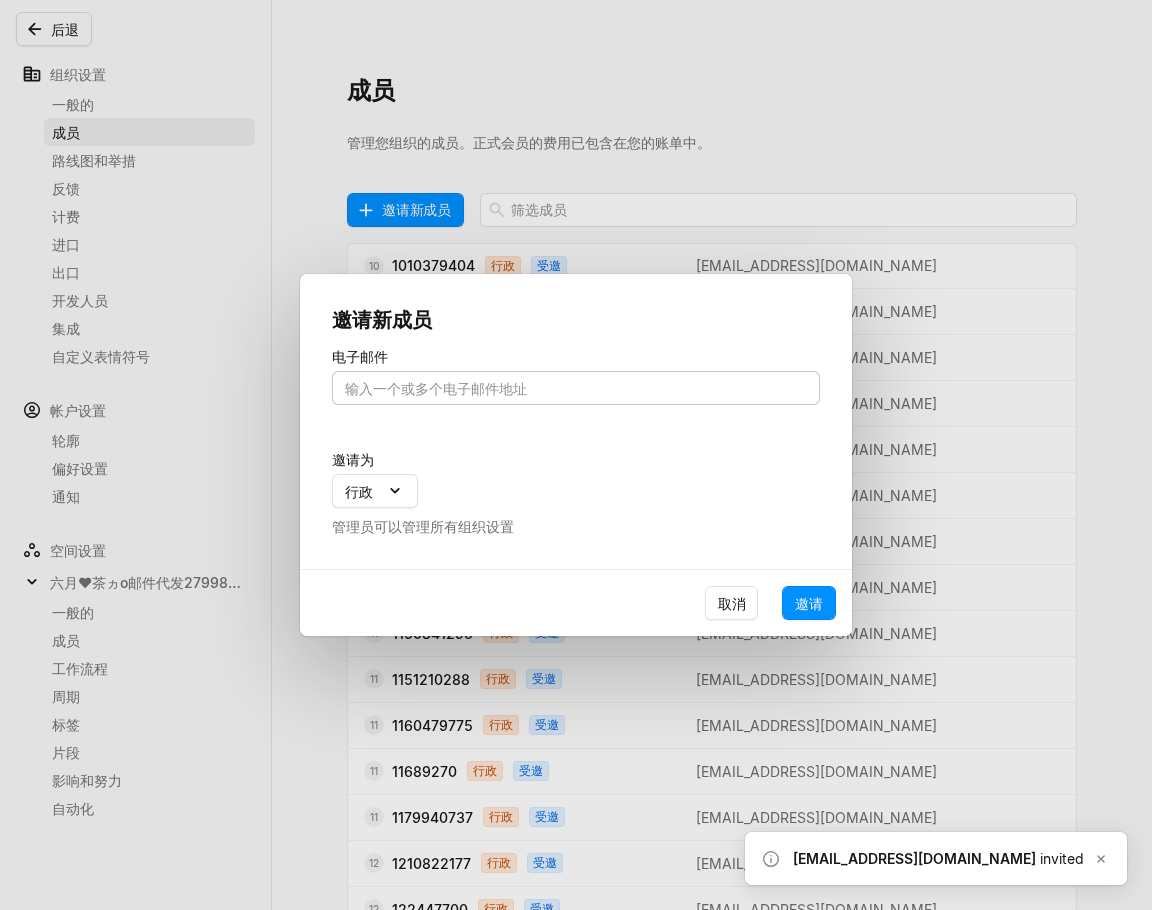 click at bounding box center (576, 388) 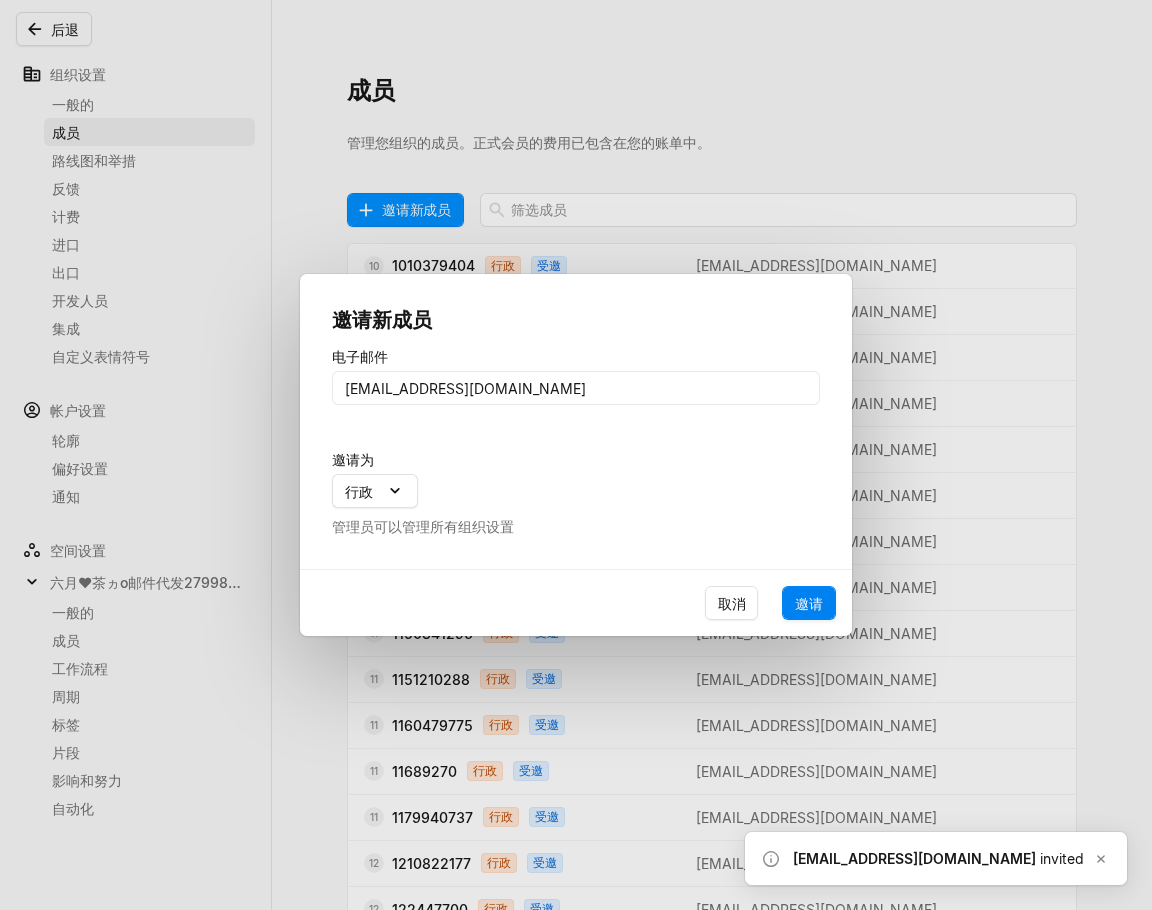 click on "邀请" at bounding box center [809, 603] 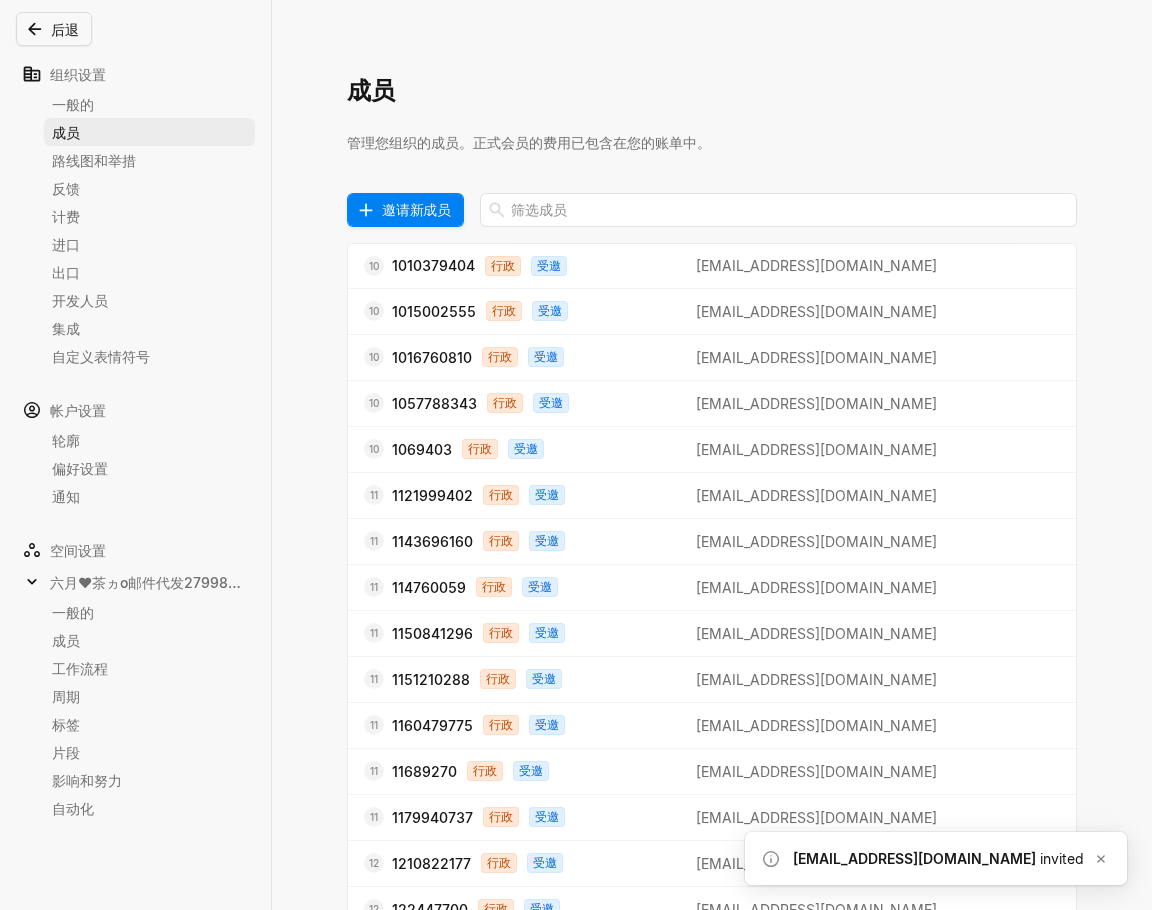 click on "邀请新成员" at bounding box center [416, 209] 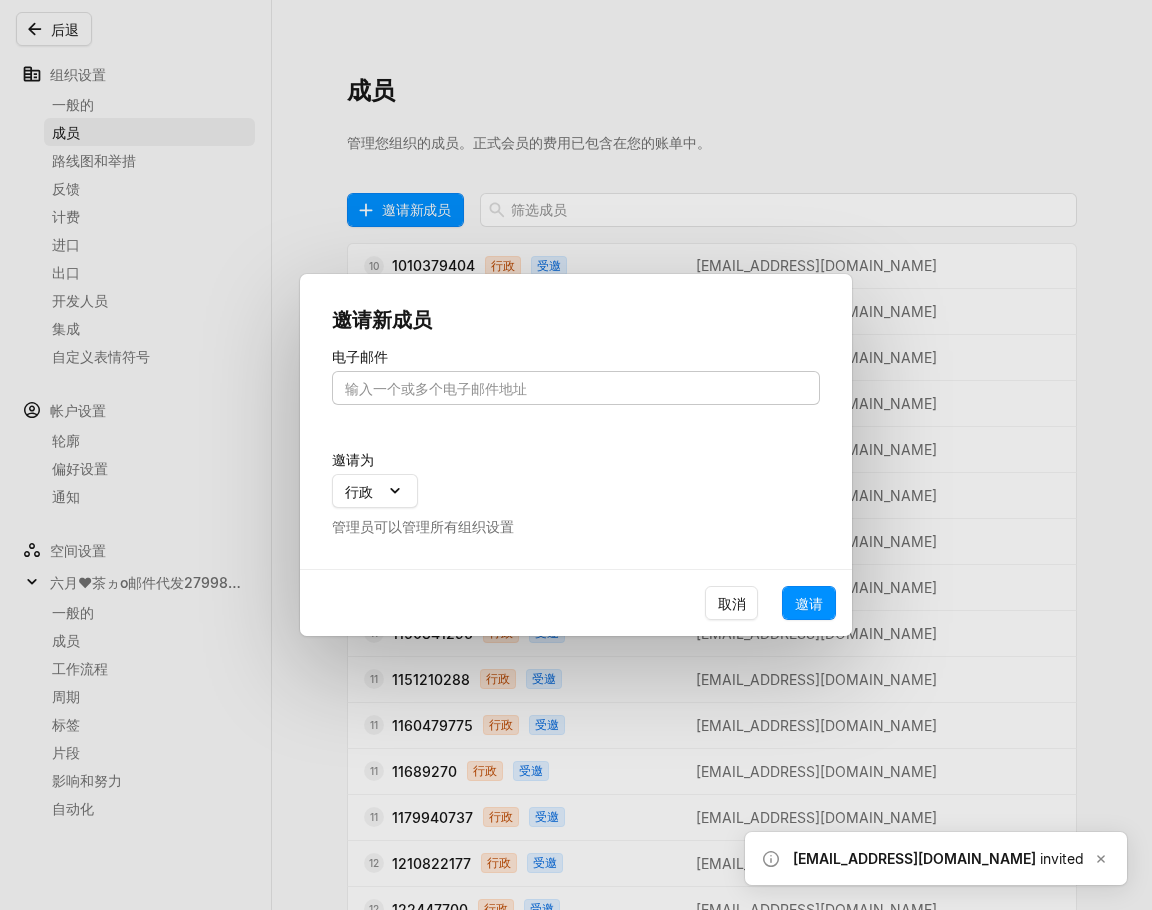 click at bounding box center [576, 388] 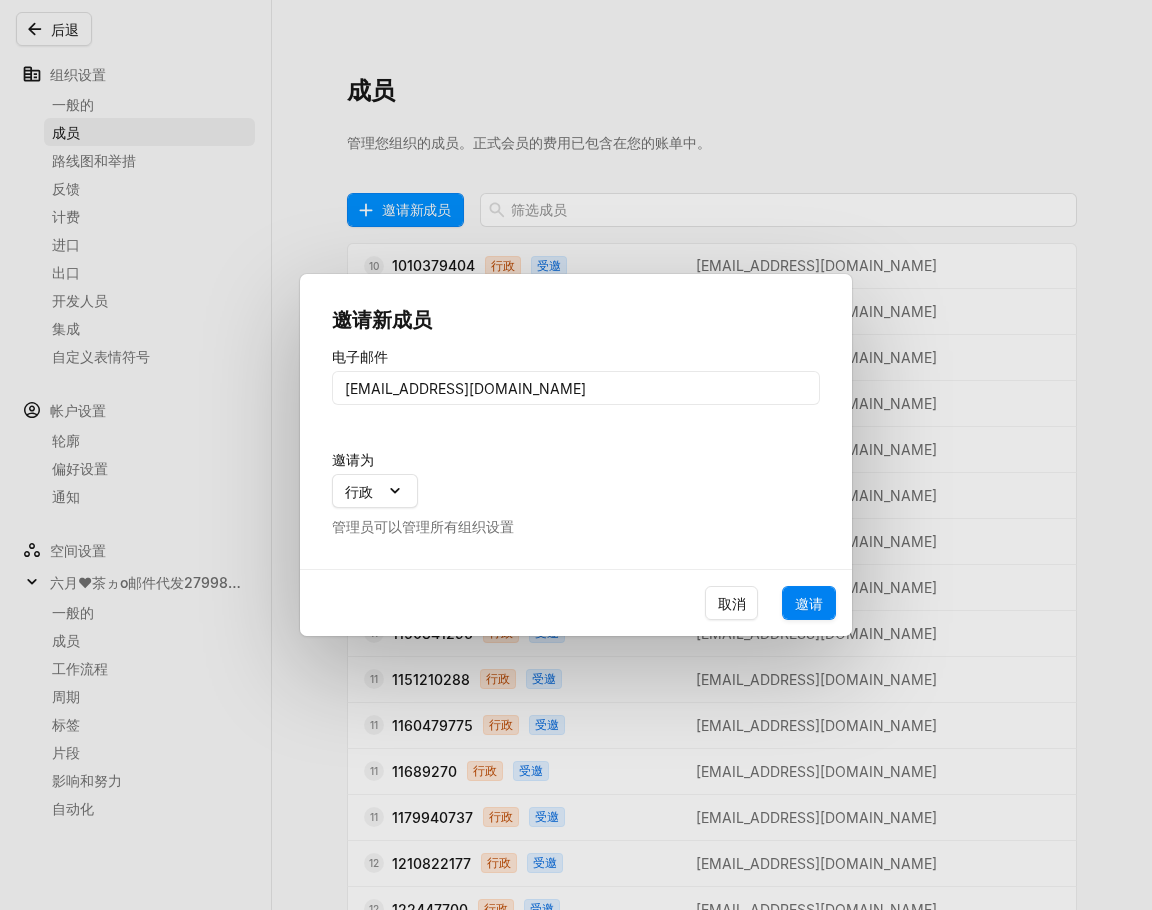 click on "邀请" at bounding box center [809, 603] 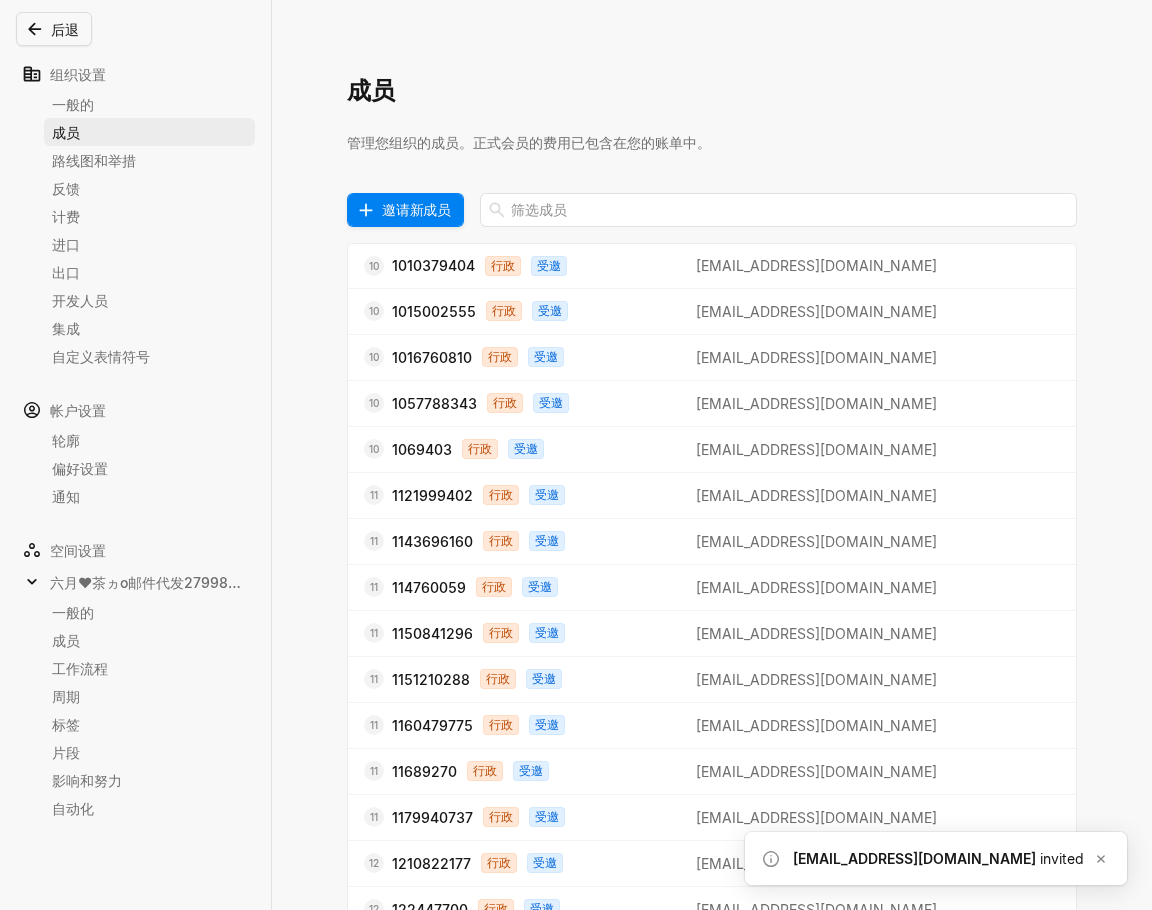 click on "邀请新成员" at bounding box center (416, 209) 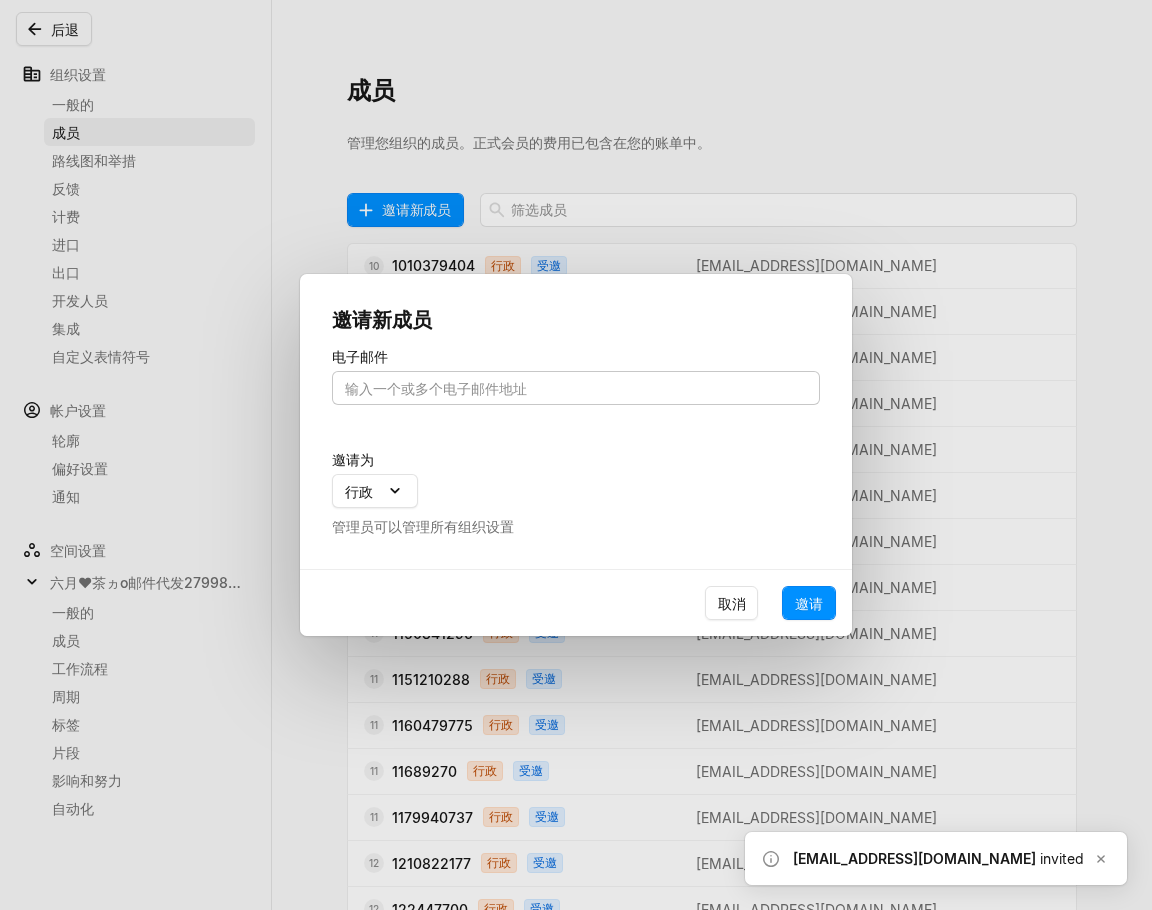 click at bounding box center [576, 388] 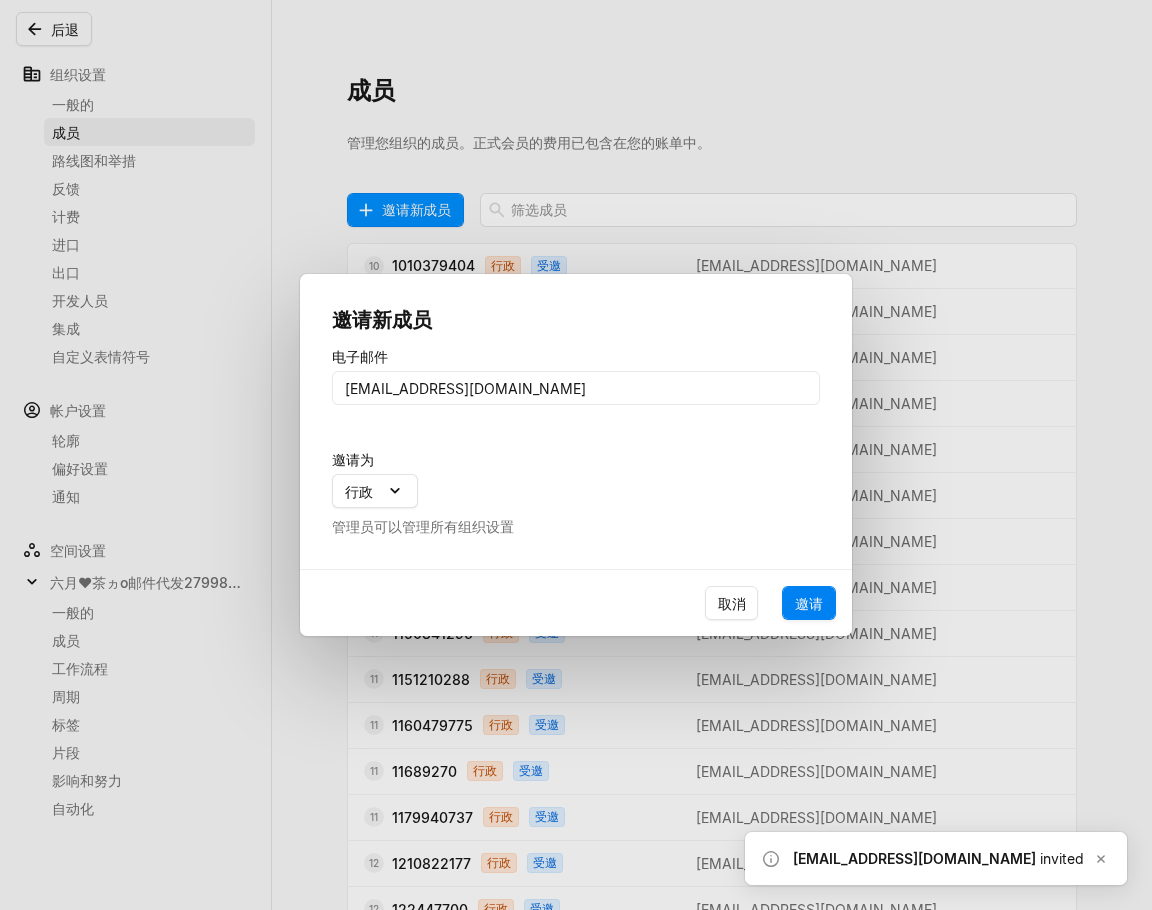 click on "邀请" at bounding box center (809, 603) 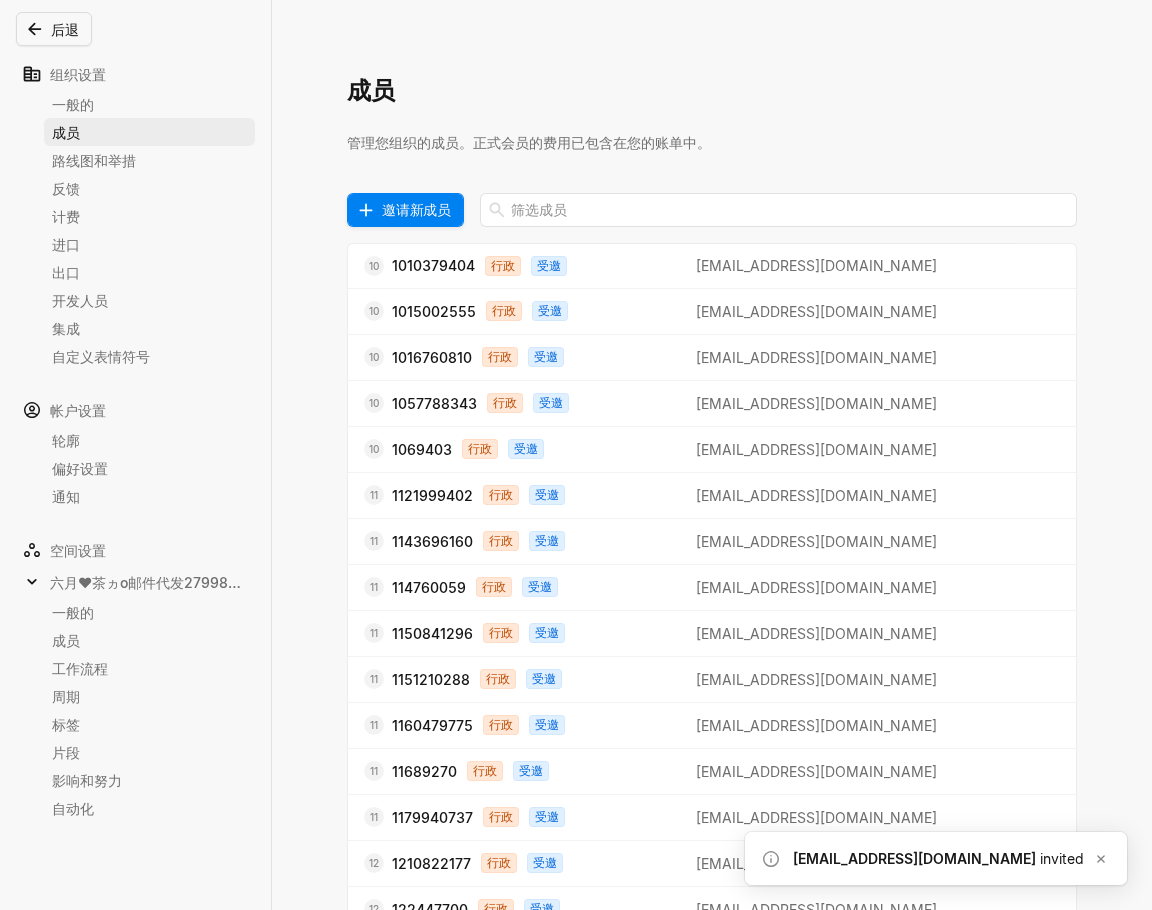 click on "邀请新成员" at bounding box center [416, 209] 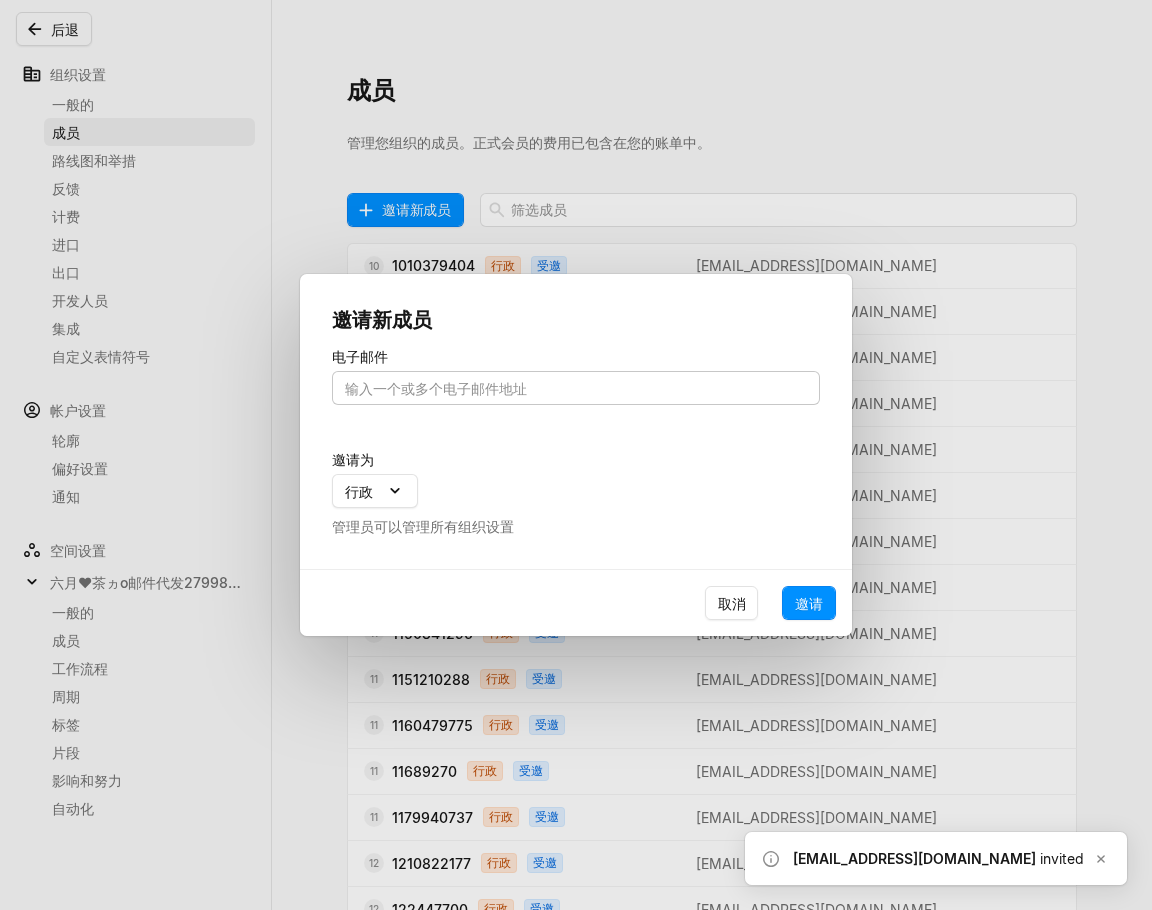click at bounding box center [576, 388] 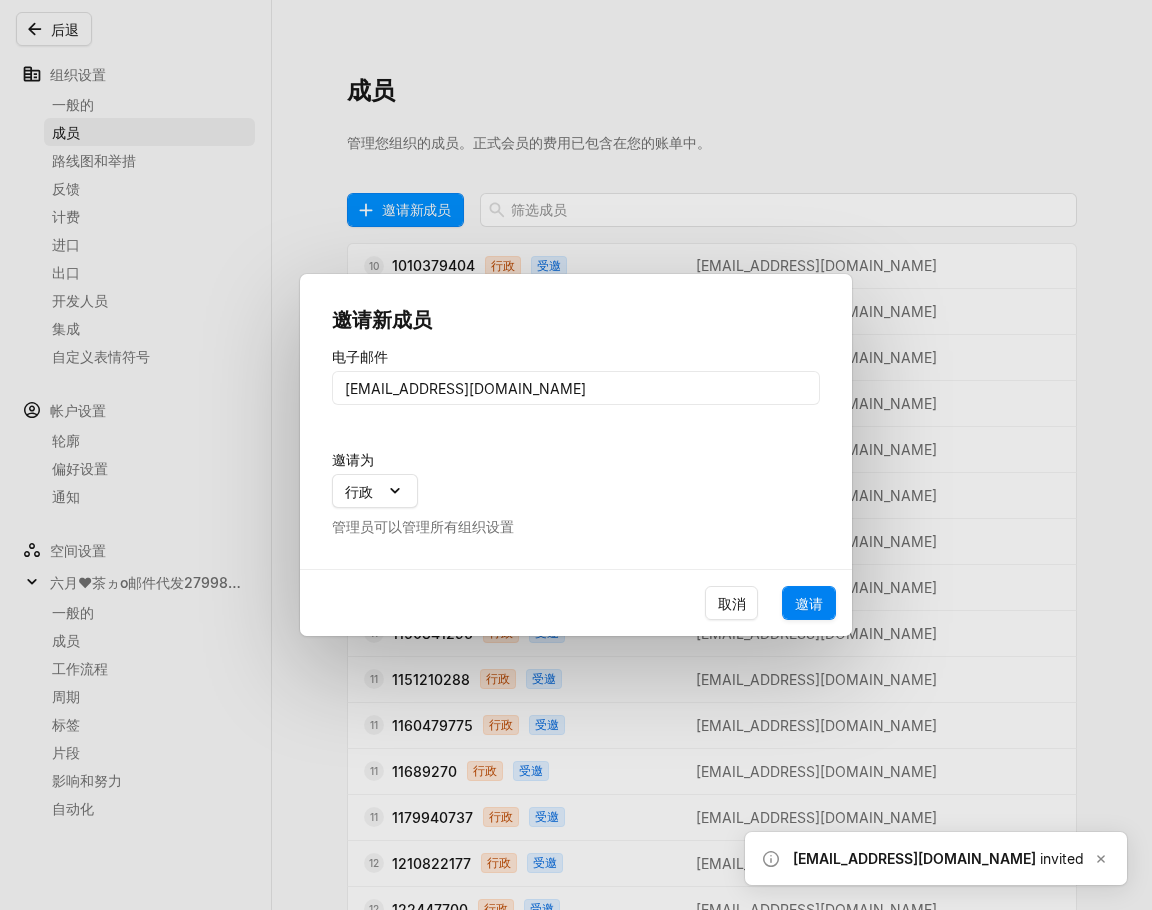 click on "邀请" at bounding box center [809, 603] 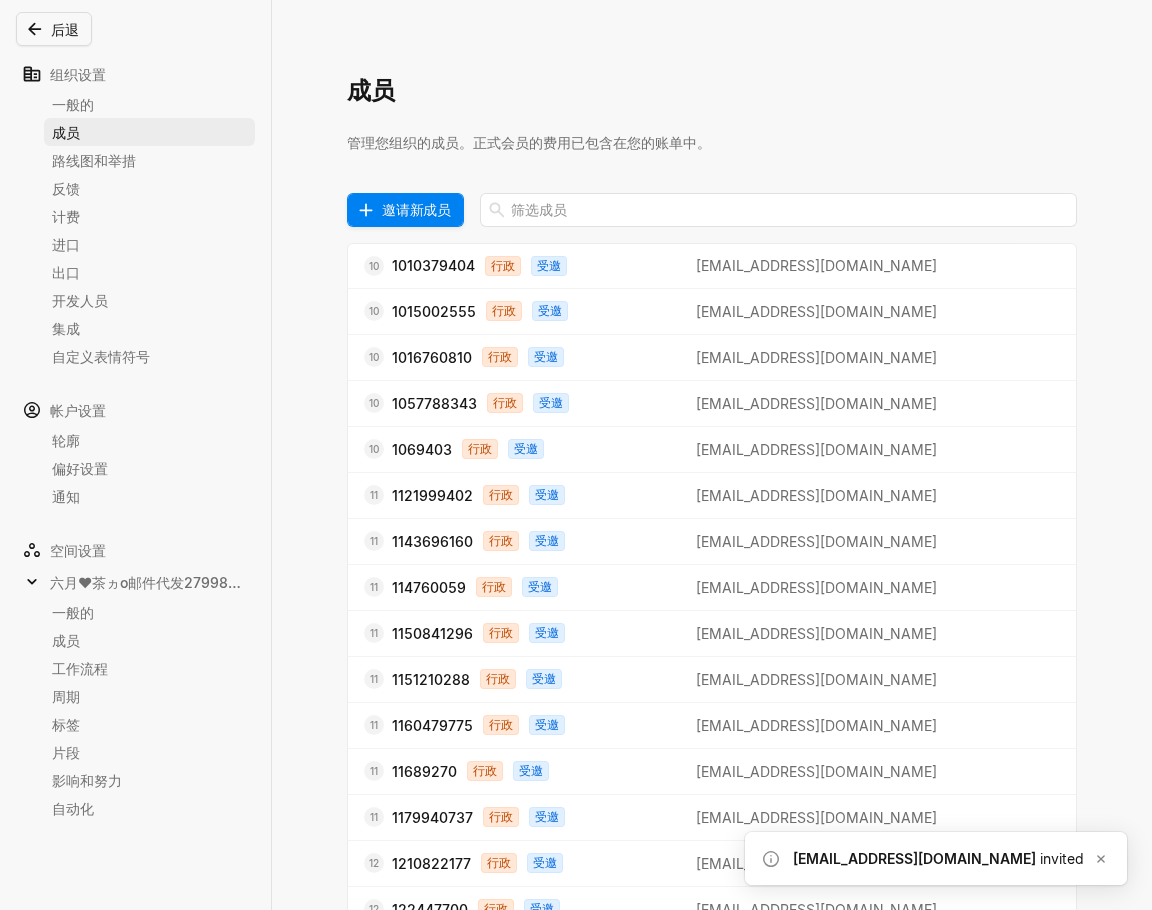 click on "邀请新成员" at bounding box center (416, 209) 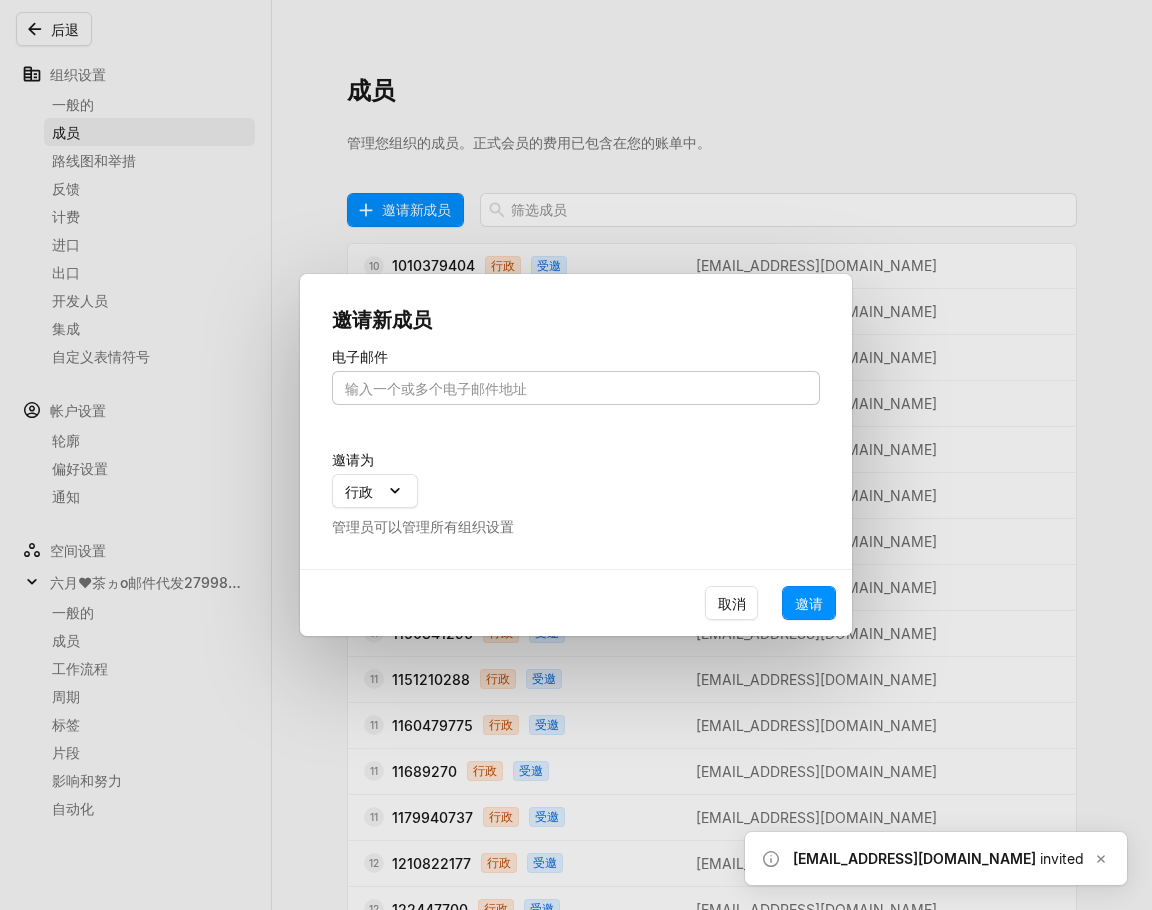 click at bounding box center [576, 388] 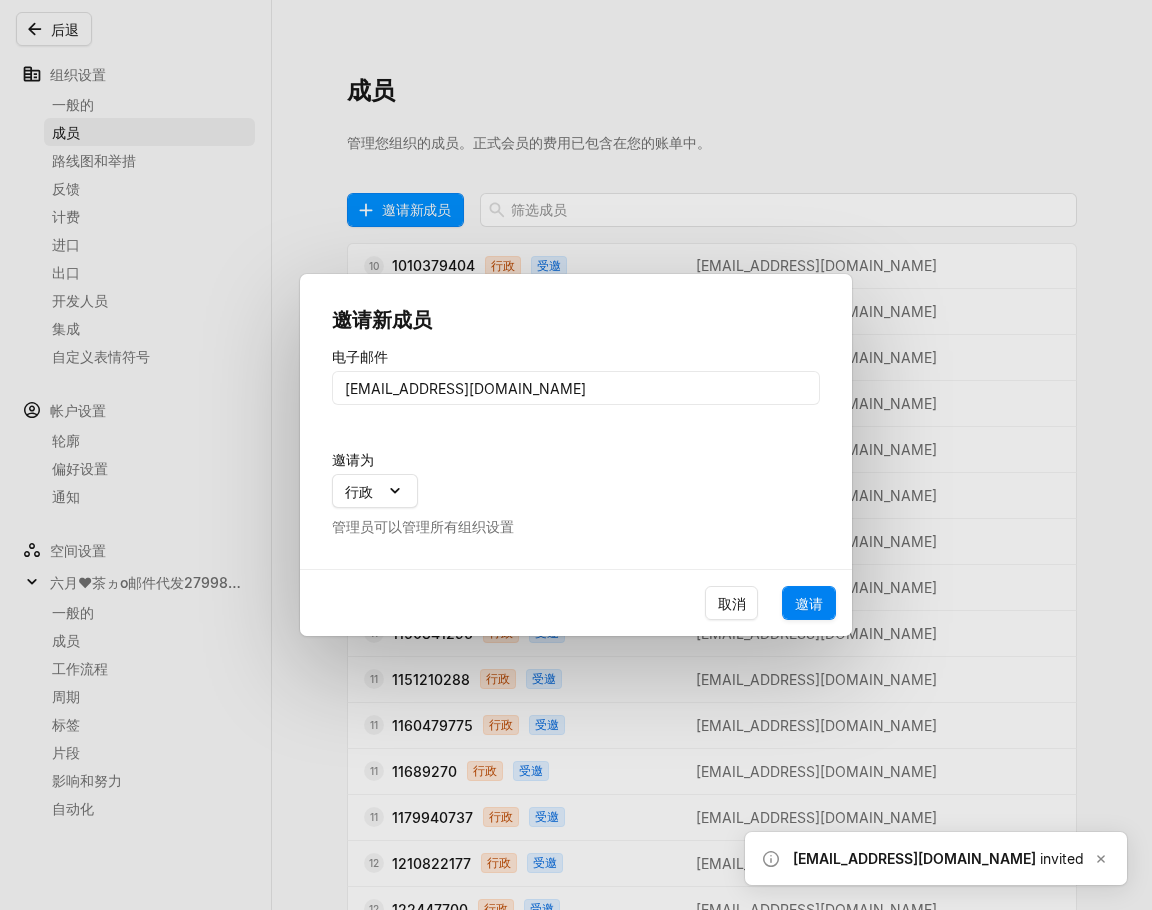 click on "邀请" at bounding box center (809, 603) 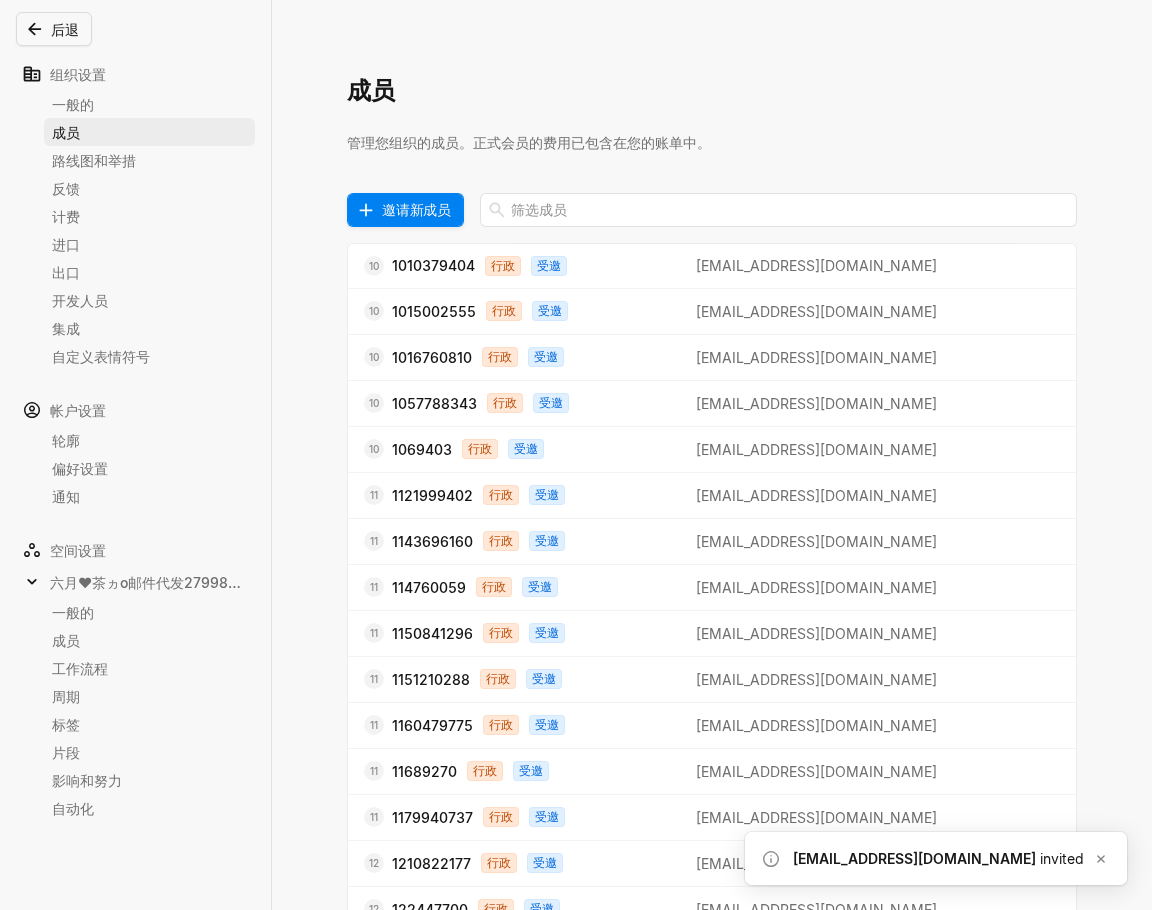 click on "邀请新成员" at bounding box center (416, 209) 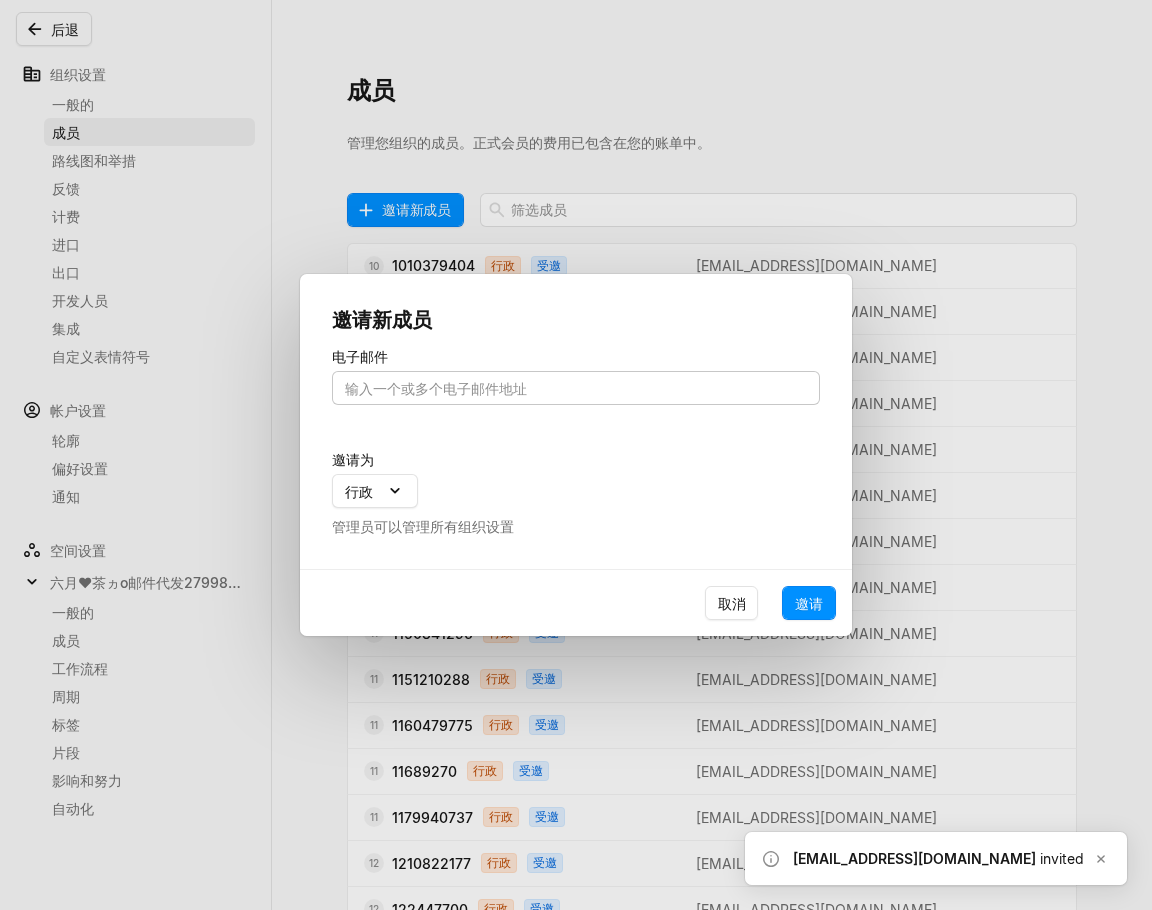 click at bounding box center (576, 388) 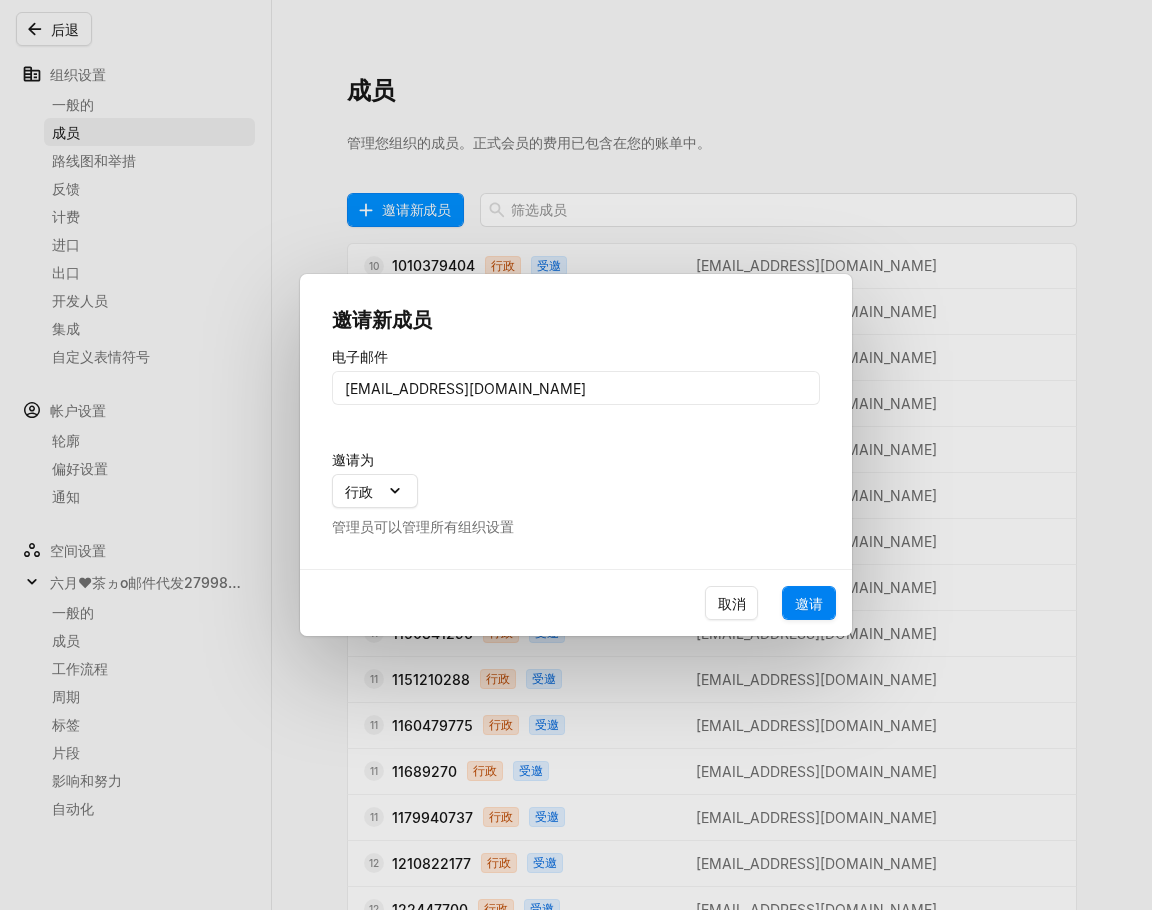click on "邀请" at bounding box center (809, 603) 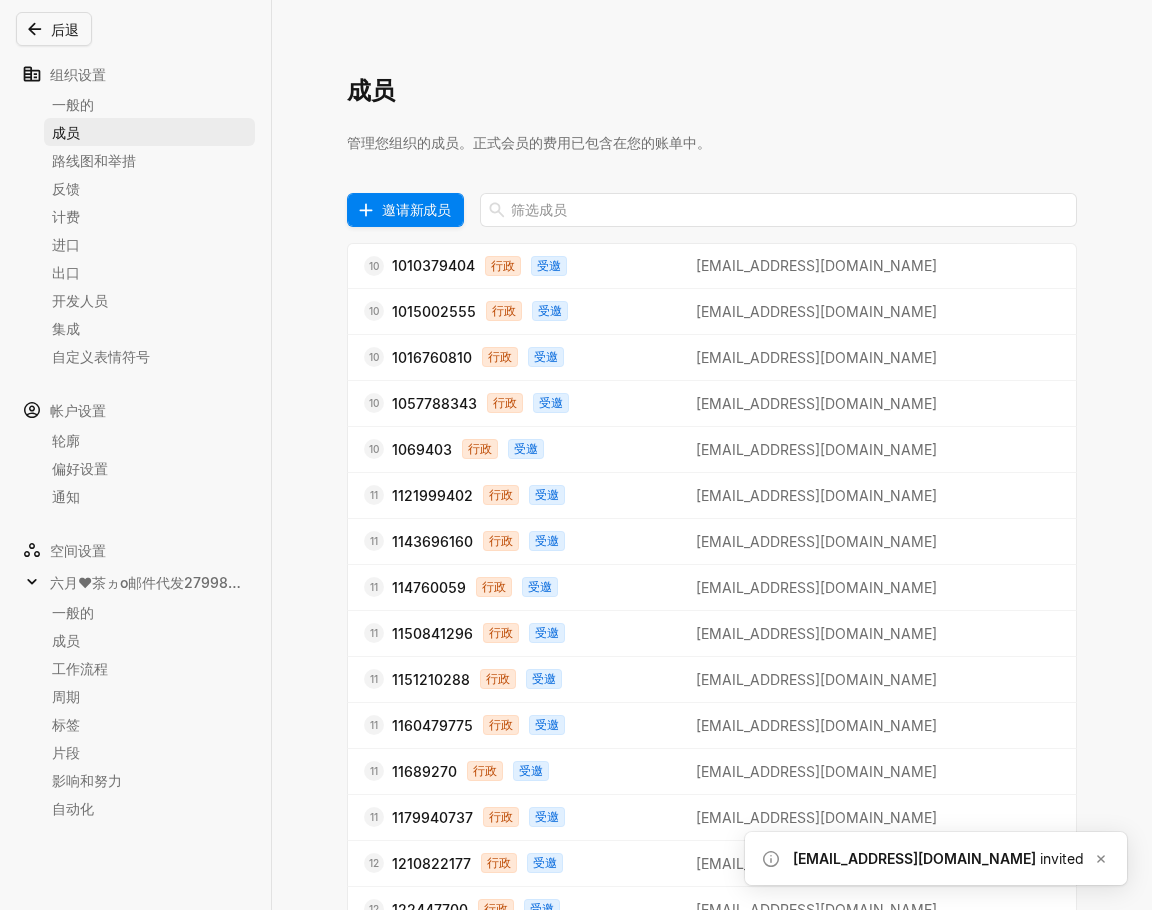 click on "邀请新成员" at bounding box center [416, 209] 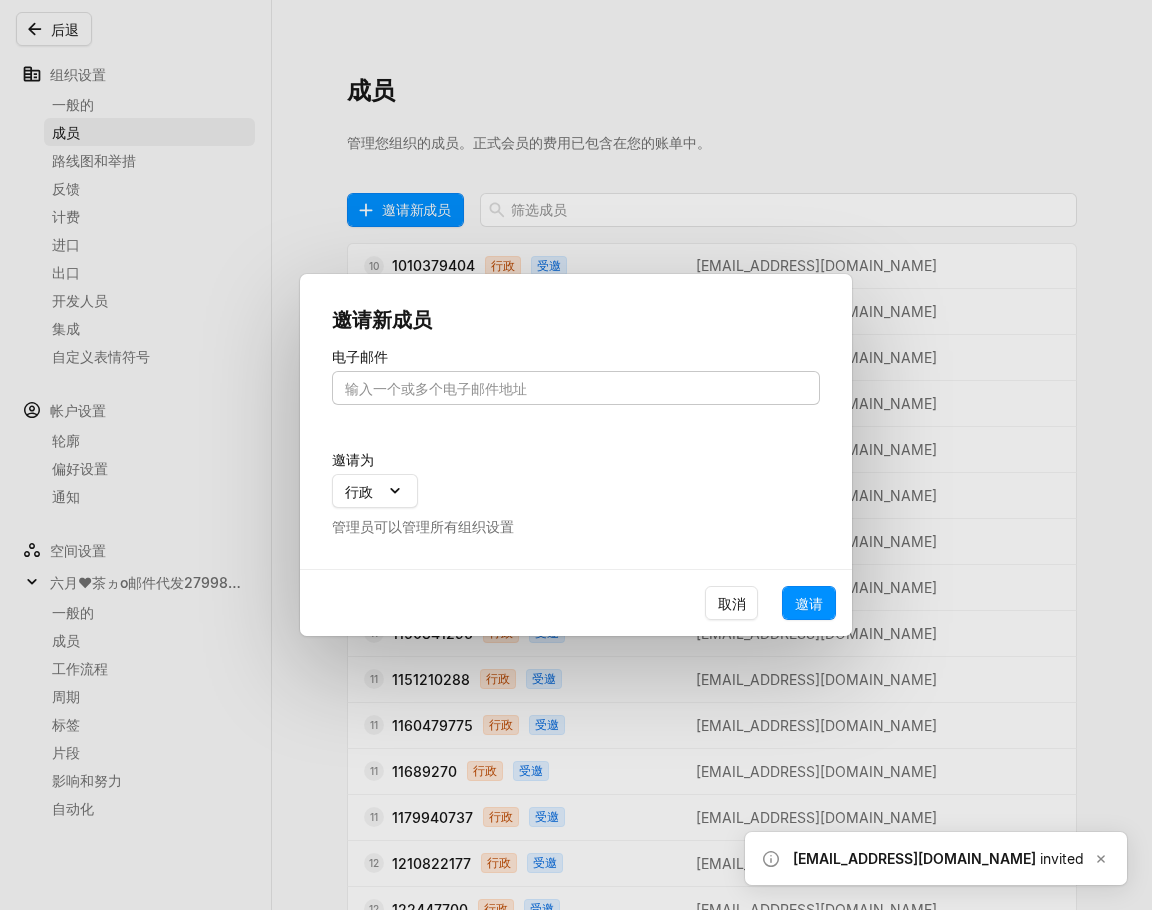 click at bounding box center [576, 388] 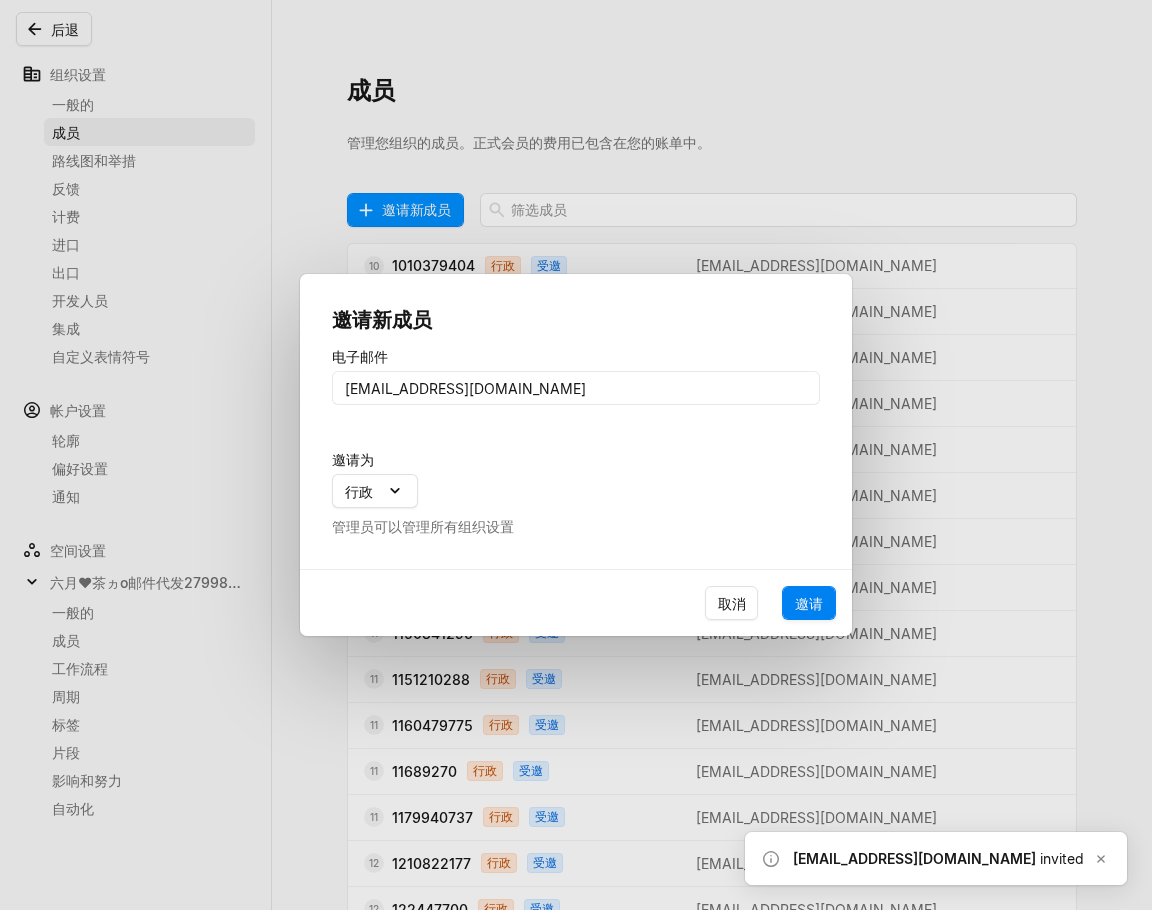 click on "邀请" at bounding box center [809, 603] 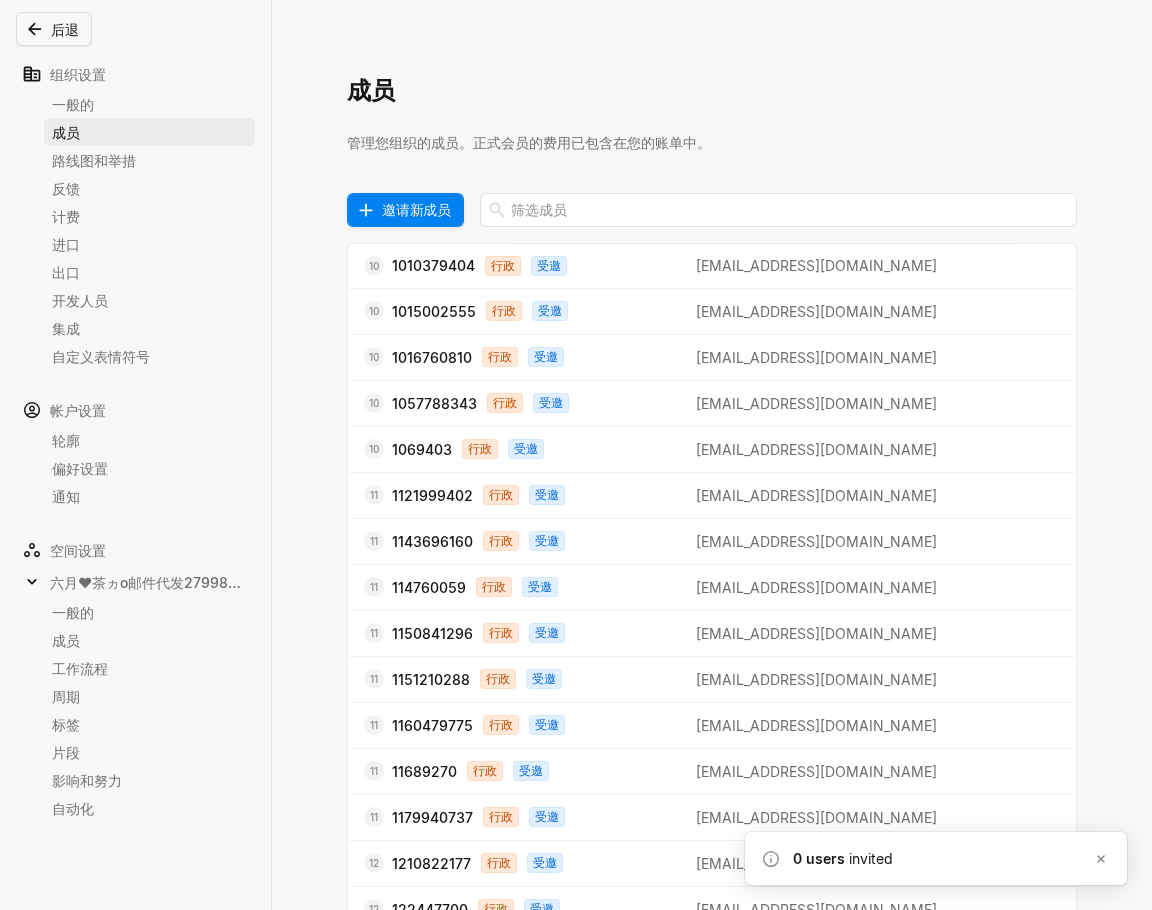 click on "邀请新成员" at bounding box center (416, 209) 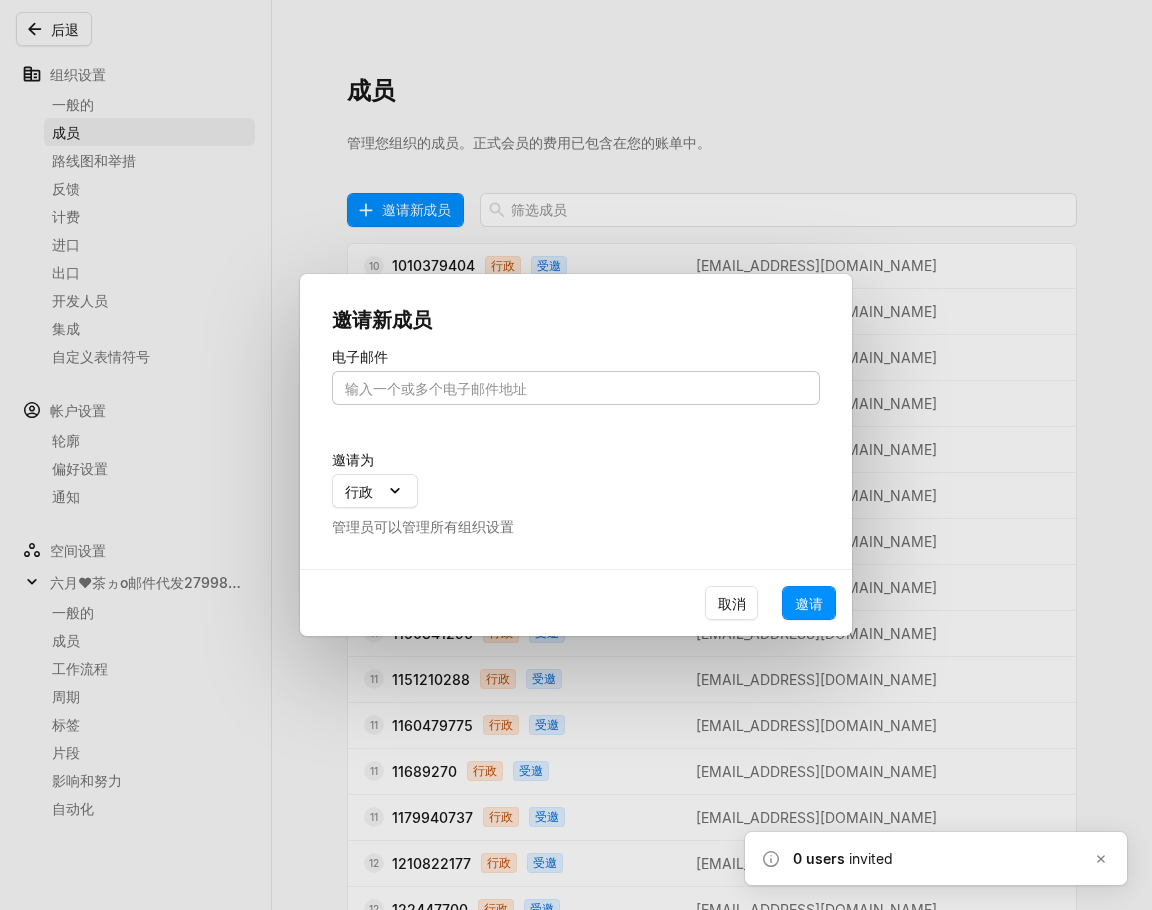 click at bounding box center (576, 388) 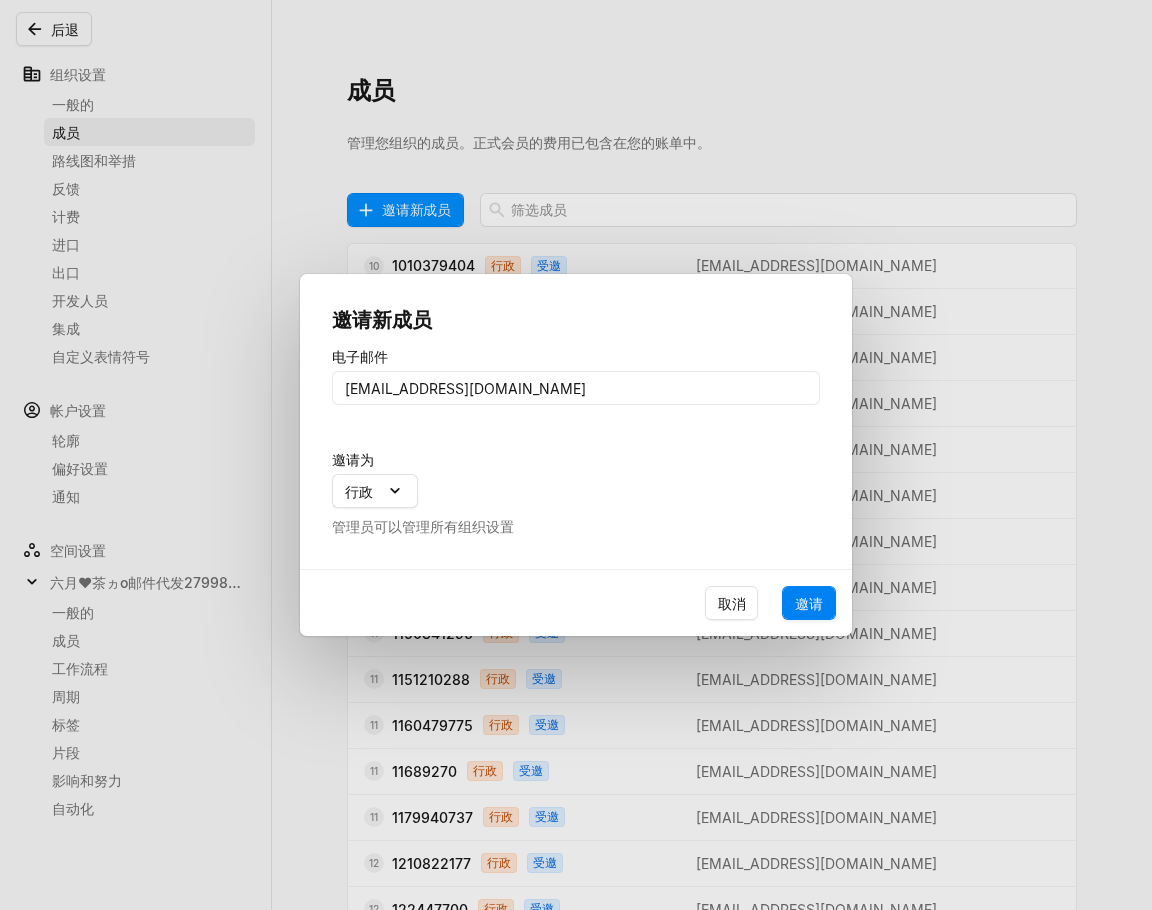 click on "邀请" at bounding box center (809, 603) 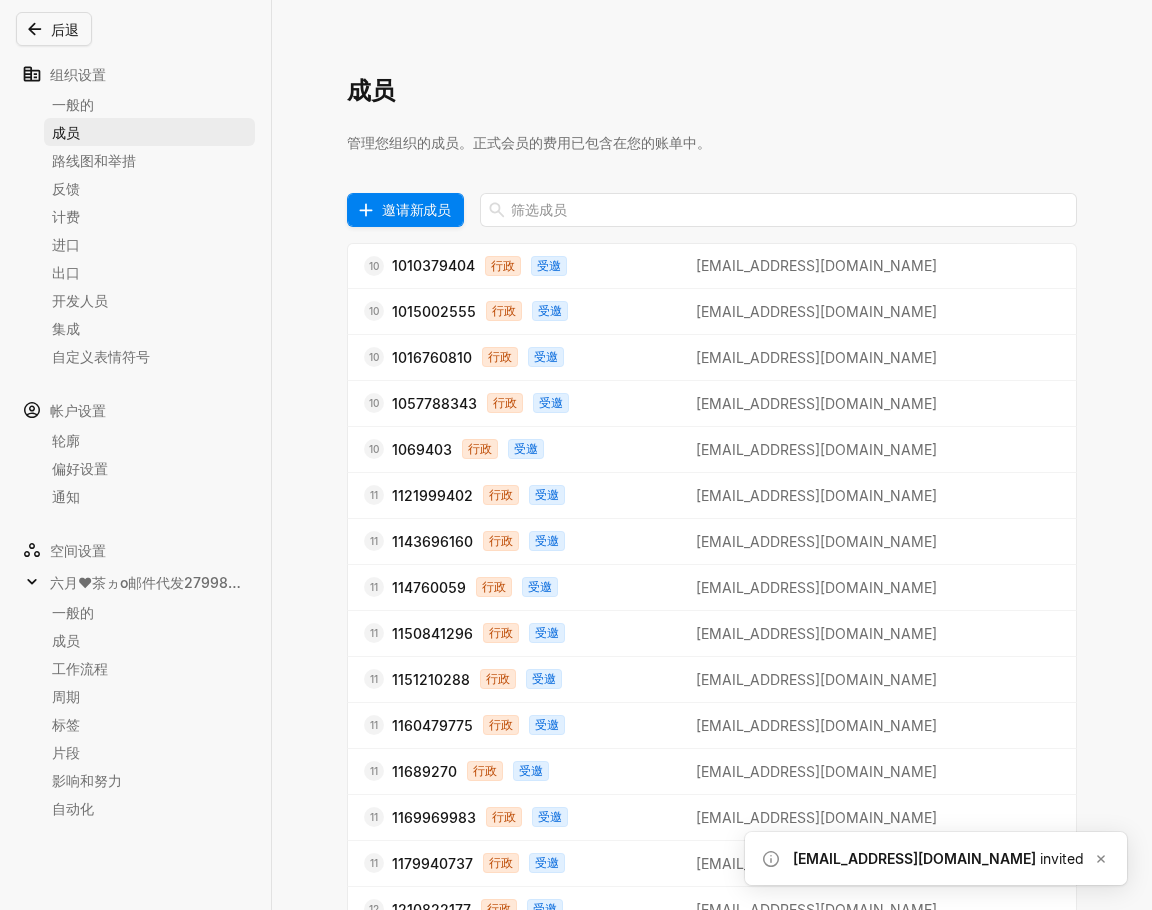 click on "邀请新成员" at bounding box center [416, 209] 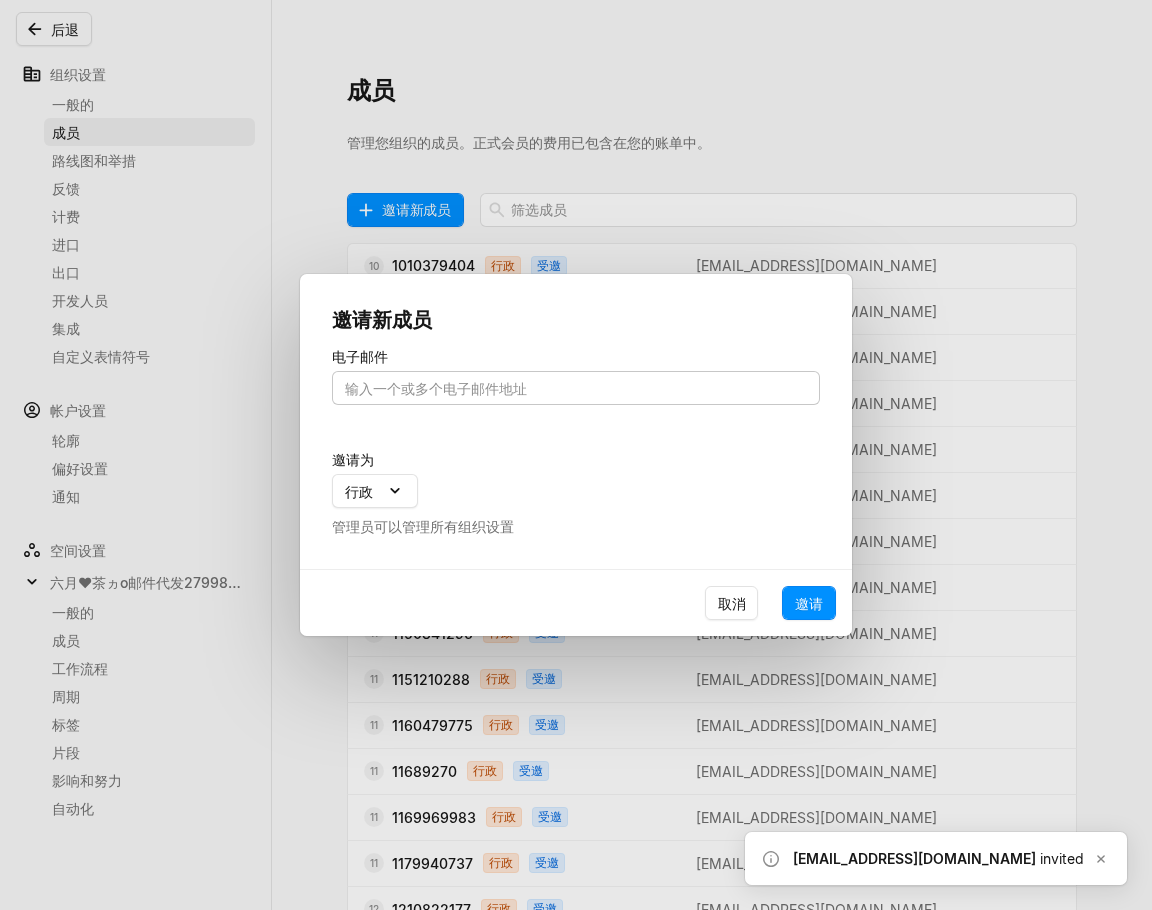 click at bounding box center [576, 388] 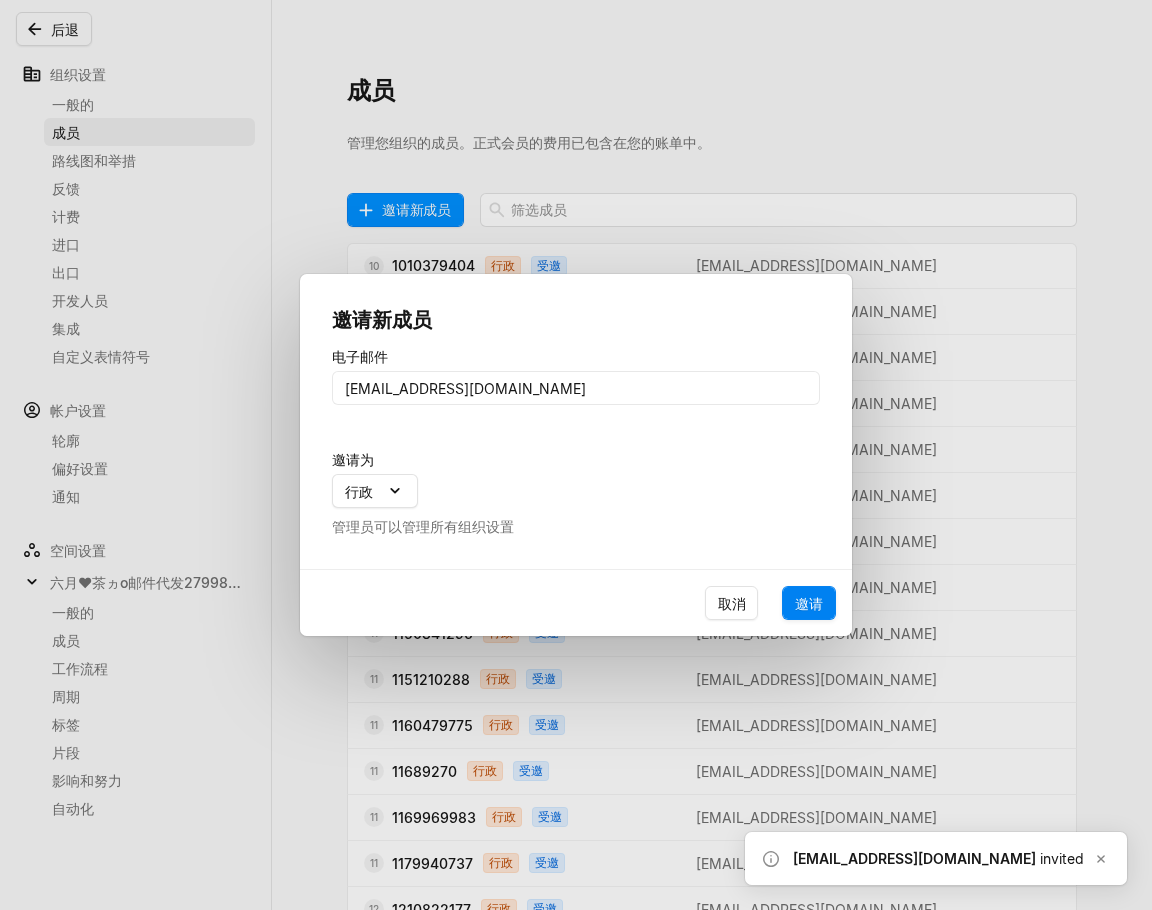 click on "邀请" at bounding box center (809, 603) 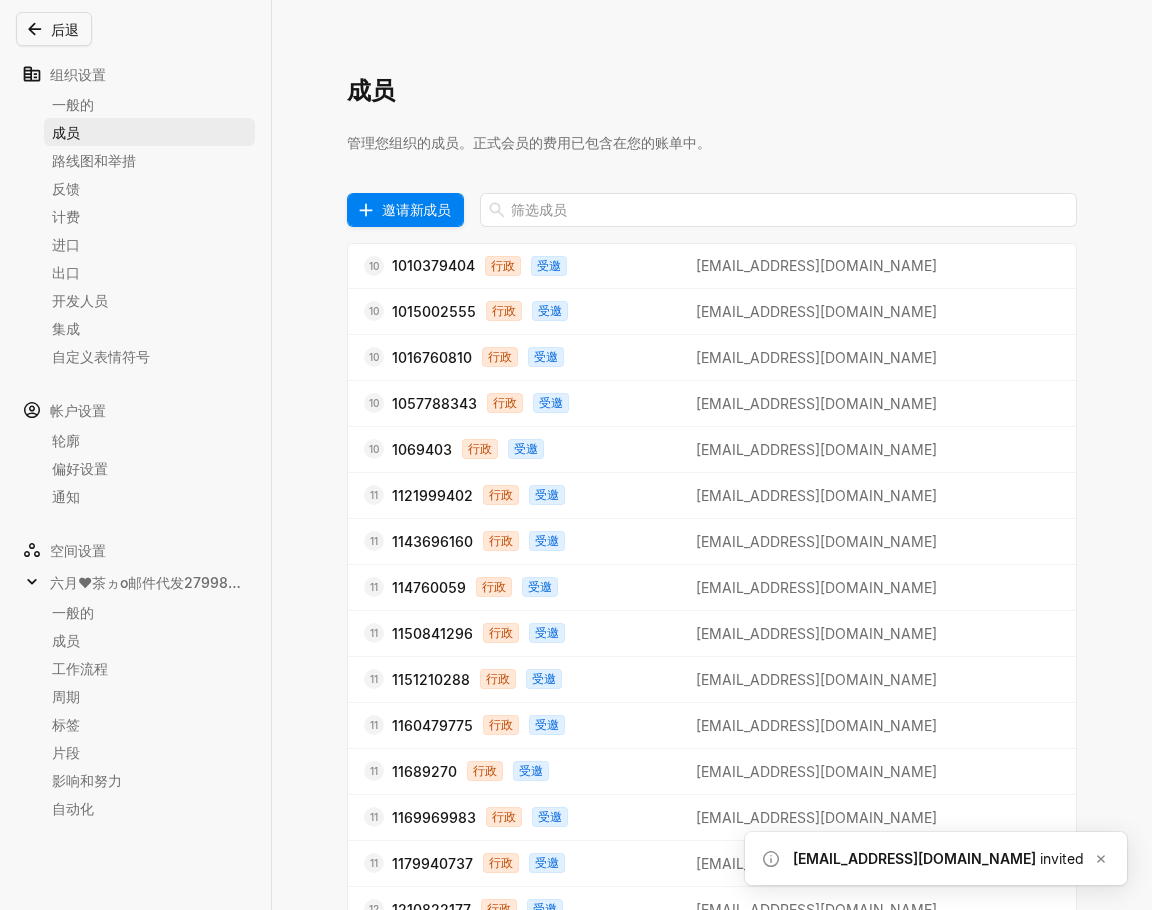 click on "邀请新成员" at bounding box center [416, 209] 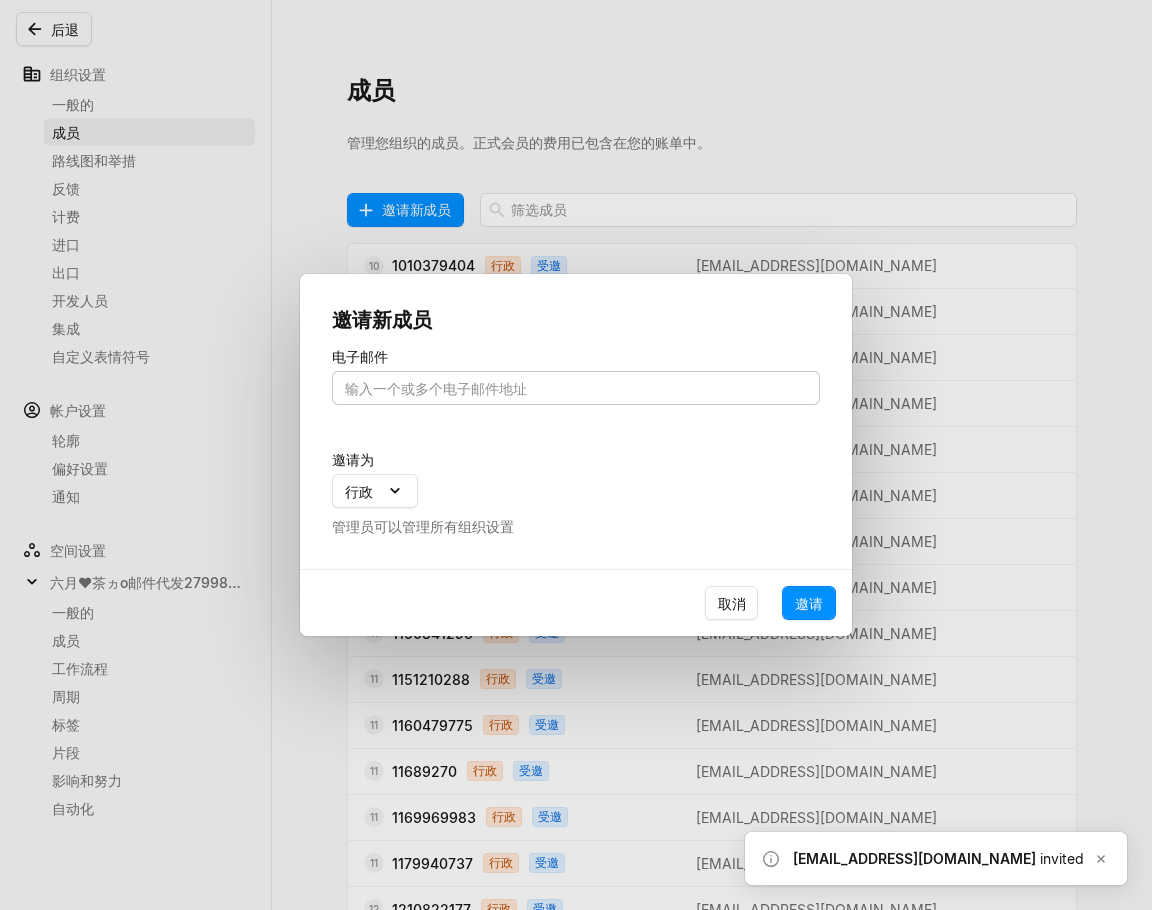 click at bounding box center (576, 388) 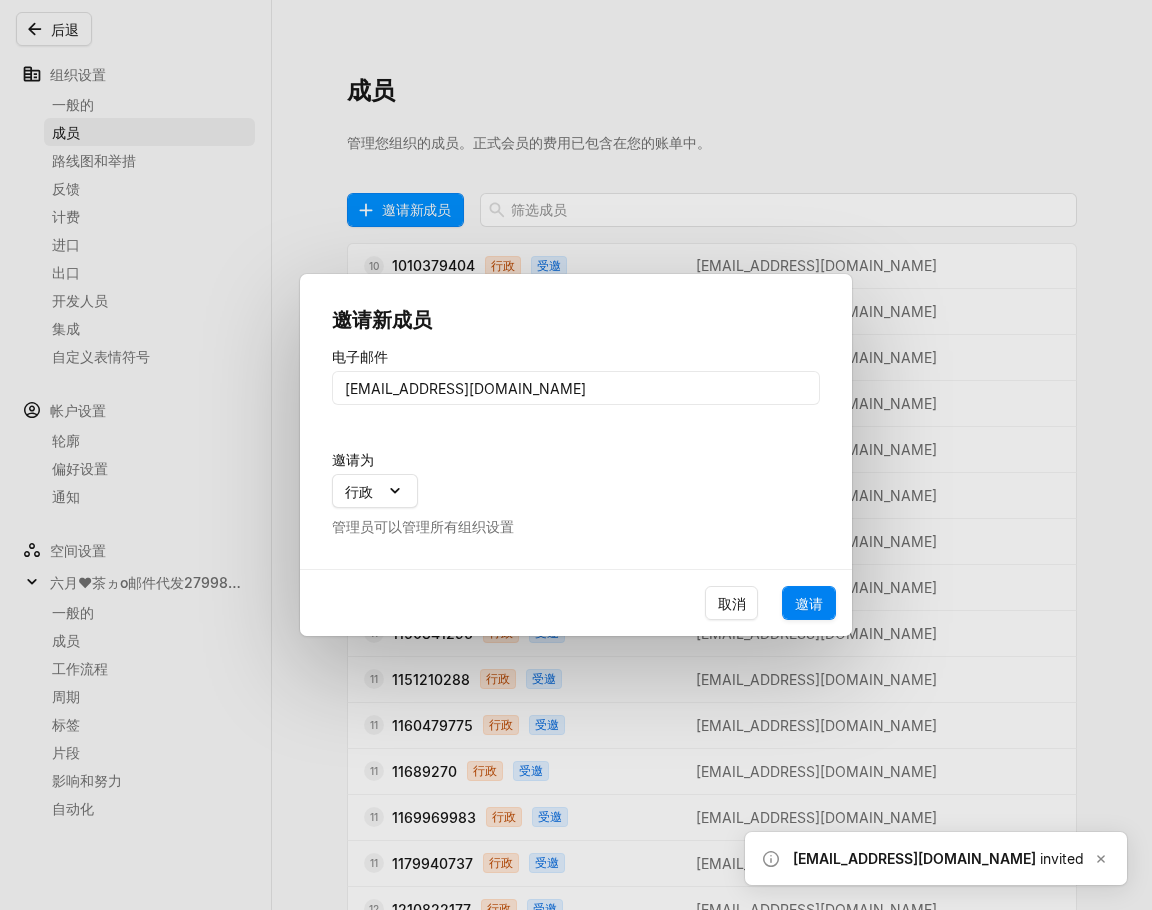 click on "邀请" at bounding box center [809, 603] 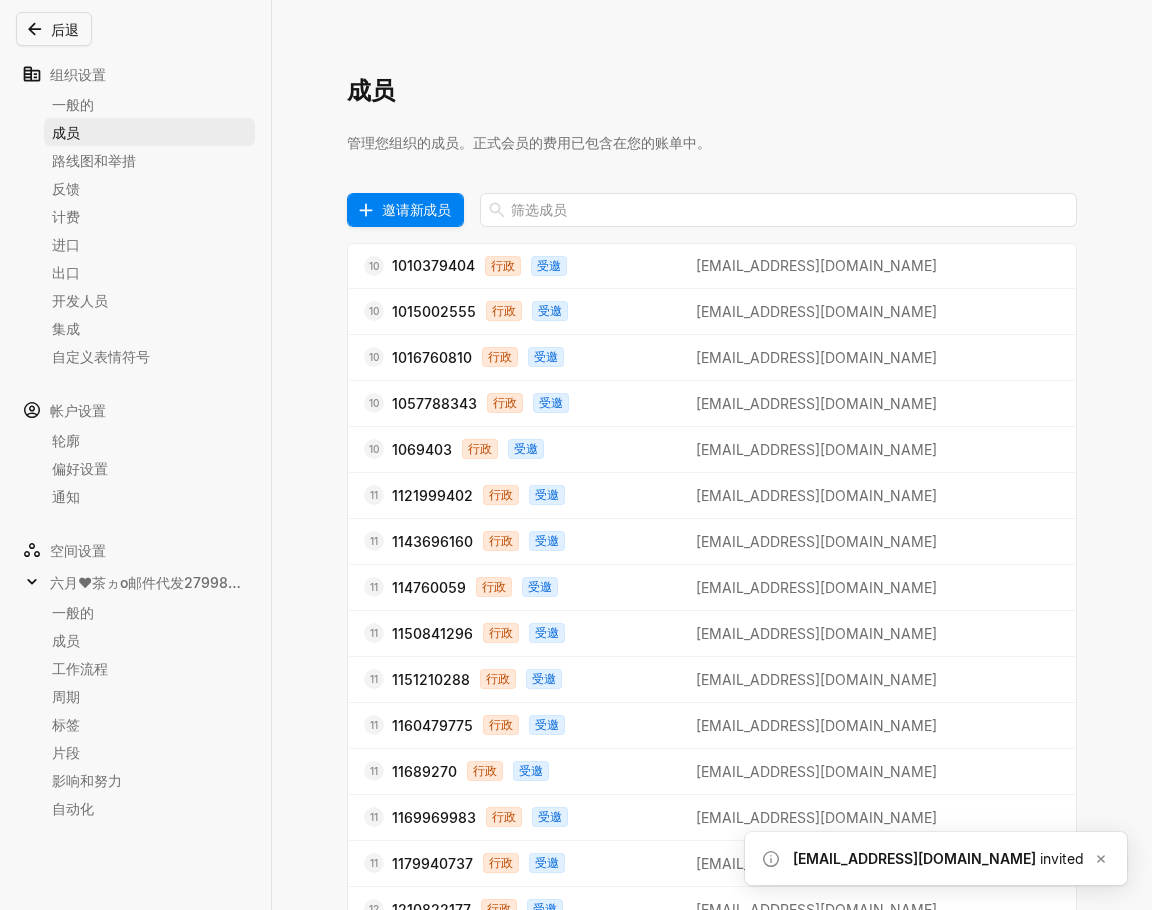 click on "邀请新成员" at bounding box center [416, 209] 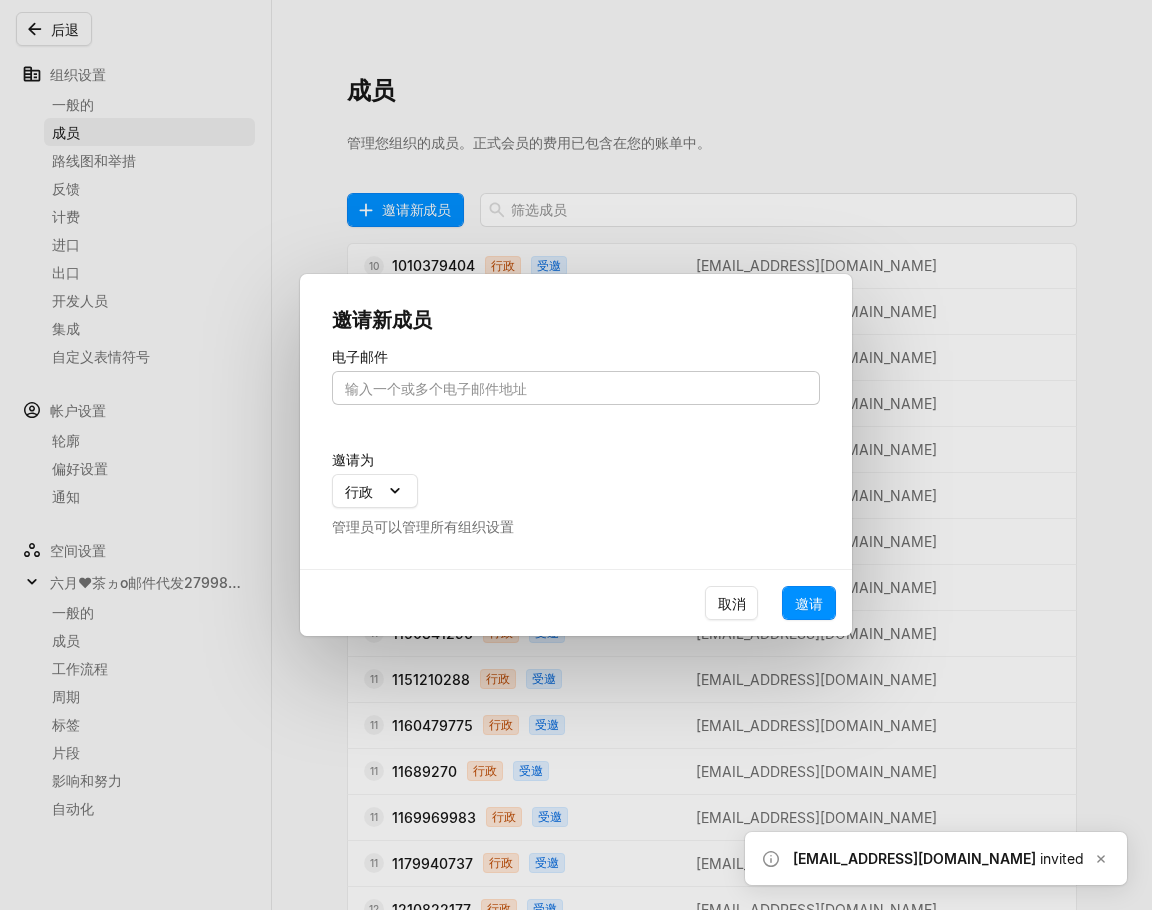 click at bounding box center [576, 388] 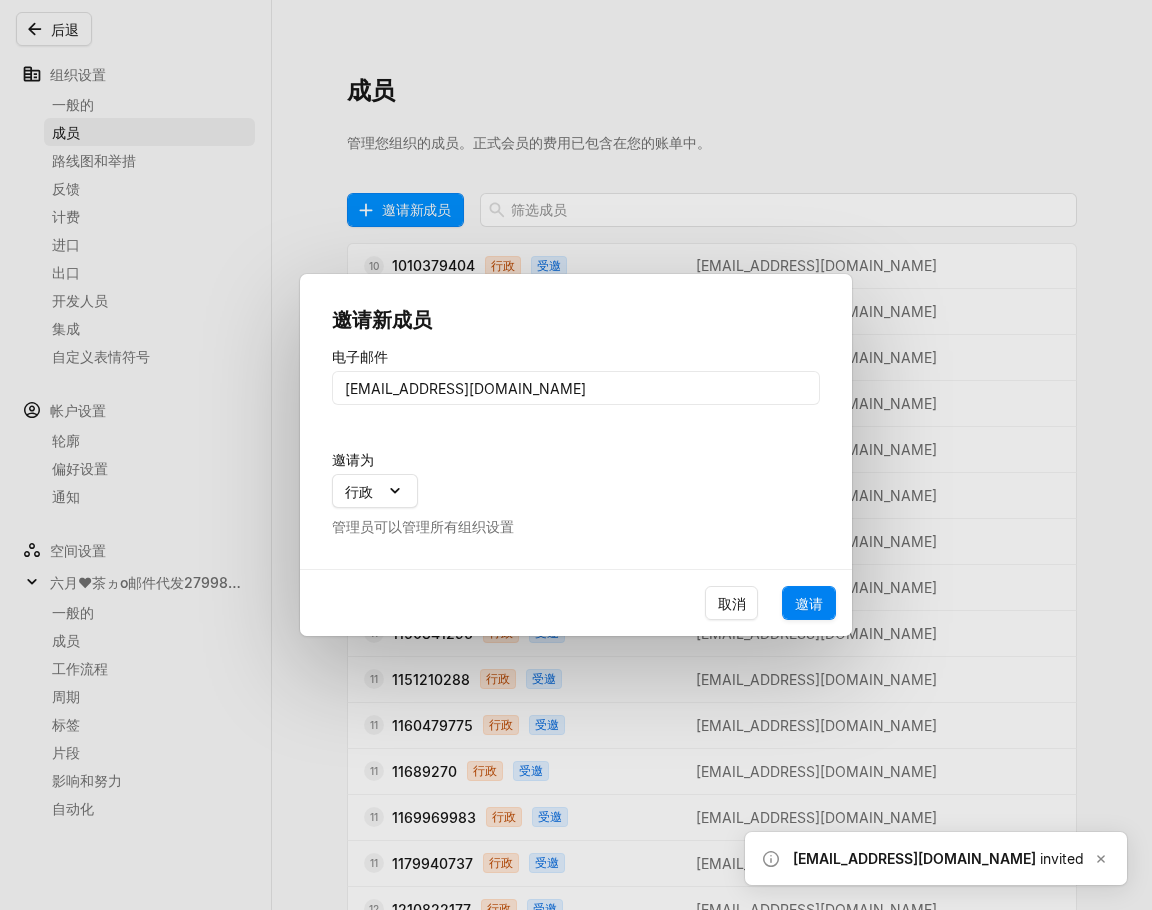 click on "邀请" at bounding box center [809, 603] 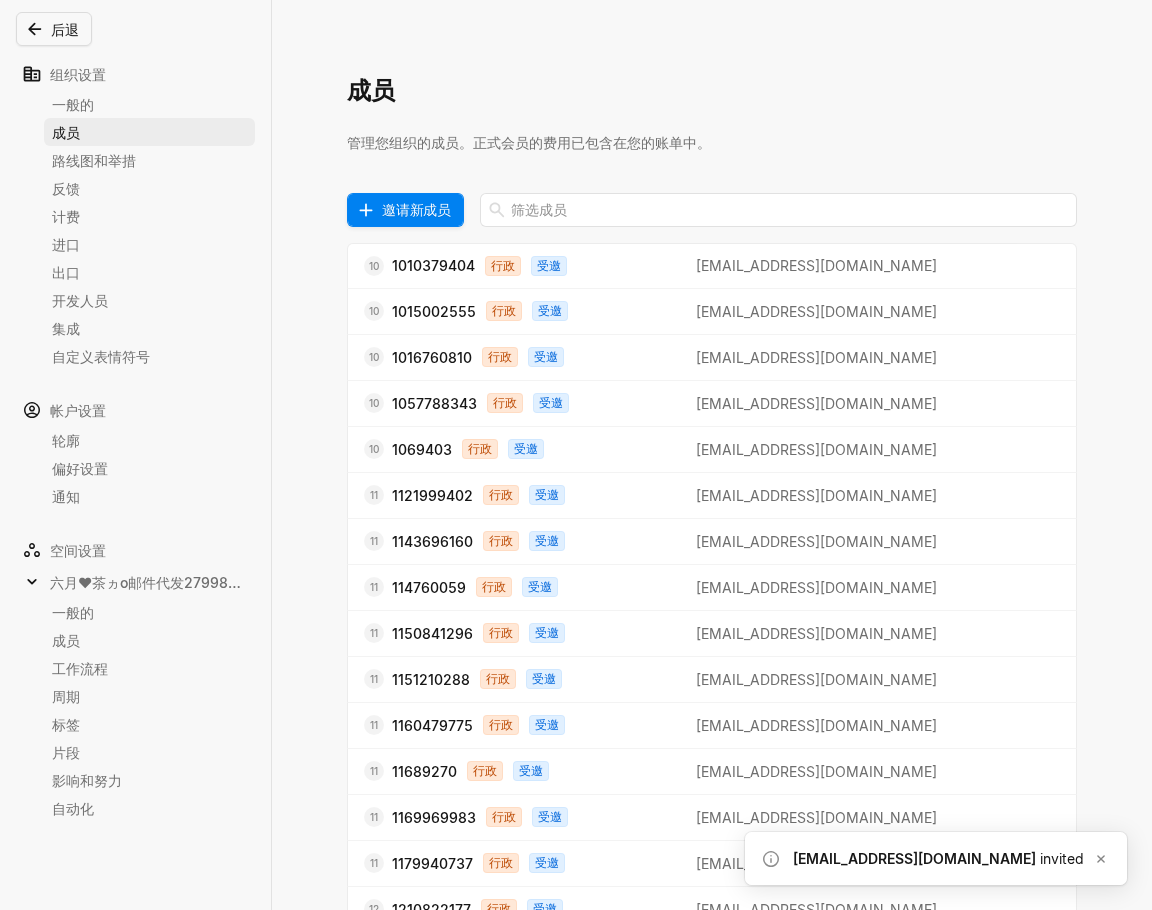 click on "邀请新成员" at bounding box center [416, 209] 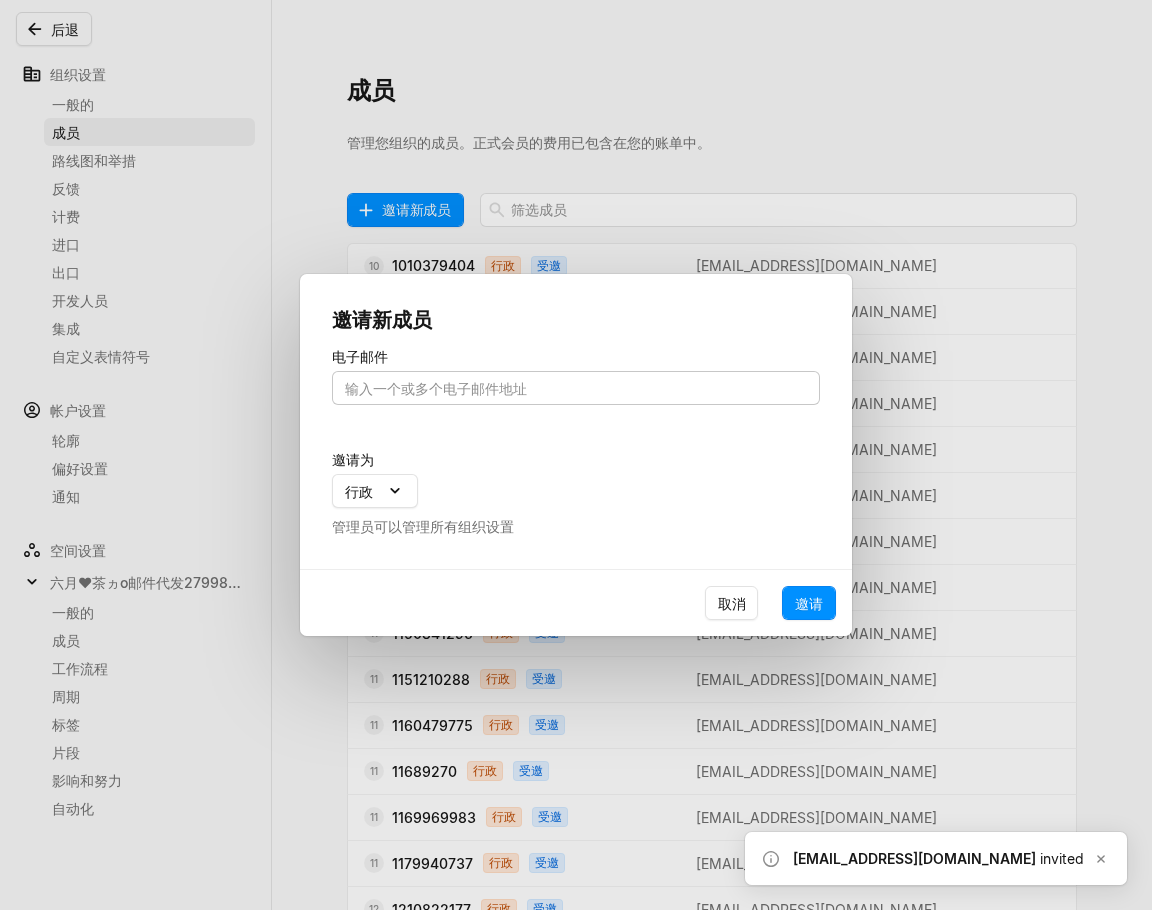 click at bounding box center [576, 388] 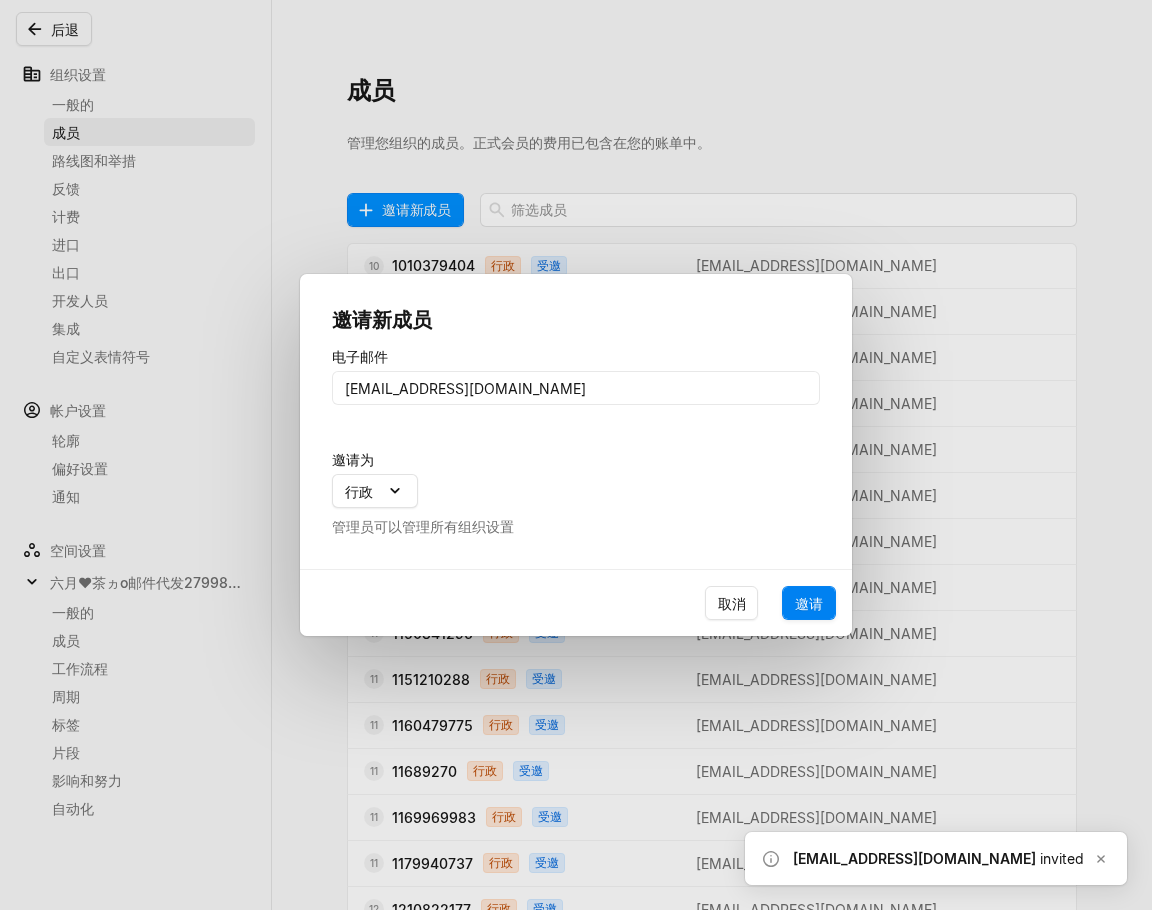 click on "邀请" at bounding box center (809, 603) 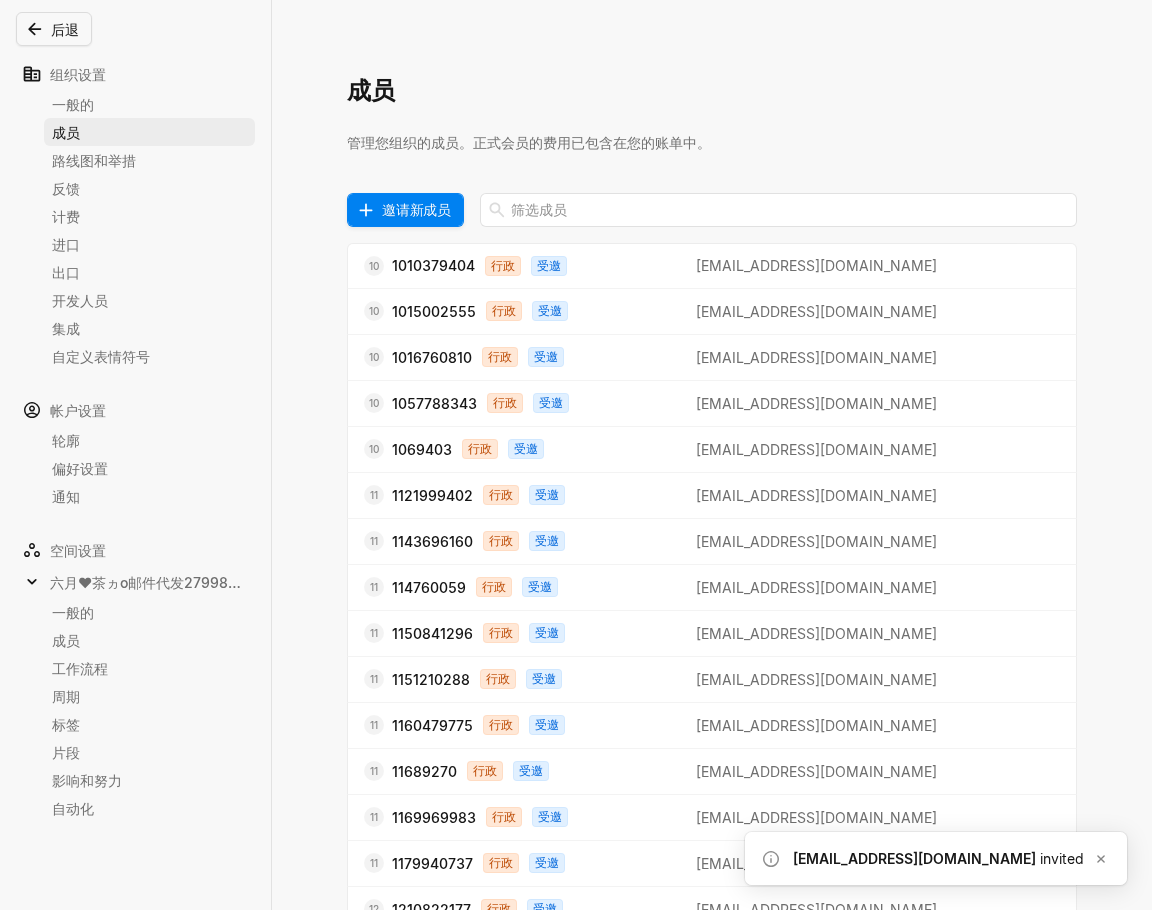 click on "邀请新成员" at bounding box center [416, 209] 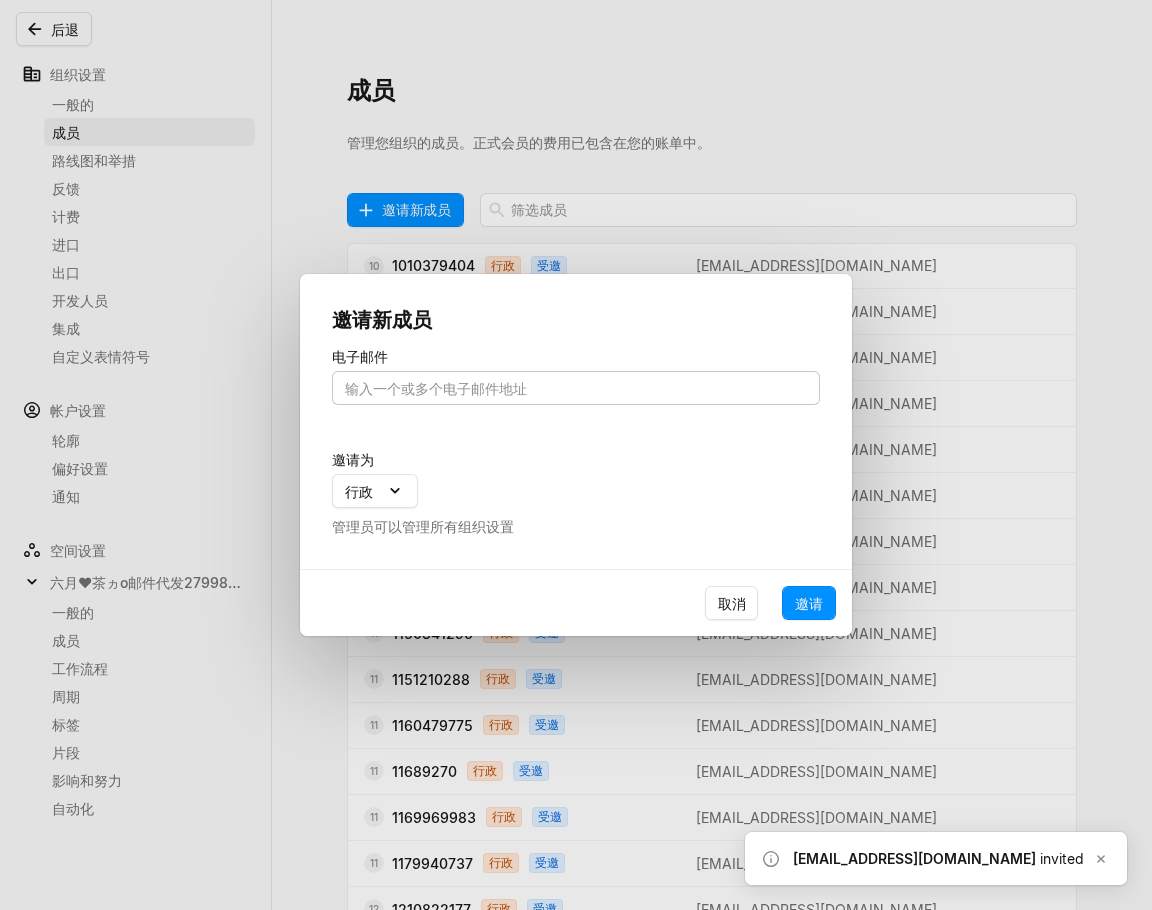 click at bounding box center (576, 388) 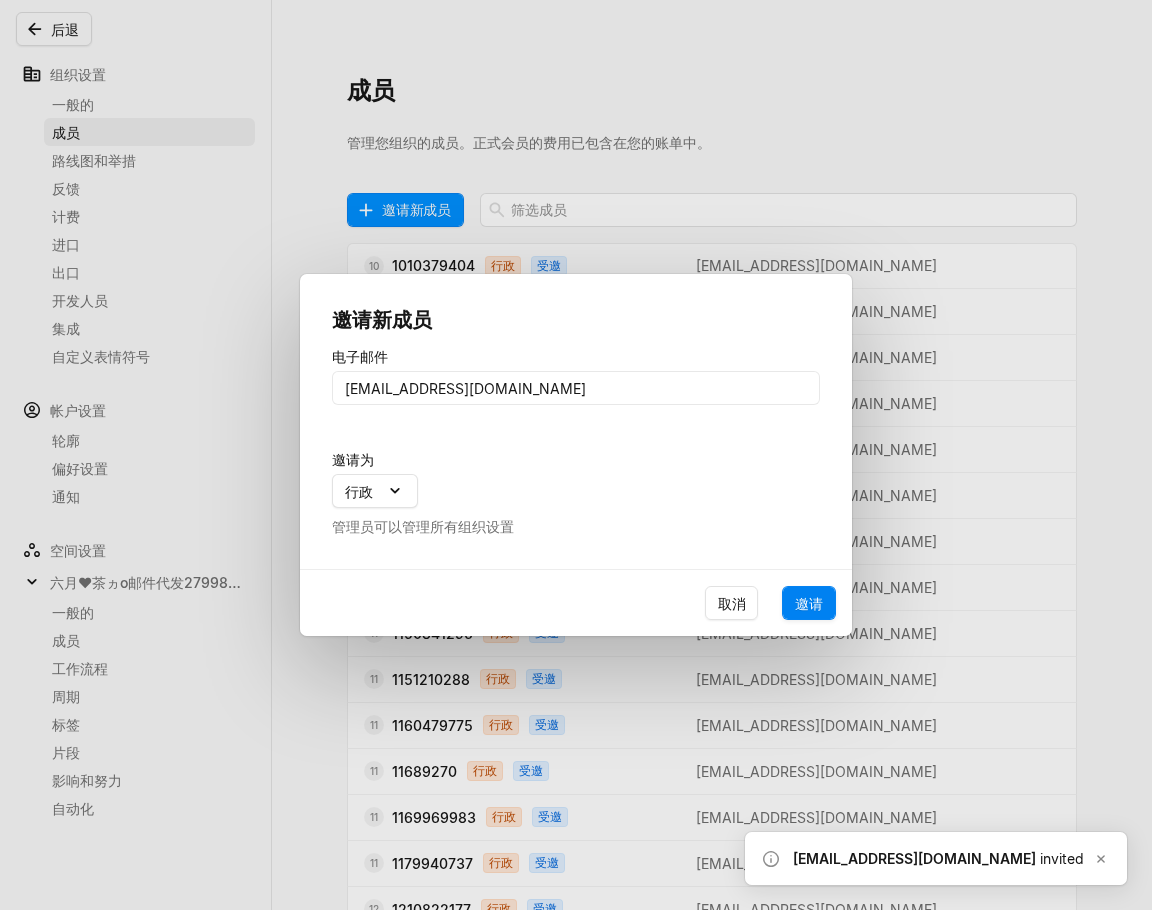 click on "邀请" at bounding box center (809, 603) 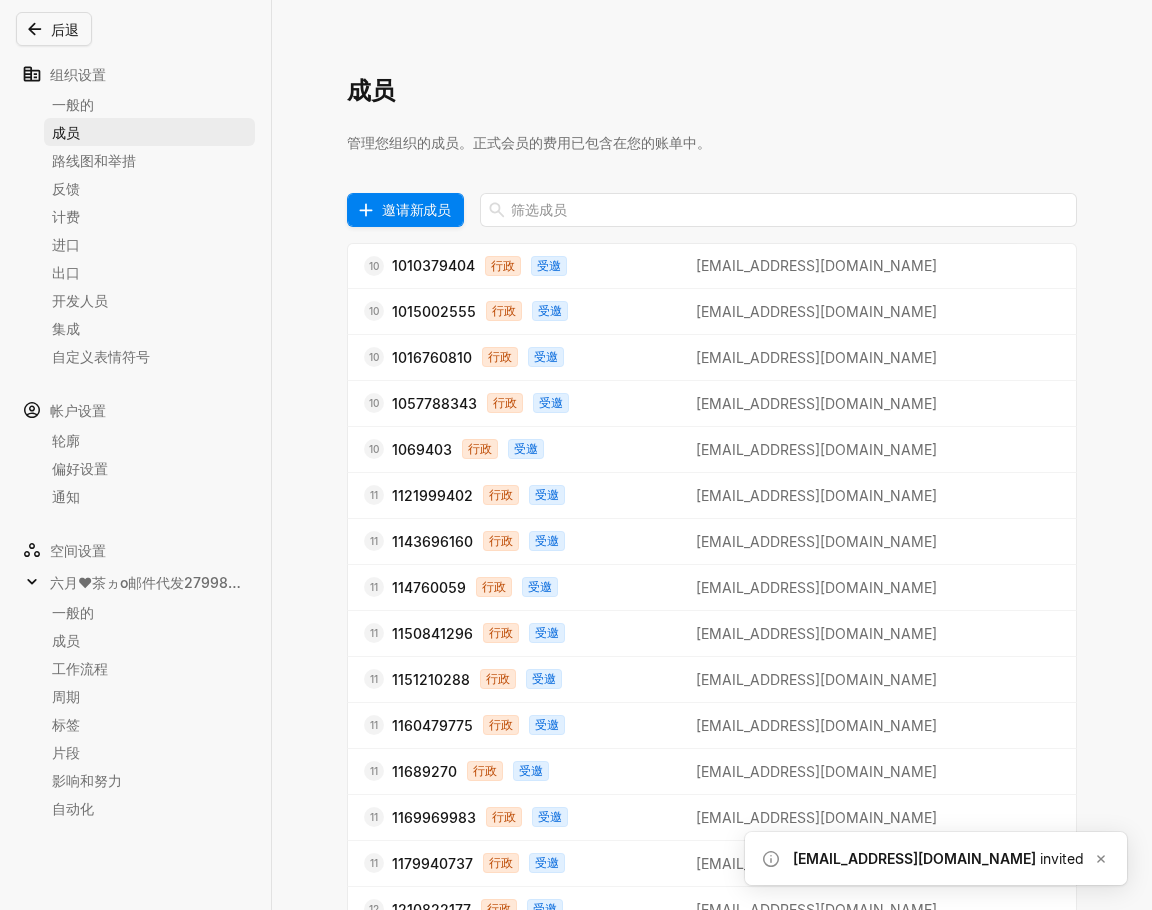 click on "邀请新成员" at bounding box center (416, 209) 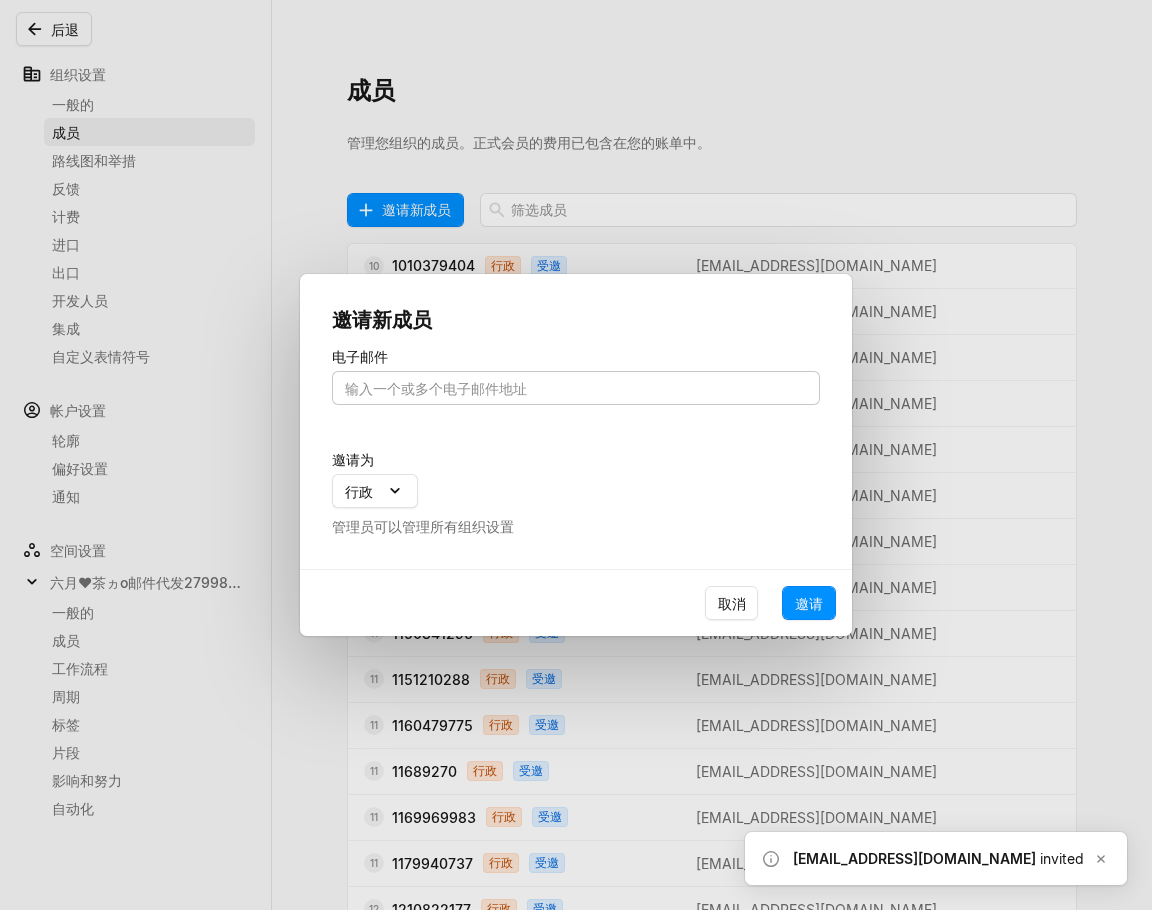 click at bounding box center [576, 388] 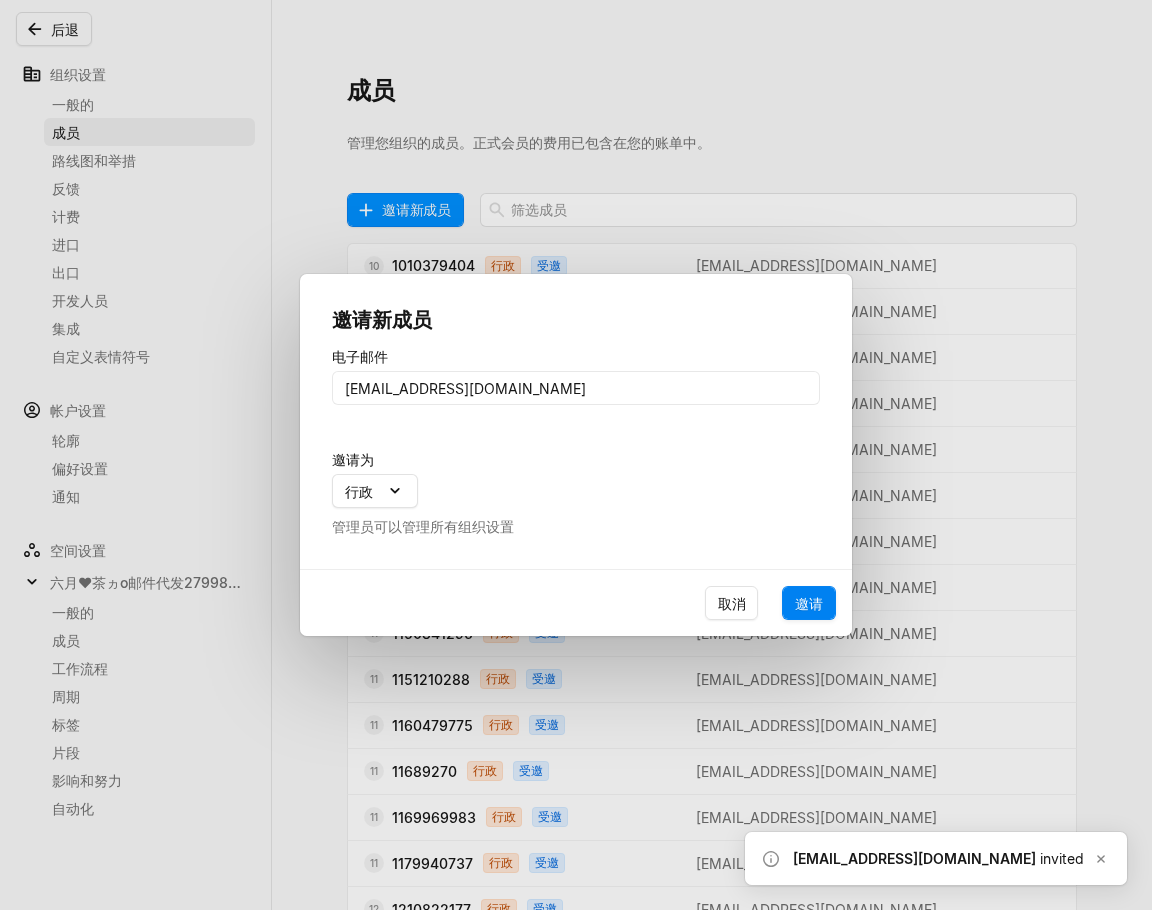 click on "邀请" at bounding box center (809, 603) 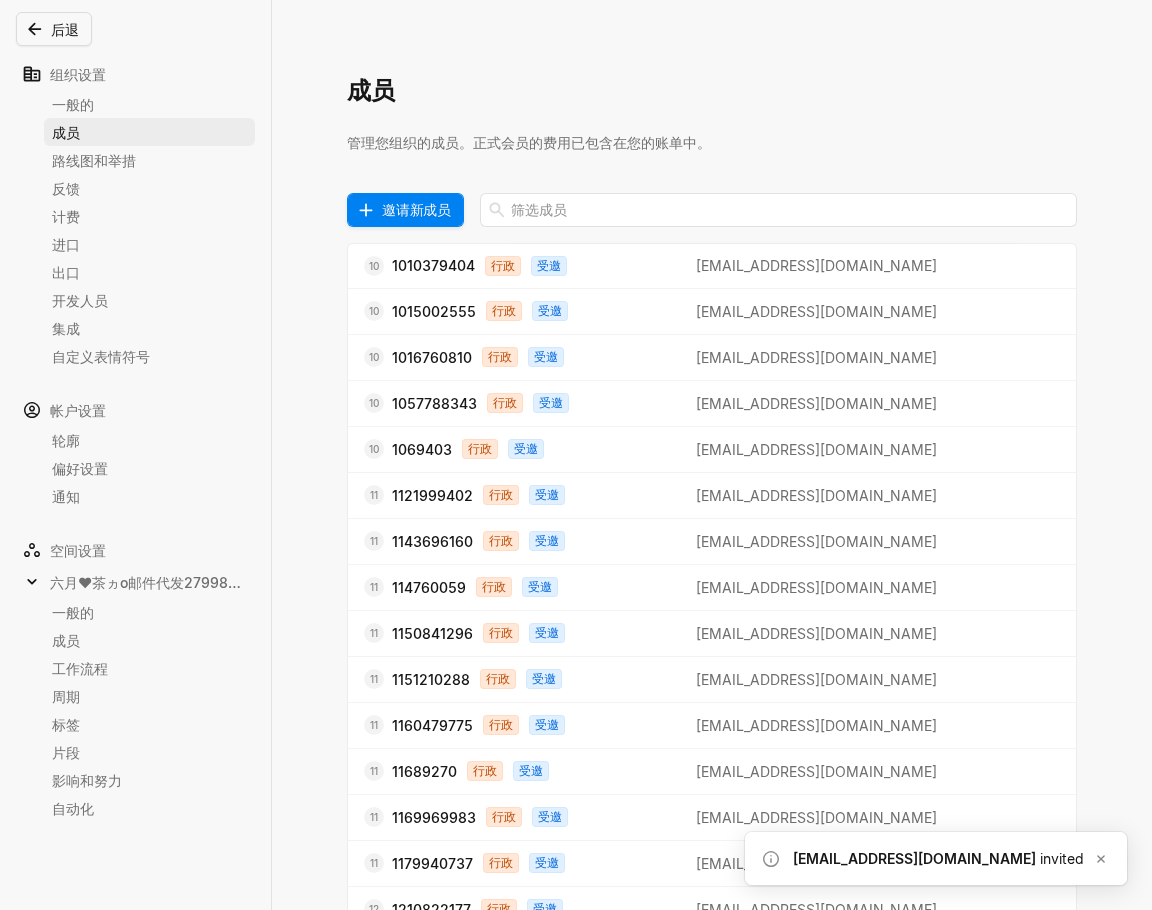 click on "邀请新成员" at bounding box center (416, 209) 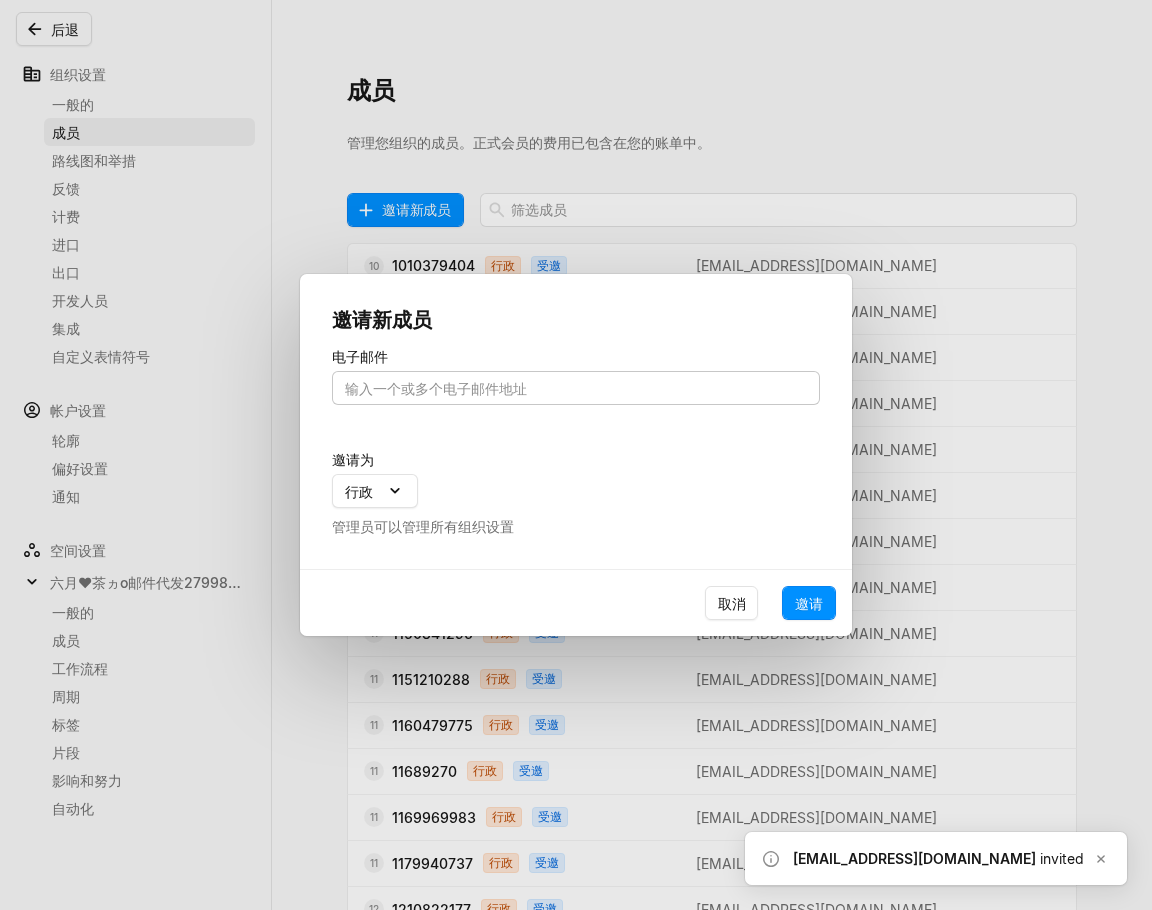 click at bounding box center [576, 388] 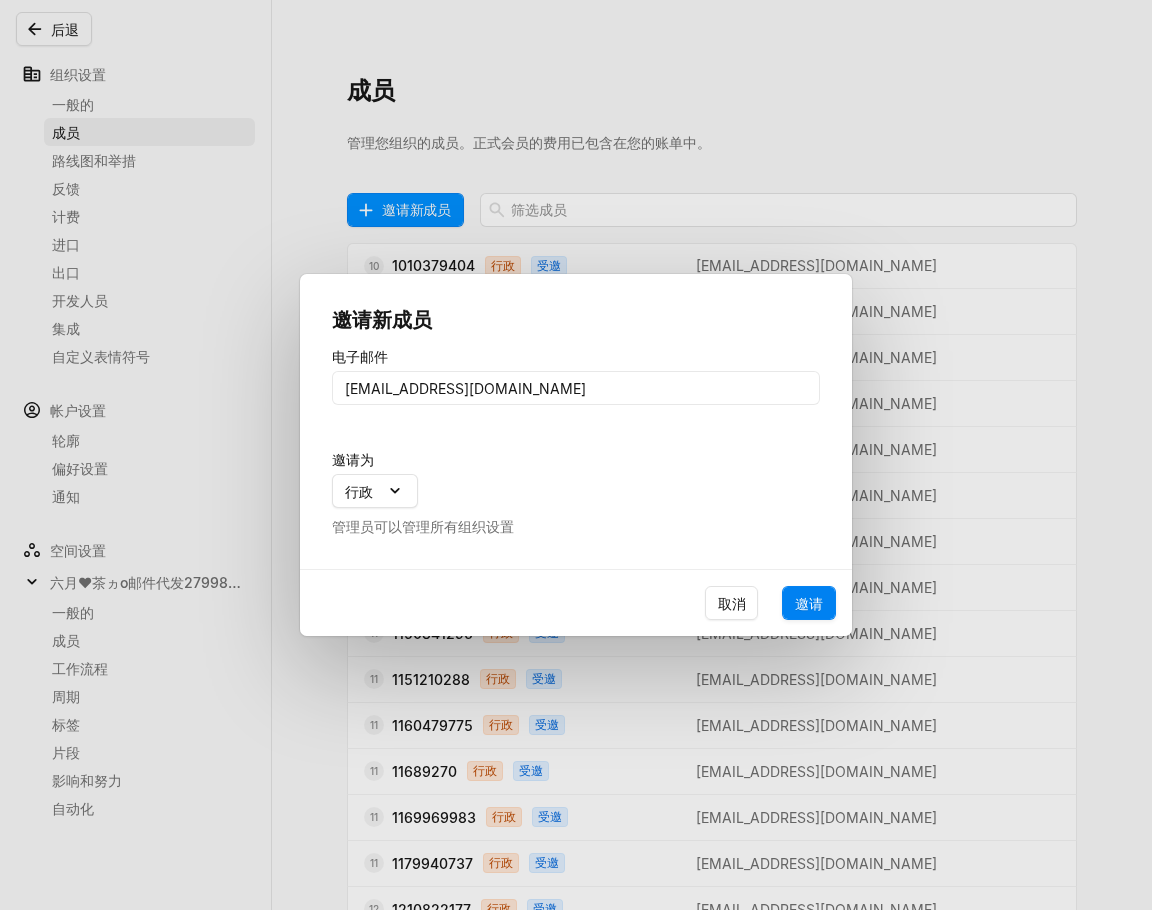 click on "邀请" at bounding box center (809, 603) 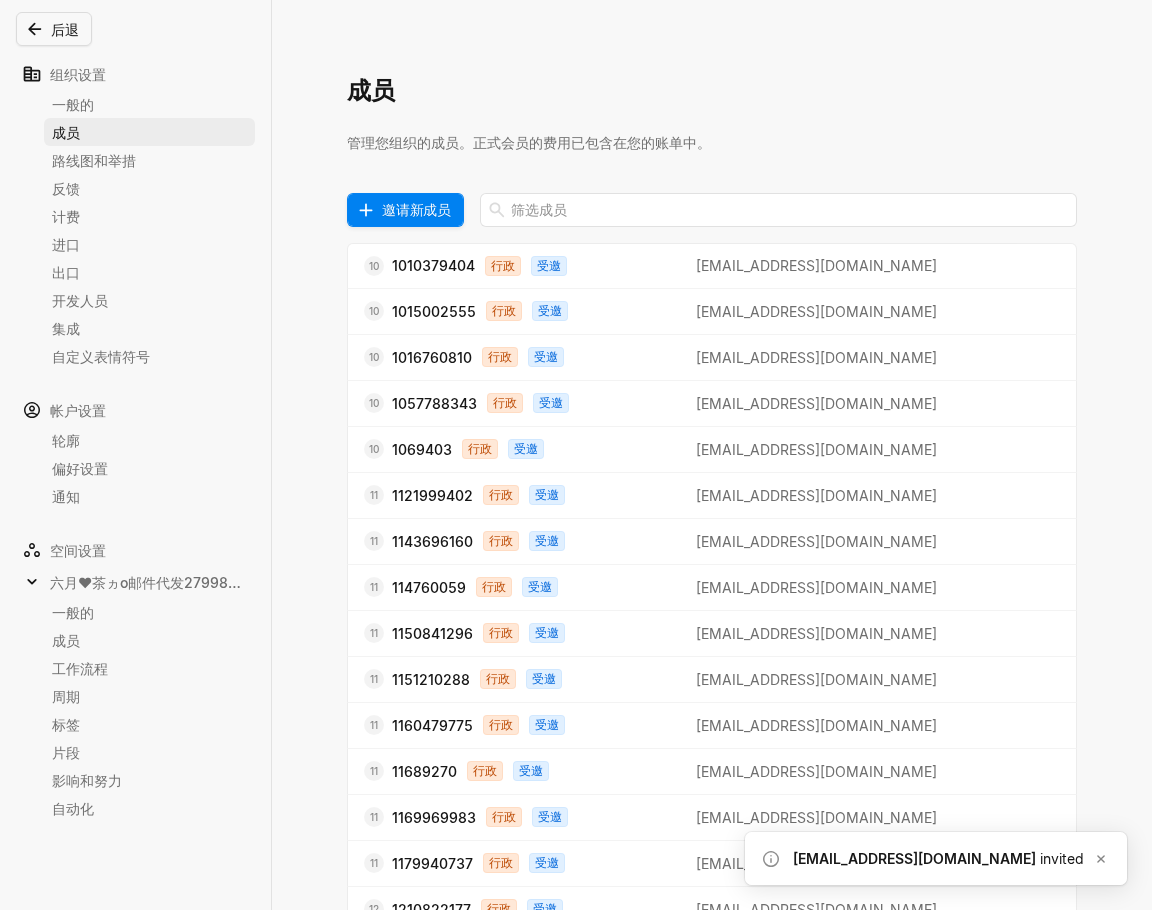click on "邀请新成员" at bounding box center [416, 209] 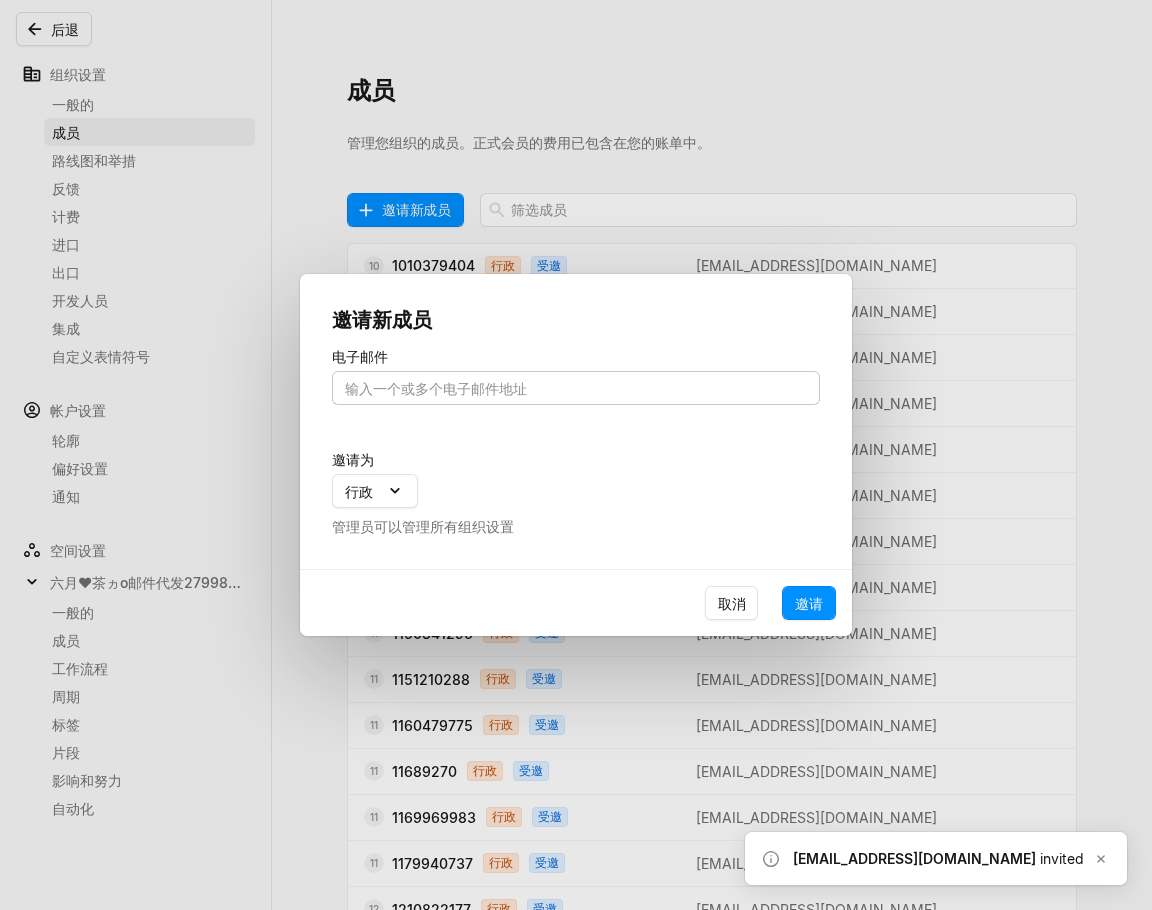 click at bounding box center [576, 388] 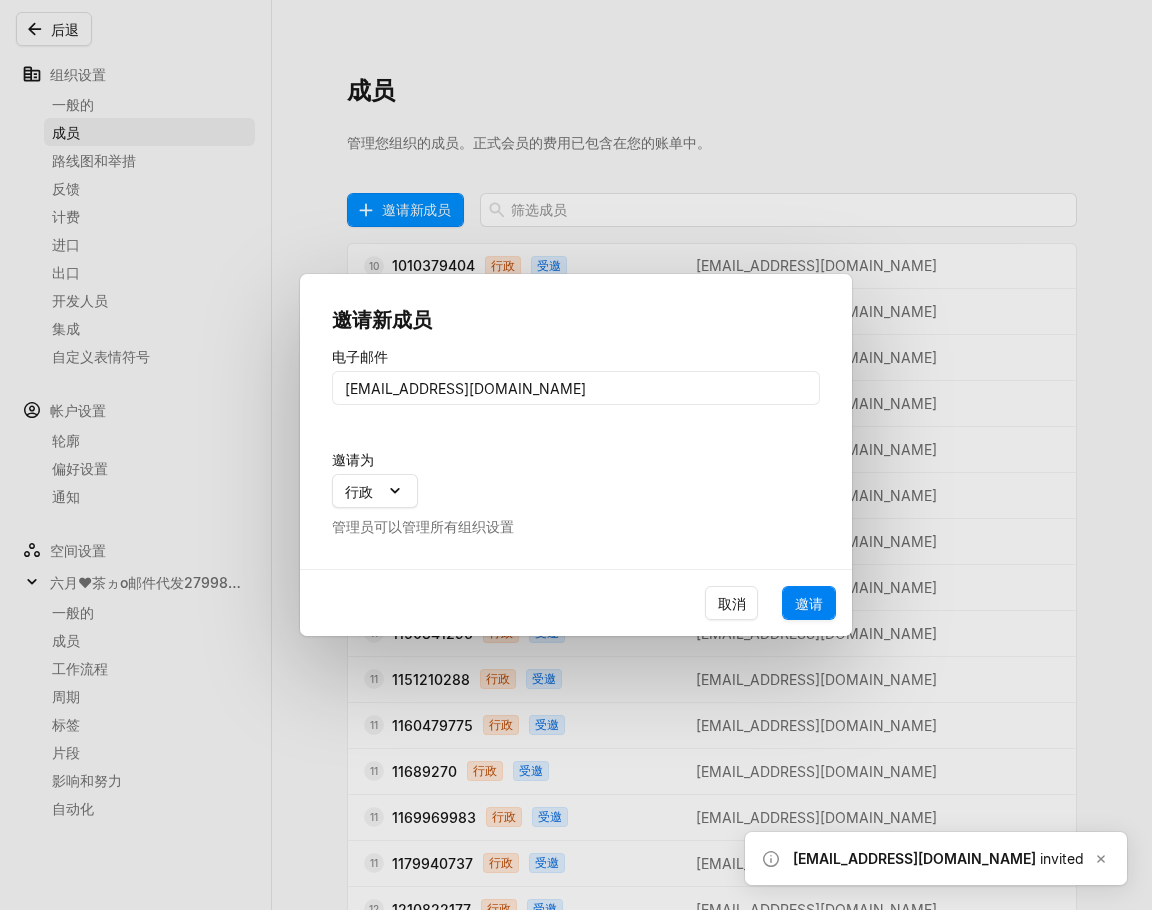 click on "邀请" at bounding box center [809, 603] 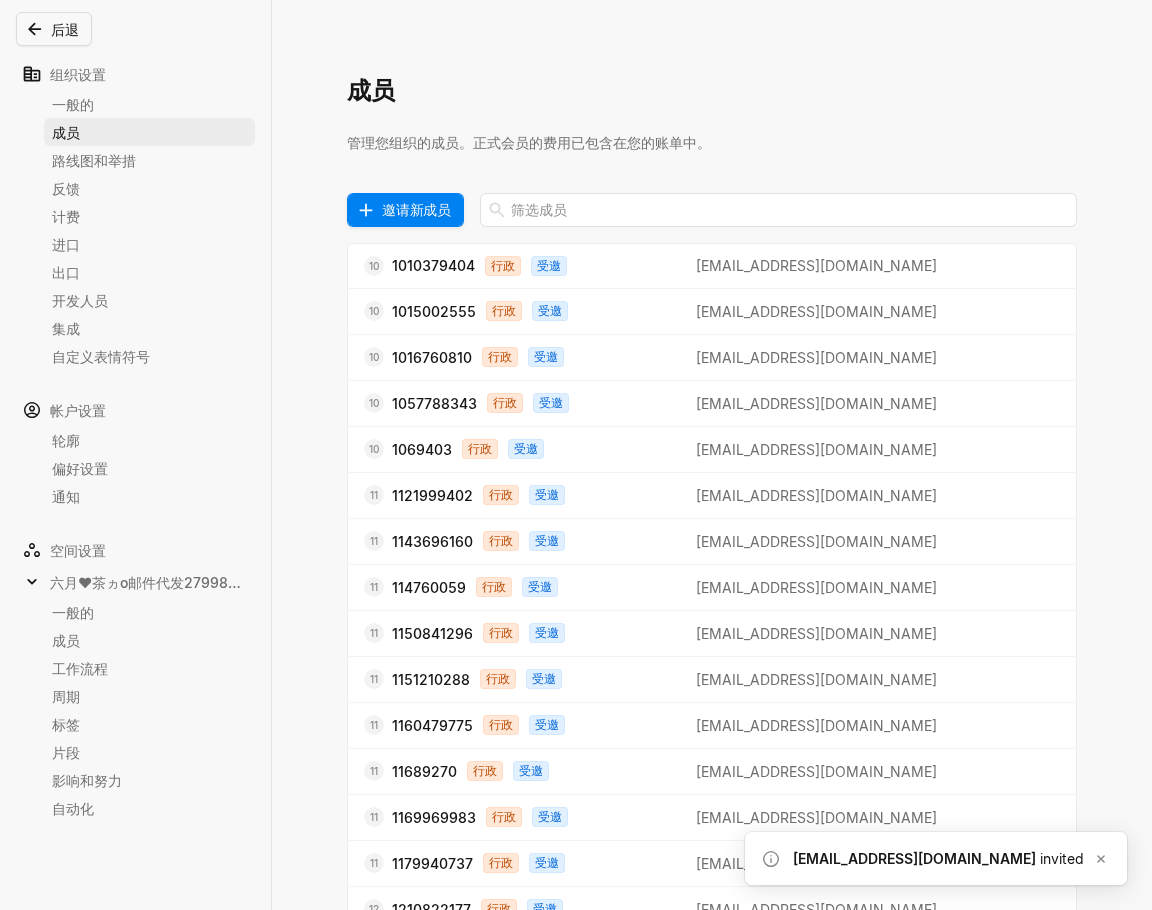 click on "邀请新成员" at bounding box center (416, 209) 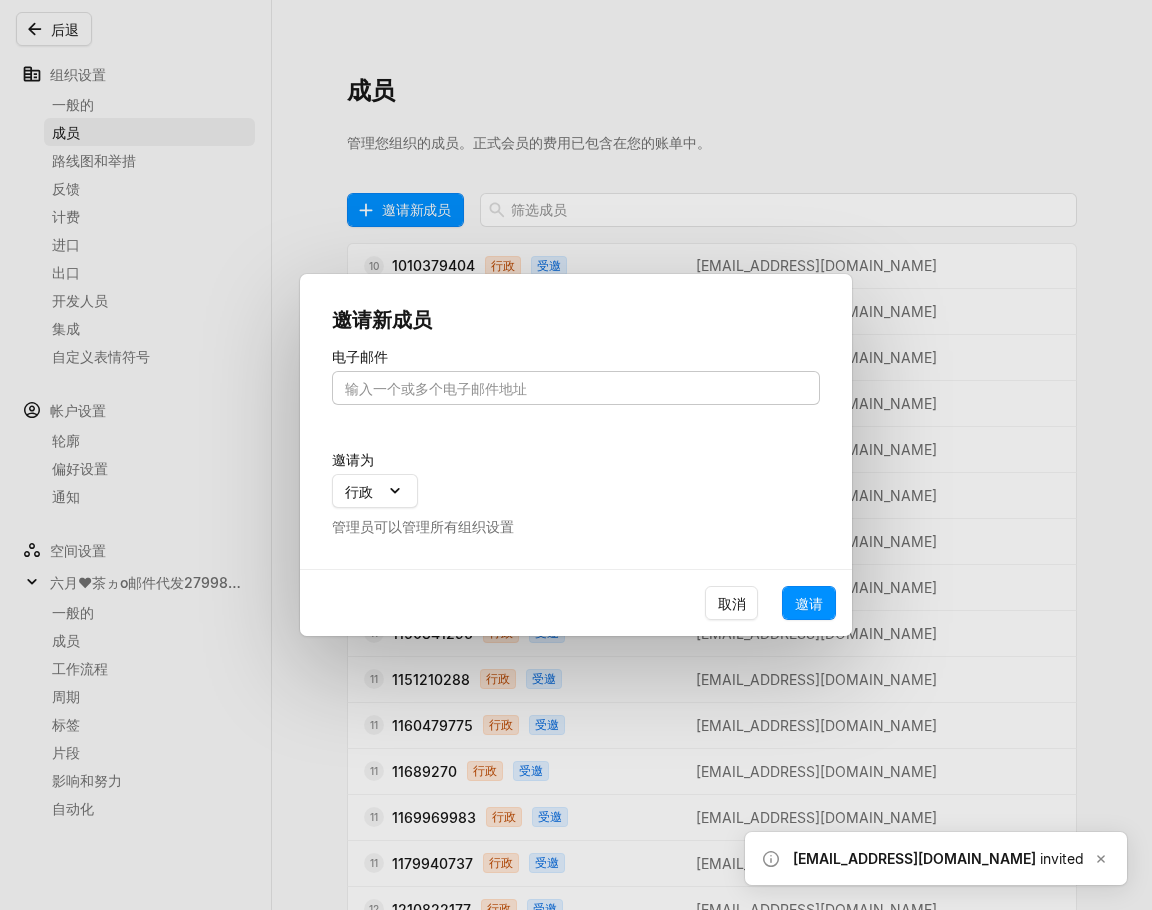 click at bounding box center [576, 388] 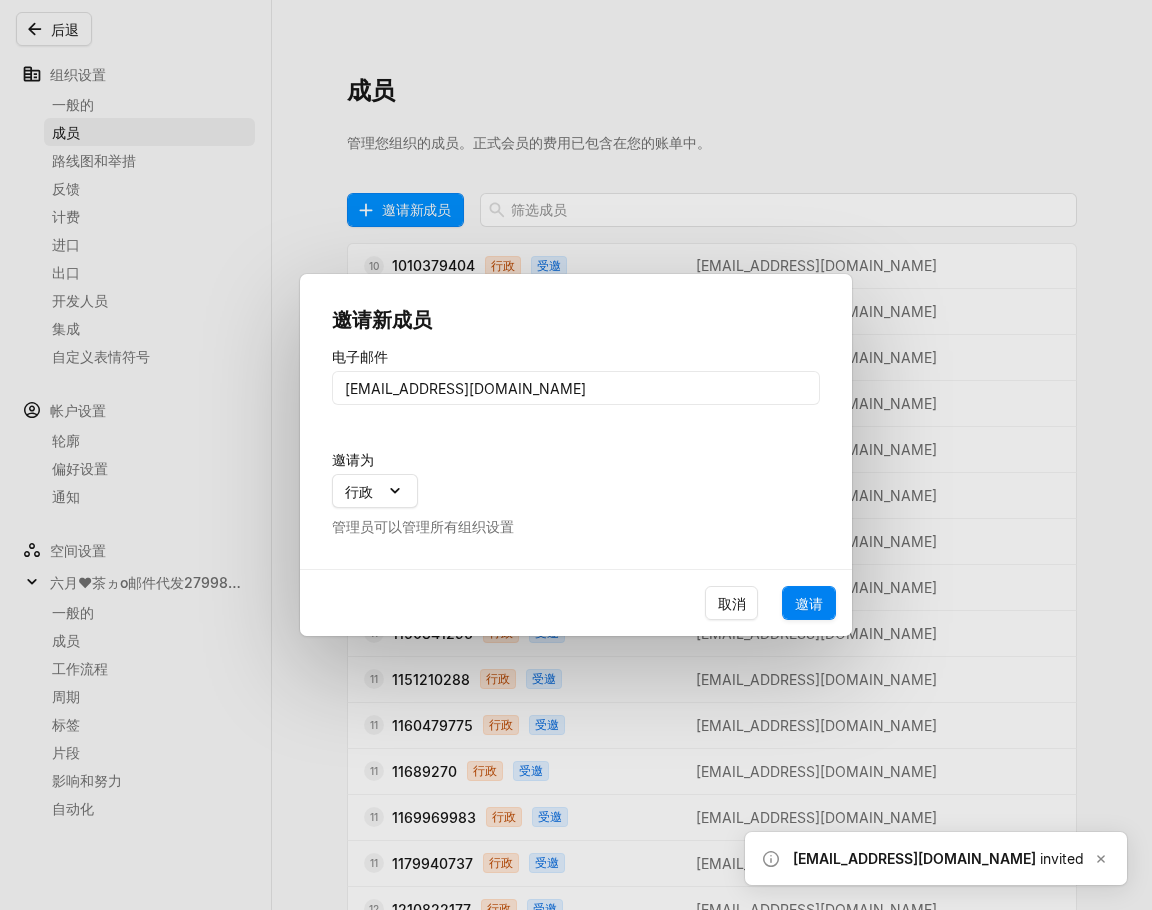 click on "邀请" at bounding box center [809, 603] 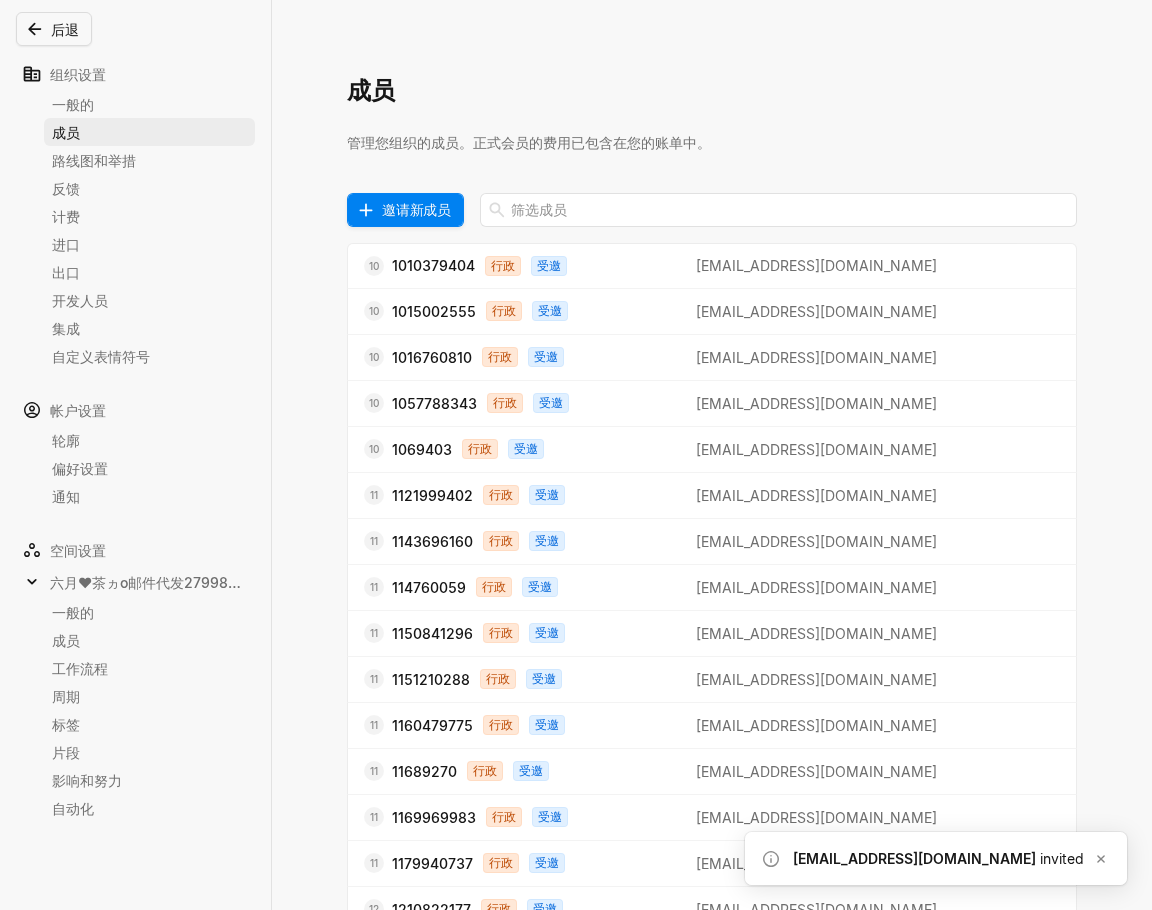 click on "邀请新成员" at bounding box center [416, 209] 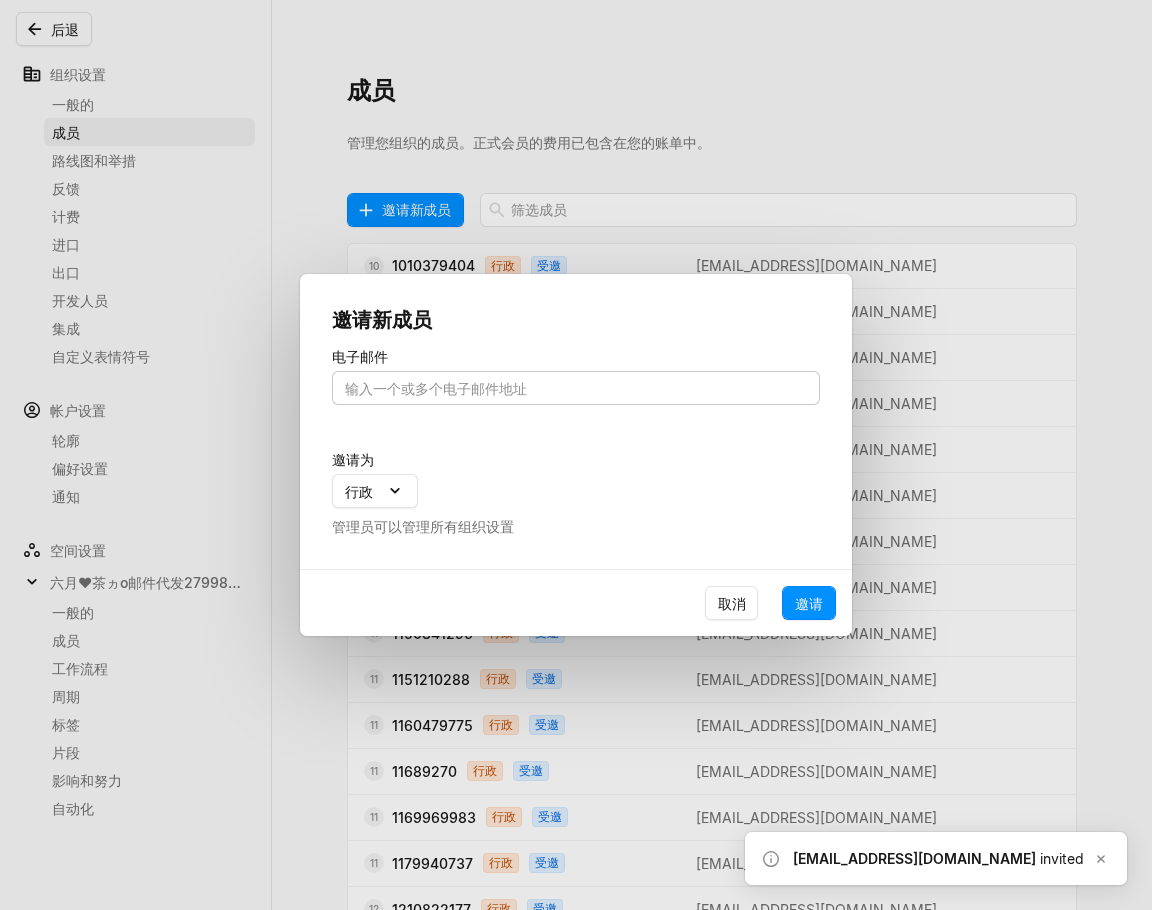 click at bounding box center (576, 388) 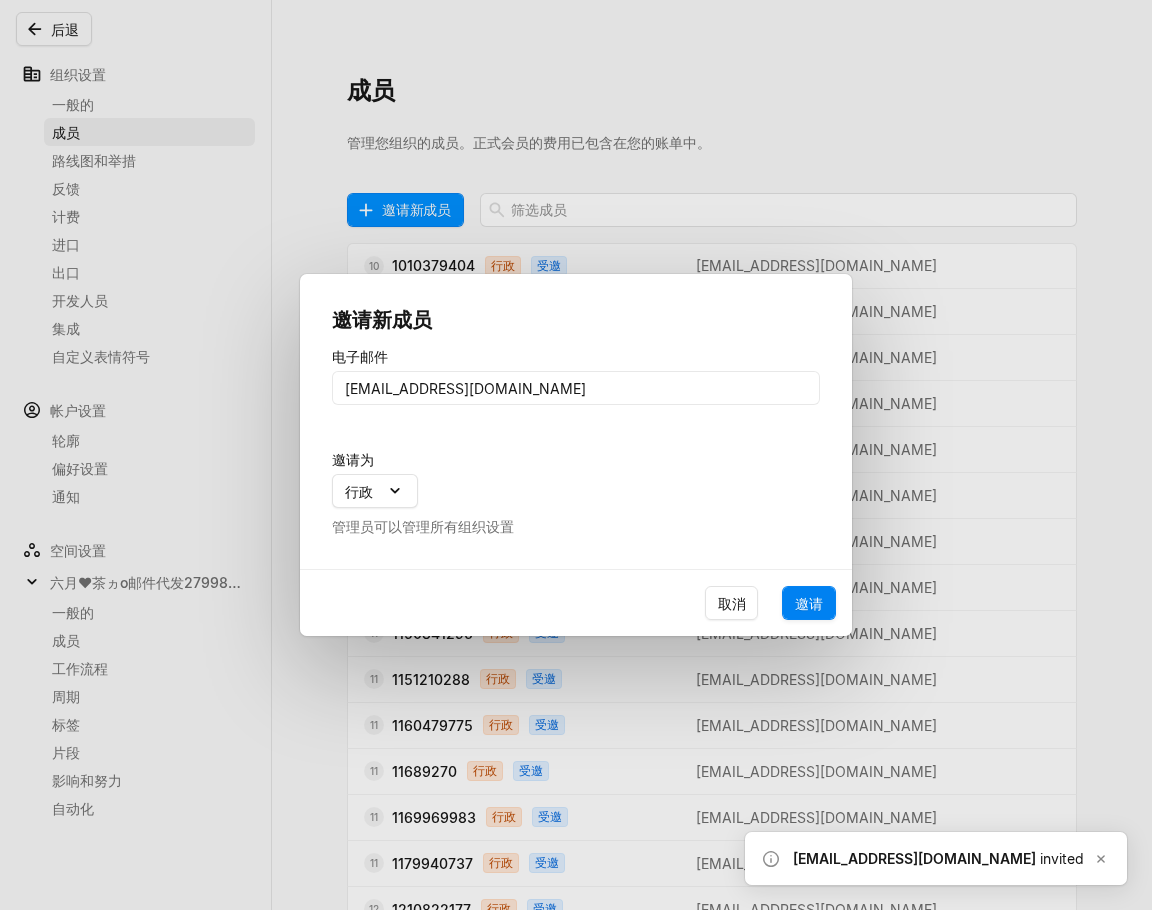 click on "邀请" at bounding box center [809, 603] 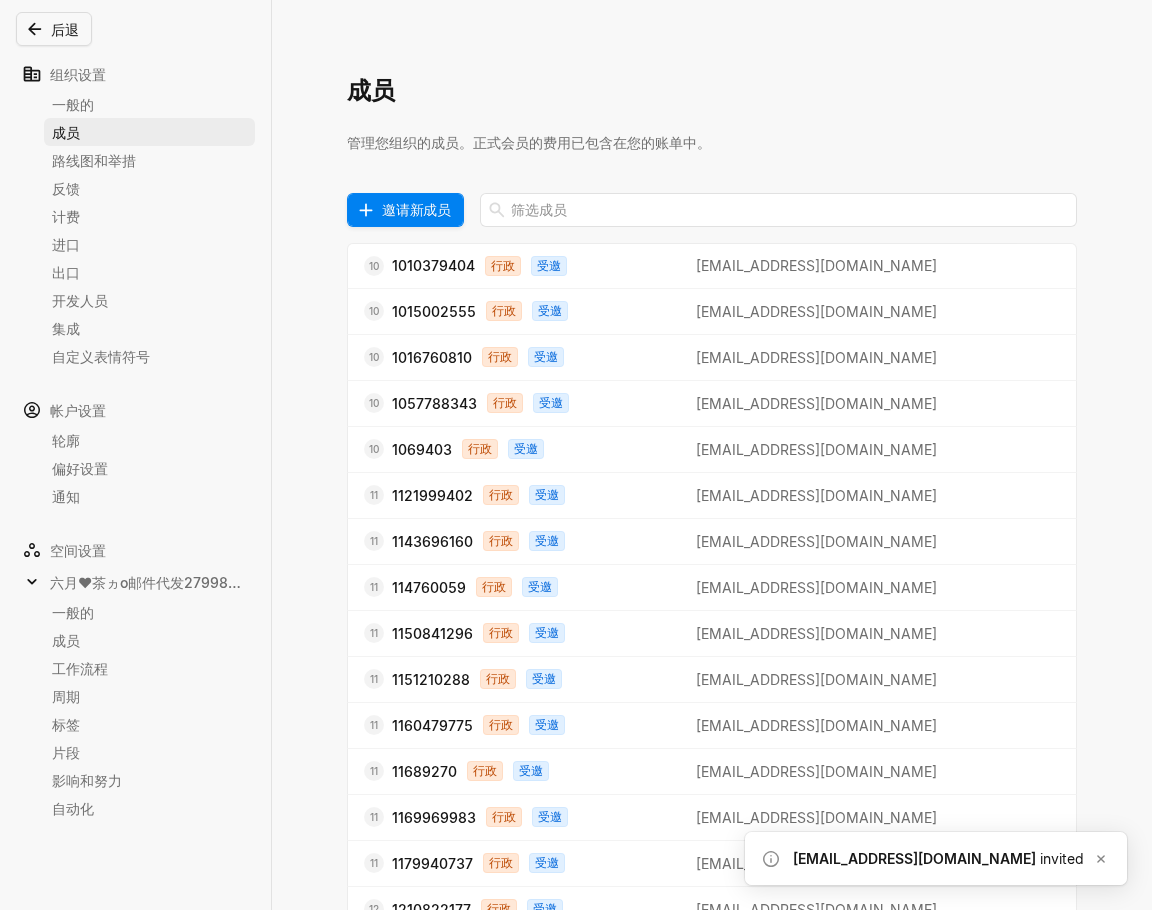 click on "邀请新成员" at bounding box center (416, 209) 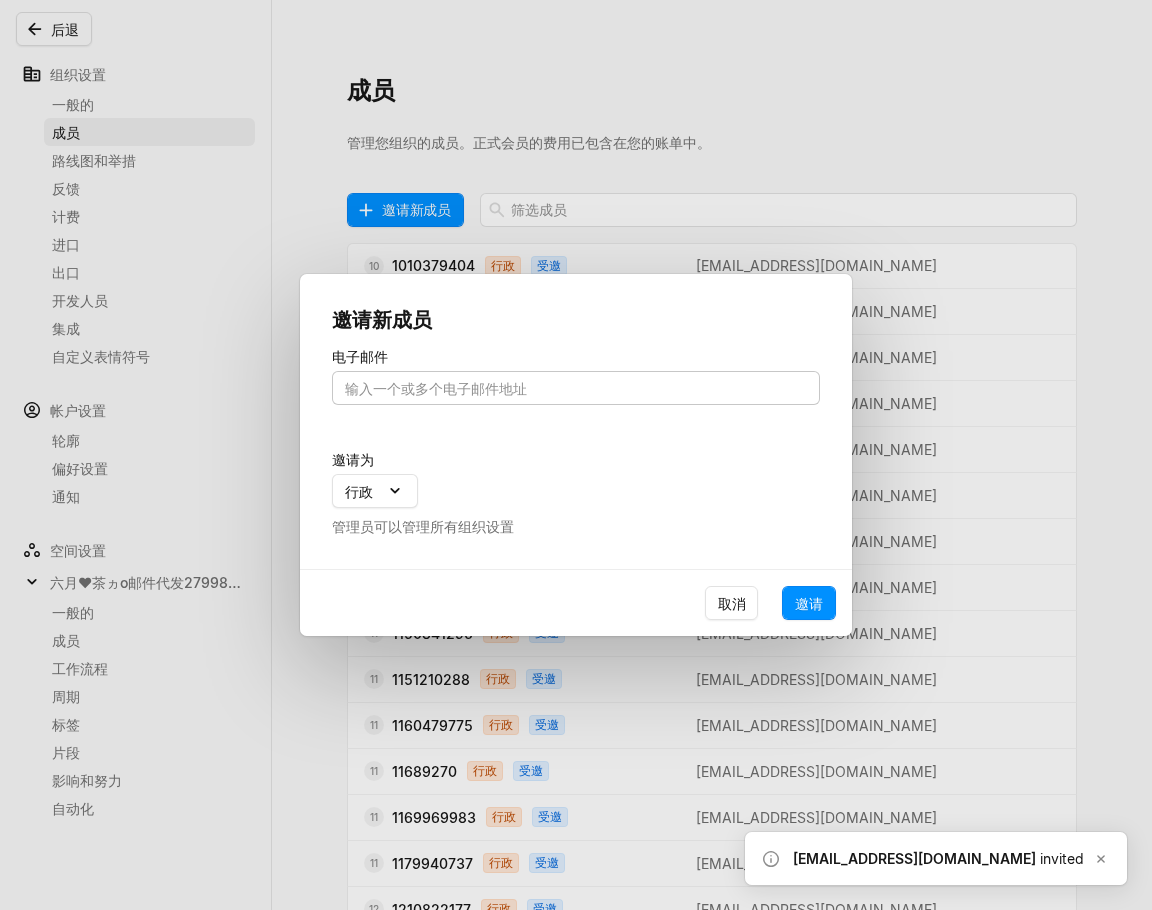 click at bounding box center (576, 388) 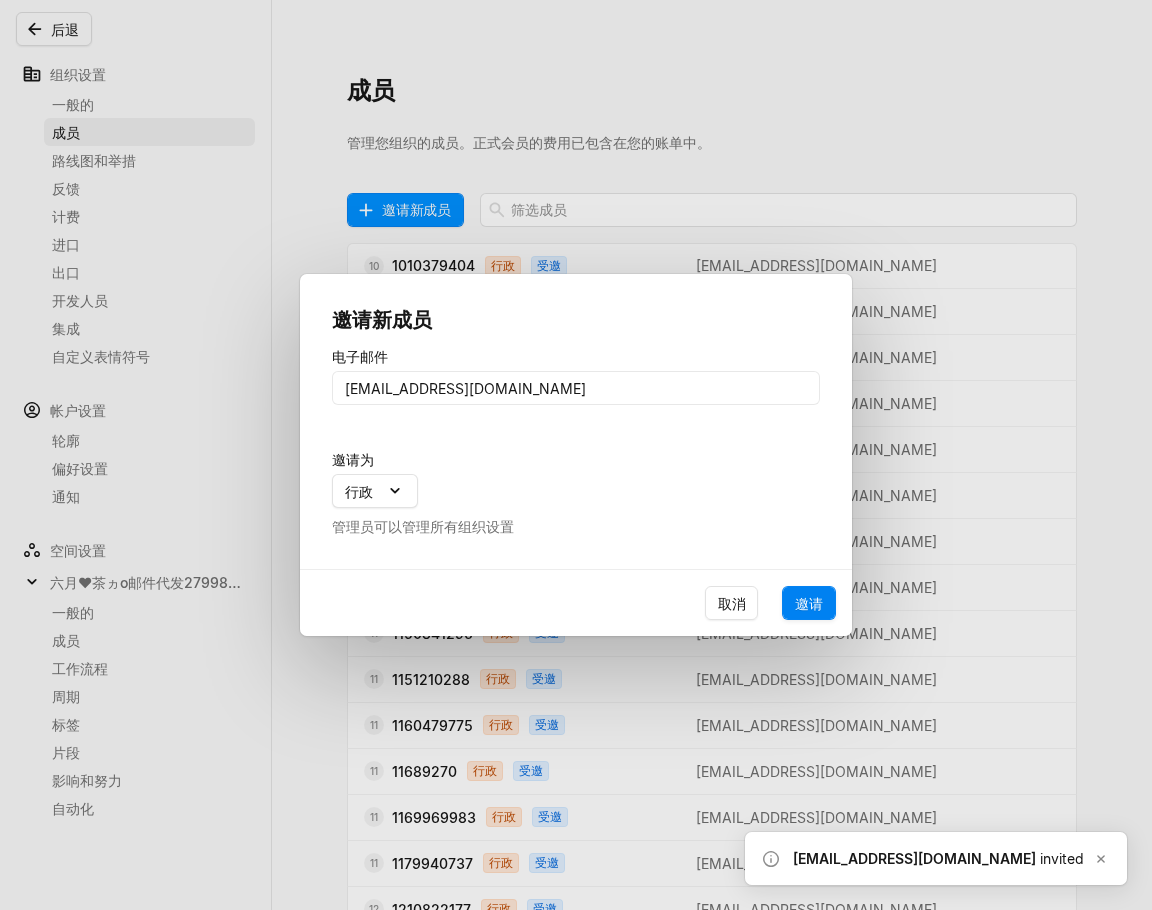 click on "邀请" at bounding box center [809, 603] 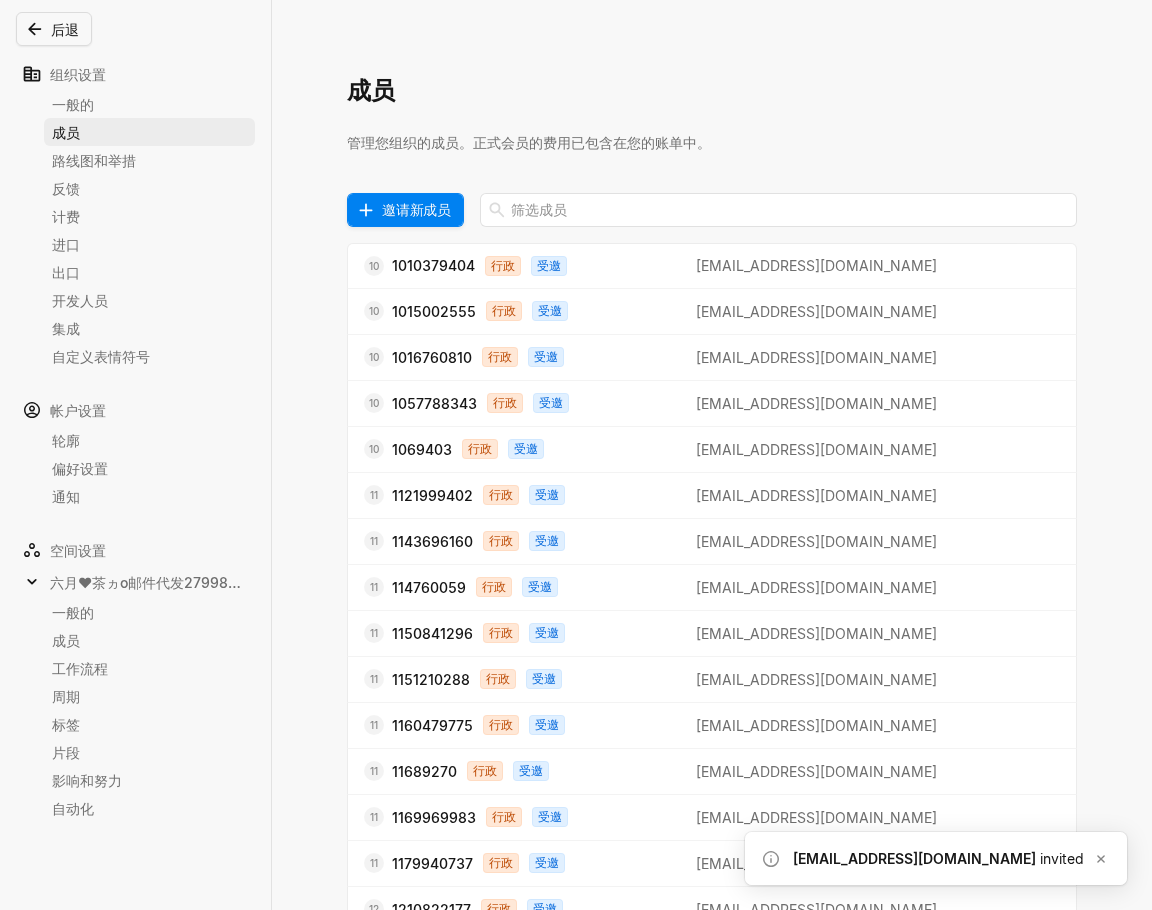 click on "邀请新成员" at bounding box center [416, 209] 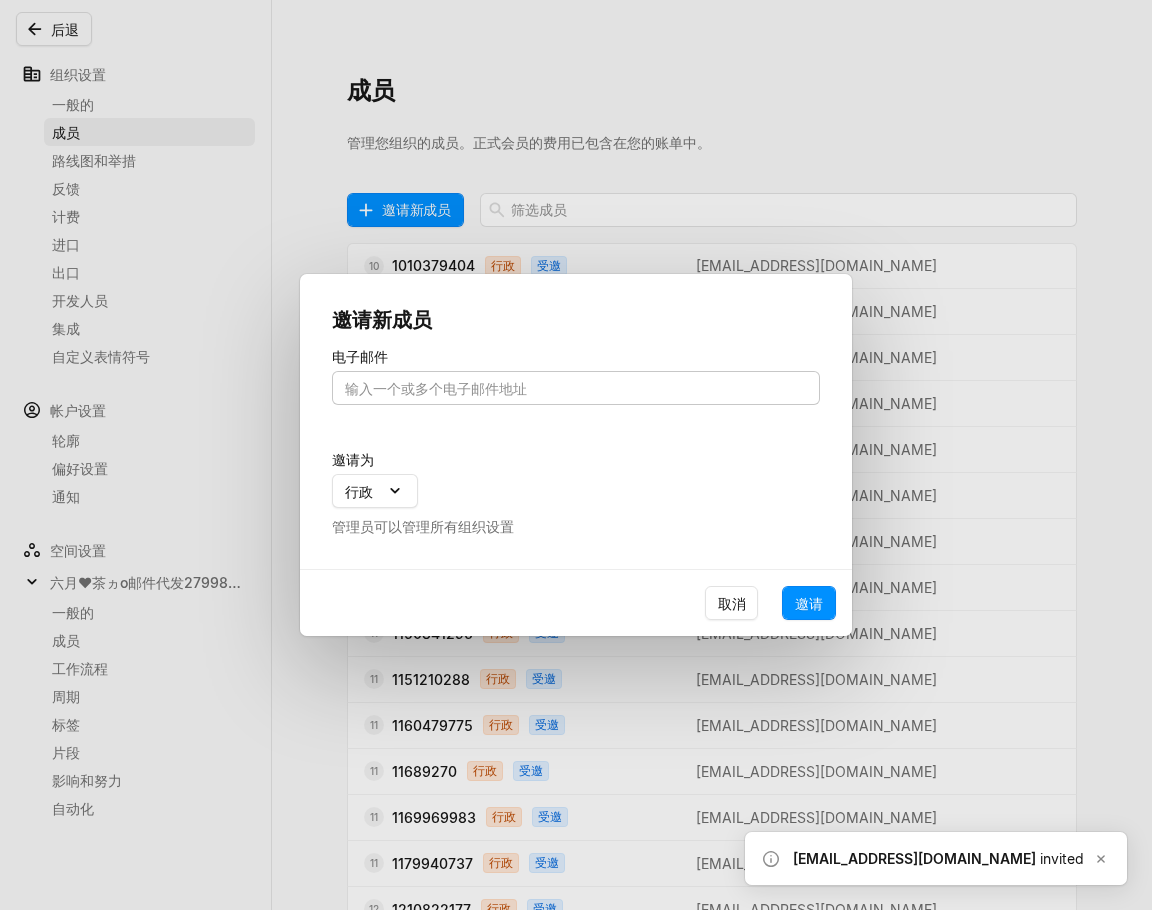 click at bounding box center [576, 388] 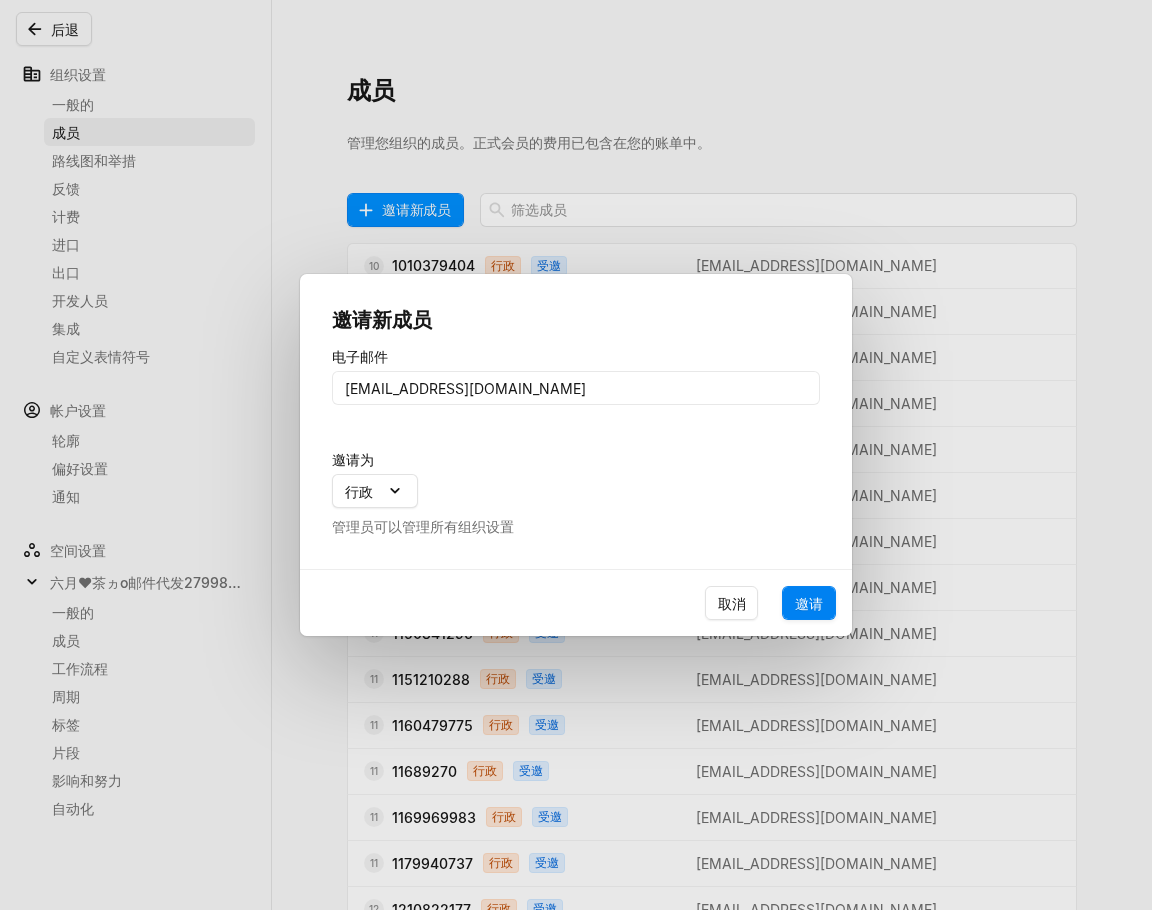 click on "邀请" at bounding box center [809, 603] 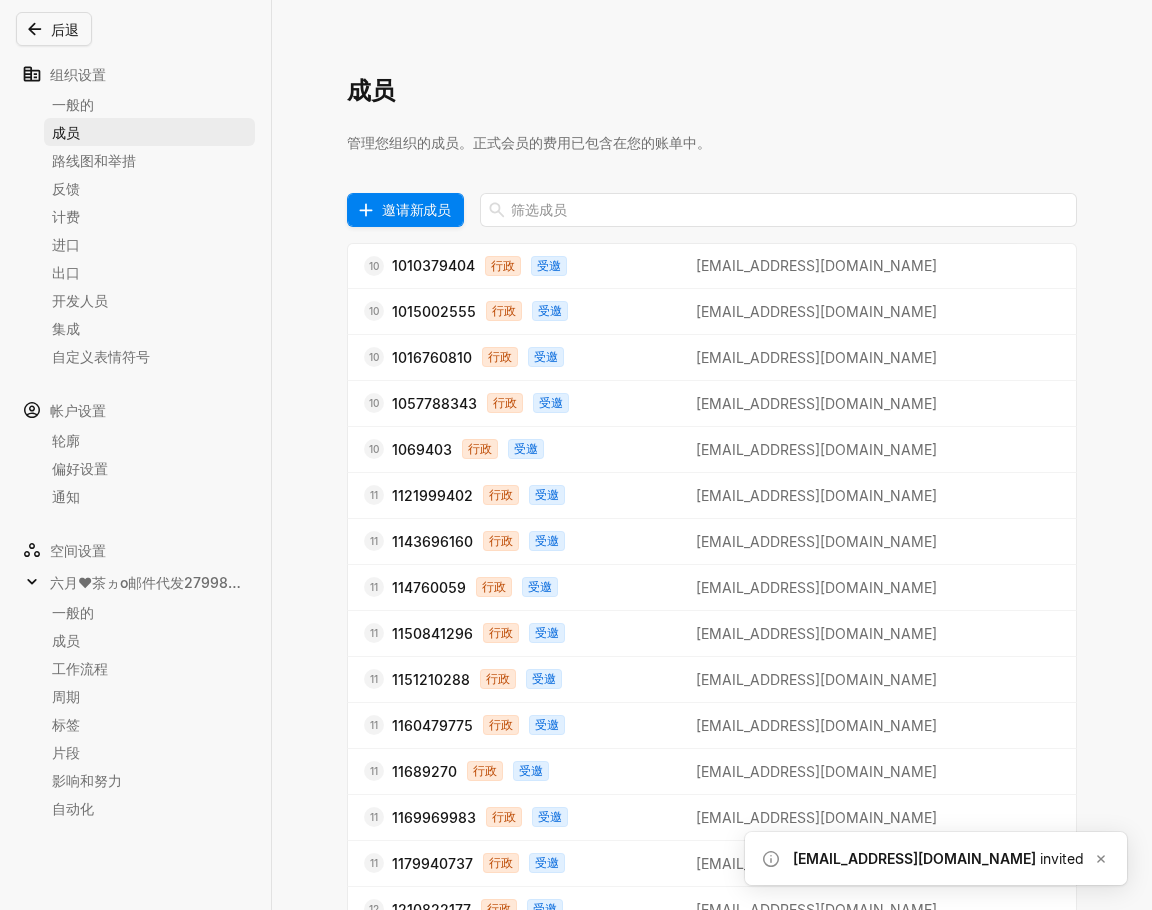 click on "邀请新成员" at bounding box center (416, 209) 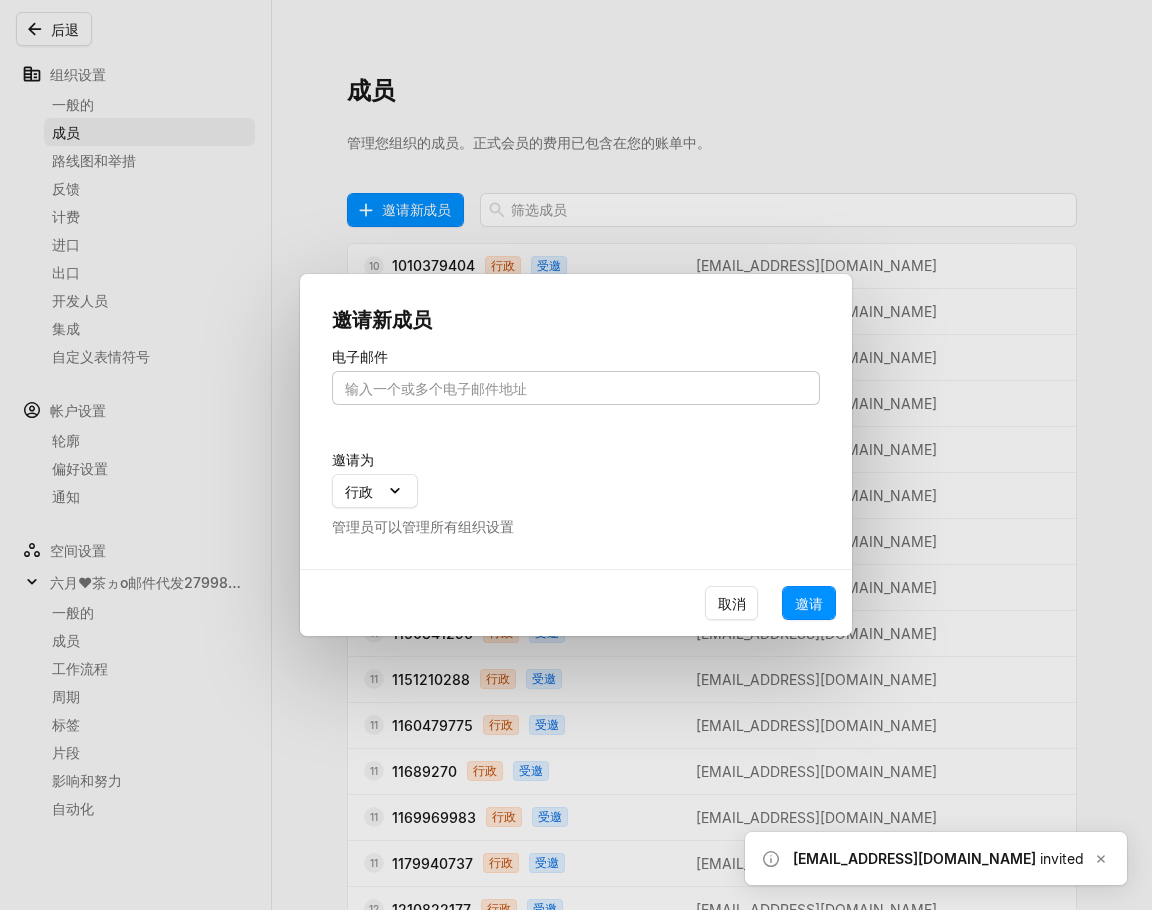 click at bounding box center [576, 388] 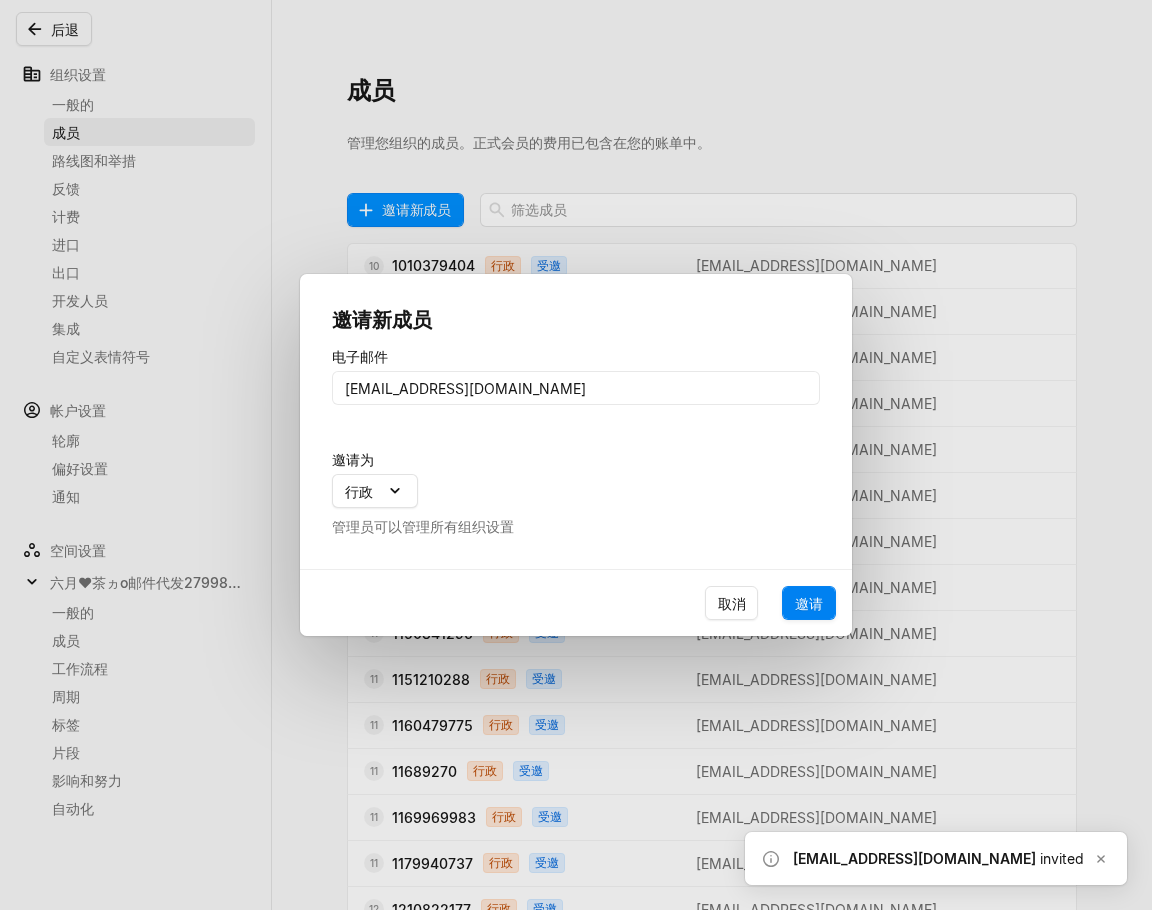 click on "邀请" at bounding box center (809, 603) 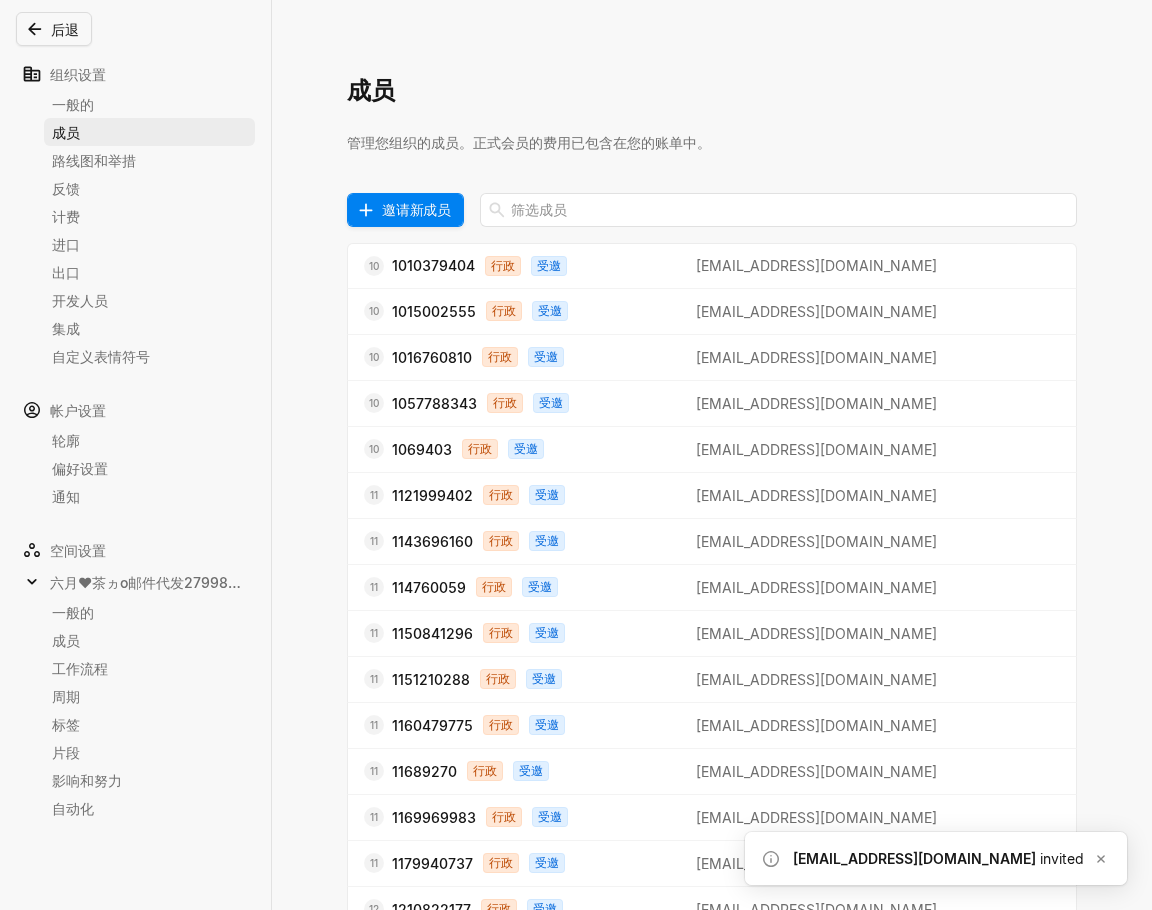 click on "邀请新成员" at bounding box center (416, 209) 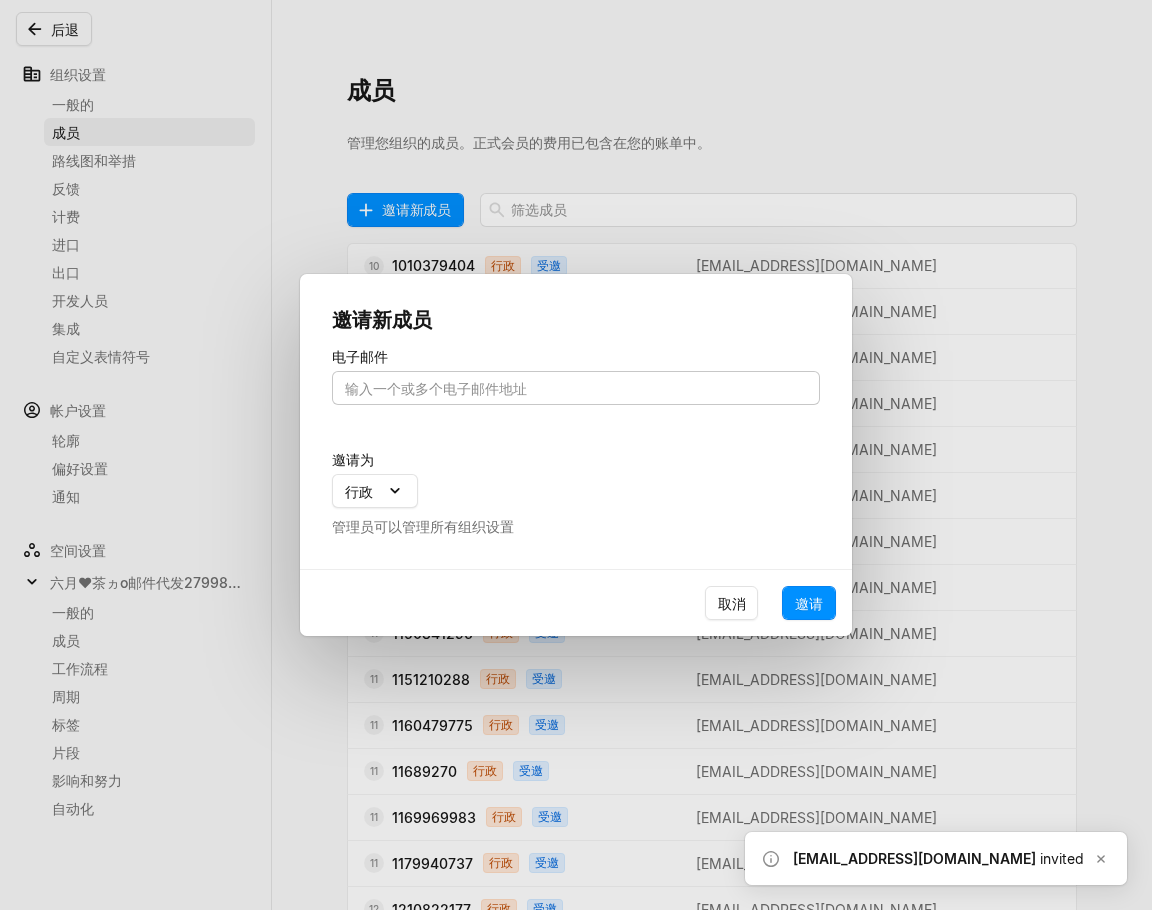 click at bounding box center [576, 388] 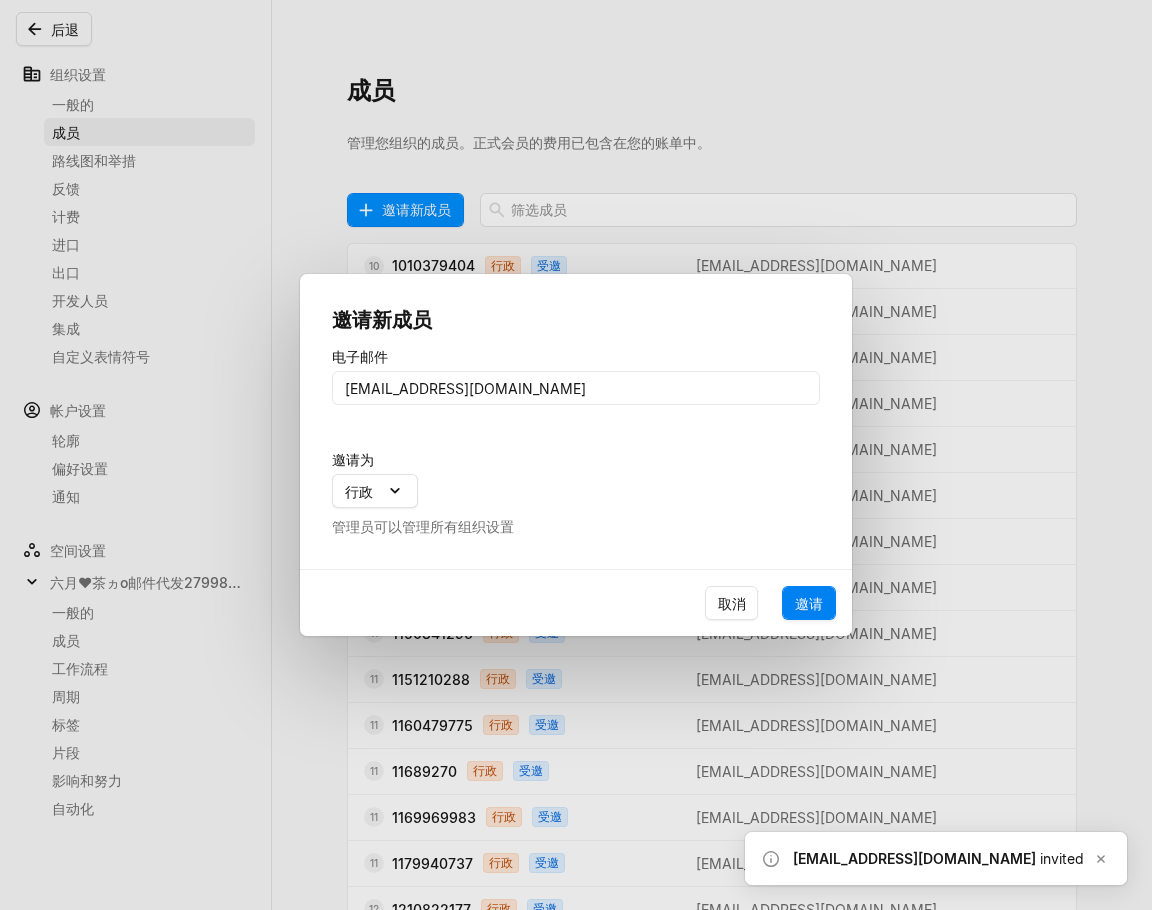 click on "邀请" at bounding box center [809, 603] 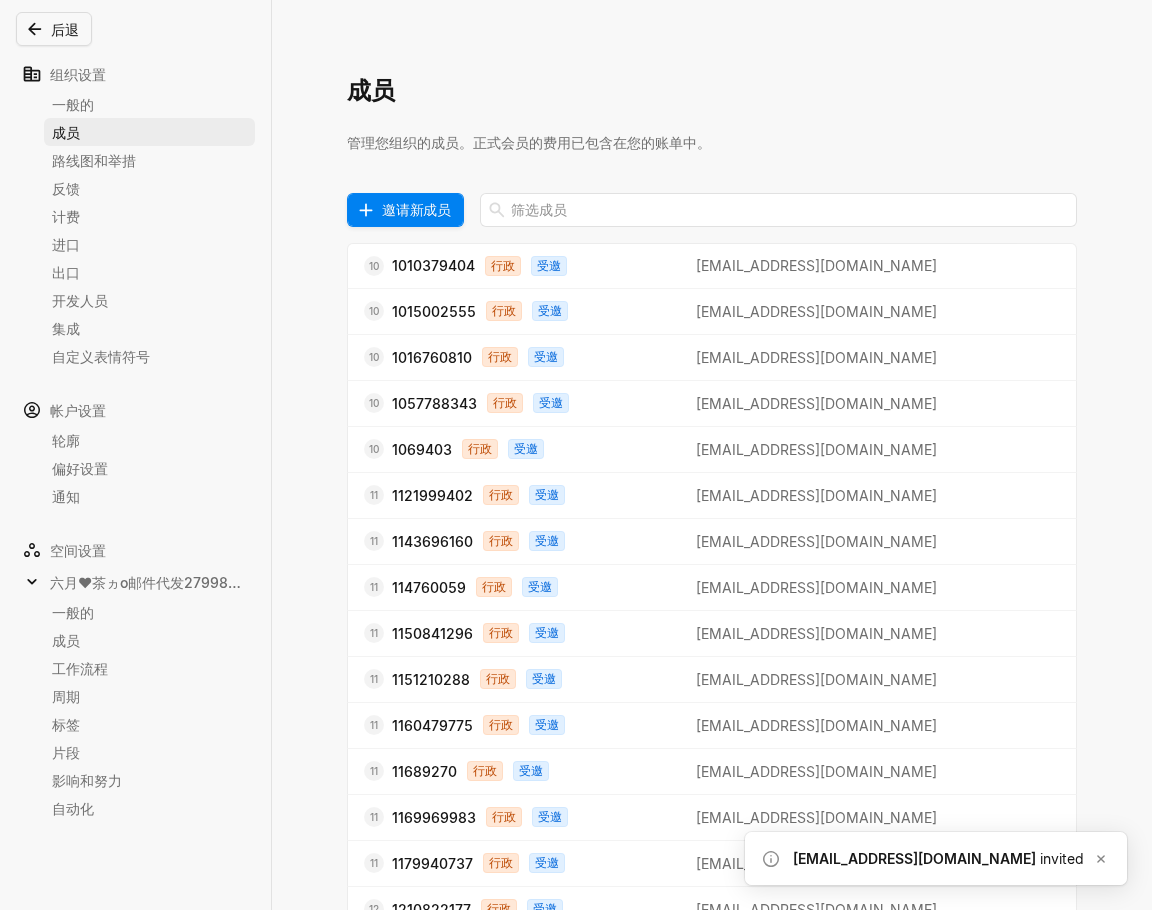 click on "邀请新成员" at bounding box center [416, 209] 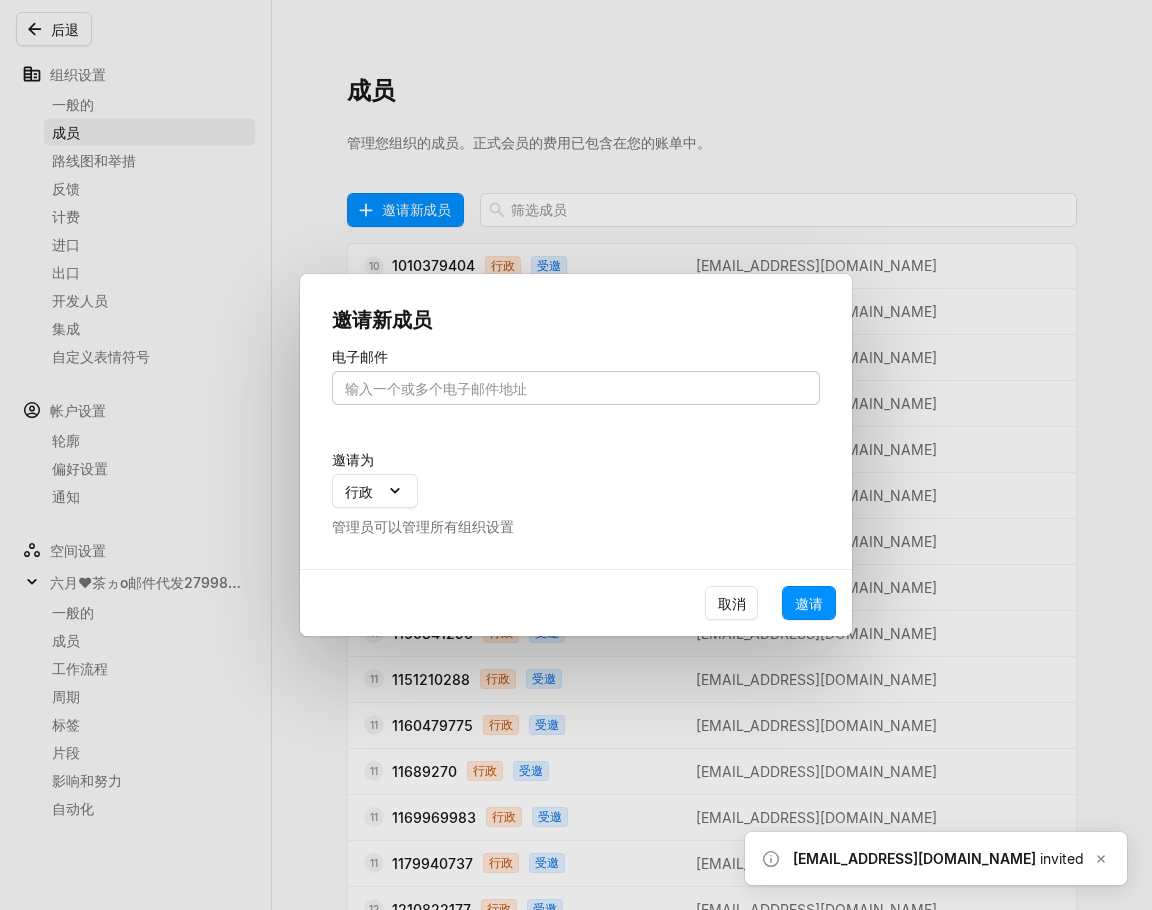click at bounding box center [576, 388] 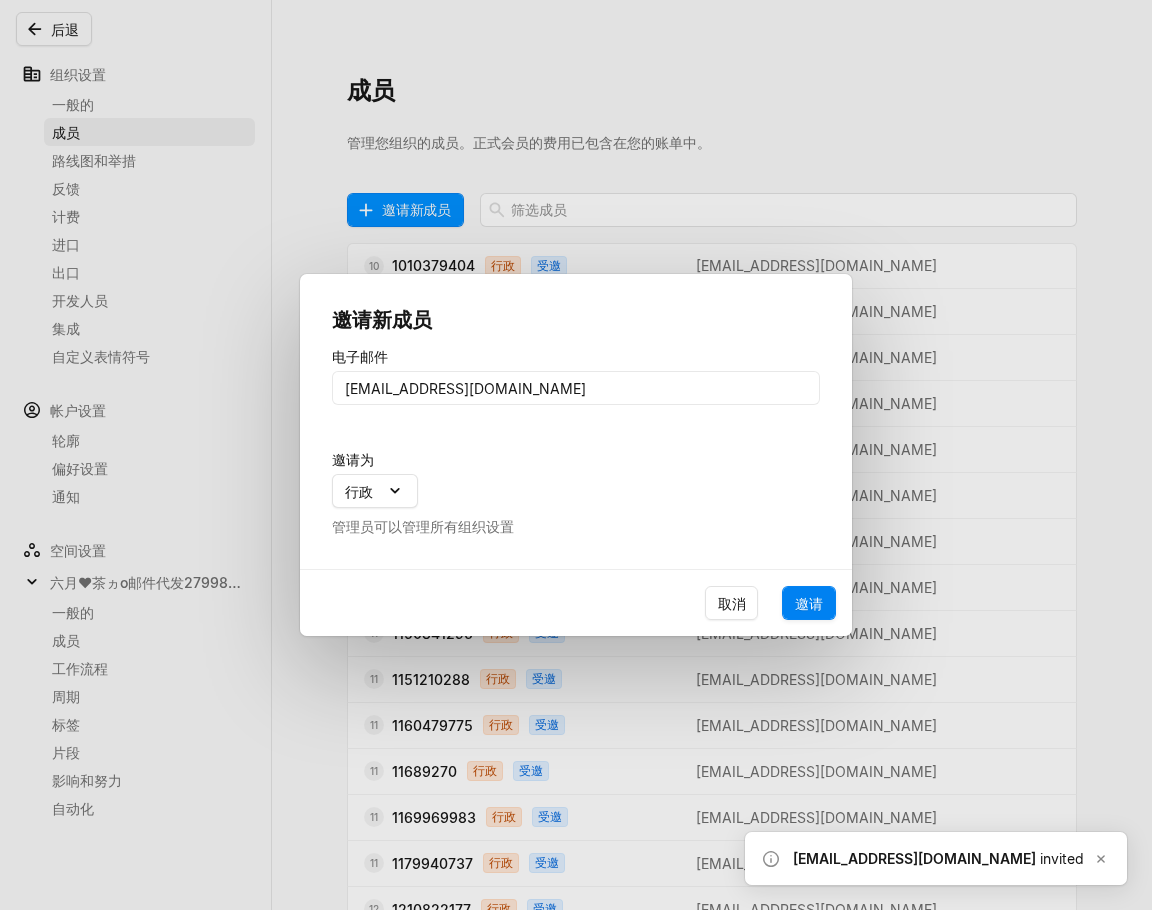 click on "邀请" at bounding box center (809, 603) 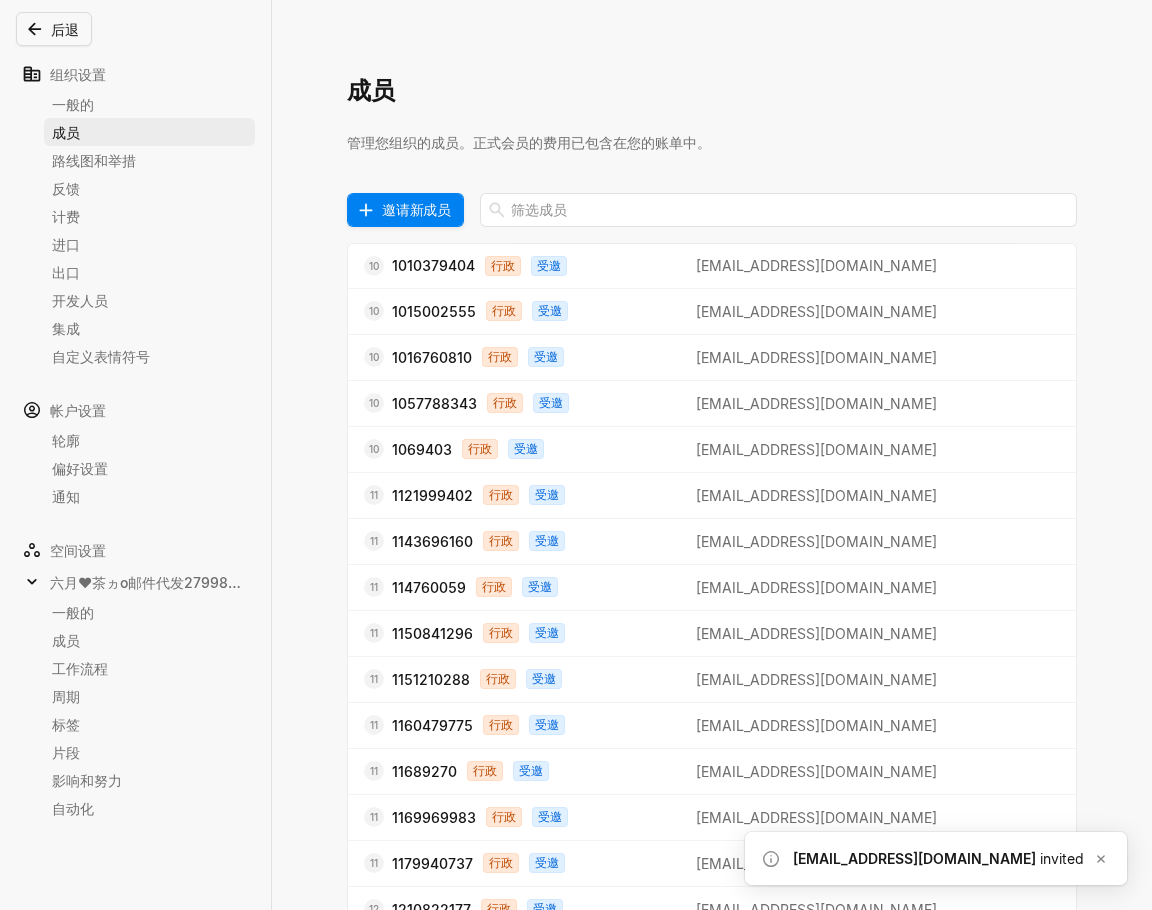 click on "邀请新成员" at bounding box center [416, 209] 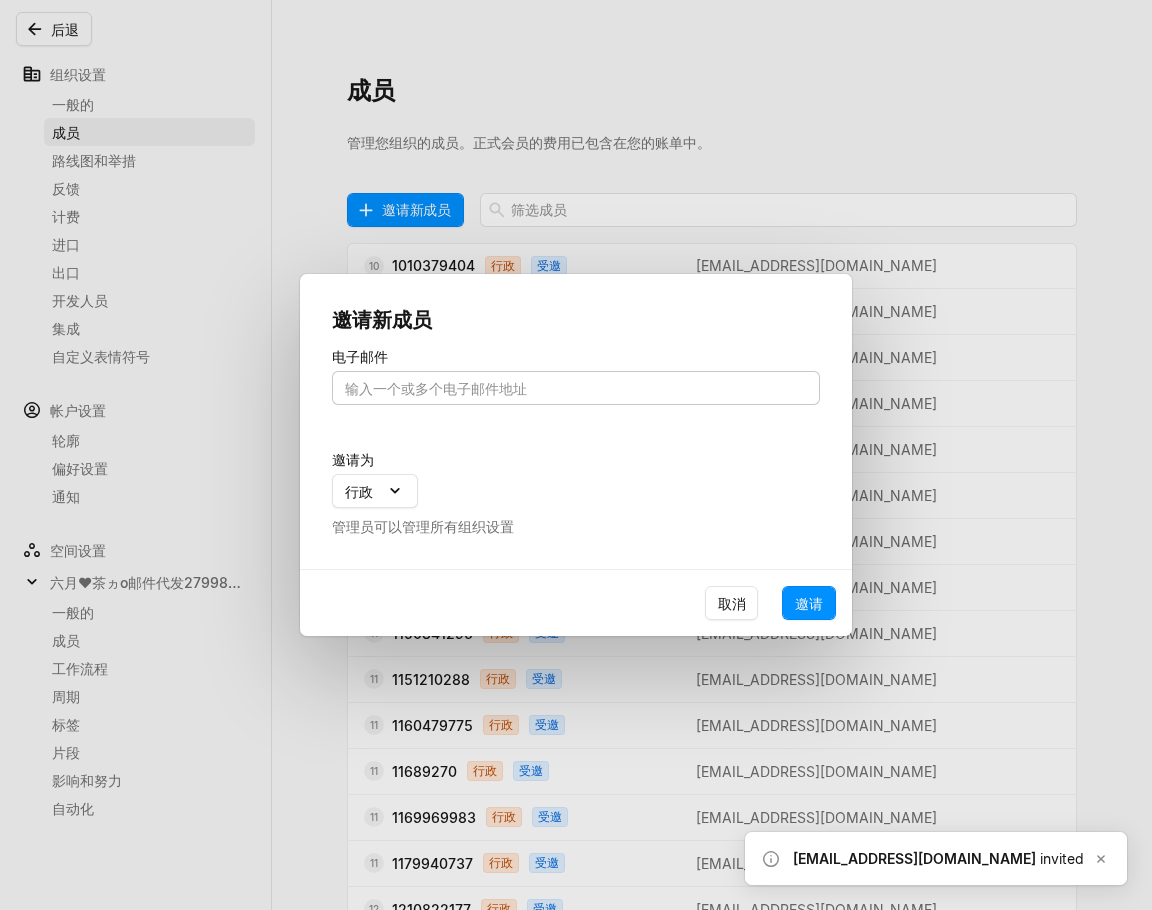 click at bounding box center [576, 388] 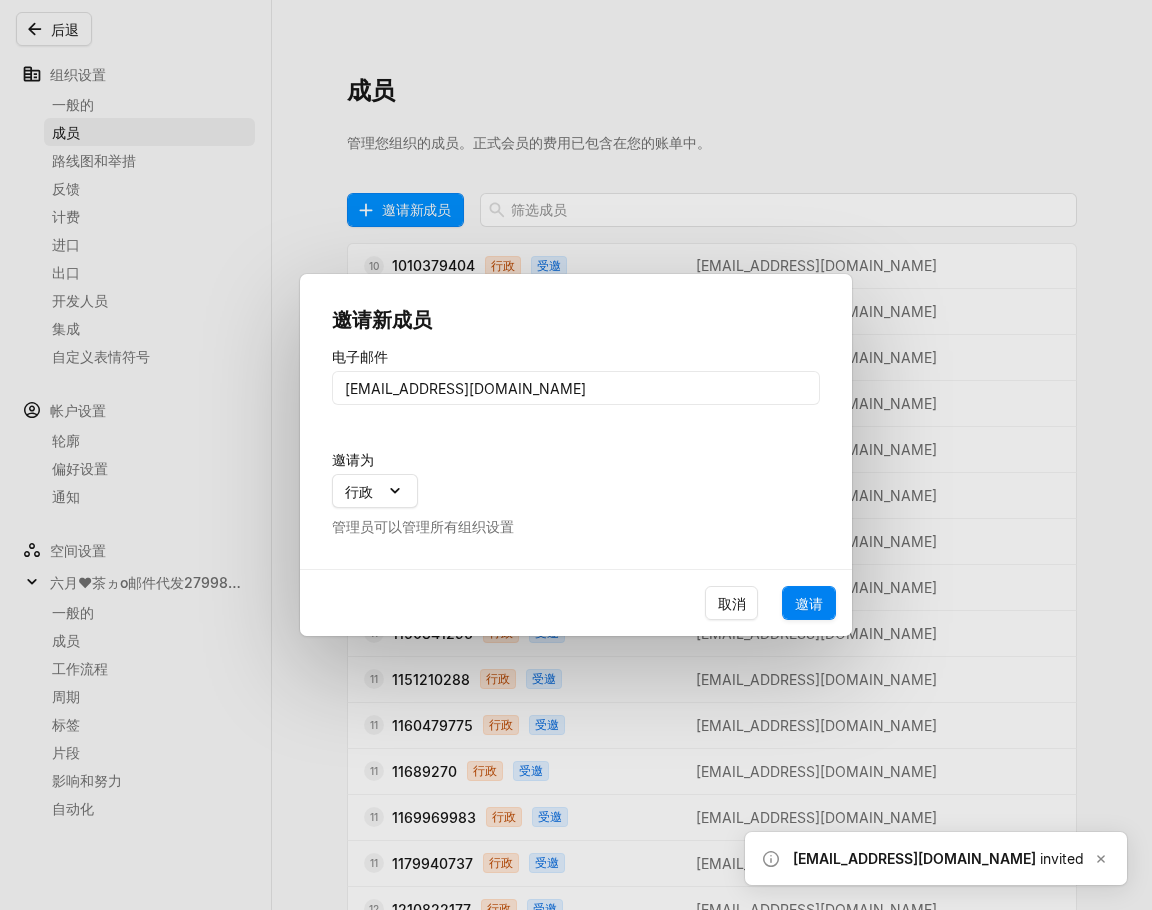 click on "邀请" at bounding box center [809, 603] 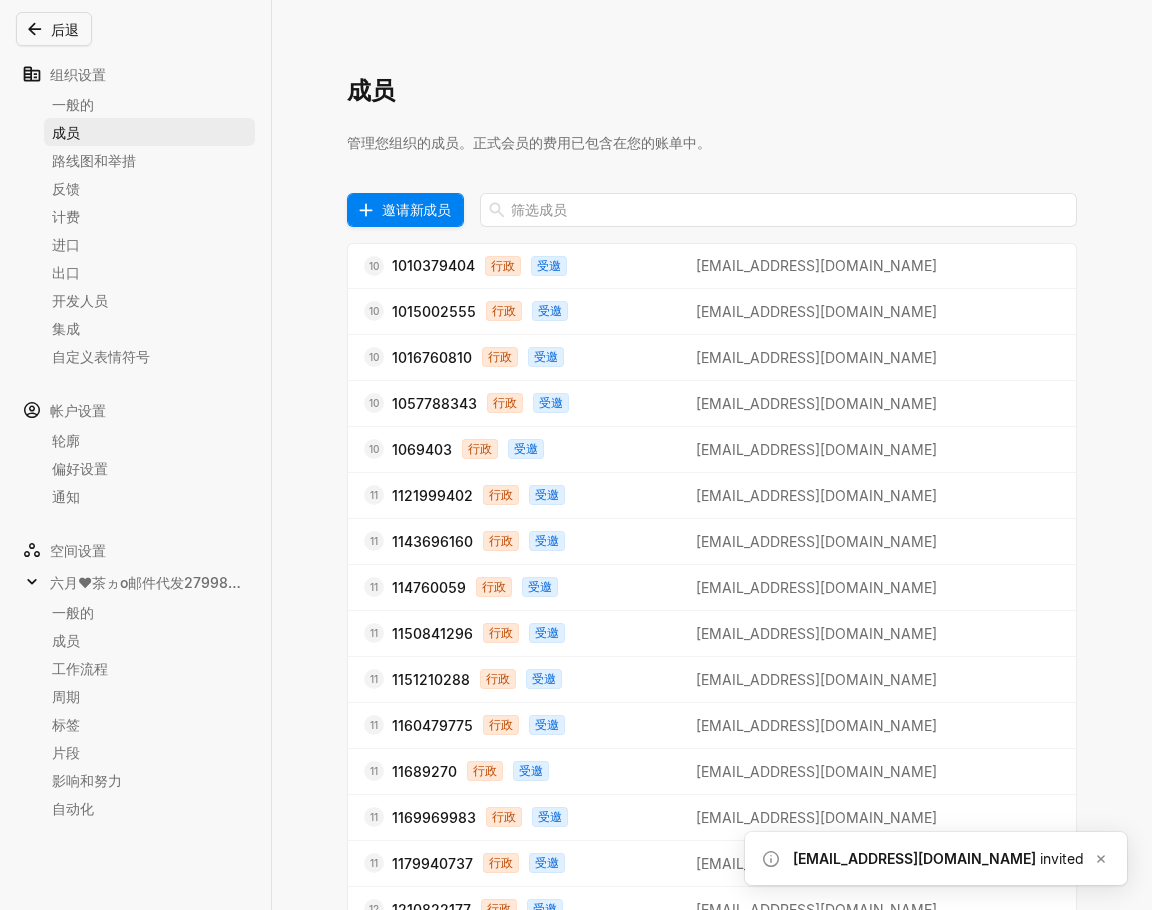 click on "邀请新成员" at bounding box center [416, 209] 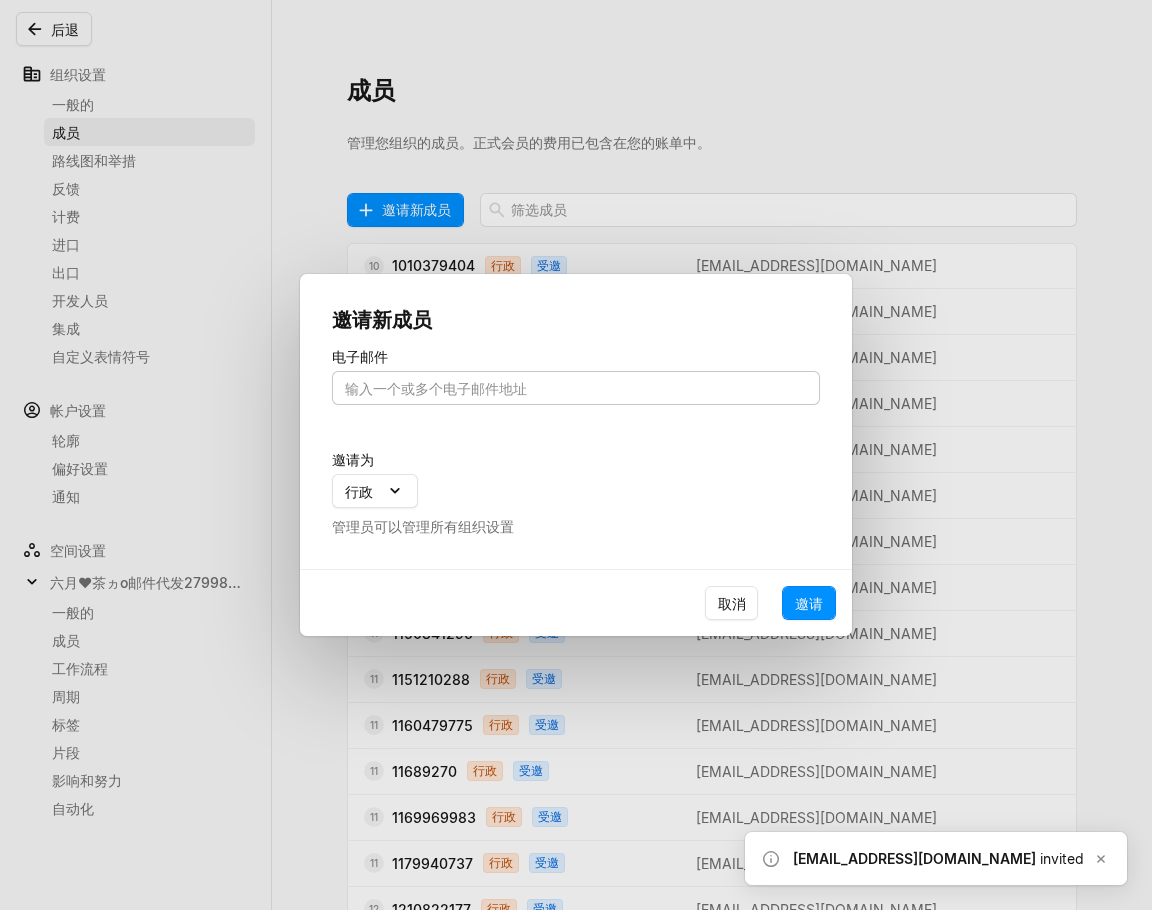 click at bounding box center [576, 388] 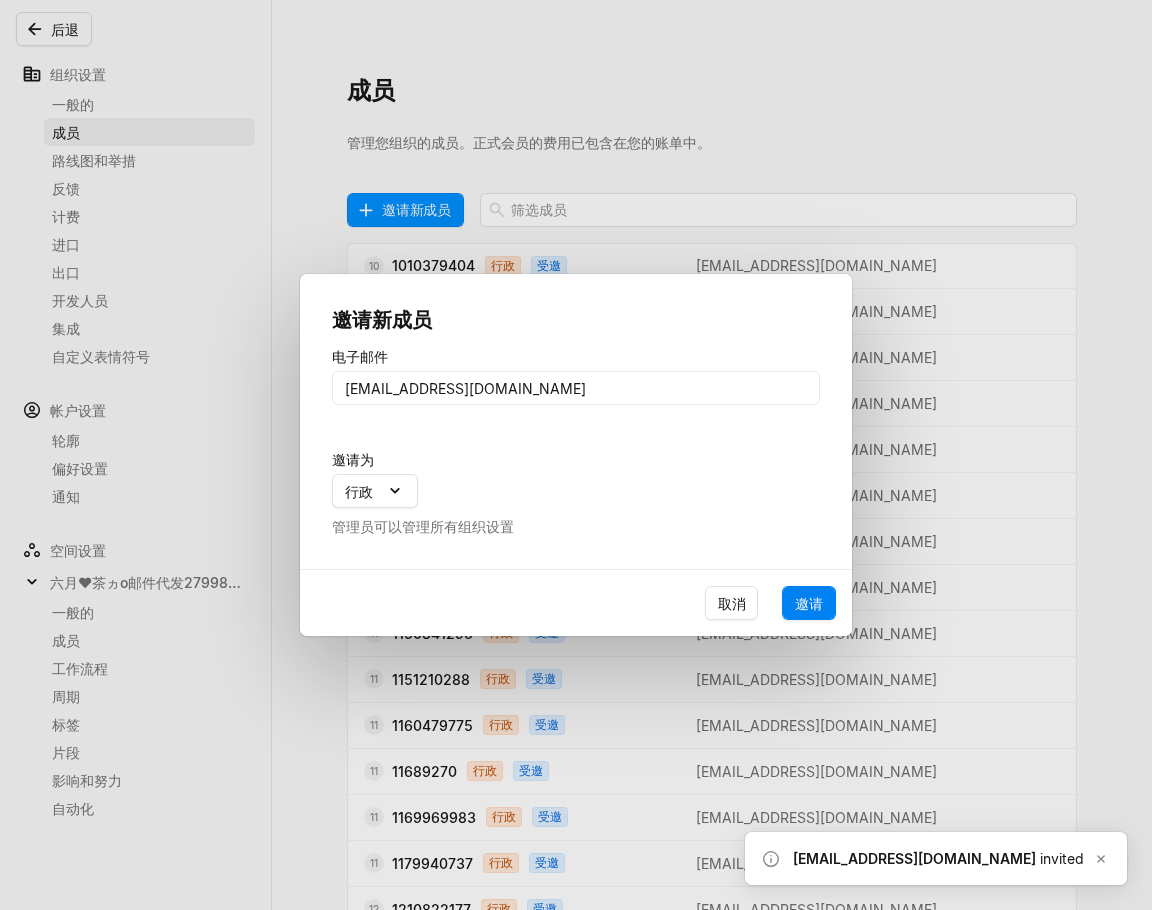 click on "邀请" at bounding box center (809, 603) 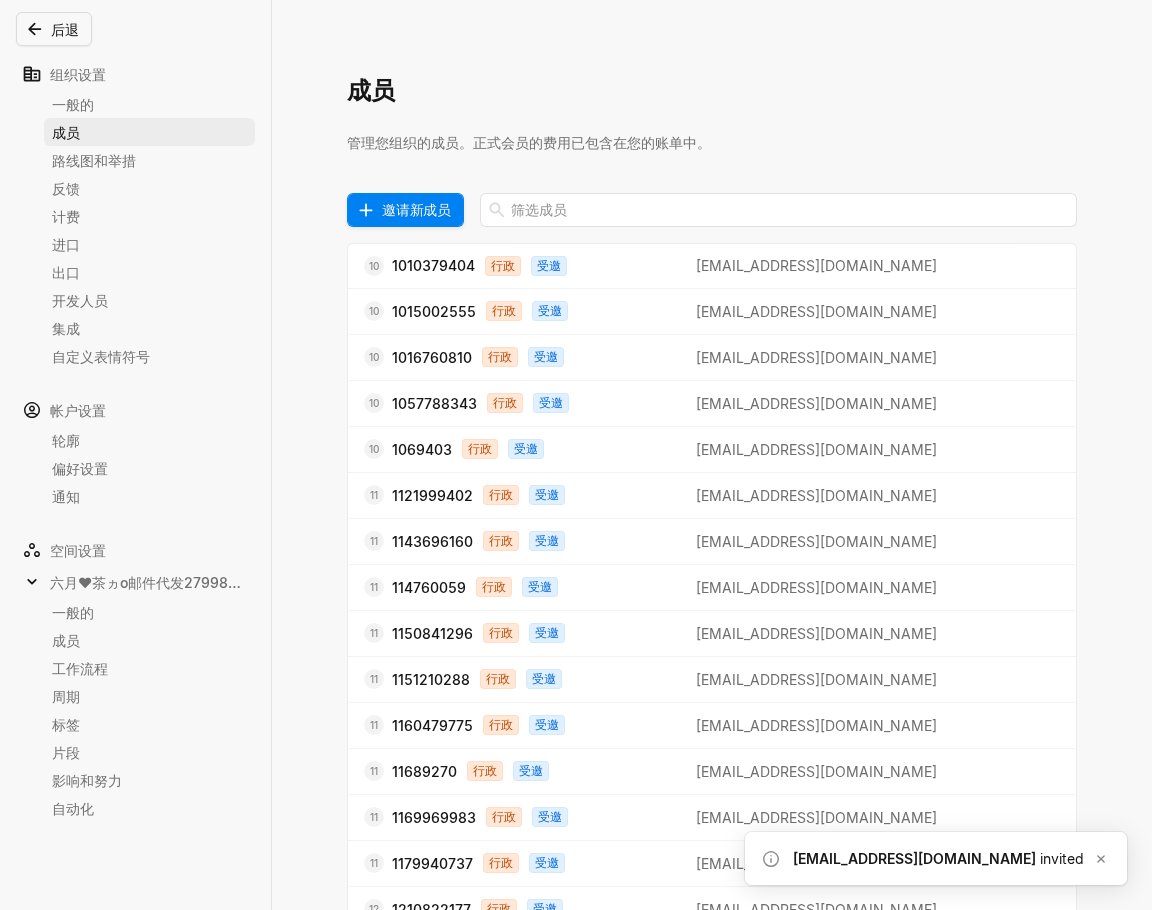 click on "邀请新成员" at bounding box center (416, 209) 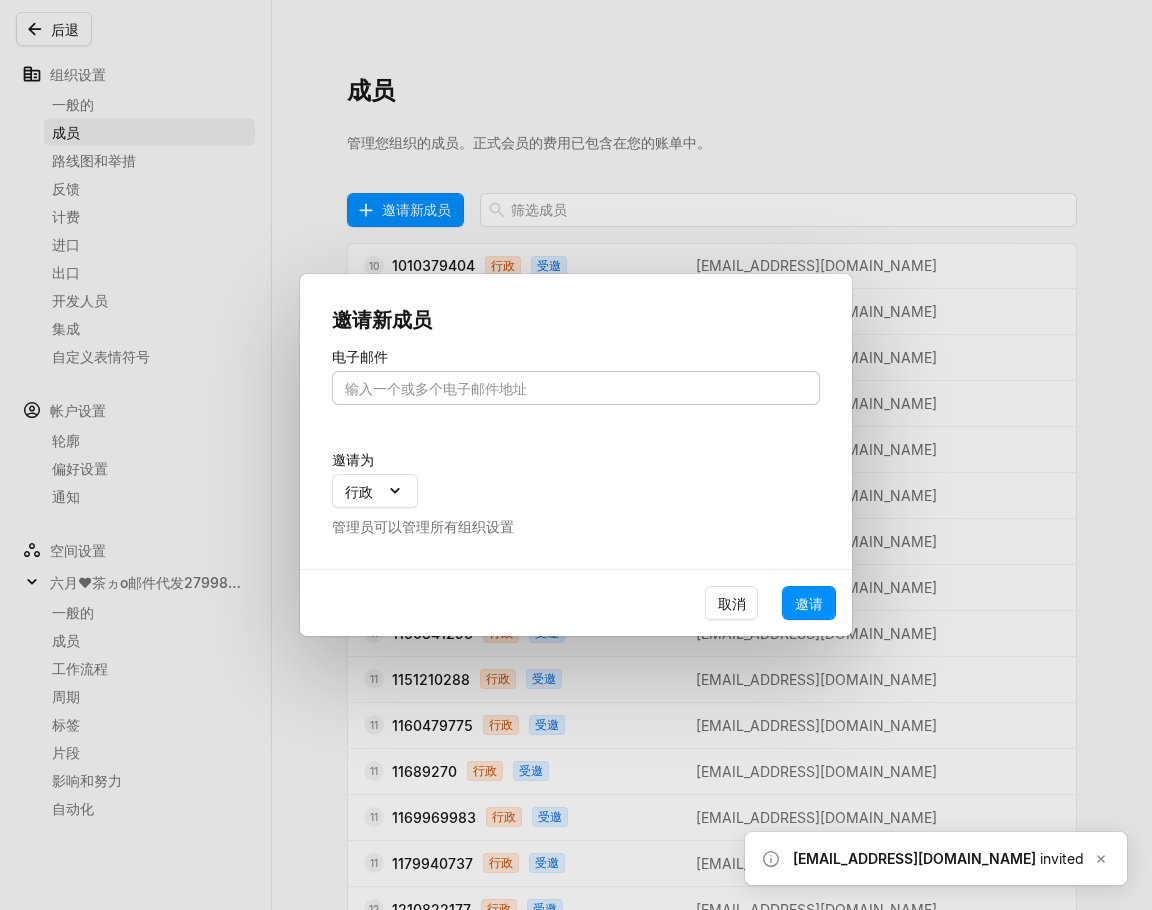 click at bounding box center [576, 388] 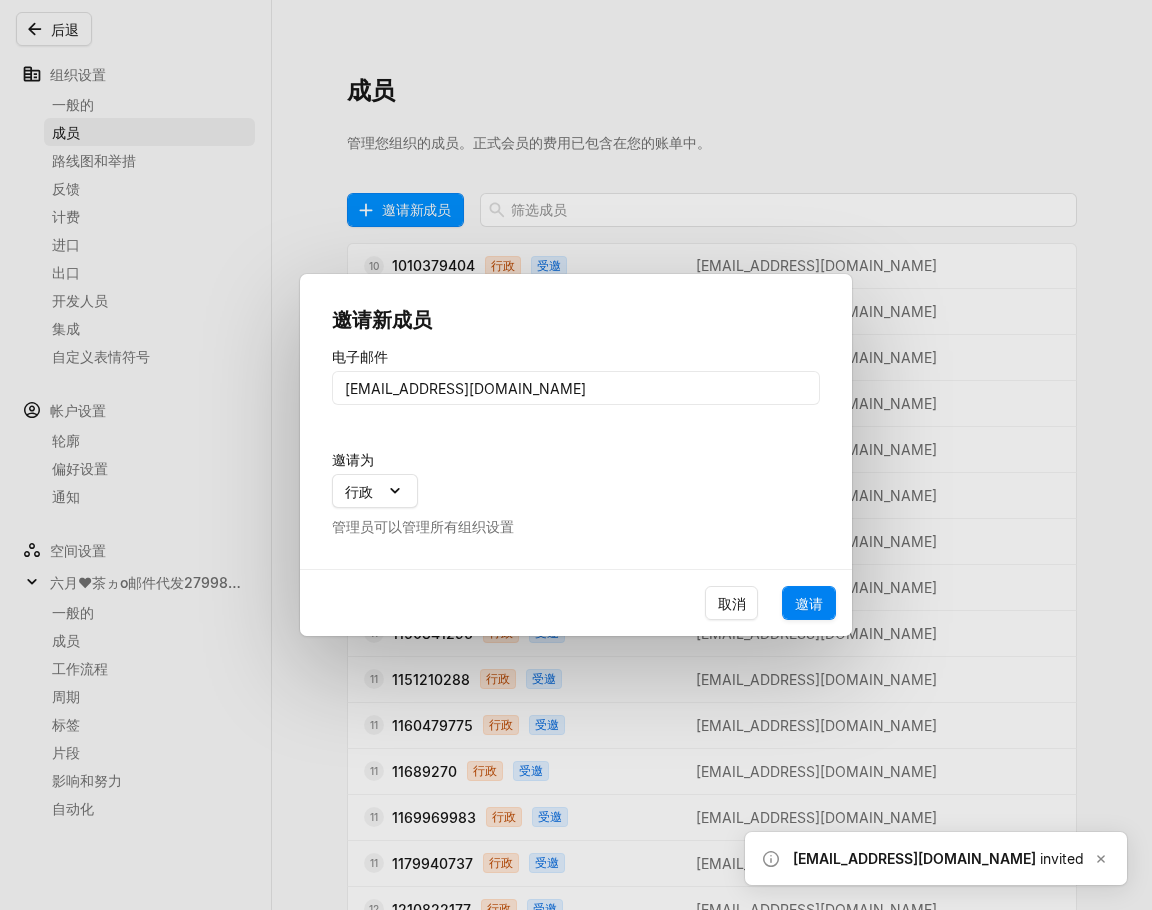click on "邀请" at bounding box center (809, 603) 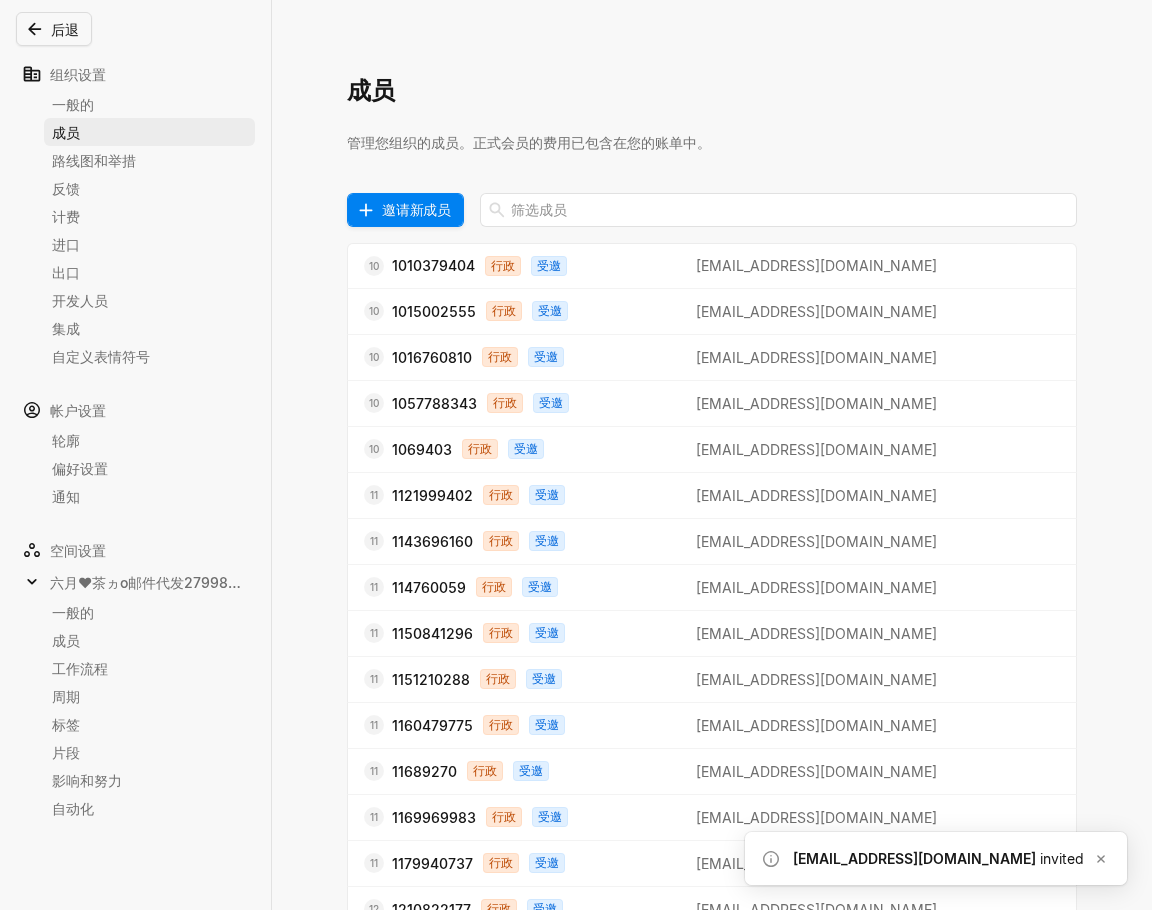 click on "邀请新成员" at bounding box center [416, 209] 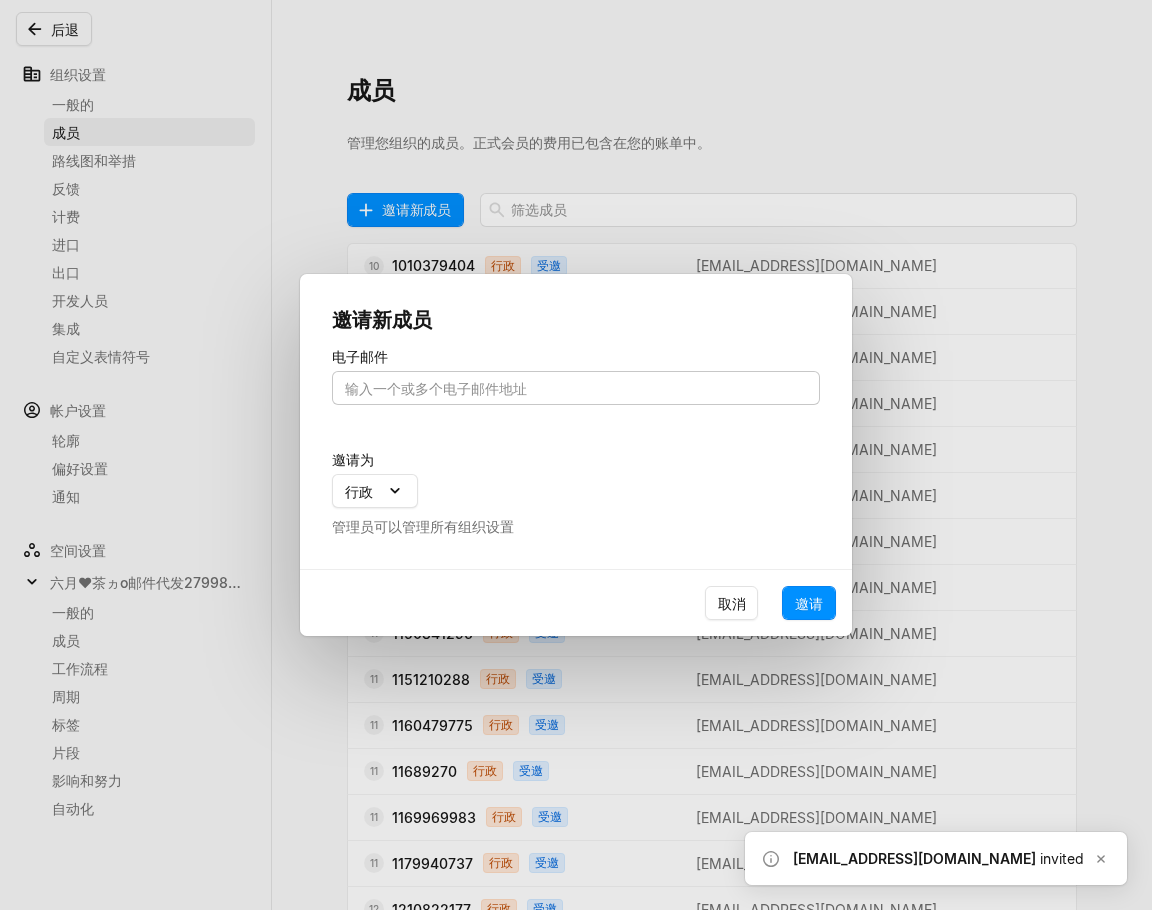 click at bounding box center (576, 388) 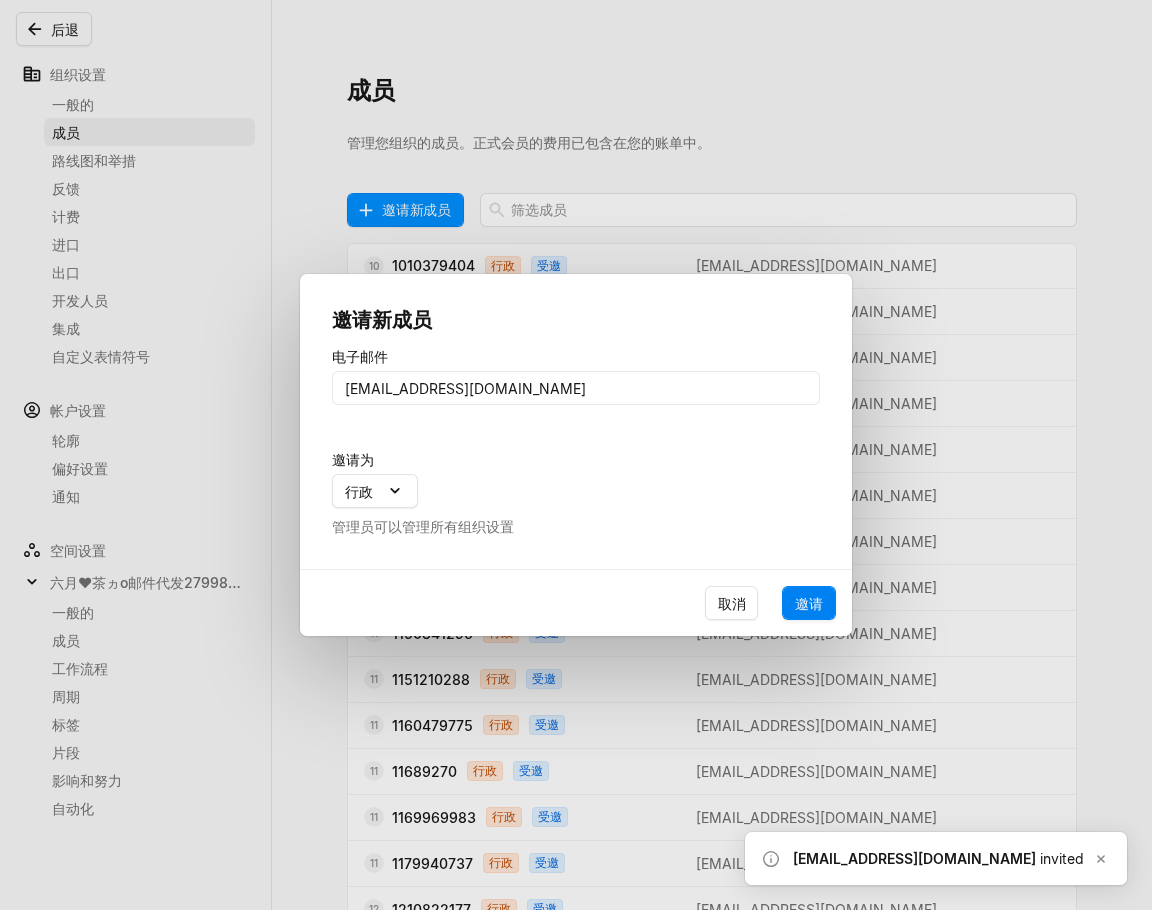 click on "邀请" at bounding box center [809, 603] 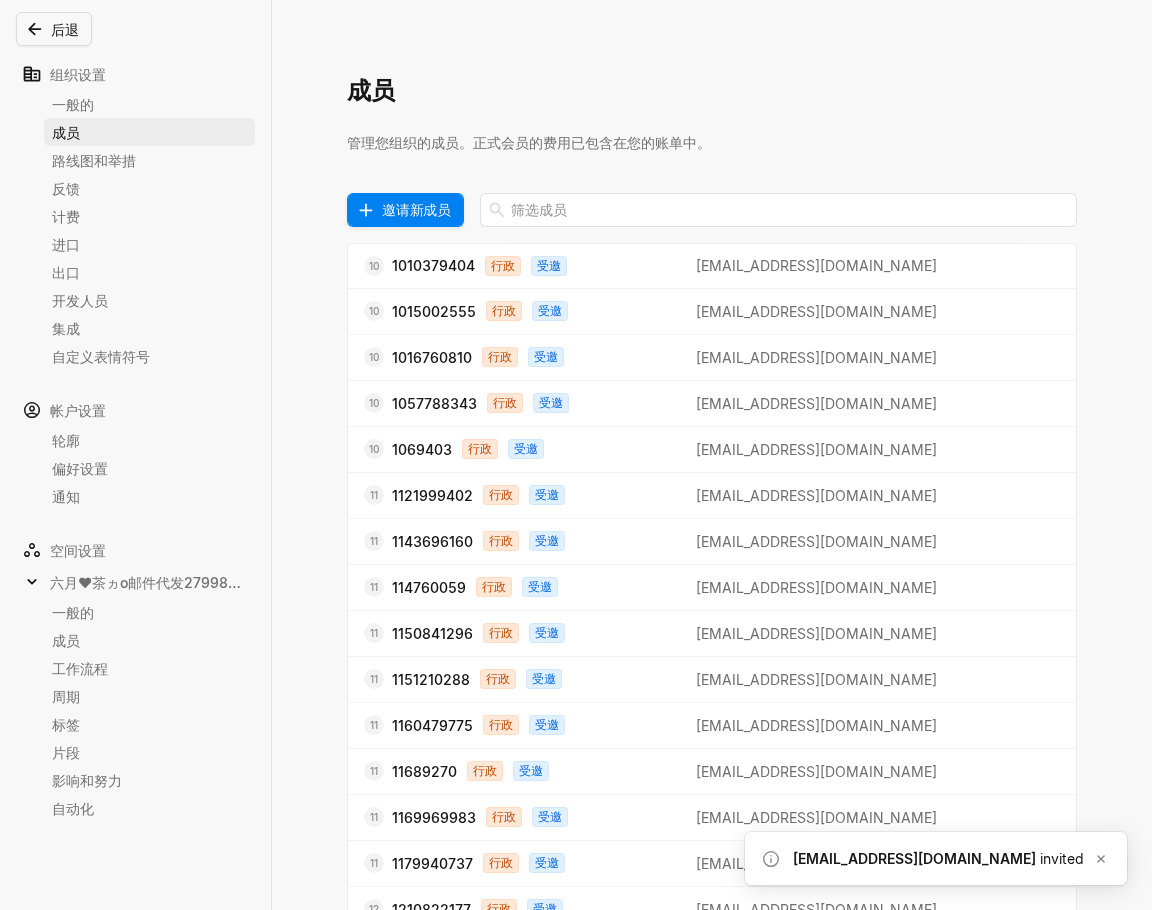 click on "邀请新成员" at bounding box center [416, 209] 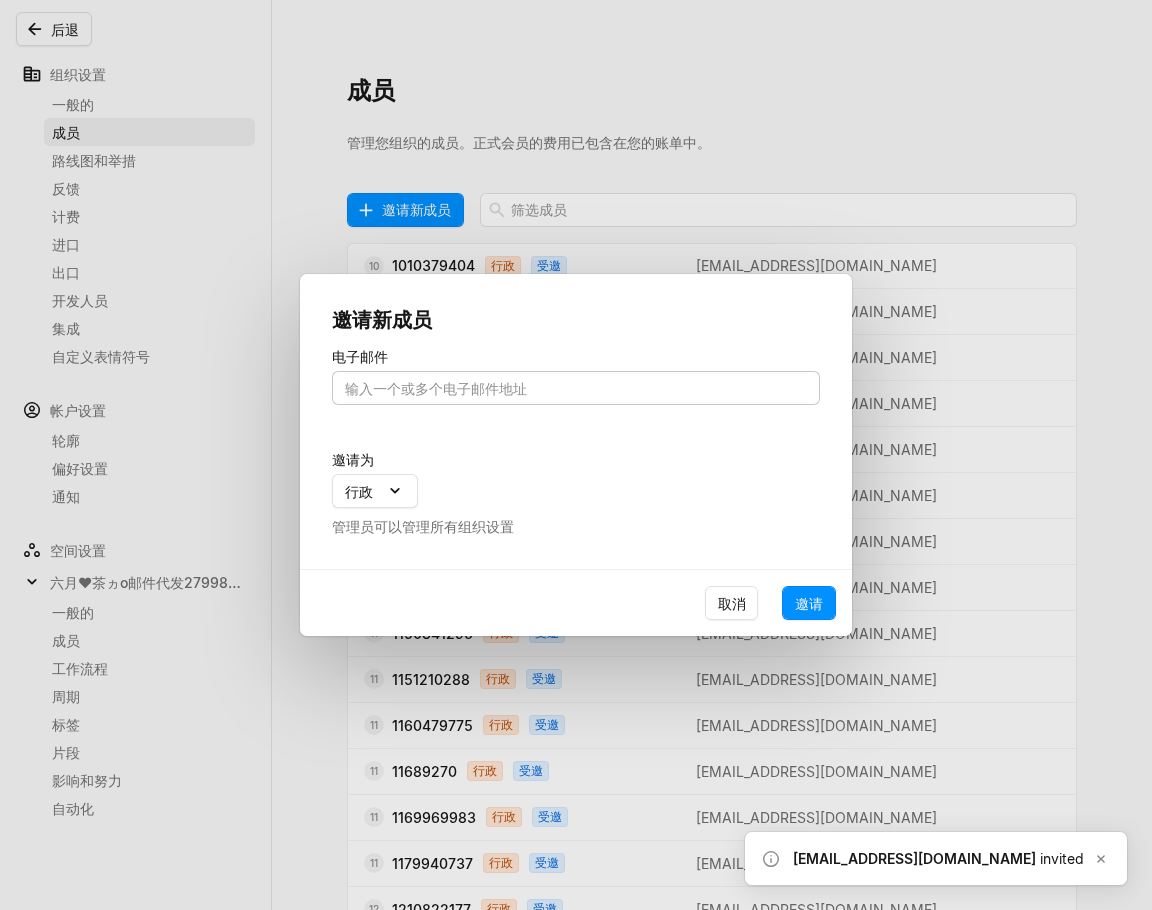 click at bounding box center (576, 388) 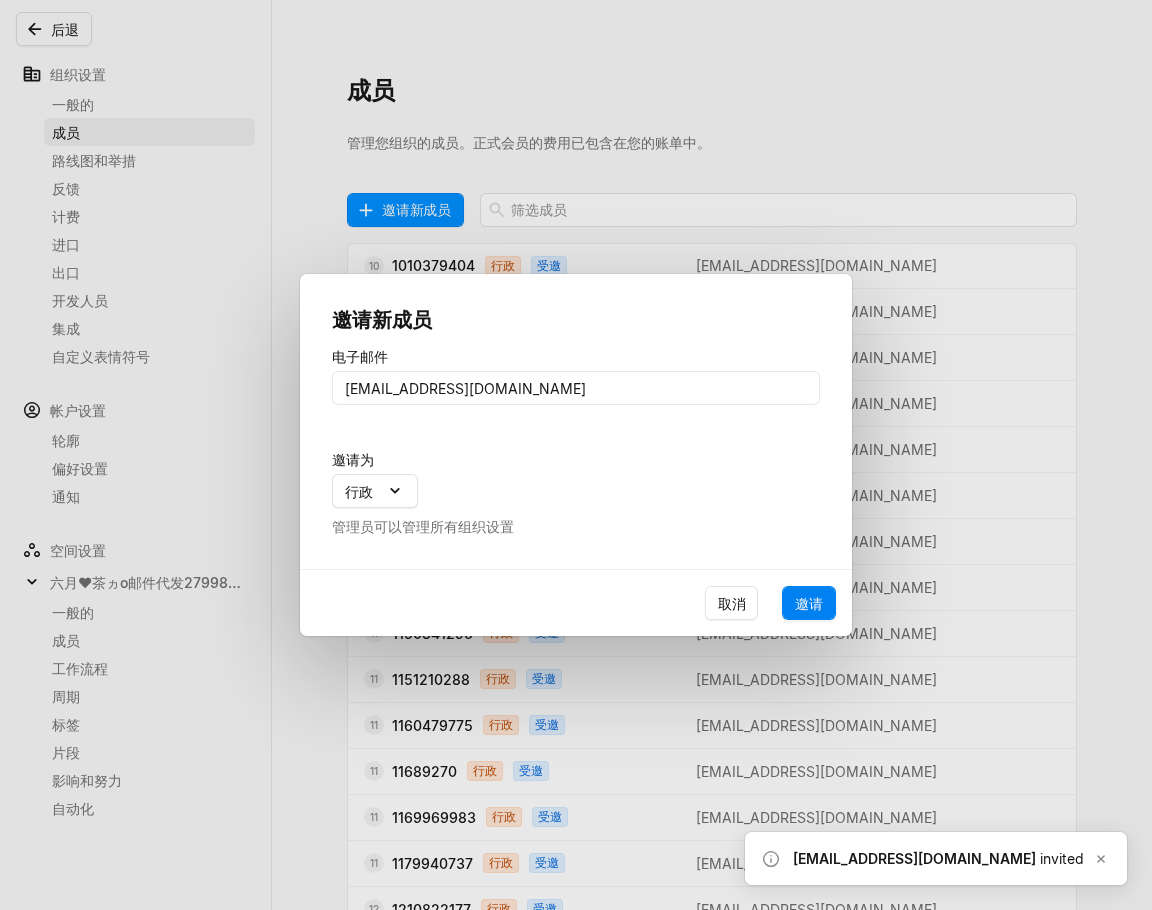 click on "邀请" at bounding box center [809, 603] 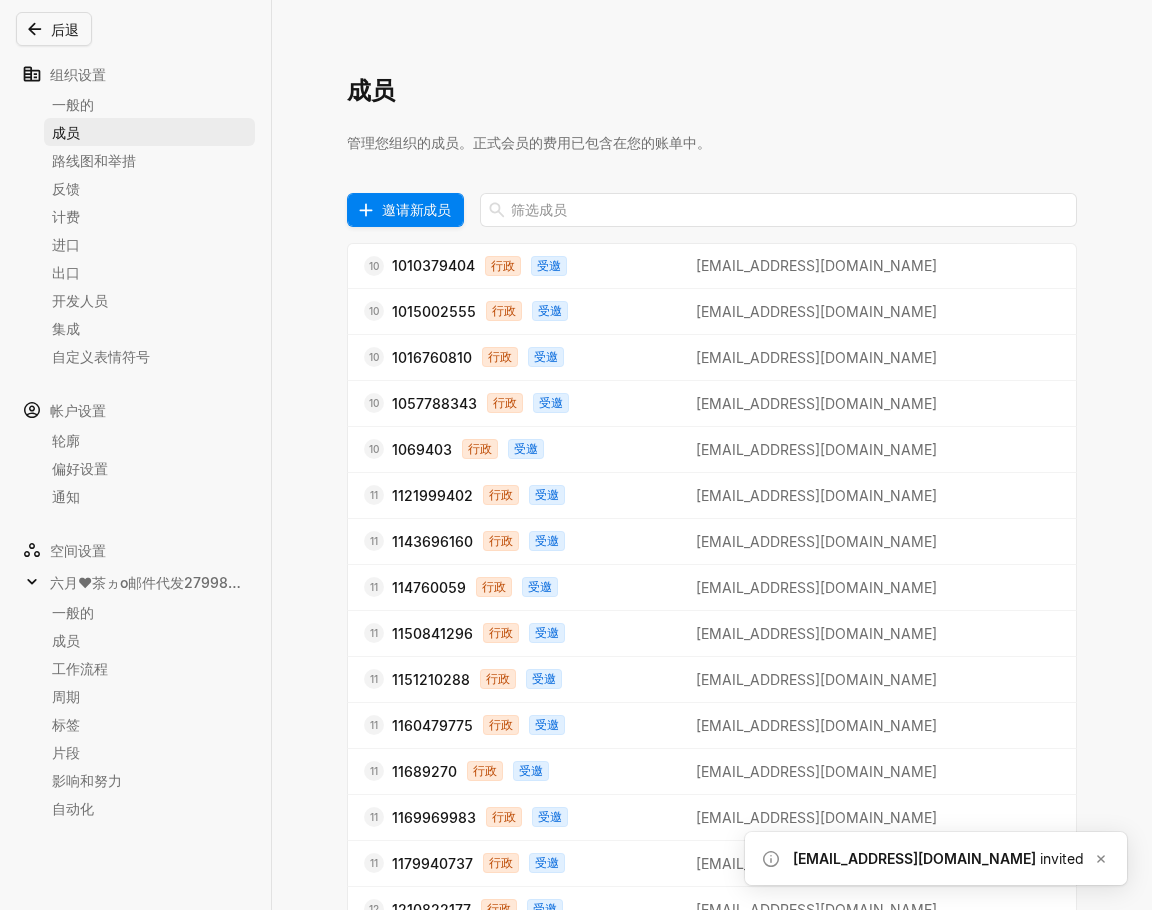click on "邀请新成员" at bounding box center [416, 209] 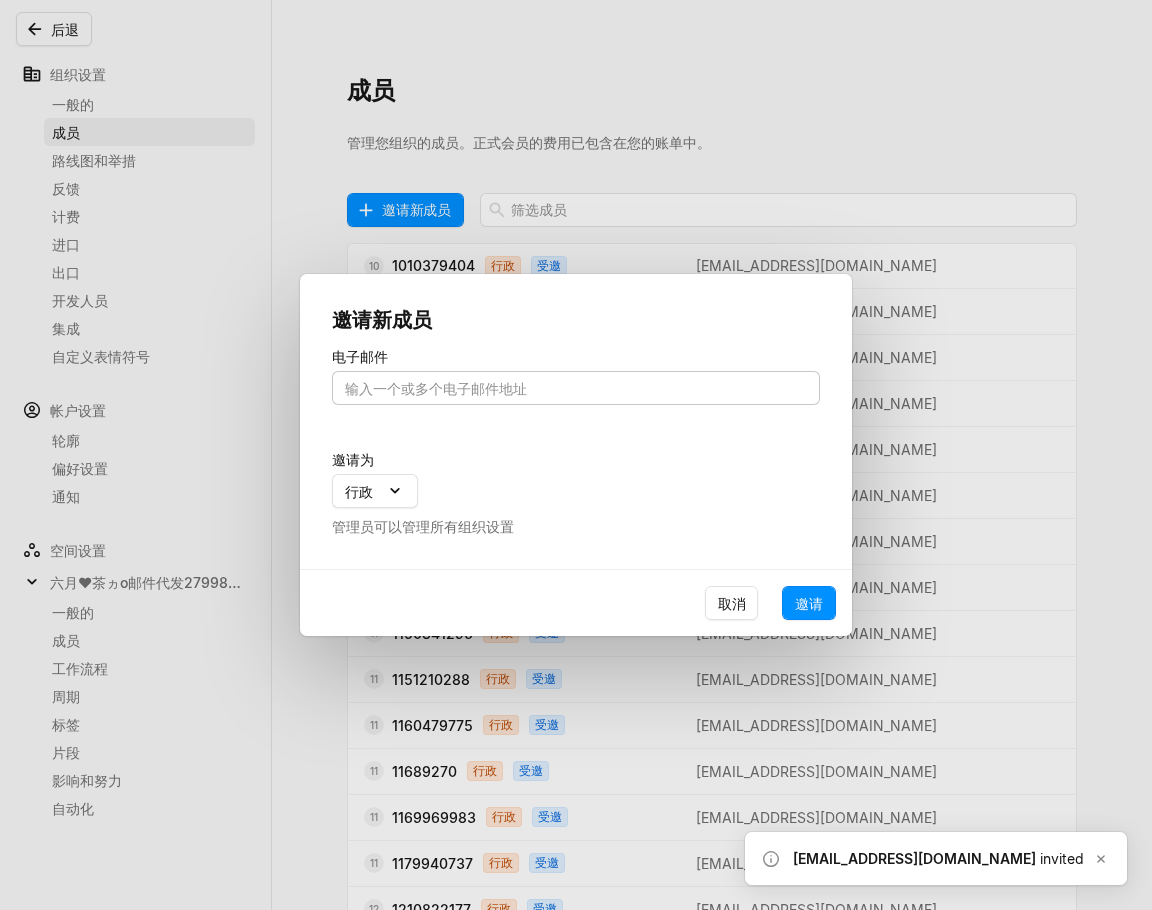 click at bounding box center [576, 388] 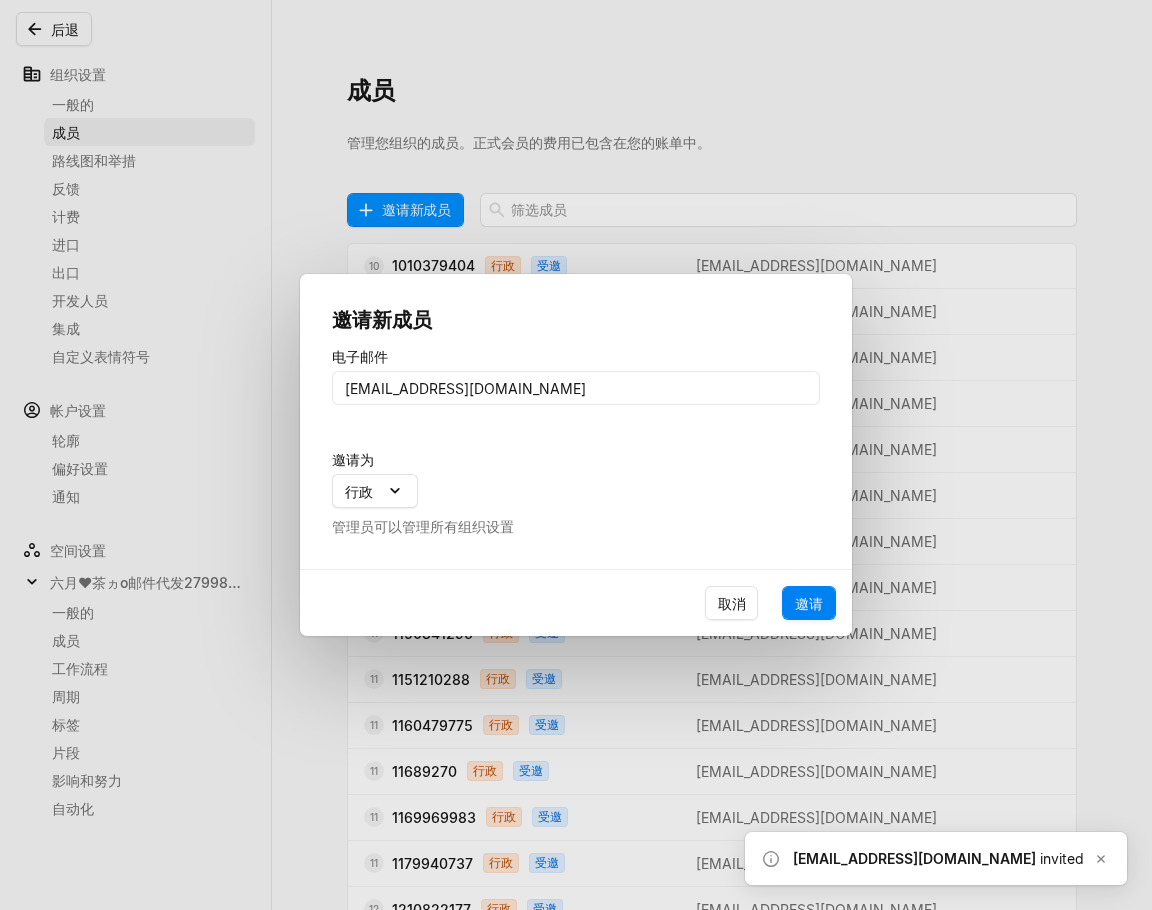click on "邀请" at bounding box center (809, 603) 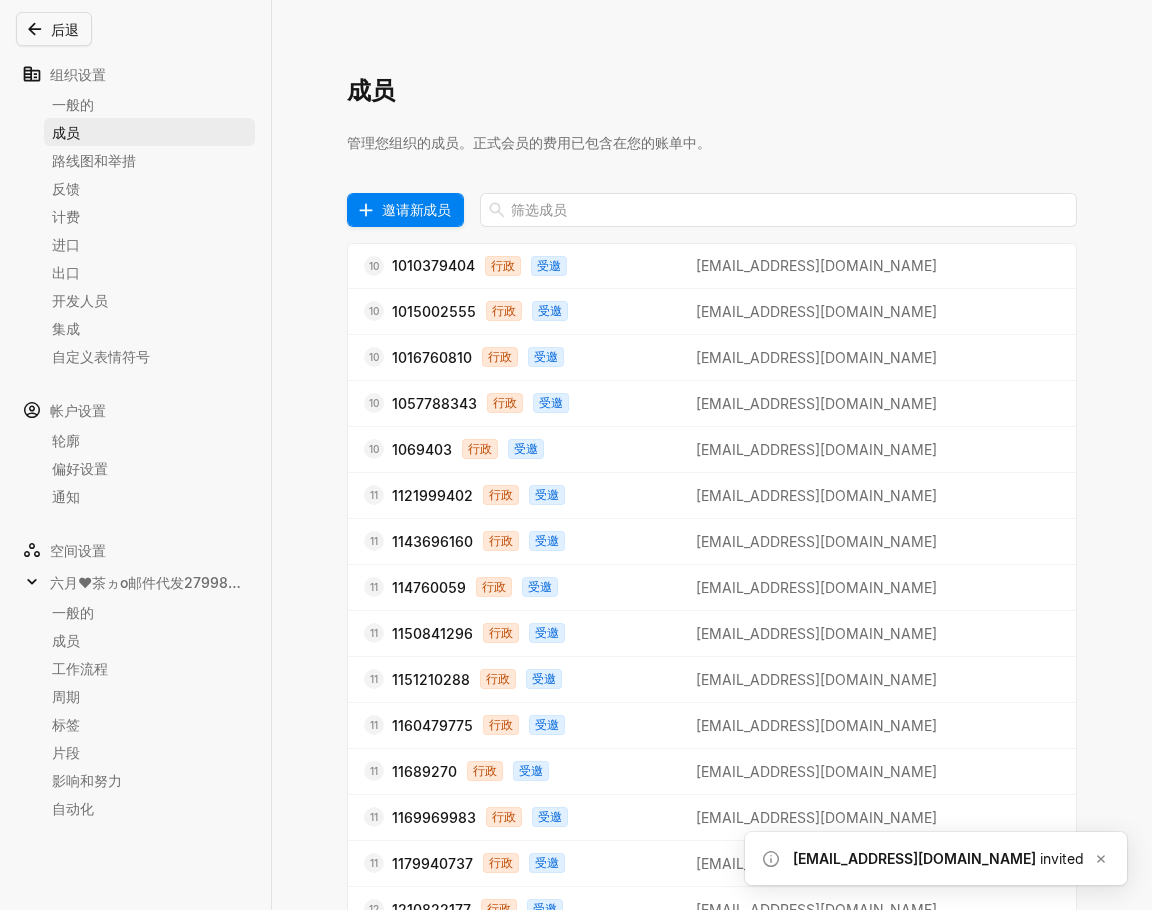 click on "邀请新成员" at bounding box center [416, 209] 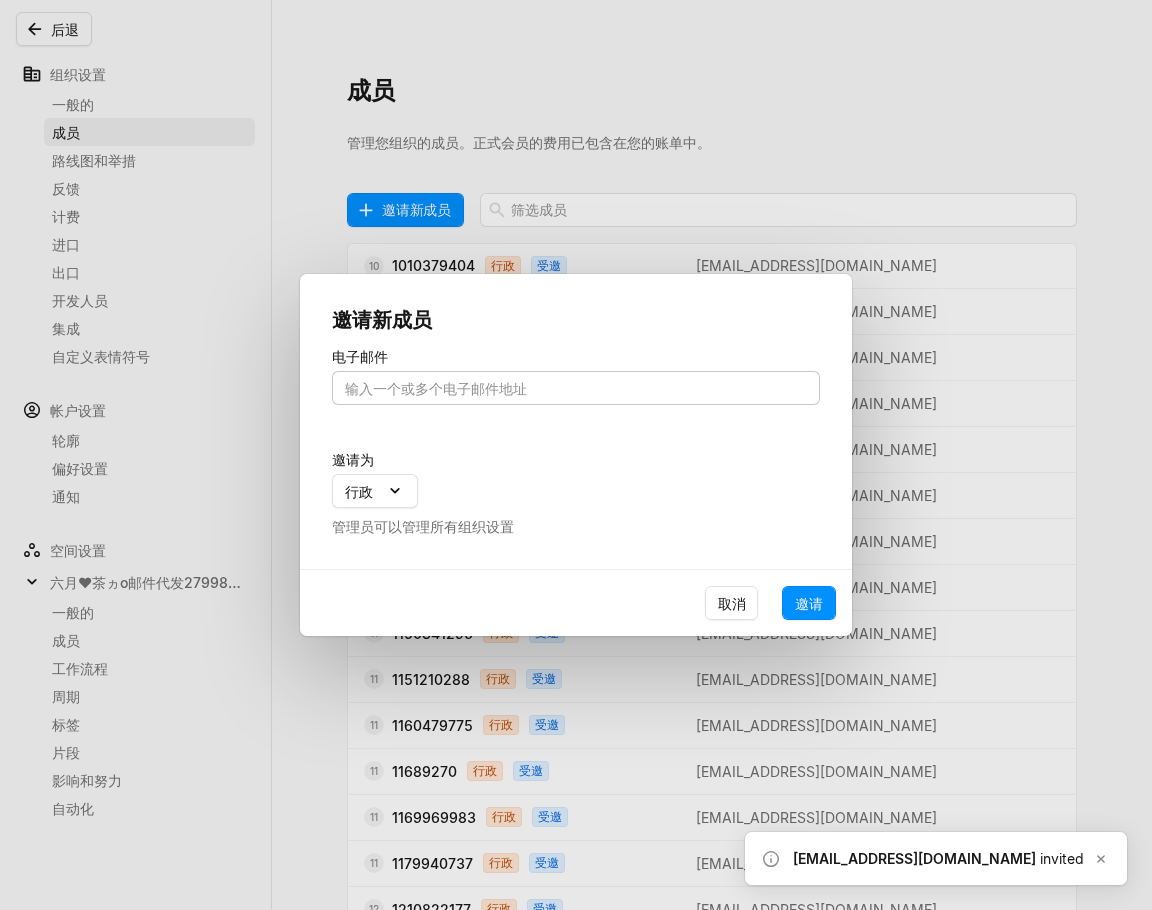 click at bounding box center (576, 388) 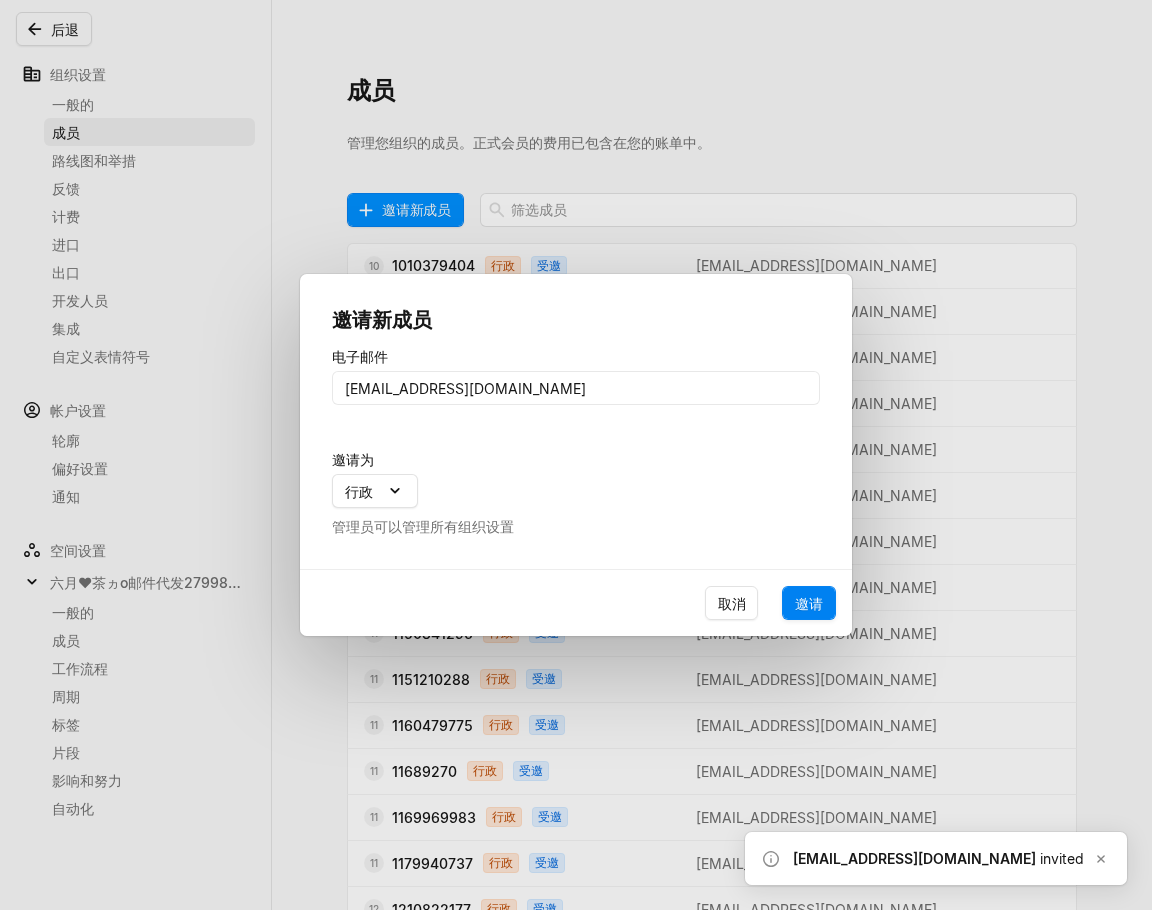 click on "邀请" at bounding box center (809, 603) 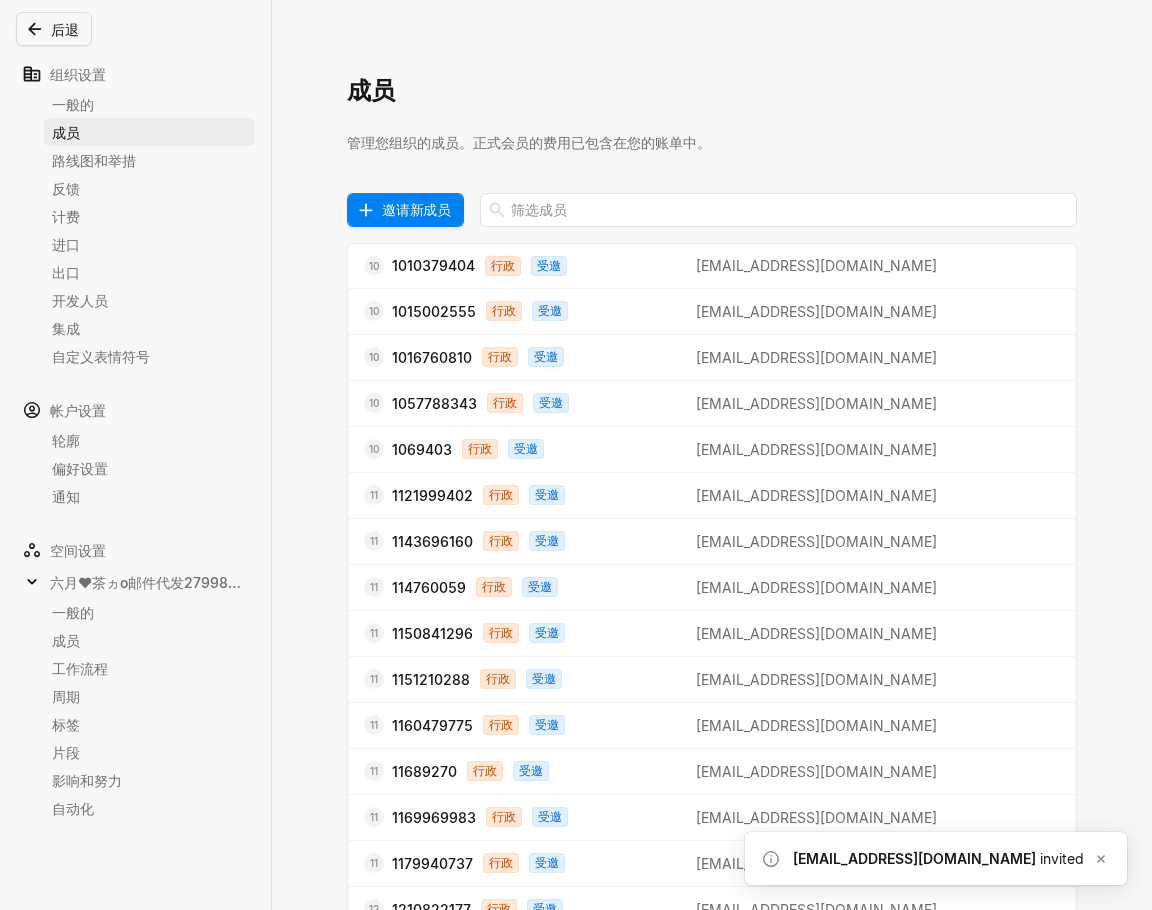 click on "邀请新成员" at bounding box center [416, 209] 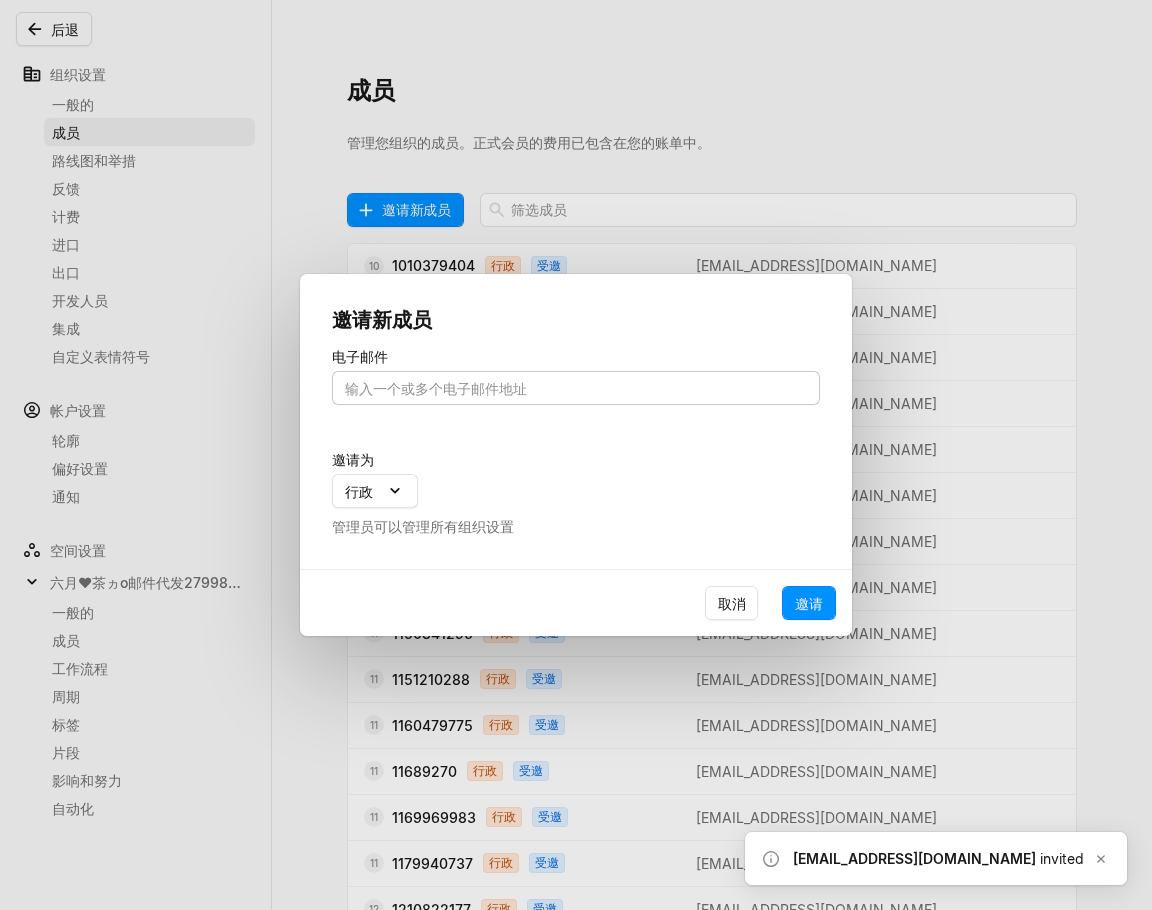 click at bounding box center [576, 388] 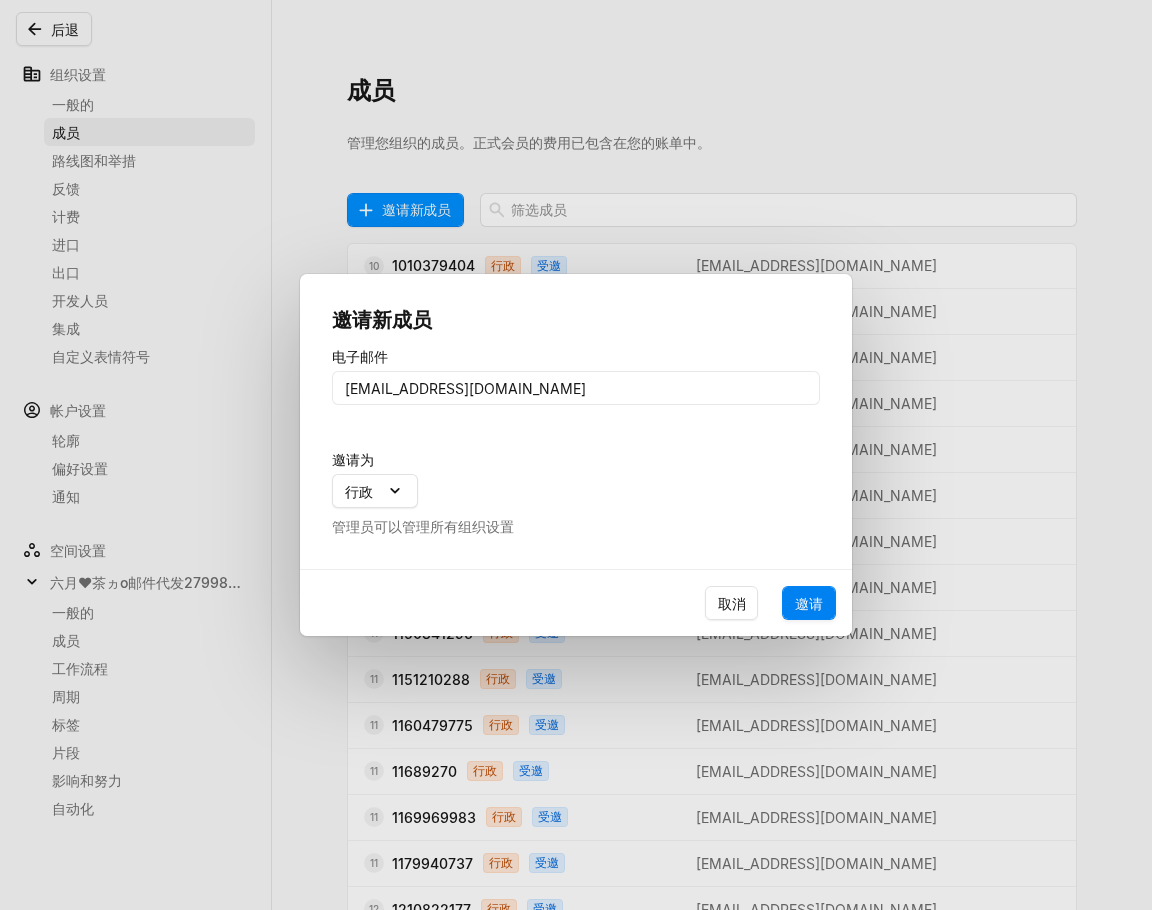 click on "邀请" at bounding box center (809, 603) 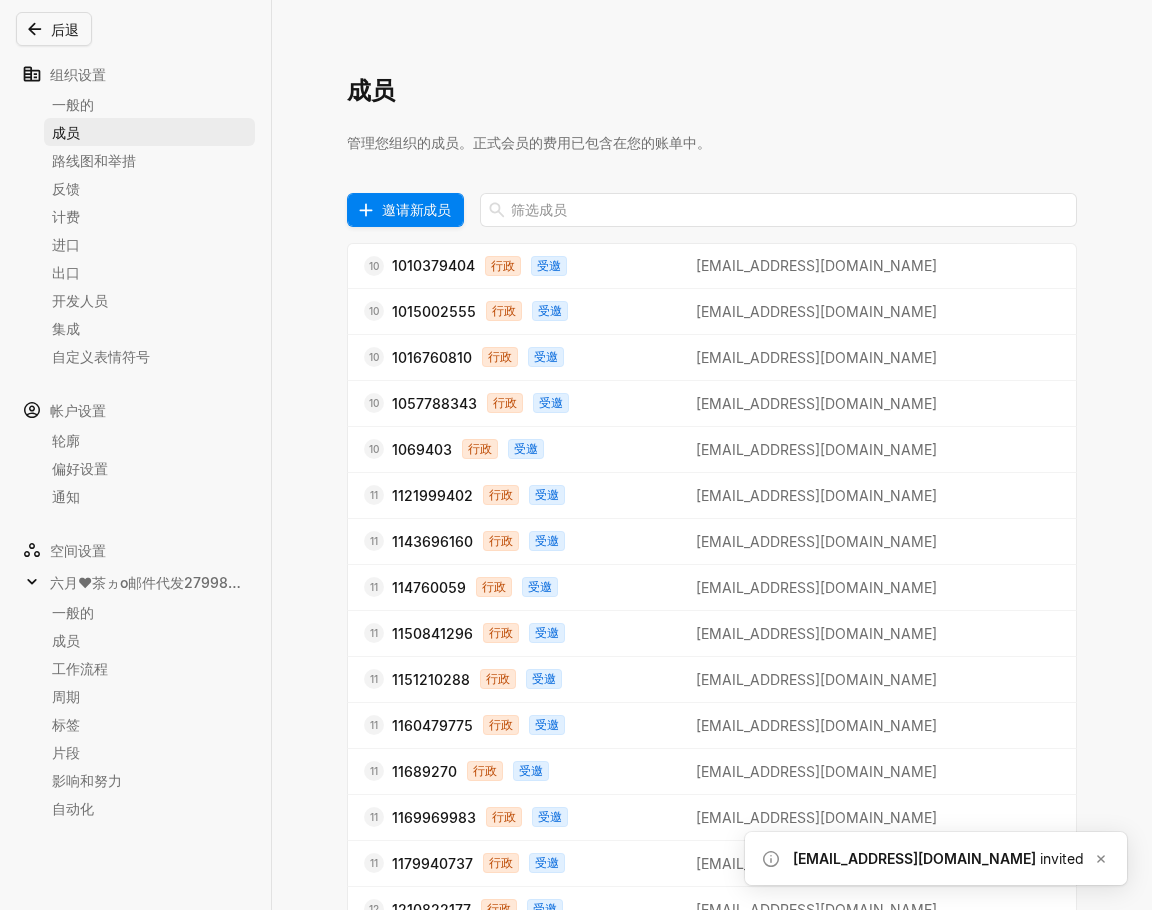 click on "邀请新成员" at bounding box center [416, 209] 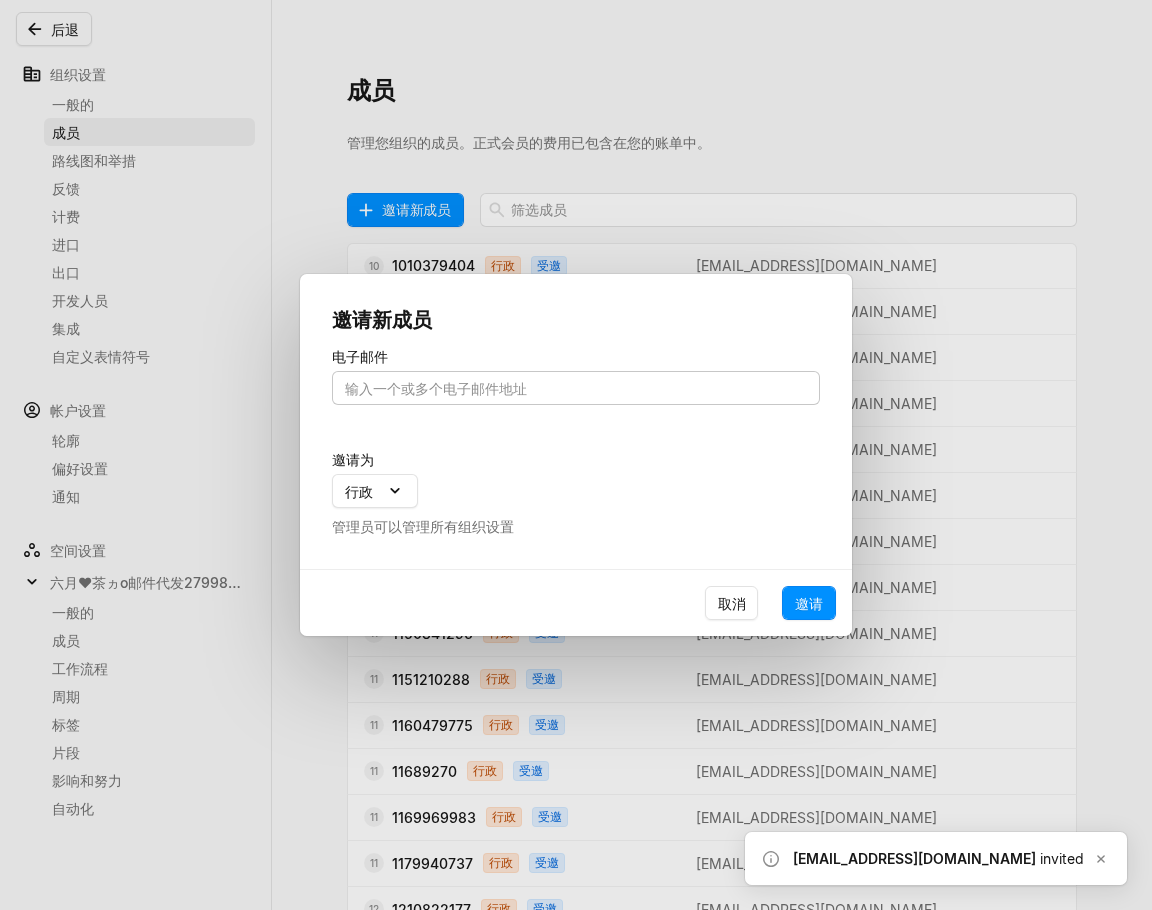 click at bounding box center [576, 388] 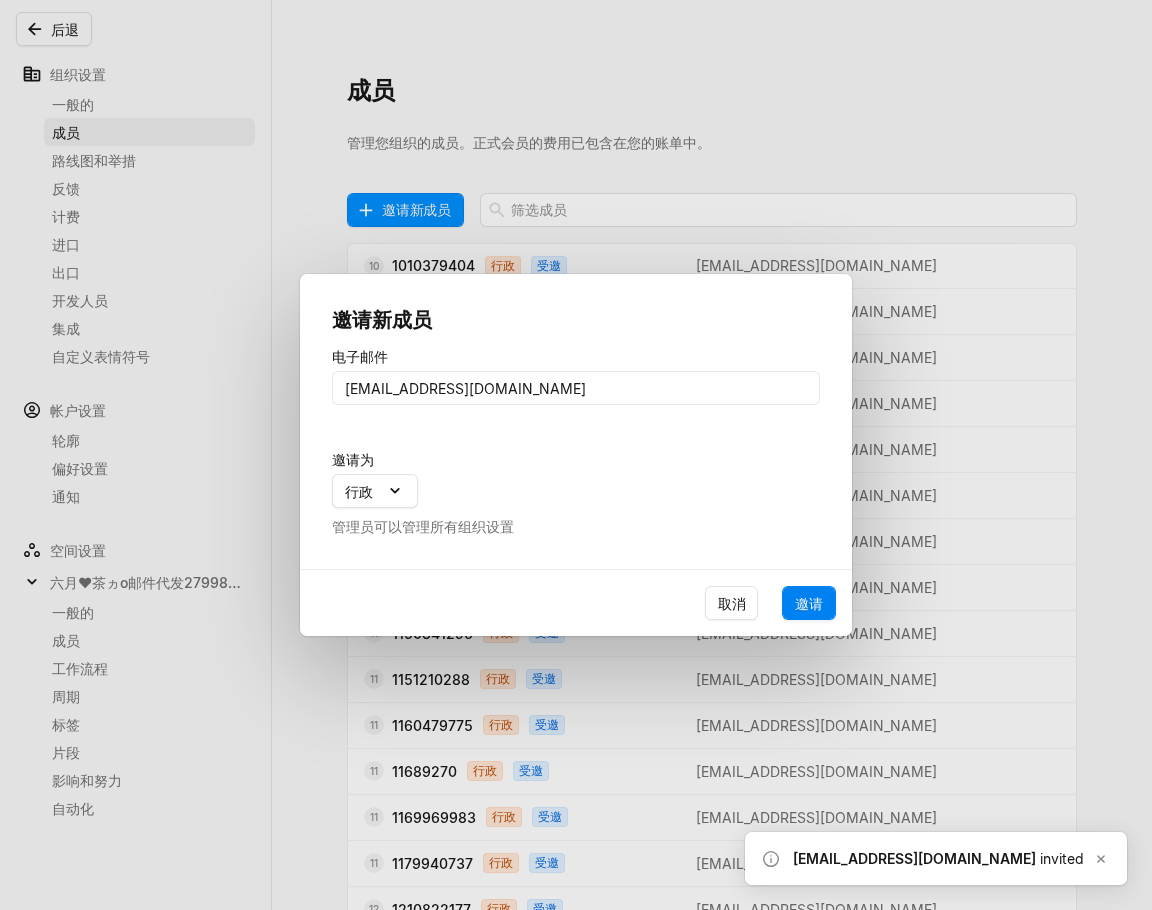 click on "邀请" at bounding box center [809, 603] 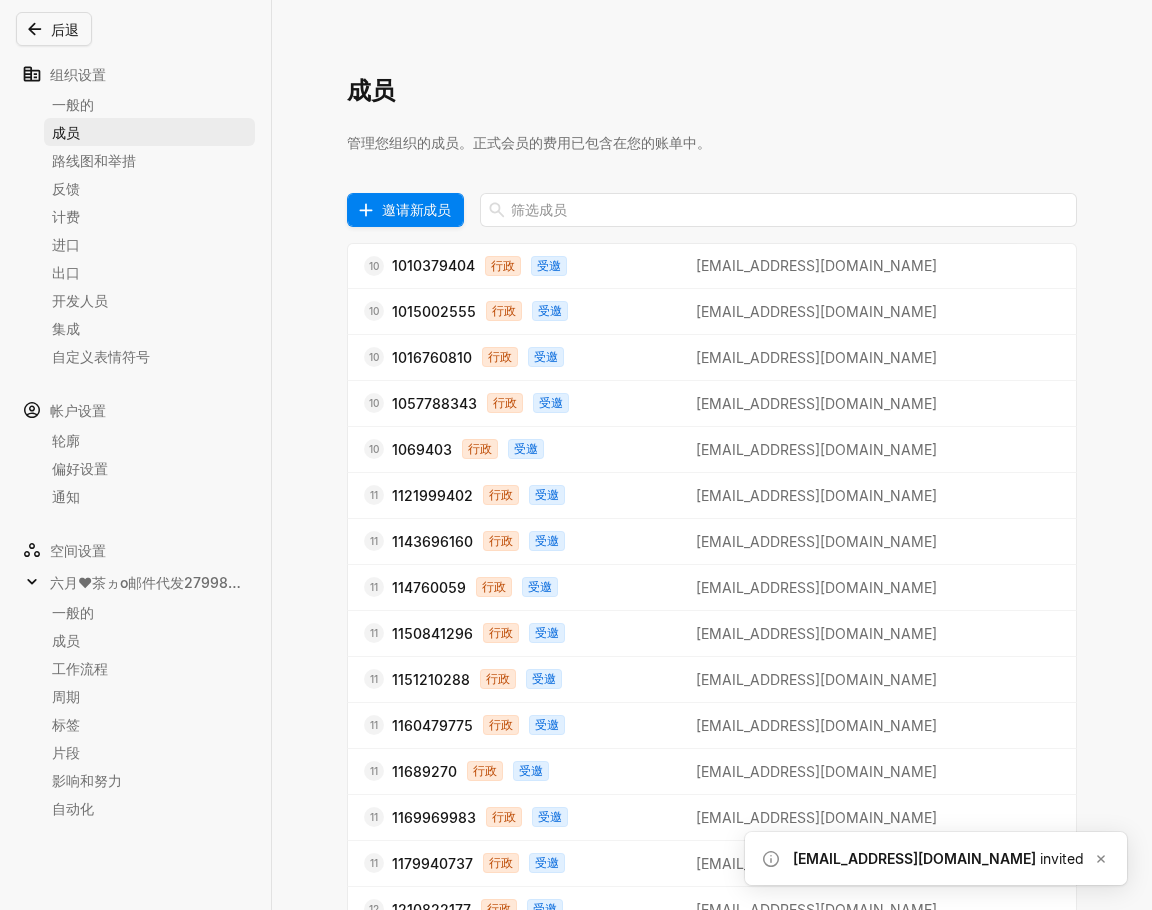 click on "邀请新成员" at bounding box center [416, 209] 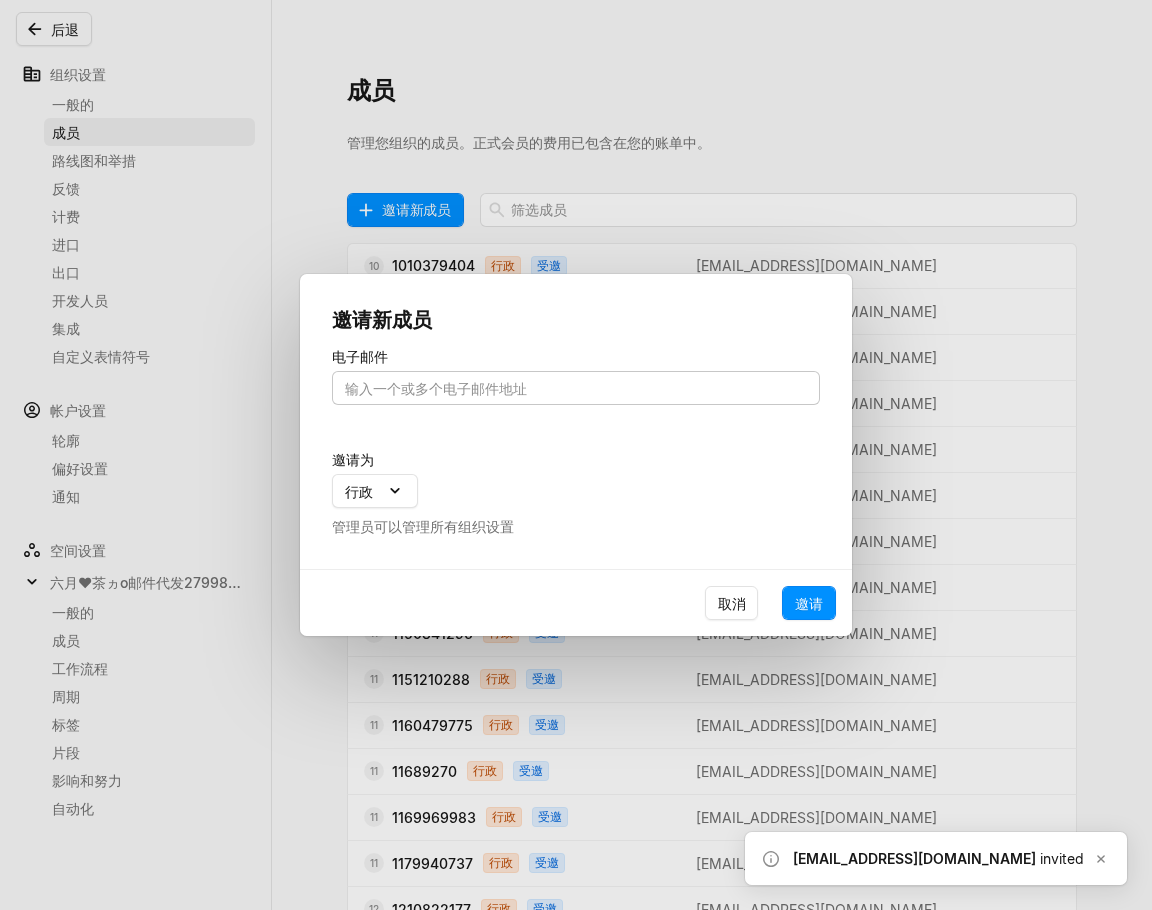 click at bounding box center (576, 388) 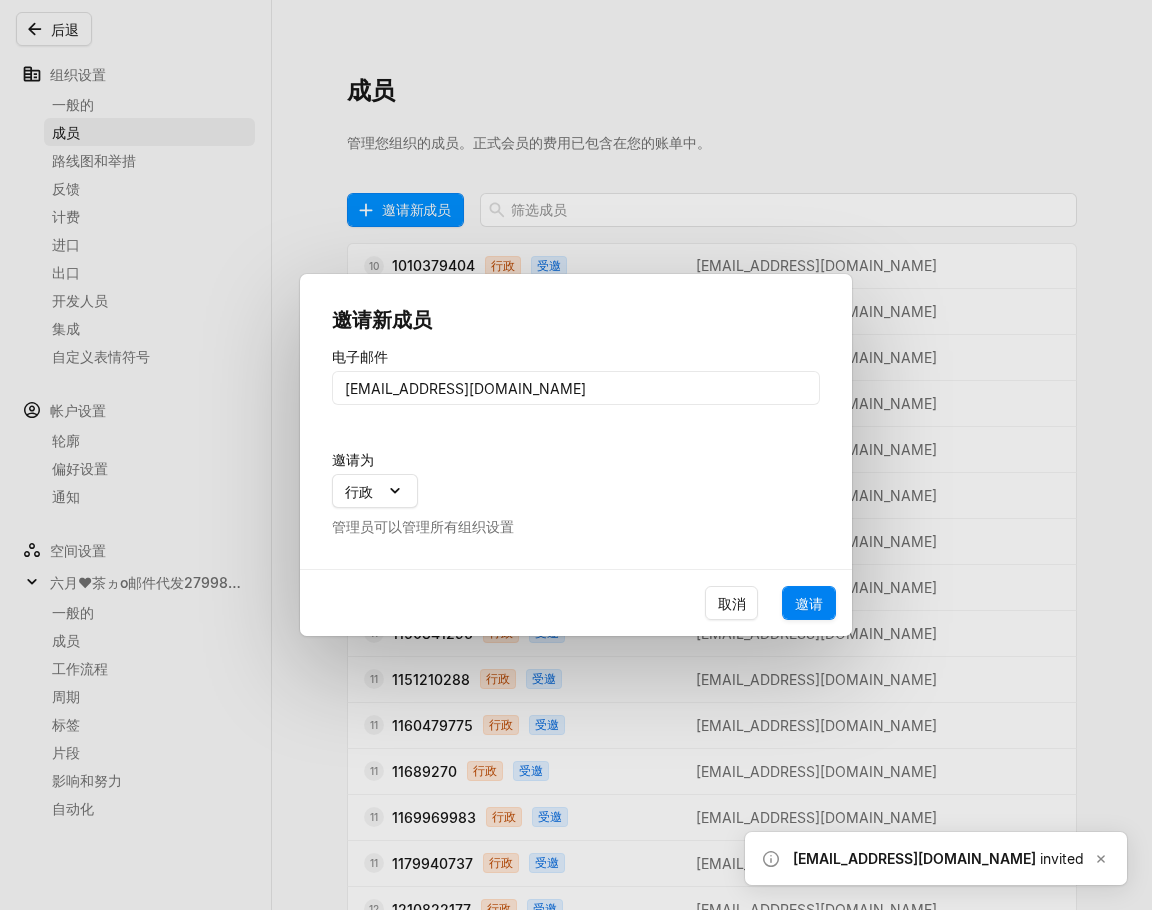 click on "邀请" at bounding box center (809, 603) 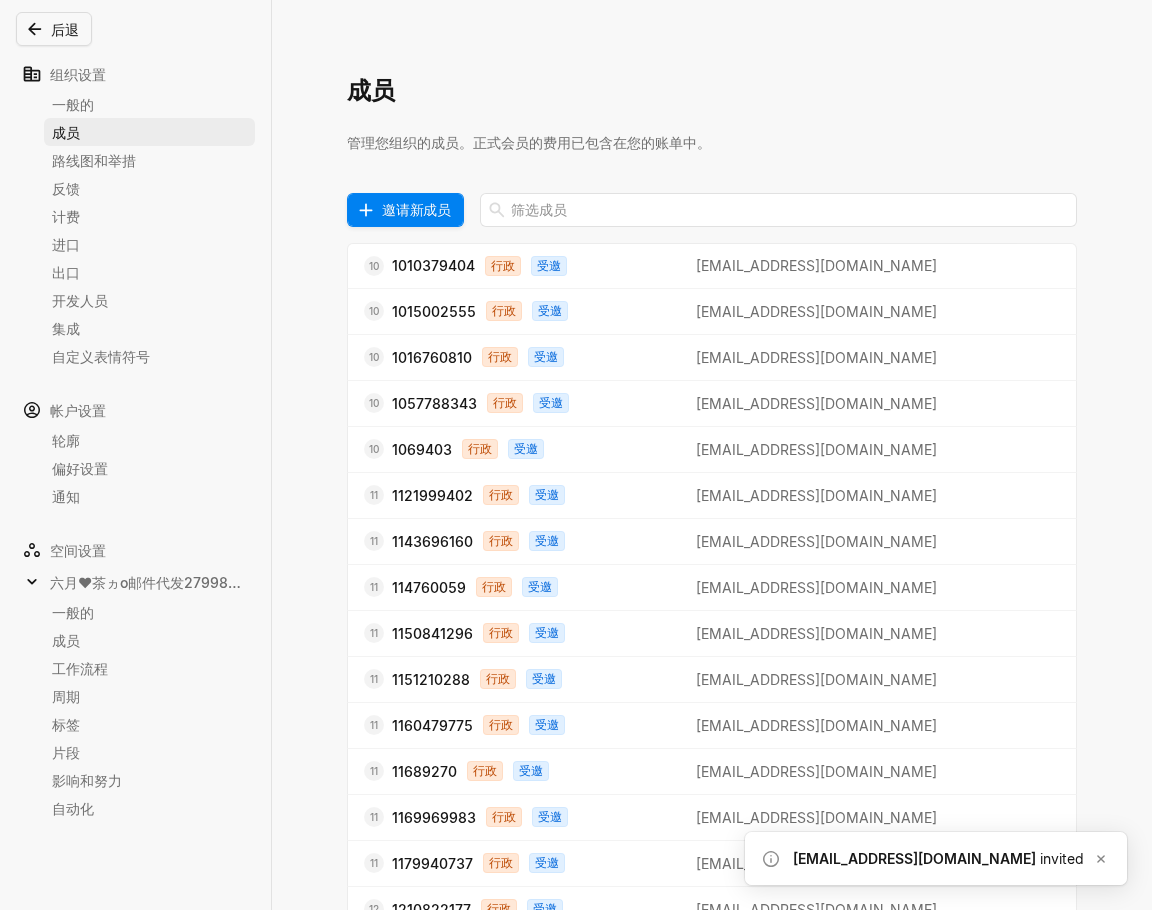 click on "邀请新成员" at bounding box center (416, 209) 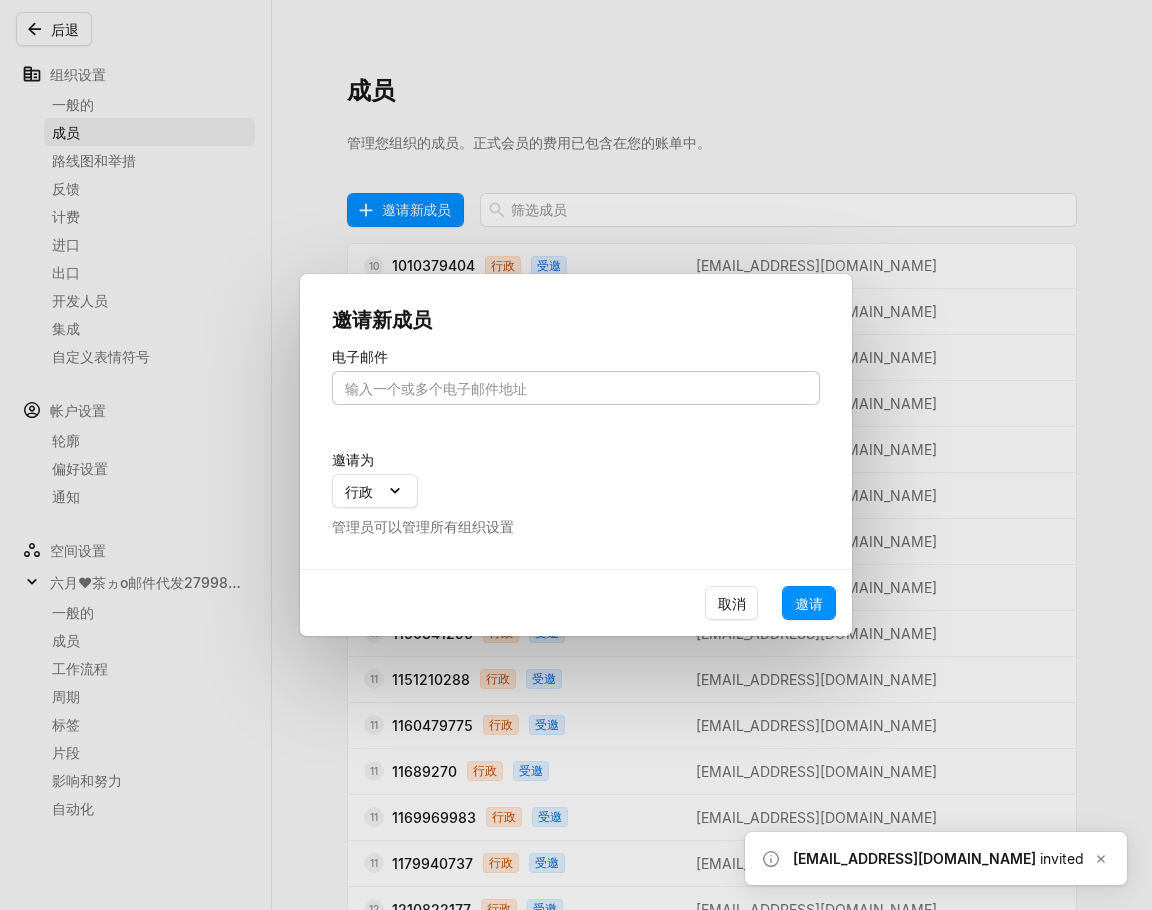 click at bounding box center (576, 388) 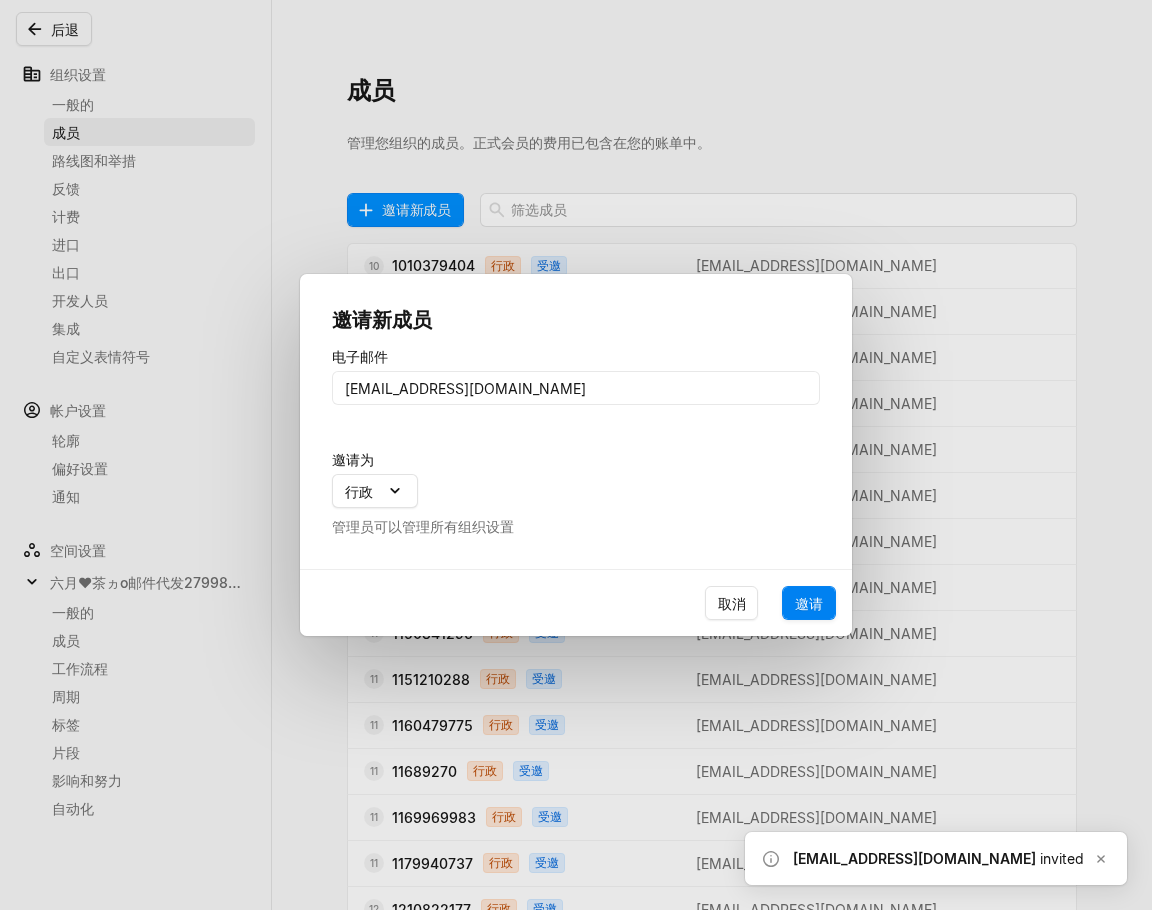click on "邀请" at bounding box center [809, 603] 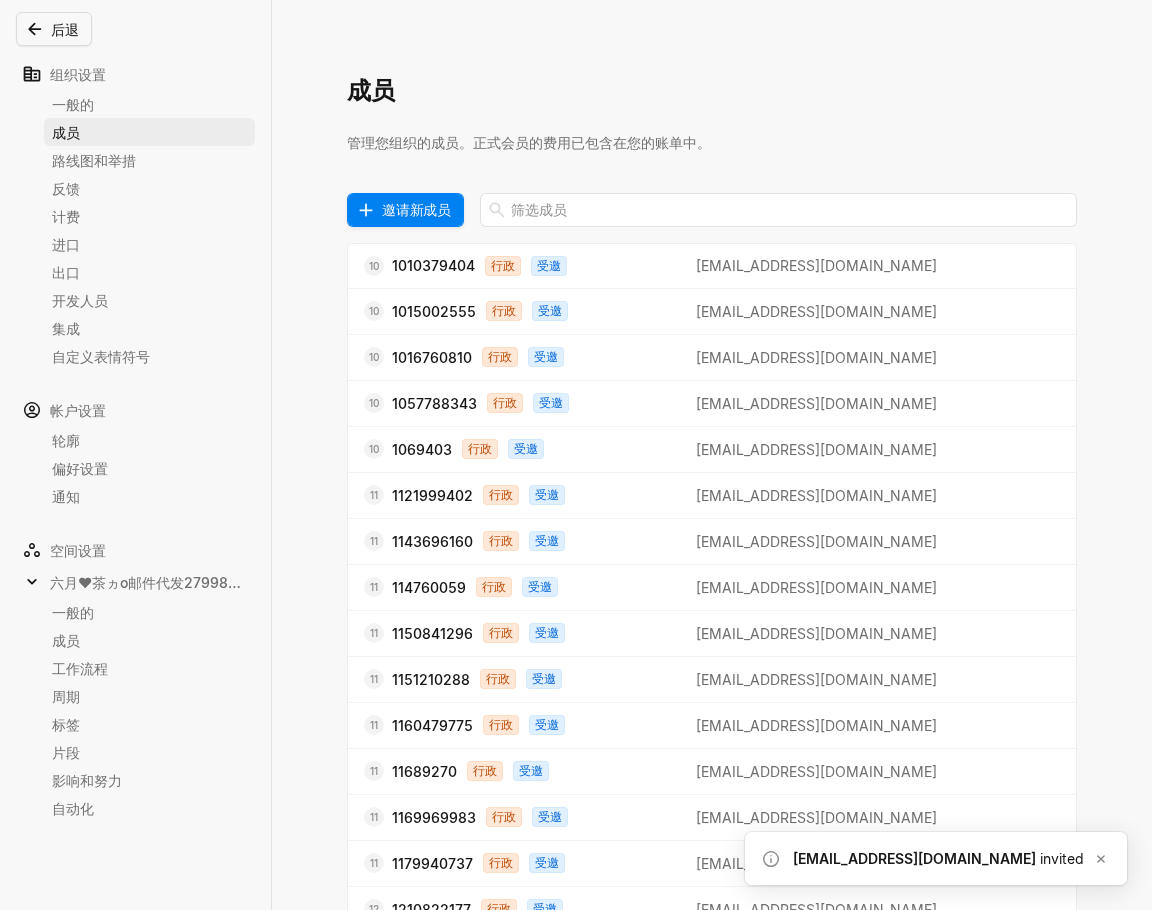 click on "邀请新成员" at bounding box center [416, 209] 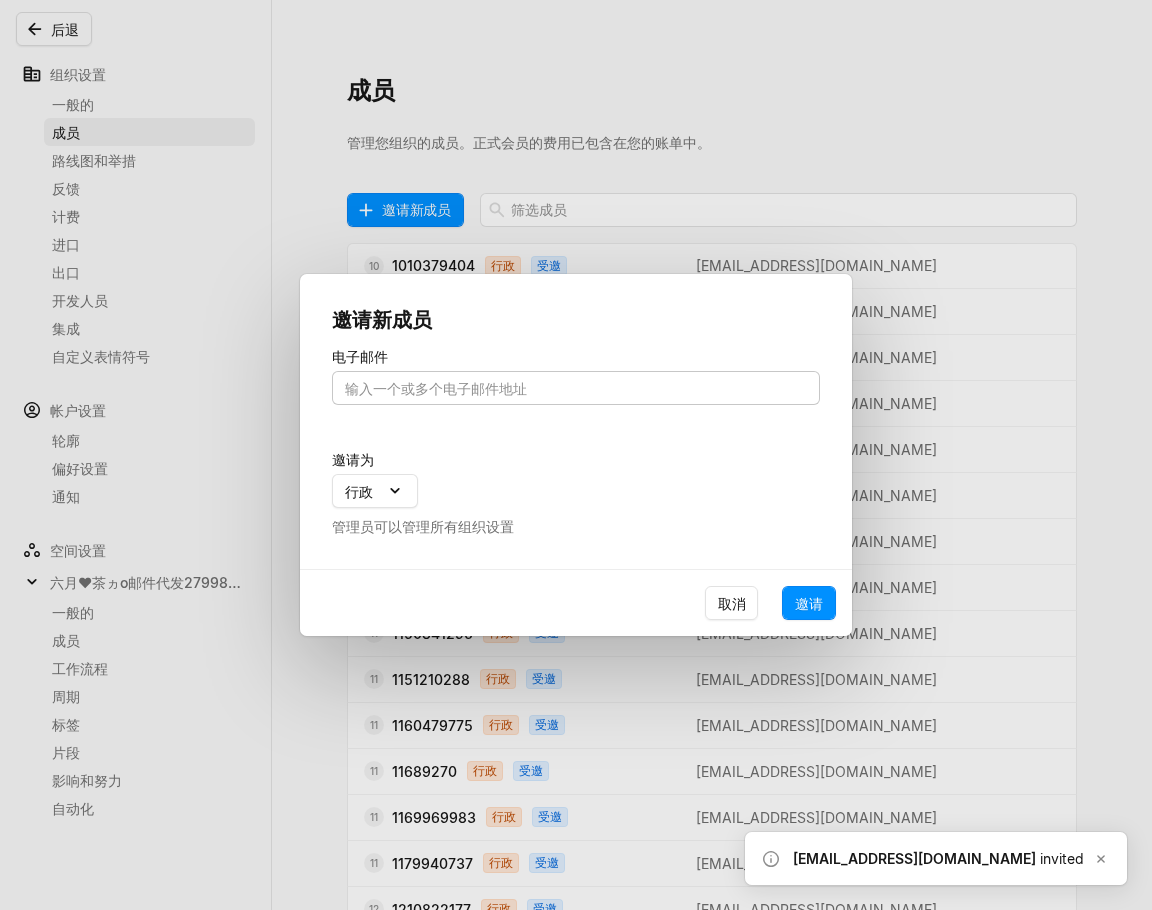 click at bounding box center (576, 388) 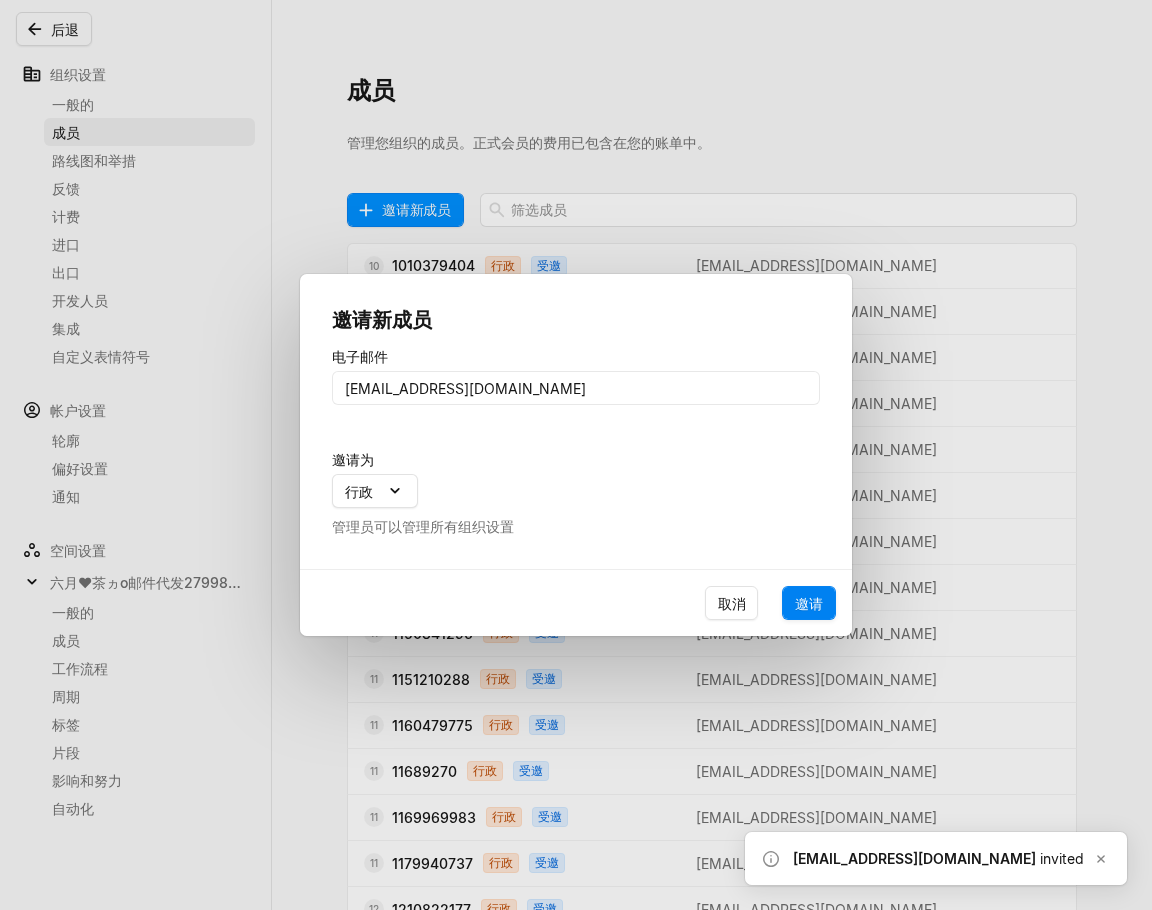 click on "邀请" at bounding box center [809, 603] 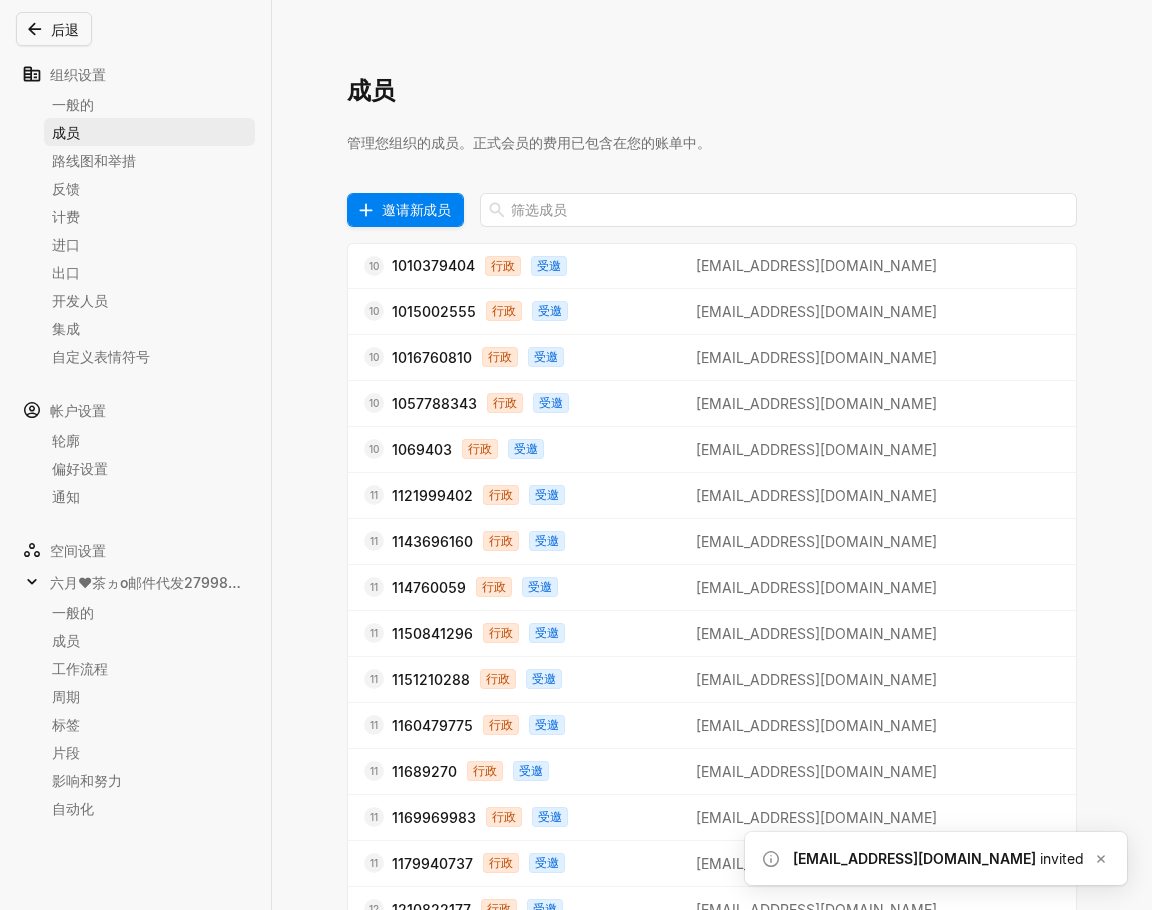 click on "邀请新成员" at bounding box center [416, 209] 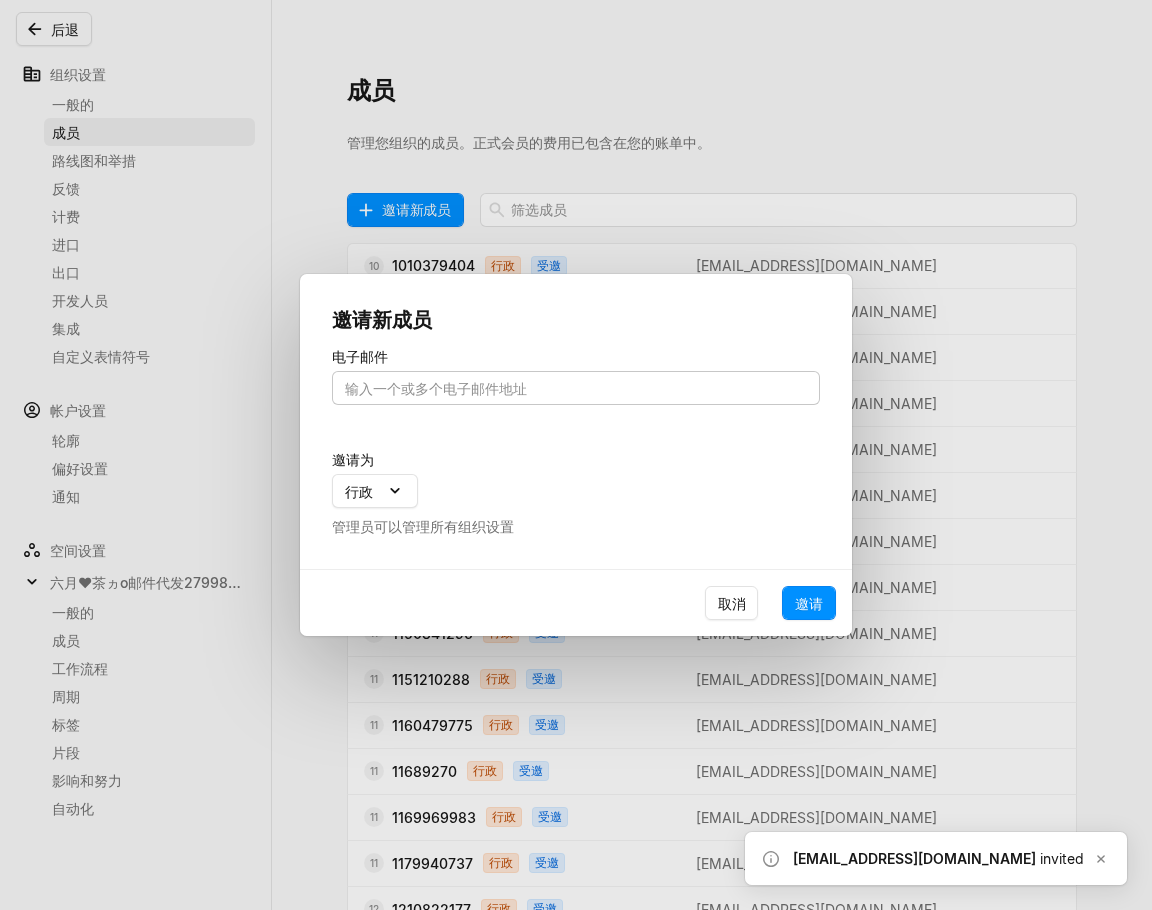 click at bounding box center [576, 388] 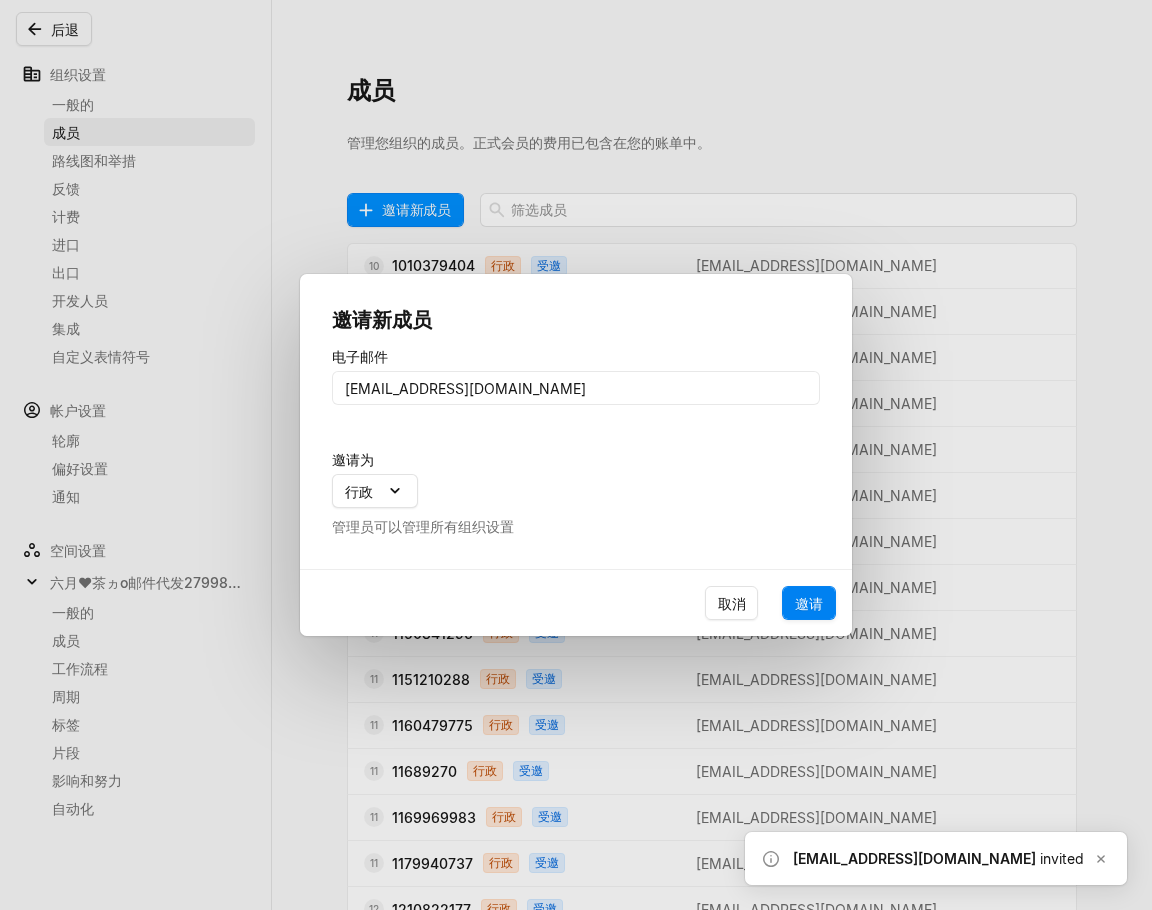 click on "邀请" at bounding box center [809, 603] 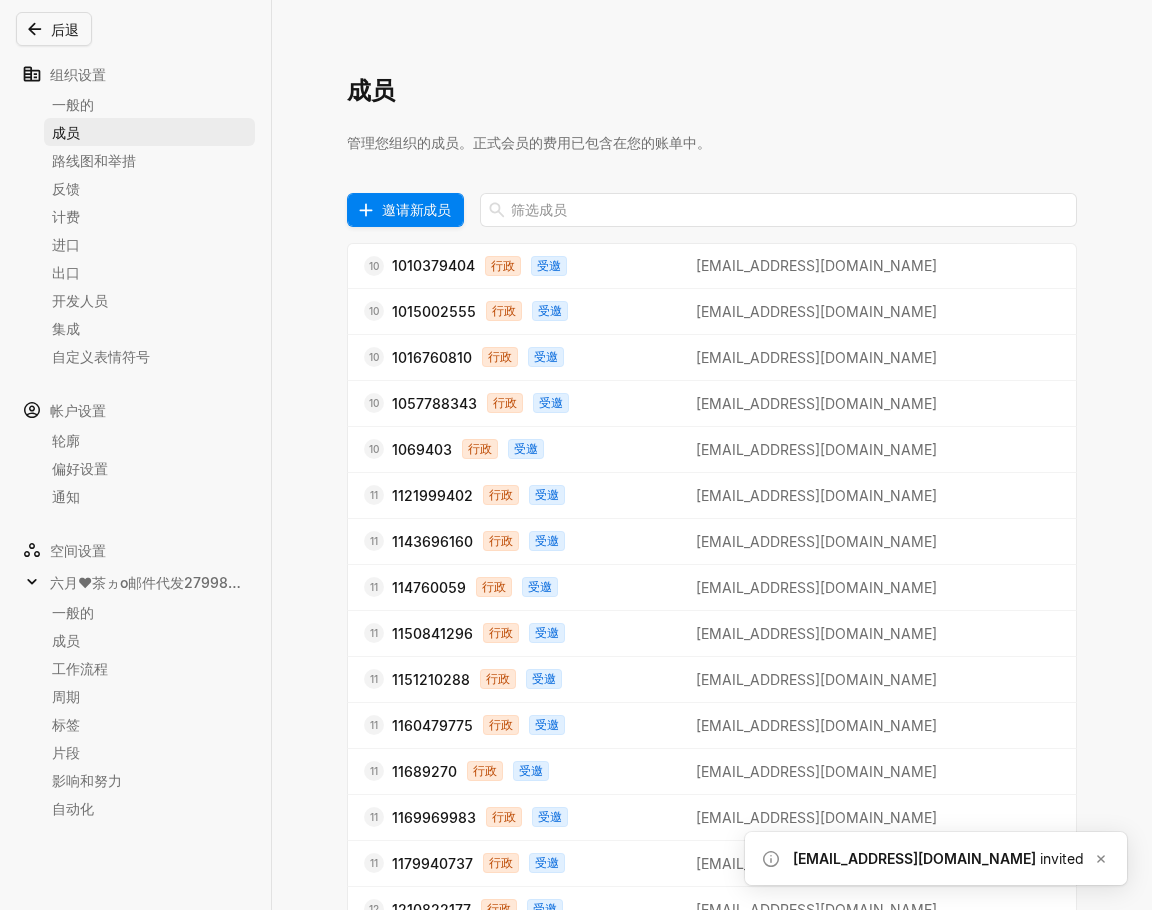 click on "邀请新成员" at bounding box center (416, 209) 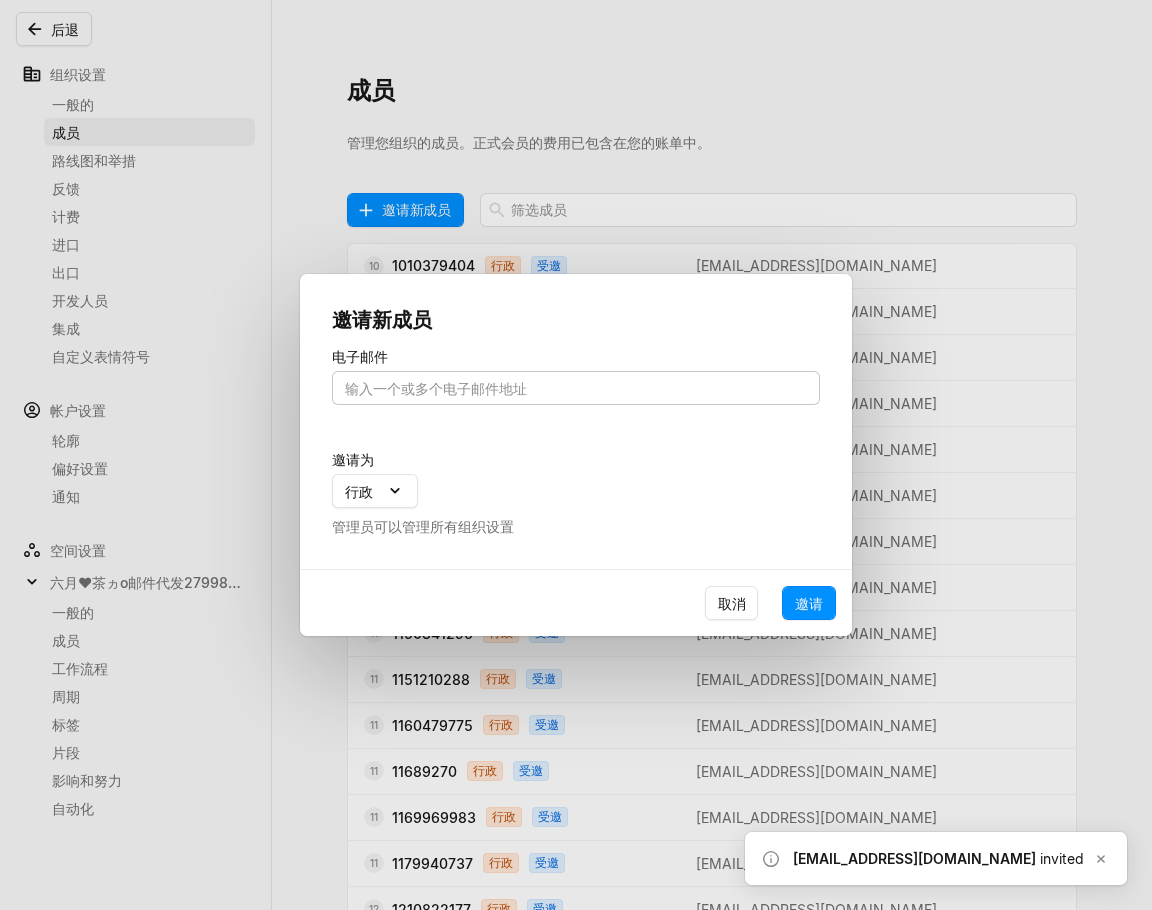 click at bounding box center [576, 388] 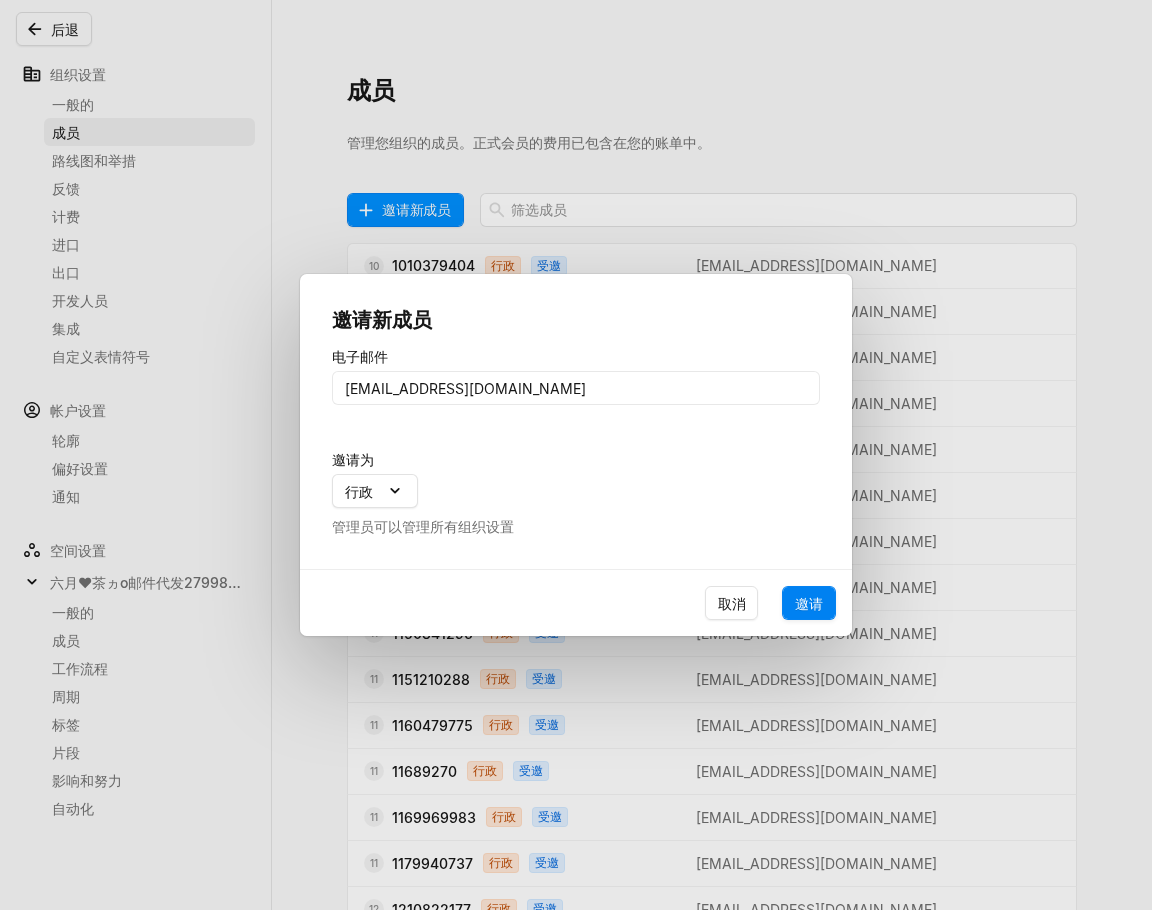 click on "邀请" at bounding box center (809, 603) 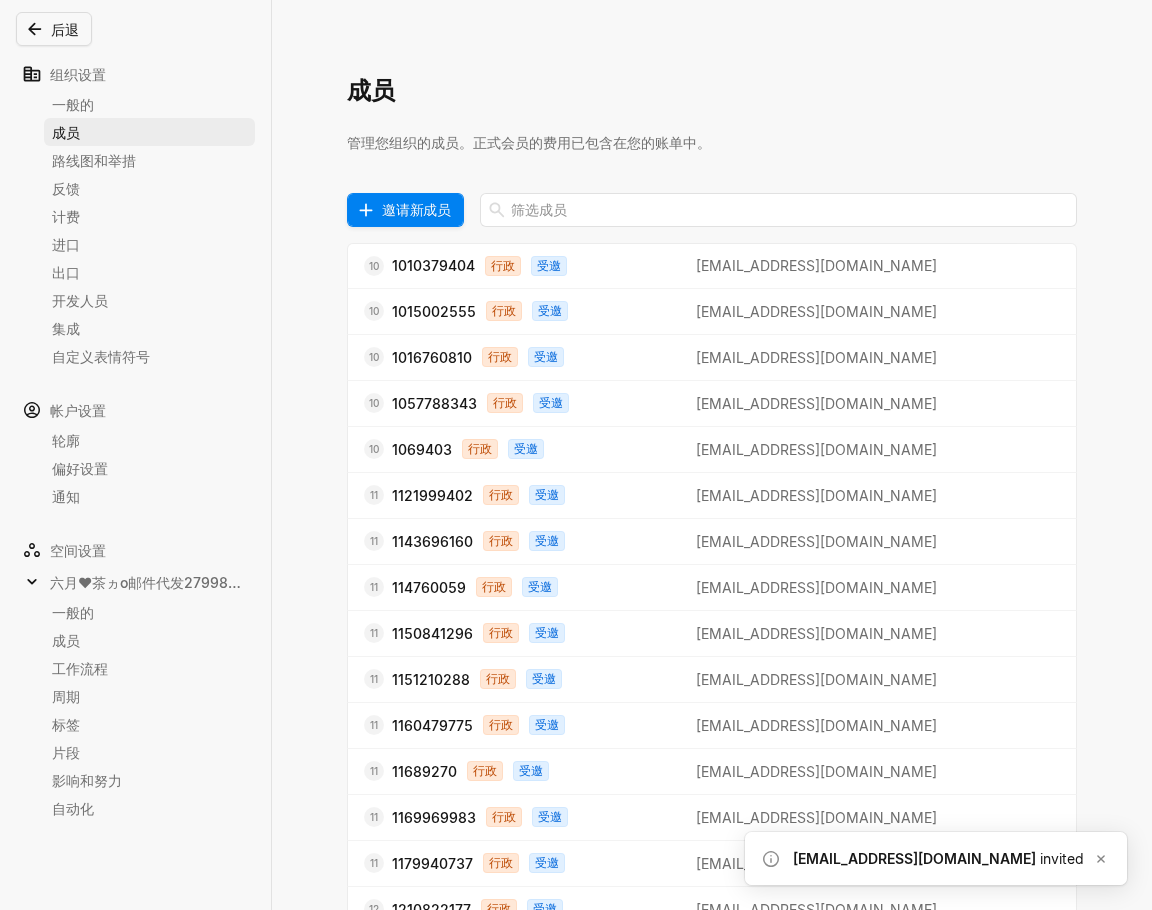 click on "邀请新成员" at bounding box center [416, 209] 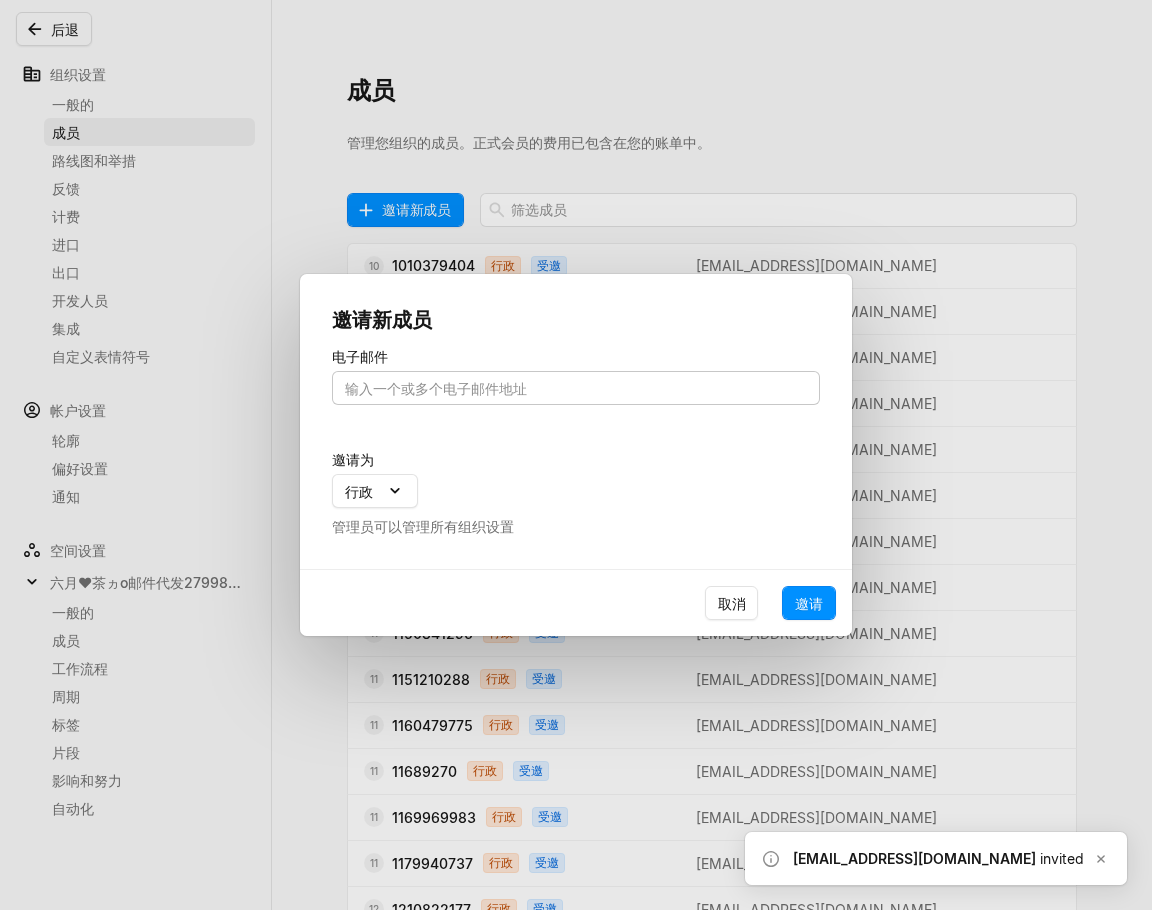 click at bounding box center [576, 388] 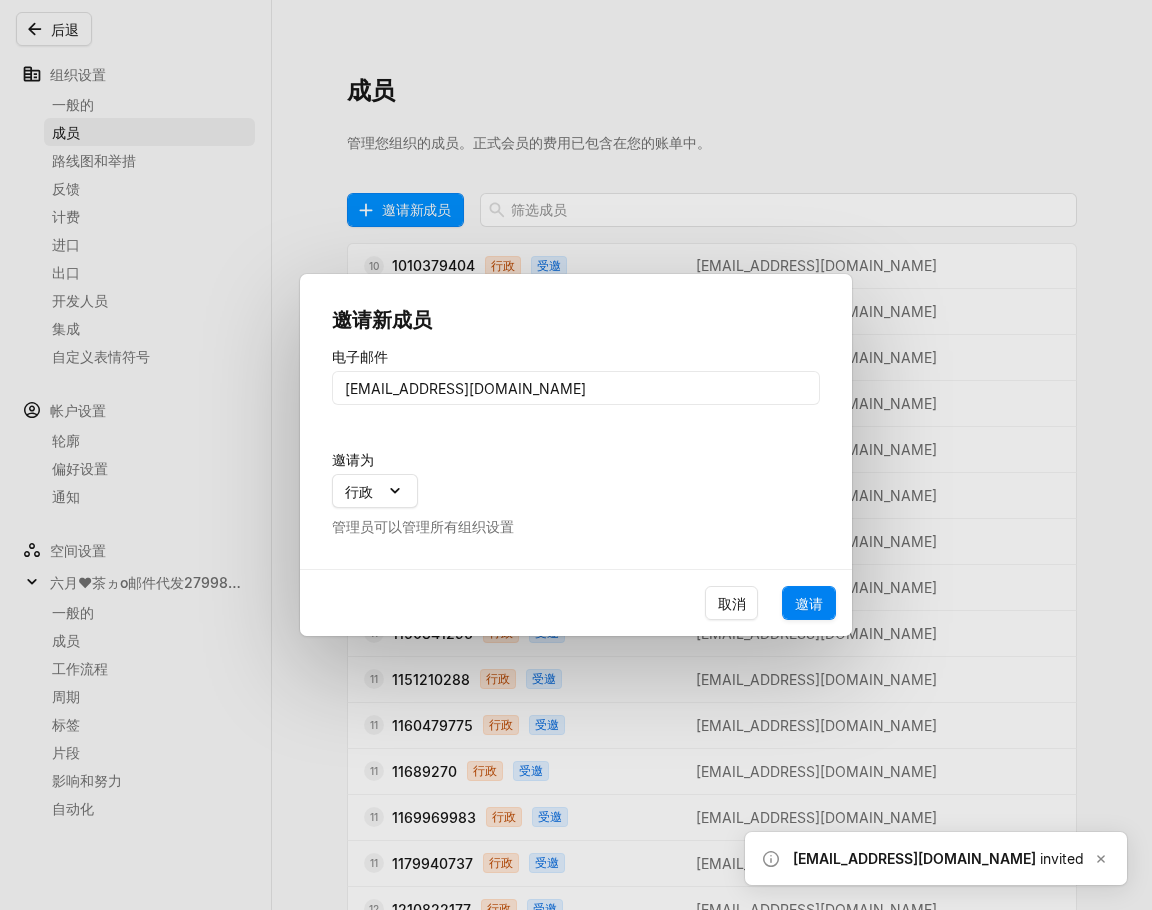 click on "邀请" at bounding box center [809, 603] 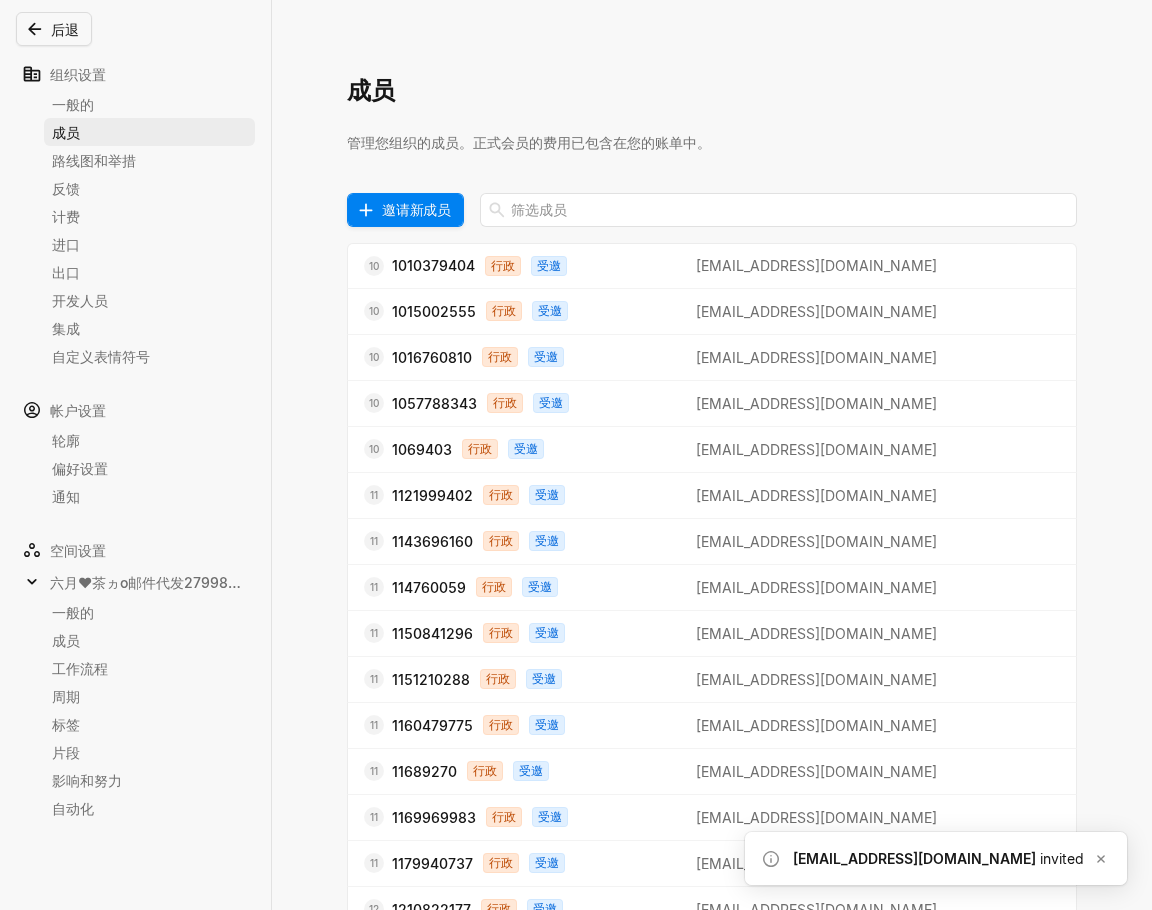 click on "邀请新成员" at bounding box center [416, 209] 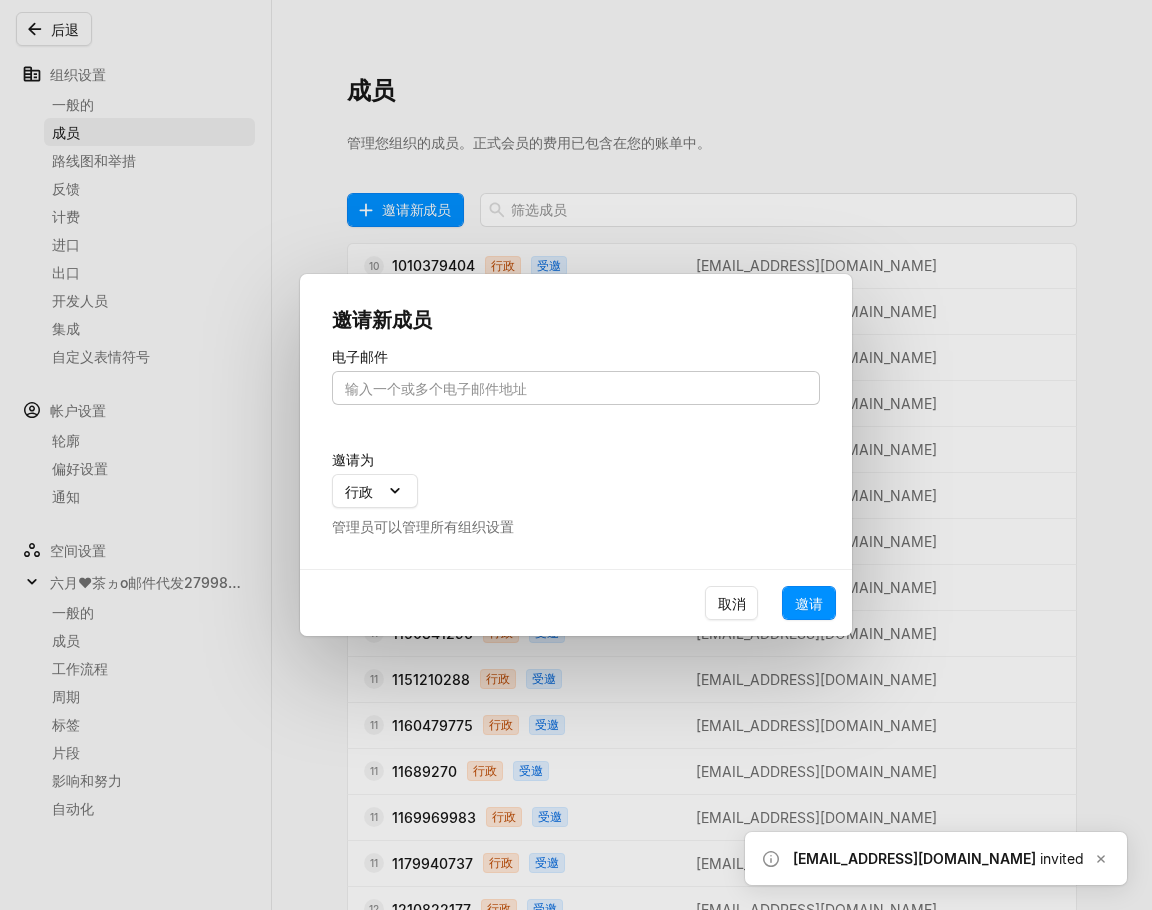 click at bounding box center (576, 388) 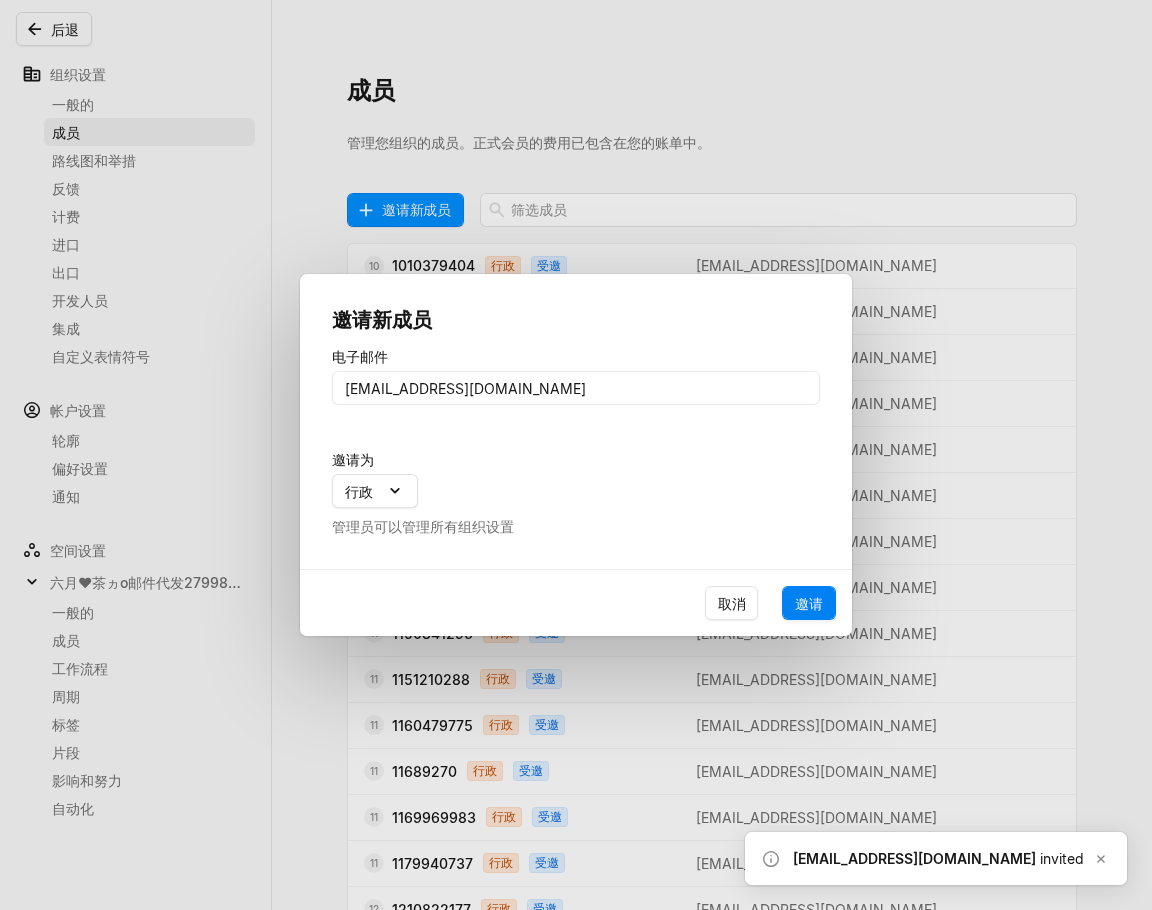 click on "邀请" at bounding box center (809, 603) 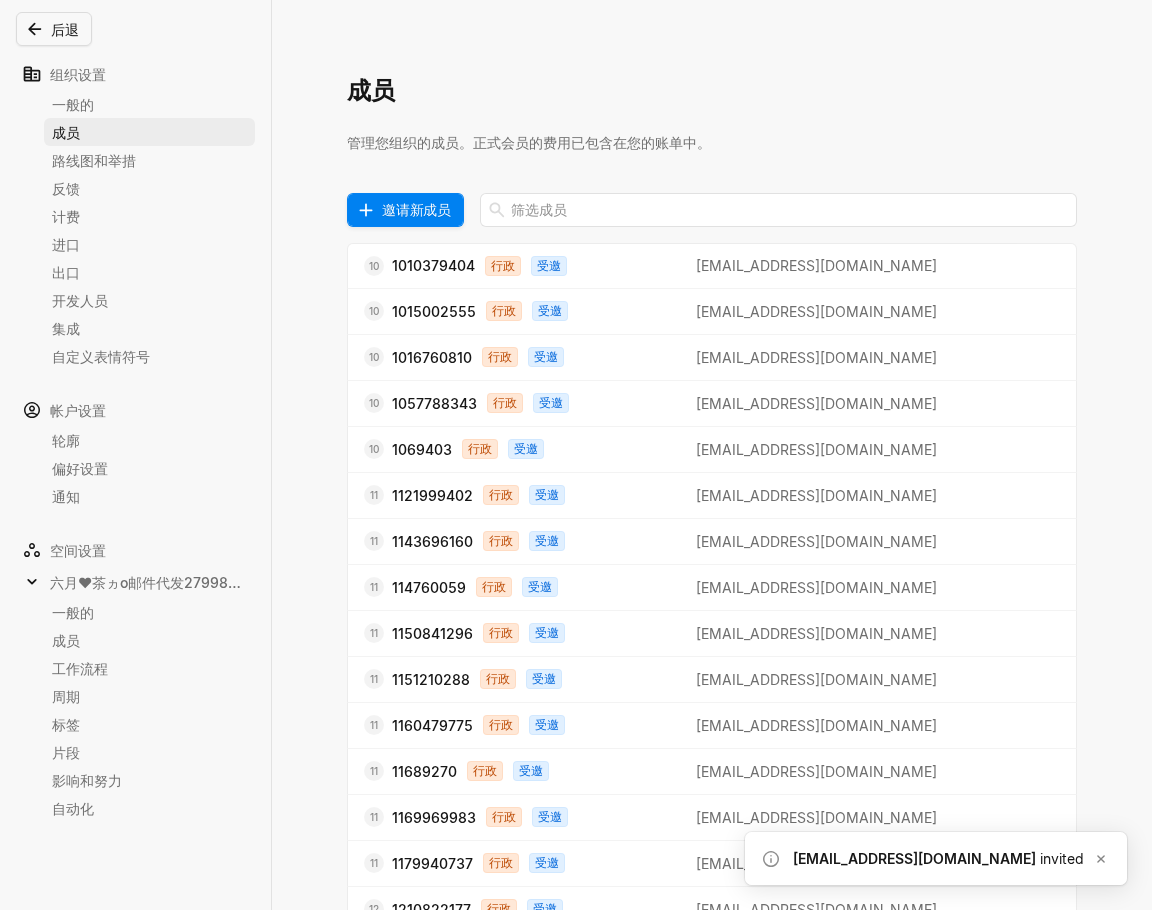 click on "邀请新成员" at bounding box center [416, 209] 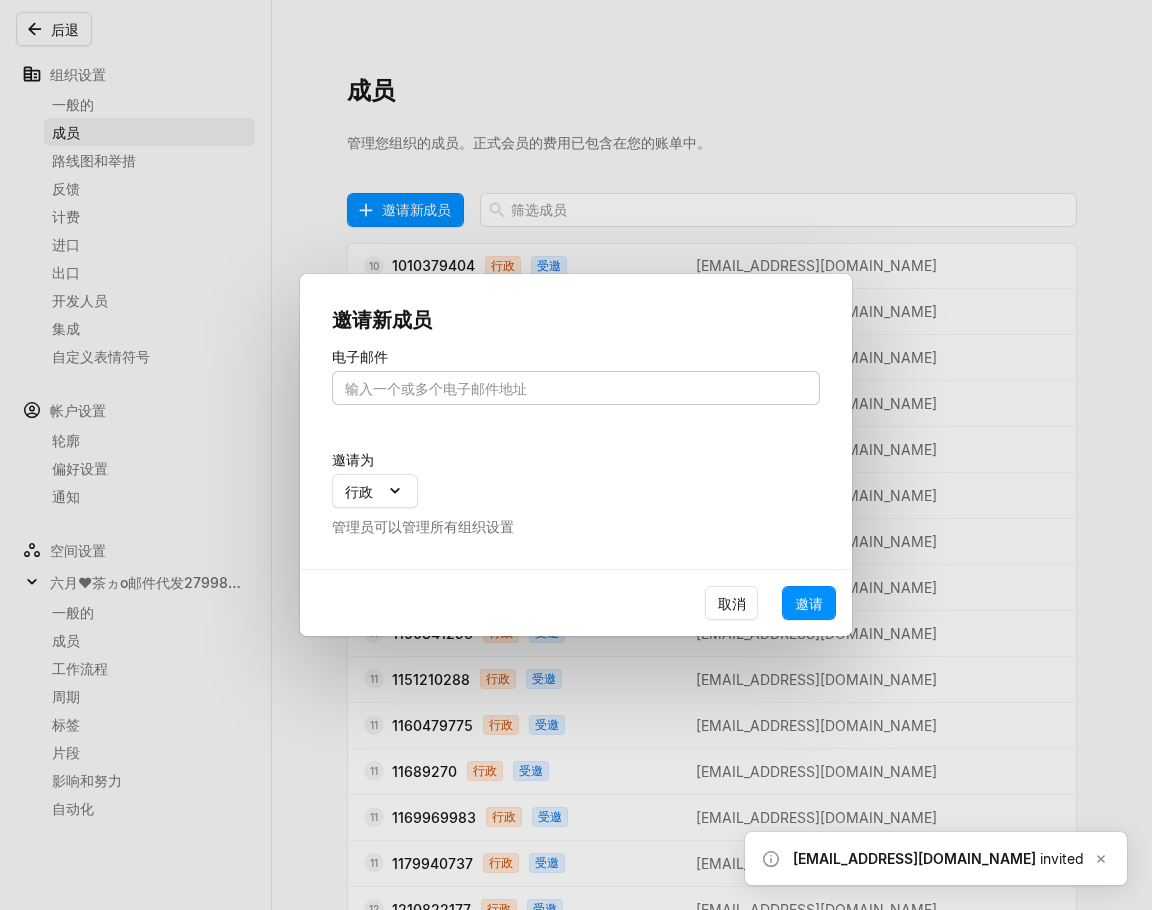 click at bounding box center [576, 388] 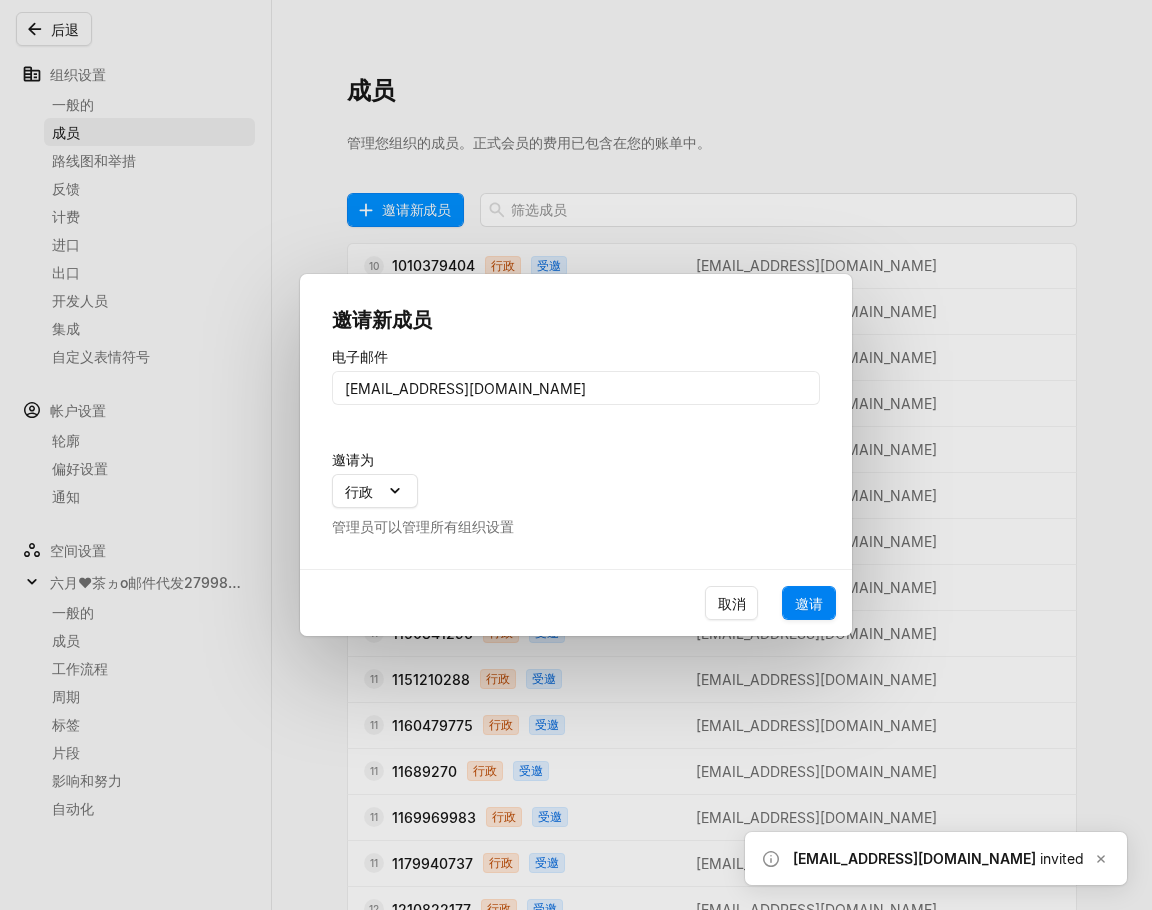 click on "邀请" at bounding box center (809, 603) 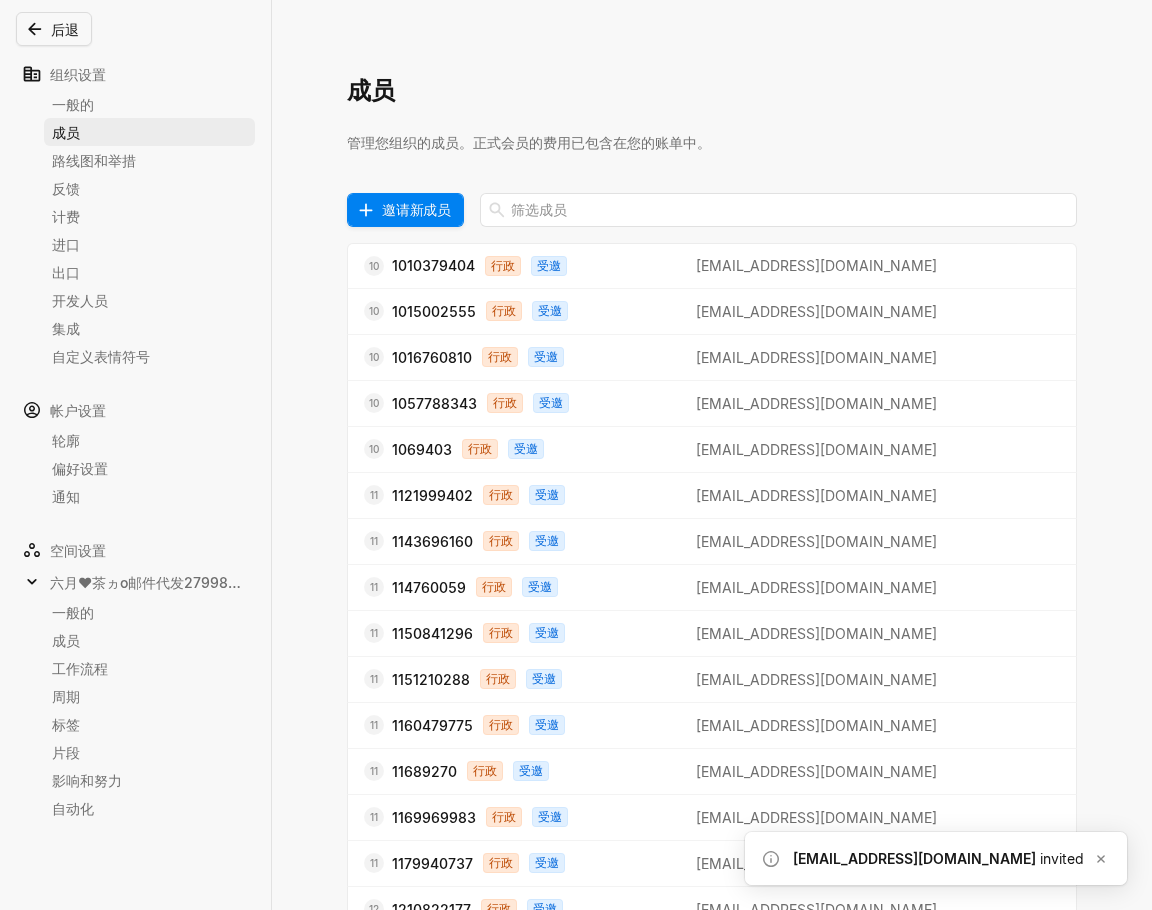click on "邀请新成员" at bounding box center (416, 209) 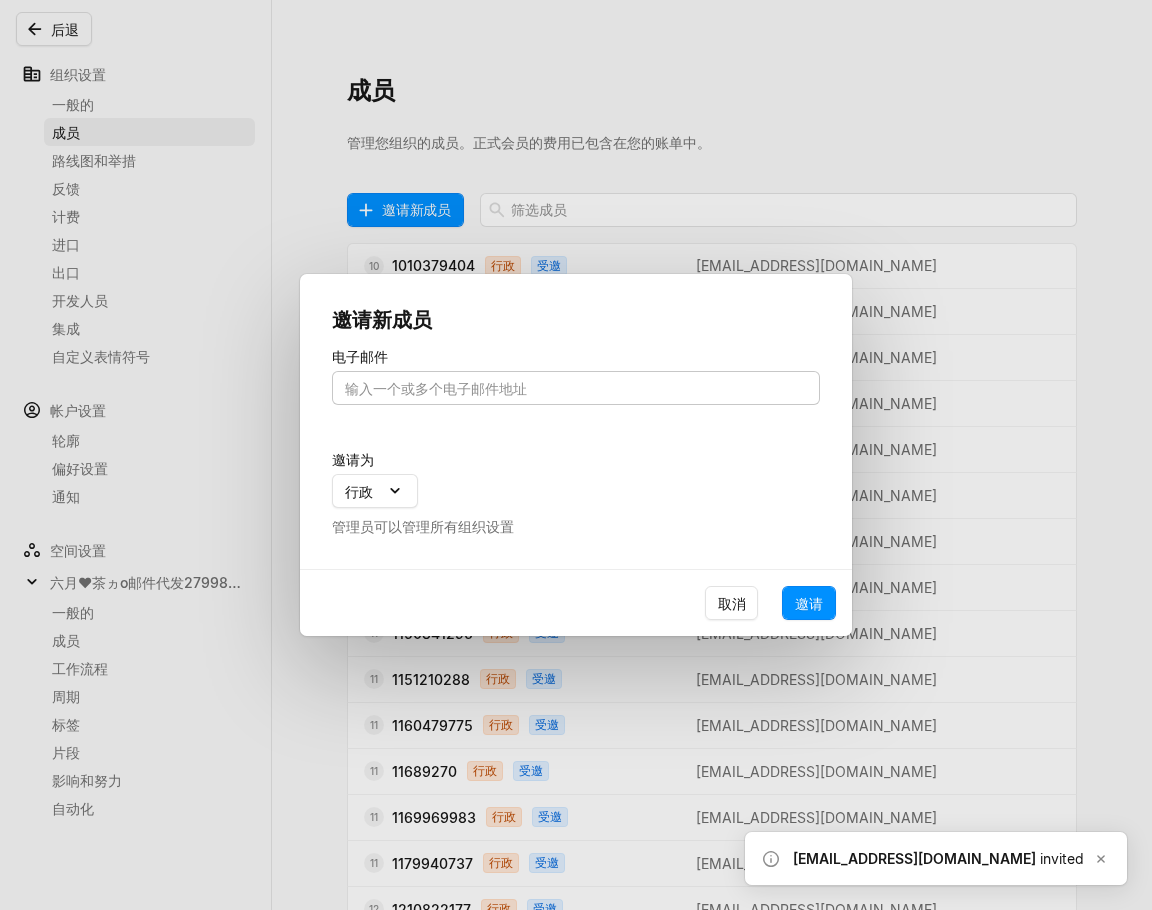 click at bounding box center (576, 388) 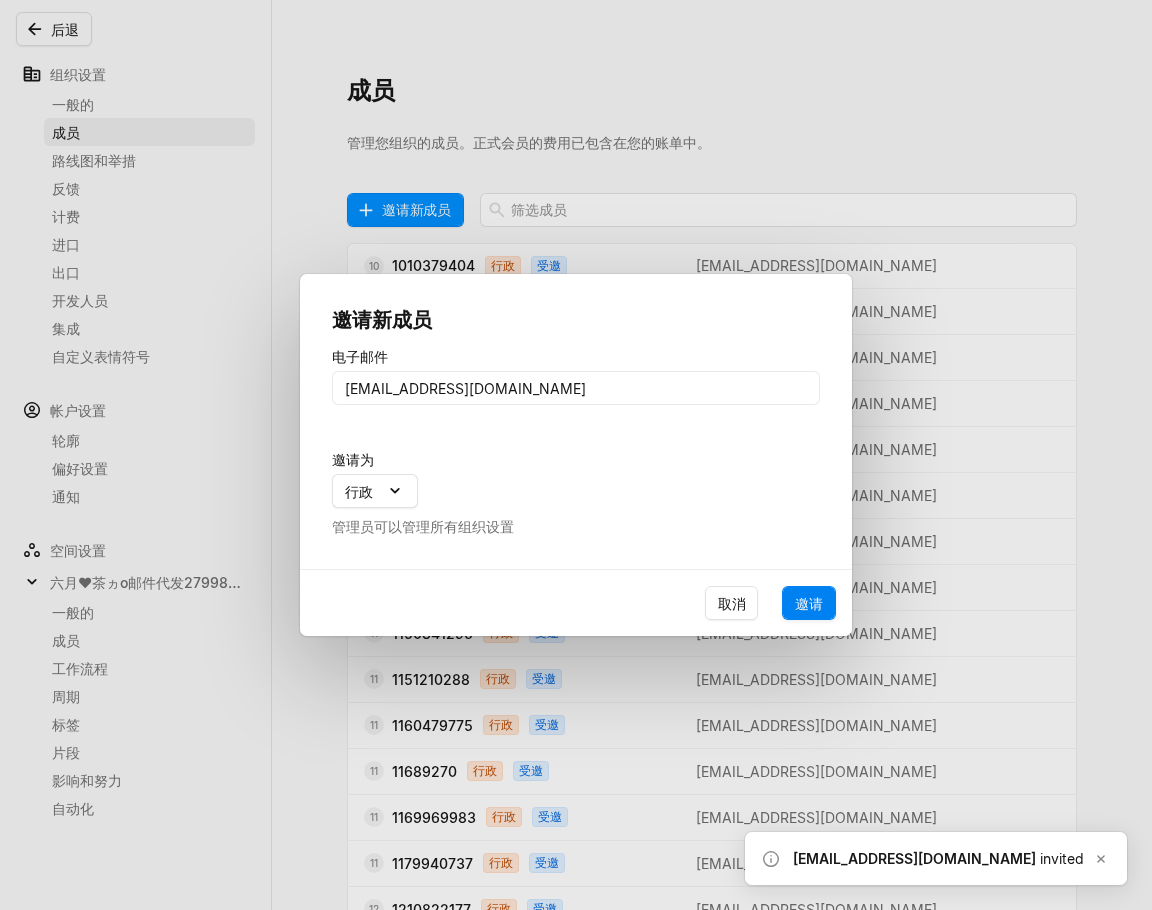 click on "邀请" at bounding box center [809, 603] 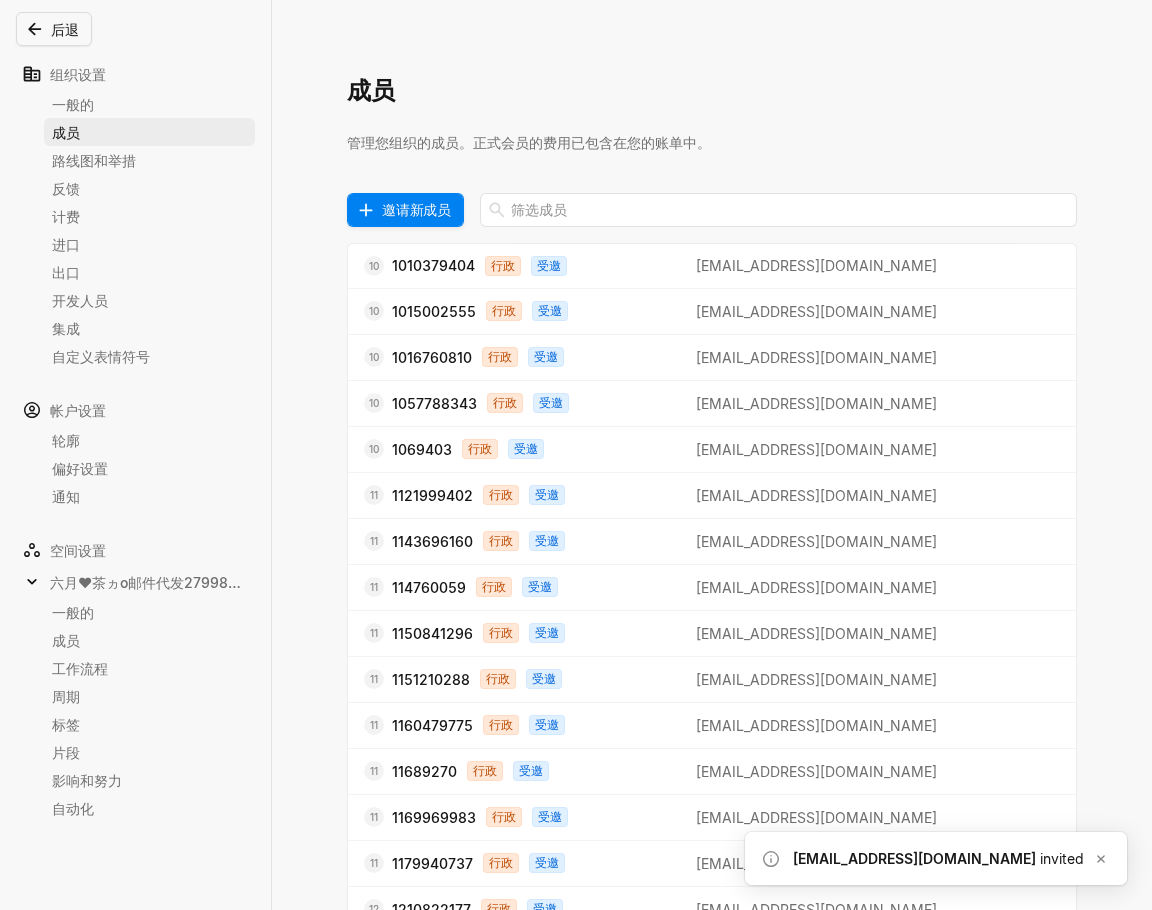 click on "邀请新成员" at bounding box center [416, 209] 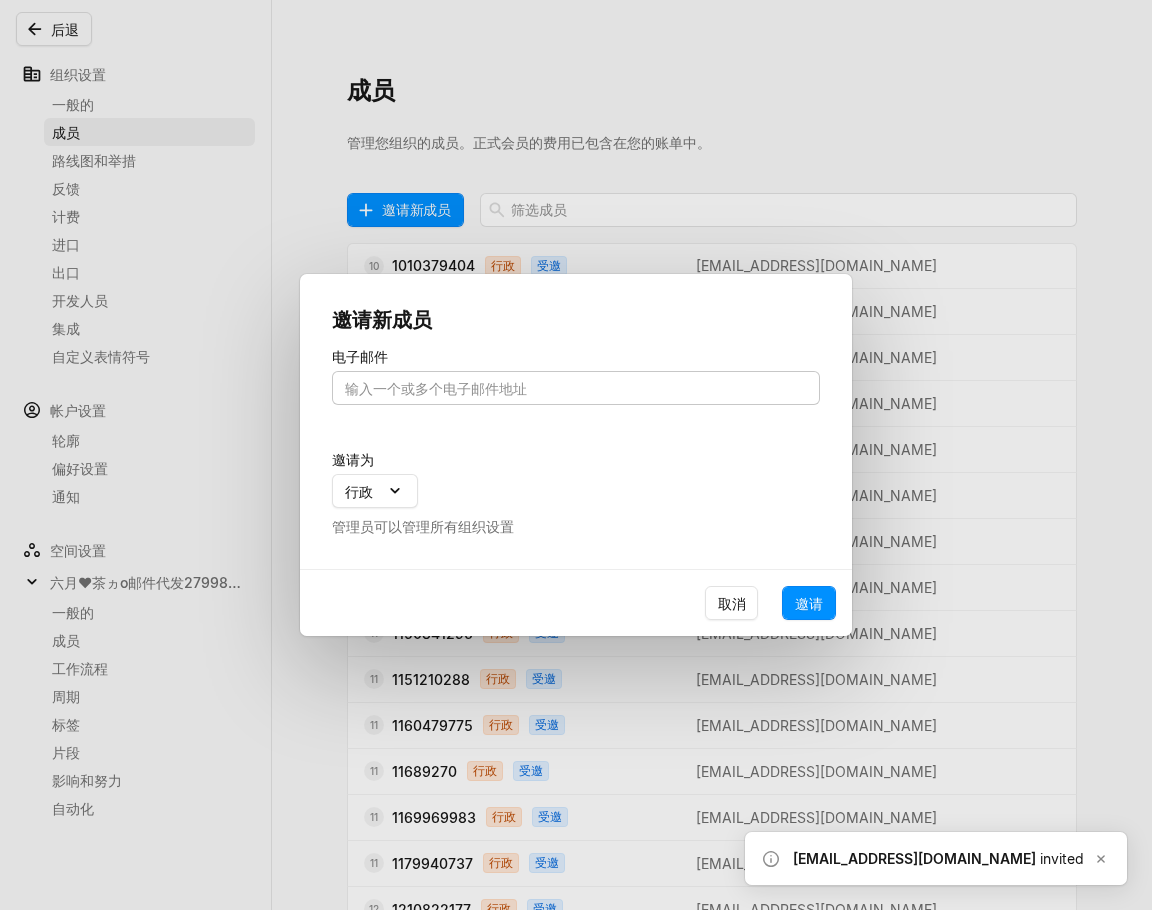 click at bounding box center (576, 388) 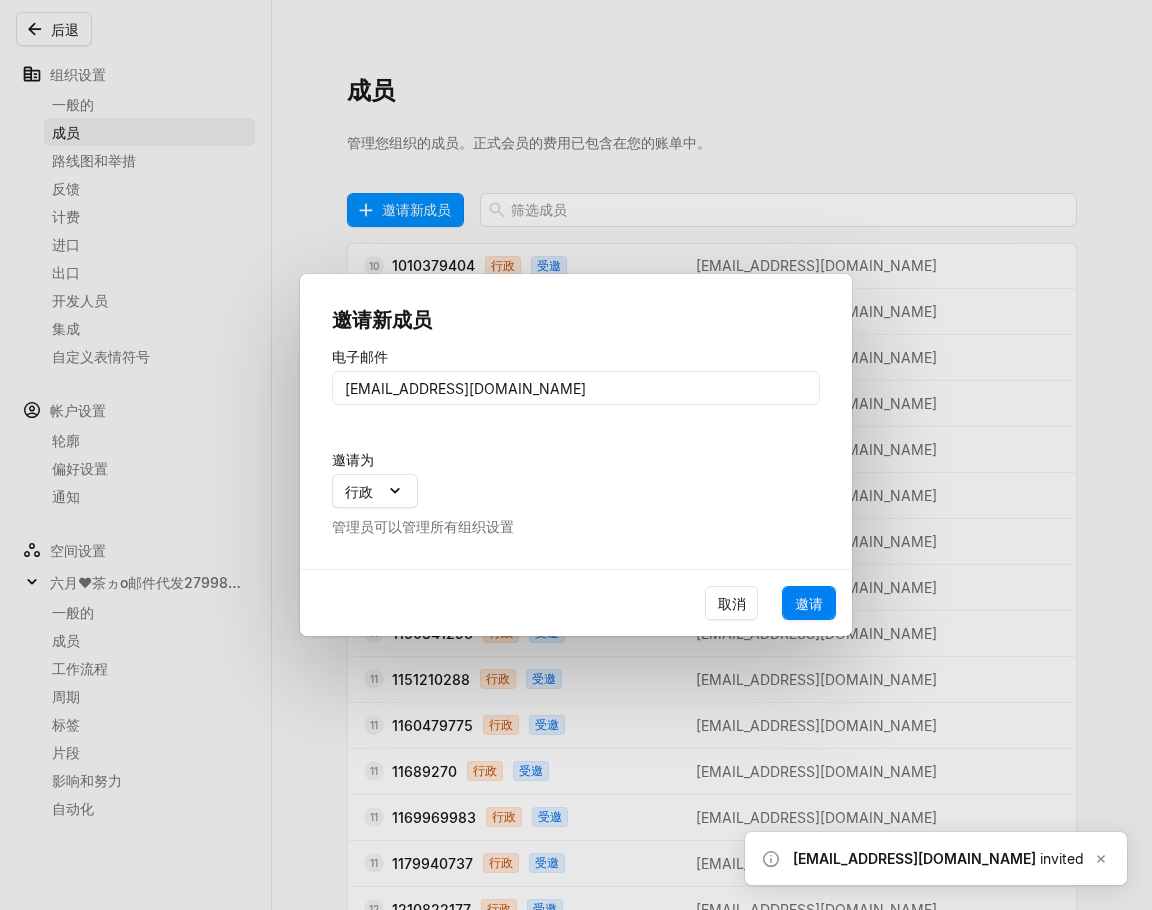 click on "邀请" at bounding box center (809, 603) 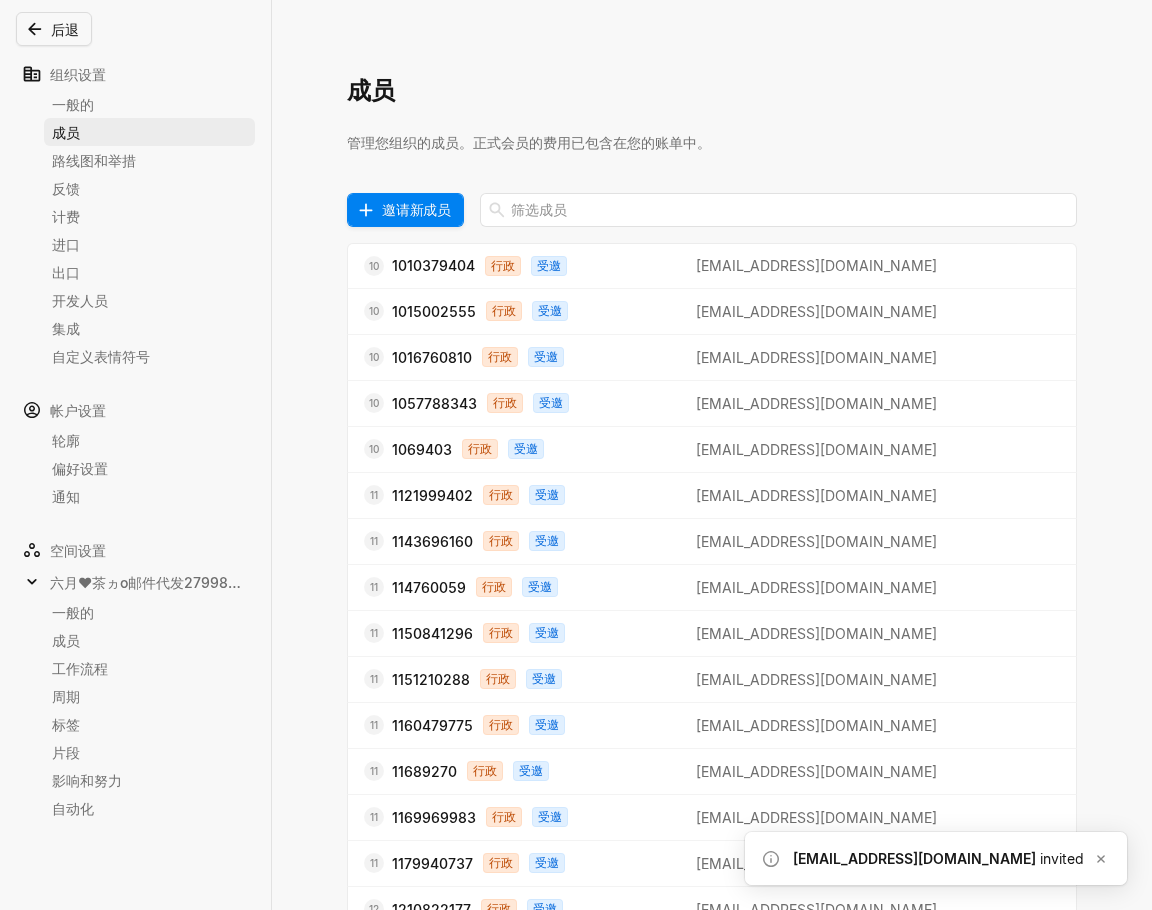 click on "邀请新成员" at bounding box center (416, 209) 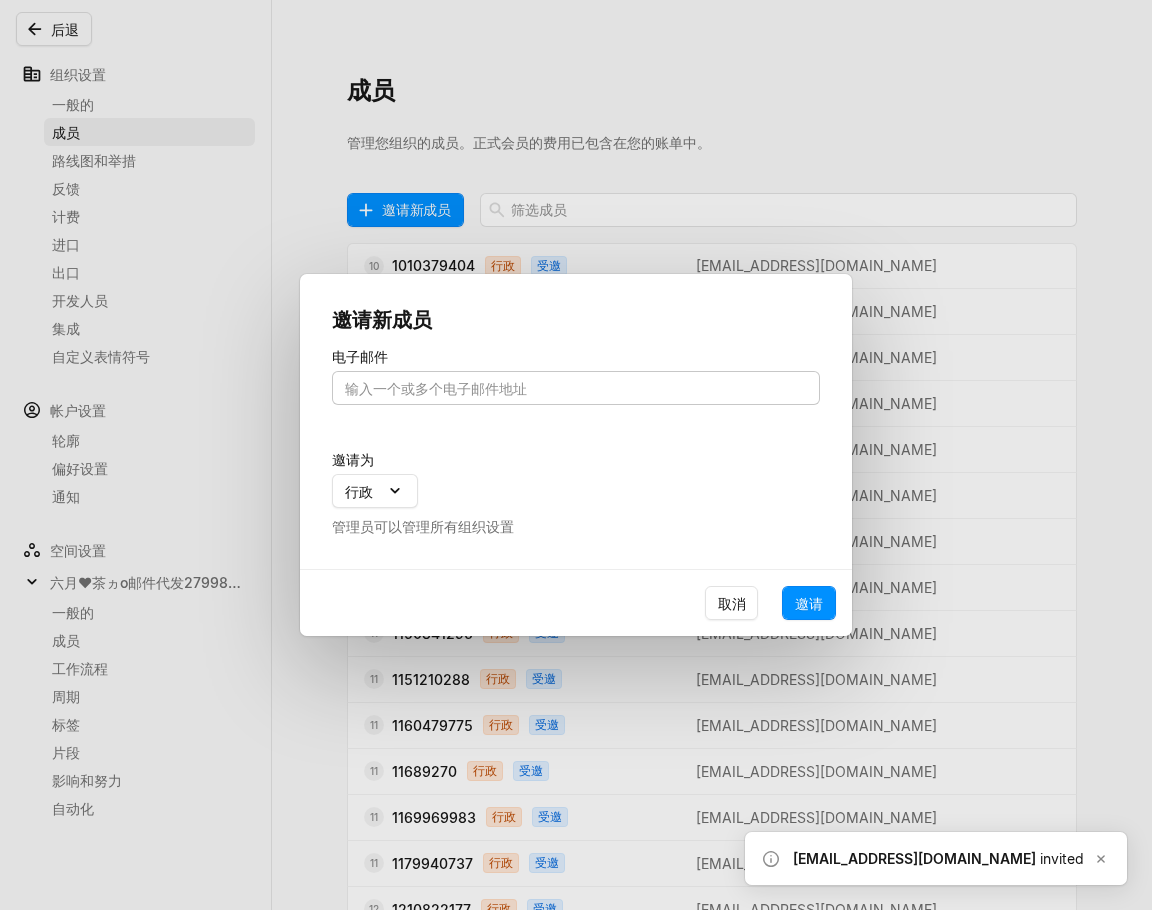 click at bounding box center [576, 388] 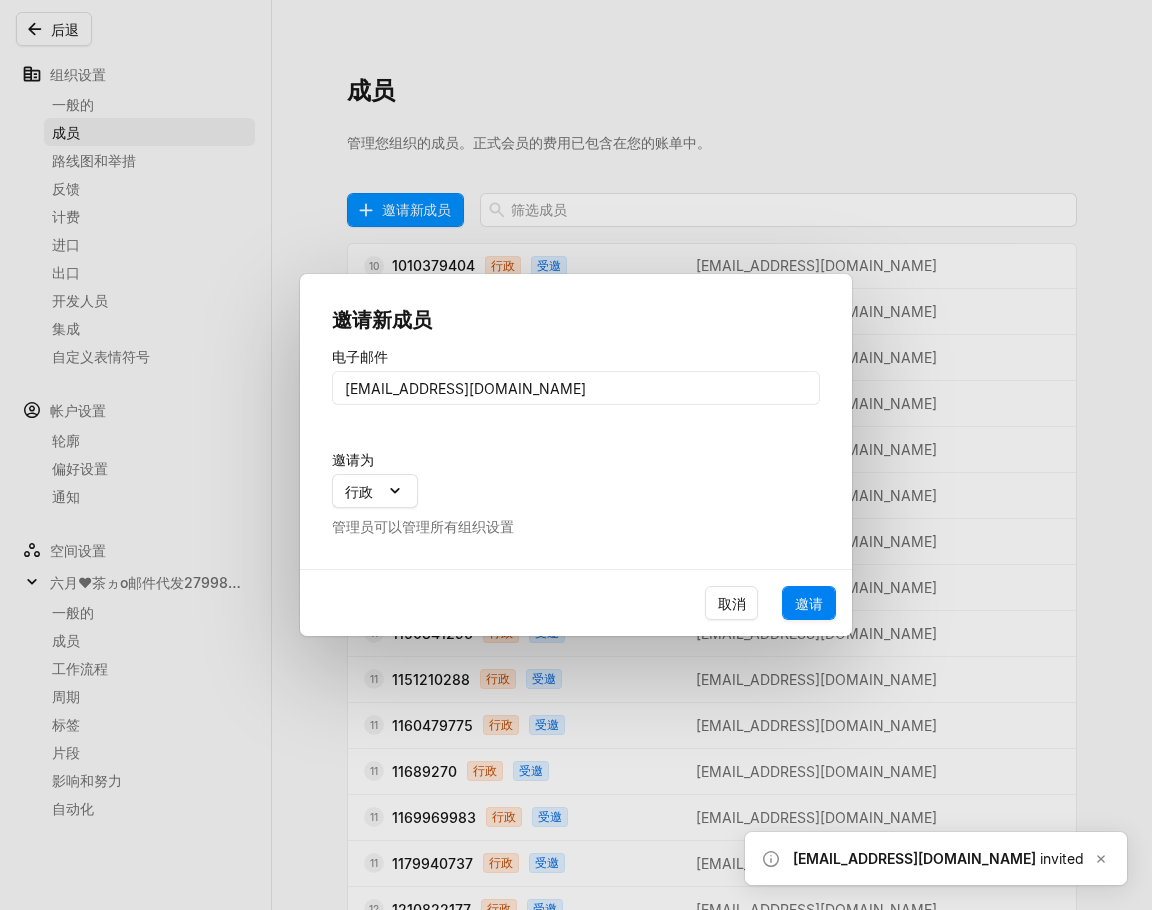 click on "邀请" at bounding box center [809, 603] 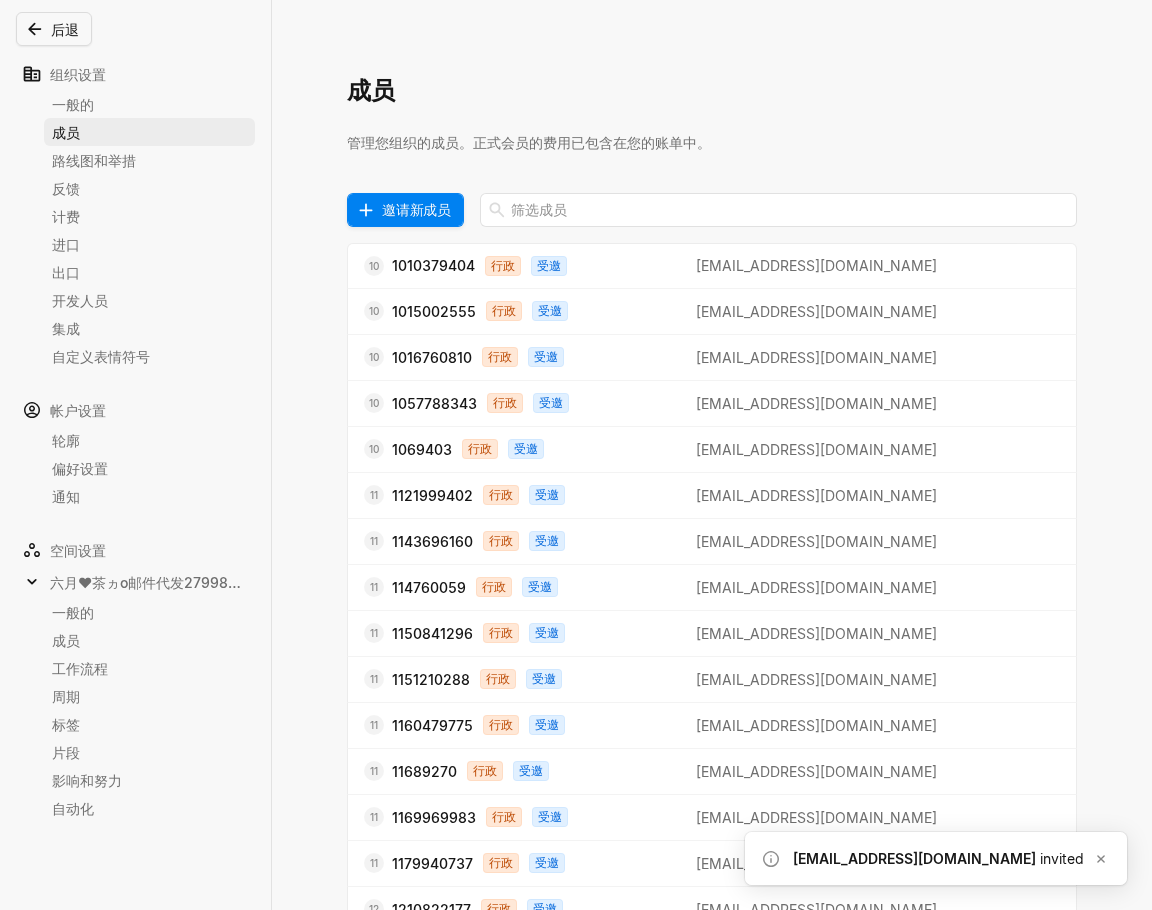 click on "邀请新成员" at bounding box center [416, 209] 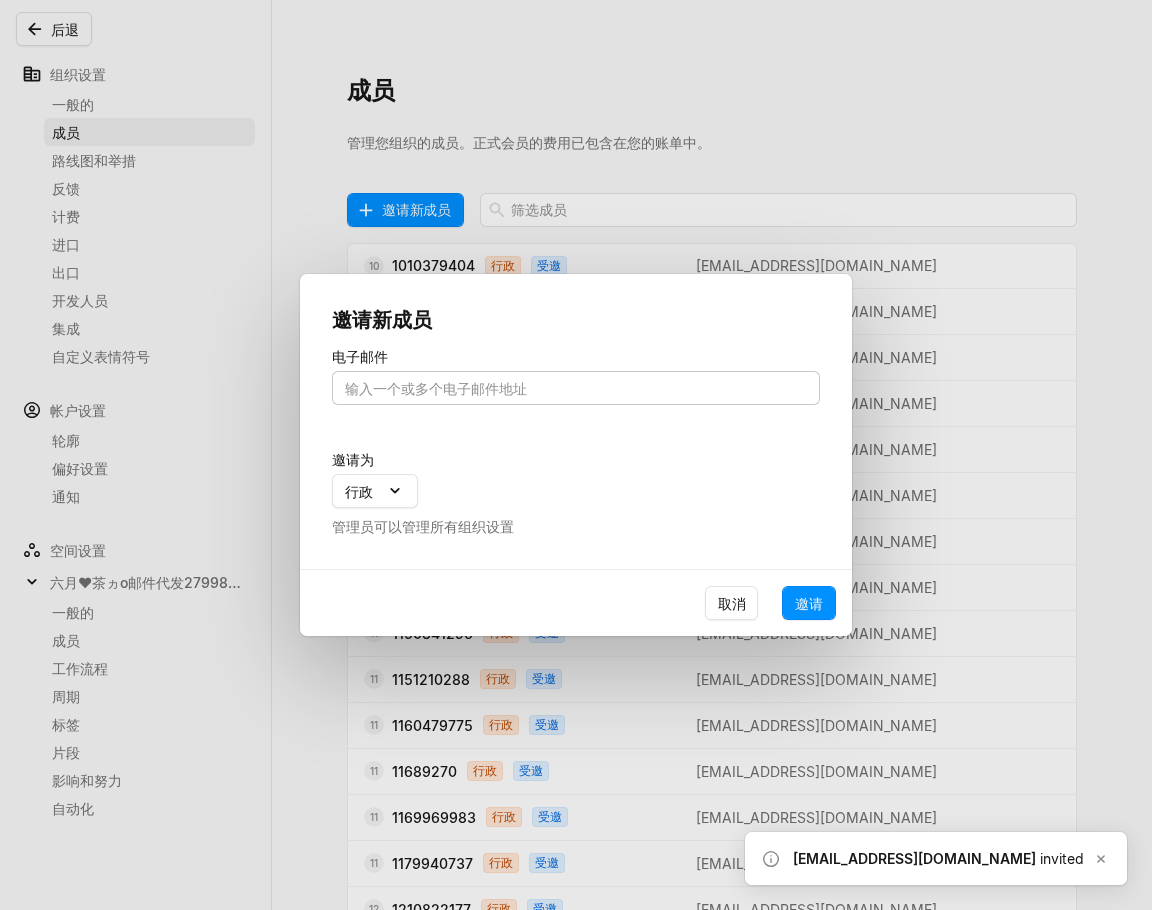 click at bounding box center [576, 388] 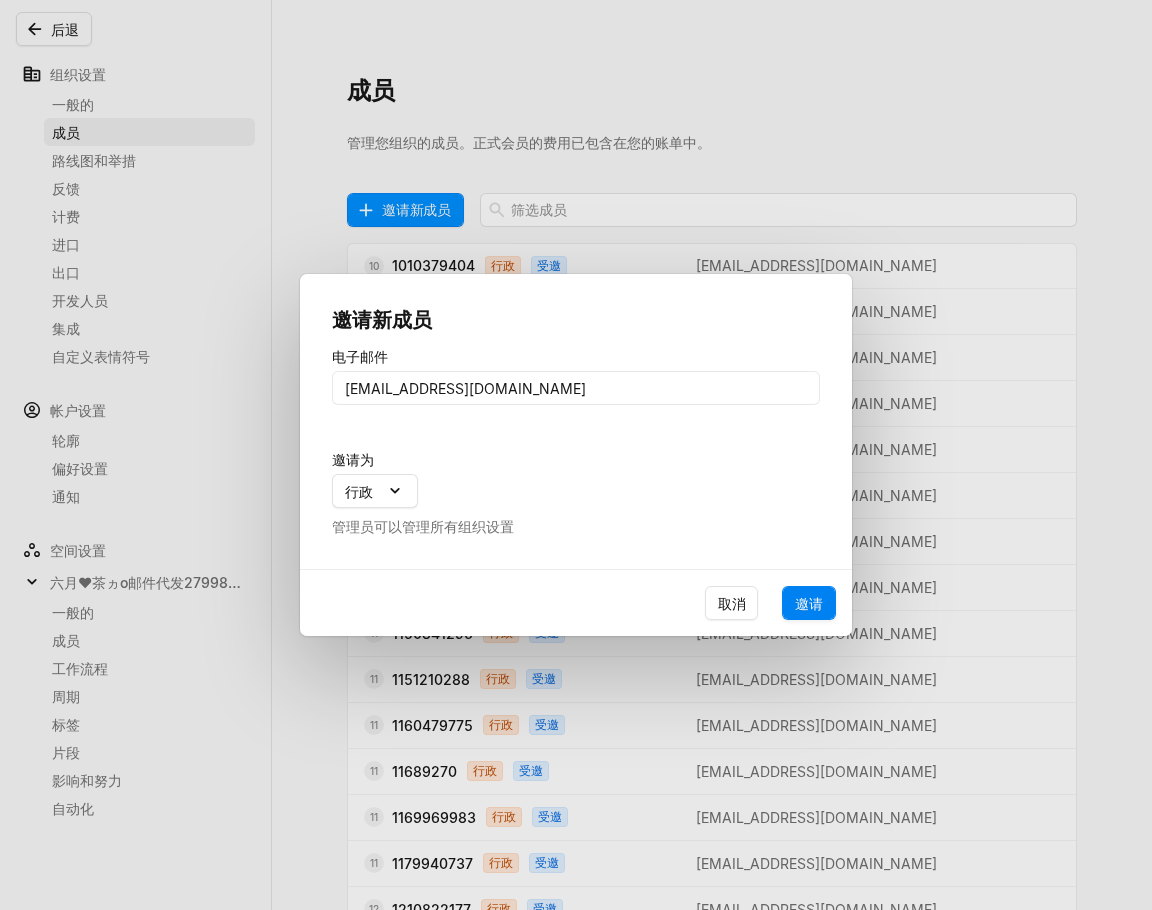 click on "邀请" at bounding box center (809, 603) 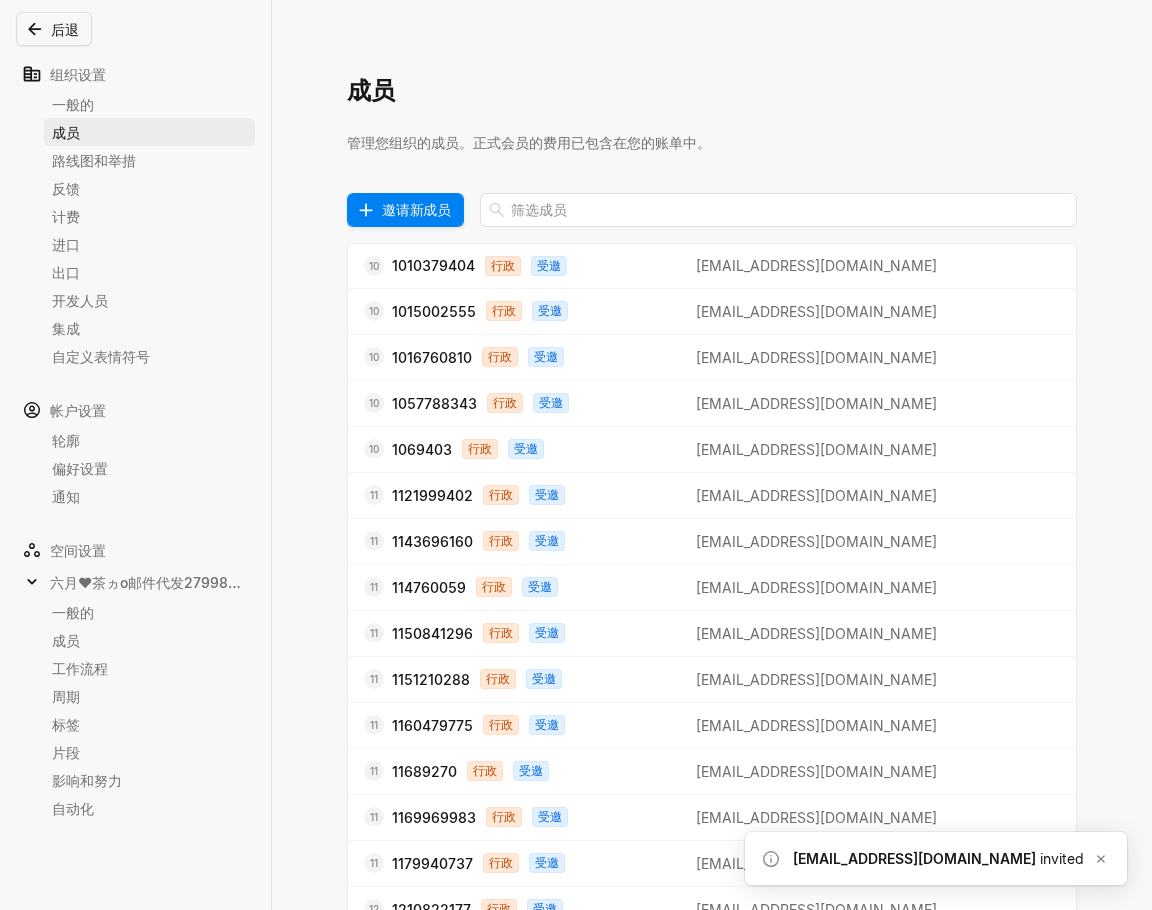 click on "邀请新成员" at bounding box center (416, 209) 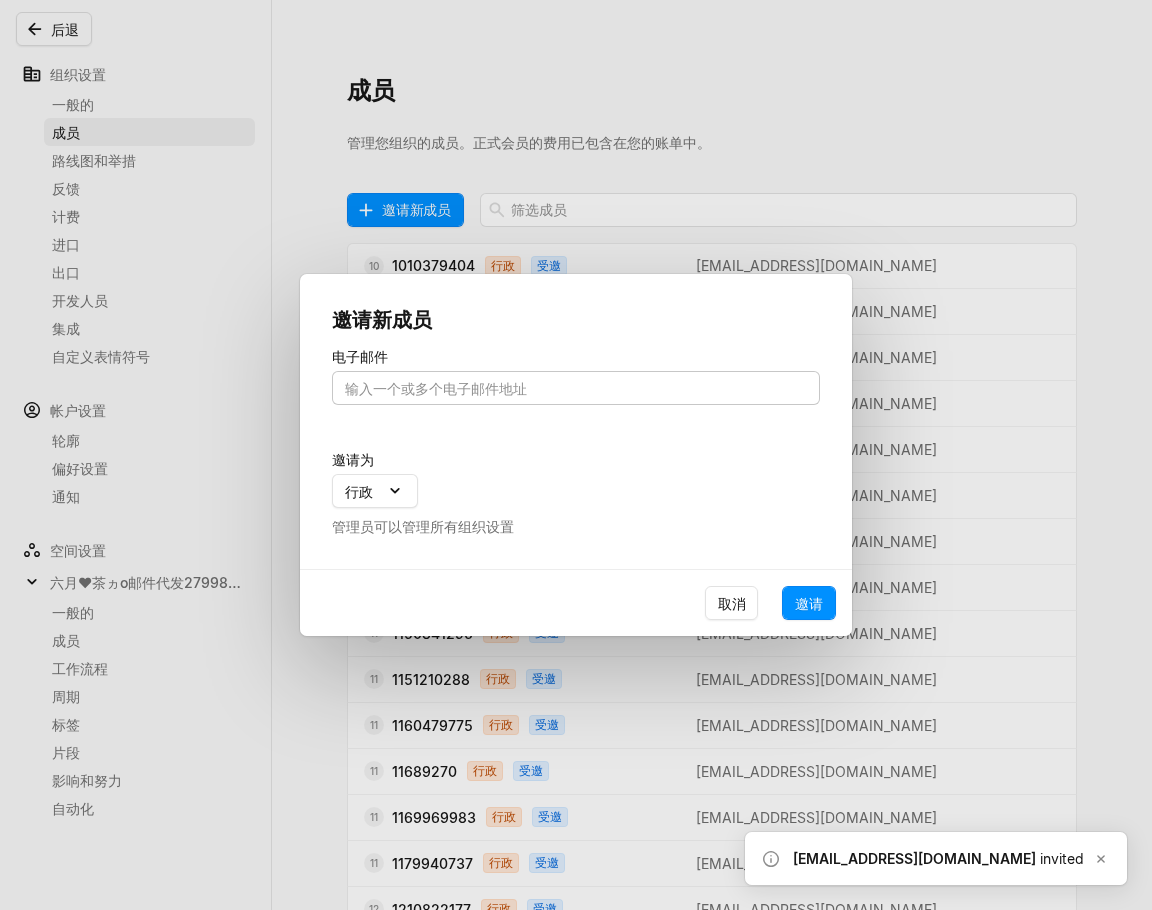 click at bounding box center (576, 388) 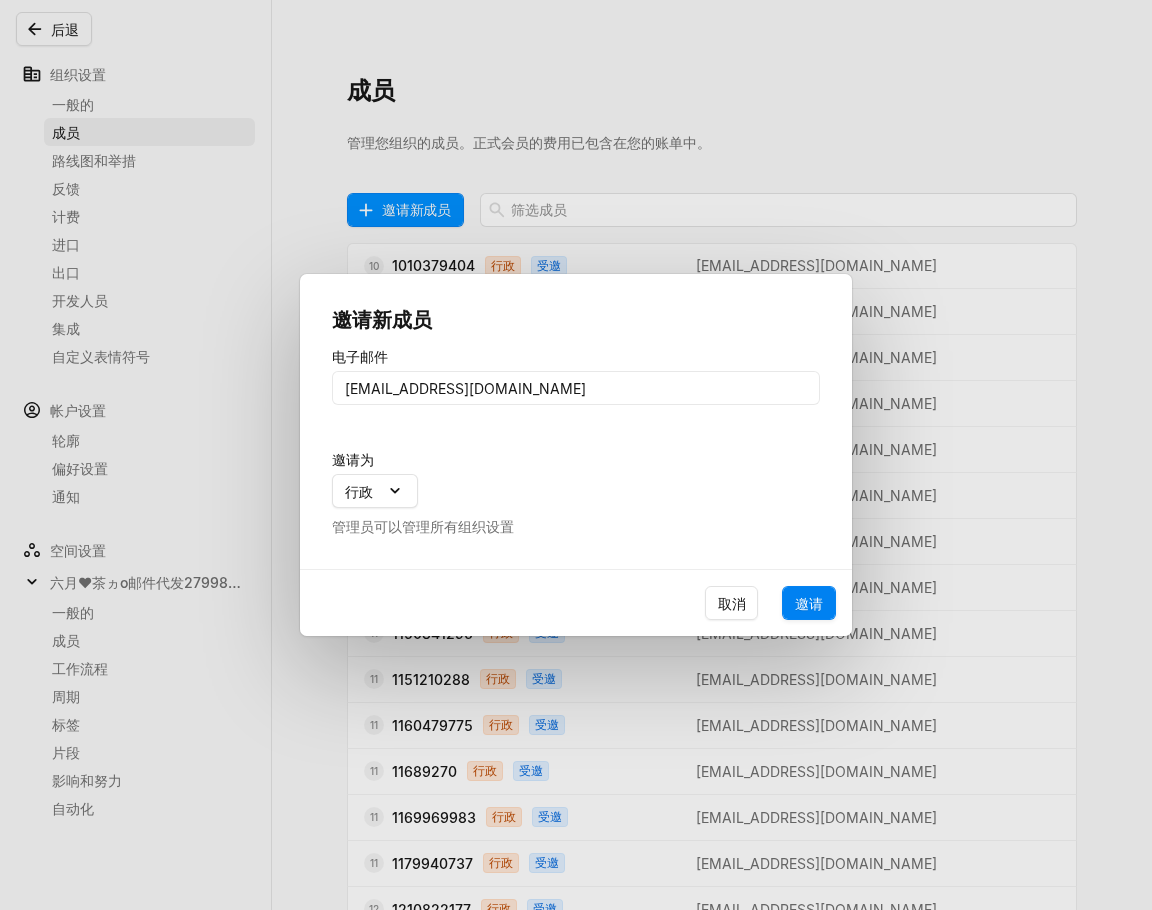 click on "邀请" at bounding box center (809, 603) 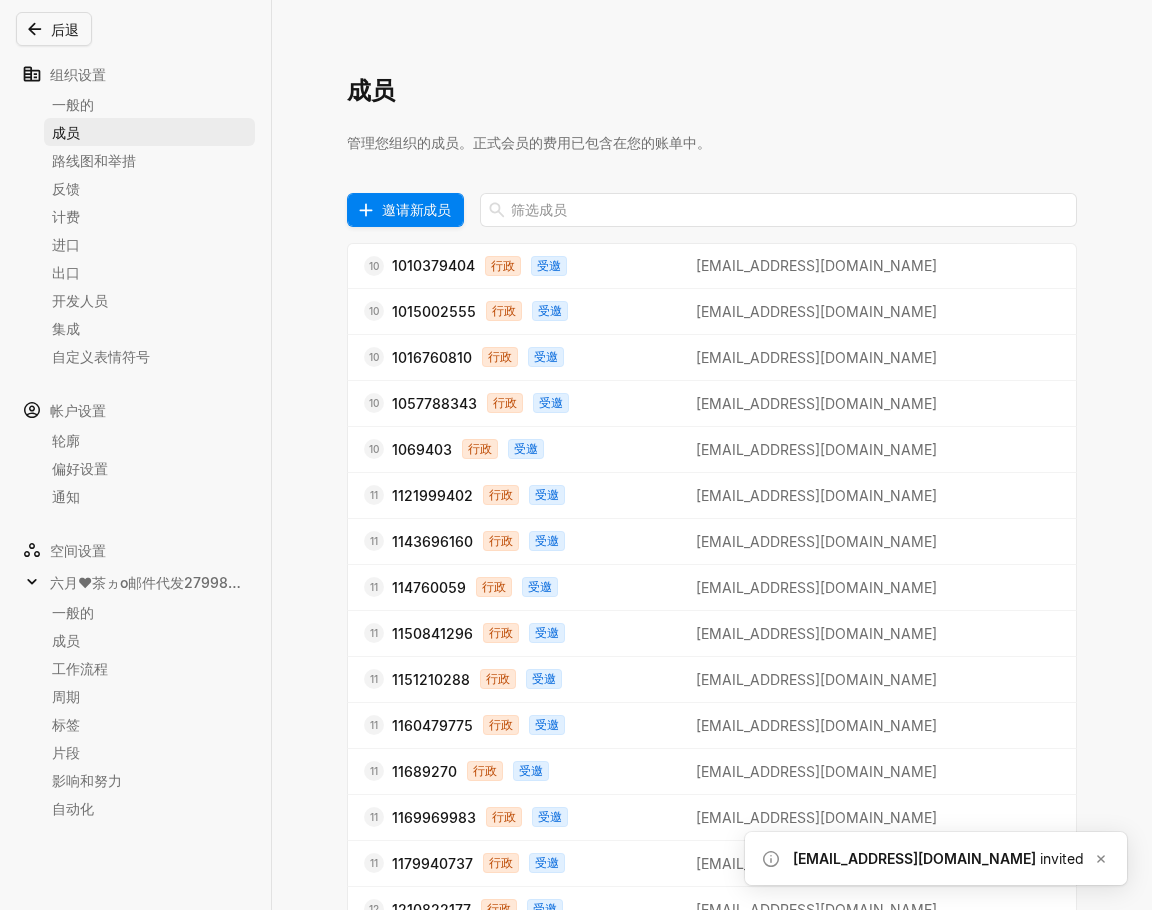 click on "邀请新成员" at bounding box center (416, 209) 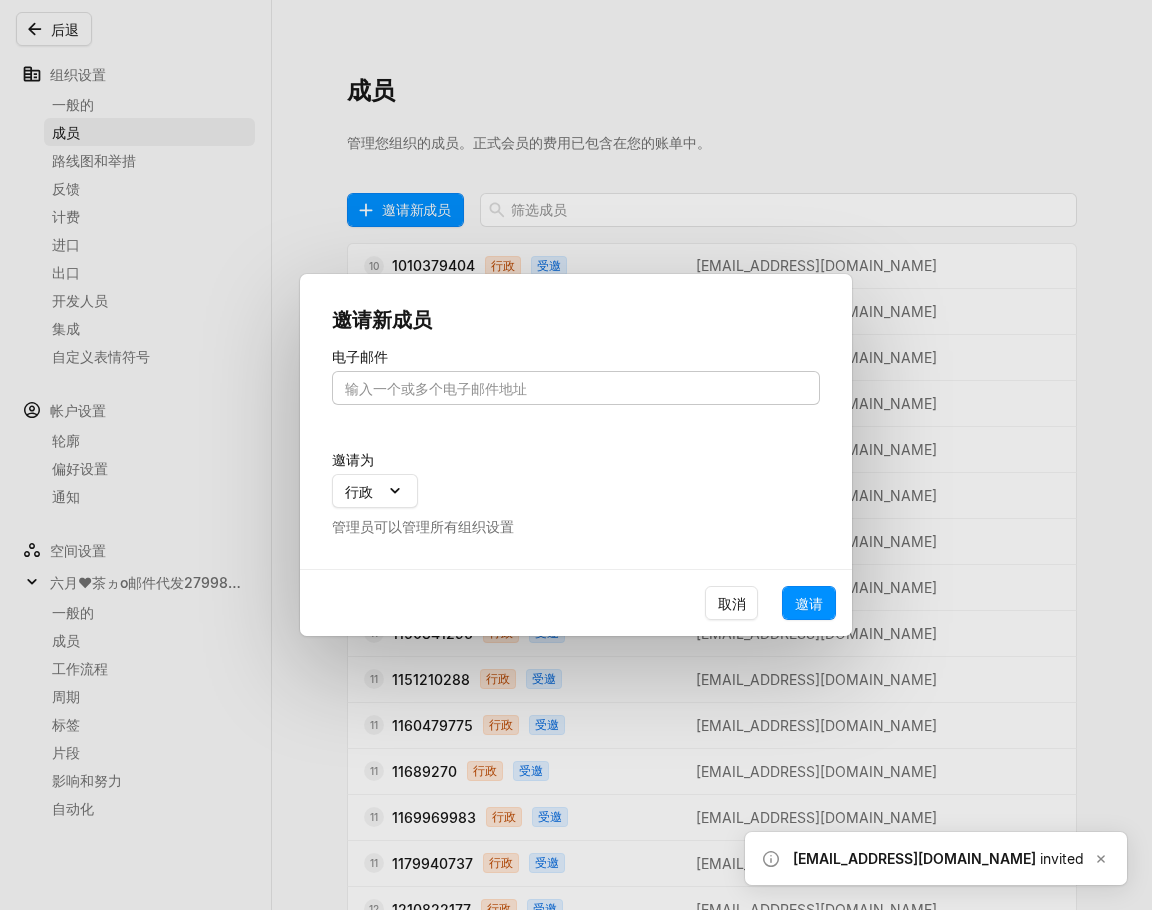 click at bounding box center (576, 388) 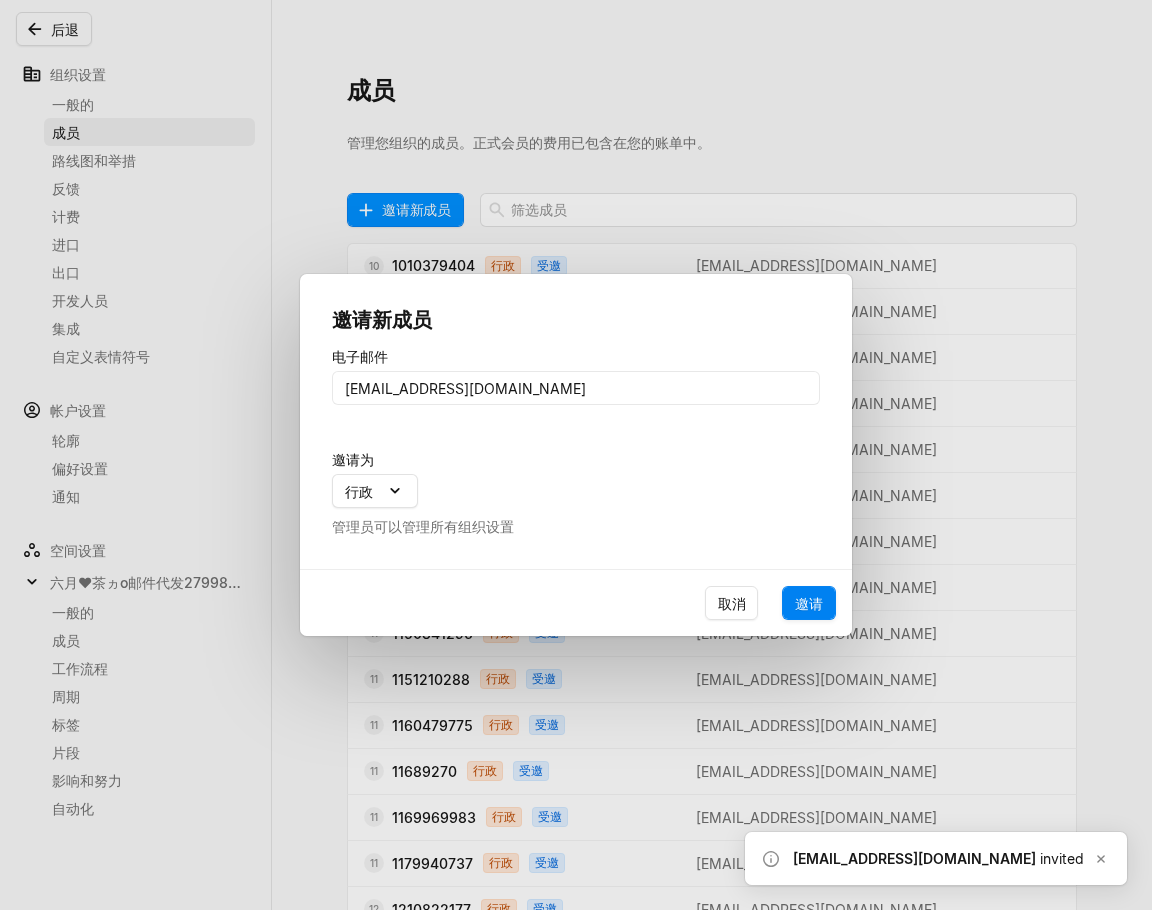 click on "邀请" at bounding box center [809, 603] 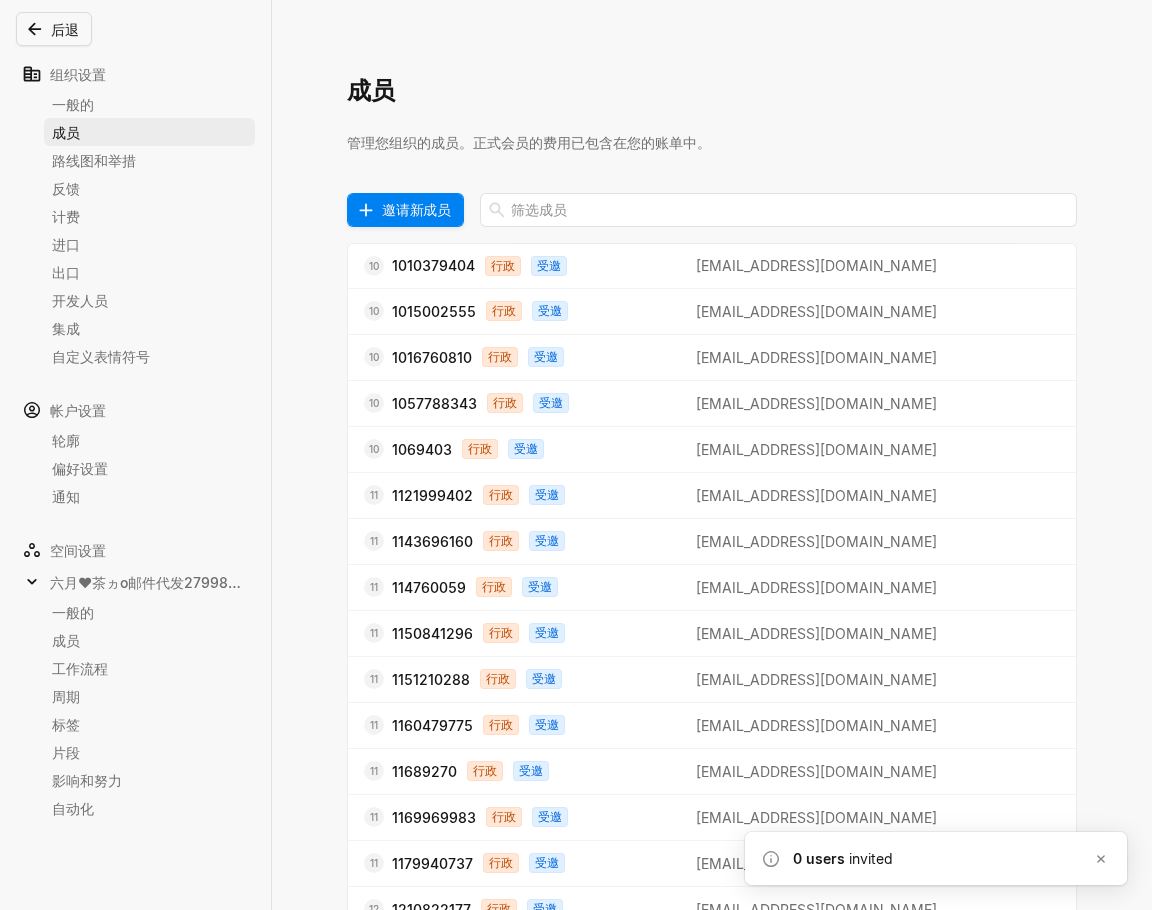 click on "邀请新成员" at bounding box center [416, 209] 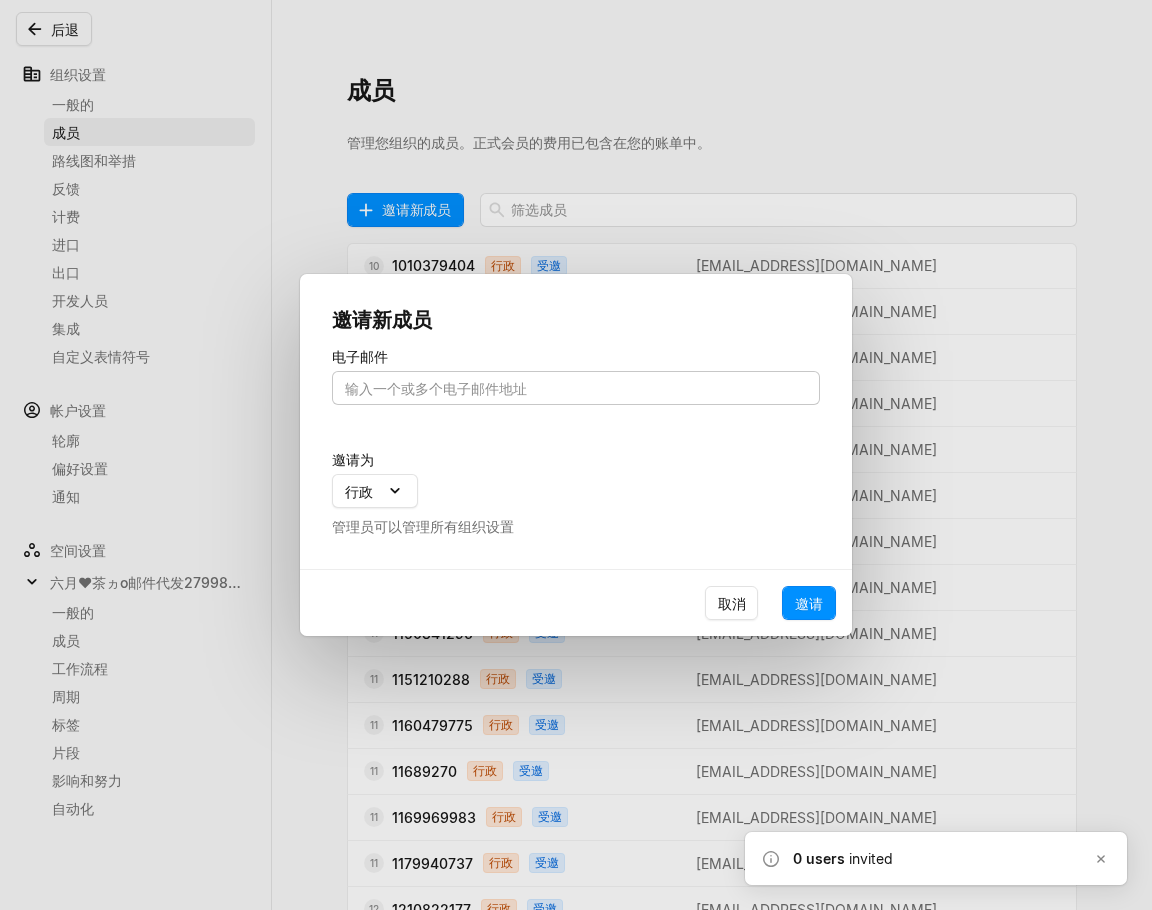 click at bounding box center [576, 388] 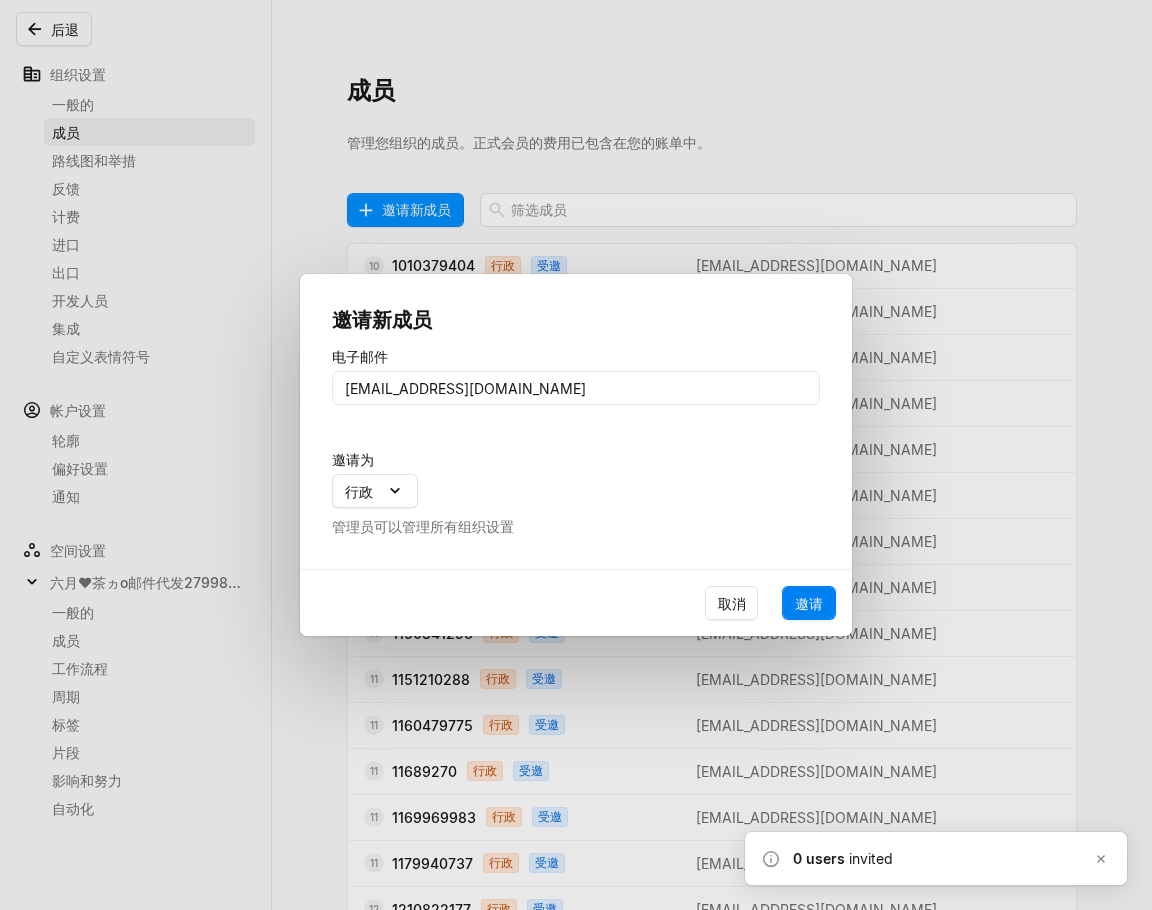 click on "邀请" at bounding box center (809, 603) 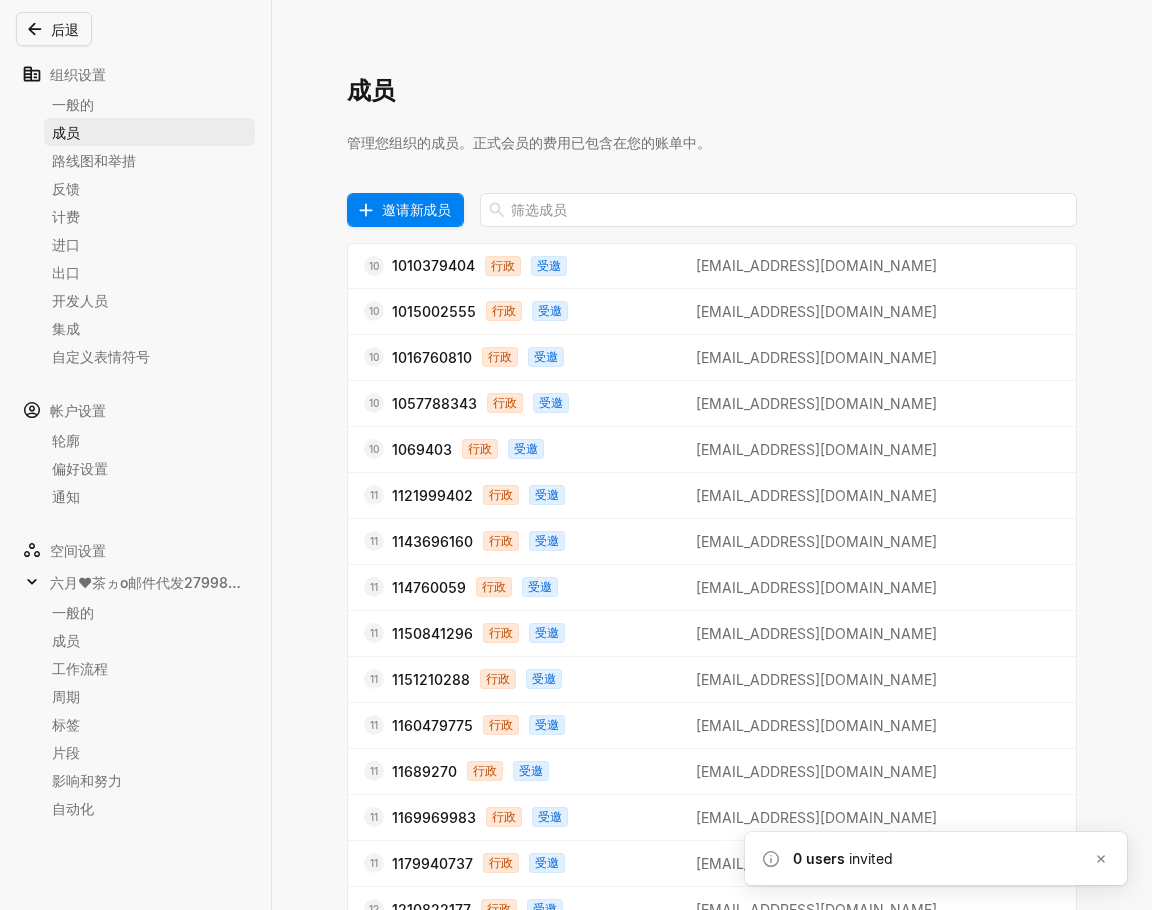click on "邀请新成员" at bounding box center (416, 209) 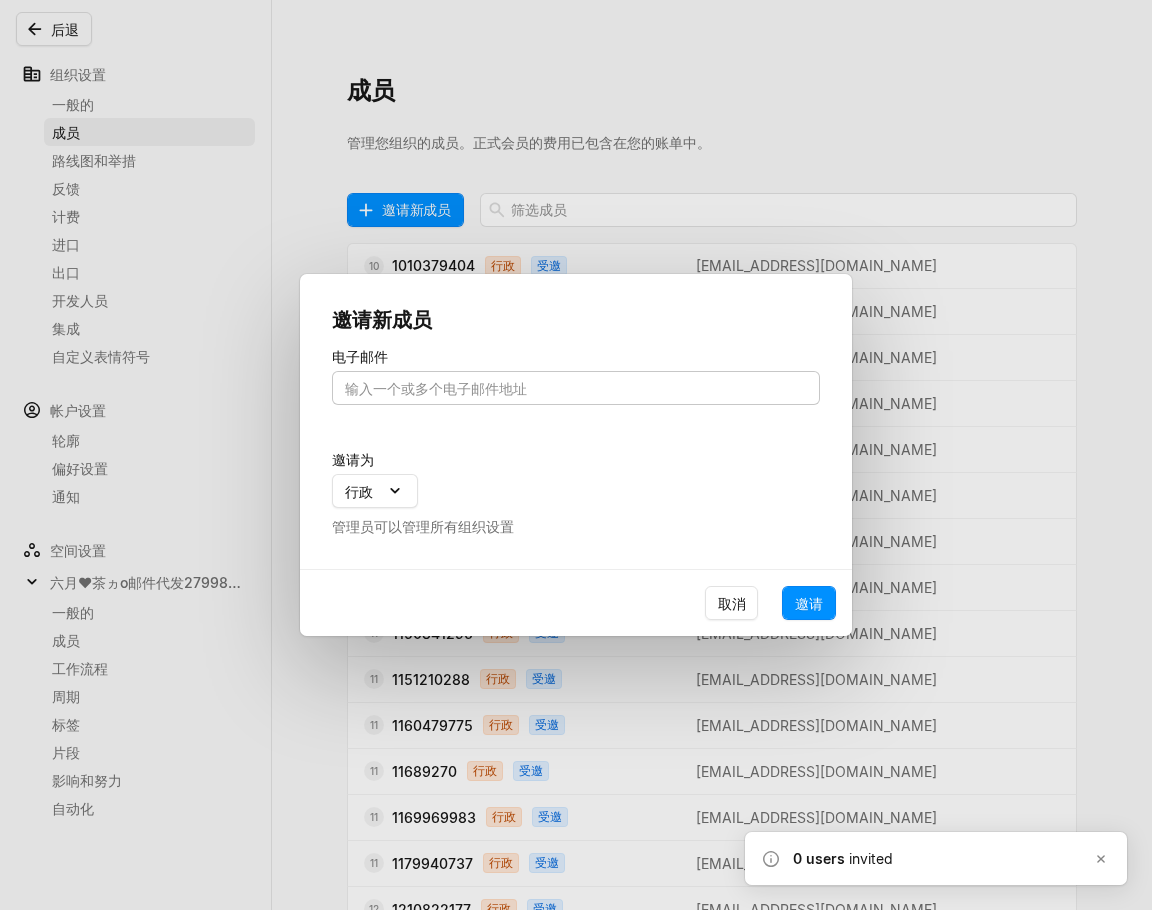 click at bounding box center (576, 388) 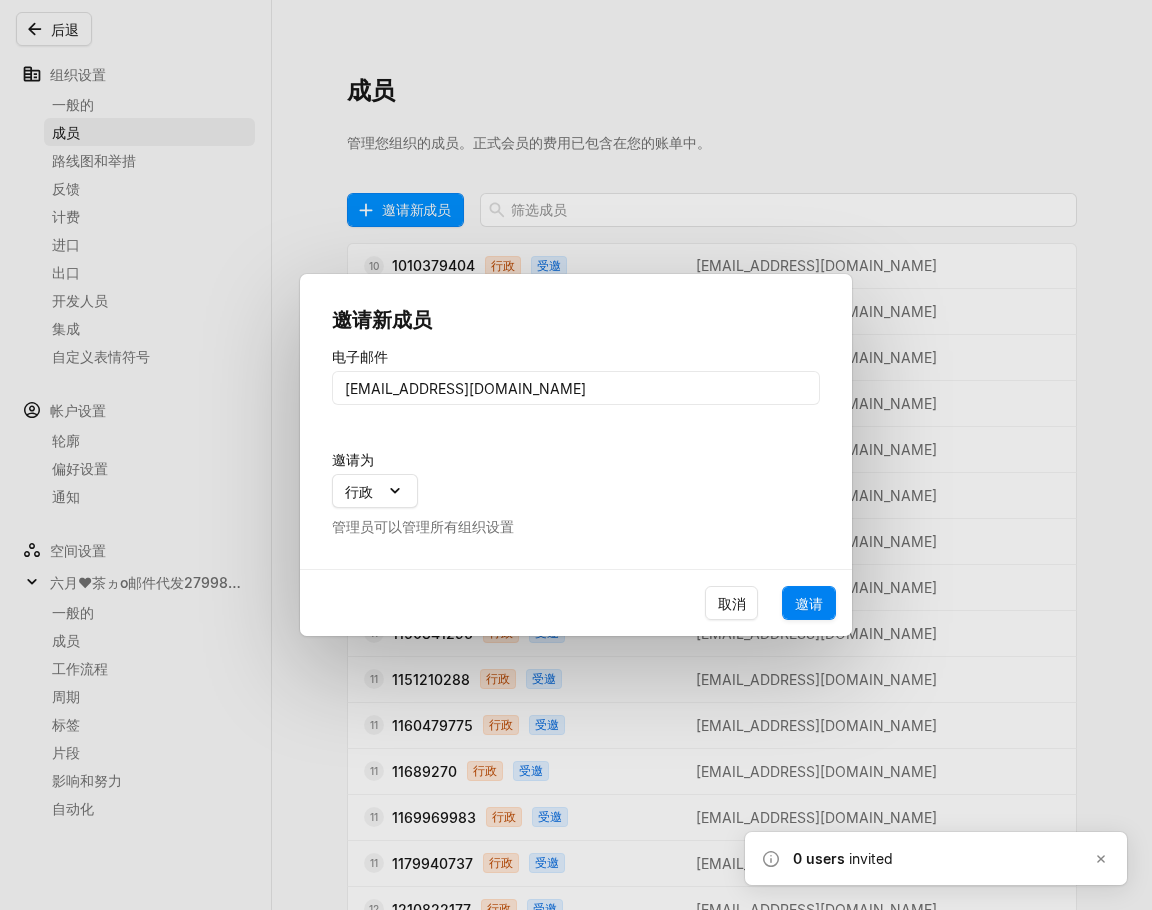 click on "邀请" at bounding box center (809, 603) 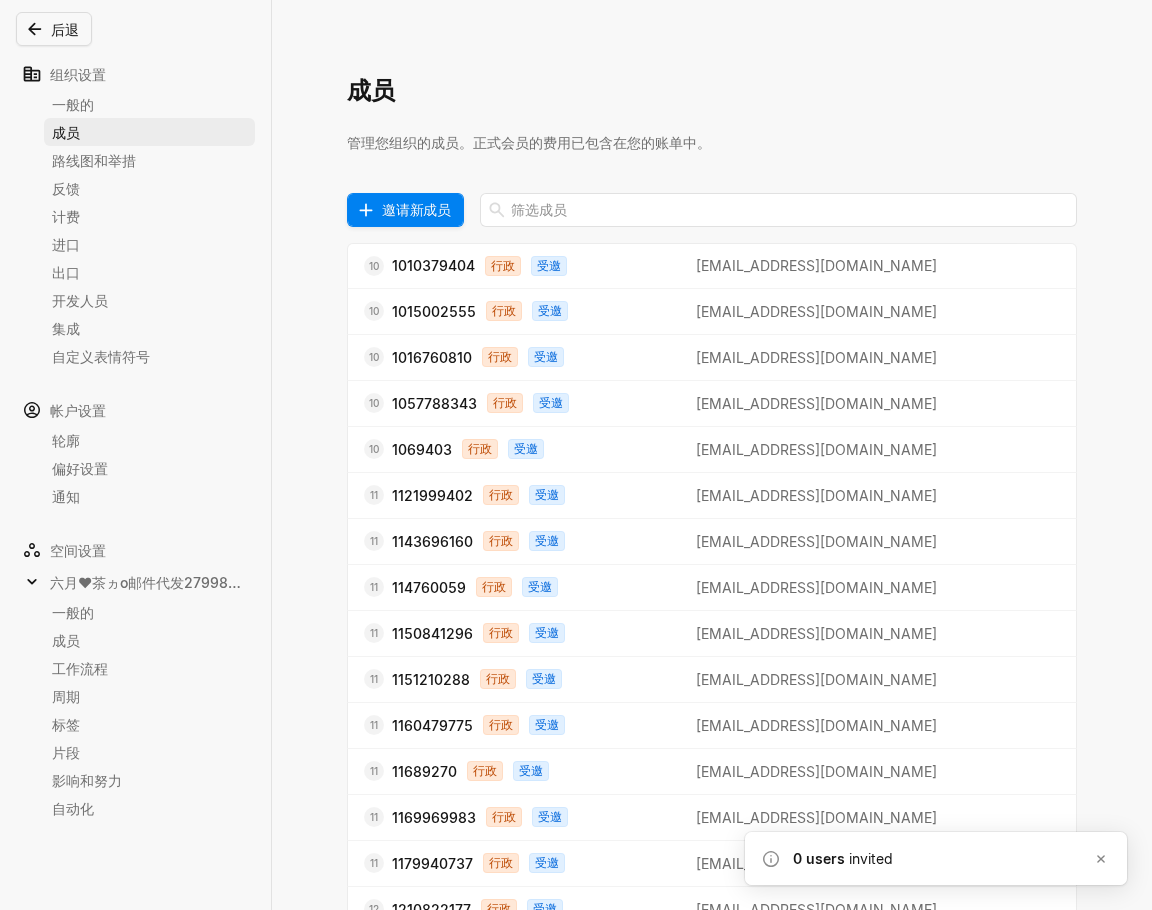 click on "邀请新成员" at bounding box center (416, 209) 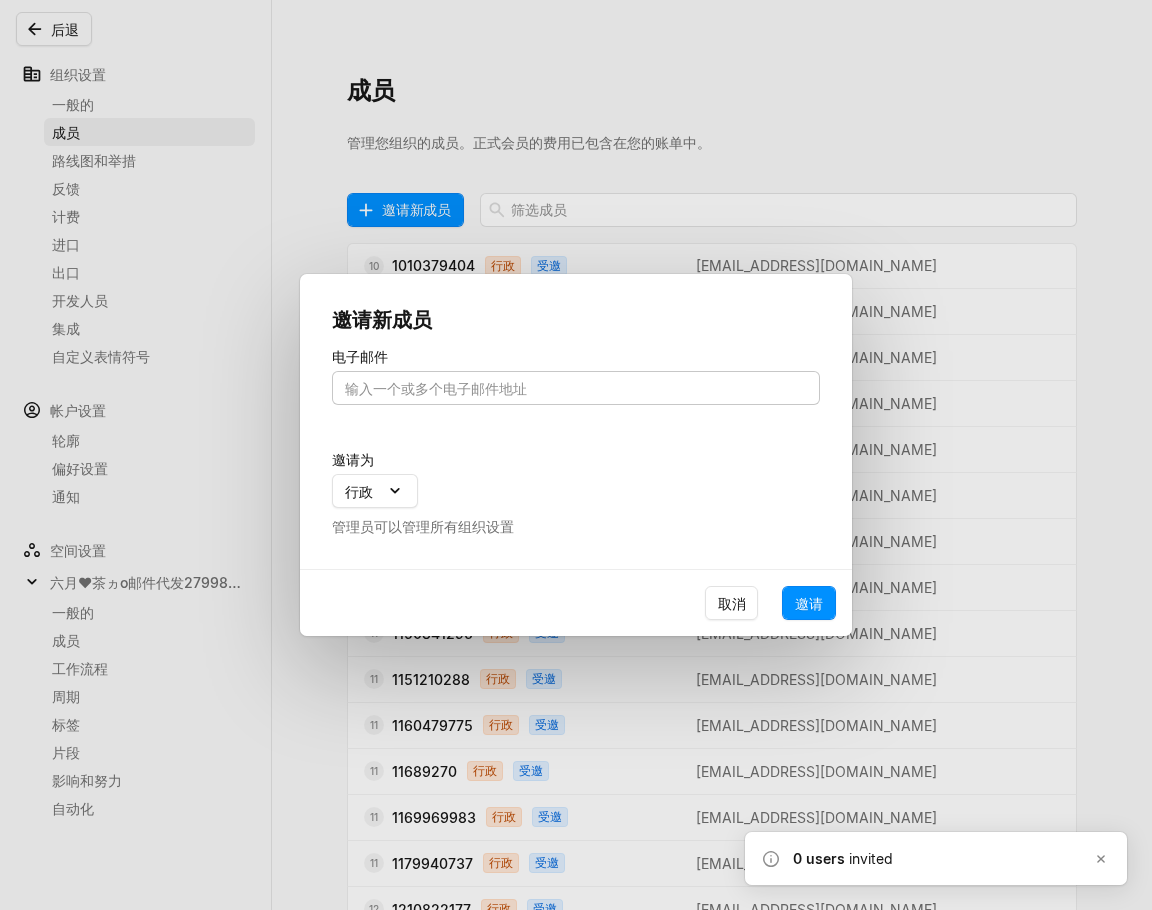 click at bounding box center (576, 388) 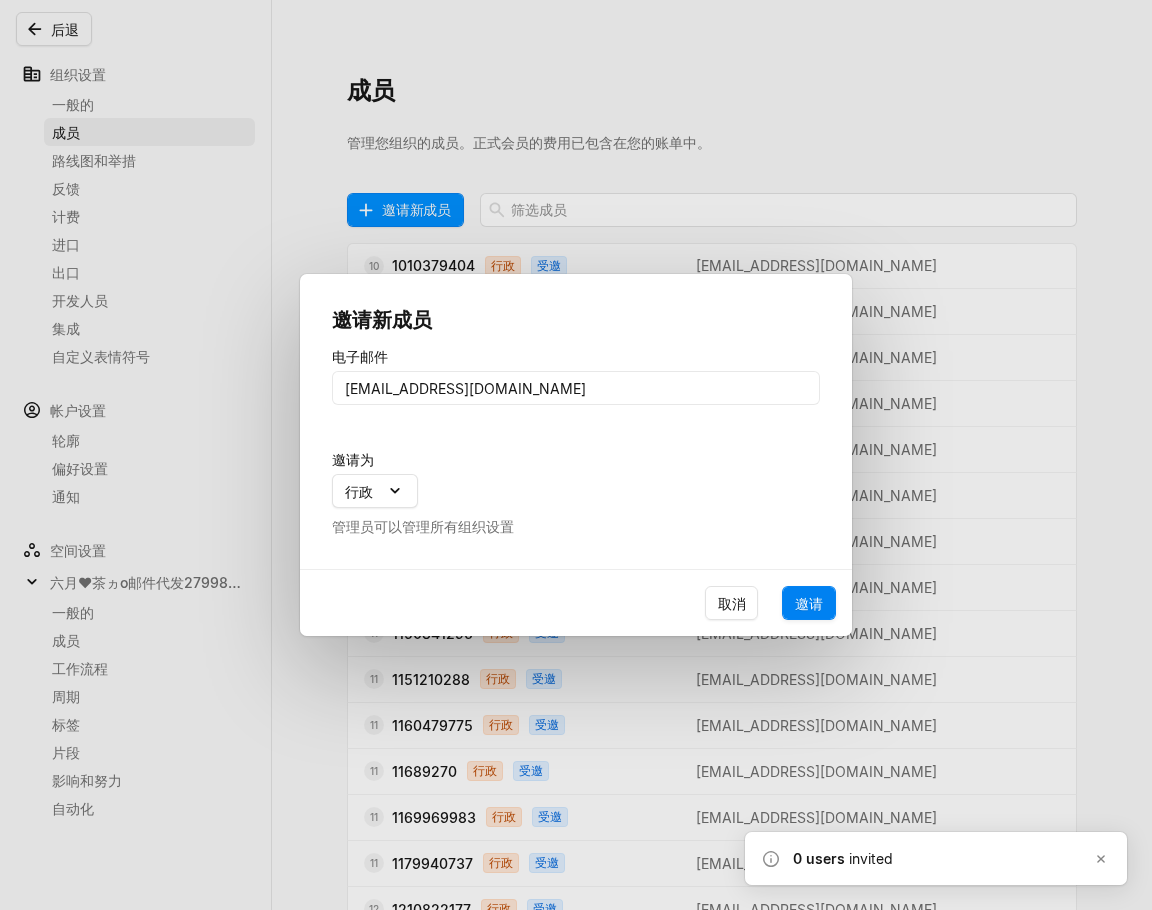 click on "邀请" at bounding box center (809, 603) 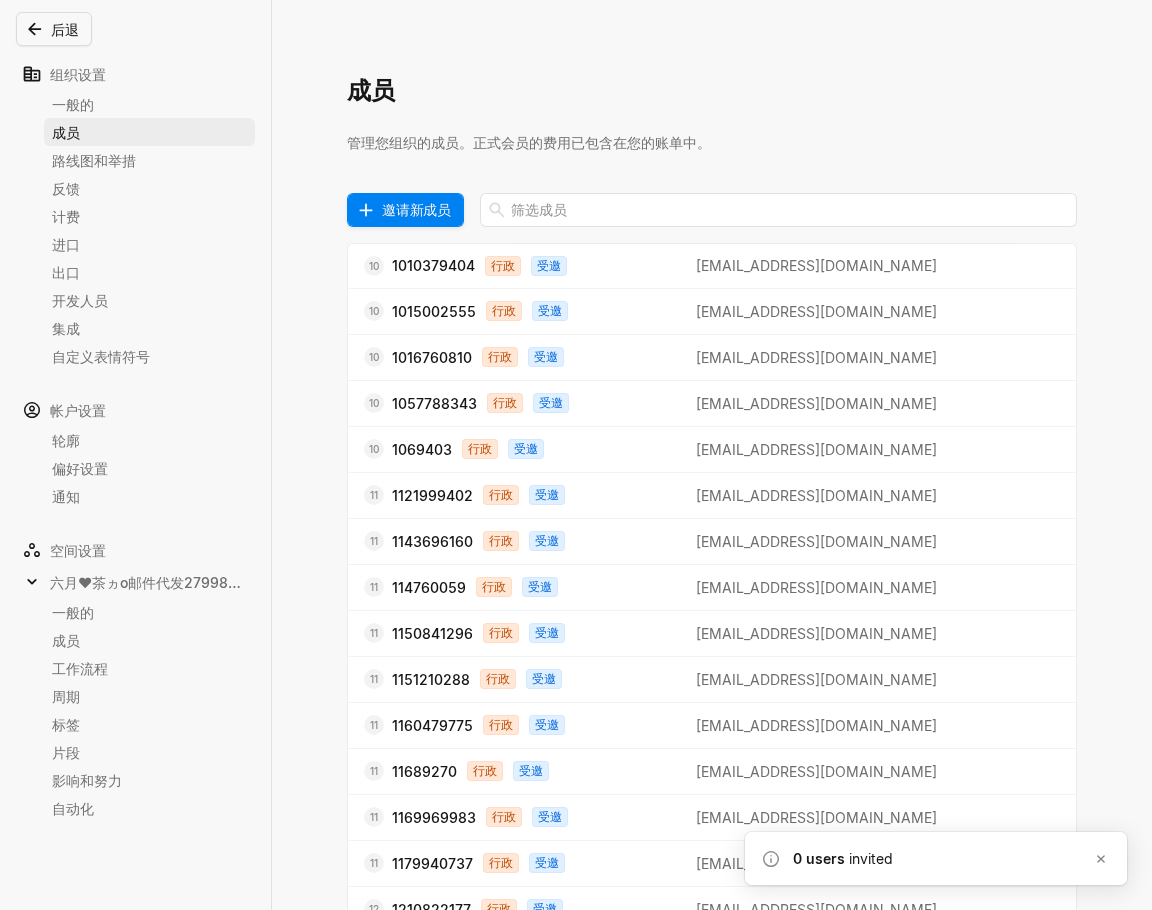 click on "邀请新成员" at bounding box center [416, 209] 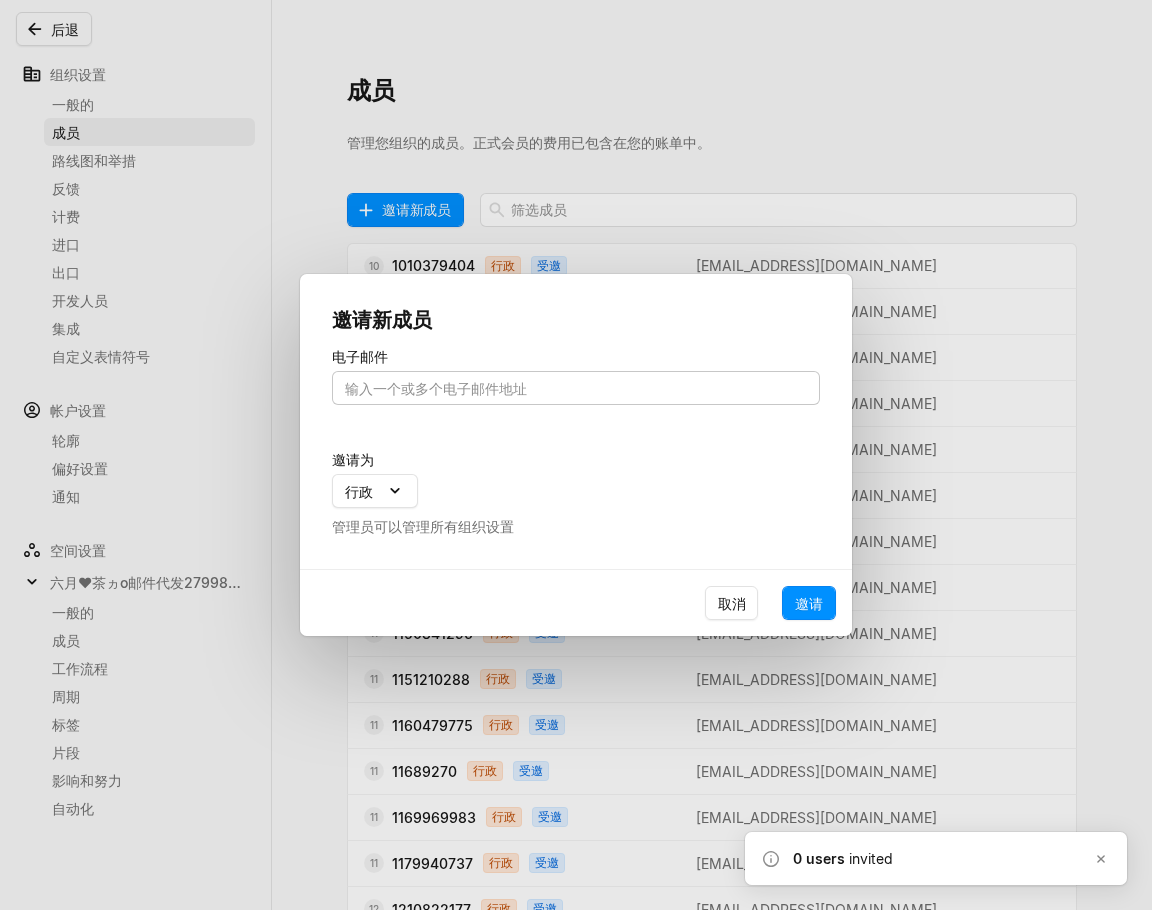 click at bounding box center [576, 388] 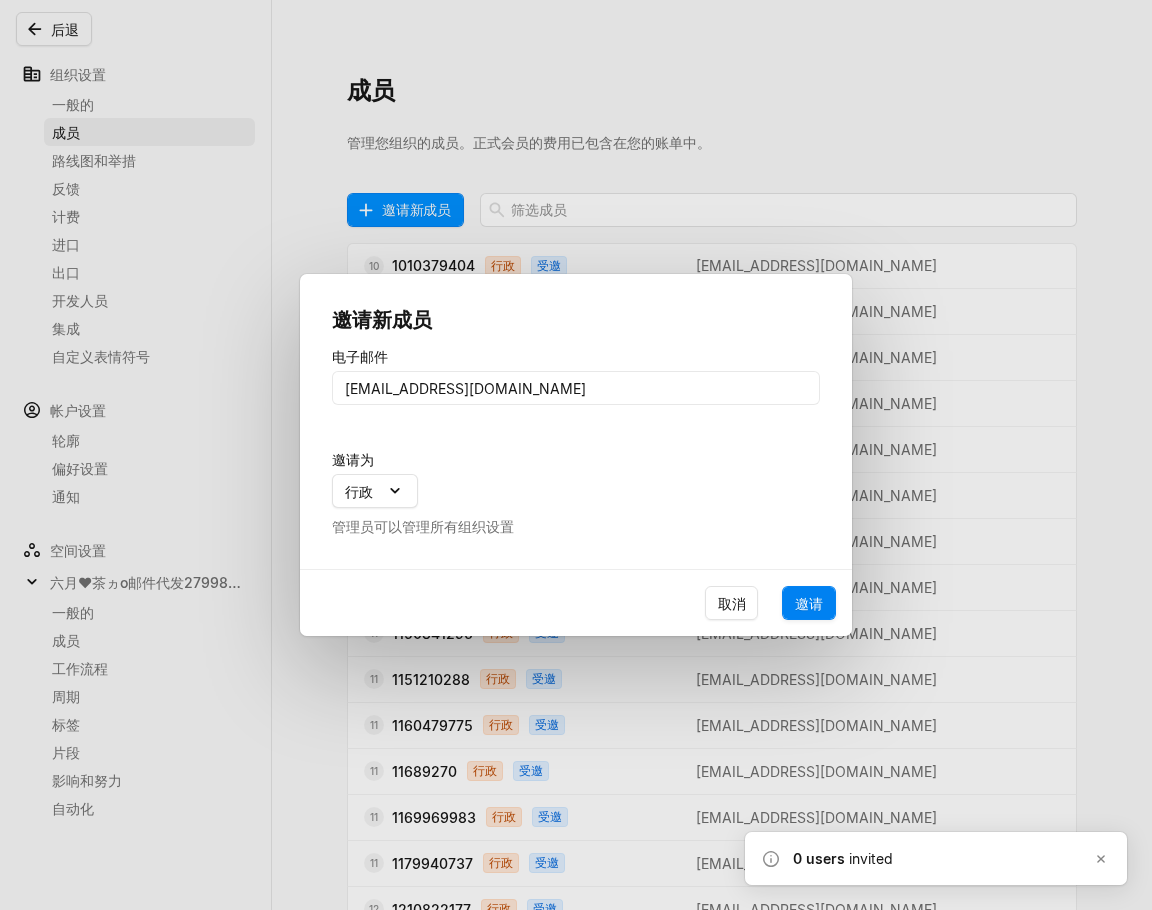 click on "邀请" at bounding box center (809, 603) 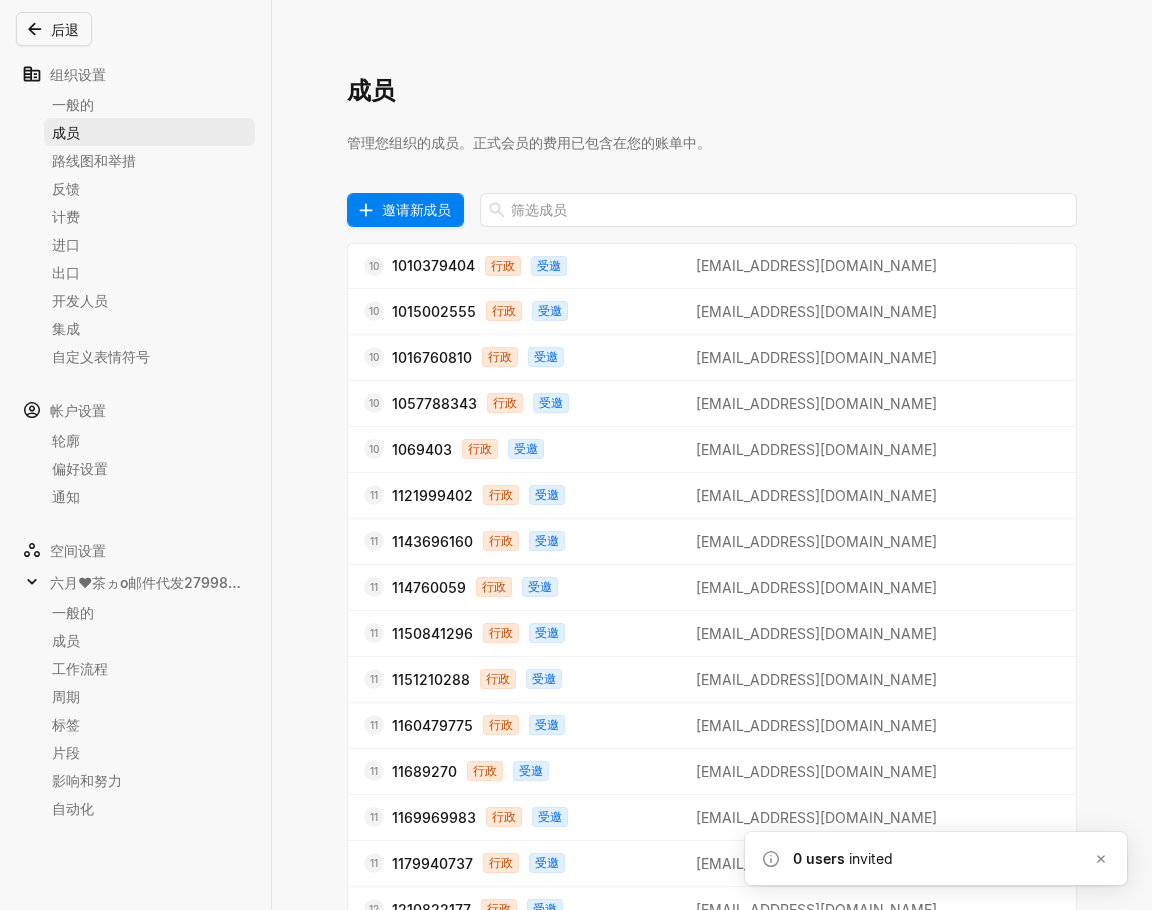 click on "邀请新成员" at bounding box center [416, 209] 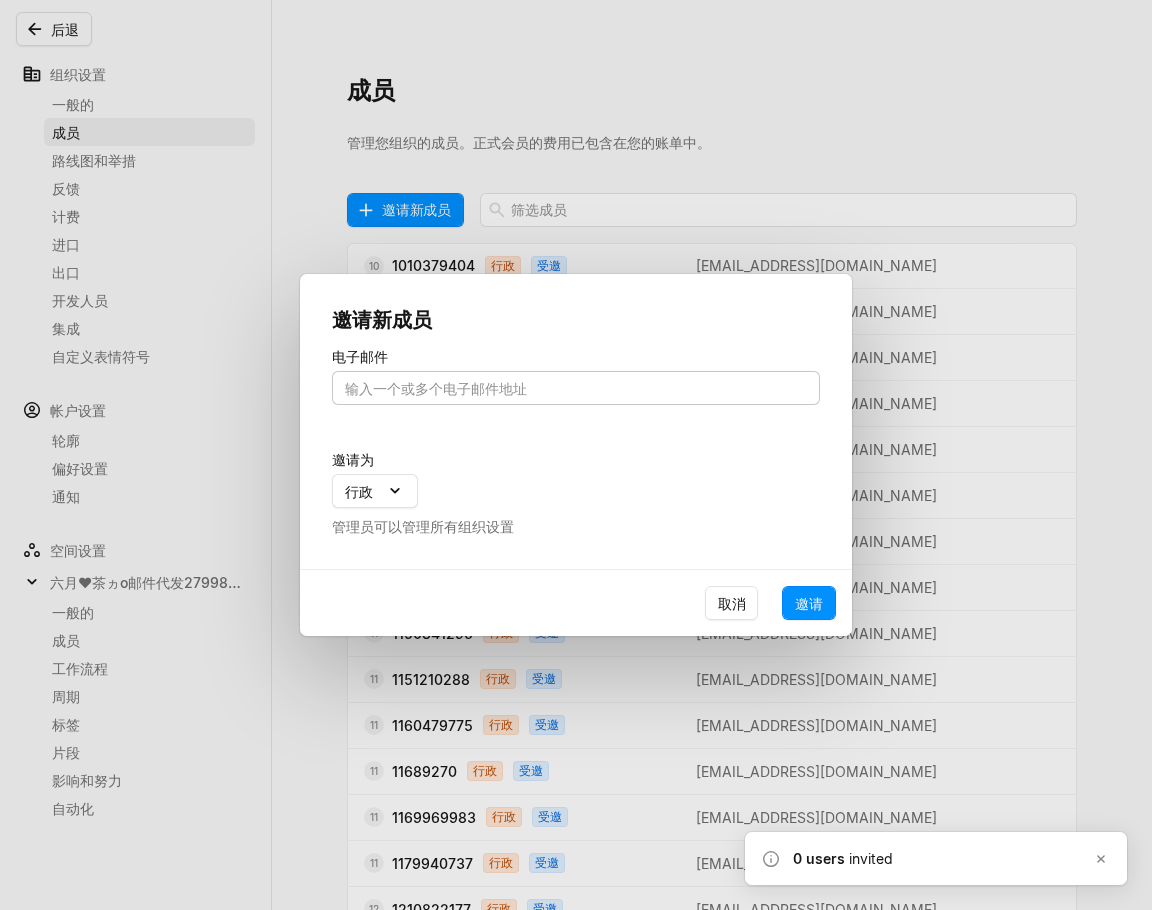 click at bounding box center (576, 388) 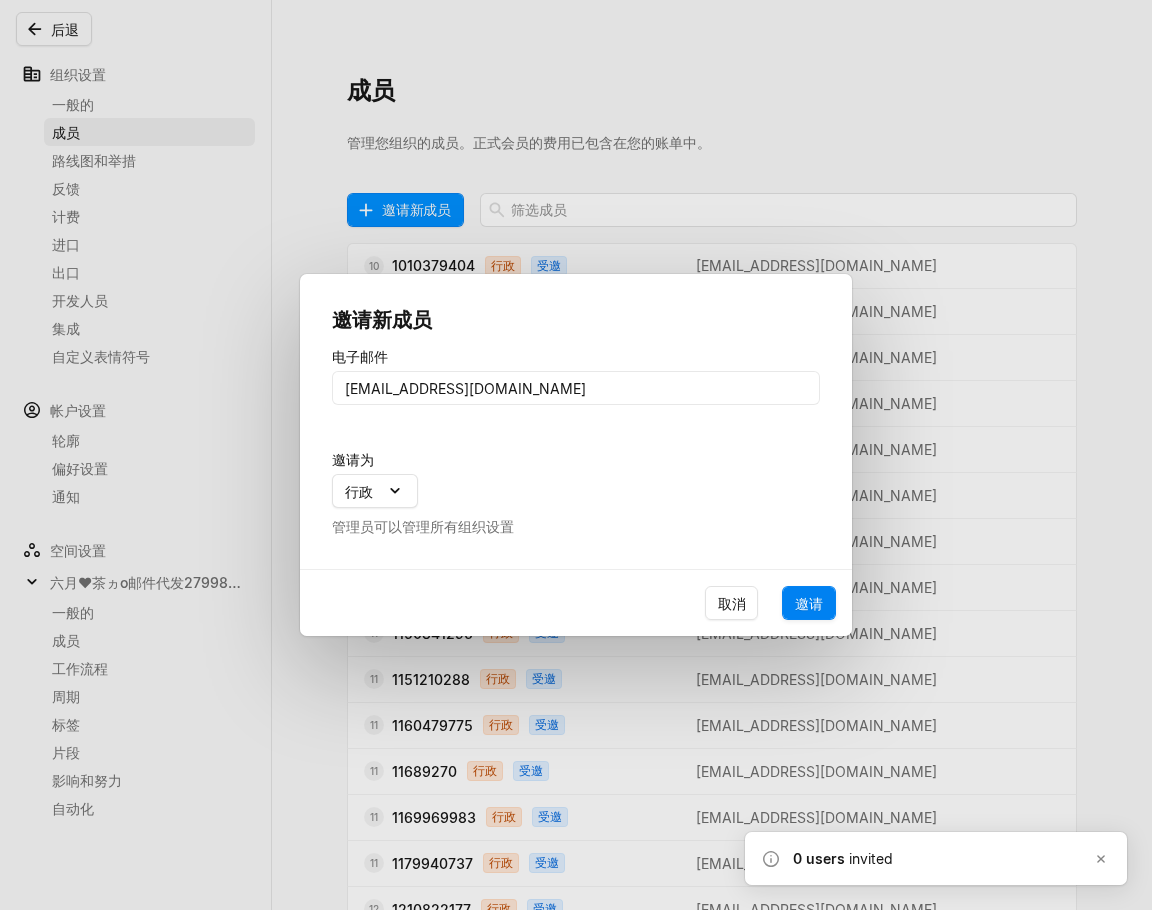 click on "邀请" at bounding box center [809, 603] 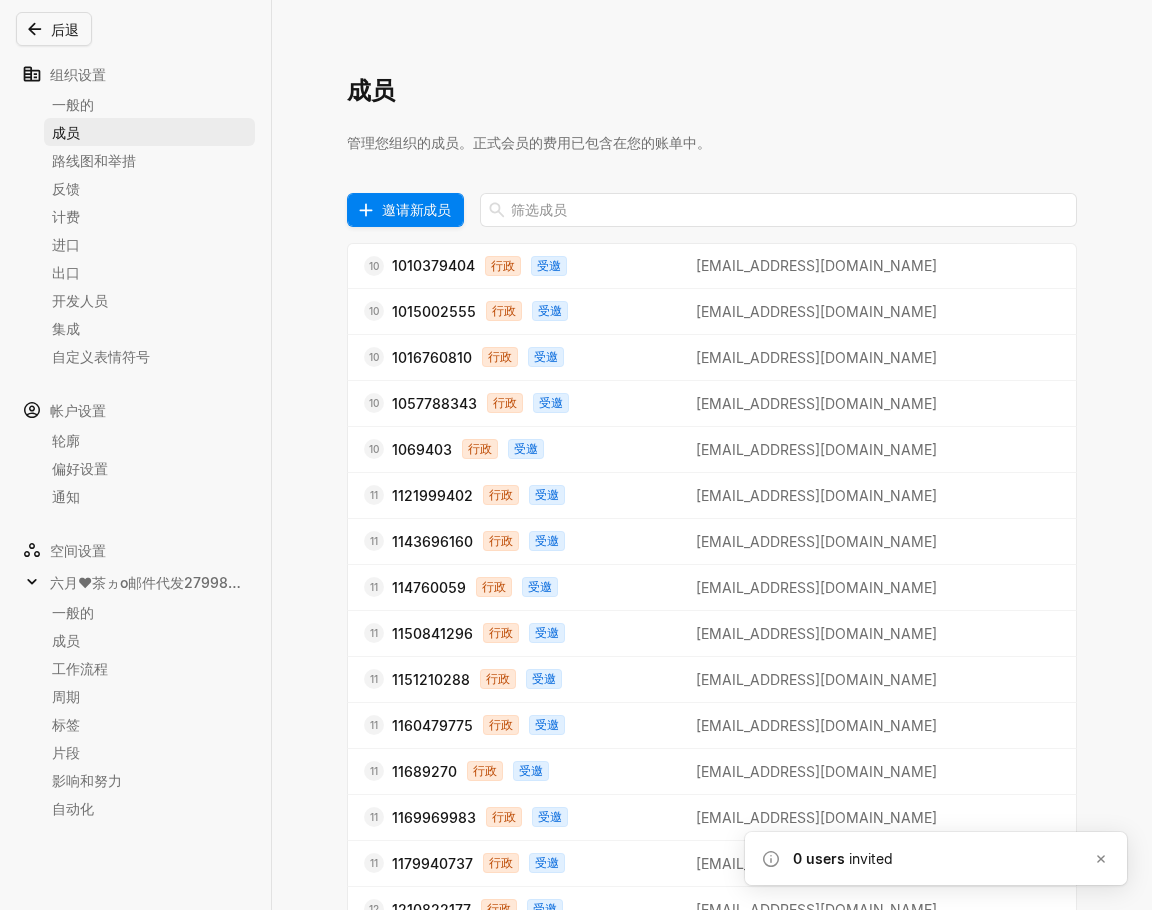 click on "邀请新成员" at bounding box center [416, 209] 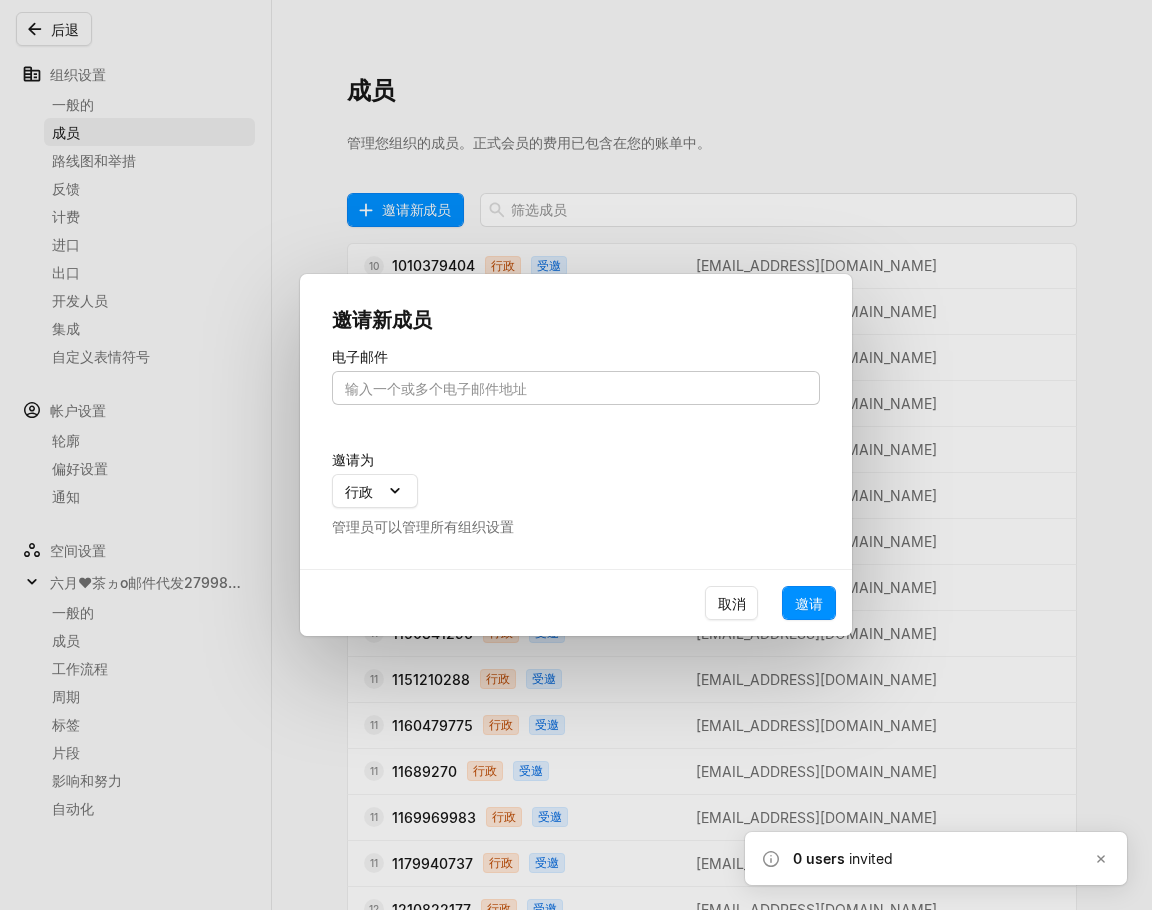 click at bounding box center [576, 388] 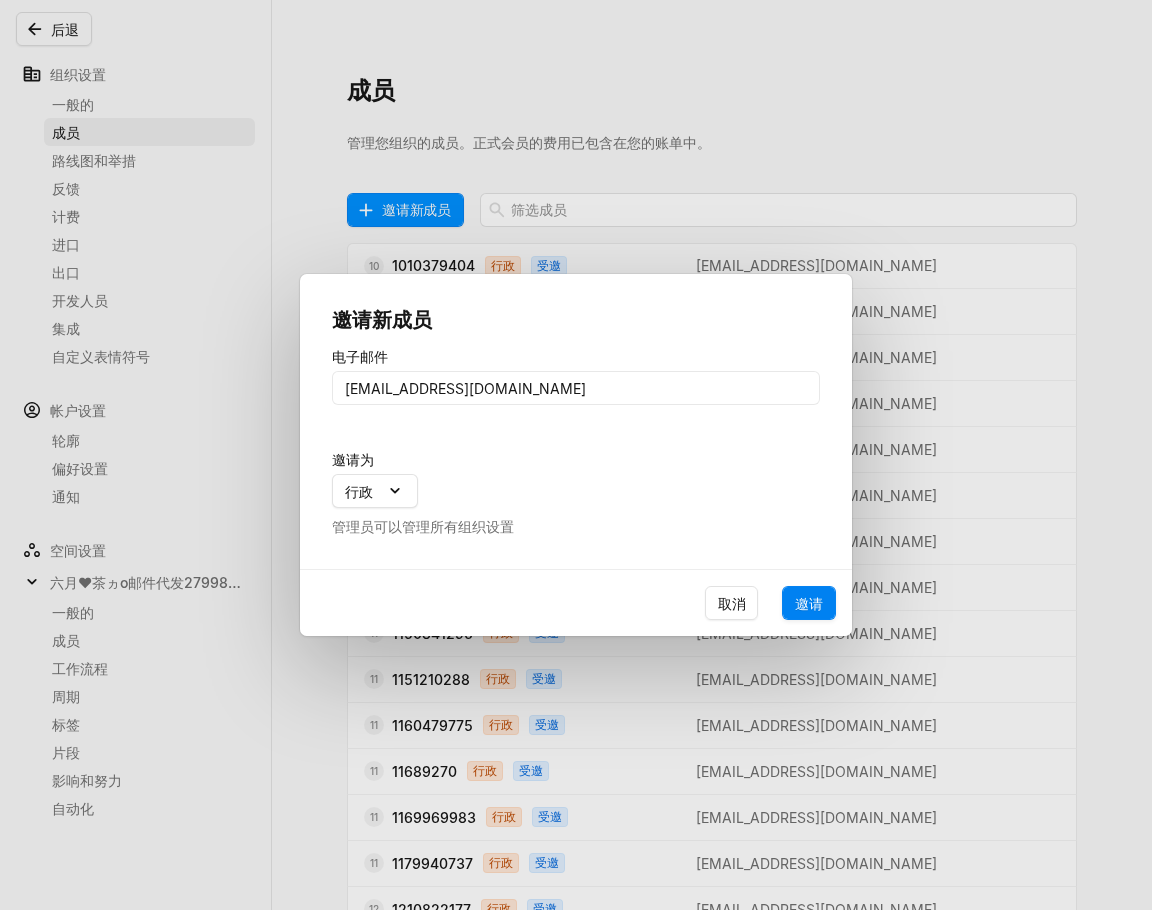 click on "邀请" at bounding box center [809, 603] 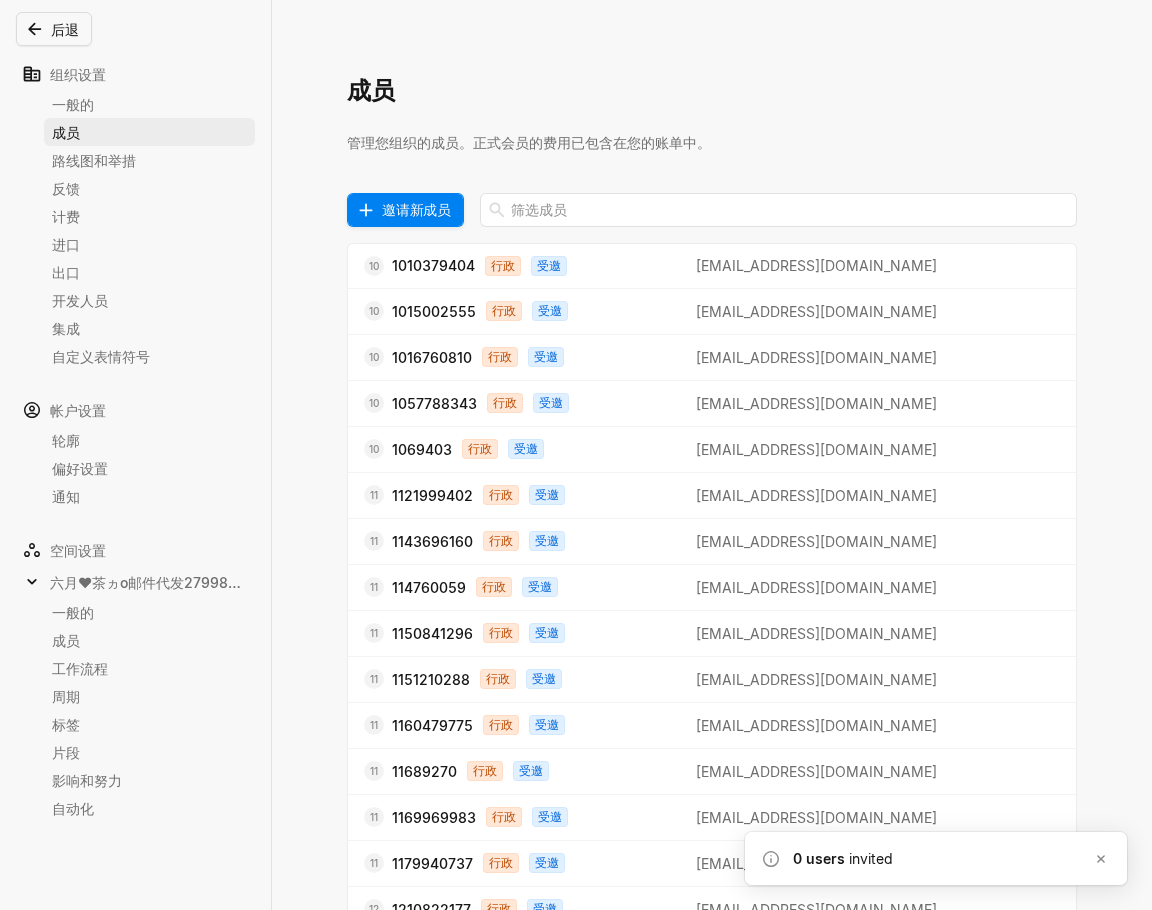 click on "邀请新成员" at bounding box center (416, 209) 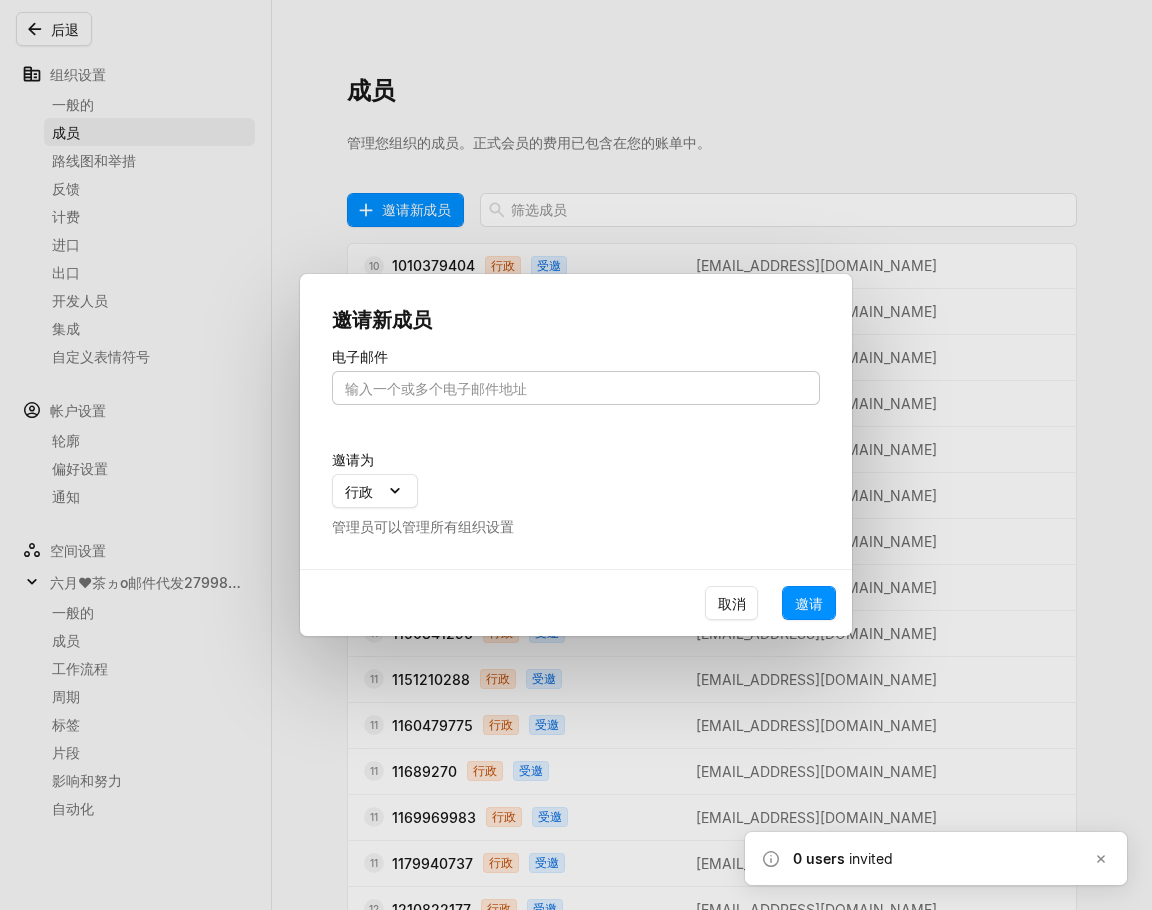 click at bounding box center (576, 388) 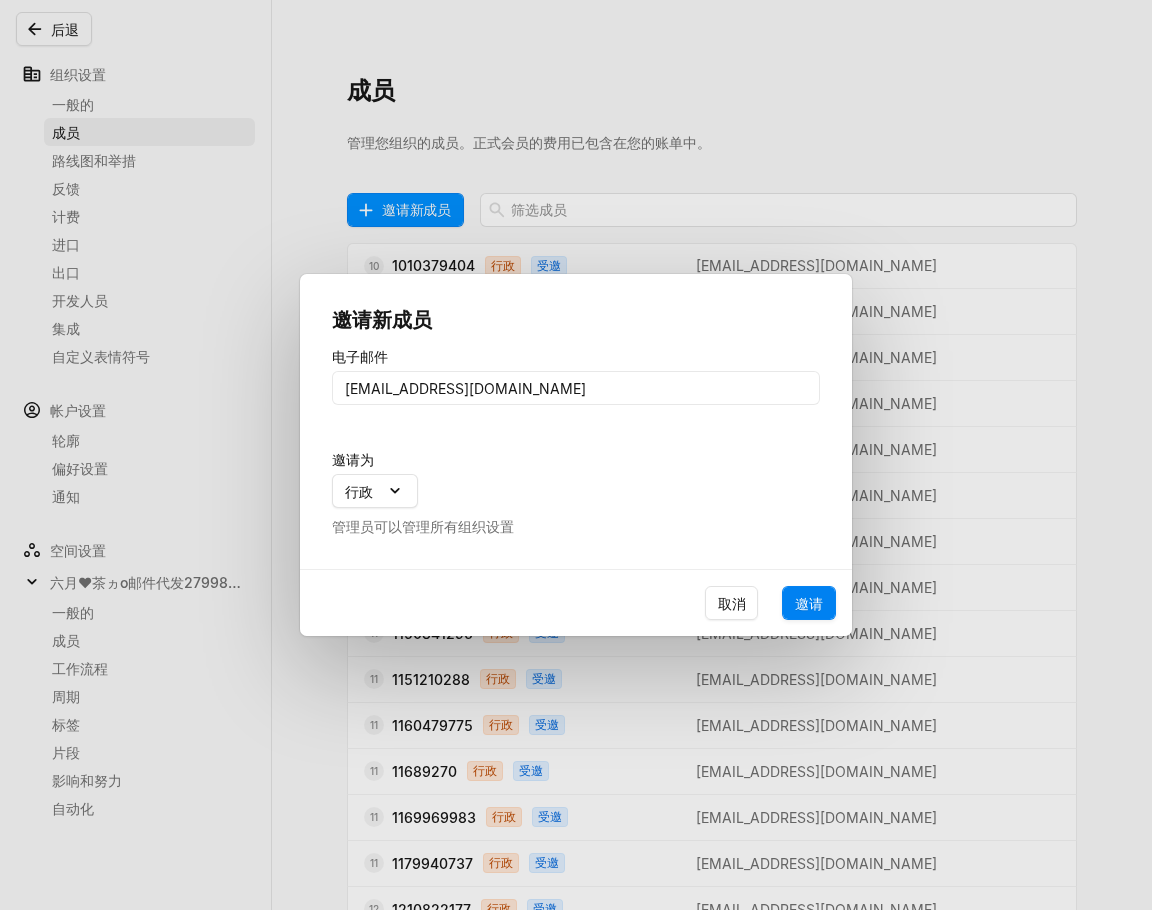 click on "邀请" at bounding box center [809, 603] 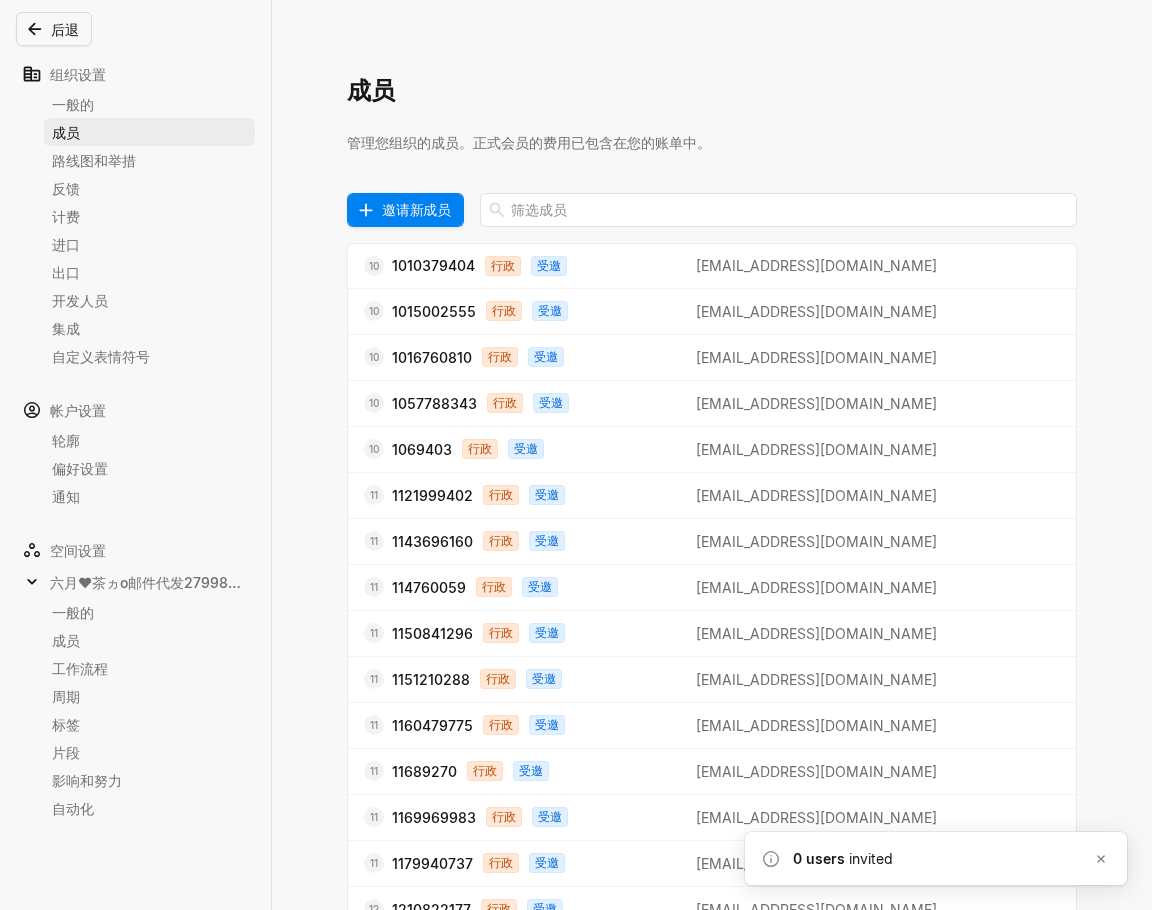 click on "邀请新成员" at bounding box center (416, 209) 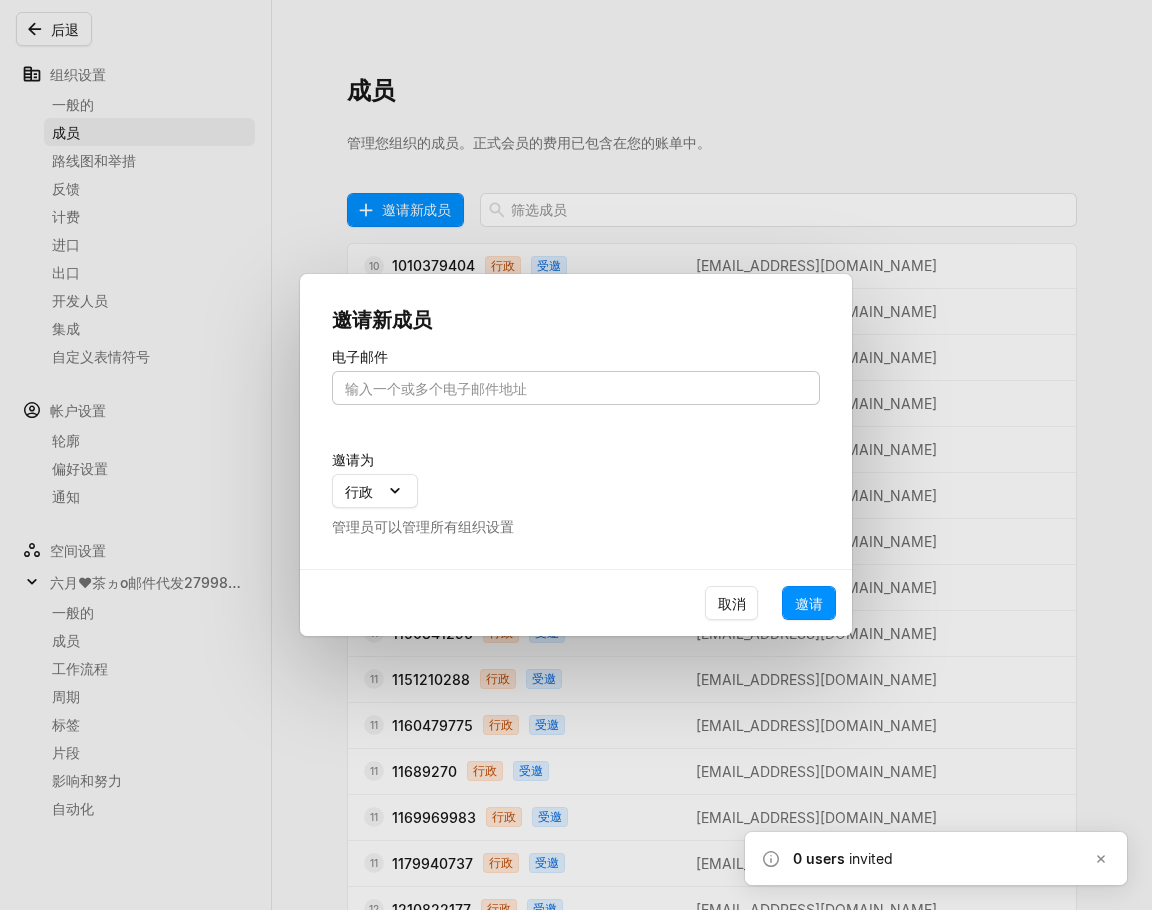 click at bounding box center (576, 388) 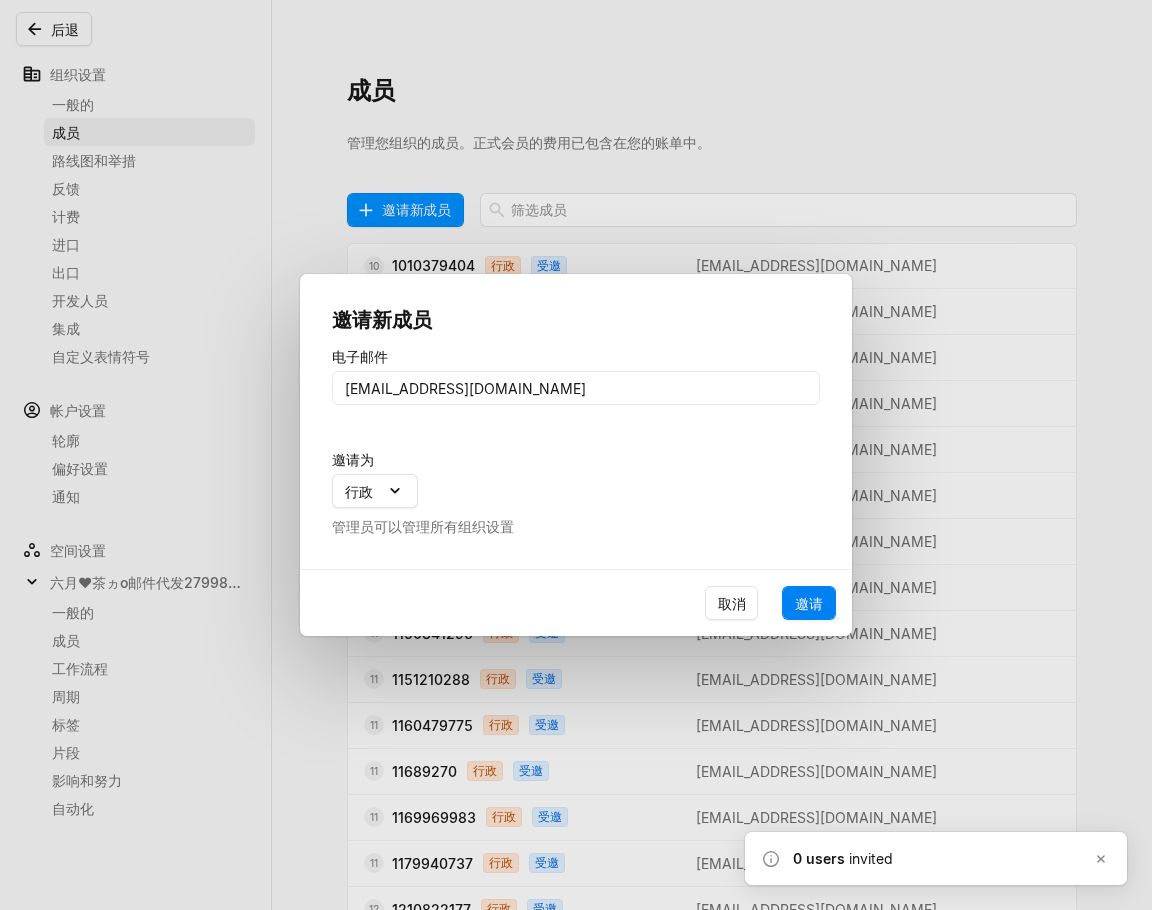 click on "邀请" at bounding box center [809, 603] 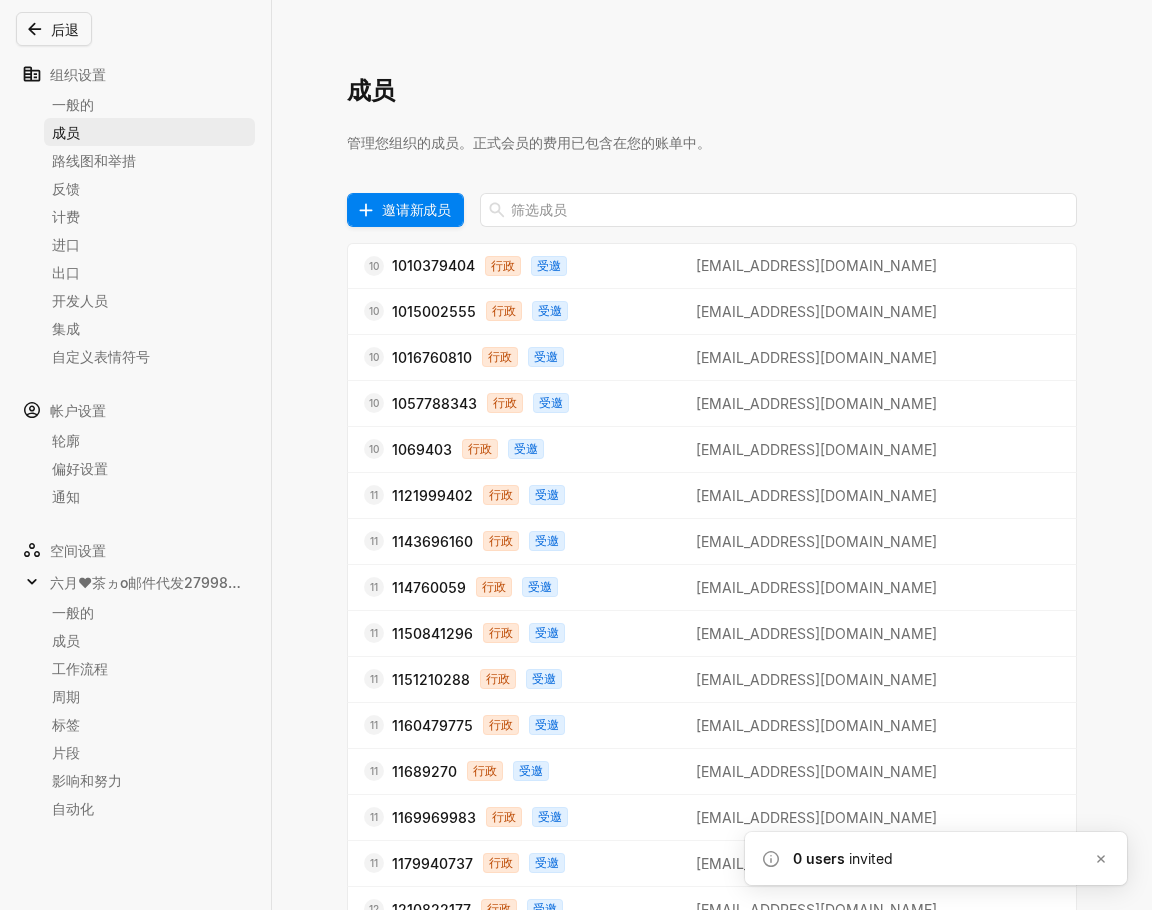 click on "邀请新成员" at bounding box center [416, 209] 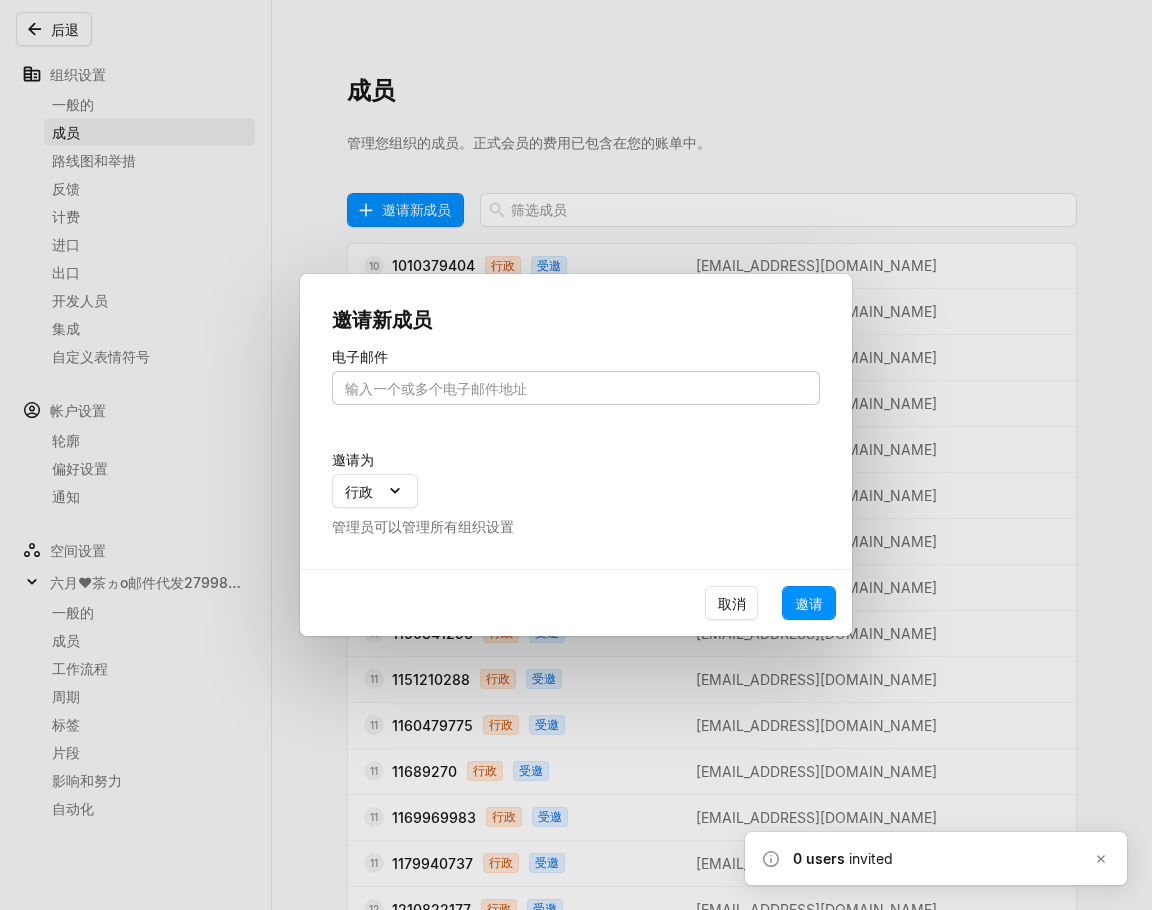 click at bounding box center [576, 388] 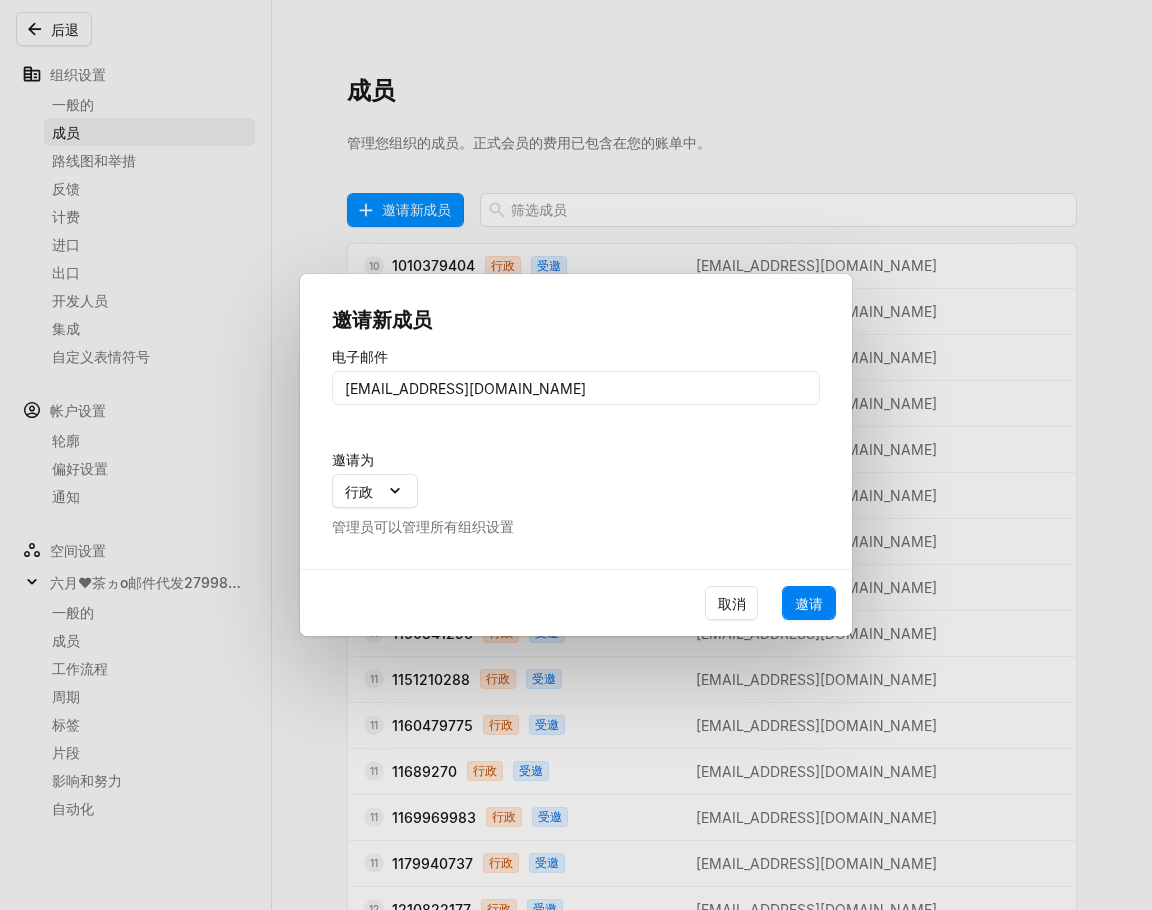 click on "邀请" at bounding box center [809, 603] 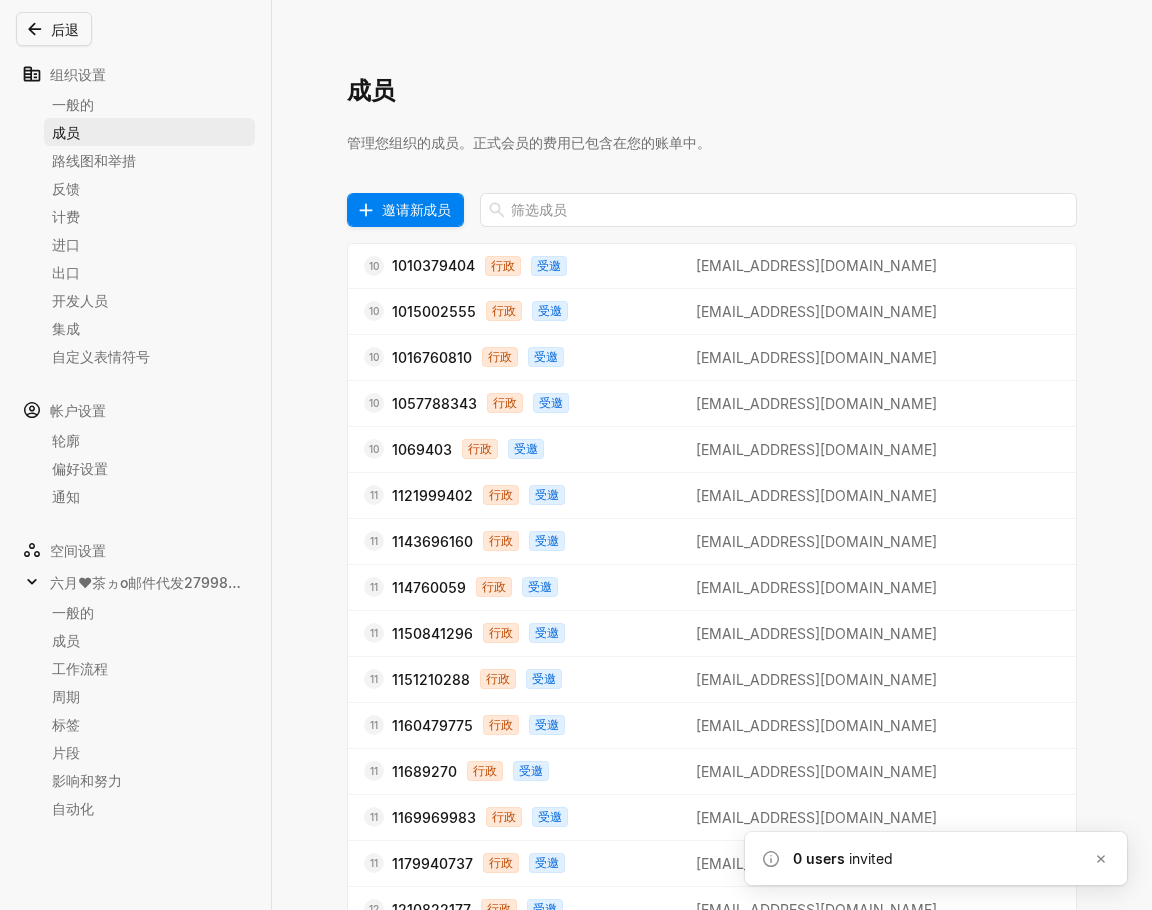 click on "邀请新成员" at bounding box center [416, 209] 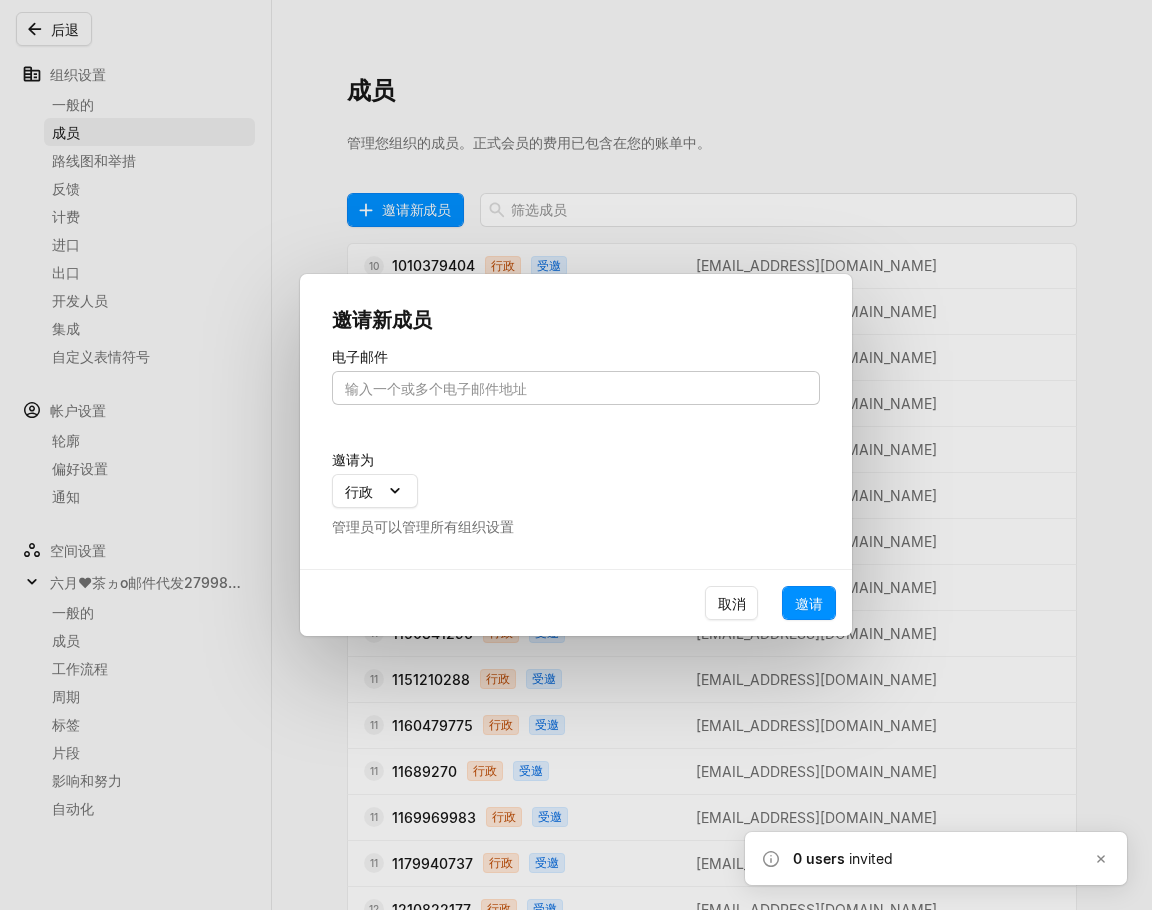 click at bounding box center [576, 388] 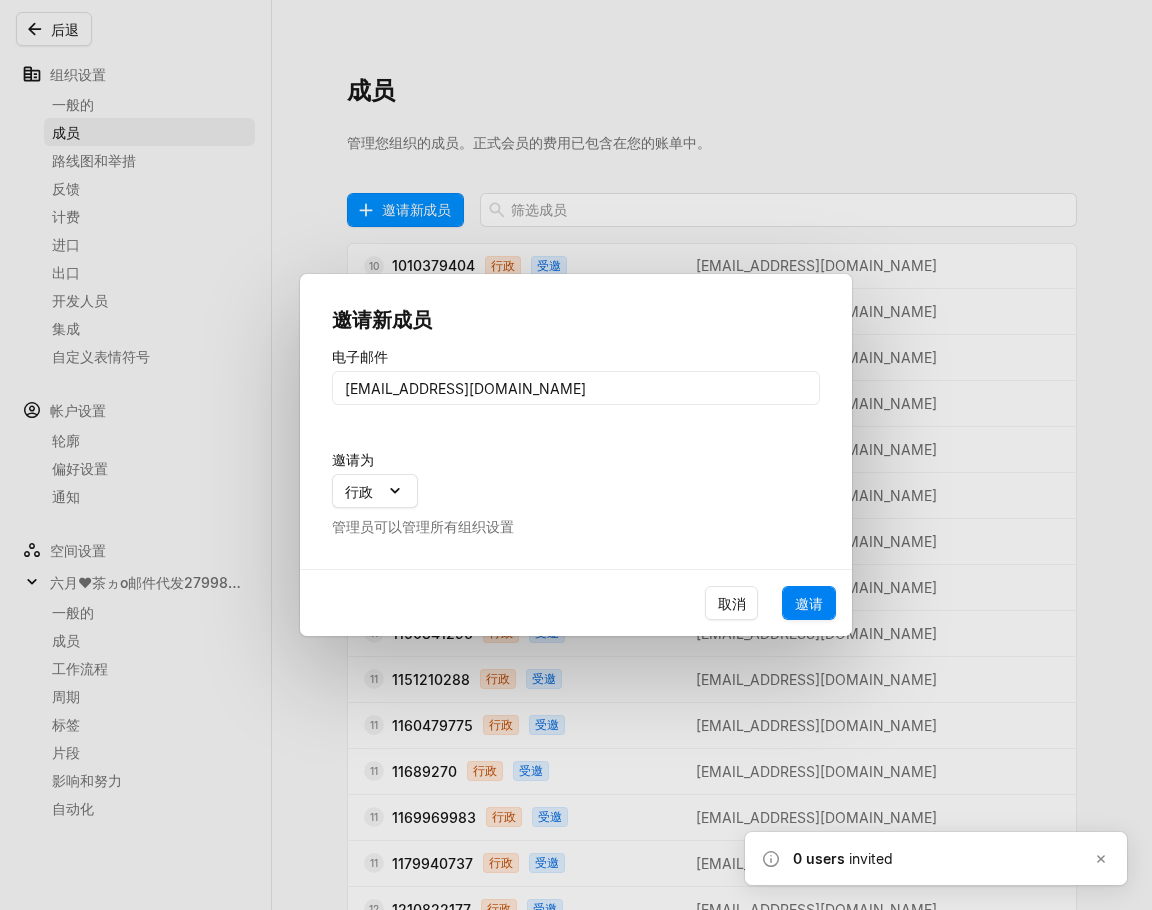 click on "邀请" at bounding box center (809, 603) 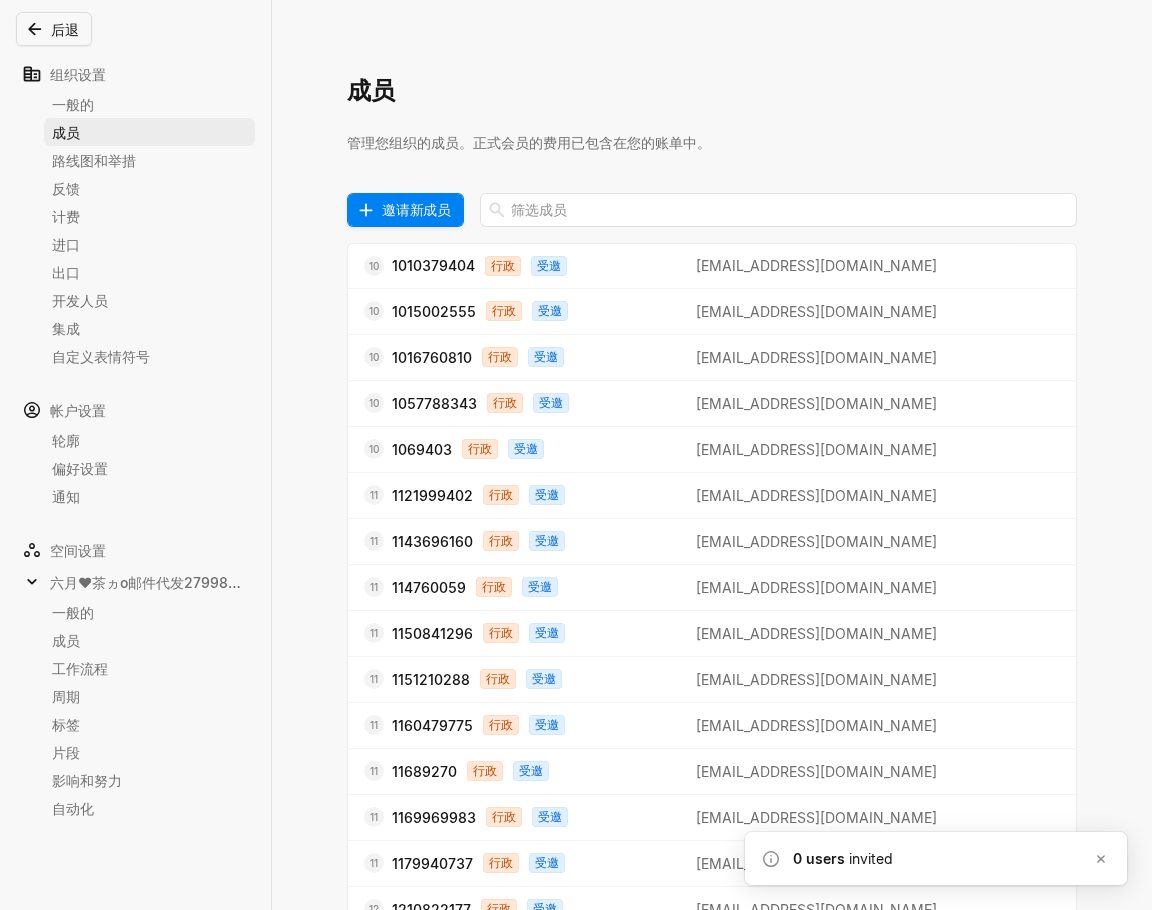 click on "邀请新成员" at bounding box center [416, 209] 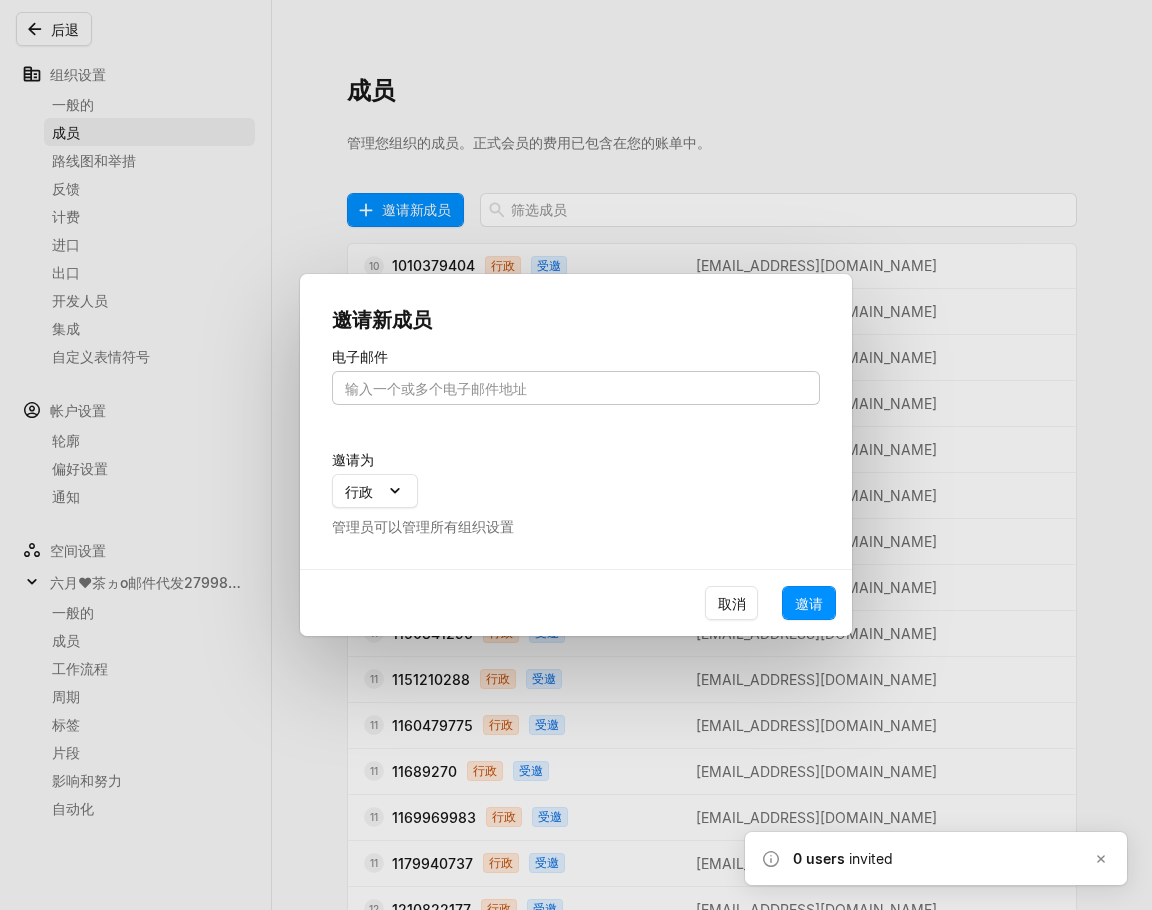 click at bounding box center [576, 388] 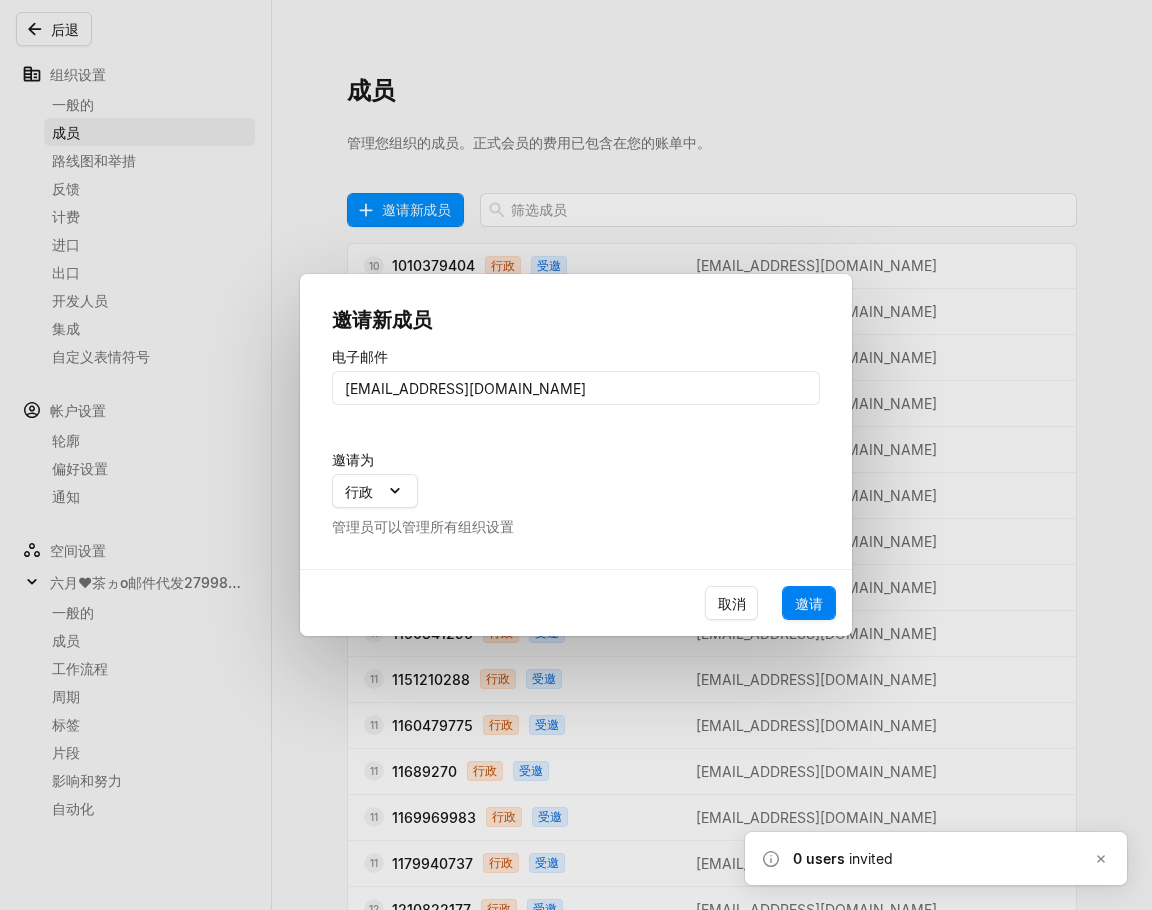 click on "邀请" at bounding box center (809, 603) 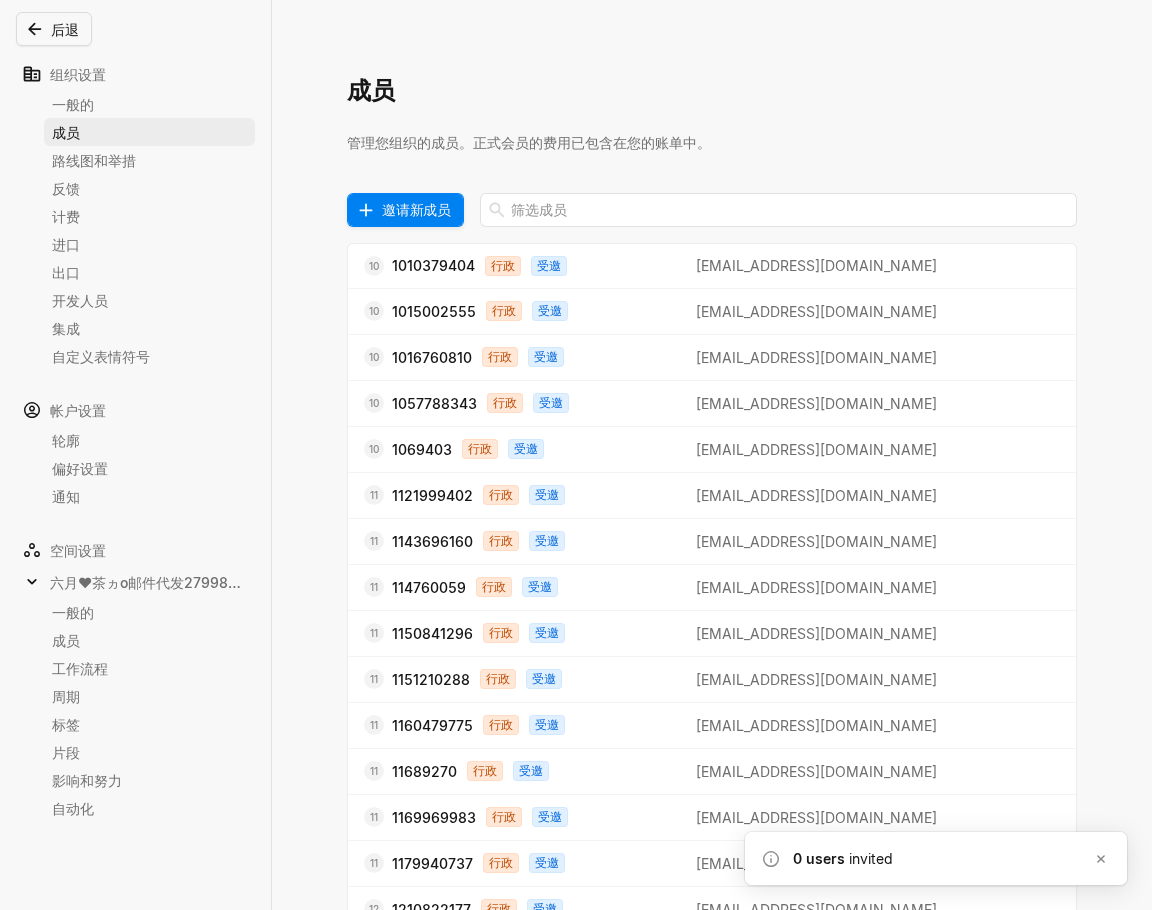 click on "邀请新成员" at bounding box center [416, 209] 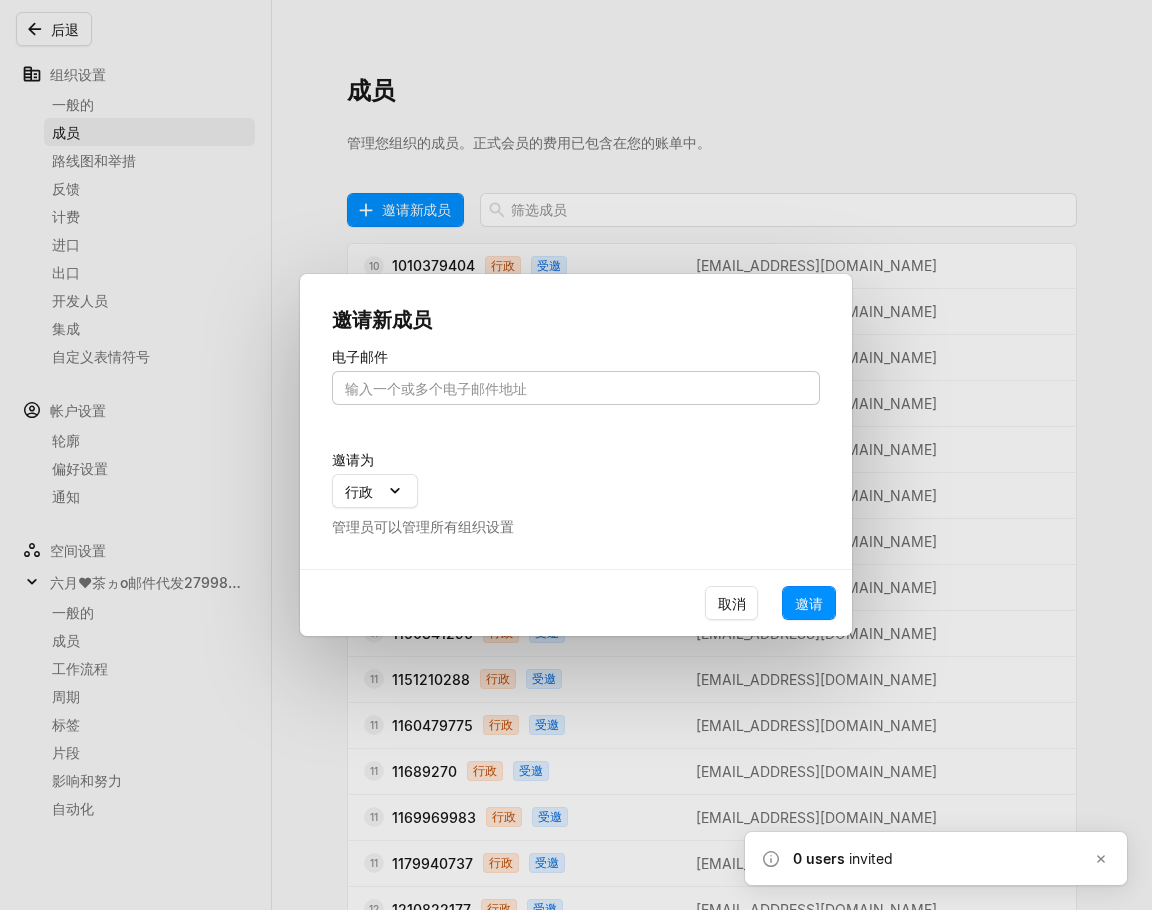 click at bounding box center [576, 388] 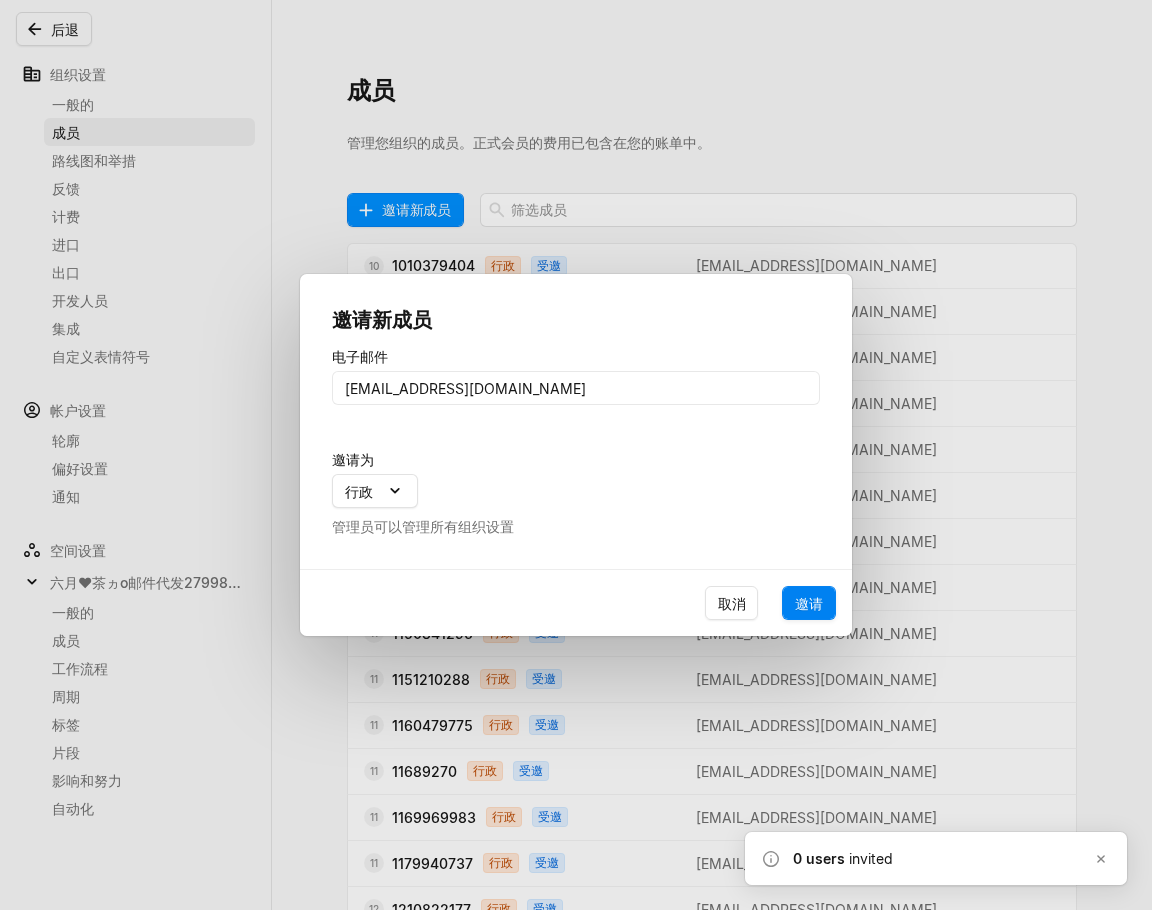 click on "邀请" at bounding box center (809, 603) 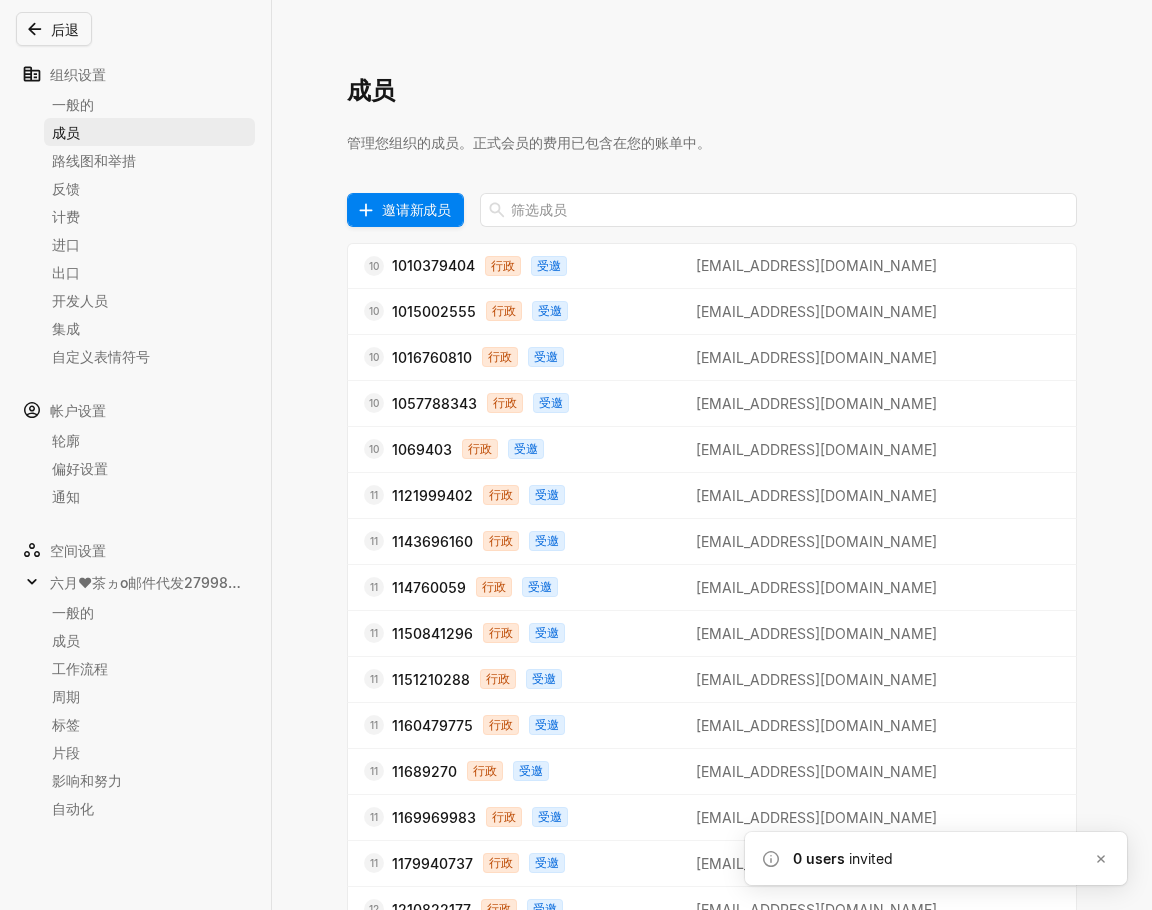 click on "邀请新成员" at bounding box center (416, 209) 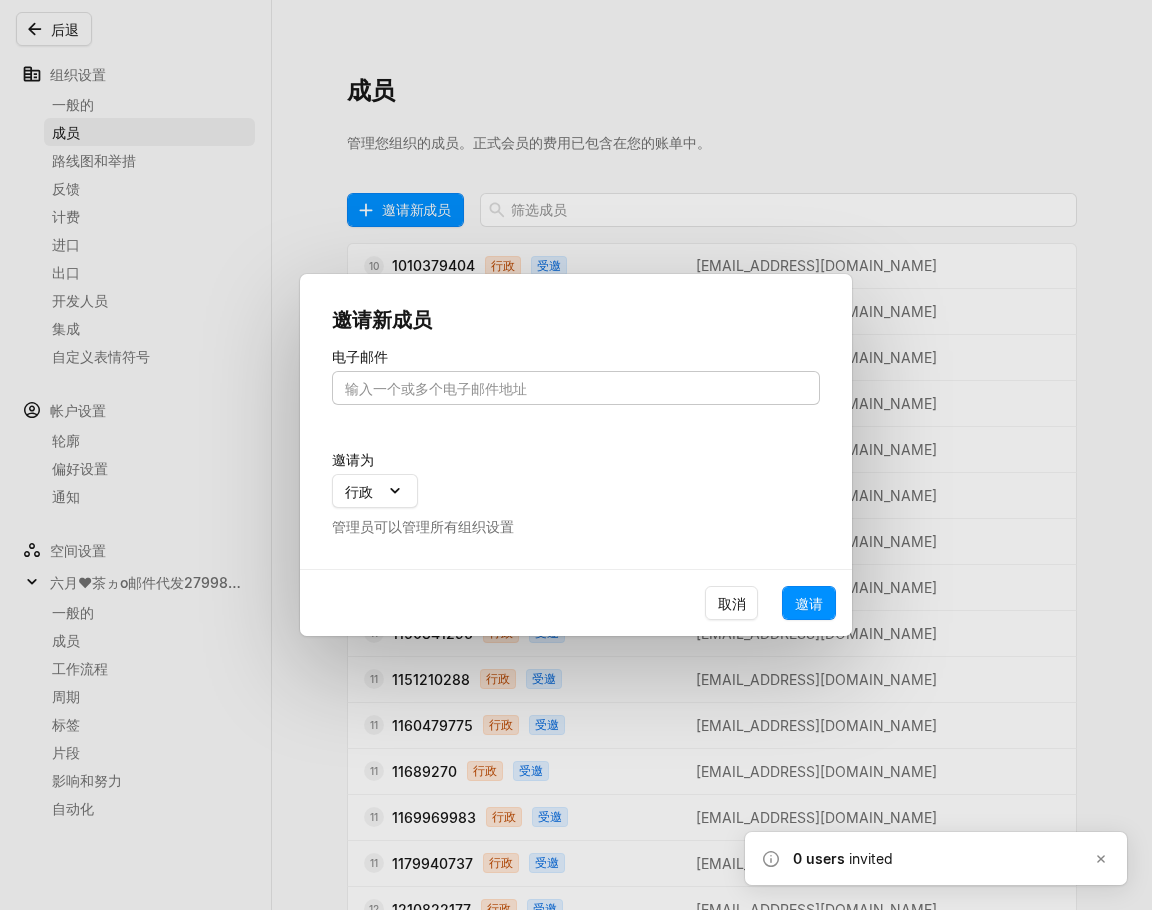 click at bounding box center (576, 388) 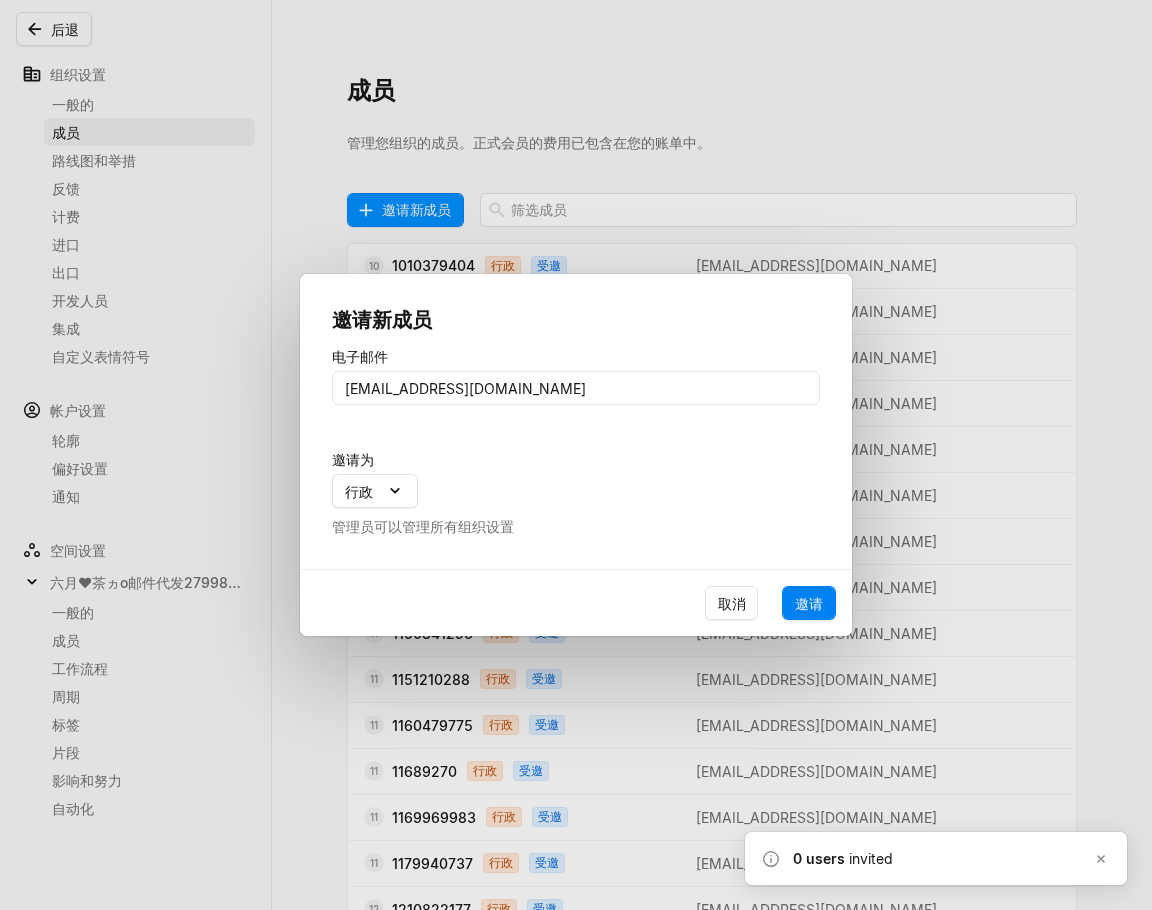 click on "邀请" at bounding box center (809, 603) 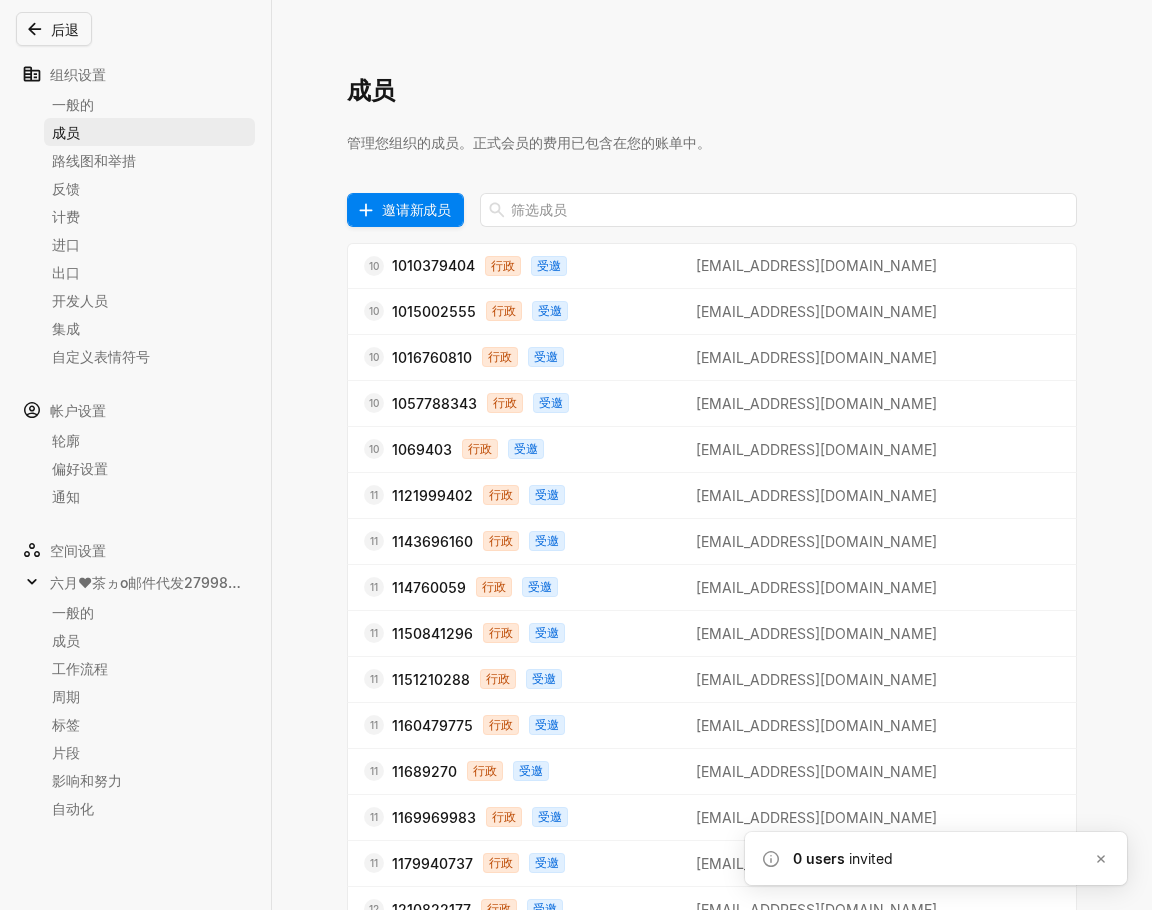 click on "邀请新成员" at bounding box center [416, 209] 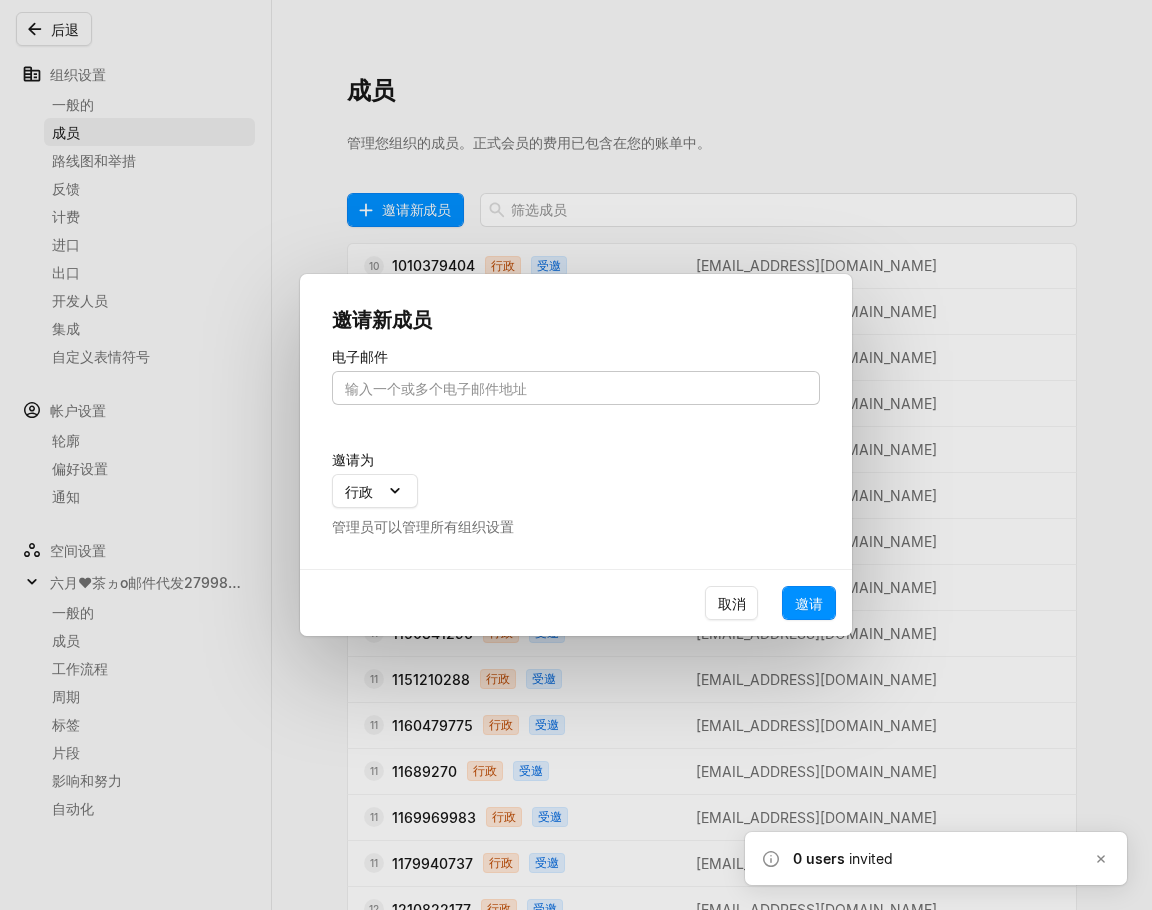 click at bounding box center [576, 388] 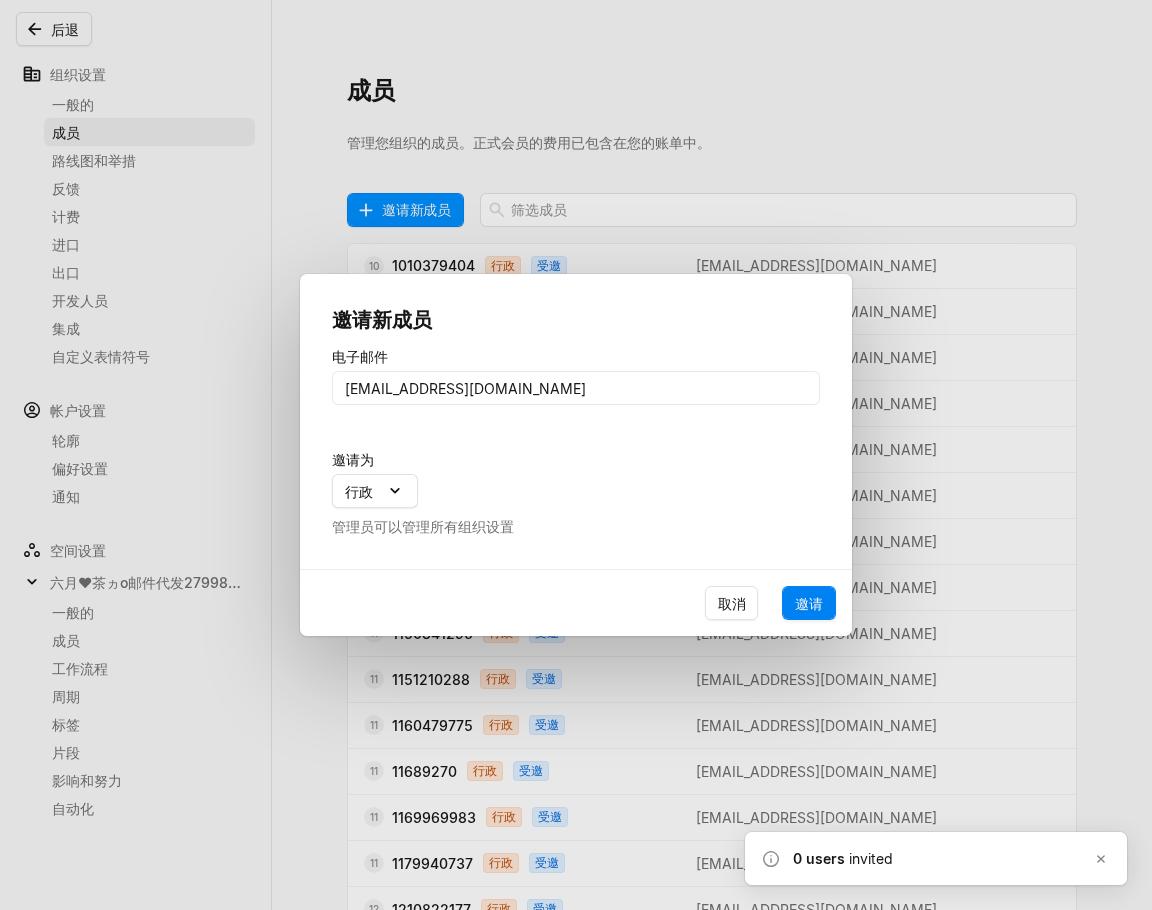 click on "邀请" at bounding box center (809, 603) 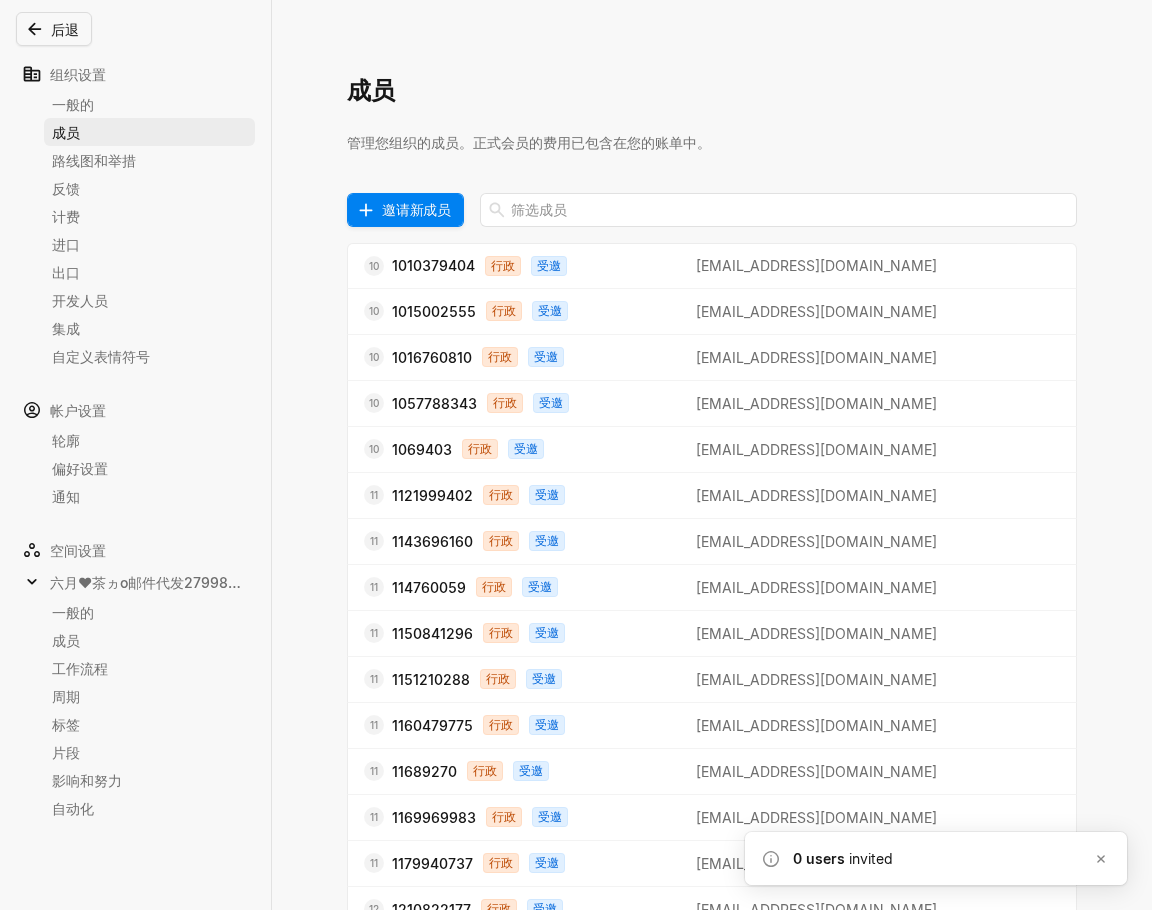 click on "邀请新成员" at bounding box center [416, 209] 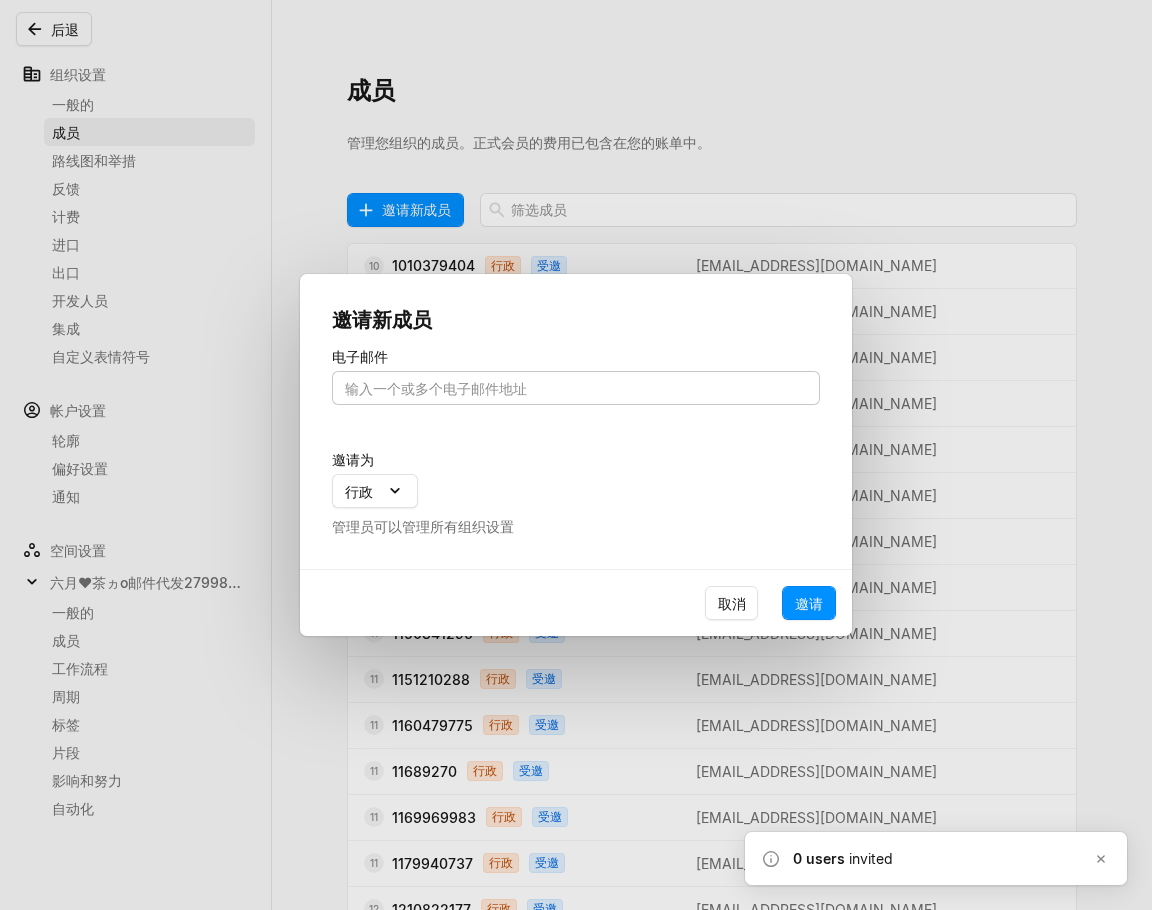 click at bounding box center (576, 388) 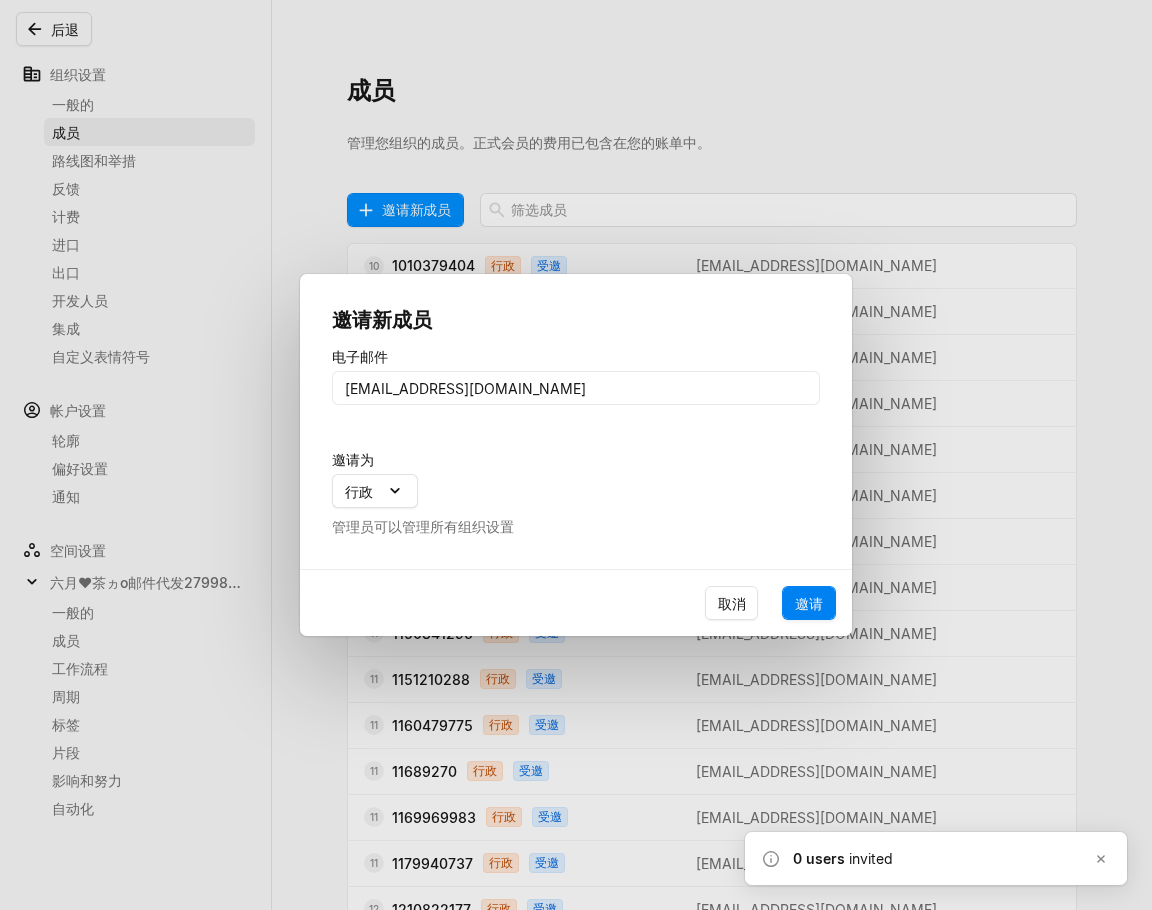 click on "邀请" at bounding box center (809, 603) 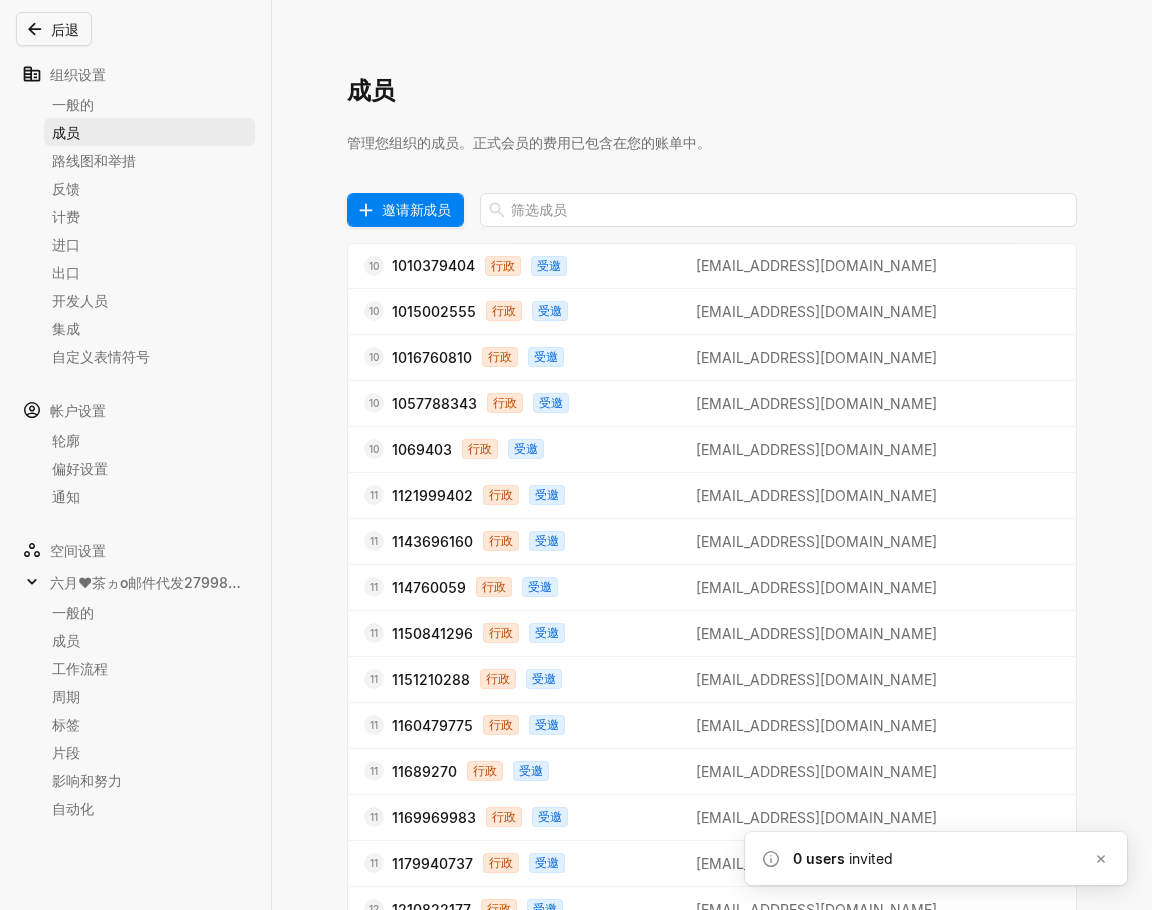 click on "邀请新成员" at bounding box center [416, 209] 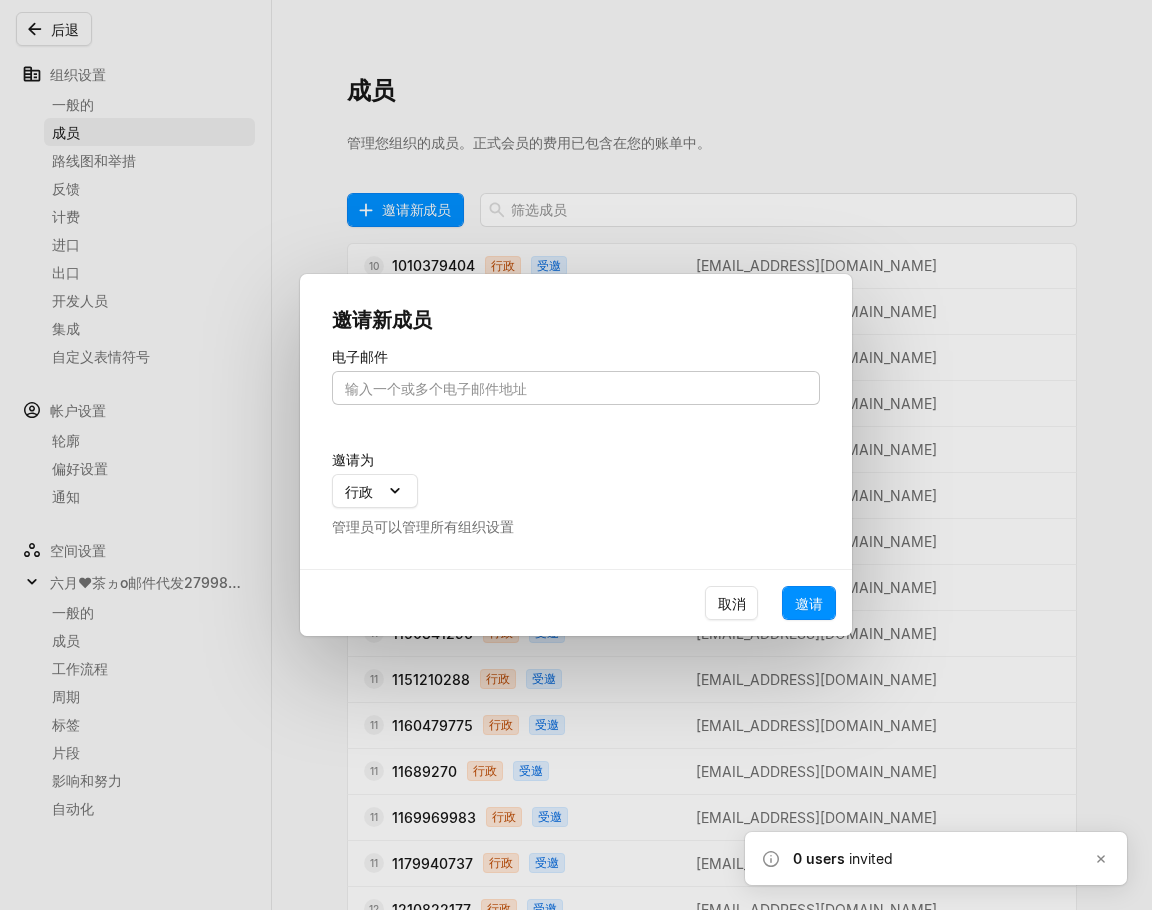 click at bounding box center (576, 388) 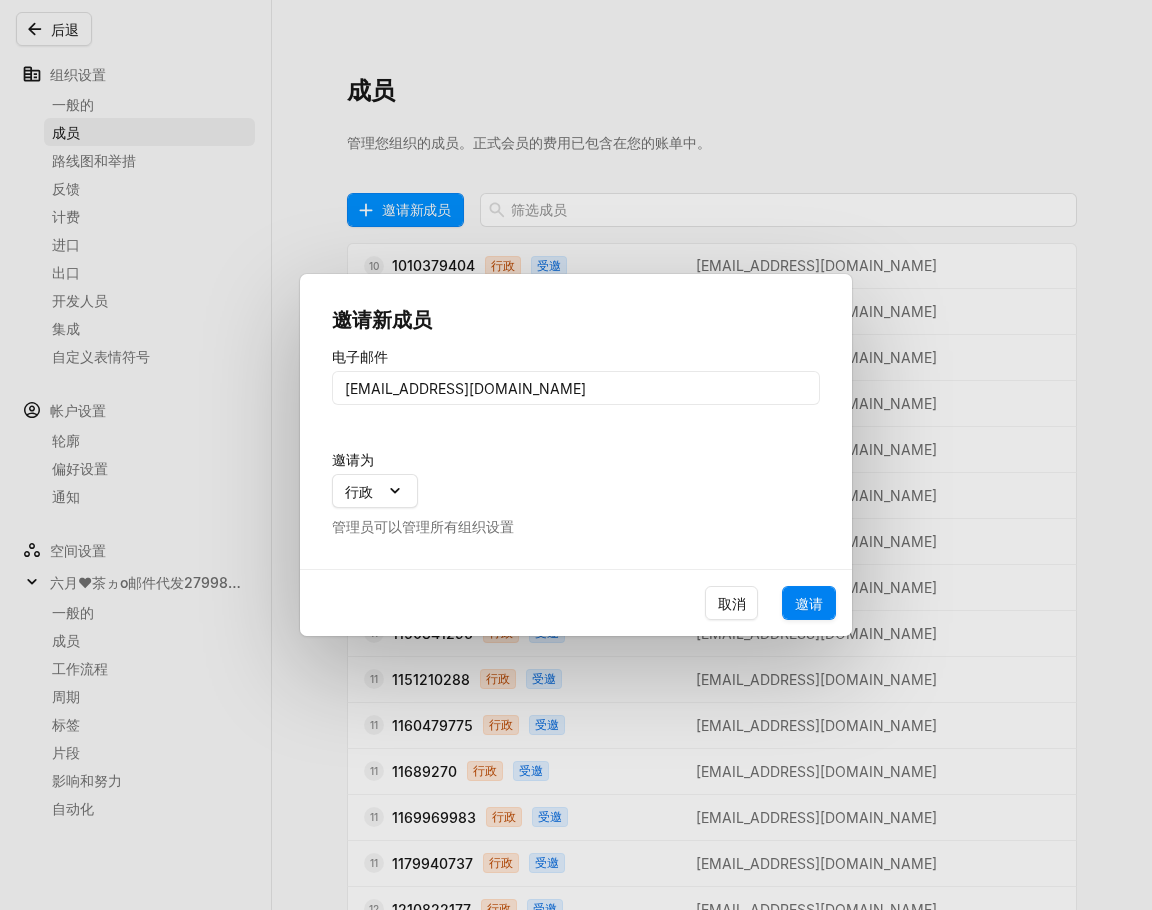 click on "邀请" at bounding box center [809, 603] 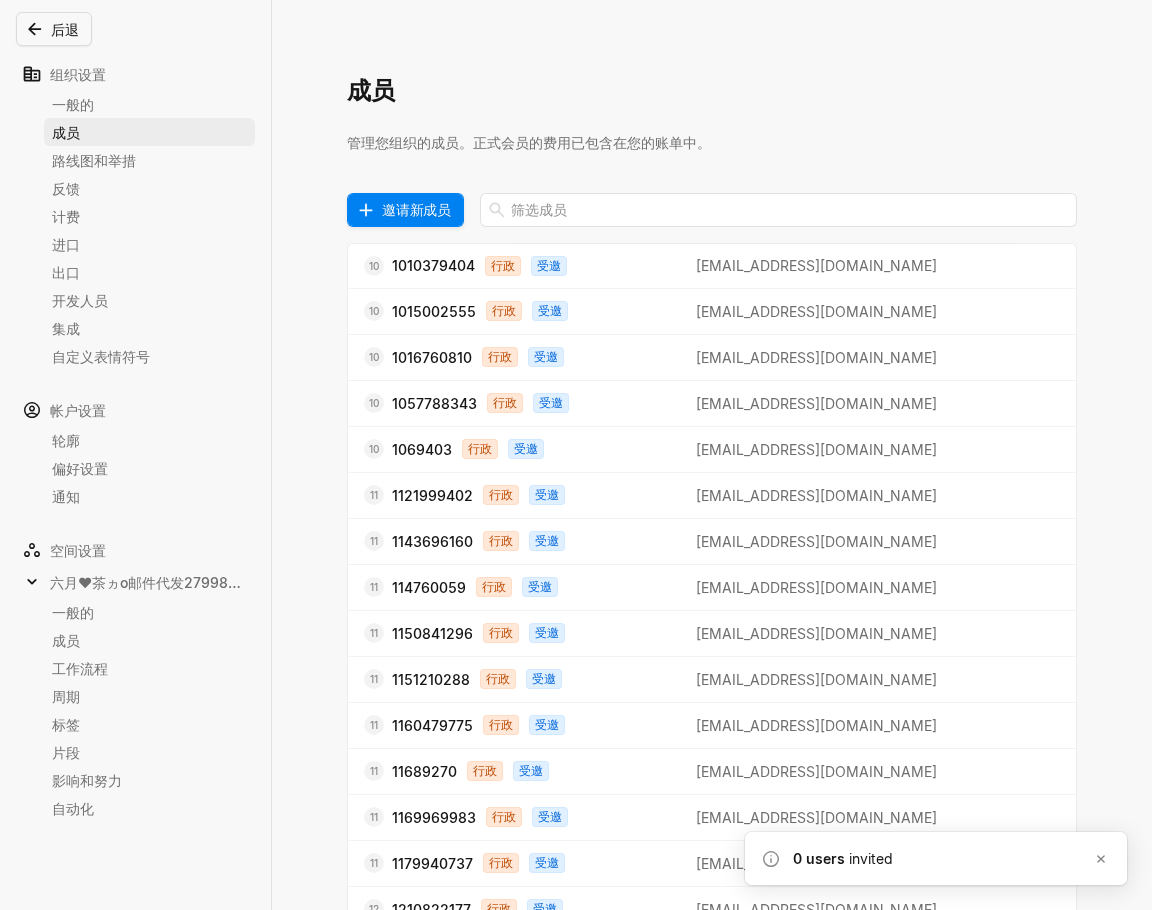 click on "邀请新成员" at bounding box center [416, 209] 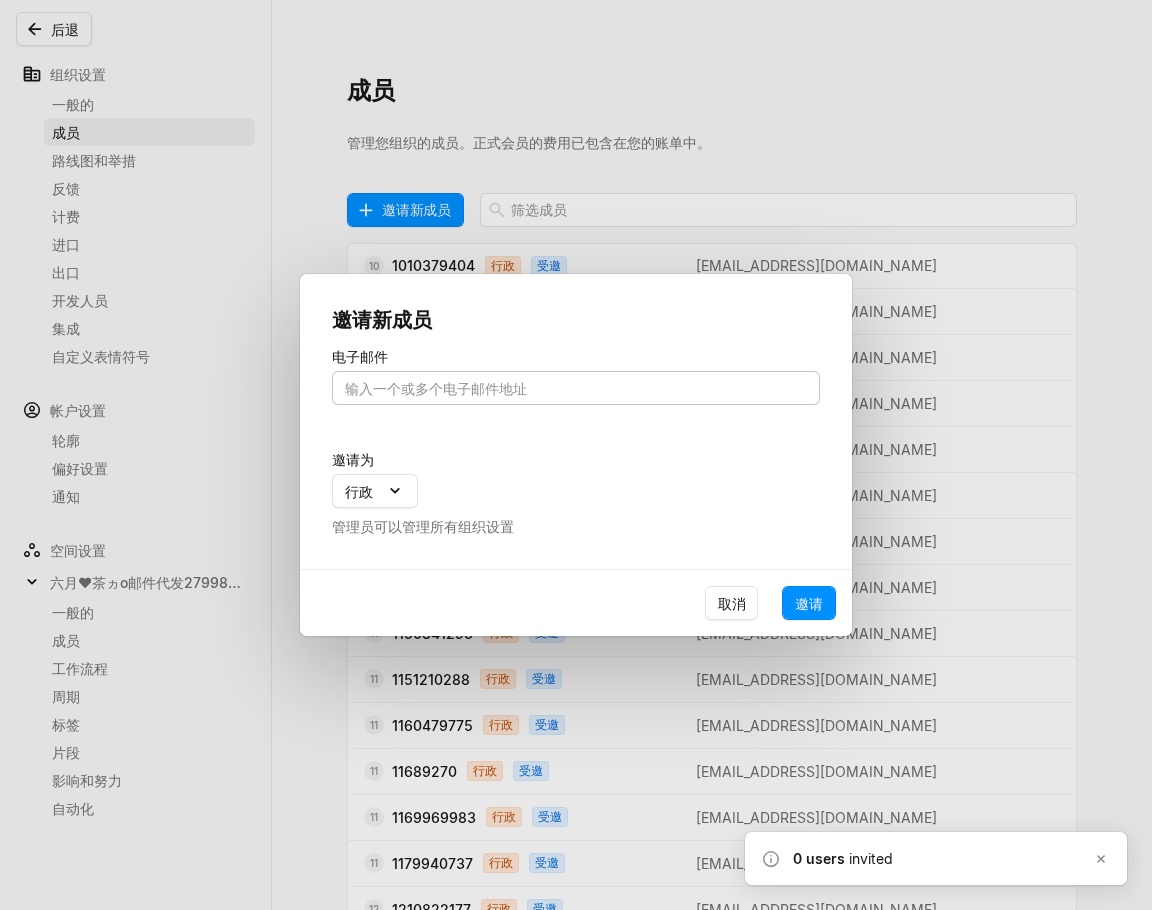 click at bounding box center (576, 388) 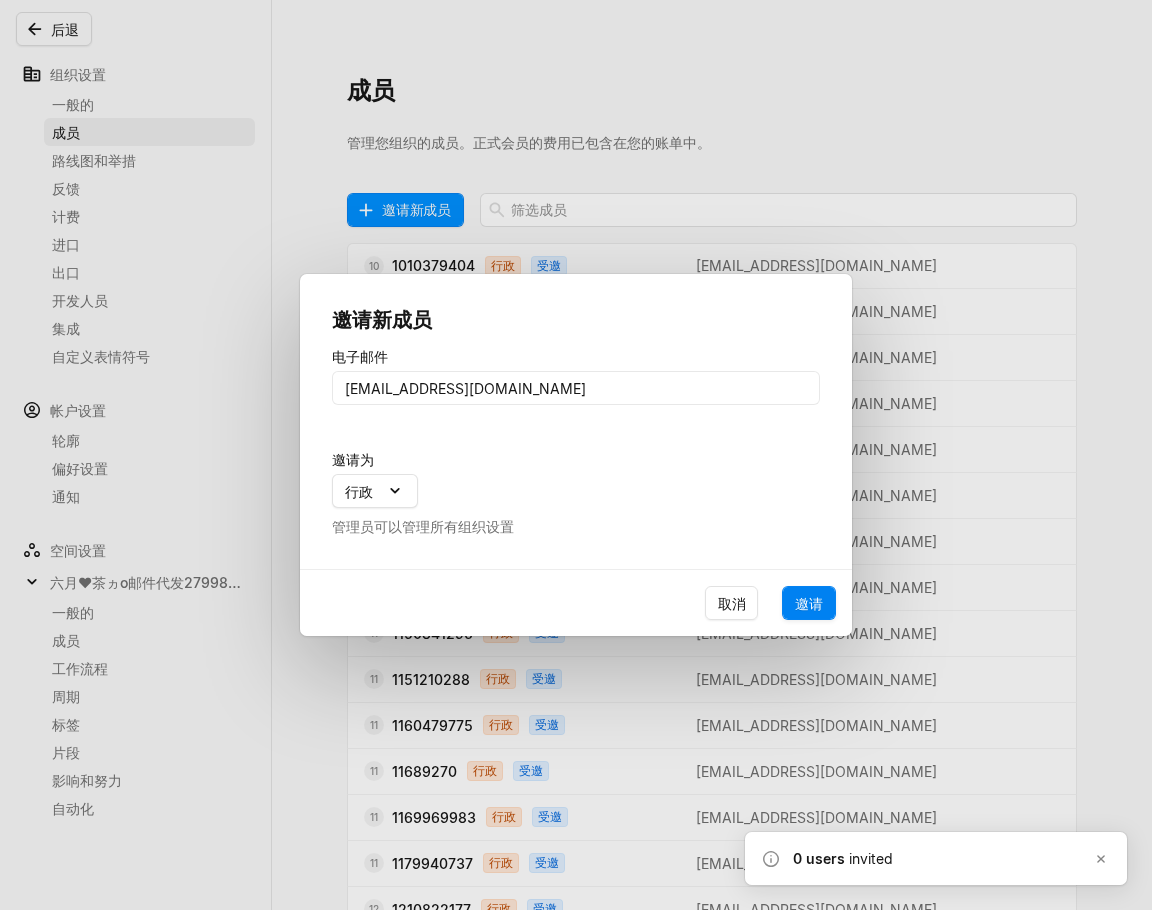 click on "邀请" at bounding box center (809, 603) 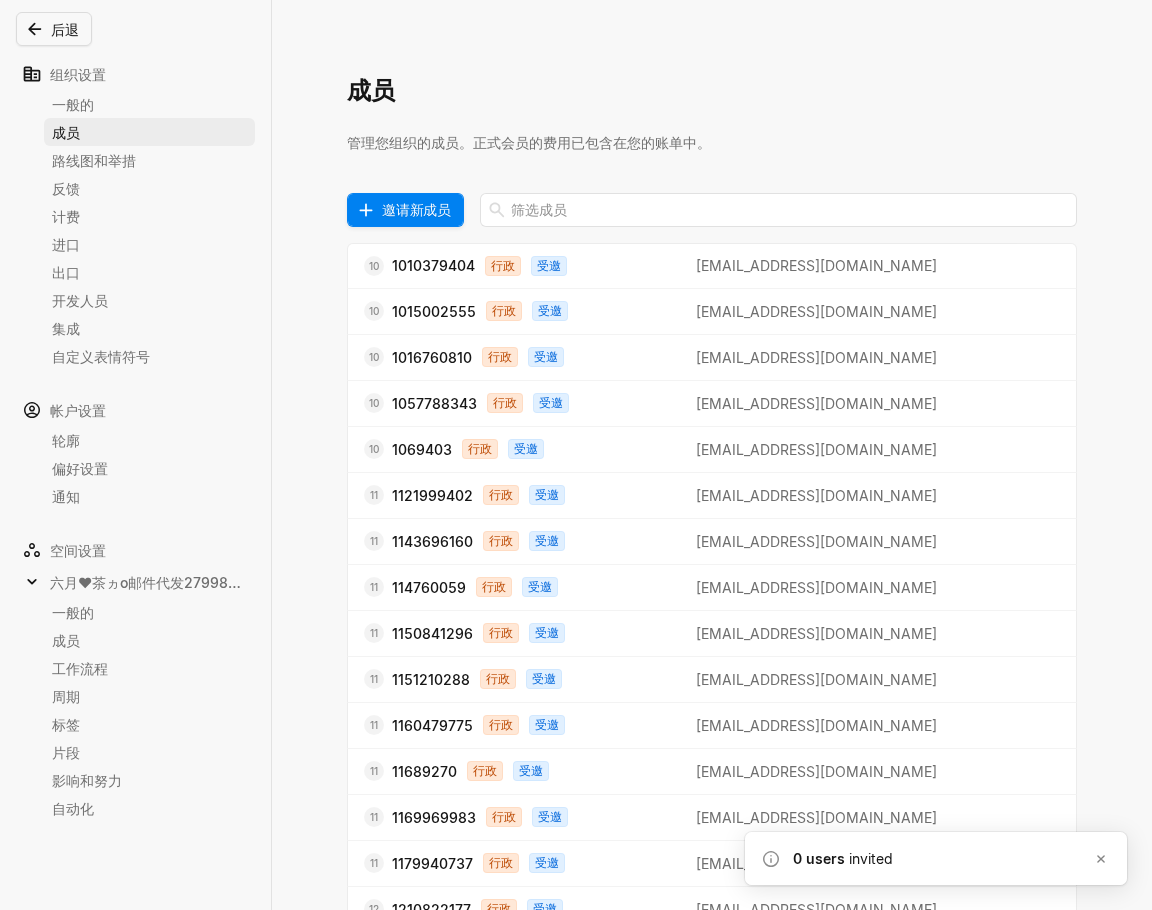 click on "邀请新成员" at bounding box center [416, 209] 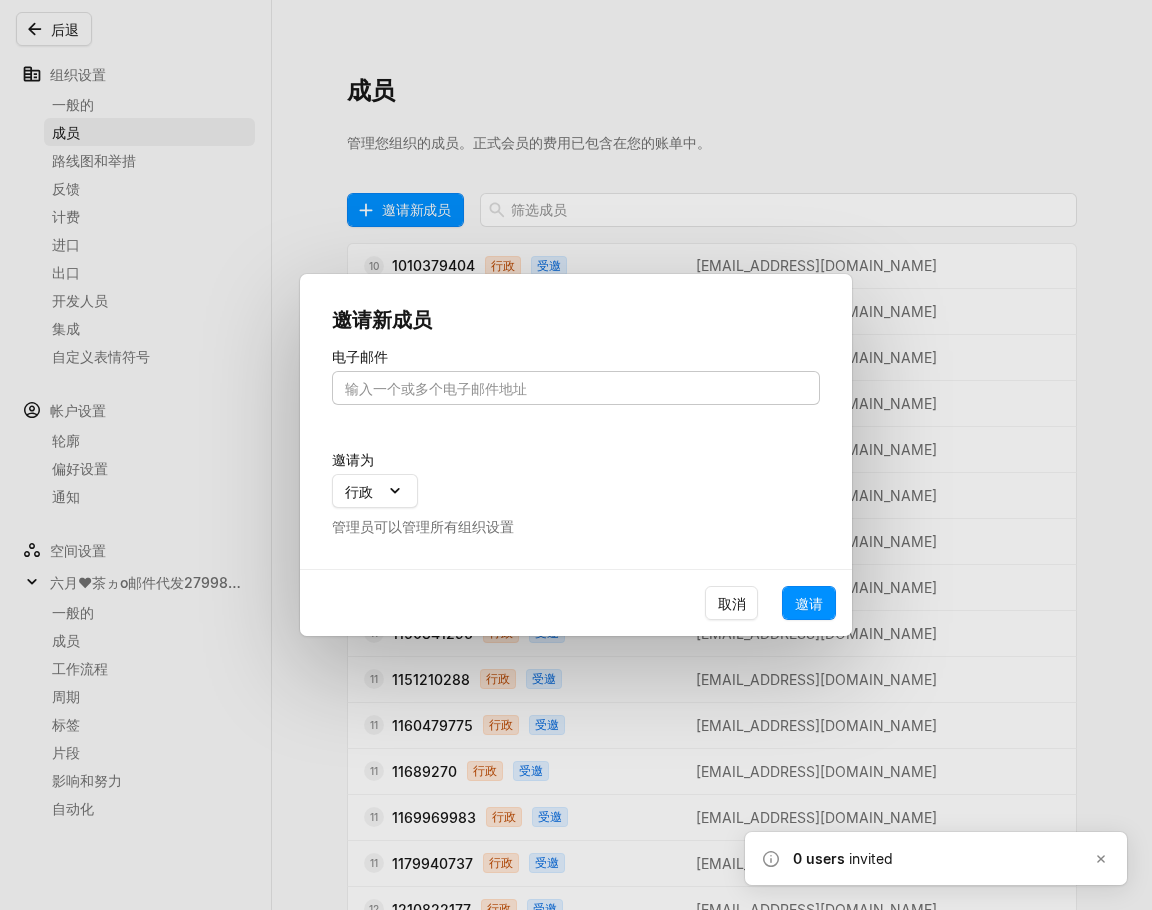 click at bounding box center [576, 388] 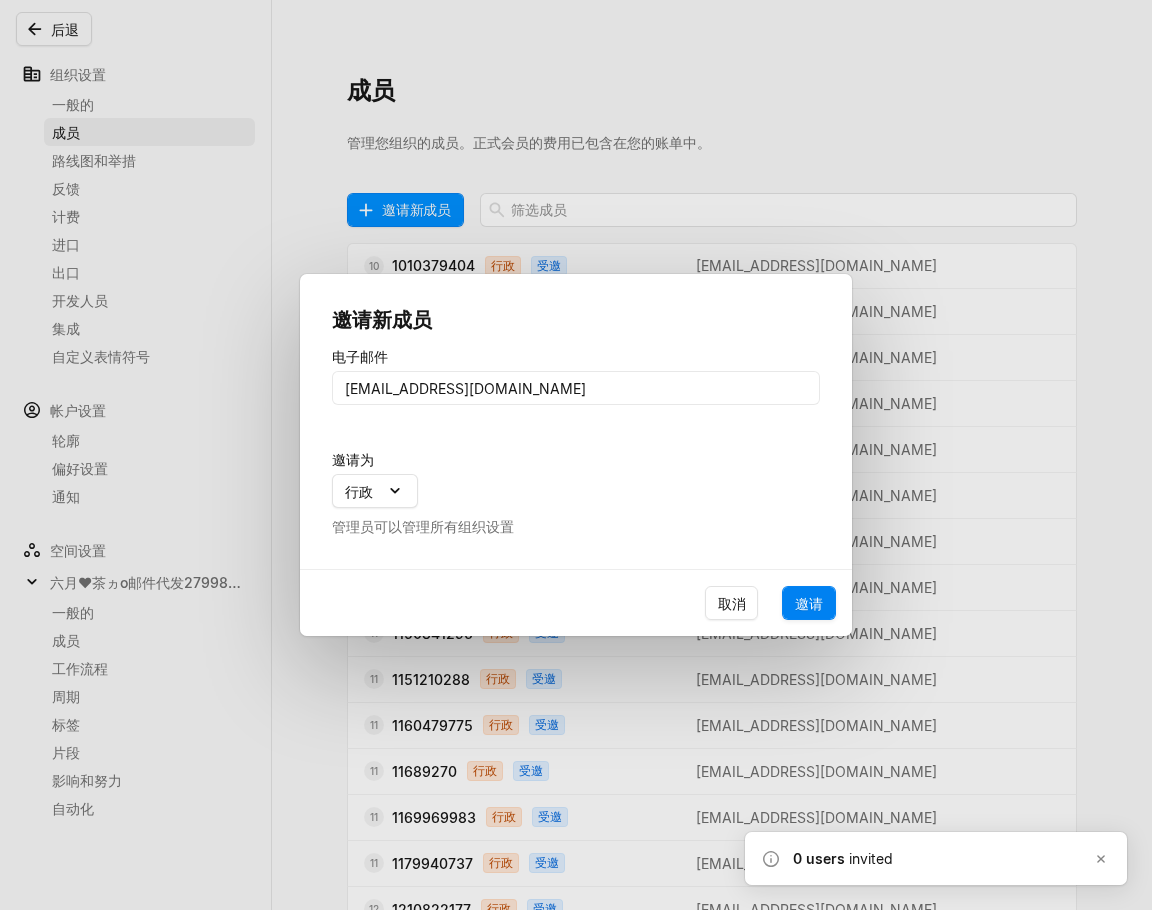 click on "邀请" at bounding box center (809, 603) 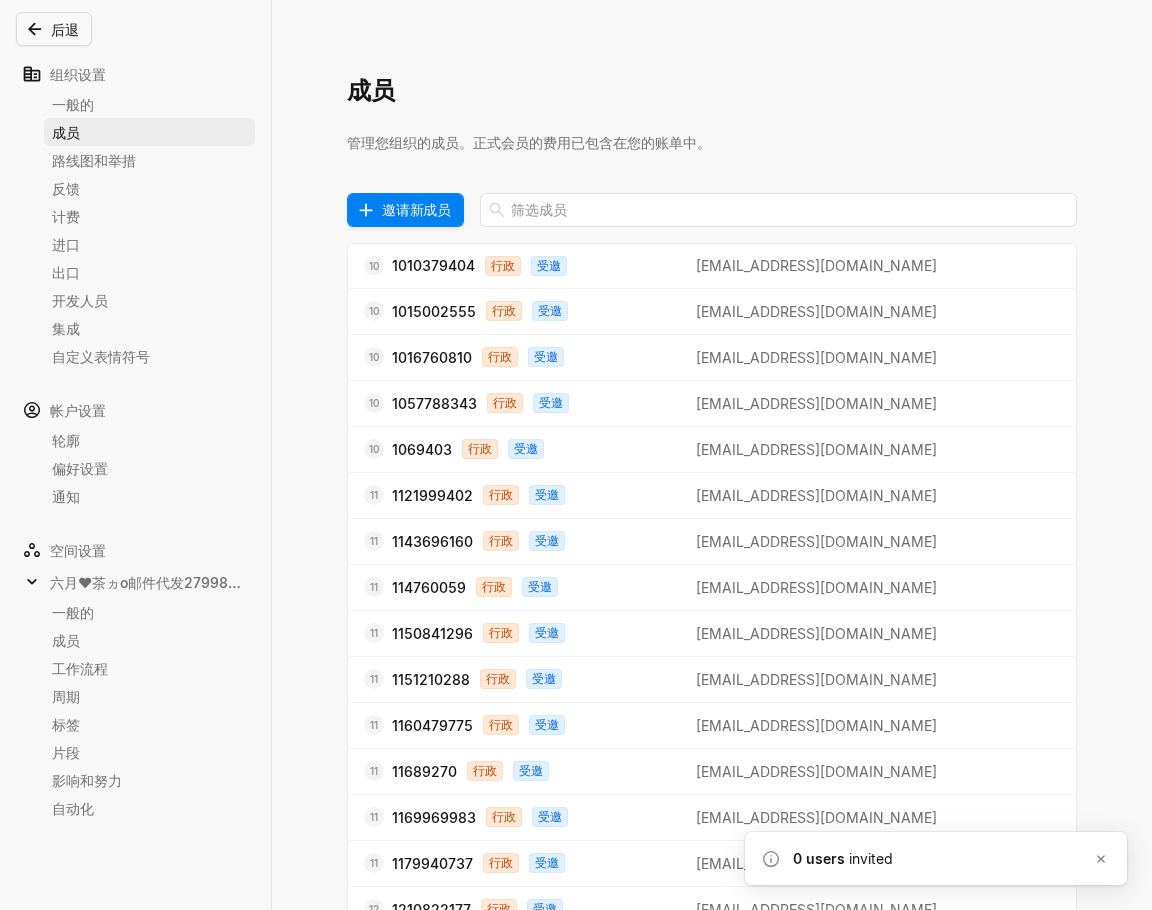 click on "邀请新成员" at bounding box center (416, 209) 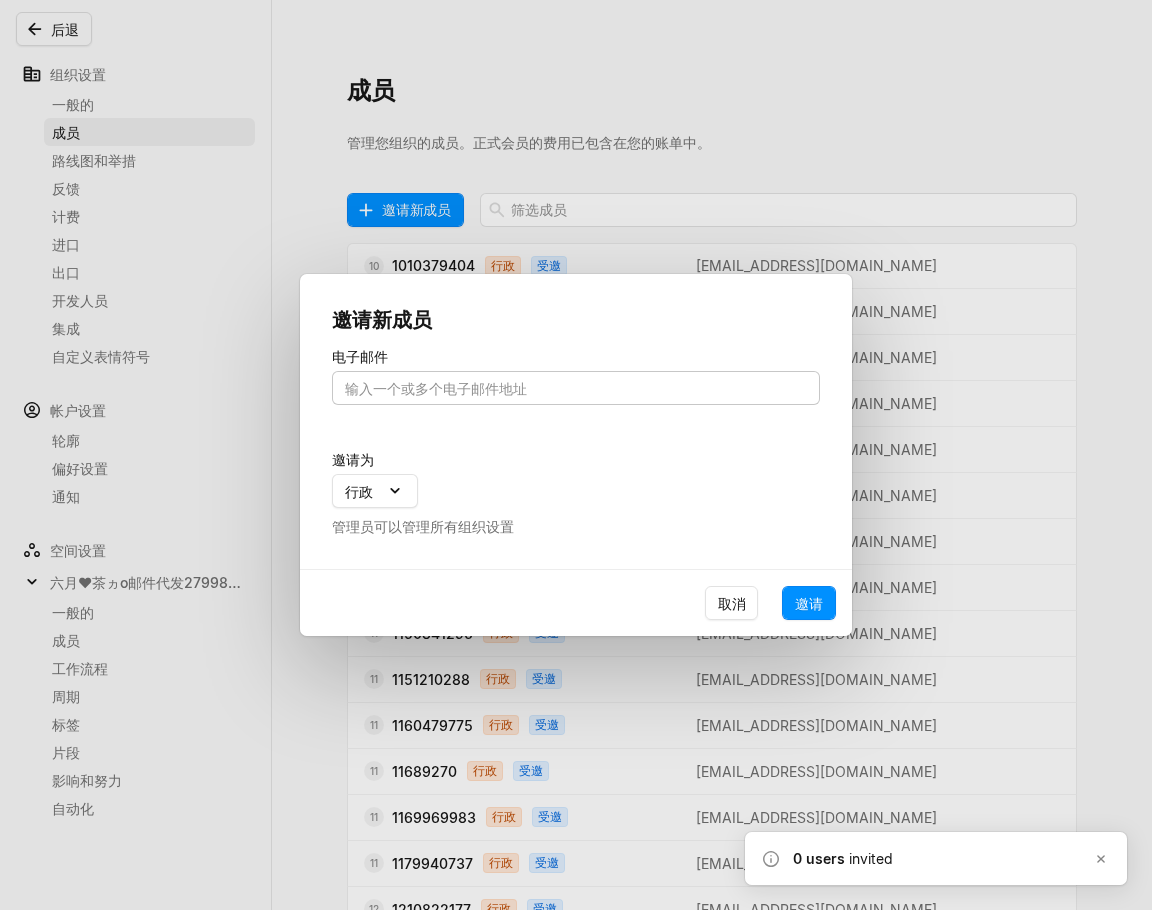 click at bounding box center [576, 388] 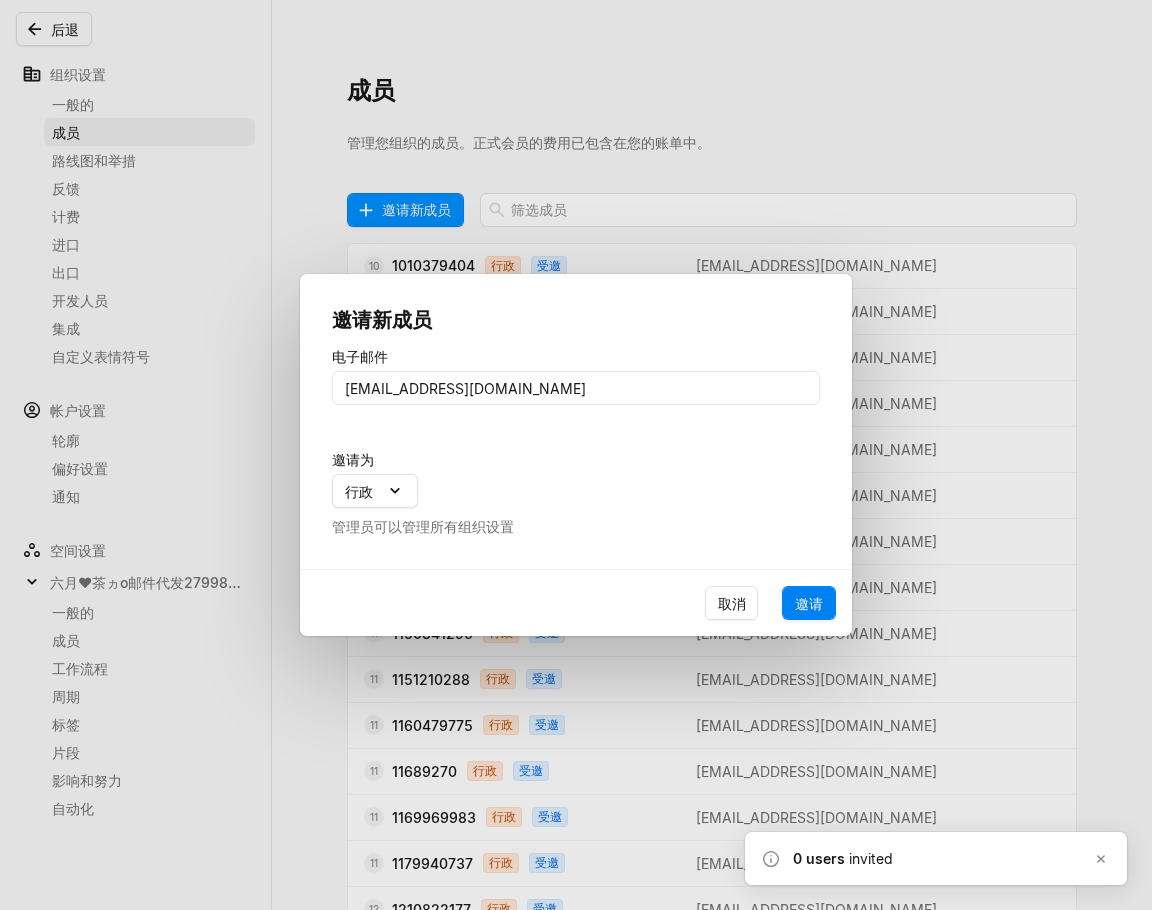 click on "邀请" at bounding box center (809, 603) 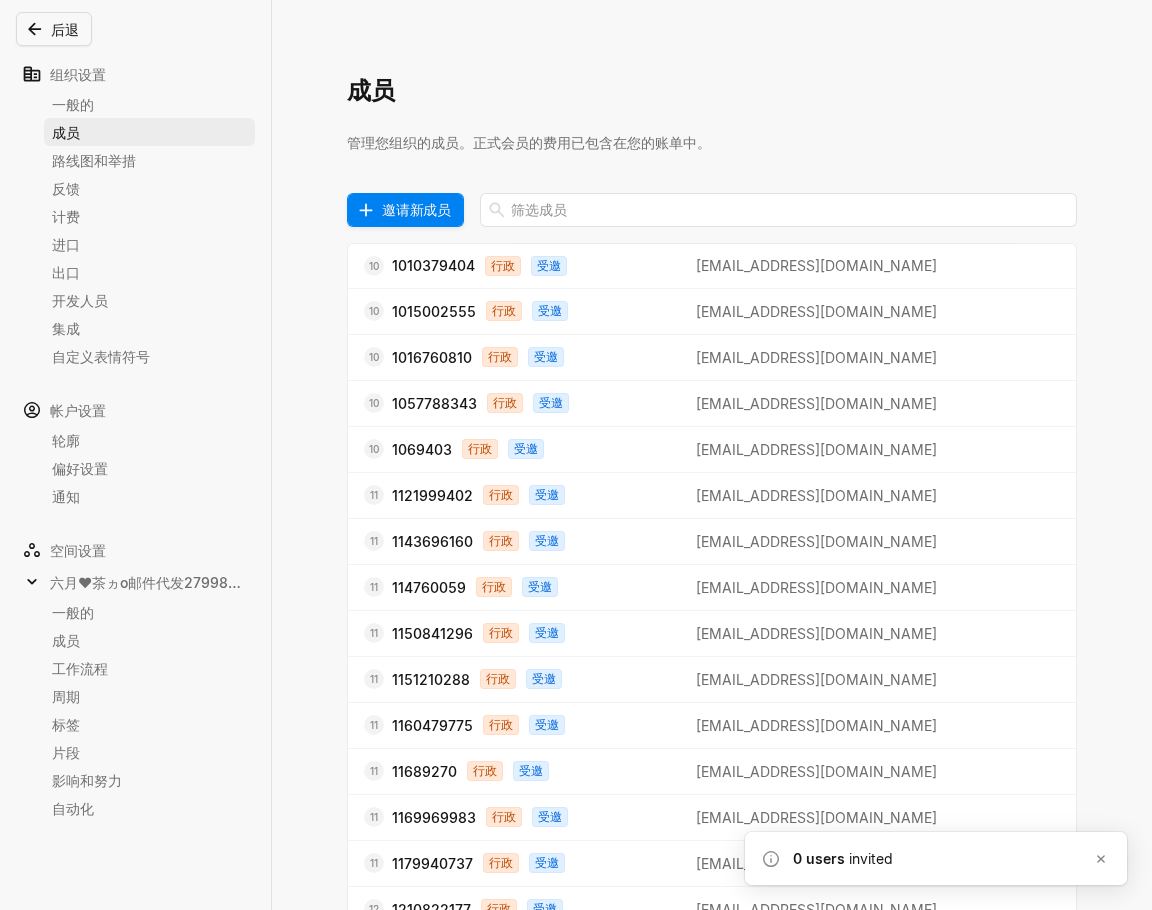 click on "邀请新成员" at bounding box center (416, 209) 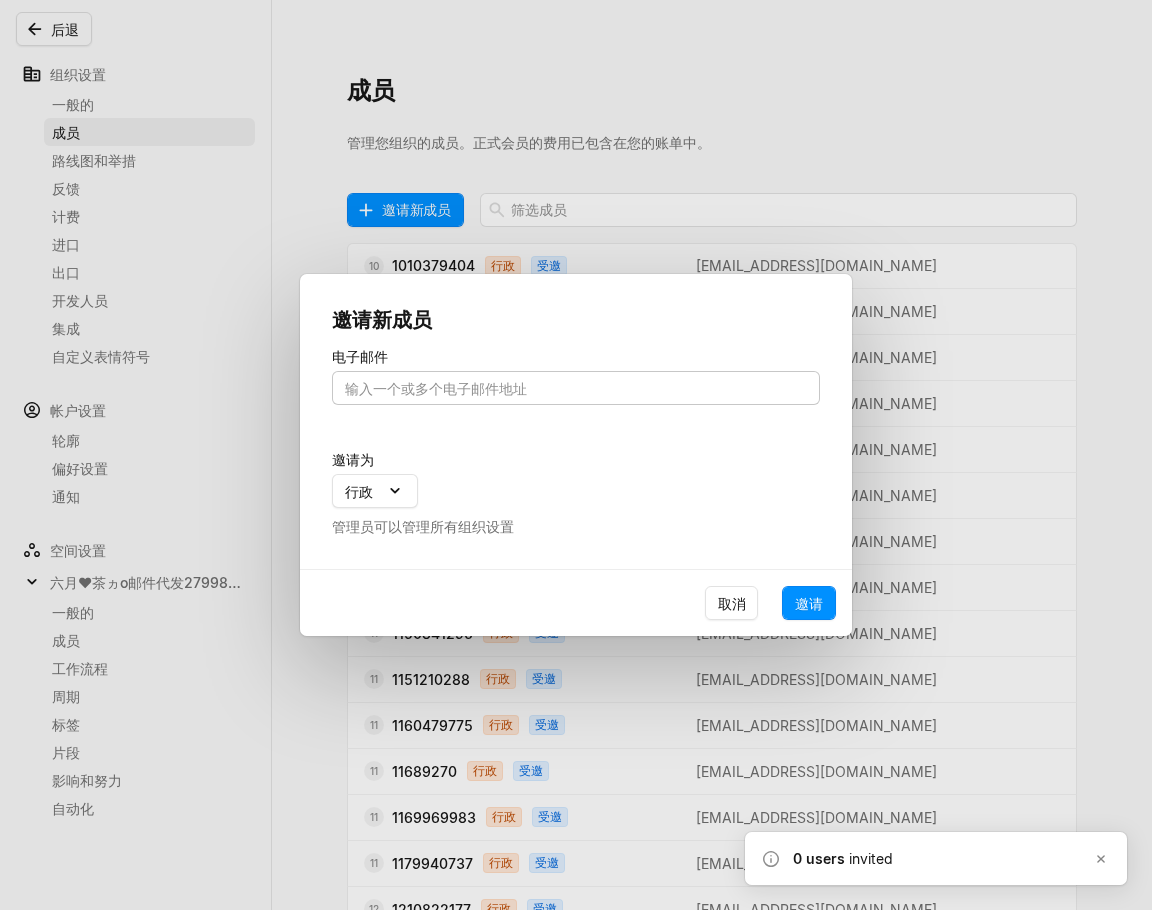 click at bounding box center [576, 388] 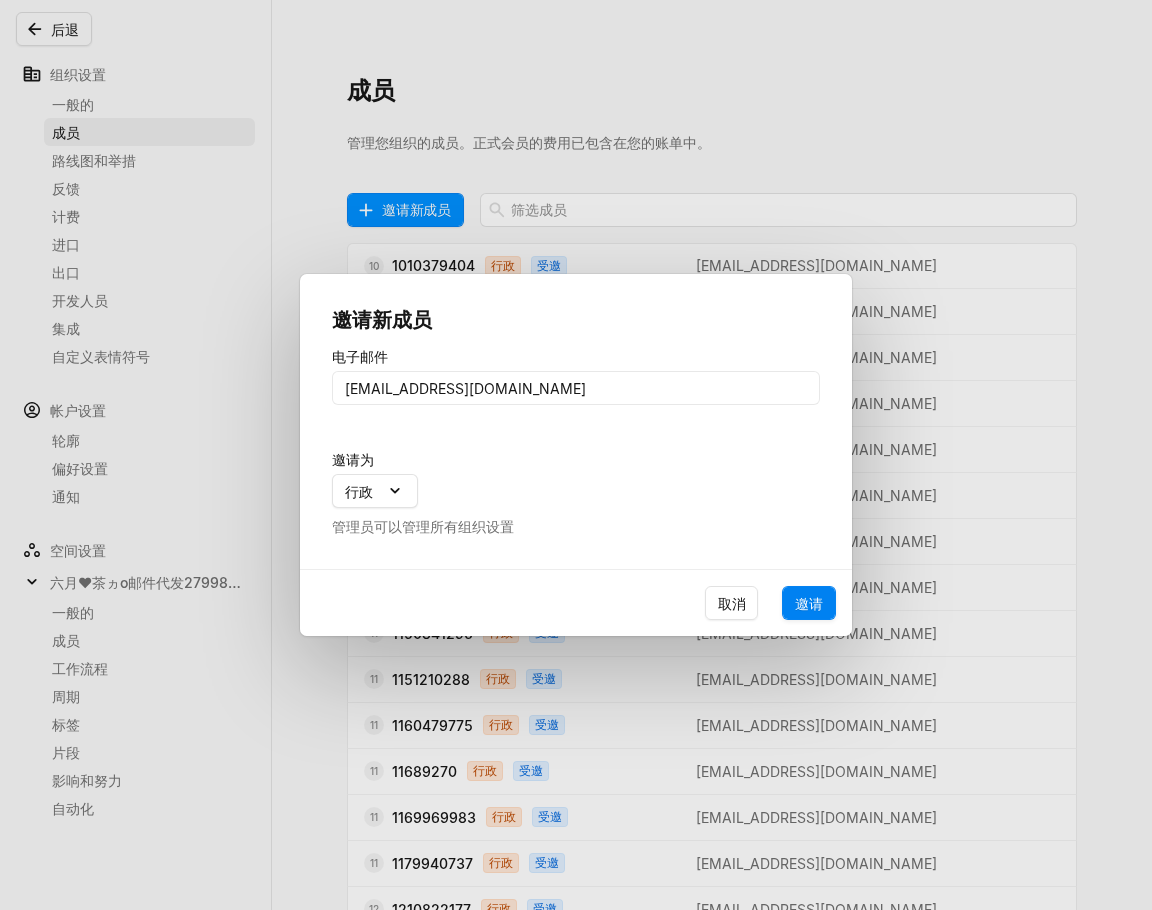 click on "邀请" at bounding box center (809, 603) 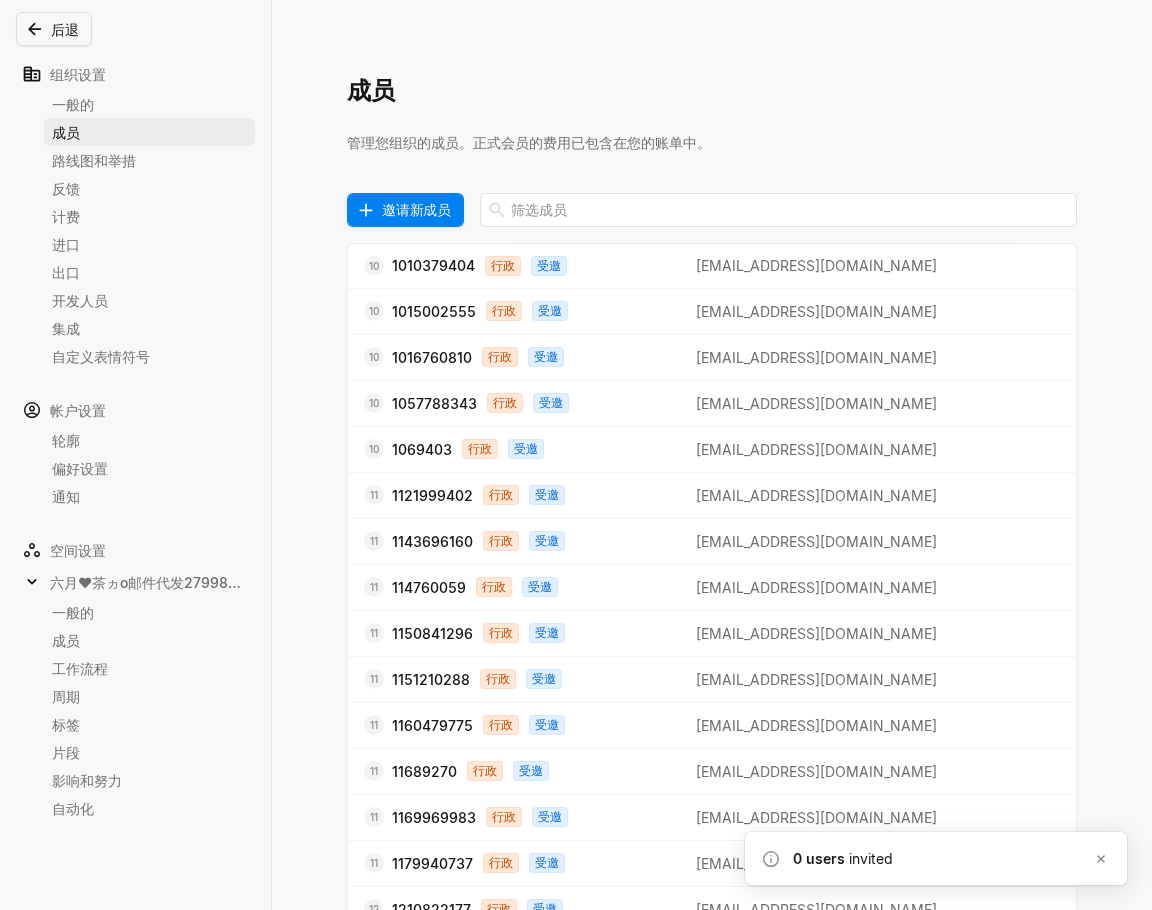 click on "邀请新成员" at bounding box center (416, 209) 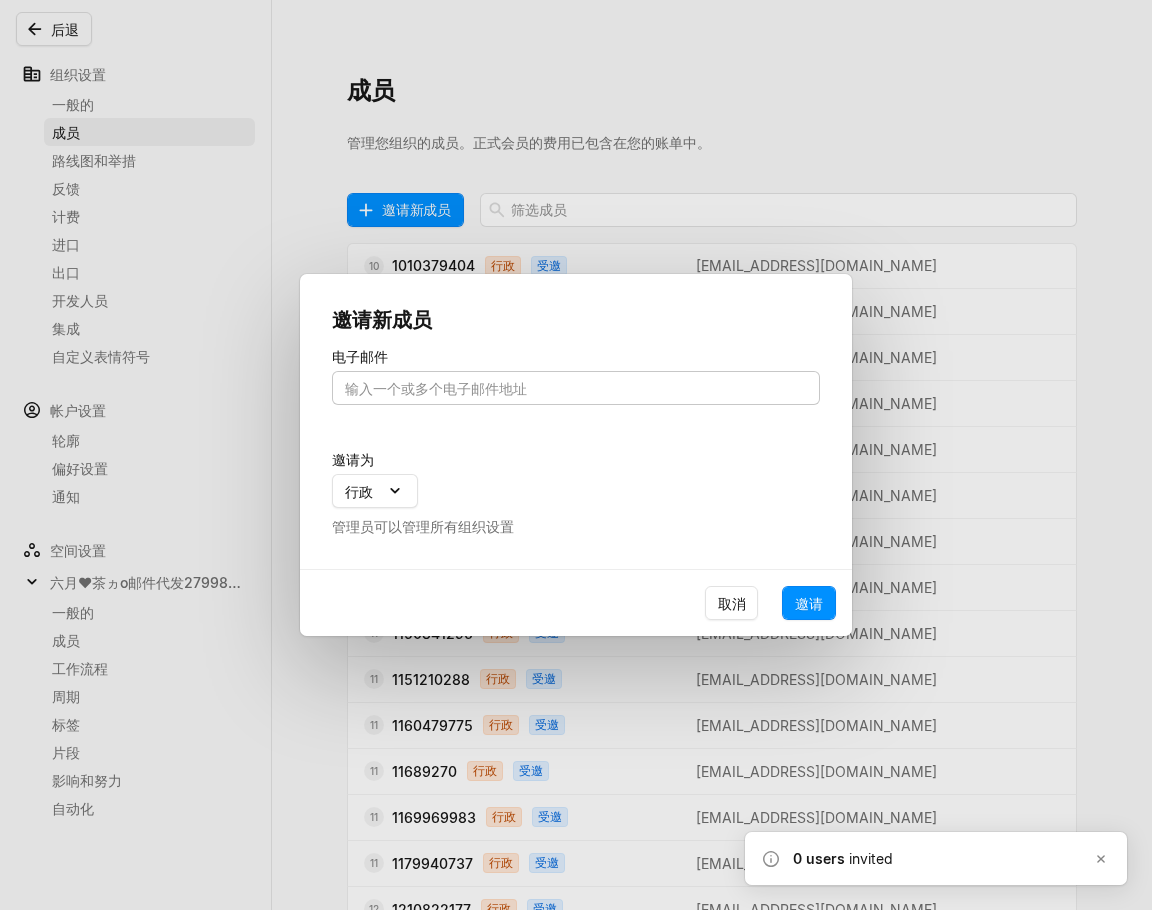 click at bounding box center (576, 388) 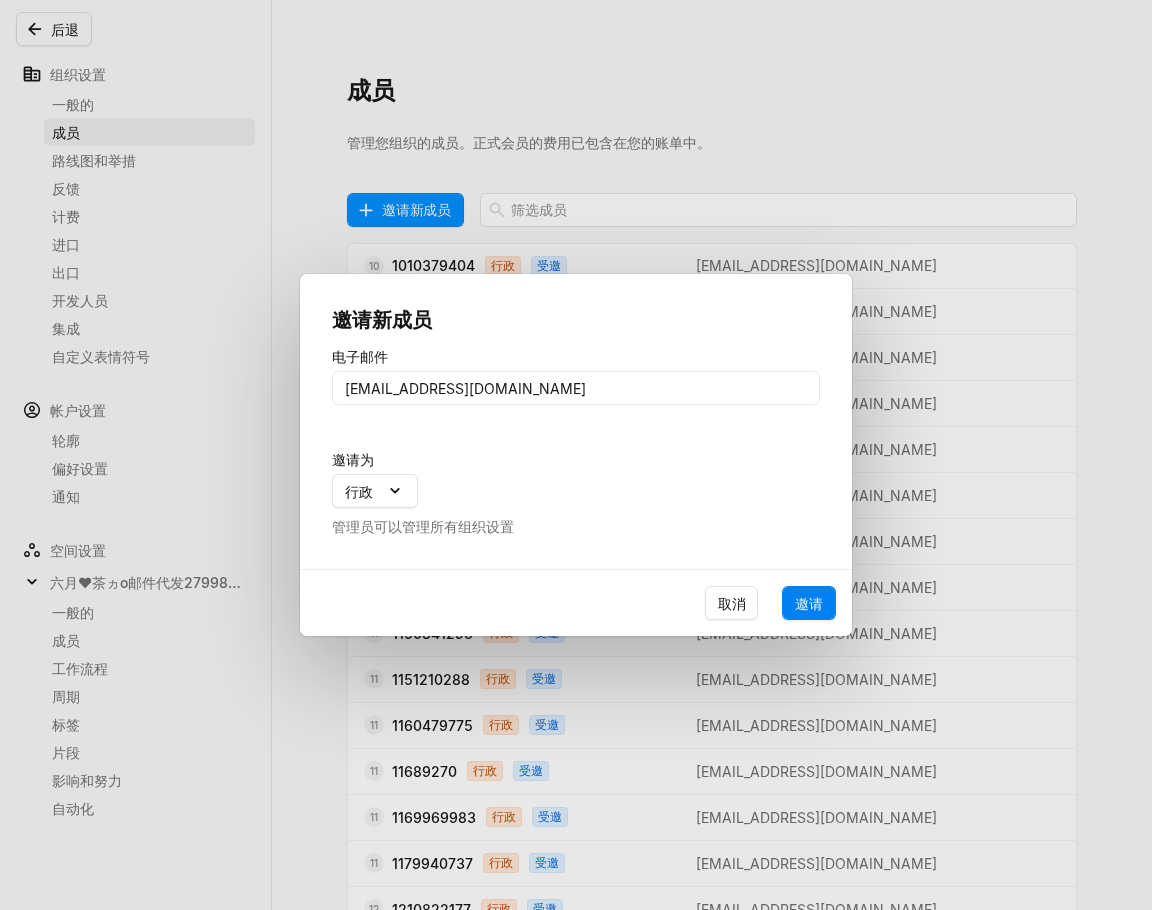 click on "邀请" at bounding box center (809, 603) 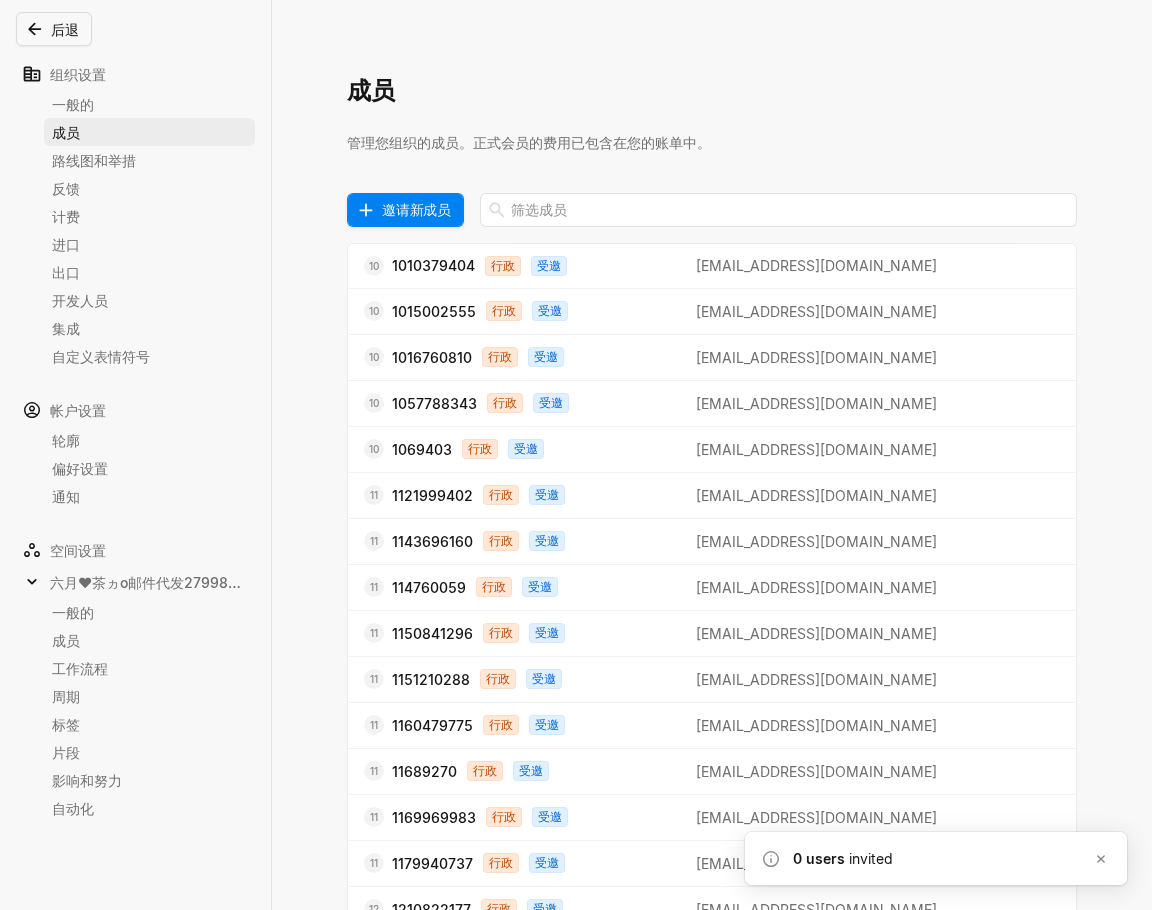 click on "邀请新成员" at bounding box center (416, 209) 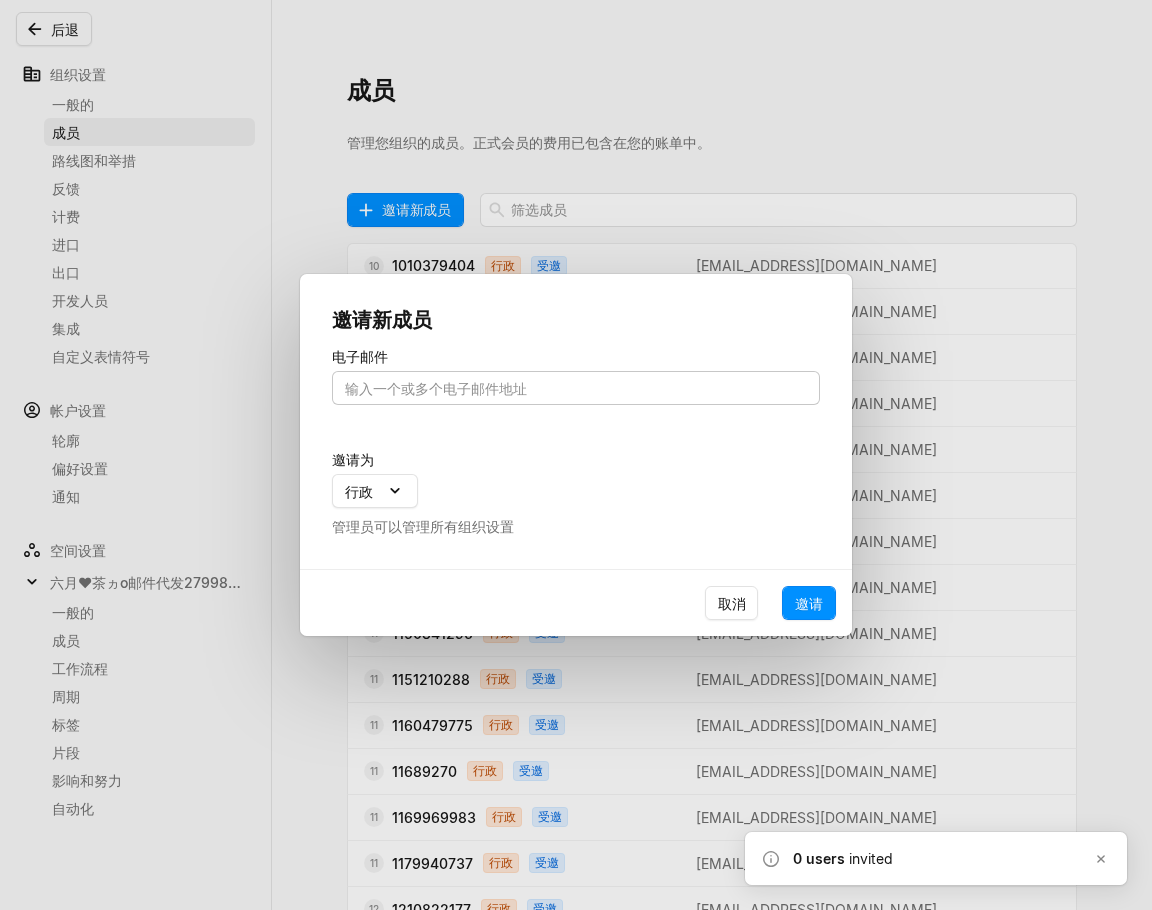 click at bounding box center (576, 388) 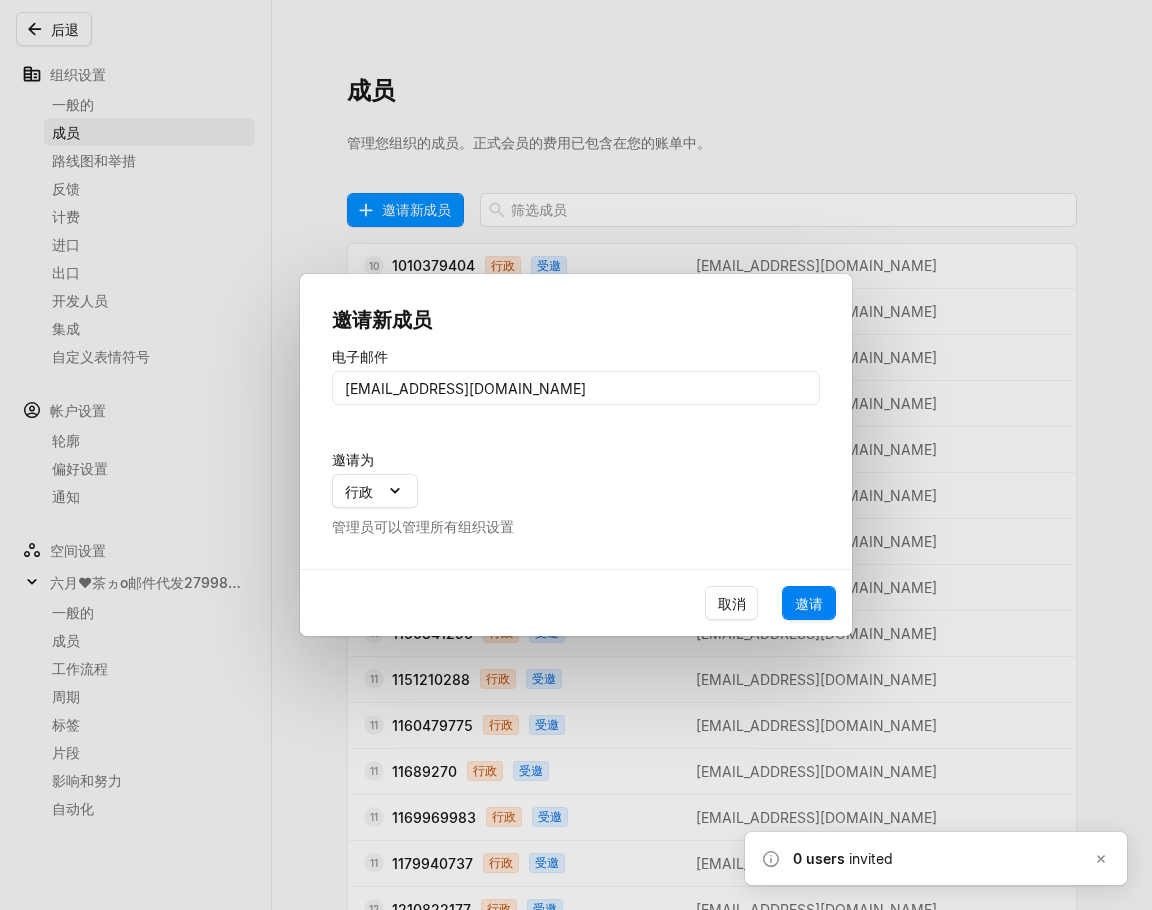 click on "邀请" at bounding box center [809, 603] 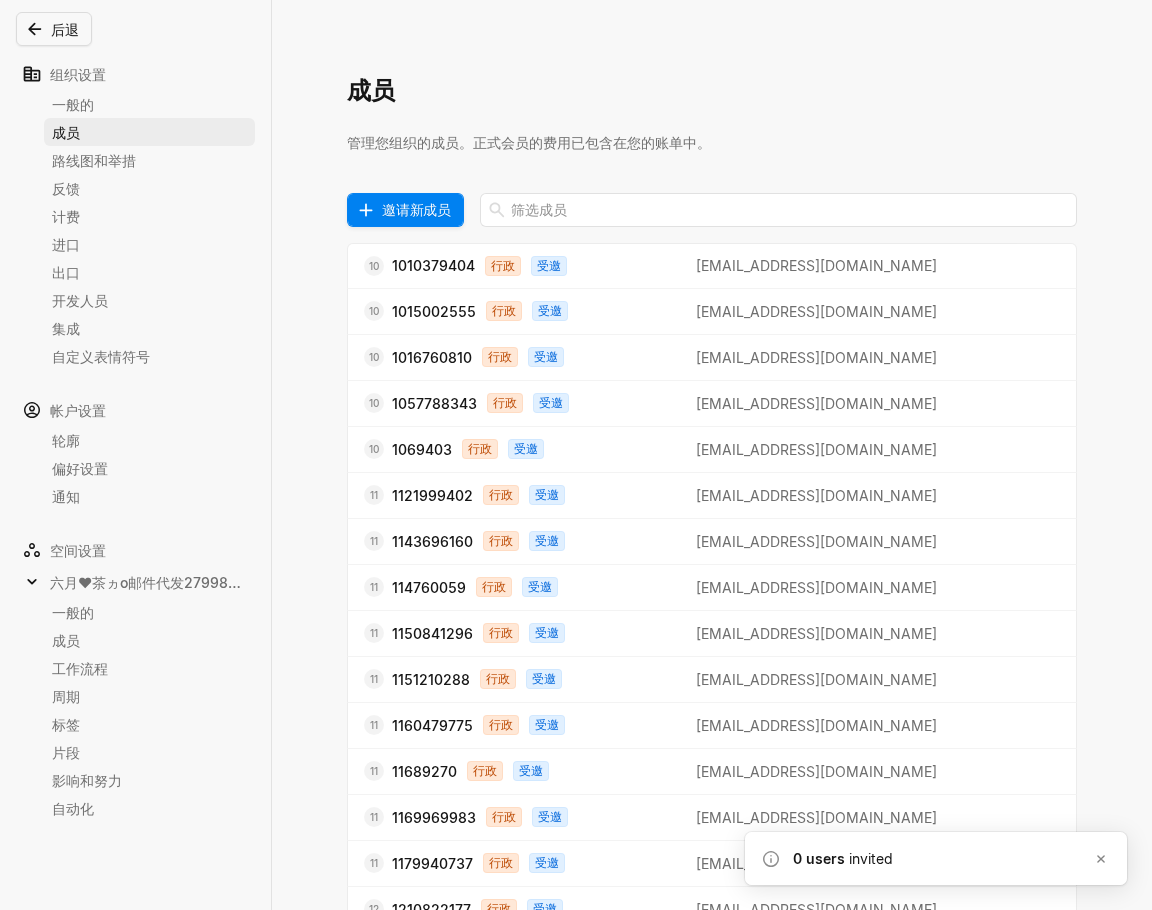 click on "邀请新成员" at bounding box center (416, 209) 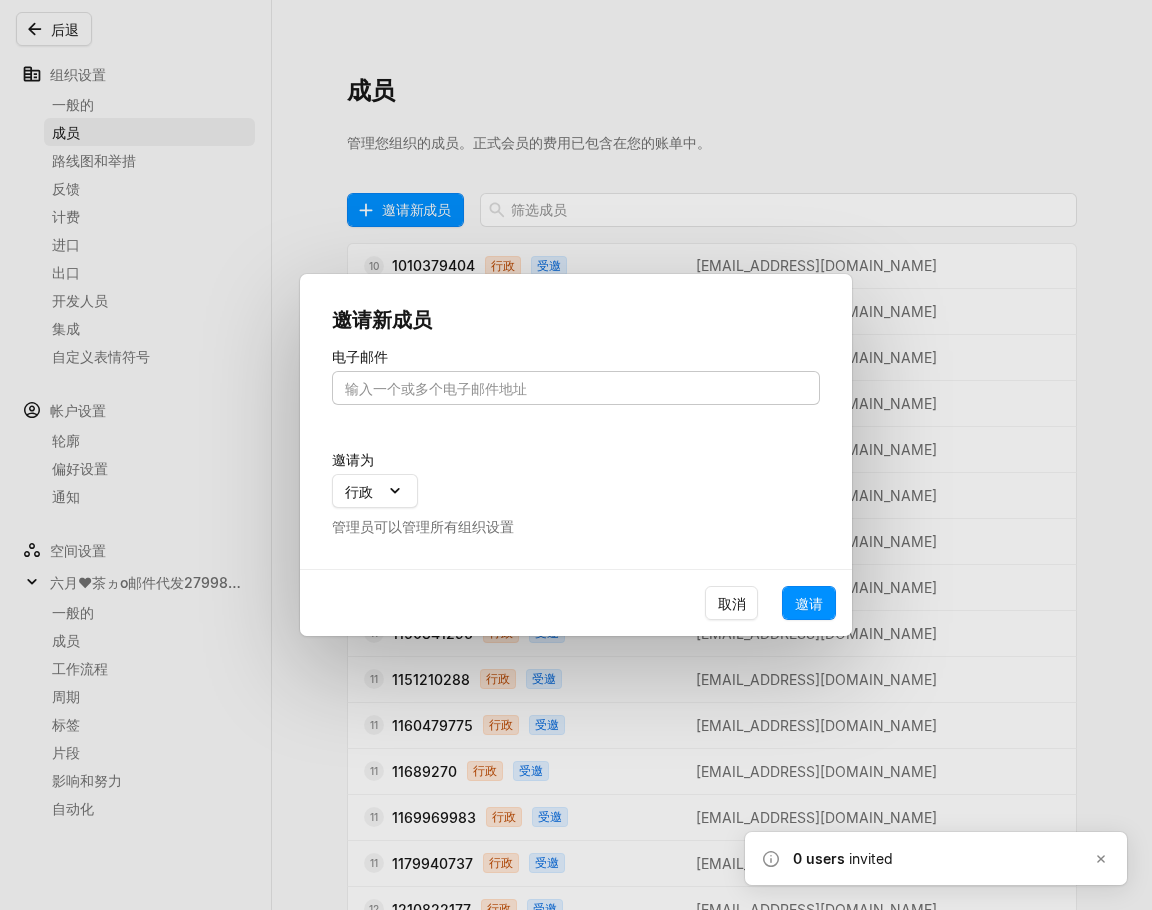 click at bounding box center (576, 388) 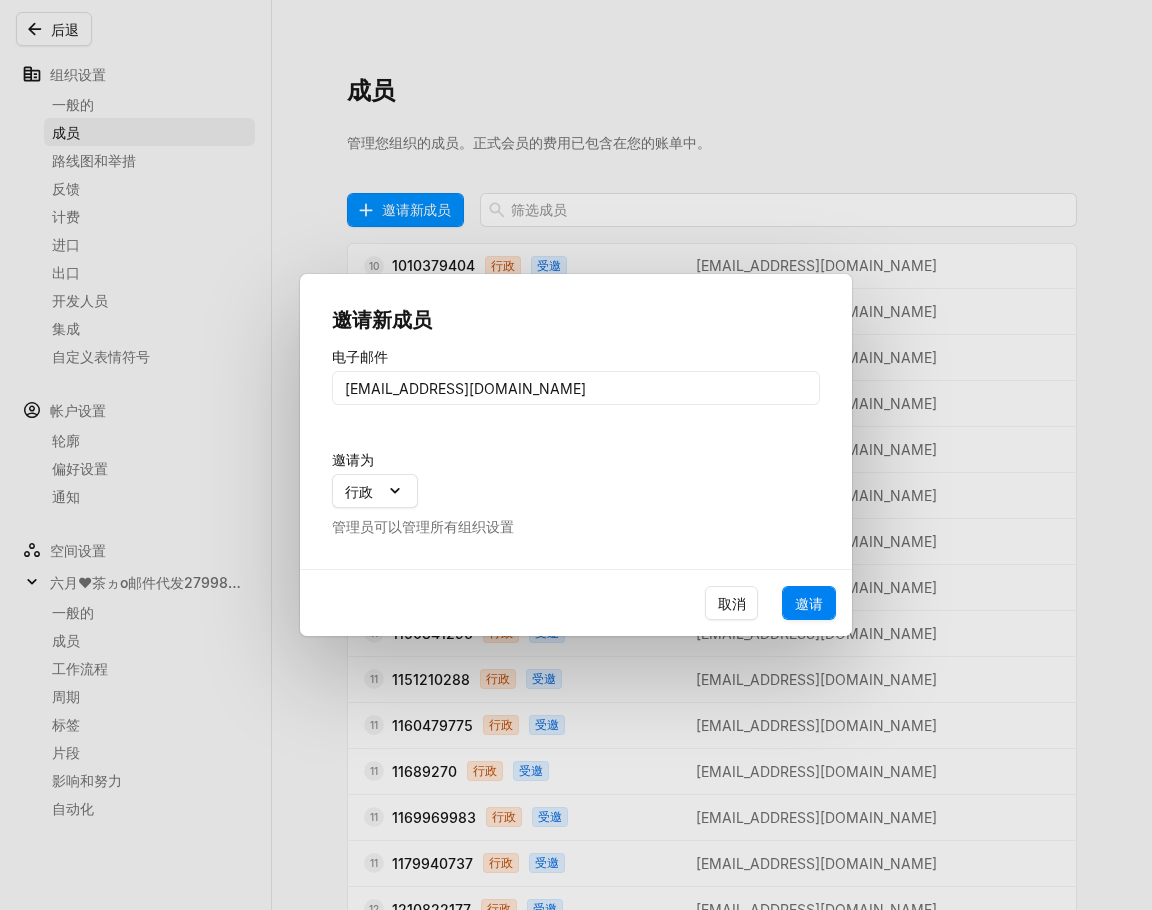 click on "邀请" at bounding box center [809, 603] 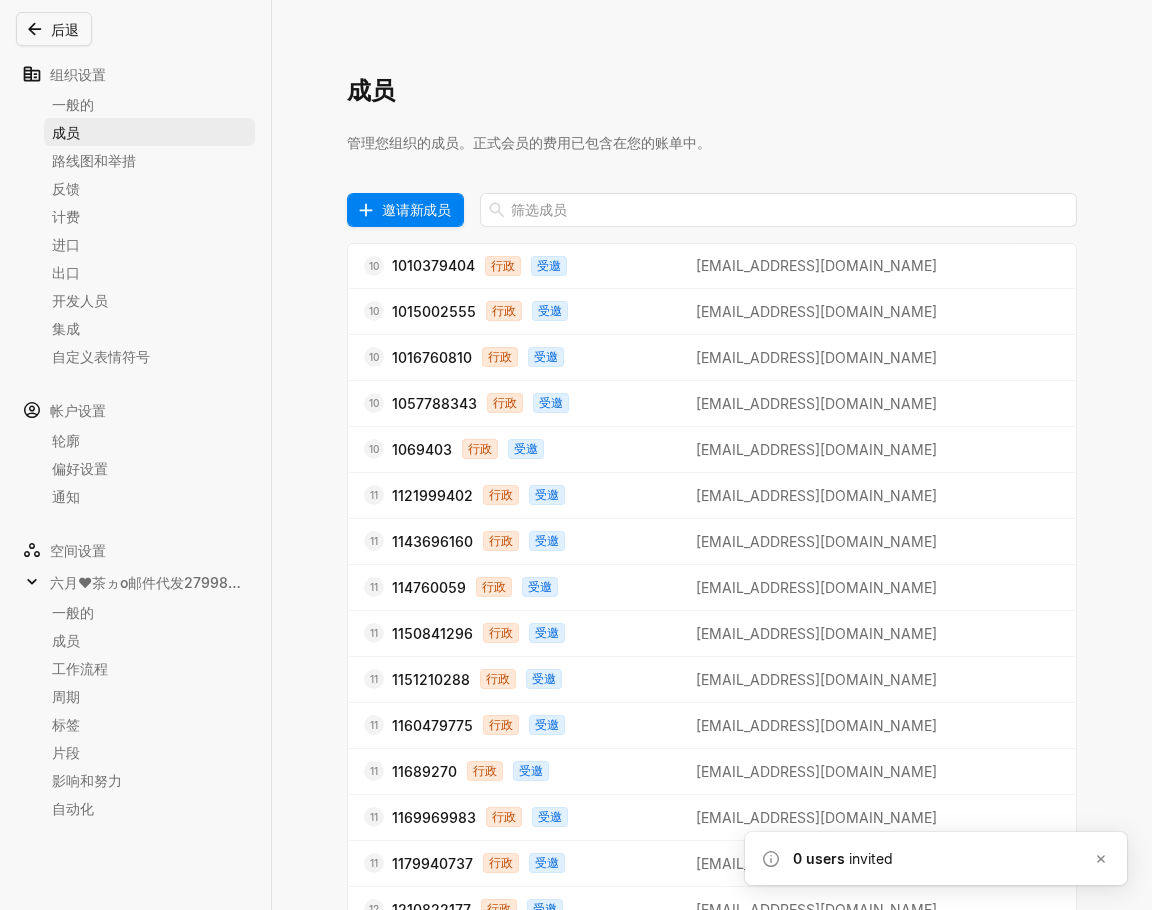 click on "邀请新成员" at bounding box center (416, 209) 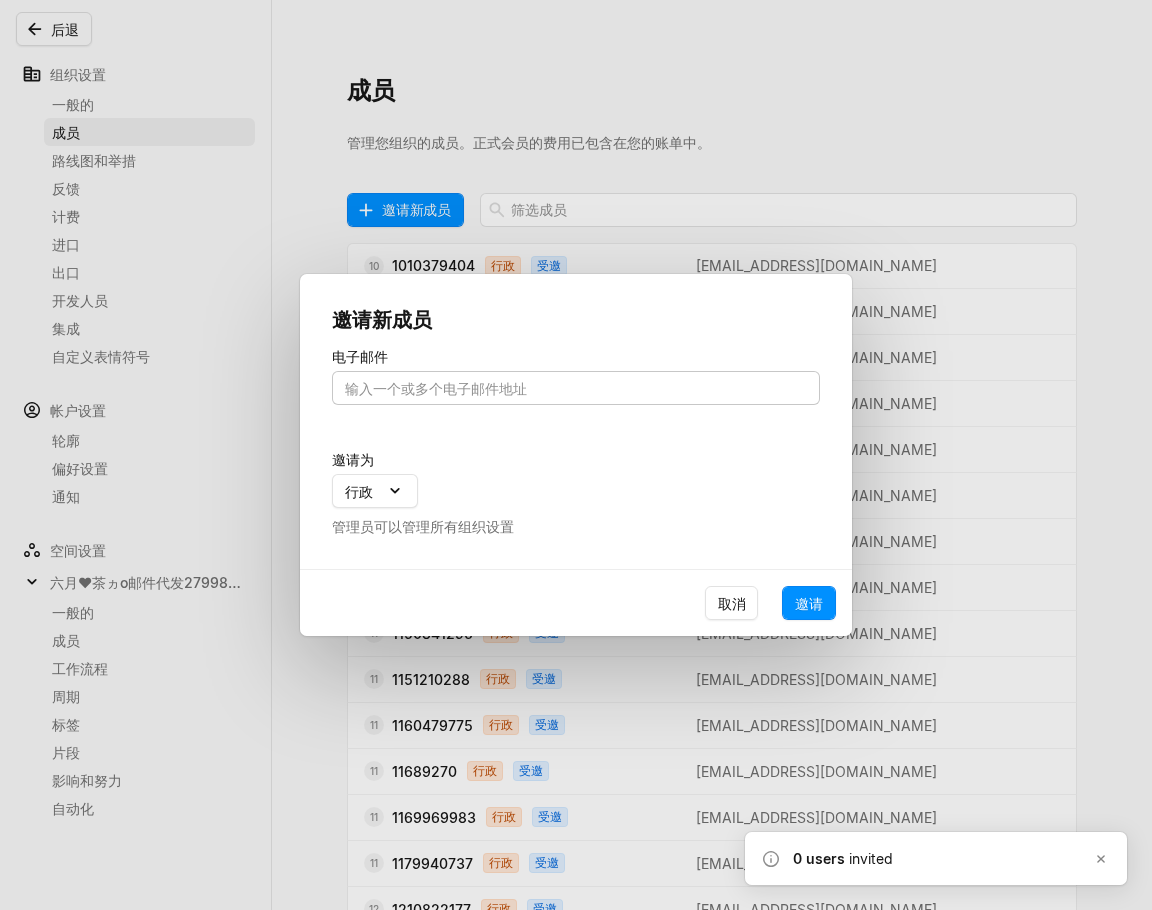 click at bounding box center (576, 388) 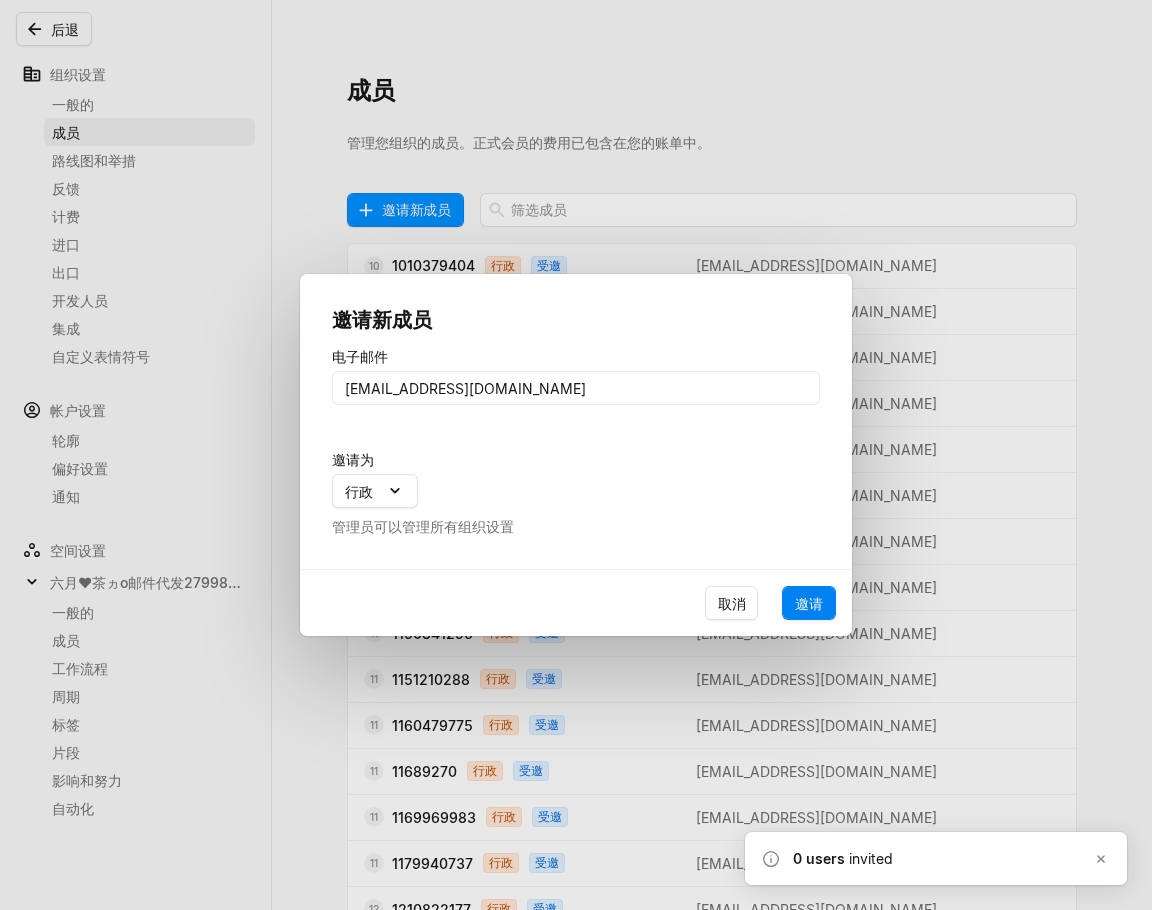 click on "邀请" at bounding box center (809, 603) 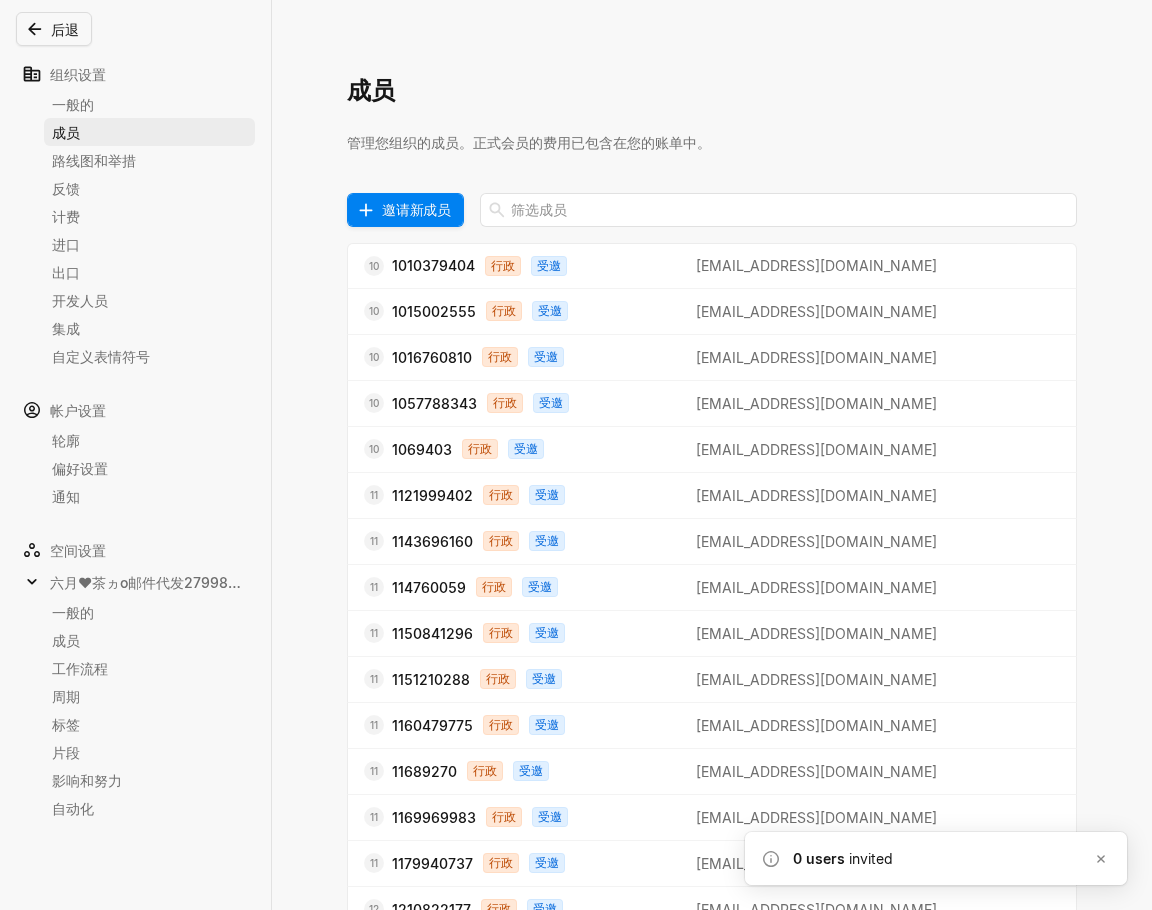 click on "邀请新成员" at bounding box center (416, 209) 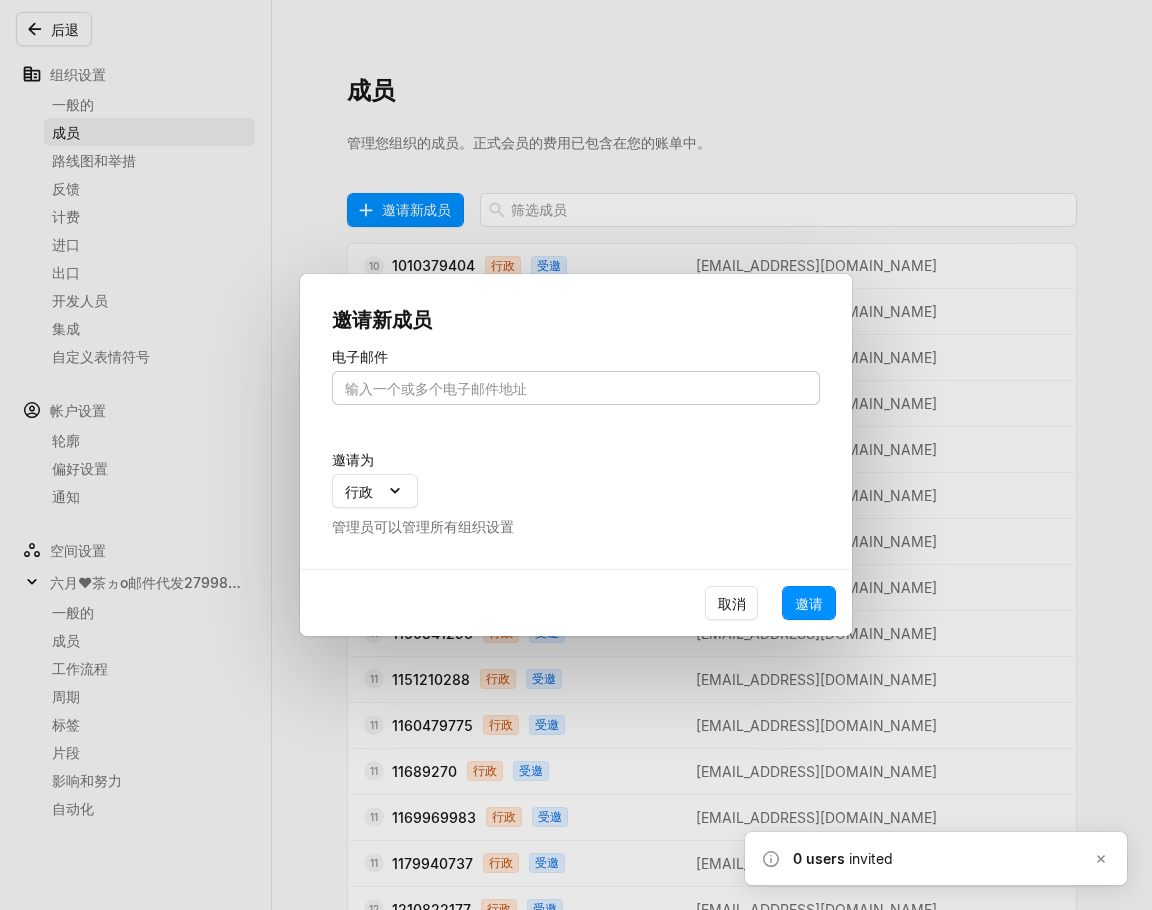 click at bounding box center [576, 388] 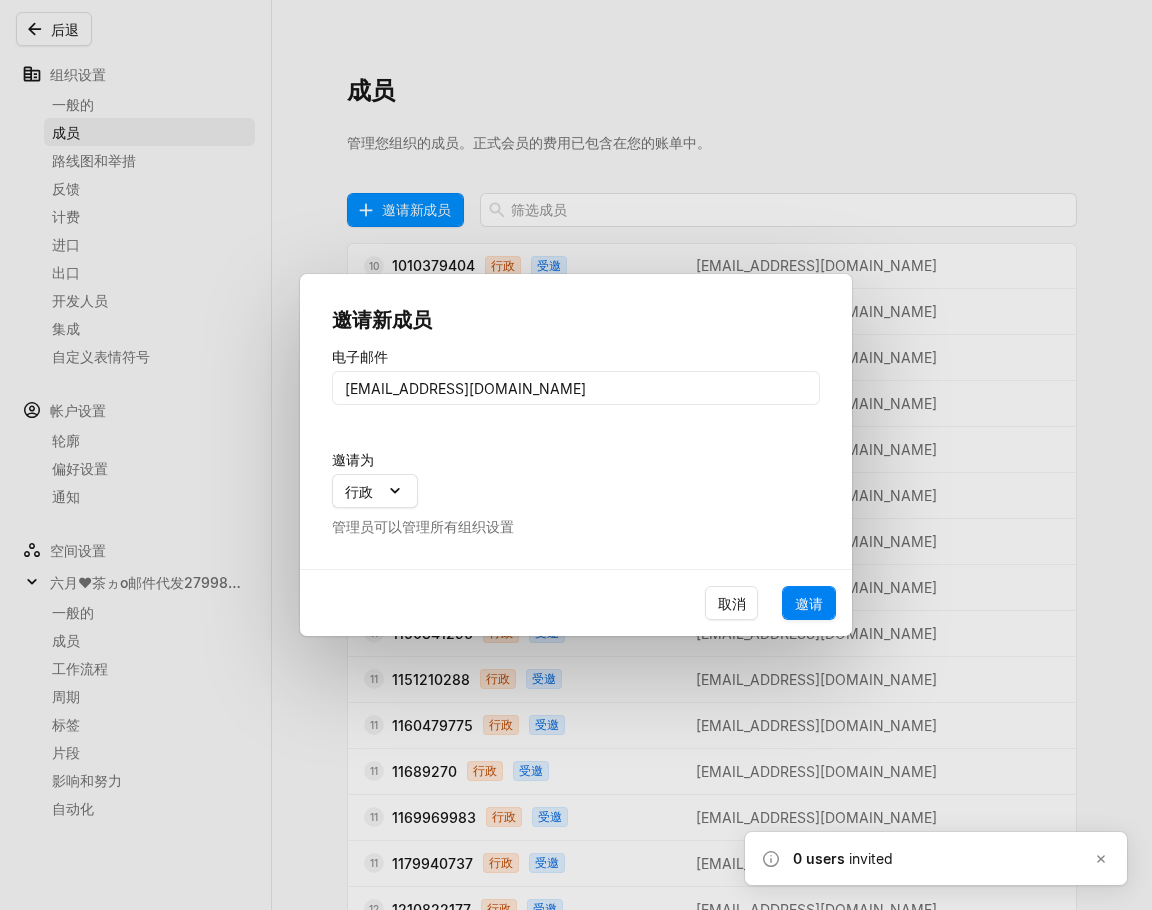 click on "邀请" at bounding box center [809, 603] 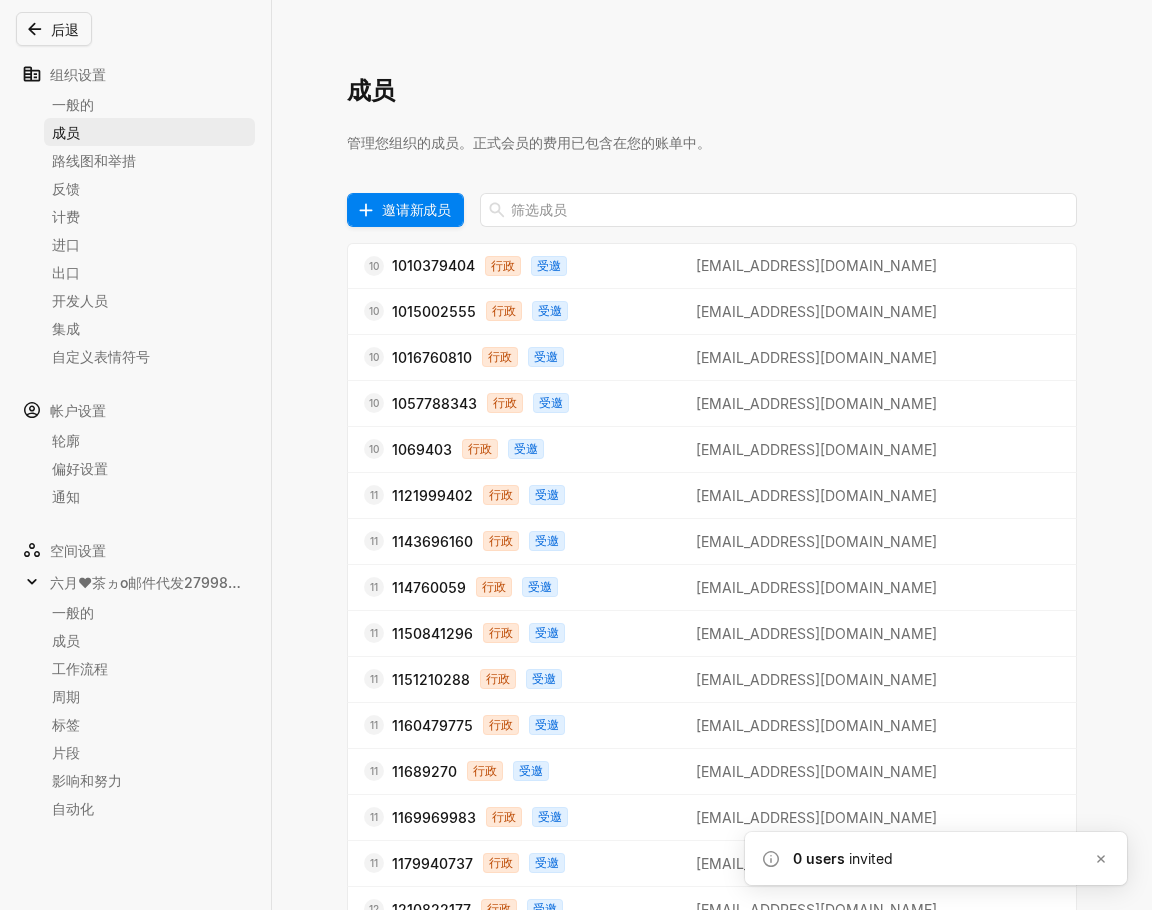 click on "邀请新成员" at bounding box center [416, 209] 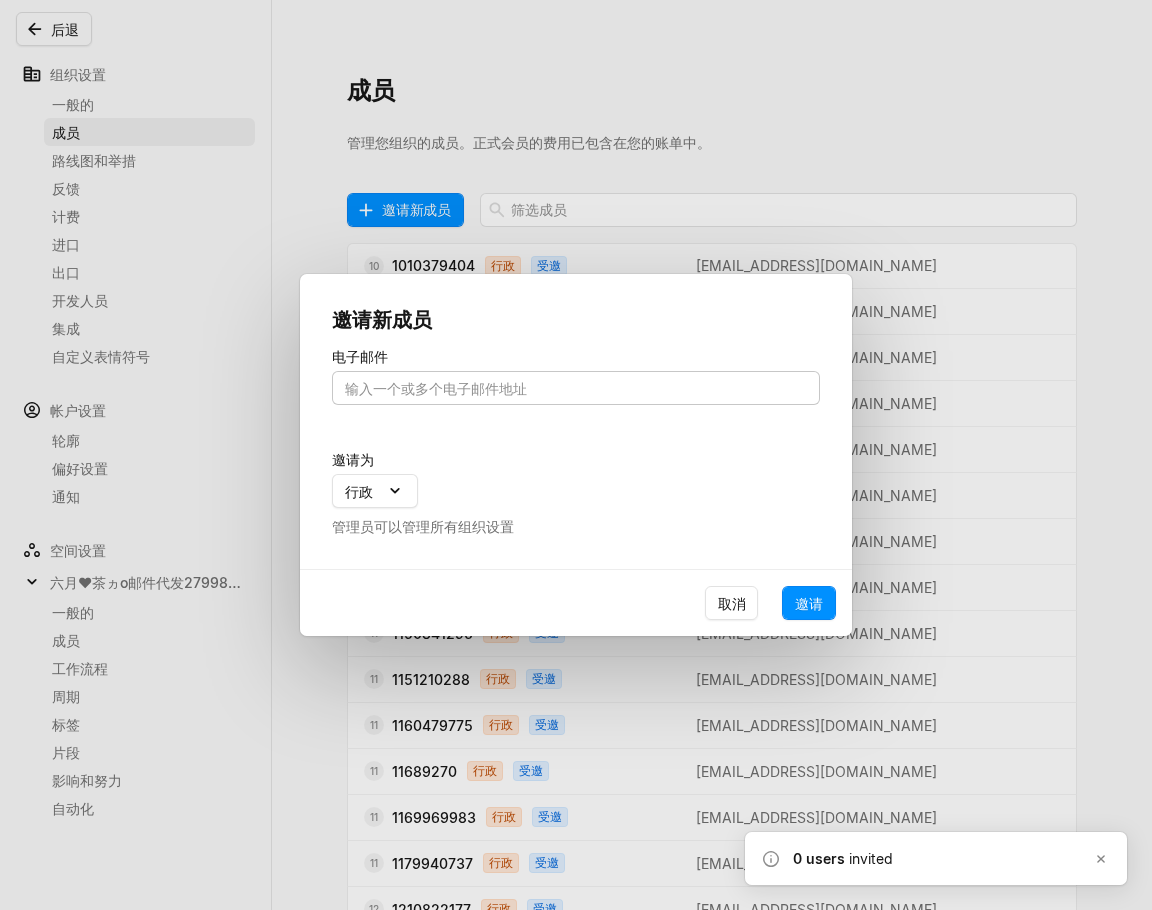 click at bounding box center [576, 388] 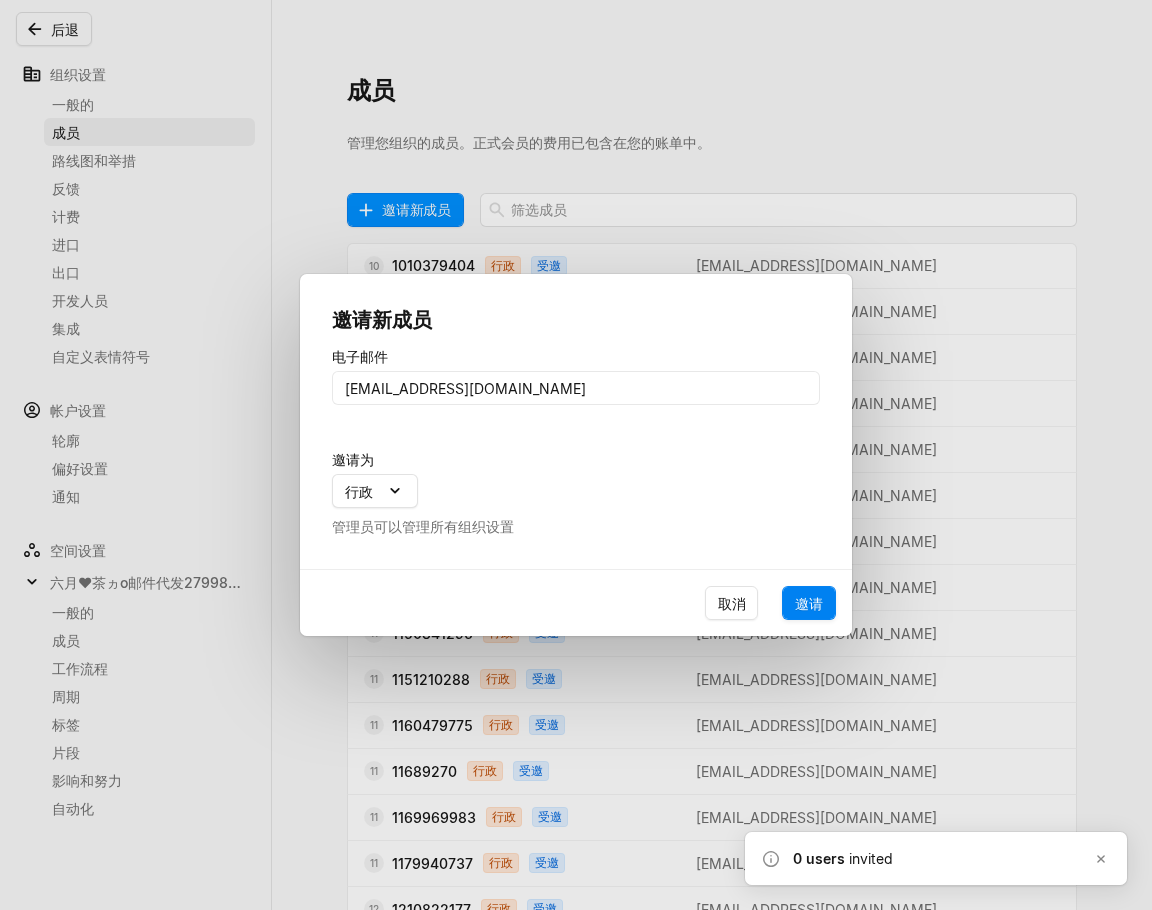 click on "邀请" at bounding box center [809, 603] 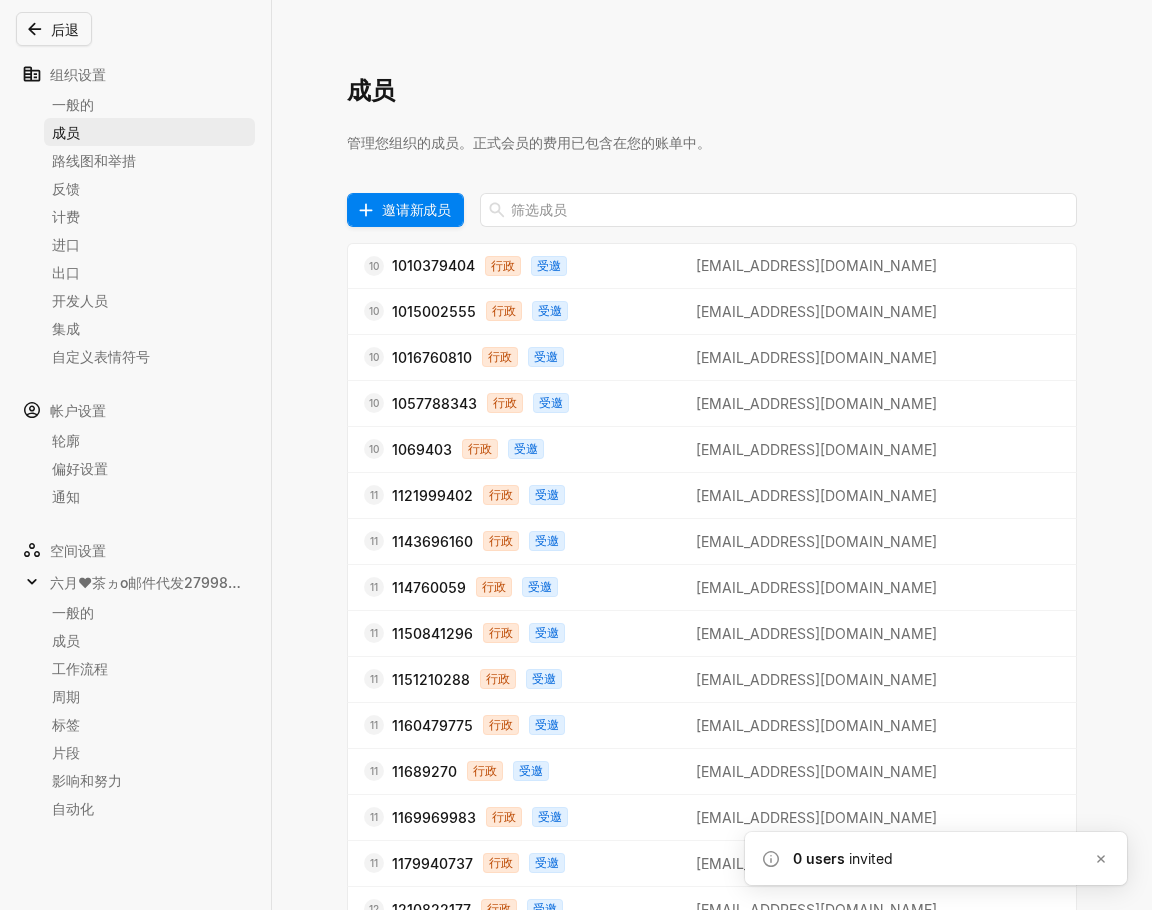 click on "邀请新成员" at bounding box center [416, 209] 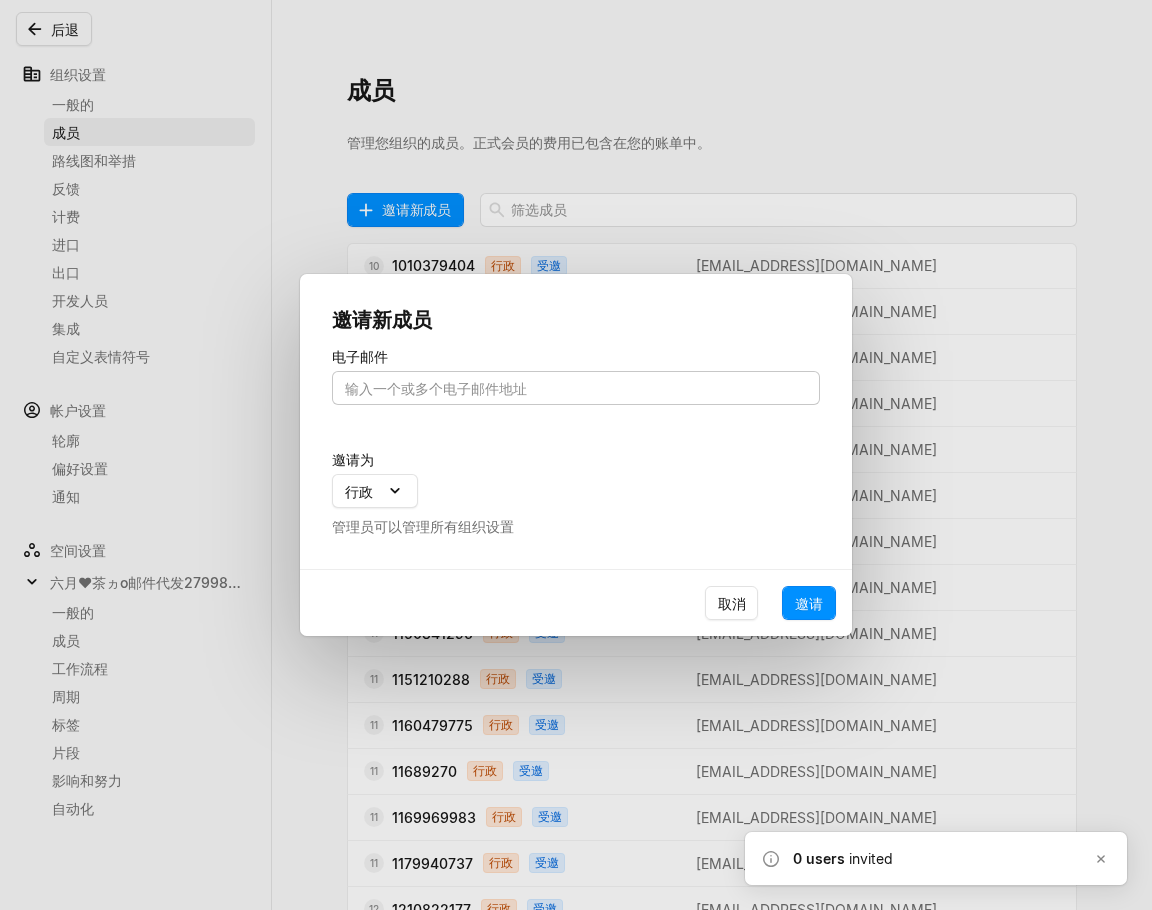 click at bounding box center [576, 388] 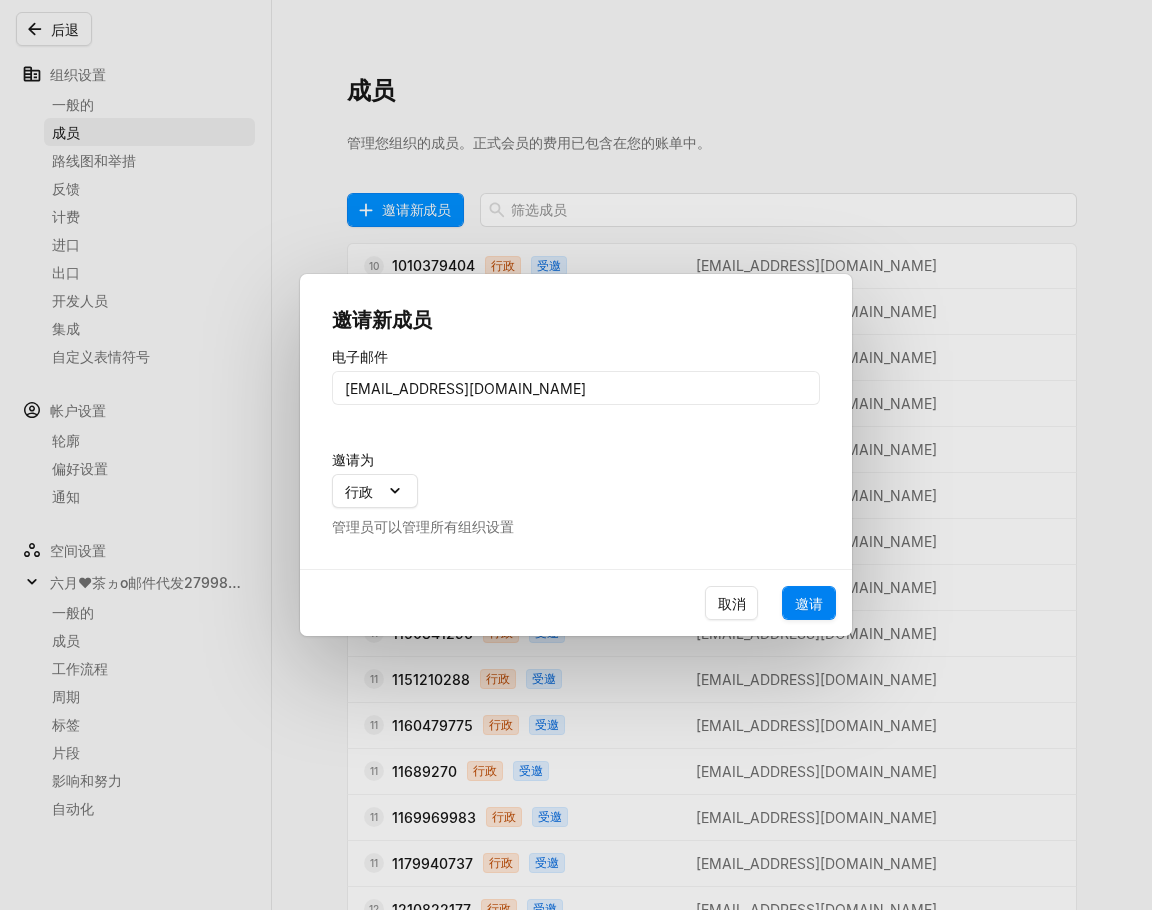 click on "邀请" at bounding box center [809, 603] 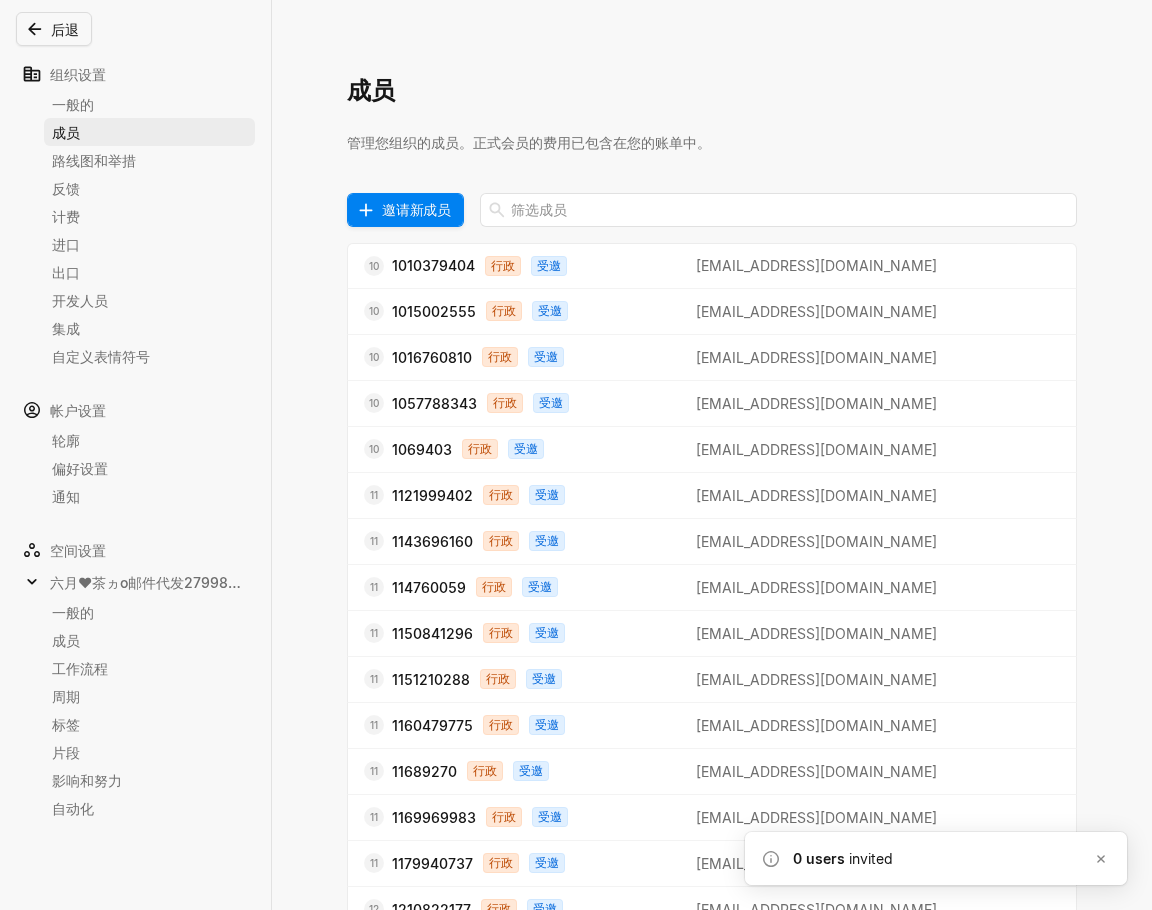 click on "邀请新成员" at bounding box center (416, 209) 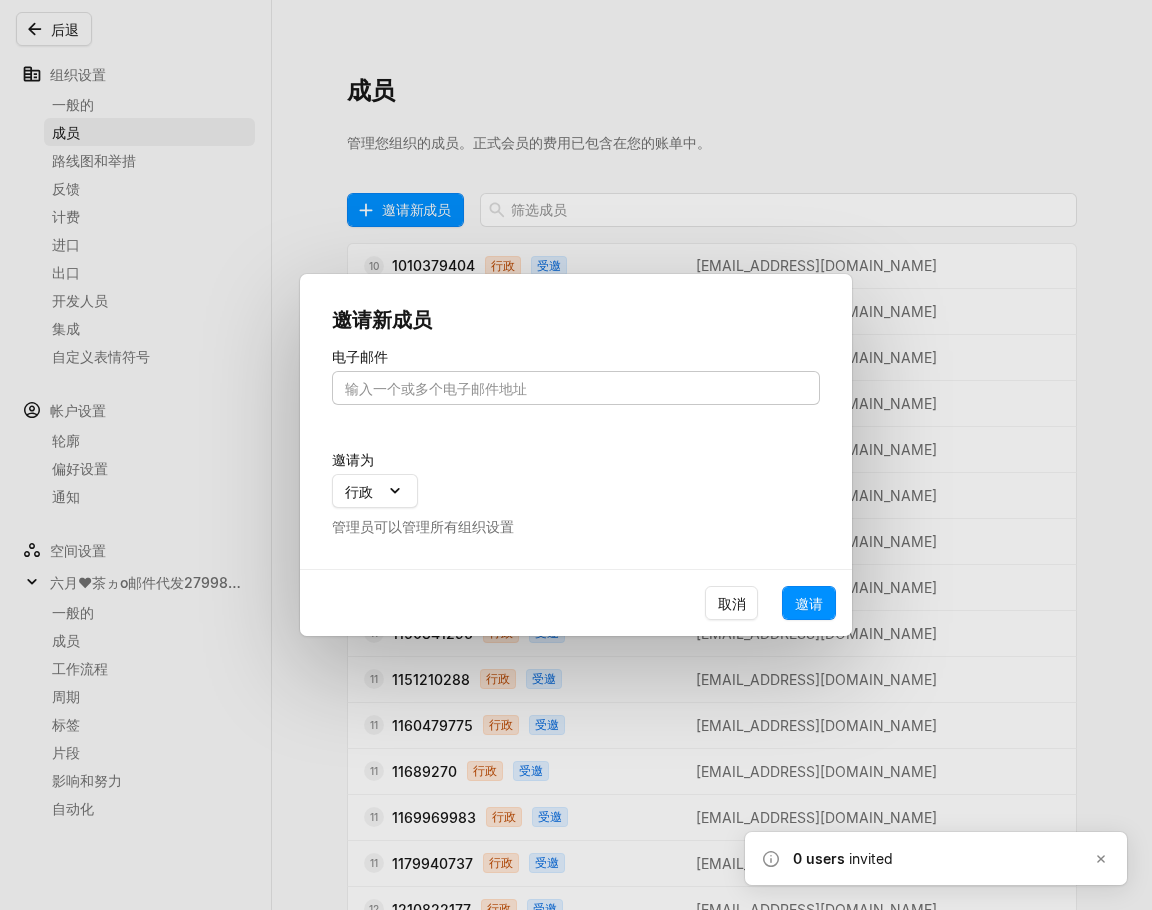 click at bounding box center [576, 388] 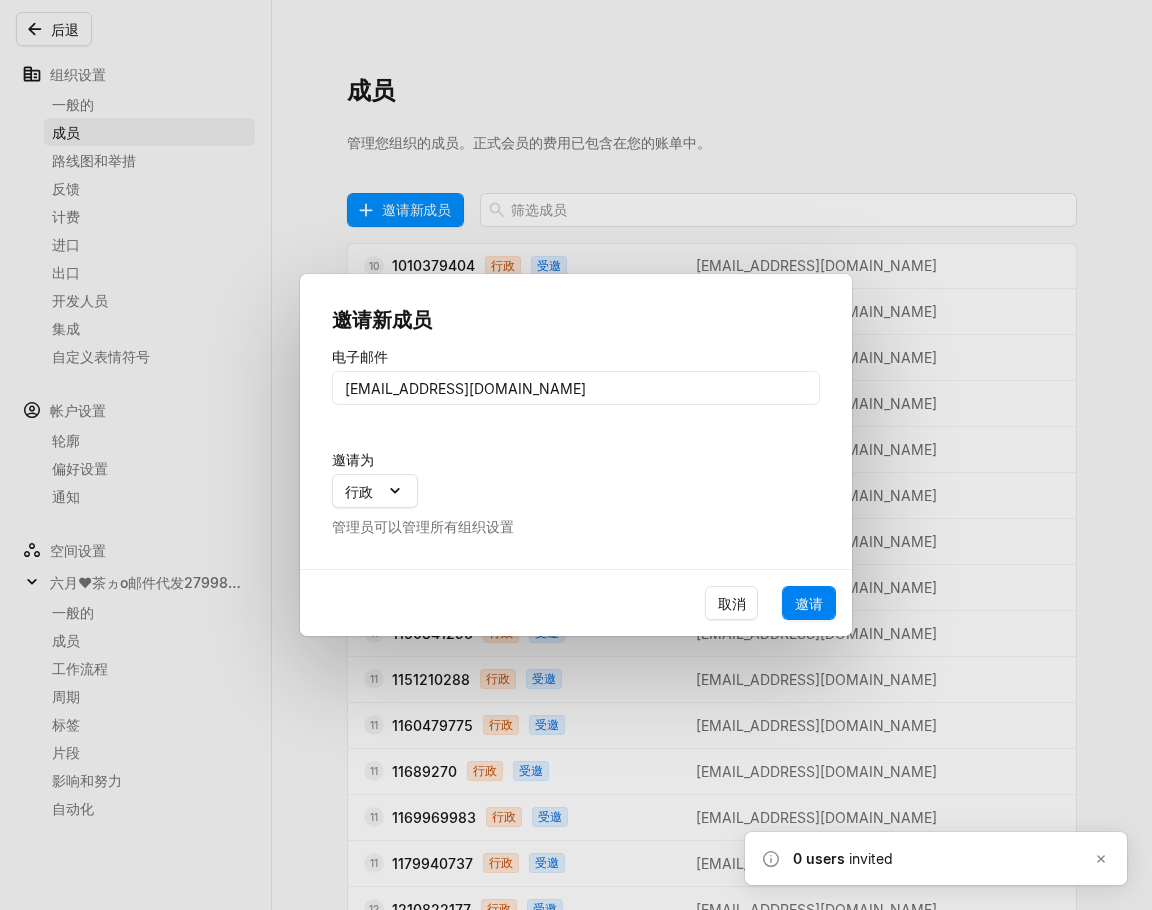 click on "邀请" at bounding box center (809, 603) 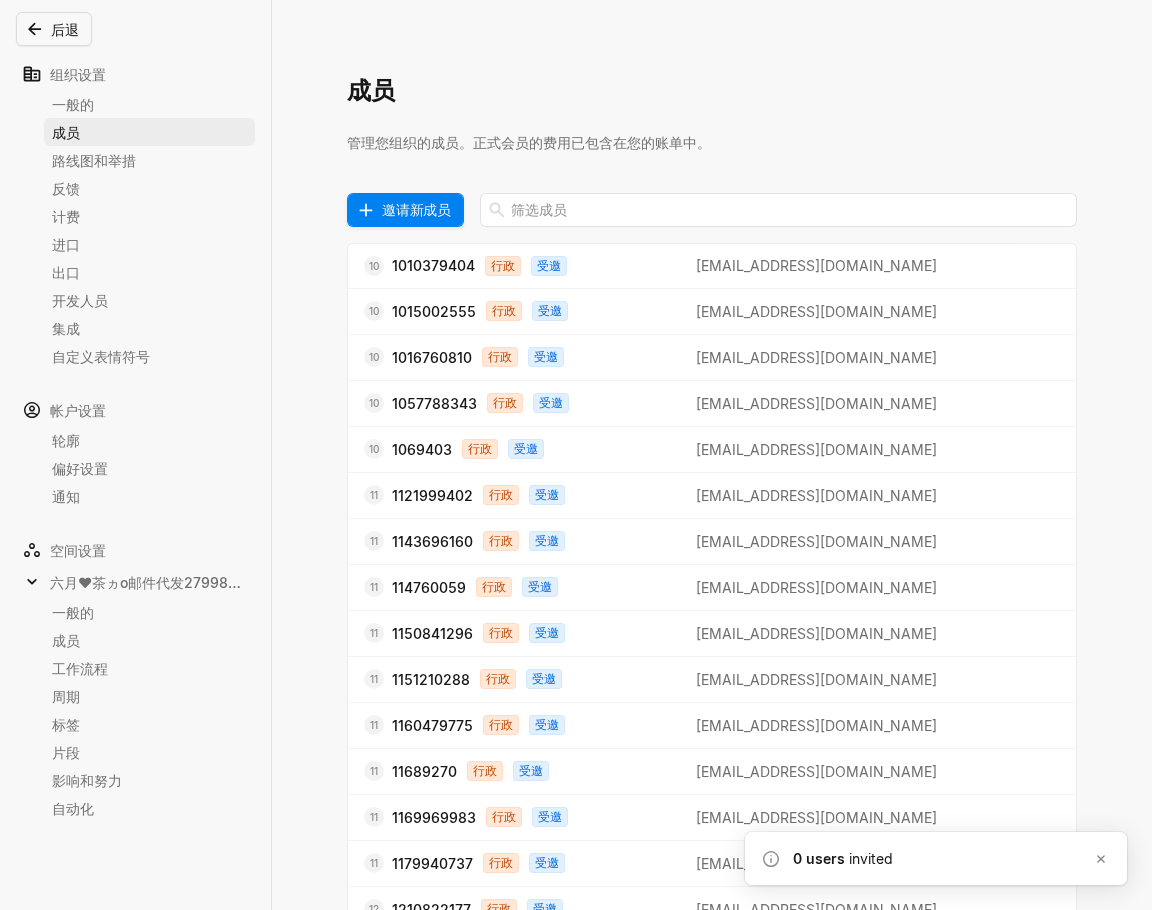 click on "邀请新成员" at bounding box center [416, 209] 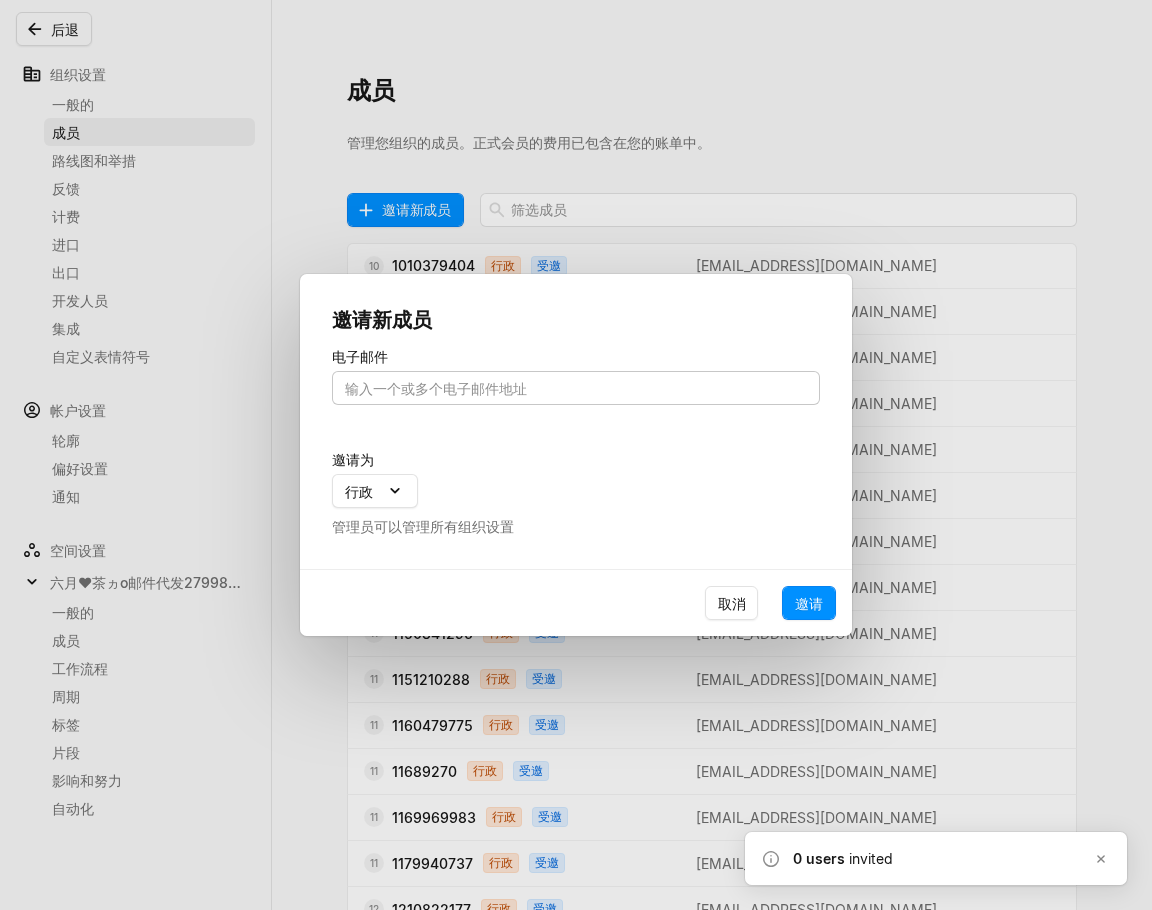 click at bounding box center [576, 388] 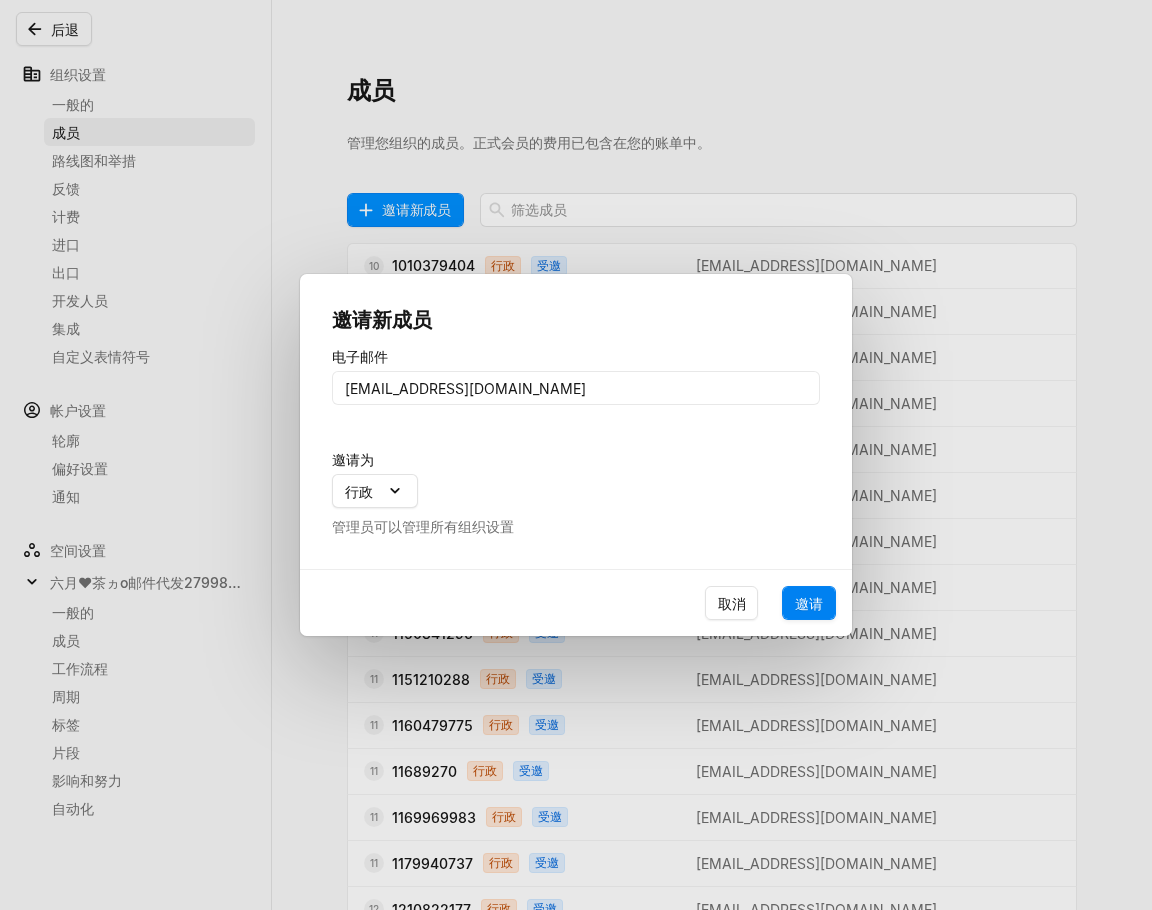 click on "邀请" at bounding box center (809, 603) 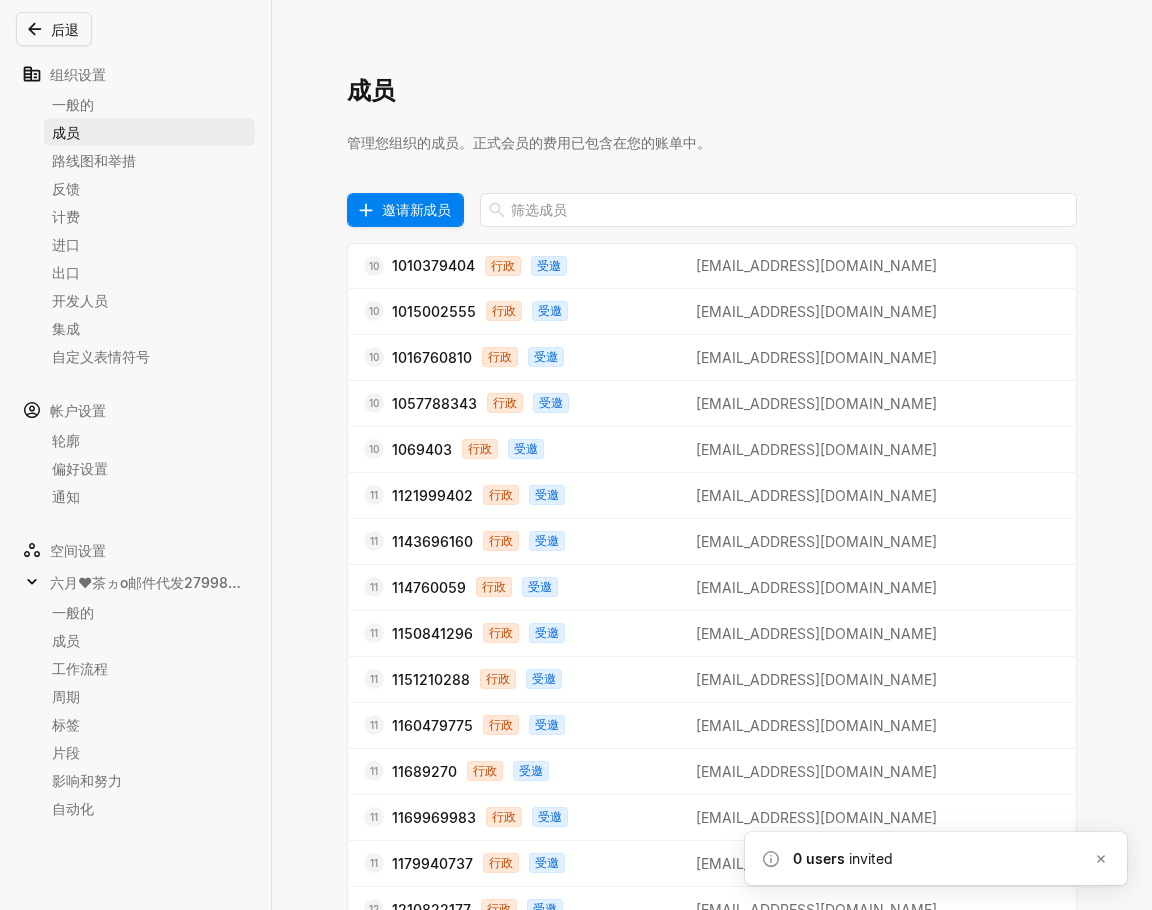 click on "邀请新成员" at bounding box center [416, 209] 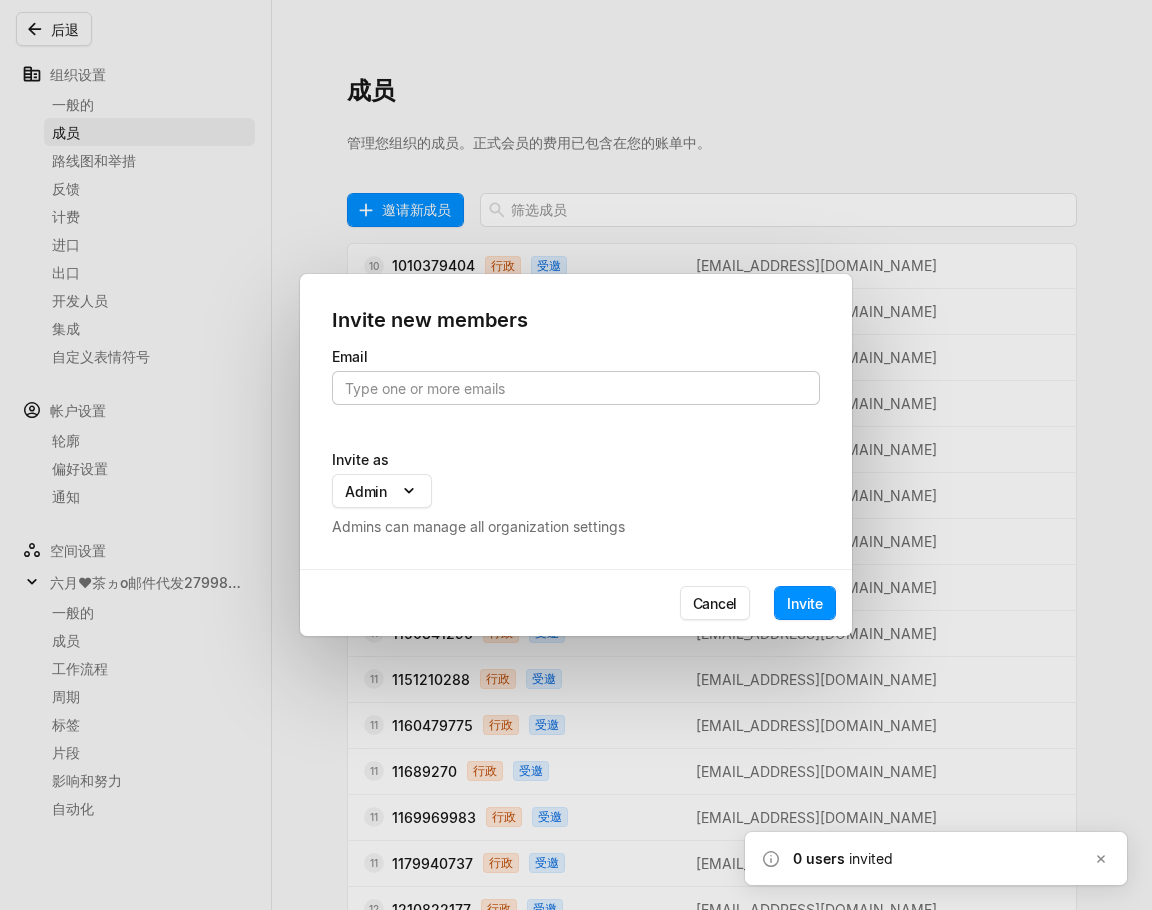 click at bounding box center (576, 388) 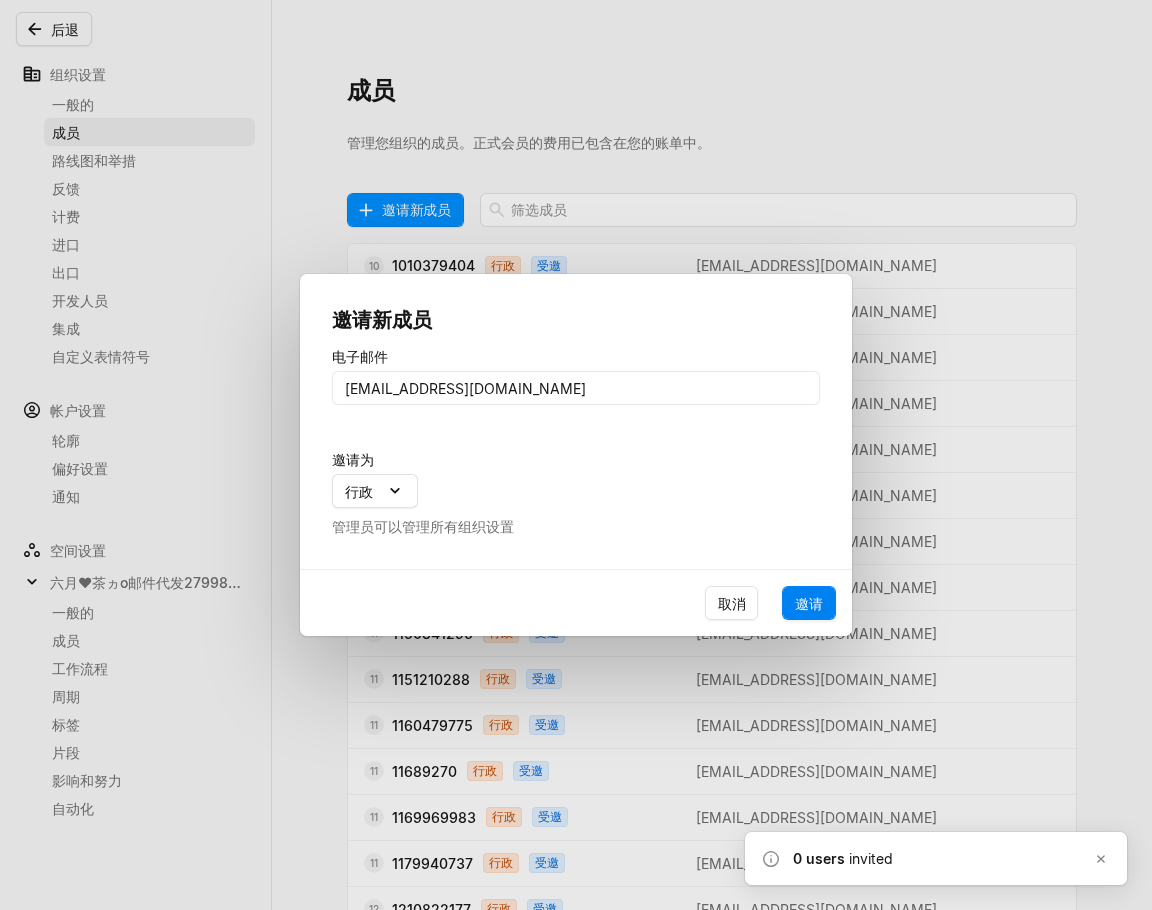 click on "邀请" at bounding box center (809, 603) 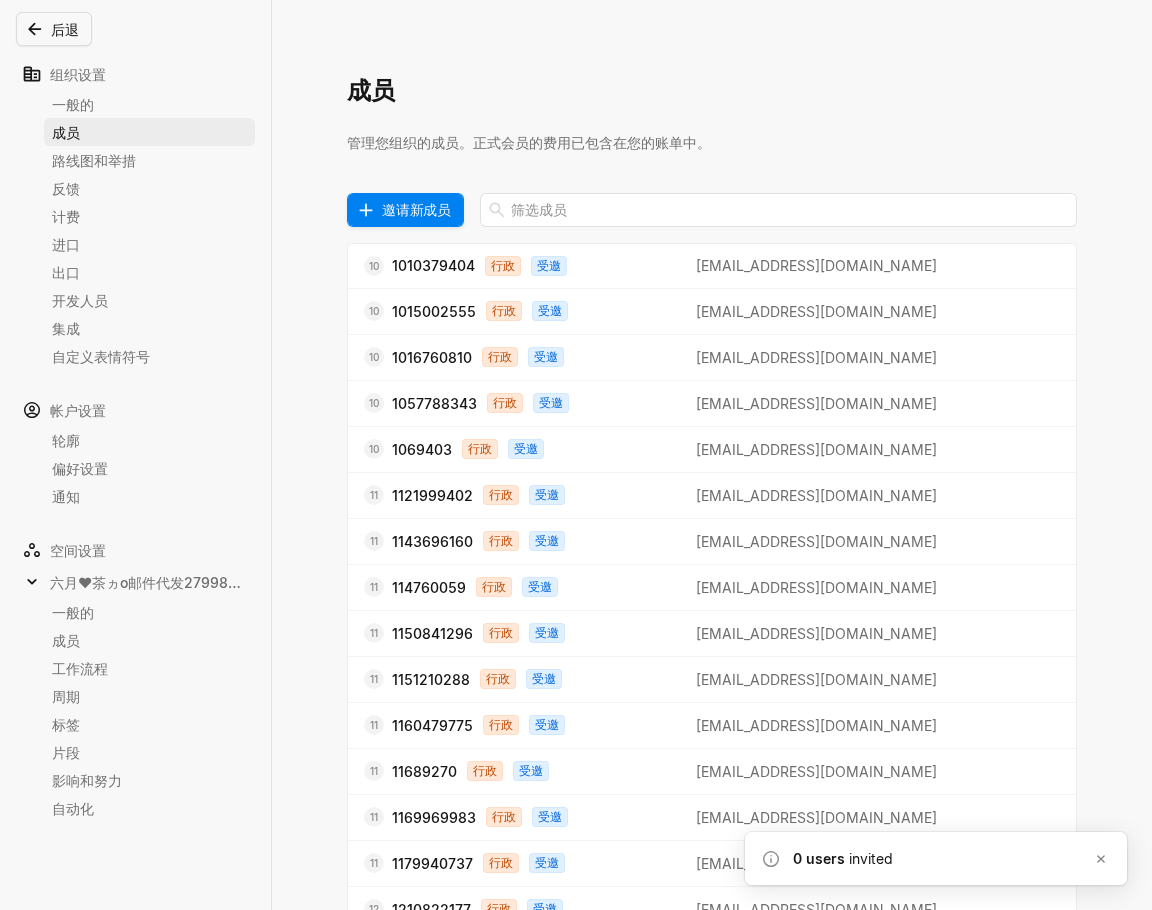 click on "邀请新成员" at bounding box center (416, 209) 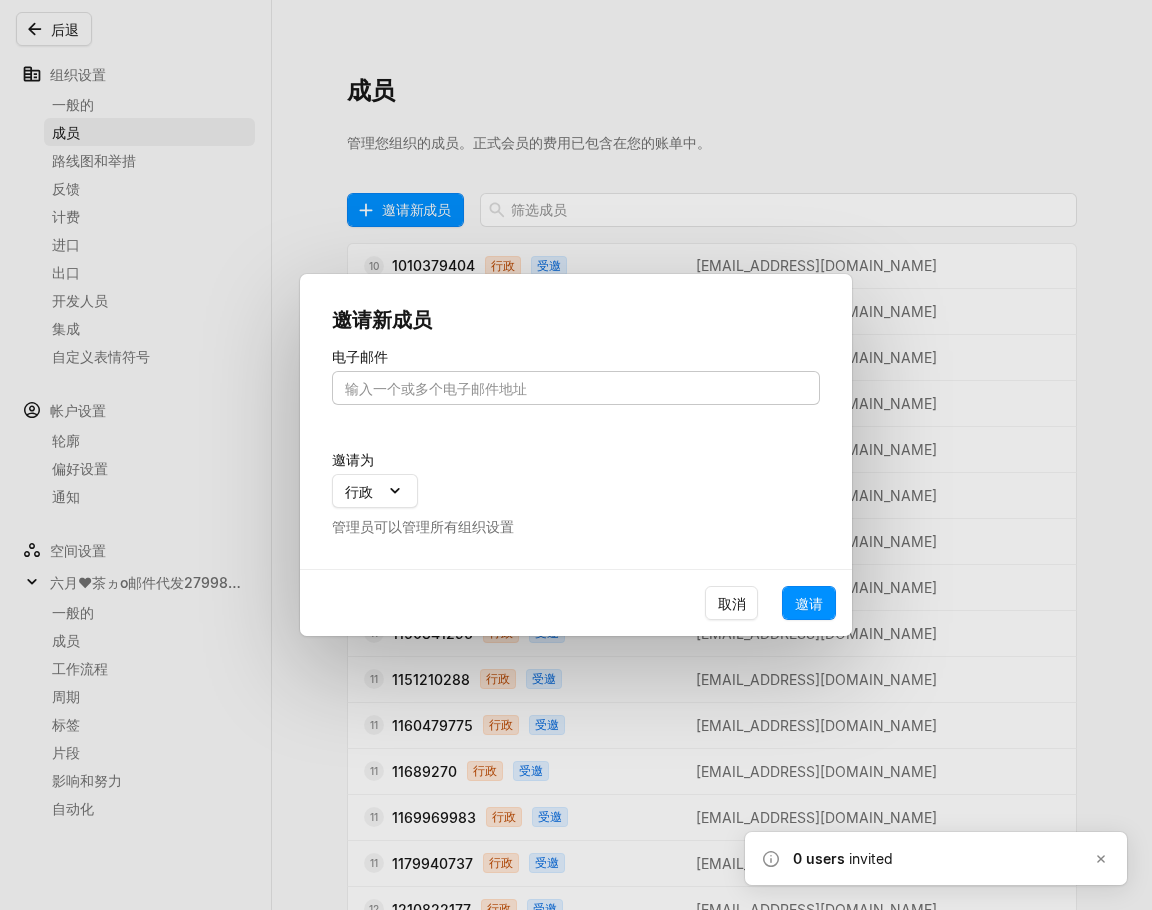 click at bounding box center [576, 388] 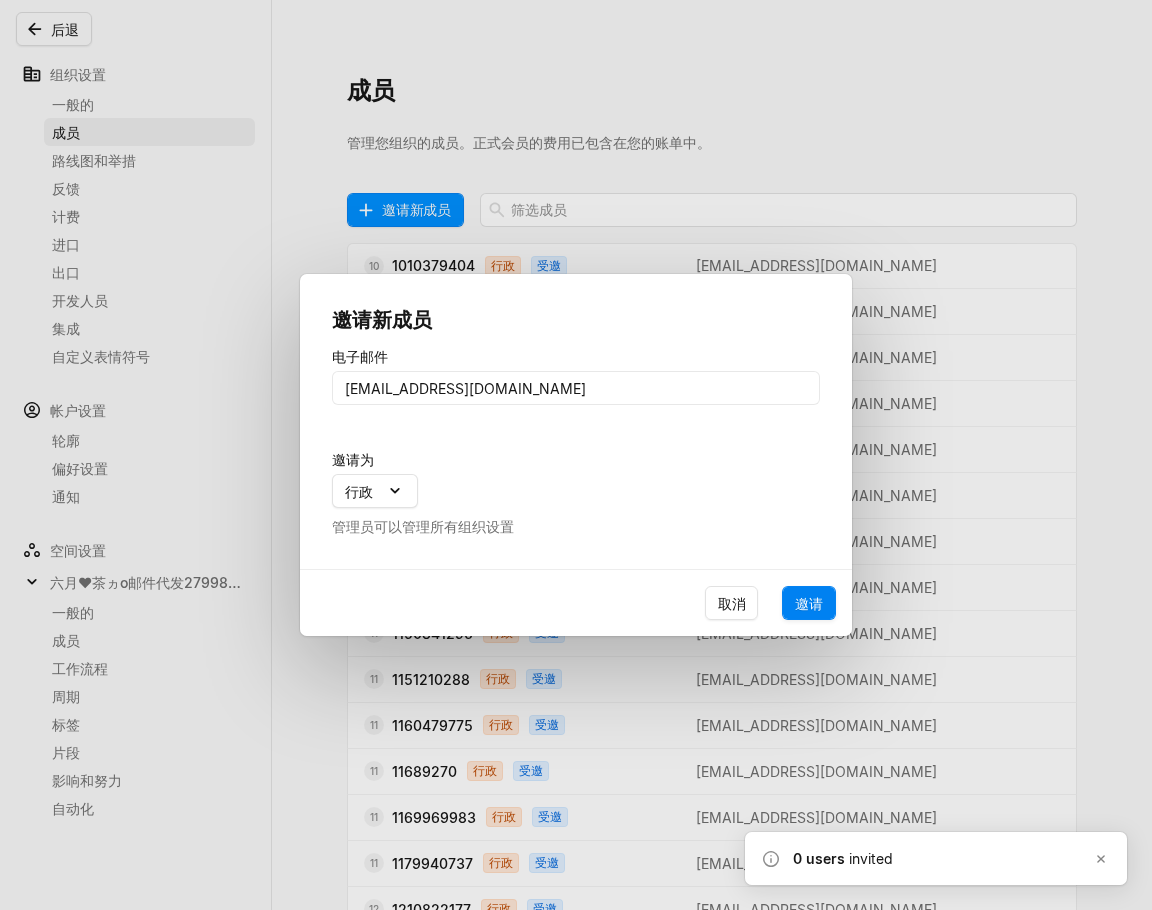 click on "邀请" at bounding box center [809, 603] 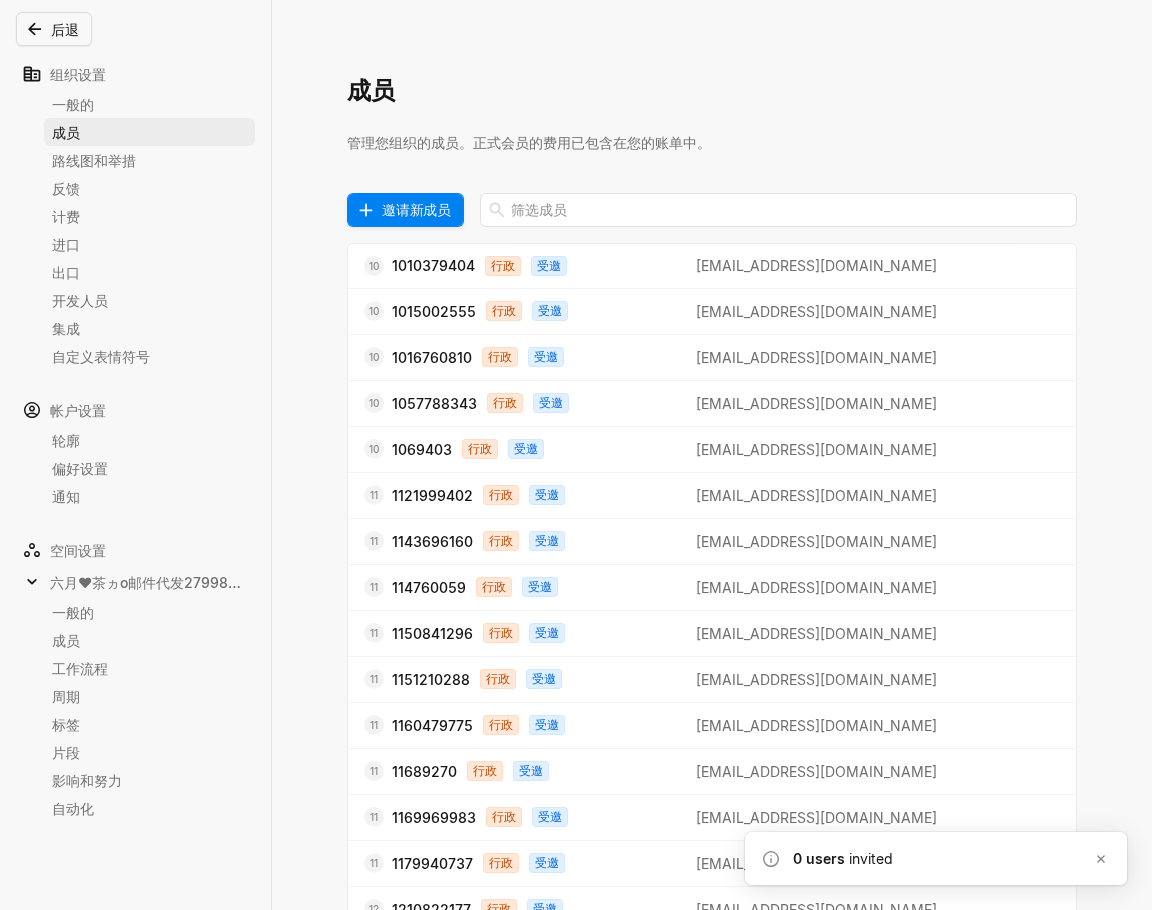 click on "邀请新成员" at bounding box center (416, 209) 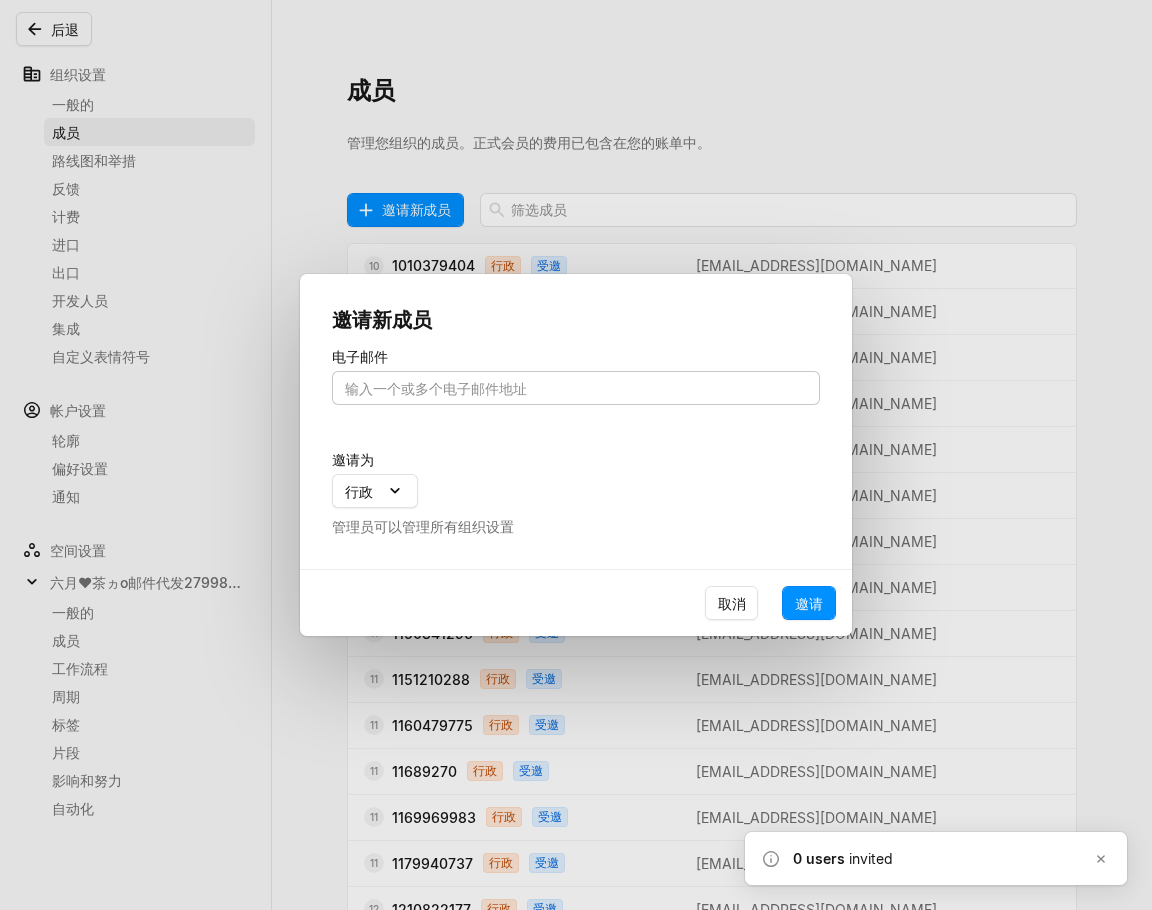click at bounding box center (576, 388) 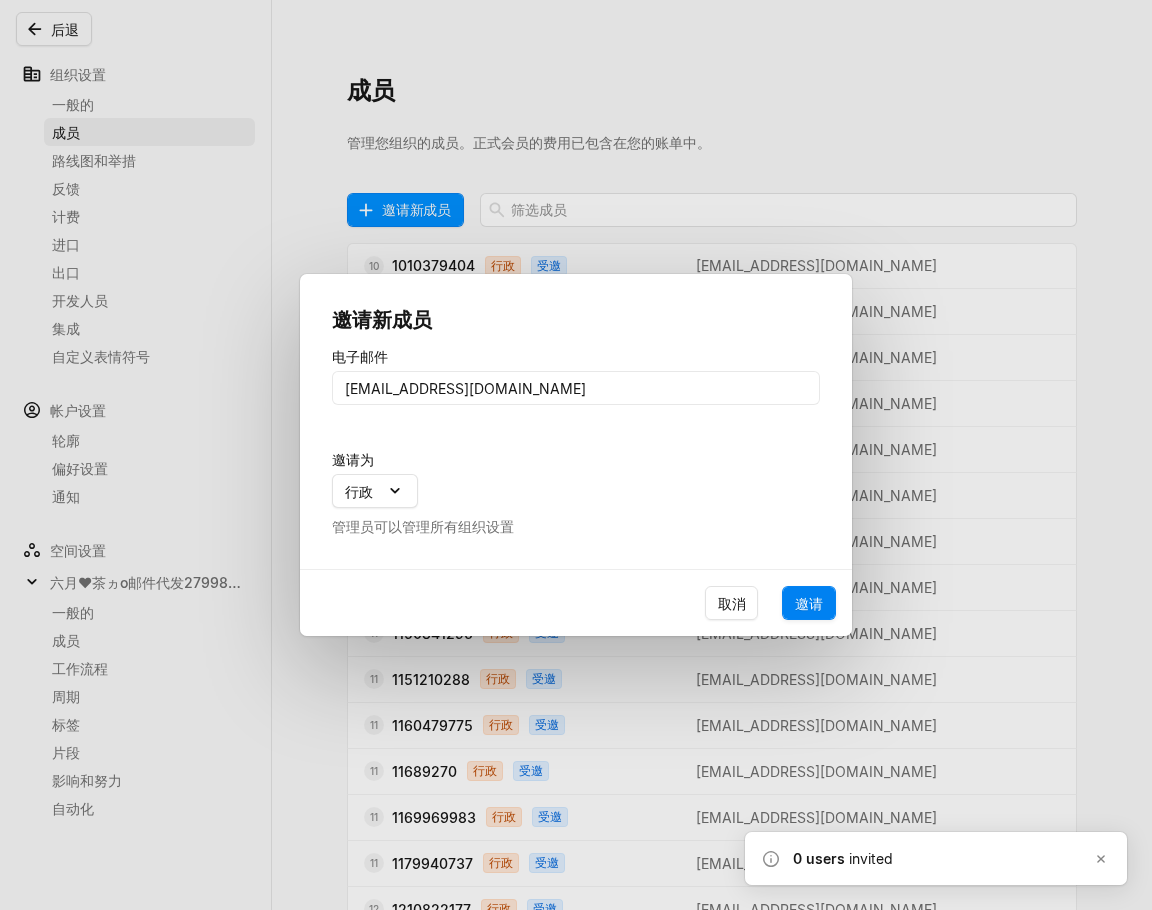click on "邀请" at bounding box center (809, 603) 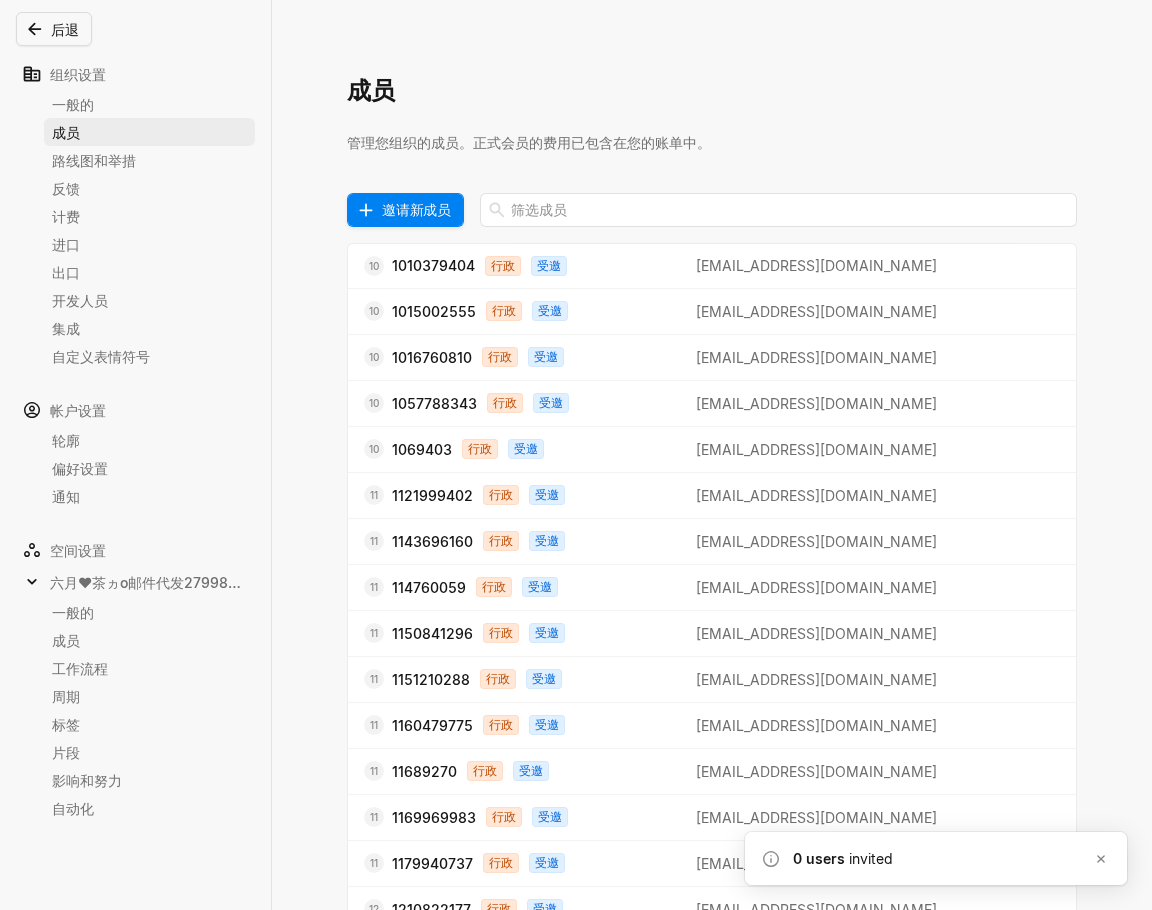 click on "邀请新成员" at bounding box center (416, 209) 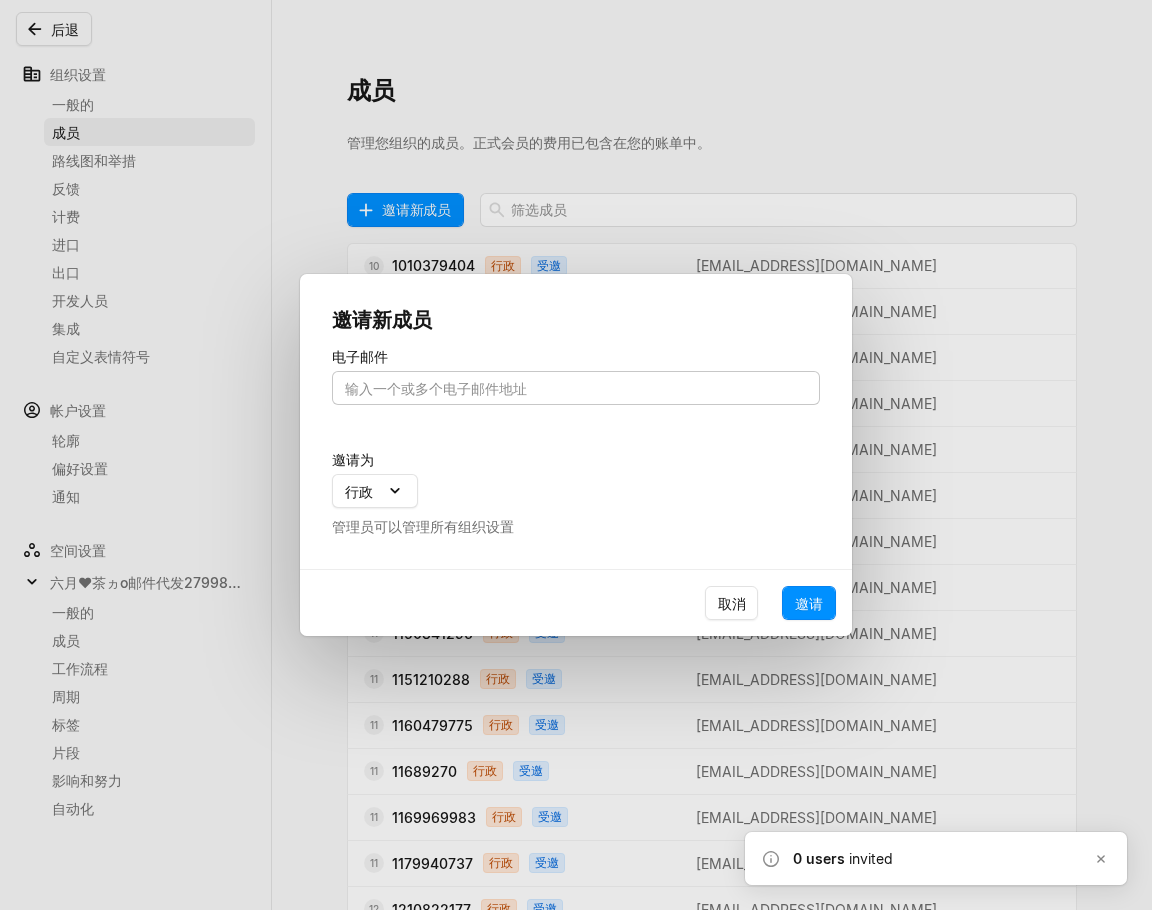 click at bounding box center (576, 388) 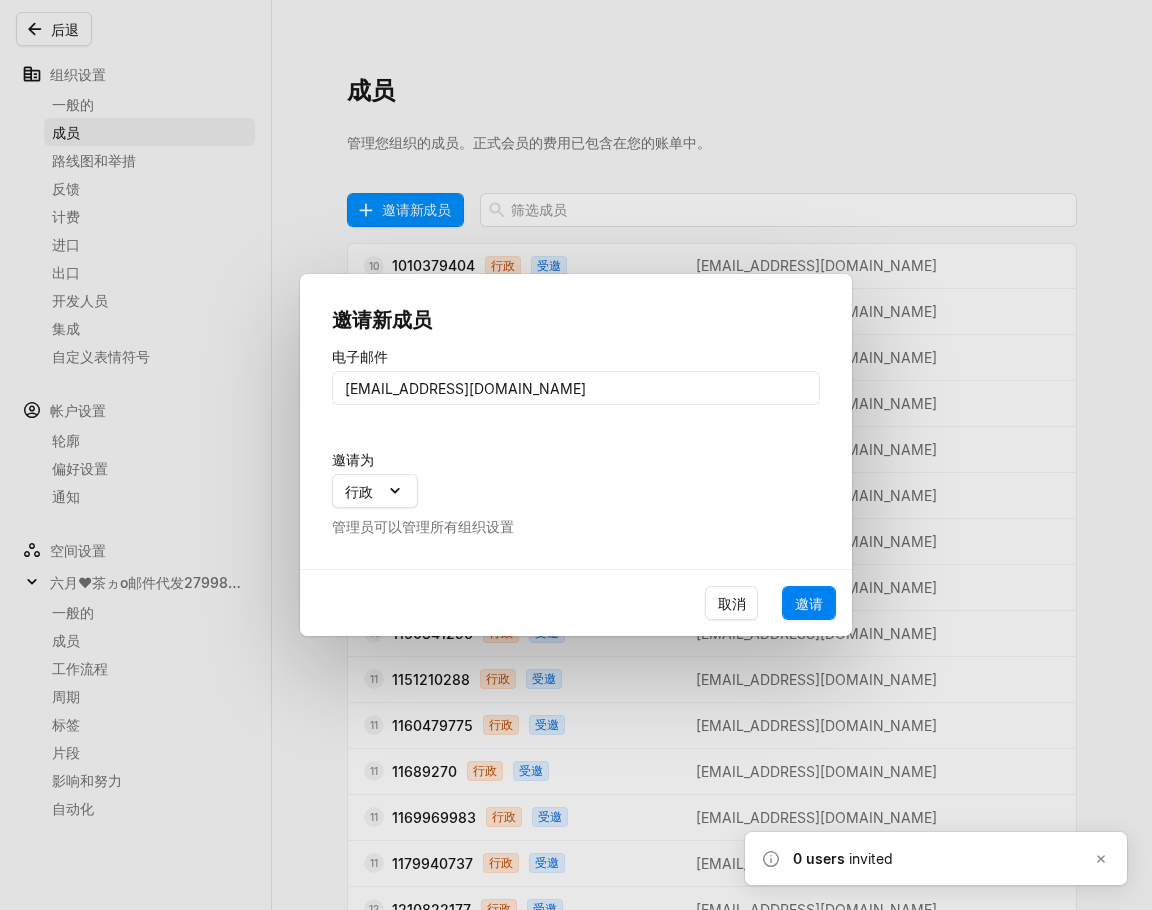 click on "邀请" at bounding box center (809, 603) 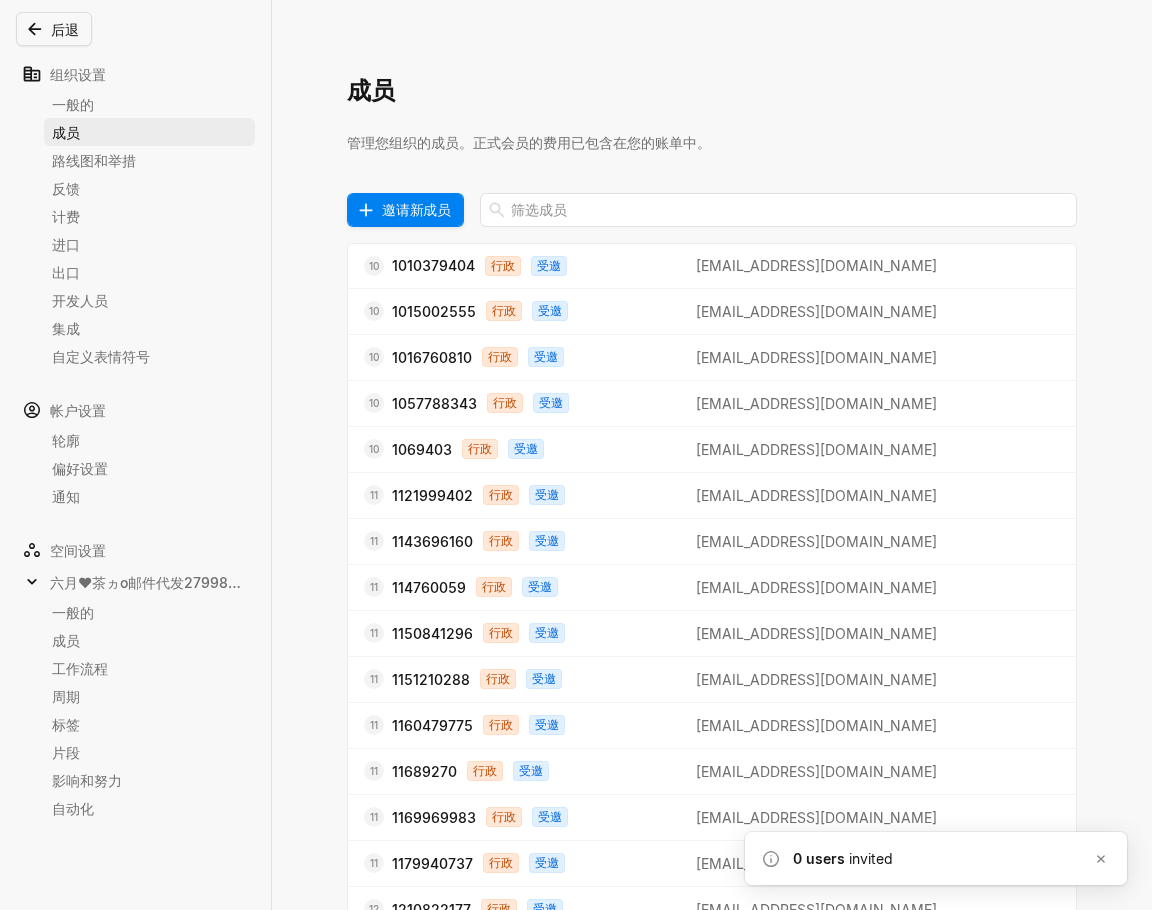 click on "邀请新成员" at bounding box center (416, 209) 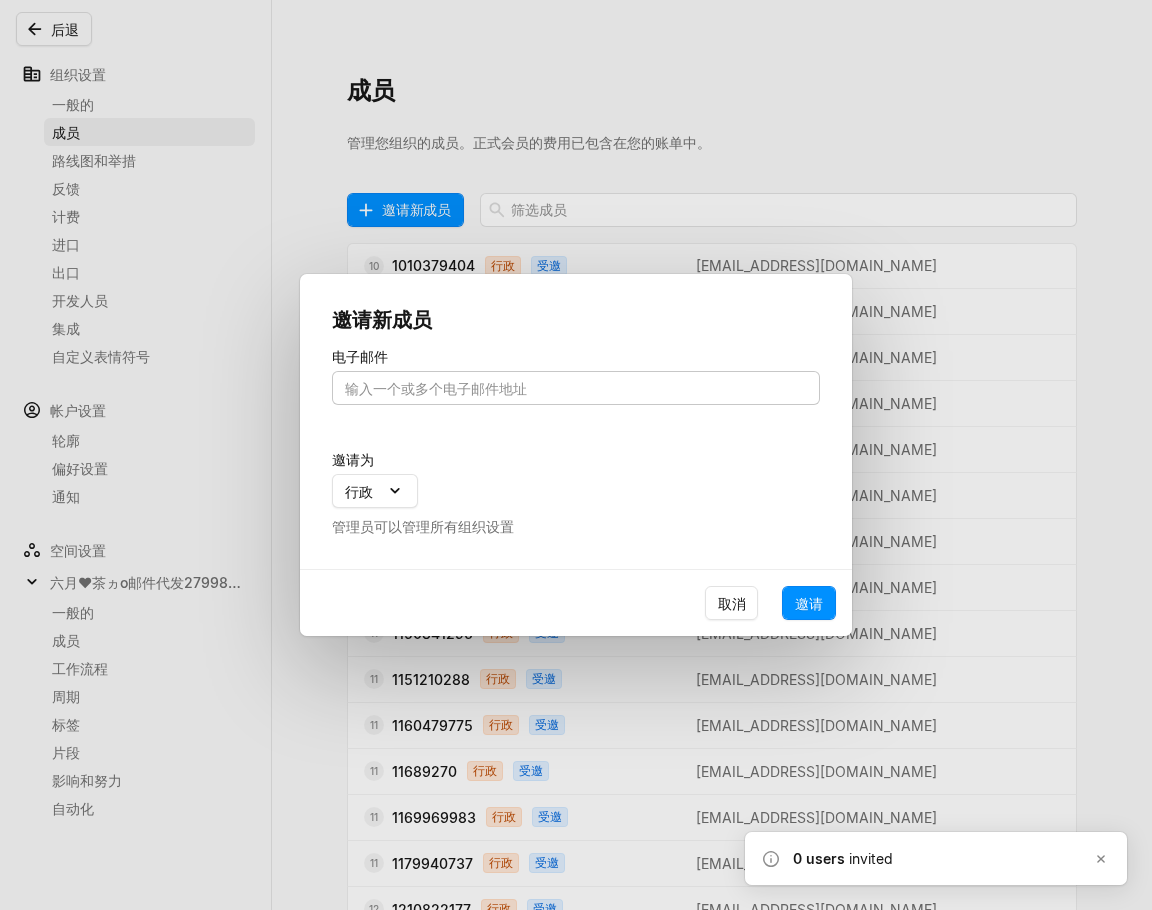 click at bounding box center [576, 388] 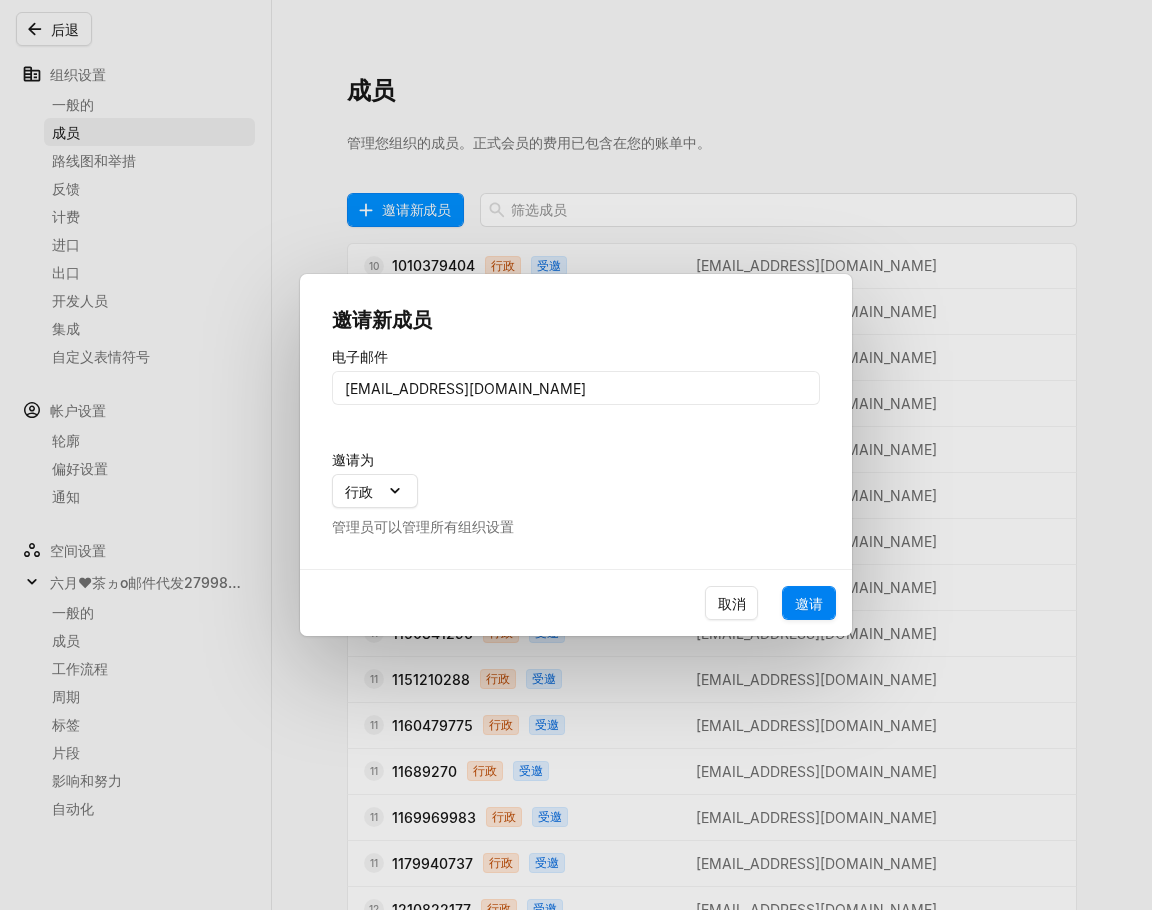 click on "邀请" at bounding box center (809, 603) 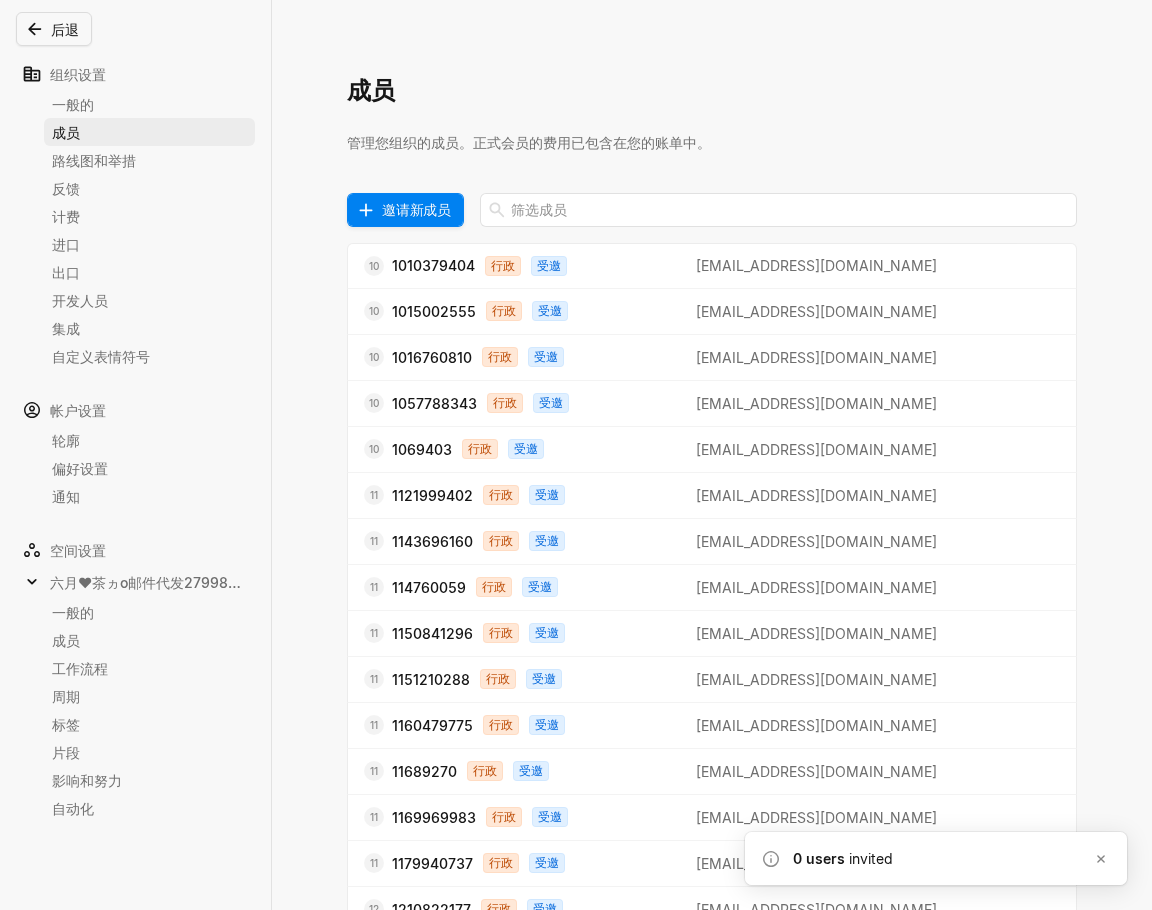 click on "邀请新成员" at bounding box center [416, 209] 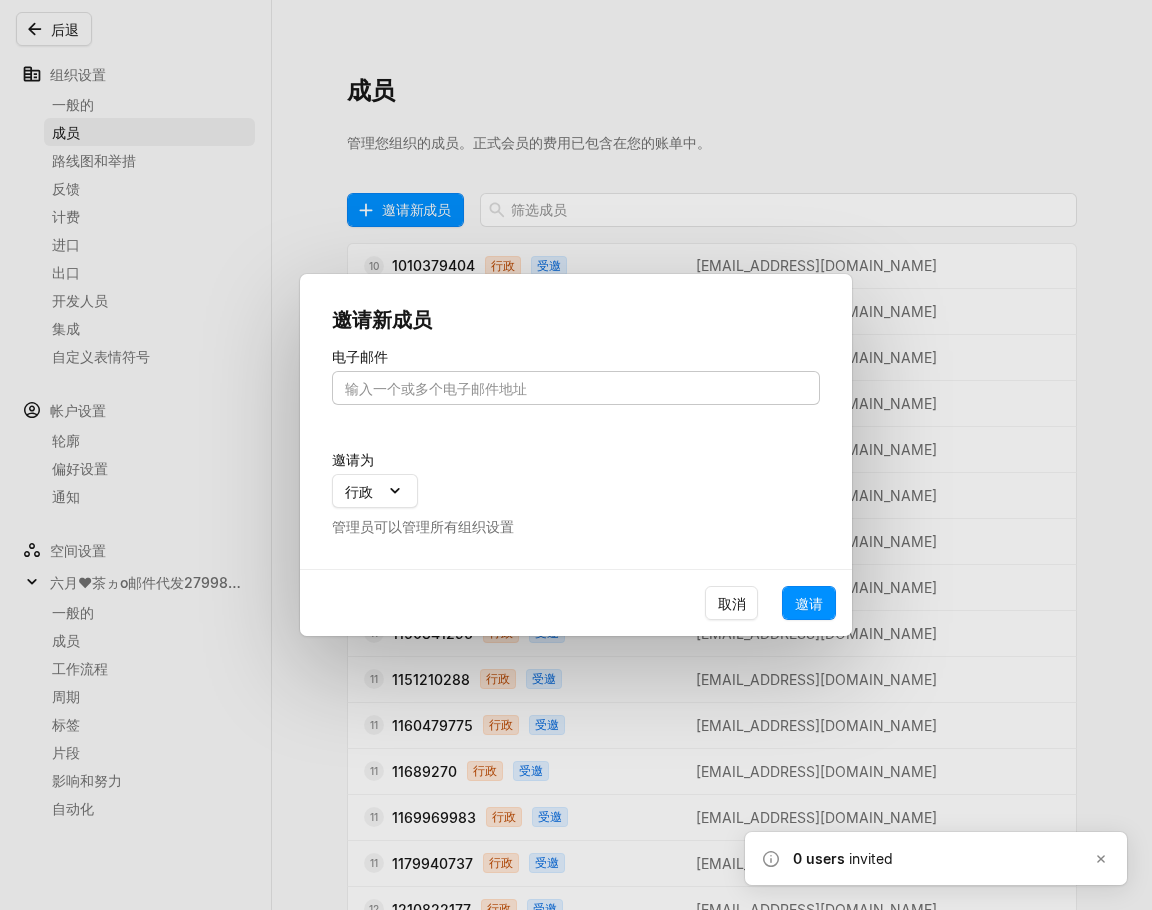click at bounding box center [576, 388] 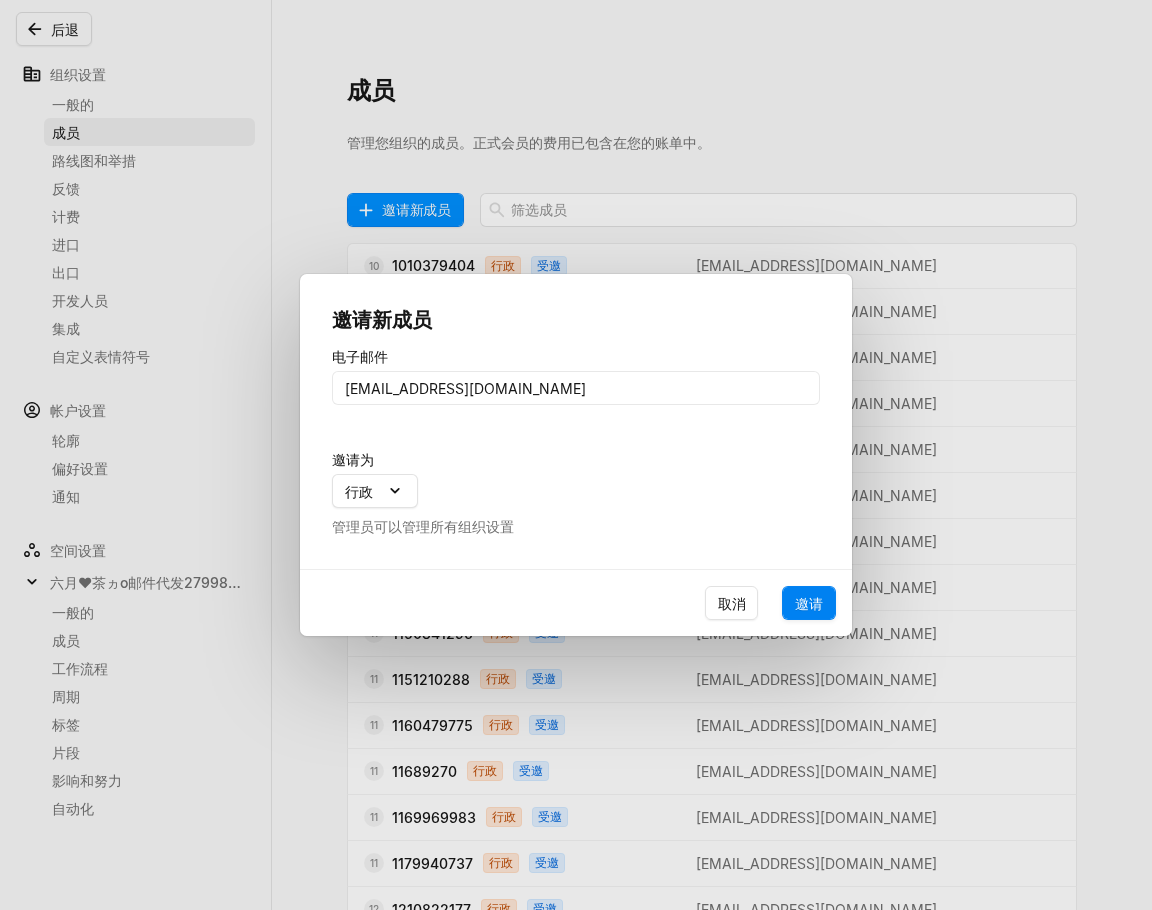 click on "邀请" at bounding box center [809, 603] 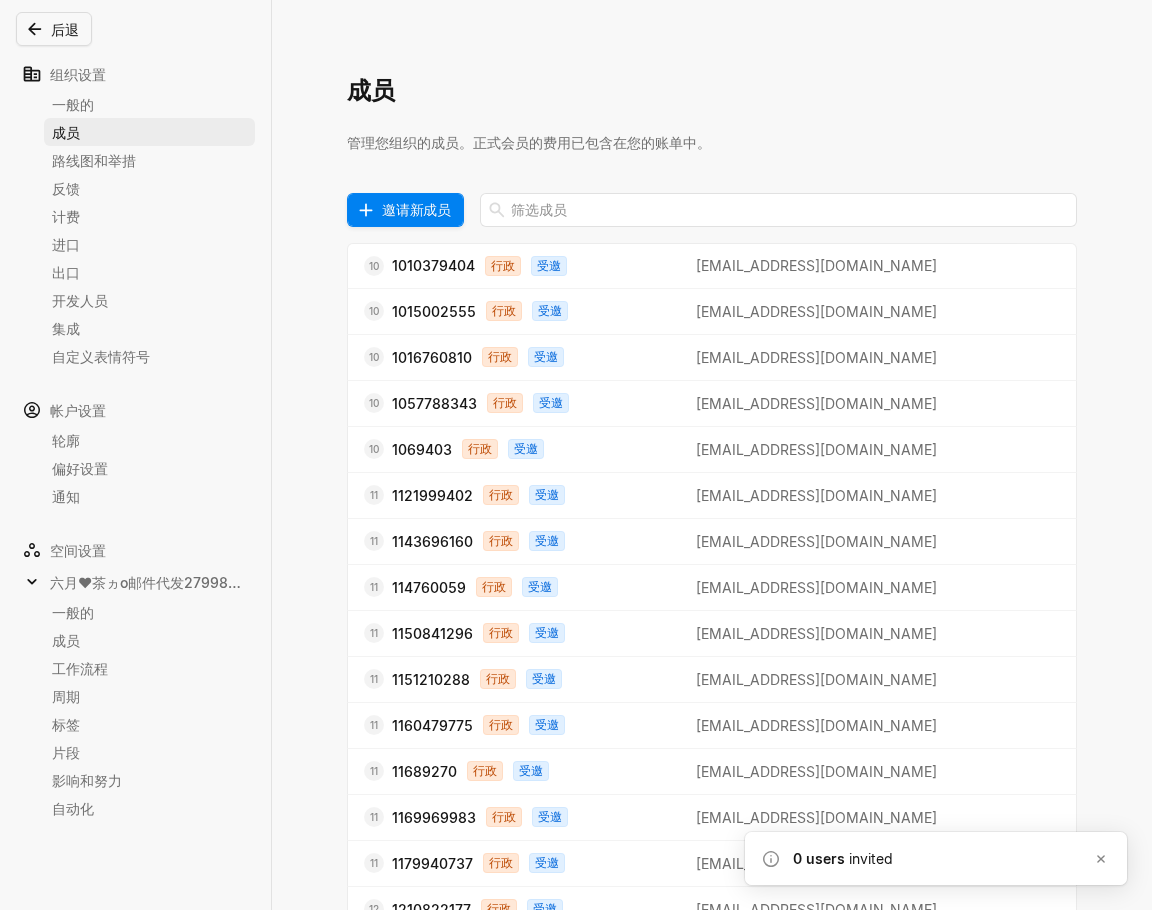 click on "邀请新成员" at bounding box center [416, 209] 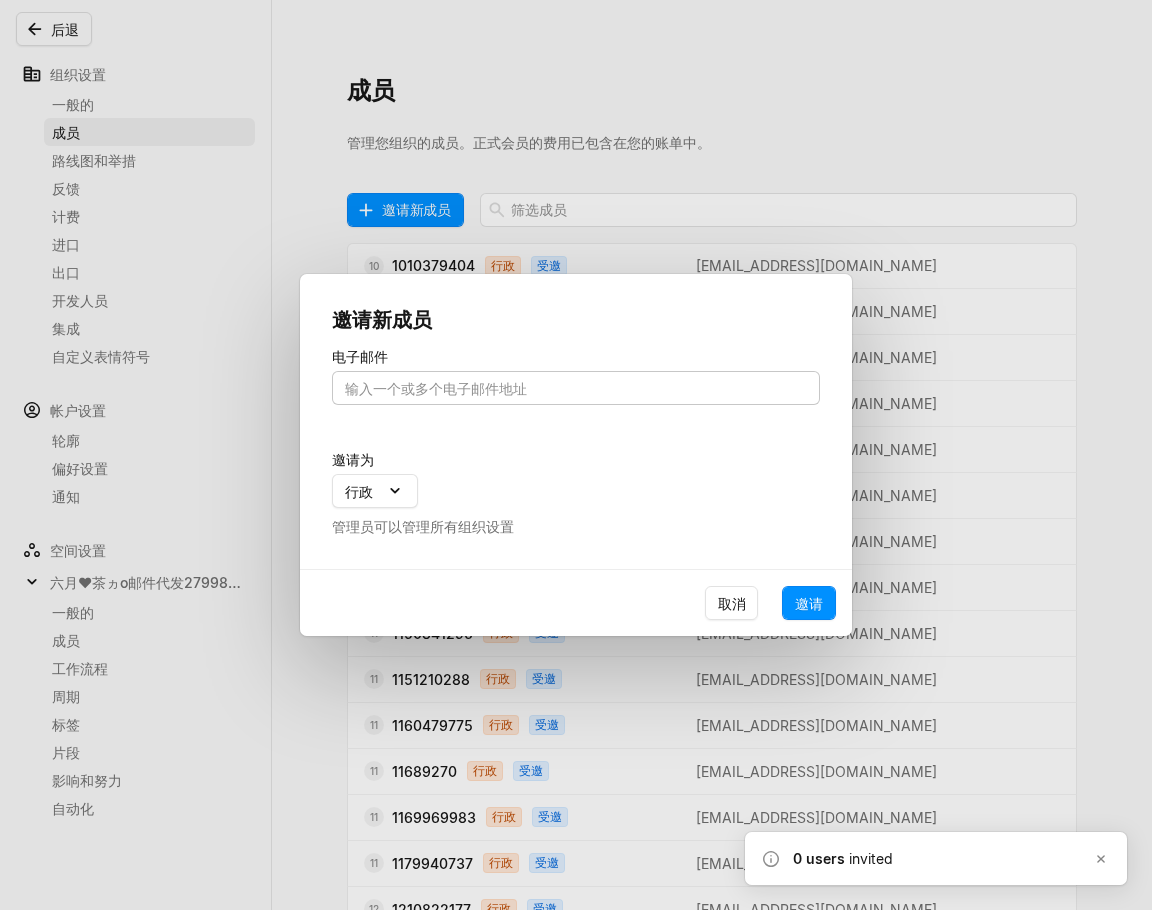 click at bounding box center [576, 388] 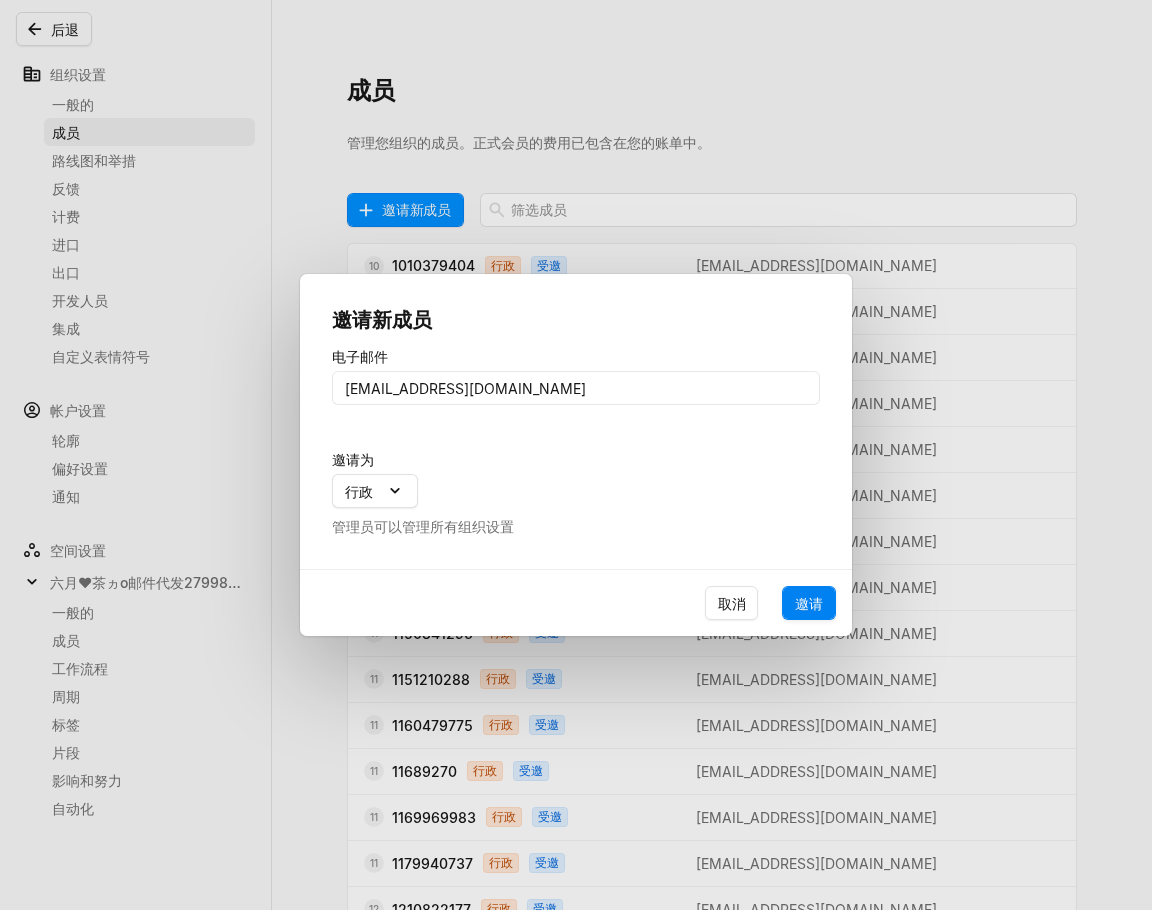 click on "邀请" at bounding box center [809, 603] 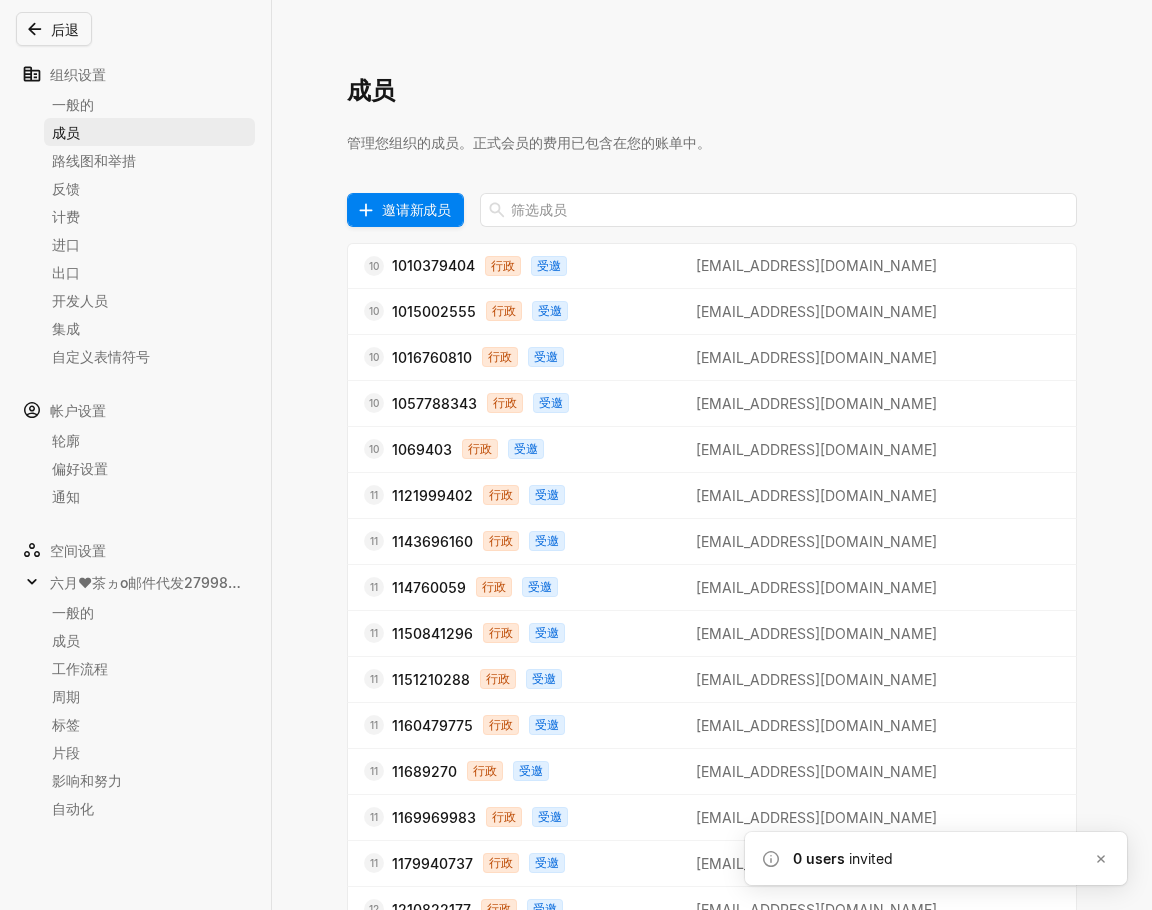 click on "邀请新成员" at bounding box center [416, 209] 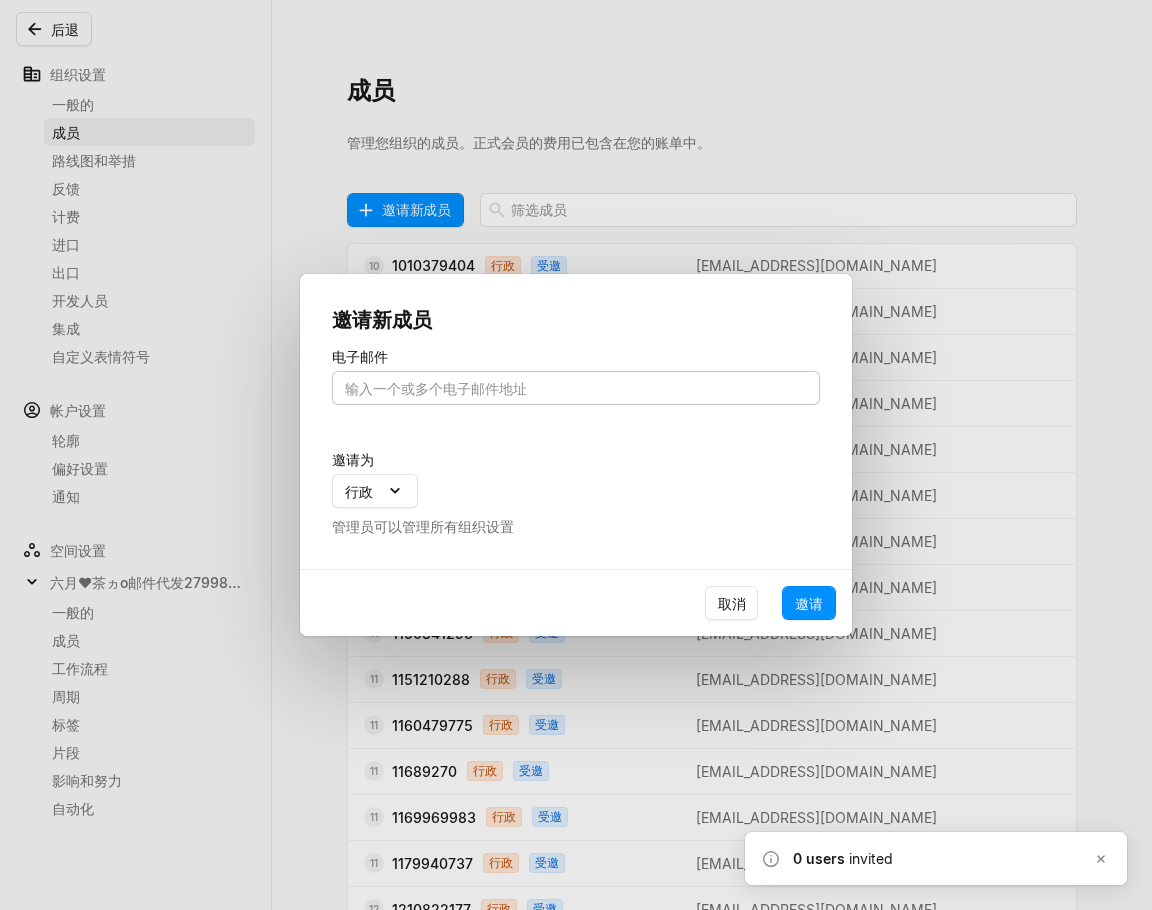 click at bounding box center [576, 388] 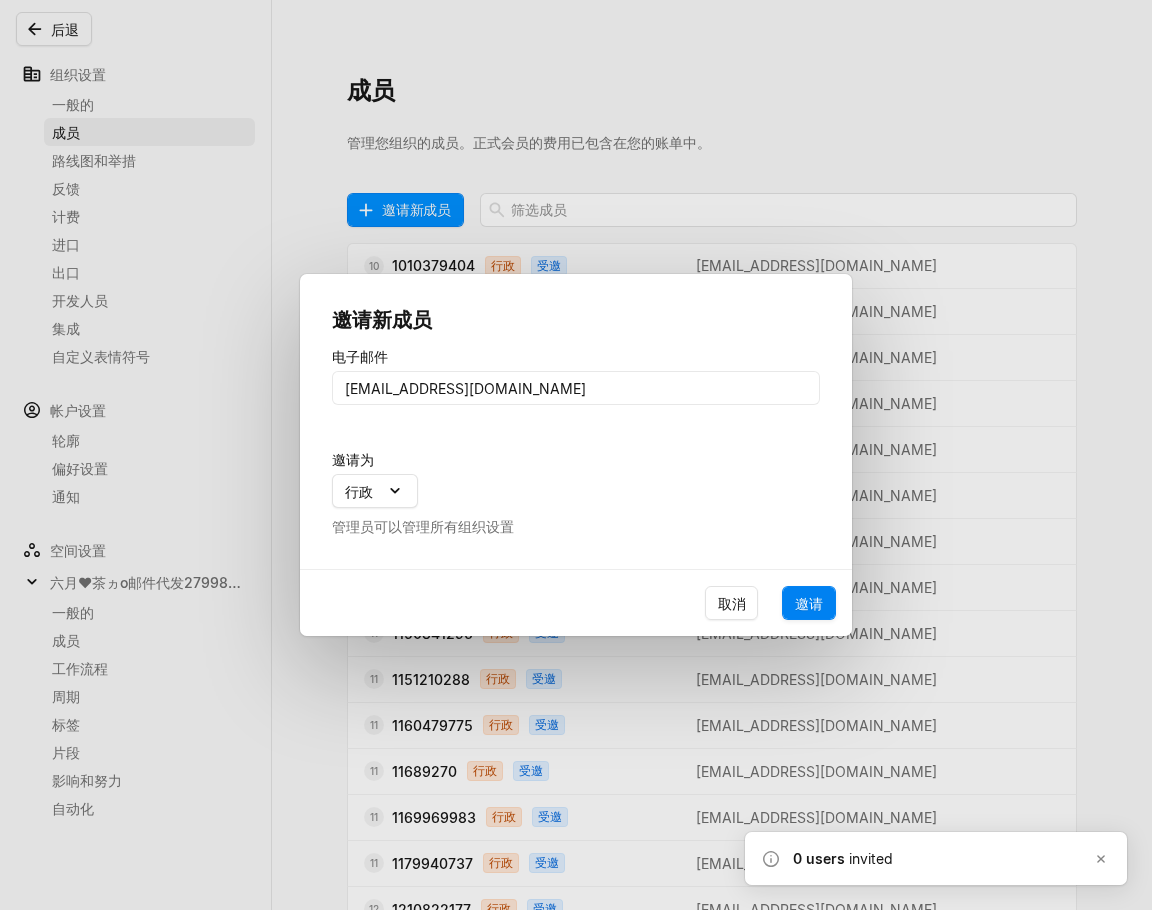click on "邀请" at bounding box center (809, 603) 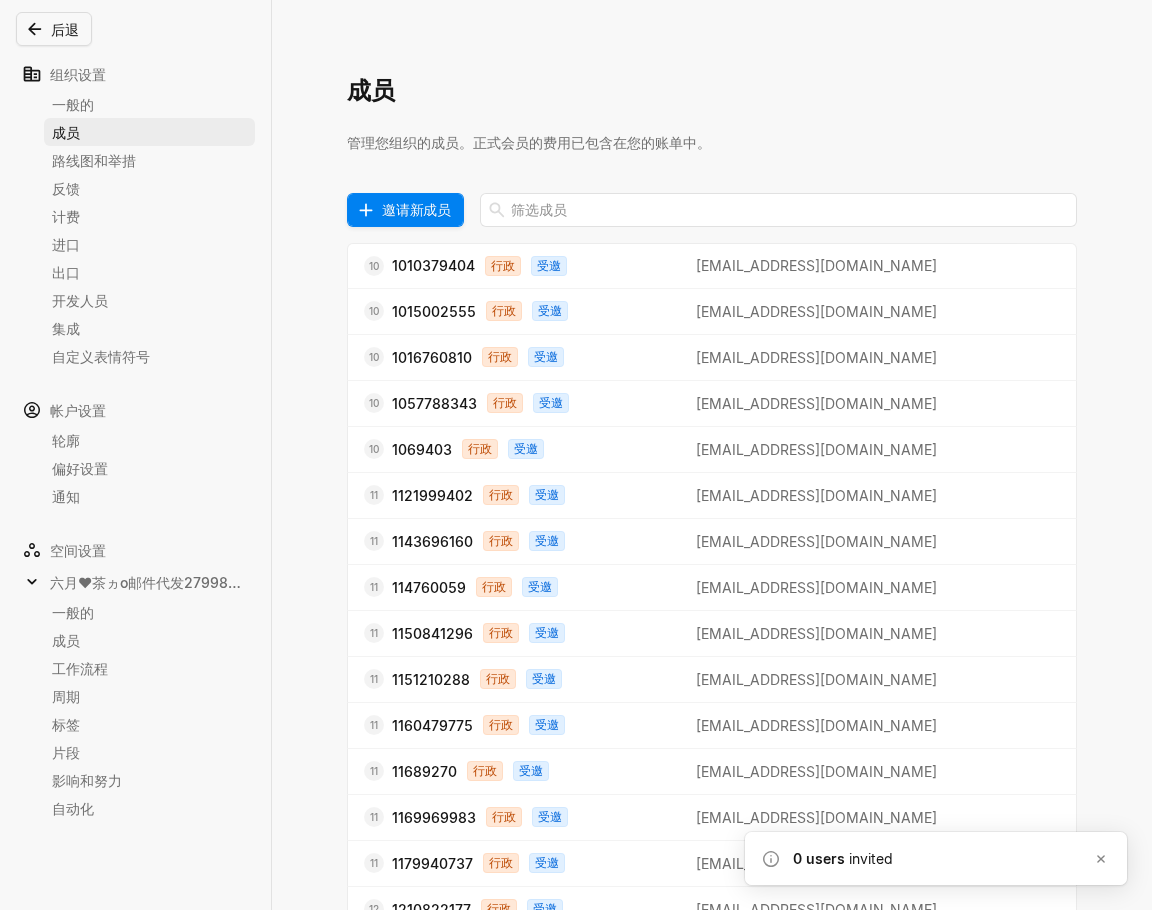 click on "邀请新成员" at bounding box center (416, 209) 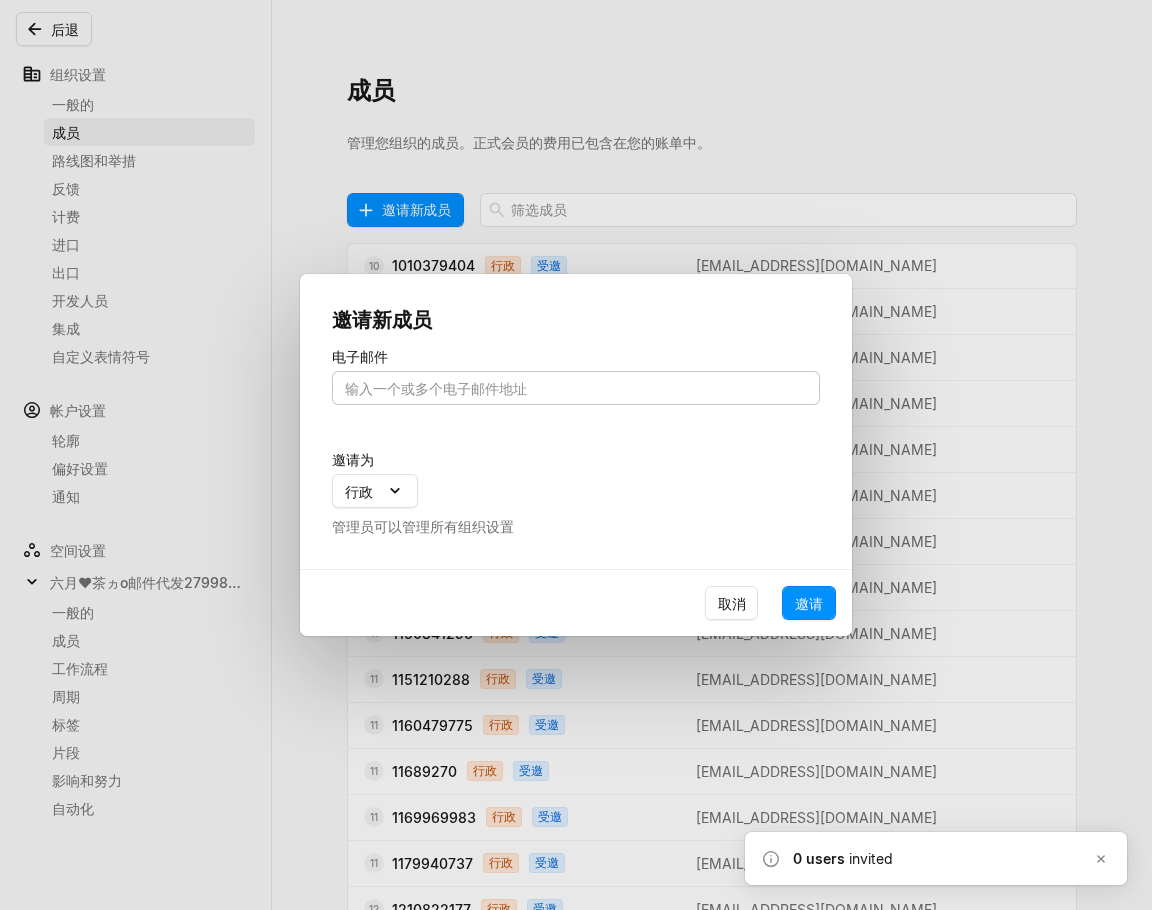 click at bounding box center (576, 388) 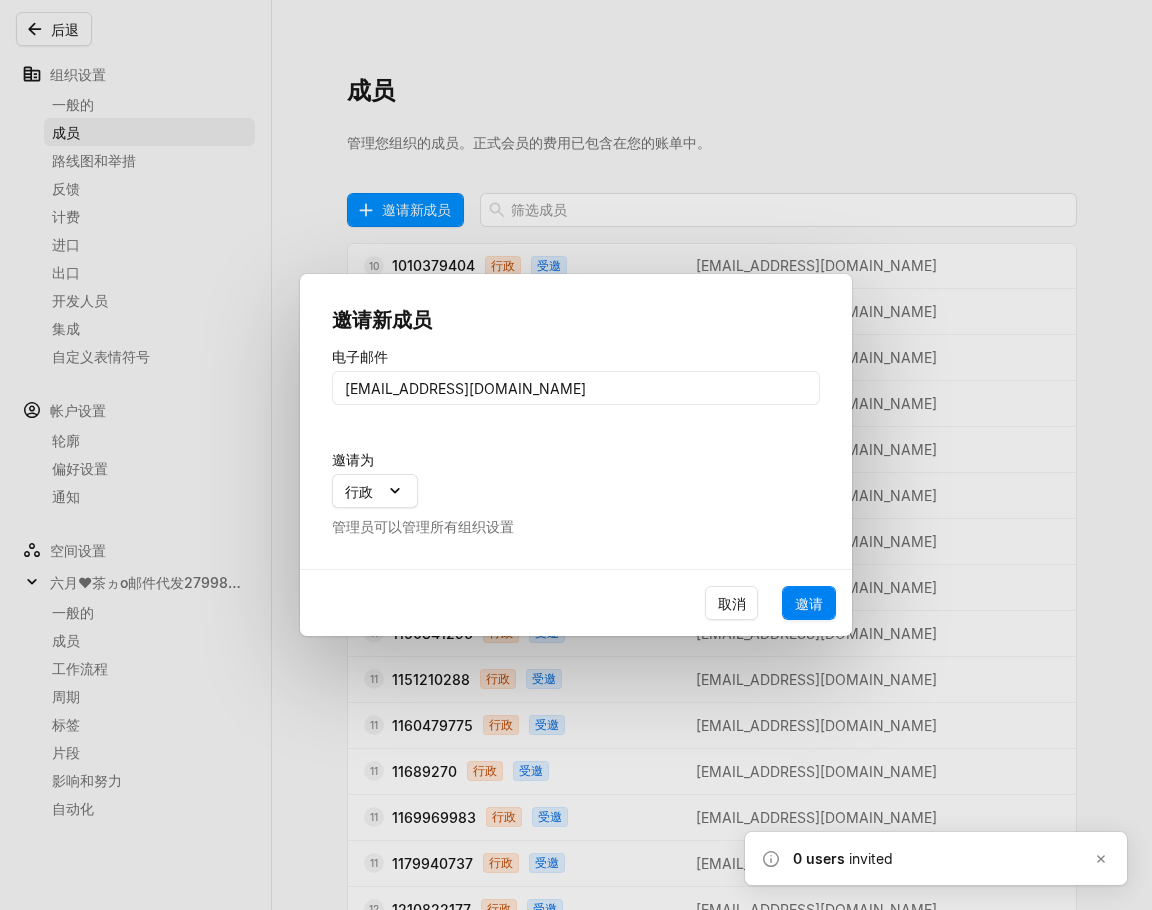 click on "邀请" at bounding box center (809, 603) 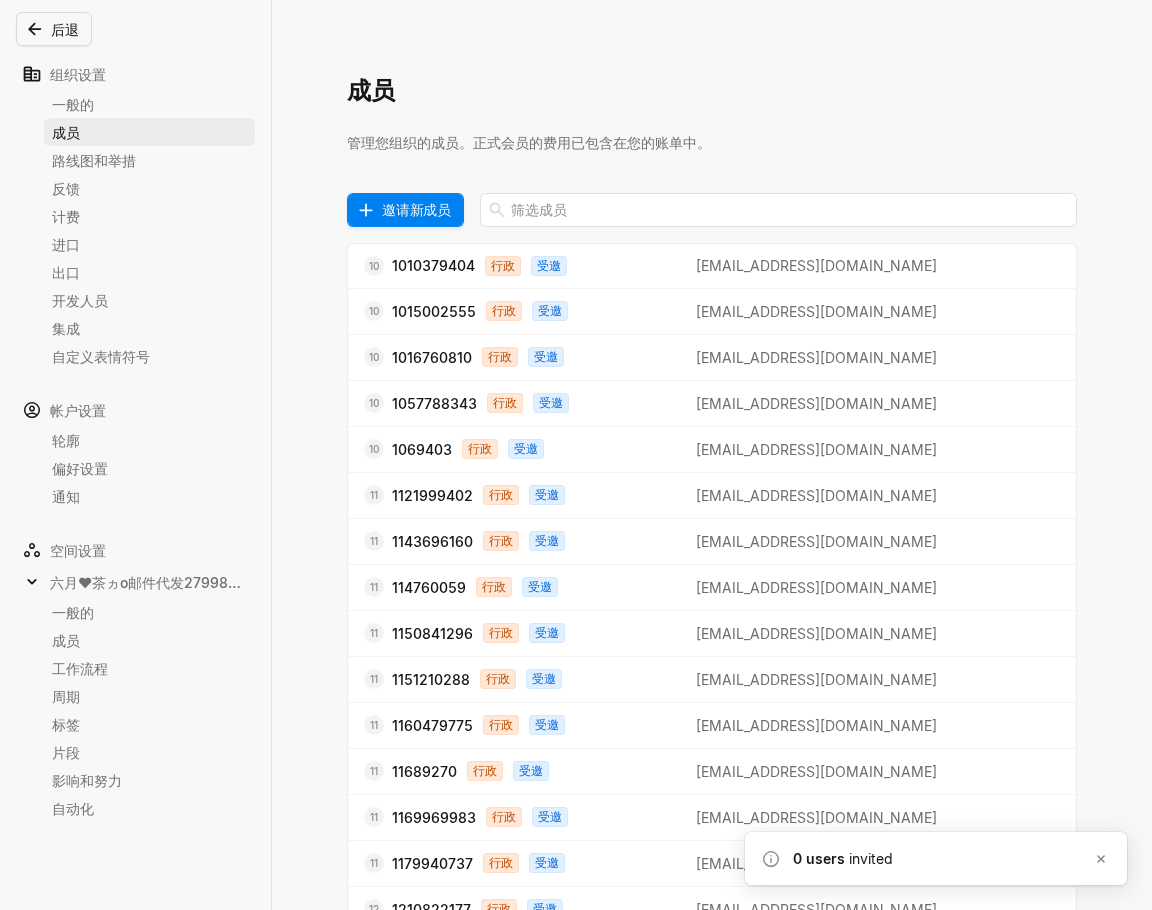 click on "邀请新成员" at bounding box center (416, 209) 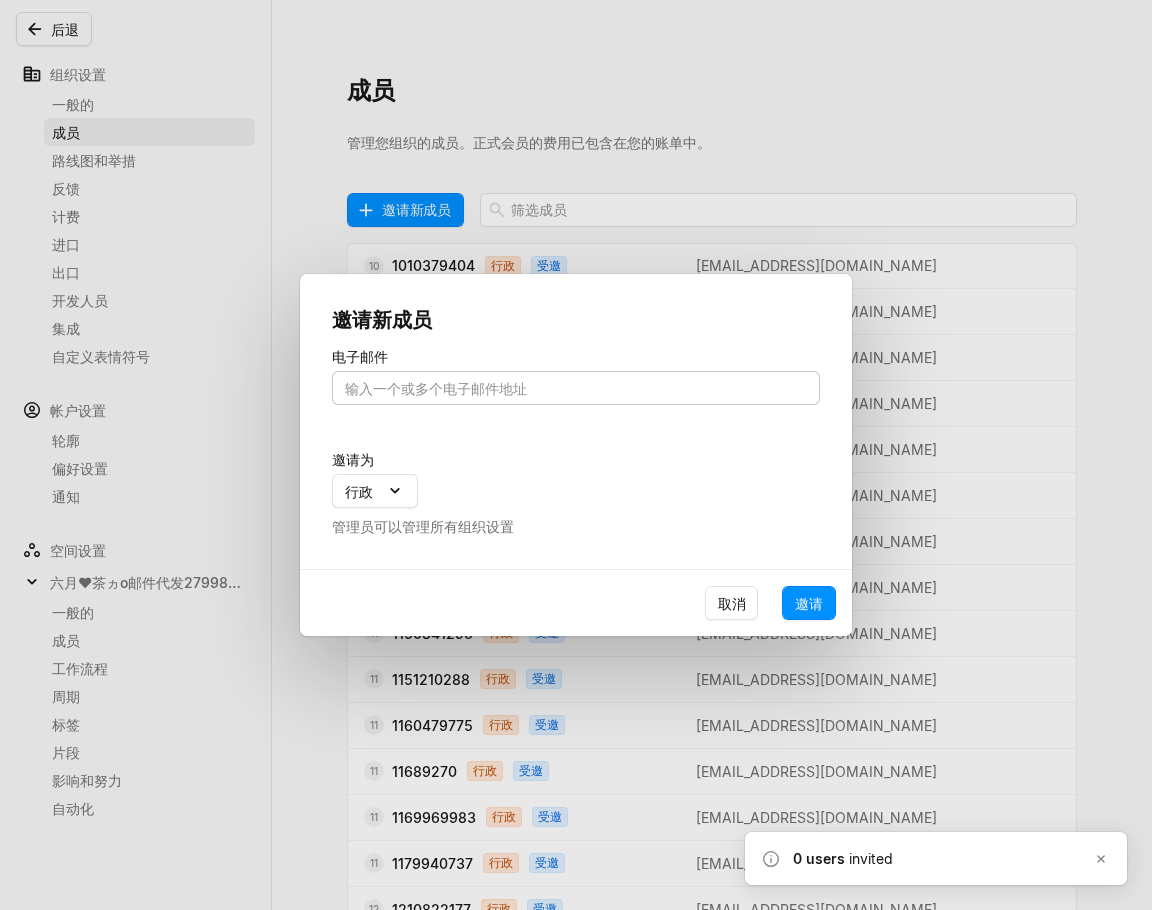 click at bounding box center [576, 388] 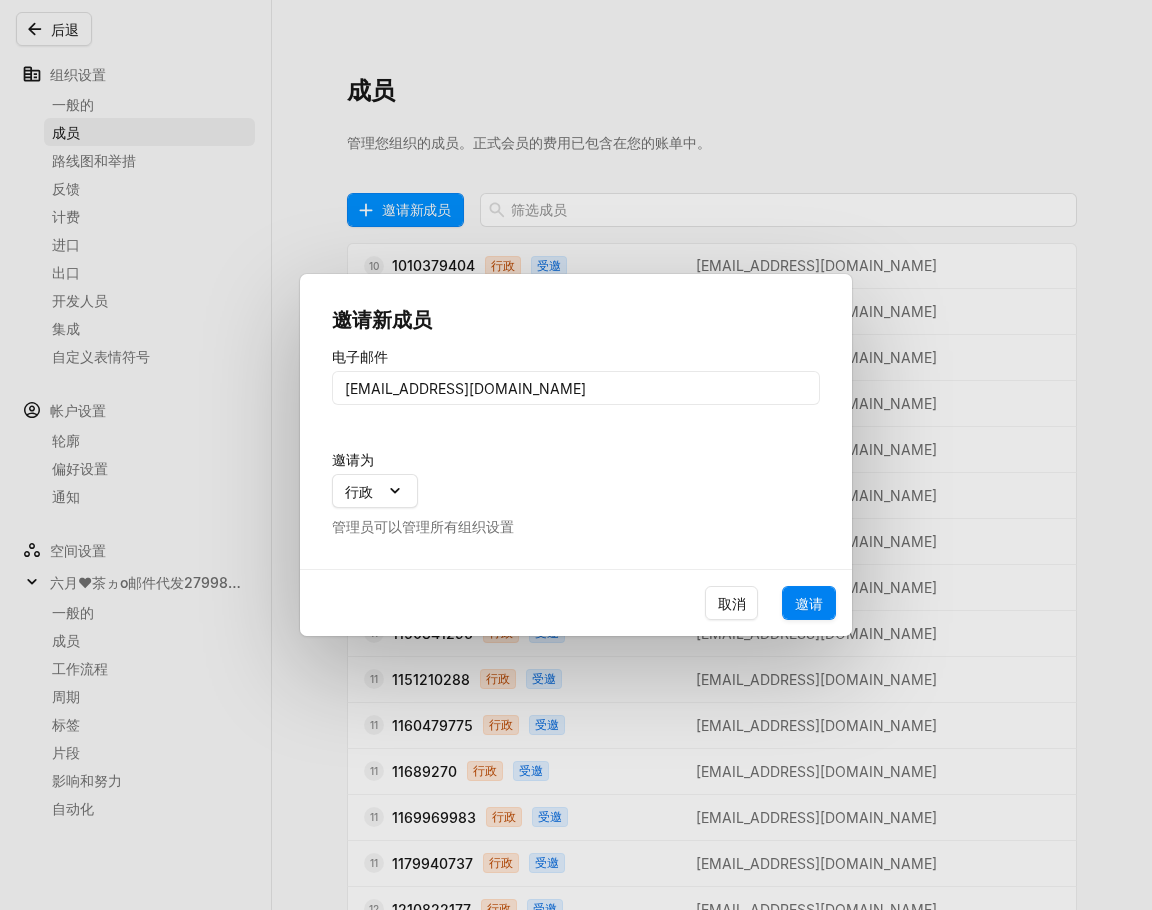 click on "邀请" at bounding box center (809, 603) 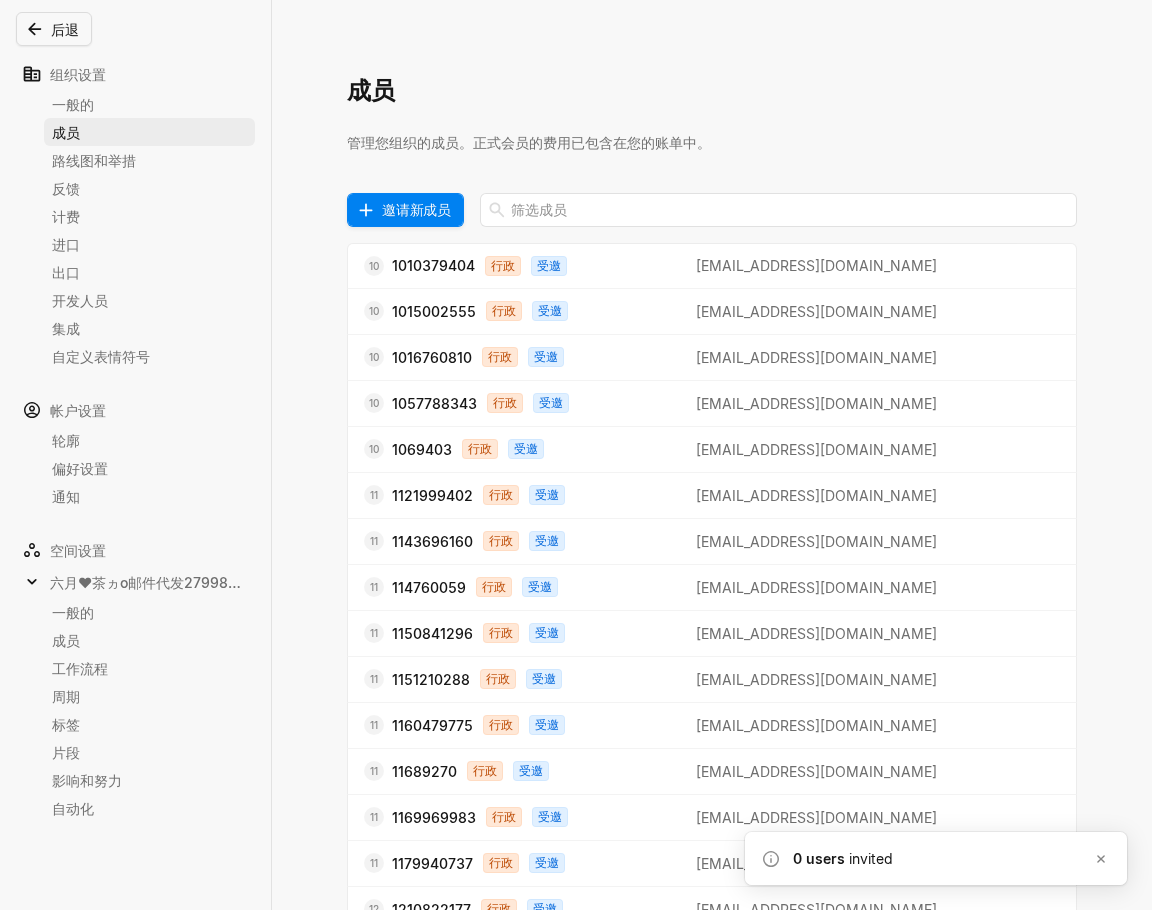 click on "邀请新成员" at bounding box center (416, 209) 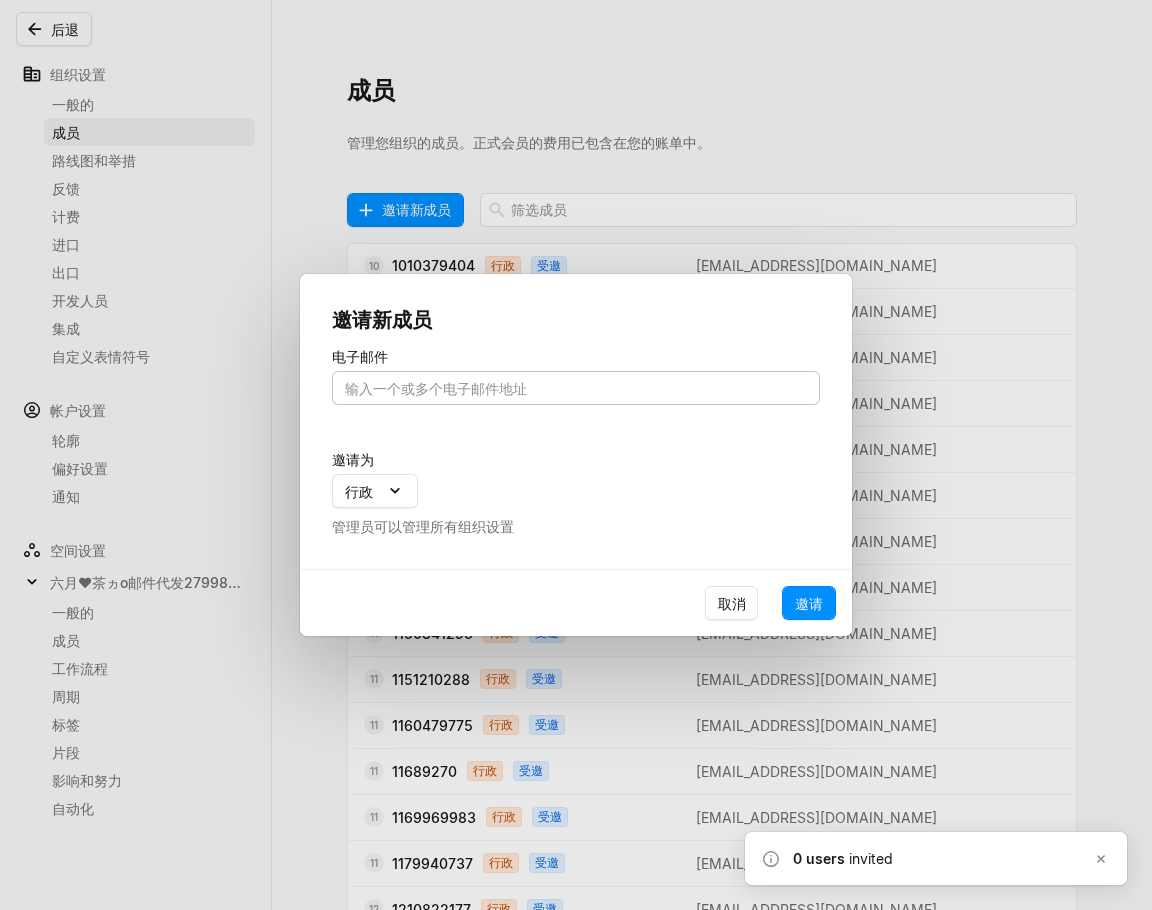click at bounding box center (576, 388) 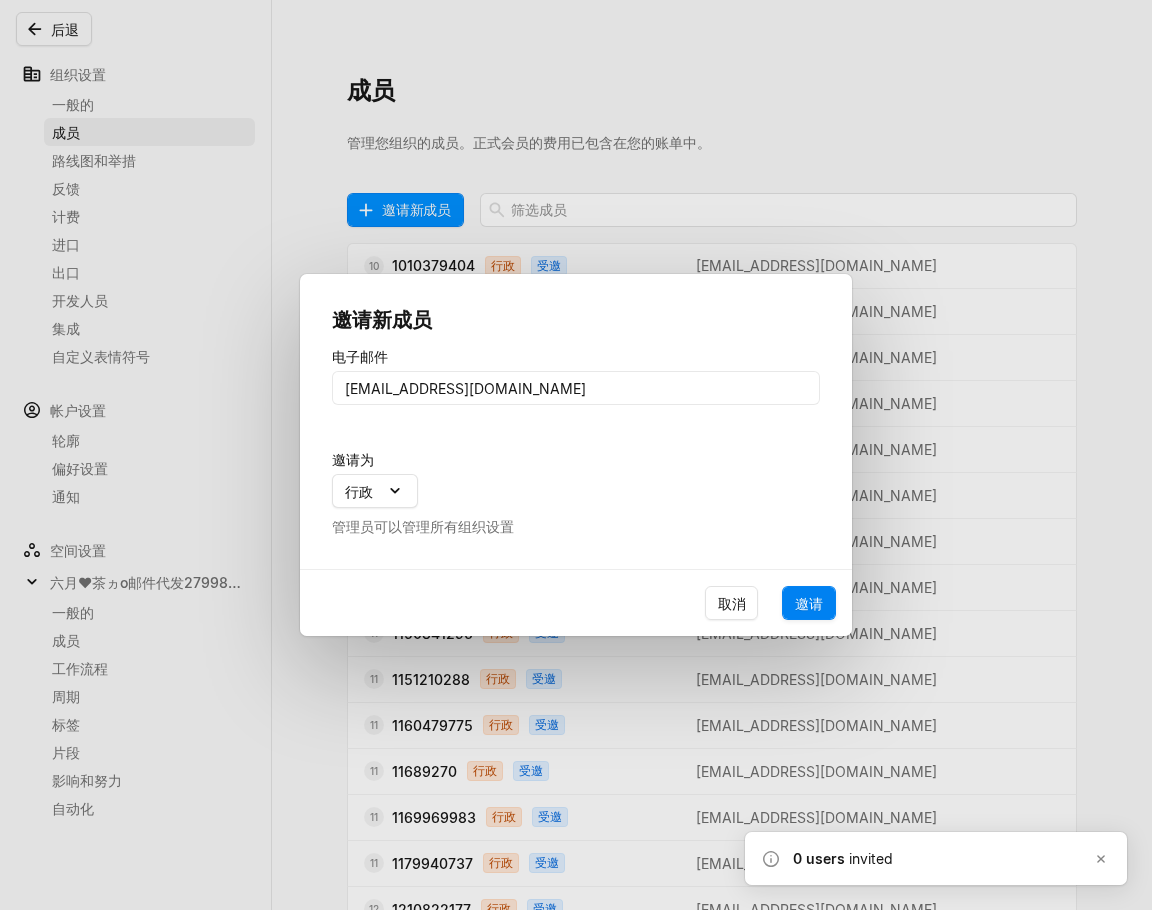 click on "邀请" at bounding box center (809, 603) 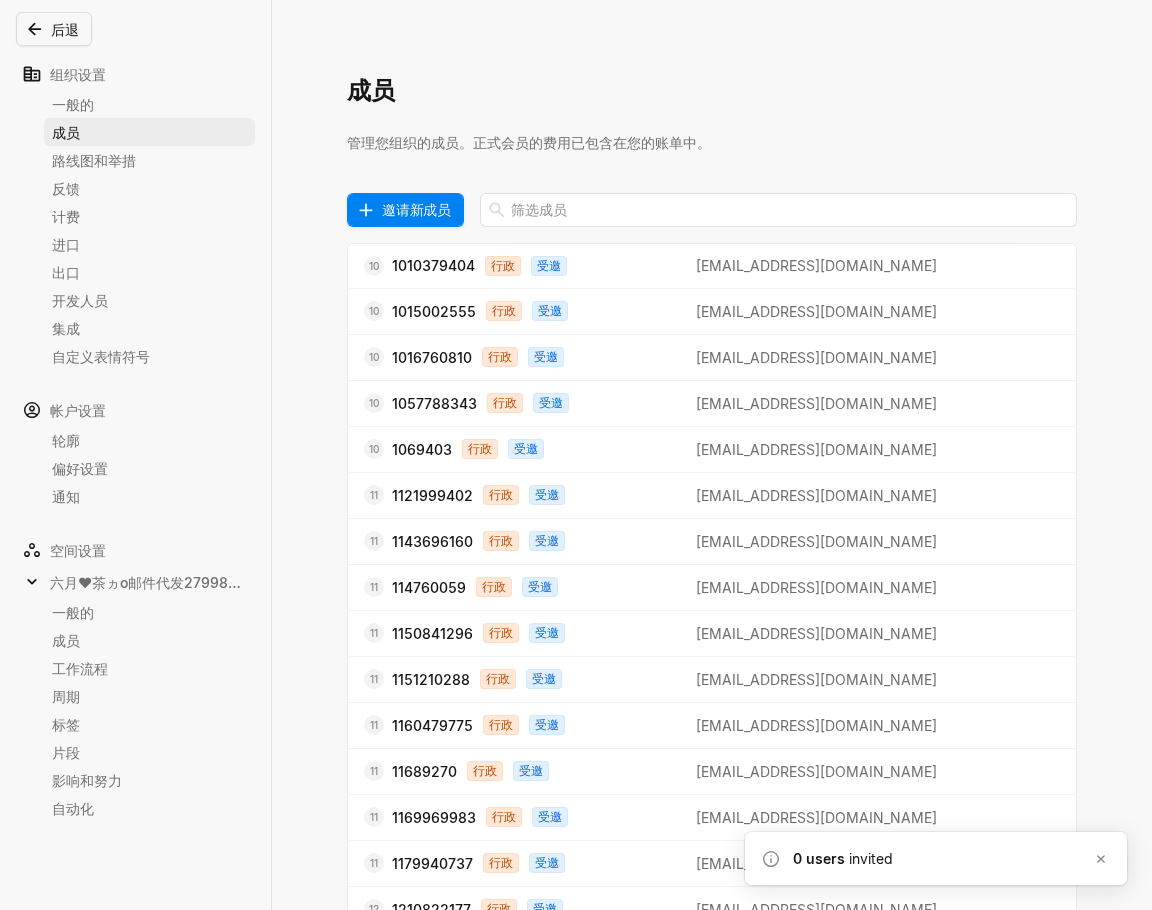 click on "邀请新成员" at bounding box center (416, 209) 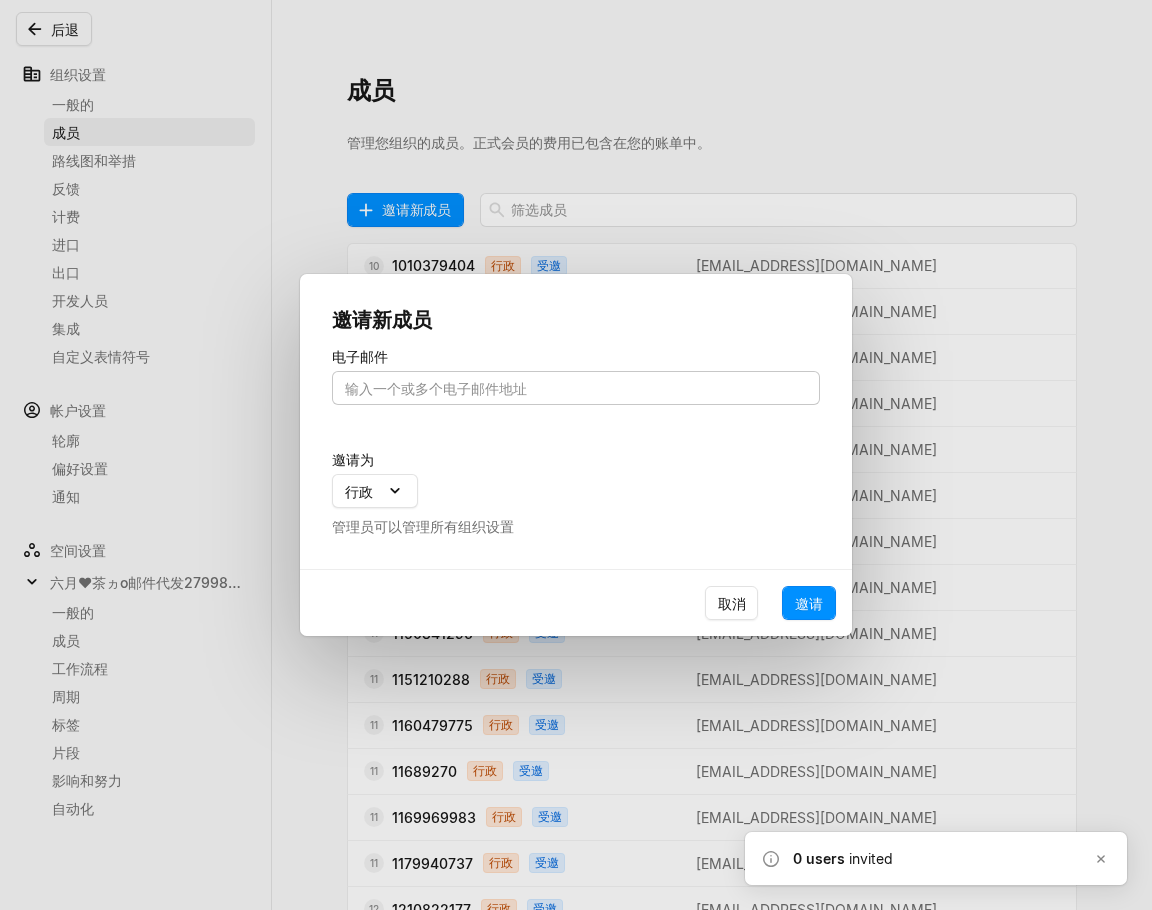 click at bounding box center [576, 388] 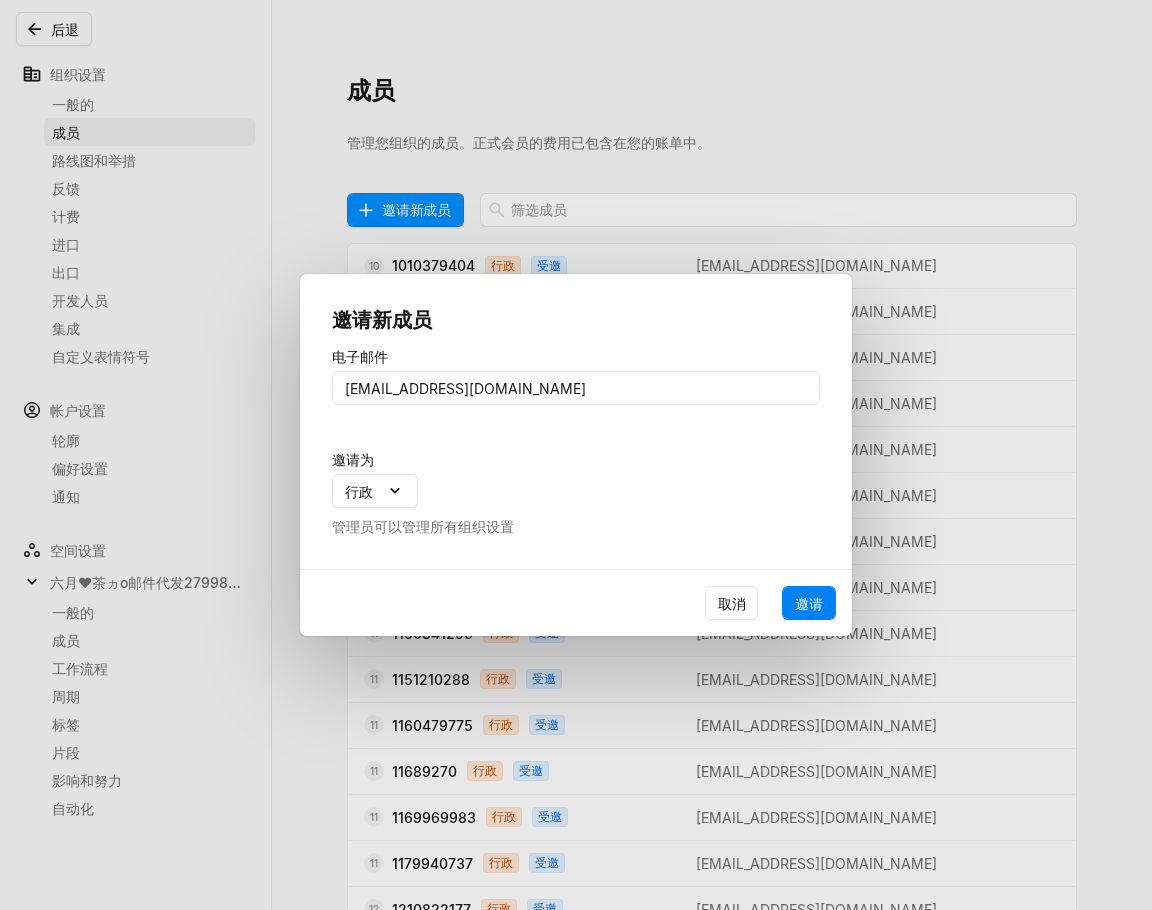 click on "邀请" at bounding box center [809, 603] 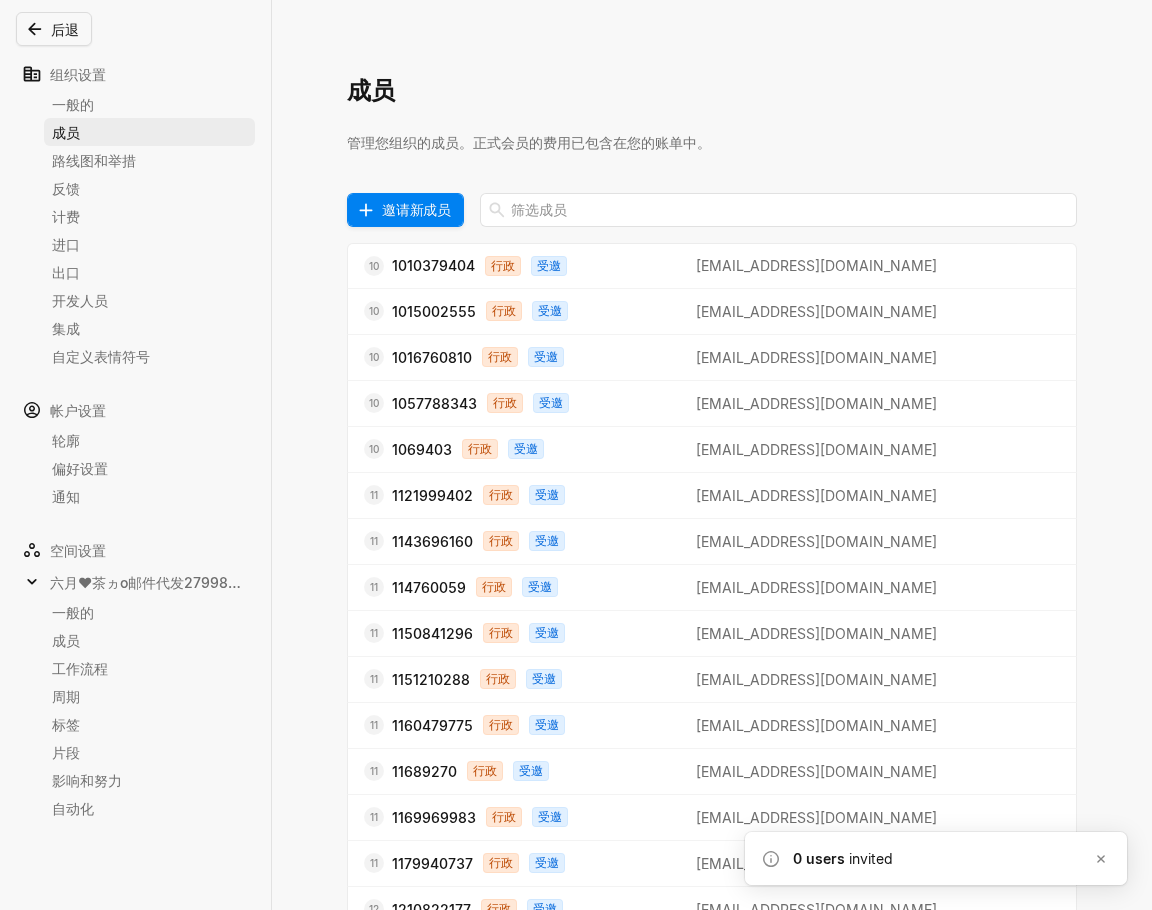 click on "邀请新成员" at bounding box center (416, 209) 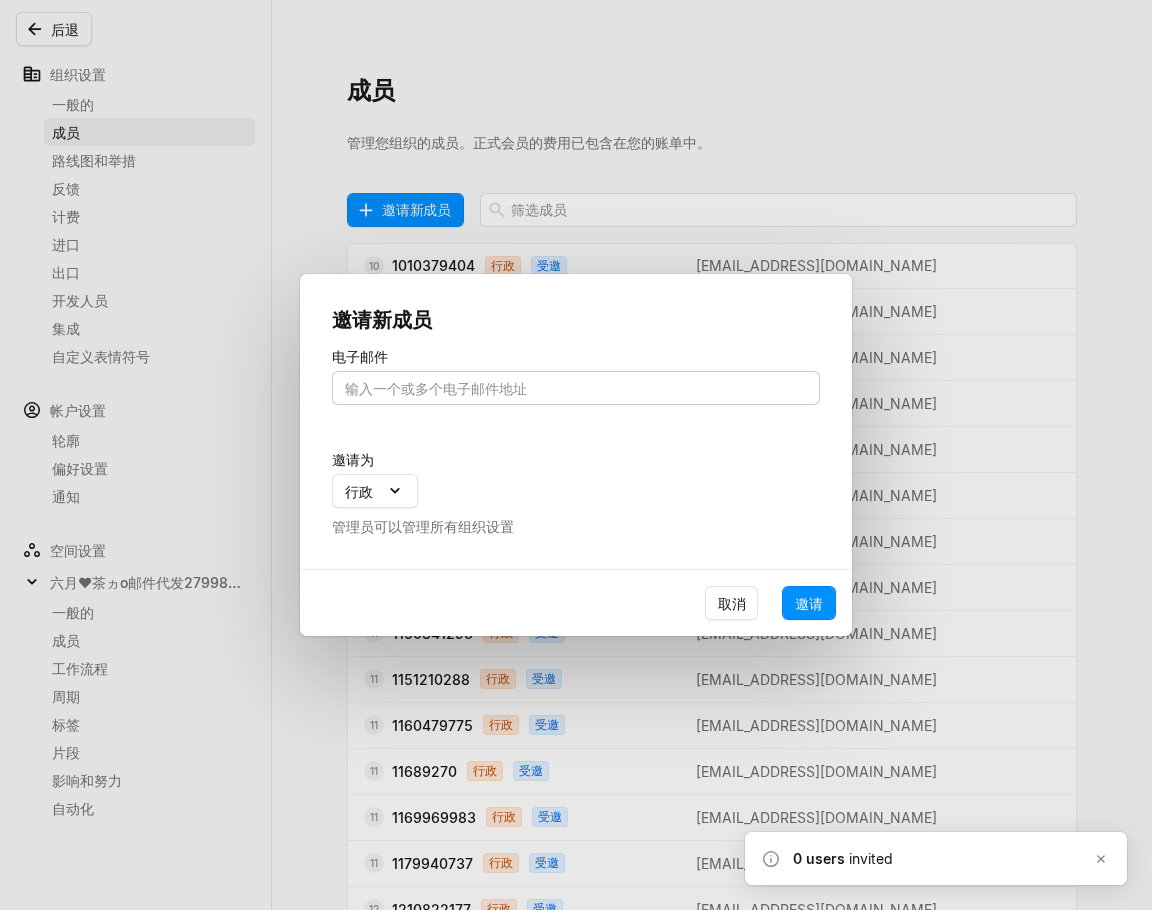 click at bounding box center (576, 388) 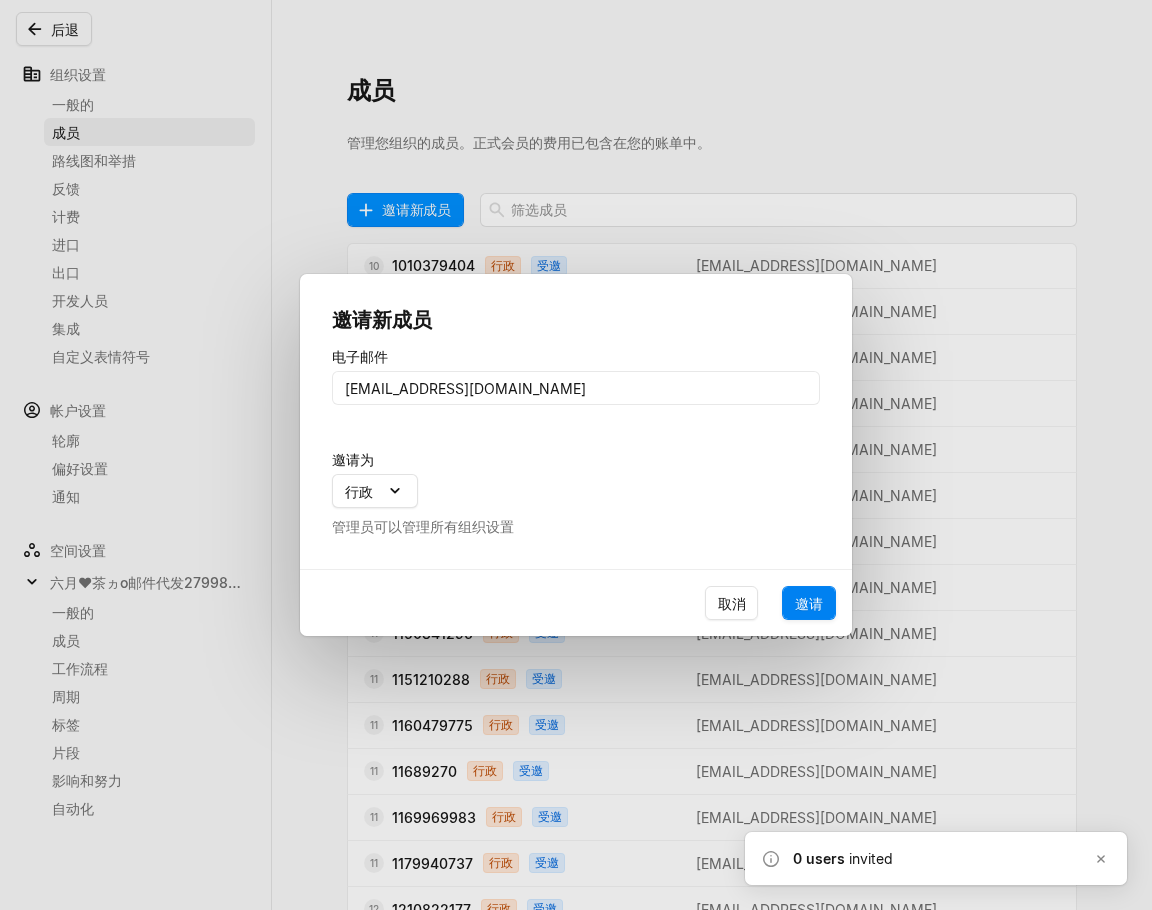 click on "邀请" at bounding box center (809, 603) 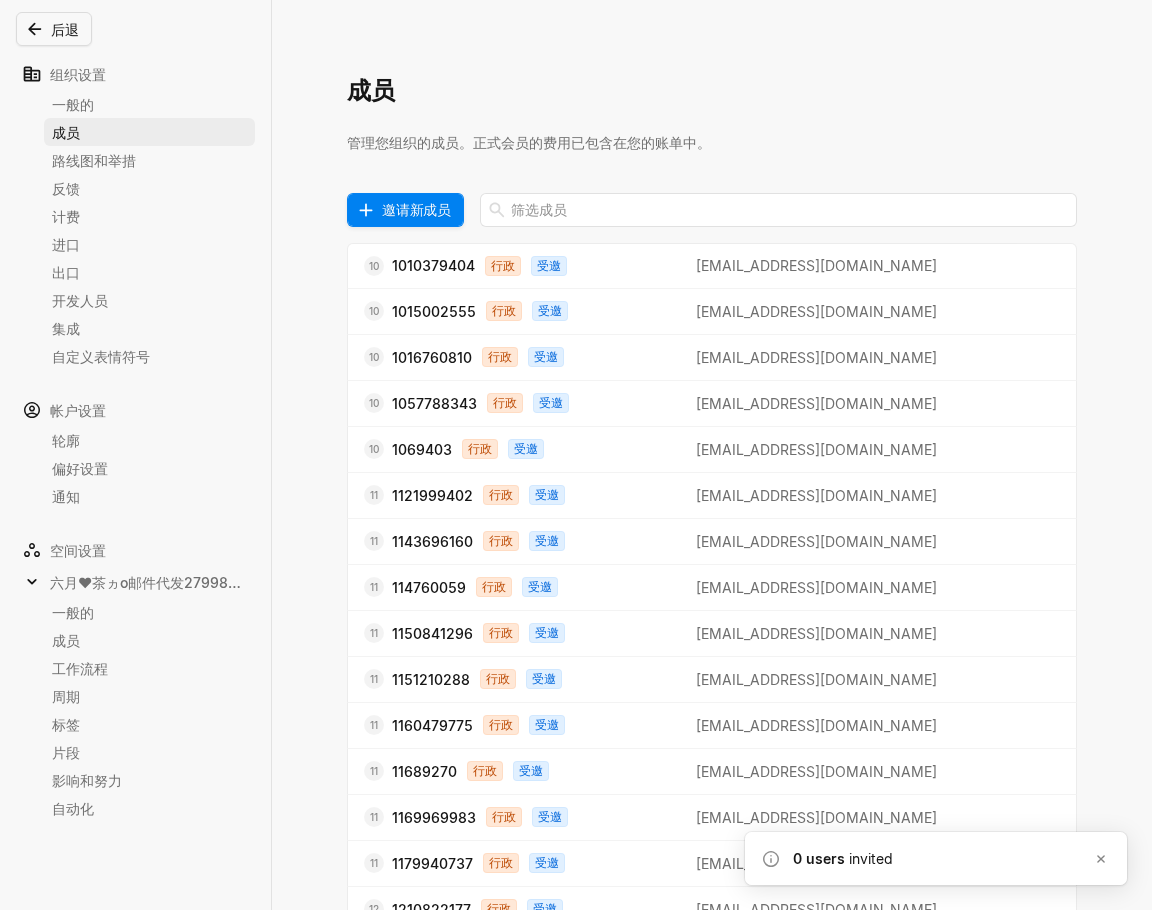 click on "邀请新成员" at bounding box center (416, 209) 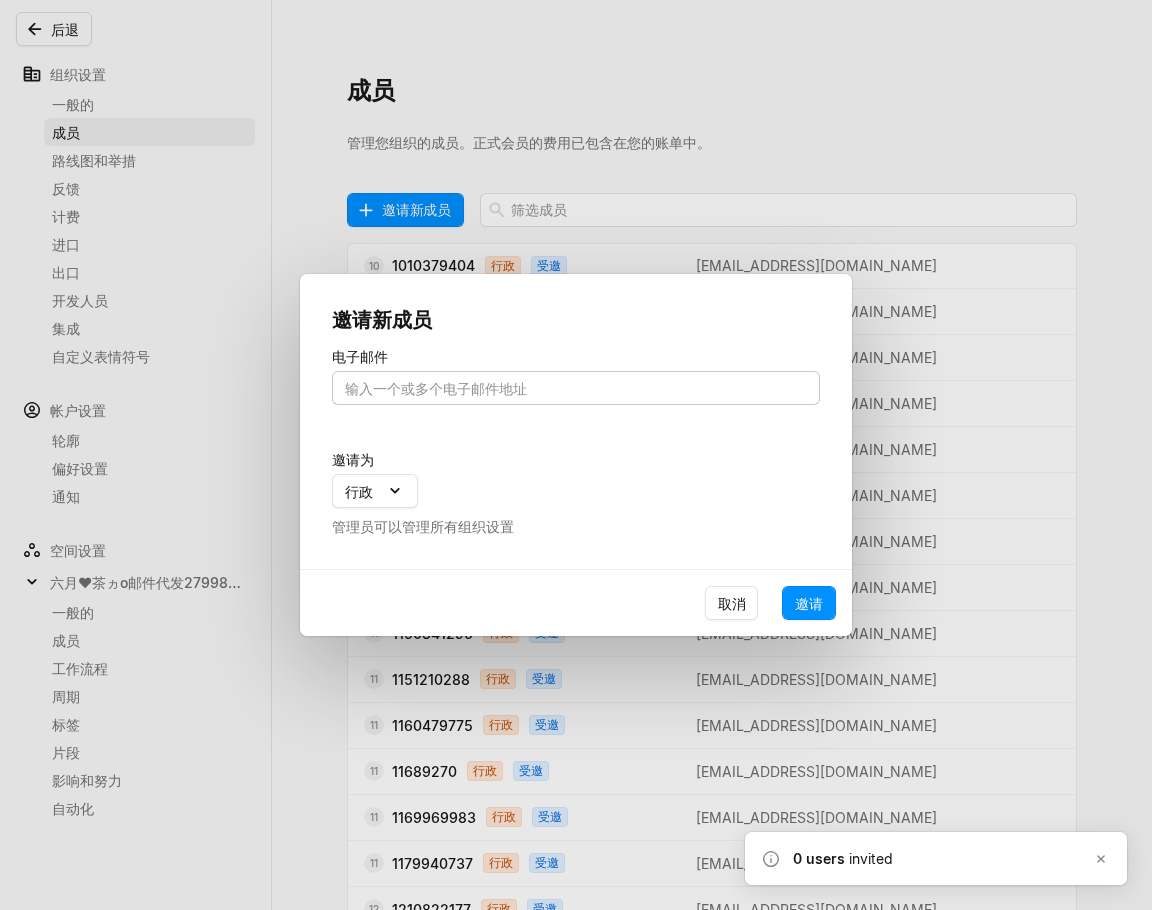 click at bounding box center (576, 388) 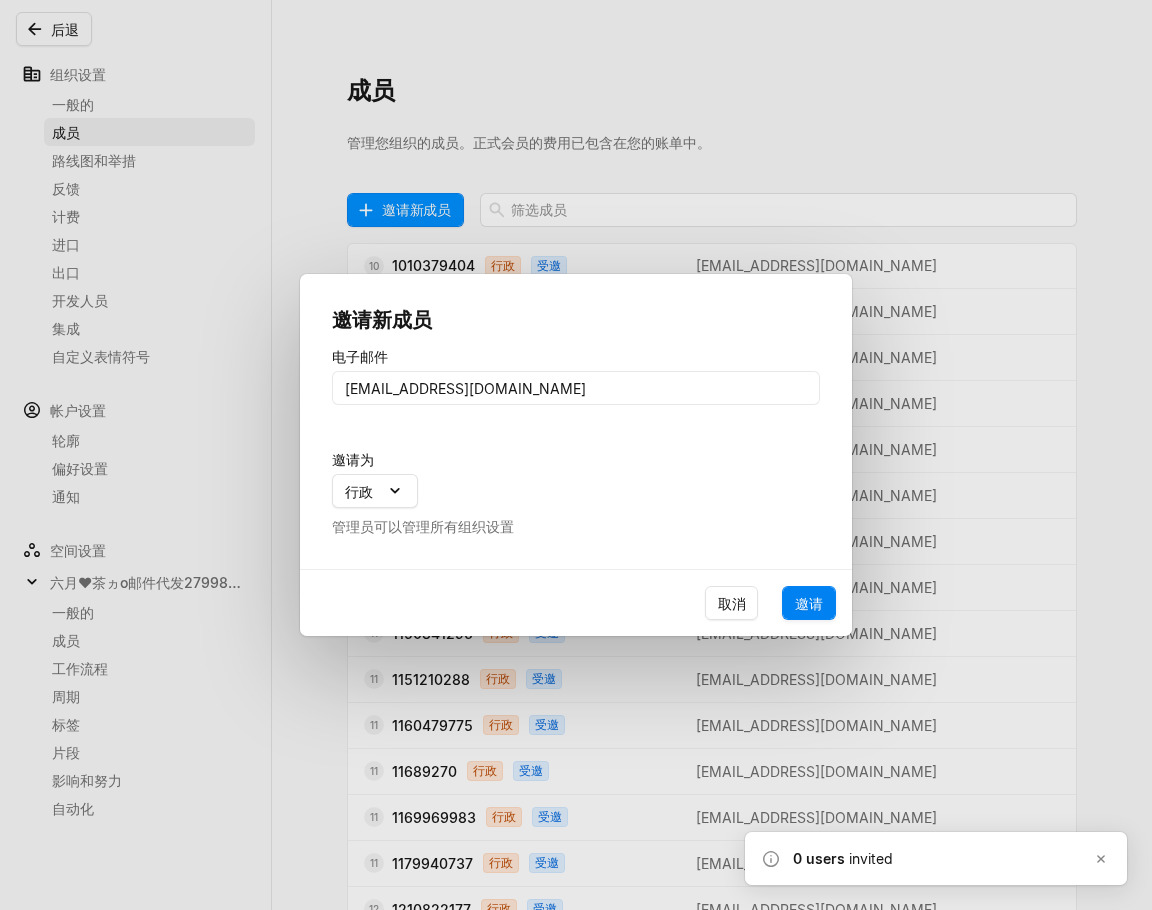 click on "邀请" at bounding box center (809, 603) 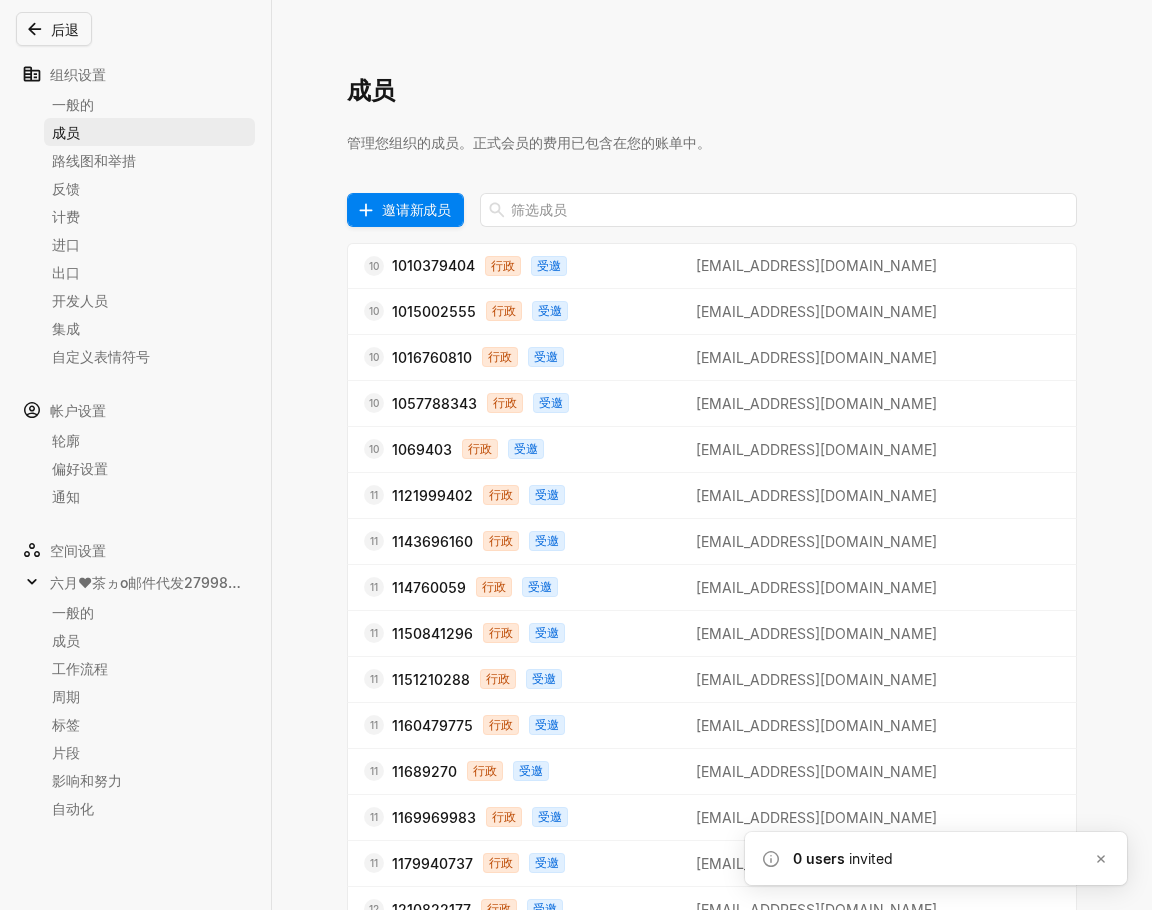 click on "邀请新成员" at bounding box center (416, 209) 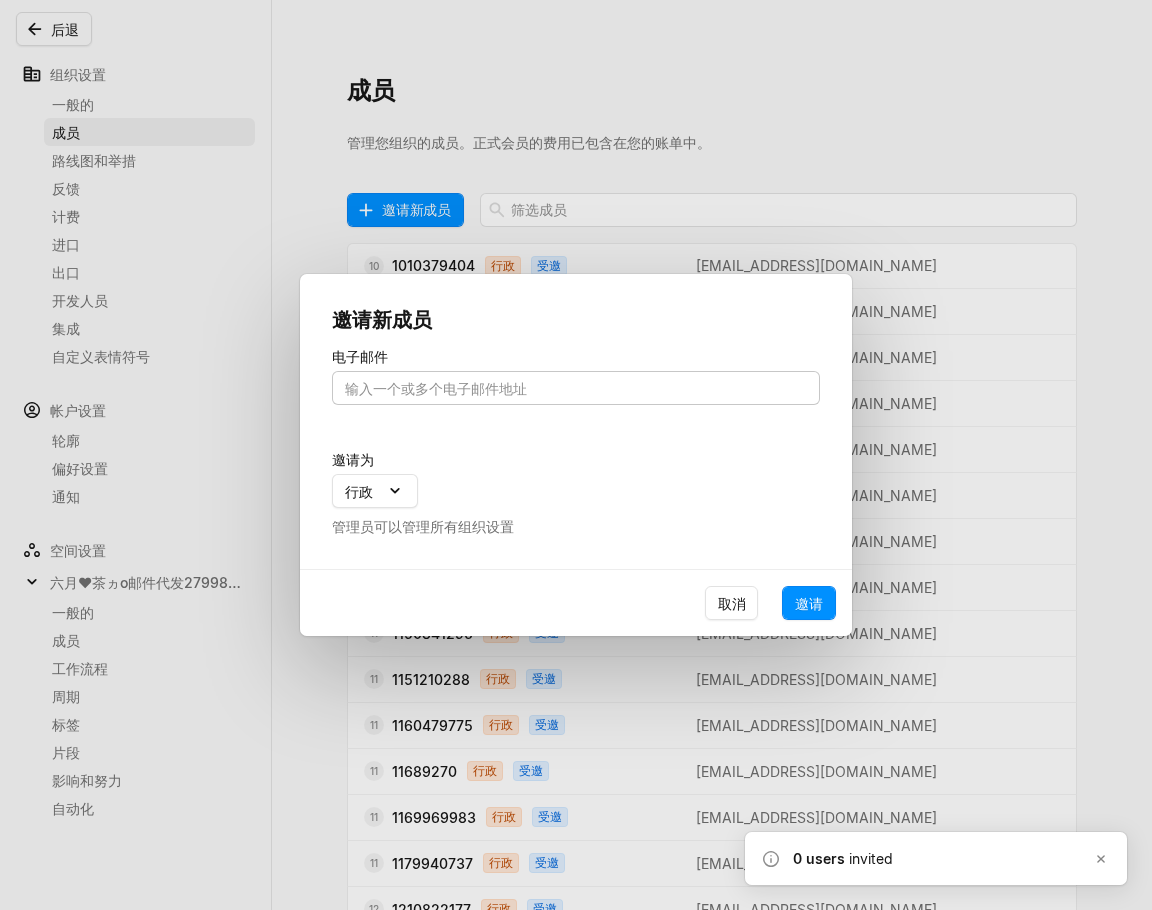click at bounding box center (576, 388) 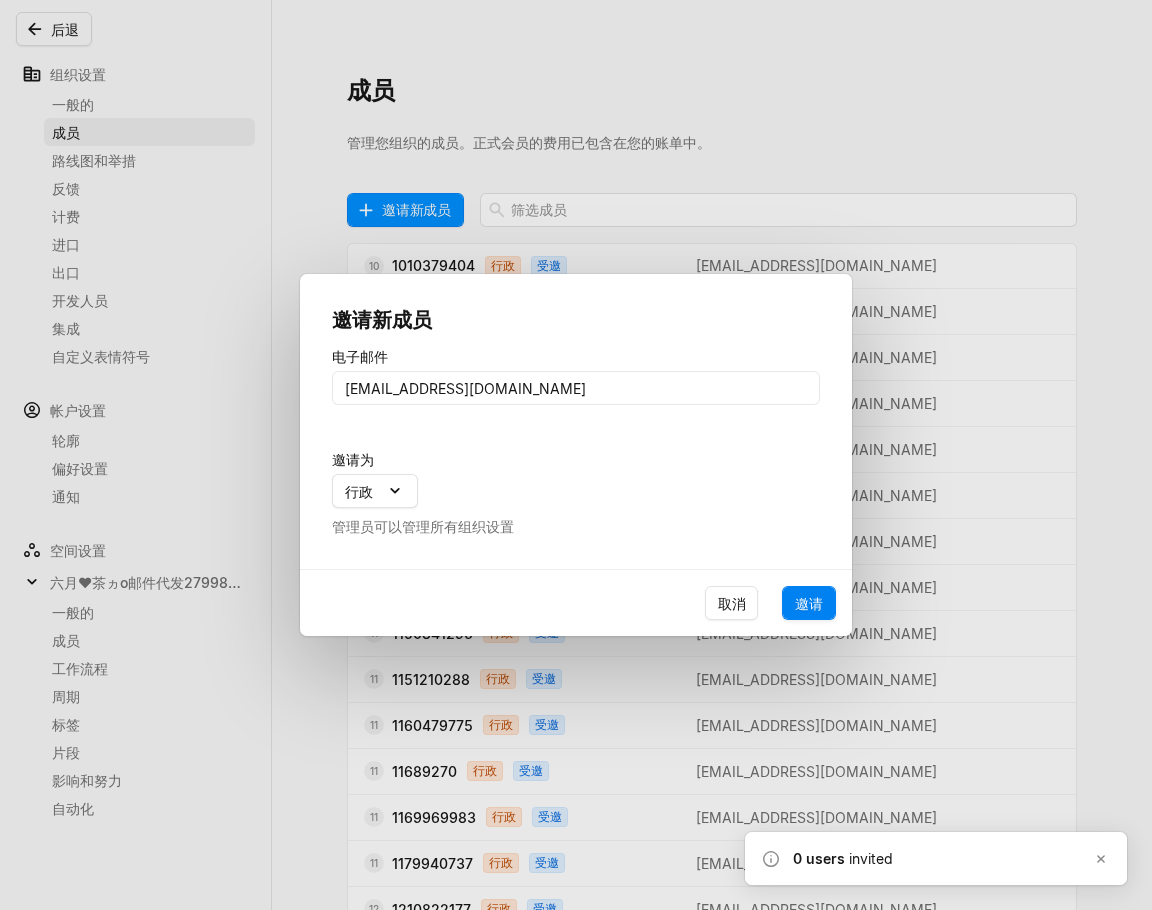 click on "邀请" at bounding box center [809, 603] 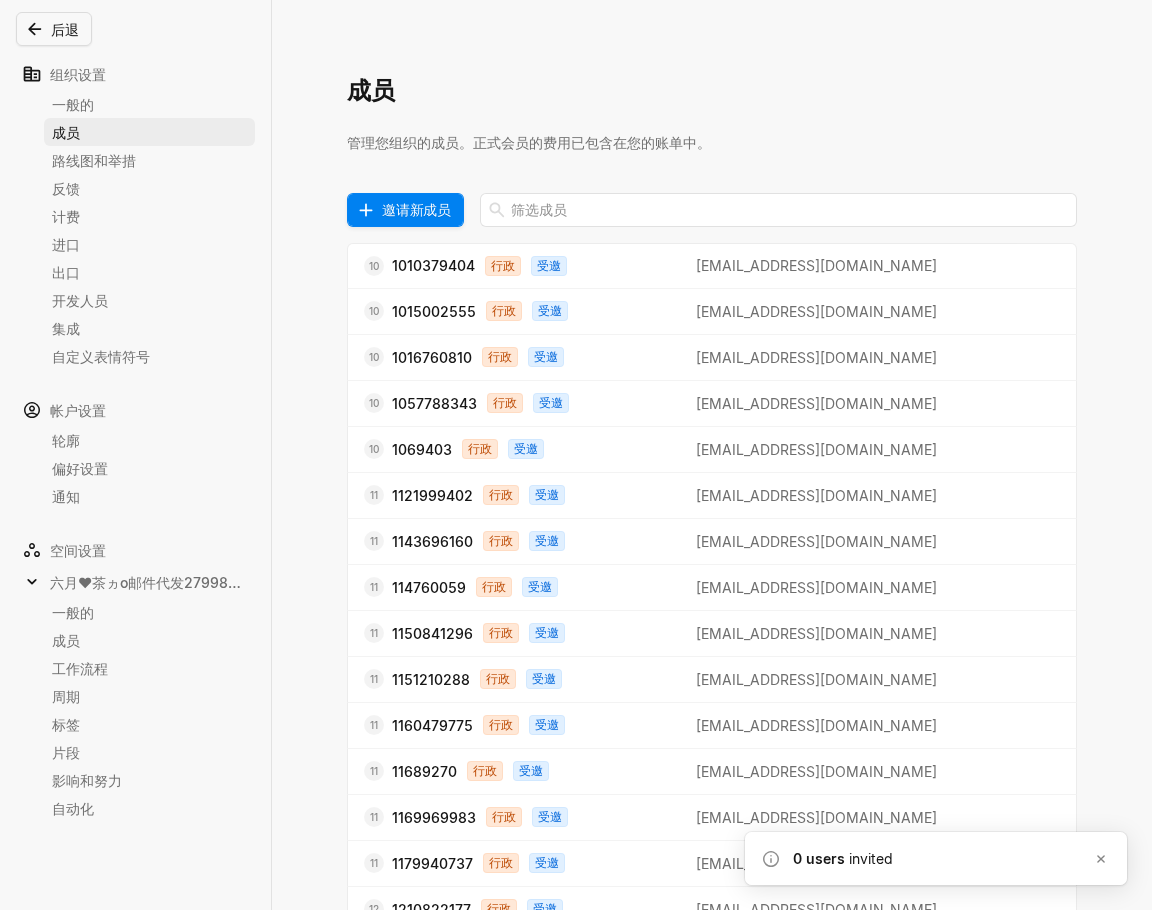 click on "邀请新成员" at bounding box center [416, 209] 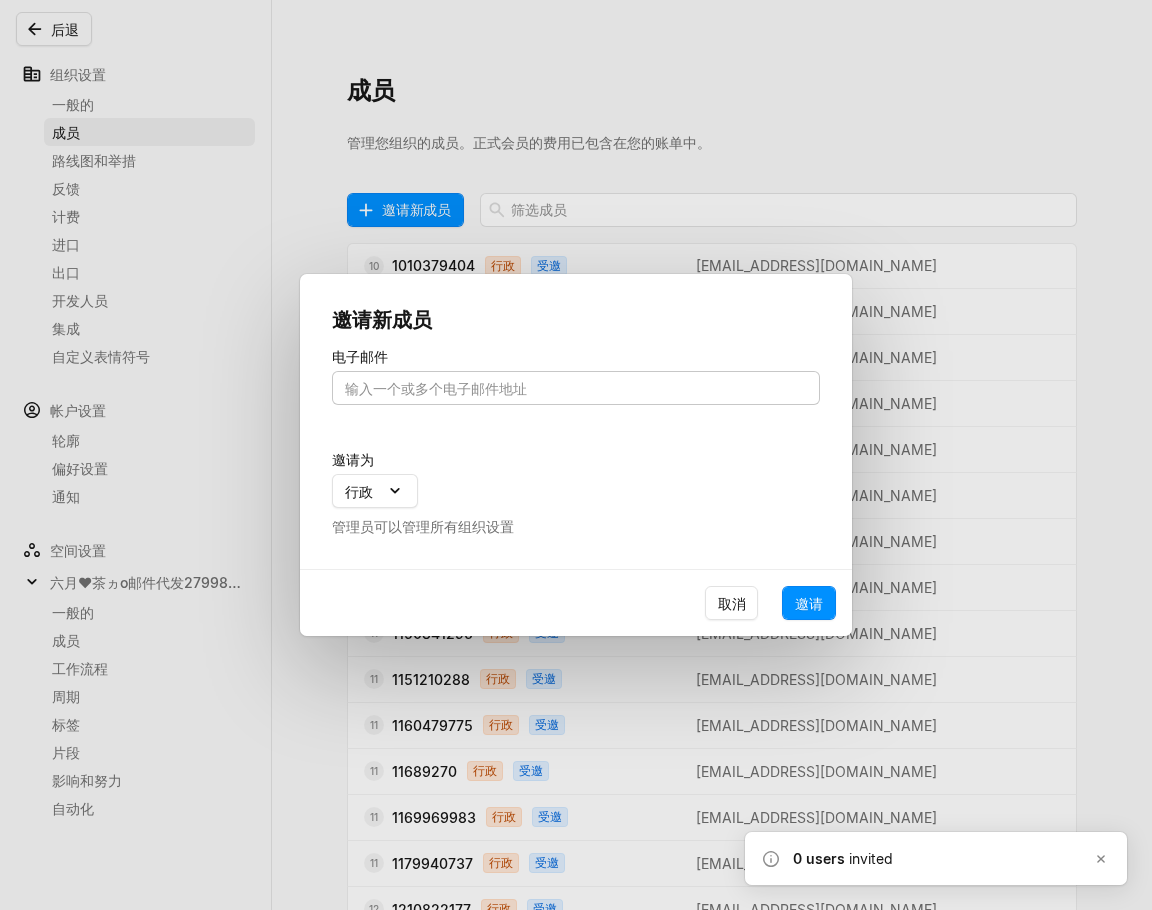 click at bounding box center [576, 388] 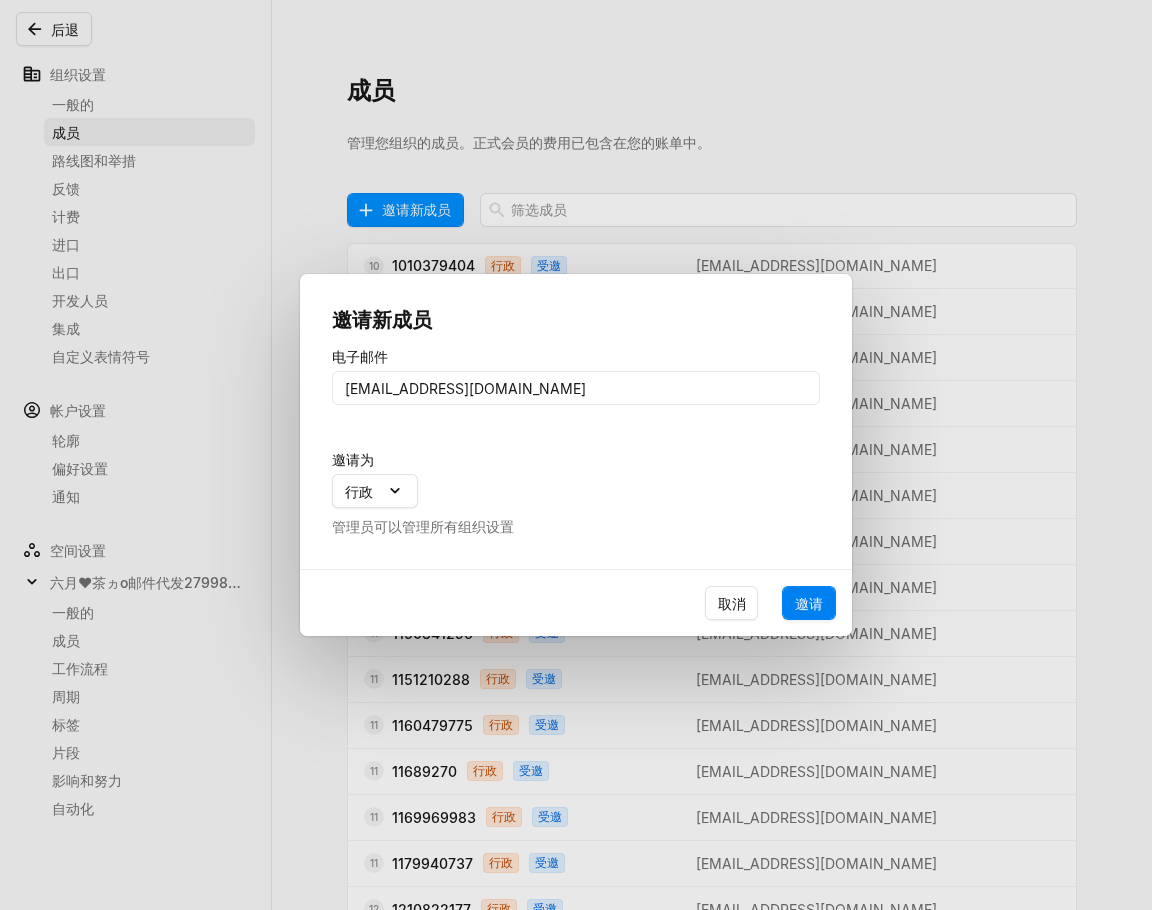 click on "邀请" at bounding box center [809, 603] 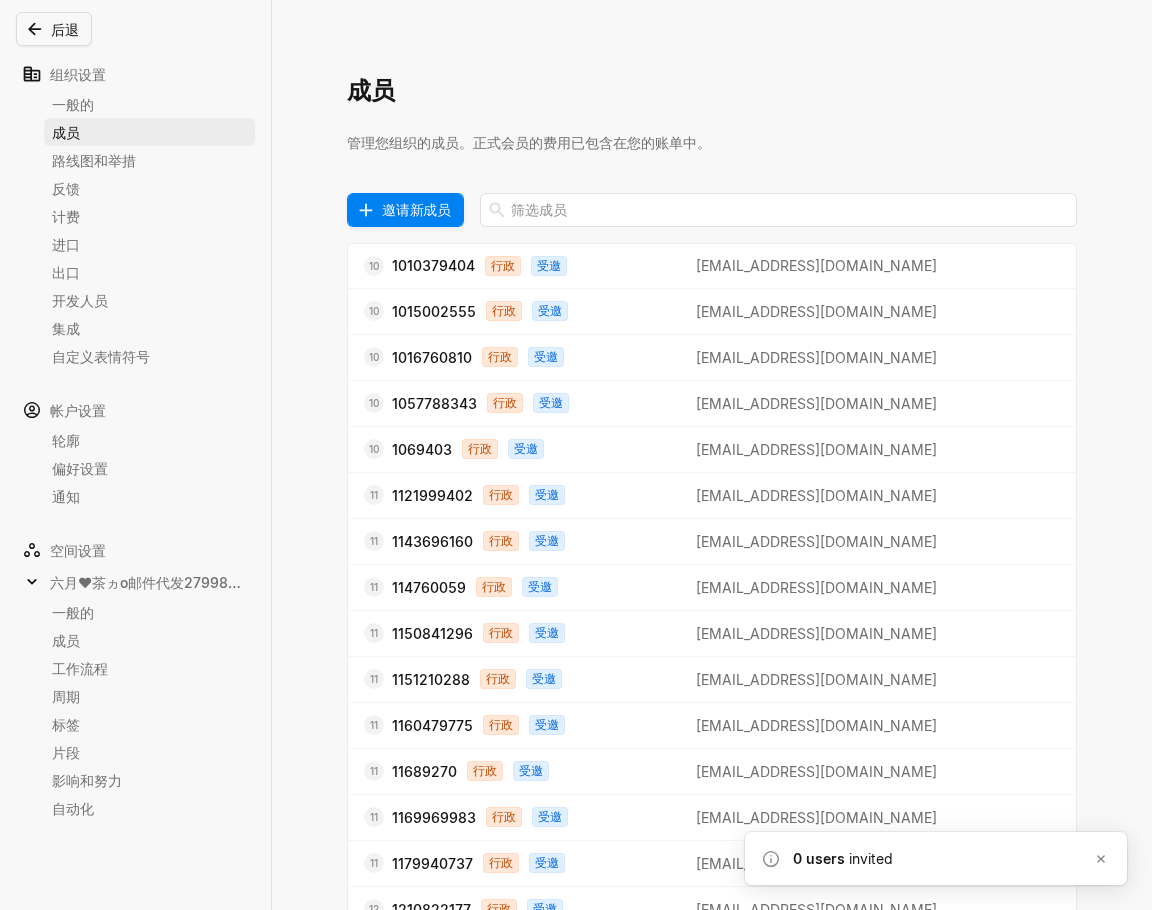 click on "邀请新成员" at bounding box center (416, 209) 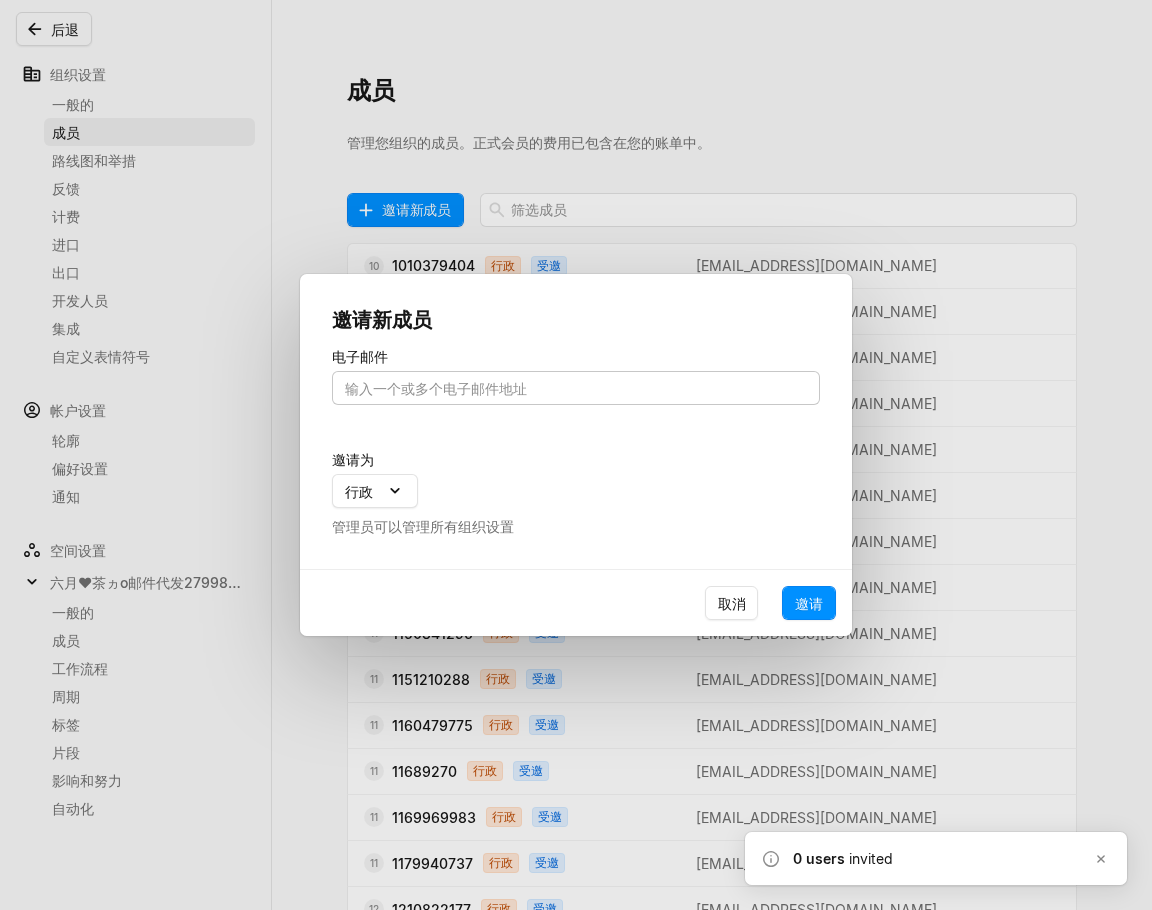 click at bounding box center [576, 388] 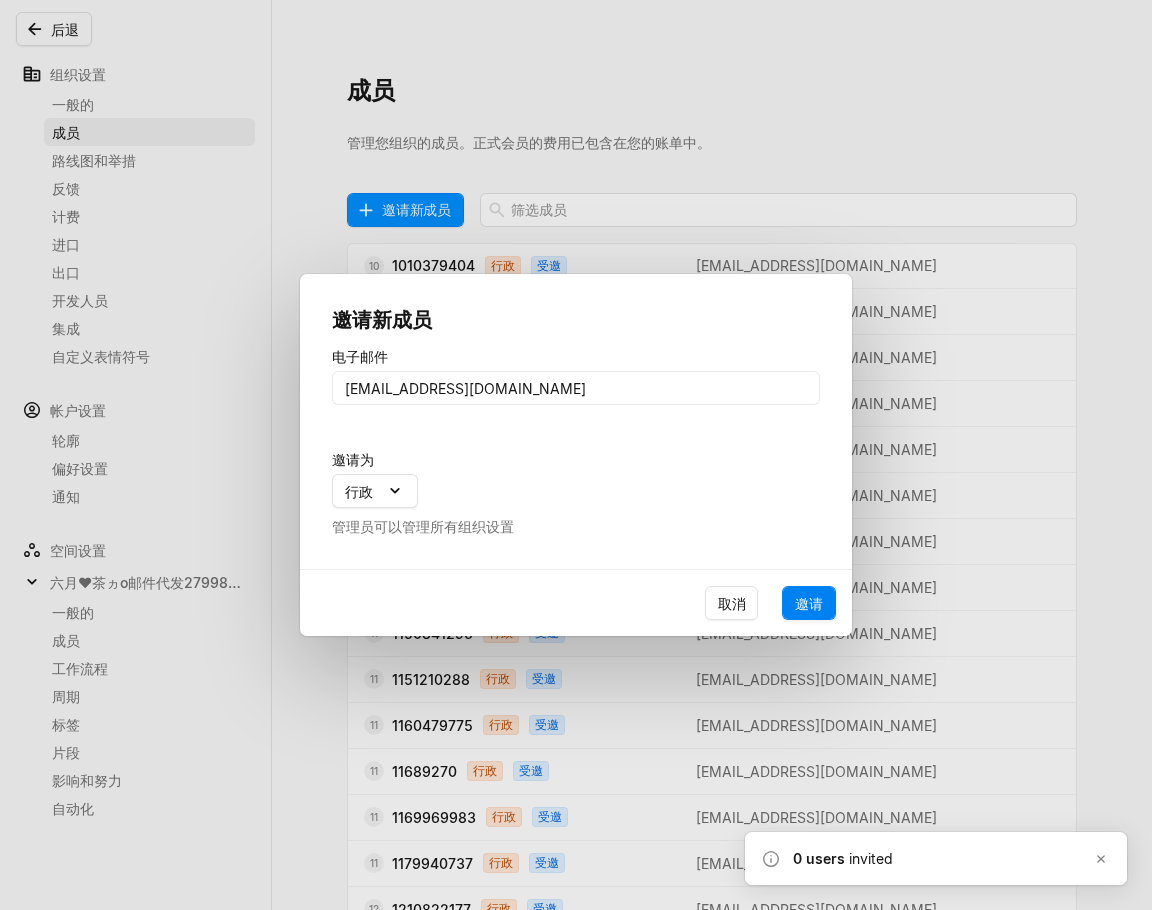 click on "邀请" at bounding box center [809, 603] 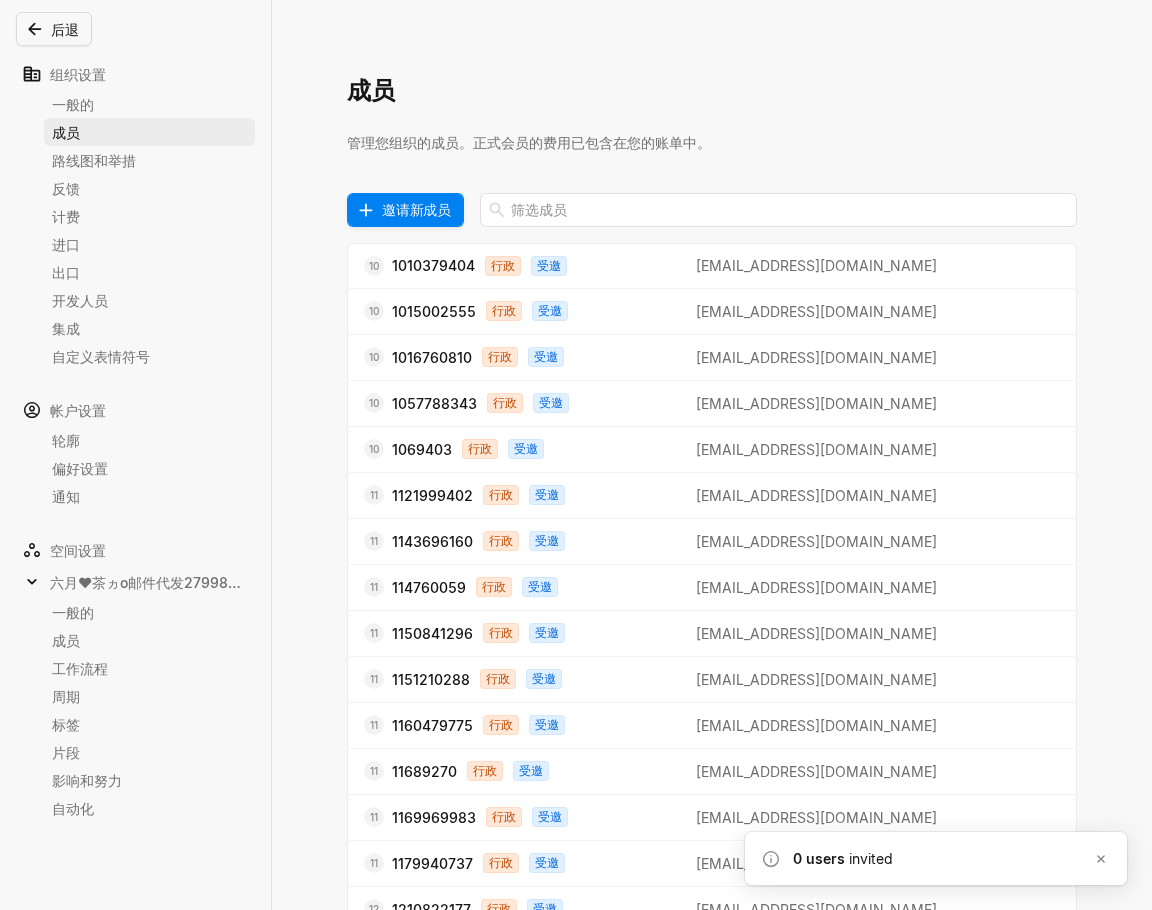 click on "邀请新成员" at bounding box center (416, 209) 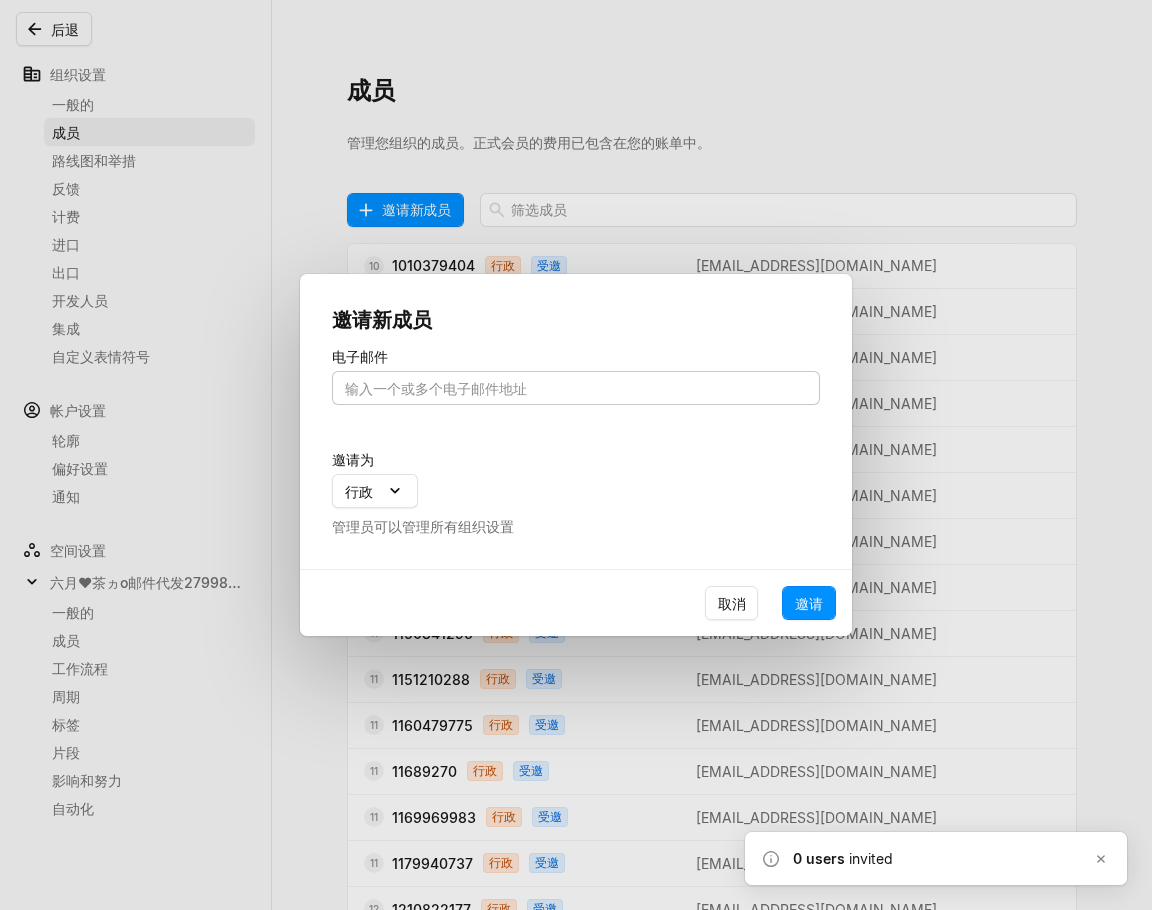 click at bounding box center [576, 388] 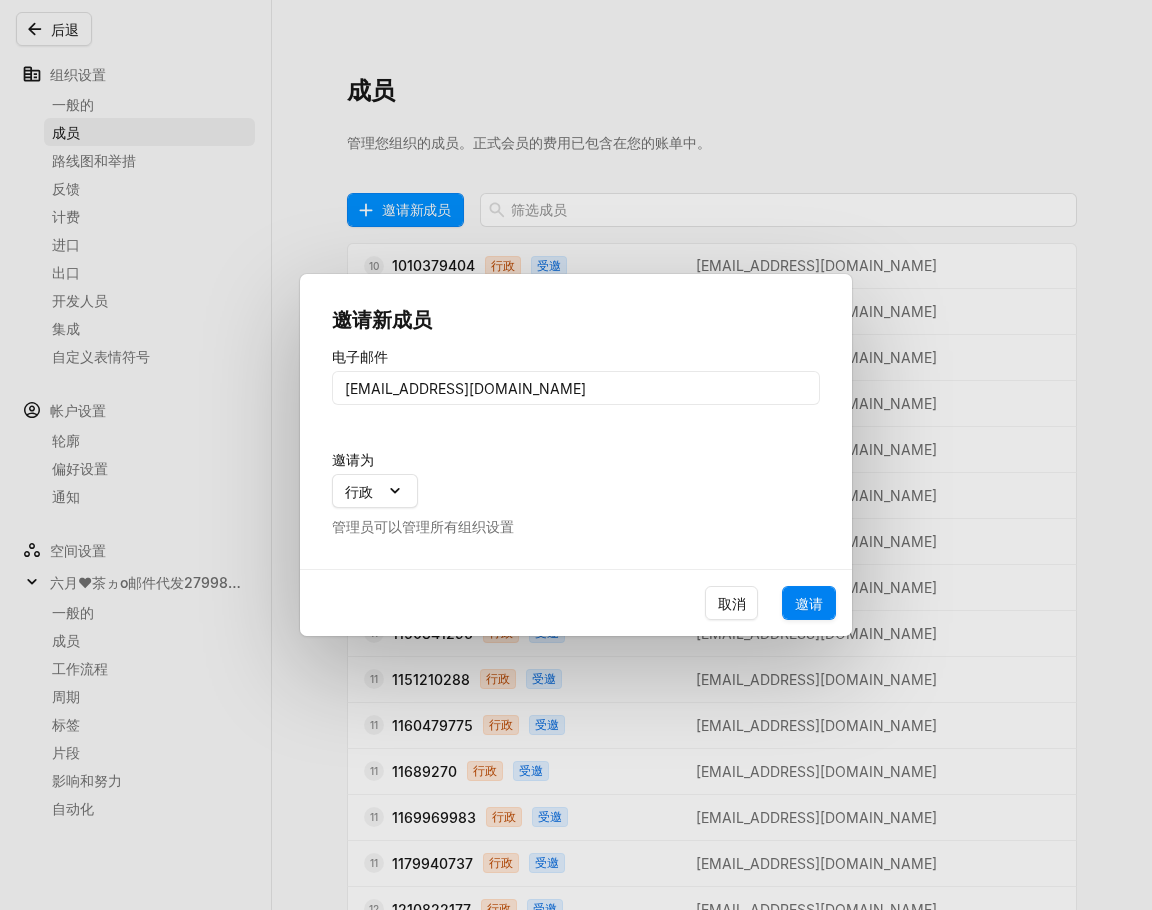 click on "邀请" at bounding box center (809, 603) 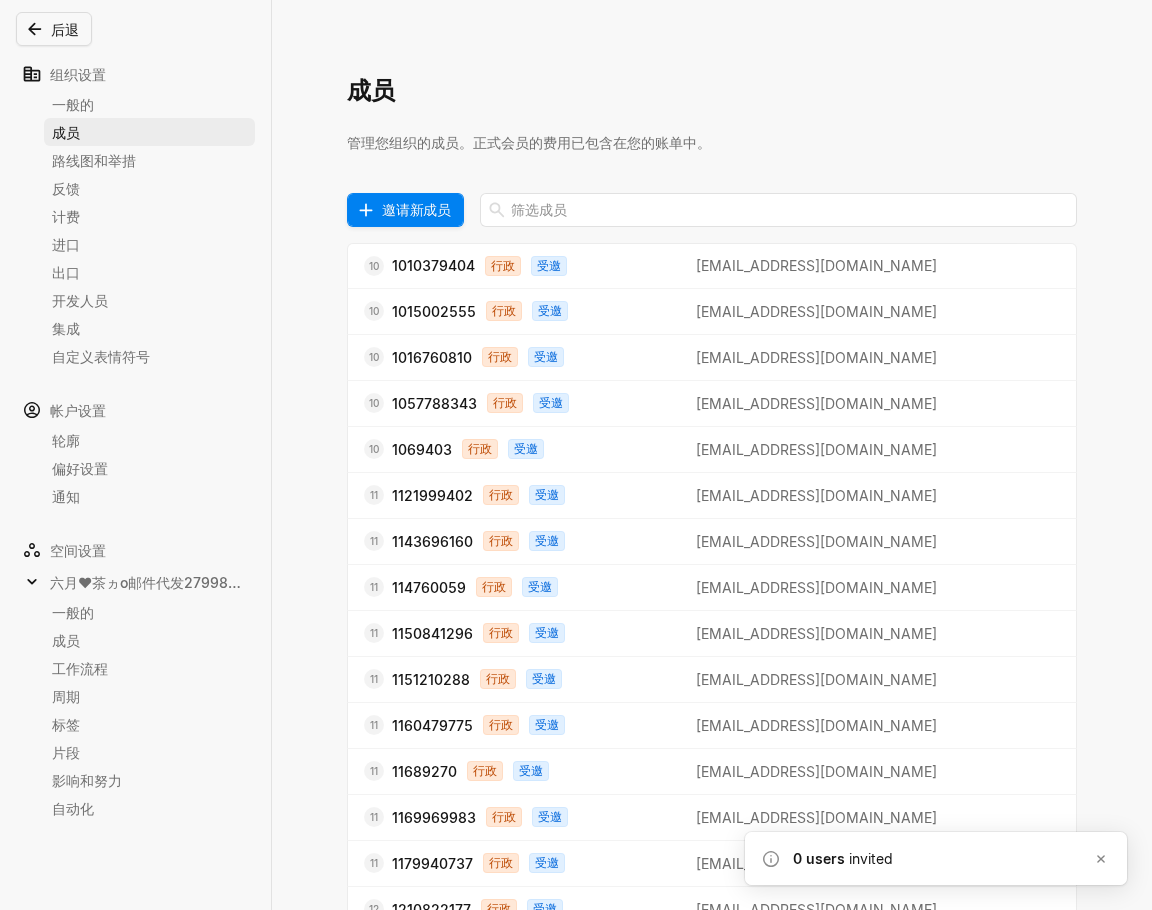 click on "邀请新成员" at bounding box center (416, 209) 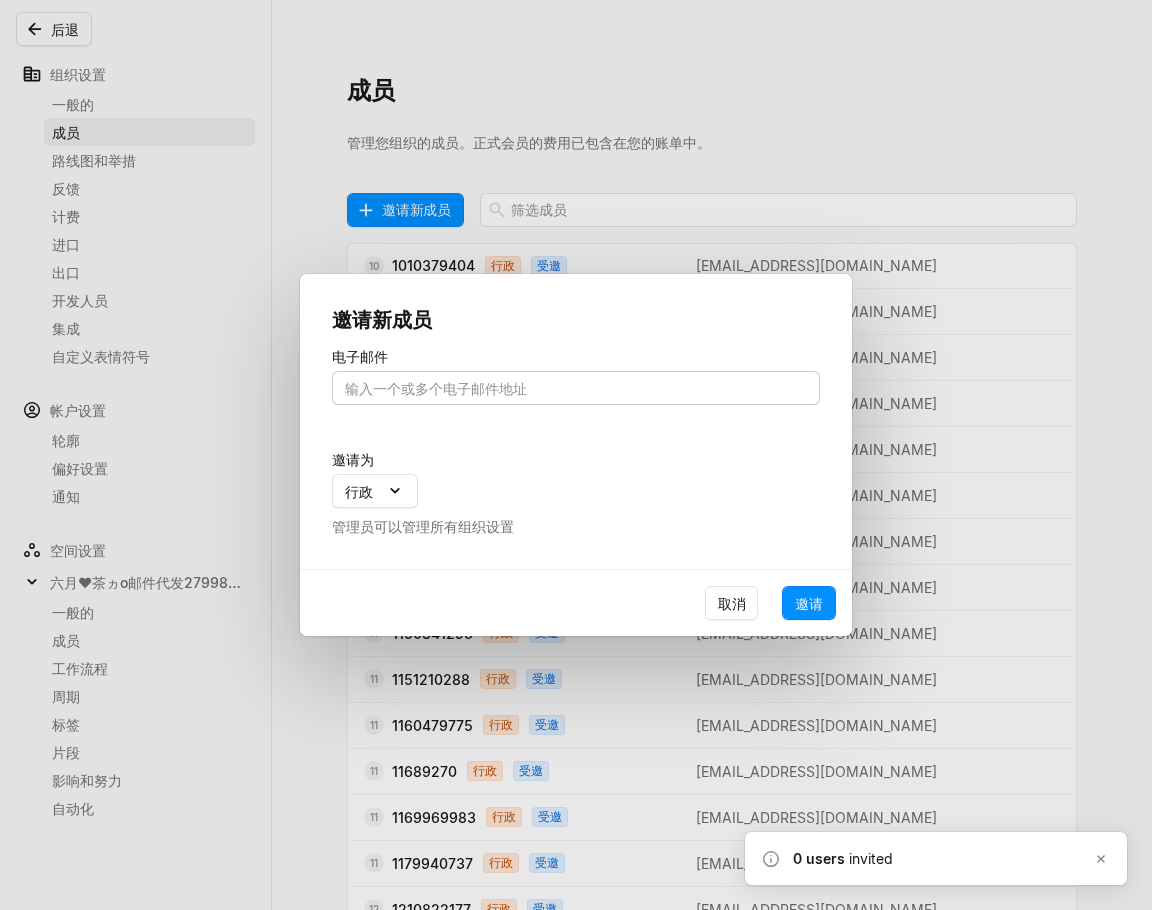 click at bounding box center (576, 388) 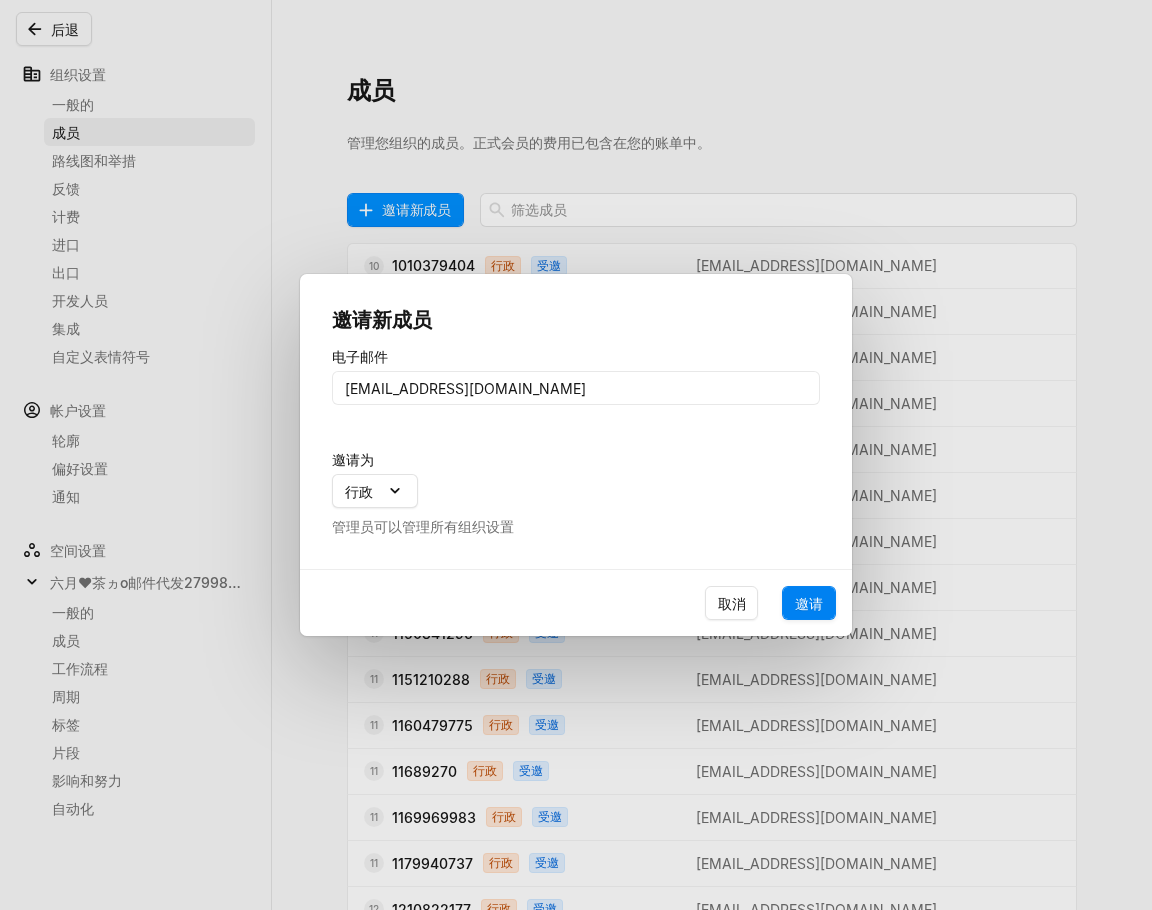 click on "邀请" at bounding box center (809, 603) 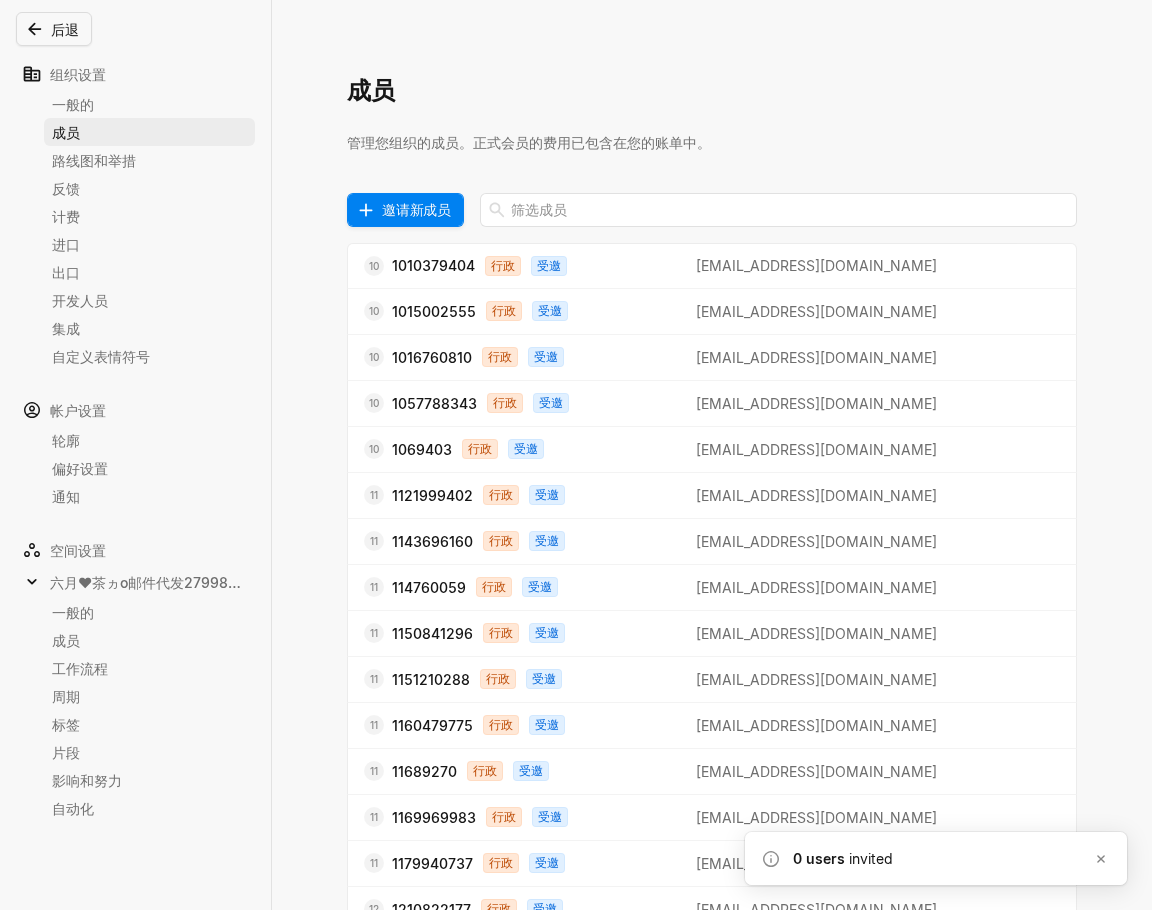 click on "邀请新成员" at bounding box center (416, 209) 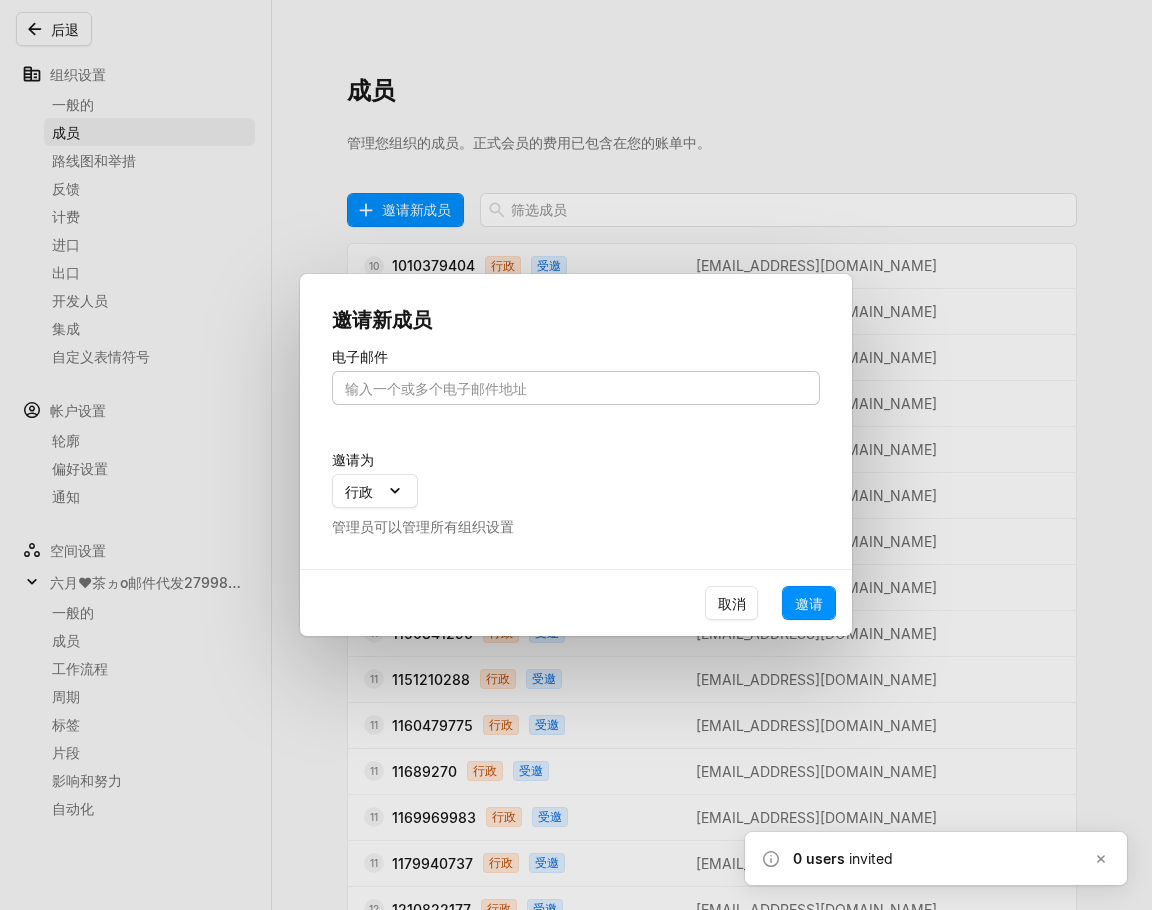 click at bounding box center [576, 388] 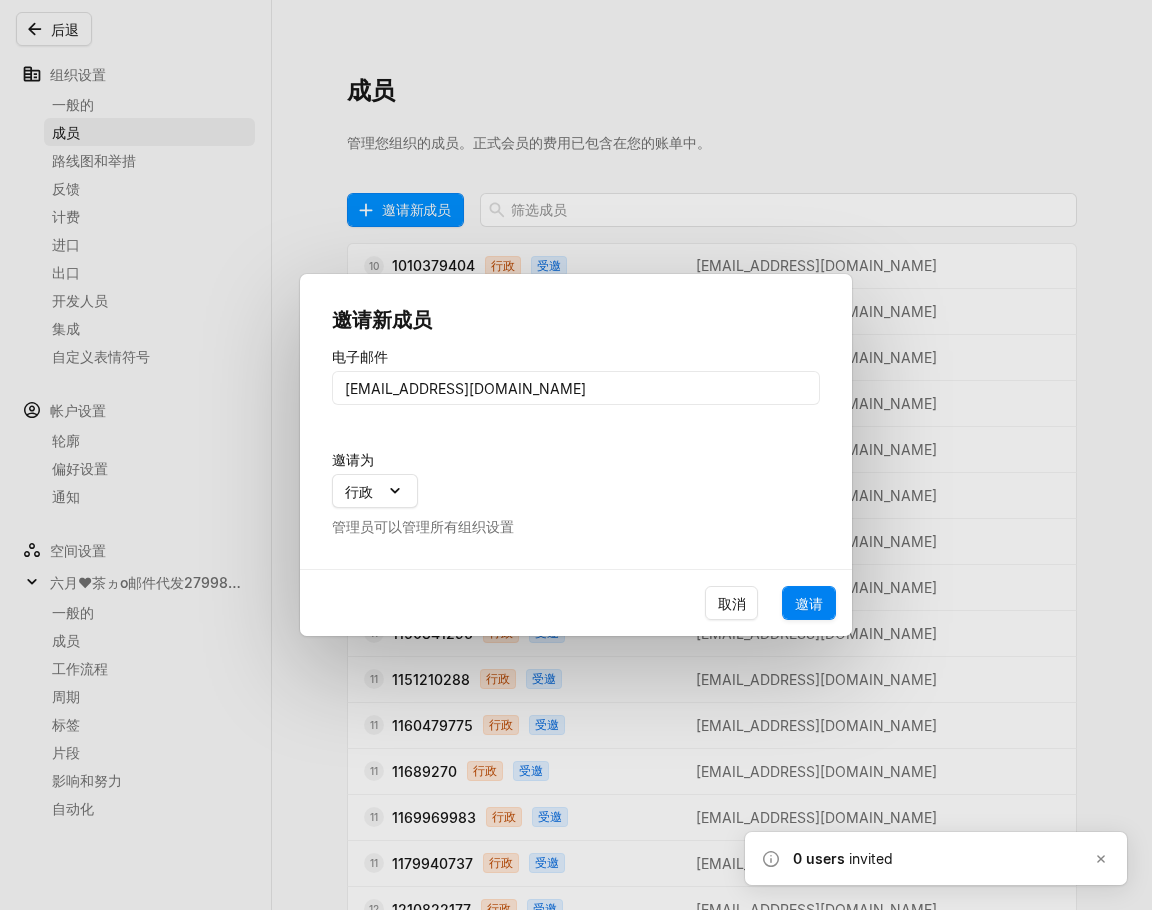 click on "邀请" at bounding box center (809, 603) 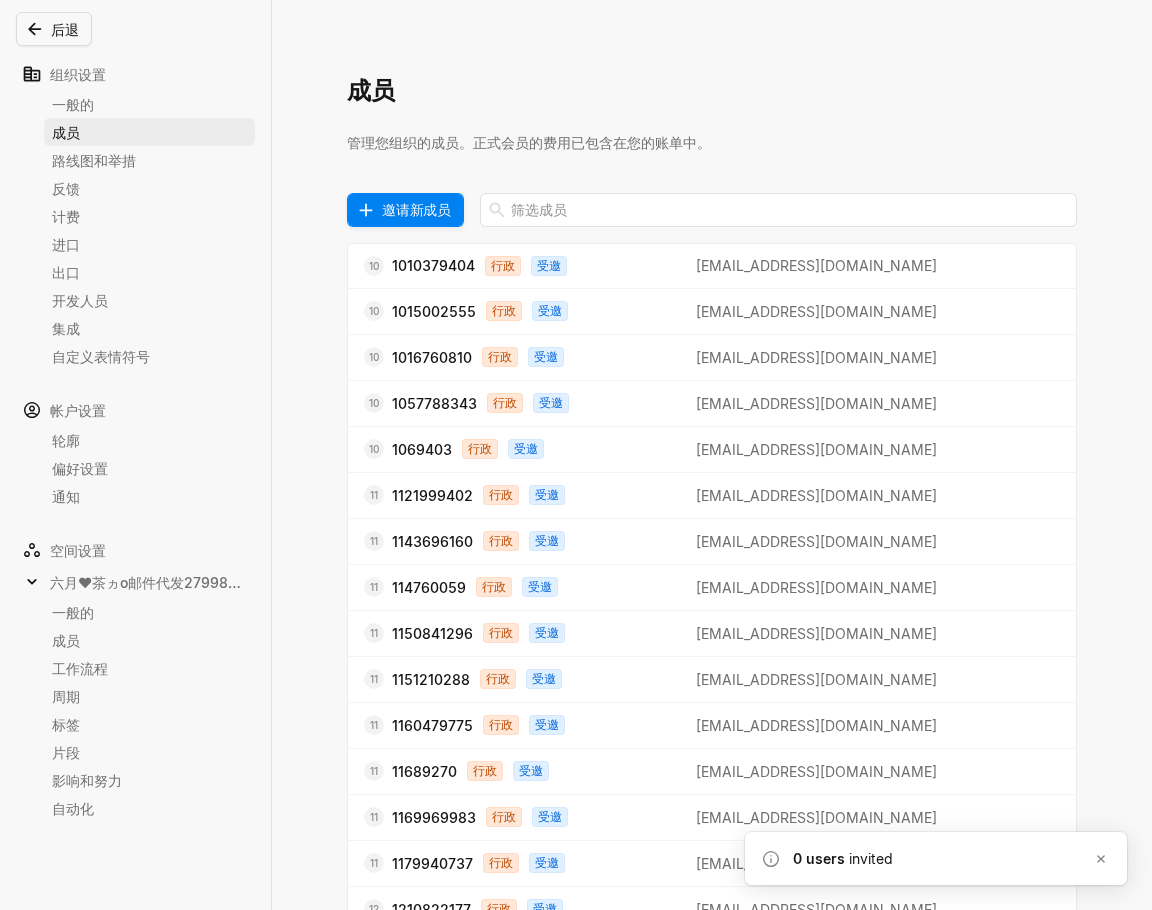 click on "邀请新成员" at bounding box center (416, 209) 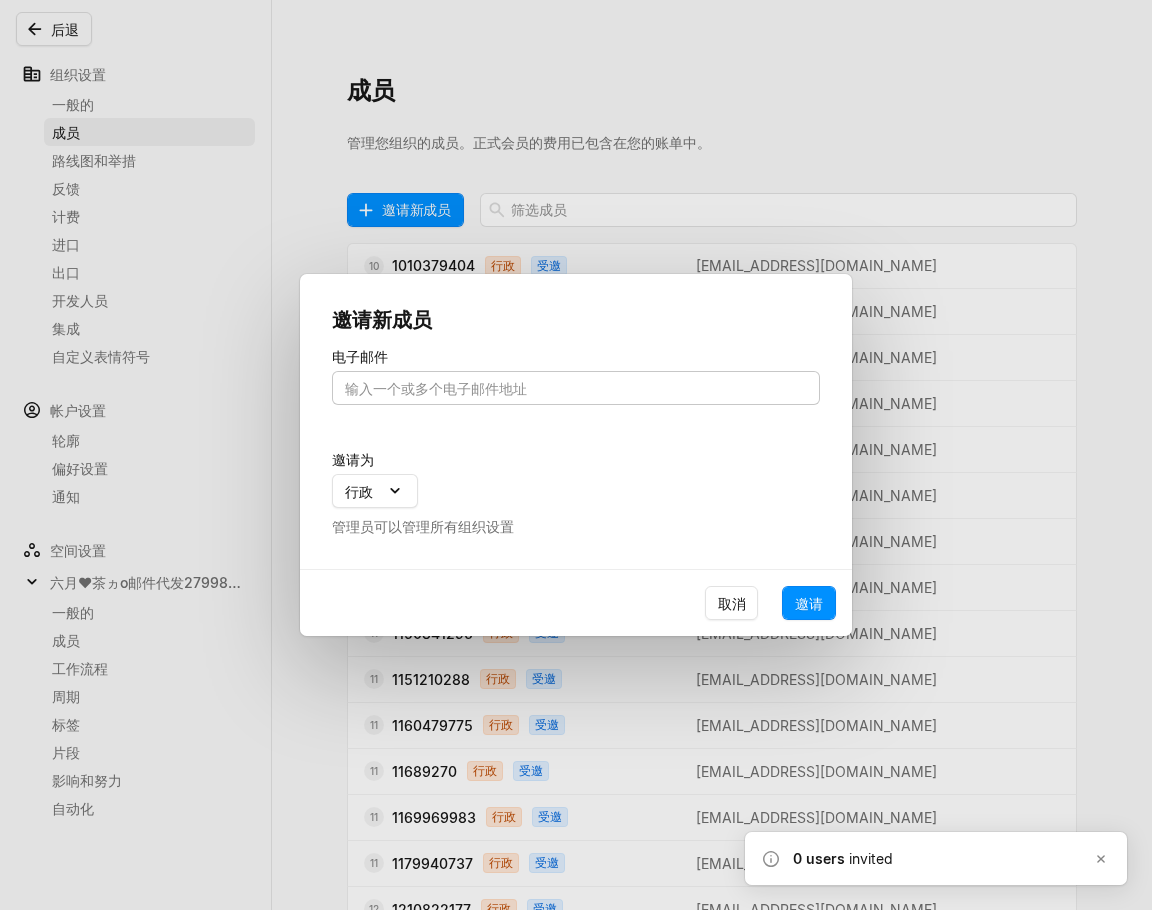 click at bounding box center (576, 388) 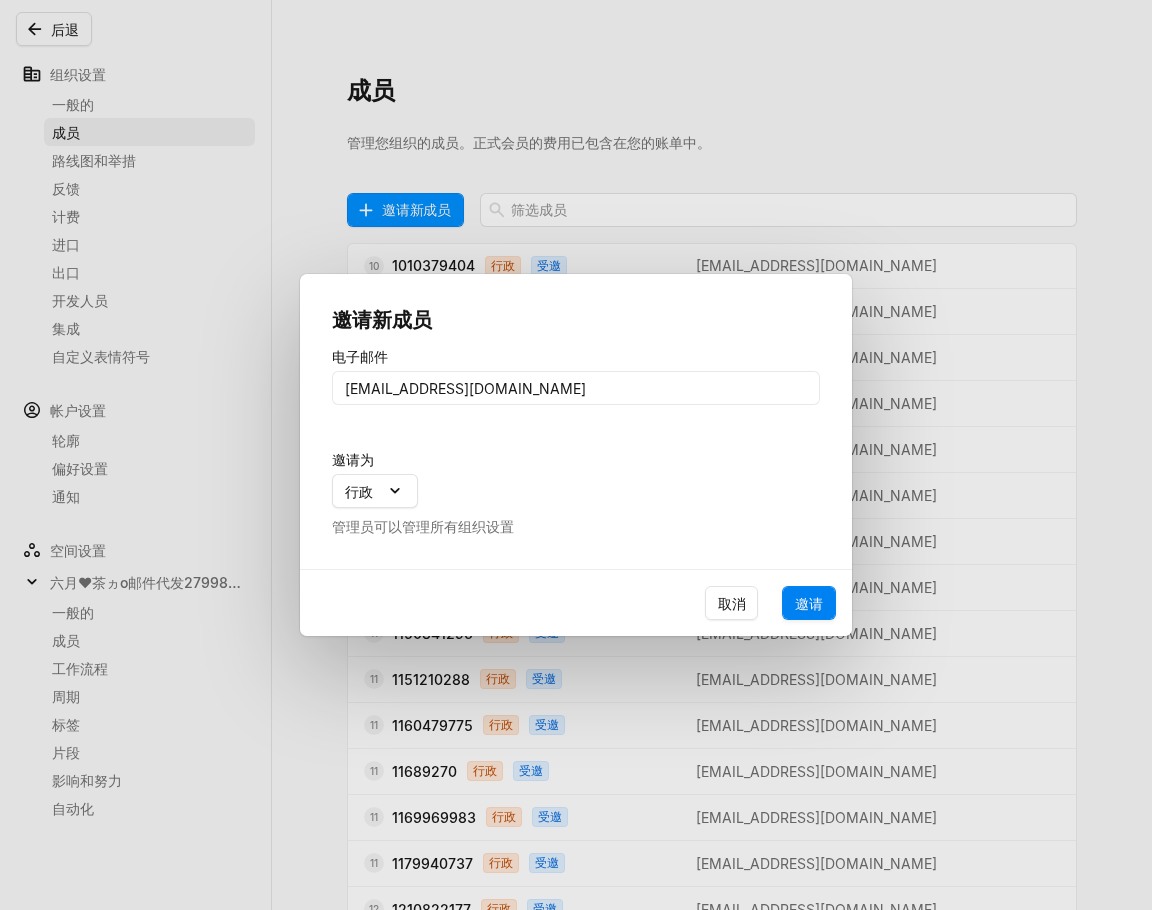 click on "邀请" at bounding box center (809, 603) 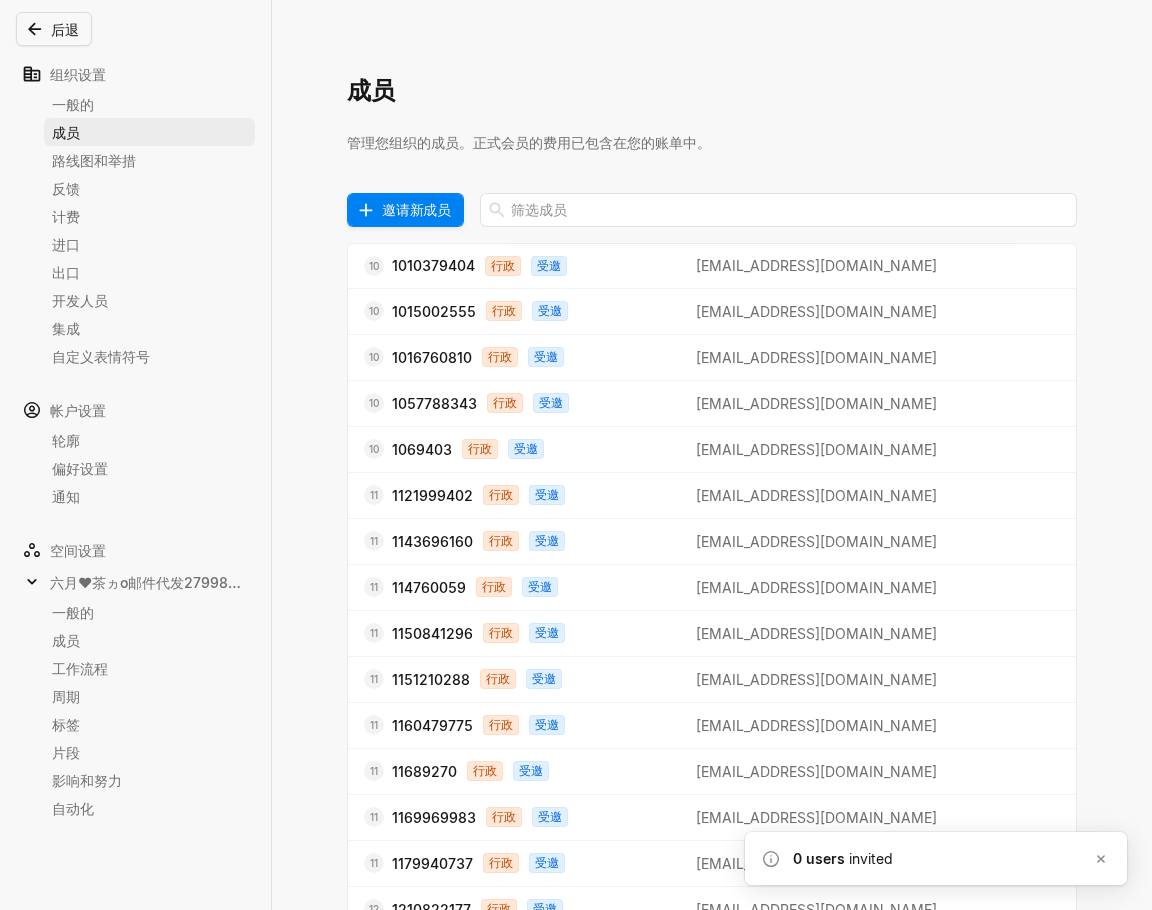 click on "邀请新成员" at bounding box center (416, 209) 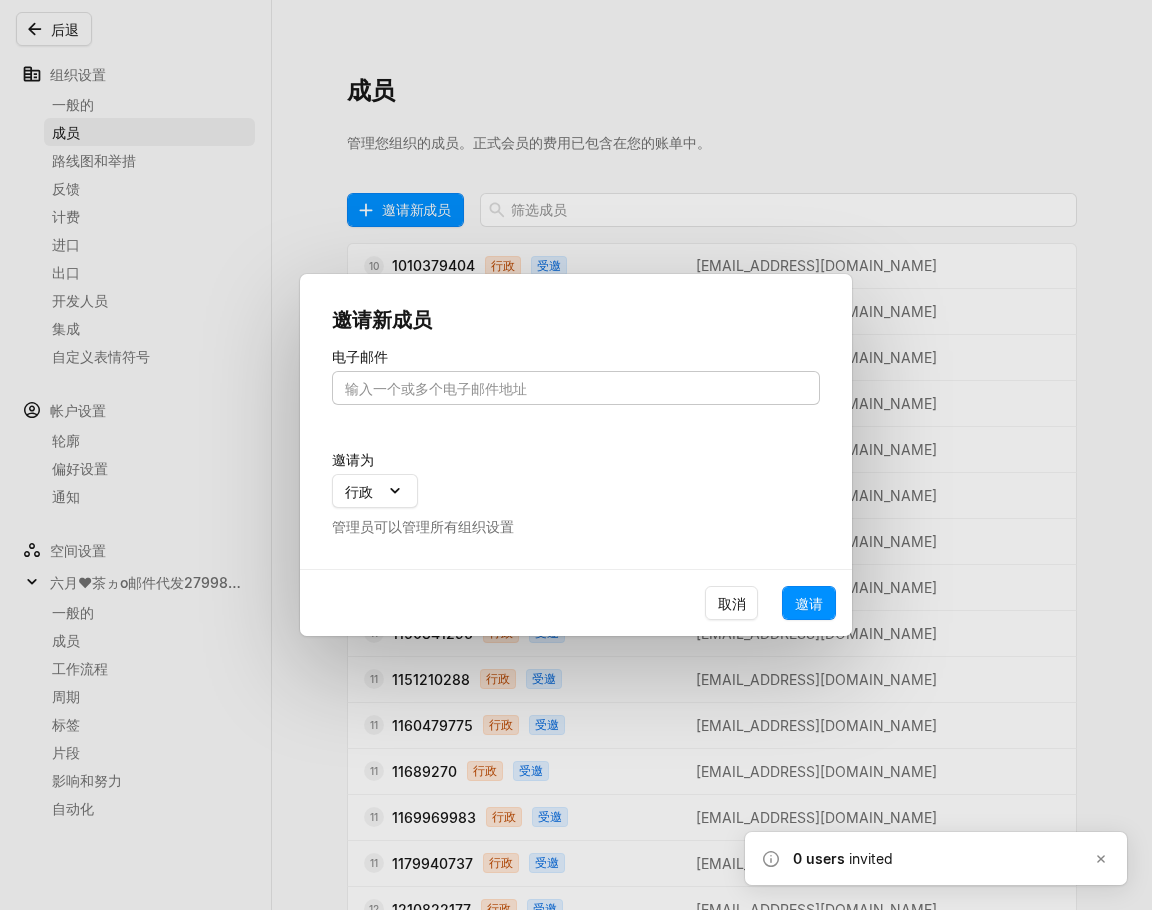 click at bounding box center [576, 388] 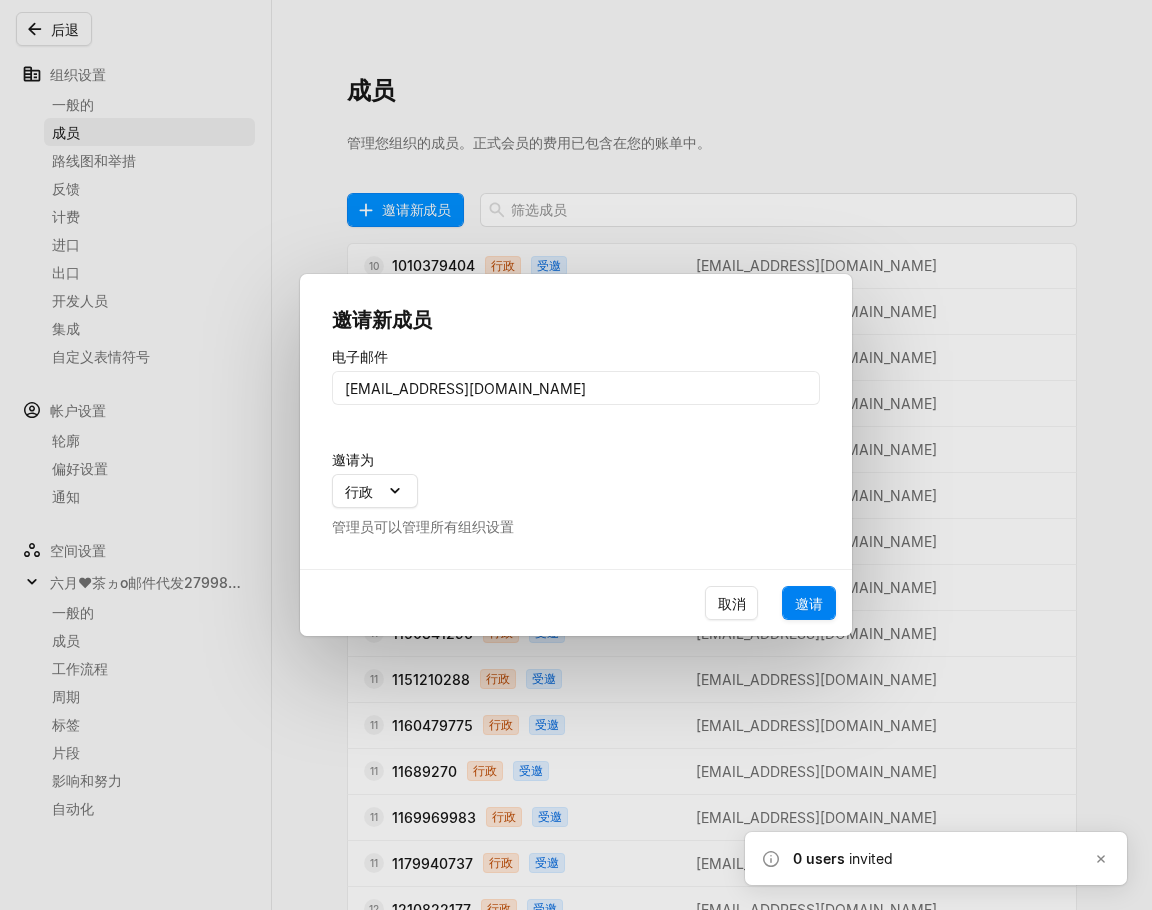 click on "邀请" at bounding box center [809, 603] 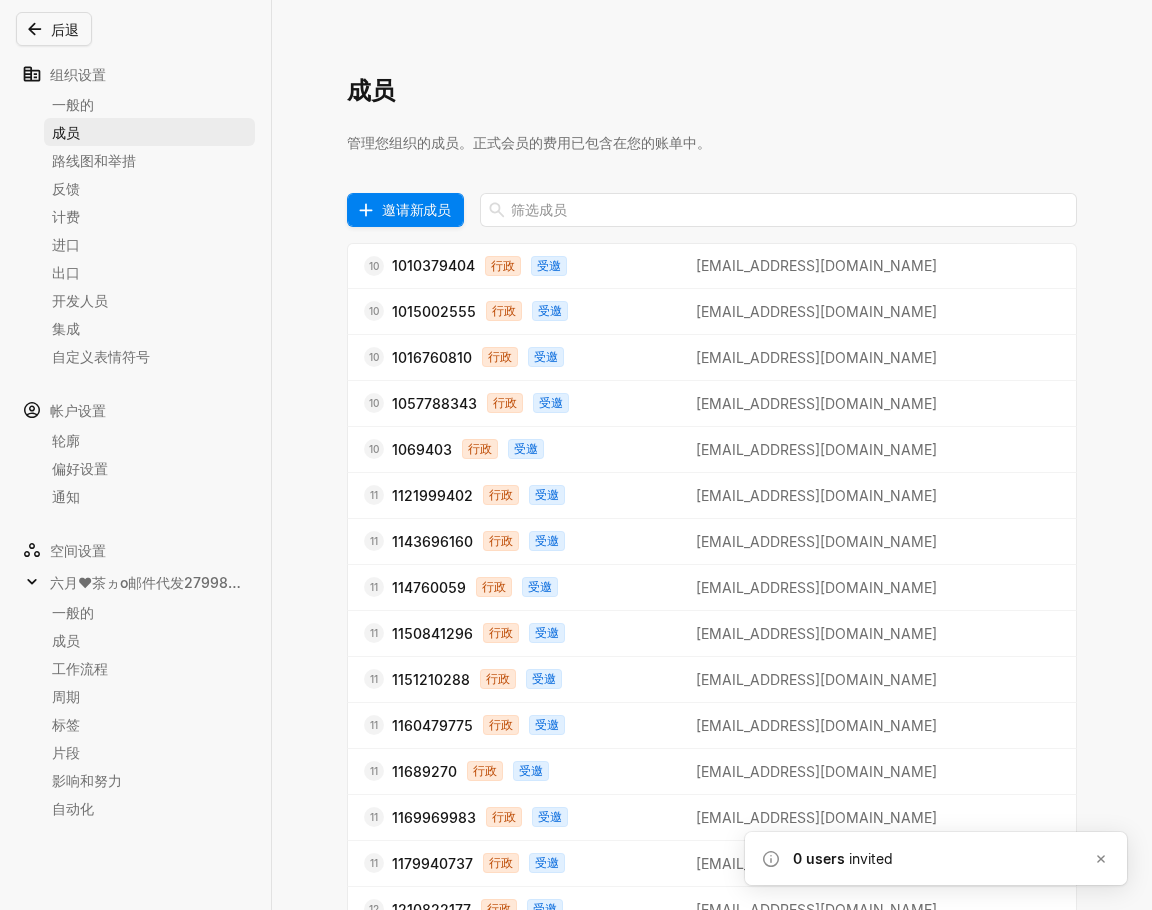 click on "邀请新成员" at bounding box center [416, 209] 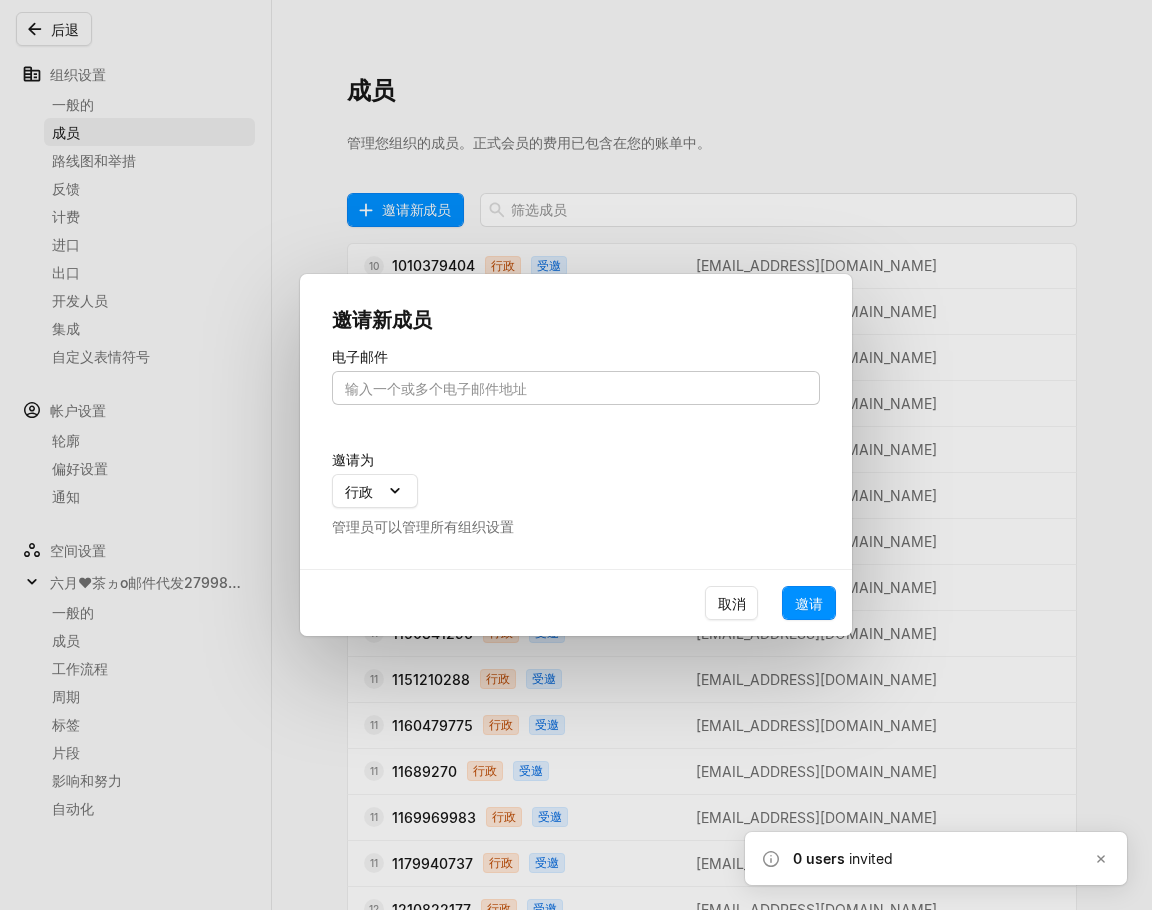 click at bounding box center [576, 388] 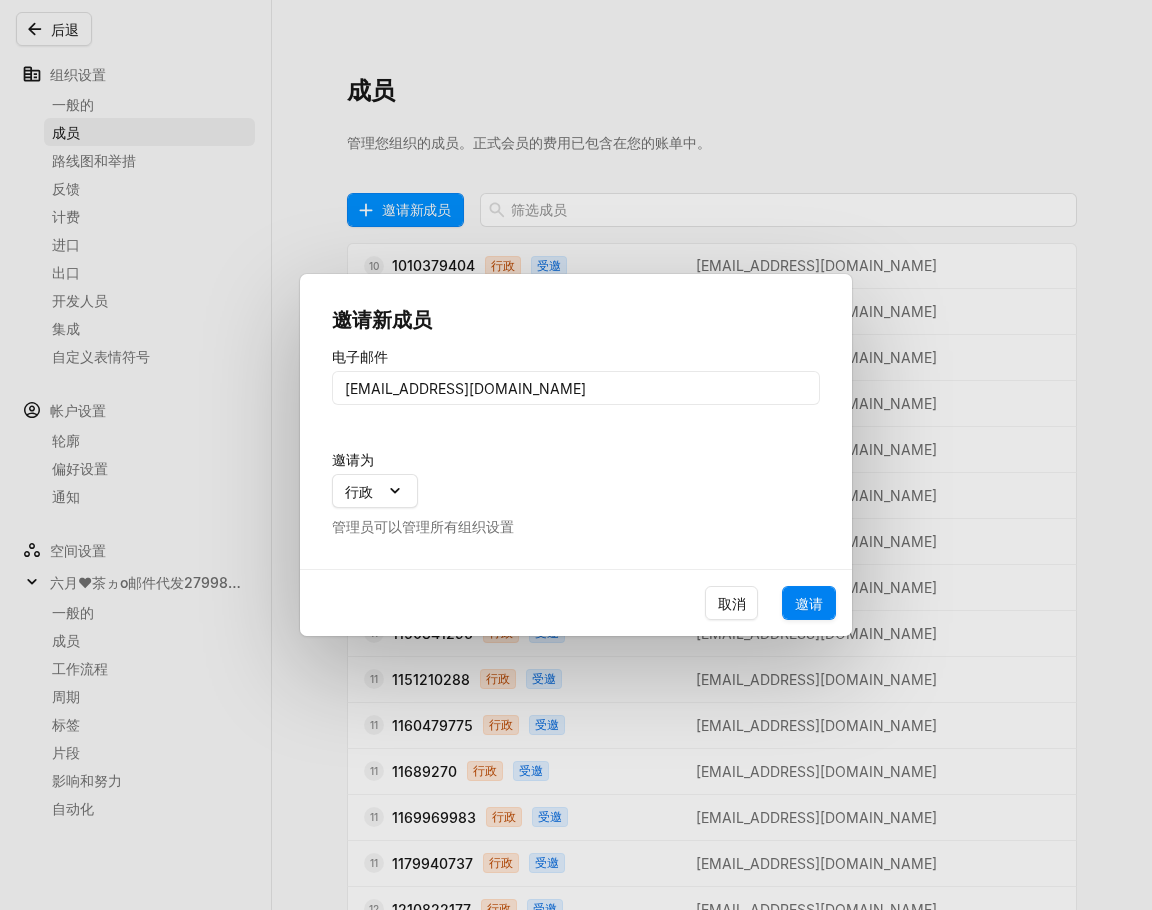 click on "邀请" at bounding box center (809, 603) 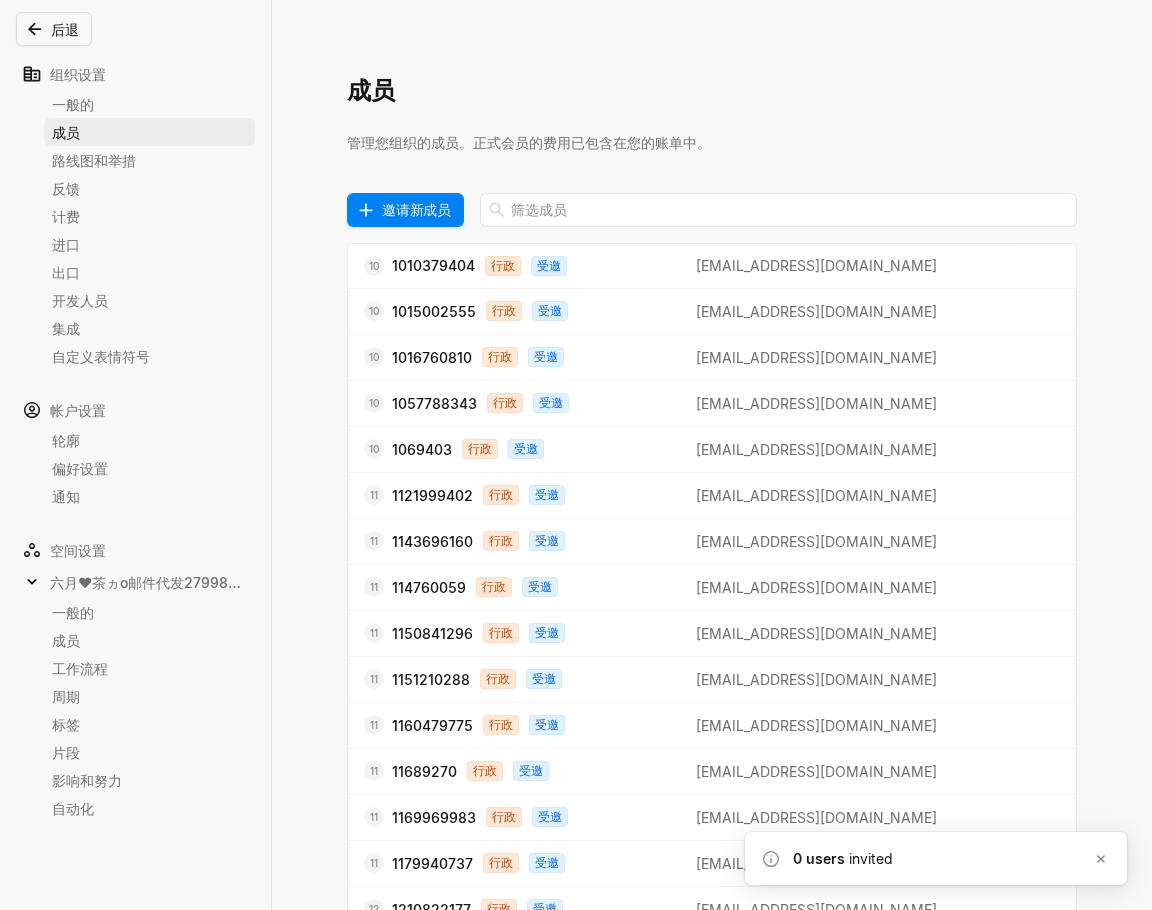 click on "邀请新成员" at bounding box center [416, 209] 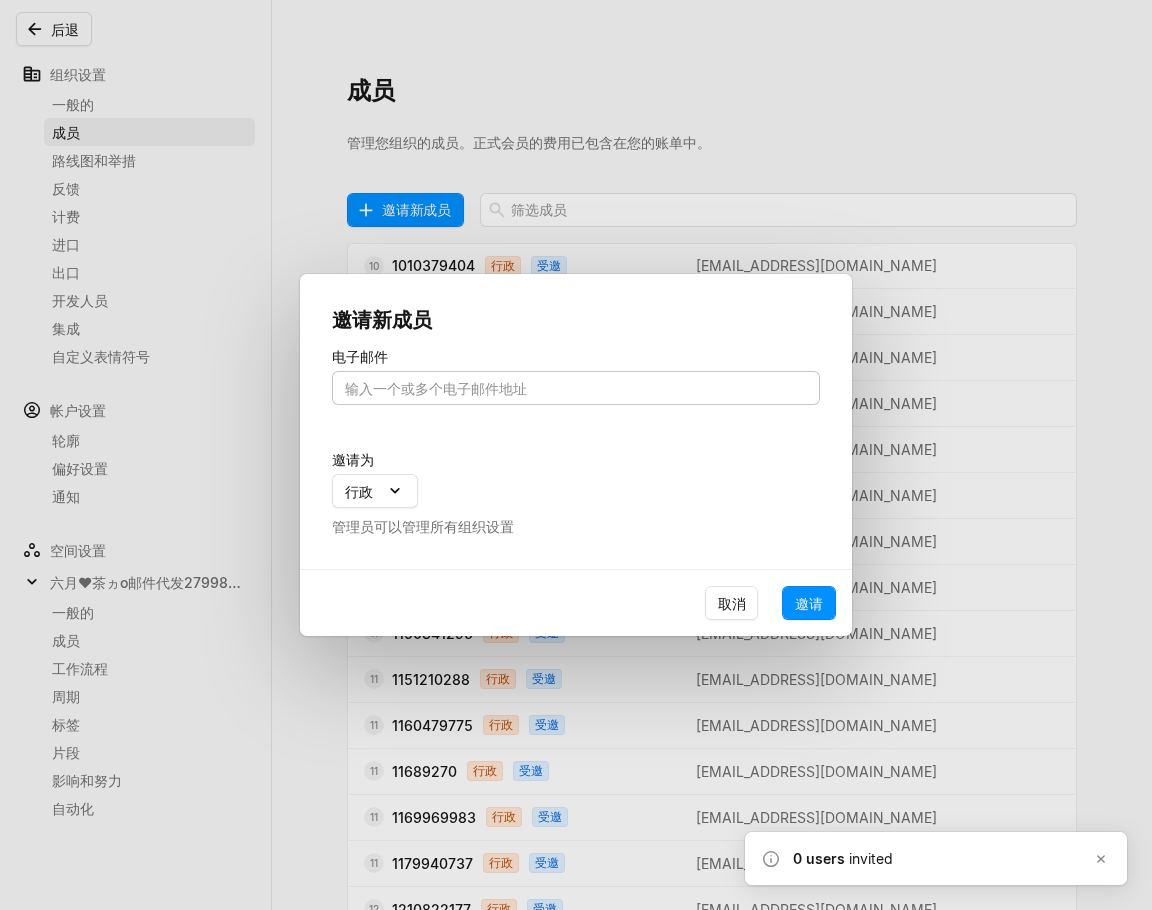 click at bounding box center [576, 388] 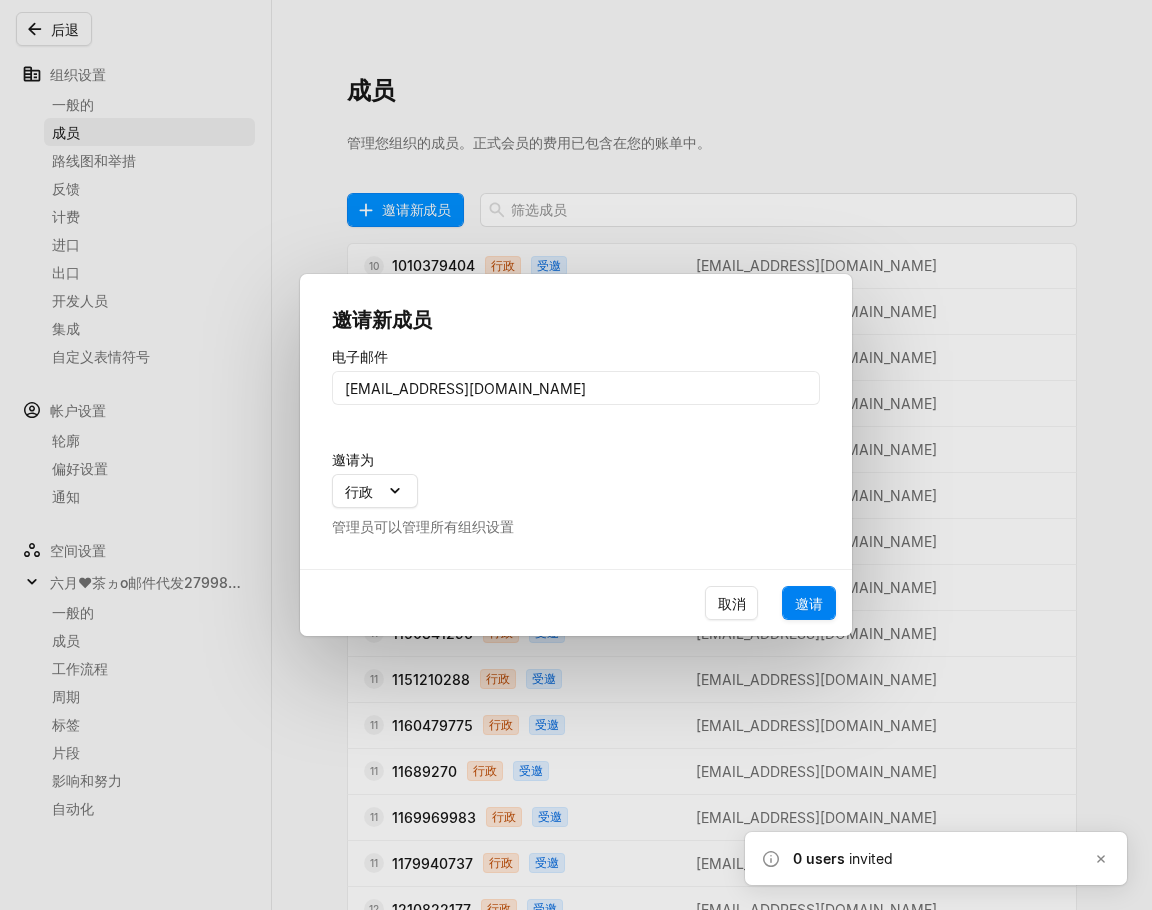 click on "邀请" at bounding box center [809, 603] 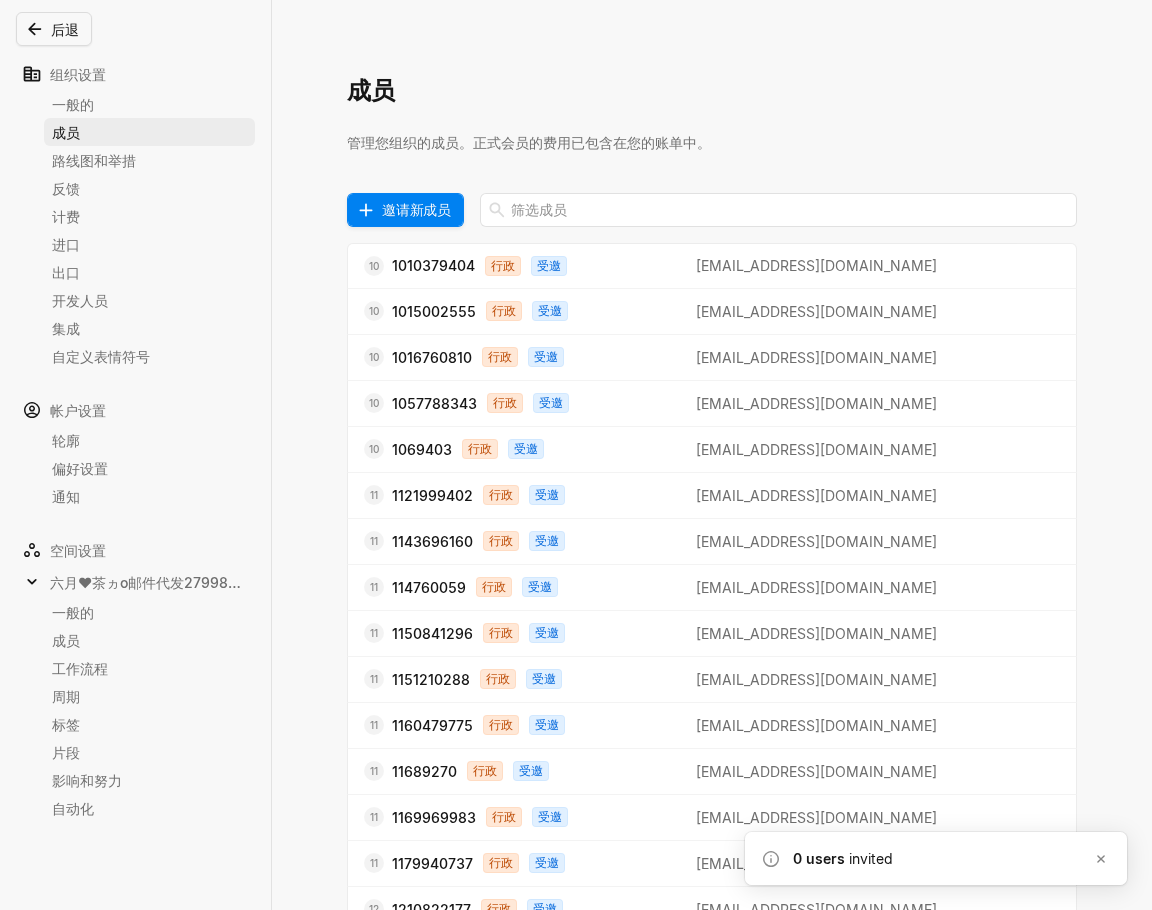 click on "邀请新成员" at bounding box center (416, 209) 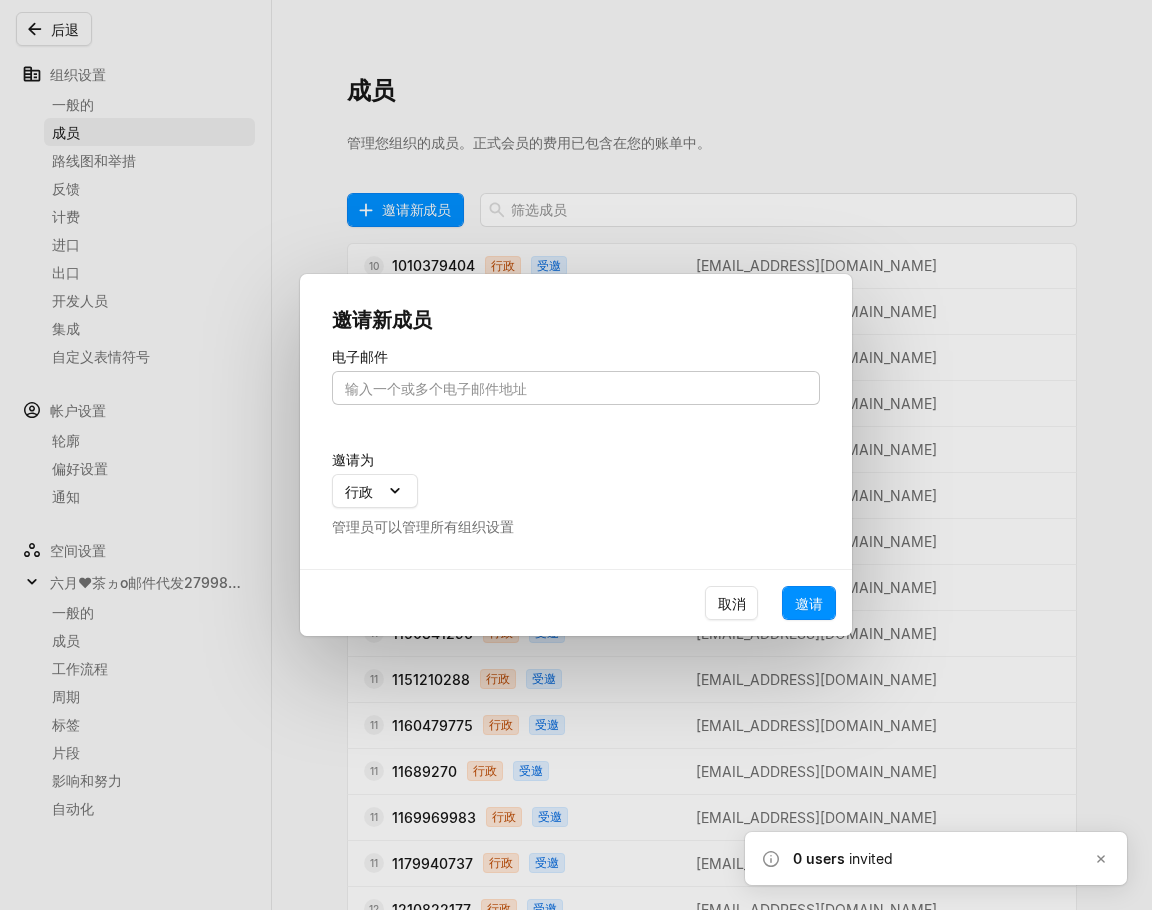 click at bounding box center (576, 388) 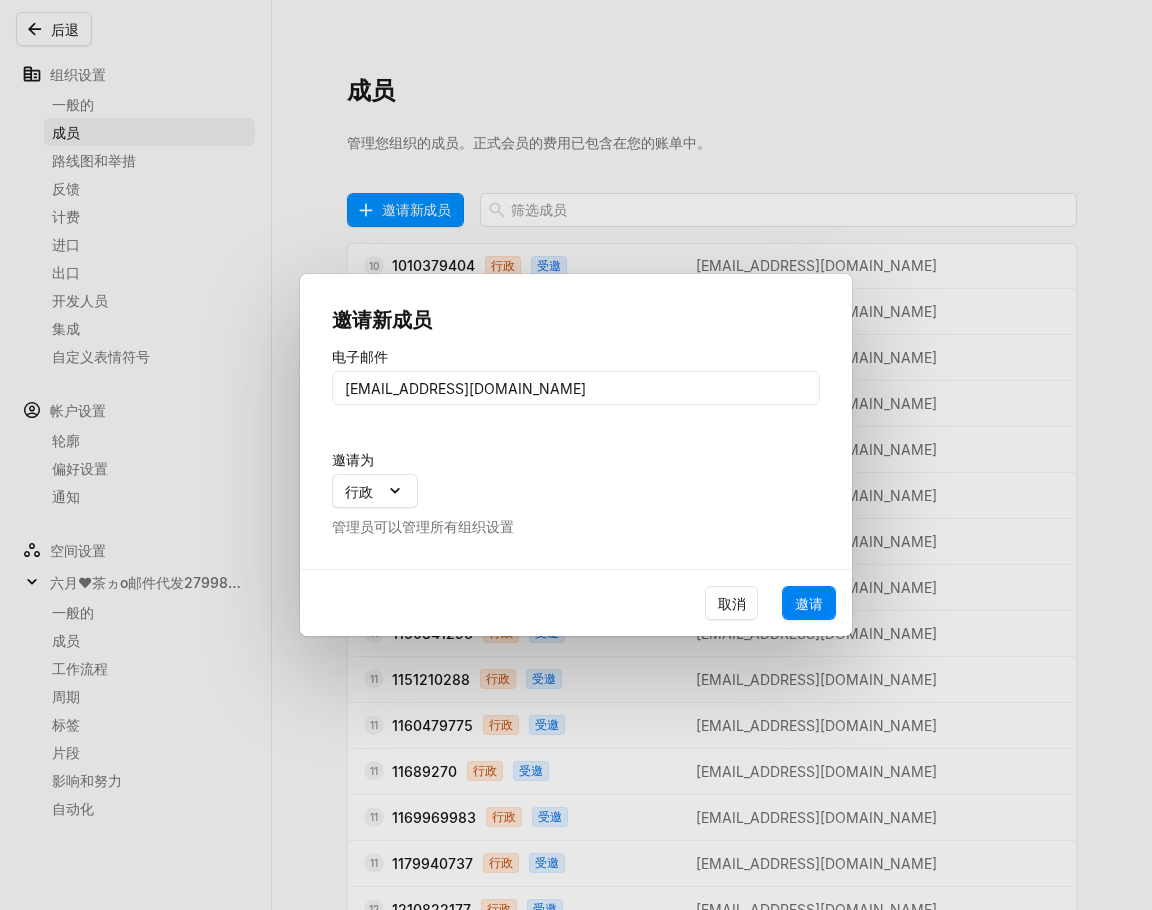 click on "邀请" at bounding box center [809, 603] 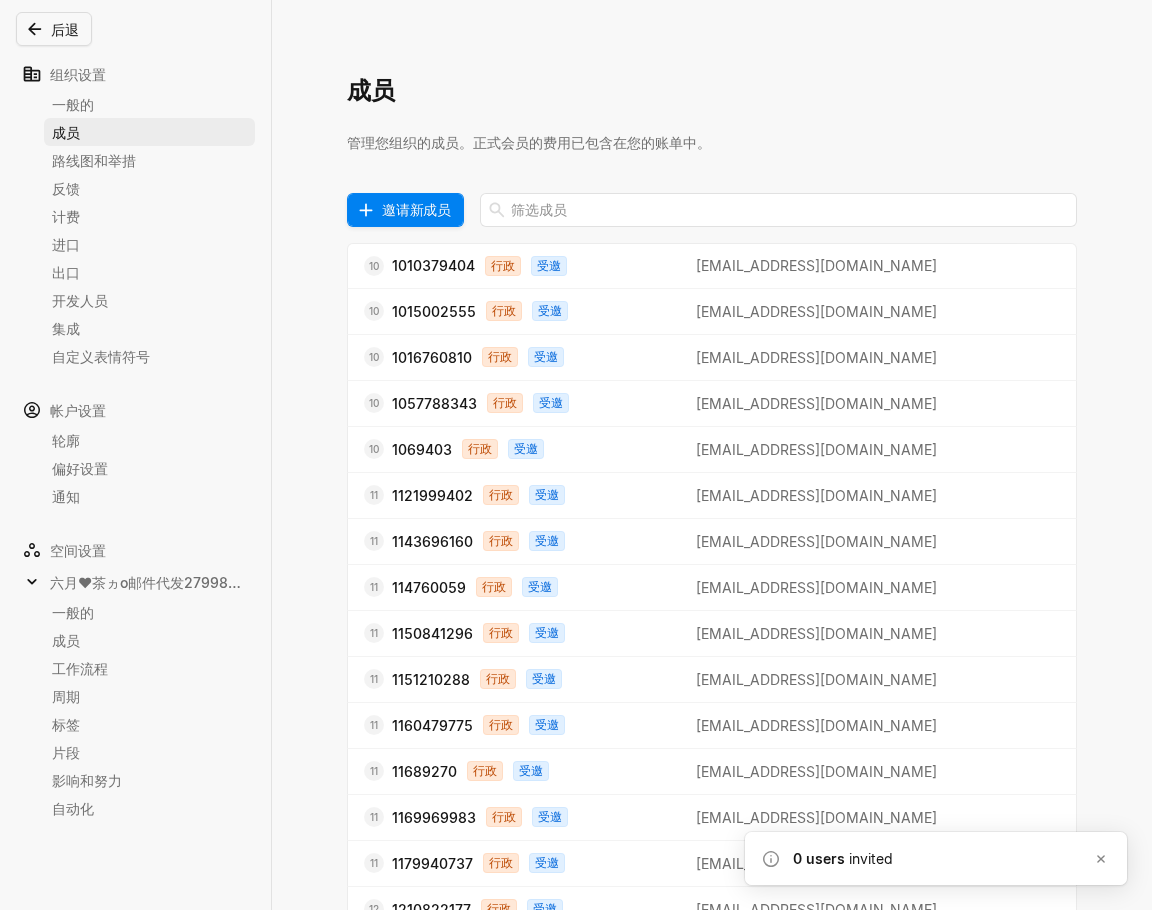 click on "邀请新成员" at bounding box center (416, 209) 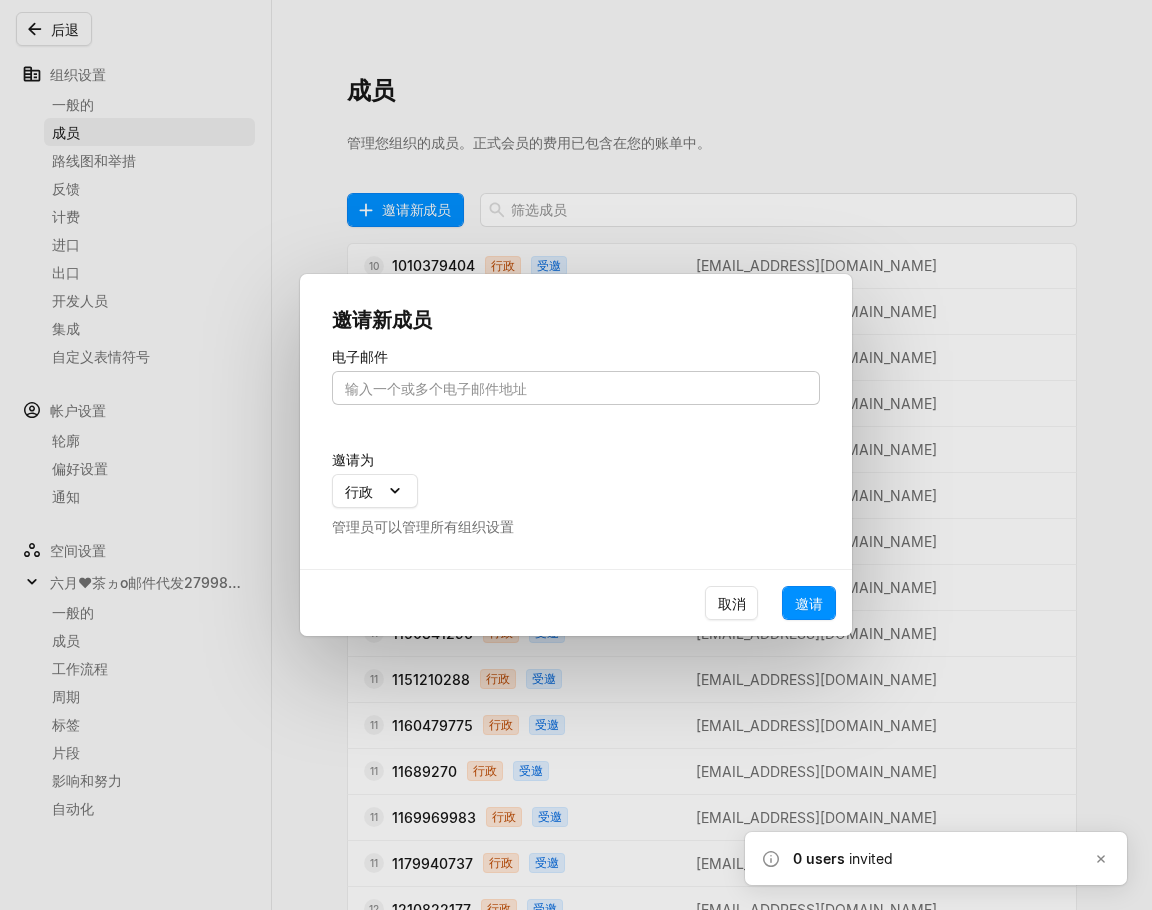 click at bounding box center [576, 388] 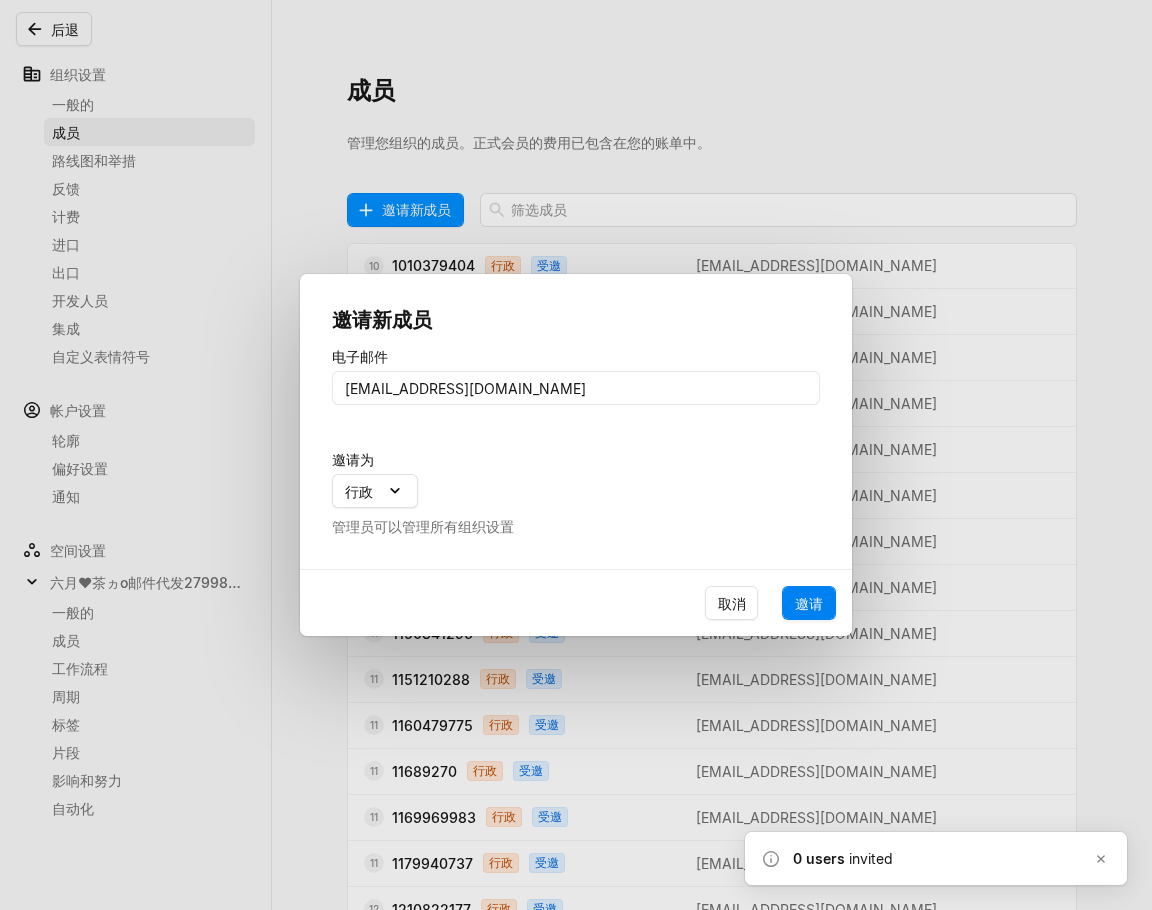 click on "邀请" at bounding box center [809, 603] 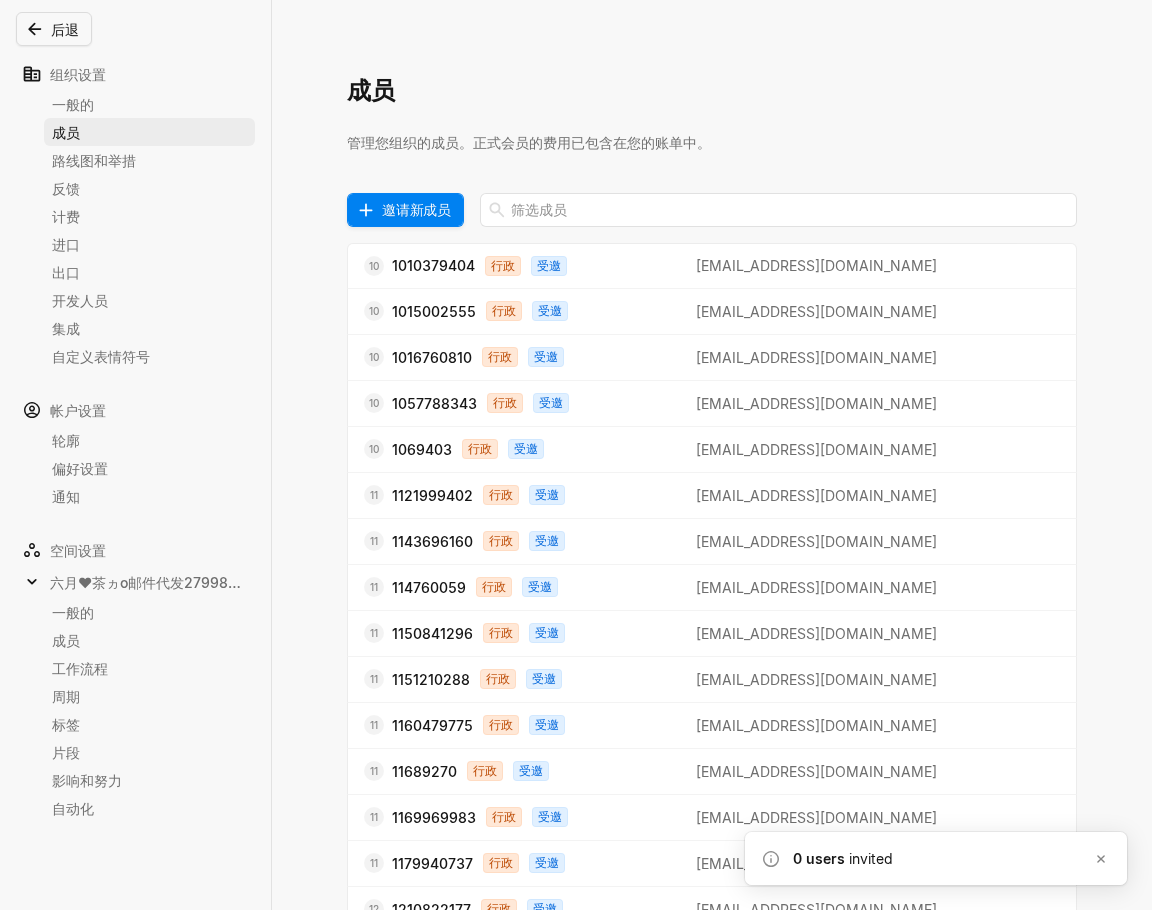 click on "邀请新成员" at bounding box center [416, 209] 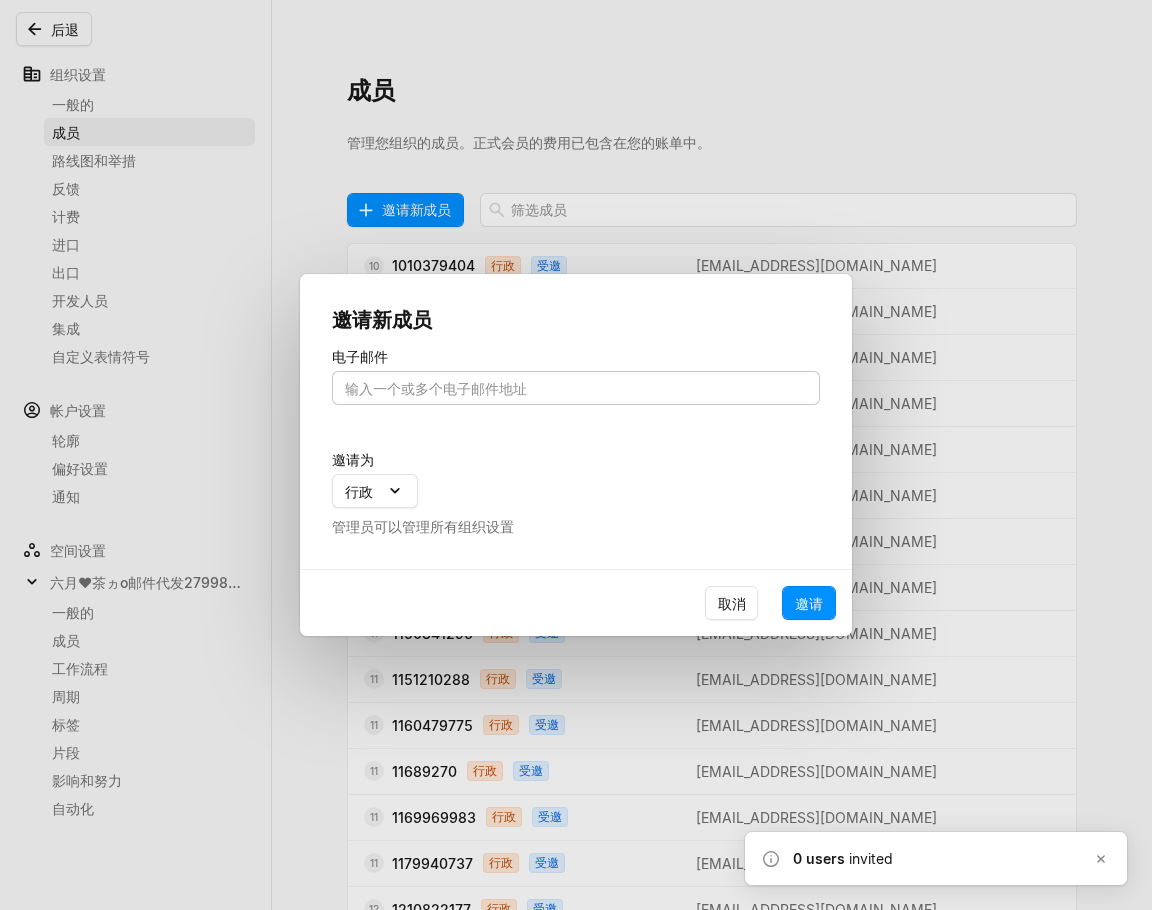 click at bounding box center [576, 388] 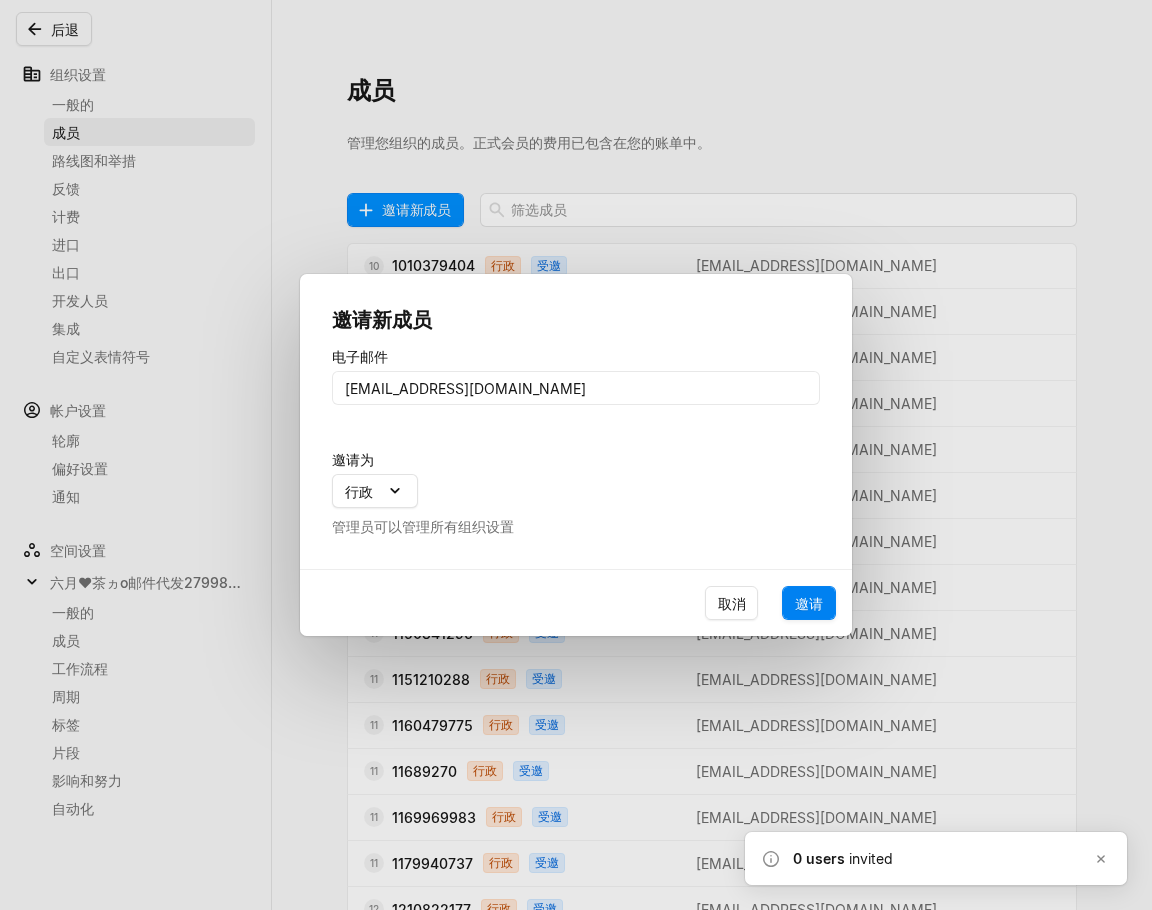 click on "邀请" at bounding box center (809, 603) 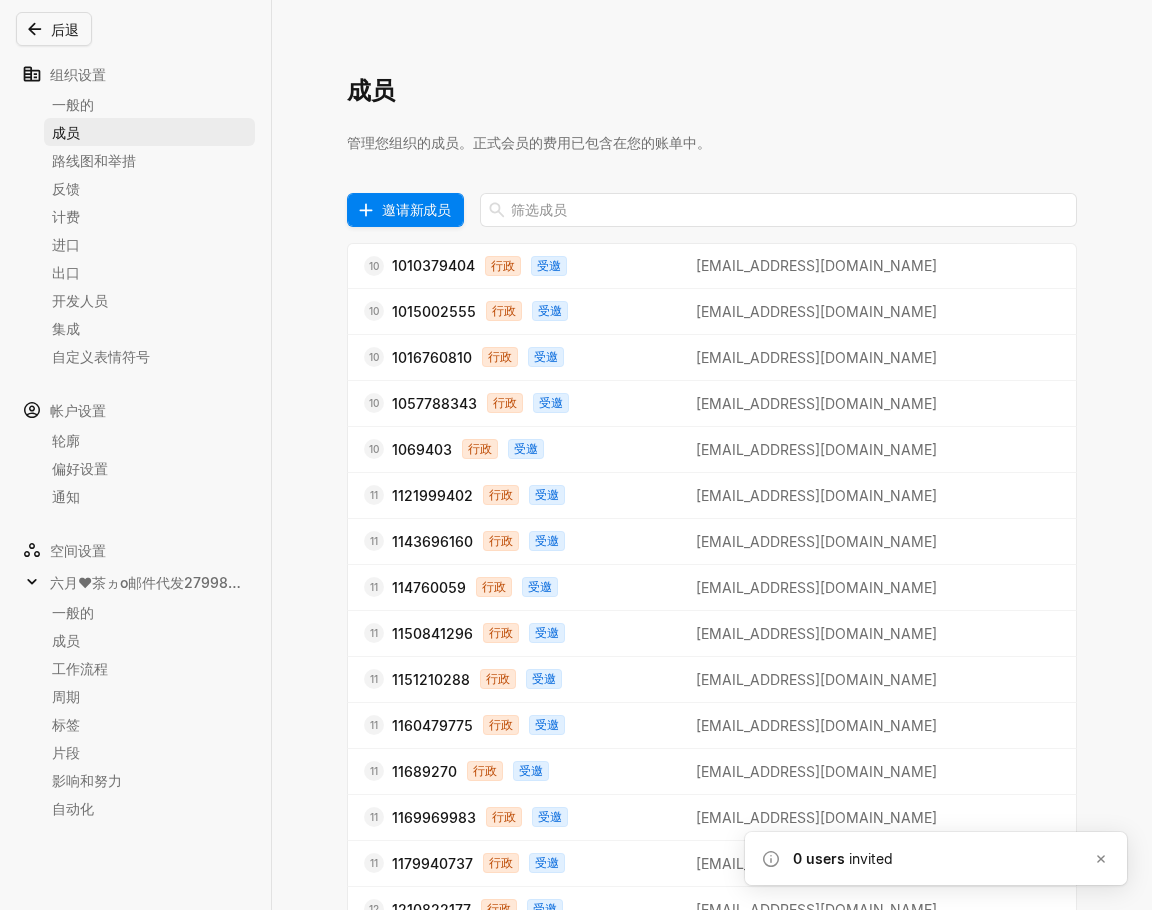 click on "邀请新成员" at bounding box center (416, 209) 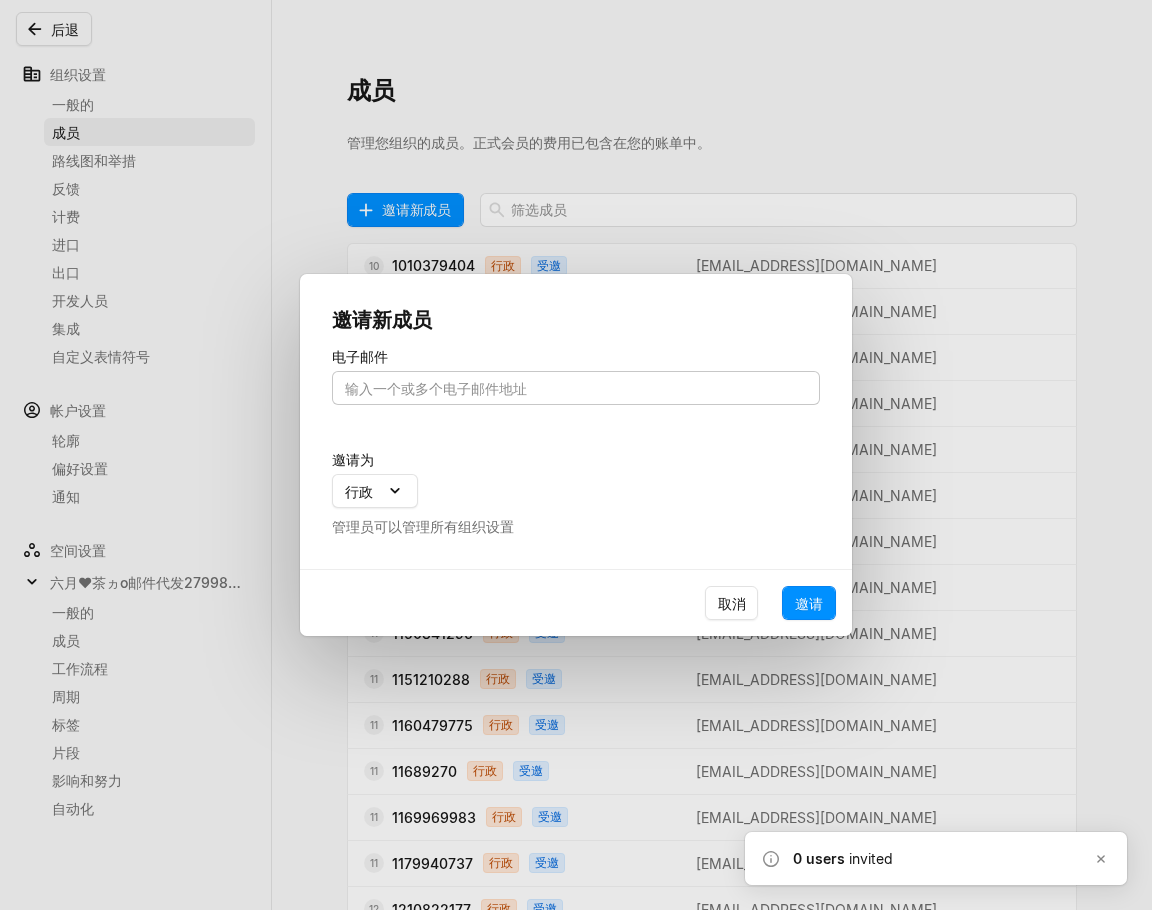 click at bounding box center (576, 388) 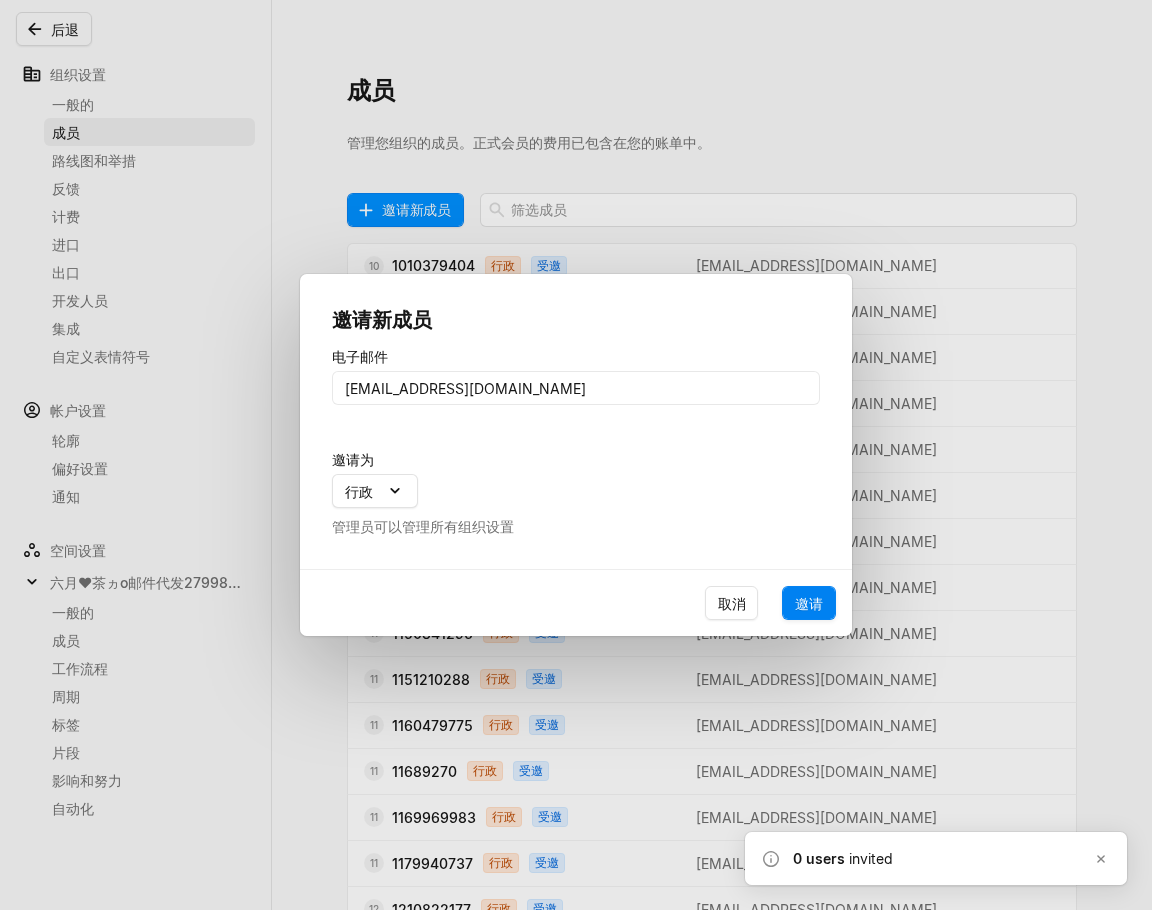 click on "邀请" at bounding box center (809, 603) 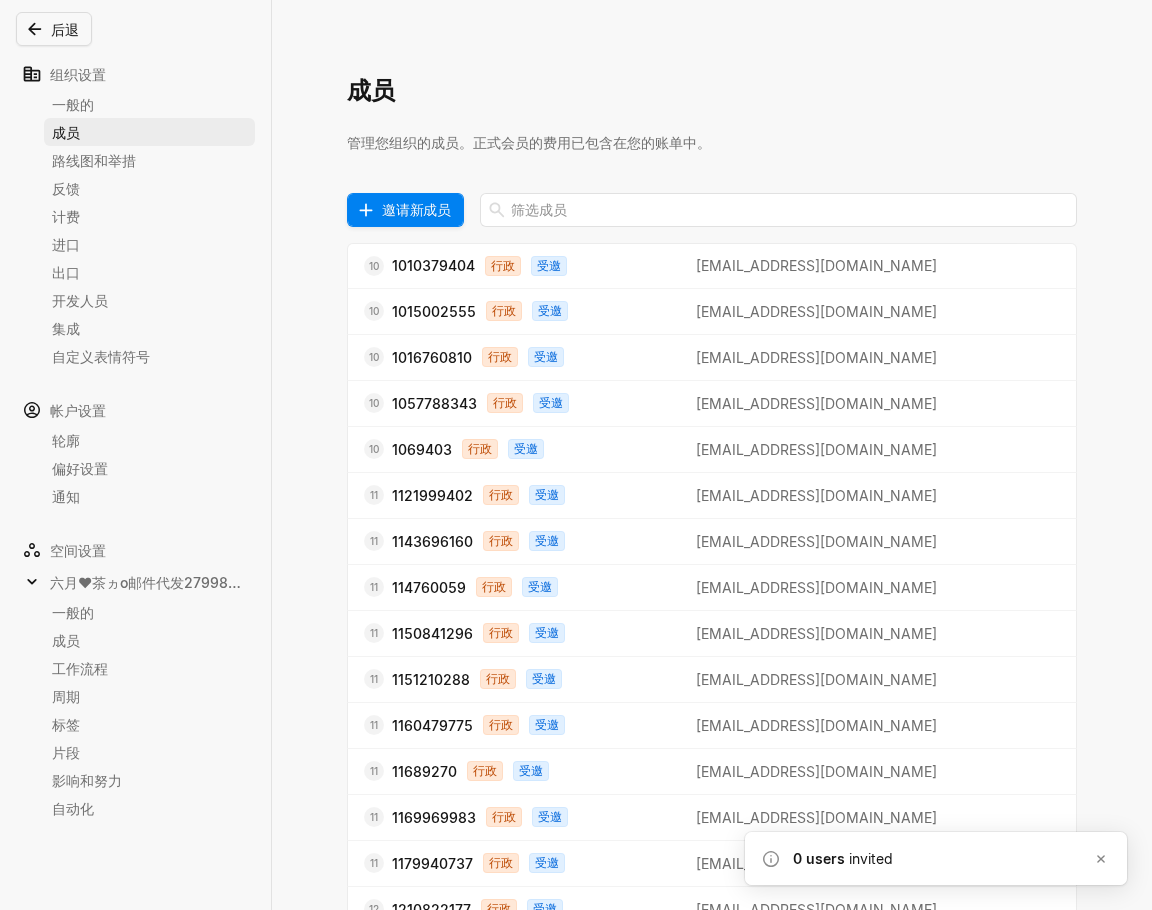 click on "邀请新成员" at bounding box center (416, 209) 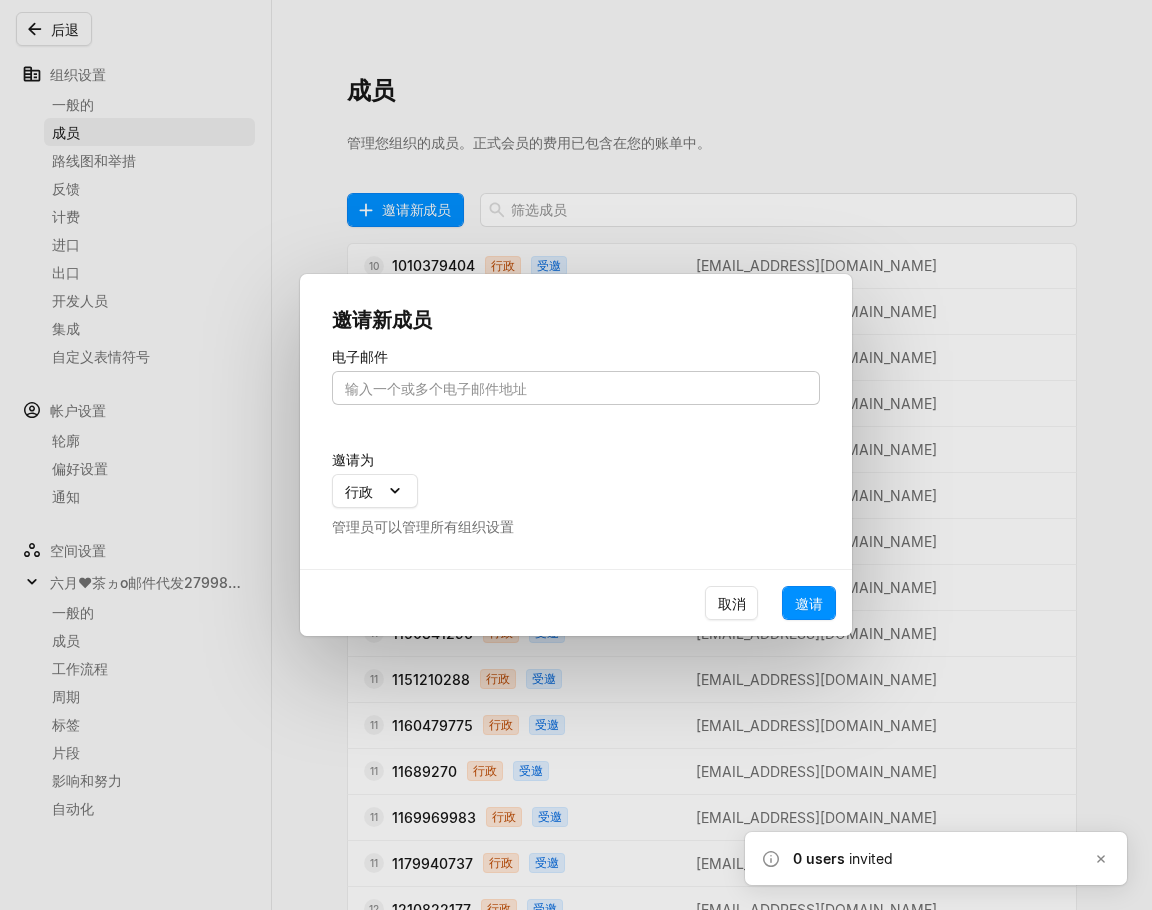 click at bounding box center (576, 388) 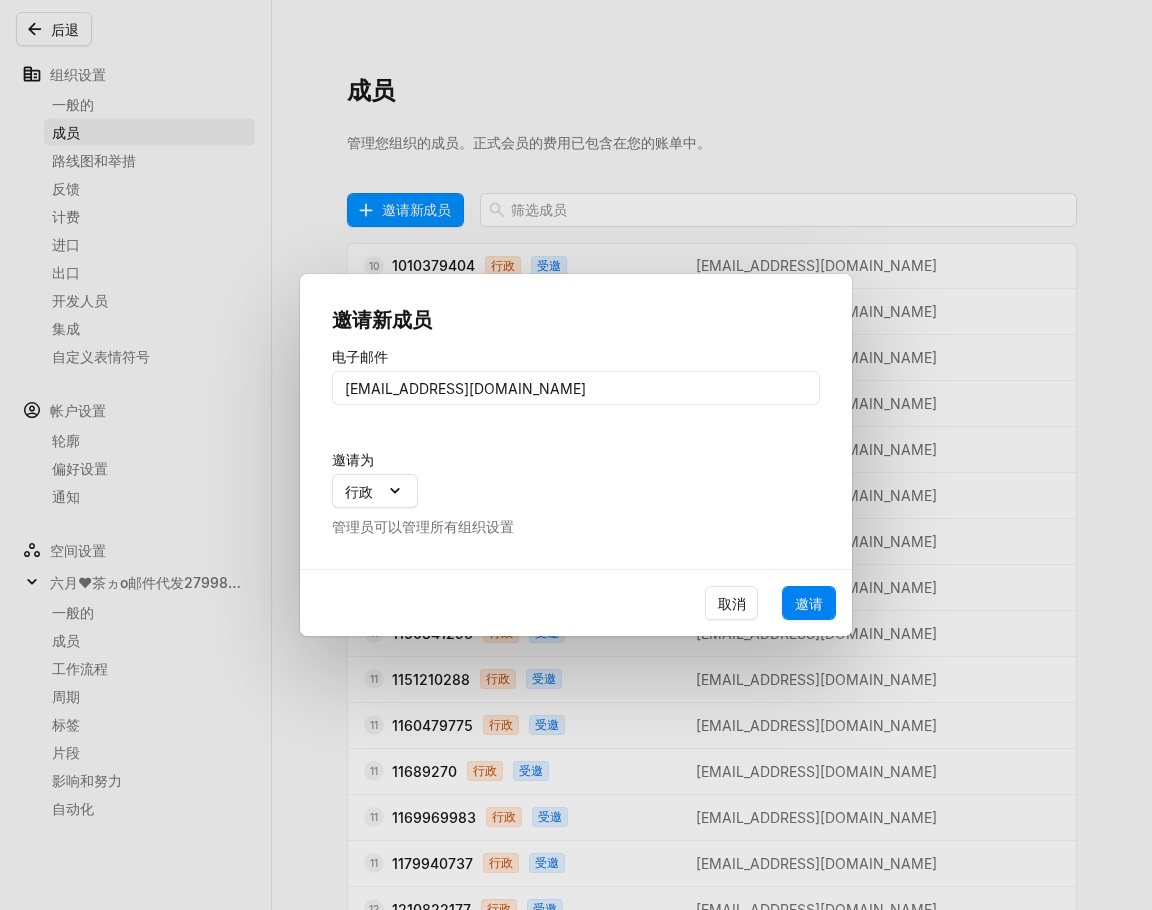 click on "邀请" at bounding box center (809, 603) 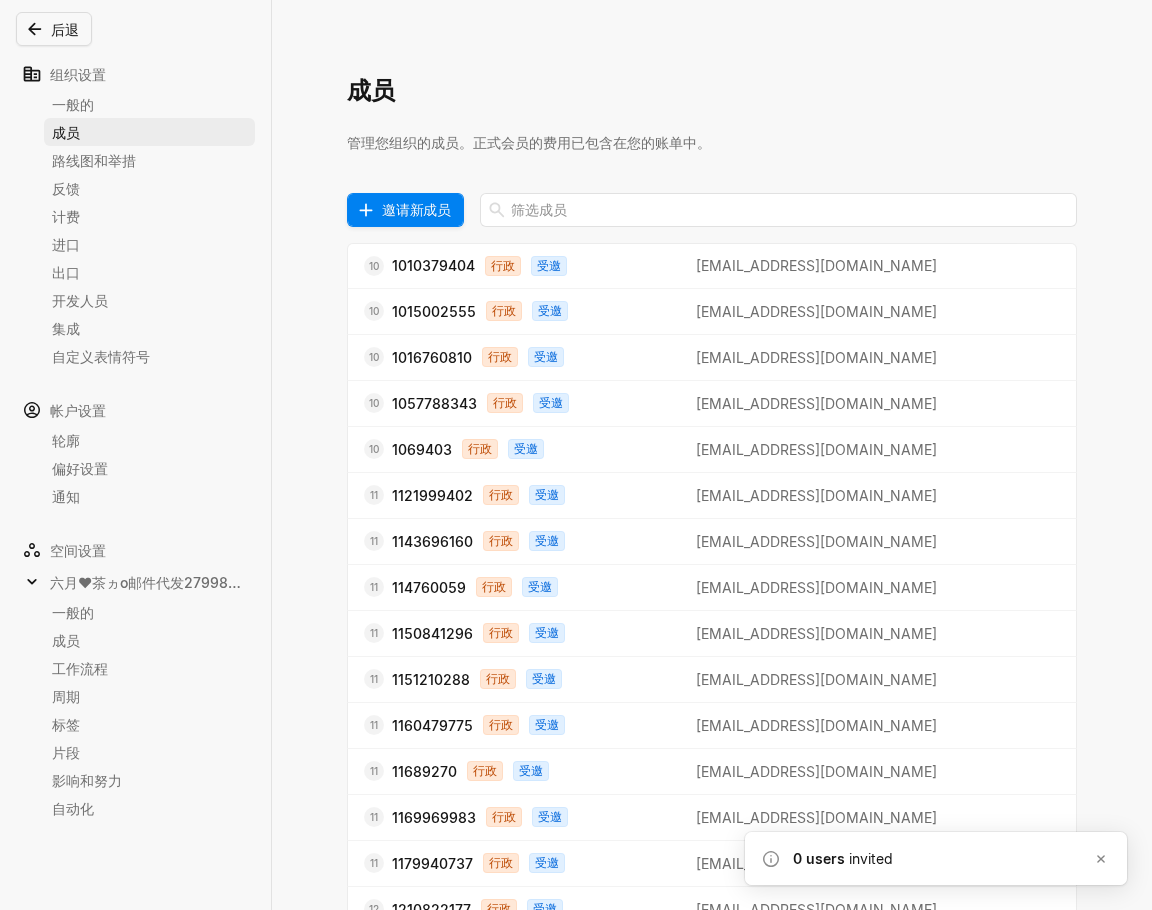 click on "邀请新成员" at bounding box center (416, 209) 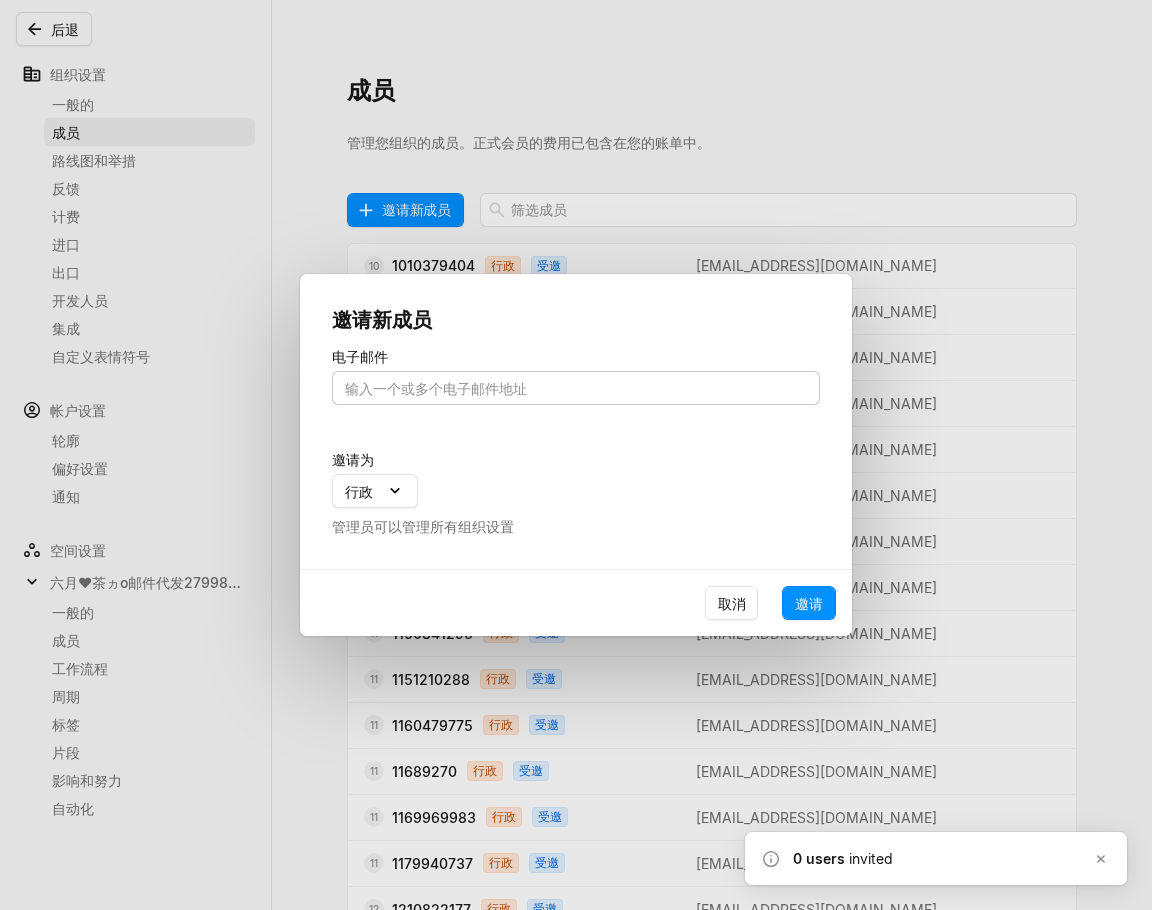 click at bounding box center (576, 388) 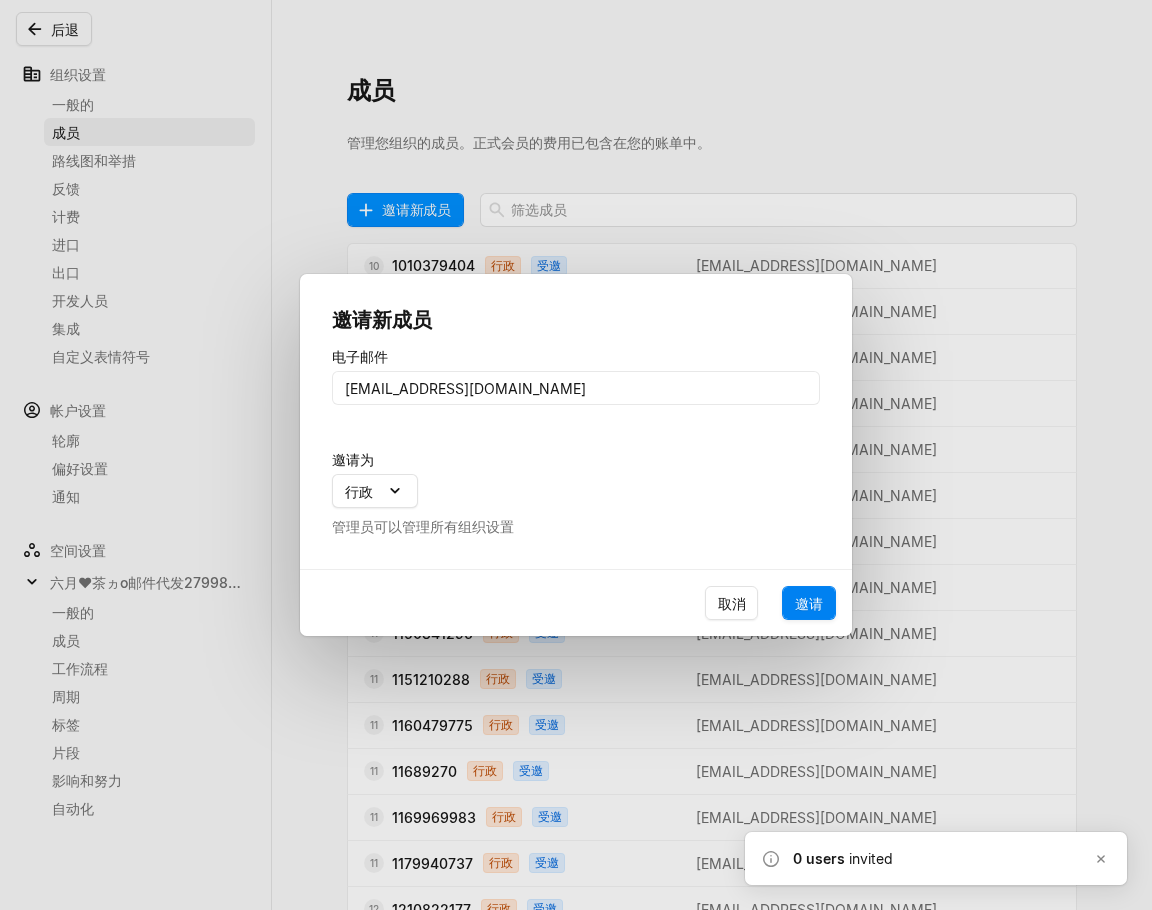 click on "邀请" at bounding box center [809, 603] 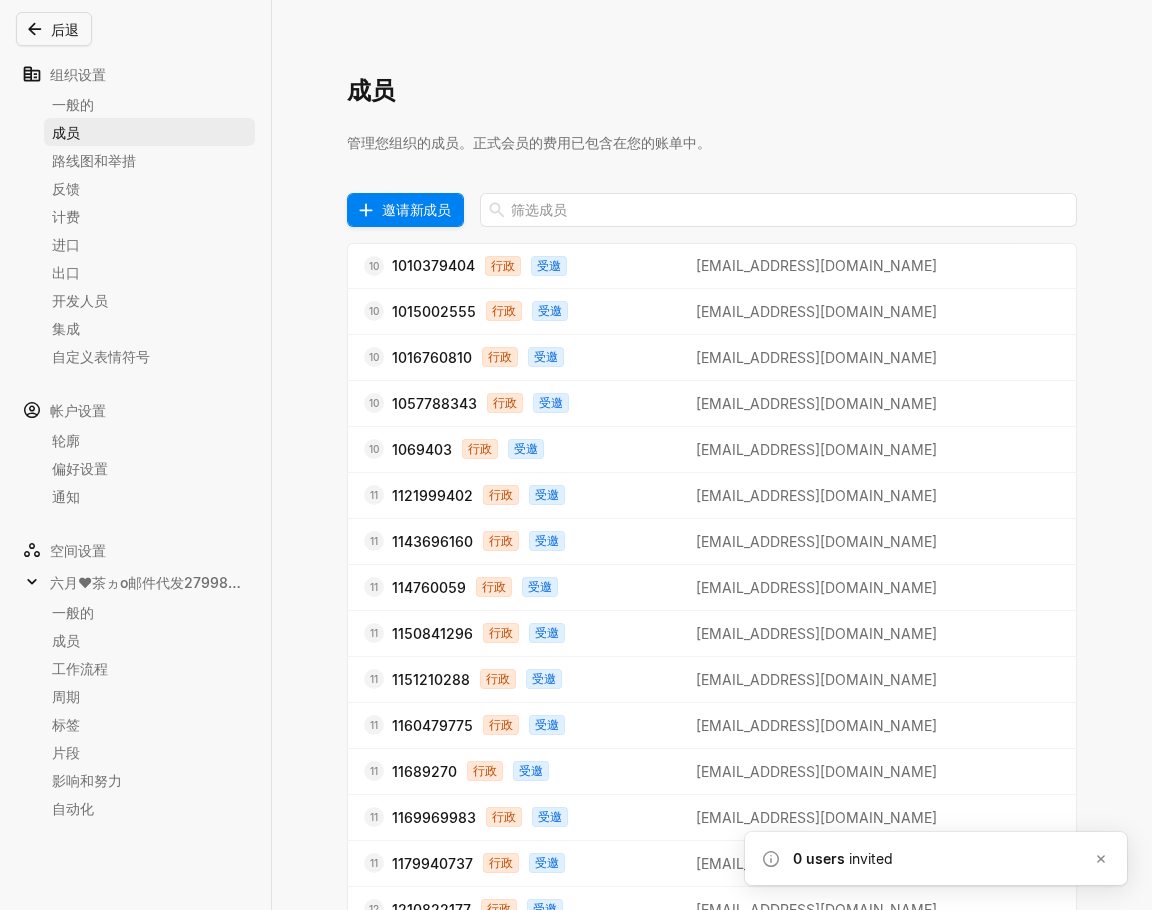 click on "邀请新成员" at bounding box center [416, 209] 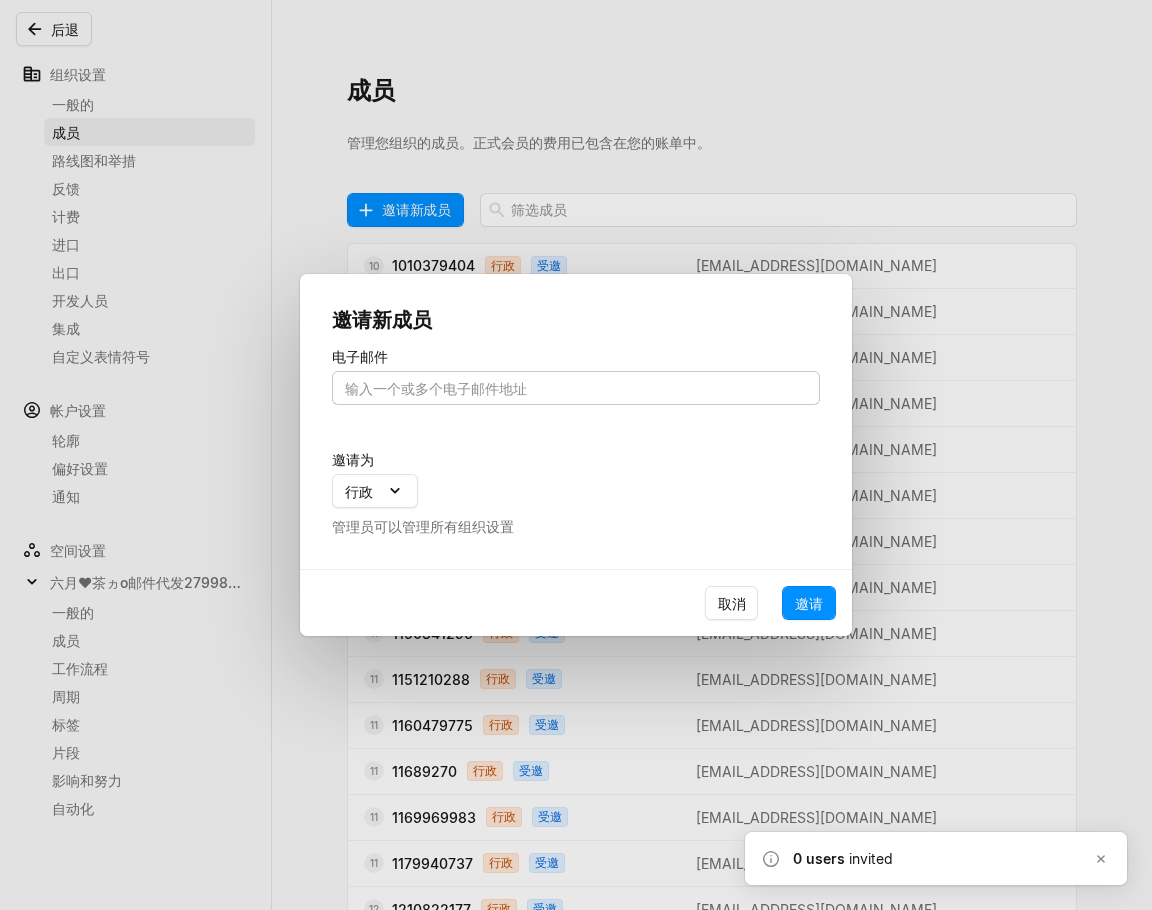 click at bounding box center [576, 388] 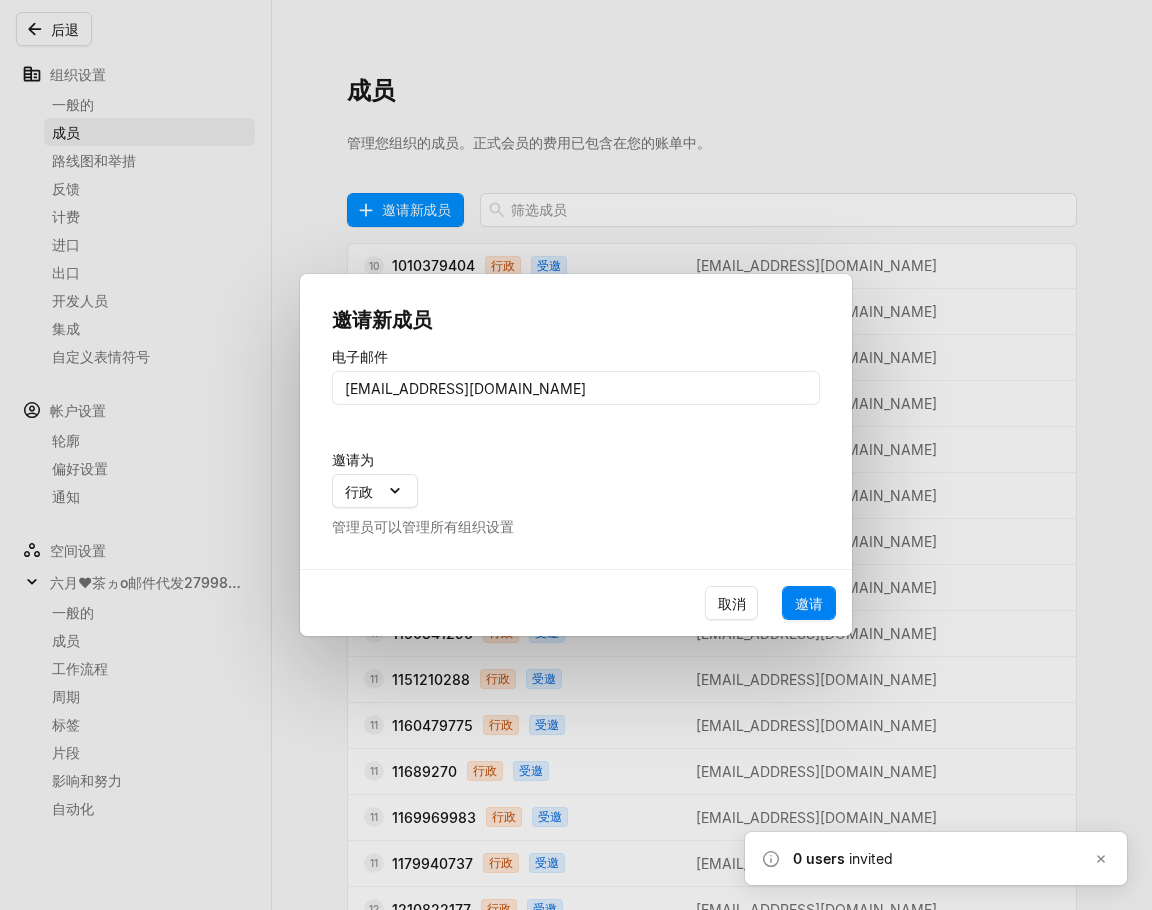 click on "邀请" at bounding box center (809, 603) 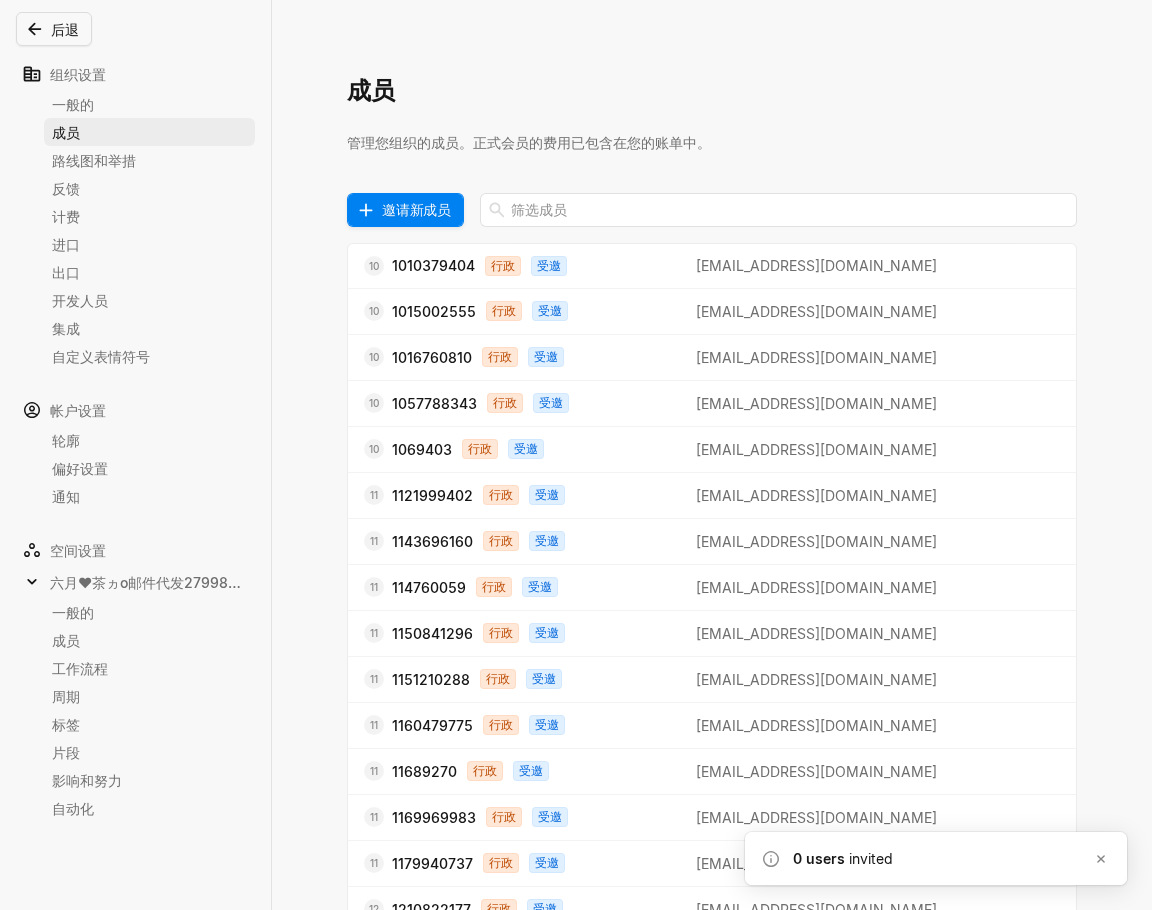 click on "邀请新成员" at bounding box center (416, 209) 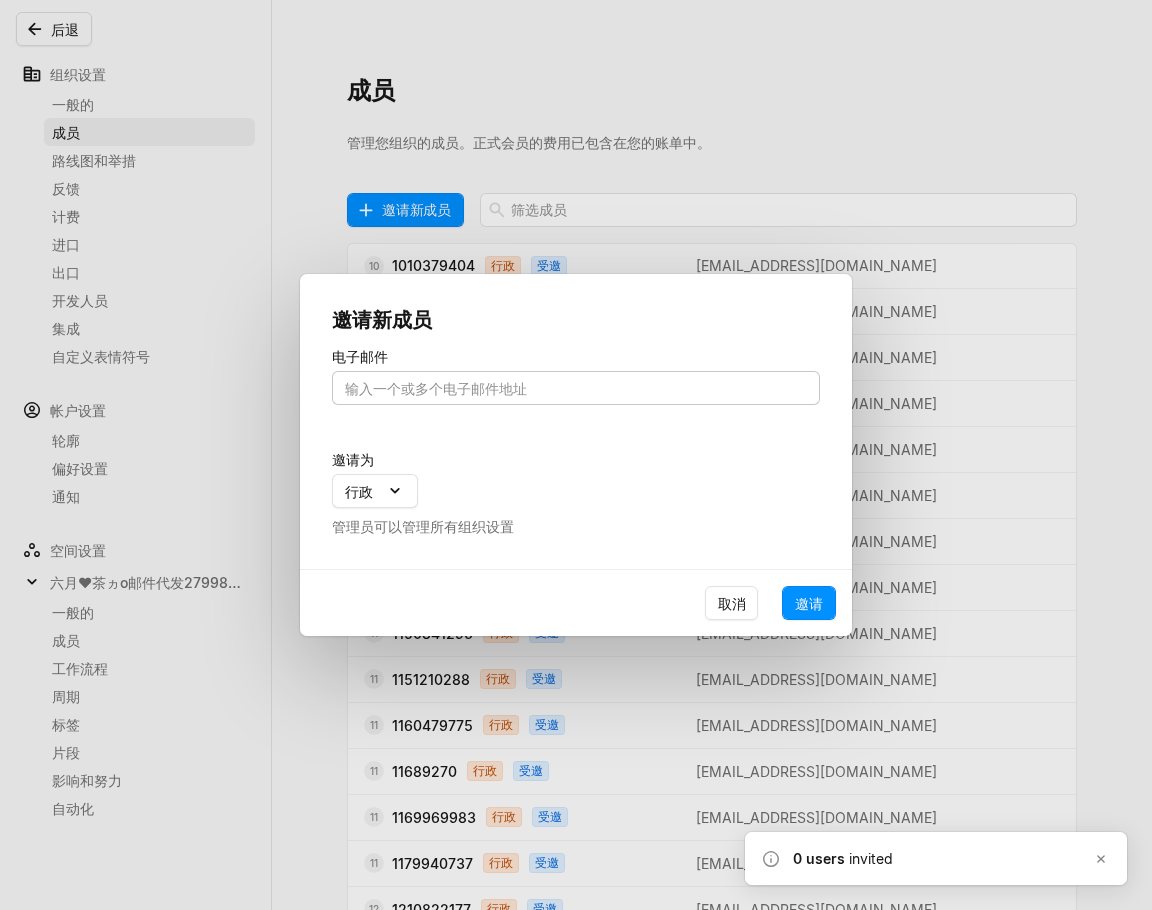 click at bounding box center (576, 388) 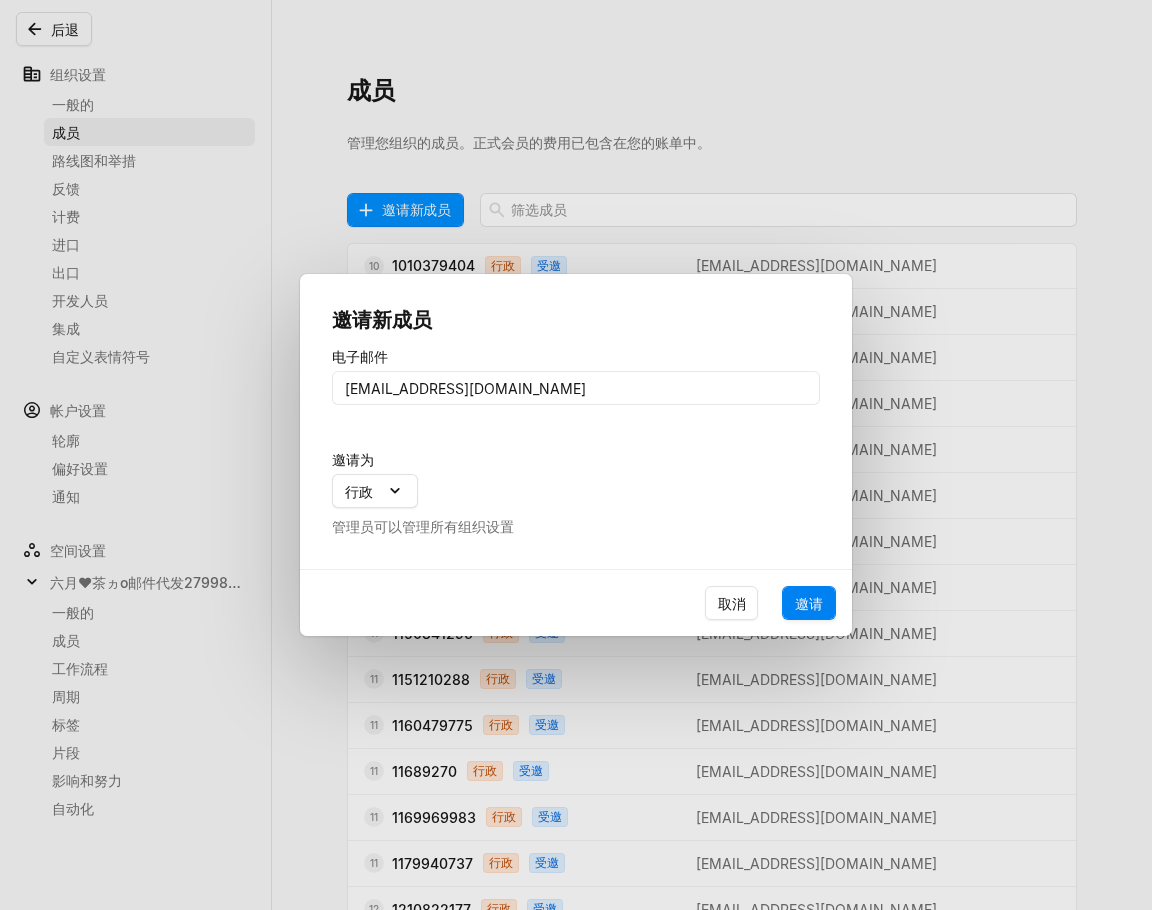 click on "邀请" at bounding box center (809, 603) 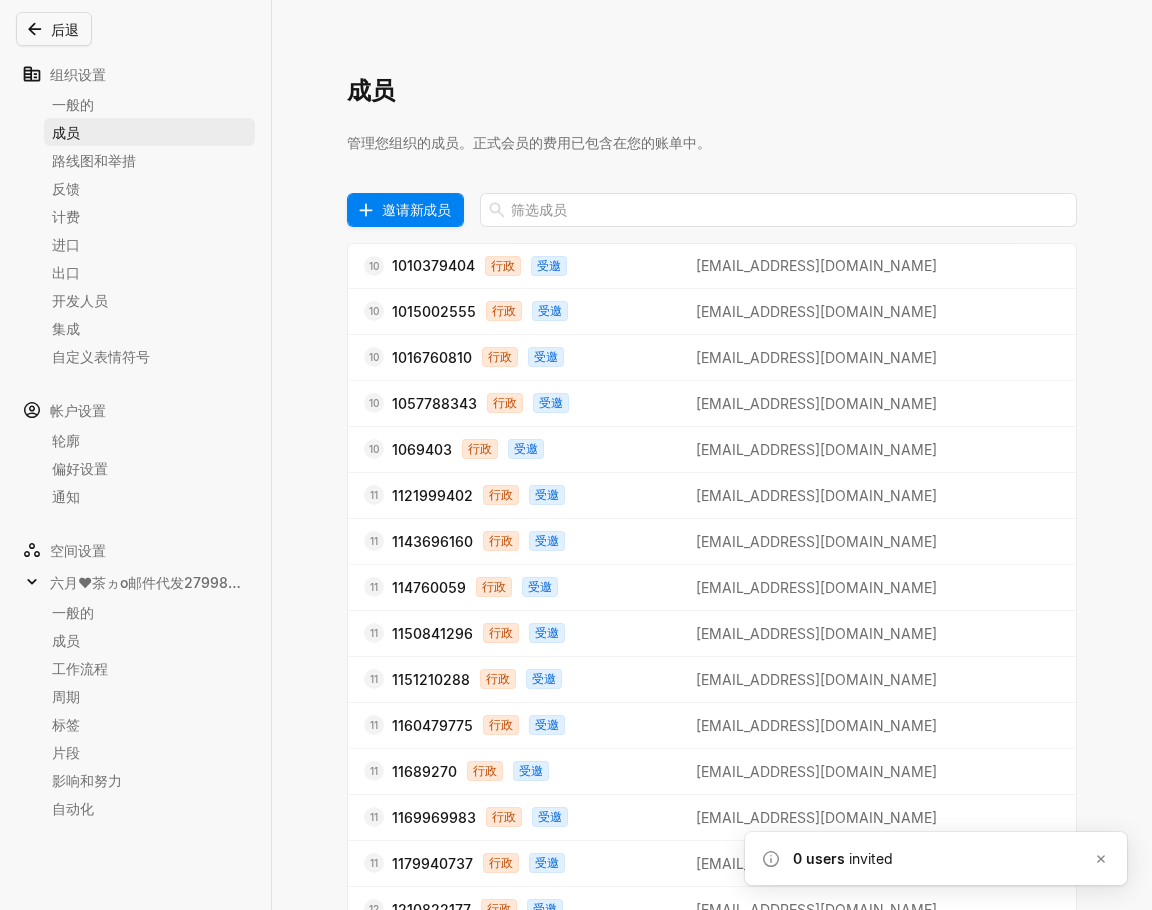 click on "邀请新成员" at bounding box center [416, 209] 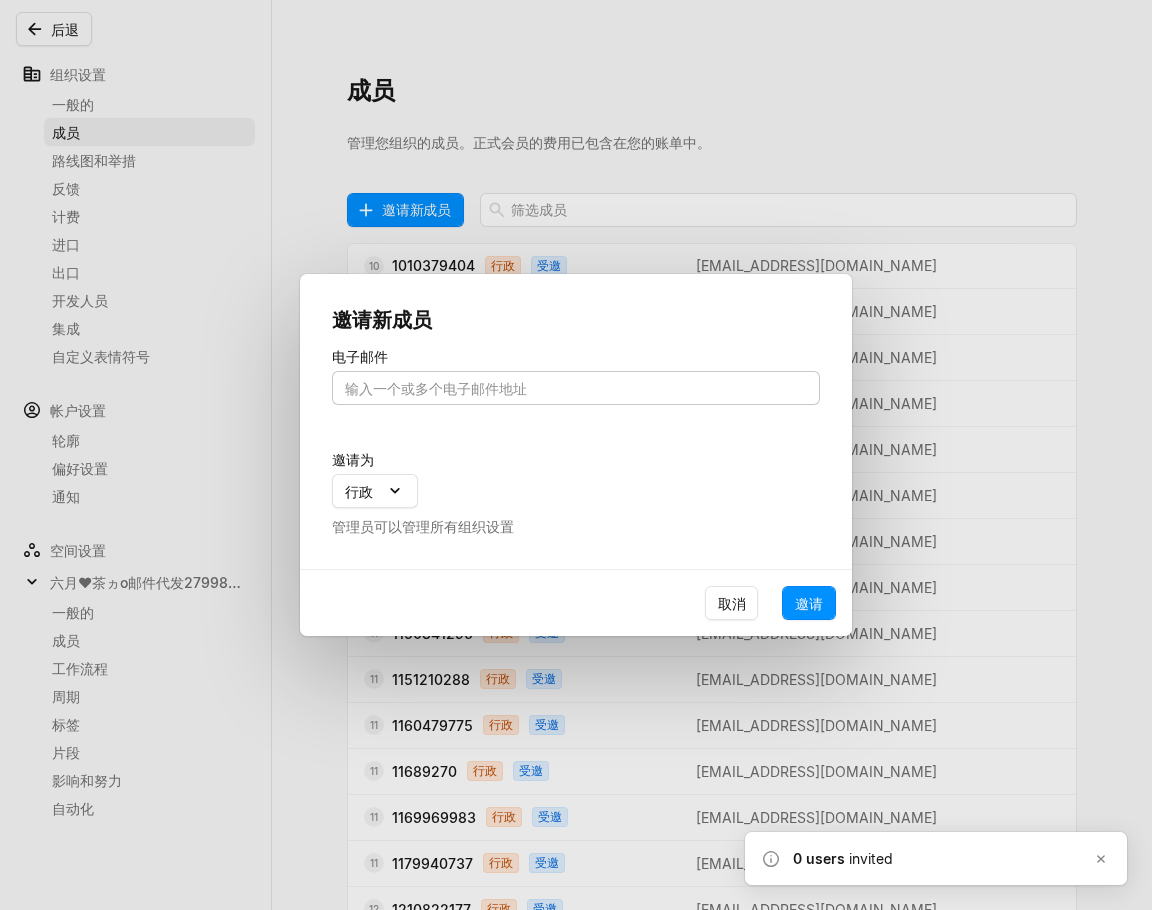 click at bounding box center [576, 388] 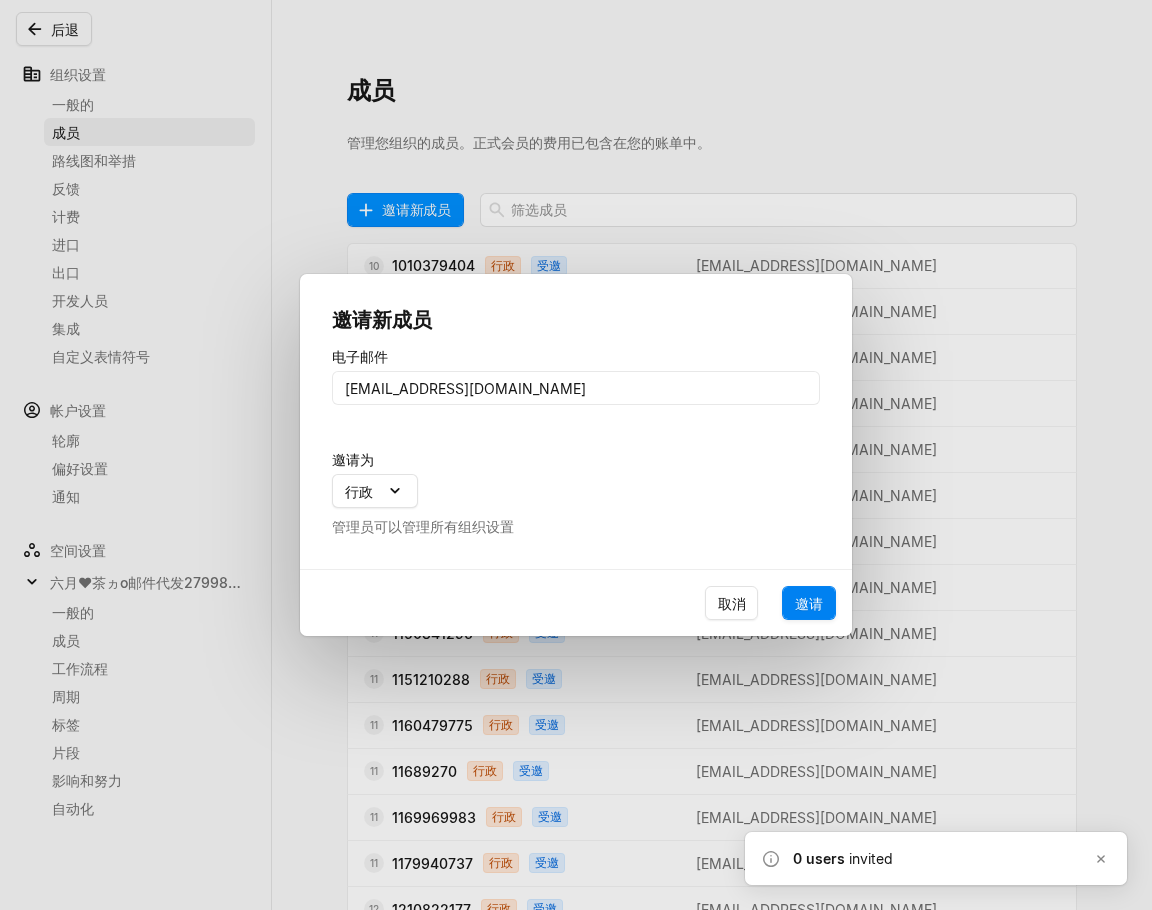 click on "邀请" at bounding box center [809, 603] 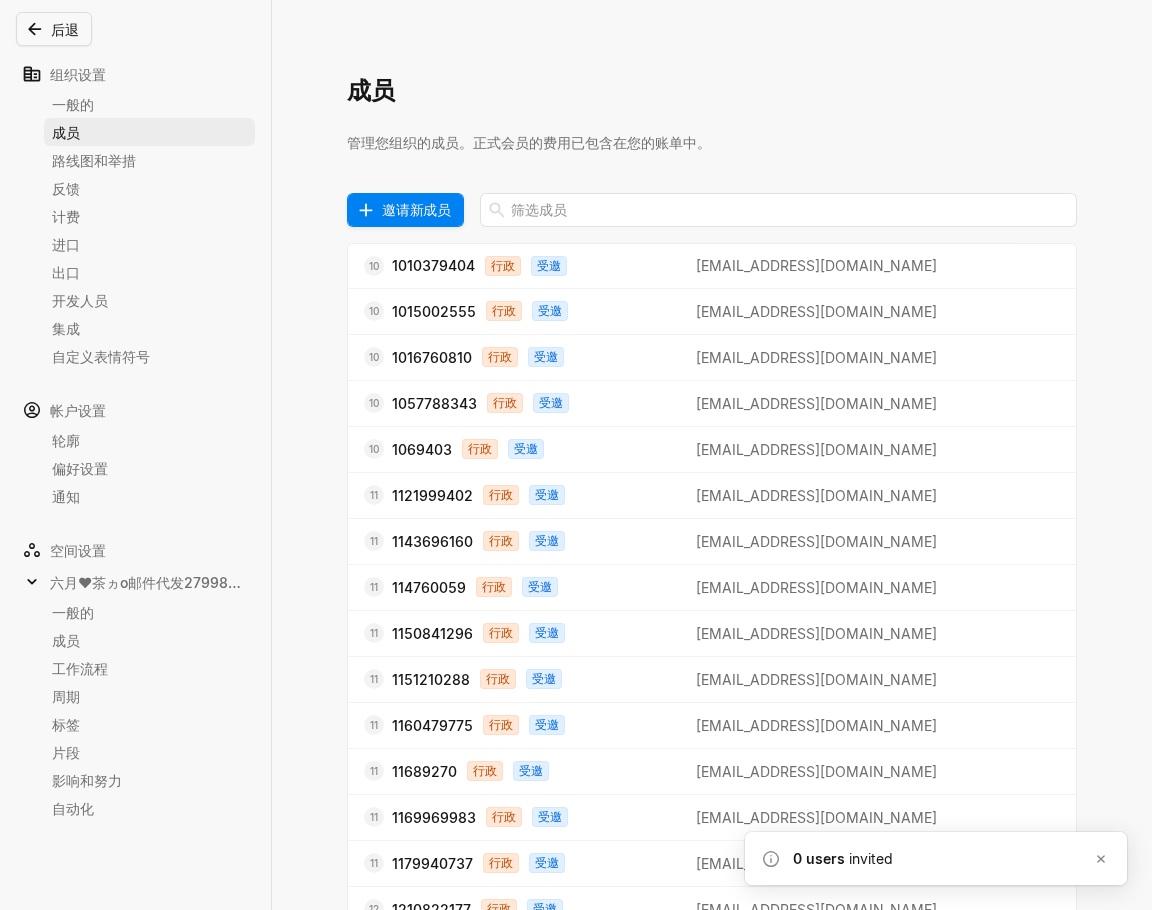 click on "邀请新成员" at bounding box center [416, 209] 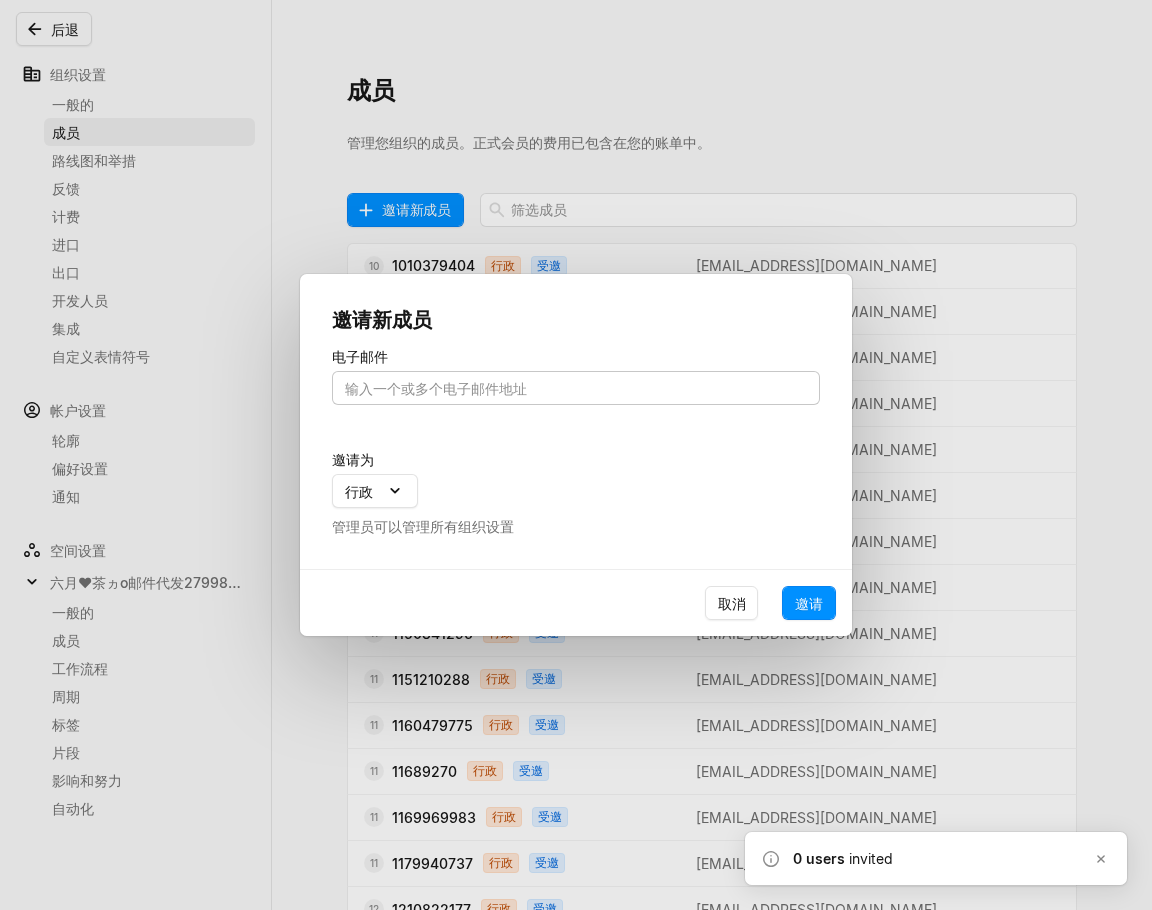 click at bounding box center [576, 388] 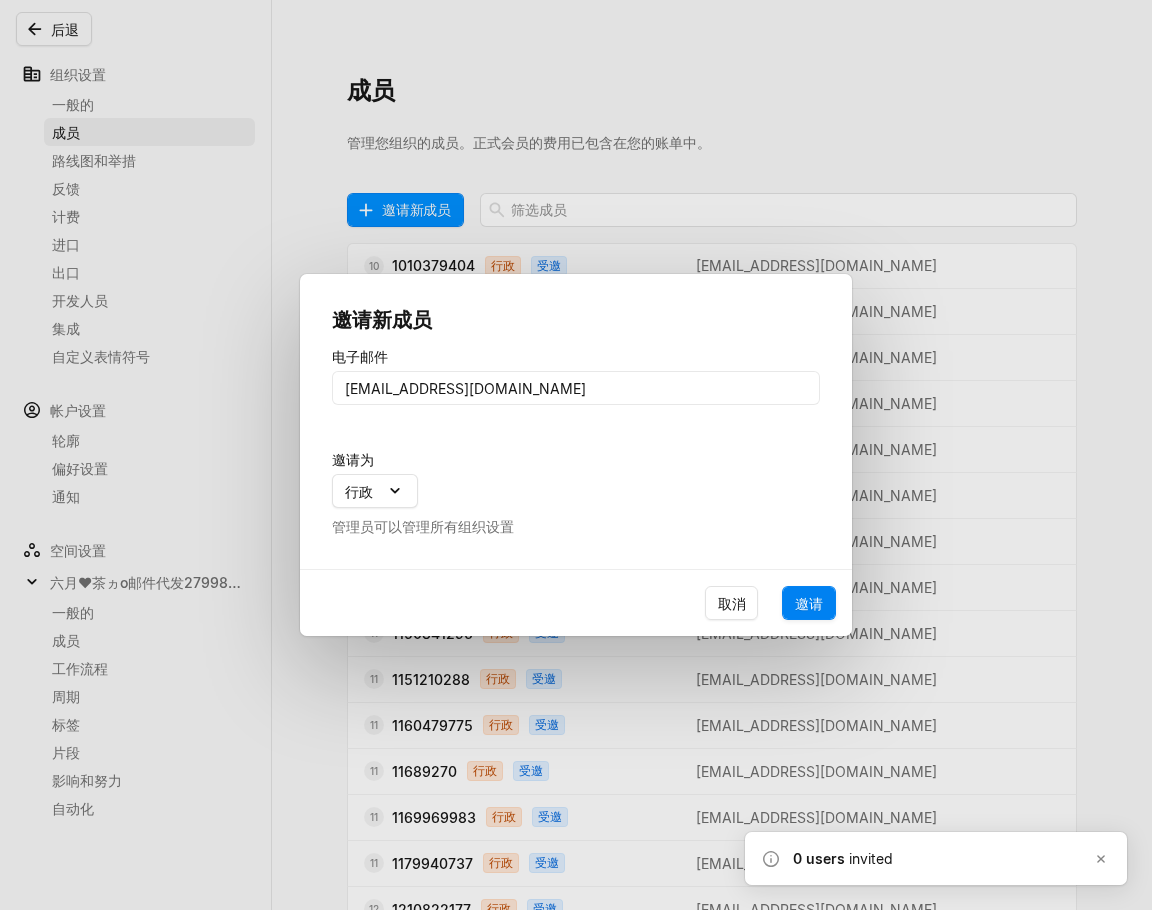 click on "邀请" at bounding box center (809, 603) 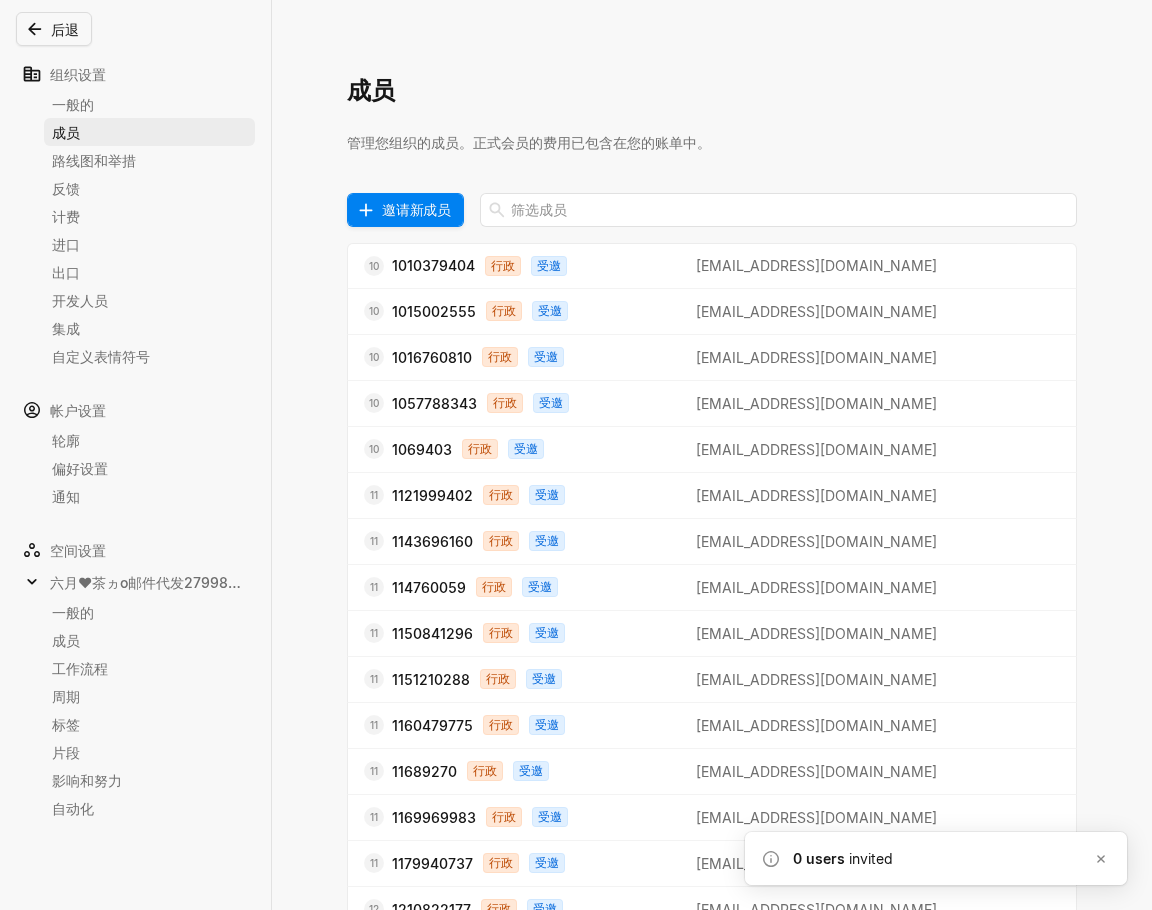 click on "邀请新成员" at bounding box center [416, 209] 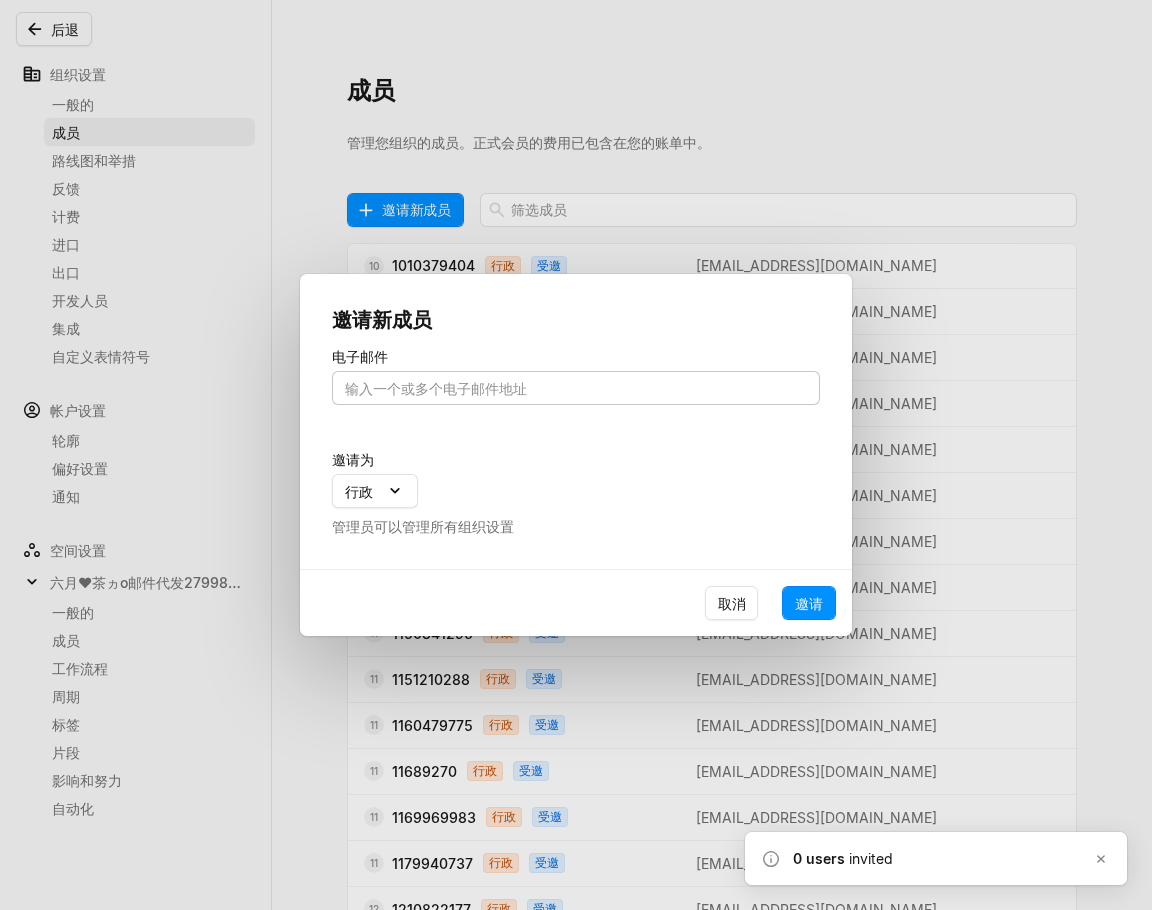 click at bounding box center [576, 388] 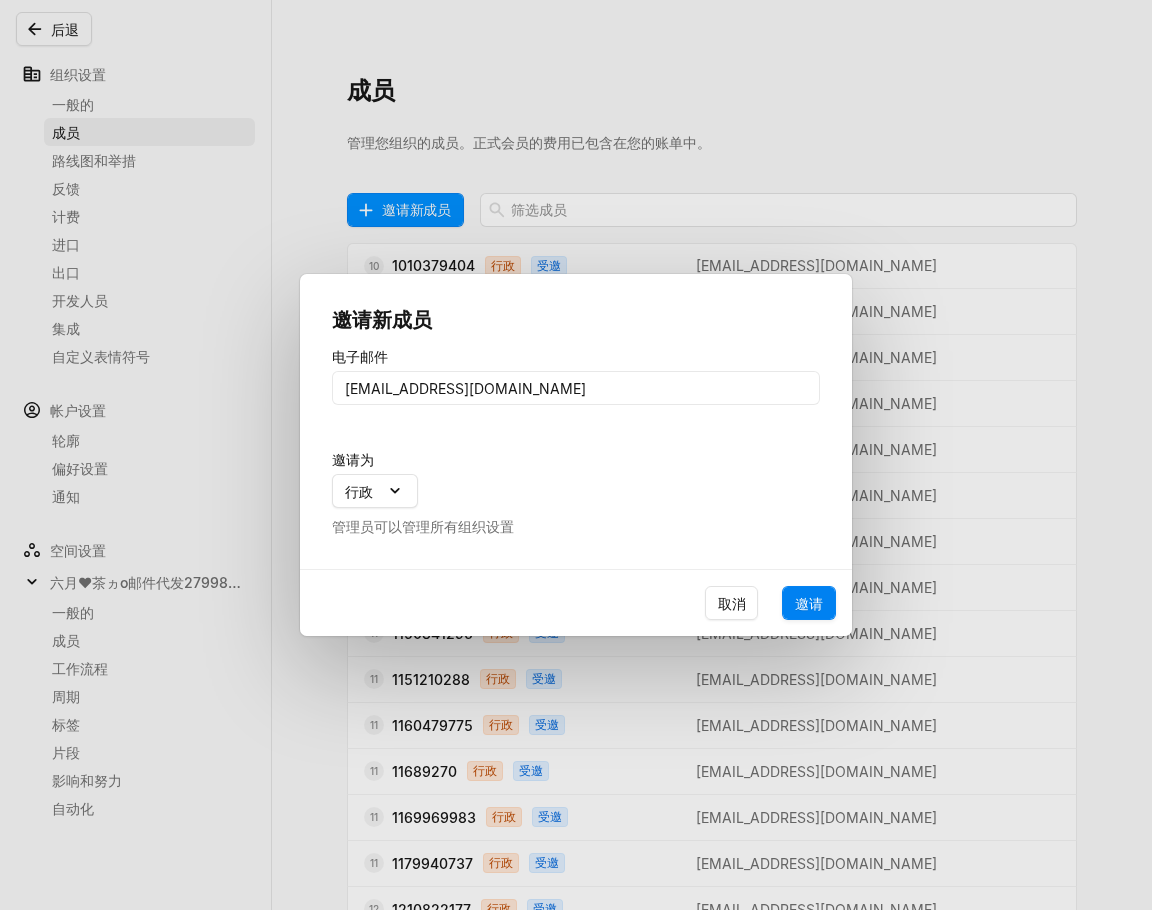 click on "邀请" at bounding box center (809, 603) 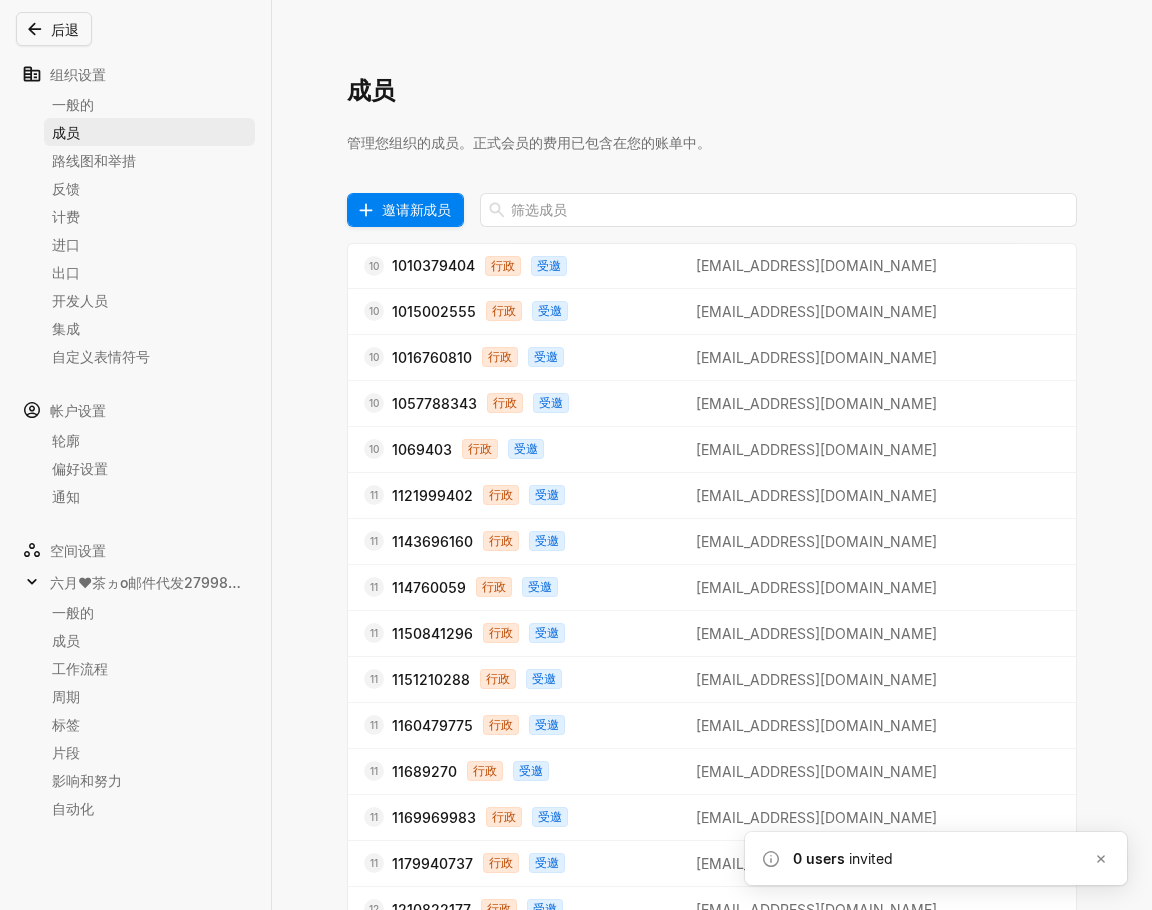 click on "邀请新成员" at bounding box center [416, 209] 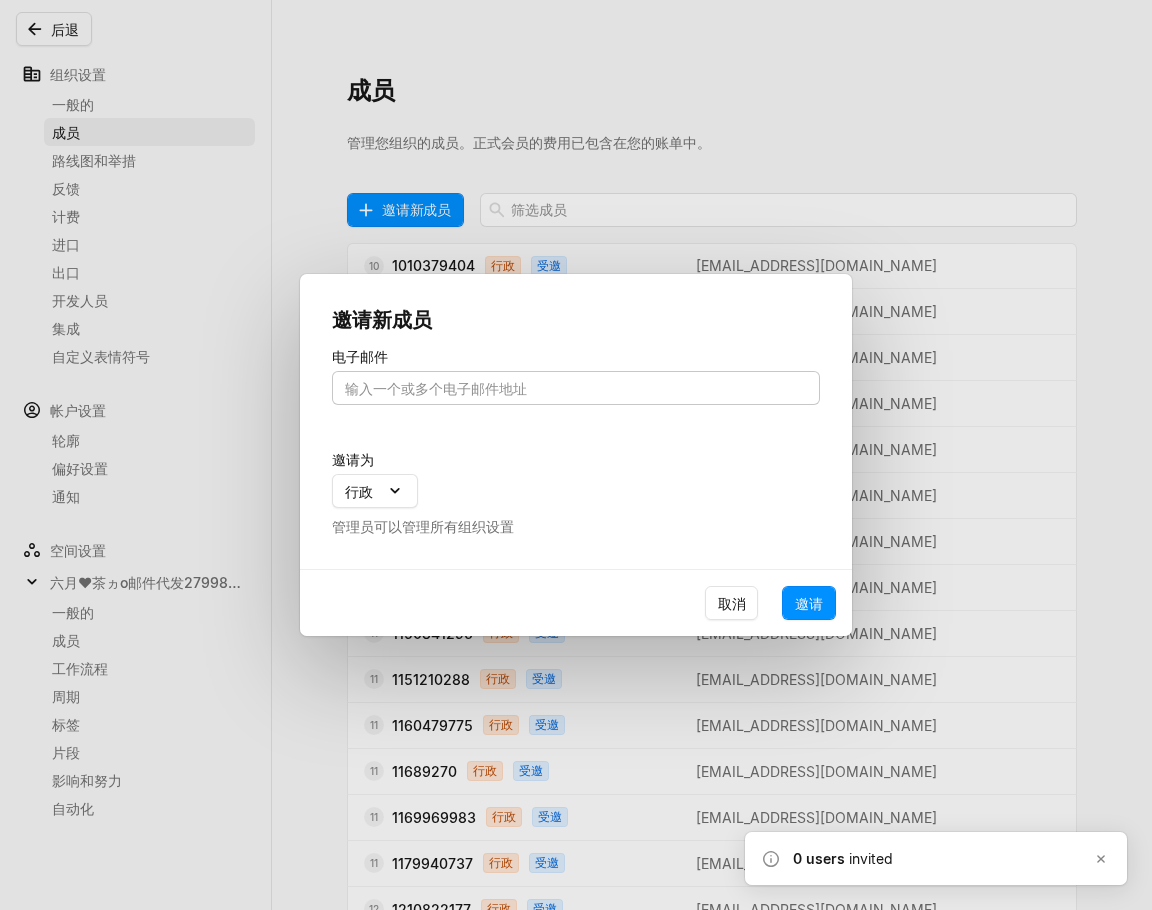 click at bounding box center (576, 388) 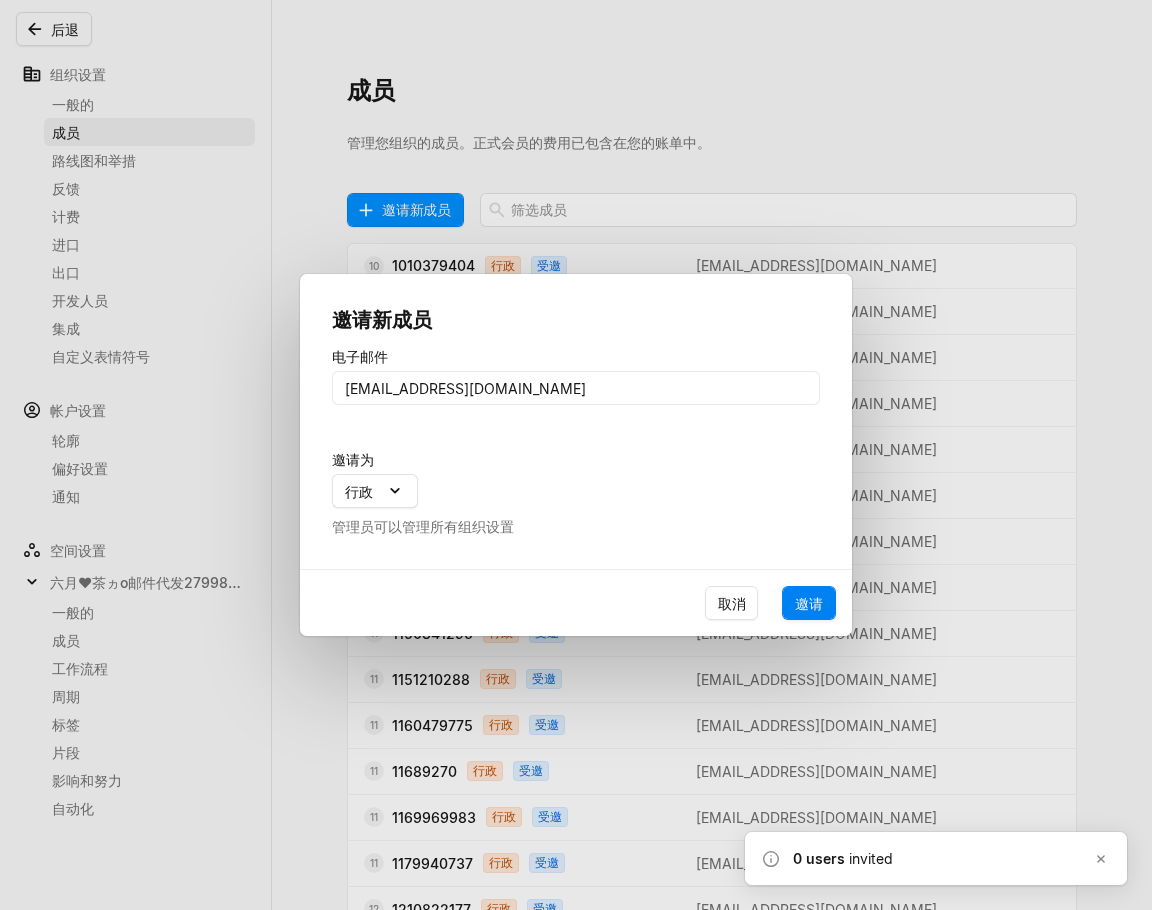 click on "邀请" at bounding box center [809, 603] 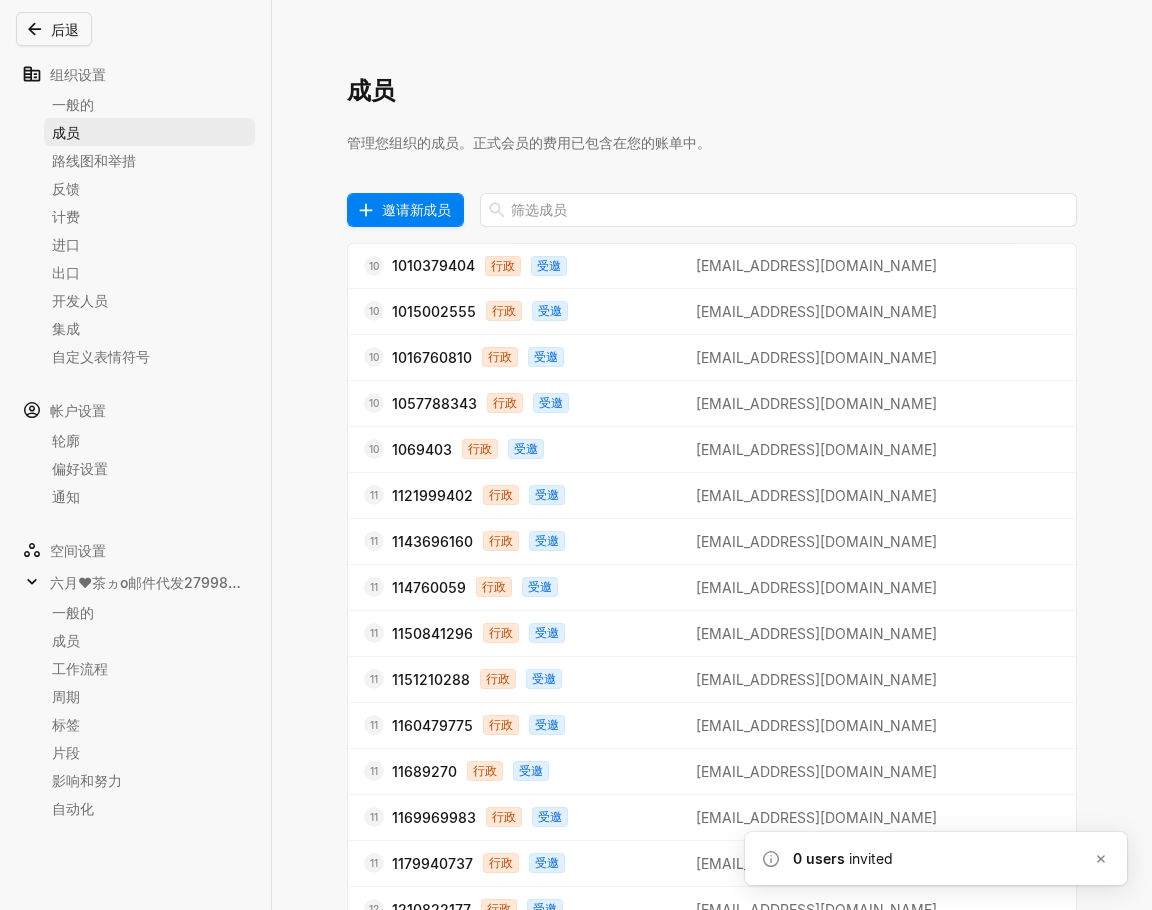 click on "邀请新成员" at bounding box center (416, 209) 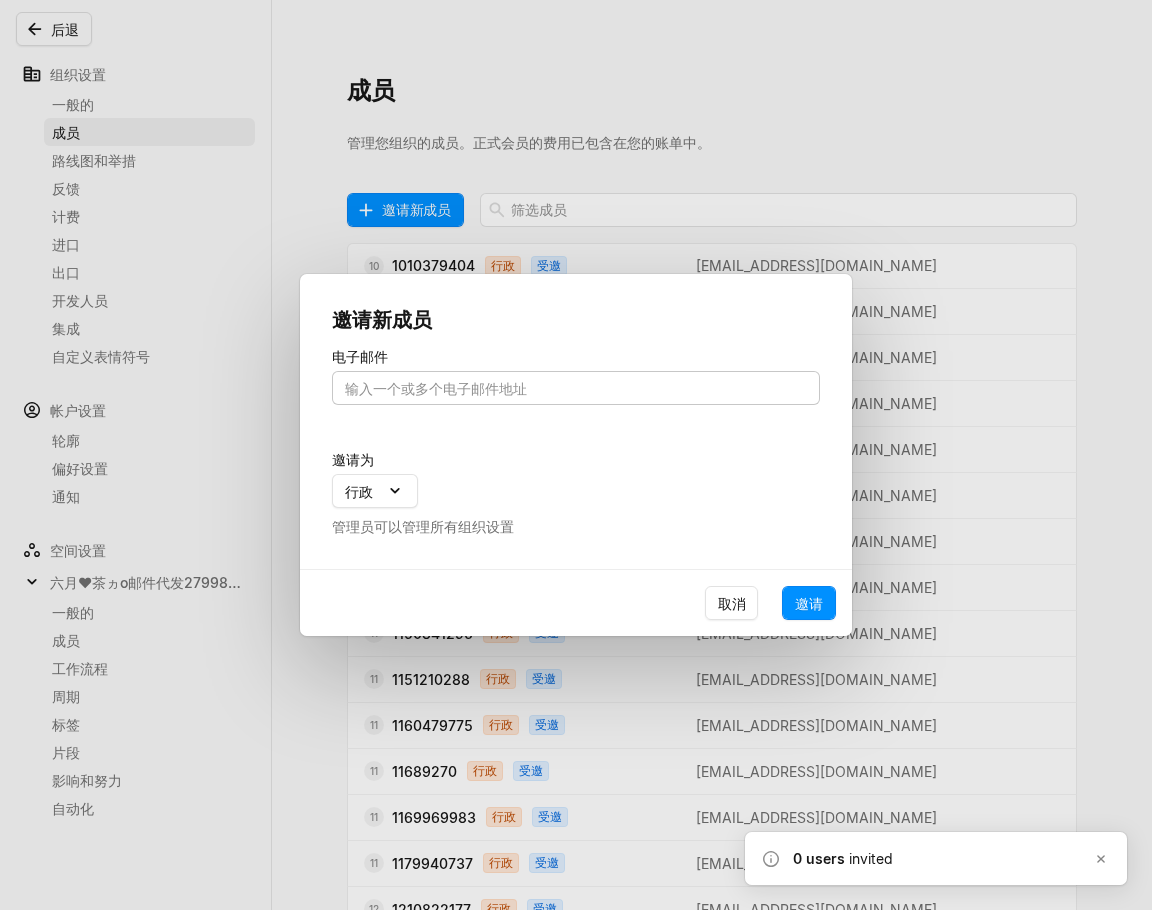 click at bounding box center [576, 388] 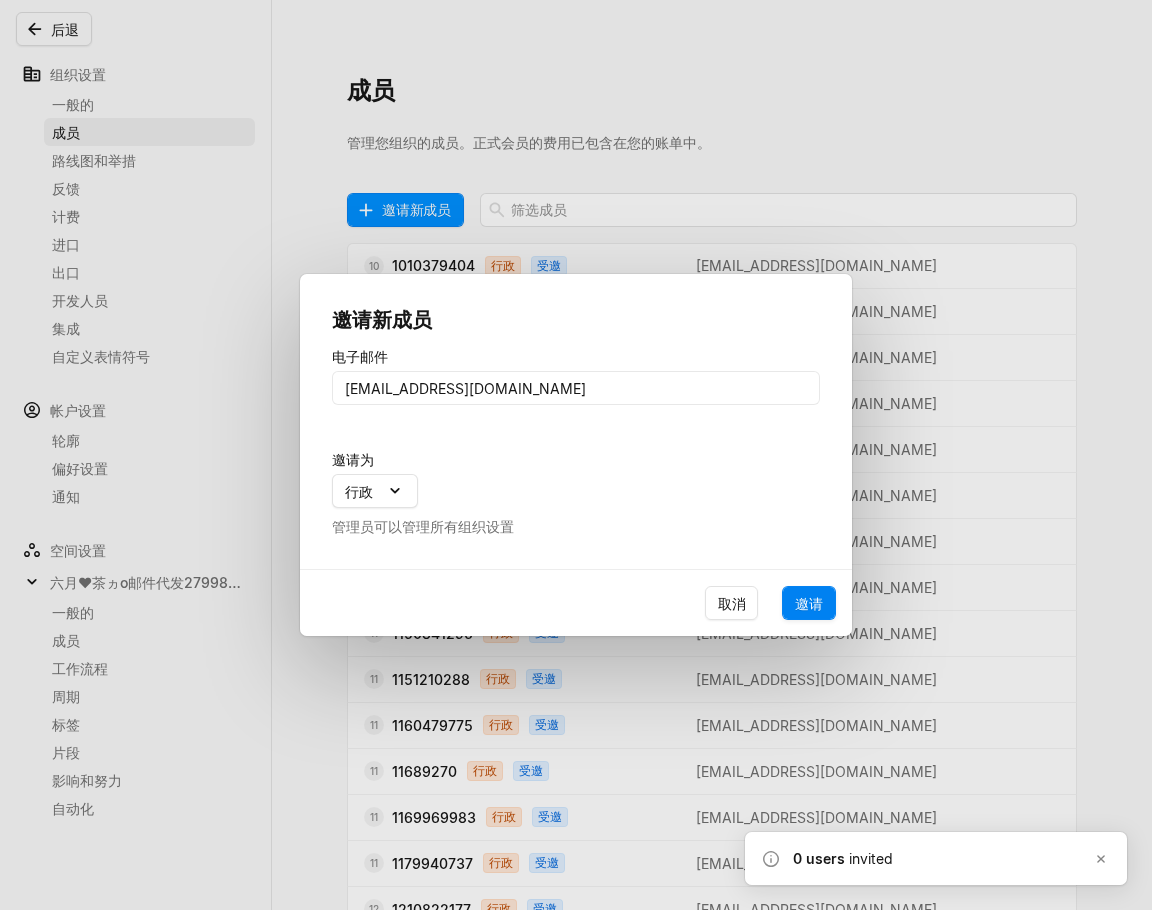 click on "邀请" at bounding box center [809, 603] 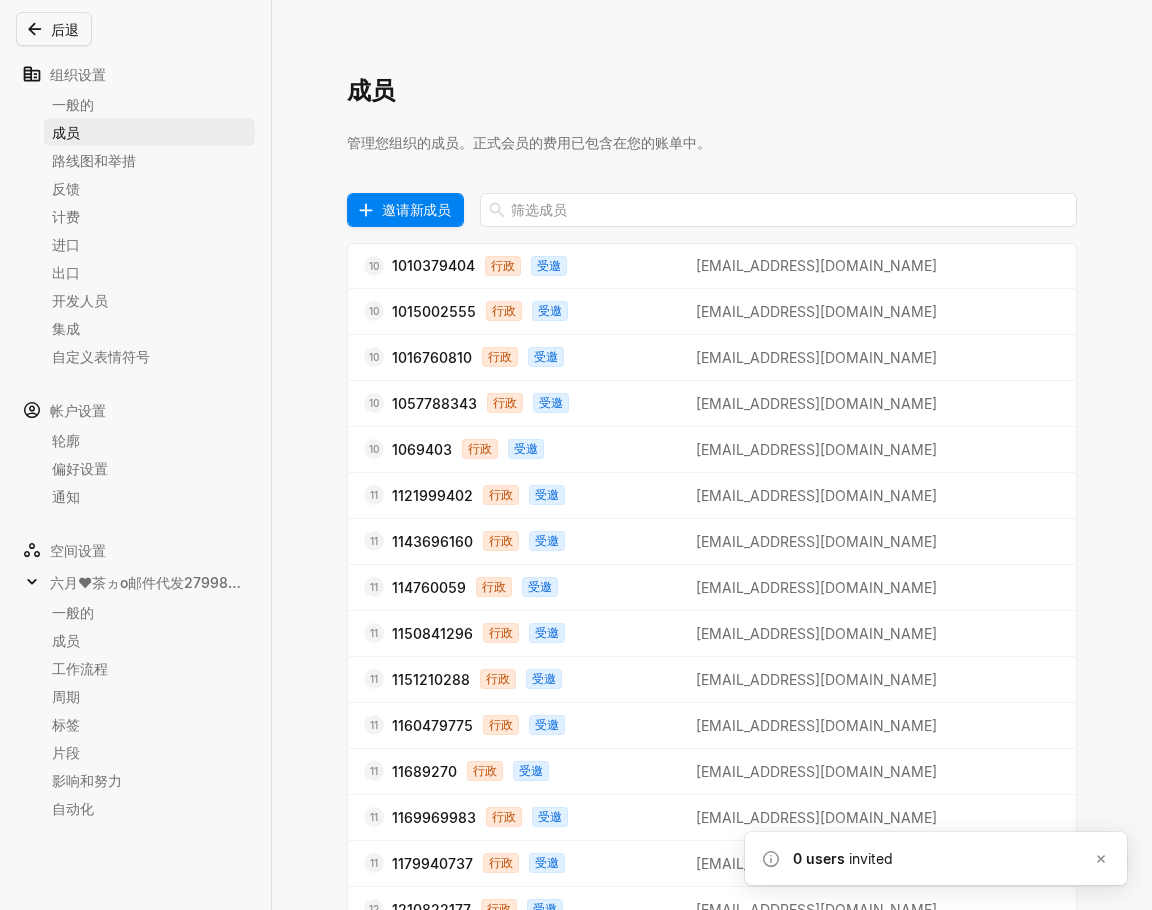 click on "邀请新成员" at bounding box center [416, 209] 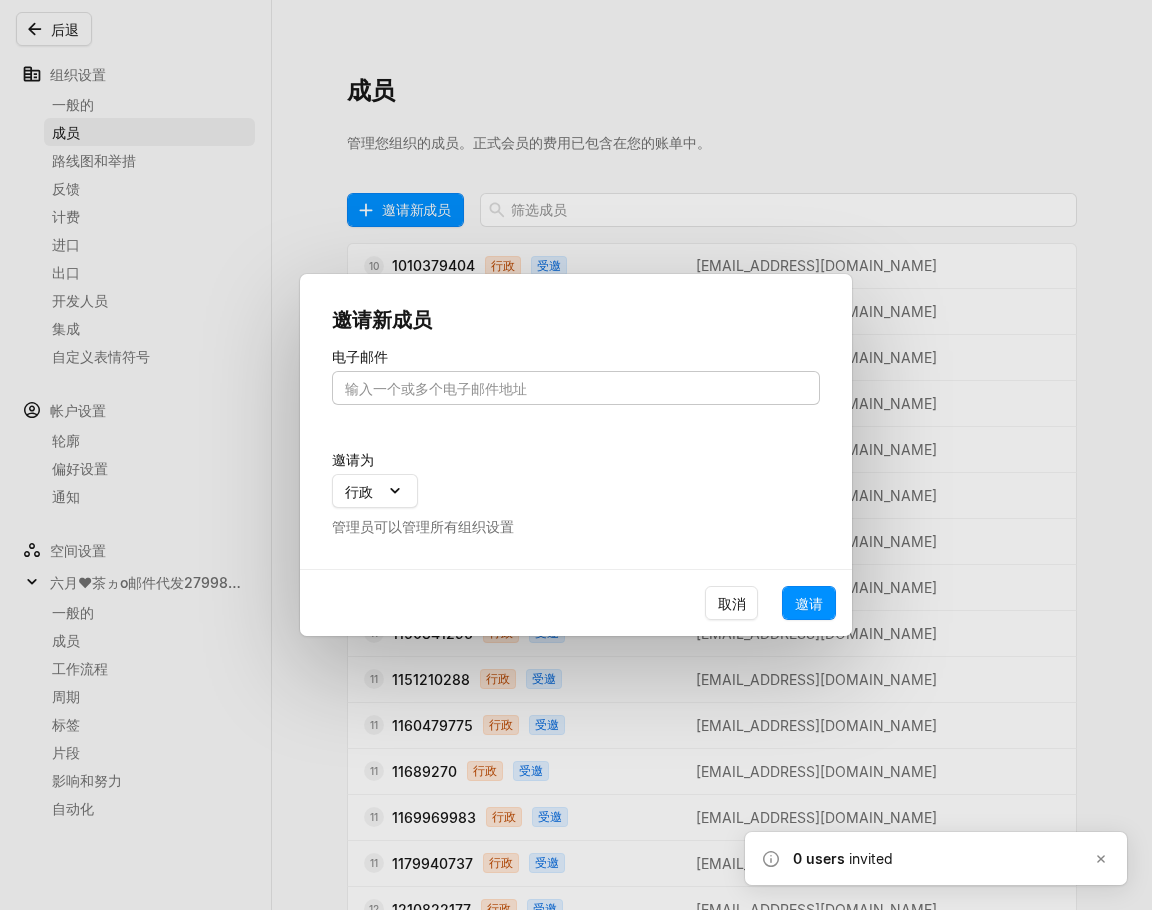 click at bounding box center [576, 388] 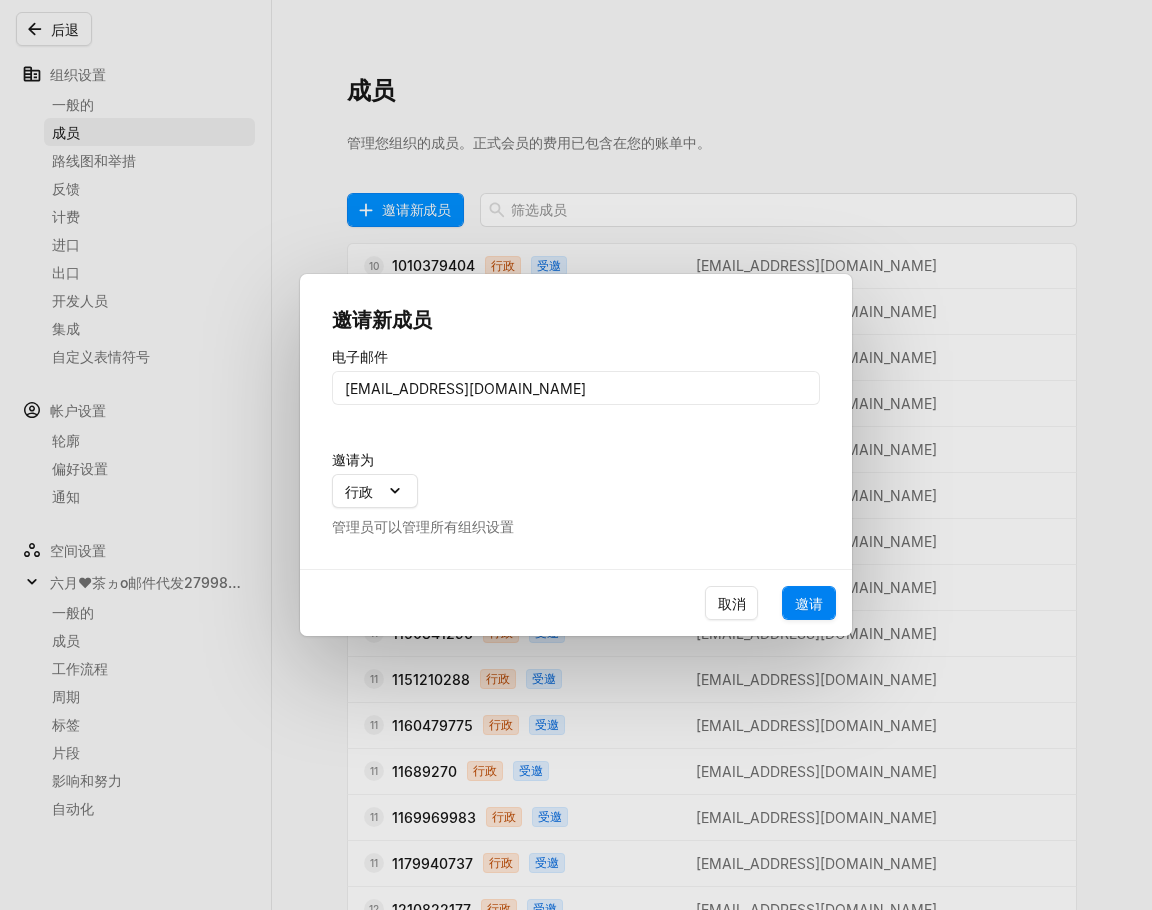 click on "邀请" at bounding box center [809, 603] 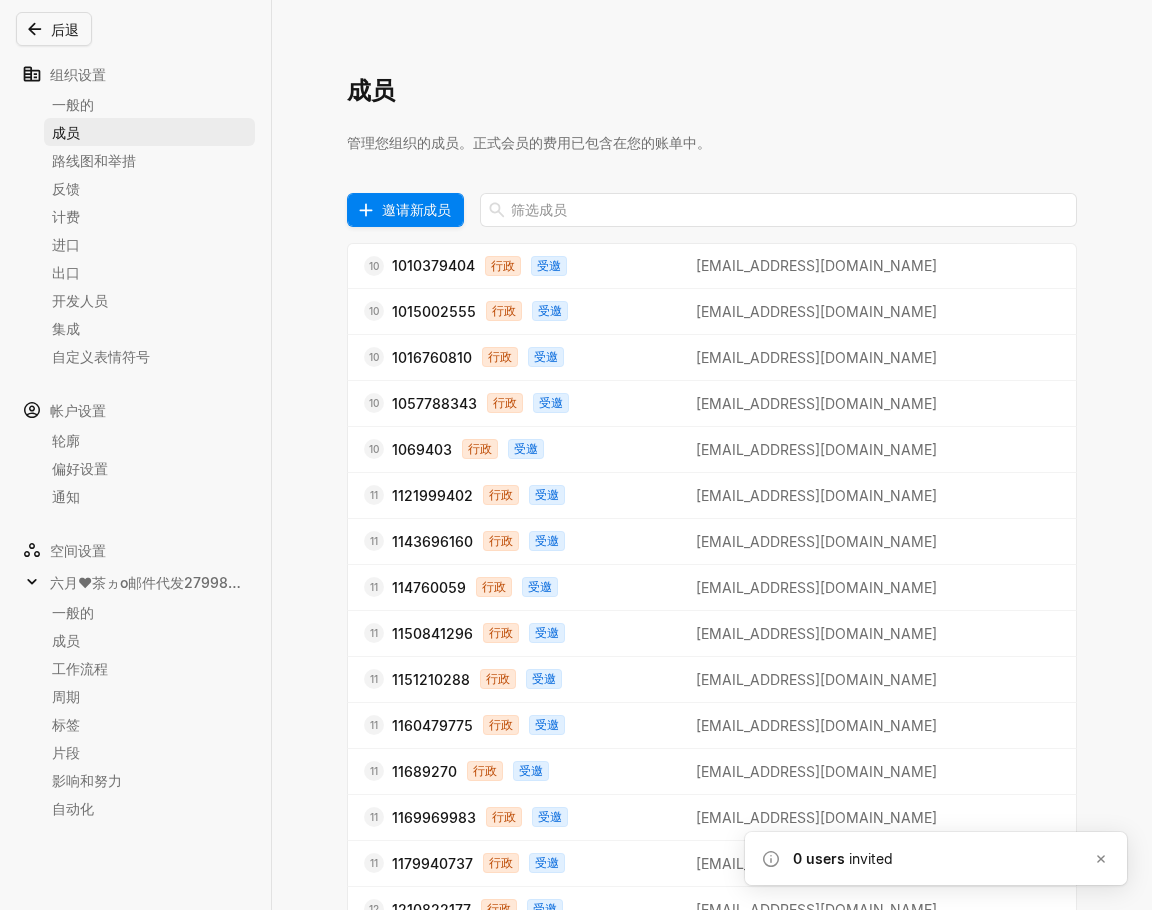 click on "邀请新成员" at bounding box center [416, 209] 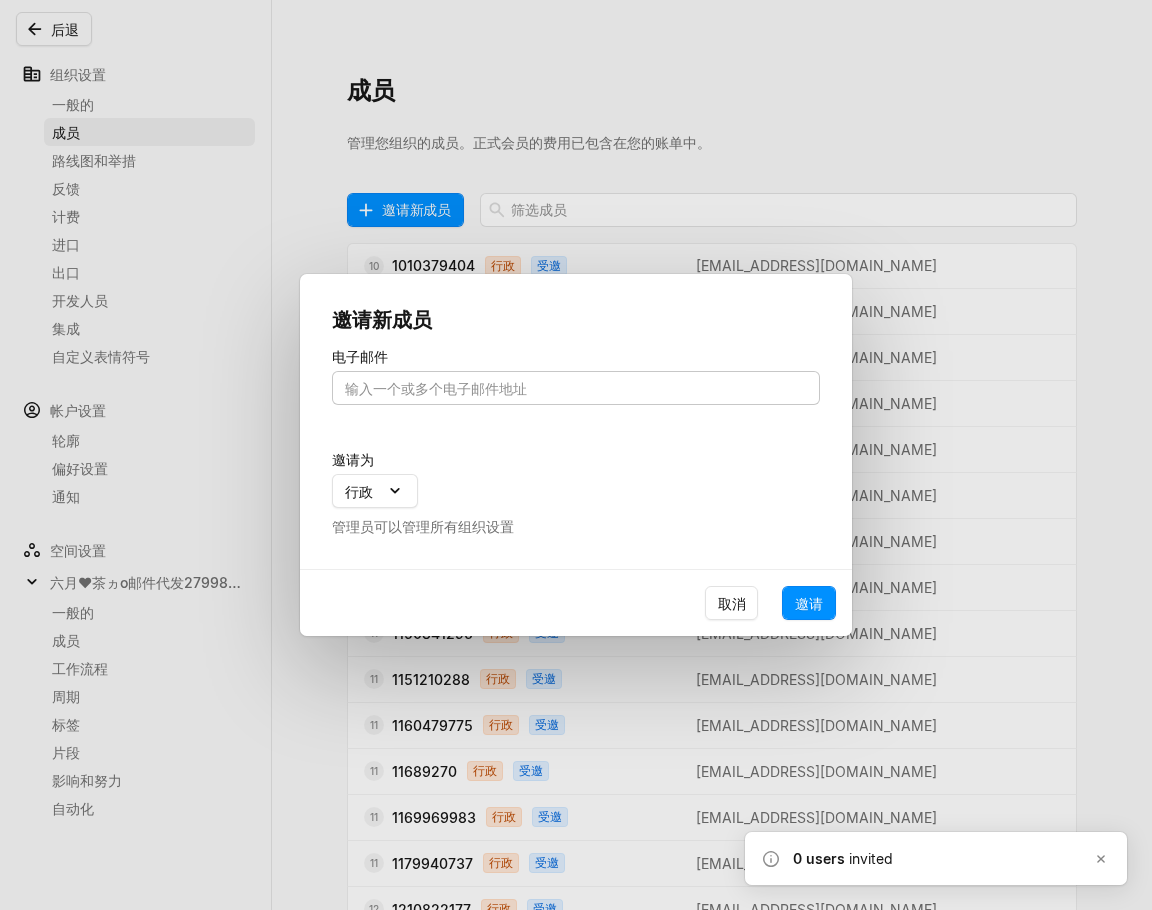 click at bounding box center (576, 388) 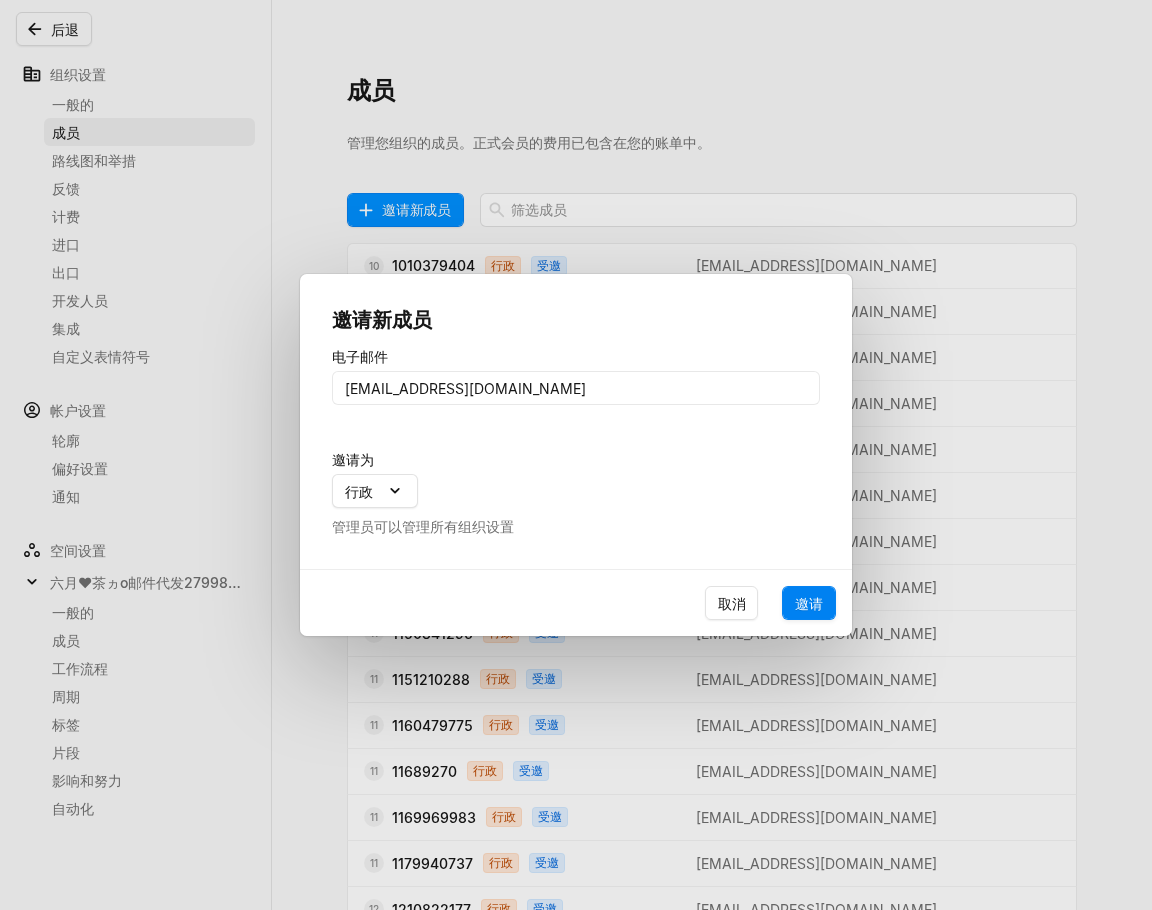 click on "邀请" at bounding box center (809, 603) 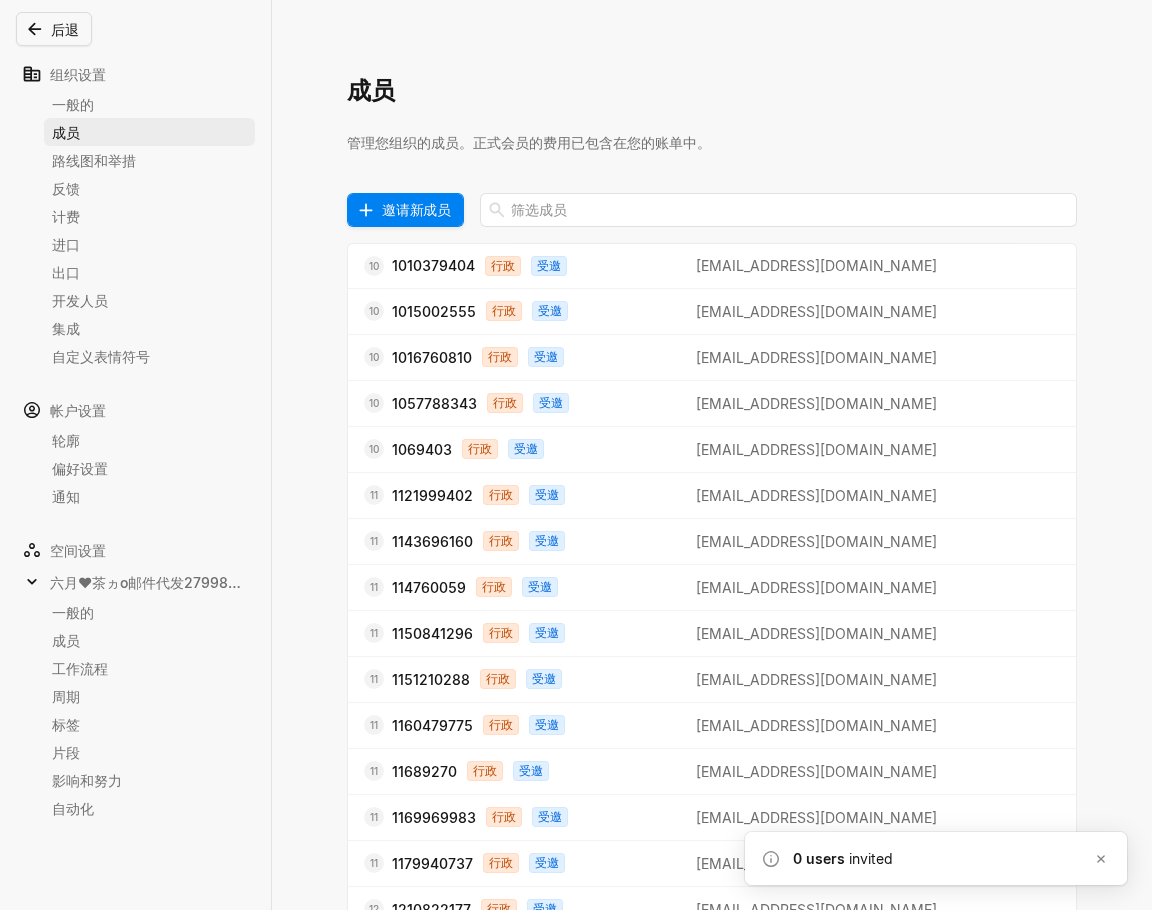 click on "邀请新成员" at bounding box center [416, 209] 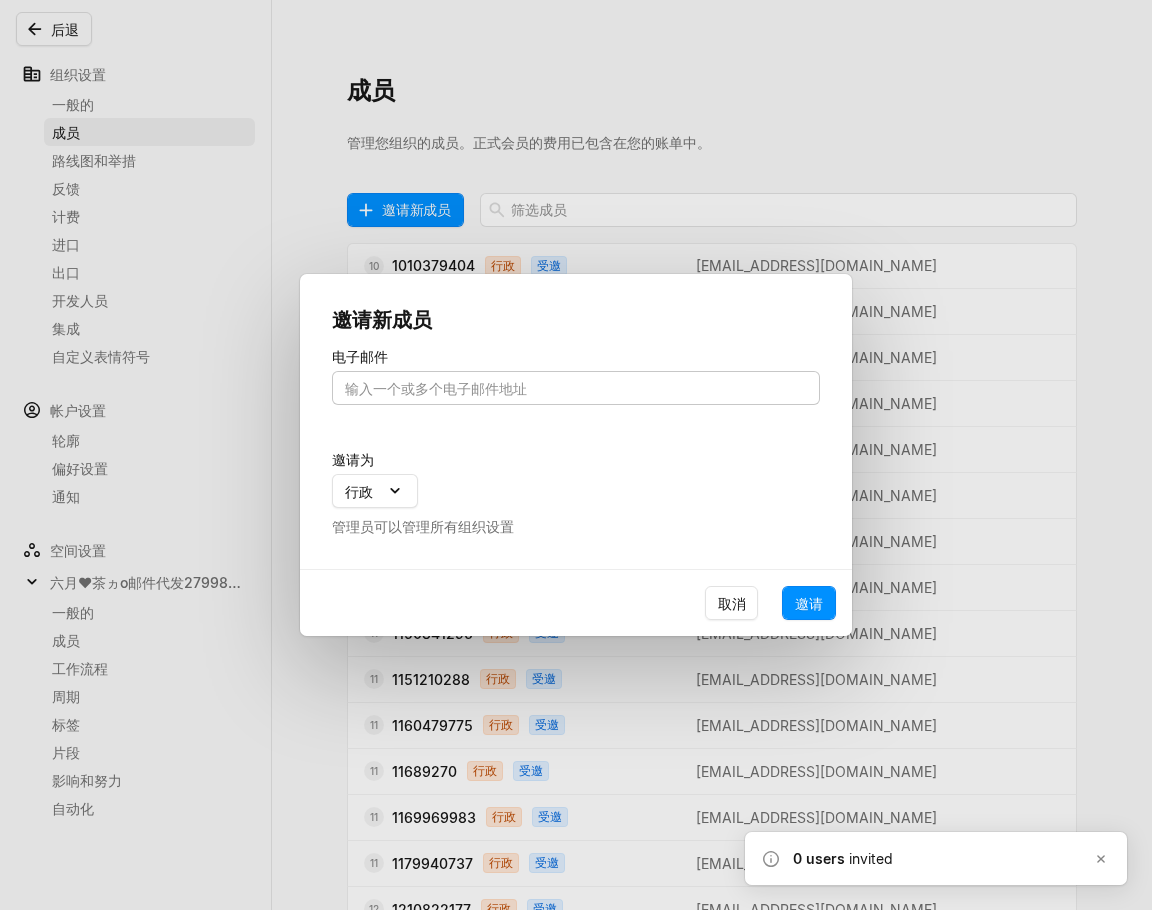 click at bounding box center (576, 388) 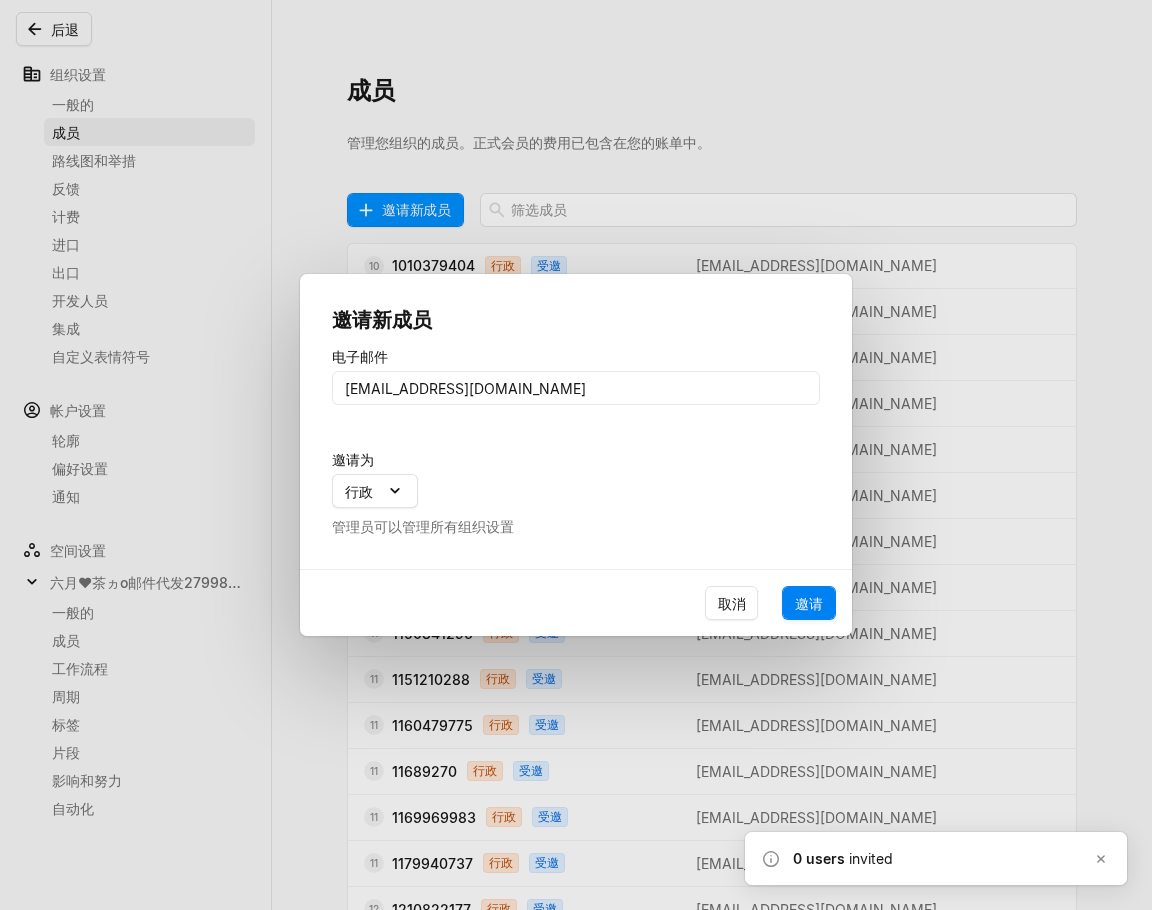 click on "邀请" at bounding box center (809, 603) 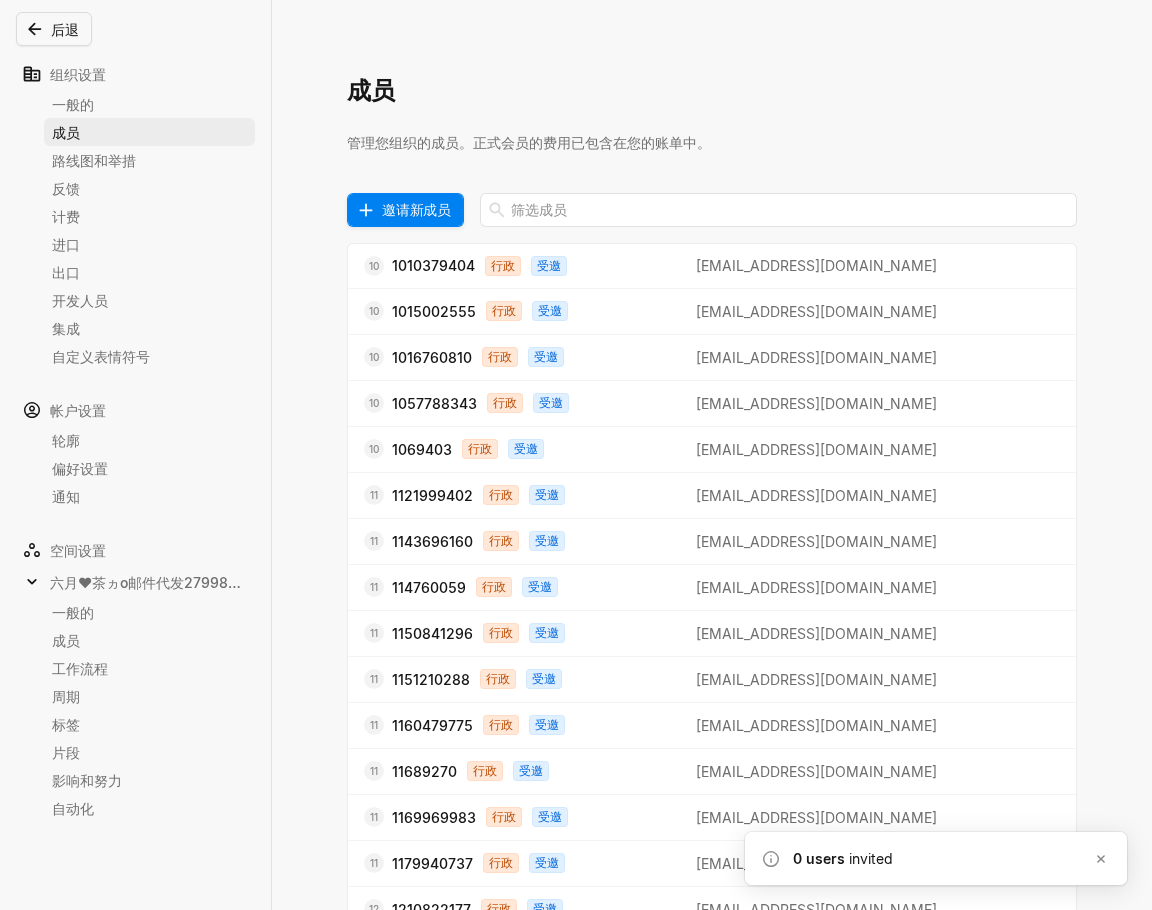 click on "邀请新成员" at bounding box center [416, 209] 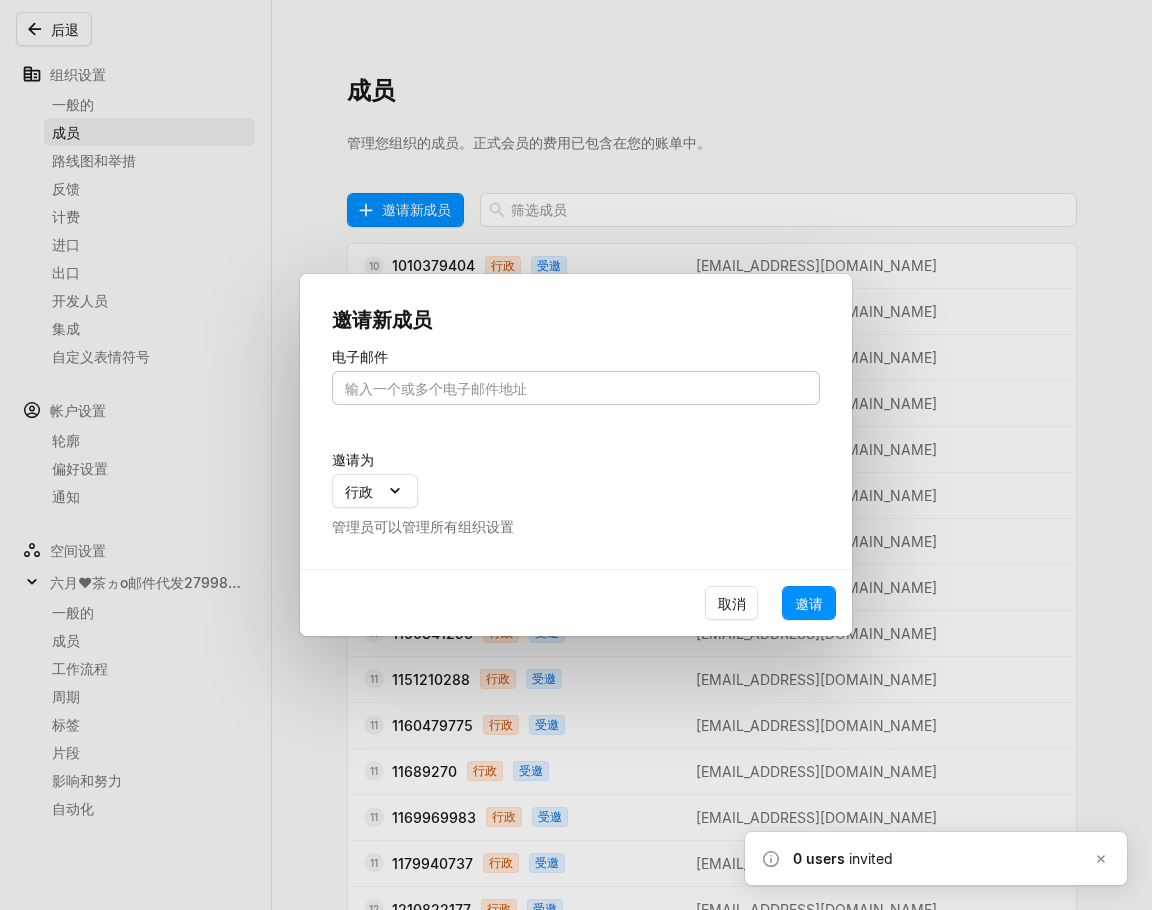 click at bounding box center (576, 388) 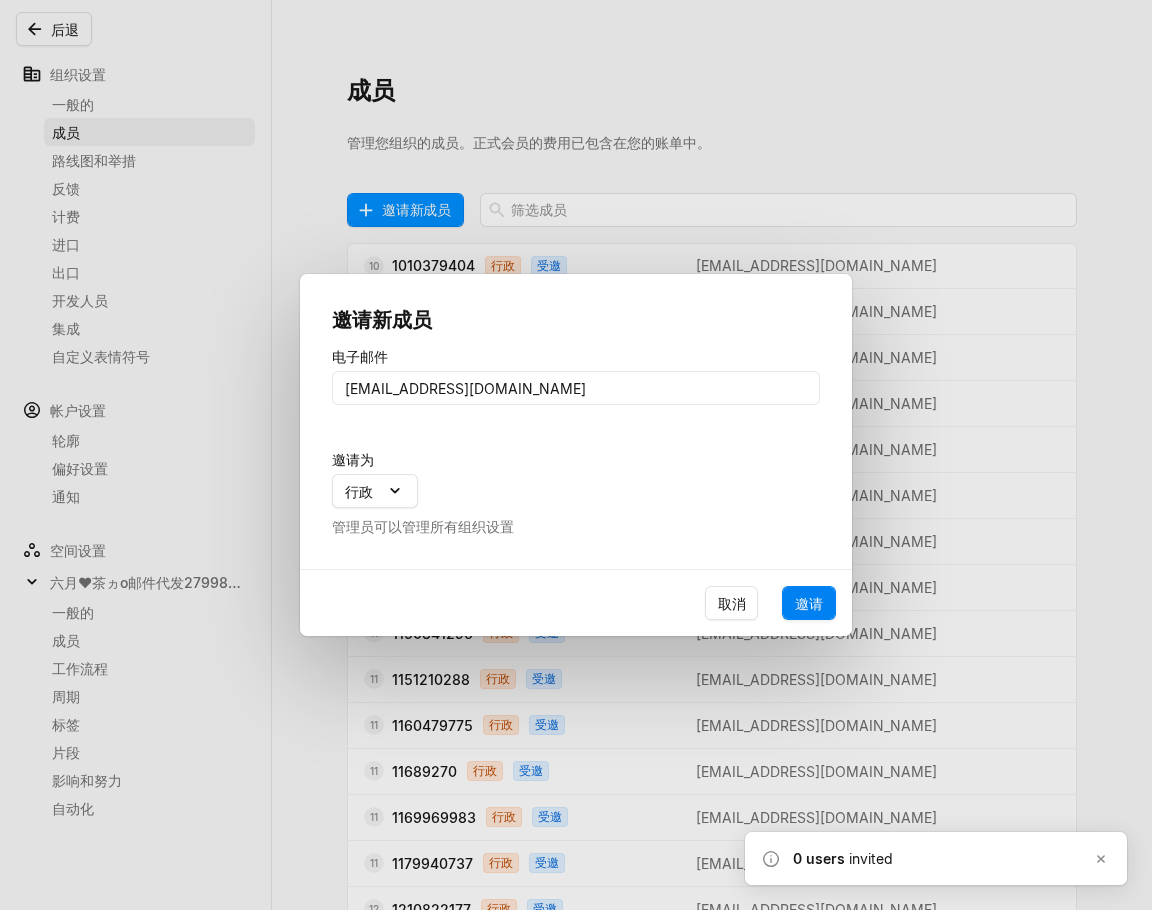 click on "邀请" at bounding box center [809, 603] 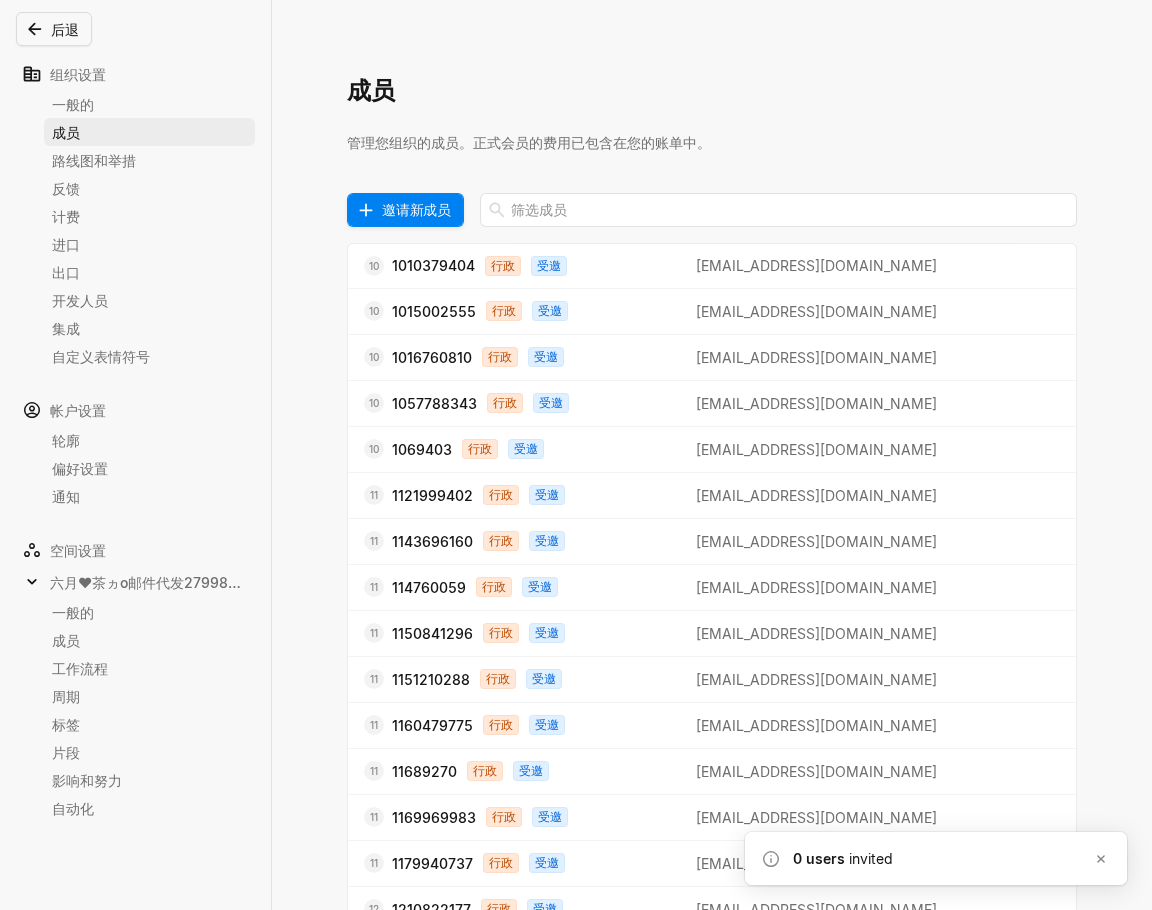 click on "邀请新成员" at bounding box center [416, 209] 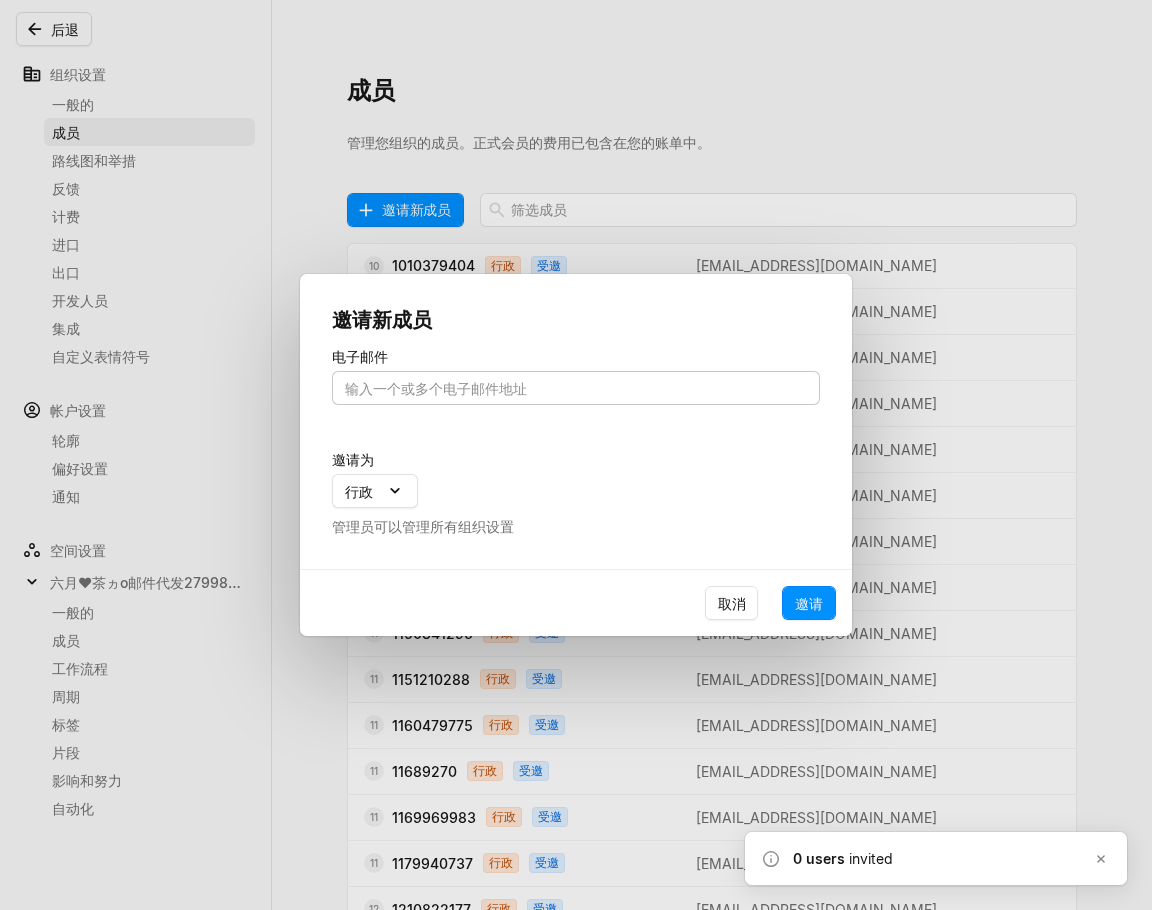 click at bounding box center [576, 388] 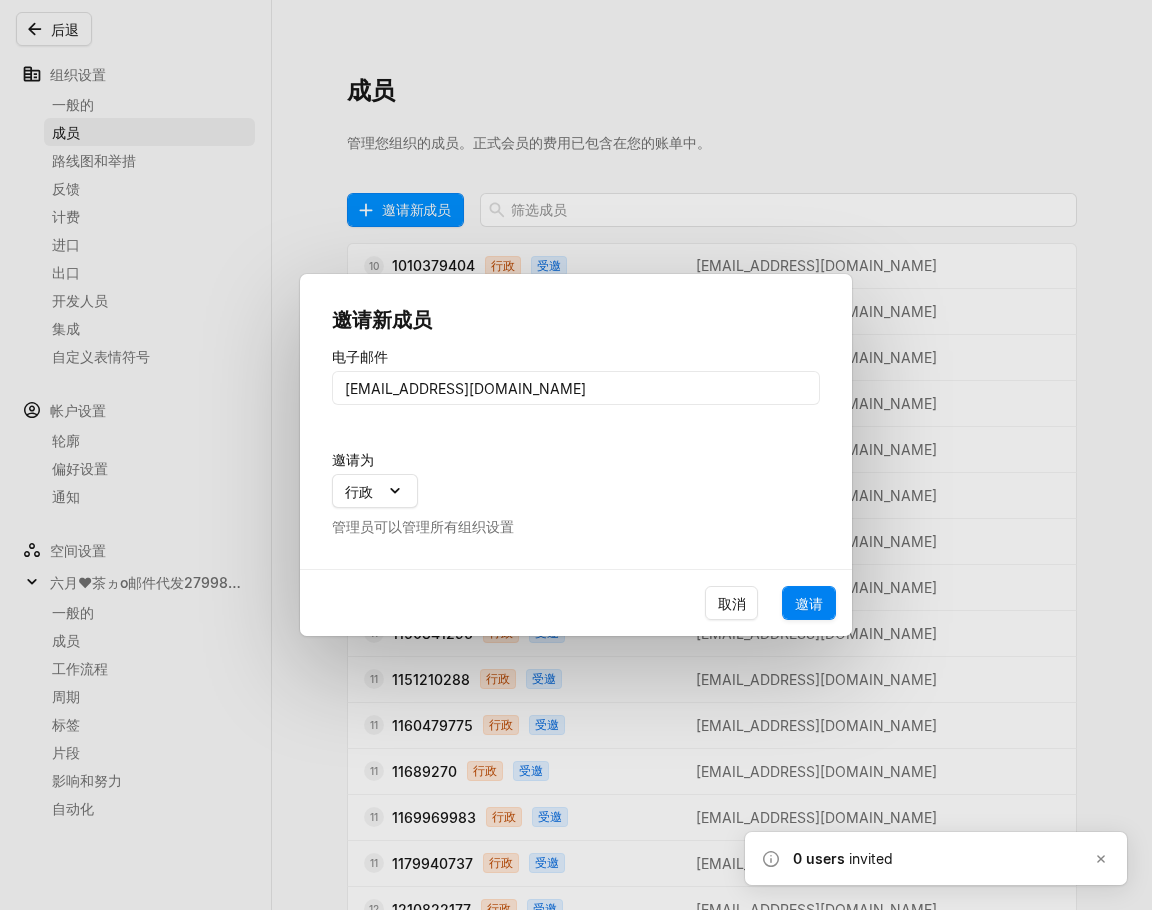 click on "邀请" at bounding box center [809, 603] 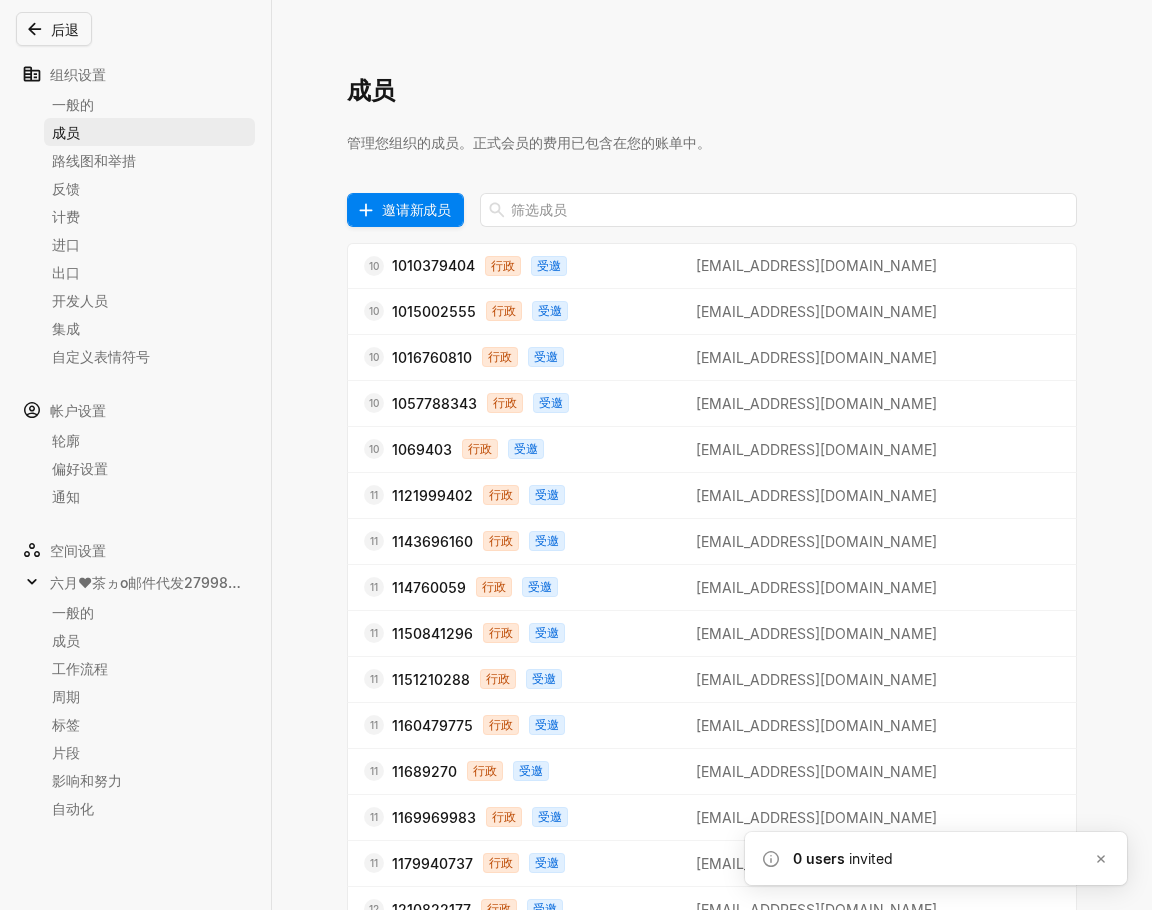 click on "邀请新成员" at bounding box center [416, 209] 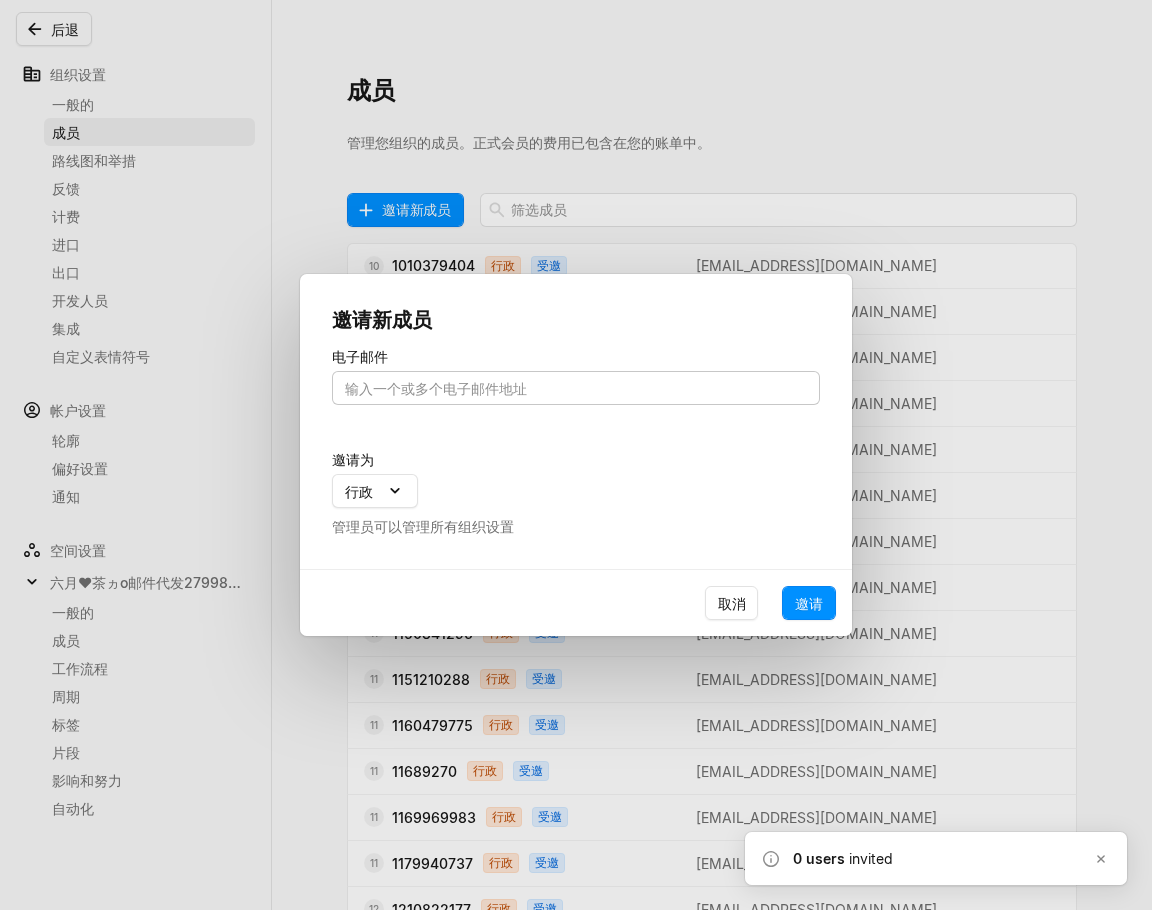 click at bounding box center [576, 388] 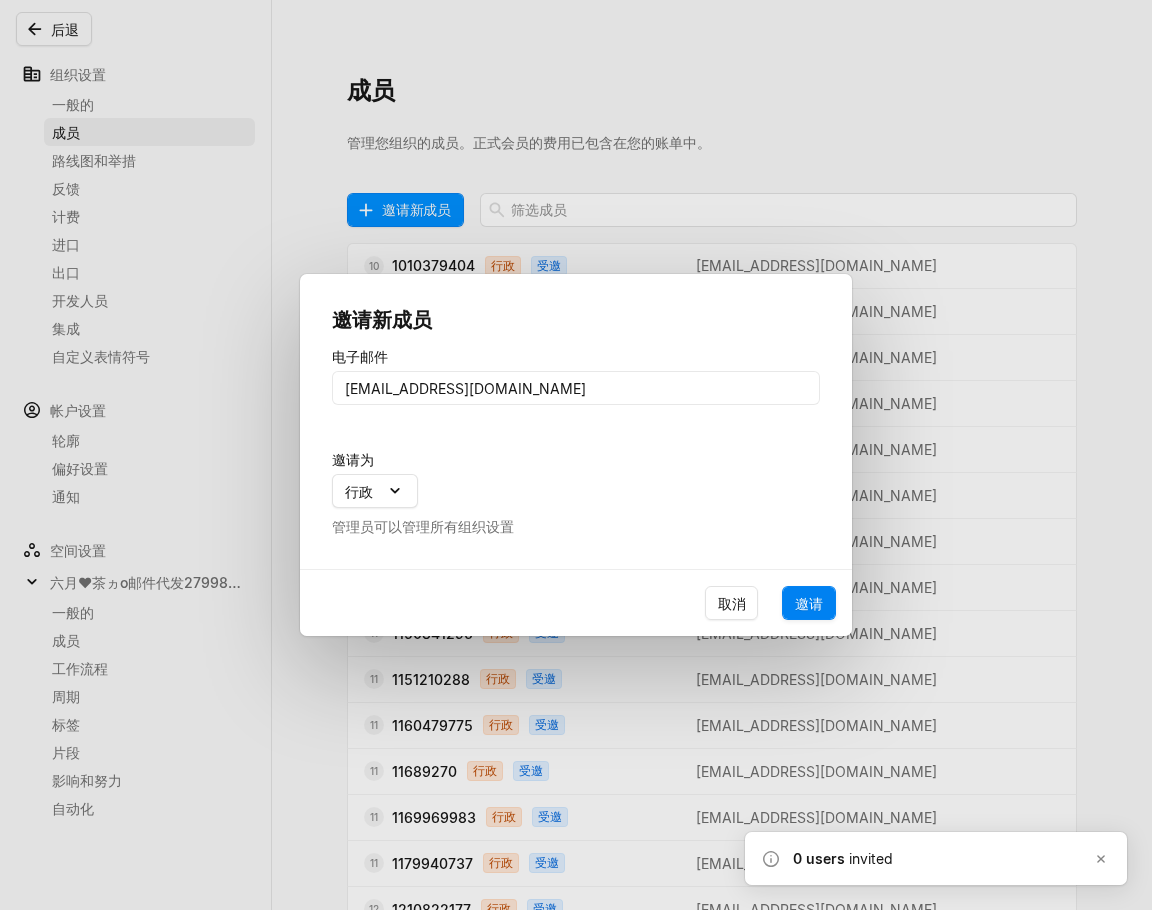click on "邀请" at bounding box center (809, 603) 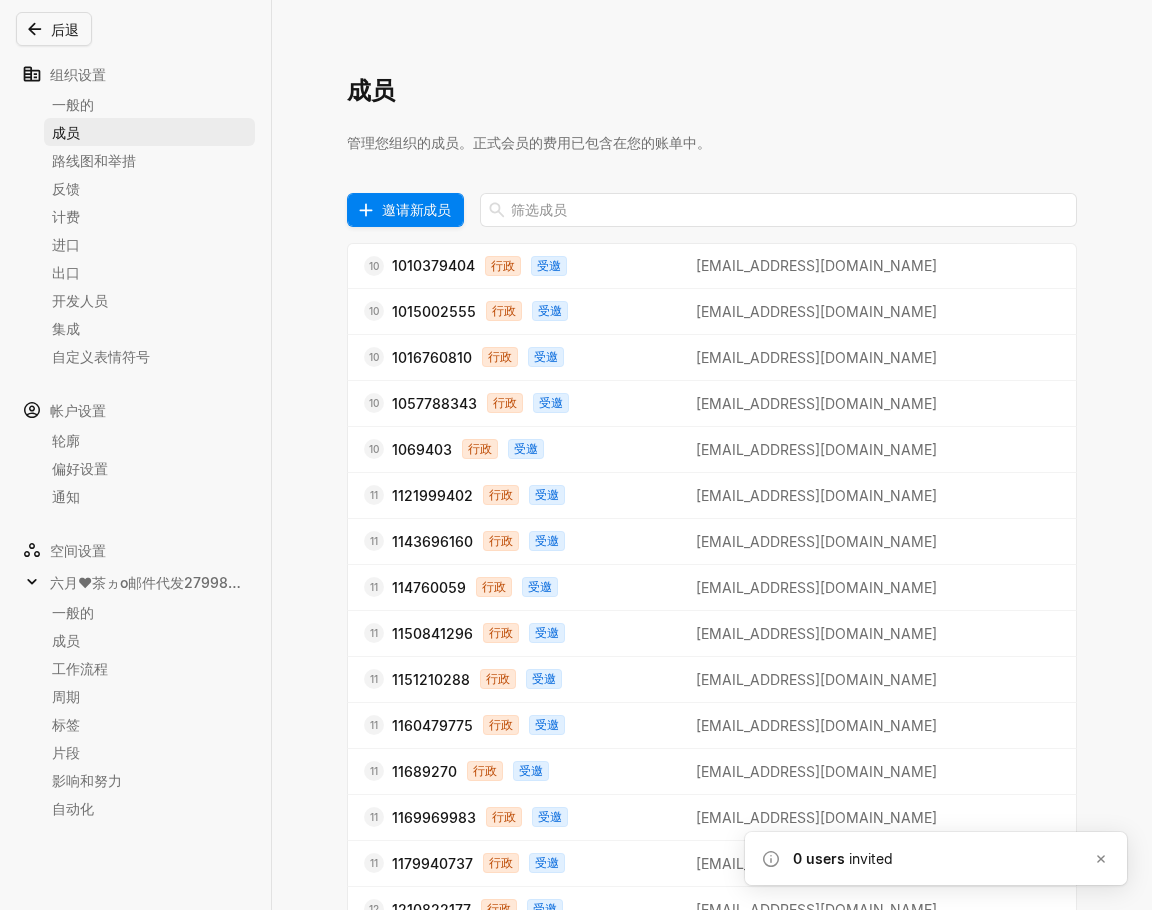 click on "邀请新成员" at bounding box center [416, 209] 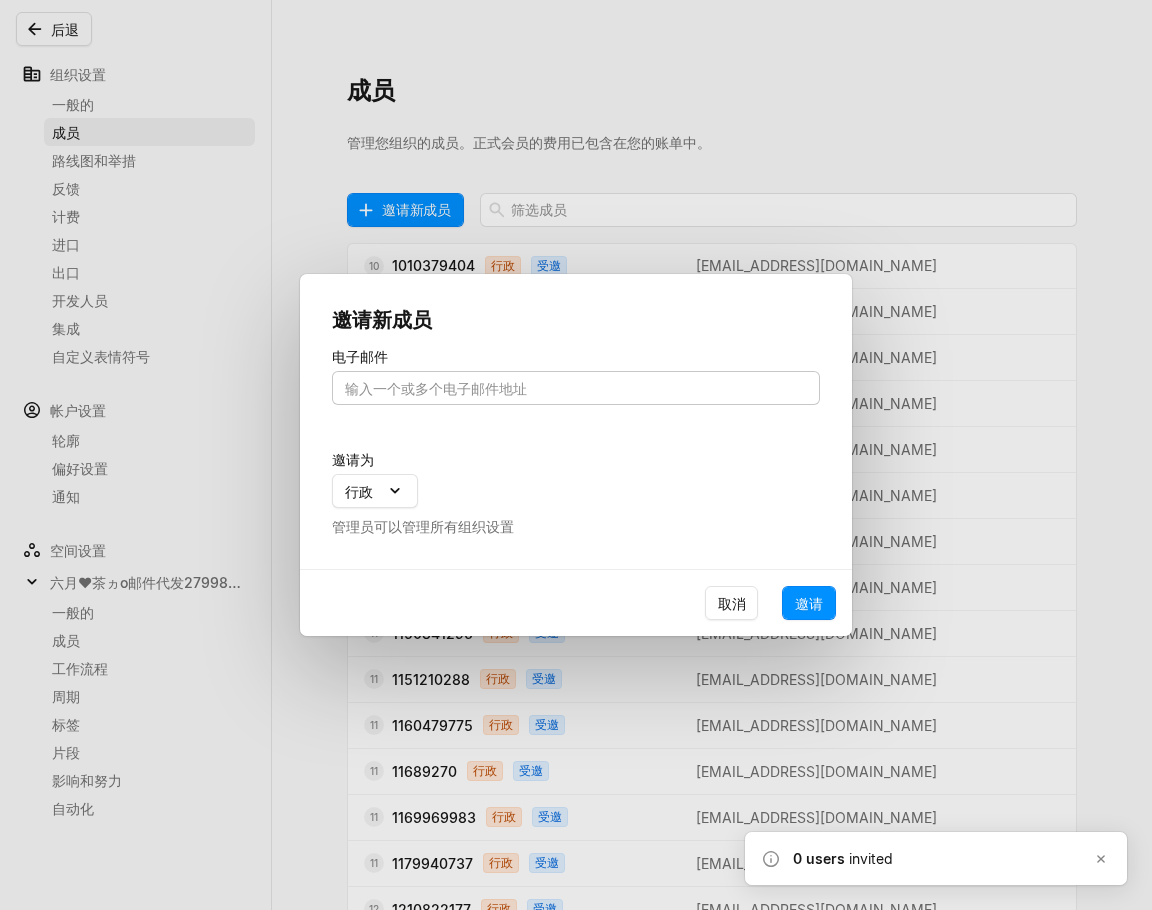 click at bounding box center [576, 388] 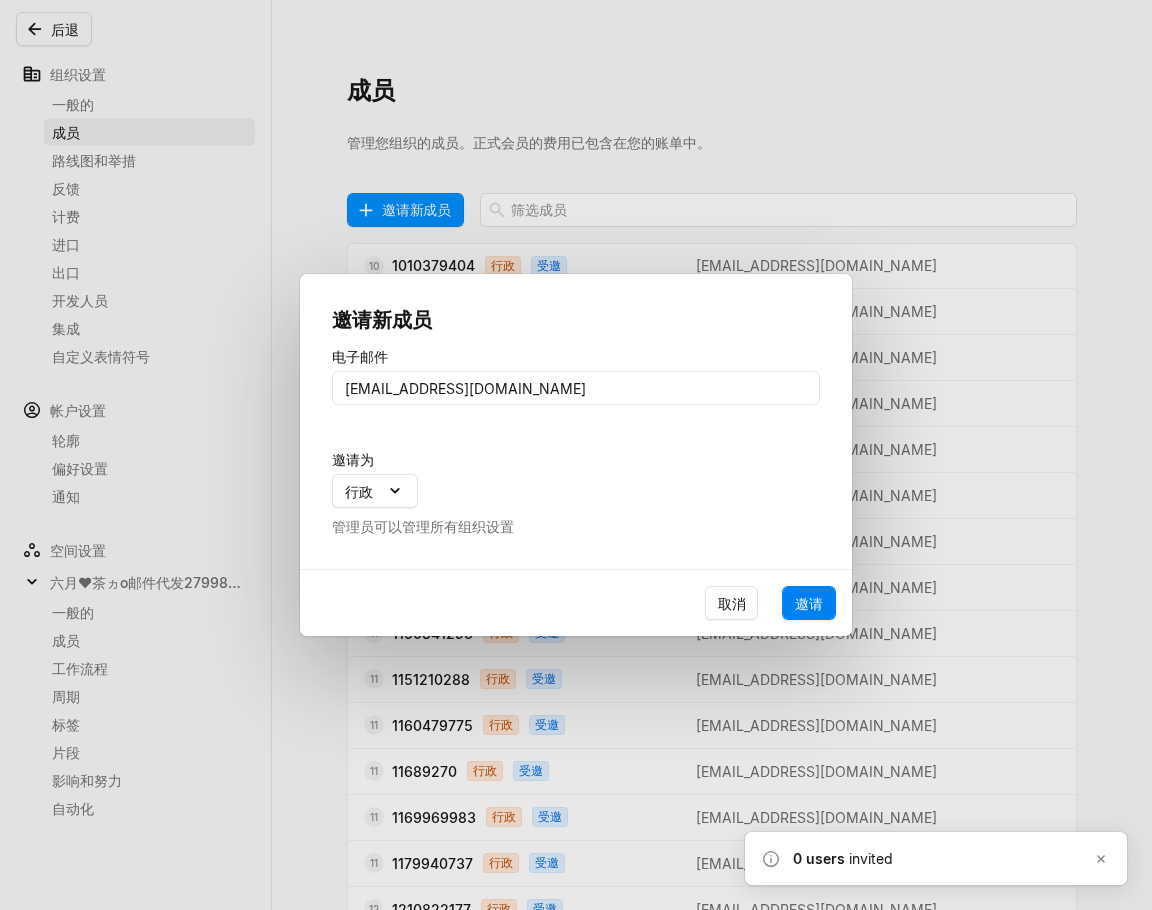 click on "邀请" at bounding box center (809, 603) 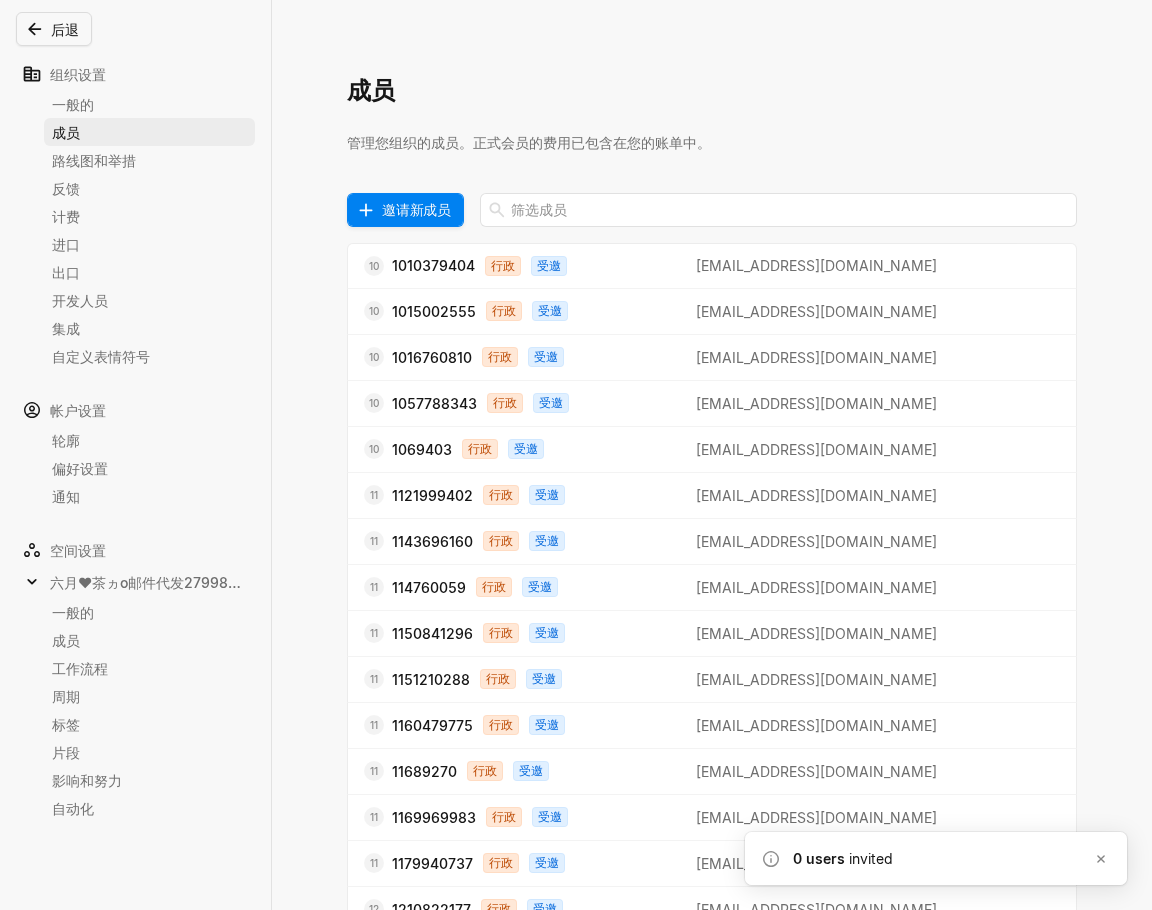 click on "邀请新成员" at bounding box center [416, 209] 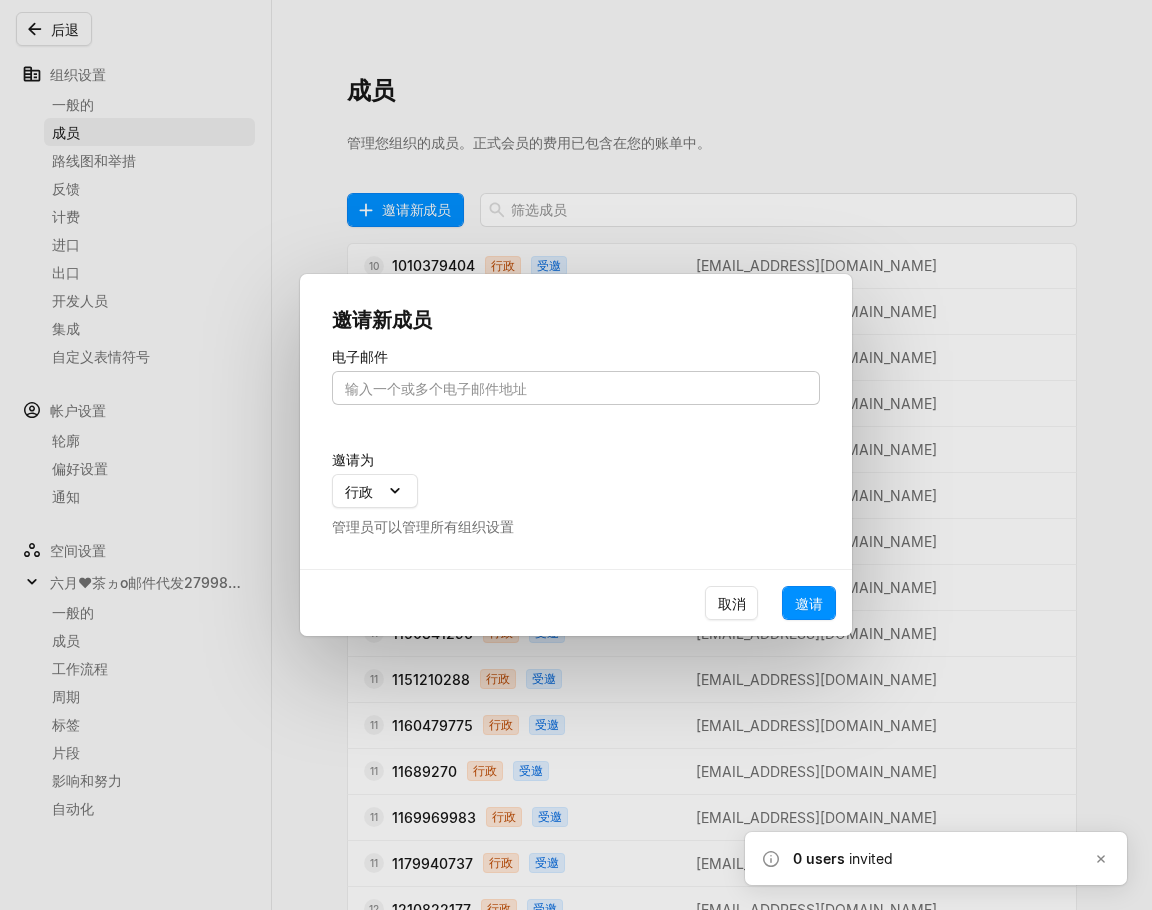 click at bounding box center (576, 388) 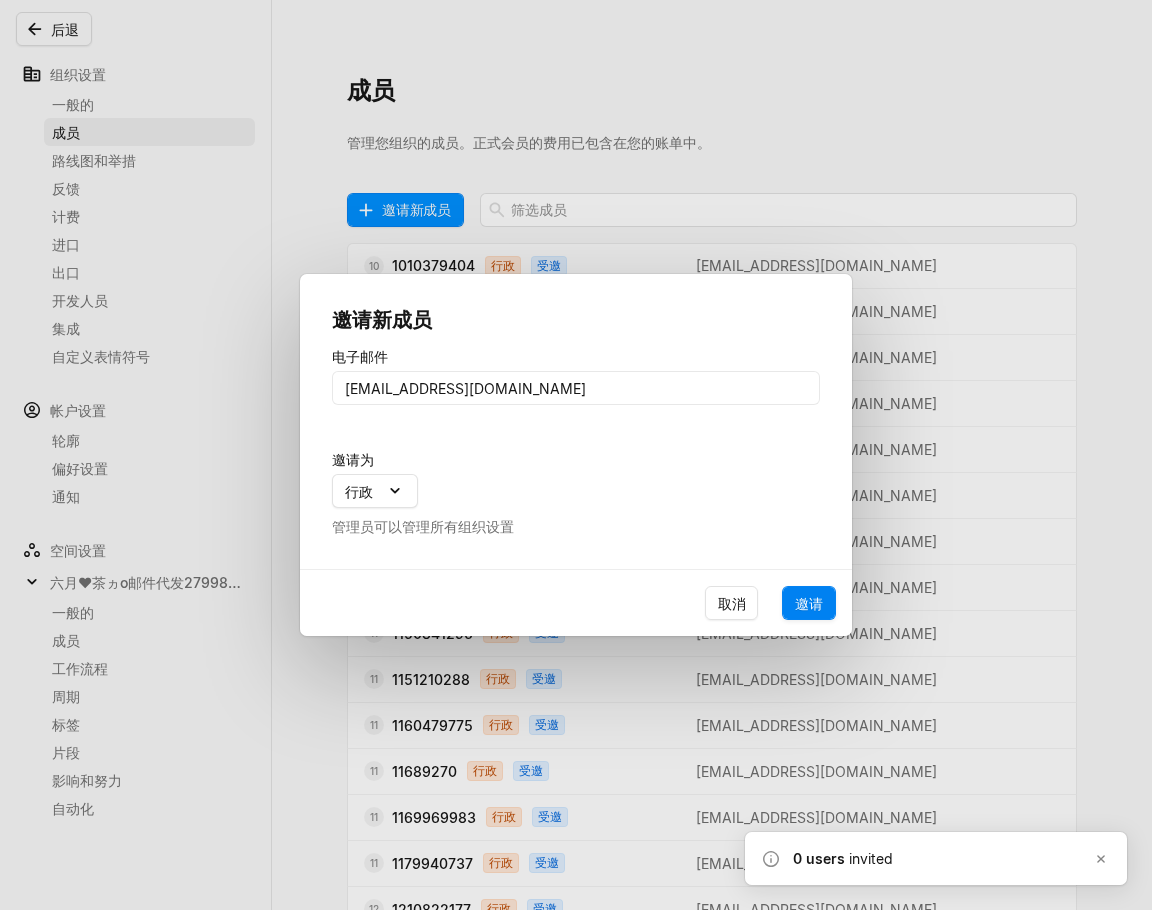 click on "邀请" at bounding box center (809, 603) 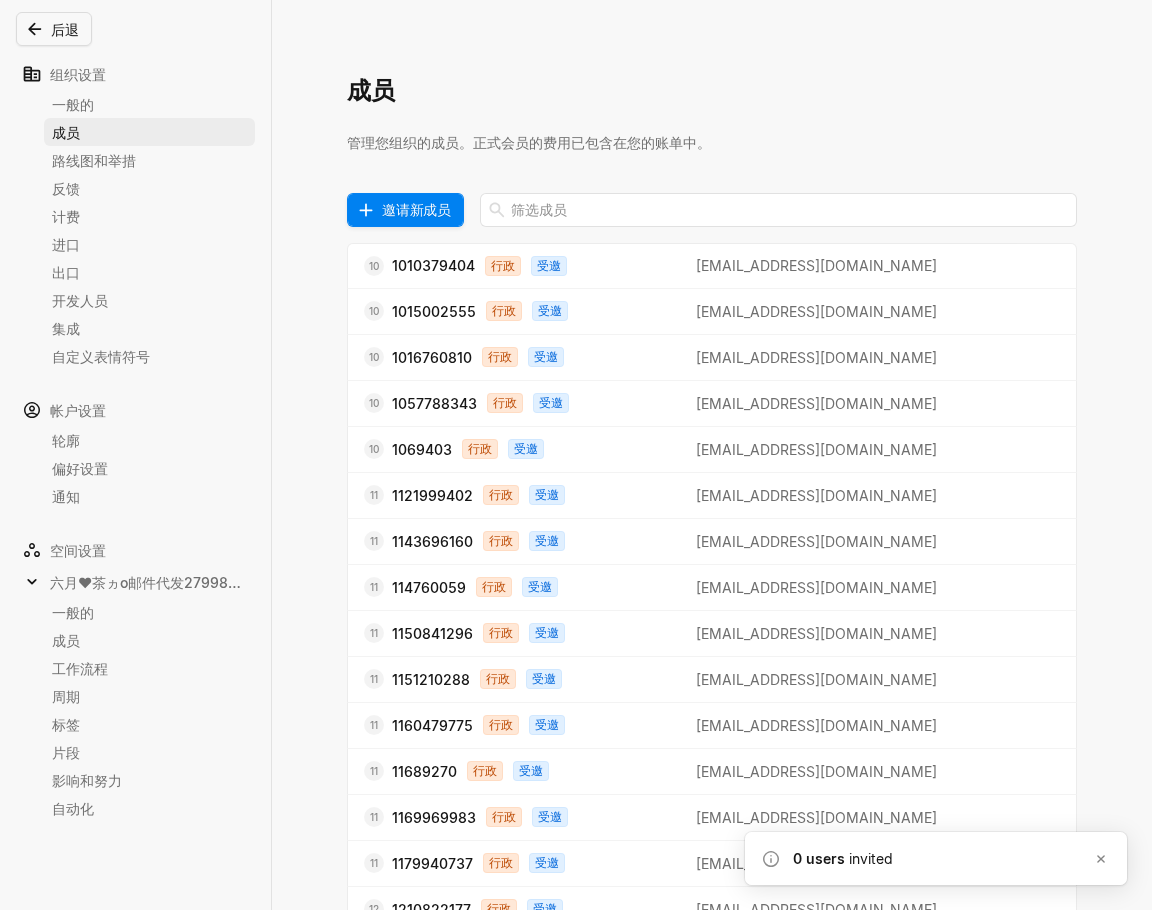 click on "邀请新成员" at bounding box center [416, 209] 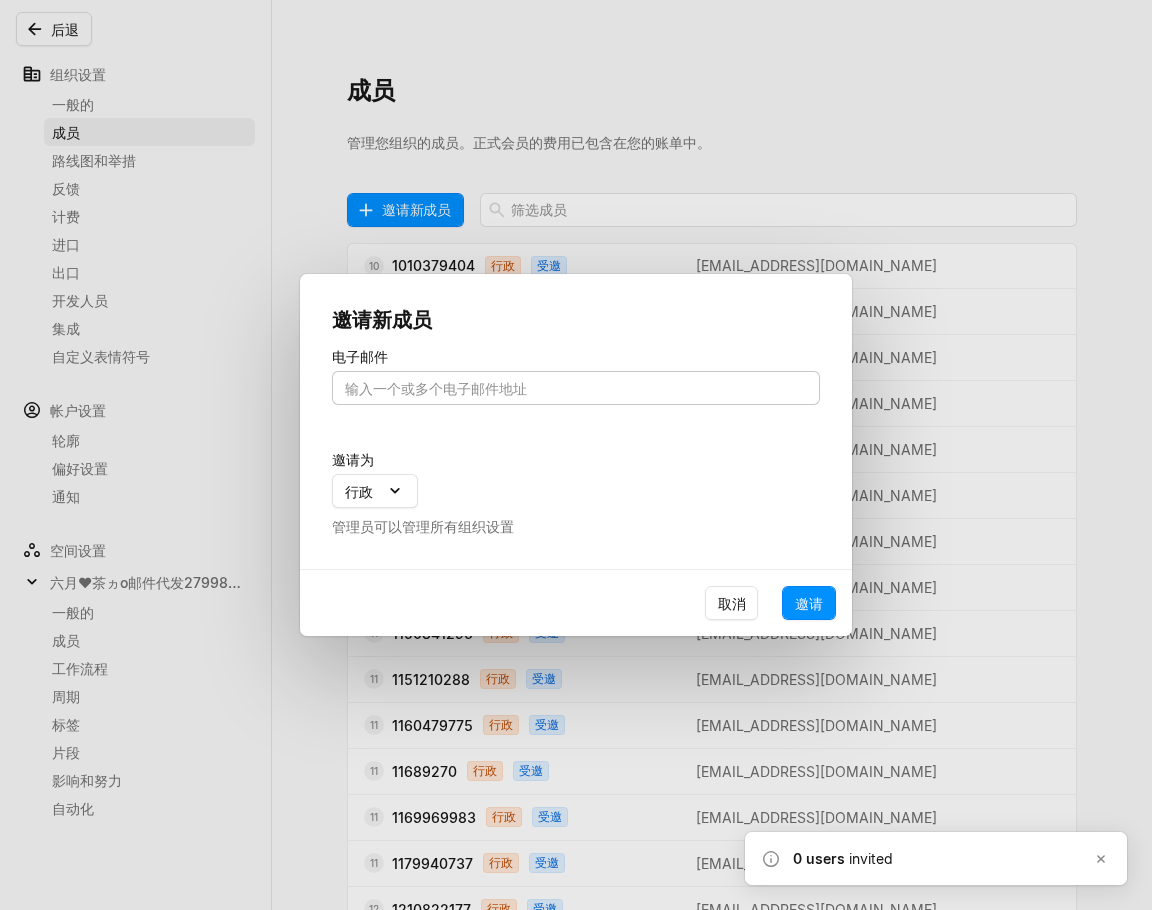 click at bounding box center [576, 388] 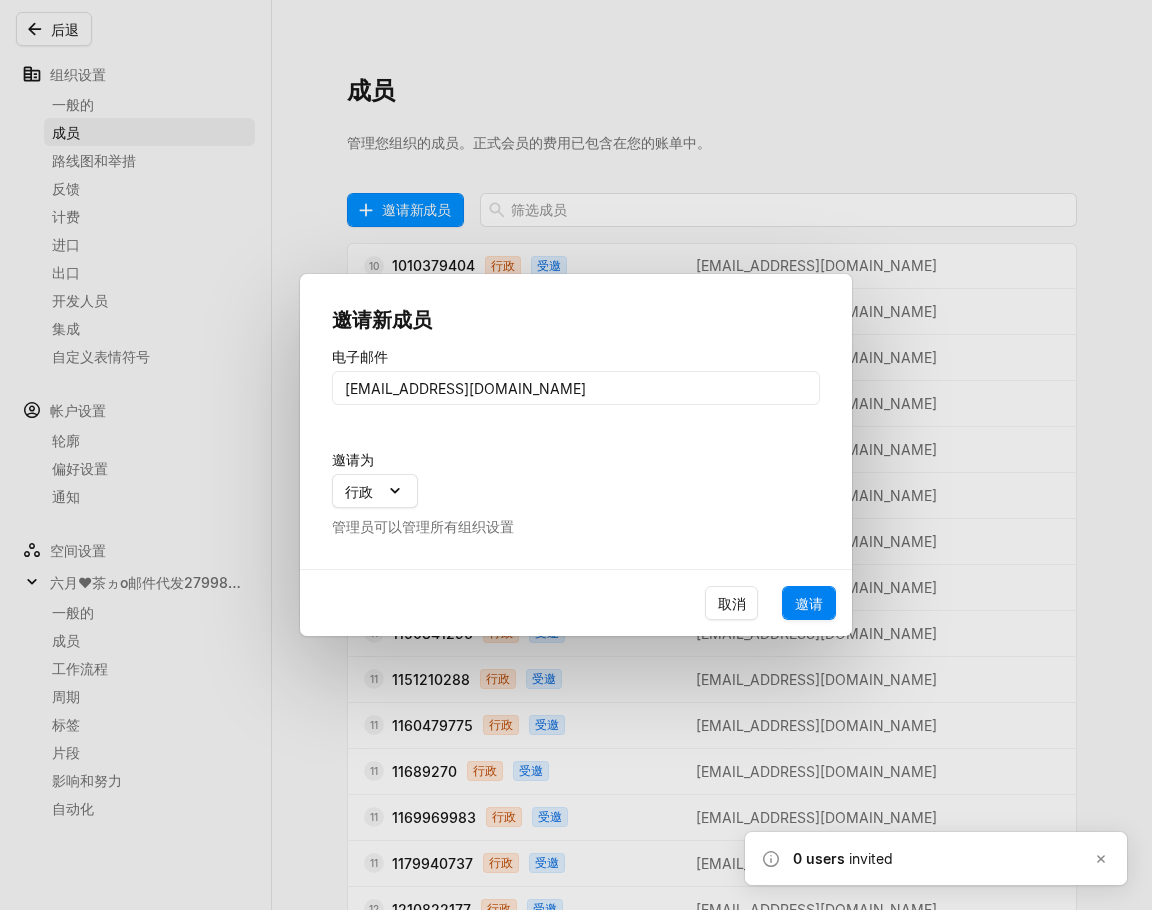 click on "邀请" at bounding box center [809, 603] 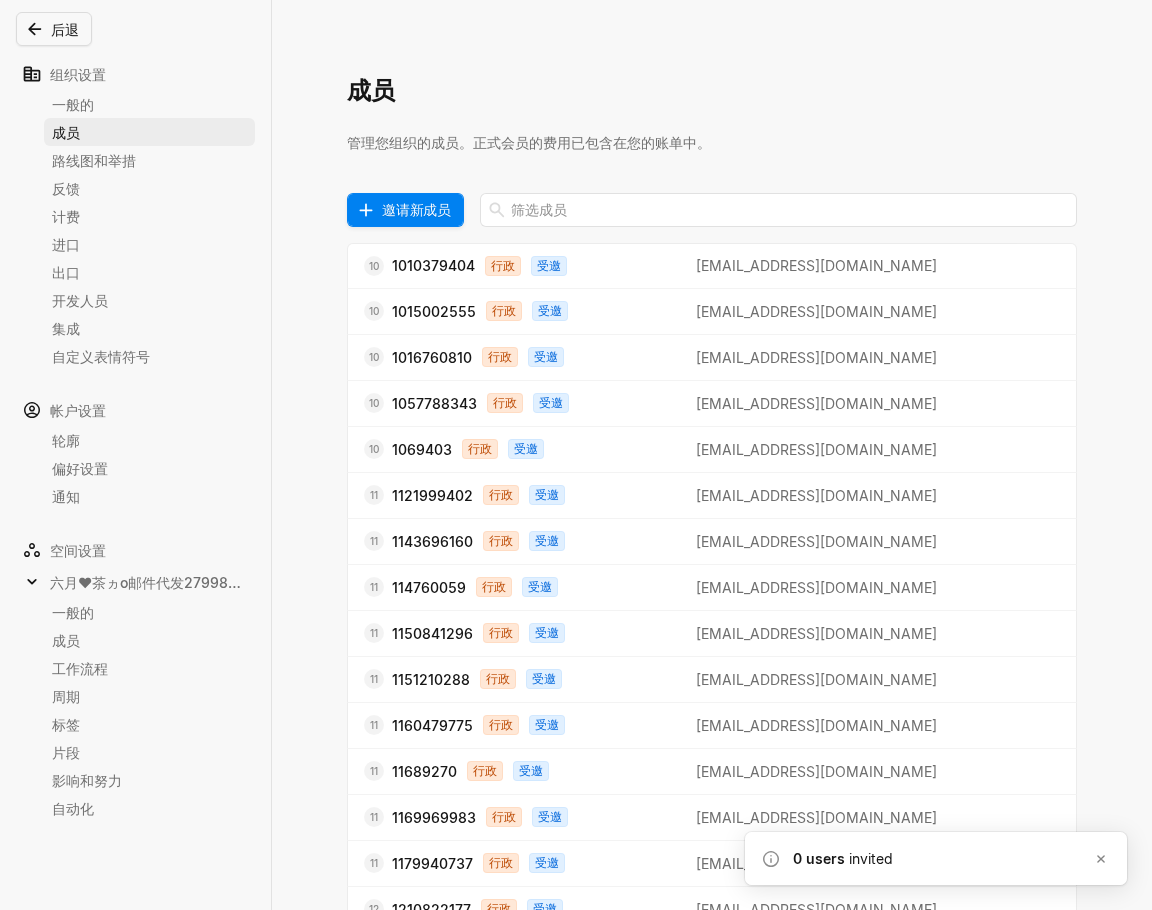 click on "邀请新成员" at bounding box center [416, 209] 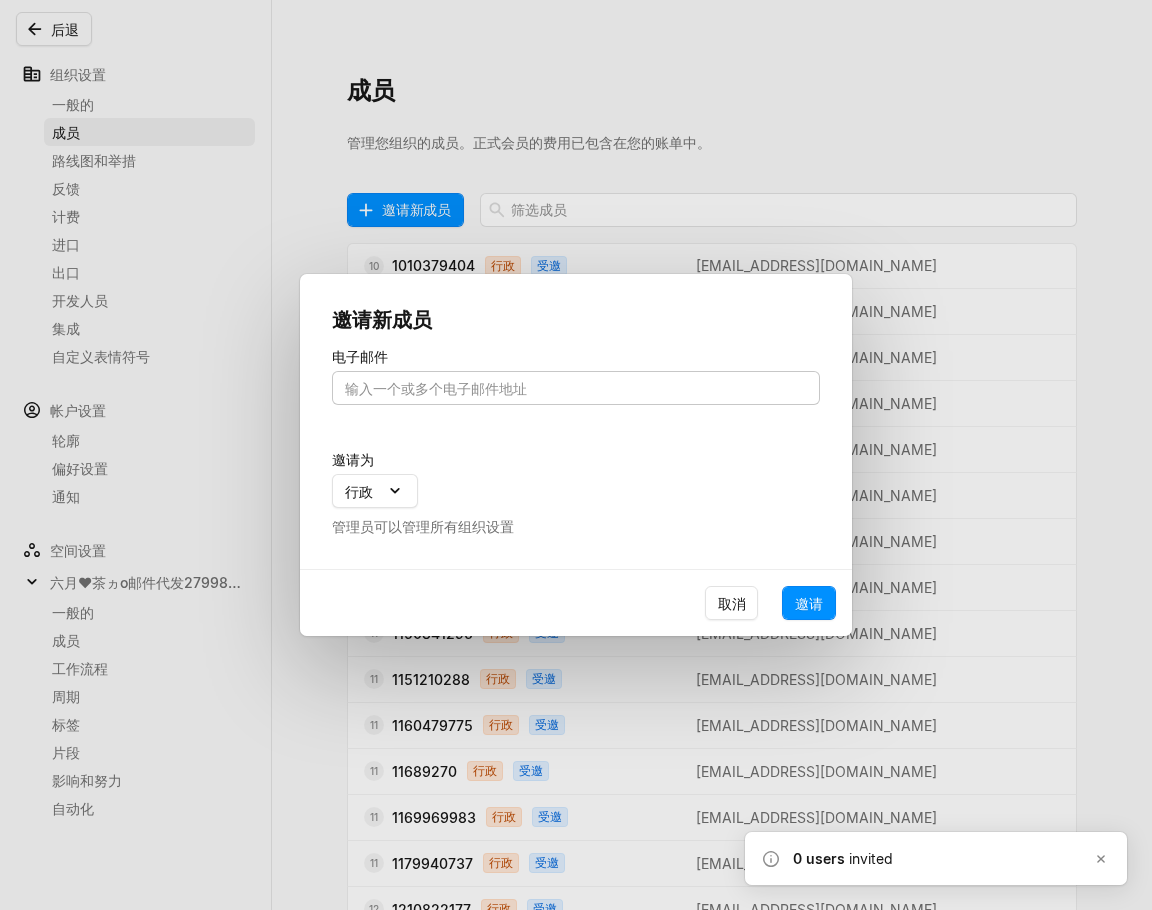 click at bounding box center [576, 388] 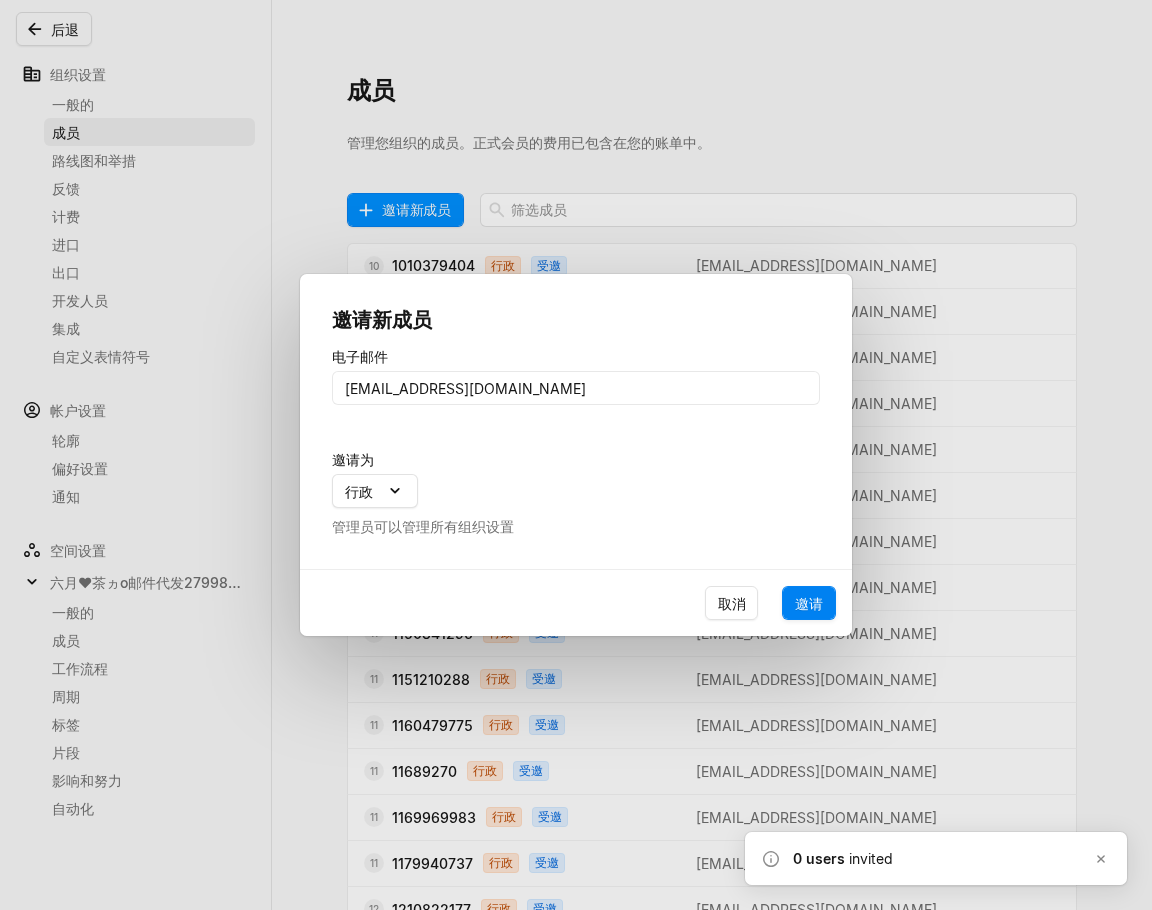 click on "邀请" at bounding box center [809, 603] 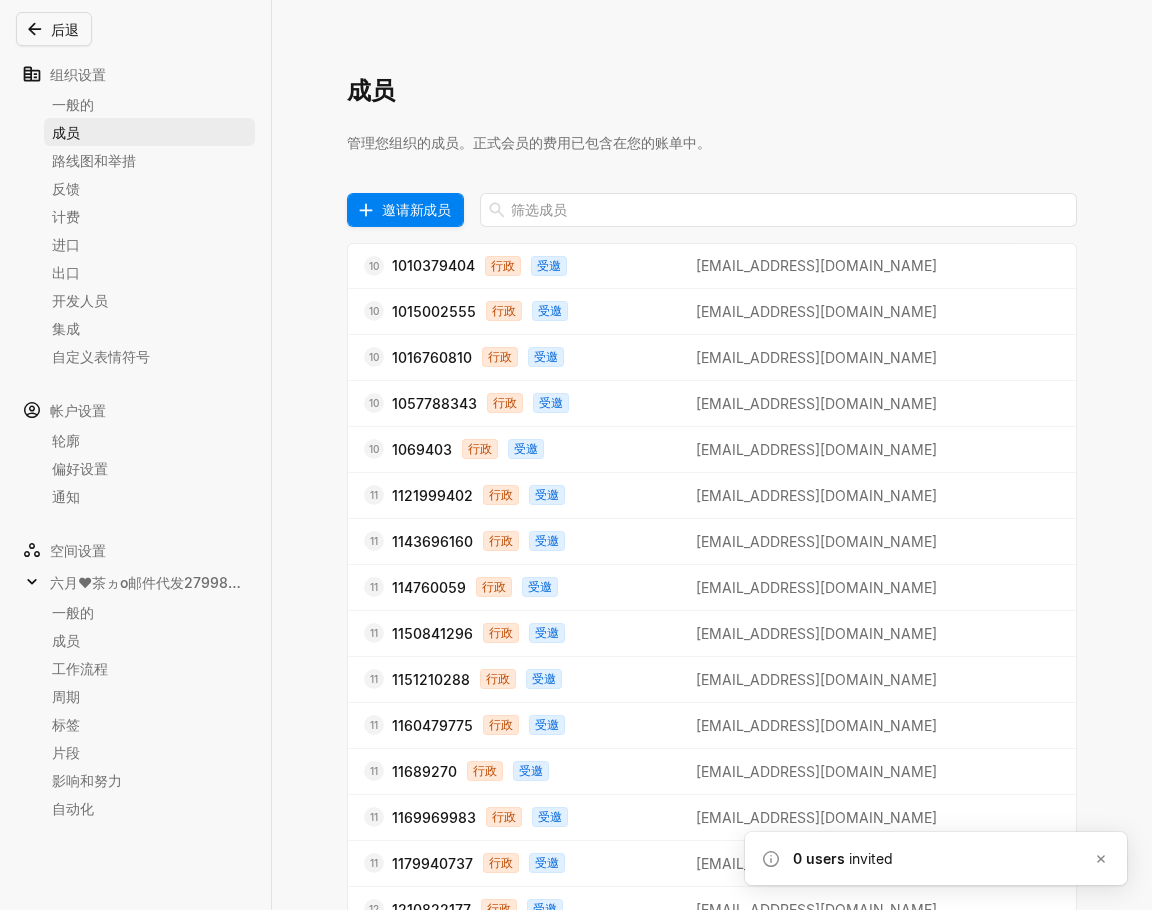 click on "邀请新成员" at bounding box center (416, 209) 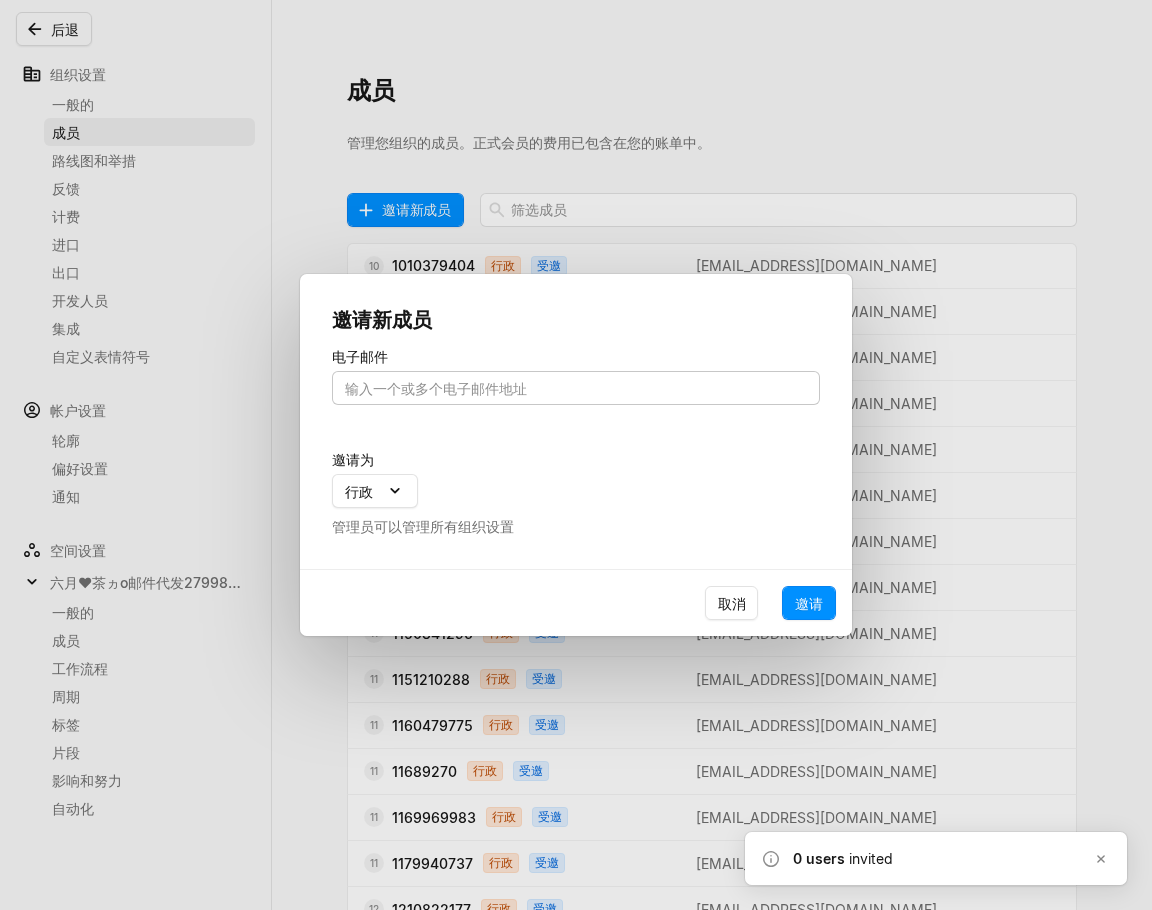 click at bounding box center [576, 388] 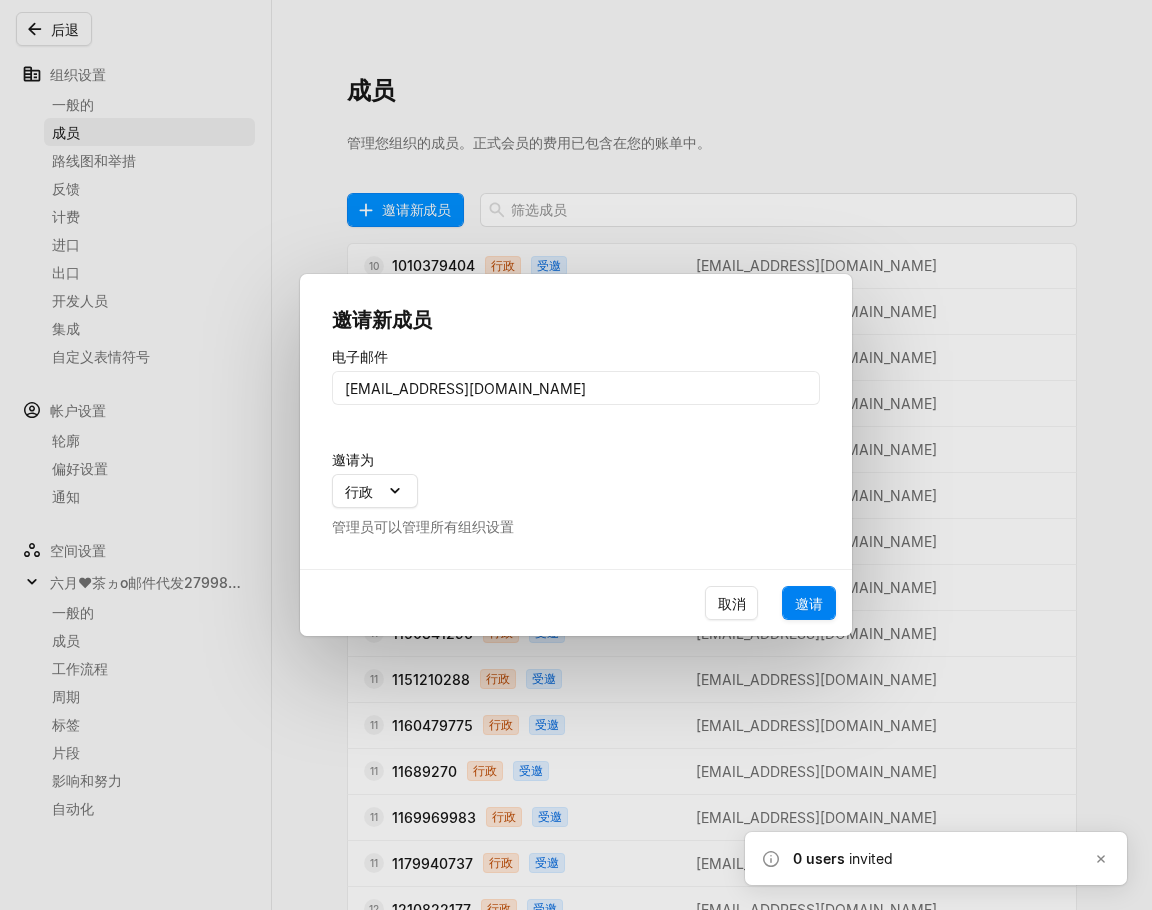 click on "邀请" at bounding box center (809, 603) 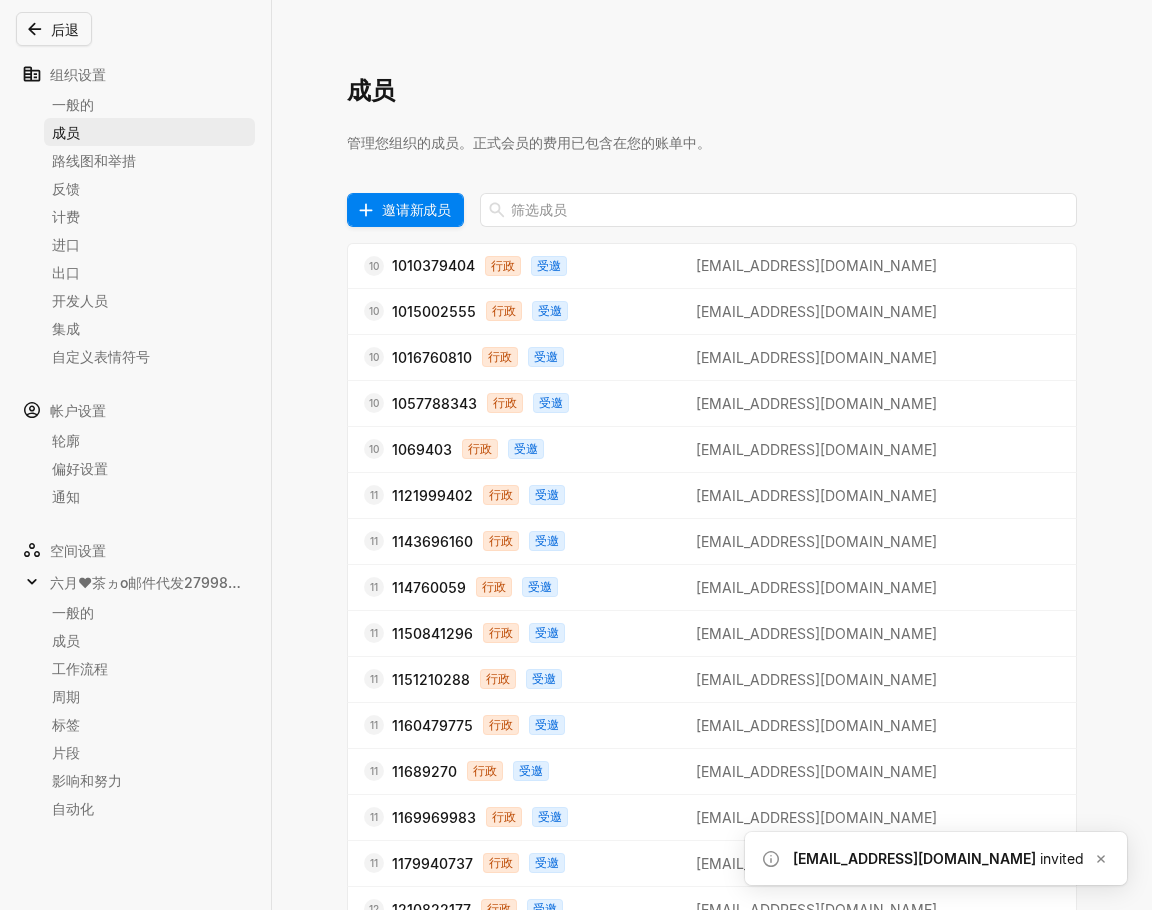 click on "邀请新成员" at bounding box center [416, 209] 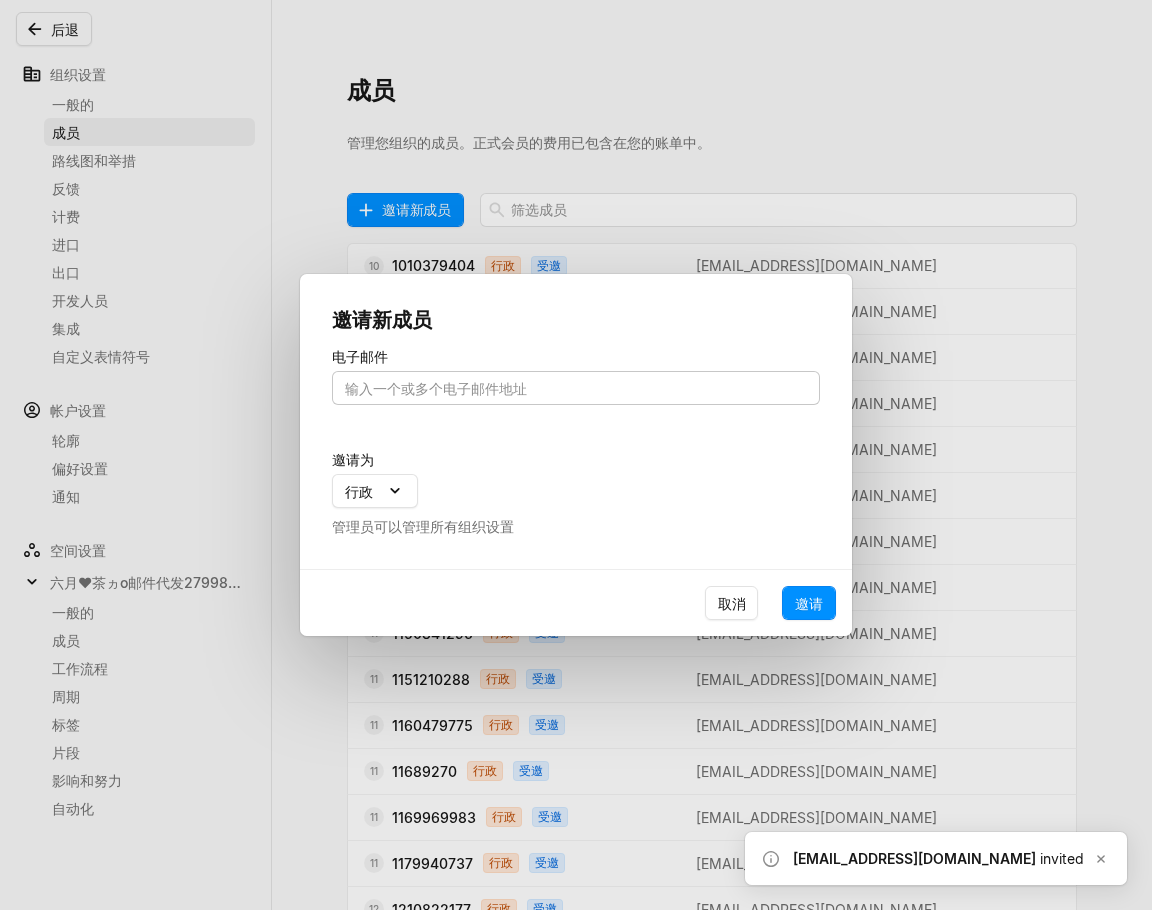 click at bounding box center [576, 388] 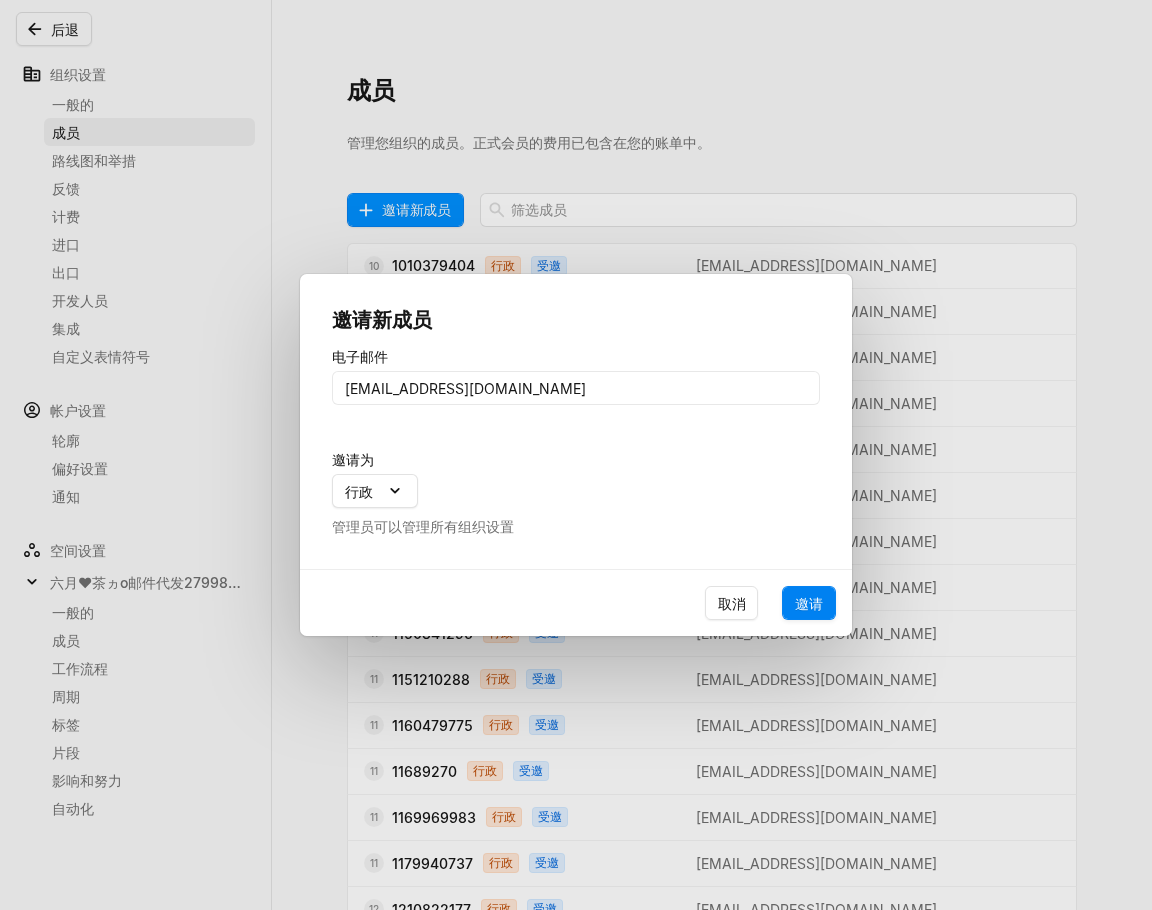 click on "邀请" at bounding box center (809, 603) 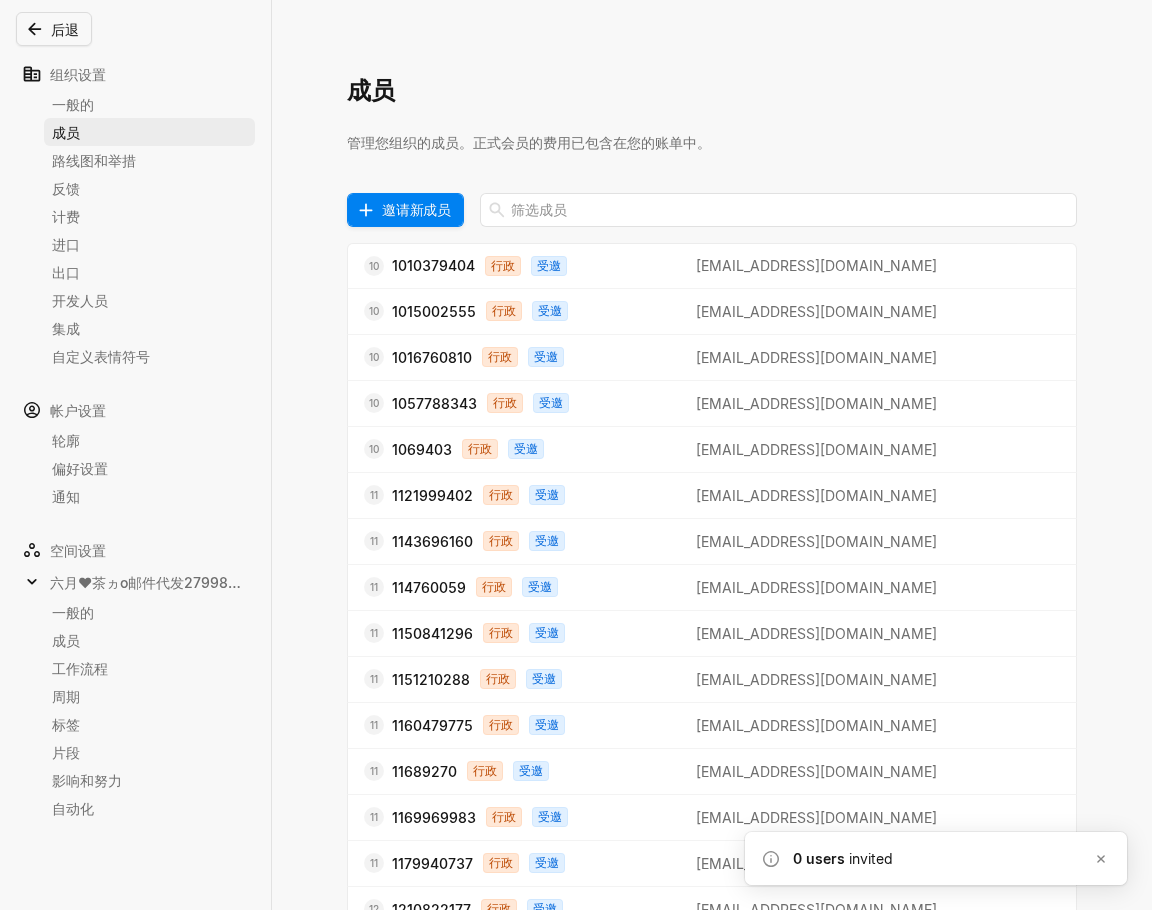click on "邀请新成员" at bounding box center (416, 209) 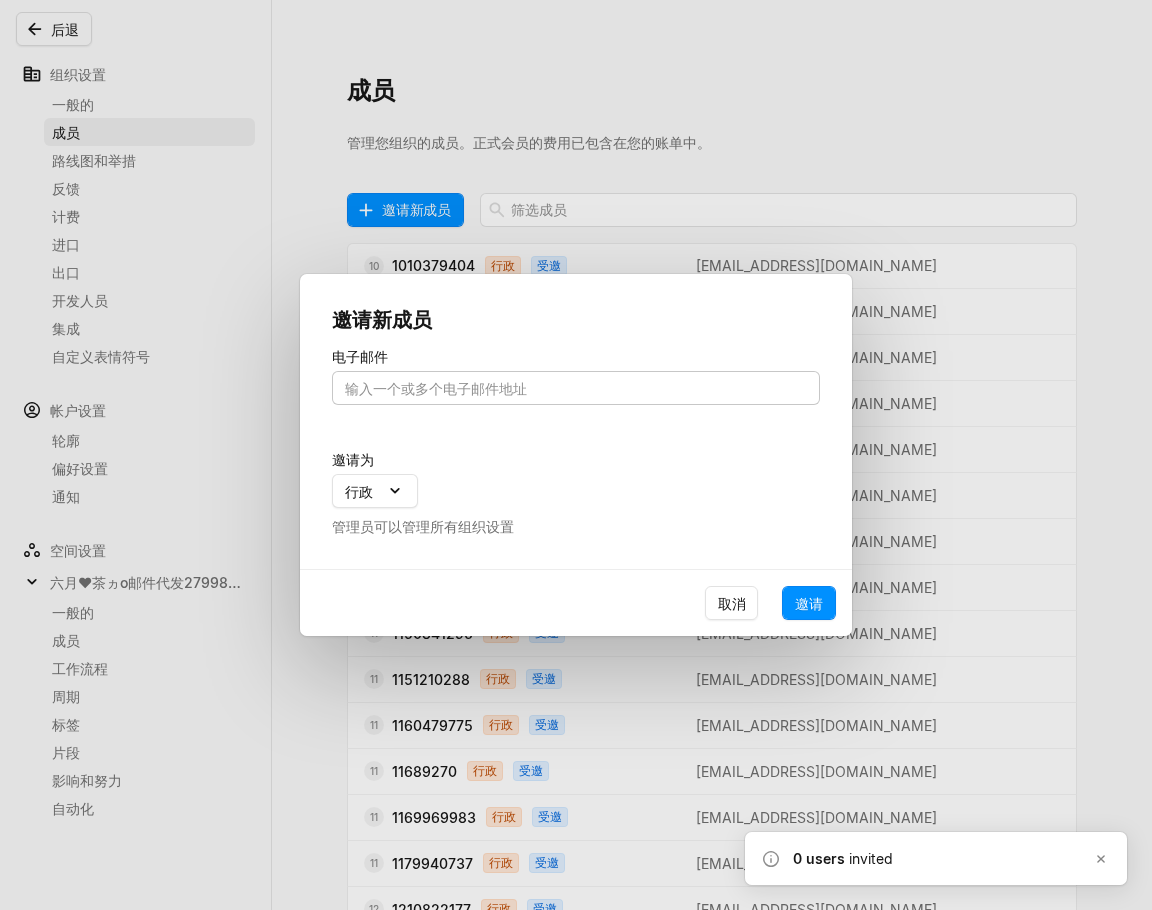 click at bounding box center (576, 388) 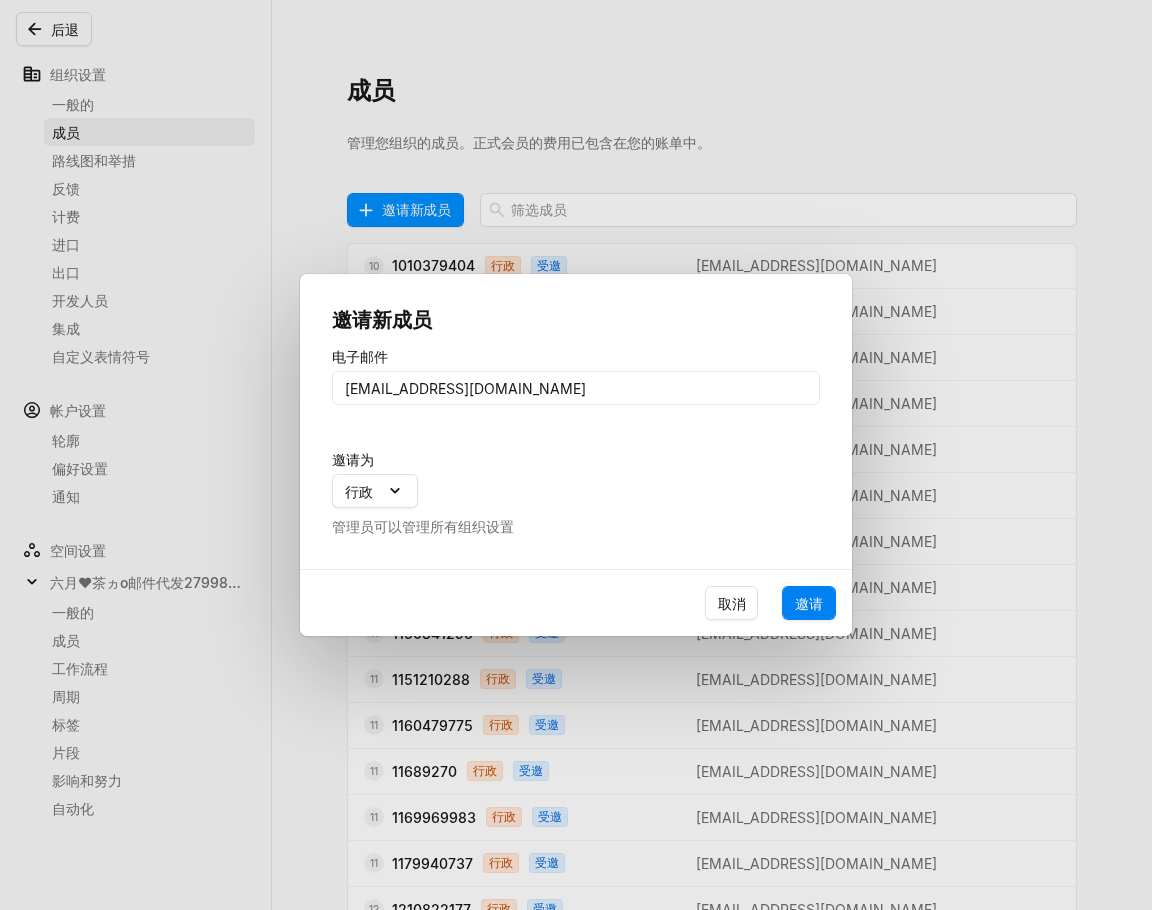 click on "邀请" at bounding box center [809, 603] 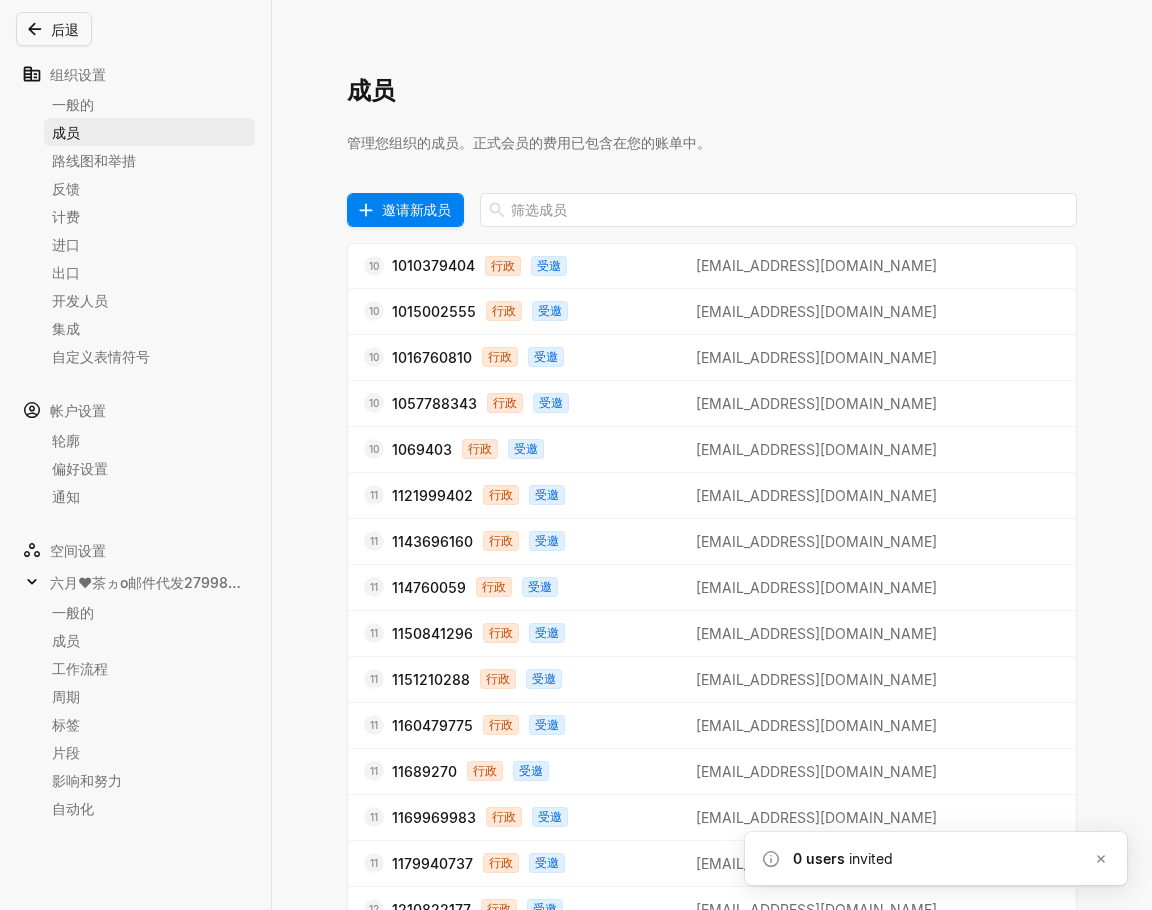 click on "邀请新成员" at bounding box center [416, 209] 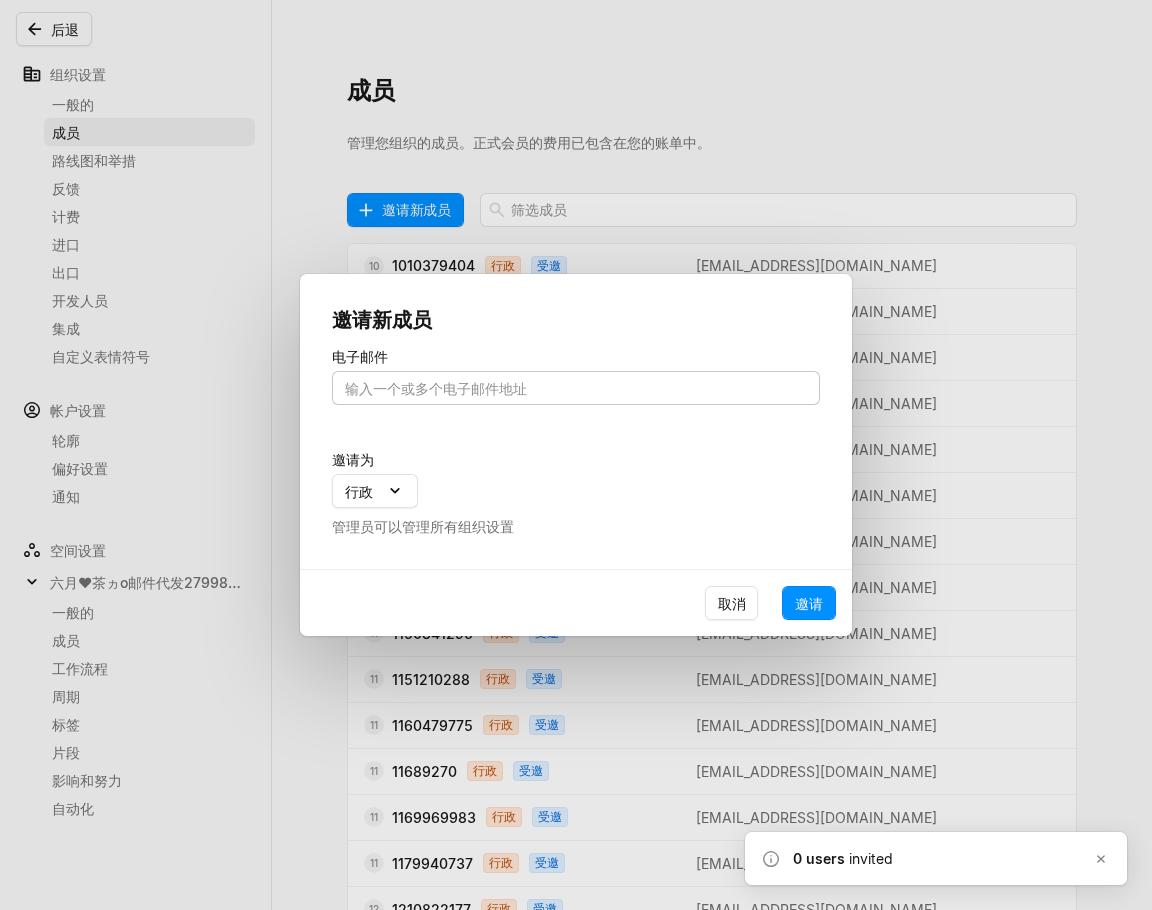 click at bounding box center (576, 388) 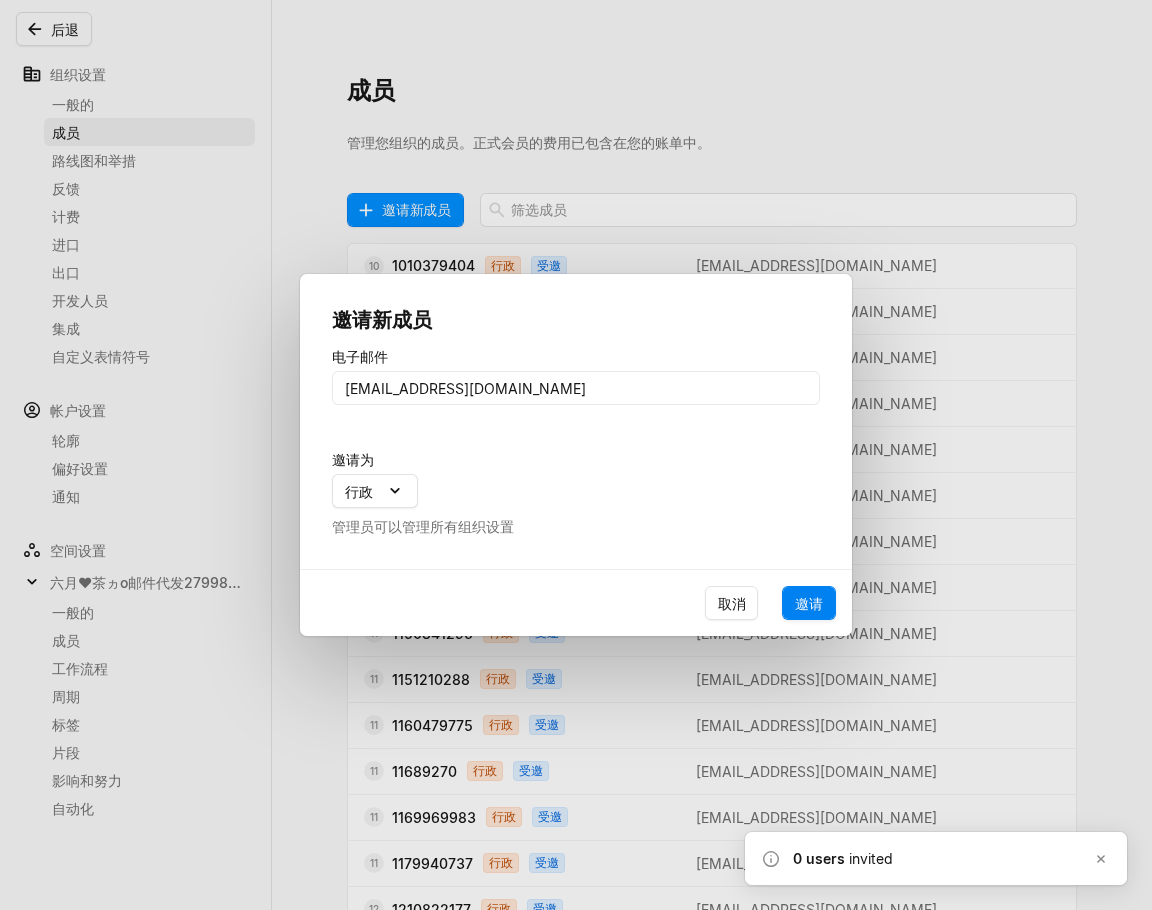 click on "邀请" at bounding box center [809, 603] 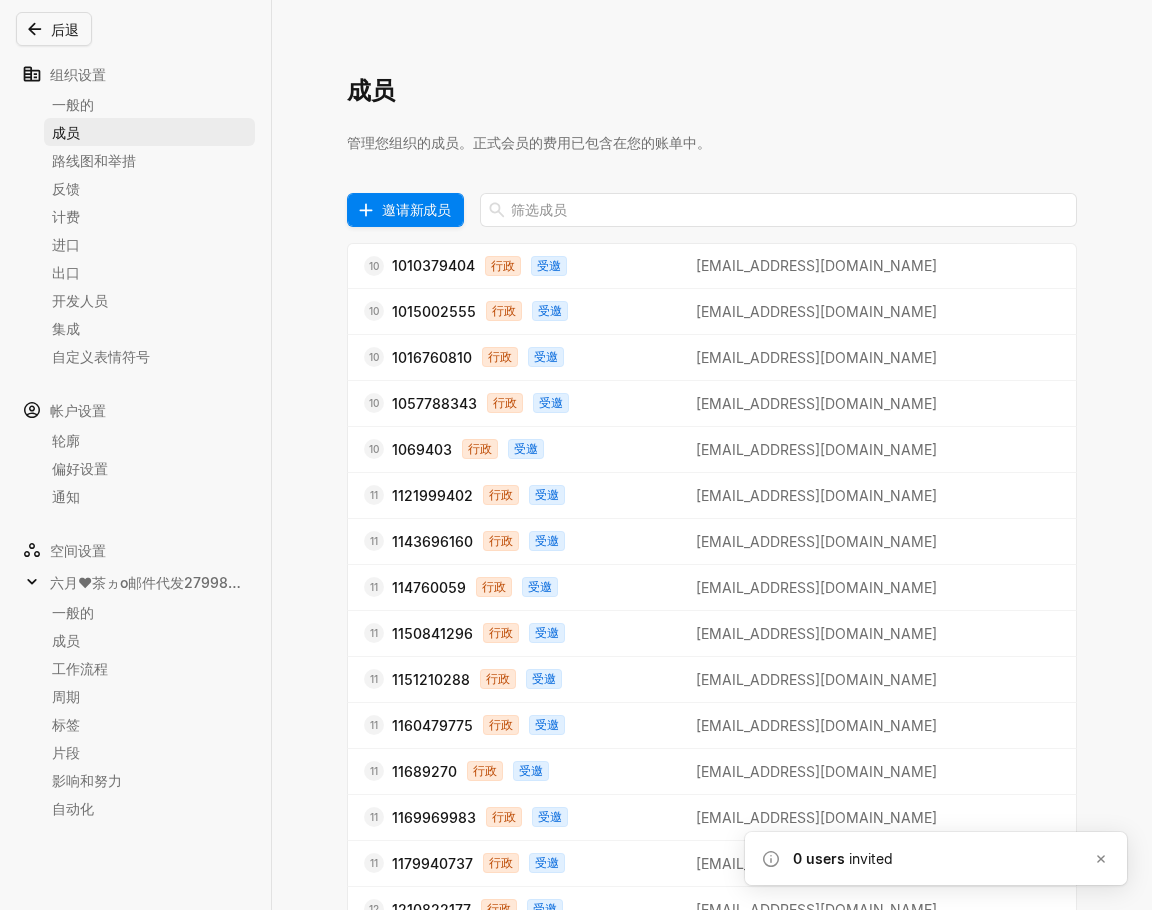 click on "邀请新成员" at bounding box center (416, 209) 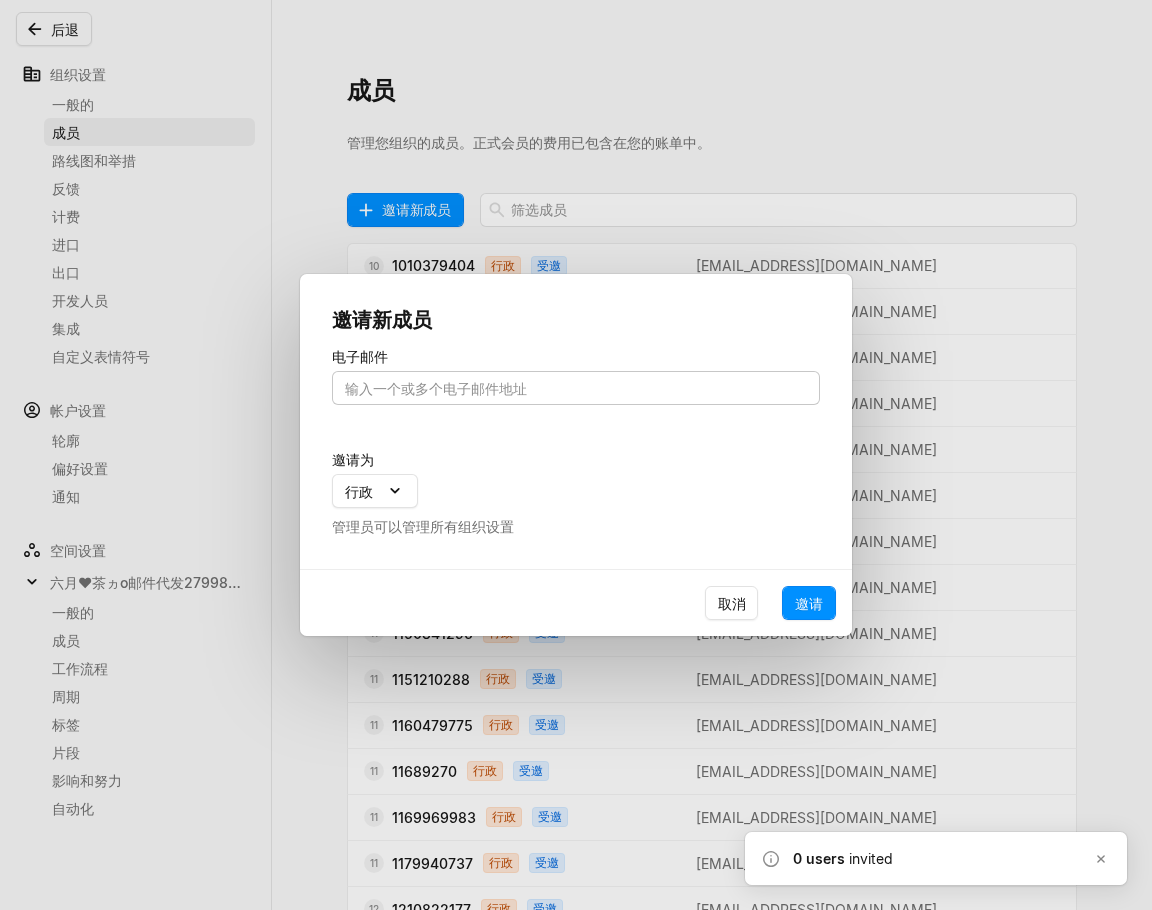 click at bounding box center (576, 388) 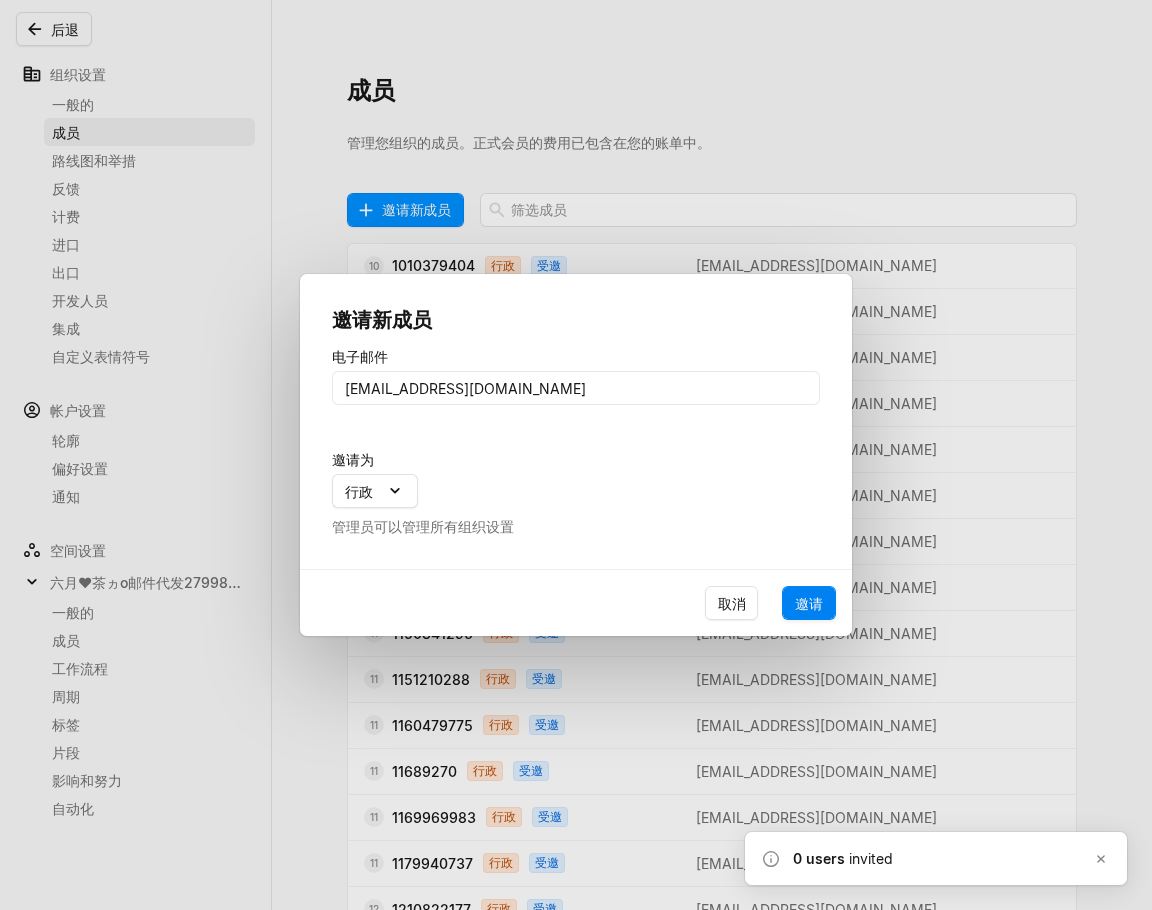 click on "邀请" at bounding box center (809, 603) 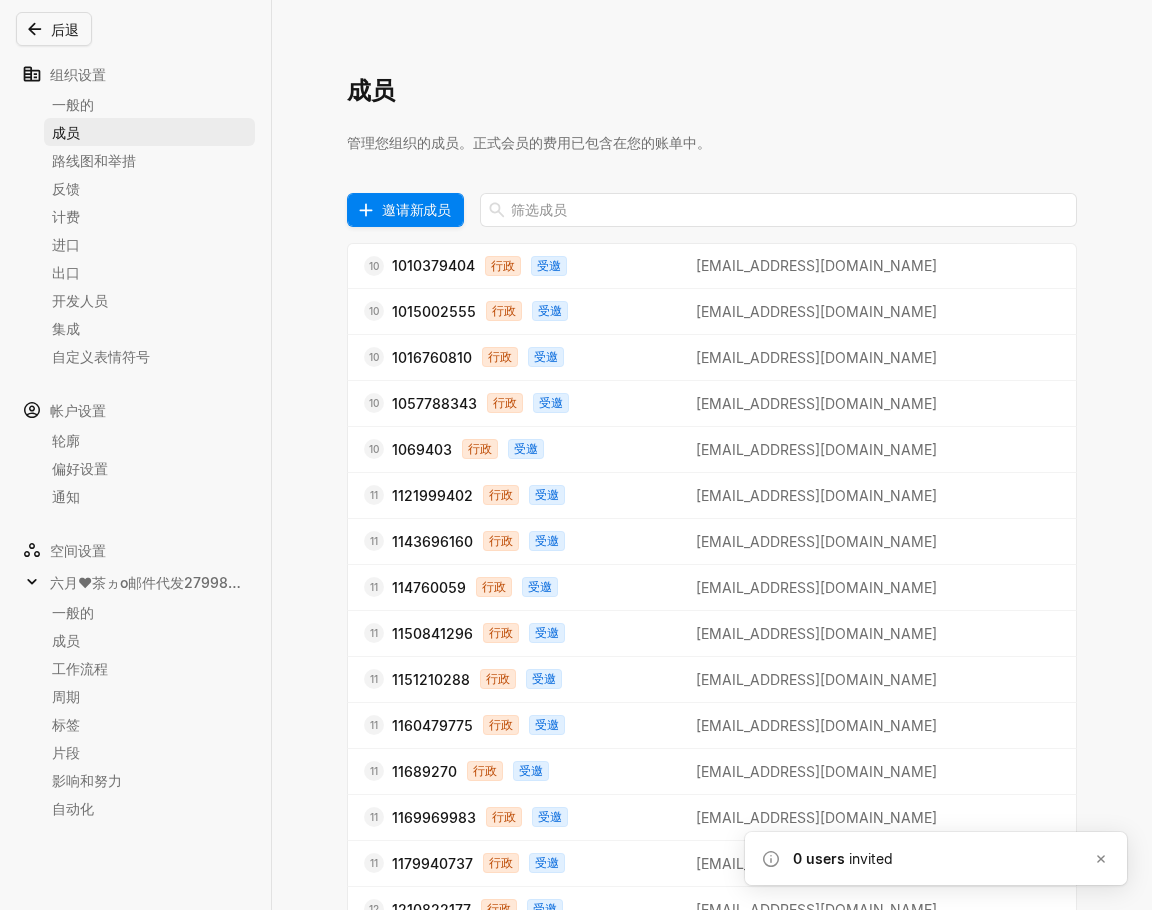 click on "邀请新成员" at bounding box center [416, 209] 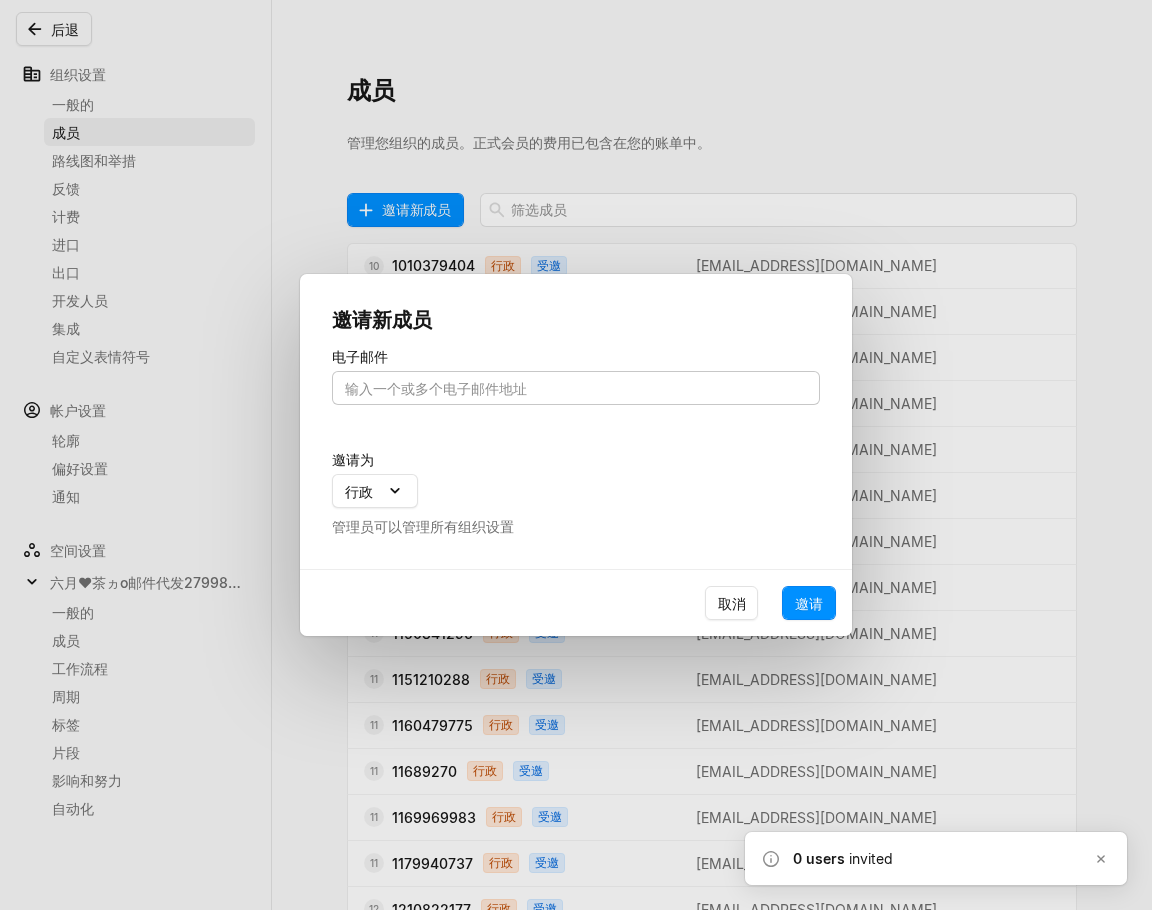 click at bounding box center (576, 388) 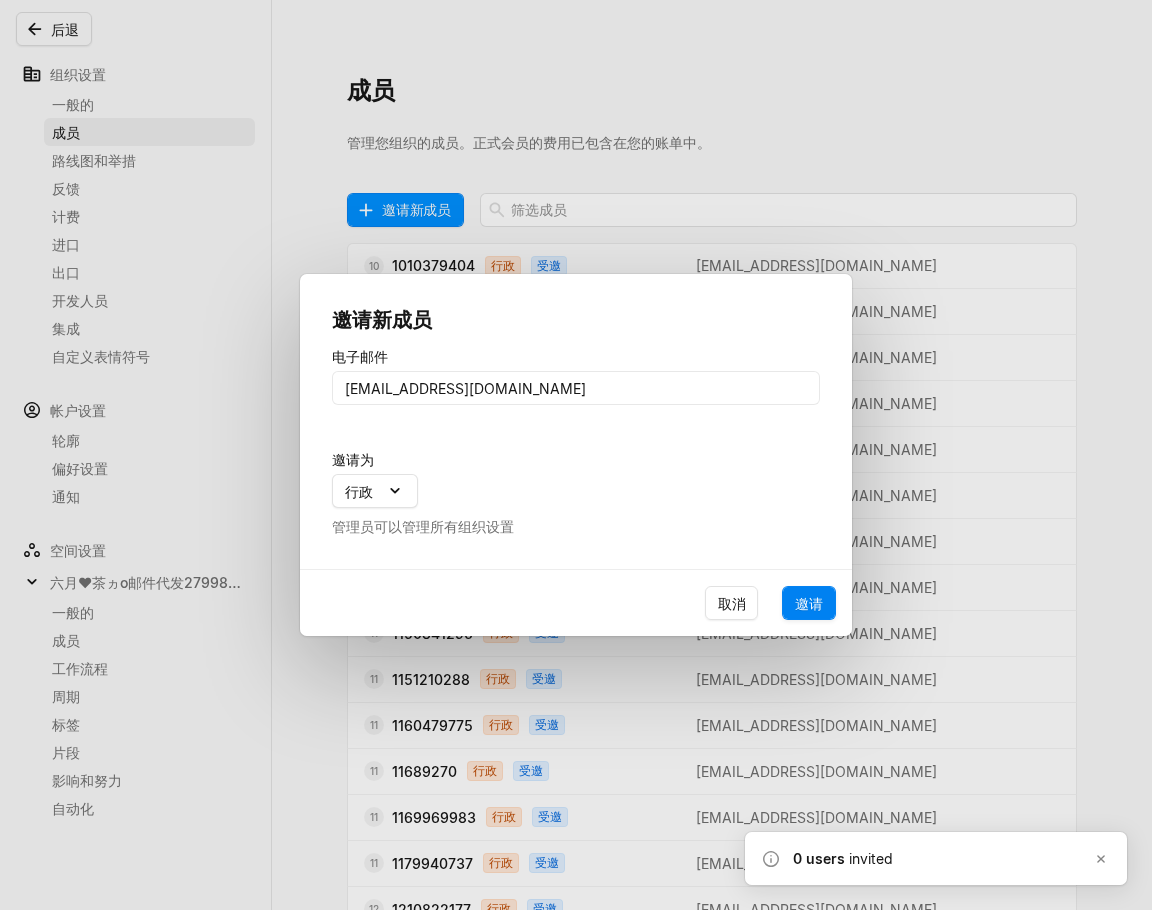 click on "邀请" at bounding box center (809, 603) 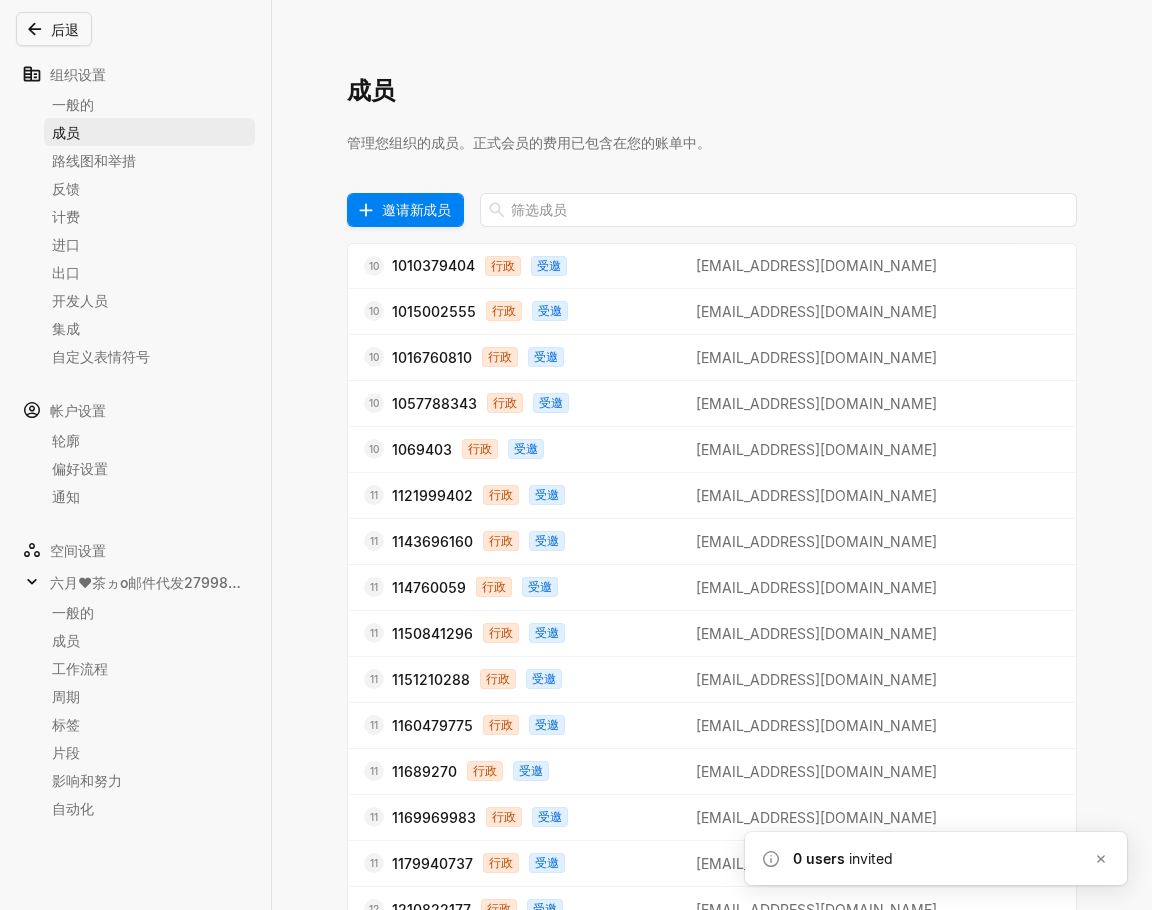 click on "邀请新成员" at bounding box center [416, 209] 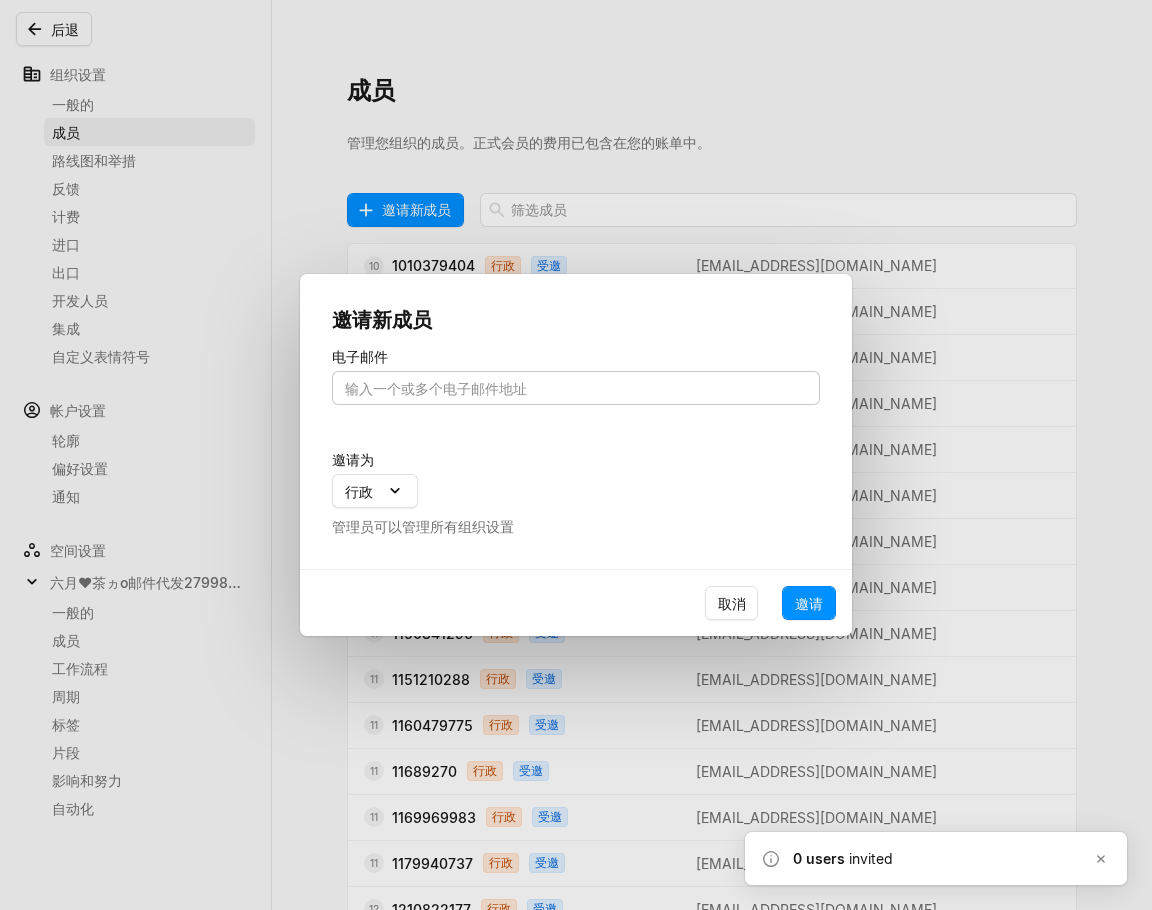 click at bounding box center (576, 388) 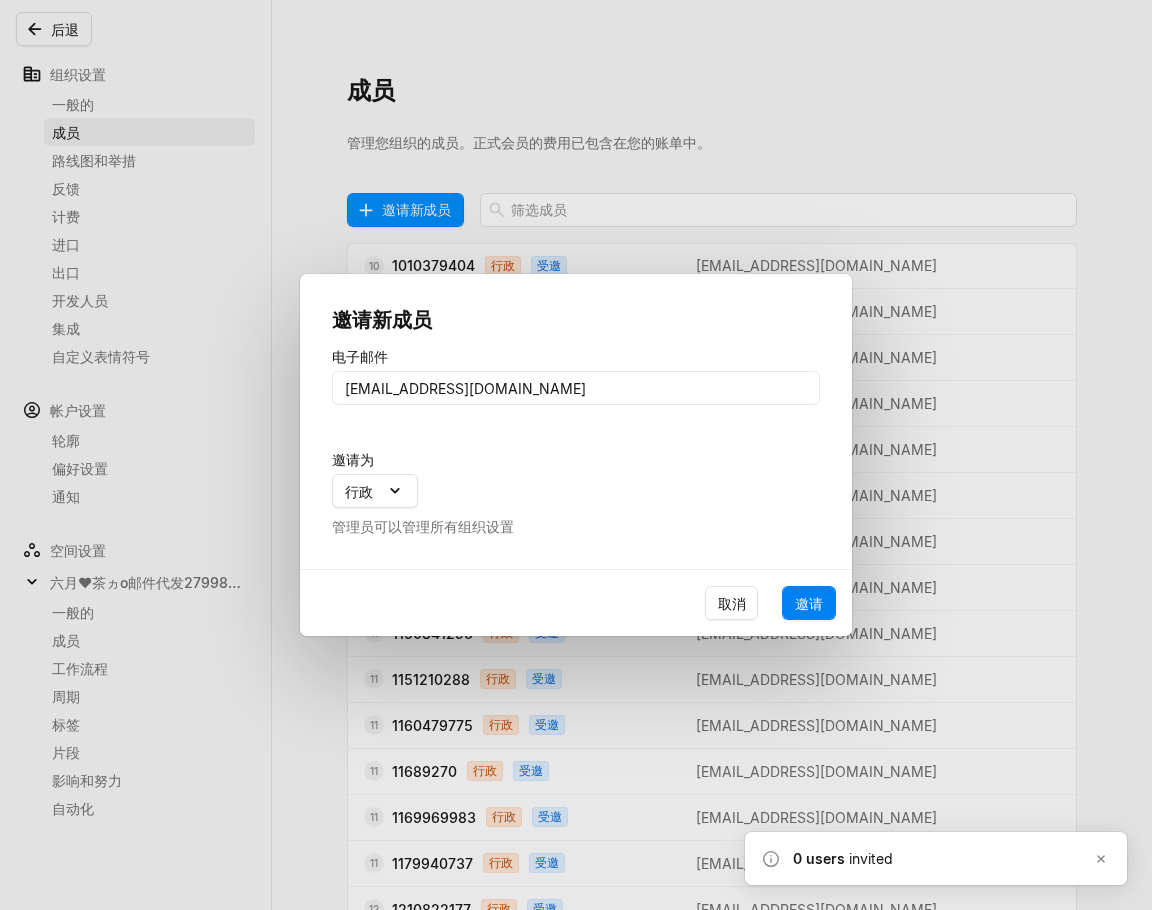 click on "邀请" at bounding box center (809, 603) 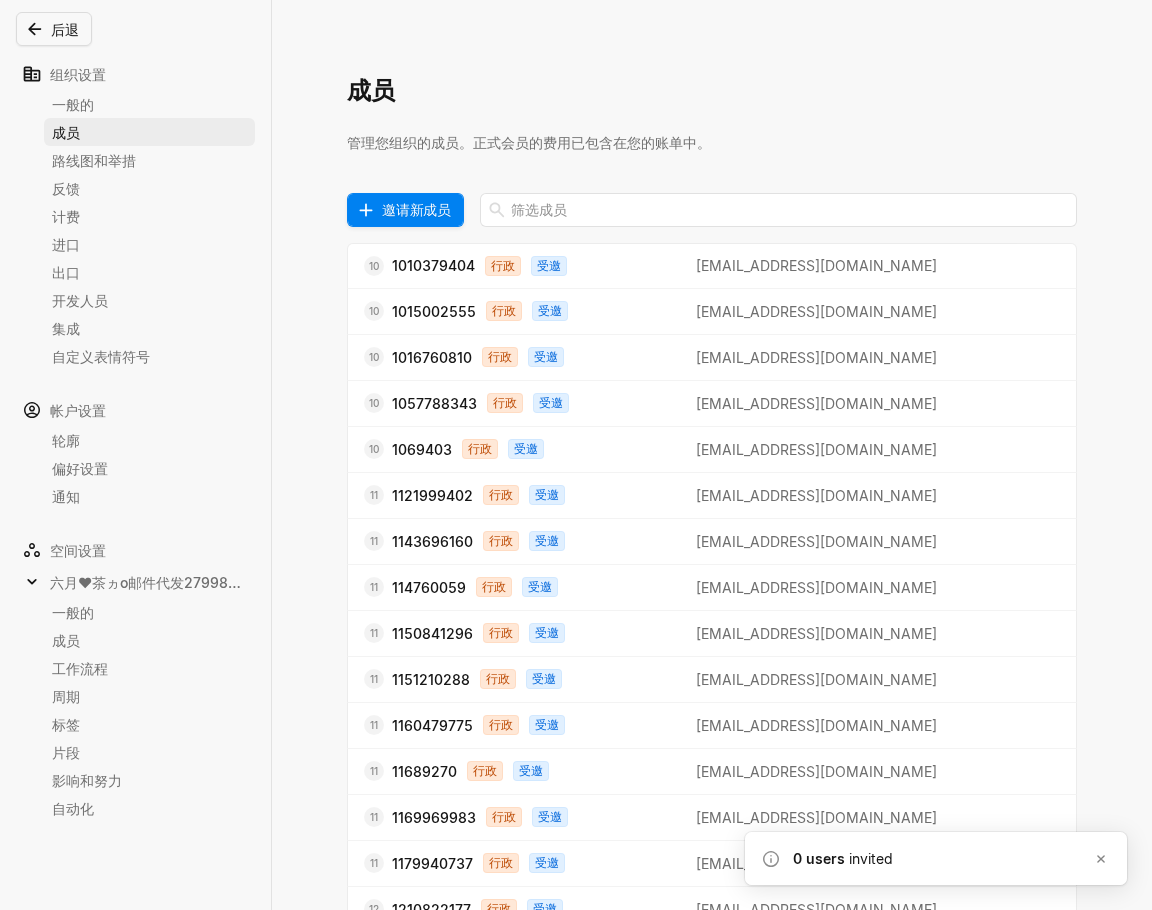 click on "邀请新成员" at bounding box center (416, 209) 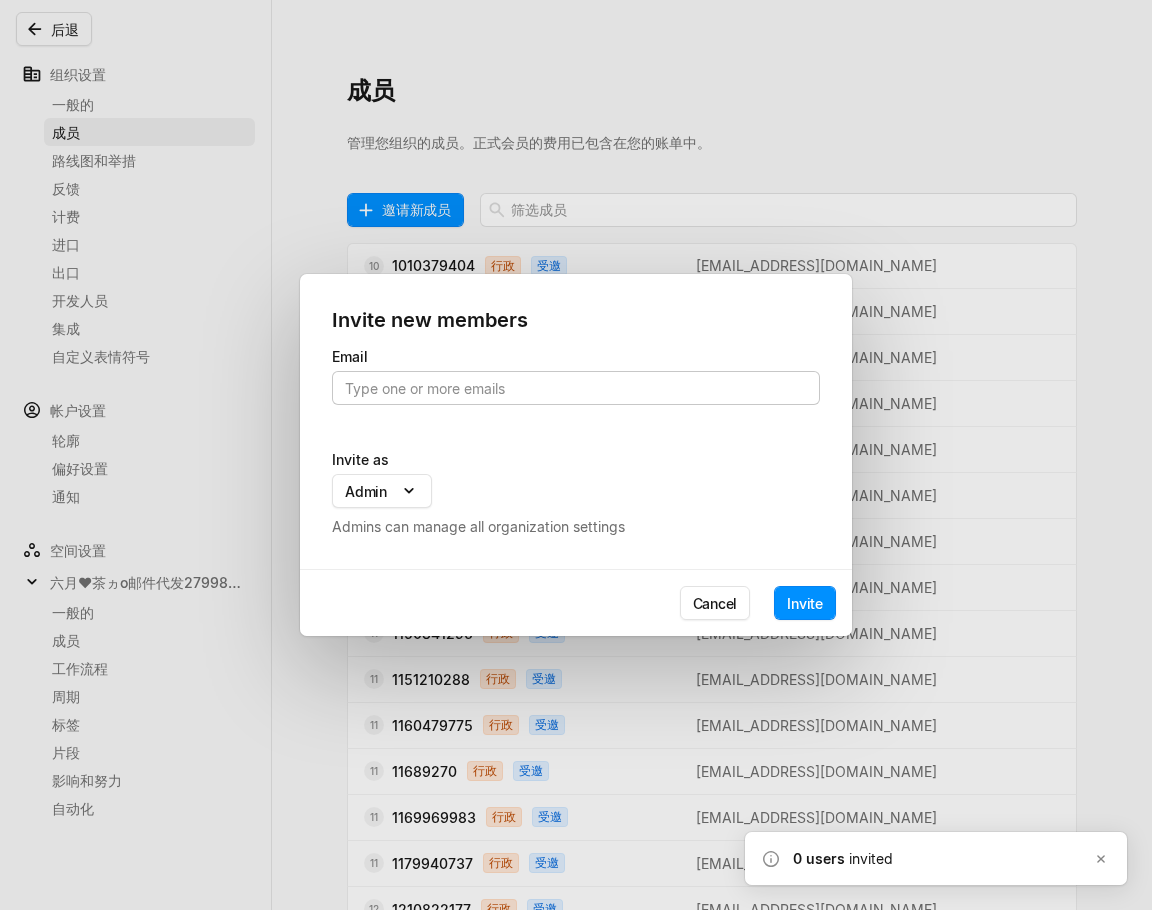 click at bounding box center (576, 388) 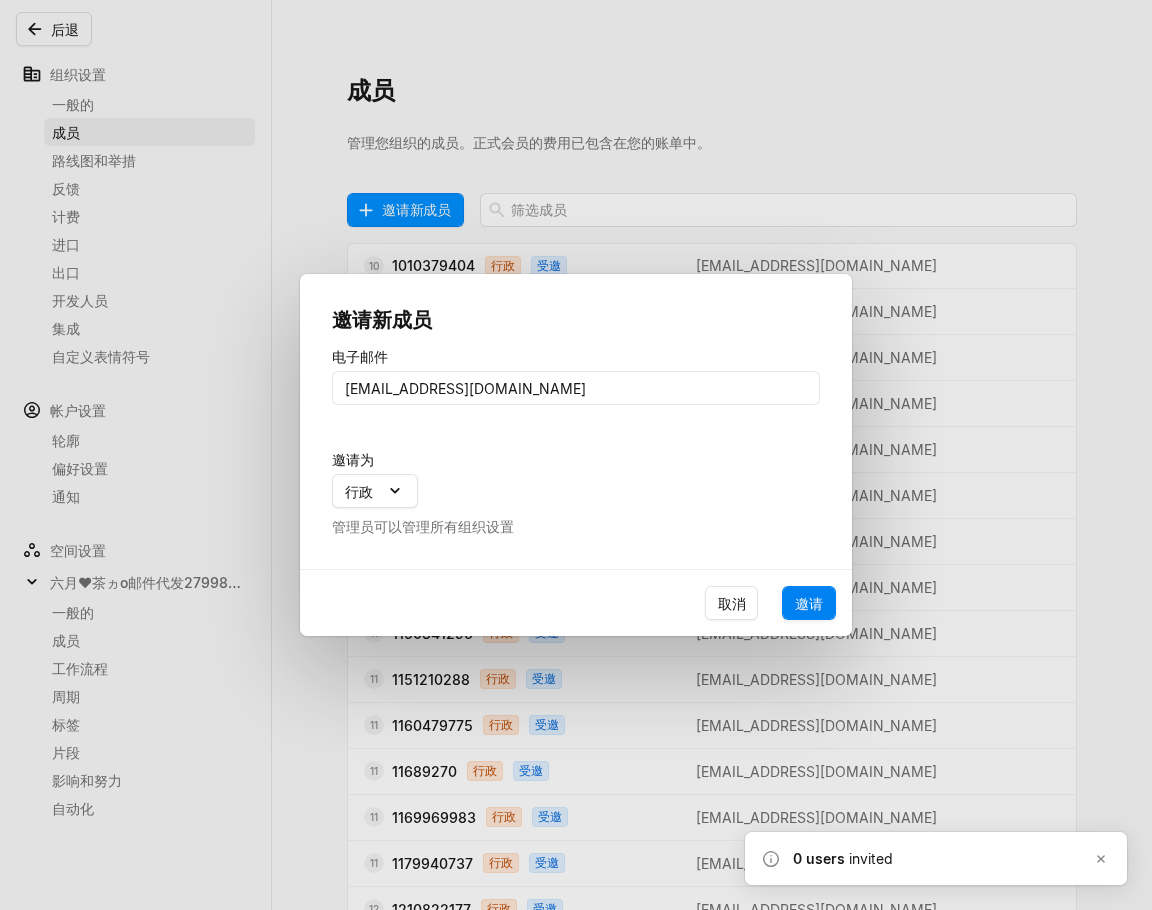 click on "邀请" at bounding box center [809, 603] 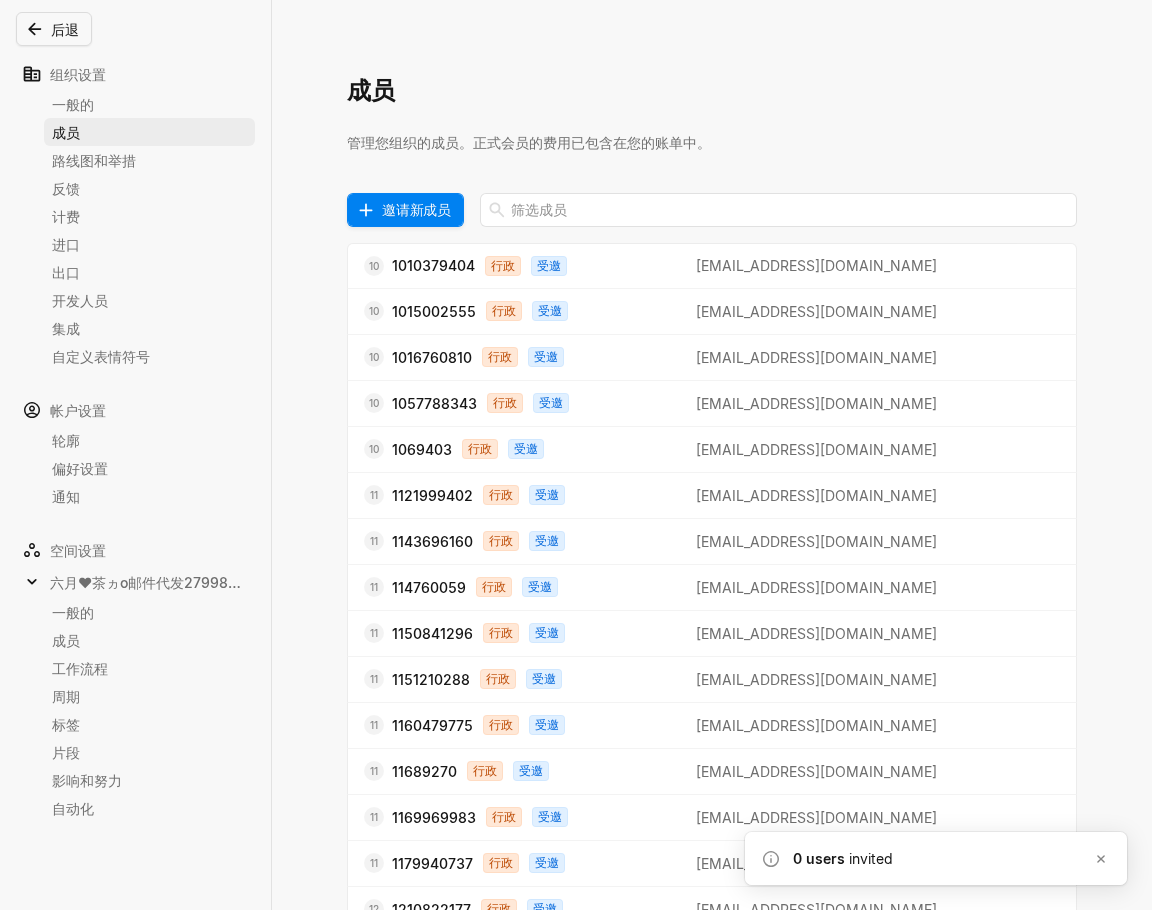 click on "邀请新成员" at bounding box center [416, 209] 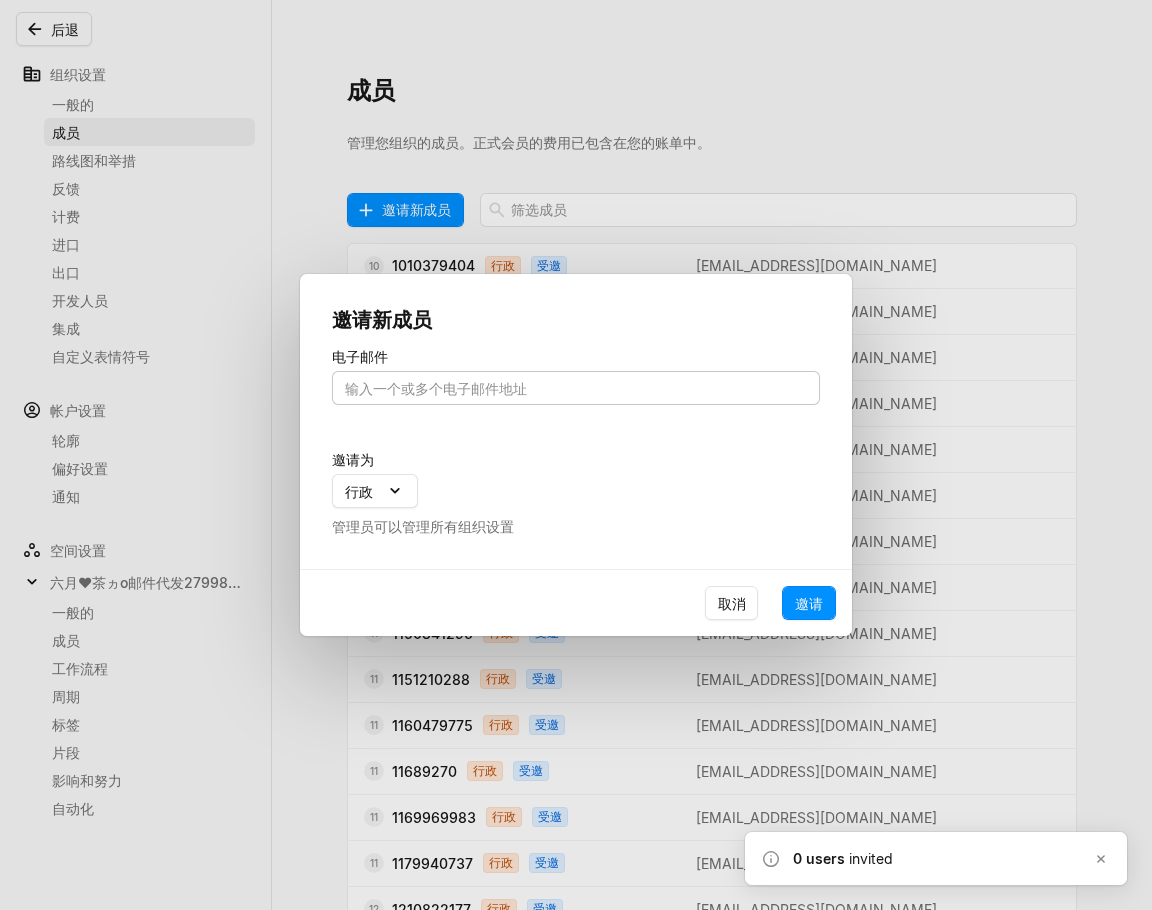 click at bounding box center [576, 388] 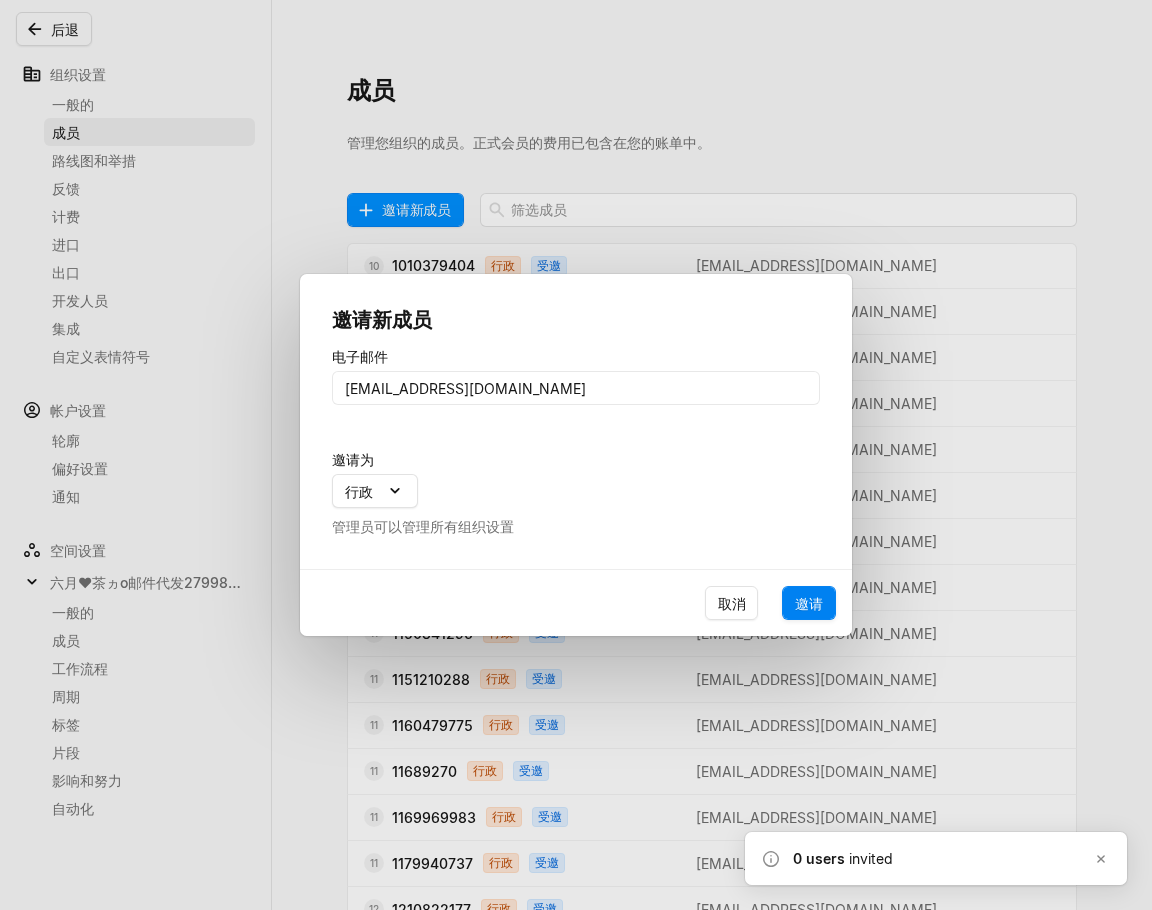 click on "邀请" at bounding box center [809, 603] 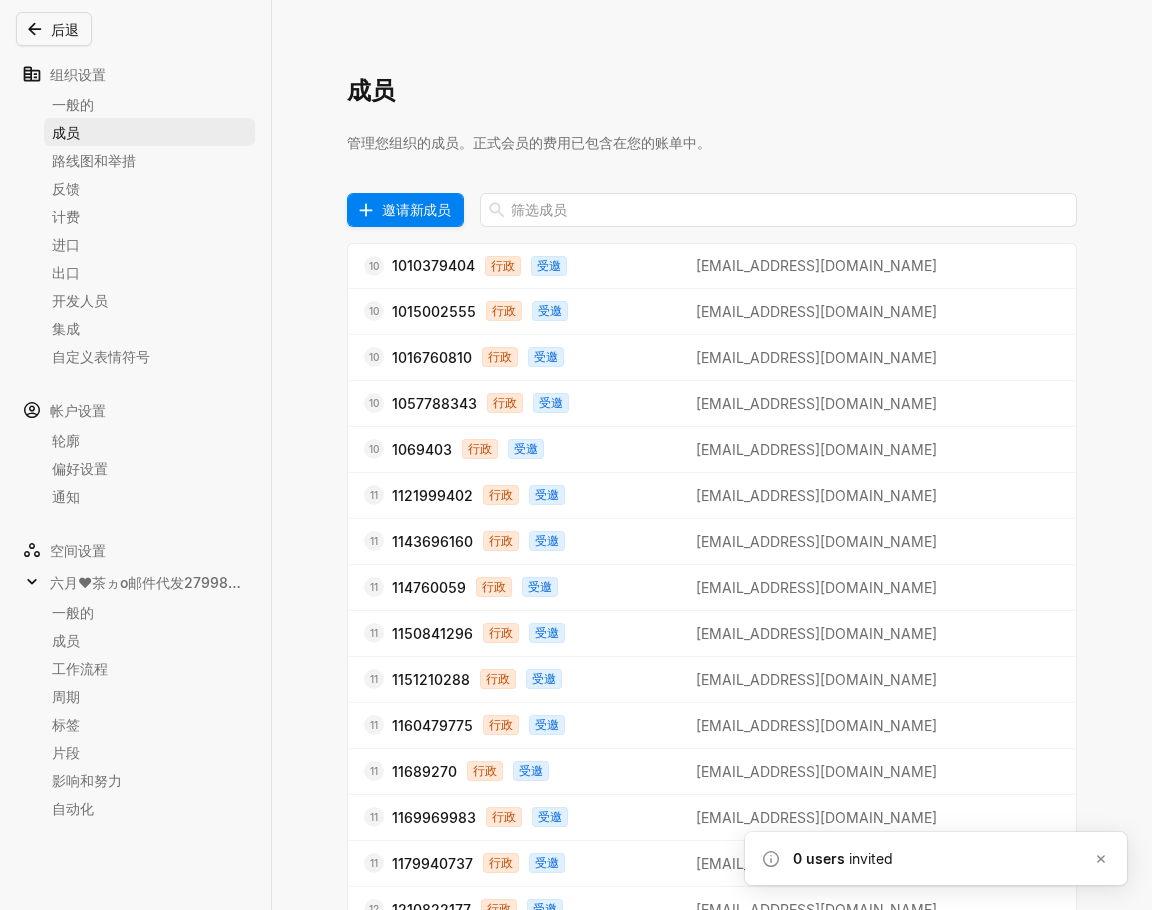 click on "邀请新成员" at bounding box center [416, 209] 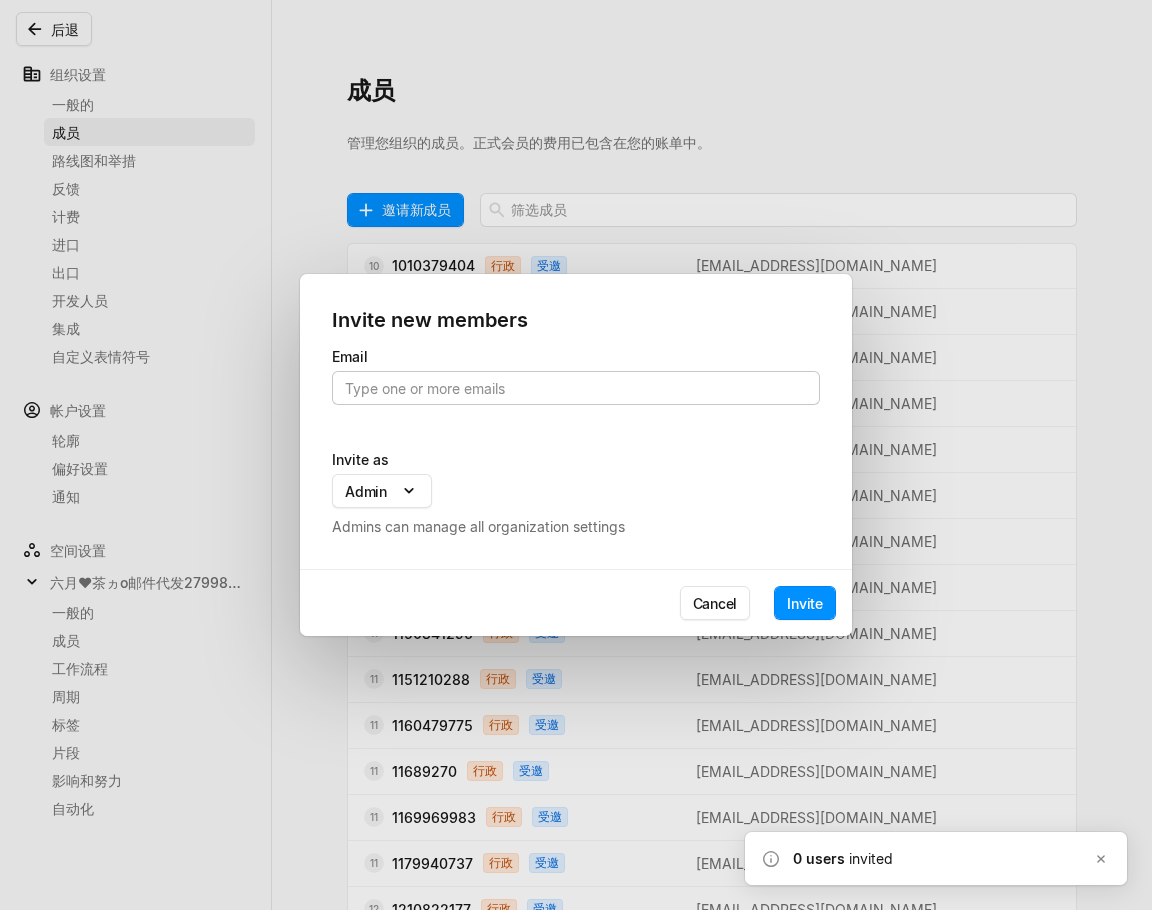 click at bounding box center (576, 388) 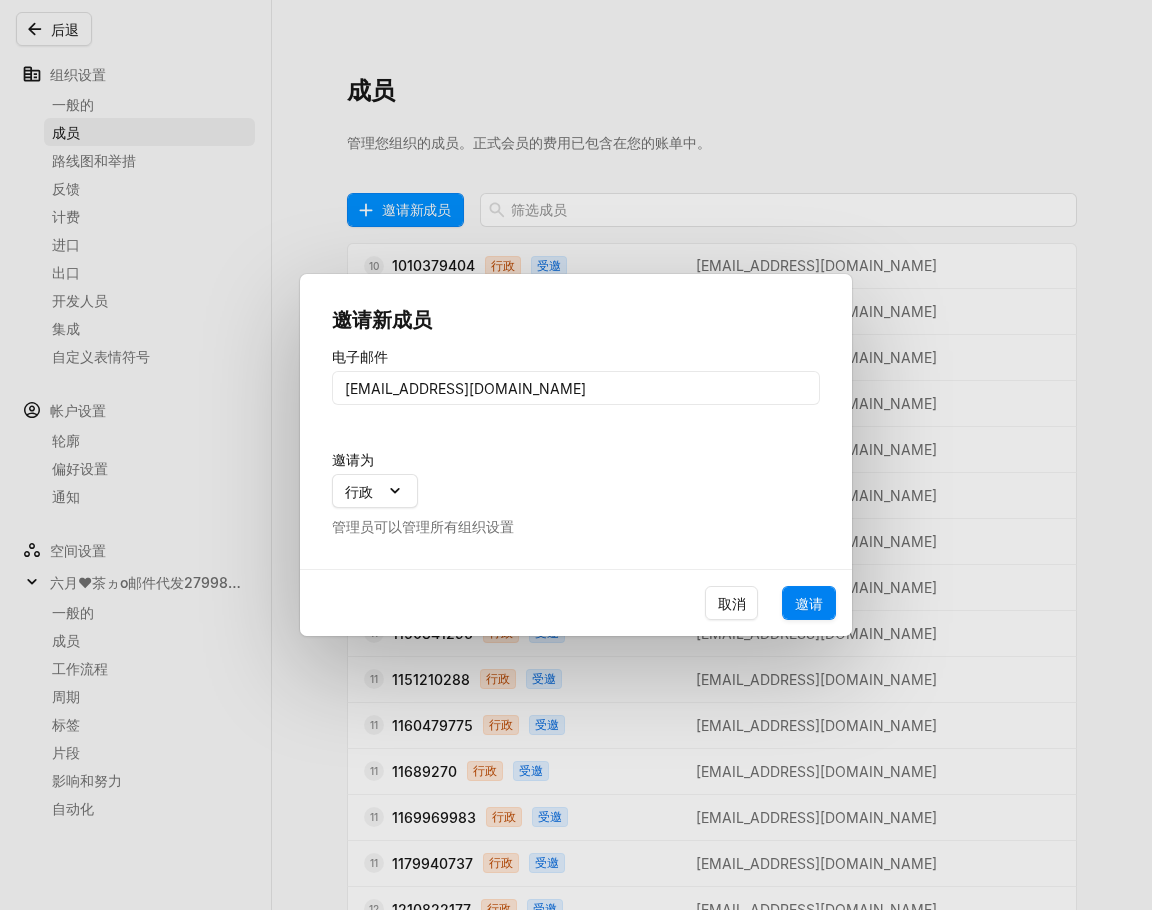 click on "邀请" at bounding box center (809, 603) 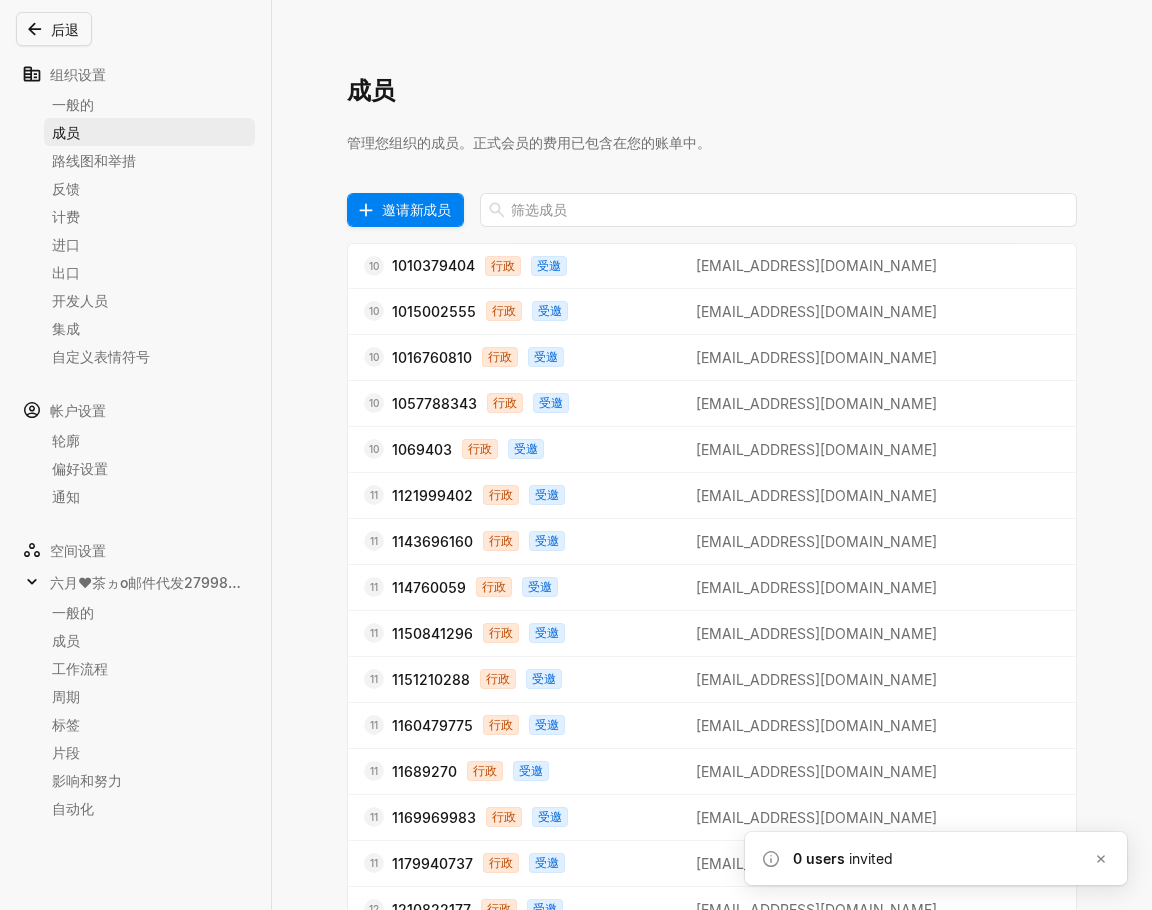 click on "邀请新成员" at bounding box center (416, 209) 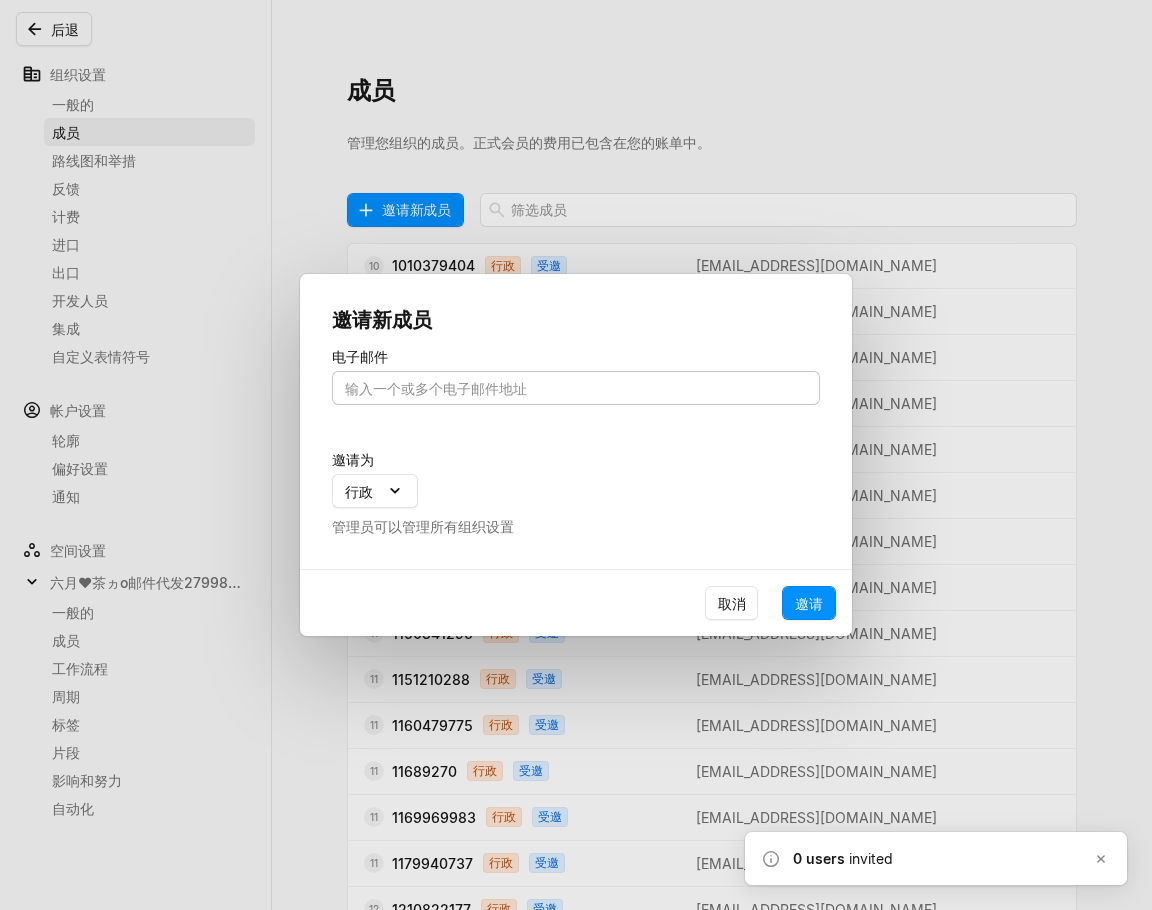 click at bounding box center (576, 388) 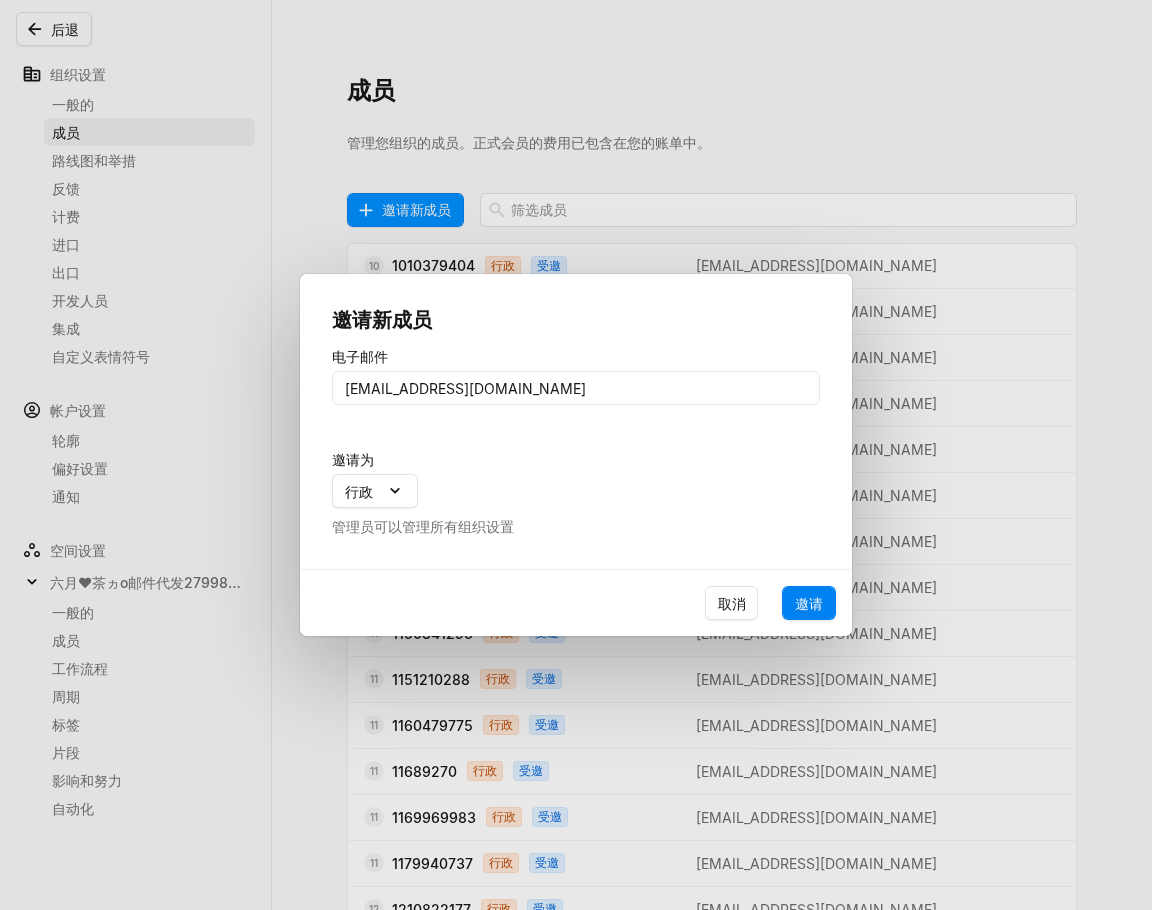 click on "邀请" at bounding box center [809, 603] 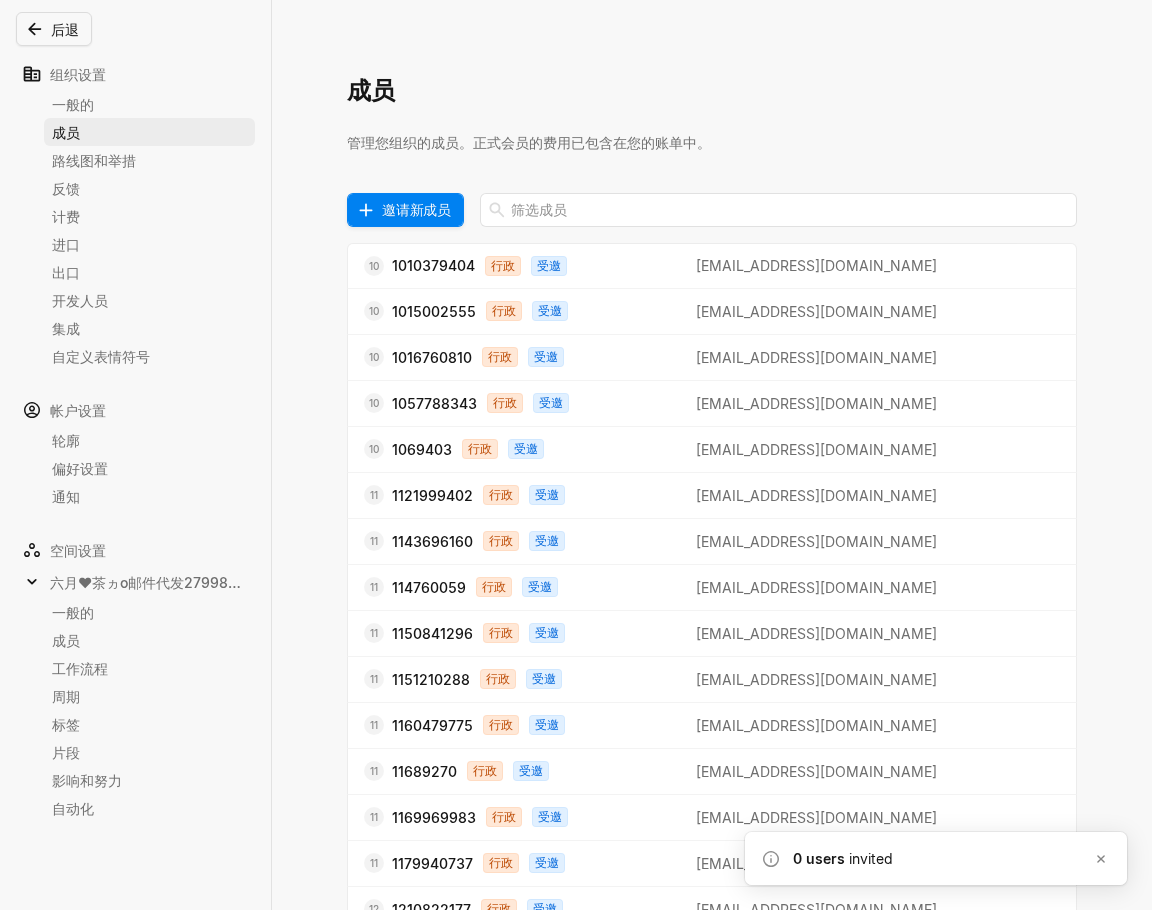 click on "邀请新成员" at bounding box center (416, 209) 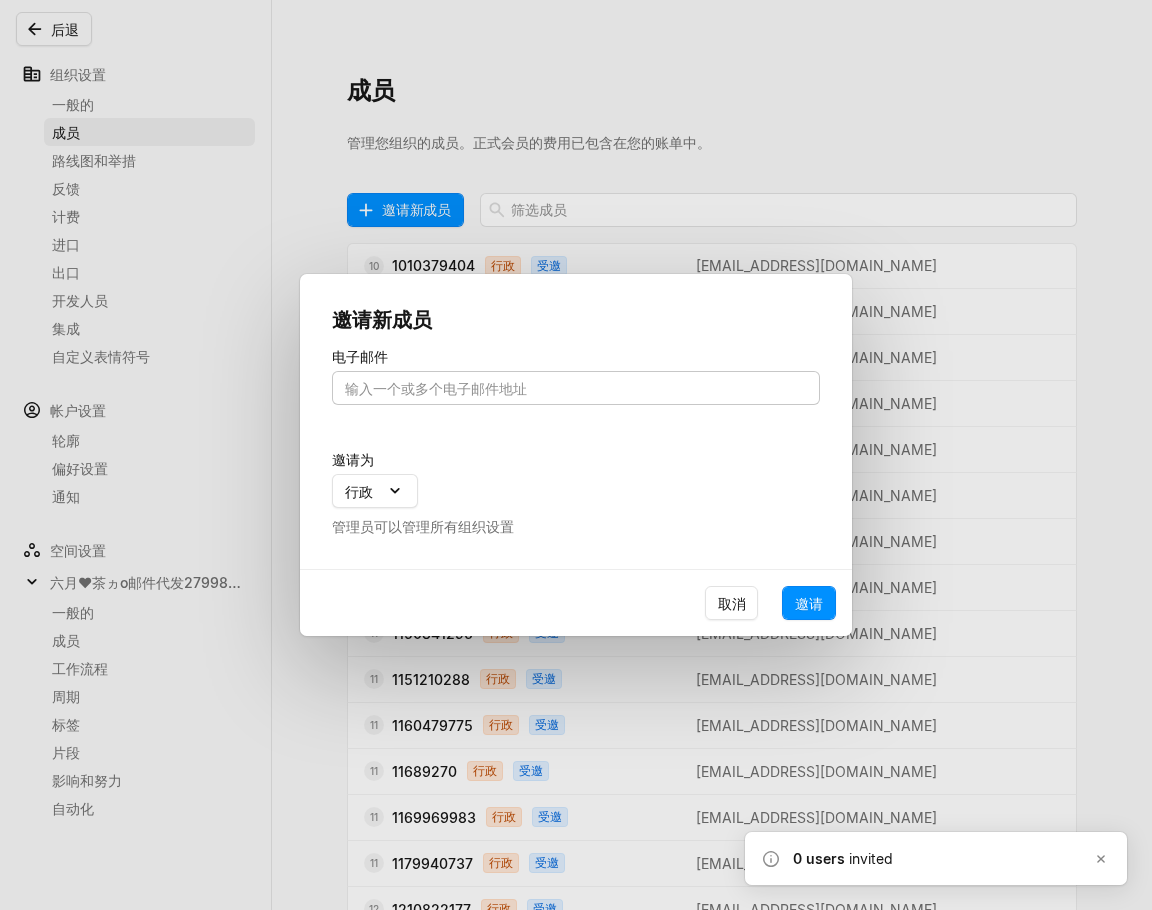 click at bounding box center (576, 388) 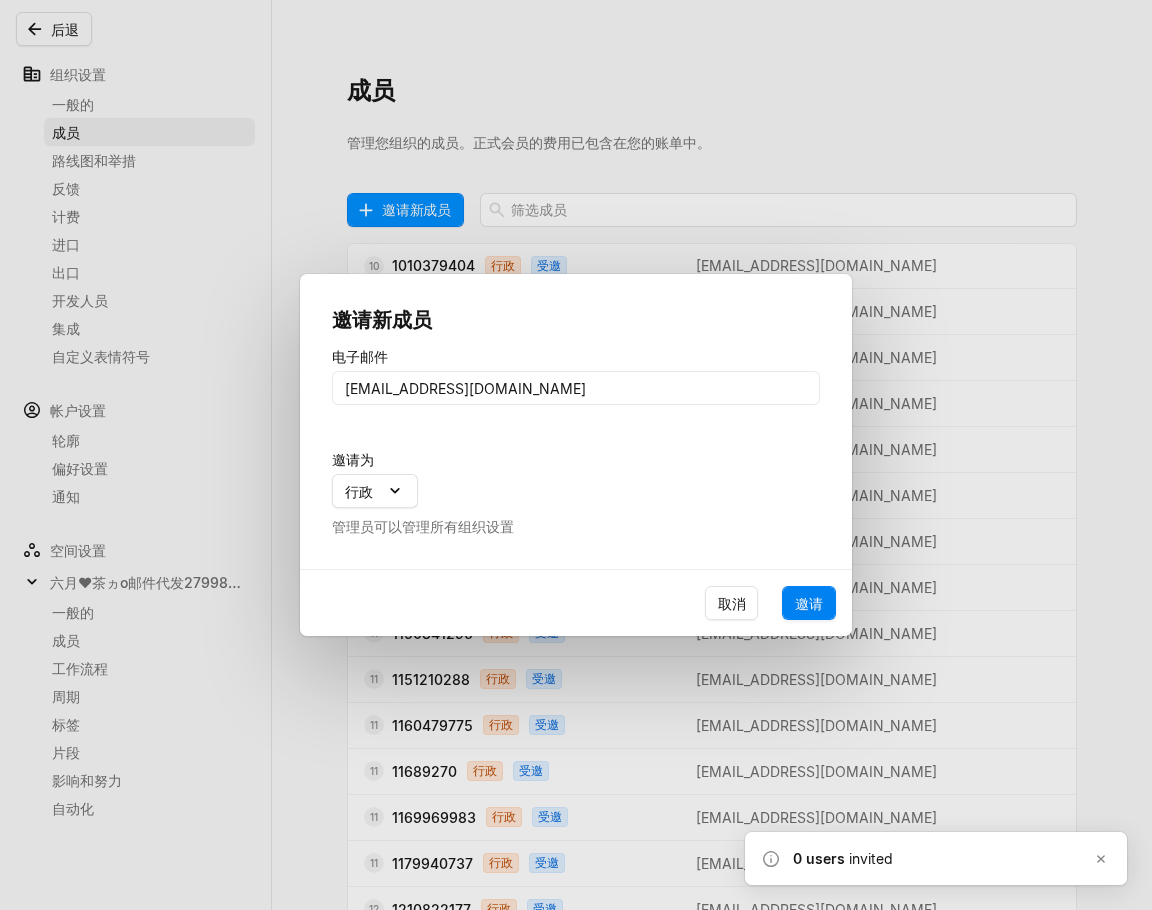click on "邀请" at bounding box center (809, 603) 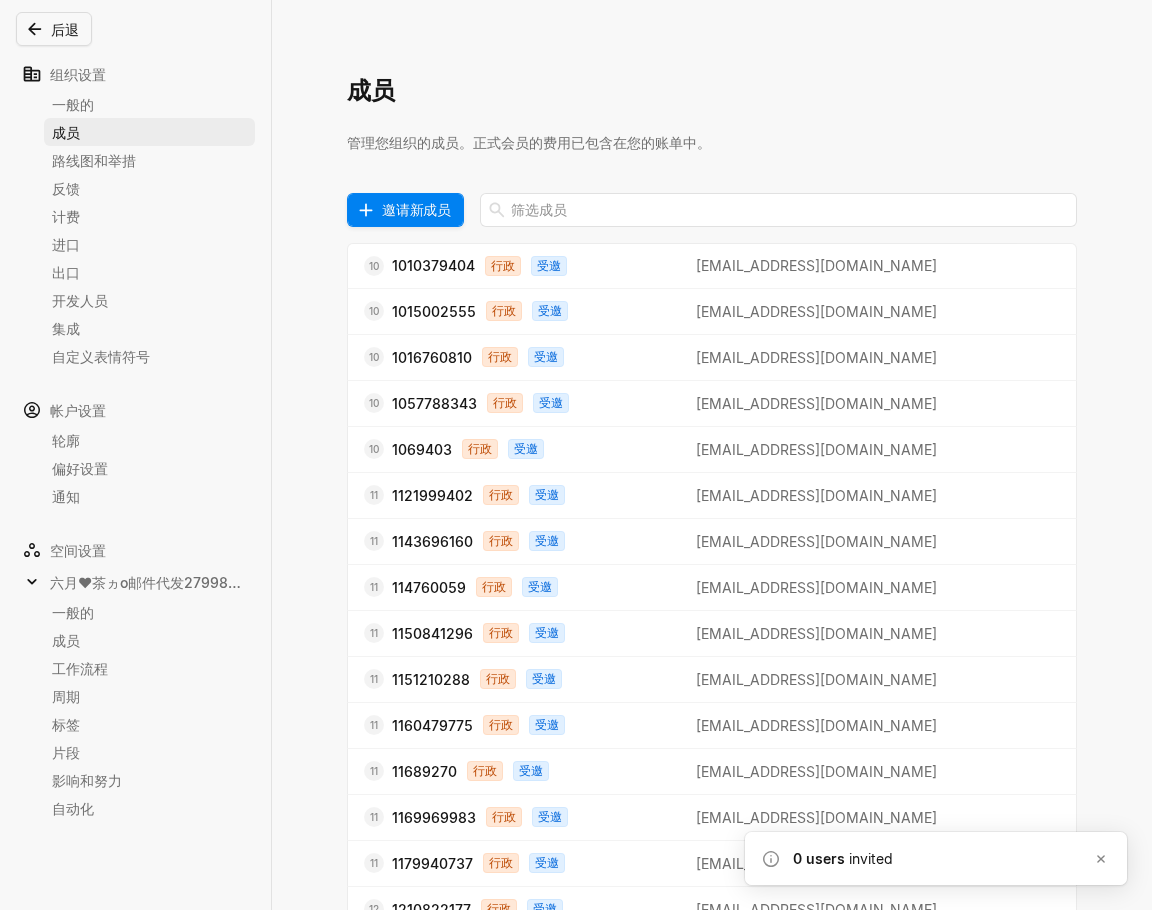 click on "邀请新成员" at bounding box center (416, 209) 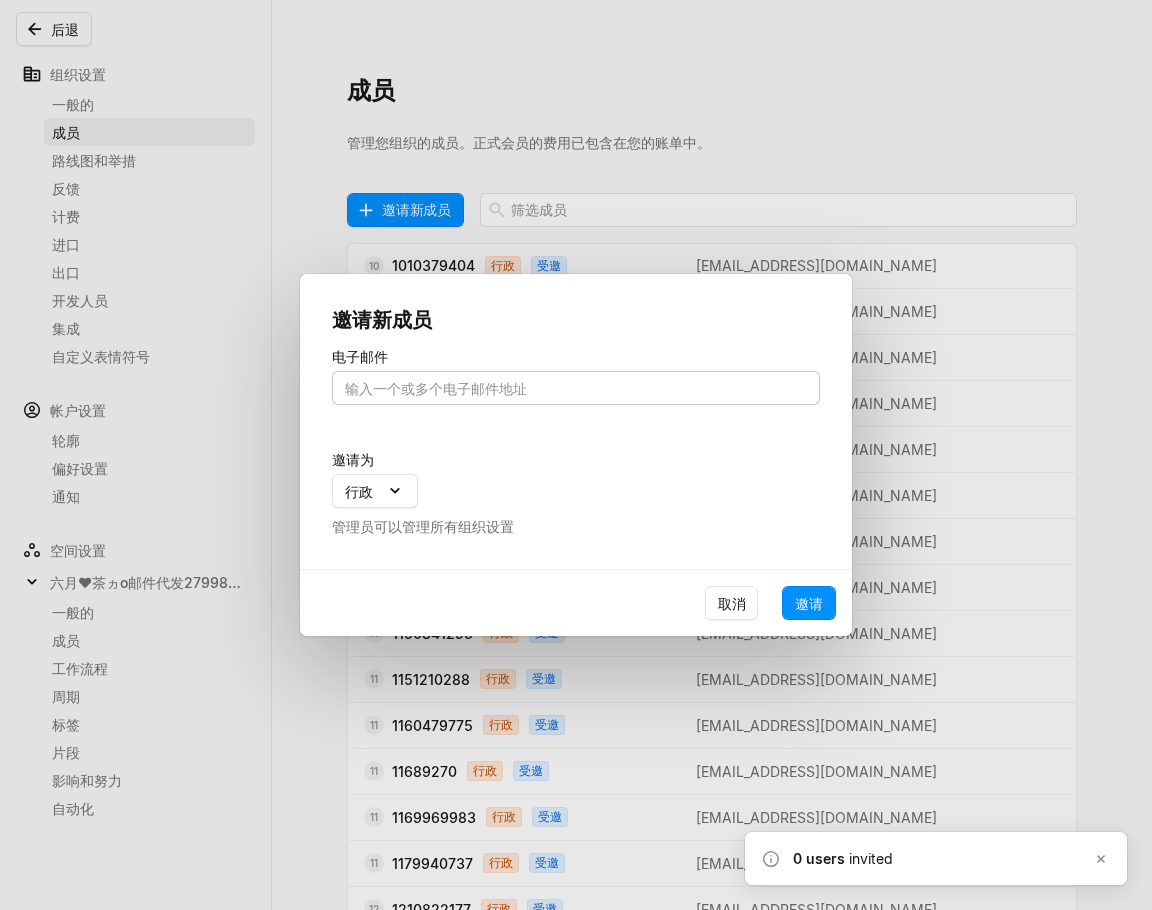 click at bounding box center (576, 388) 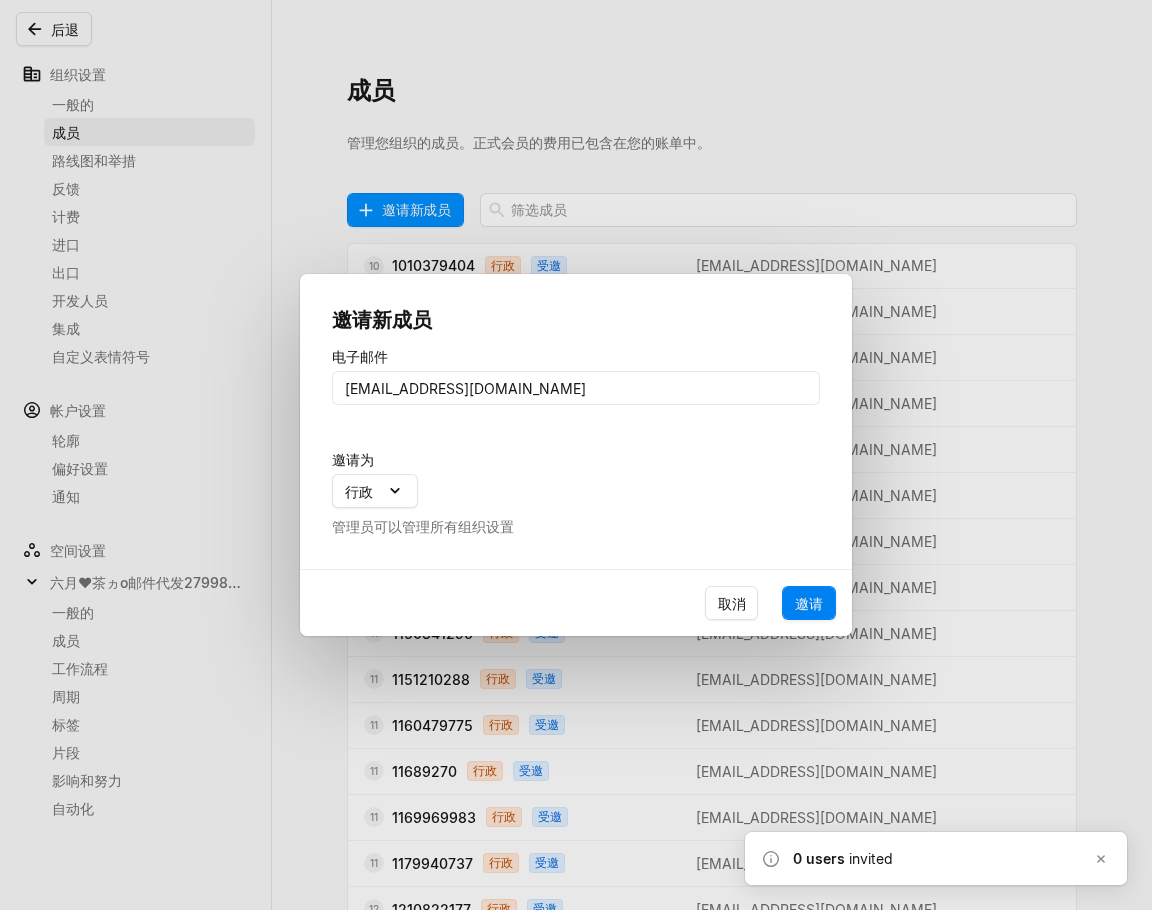 click on "邀请" at bounding box center [809, 603] 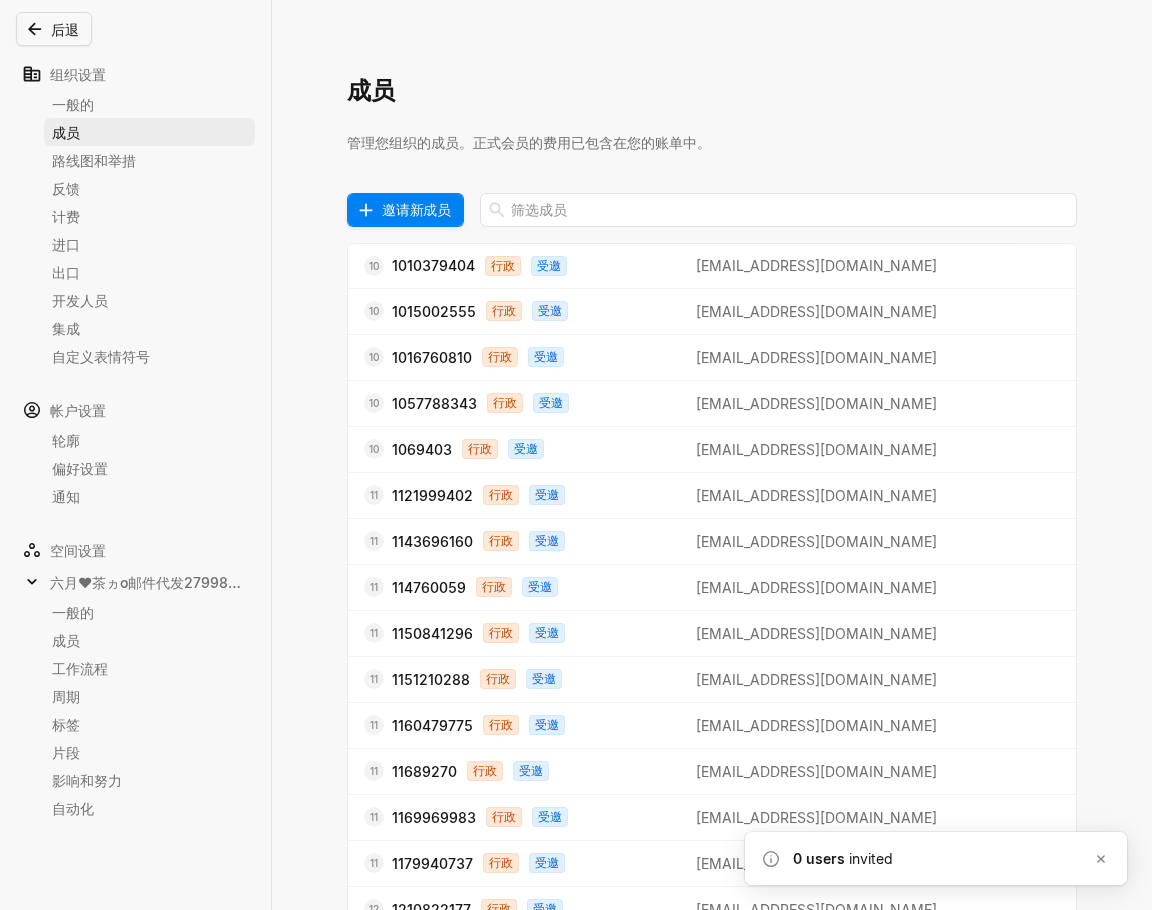 click on "邀请新成员" at bounding box center [416, 209] 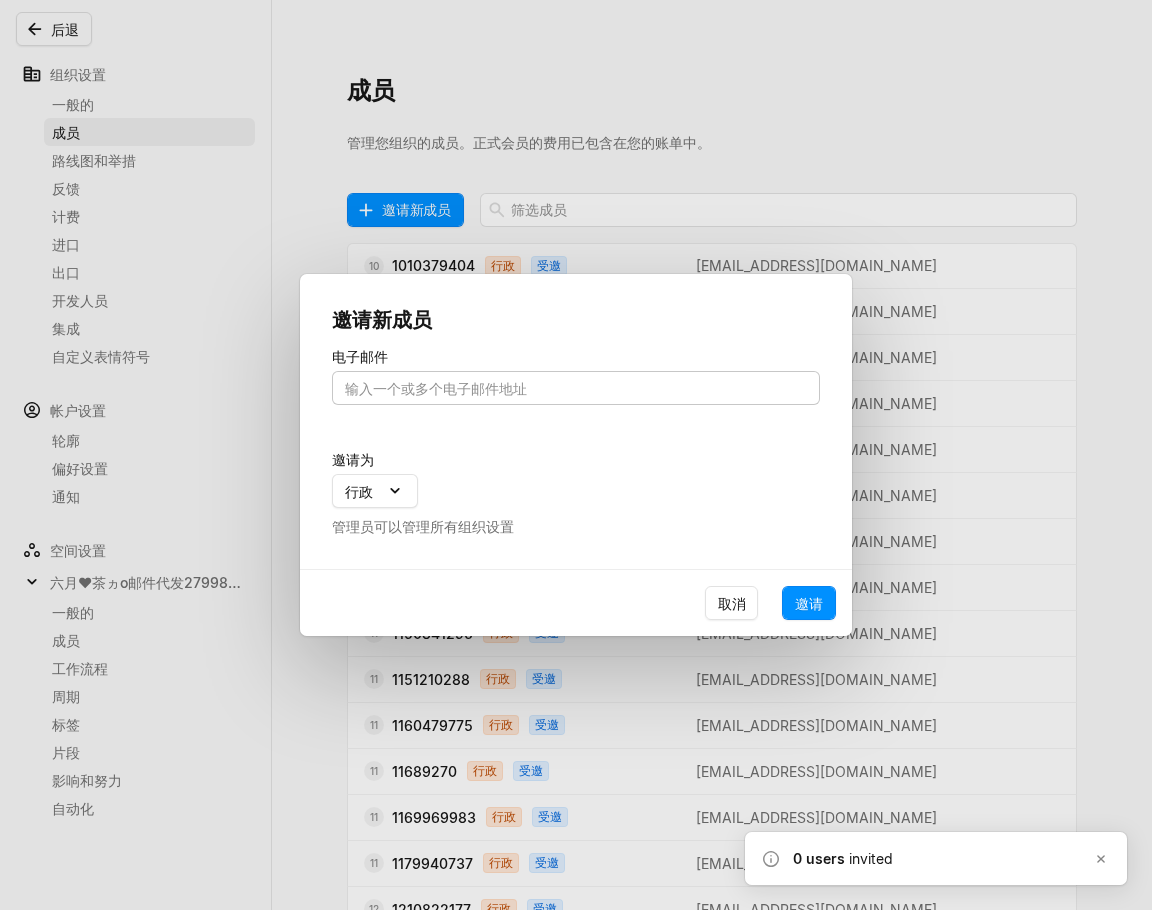 click at bounding box center (576, 388) 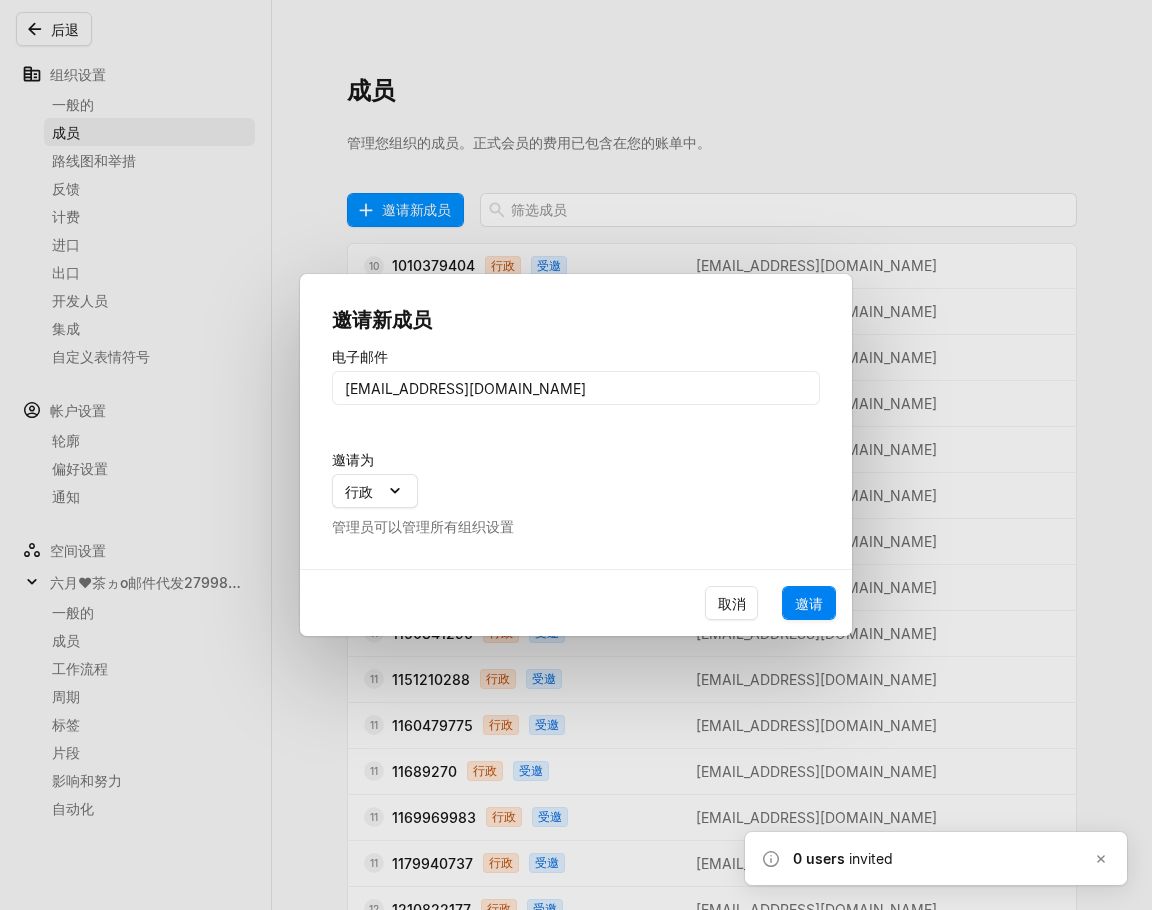 click on "邀请" at bounding box center [809, 603] 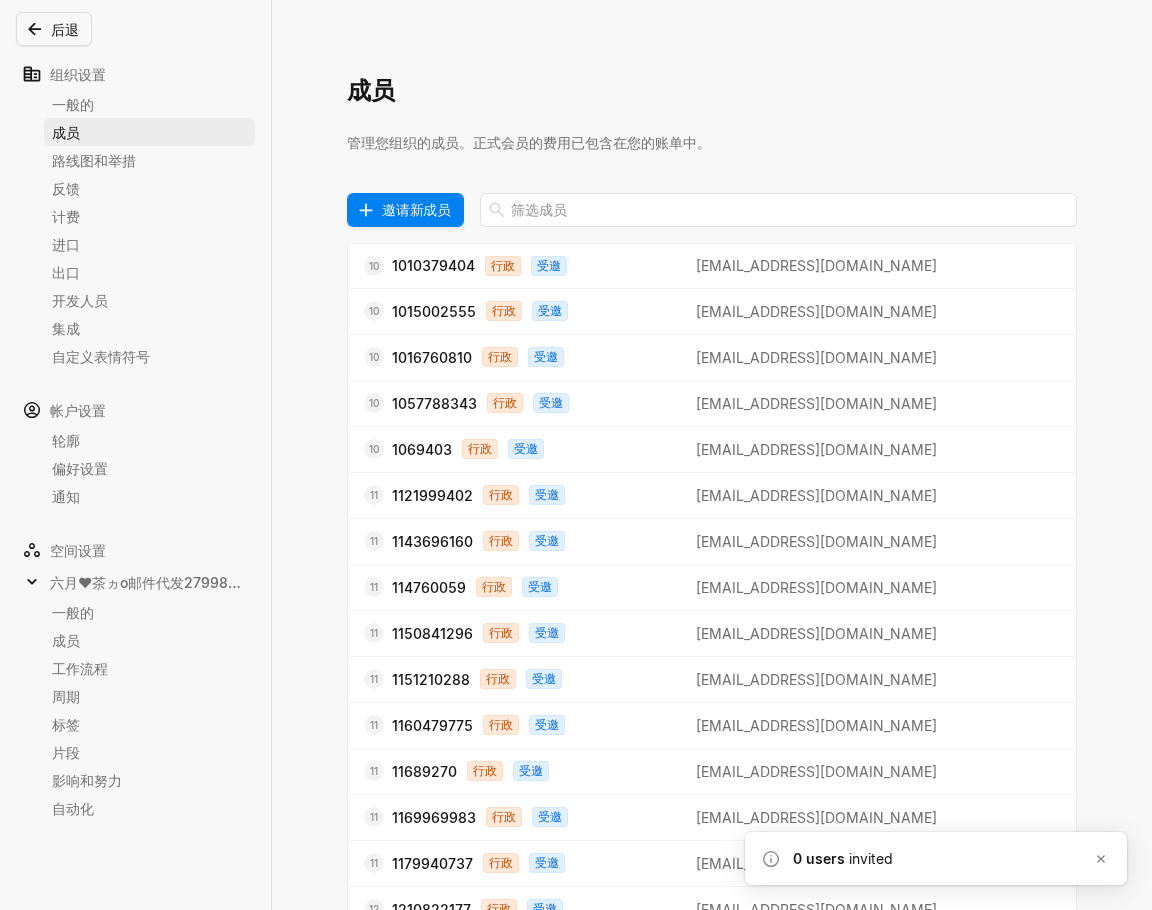 click on "邀请新成员" at bounding box center (416, 209) 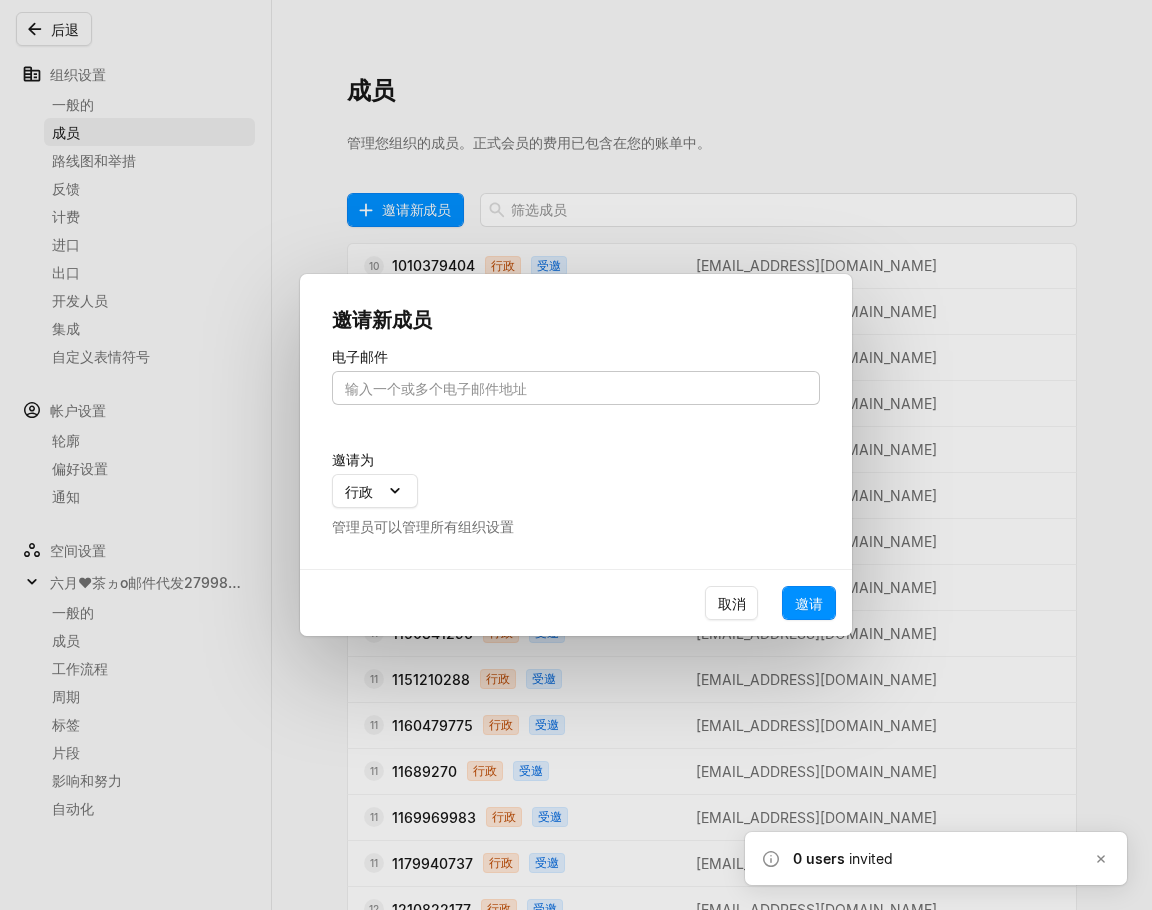 click at bounding box center (576, 388) 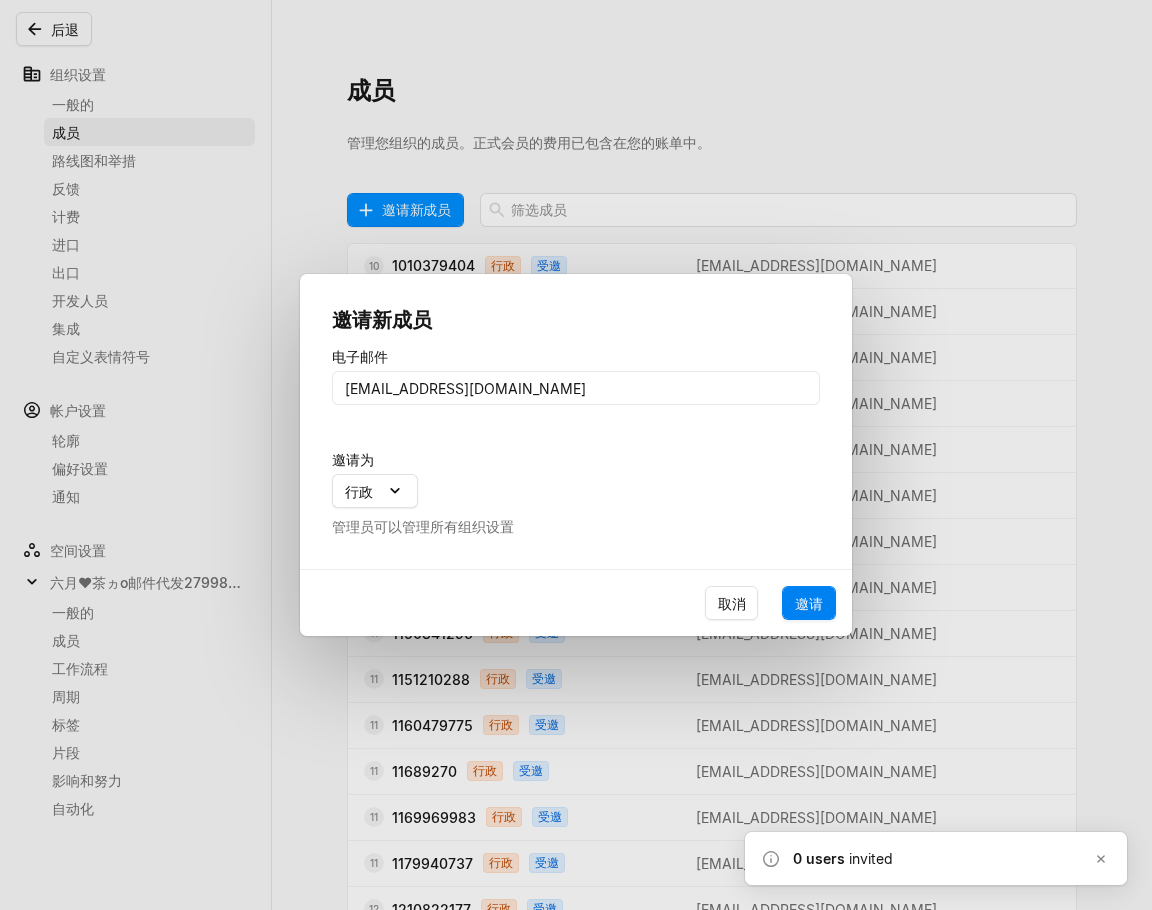 click on "邀请" at bounding box center [809, 603] 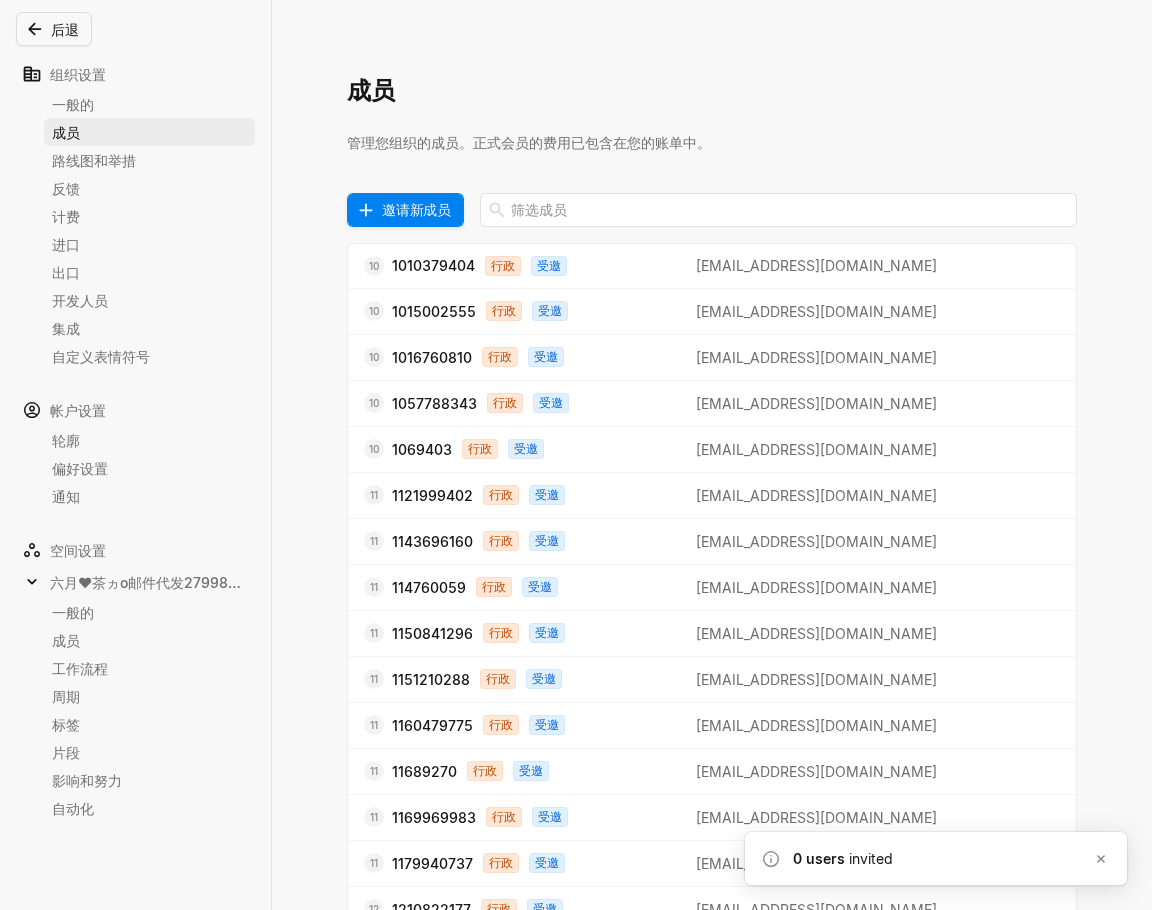 click on "邀请新成员" at bounding box center (416, 209) 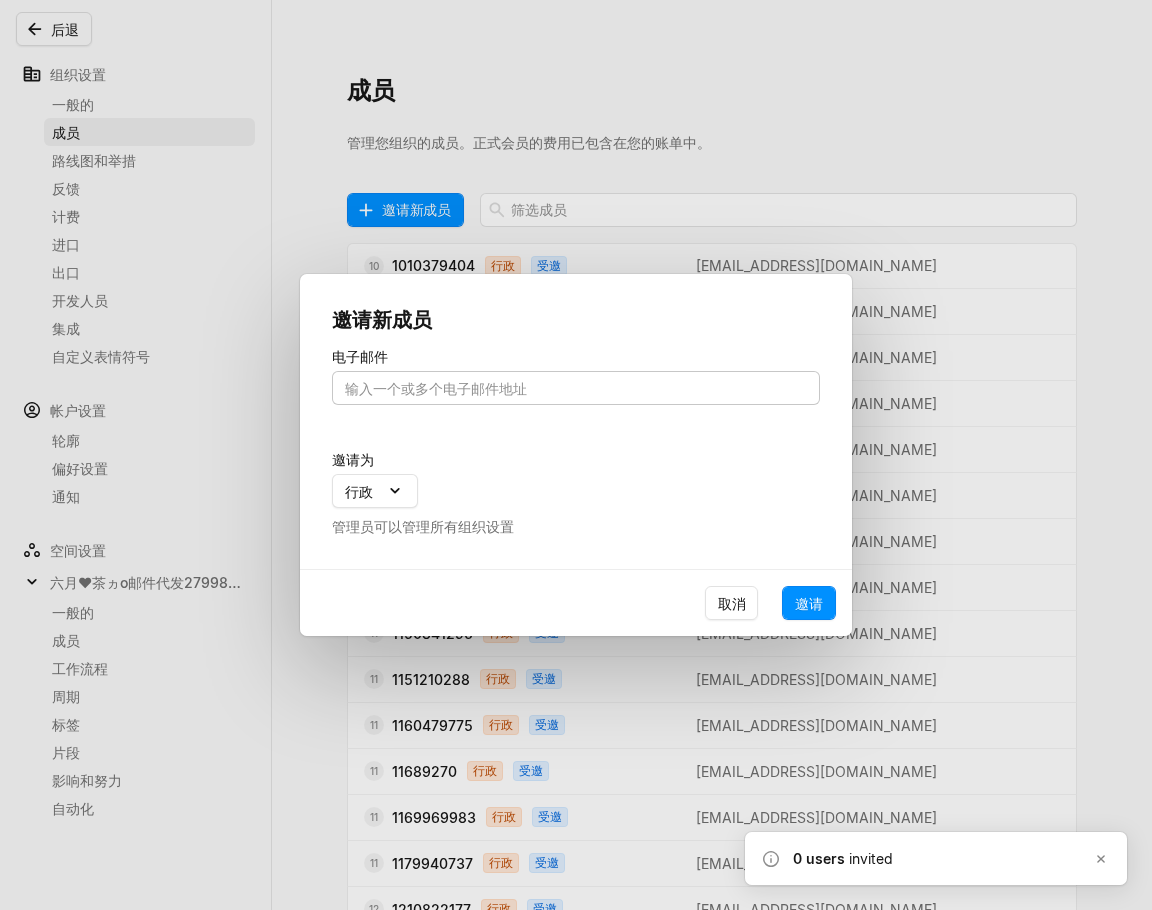 click at bounding box center (576, 388) 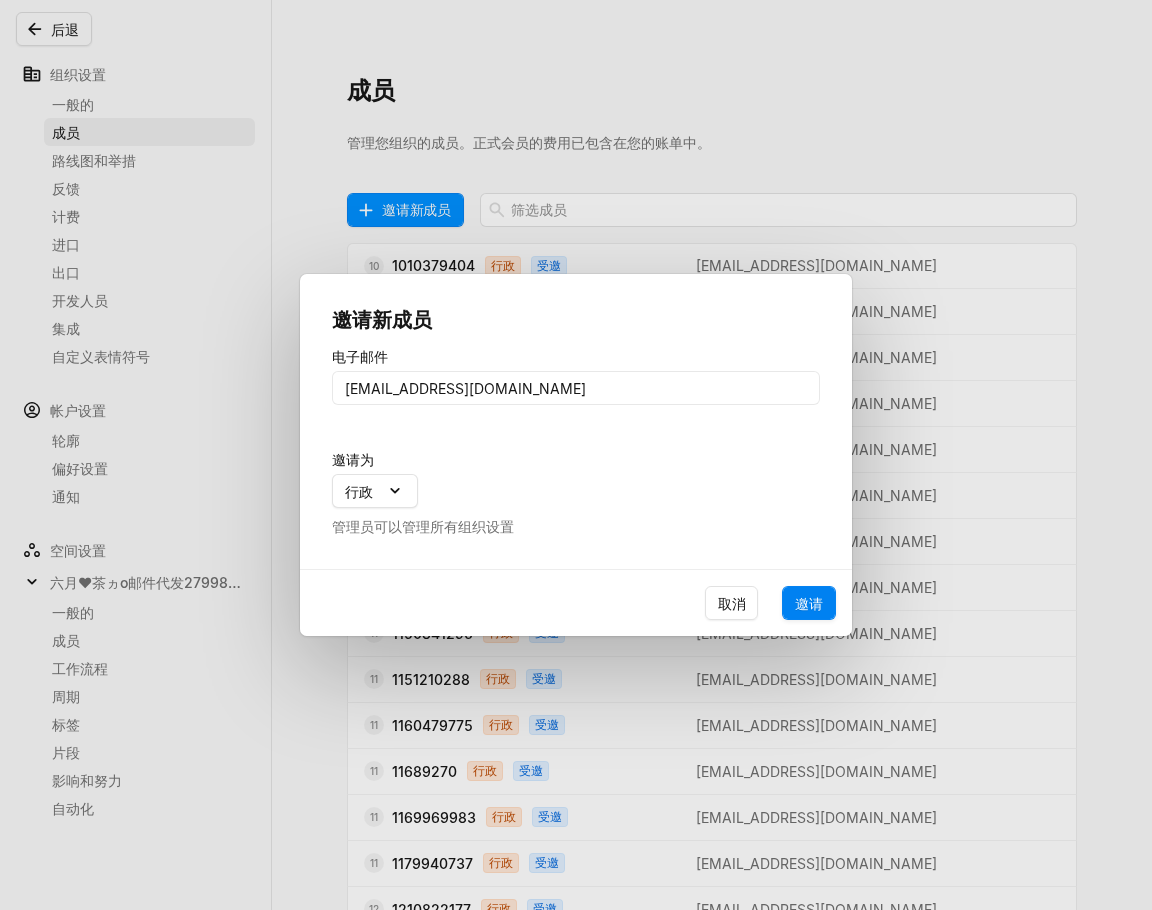 click on "邀请" at bounding box center [809, 603] 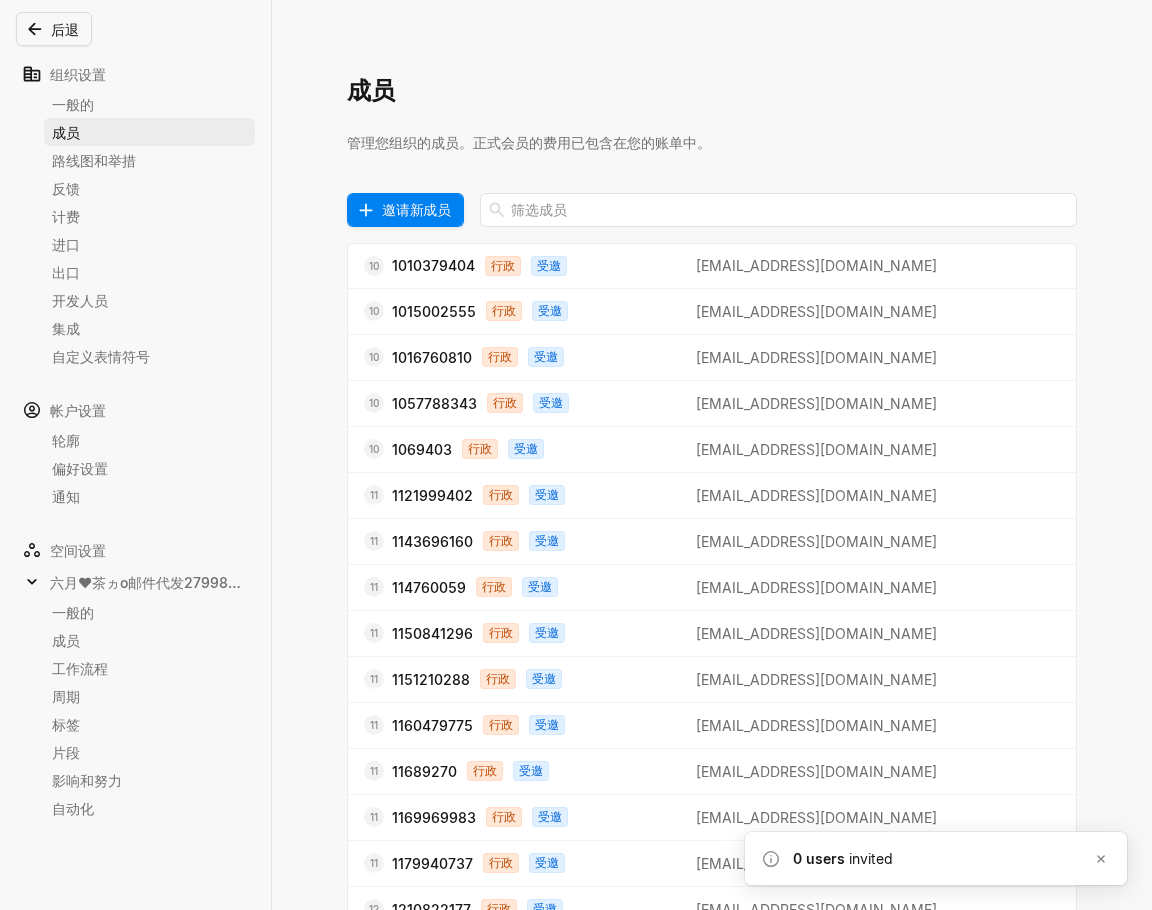 click on "邀请新成员" at bounding box center (416, 209) 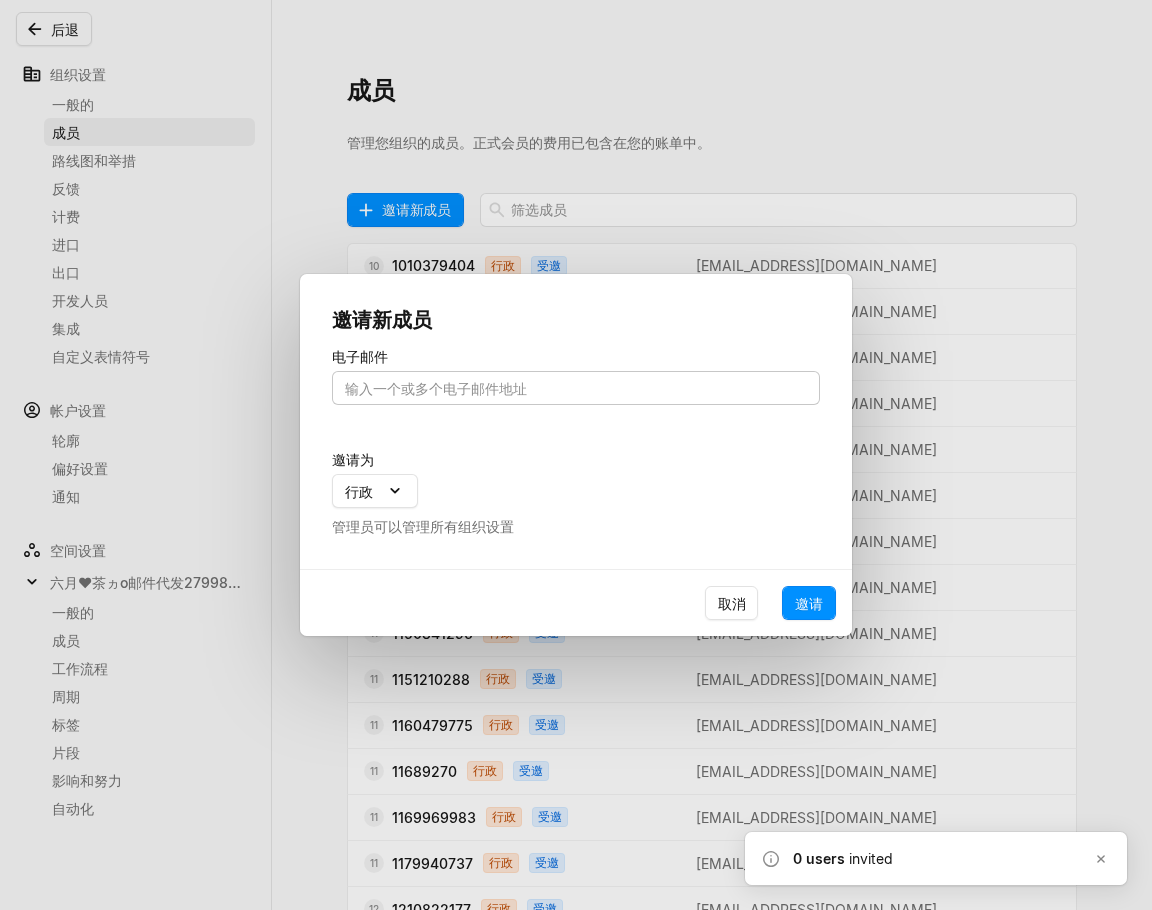 click at bounding box center [576, 388] 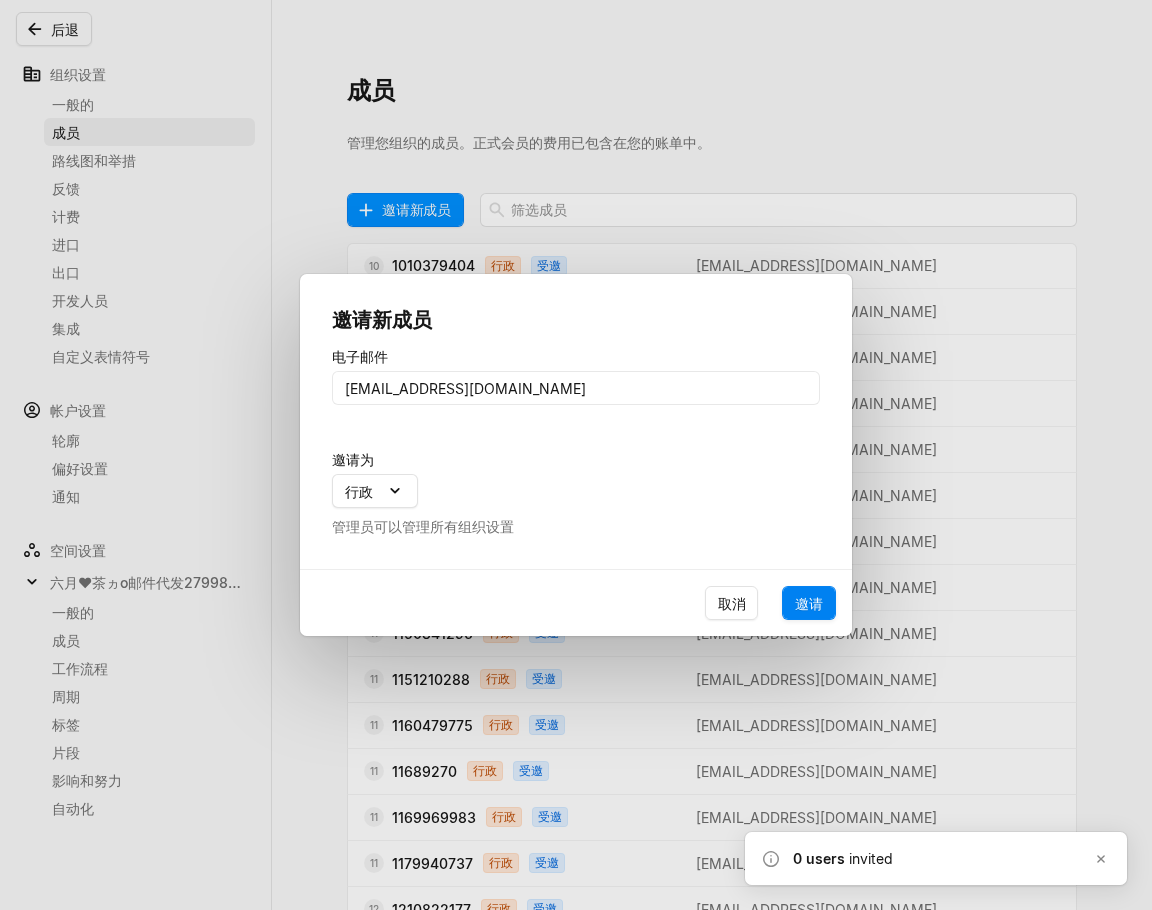 click on "邀请" at bounding box center (809, 603) 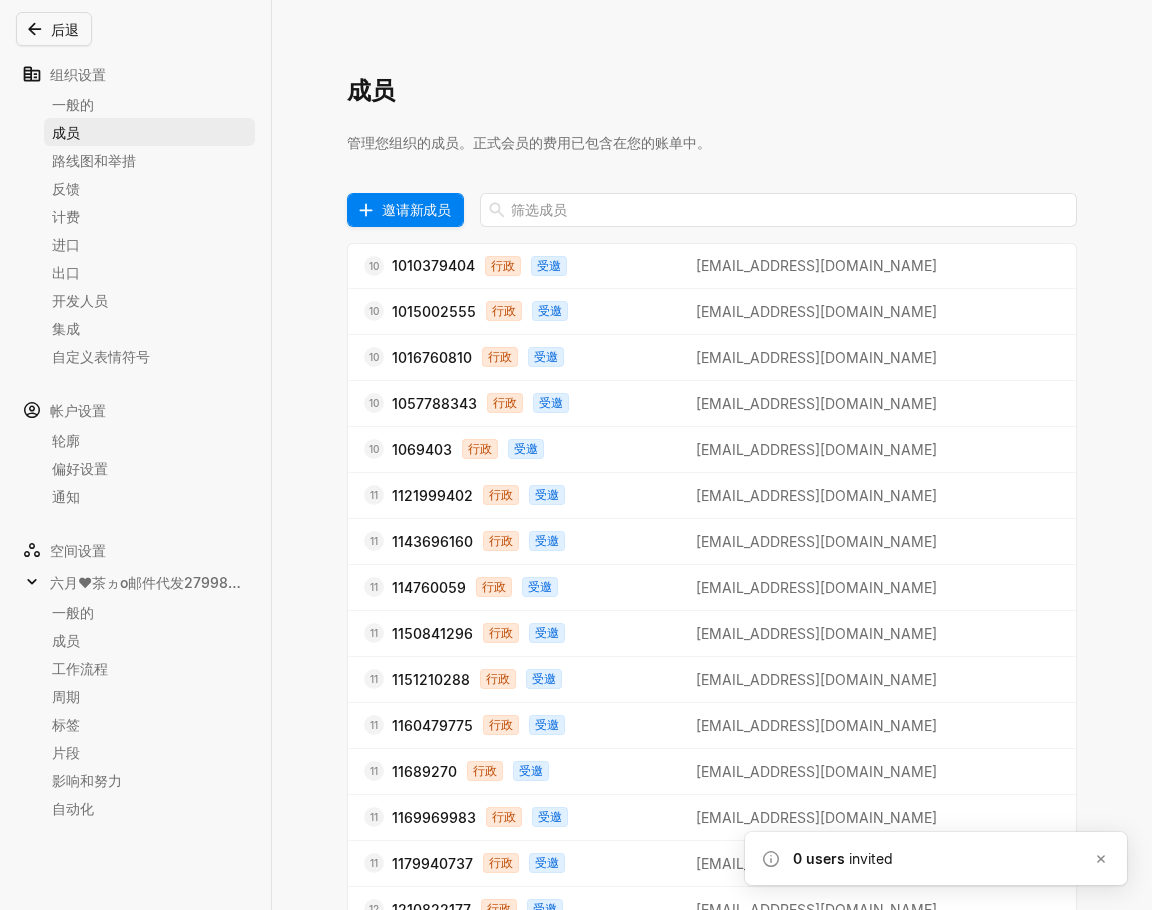 click on "邀请新成员" at bounding box center [416, 209] 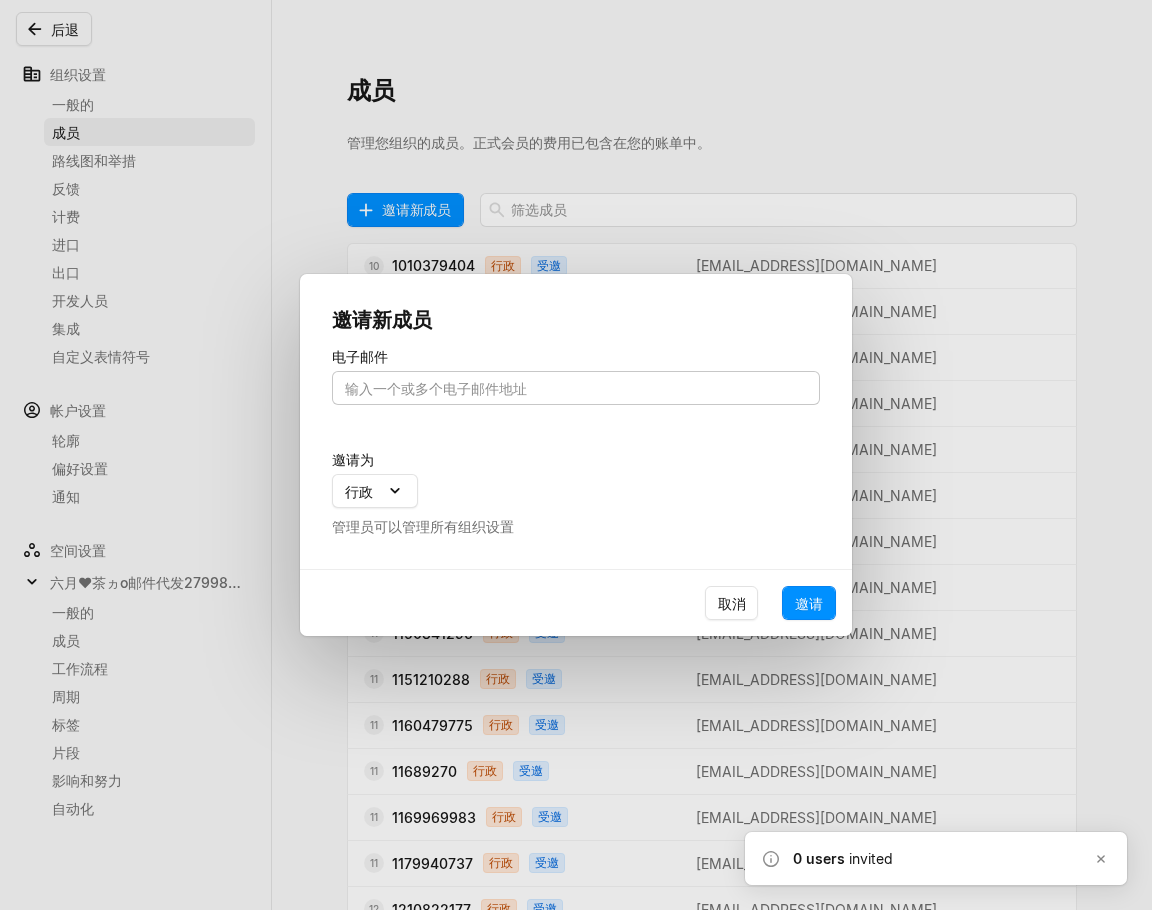 click at bounding box center [576, 388] 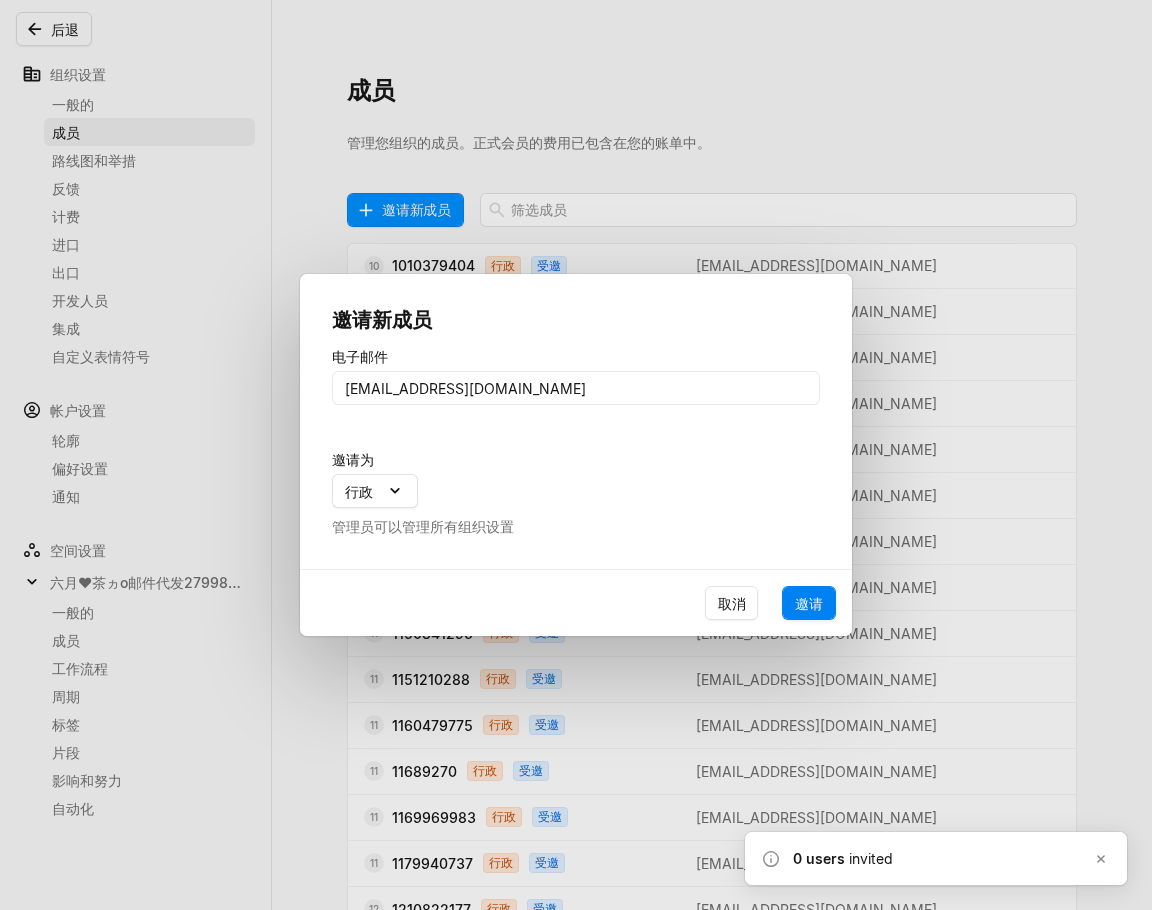 click on "邀请" at bounding box center [809, 603] 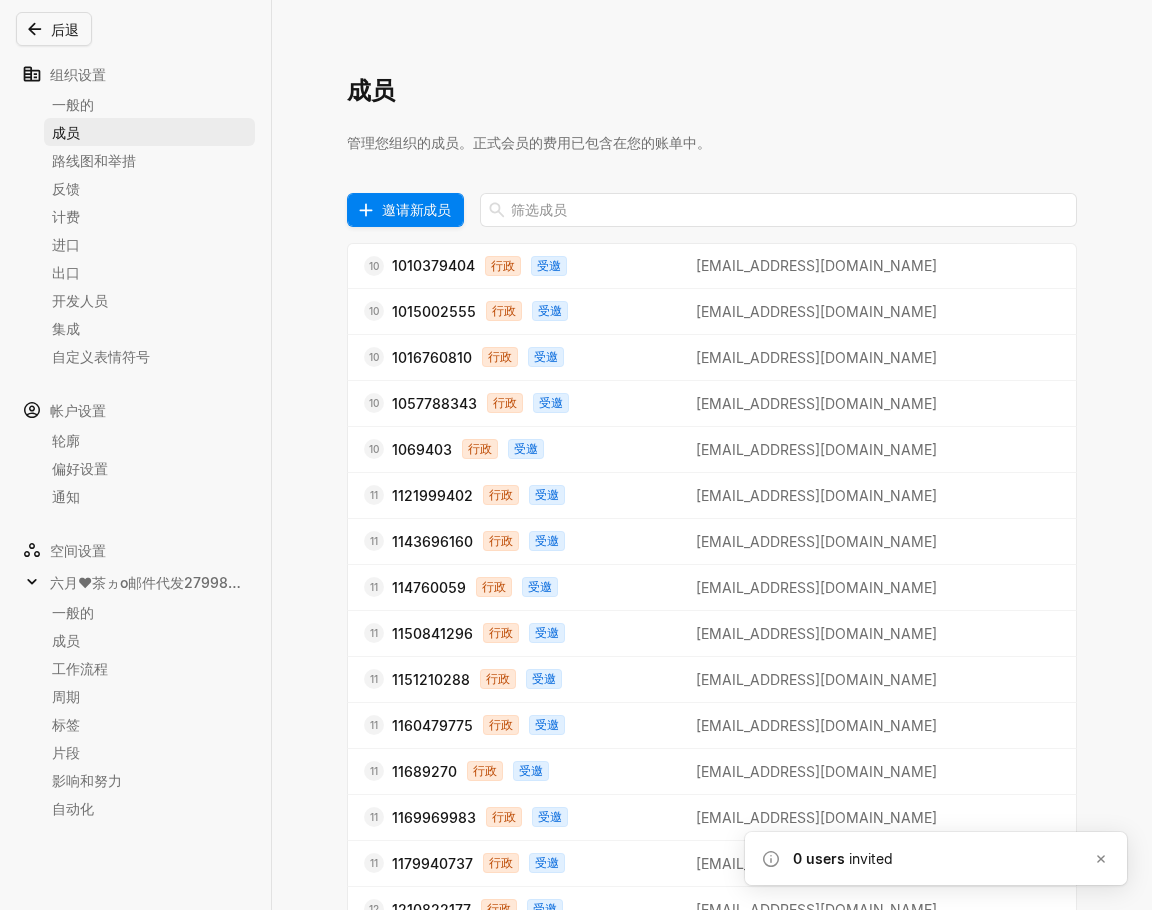 click on "邀请新成员" at bounding box center (416, 209) 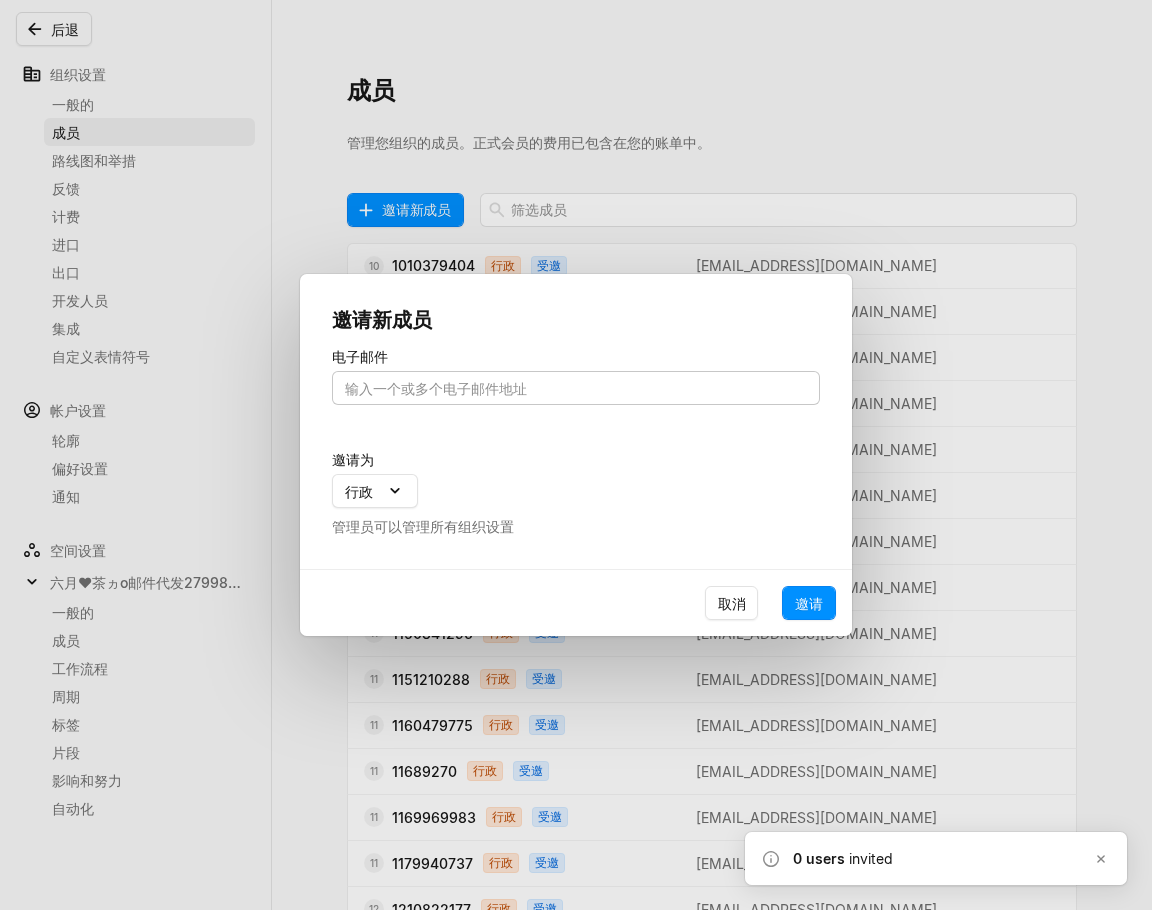 click at bounding box center (576, 388) 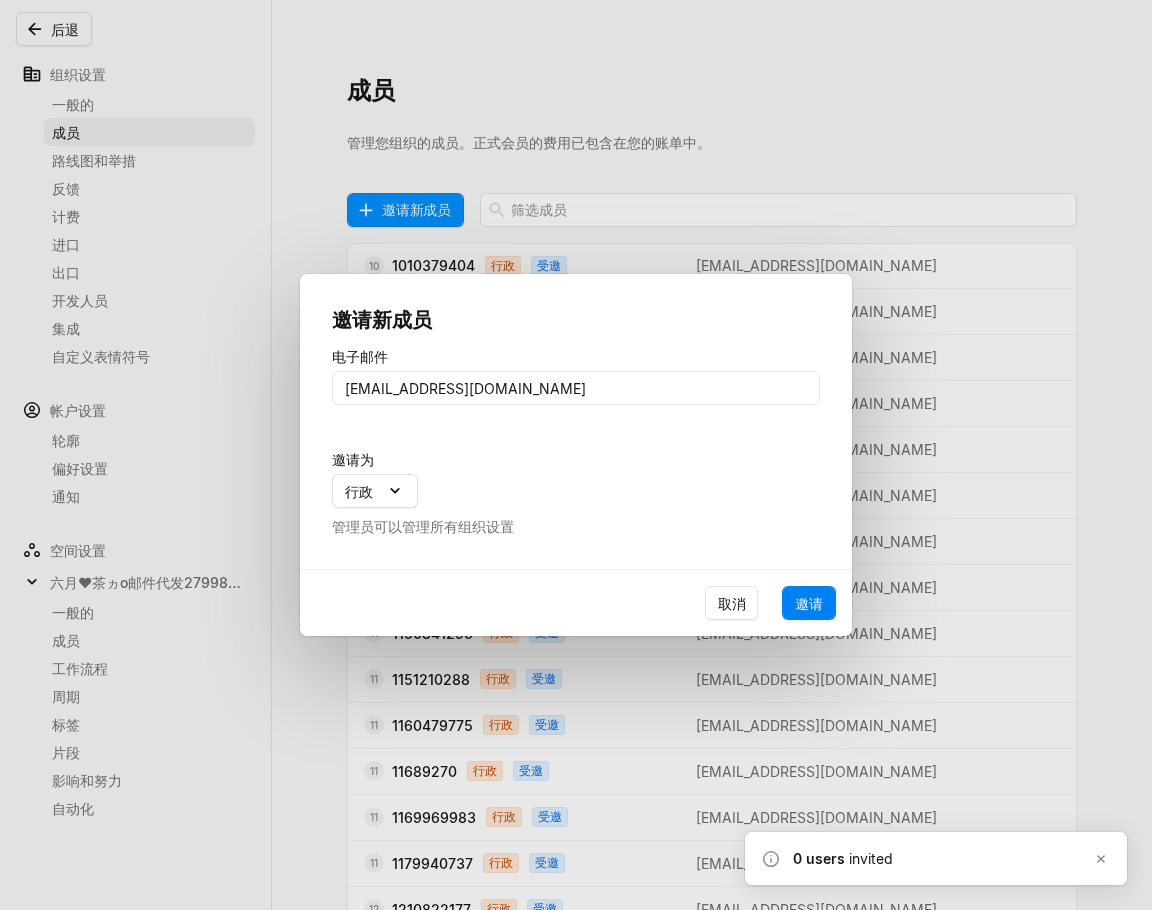 click on "邀请" at bounding box center (809, 603) 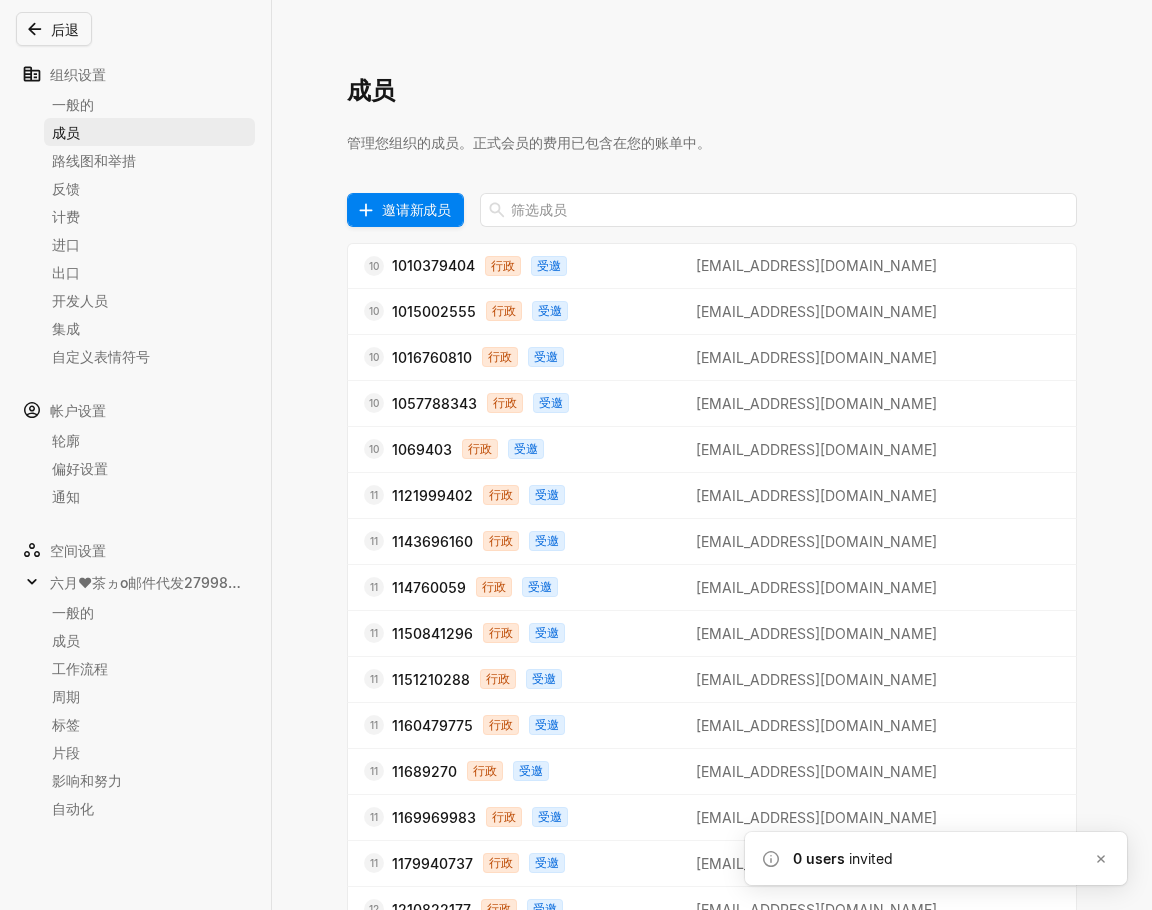 click on "邀请新成员" at bounding box center (416, 209) 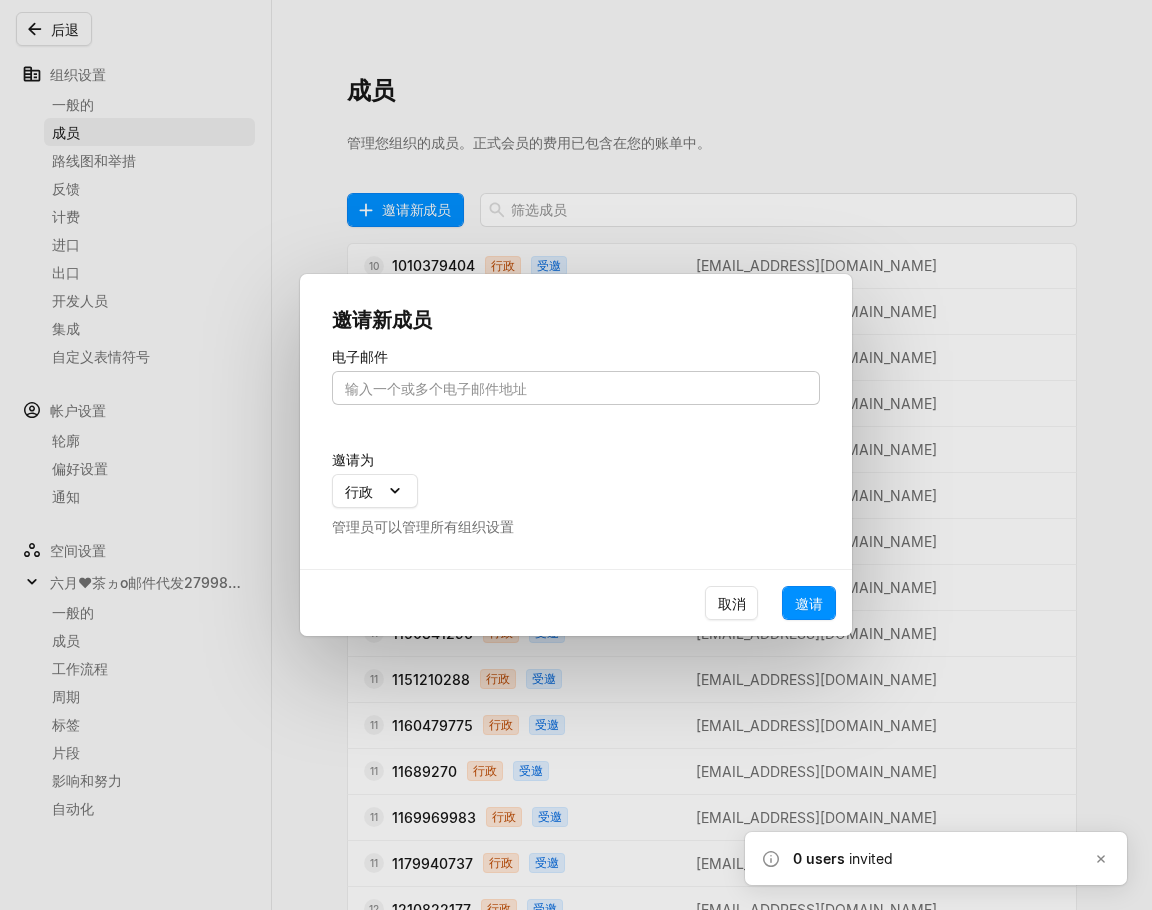 click at bounding box center (576, 388) 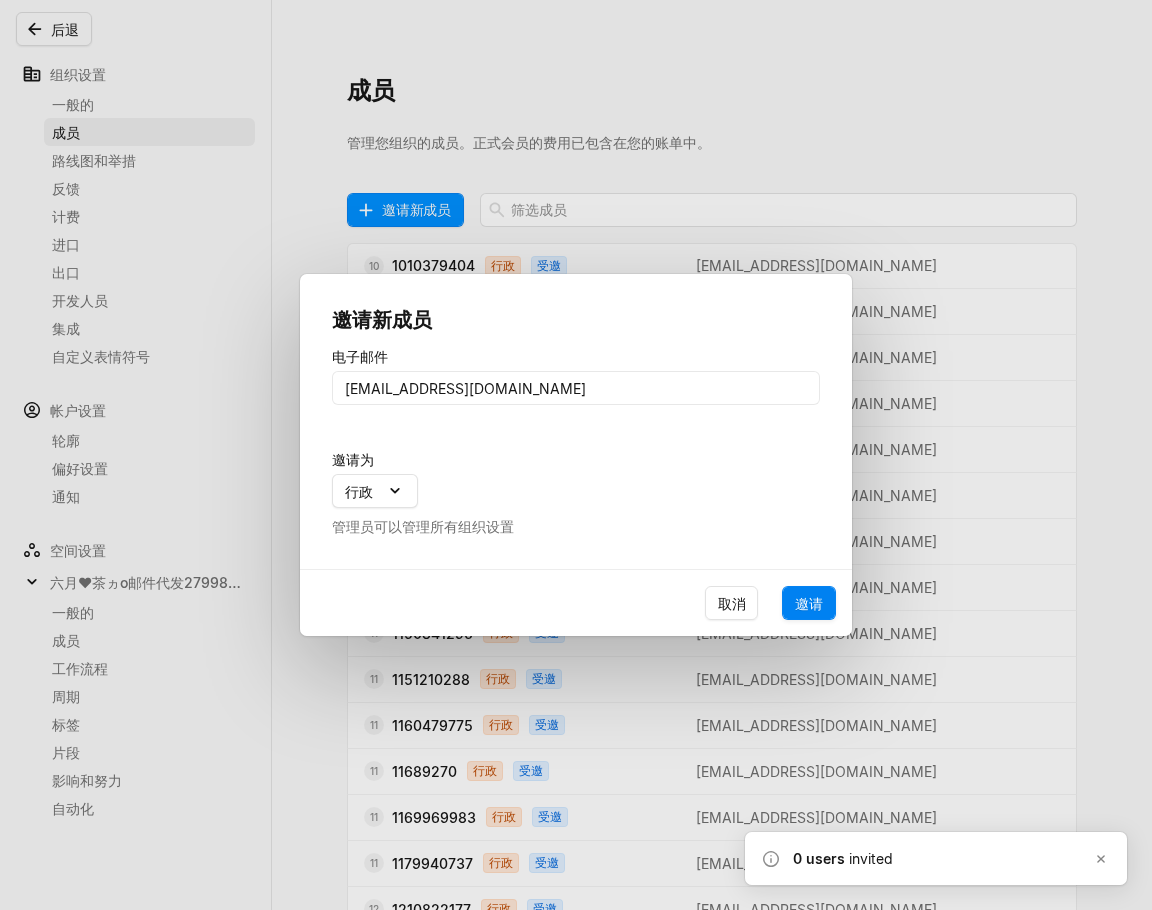 click on "邀请" at bounding box center [809, 603] 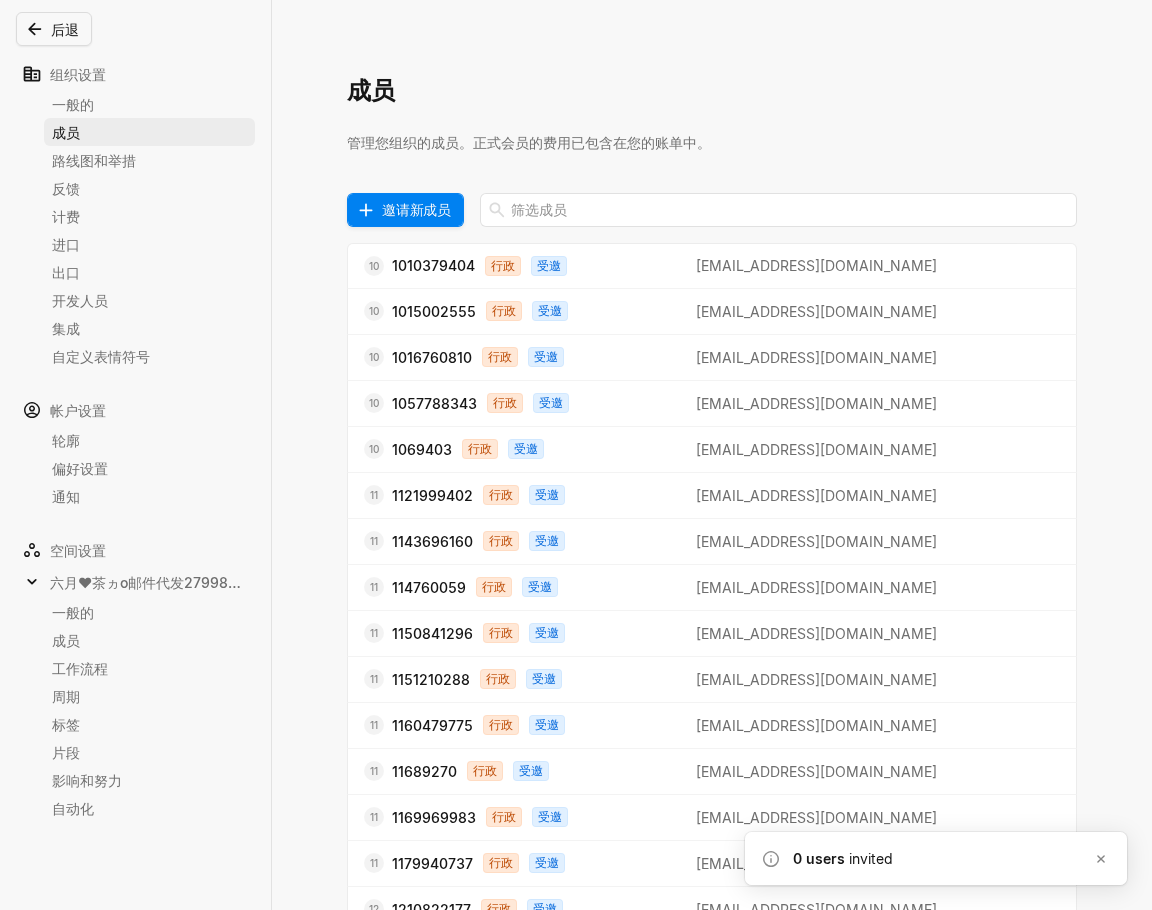 click on "邀请新成员" at bounding box center (416, 209) 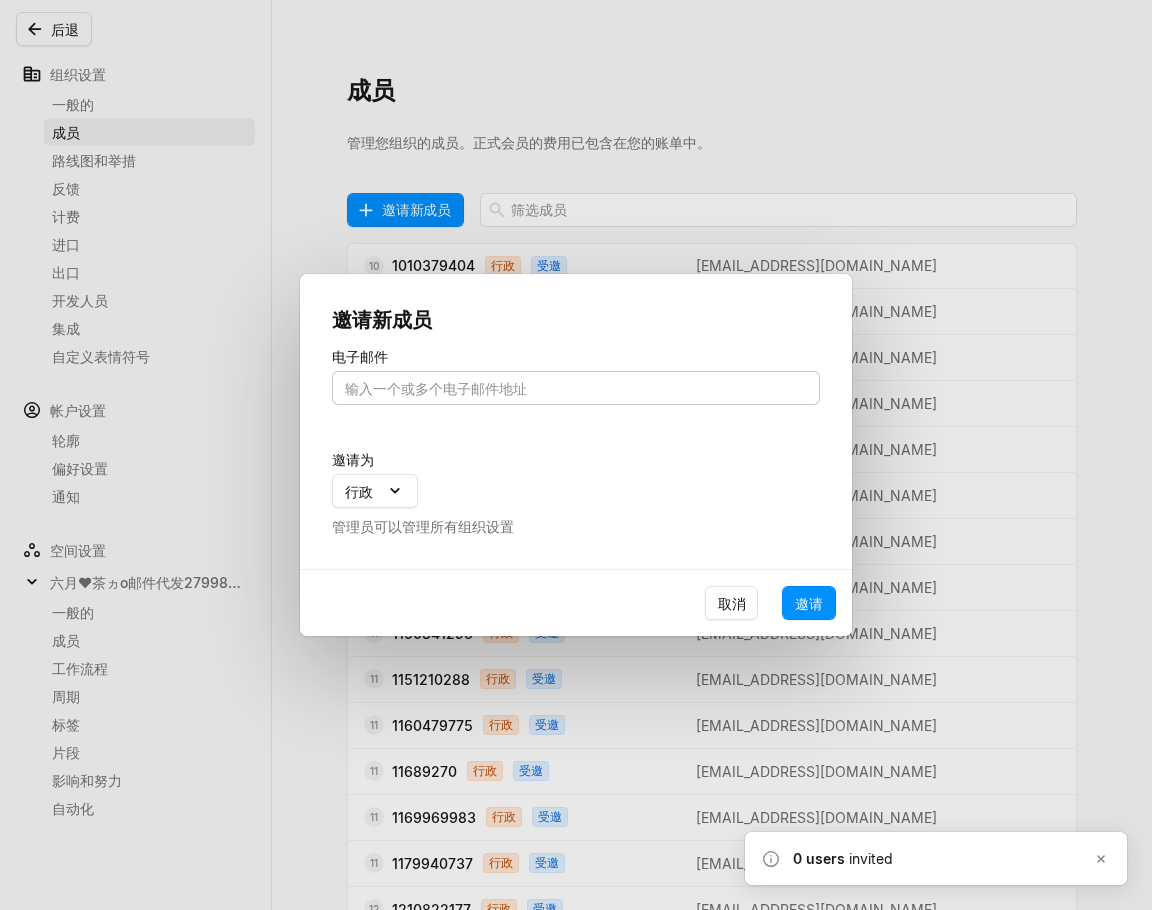 click at bounding box center (576, 388) 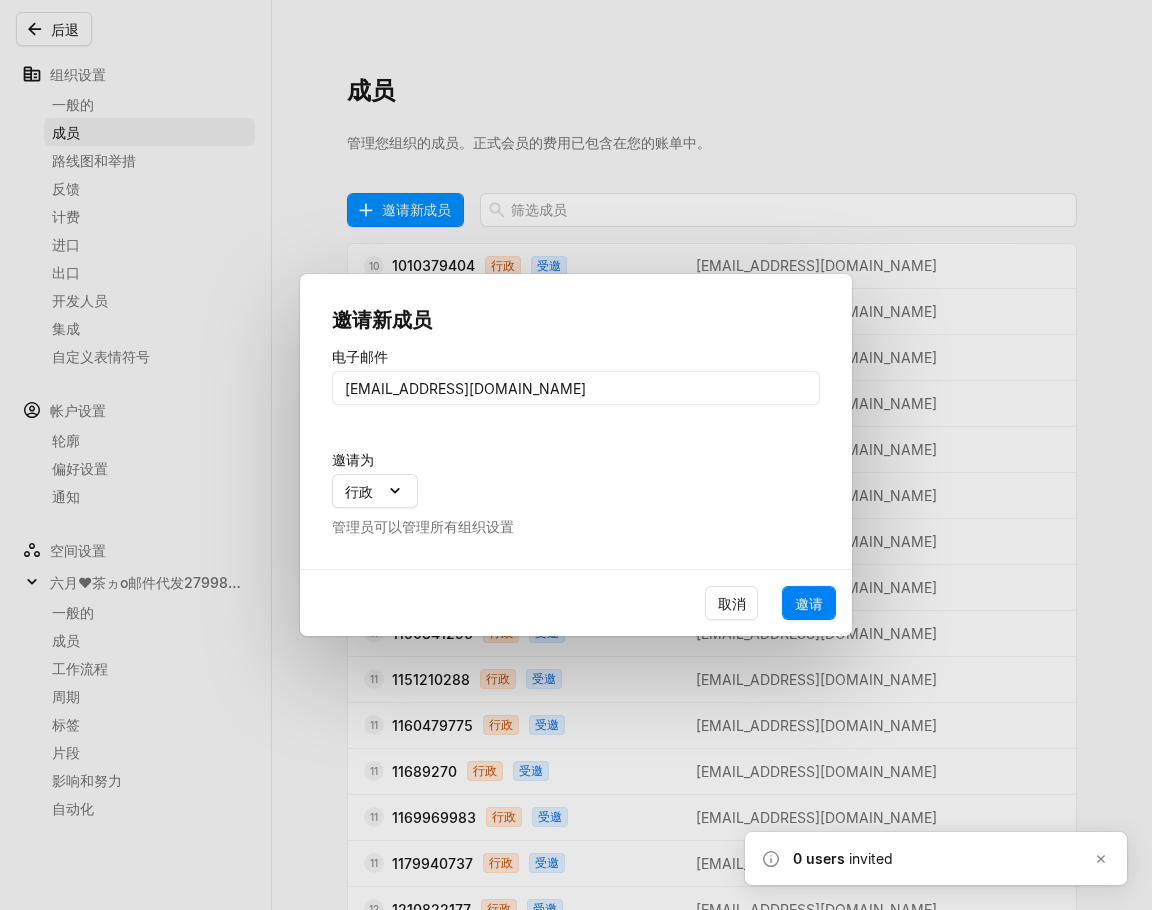 click on "邀请" at bounding box center [809, 603] 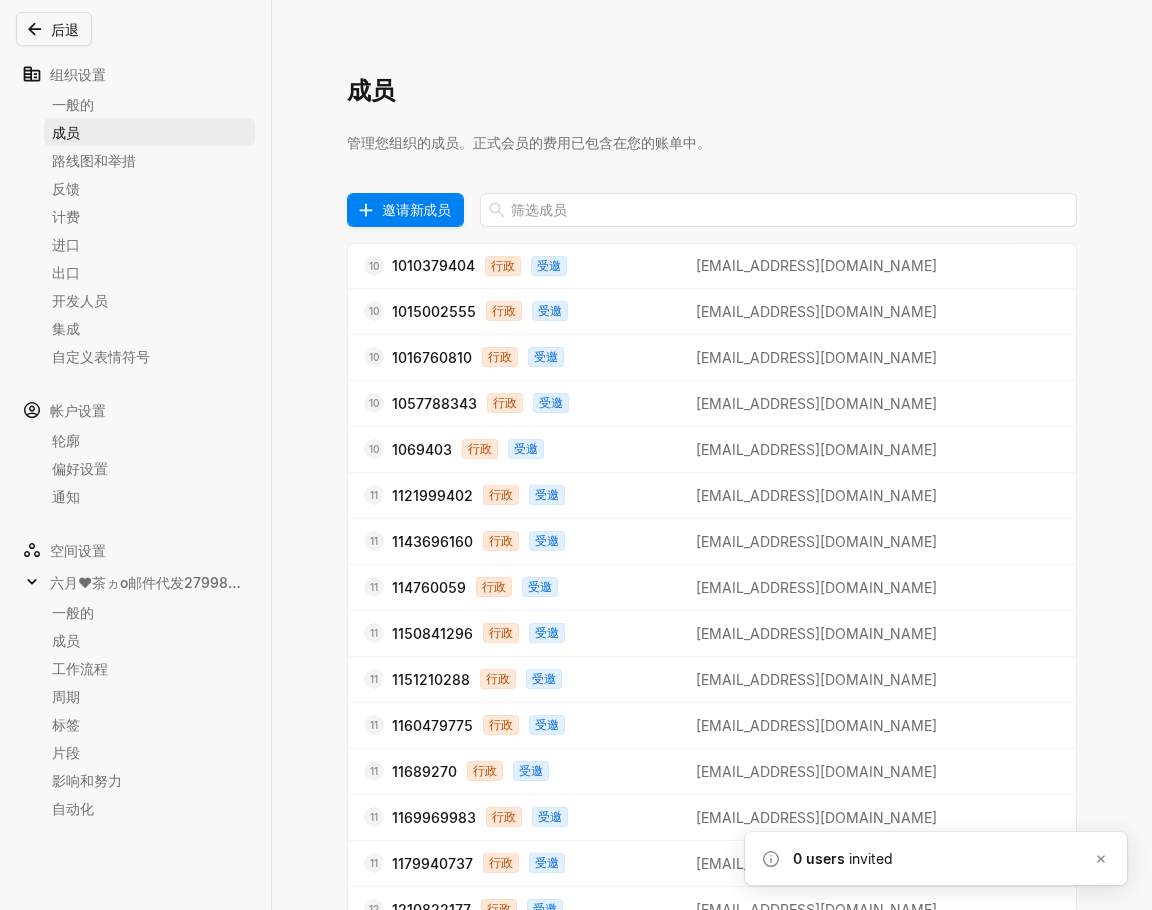 click on "邀请新成员" at bounding box center (416, 209) 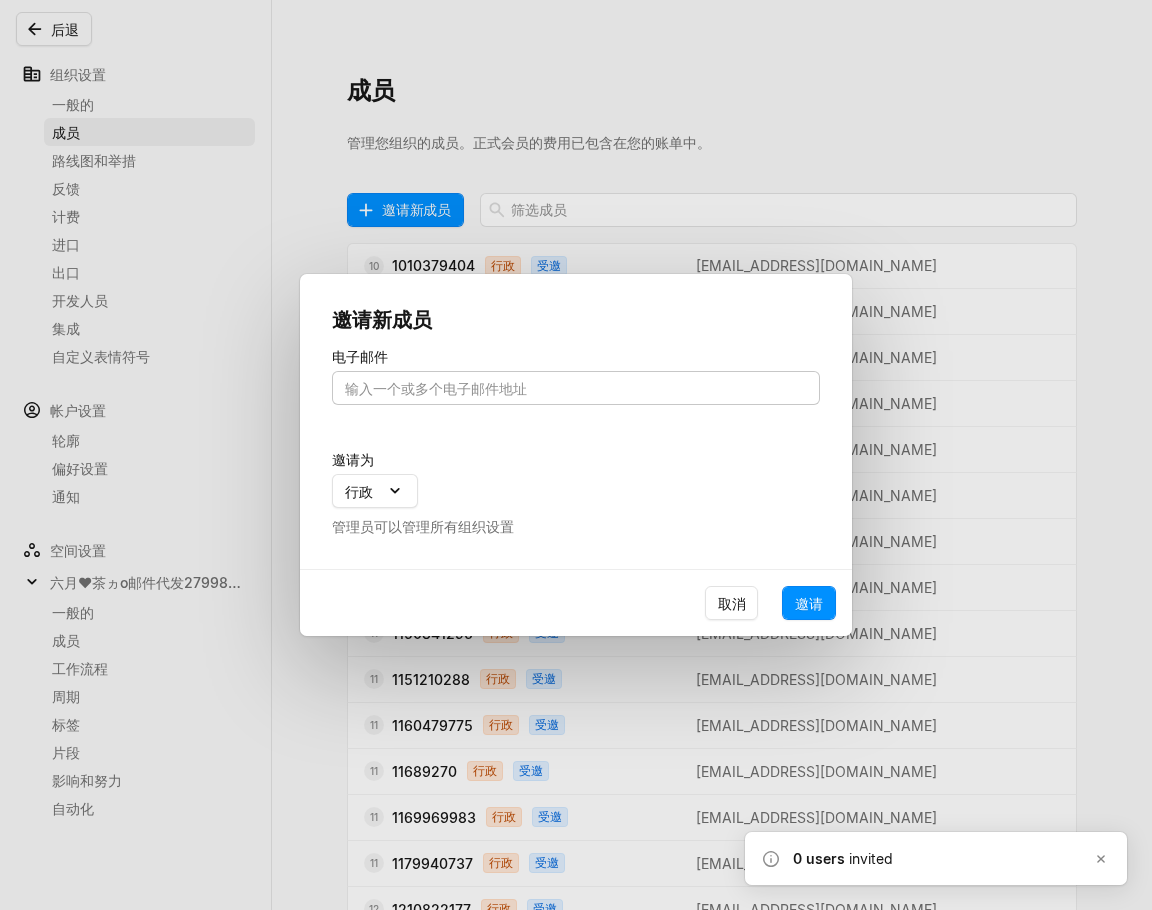 click at bounding box center (576, 388) 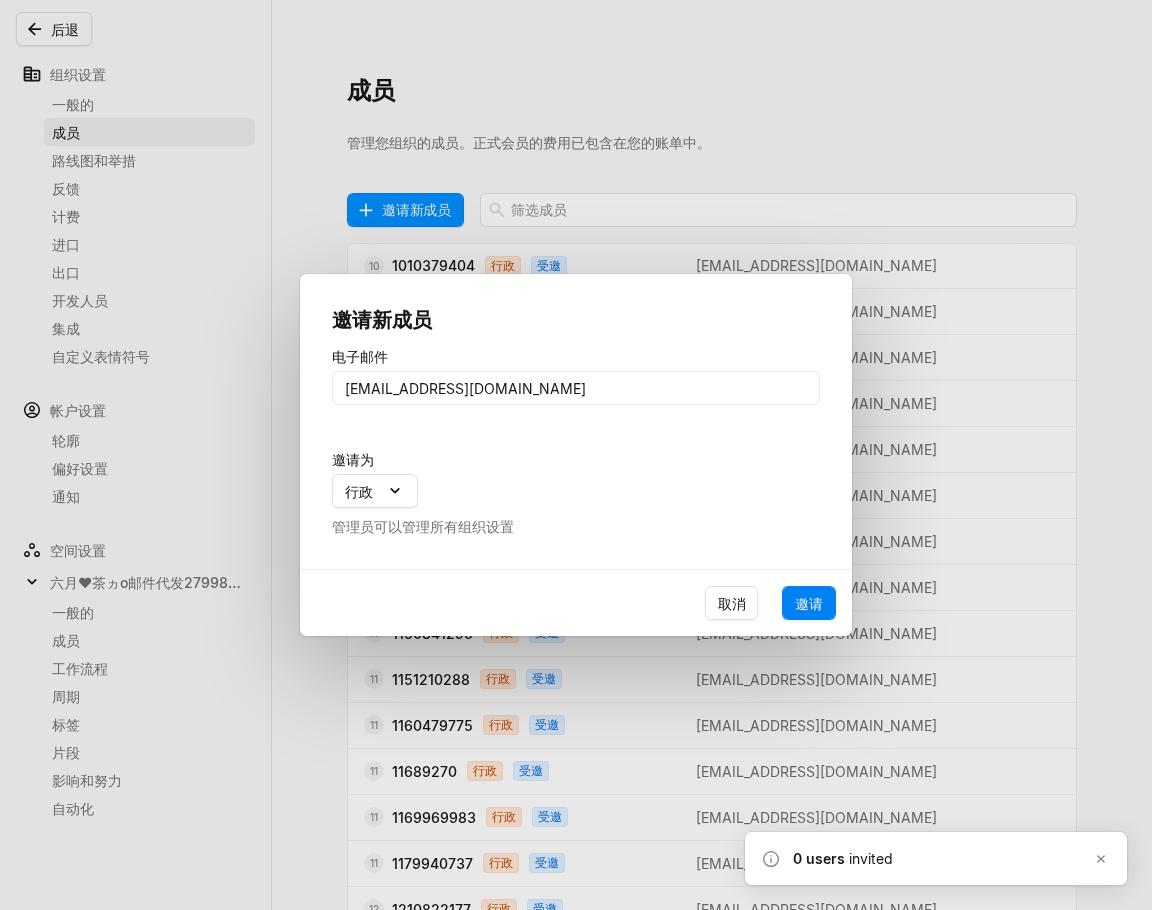 click on "邀请" at bounding box center (809, 603) 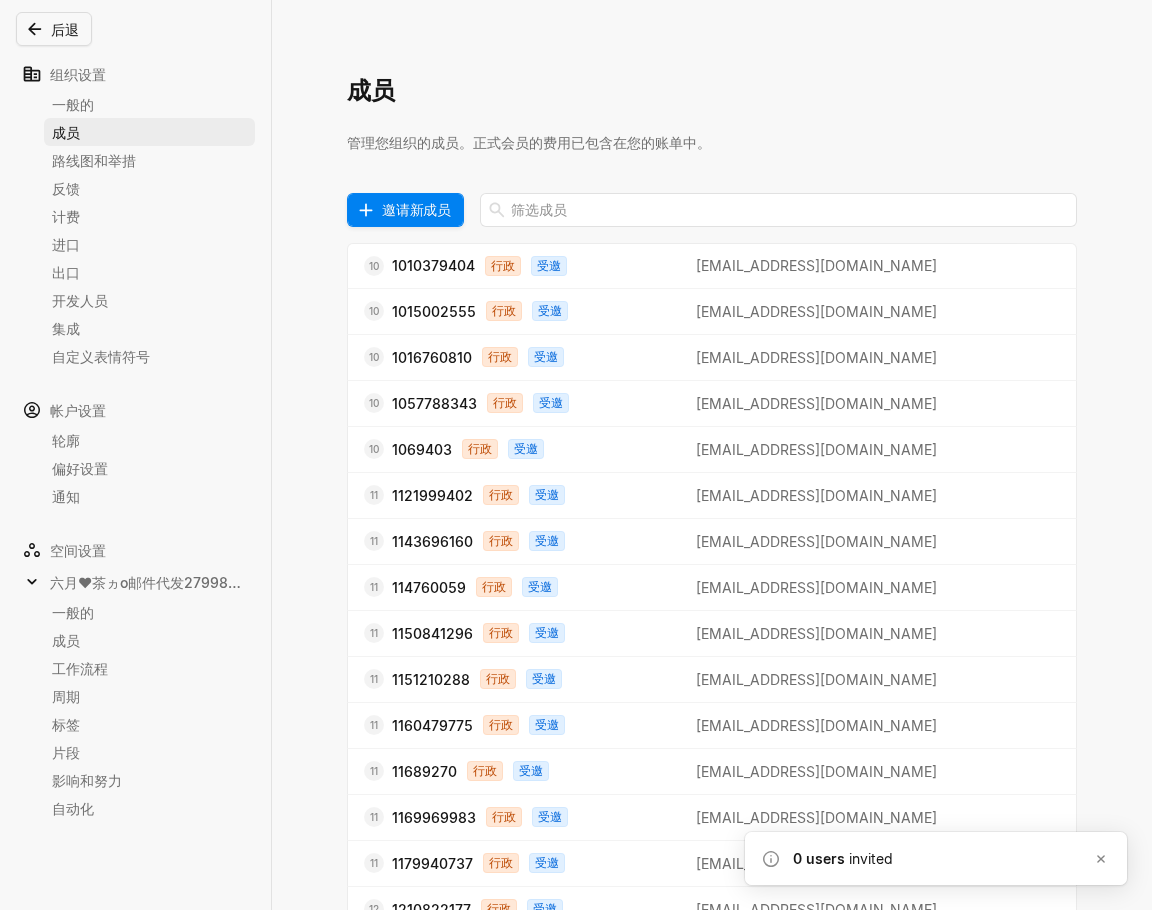 click on "邀请新成员" at bounding box center [416, 209] 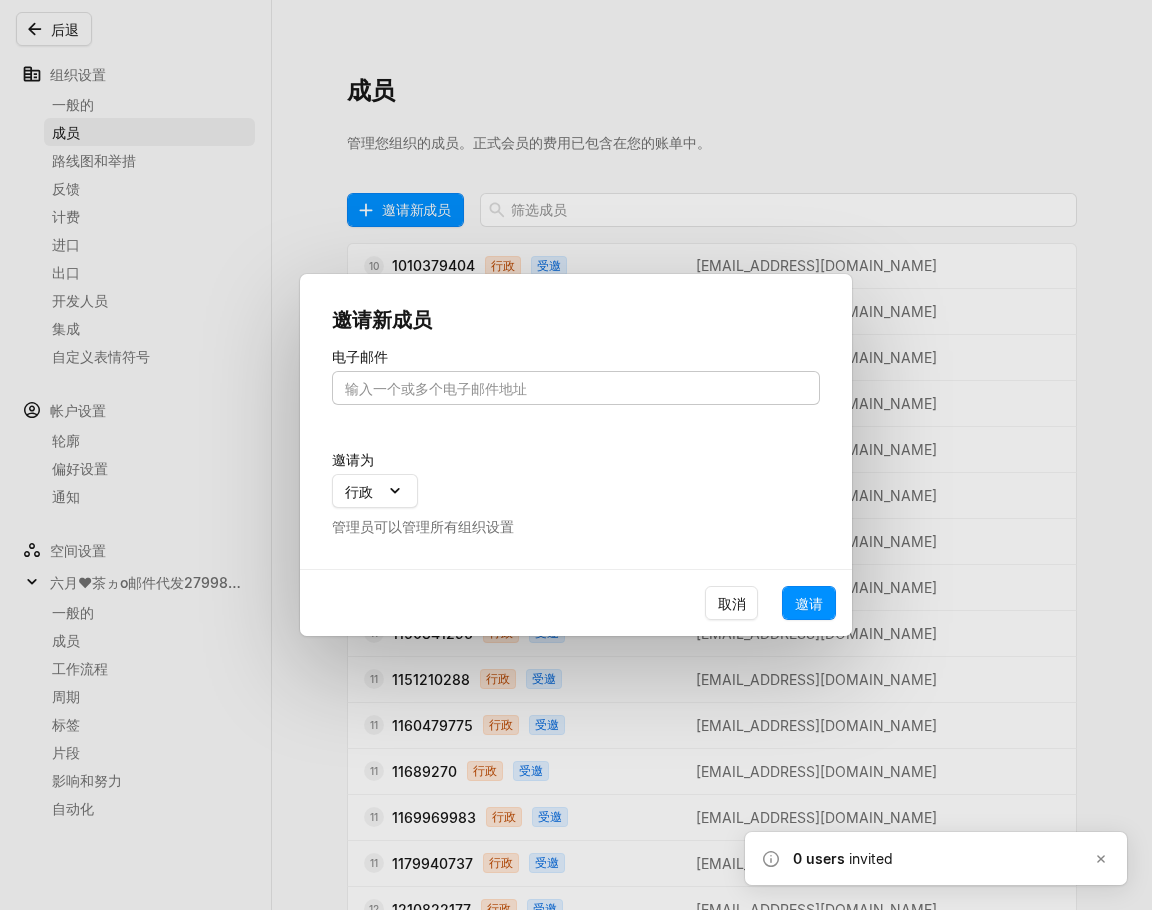 click at bounding box center (576, 388) 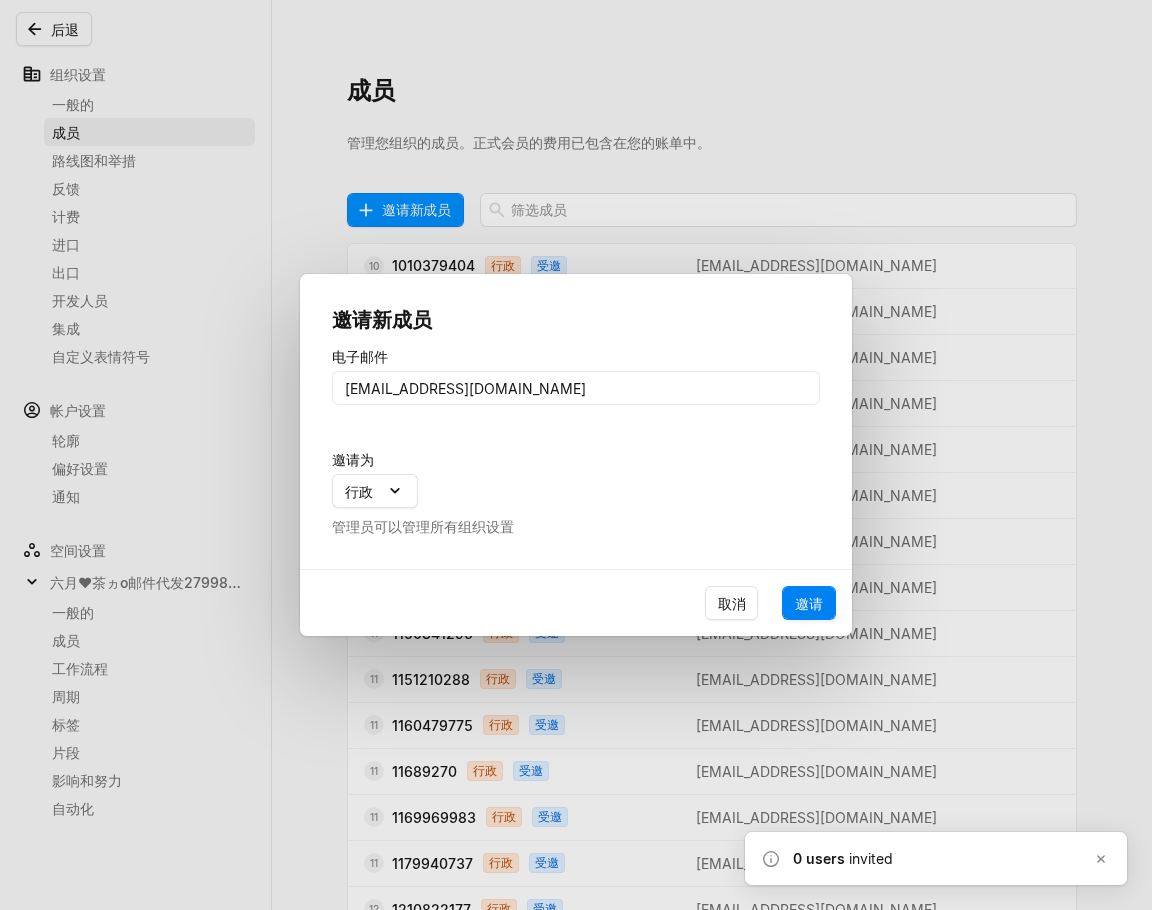 click on "邀请" at bounding box center [809, 603] 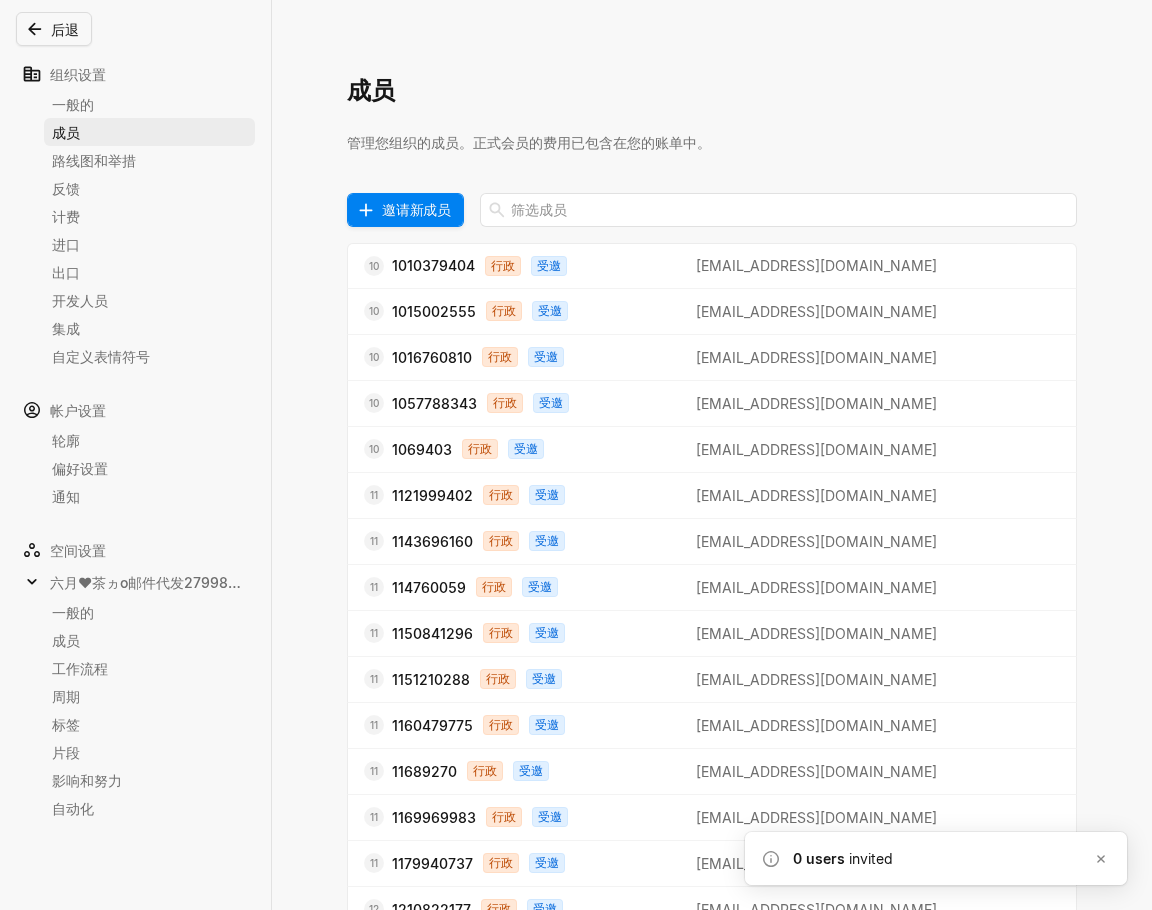 click on "邀请新成员" at bounding box center [416, 209] 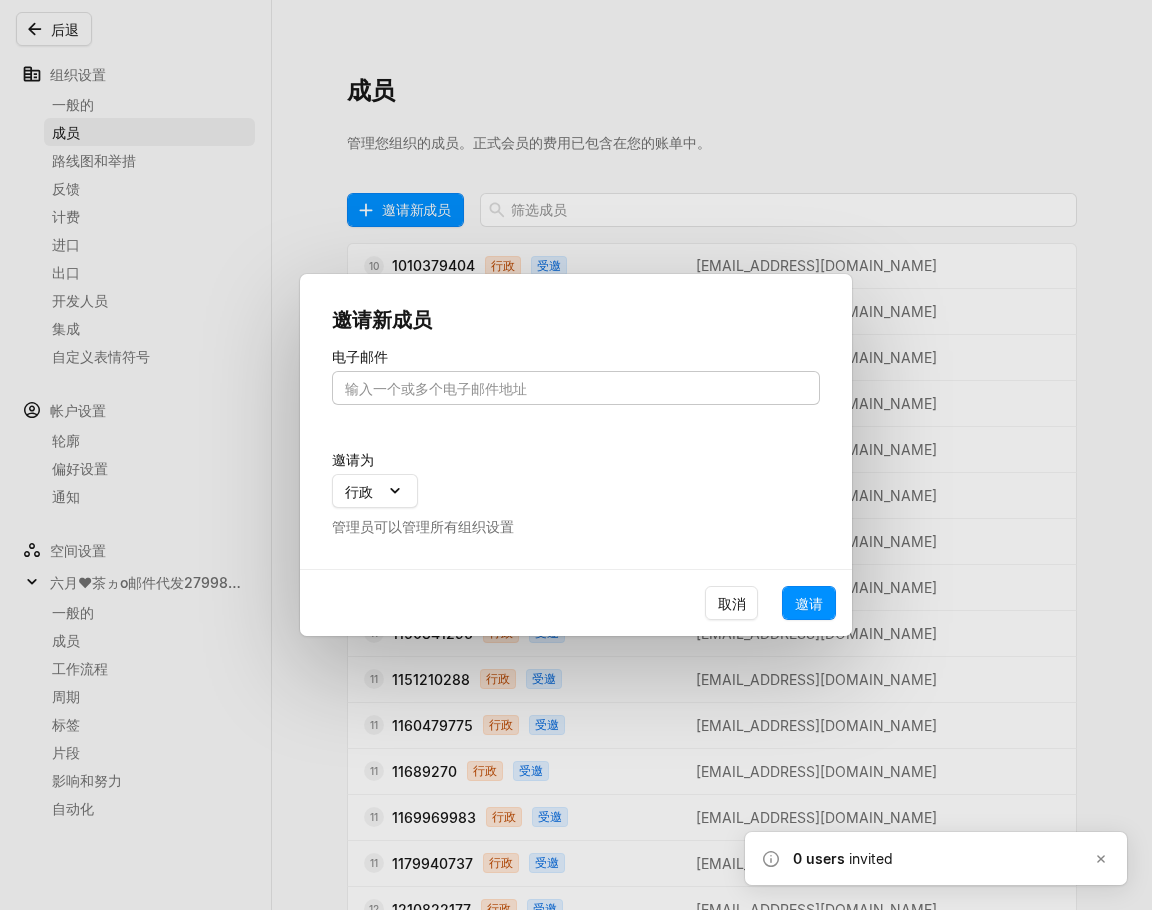 click at bounding box center [576, 388] 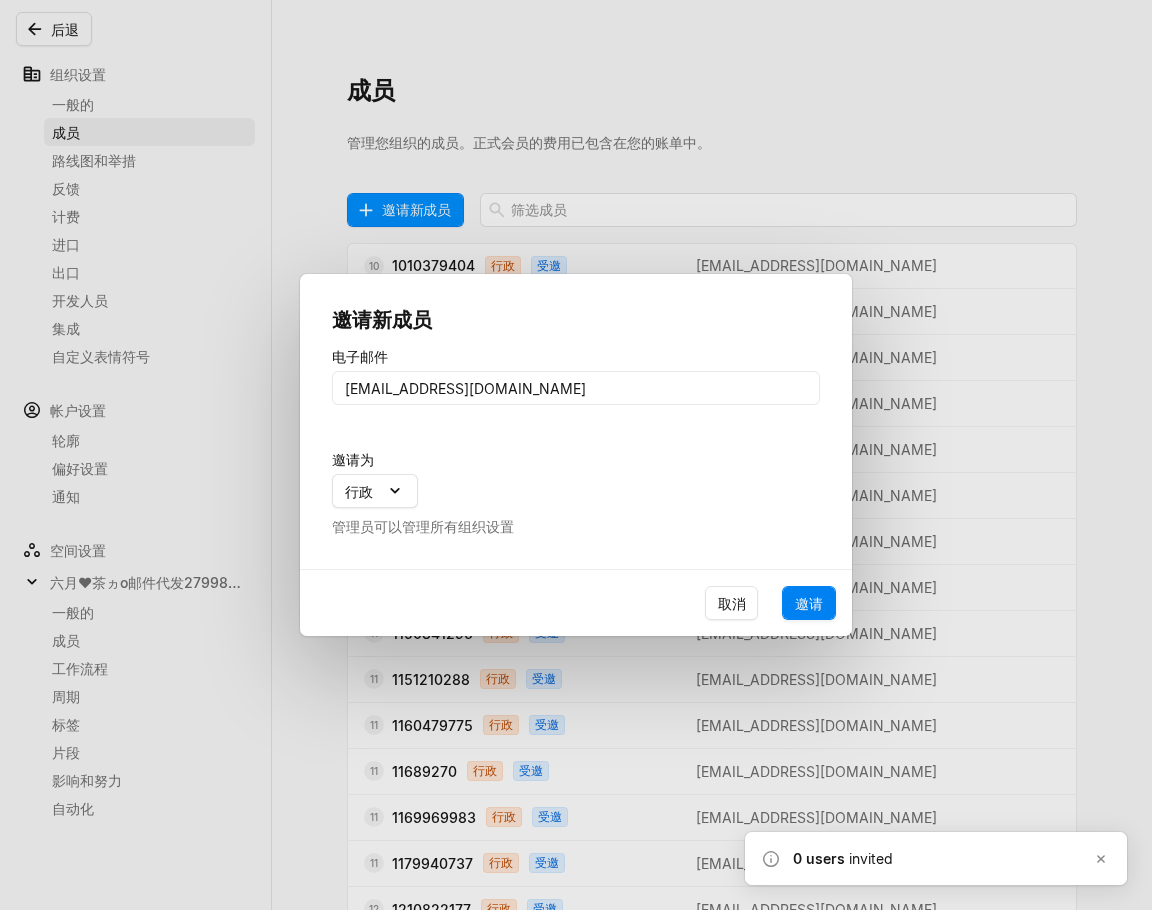 click on "邀请" at bounding box center [809, 603] 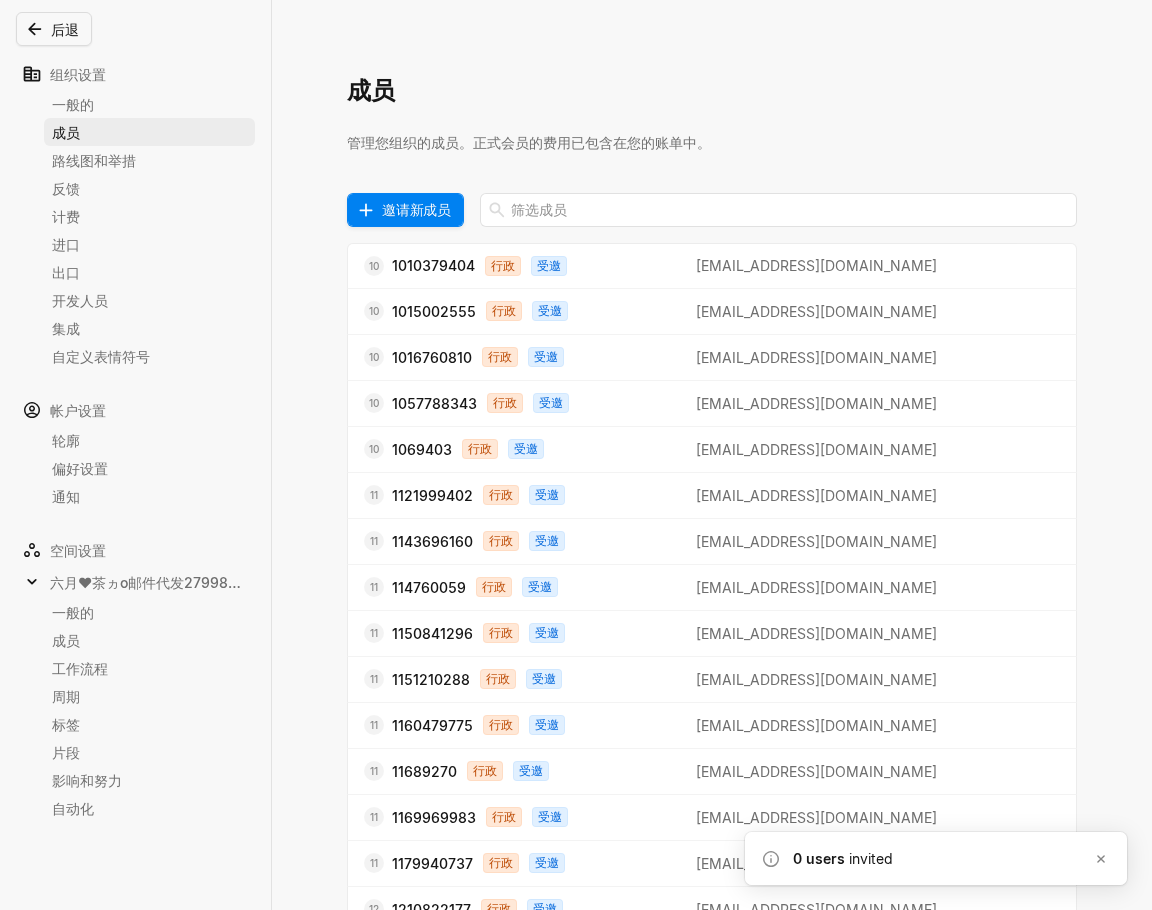 click on "邀请新成员" at bounding box center [416, 209] 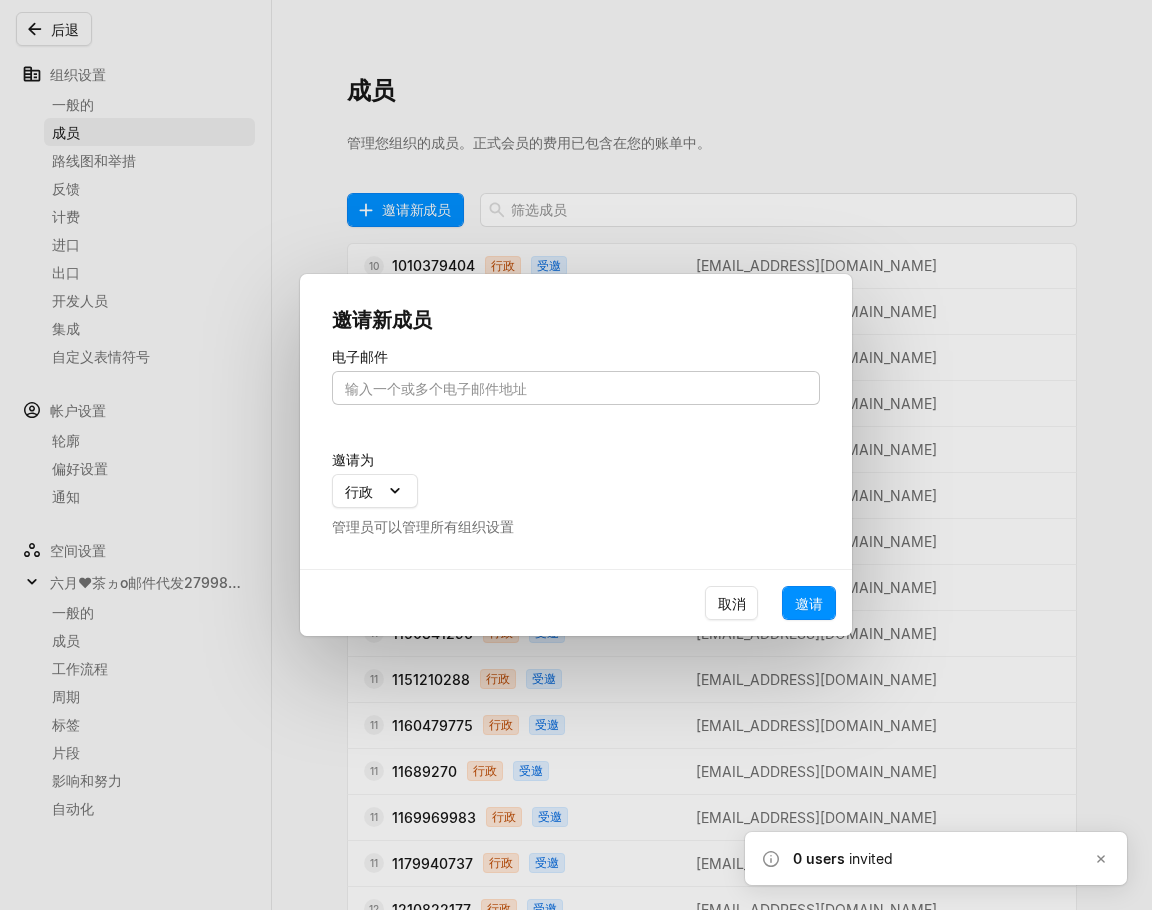 click at bounding box center [576, 388] 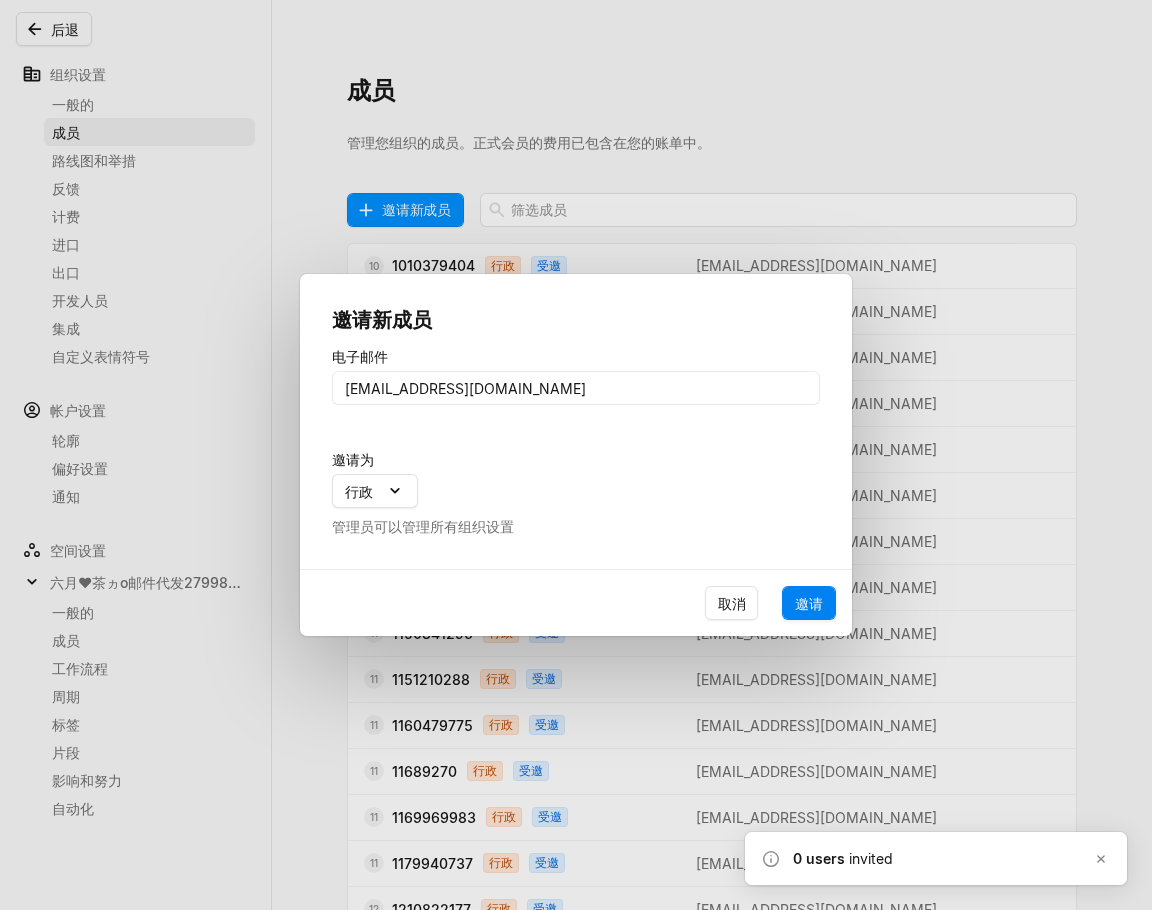 click on "邀请" at bounding box center (809, 603) 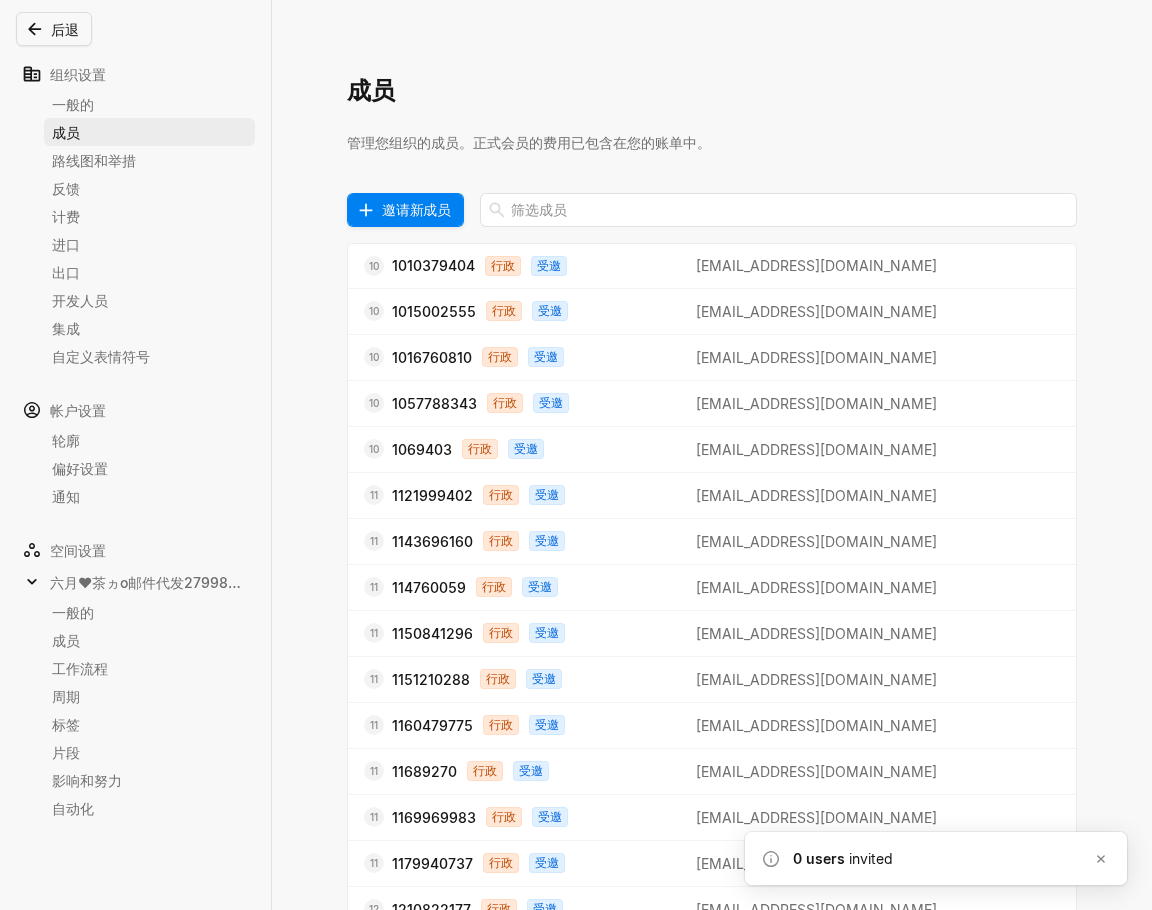 click on "邀请新成员" at bounding box center (416, 209) 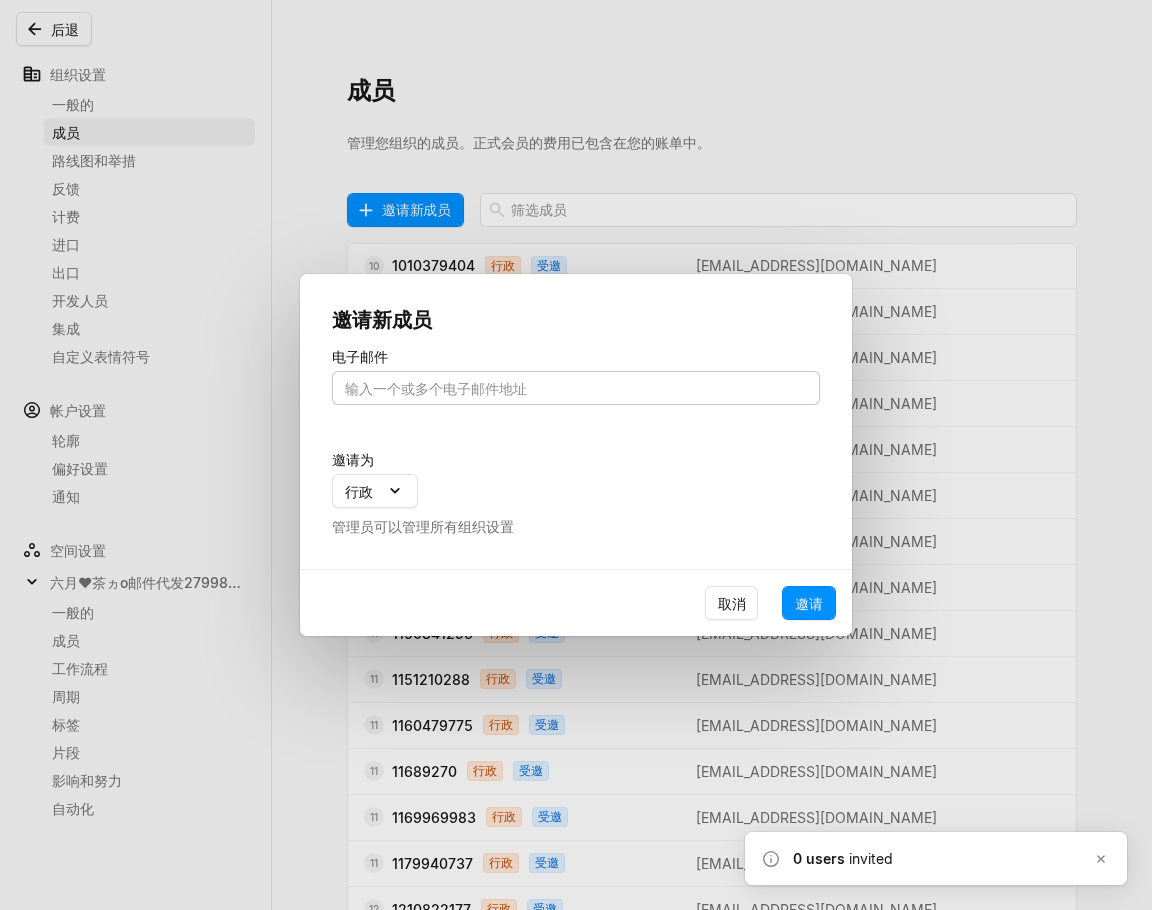 click at bounding box center (576, 388) 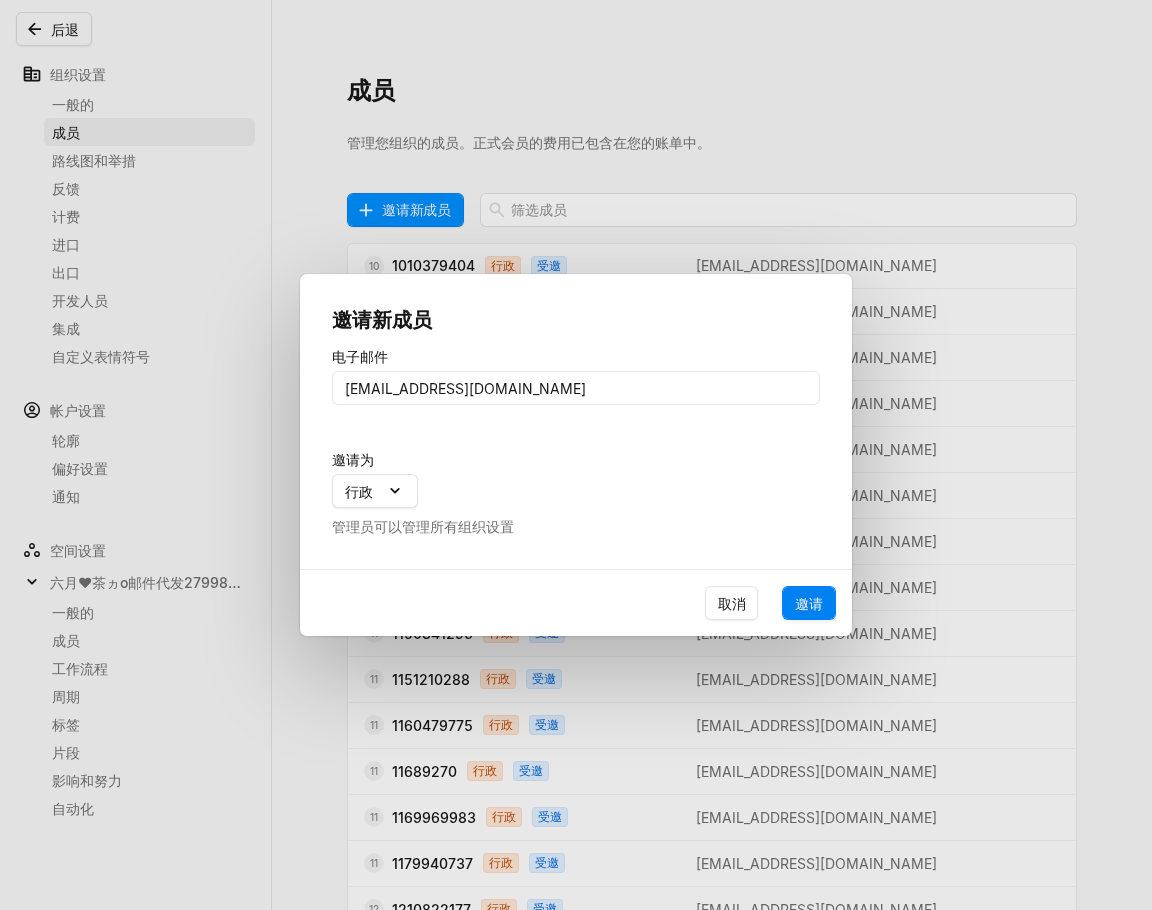 click on "邀请" at bounding box center (809, 603) 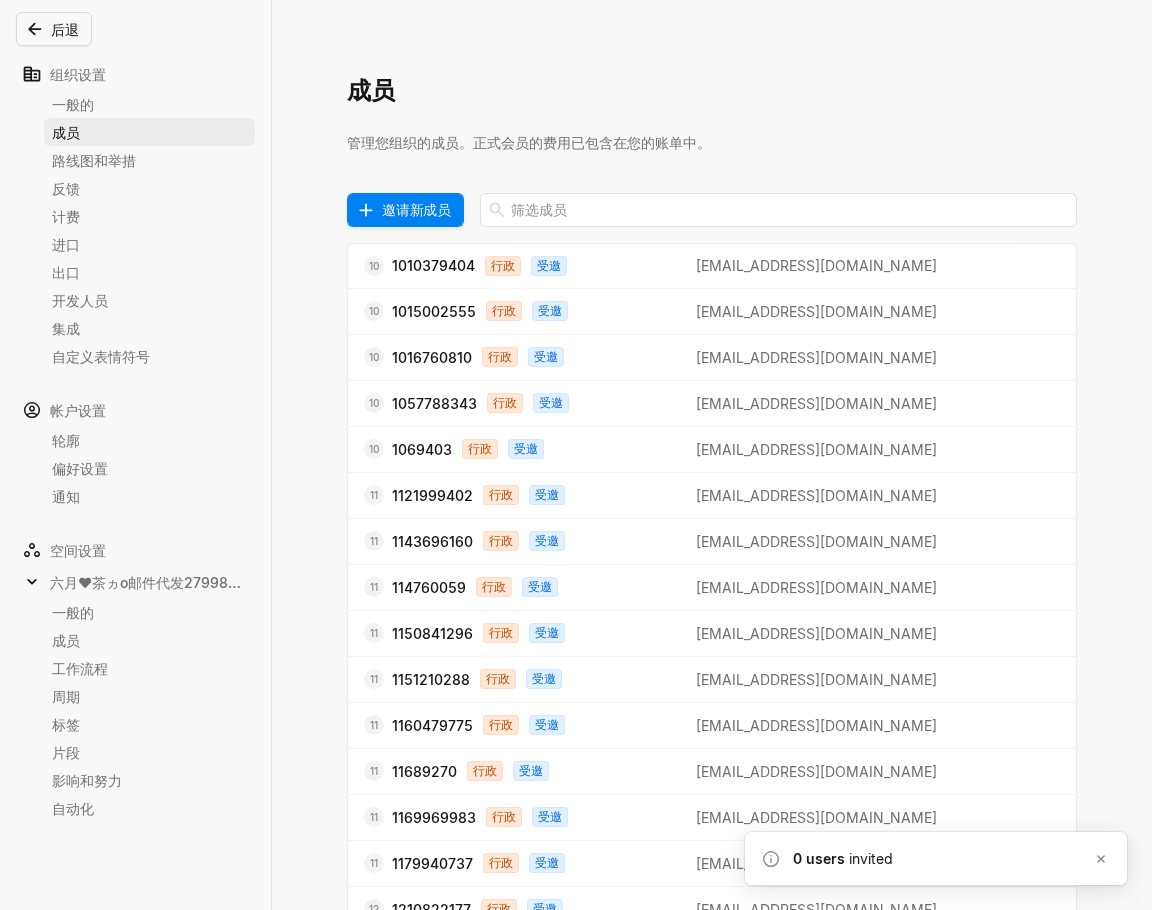 click on "邀请新成员" at bounding box center [416, 209] 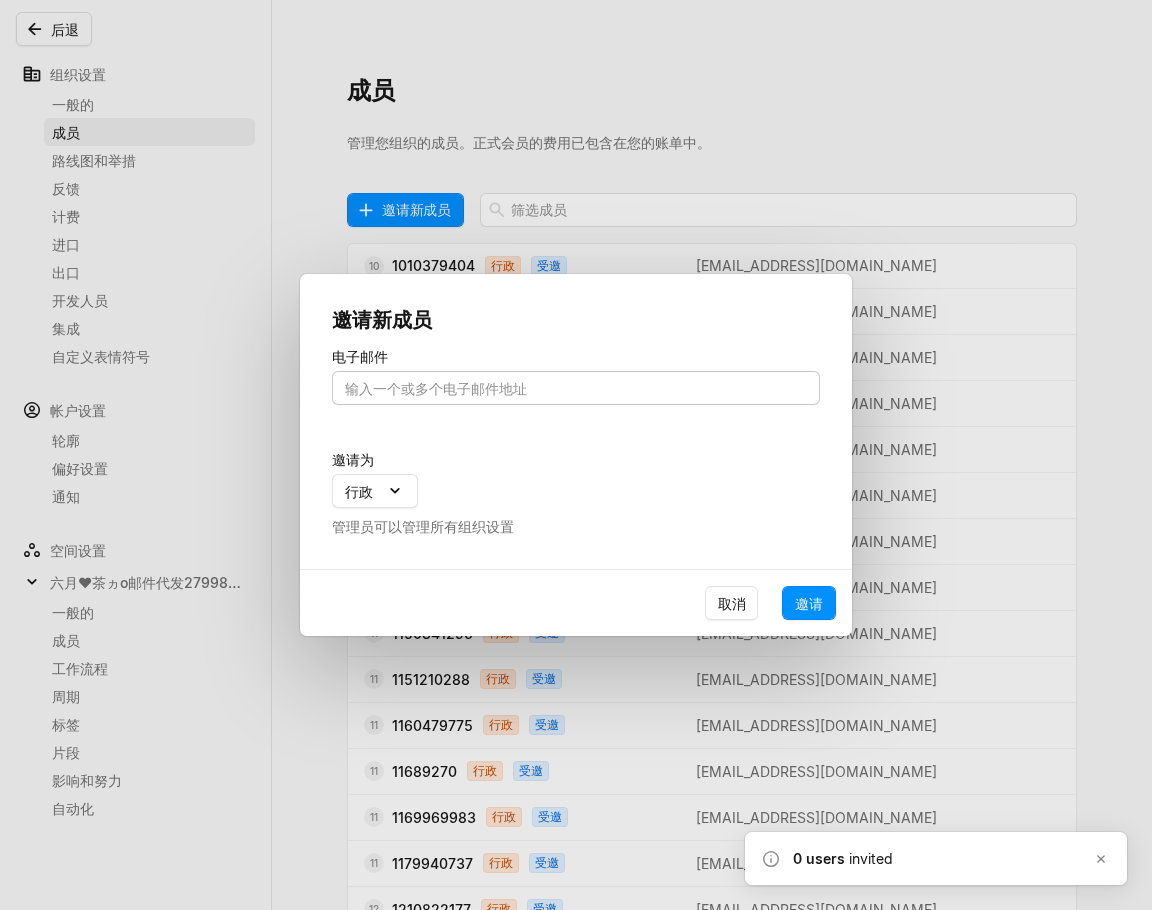 click at bounding box center (576, 388) 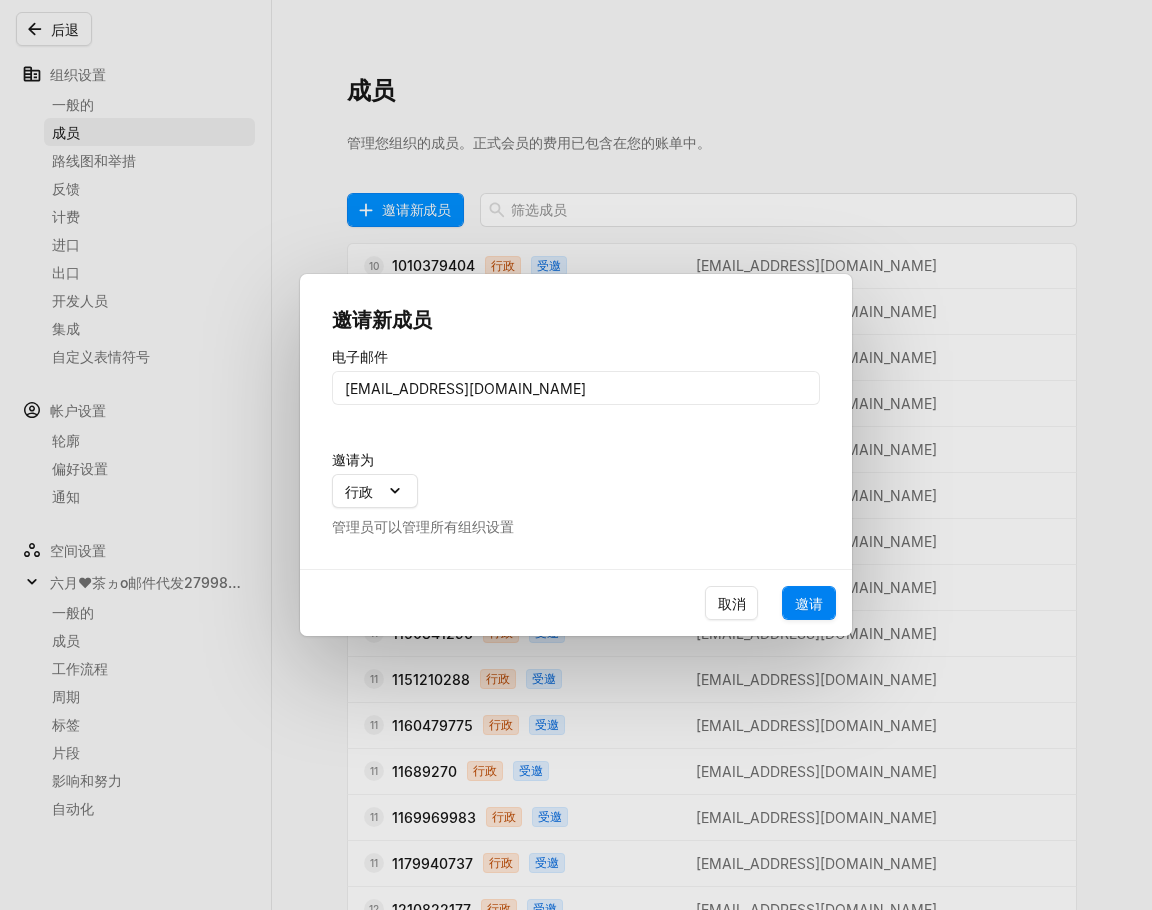 click on "邀请" at bounding box center [809, 603] 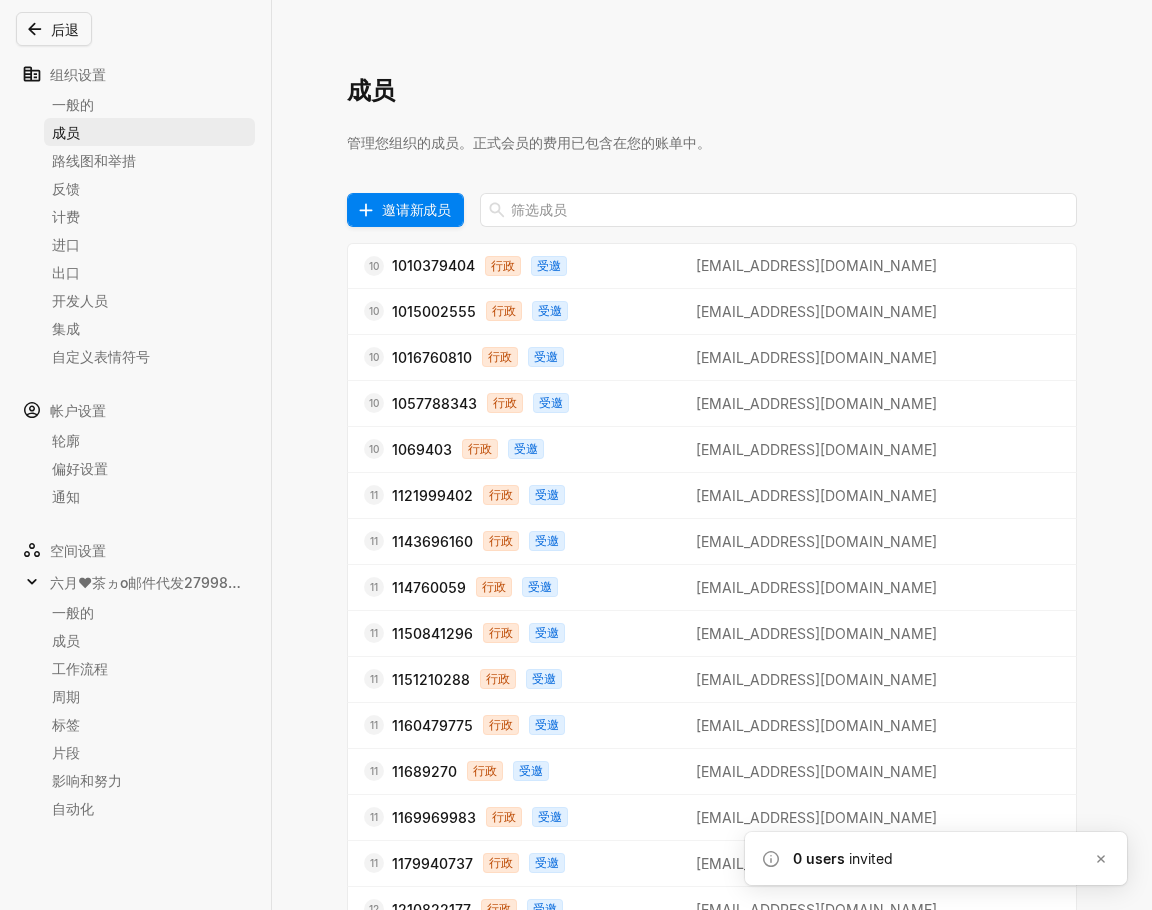 click on "邀请新成员" at bounding box center [416, 209] 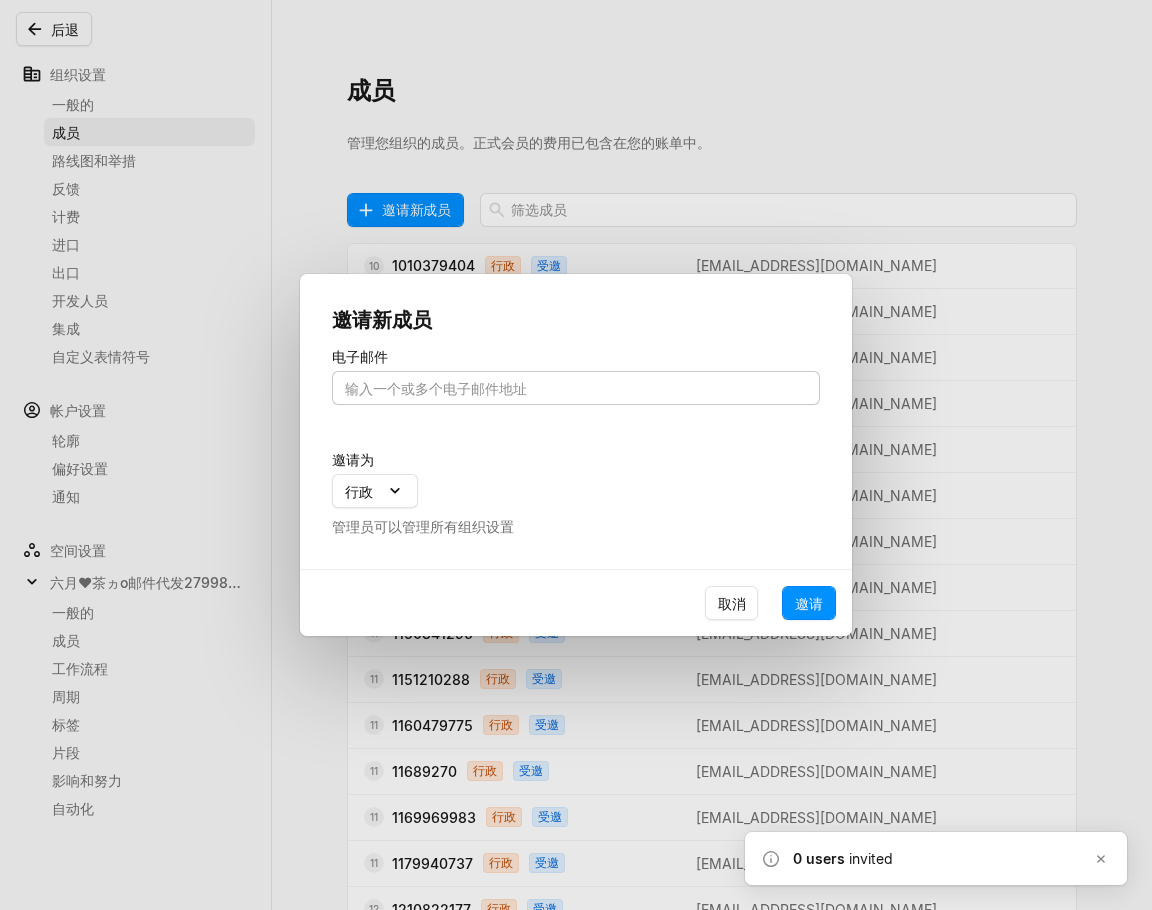 click at bounding box center [576, 388] 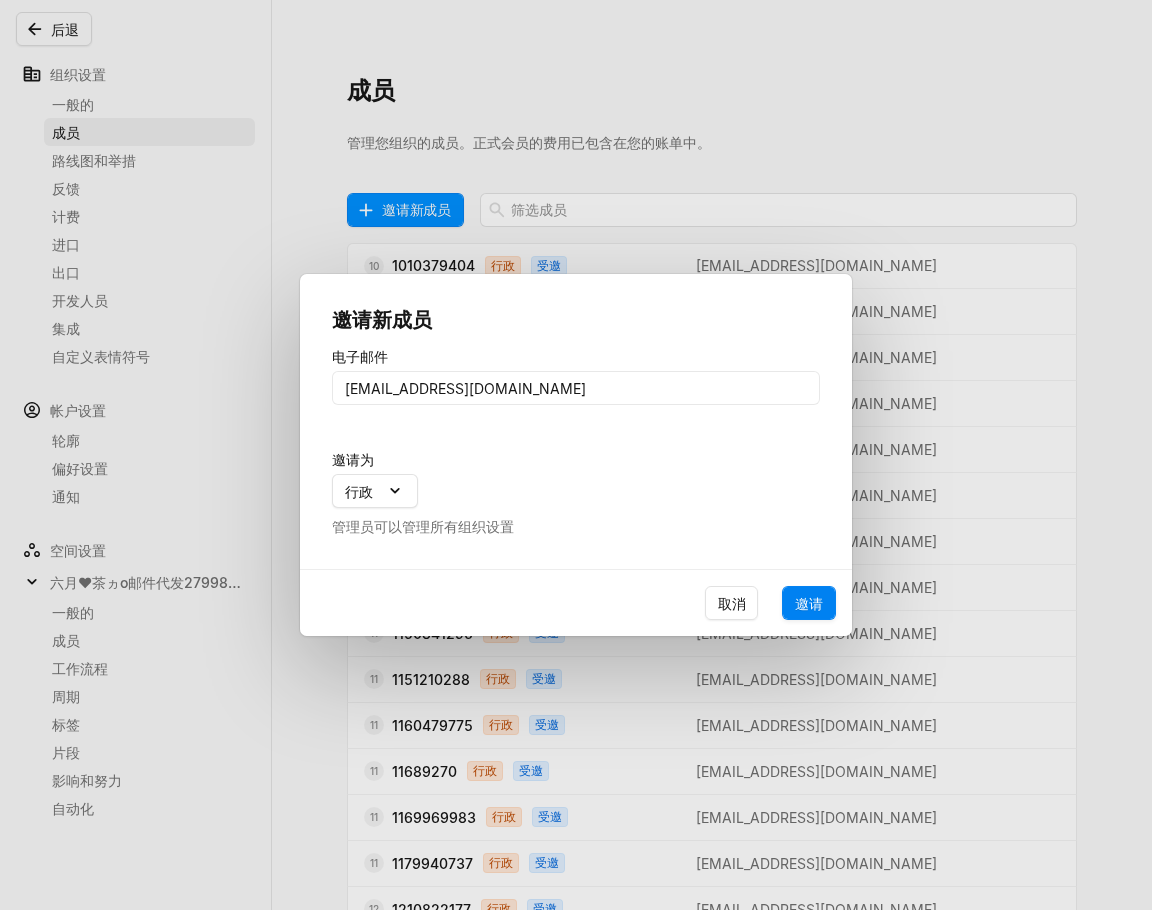 click on "邀请" at bounding box center [809, 603] 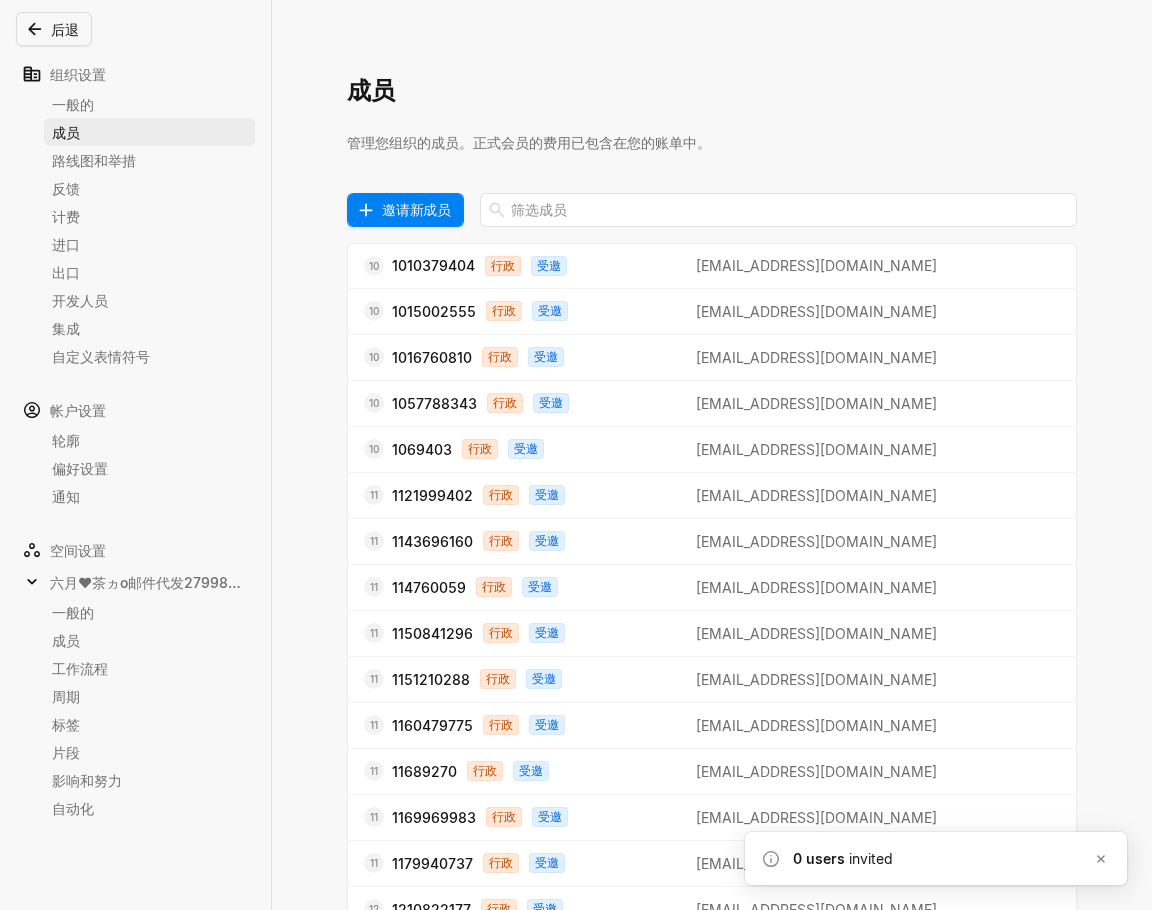 click on "邀请新成员" at bounding box center (416, 209) 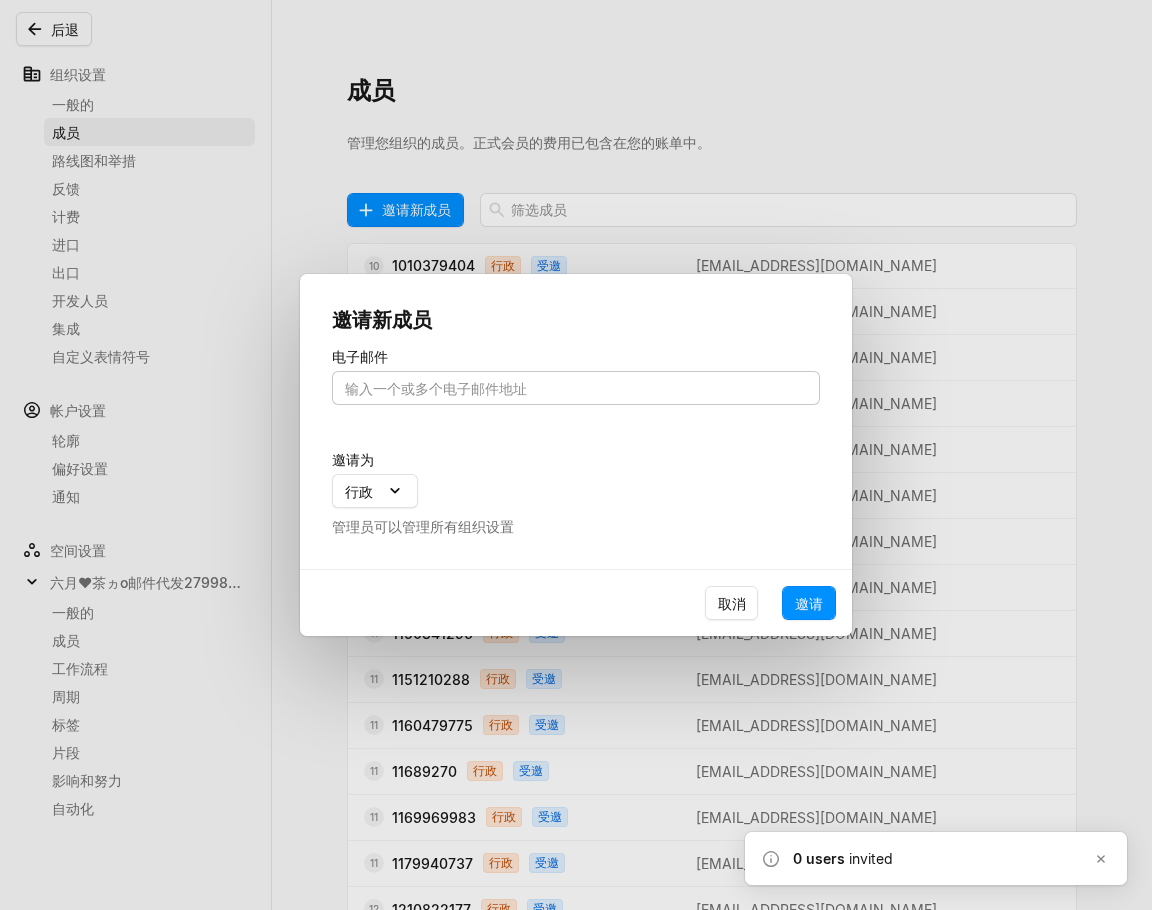 click at bounding box center (576, 388) 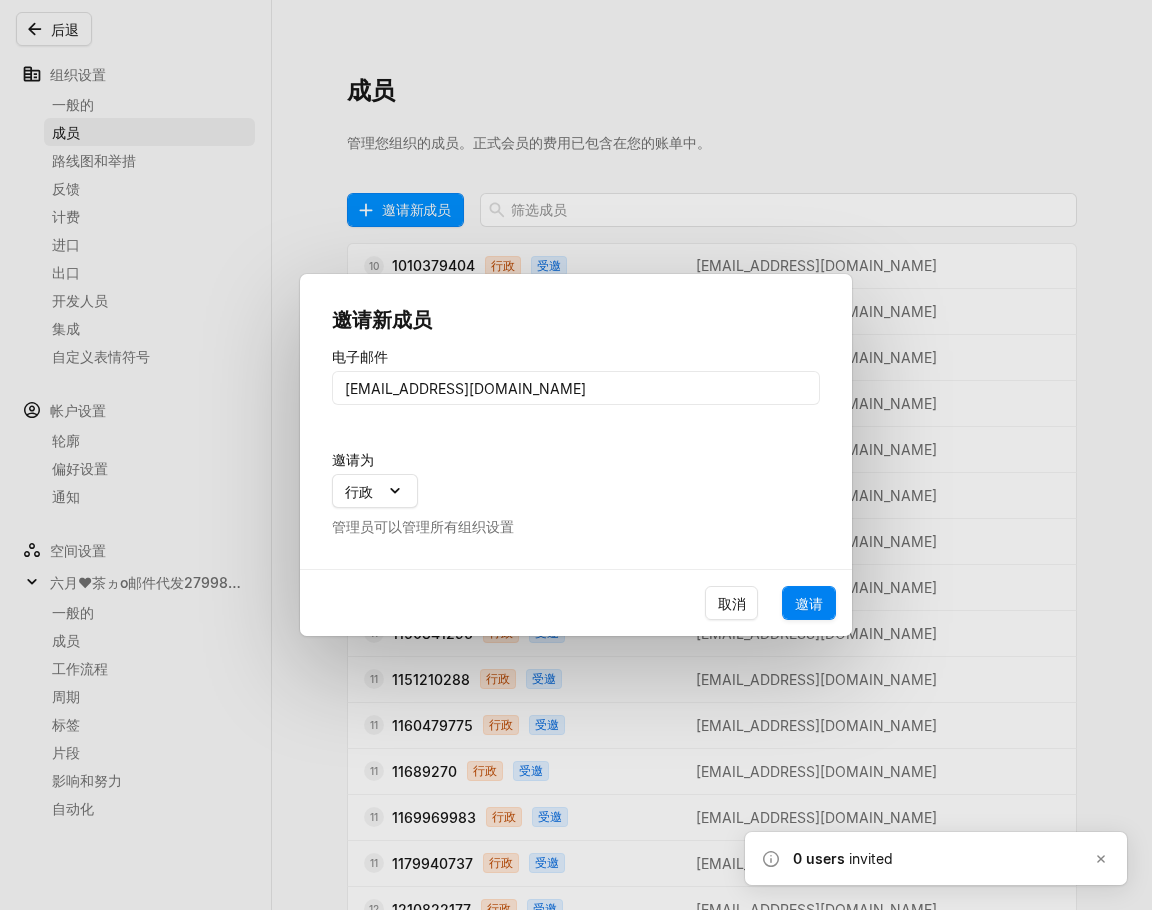 click on "邀请" at bounding box center (809, 603) 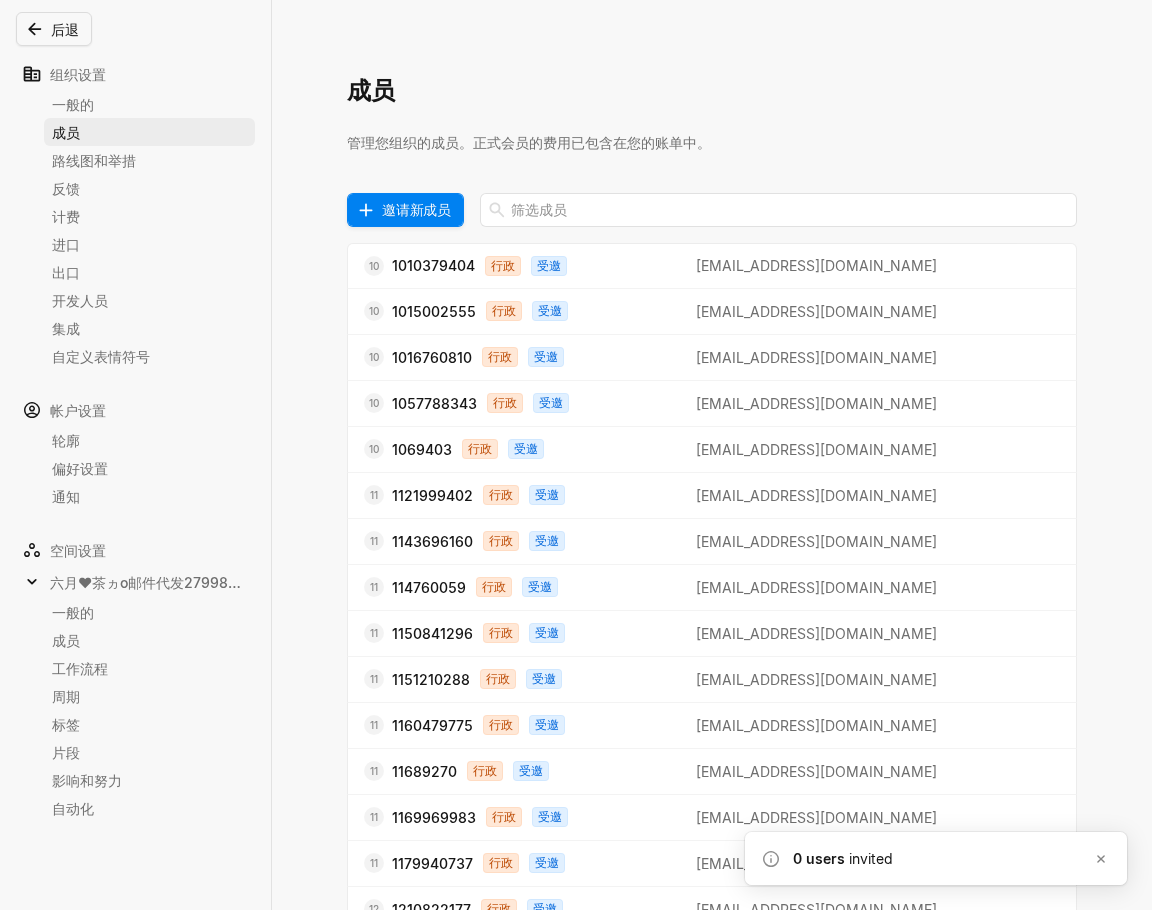 click on "邀请新成员" at bounding box center (416, 209) 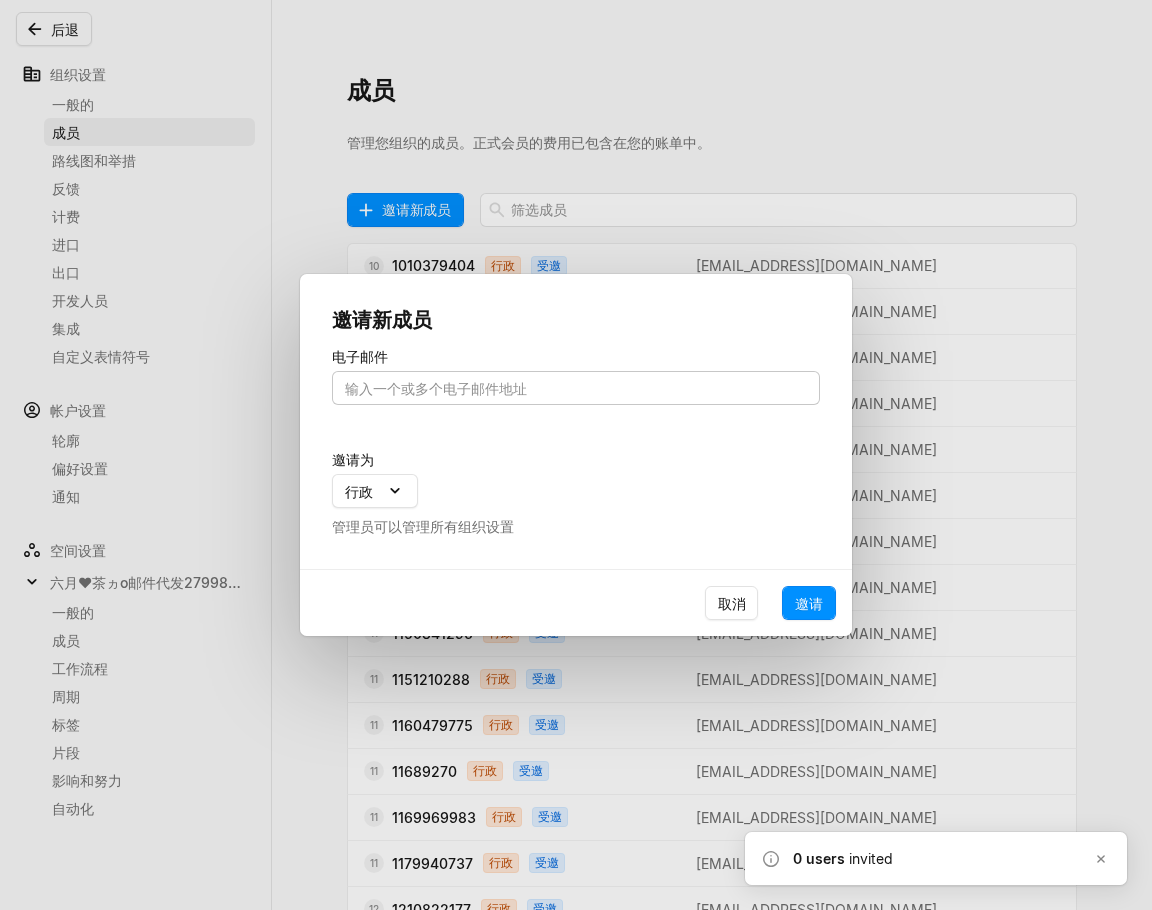 click at bounding box center (576, 388) 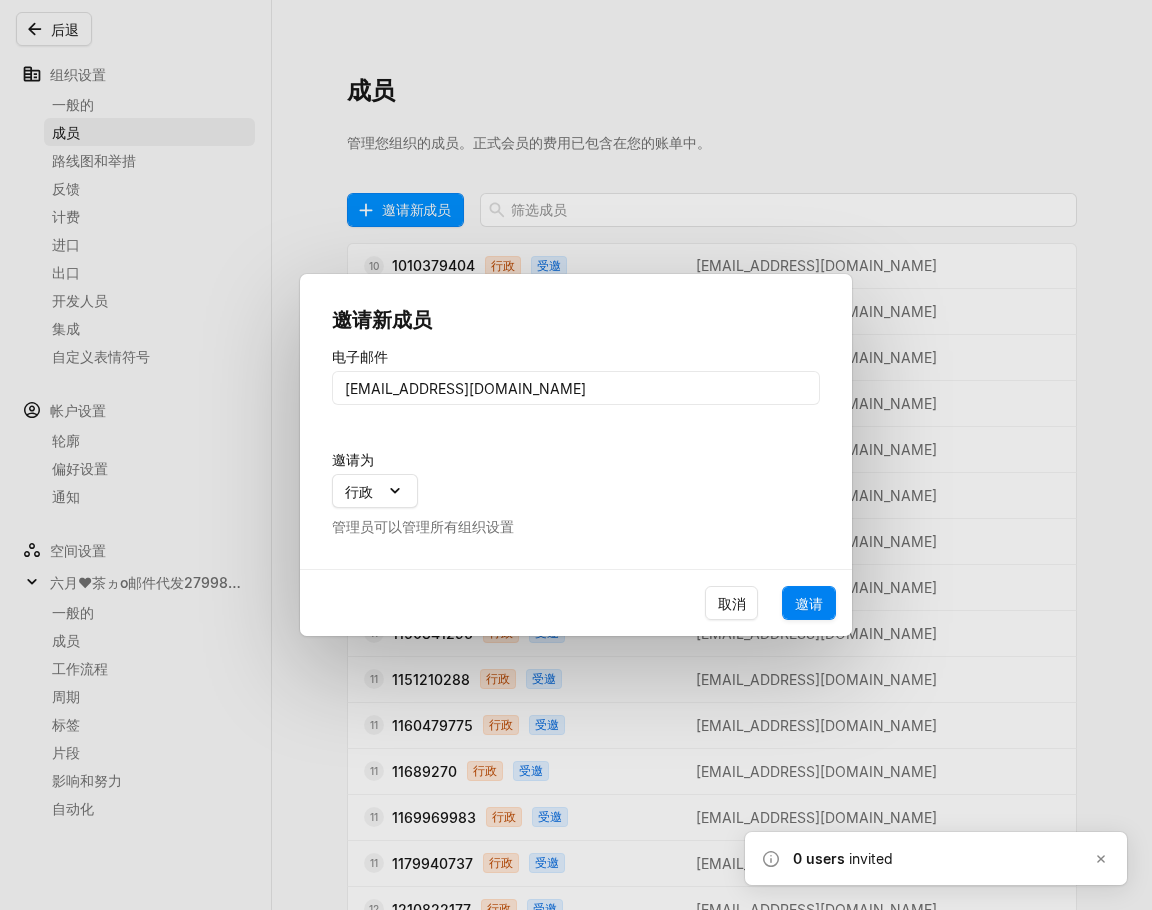 click on "邀请" at bounding box center (809, 603) 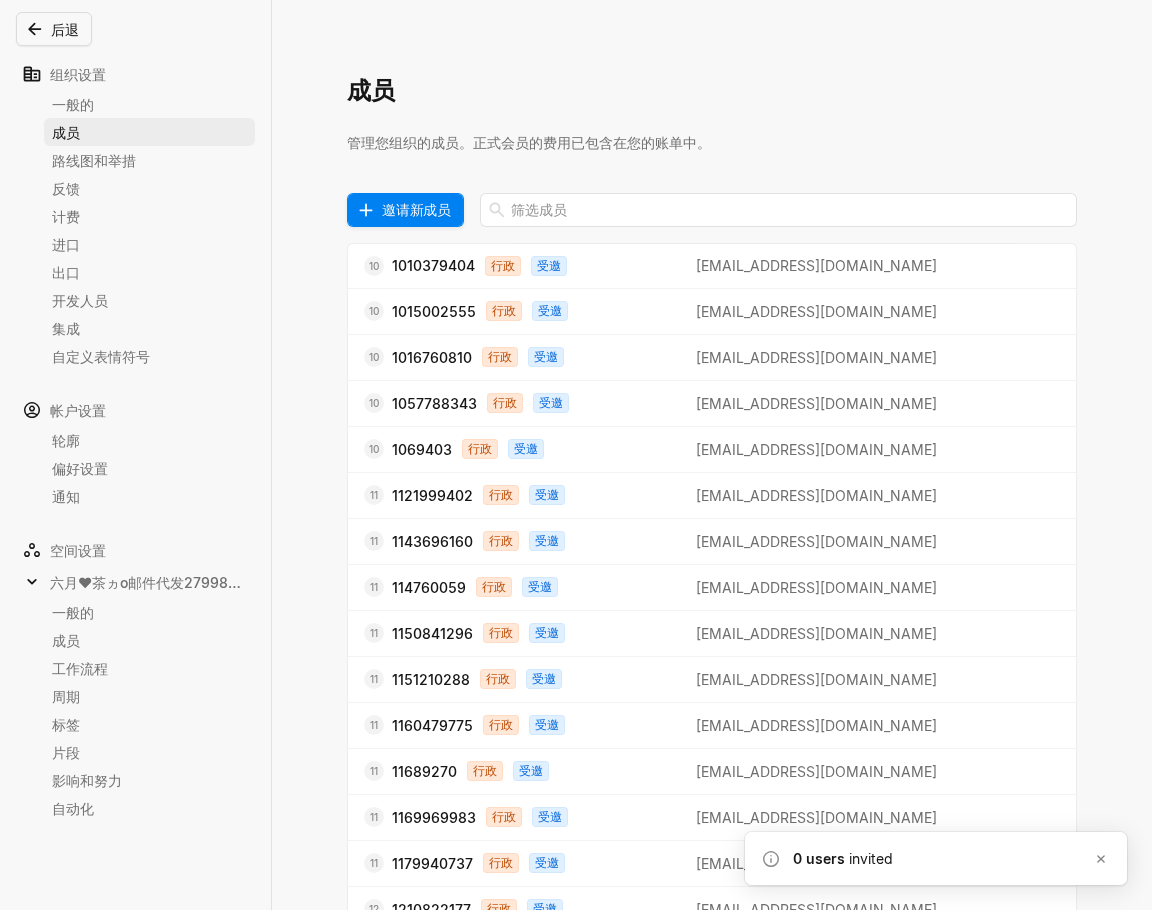click on "邀请新成员" at bounding box center [416, 209] 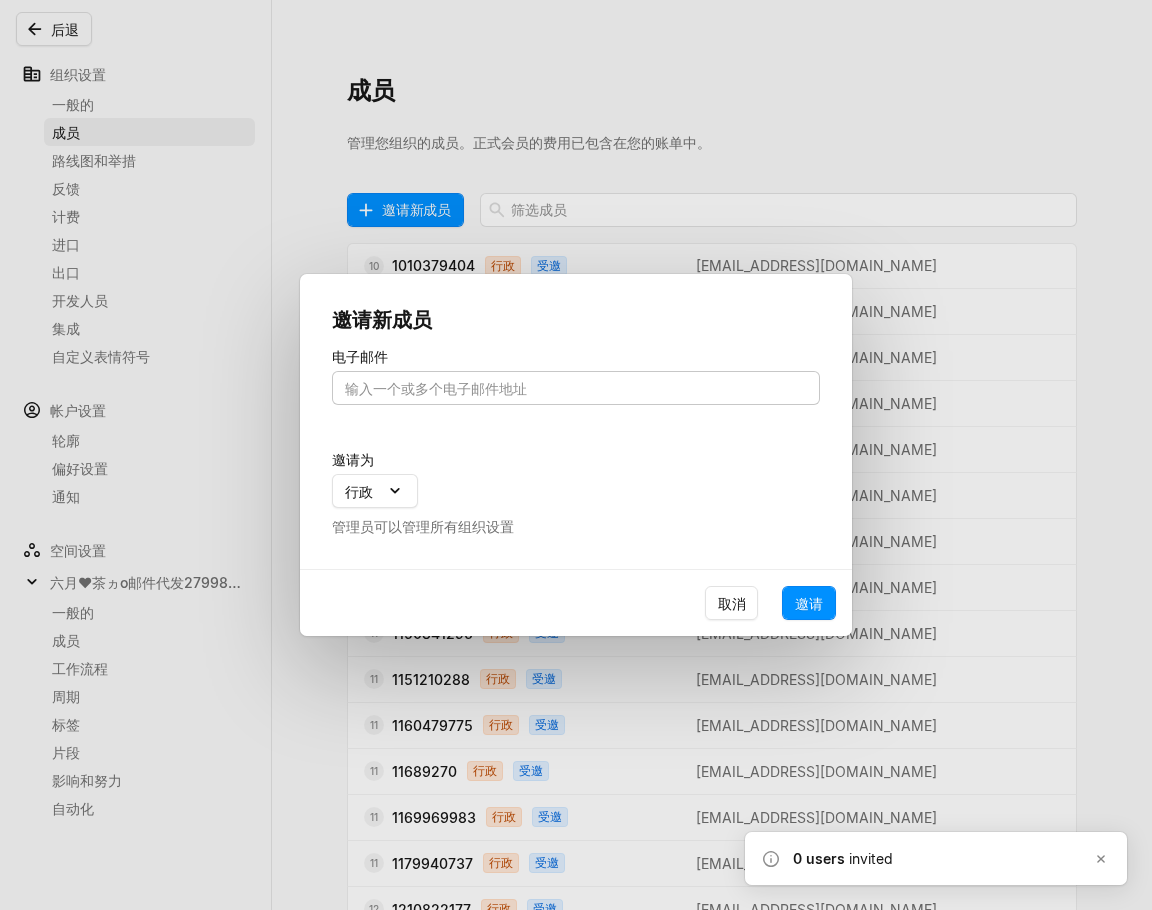 click at bounding box center (576, 388) 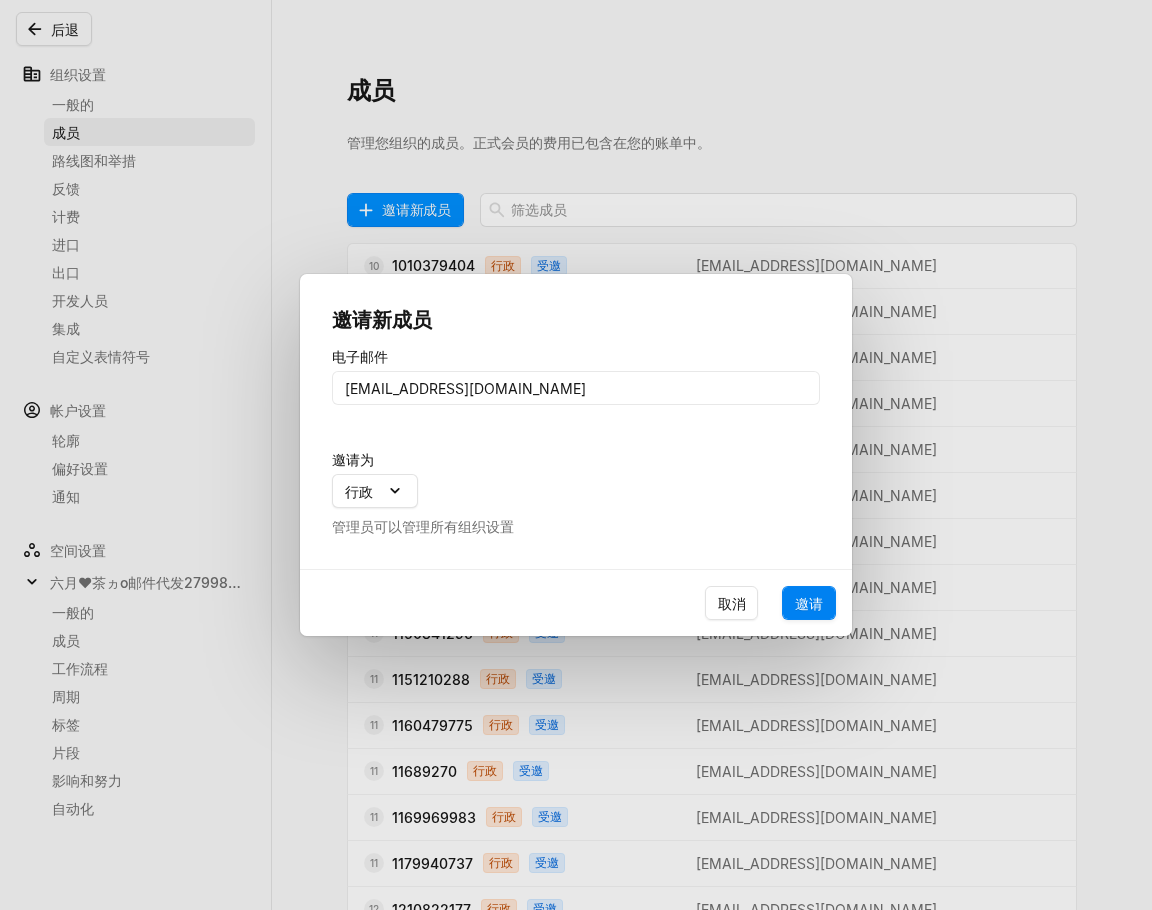 click on "邀请" at bounding box center (809, 603) 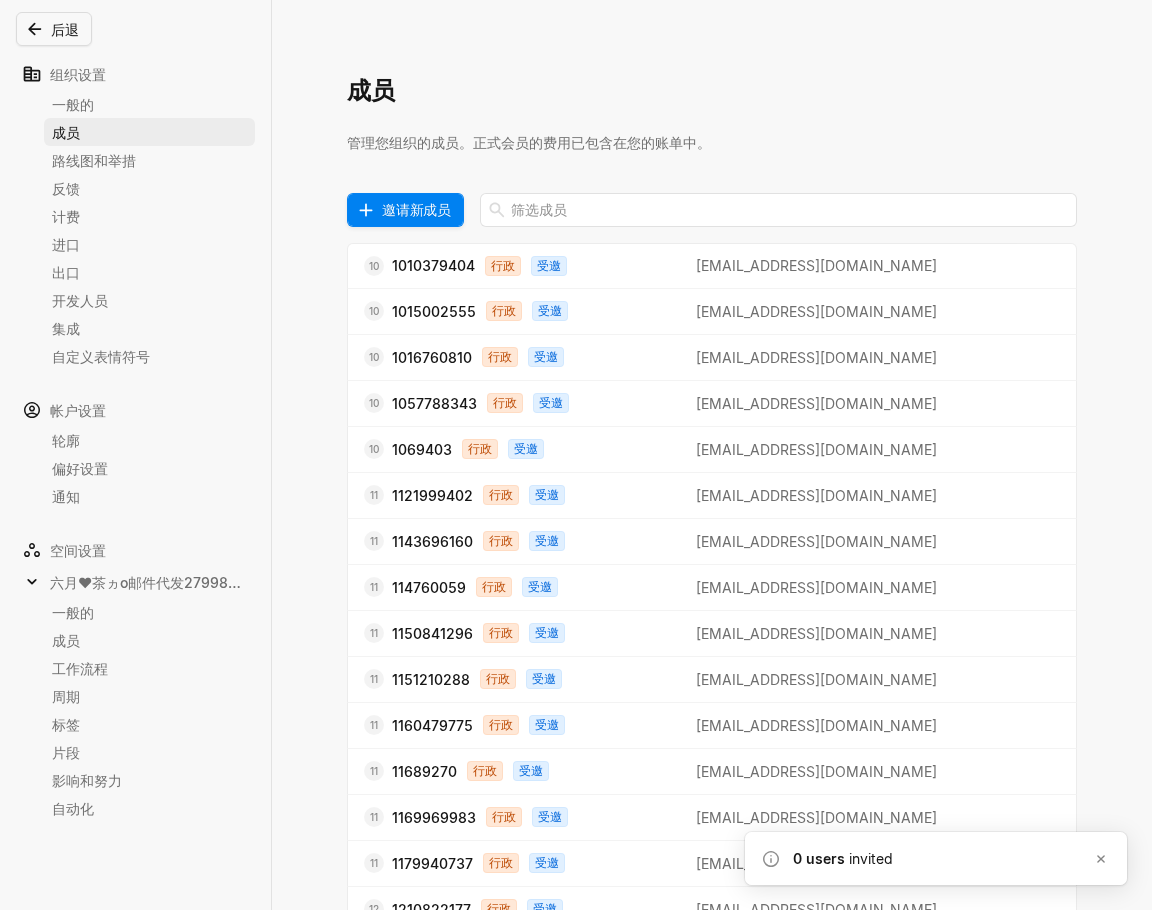 click on "邀请新成员" at bounding box center [416, 209] 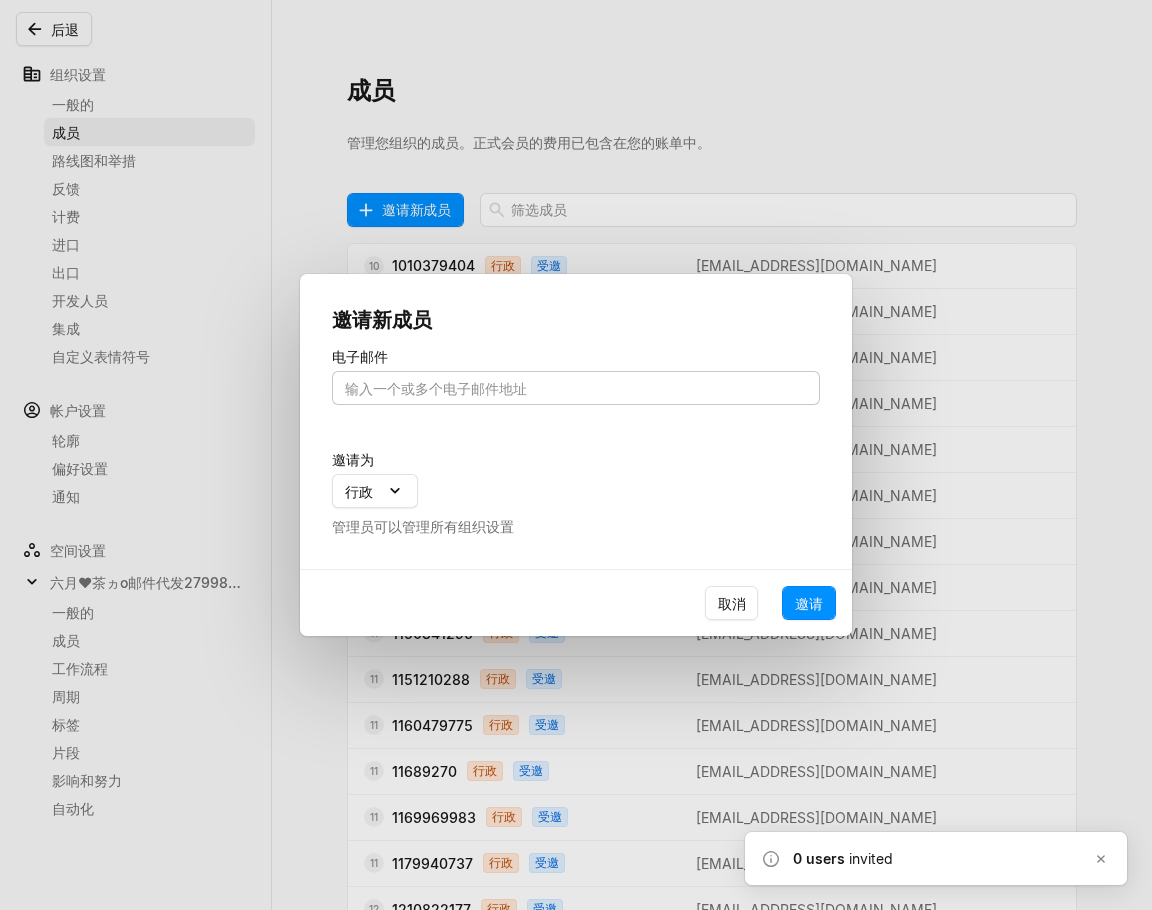 click at bounding box center (576, 388) 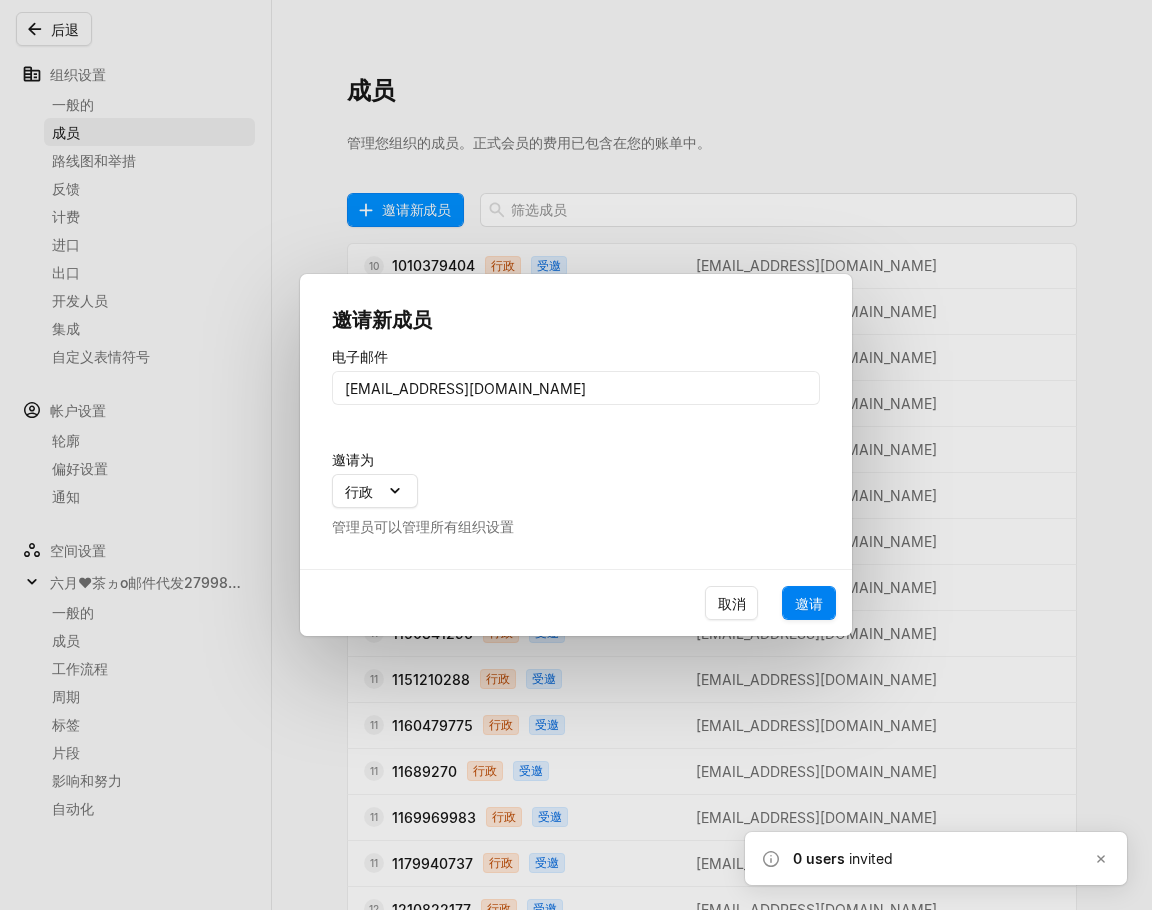 click on "邀请" at bounding box center [809, 603] 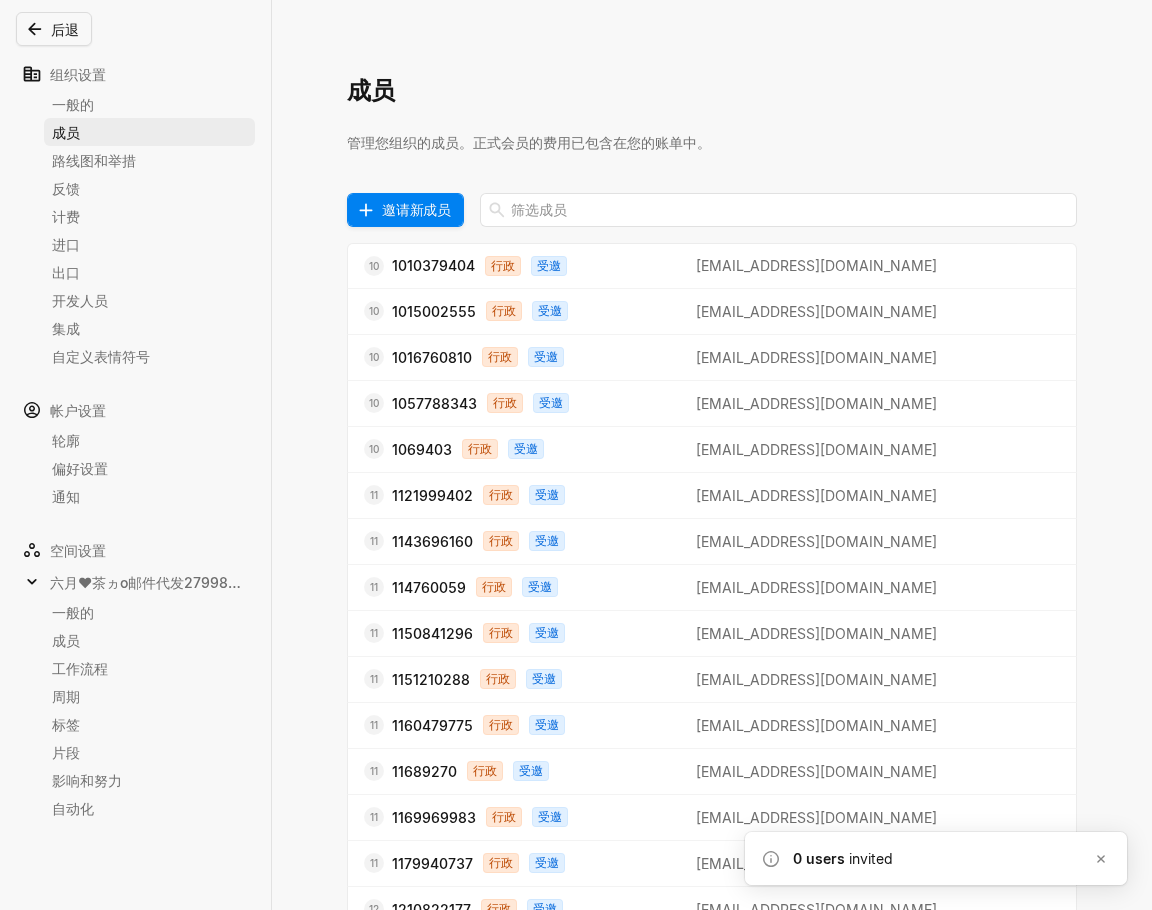 click on "邀请新成员" at bounding box center [416, 209] 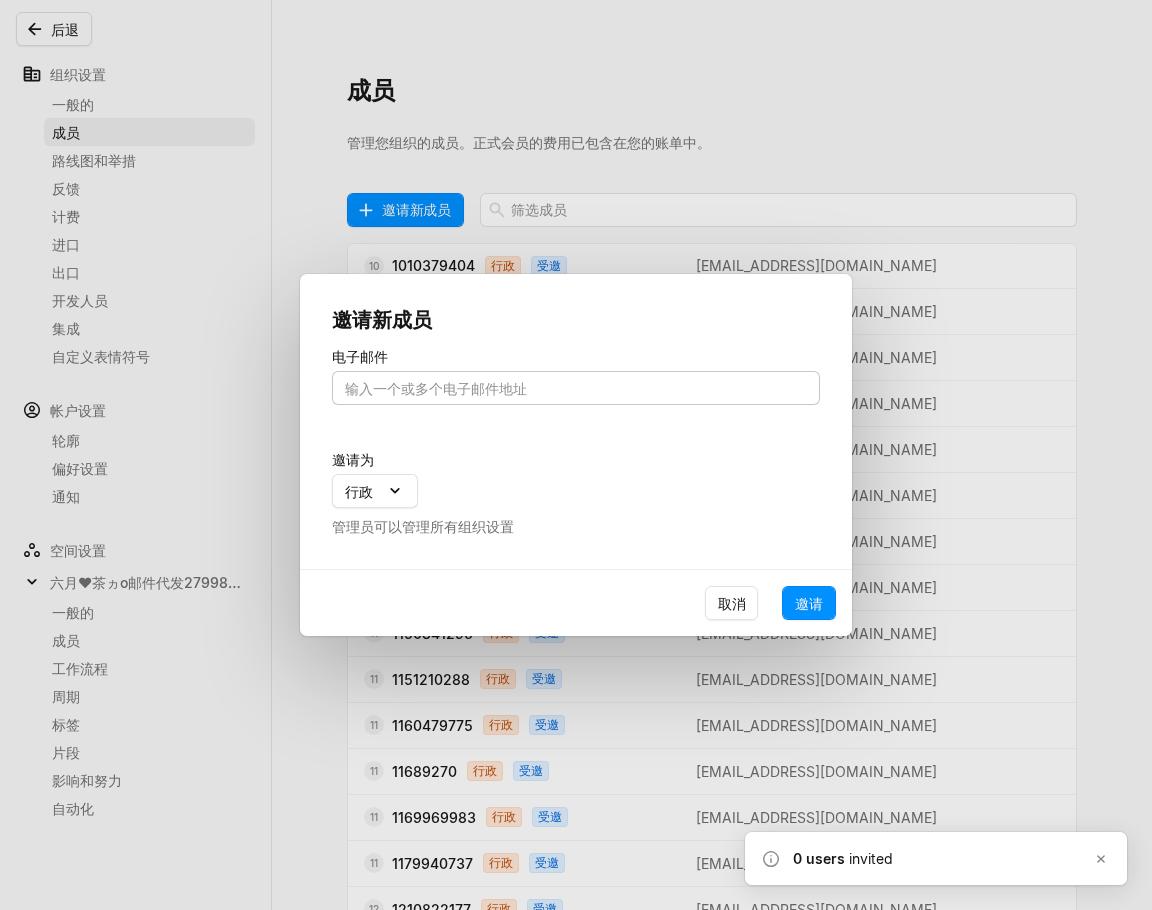 click at bounding box center (576, 388) 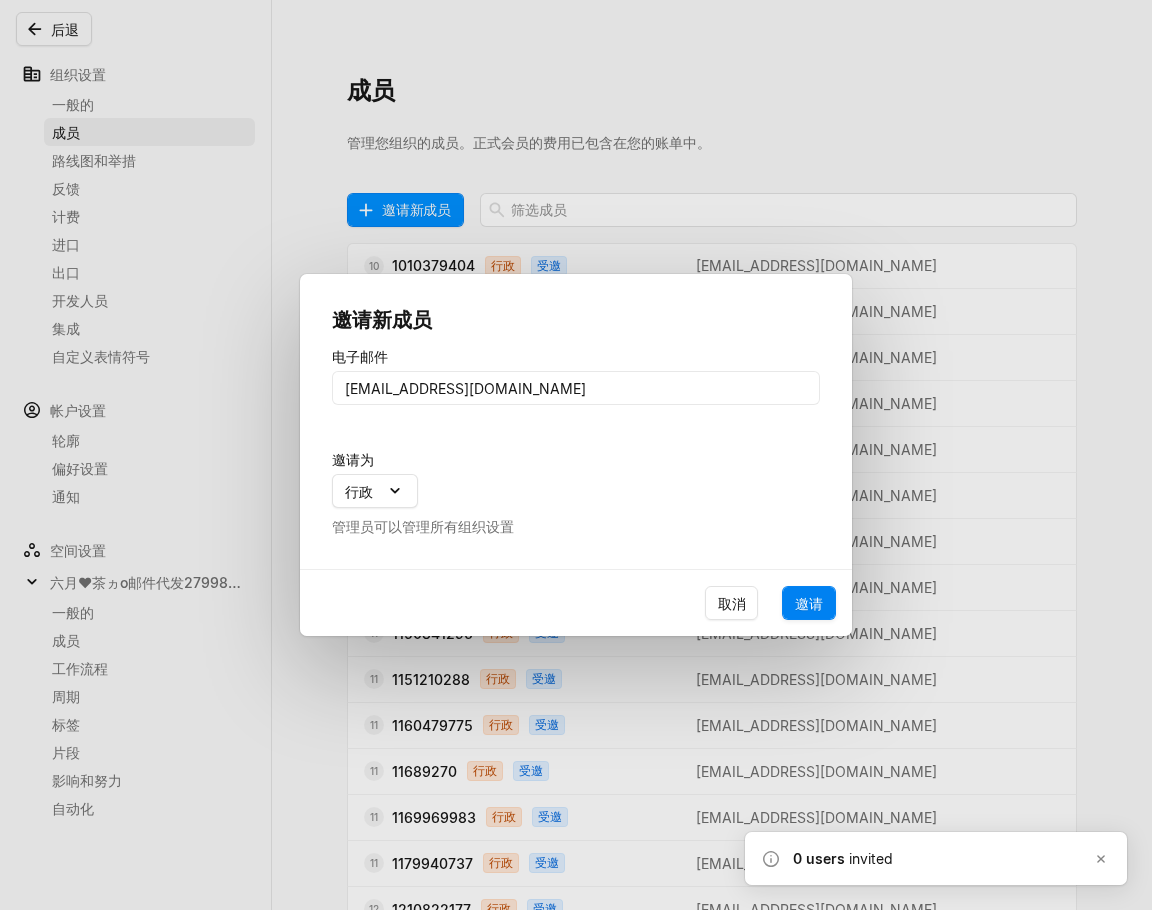 click on "邀请" at bounding box center [809, 603] 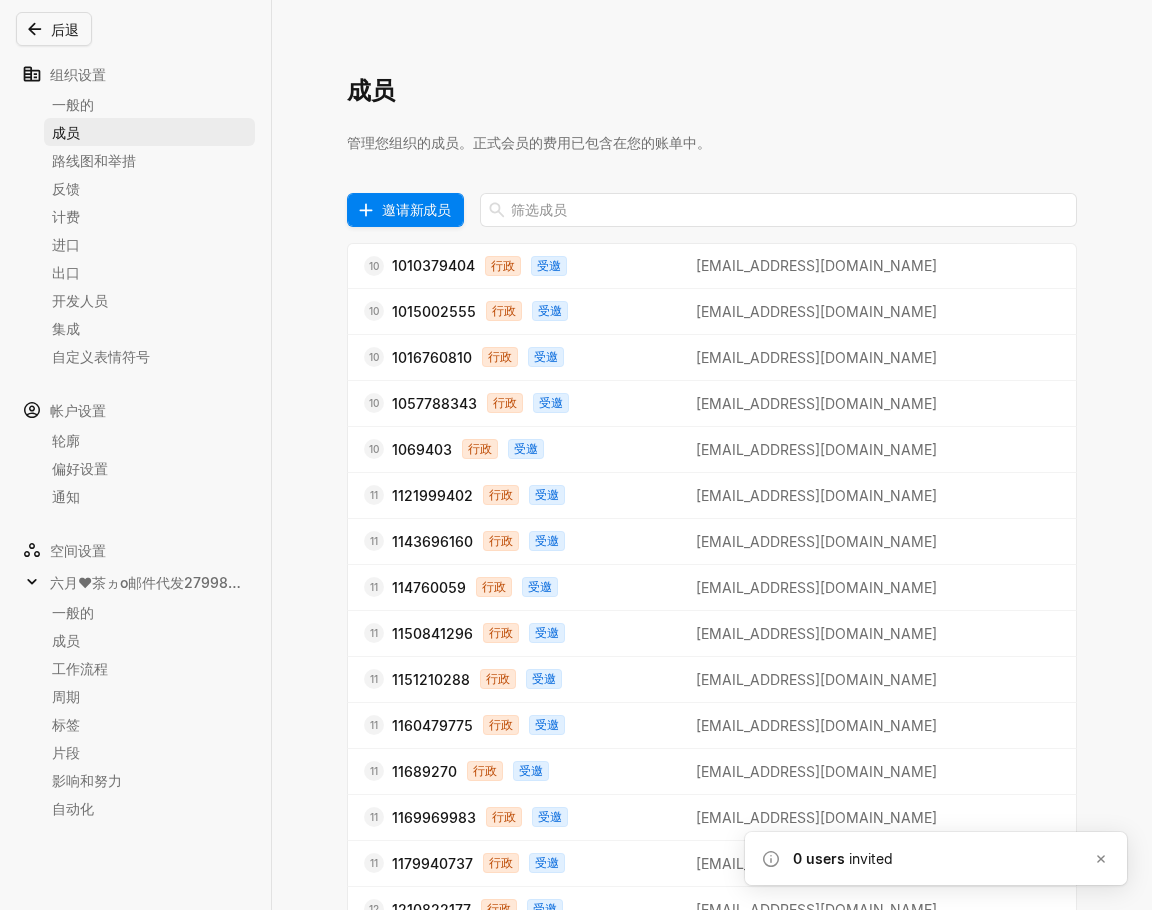 click on "邀请新成员" at bounding box center (416, 209) 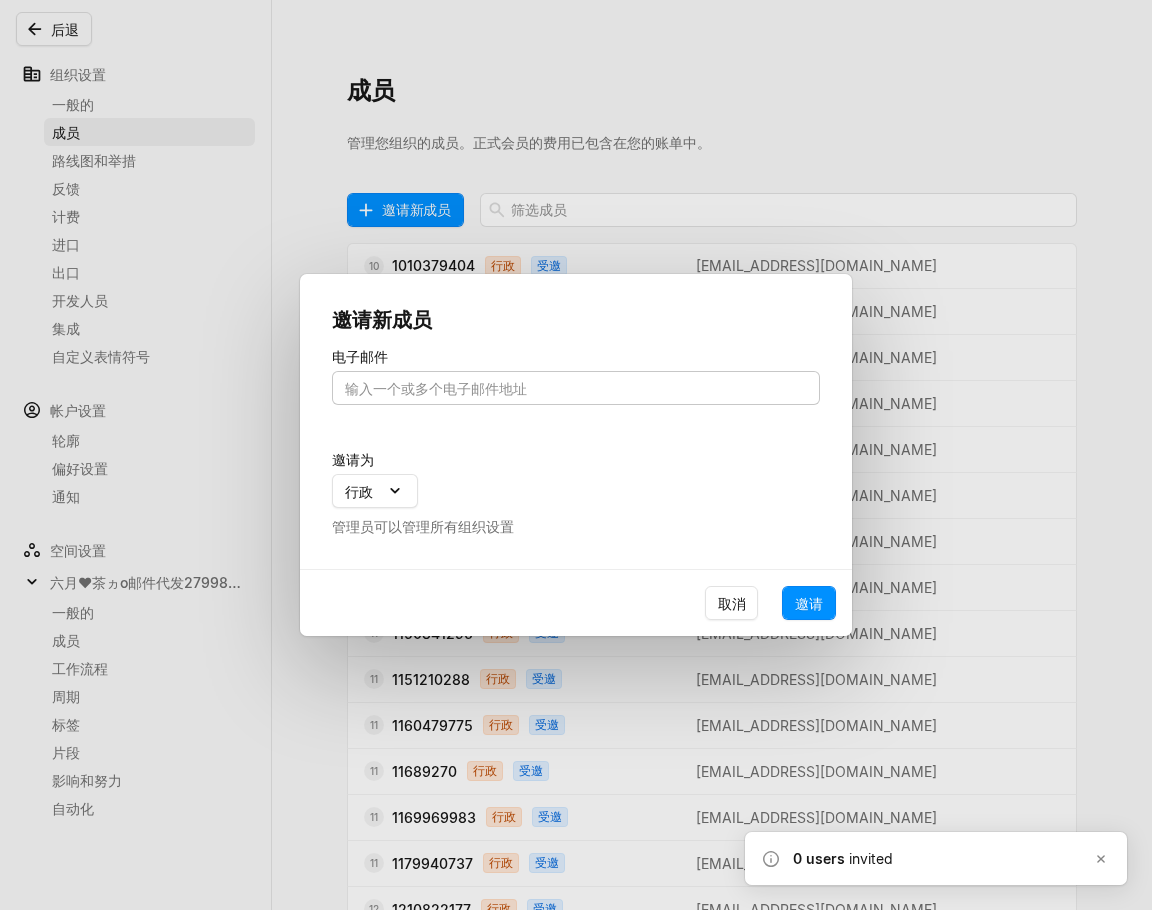 click at bounding box center (576, 388) 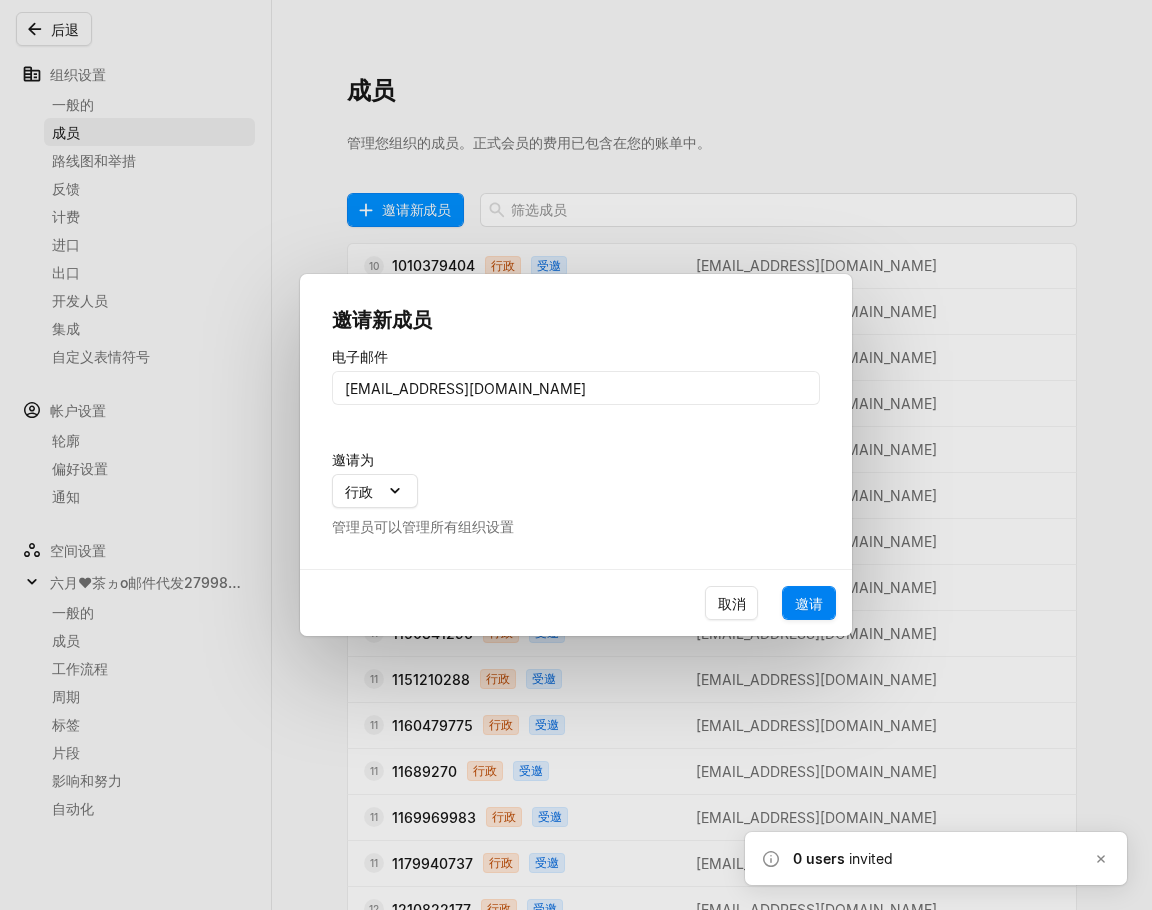 click on "邀请" at bounding box center [809, 603] 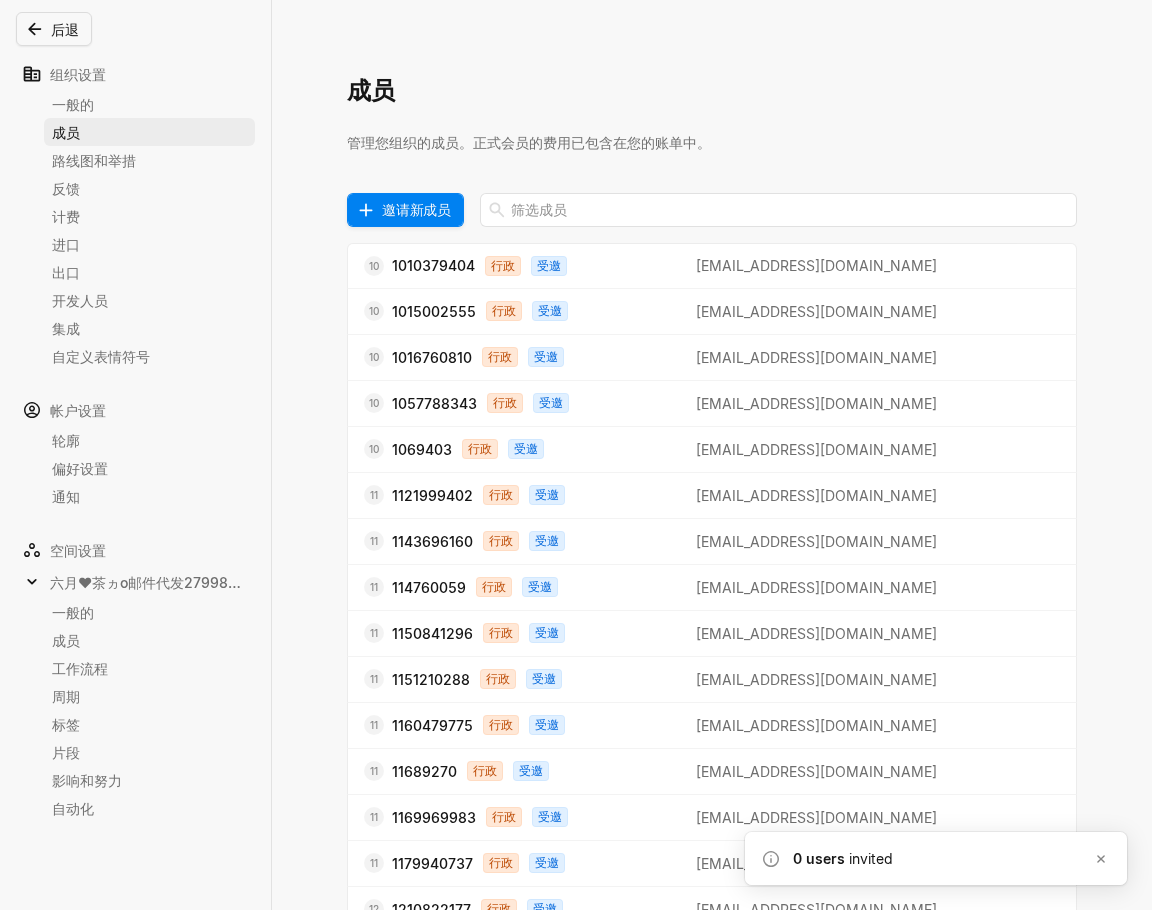 click on "邀请新成员" at bounding box center (416, 209) 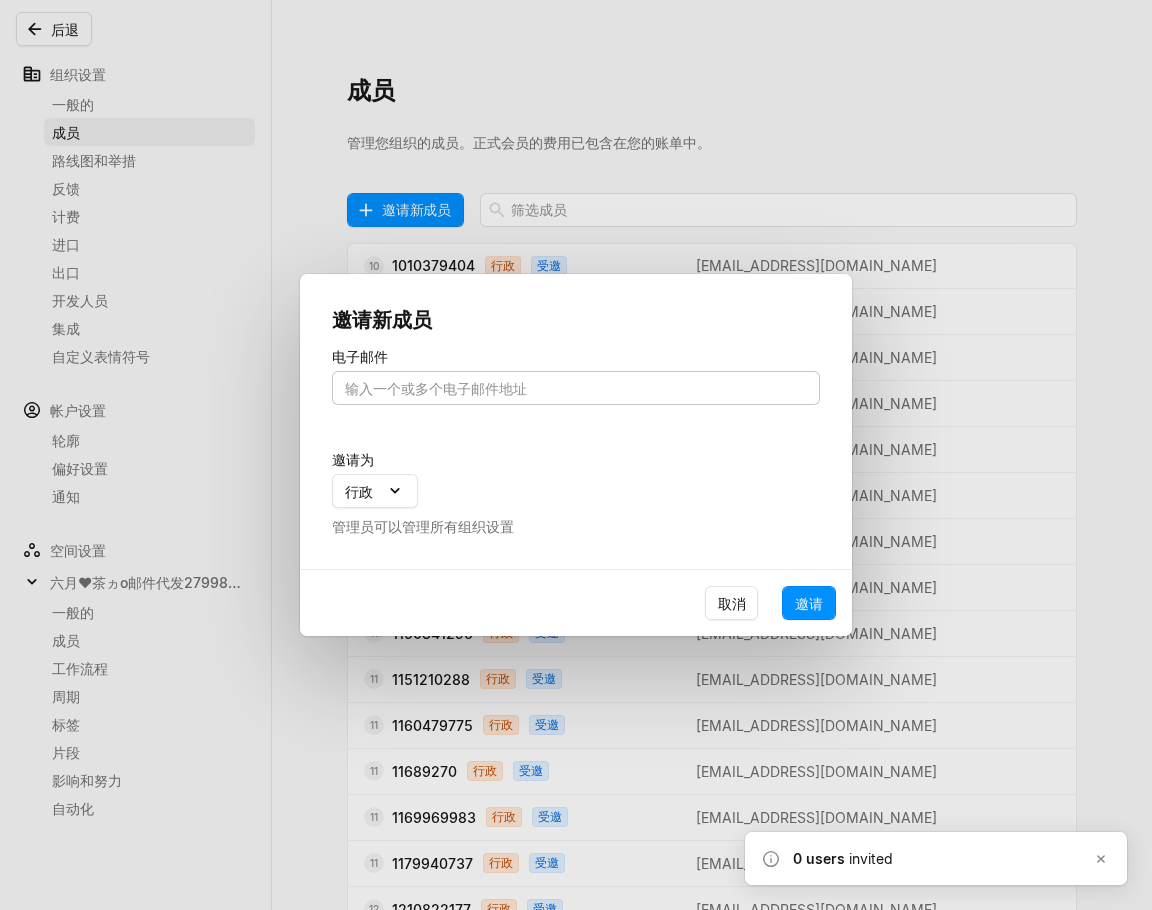 click at bounding box center (576, 388) 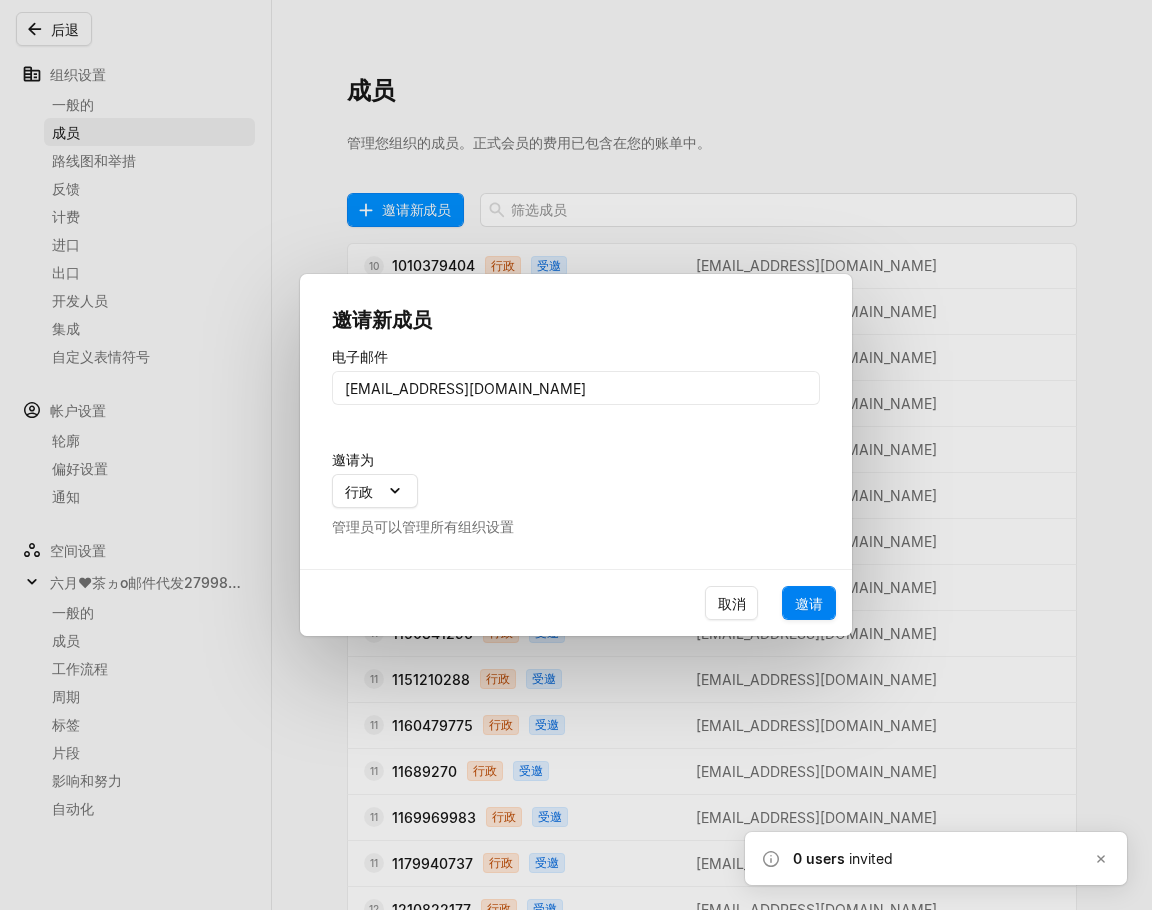 click on "邀请" at bounding box center [809, 603] 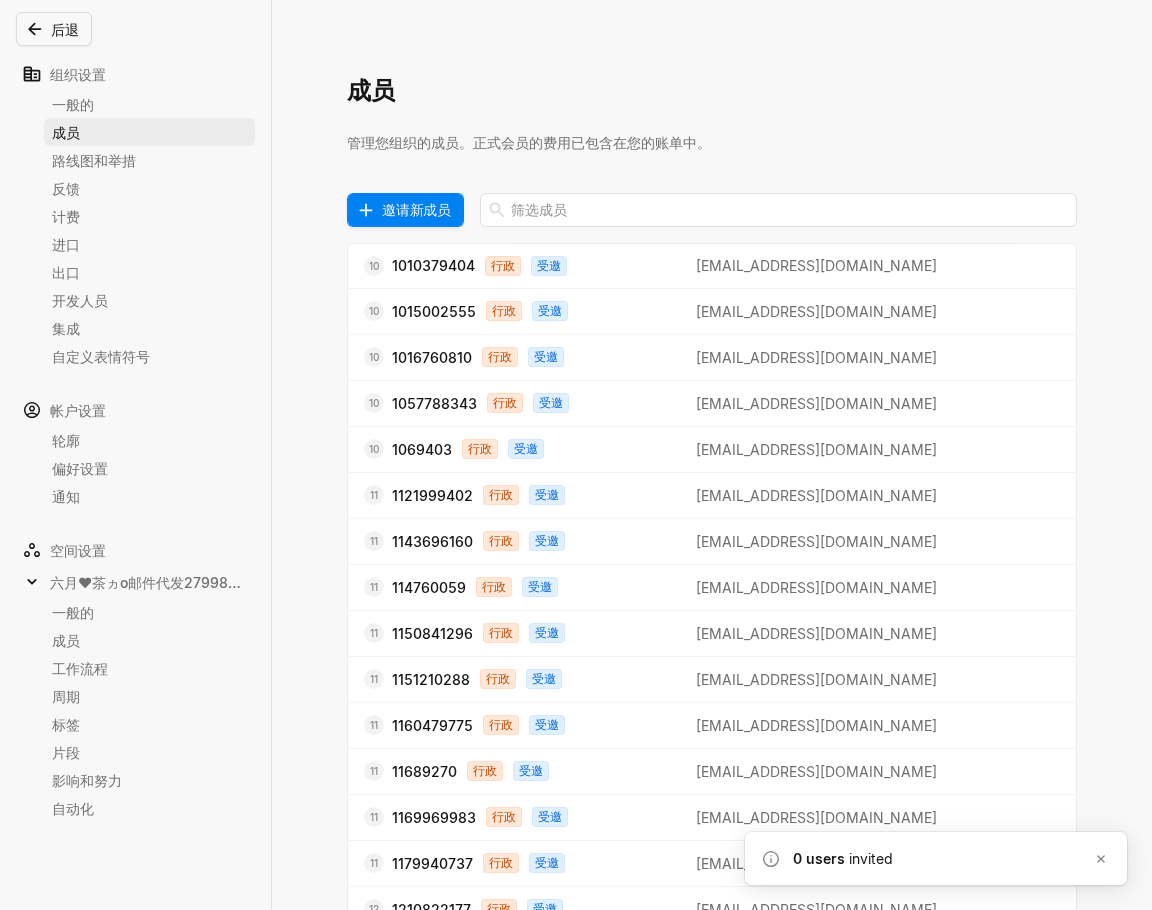 click on "邀请新成员" at bounding box center [416, 209] 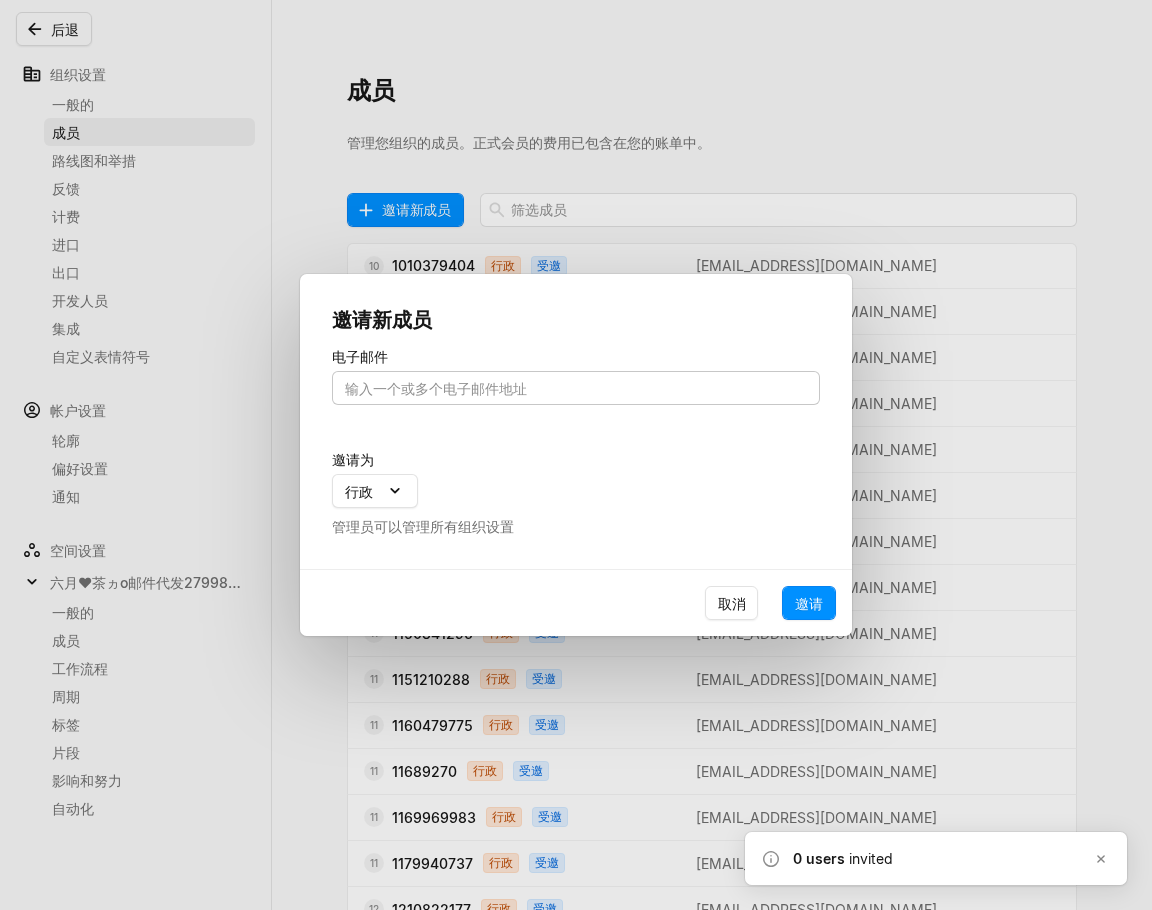 click at bounding box center (576, 388) 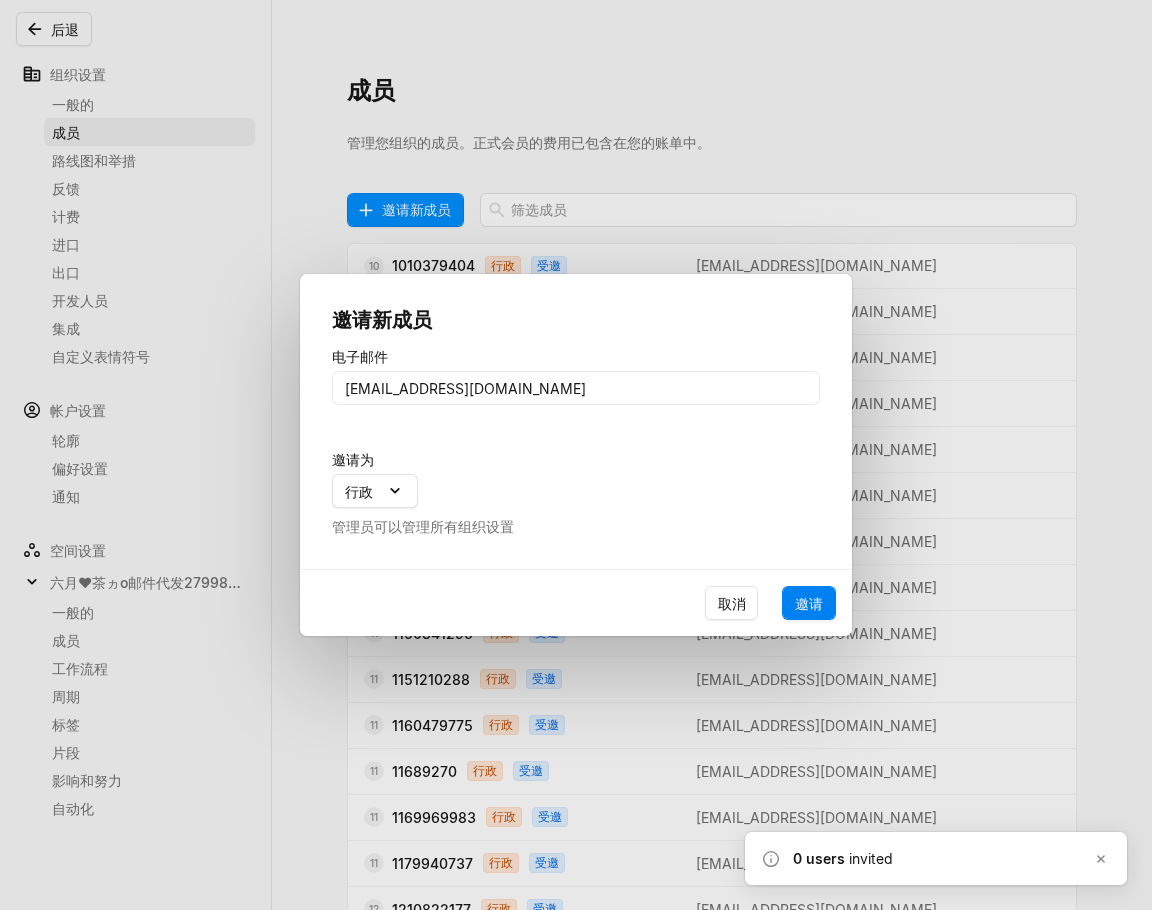 click on "邀请" at bounding box center (809, 603) 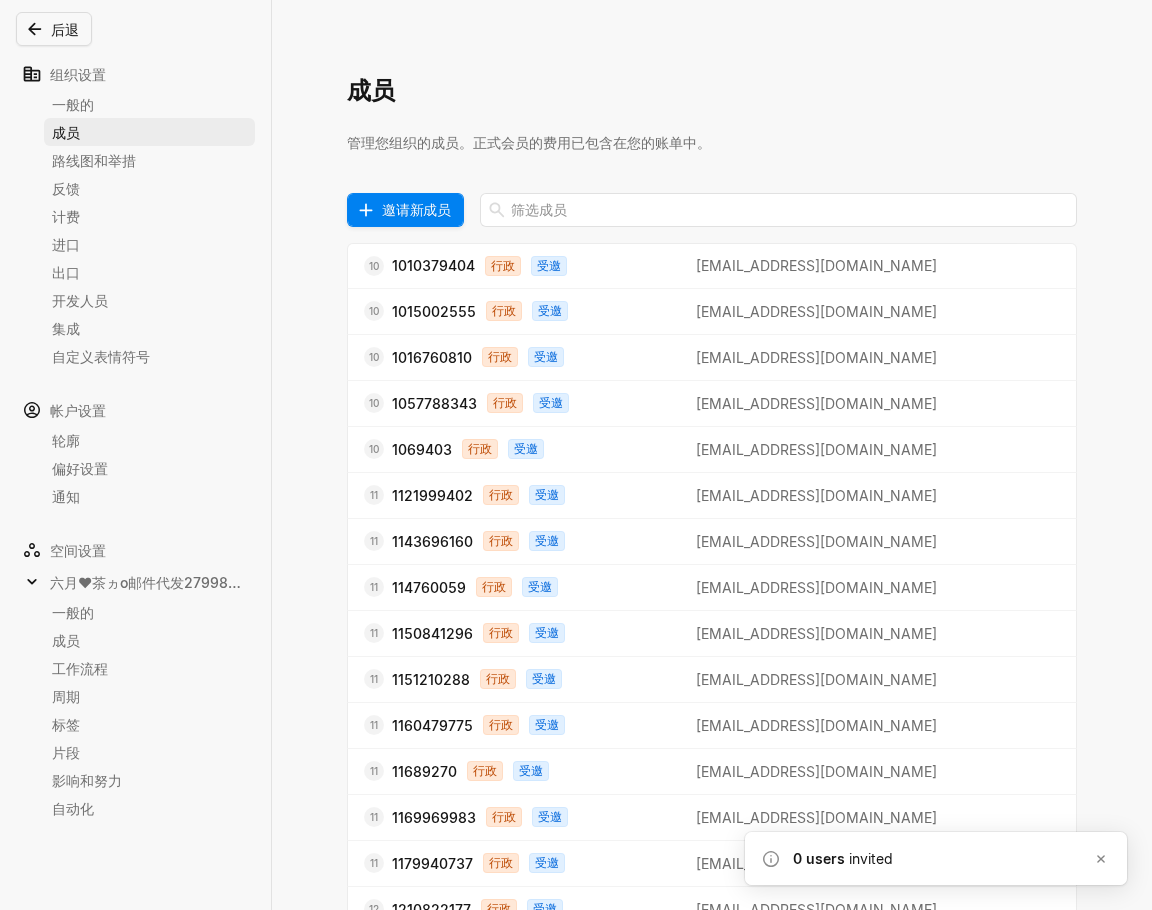 click on "邀请新成员" at bounding box center (416, 209) 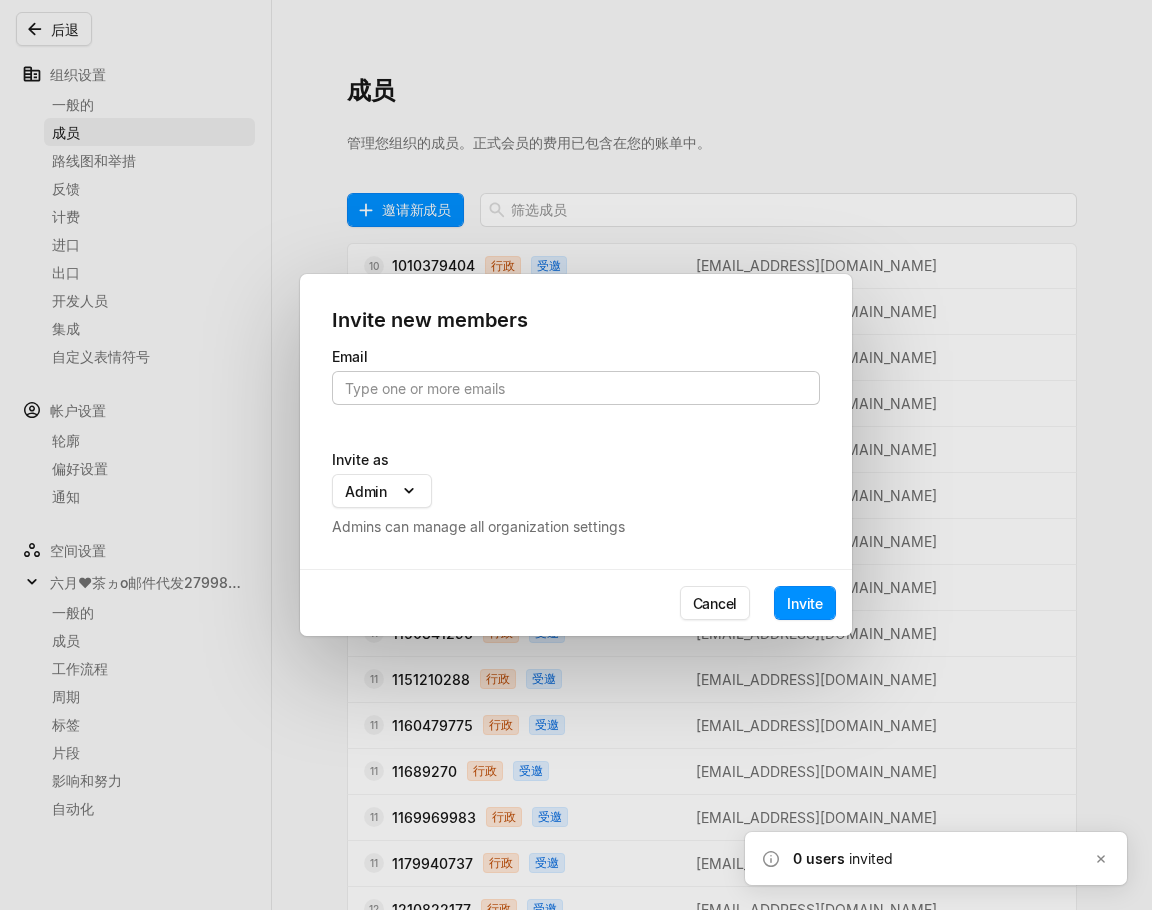 click at bounding box center (576, 388) 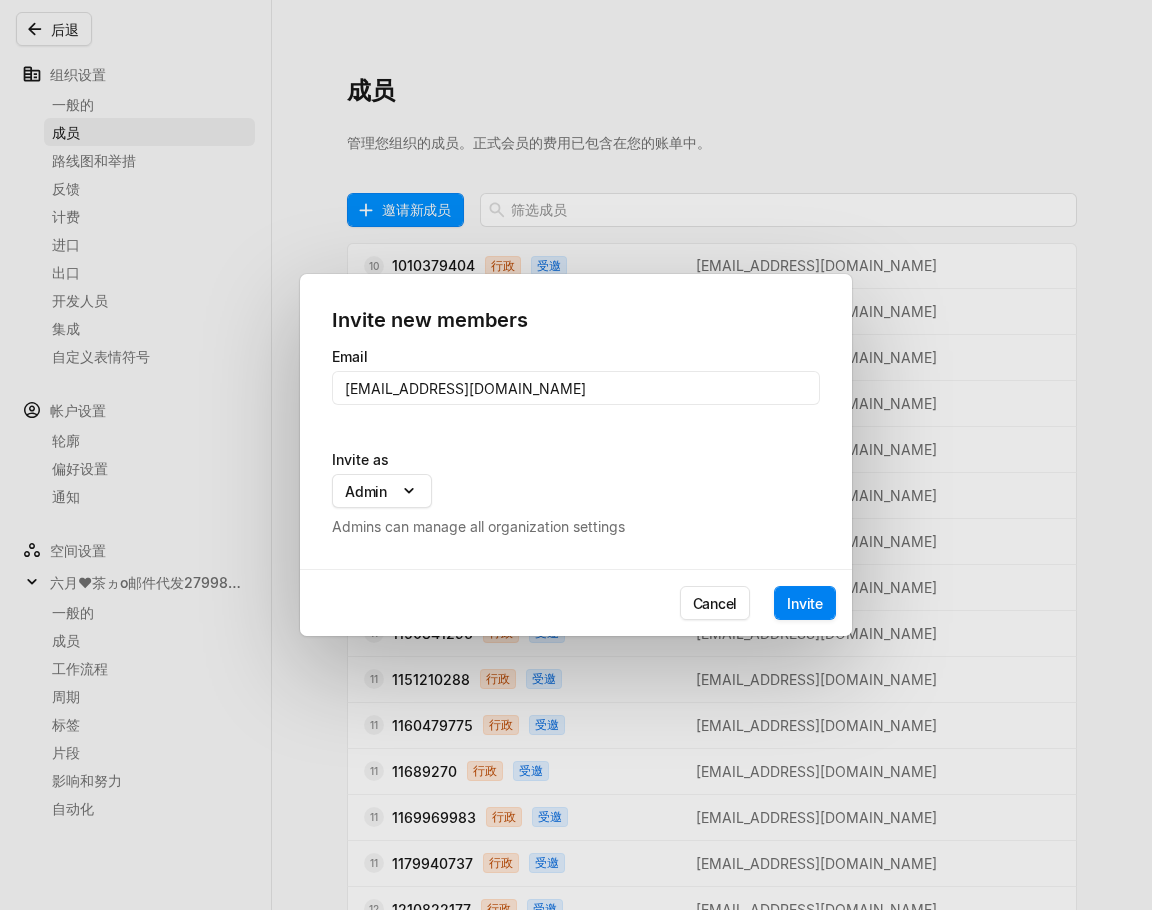 click on "Invite" at bounding box center (805, 603) 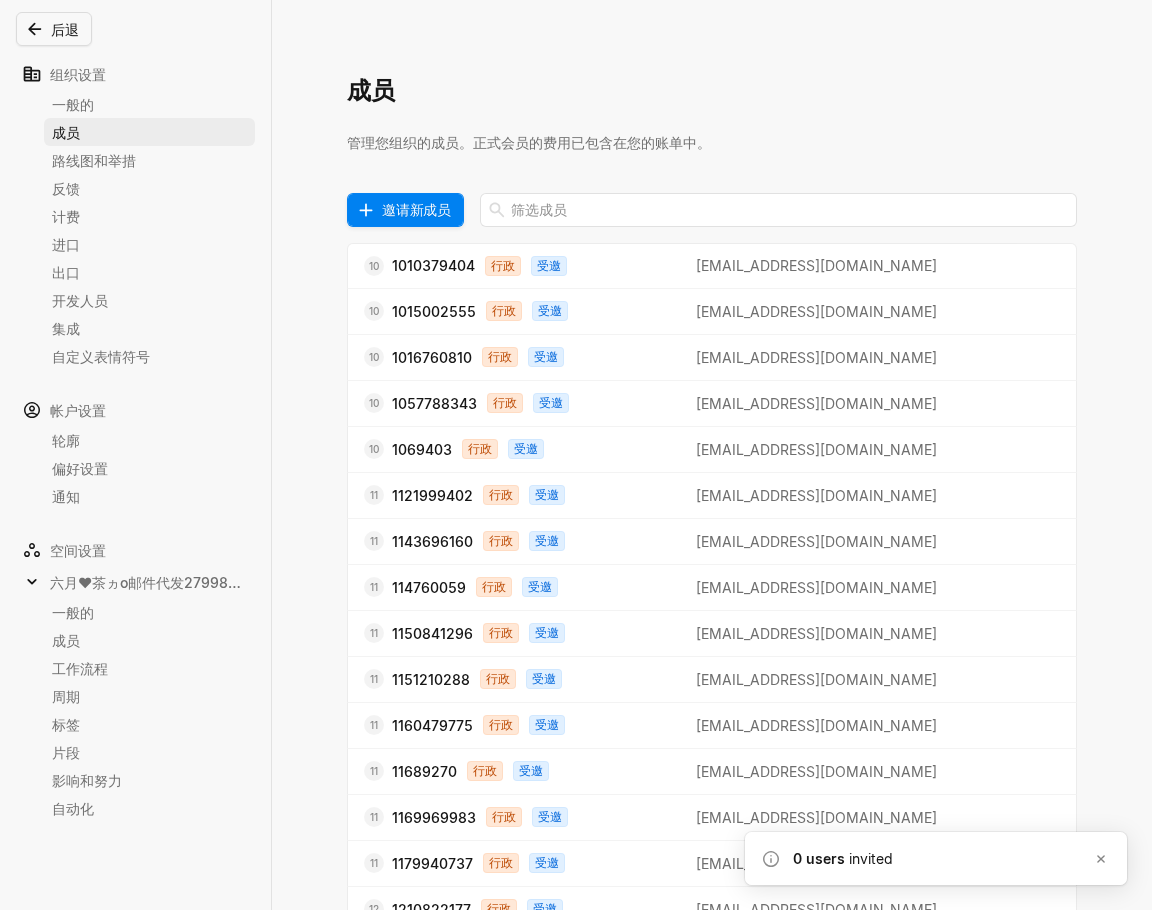 click on "邀请新成员" at bounding box center [416, 209] 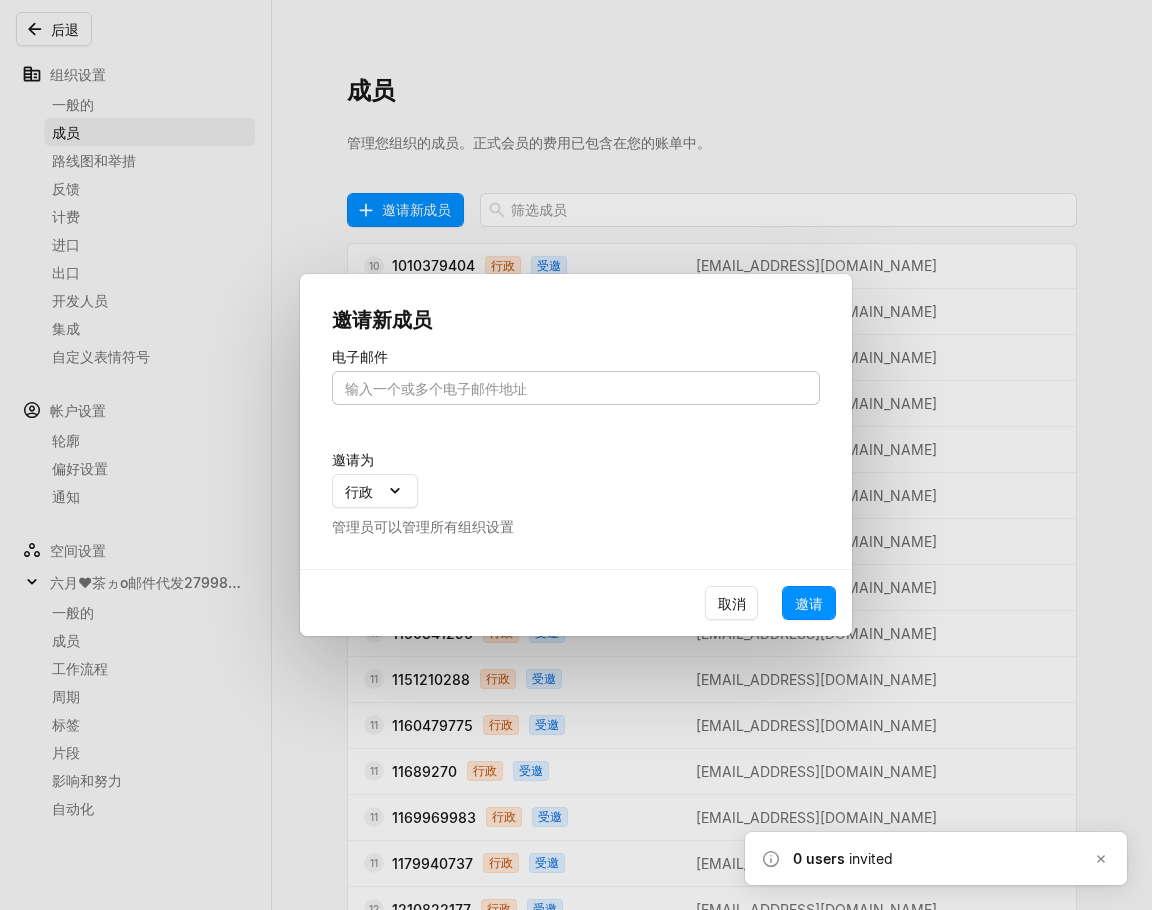 click at bounding box center [576, 388] 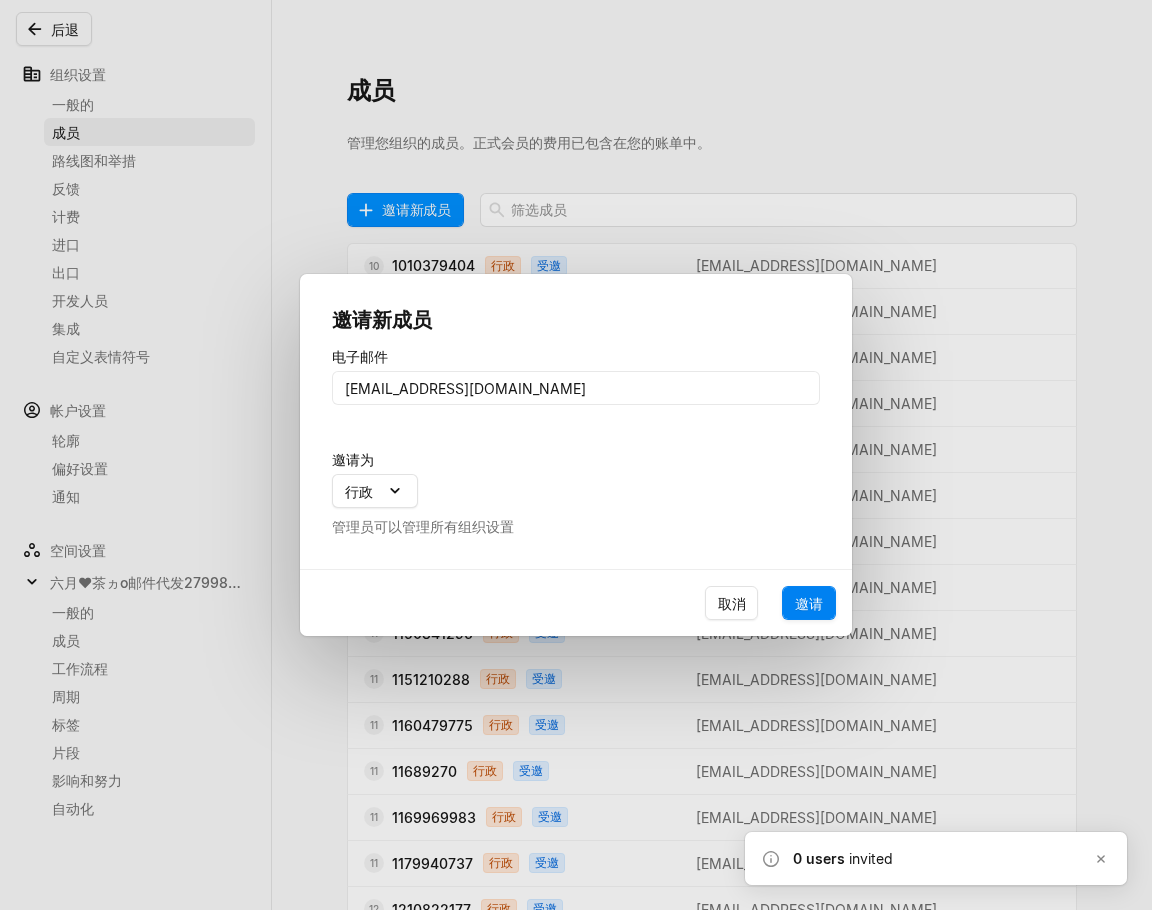 click on "邀请" at bounding box center [809, 603] 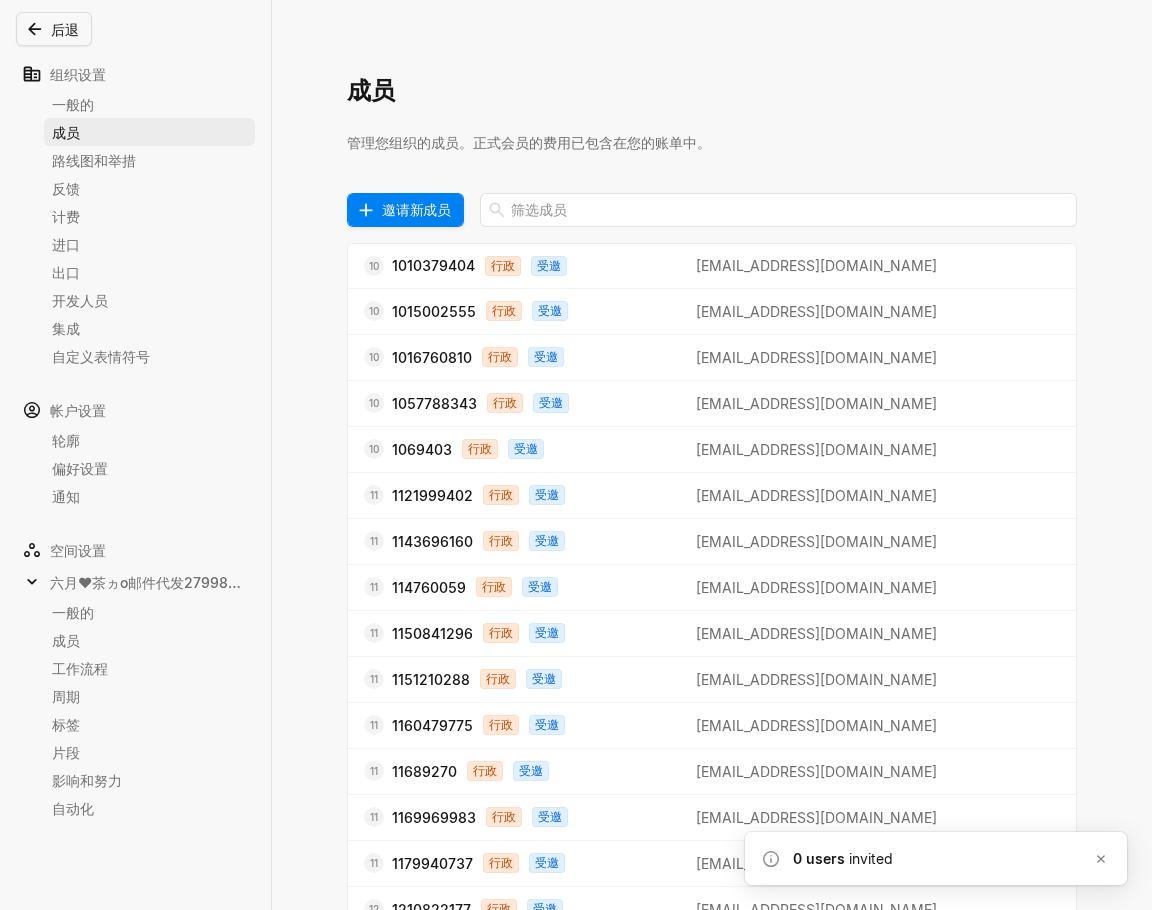click on "邀请新成员" at bounding box center [416, 209] 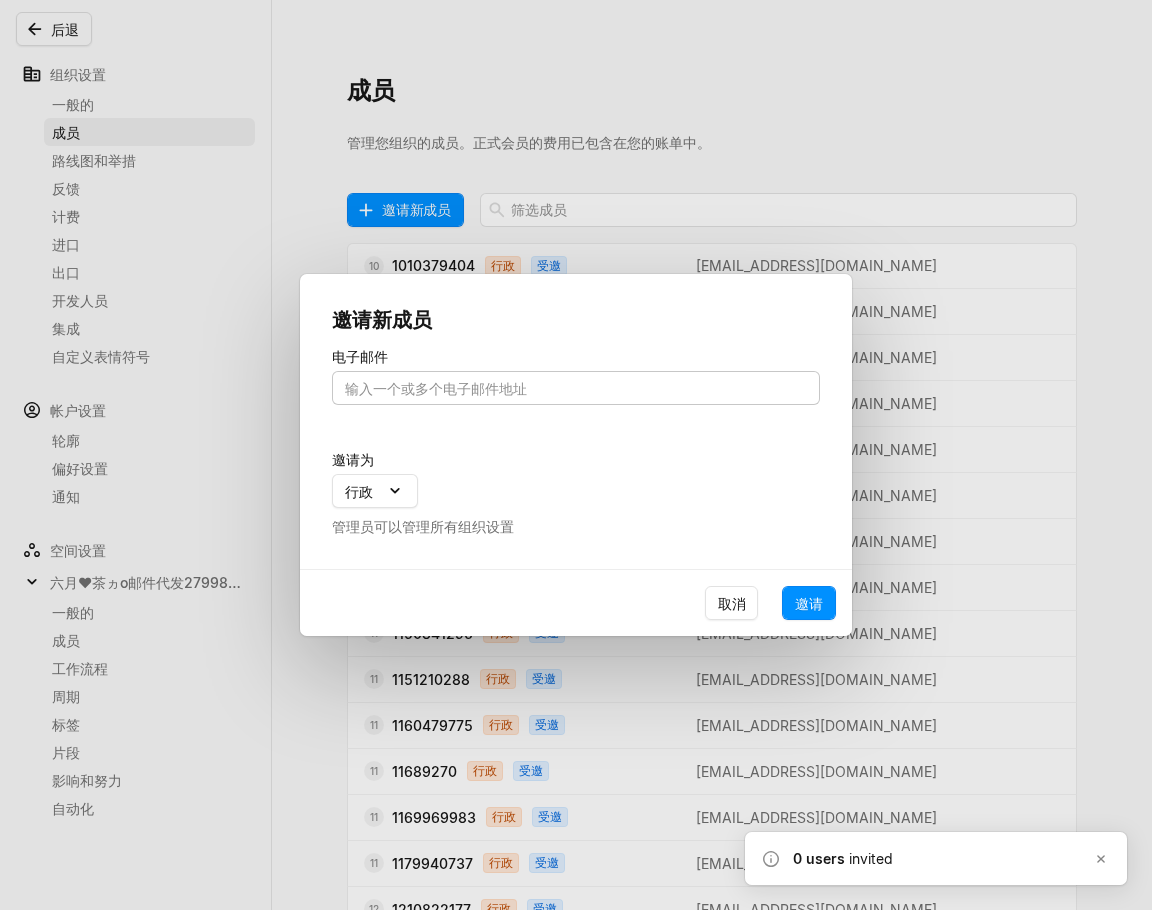 click at bounding box center (576, 388) 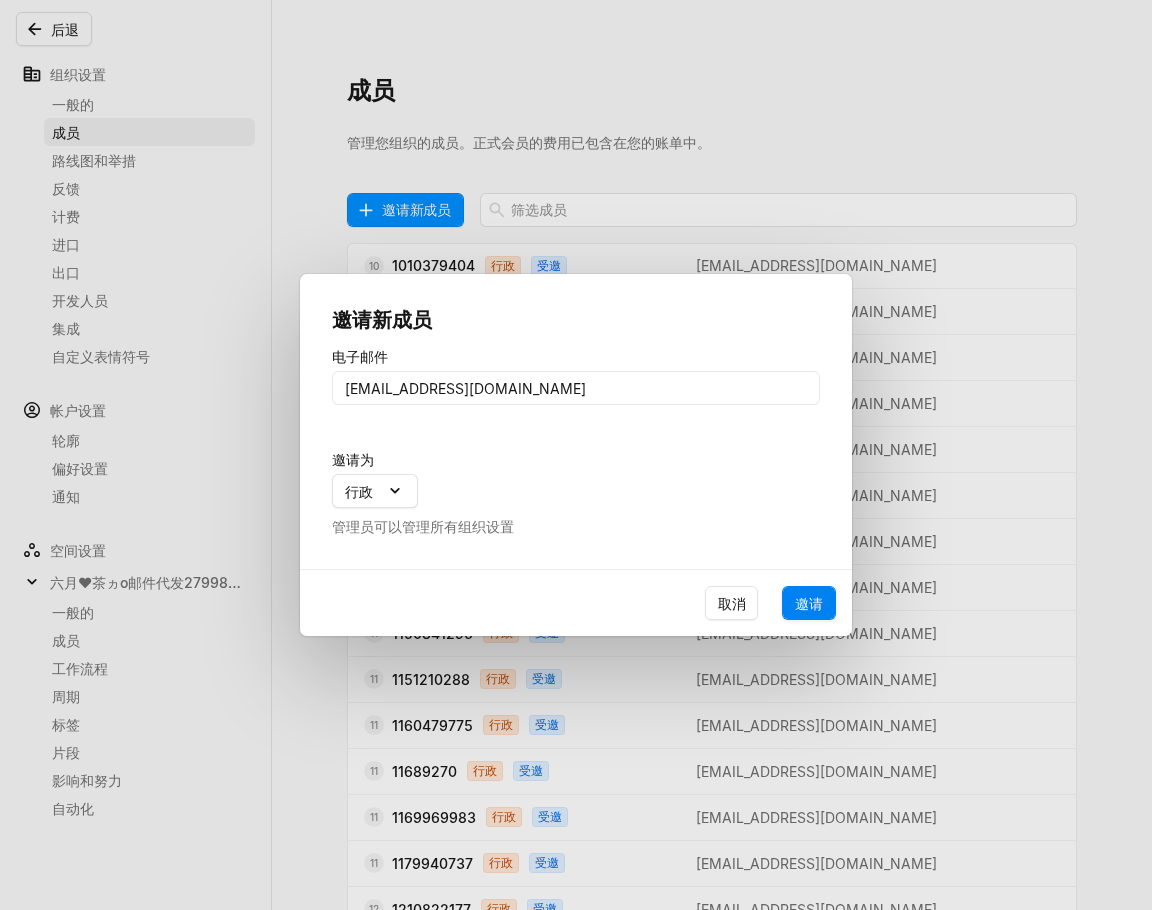 click on "邀请" at bounding box center (809, 603) 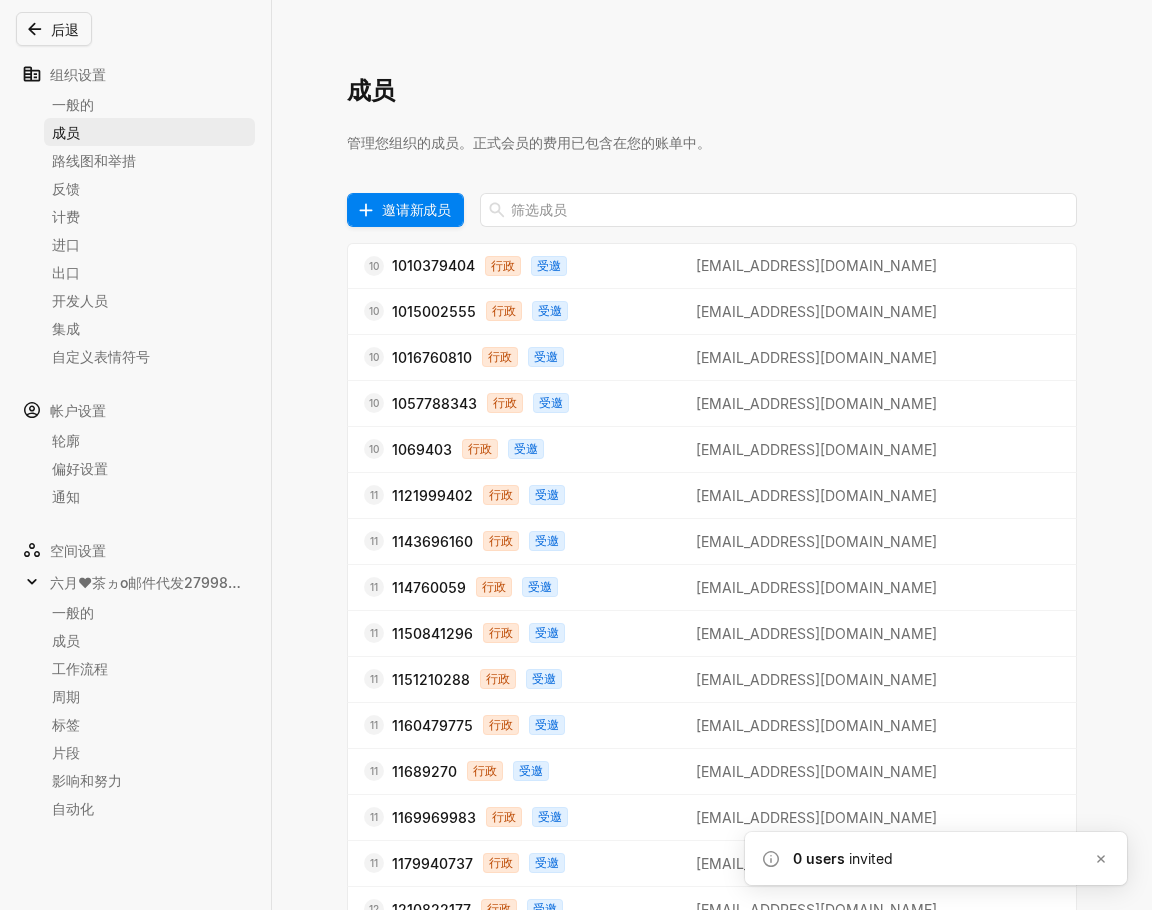 click on "邀请新成员" at bounding box center [416, 209] 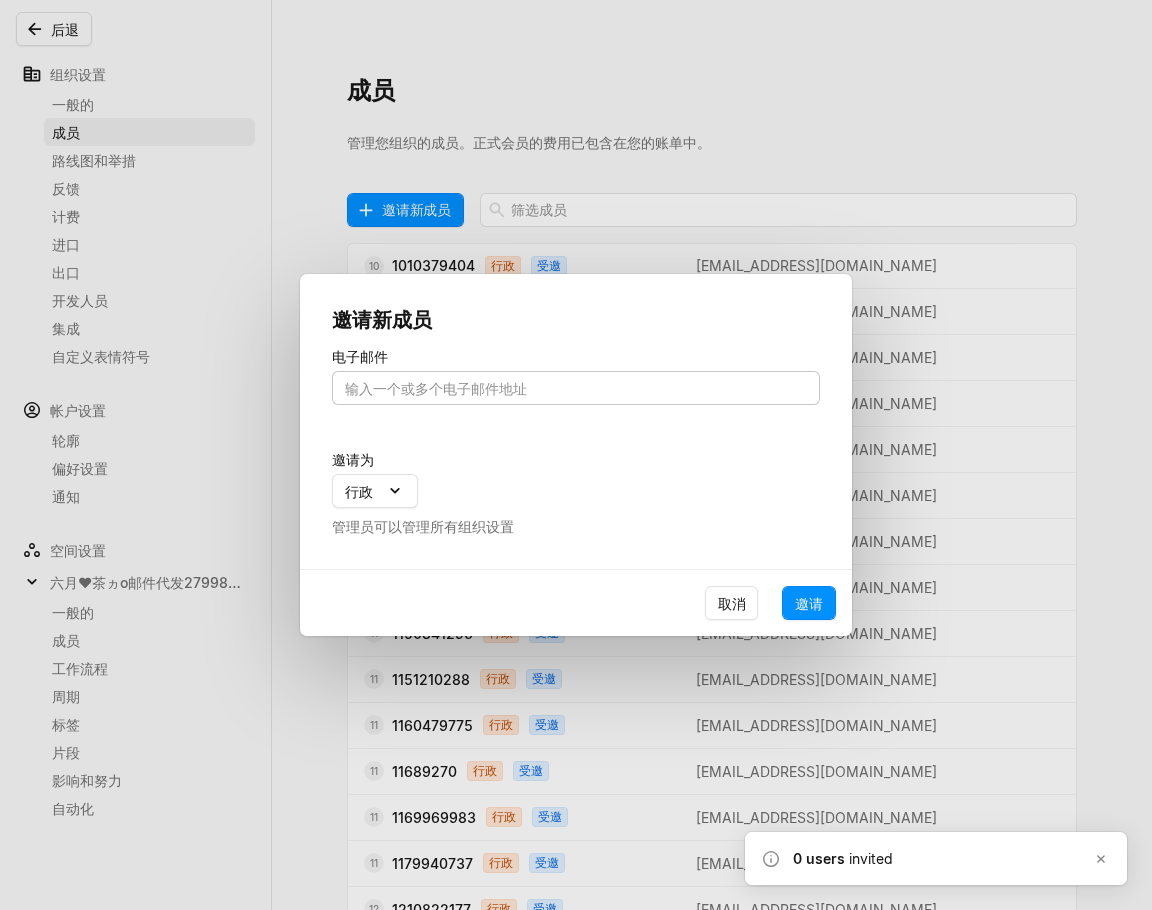 click at bounding box center (576, 388) 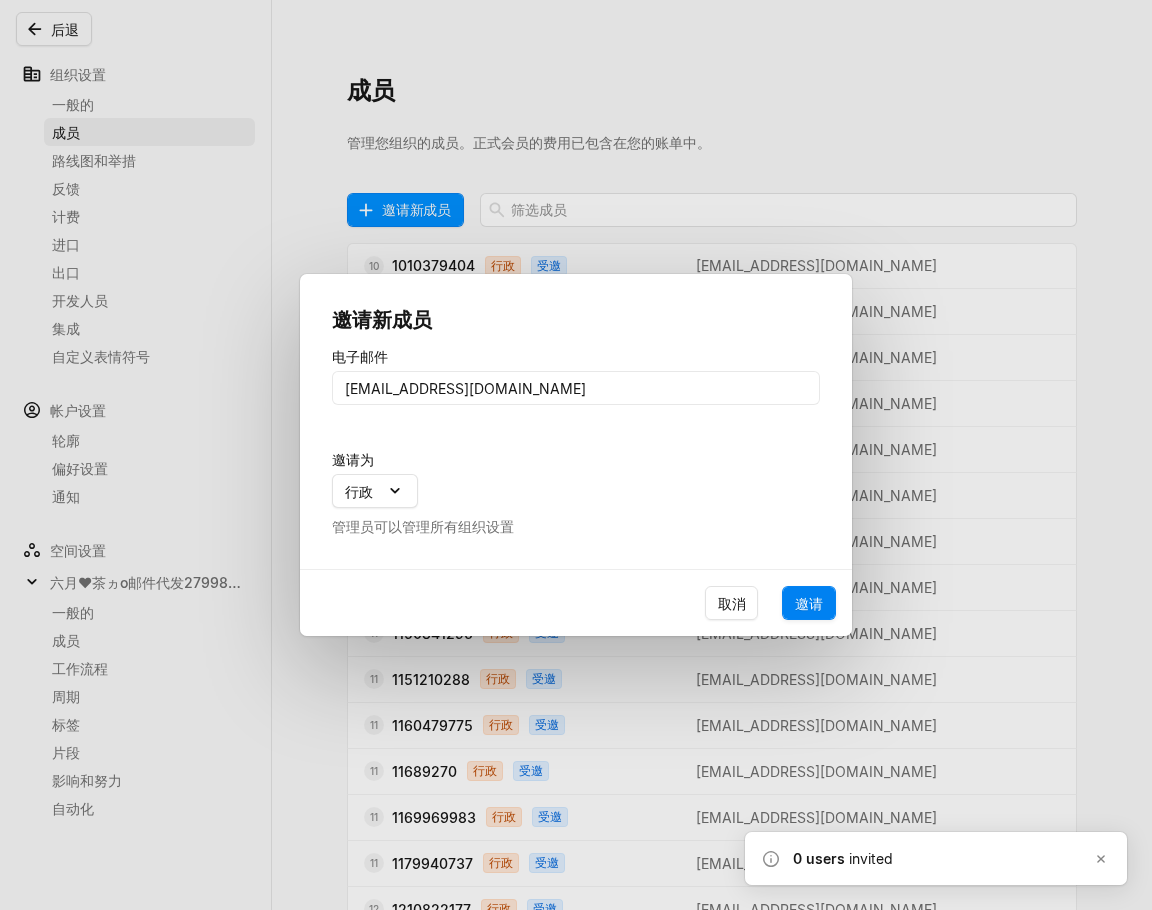 click on "邀请" at bounding box center [809, 603] 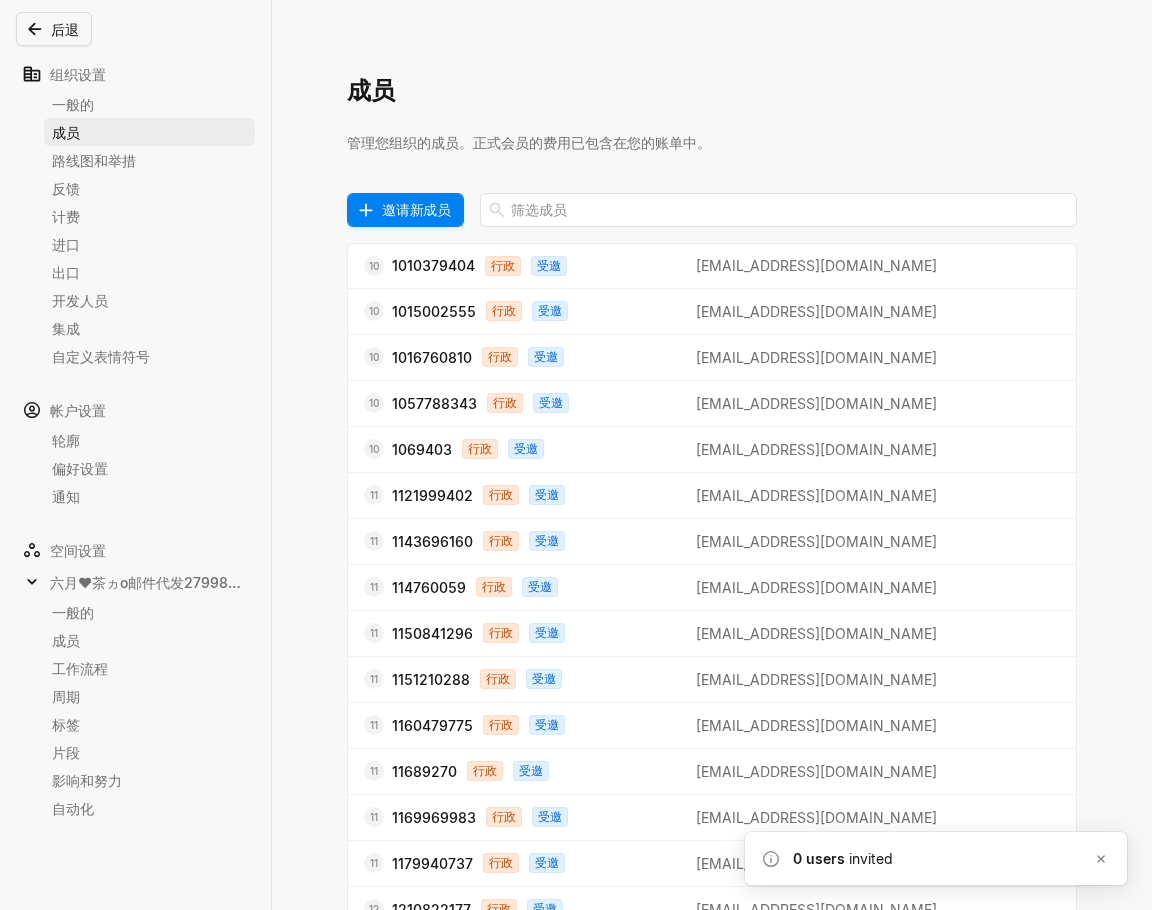 click on "邀请新成员" at bounding box center [416, 209] 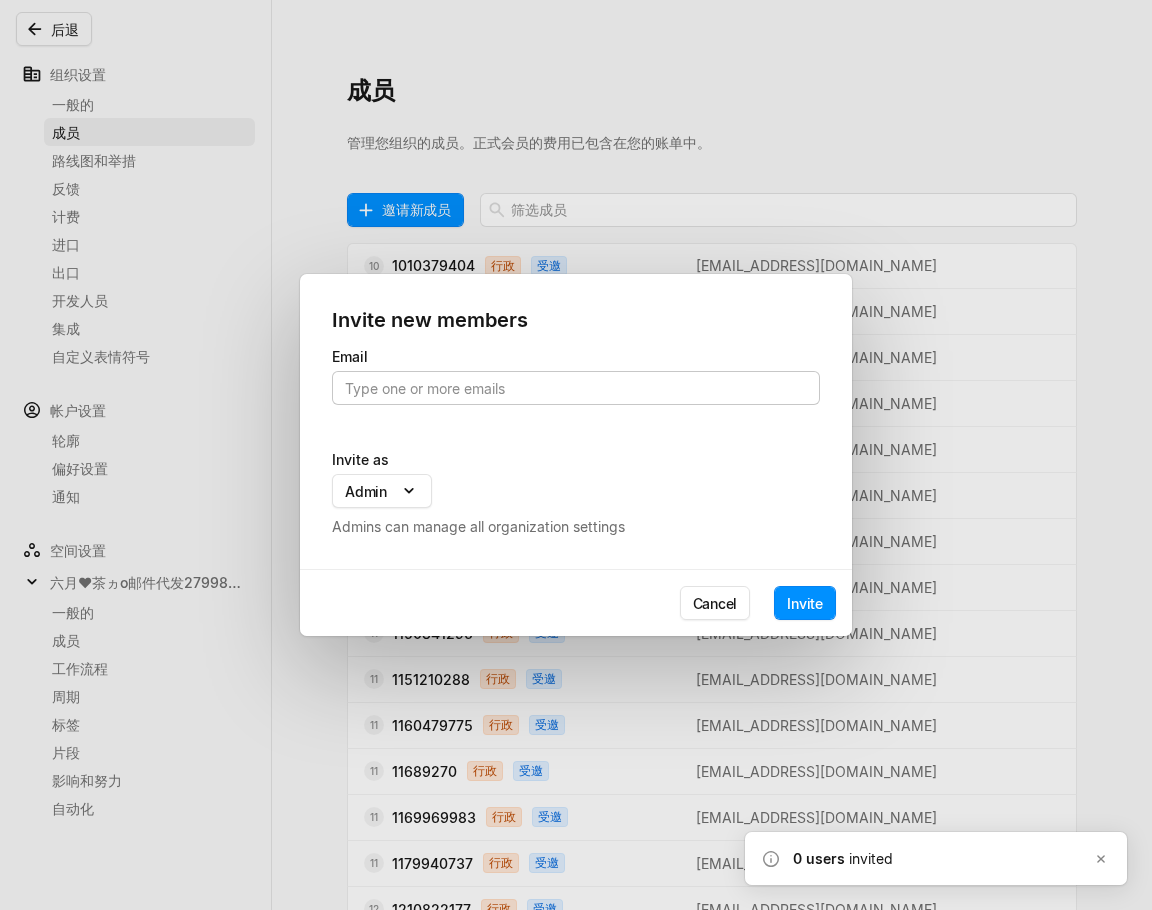 click at bounding box center (576, 388) 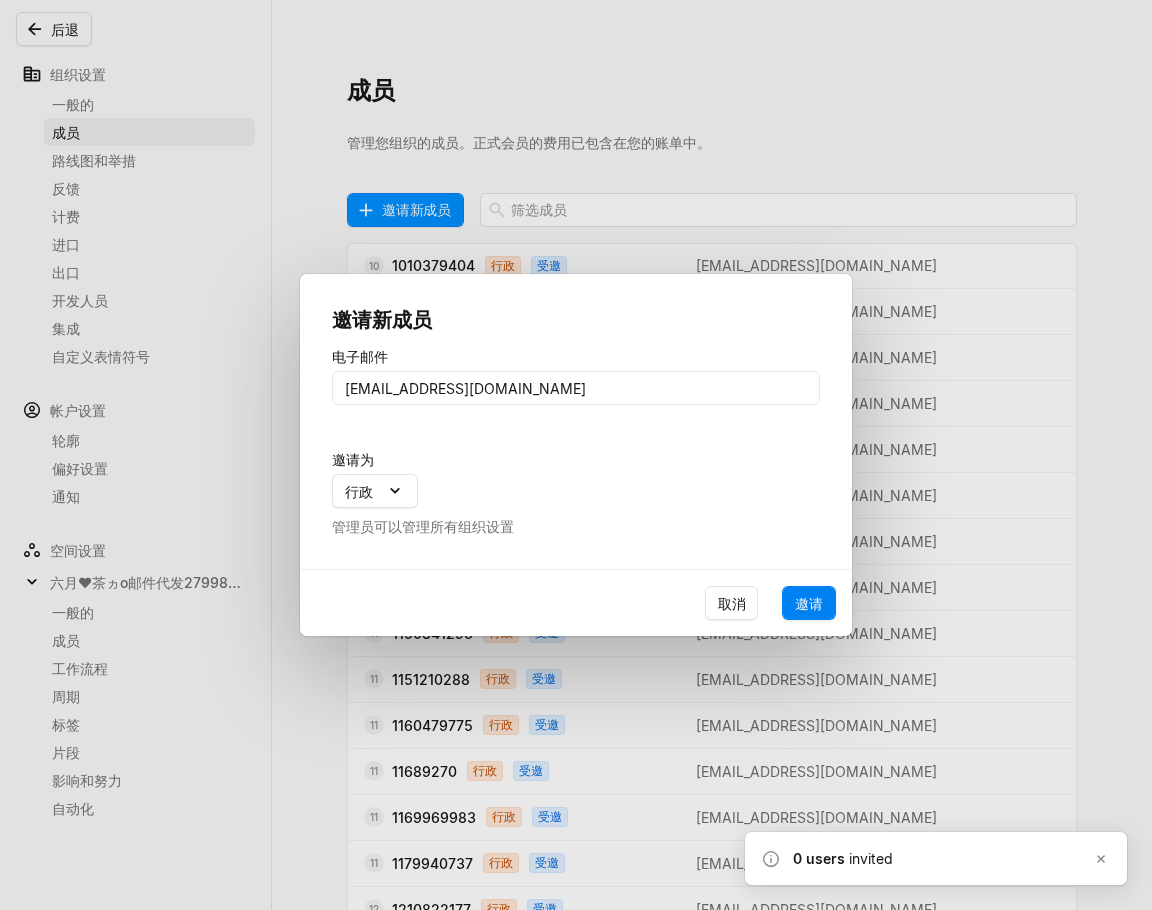 click on "邀请" at bounding box center (809, 603) 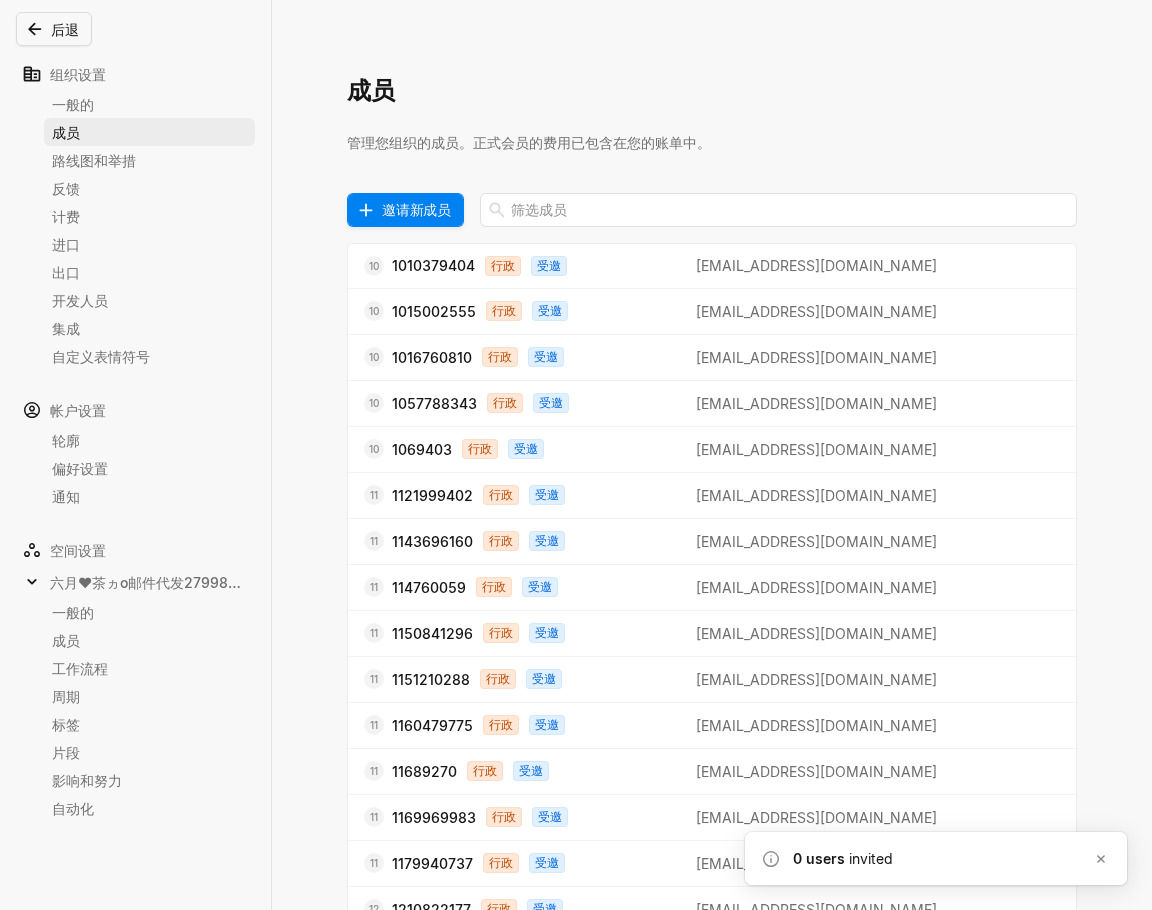 click on "邀请新成员" at bounding box center (416, 209) 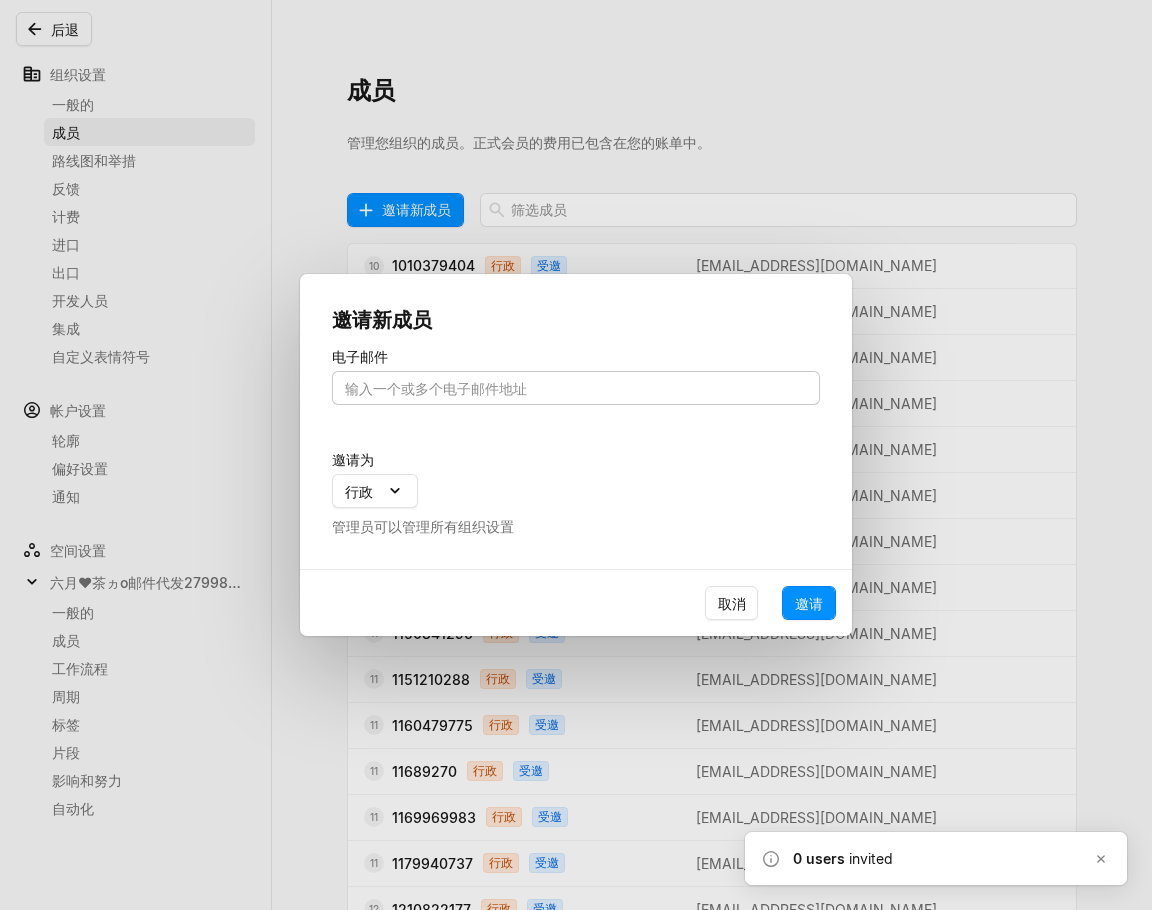 click at bounding box center [576, 388] 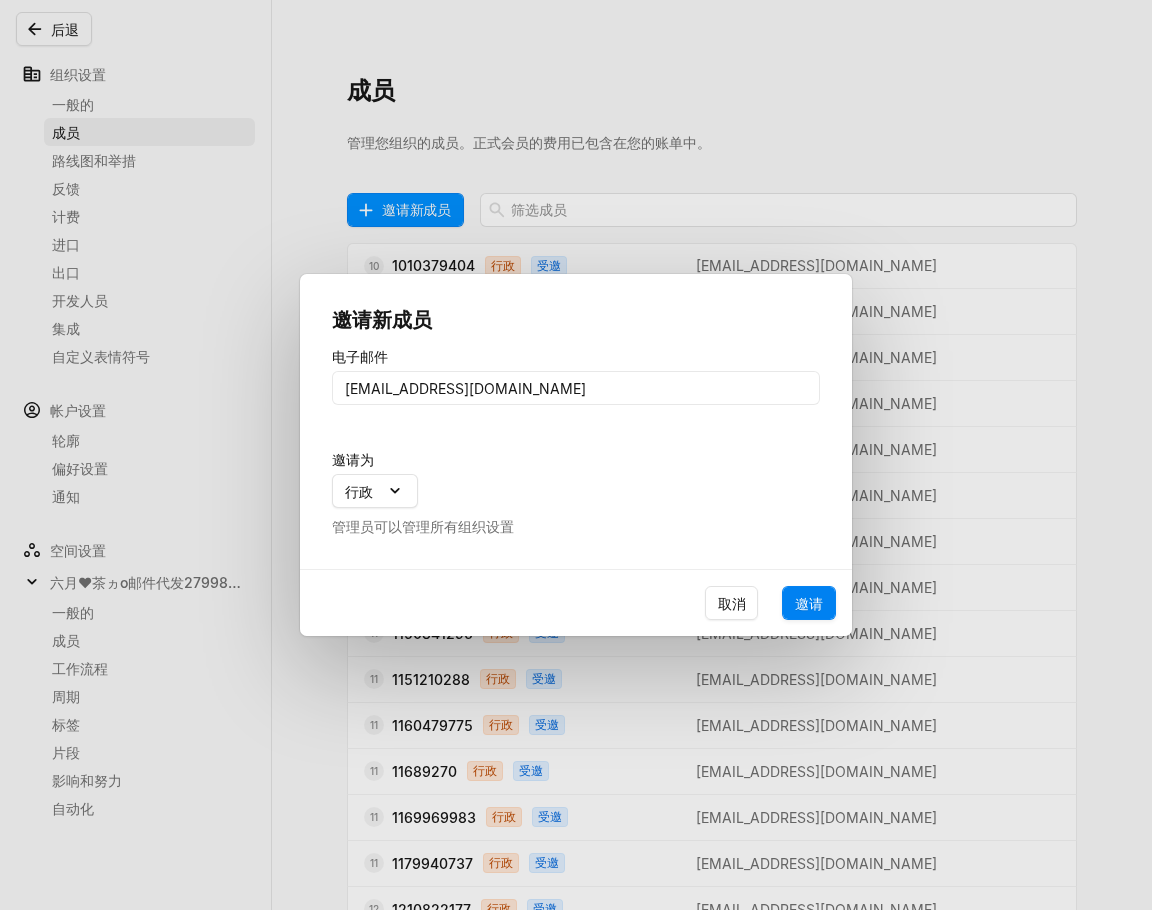 click on "邀请" at bounding box center (809, 603) 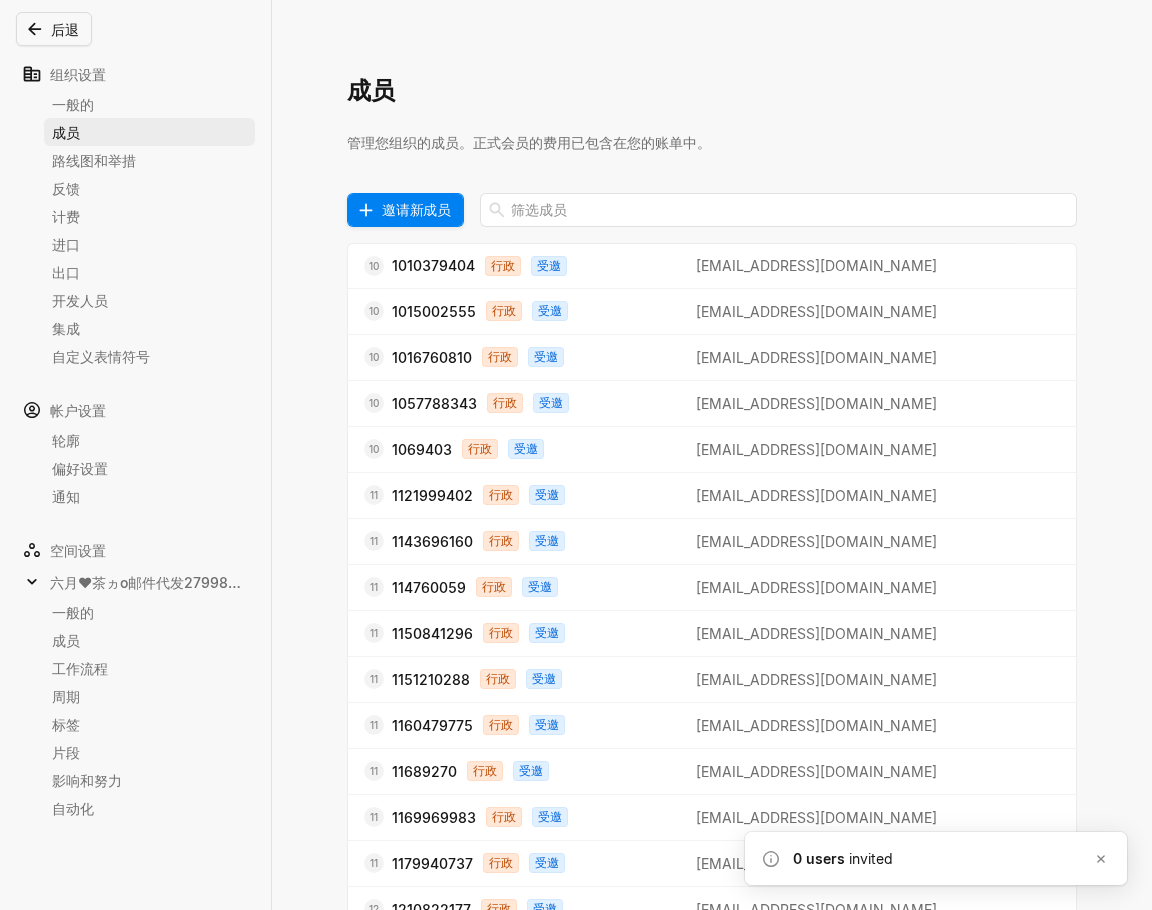 click on "邀请新成员" at bounding box center (416, 209) 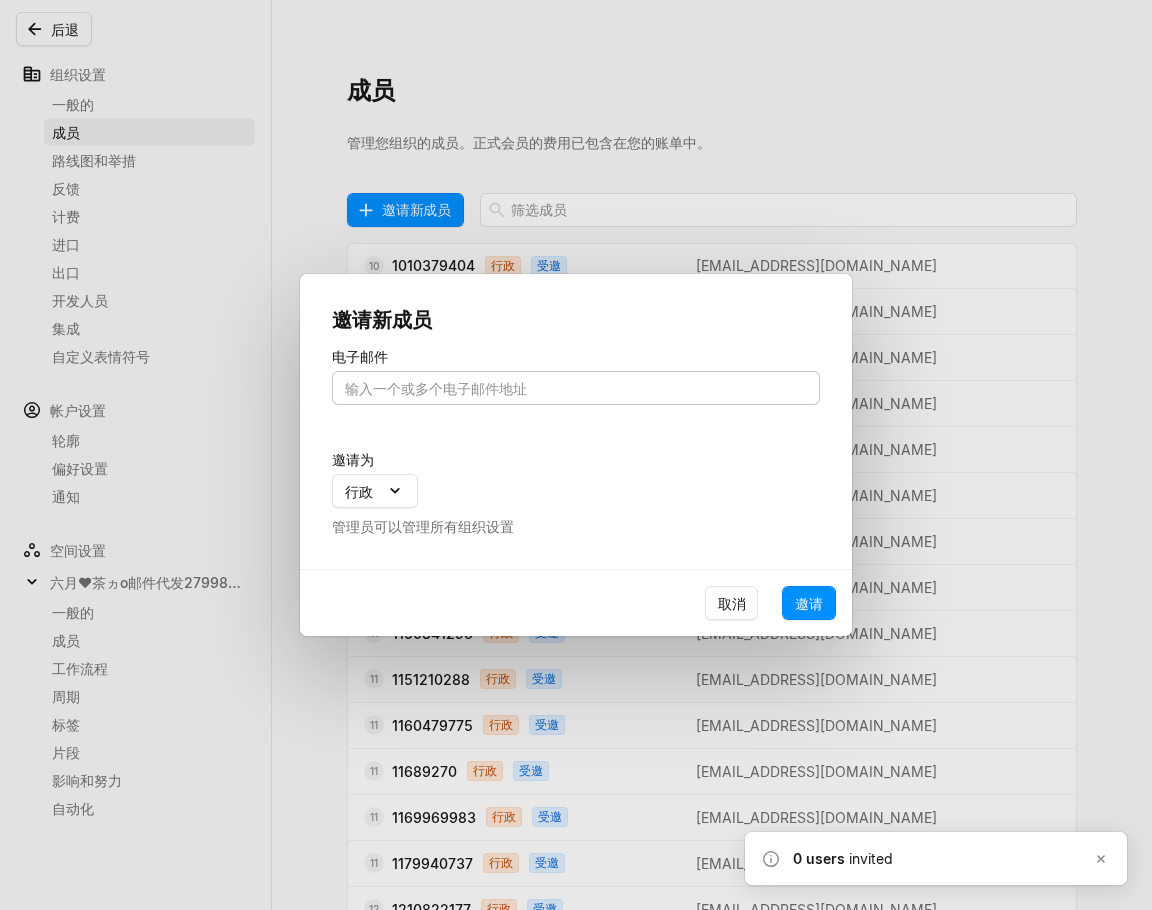 click at bounding box center [576, 388] 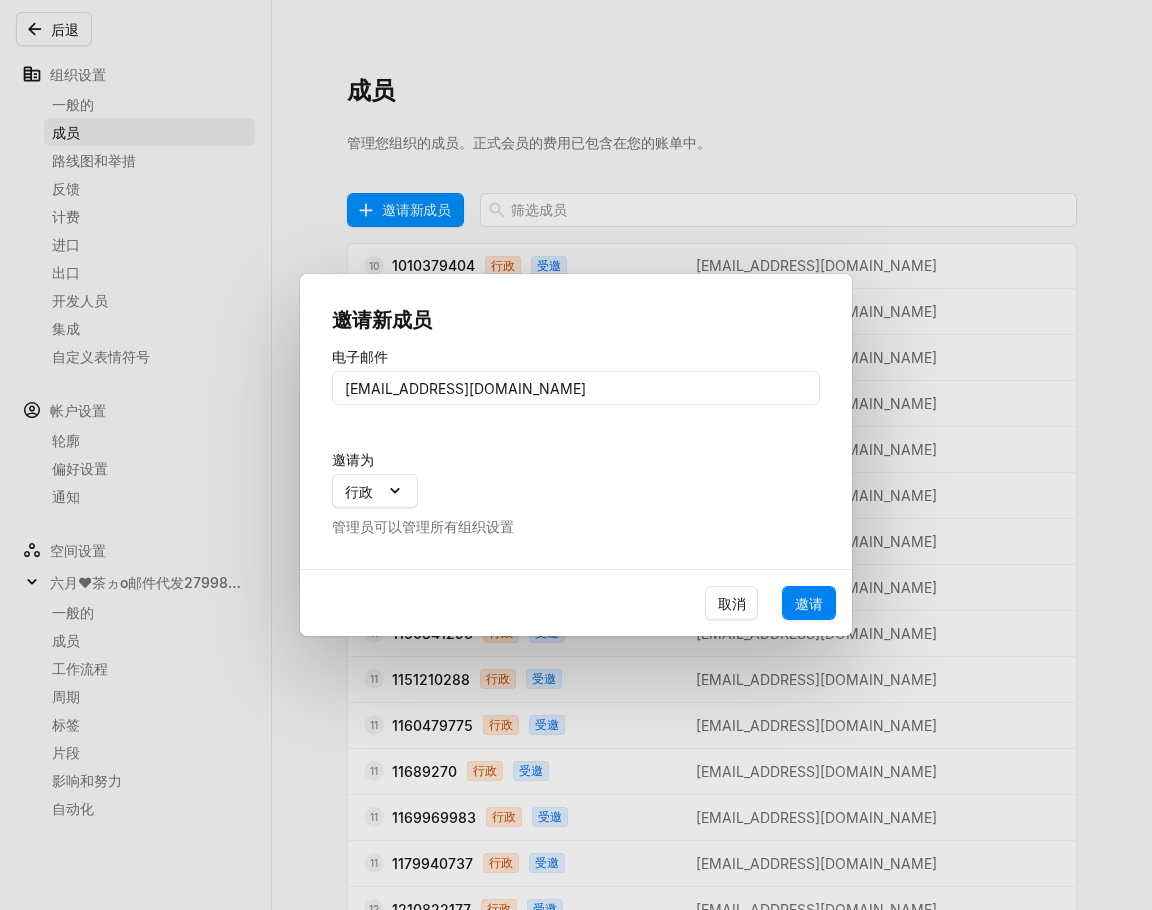 click on "邀请" at bounding box center (809, 603) 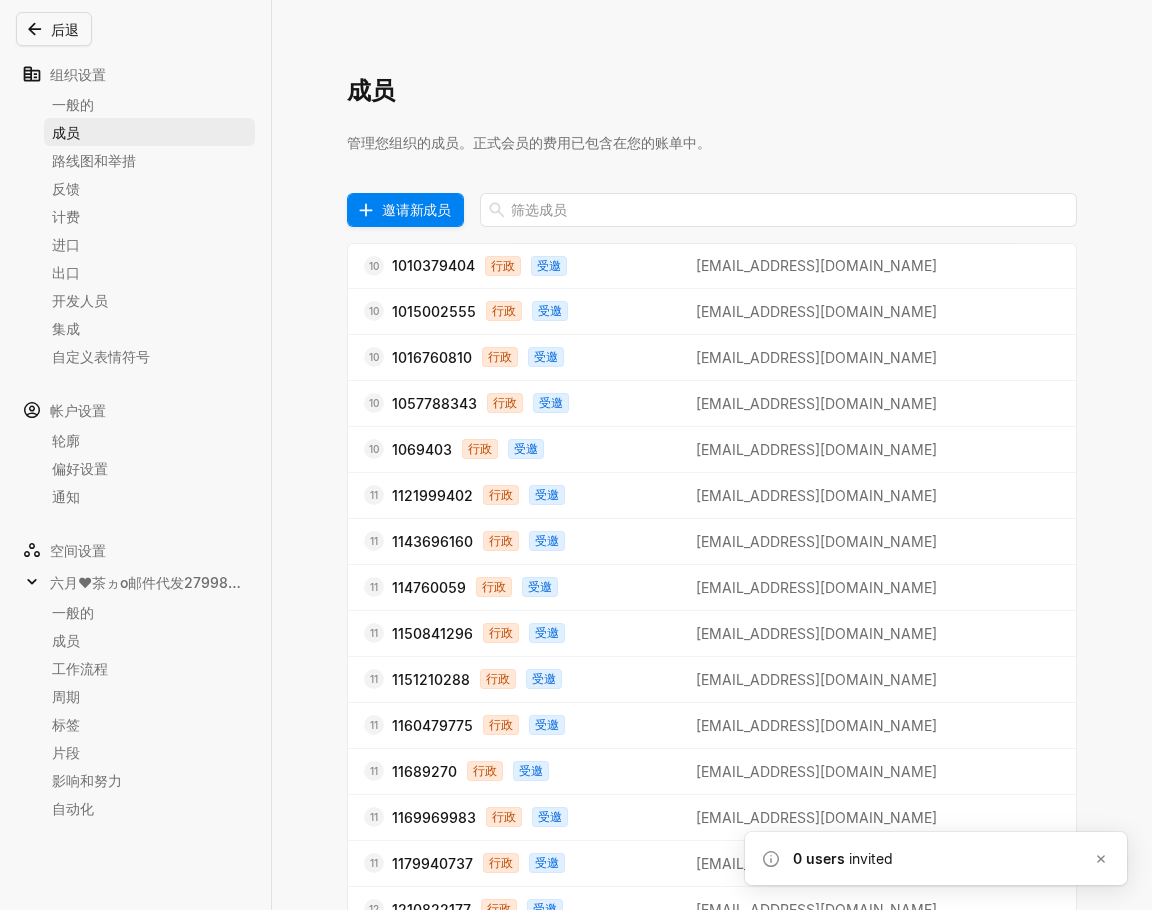 click on "邀请新成员" at bounding box center [416, 209] 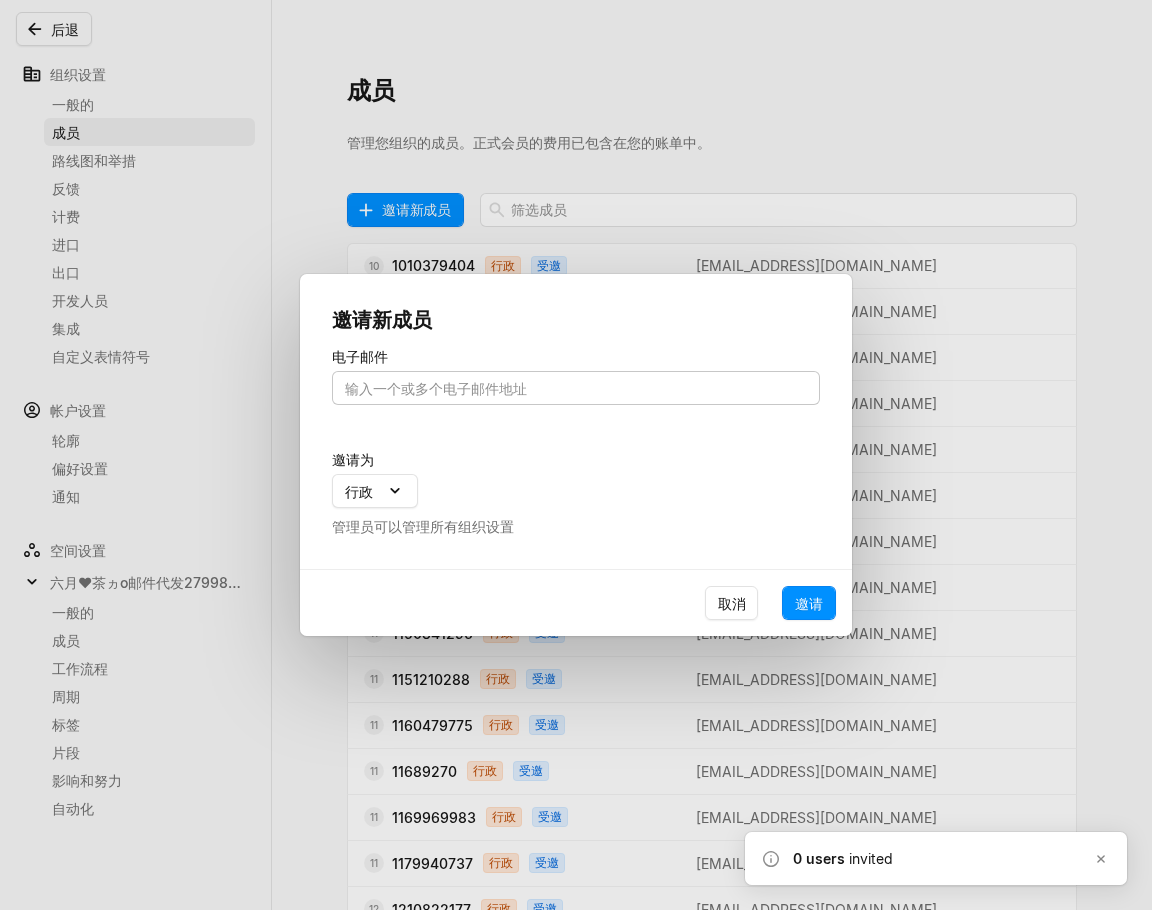 click at bounding box center [576, 388] 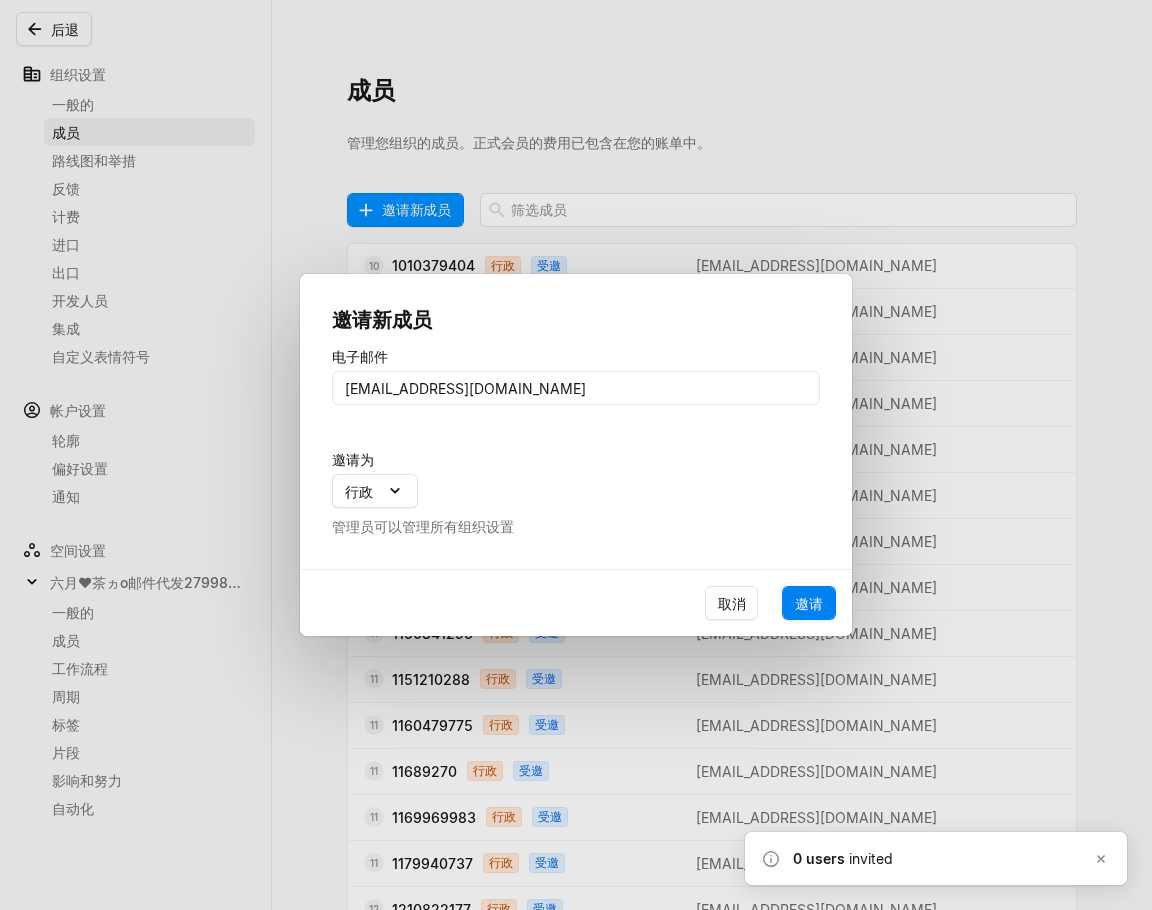 click on "邀请" at bounding box center (809, 603) 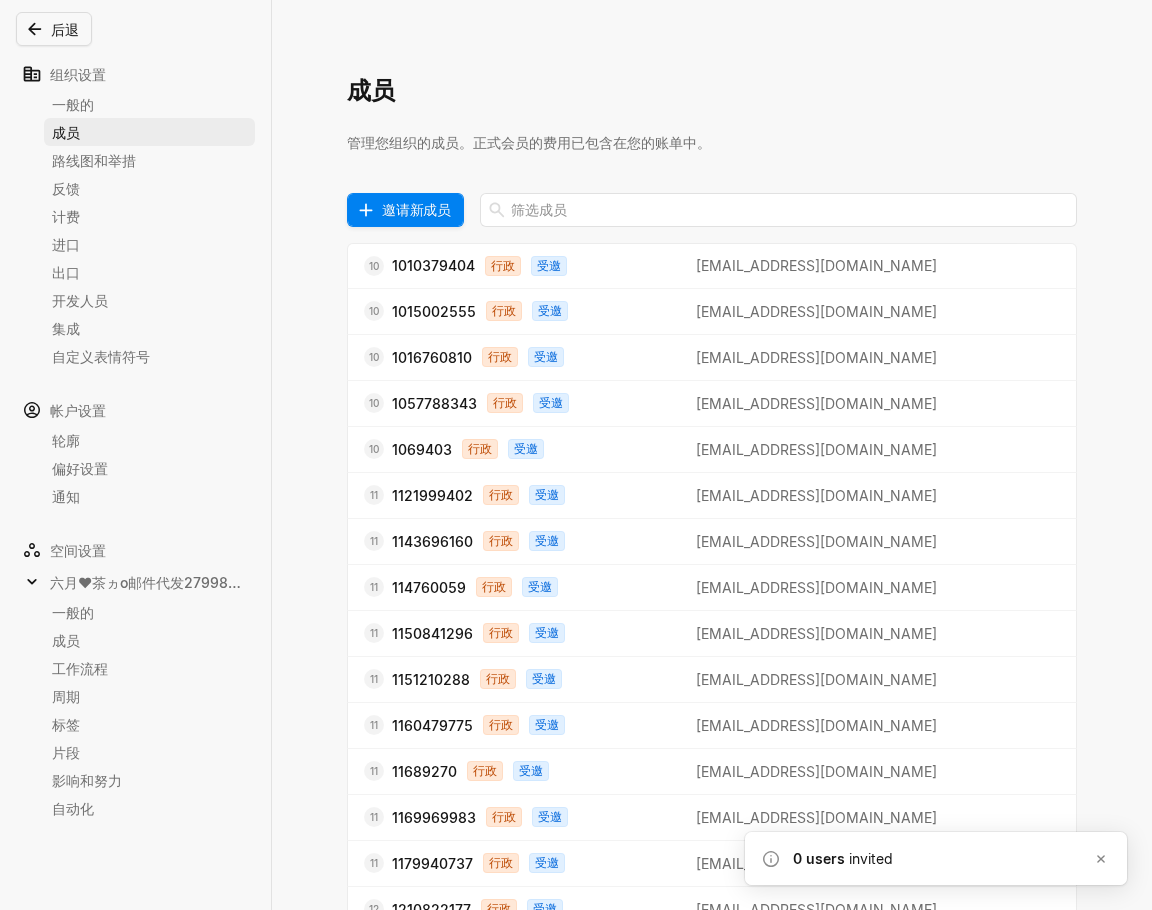 click on "邀请新成员" at bounding box center [416, 209] 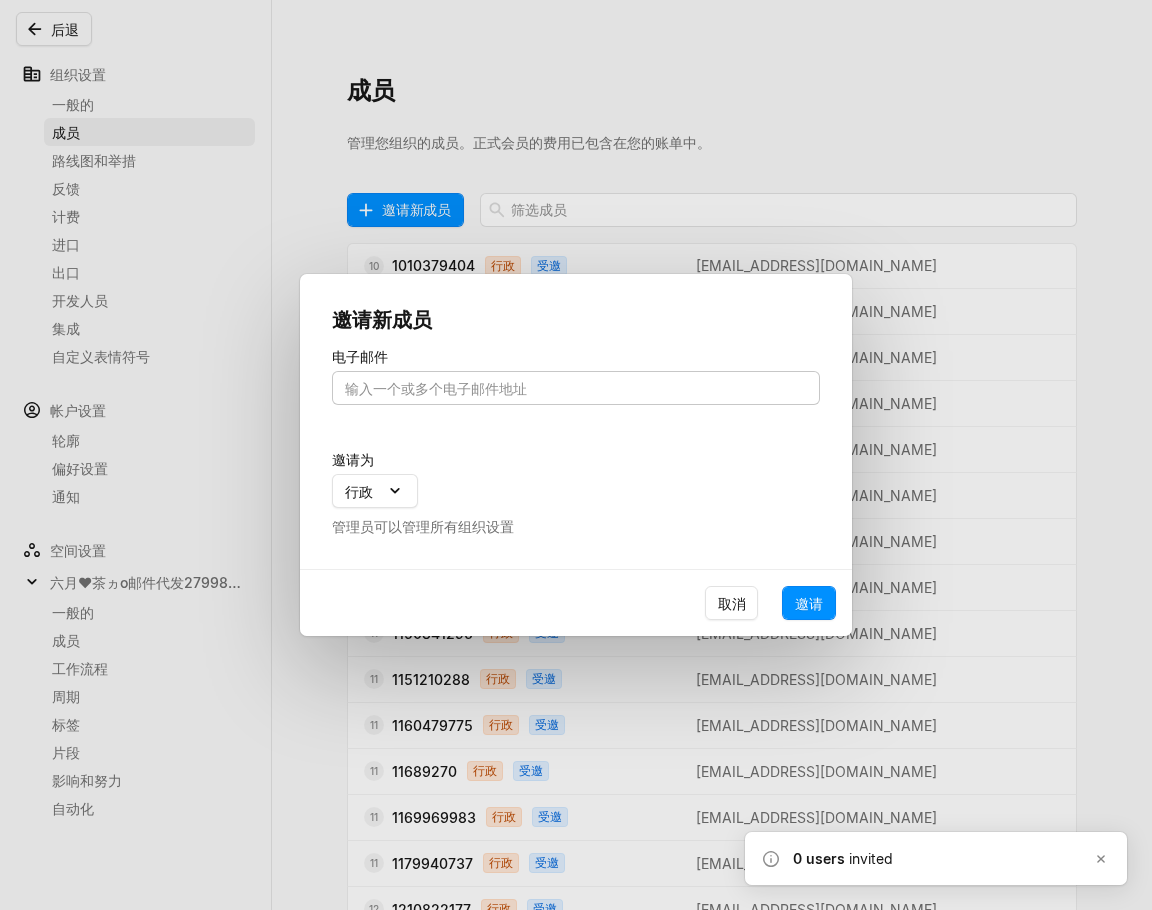 click at bounding box center [576, 388] 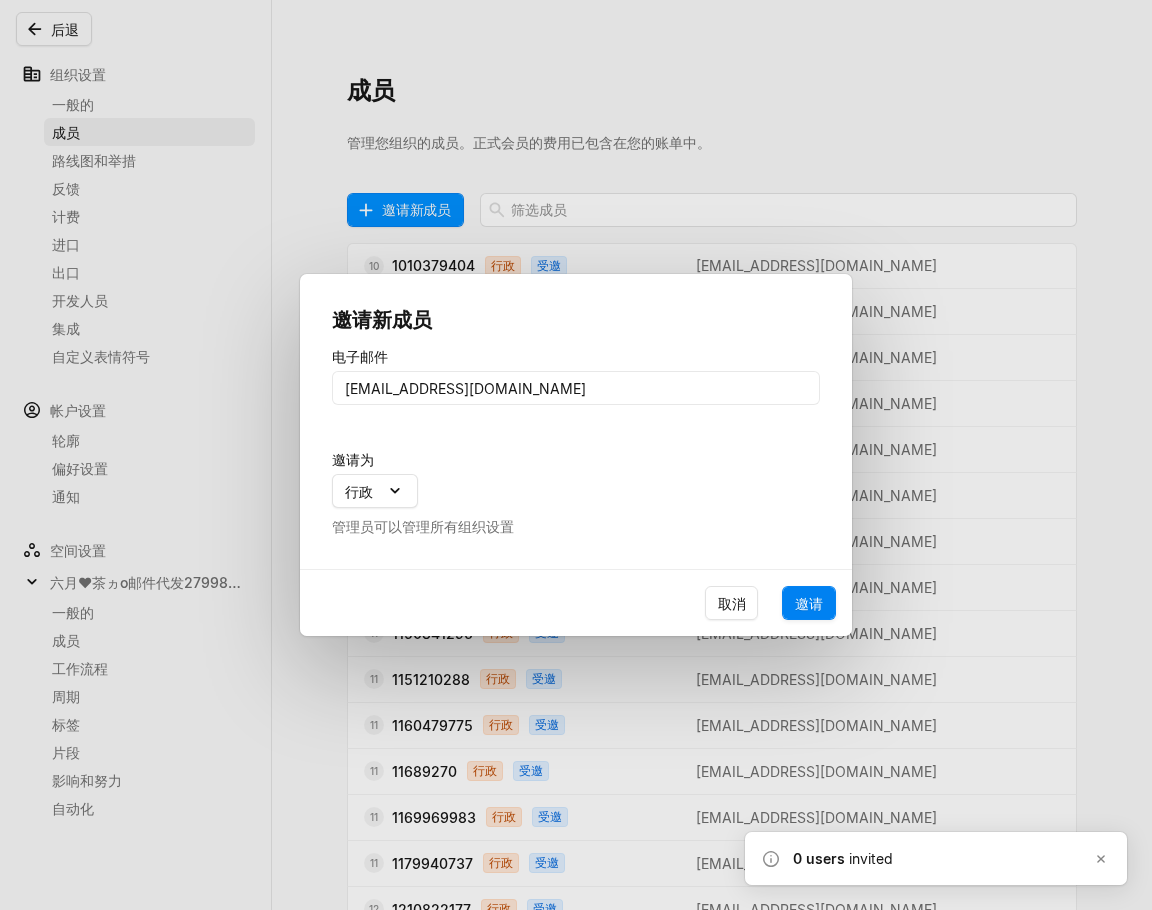 click on "邀请" at bounding box center [809, 603] 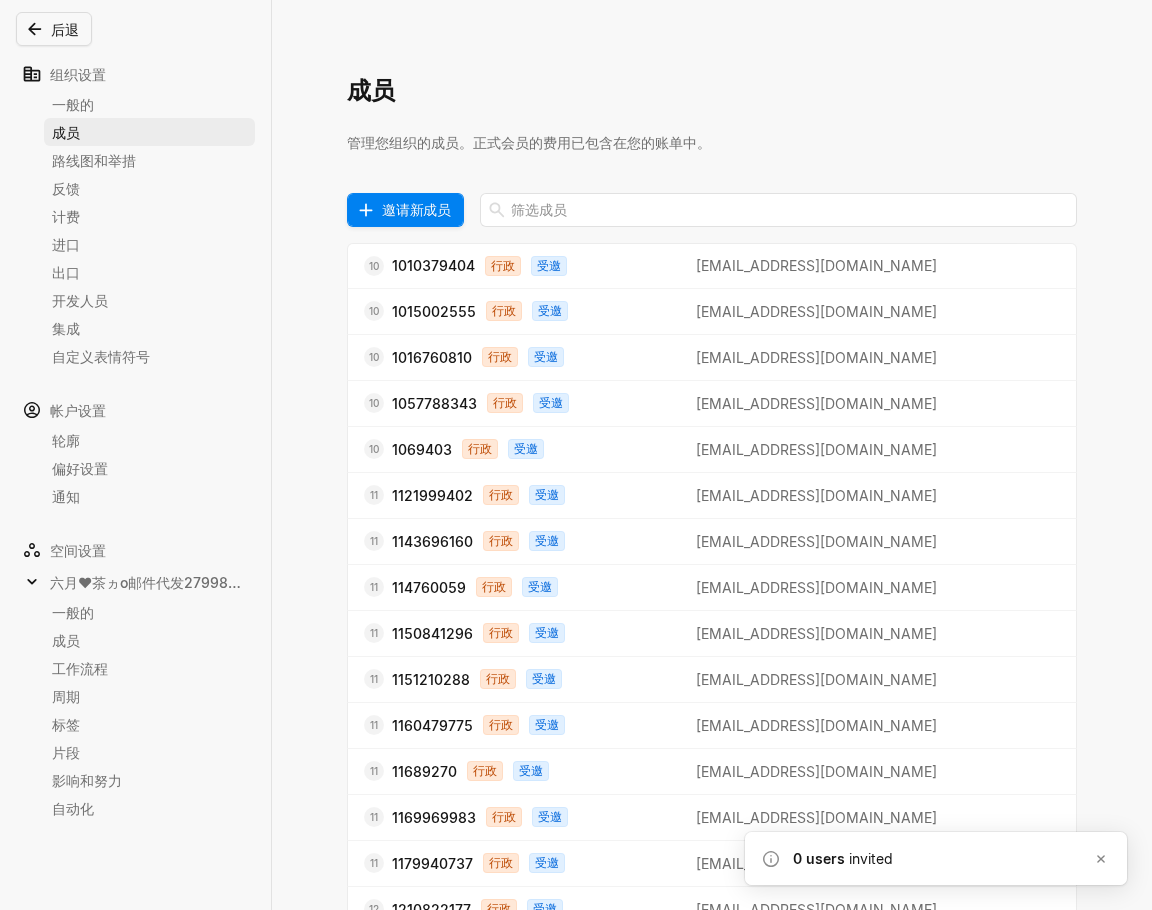 click on "邀请新成员" at bounding box center [416, 209] 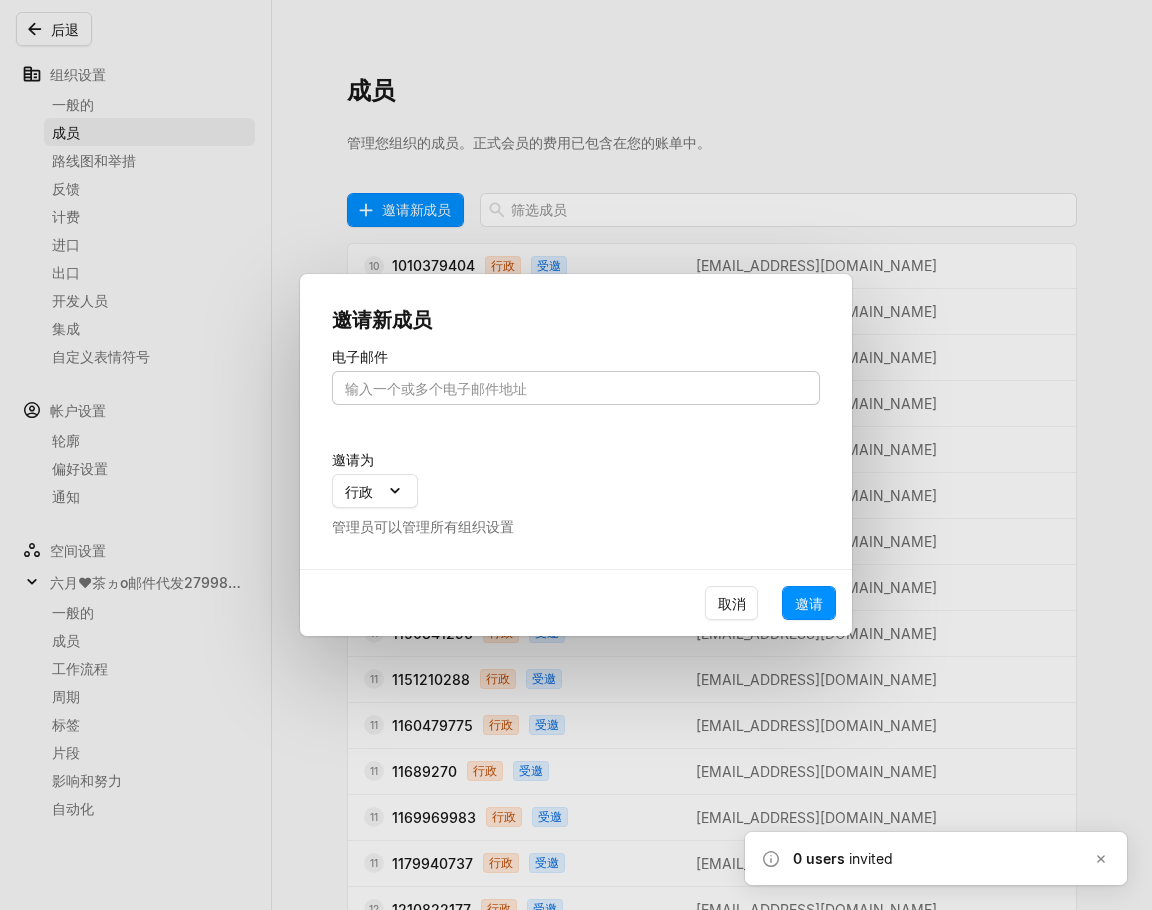 click at bounding box center (576, 388) 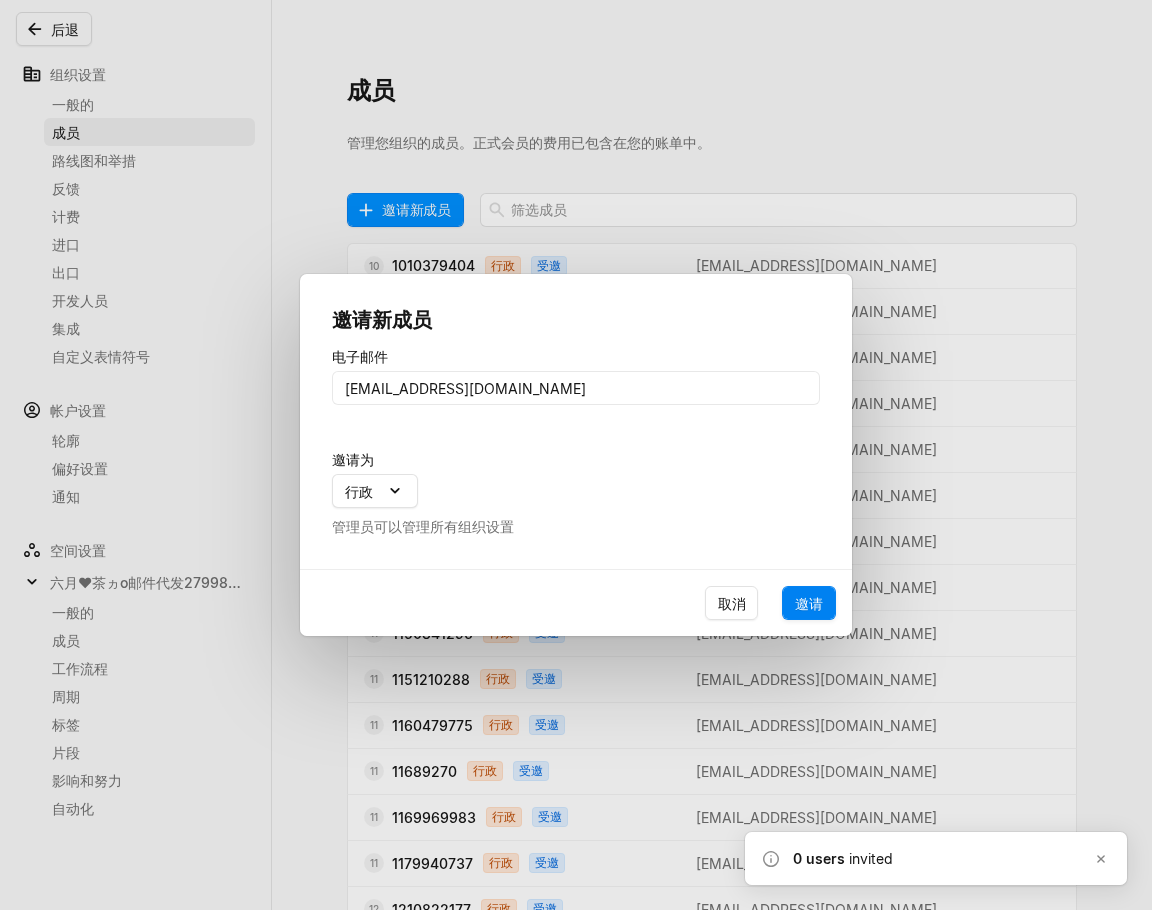 click on "邀请" at bounding box center (809, 603) 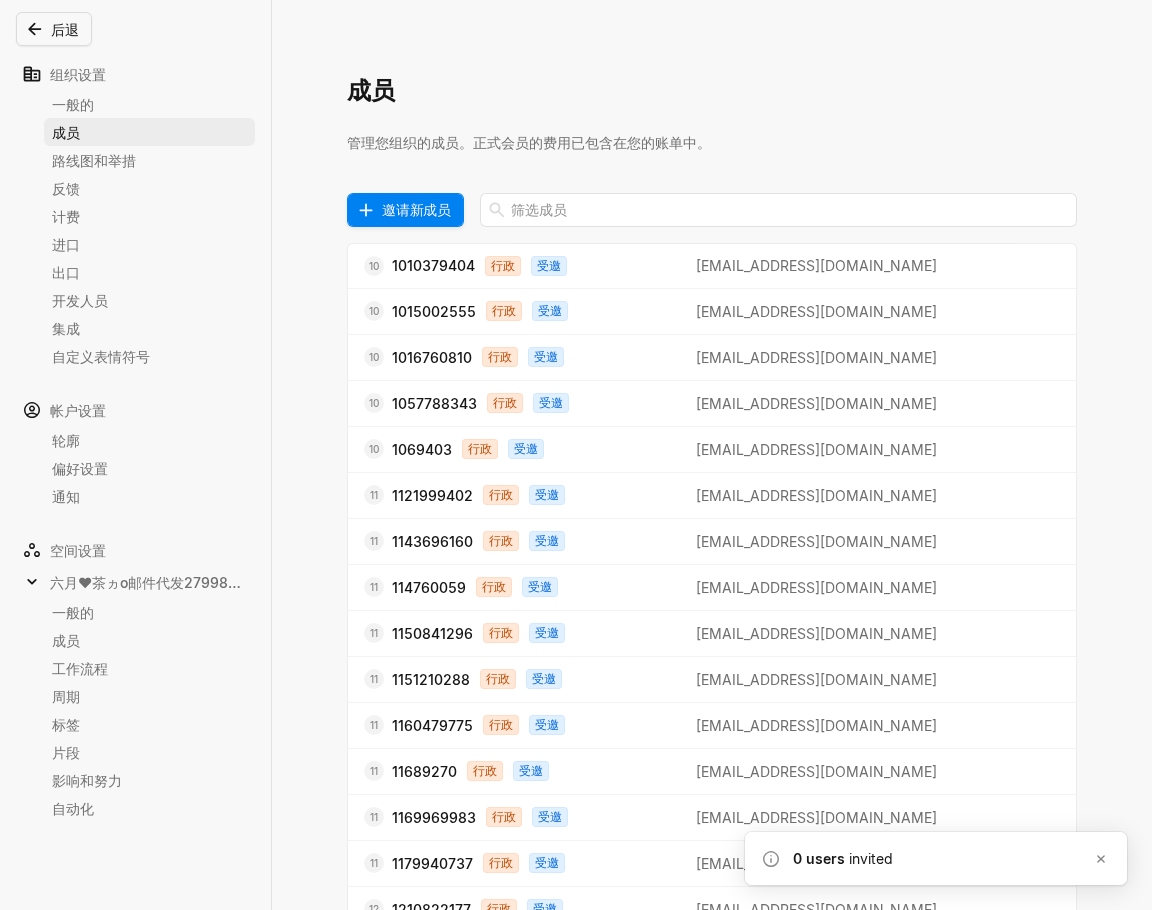 click on "邀请新成员" at bounding box center [416, 209] 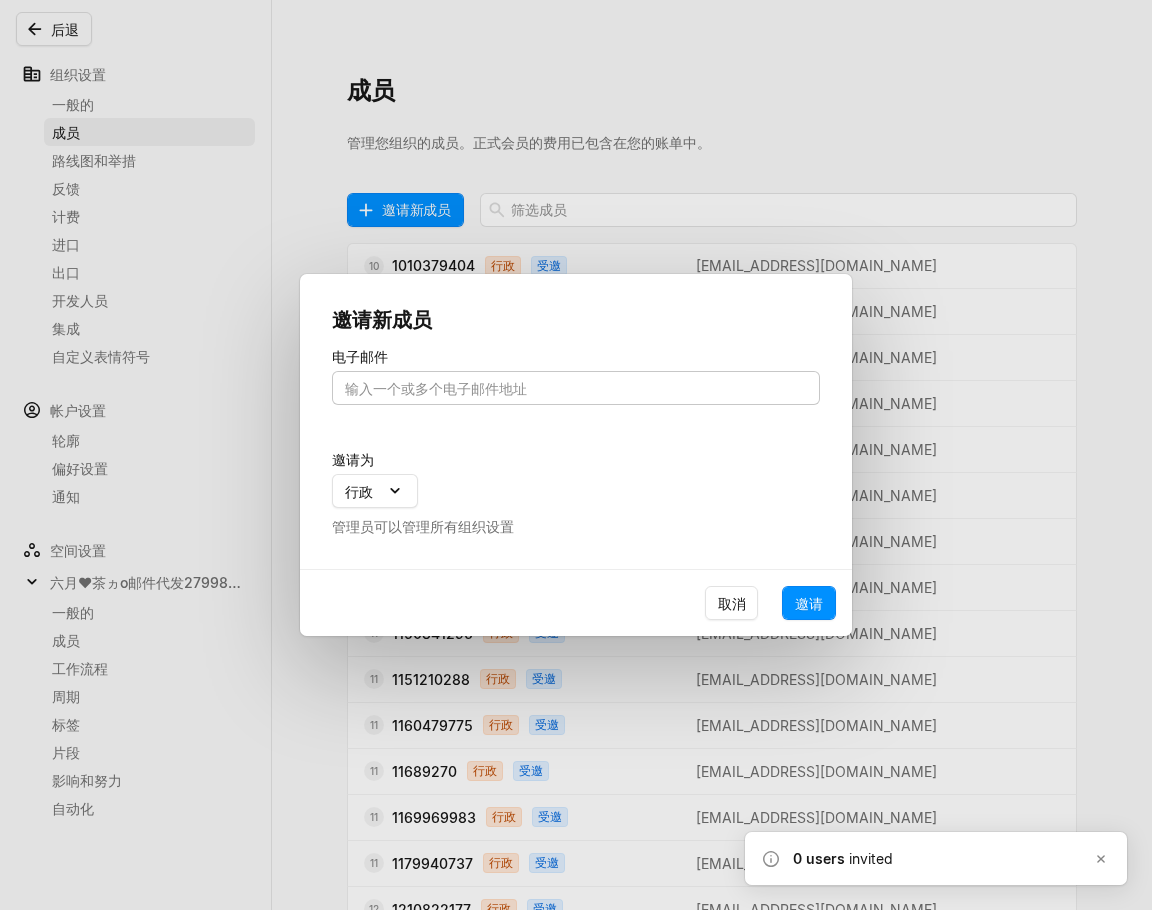 click at bounding box center [576, 388] 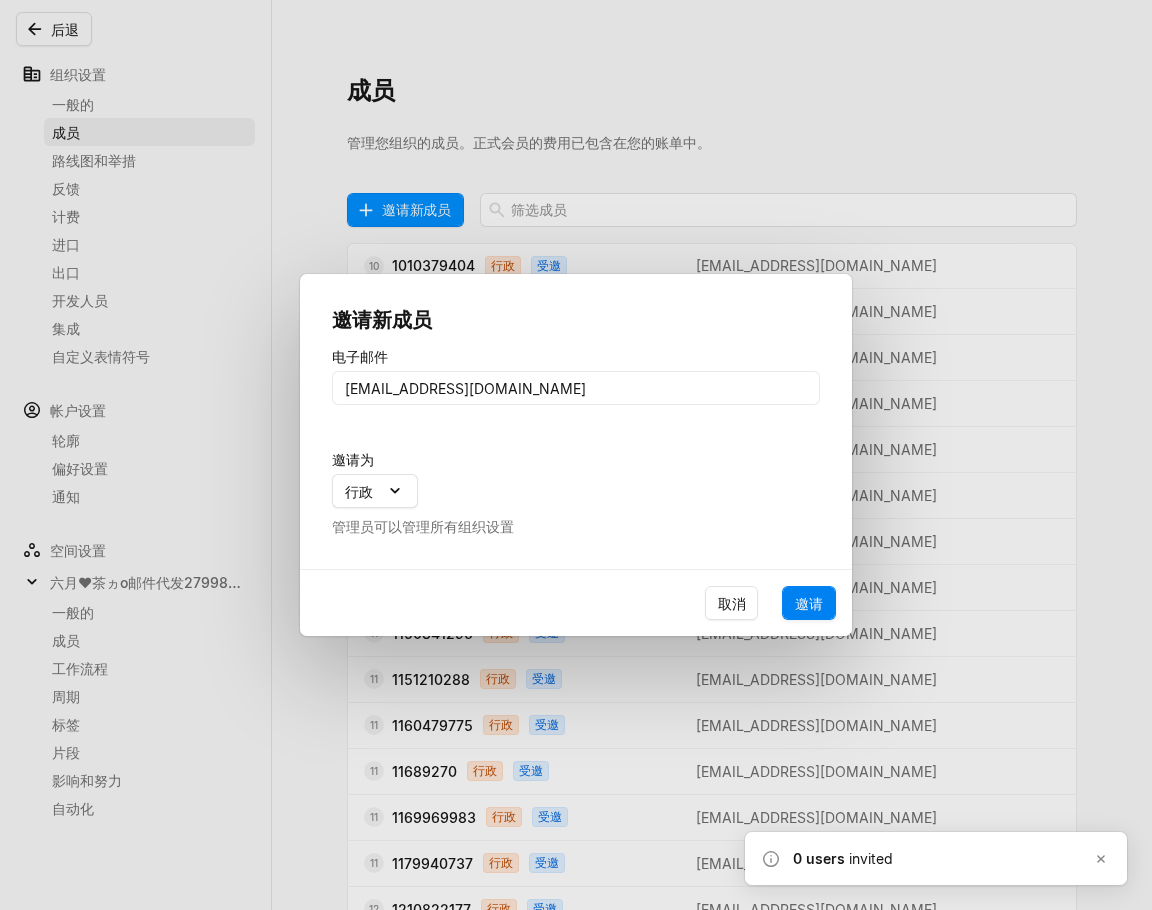 click on "邀请" at bounding box center (809, 603) 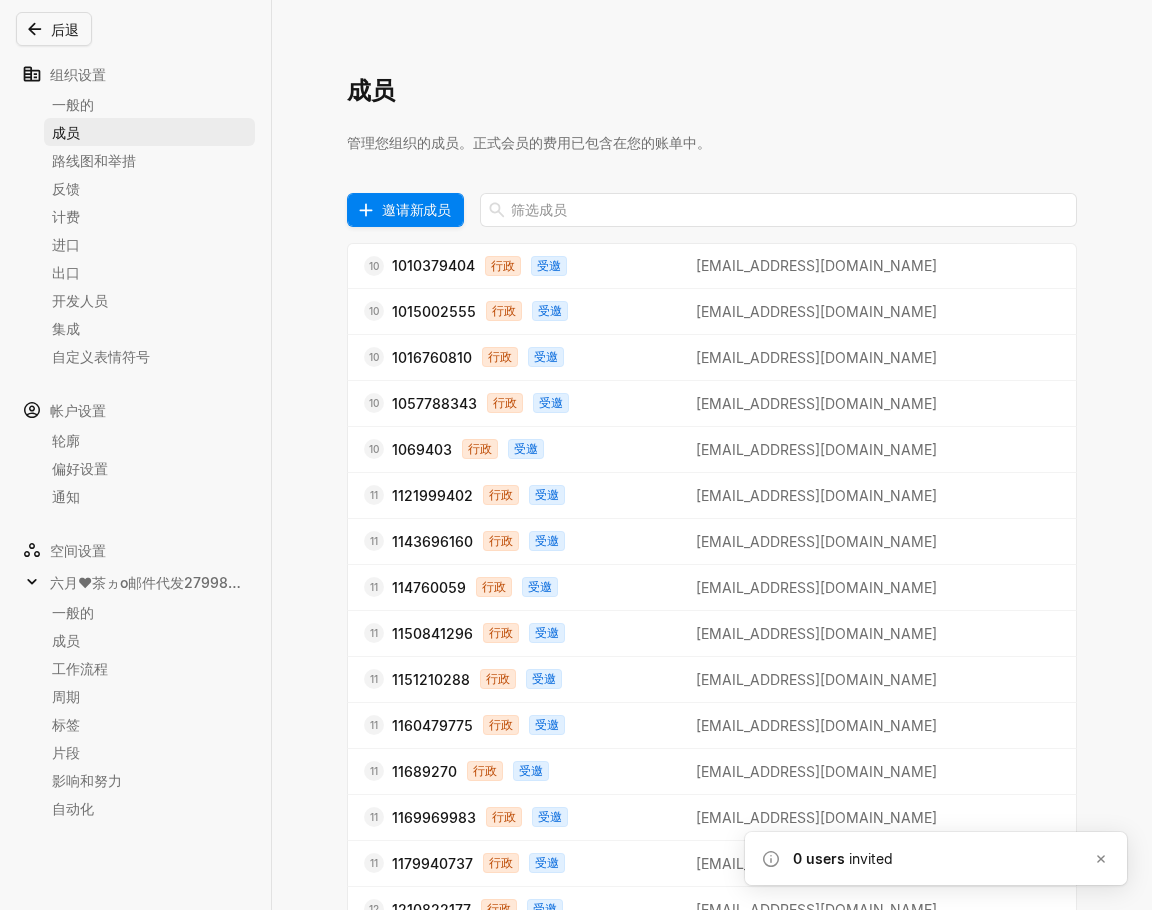click on "邀请新成员" at bounding box center (416, 209) 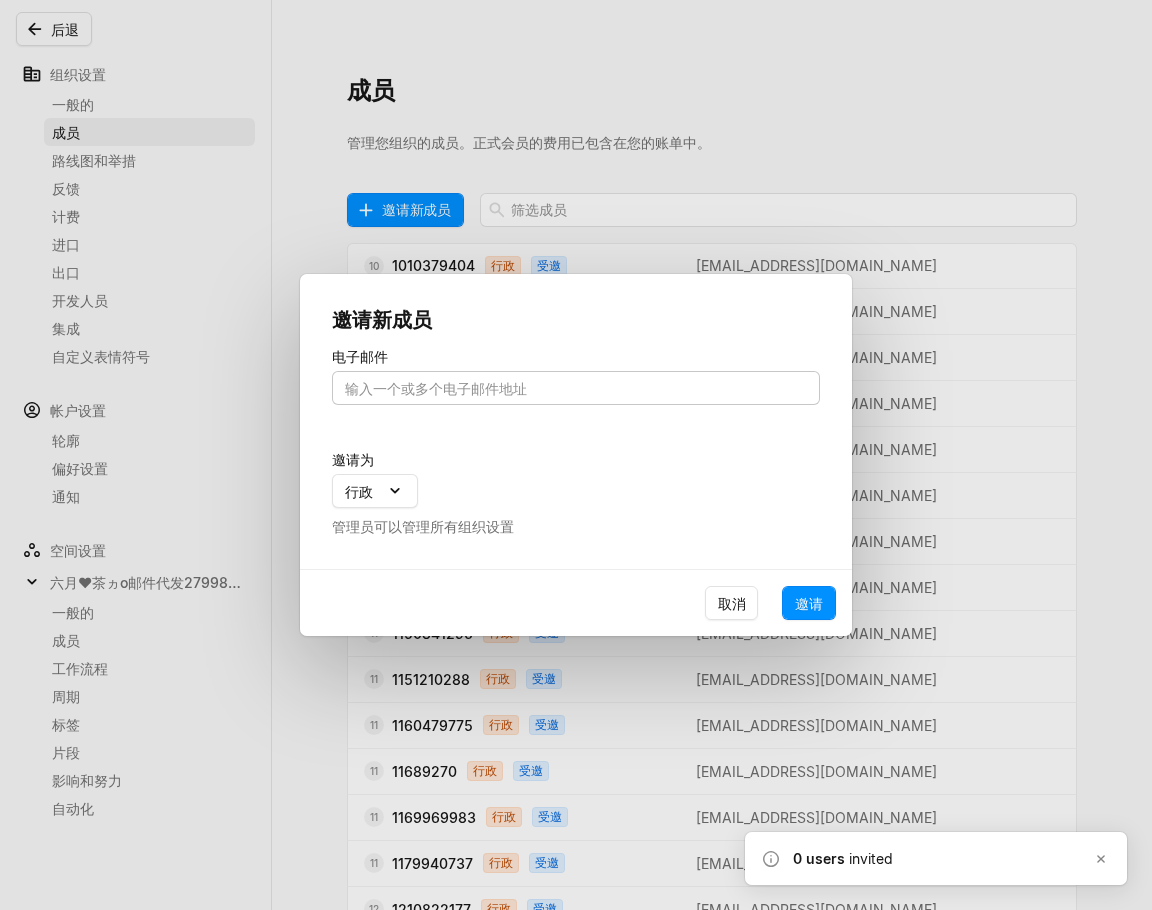click at bounding box center [576, 388] 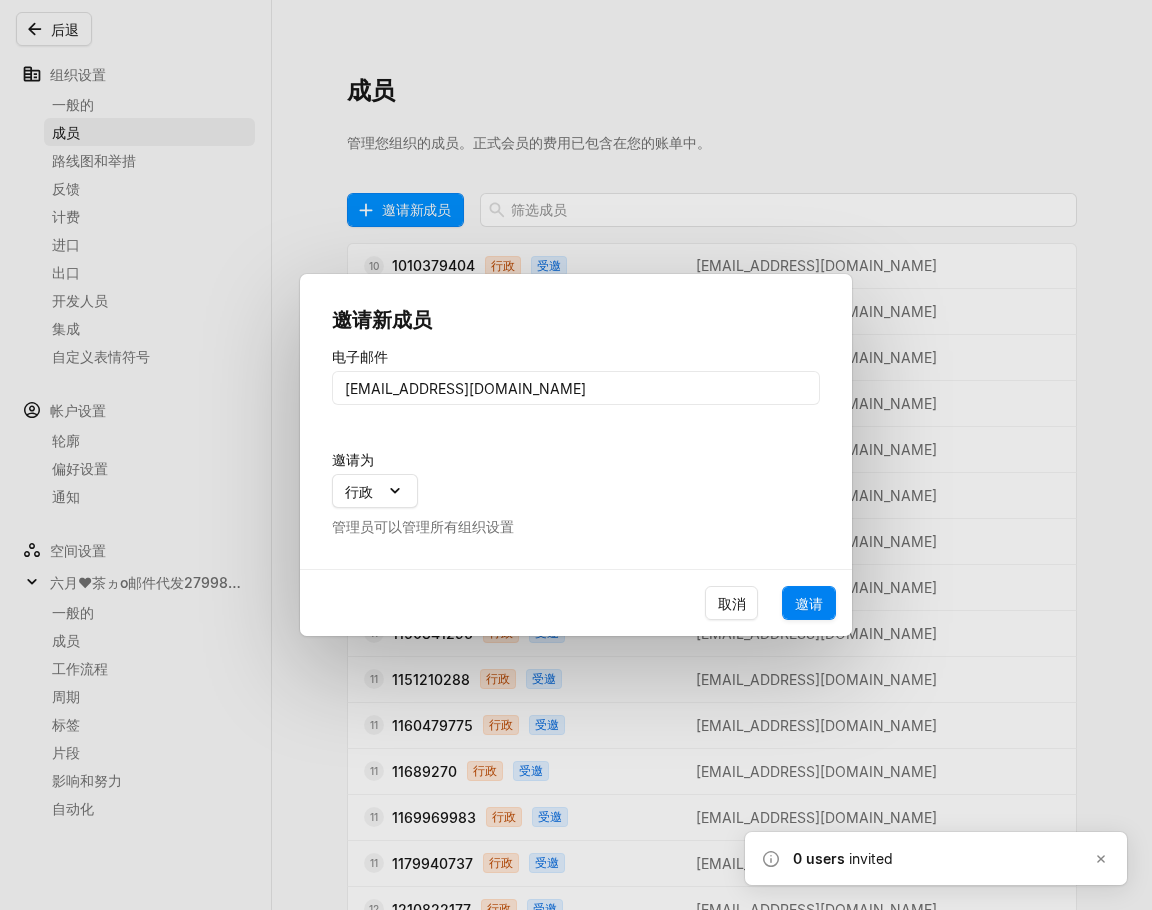 click on "邀请" at bounding box center [809, 603] 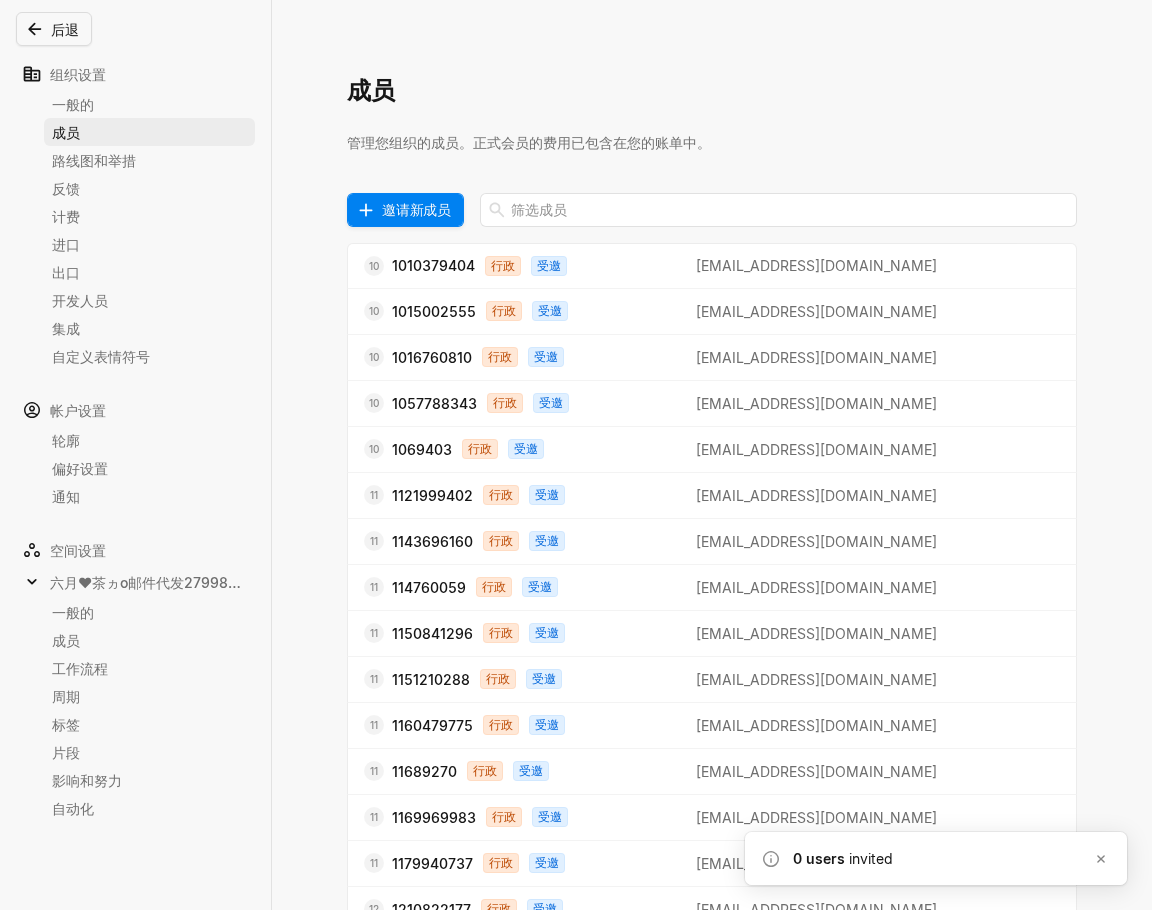click on "邀请新成员" at bounding box center (416, 209) 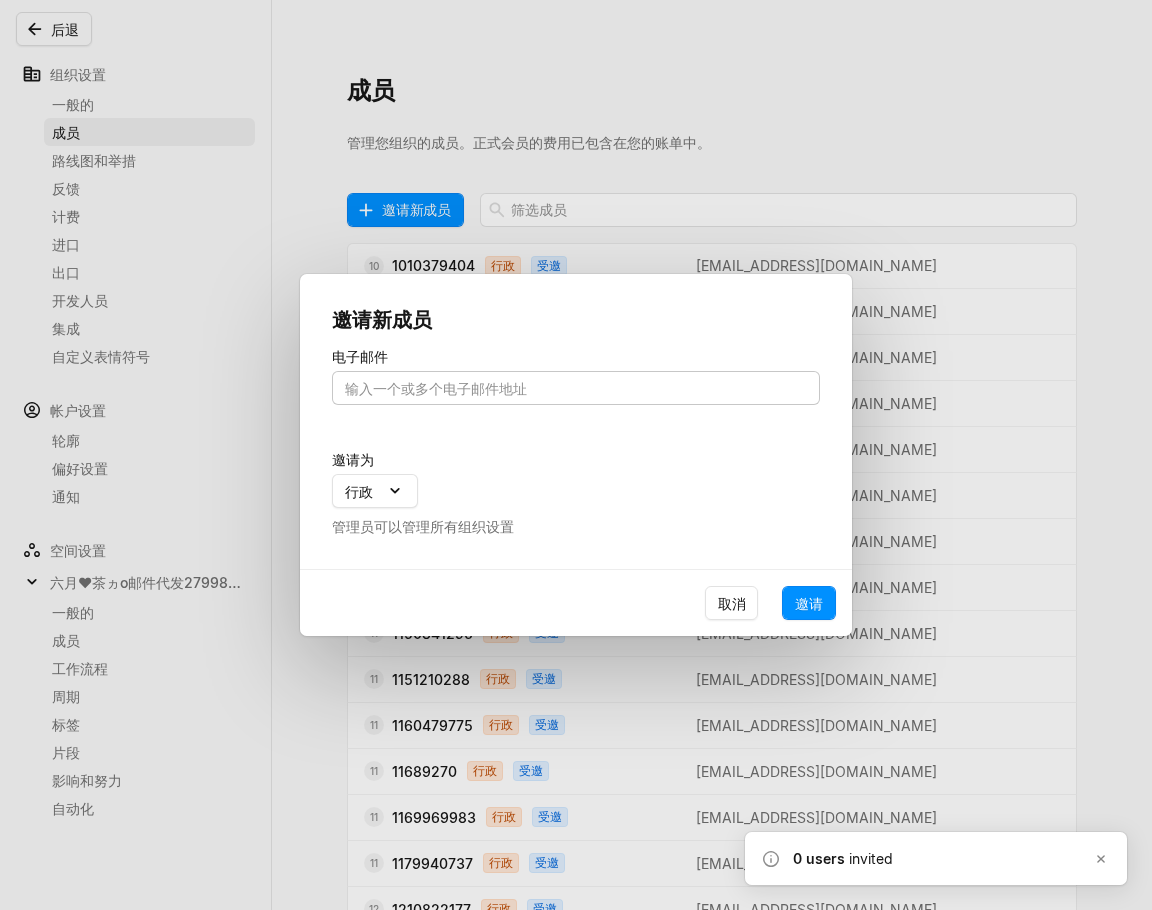 click at bounding box center (576, 388) 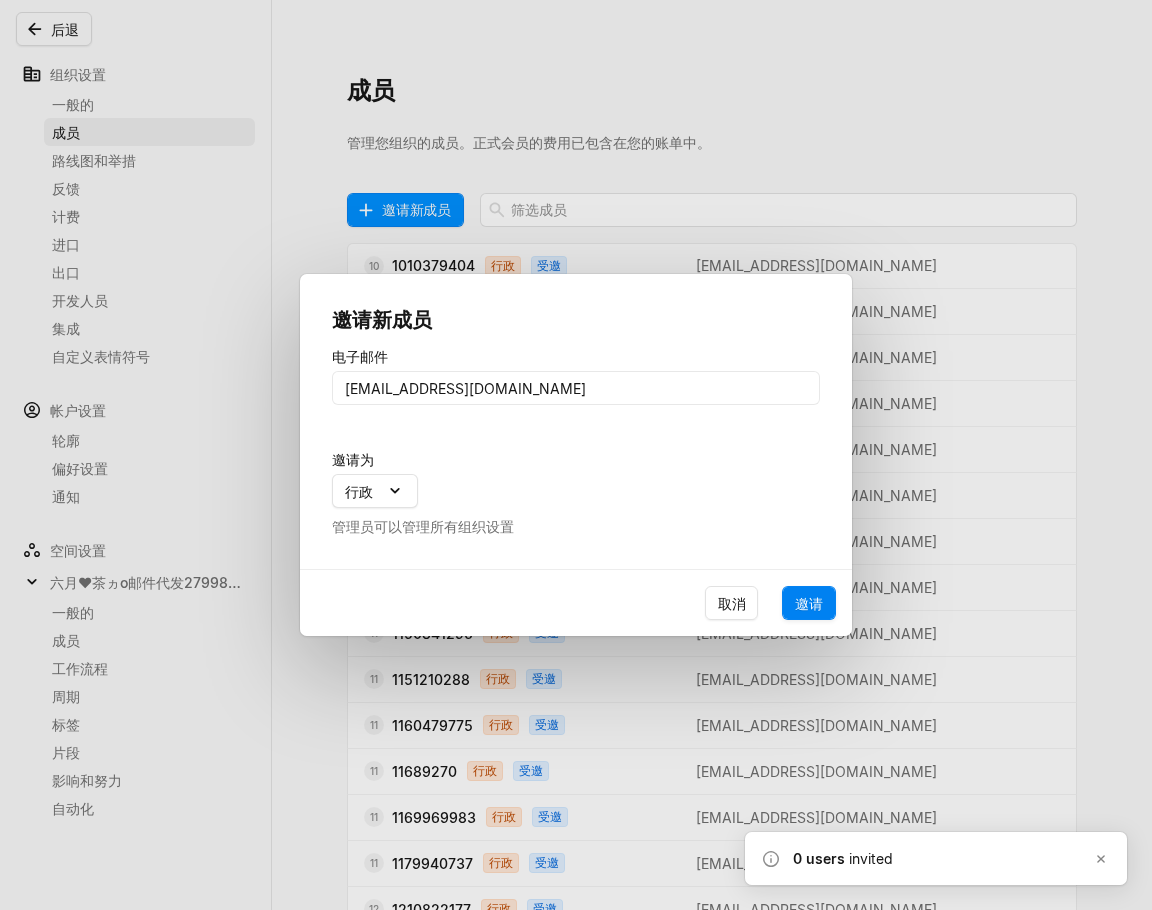click on "邀请" at bounding box center [809, 603] 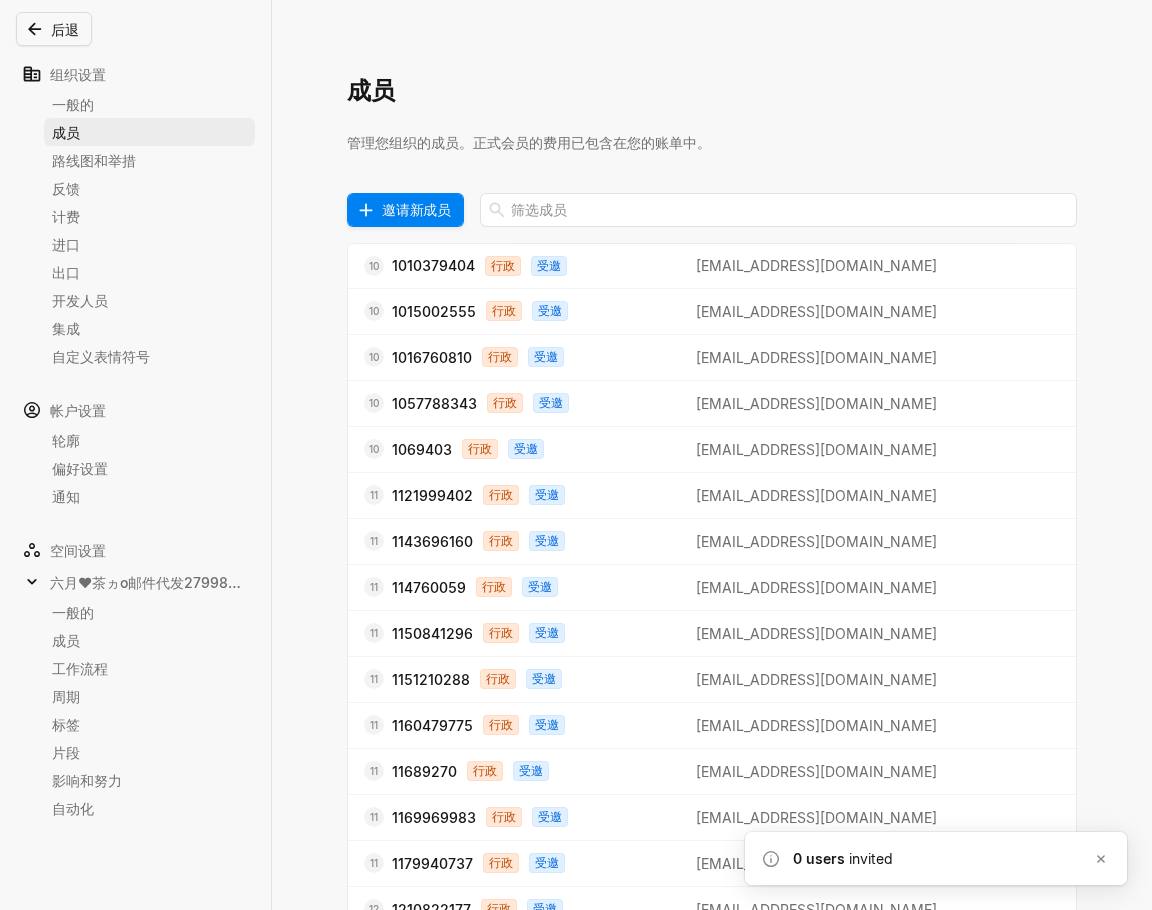 click on "邀请新成员" at bounding box center [416, 209] 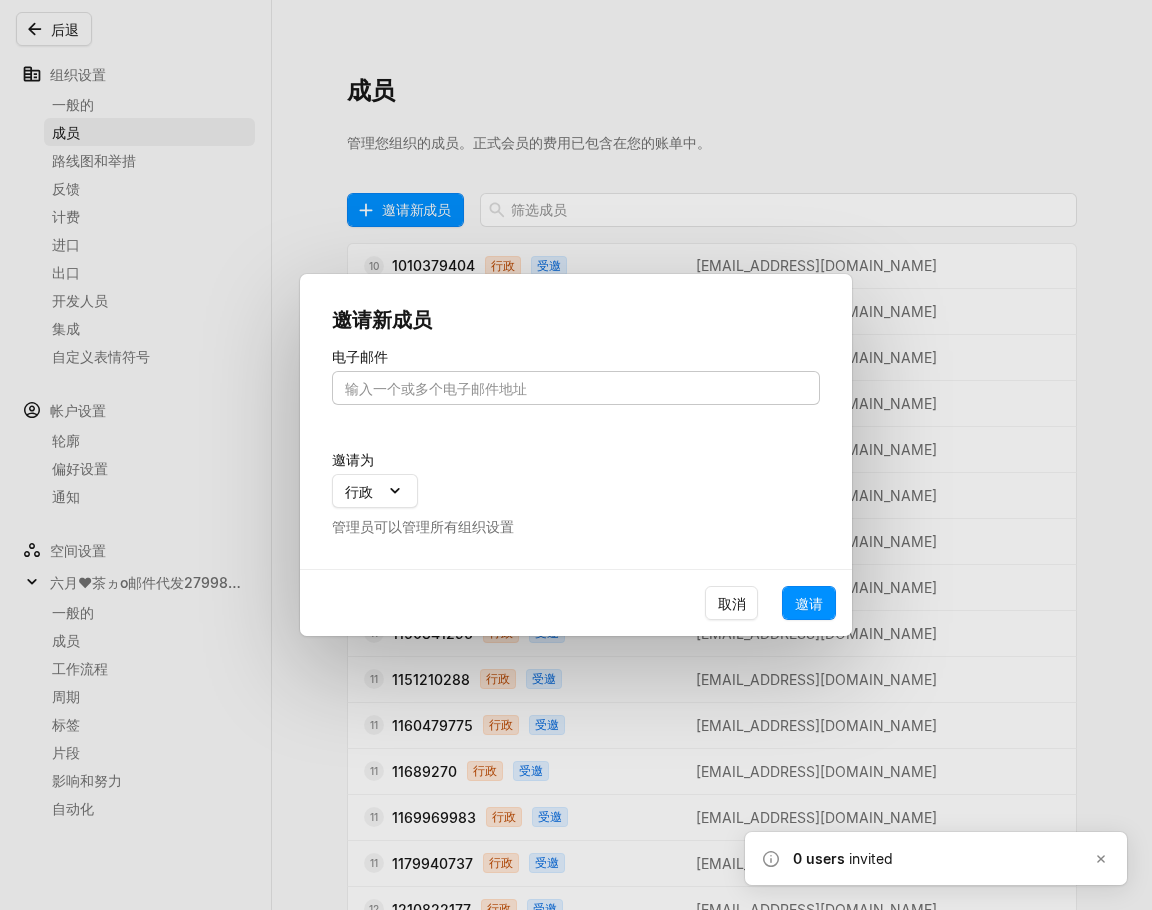click at bounding box center (576, 388) 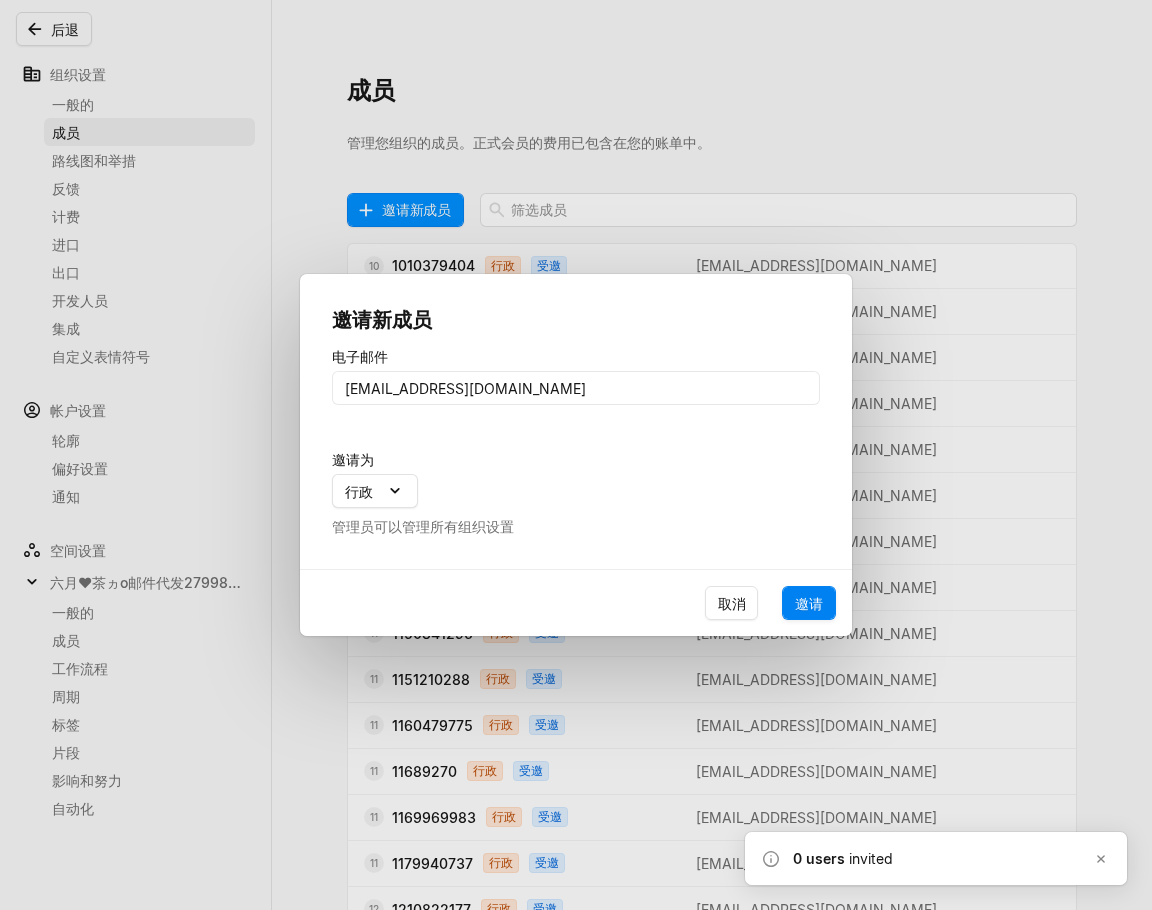 click on "邀请" at bounding box center (809, 603) 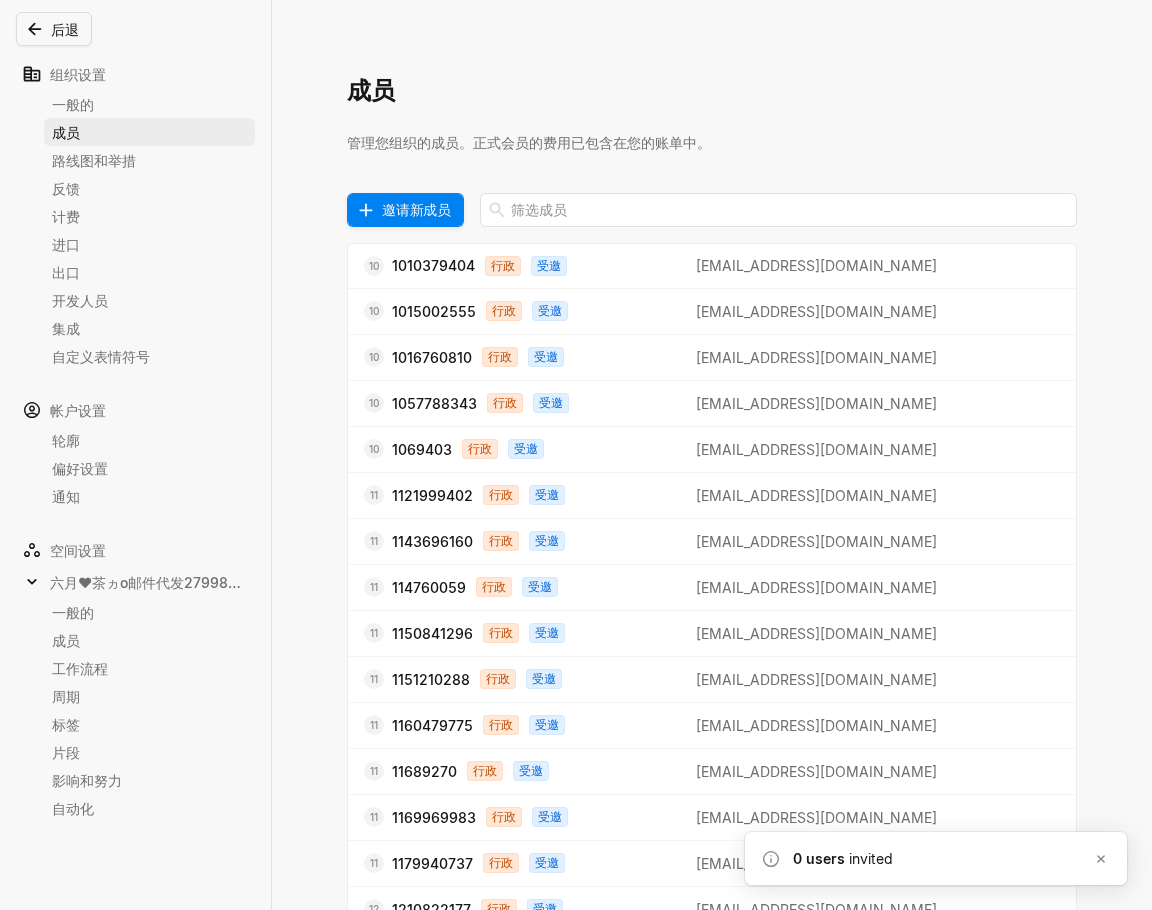 click on "邀请新成员" at bounding box center [416, 209] 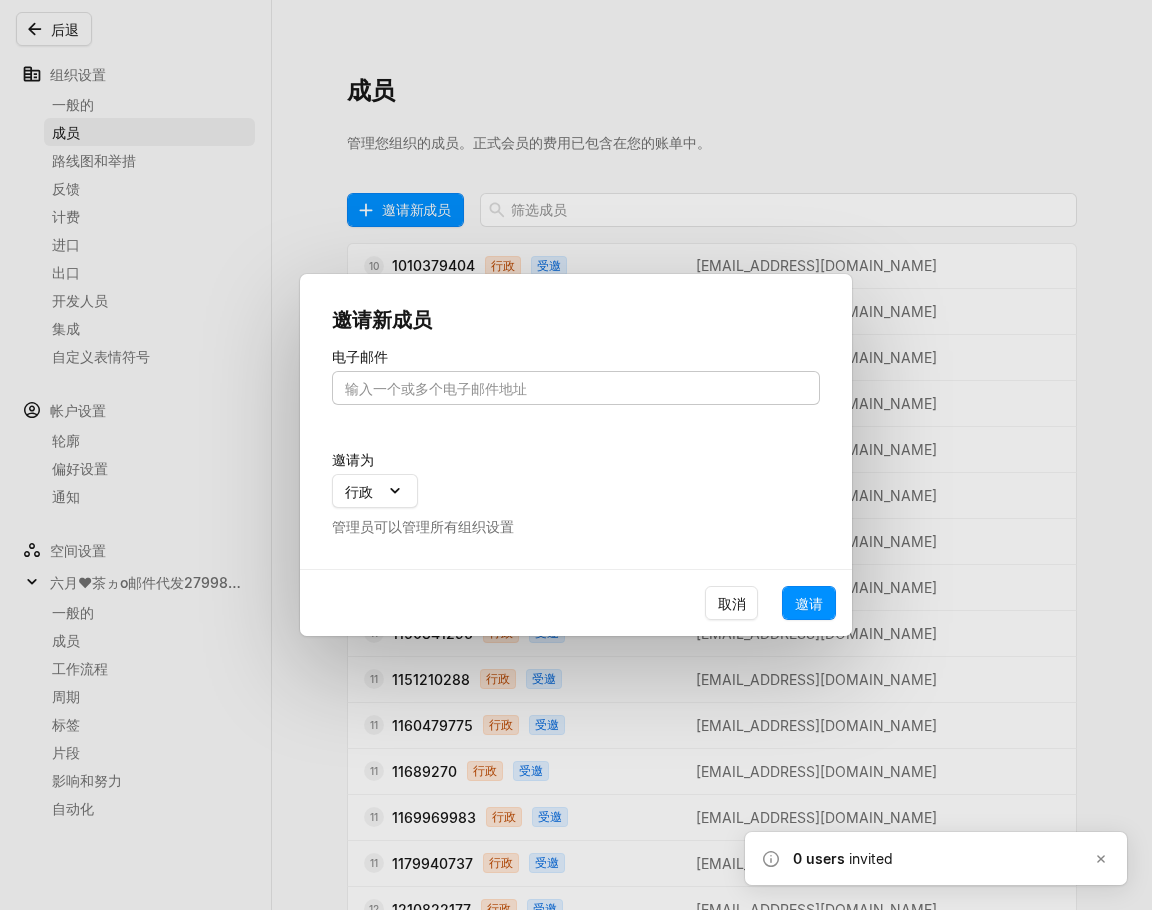 click at bounding box center (576, 388) 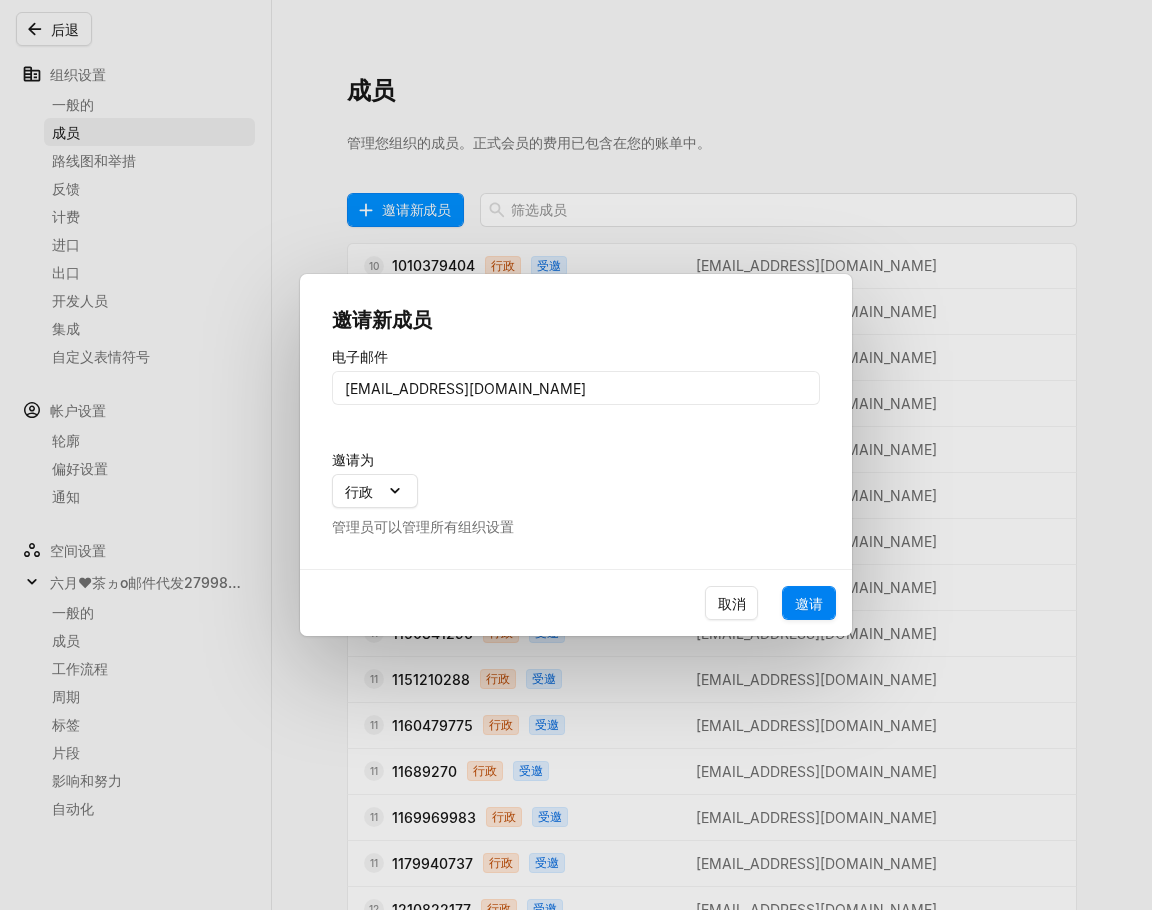 click on "邀请" at bounding box center [809, 603] 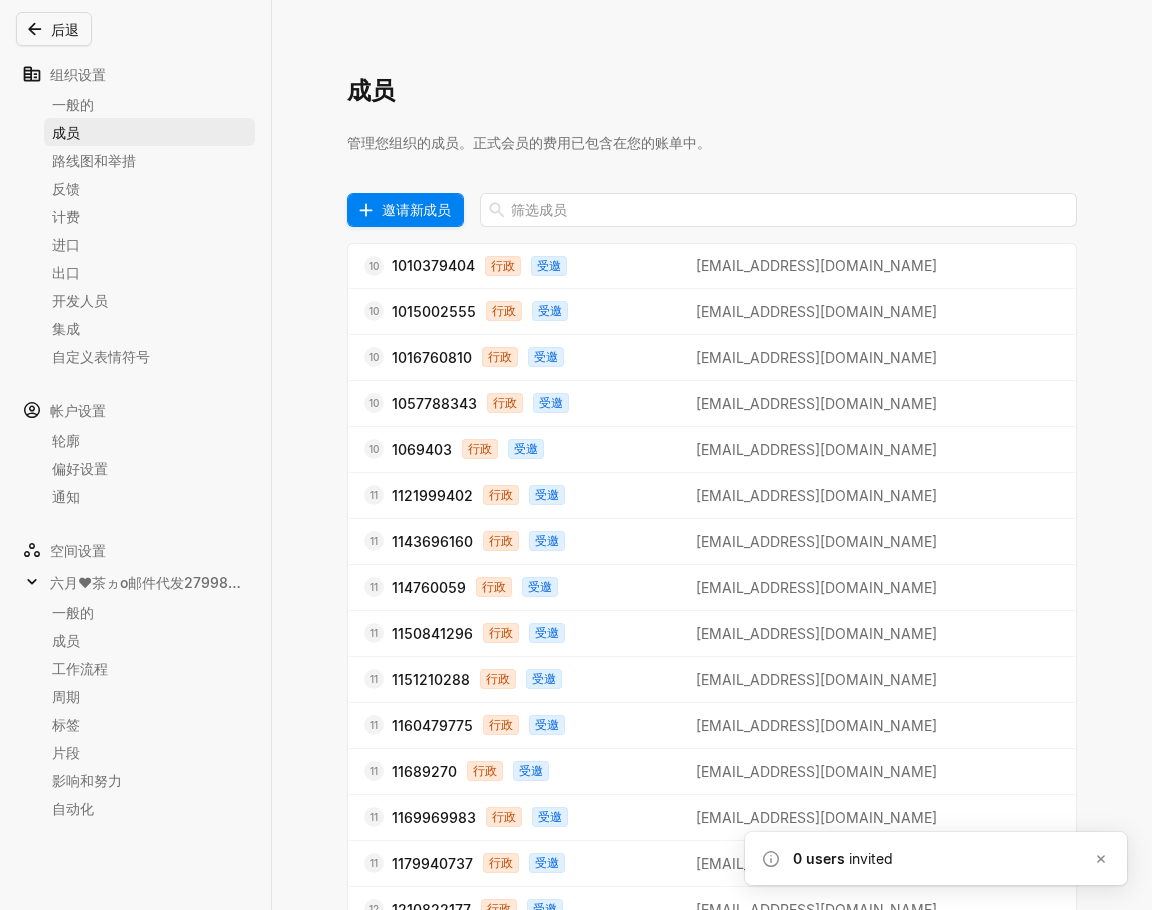 click on "邀请新成员" at bounding box center [416, 209] 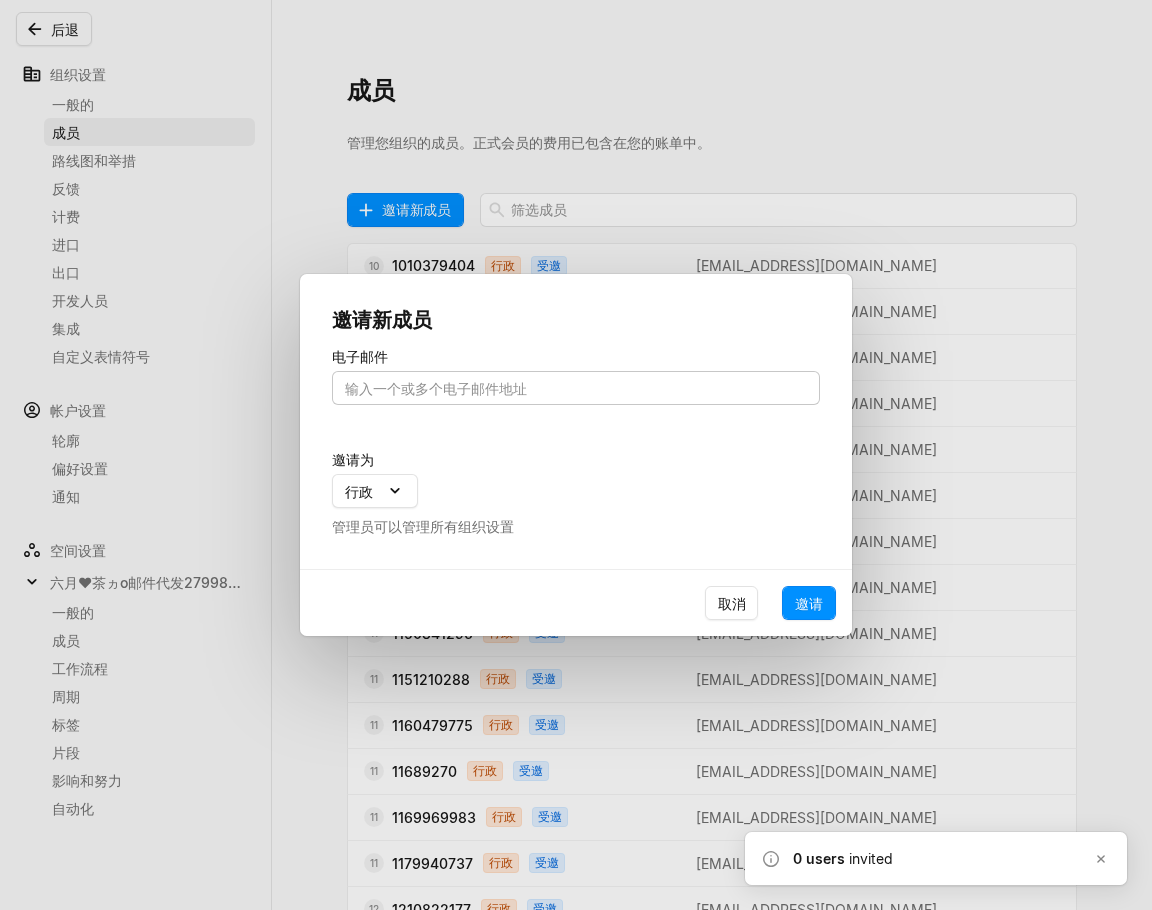 click at bounding box center [576, 388] 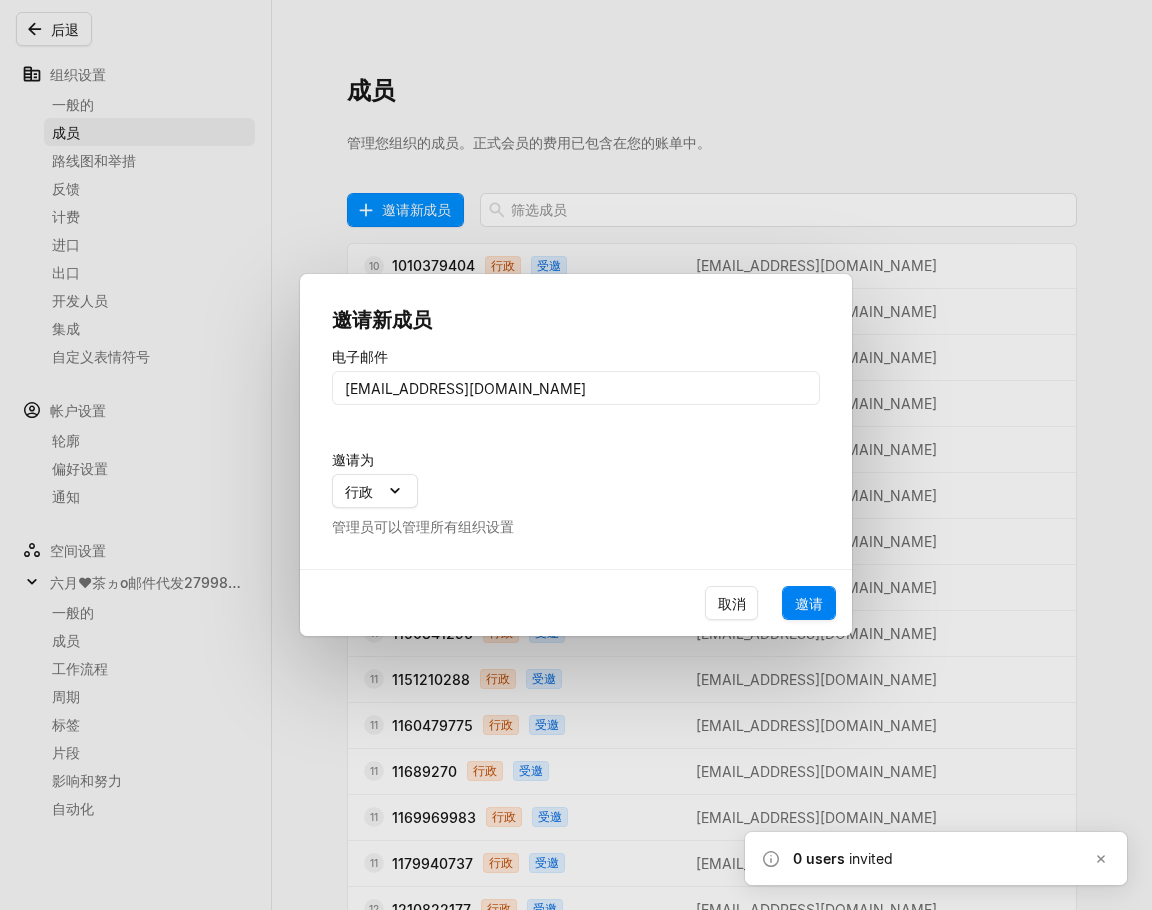 click on "邀请" at bounding box center [809, 603] 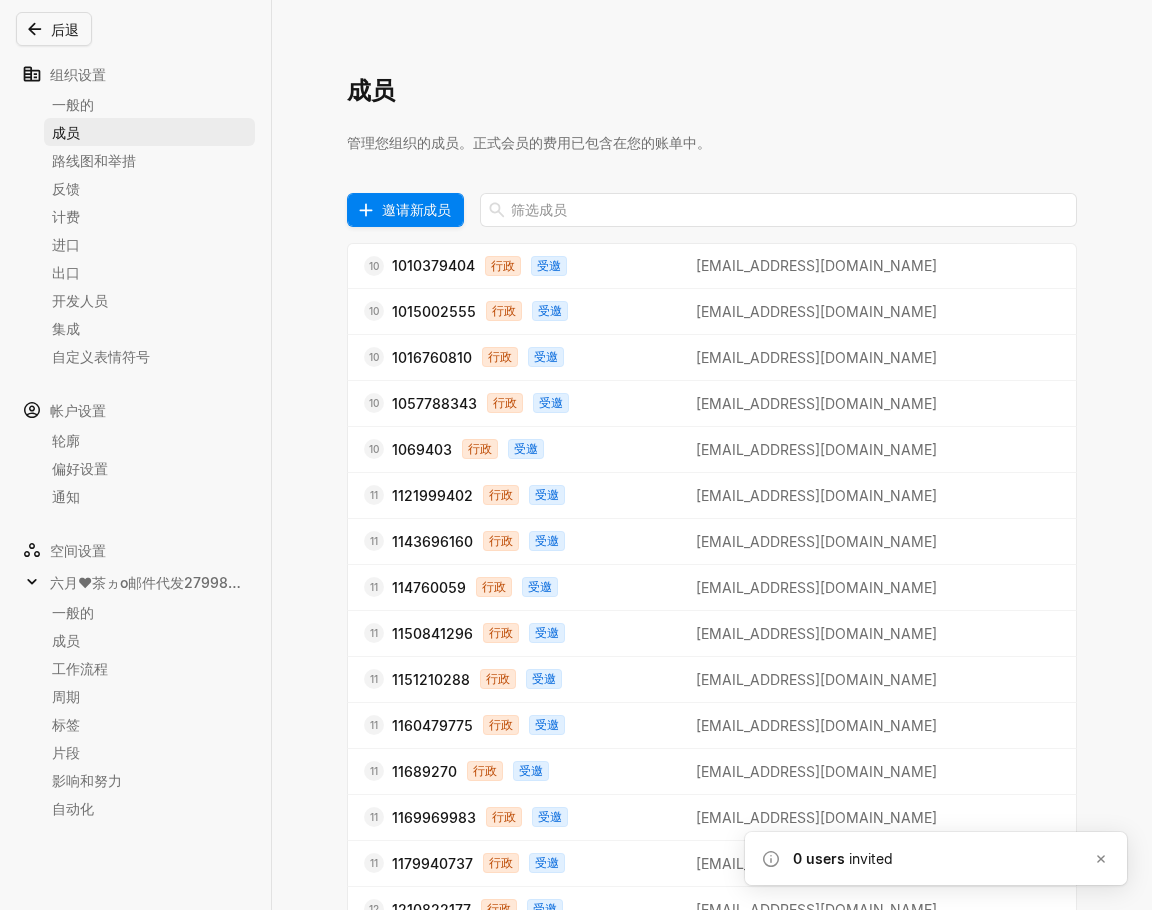 click on "邀请新成员" at bounding box center (416, 209) 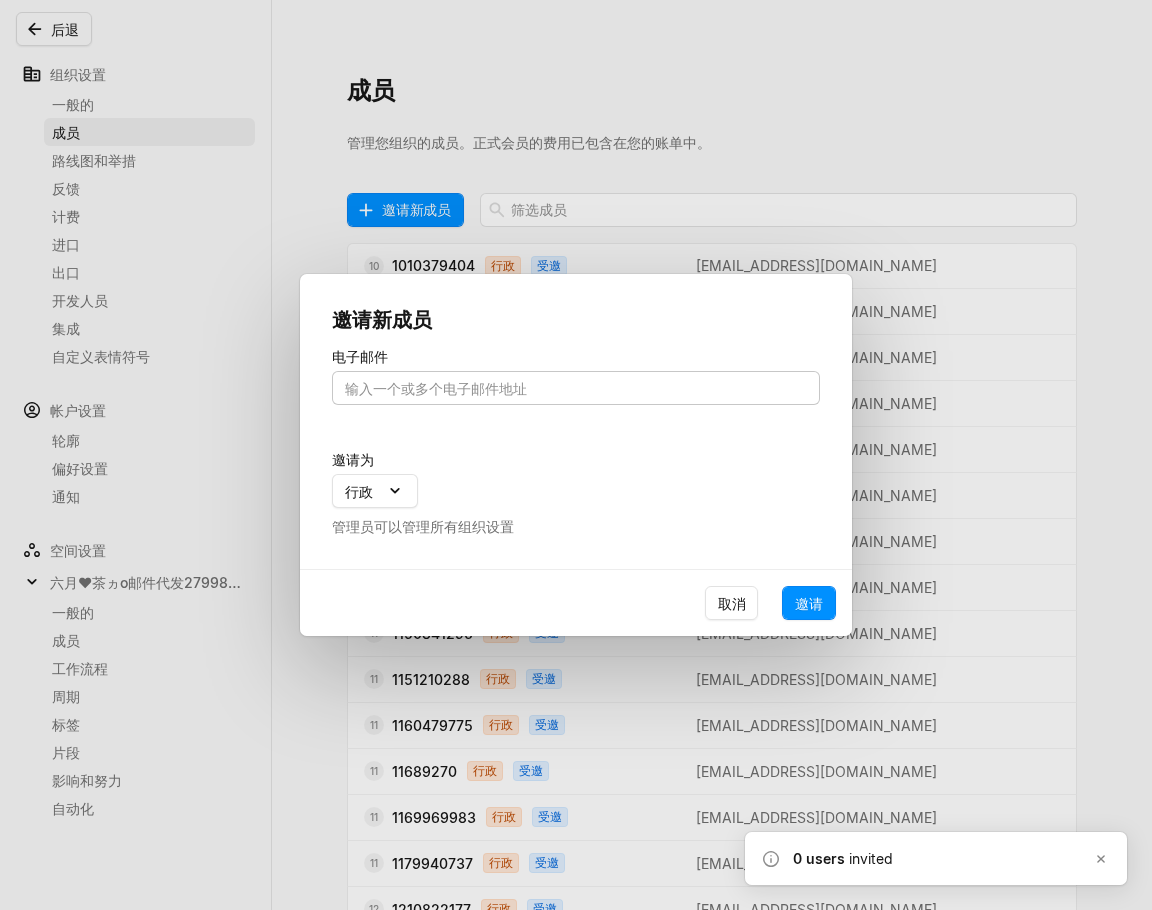 click at bounding box center [576, 388] 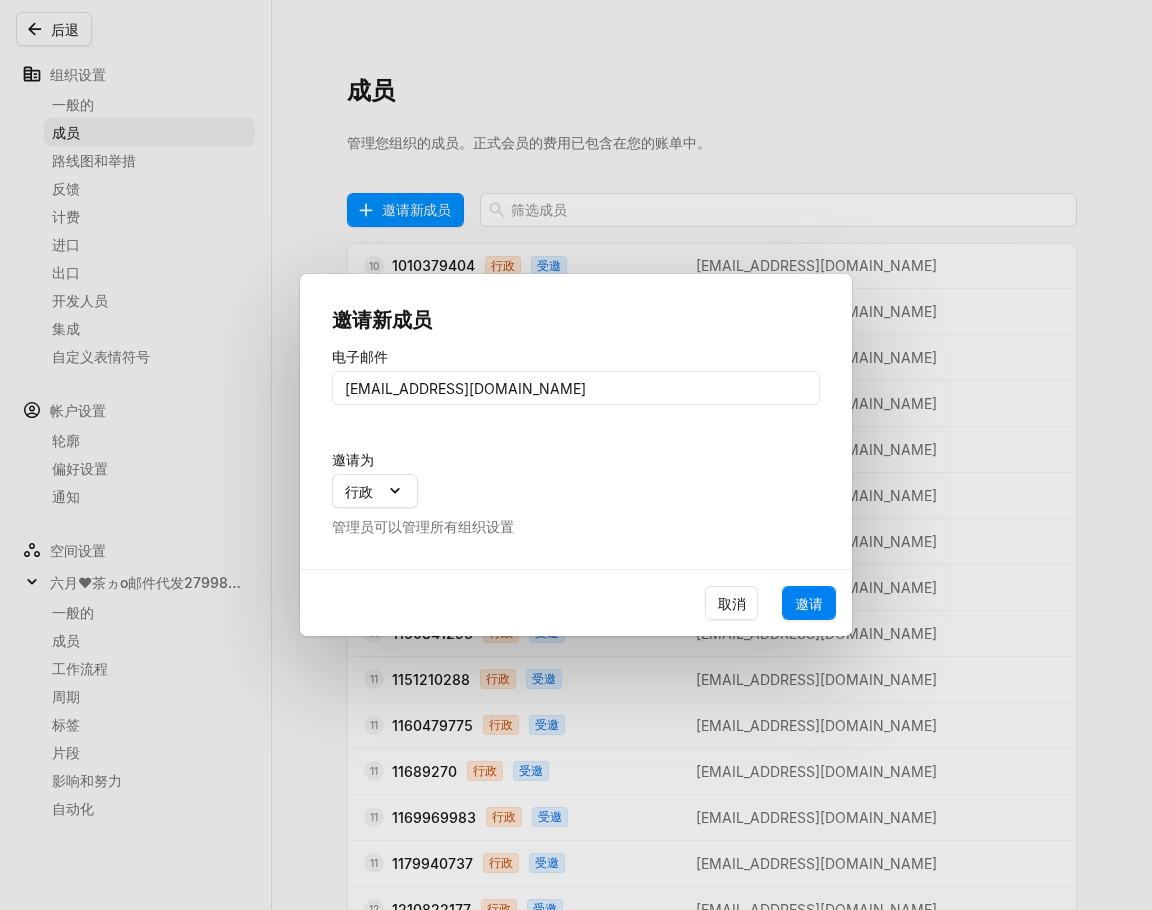 click on "邀请" at bounding box center (809, 603) 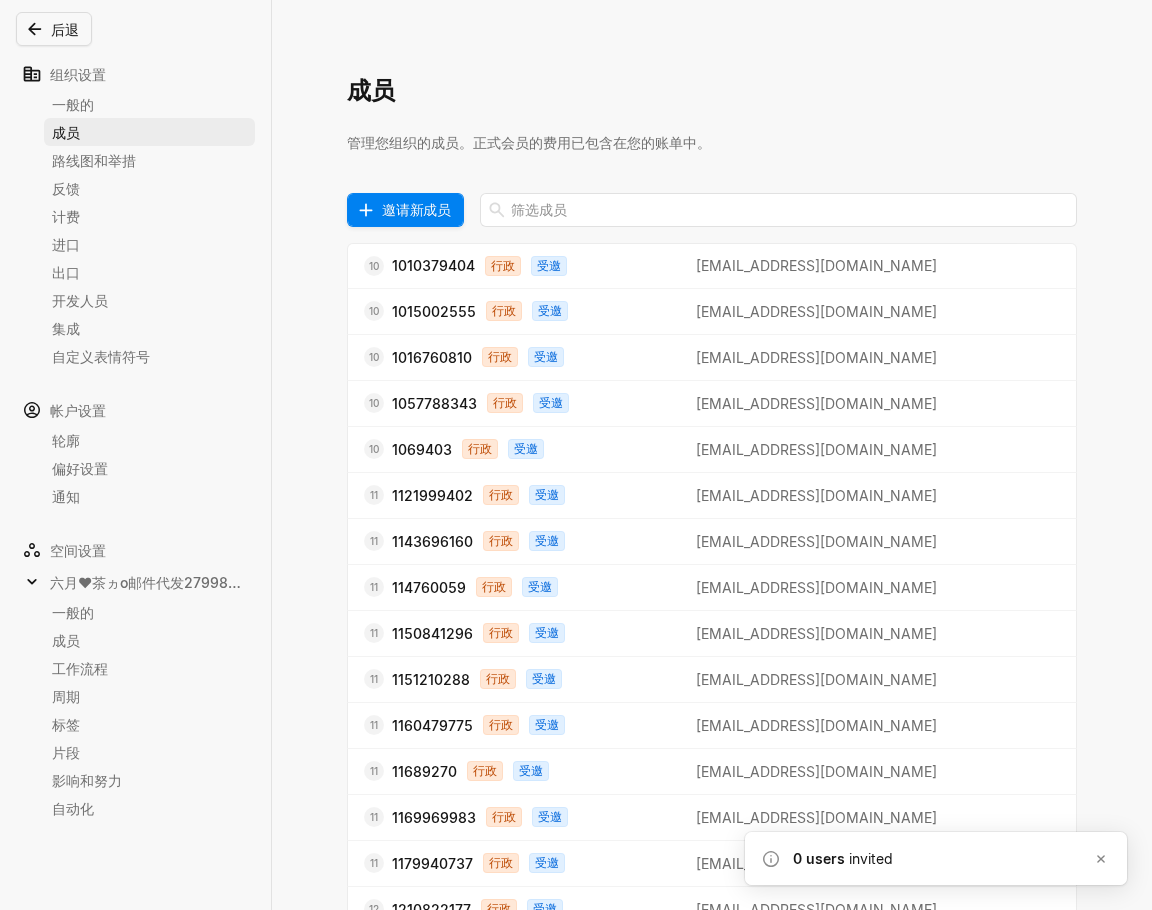 click on "邀请新成员" at bounding box center [416, 209] 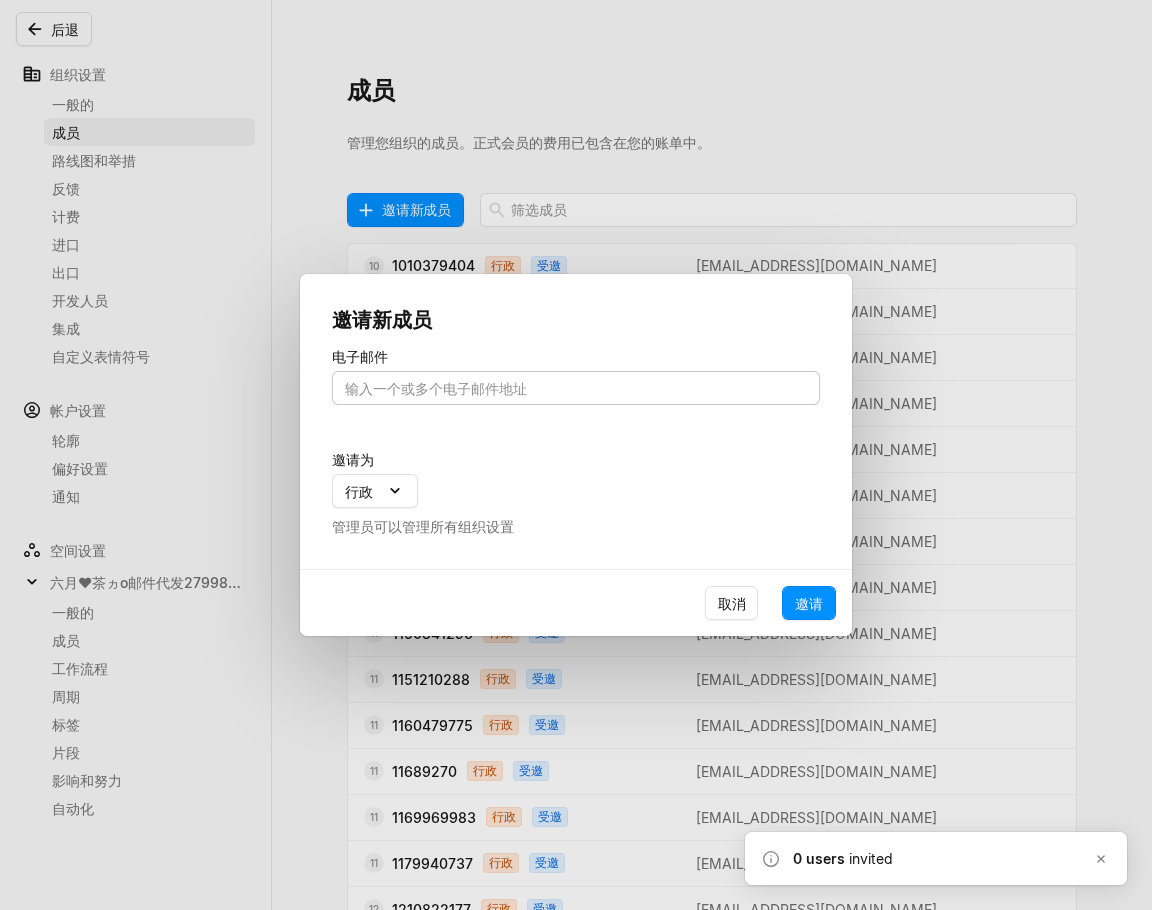 click at bounding box center [576, 388] 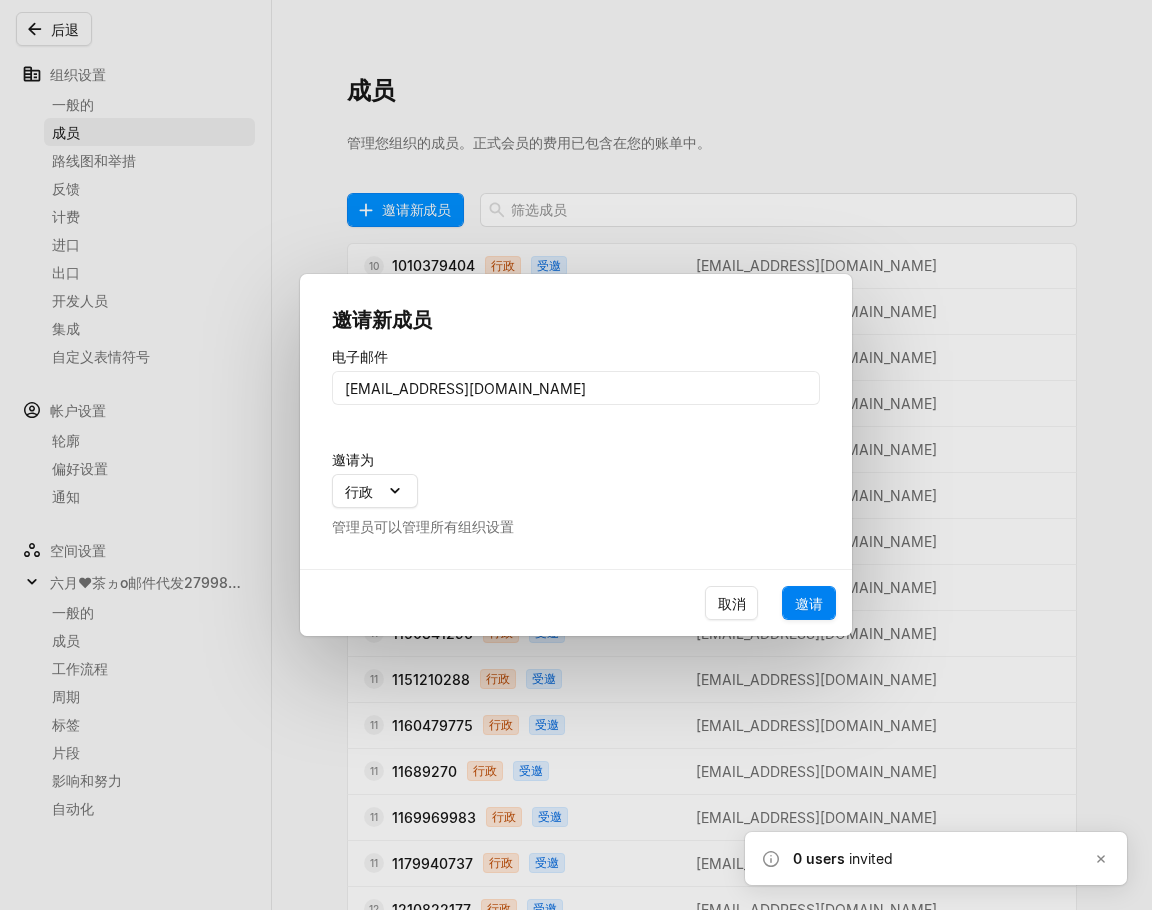 click on "邀请" at bounding box center [809, 603] 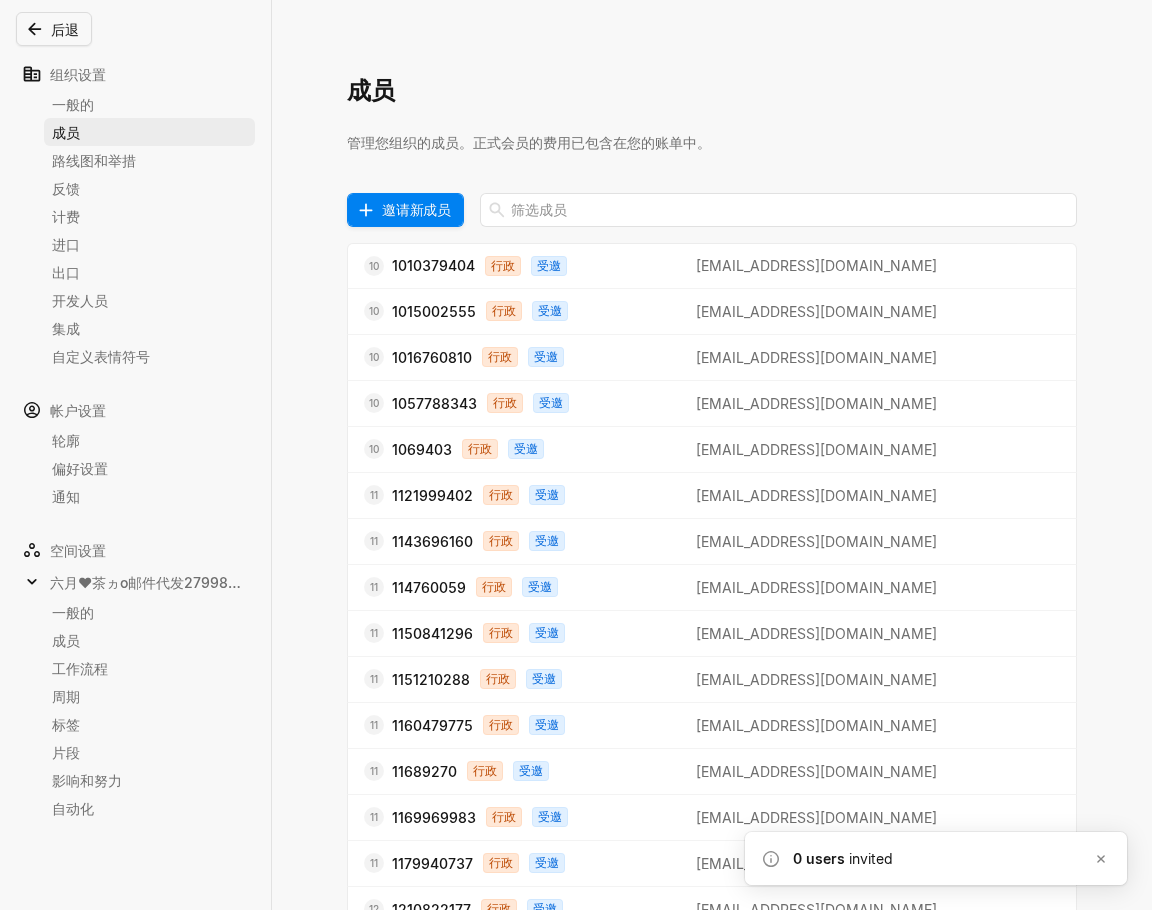 click on "邀请新成员" at bounding box center [416, 209] 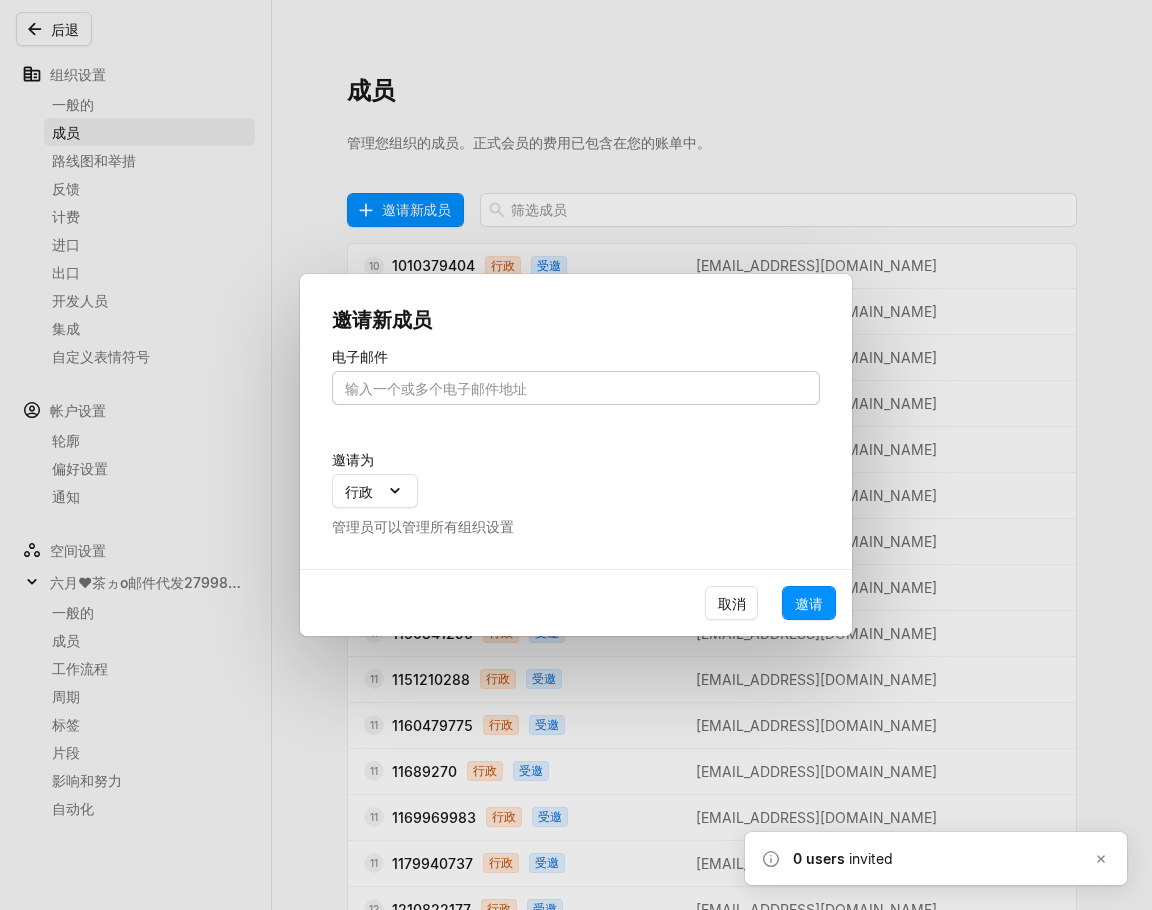 click at bounding box center (576, 388) 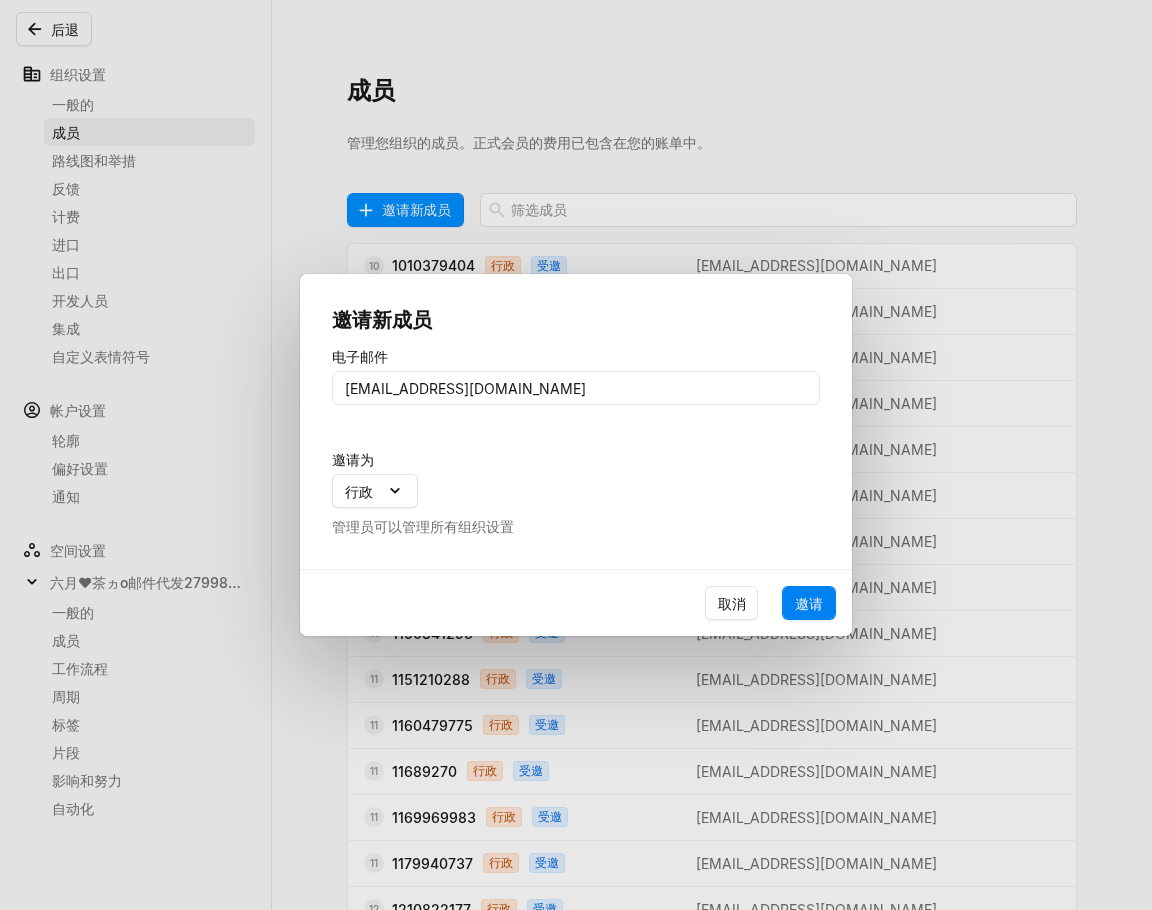 click on "邀请" at bounding box center [809, 603] 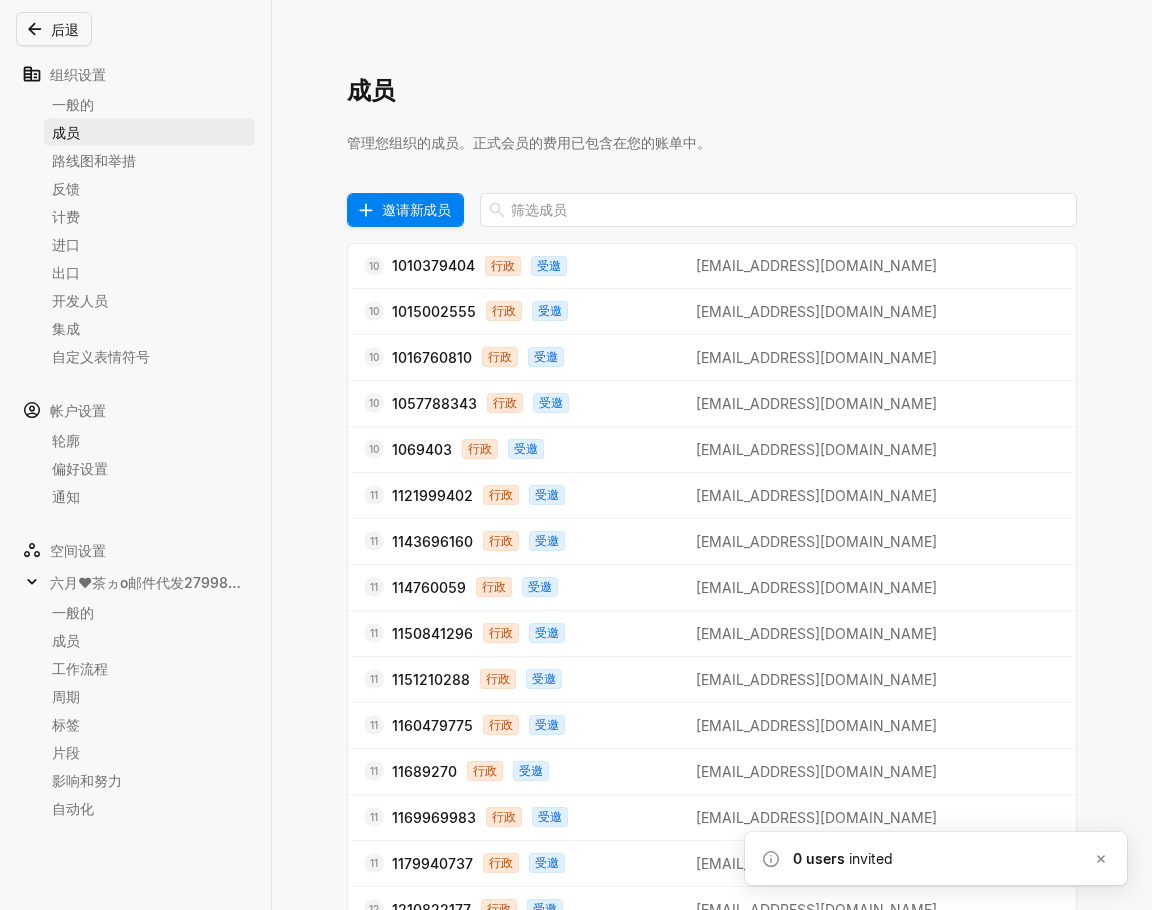 click on "邀请新成员" at bounding box center (416, 209) 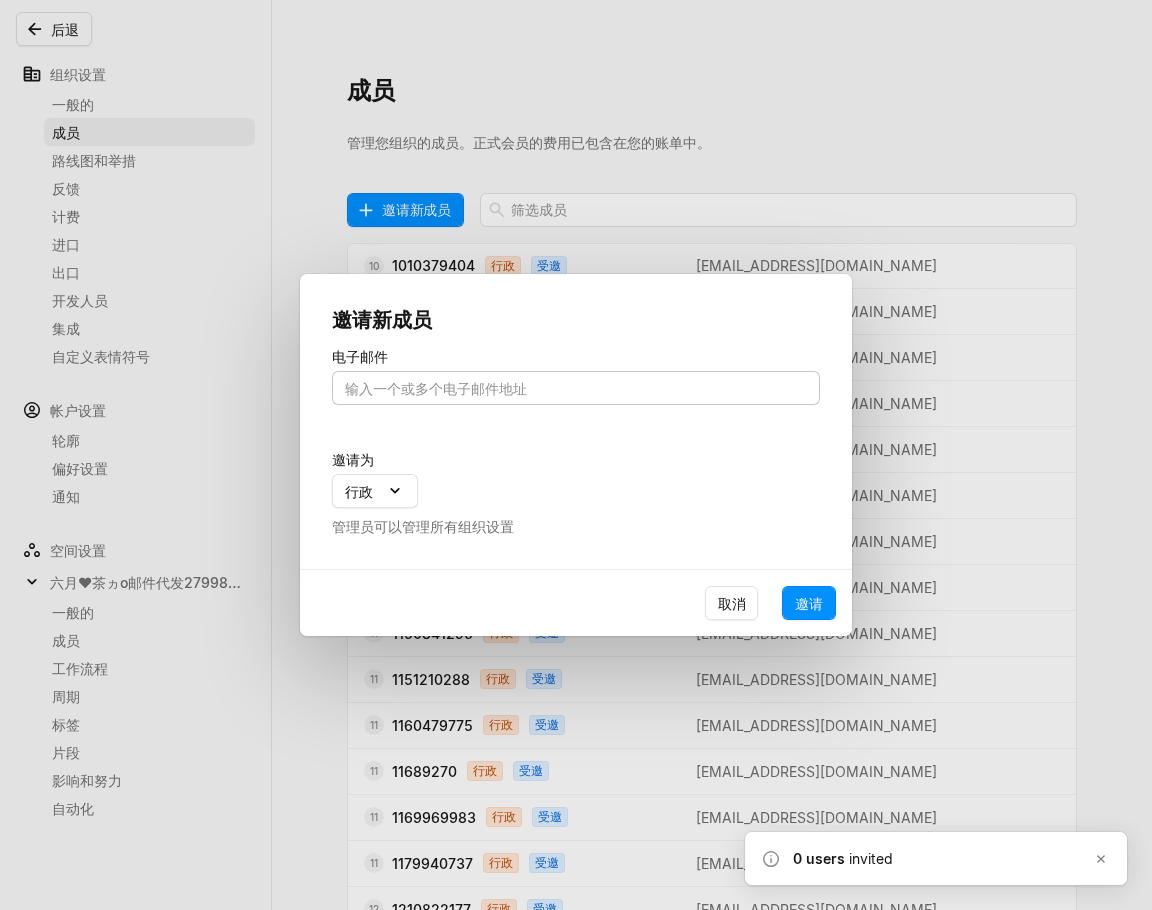 click at bounding box center [576, 388] 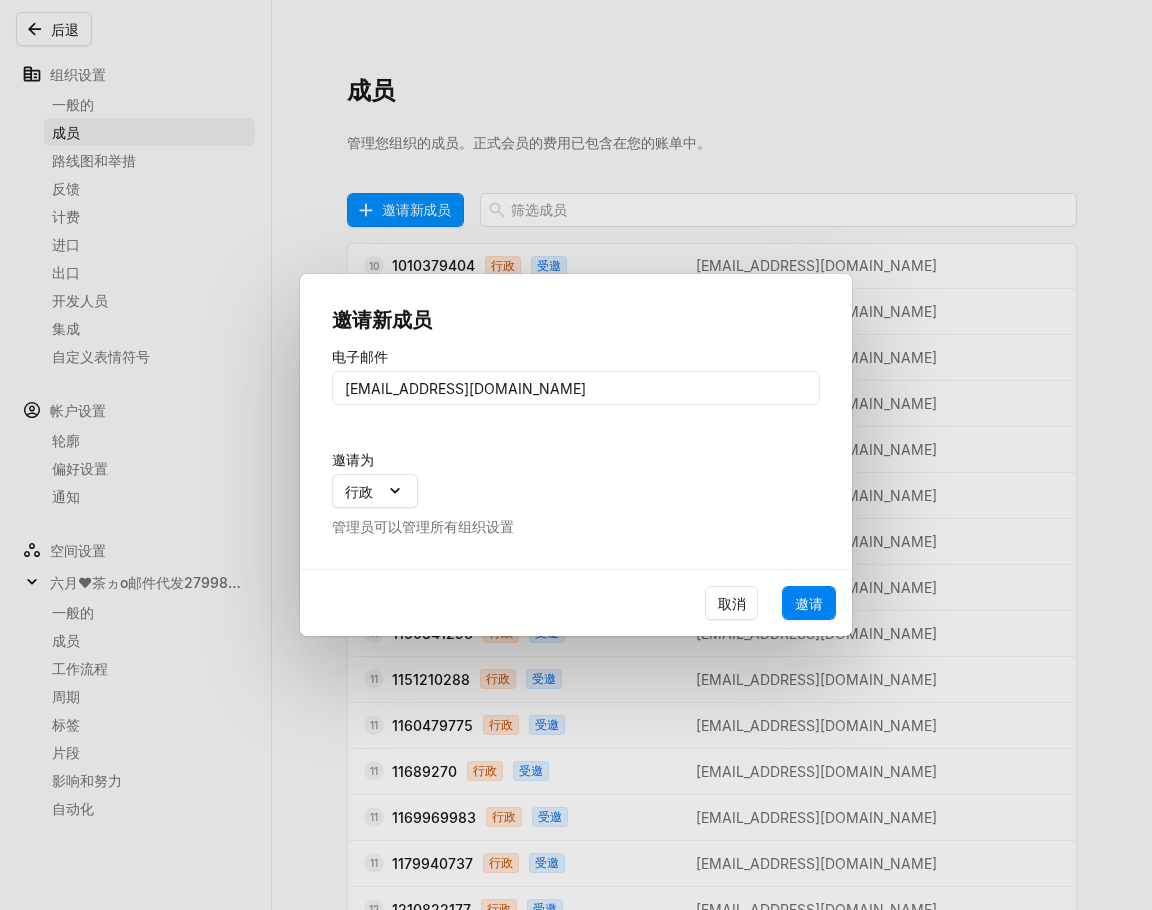 click on "邀请" at bounding box center [809, 603] 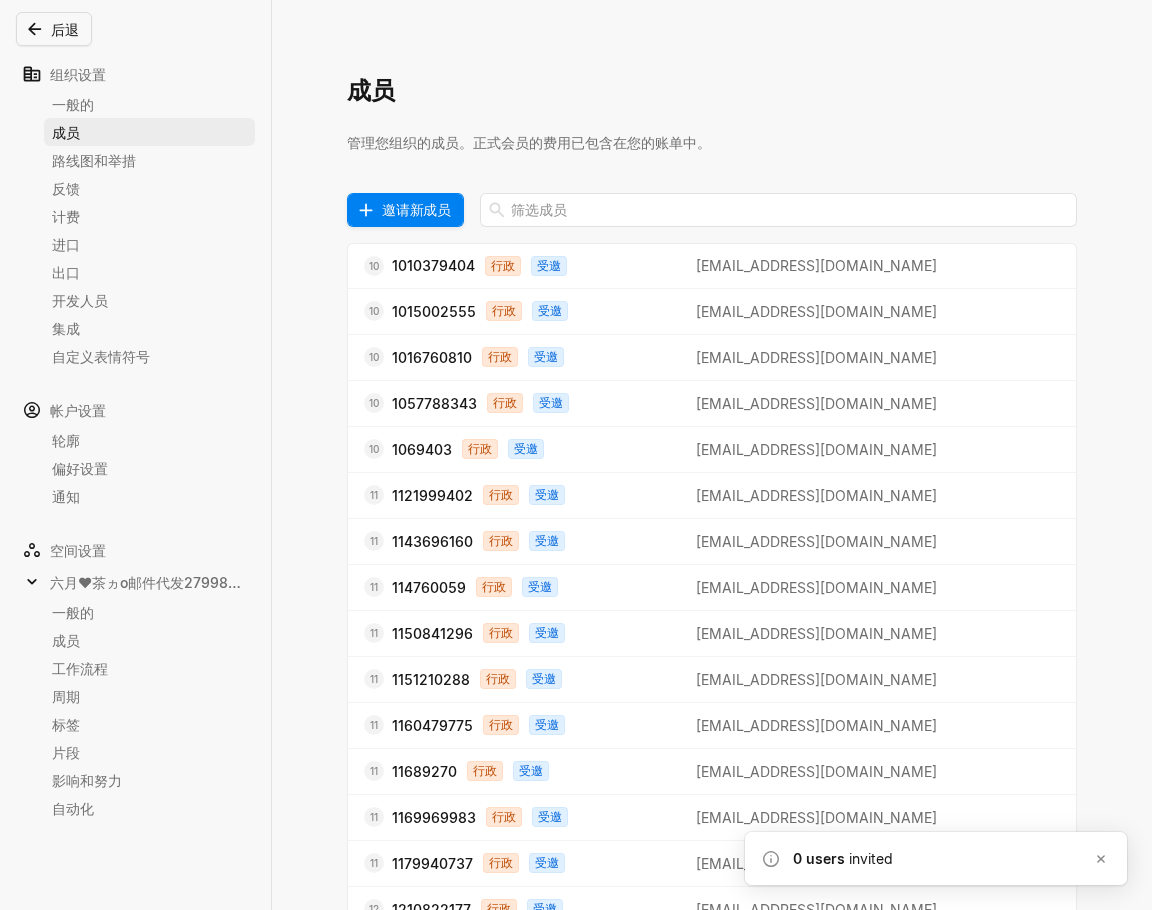 click on "邀请新成员" at bounding box center (416, 209) 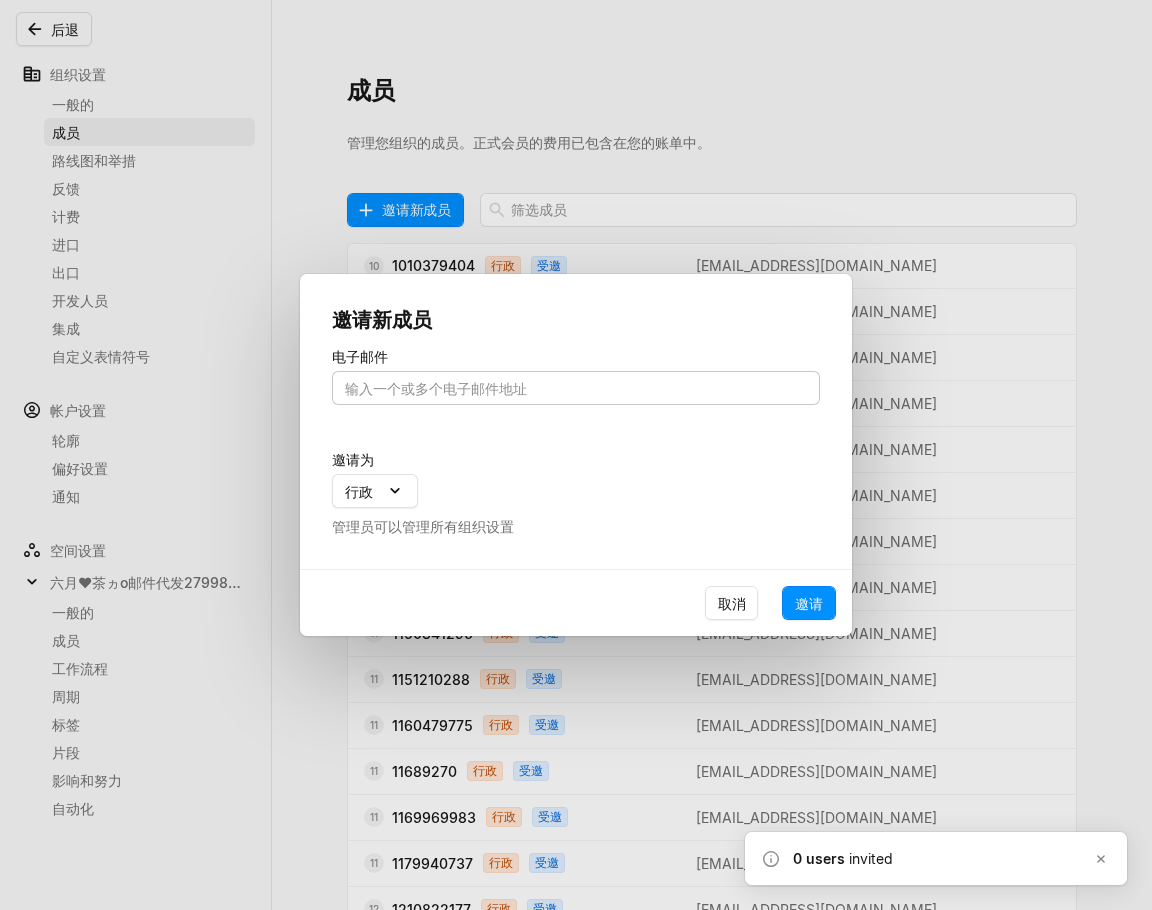 click at bounding box center [576, 388] 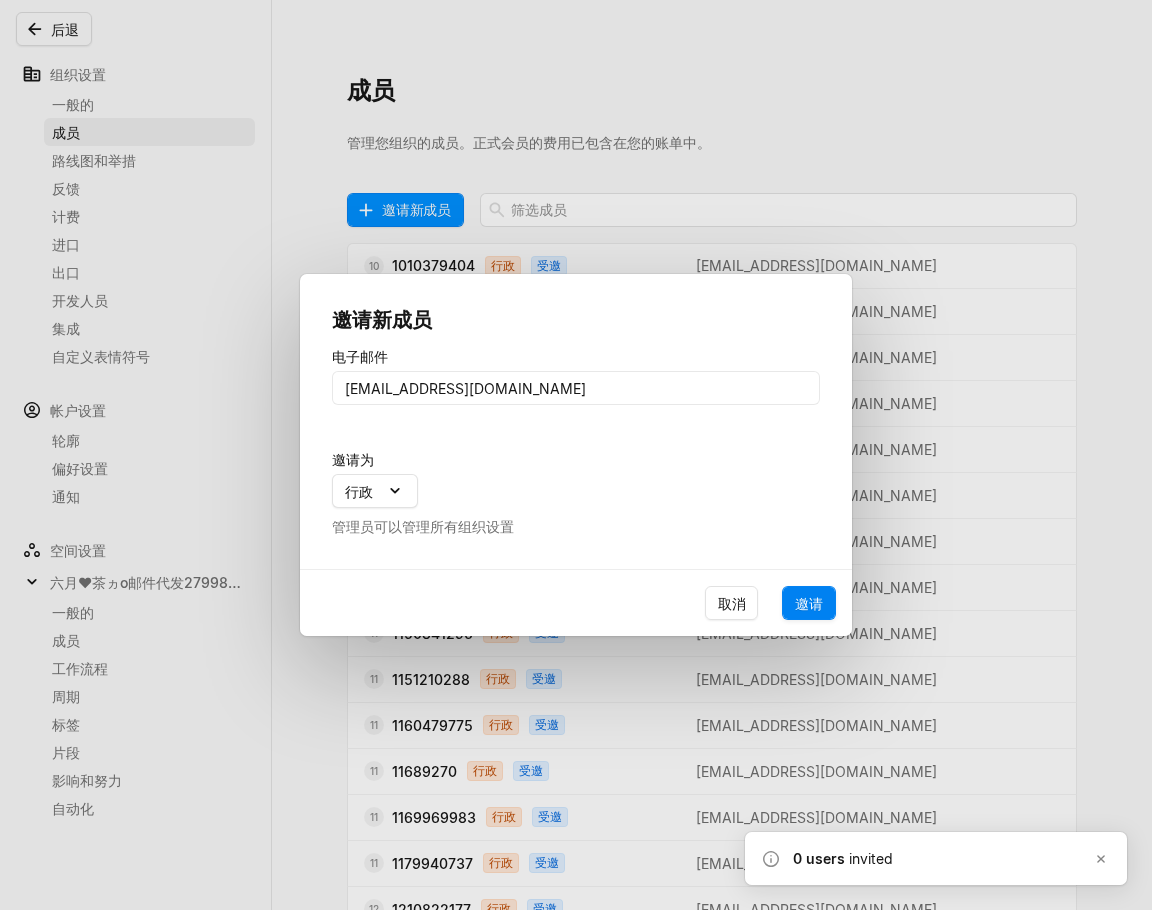 click on "邀请" at bounding box center [809, 603] 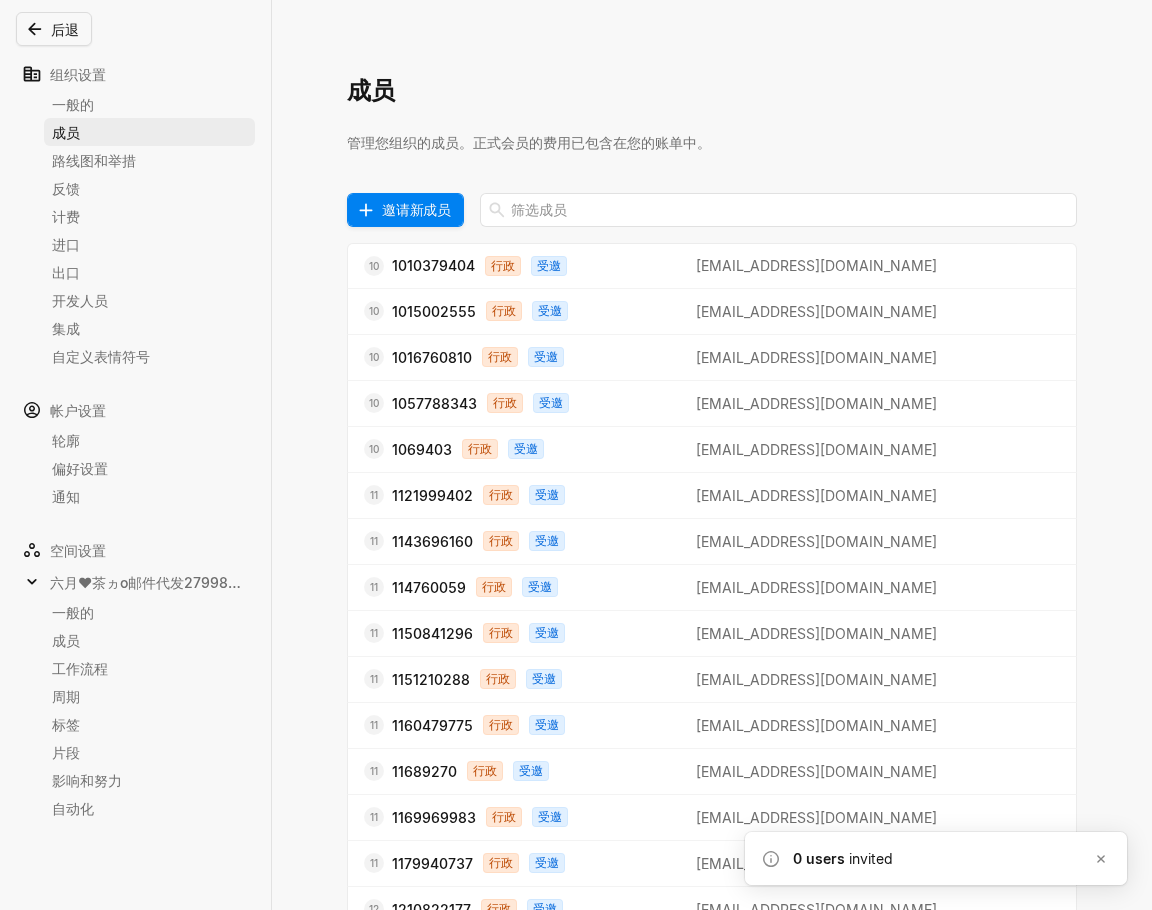 click on "邀请新成员" at bounding box center [416, 209] 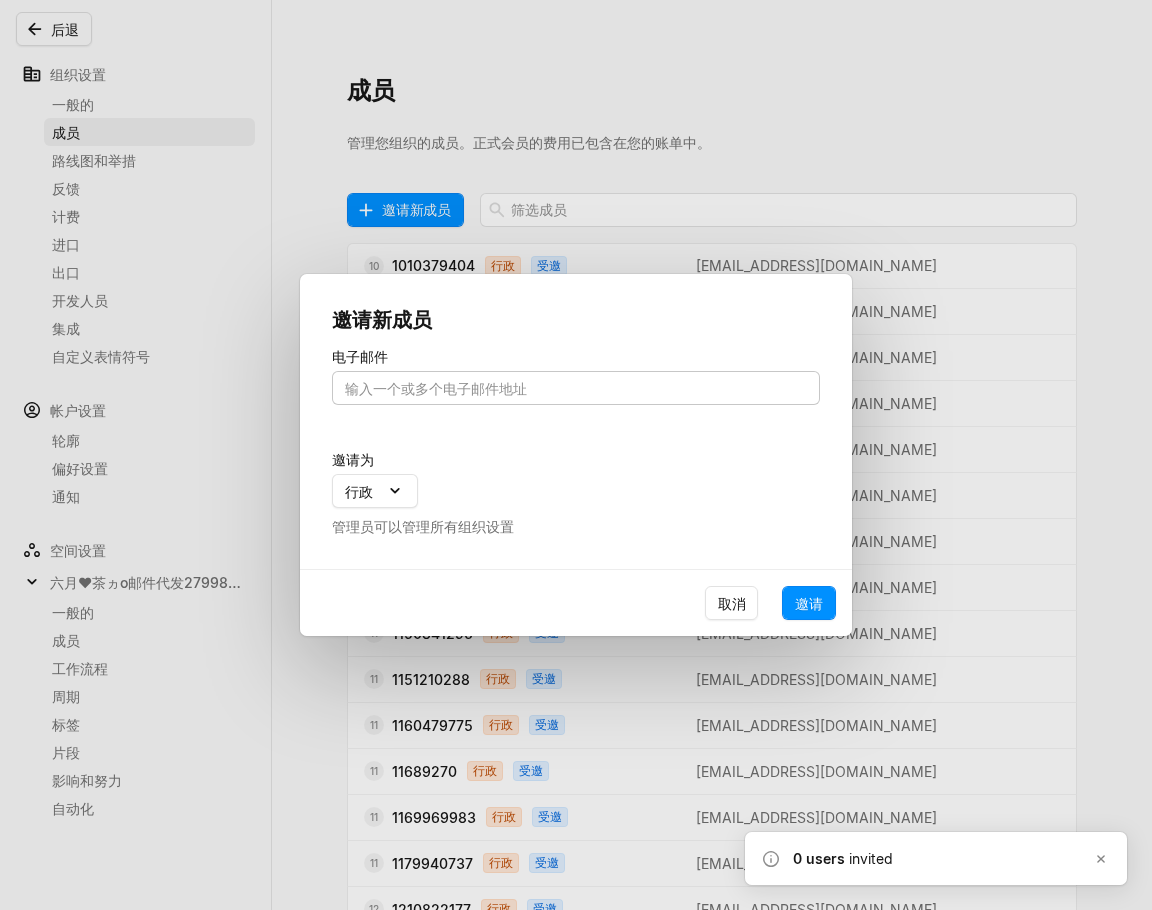 click at bounding box center (576, 388) 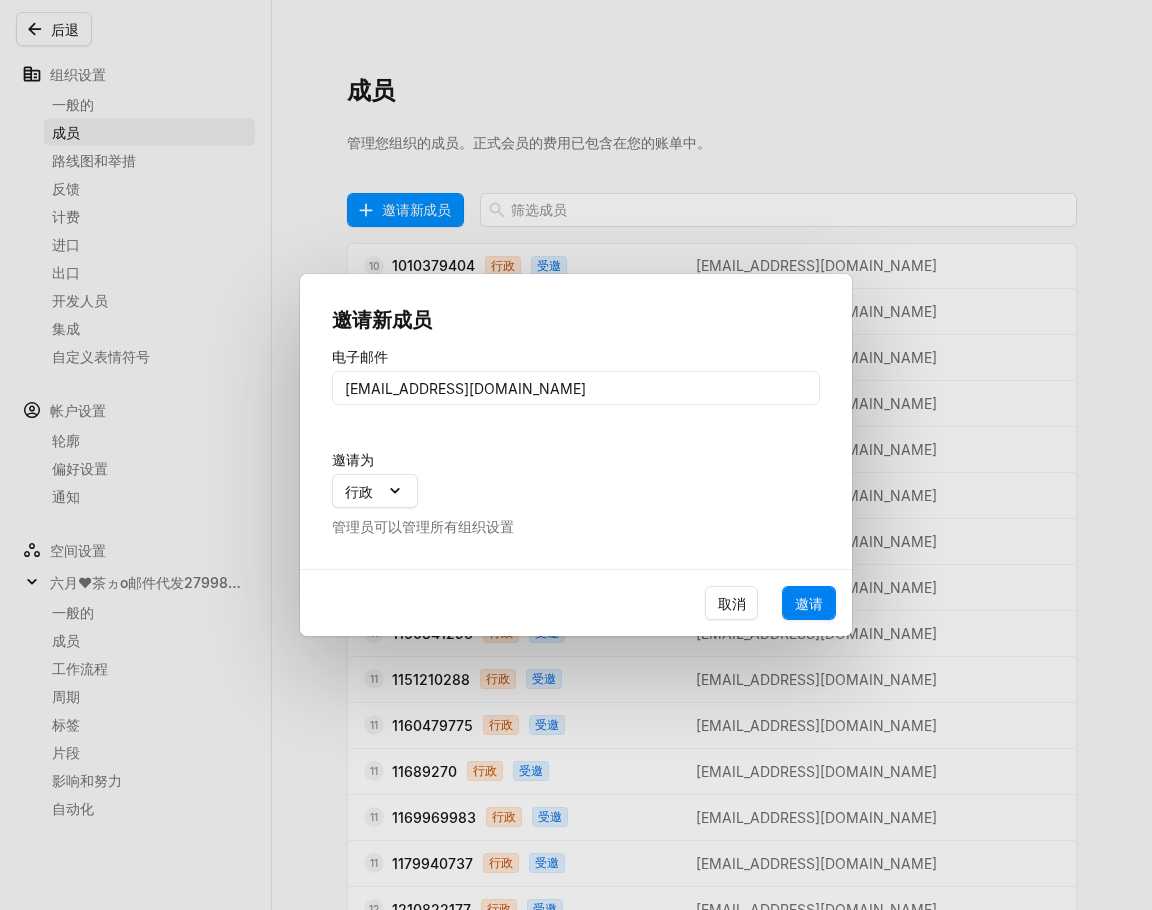 click on "邀请" at bounding box center [809, 603] 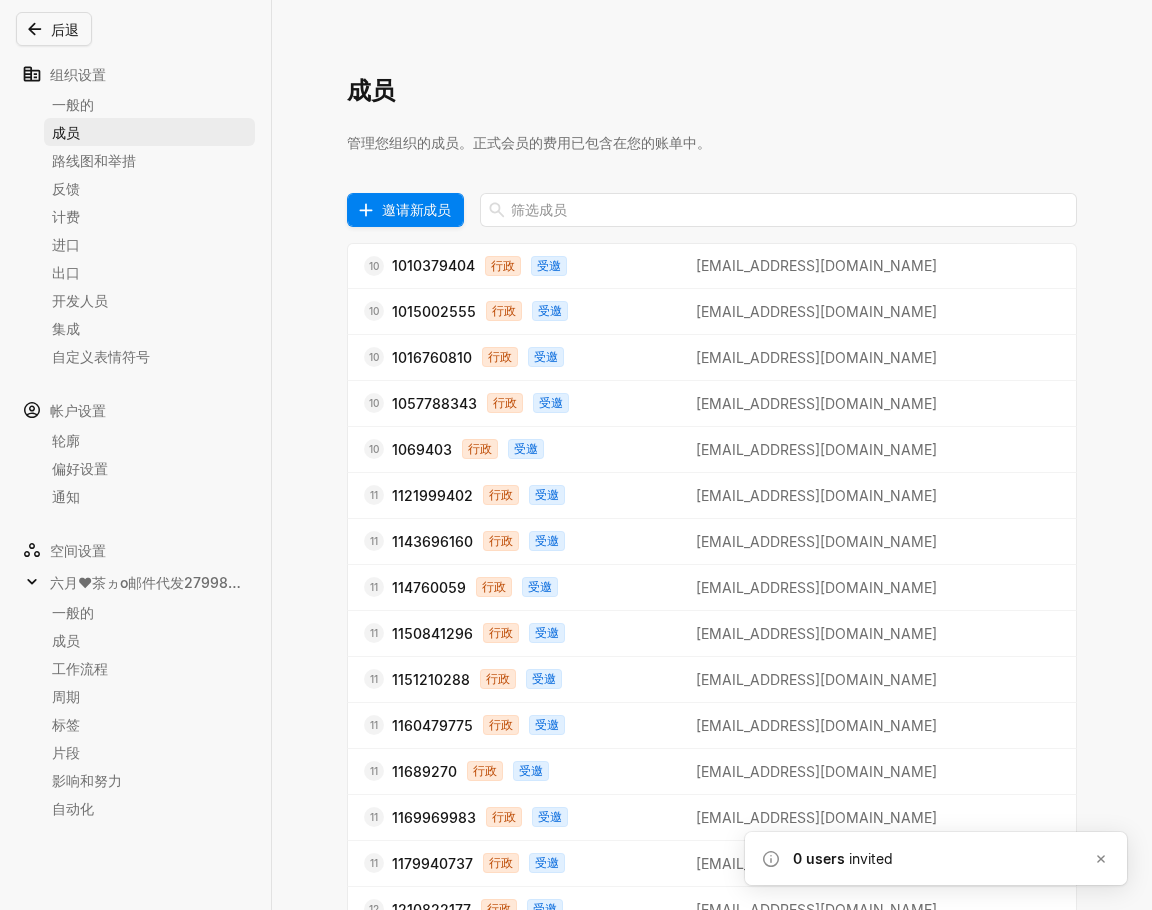 click on "邀请新成员" at bounding box center [416, 209] 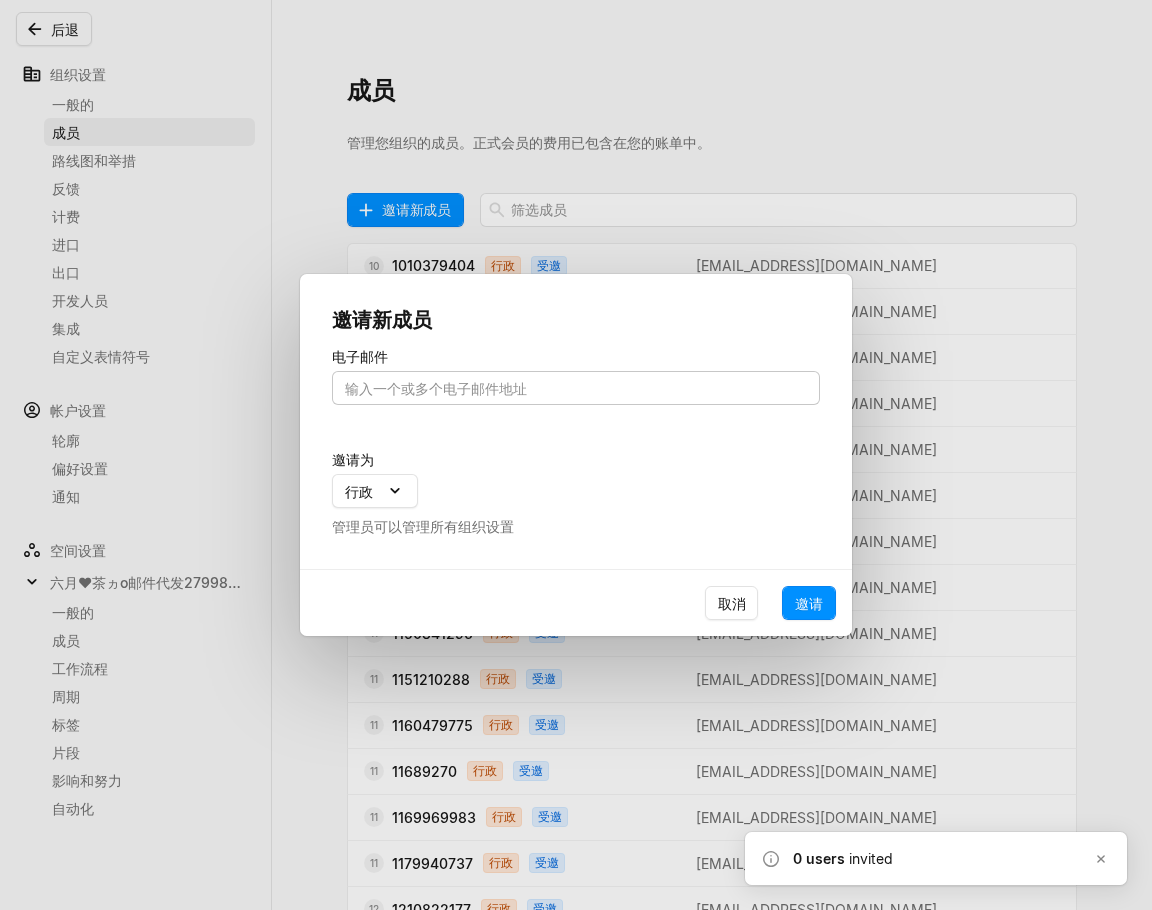 click at bounding box center (576, 388) 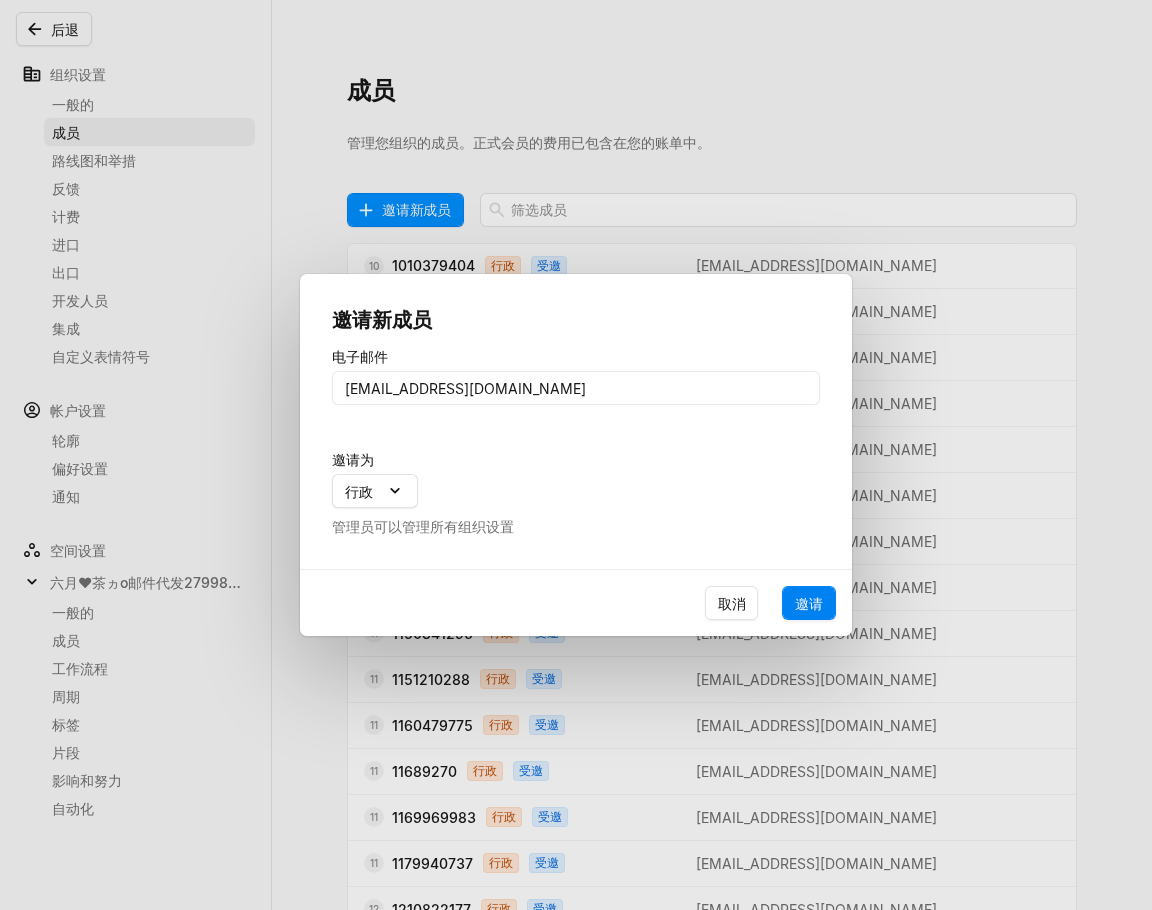 click on "邀请" at bounding box center [809, 603] 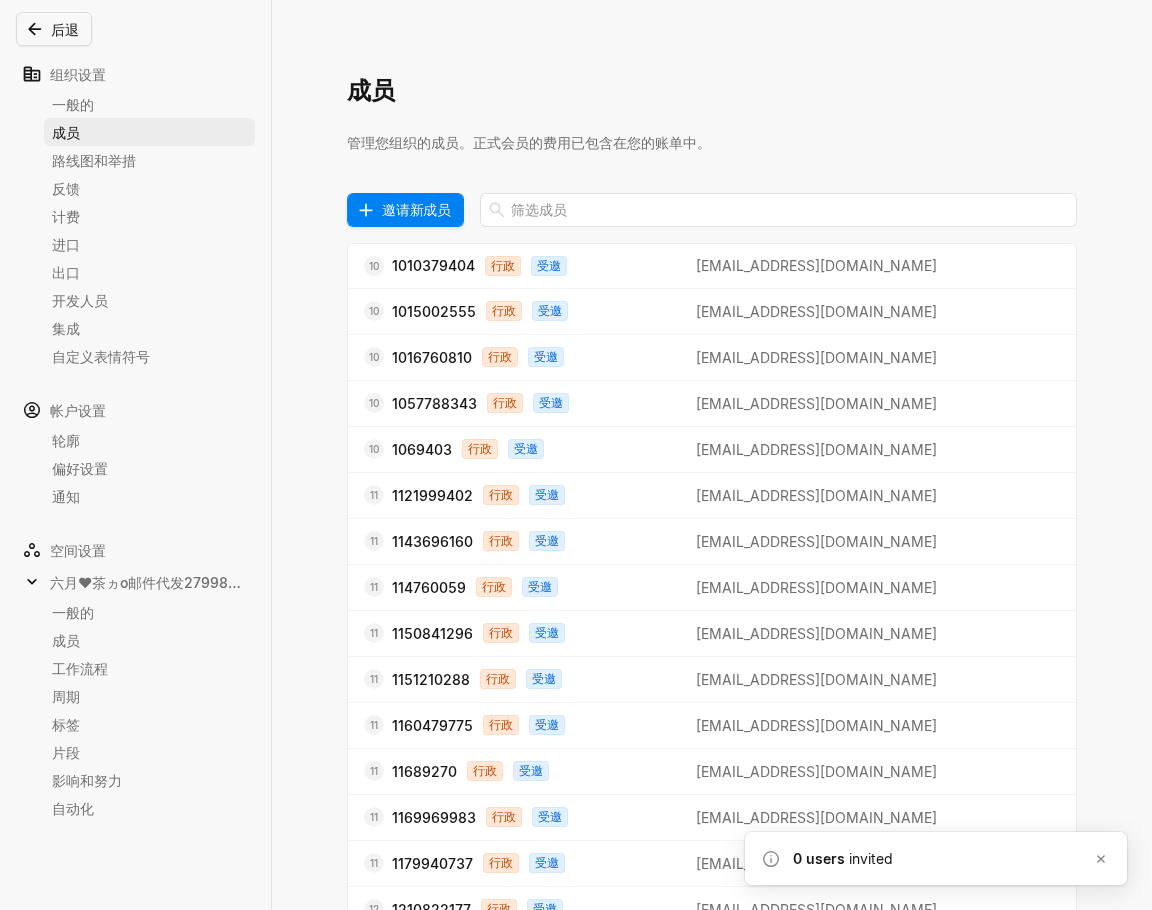 click on "邀请新成员" at bounding box center (416, 209) 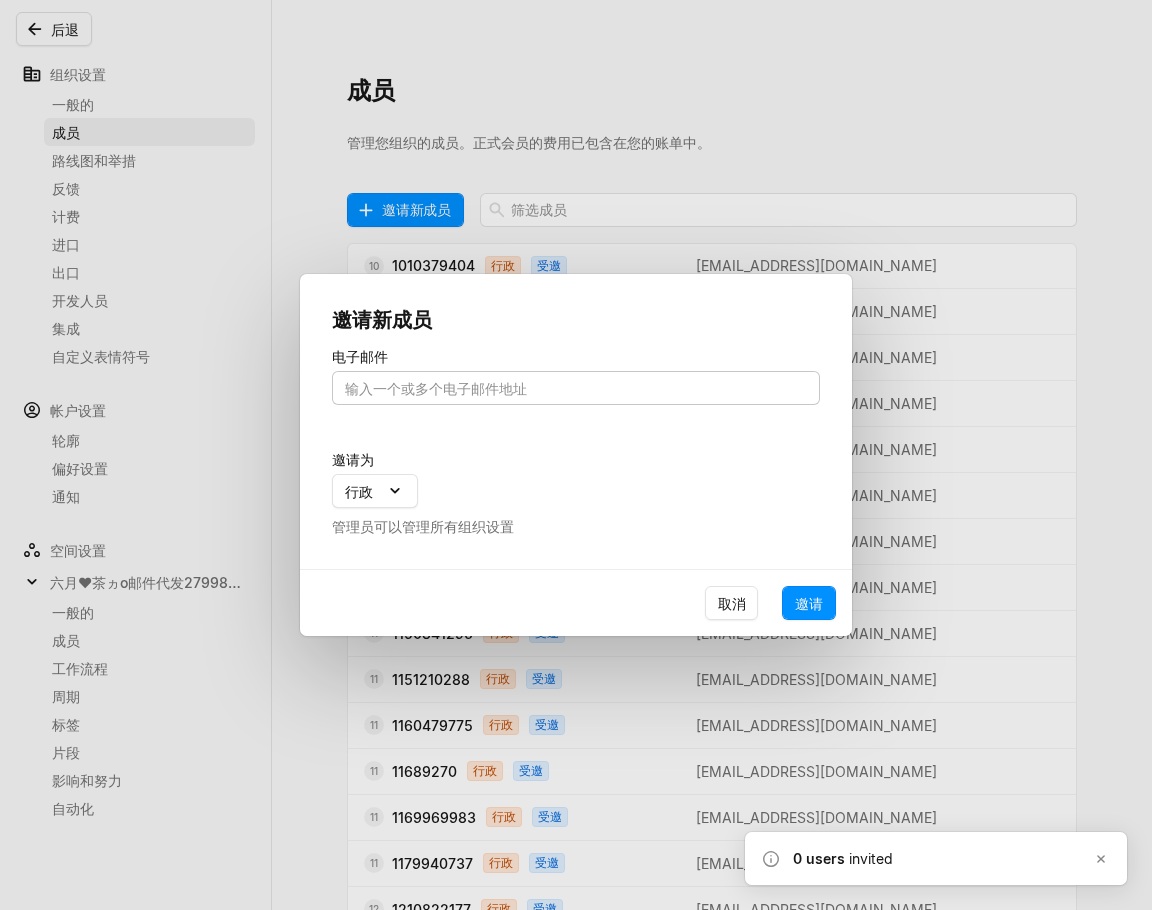 click at bounding box center (576, 388) 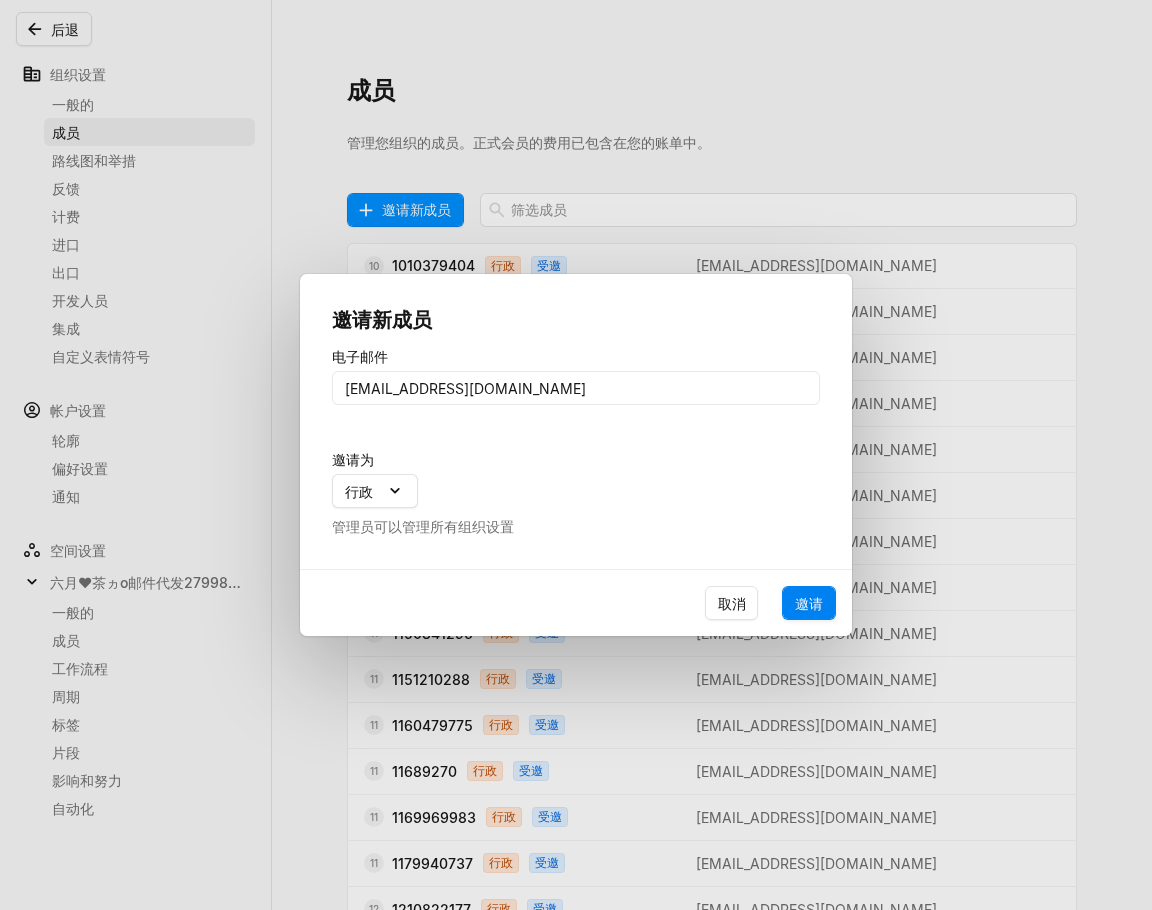 click on "邀请" at bounding box center [809, 603] 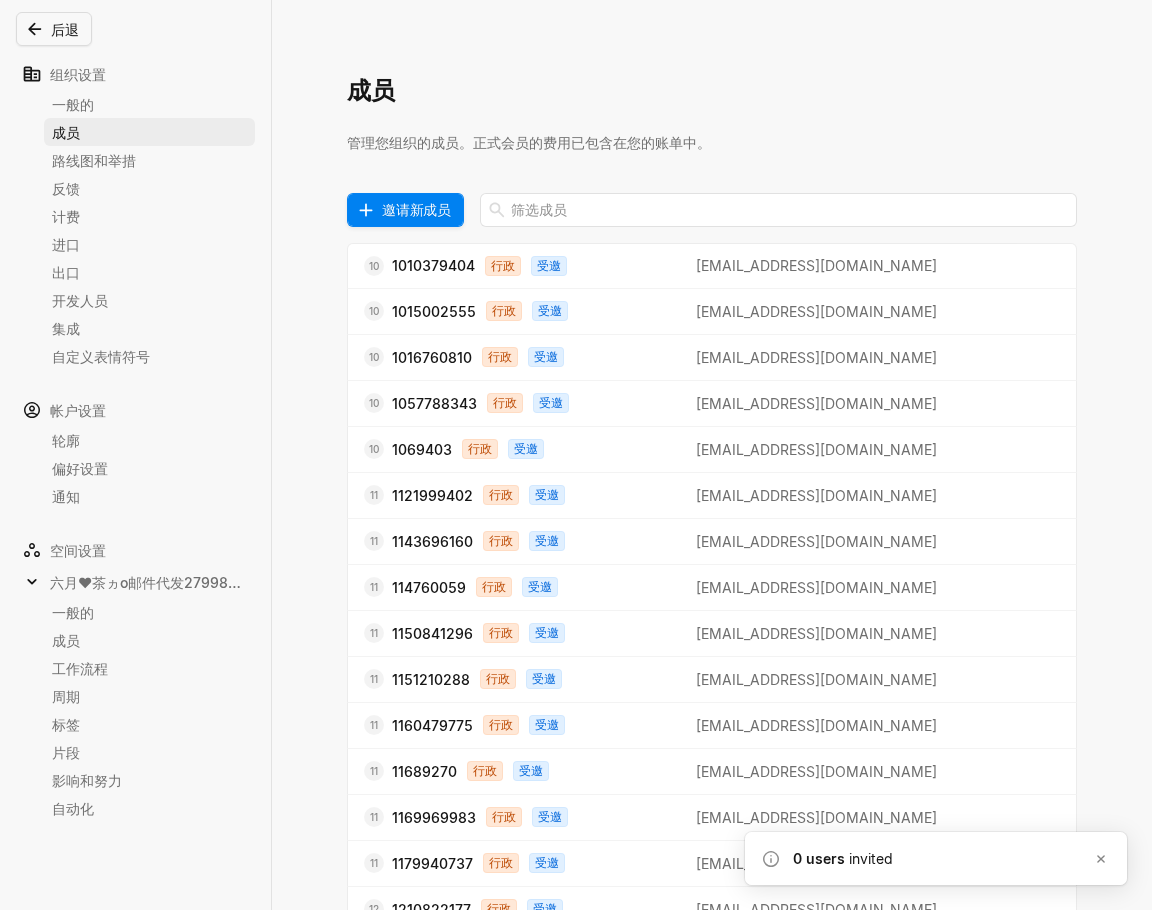 click on "邀请新成员" at bounding box center (416, 209) 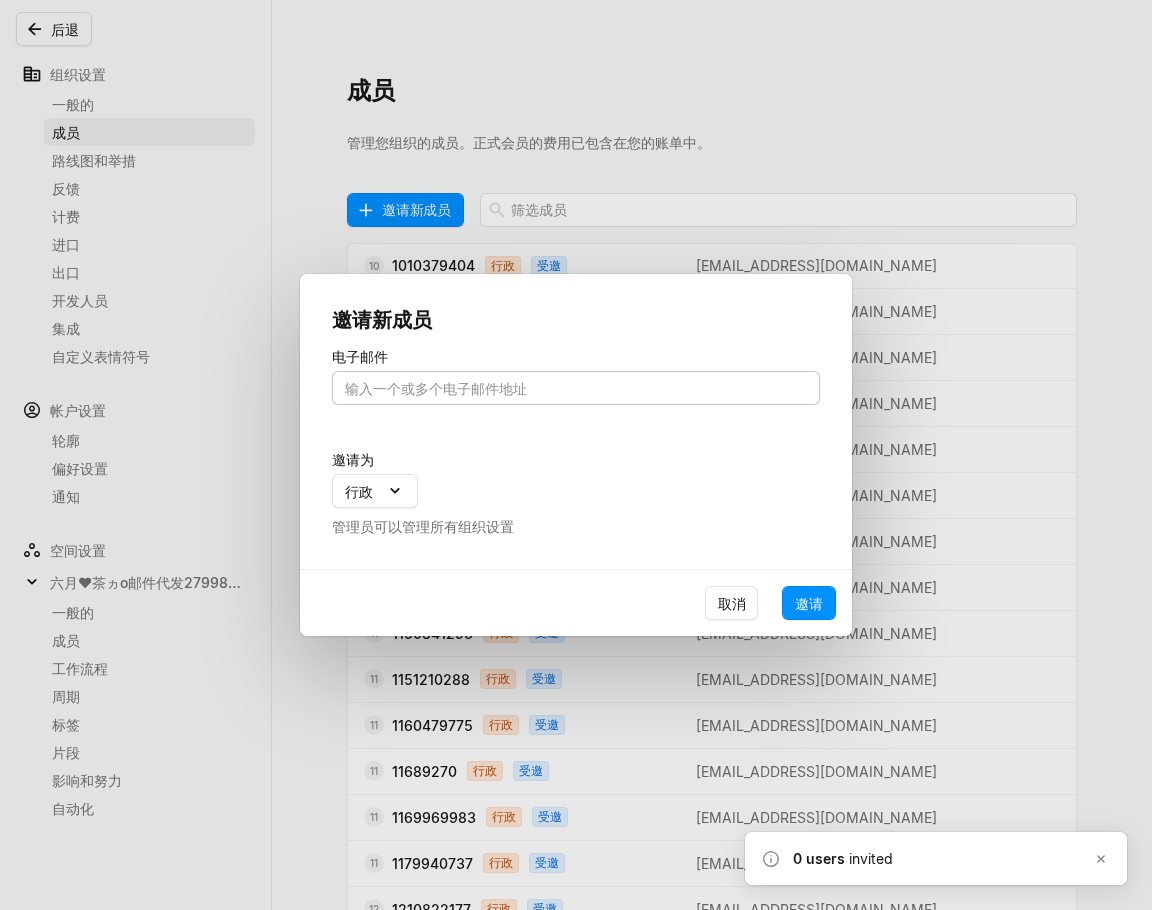 click at bounding box center (576, 388) 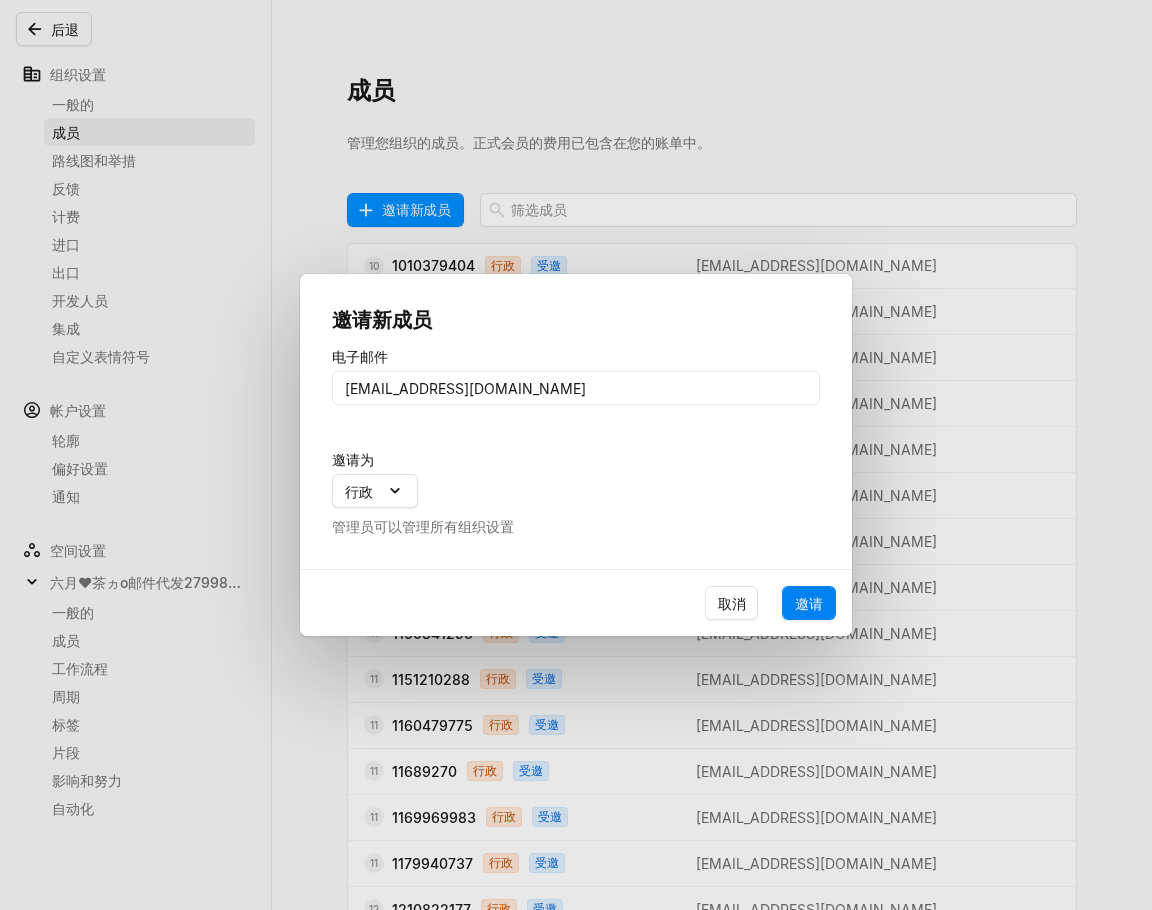 click on "邀请" at bounding box center [809, 603] 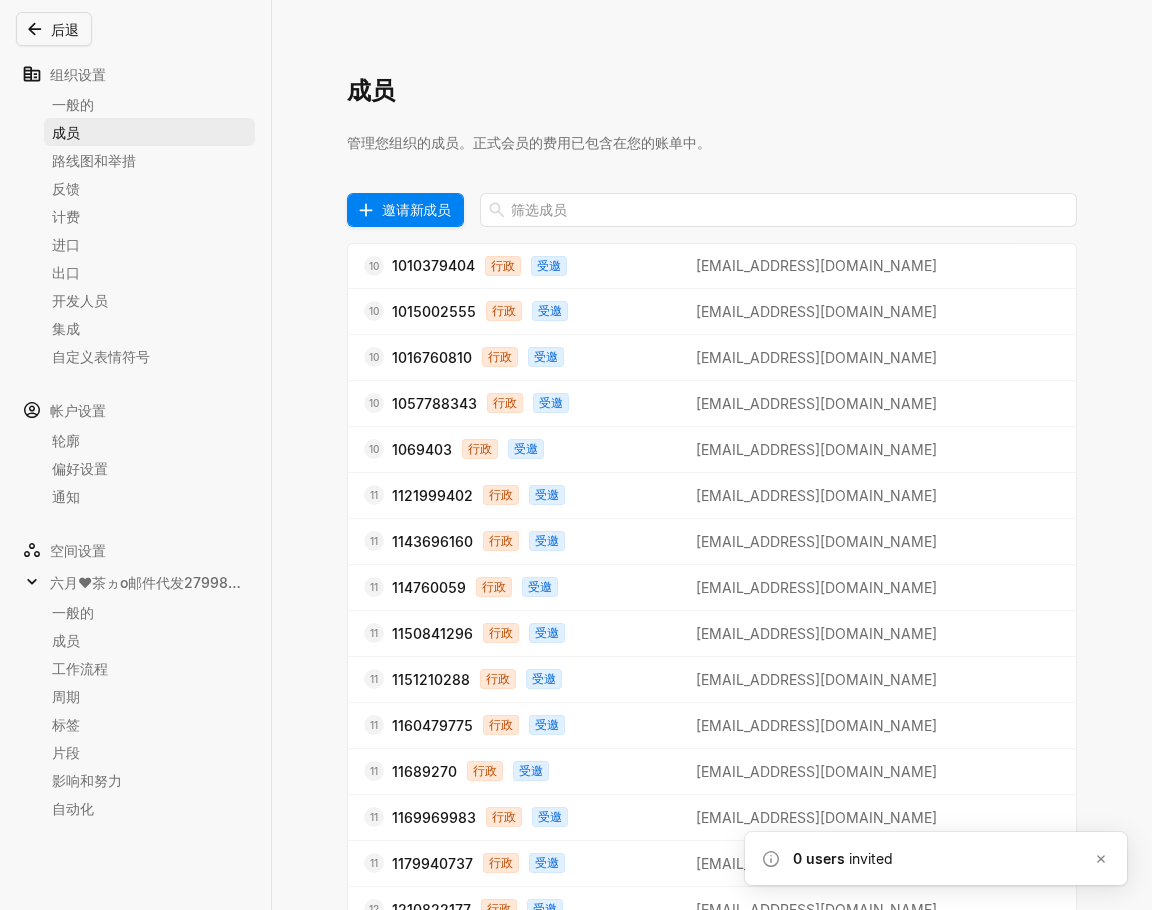 click on "邀请新成员" at bounding box center (416, 209) 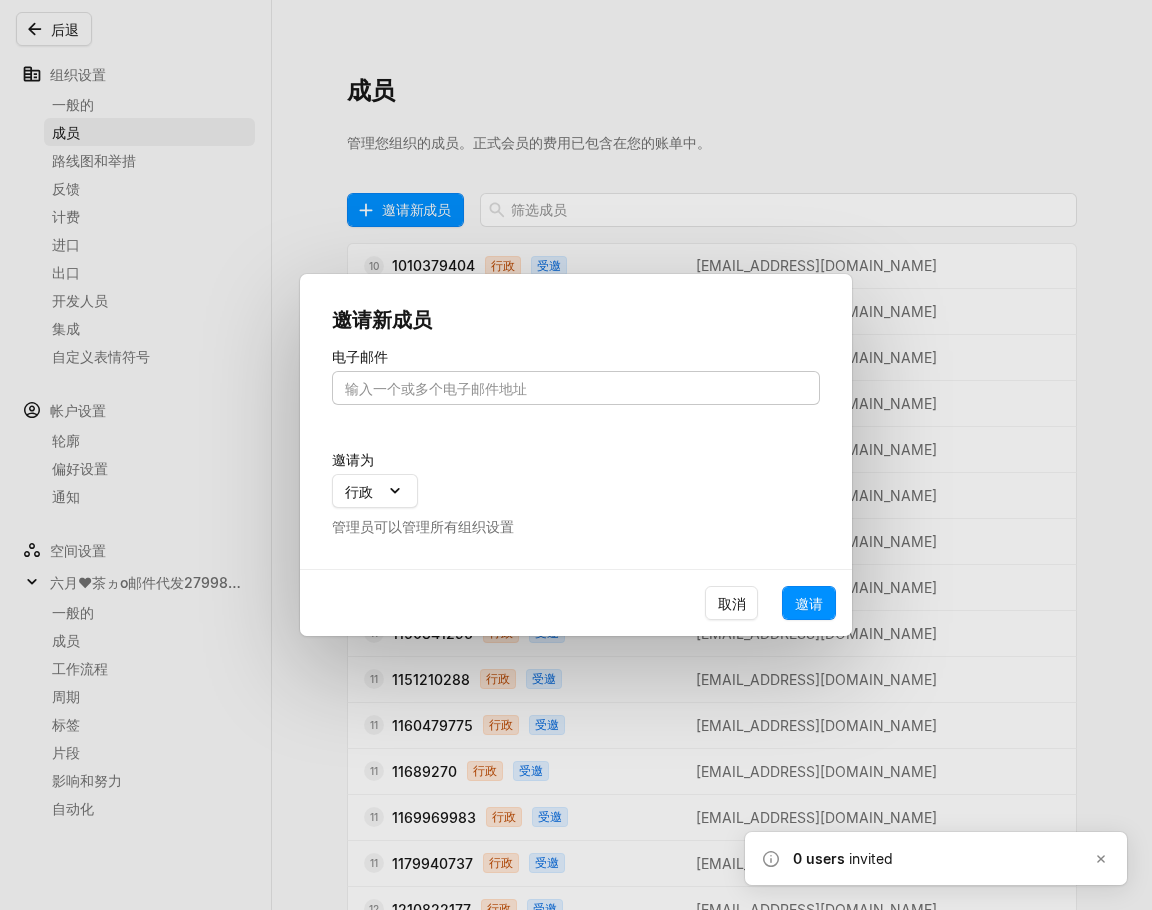 click at bounding box center [576, 388] 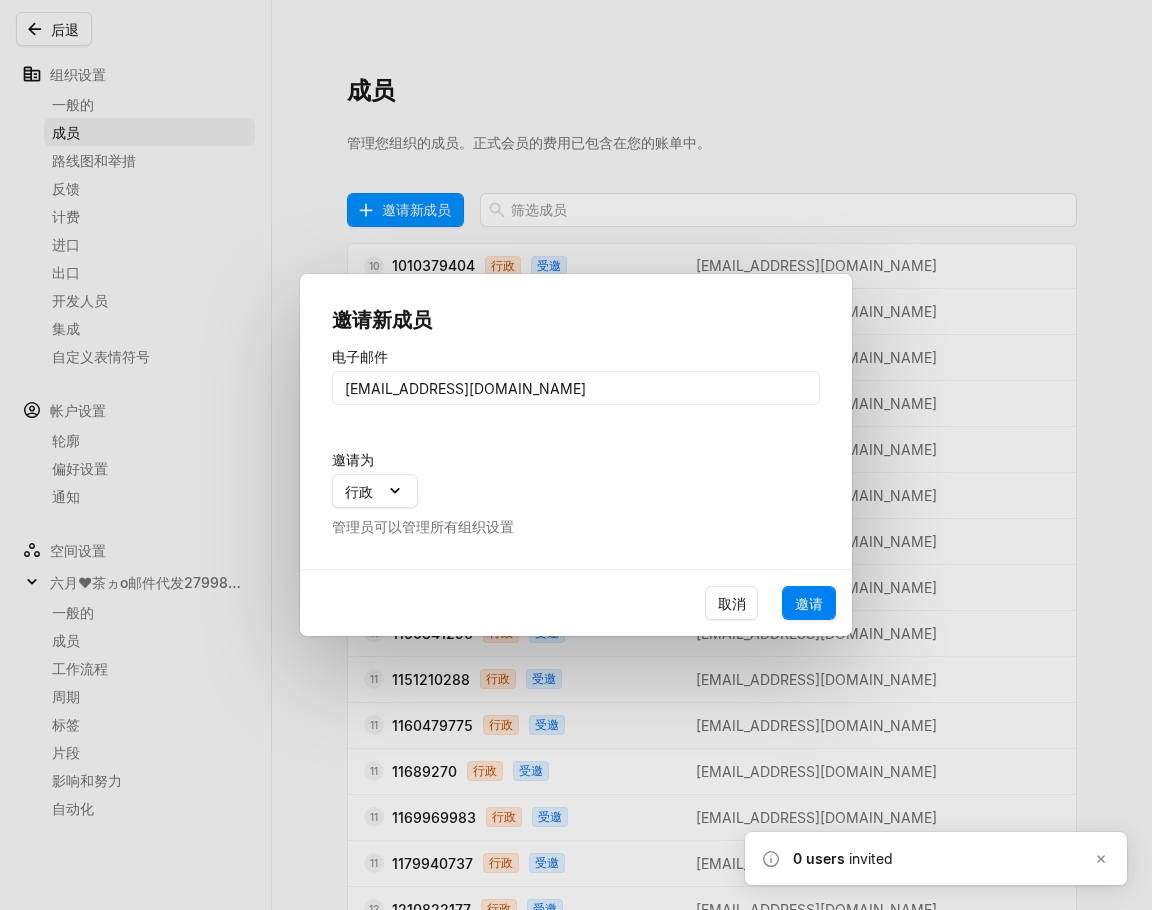 click on "邀请" at bounding box center (809, 603) 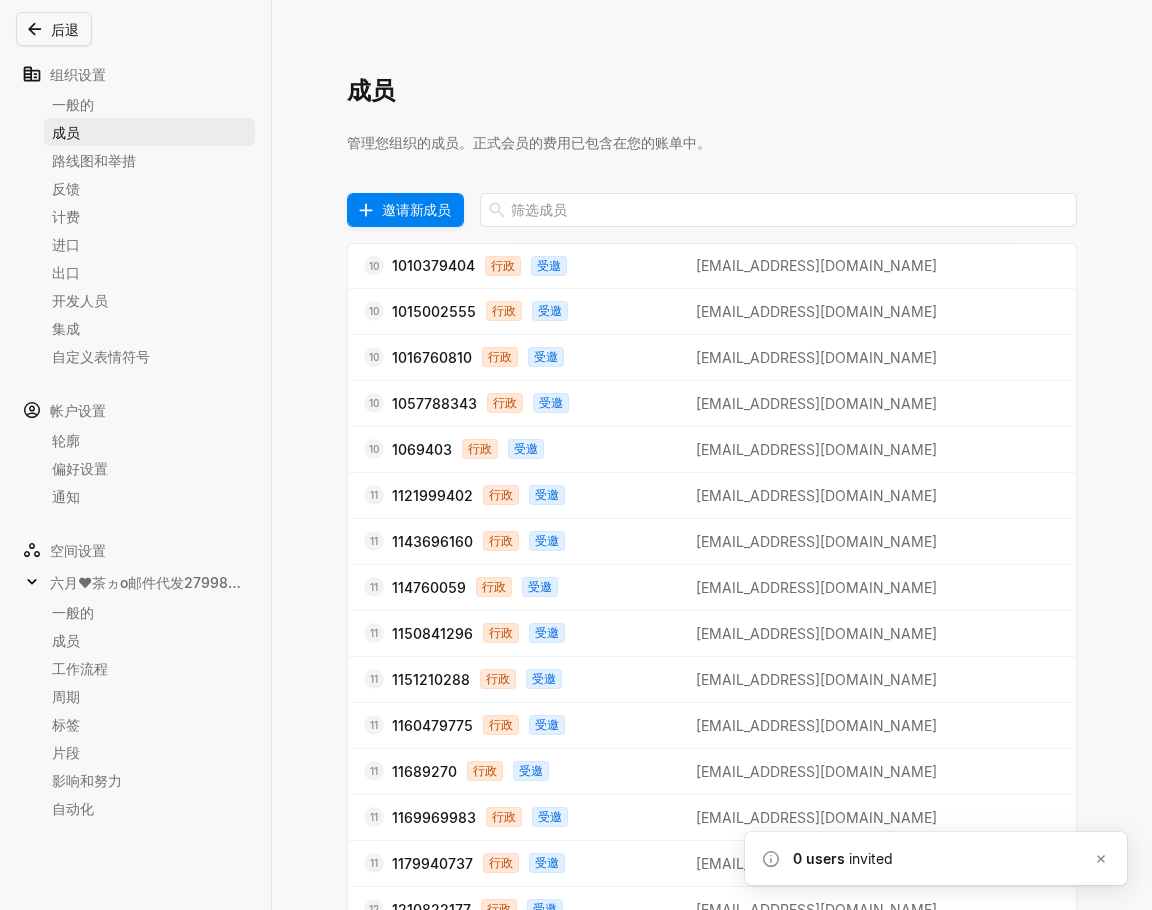 click on "邀请新成员" at bounding box center [416, 209] 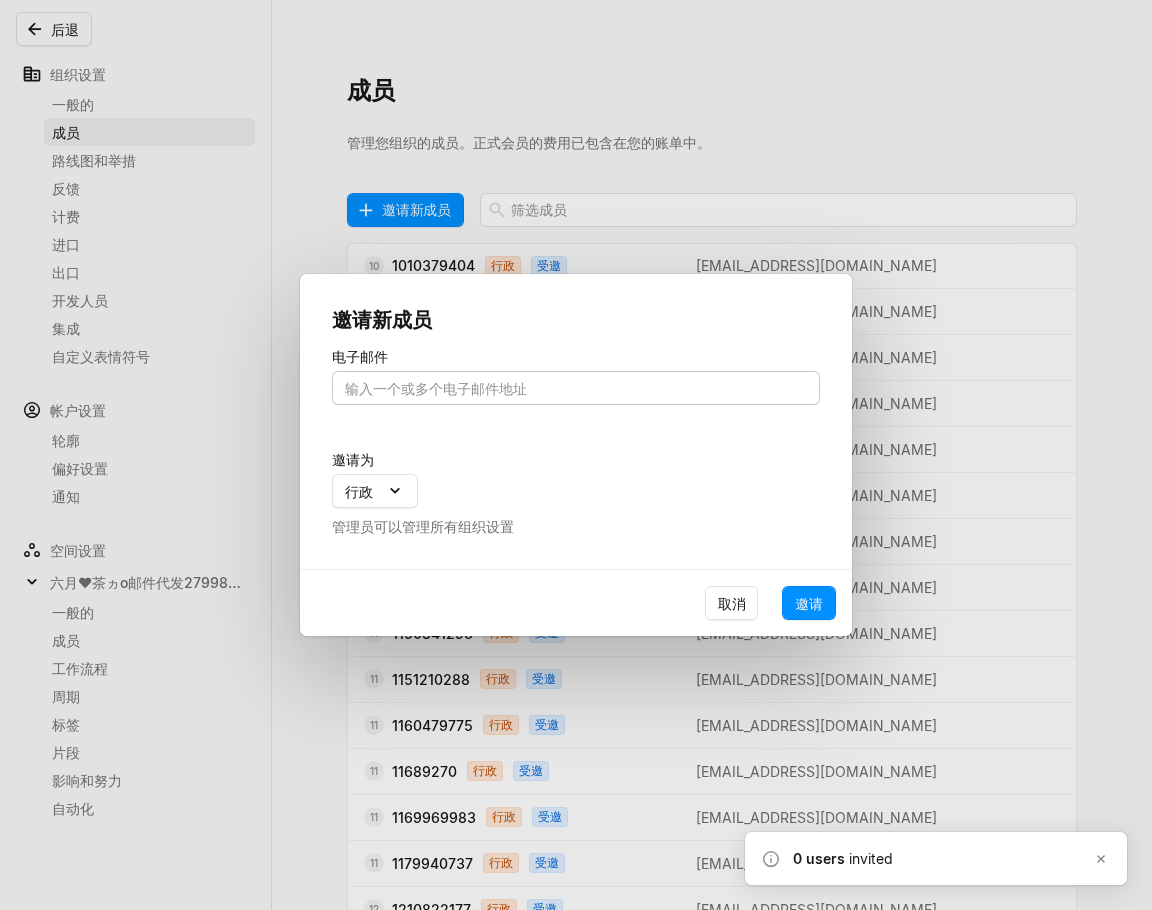 click at bounding box center (576, 388) 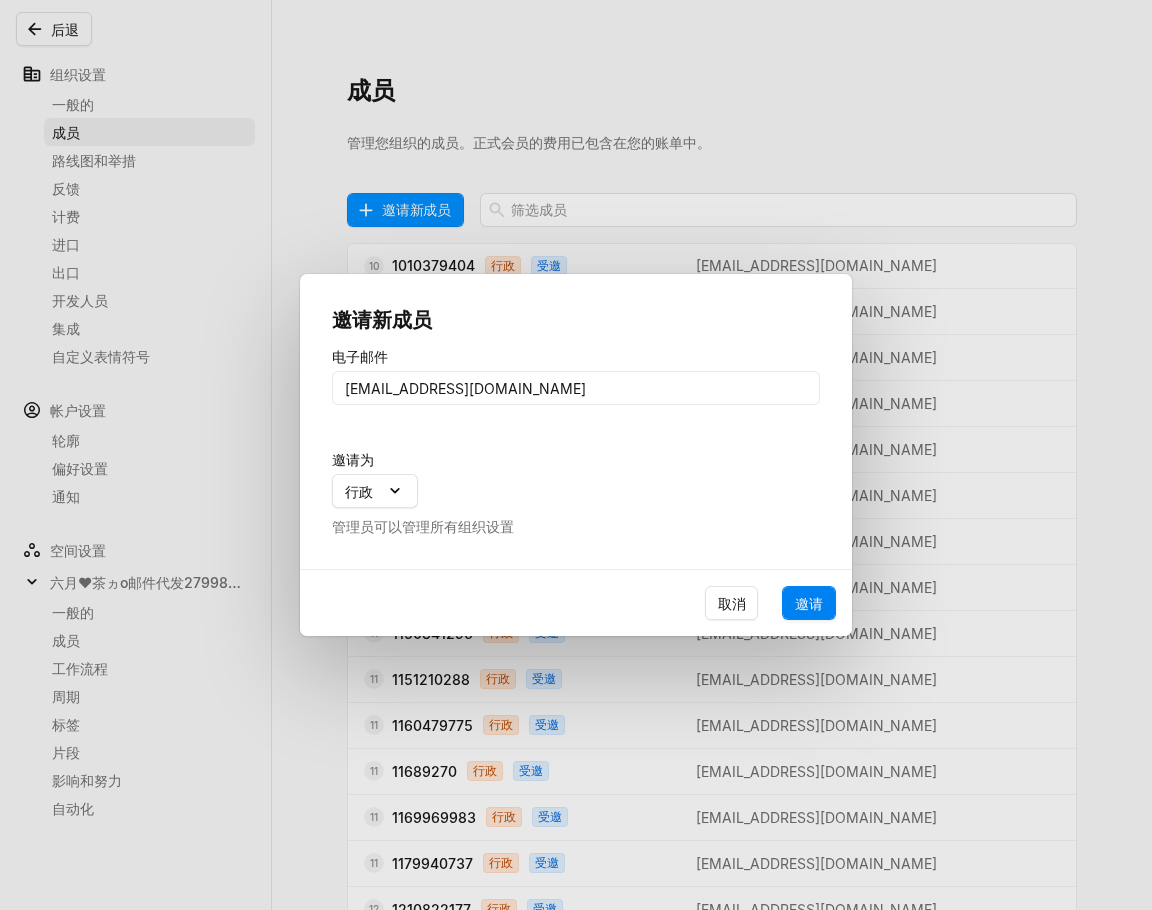 click on "邀请" at bounding box center [809, 603] 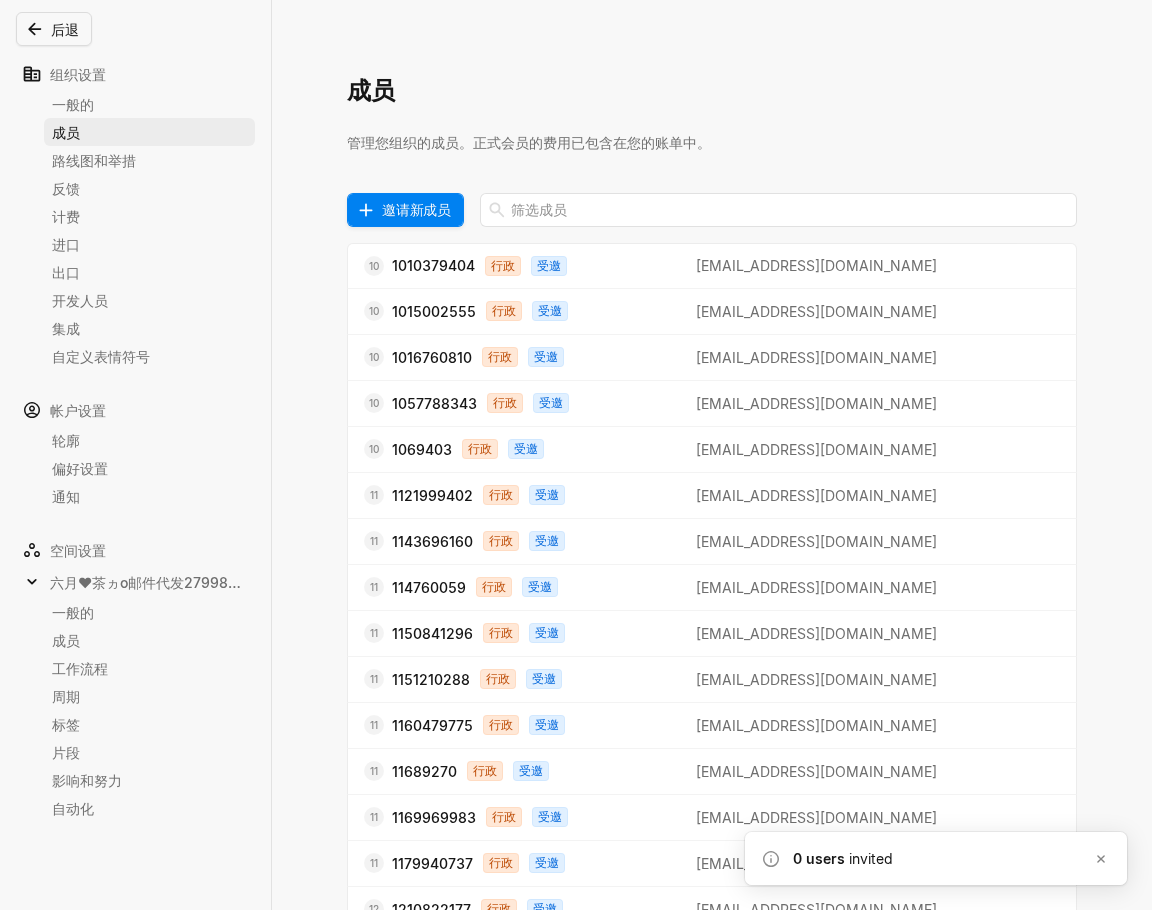 click on "邀请新成员" at bounding box center (416, 209) 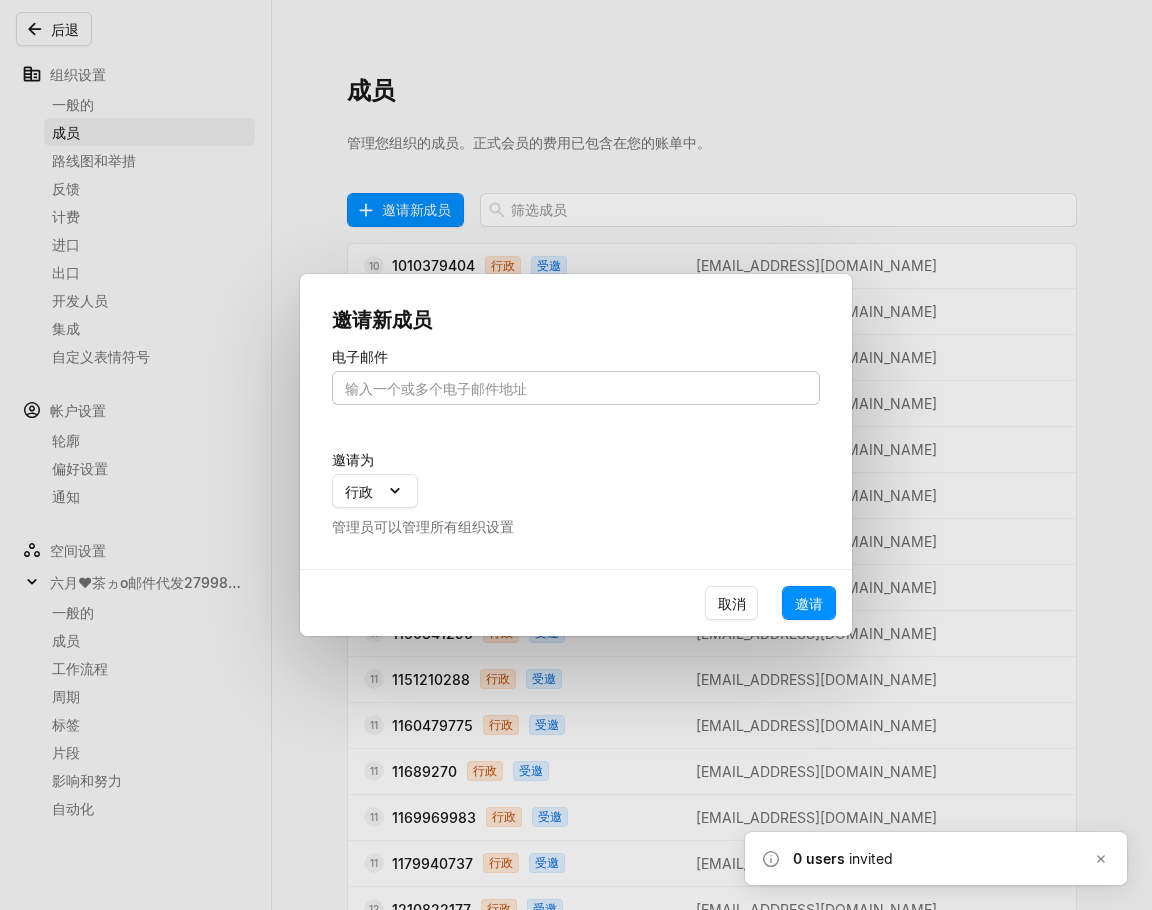click at bounding box center [576, 388] 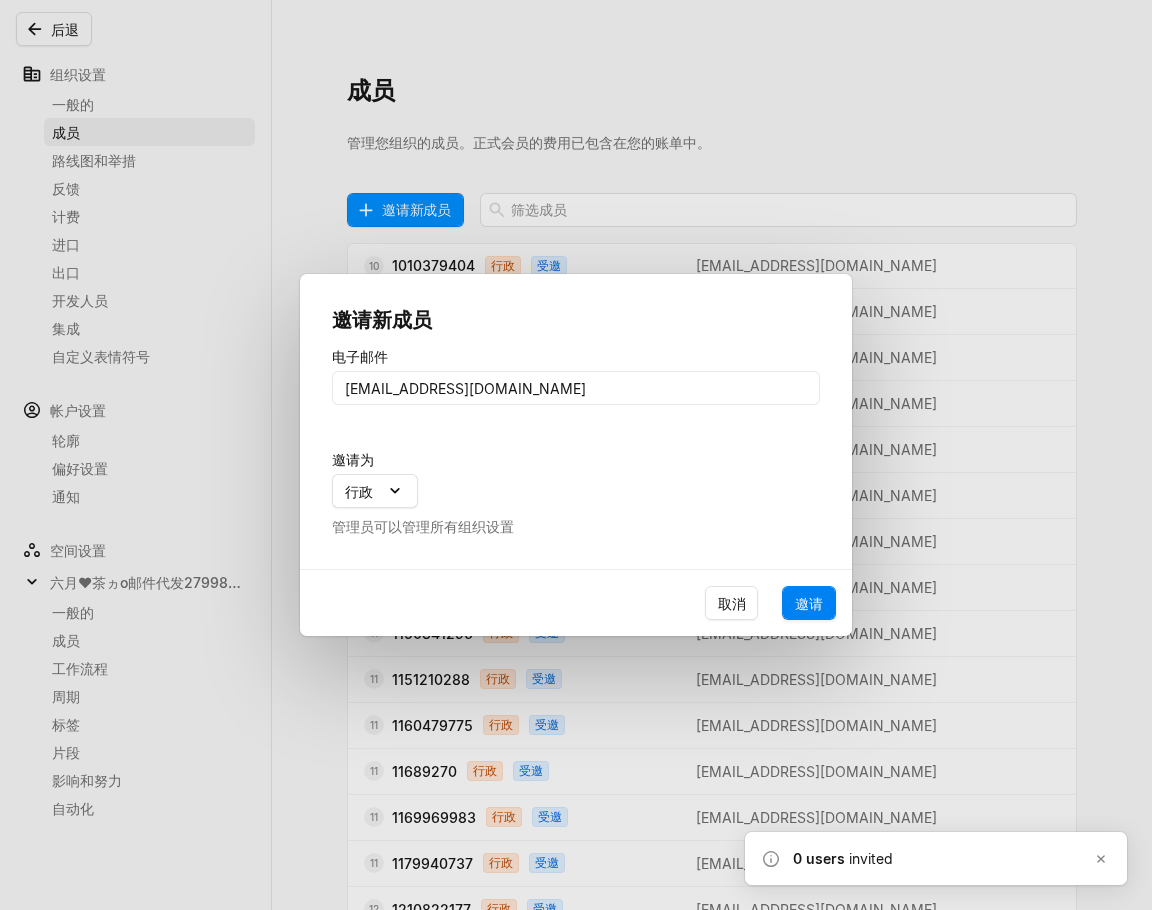 click on "邀请" at bounding box center [809, 603] 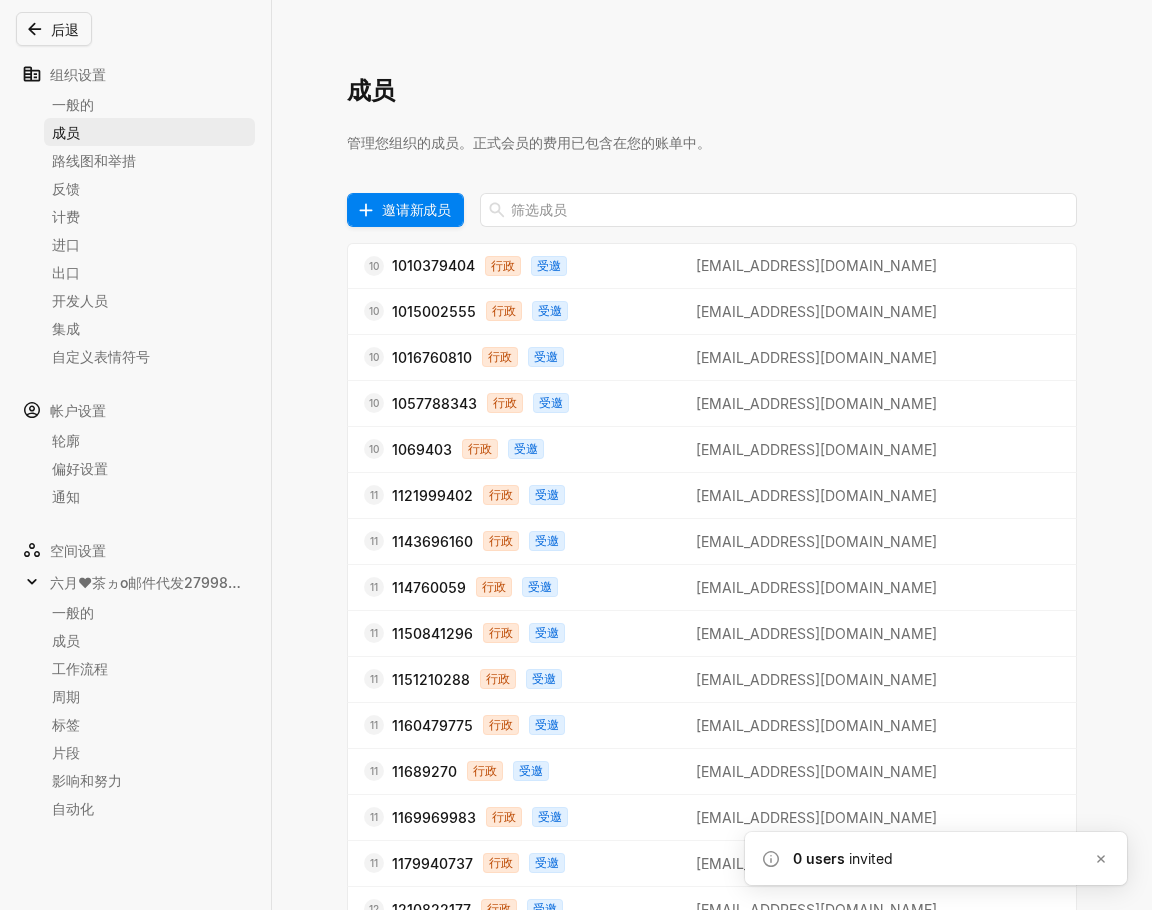 click on "邀请新成员" at bounding box center [416, 209] 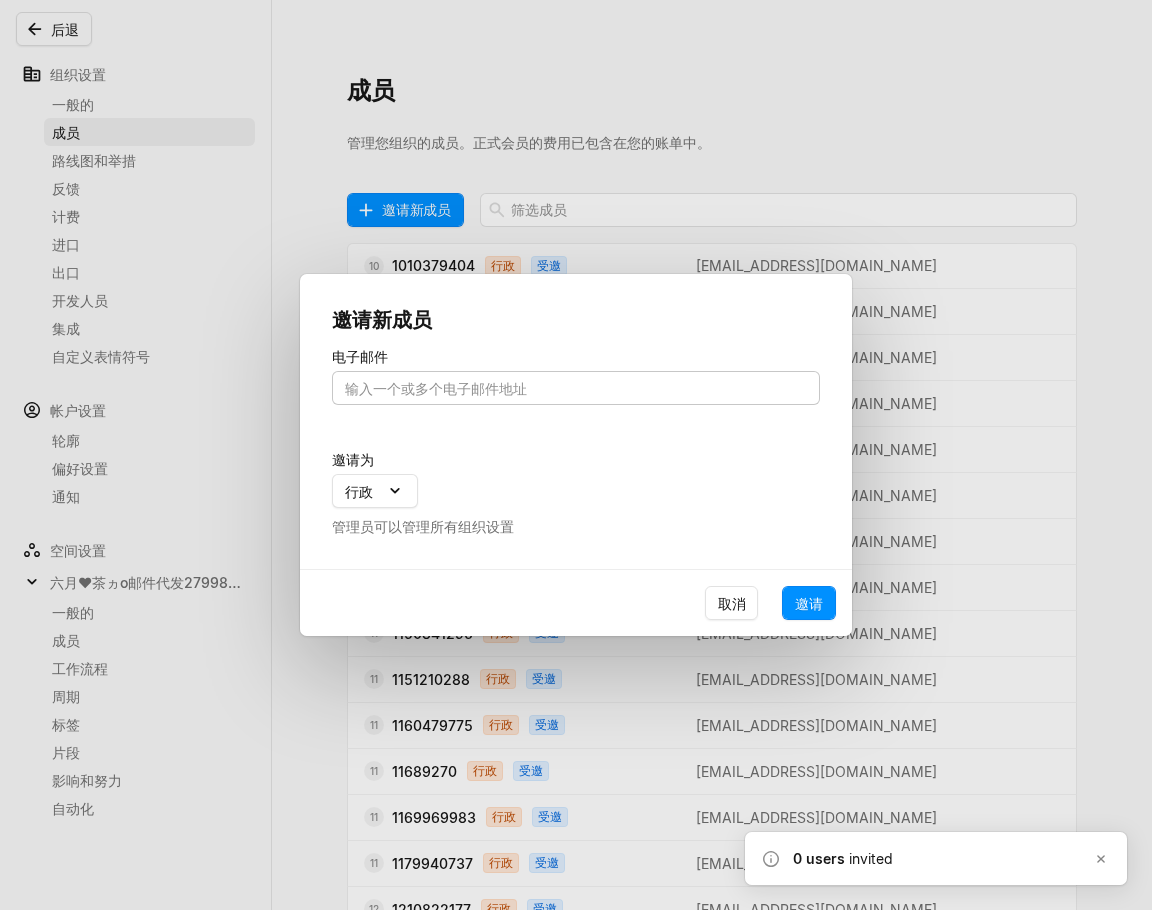 click at bounding box center (576, 388) 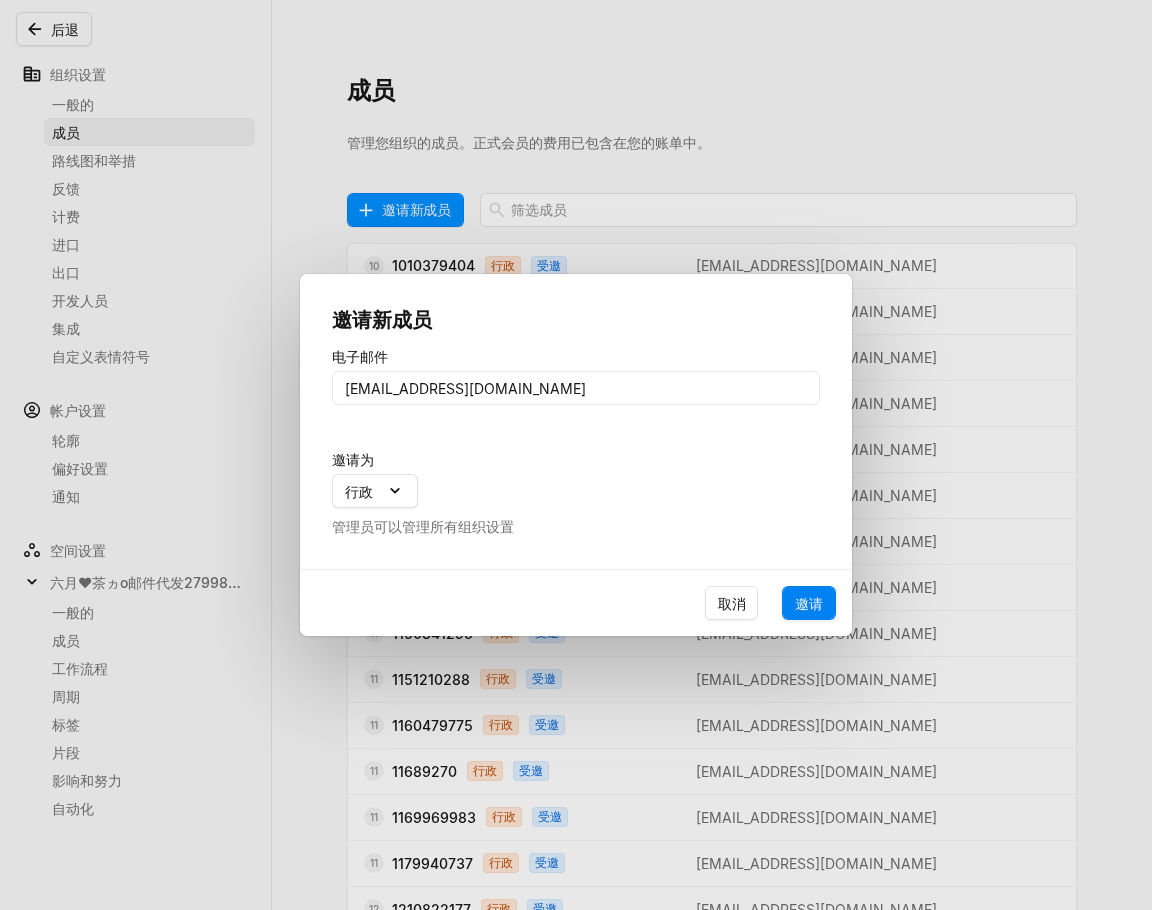 click on "邀请" at bounding box center (809, 603) 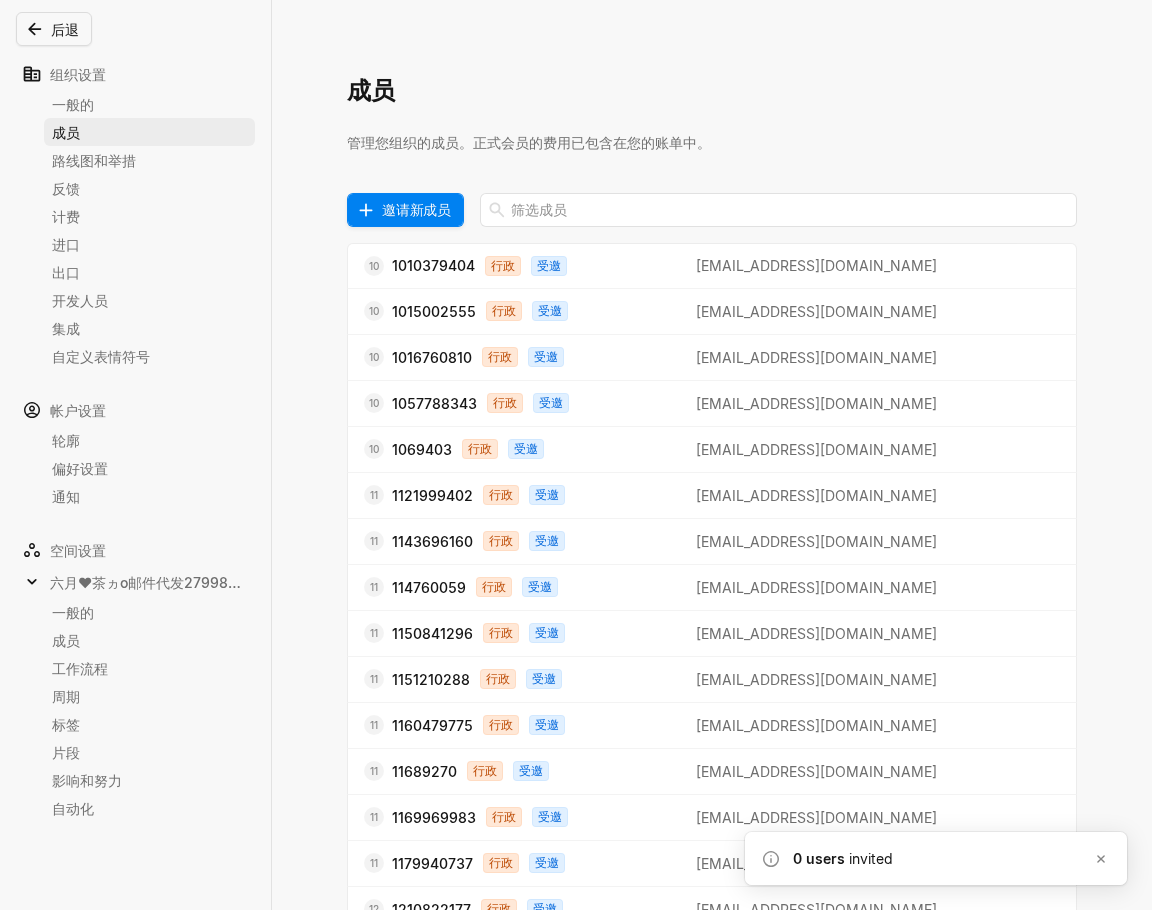click on "邀请新成员" at bounding box center (416, 209) 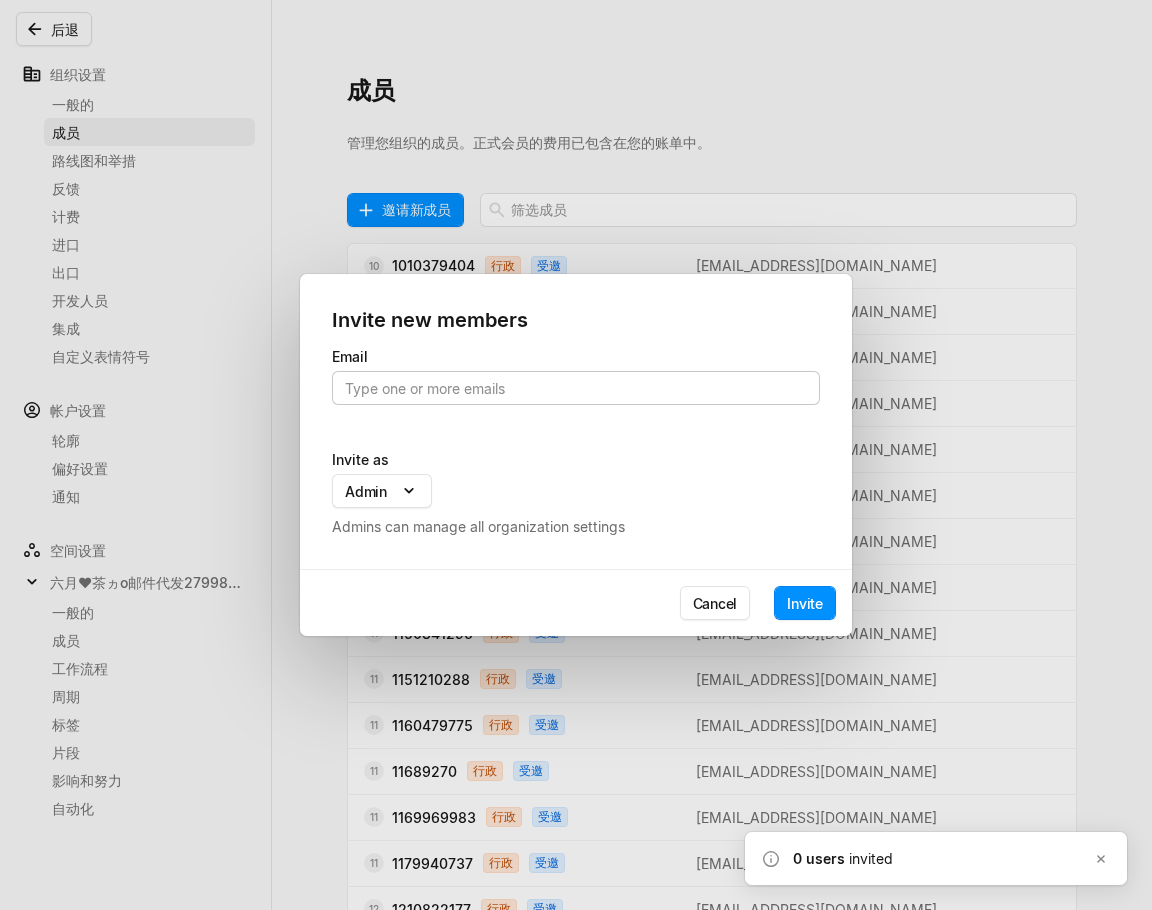 click at bounding box center (576, 388) 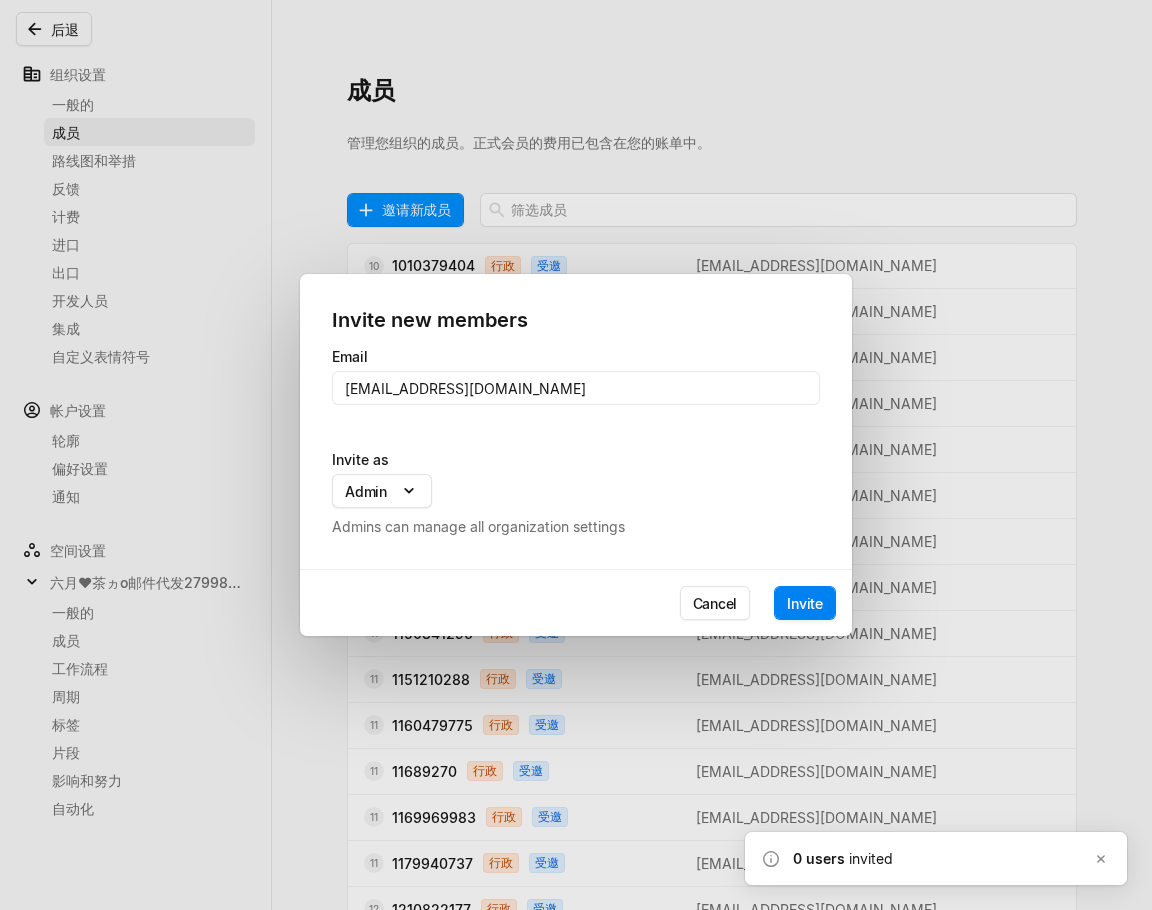 click on "Invite" at bounding box center (805, 603) 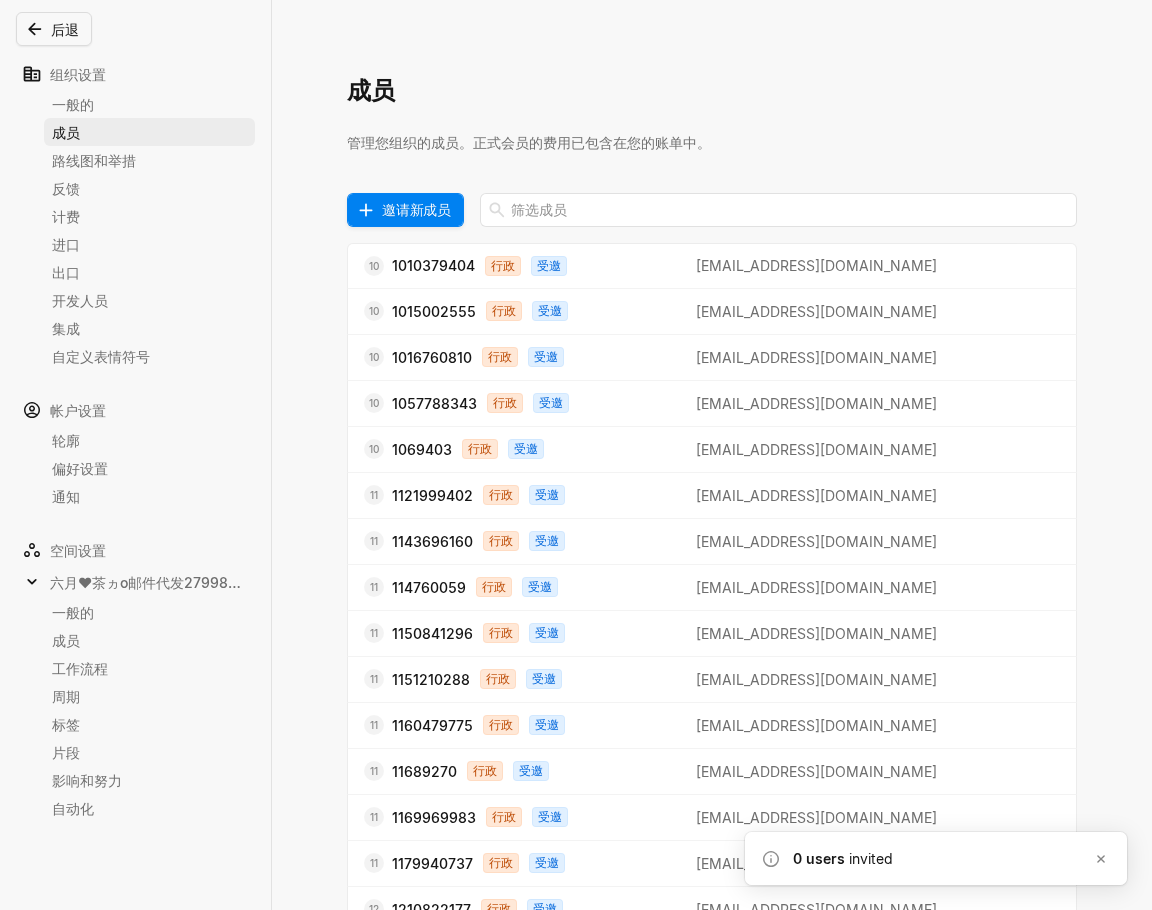 click on "邀请新成员" at bounding box center [416, 209] 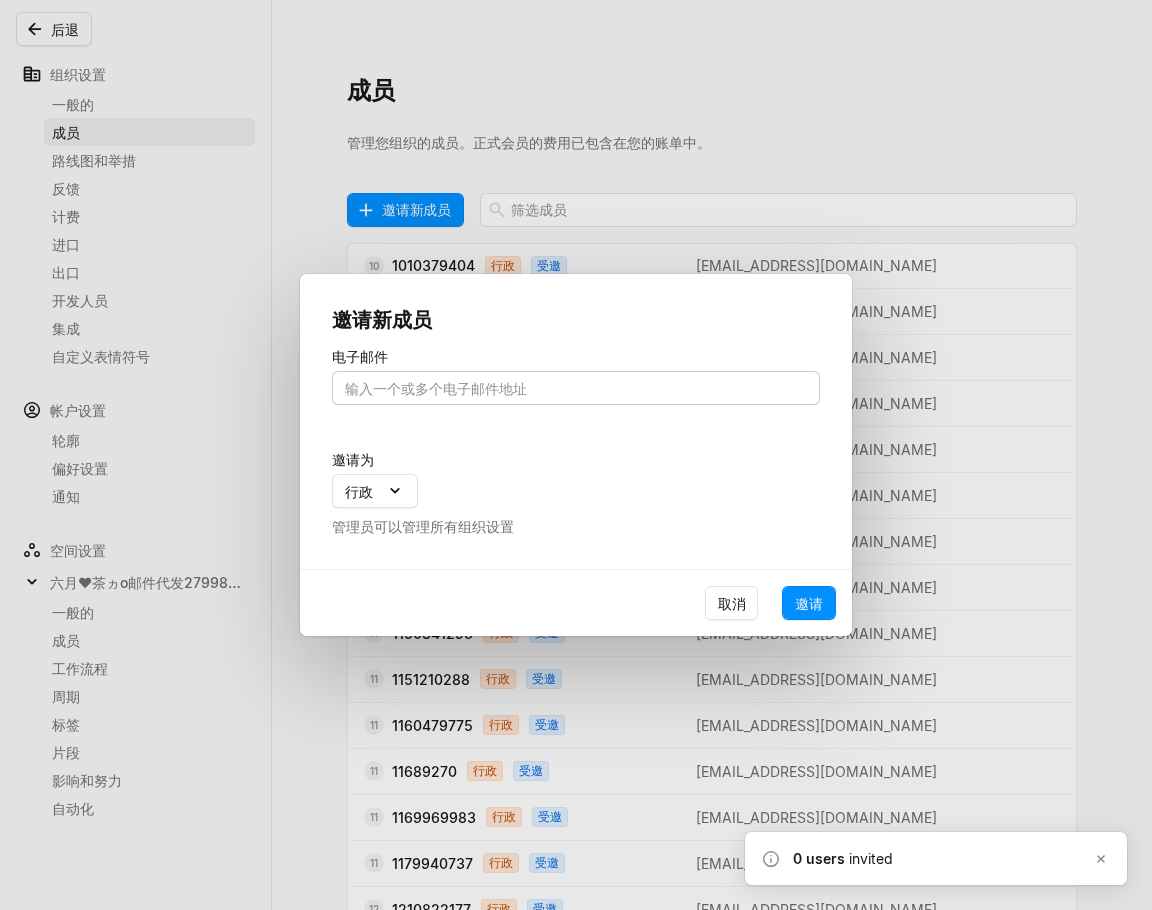 click at bounding box center [576, 388] 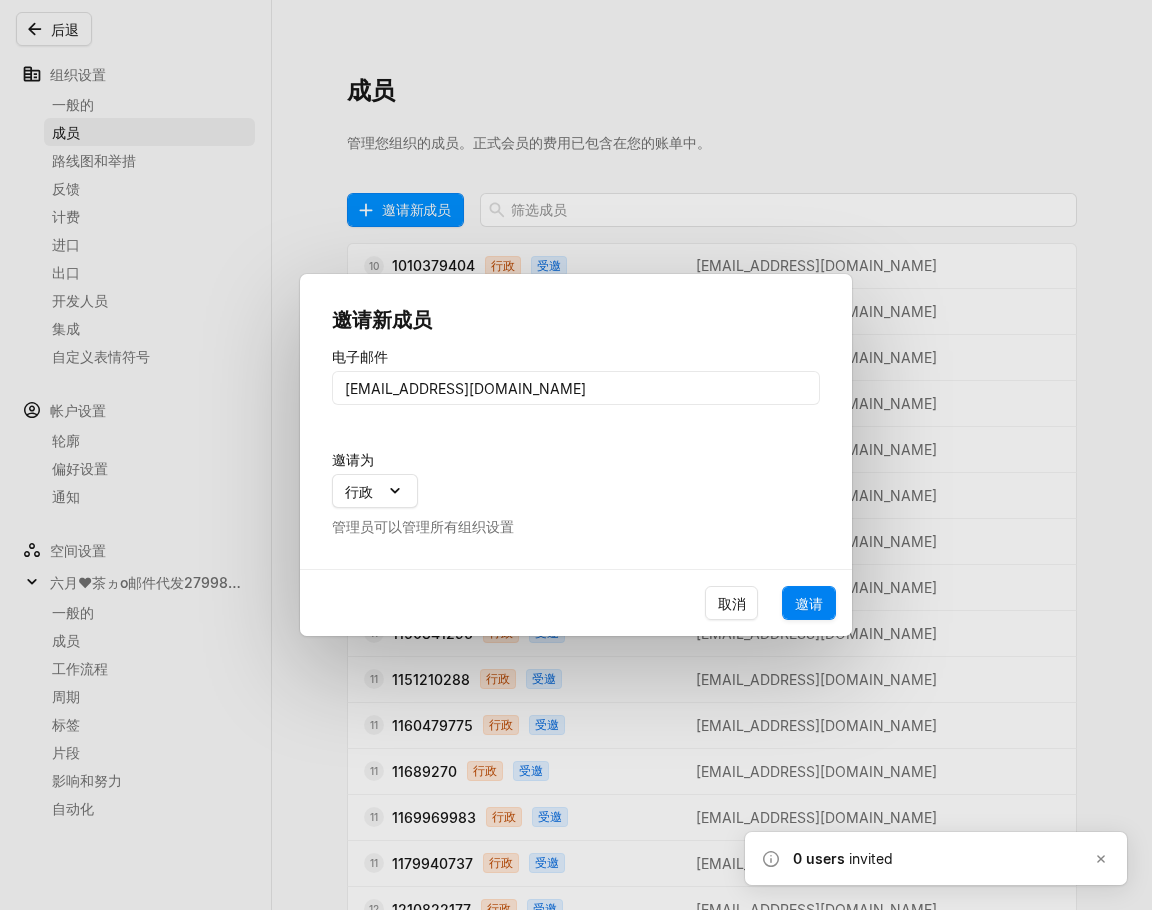 click on "邀请" at bounding box center [809, 603] 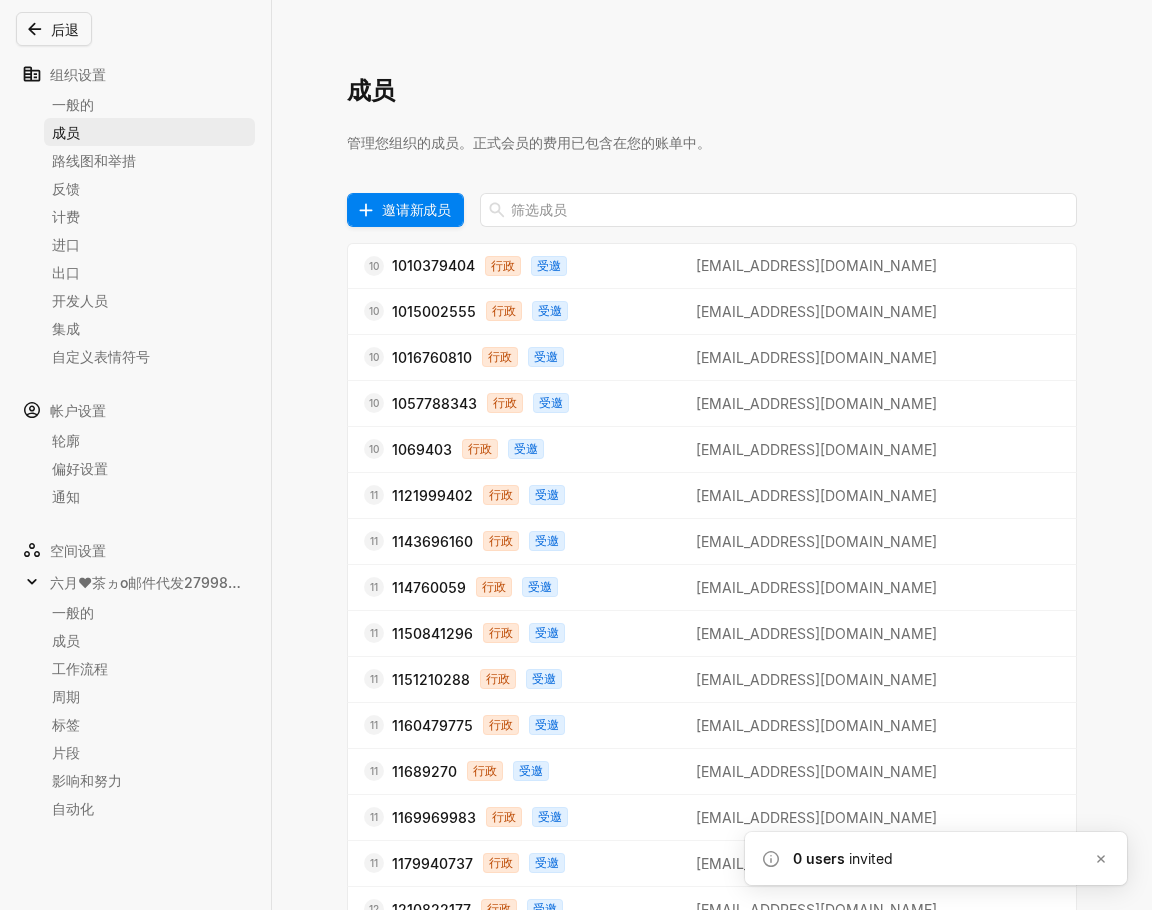 click on "邀请新成员" at bounding box center (416, 209) 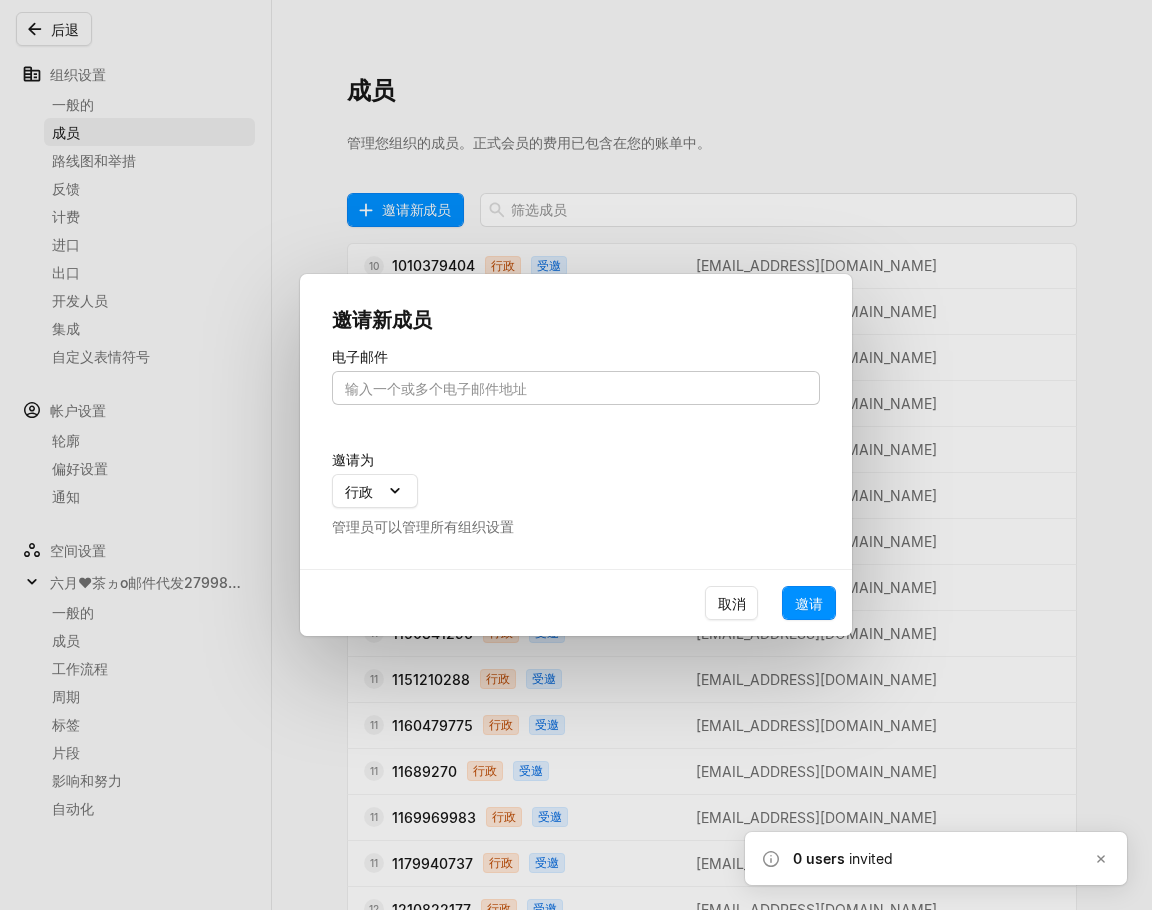 click at bounding box center (576, 388) 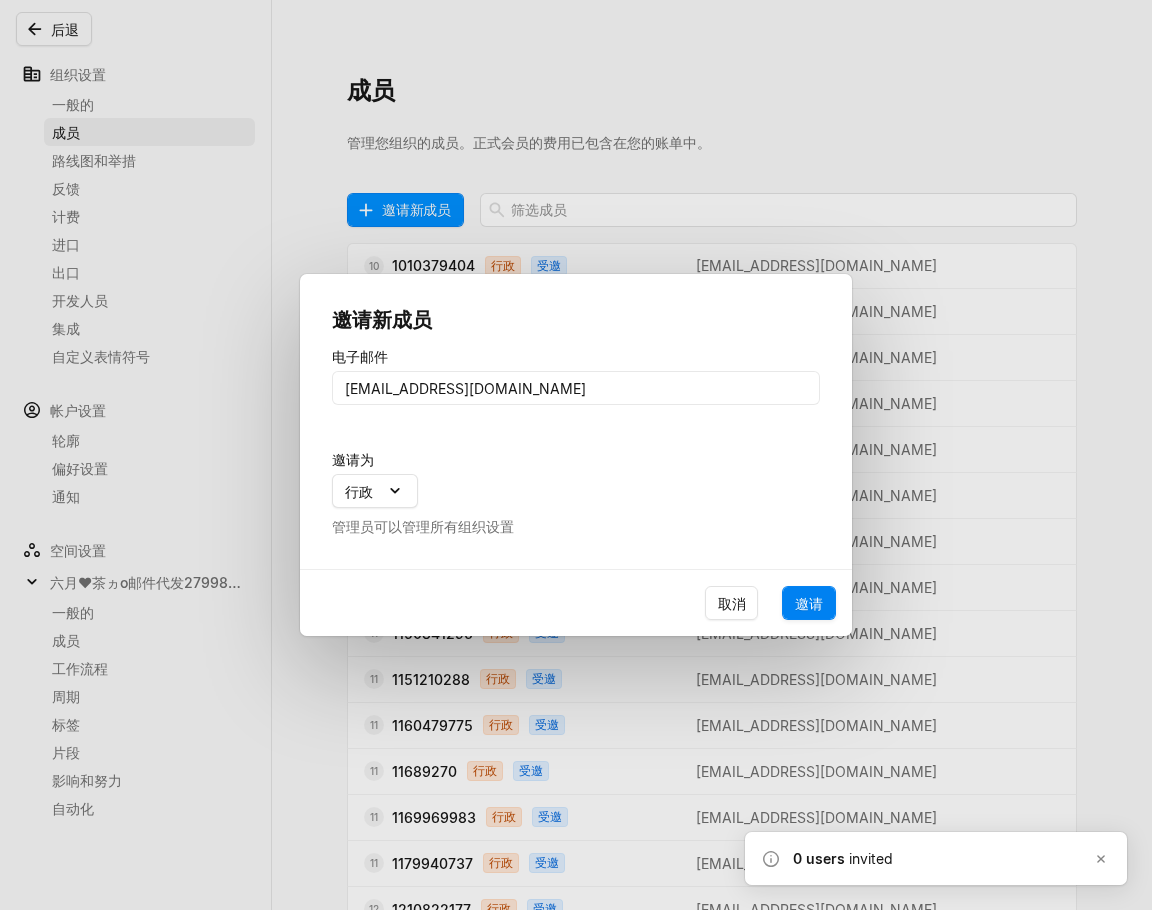 click on "邀请" at bounding box center (809, 603) 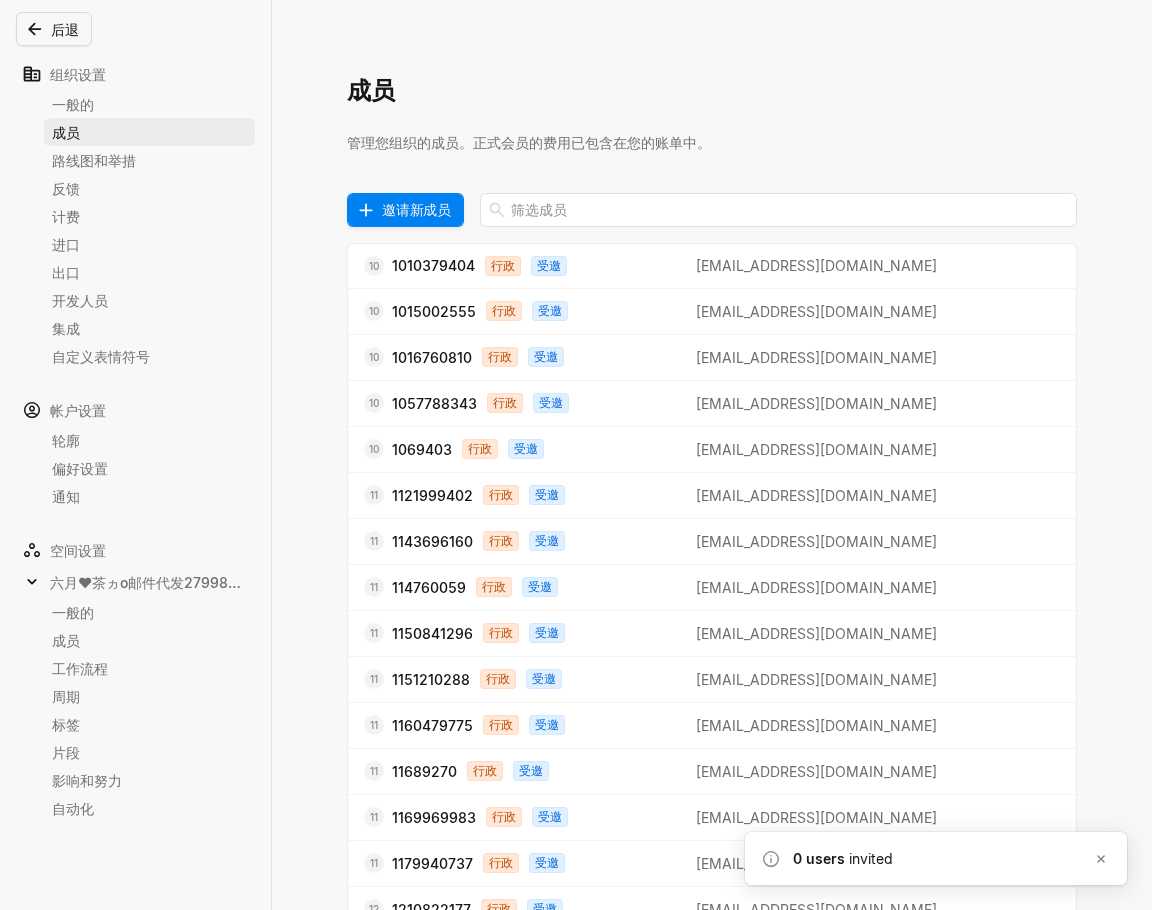 click on "邀请新成员" at bounding box center [416, 209] 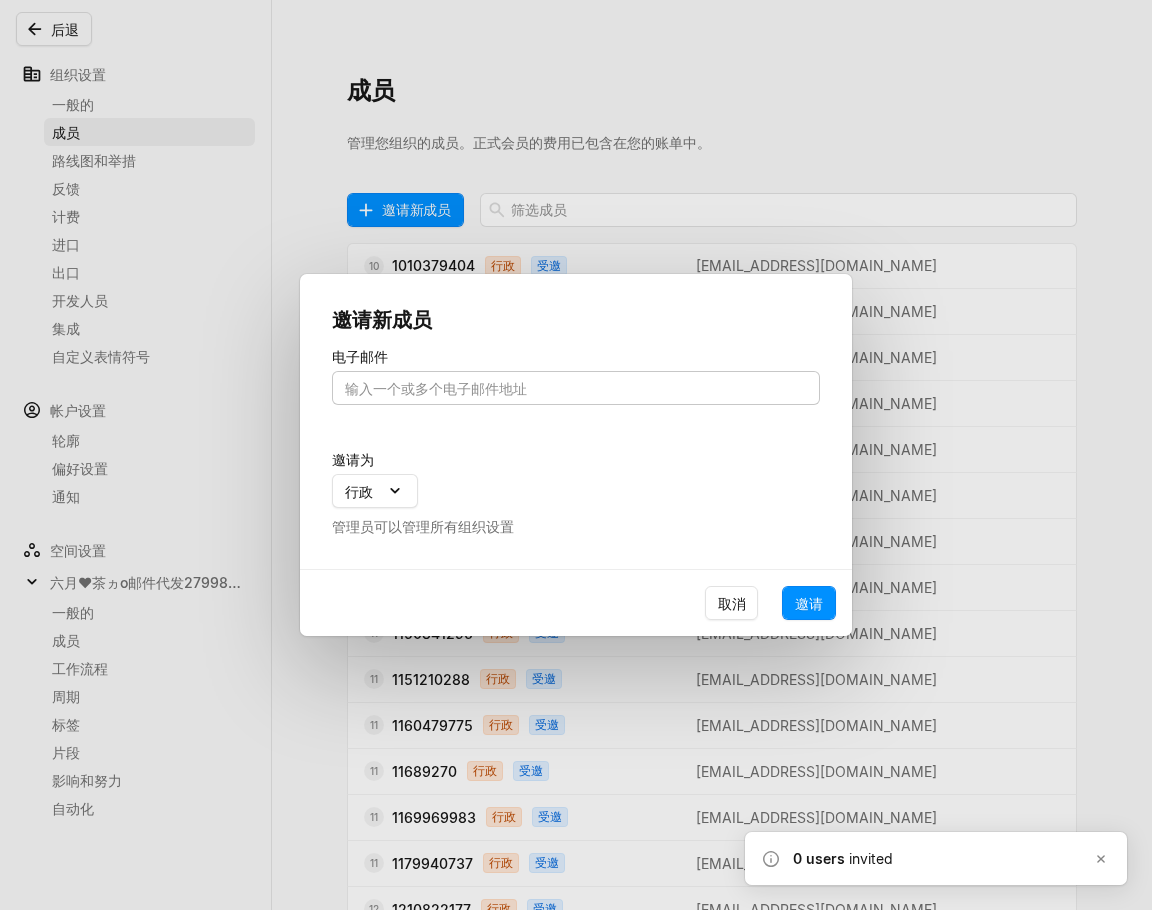click at bounding box center [576, 388] 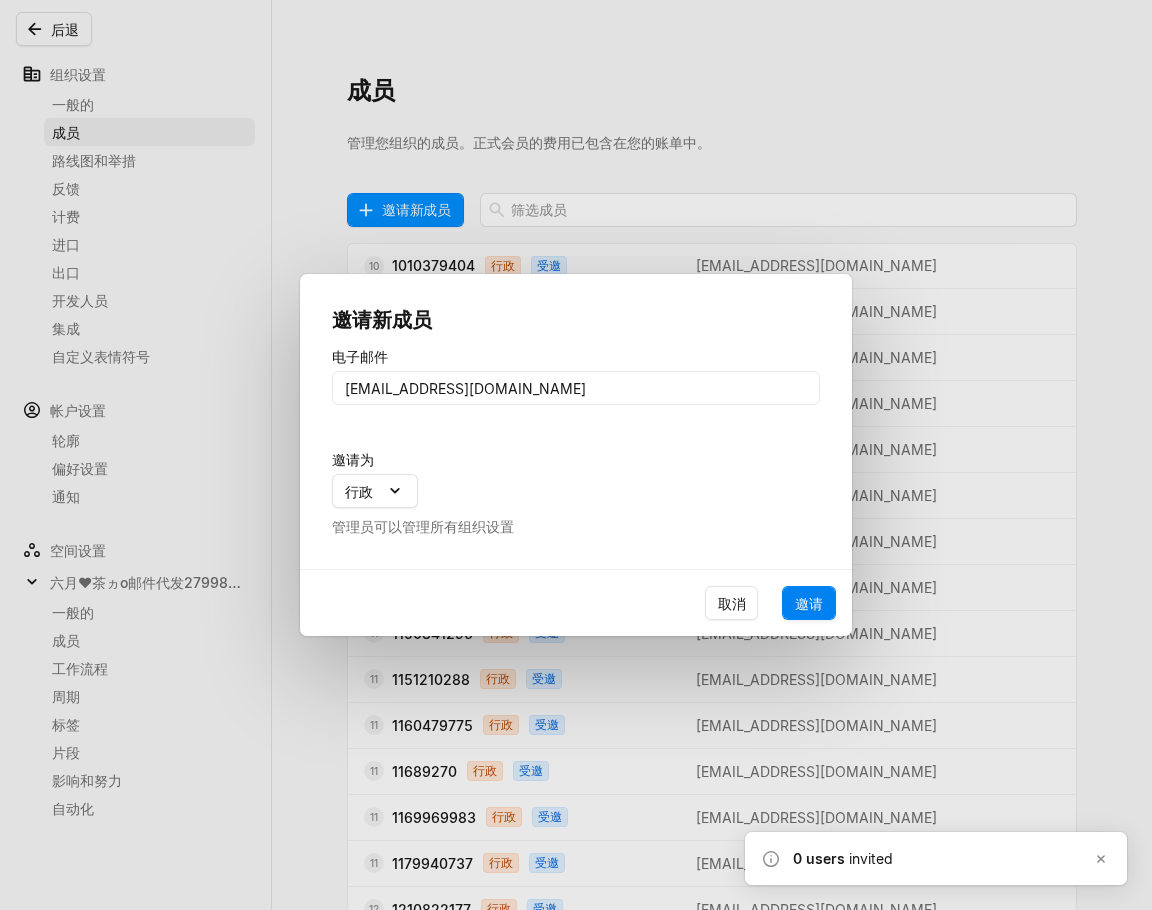 click on "邀请" at bounding box center (809, 603) 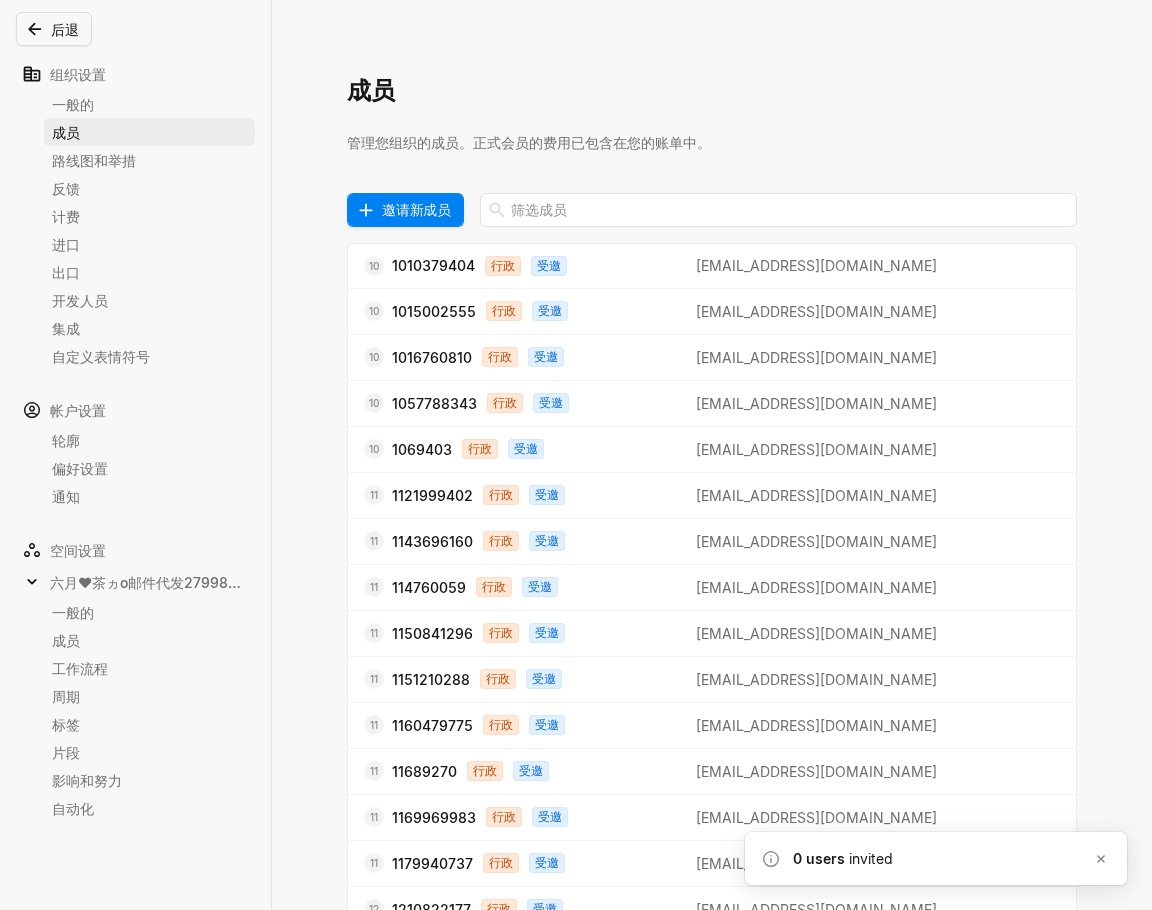 click on "邀请新成员" at bounding box center [416, 209] 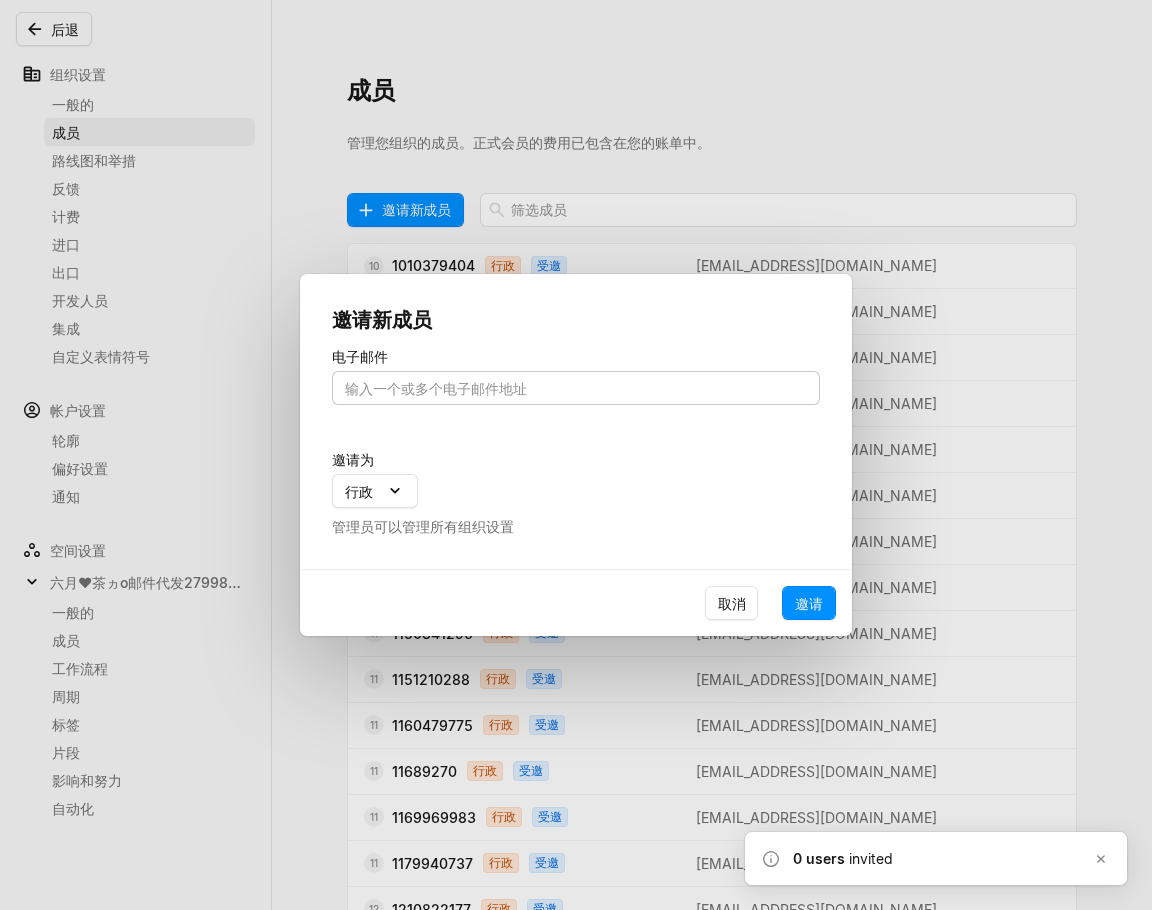 click at bounding box center (576, 388) 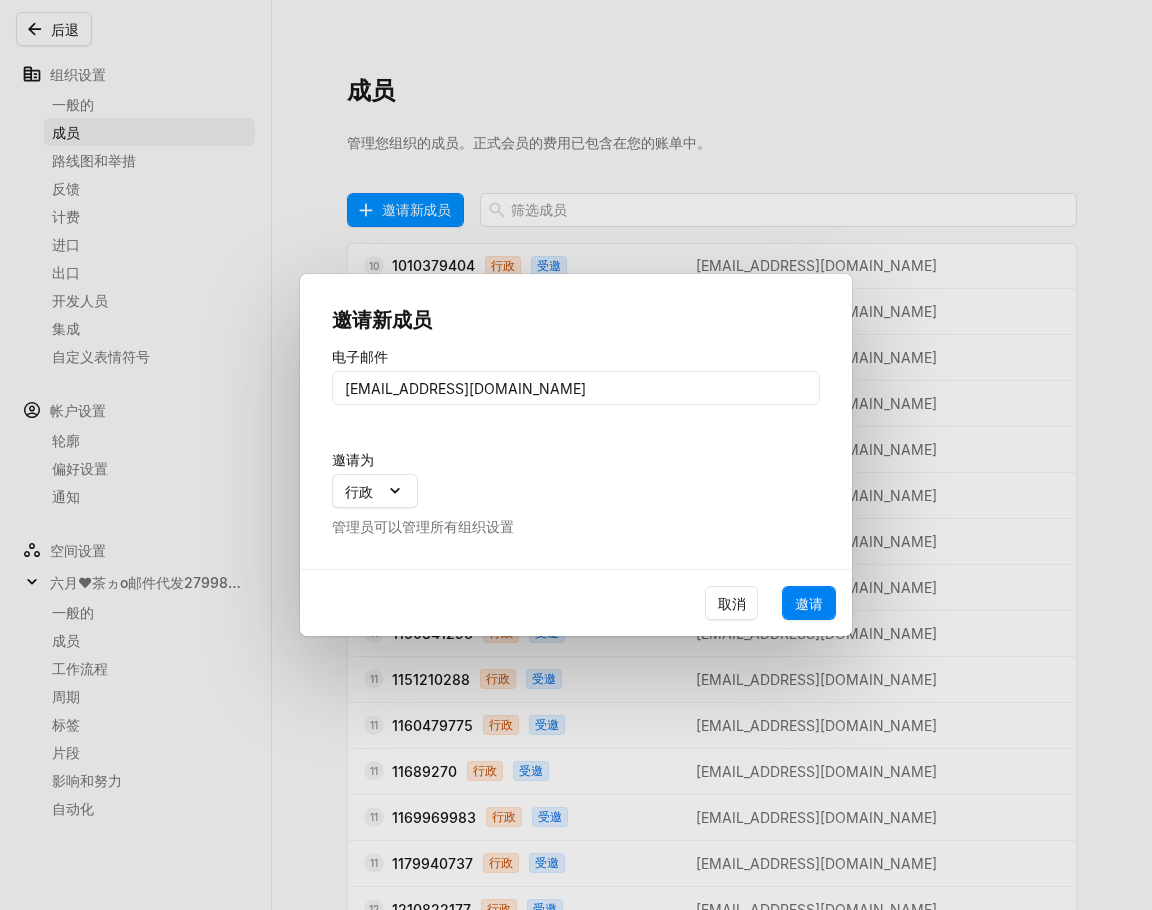 click on "邀请" at bounding box center [809, 603] 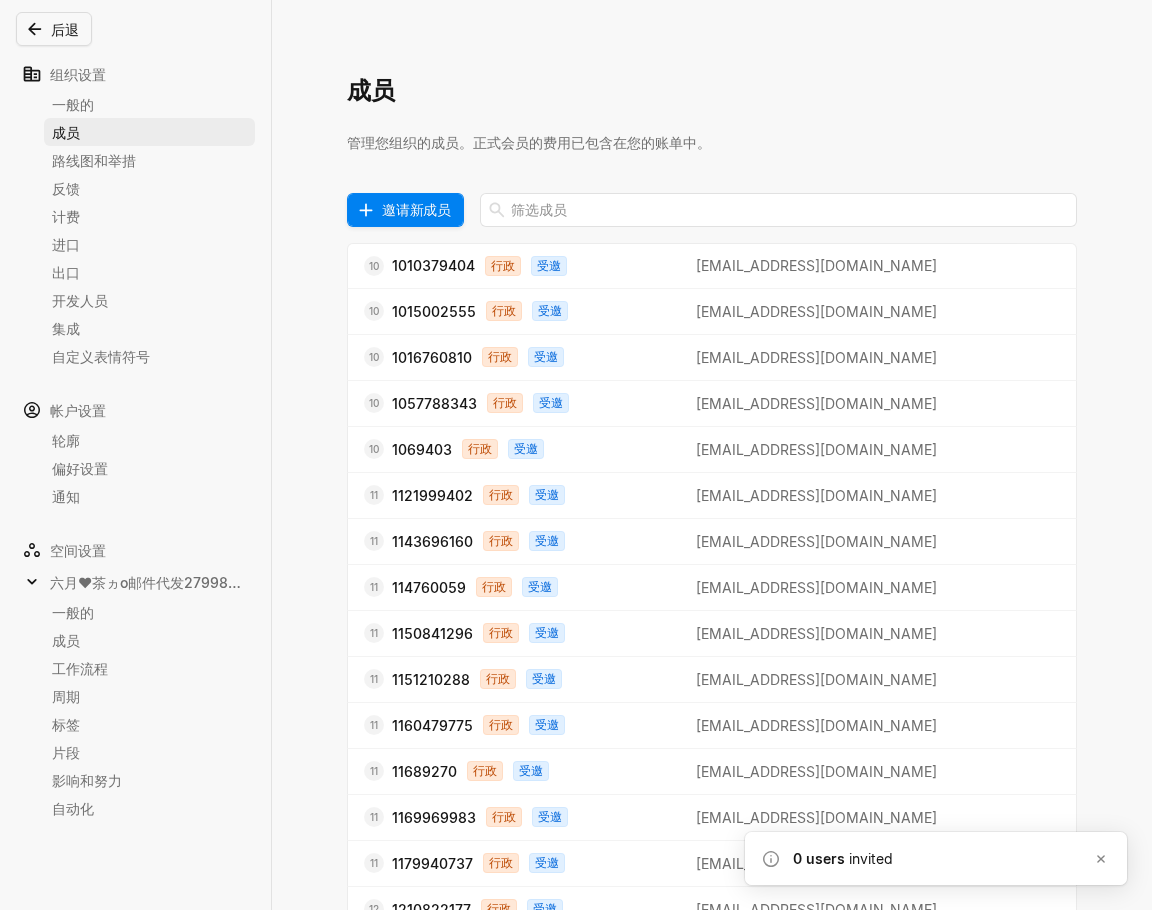 click on "邀请新成员" at bounding box center (416, 209) 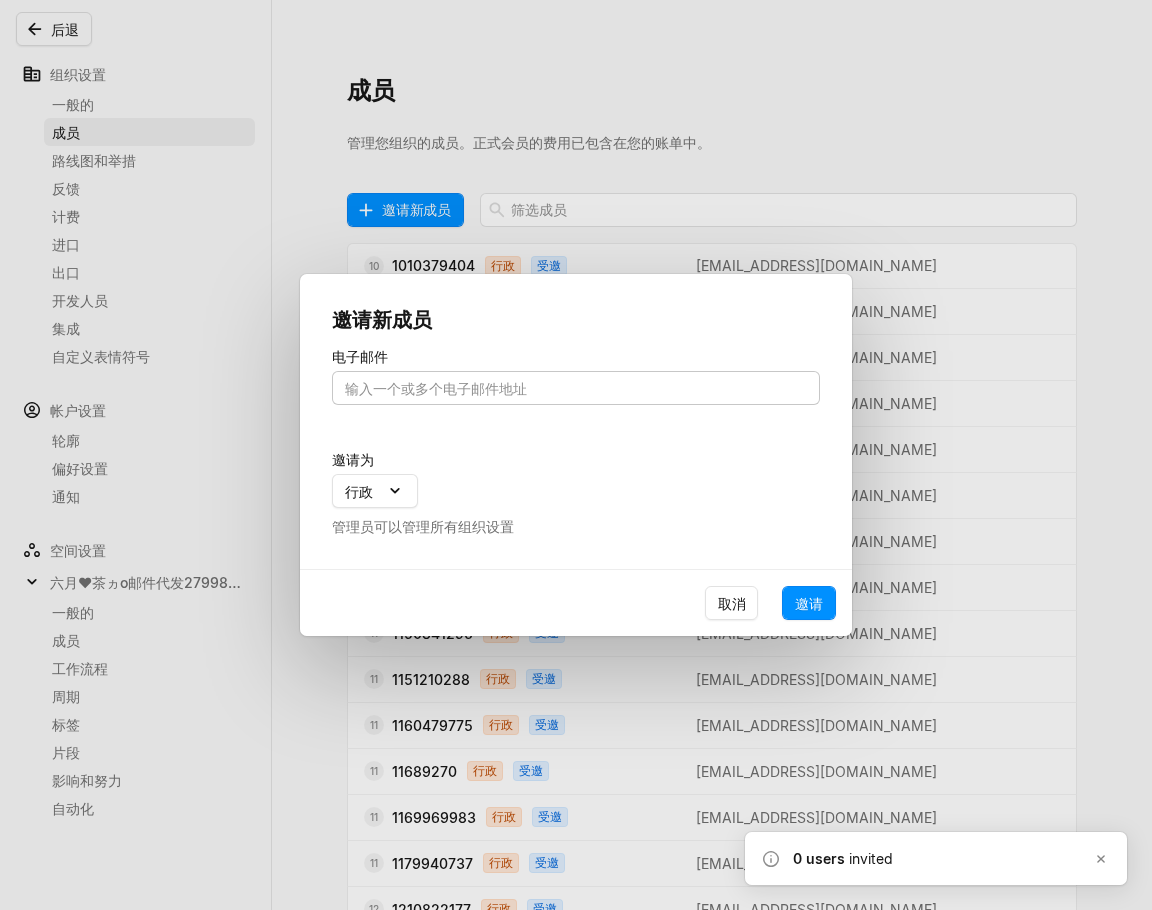 click at bounding box center [576, 388] 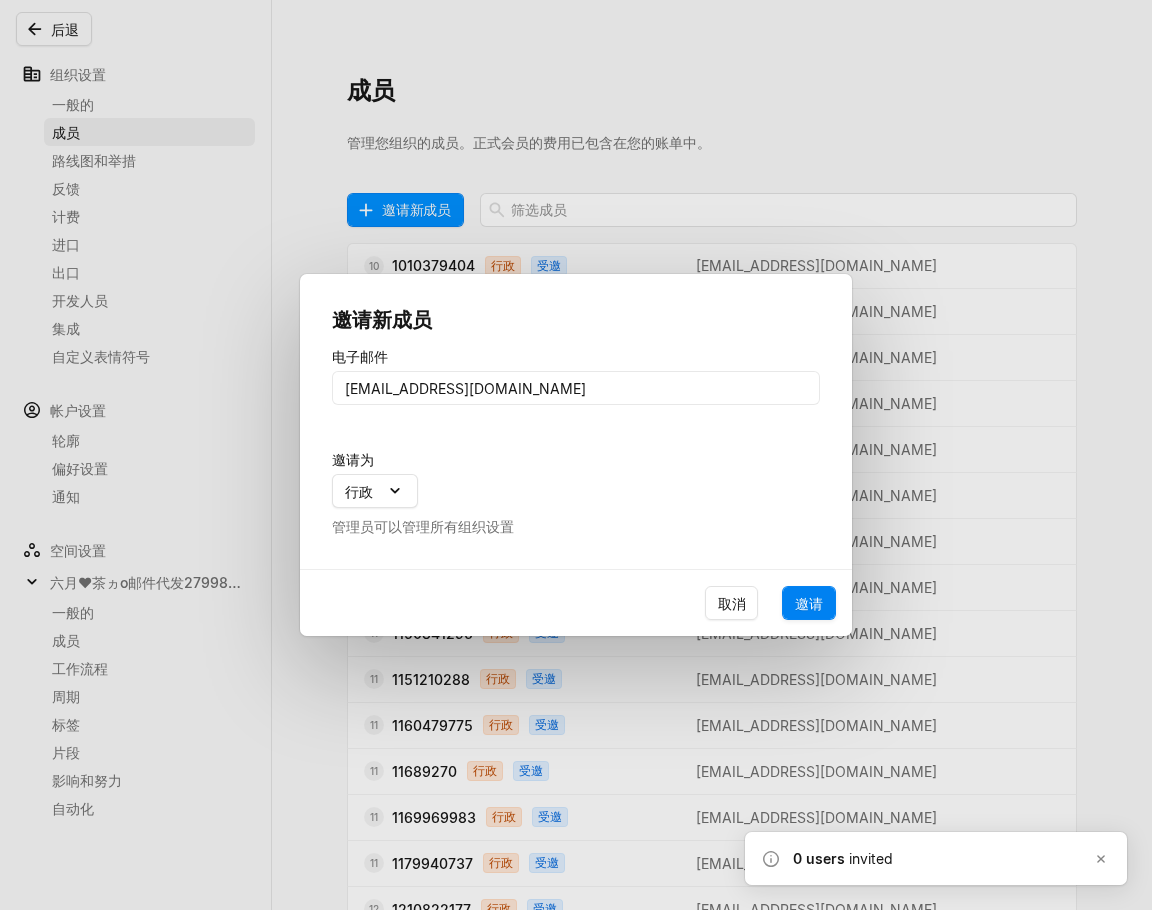 click on "邀请" at bounding box center [809, 603] 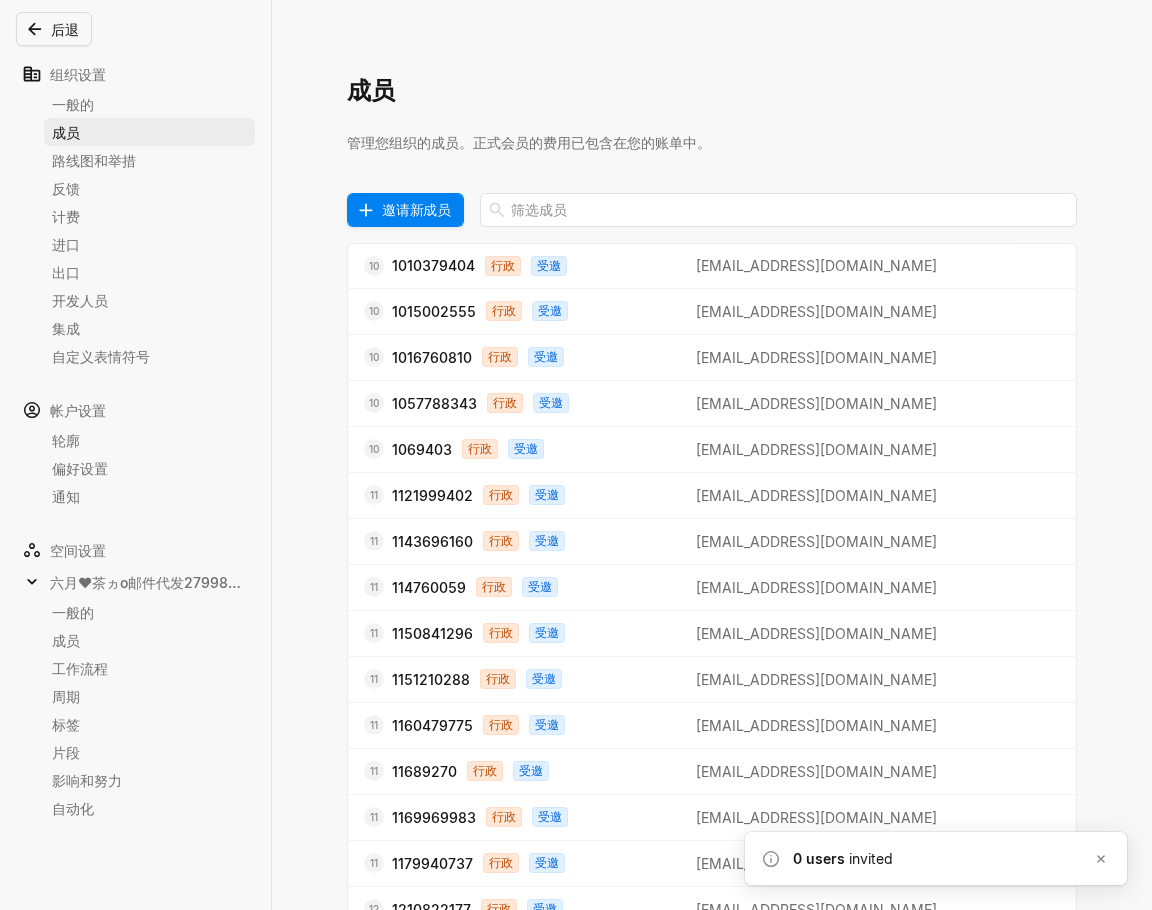 click on "邀请新成员" at bounding box center [416, 209] 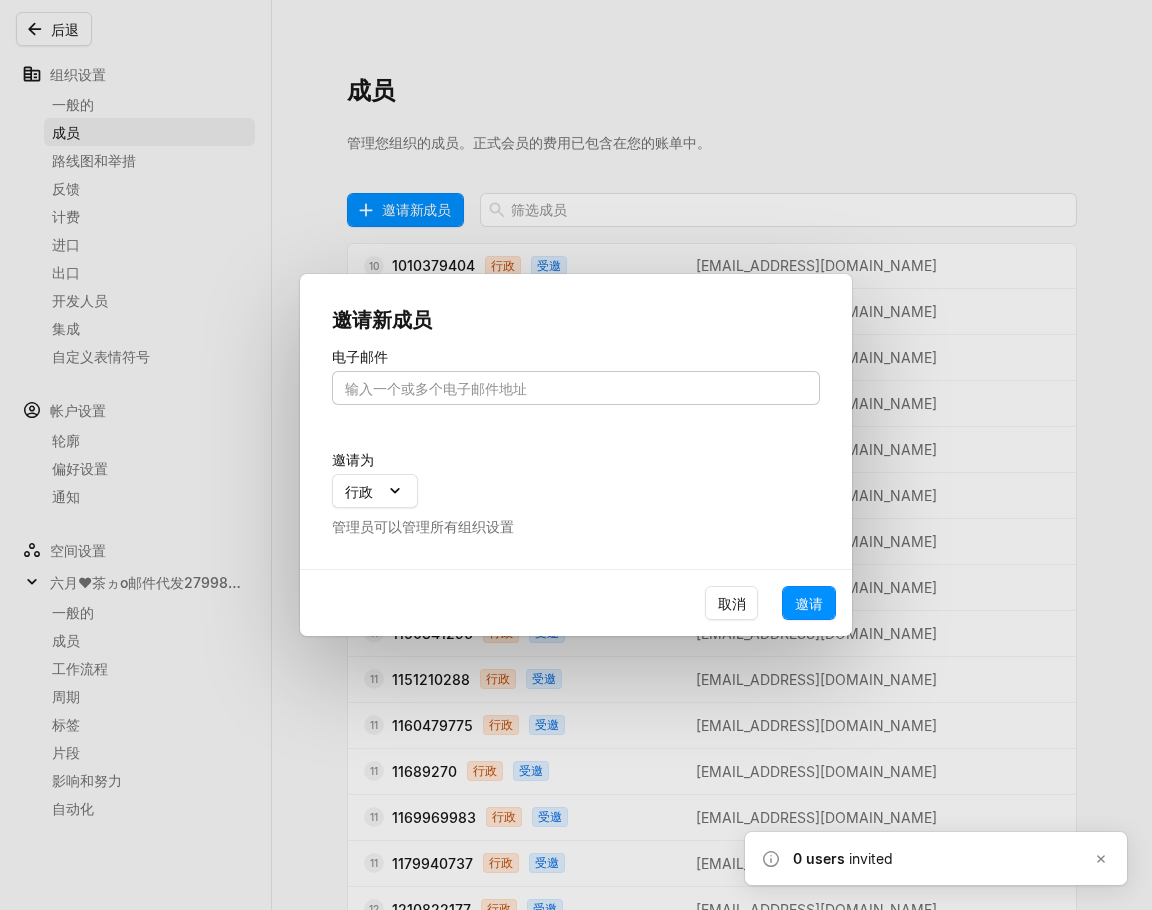 click at bounding box center (576, 388) 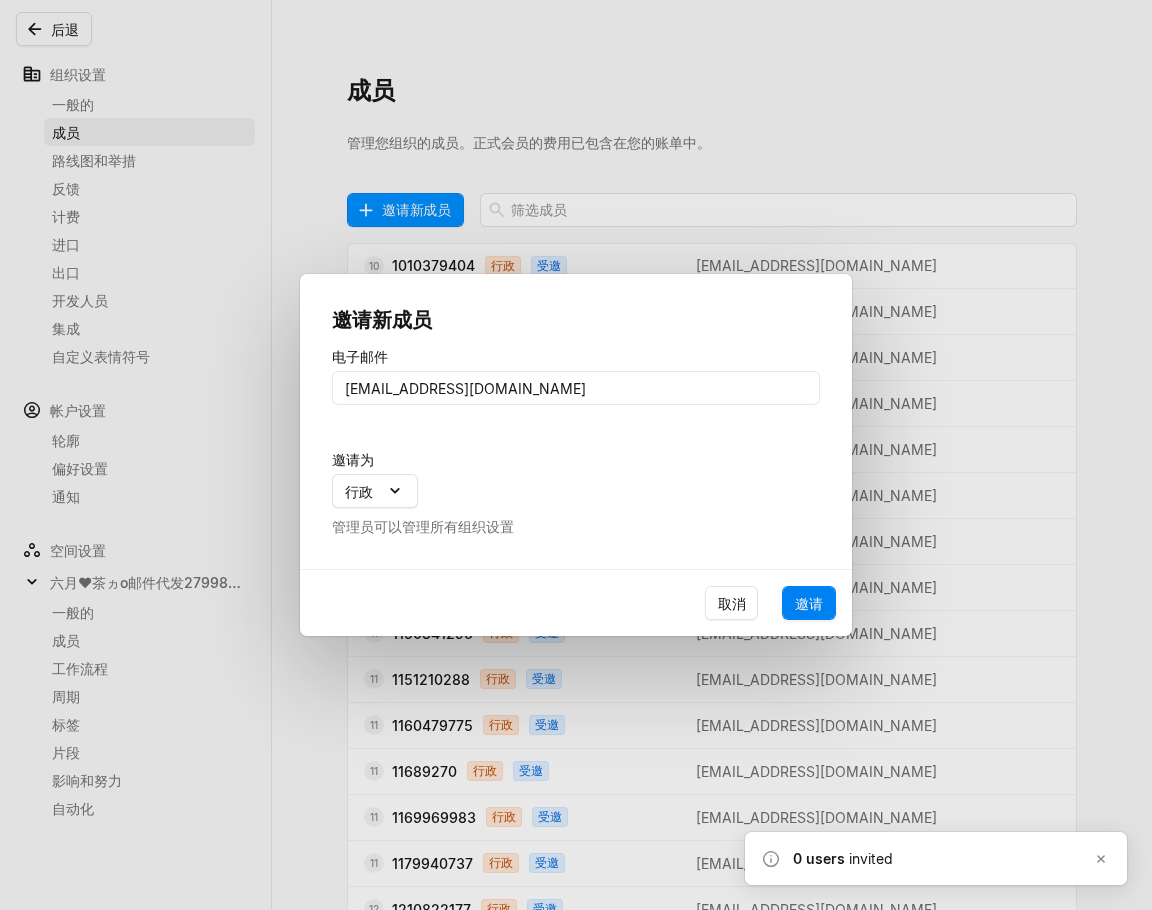 click on "邀请" at bounding box center [809, 603] 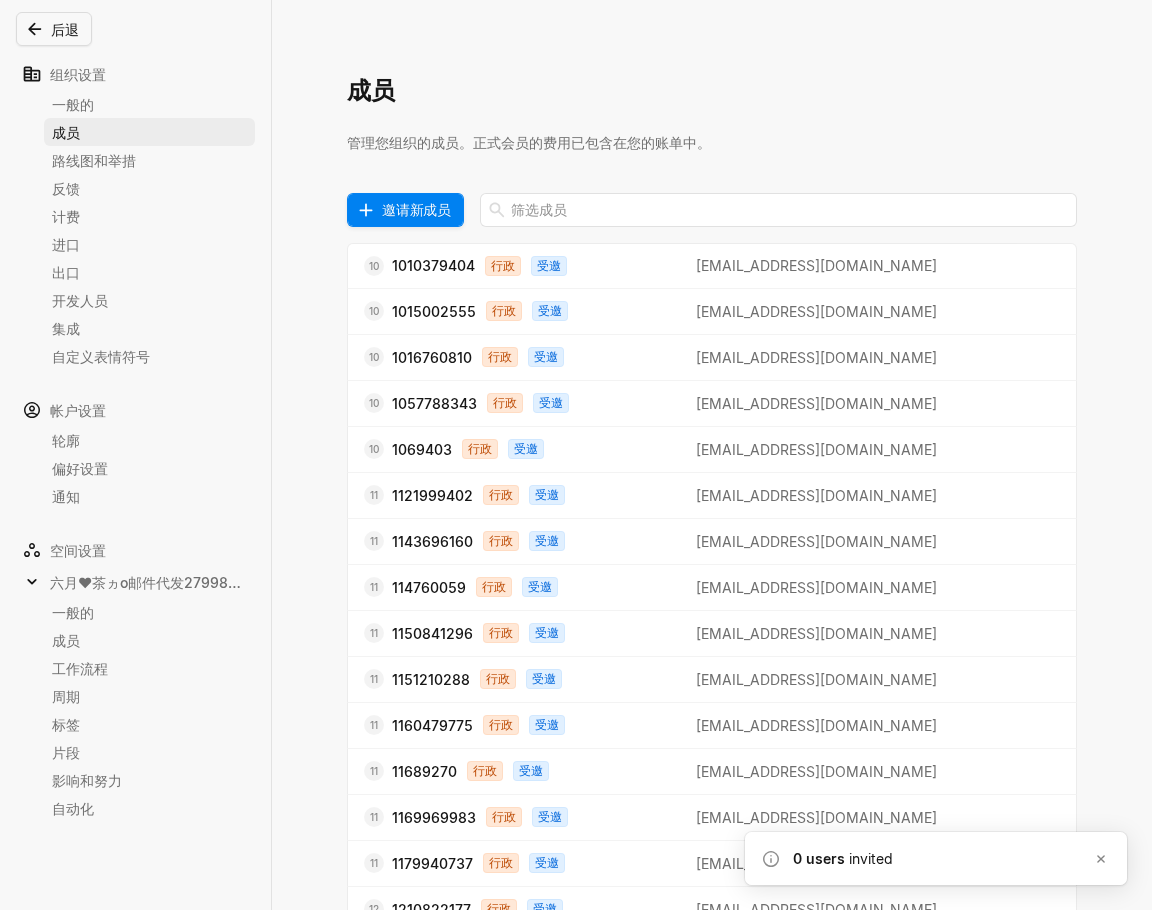 click on "邀请新成员" at bounding box center [416, 209] 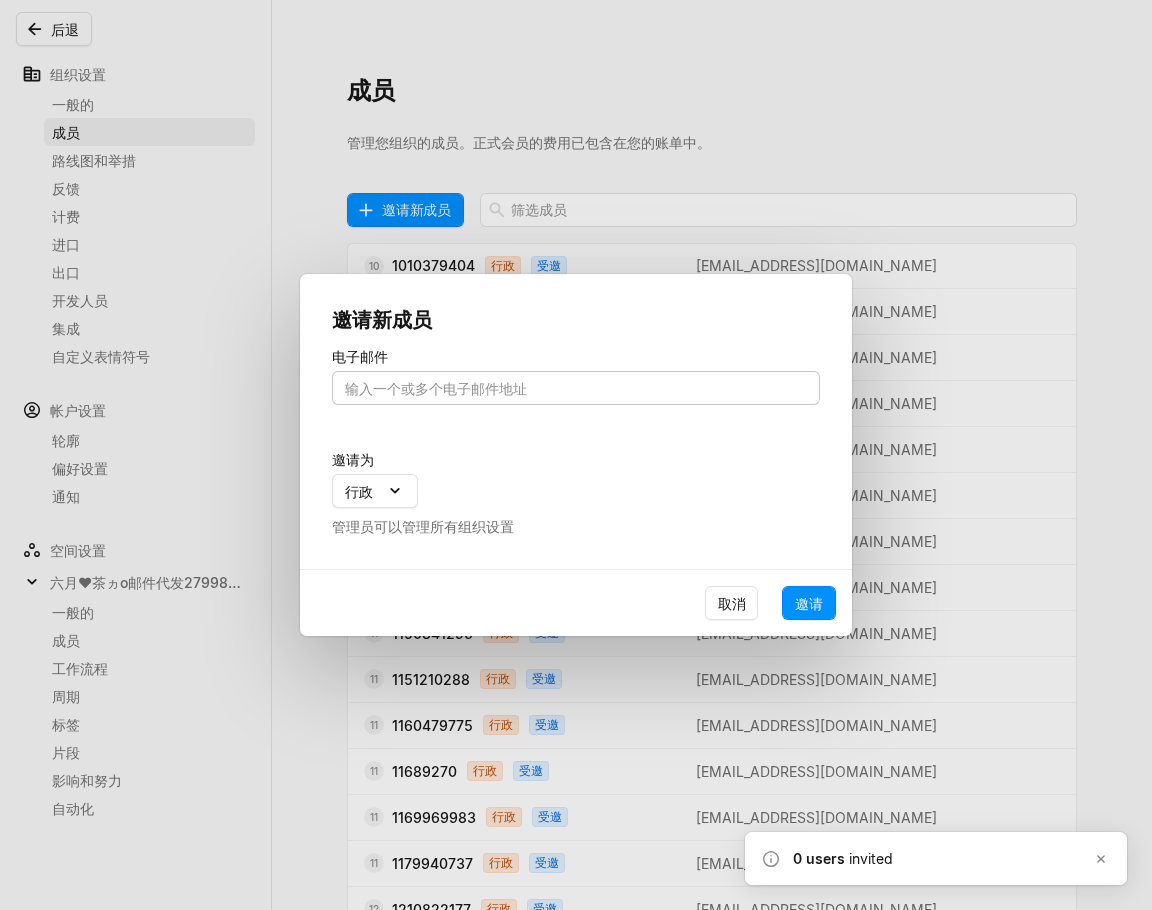 click at bounding box center (576, 388) 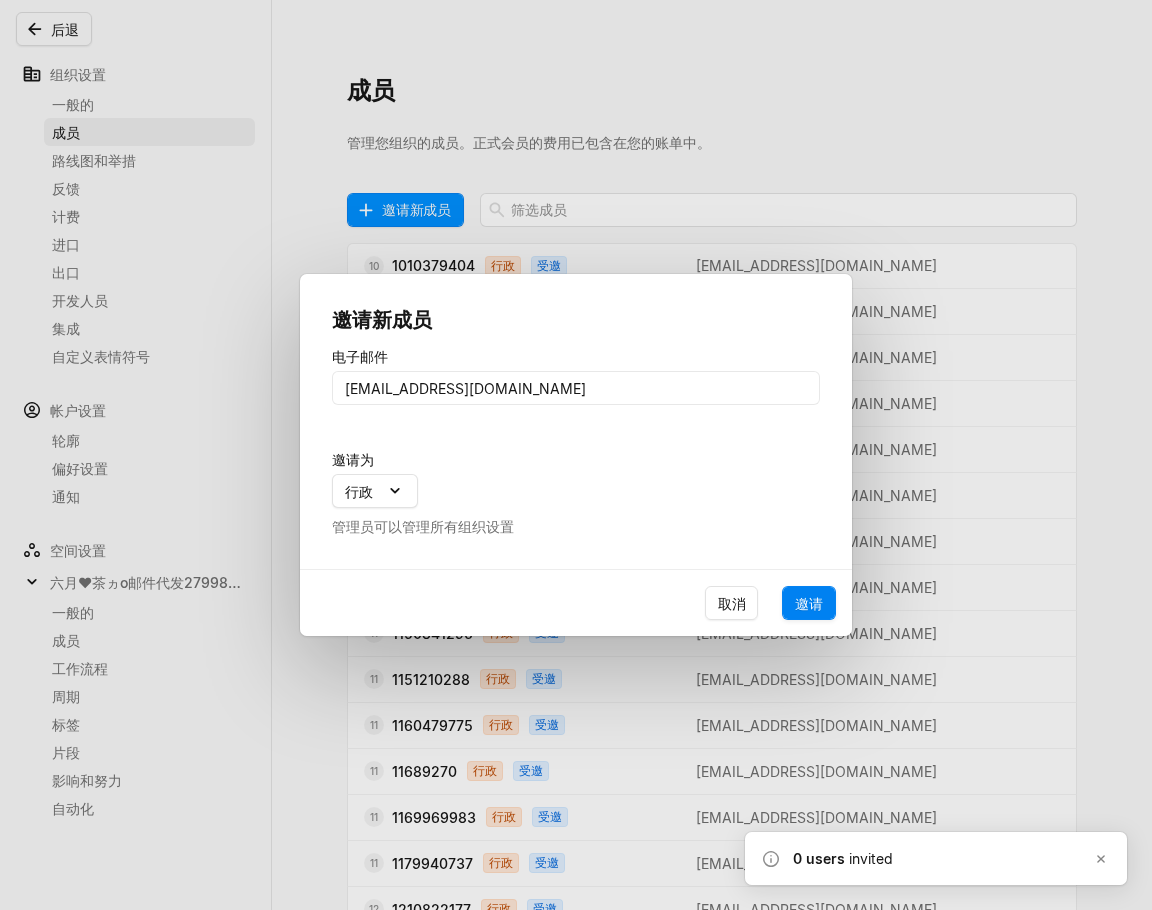 click on "邀请" at bounding box center [809, 603] 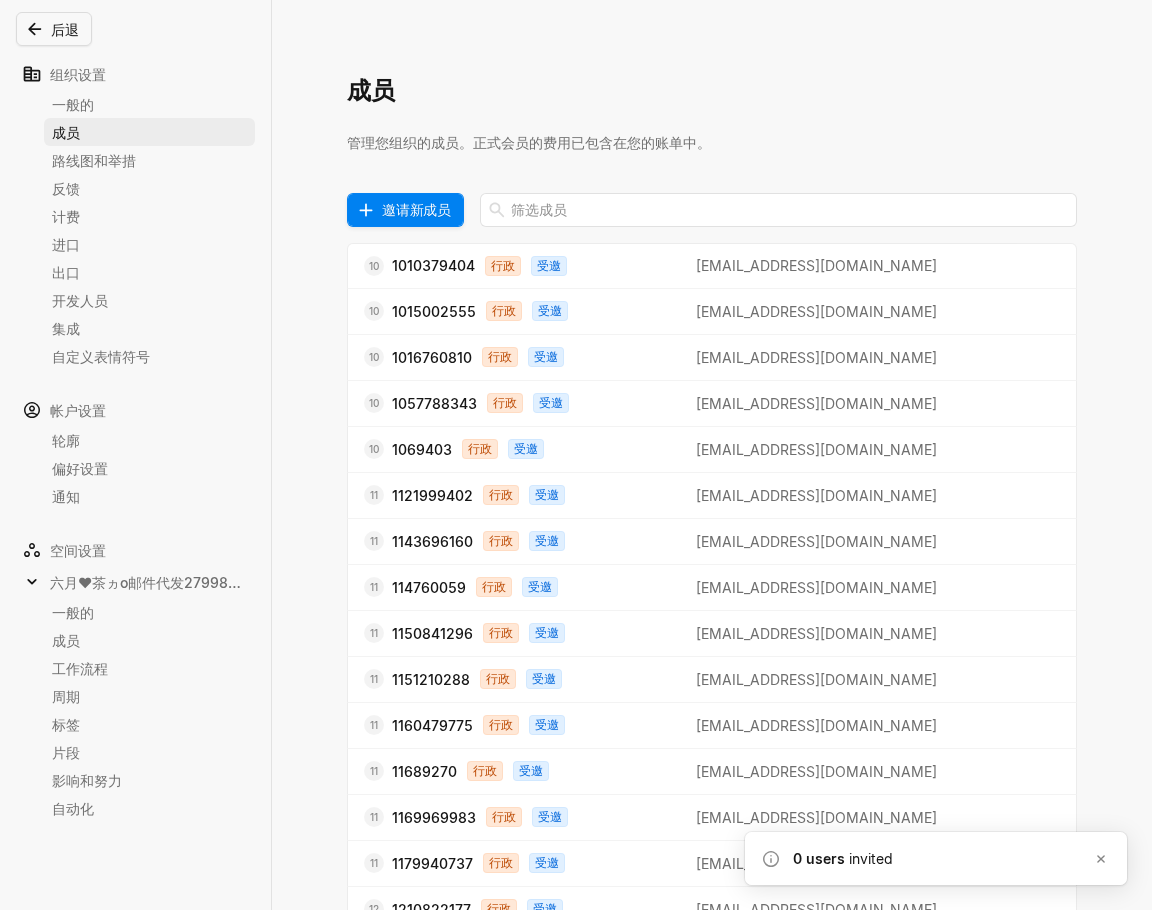 click on "邀请新成员" at bounding box center [416, 209] 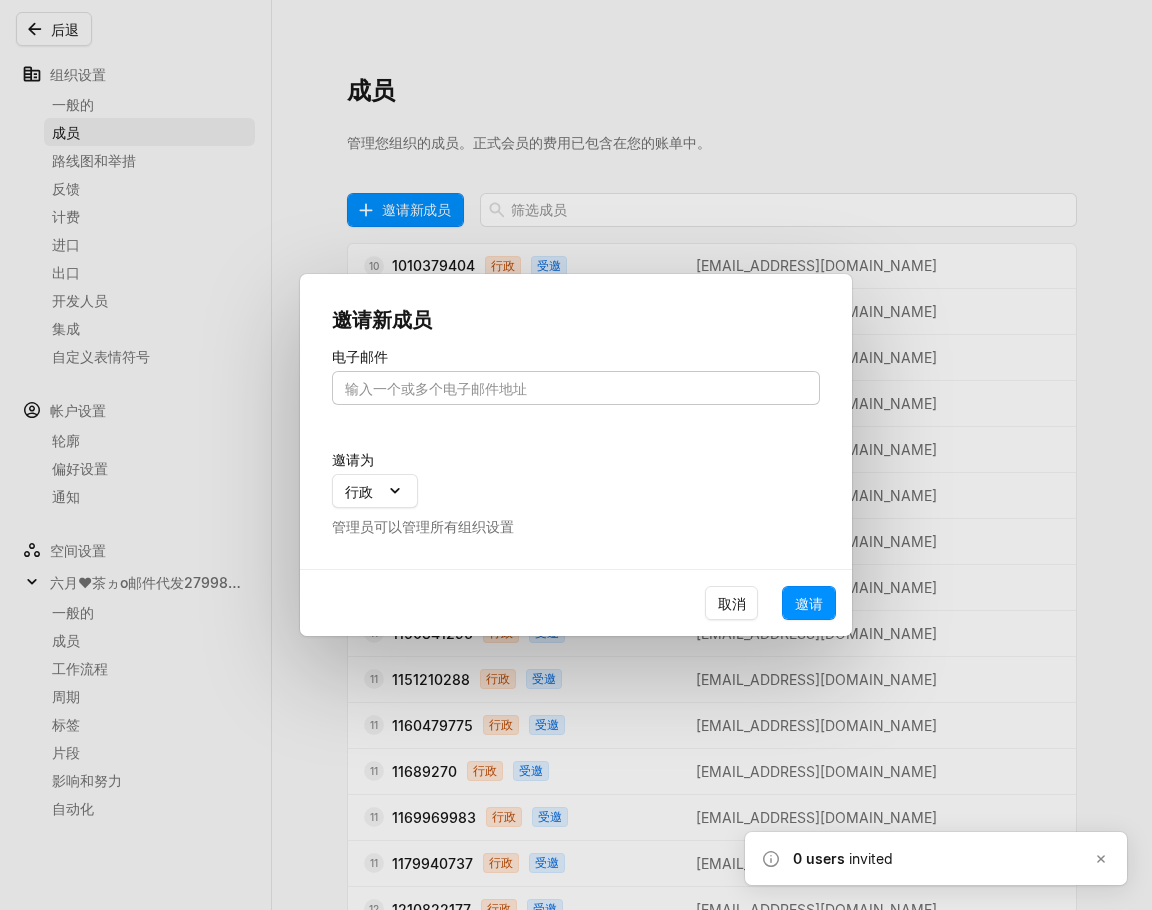 click at bounding box center (576, 388) 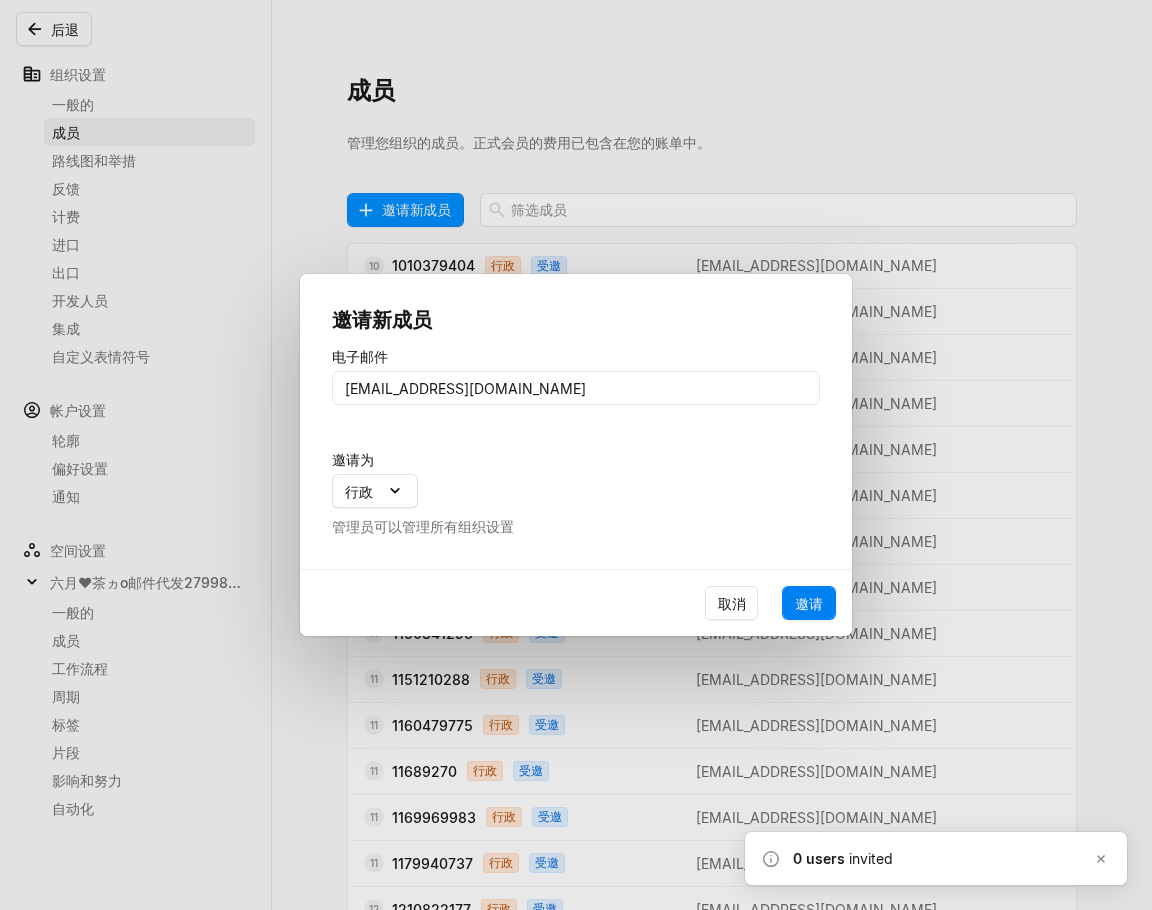click on "邀请" at bounding box center [809, 603] 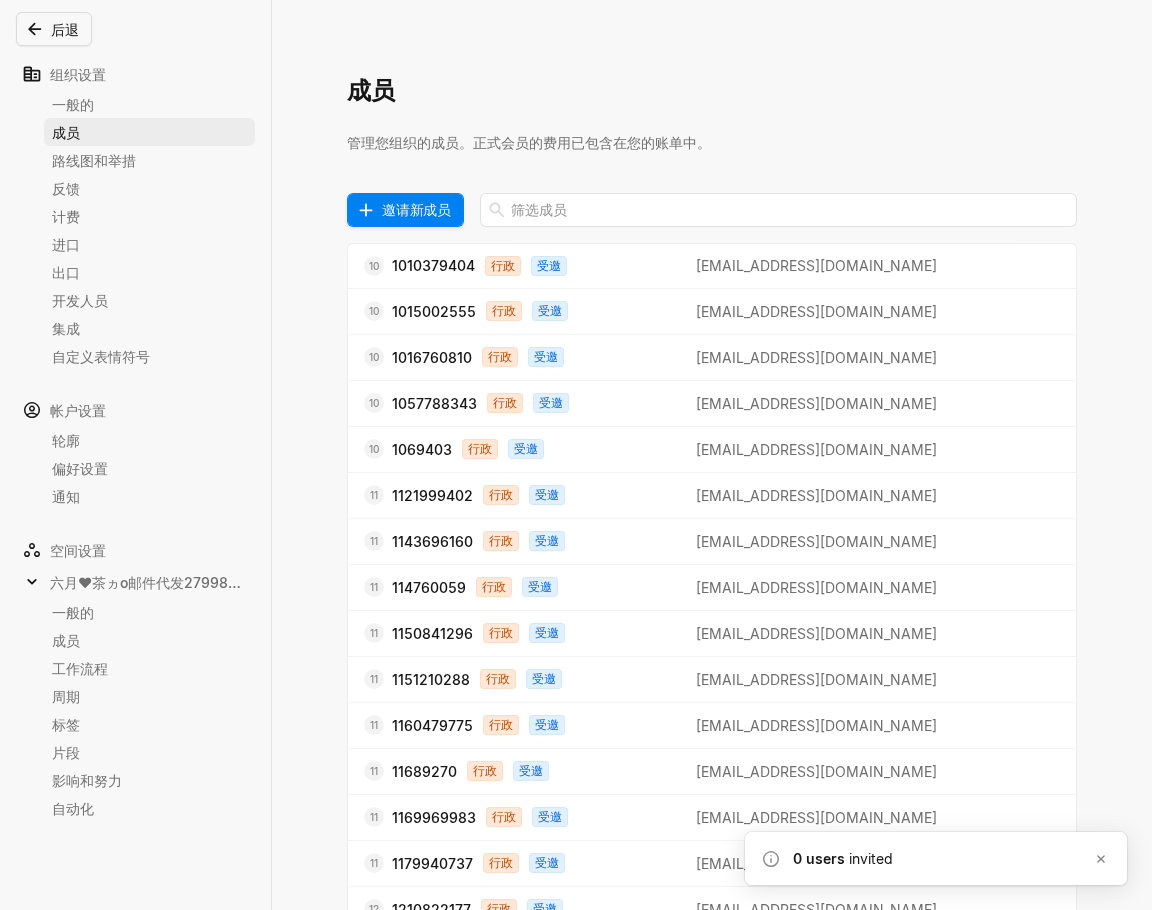 click on "邀请新成员" at bounding box center [416, 209] 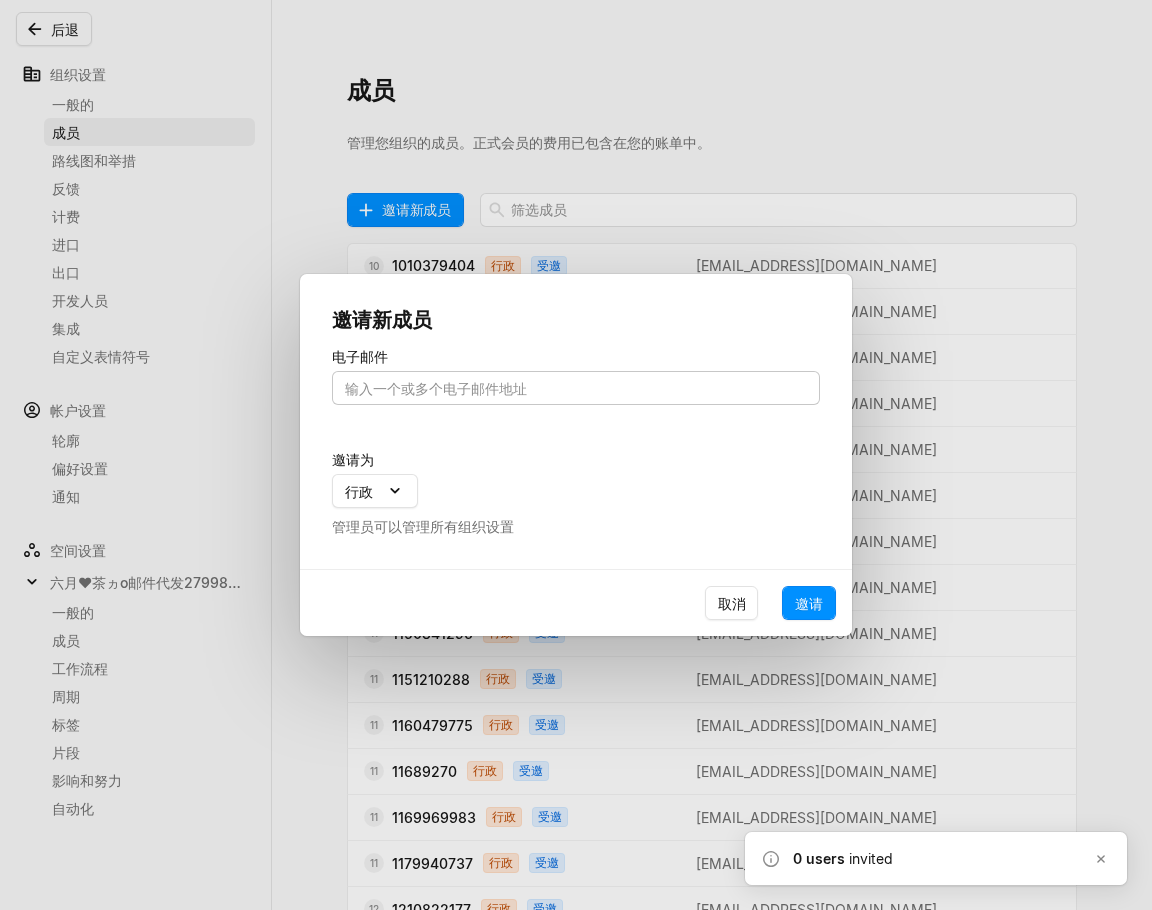 click at bounding box center [576, 388] 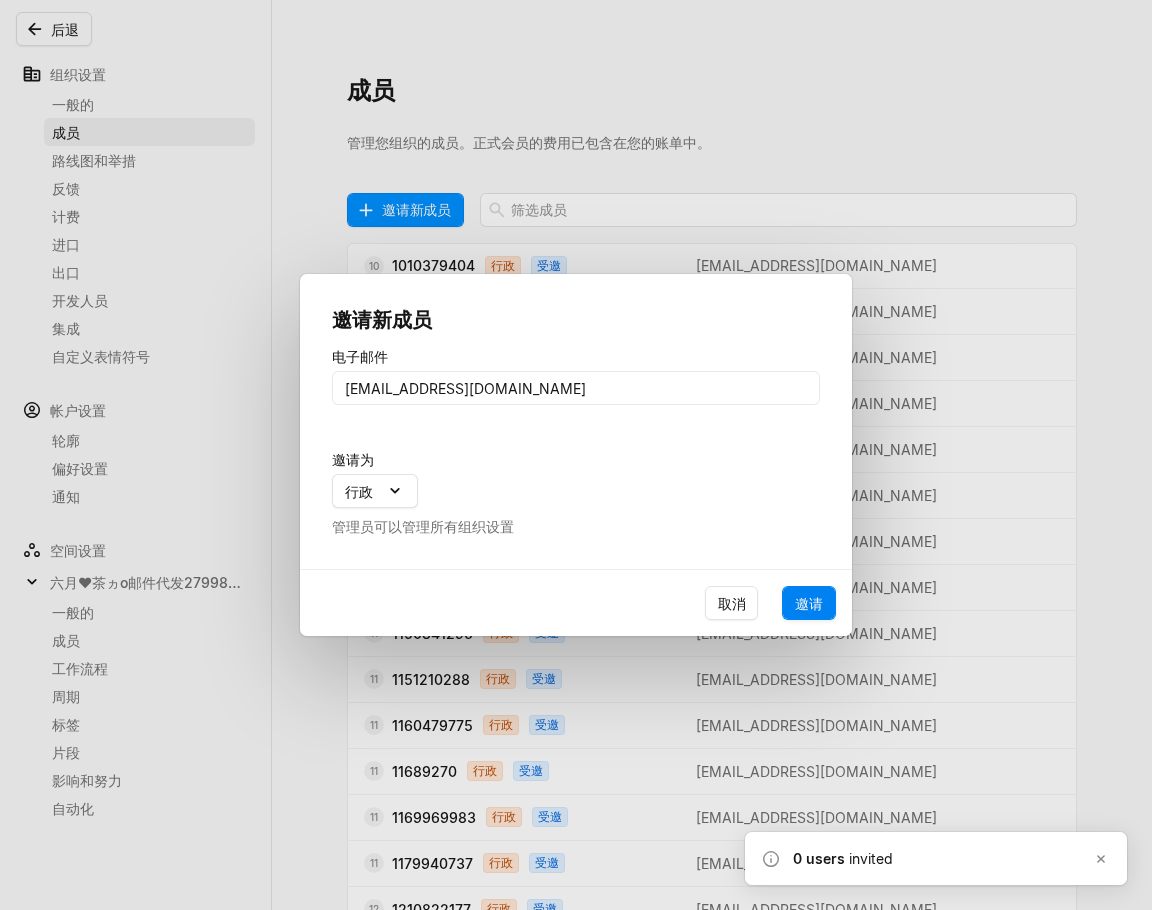 click on "邀请" at bounding box center (809, 603) 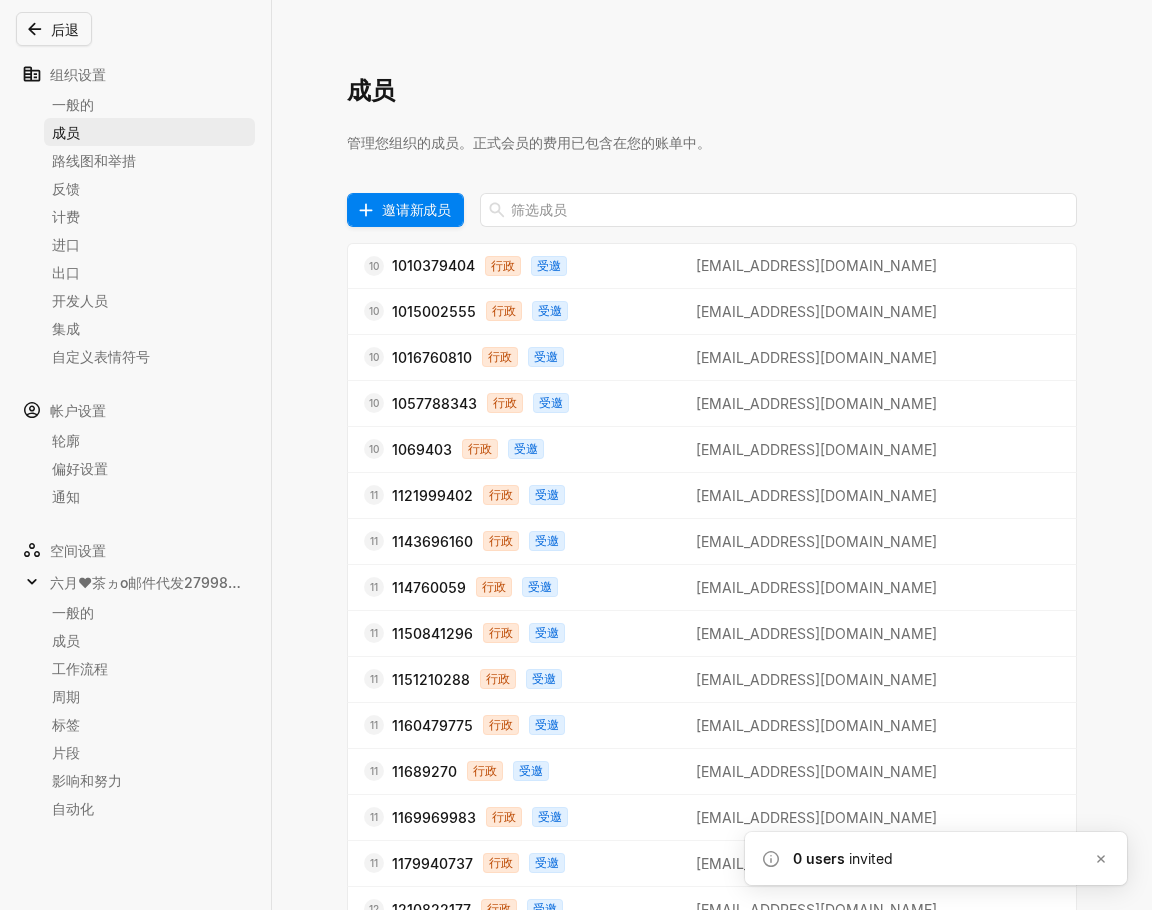 click on "邀请新成员" at bounding box center (416, 209) 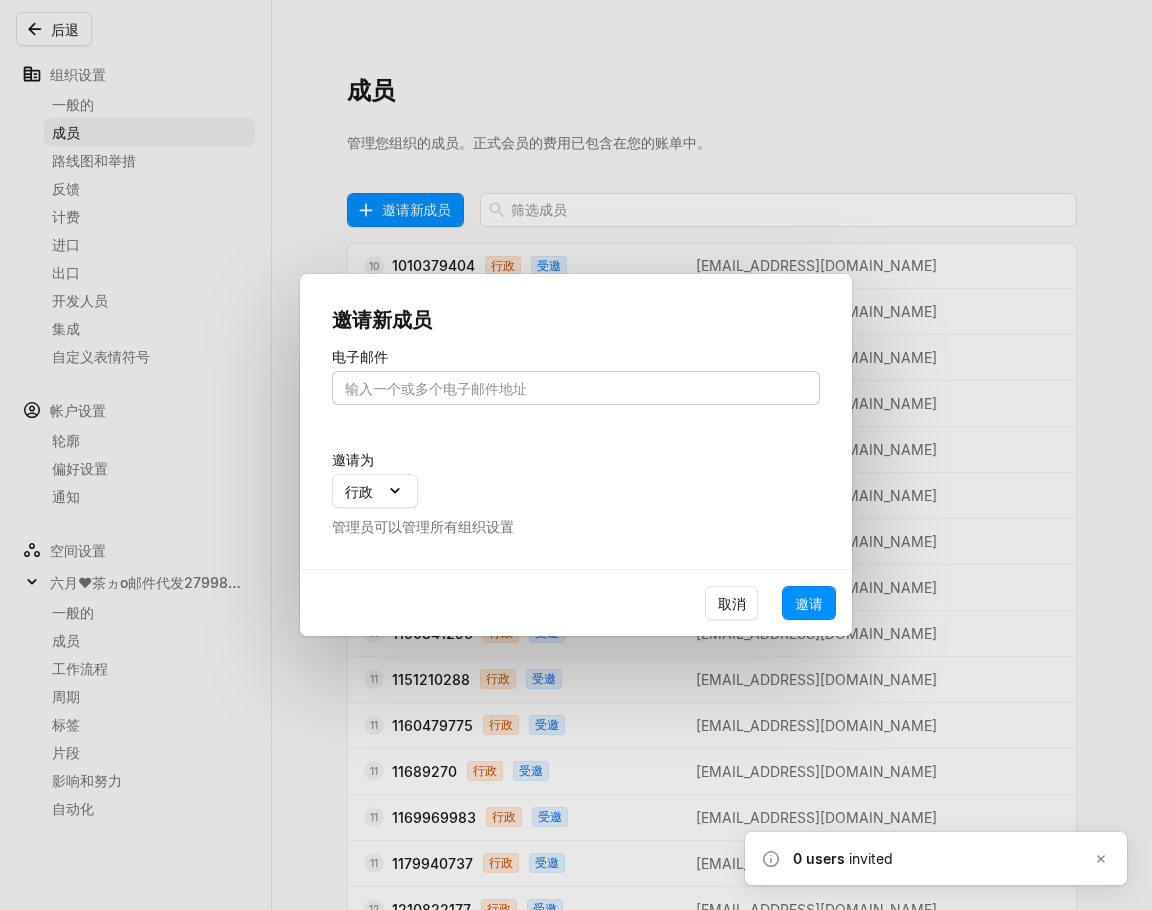 click at bounding box center [576, 388] 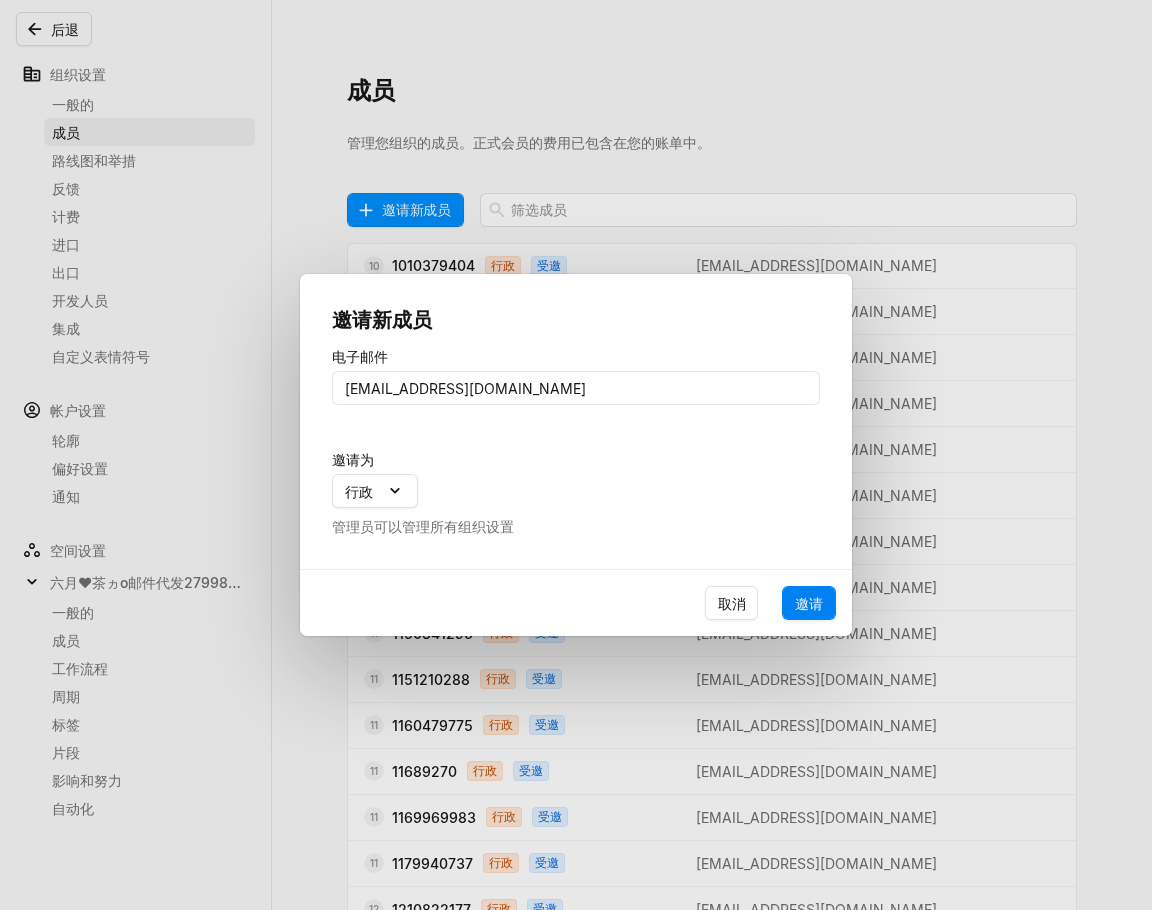 click on "邀请" at bounding box center [809, 603] 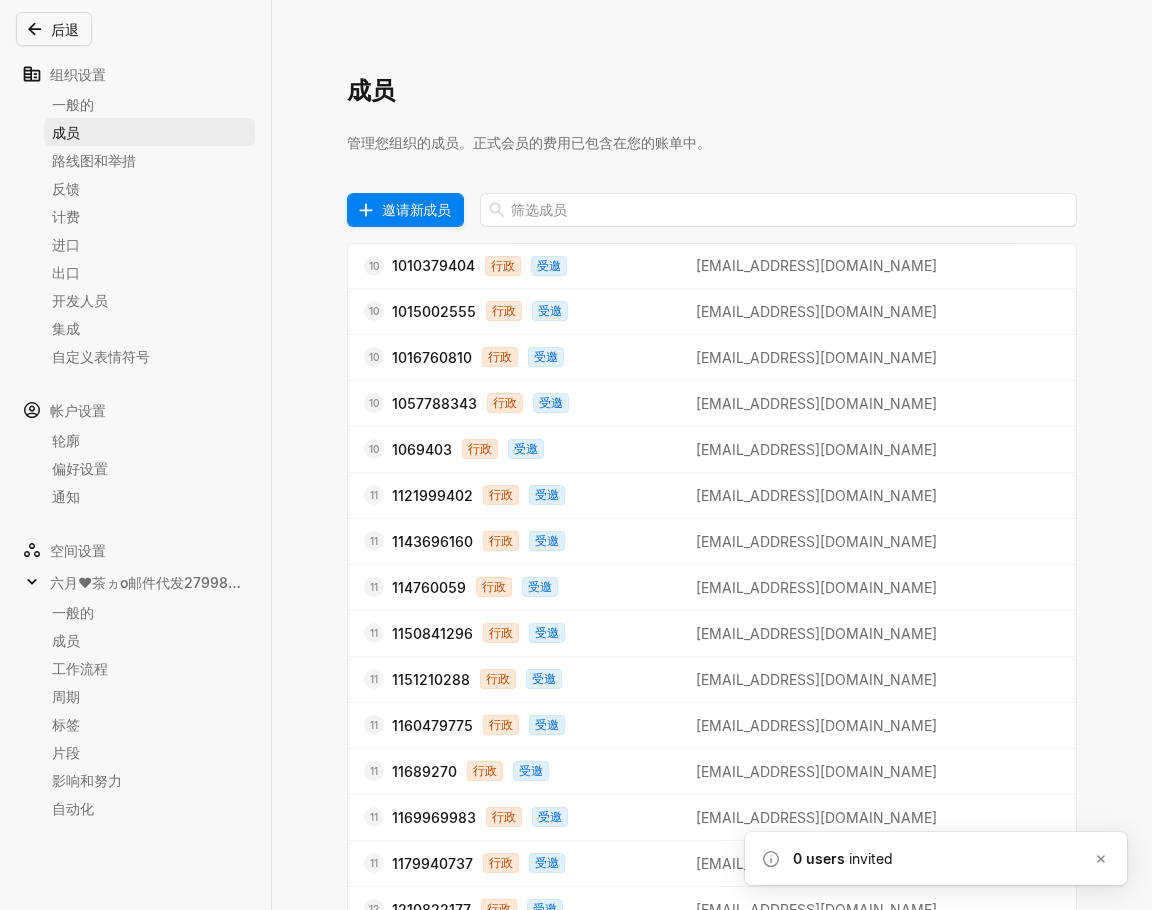 click on "邀请新成员" at bounding box center [416, 209] 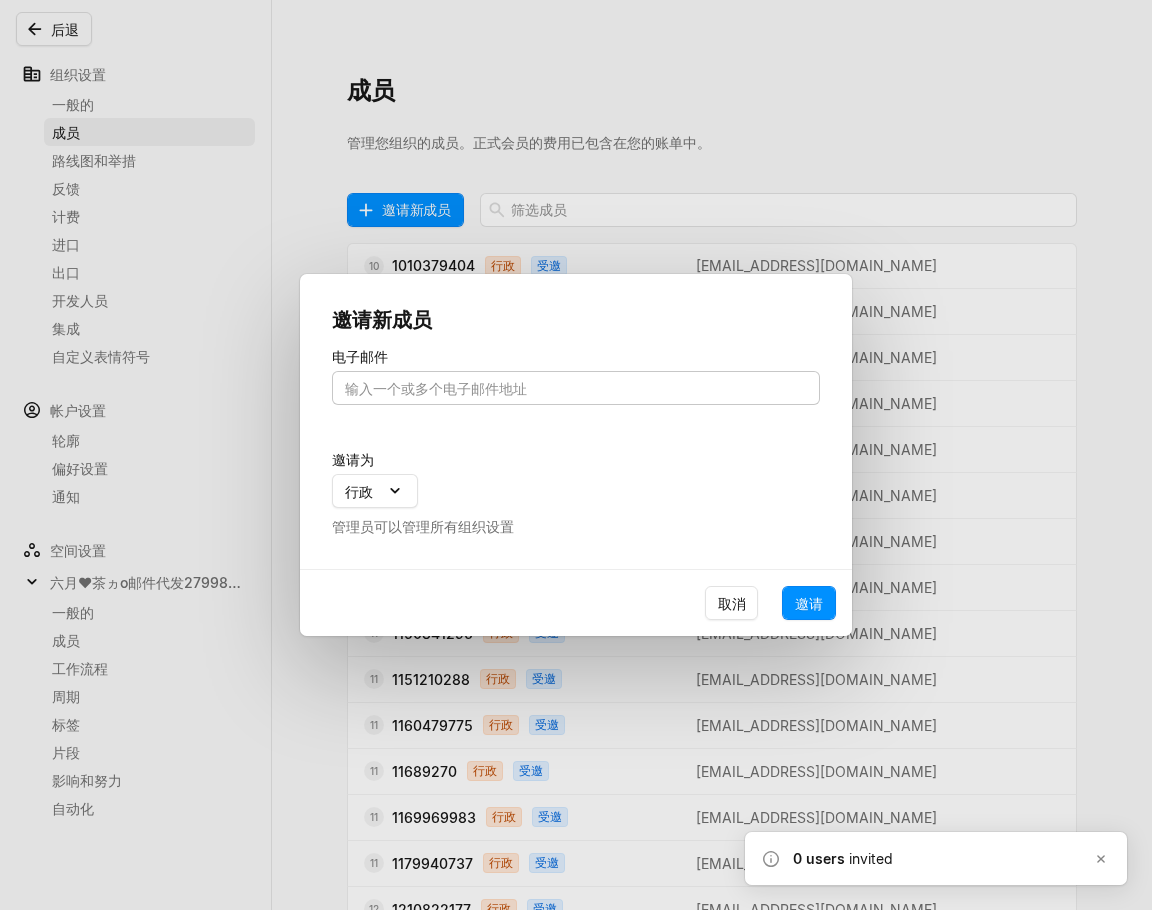 click at bounding box center (576, 388) 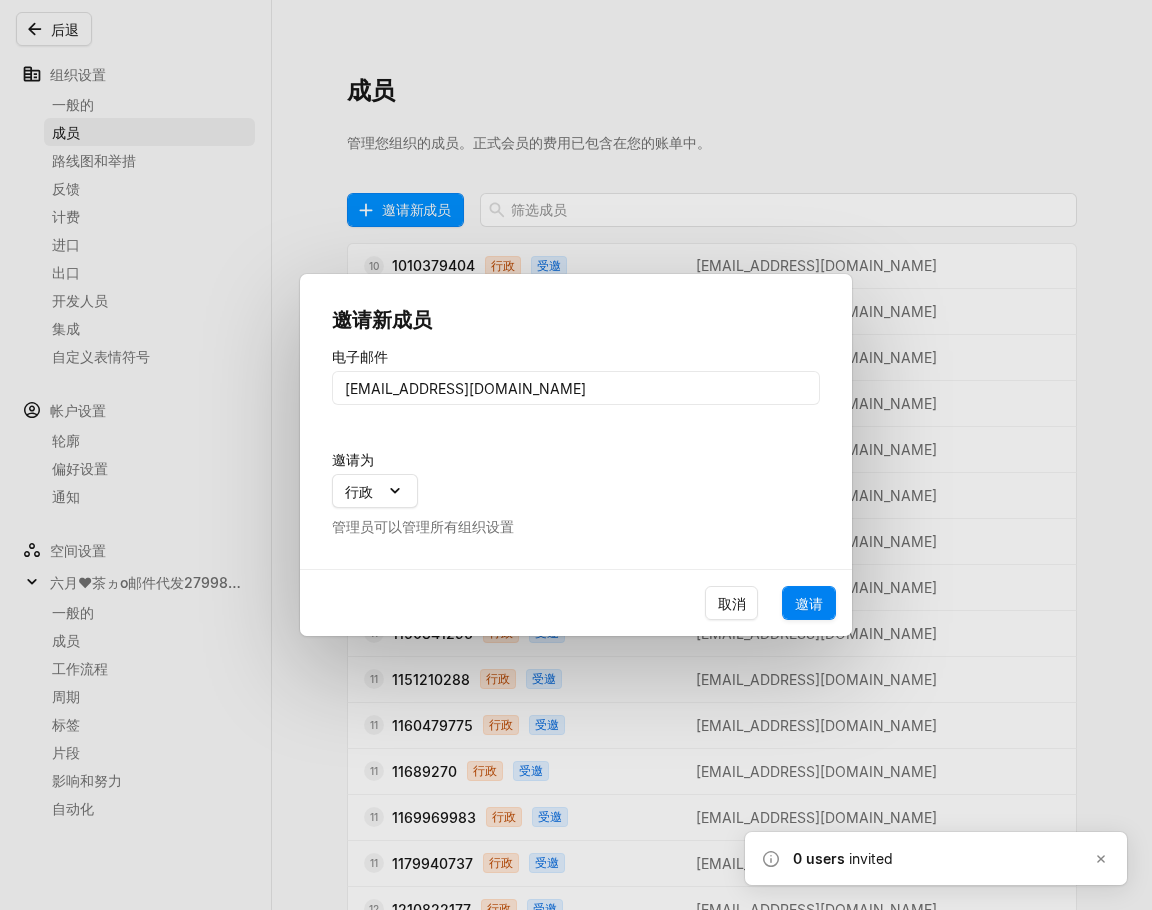 click on "邀请" at bounding box center (809, 603) 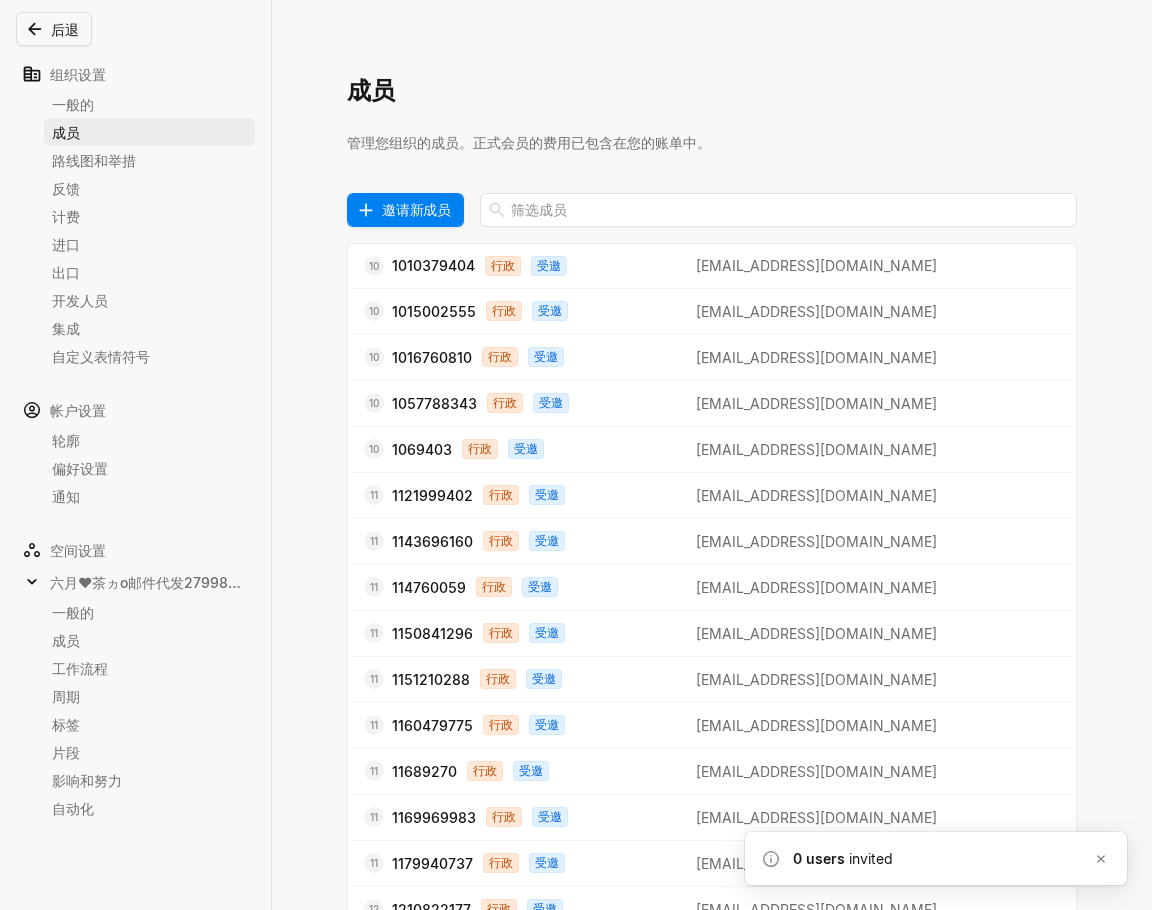 click on "邀请新成员" at bounding box center (416, 209) 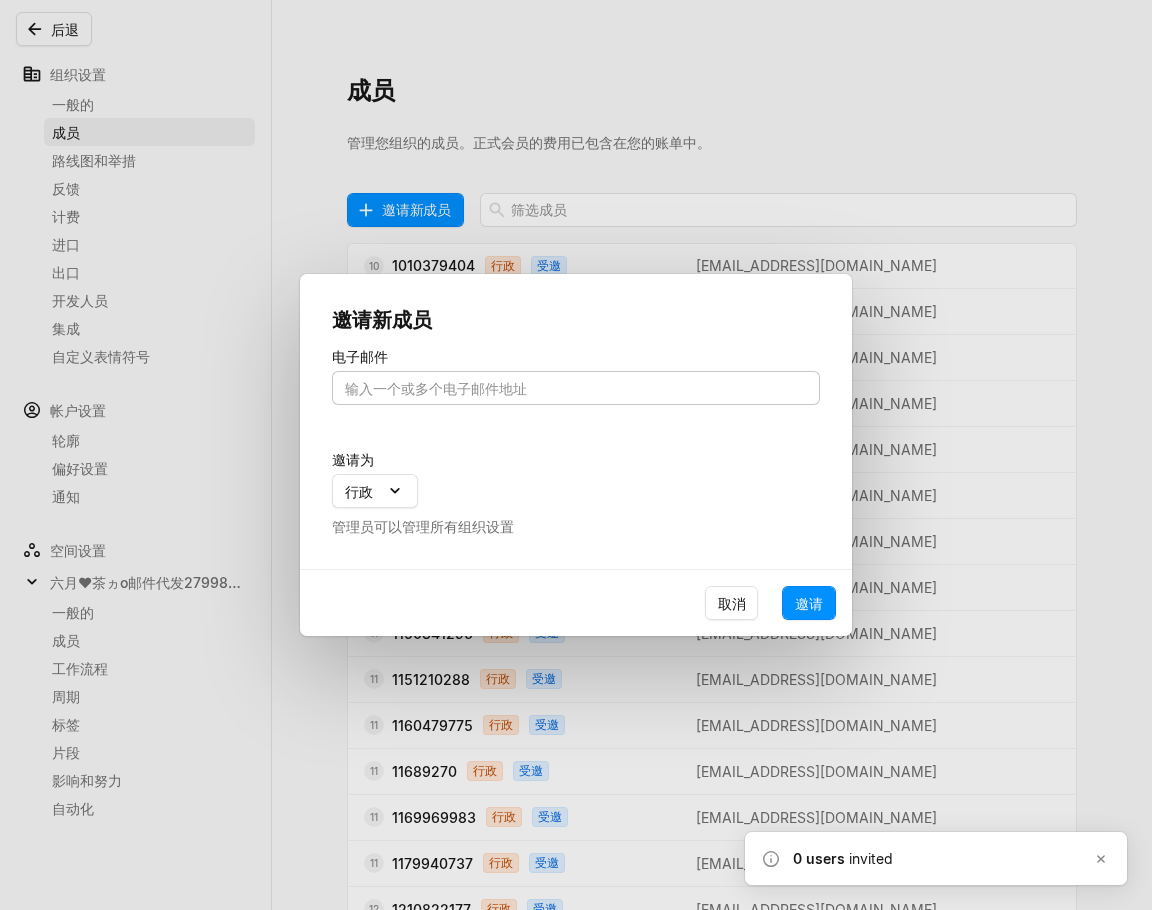 click at bounding box center [576, 388] 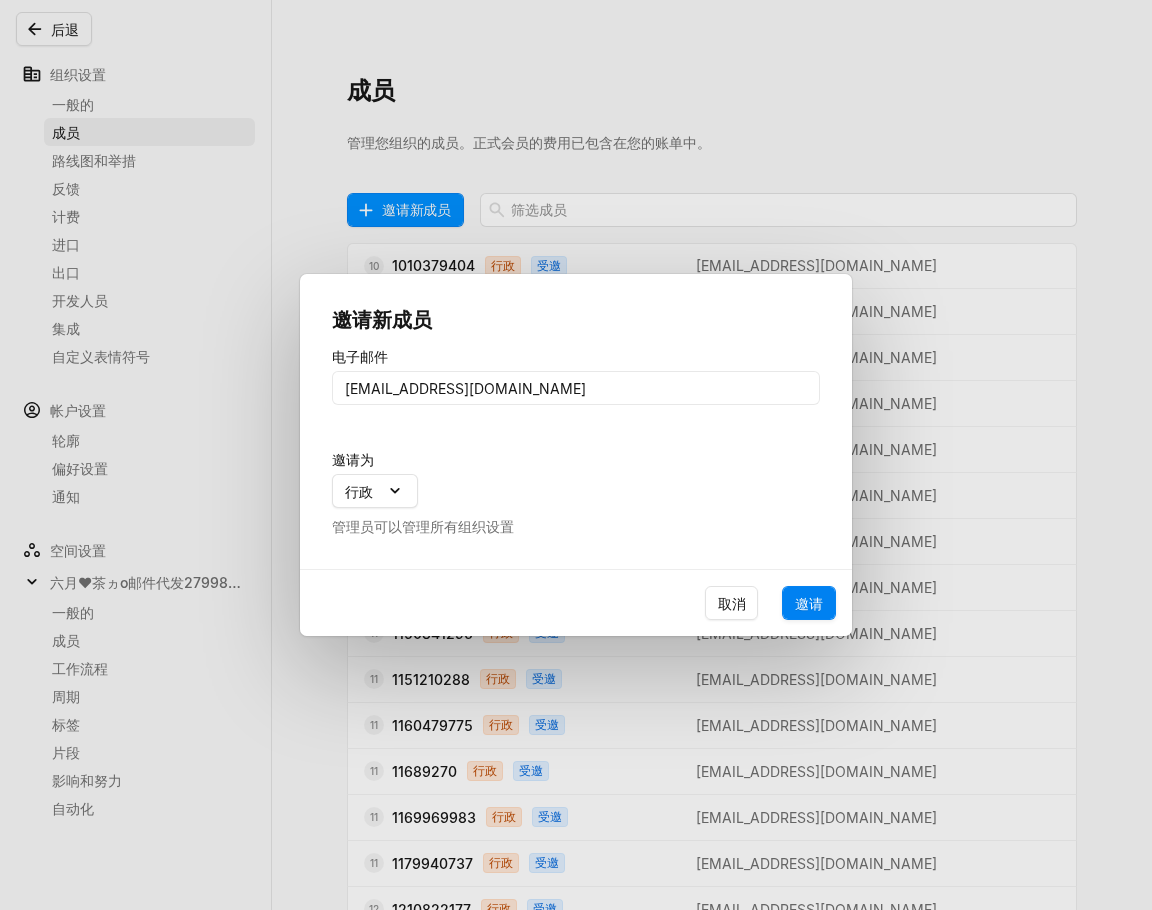click on "邀请" at bounding box center (809, 603) 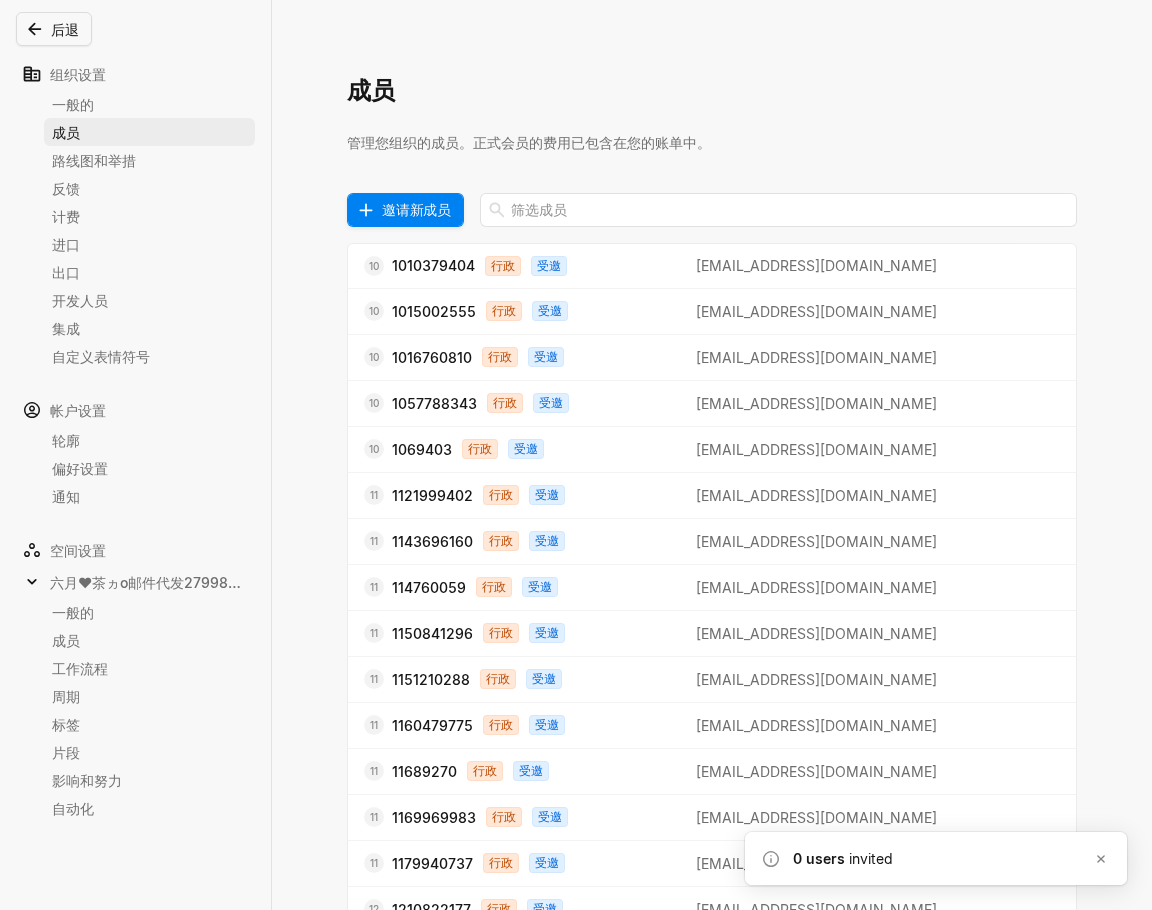 click on "邀请新成员" at bounding box center [416, 209] 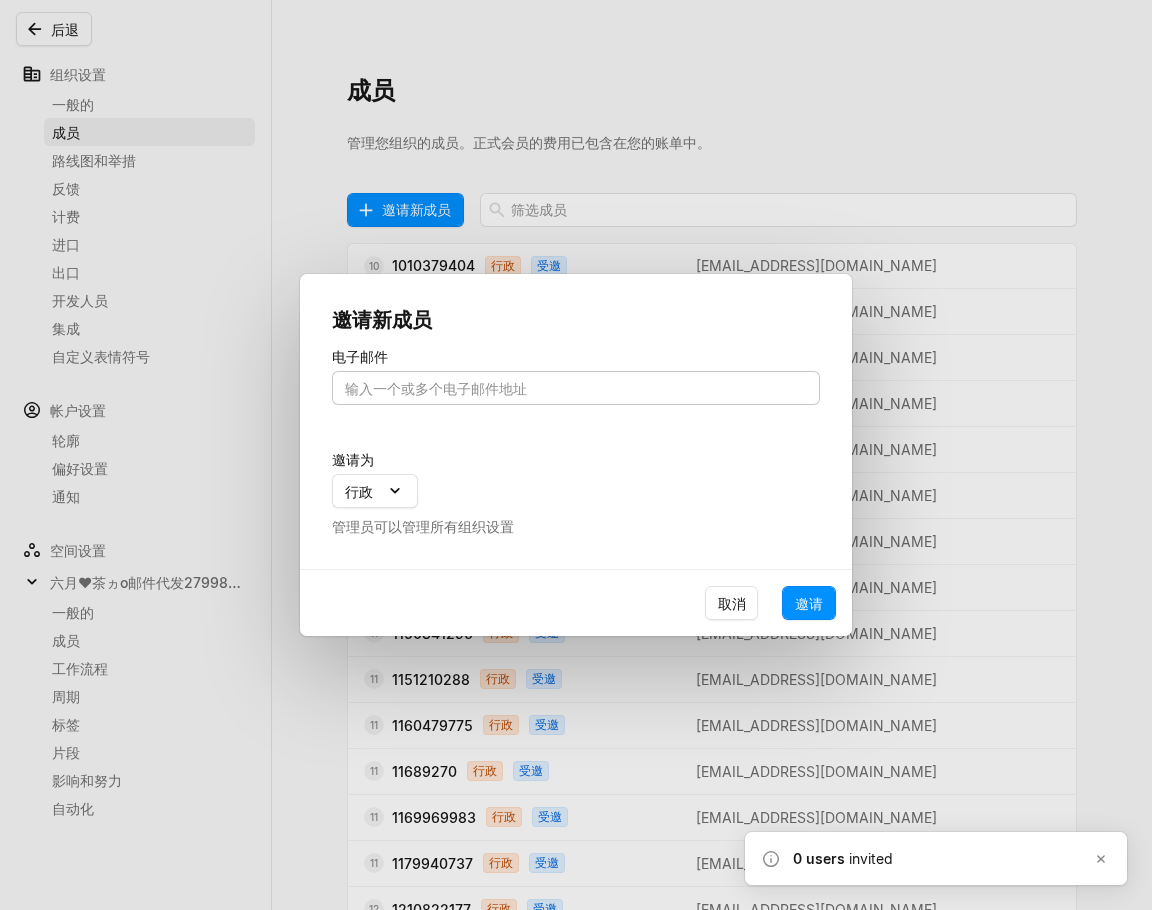 click at bounding box center (576, 388) 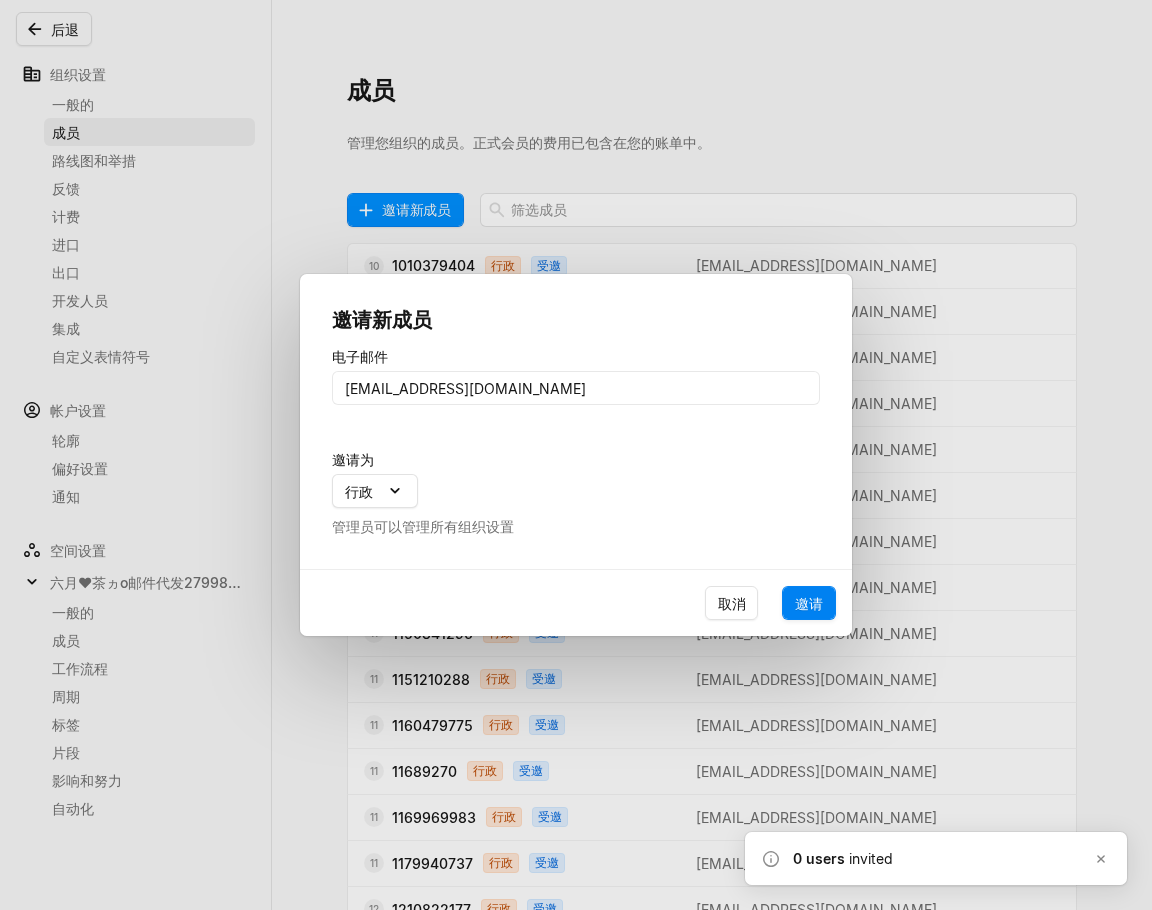 click on "邀请" at bounding box center (809, 603) 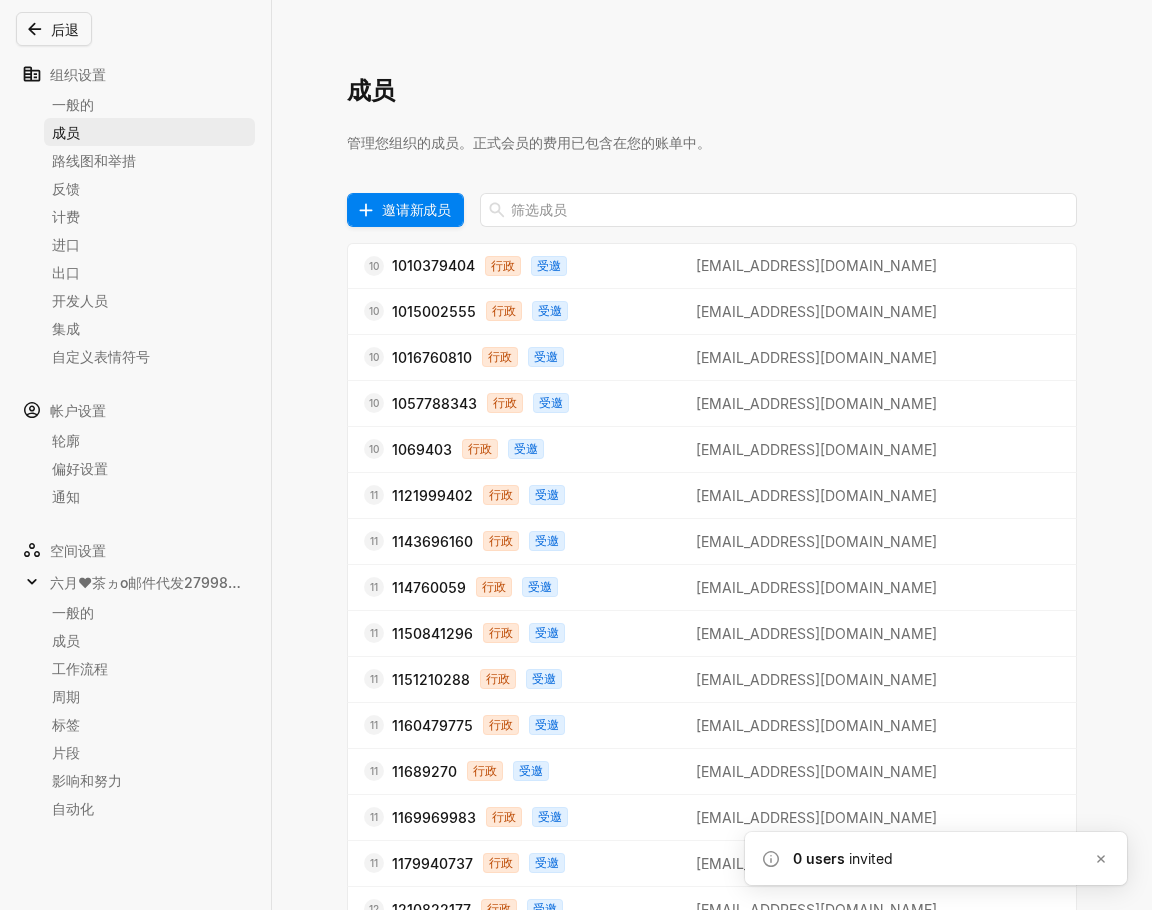 click on "邀请新成员" at bounding box center (416, 209) 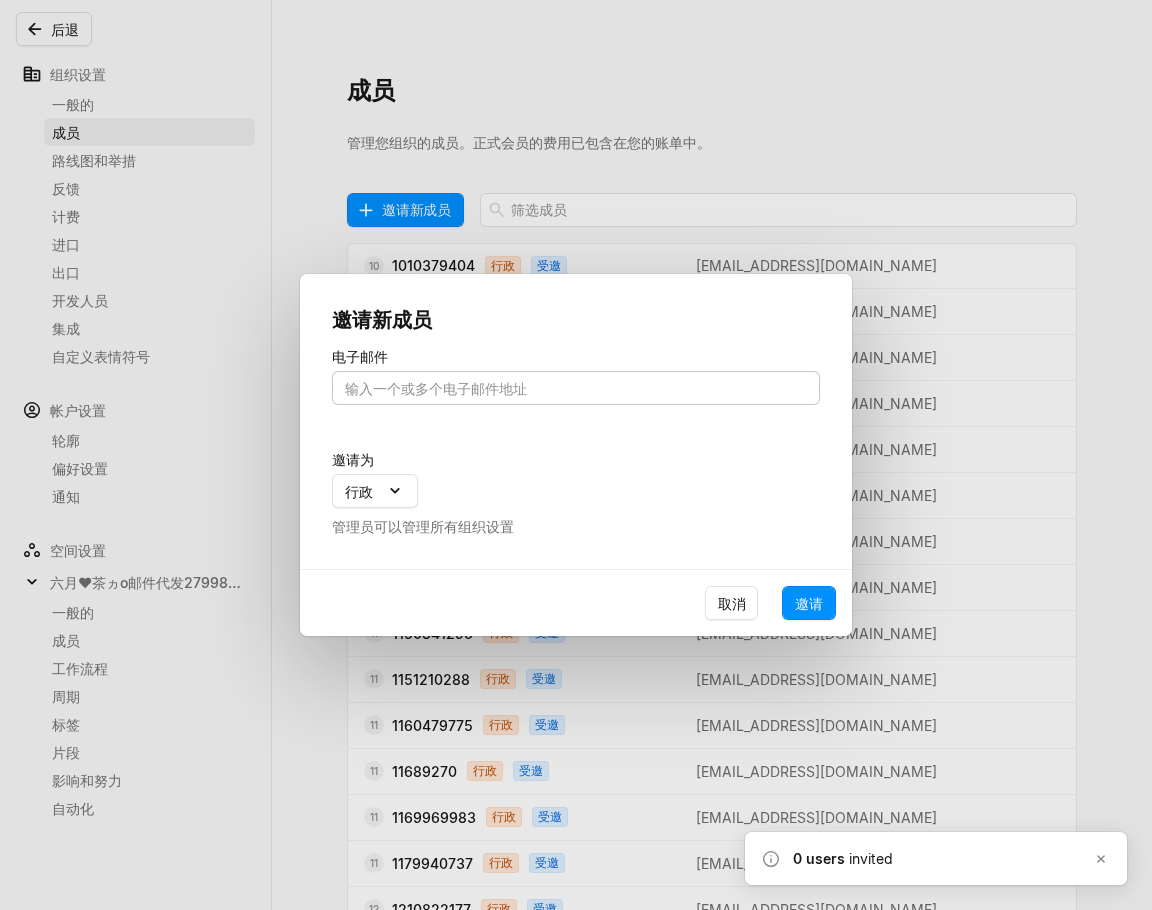 click at bounding box center [576, 388] 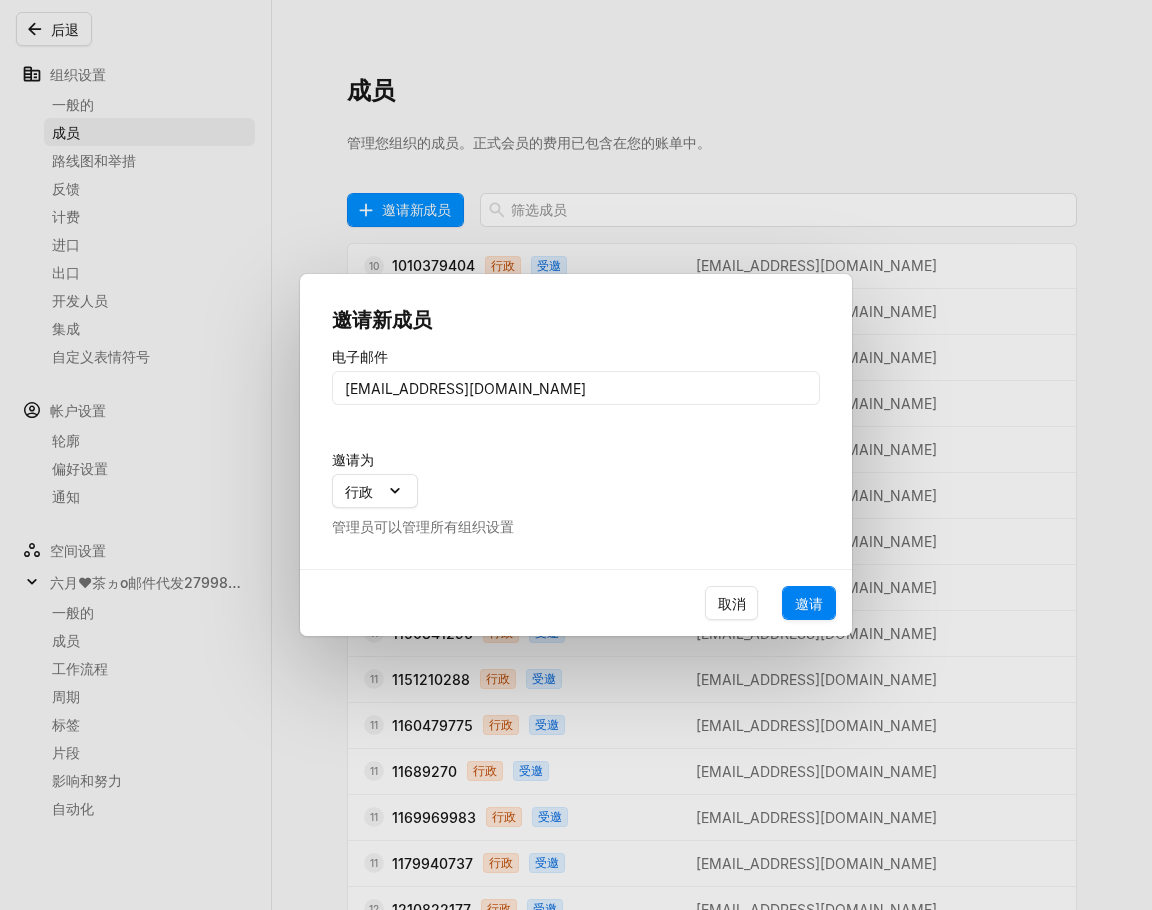 click on "邀请" at bounding box center (809, 603) 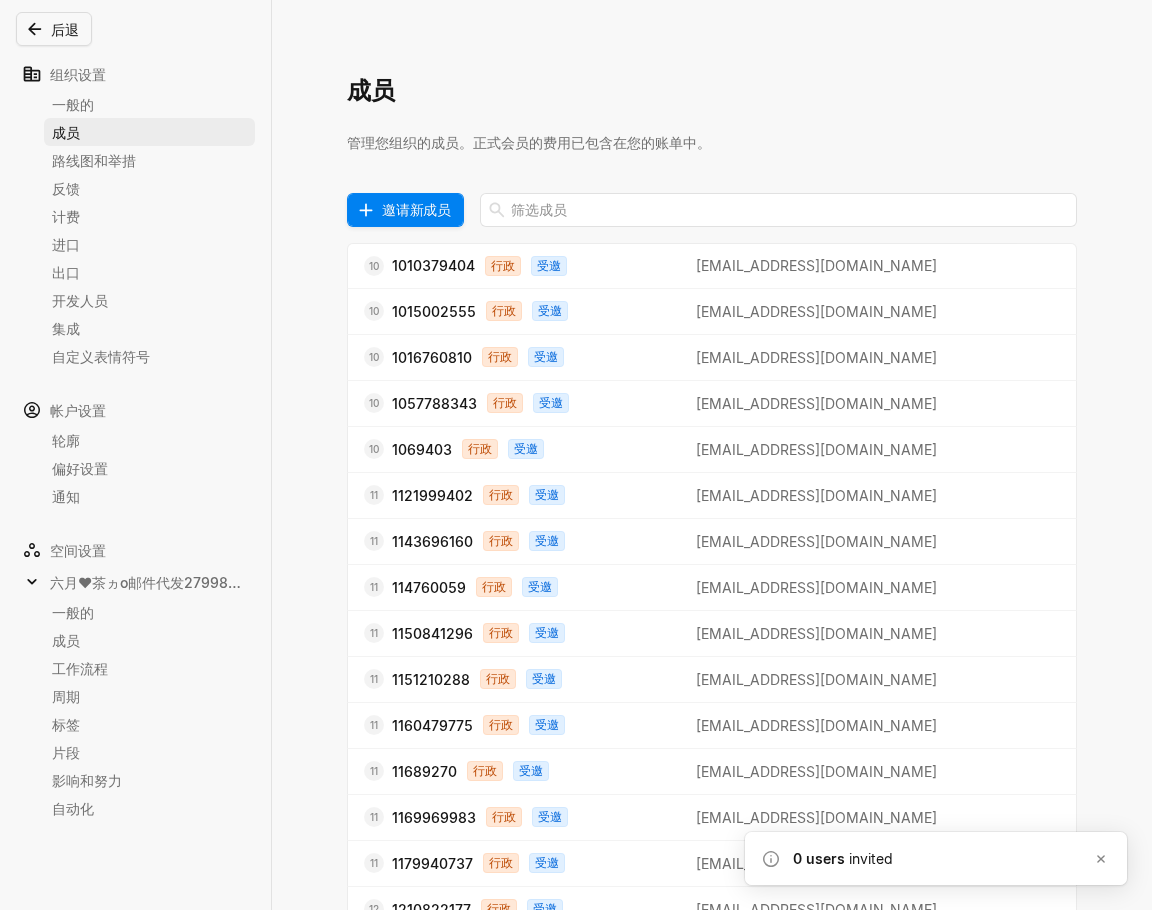 click on "邀请新成员" at bounding box center (416, 209) 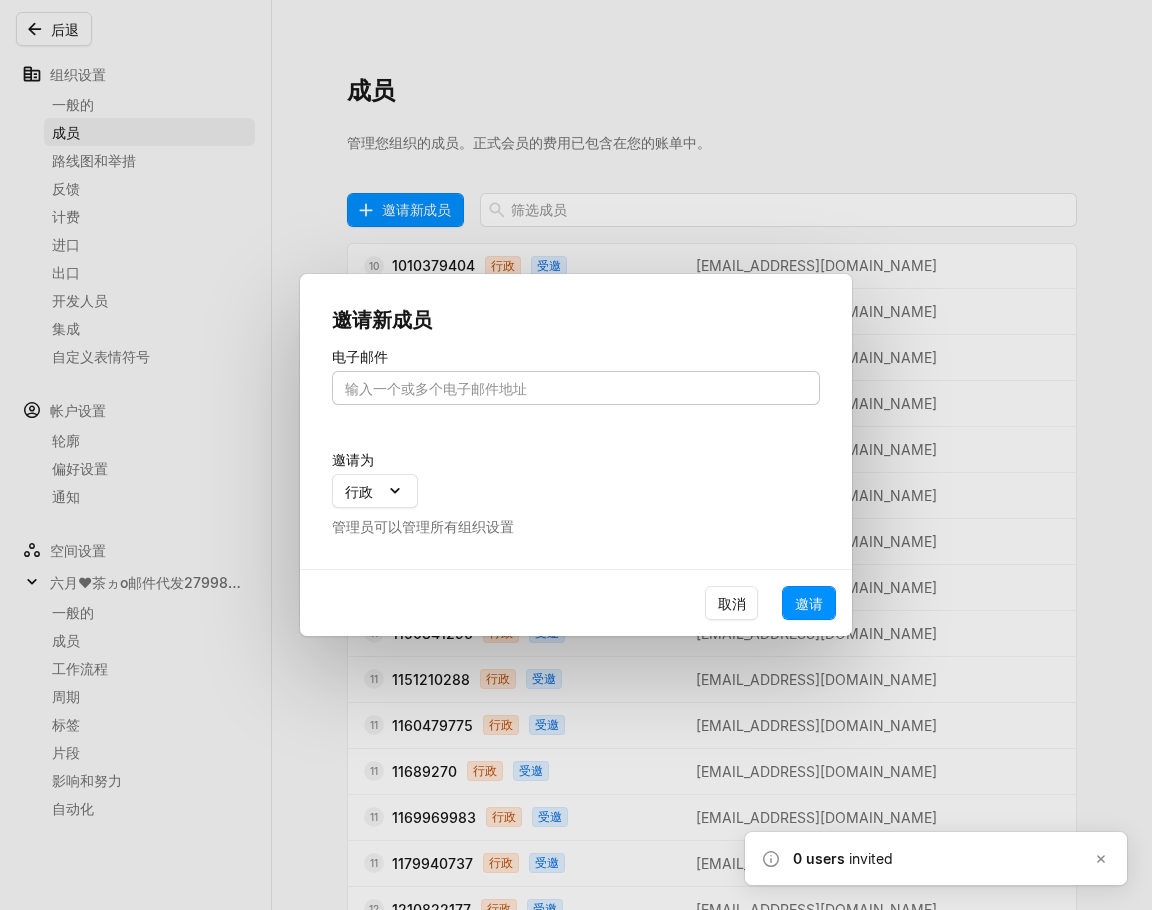 click at bounding box center (576, 388) 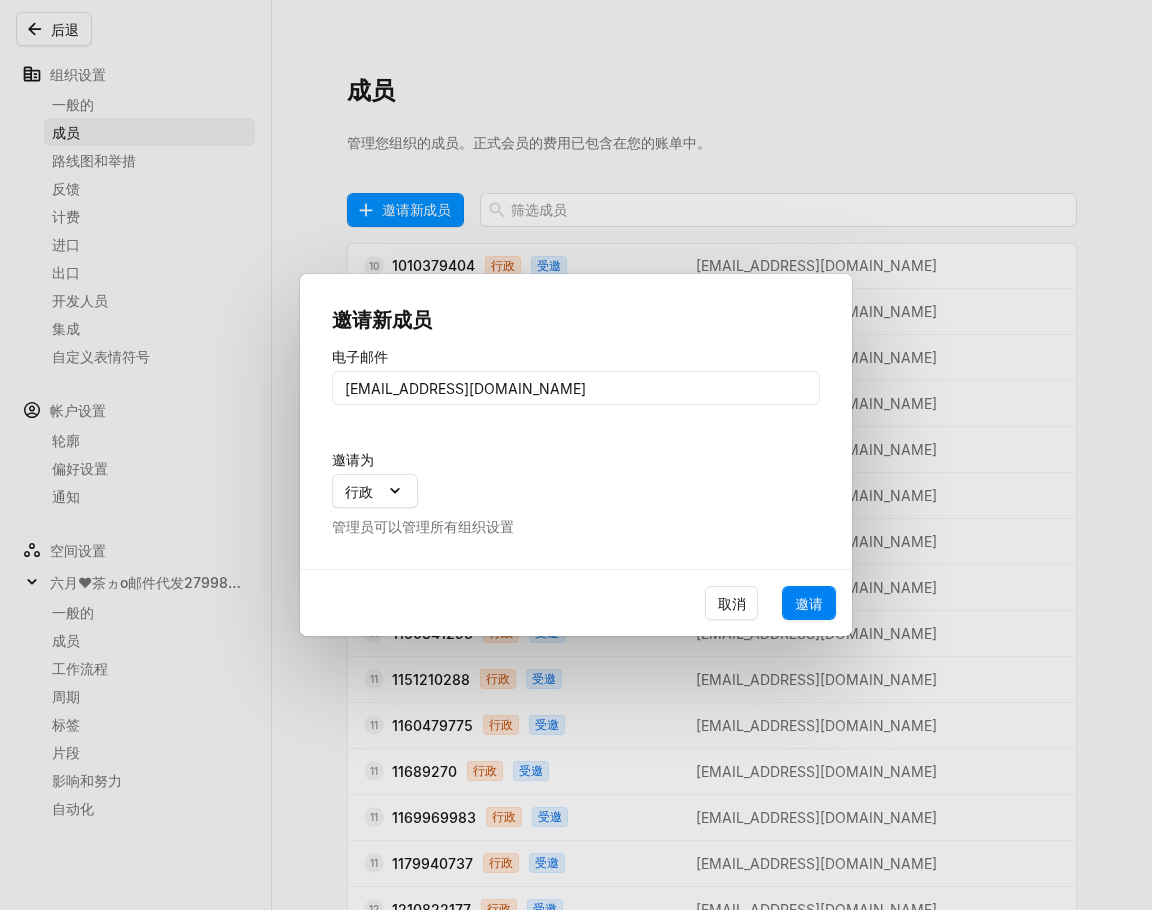 click on "邀请" at bounding box center (809, 603) 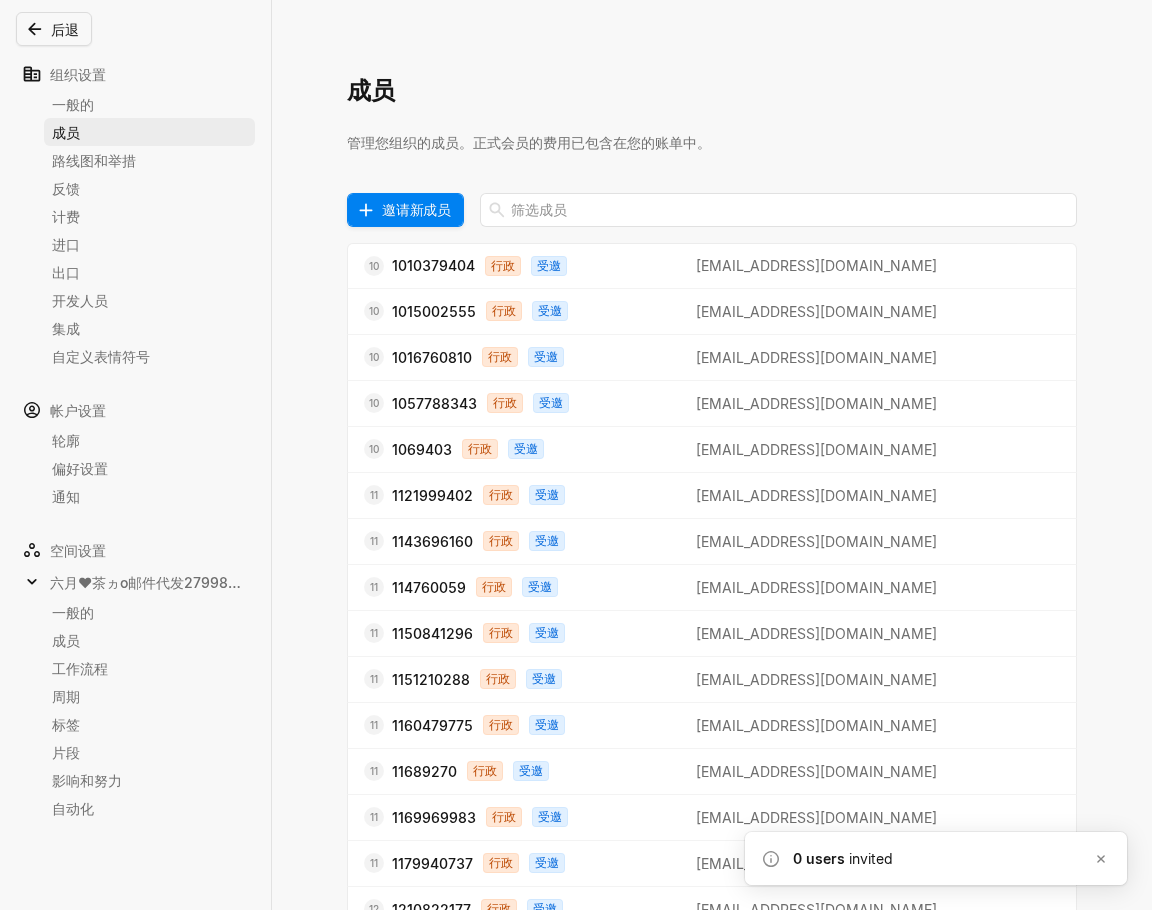 click on "邀请新成员" at bounding box center (416, 209) 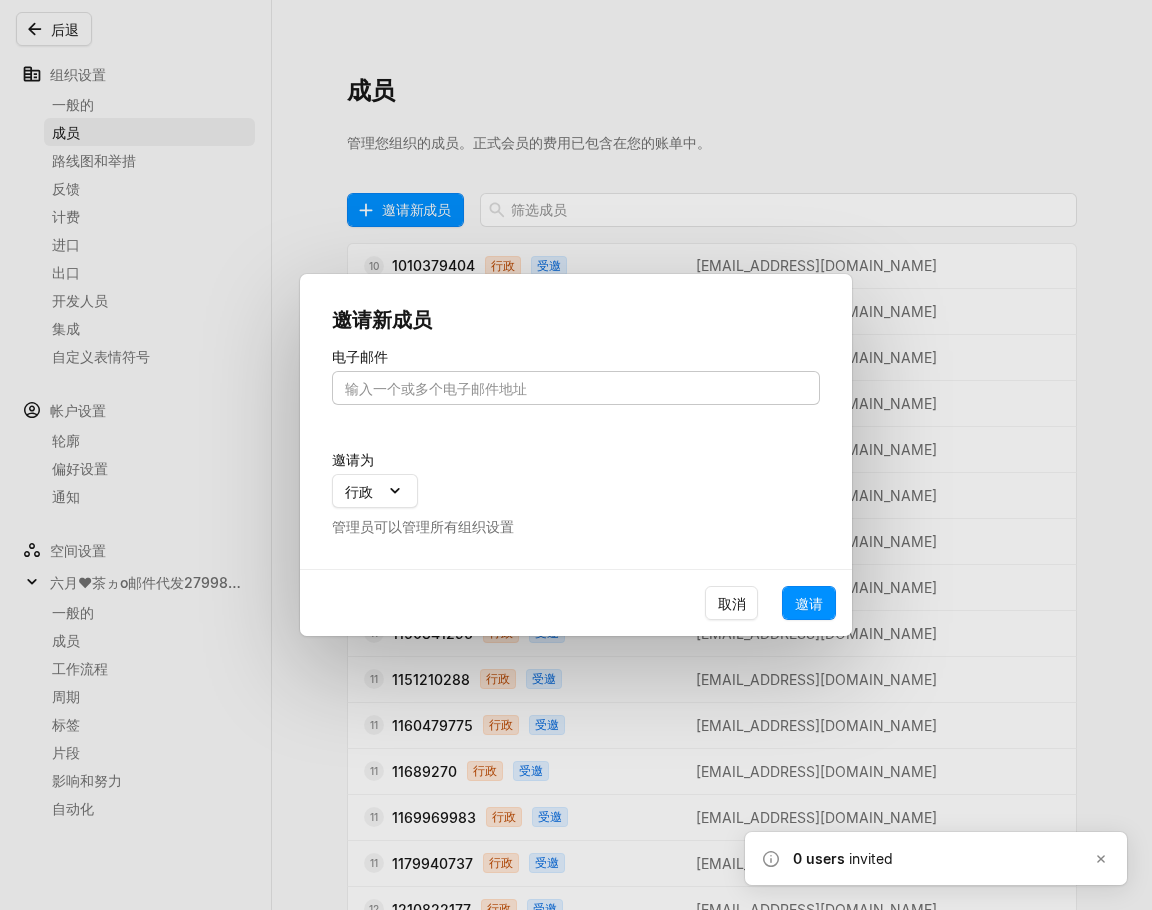 click at bounding box center (576, 388) 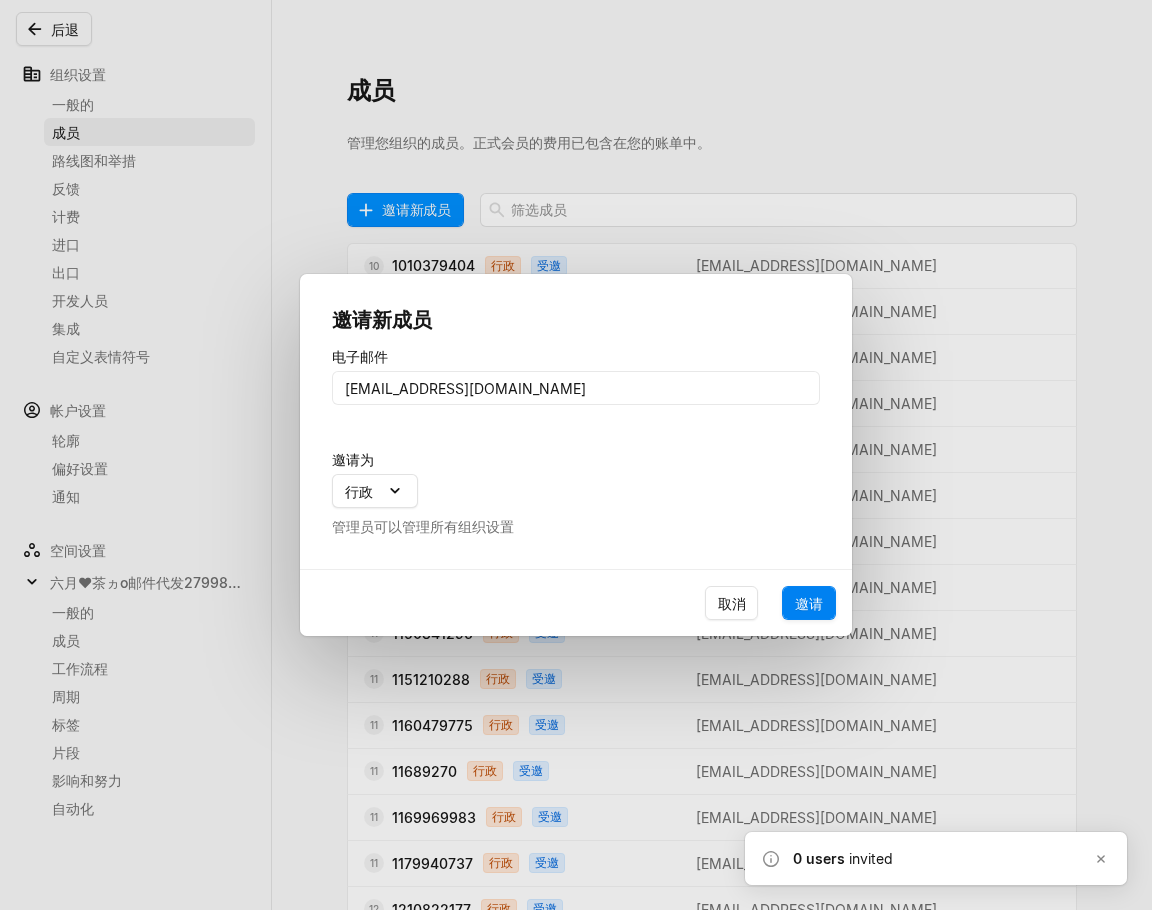 click on "邀请" at bounding box center [809, 603] 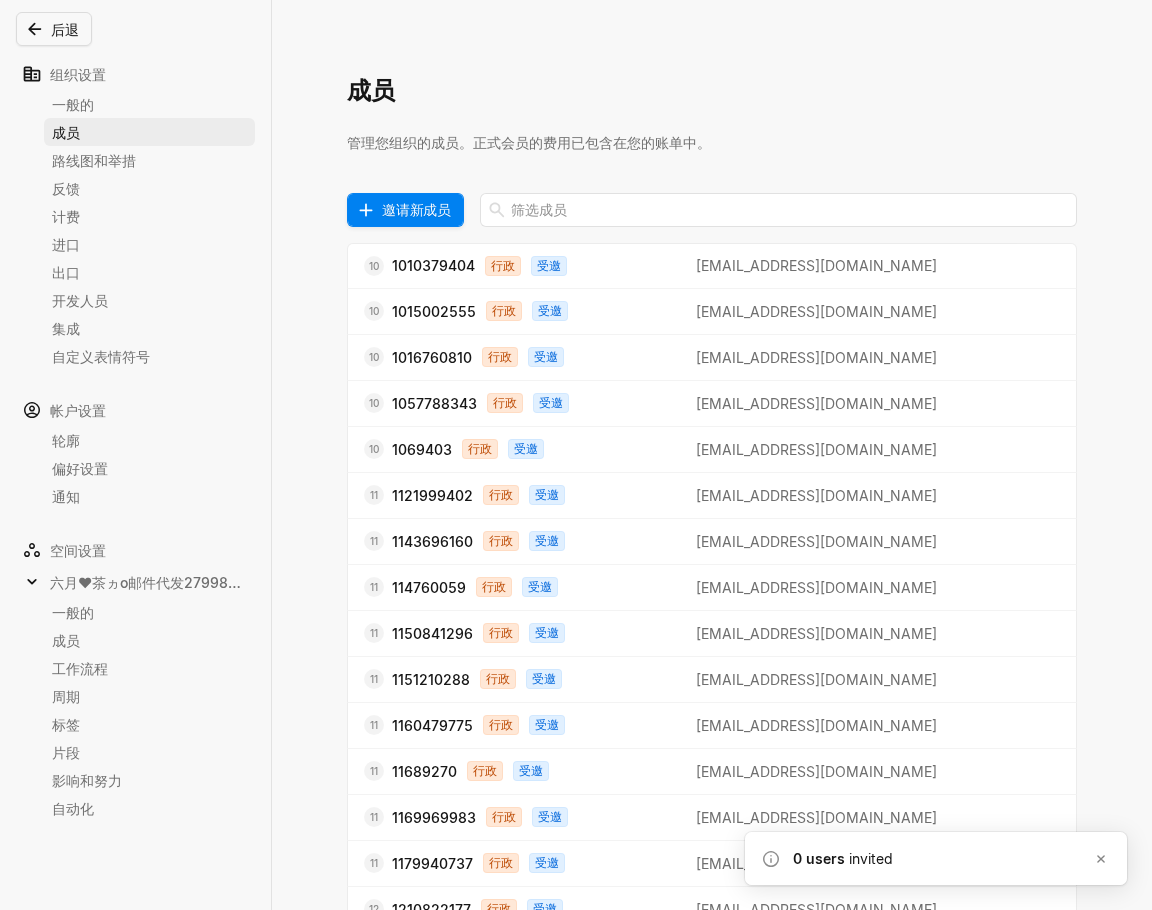 click on "邀请新成员" at bounding box center [416, 209] 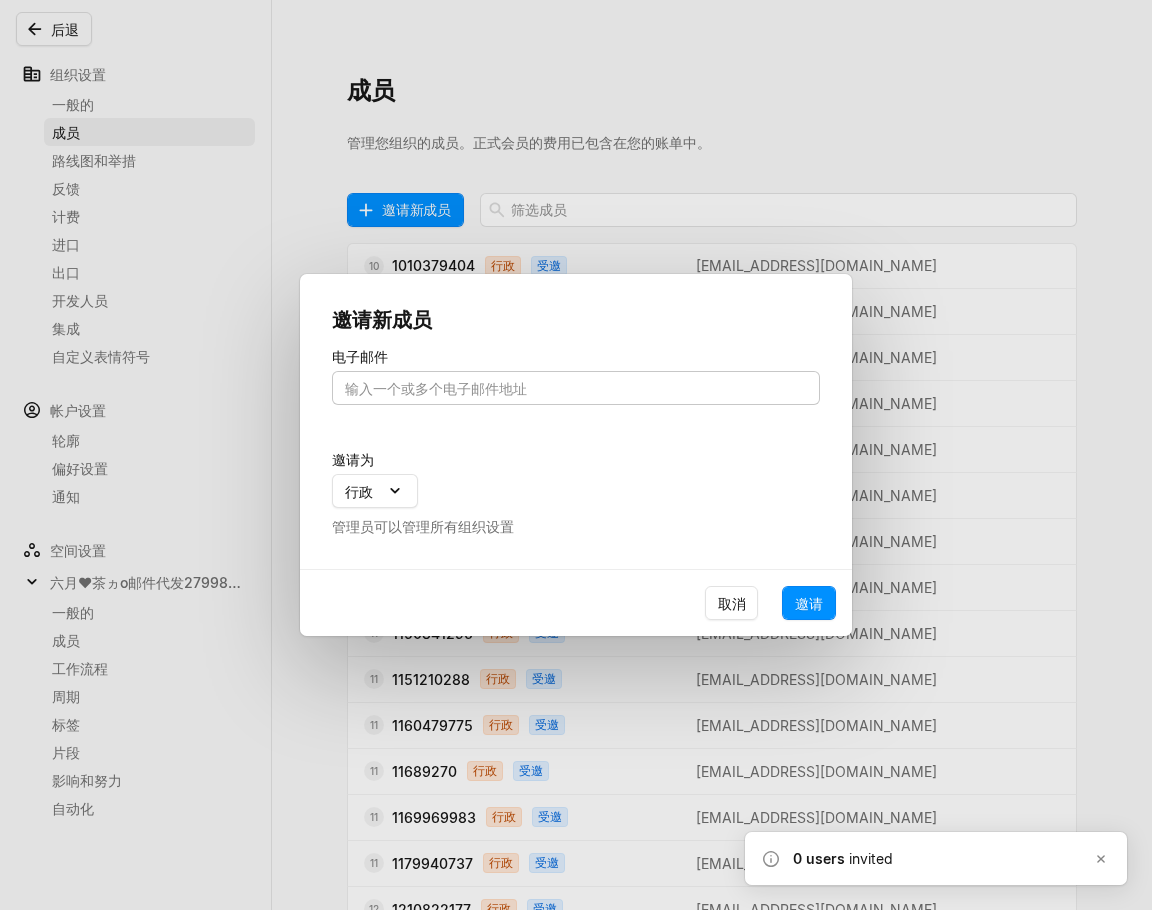 click at bounding box center (576, 388) 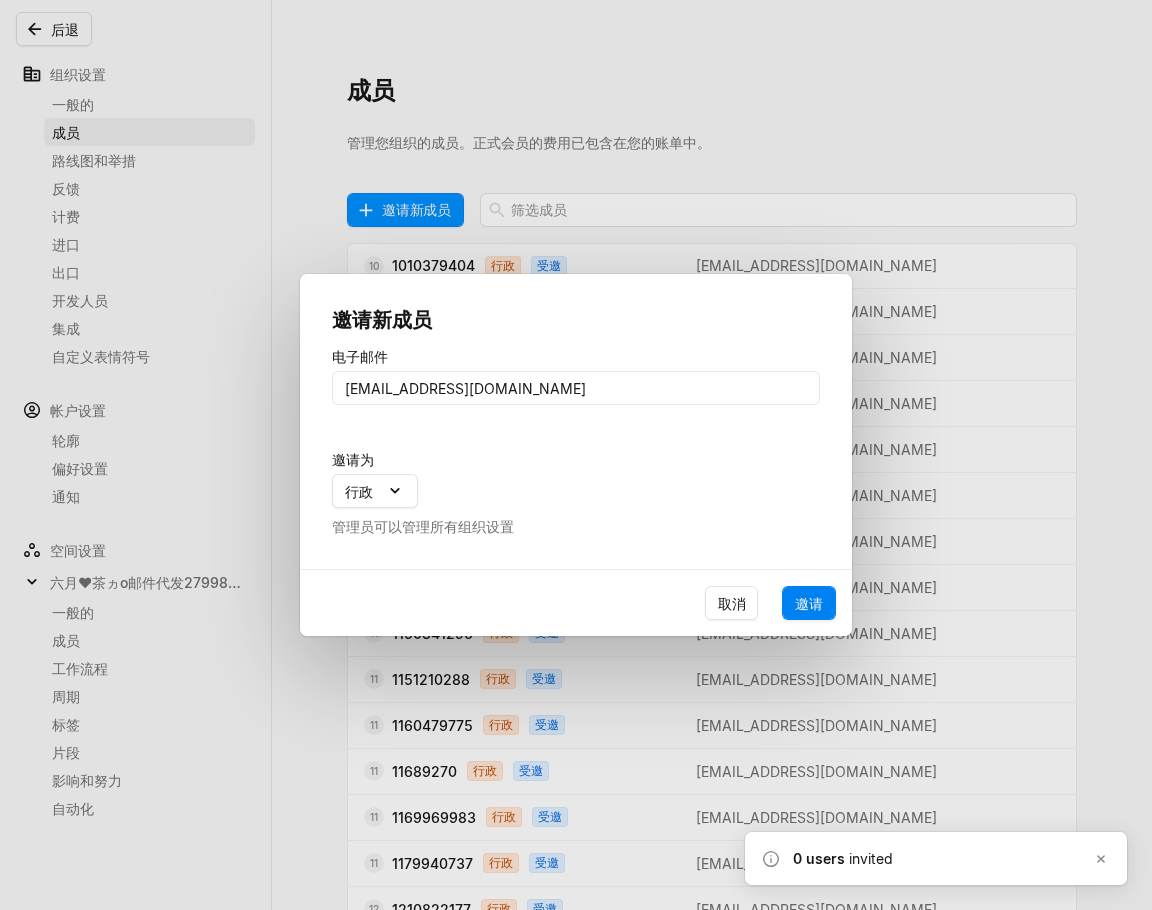 click on "邀请" at bounding box center (809, 603) 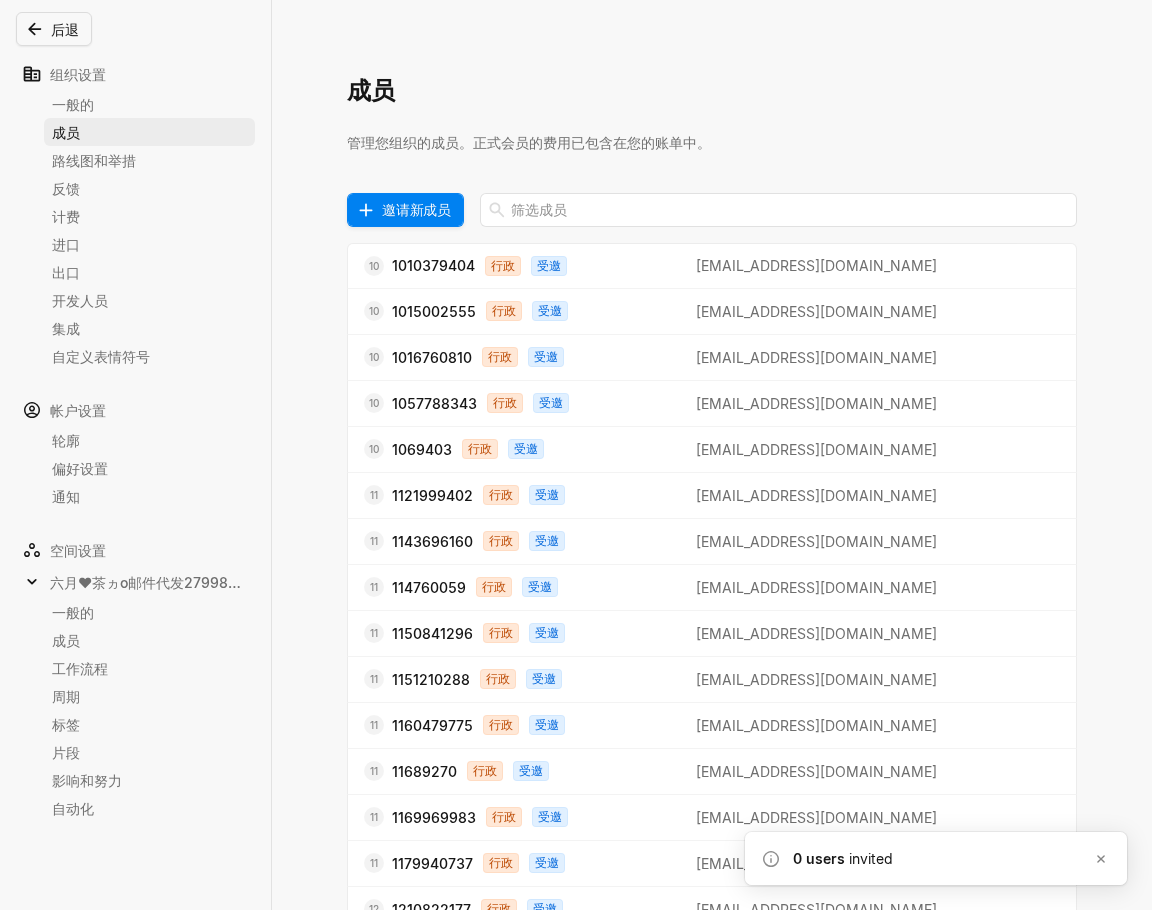 click on "邀请新成员" at bounding box center (416, 209) 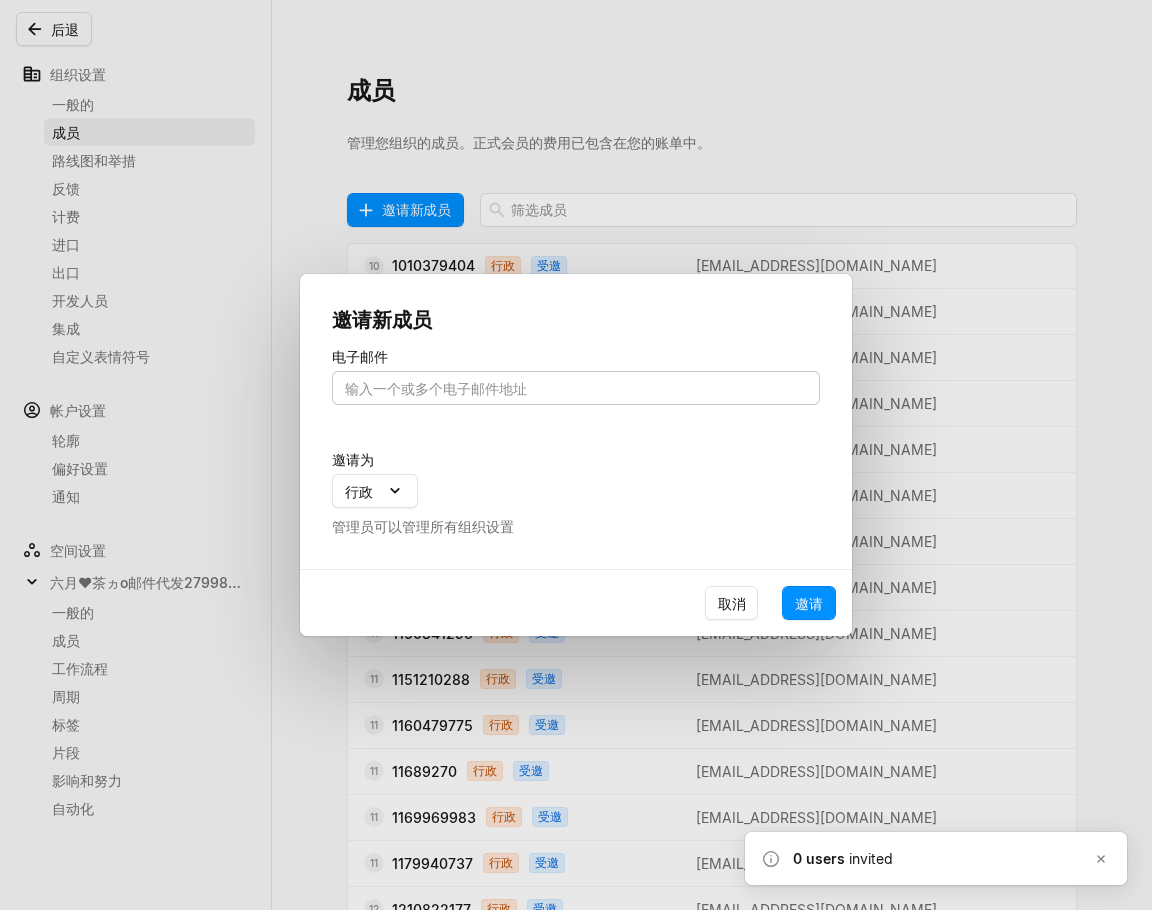 click at bounding box center (576, 388) 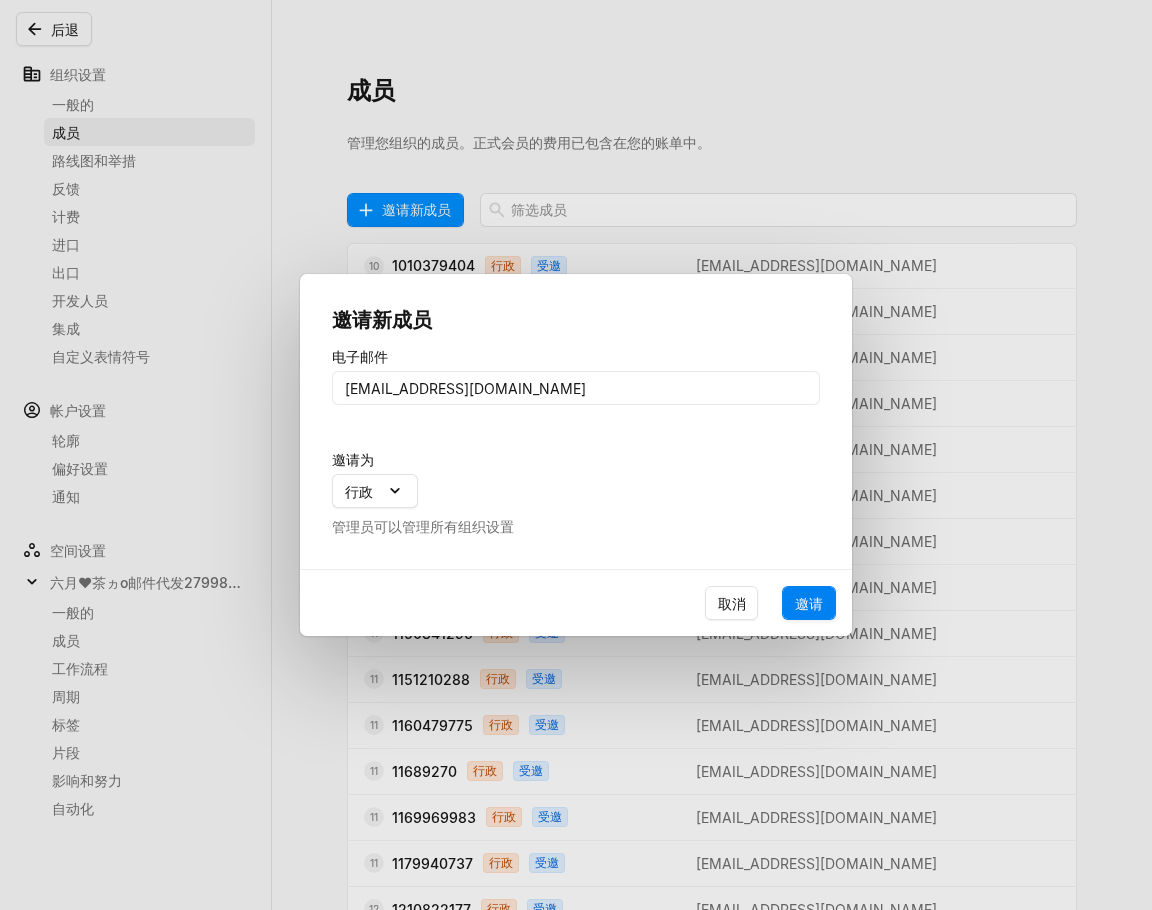 click on "邀请" at bounding box center (809, 603) 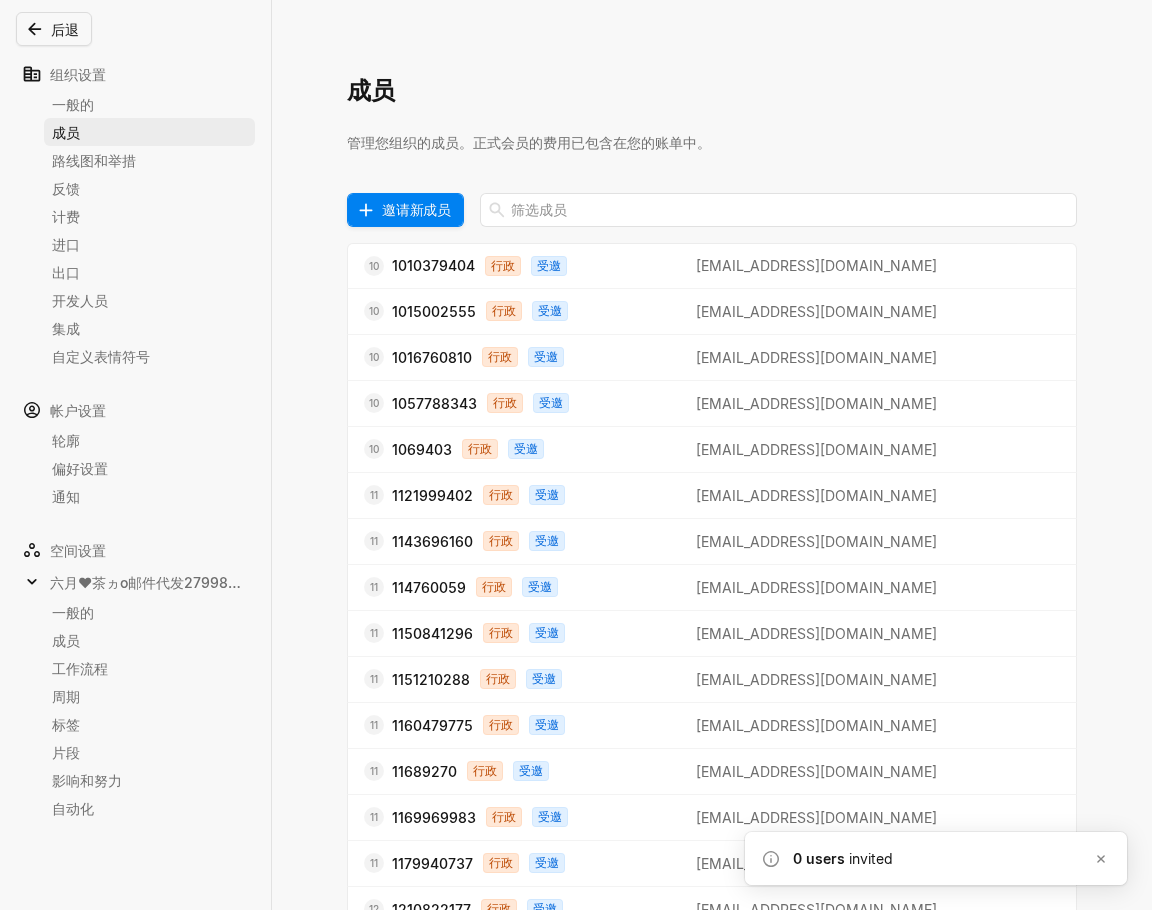 click on "邀请新成员" at bounding box center (416, 209) 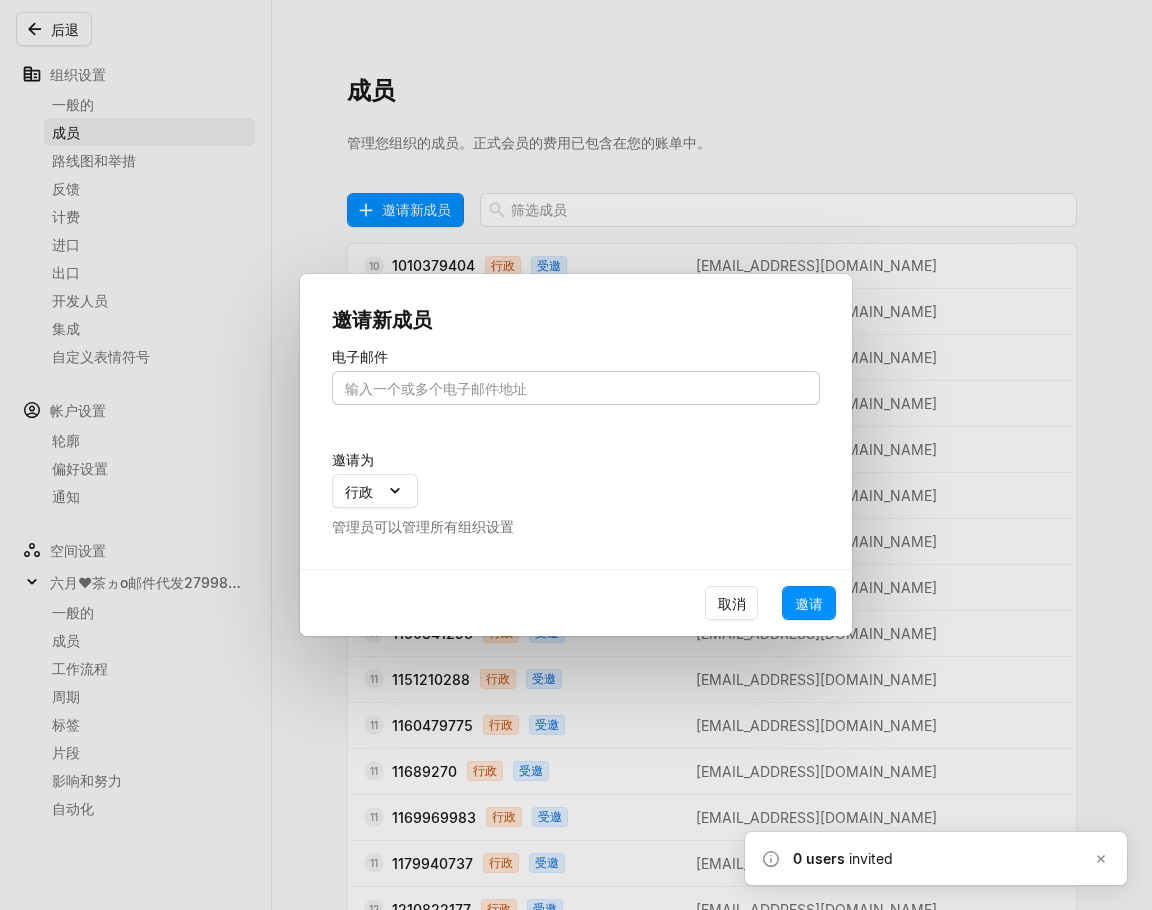 click at bounding box center [576, 388] 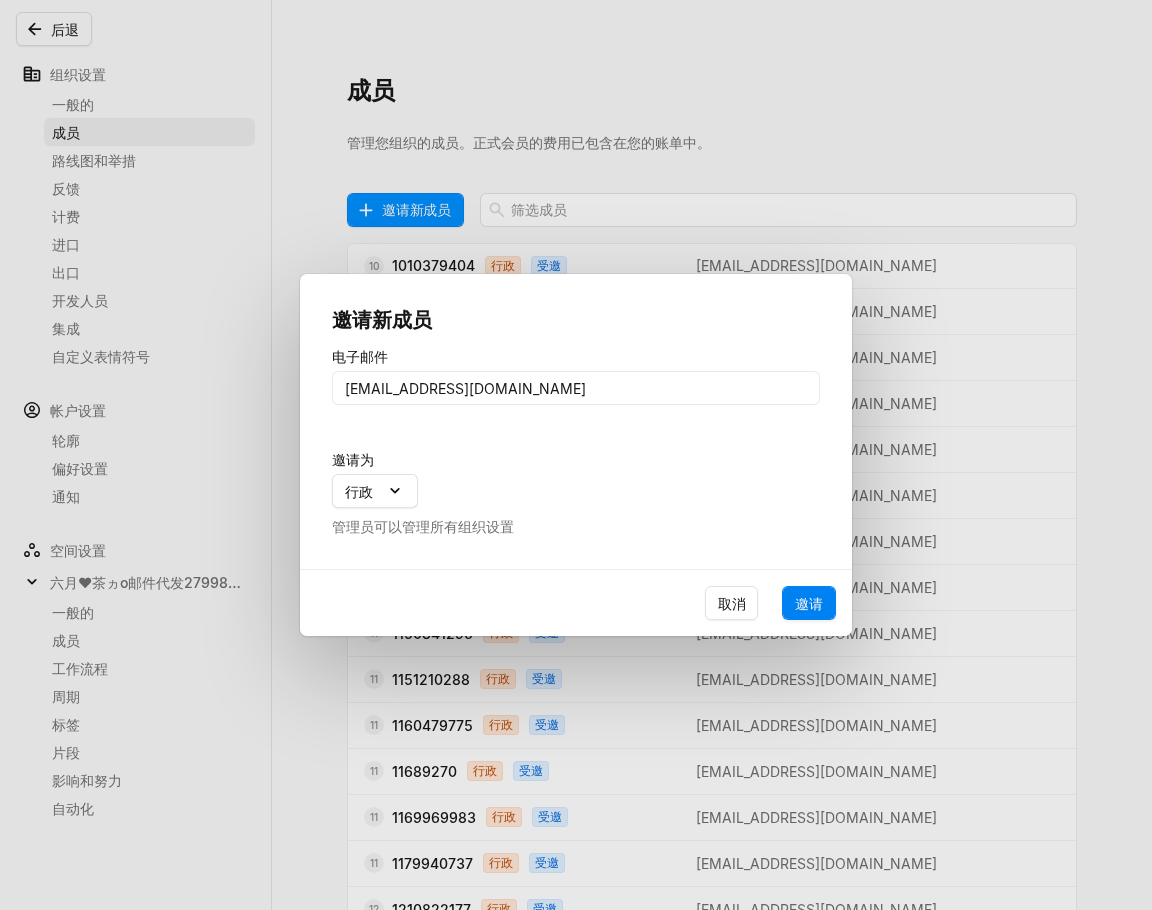 click on "邀请" at bounding box center [809, 603] 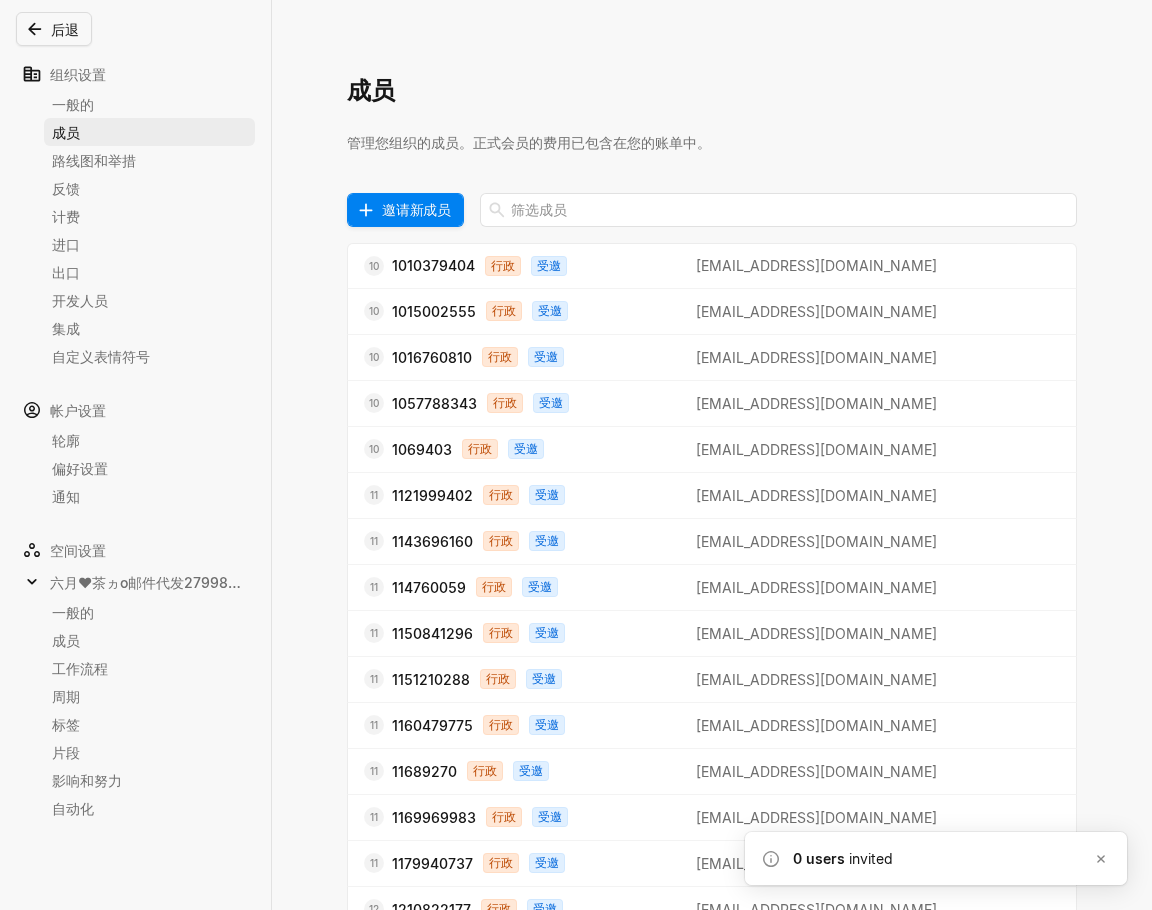 click on "邀请新成员" at bounding box center (416, 209) 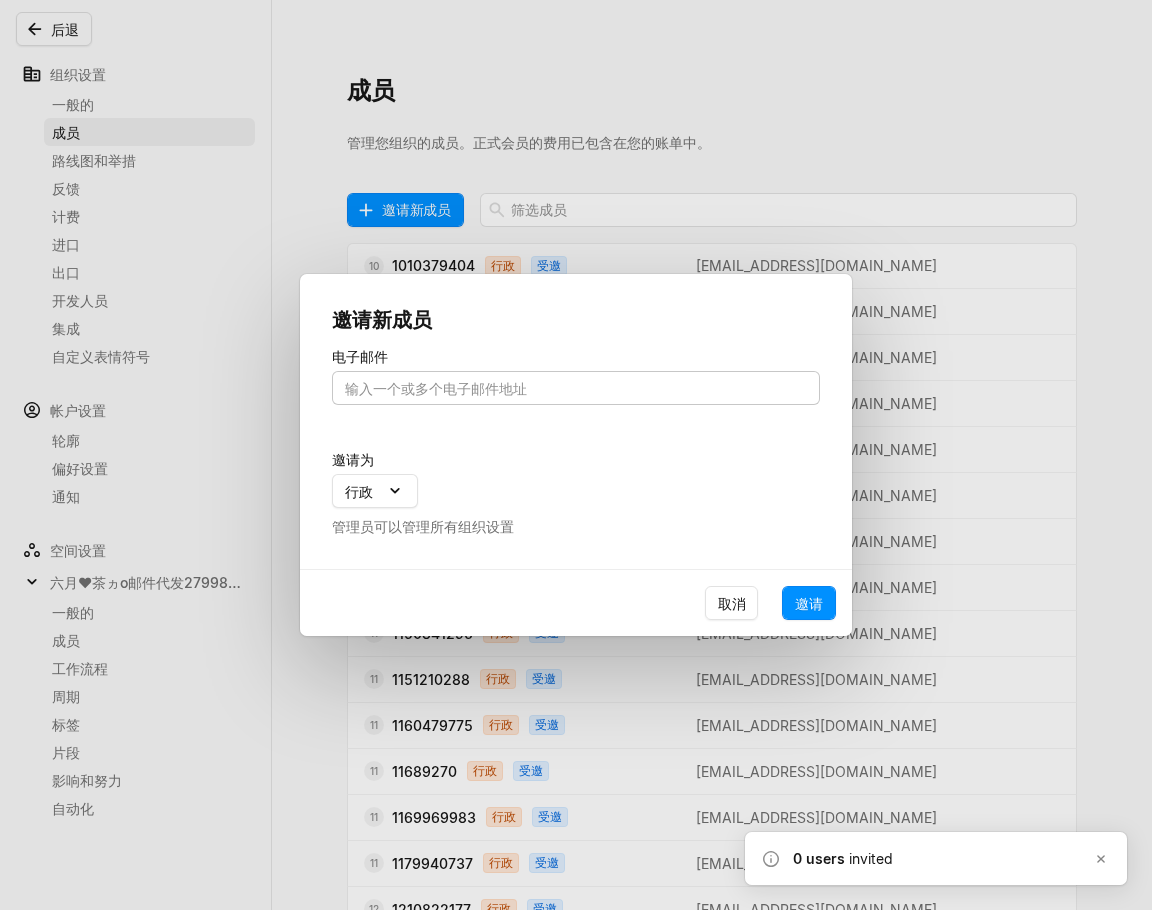 click at bounding box center [576, 388] 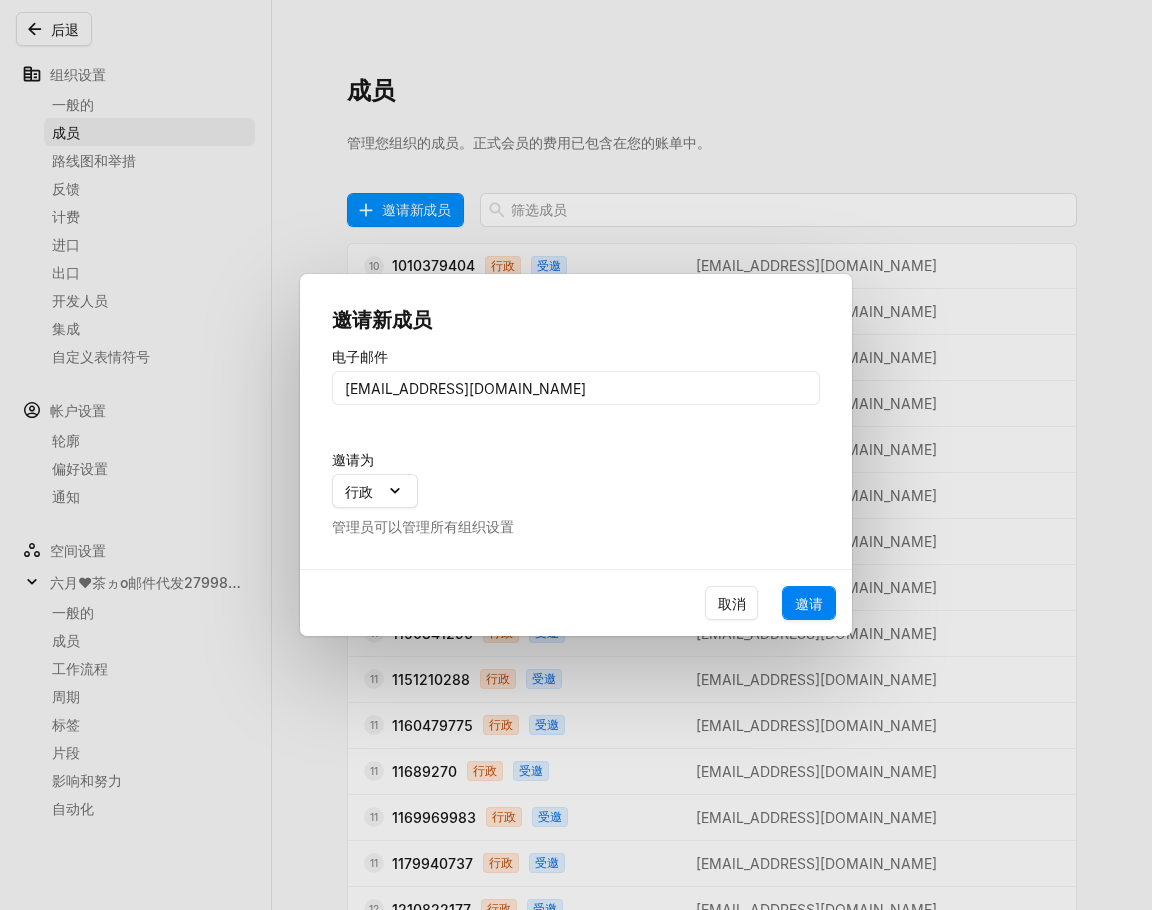 click on "邀请" at bounding box center [809, 603] 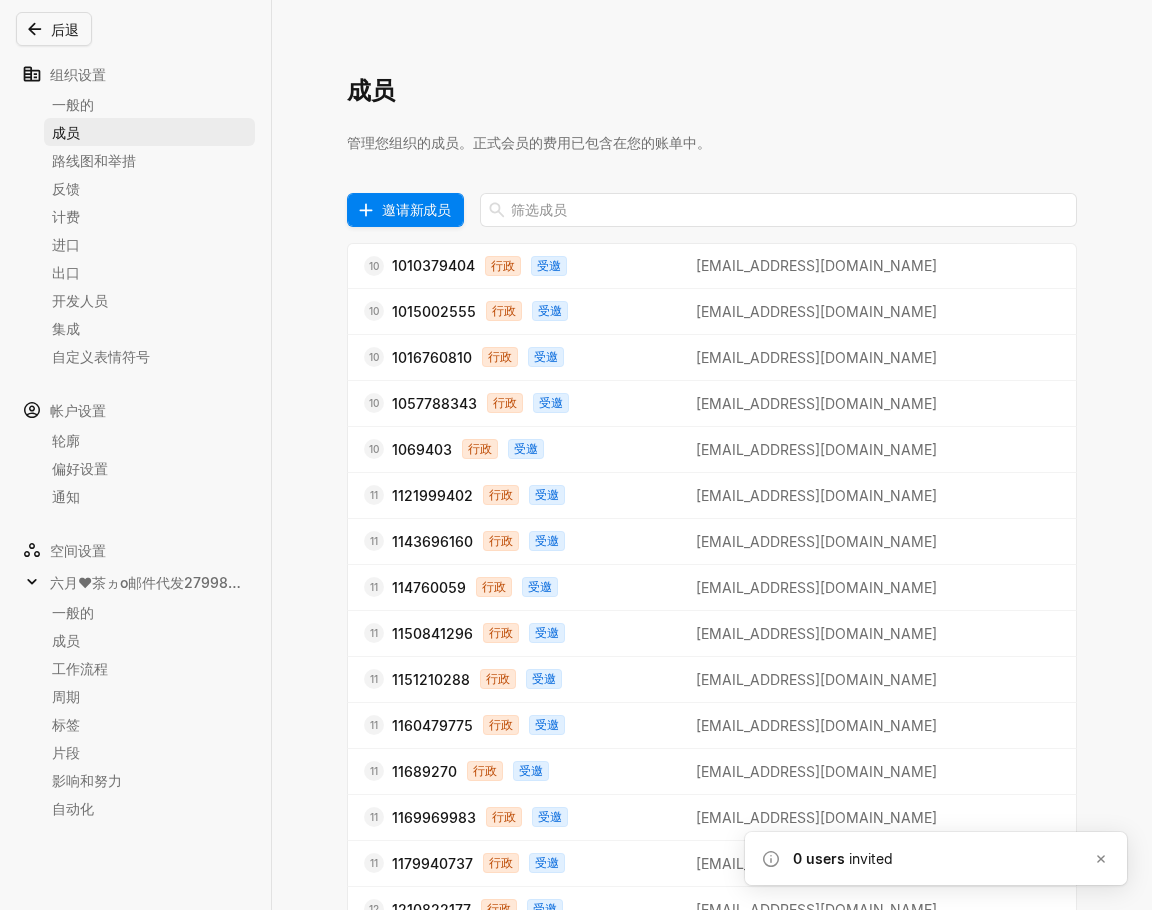 click on "邀请新成员" at bounding box center [416, 209] 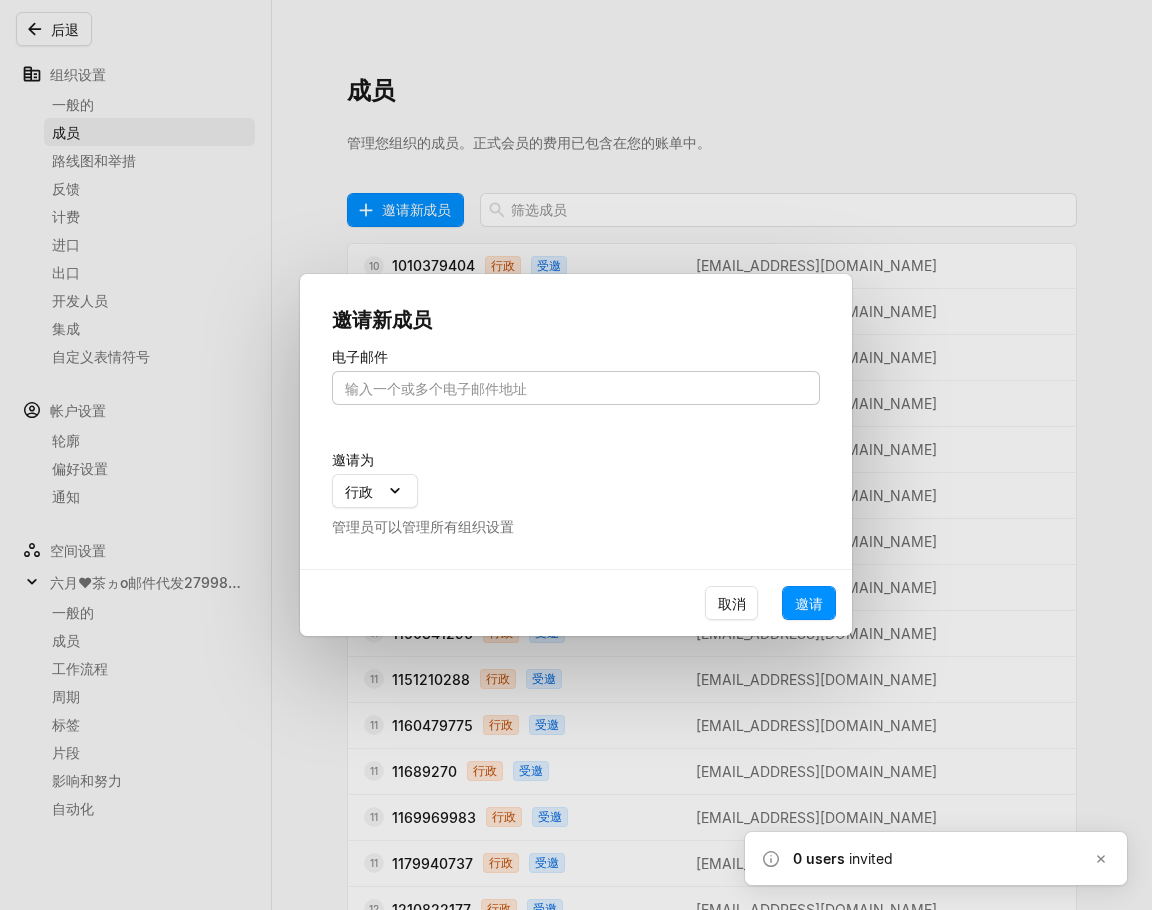 click at bounding box center (576, 388) 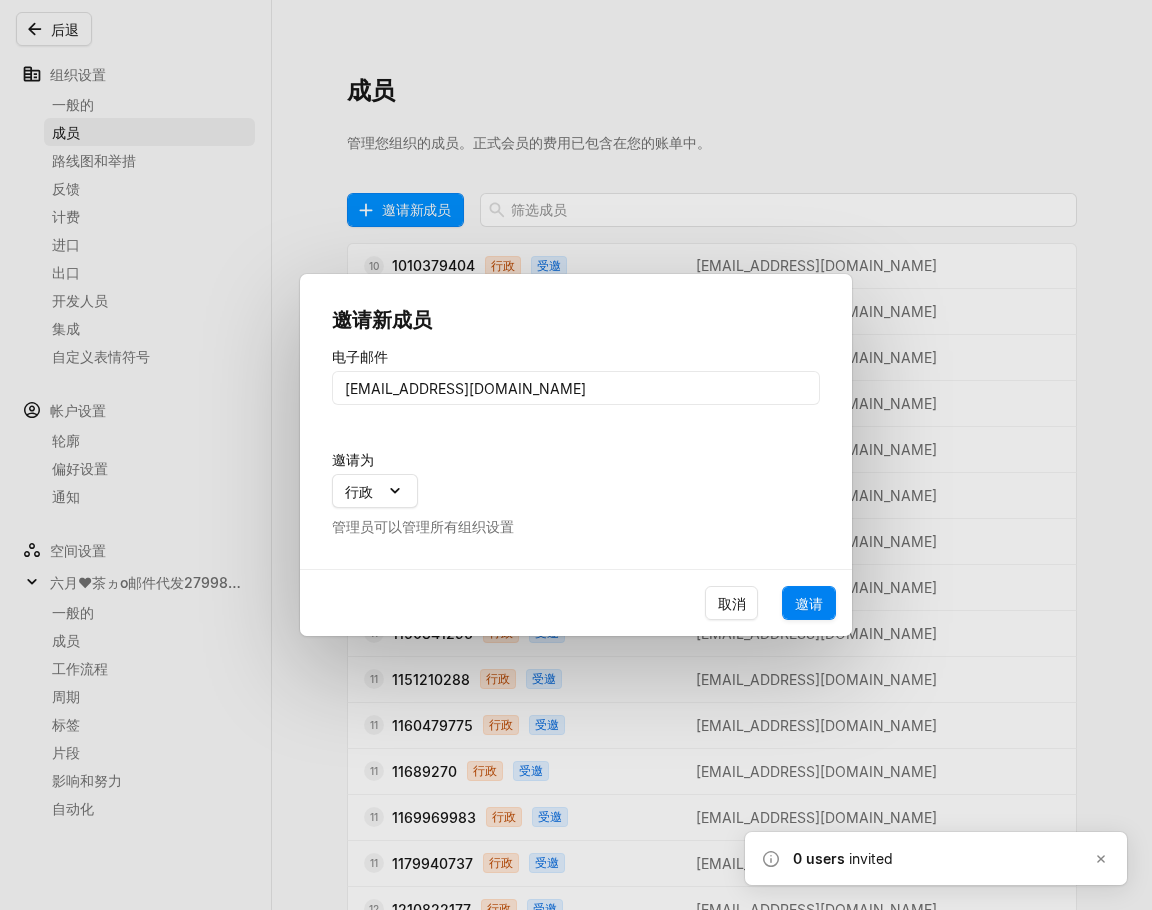click on "邀请" at bounding box center [809, 603] 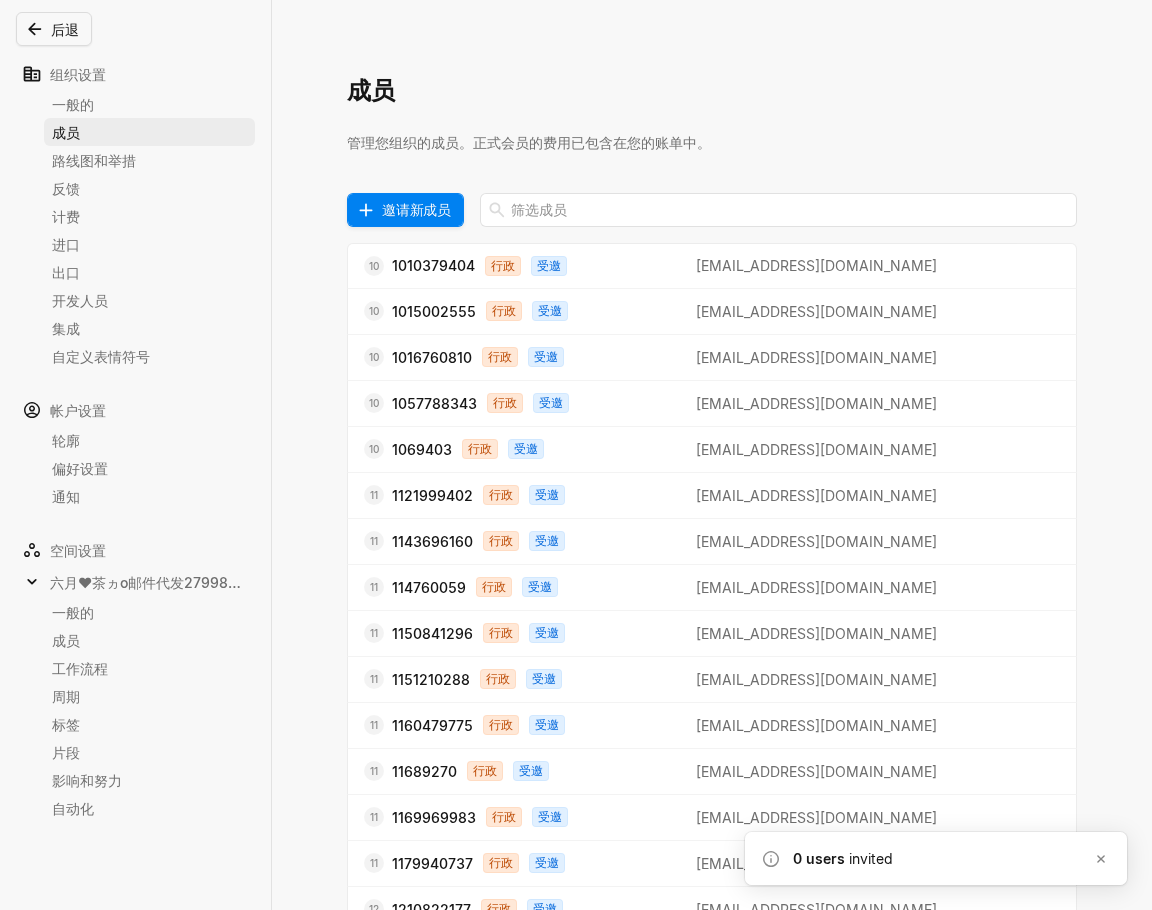 click on "邀请新成员" at bounding box center [416, 209] 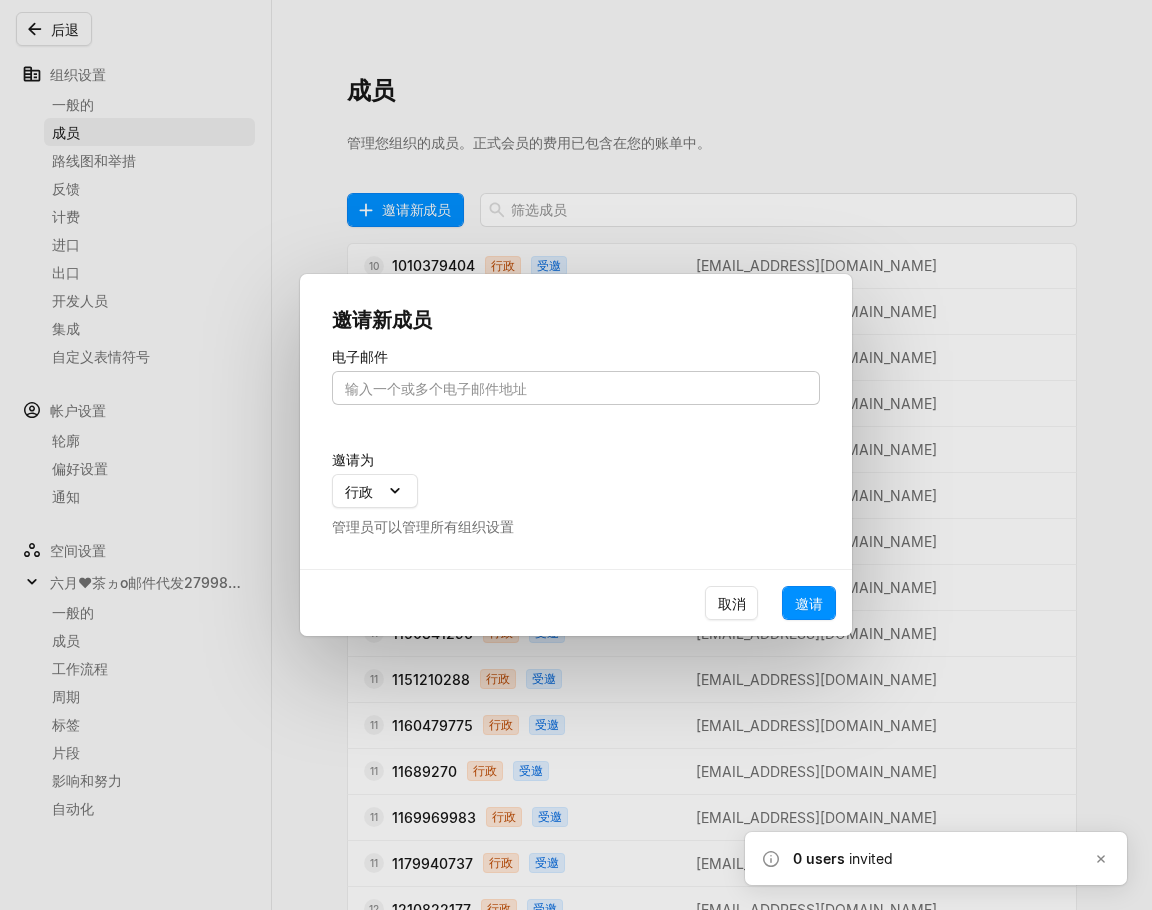click at bounding box center [576, 388] 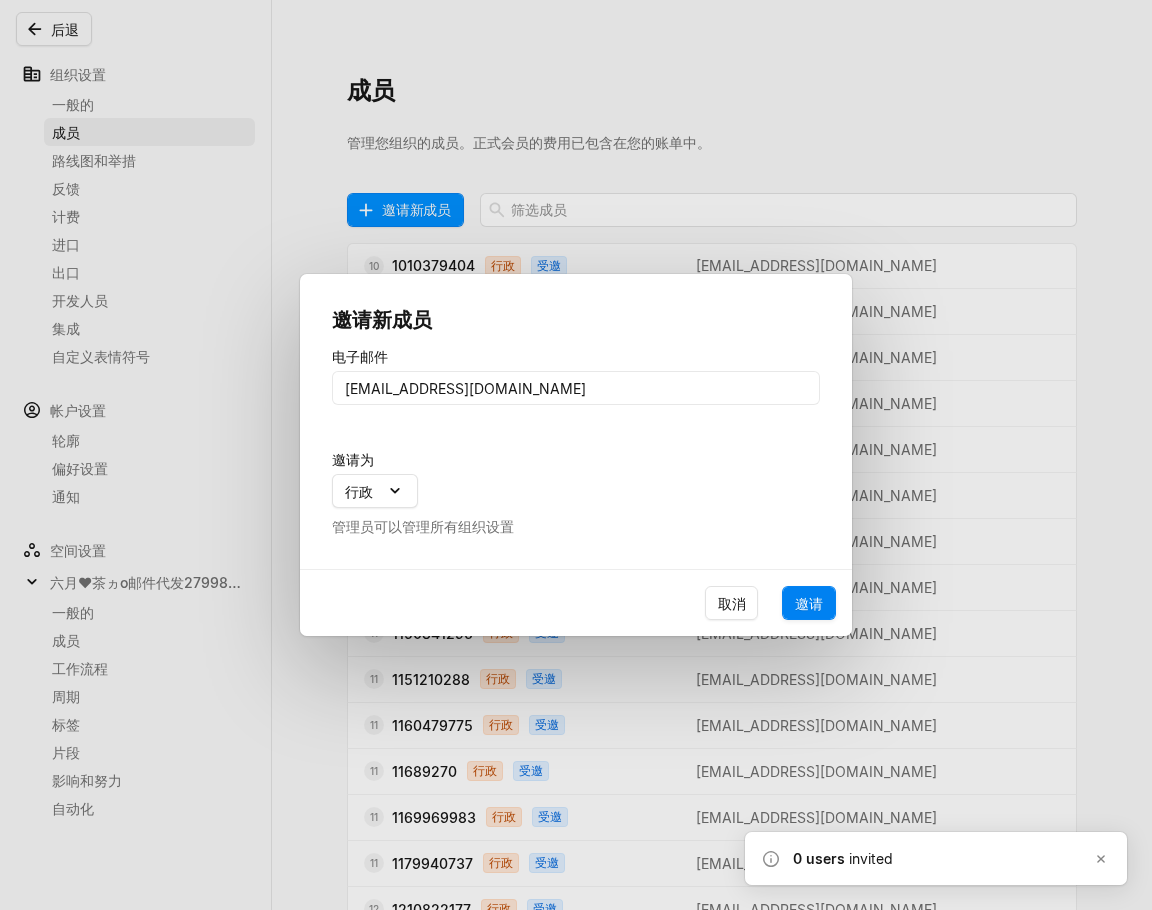click on "邀请" at bounding box center (809, 603) 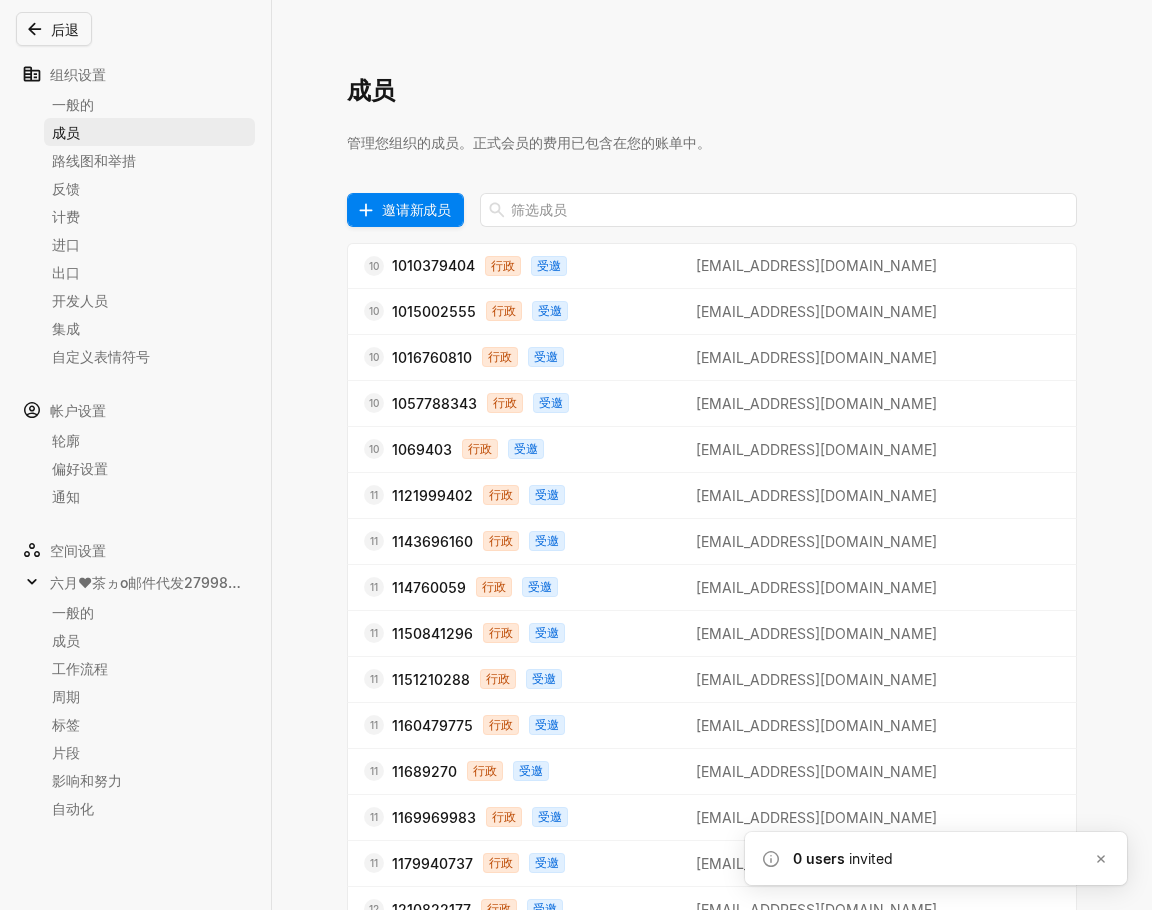 click on "邀请新成员" at bounding box center [416, 209] 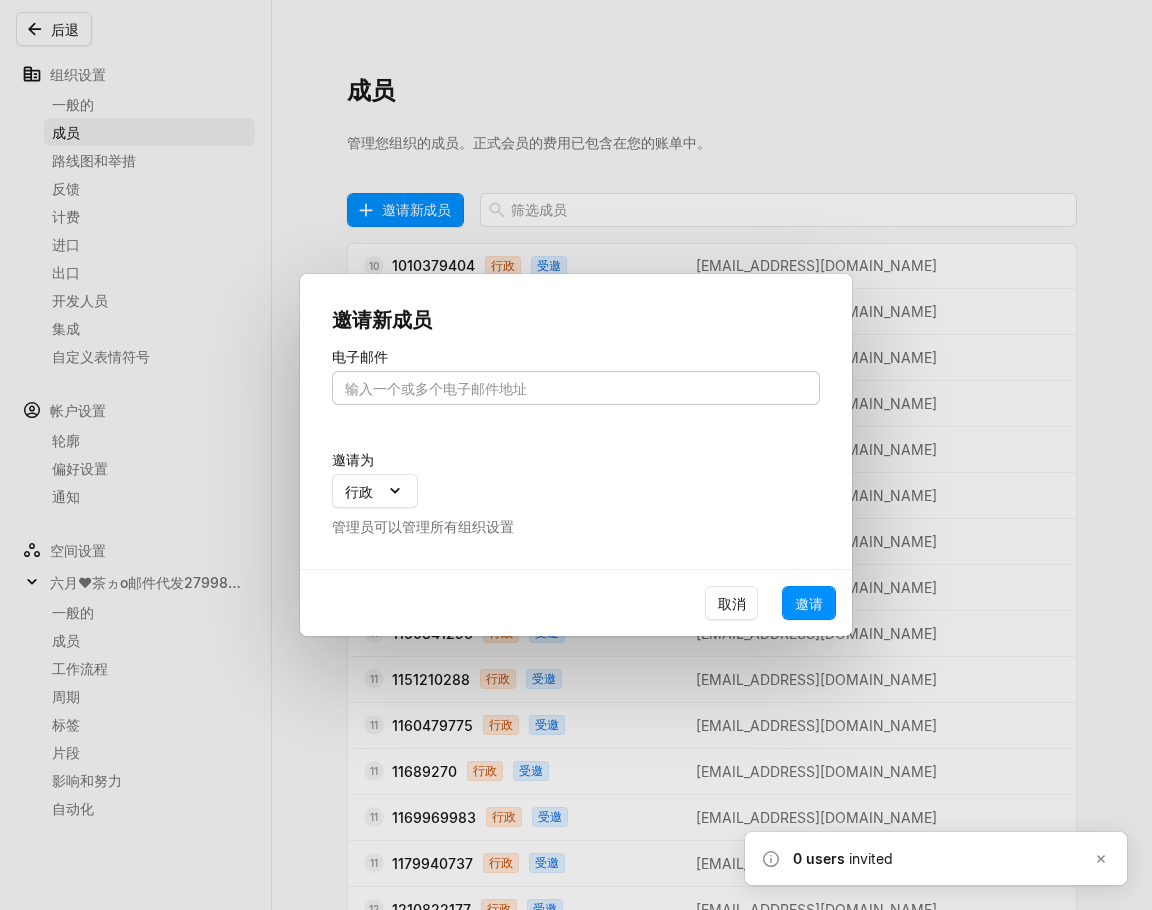 click at bounding box center (576, 388) 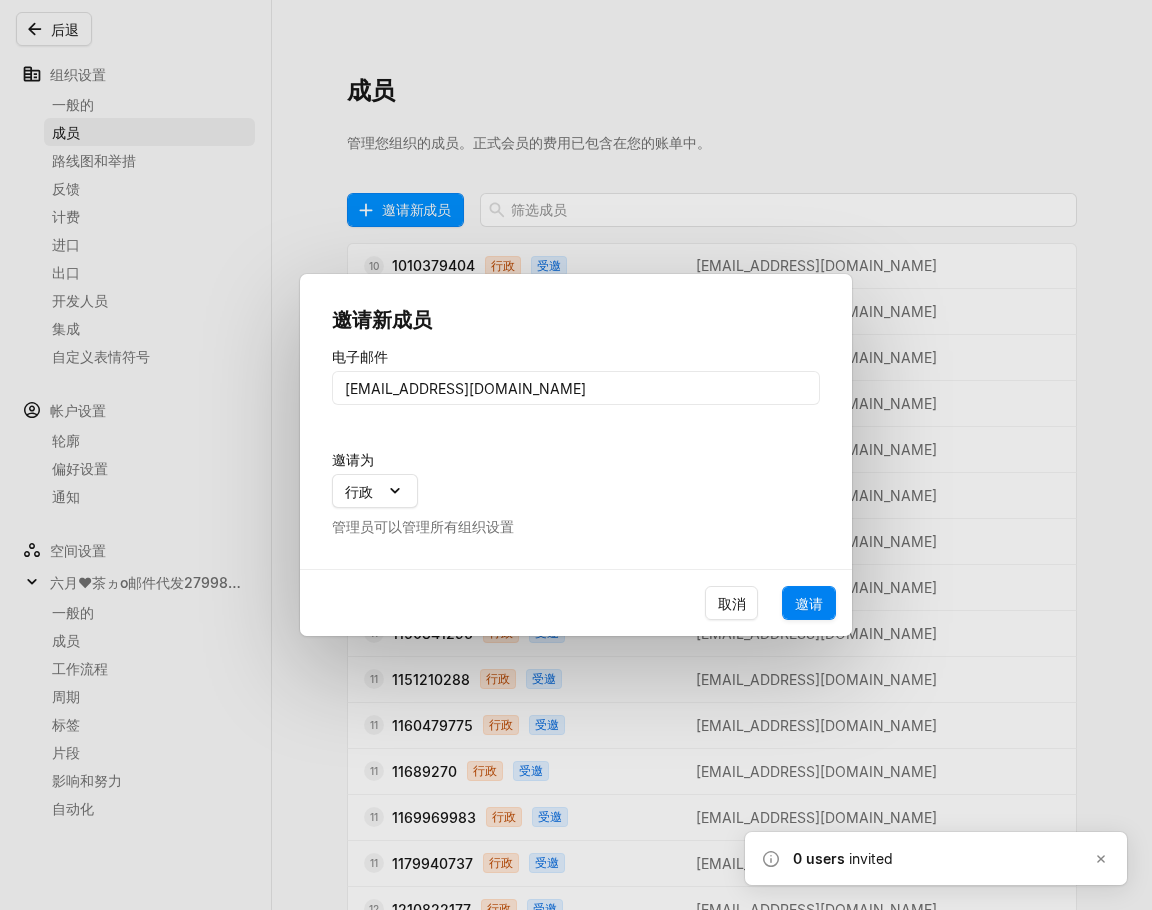 click on "邀请" at bounding box center (809, 603) 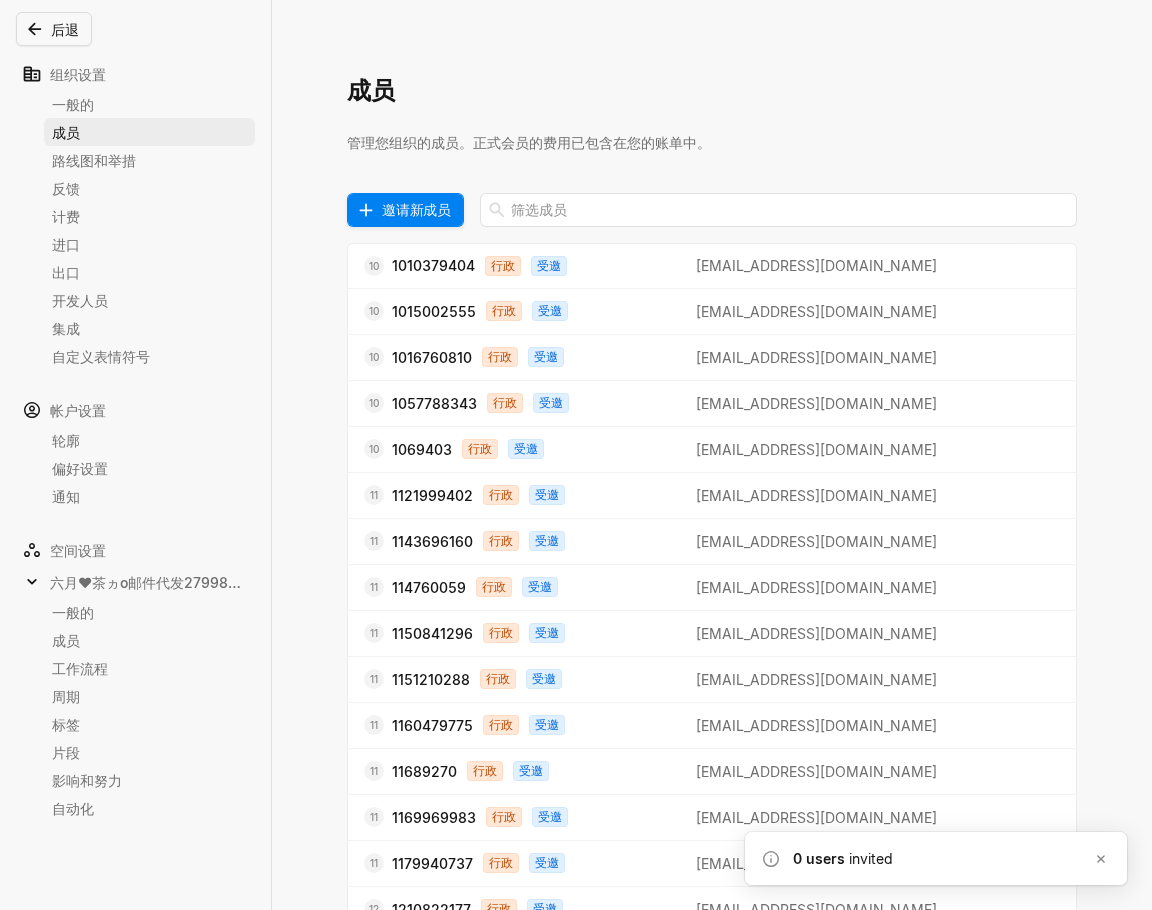 click on "邀请新成员" at bounding box center (416, 209) 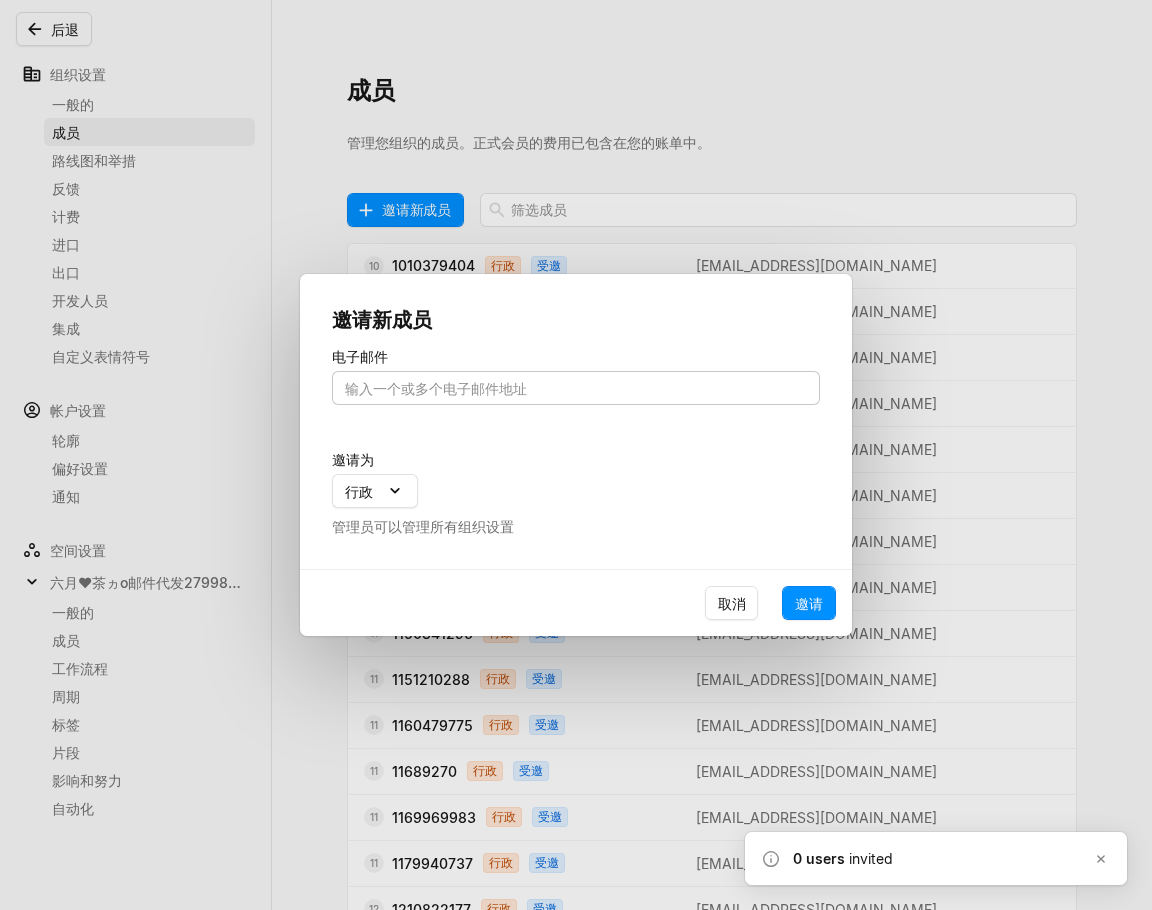 click at bounding box center (576, 388) 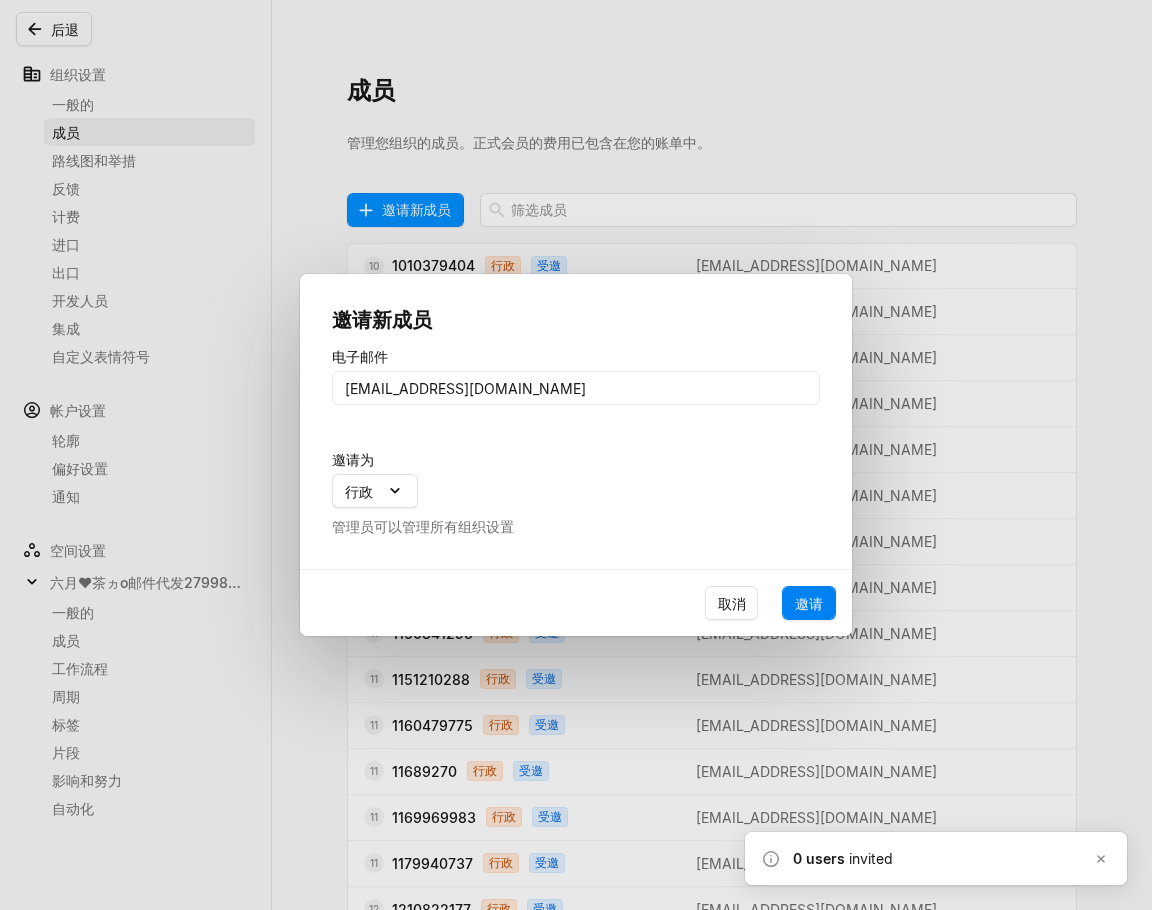 click on "邀请" at bounding box center [809, 603] 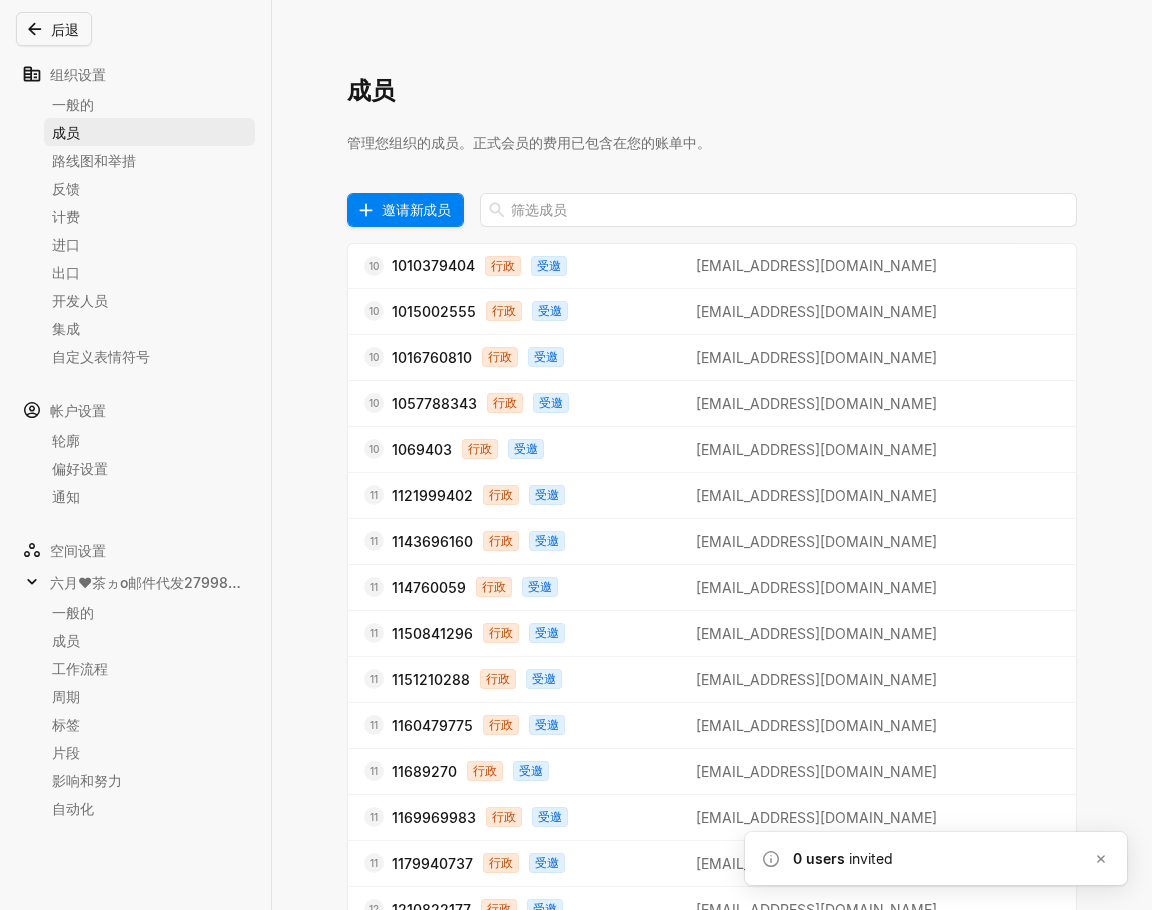 click on "邀请新成员" at bounding box center (416, 209) 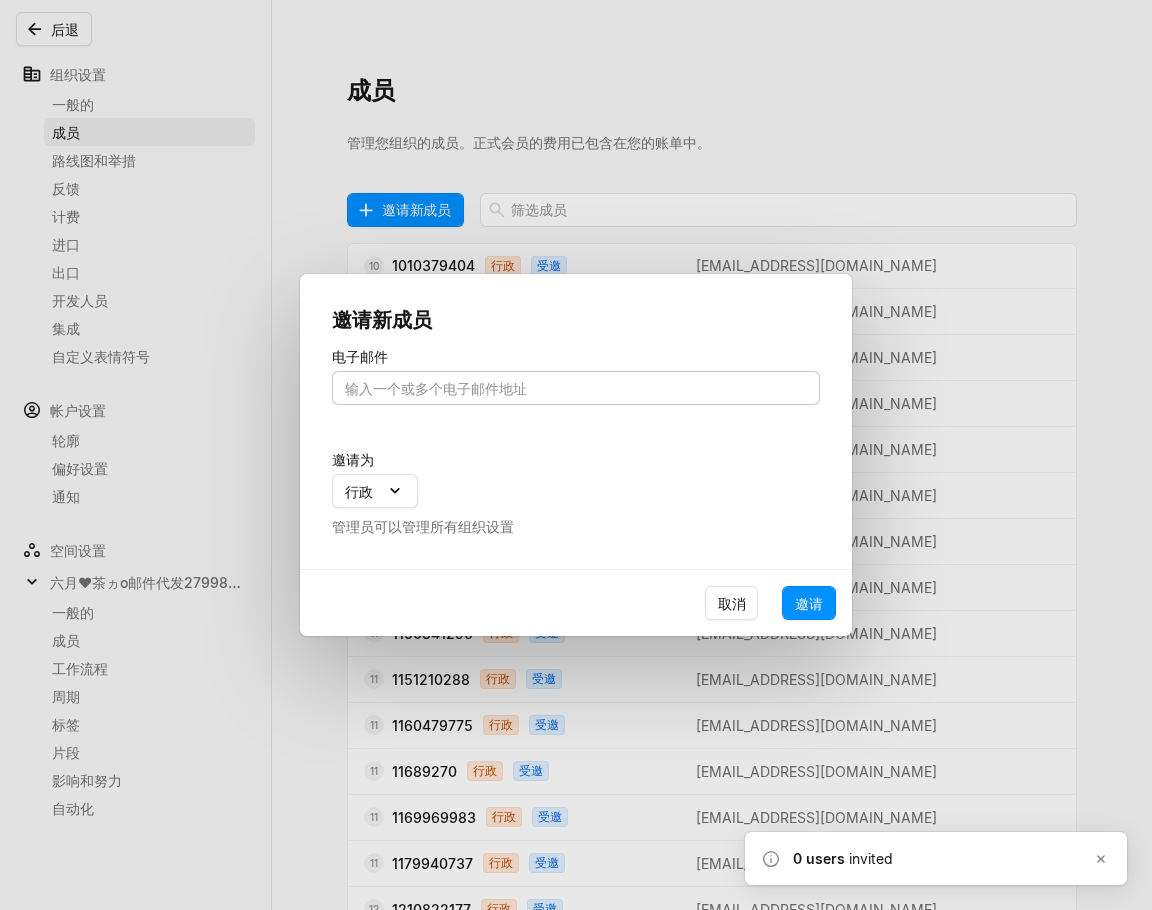 click at bounding box center (576, 388) 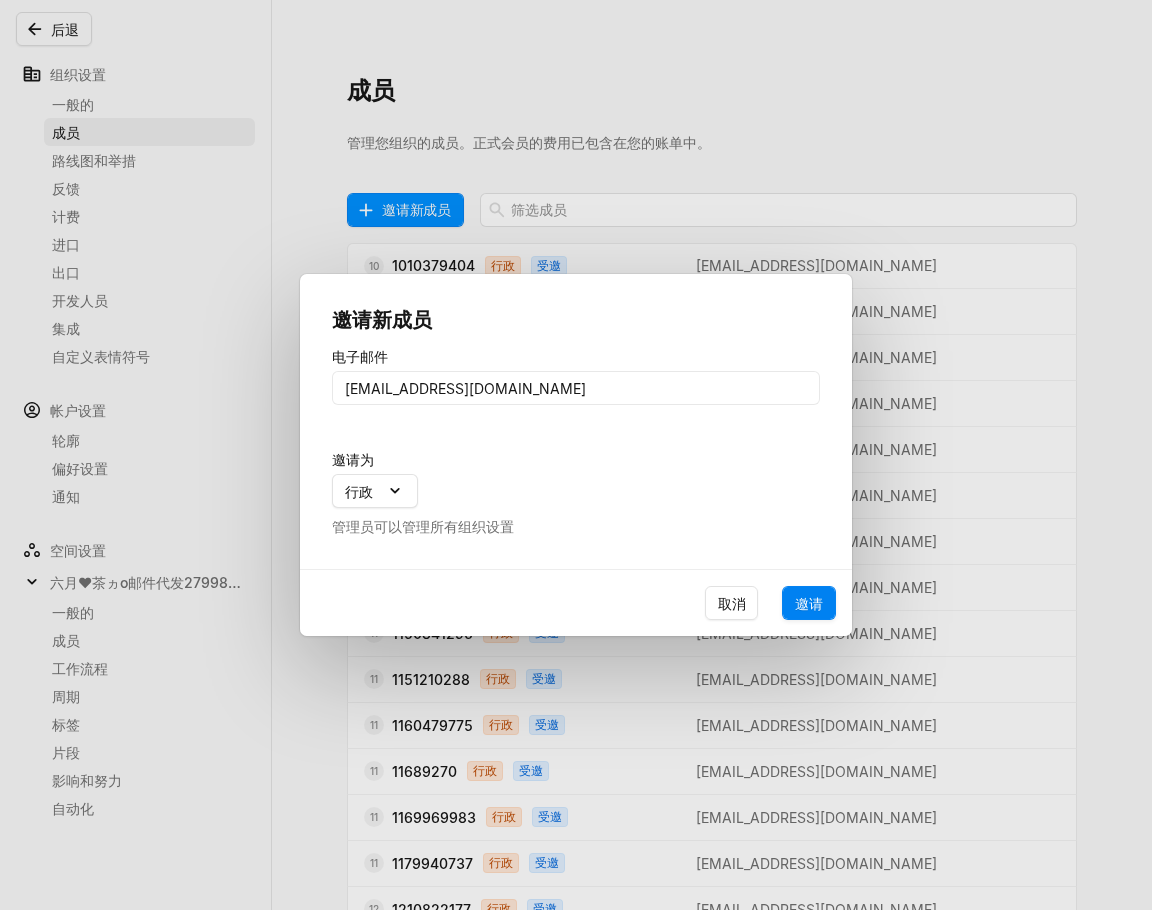 click on "邀请" at bounding box center [809, 603] 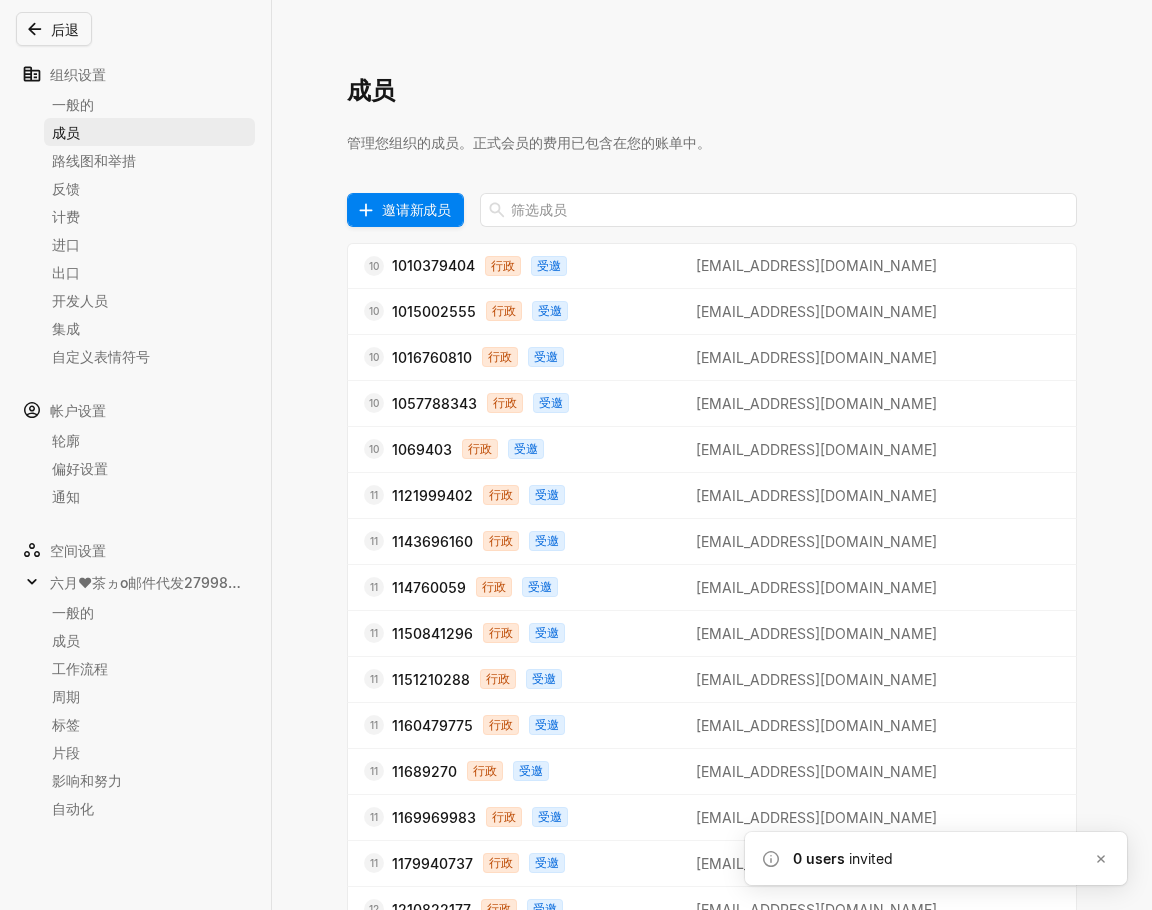click on "邀请新成员" at bounding box center [416, 209] 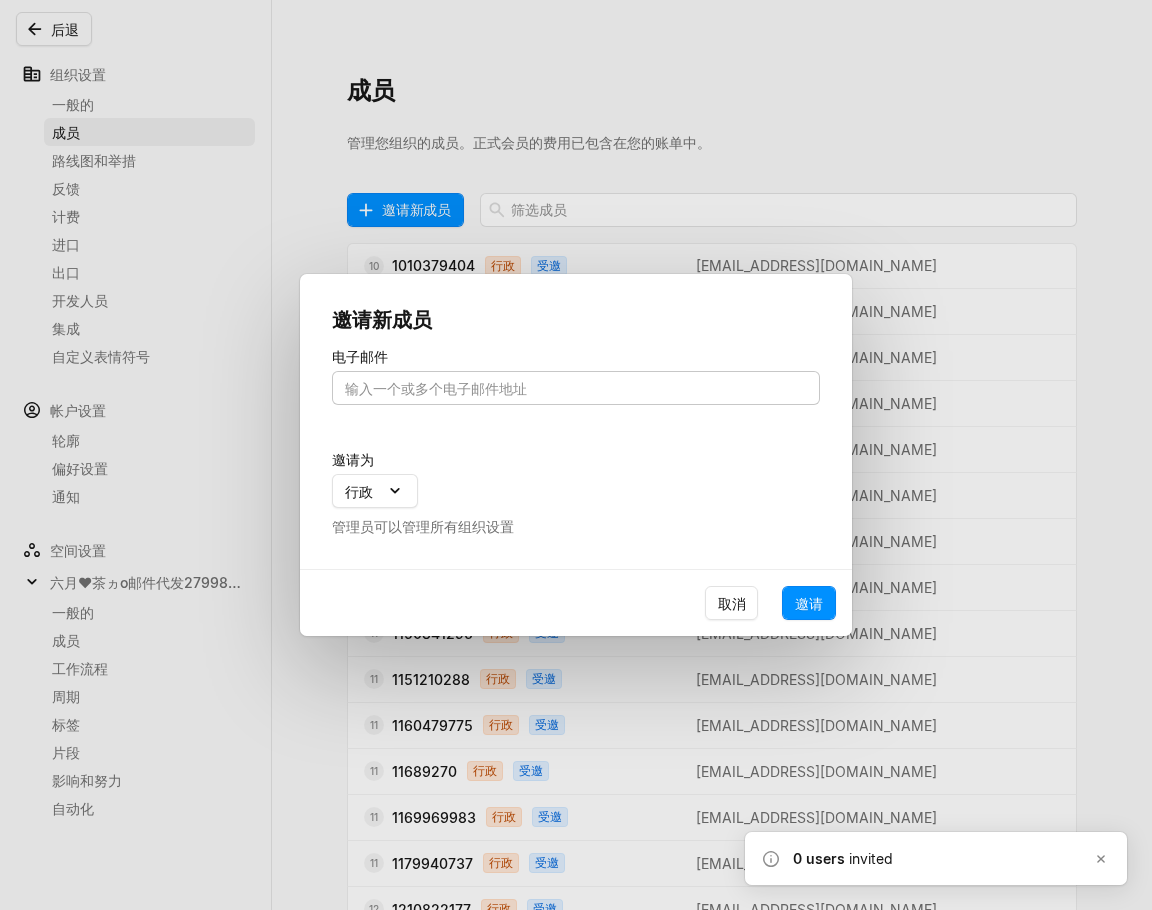 click at bounding box center (576, 388) 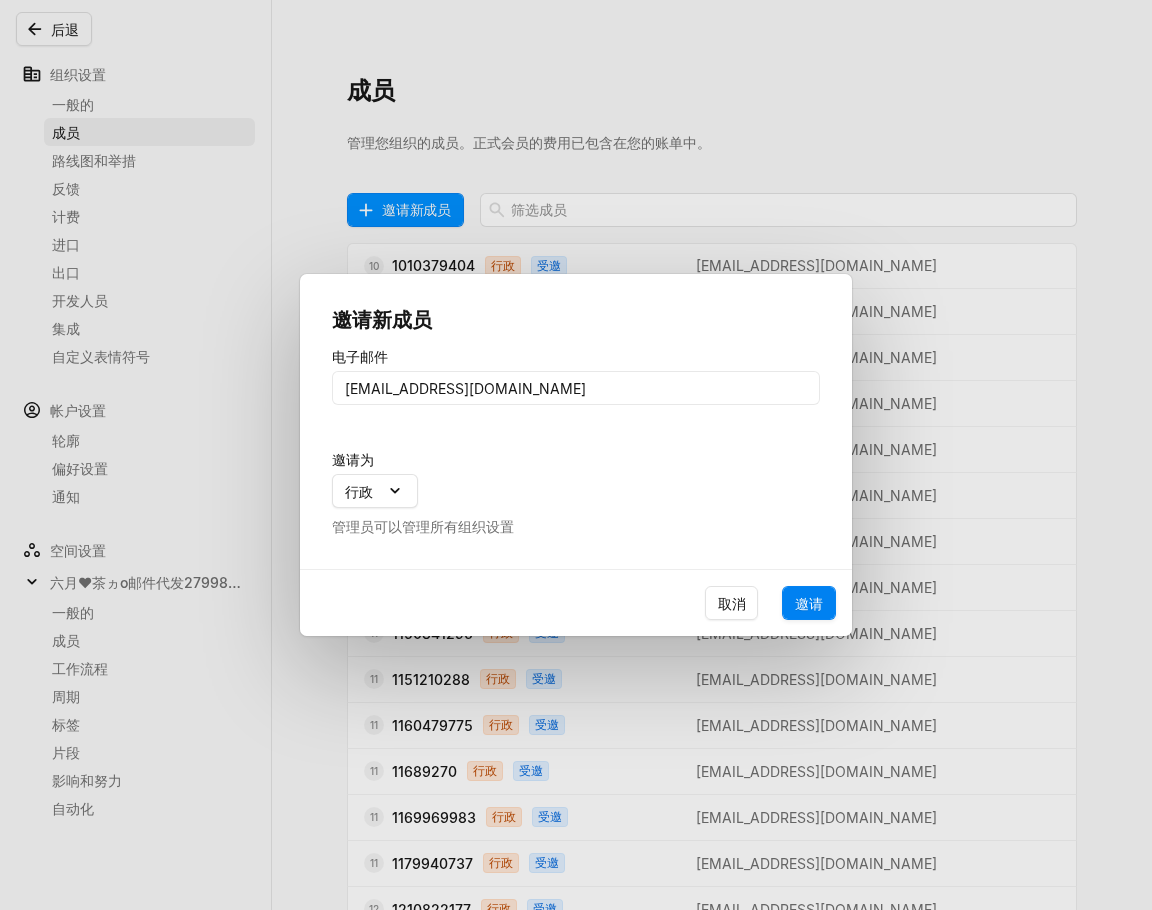 click on "邀请" at bounding box center (809, 603) 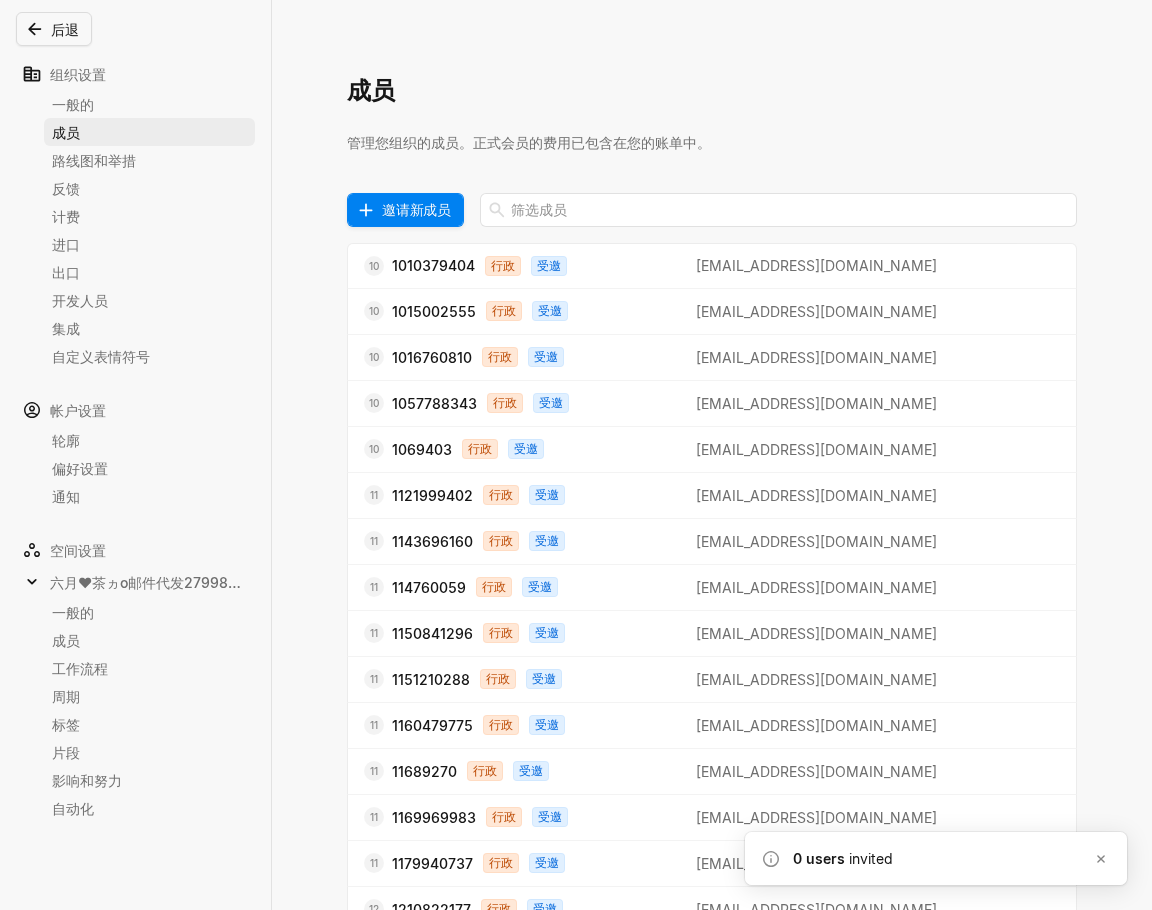 click on "邀请新成员" at bounding box center (416, 209) 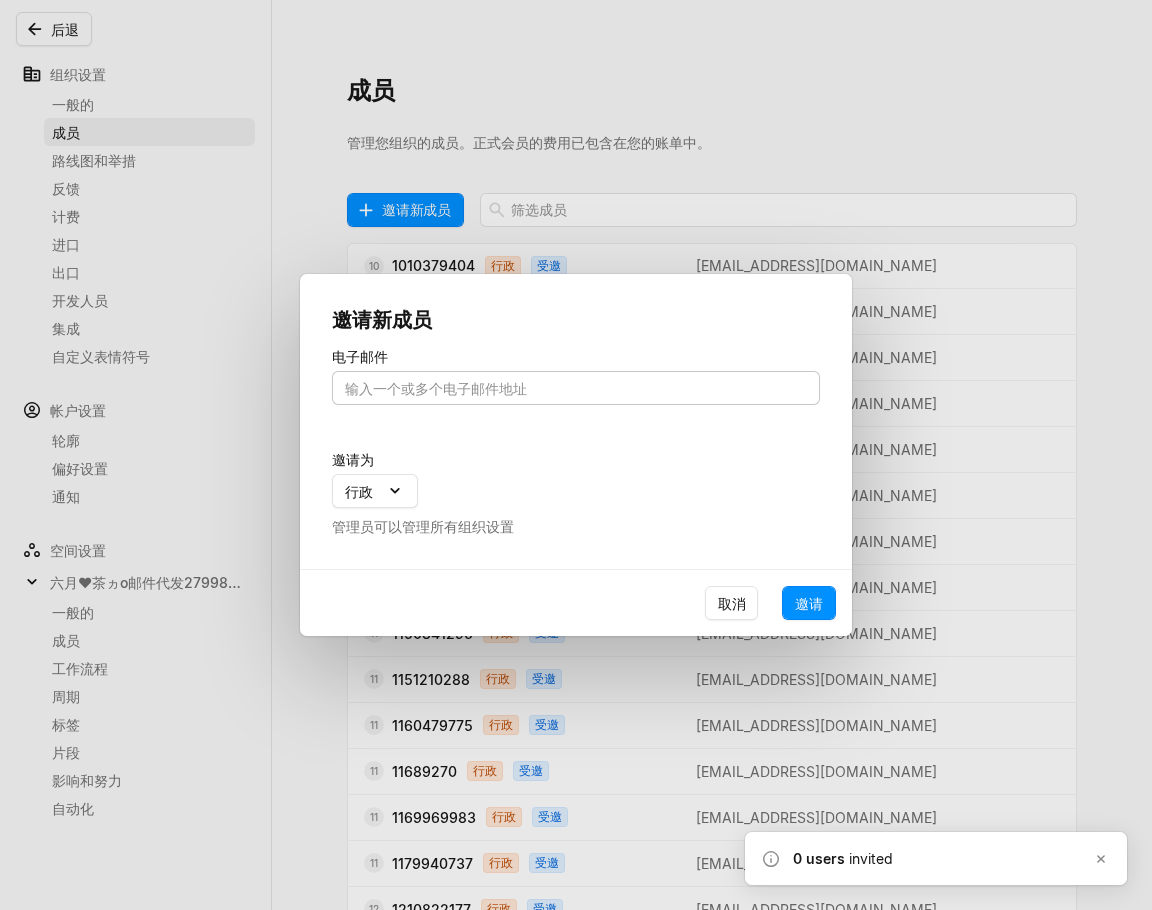 click at bounding box center [576, 388] 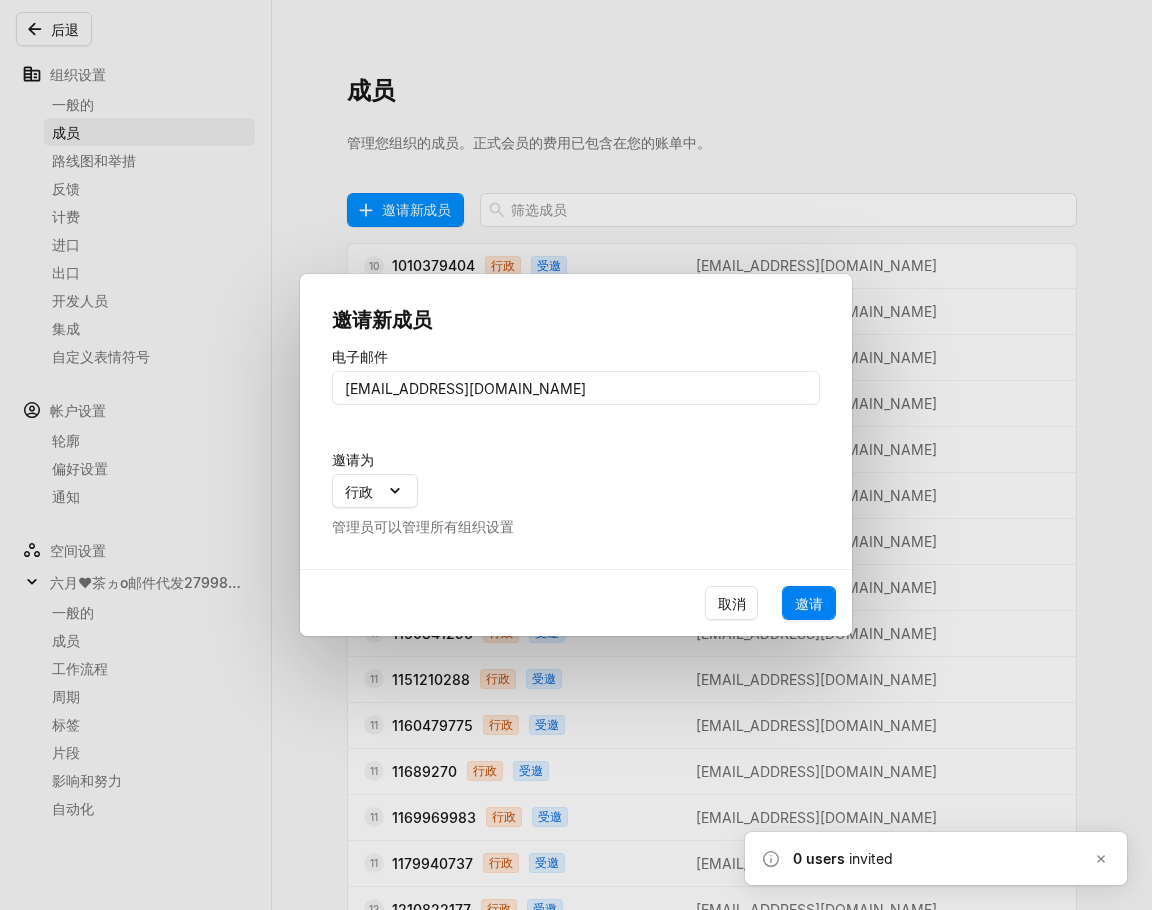 click on "邀请" at bounding box center (809, 603) 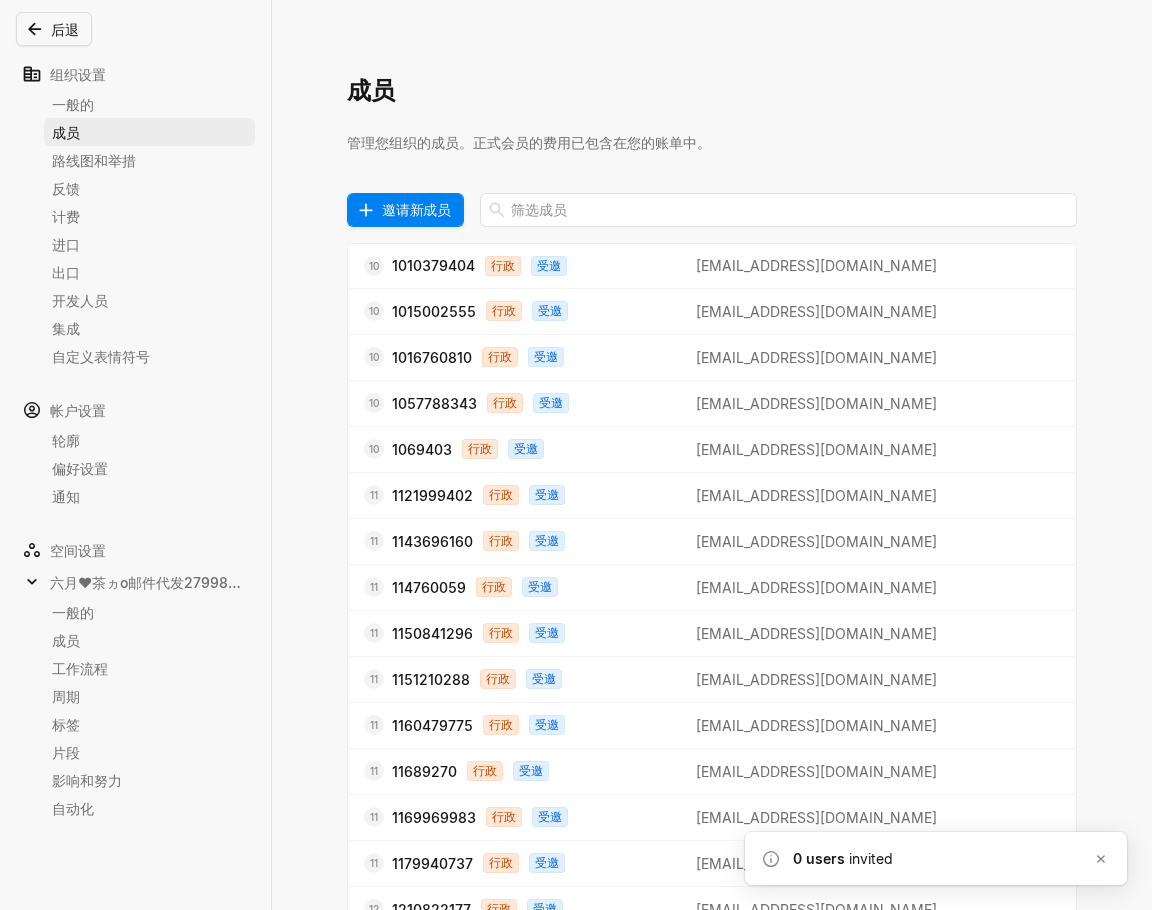 click on "邀请新成员" at bounding box center (416, 209) 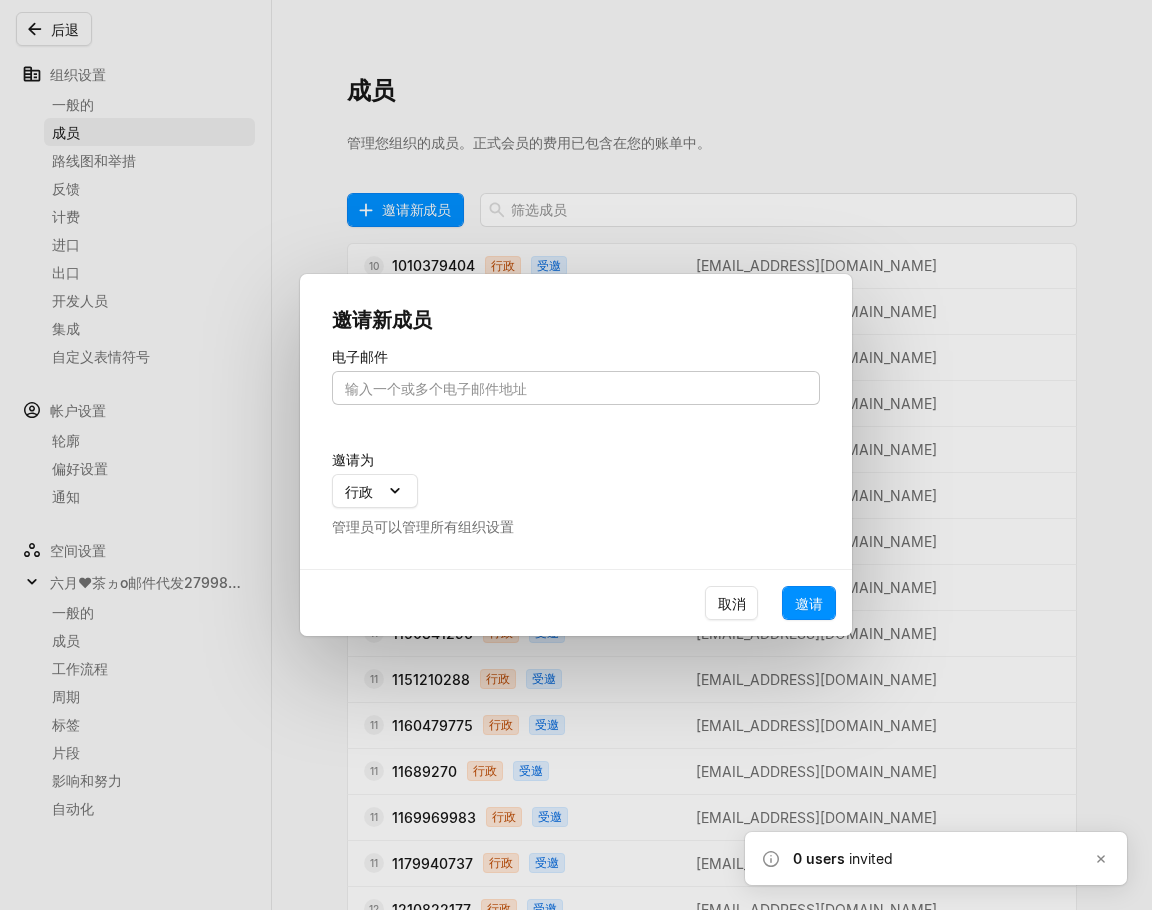 click at bounding box center [576, 388] 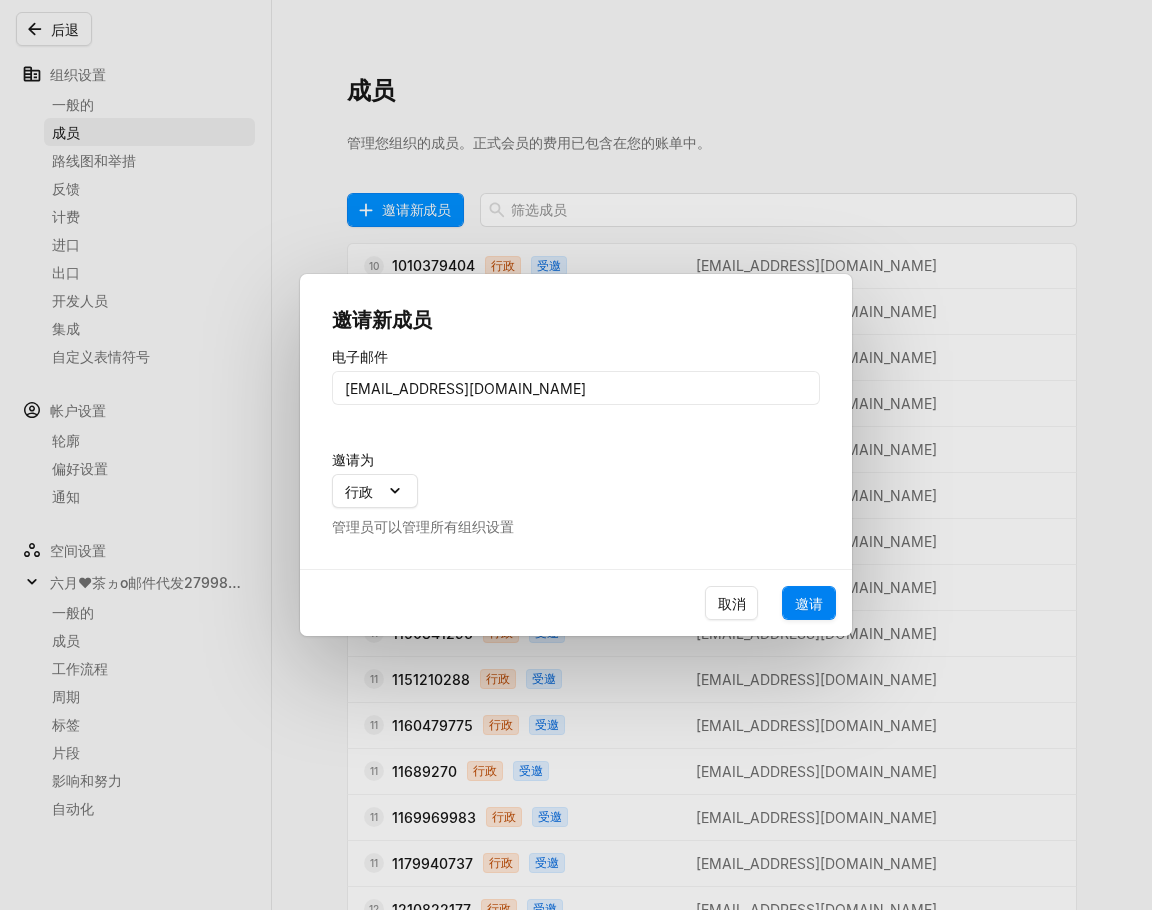 click on "邀请" at bounding box center [809, 603] 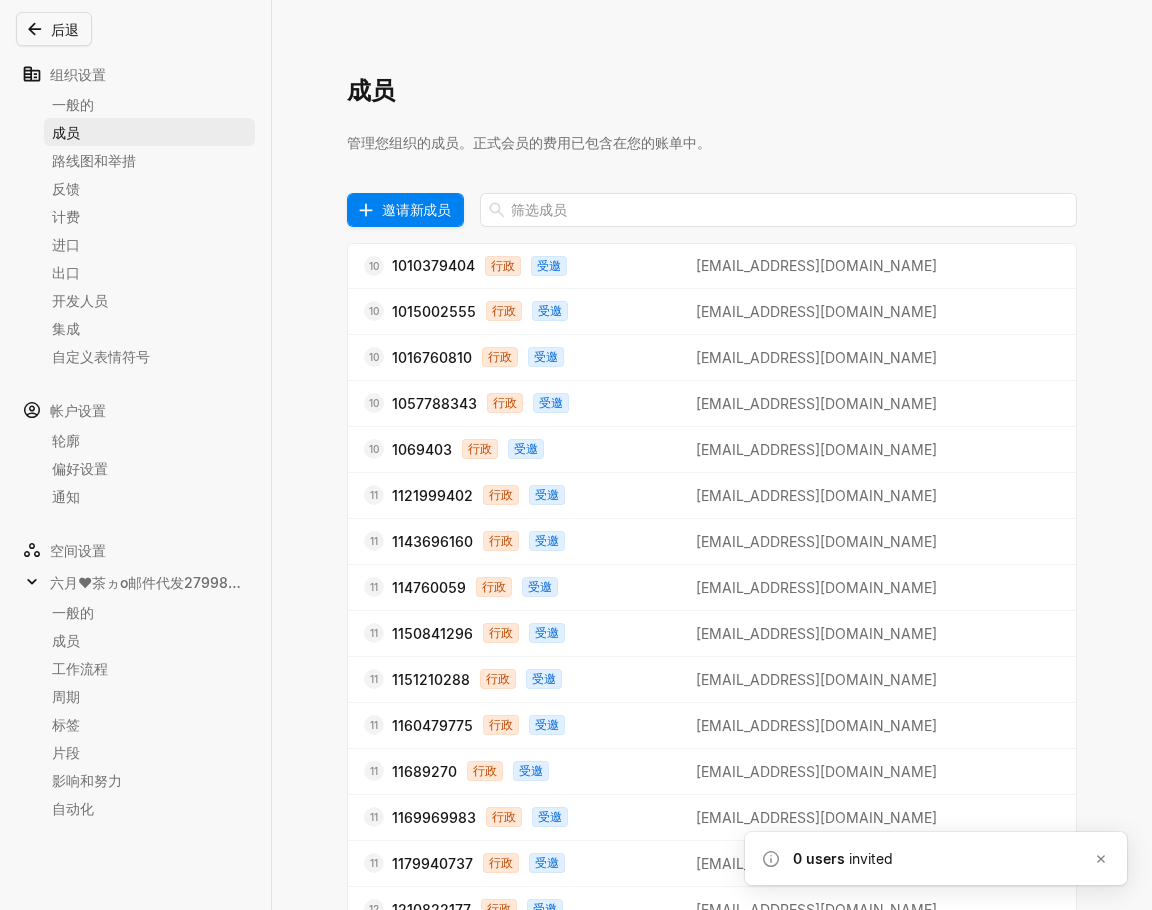 click on "邀请新成员" at bounding box center [416, 209] 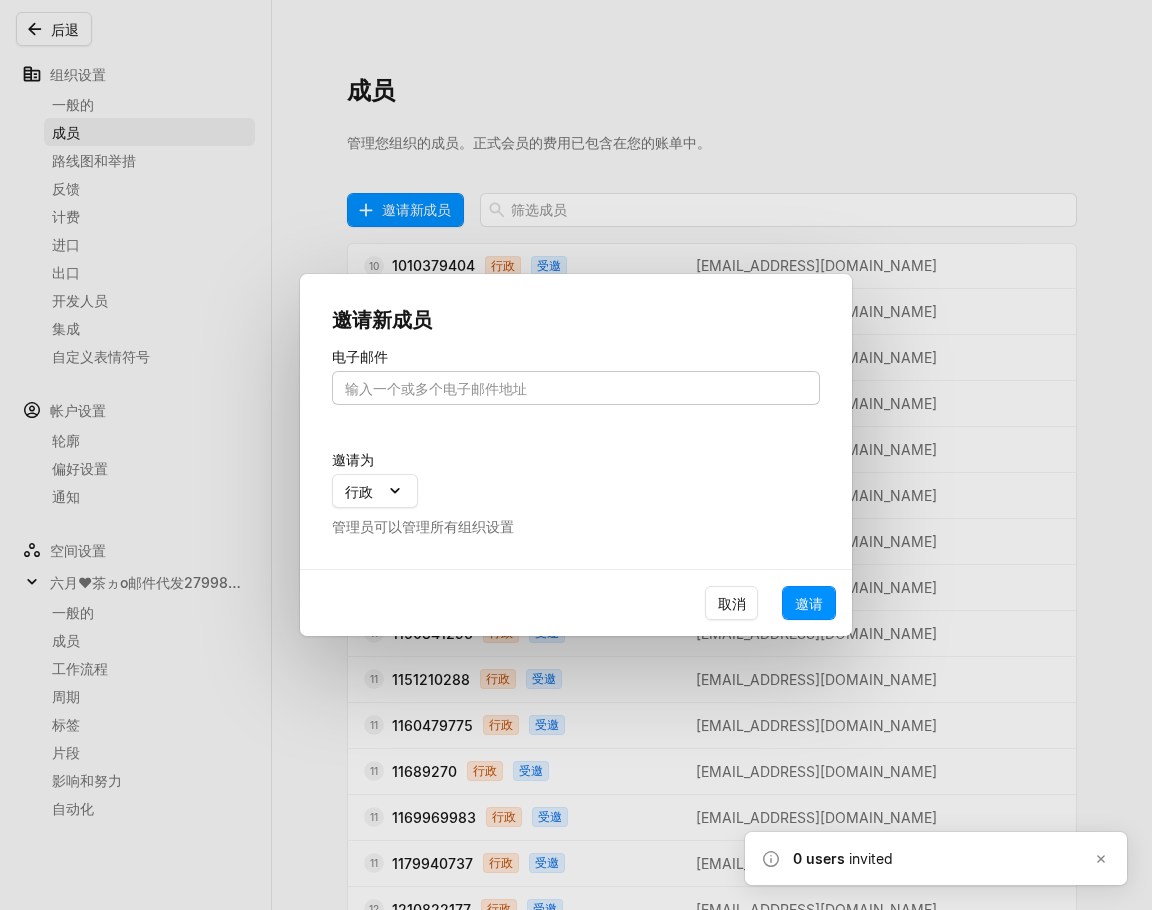 click at bounding box center [576, 388] 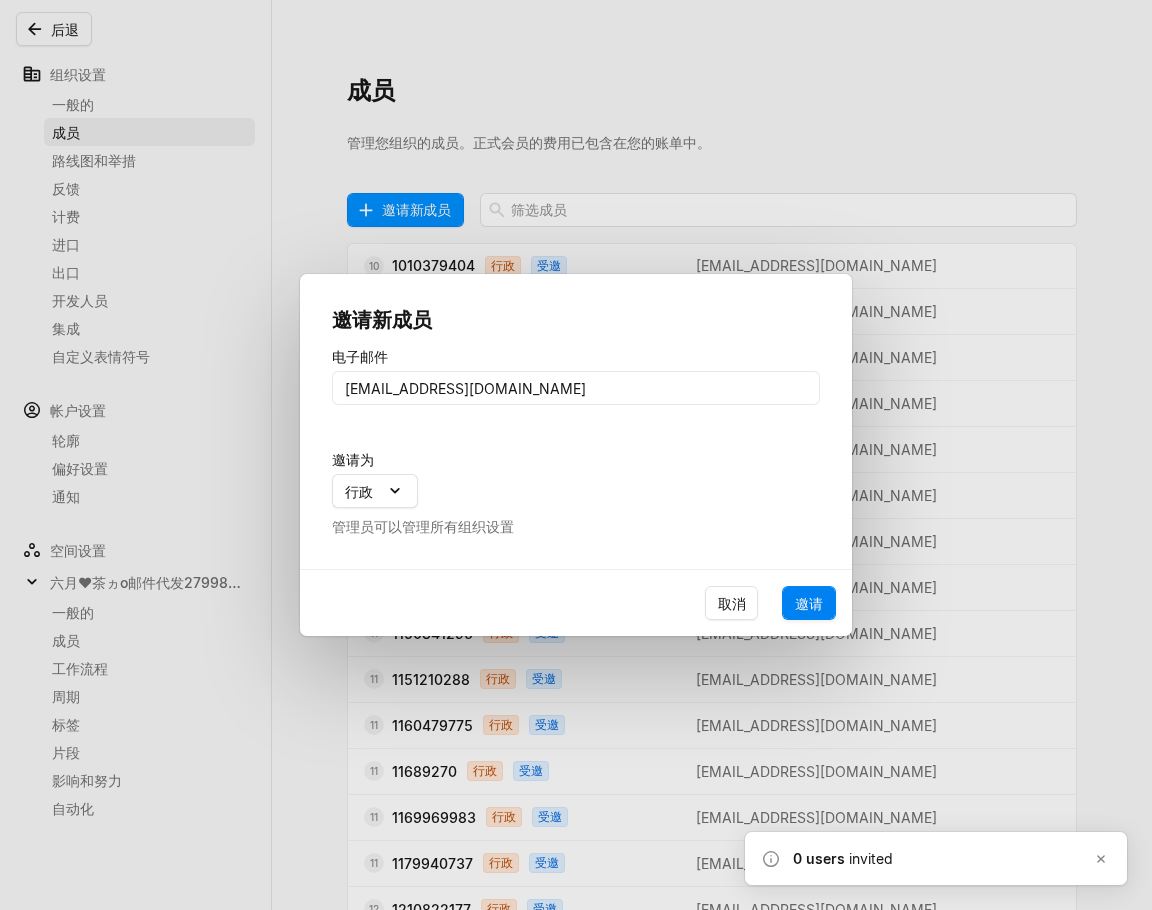 click on "邀请" at bounding box center [809, 603] 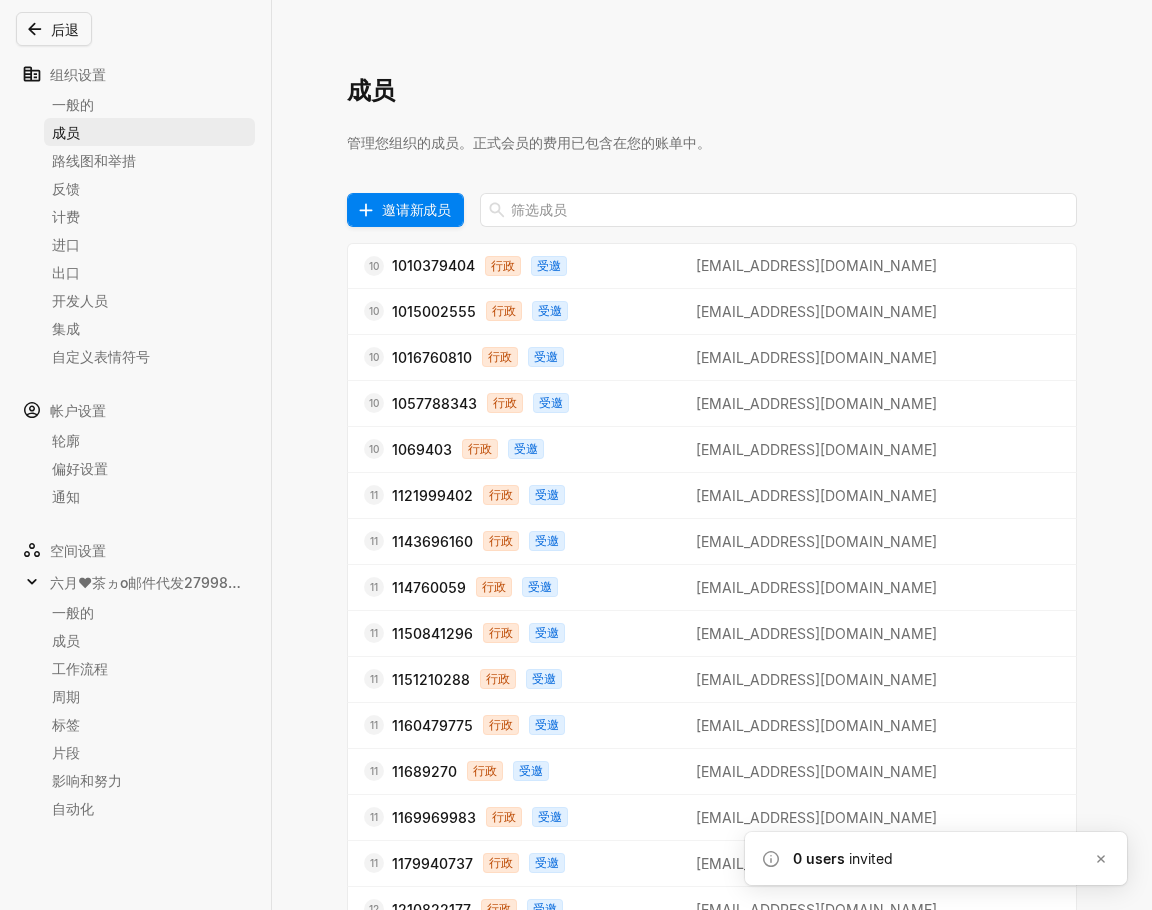 click on "邀请新成员" at bounding box center [416, 209] 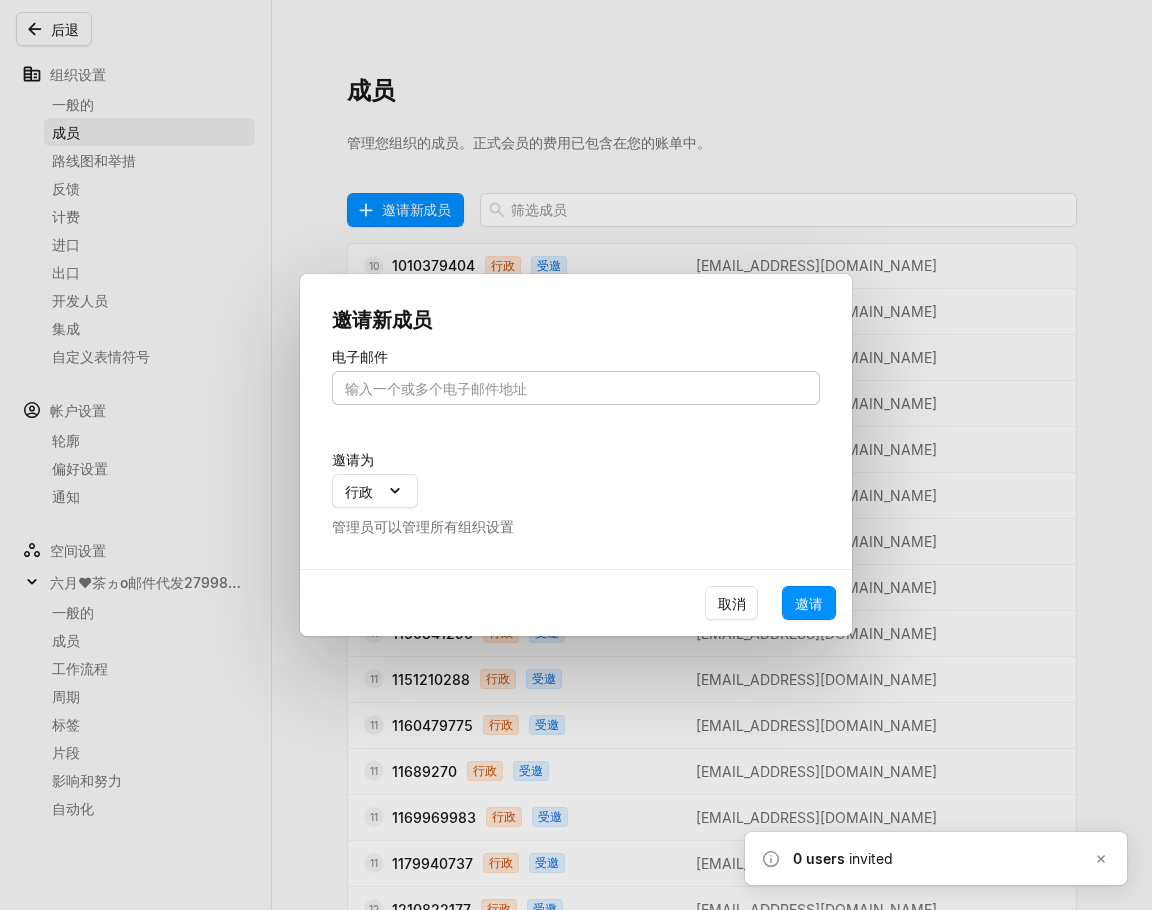 click at bounding box center (576, 388) 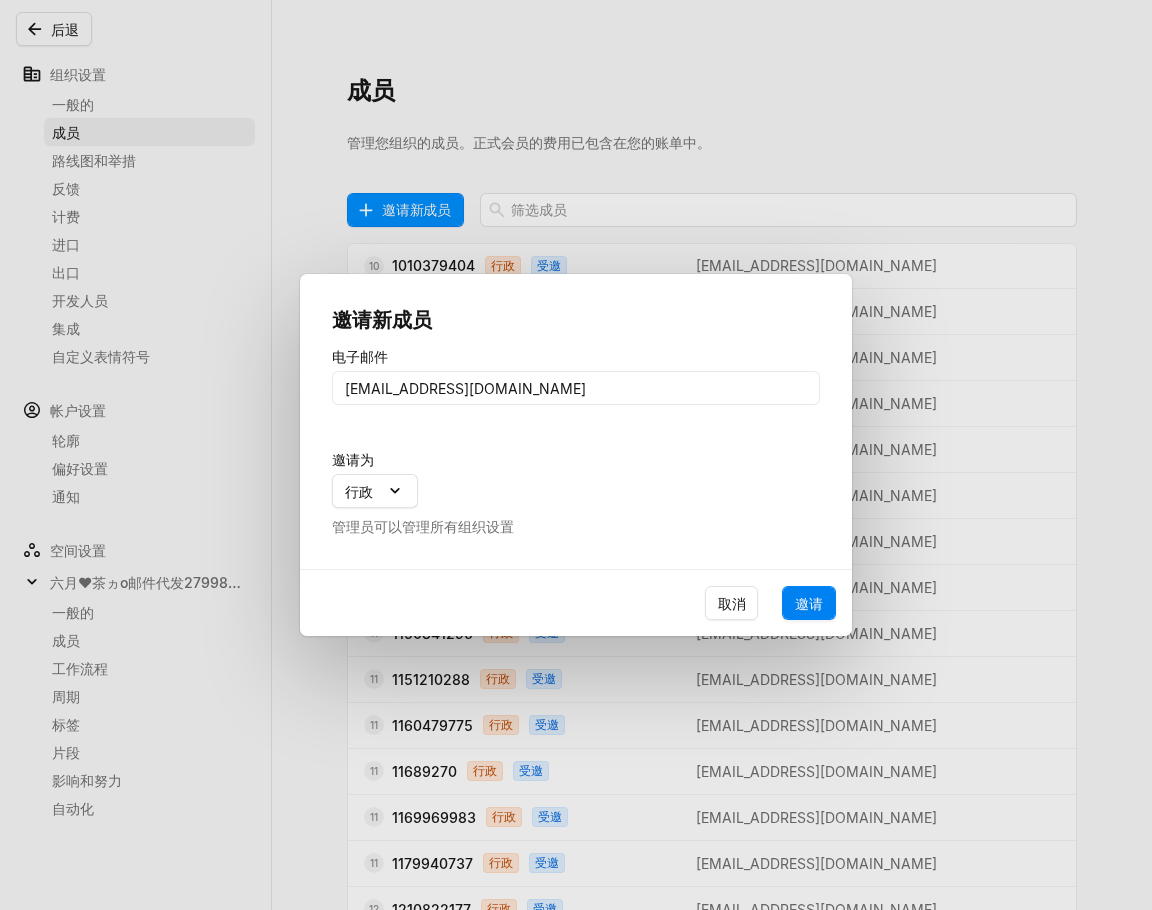 click on "邀请" at bounding box center (809, 603) 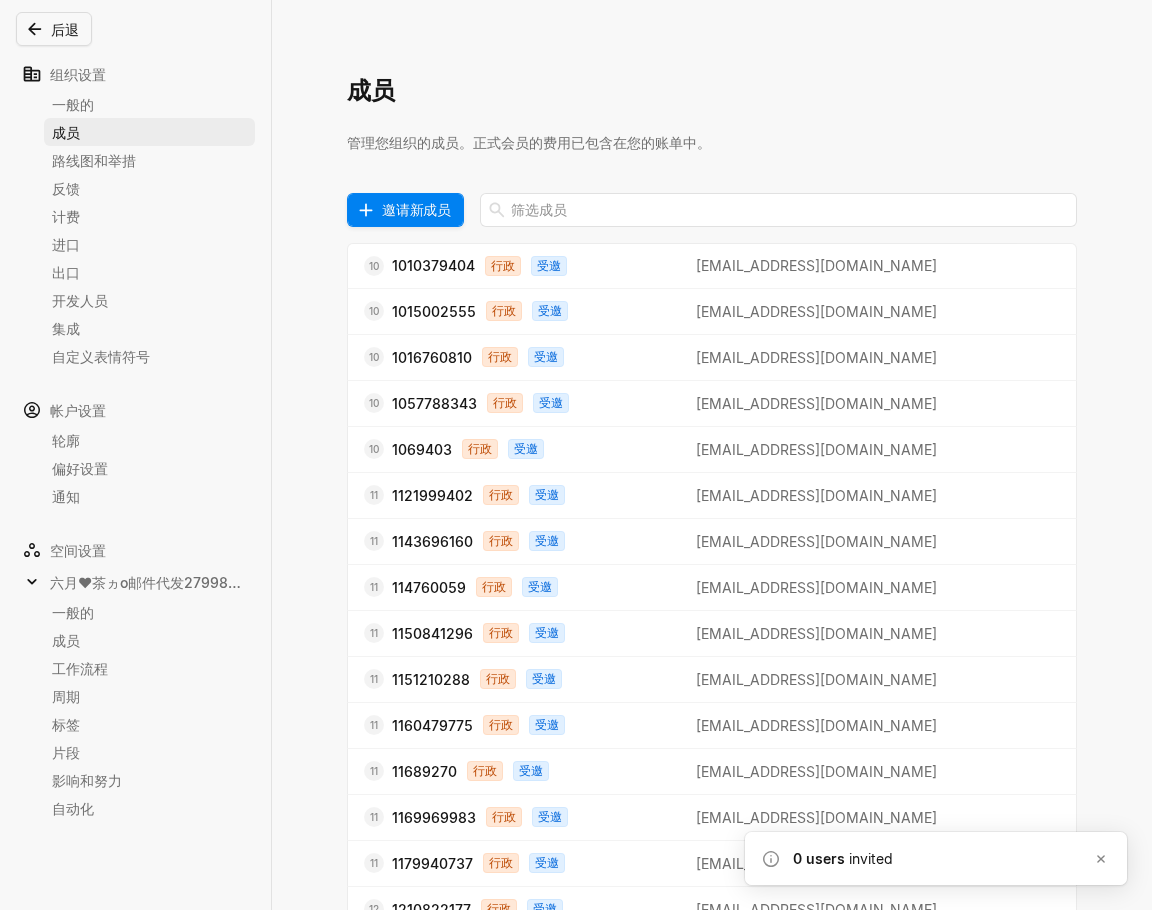 click on "邀请新成员" at bounding box center (416, 209) 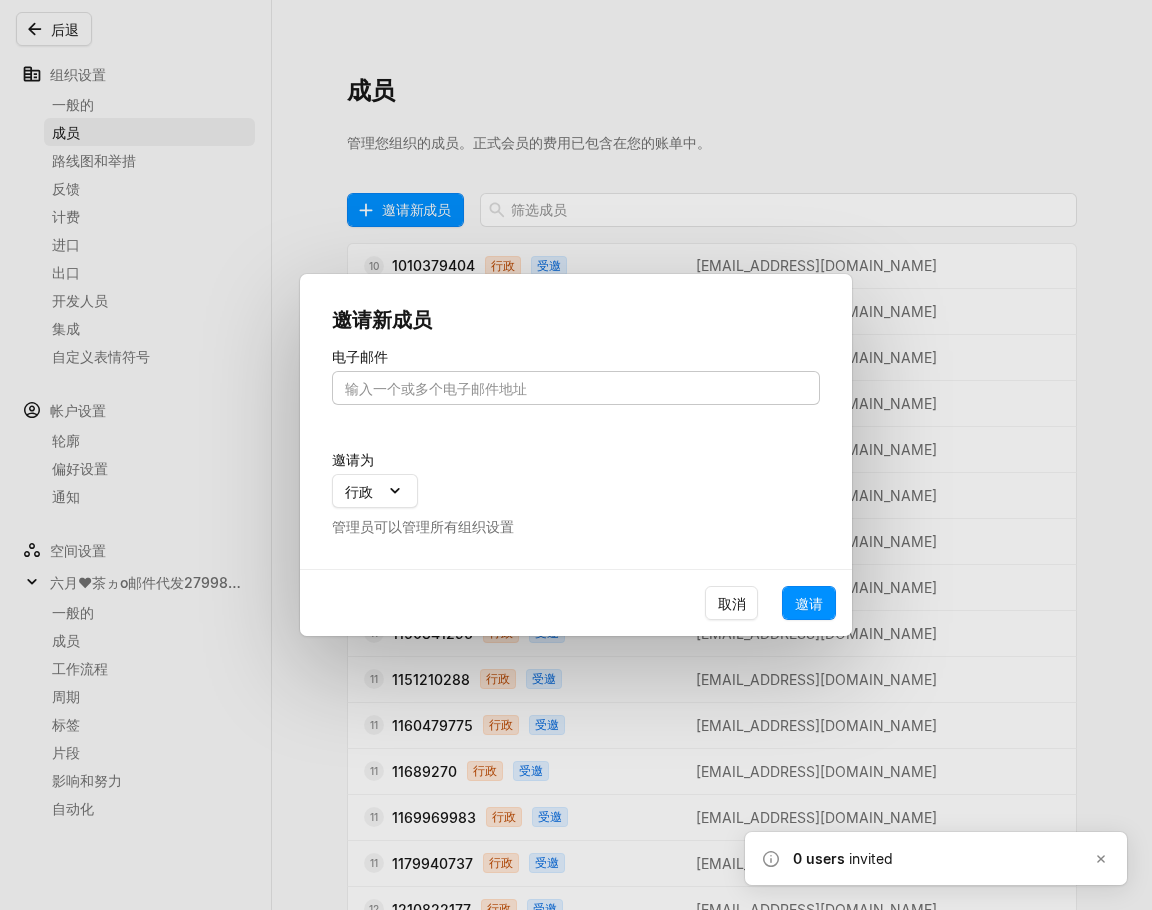 click at bounding box center [576, 388] 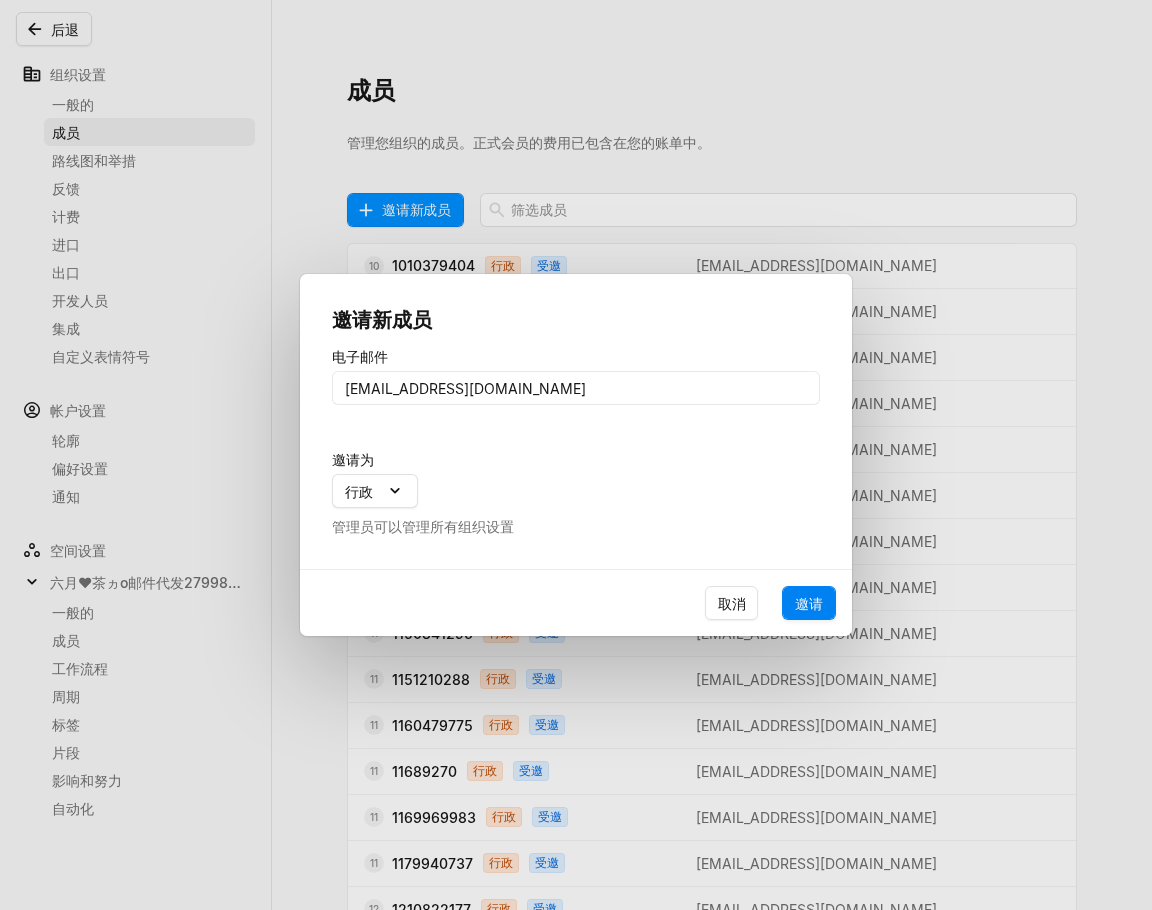 click on "邀请" at bounding box center [809, 603] 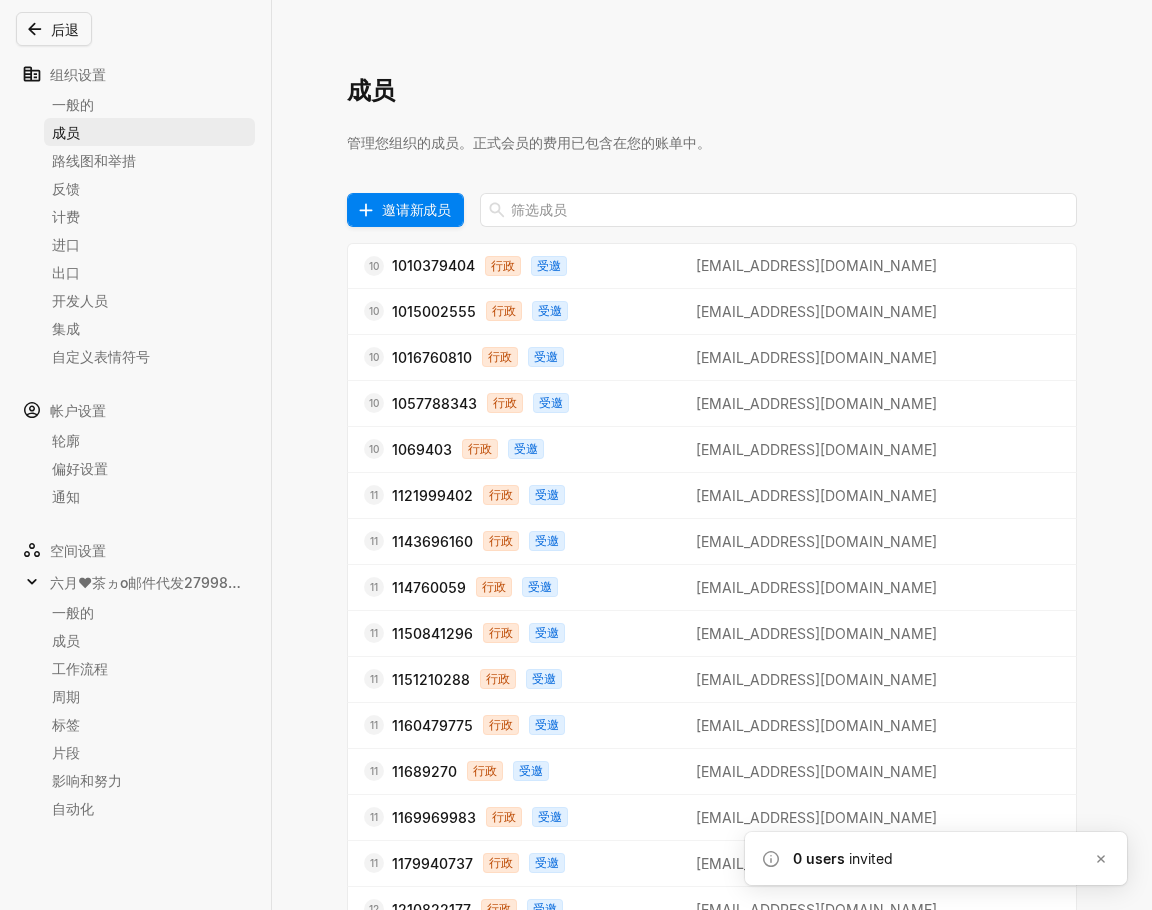 click on "邀请新成员" at bounding box center [416, 209] 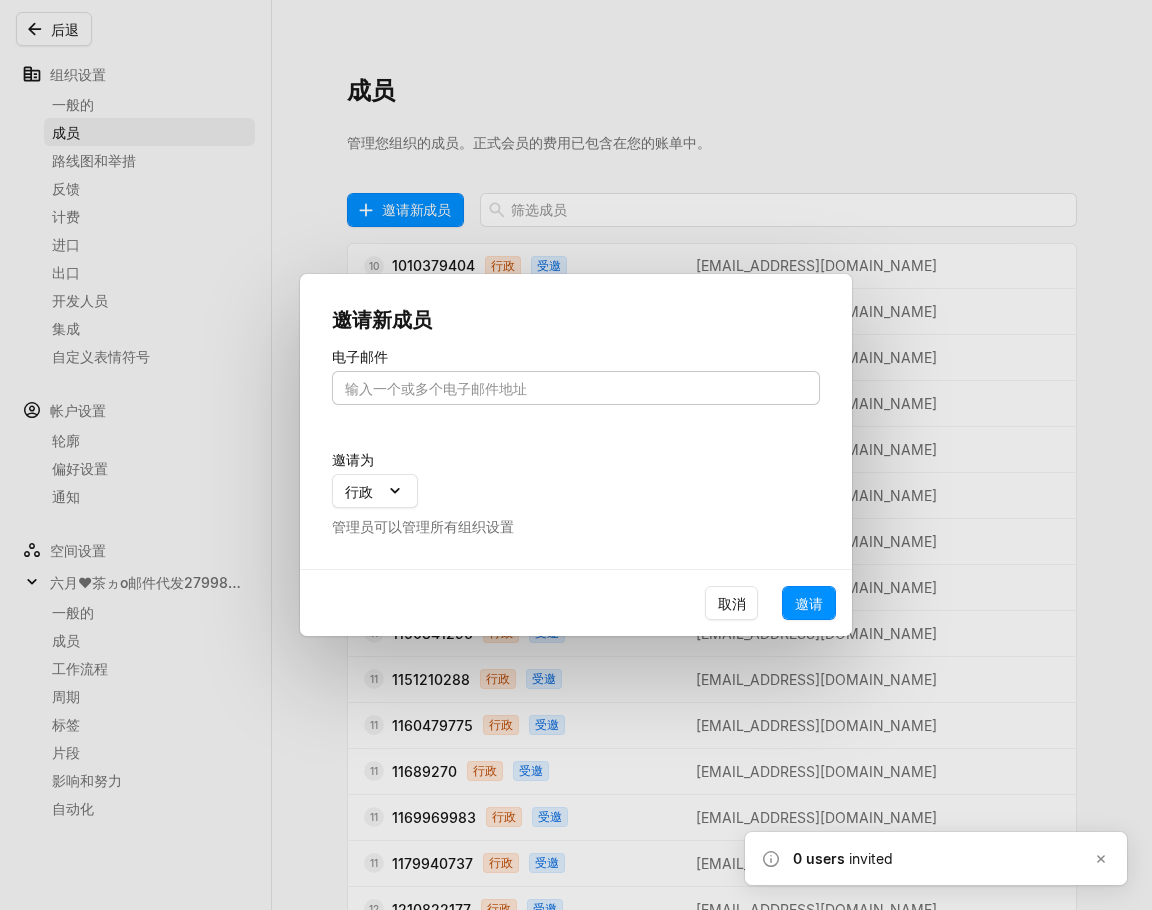 click at bounding box center [576, 388] 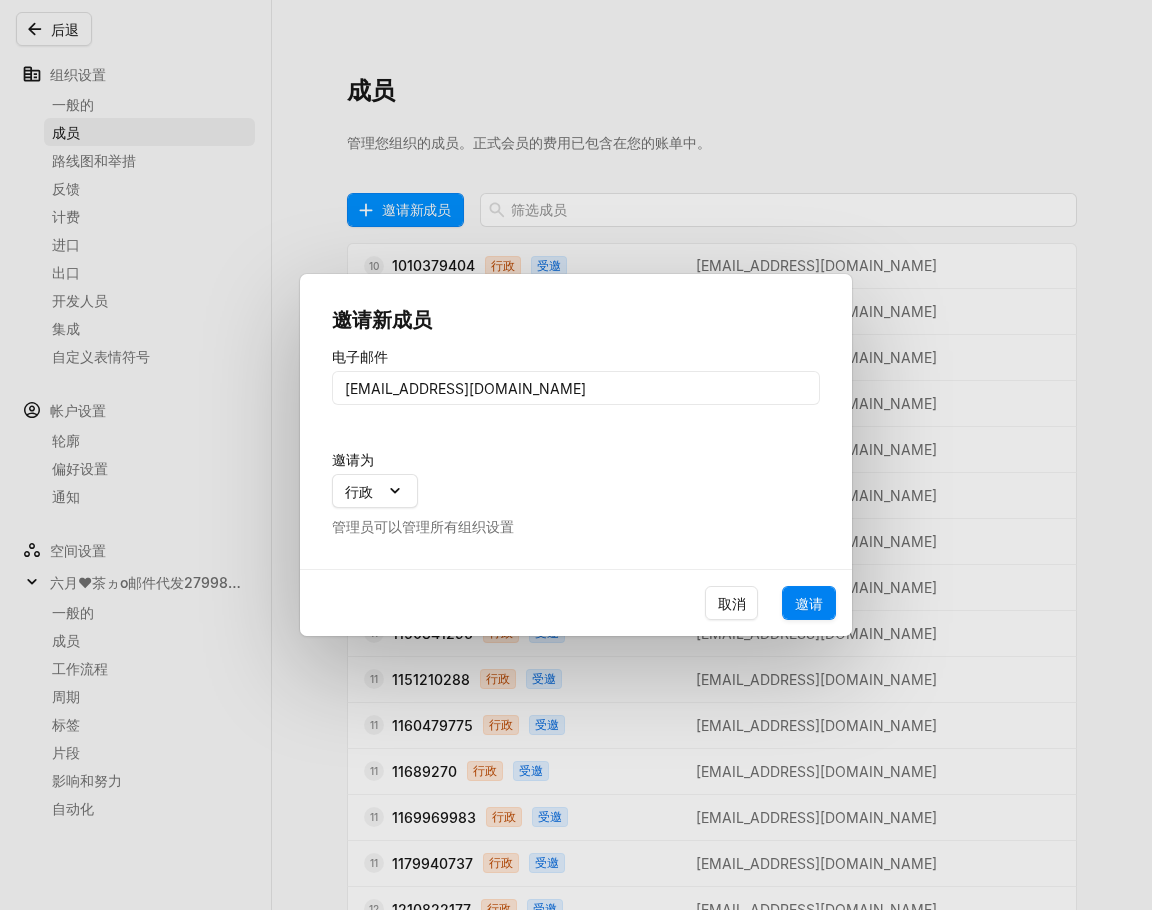 click on "邀请" at bounding box center [809, 603] 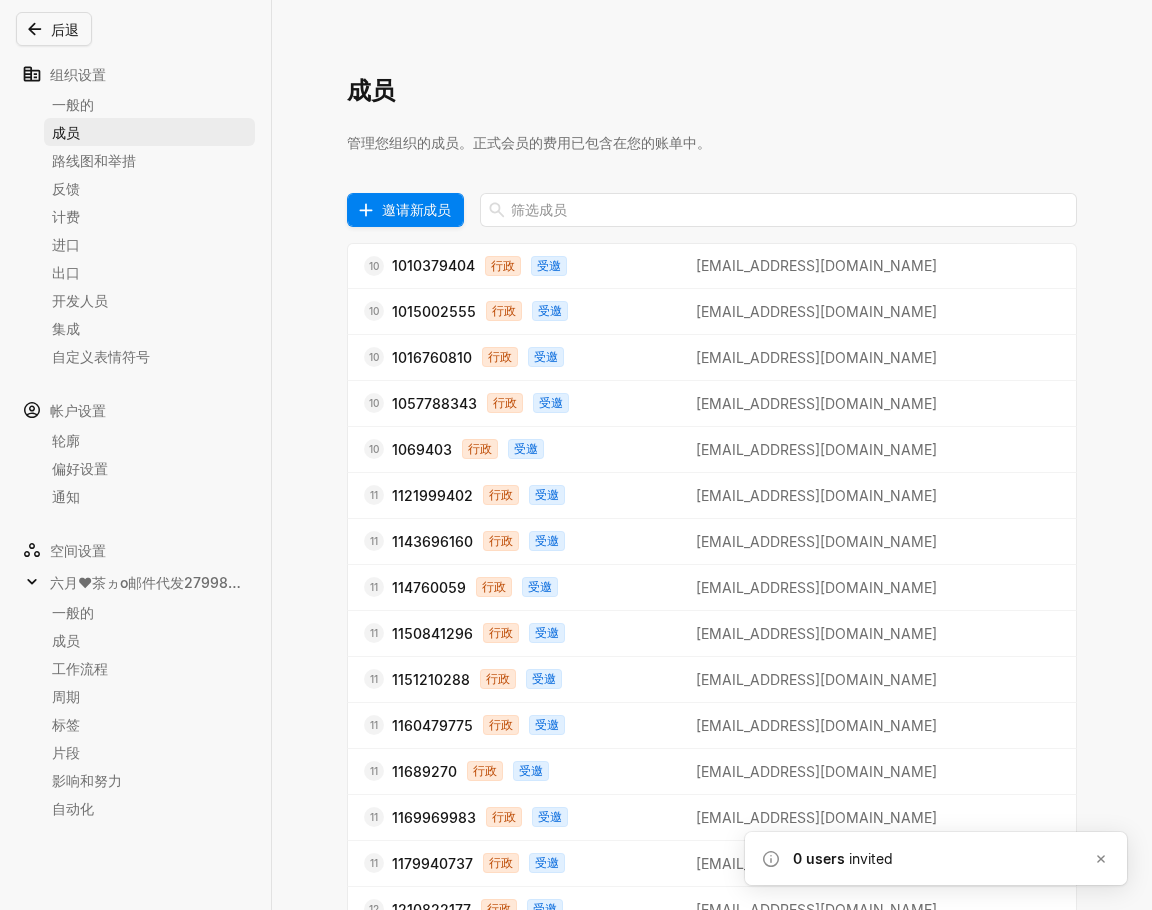 click on "邀请新成员" at bounding box center [416, 209] 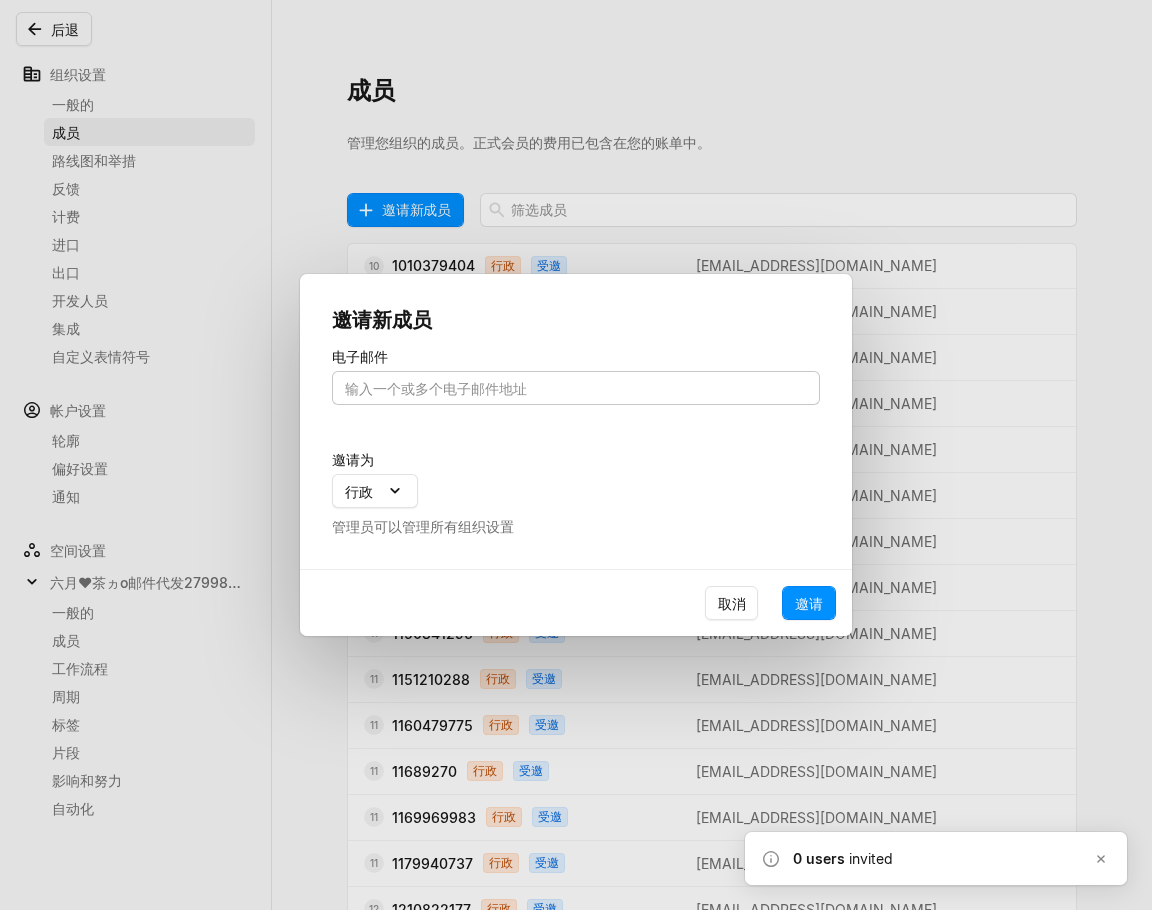 click at bounding box center (576, 388) 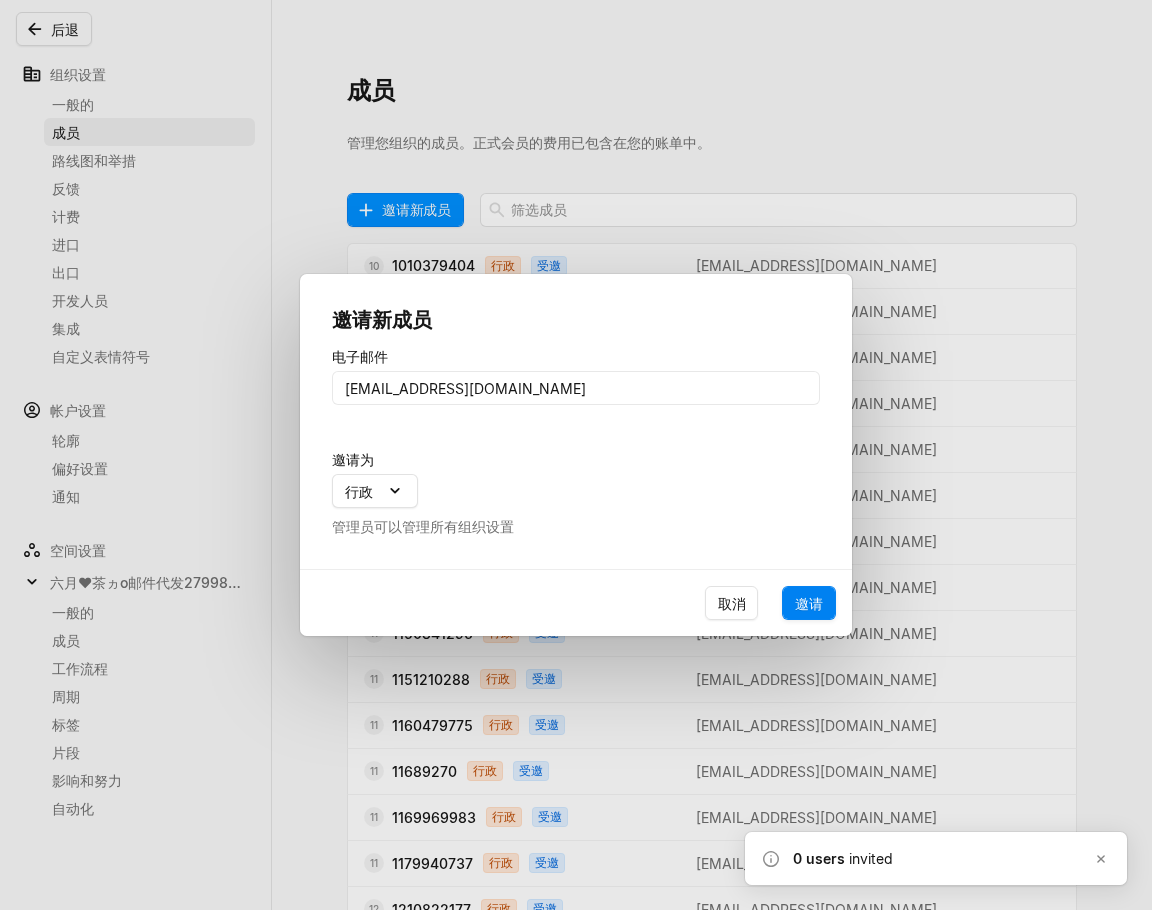 click on "邀请" at bounding box center (809, 603) 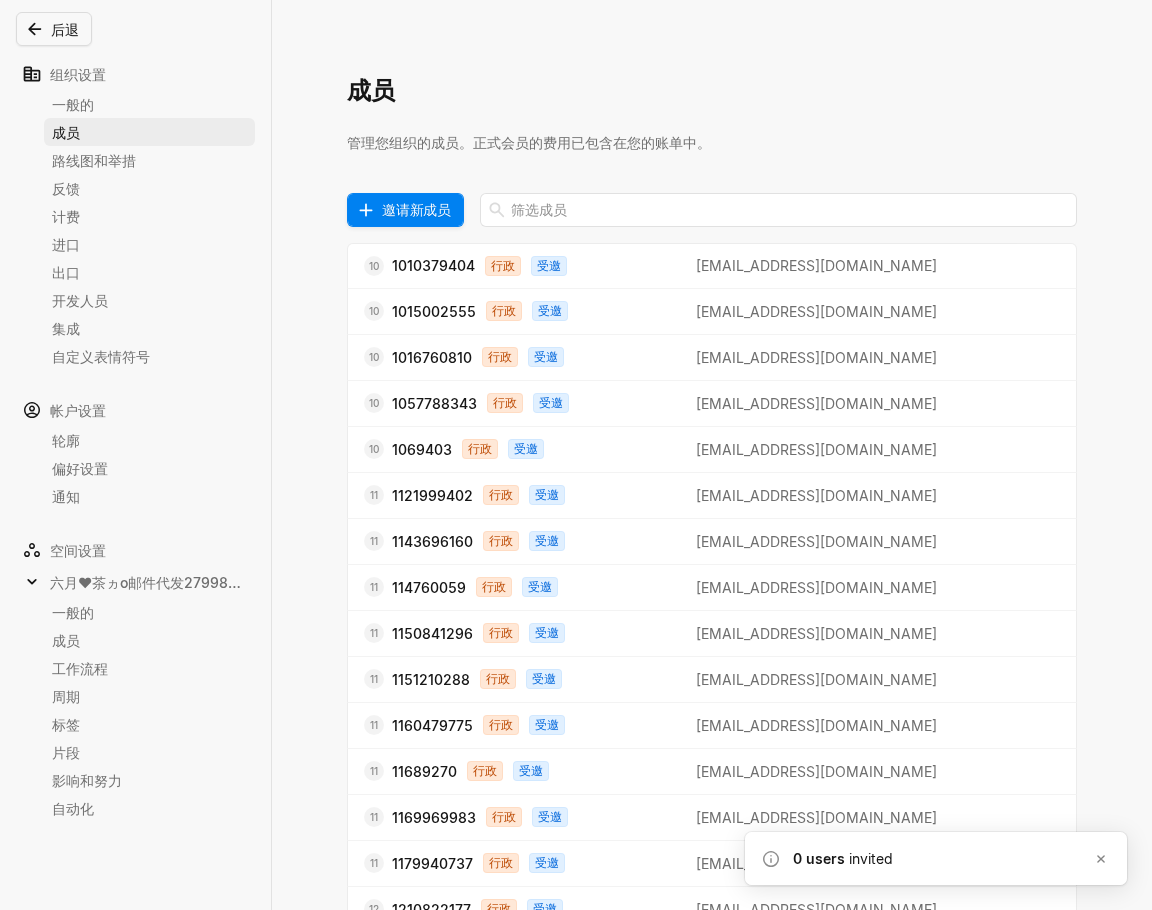 click on "邀请新成员" at bounding box center (416, 209) 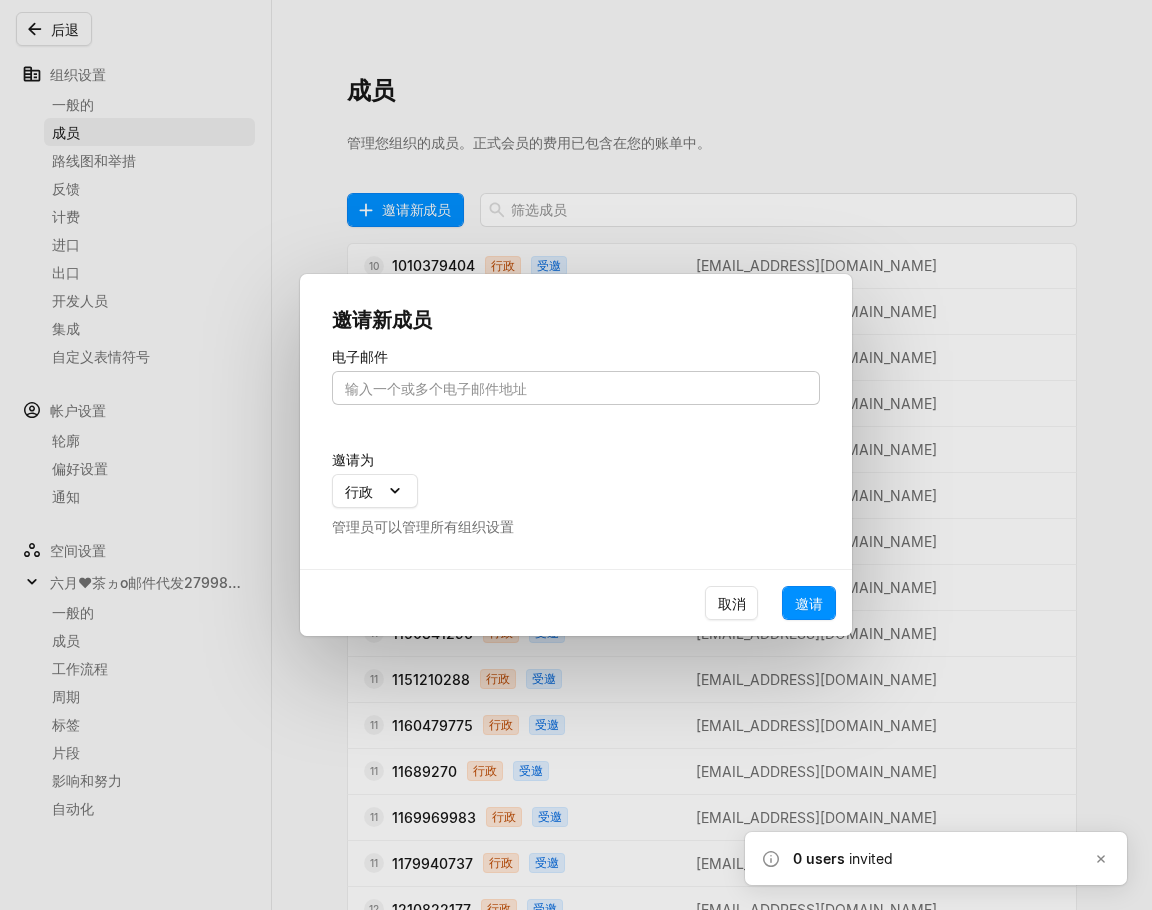 click at bounding box center (576, 388) 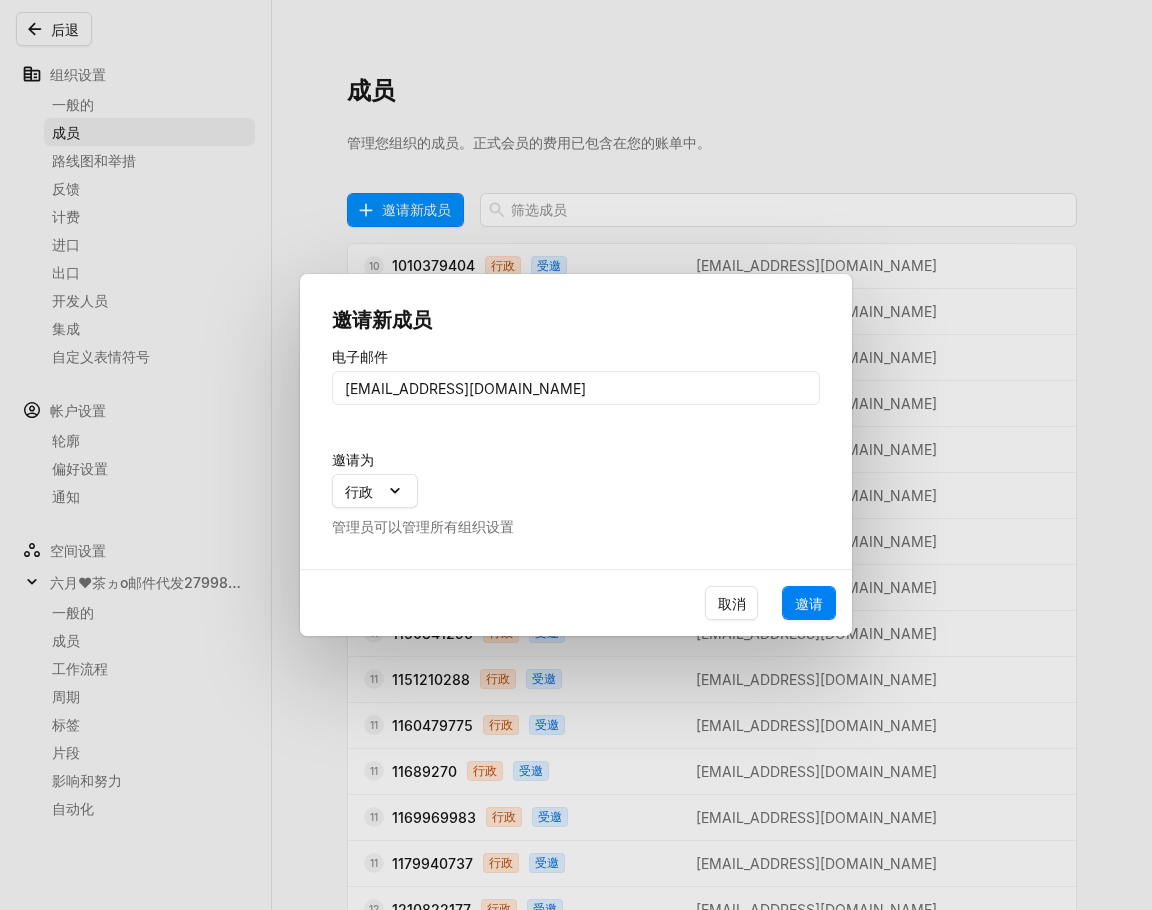 click on "邀请" at bounding box center (809, 603) 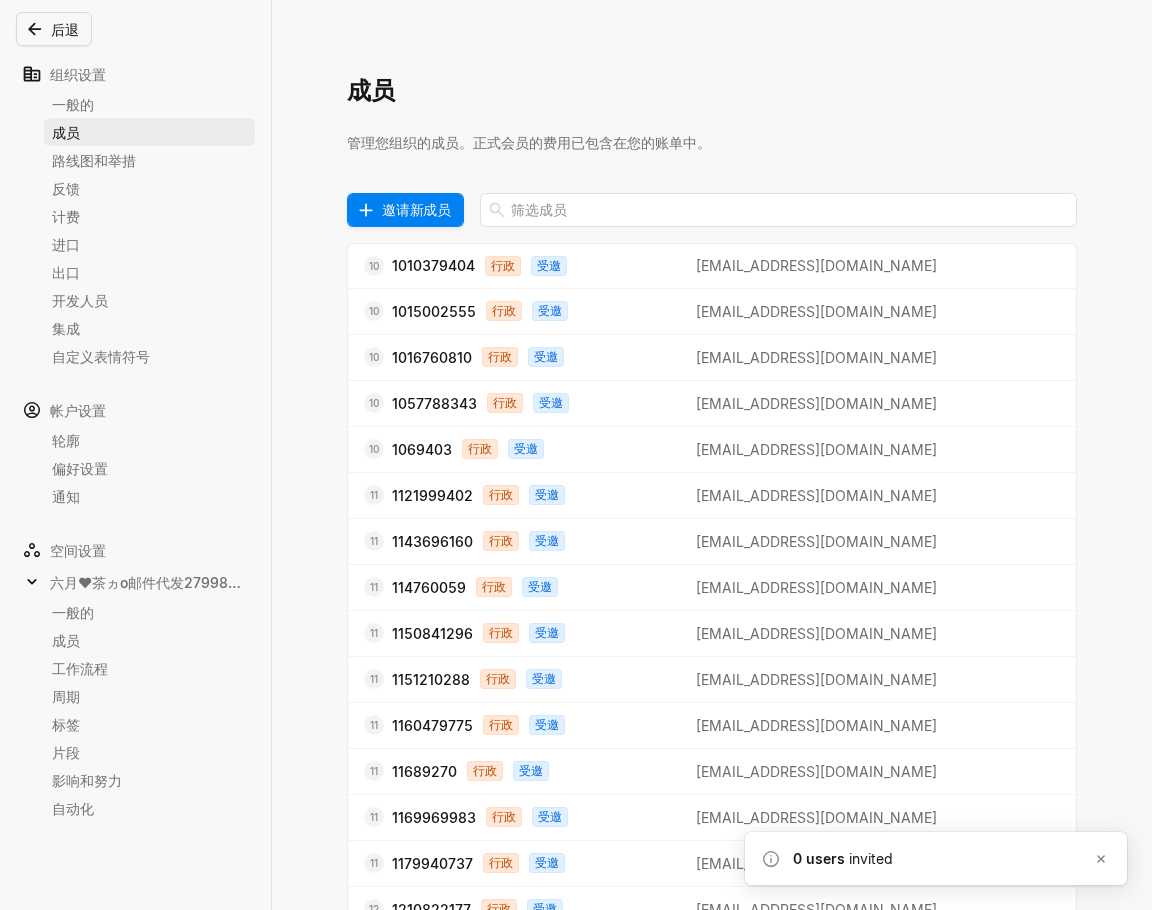click on "邀请新成员" at bounding box center [416, 209] 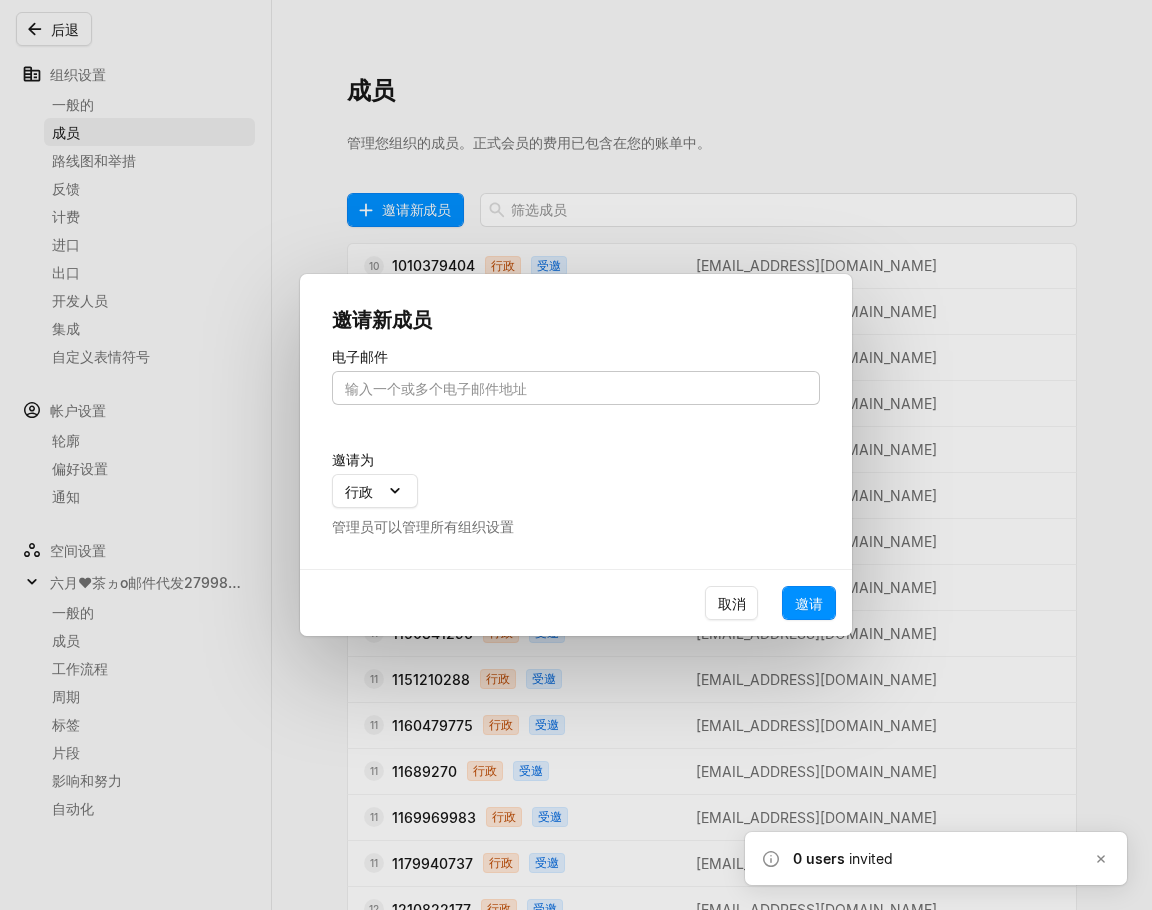 click at bounding box center [576, 388] 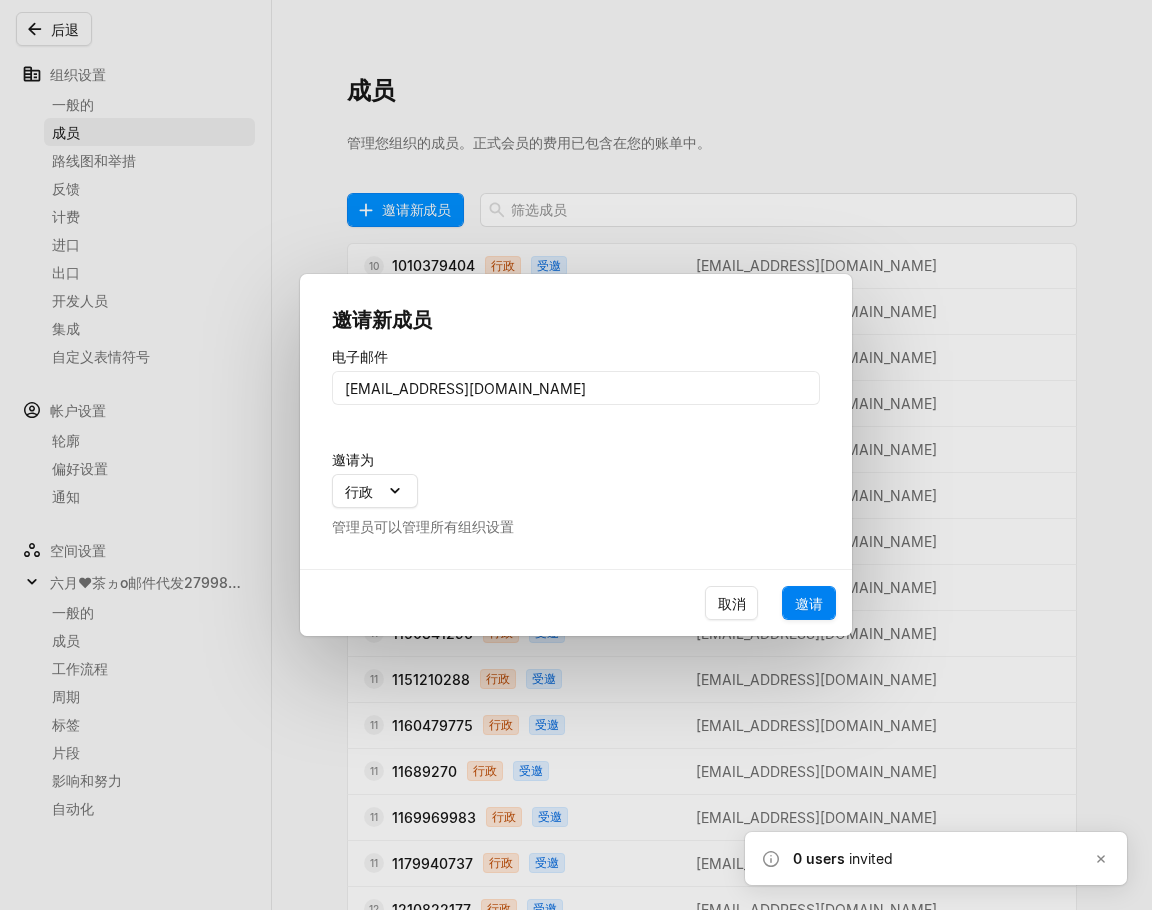 click on "邀请" at bounding box center (809, 603) 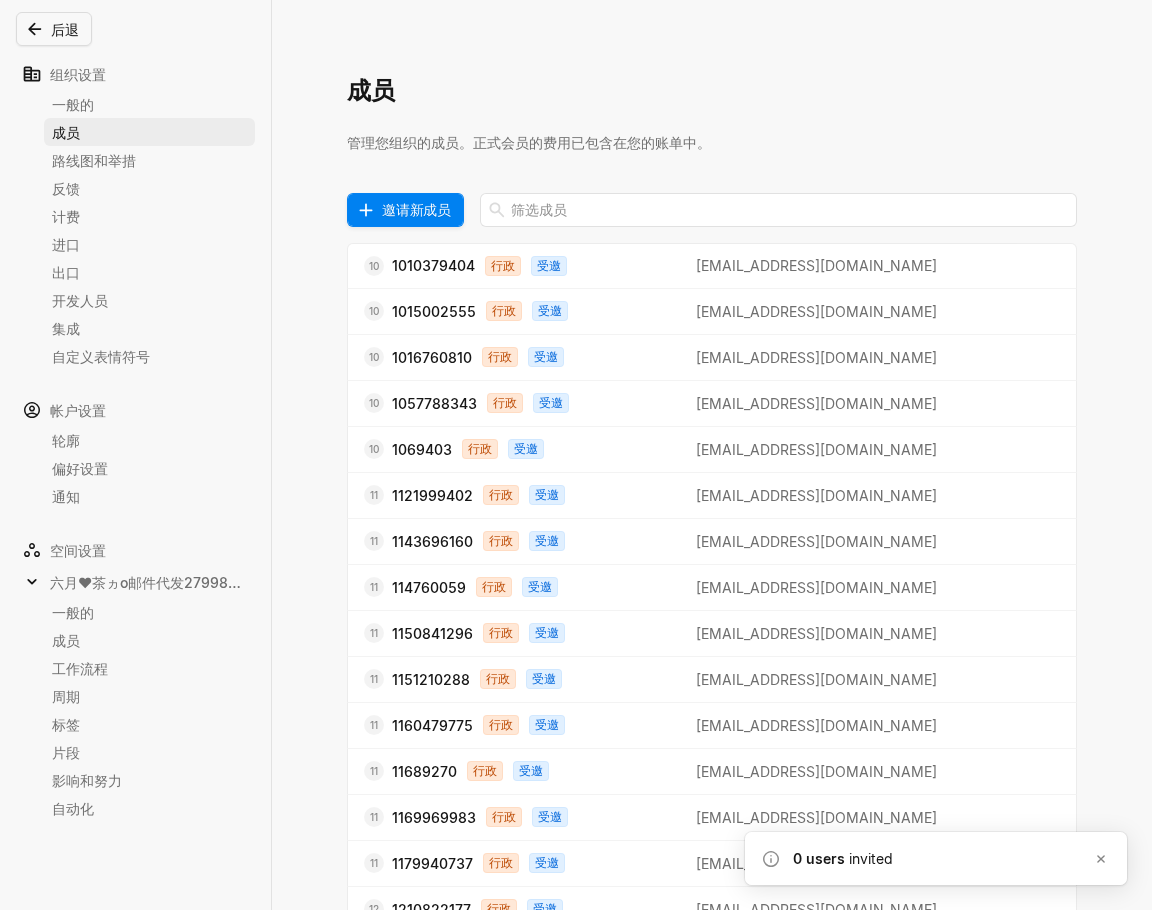 click on "邀请新成员" at bounding box center (416, 209) 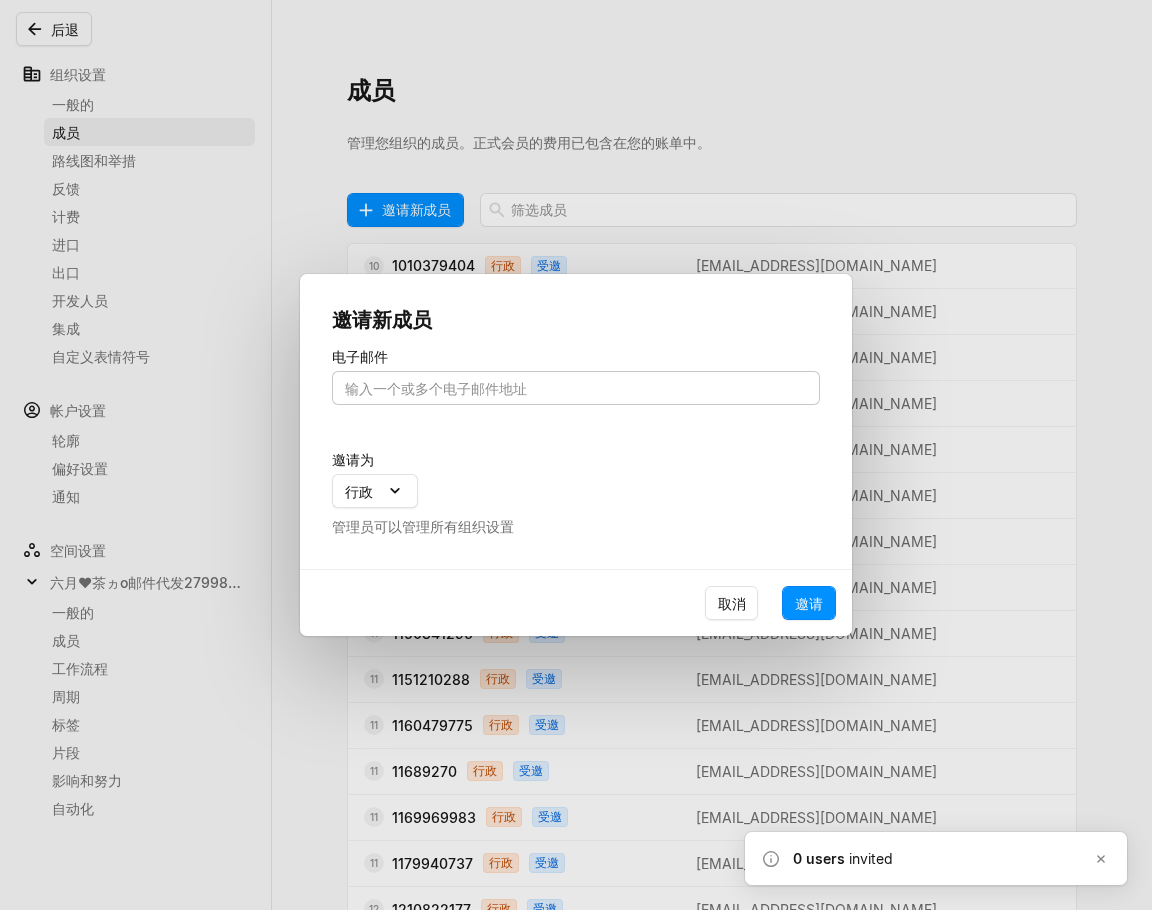 click at bounding box center (576, 388) 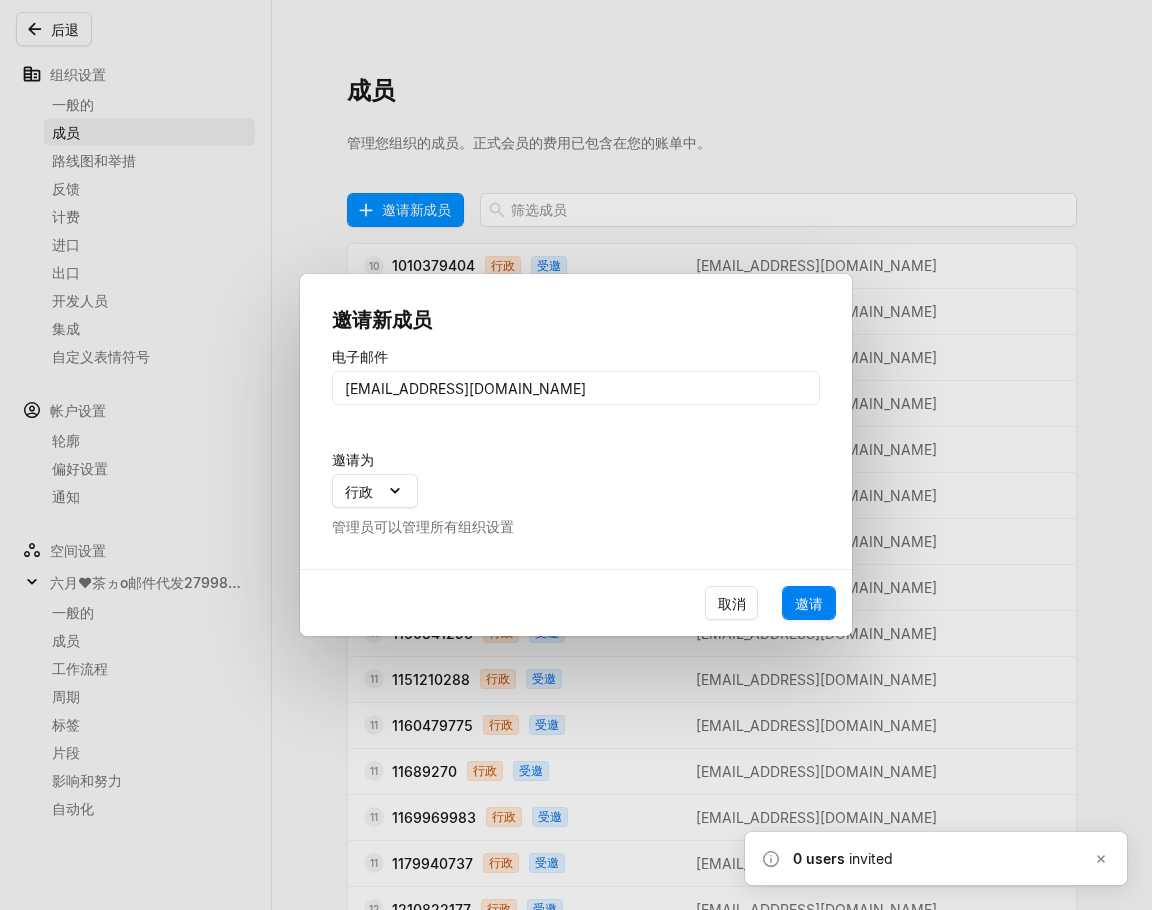 click on "邀请" at bounding box center [809, 603] 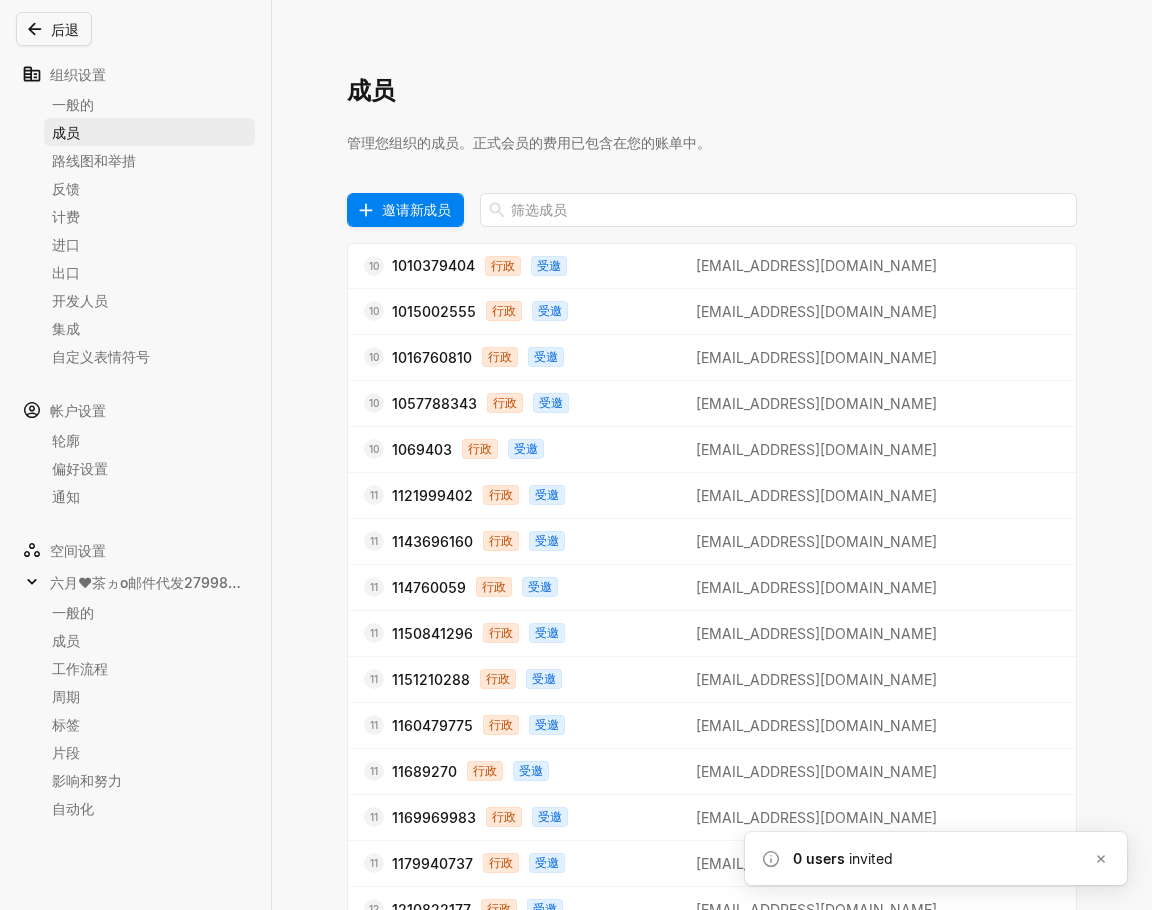 click on "邀请新成员" at bounding box center (416, 209) 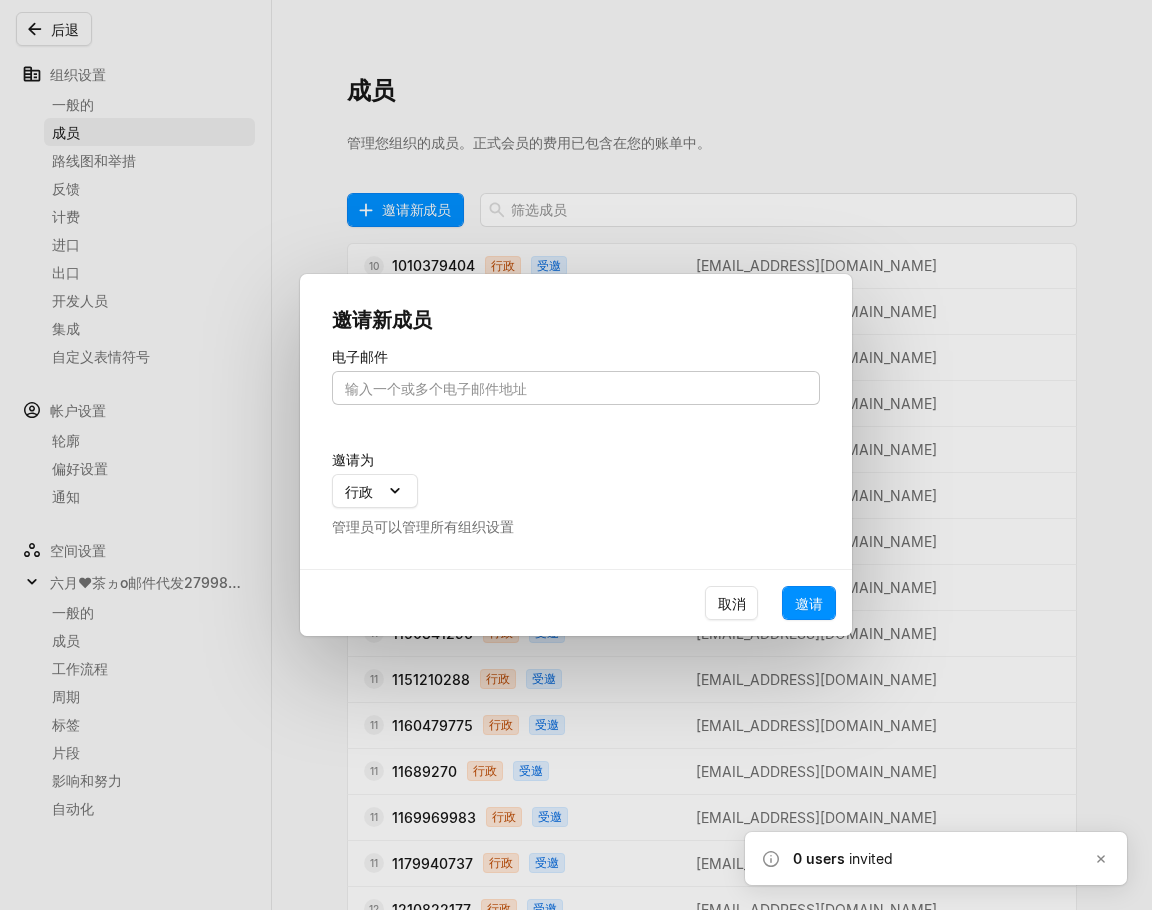 click at bounding box center [576, 388] 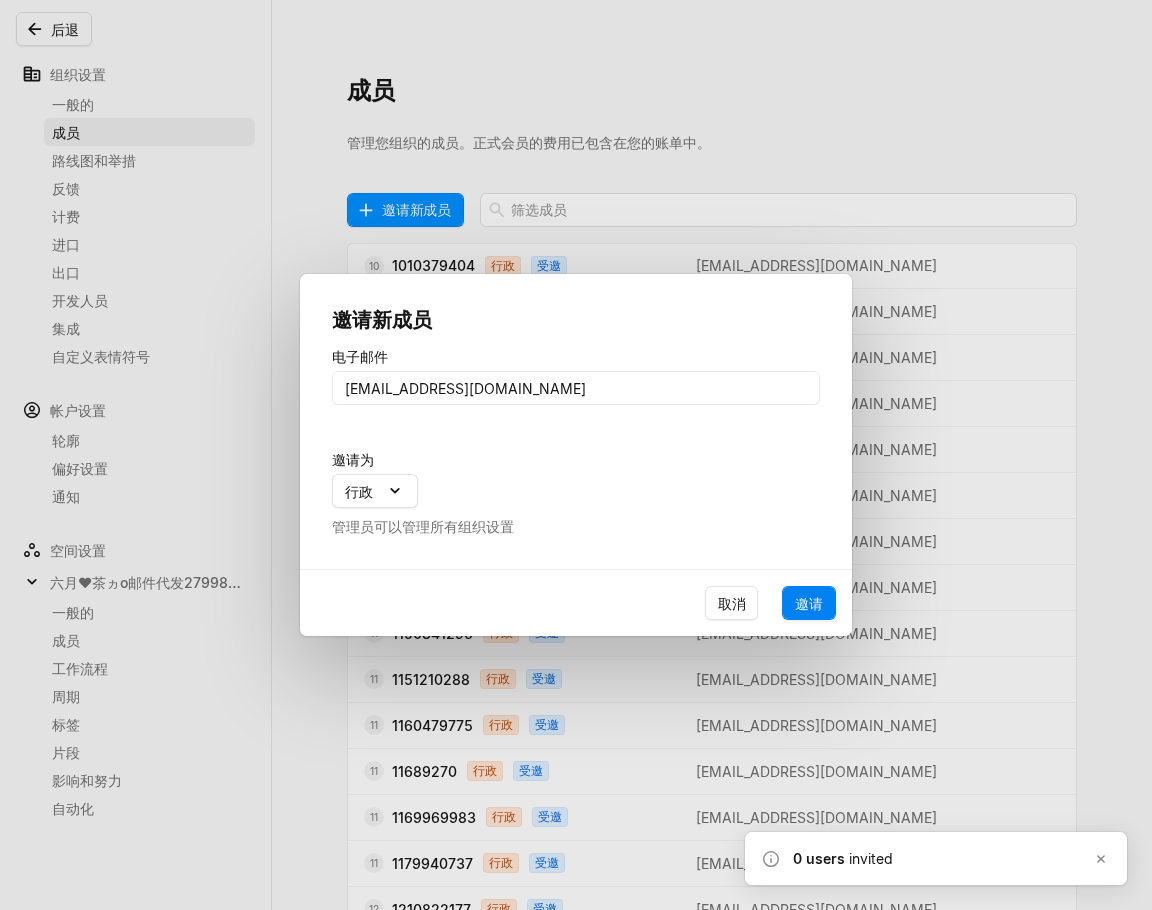 click on "邀请" at bounding box center (809, 603) 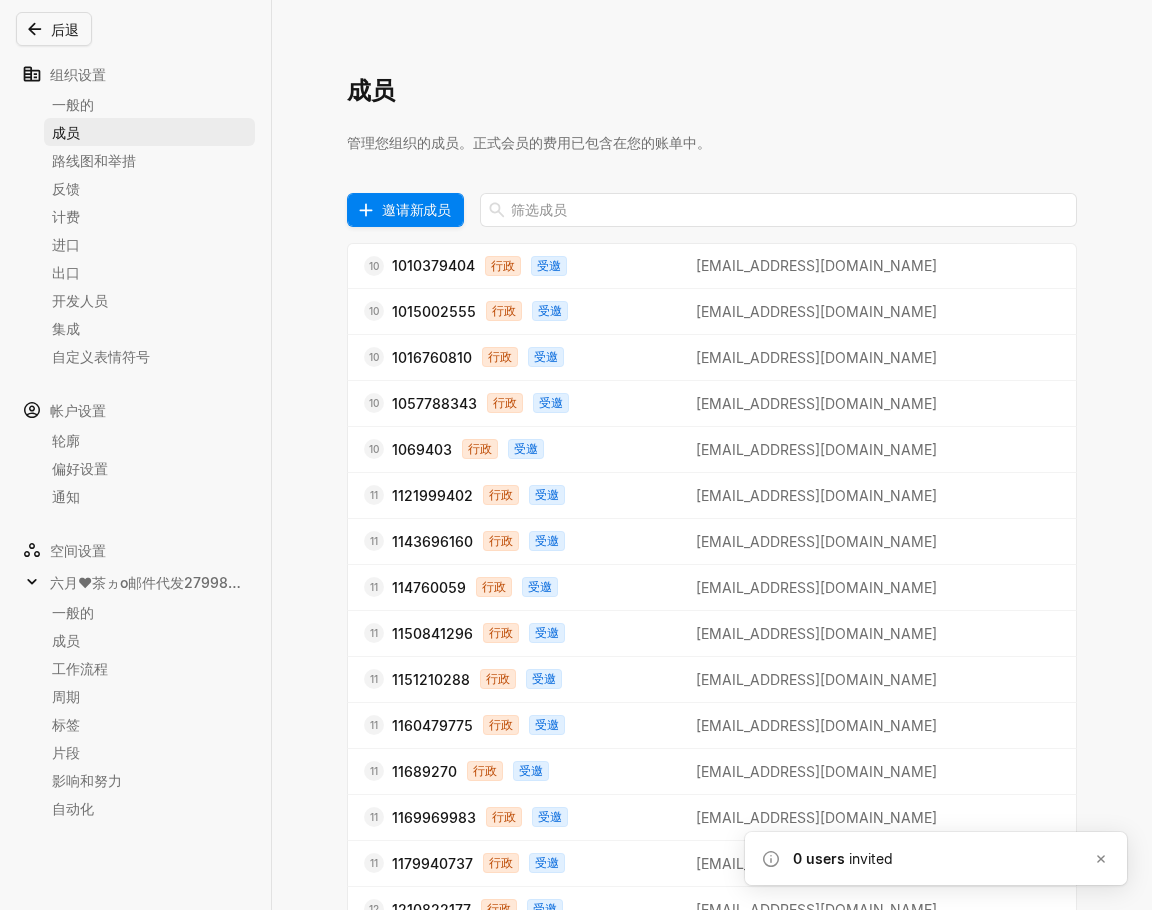 click on "邀请新成员" at bounding box center (416, 209) 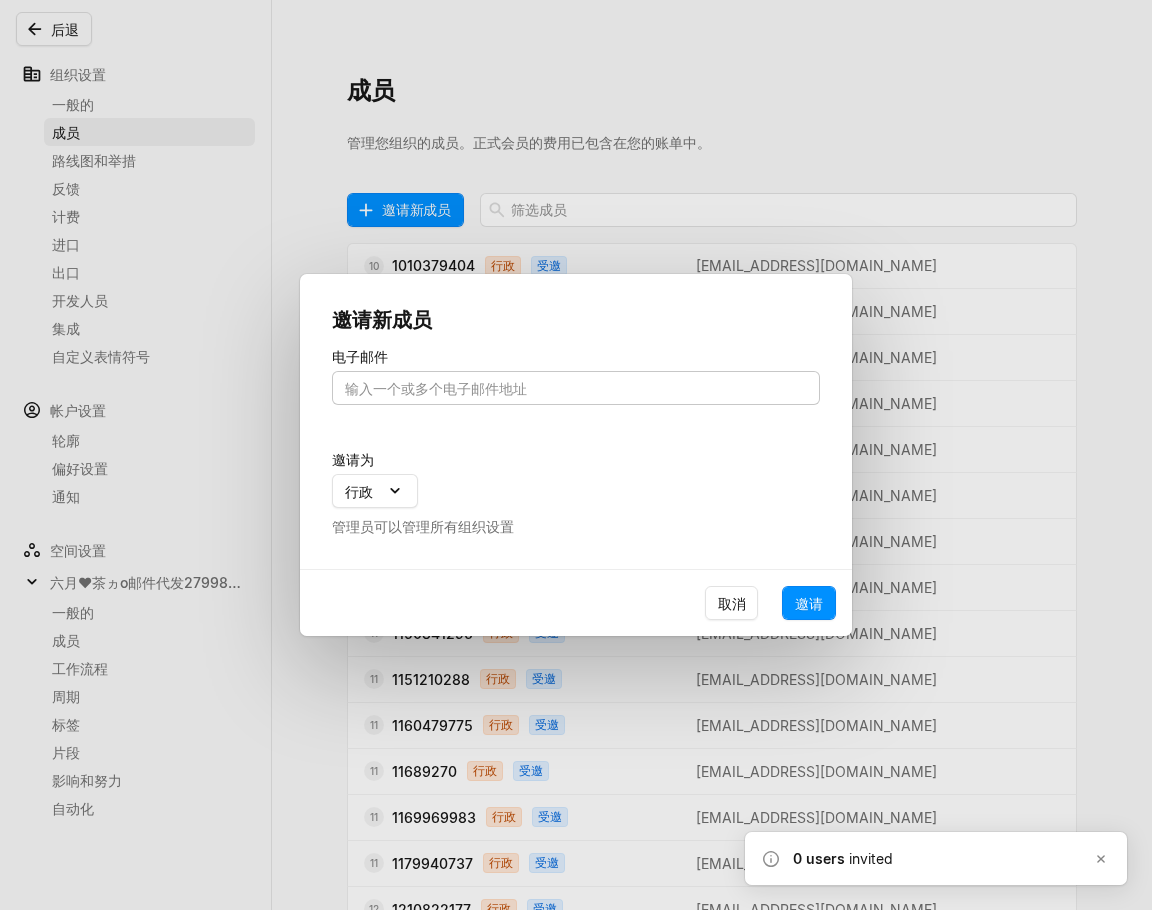 click at bounding box center (576, 388) 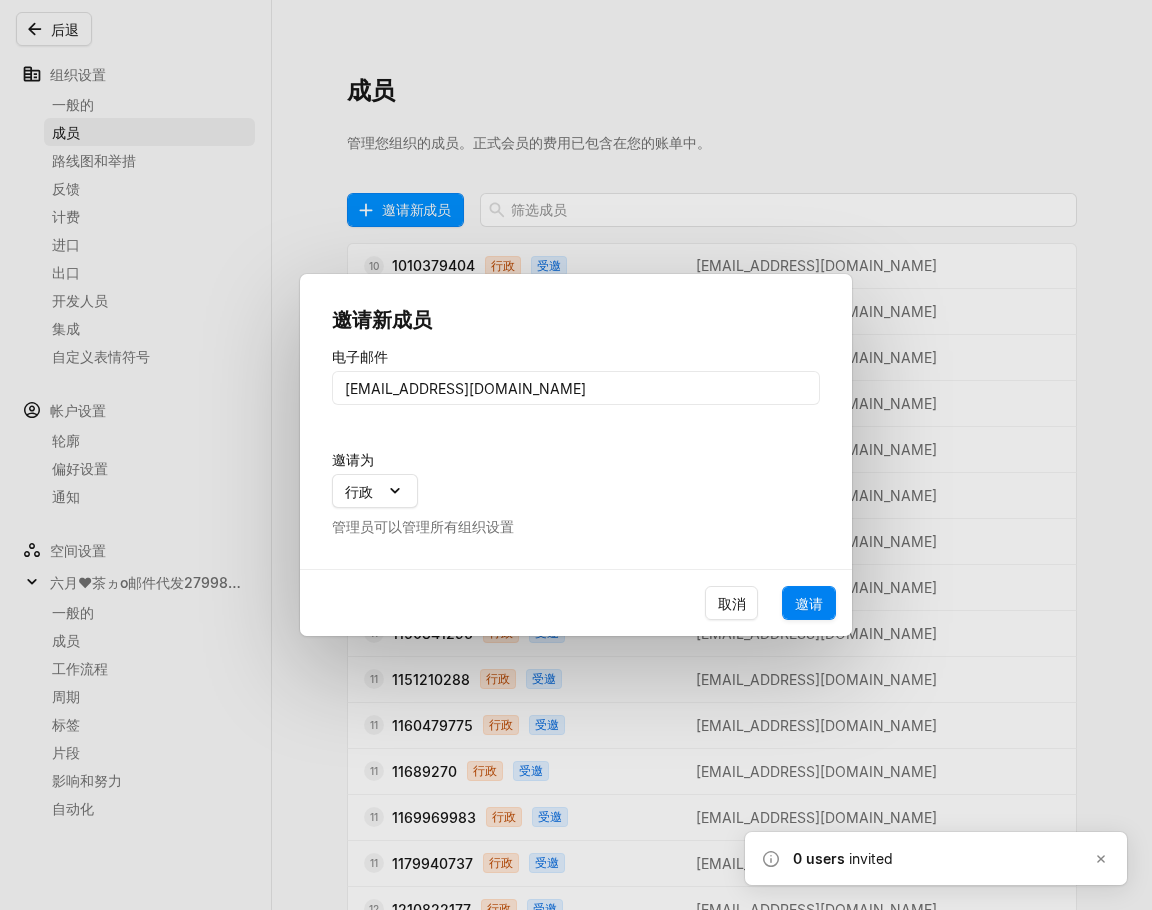 click on "邀请" at bounding box center (809, 603) 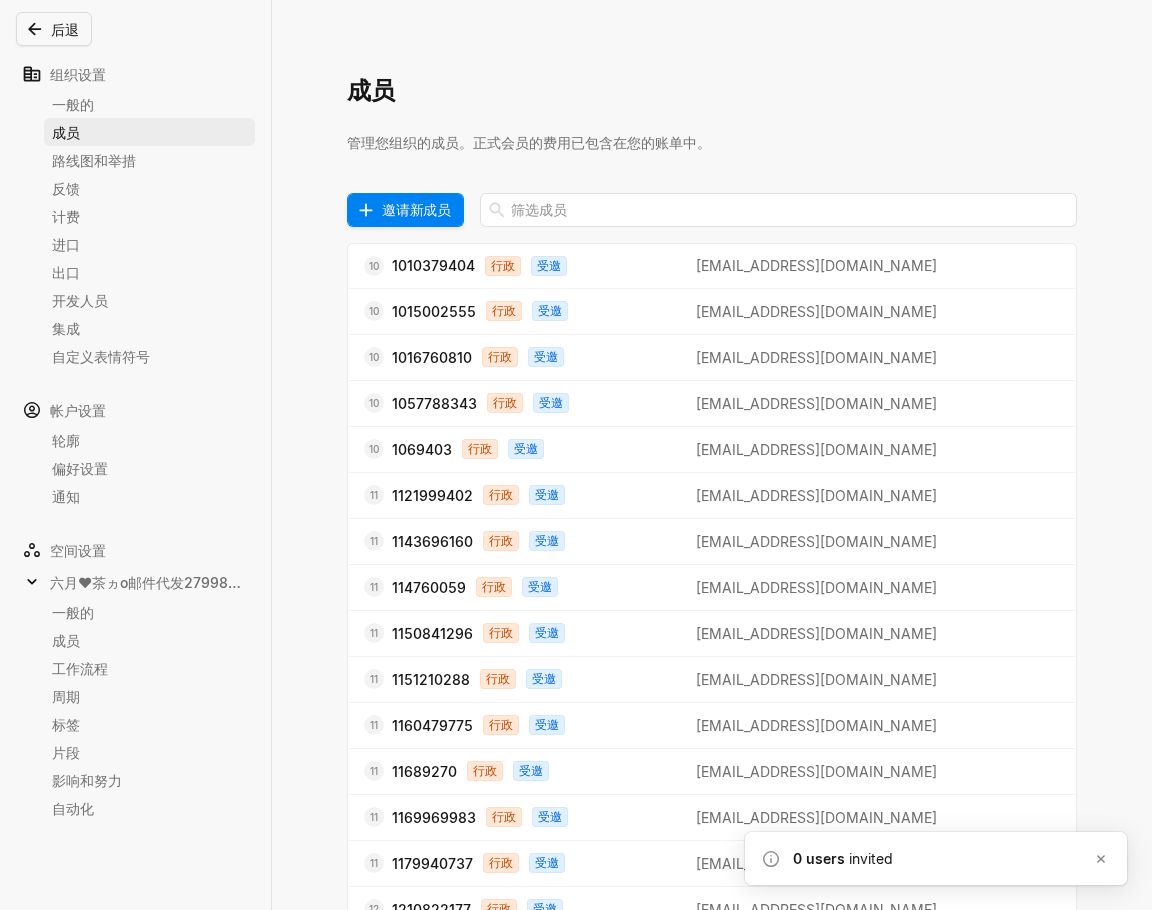 click on "邀请新成员" at bounding box center [416, 209] 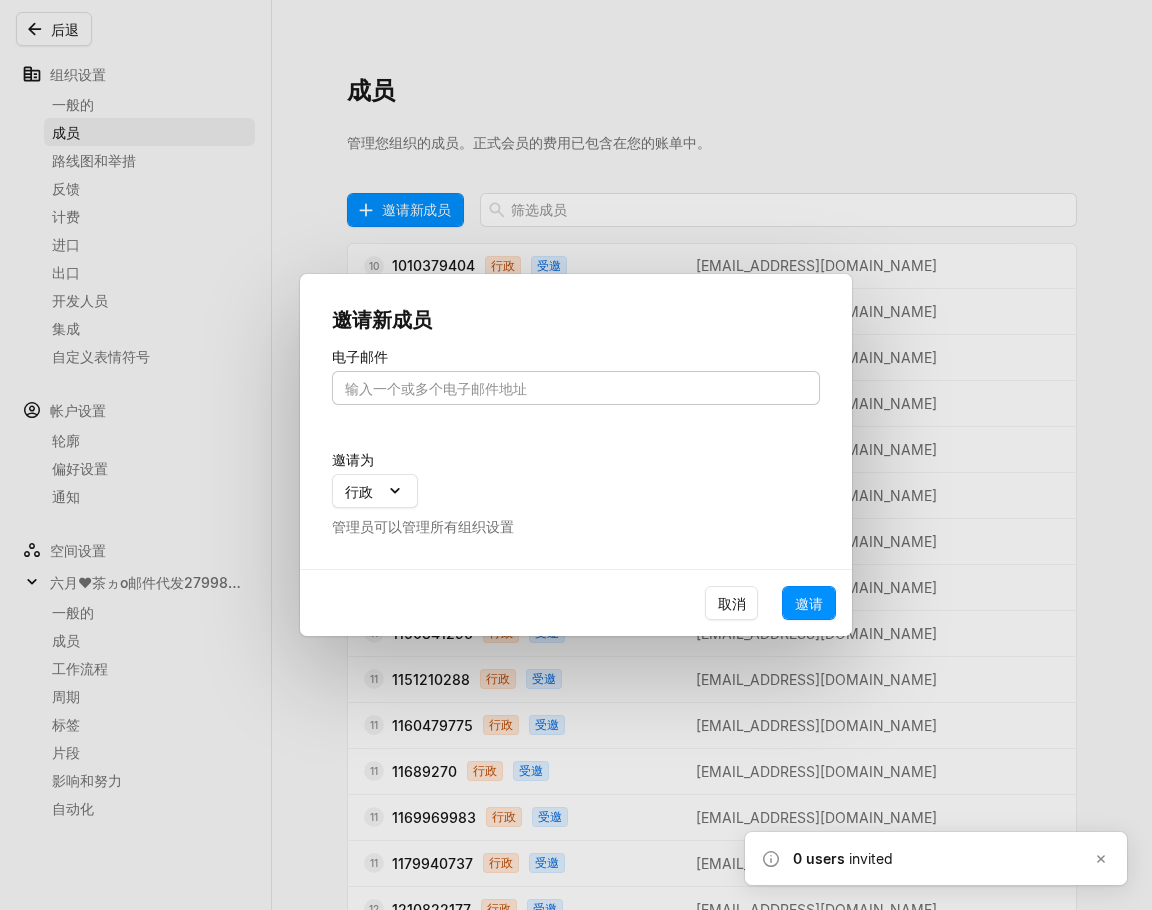 click at bounding box center (576, 388) 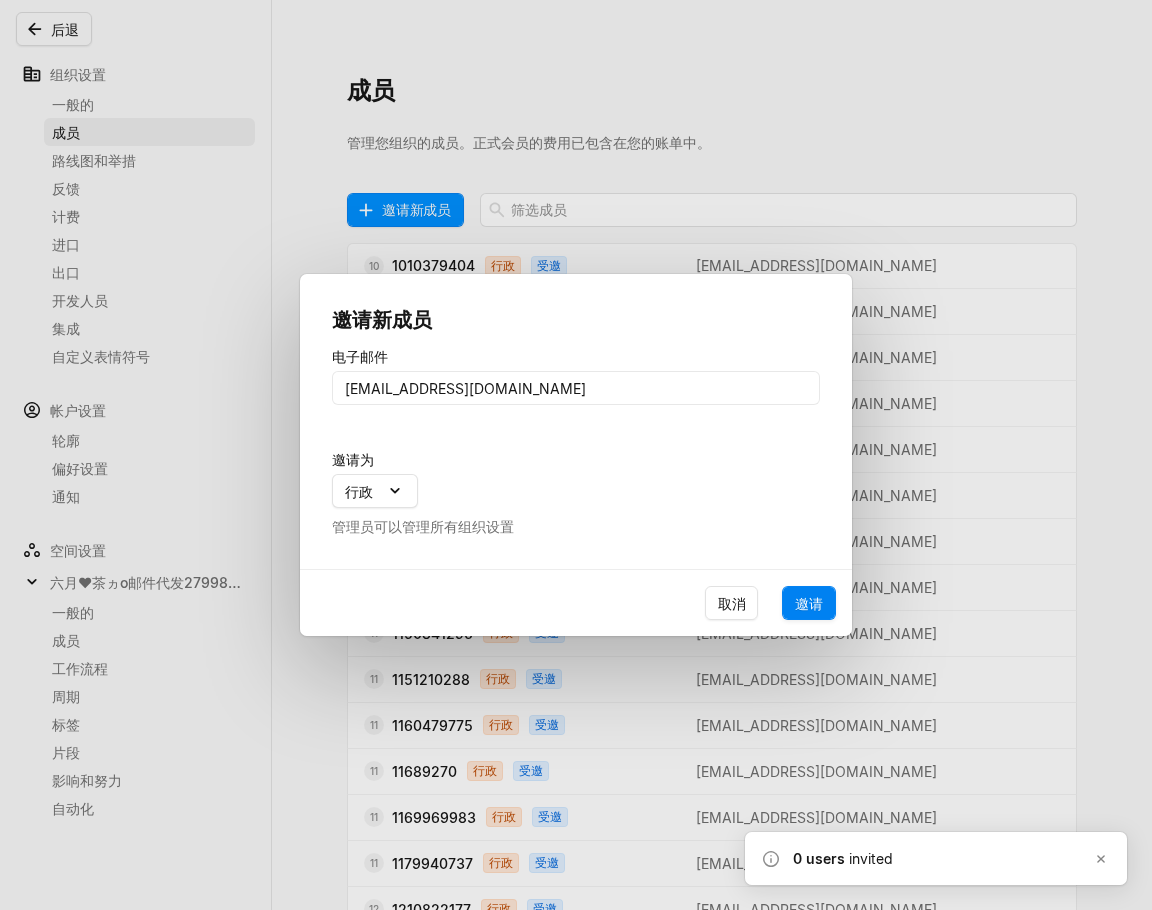 click on "邀请" at bounding box center (809, 603) 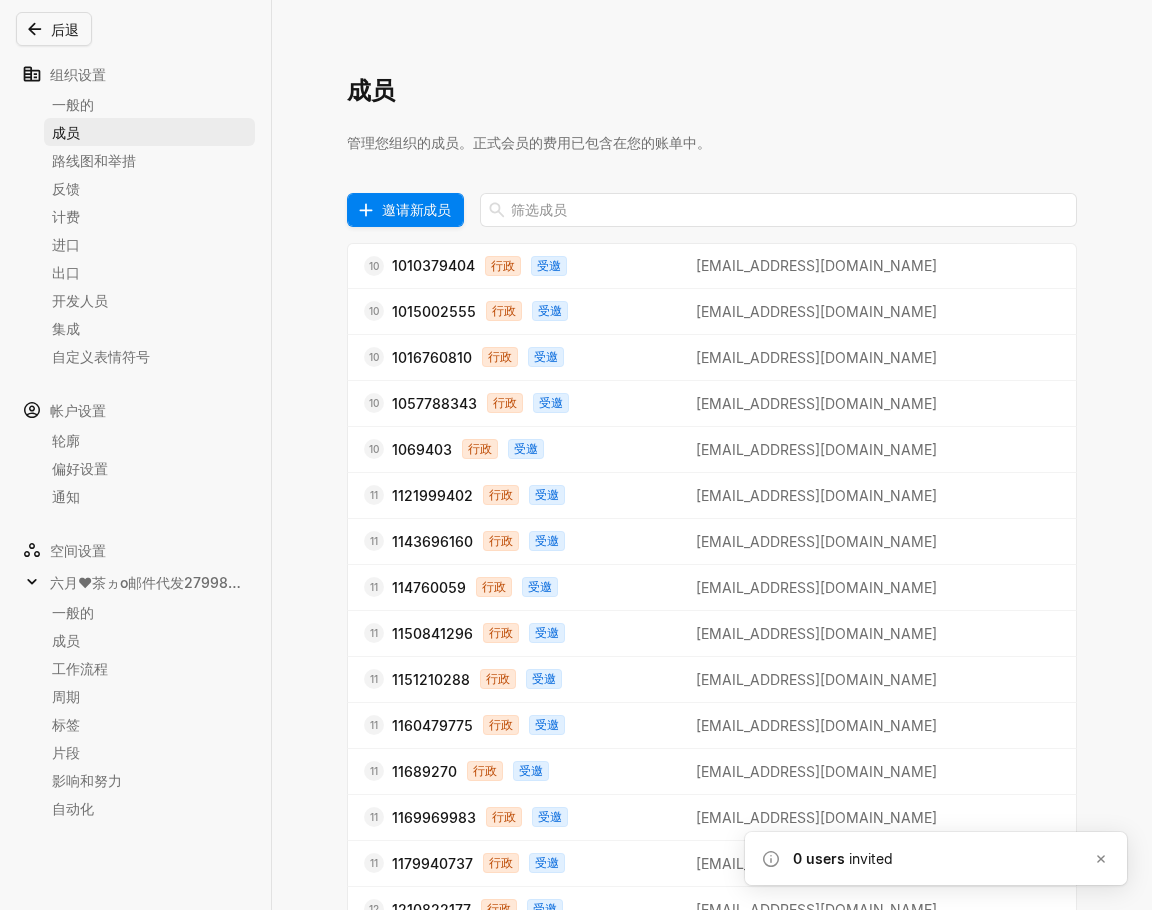 click on "邀请新成员" at bounding box center [416, 209] 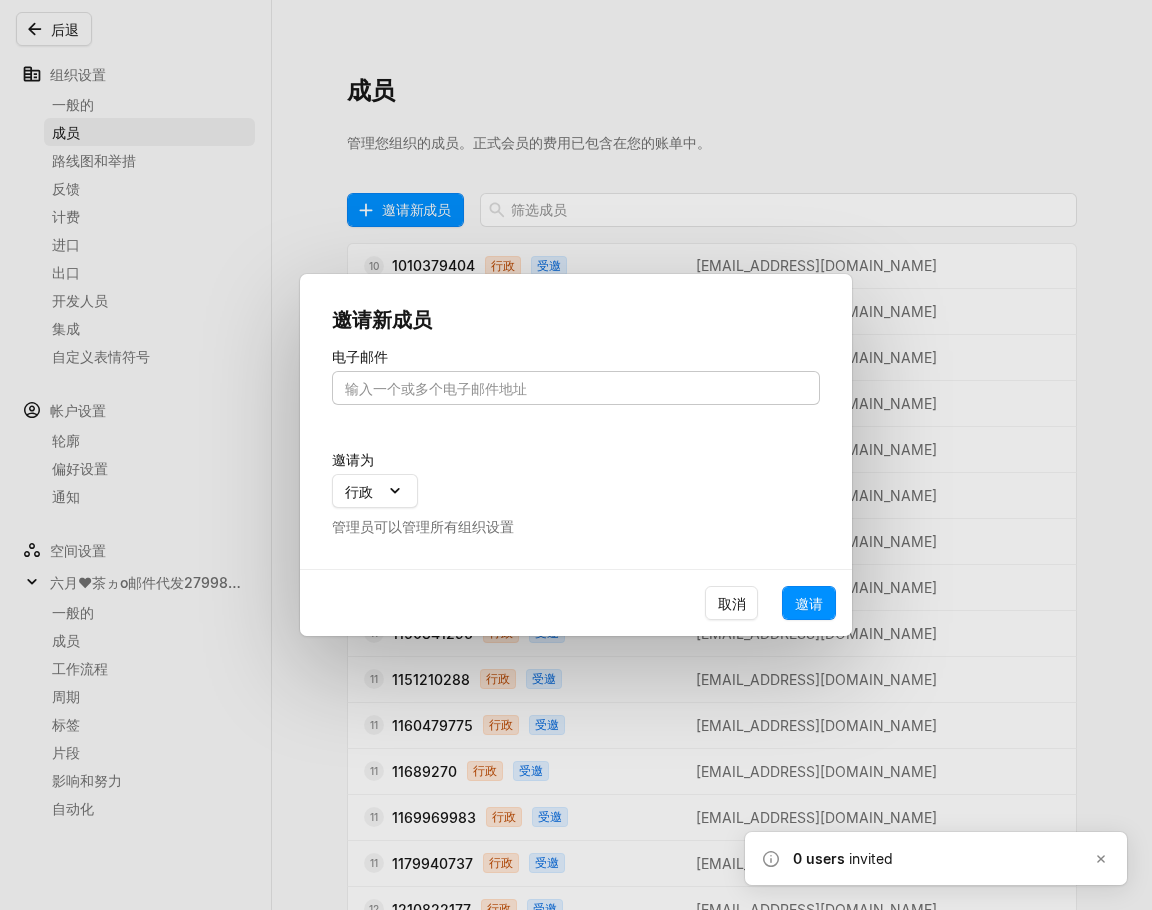 click at bounding box center (576, 388) 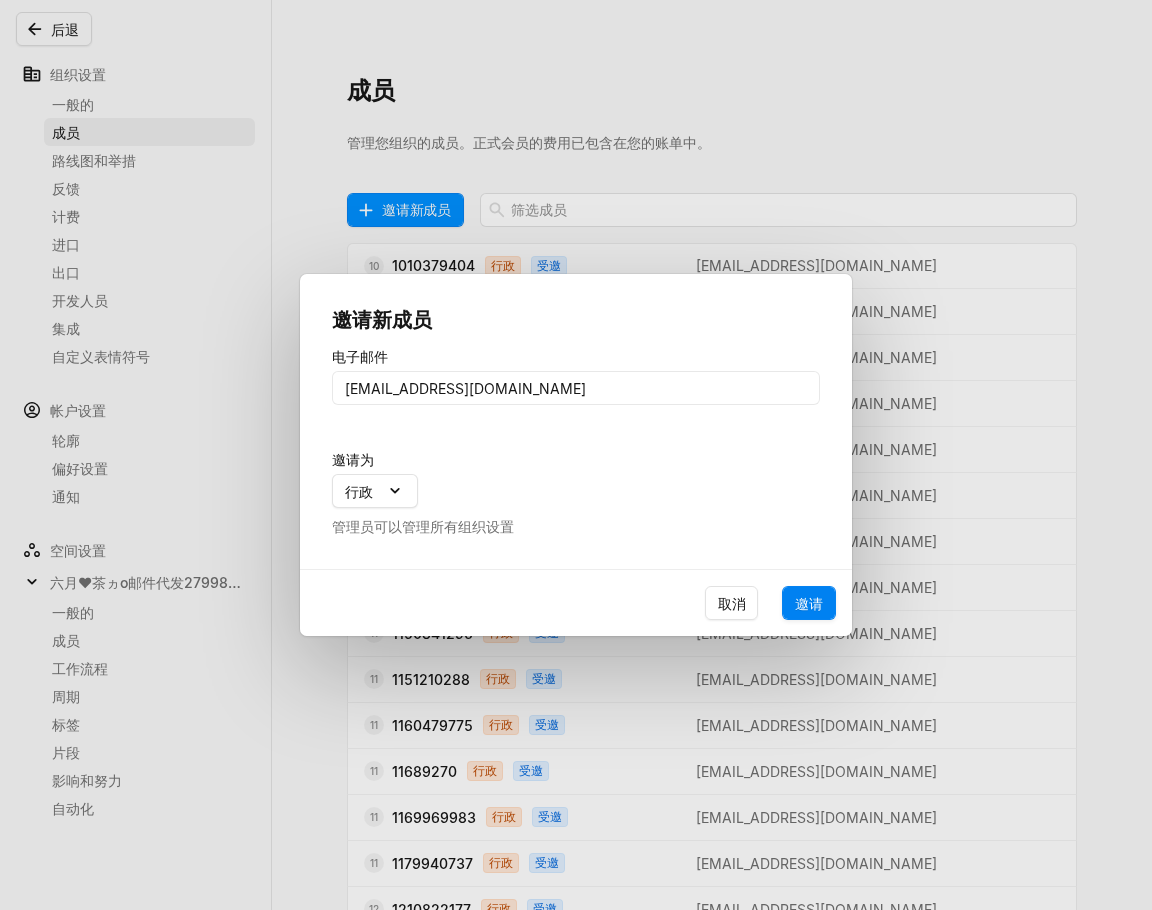 click on "邀请" at bounding box center (809, 603) 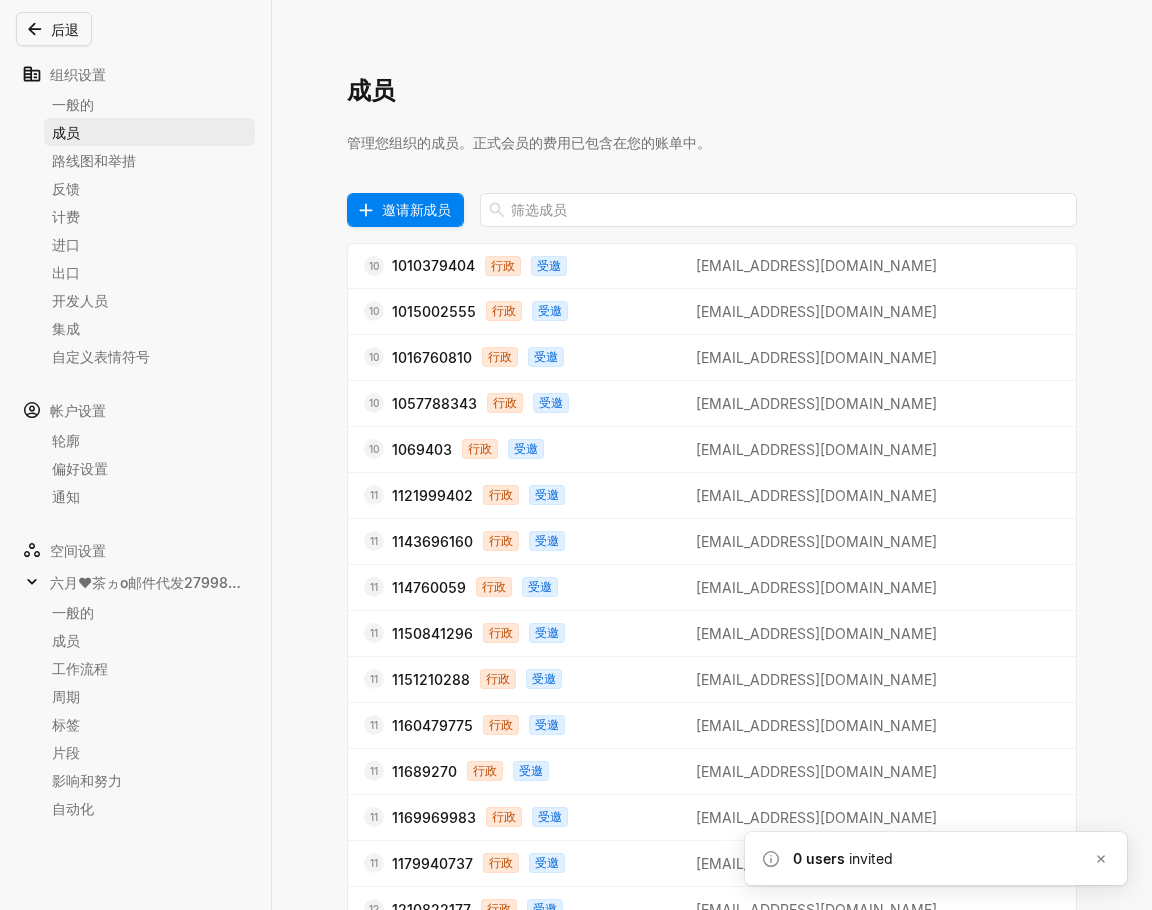 click on "邀请新成员" at bounding box center (416, 209) 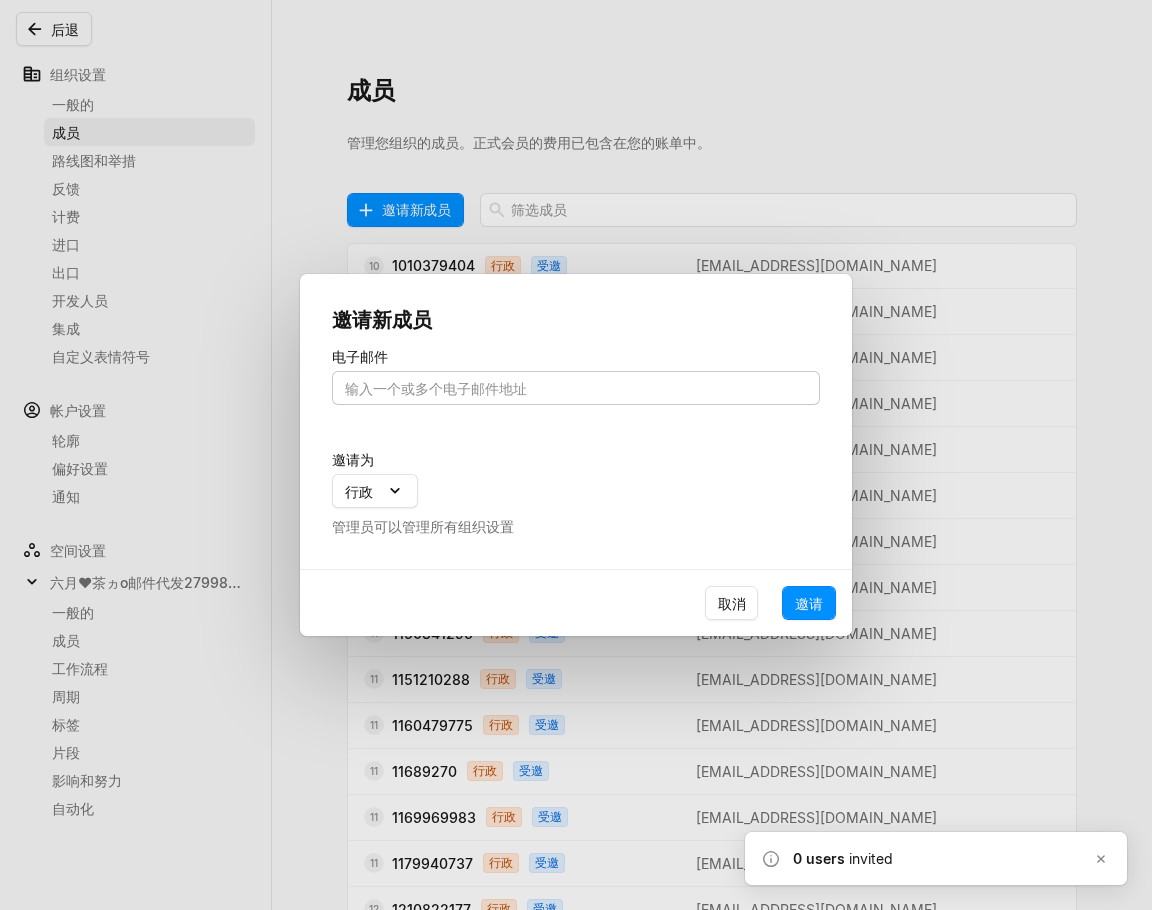 click at bounding box center (576, 388) 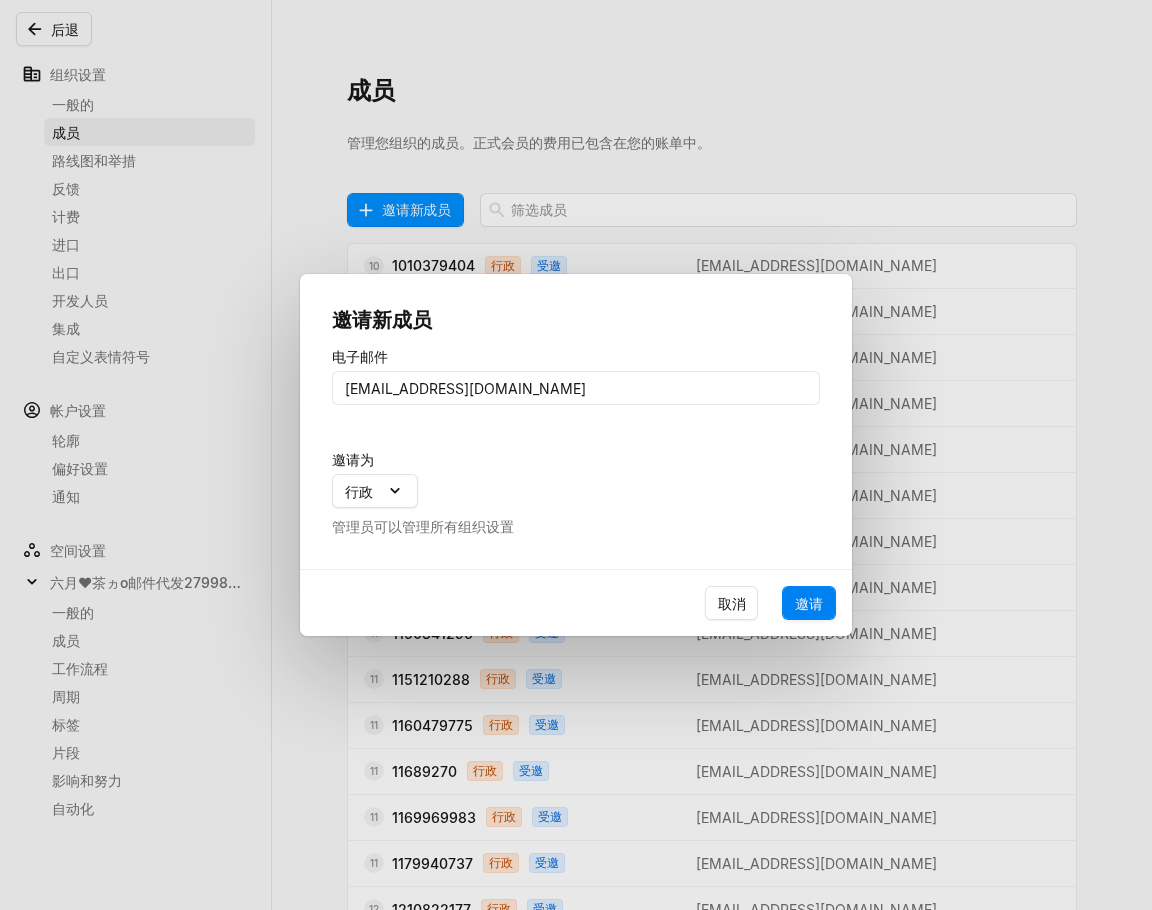 click on "邀请" at bounding box center [809, 603] 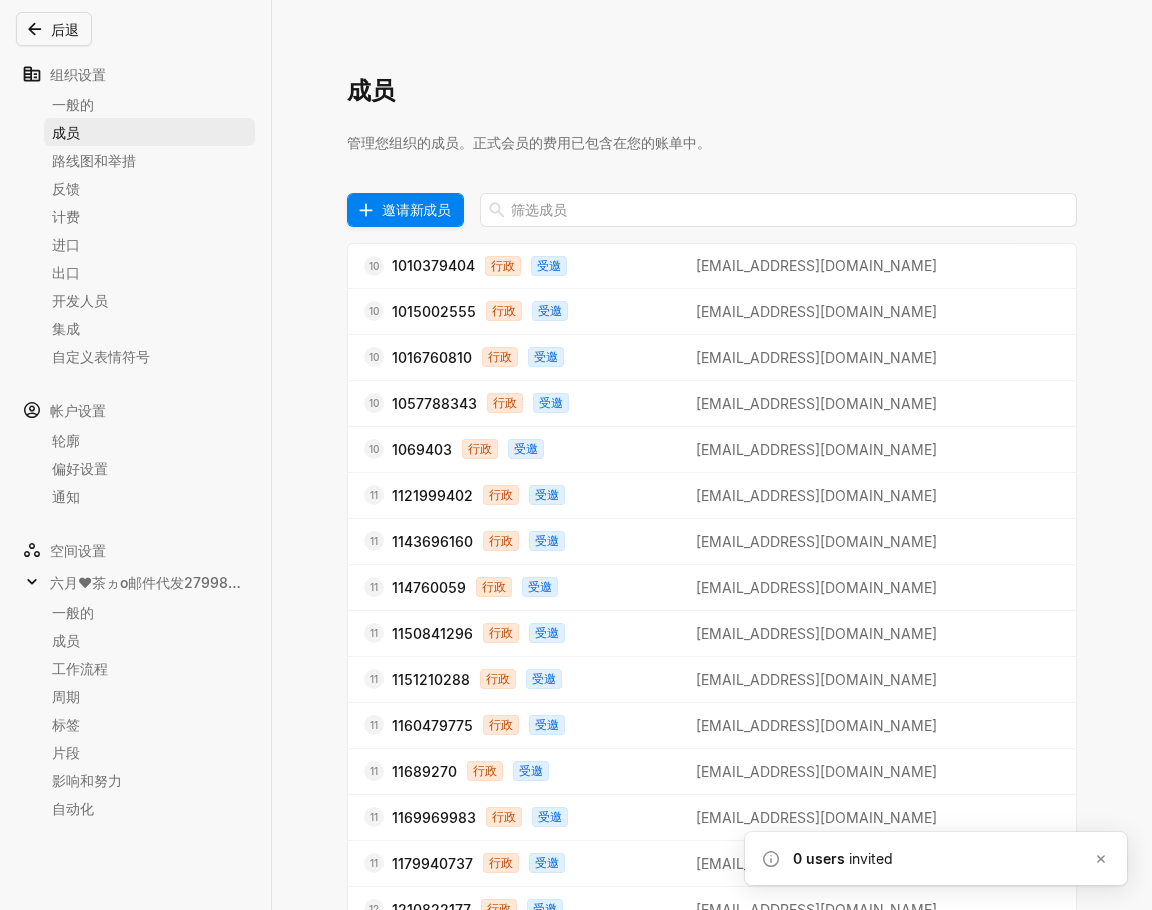click on "邀请新成员" at bounding box center (416, 209) 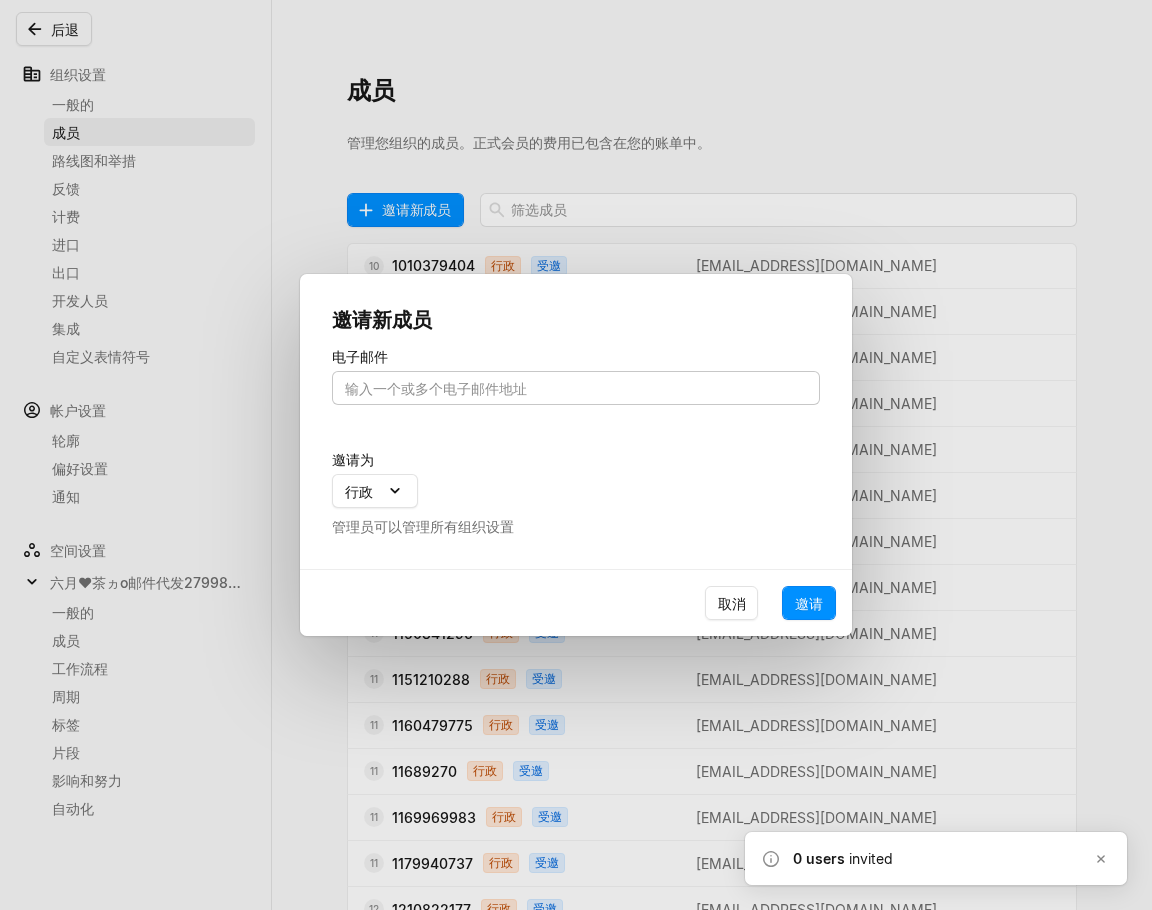 click at bounding box center (576, 388) 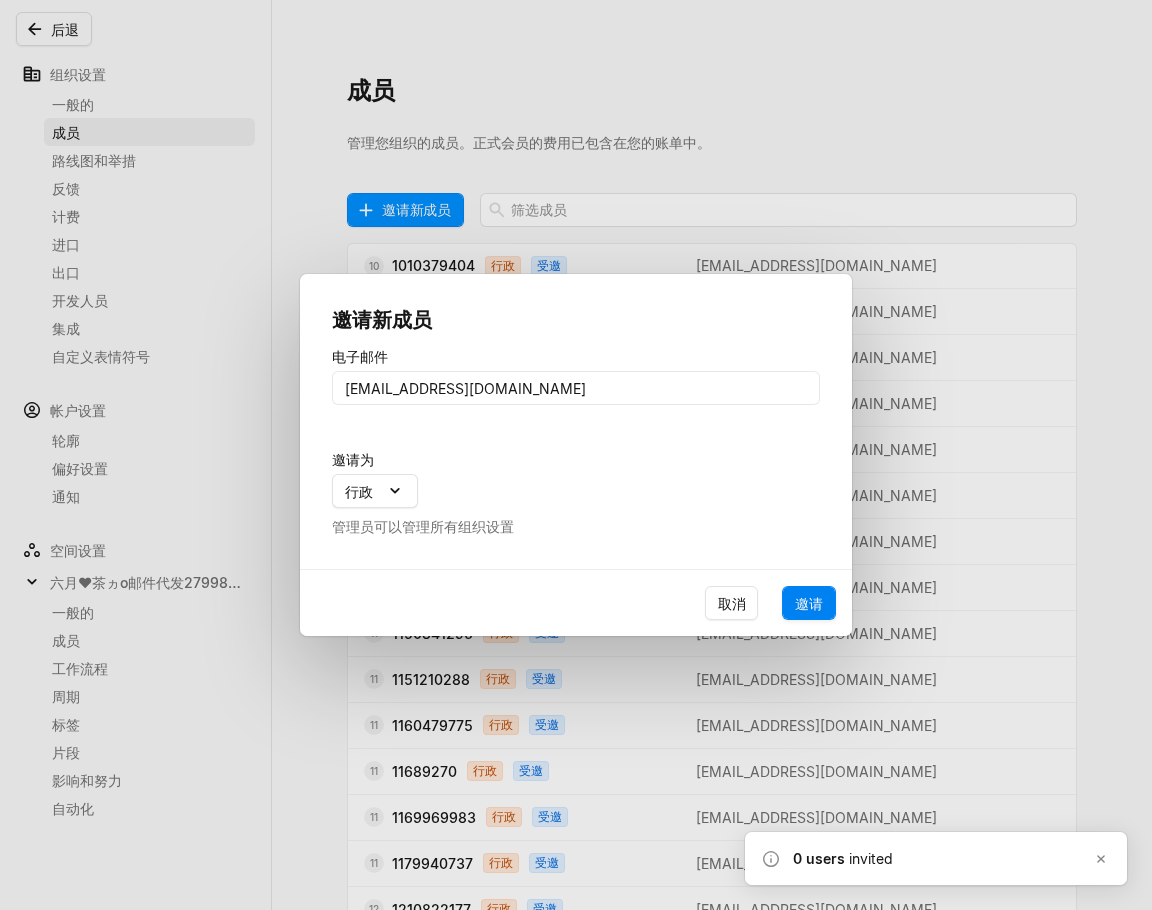 click on "邀请" at bounding box center [809, 603] 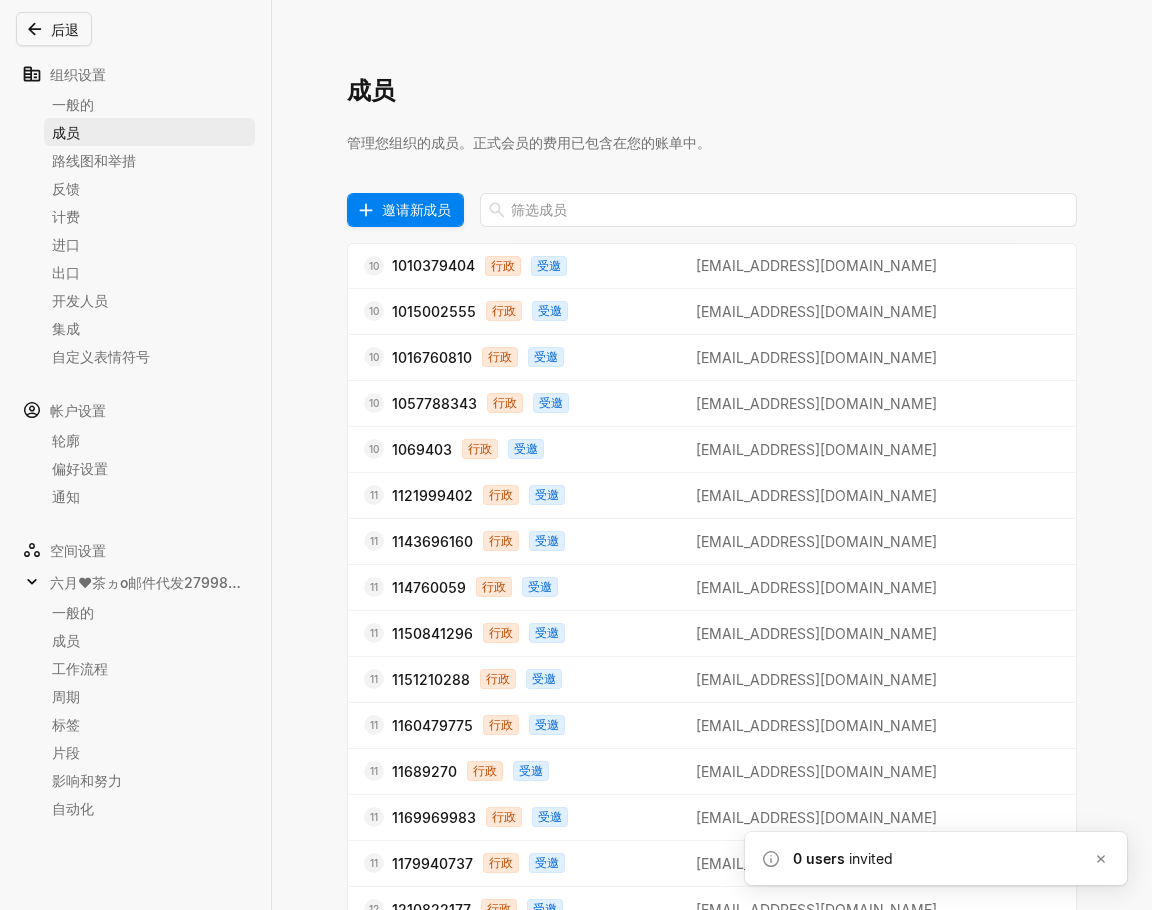 click on "邀请新成员" at bounding box center (416, 209) 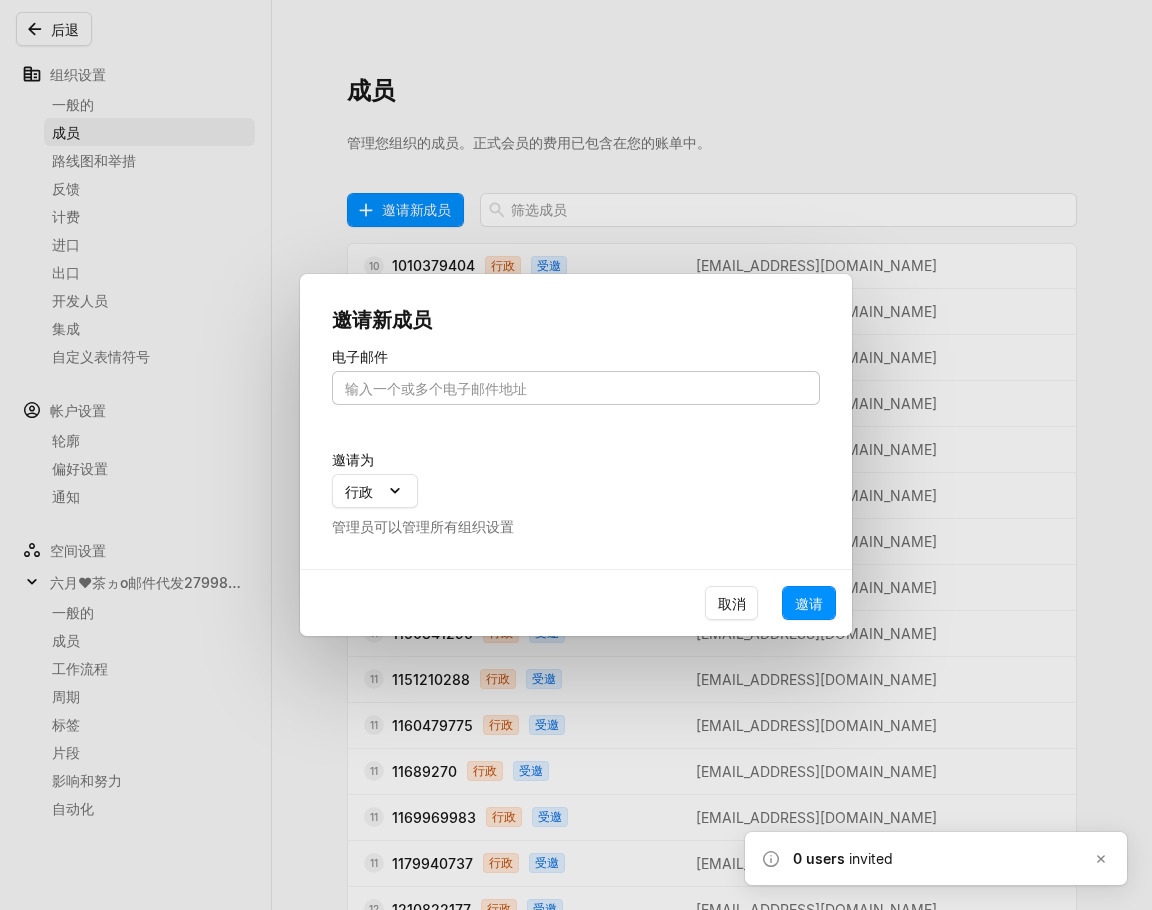 click at bounding box center (576, 388) 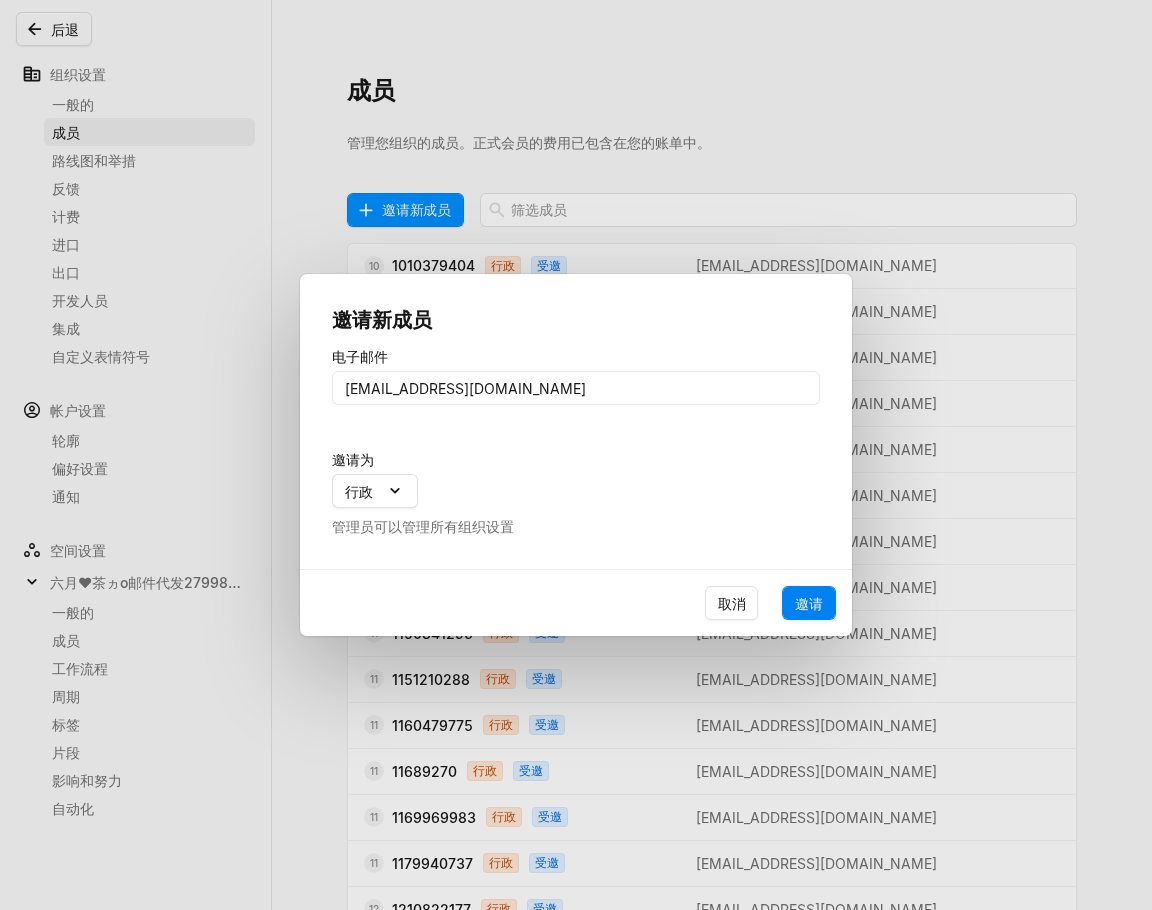 click on "邀请" at bounding box center (809, 603) 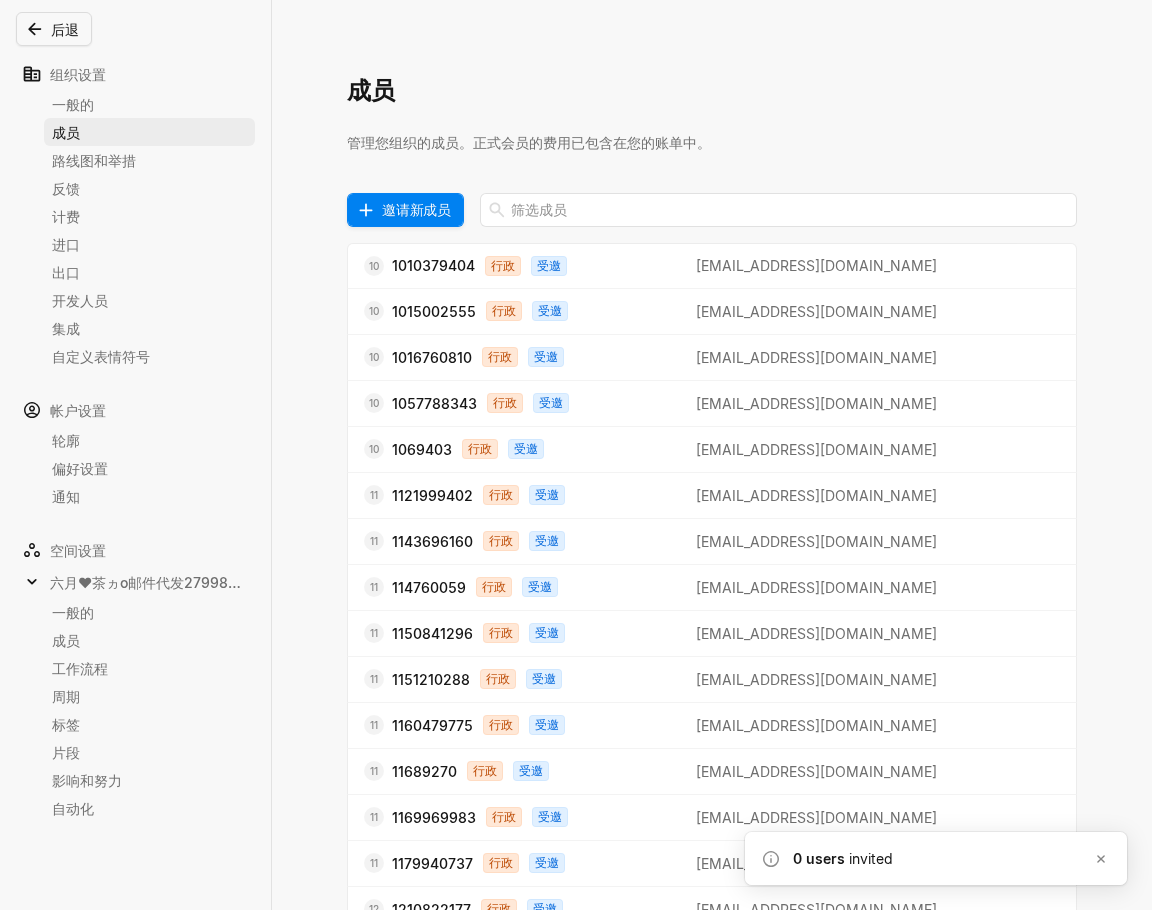 click on "邀请新成员" at bounding box center (416, 209) 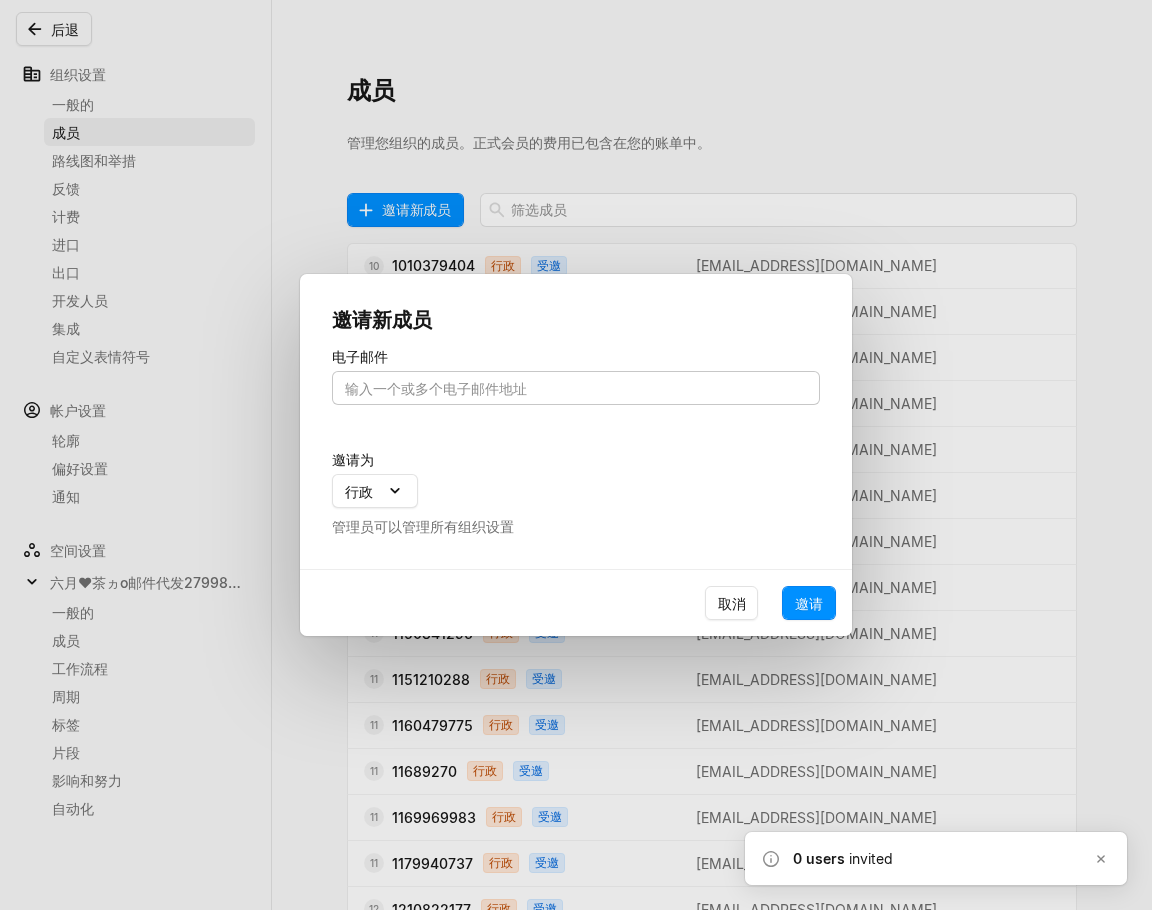 click at bounding box center [576, 388] 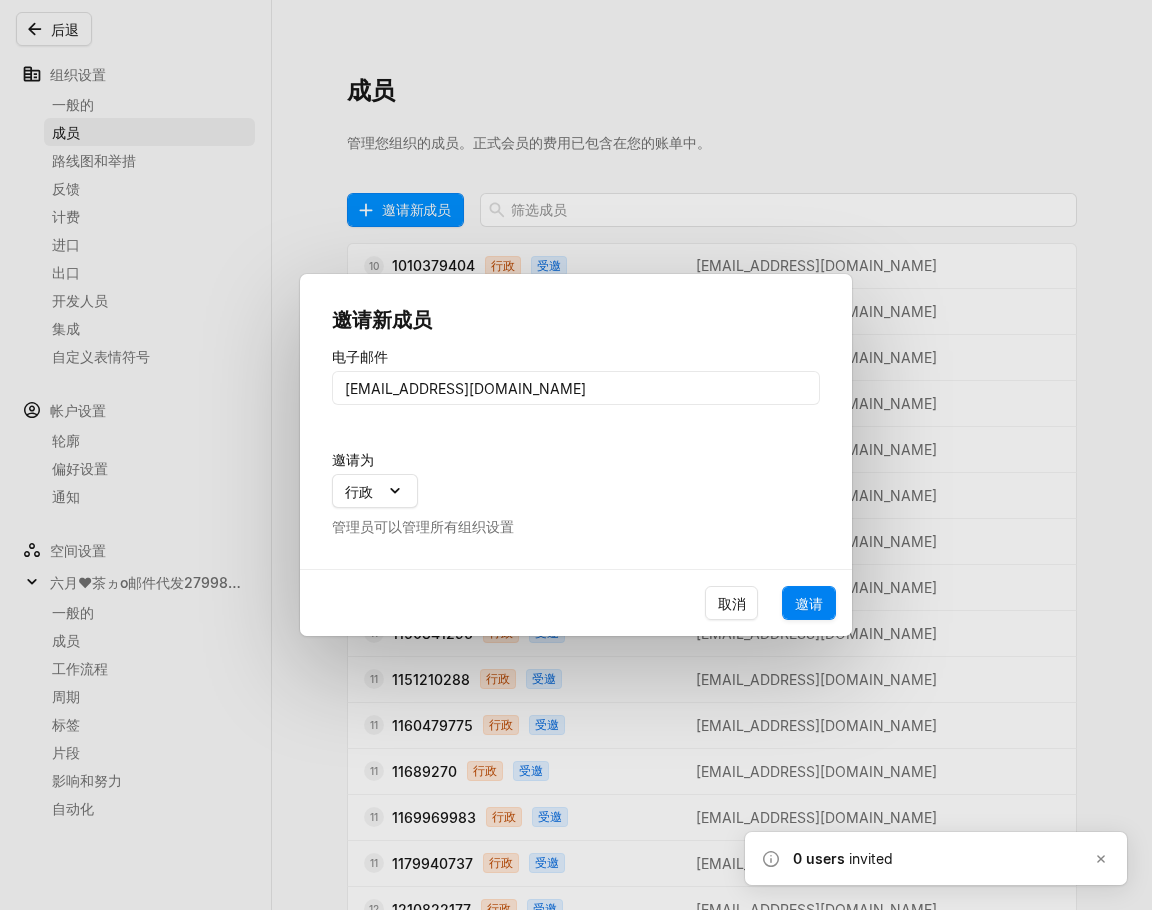 click on "邀请" at bounding box center [809, 603] 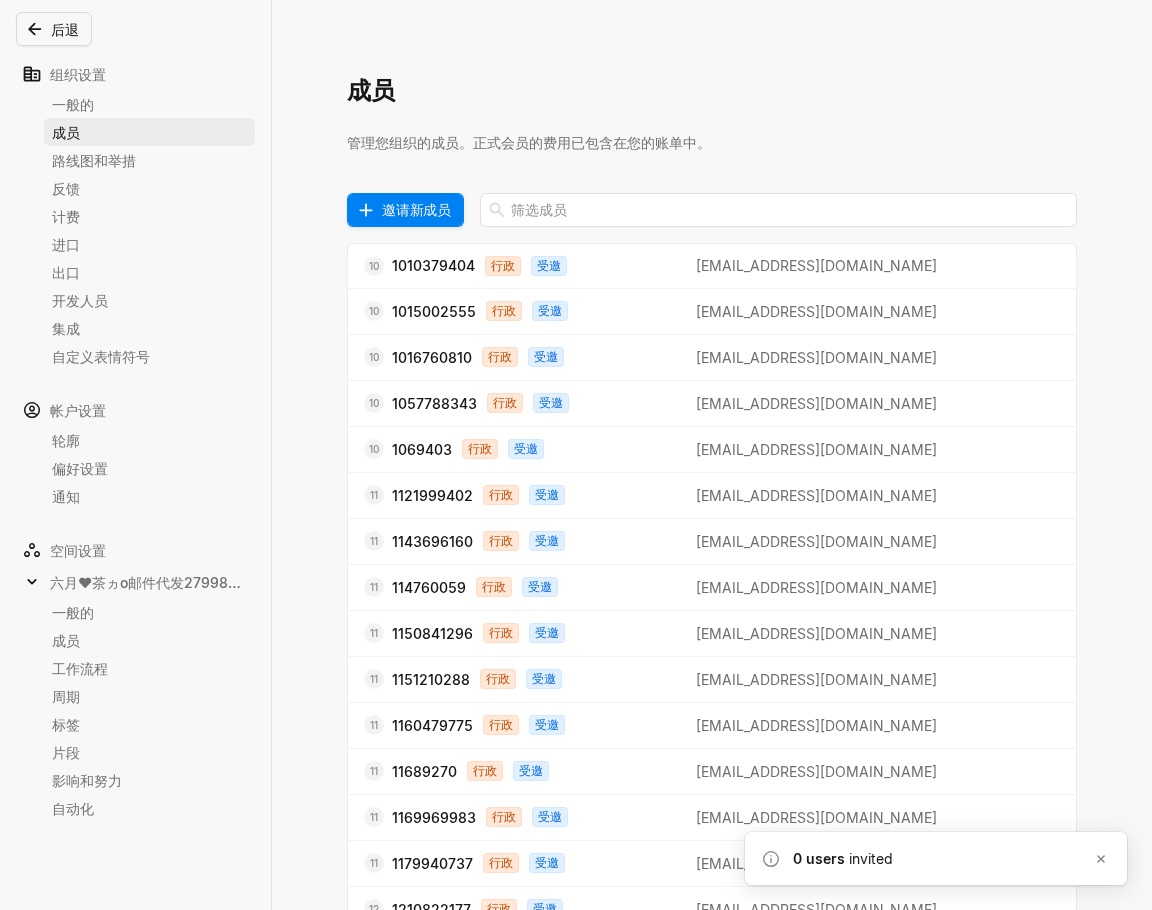 click on "邀请新成员" at bounding box center [416, 209] 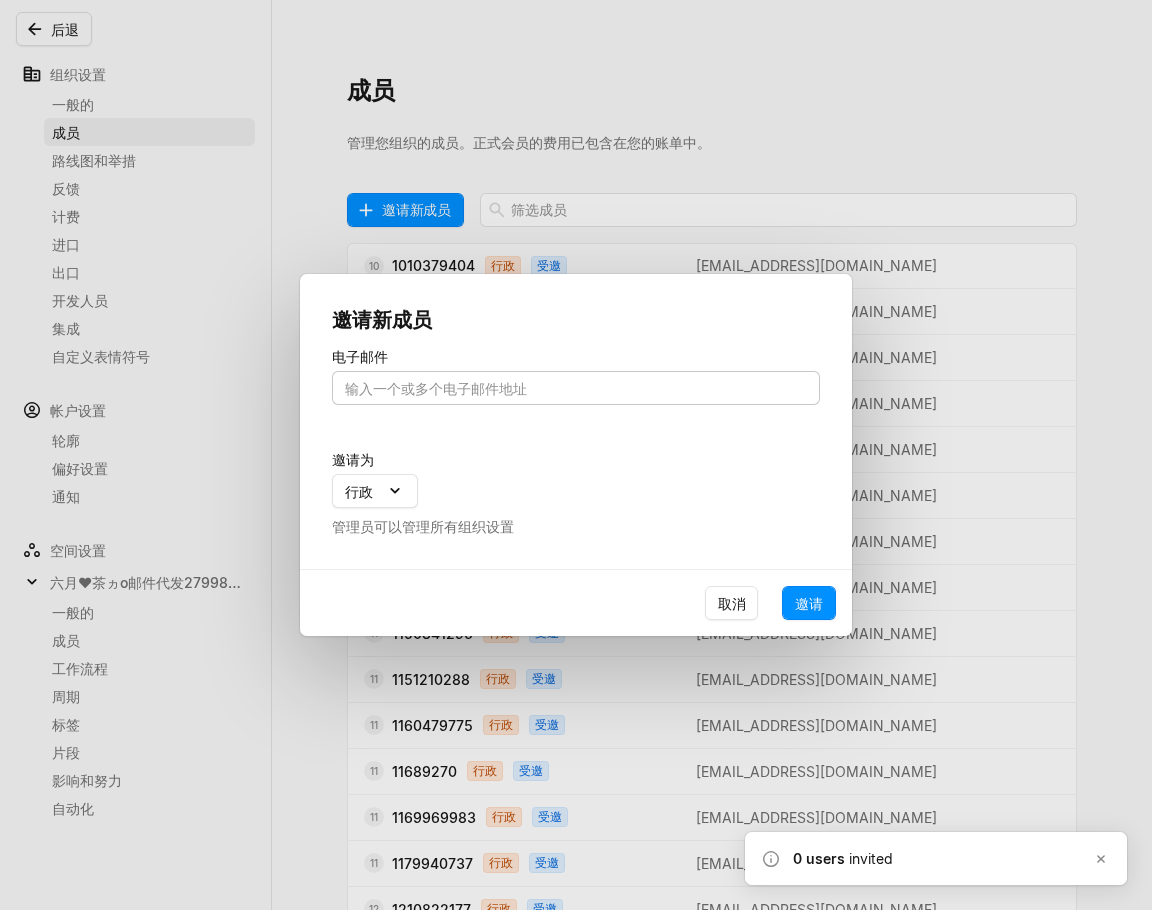 click at bounding box center [576, 388] 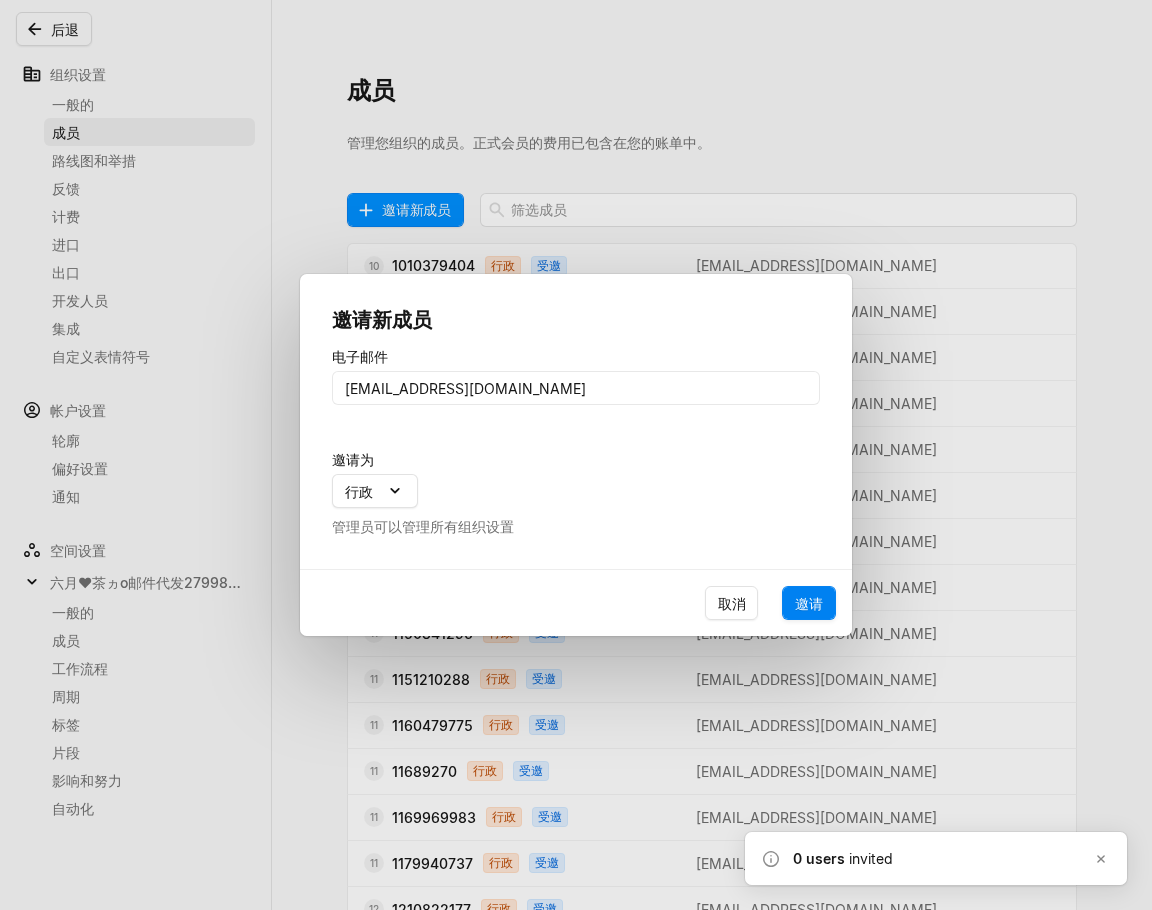 click on "邀请" at bounding box center [809, 603] 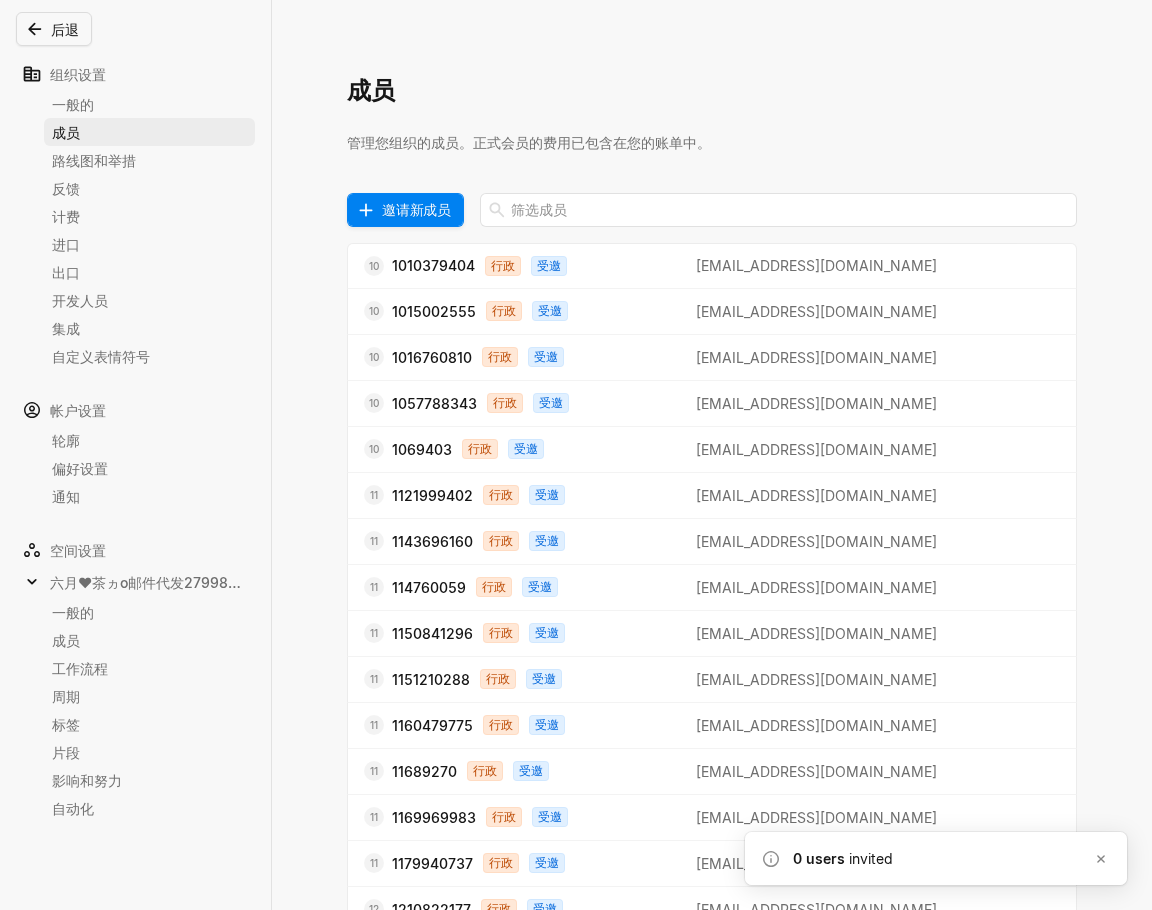 click on "邀请新成员" at bounding box center [416, 209] 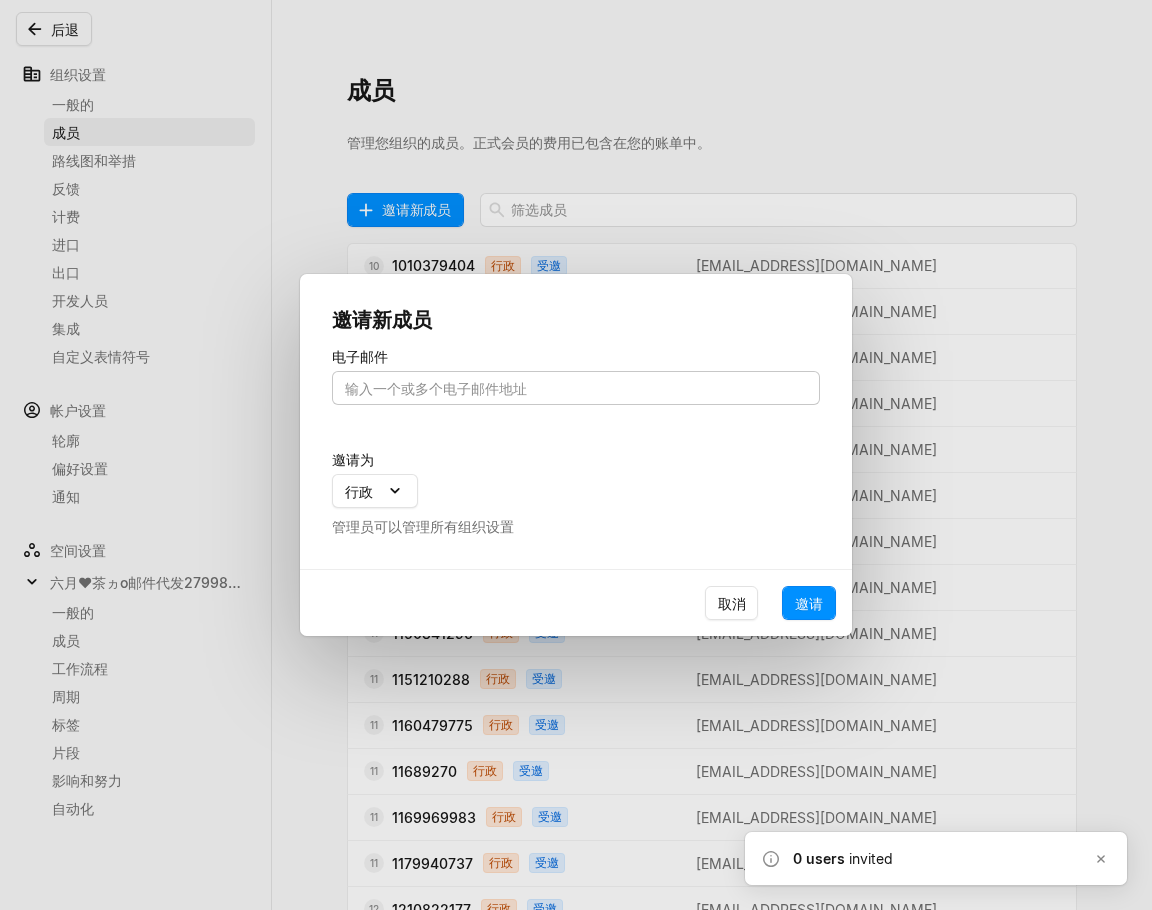 click at bounding box center [576, 388] 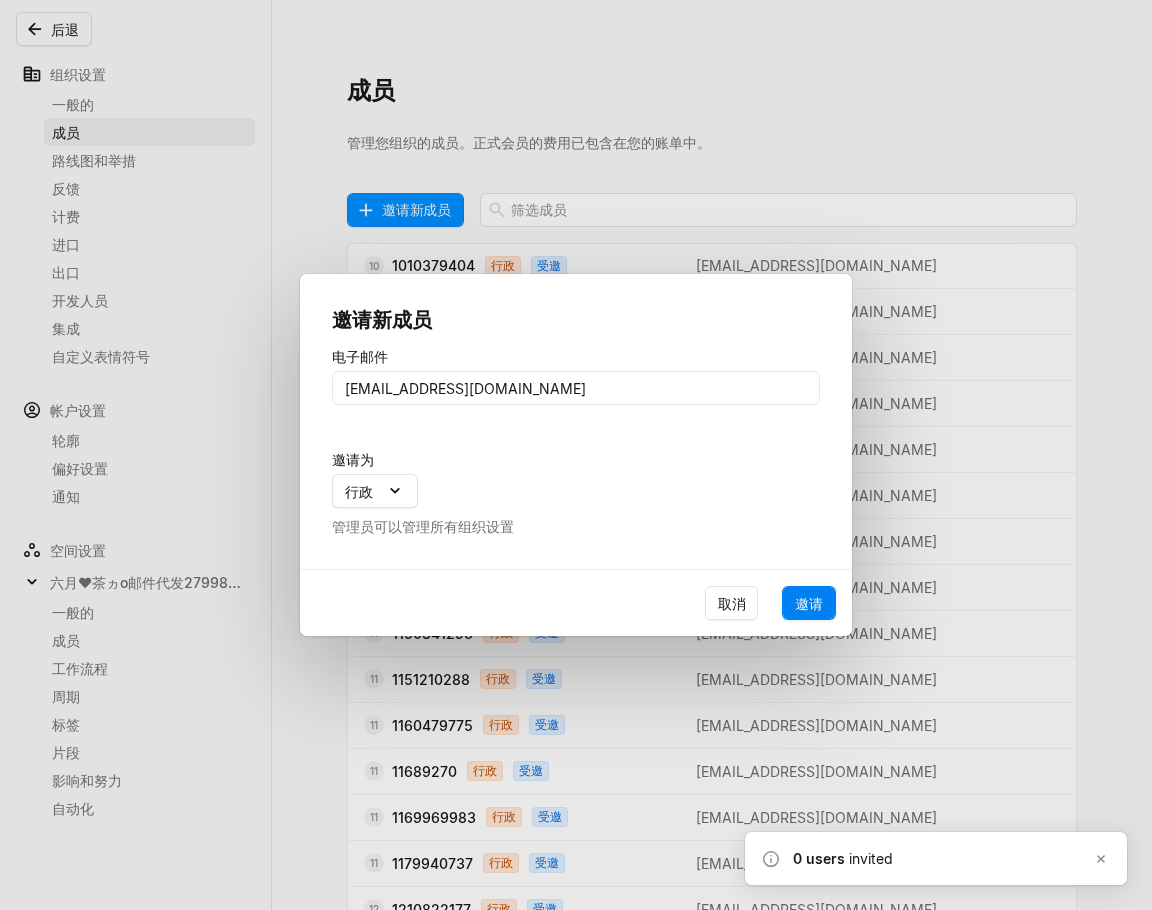 click on "邀请" at bounding box center (809, 603) 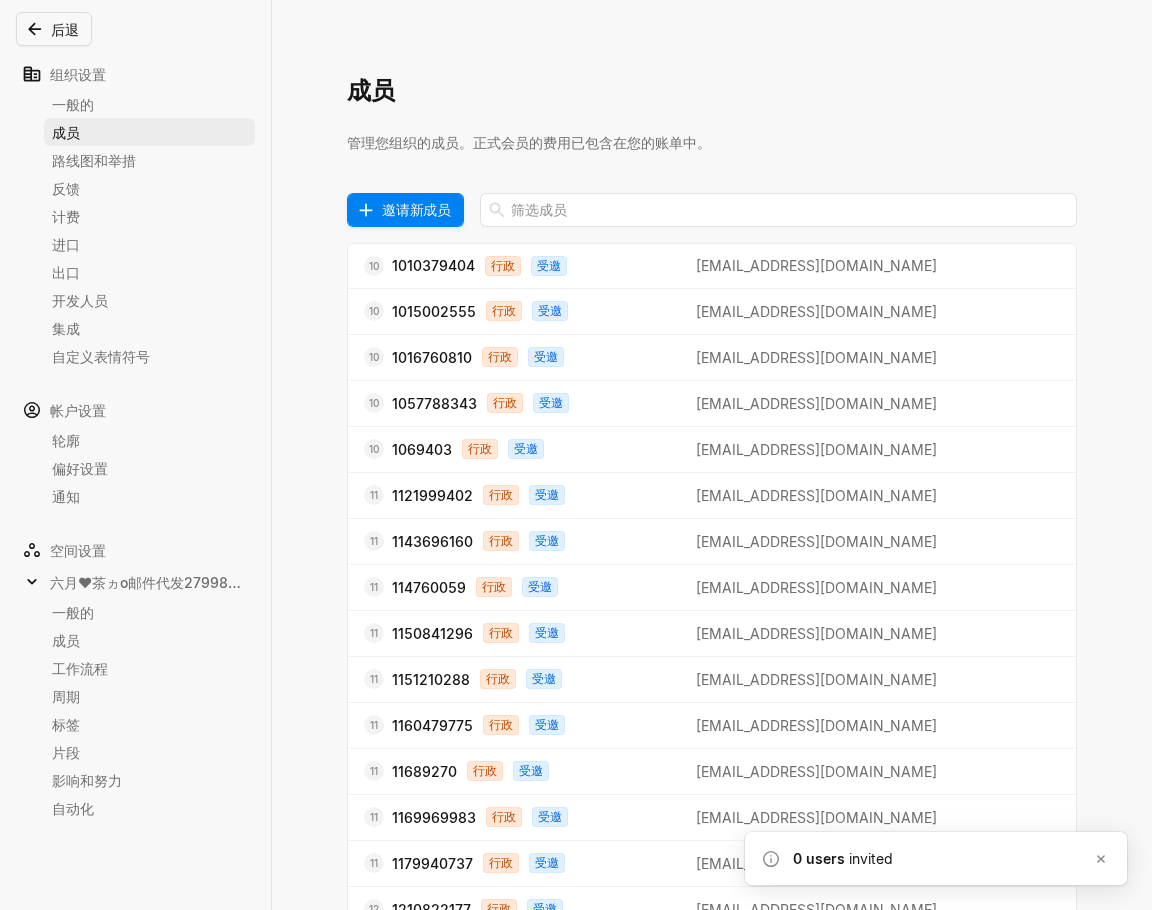 click on "邀请新成员" at bounding box center (416, 209) 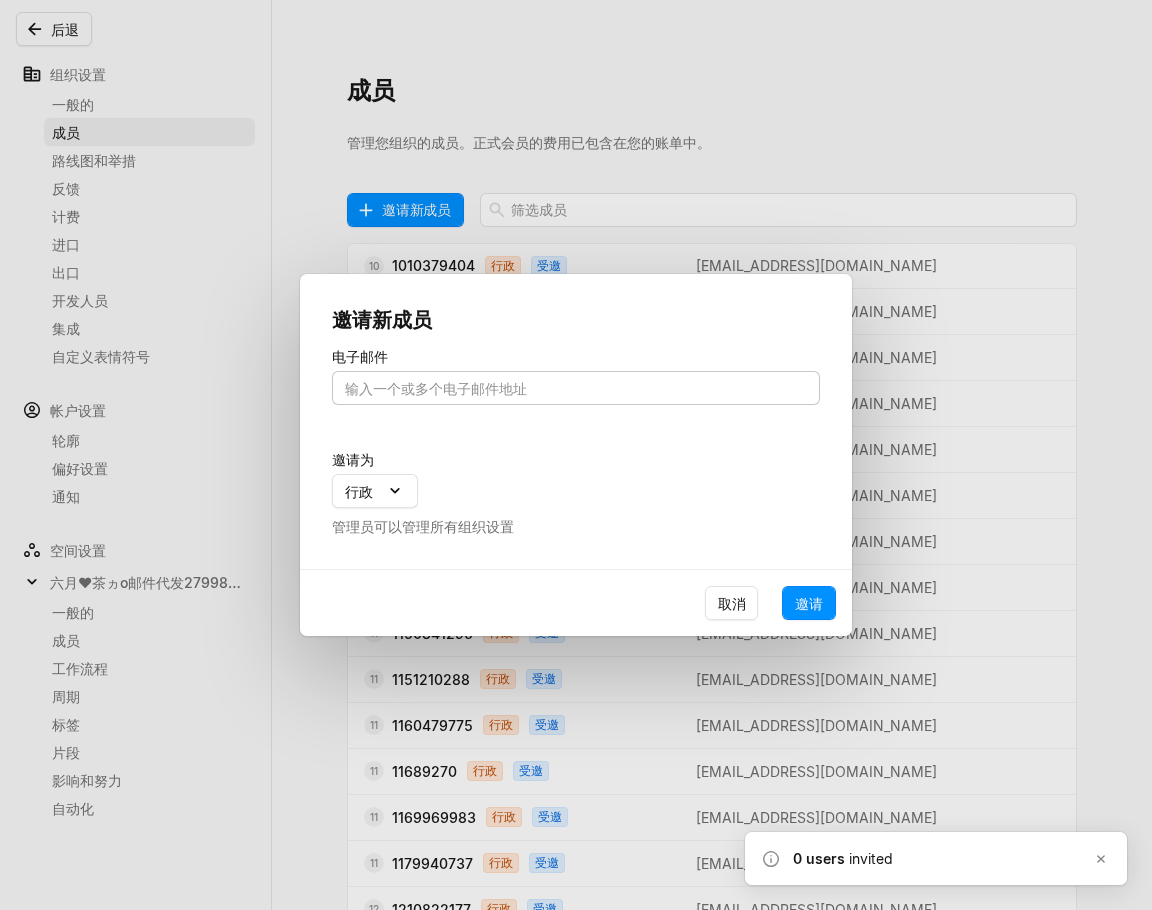 click at bounding box center (576, 388) 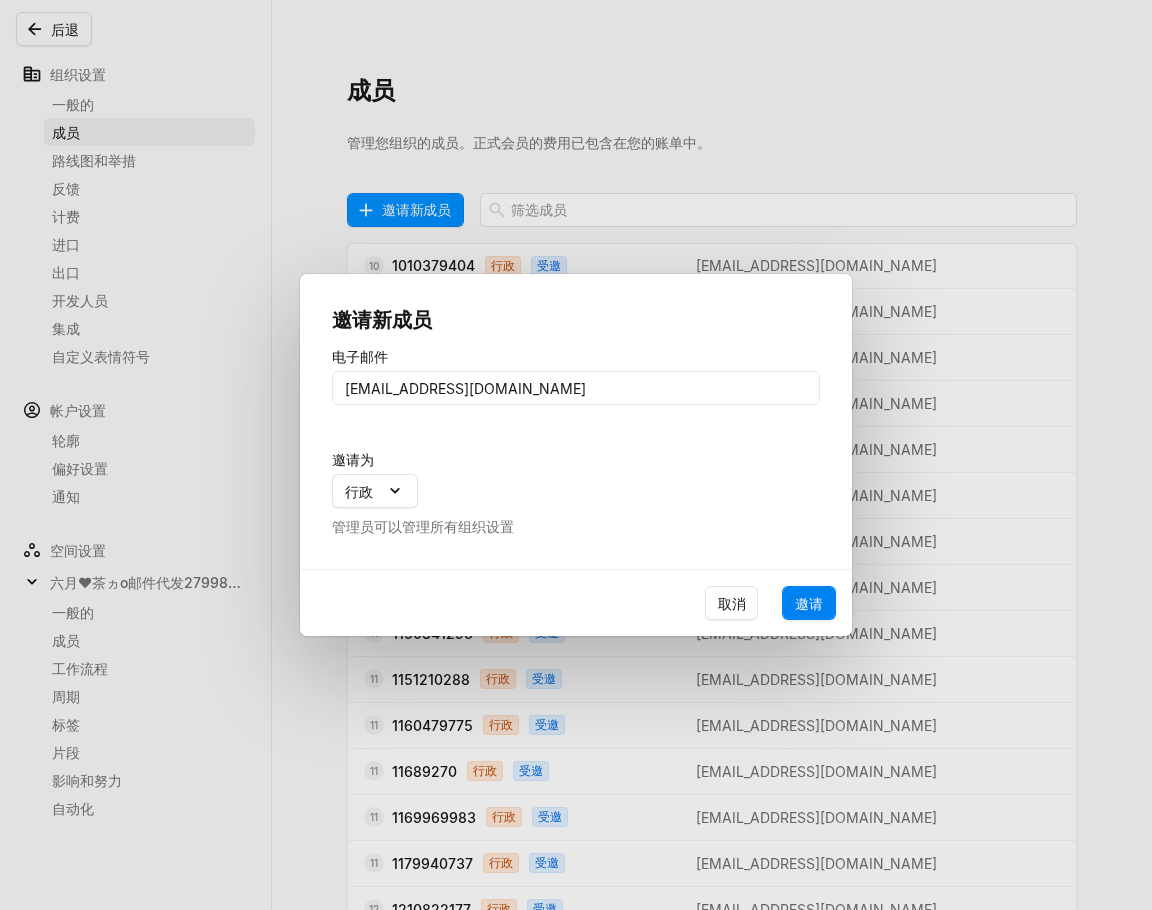 click on "邀请" at bounding box center [809, 603] 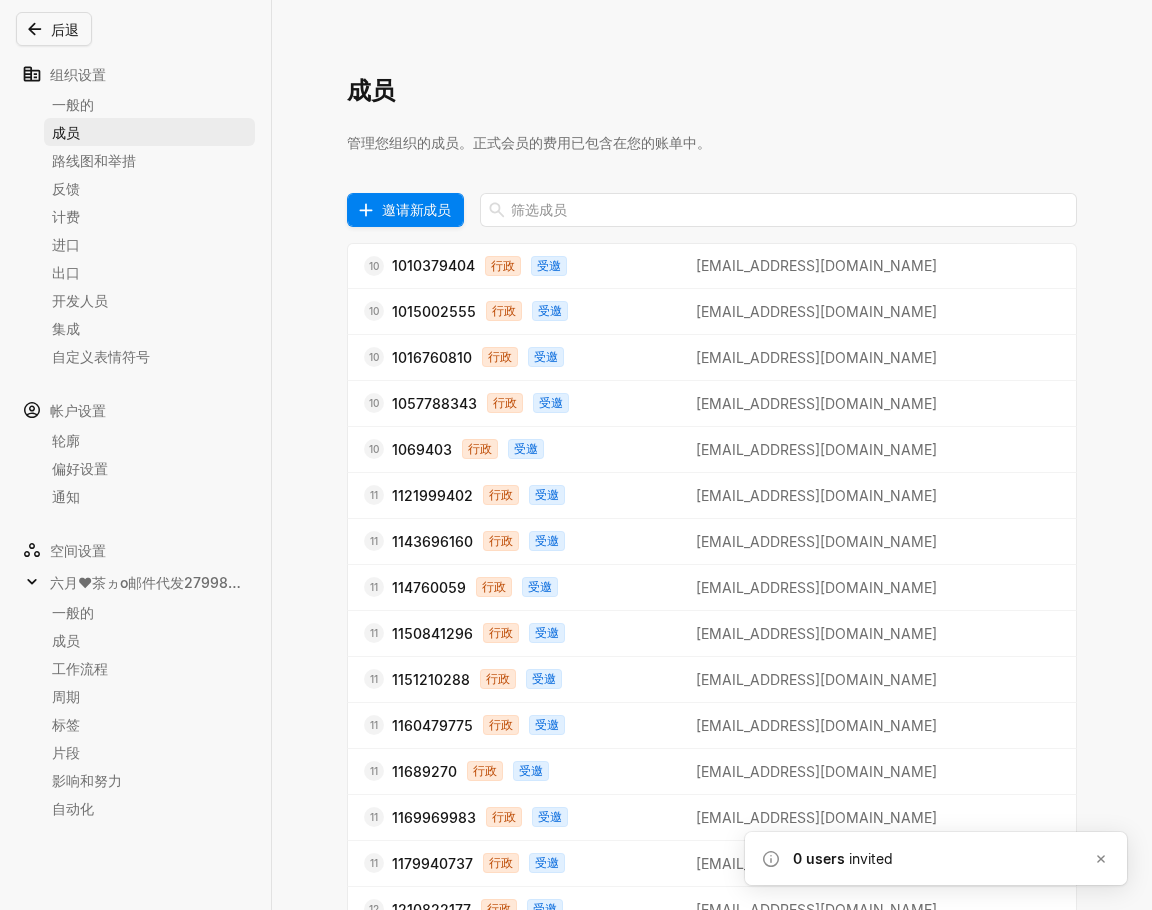 click on "邀请新成员" at bounding box center [416, 209] 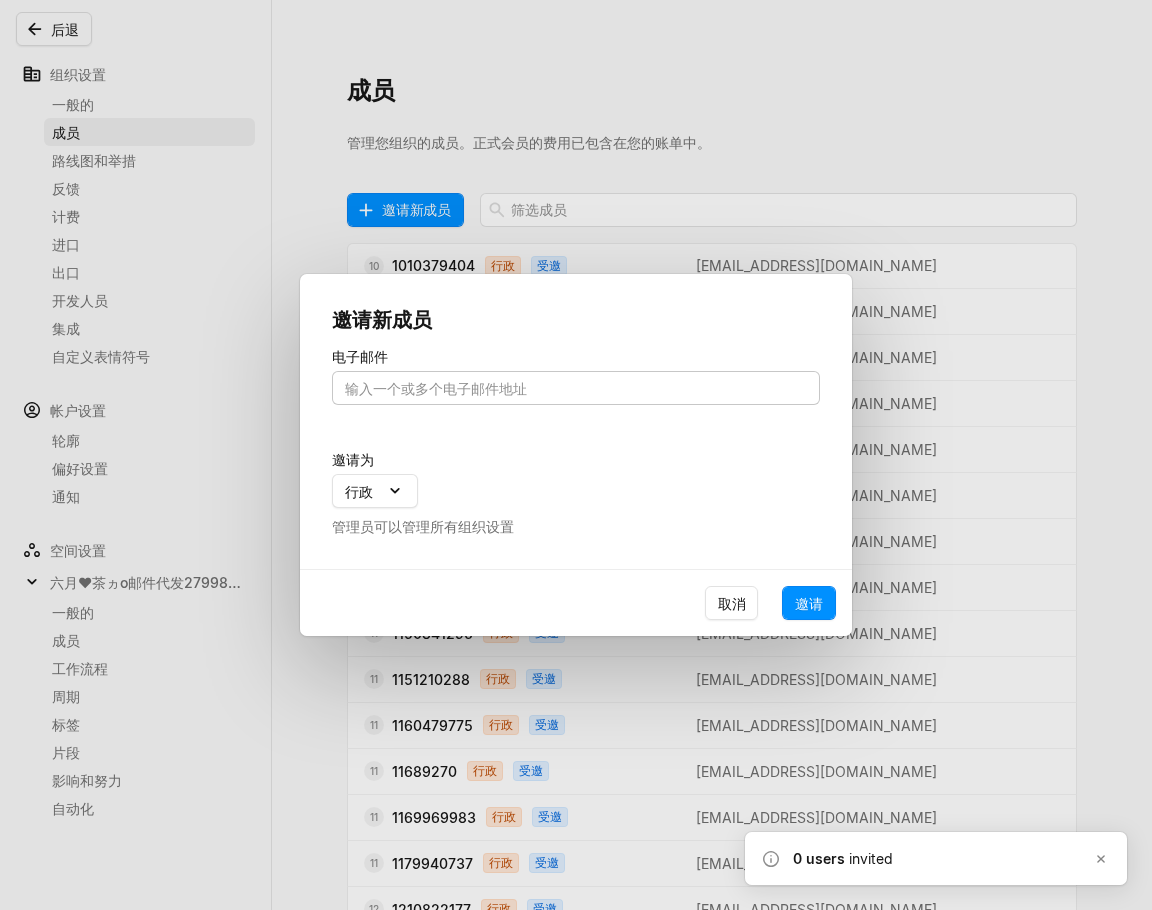 click at bounding box center [576, 388] 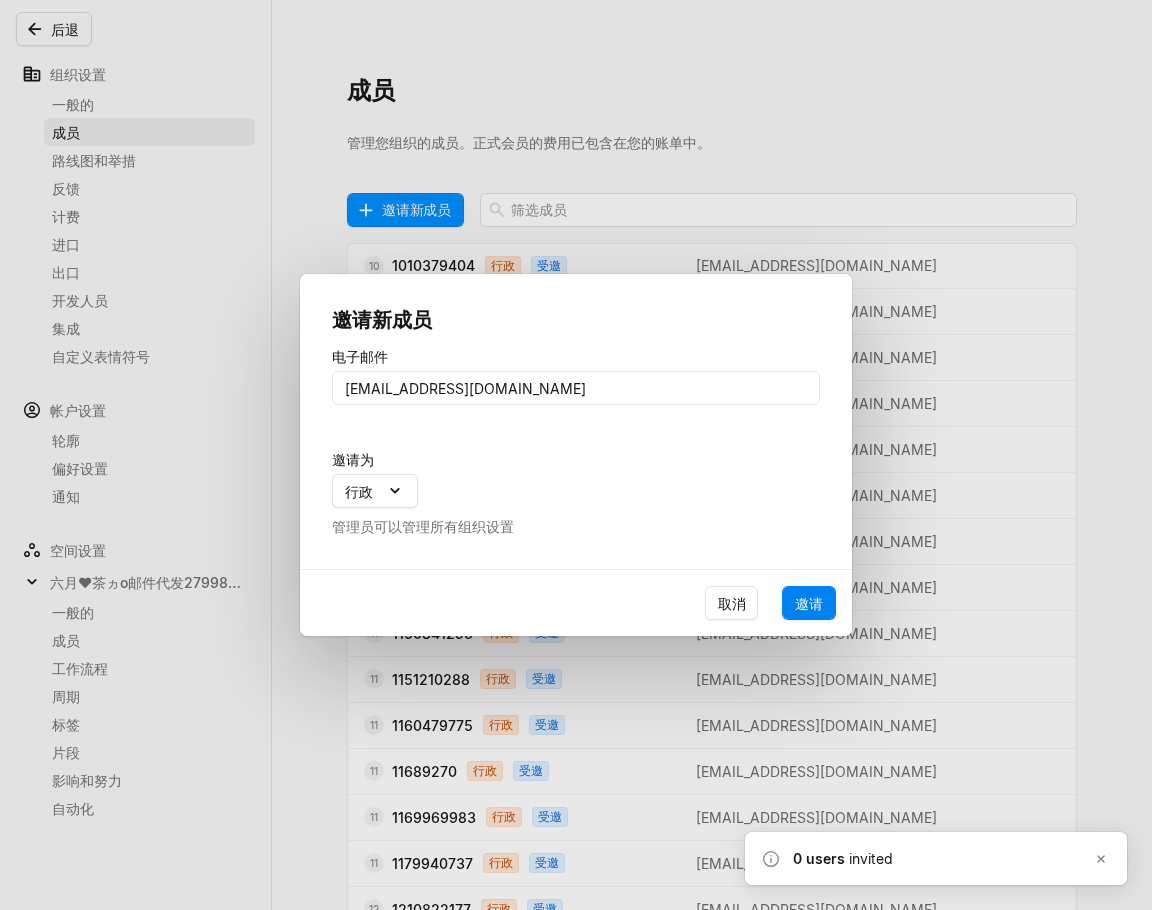 click on "邀请" at bounding box center [809, 603] 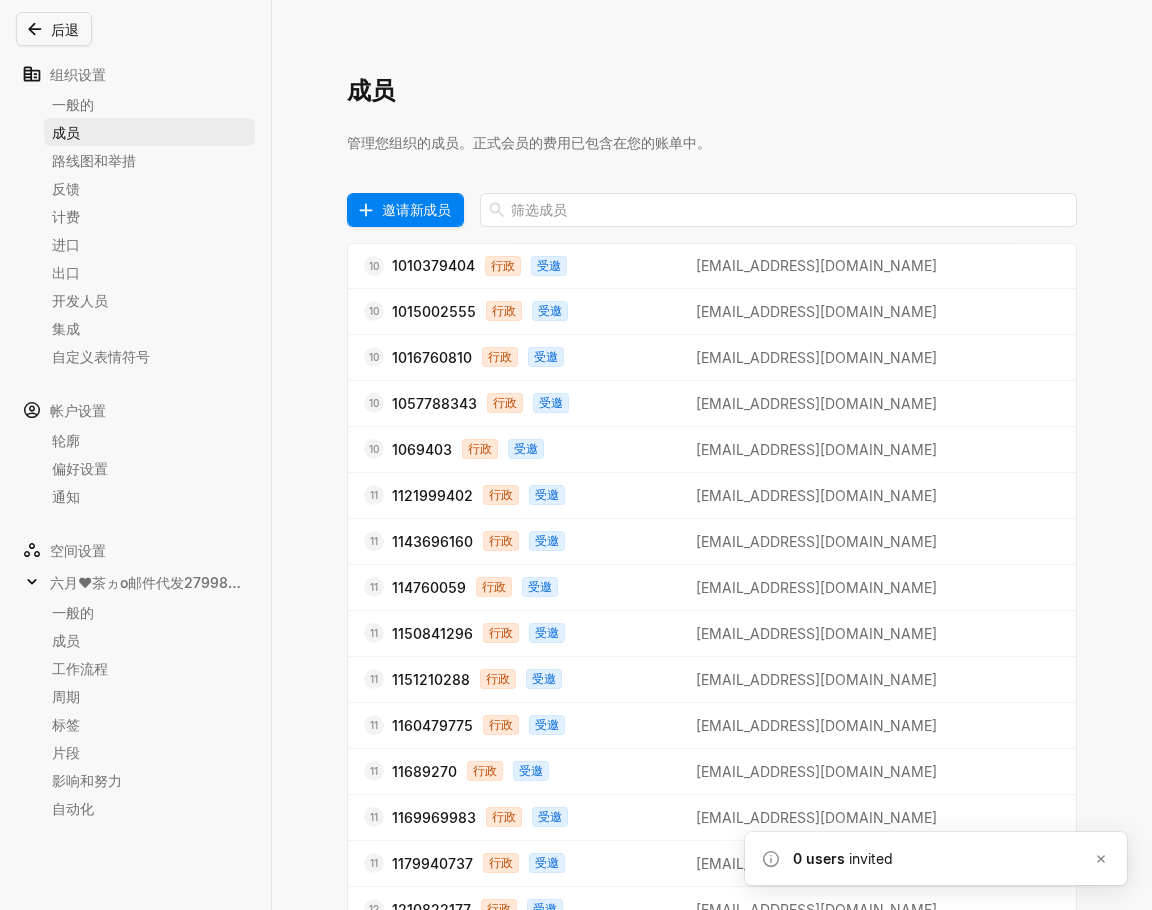 click on "邀请新成员" at bounding box center (416, 209) 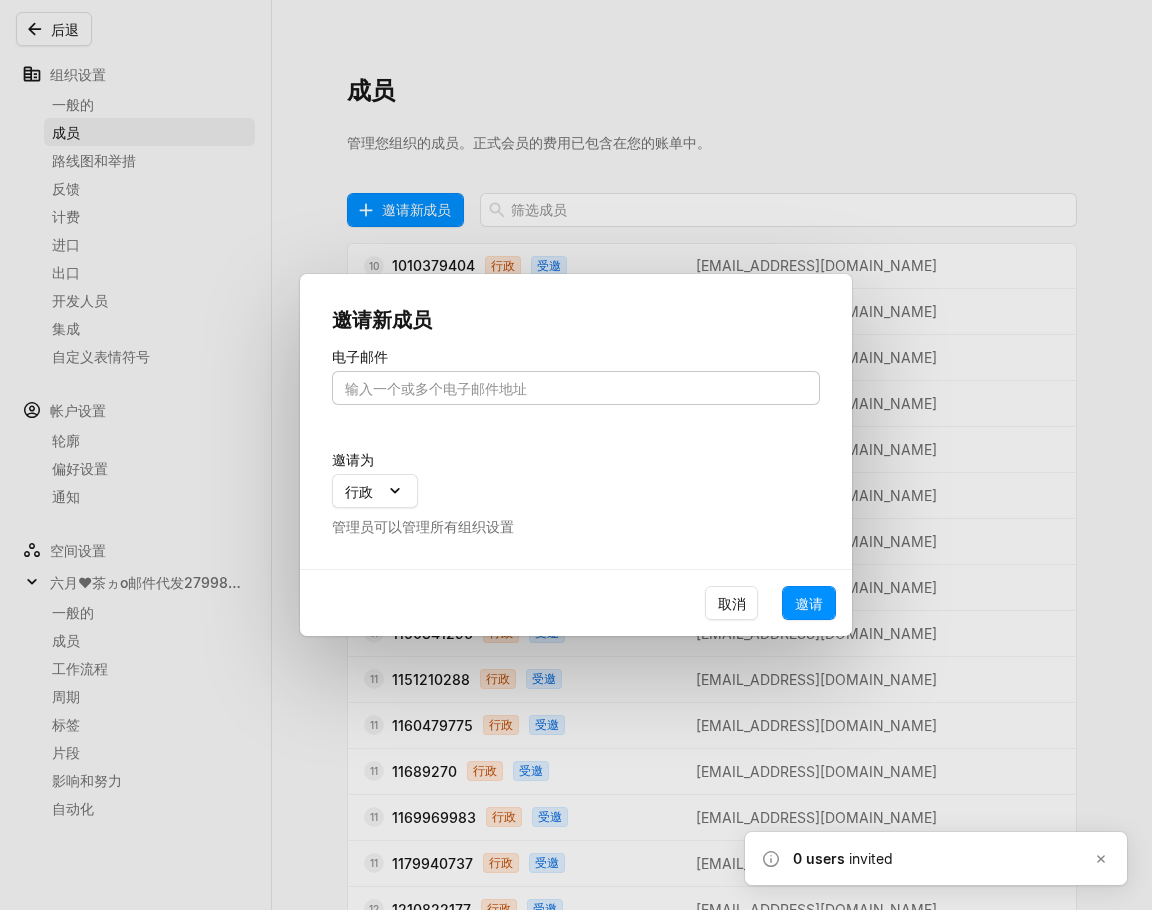 click at bounding box center (576, 388) 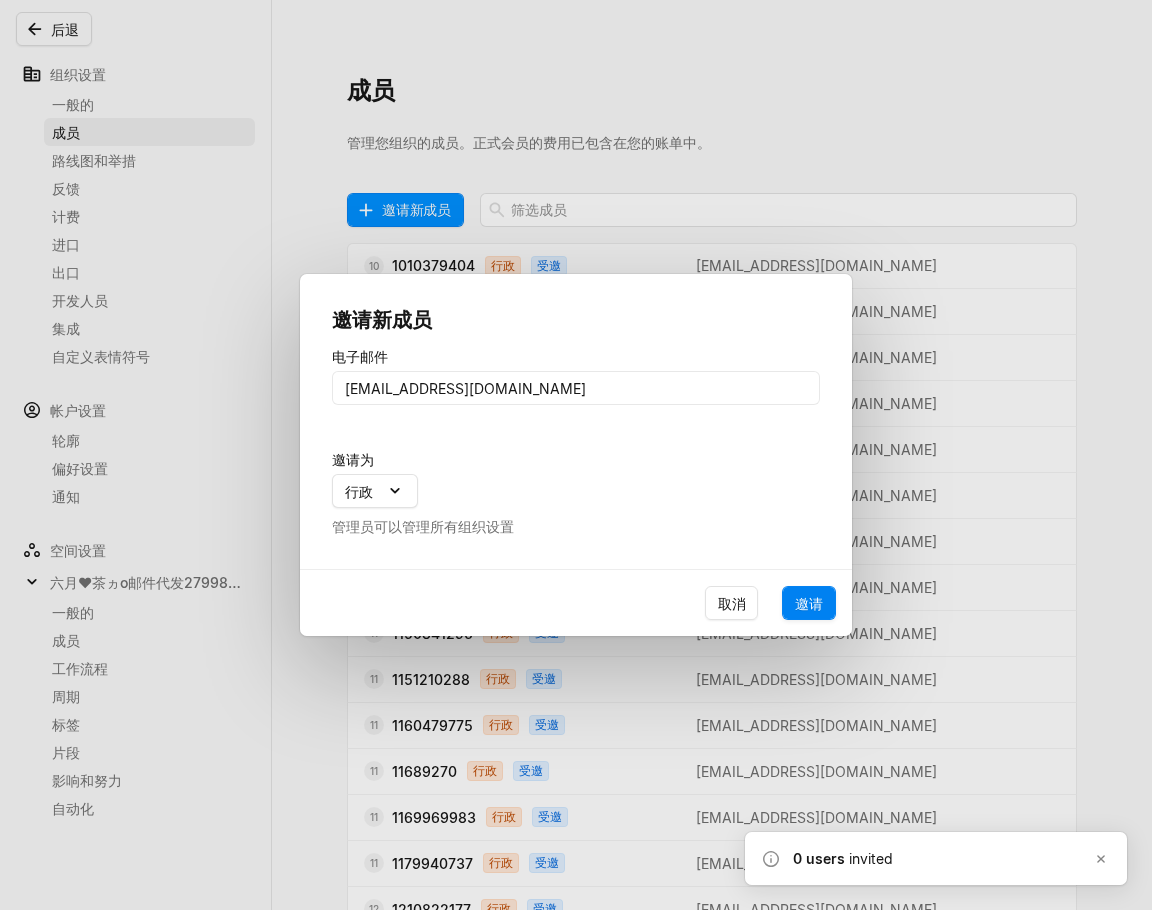 click on "邀请" at bounding box center [809, 603] 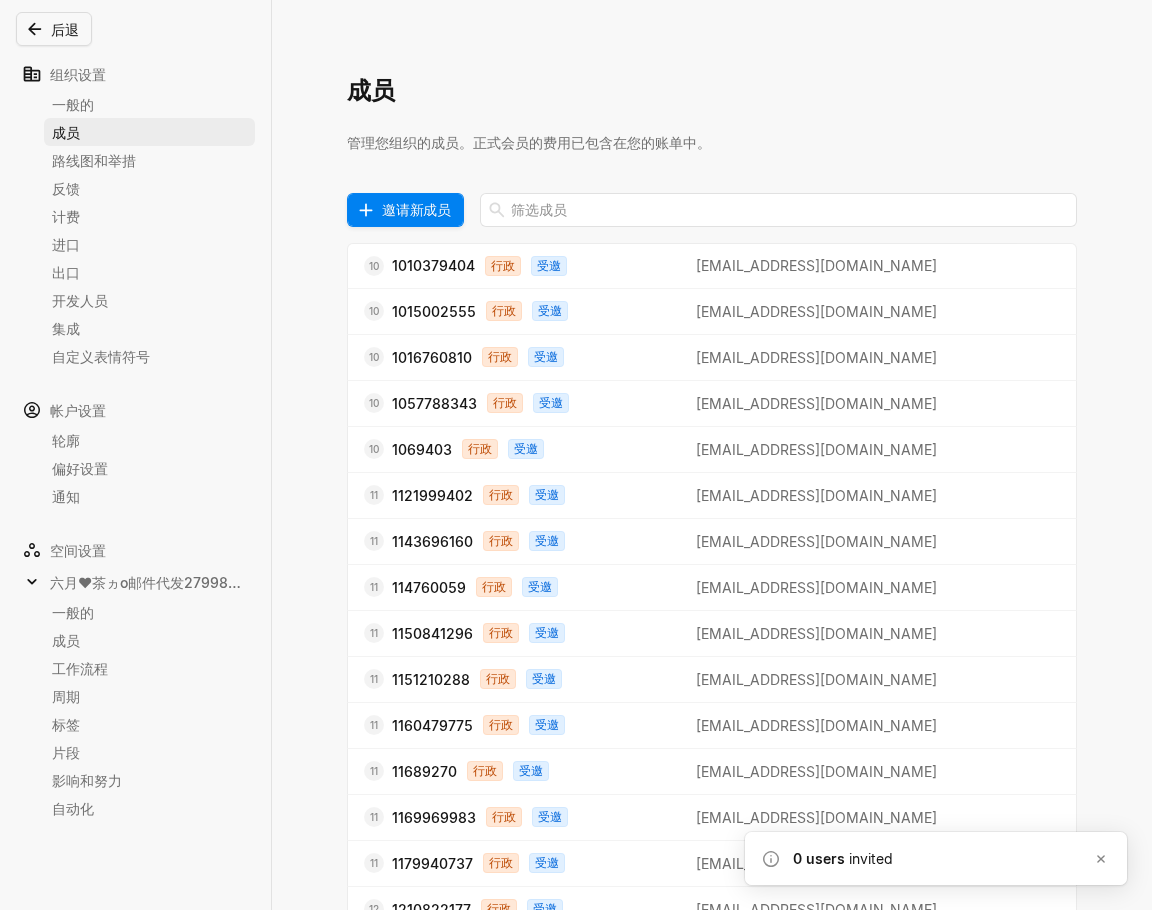 click on "邀请新成员" at bounding box center (416, 209) 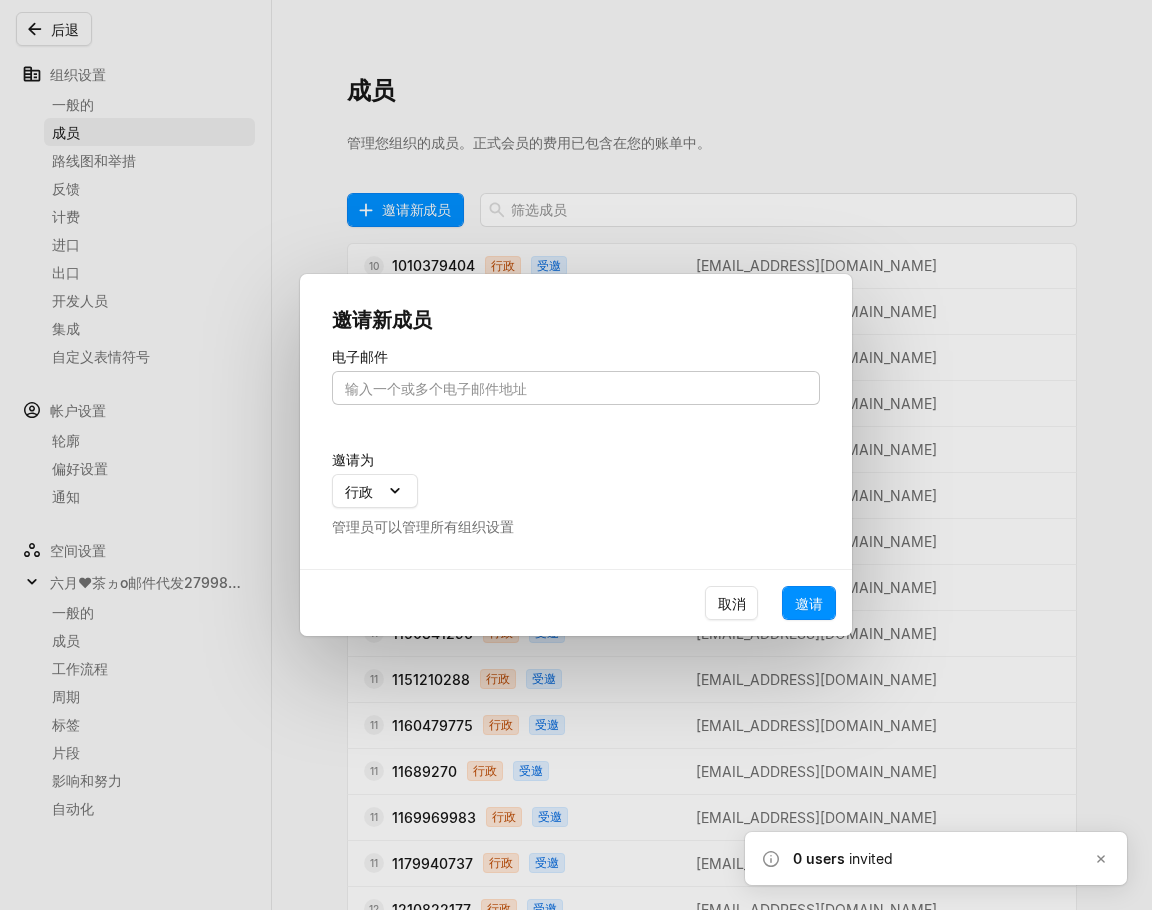 click at bounding box center [576, 388] 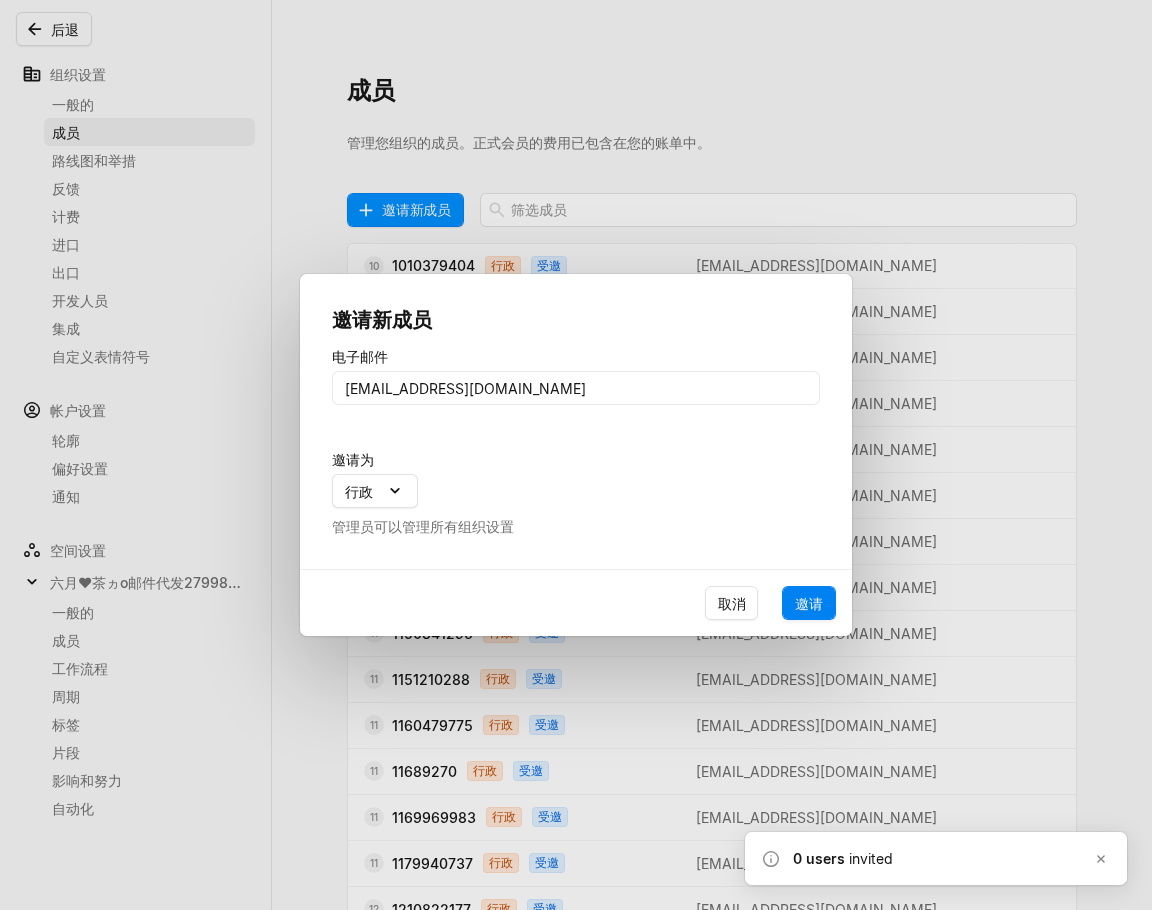 click on "邀请" at bounding box center (809, 603) 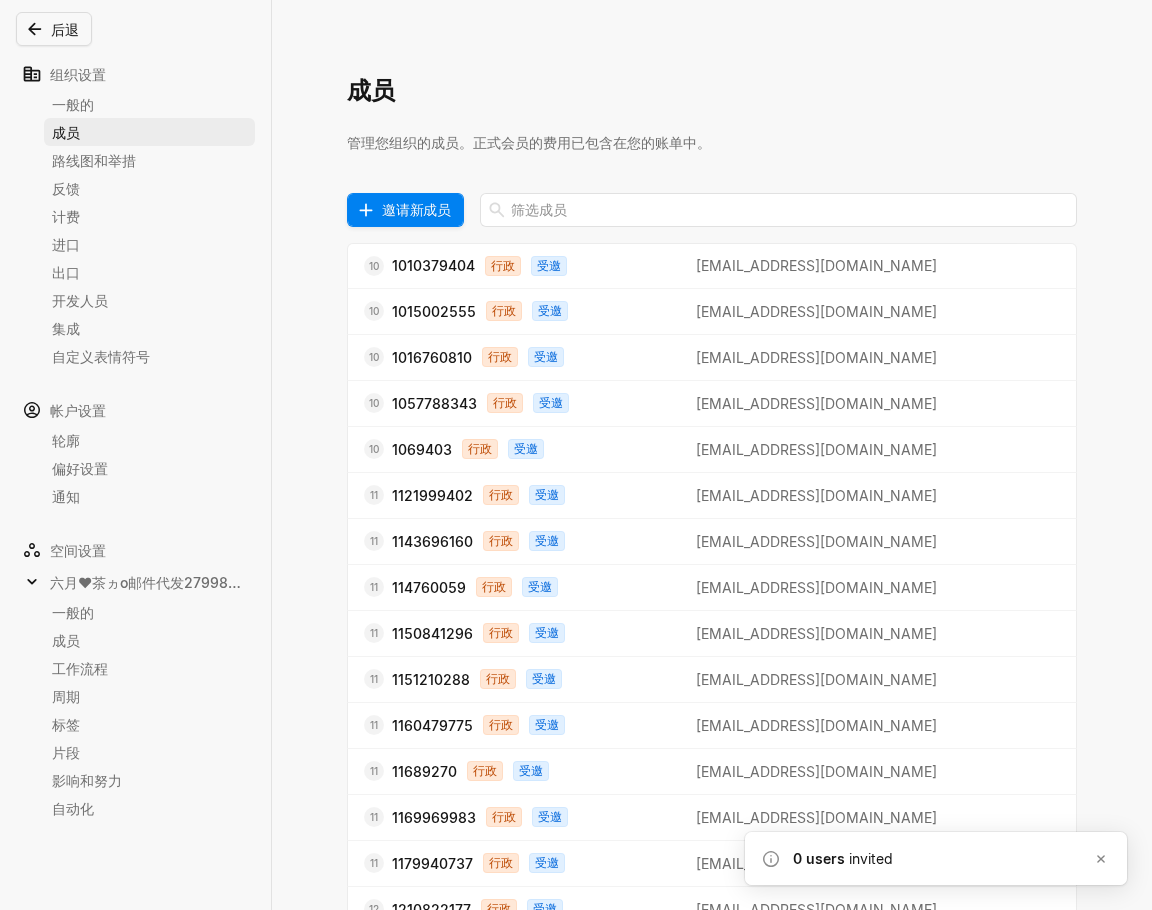 click on "邀请新成员" at bounding box center (416, 209) 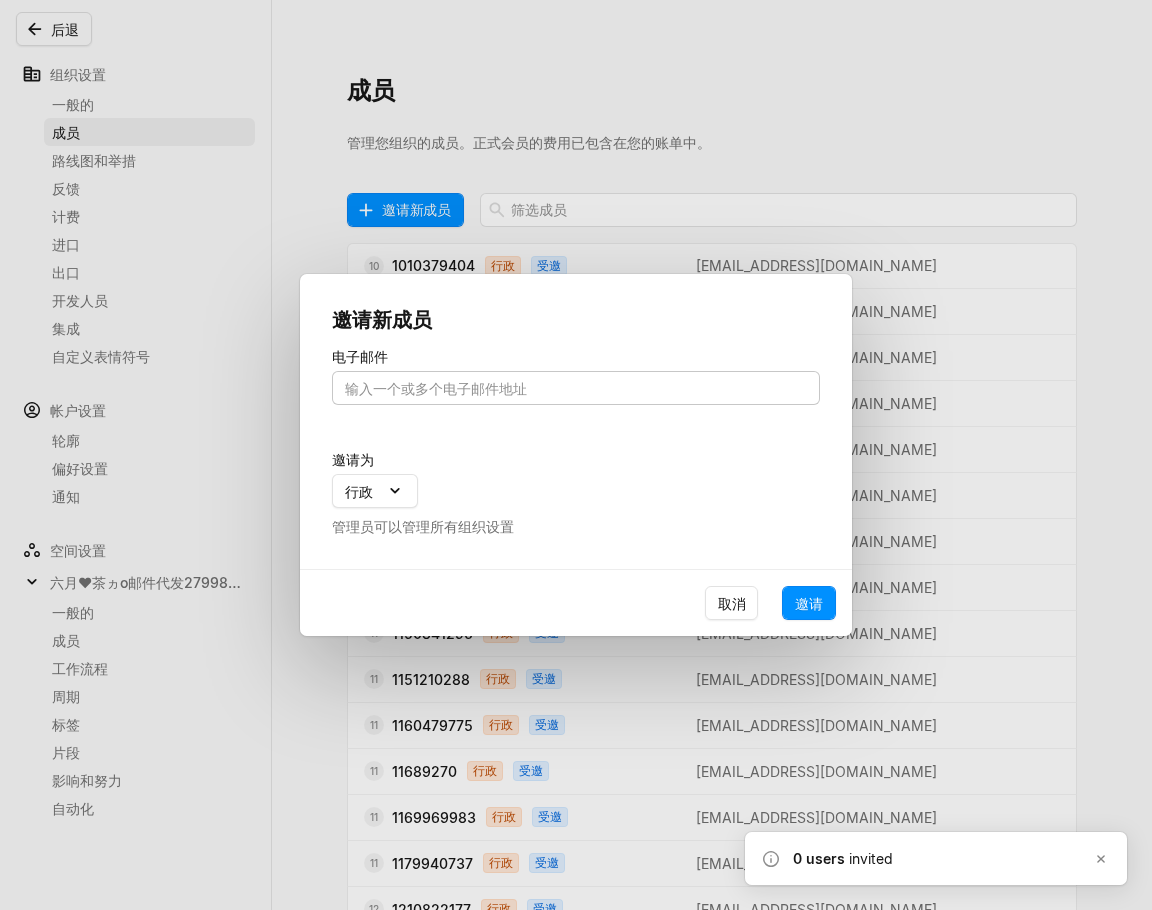 click at bounding box center [576, 388] 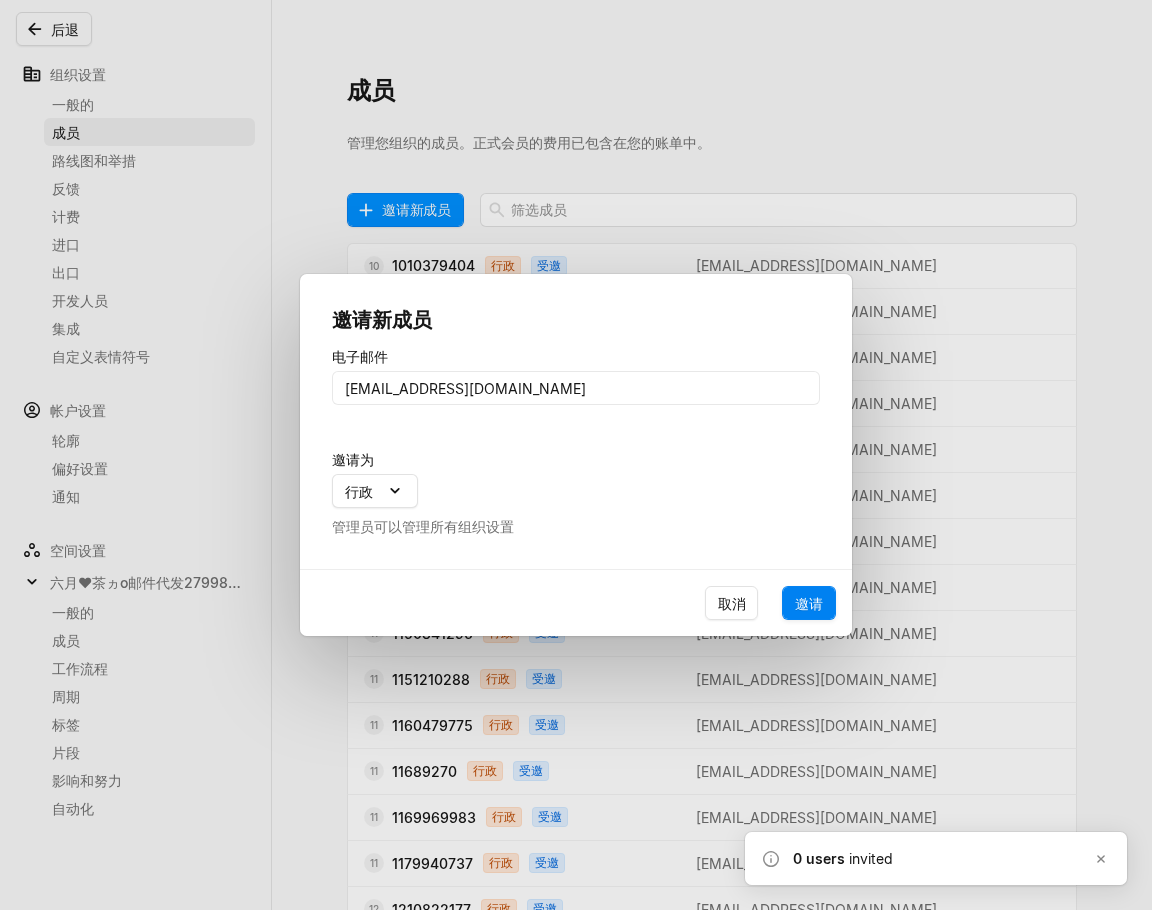 click on "邀请" at bounding box center (809, 603) 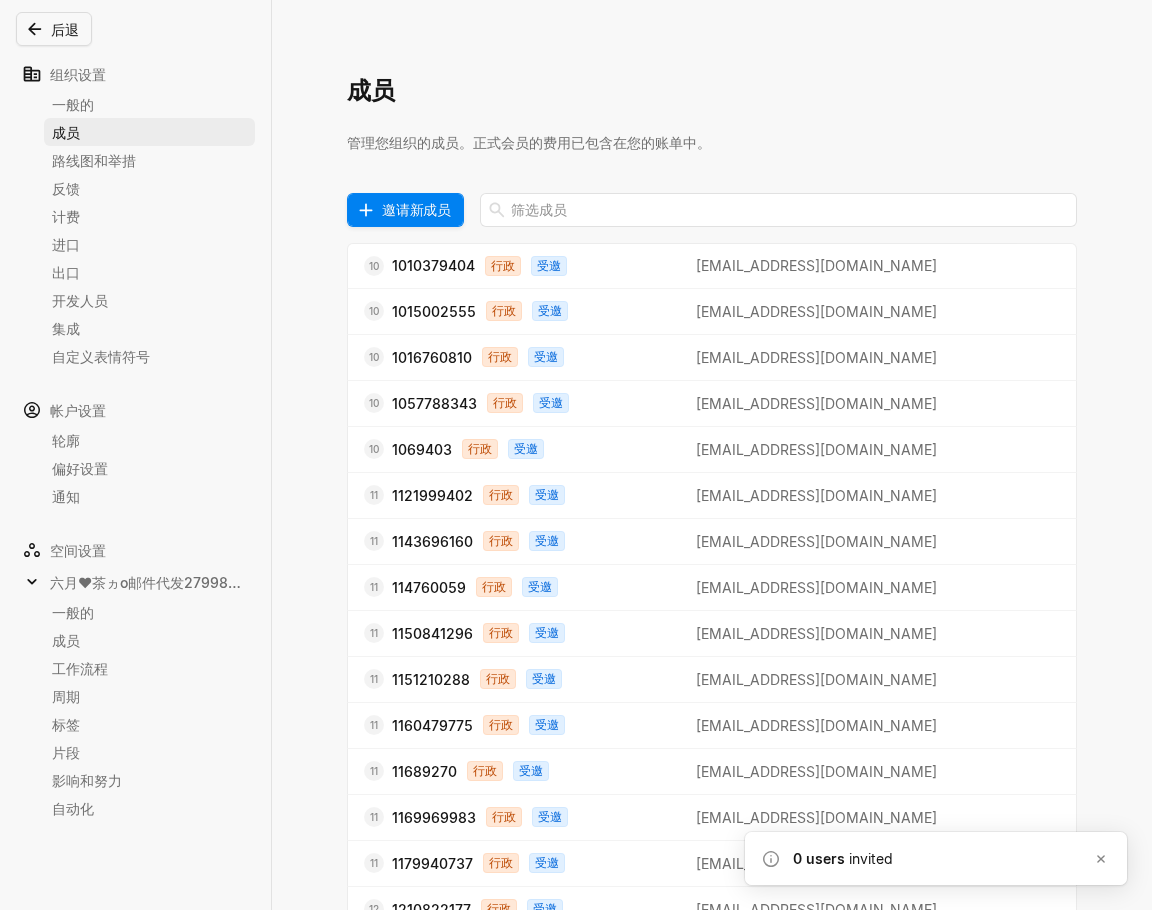 click on "邀请新成员" at bounding box center [416, 209] 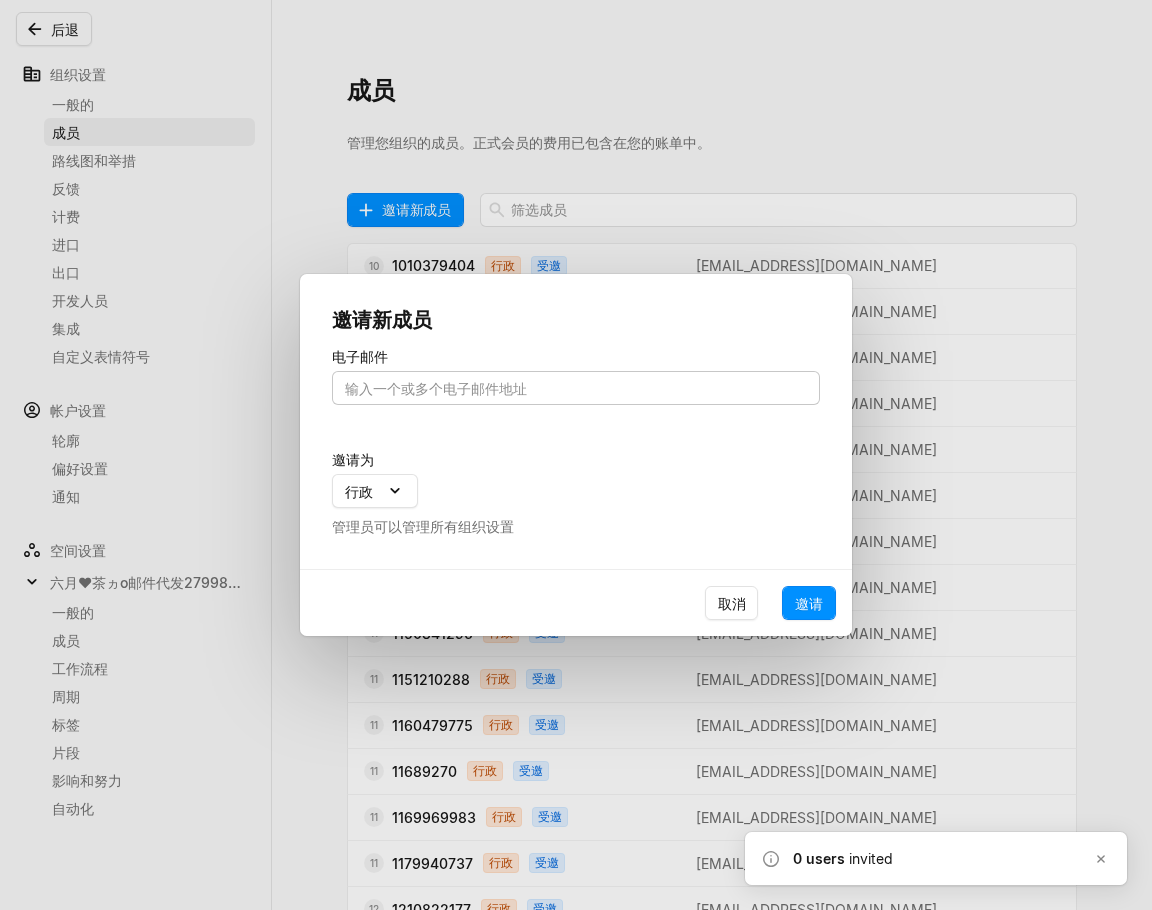 click at bounding box center (576, 388) 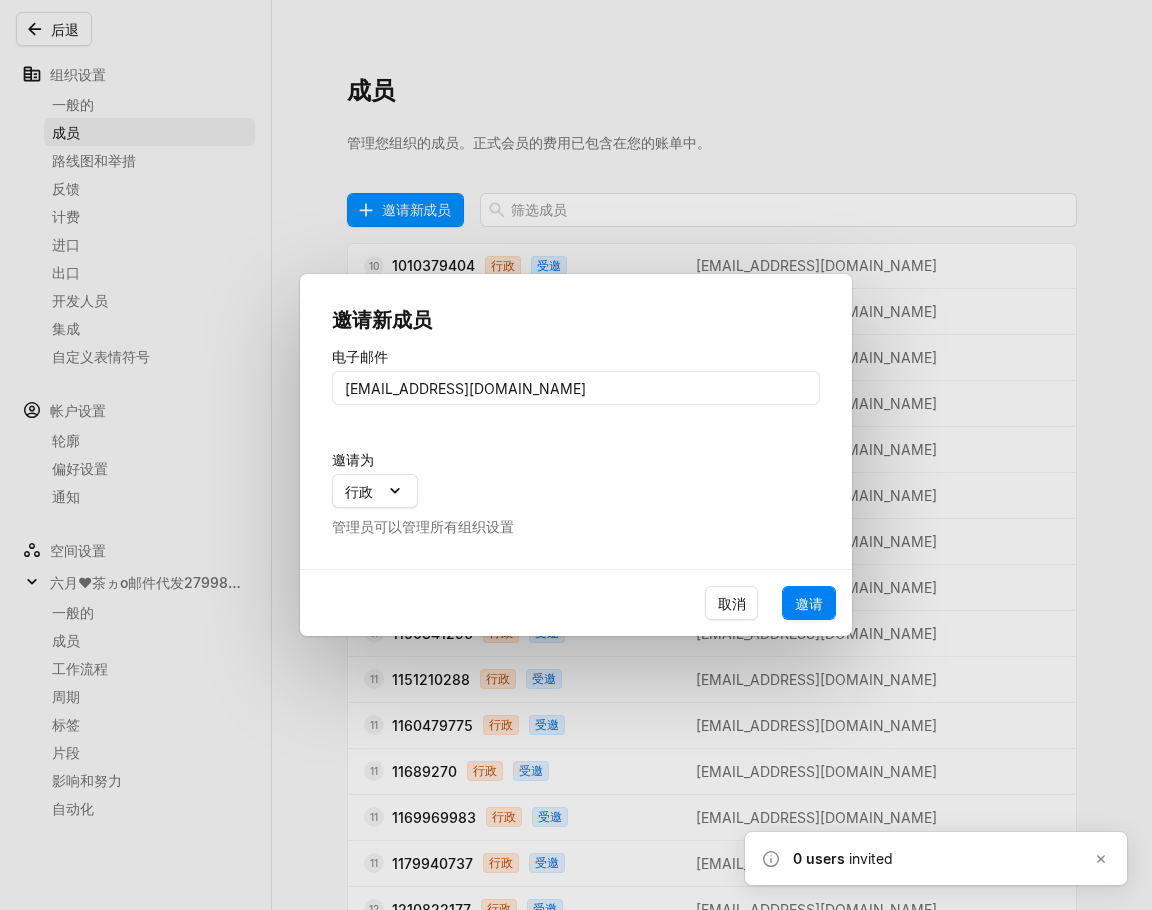 click on "邀请" at bounding box center (809, 603) 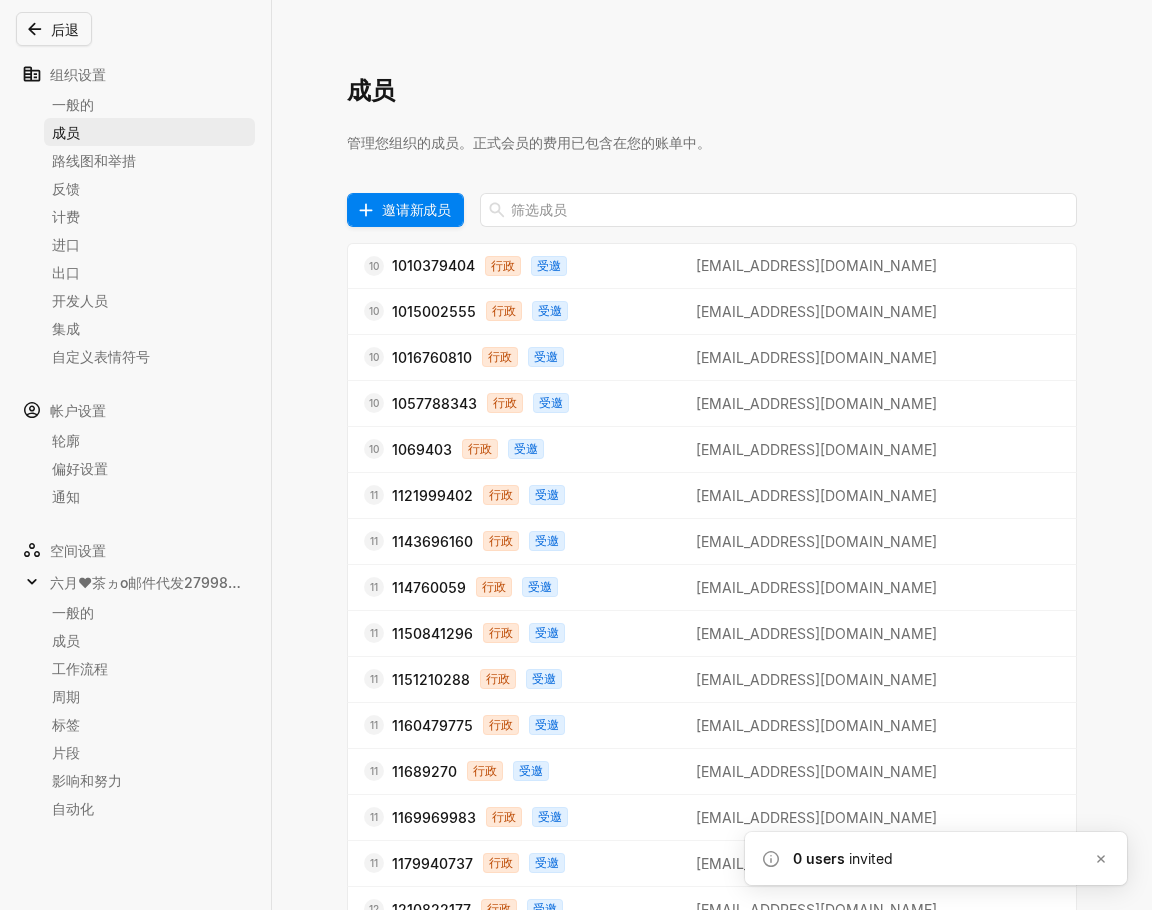 click on "邀请新成员" at bounding box center (416, 209) 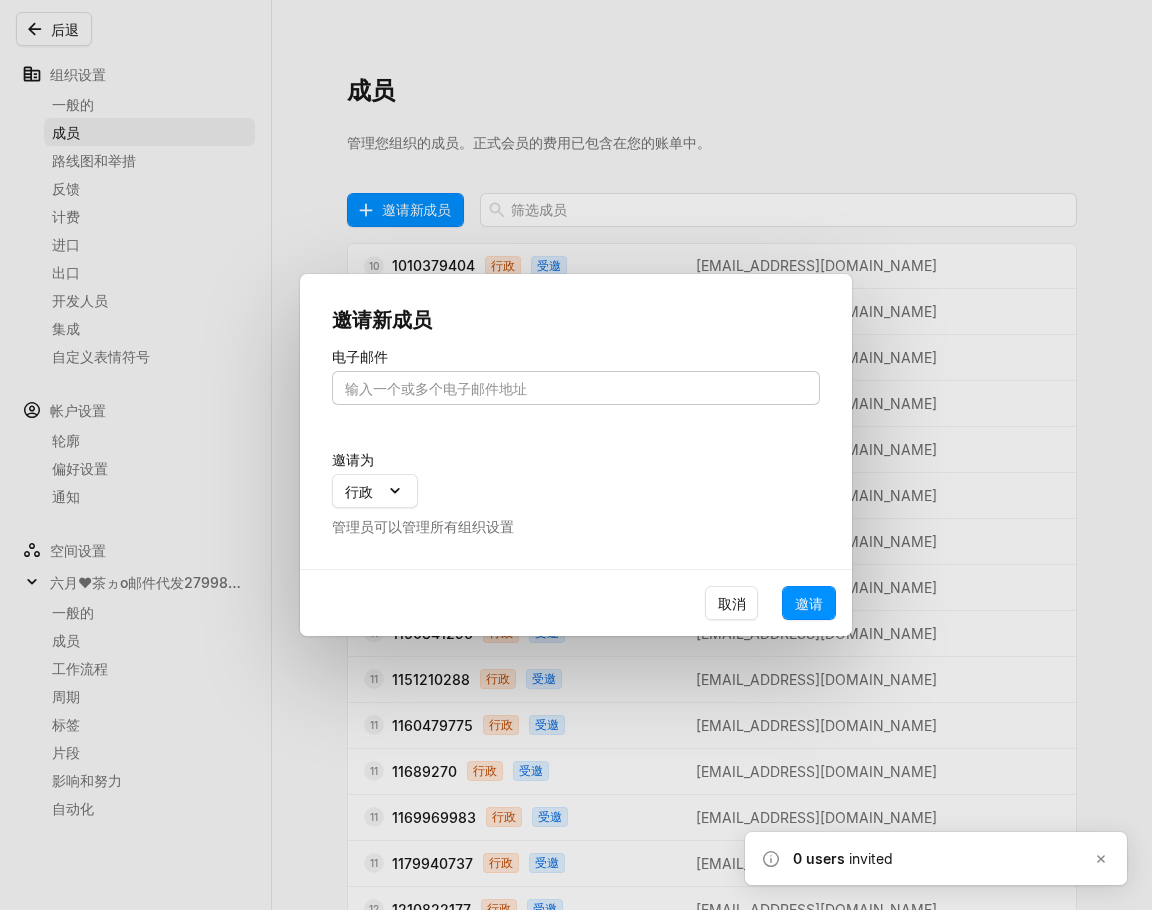 click at bounding box center (576, 388) 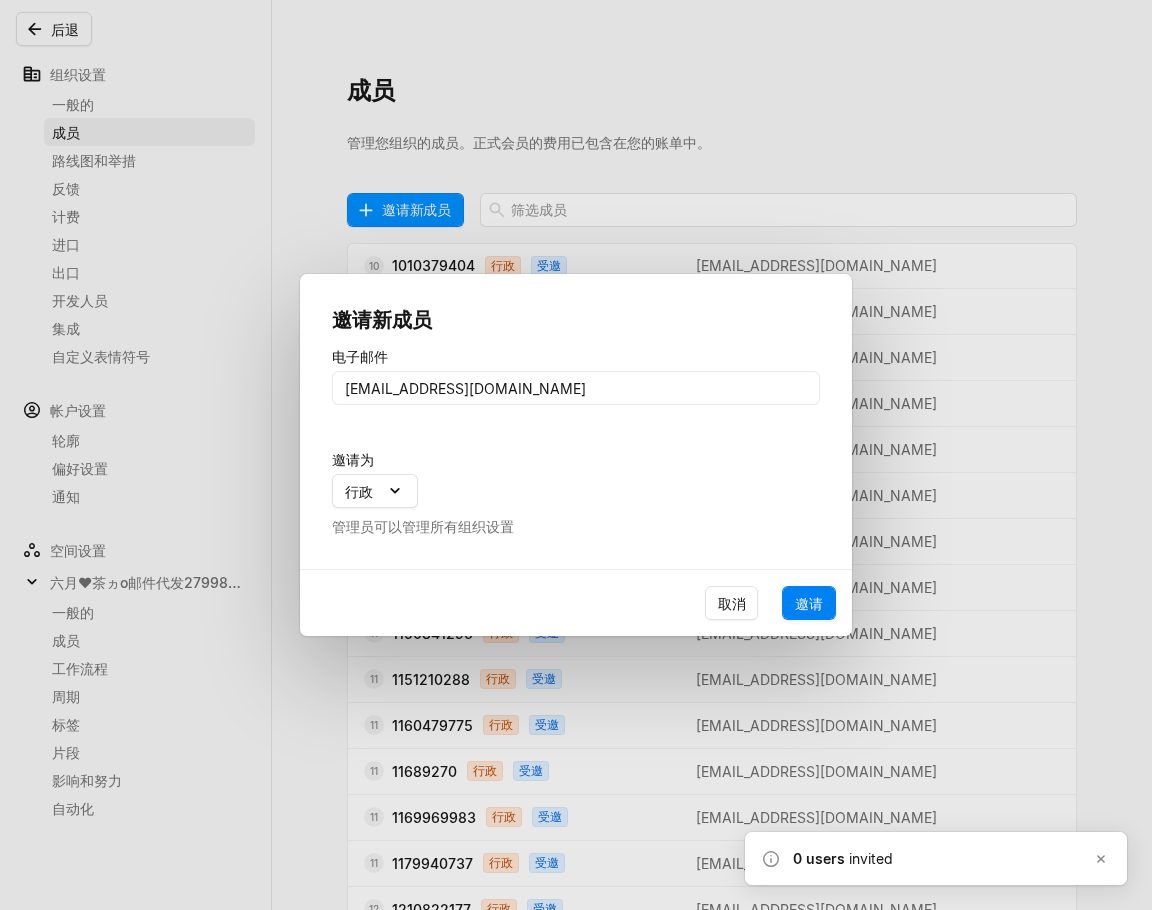 click on "邀请" at bounding box center [809, 603] 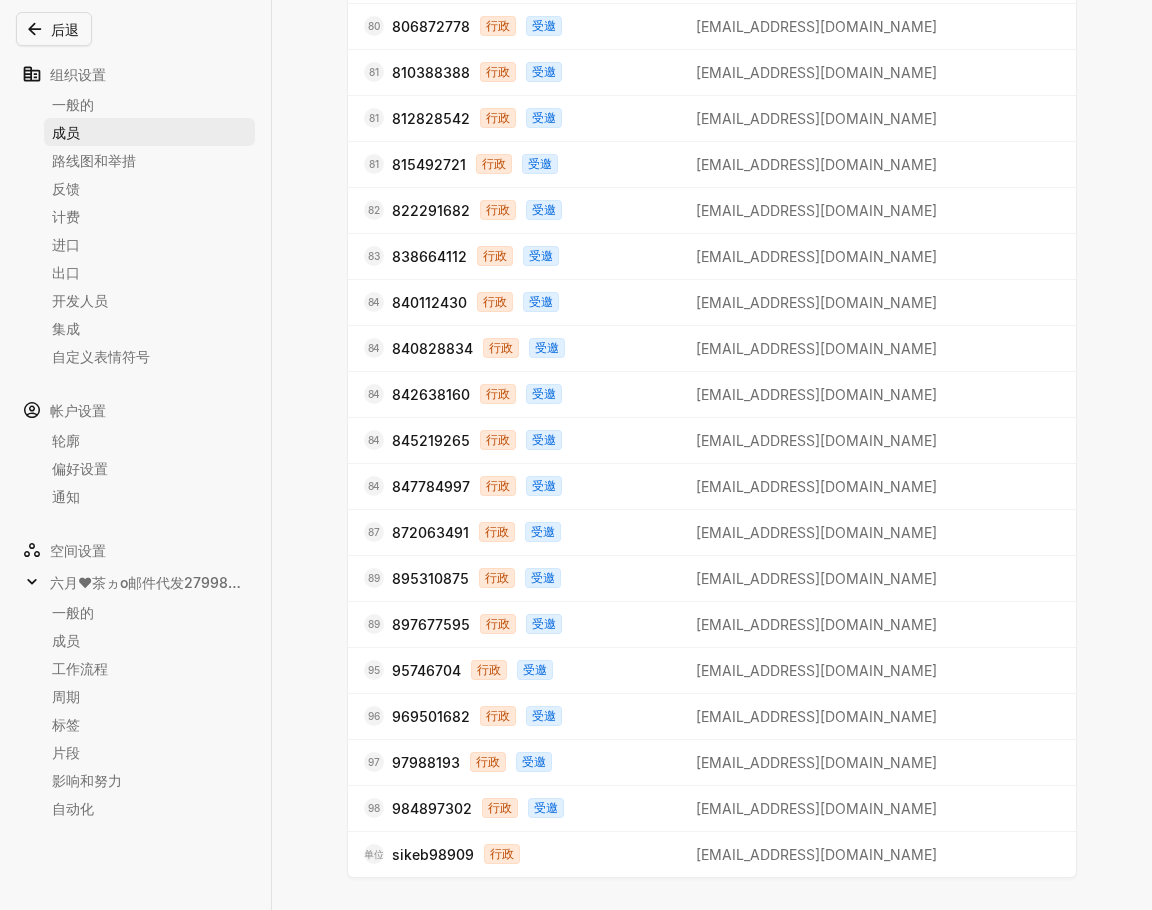 scroll, scrollTop: 11873, scrollLeft: 0, axis: vertical 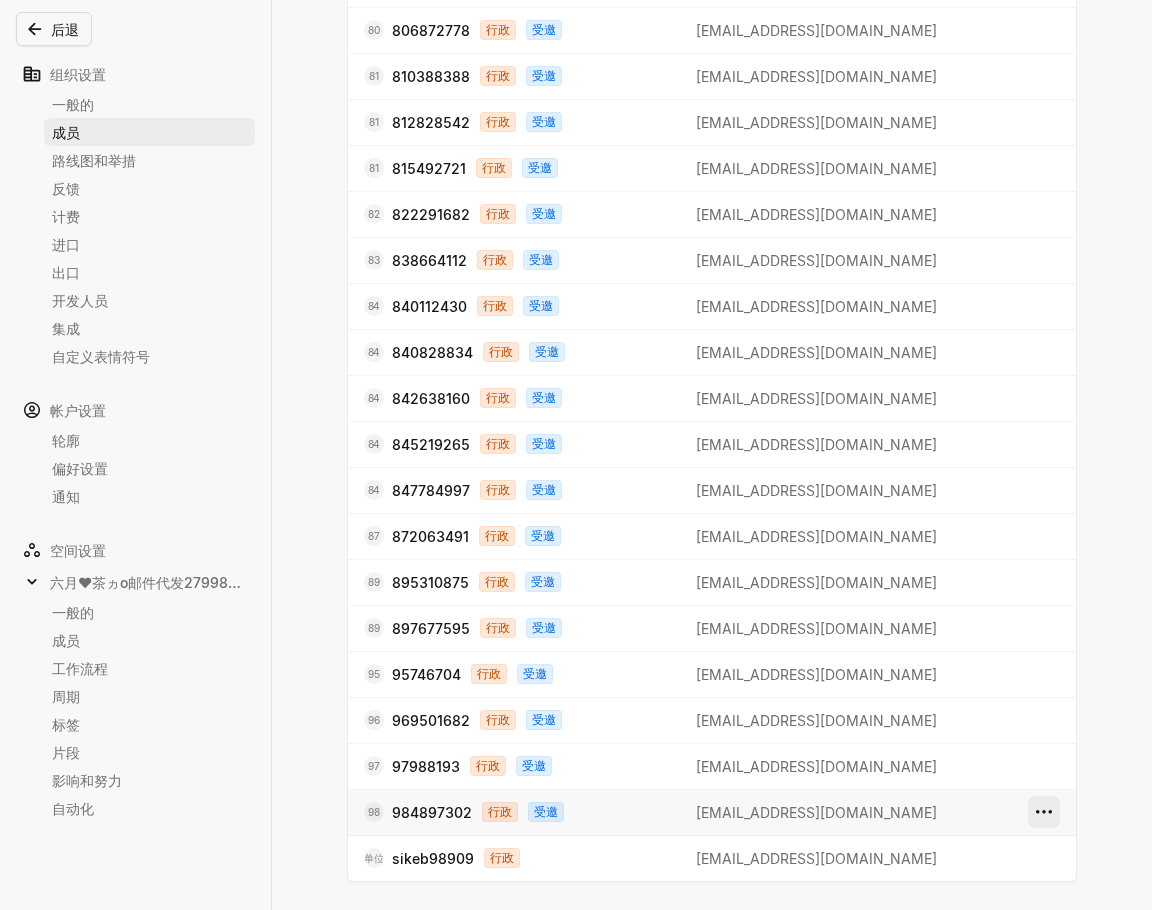 click on "六月♥茶ヵo邮件代发279986588娜大裙子 搜索 / 更新 g 然后 u 我的工作 = 反馈 g 然后 f 空间 六月♥茶ヵo邮件代发279986588娜大裙子 1 当前的 g 然后 c 倡议 g 然后 i 免费计划 帮助与支持 国际单位制 sikeb98909 后退 组织设置 一般的 成员 路线图和举措 反馈 计费 进口 出口 开发人员 集成 自定义表情符号 帐户设置 轮廓 偏好设置 通知 空间设置 六月♥茶ヵo邮件代发279986588娜大裙子 一般的 成员 工作流程 周期 标签 片段 影响和努力 自动化 成员 管理您组织的成员。正式会员的费用已包含在您的账单中。 邀请新成员 10 1010379404 行政 受邀 [EMAIL_ADDRESS][DOMAIN_NAME] 10 1015002555 行政 受邀 [EMAIL_ADDRESS][DOMAIN_NAME] 10 1016760810 行政 受邀 [EMAIL_ADDRESS][DOMAIN_NAME] 10 1057788343 行政 受邀 [EMAIL_ADDRESS][DOMAIN_NAME] 10 1069403 行政 受邀 [EMAIL_ADDRESS][DOMAIN_NAME] 11 1121999402 行政 受邀 [EMAIL_ADDRESS][DOMAIN_NAME] 11 1143696160 行政 受邀 [EMAIL_ADDRESS][DOMAIN_NAME] 11 114760059 行政 受邀" at bounding box center (576, 455) 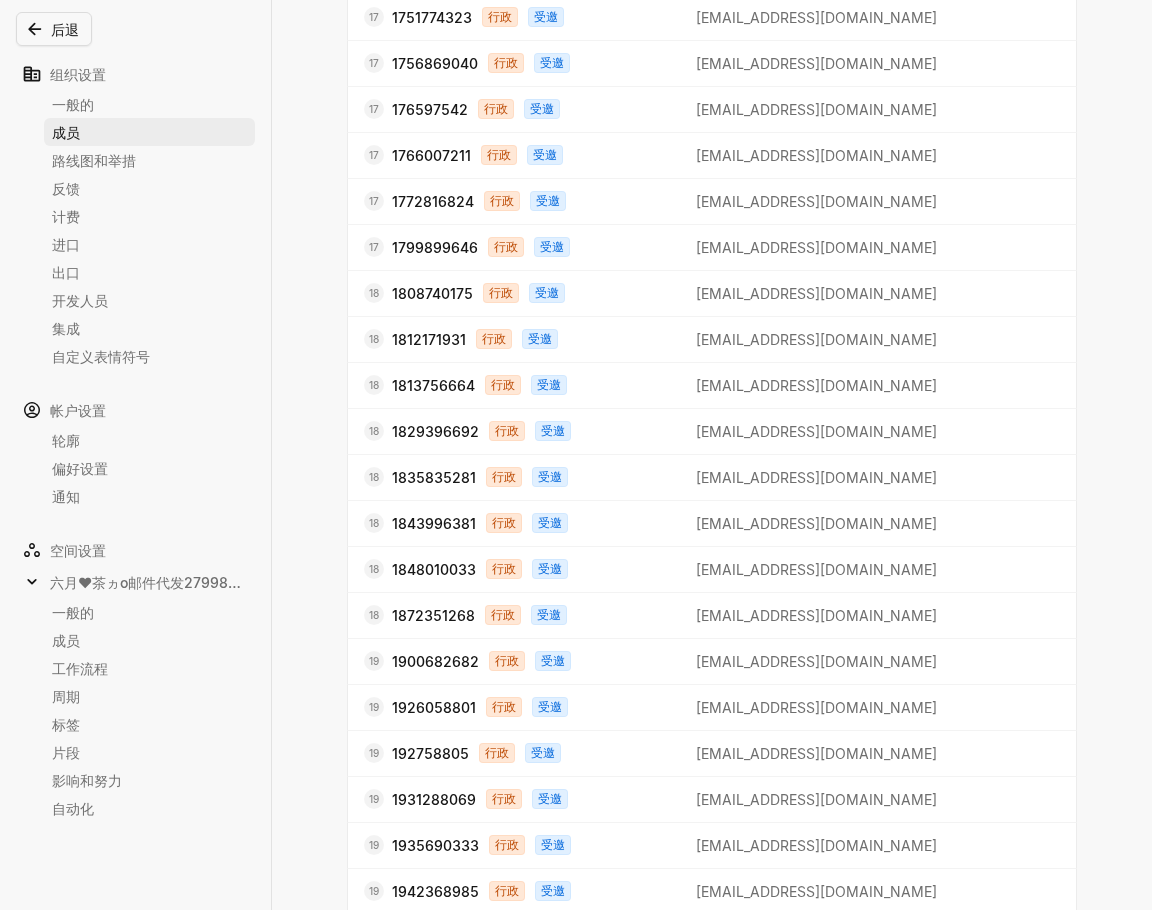 scroll, scrollTop: 0, scrollLeft: 0, axis: both 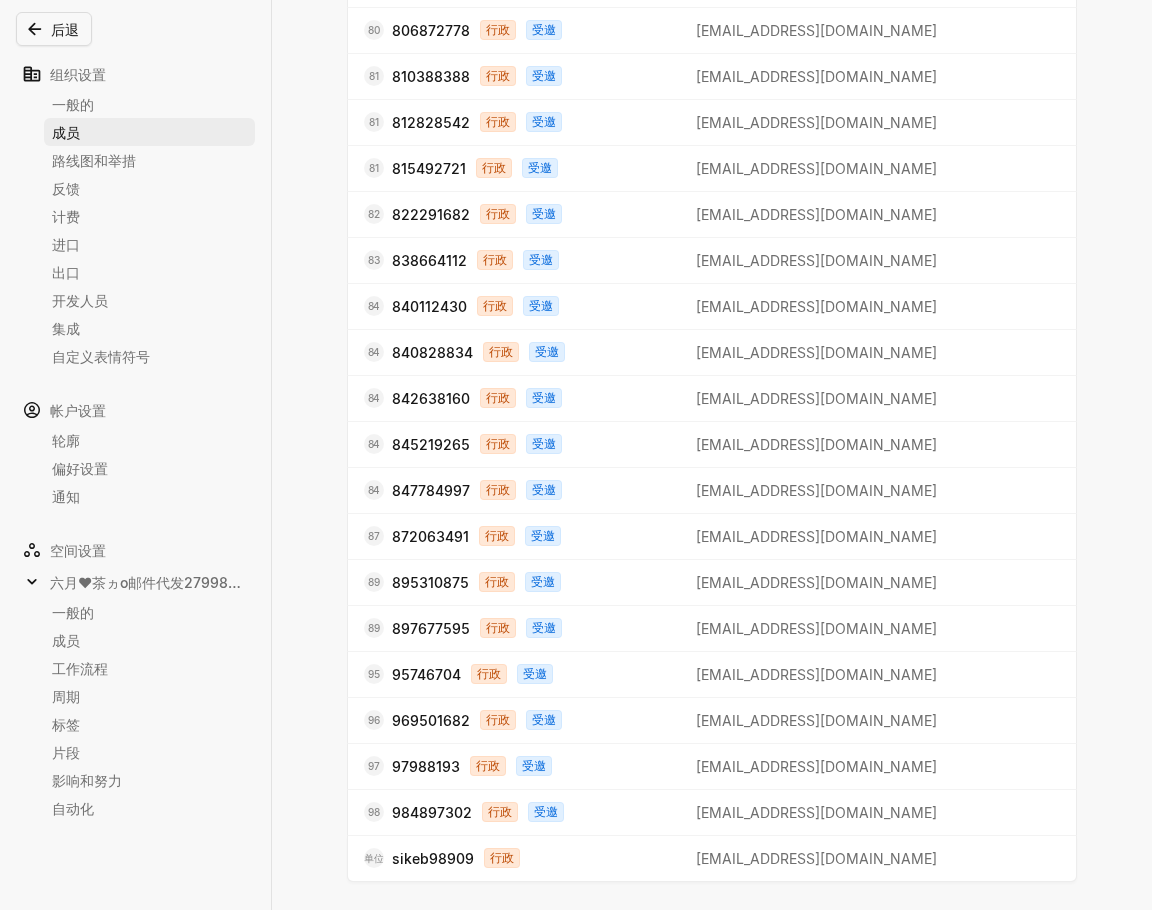 drag, startPoint x: 1145, startPoint y: 868, endPoint x: 1046, endPoint y: -93, distance: 966.08594 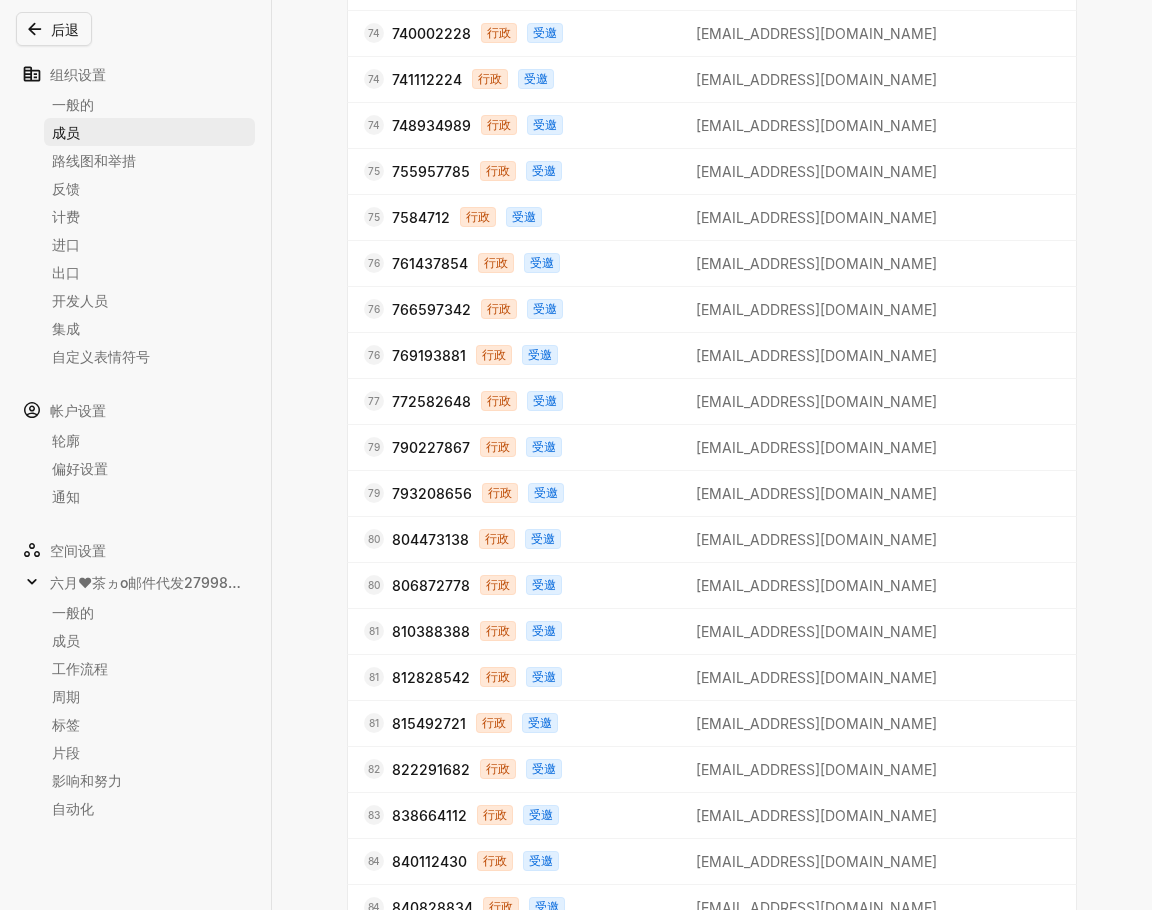 scroll, scrollTop: 11073, scrollLeft: 0, axis: vertical 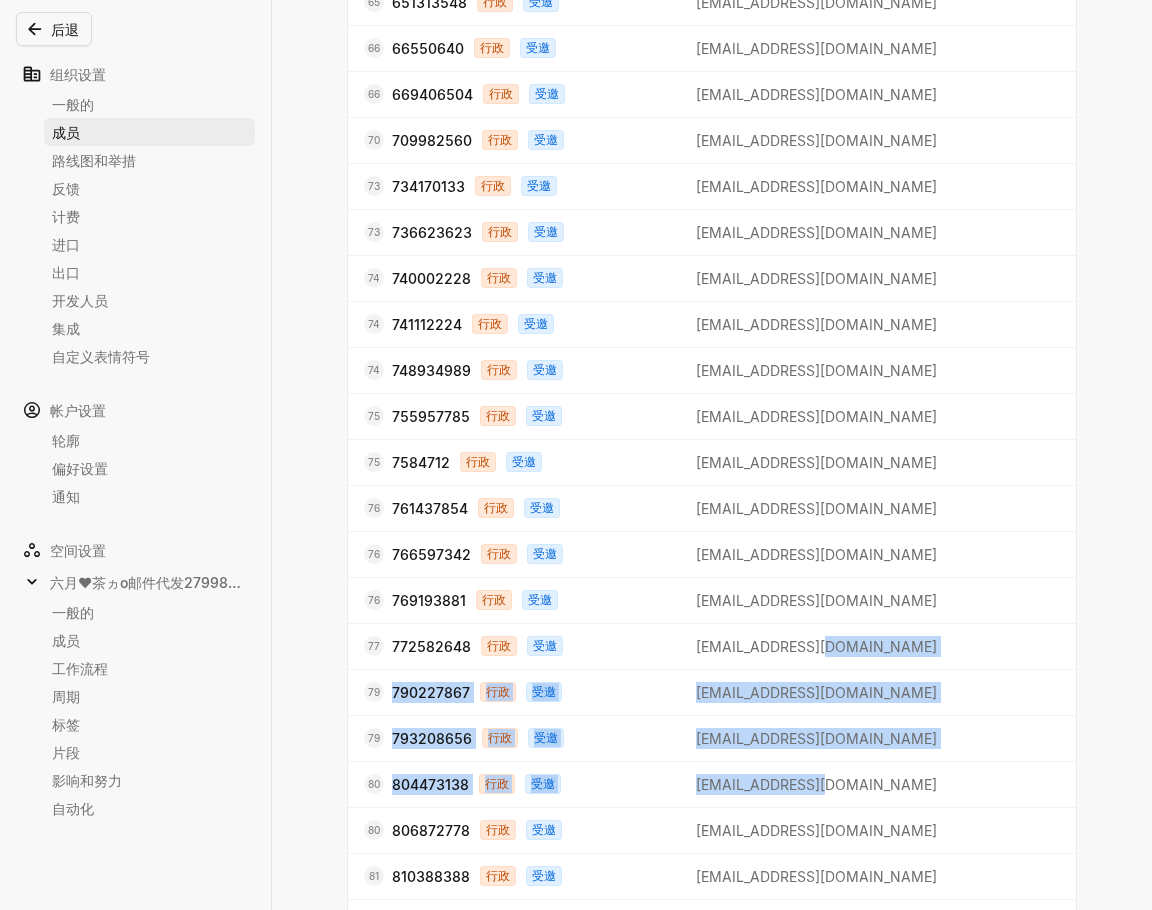 drag, startPoint x: 1141, startPoint y: 800, endPoint x: 1156, endPoint y: 662, distance: 138.81282 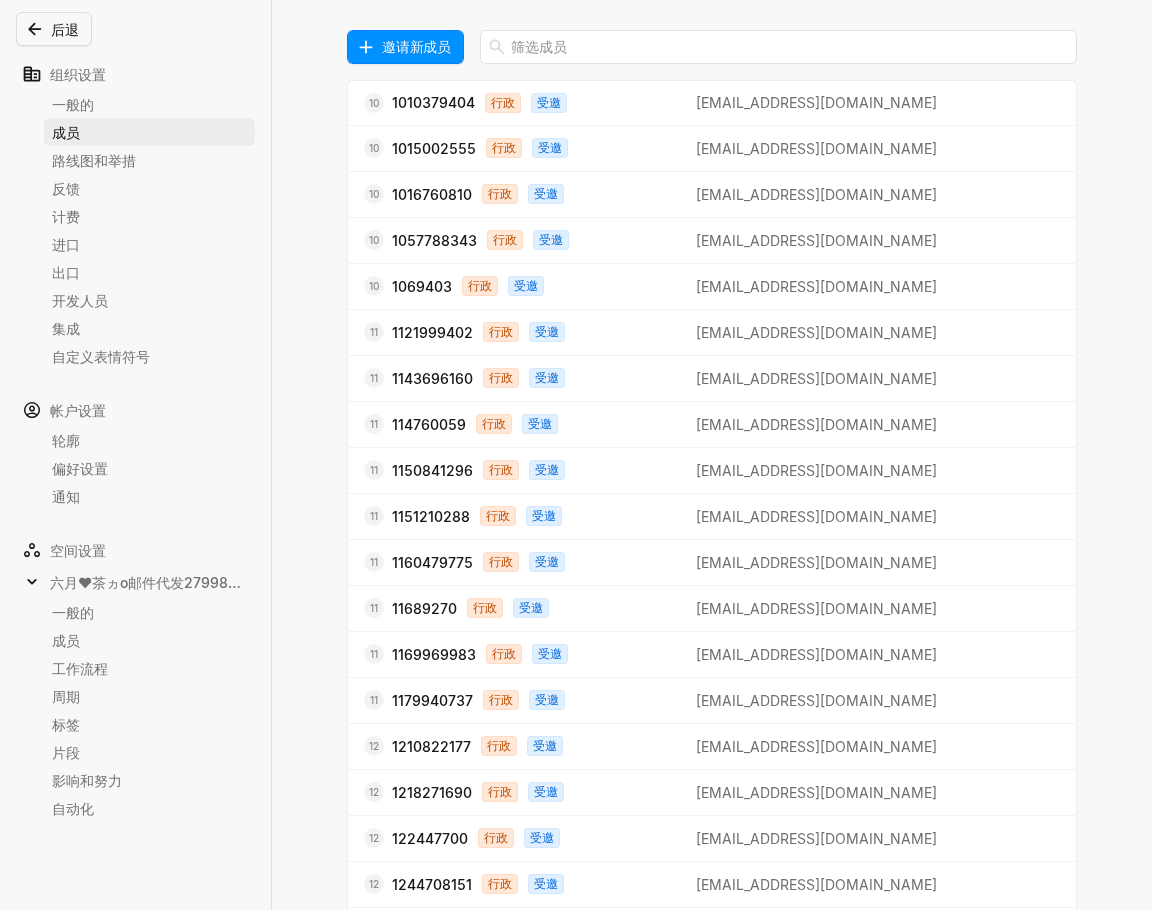 scroll, scrollTop: 0, scrollLeft: 0, axis: both 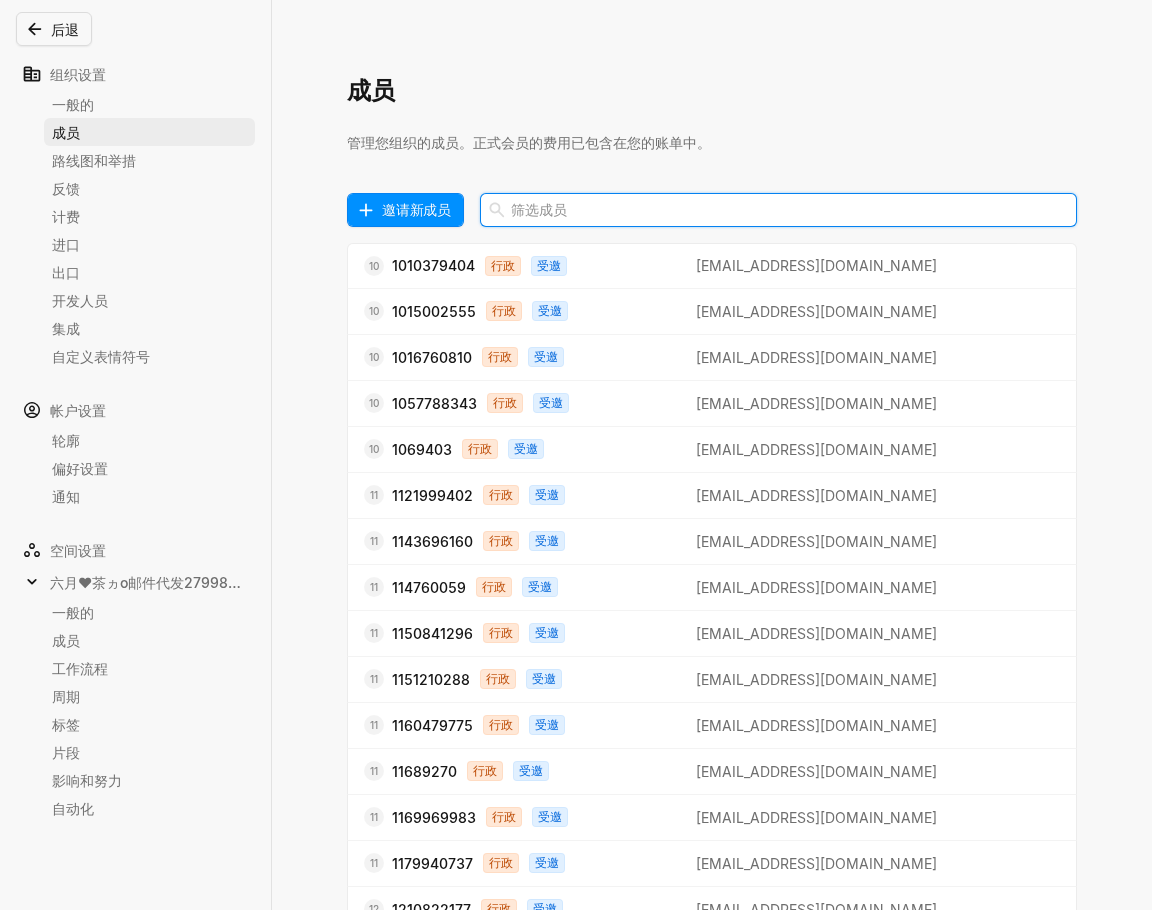 click at bounding box center [778, 210] 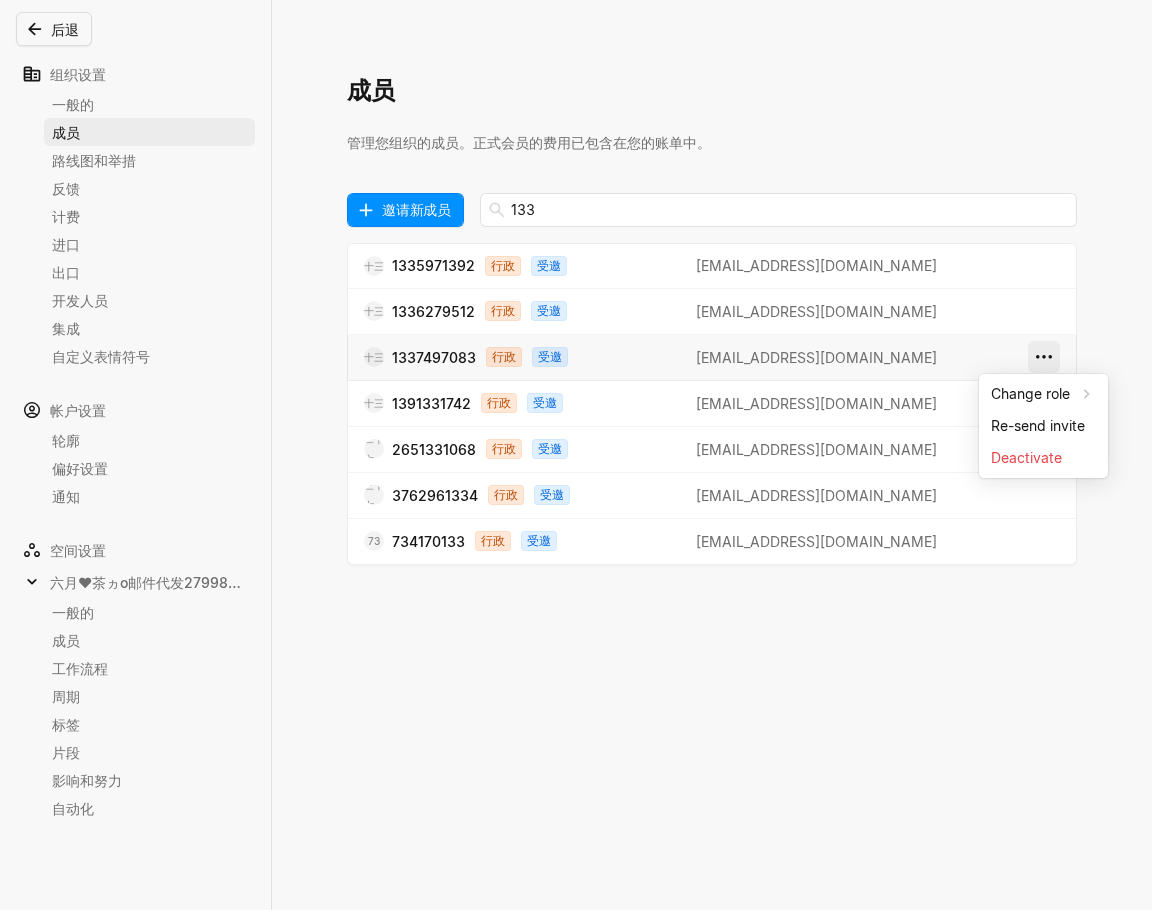 click on "六月♥茶ヵo邮件代发279986588娜大裙子 搜索 / 更新 g 然后 u 我的工作 = 反馈 g 然后 f 空间 六月♥茶ヵo邮件代发279986588娜大裙子 1 当前的 g 然后 c 倡议 g 然后 i 免费计划 帮助与支持 国际单位制 sikeb98909 后退 组织设置 一般的 成员 路线图和举措 反馈 计费 进口 出口 开发人员 集成 自定义表情符号 帐户设置 轮廓 偏好设置 通知 空间设置 六月♥茶ヵo邮件代发279986588娜大裙子 一般的 成员 工作流程 周期 标签 片段 影响和努力 自动化 成员 管理您组织的成员。正式会员的费用已包含在您的账单中。 邀请新成员 133 十三 1335971392 行政 受邀 [EMAIL_ADDRESS][DOMAIN_NAME] 十三 1336279512 行政 受邀 [EMAIL_ADDRESS][DOMAIN_NAME] 十三 1337497083 行政 受邀 [EMAIL_ADDRESS][DOMAIN_NAME] 十三 1391331742 行政 受邀 [EMAIL_ADDRESS][DOMAIN_NAME] 二十六 2651331068 行政 受邀 [EMAIL_ADDRESS][DOMAIN_NAME] 三十七 3762961334 行政 受邀 [EMAIL_ADDRESS][DOMAIN_NAME] 73 734170133 行政 受邀" at bounding box center (576, 455) 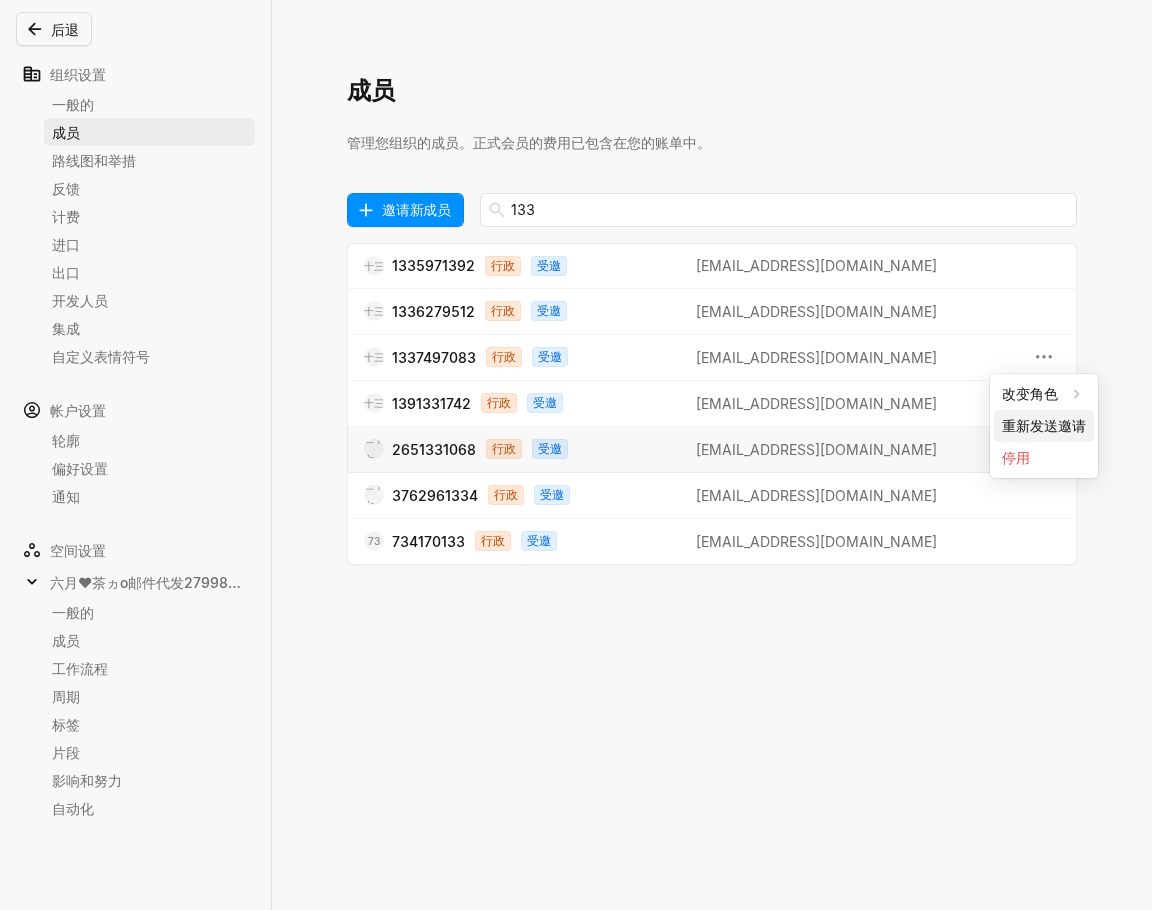 click on "重新发送邀请" at bounding box center (1044, 425) 